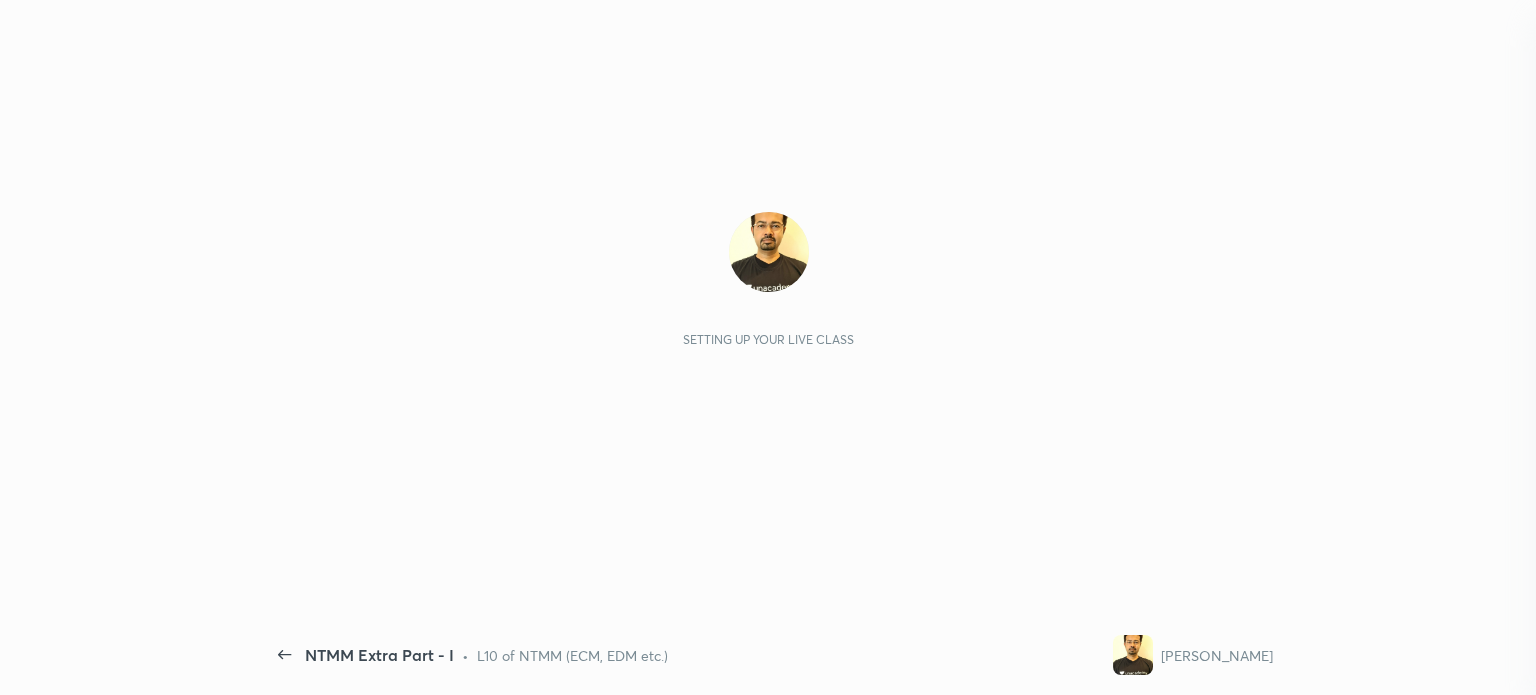 scroll, scrollTop: 0, scrollLeft: 0, axis: both 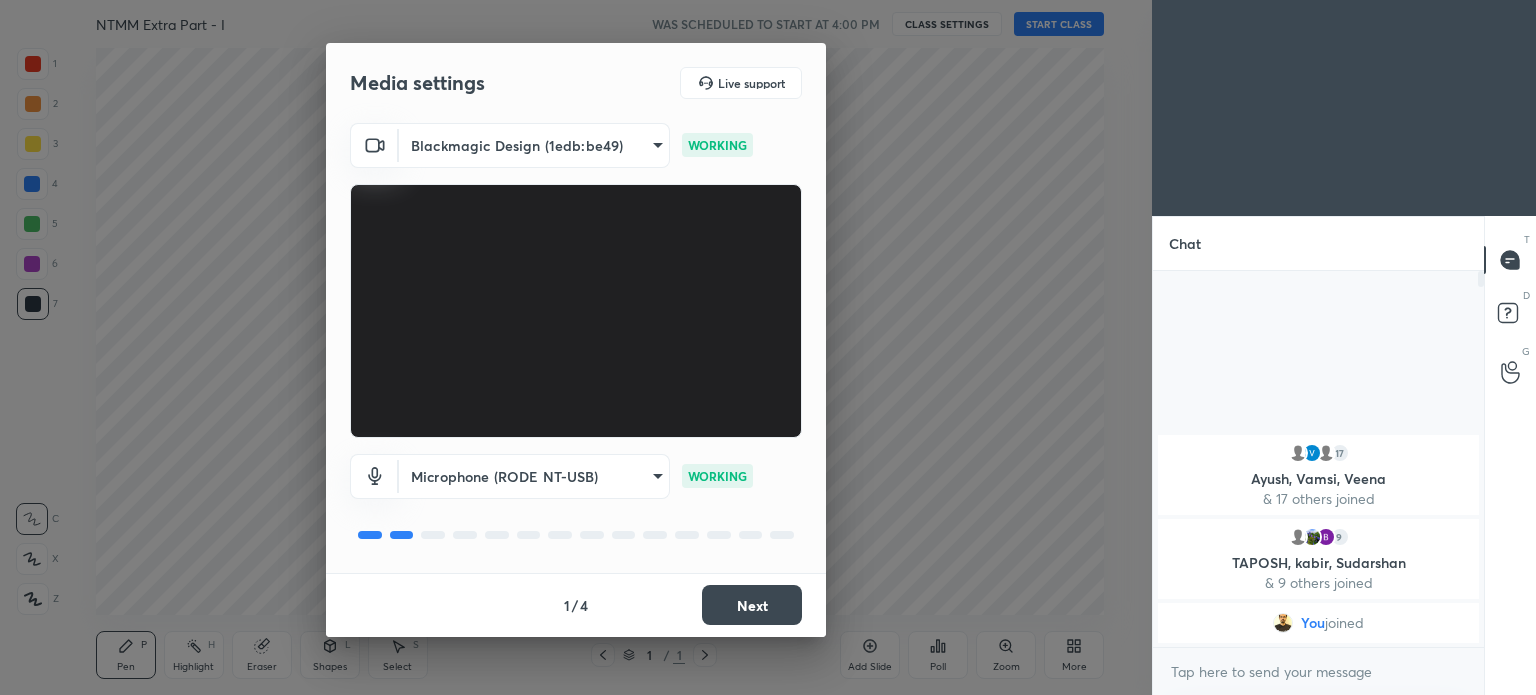 click on "Next" at bounding box center (752, 605) 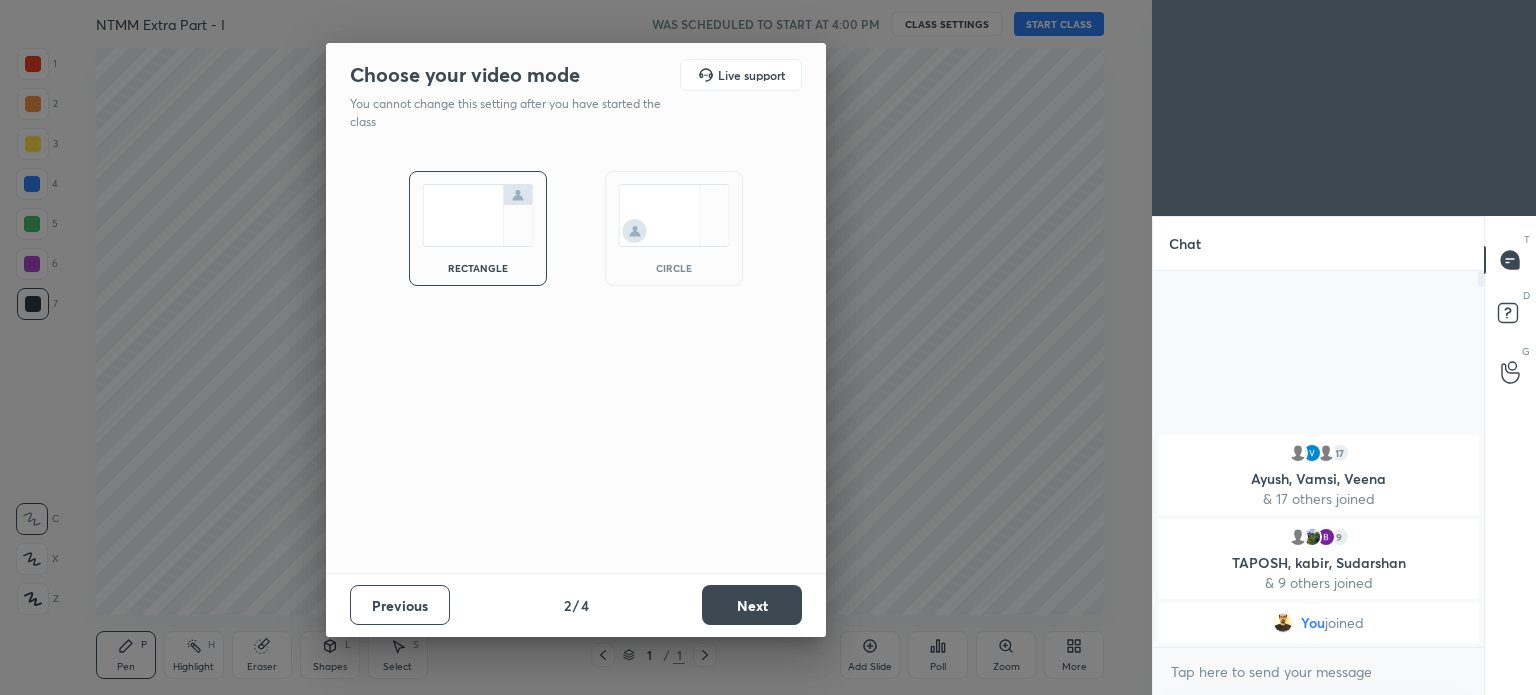click on "Next" at bounding box center [752, 605] 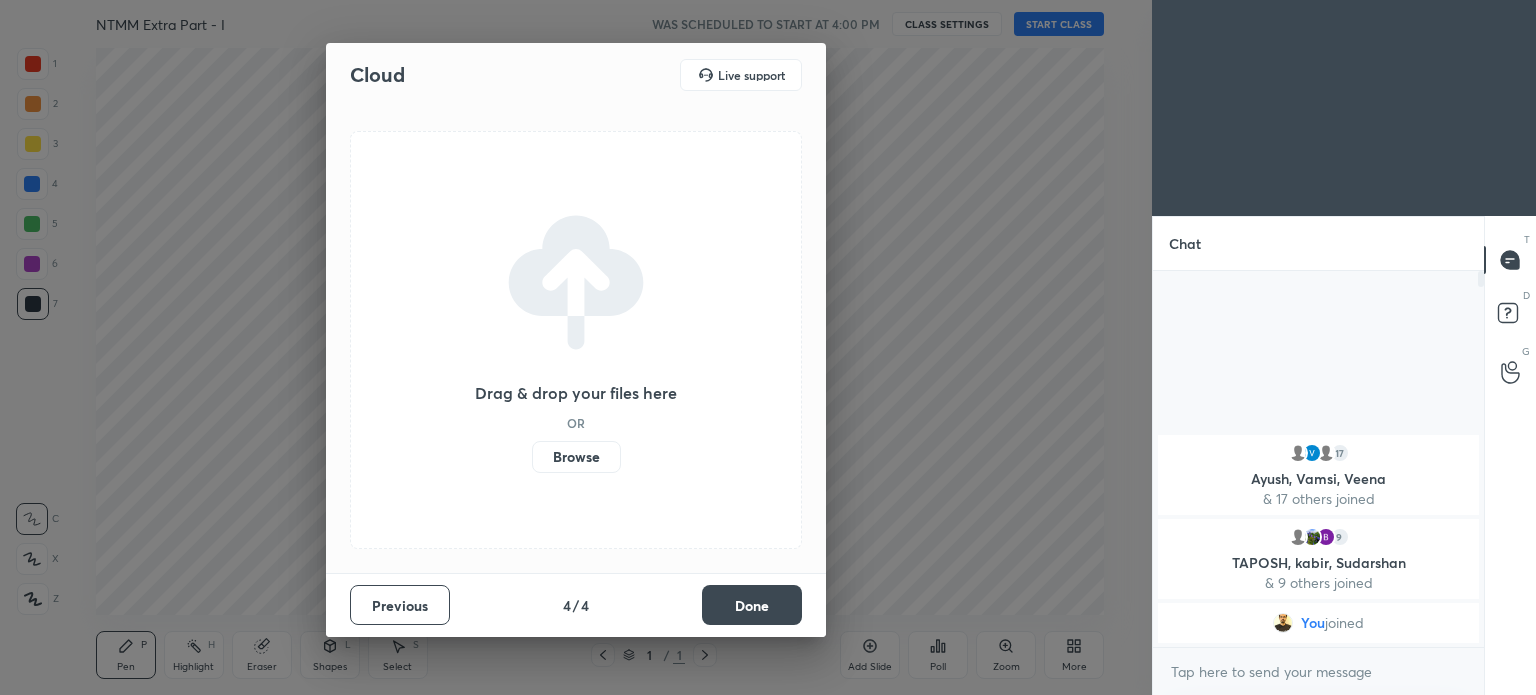 click on "Done" at bounding box center (752, 605) 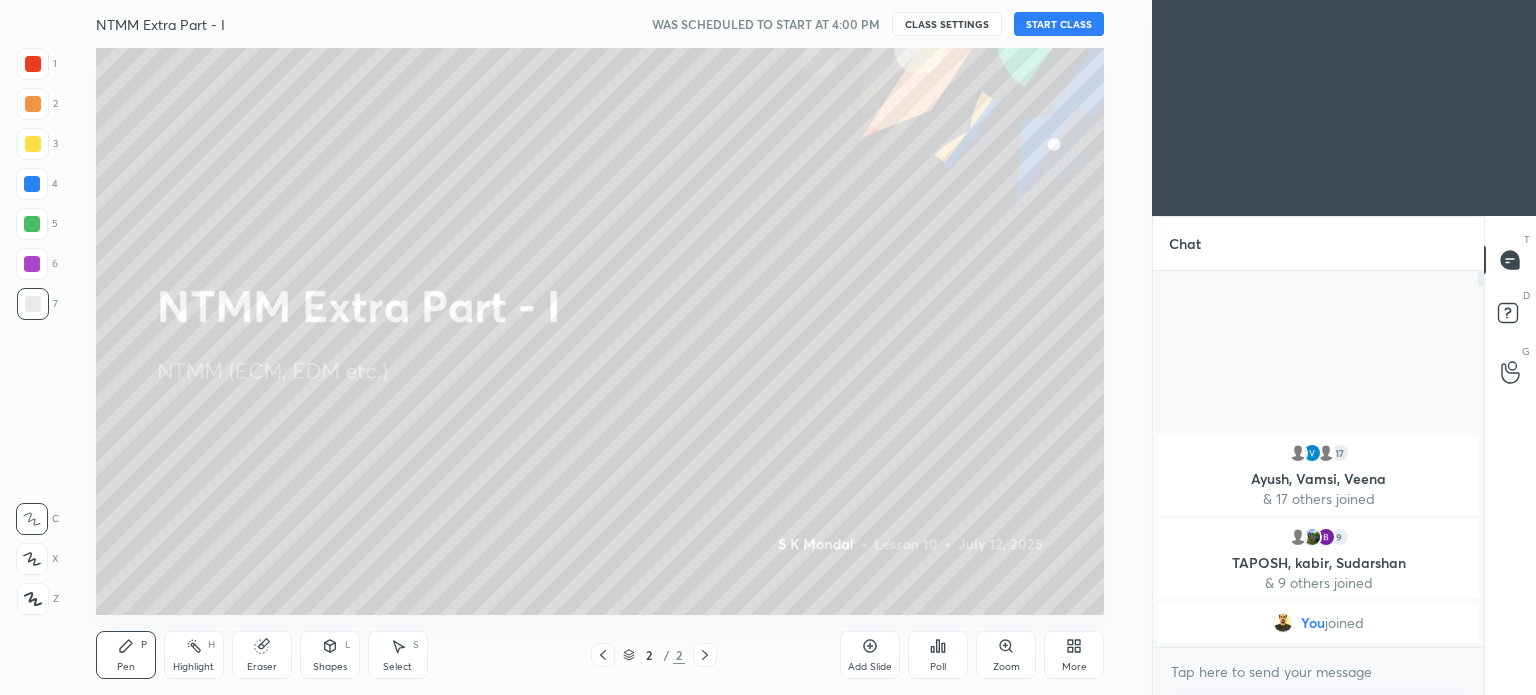 click on "START CLASS" at bounding box center [1059, 24] 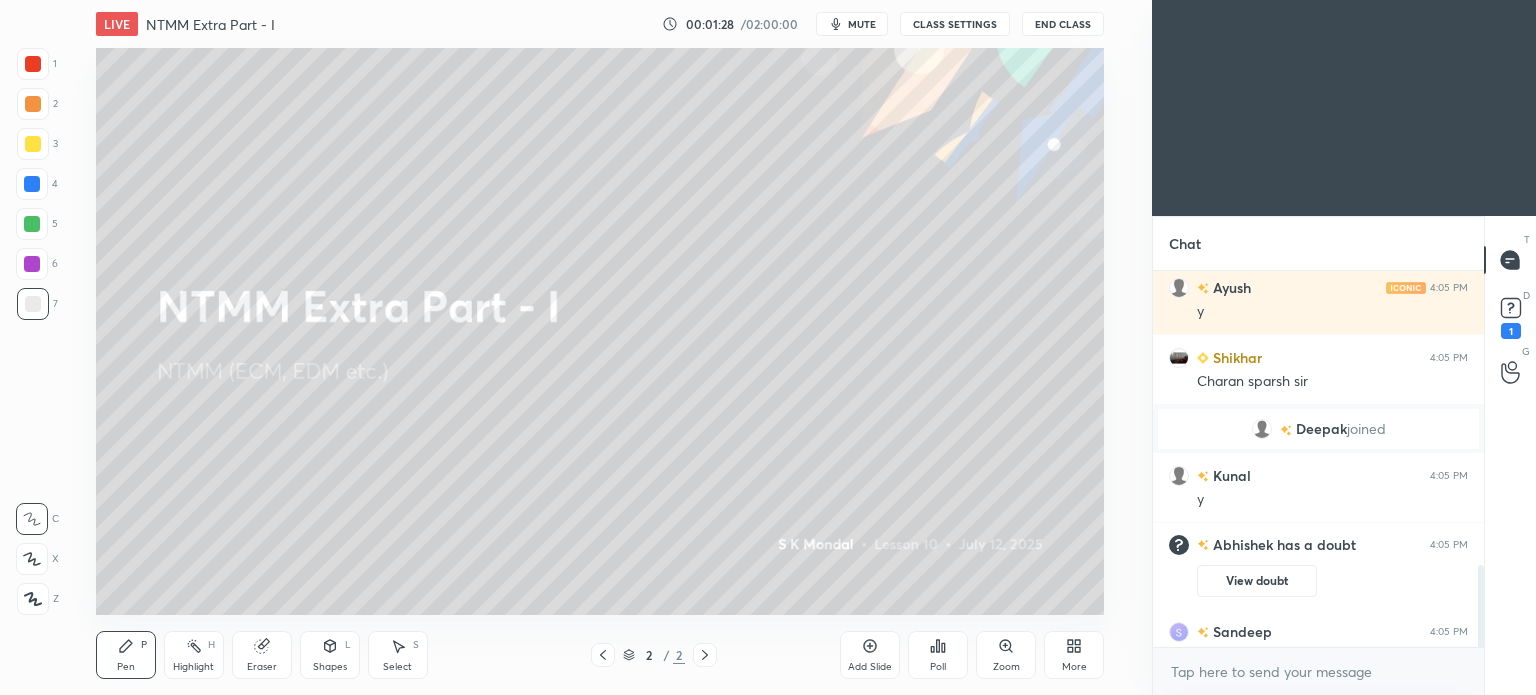 scroll, scrollTop: 1356, scrollLeft: 0, axis: vertical 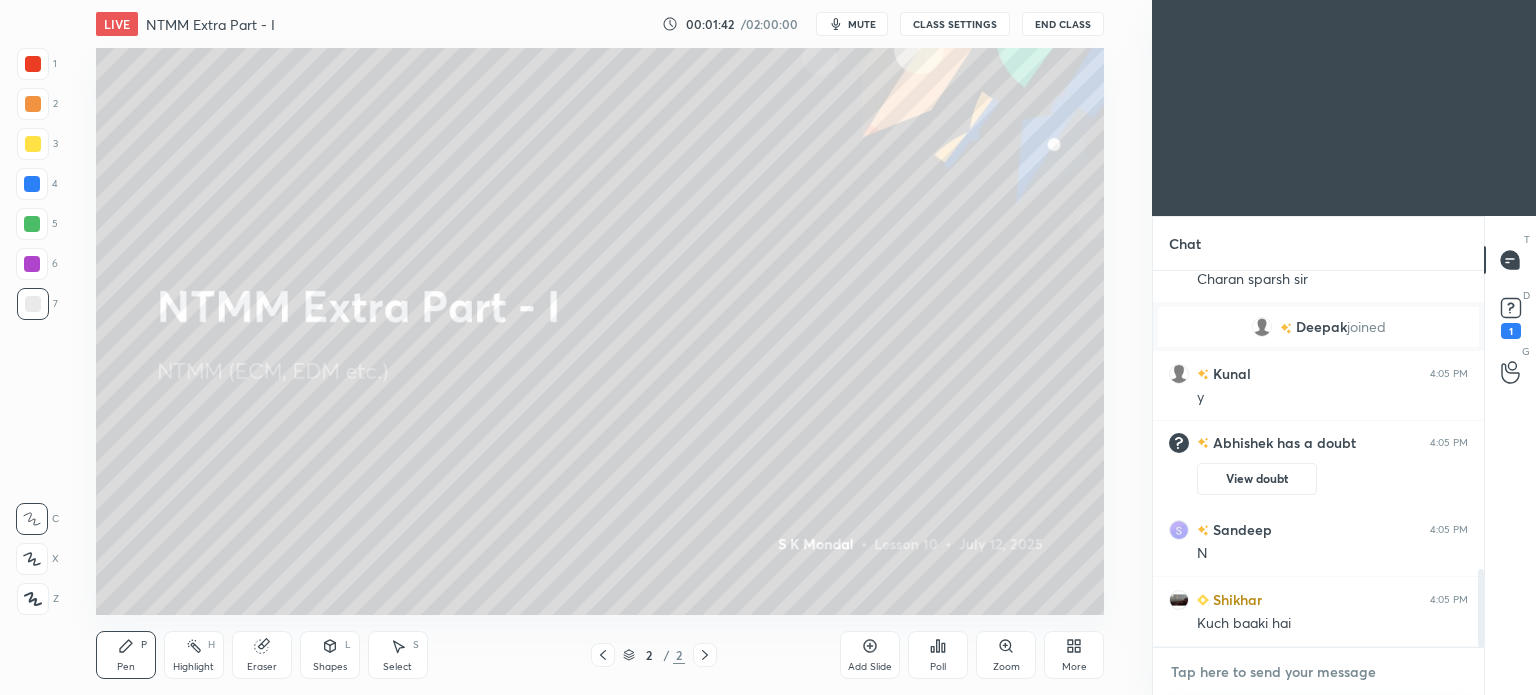 type on "x" 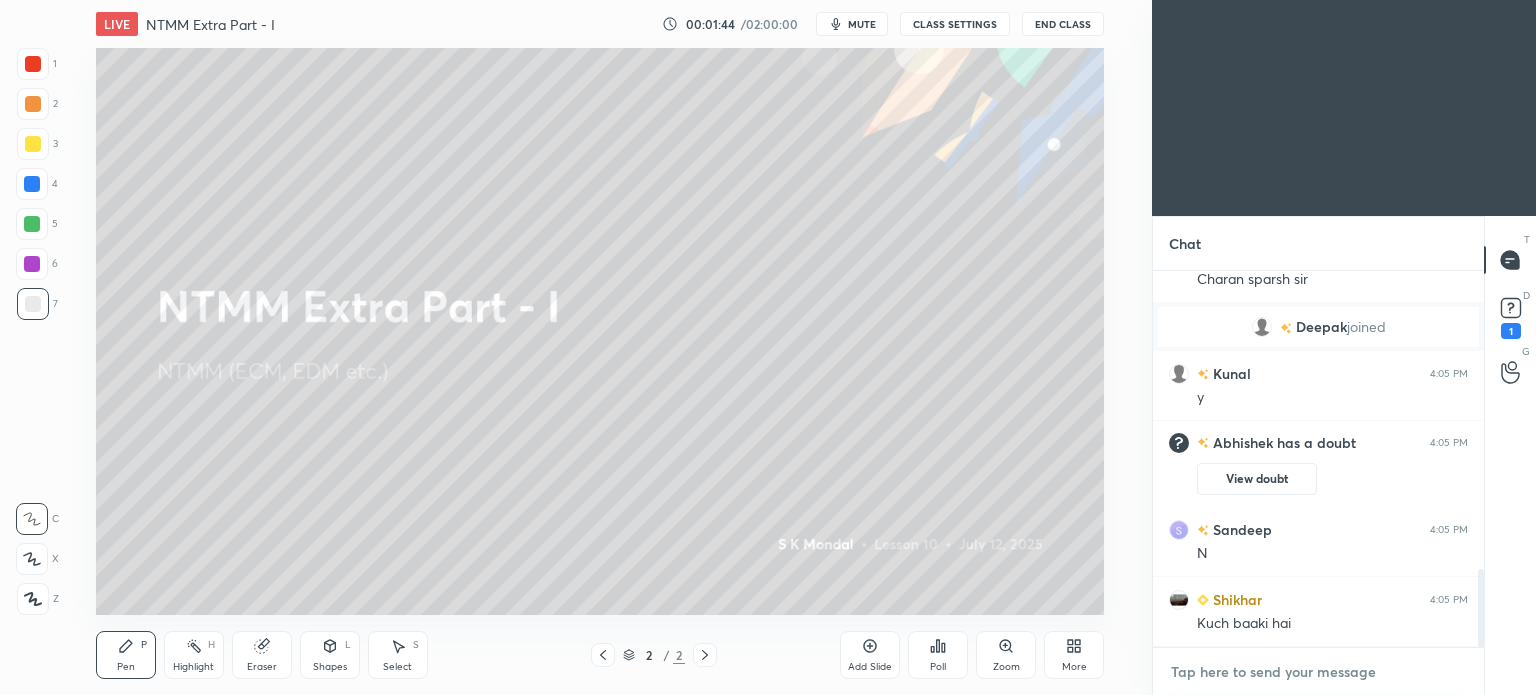 paste on "https://docs.google.com/spreadsheets/d/1vWRCBBPviQjUzaqOsdzbDDhiAdLffifVEcXo8UFyvYE/edit?gid=1666490214#gid=1666490214" 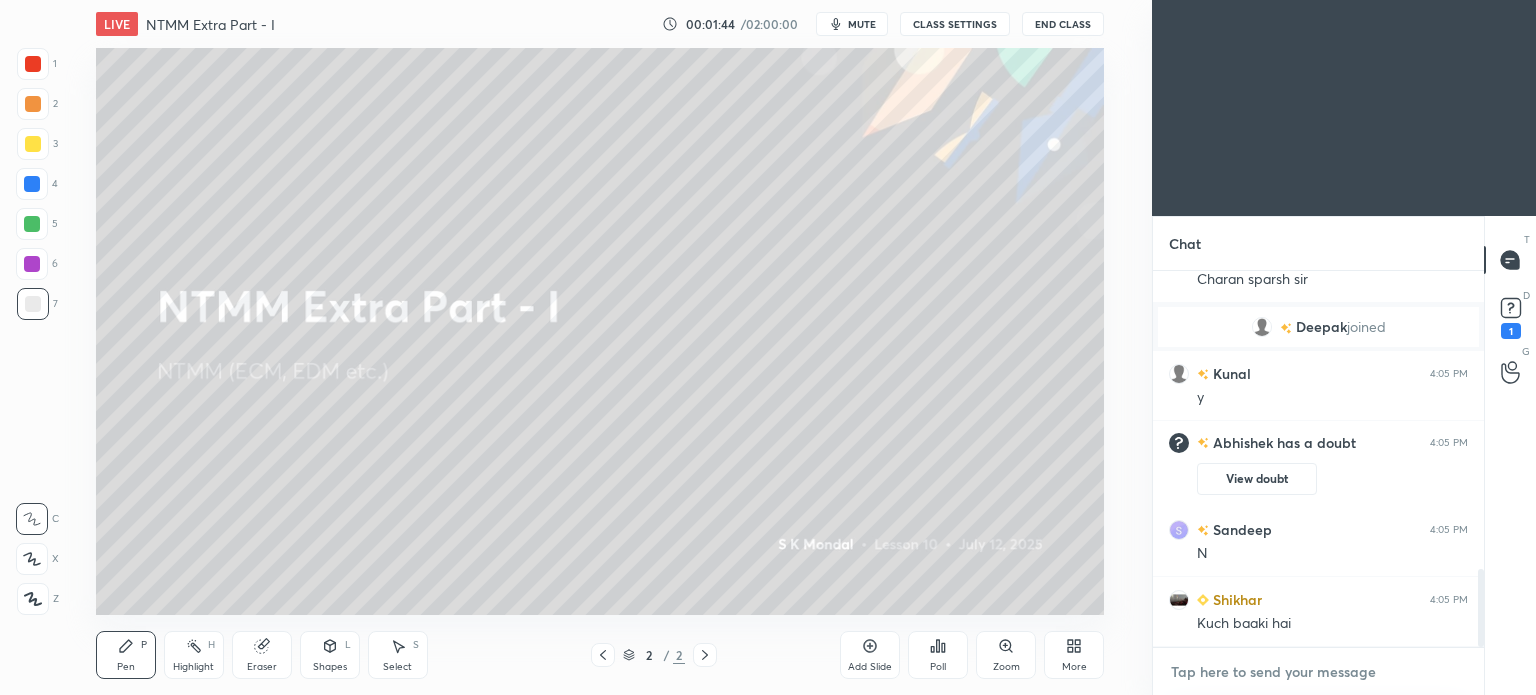 type on "https://docs.google.com/spreadsheets/d/1vWRCBBPviQjUzaqOsdzbDDhiAdLffifVEcXo8UFyvYE/edit?gid=1666490214#gid=1666490214" 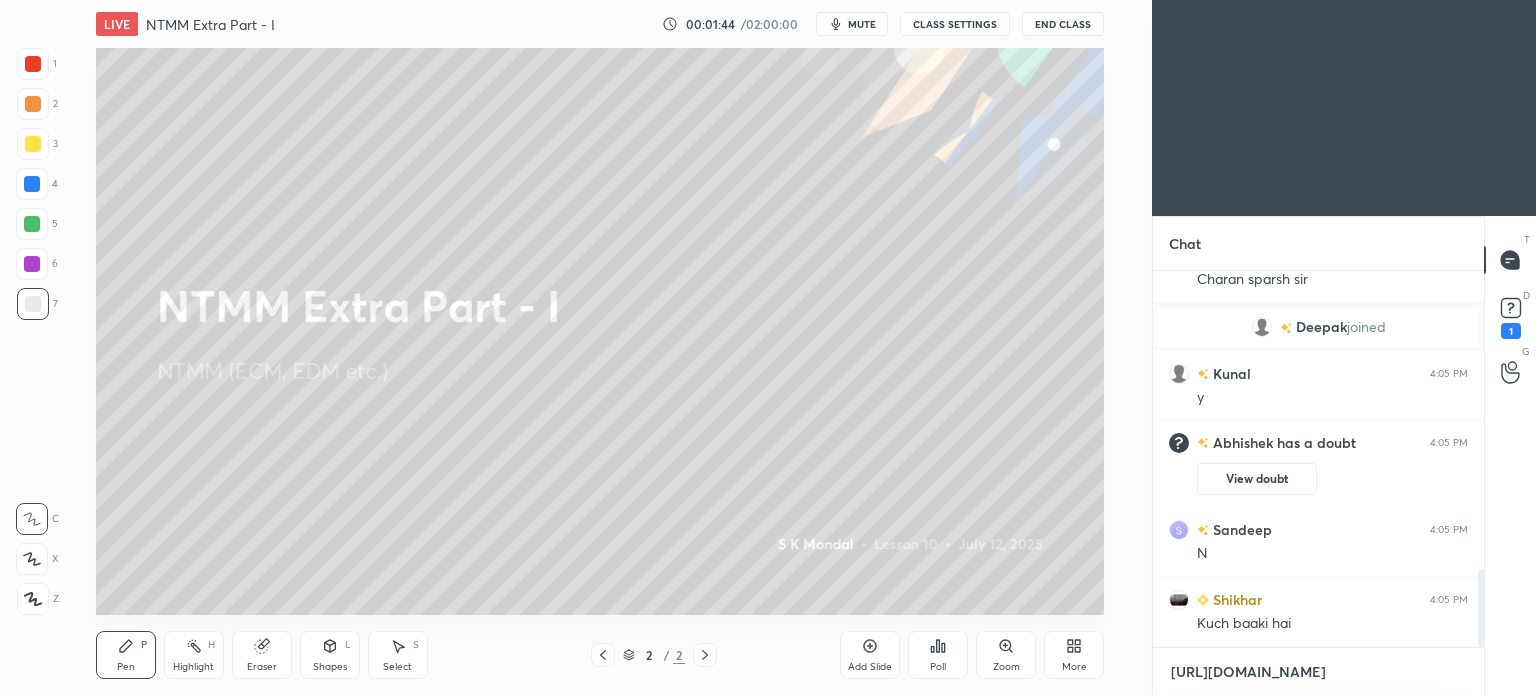 scroll, scrollTop: 18, scrollLeft: 0, axis: vertical 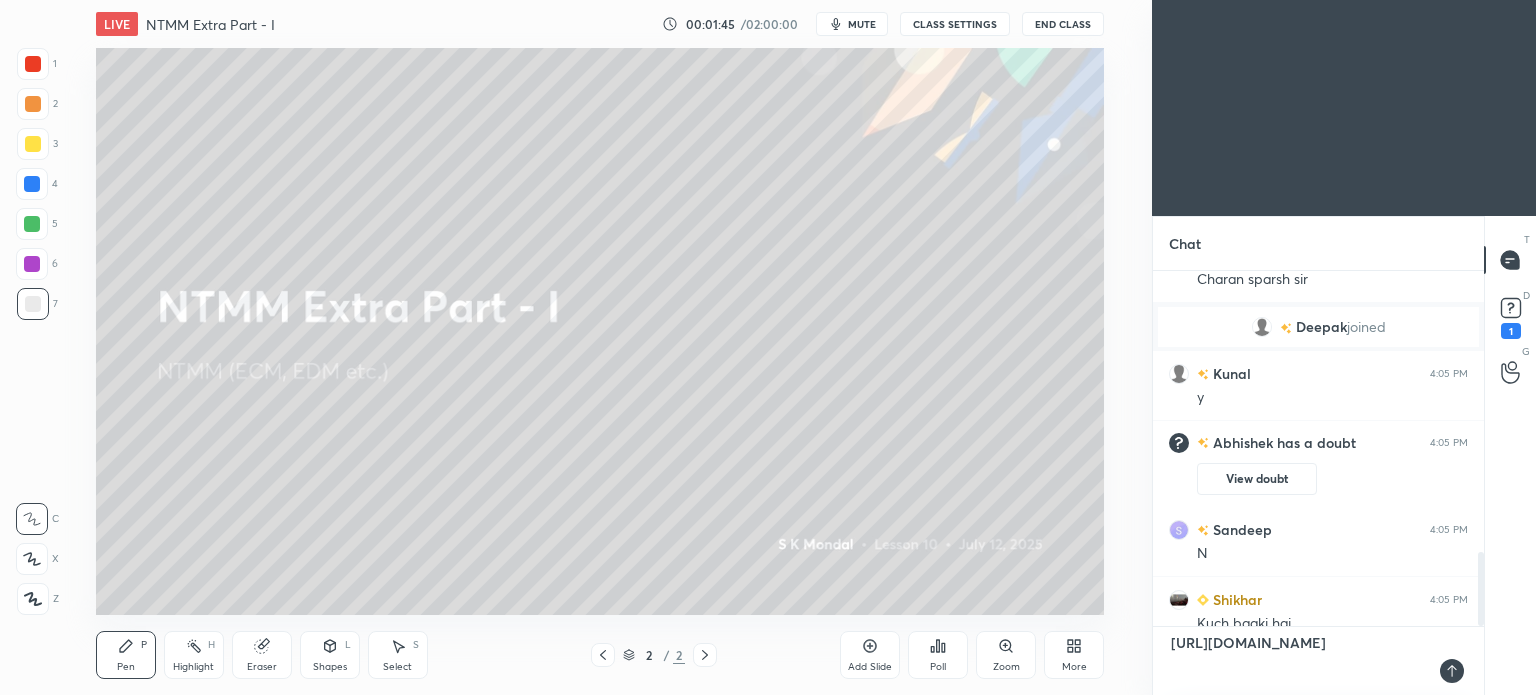 type 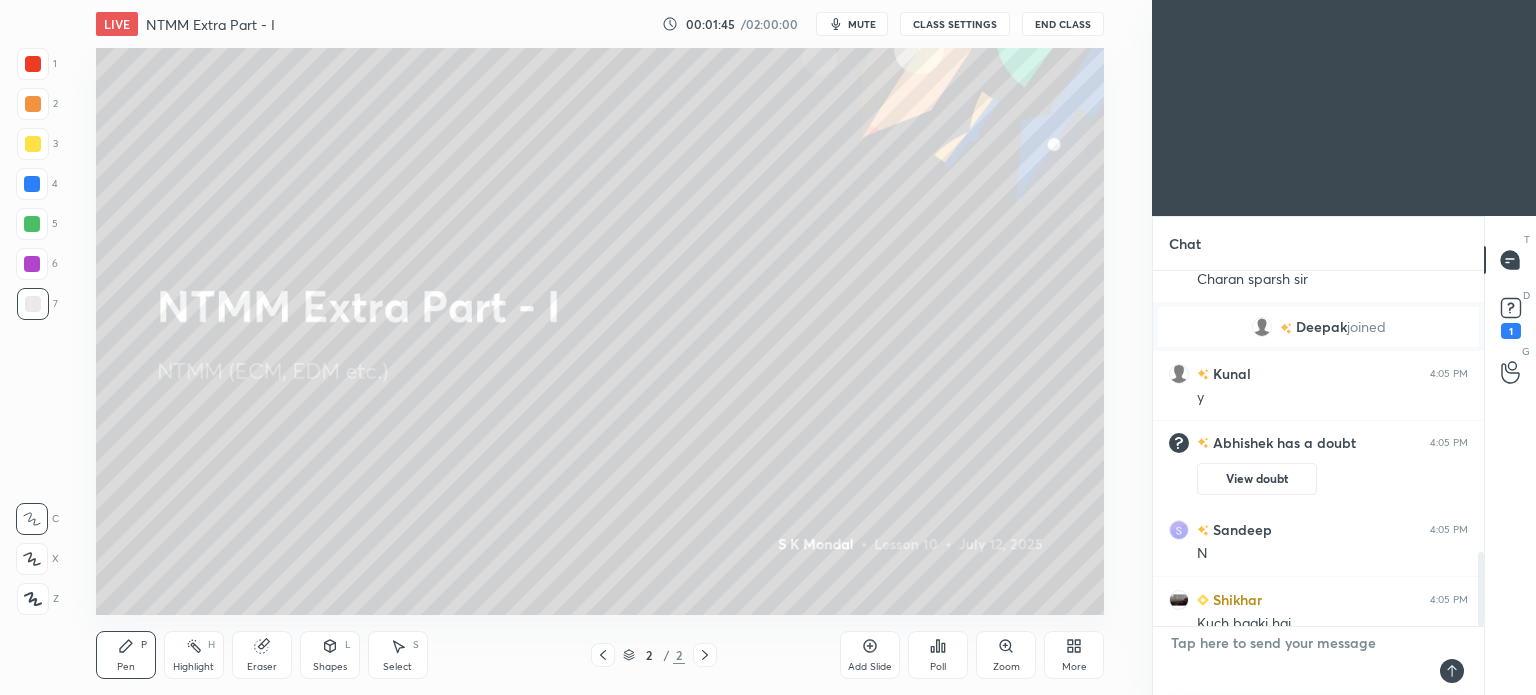 scroll, scrollTop: 0, scrollLeft: 0, axis: both 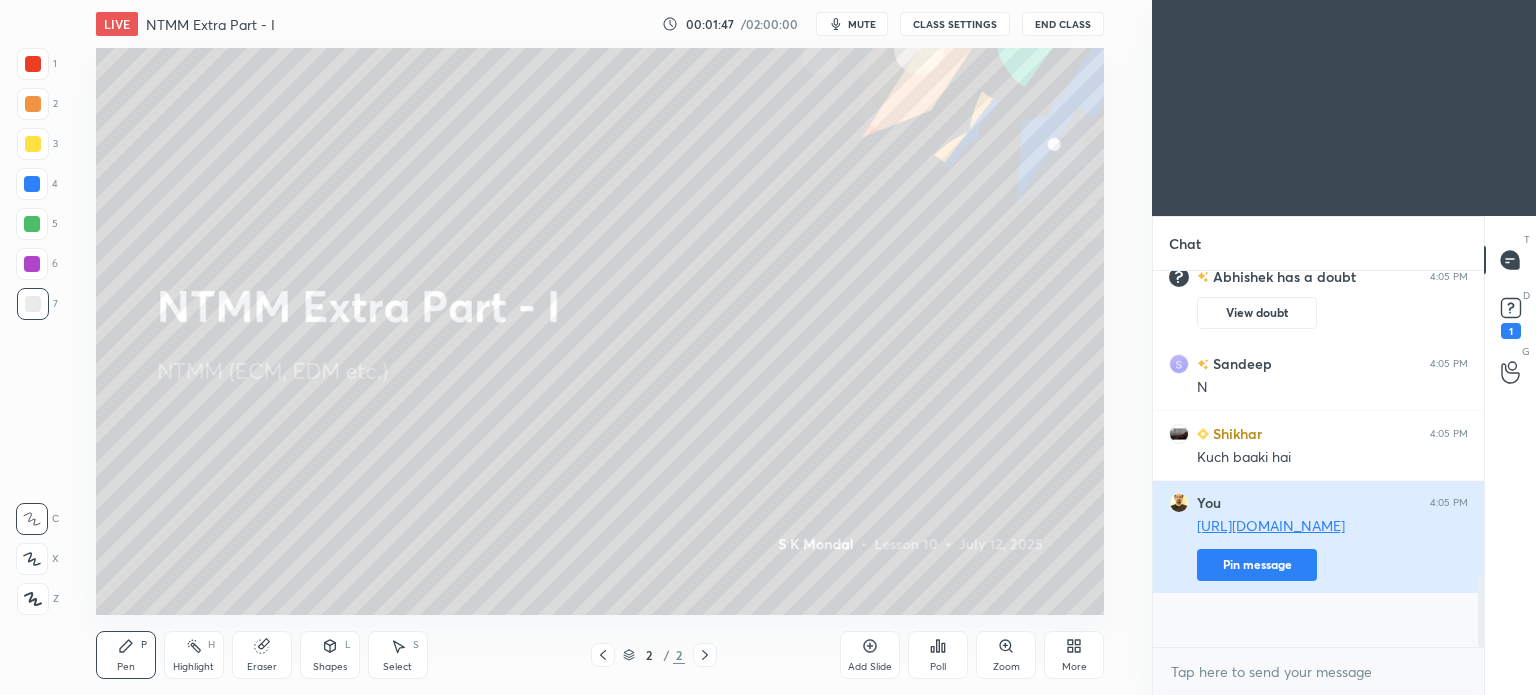 click on "Pin message" at bounding box center [1257, 565] 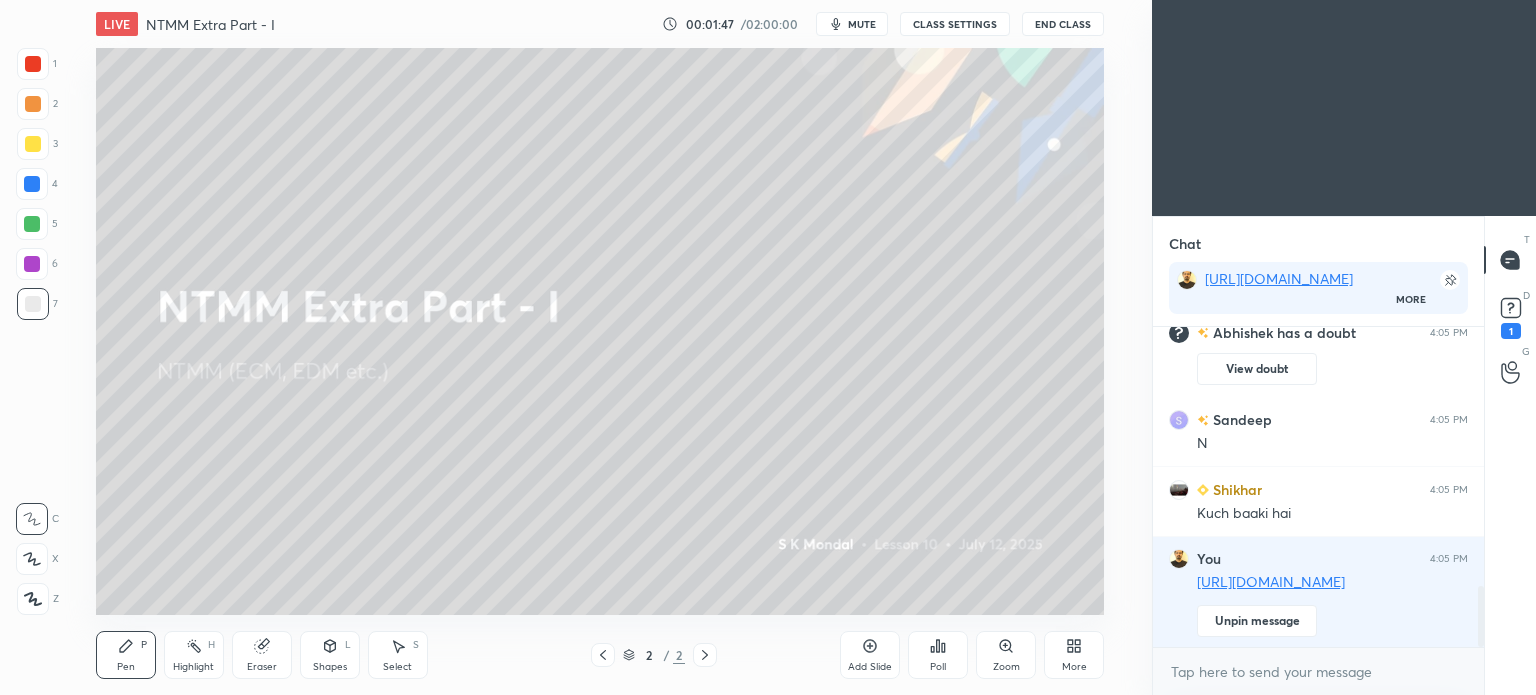scroll, scrollTop: 314, scrollLeft: 325, axis: both 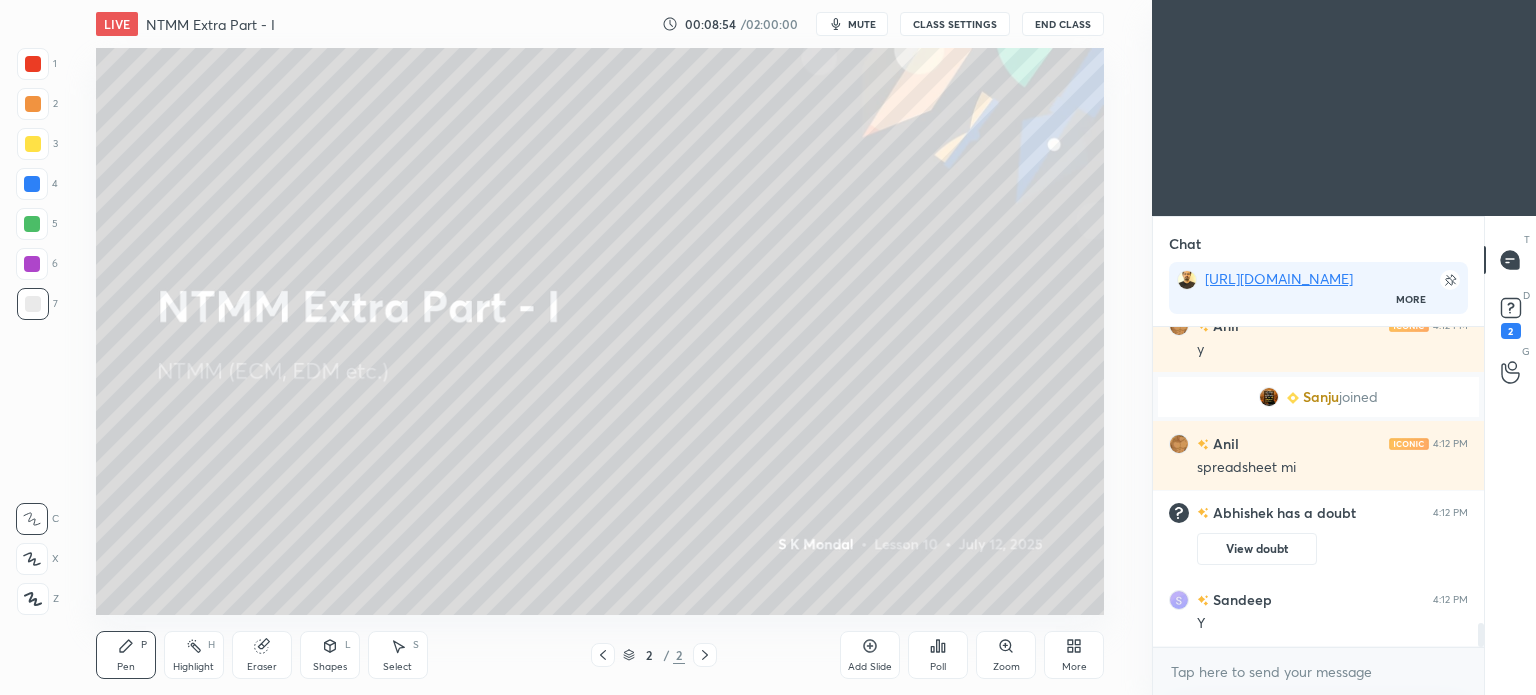 click at bounding box center [603, 655] 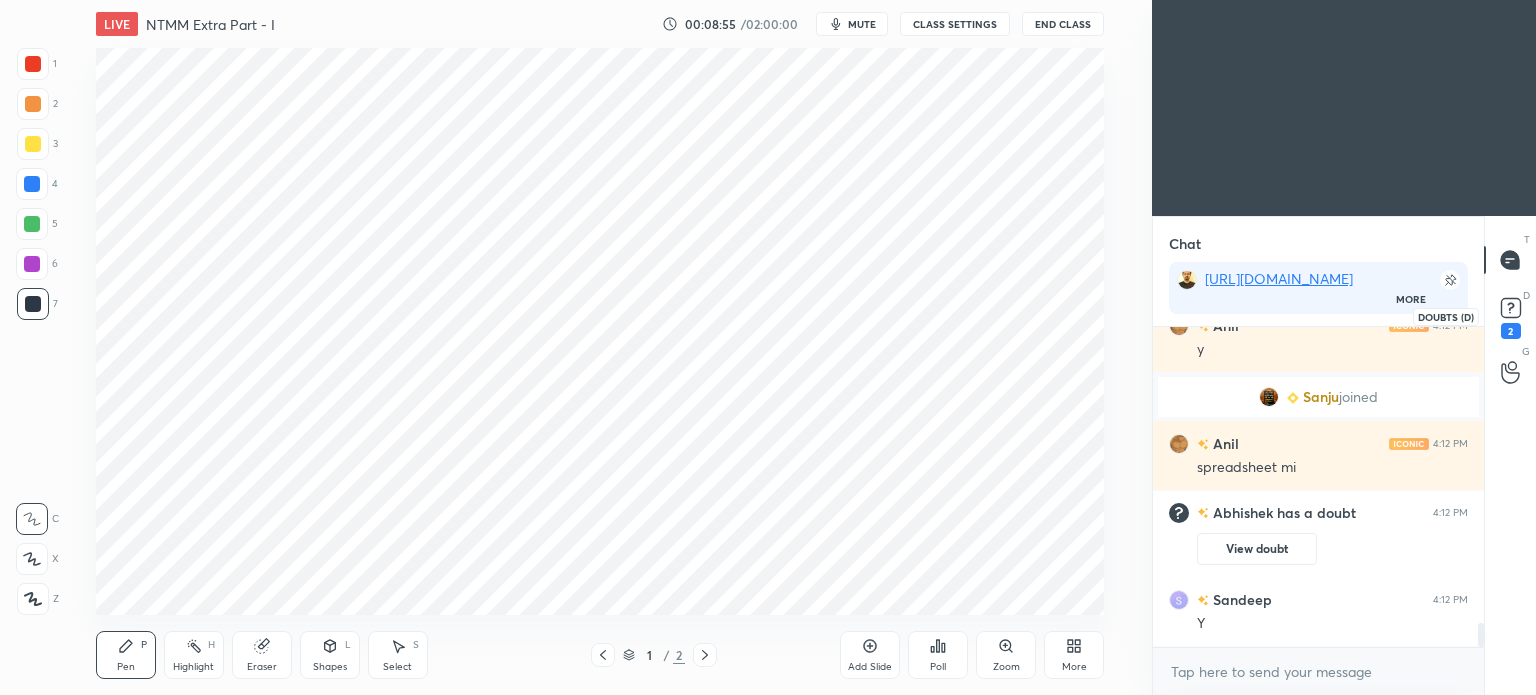 click 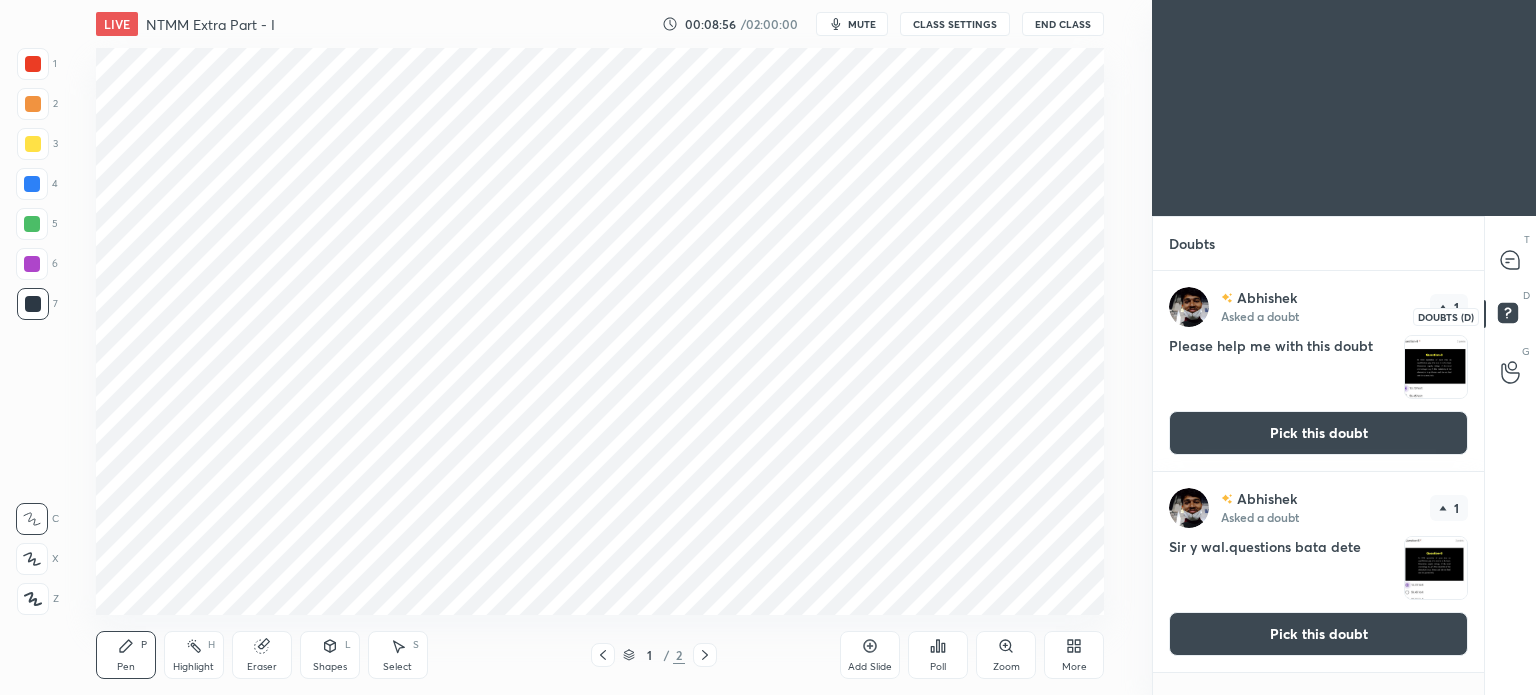 scroll, scrollTop: 5, scrollLeft: 6, axis: both 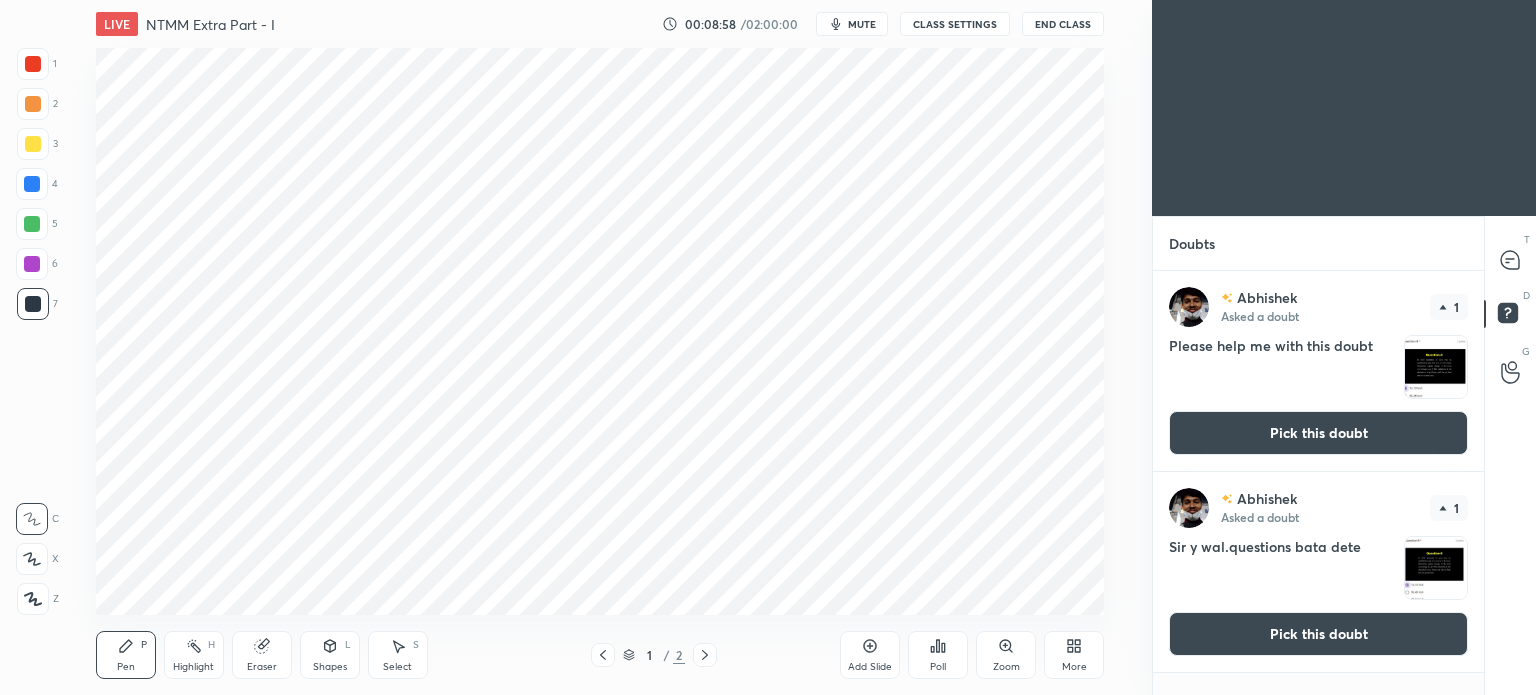 click on "Pick this doubt" at bounding box center (1318, 433) 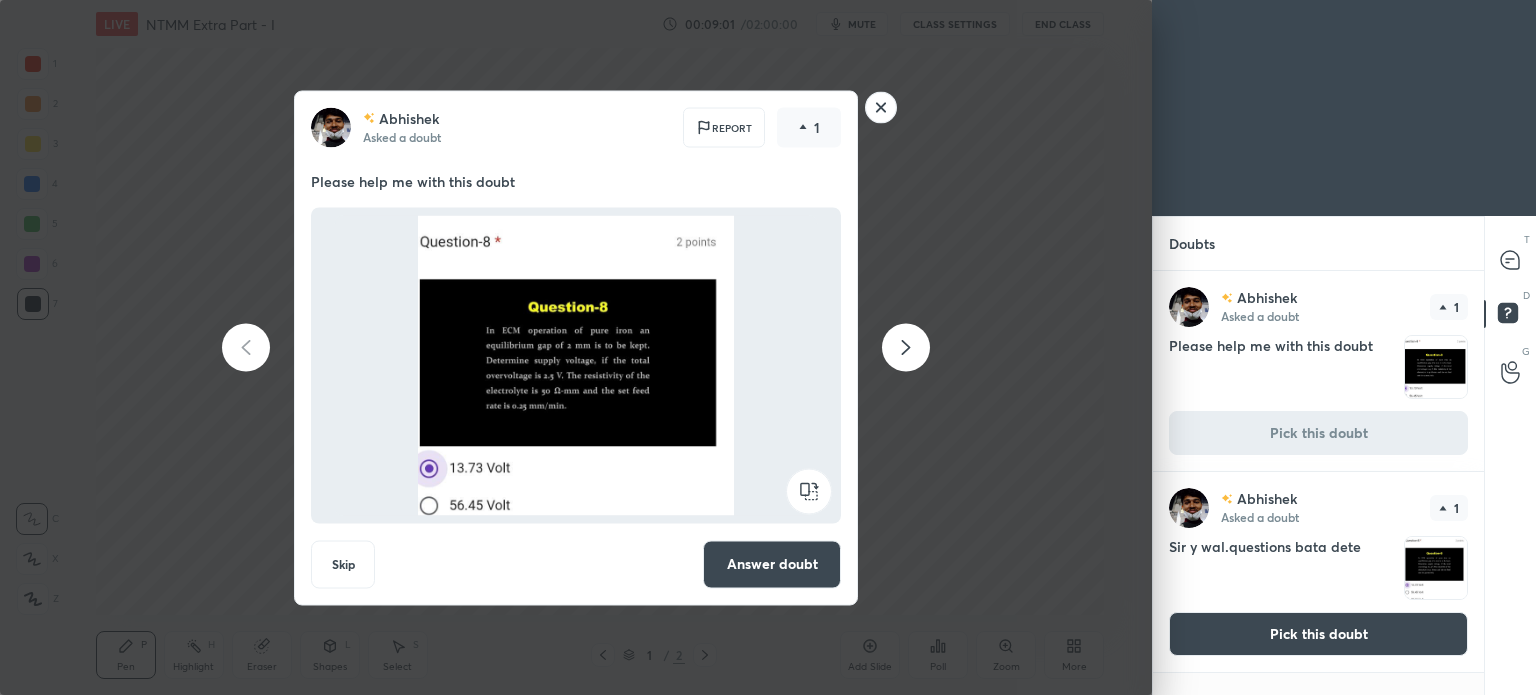 click on "Answer doubt" at bounding box center [772, 564] 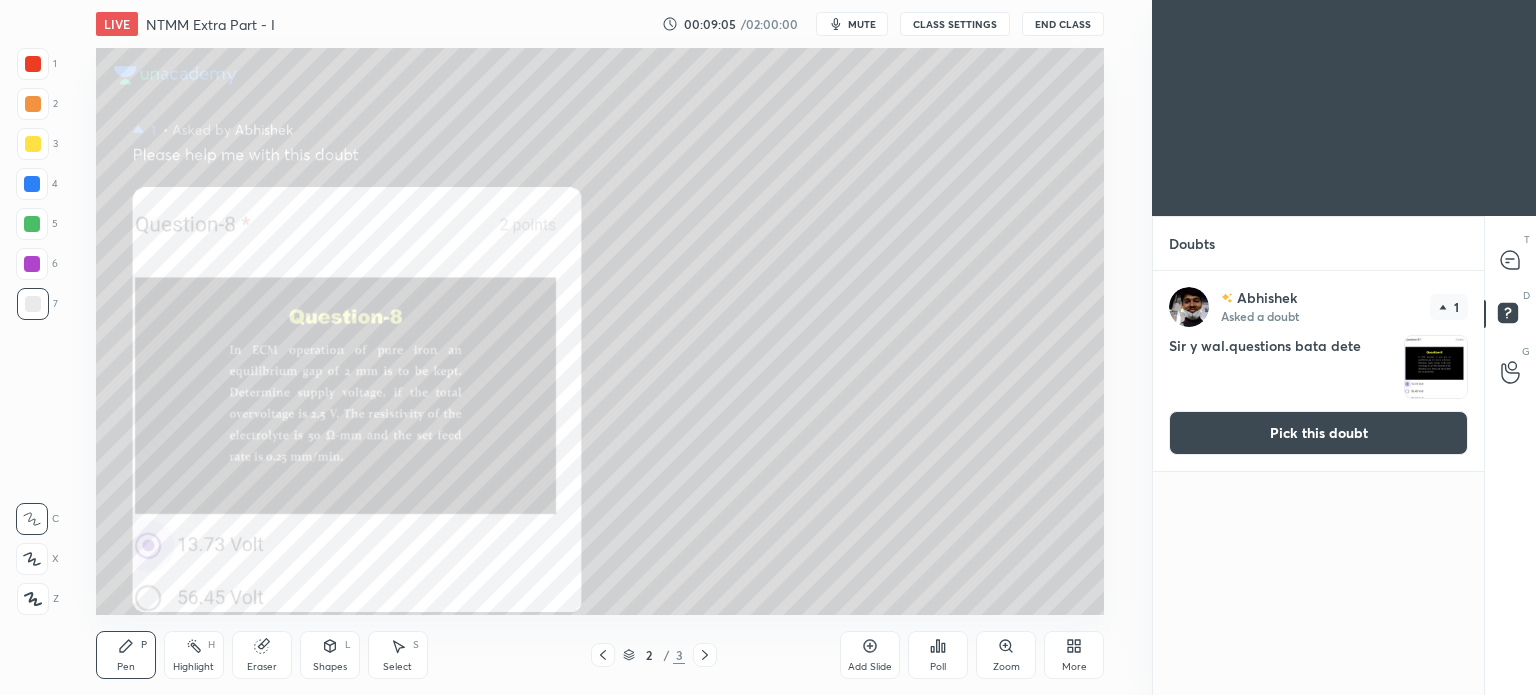 click on "Zoom" at bounding box center (1006, 655) 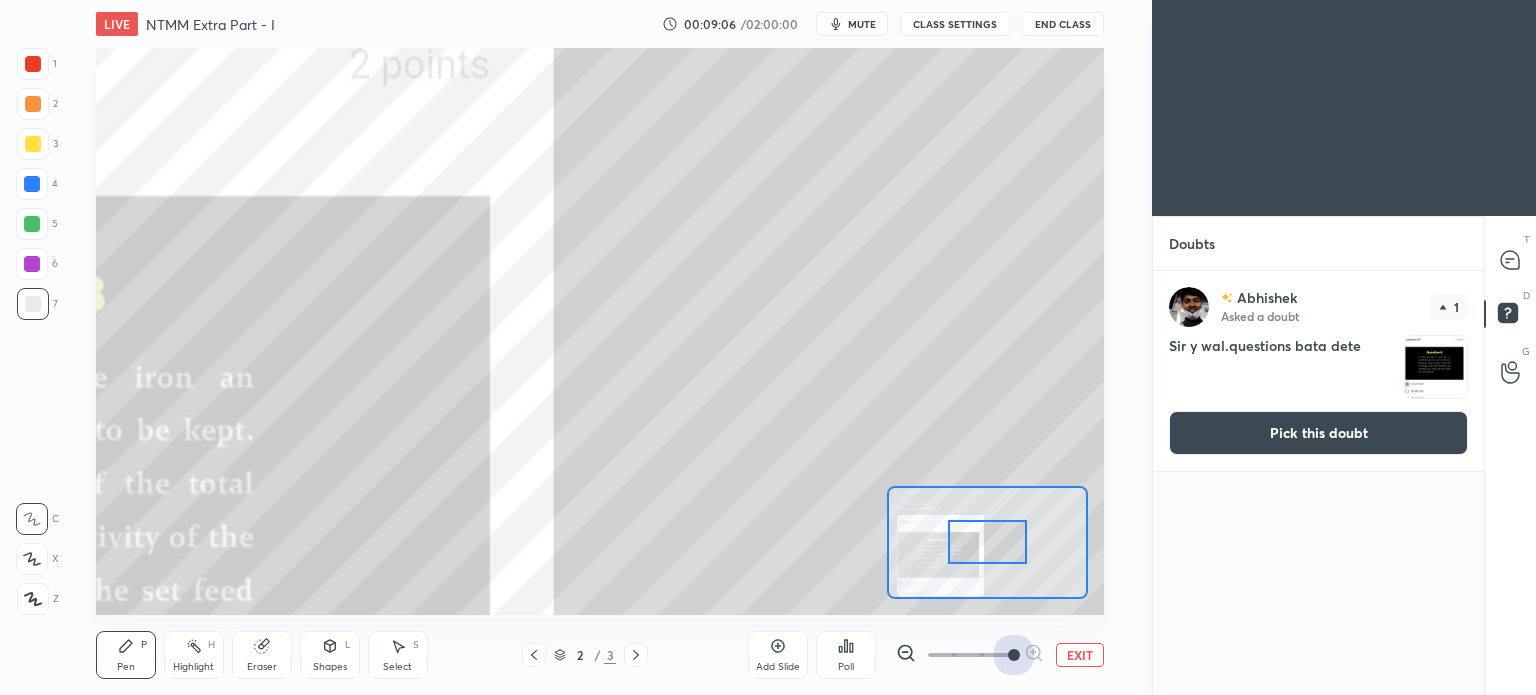 click at bounding box center [970, 655] 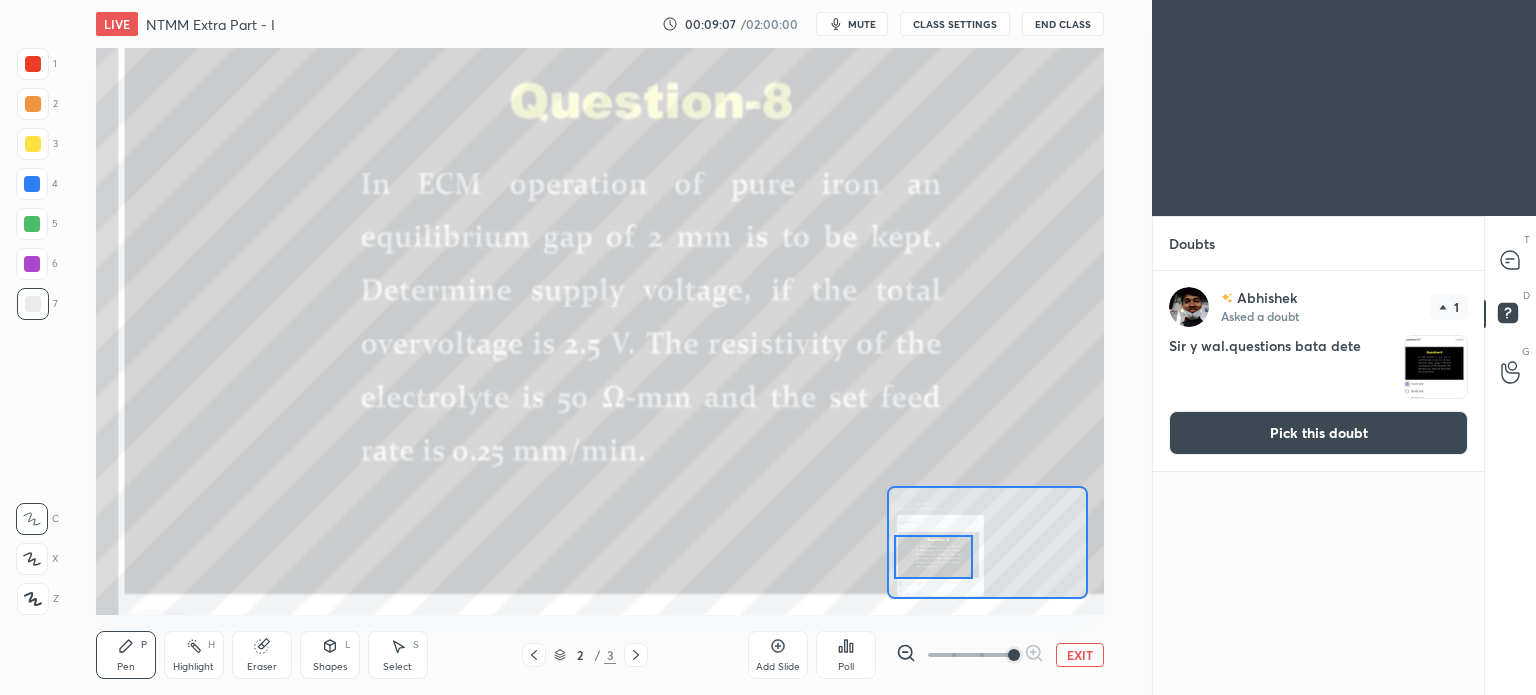 drag, startPoint x: 1000, startPoint y: 561, endPoint x: 946, endPoint y: 576, distance: 56.044624 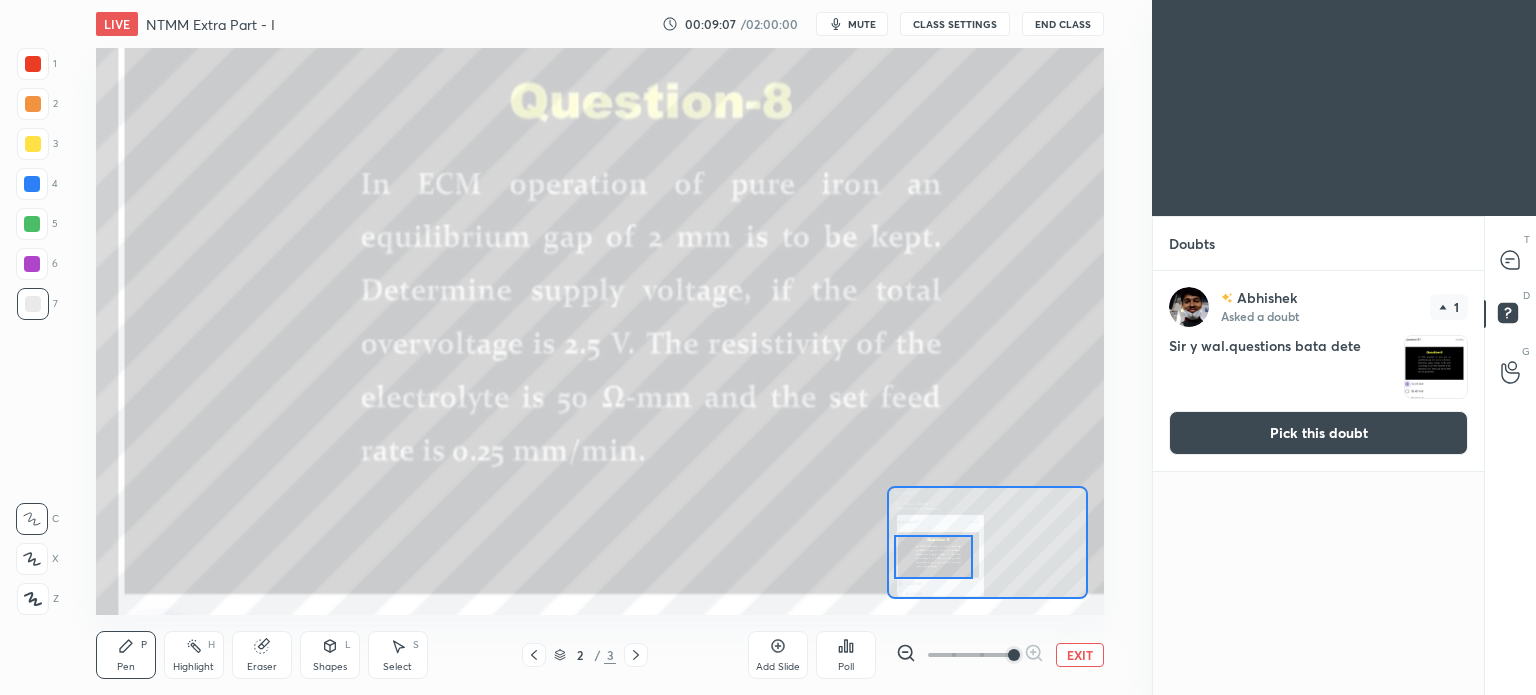 click at bounding box center (933, 557) 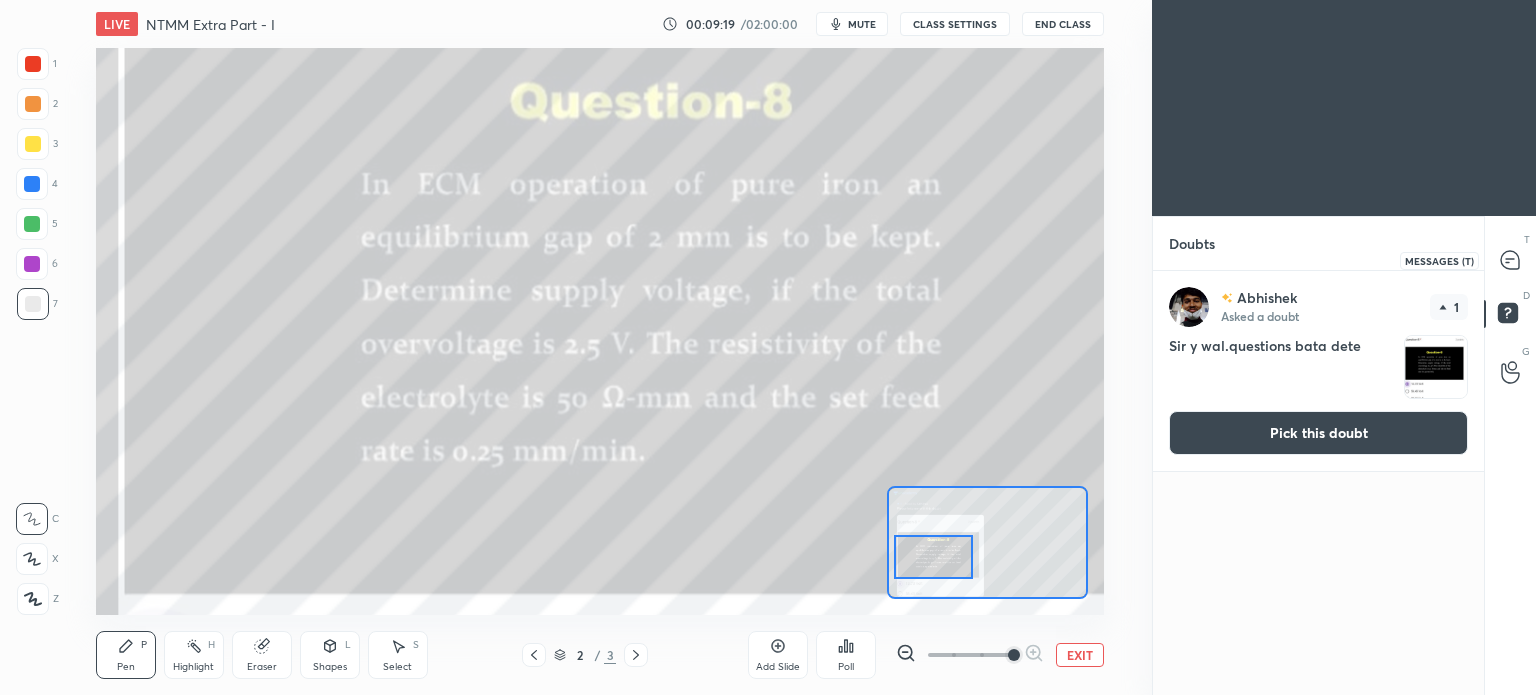 click 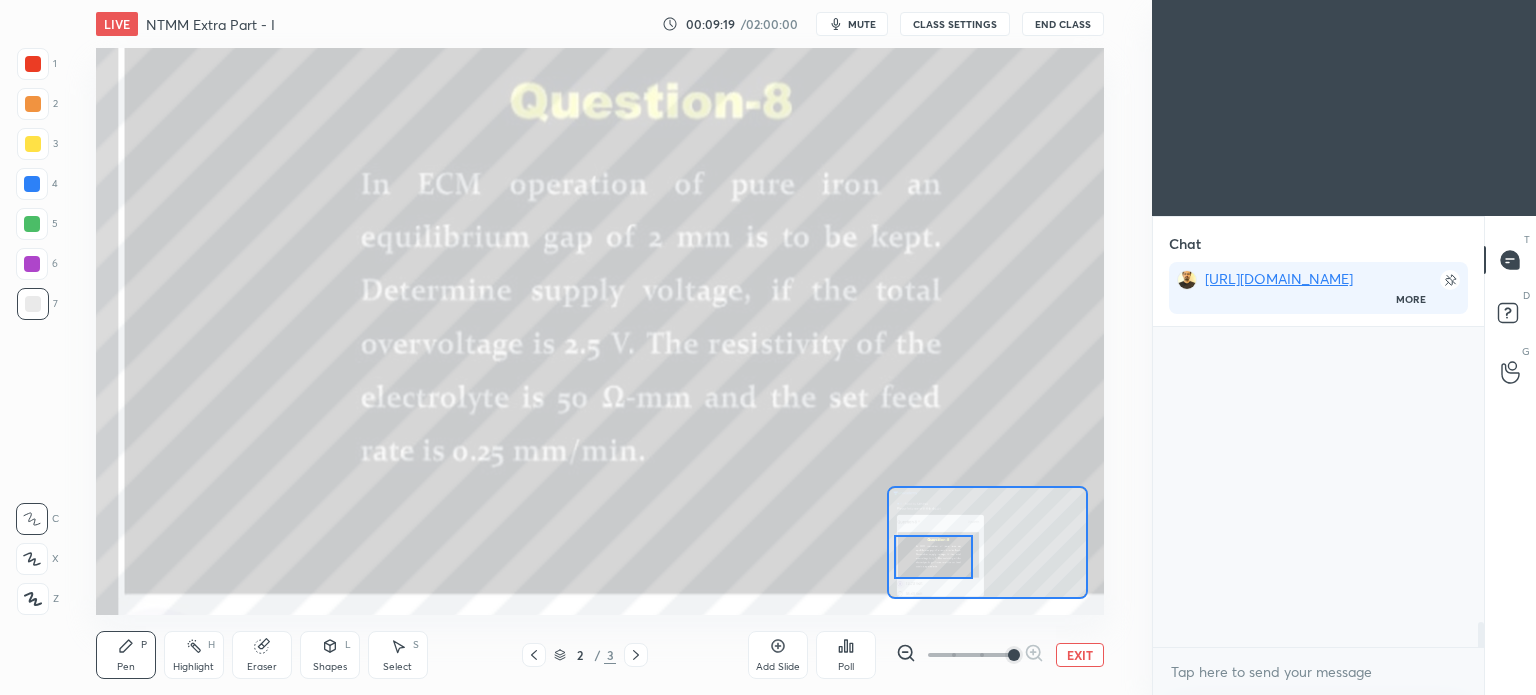 scroll, scrollTop: 362, scrollLeft: 325, axis: both 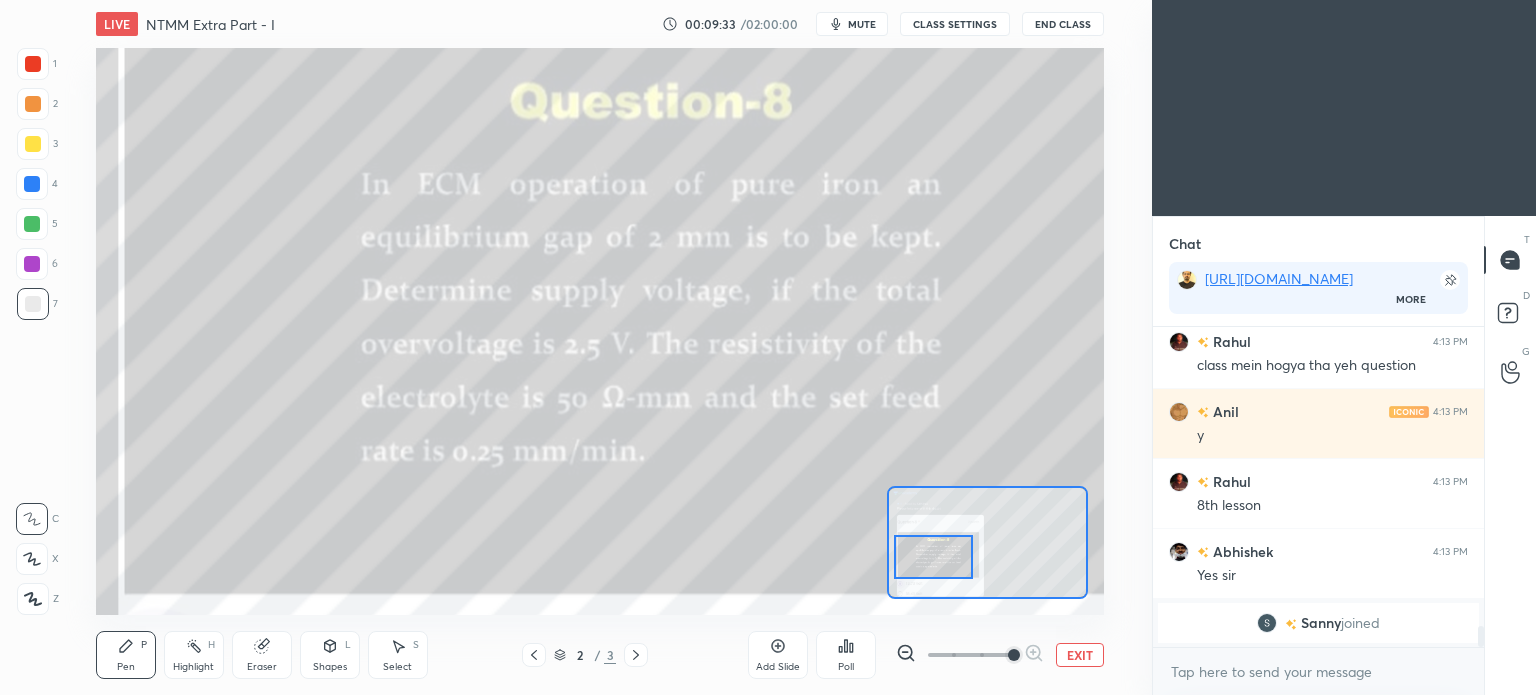 click at bounding box center [534, 655] 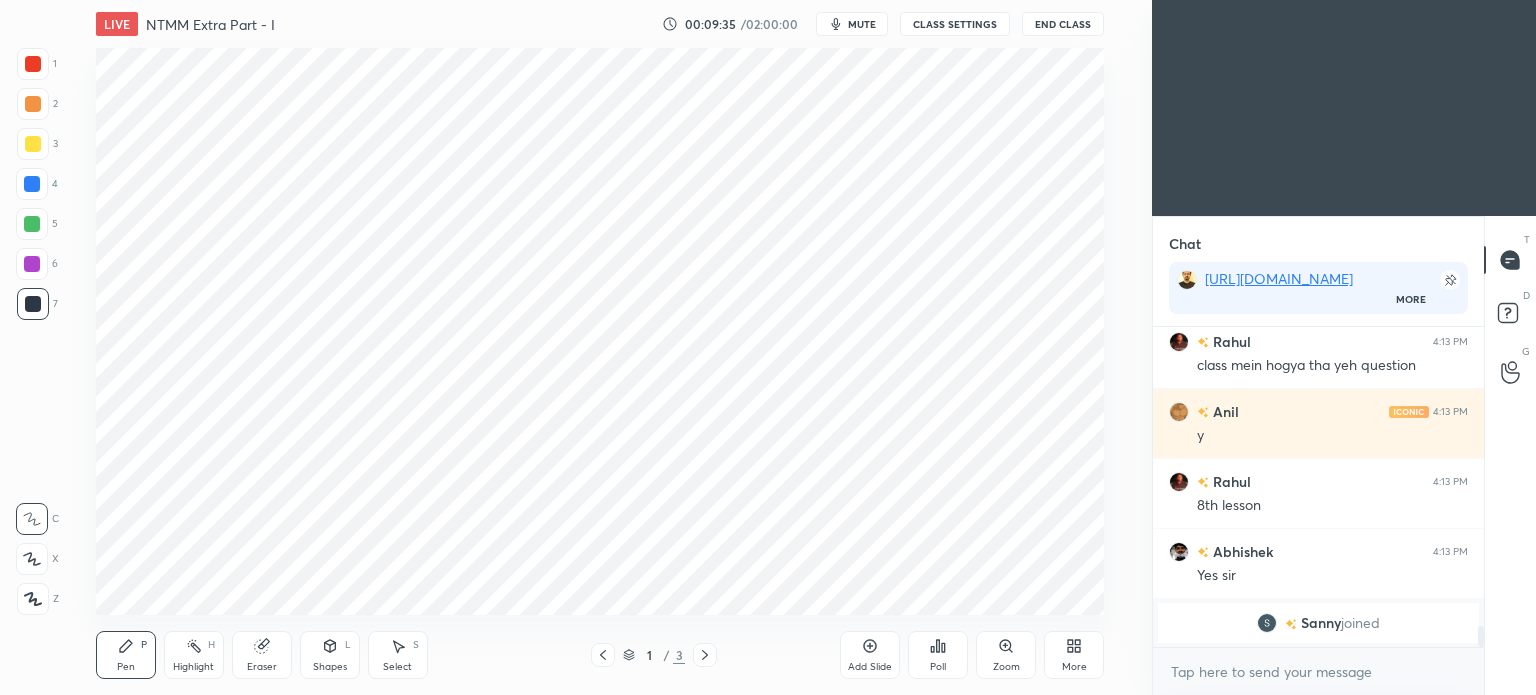 click at bounding box center [603, 655] 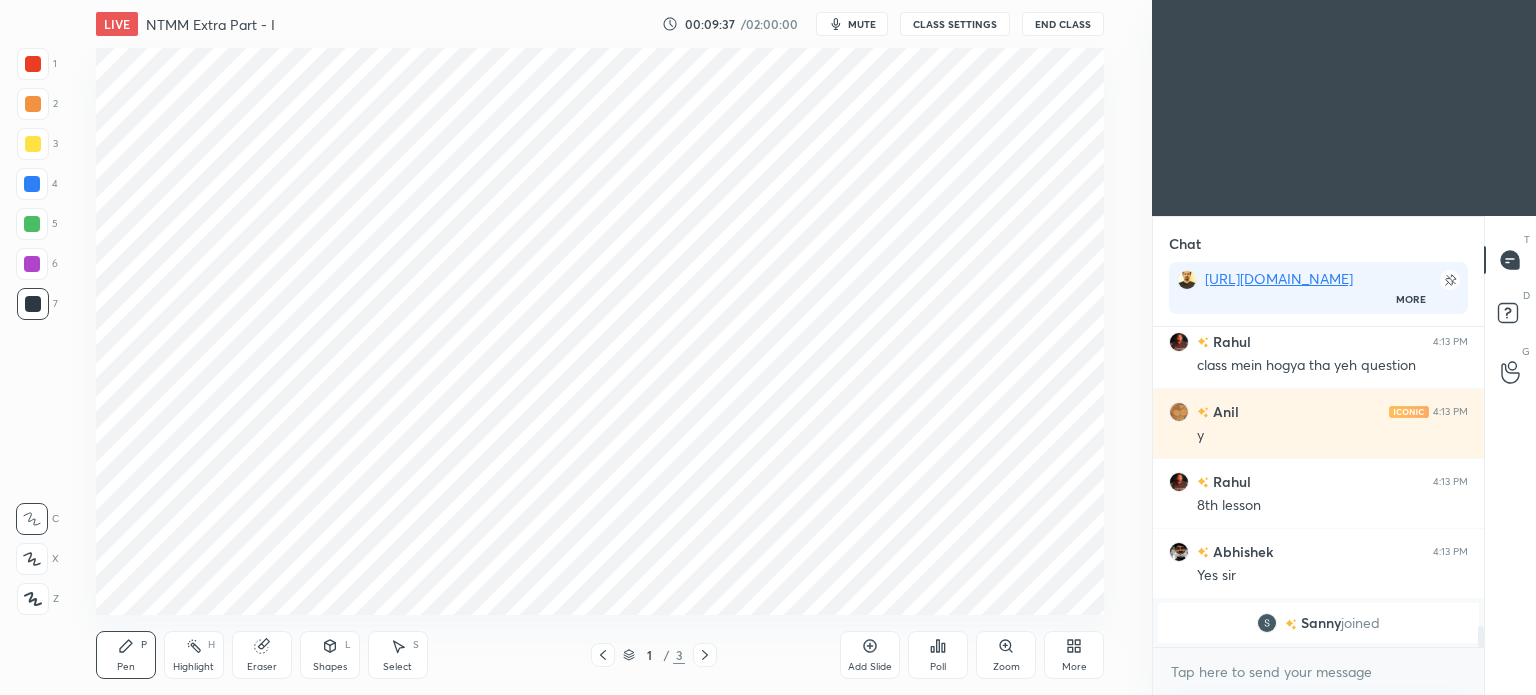 click on "More" at bounding box center [1074, 655] 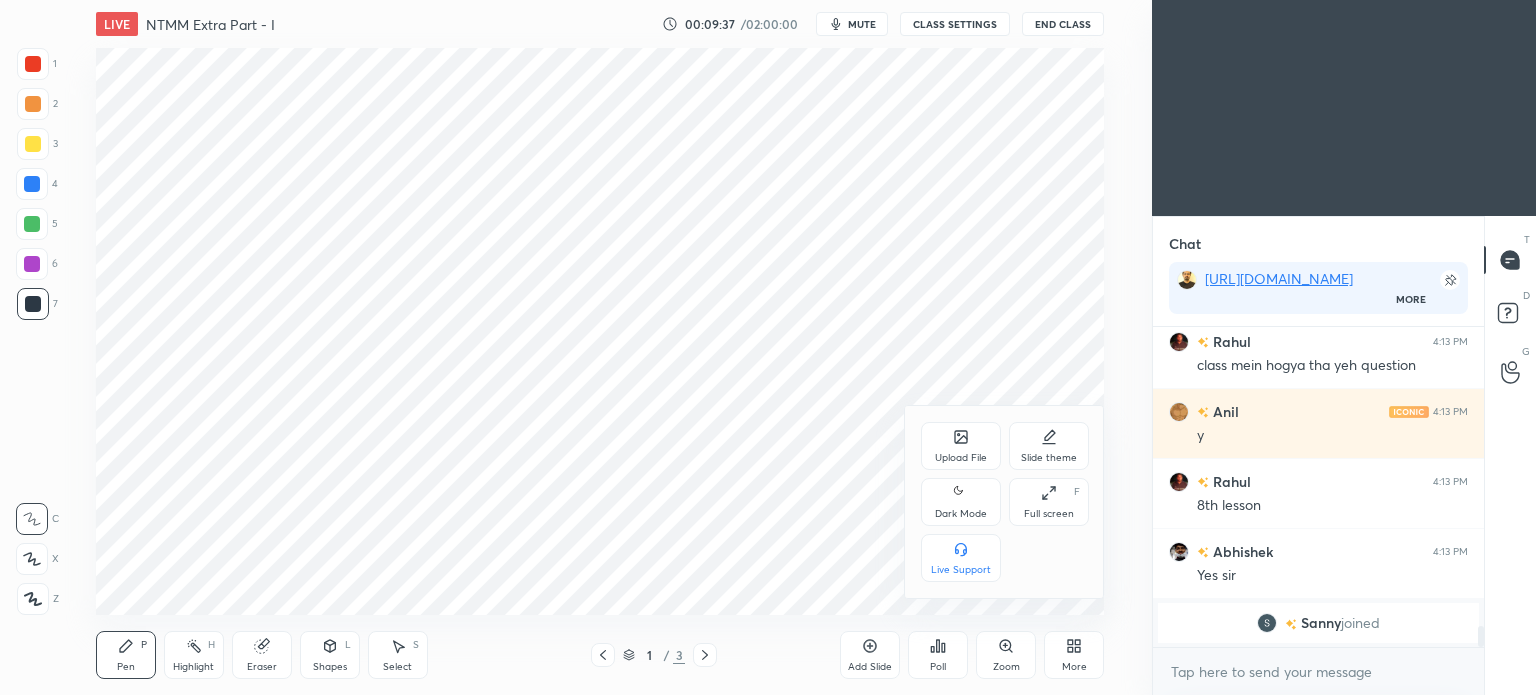 click on "Upload File" at bounding box center [961, 458] 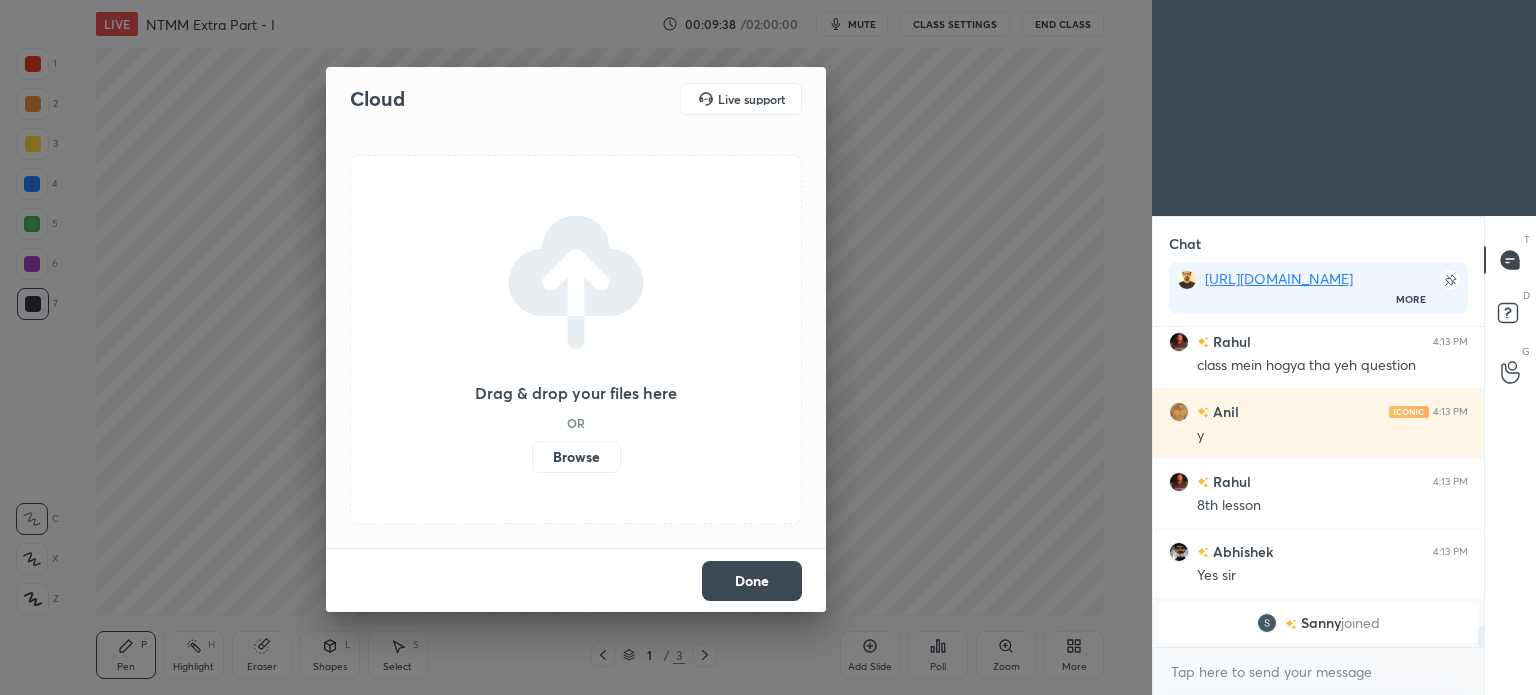 click on "Browse" at bounding box center [576, 457] 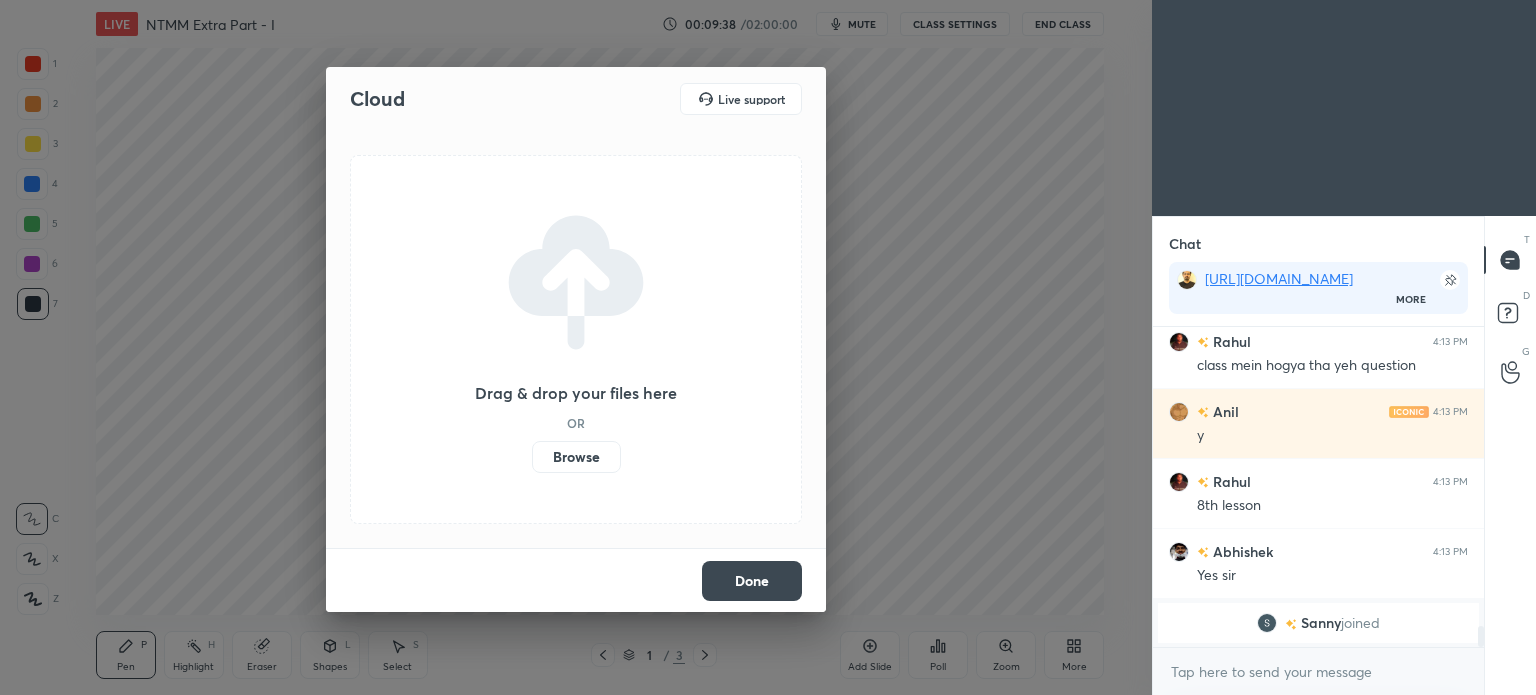 click on "Browse" at bounding box center (532, 457) 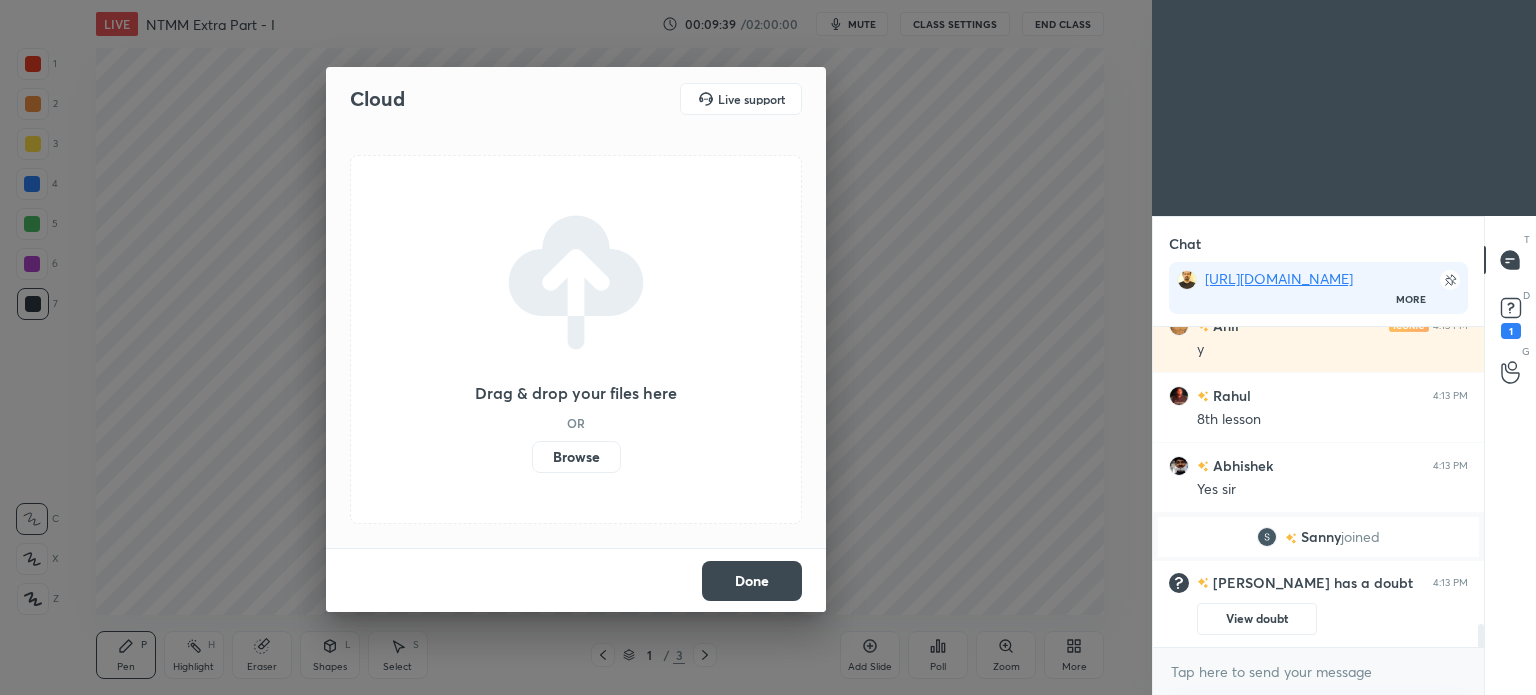 scroll, scrollTop: 4220, scrollLeft: 0, axis: vertical 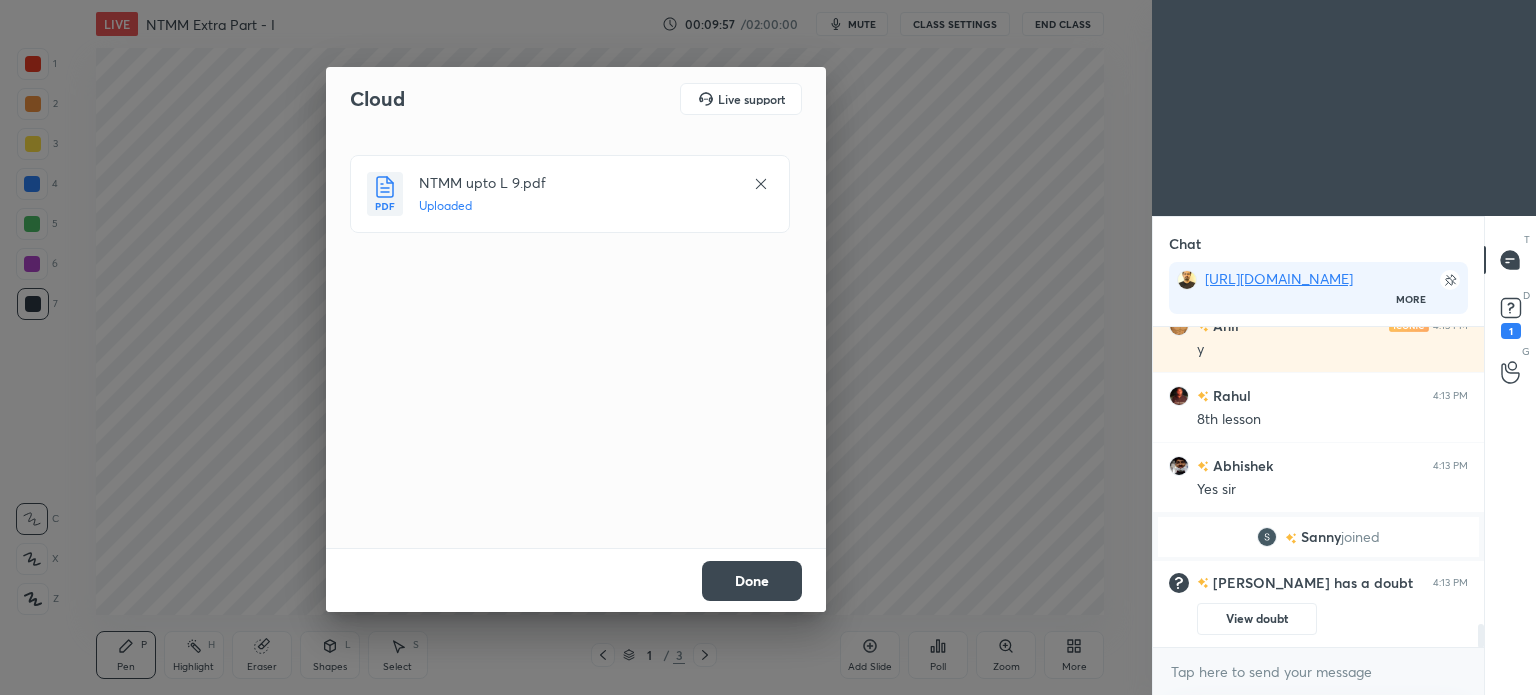 click on "Done" at bounding box center (752, 581) 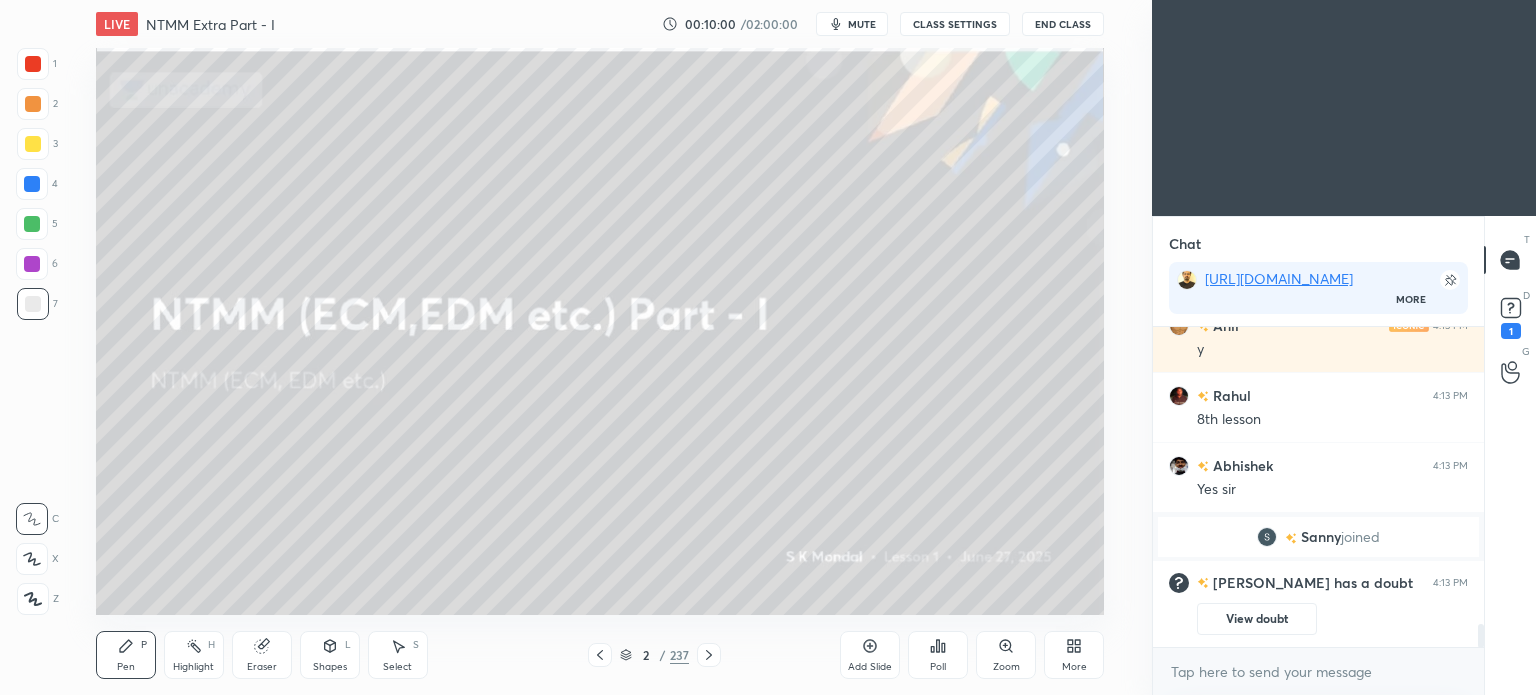 click 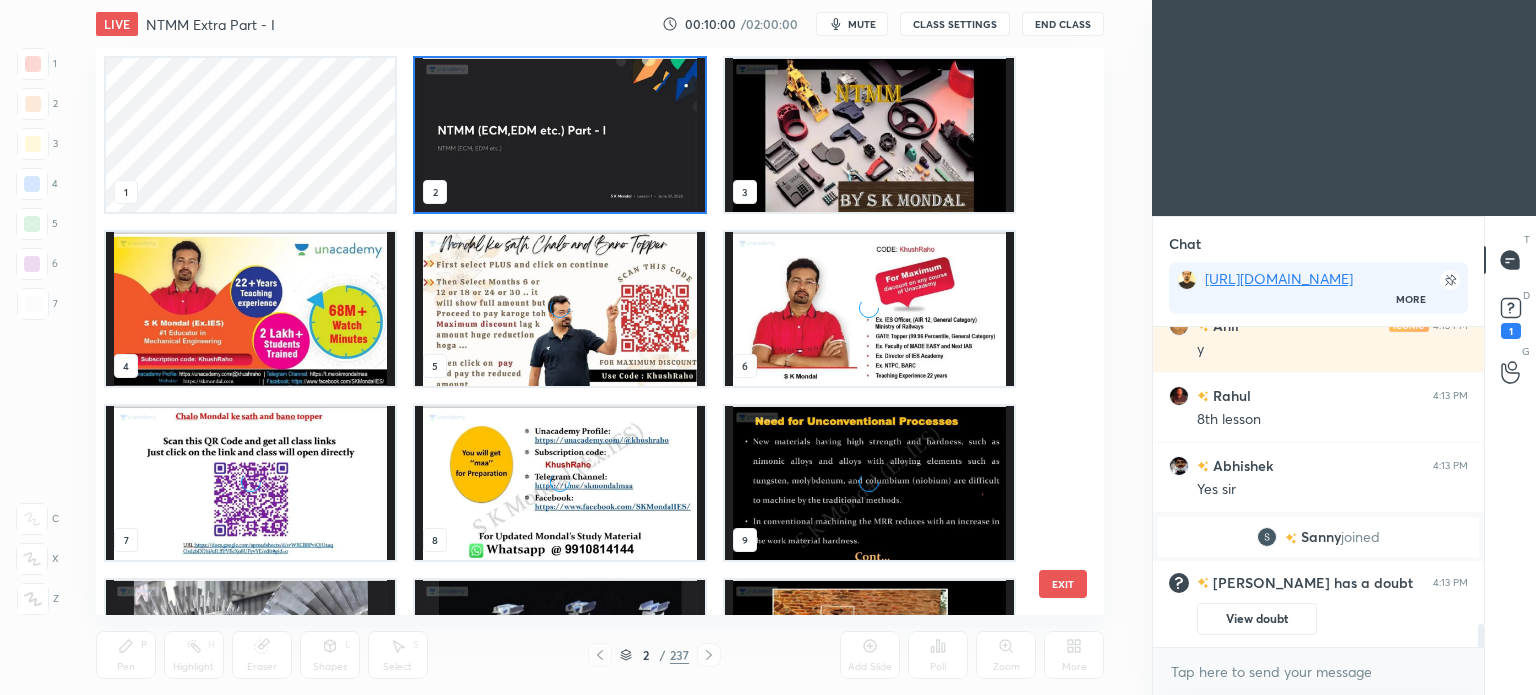 scroll, scrollTop: 6, scrollLeft: 10, axis: both 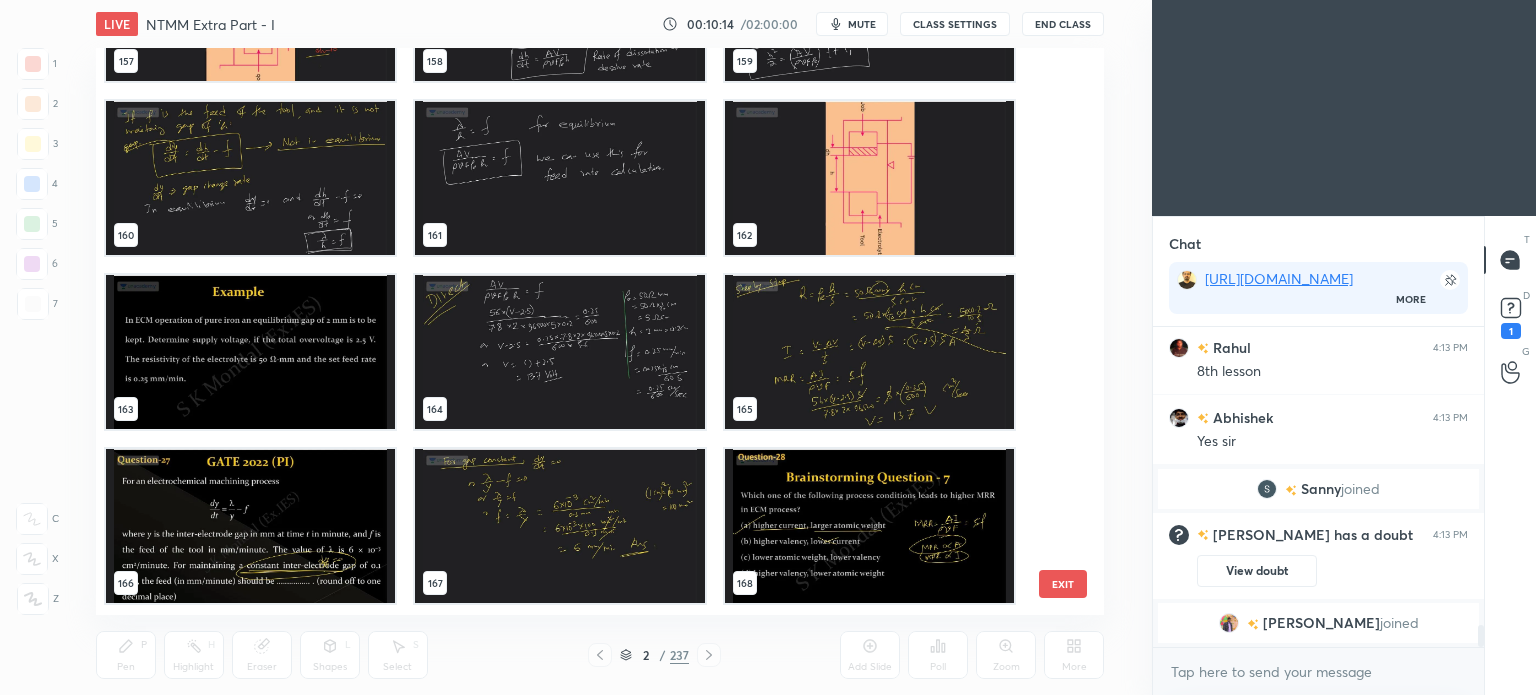 click at bounding box center [250, 352] 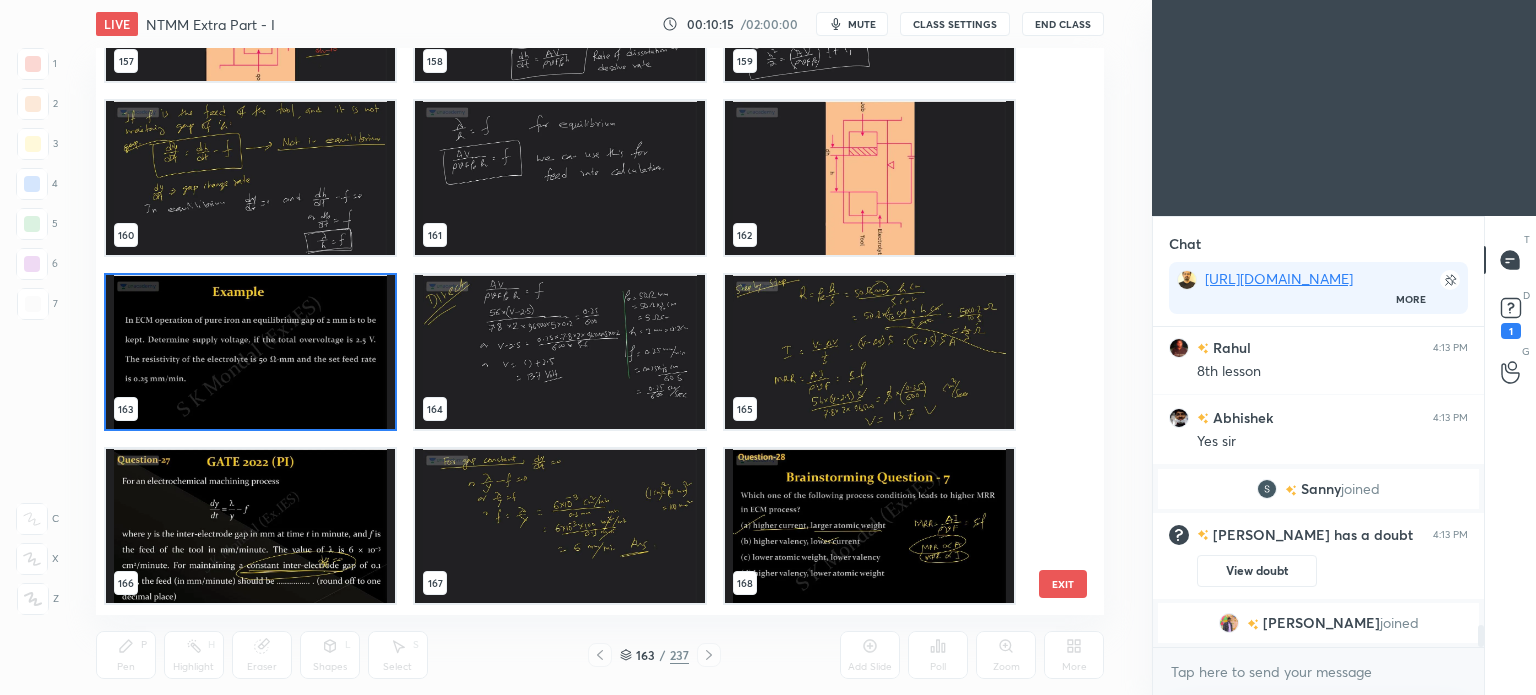 click at bounding box center (250, 352) 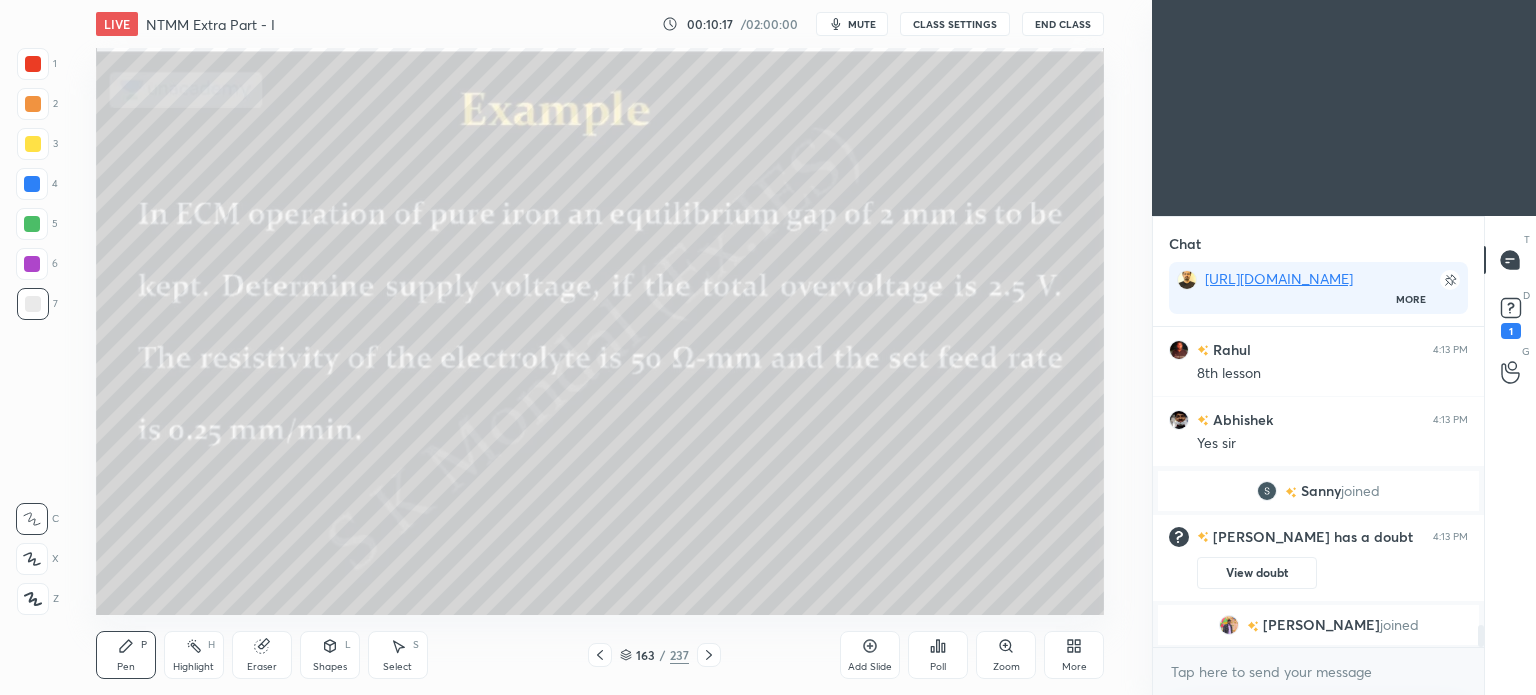 scroll, scrollTop: 4340, scrollLeft: 0, axis: vertical 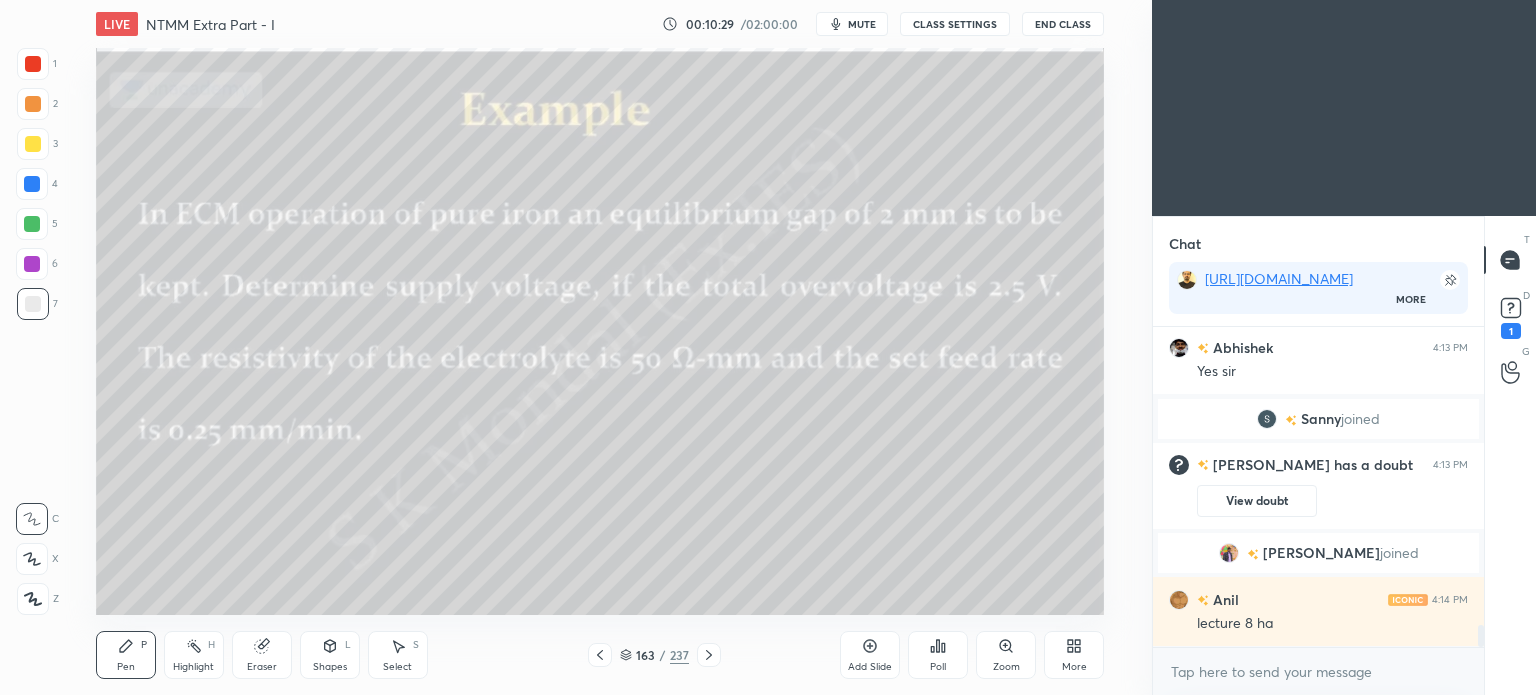 click 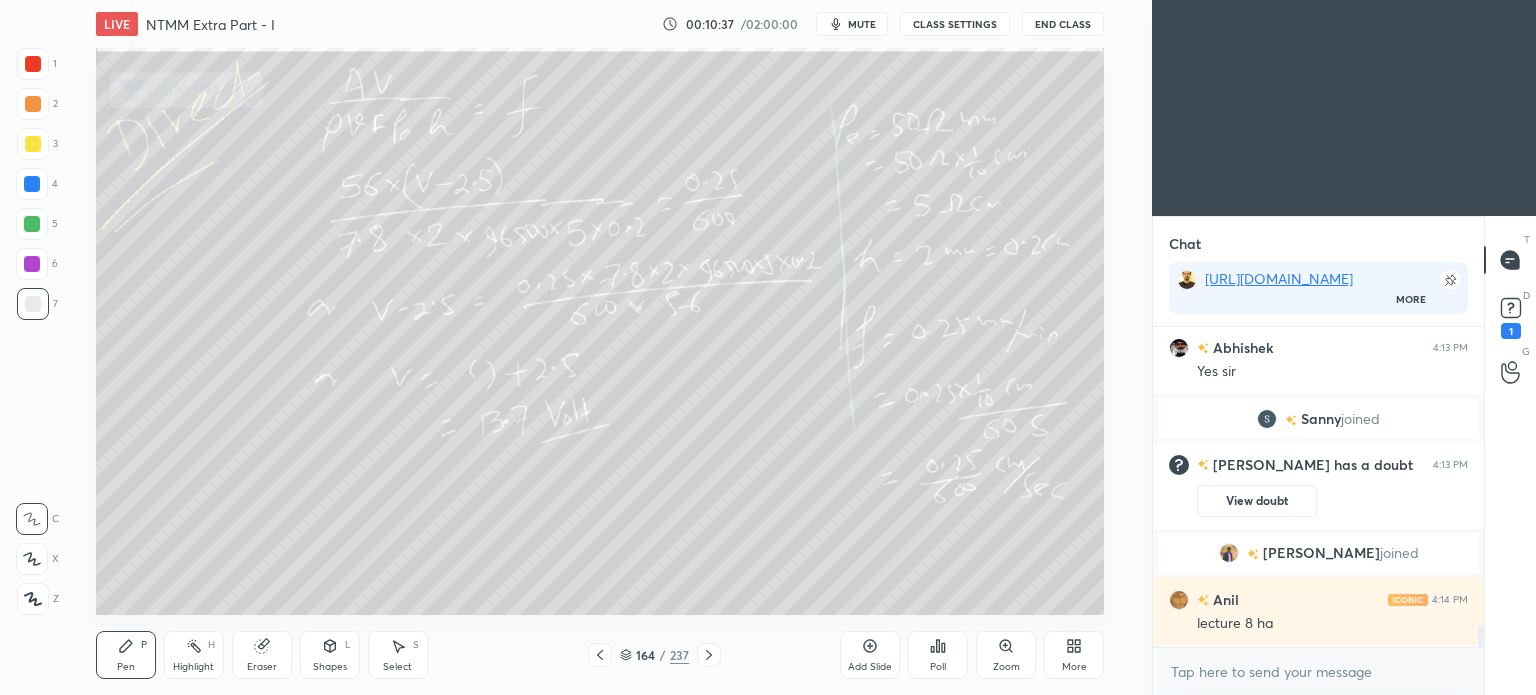 click 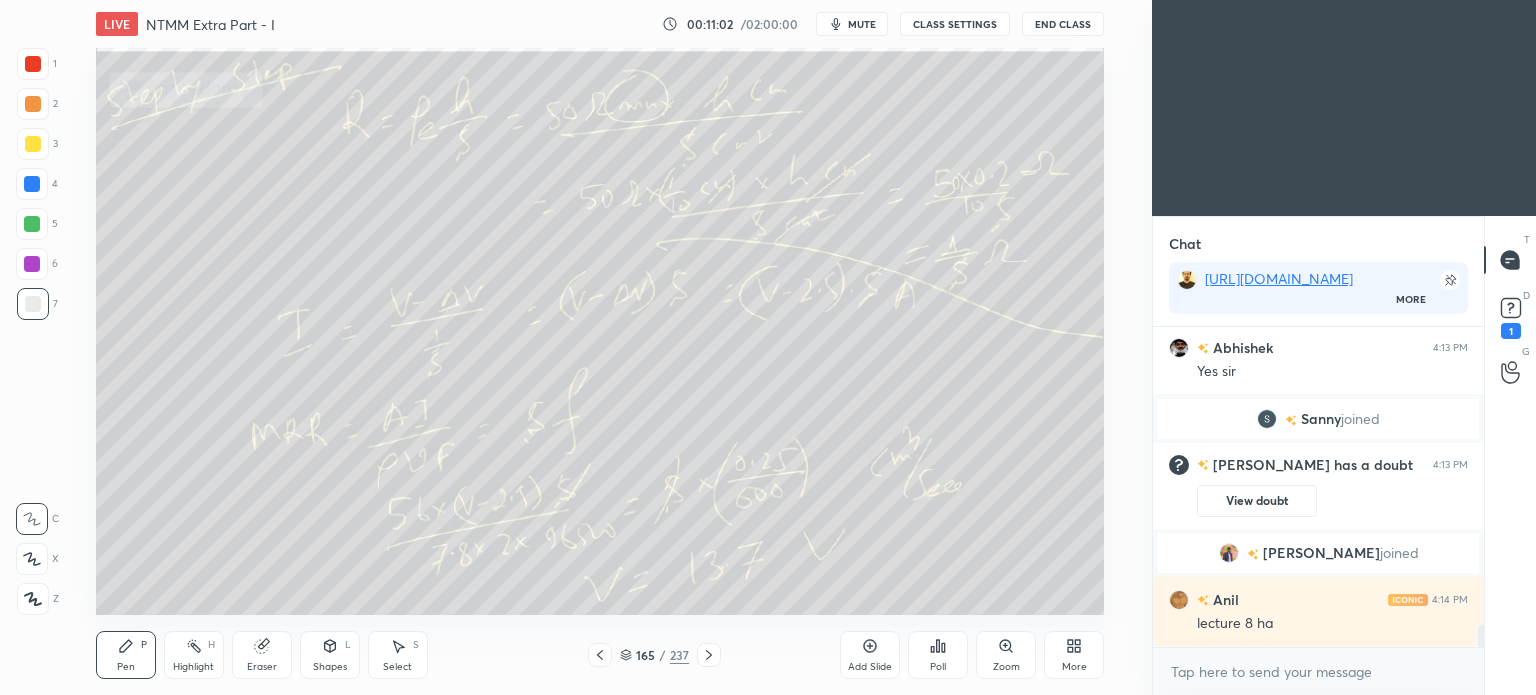 scroll, scrollTop: 4388, scrollLeft: 0, axis: vertical 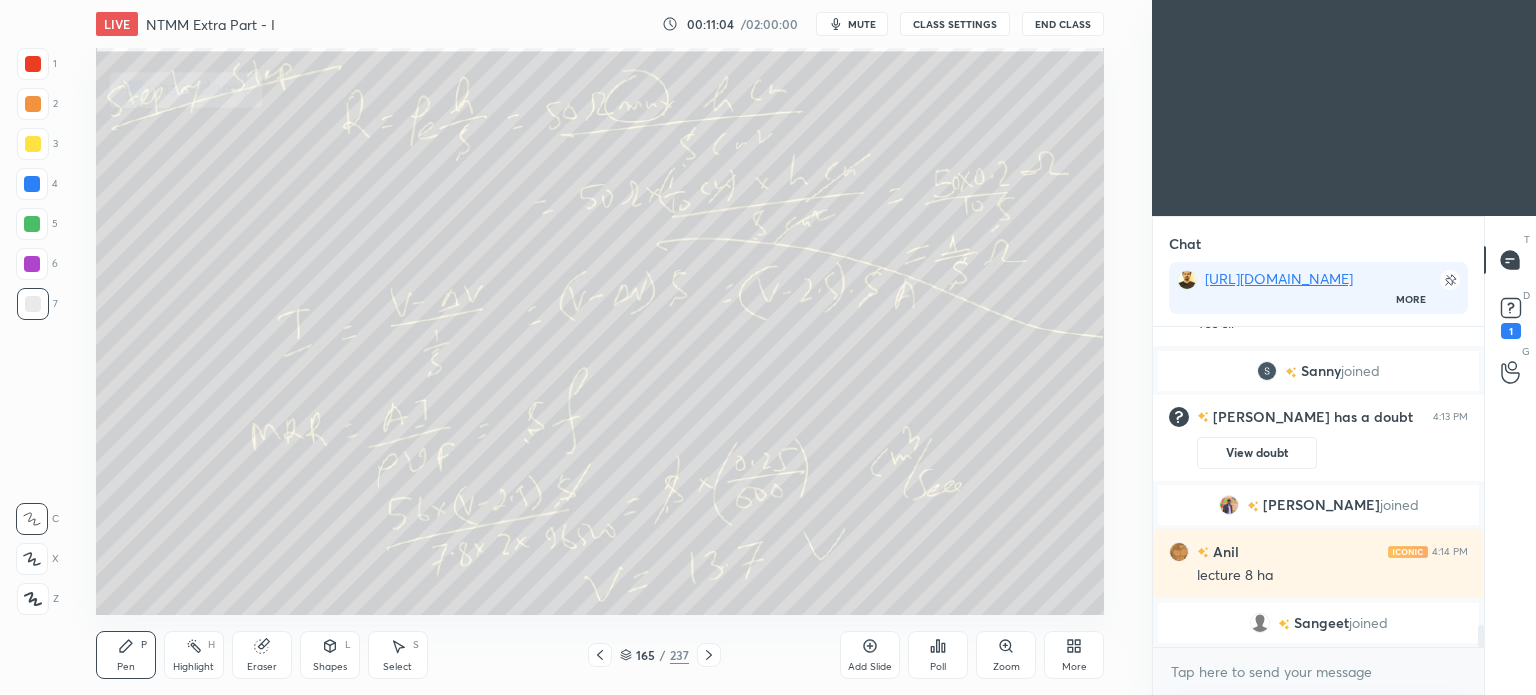 click 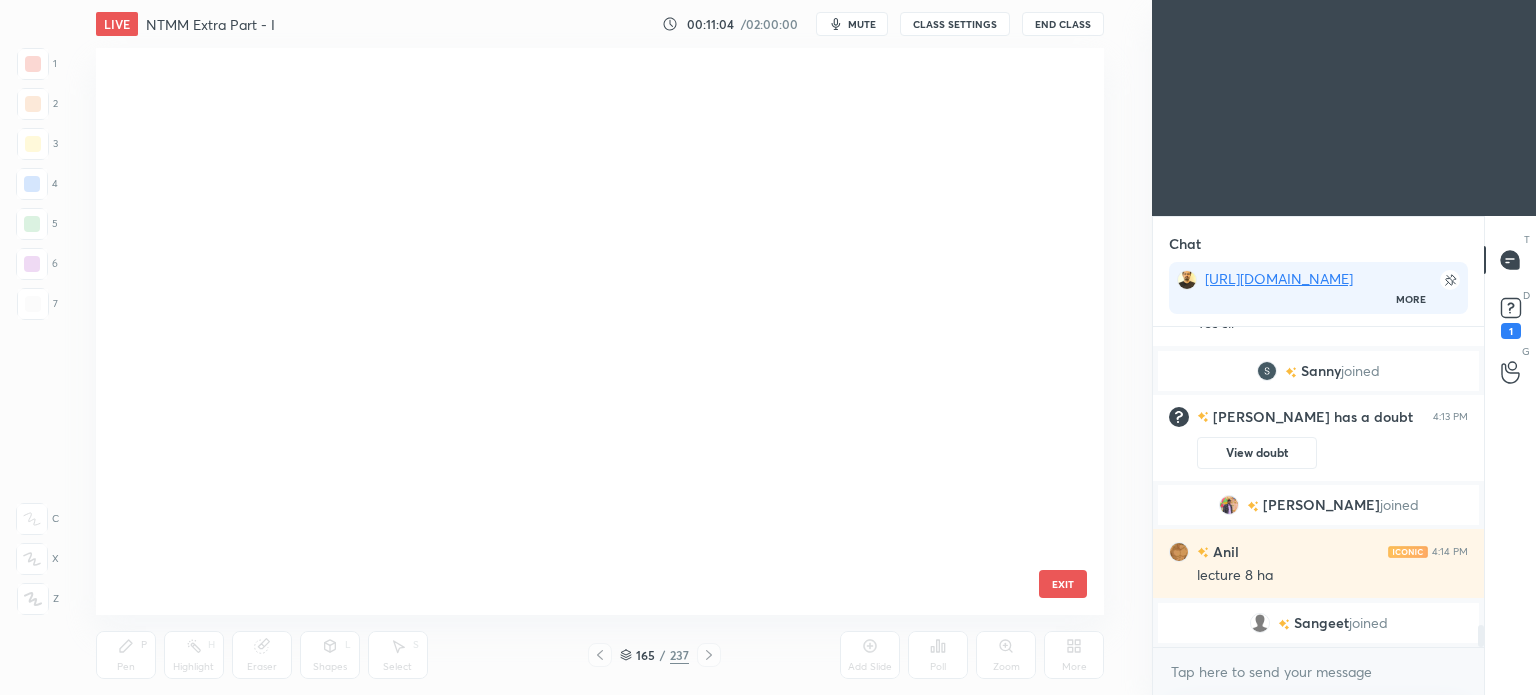 scroll, scrollTop: 9003, scrollLeft: 0, axis: vertical 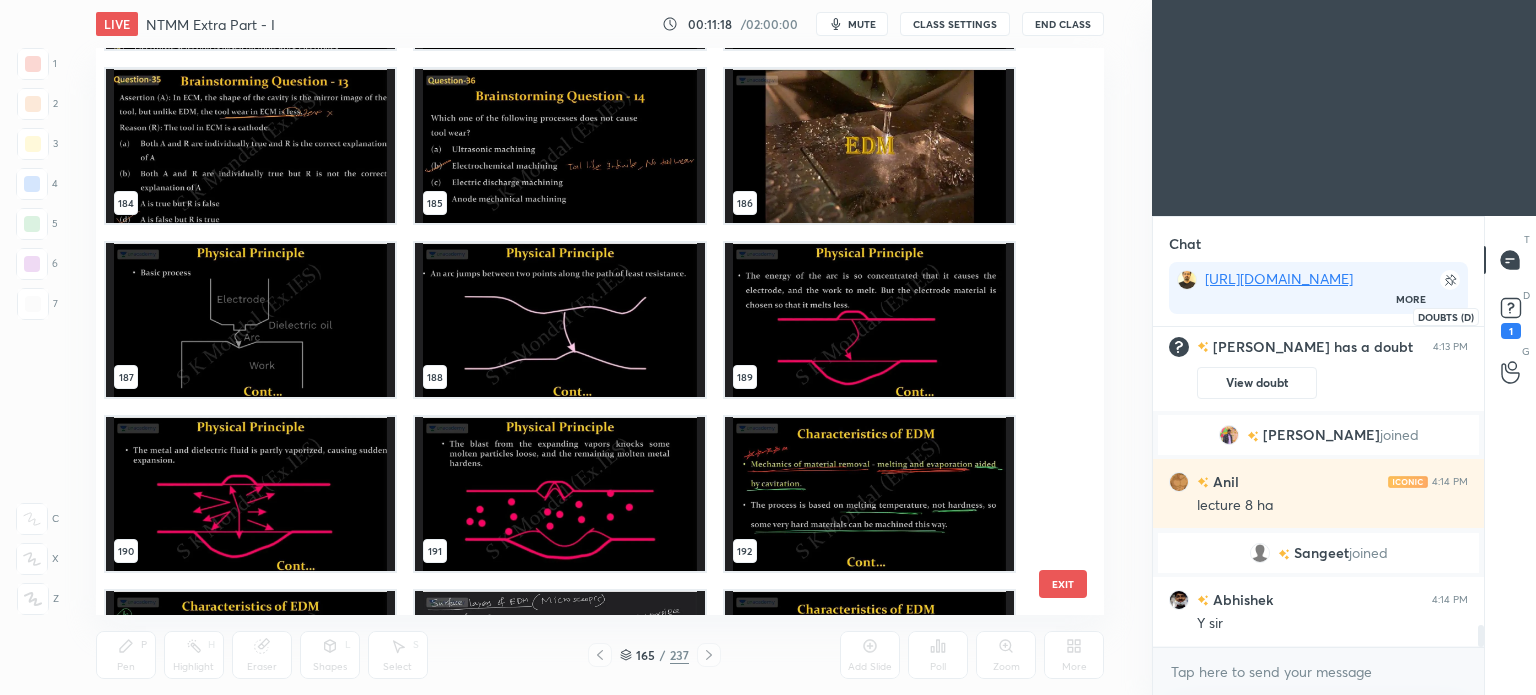 click 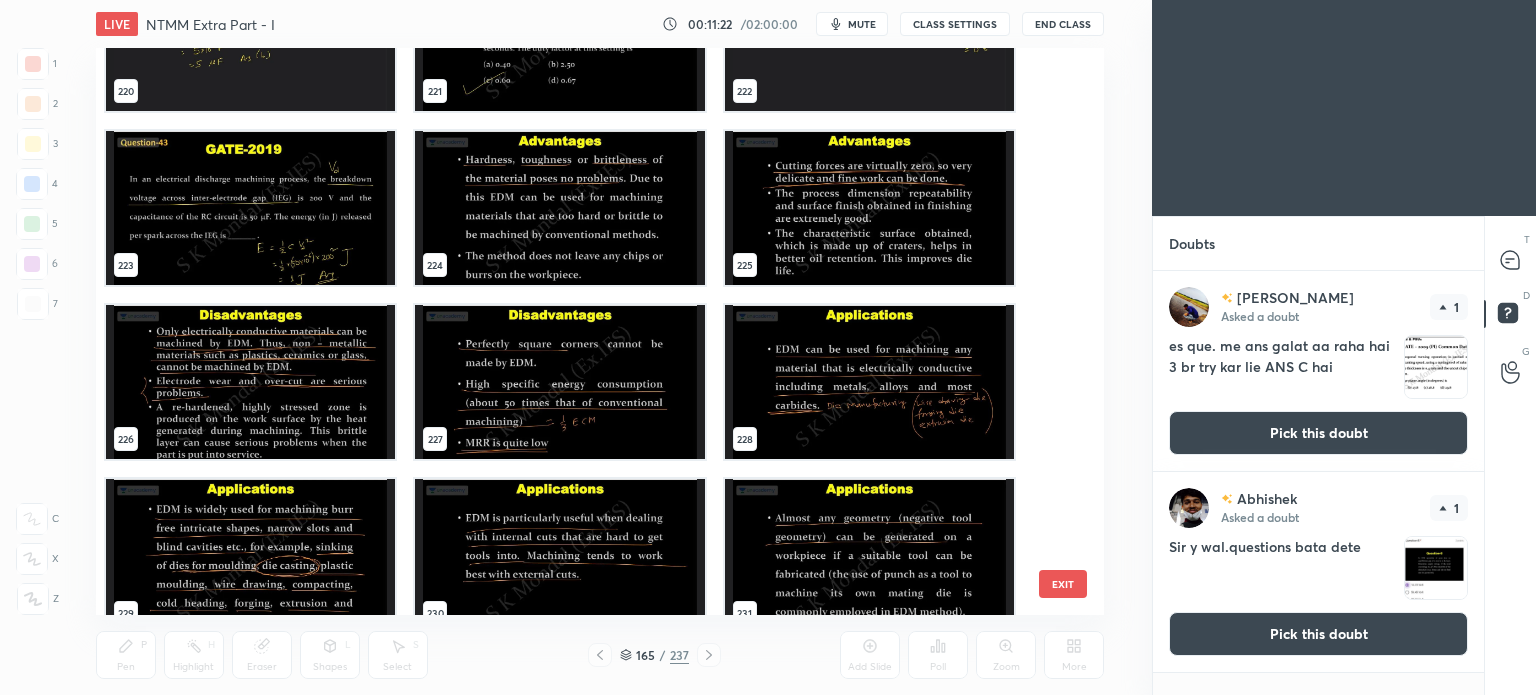 scroll, scrollTop: 13179, scrollLeft: 0, axis: vertical 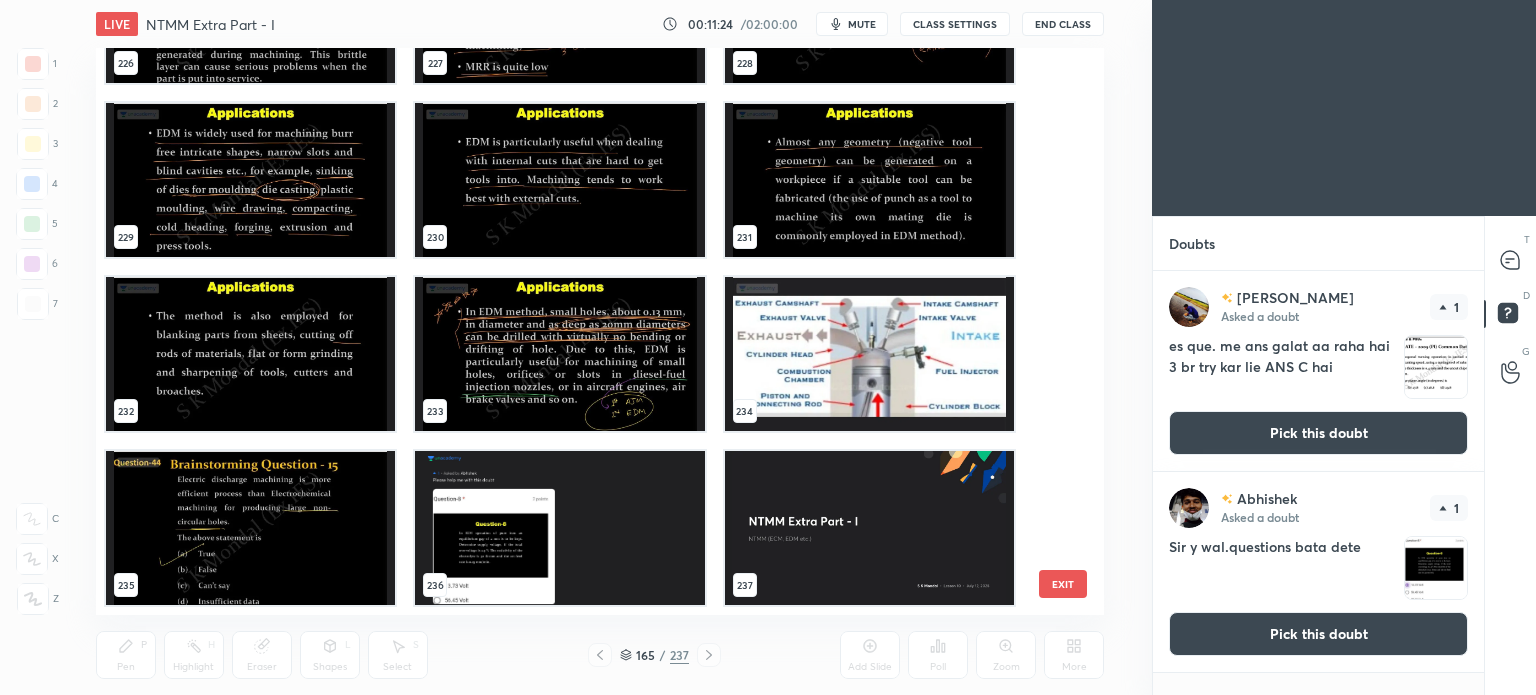 click at bounding box center [559, 528] 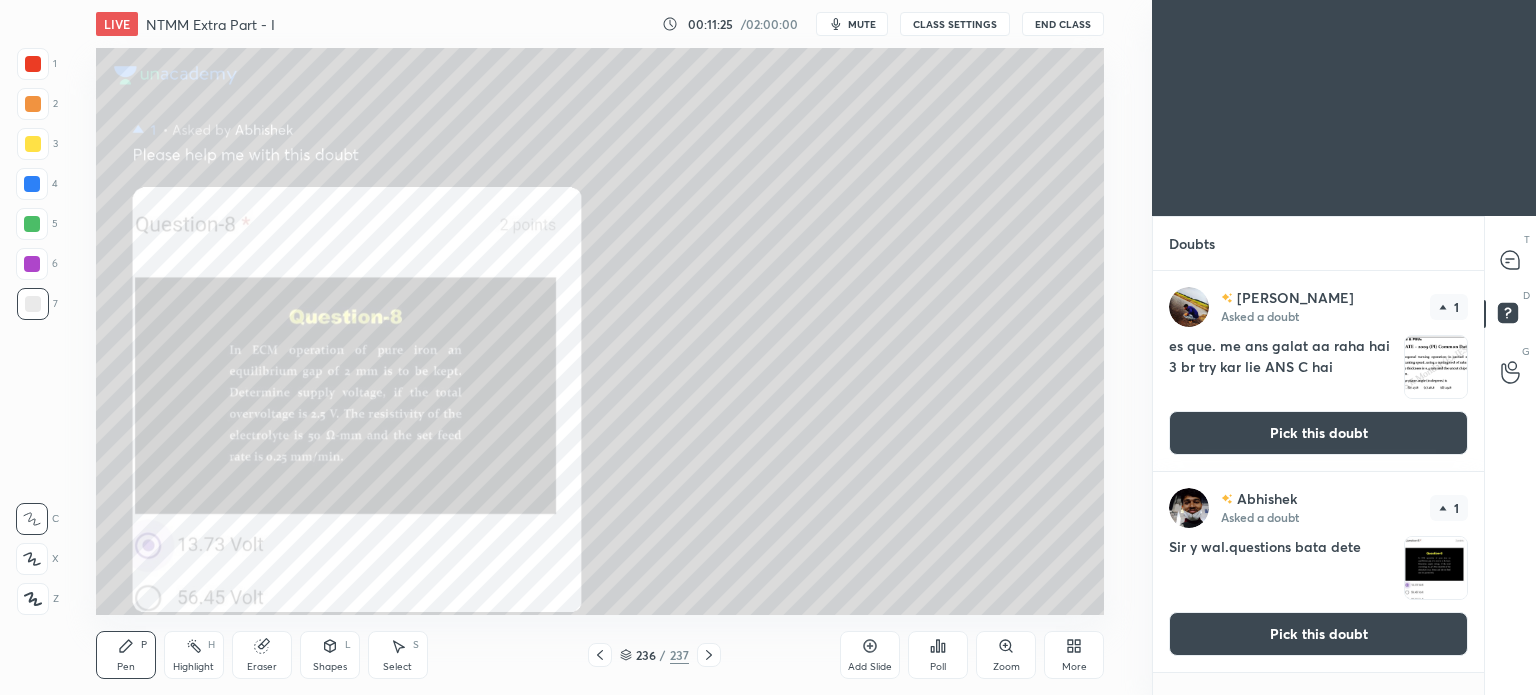 click on "Pick this doubt" at bounding box center [1318, 433] 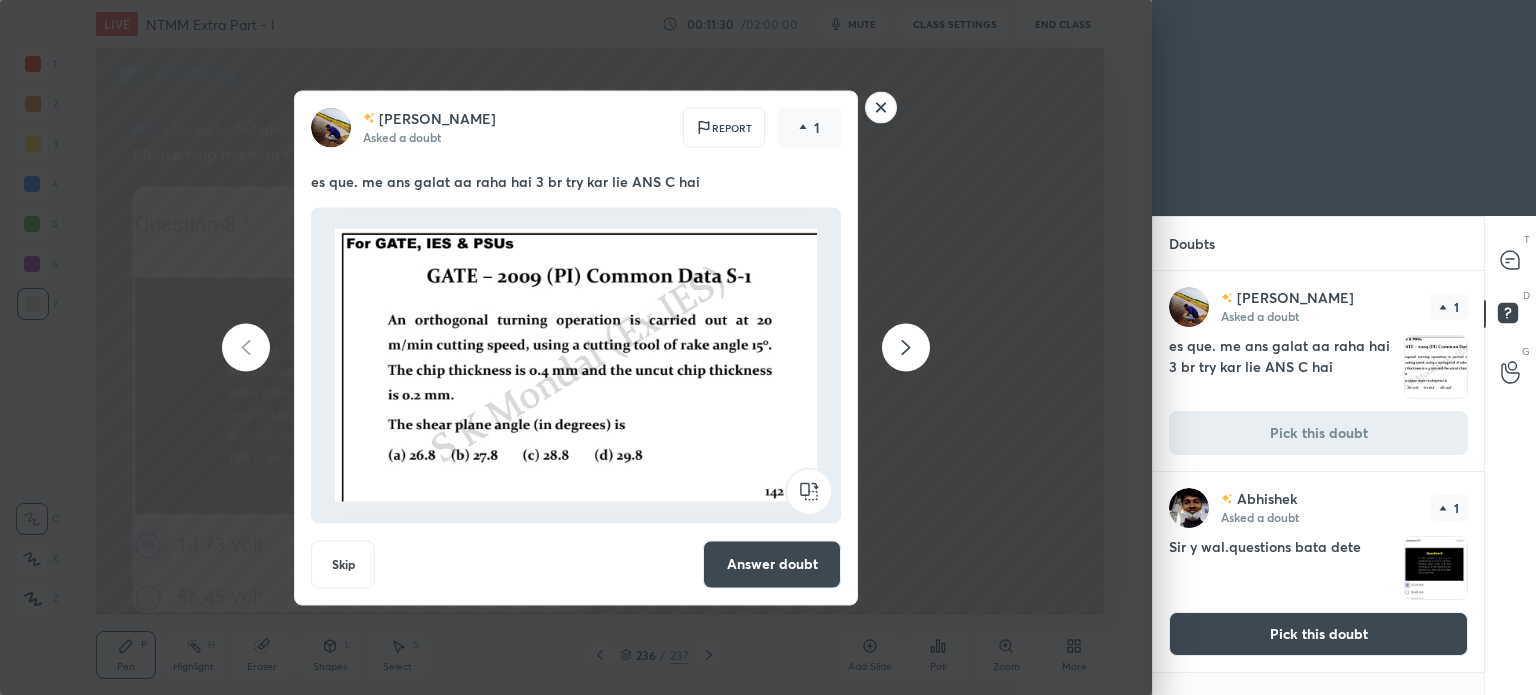 click 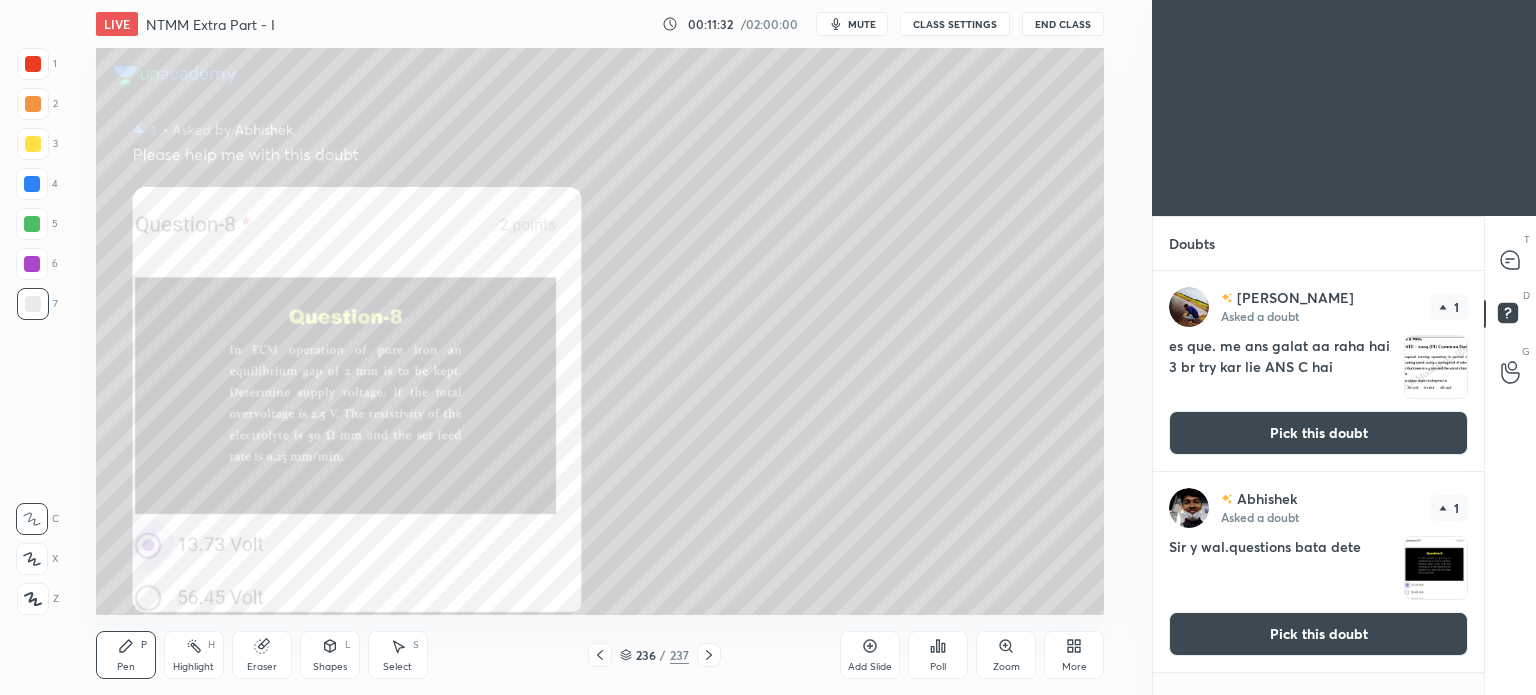 click on "Pick this doubt" at bounding box center (1318, 634) 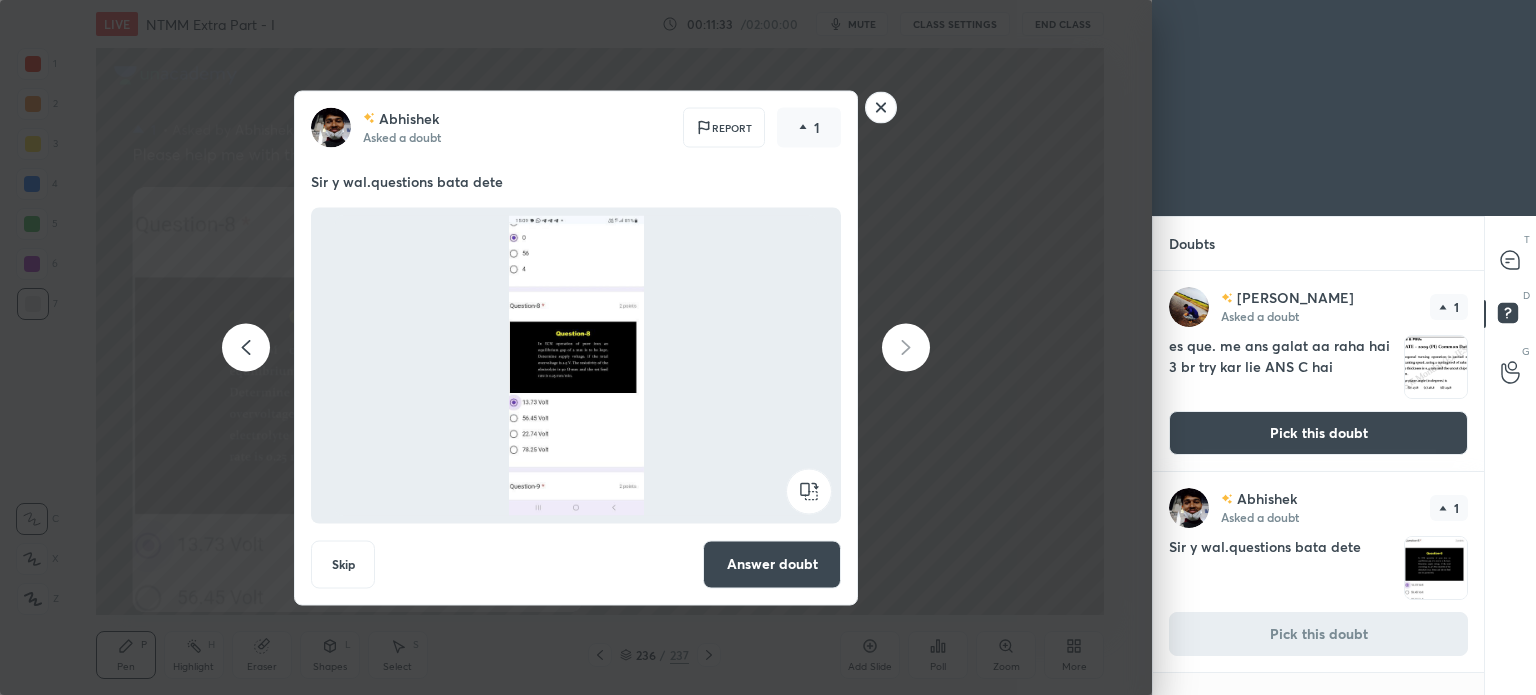 click on "Answer doubt" at bounding box center (772, 564) 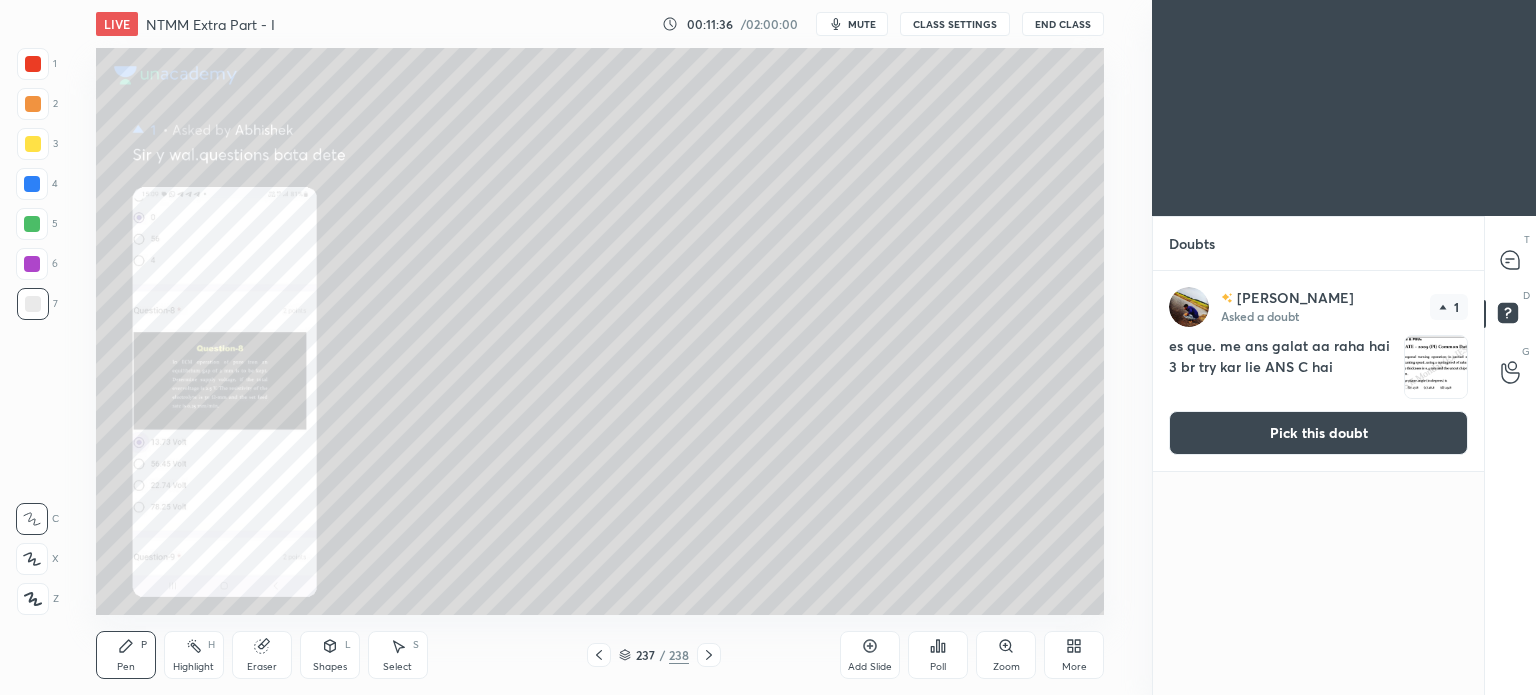 click on "Zoom" at bounding box center [1006, 655] 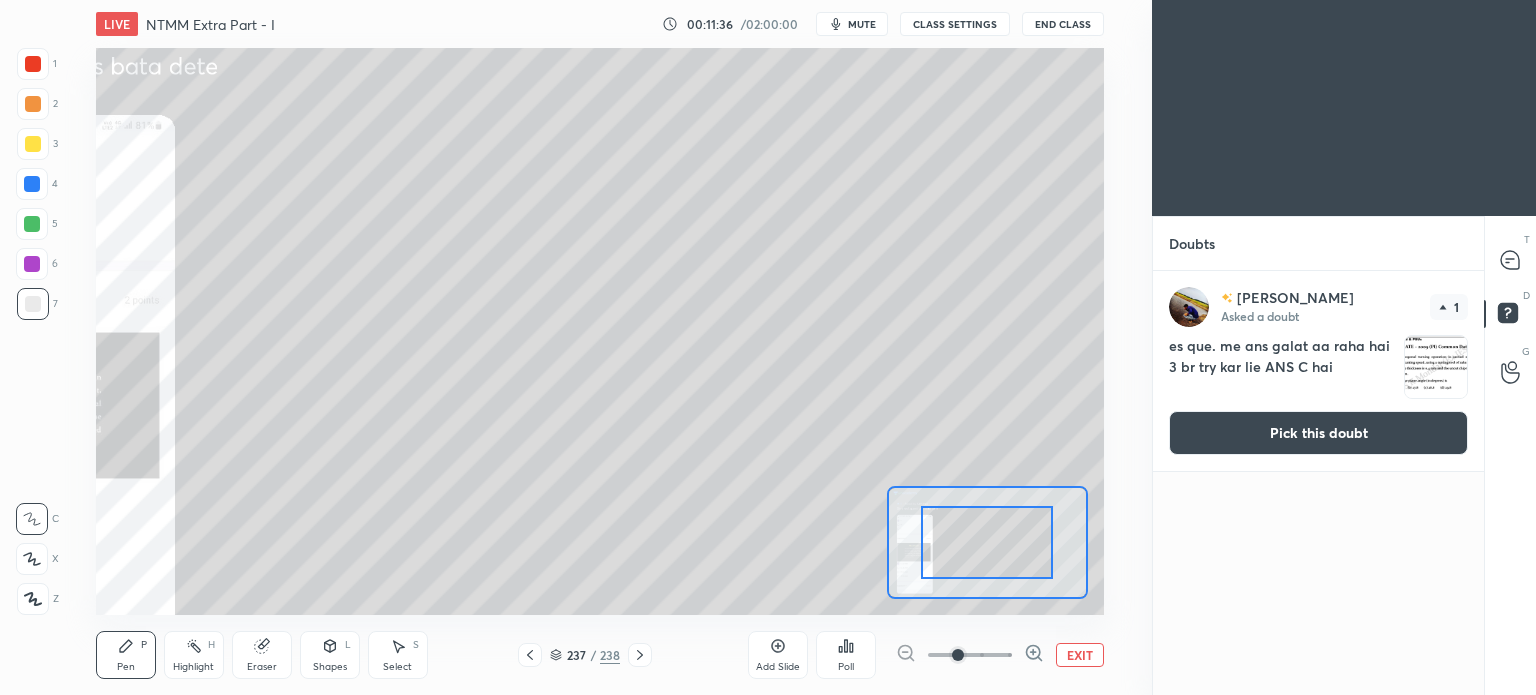 click at bounding box center (970, 655) 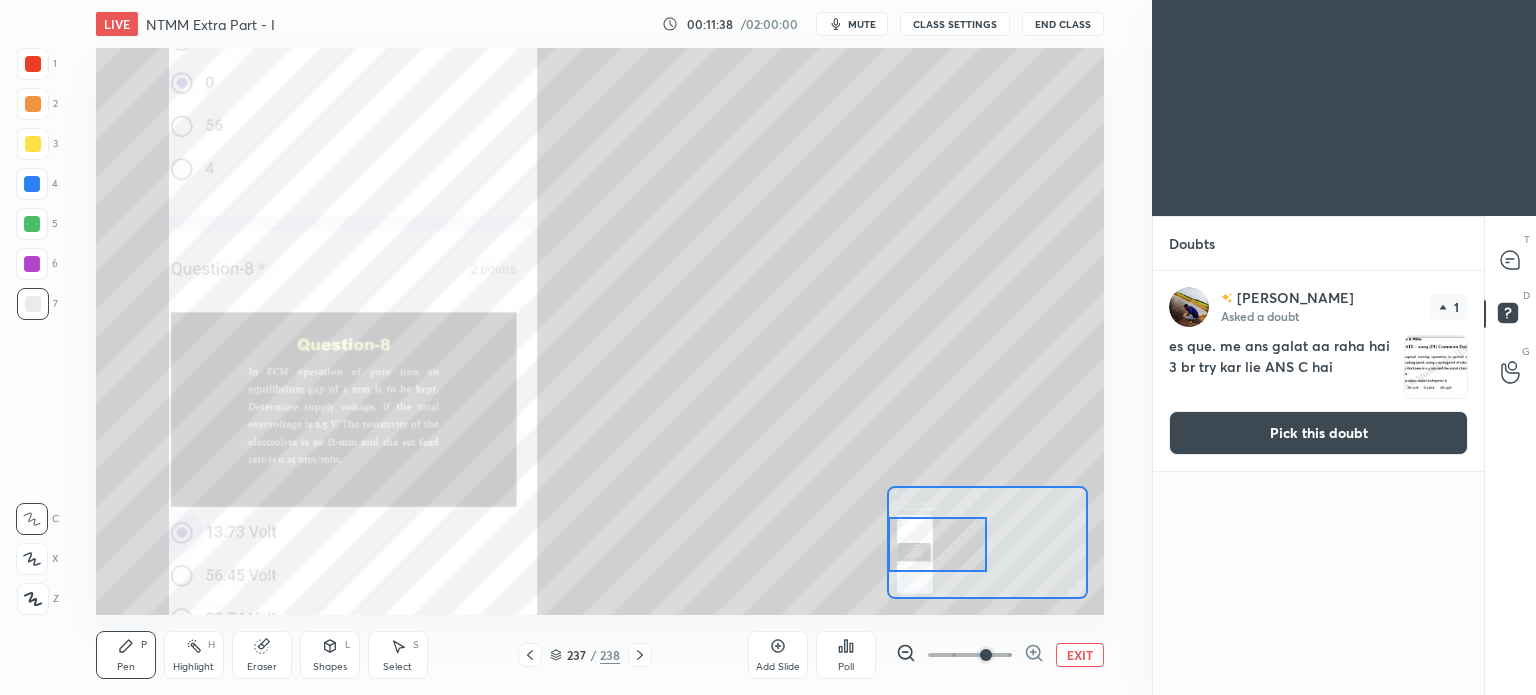click on "Setting up your live class Poll for   secs No correct answer Start poll" at bounding box center (600, 331) 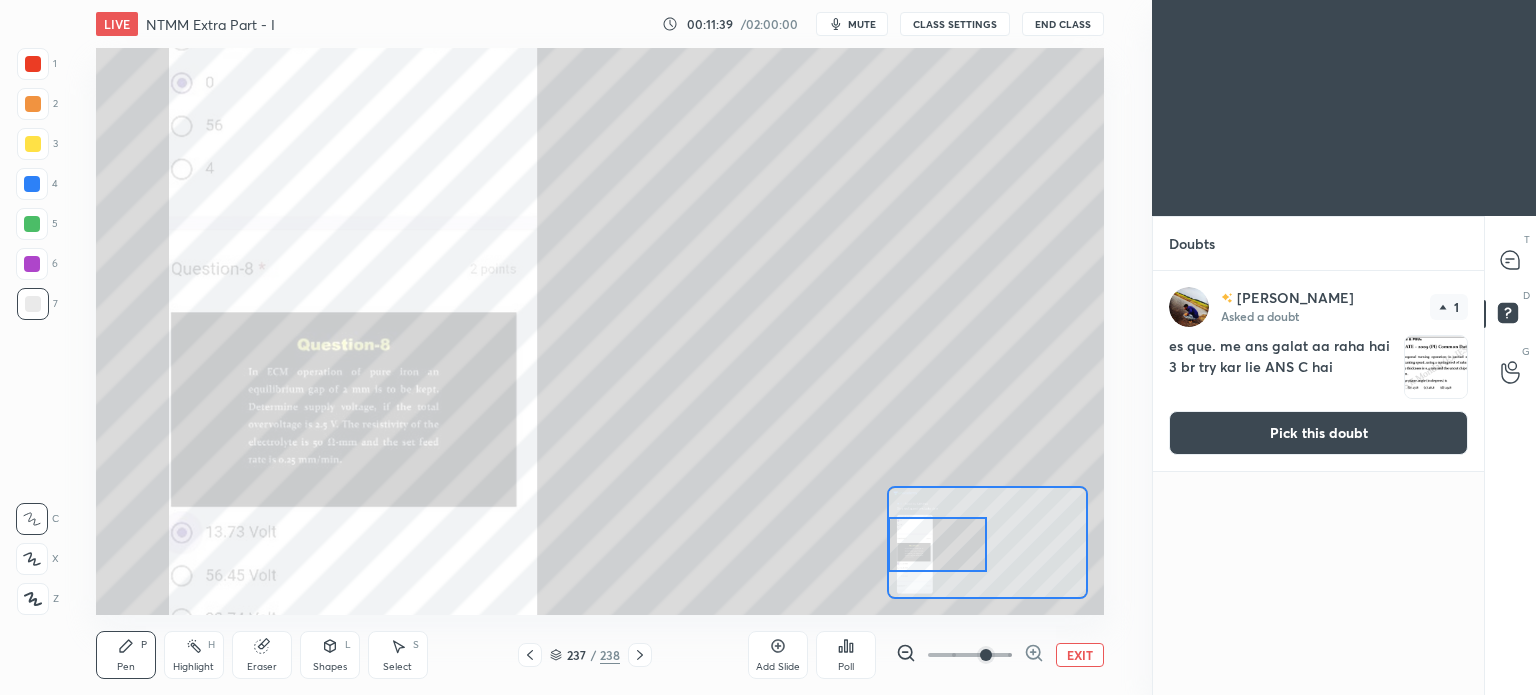 click on "Pick this doubt" at bounding box center [1318, 433] 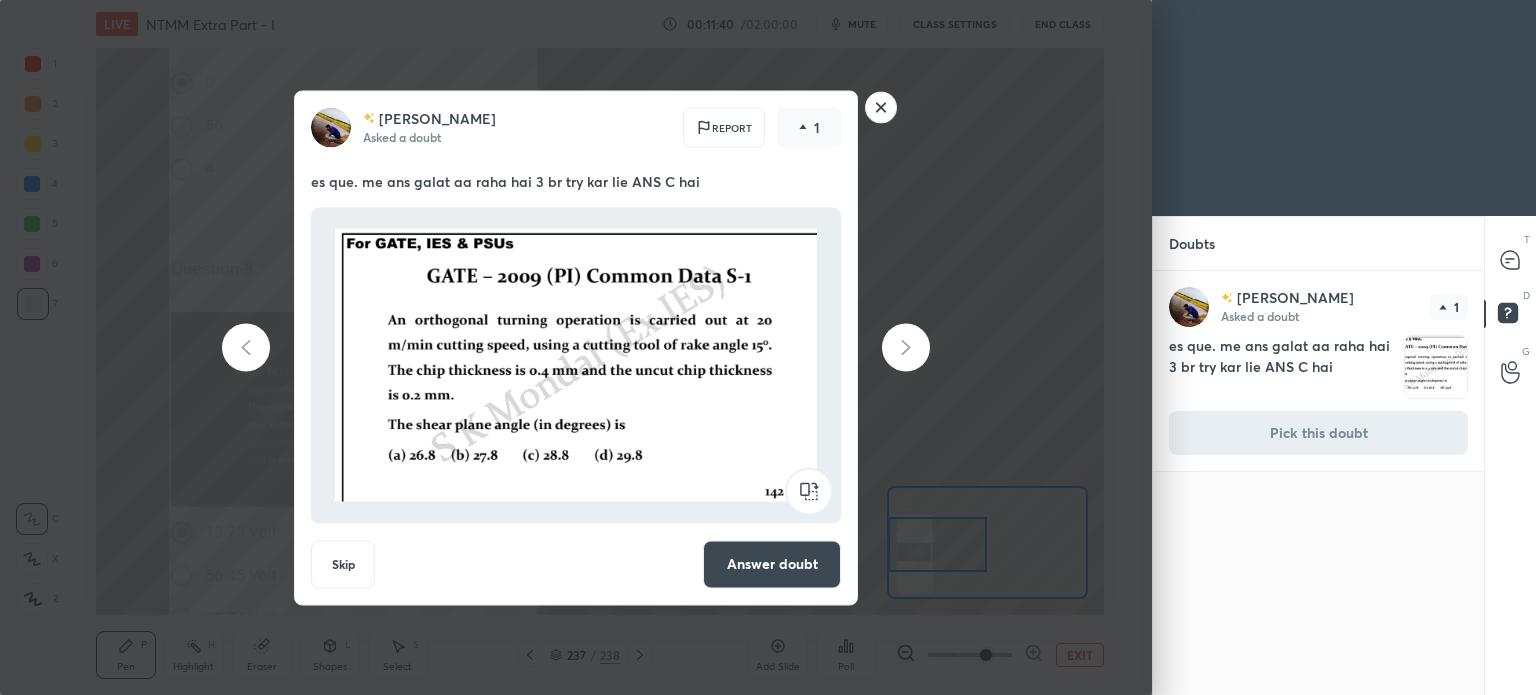 click on "Answer doubt" at bounding box center (772, 564) 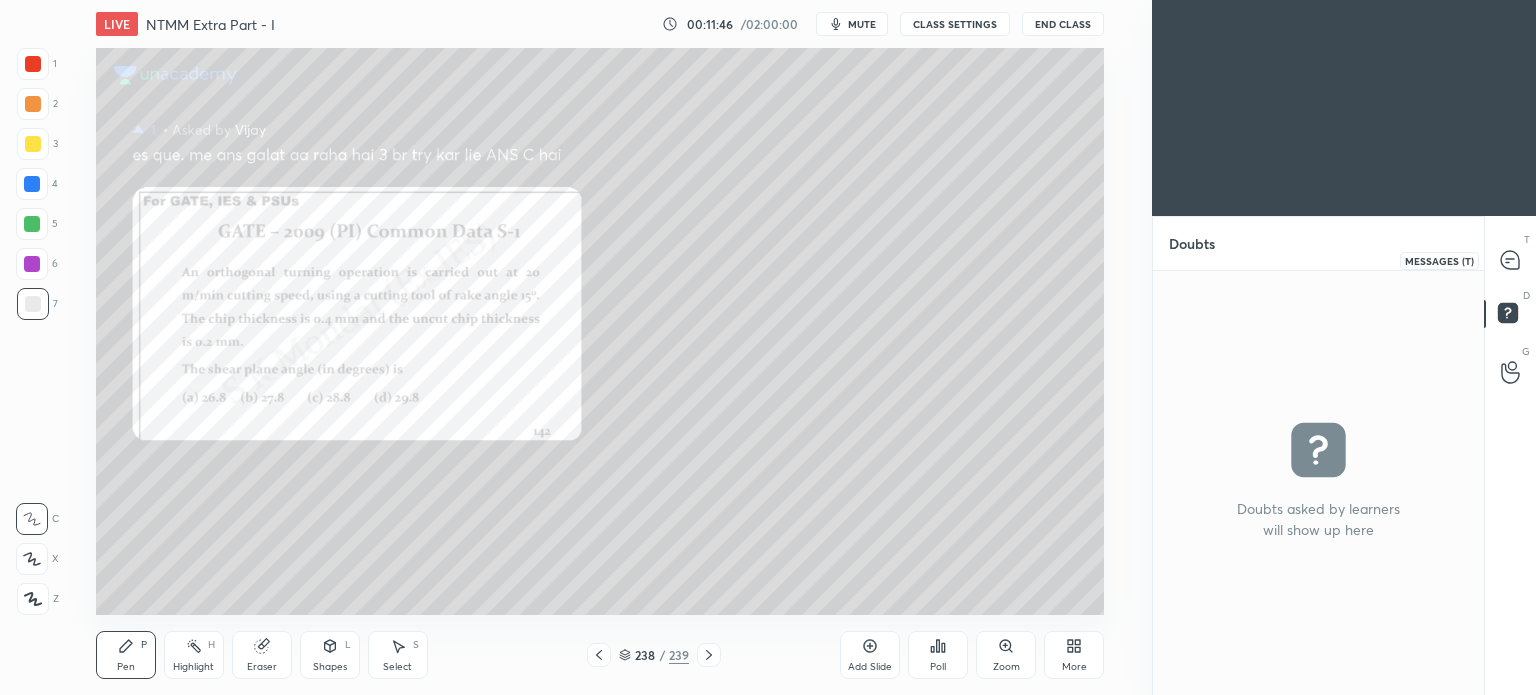 click 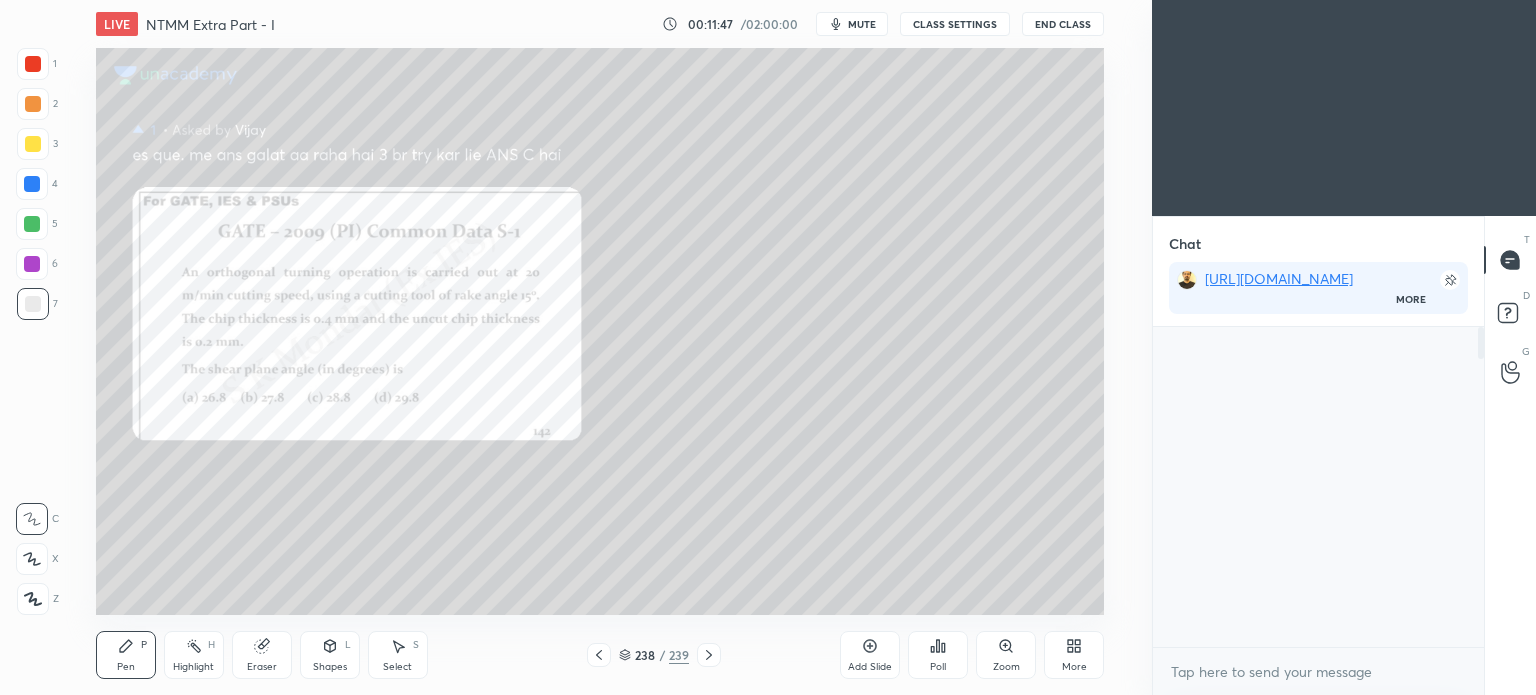 scroll, scrollTop: 362, scrollLeft: 325, axis: both 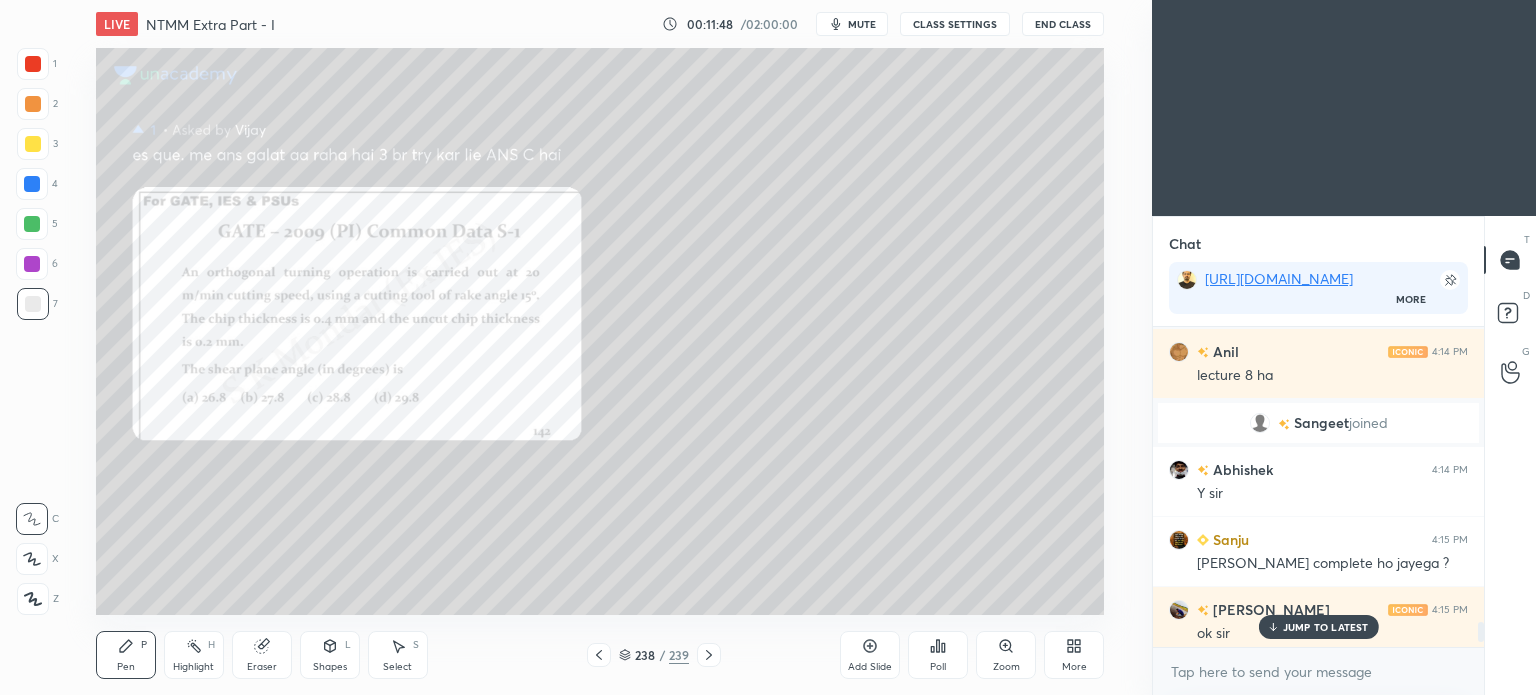 click on "JUMP TO LATEST" at bounding box center [1326, 627] 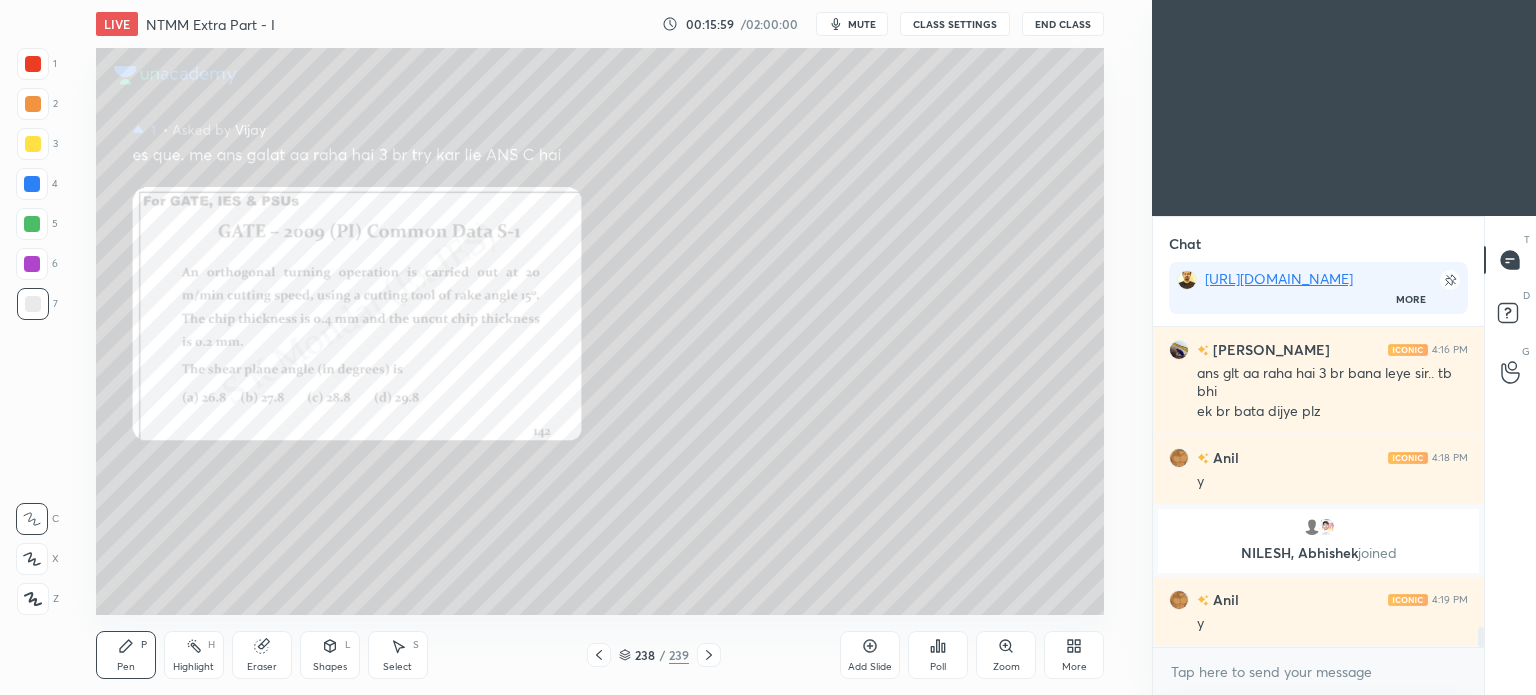 scroll, scrollTop: 4690, scrollLeft: 0, axis: vertical 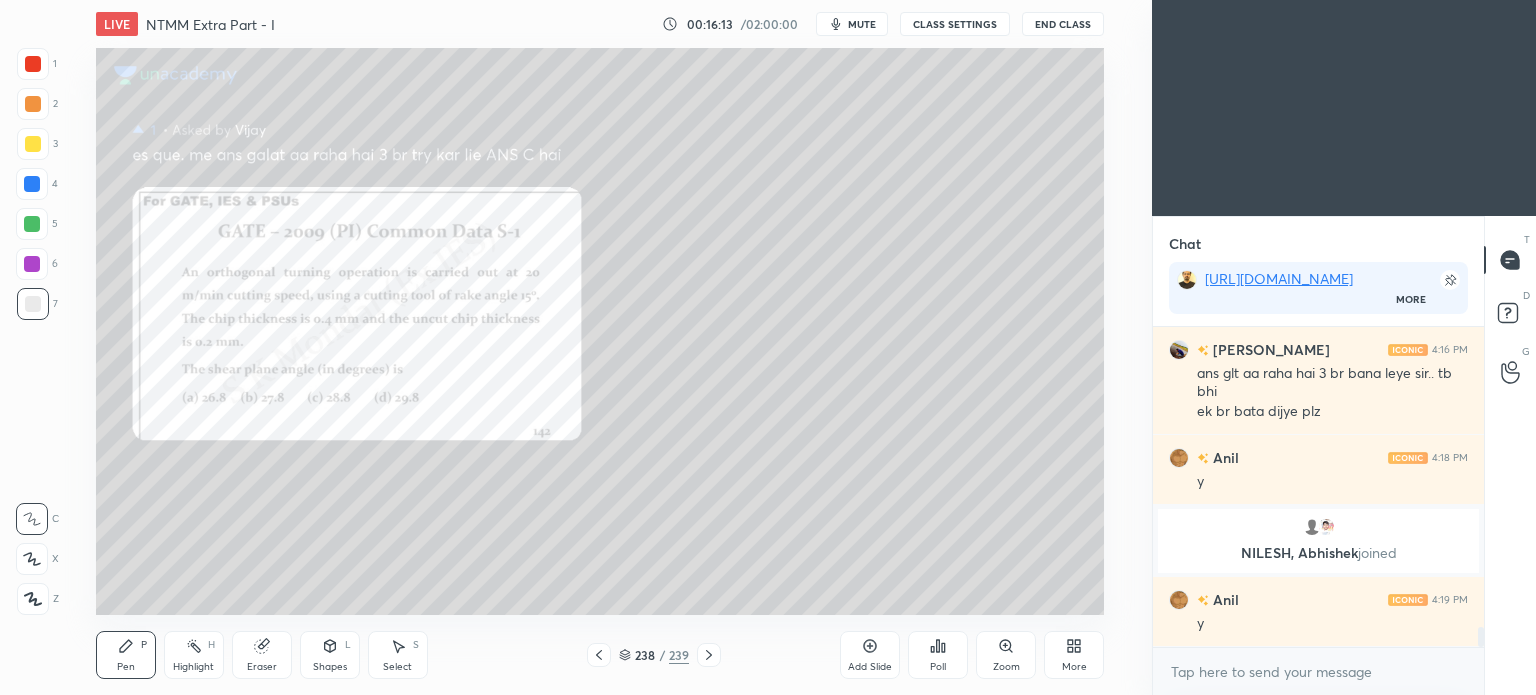click at bounding box center (33, 104) 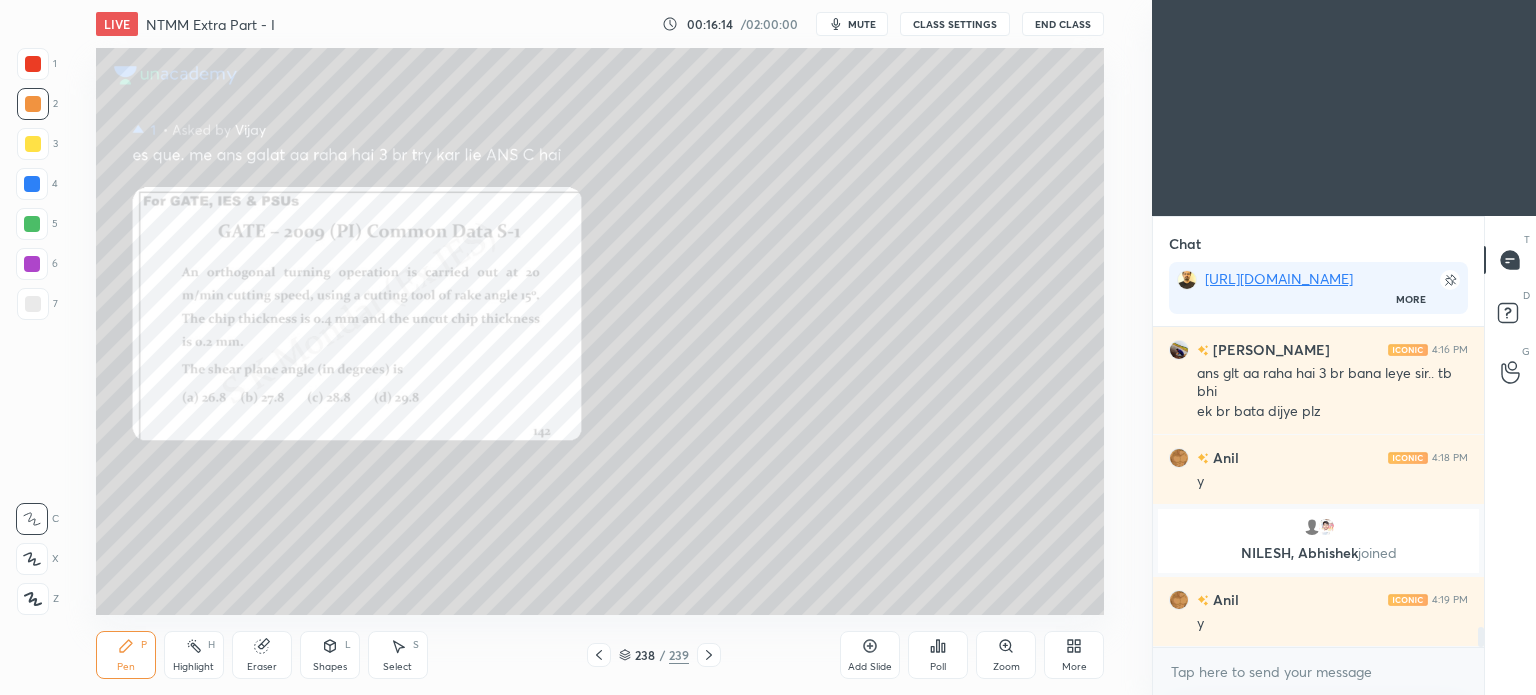 click on "Pen P" at bounding box center [126, 655] 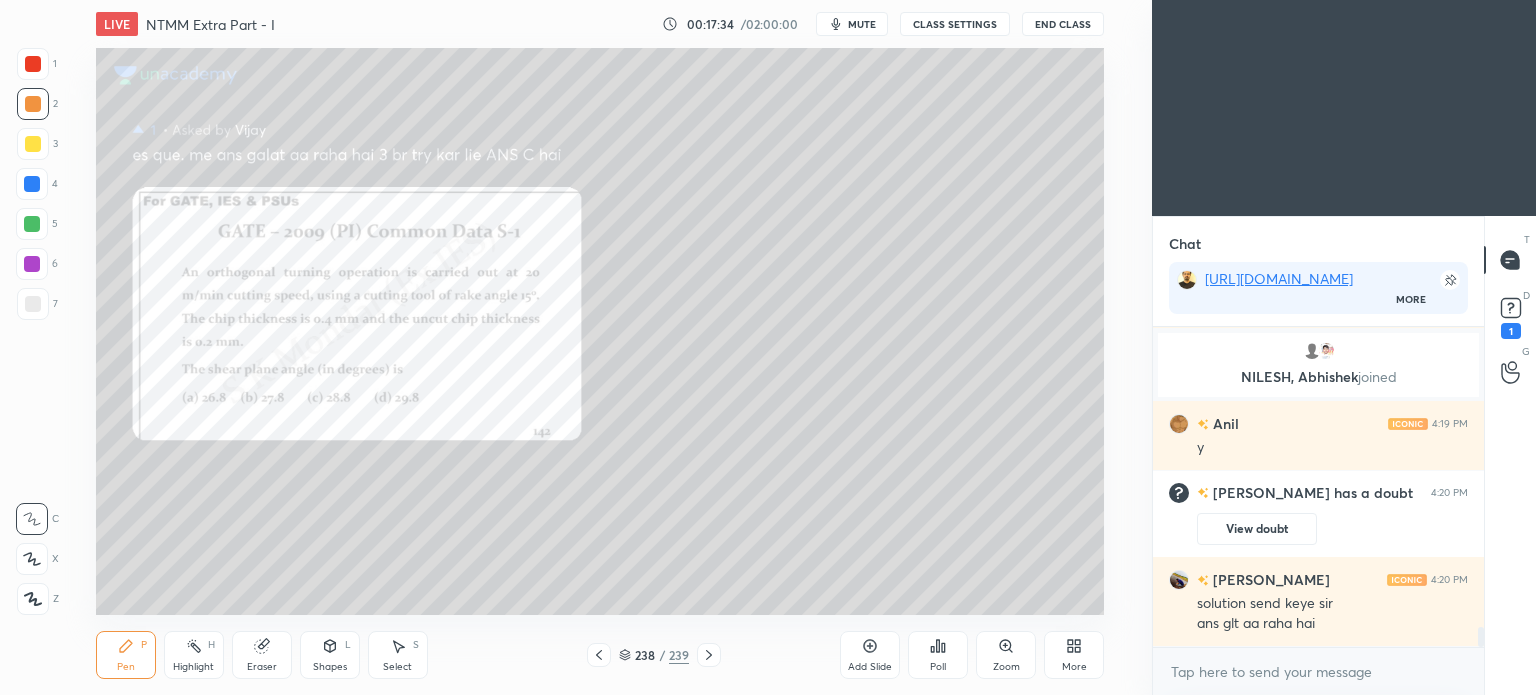 scroll, scrollTop: 4874, scrollLeft: 0, axis: vertical 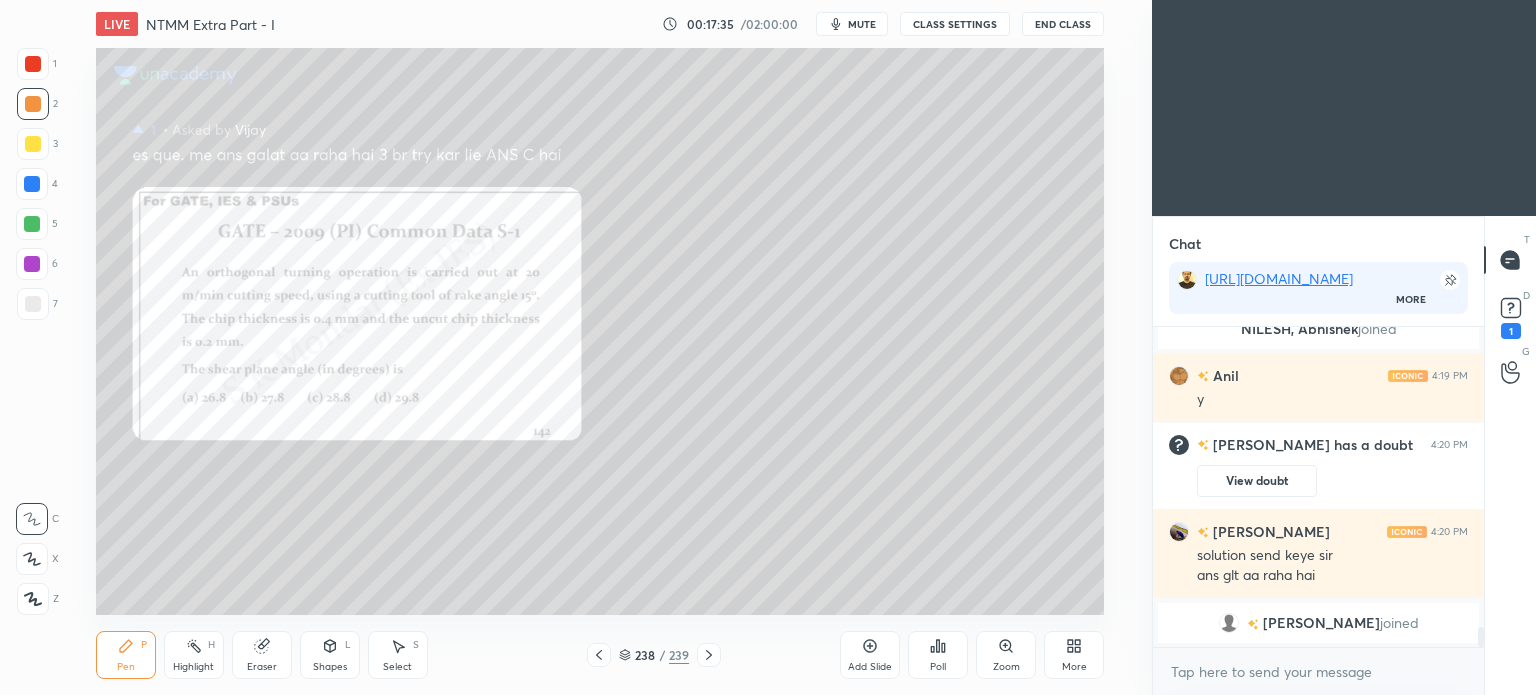 click at bounding box center [32, 224] 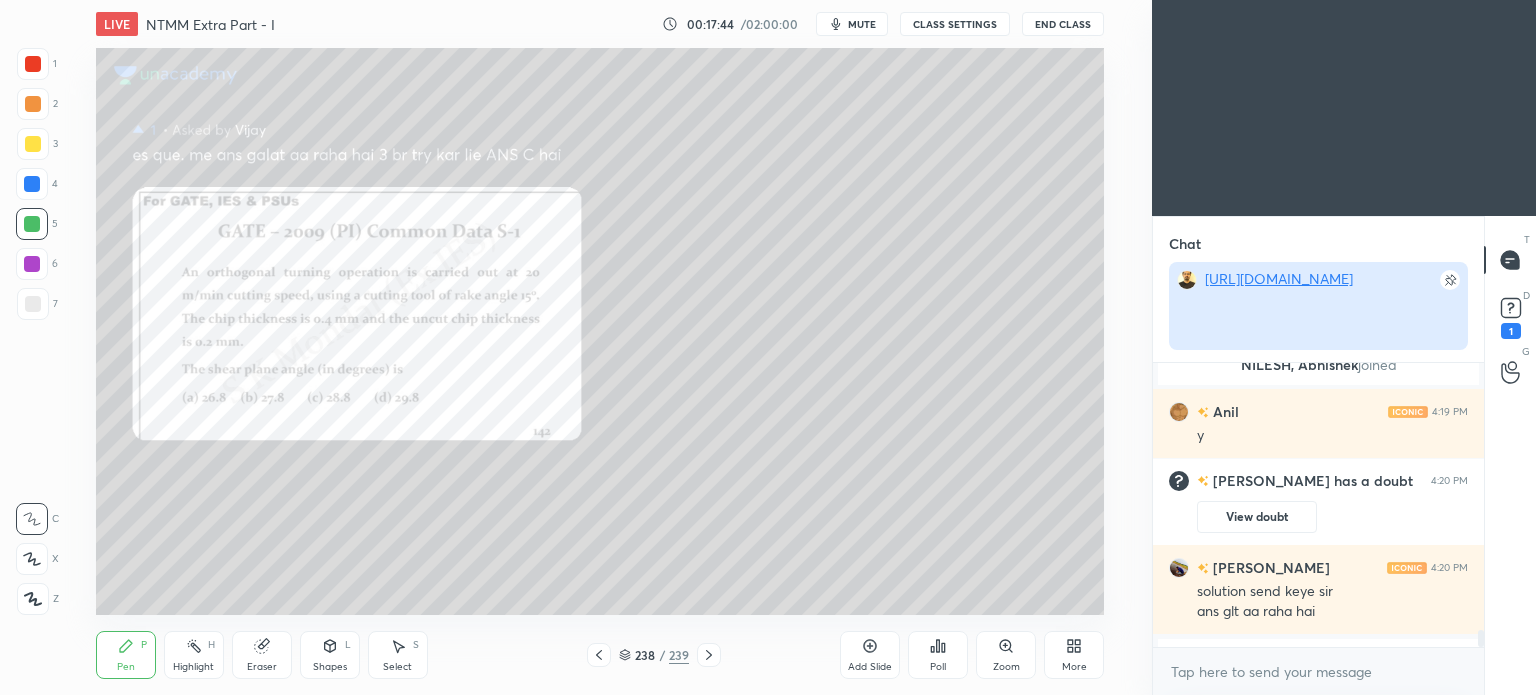 scroll, scrollTop: 300, scrollLeft: 325, axis: both 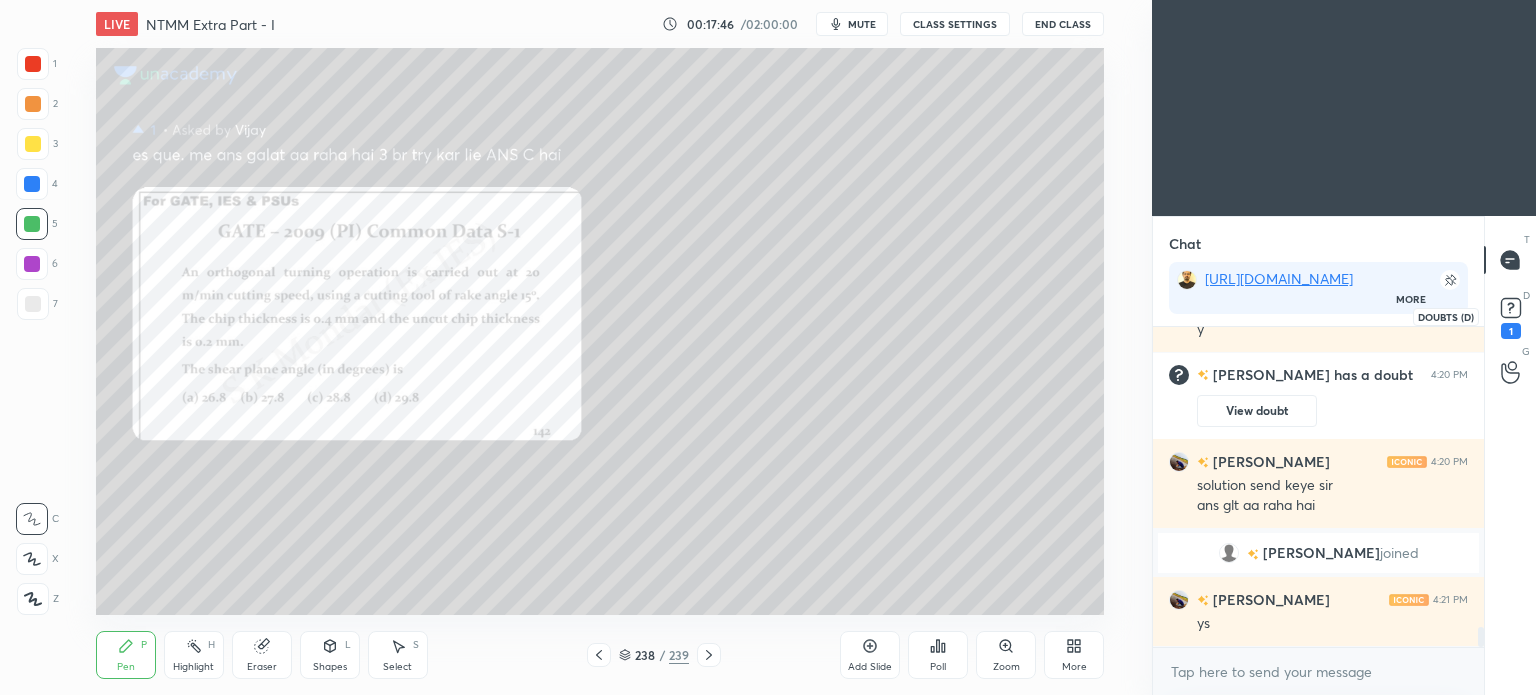 click 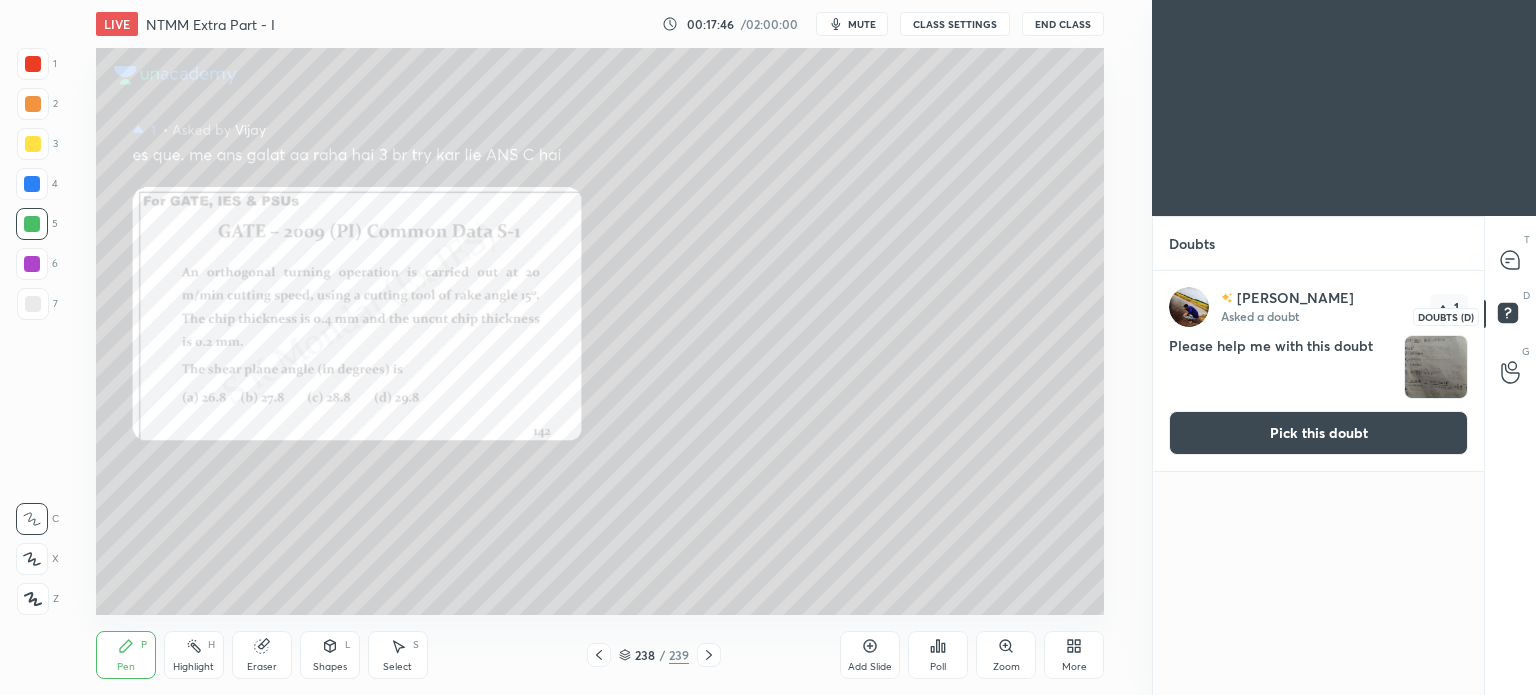 scroll, scrollTop: 5, scrollLeft: 6, axis: both 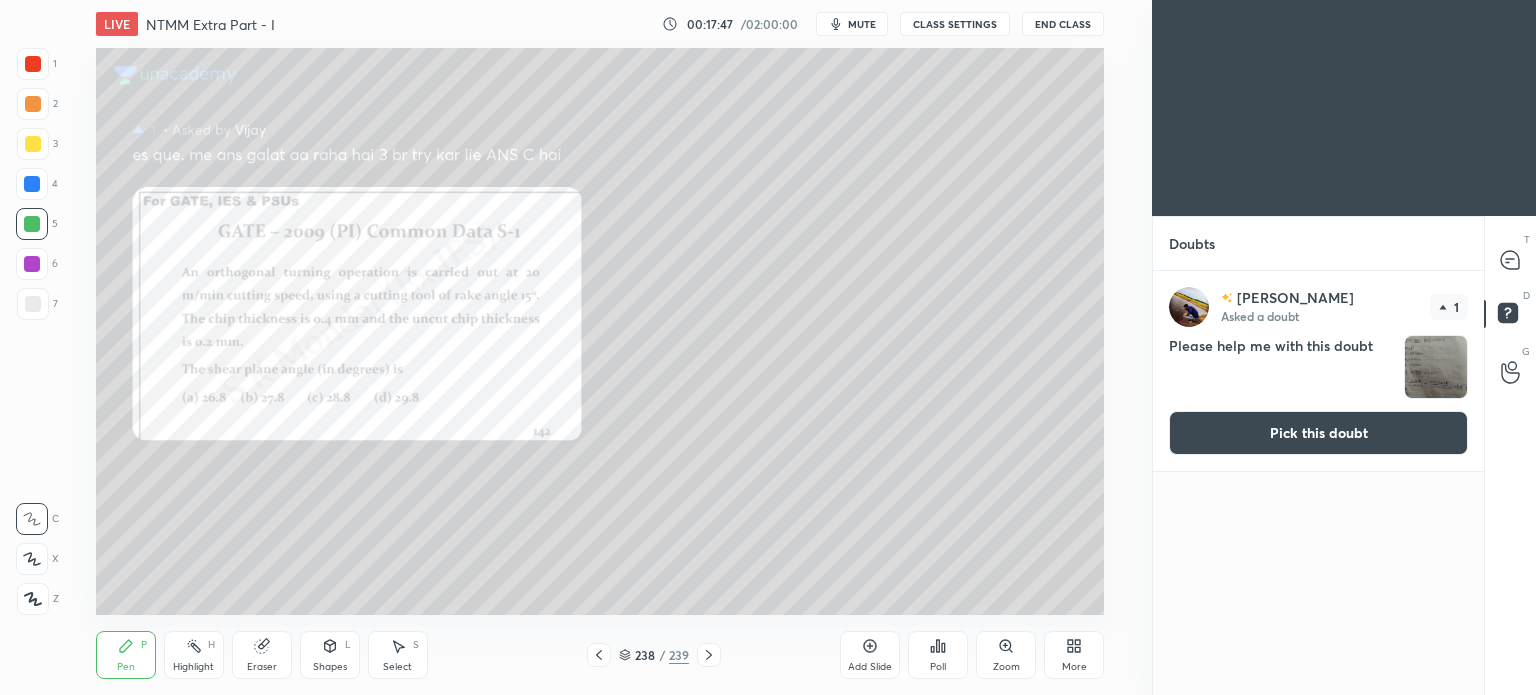 click on "Pick this doubt" at bounding box center [1318, 433] 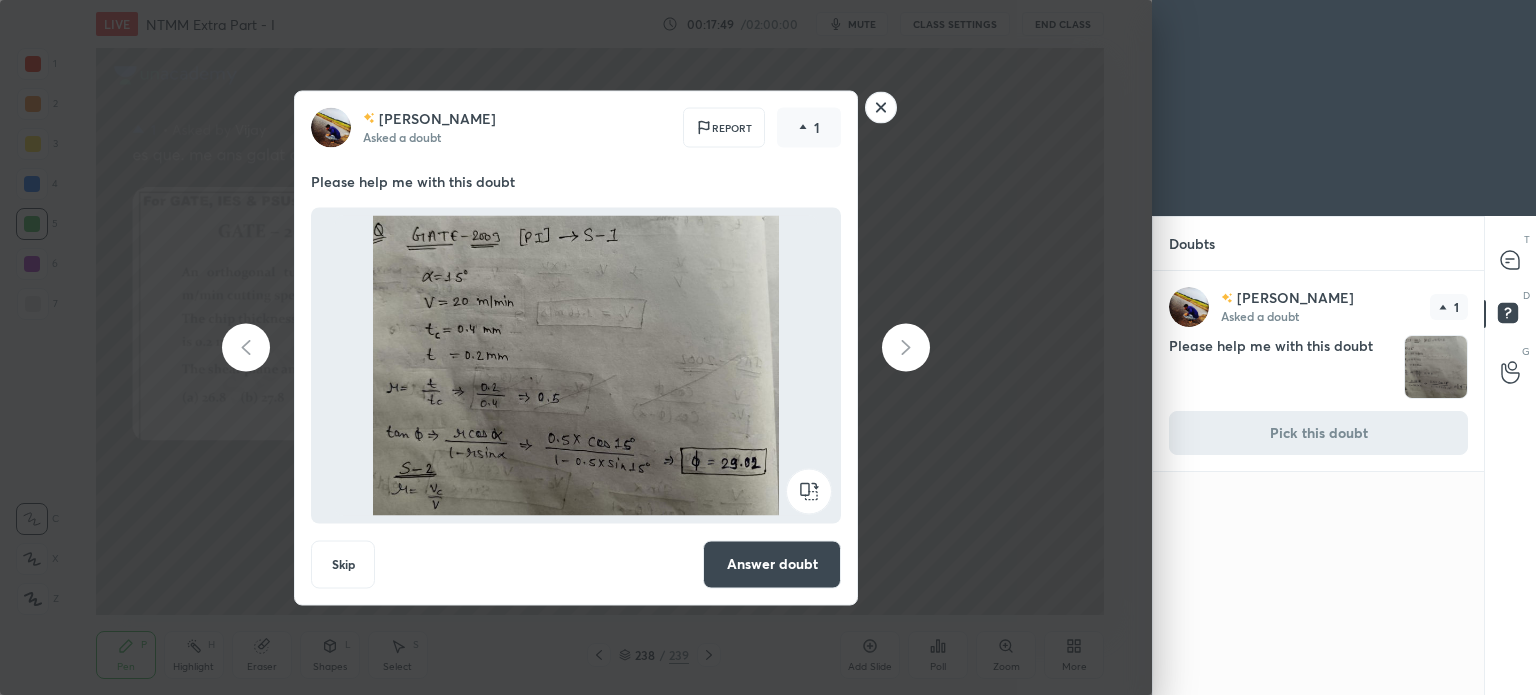 click on "Answer doubt" at bounding box center (772, 564) 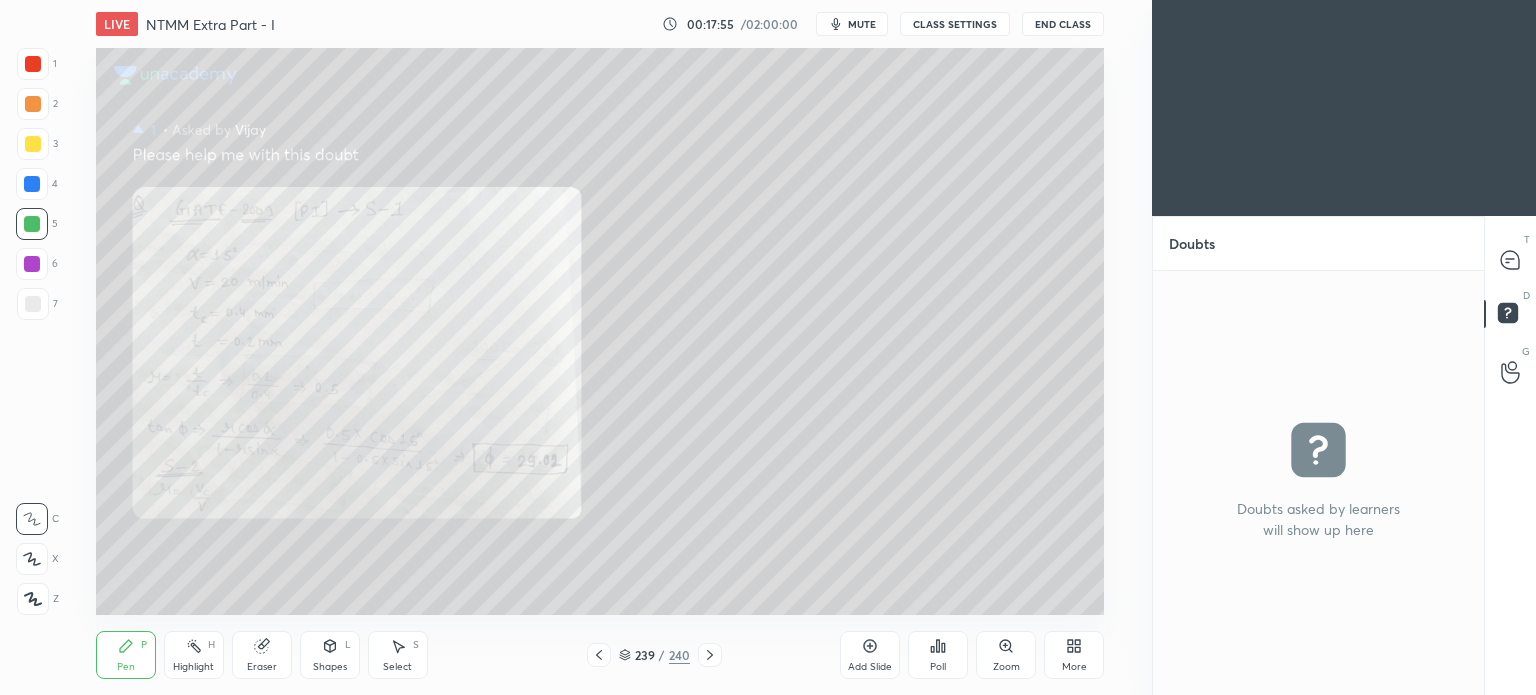 click 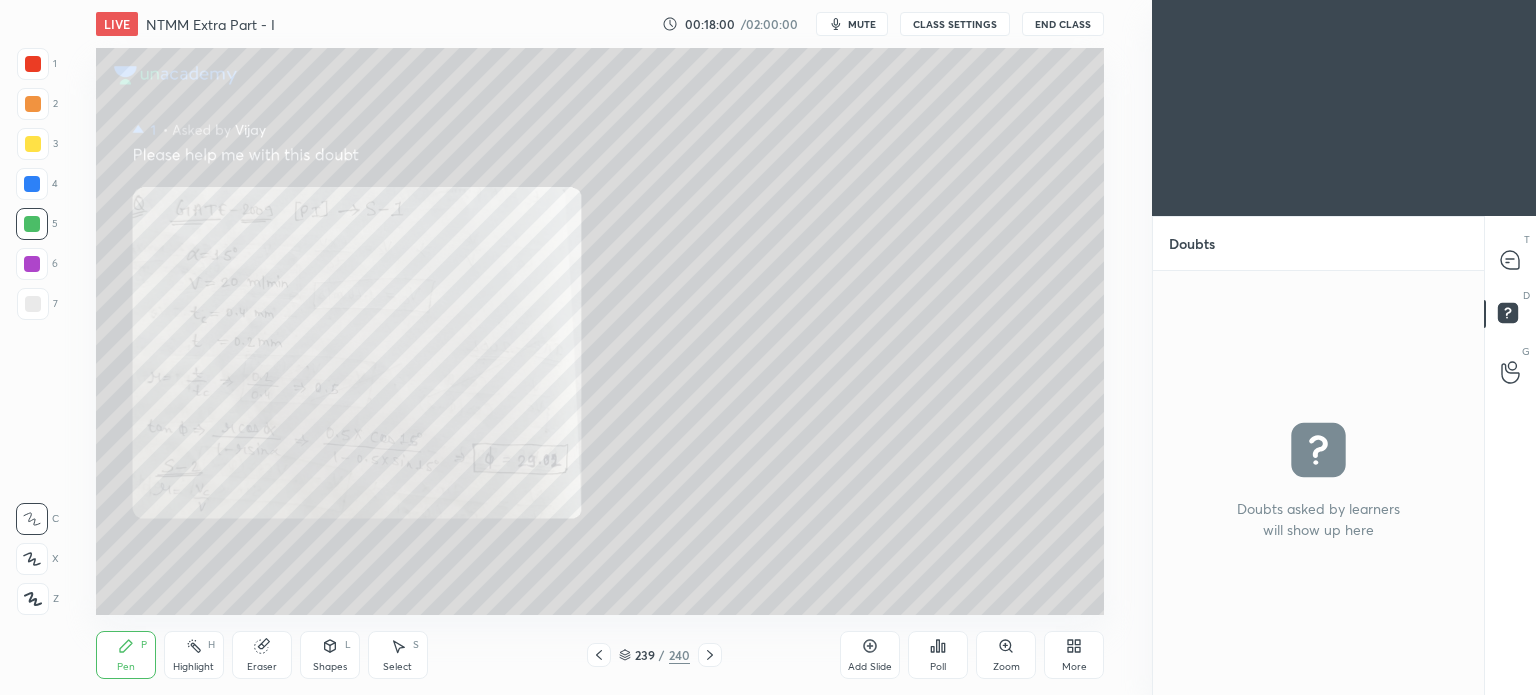 click 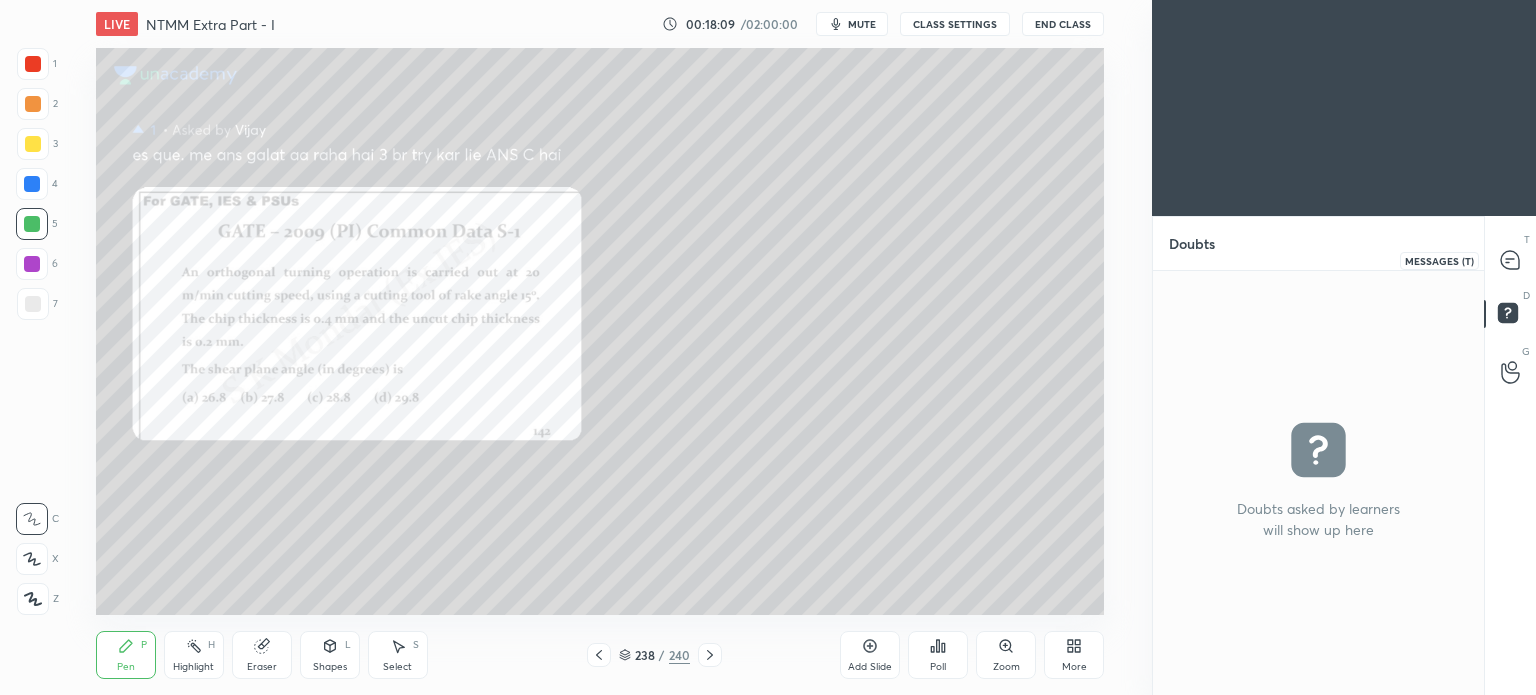 click 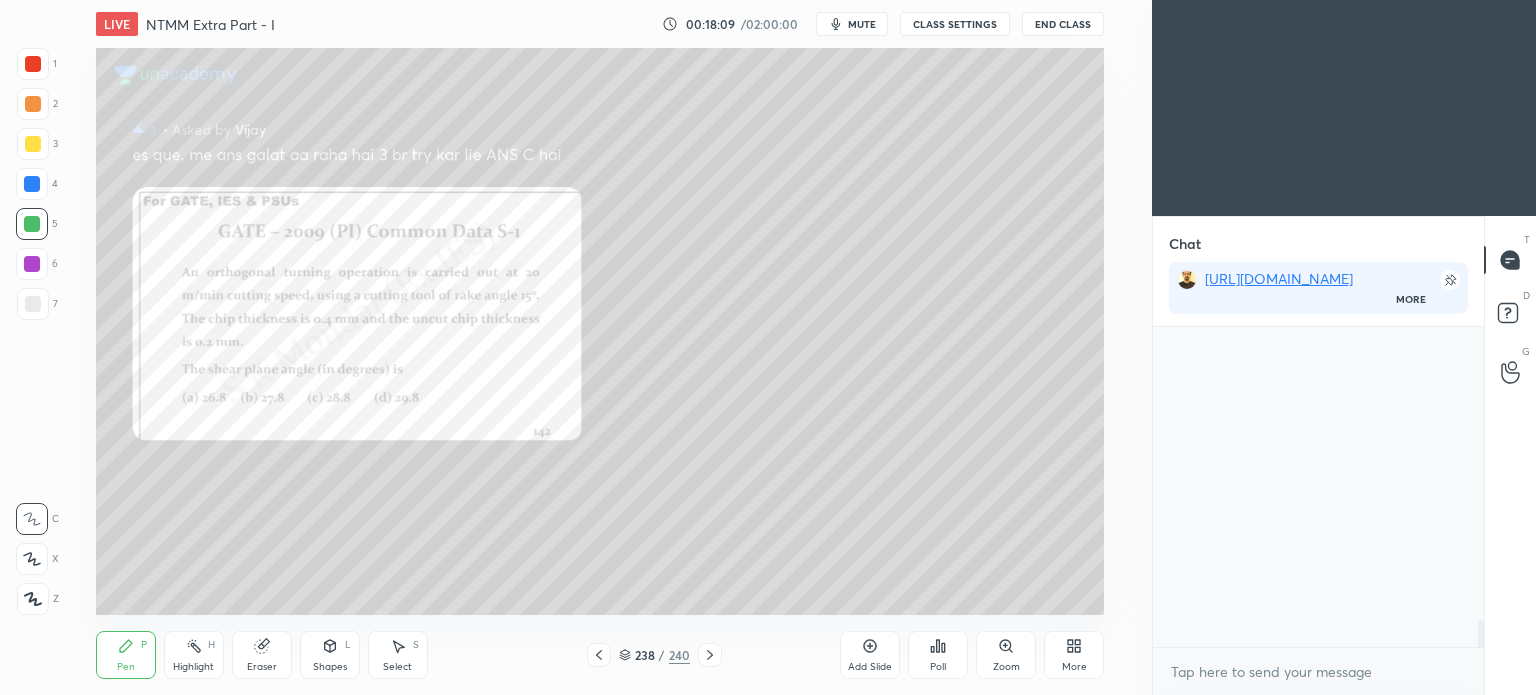 scroll, scrollTop: 362, scrollLeft: 325, axis: both 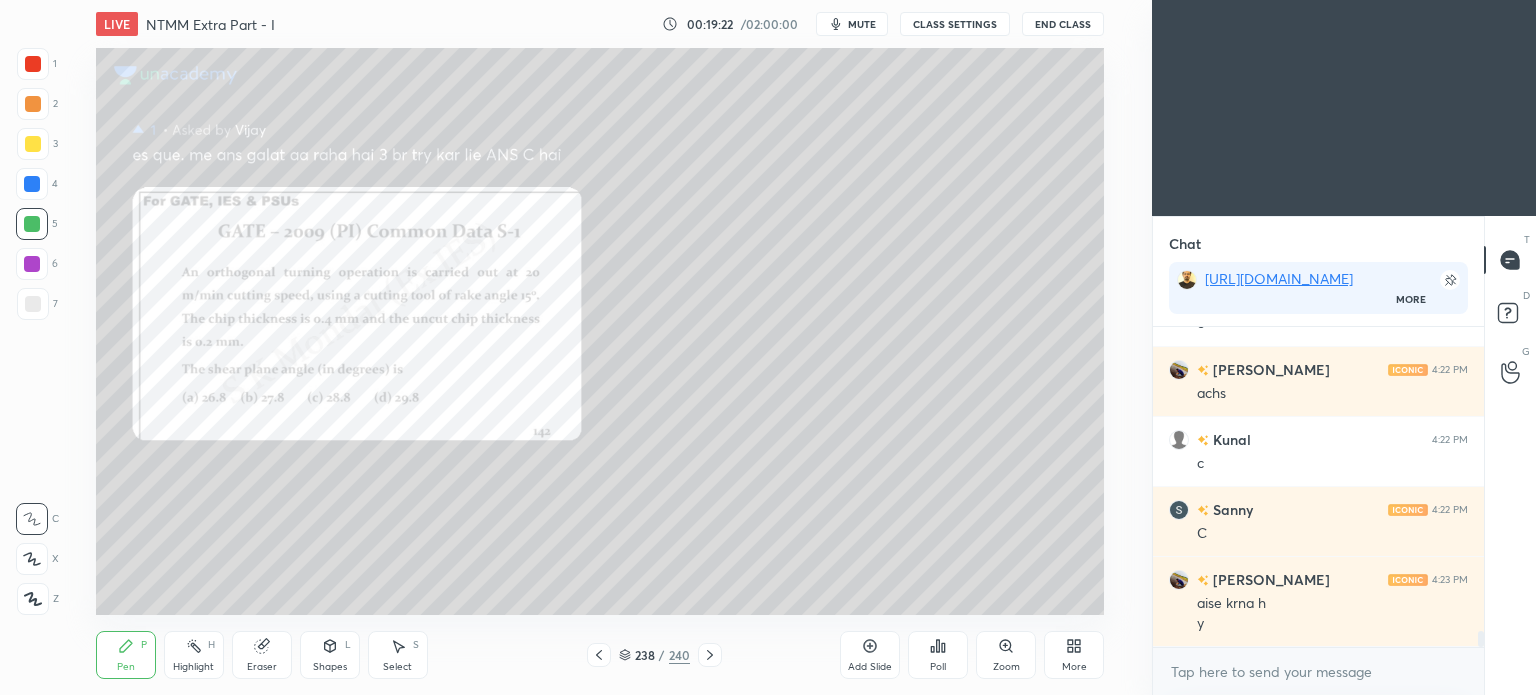 click on "Pen" at bounding box center (126, 667) 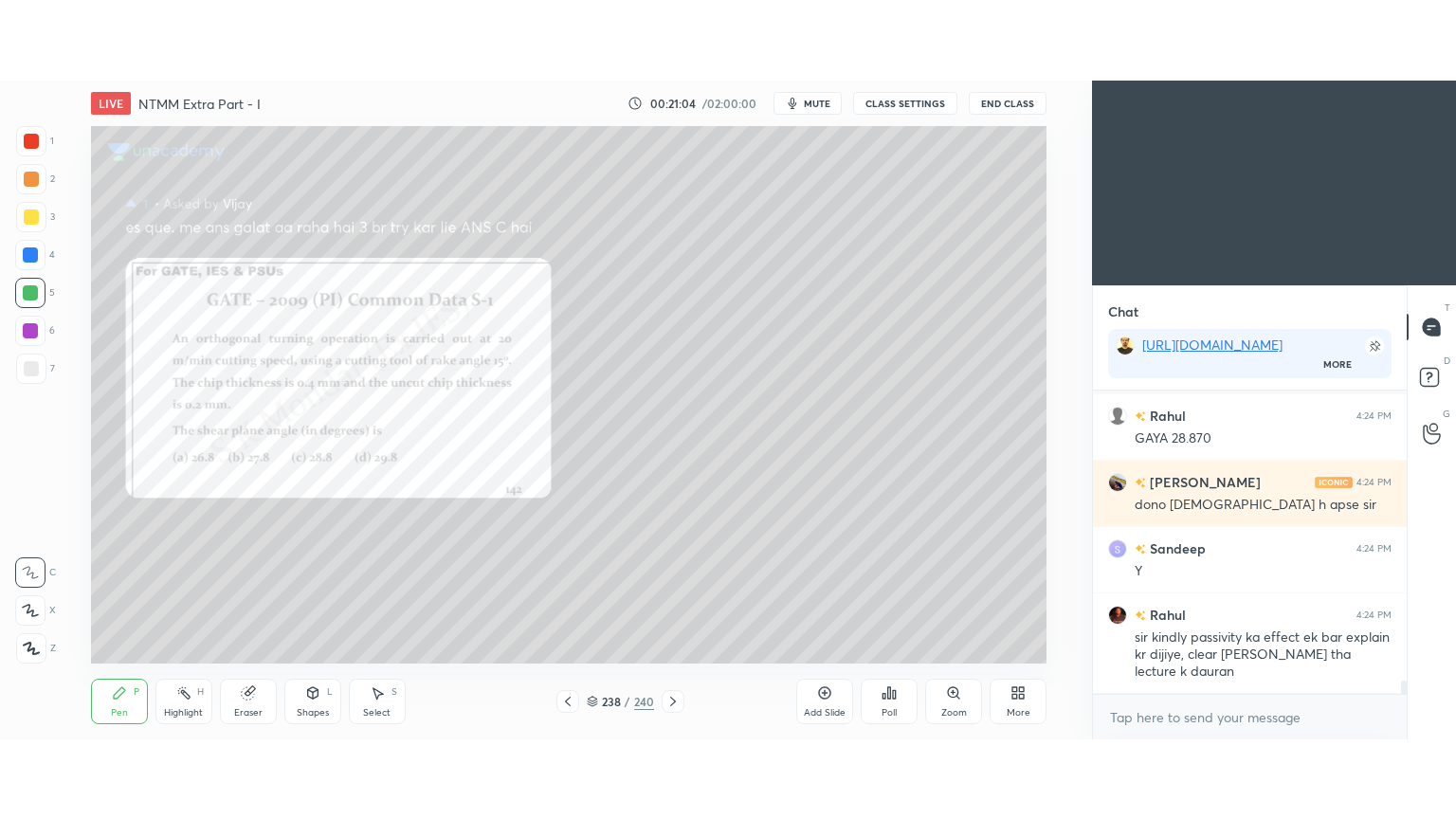 scroll, scrollTop: 6770, scrollLeft: 0, axis: vertical 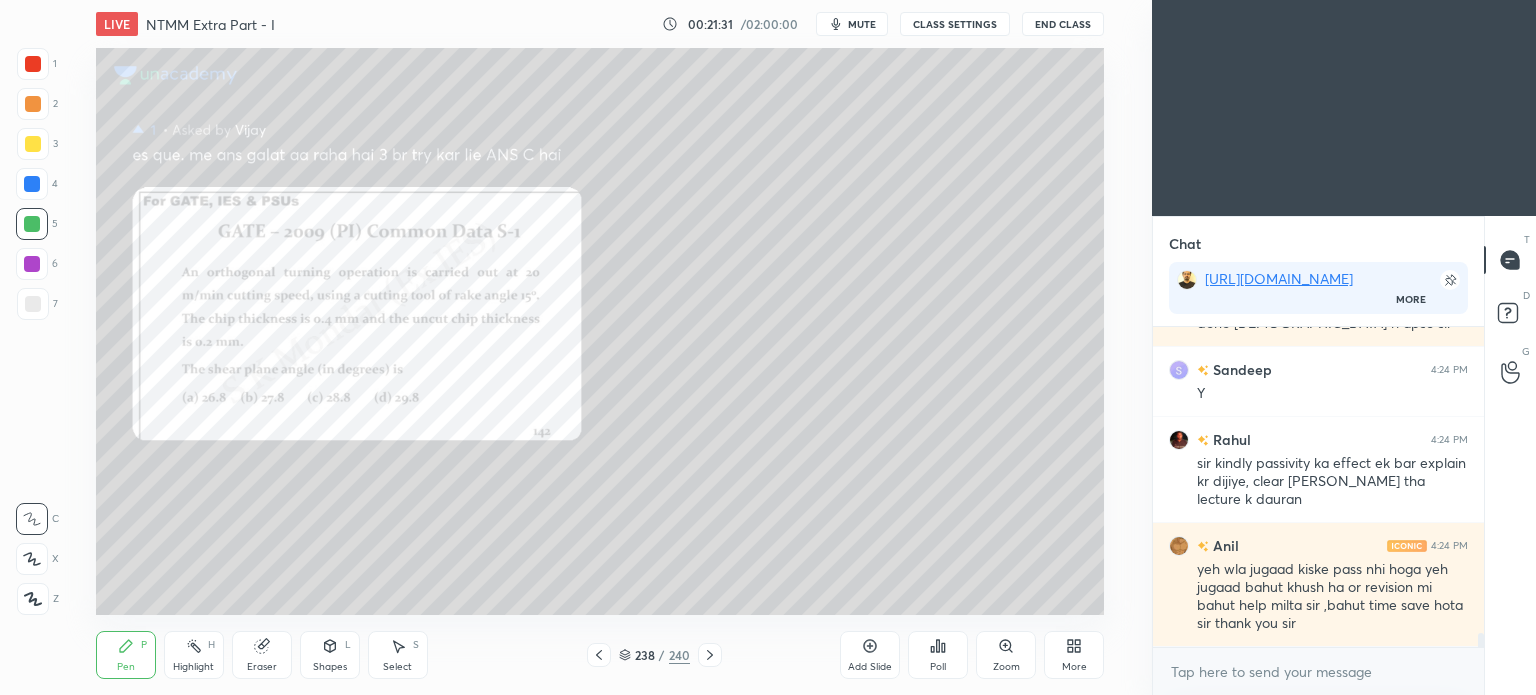 click 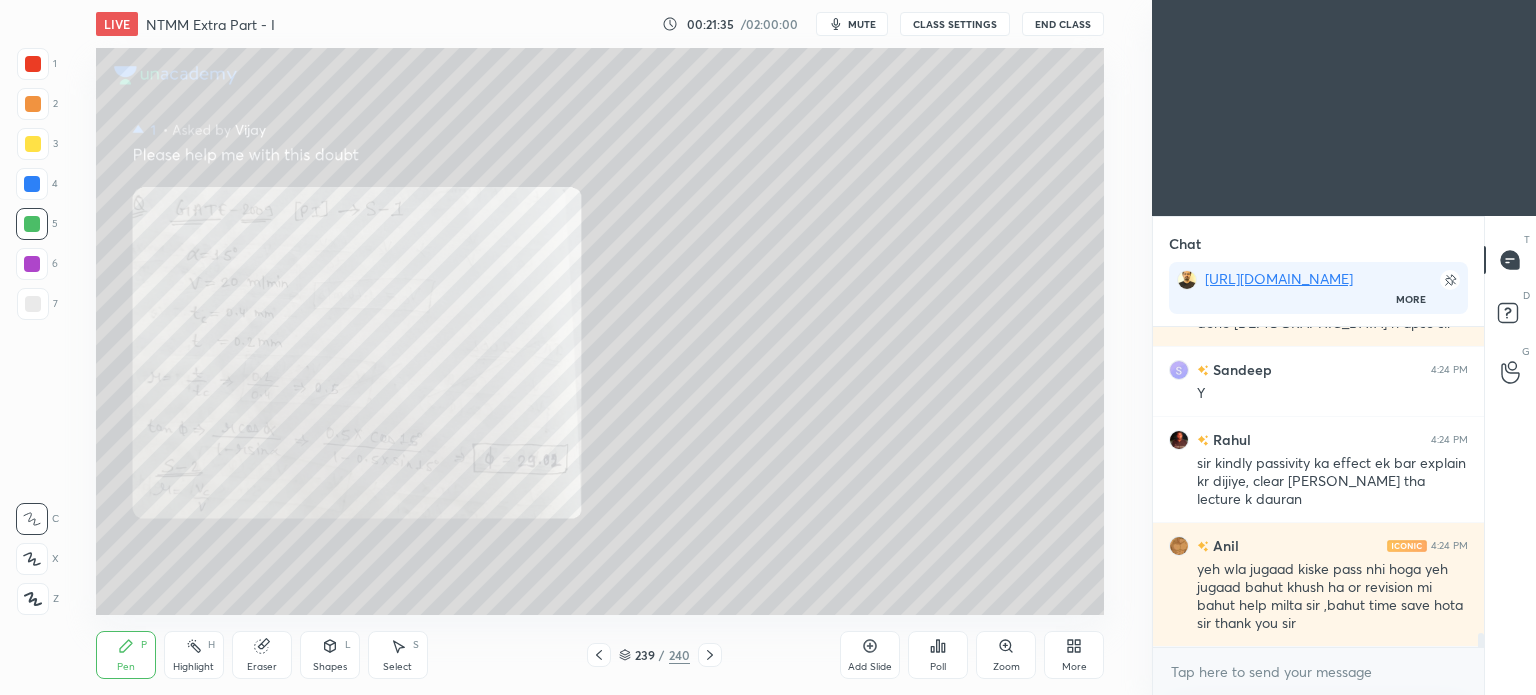 click 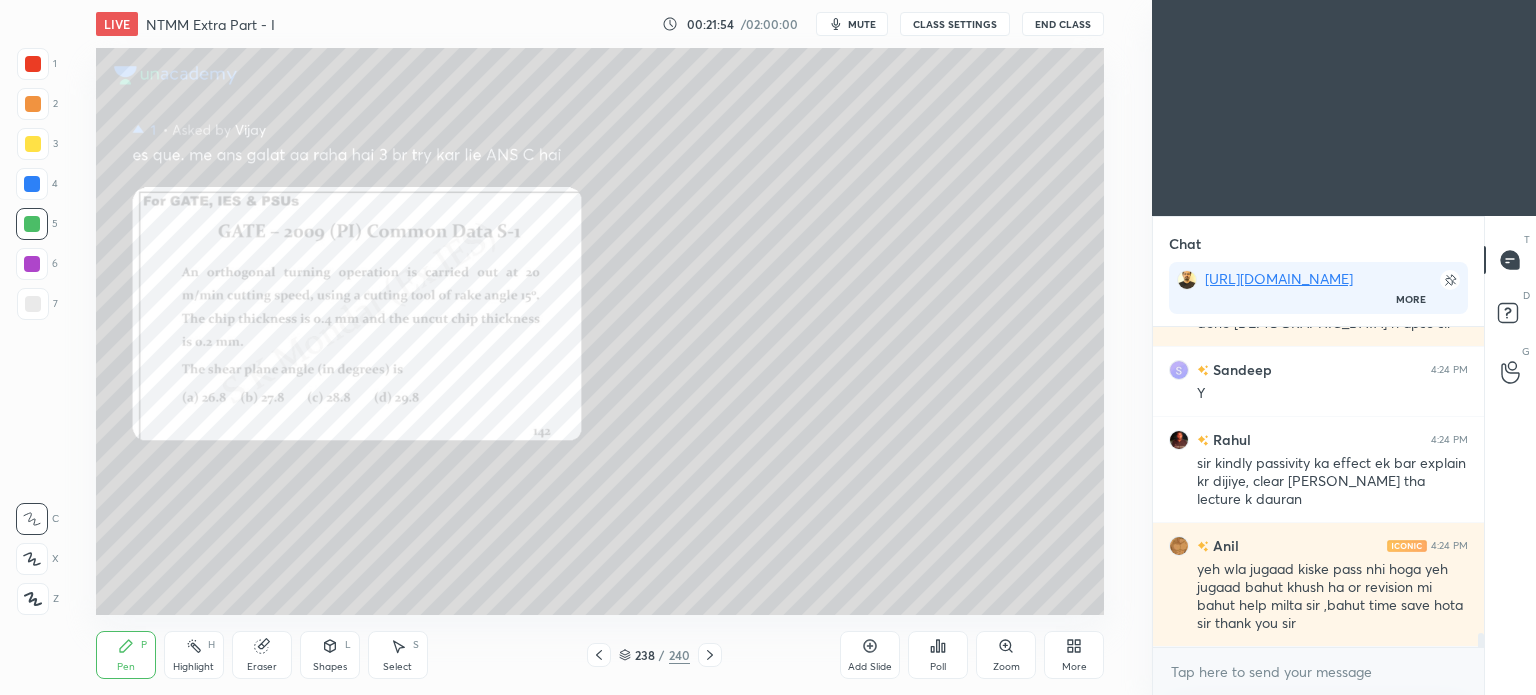 click 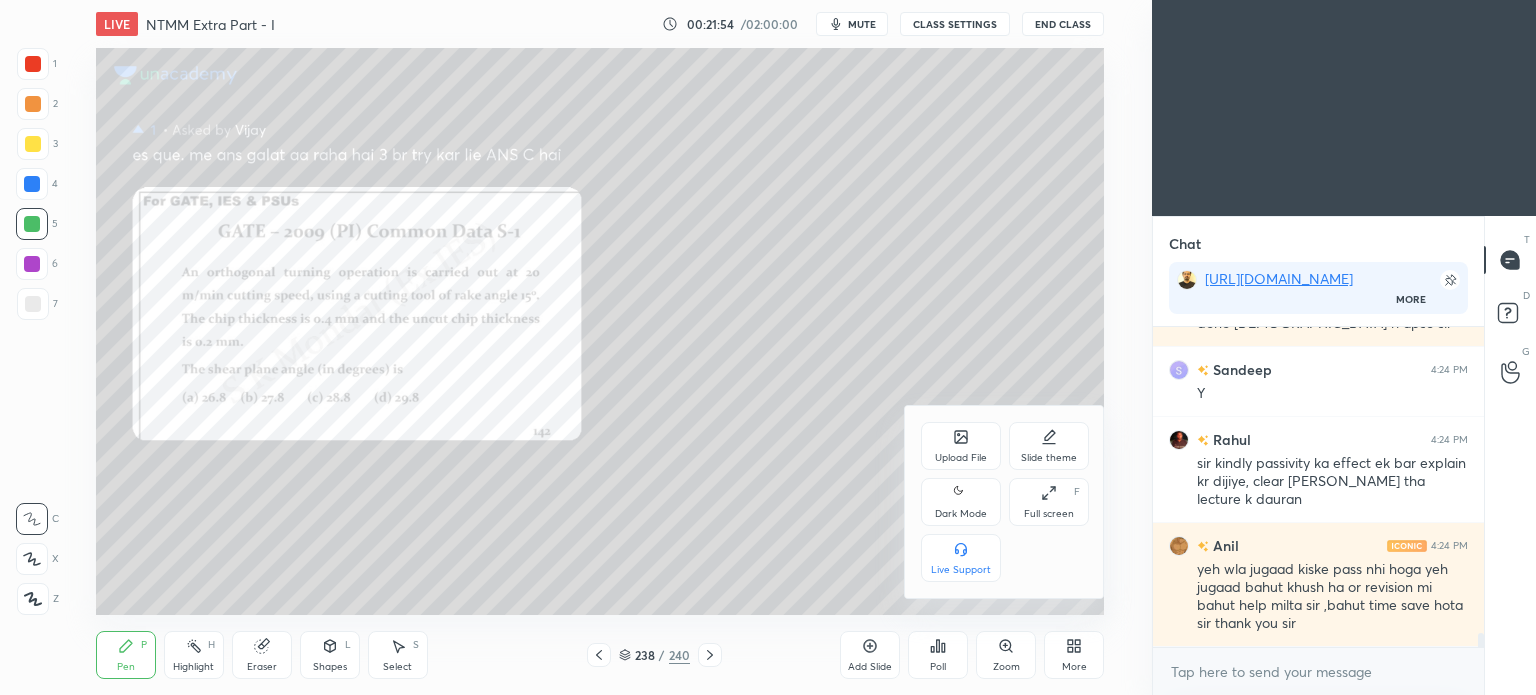 click 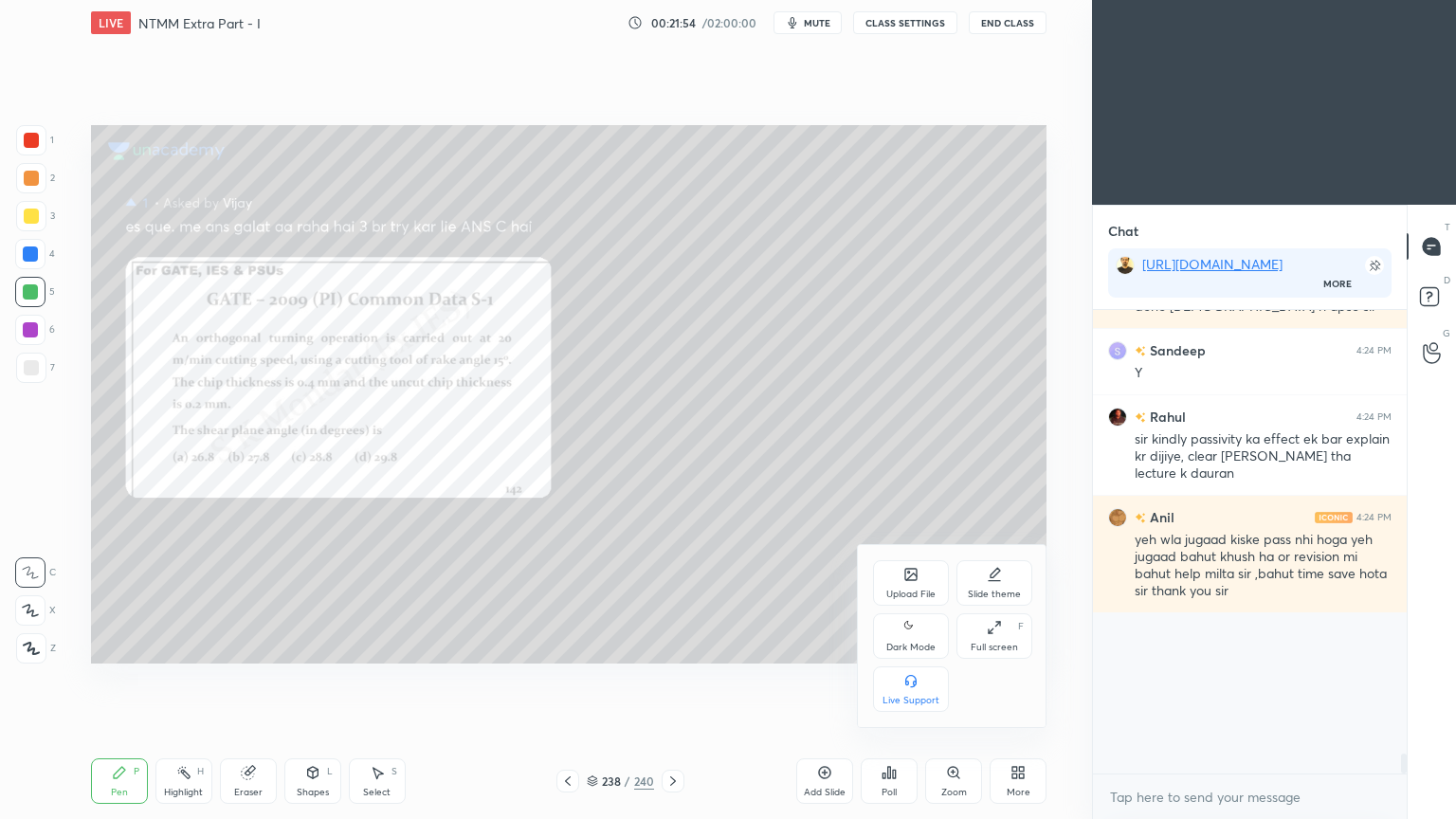 scroll, scrollTop: 94094, scrollLeft: 93776, axis: both 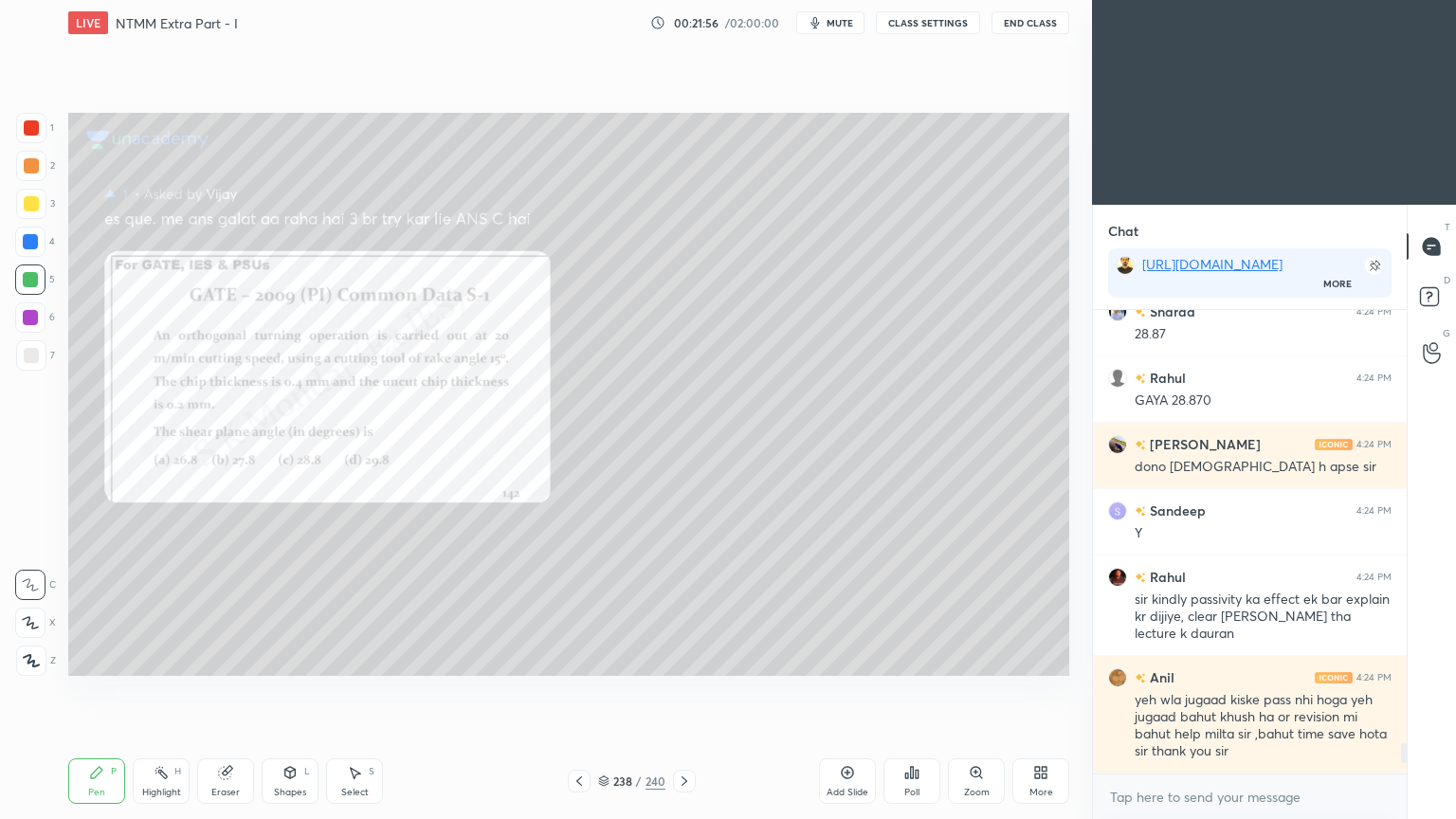 click on "238 / 240" at bounding box center (631, 781) 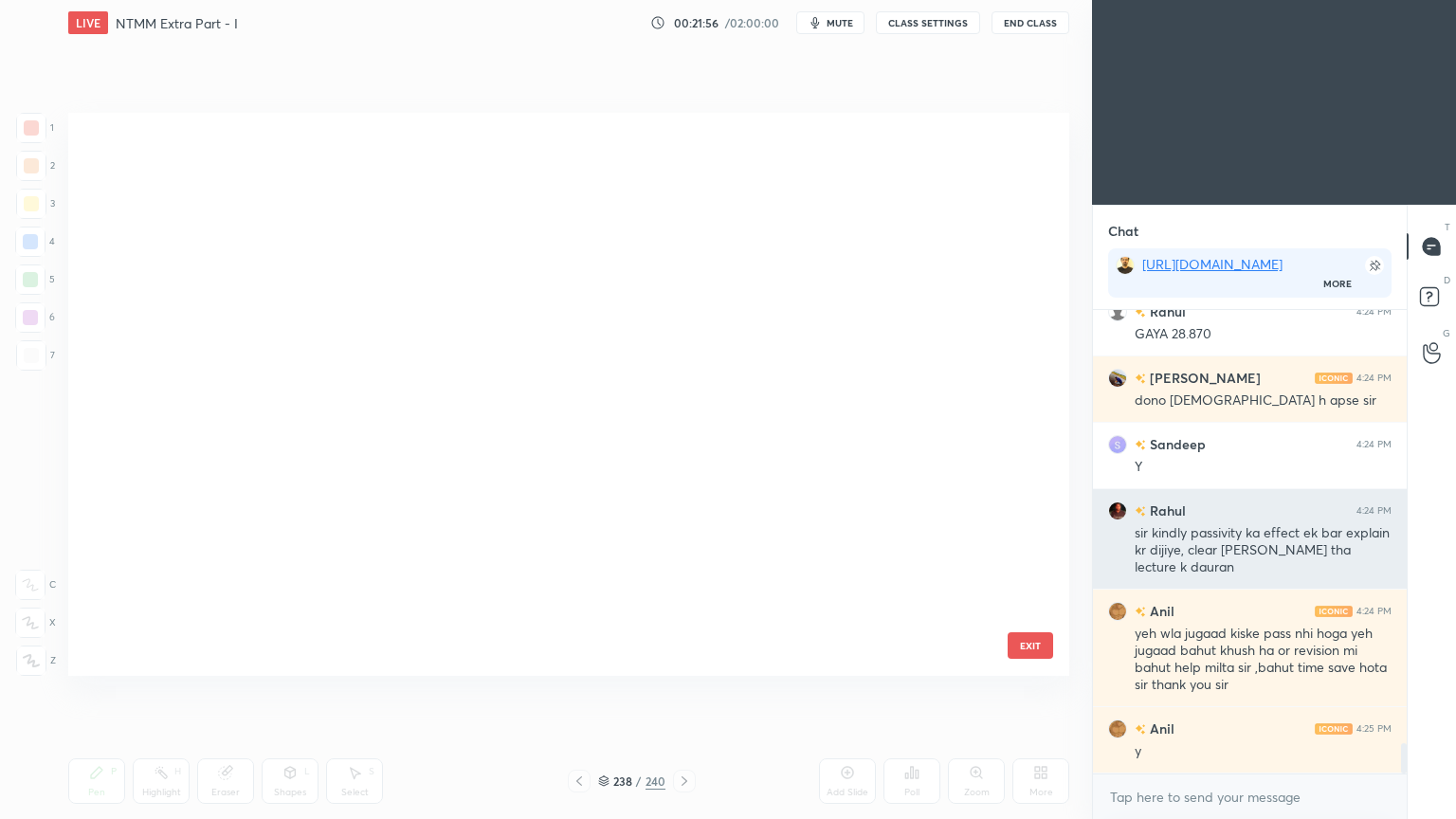 scroll, scrollTop: 13313, scrollLeft: 0, axis: vertical 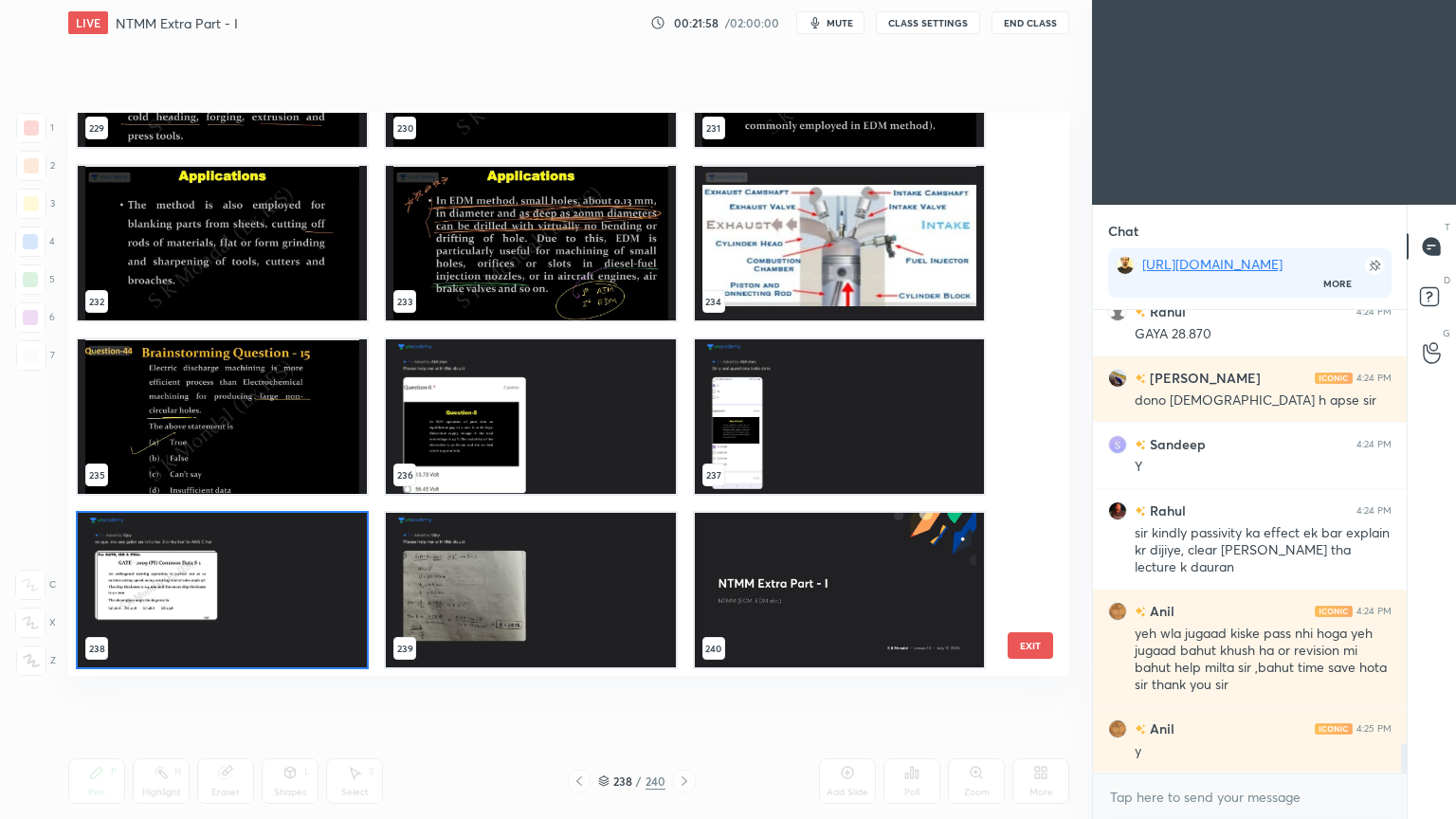 click at bounding box center (839, 590) 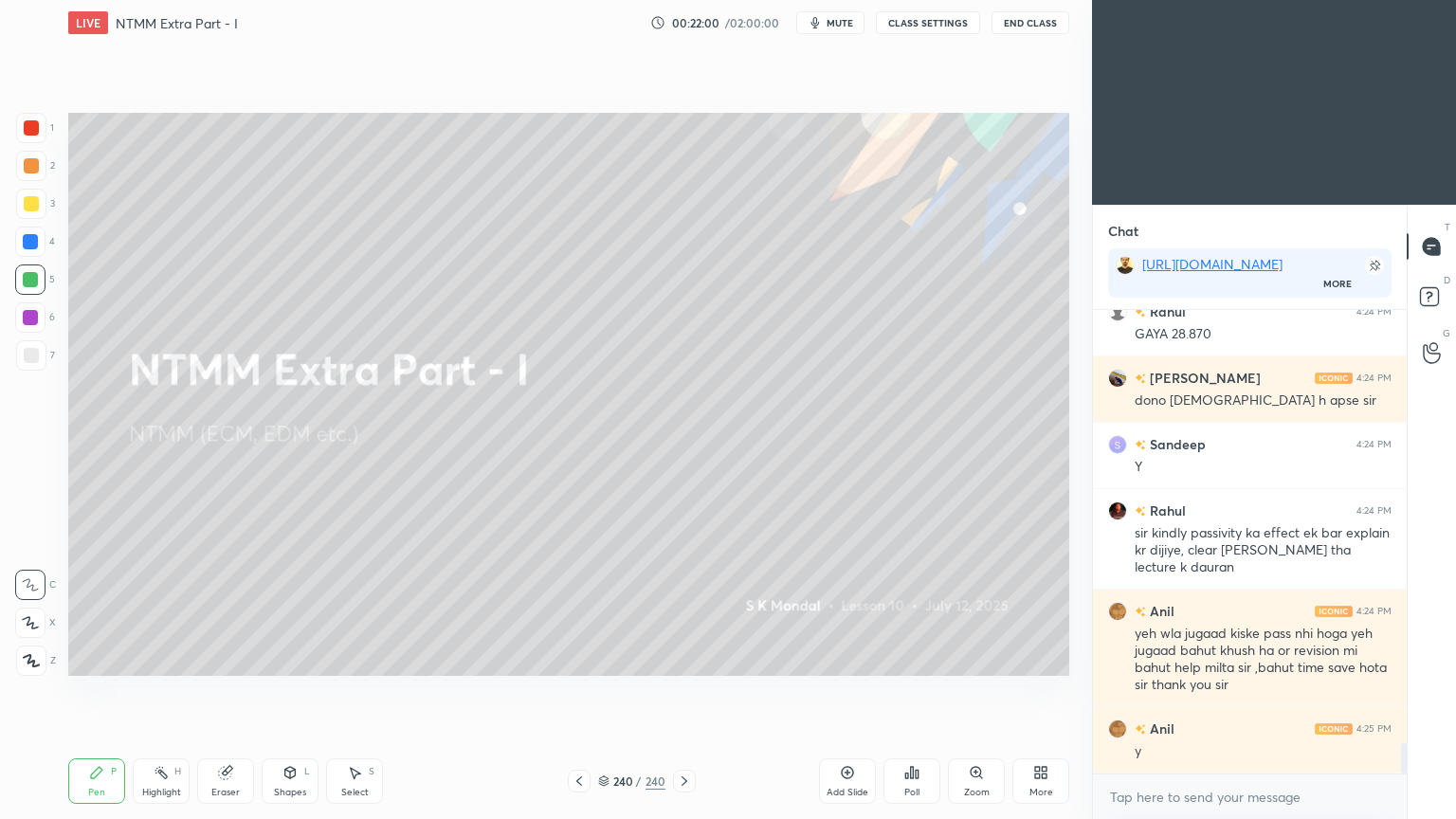 scroll, scrollTop: 6742, scrollLeft: 0, axis: vertical 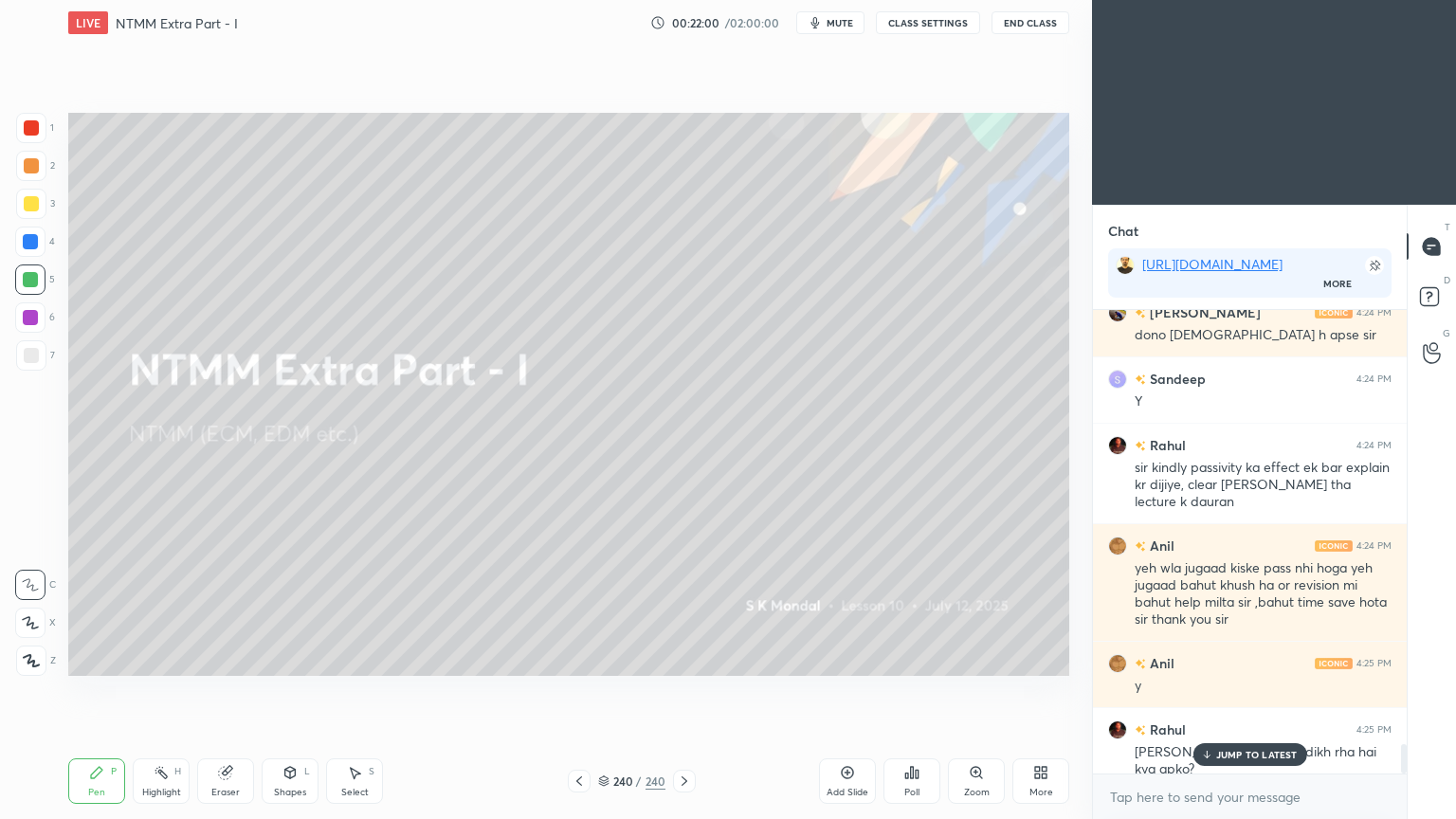 click 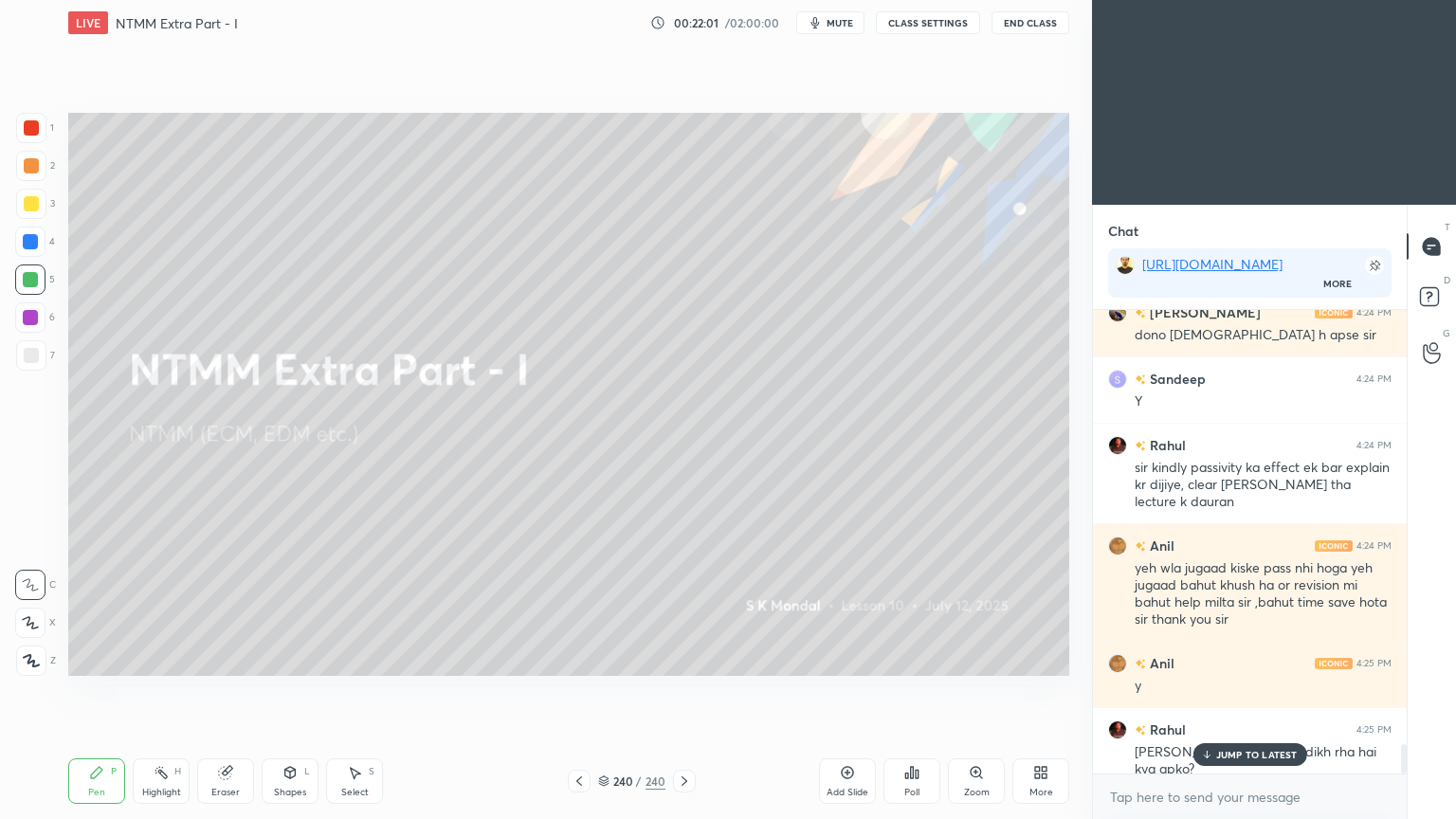 click on "JUMP TO LATEST" at bounding box center (1257, 755) 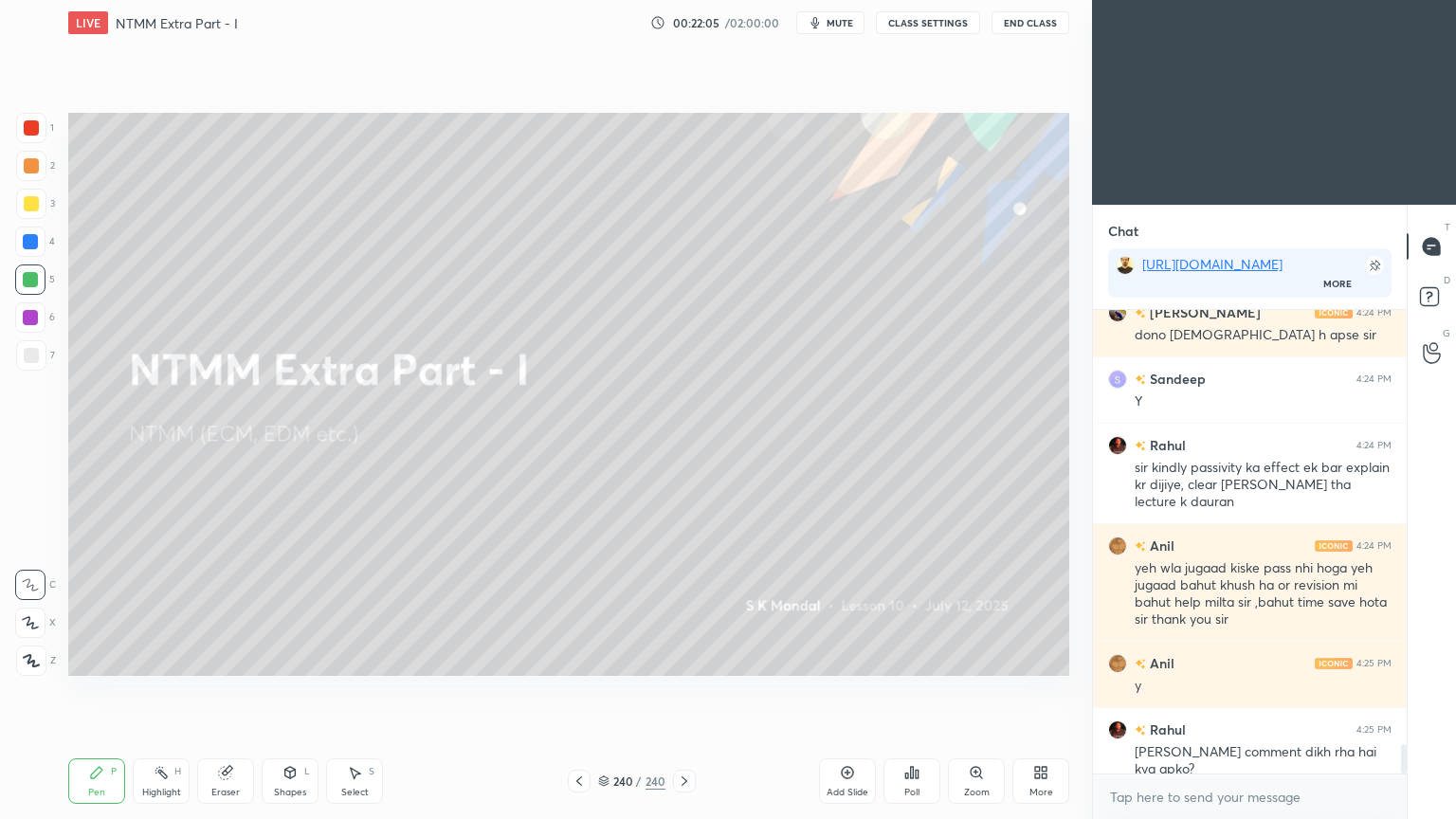 click on "More" at bounding box center (1041, 781) 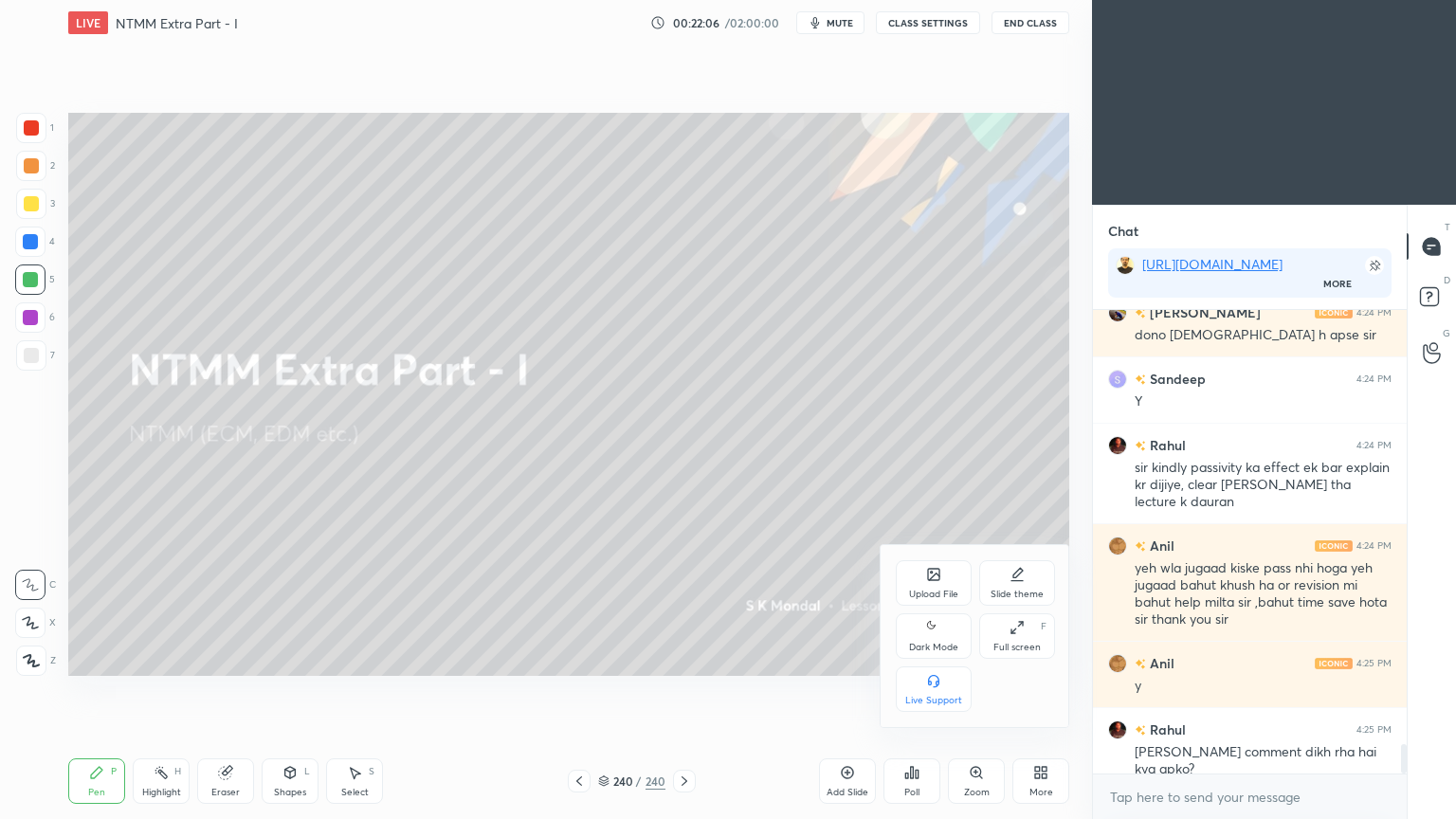 click on "Upload File" at bounding box center (934, 594) 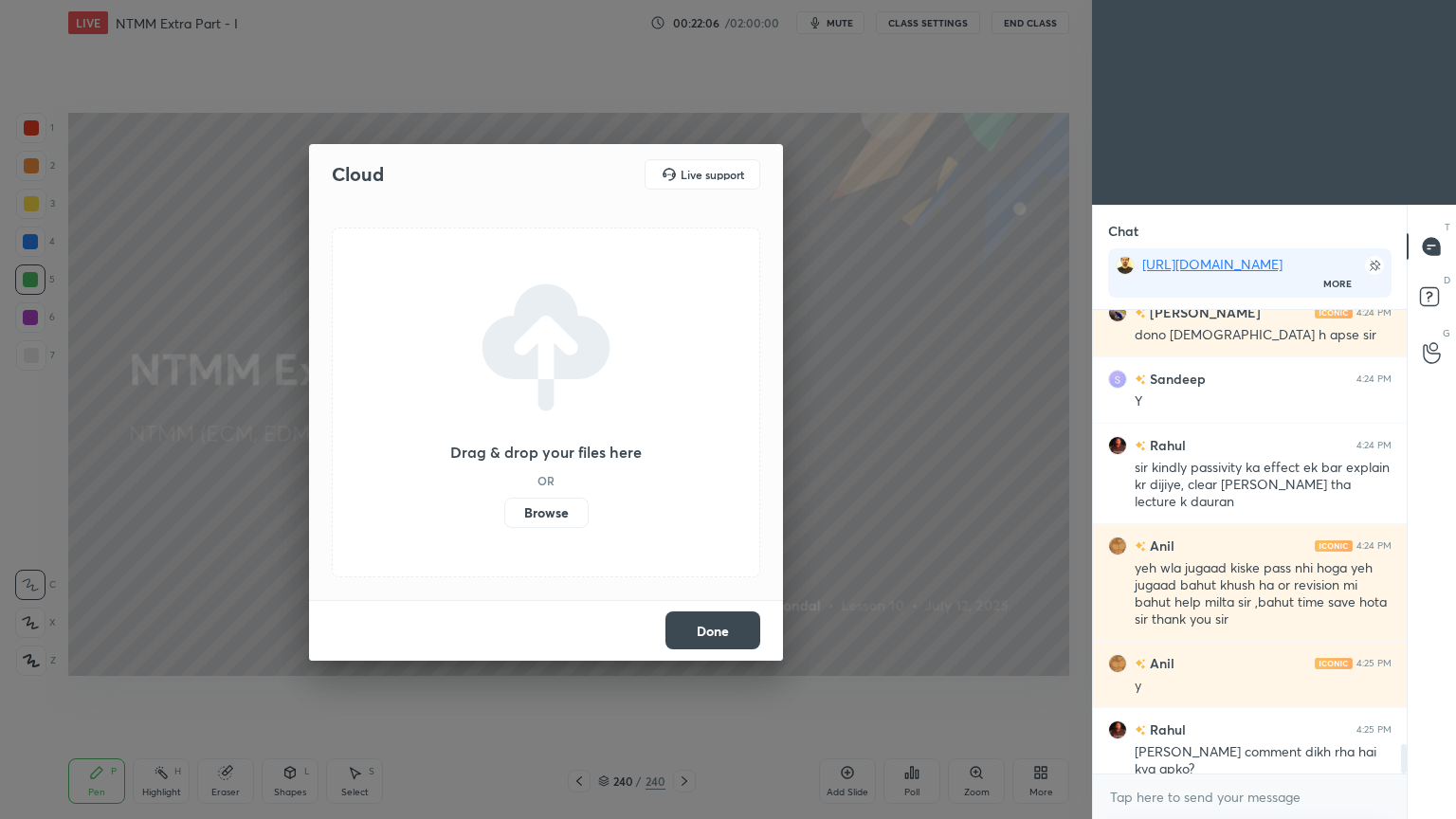 scroll, scrollTop: 420, scrollLeft: 308, axis: both 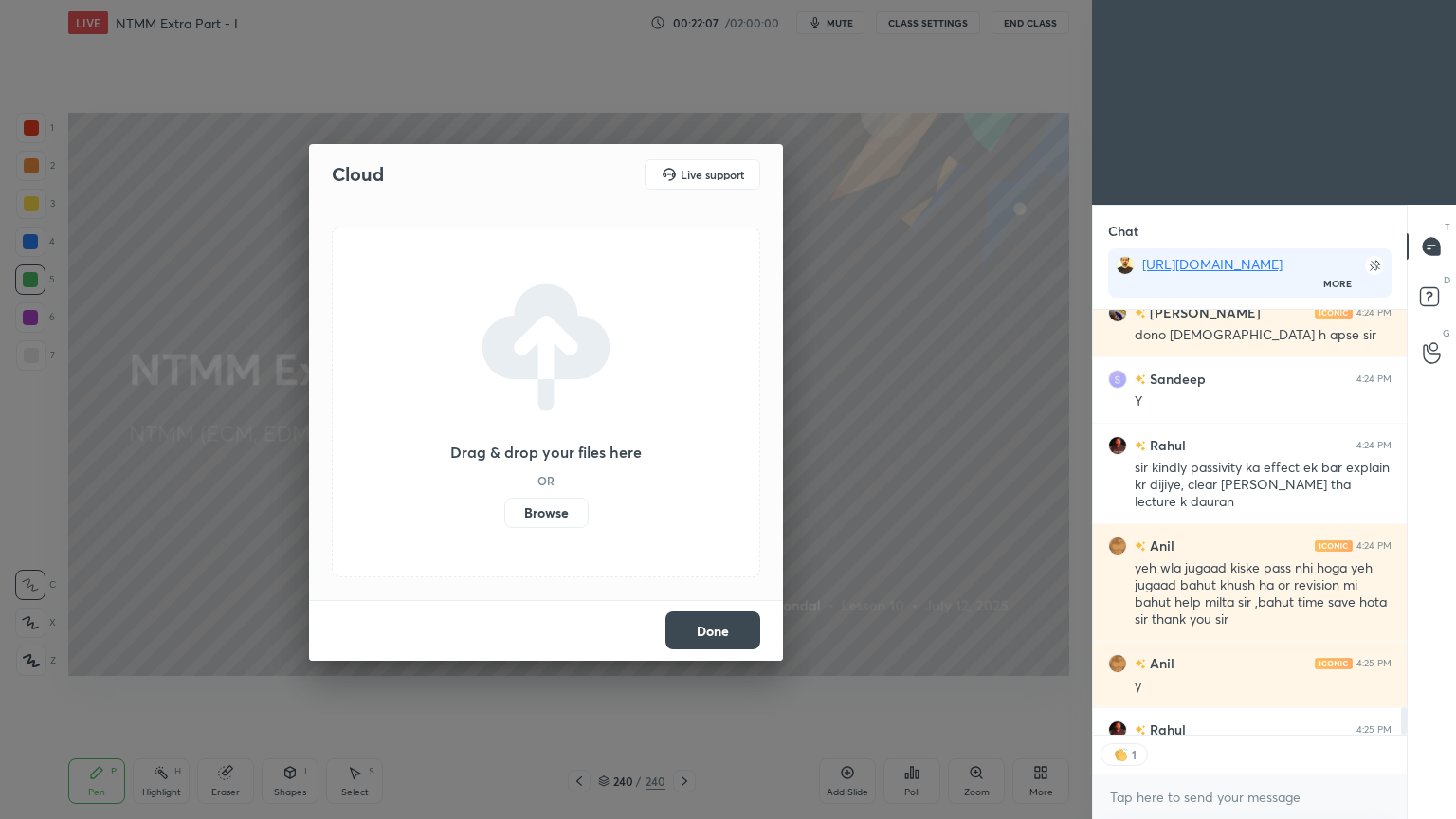 click on "Browse" at bounding box center [546, 513] 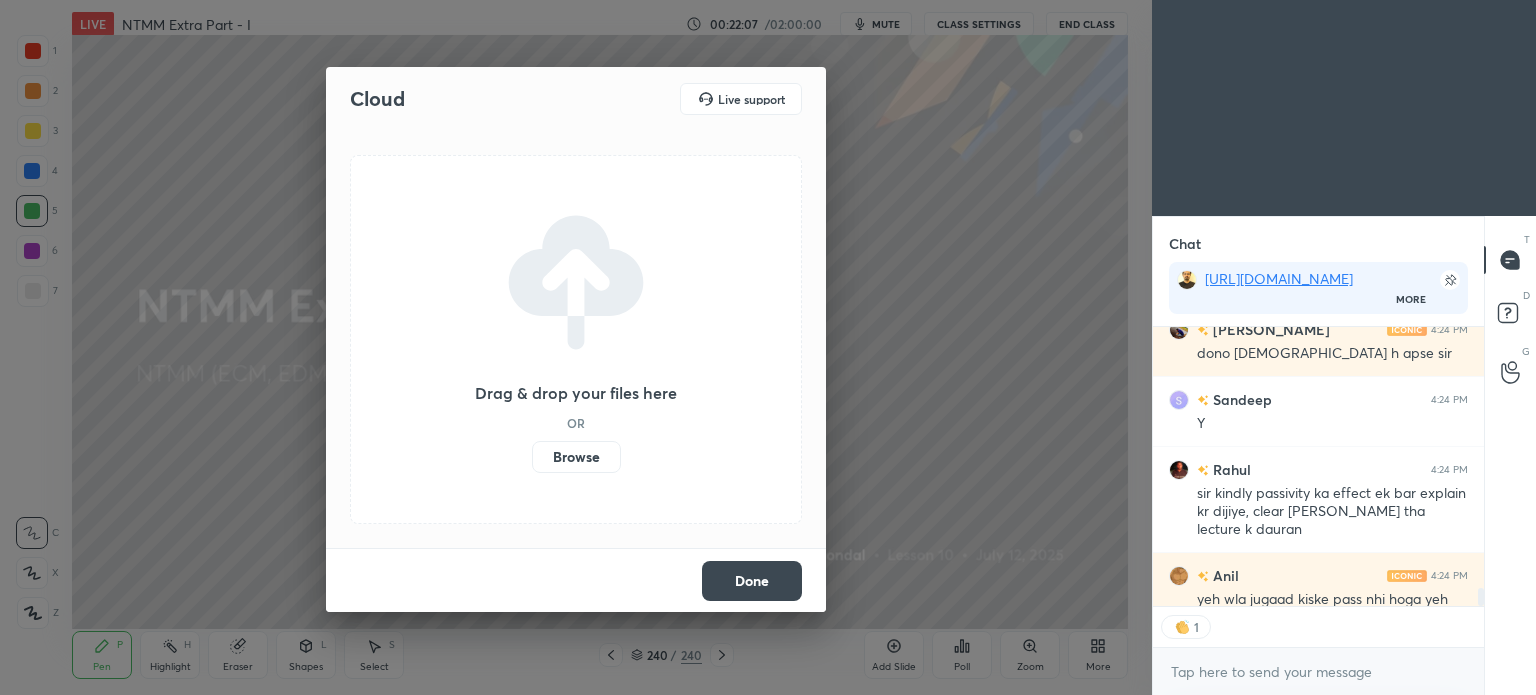scroll, scrollTop: 567, scrollLeft: 1072, axis: both 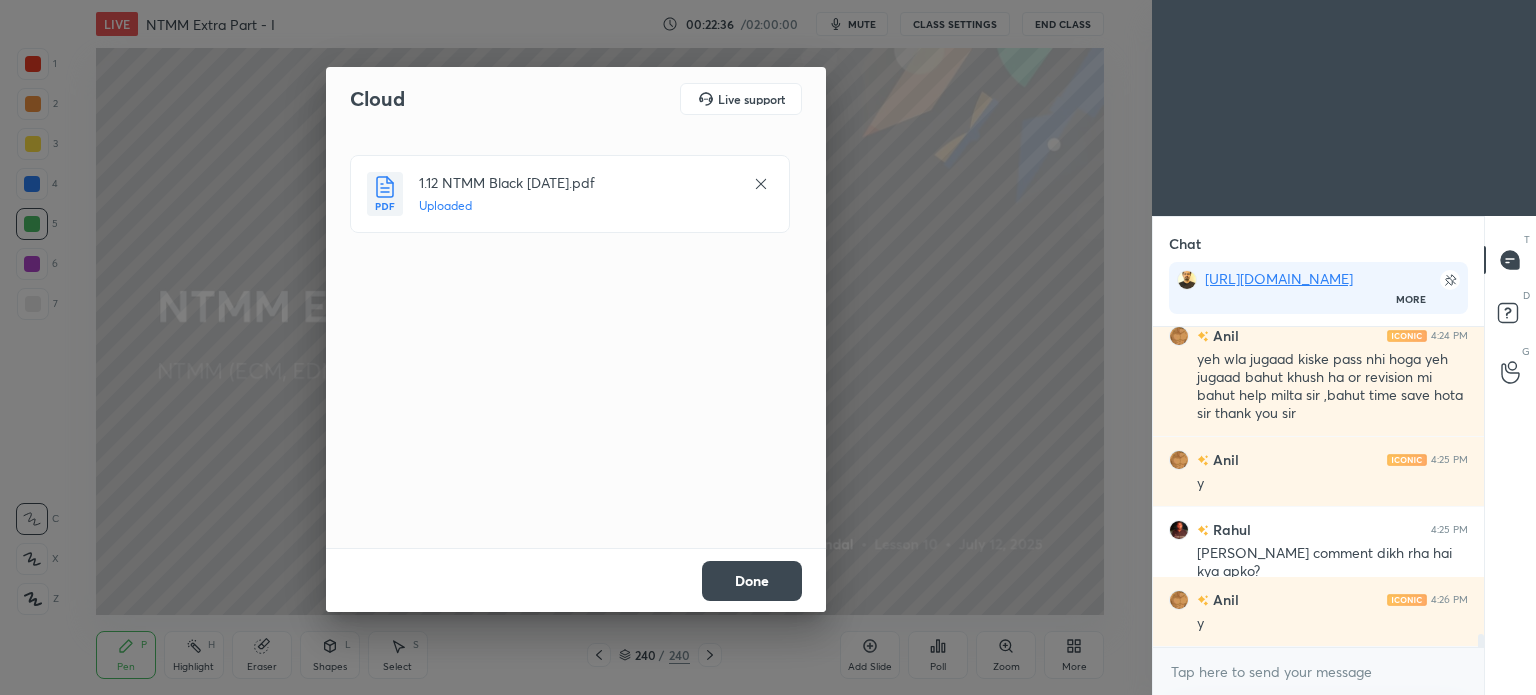 click on "Done" at bounding box center (752, 581) 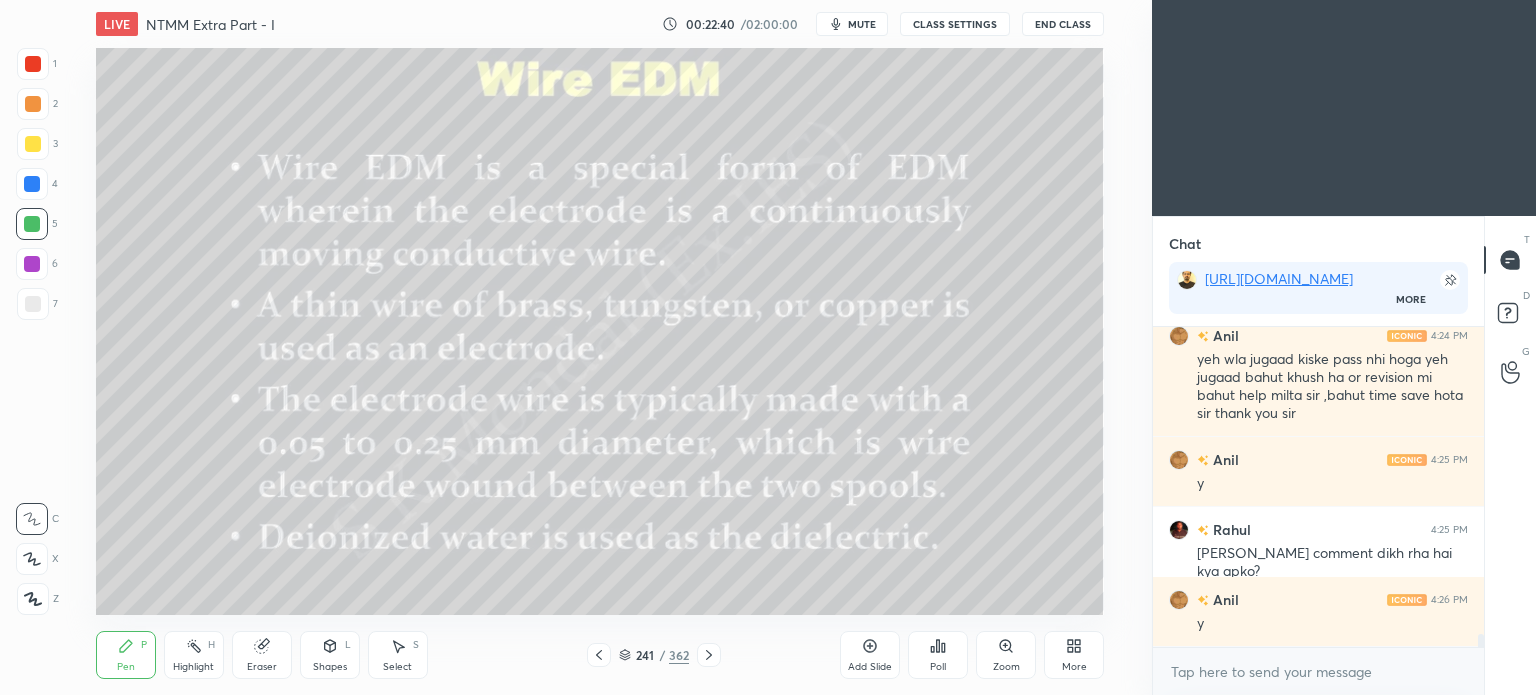 click 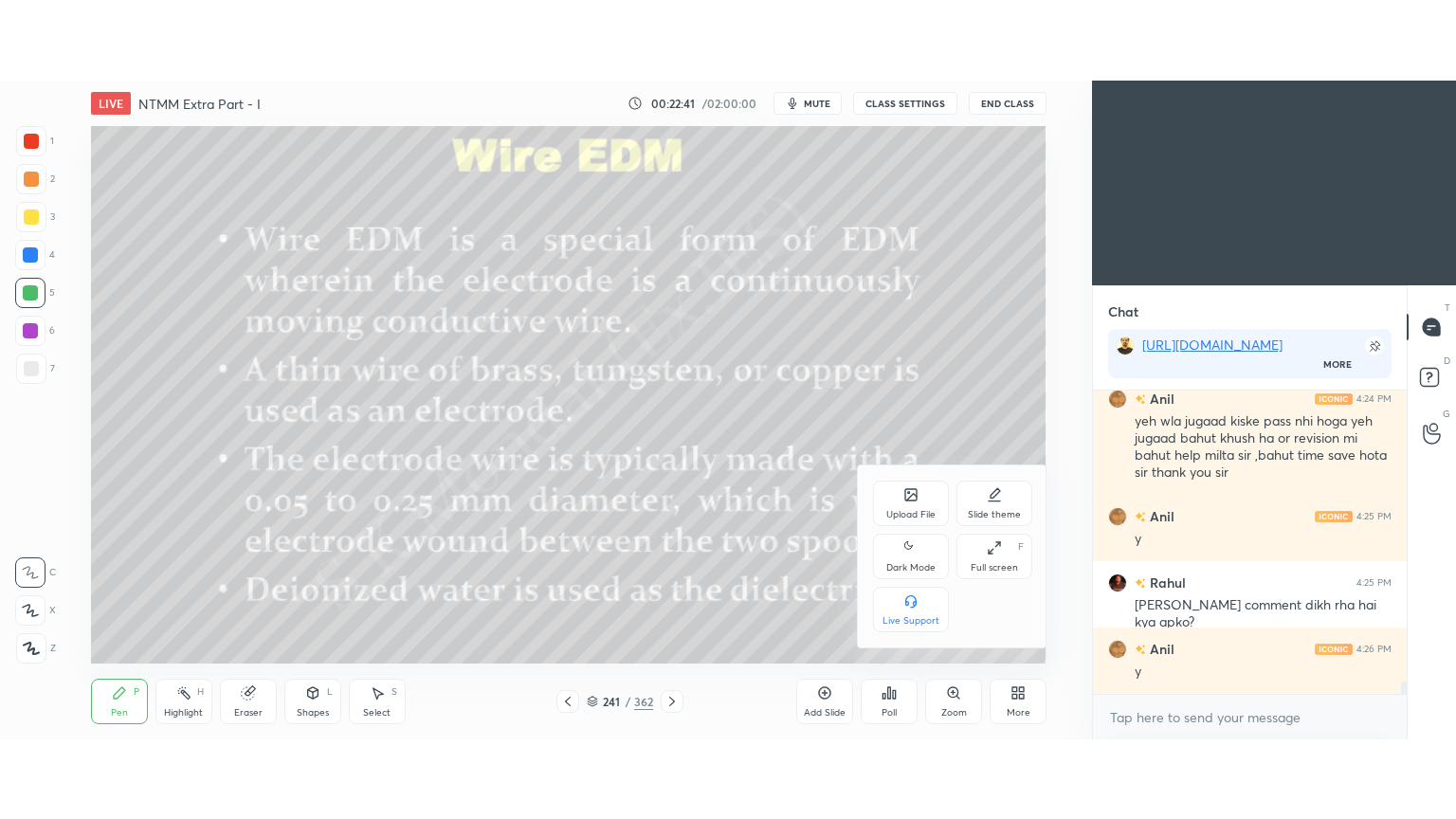 scroll, scrollTop: 7035, scrollLeft: 0, axis: vertical 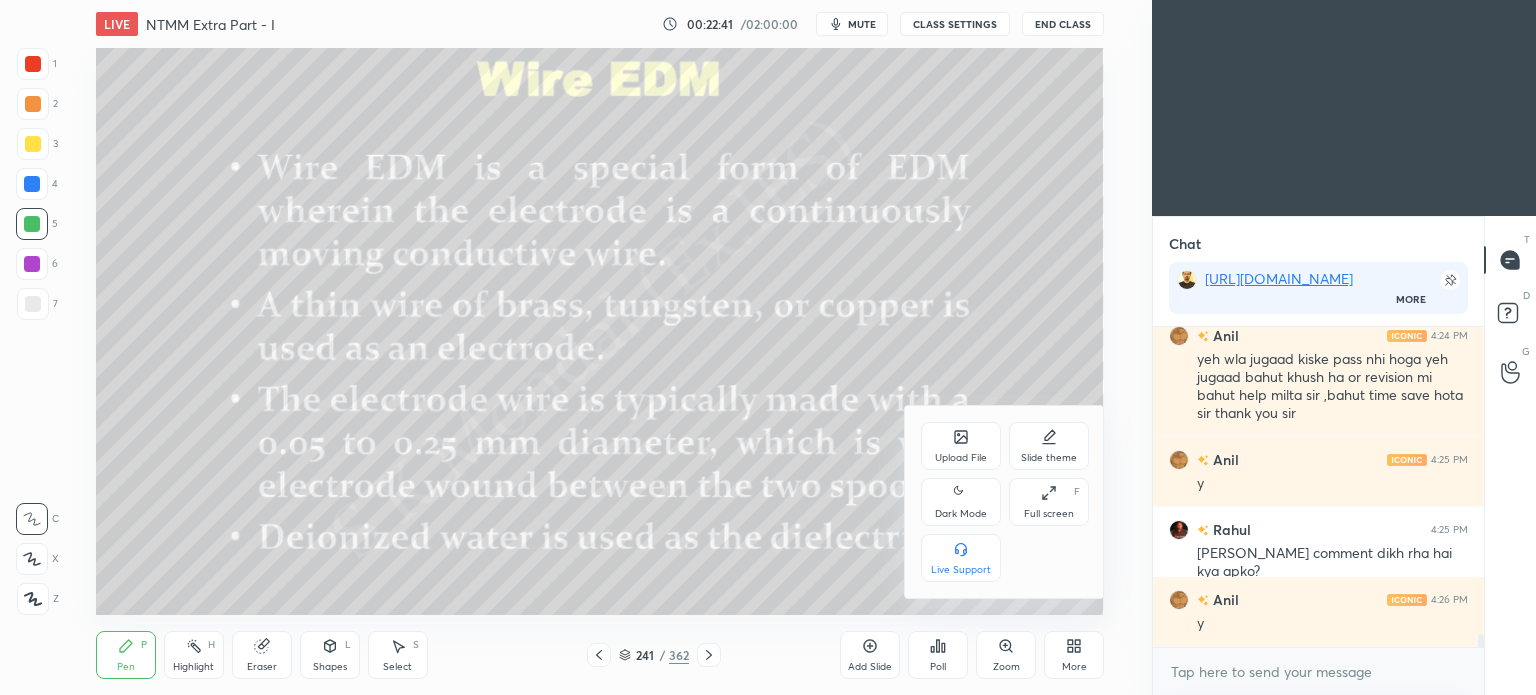 click 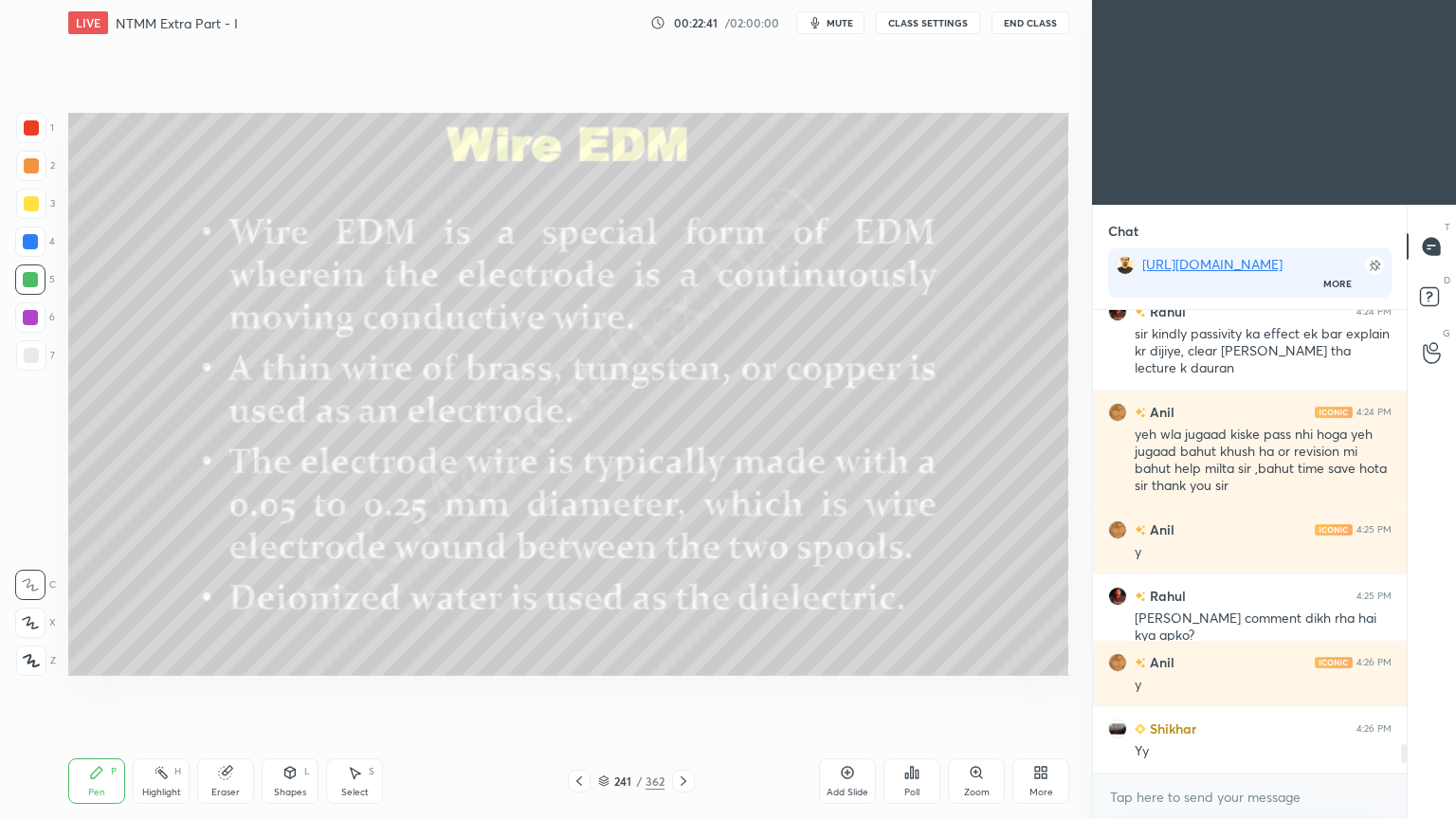 scroll, scrollTop: 94094, scrollLeft: 93776, axis: both 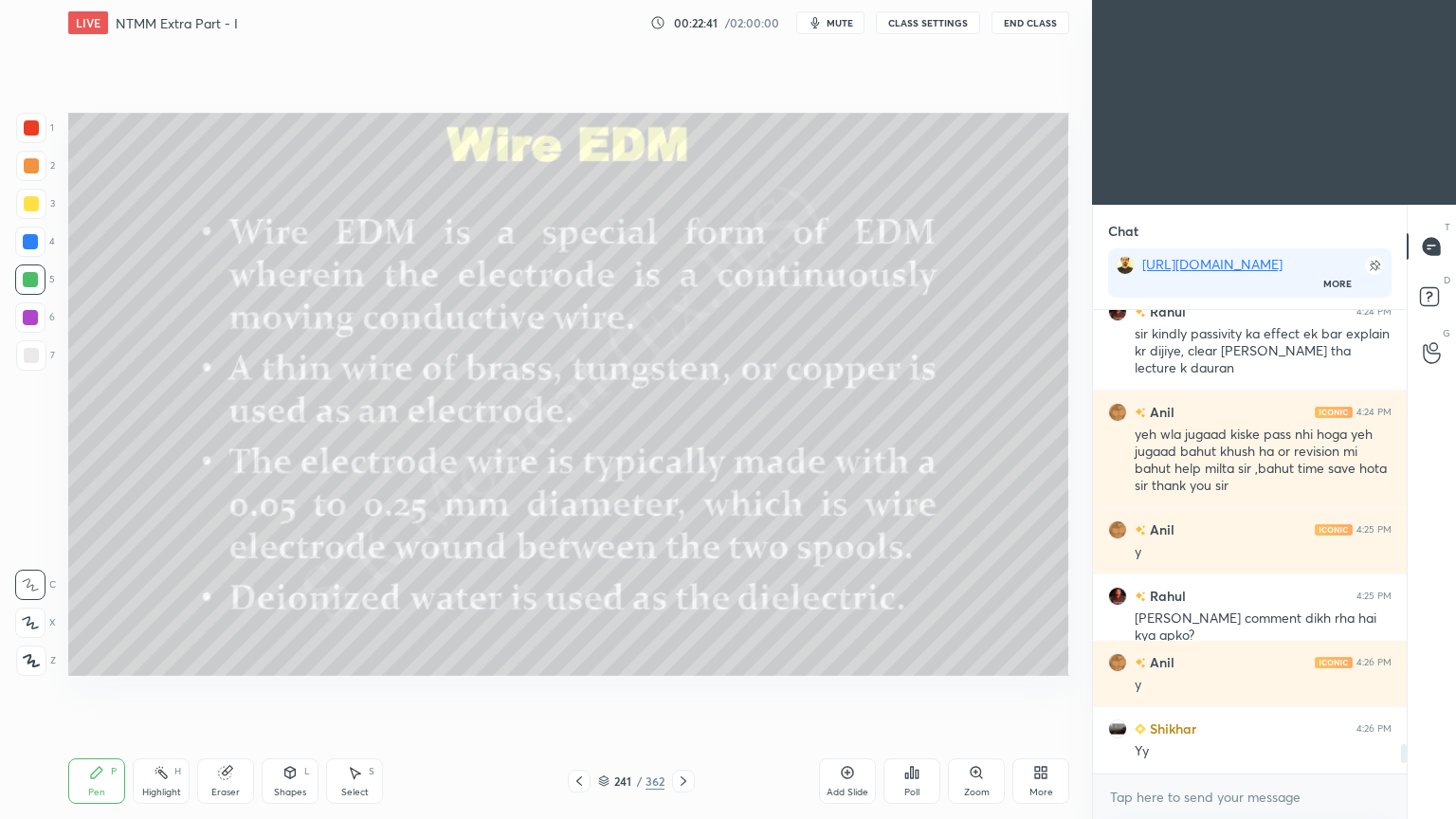 type on "x" 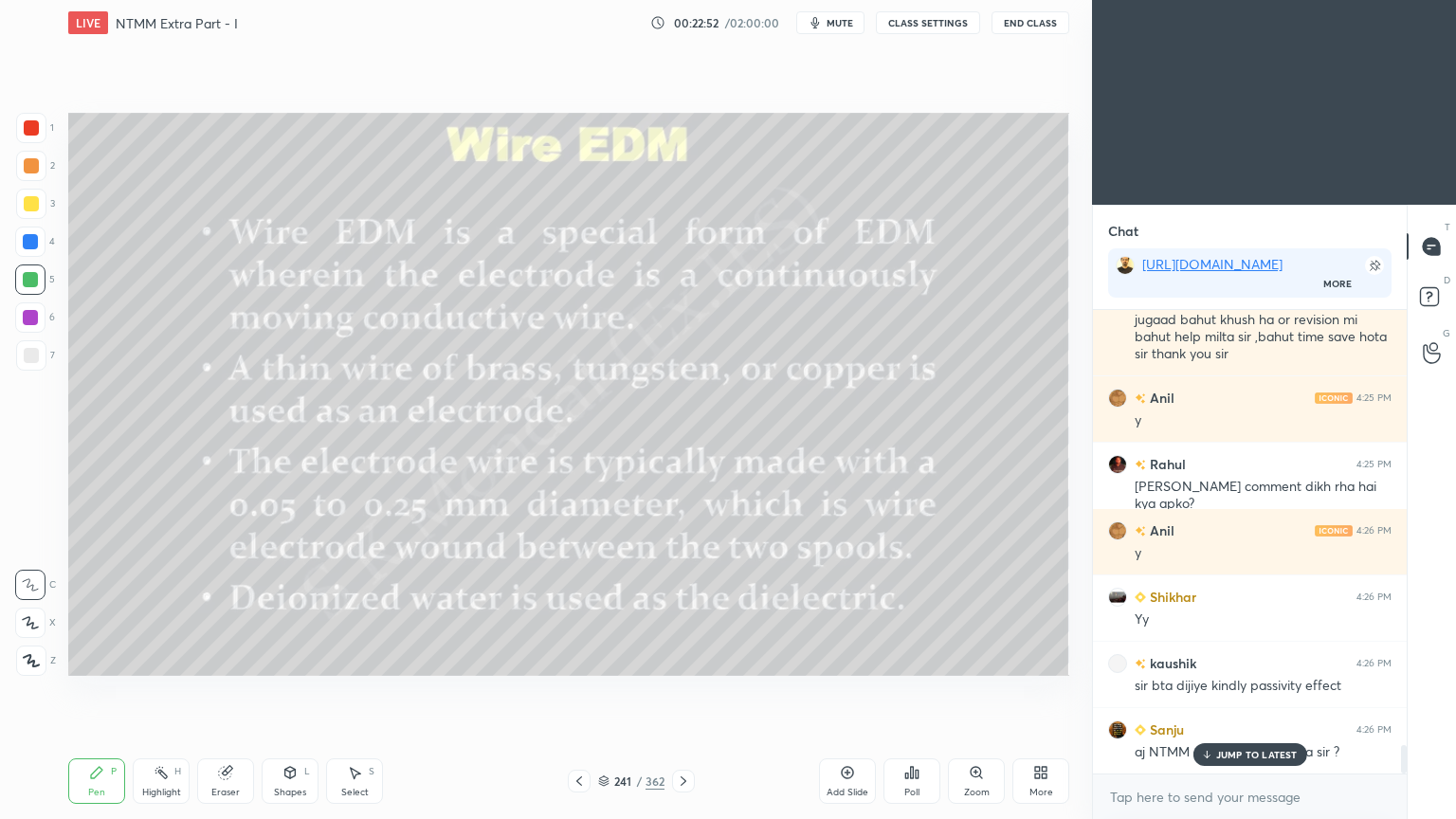 click on "JUMP TO LATEST" at bounding box center [1257, 755] 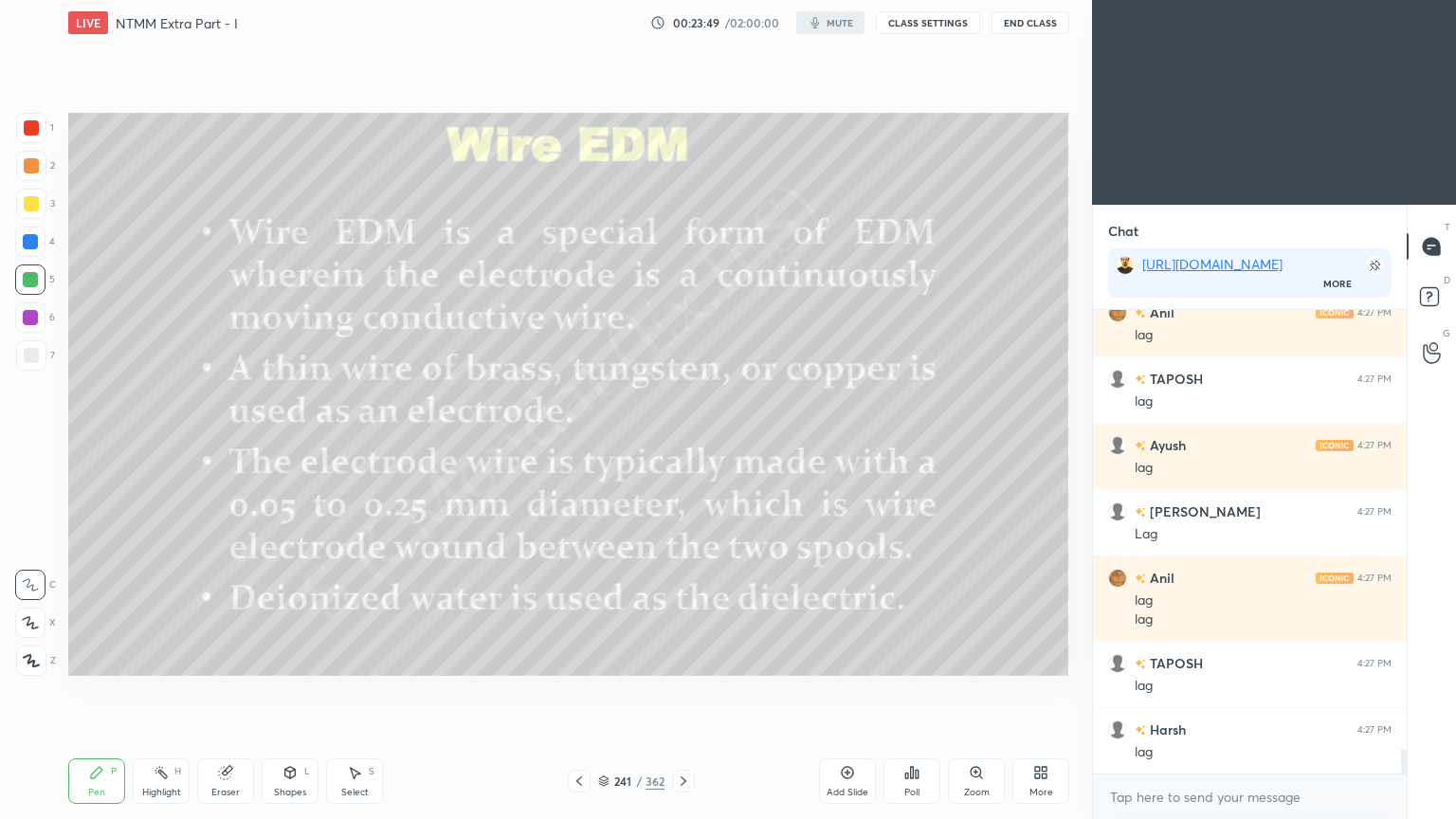 scroll, scrollTop: 8200, scrollLeft: 0, axis: vertical 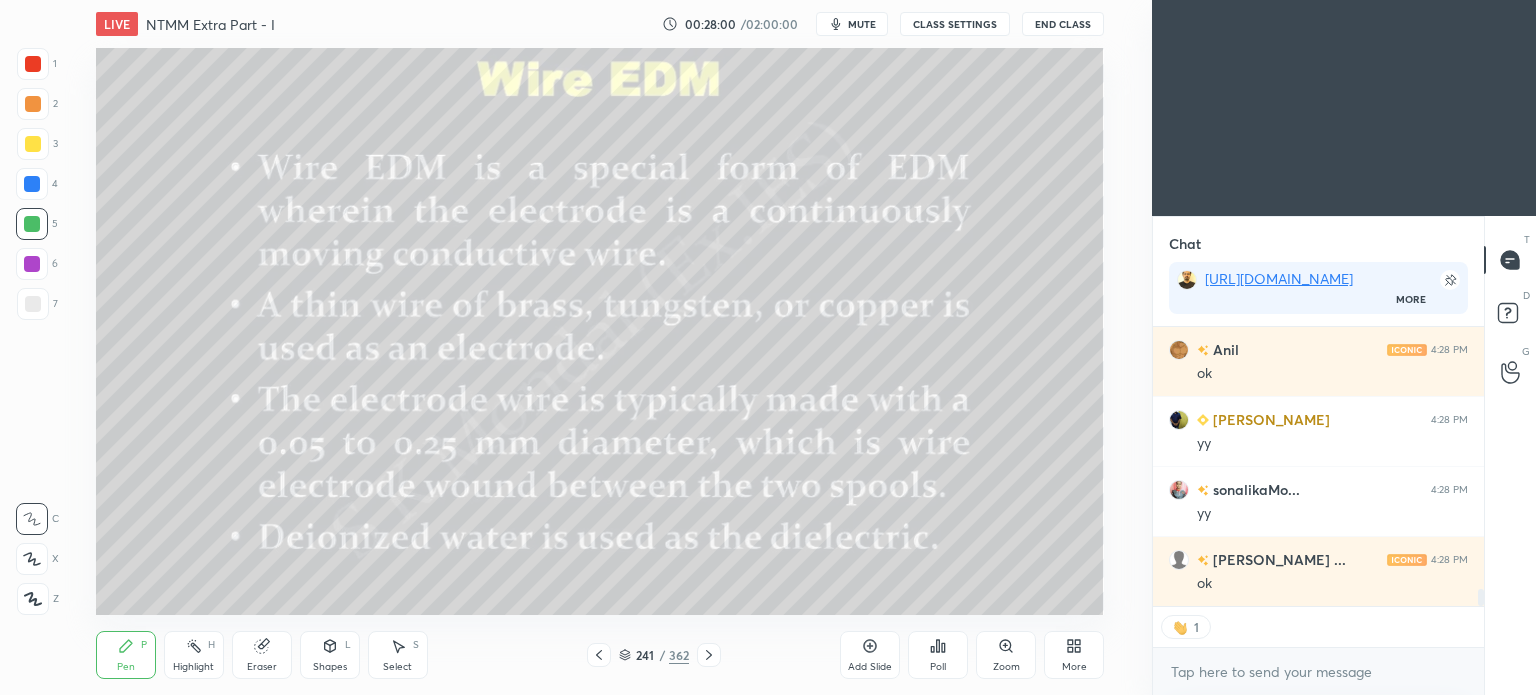 type on "x" 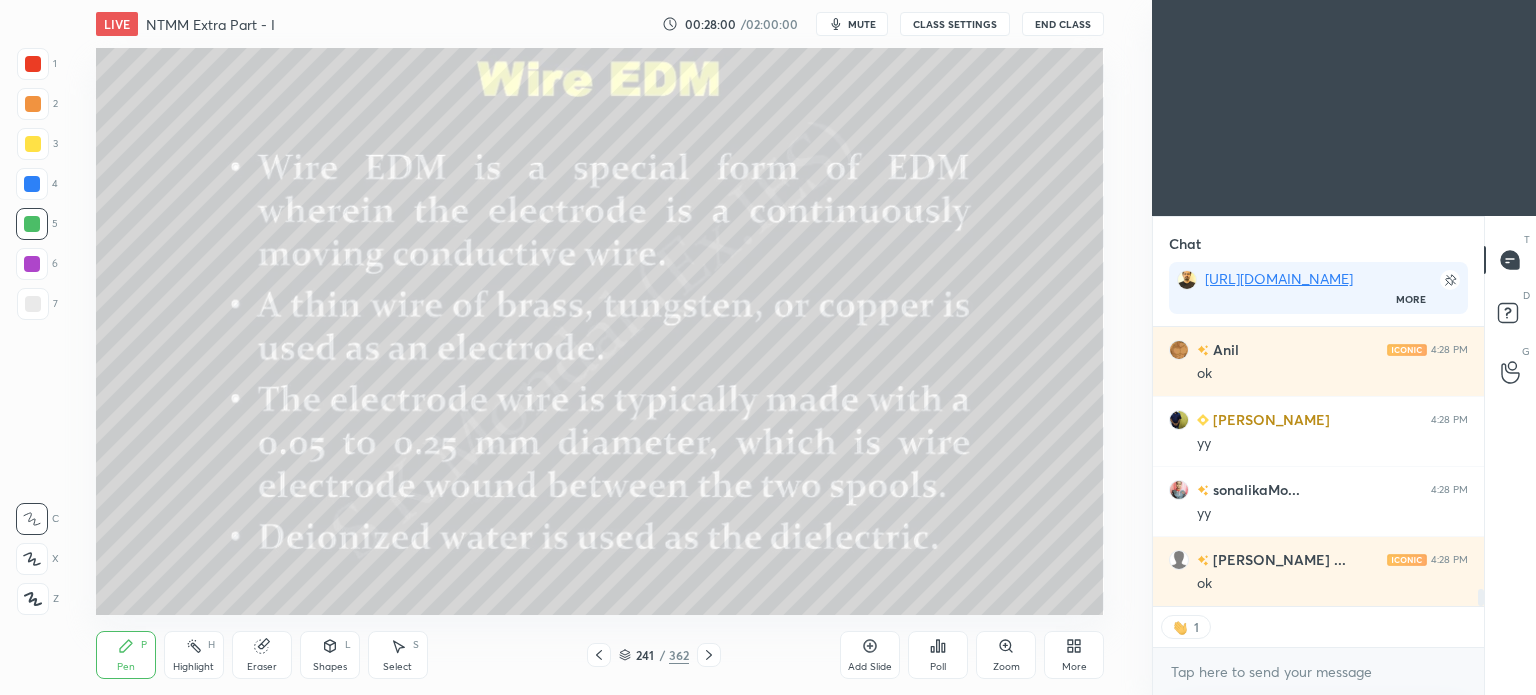 scroll, scrollTop: 6, scrollLeft: 6, axis: both 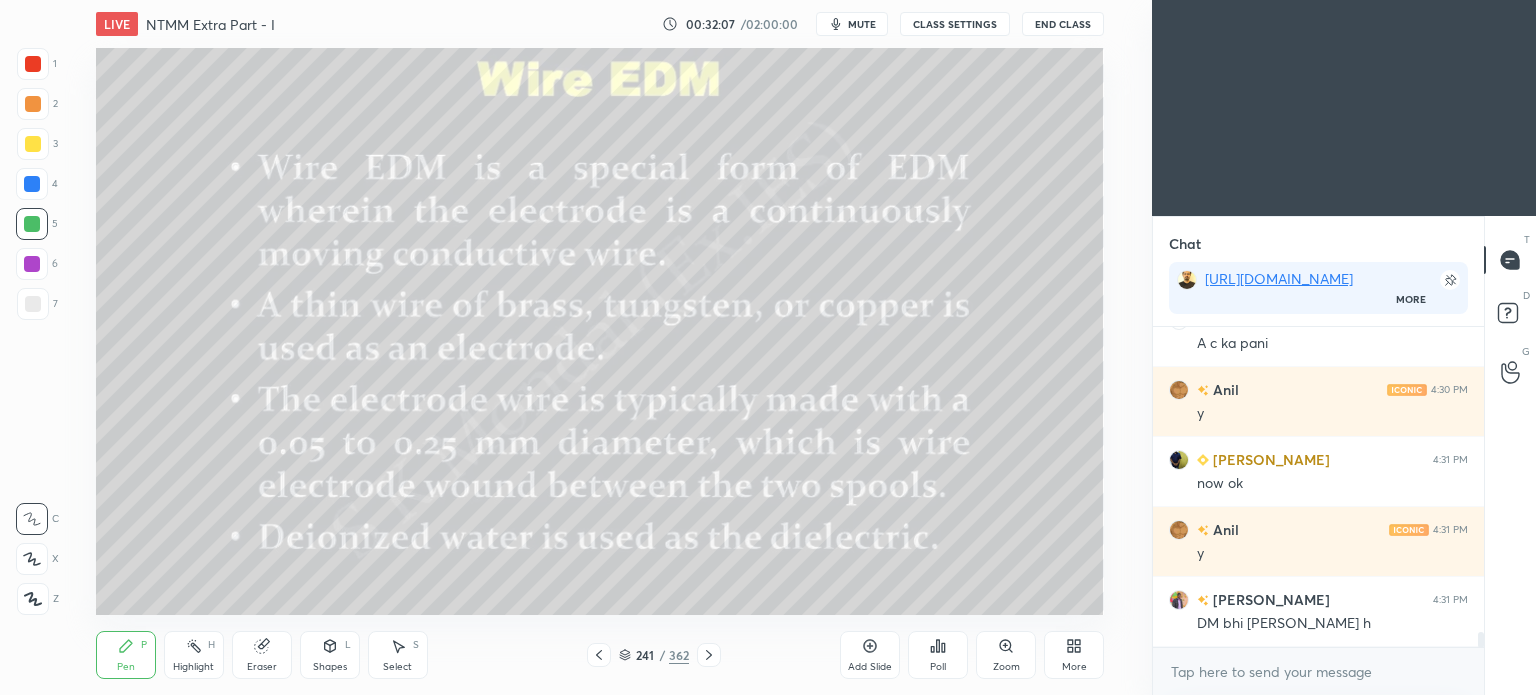 click on "mute" at bounding box center (862, 24) 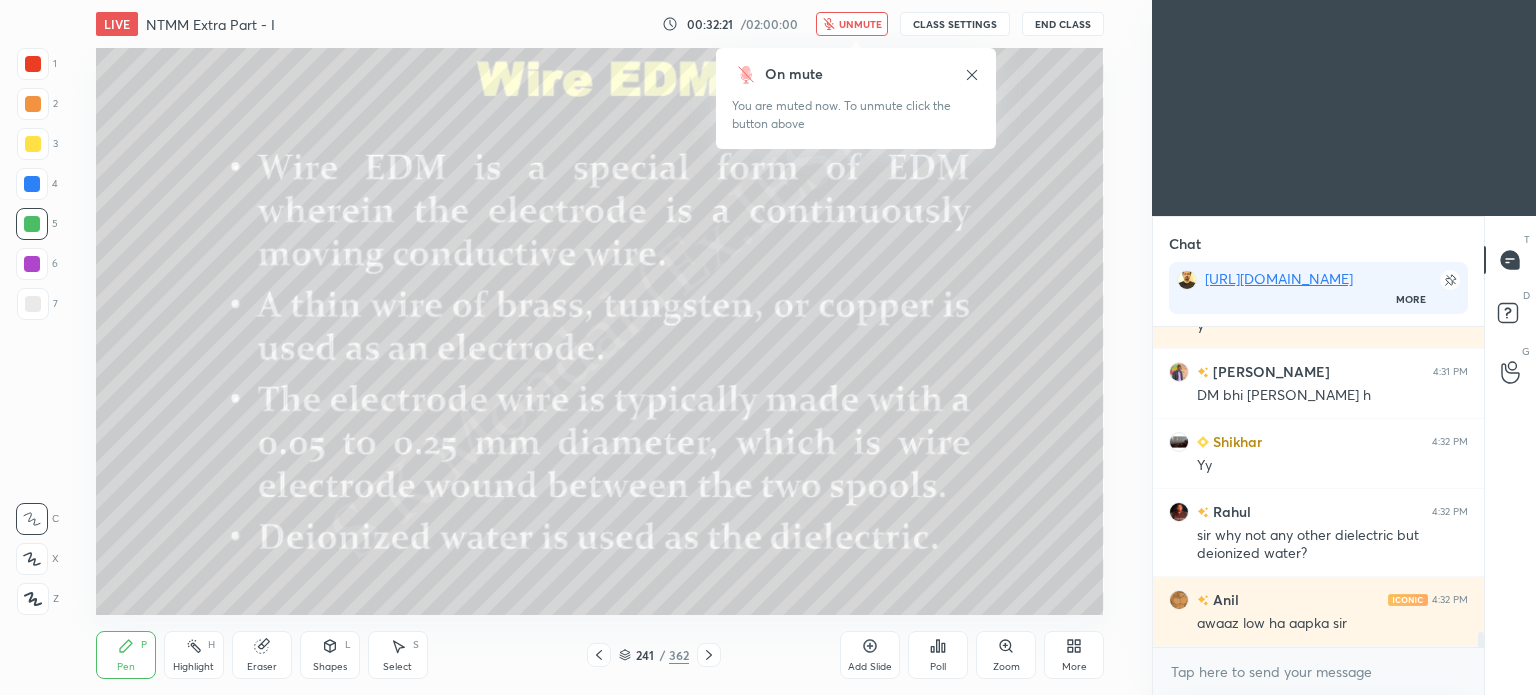 scroll, scrollTop: 6664, scrollLeft: 0, axis: vertical 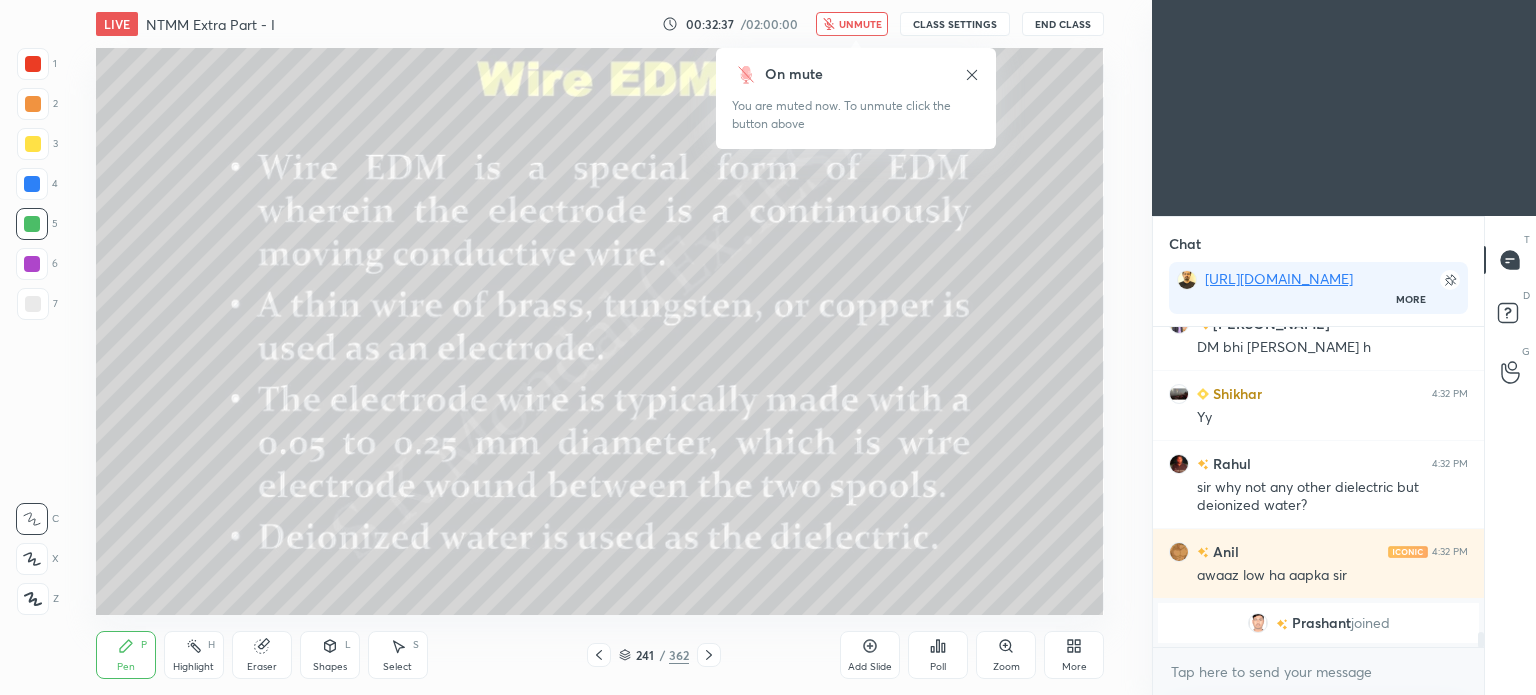 click on "unmute" at bounding box center [860, 24] 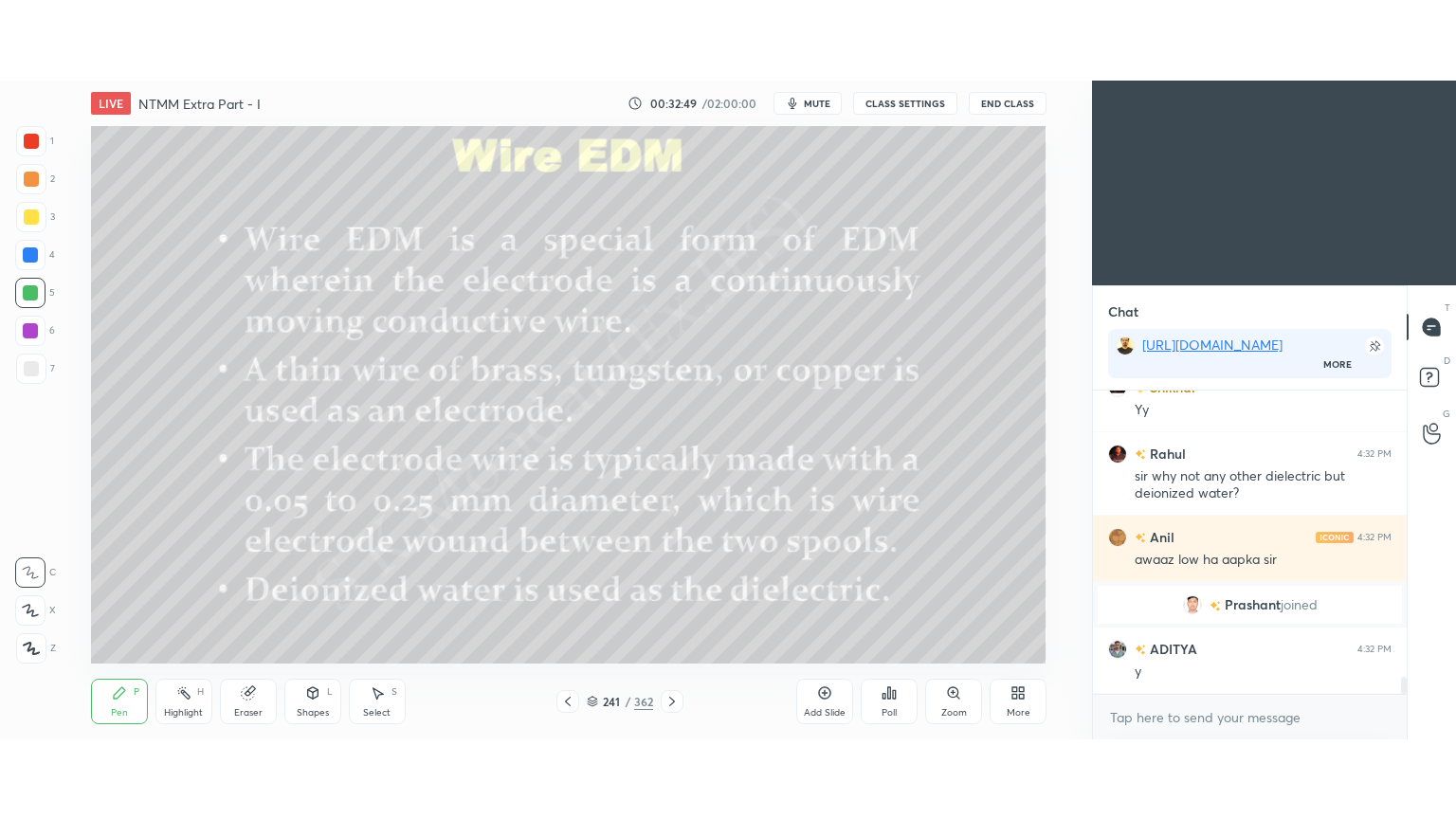 scroll, scrollTop: 5143, scrollLeft: 0, axis: vertical 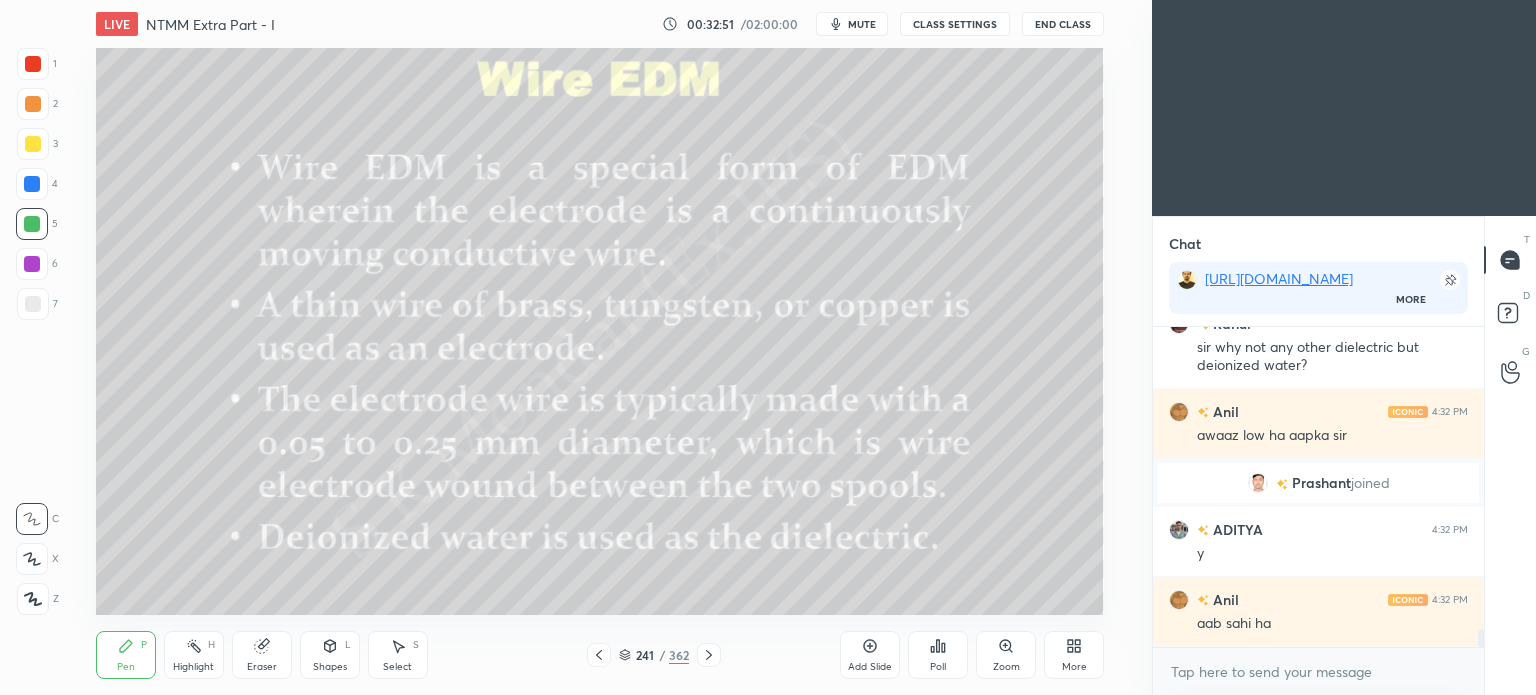 click 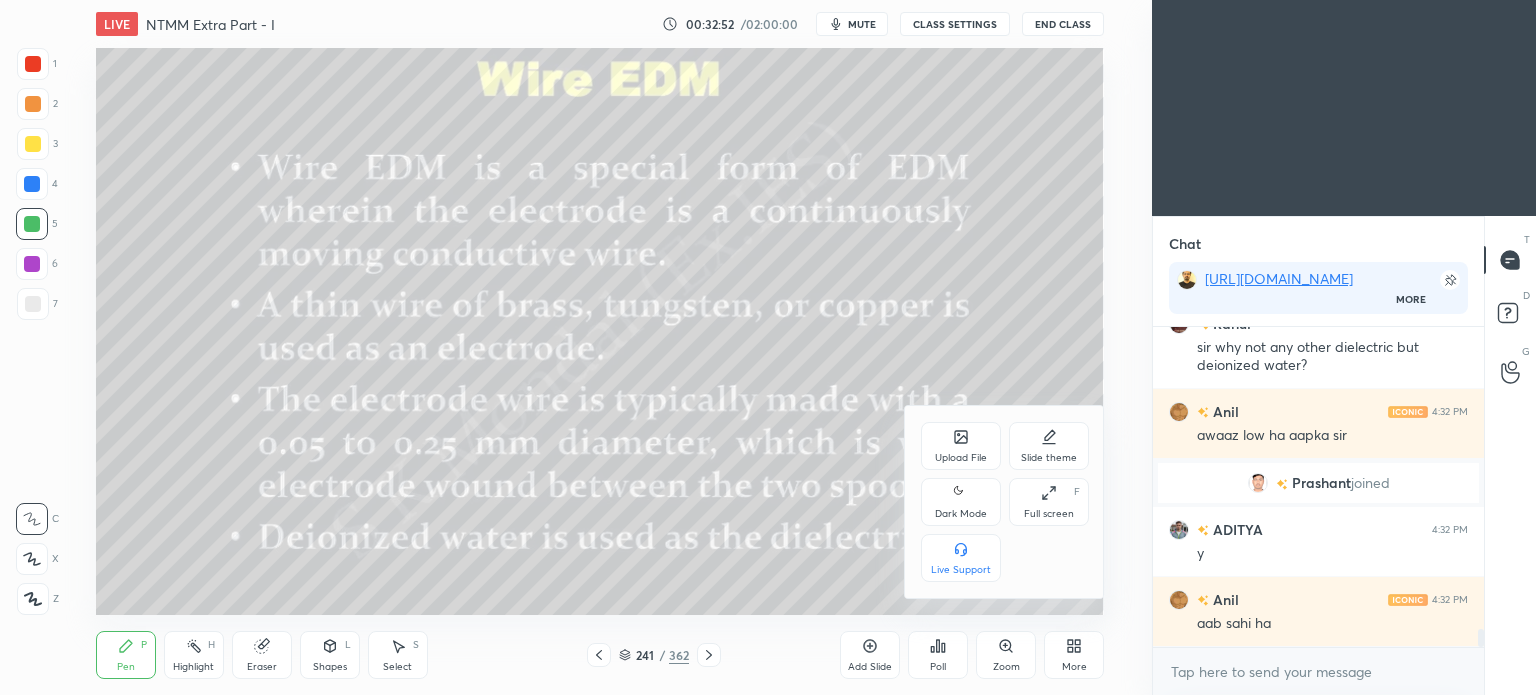 click on "Full screen F" at bounding box center [1049, 502] 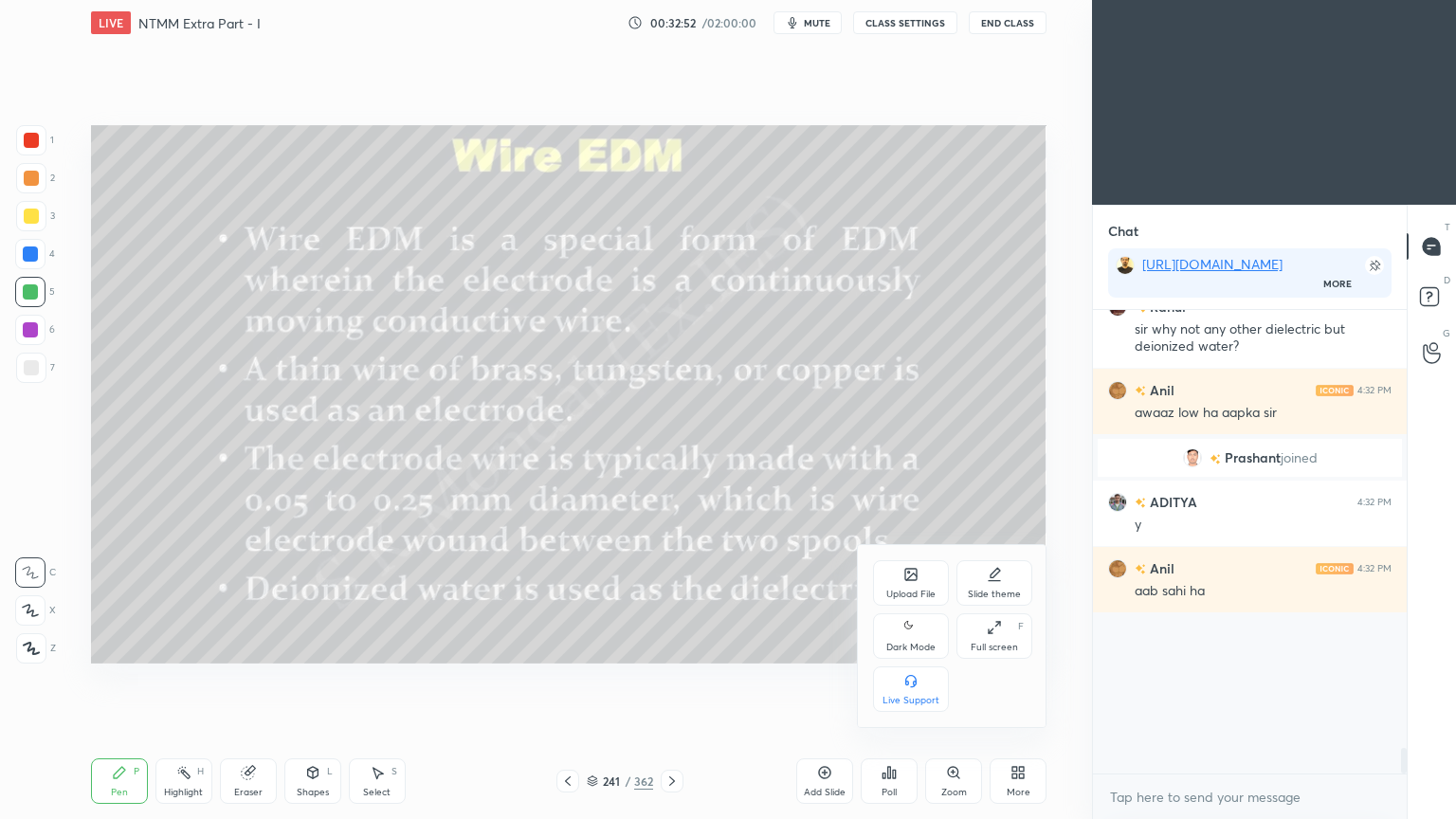 scroll, scrollTop: 94094, scrollLeft: 93776, axis: both 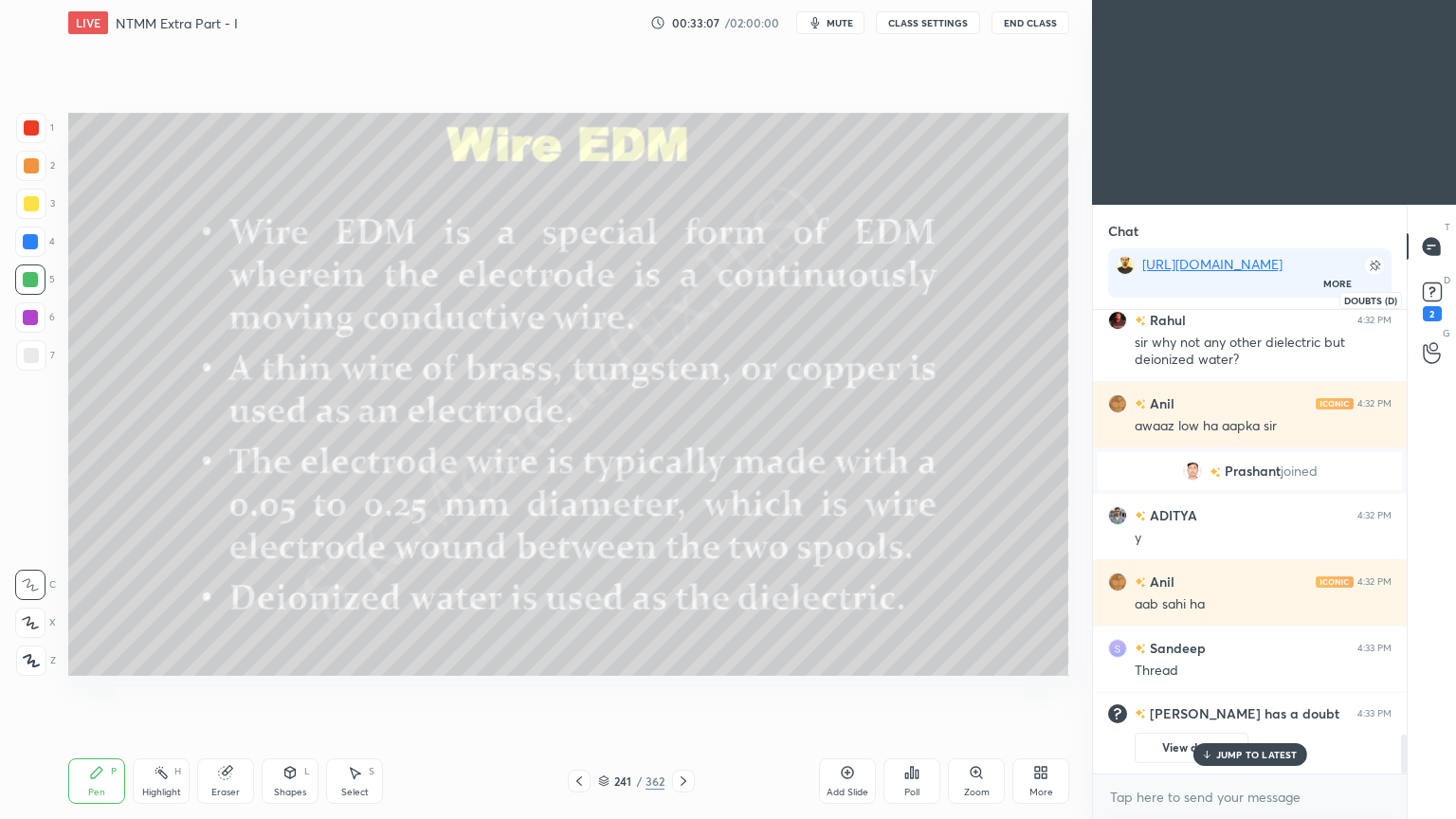 click 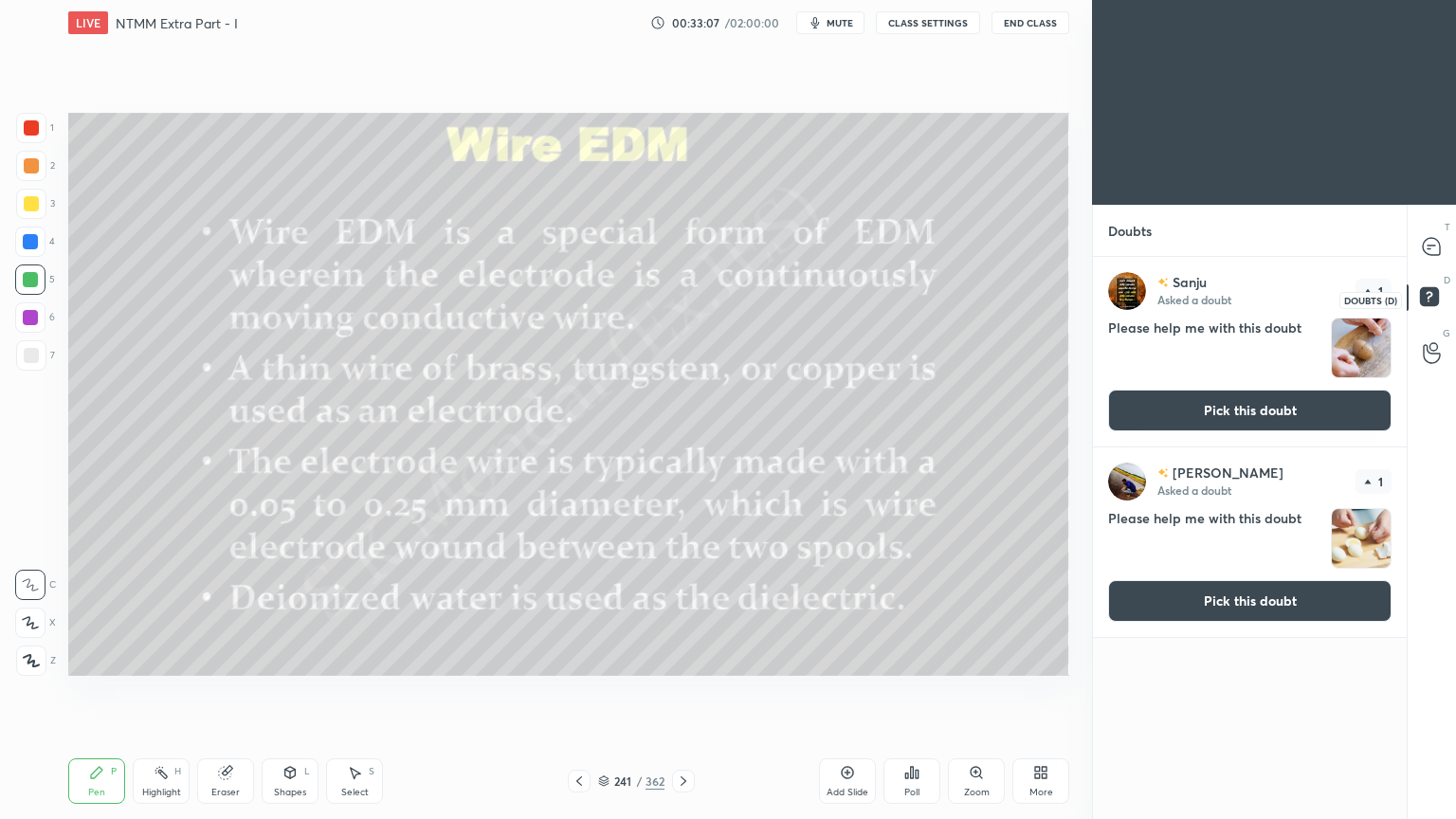 scroll, scrollTop: 6, scrollLeft: 6, axis: both 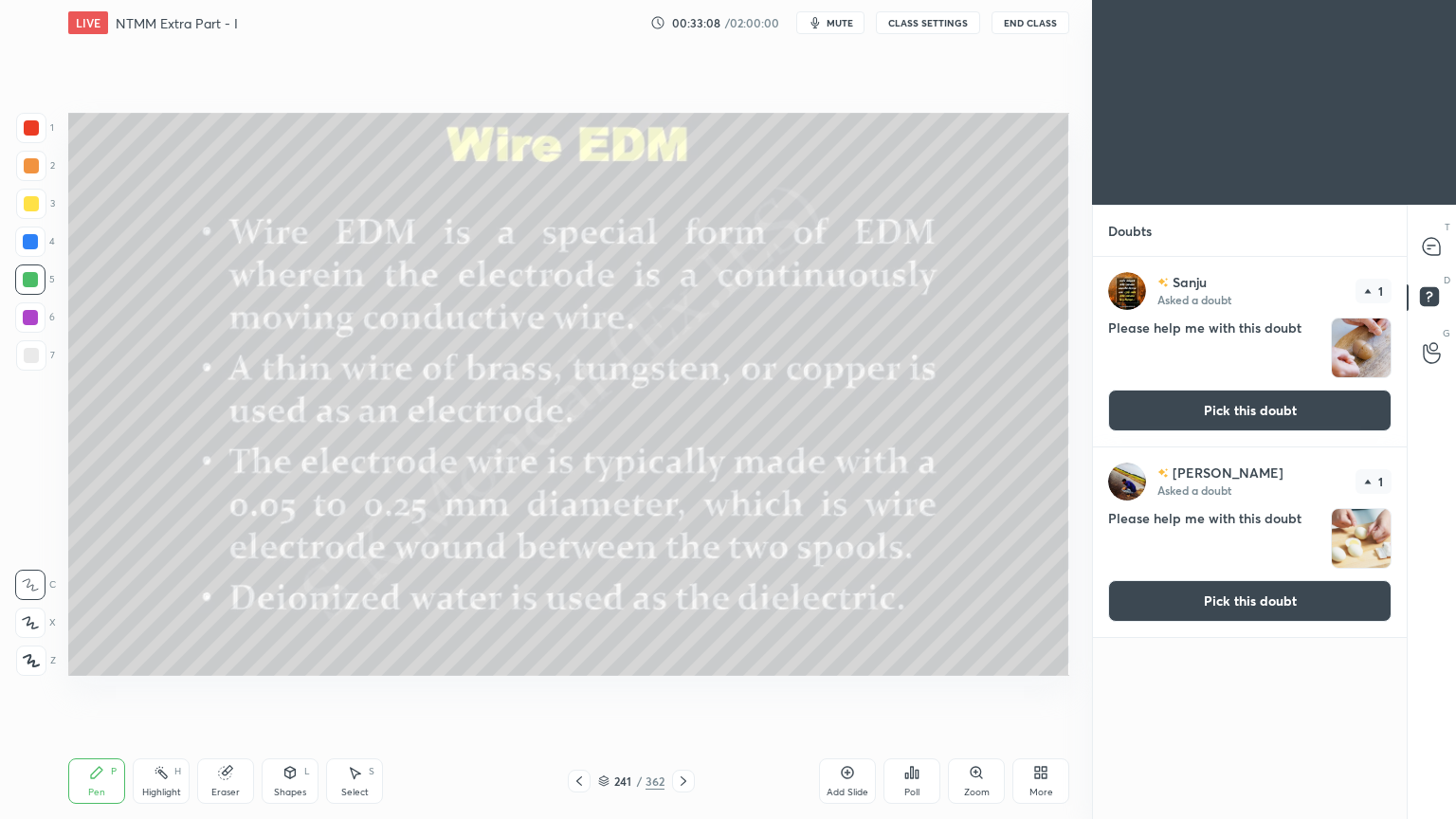 click on "Pick this doubt" at bounding box center [1249, 410] 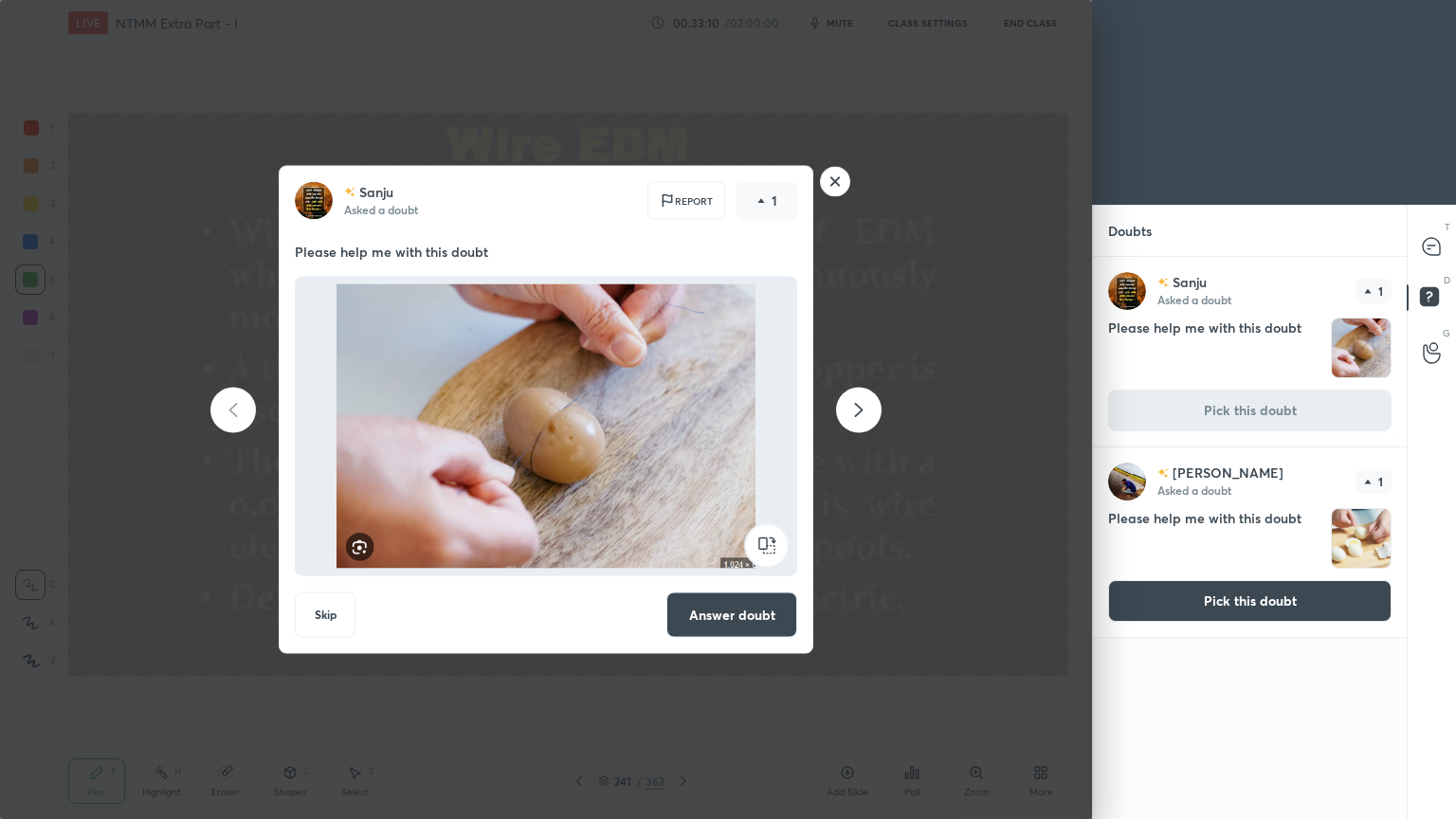 click on "Answer doubt" at bounding box center [732, 615] 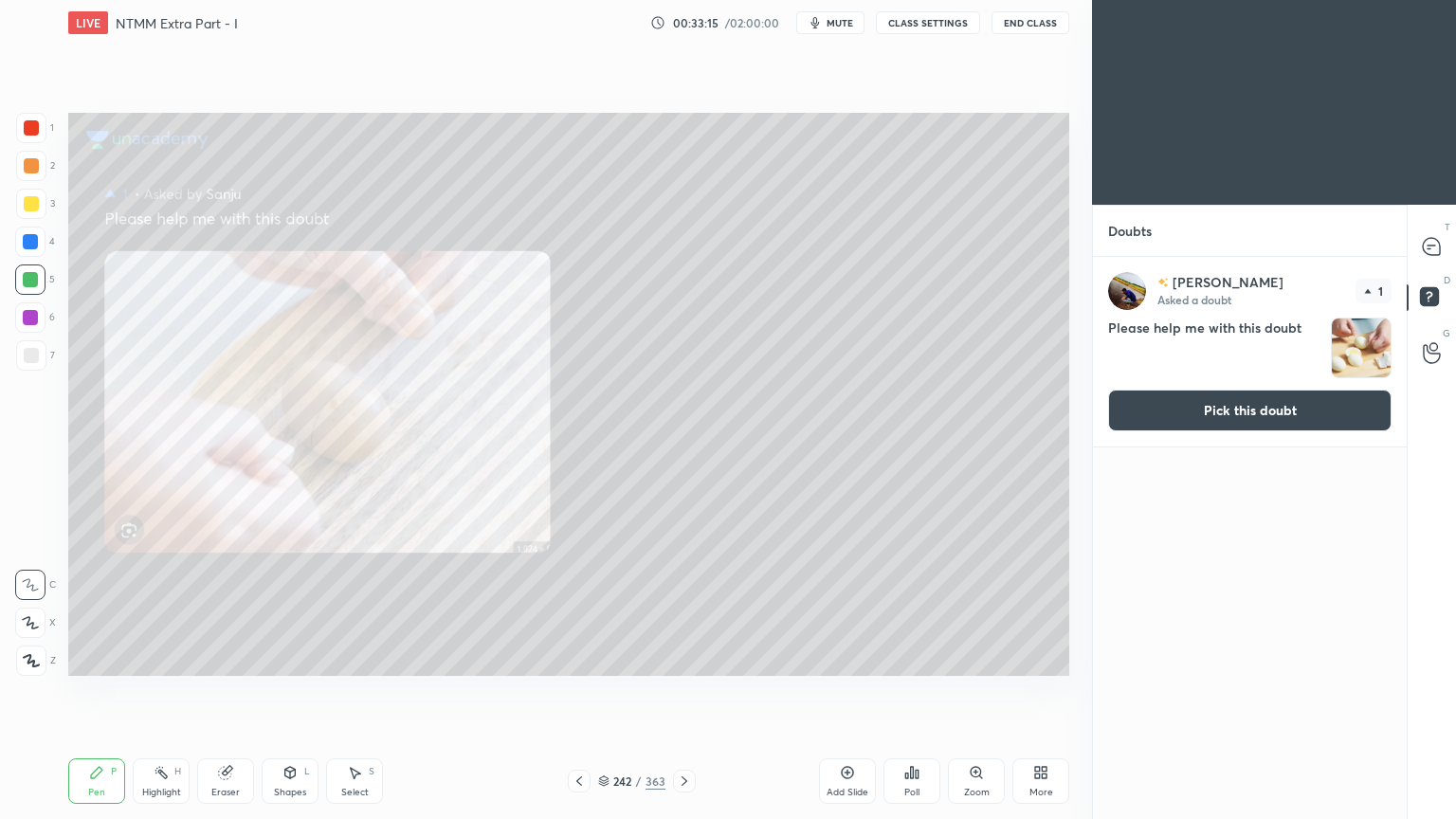 click on "Pick this doubt" at bounding box center [1249, 410] 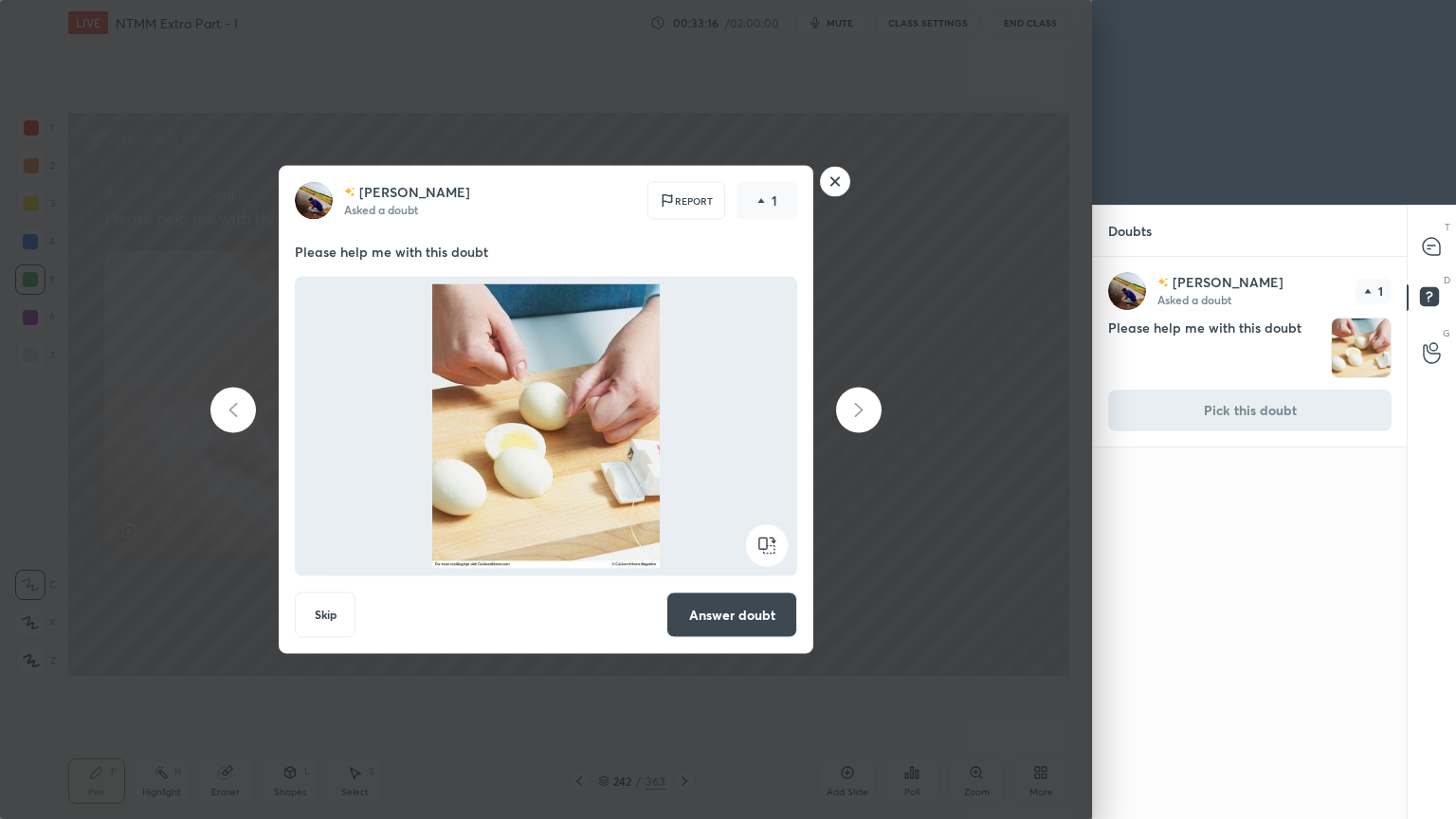 click on "Answer doubt" at bounding box center [732, 615] 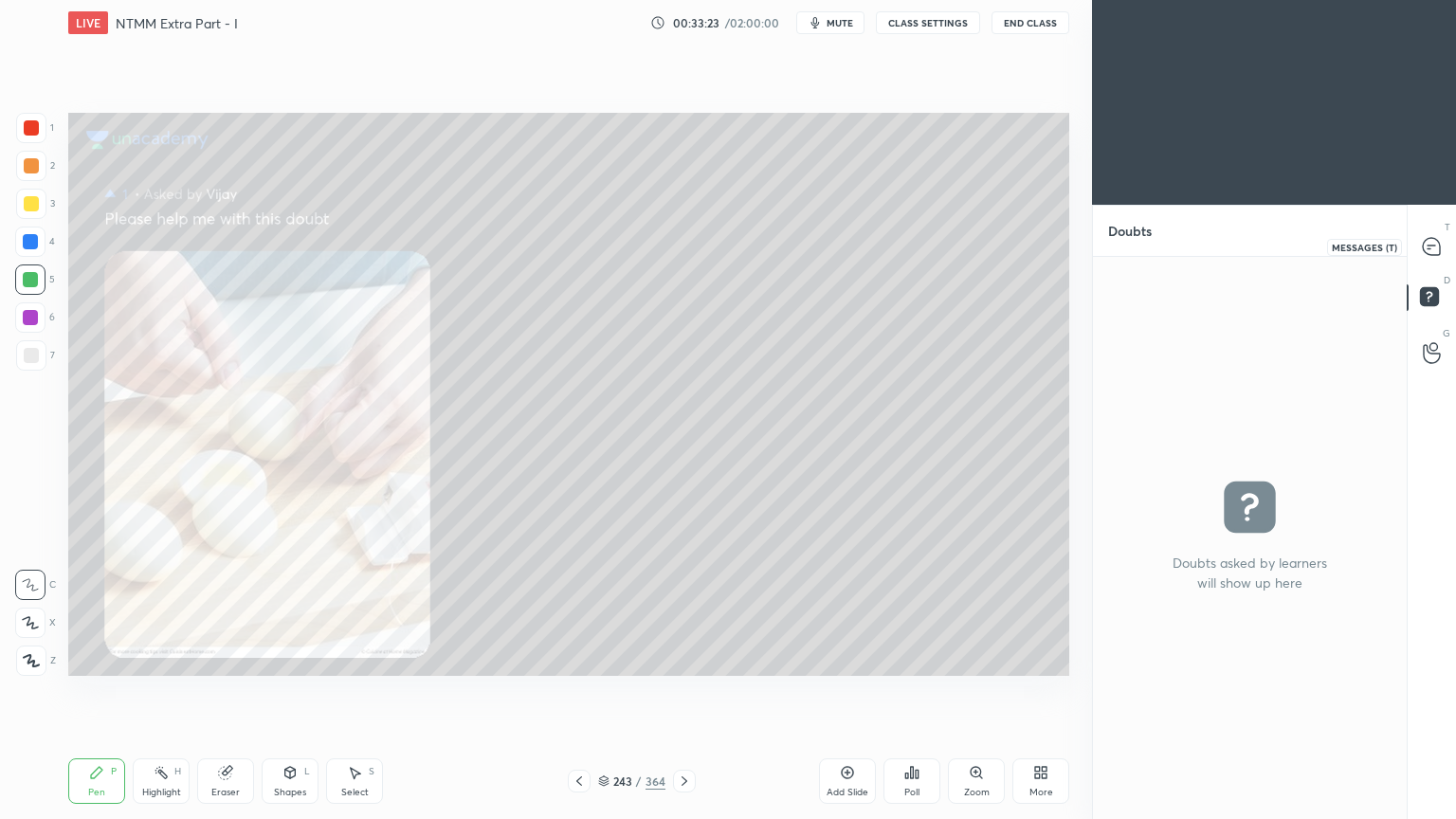 click 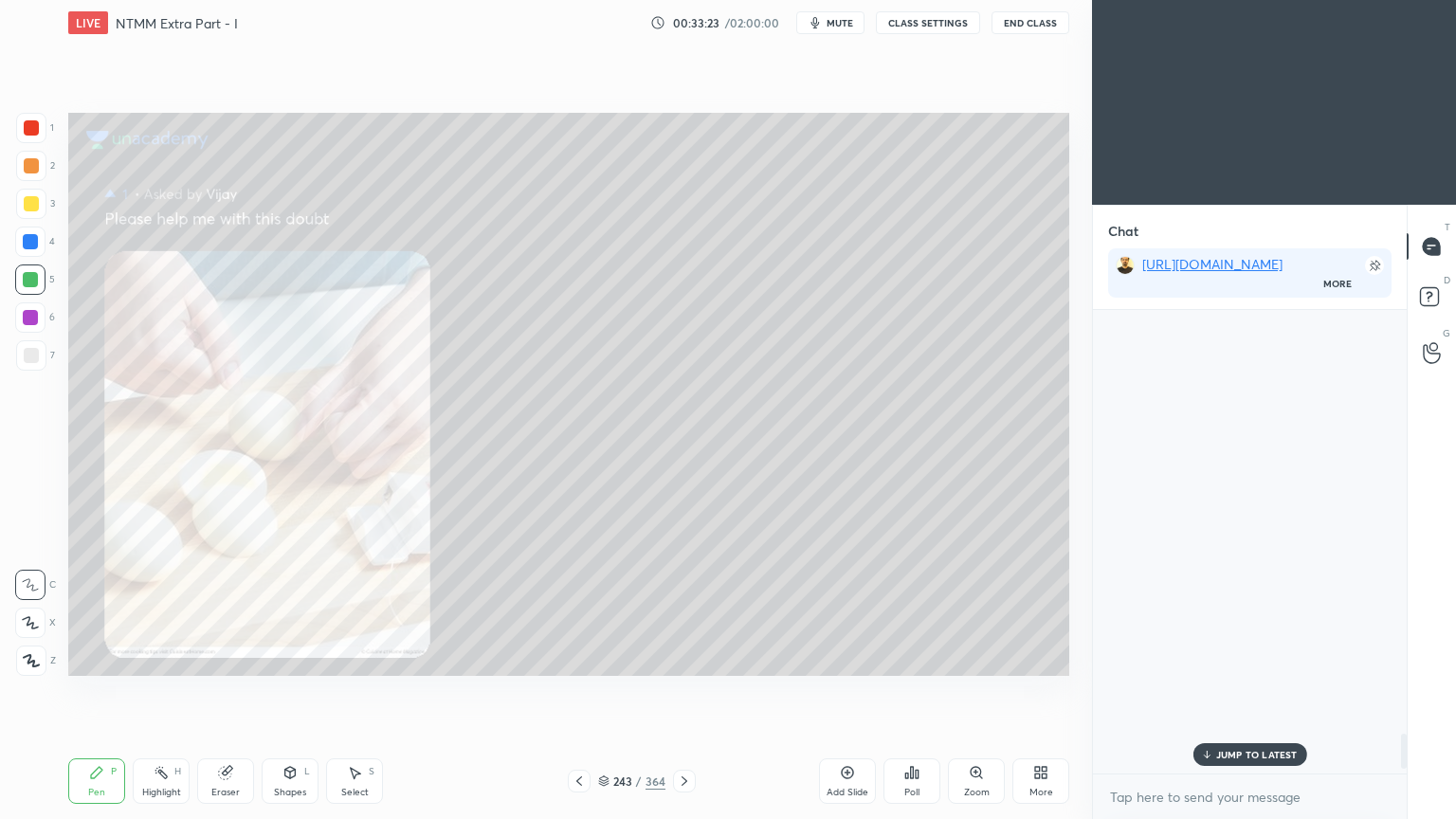 scroll, scrollTop: 5494, scrollLeft: 0, axis: vertical 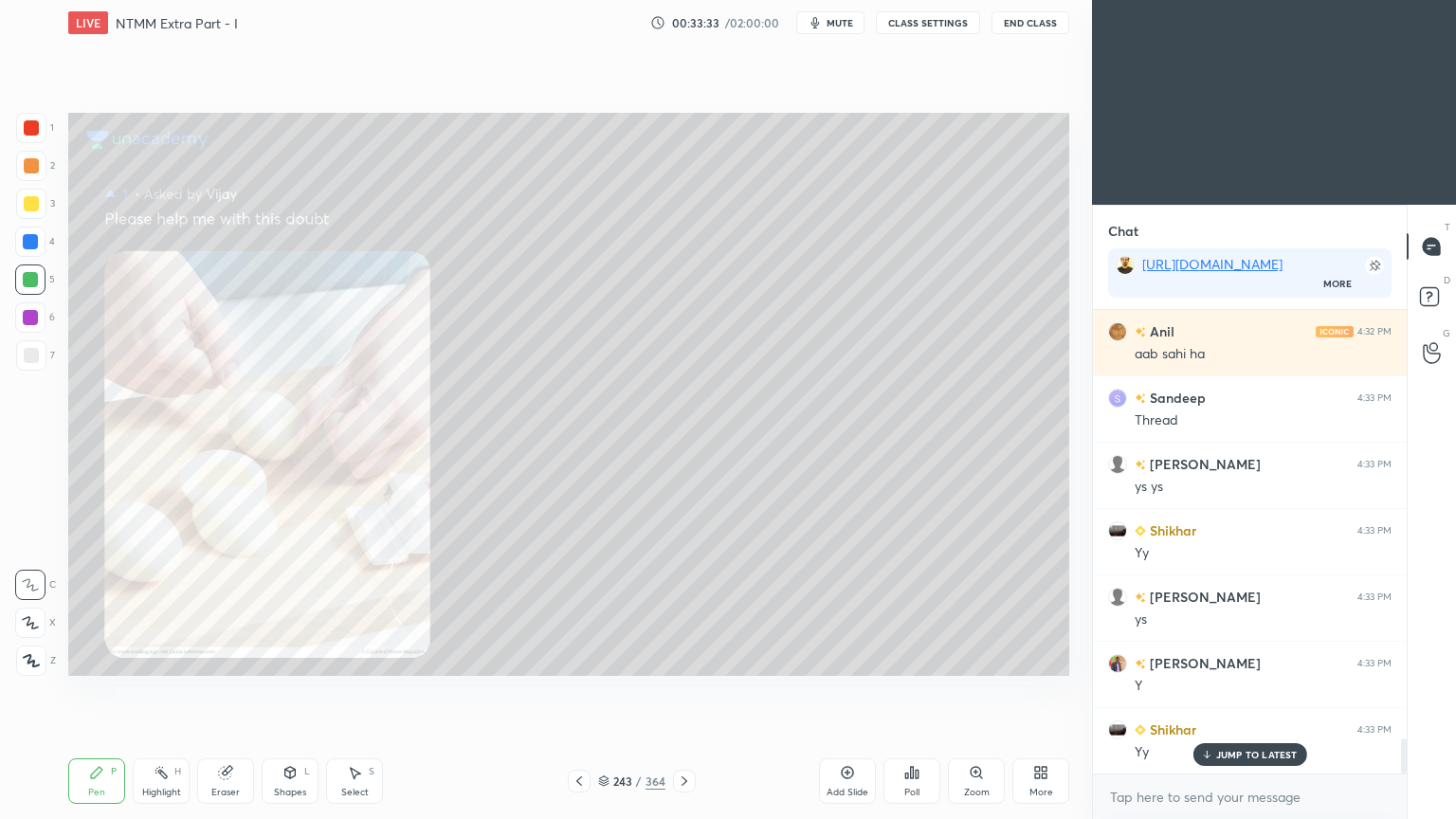 click on "JUMP TO LATEST" at bounding box center [1257, 755] 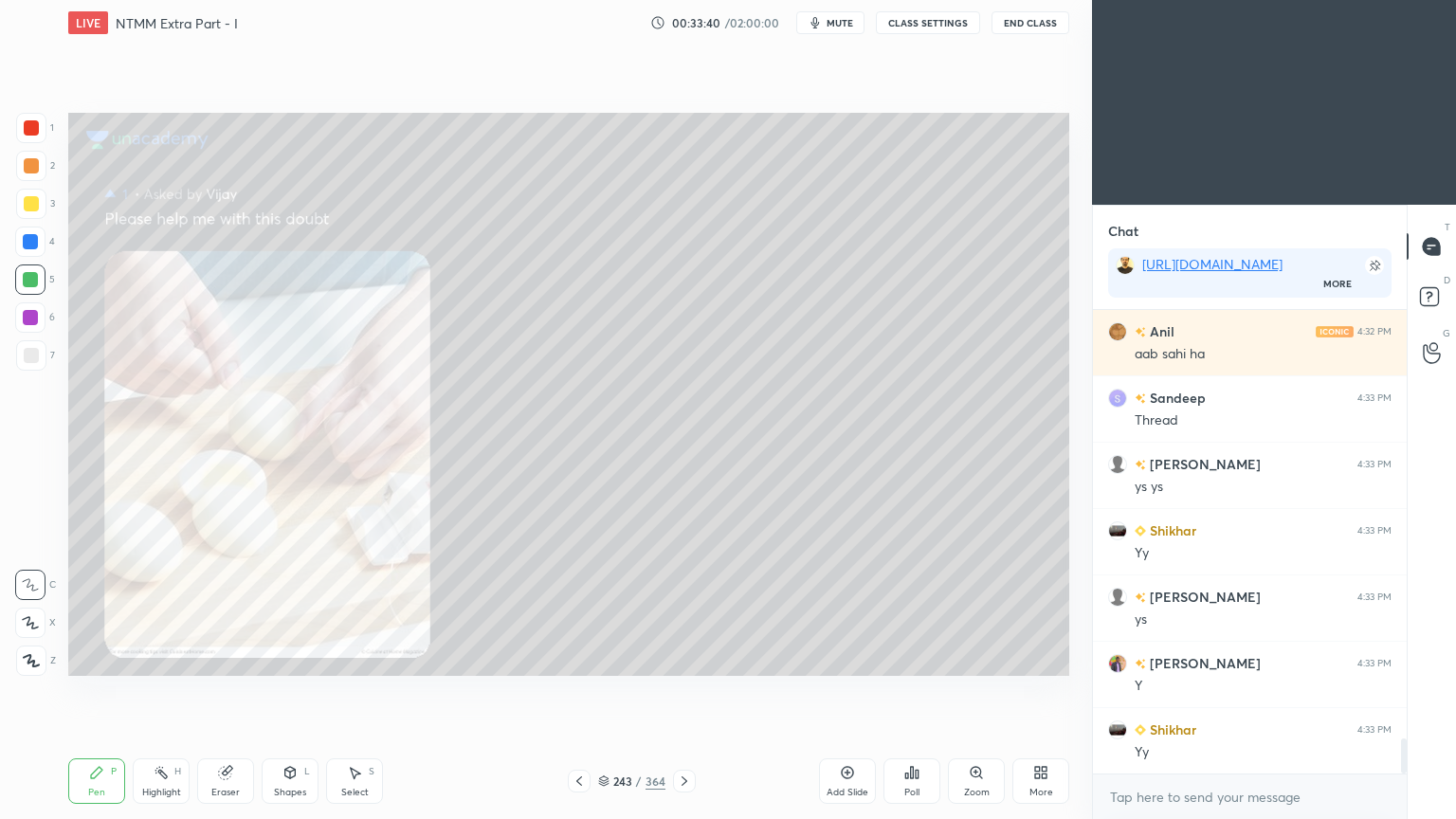 scroll, scrollTop: 5766, scrollLeft: 0, axis: vertical 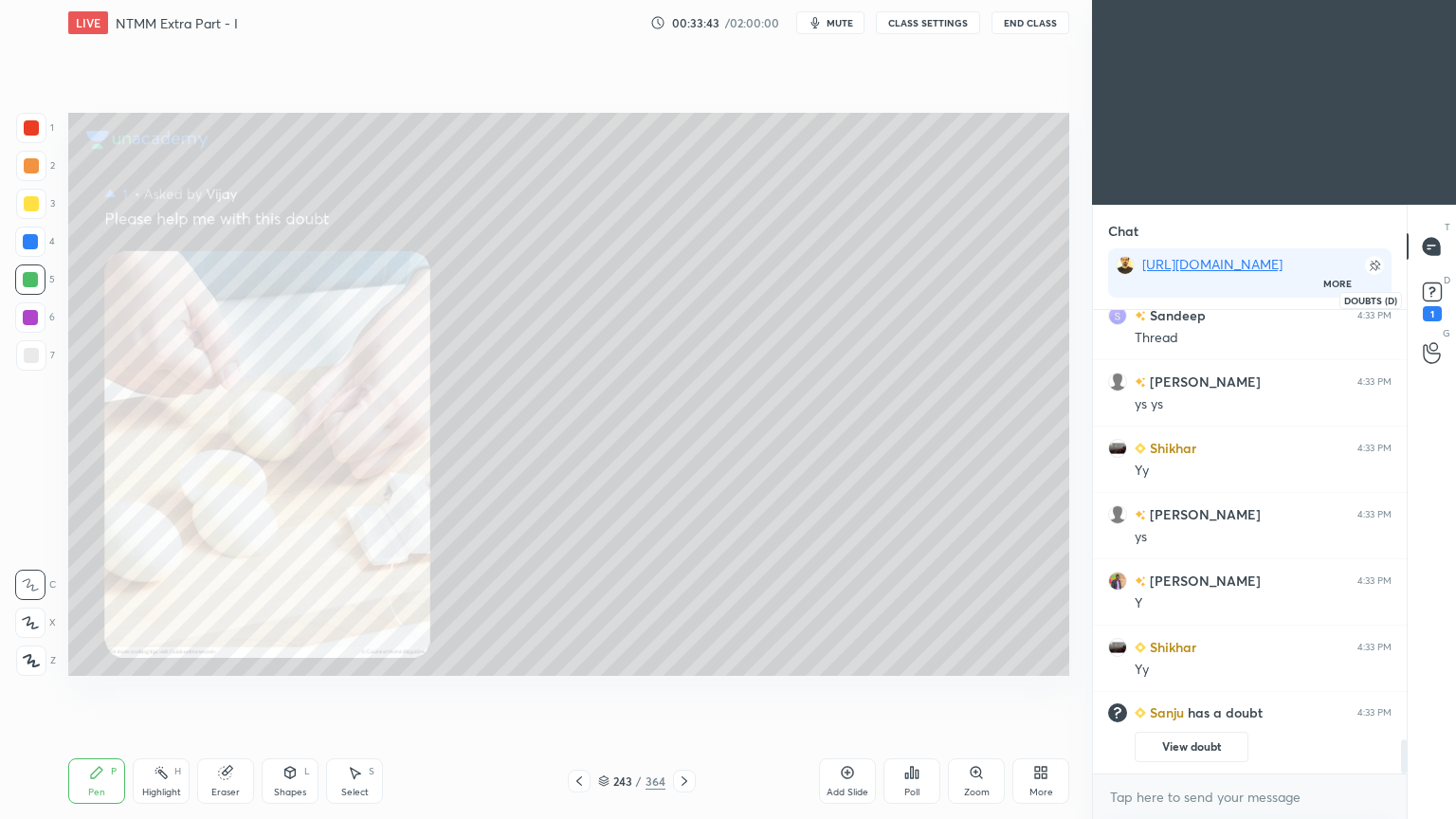click on "1" at bounding box center (1432, 314) 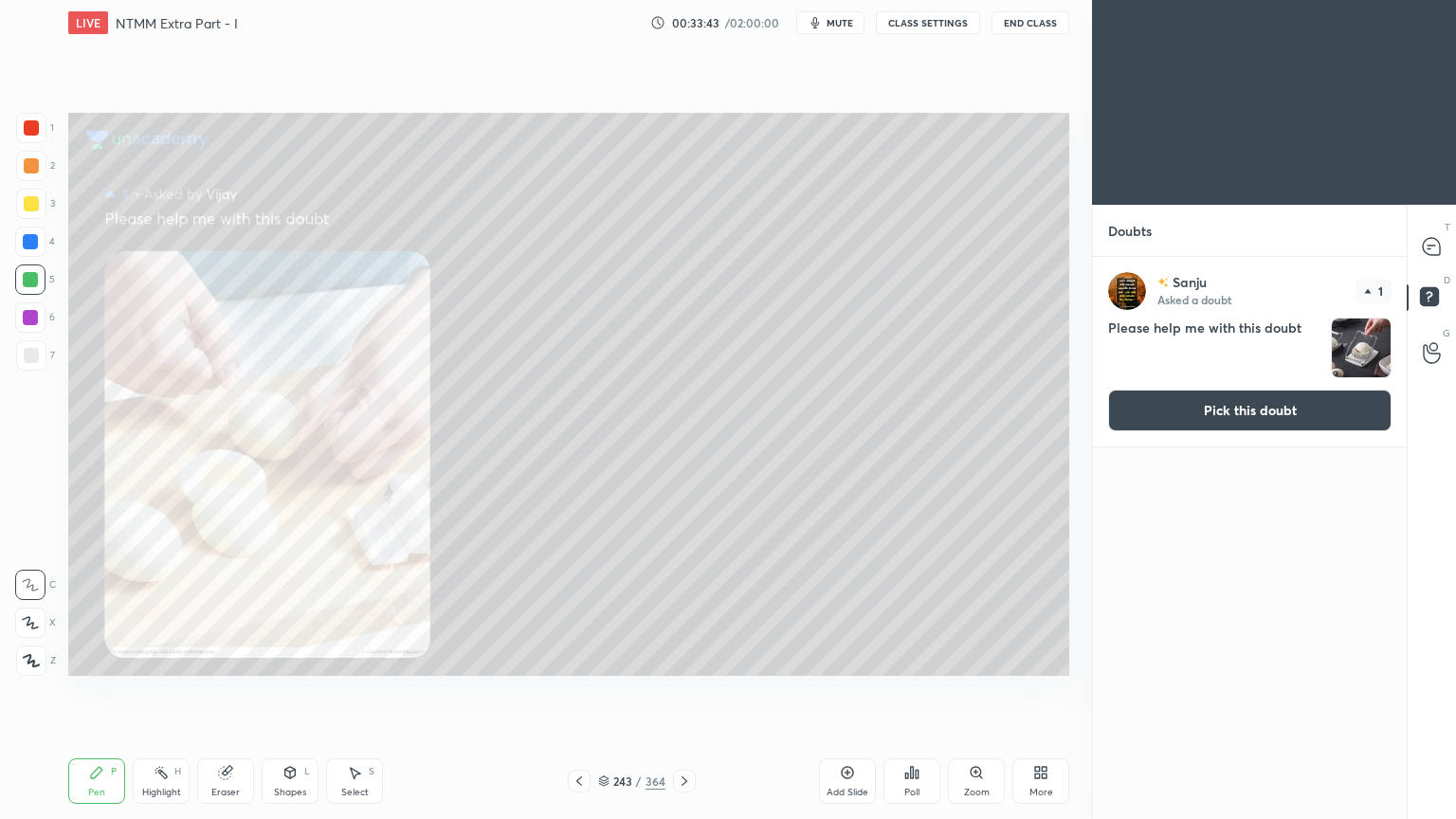 click on "Pick this doubt" at bounding box center (1249, 410) 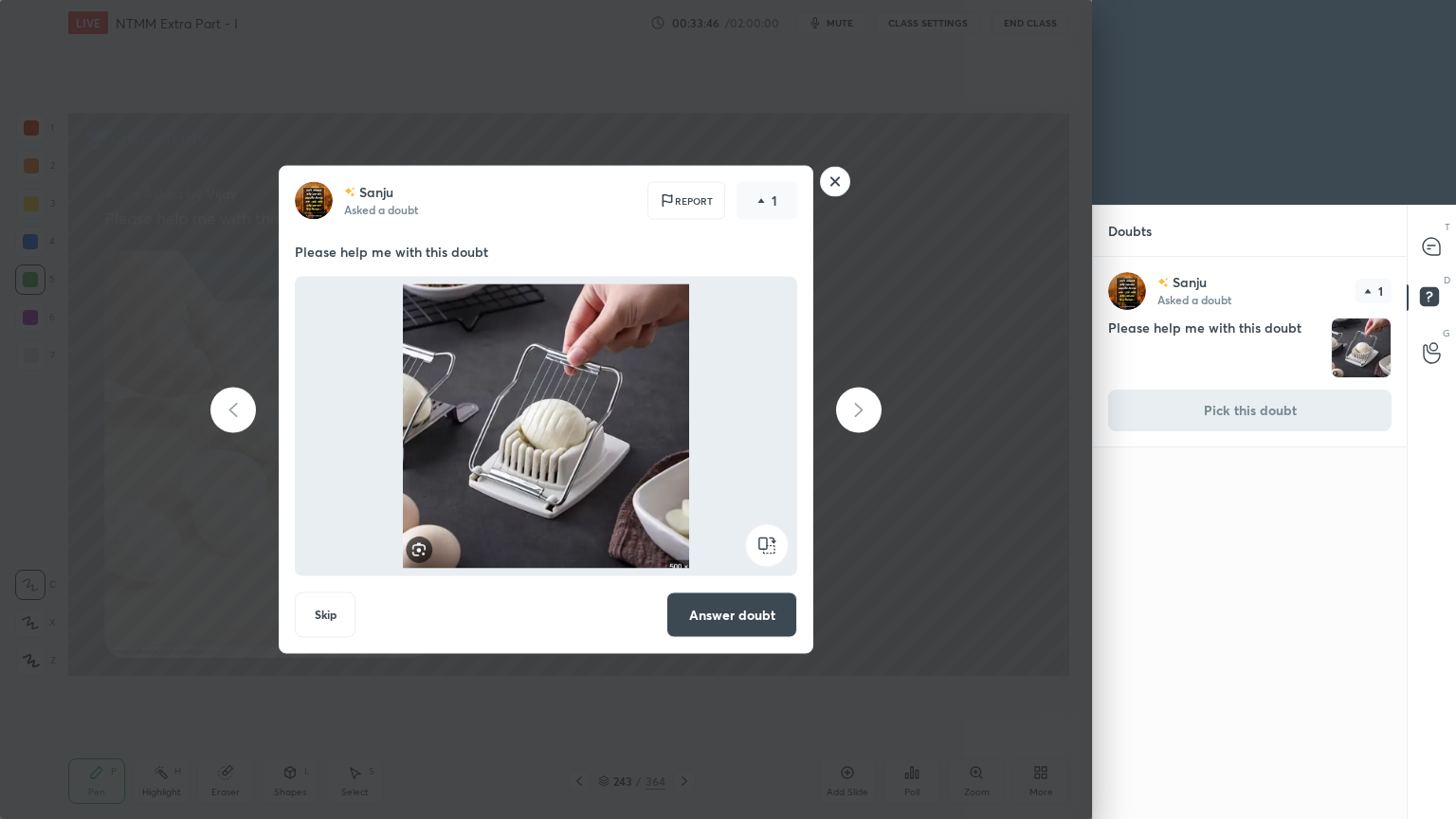 click on "Answer doubt" at bounding box center (732, 615) 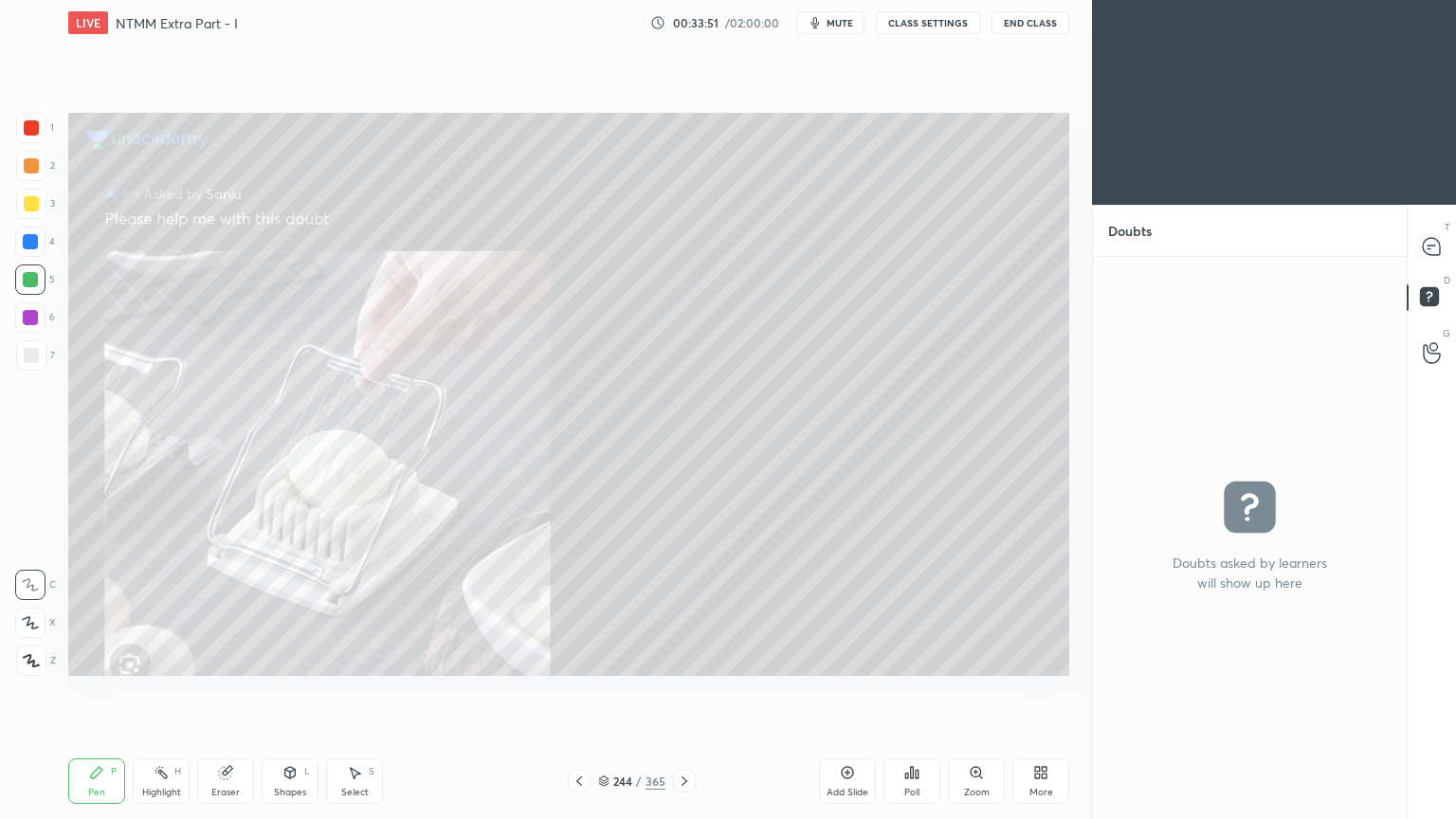 click 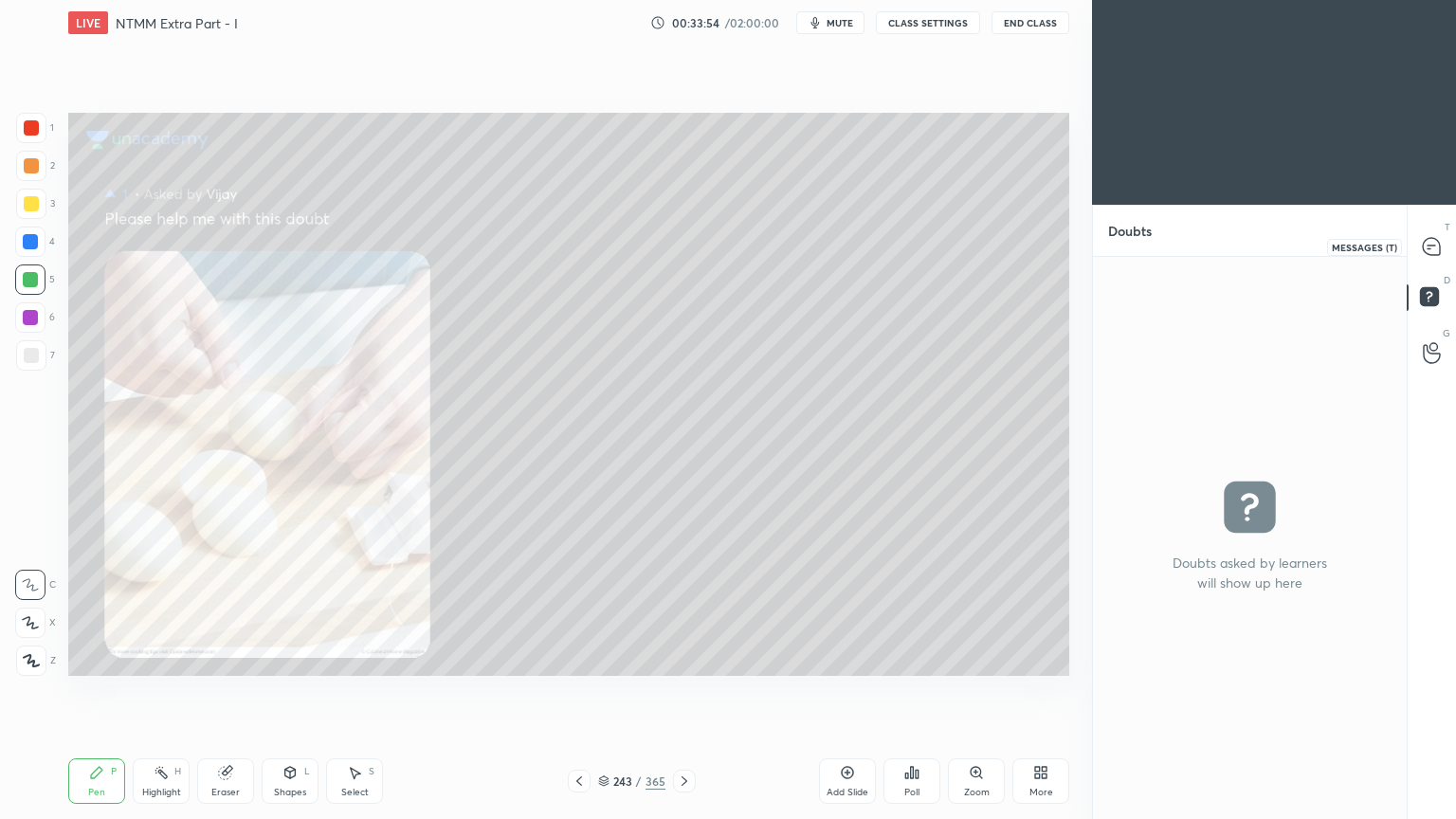 click 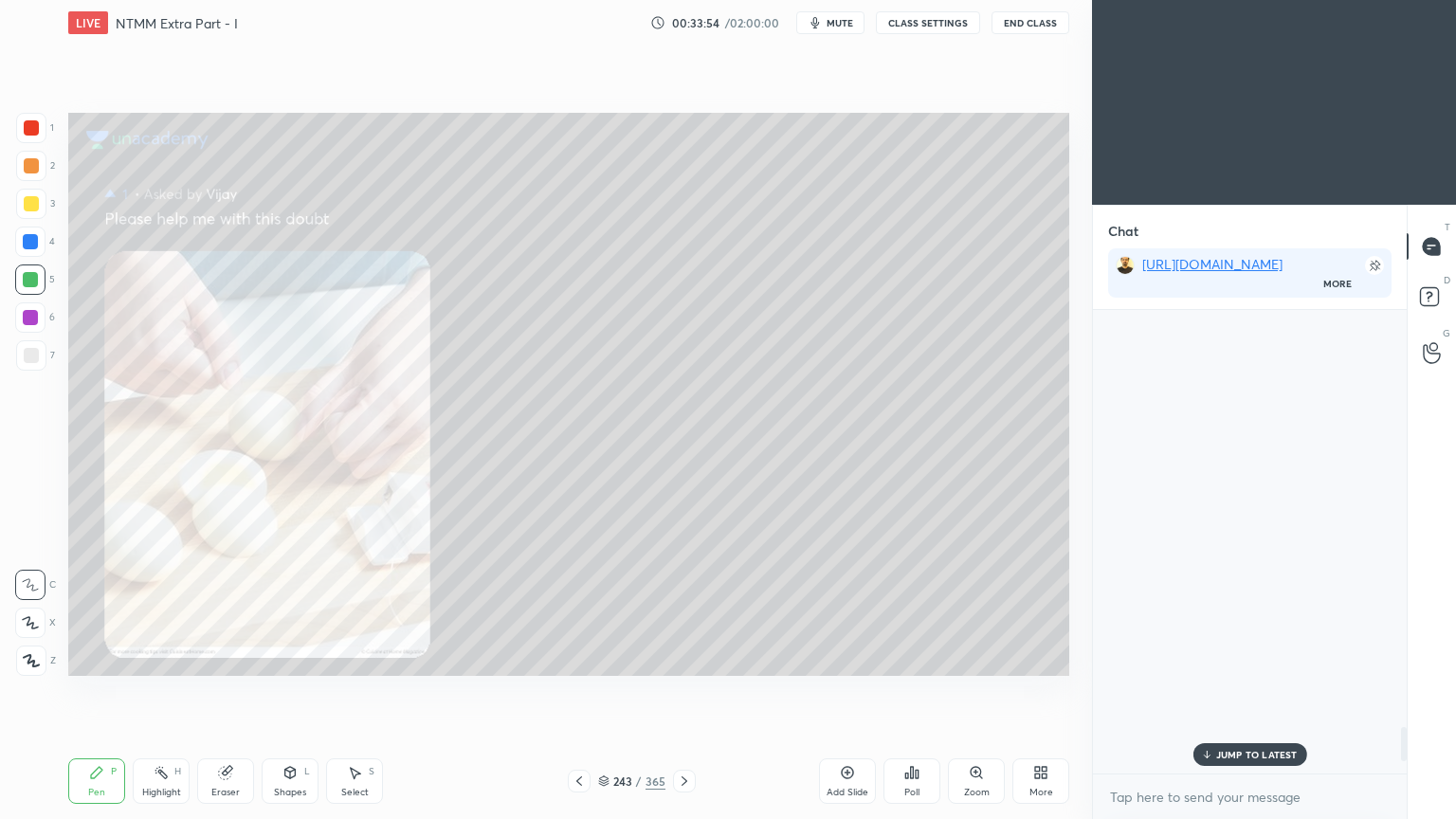 scroll, scrollTop: 5612, scrollLeft: 0, axis: vertical 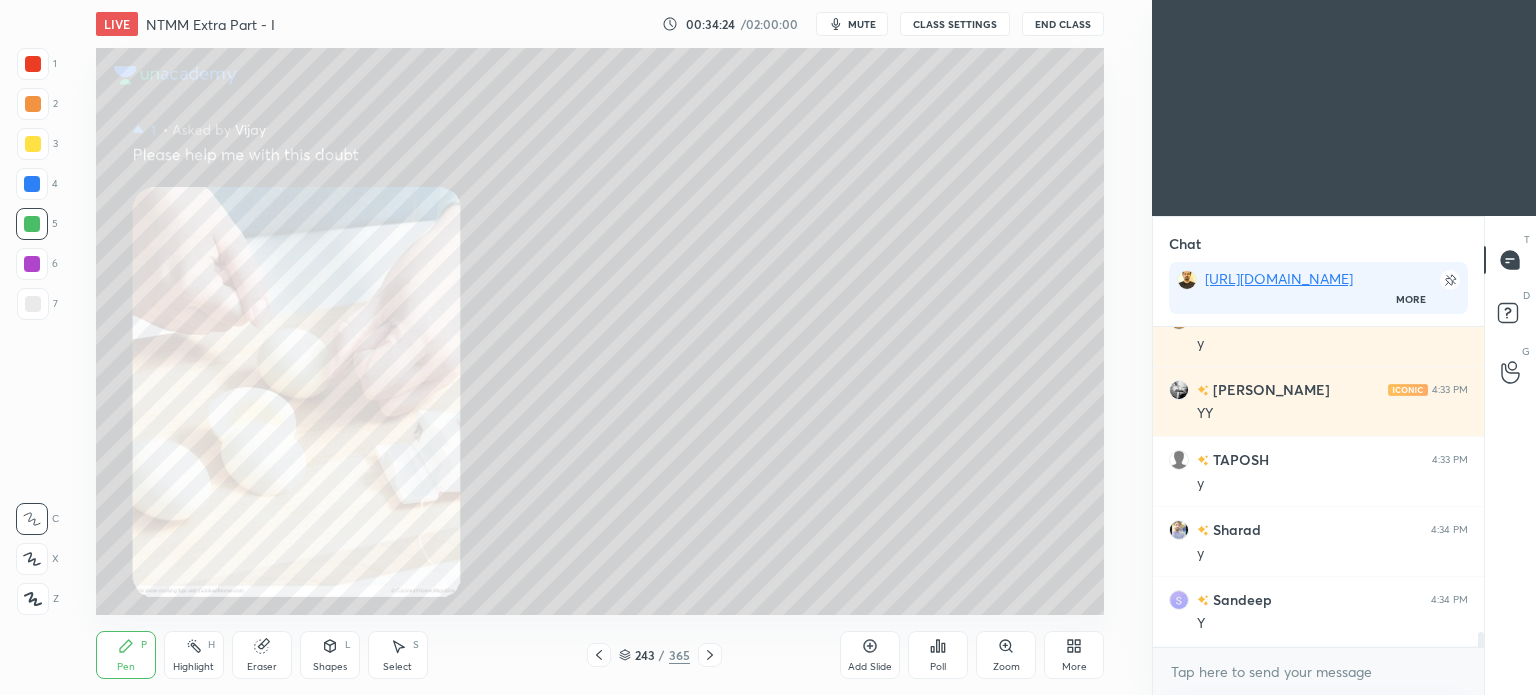 click 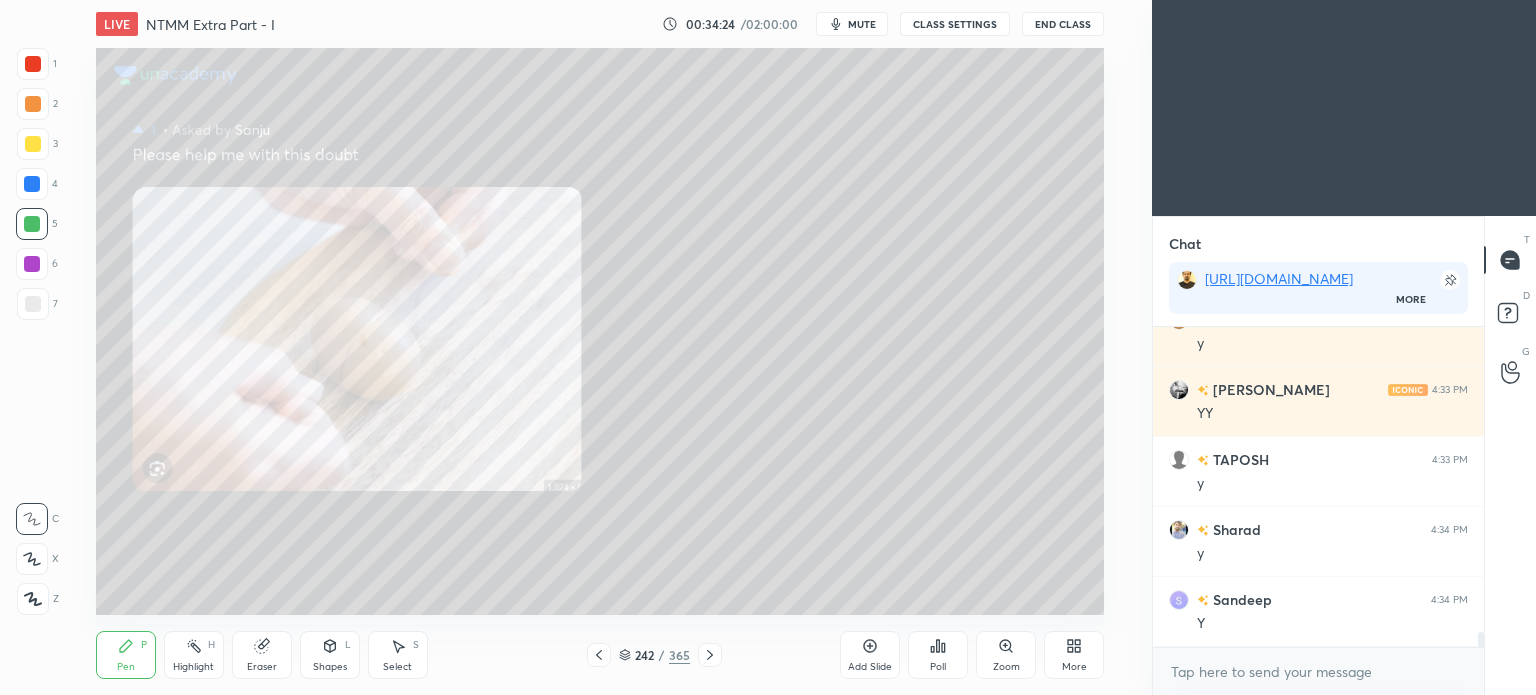 click 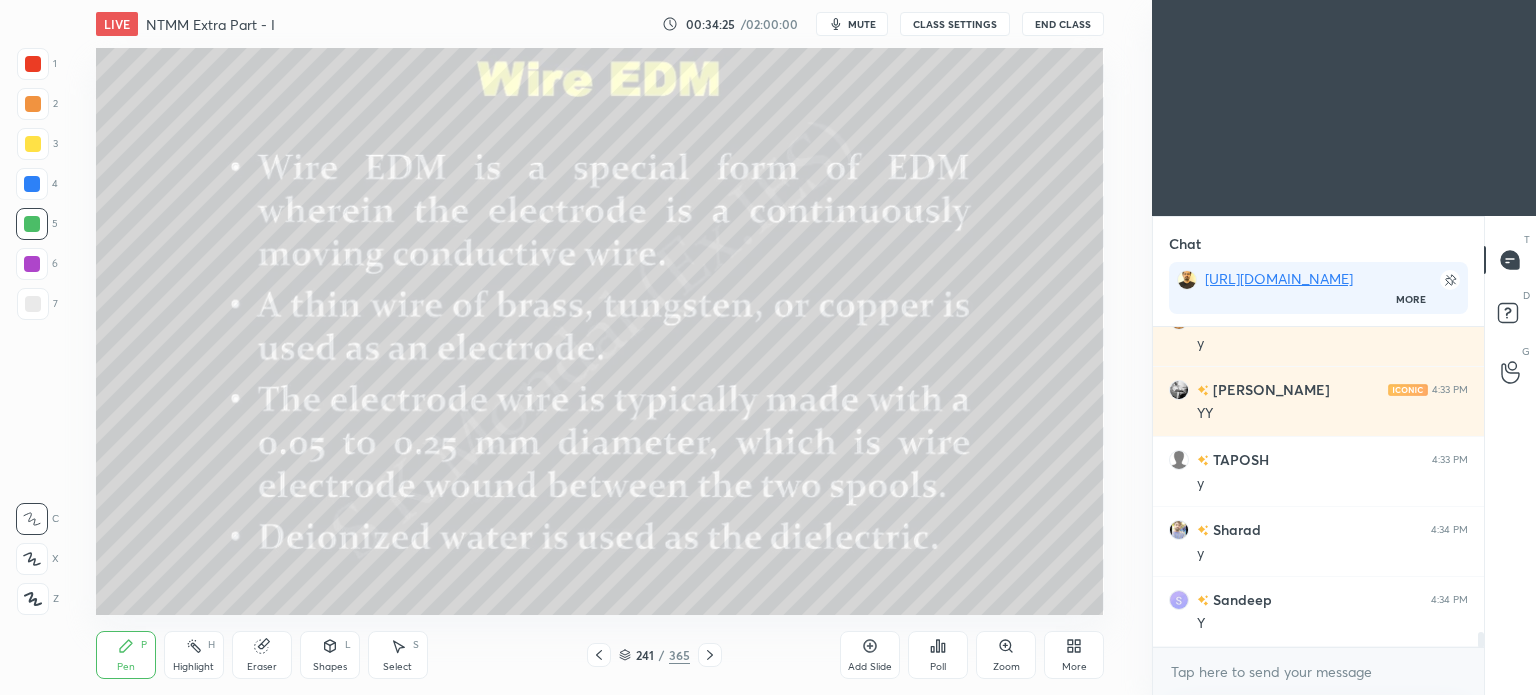 click 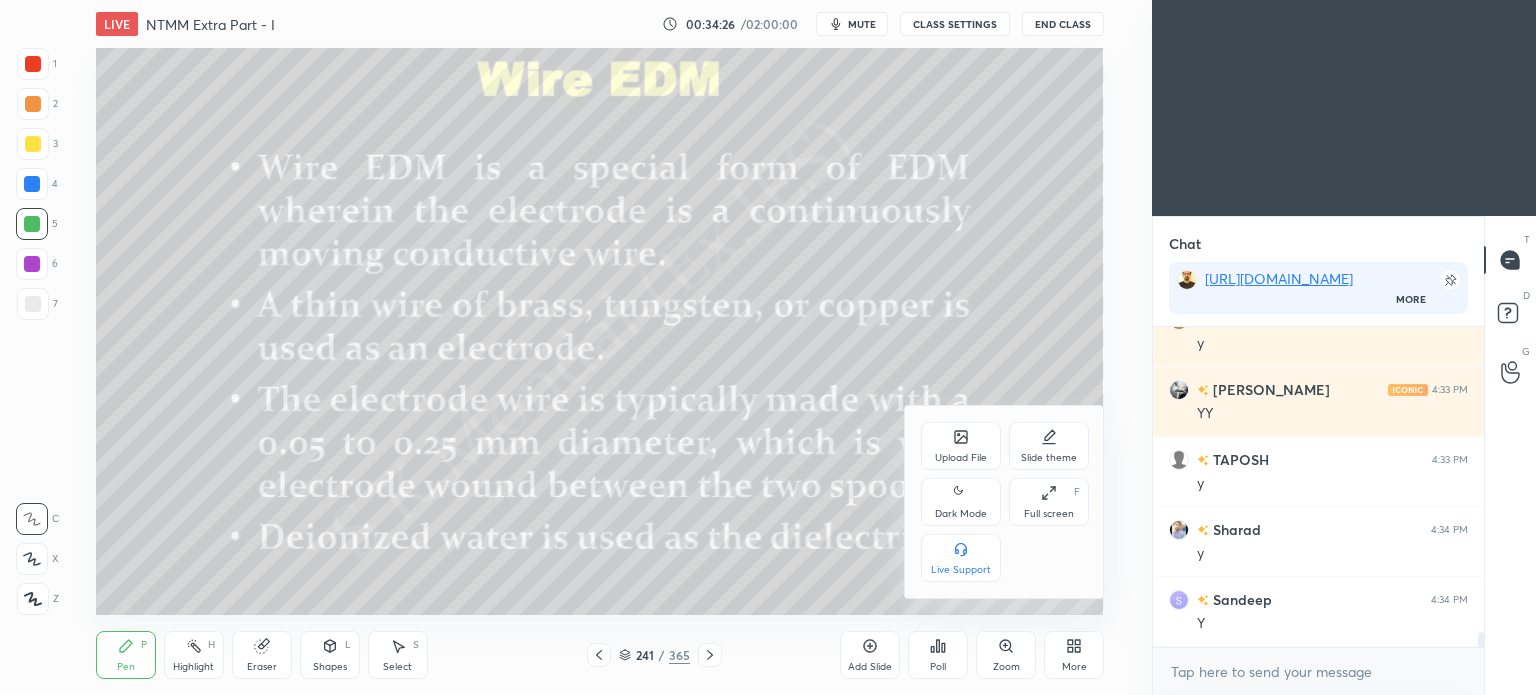 click on "Upload File" at bounding box center (961, 446) 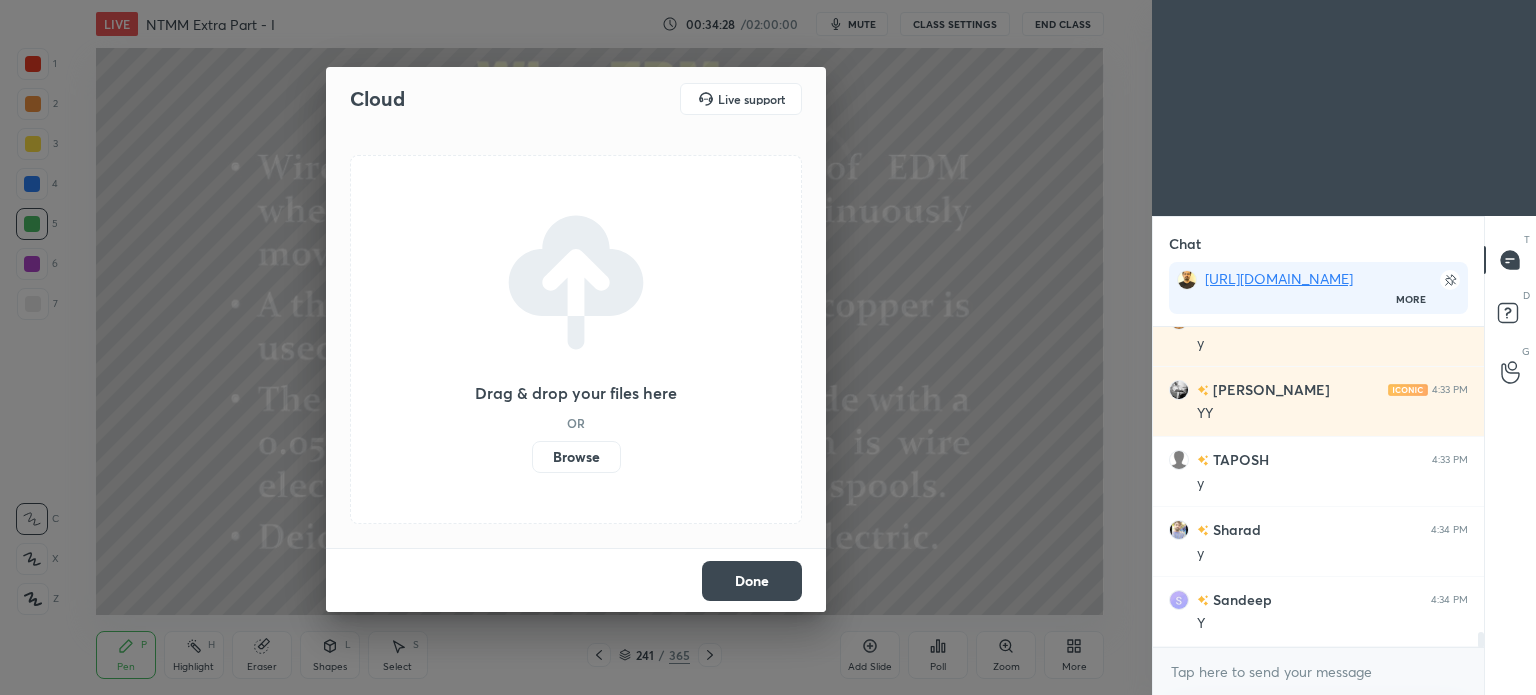 click on "Browse" at bounding box center [576, 457] 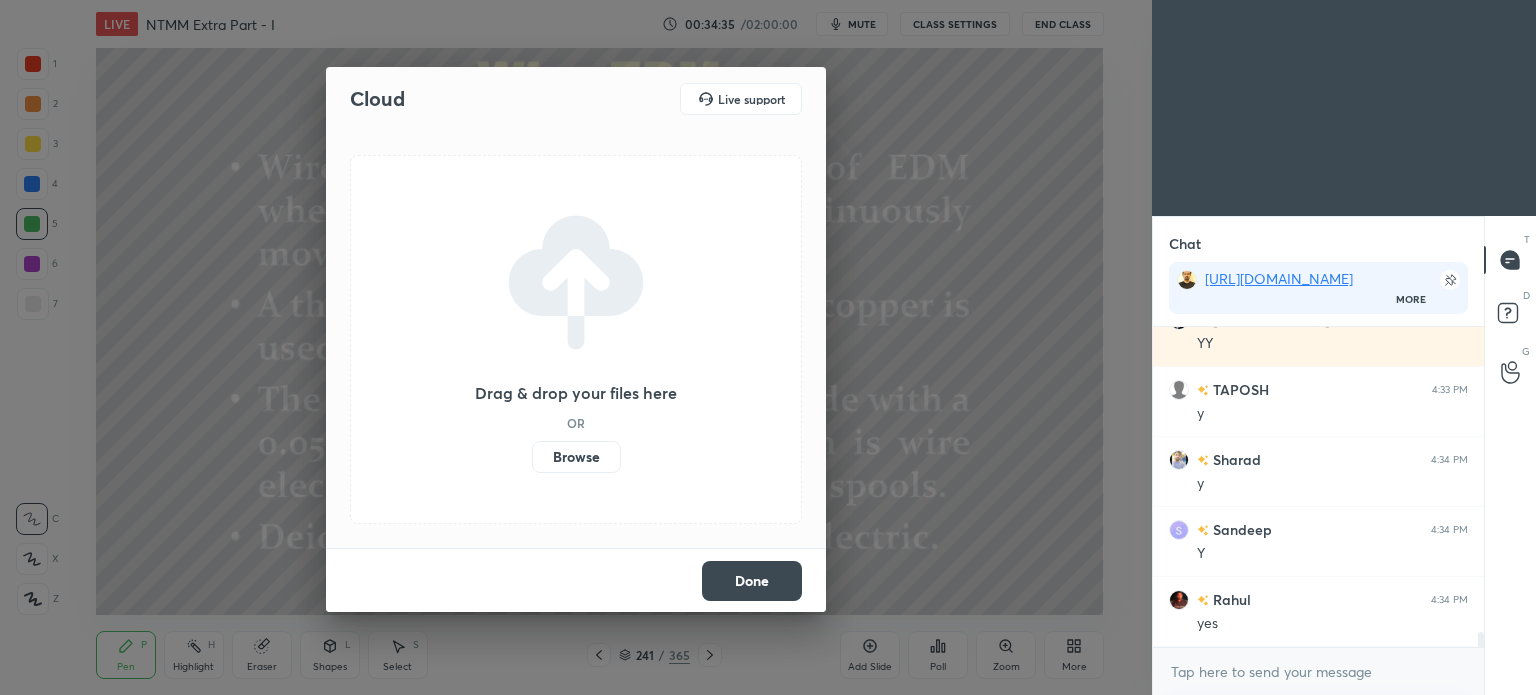 scroll, scrollTop: 6576, scrollLeft: 0, axis: vertical 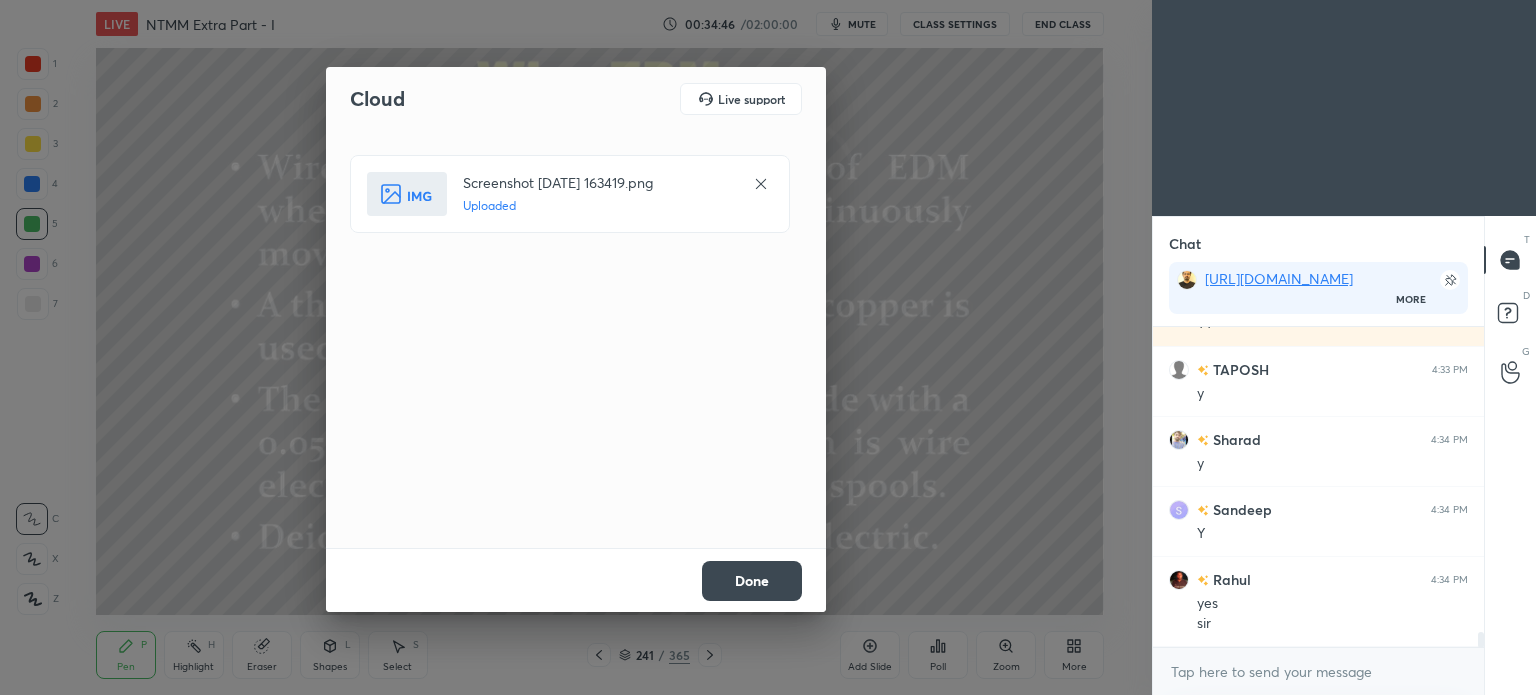 click on "Done" at bounding box center [752, 581] 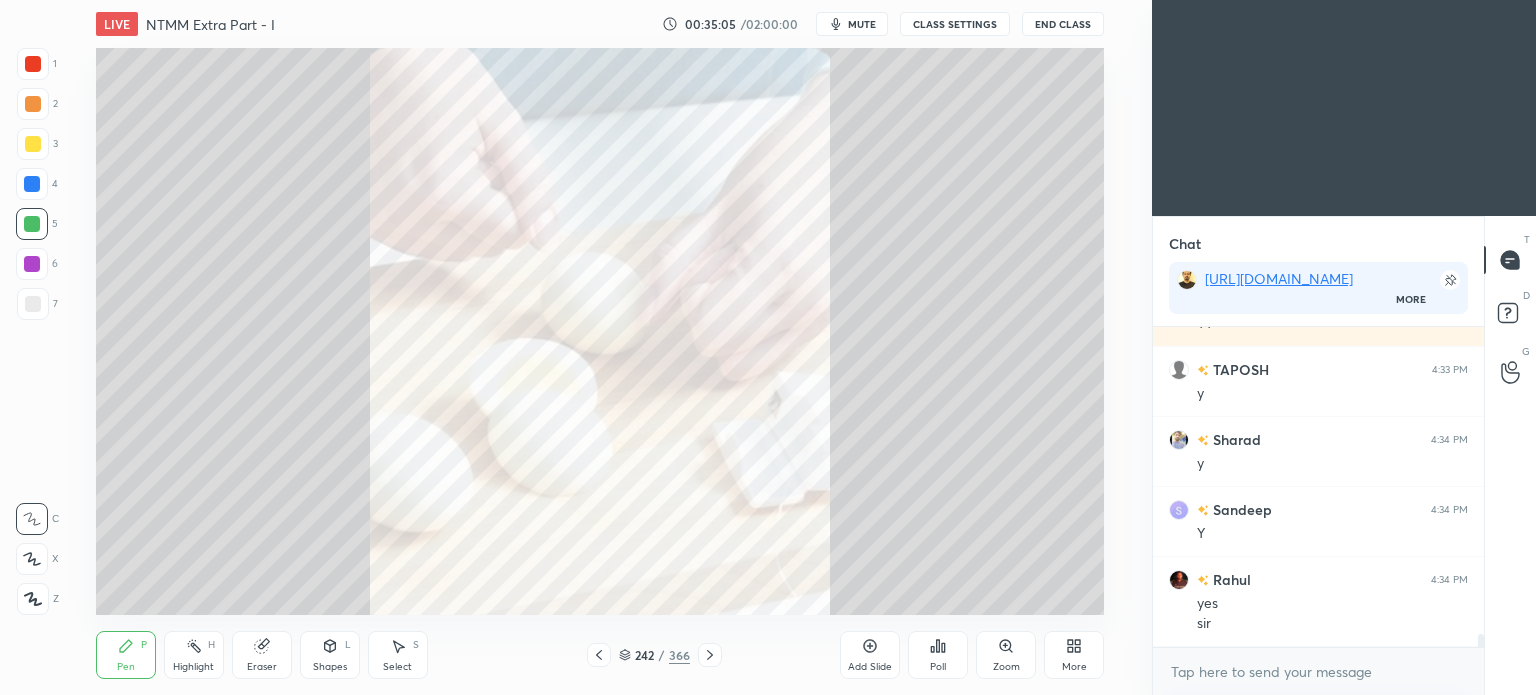 scroll, scrollTop: 7504, scrollLeft: 0, axis: vertical 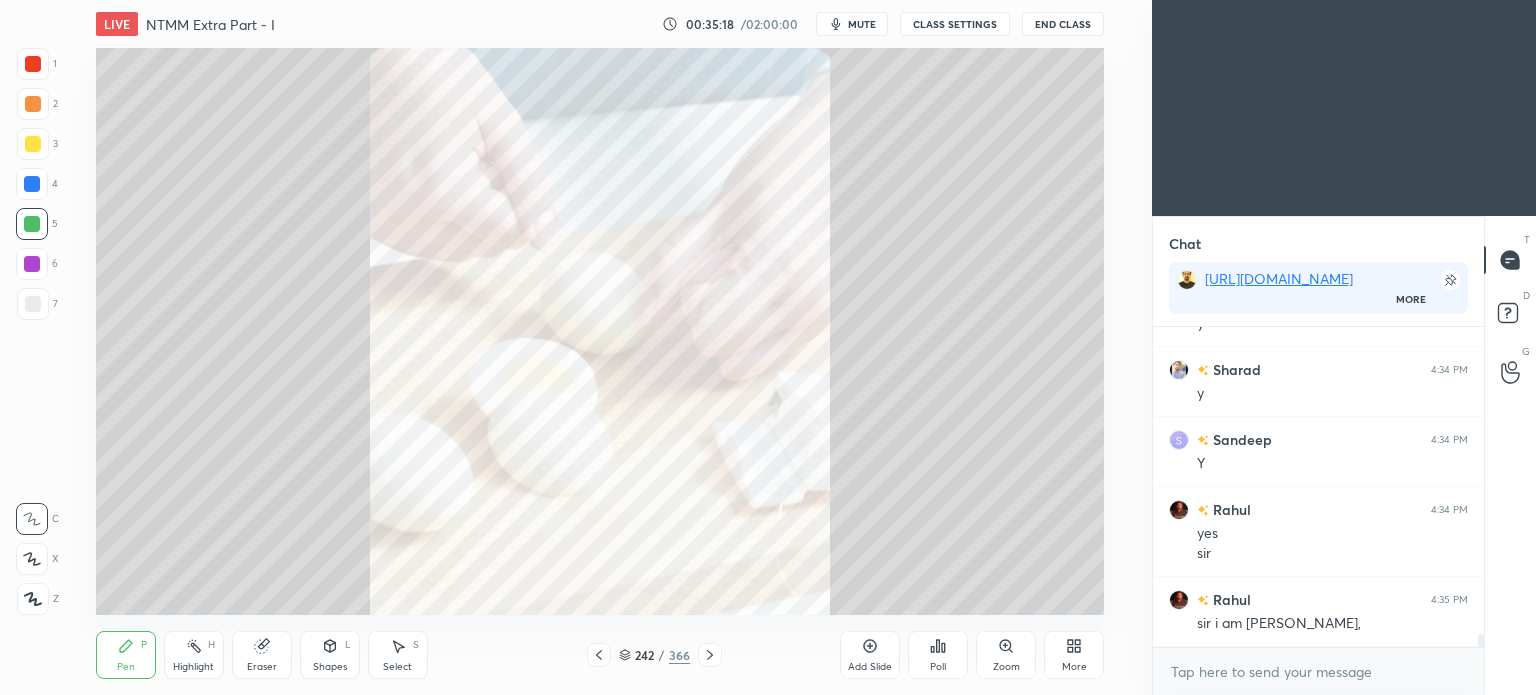 click 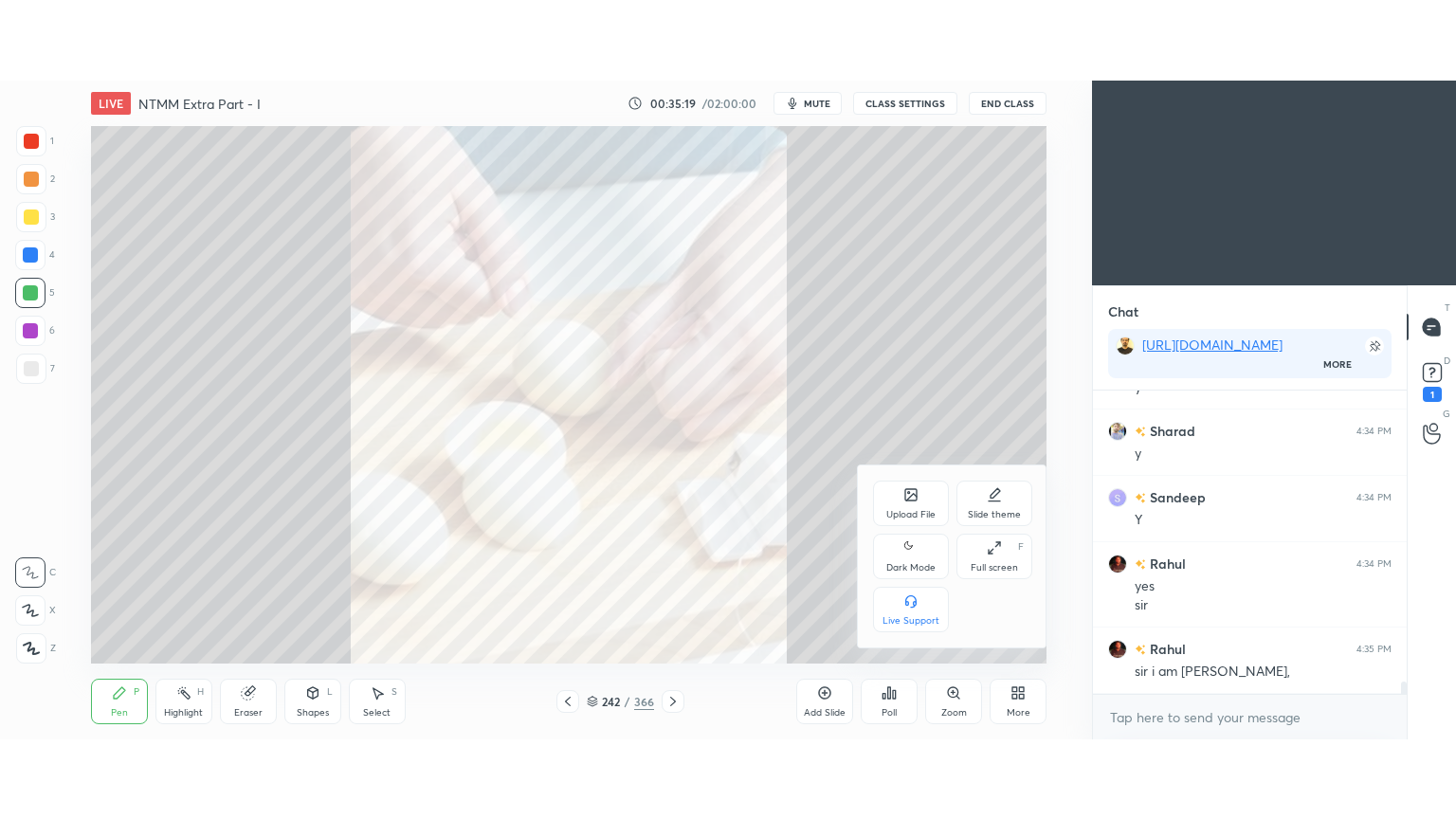 scroll, scrollTop: 7195, scrollLeft: 0, axis: vertical 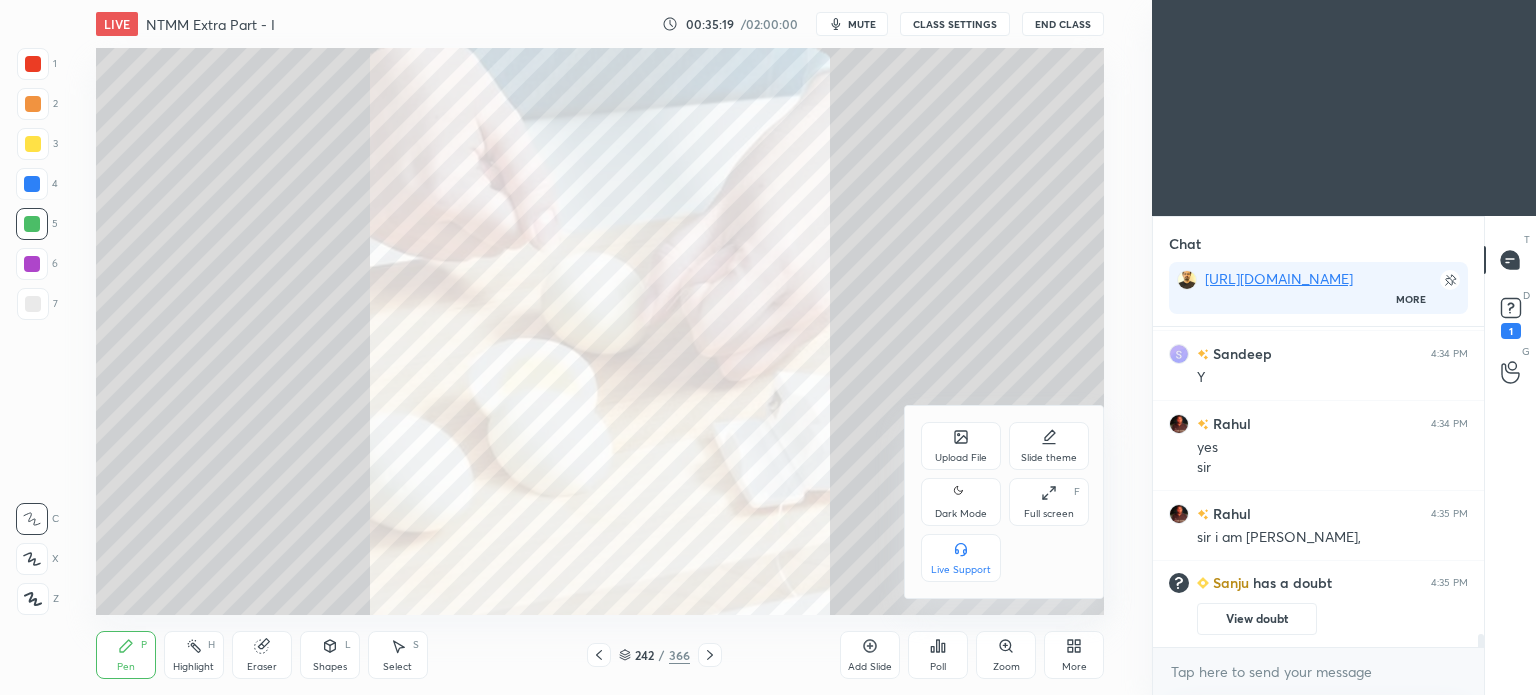 click on "Full screen" at bounding box center [1049, 514] 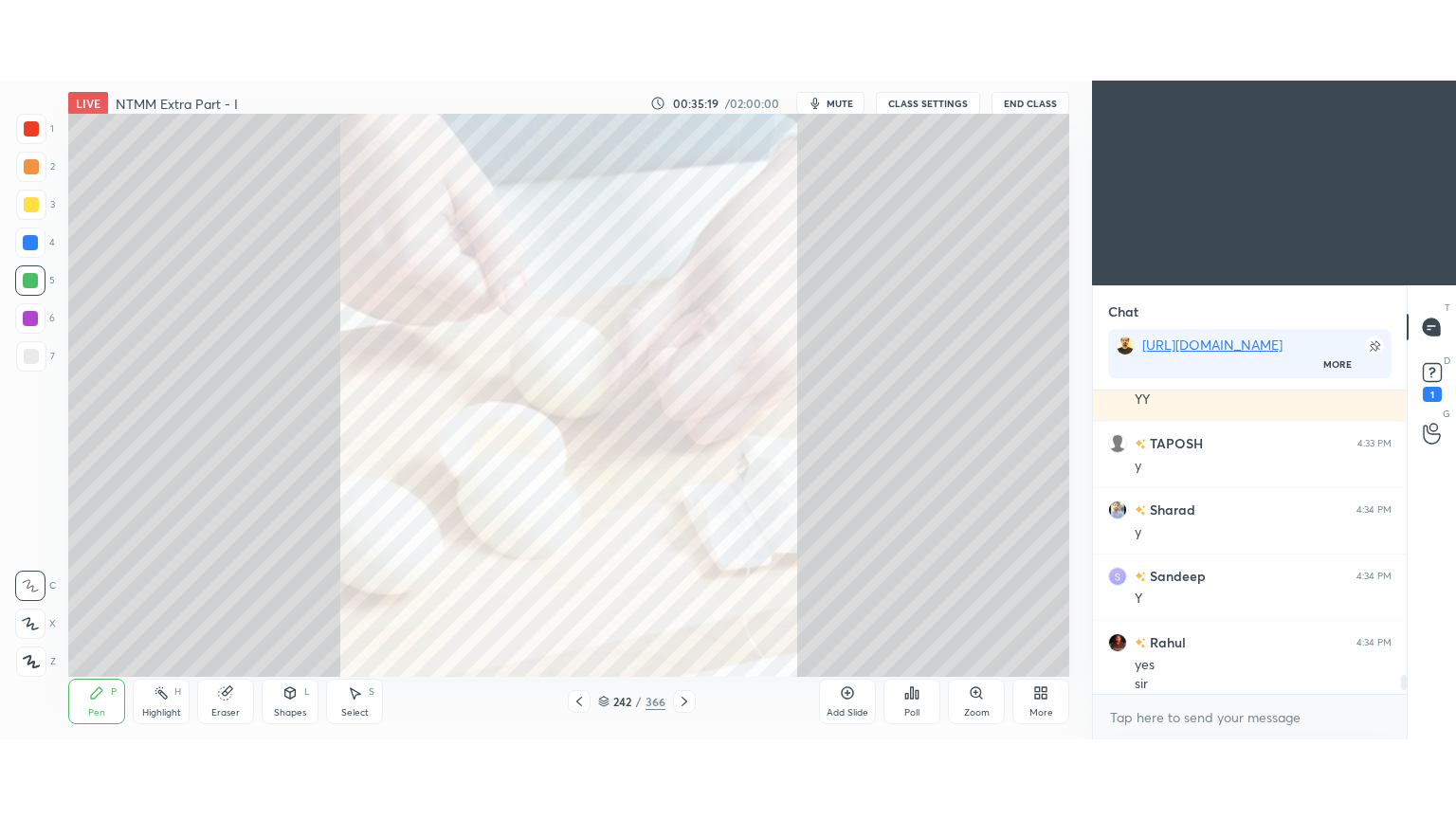 scroll, scrollTop: 94094, scrollLeft: 93776, axis: both 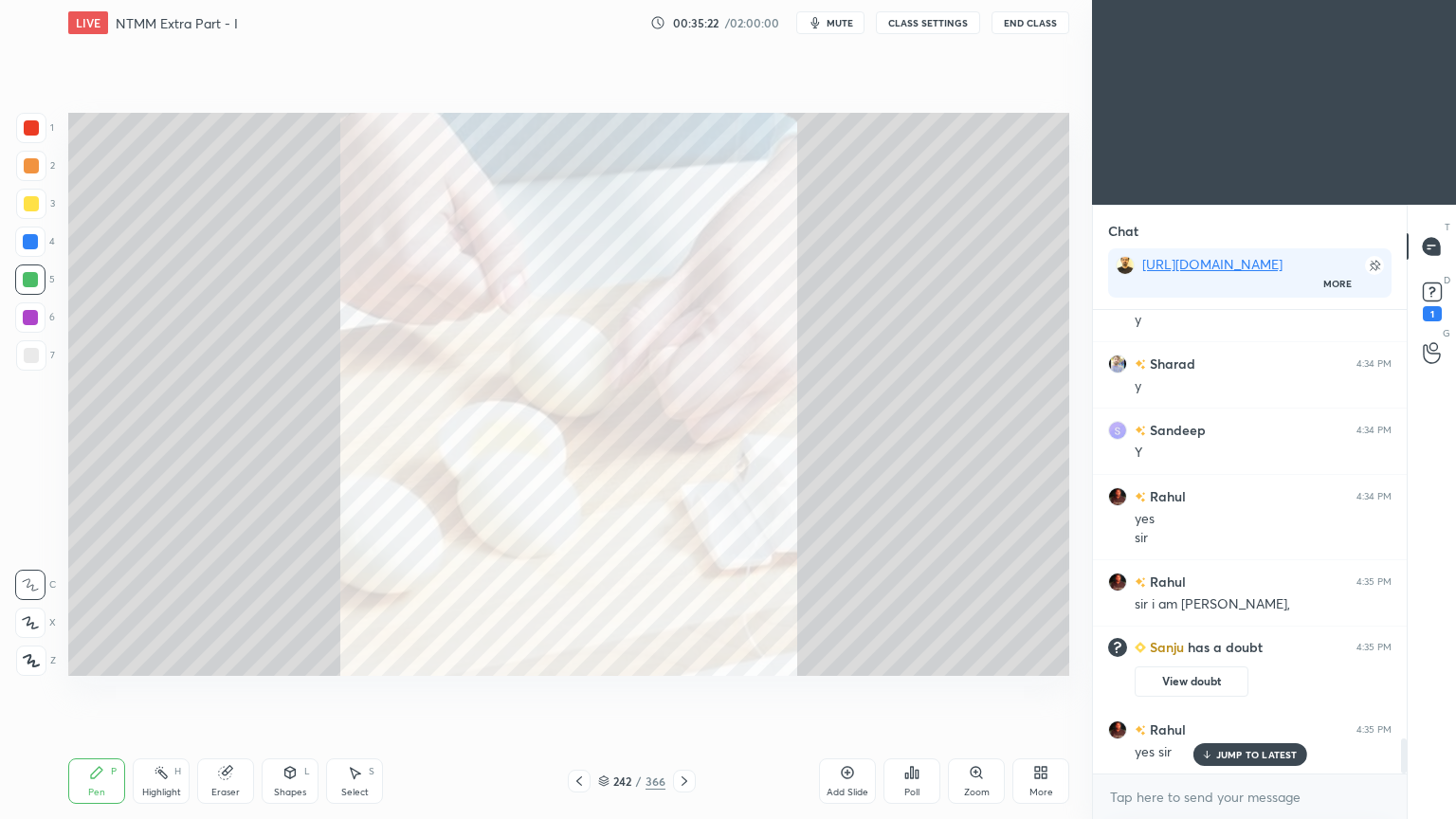 drag, startPoint x: 1250, startPoint y: 750, endPoint x: 1086, endPoint y: 709, distance: 169.04733 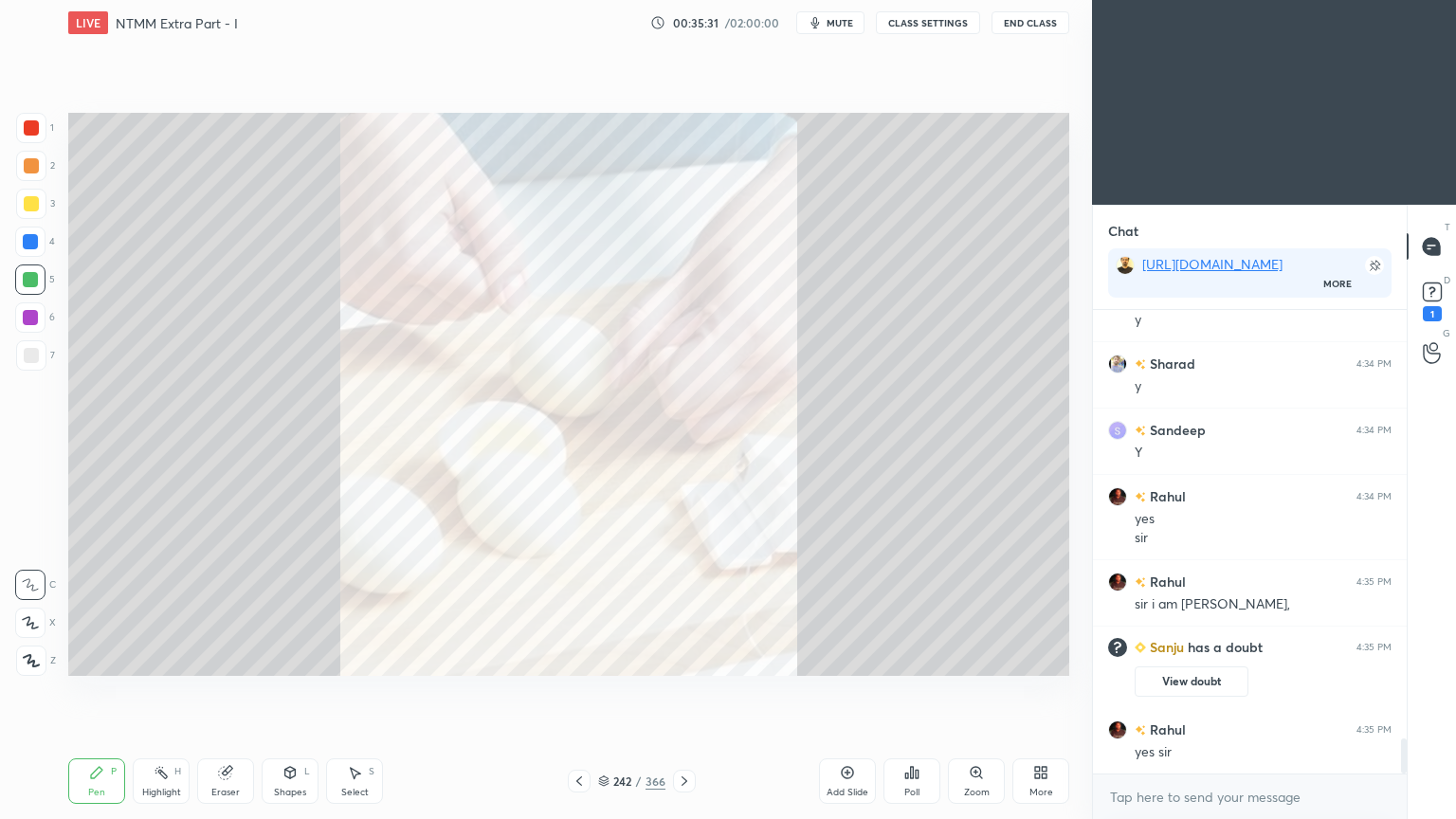 click 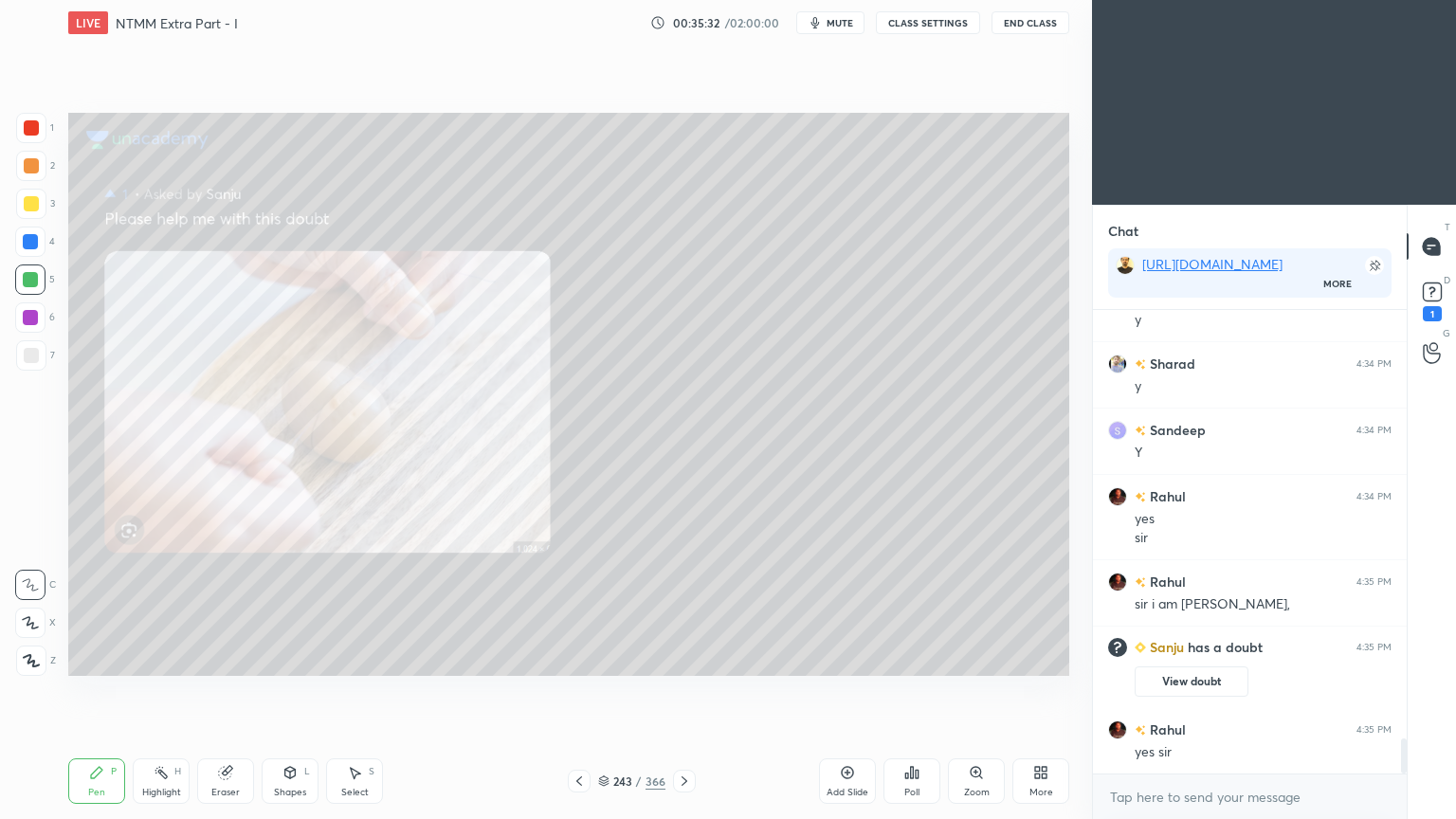 click 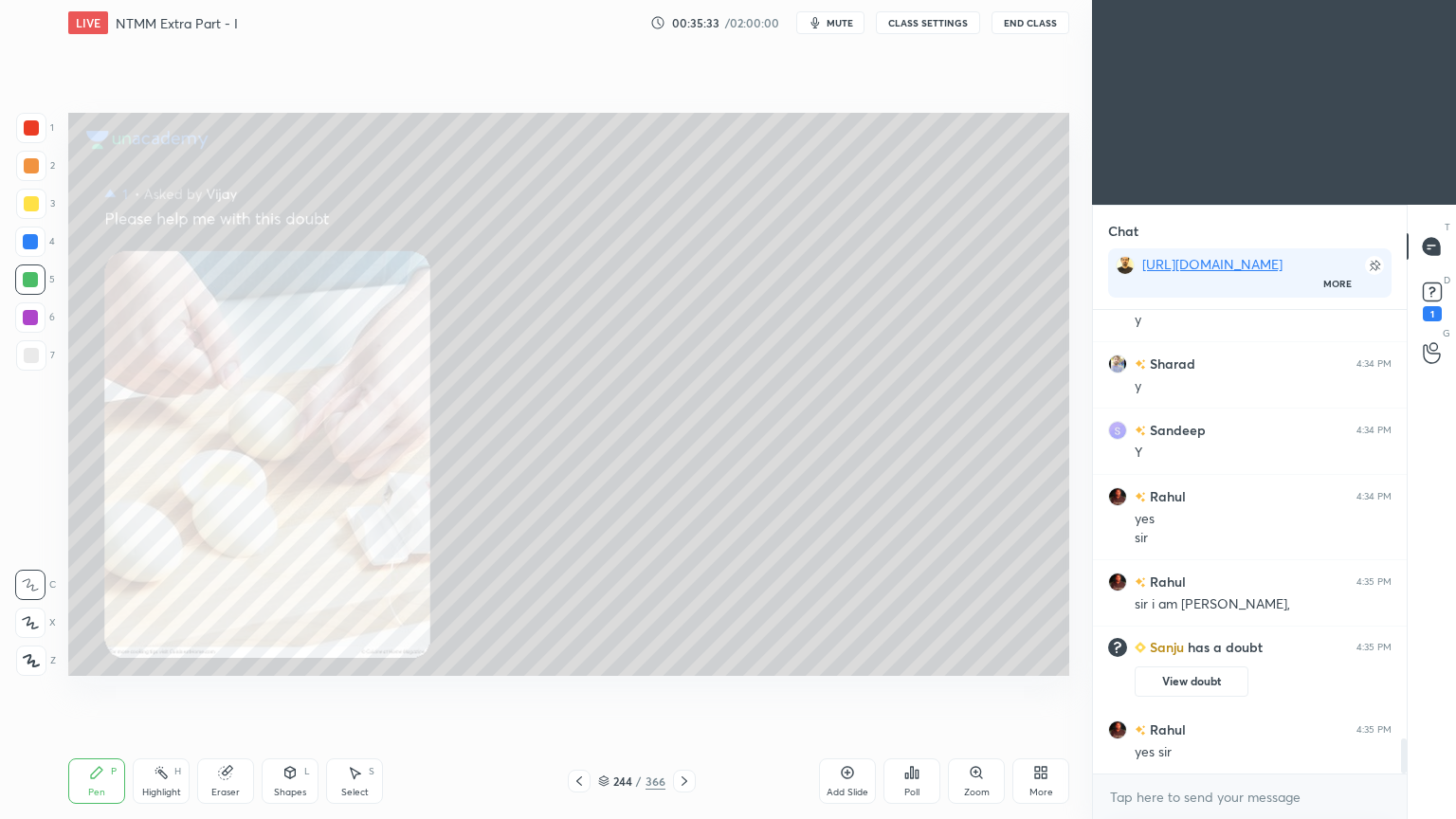click 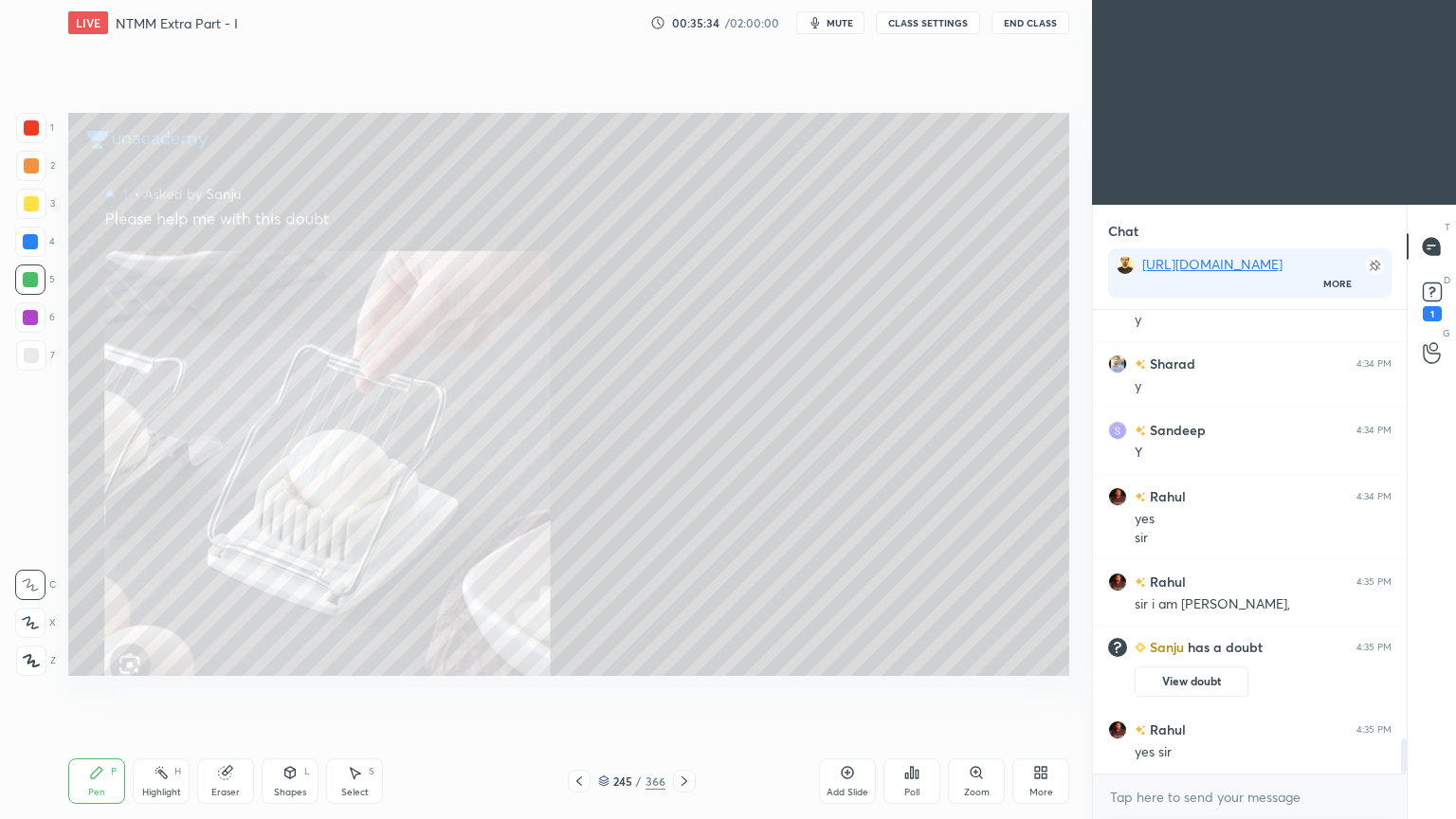 click 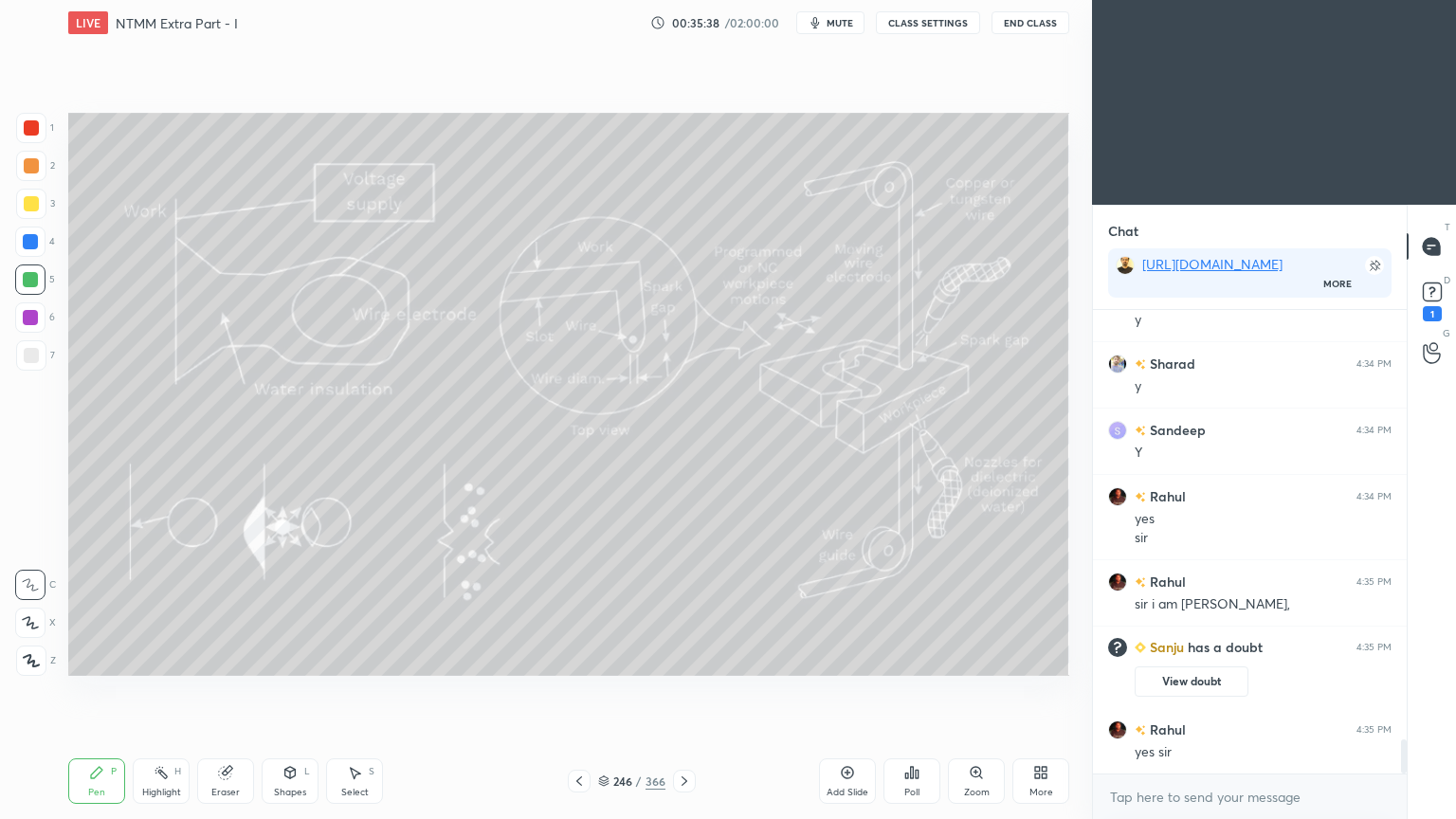 scroll, scrollTop: 5808, scrollLeft: 0, axis: vertical 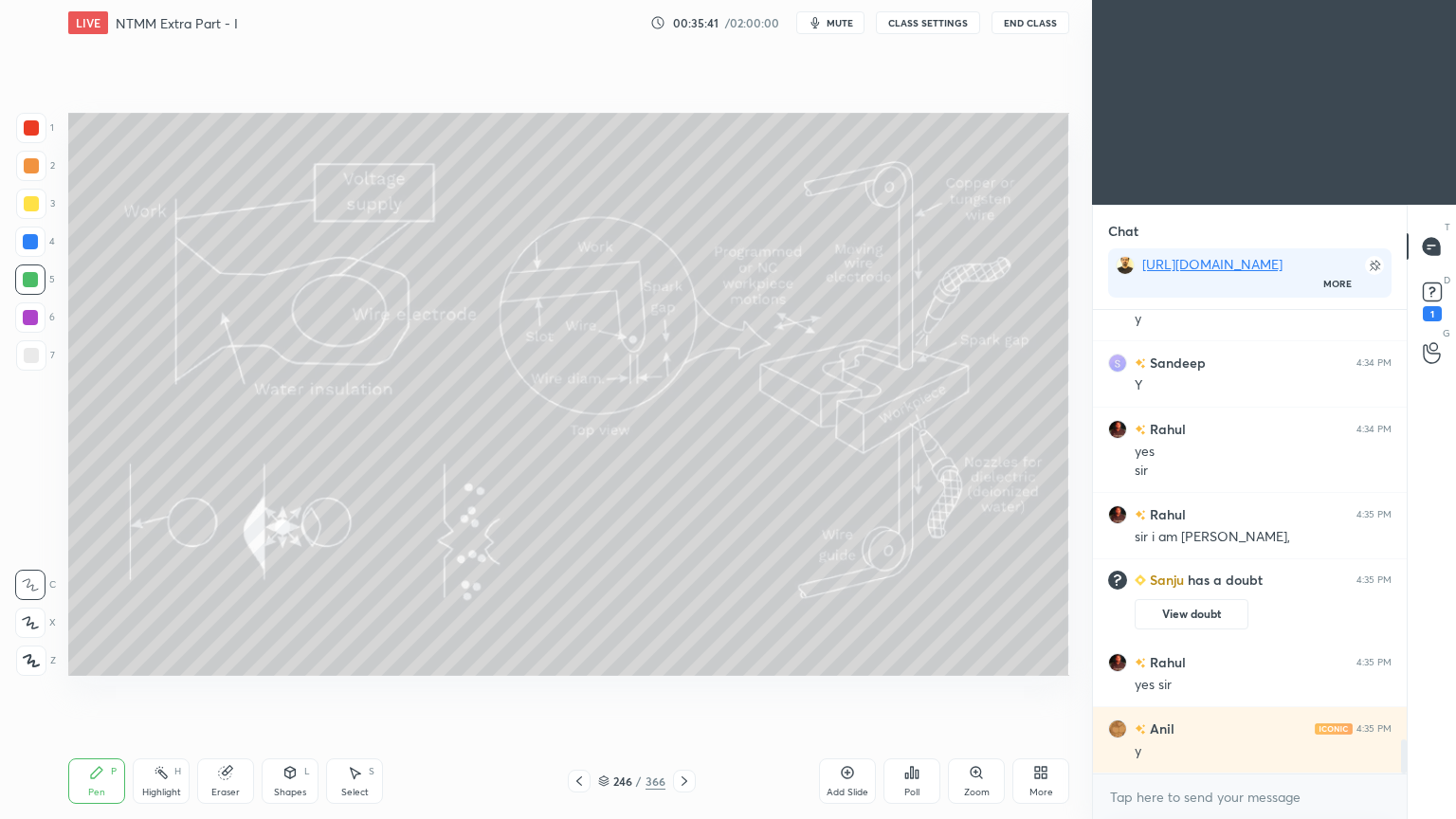 click on "Pen" at bounding box center [97, 792] 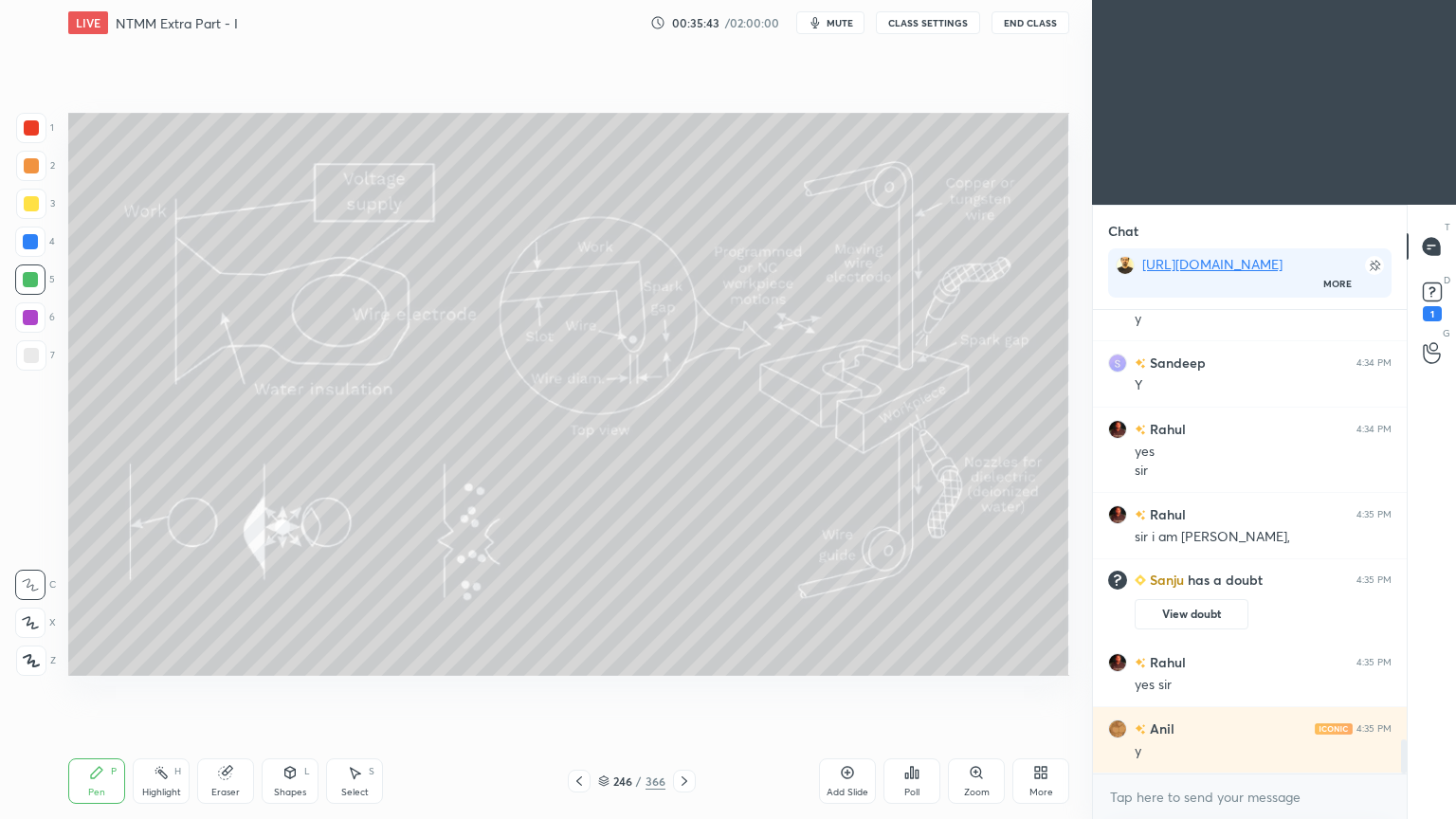 click at bounding box center [31, 128] 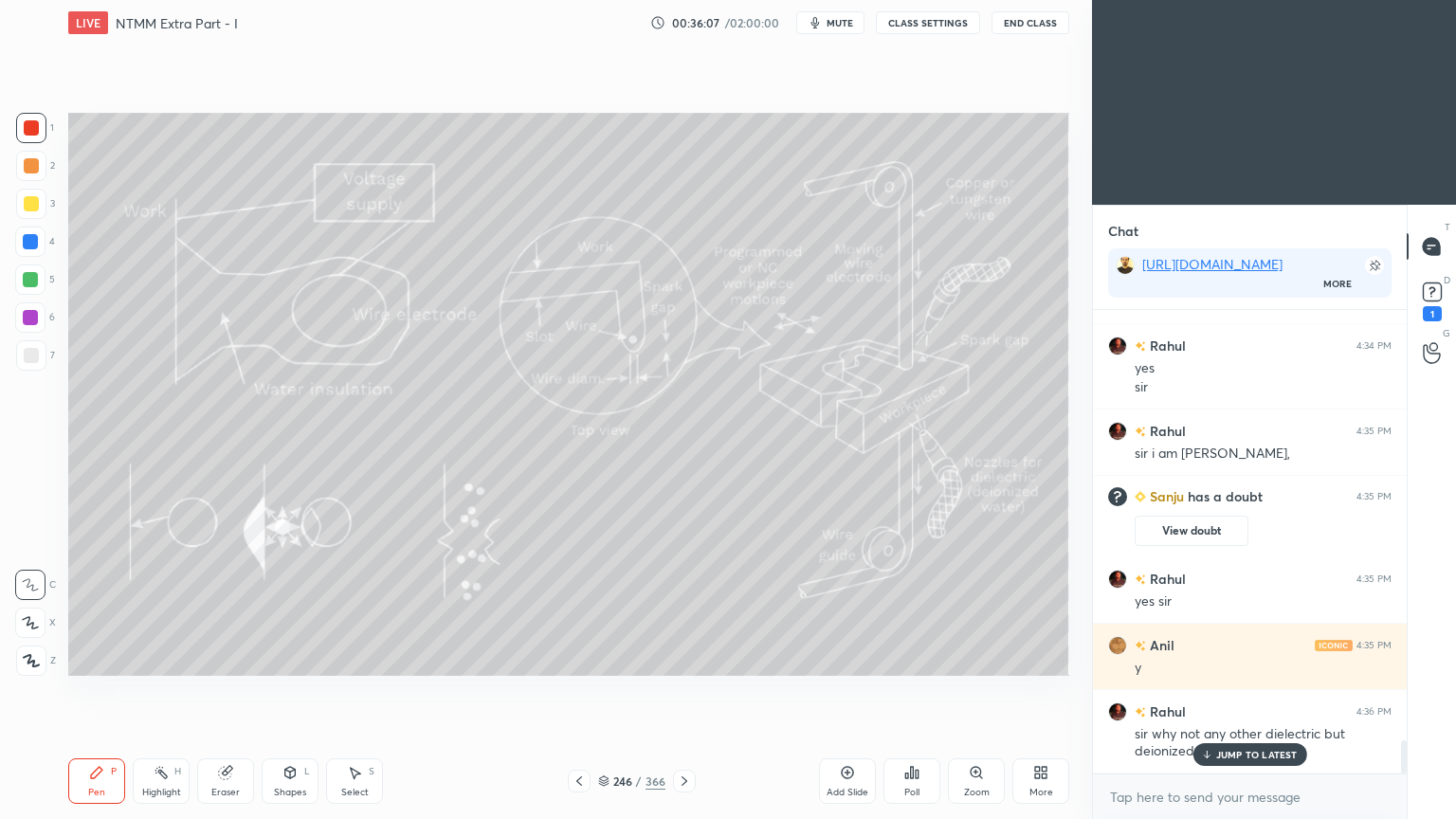 scroll, scrollTop: 5957, scrollLeft: 0, axis: vertical 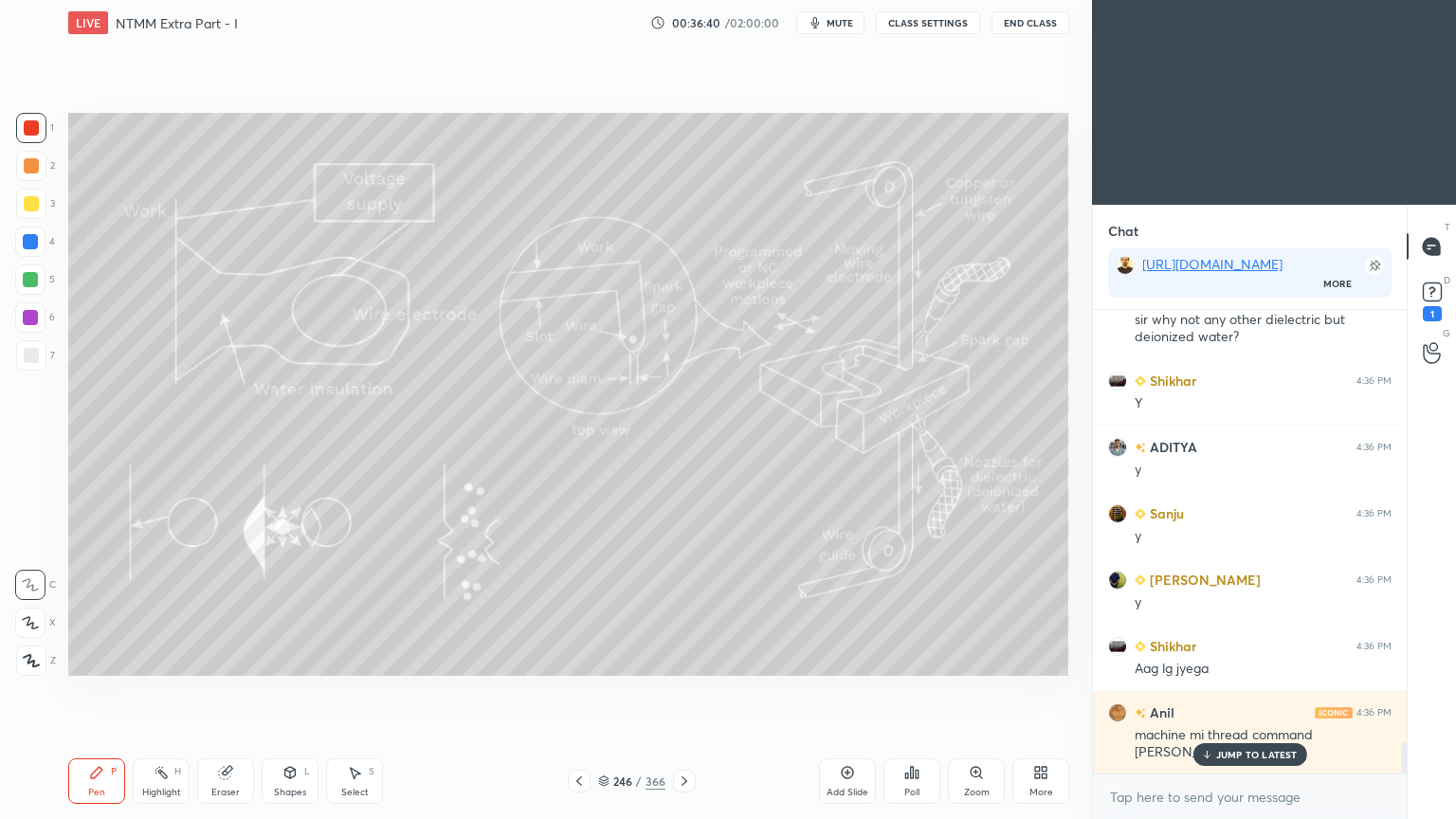 drag, startPoint x: 1232, startPoint y: 755, endPoint x: 1028, endPoint y: 730, distance: 205.52615 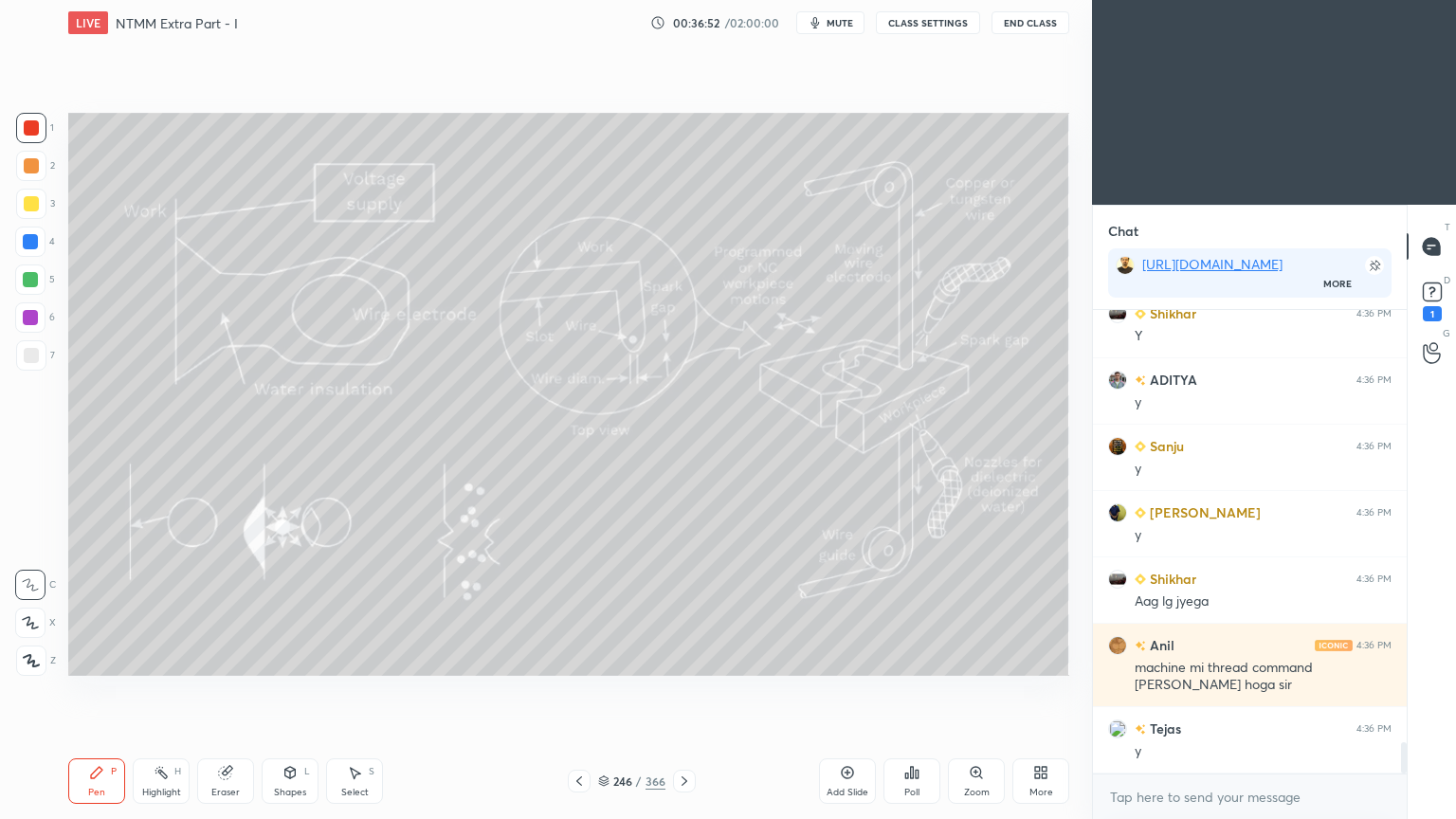 scroll, scrollTop: 6438, scrollLeft: 0, axis: vertical 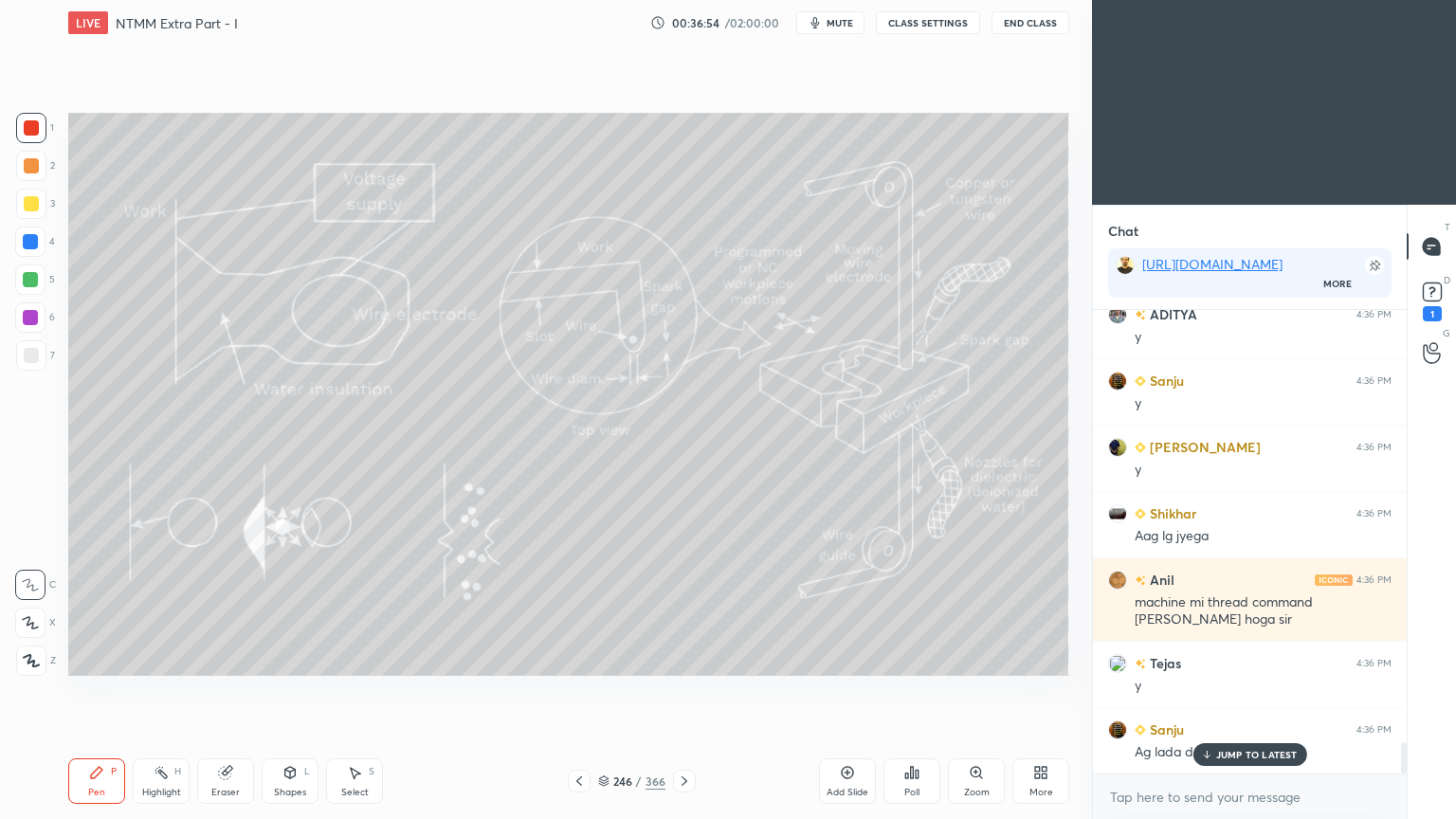 click on "JUMP TO LATEST" at bounding box center [1257, 755] 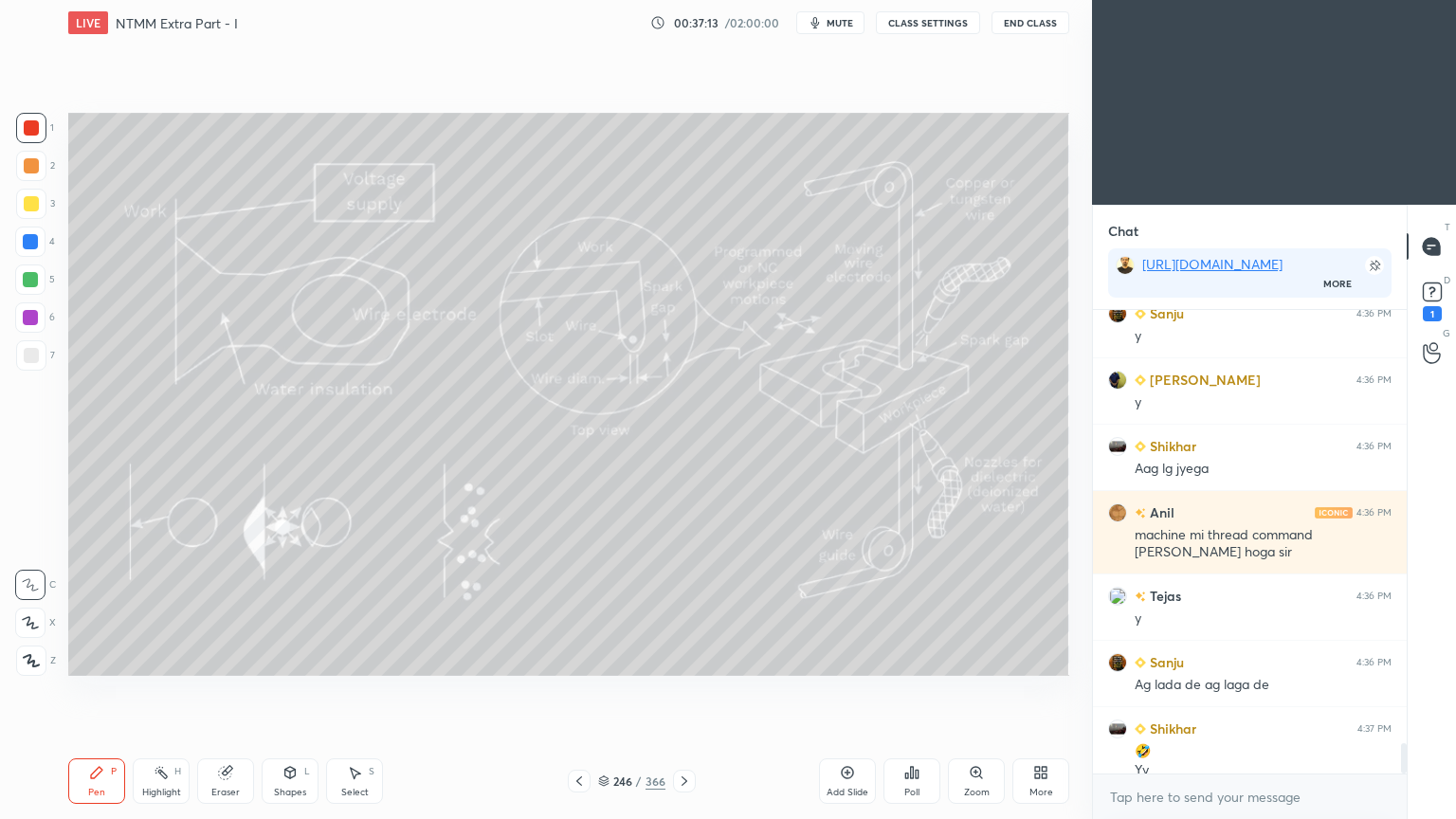 scroll, scrollTop: 6525, scrollLeft: 0, axis: vertical 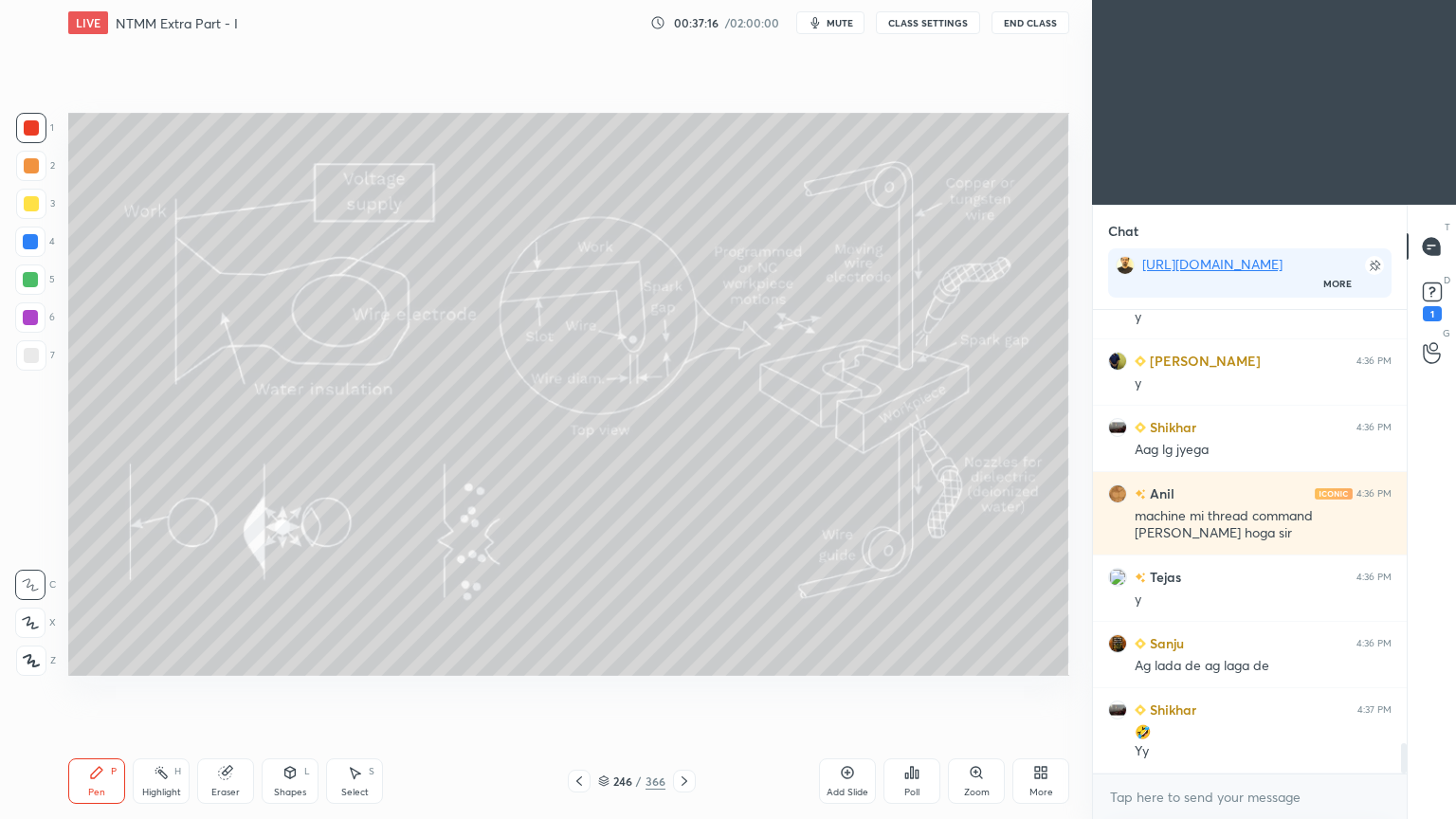 click on "Select" at bounding box center (355, 792) 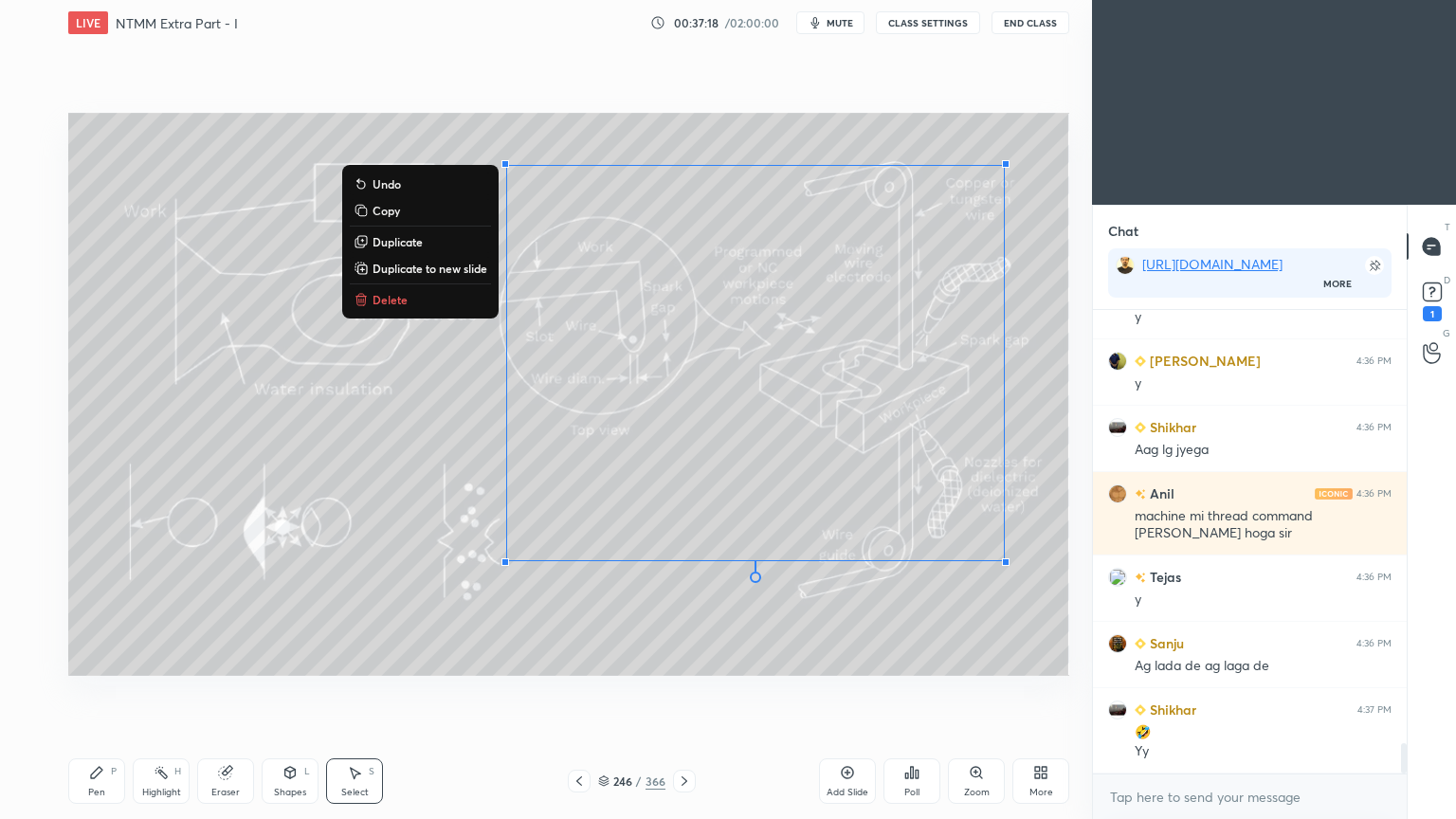 drag, startPoint x: 451, startPoint y: 169, endPoint x: 1060, endPoint y: 694, distance: 804.05597 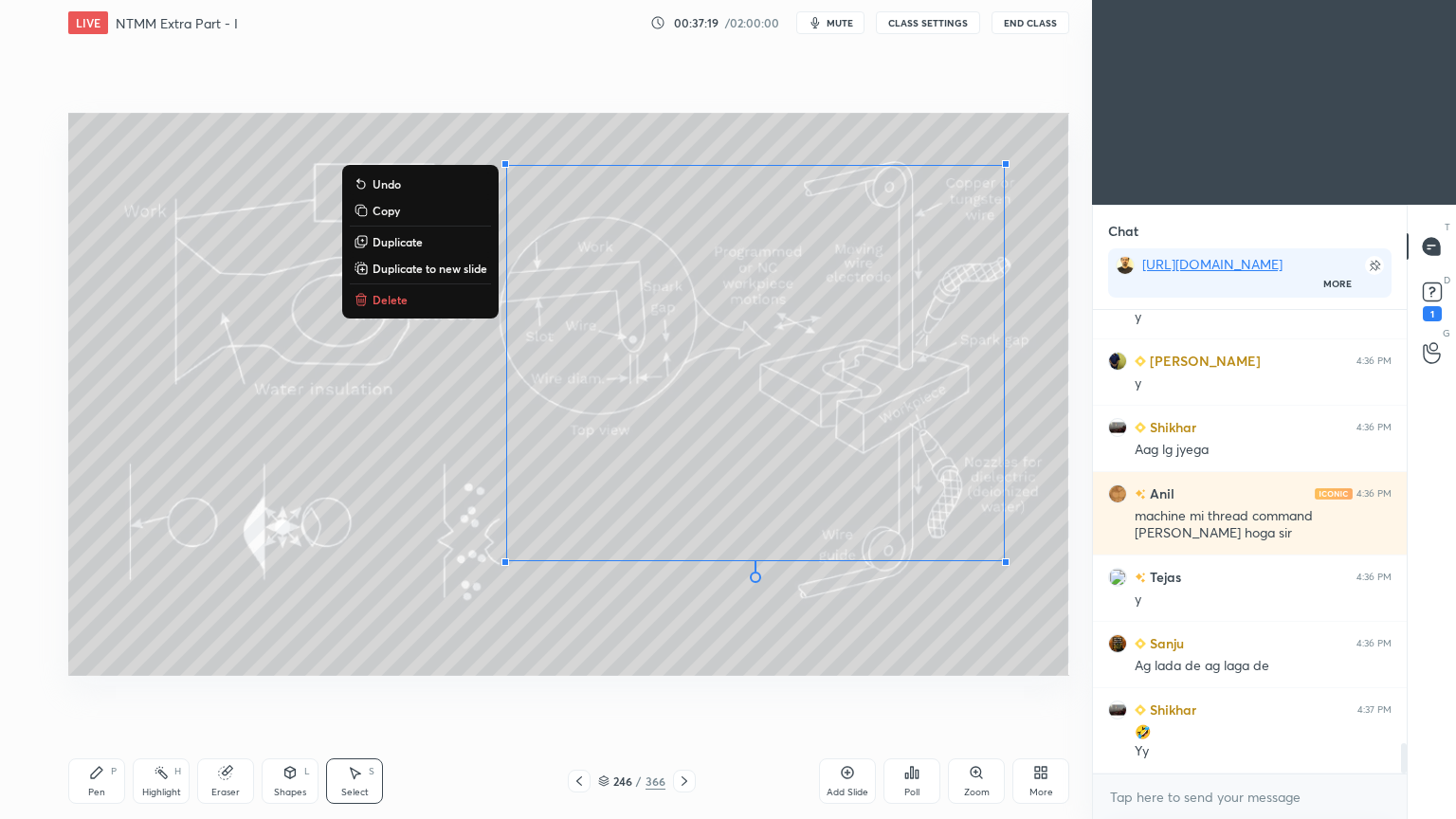 click on "Delete" at bounding box center [390, 300] 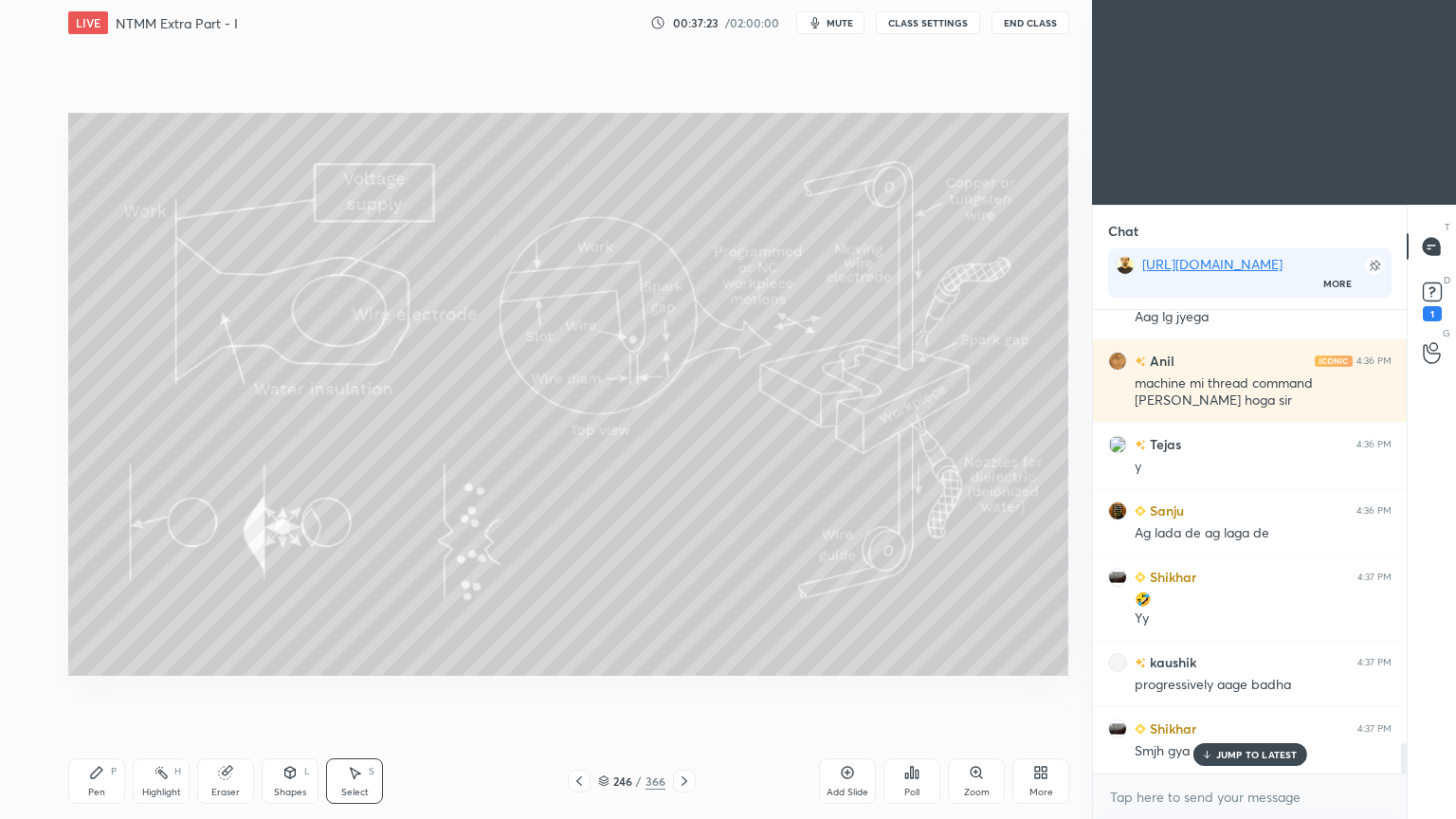 scroll, scrollTop: 6723, scrollLeft: 0, axis: vertical 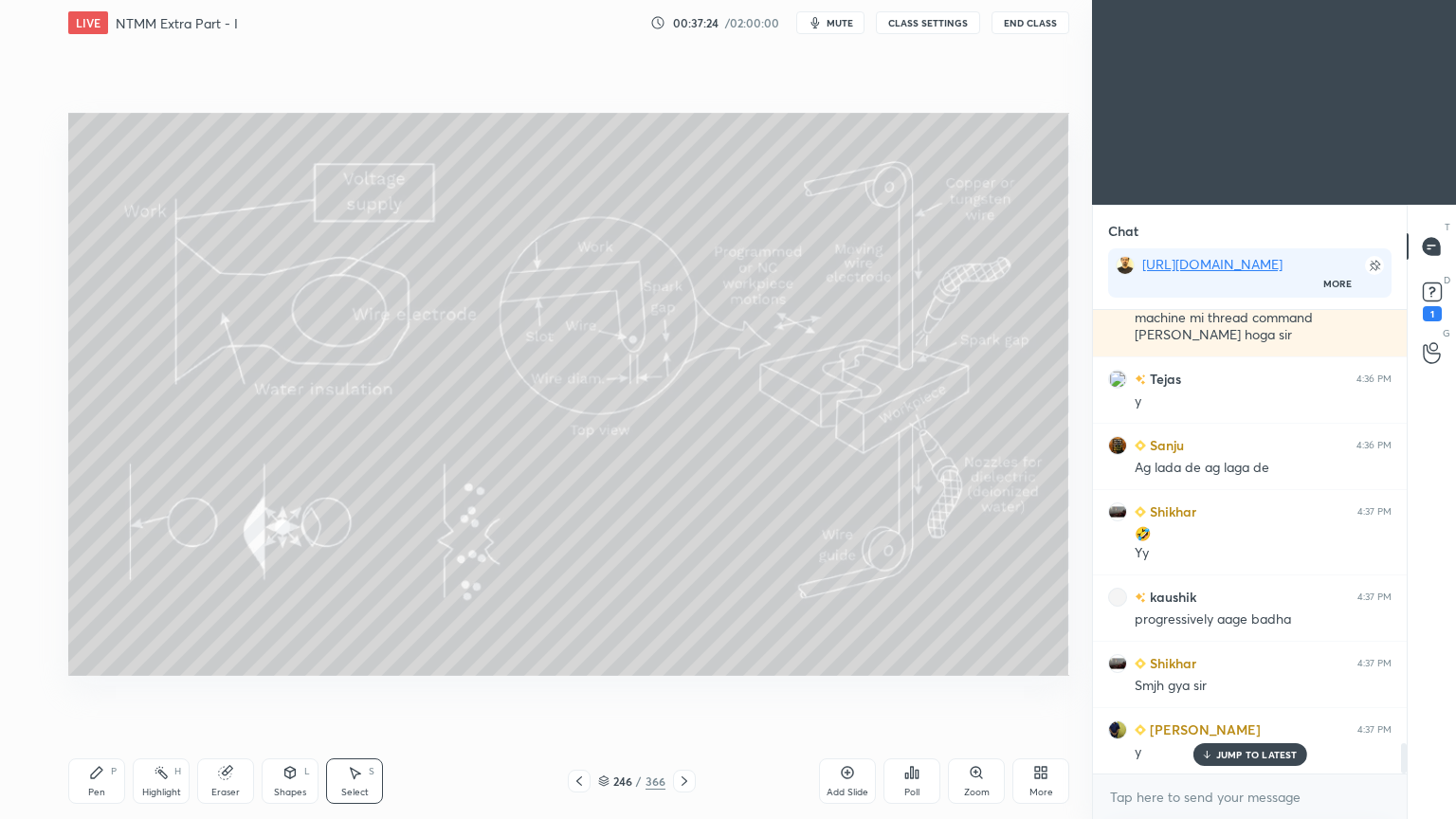 click on "Pen P" at bounding box center [97, 781] 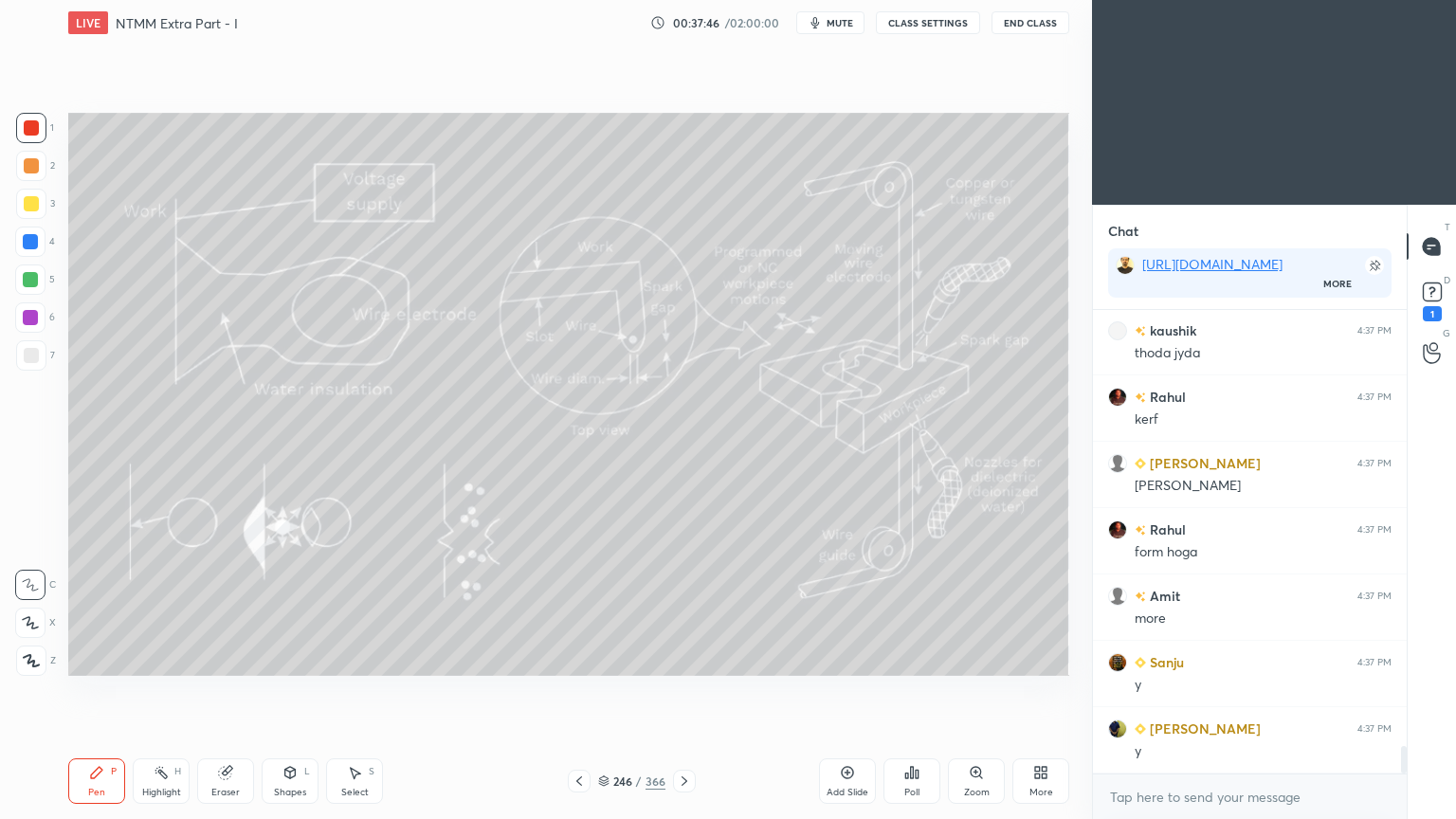 scroll, scrollTop: 7386, scrollLeft: 0, axis: vertical 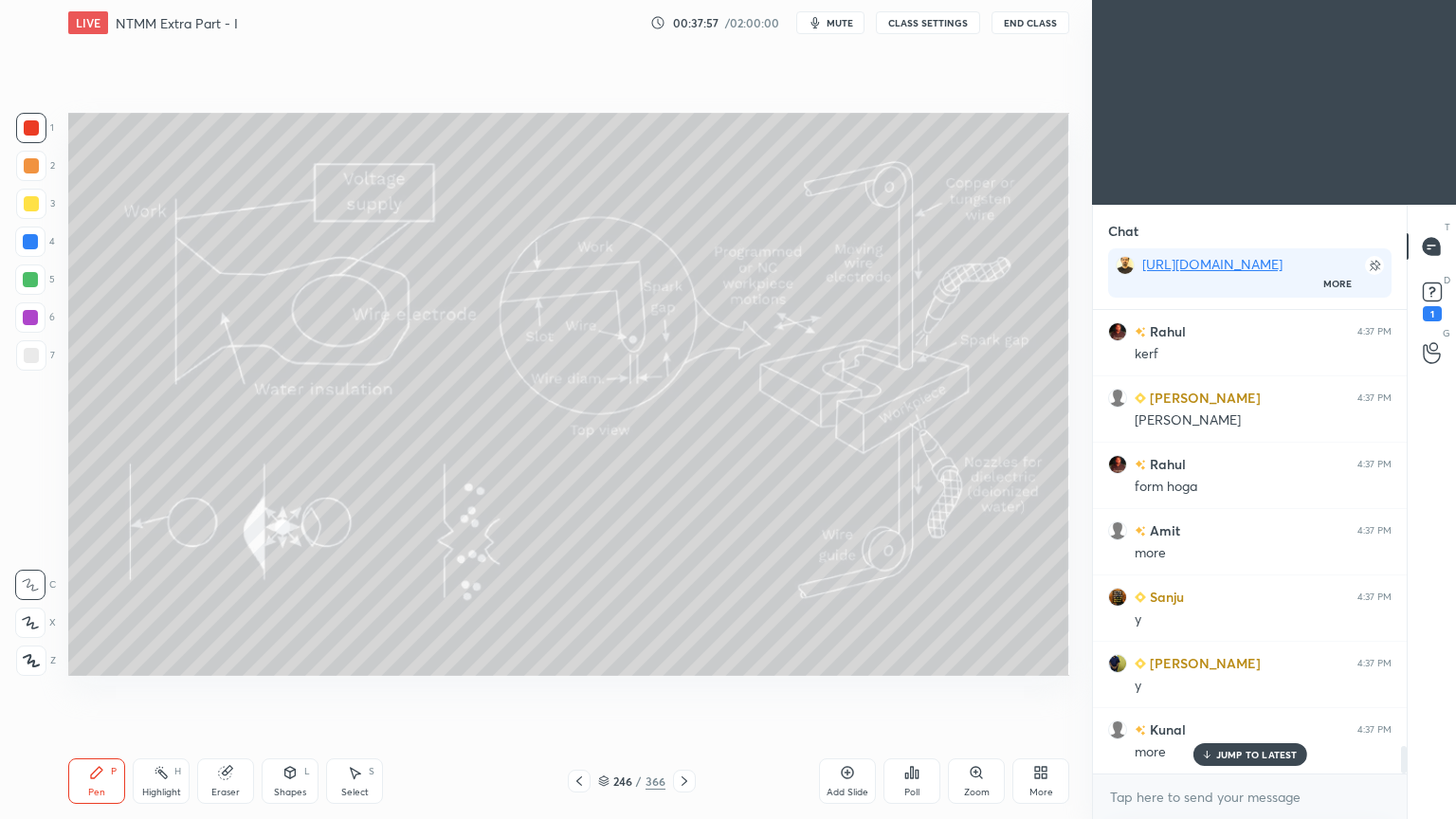 click on "JUMP TO LATEST" at bounding box center (1257, 755) 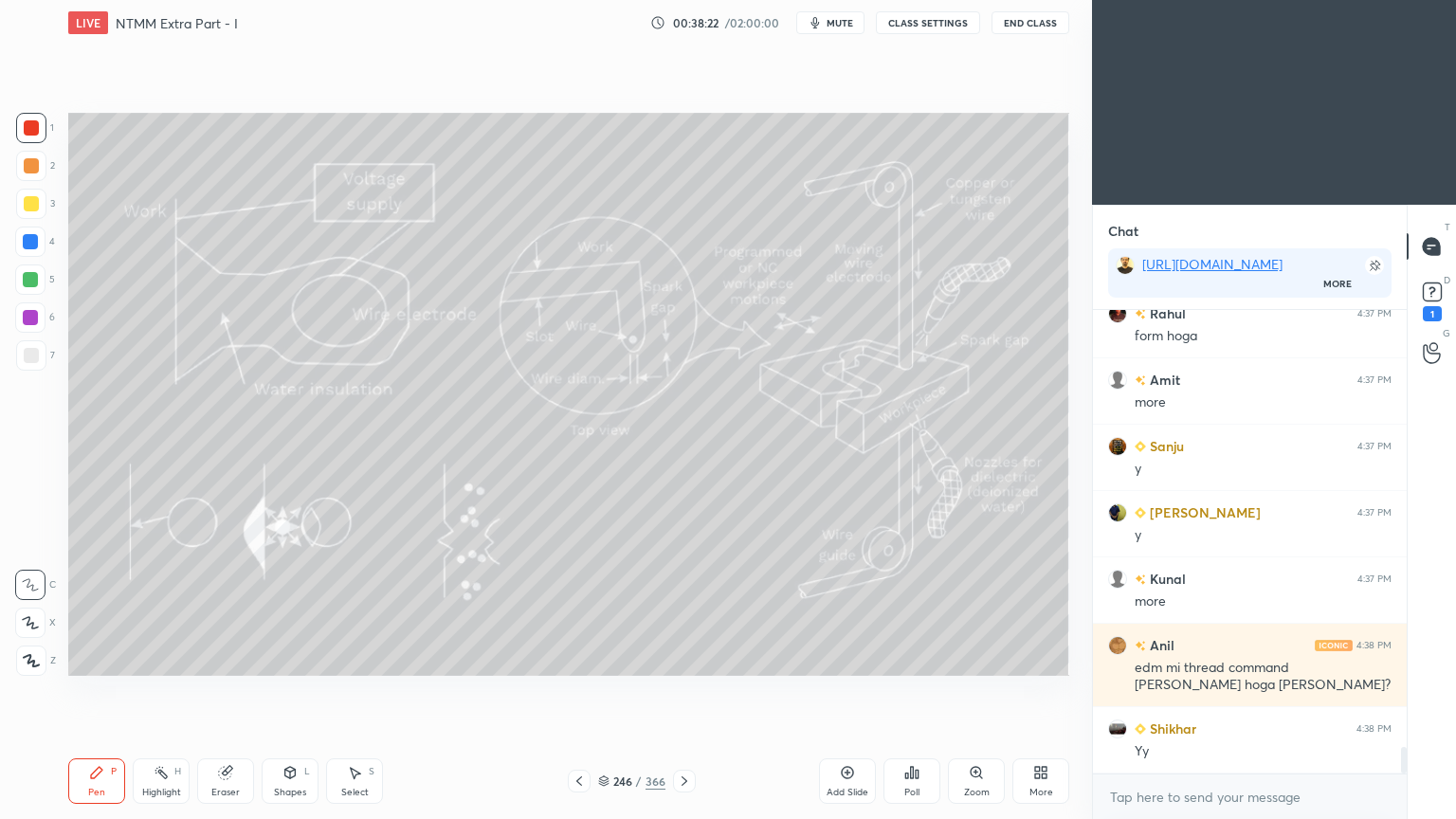 scroll, scrollTop: 7556, scrollLeft: 0, axis: vertical 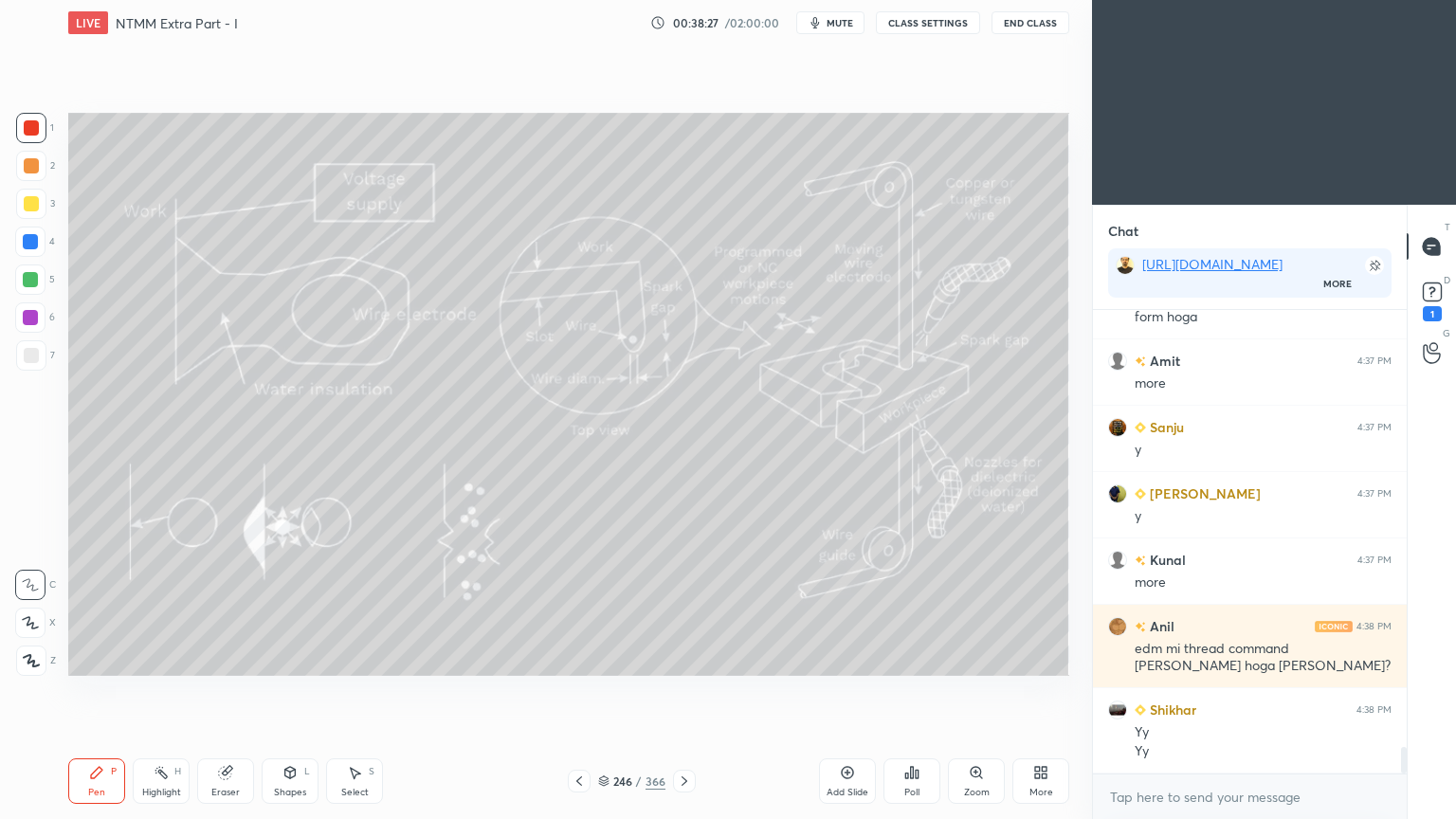 click 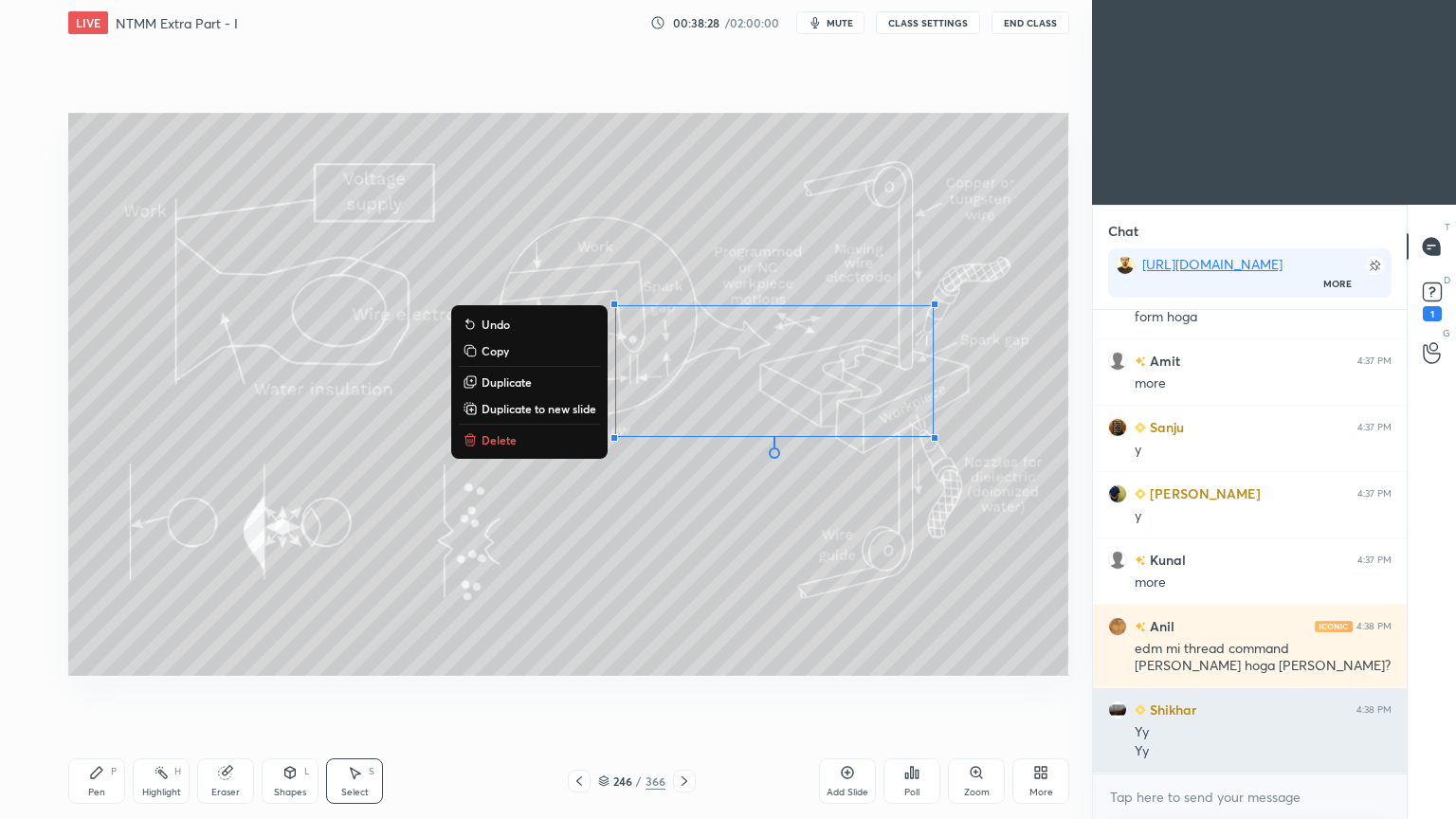 drag, startPoint x: 545, startPoint y: 202, endPoint x: 1166, endPoint y: 691, distance: 790.41888 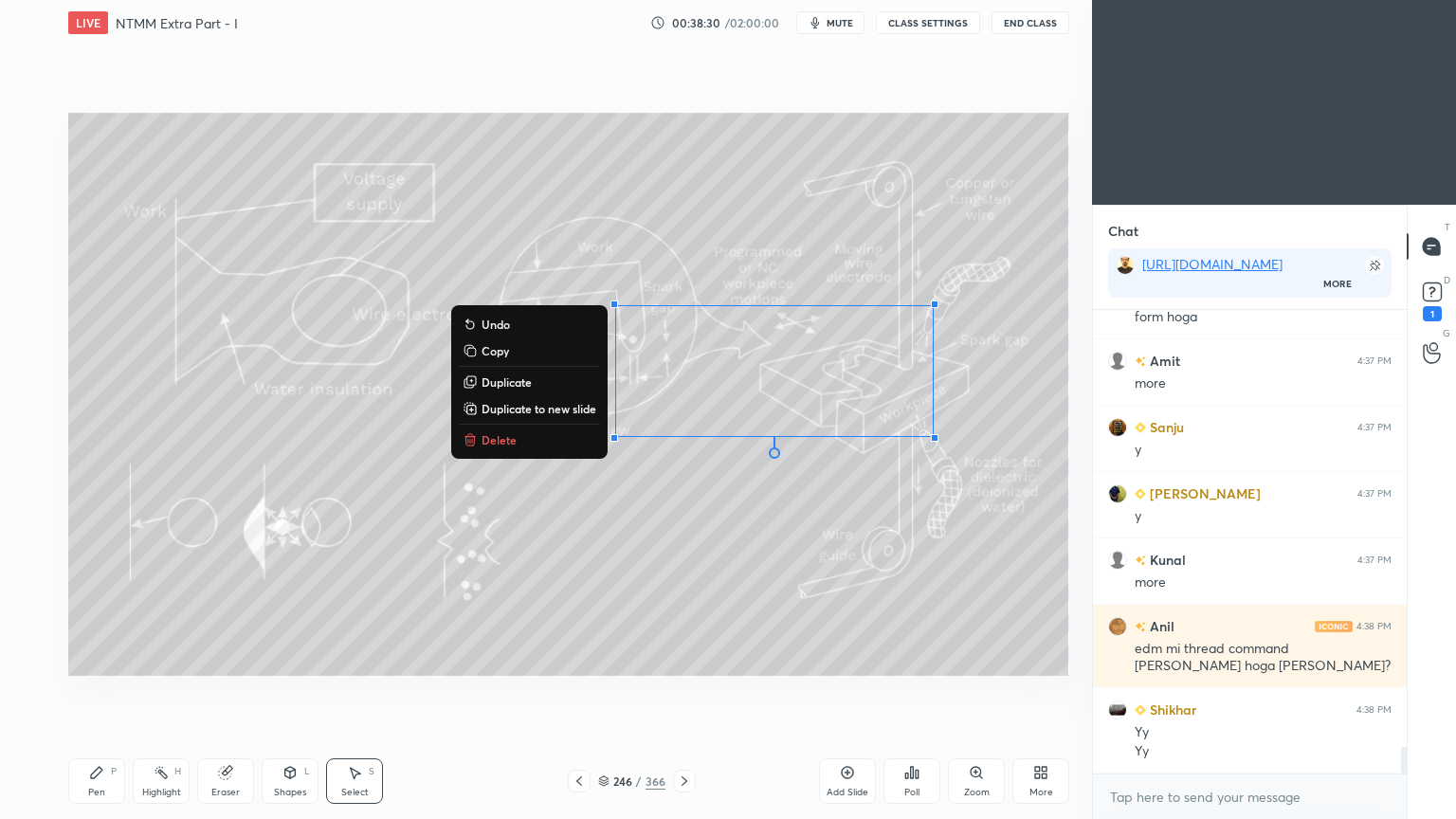 click on "Delete" at bounding box center [529, 440] 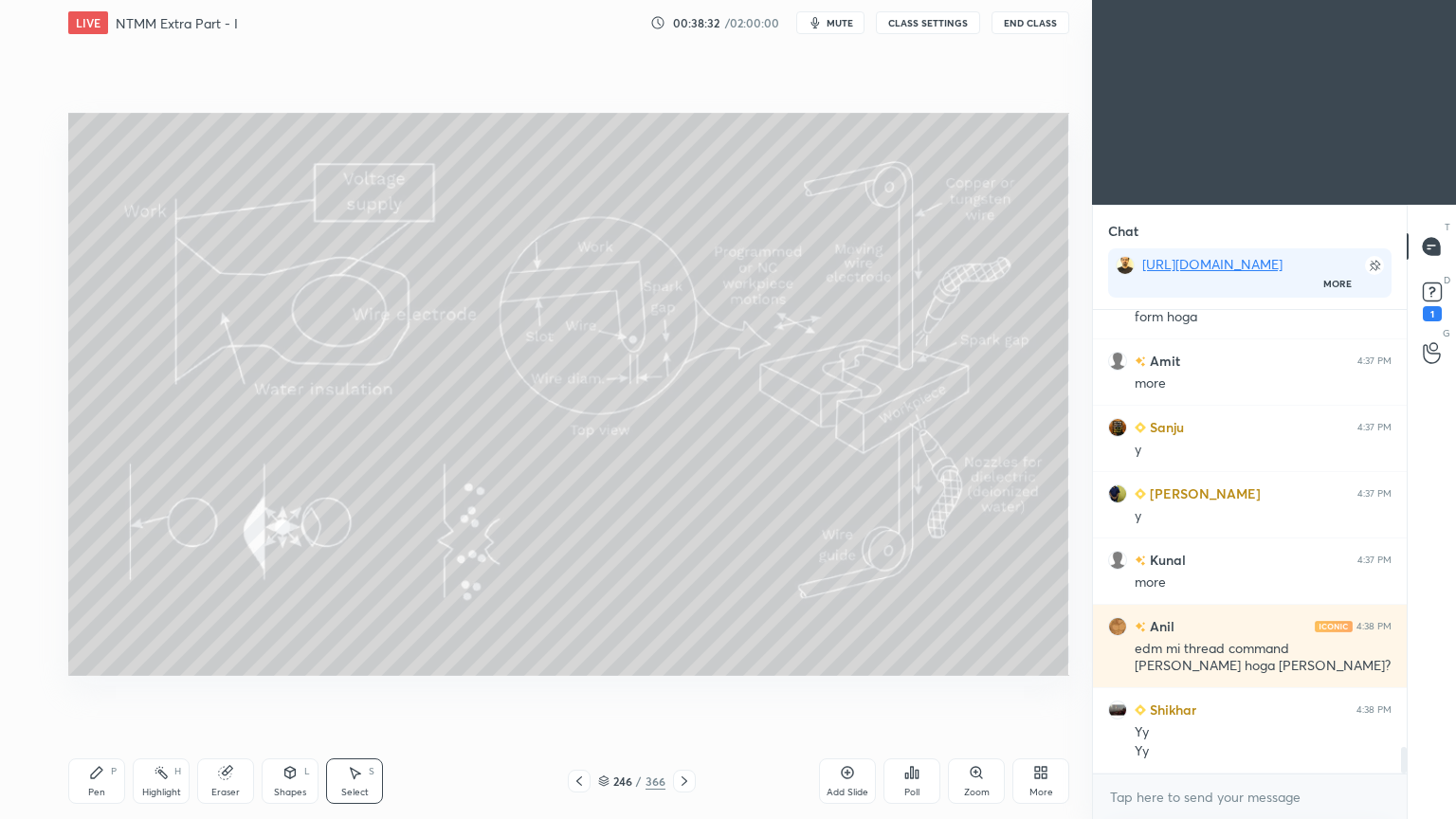 scroll, scrollTop: 7621, scrollLeft: 0, axis: vertical 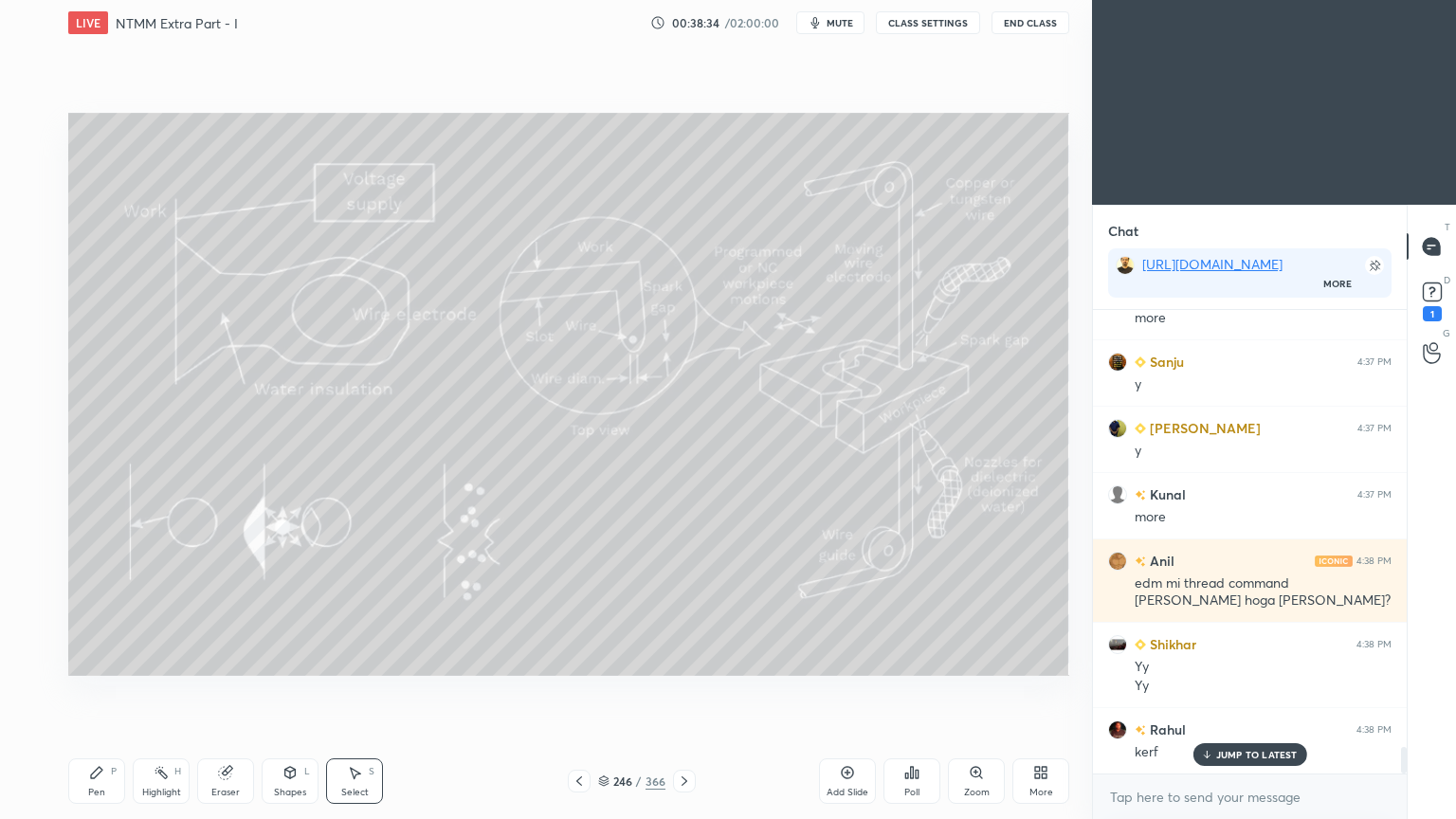 click on "JUMP TO LATEST" at bounding box center (1249, 755) 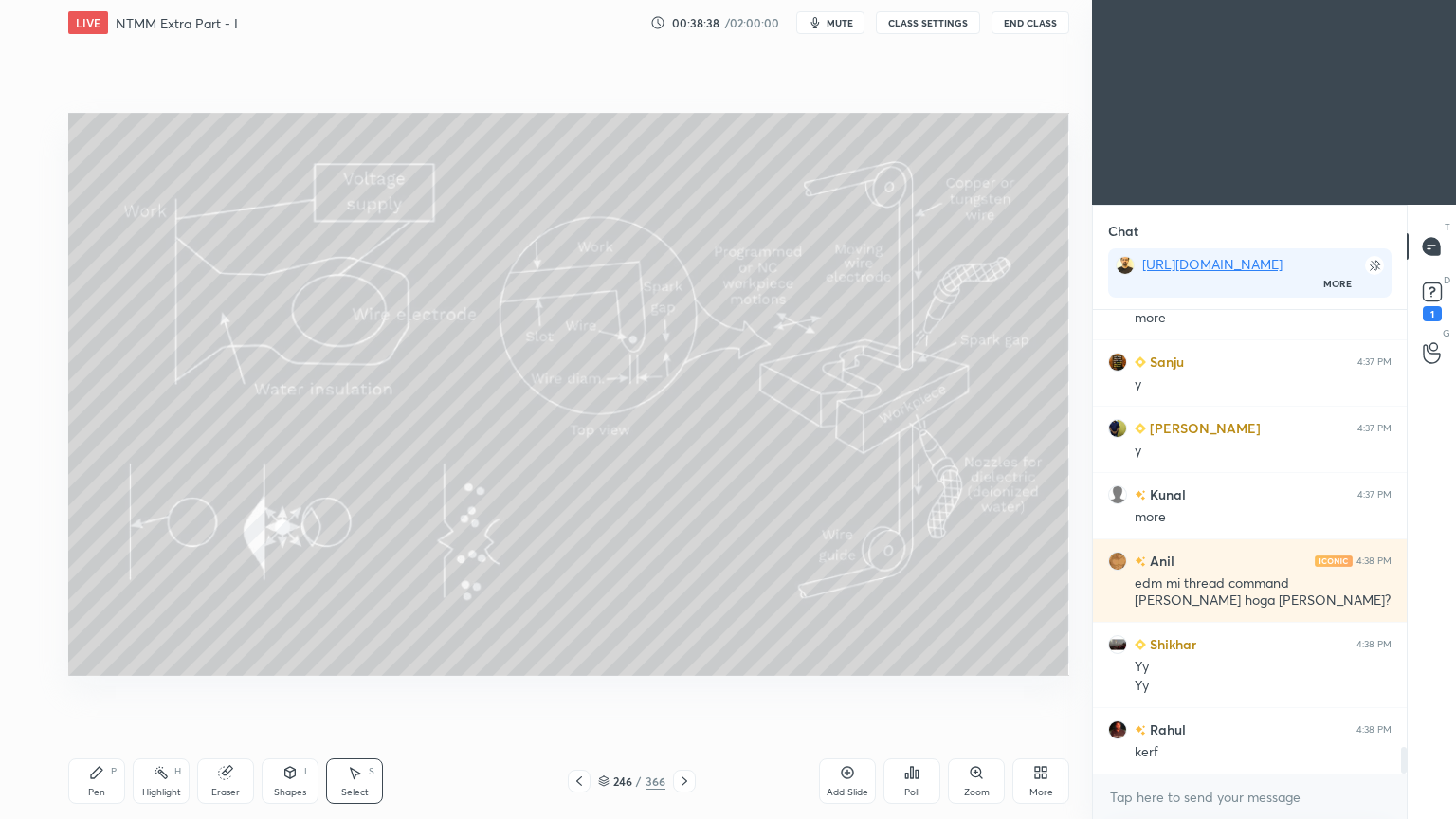 click 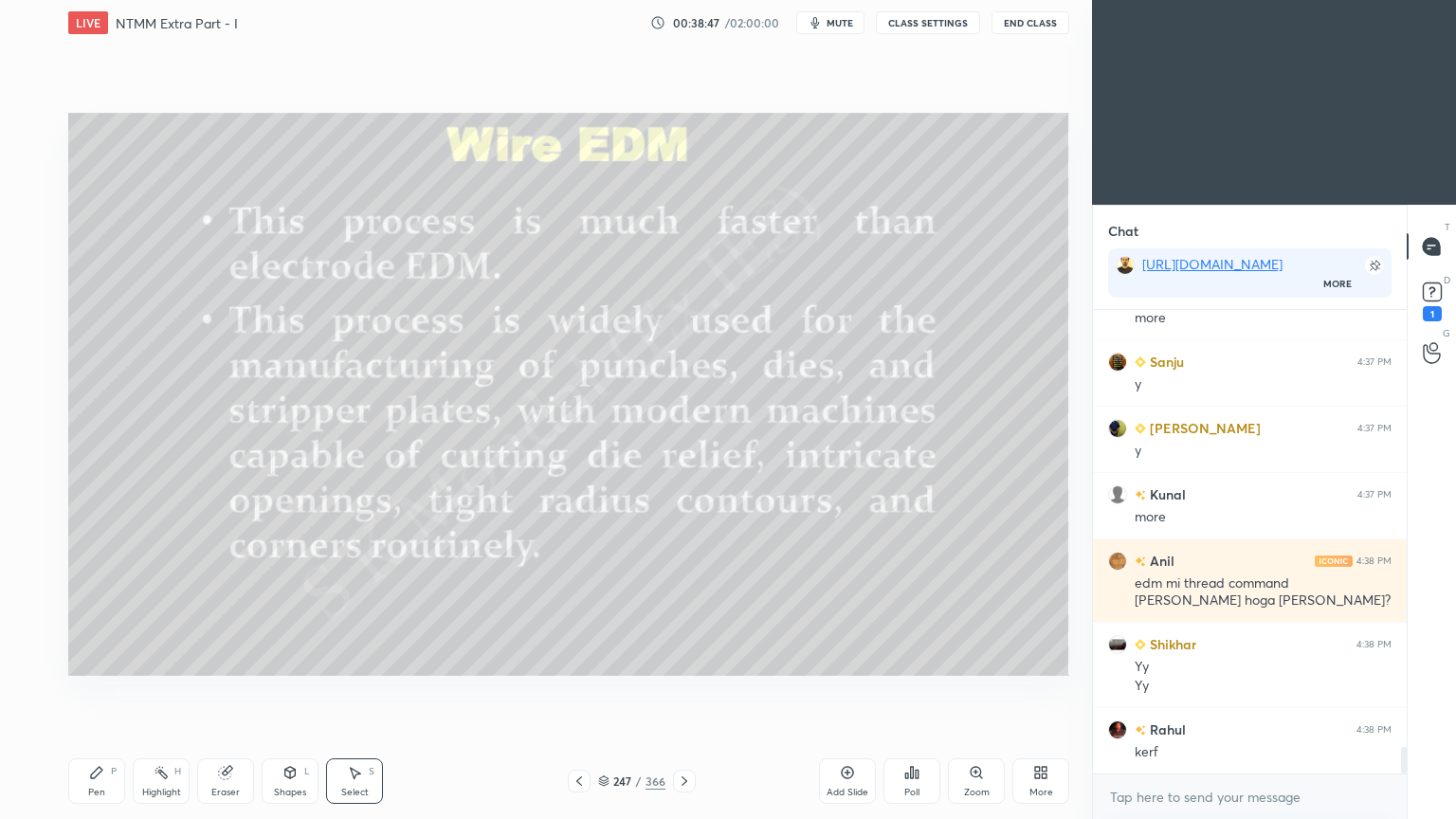 click 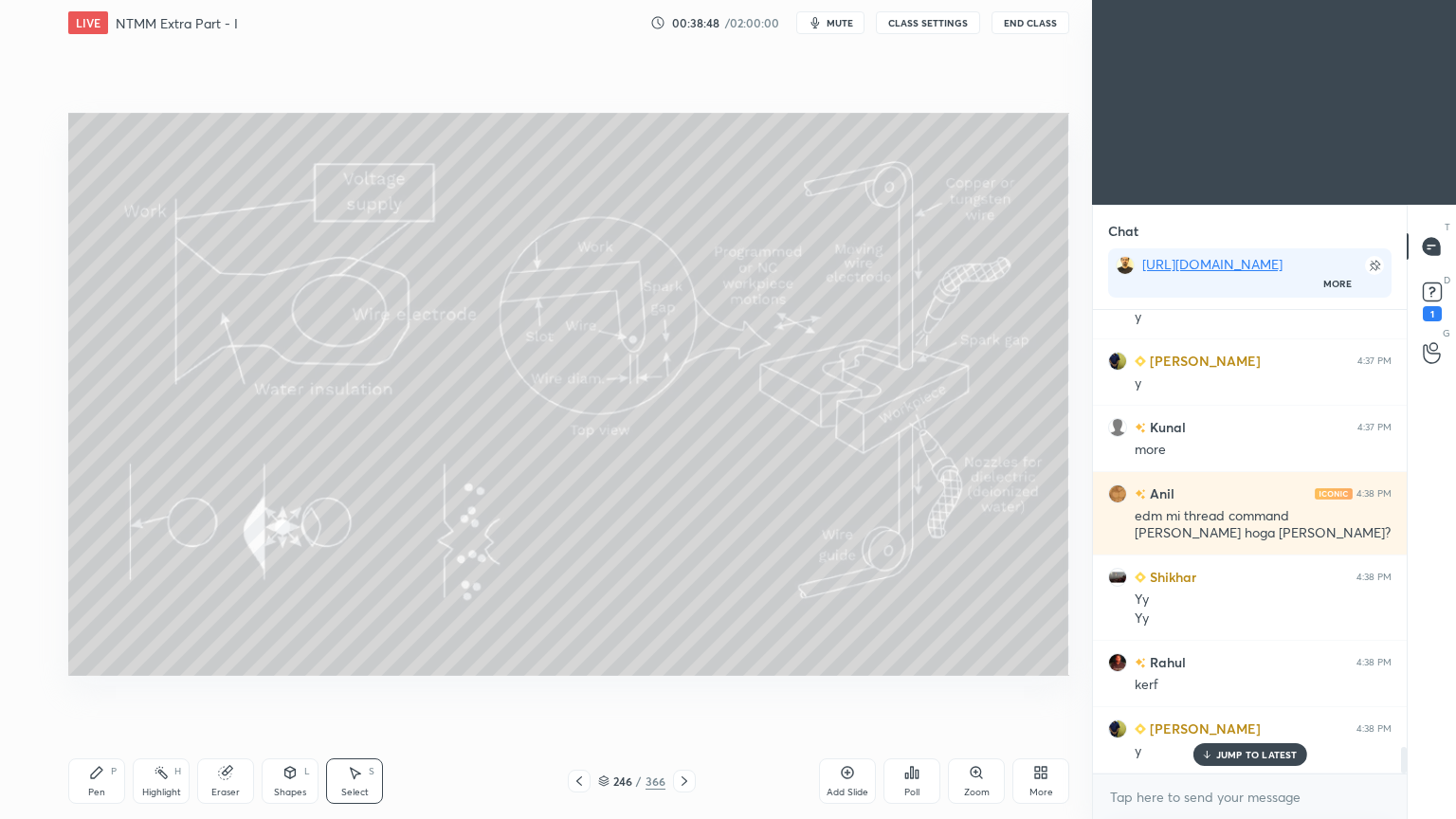 scroll, scrollTop: 7754, scrollLeft: 0, axis: vertical 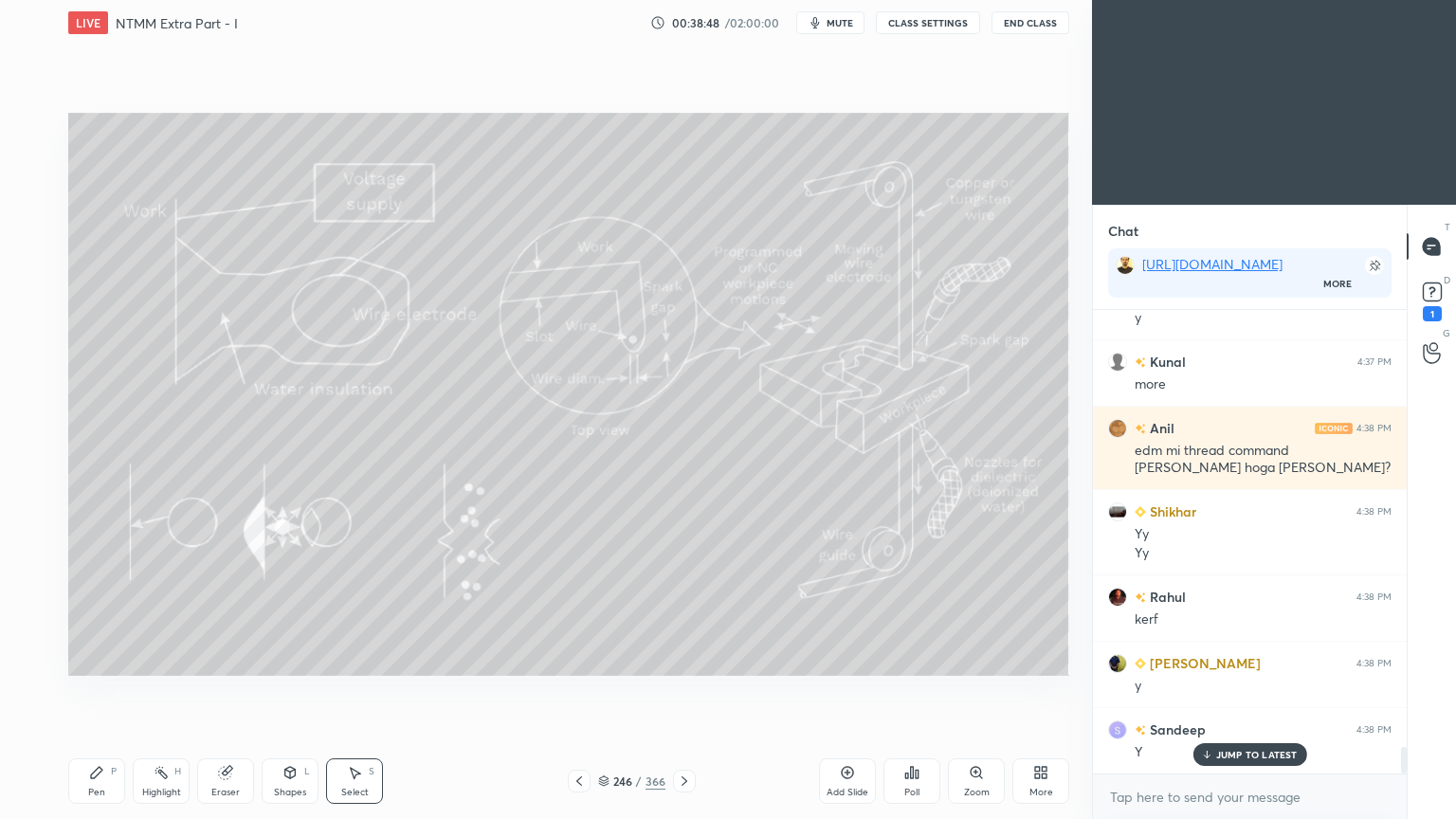 click on "mute" at bounding box center [840, 23] 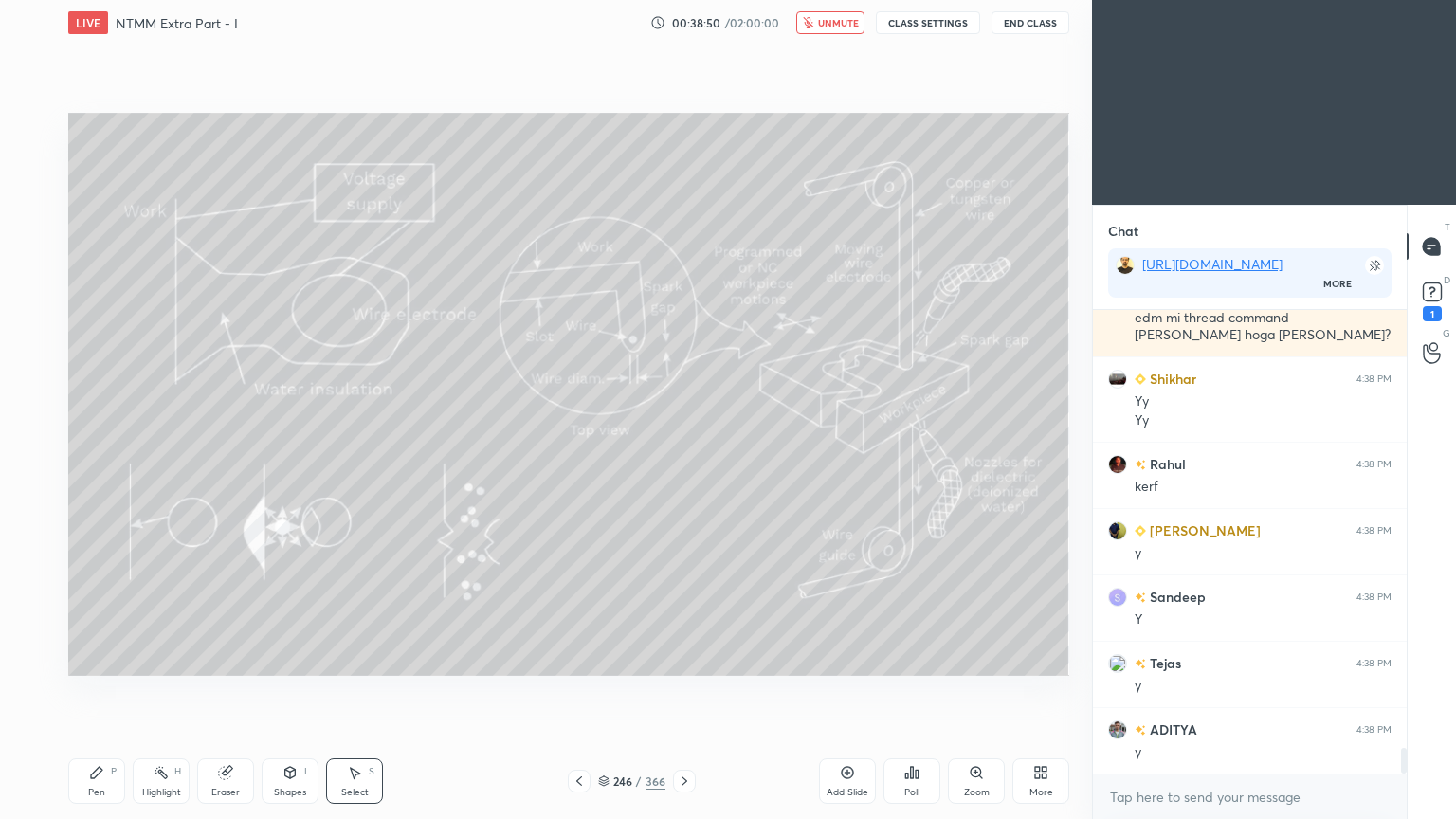 scroll, scrollTop: 7954, scrollLeft: 0, axis: vertical 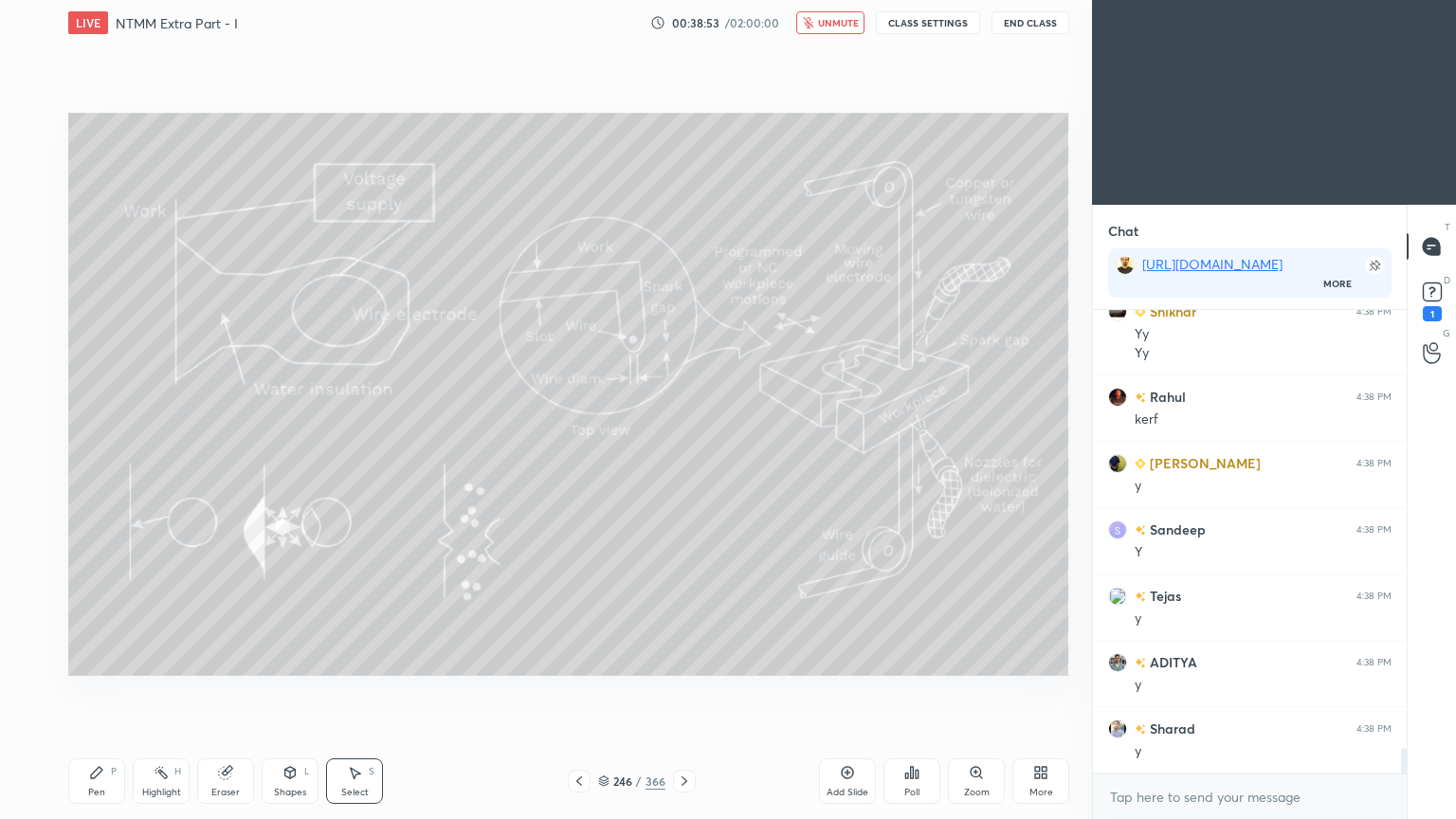 click on "unmute" at bounding box center [838, 23] 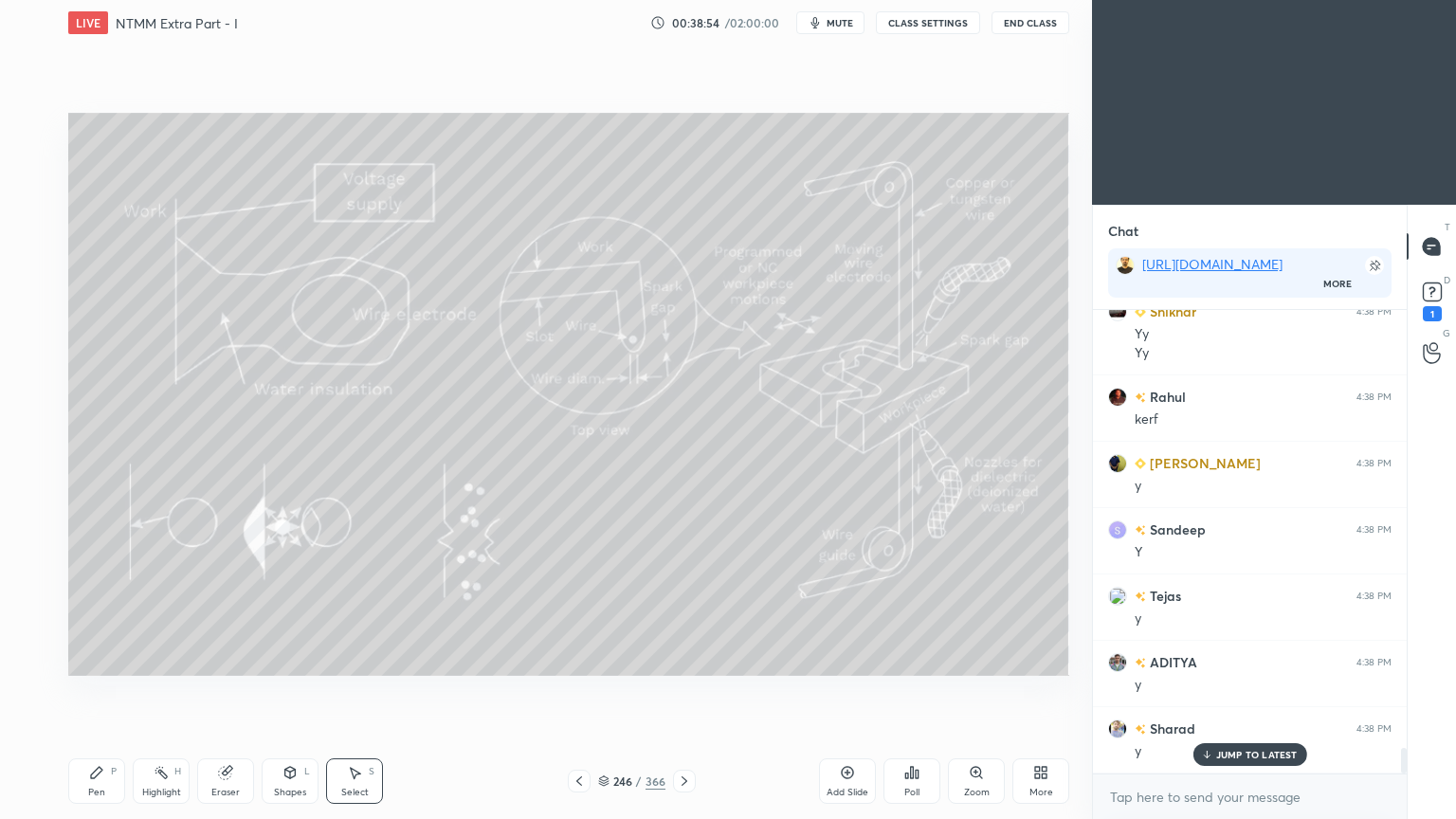 scroll, scrollTop: 8019, scrollLeft: 0, axis: vertical 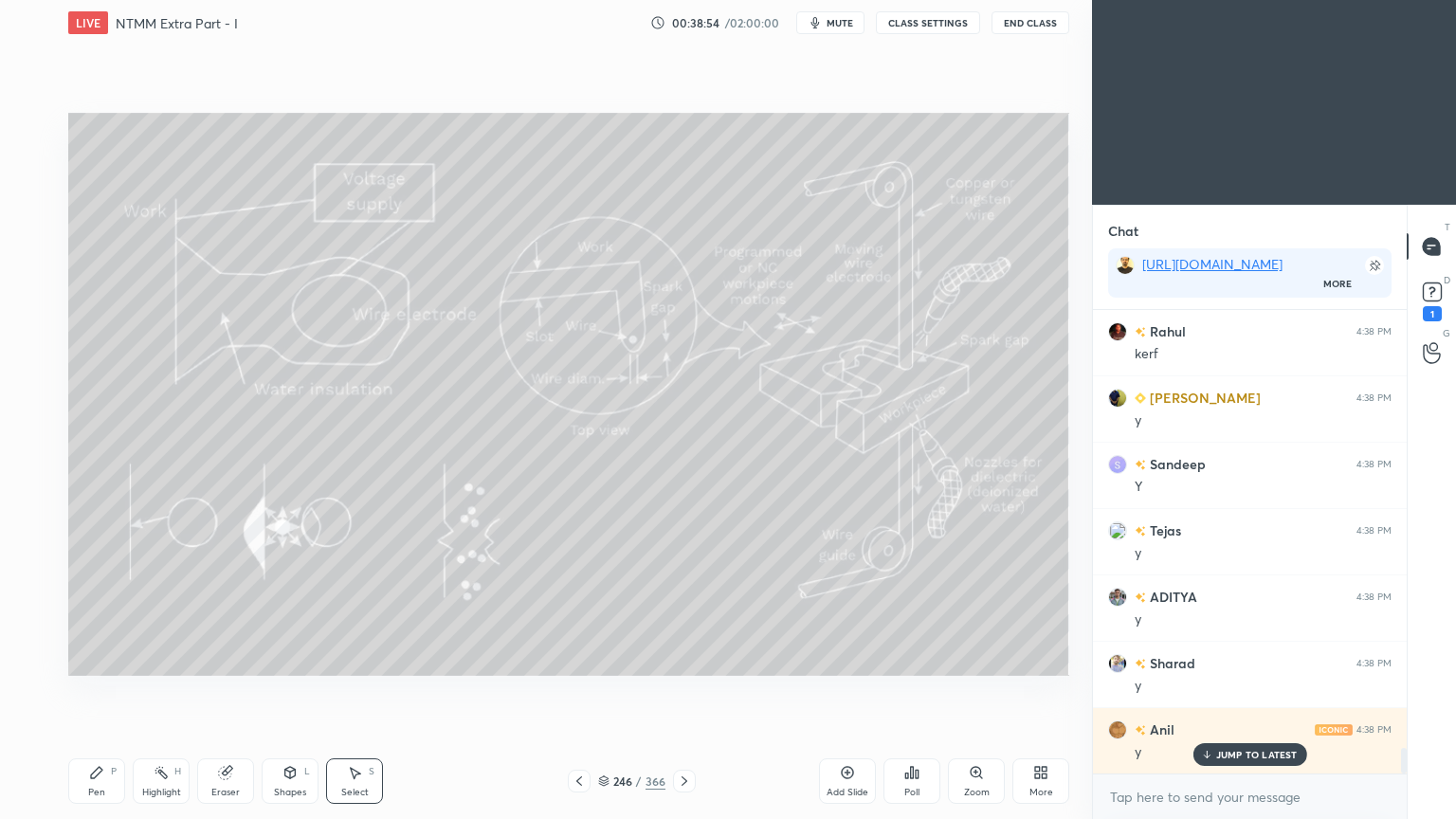 click on "Highlight" at bounding box center [161, 792] 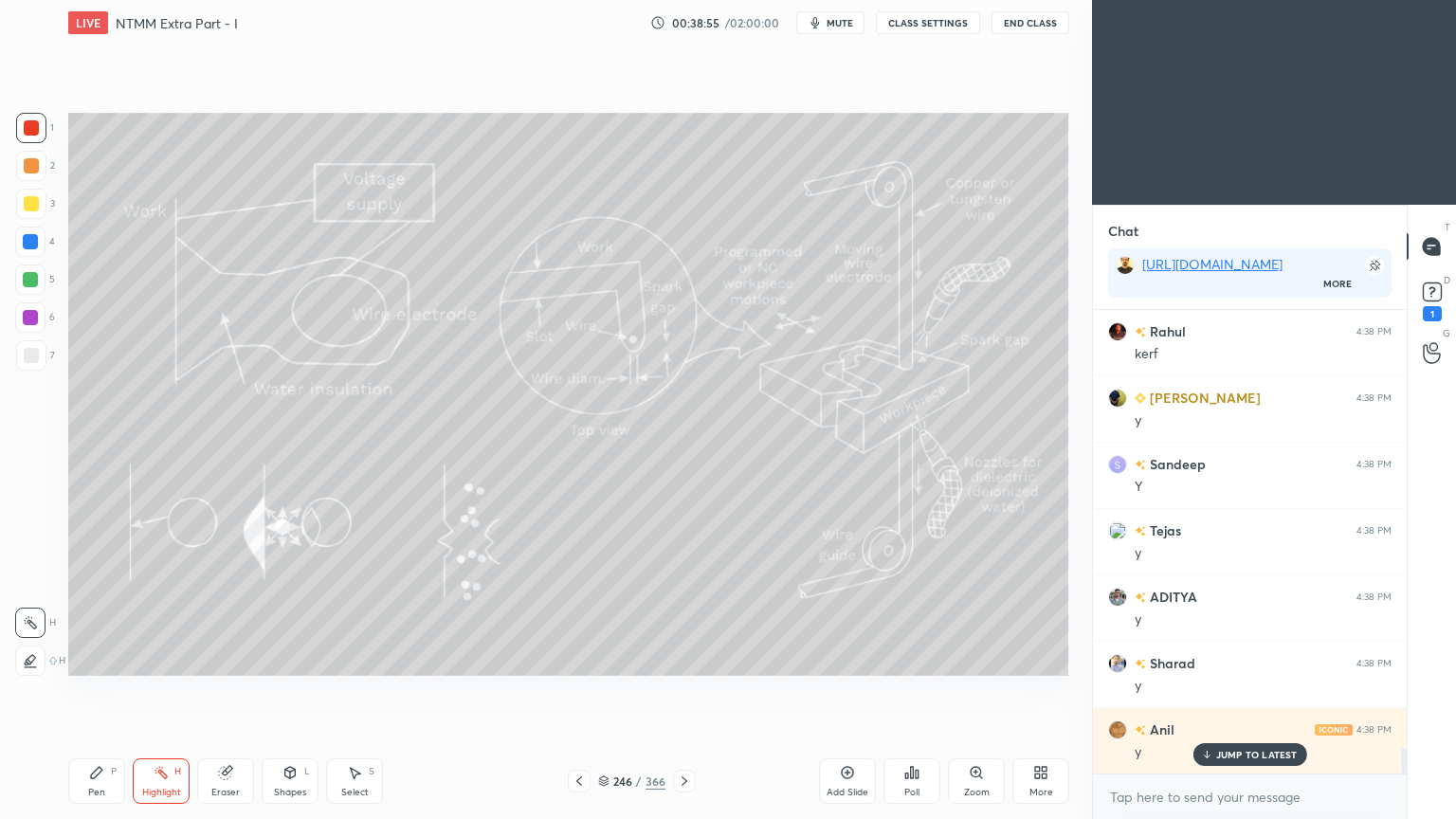 click on "Highlight" at bounding box center (161, 792) 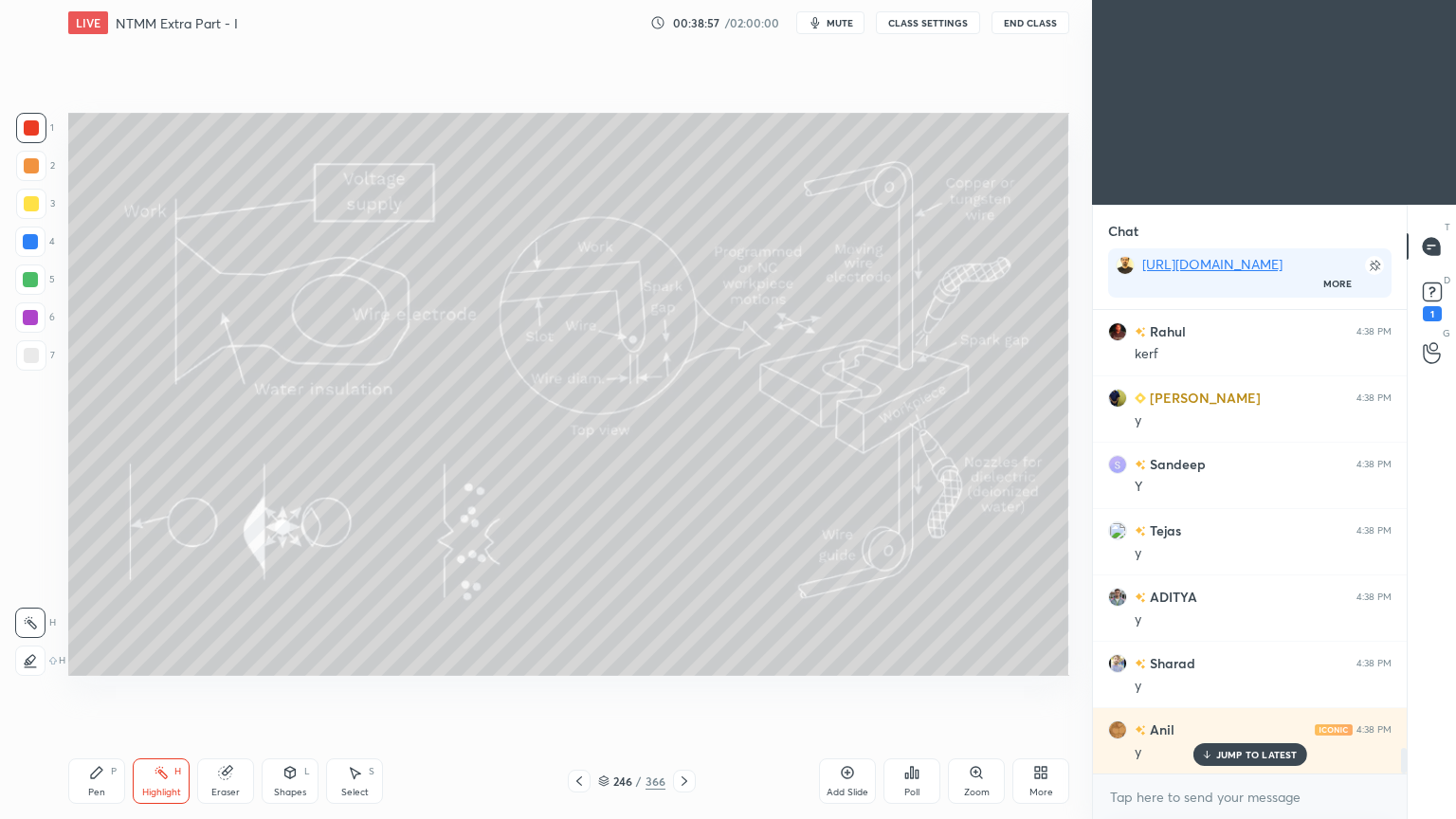 click on "Pen P" at bounding box center (97, 781) 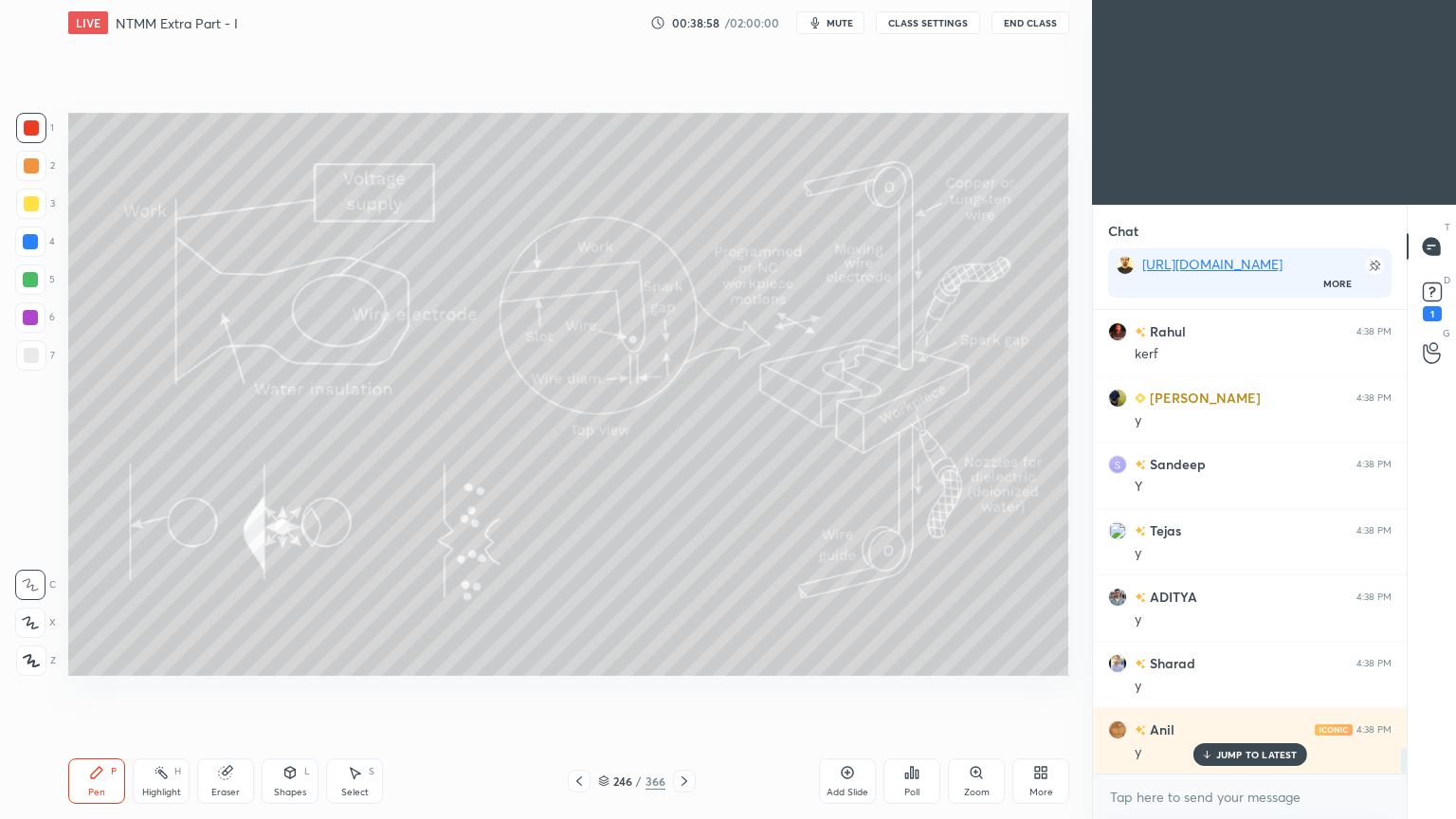click on "Pen" at bounding box center (97, 792) 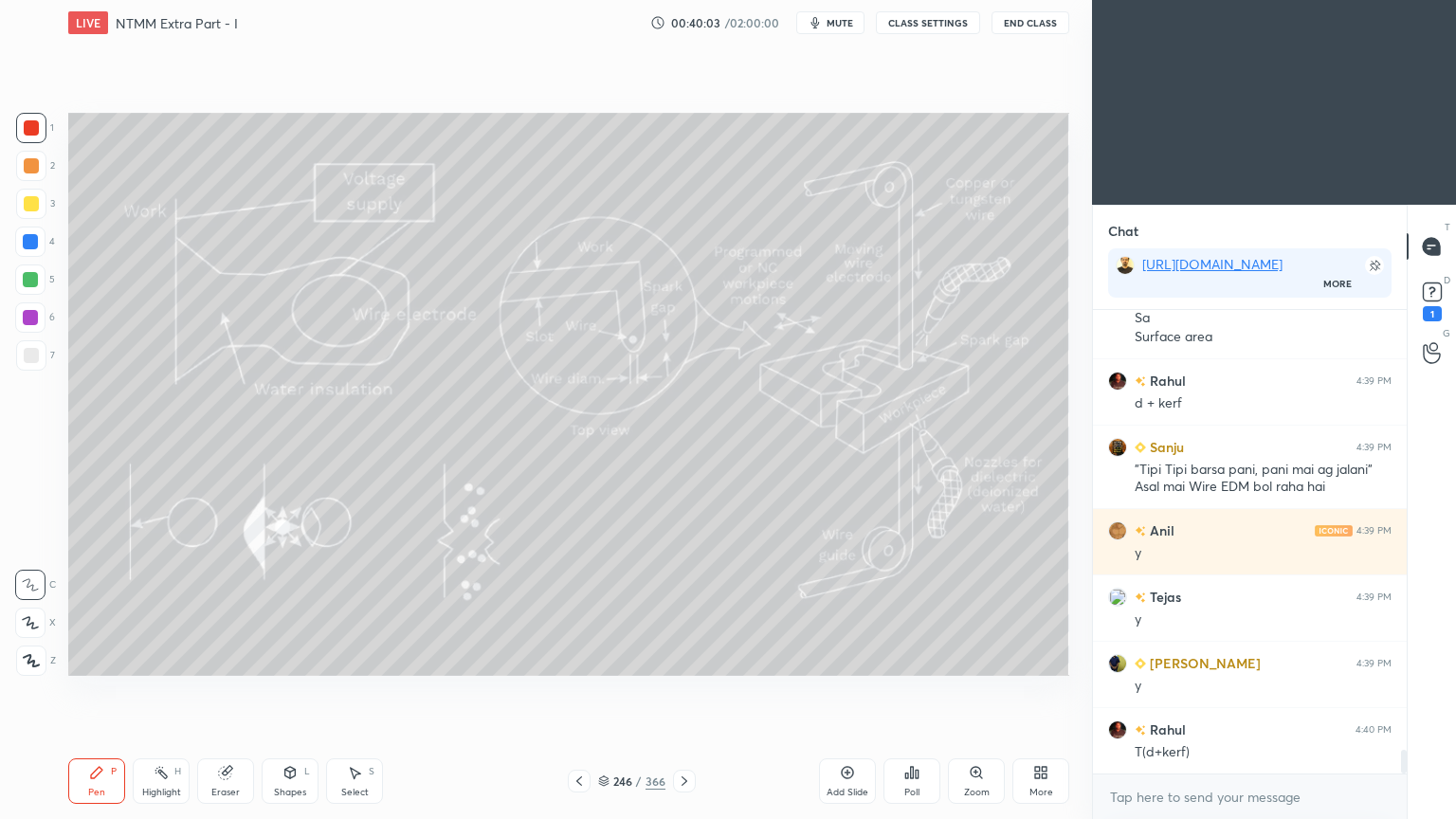 scroll, scrollTop: 8587, scrollLeft: 0, axis: vertical 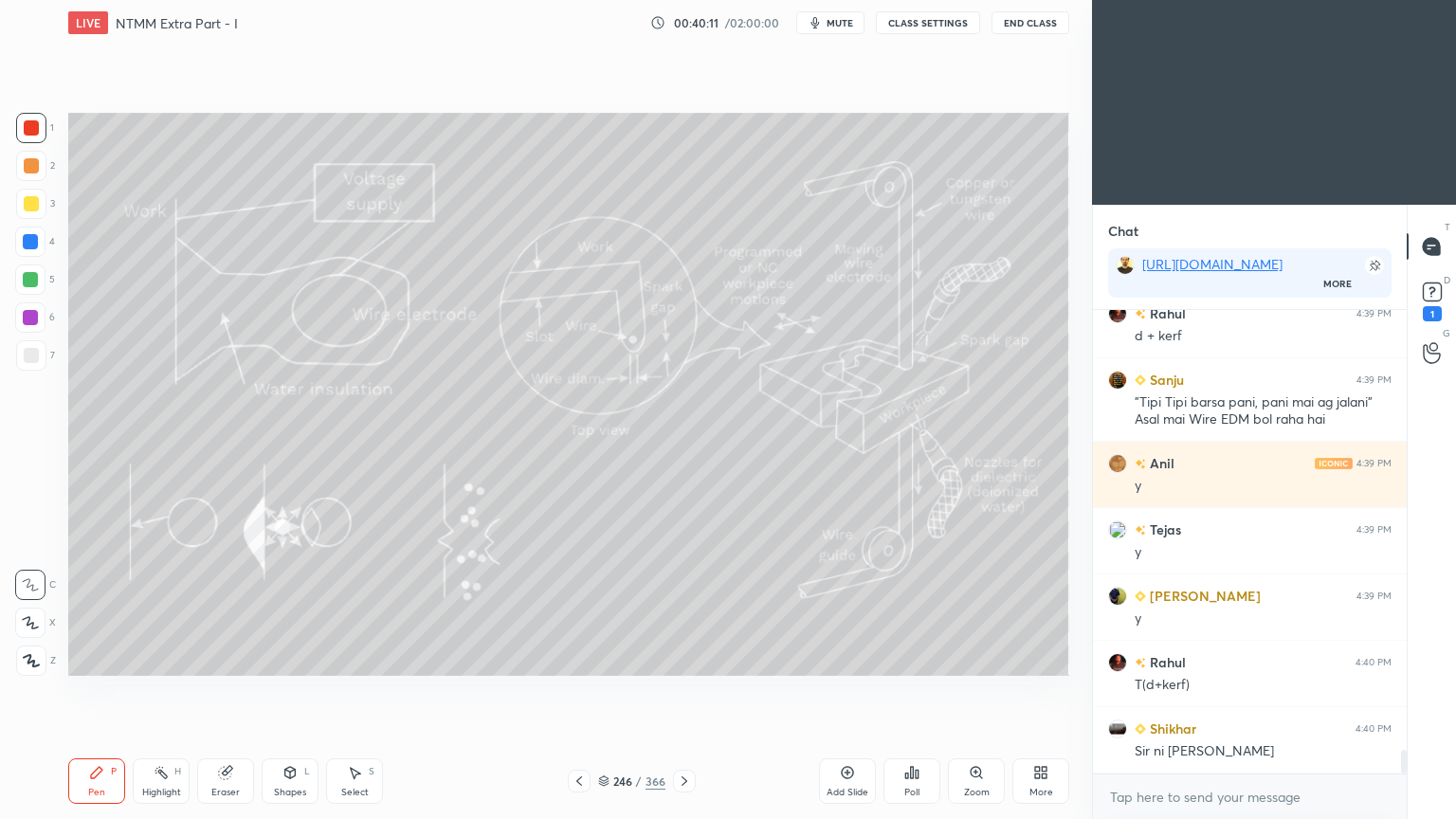 click on "Shapes L" at bounding box center [290, 781] 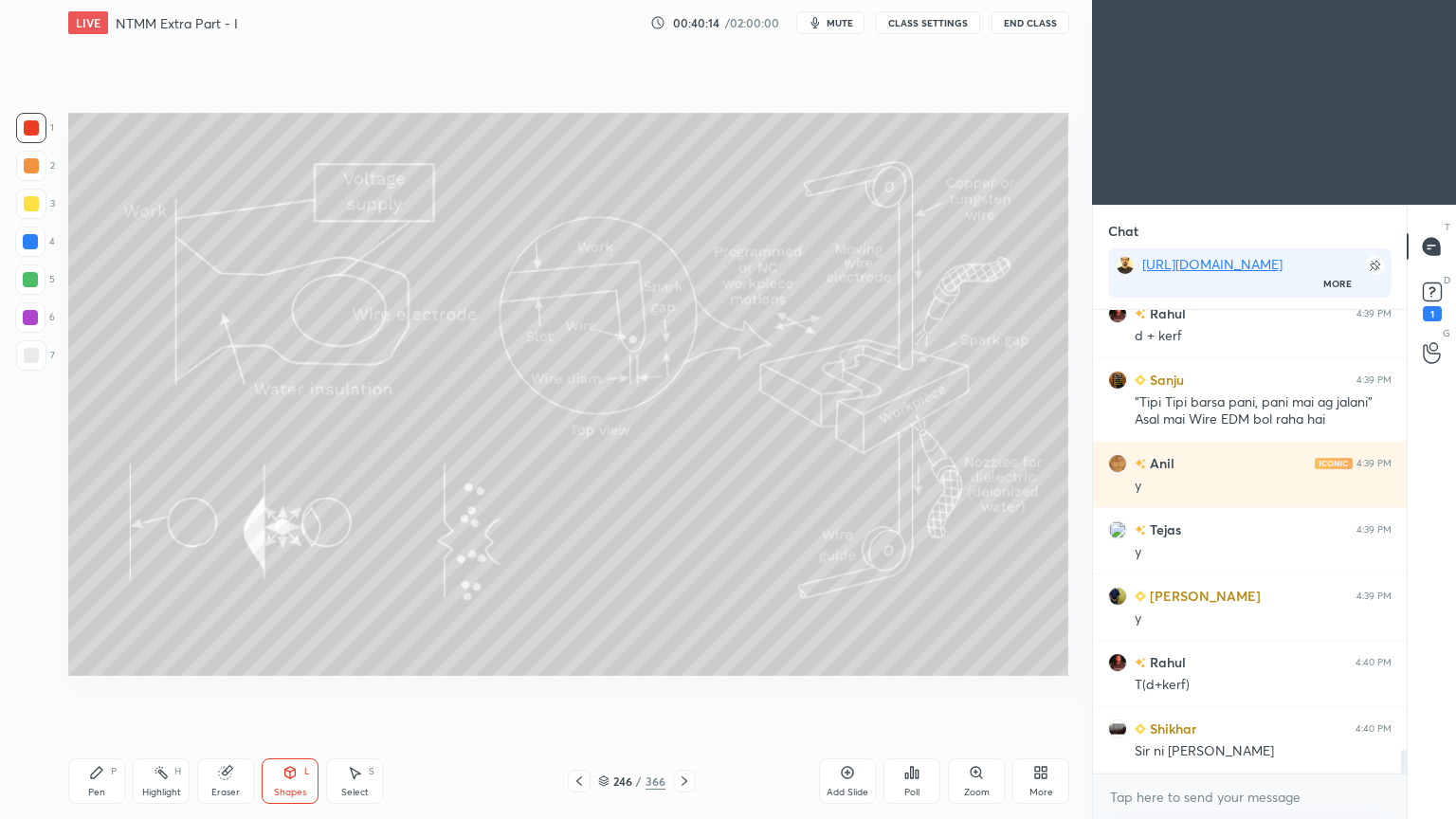 click on "Select" at bounding box center (355, 792) 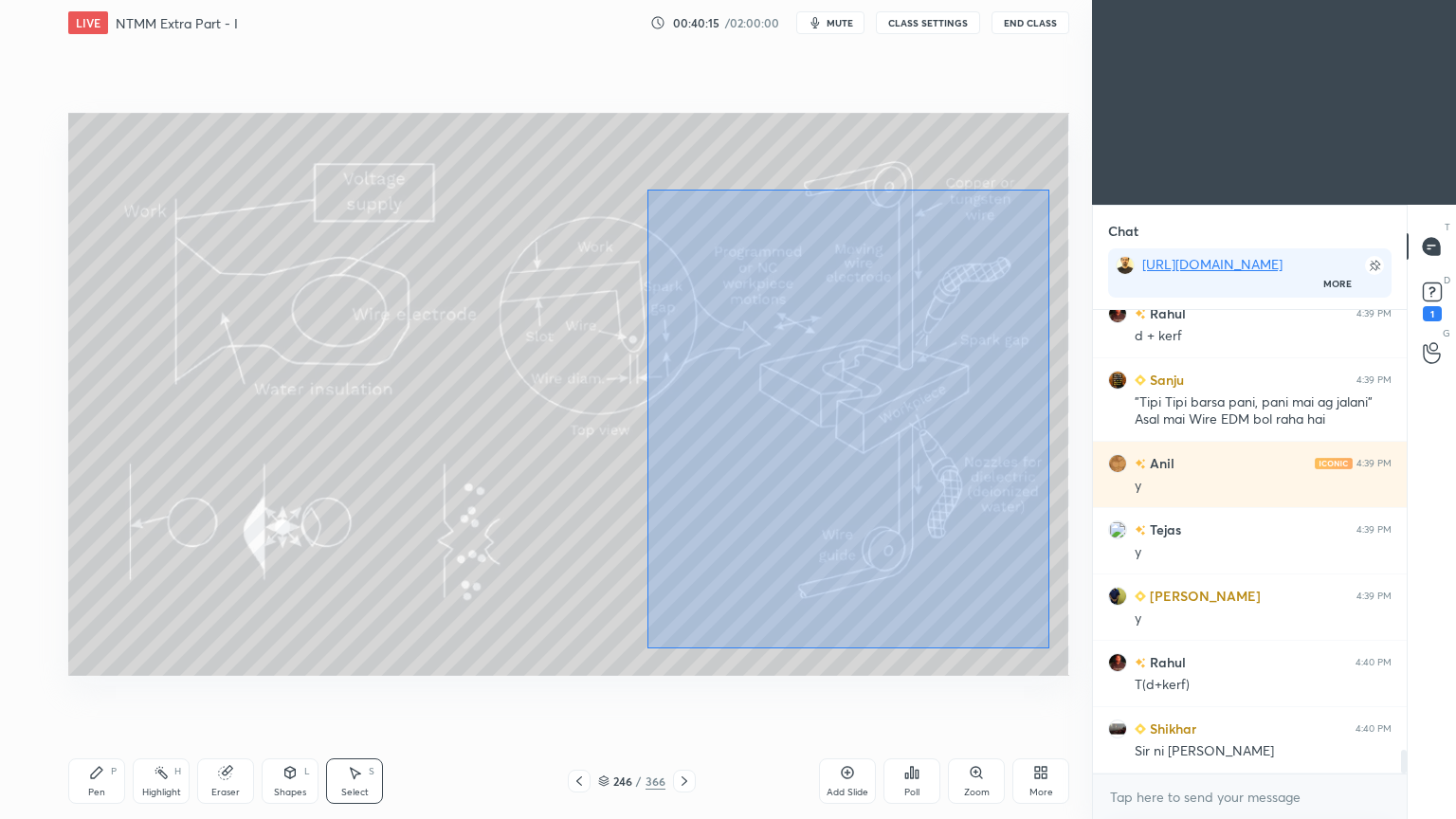 drag, startPoint x: 647, startPoint y: 190, endPoint x: 1049, endPoint y: 648, distance: 609.3997 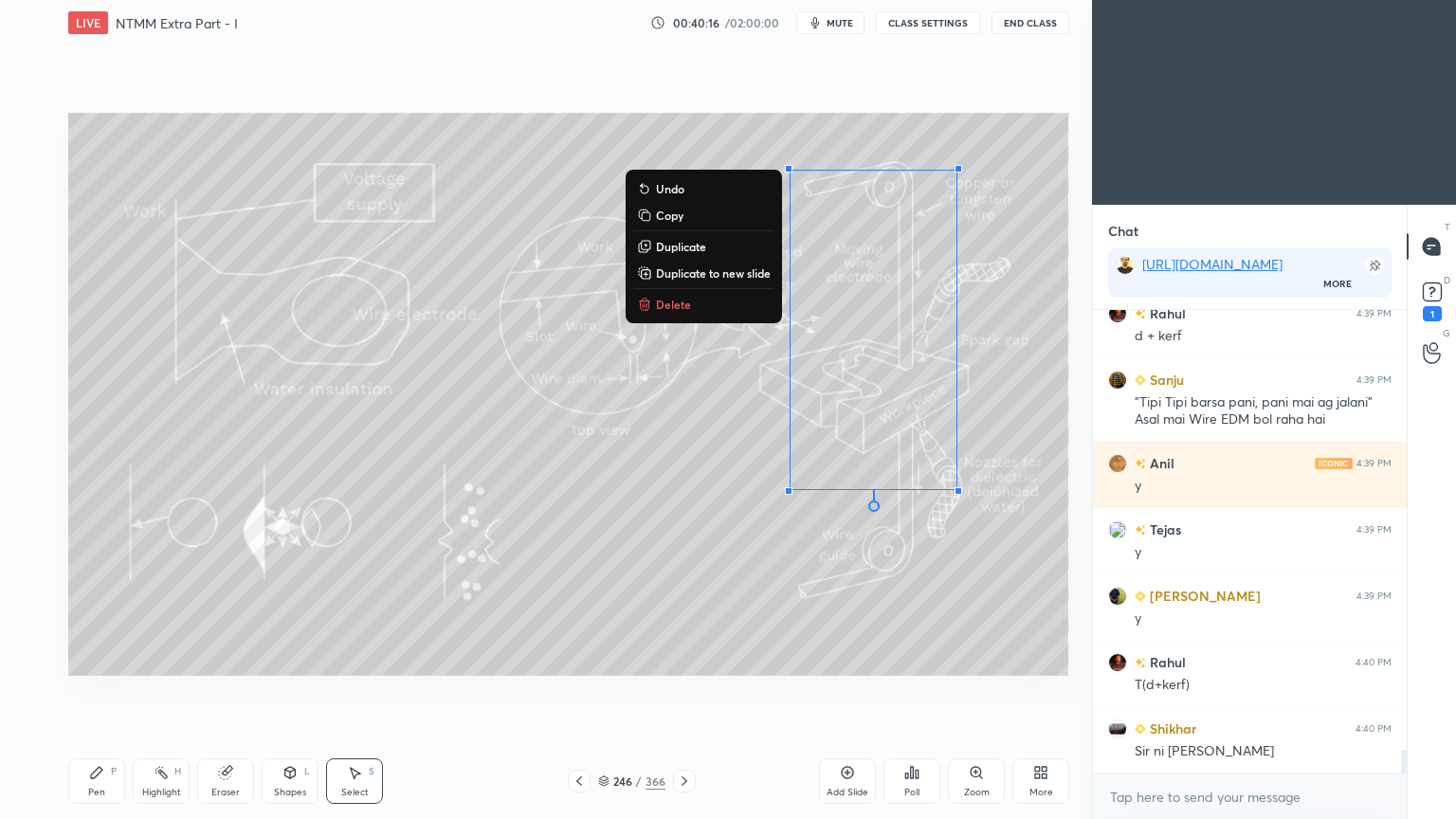 click on "Delete" at bounding box center (673, 304) 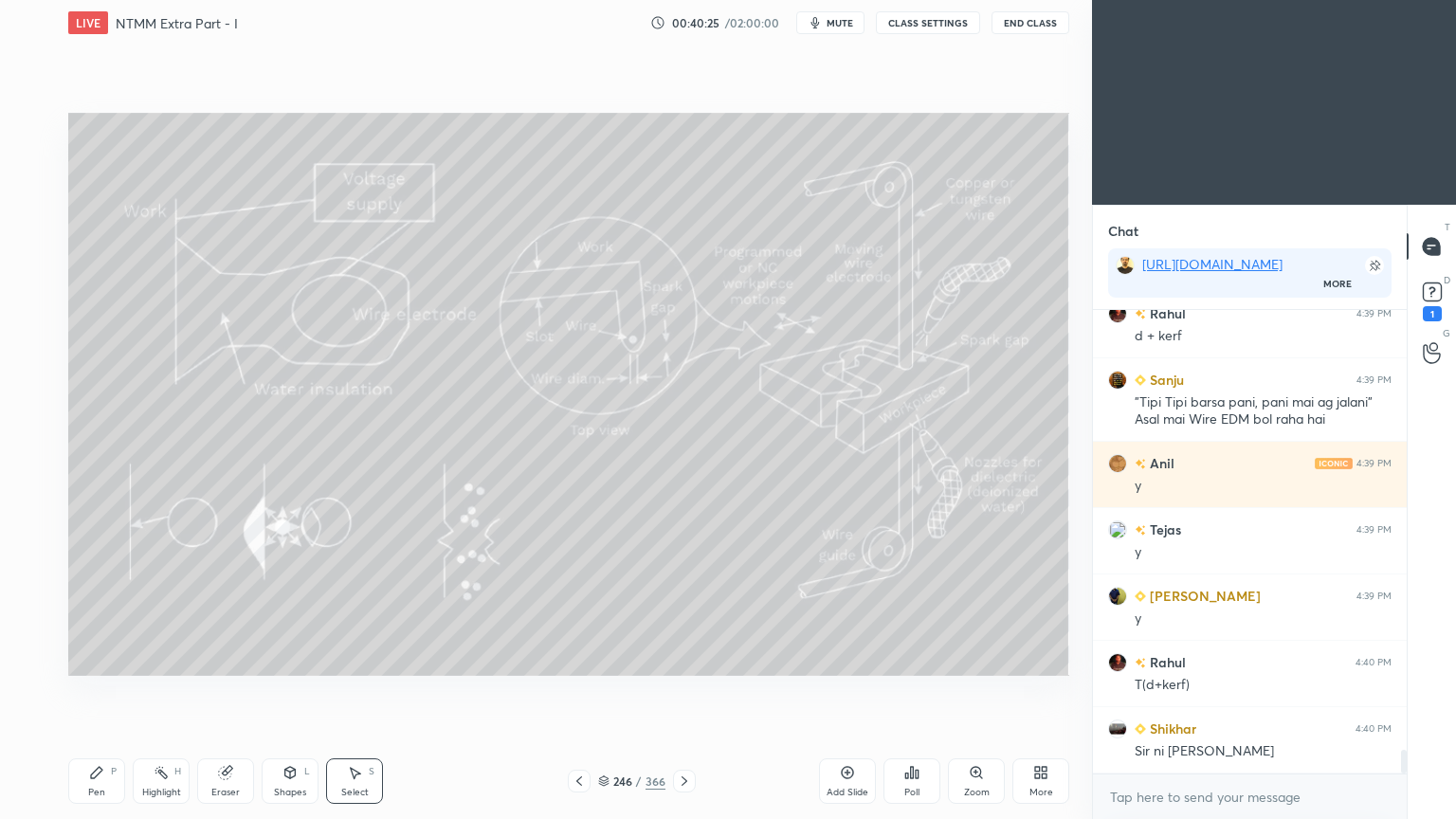 scroll, scrollTop: 8668, scrollLeft: 0, axis: vertical 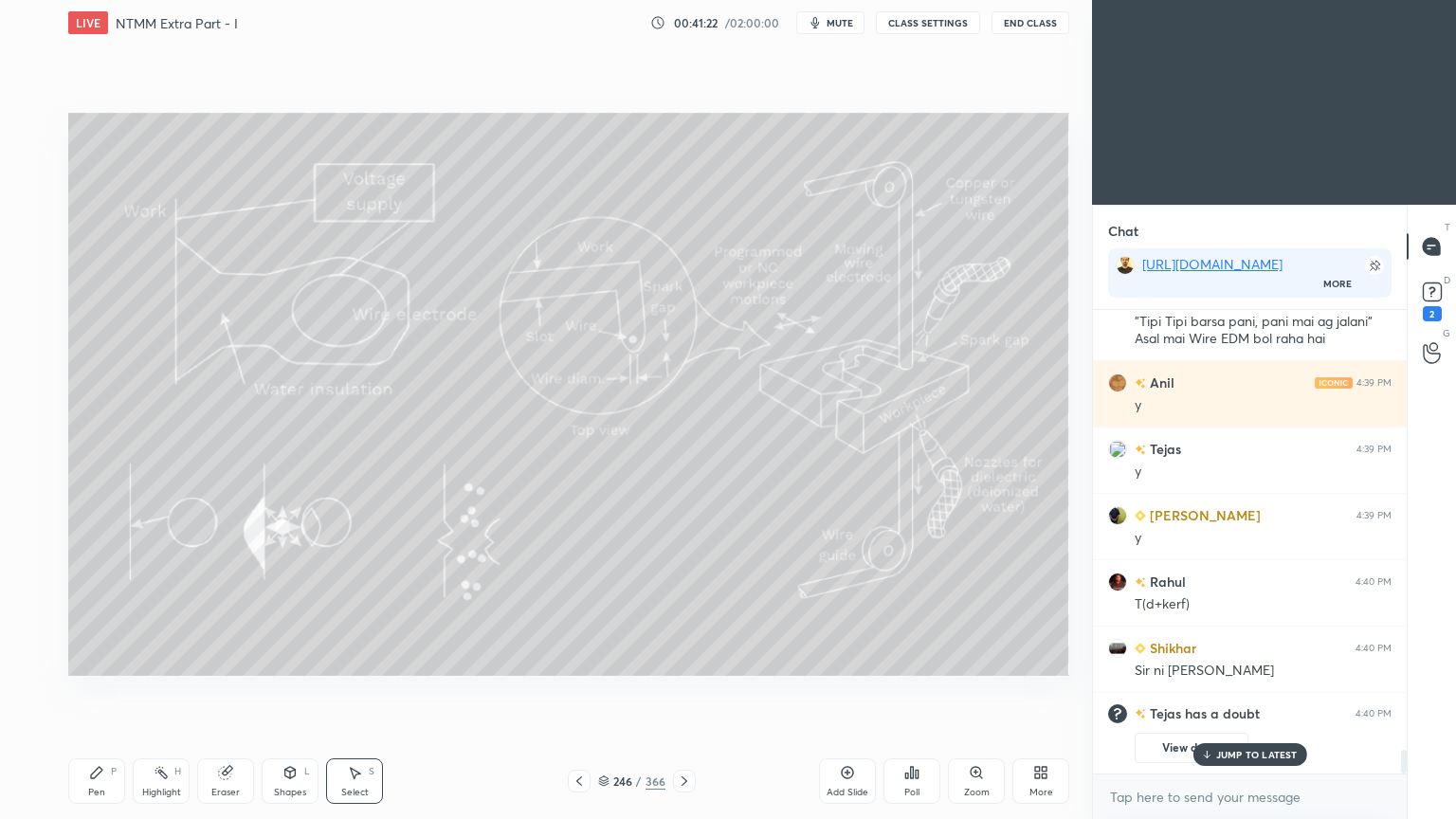 drag, startPoint x: 1213, startPoint y: 759, endPoint x: 696, endPoint y: 648, distance: 528.782 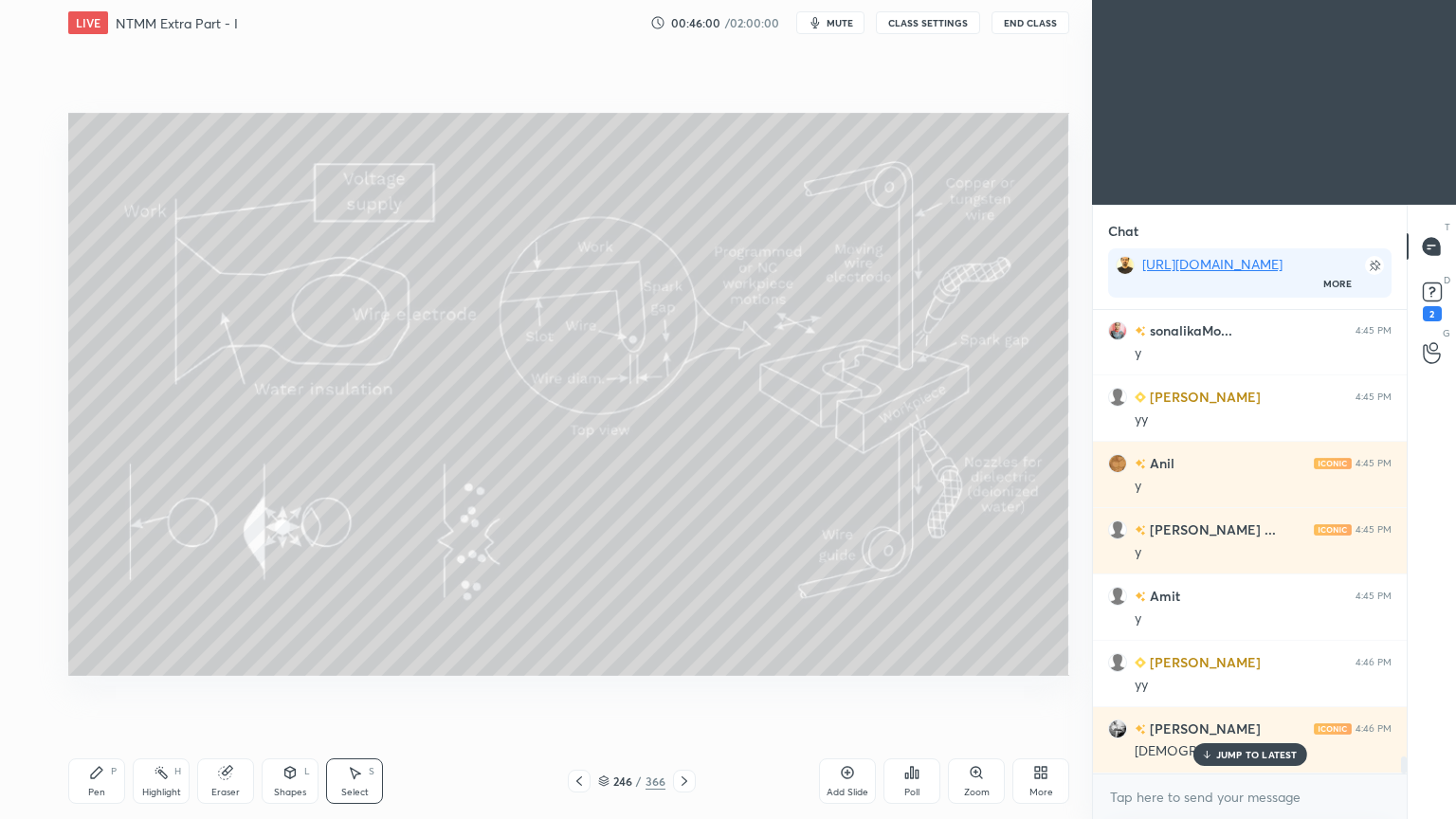 scroll, scrollTop: 11803, scrollLeft: 0, axis: vertical 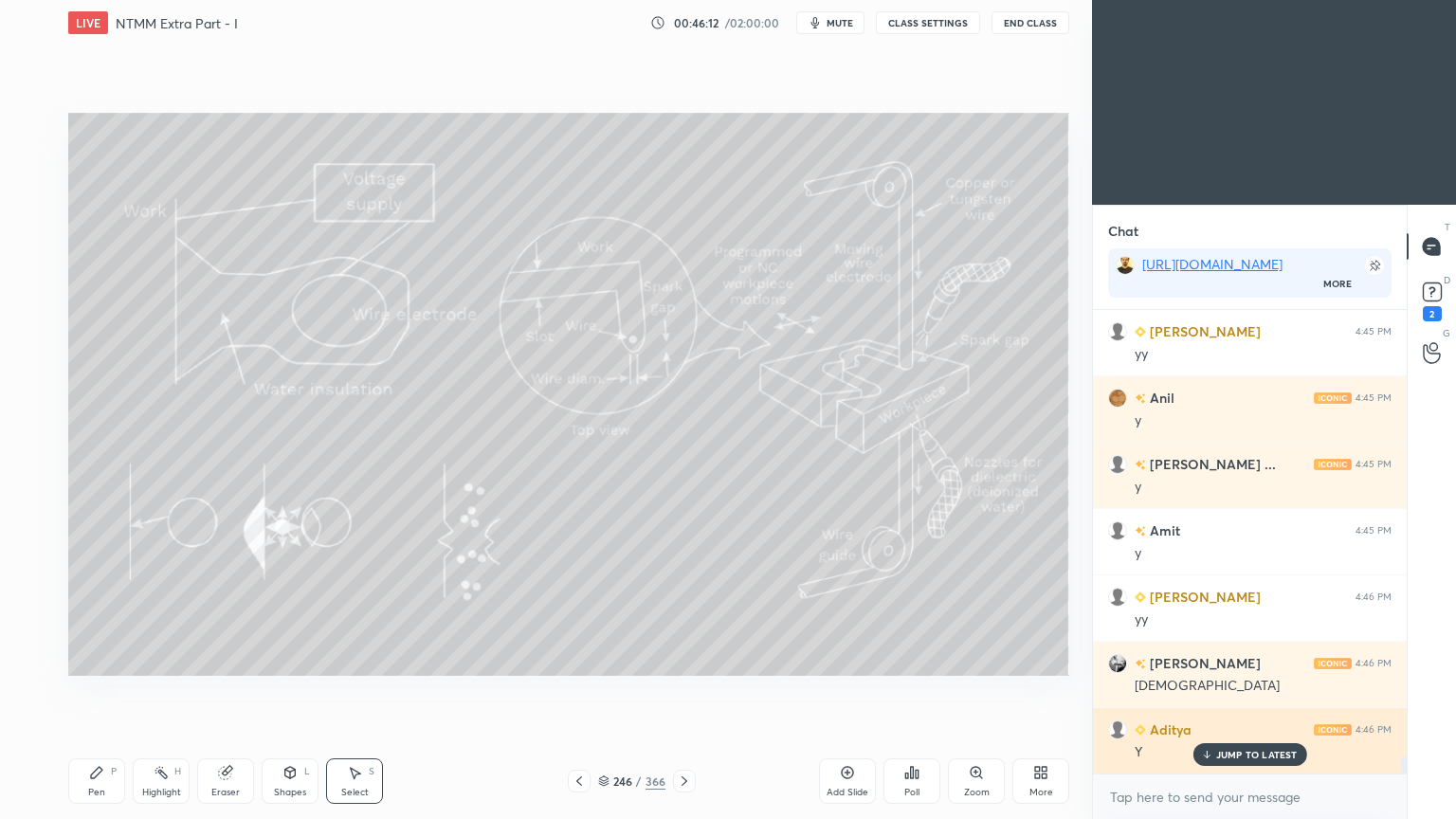 click on "Y" at bounding box center (1263, 751) 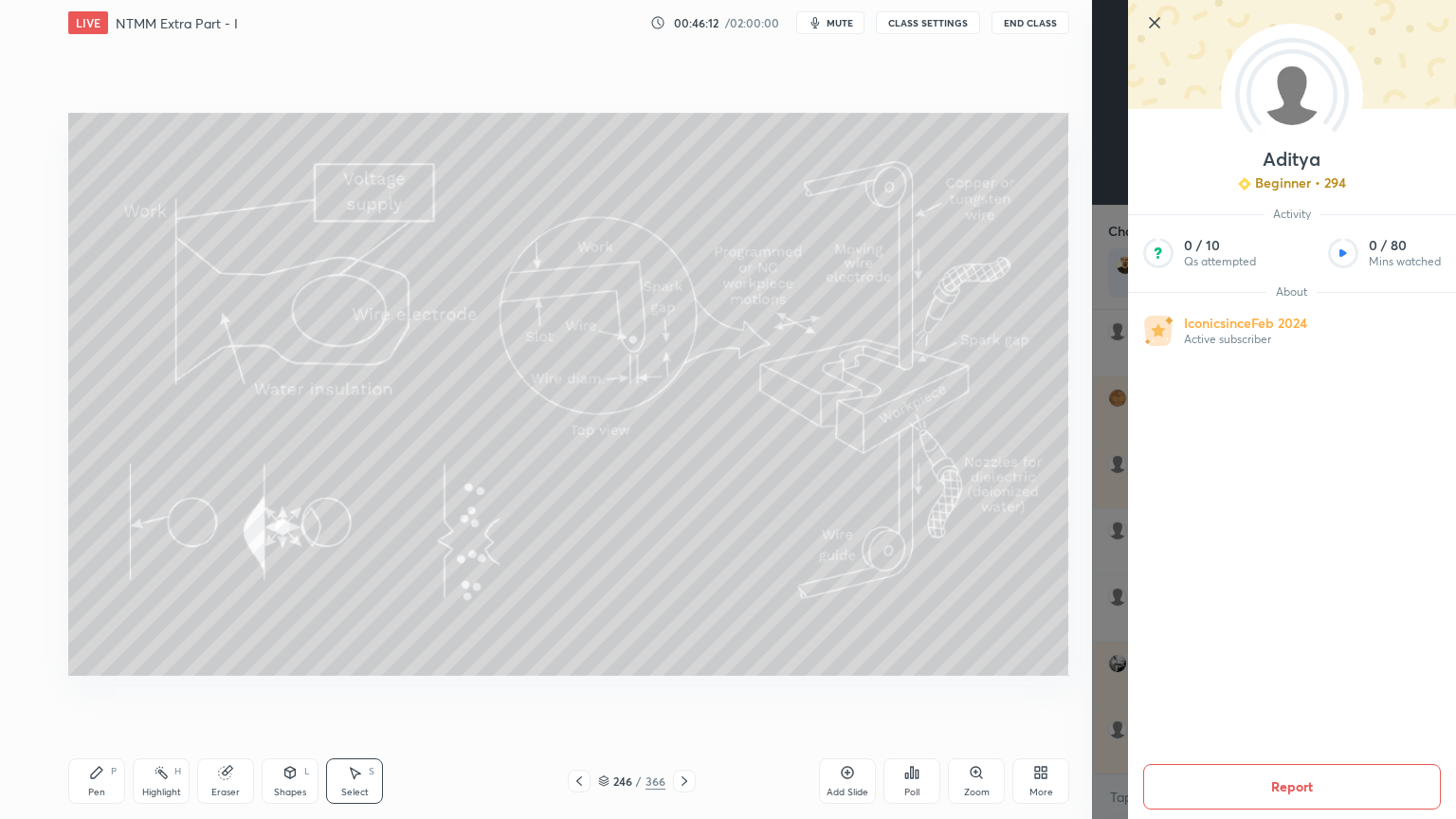 click on "0 ° Undo Copy Duplicate Duplicate to new slide Delete" at bounding box center (569, 394) 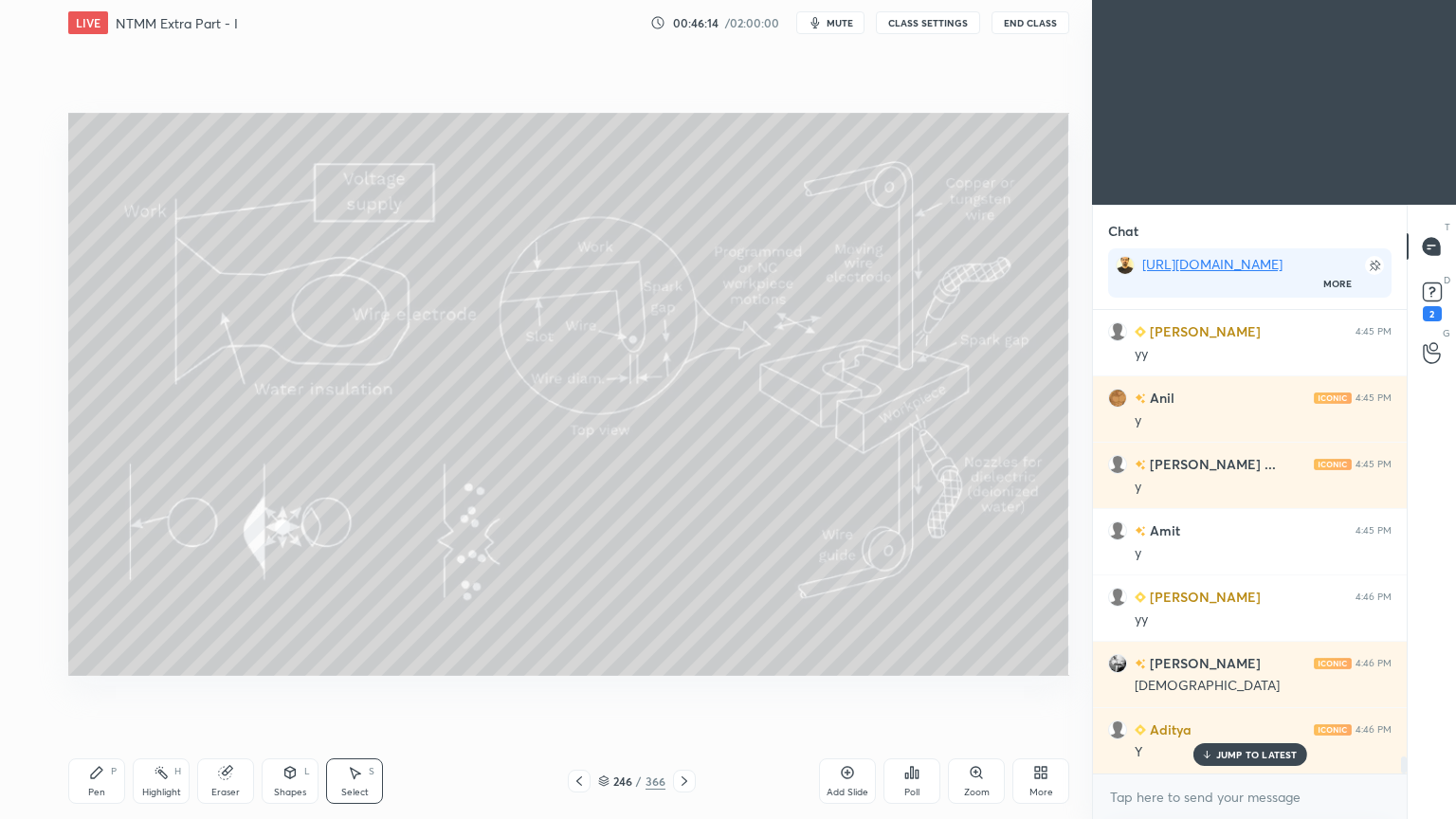 scroll, scrollTop: 11871, scrollLeft: 0, axis: vertical 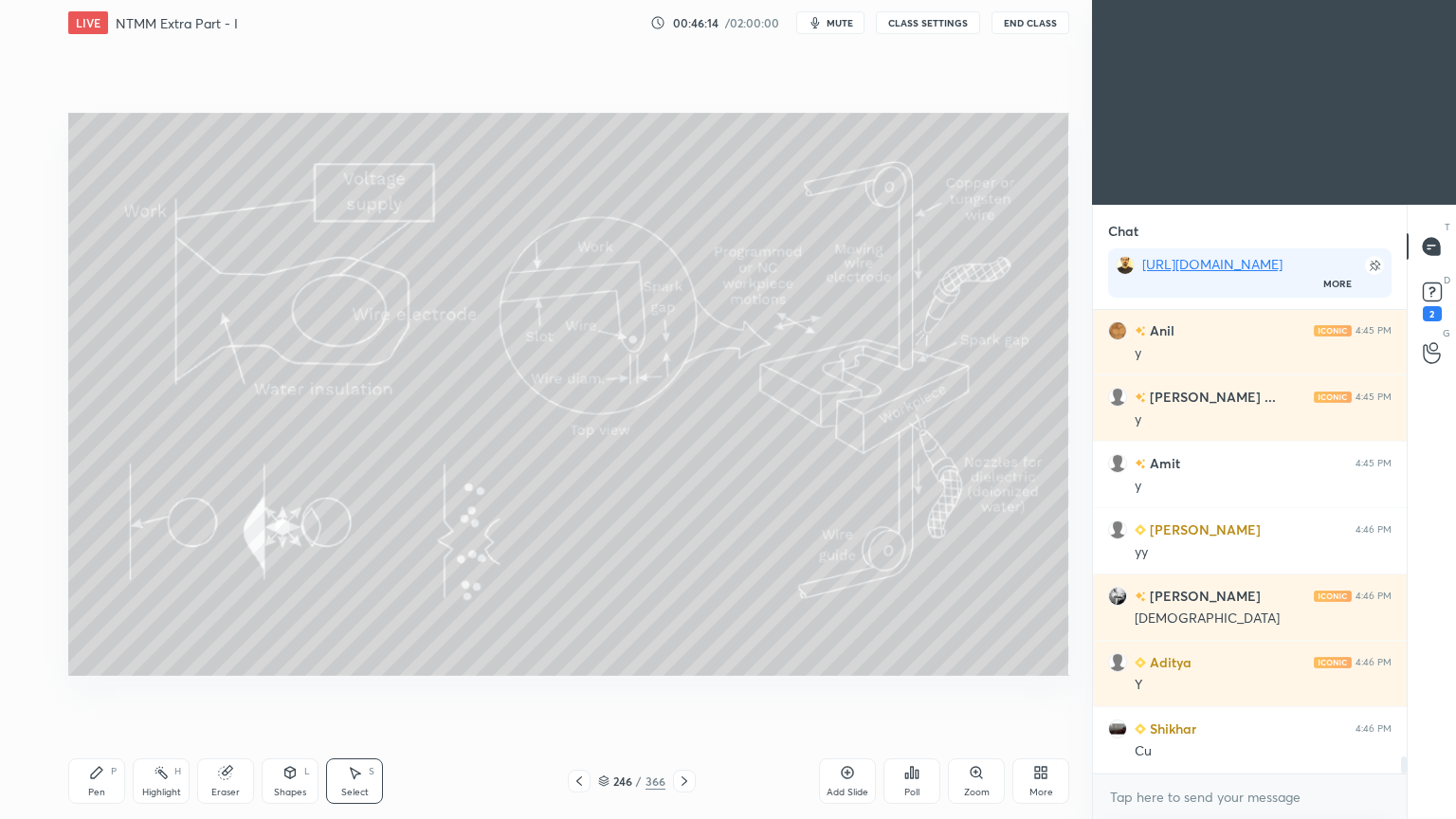click on "Shikhar 4:46 PM" at bounding box center [1249, 728] 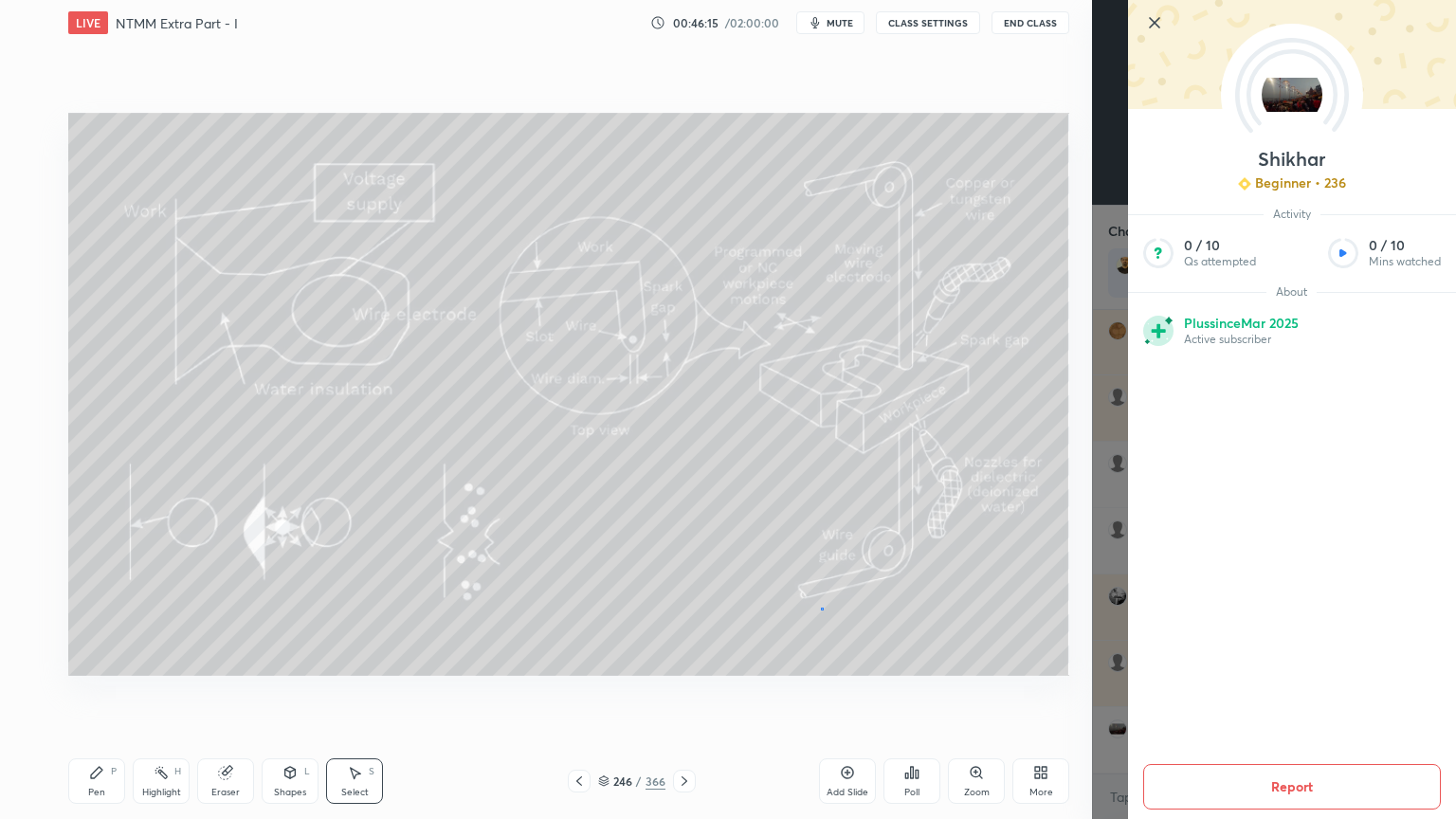 click on "0 ° Undo Copy Duplicate Duplicate to new slide Delete" at bounding box center (569, 394) 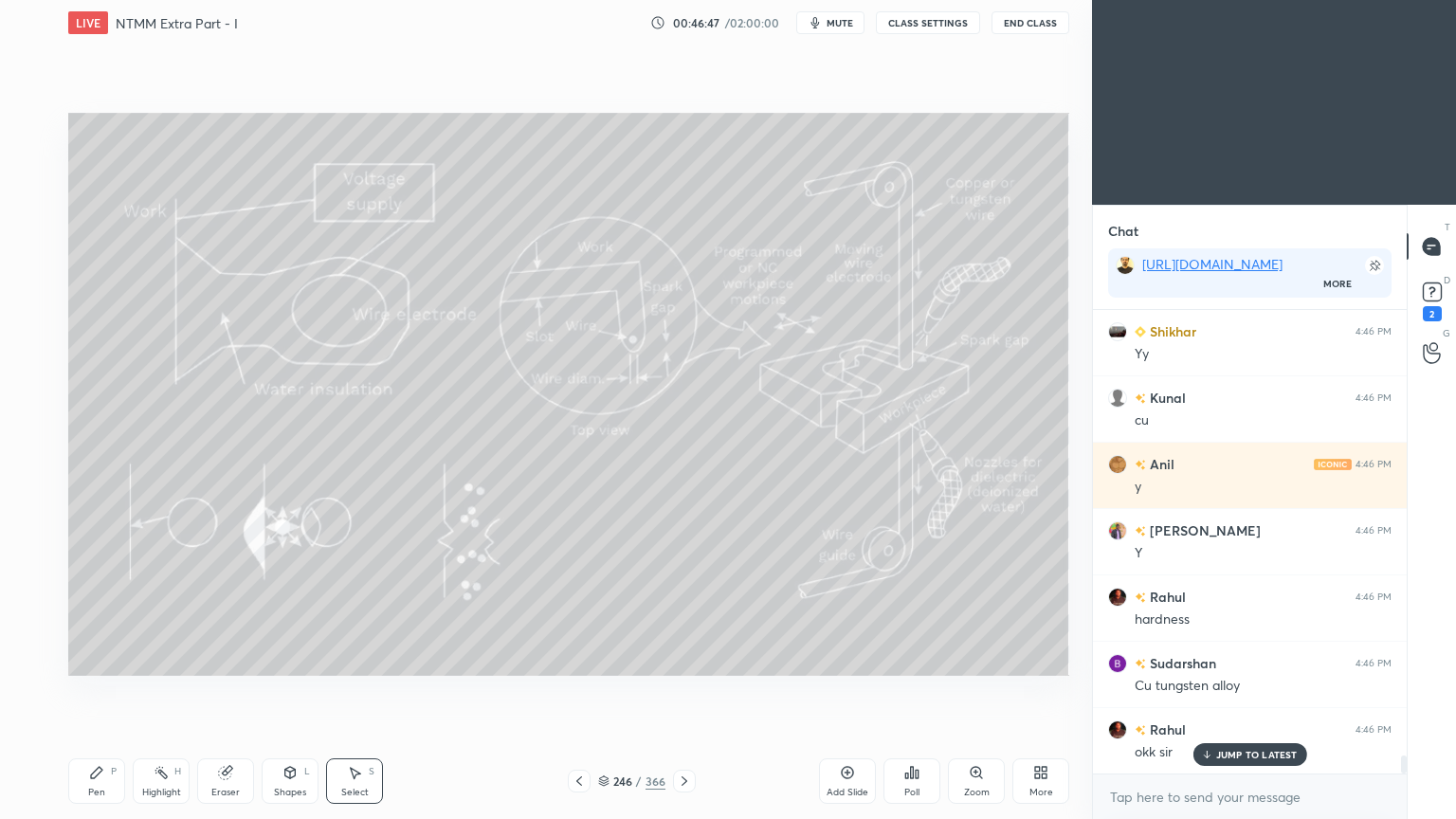 scroll, scrollTop: 11242, scrollLeft: 0, axis: vertical 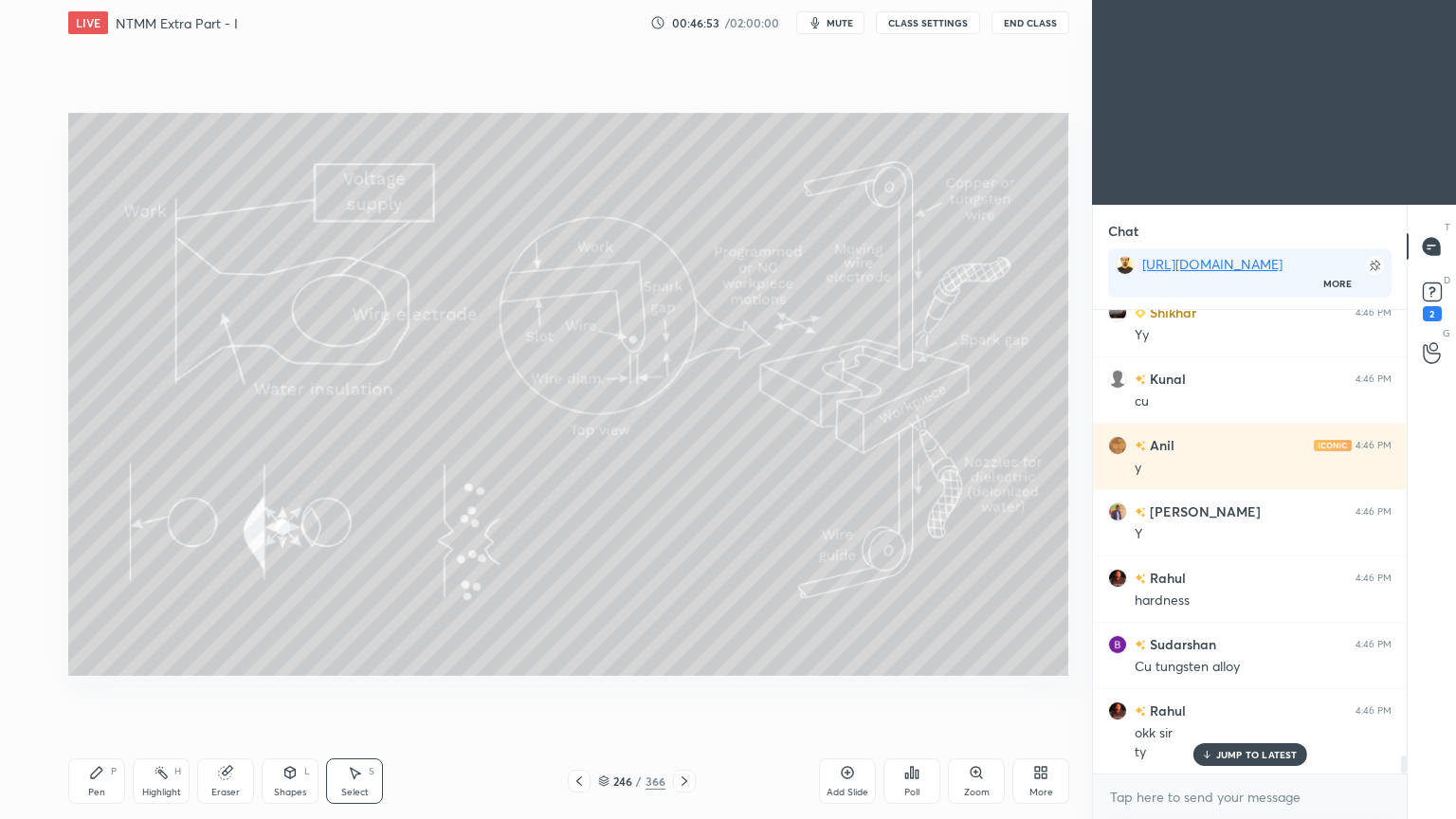 click on "JUMP TO LATEST" at bounding box center [1257, 755] 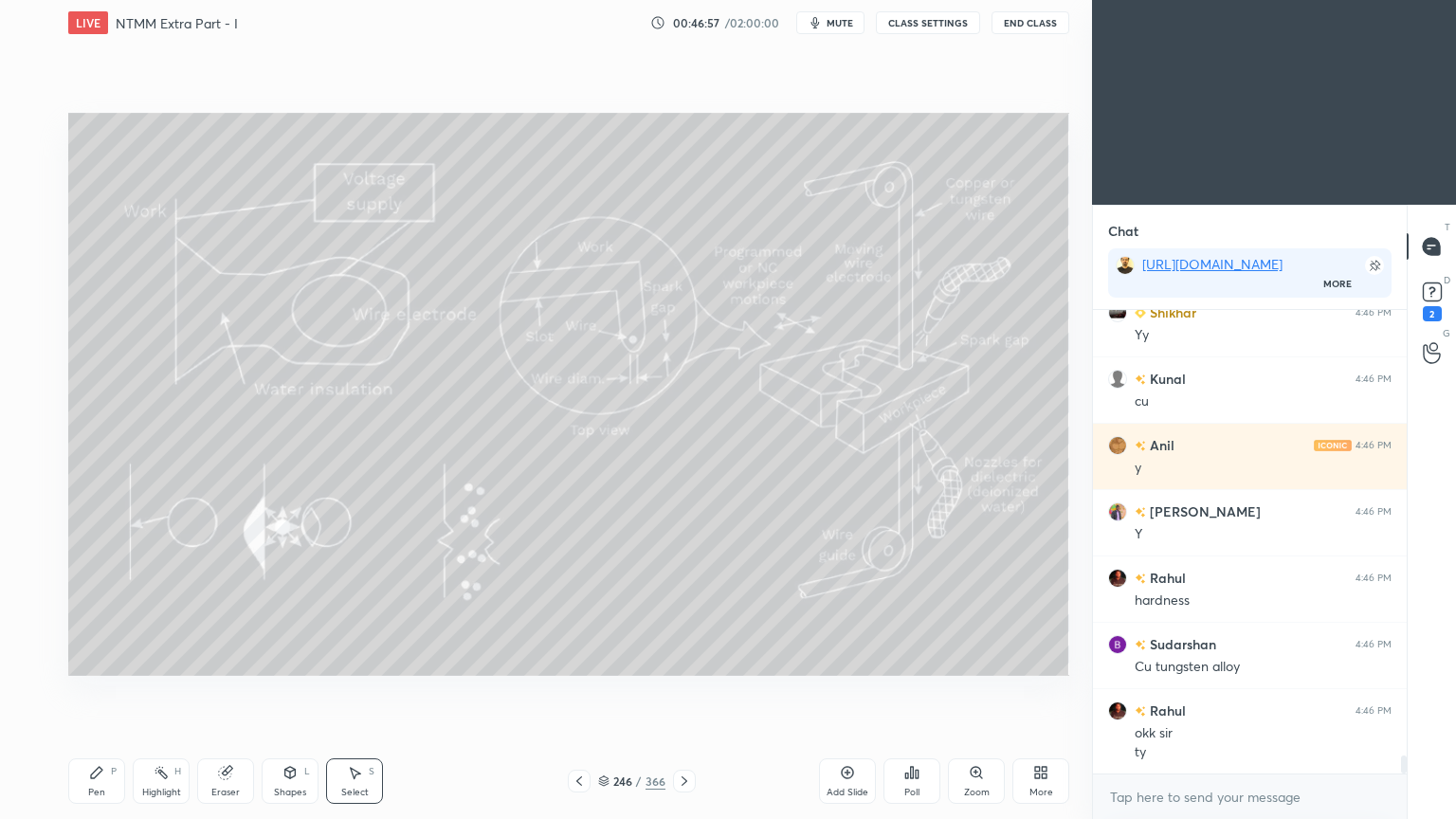 click 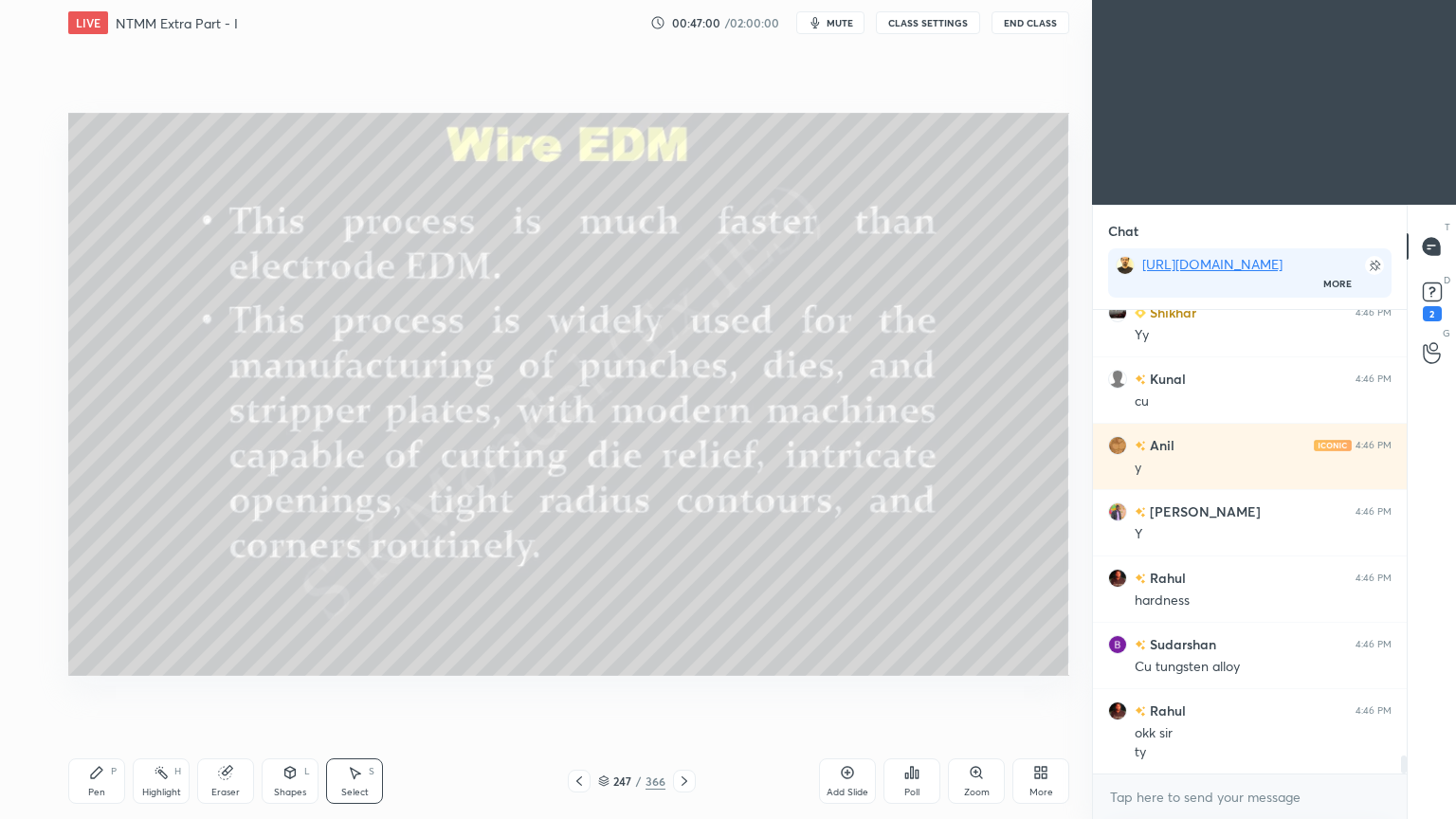 scroll, scrollTop: 11310, scrollLeft: 0, axis: vertical 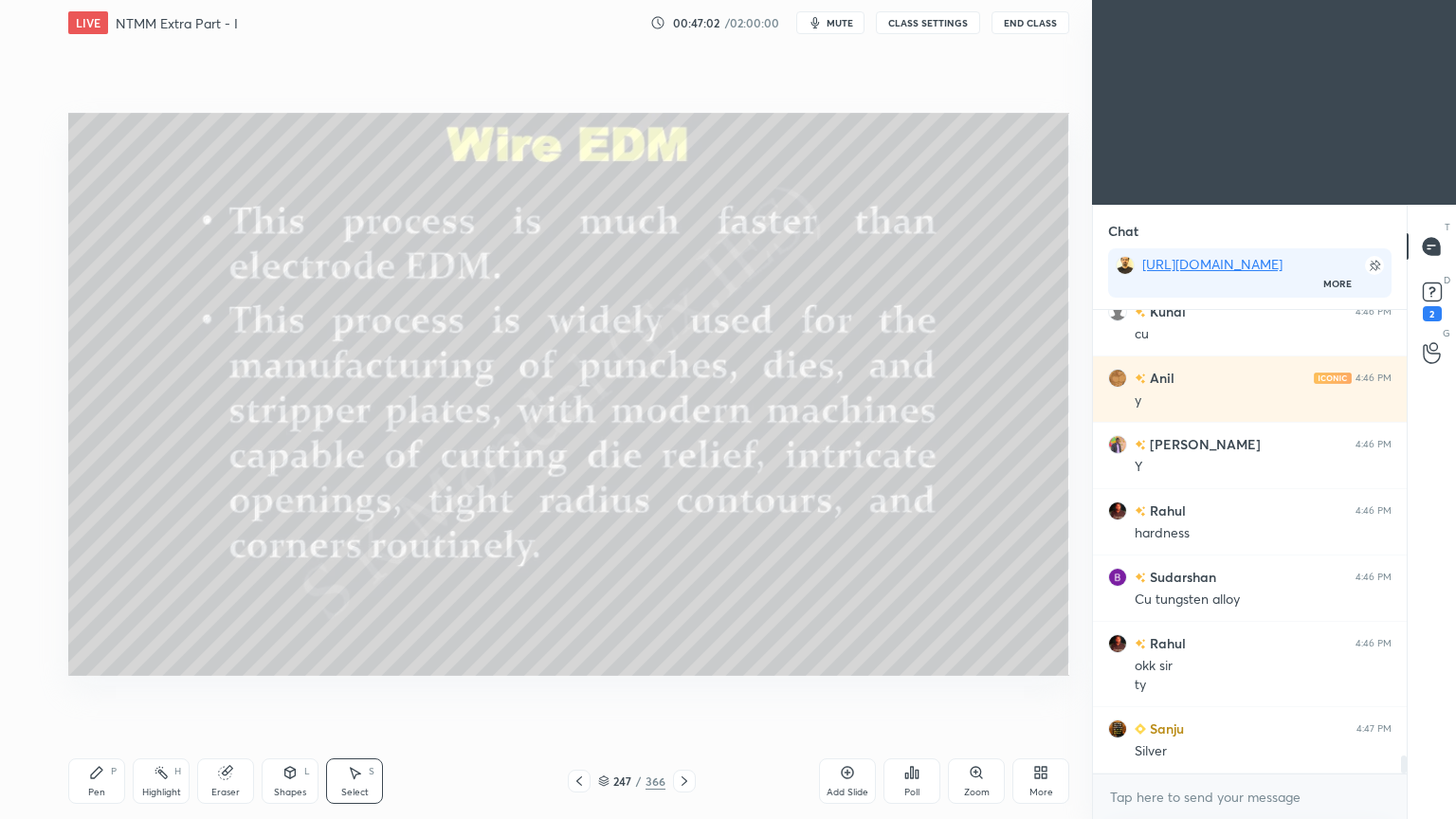 click 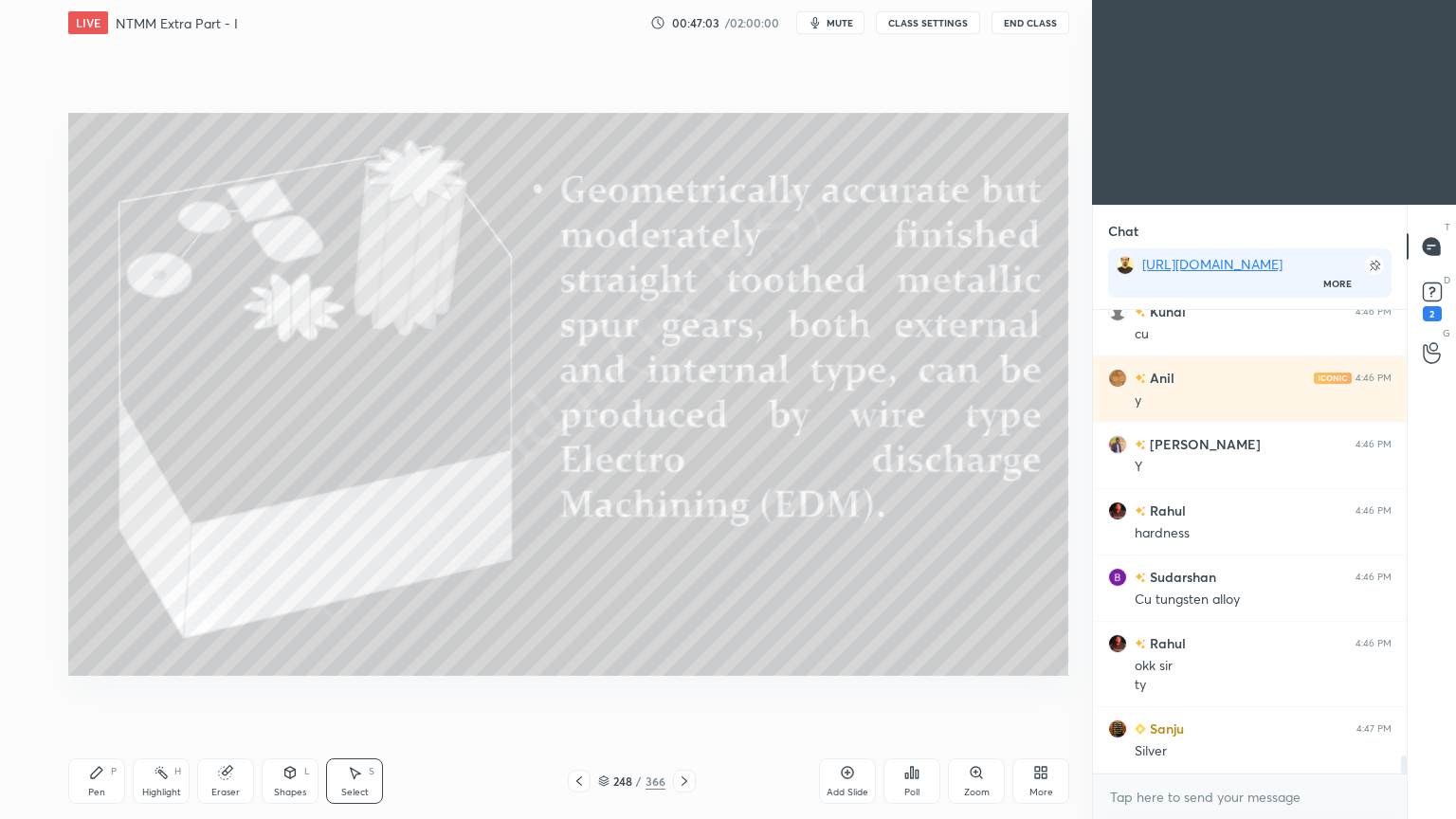 click 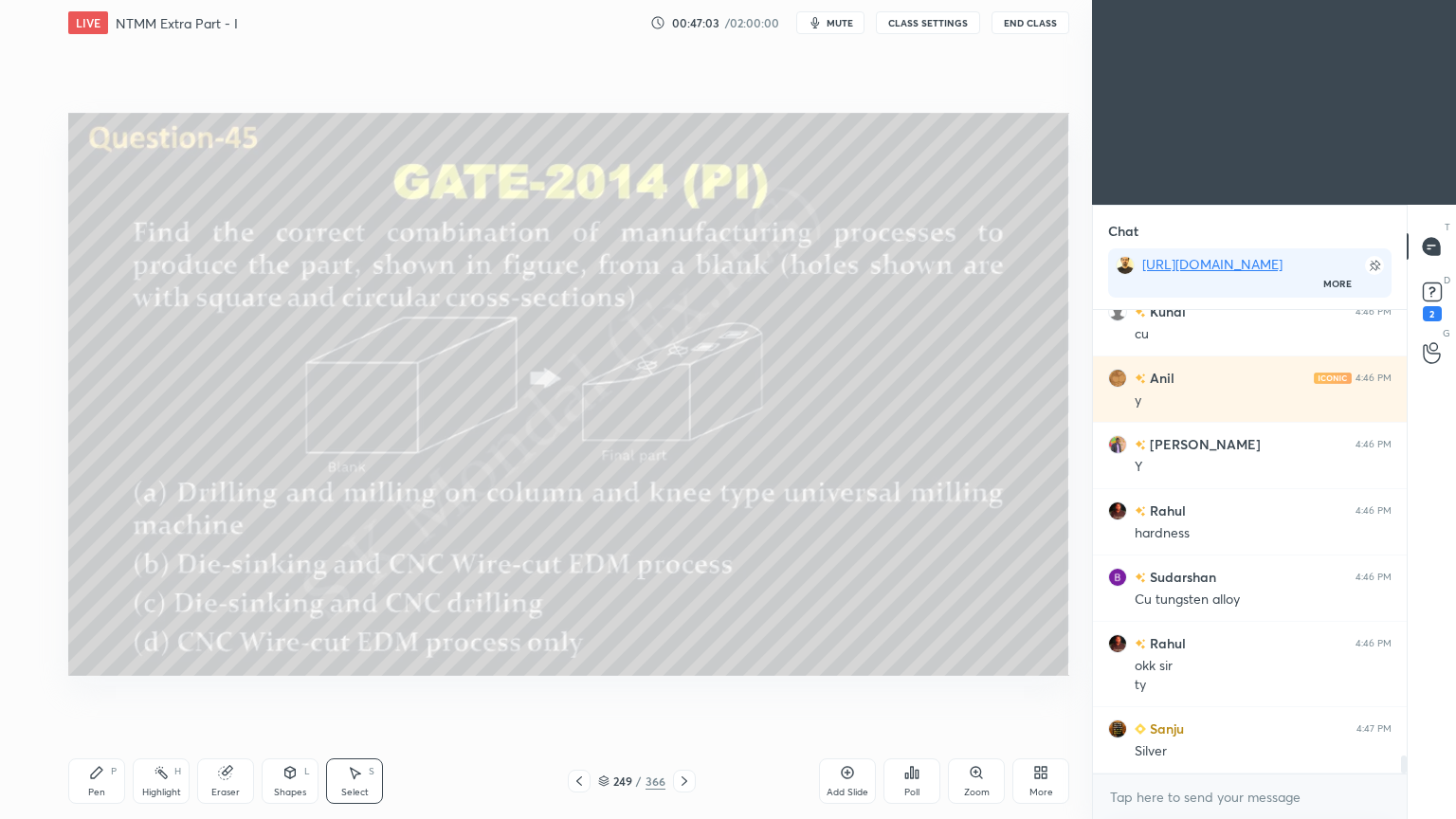 scroll, scrollTop: 11393, scrollLeft: 0, axis: vertical 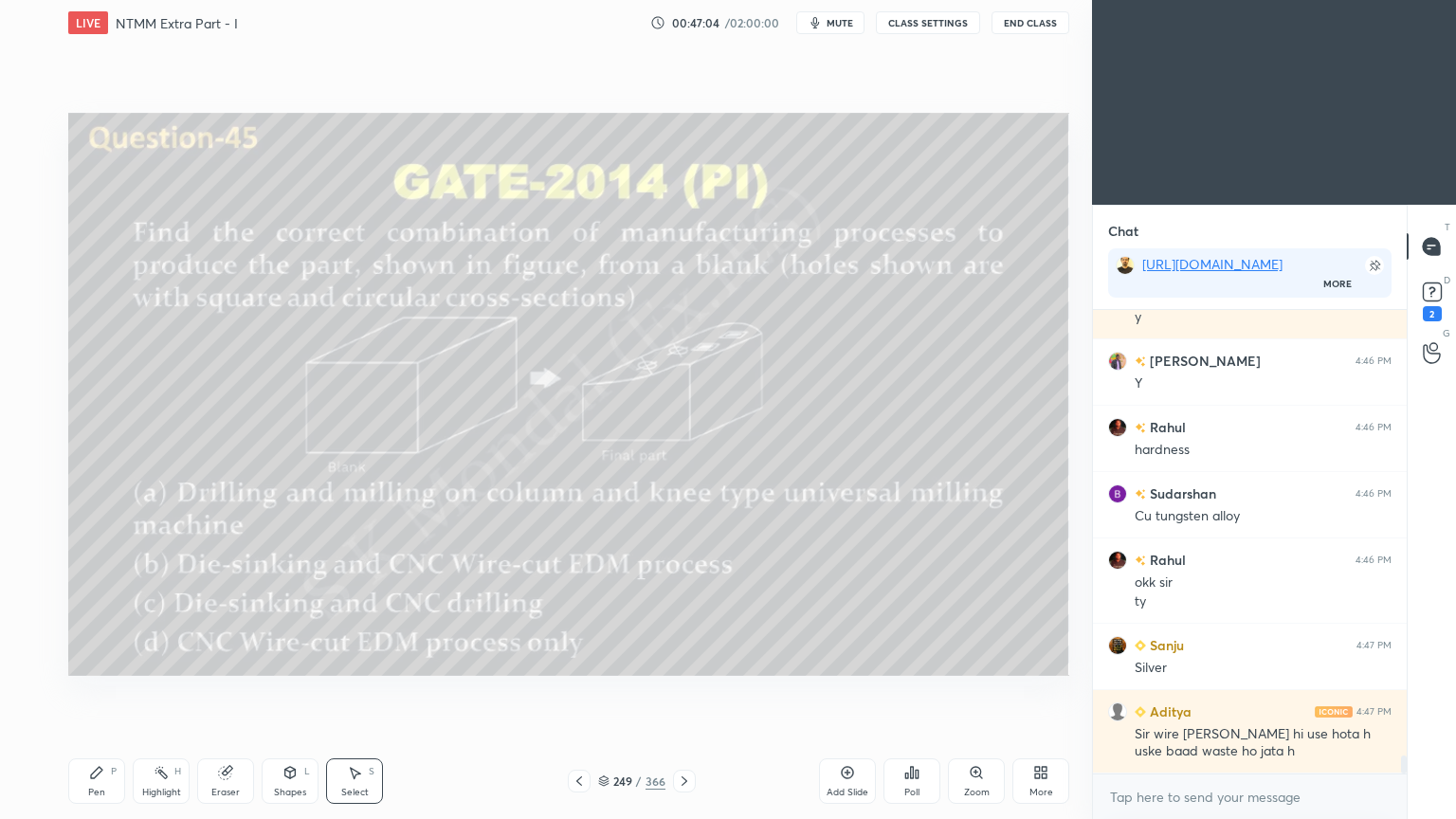 click 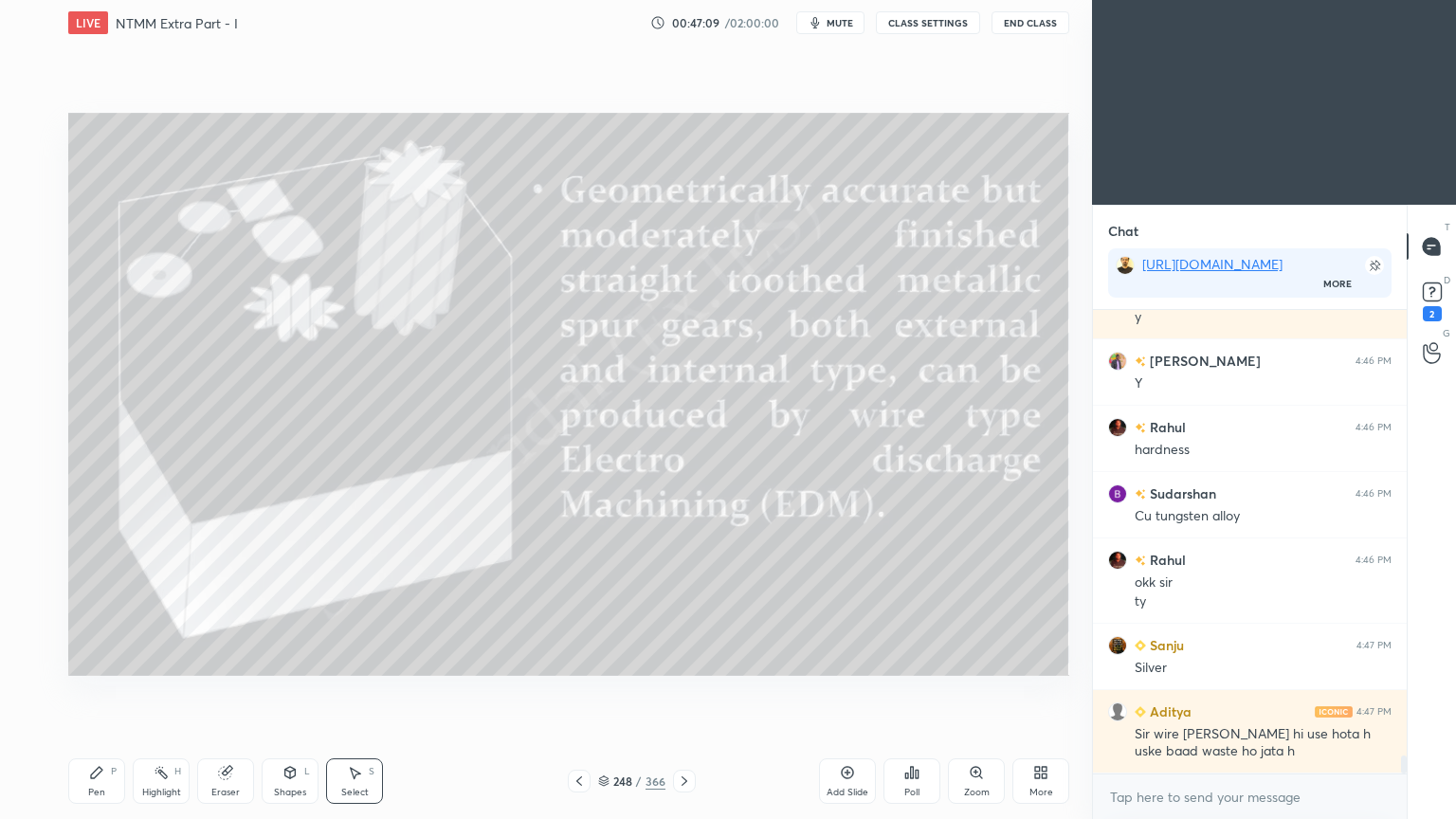 scroll, scrollTop: 11458, scrollLeft: 0, axis: vertical 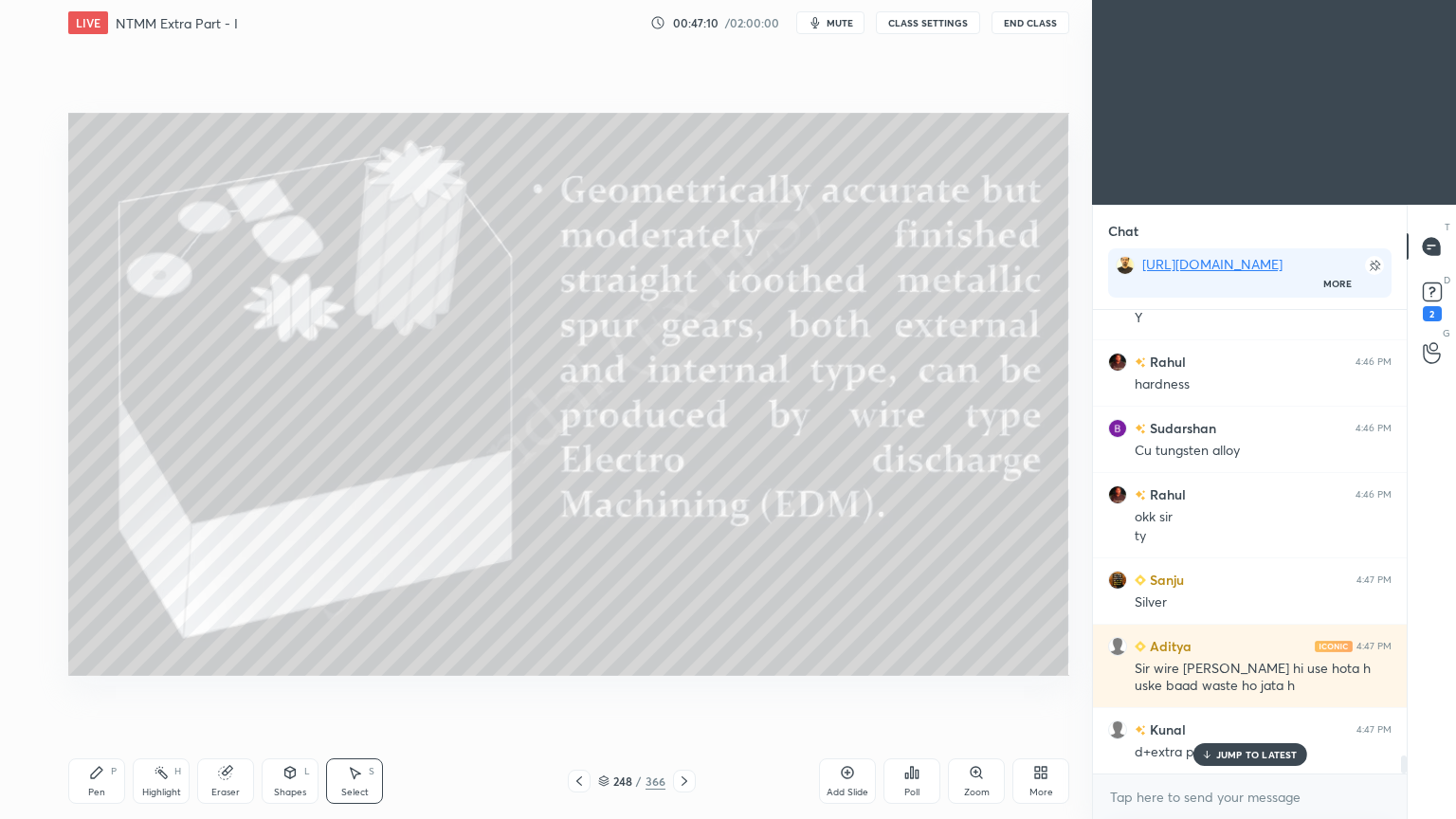 click on "JUMP TO LATEST" at bounding box center [1257, 755] 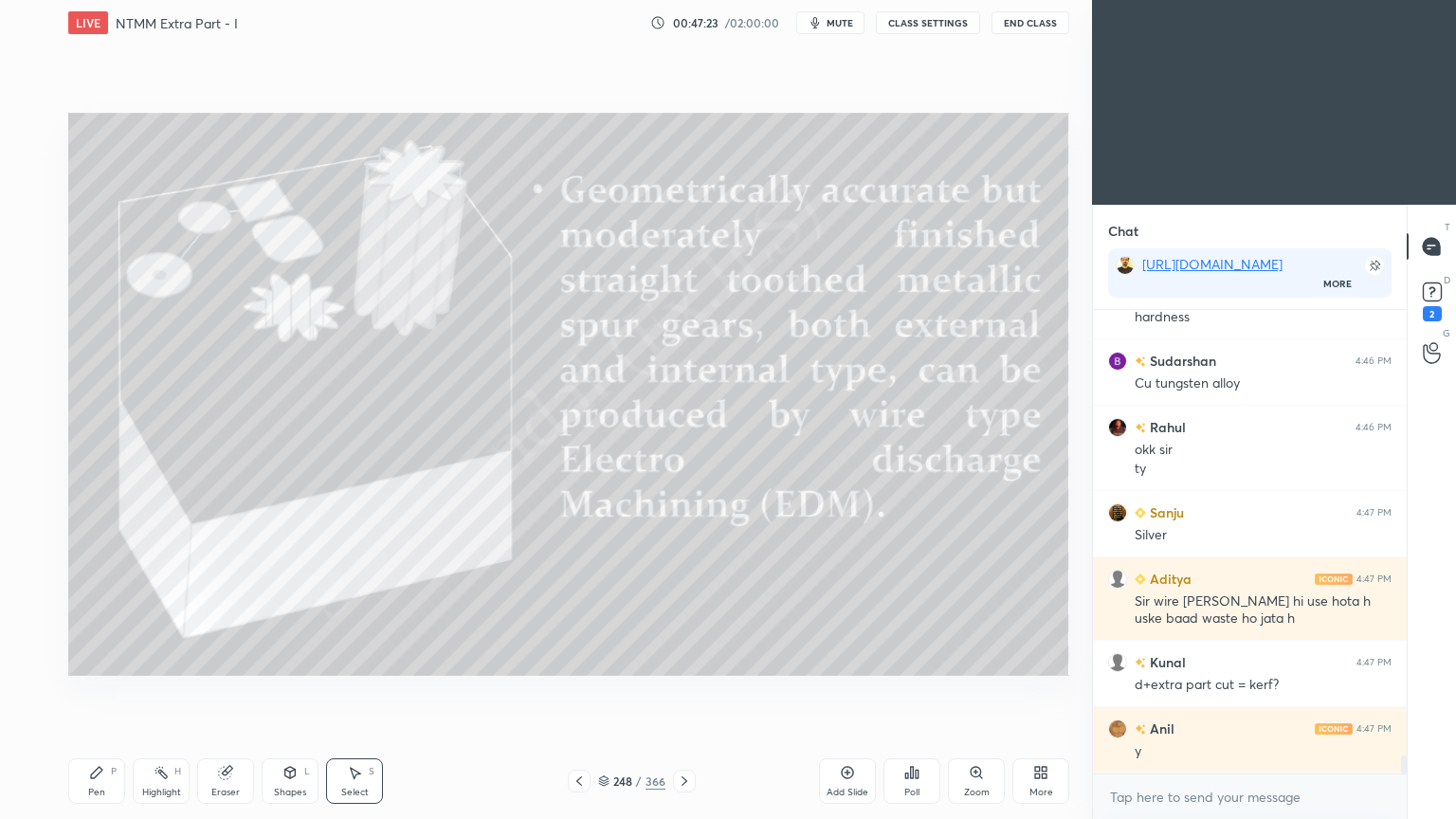 scroll, scrollTop: 11591, scrollLeft: 0, axis: vertical 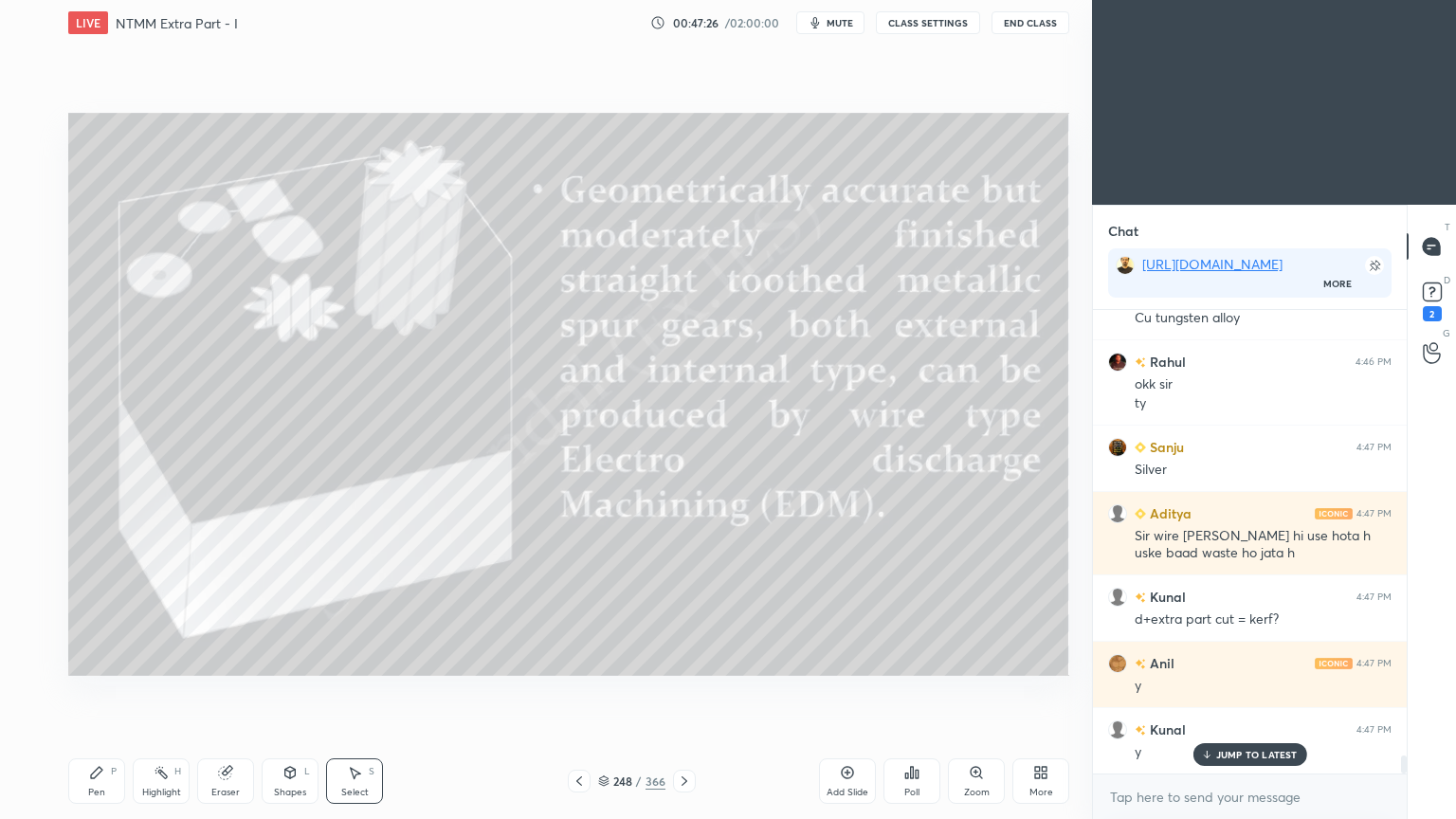 click on "JUMP TO LATEST" at bounding box center (1257, 755) 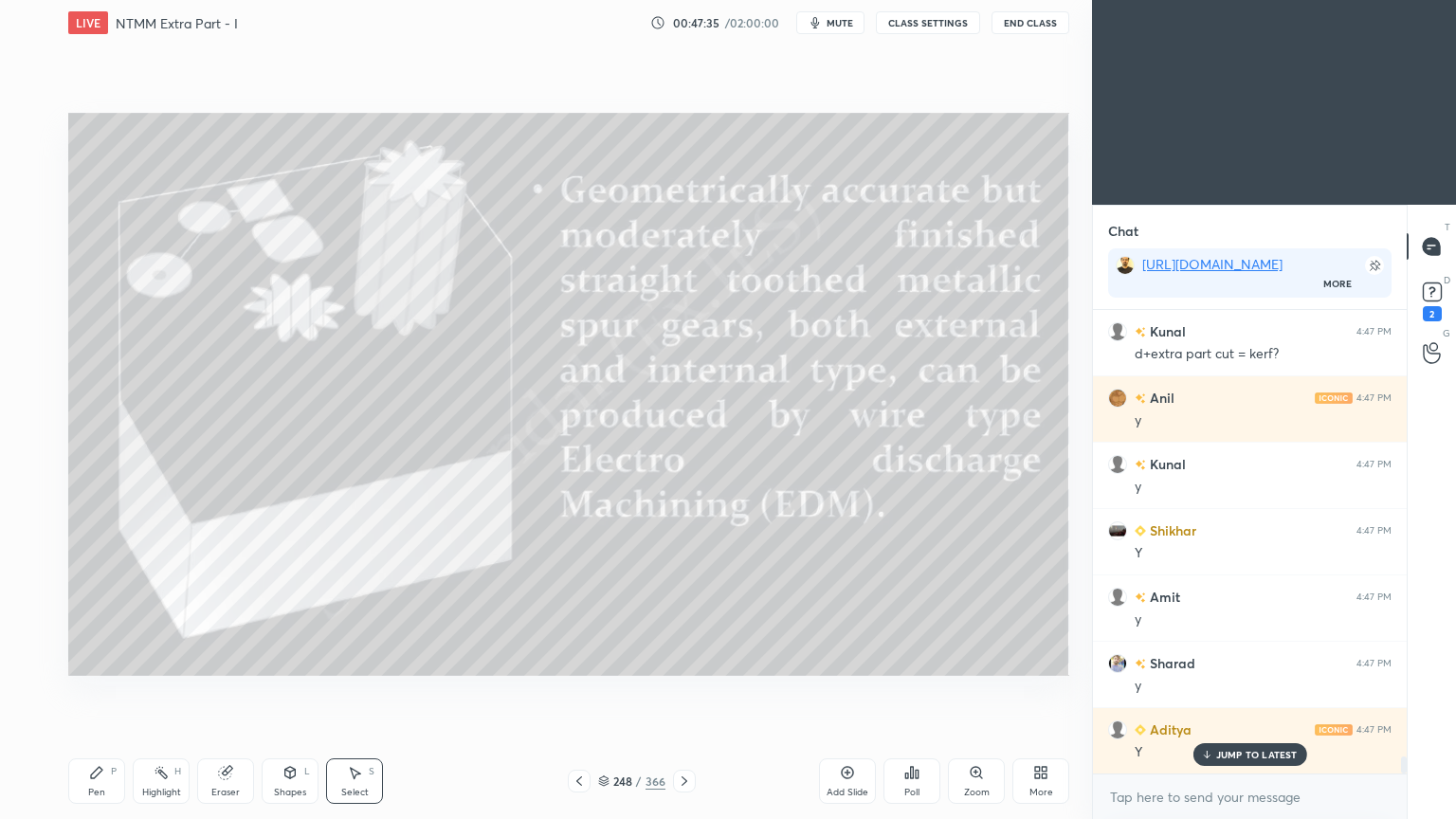 scroll, scrollTop: 11924, scrollLeft: 0, axis: vertical 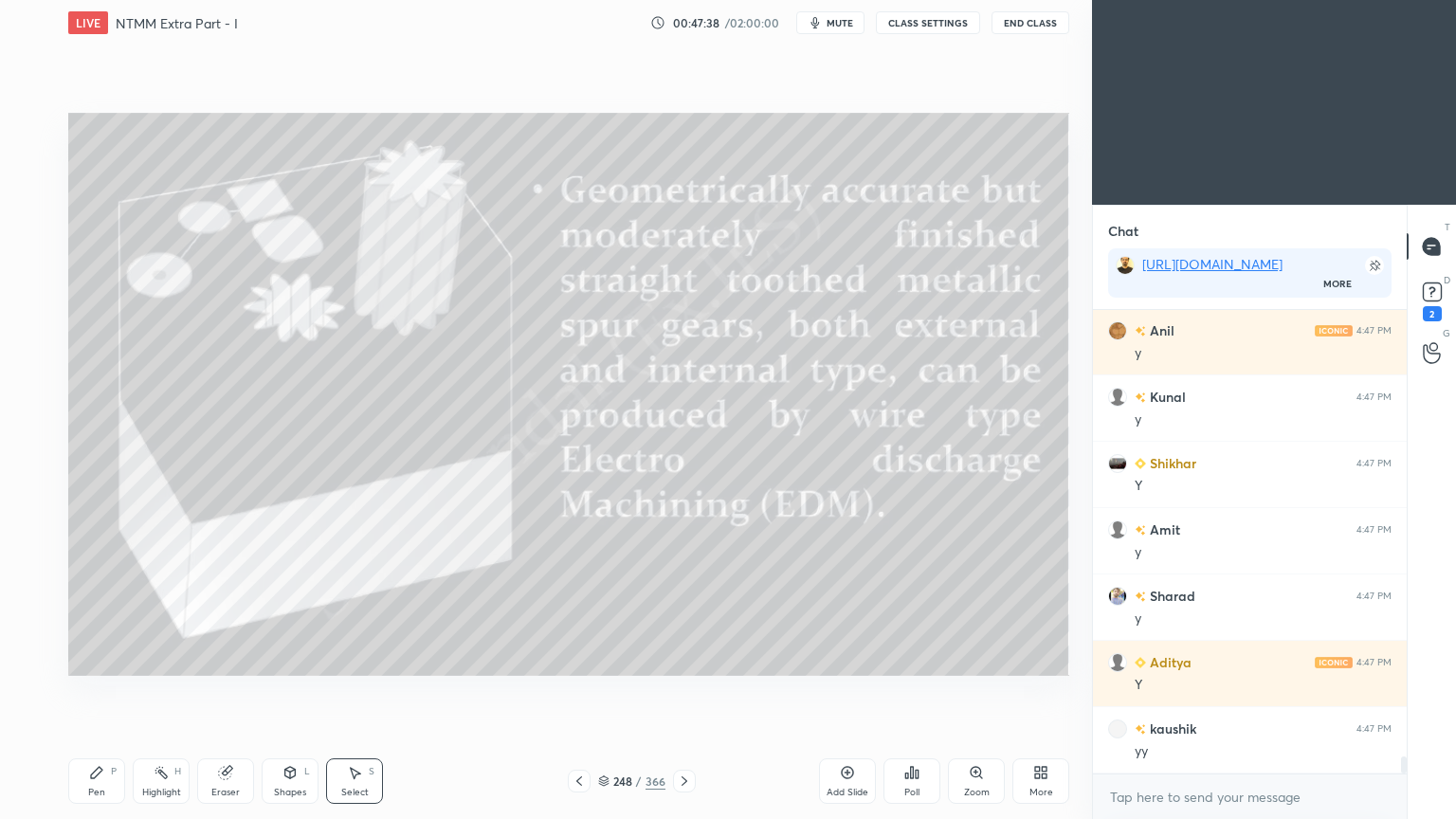 click 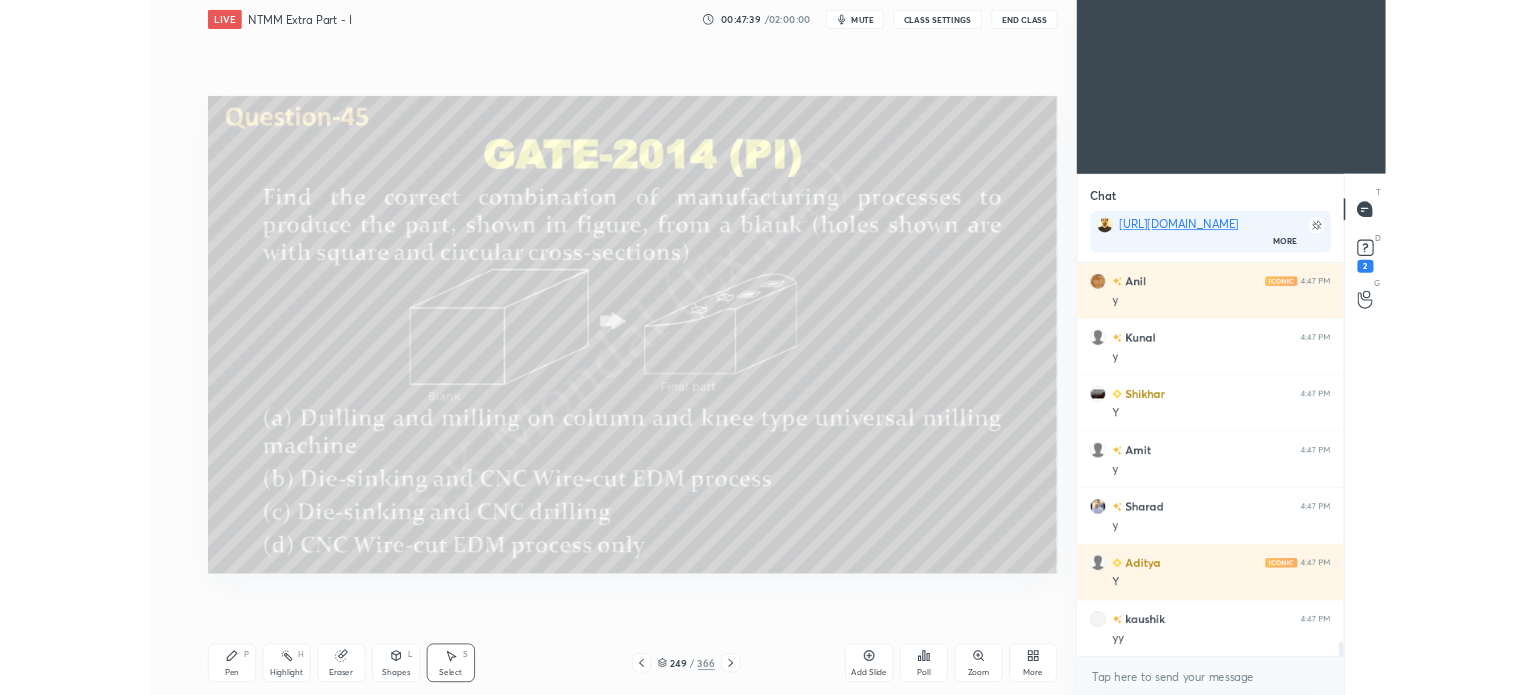scroll, scrollTop: 12648, scrollLeft: 0, axis: vertical 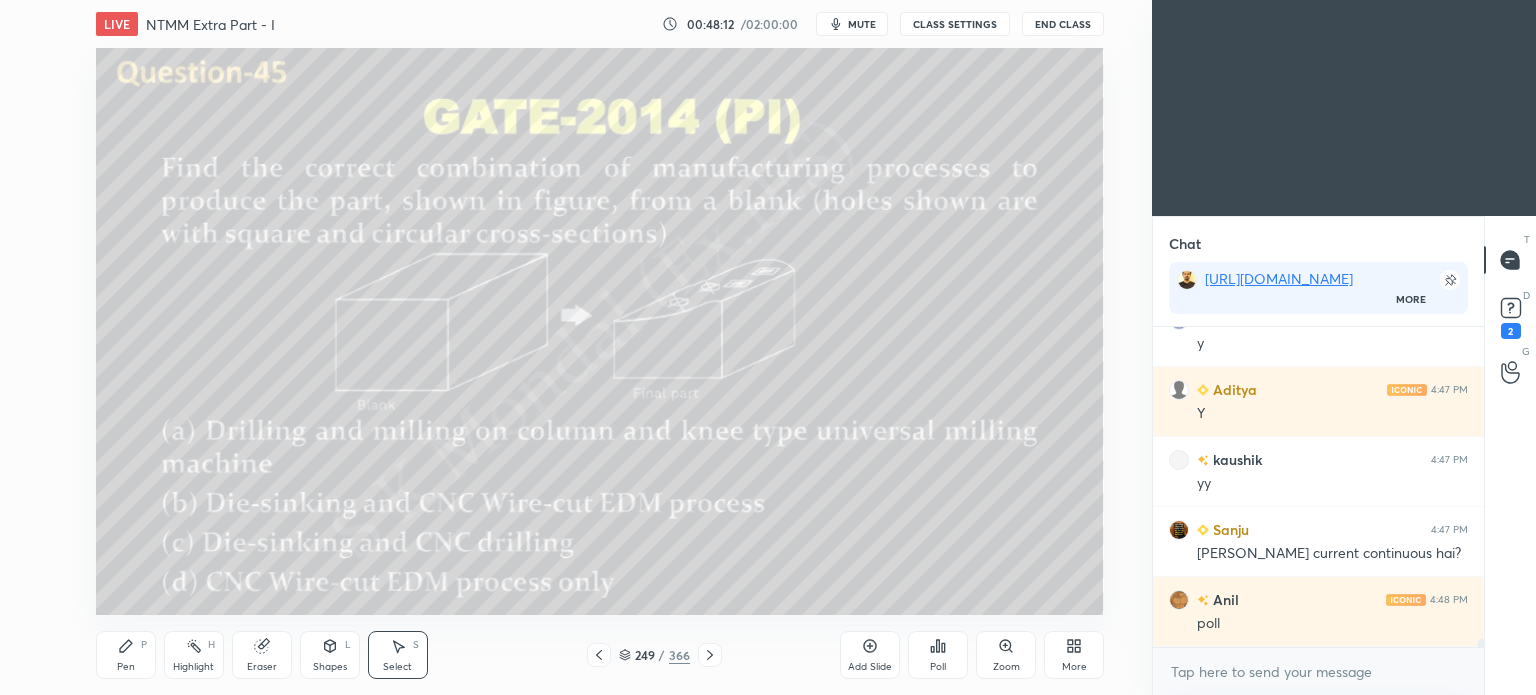 click on "Poll" at bounding box center [938, 655] 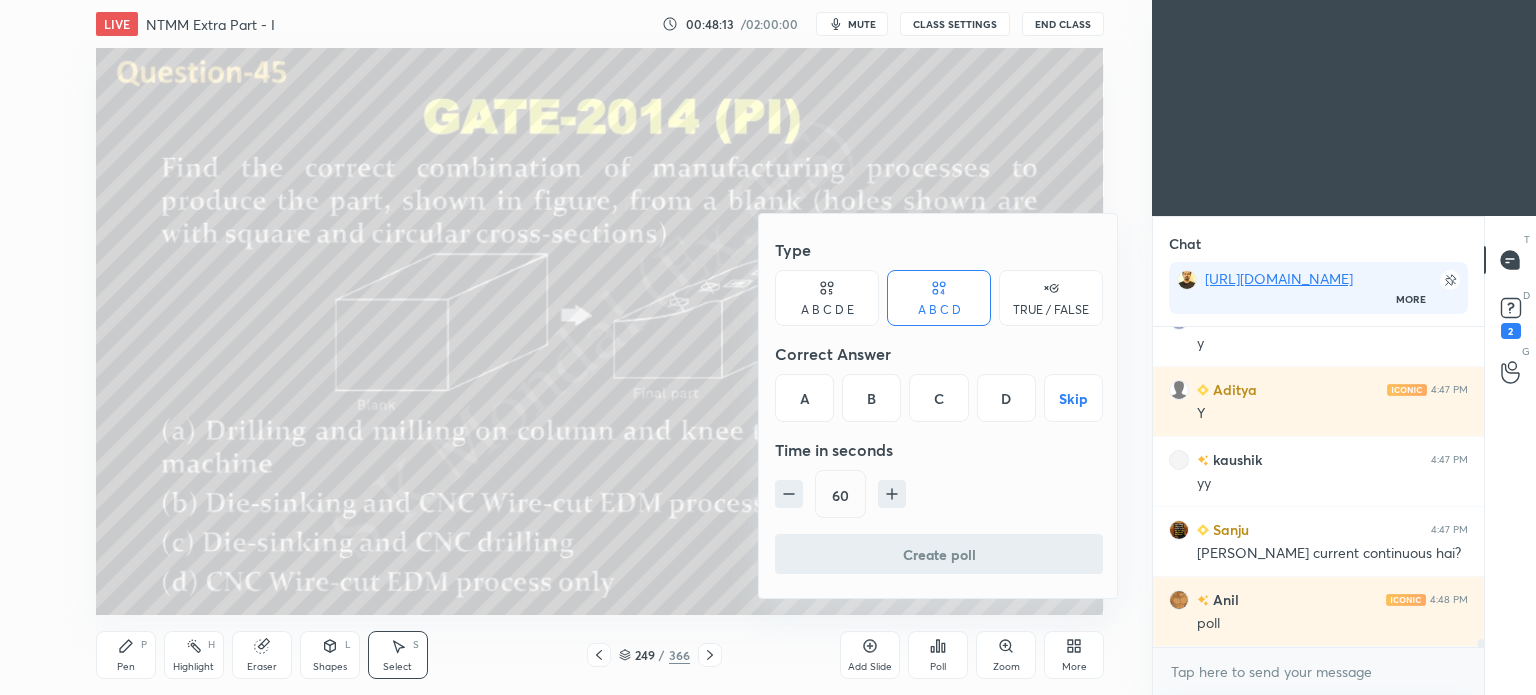 click on "B" at bounding box center (871, 398) 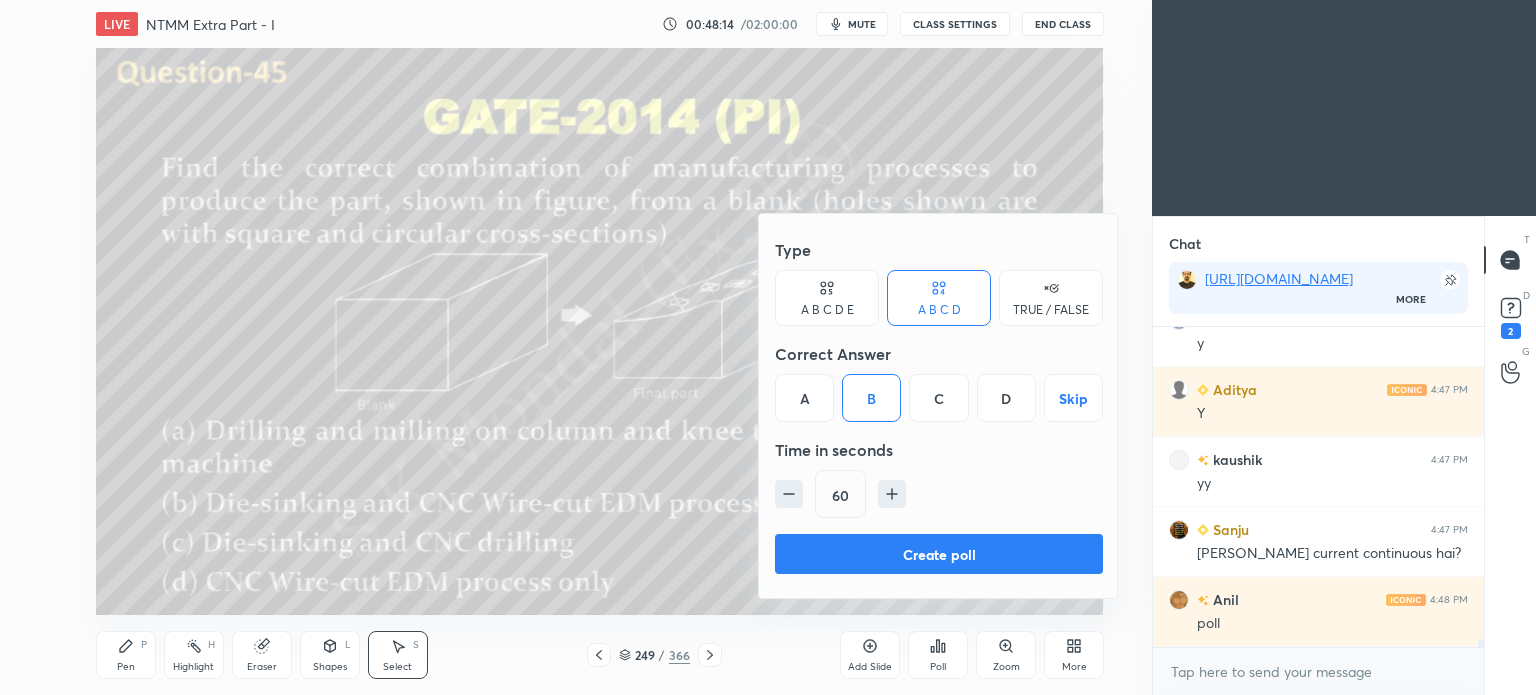 click on "Create poll" at bounding box center [939, 554] 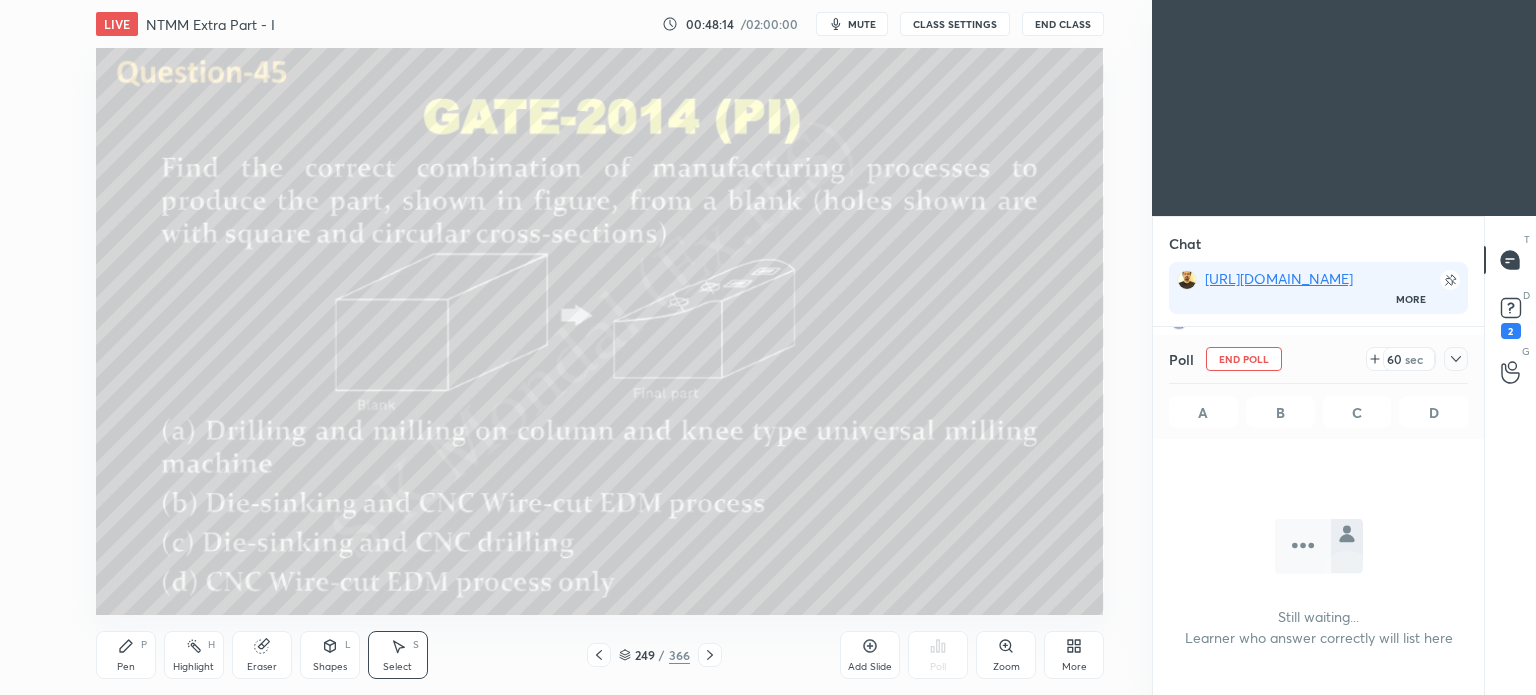 scroll, scrollTop: 220, scrollLeft: 325, axis: both 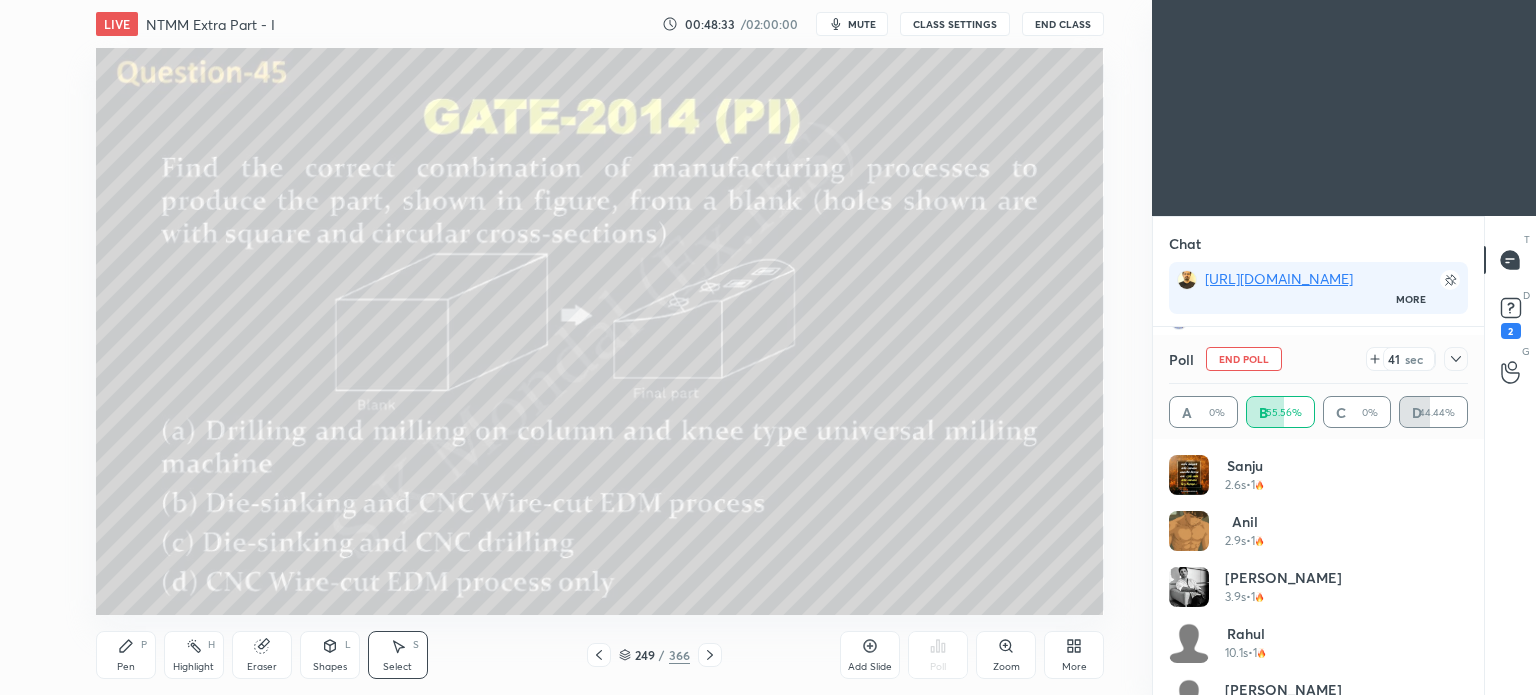 click on "Pen" at bounding box center [126, 667] 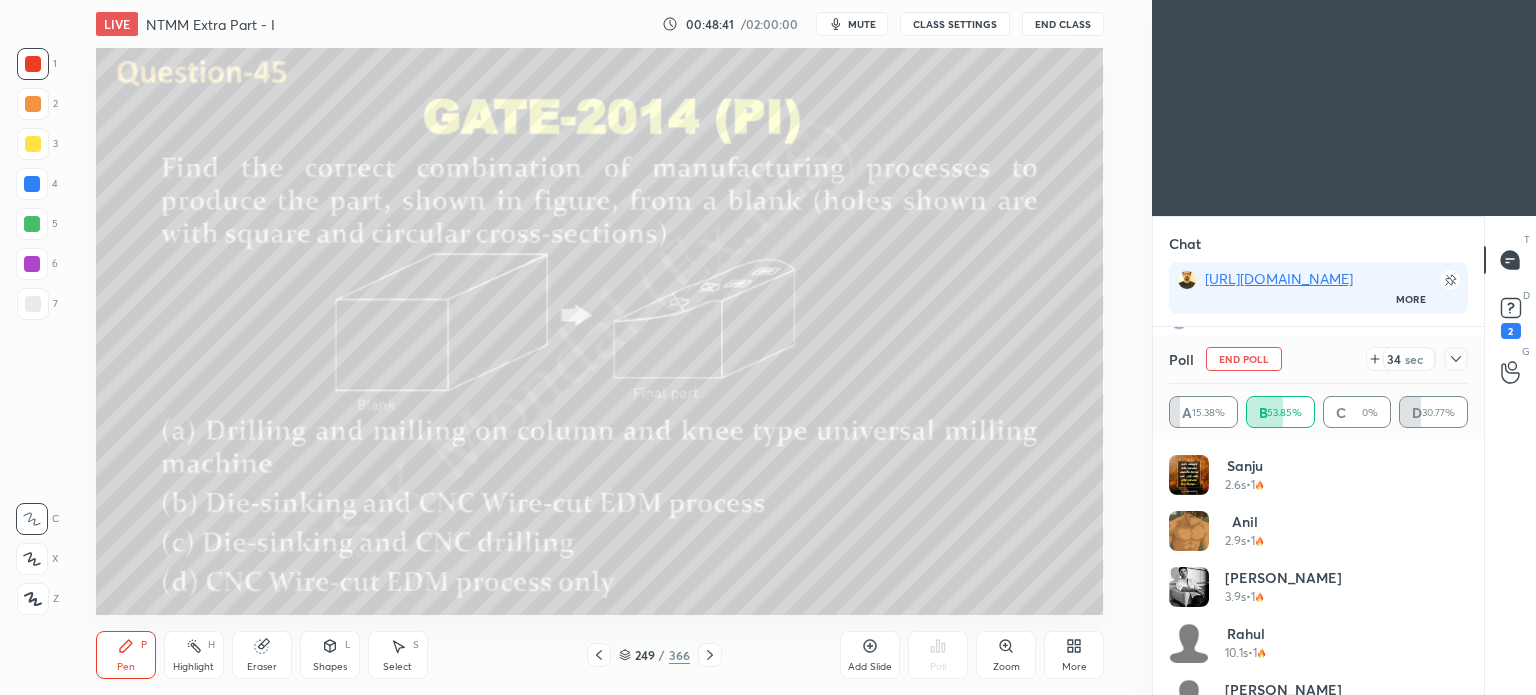 click on "Shapes L" at bounding box center (330, 655) 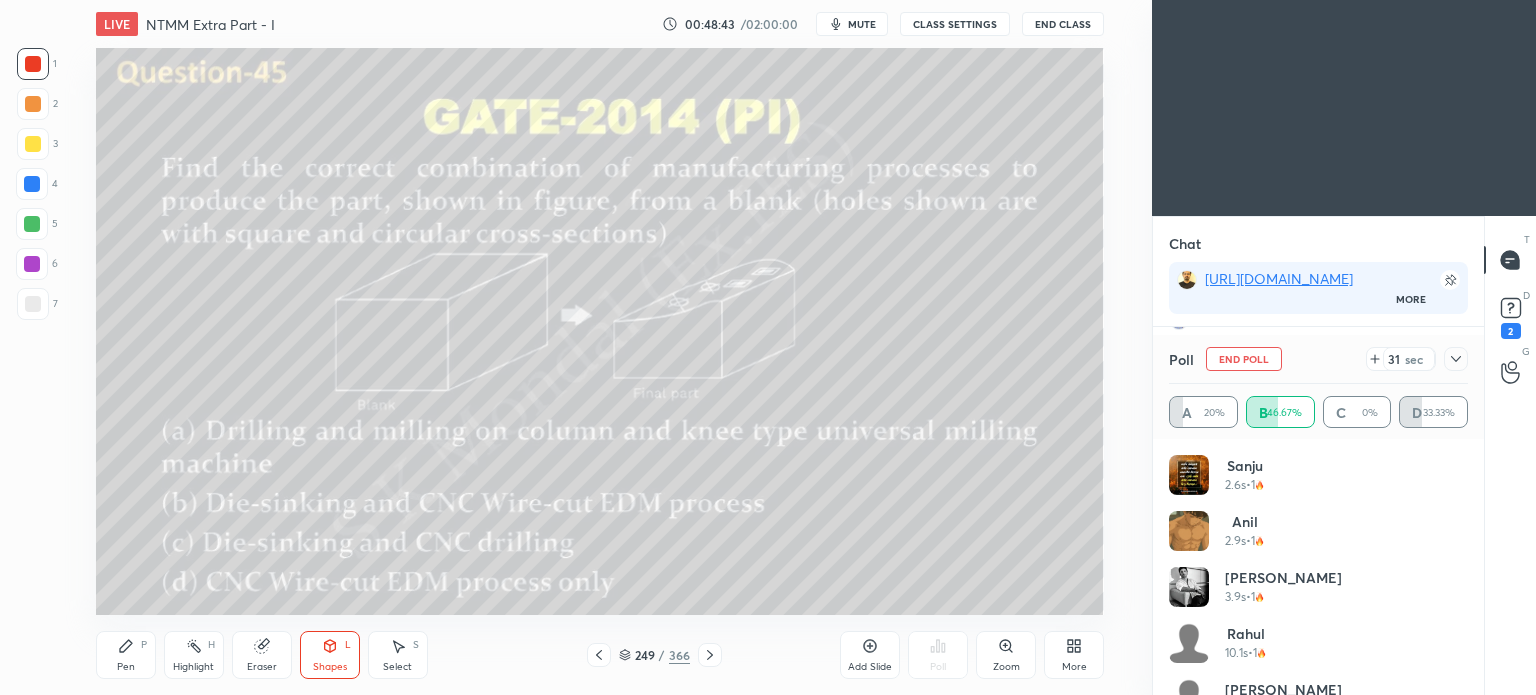 click on "Select S" at bounding box center (398, 655) 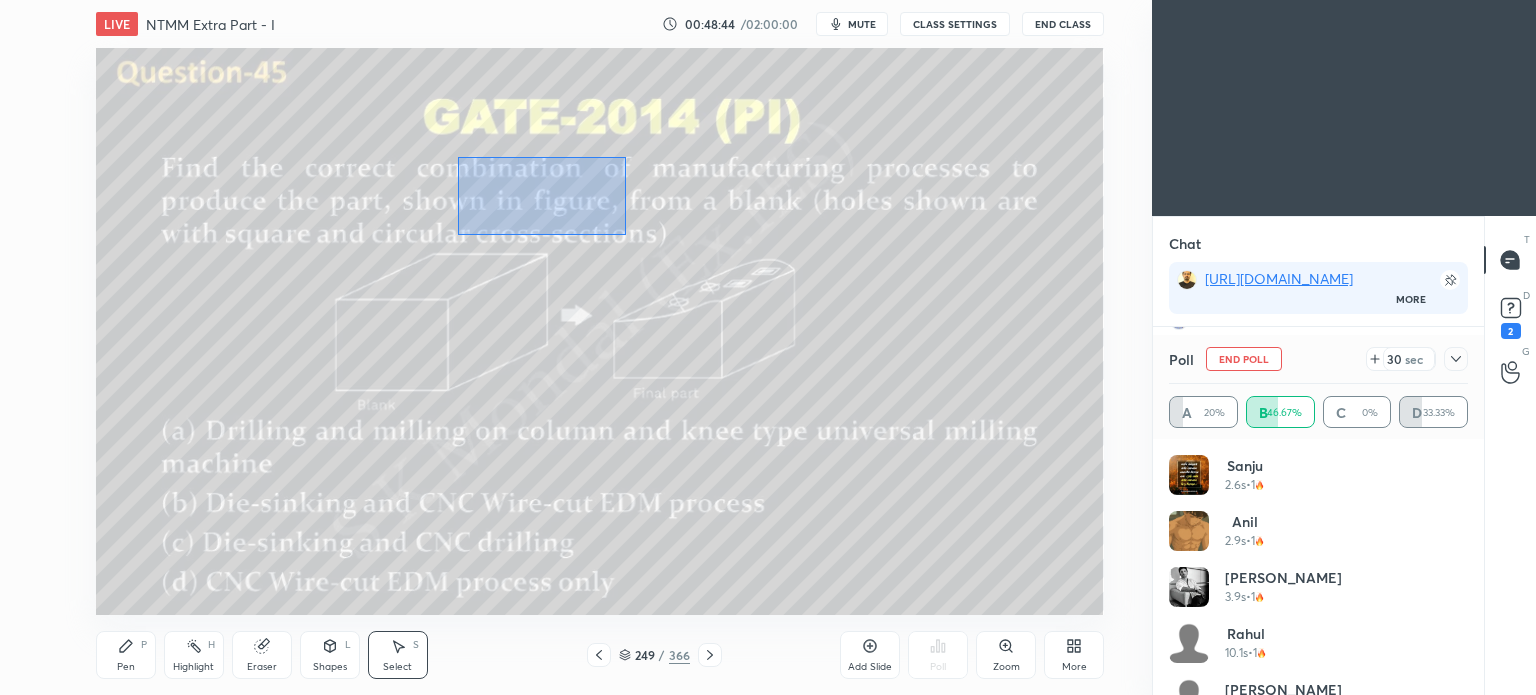 drag, startPoint x: 457, startPoint y: 157, endPoint x: 1096, endPoint y: 479, distance: 715.5452 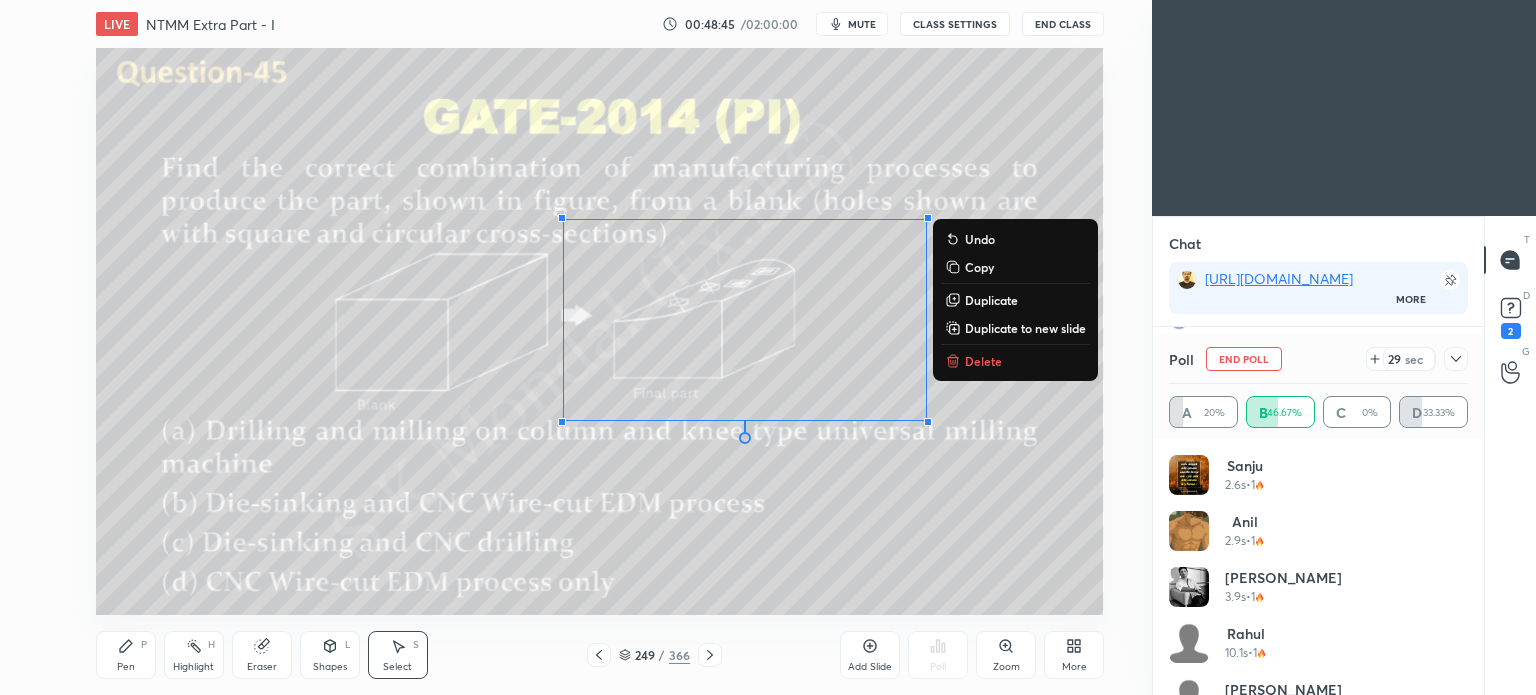 click on "Delete" at bounding box center (983, 361) 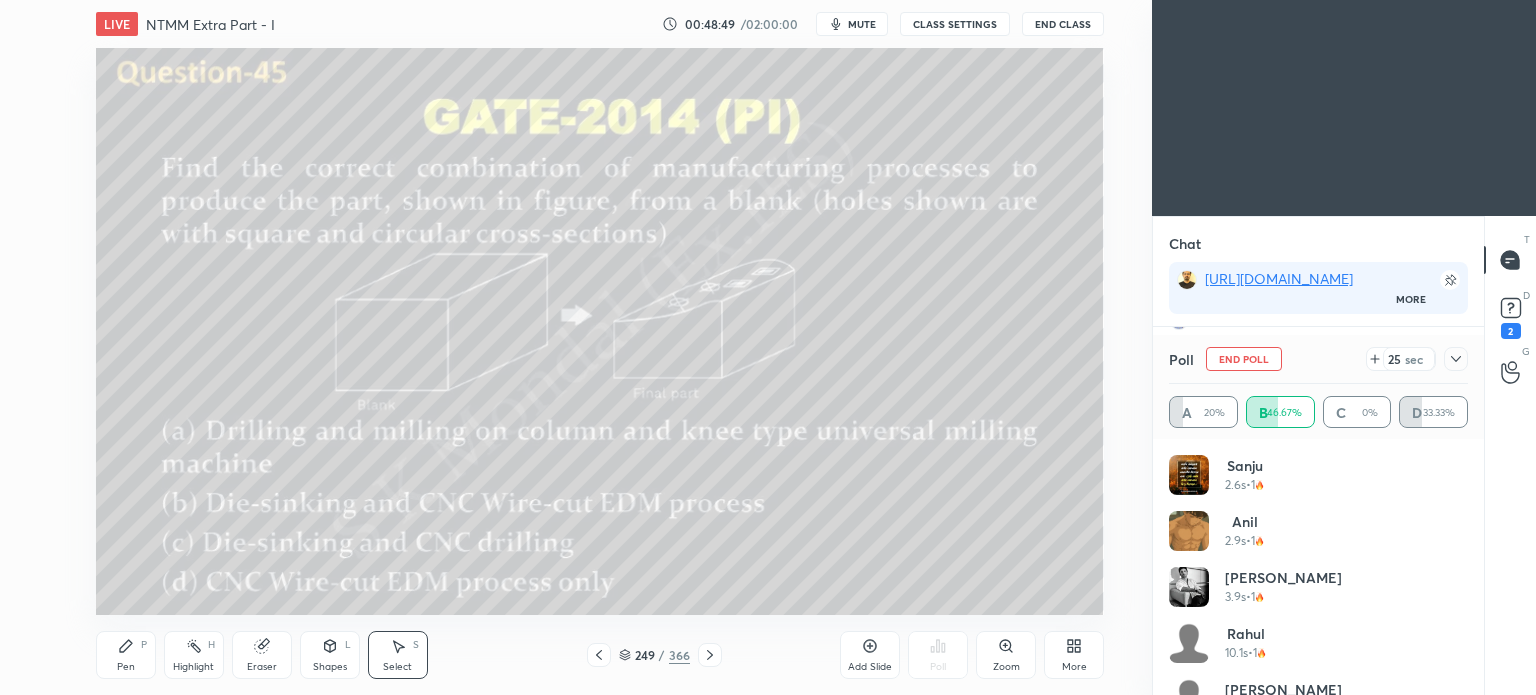 scroll, scrollTop: 13062, scrollLeft: 0, axis: vertical 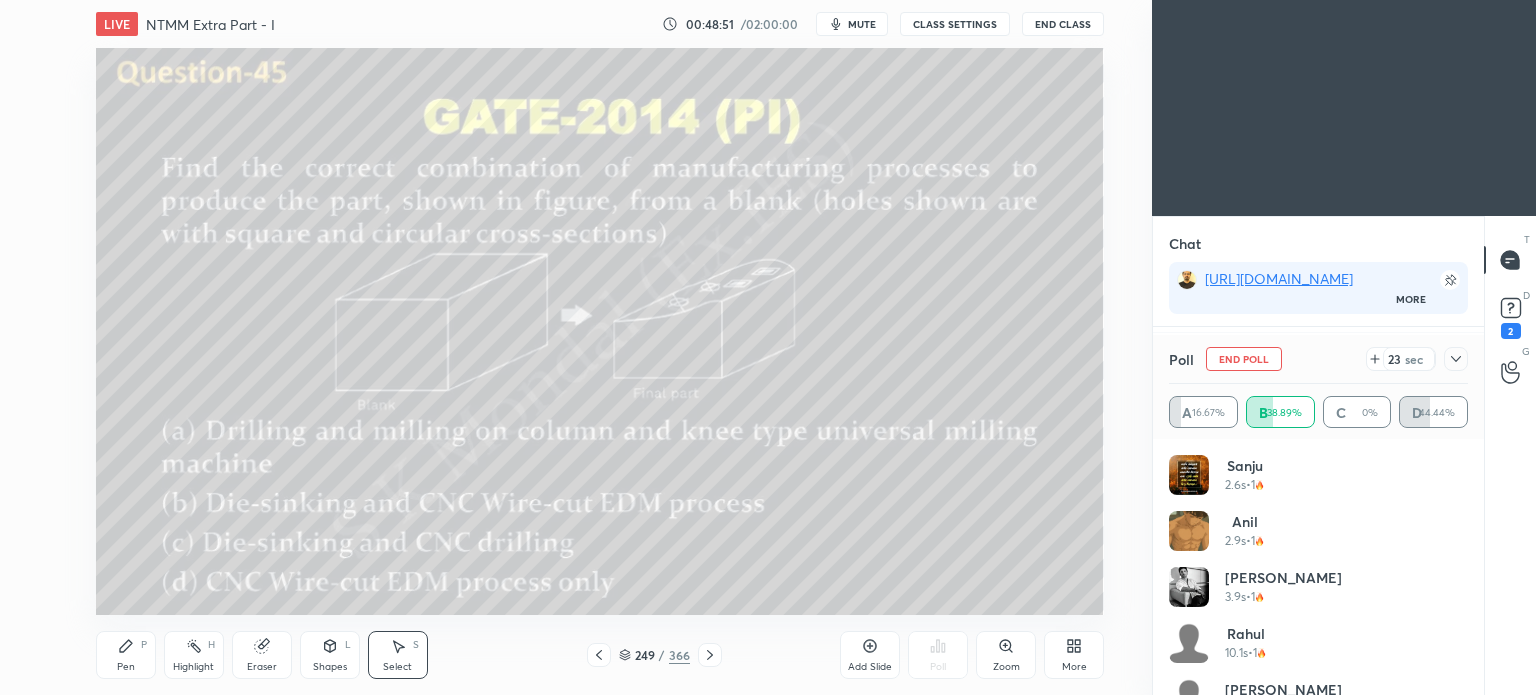 click on "Pen" at bounding box center (126, 667) 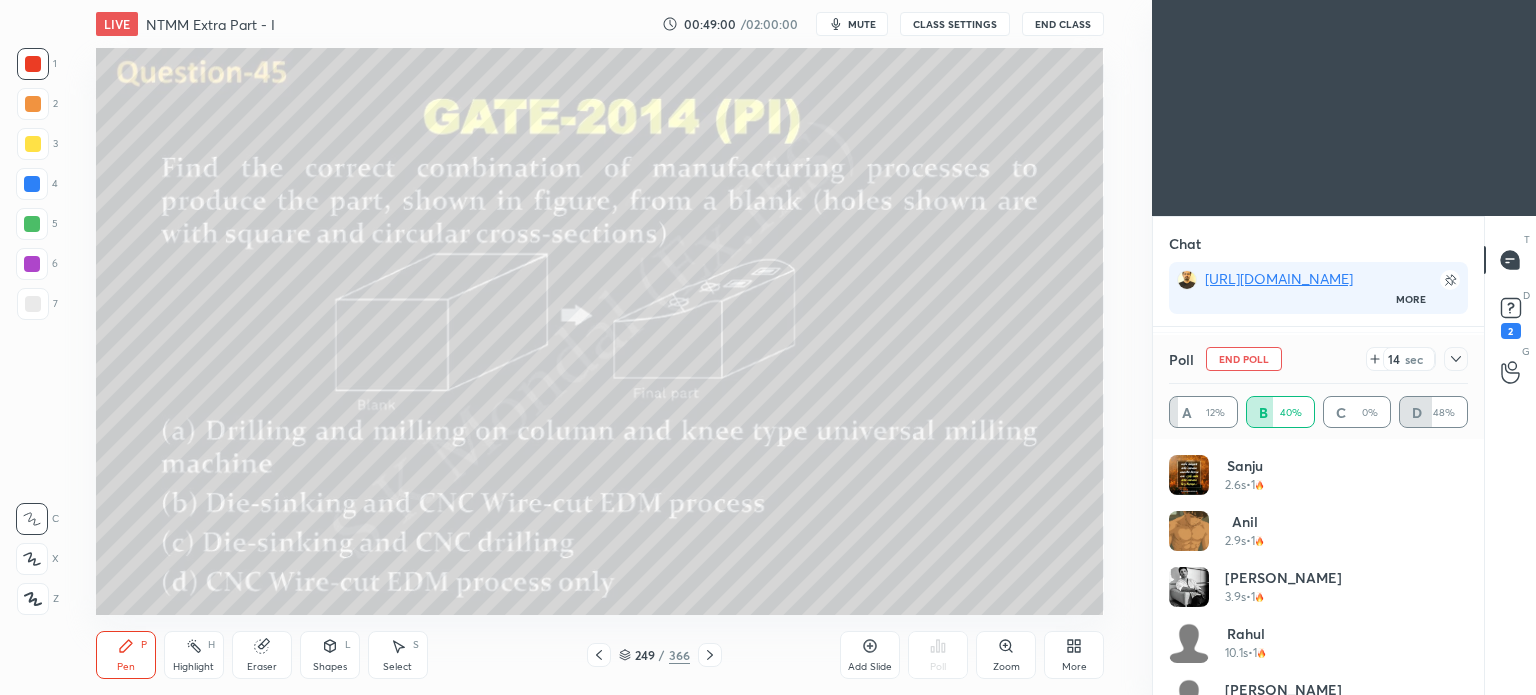 click 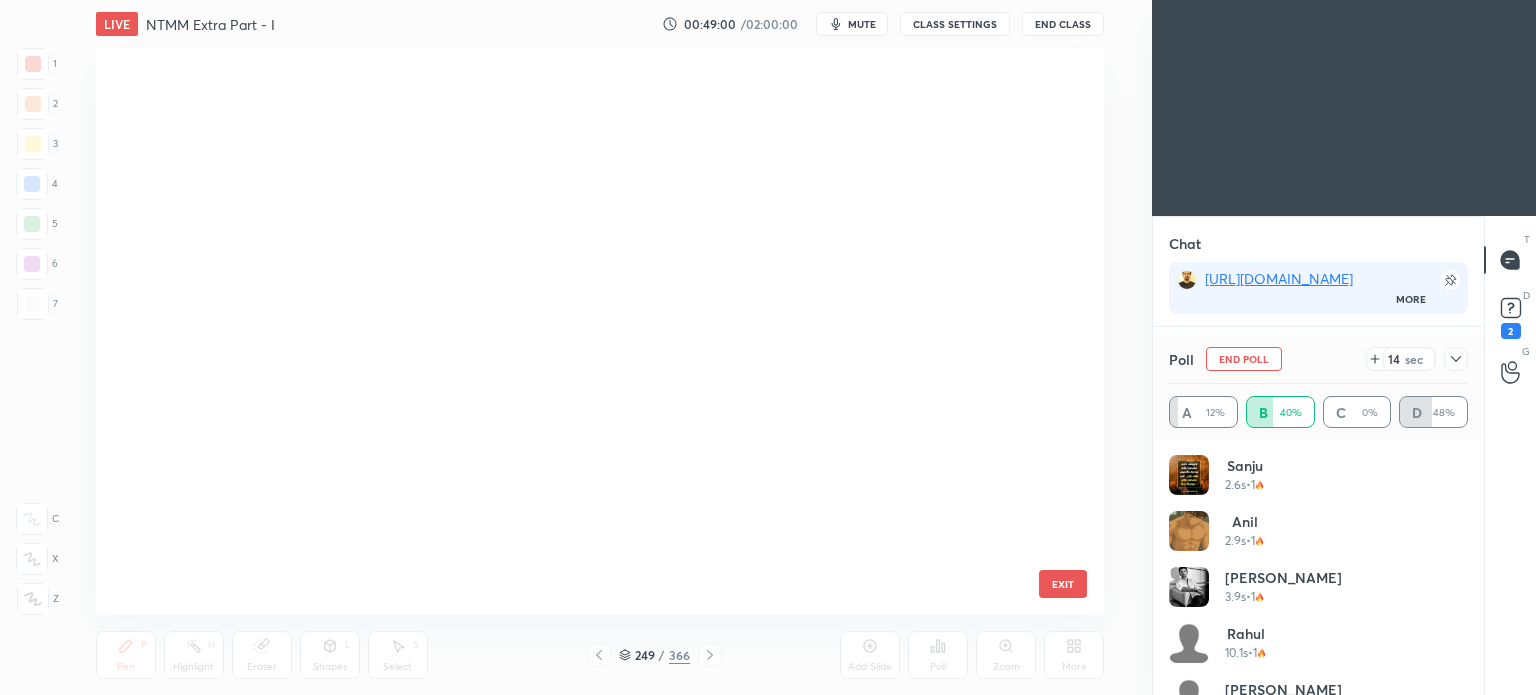 scroll, scrollTop: 13875, scrollLeft: 0, axis: vertical 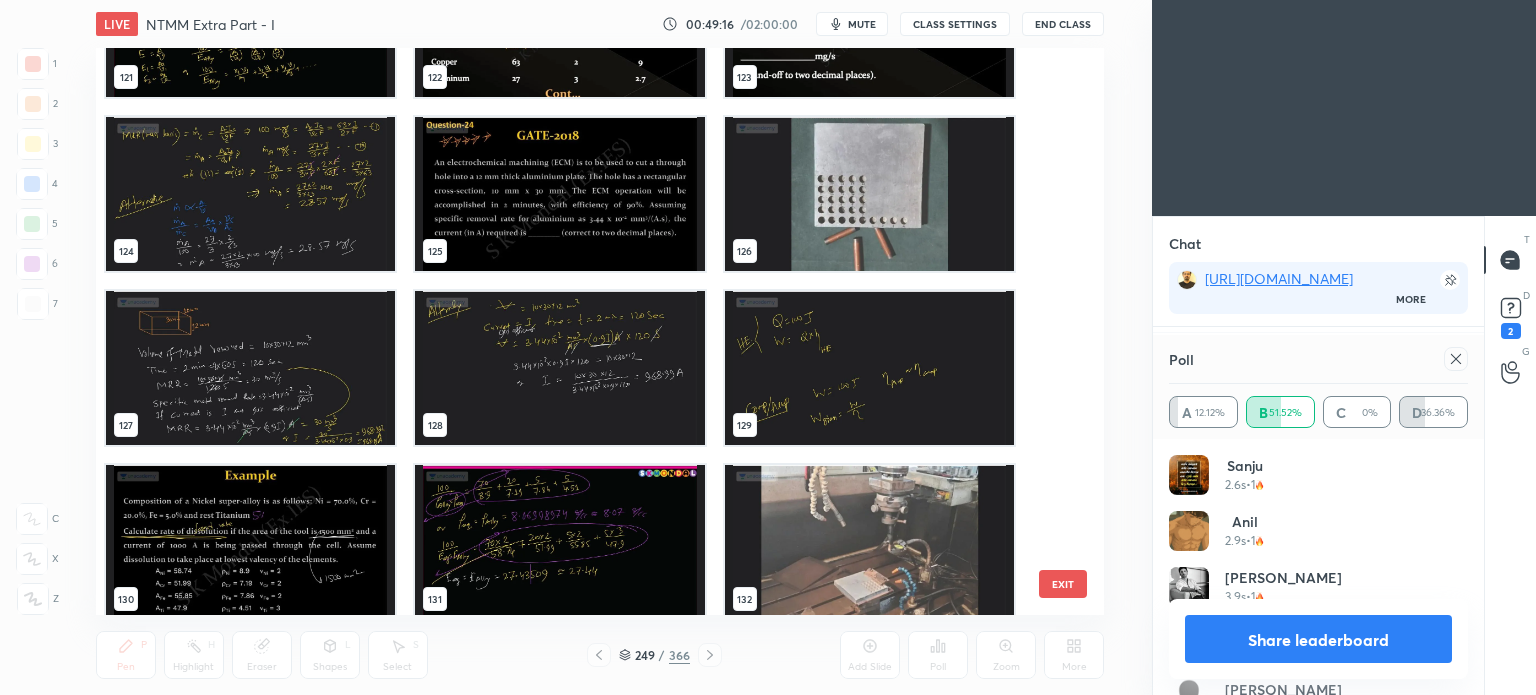 click at bounding box center (868, 542) 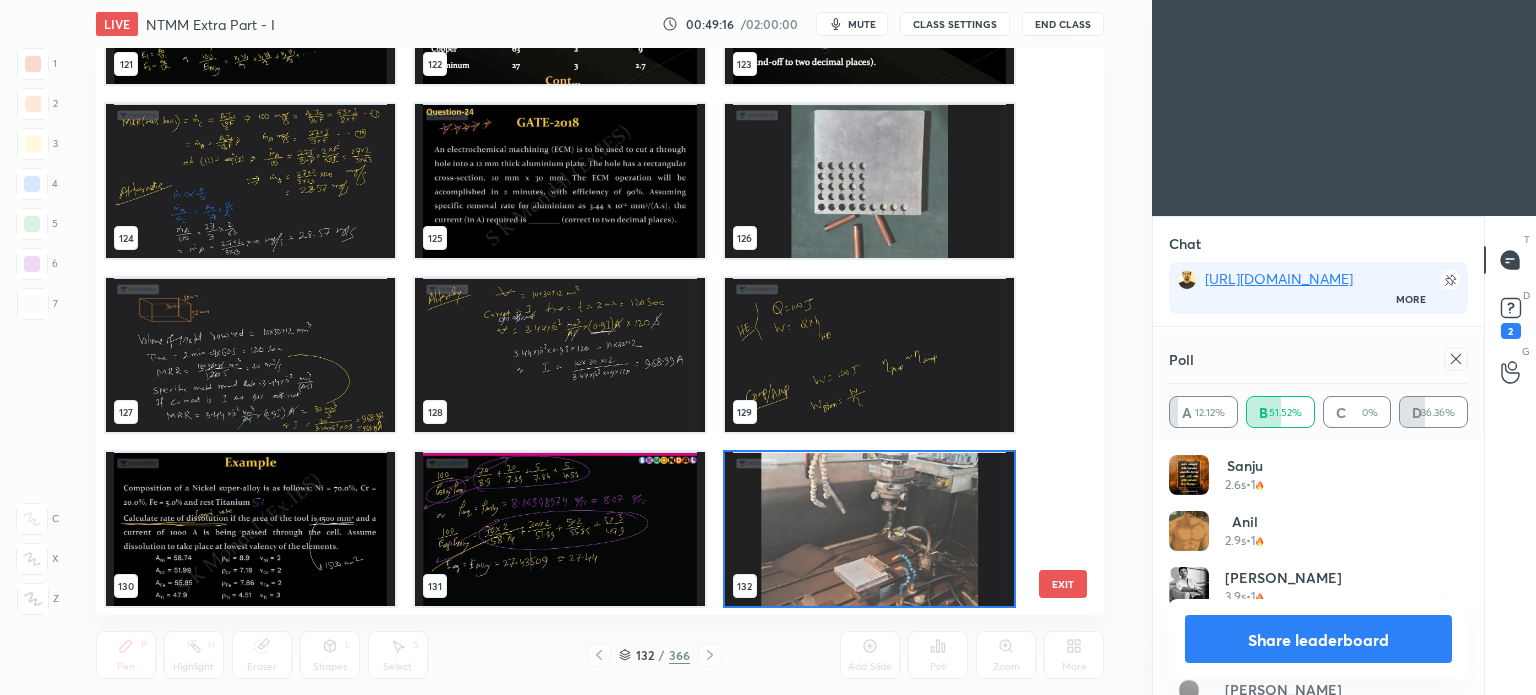 click on "118 119 120 121 122 123 124 125 126 127 128 129 130 131 132" at bounding box center (582, 331) 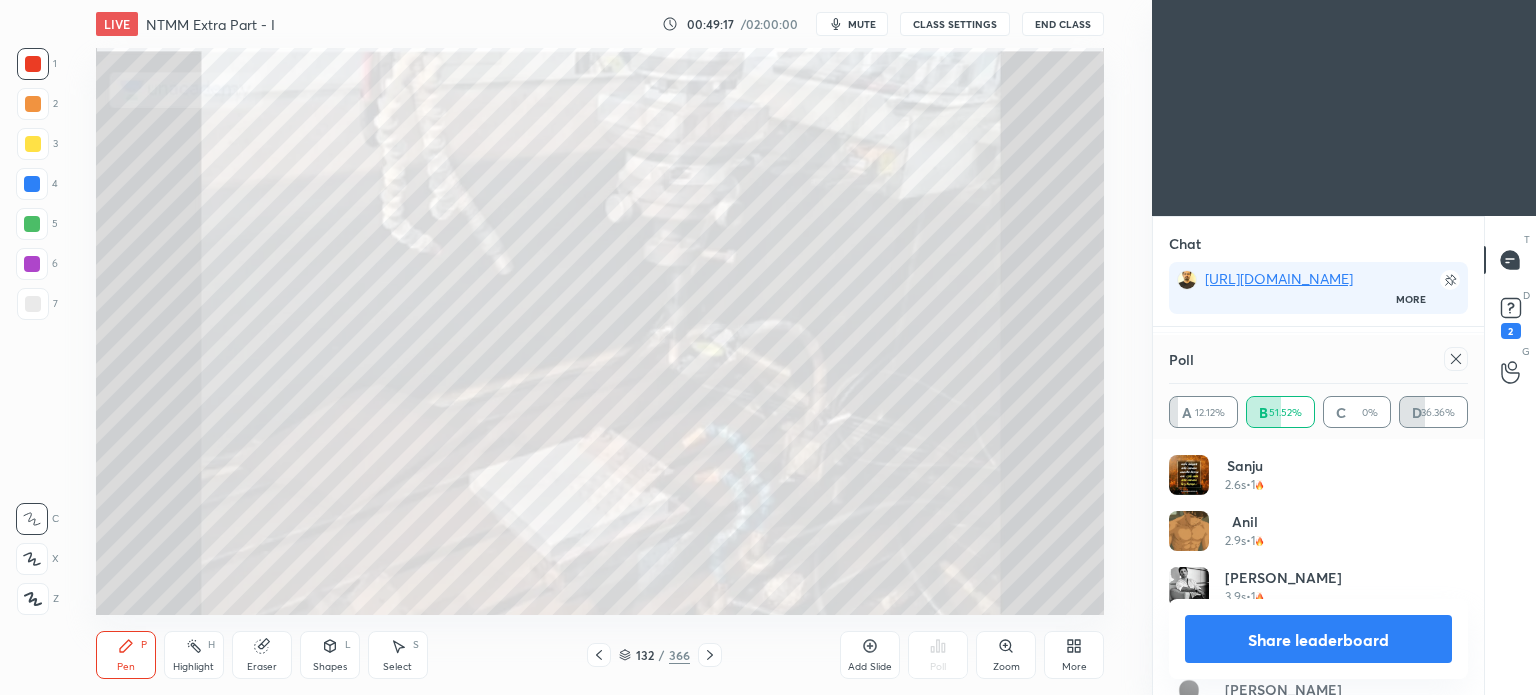 click at bounding box center [868, 529] 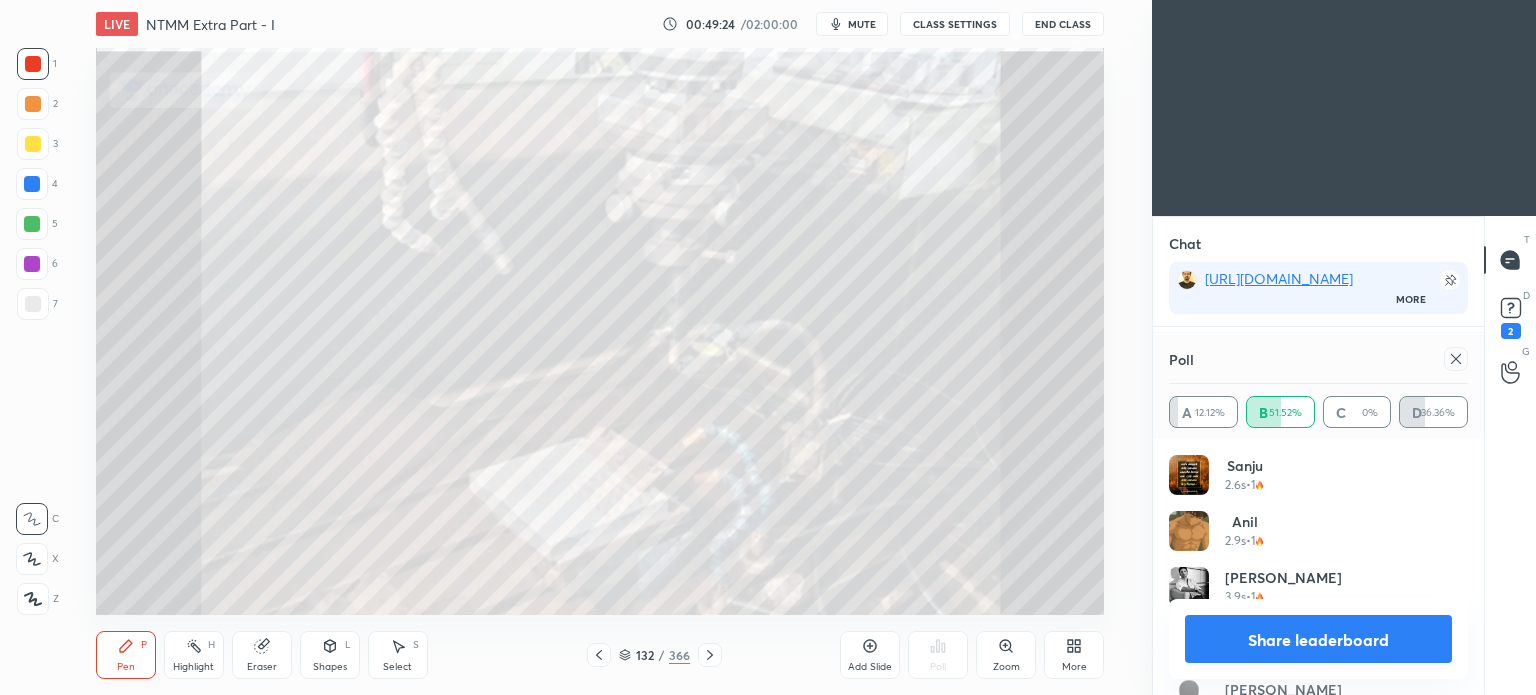 click 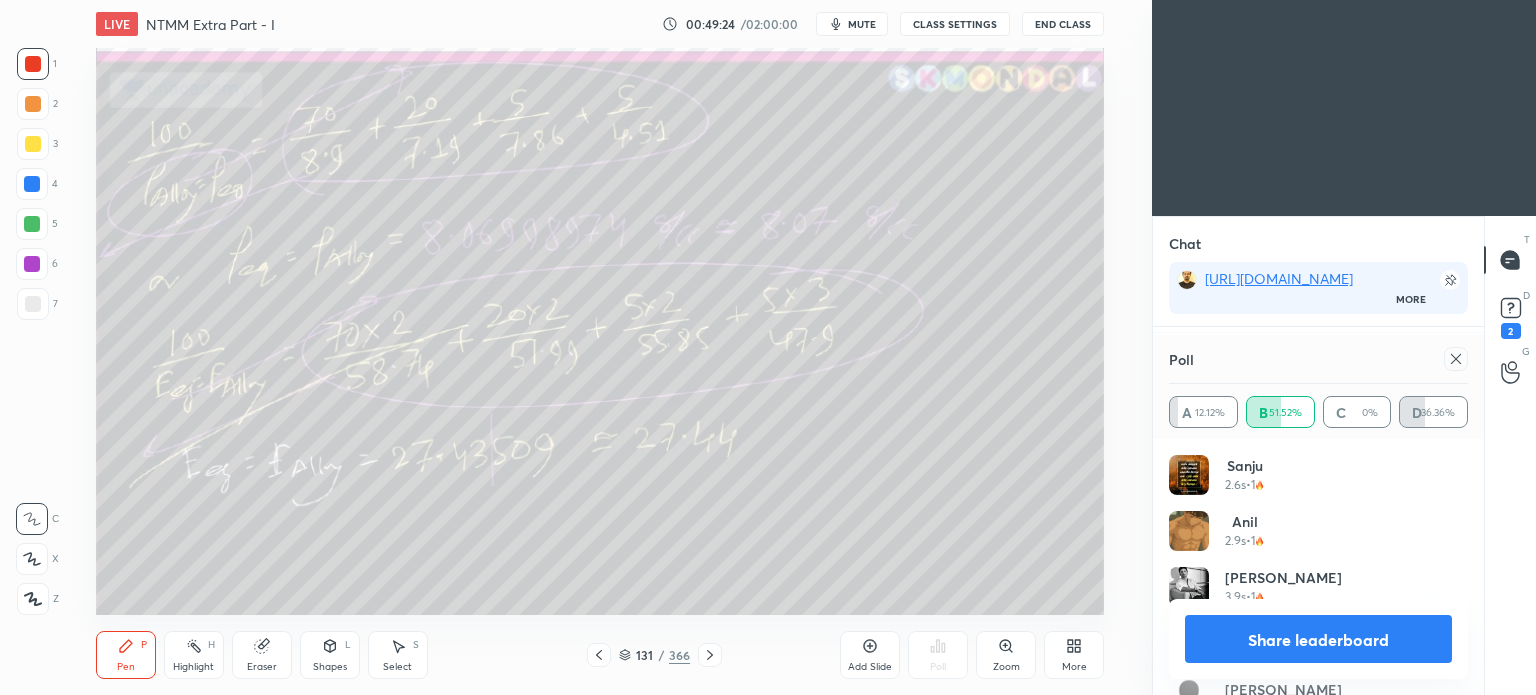 click 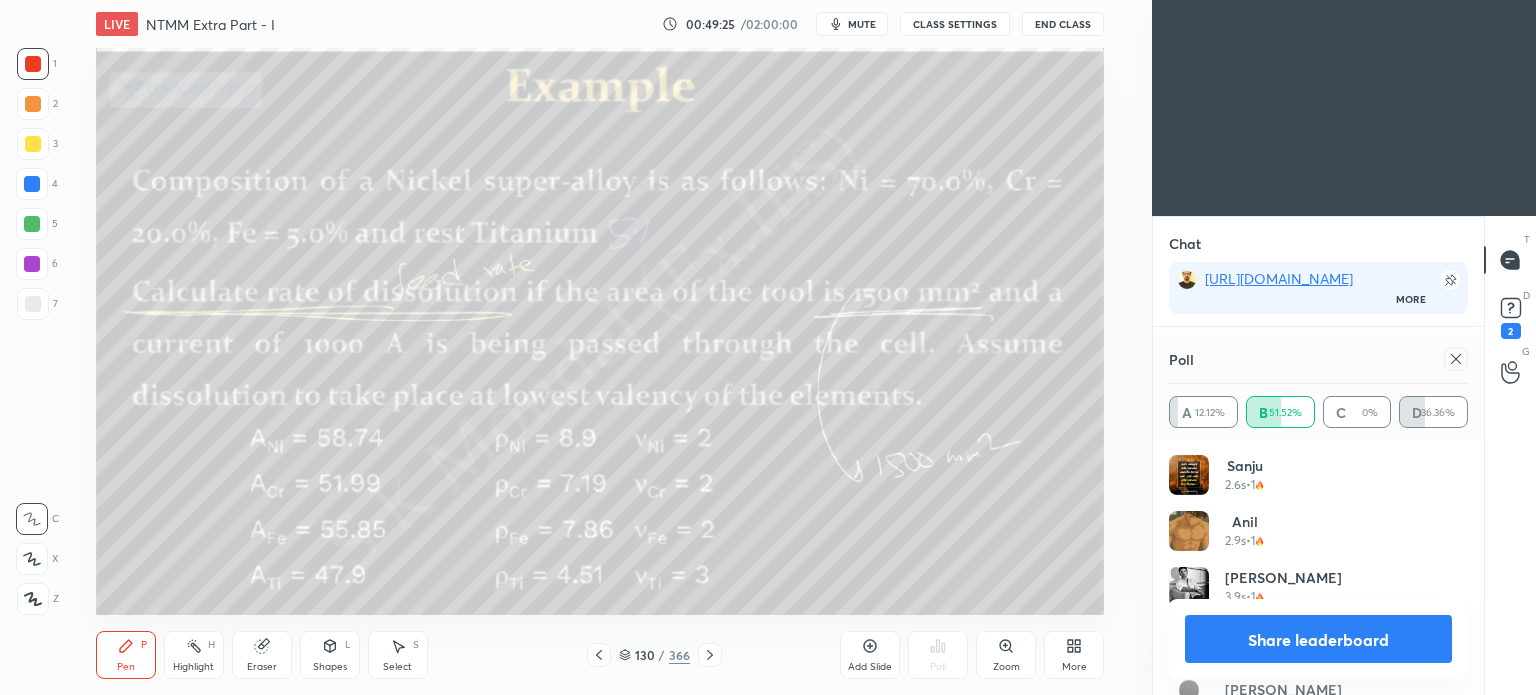 click 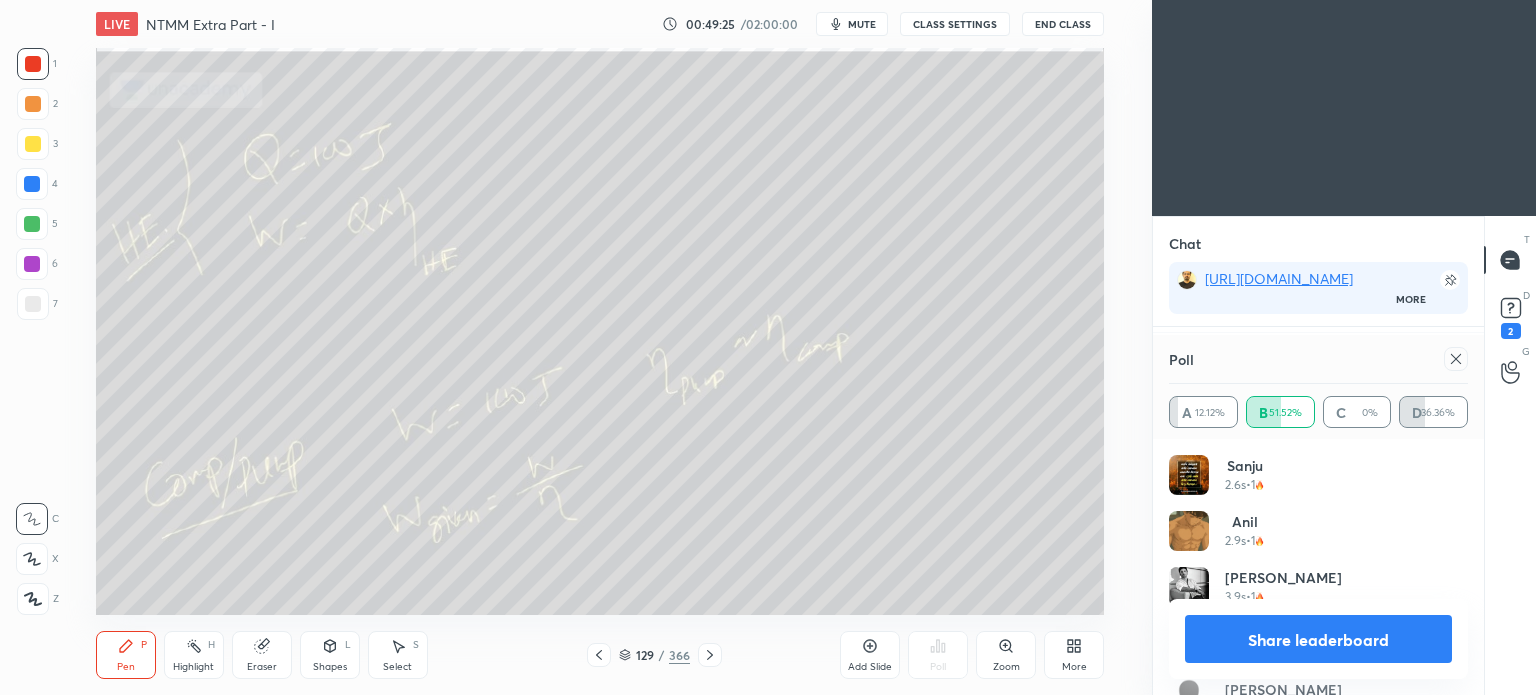 click 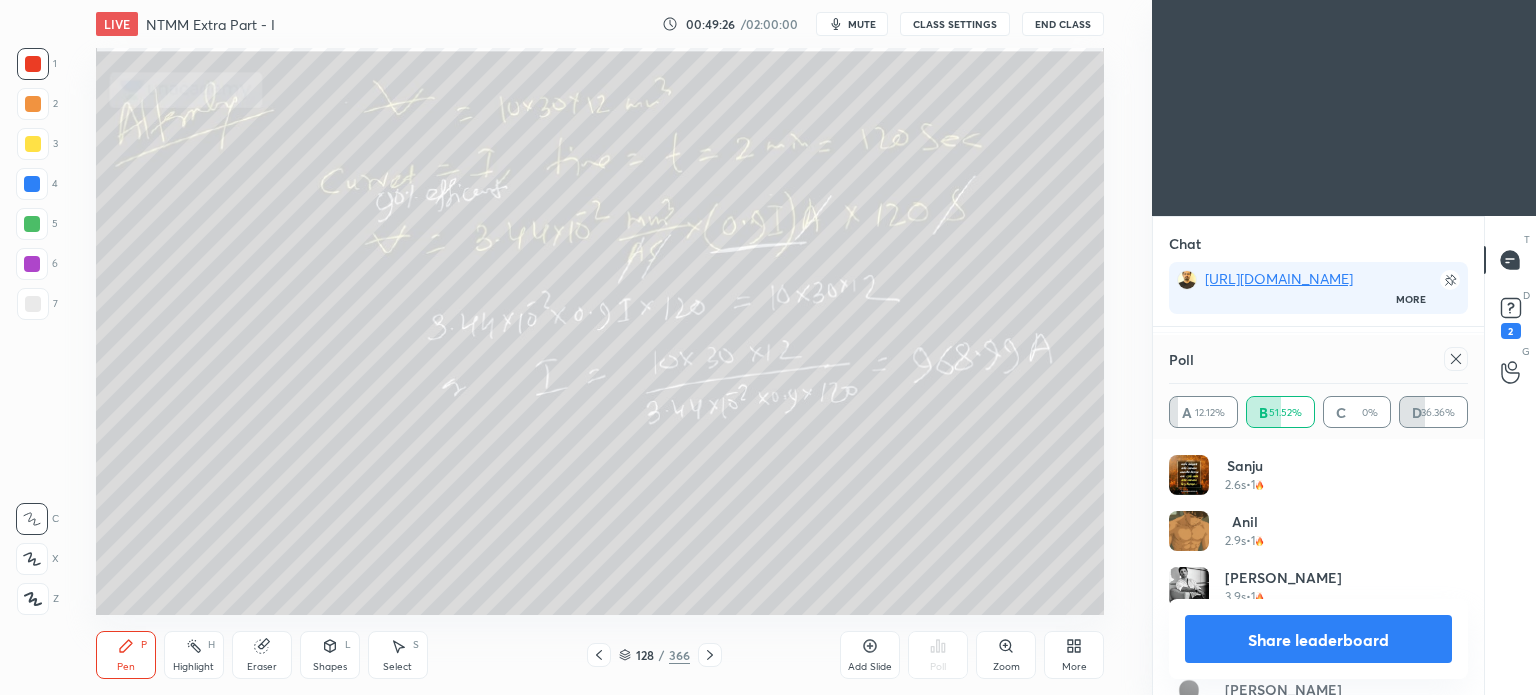 click 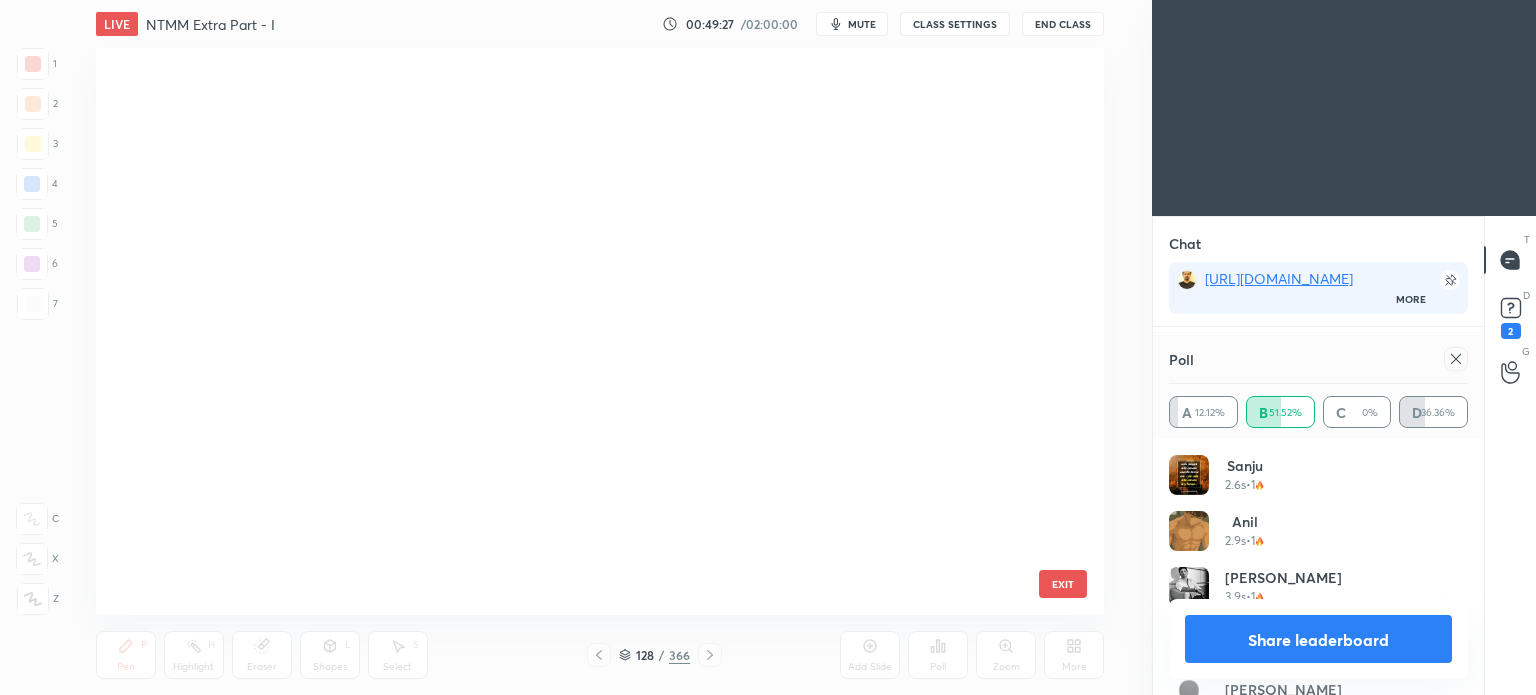 scroll, scrollTop: 6915, scrollLeft: 0, axis: vertical 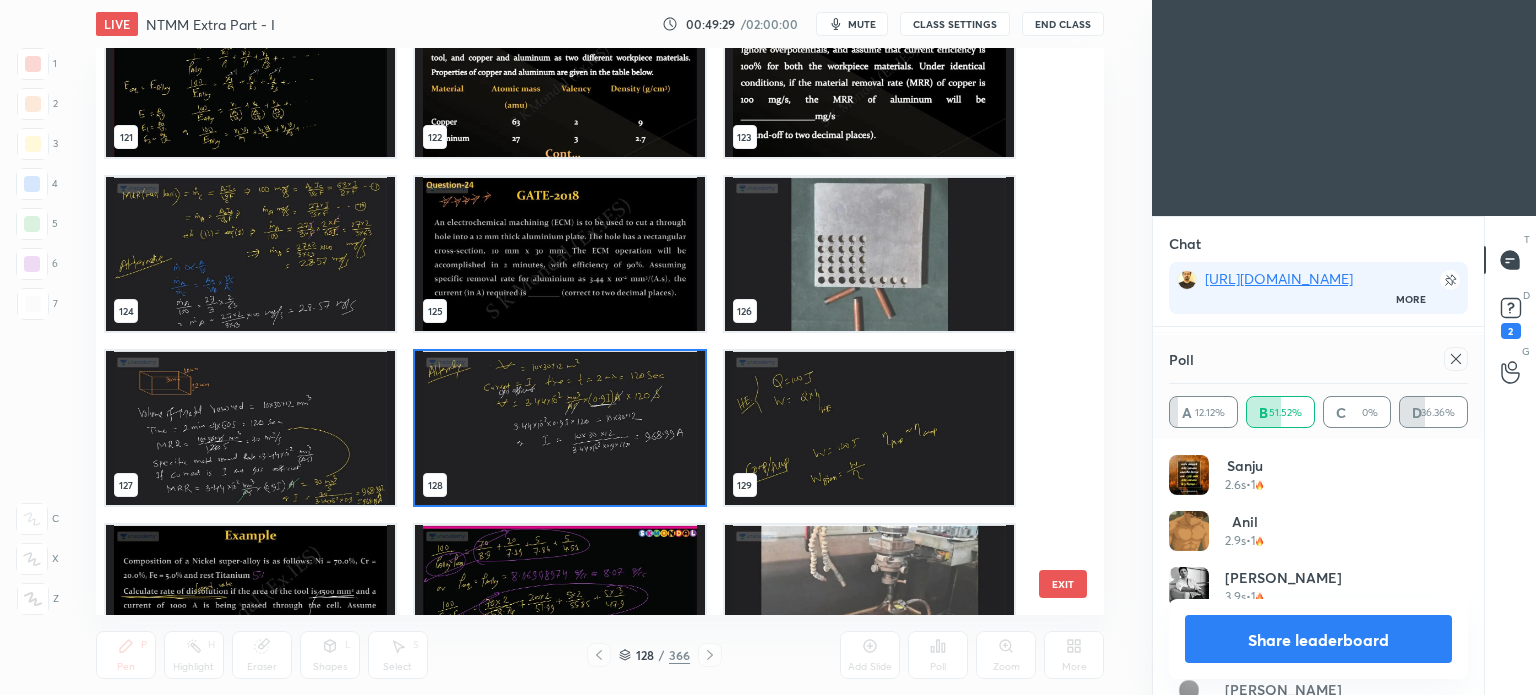 click at bounding box center (868, 254) 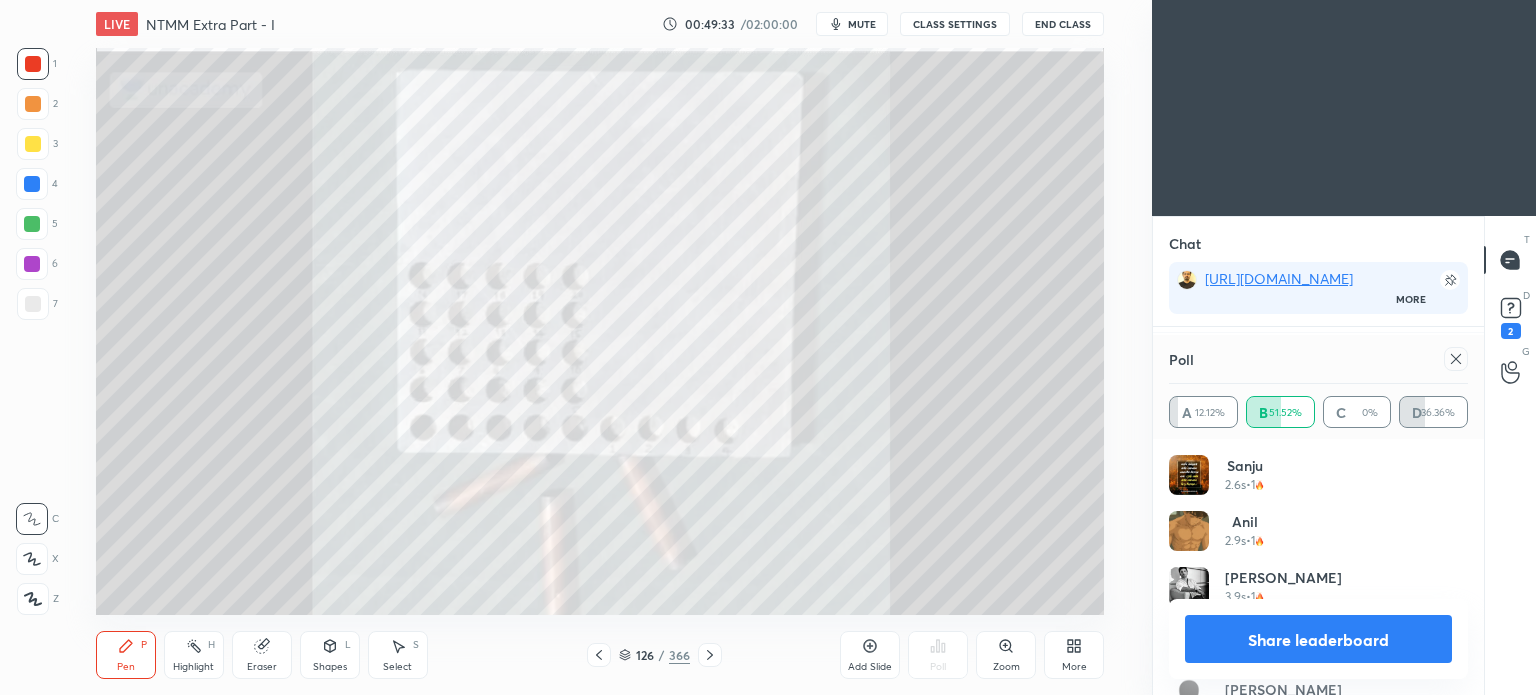click on "Share leaderboard" at bounding box center [1318, 639] 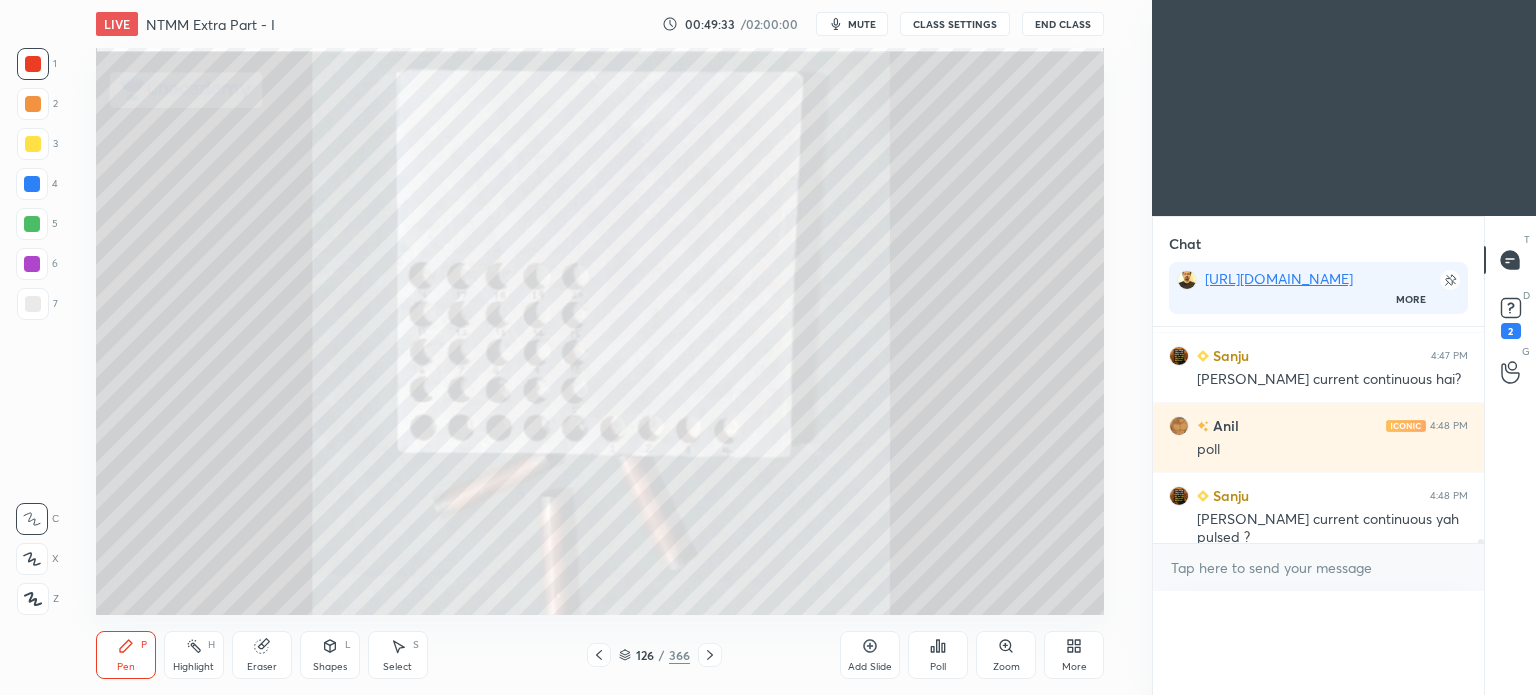 scroll, scrollTop: 121, scrollLeft: 293, axis: both 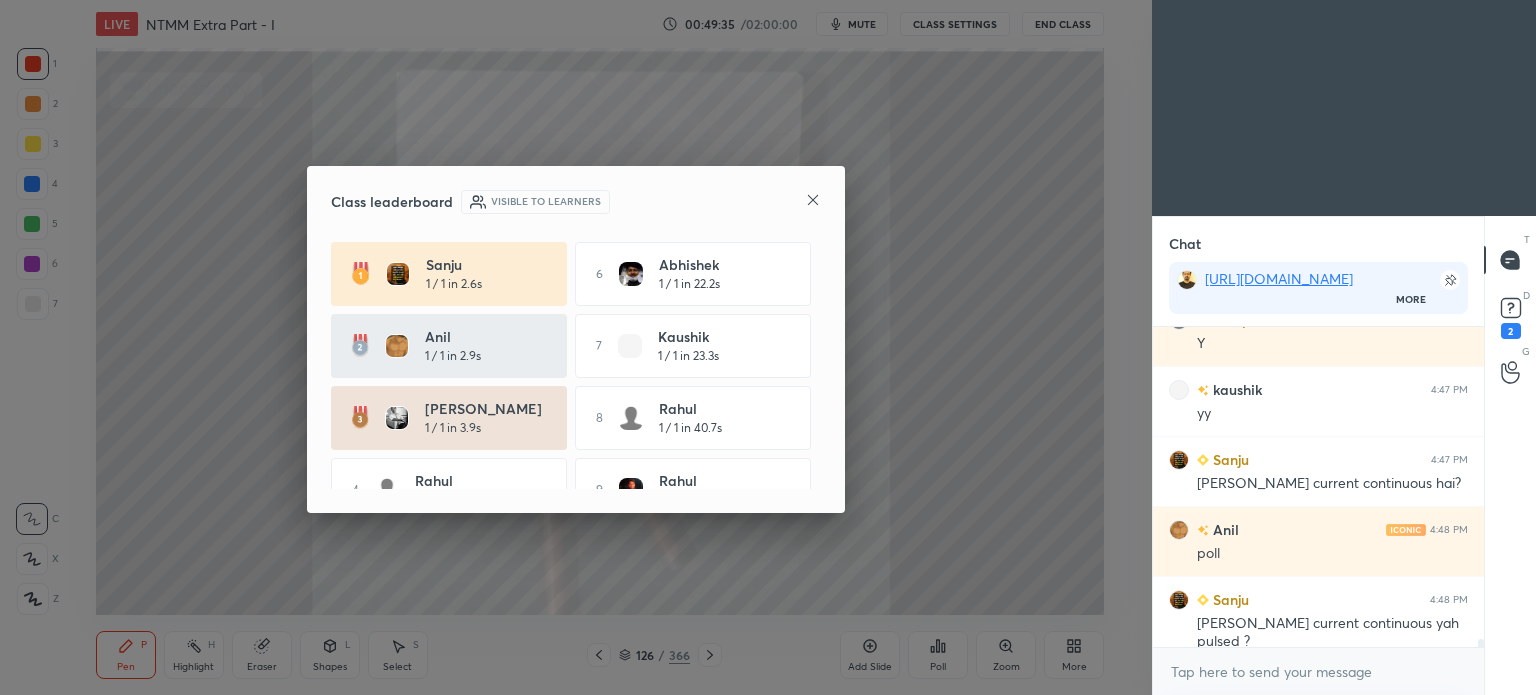 click 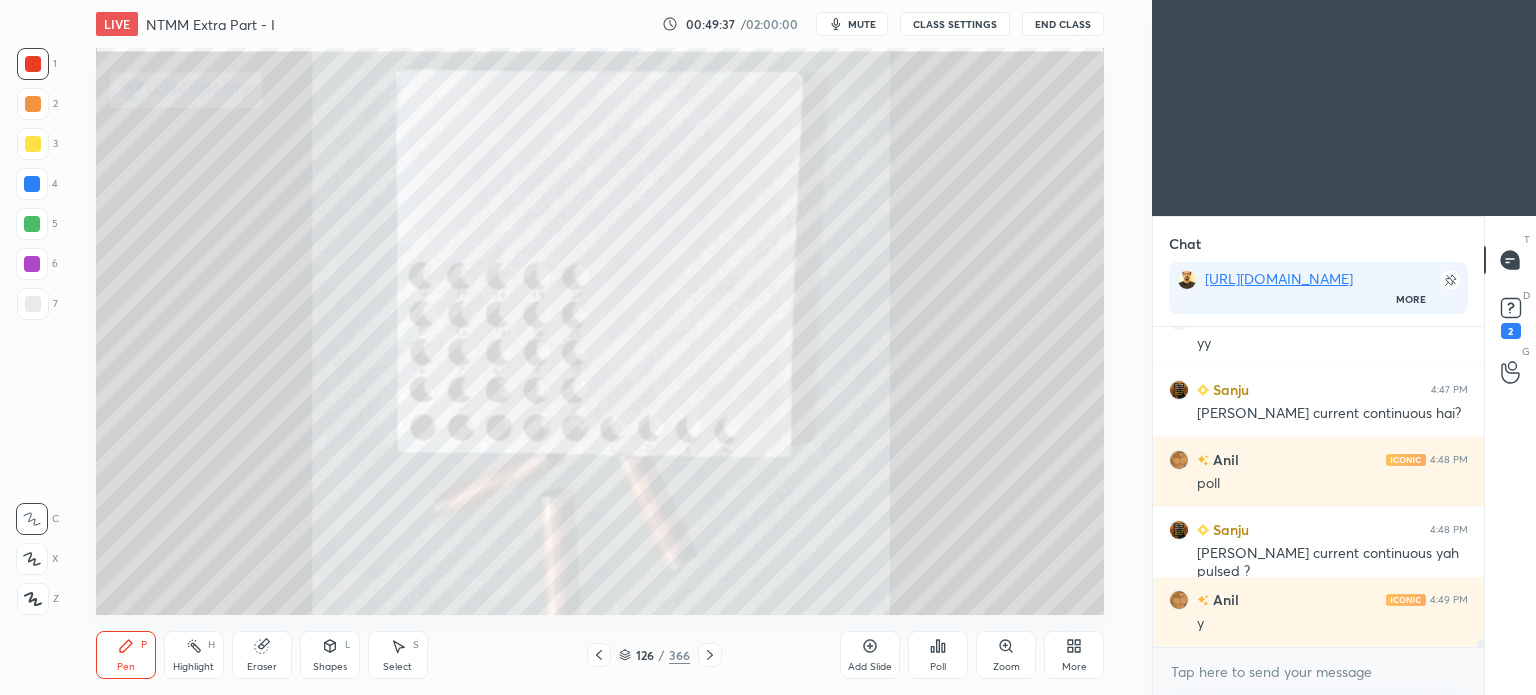 click 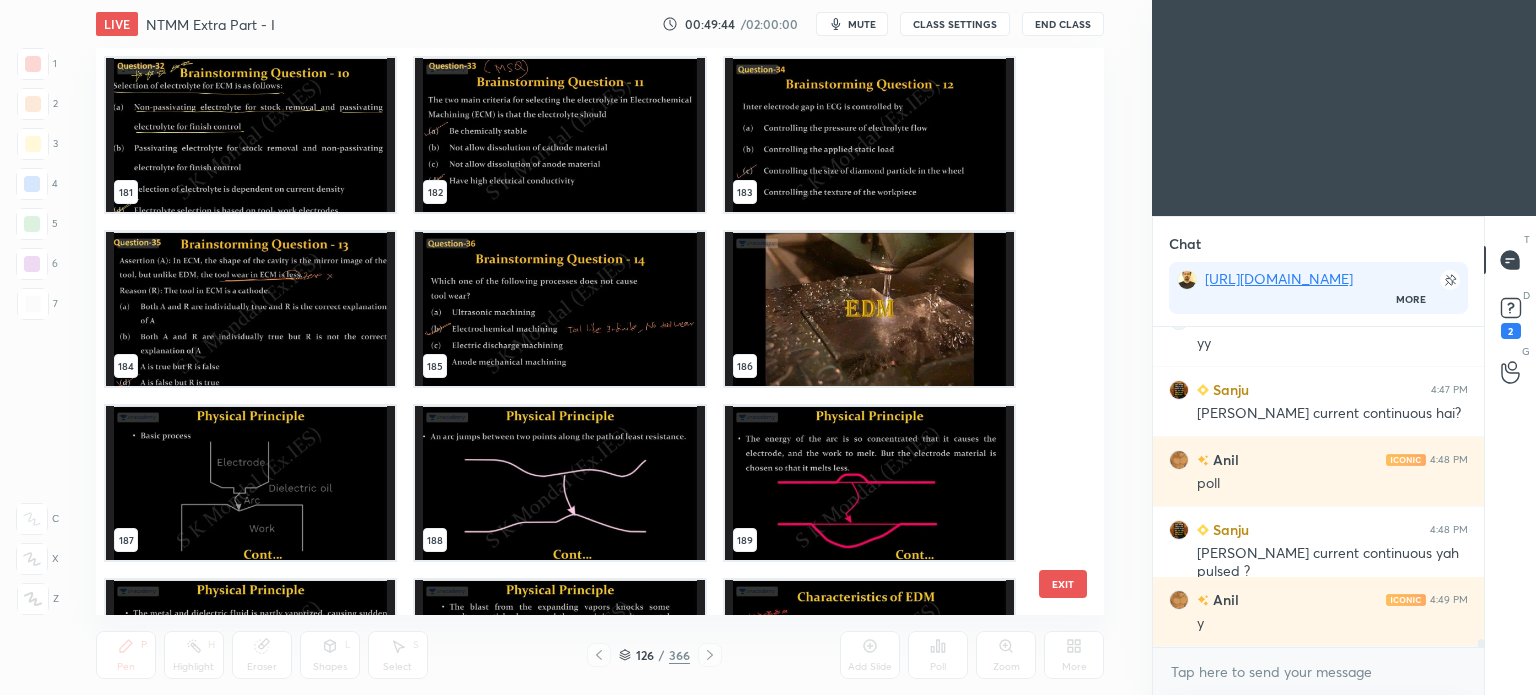 click at bounding box center [868, 309] 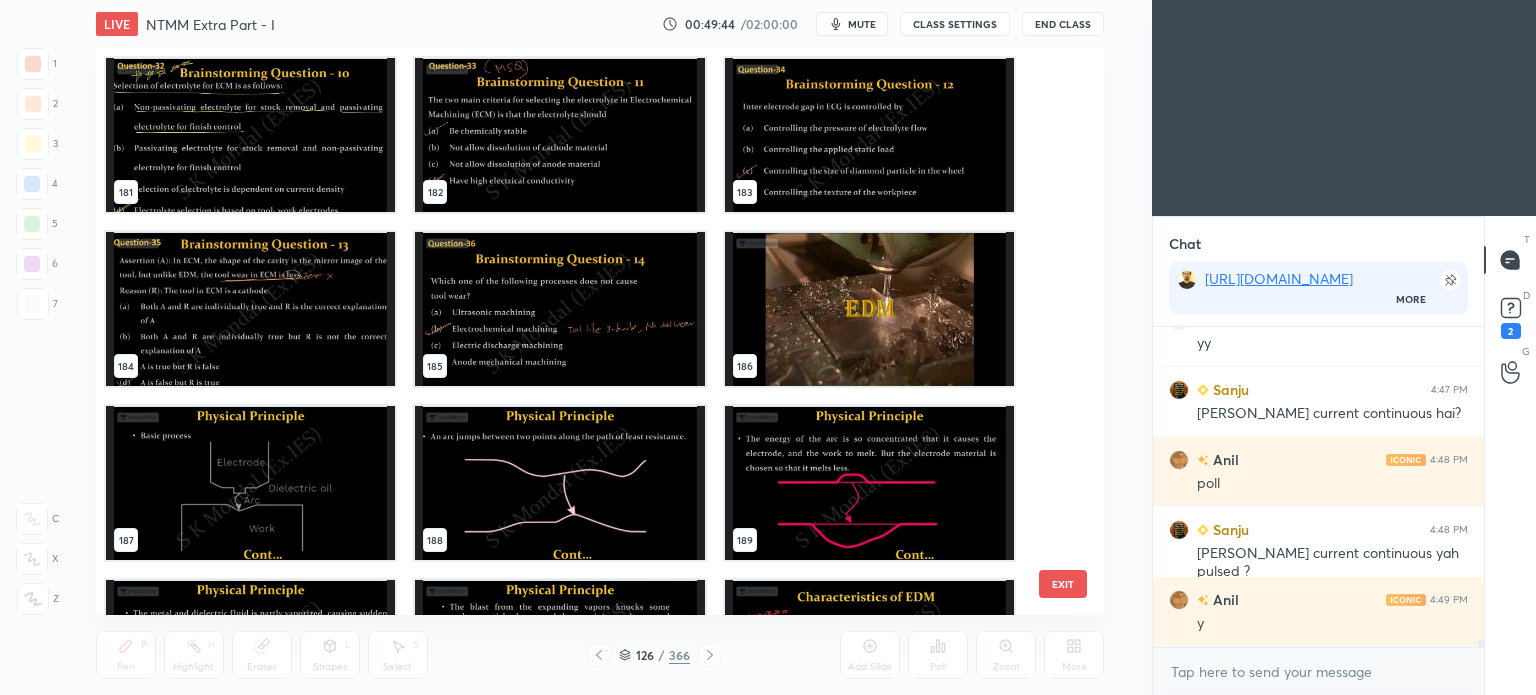 click at bounding box center (868, 309) 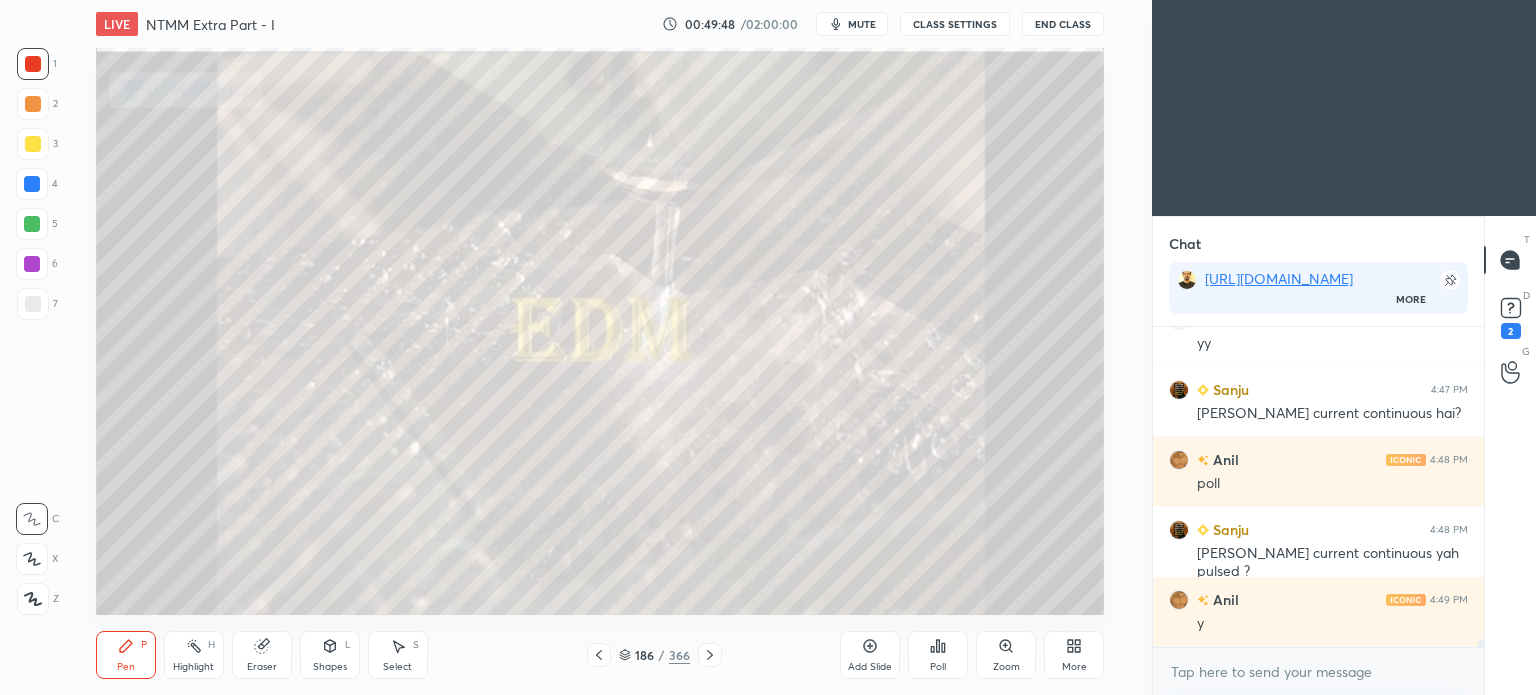 click 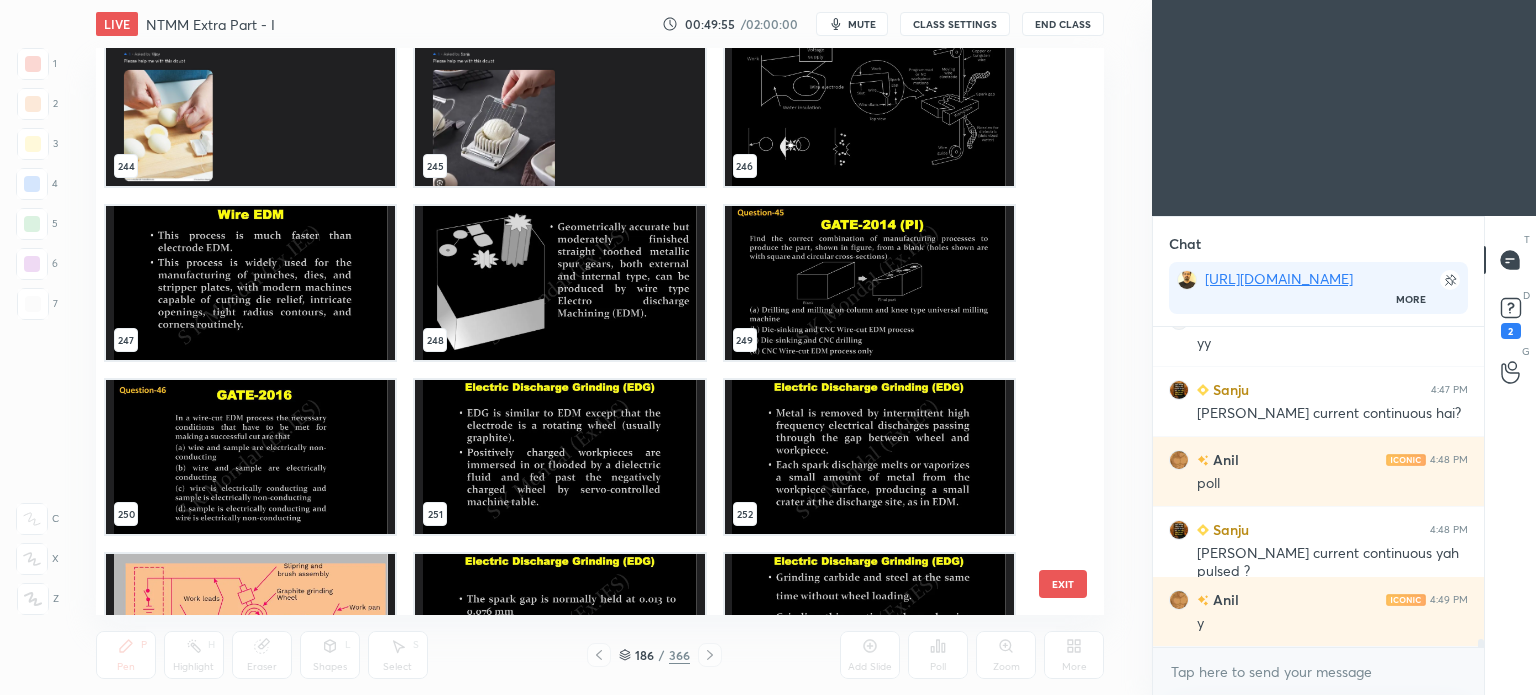click at bounding box center (868, 283) 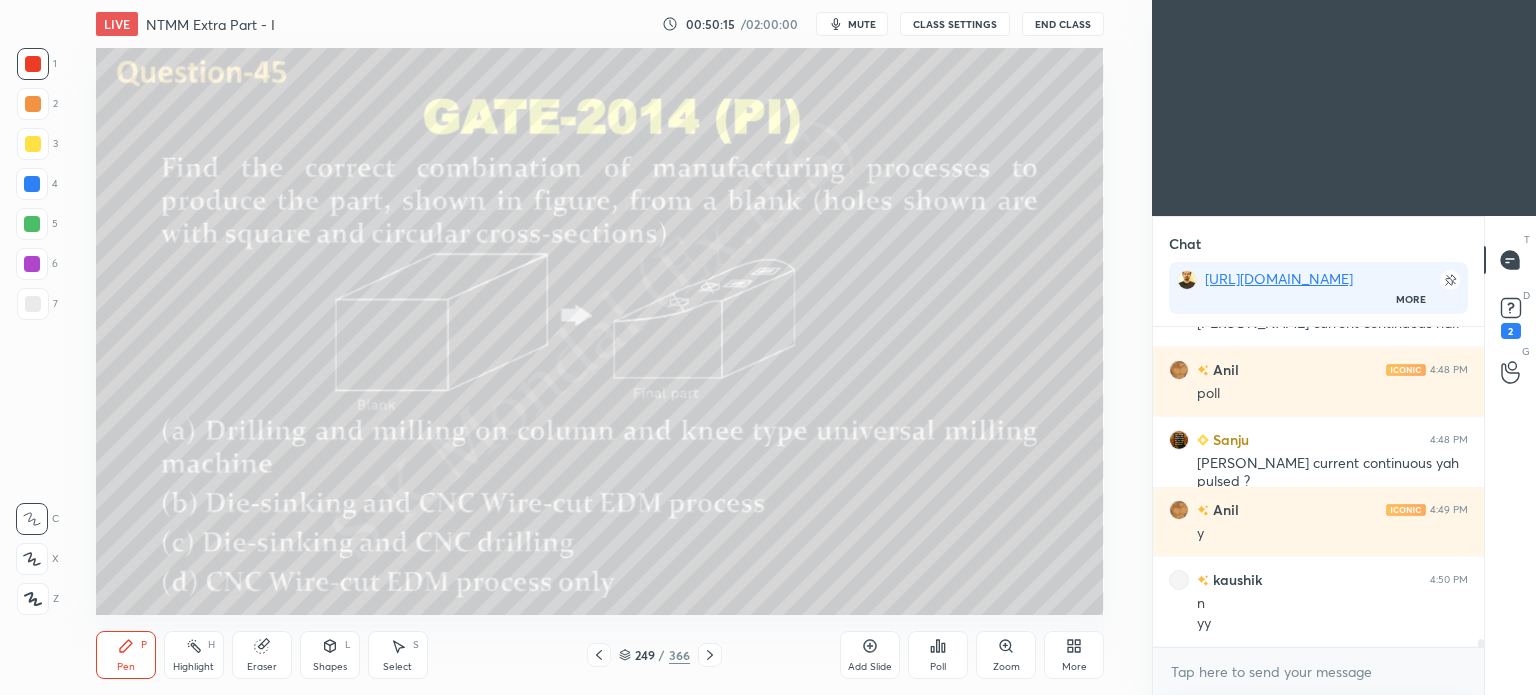 click on "Select S" at bounding box center [398, 655] 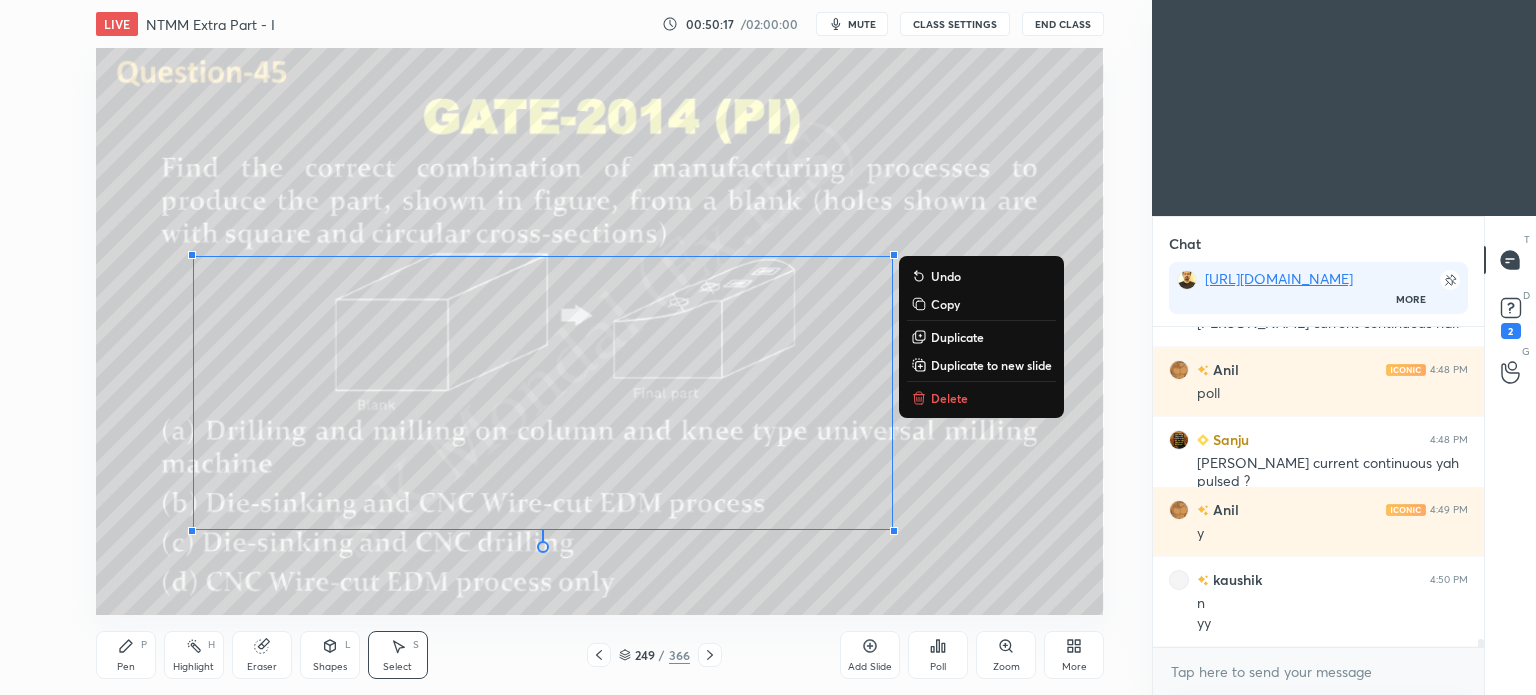 drag, startPoint x: 161, startPoint y: 144, endPoint x: 952, endPoint y: 647, distance: 937.38464 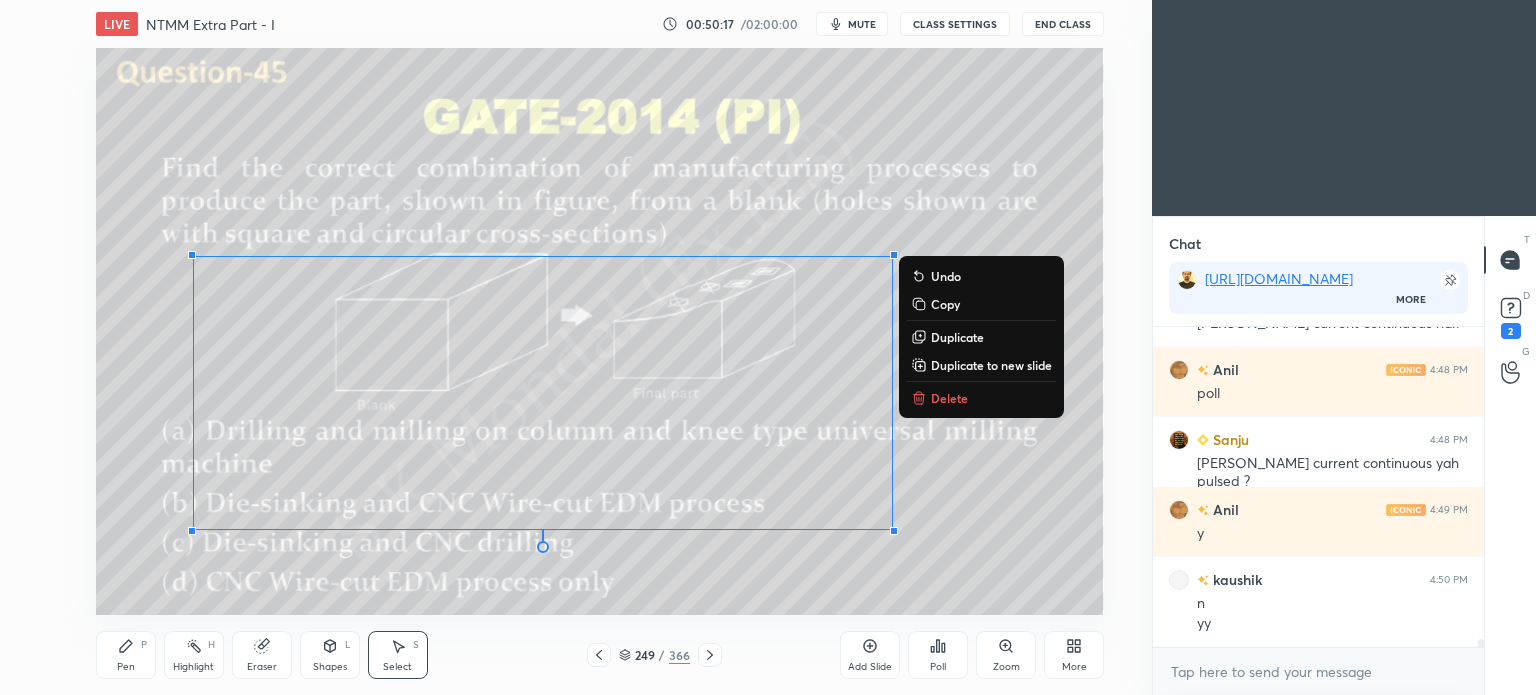 click on "LIVE NTMM Extra Part - I 00:50:17 /  02:00:00 mute CLASS SETTINGS End Class 0 ° Undo Copy Duplicate Duplicate to new slide Delete Setting up your live class Poll for   secs No correct answer Start poll Back NTMM Extra Part - I • L10 of NTMM (ECM, EDM etc.) S K Mondal Pen P Highlight H Eraser Shapes L Select S 249 / 366 Add Slide Poll Zoom More" at bounding box center (600, 347) 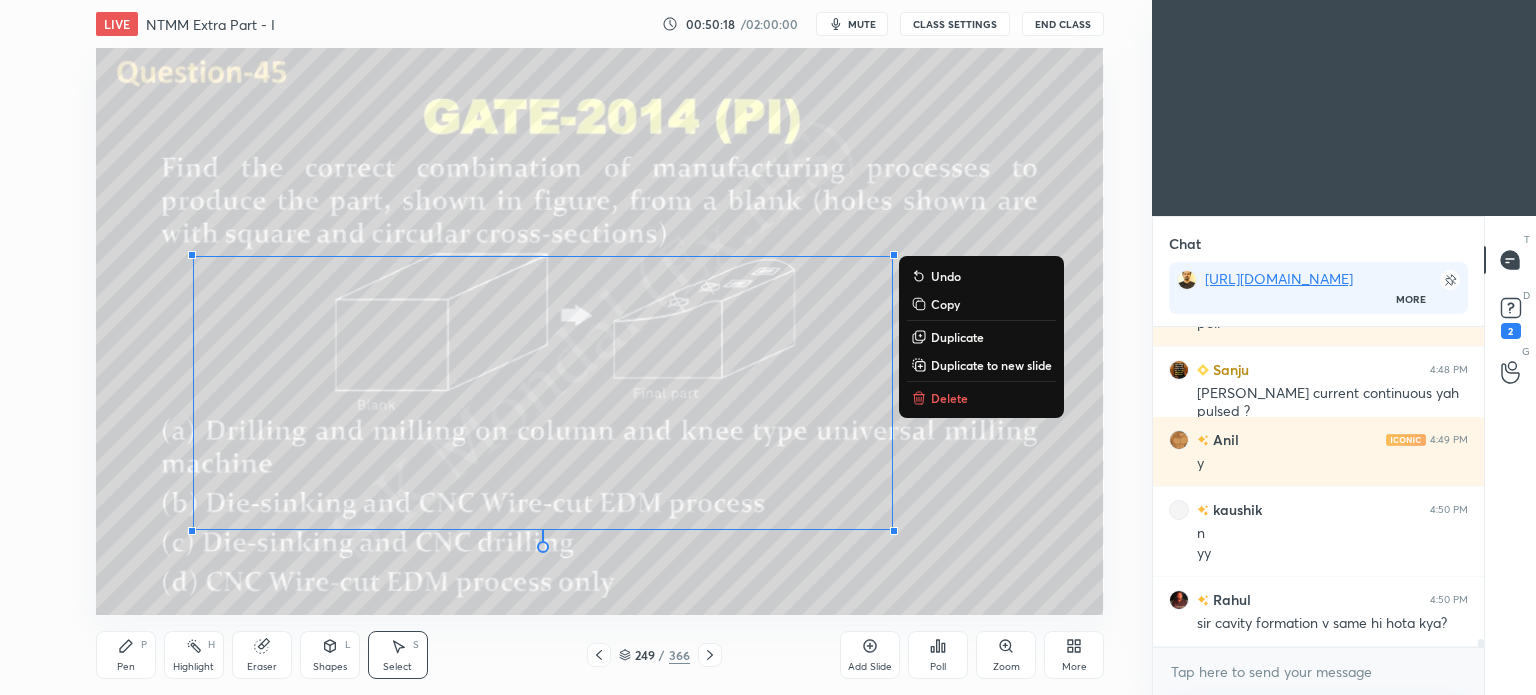 click on "Delete" at bounding box center (981, 398) 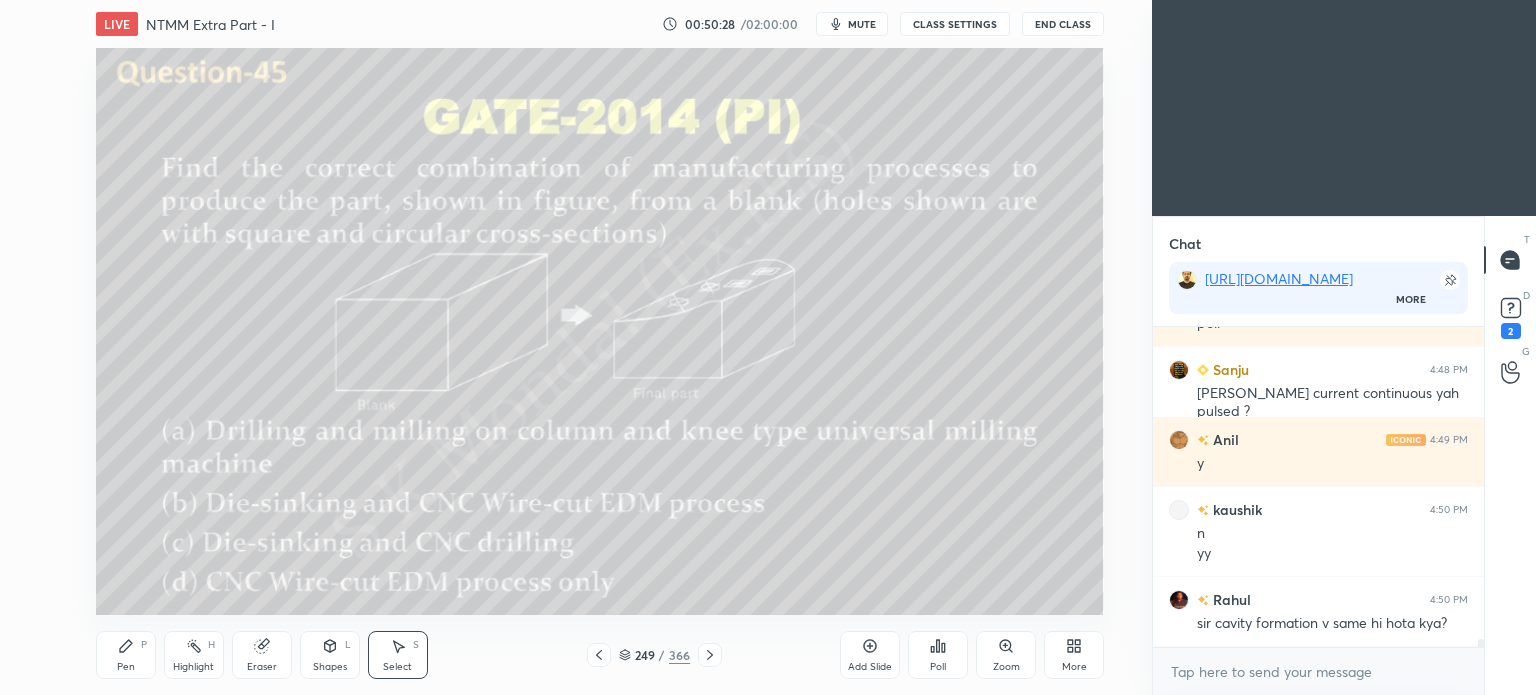 click on "Pen" at bounding box center [126, 667] 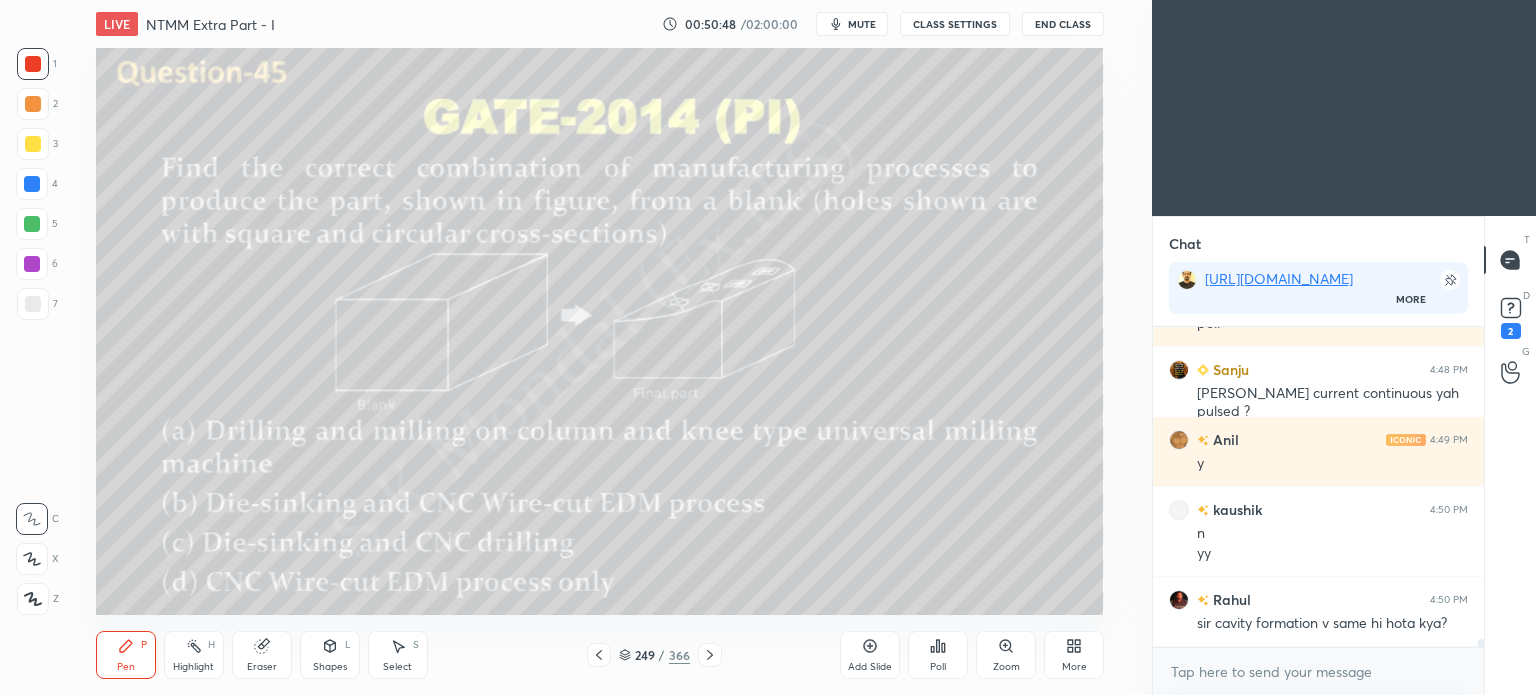 click 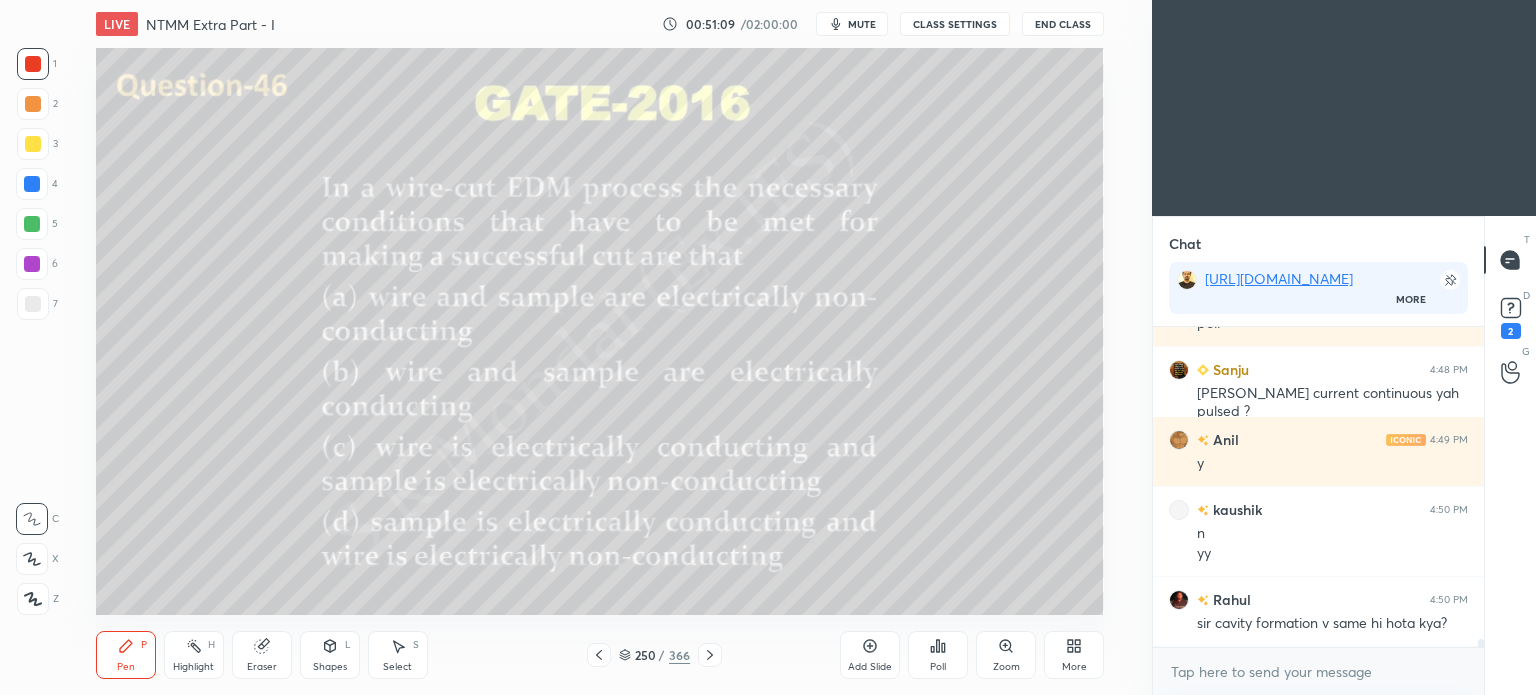 scroll, scrollTop: 13258, scrollLeft: 0, axis: vertical 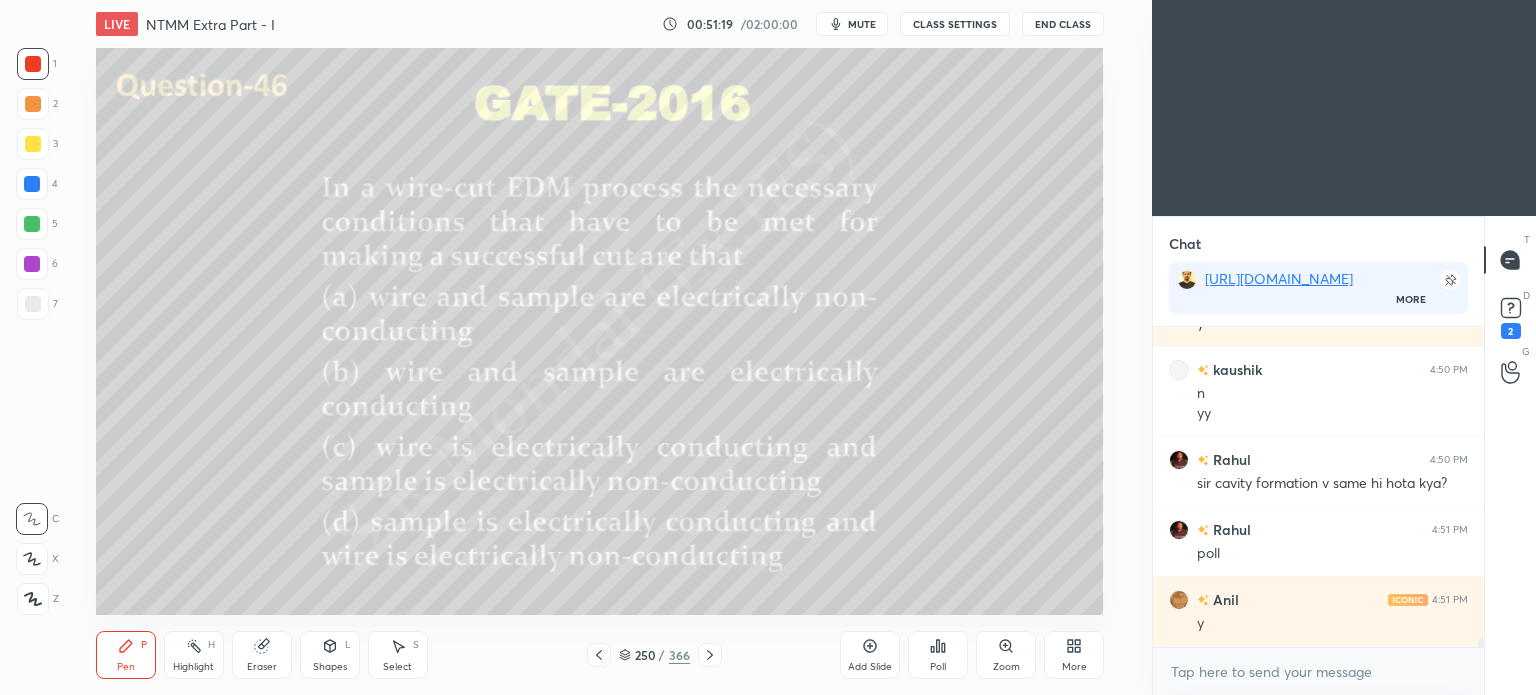 click on "Poll" at bounding box center (938, 655) 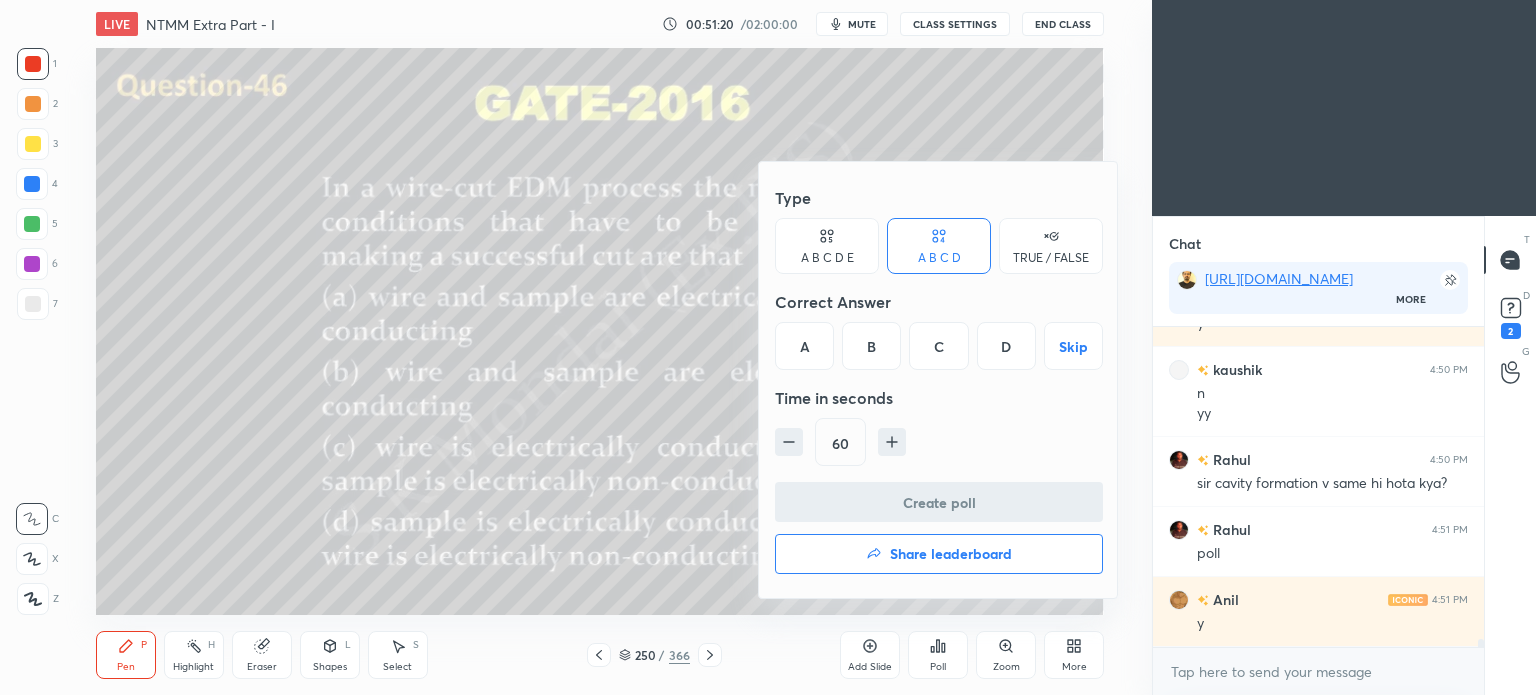 click on "B" at bounding box center (871, 346) 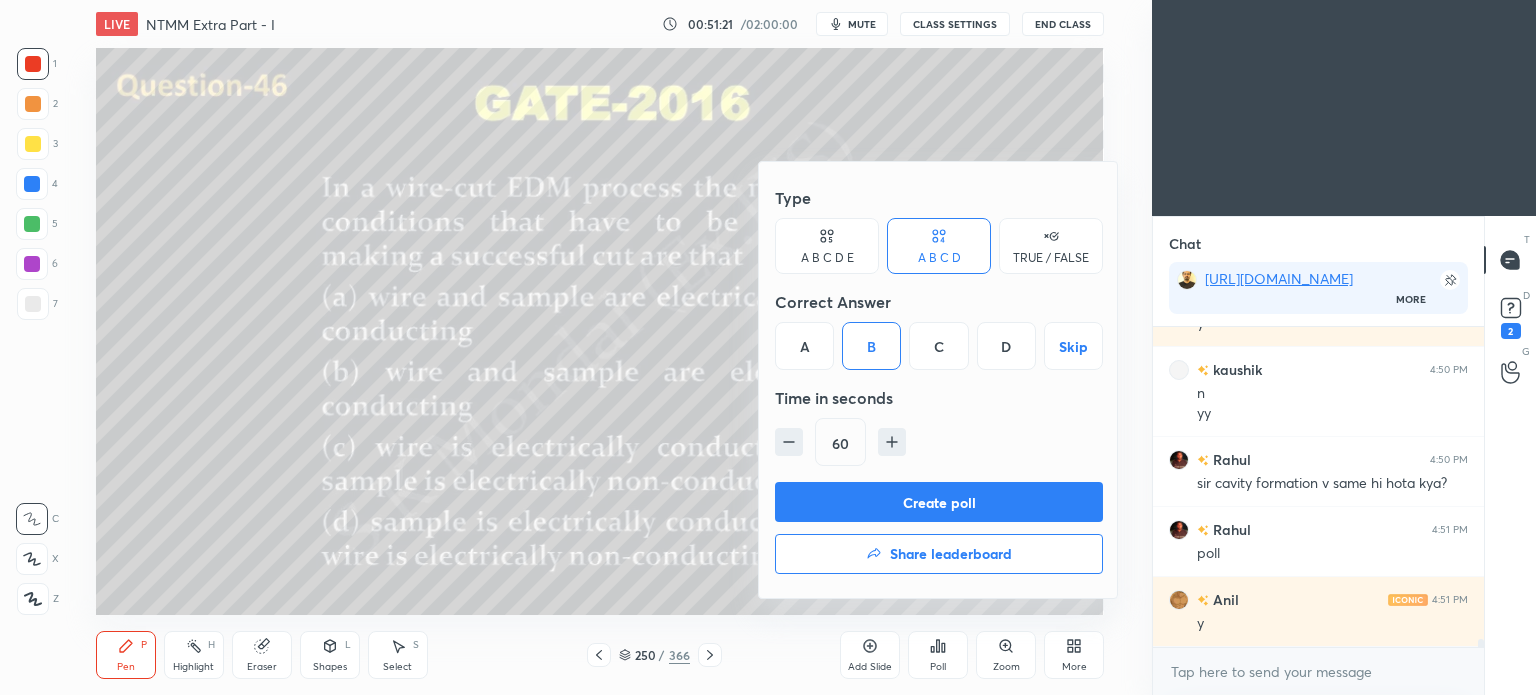 click on "Create poll" at bounding box center [939, 502] 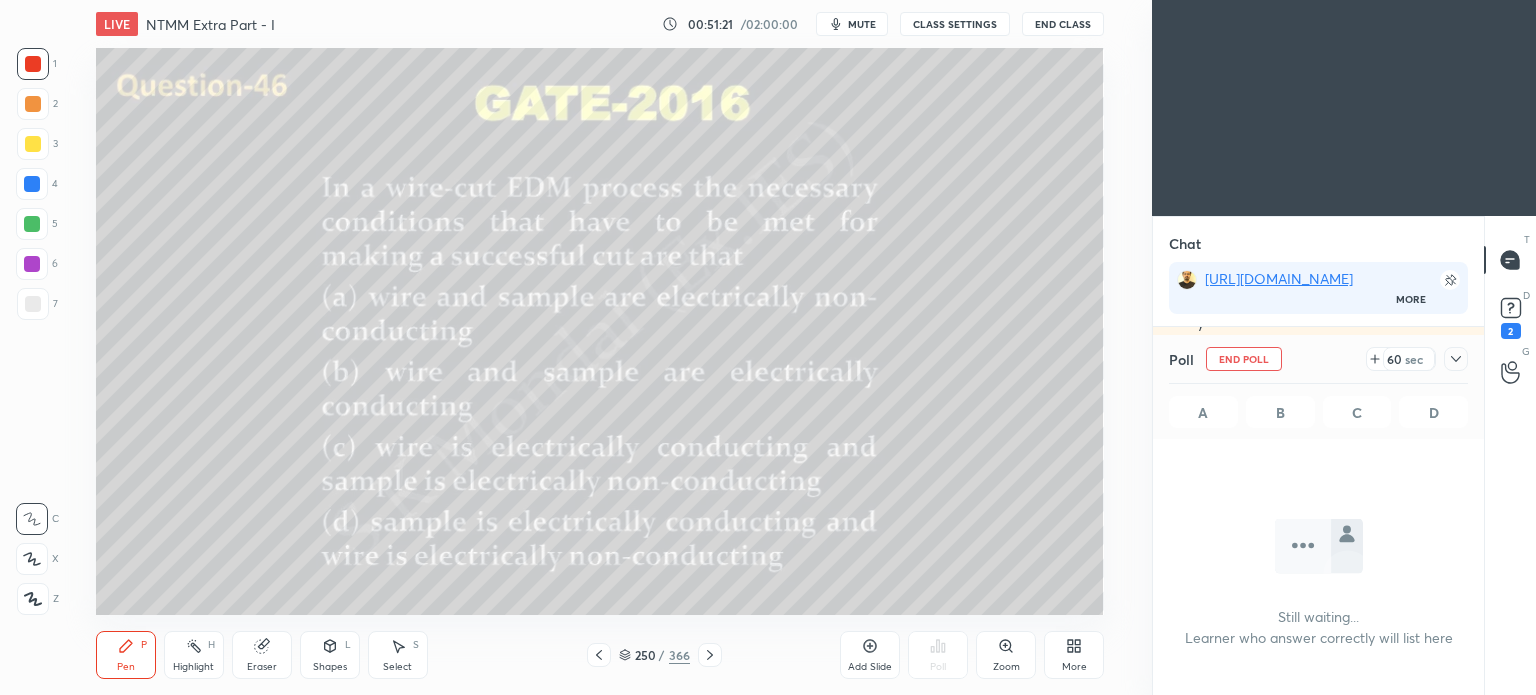 scroll, scrollTop: 220, scrollLeft: 325, axis: both 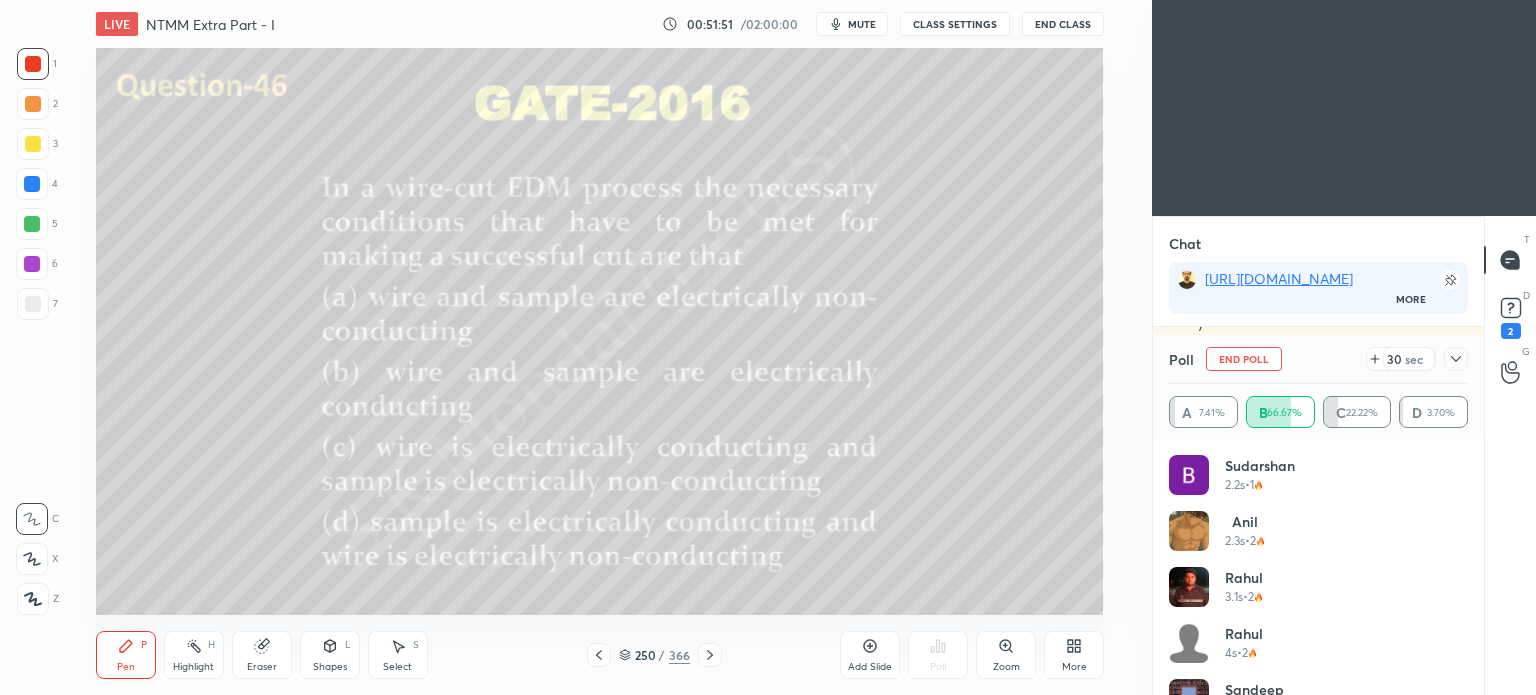 click on "Pen P Highlight H Eraser Shapes L Select S 250 / 366 Add Slide Poll Zoom More" at bounding box center [600, 655] 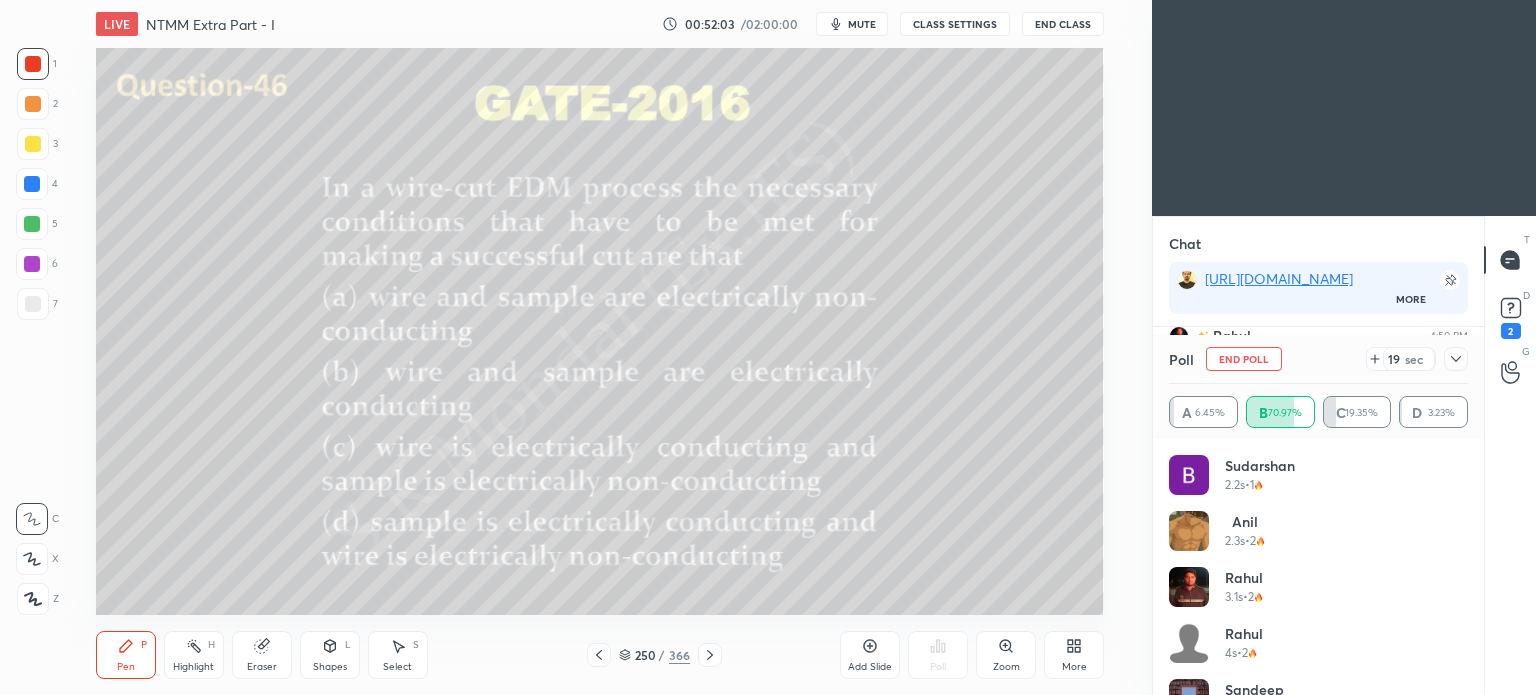 scroll, scrollTop: 13522, scrollLeft: 0, axis: vertical 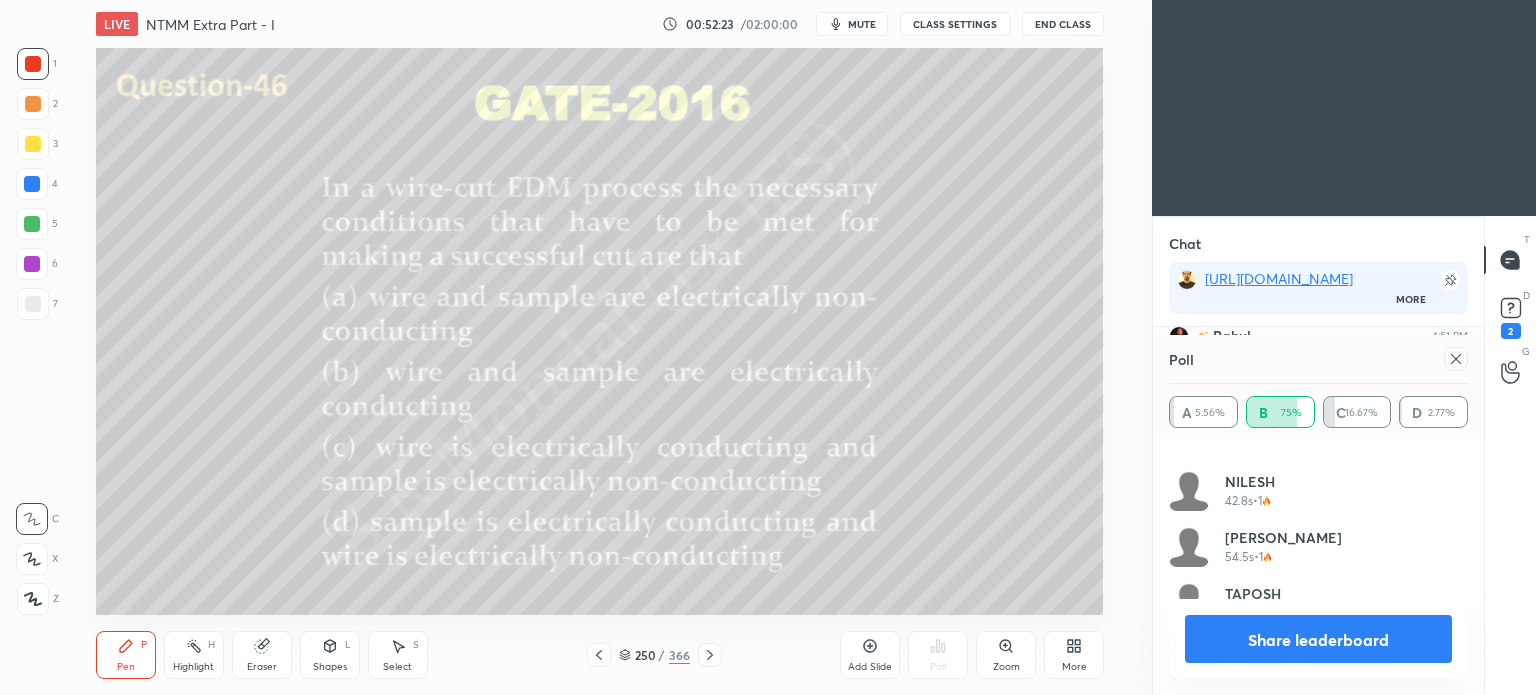 click on "Share leaderboard" at bounding box center (1318, 639) 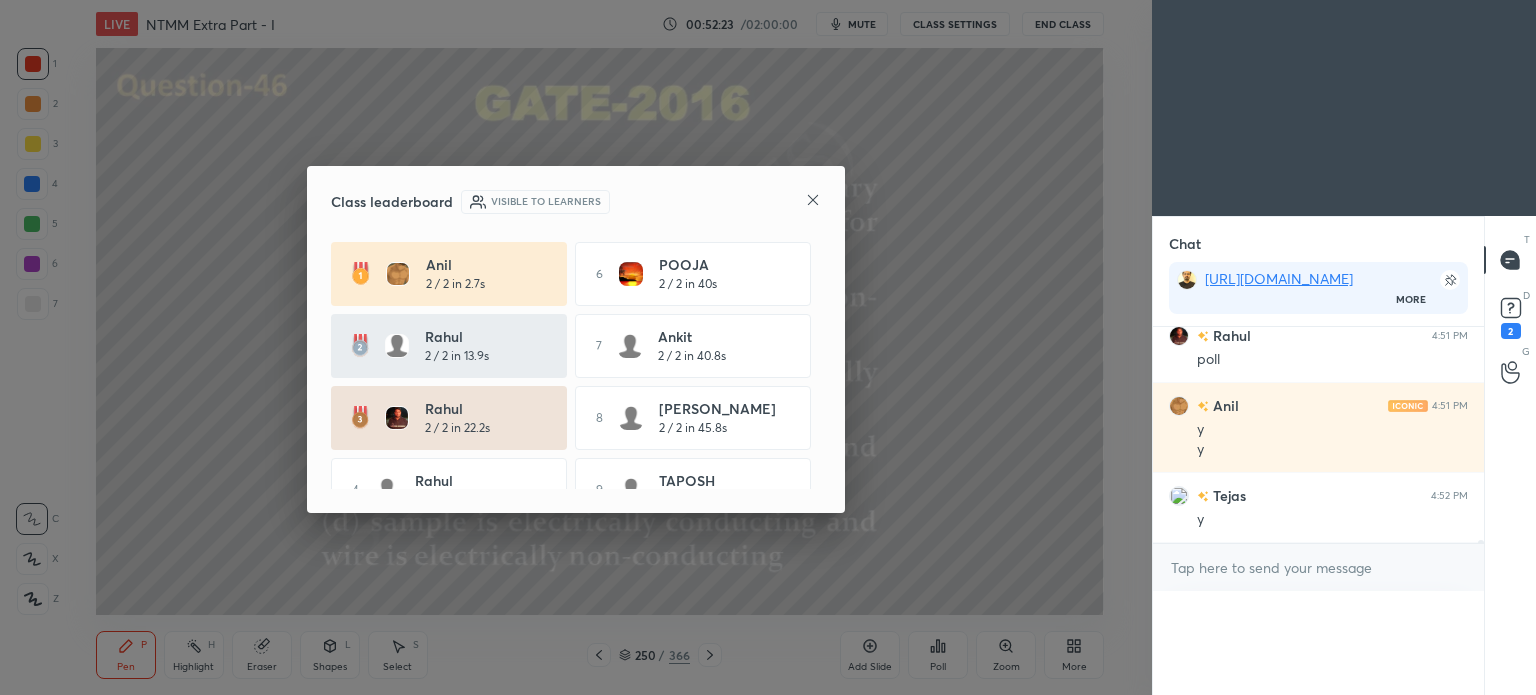 scroll, scrollTop: 0, scrollLeft: 0, axis: both 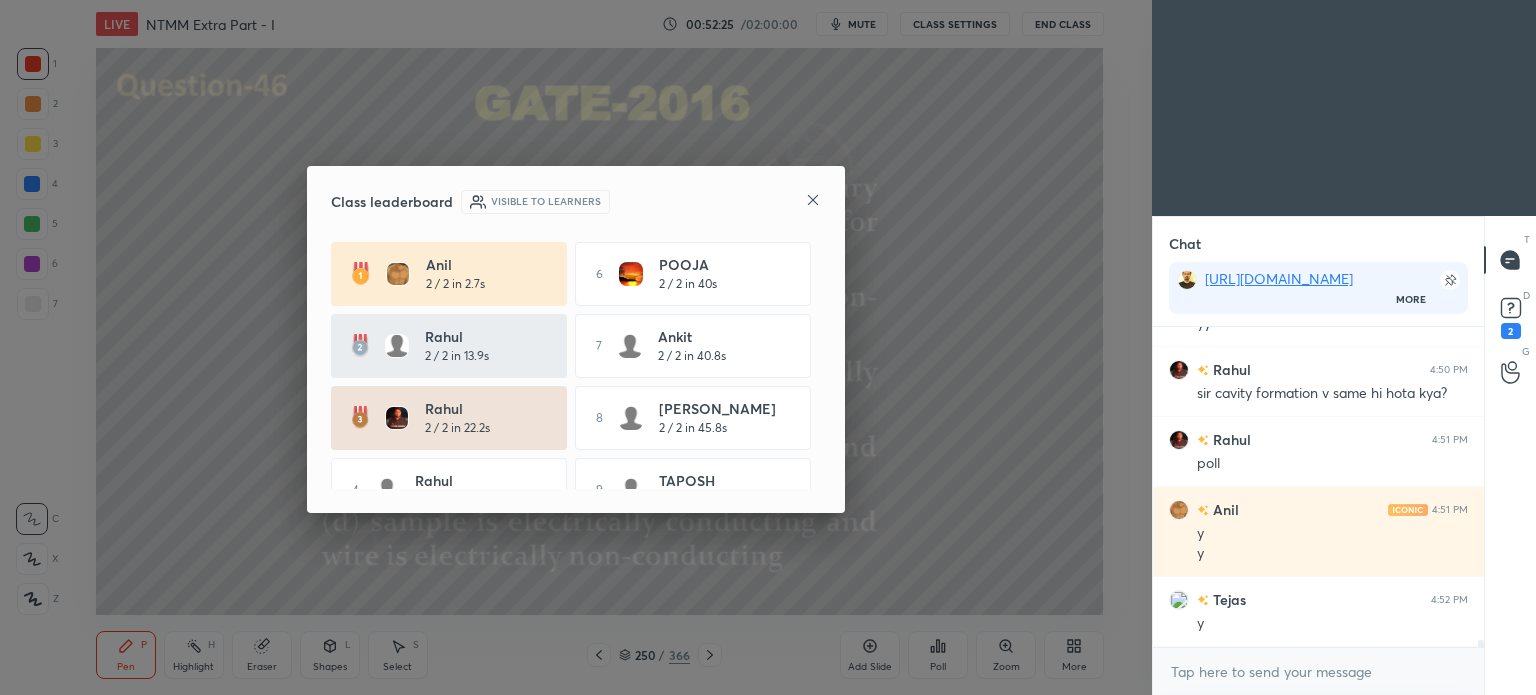 click 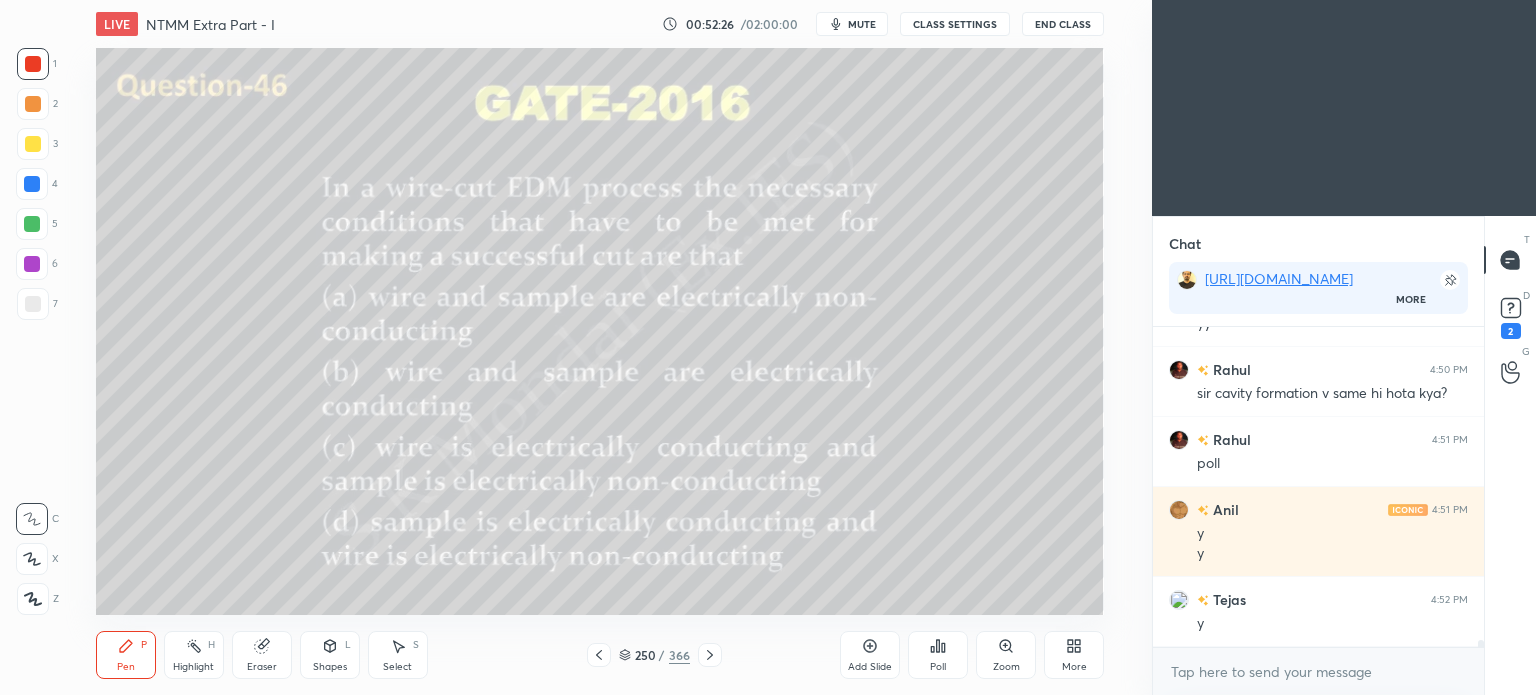 click on "250 / 366" at bounding box center (654, 655) 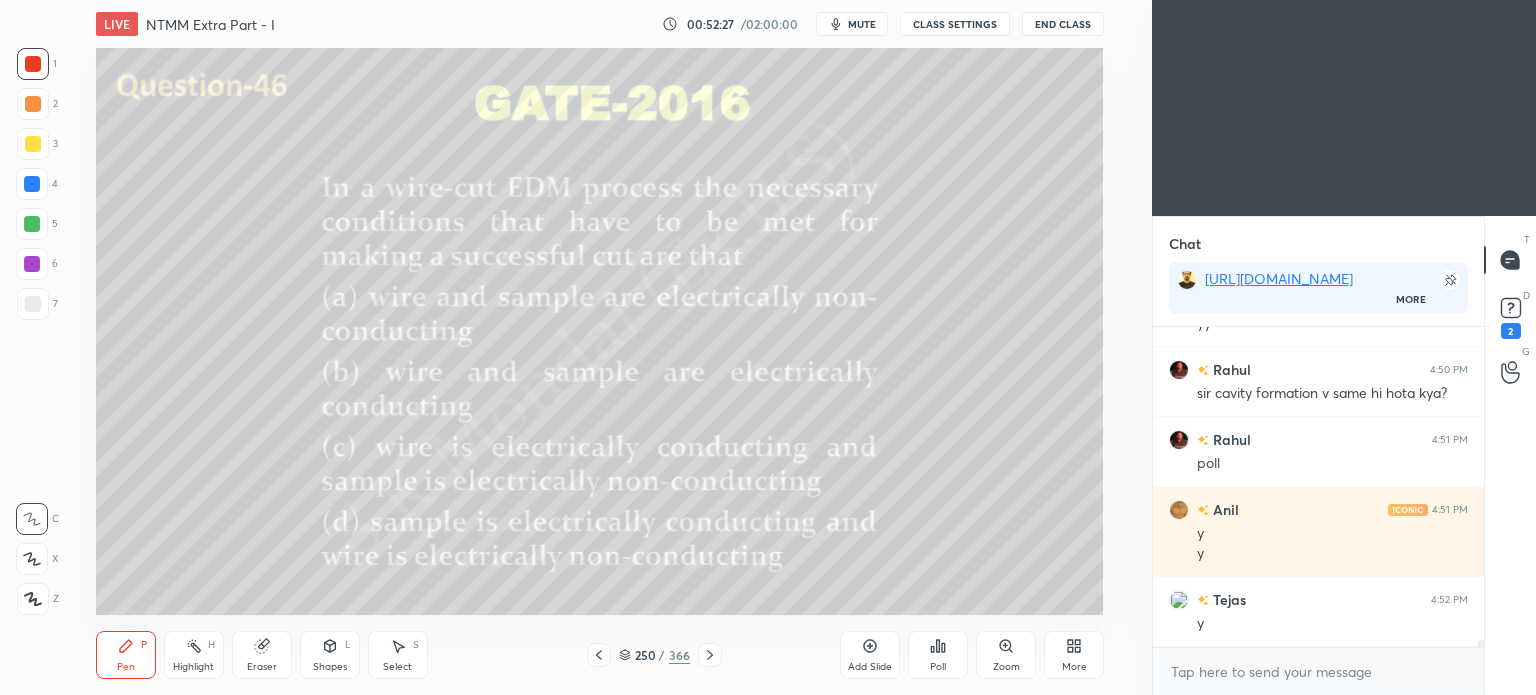 click 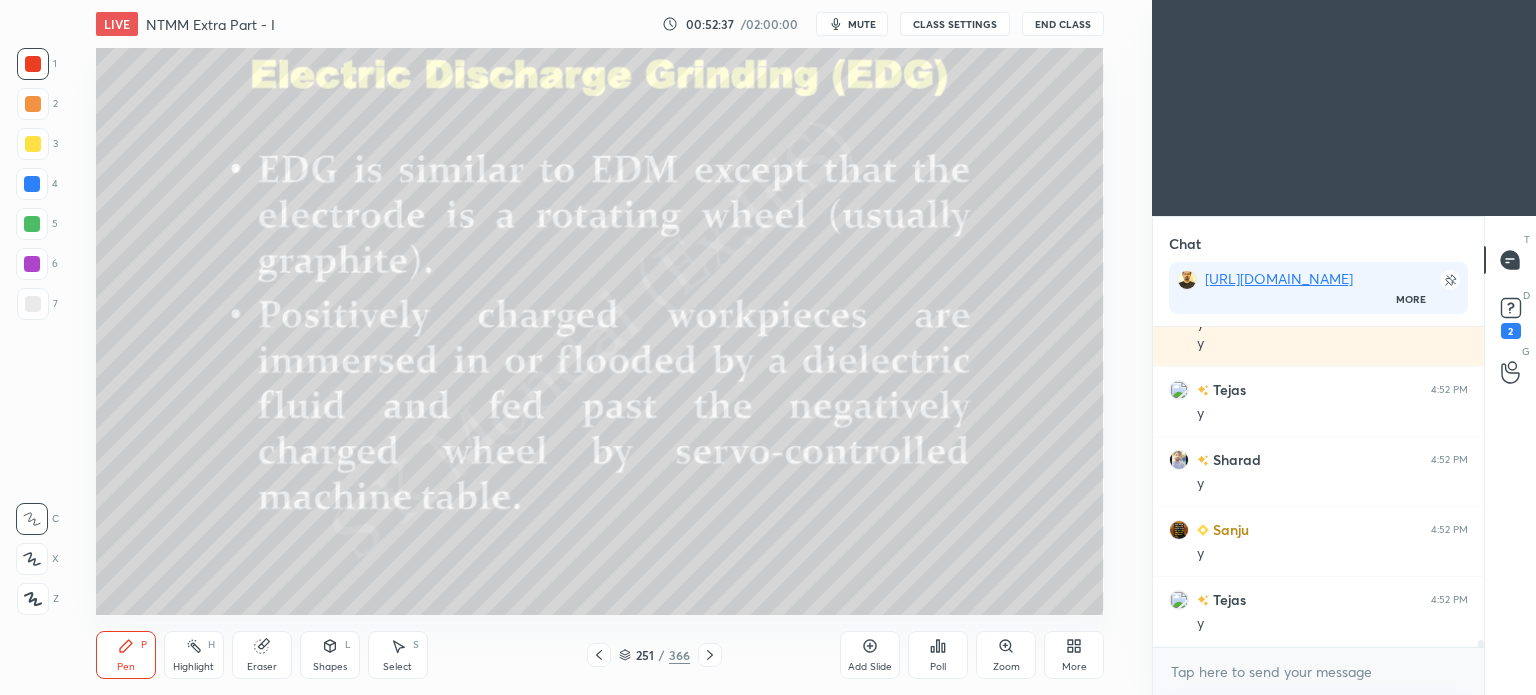 scroll, scrollTop: 13698, scrollLeft: 0, axis: vertical 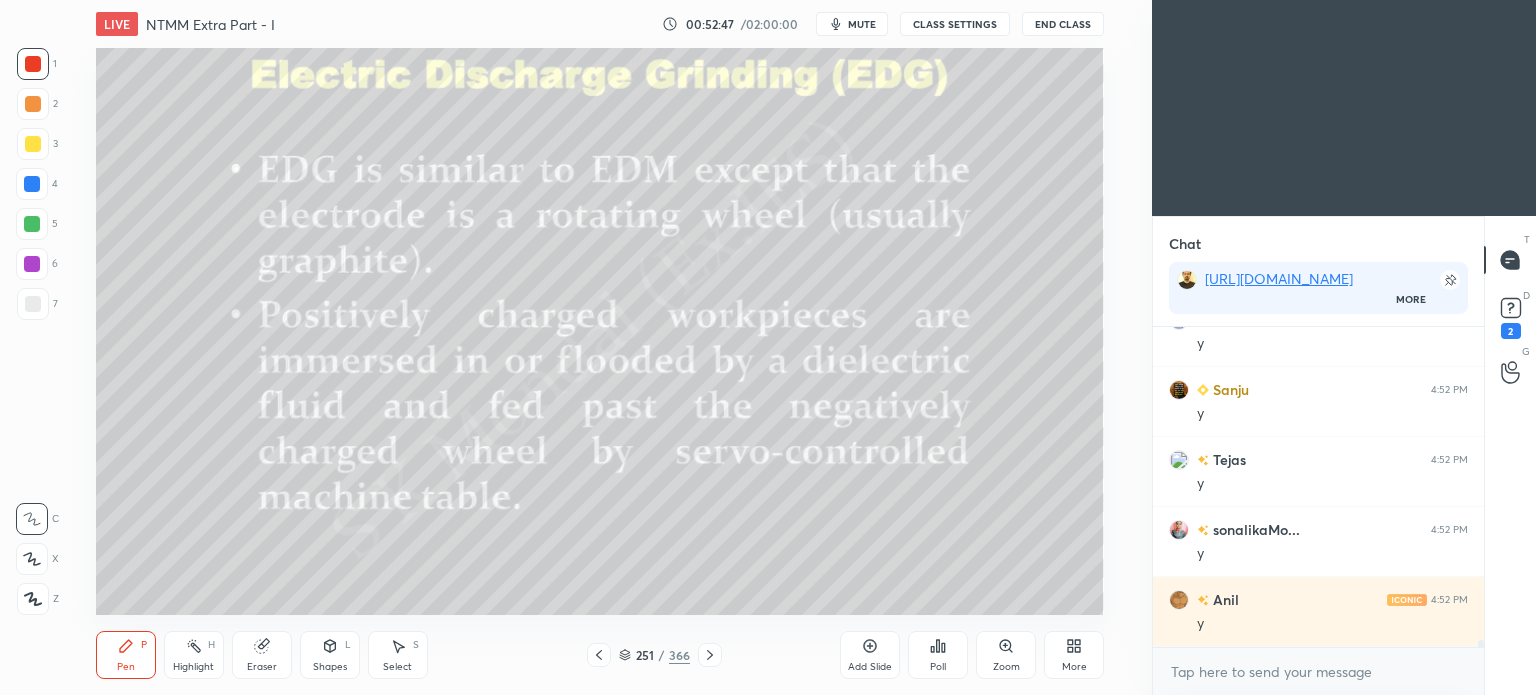 click on "Pen" at bounding box center (126, 667) 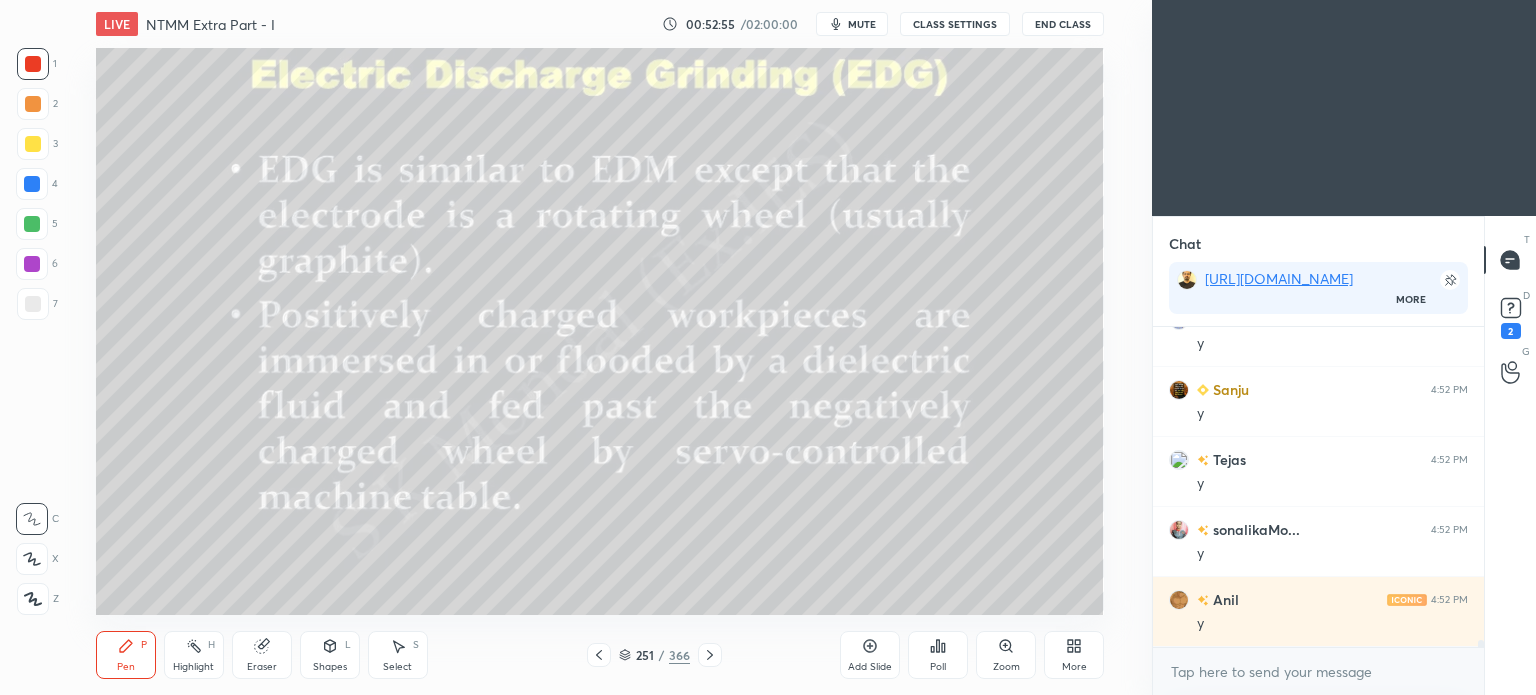 click 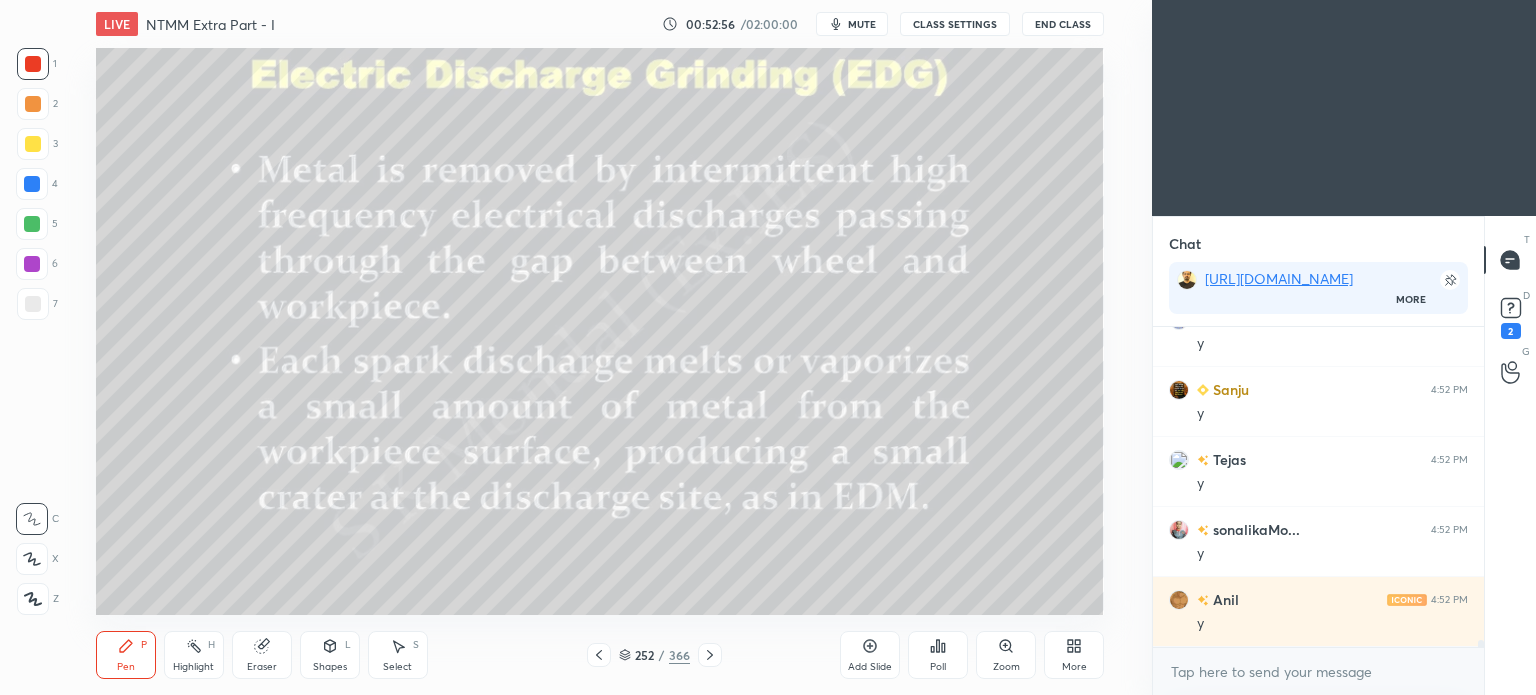 click 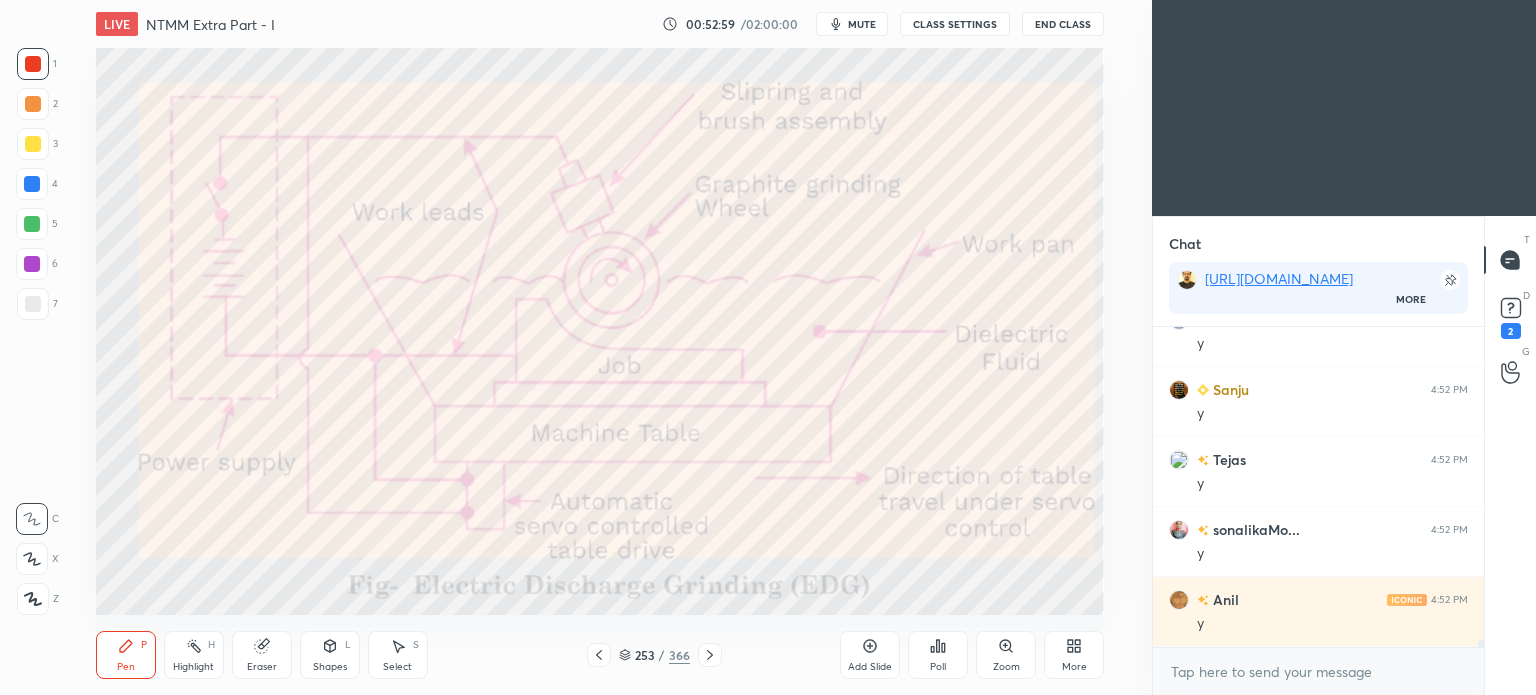 click on "Pen P" at bounding box center [126, 655] 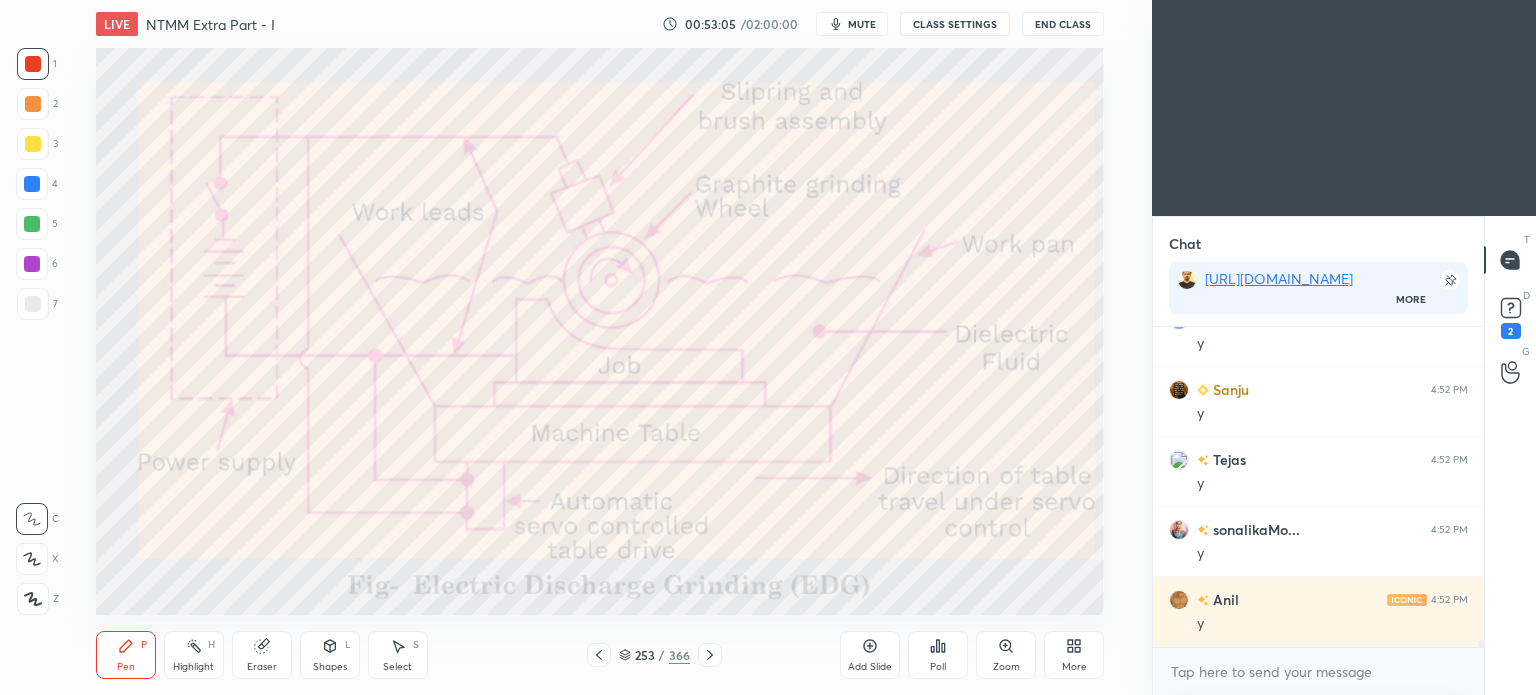 scroll, scrollTop: 13838, scrollLeft: 0, axis: vertical 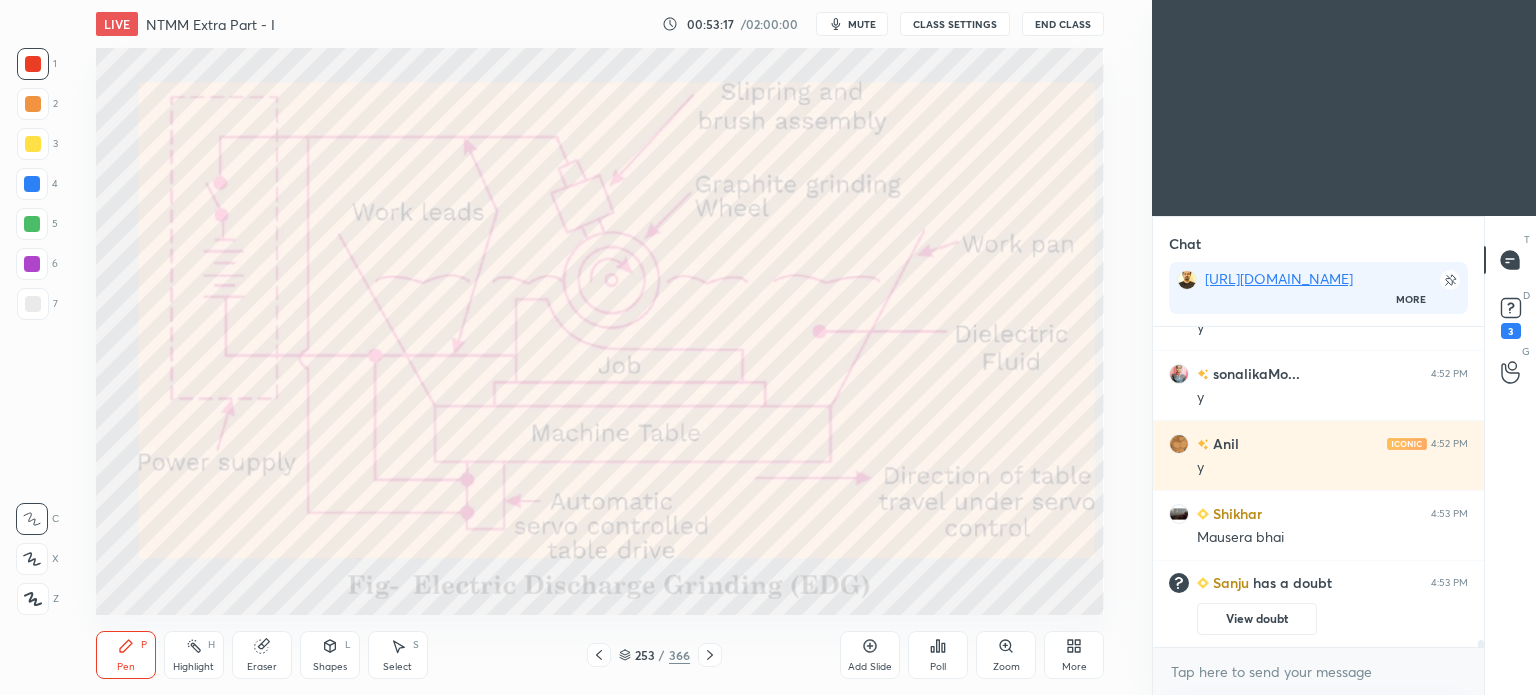 click on "Select" at bounding box center [397, 667] 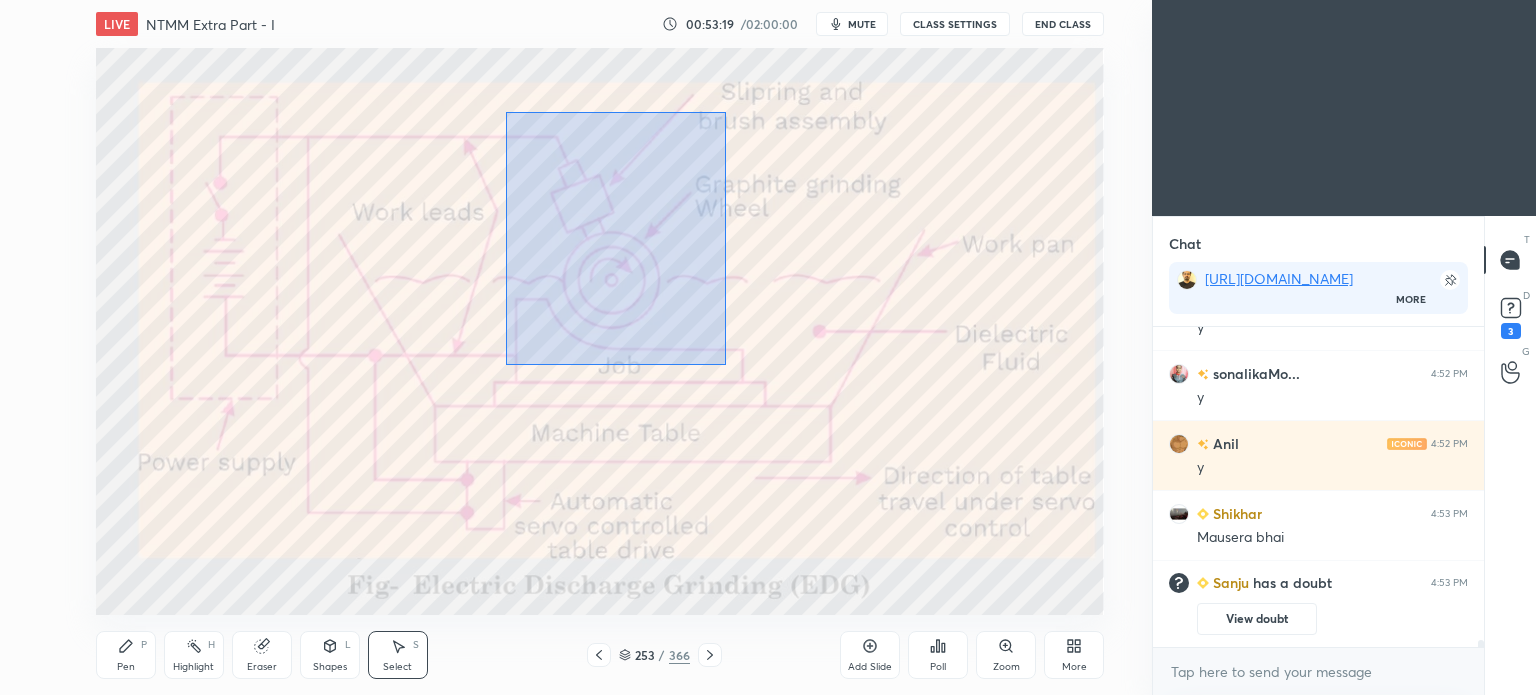 drag, startPoint x: 506, startPoint y: 111, endPoint x: 725, endPoint y: 365, distance: 335.37592 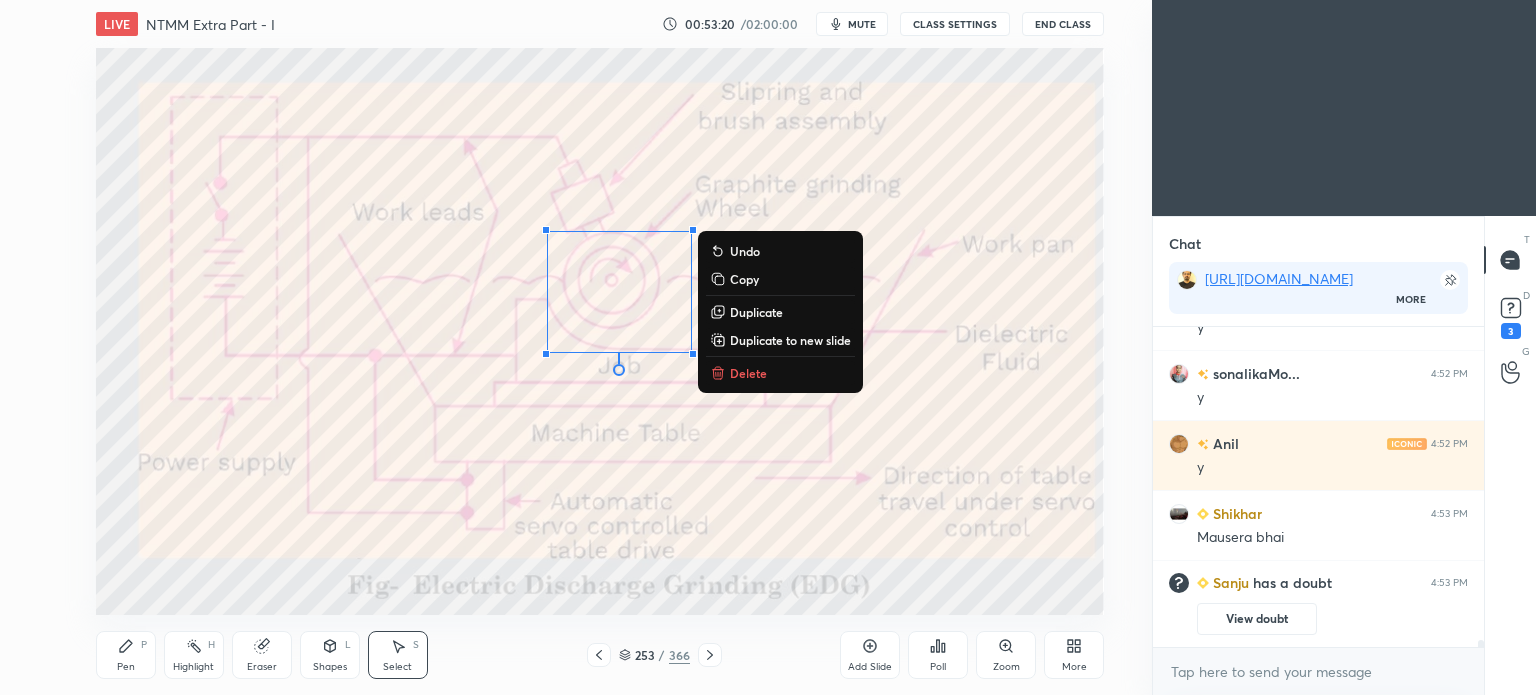 click on "Delete" at bounding box center [748, 373] 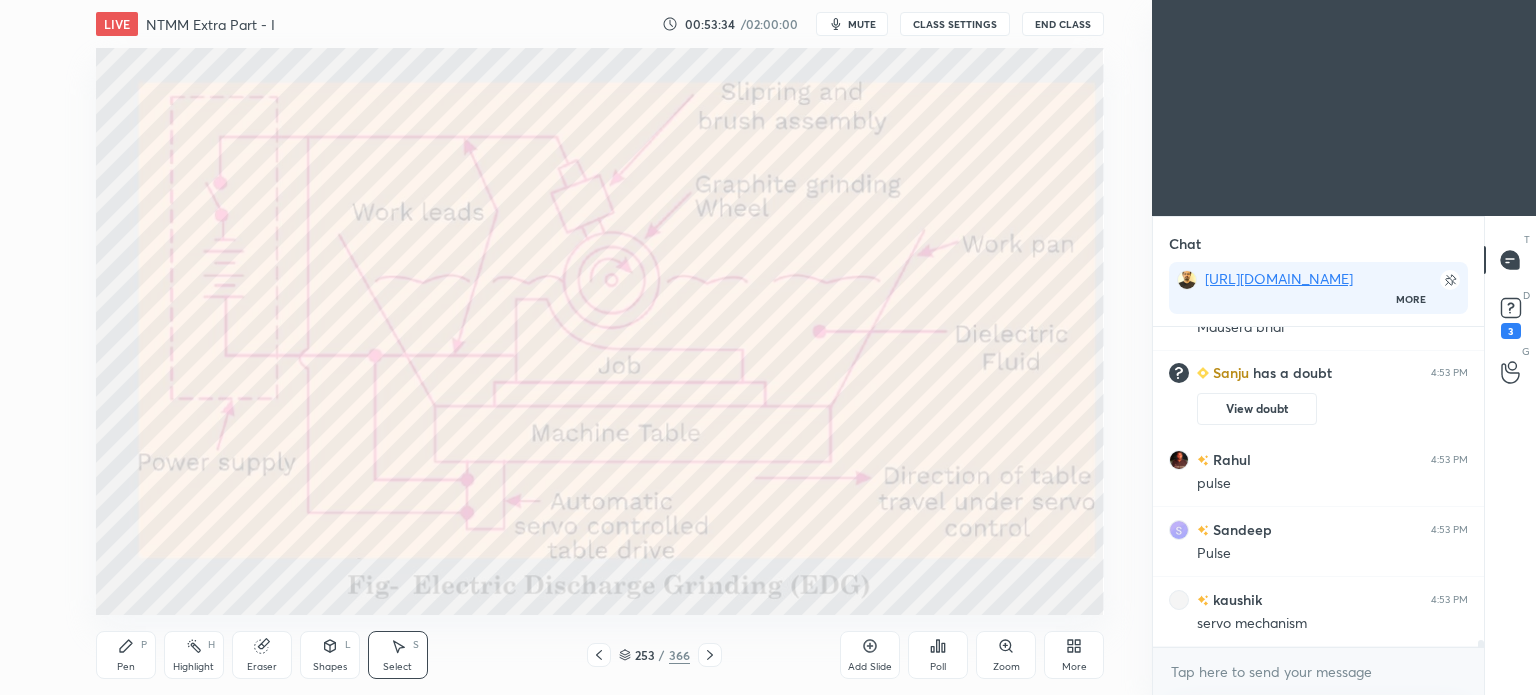scroll, scrollTop: 13406, scrollLeft: 0, axis: vertical 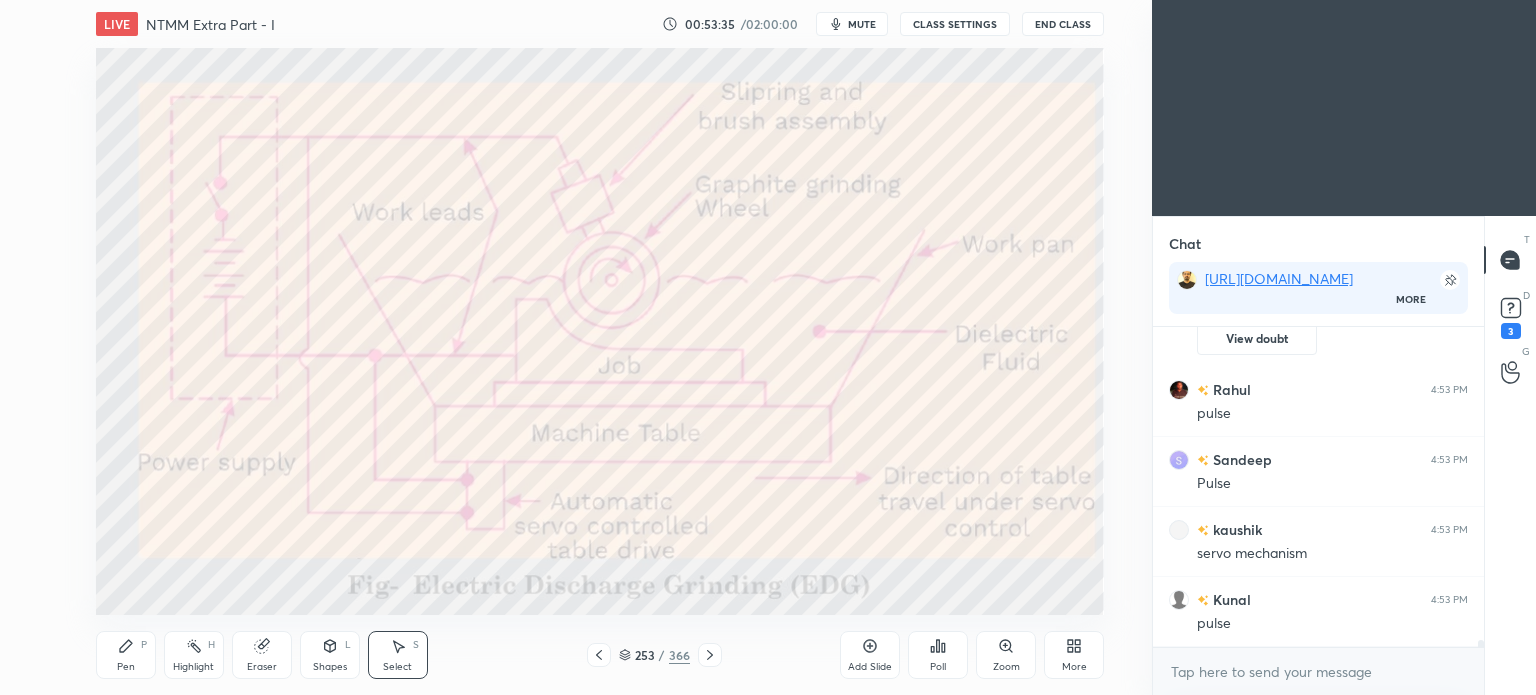 click on "Pen P" at bounding box center [126, 655] 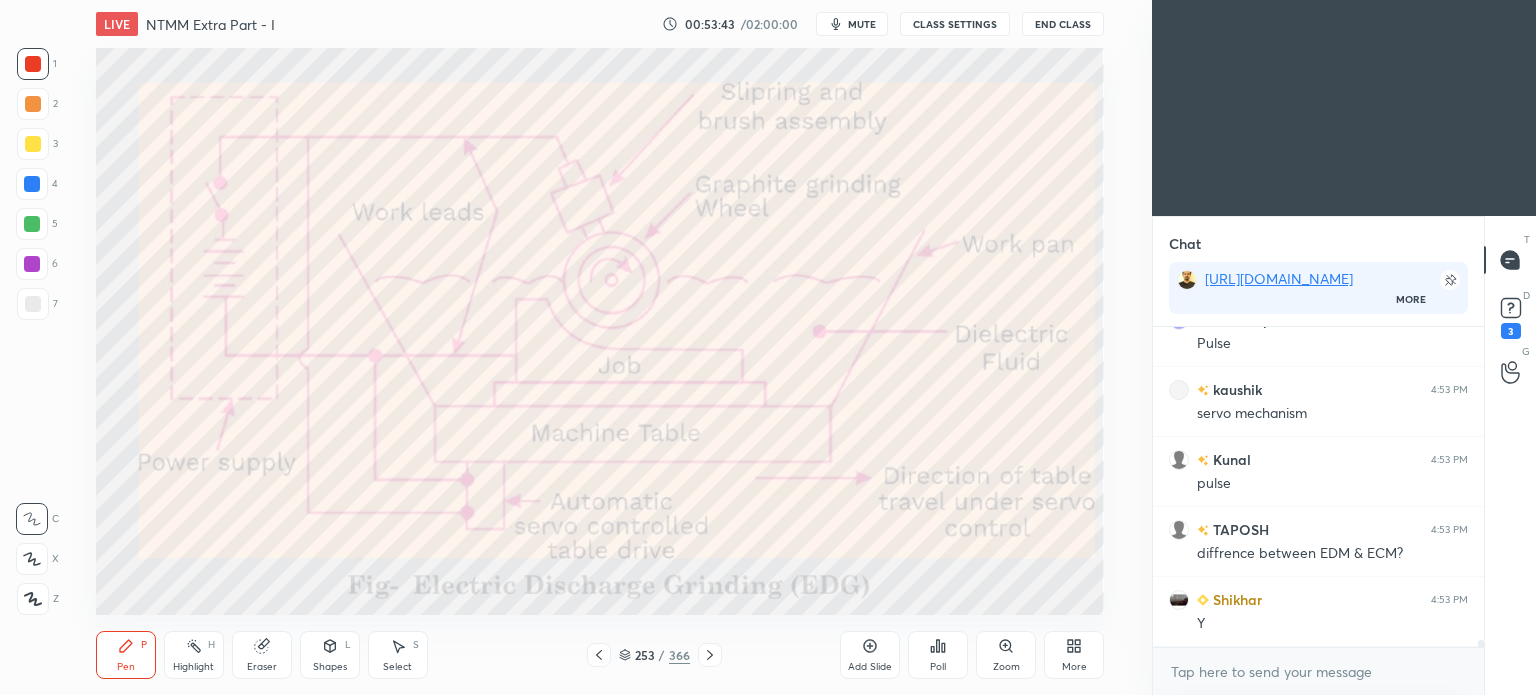 scroll, scrollTop: 13616, scrollLeft: 0, axis: vertical 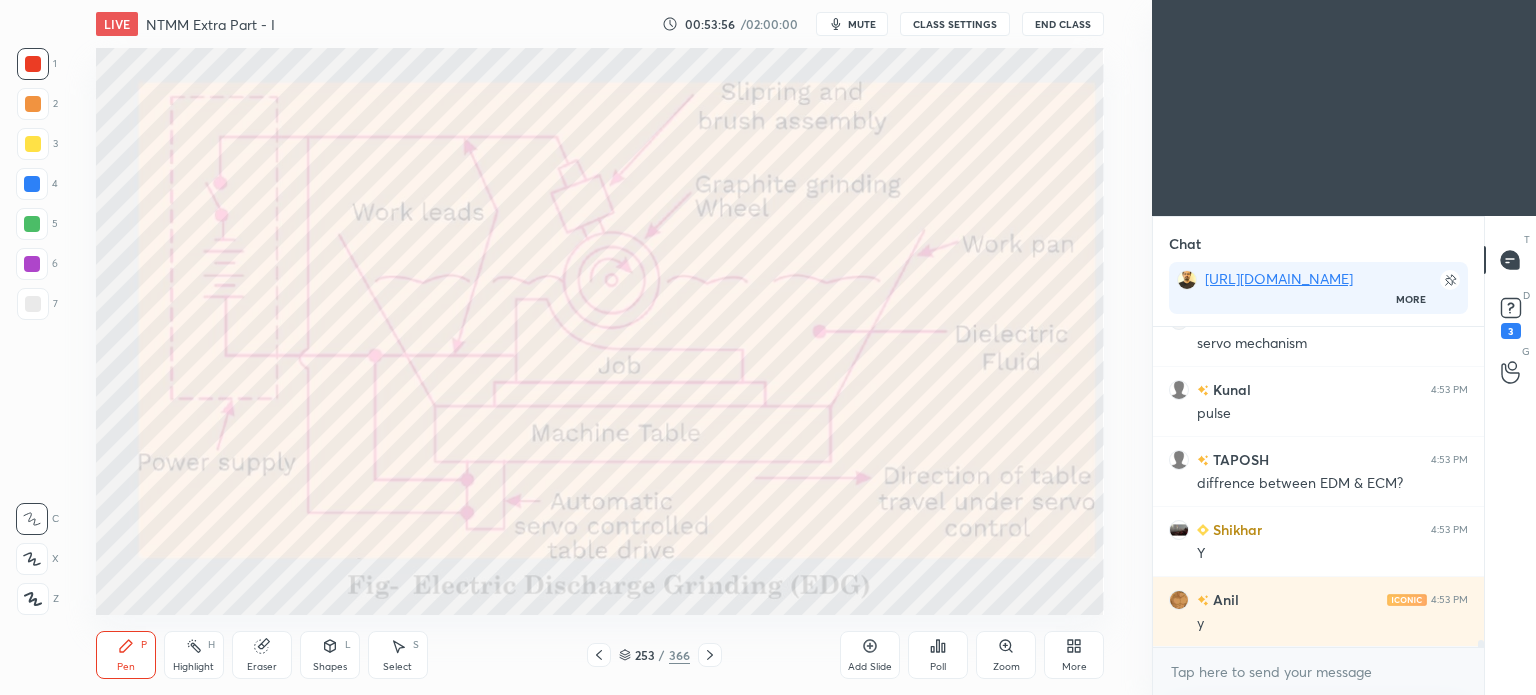 click 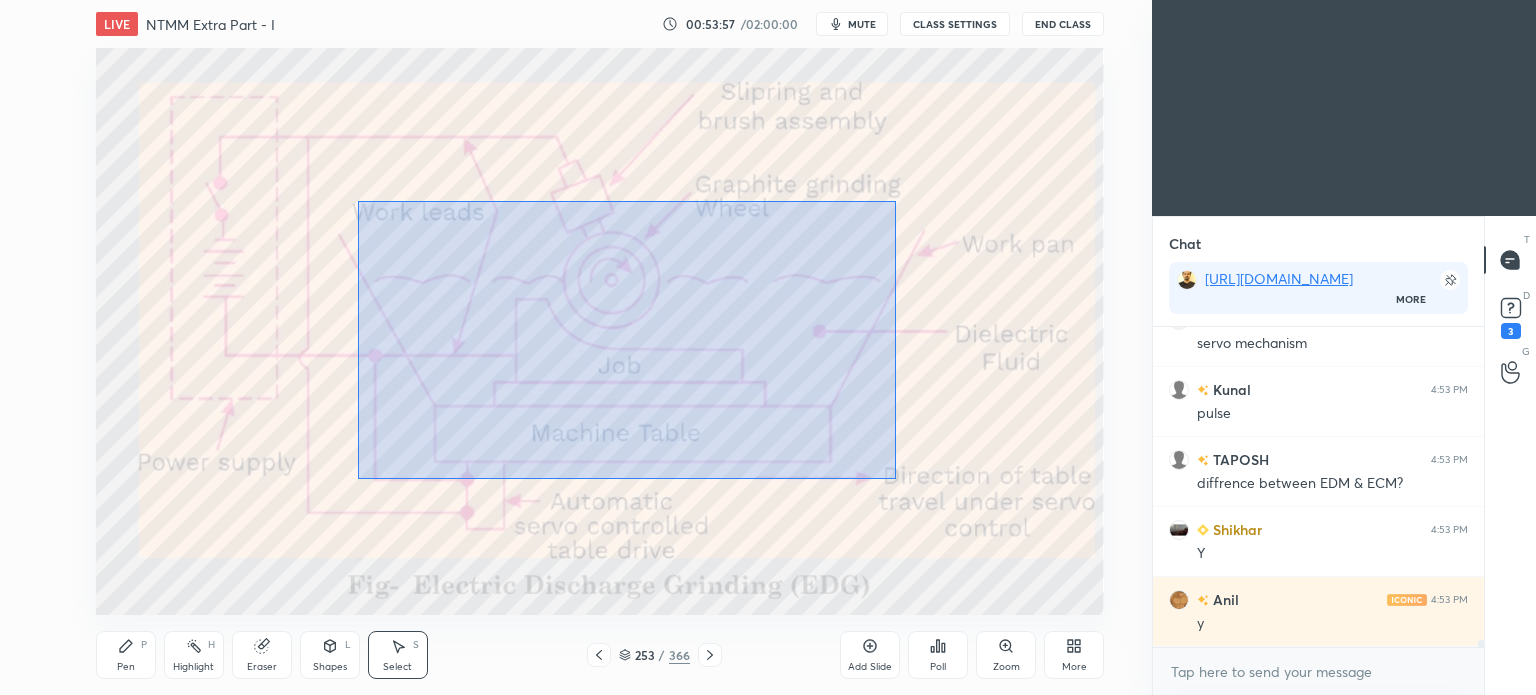 drag, startPoint x: 357, startPoint y: 201, endPoint x: 896, endPoint y: 479, distance: 606.4693 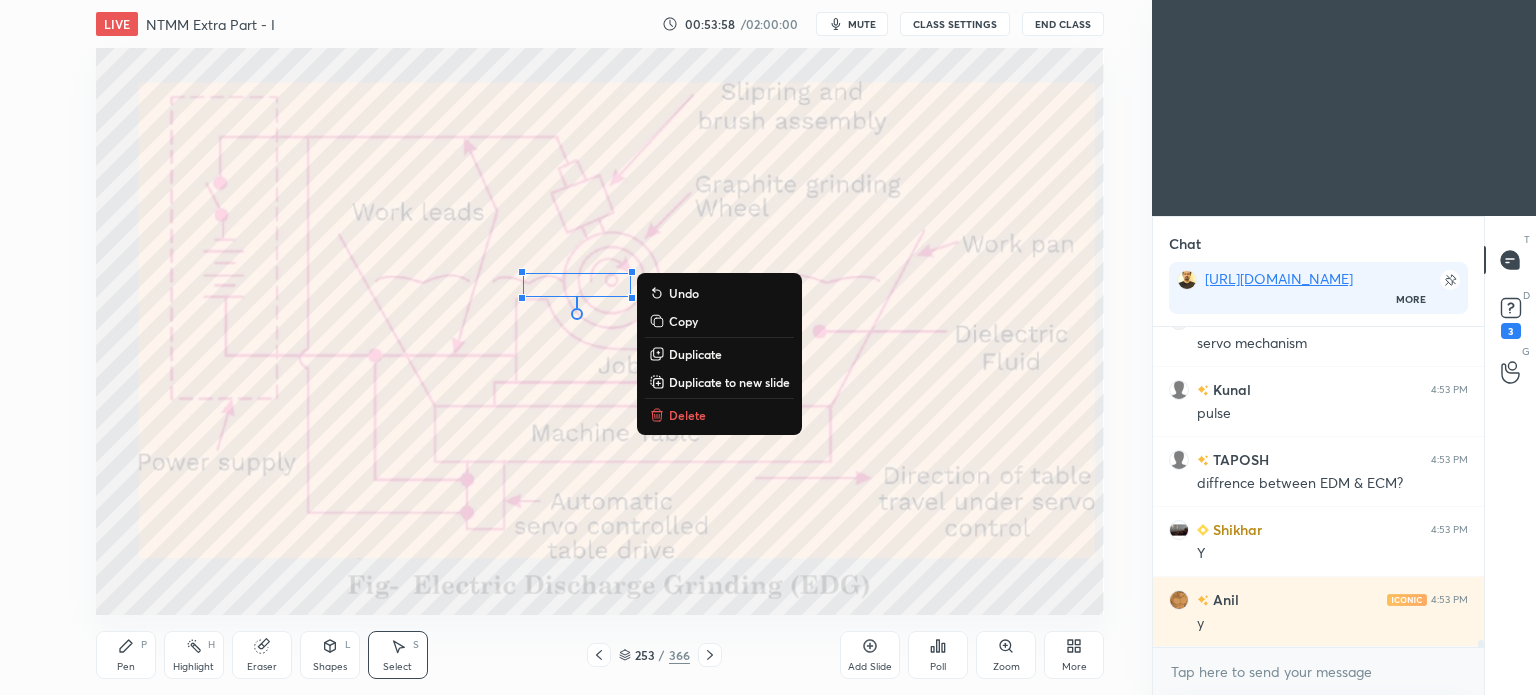 click on "Delete" at bounding box center [687, 415] 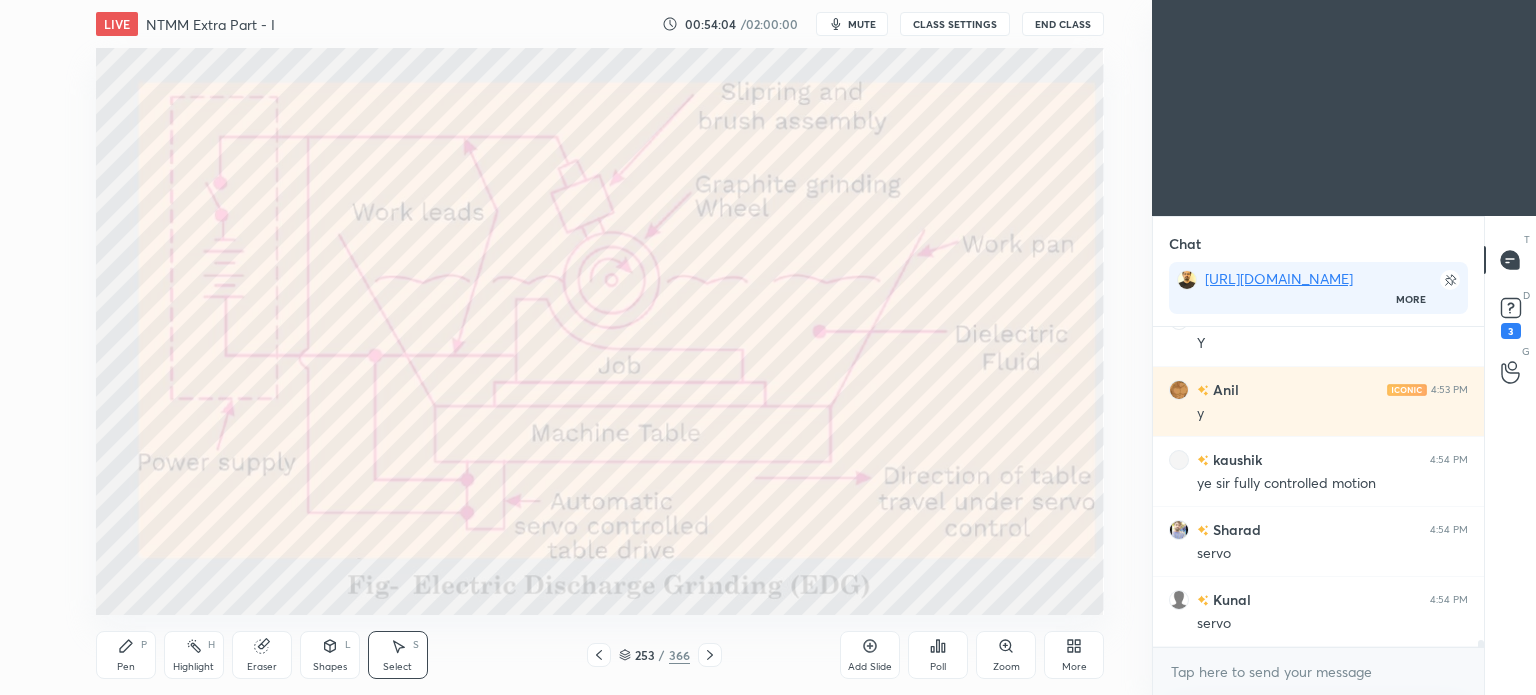 scroll, scrollTop: 13966, scrollLeft: 0, axis: vertical 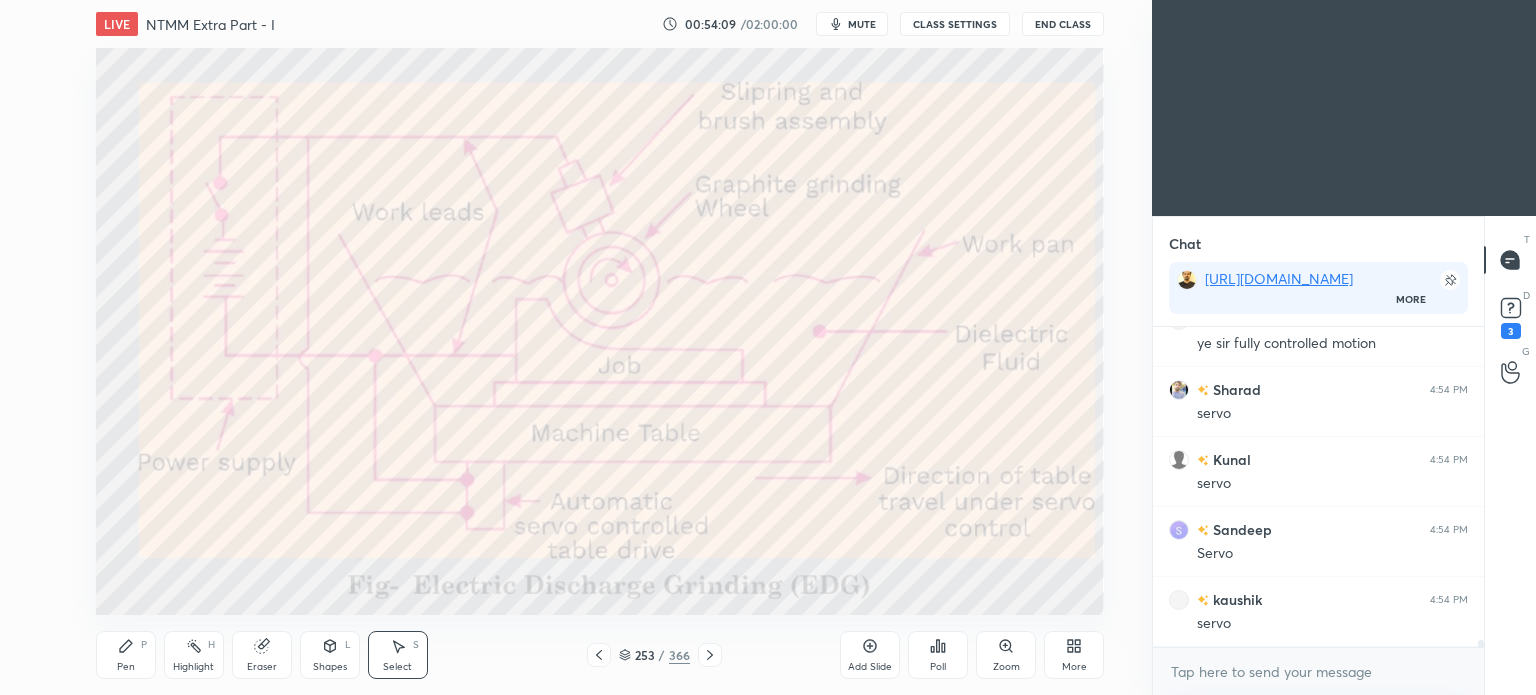 click 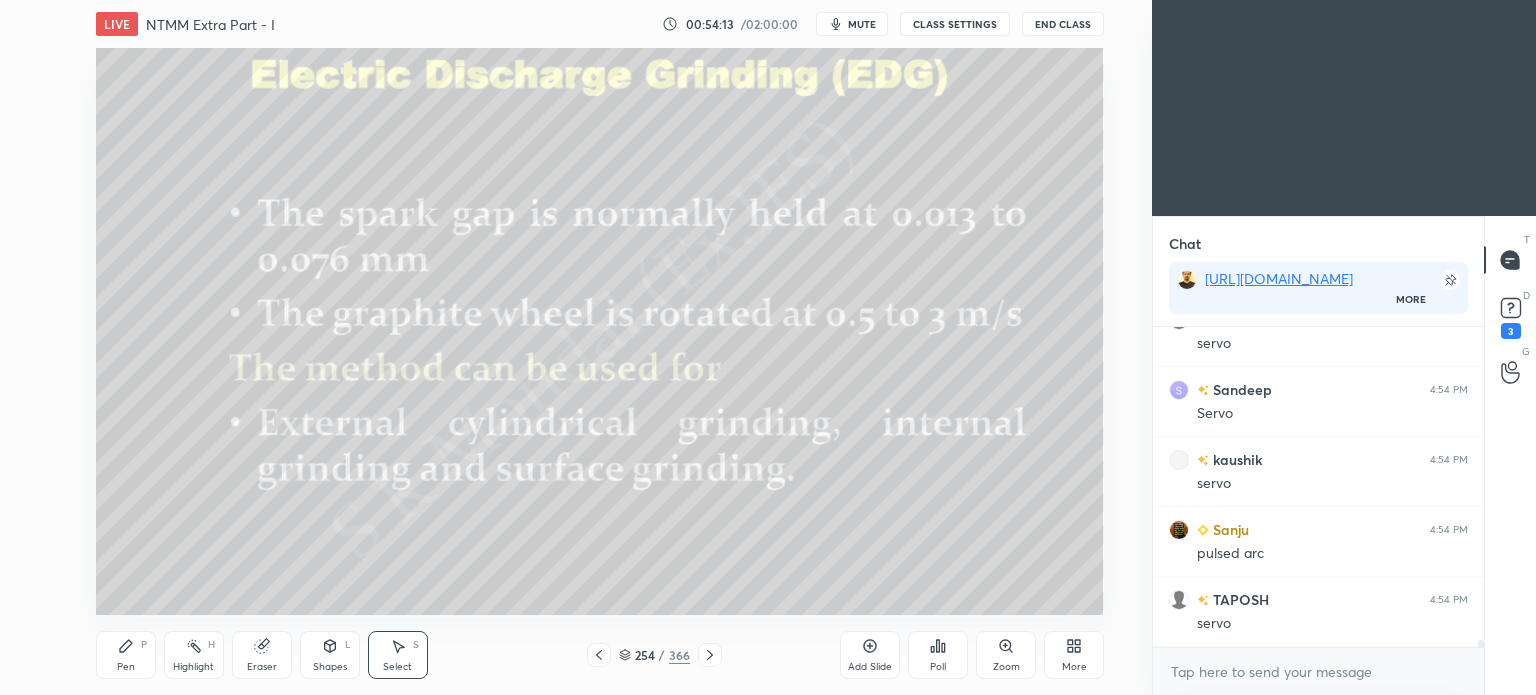 scroll, scrollTop: 14176, scrollLeft: 0, axis: vertical 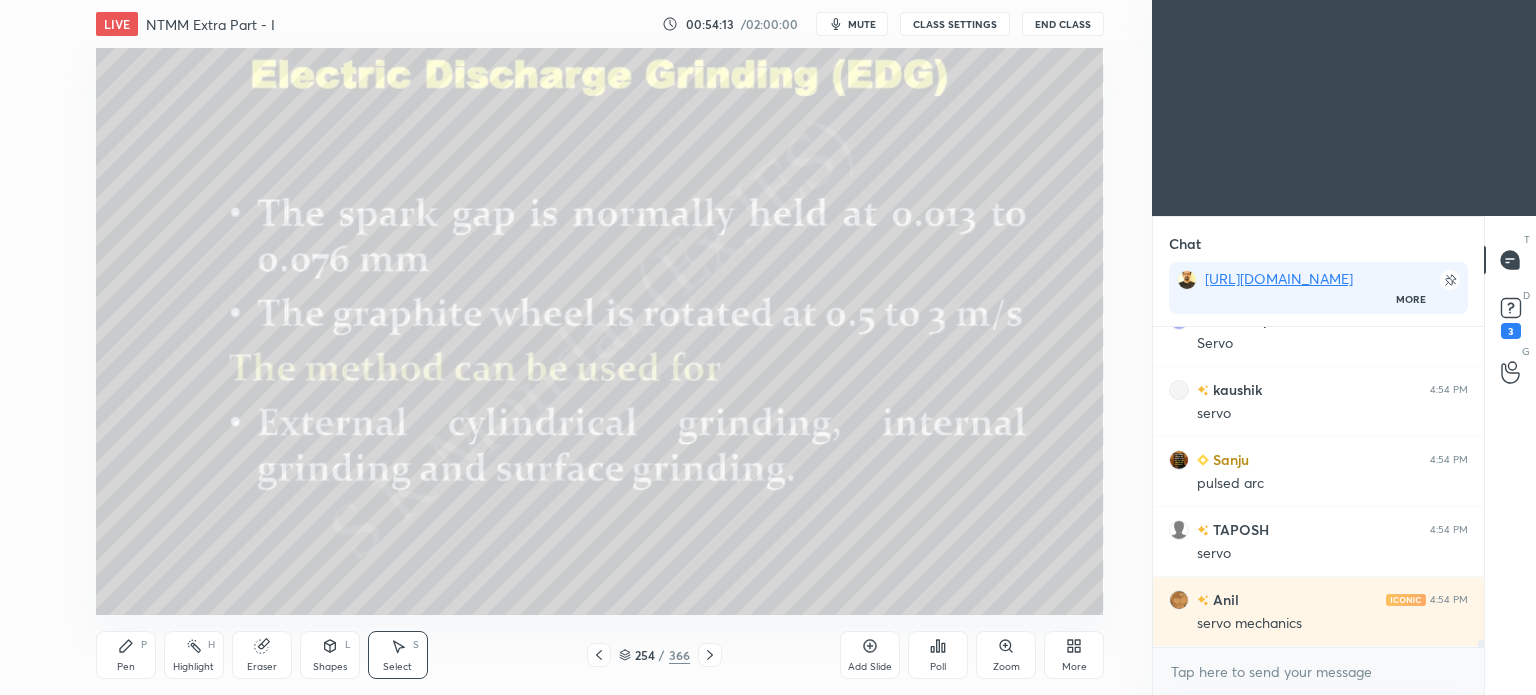 click on "Pen" at bounding box center (126, 667) 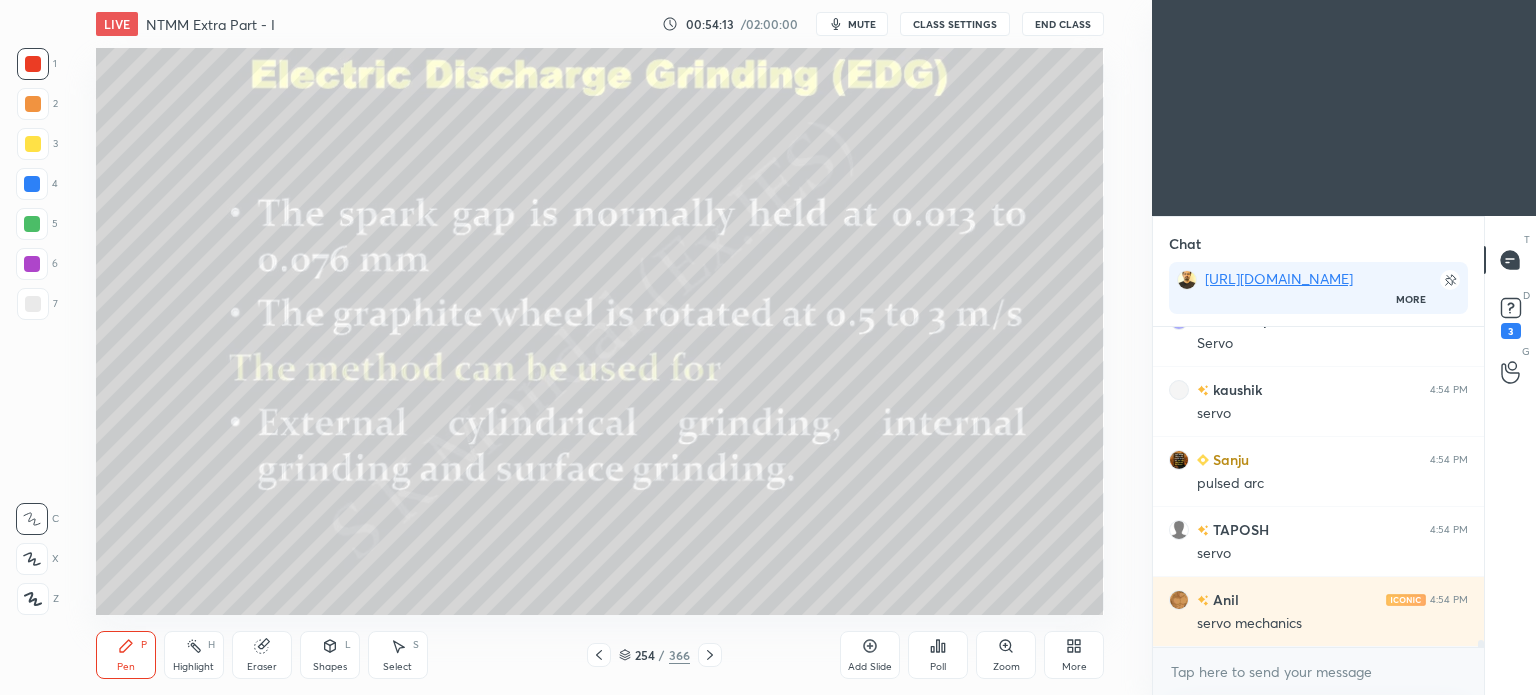 click on "Pen" at bounding box center [126, 667] 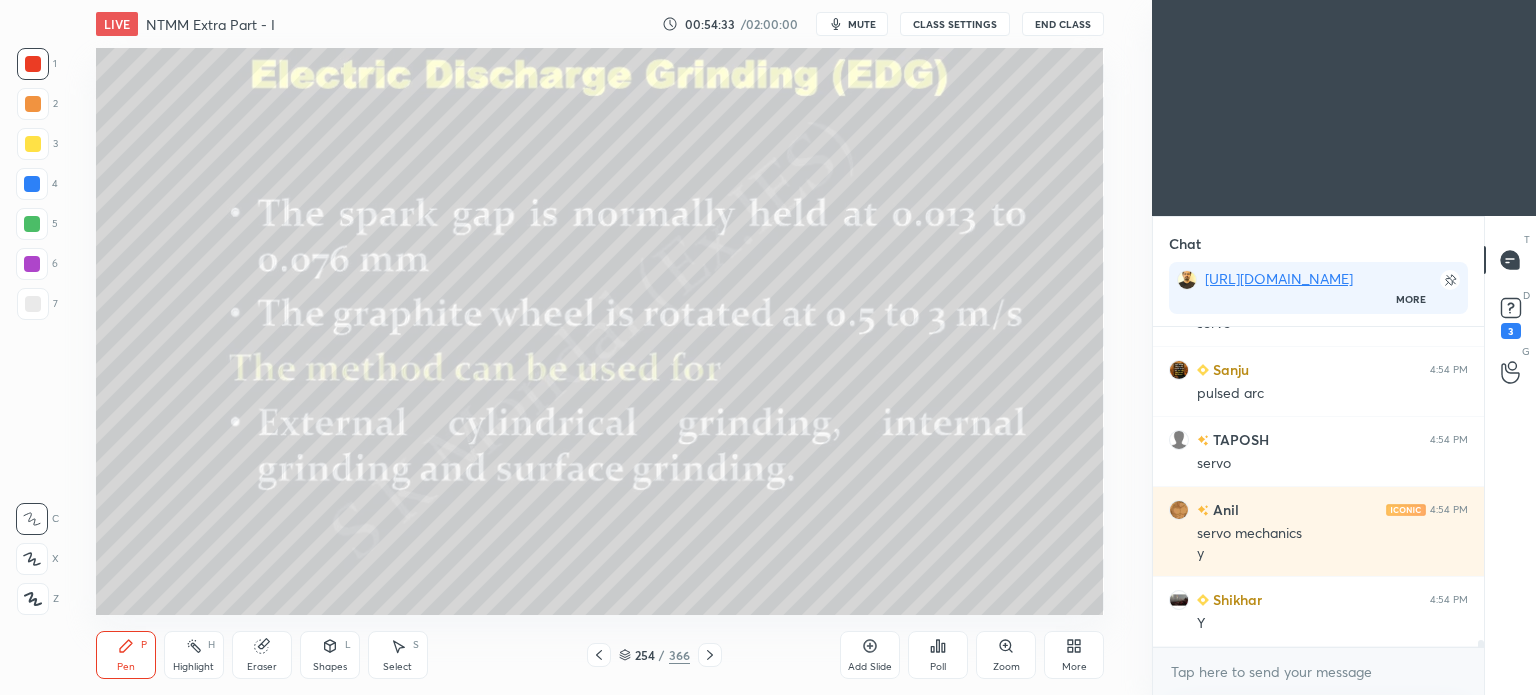 scroll, scrollTop: 14336, scrollLeft: 0, axis: vertical 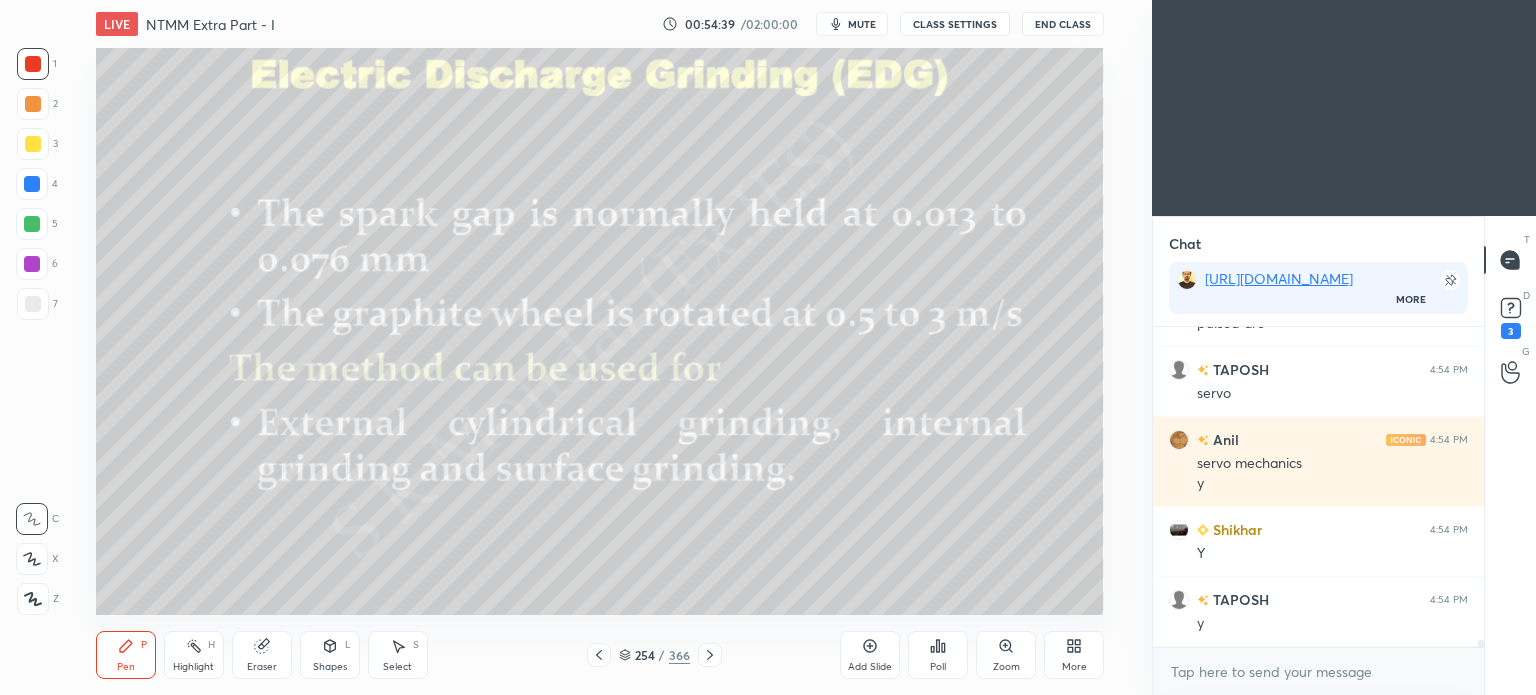 click 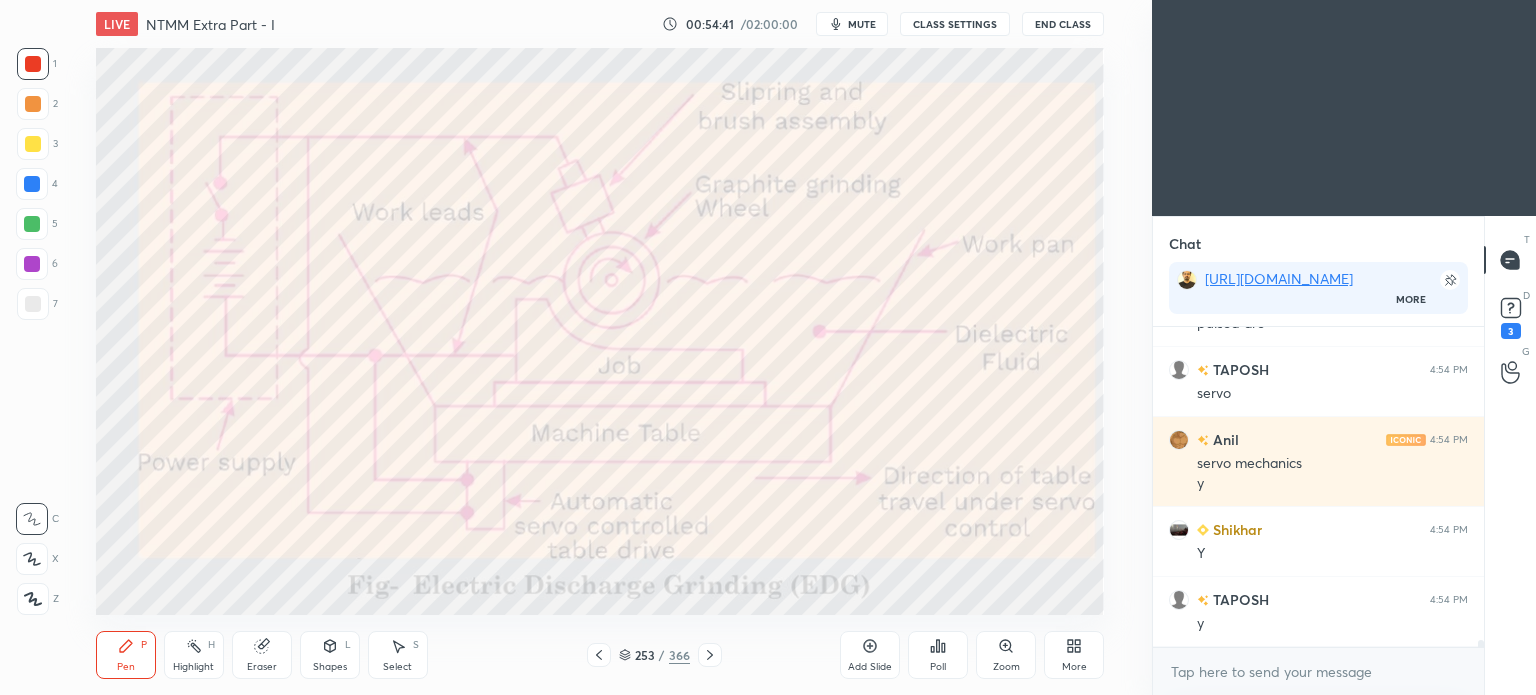 scroll, scrollTop: 14406, scrollLeft: 0, axis: vertical 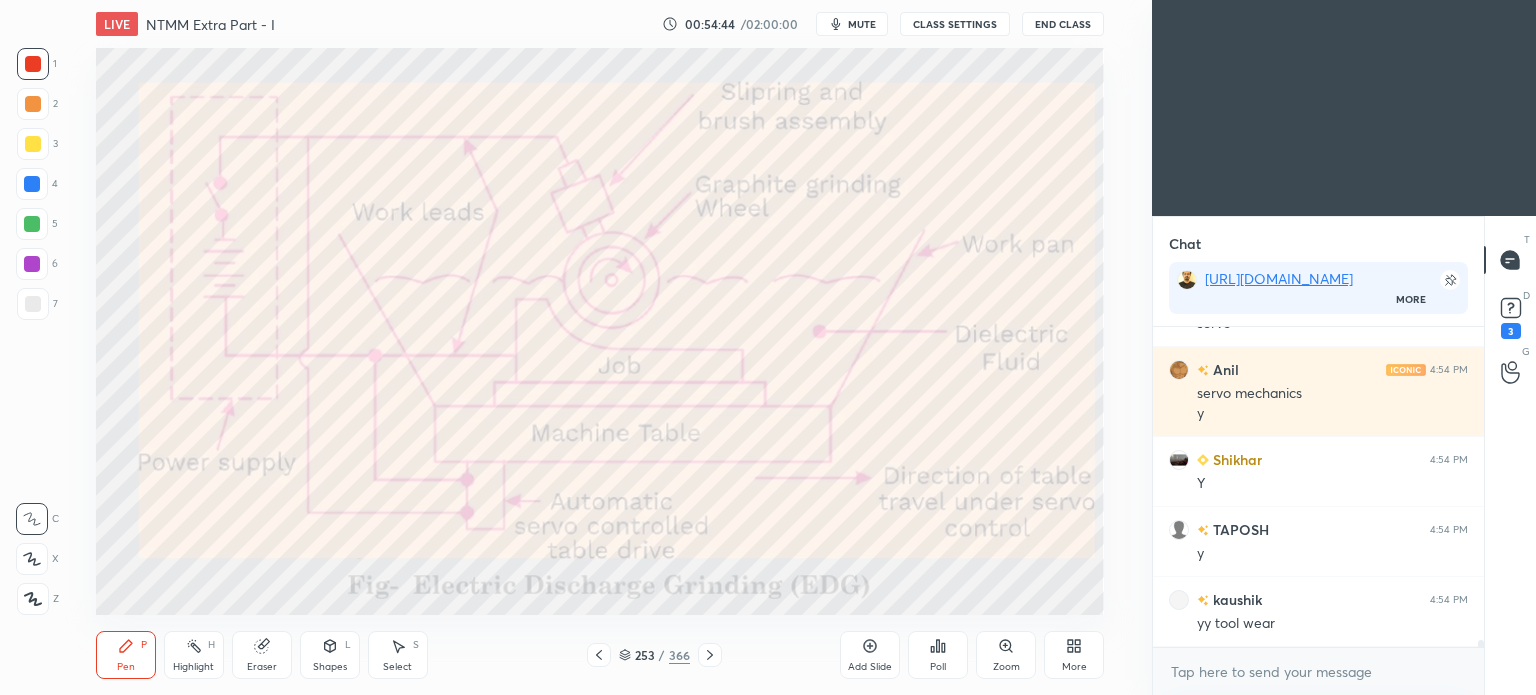 click on "S" at bounding box center (416, 645) 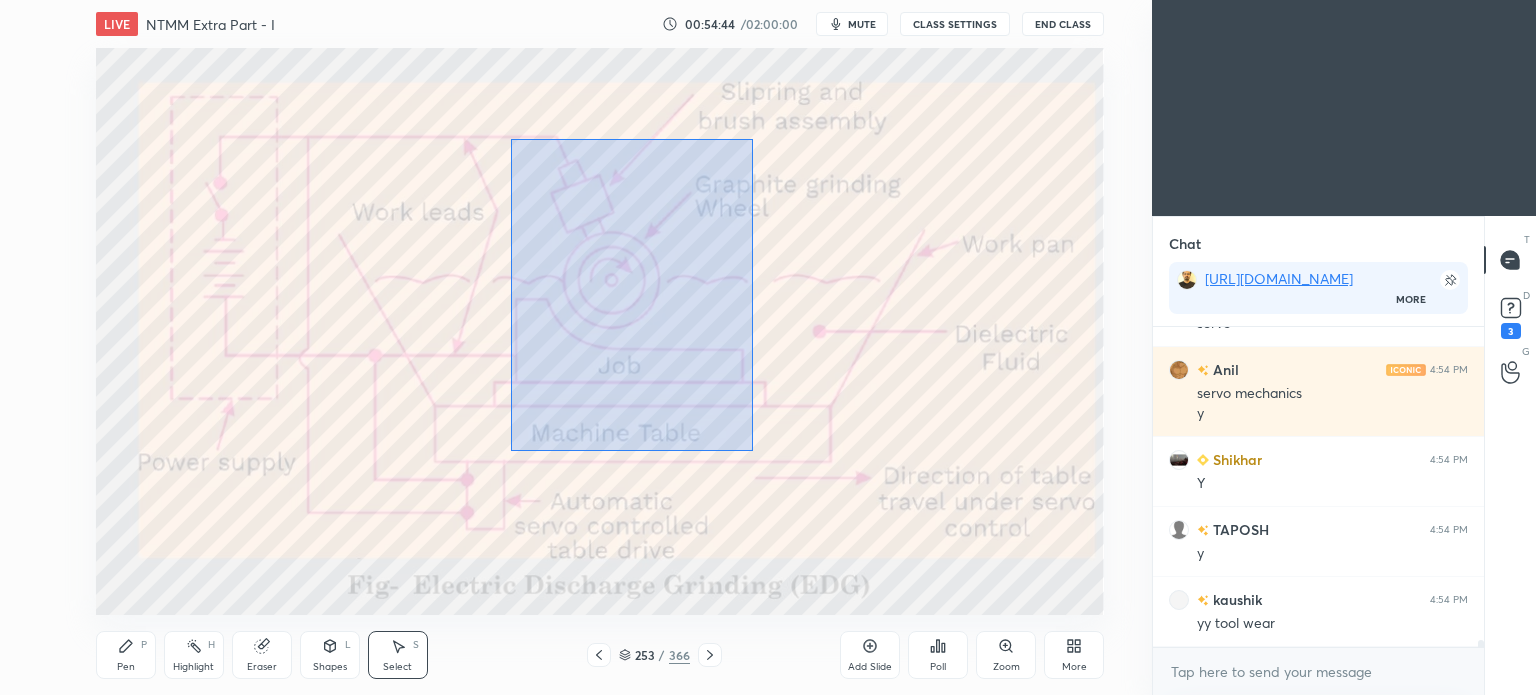drag, startPoint x: 511, startPoint y: 139, endPoint x: 756, endPoint y: 451, distance: 396.69763 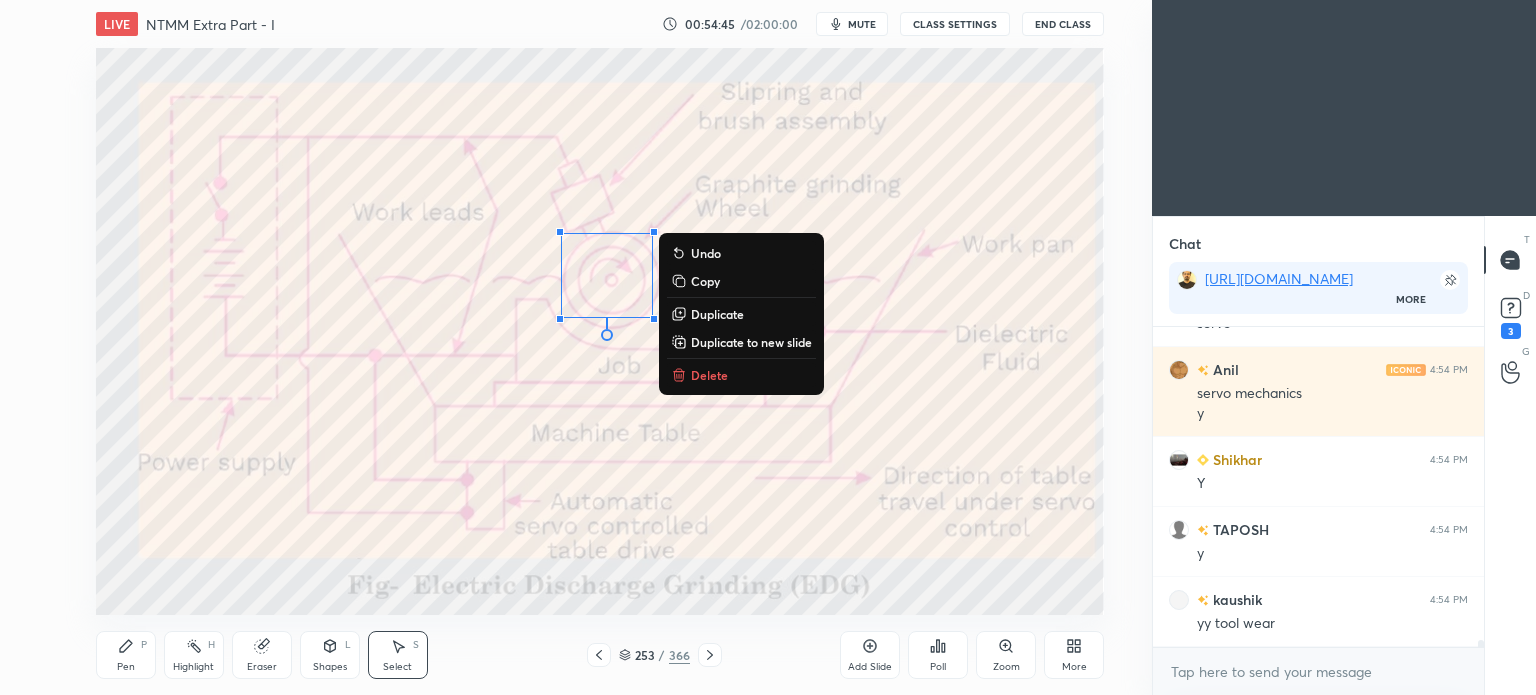 click on "Delete" at bounding box center [709, 375] 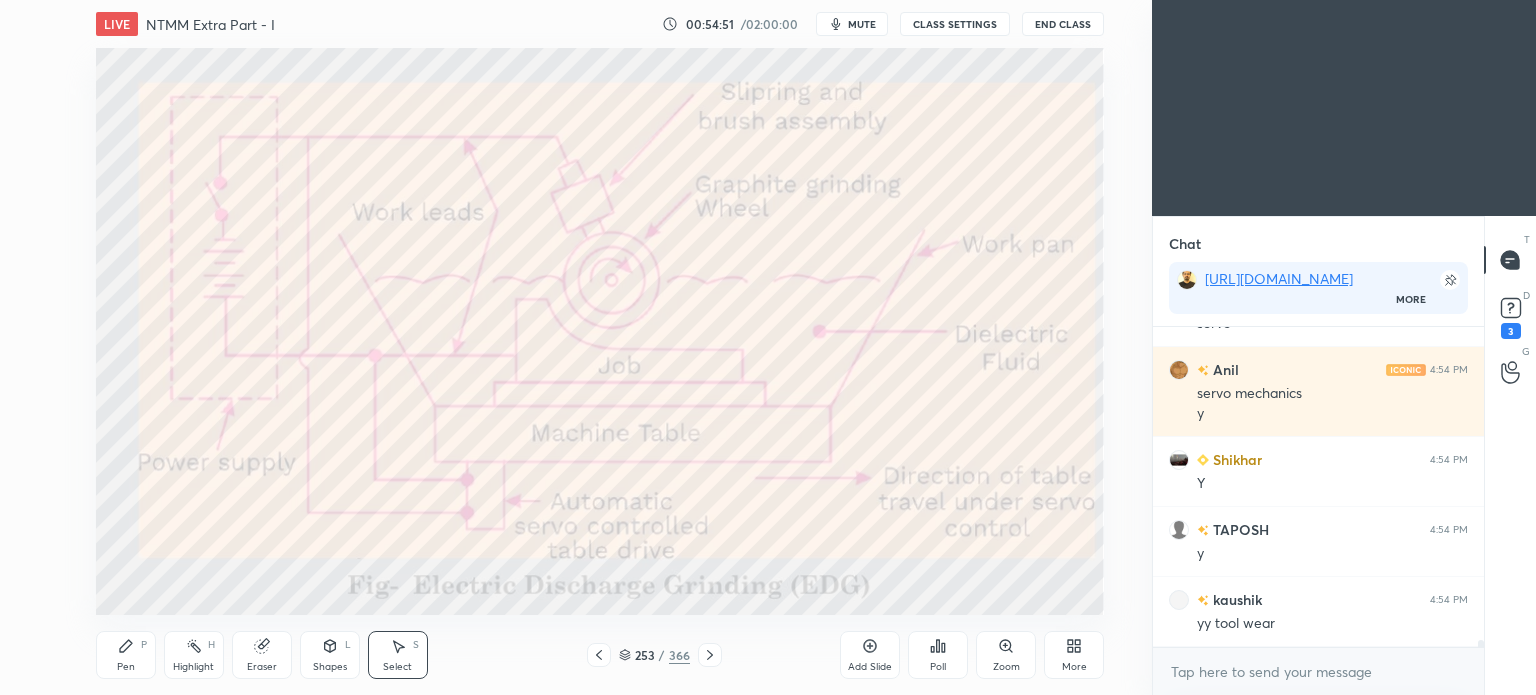 click 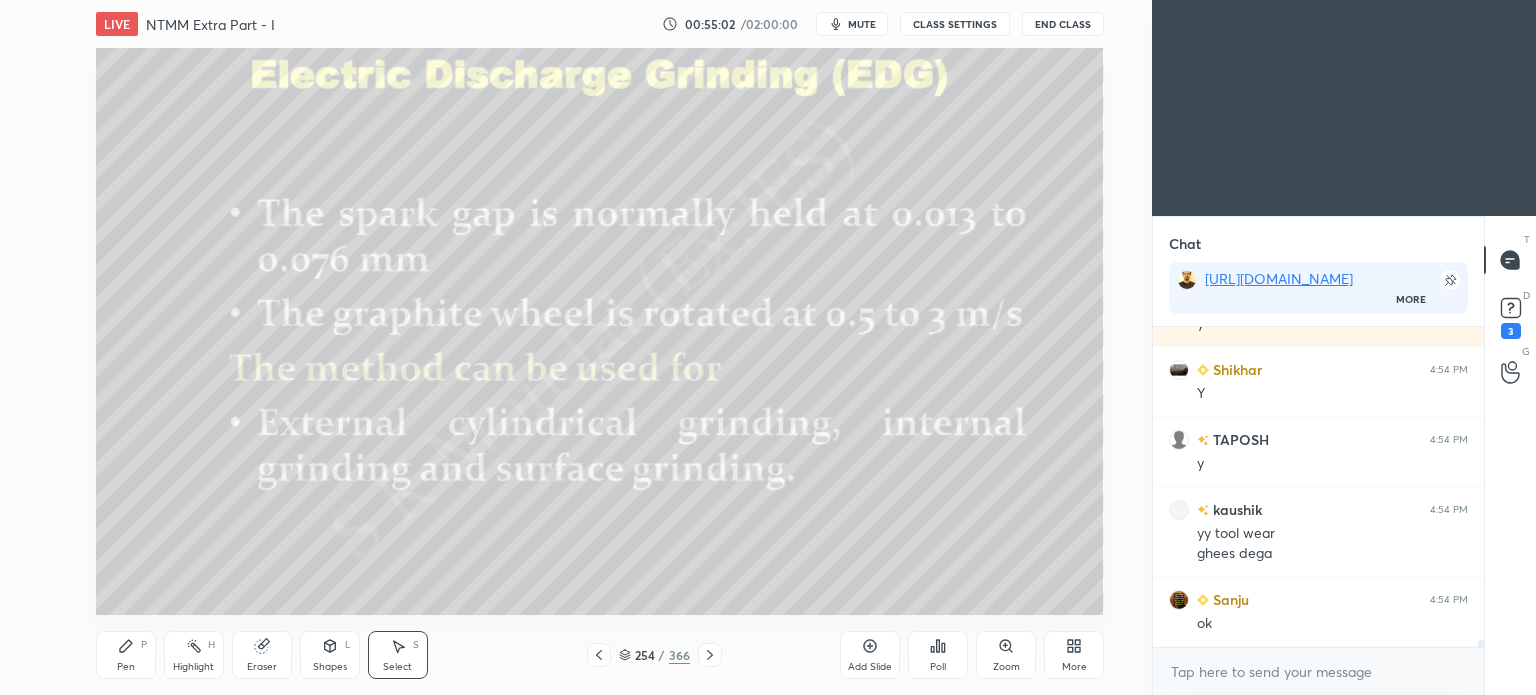 scroll, scrollTop: 14566, scrollLeft: 0, axis: vertical 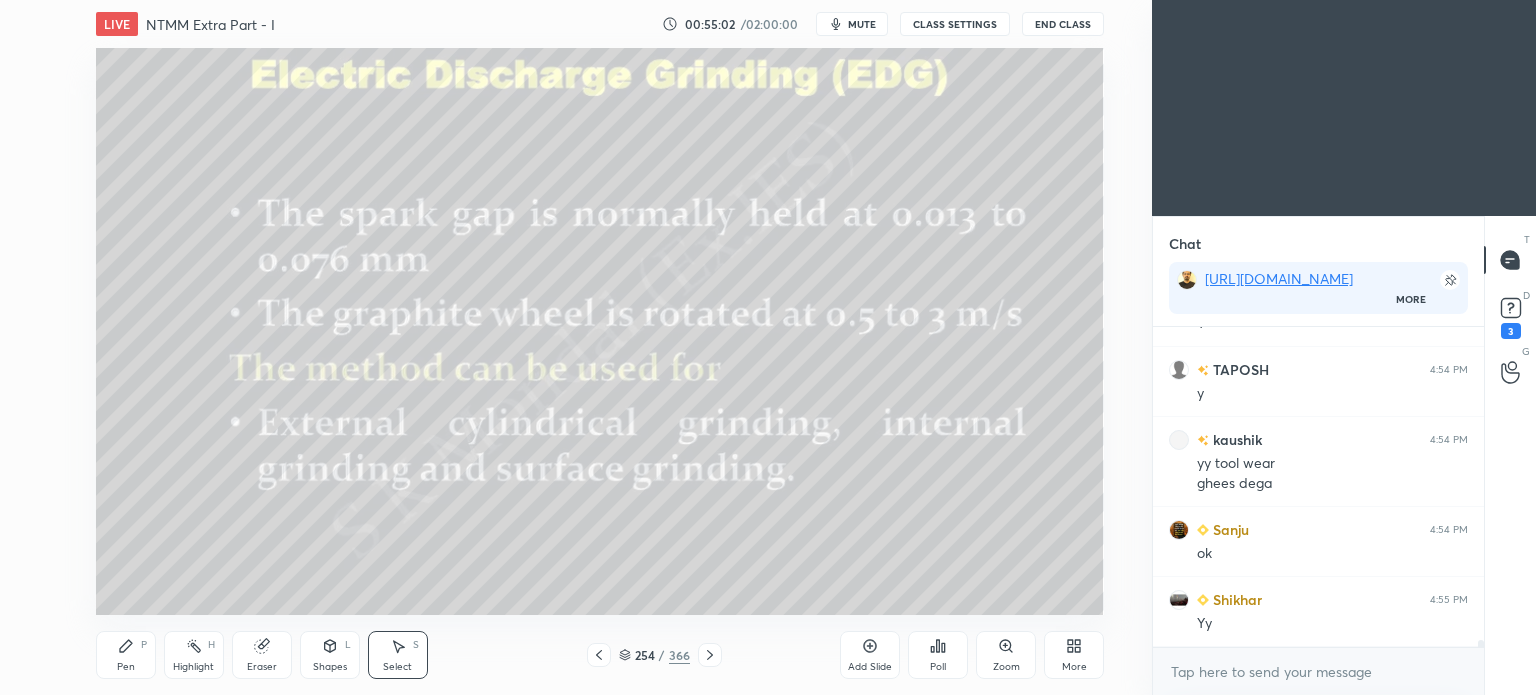 click 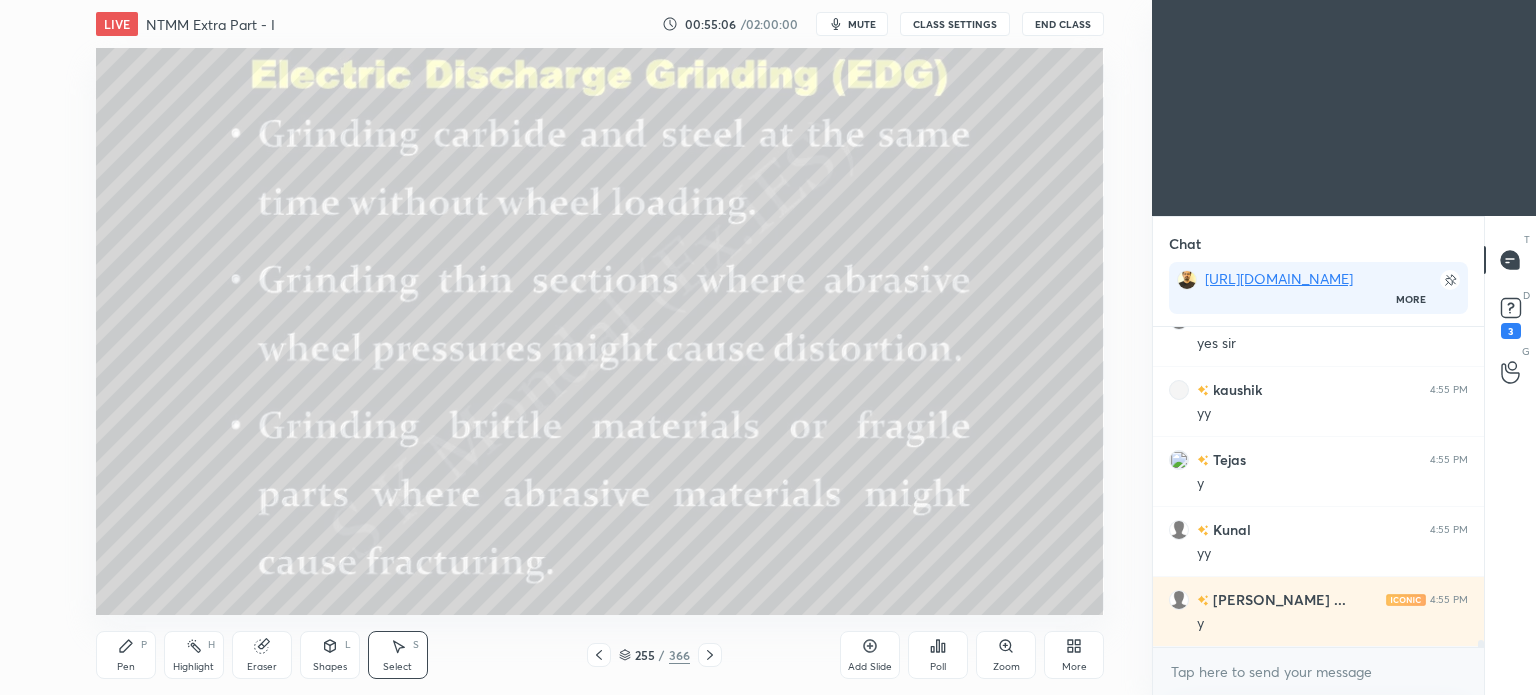 scroll, scrollTop: 14986, scrollLeft: 0, axis: vertical 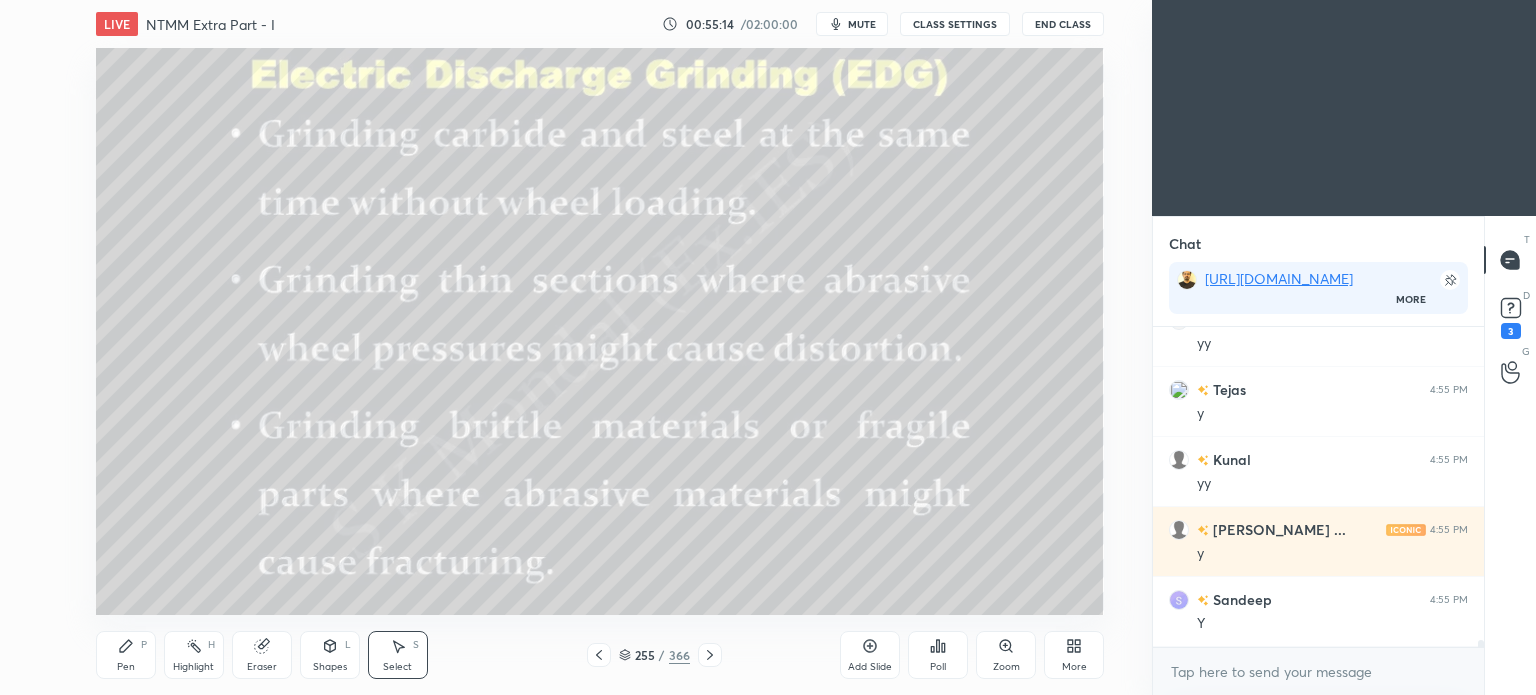 click 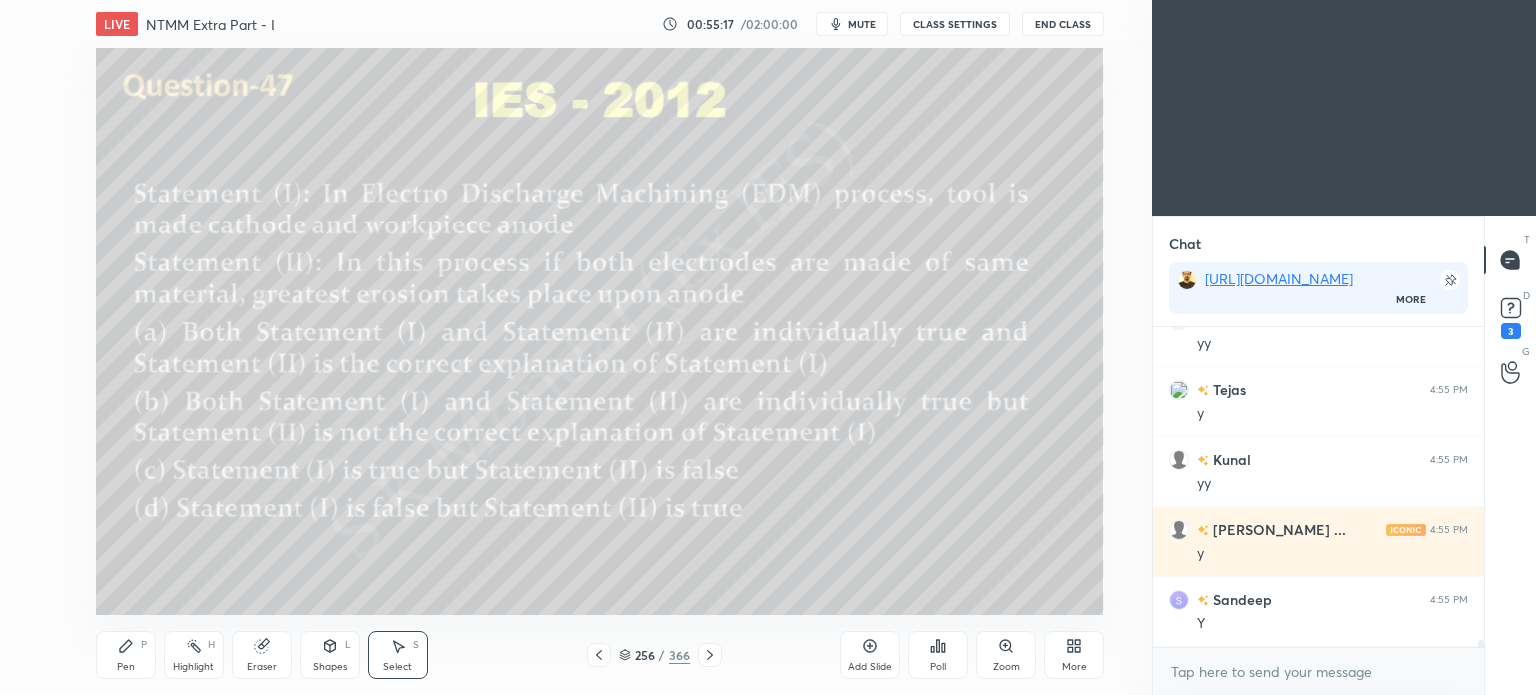 scroll, scrollTop: 15056, scrollLeft: 0, axis: vertical 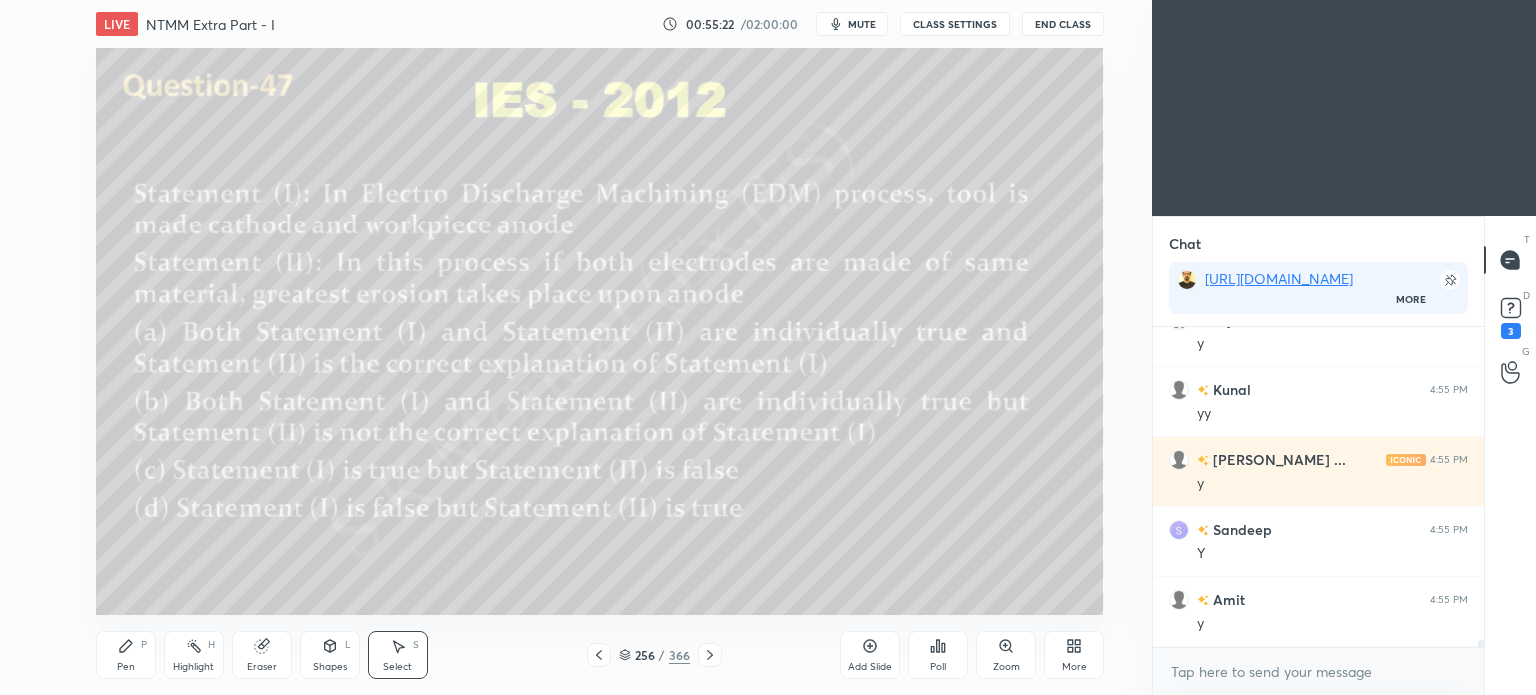 click on "Poll" at bounding box center (938, 667) 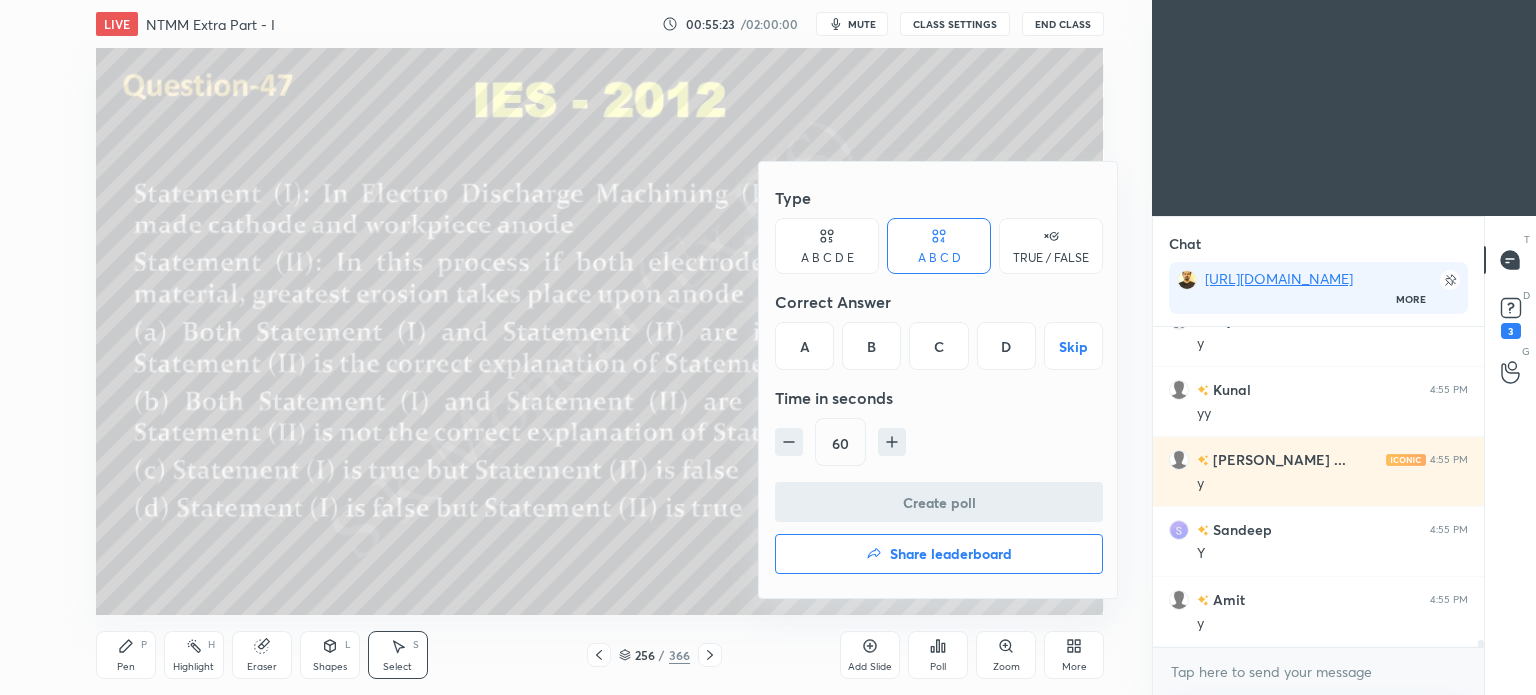 click on "A" at bounding box center [804, 346] 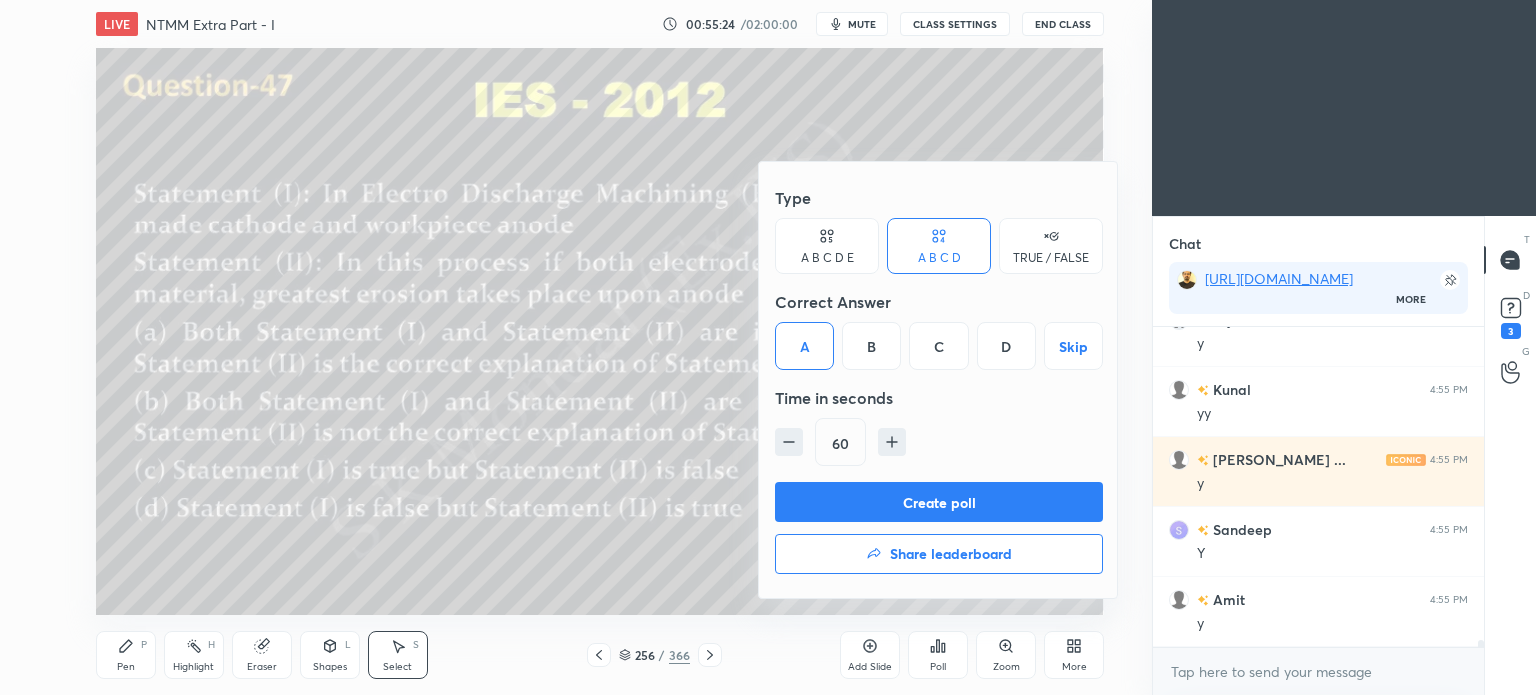 click on "Create poll" at bounding box center [939, 502] 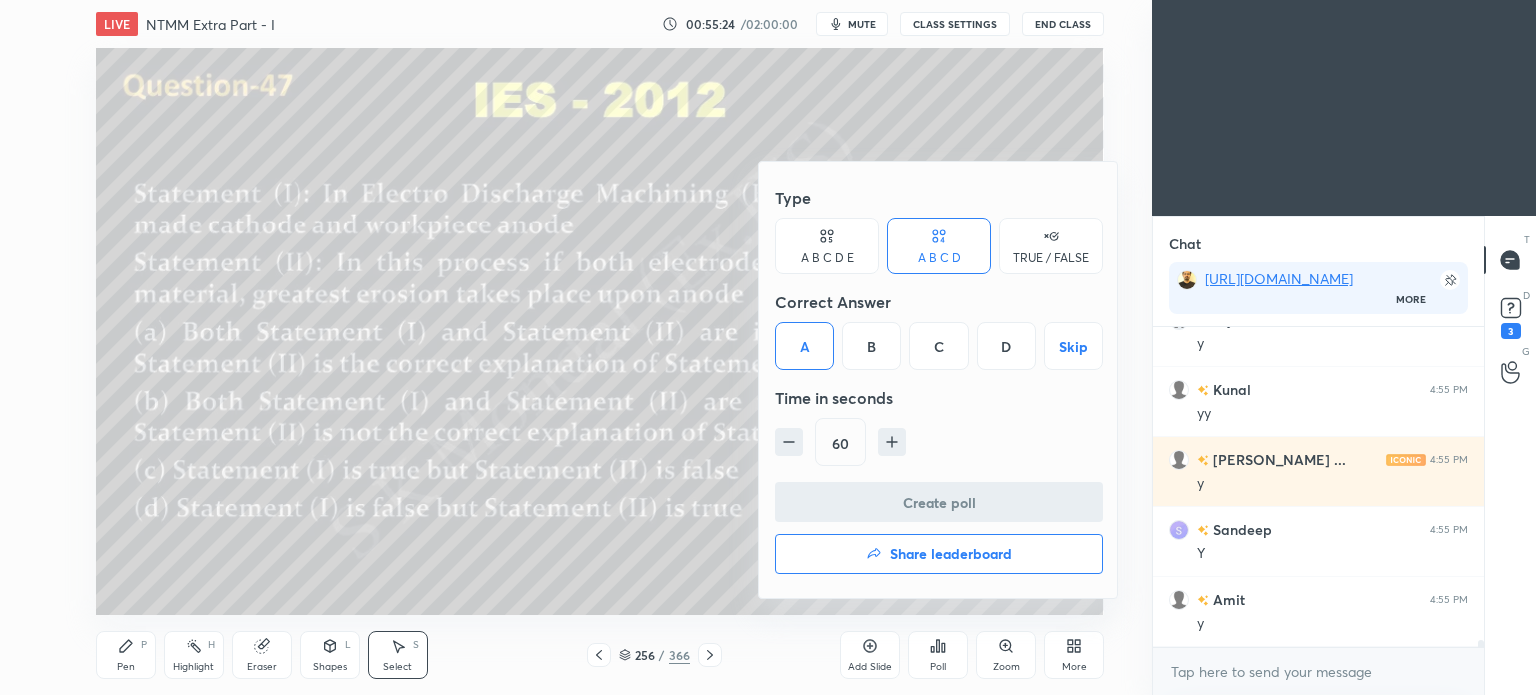 scroll, scrollTop: 281, scrollLeft: 325, axis: both 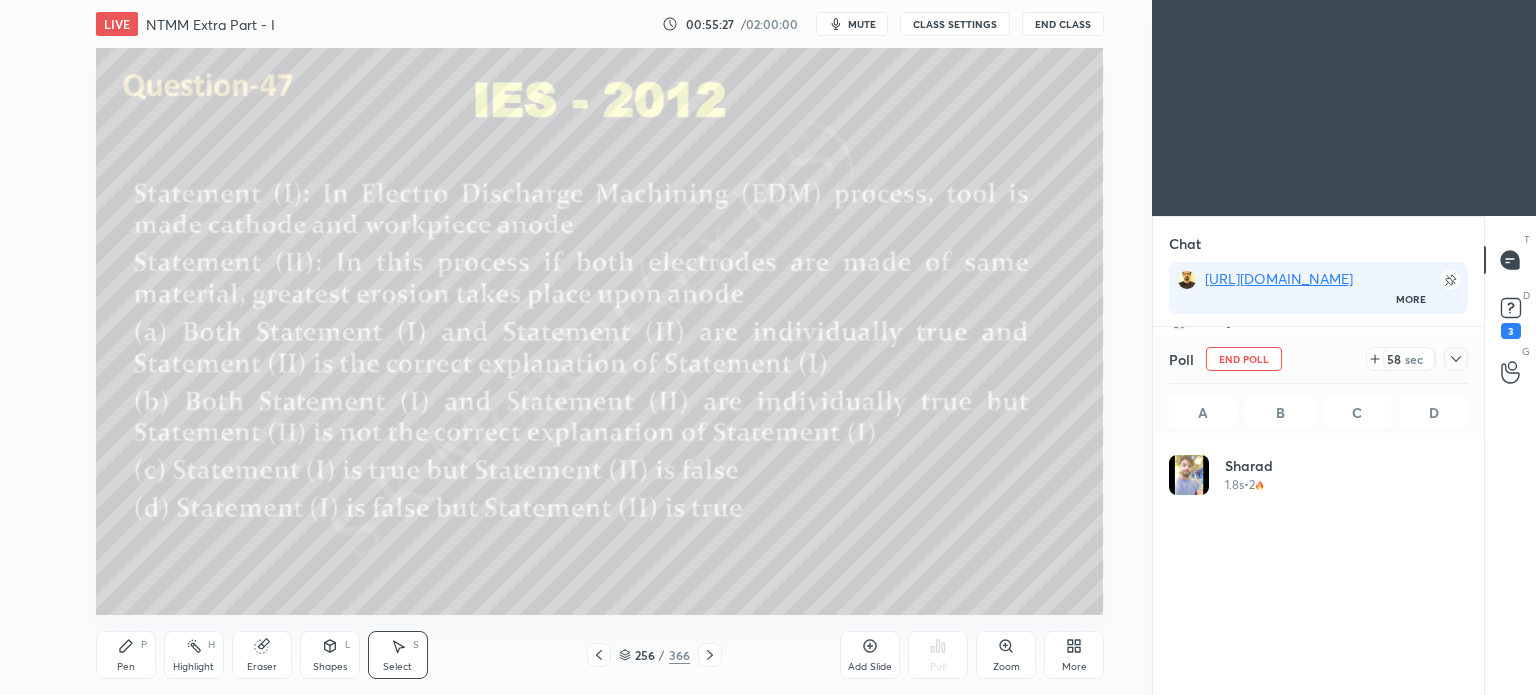 click on "Pen P" at bounding box center [126, 655] 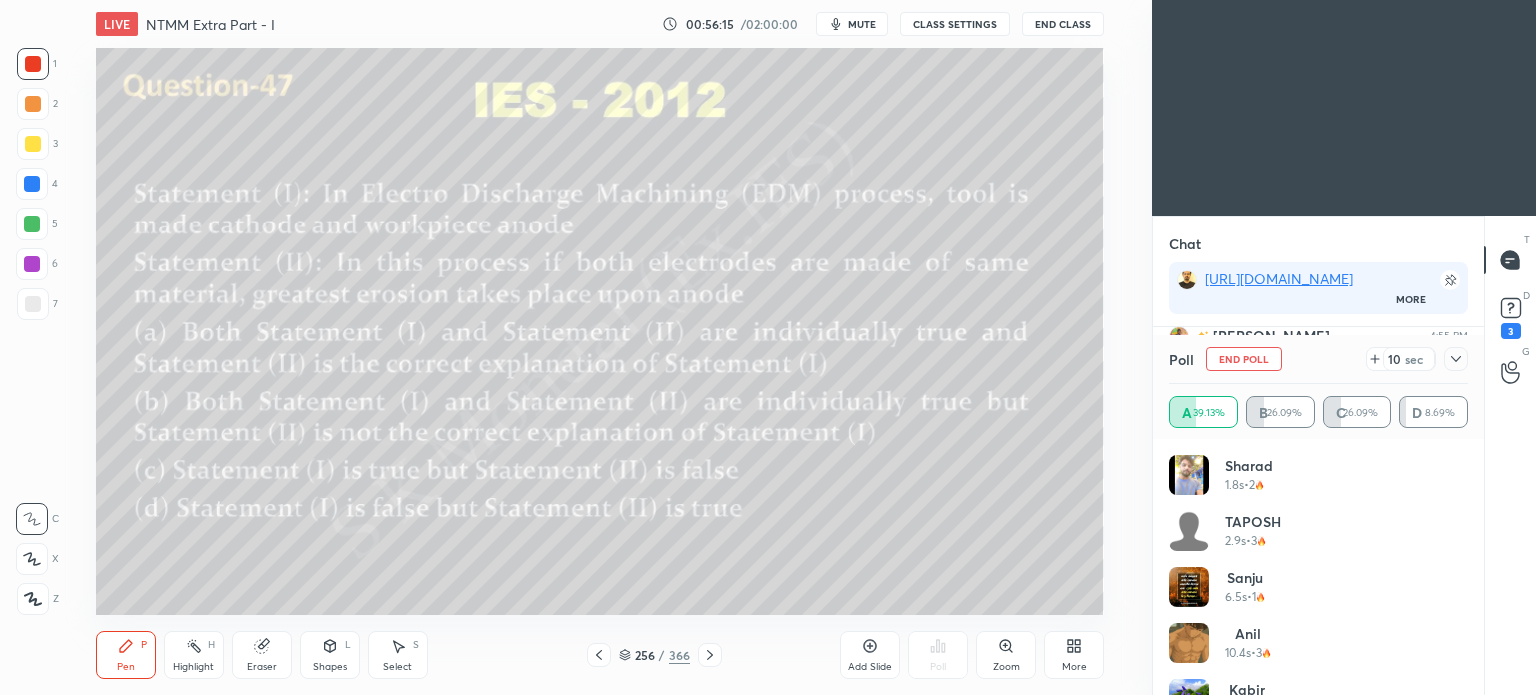 scroll, scrollTop: 15410, scrollLeft: 0, axis: vertical 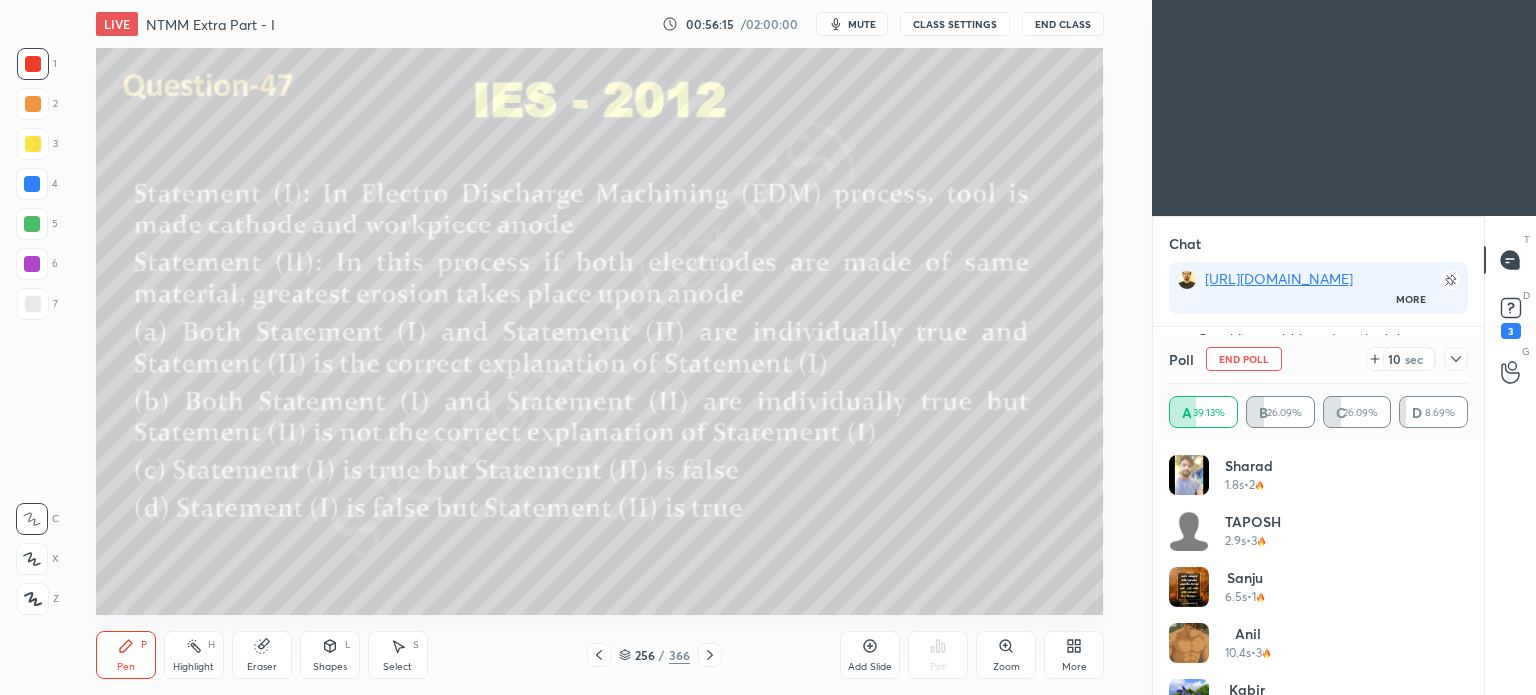 click on "Eraser" at bounding box center (262, 655) 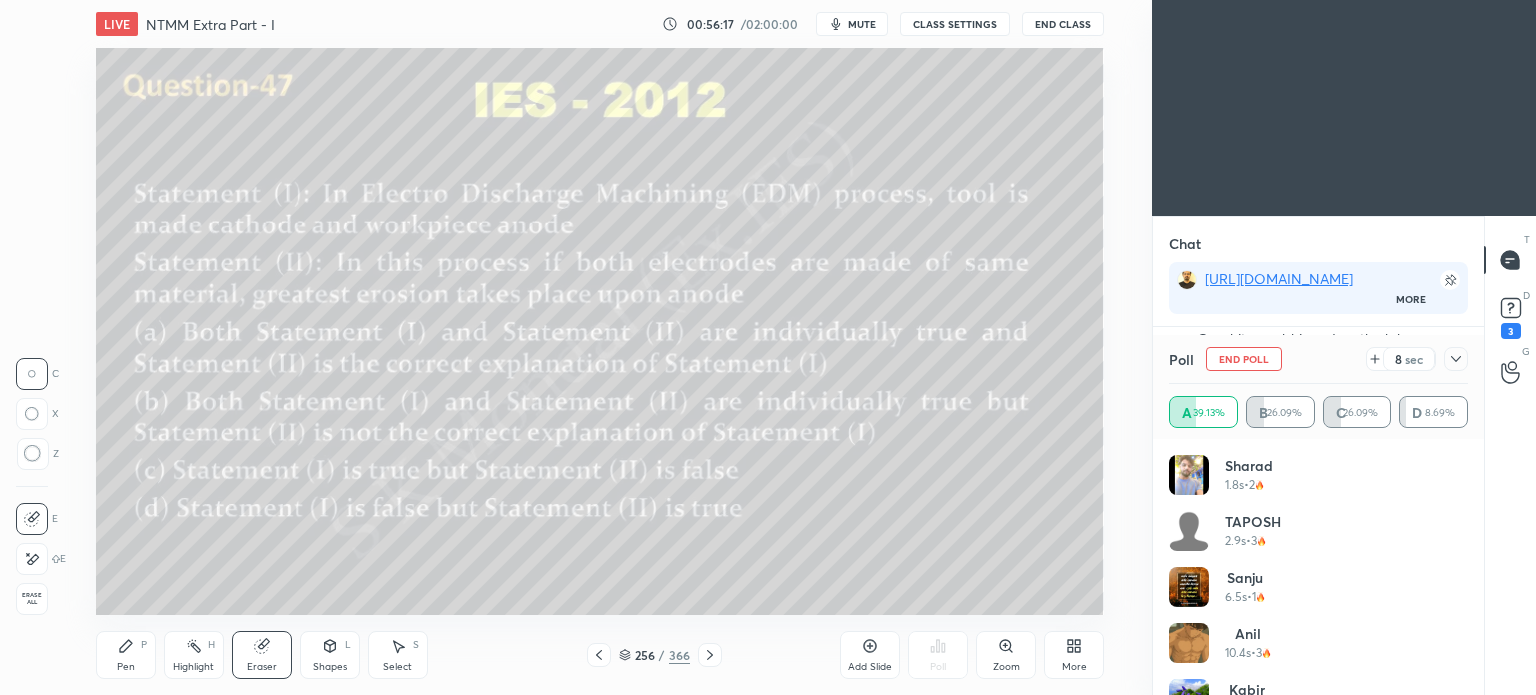 scroll, scrollTop: 15480, scrollLeft: 0, axis: vertical 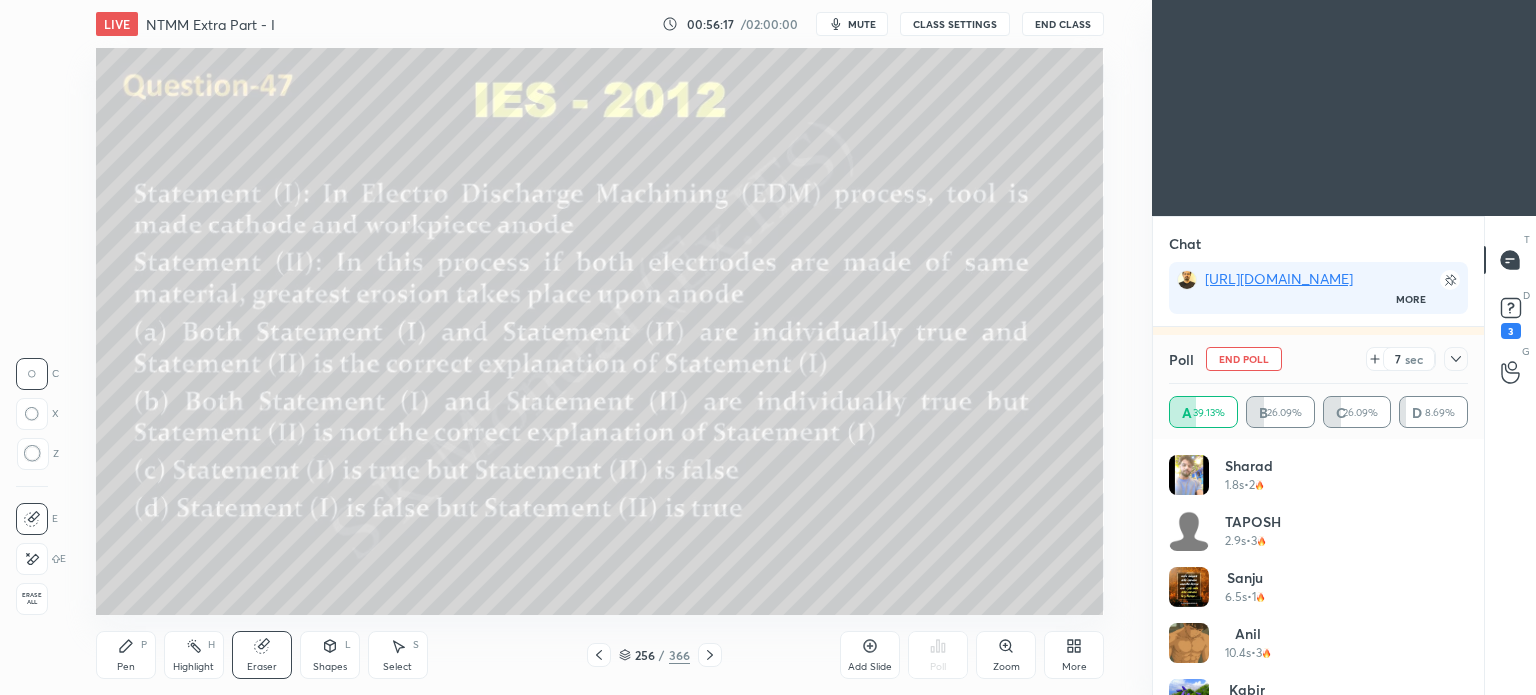 click 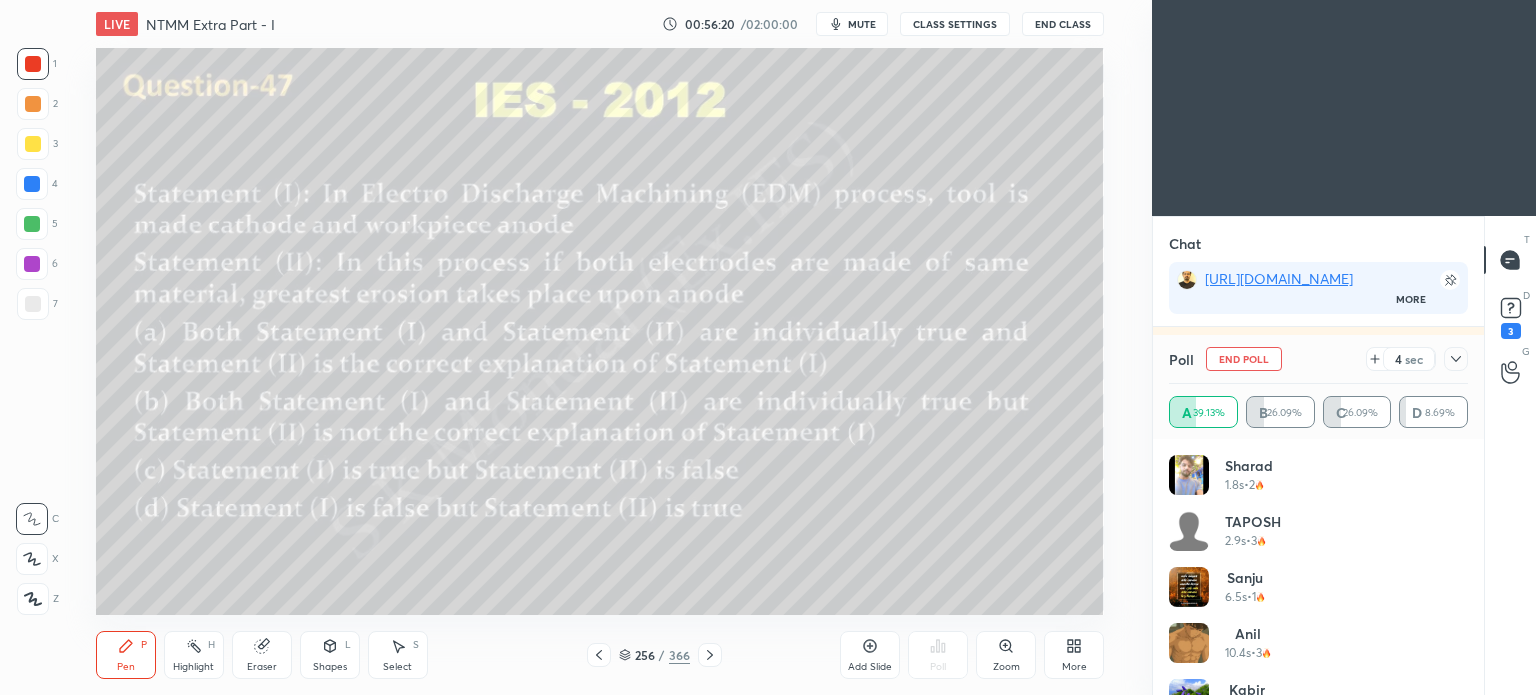 scroll, scrollTop: 15550, scrollLeft: 0, axis: vertical 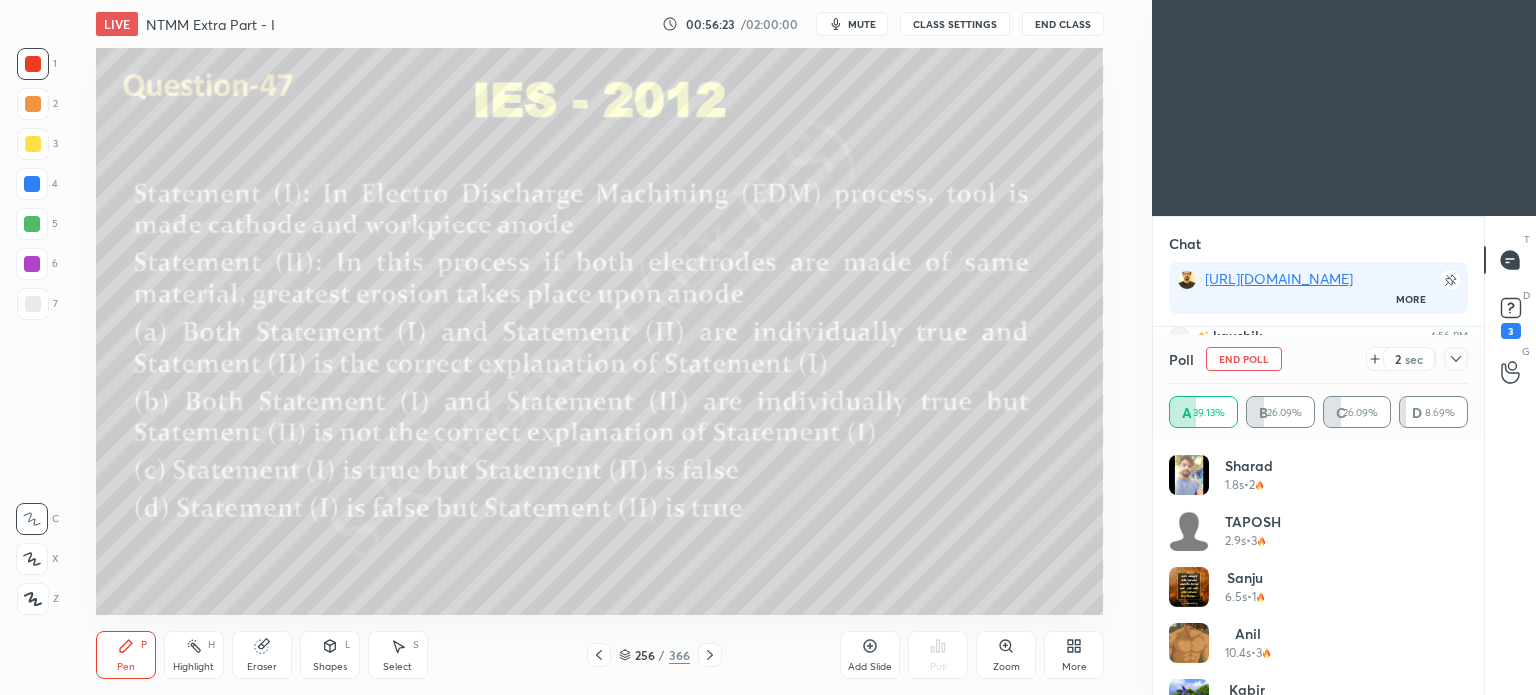 click on "Highlight H" at bounding box center [194, 655] 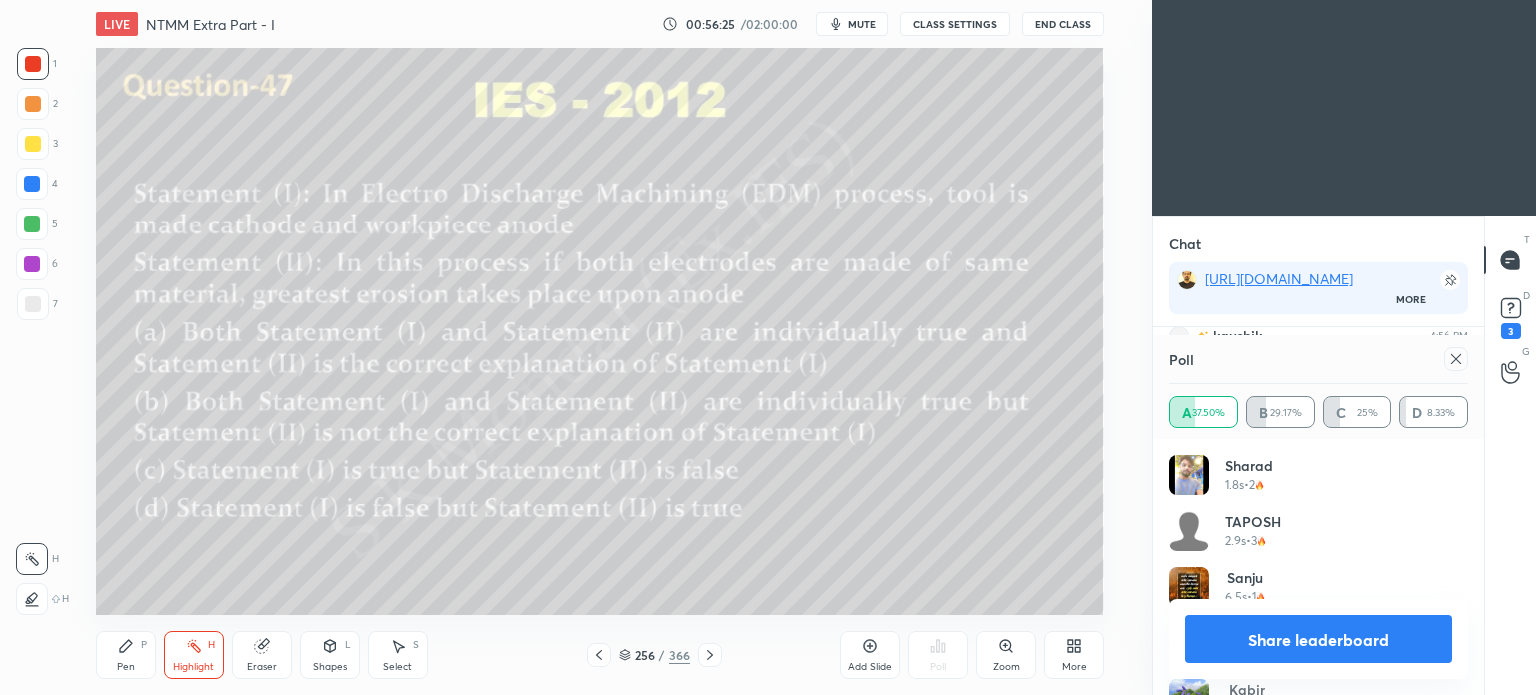click on "Pen" at bounding box center [126, 667] 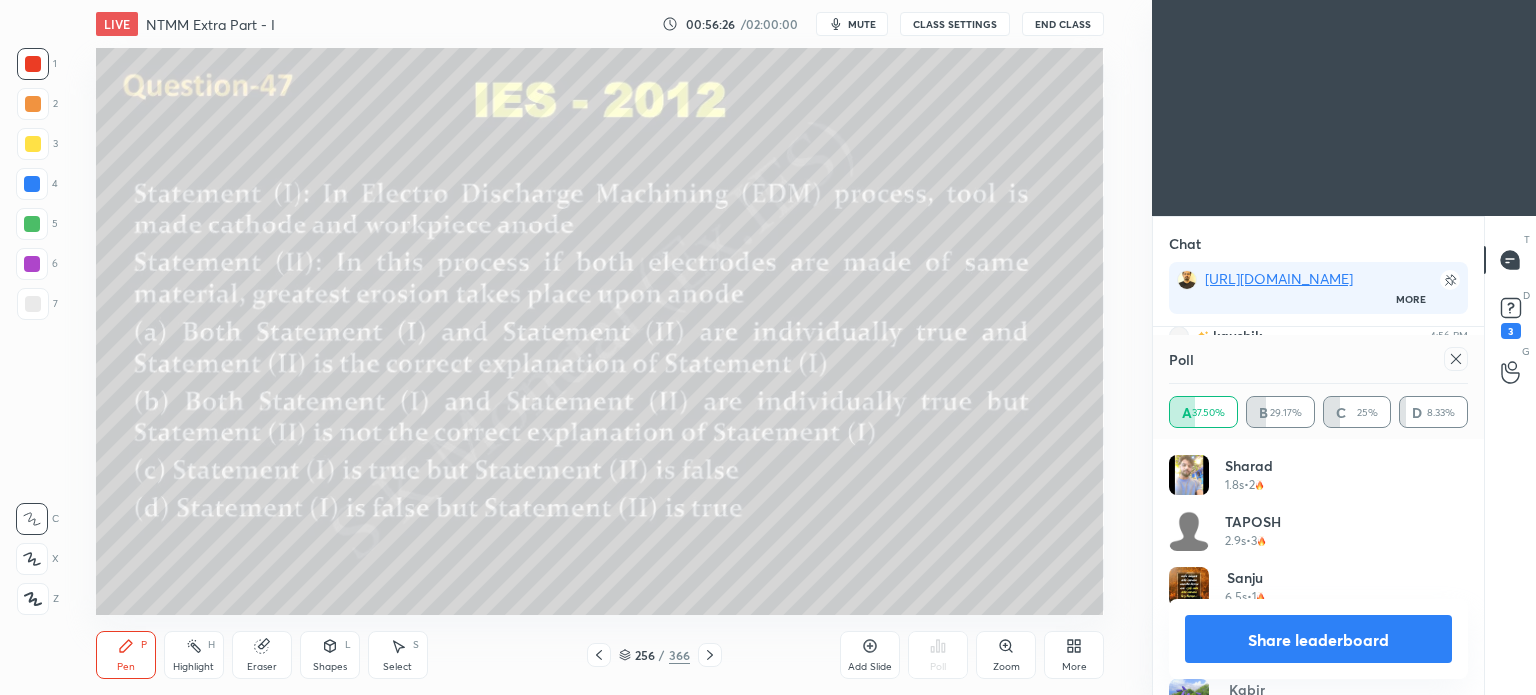 click on "Pen" at bounding box center (126, 667) 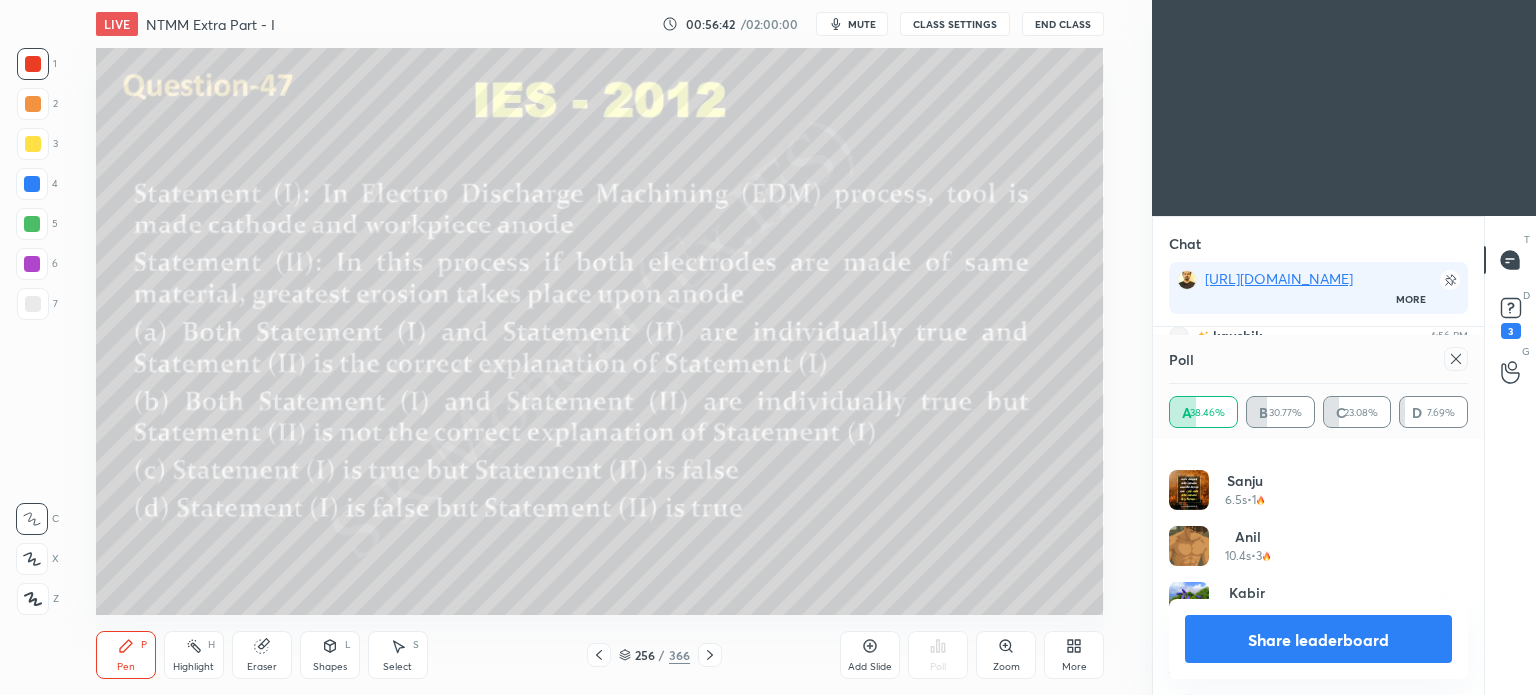 scroll, scrollTop: 0, scrollLeft: 0, axis: both 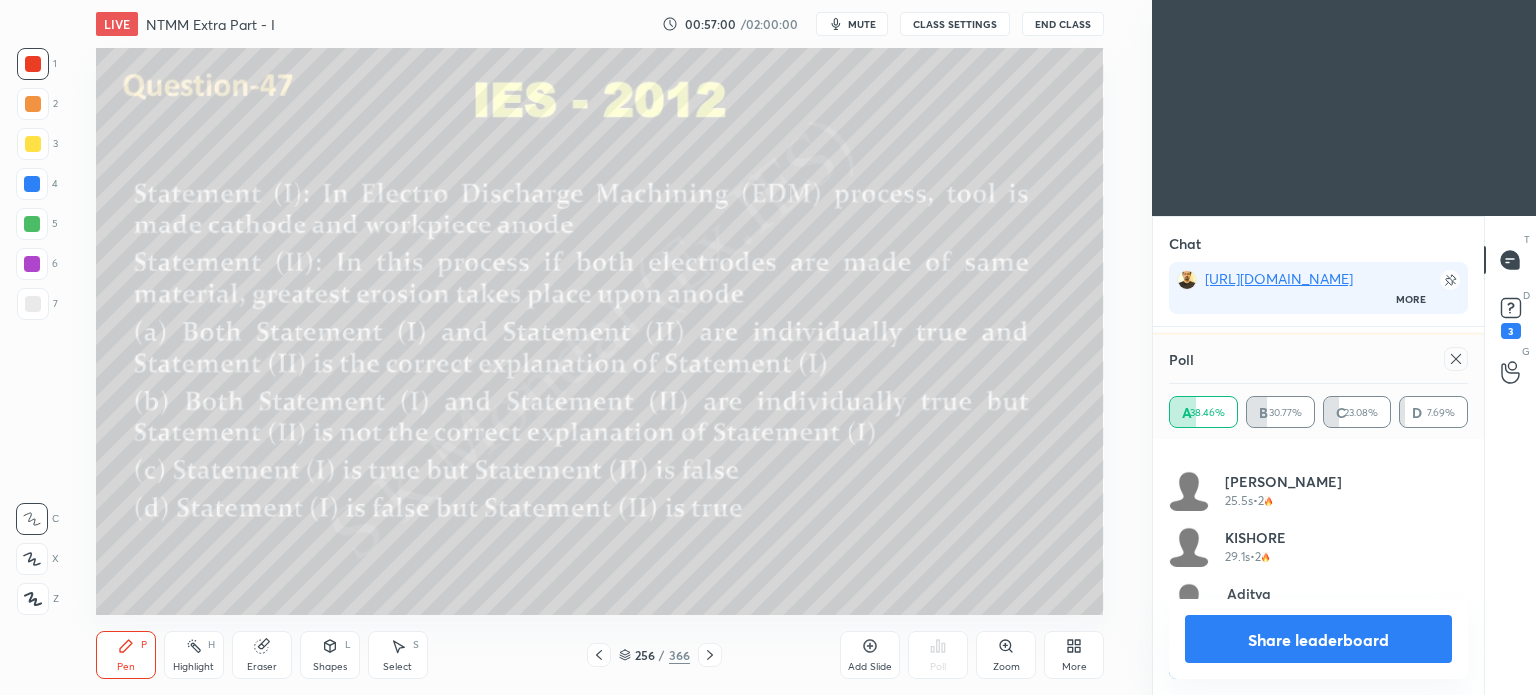 click on "Share leaderboard" at bounding box center [1318, 639] 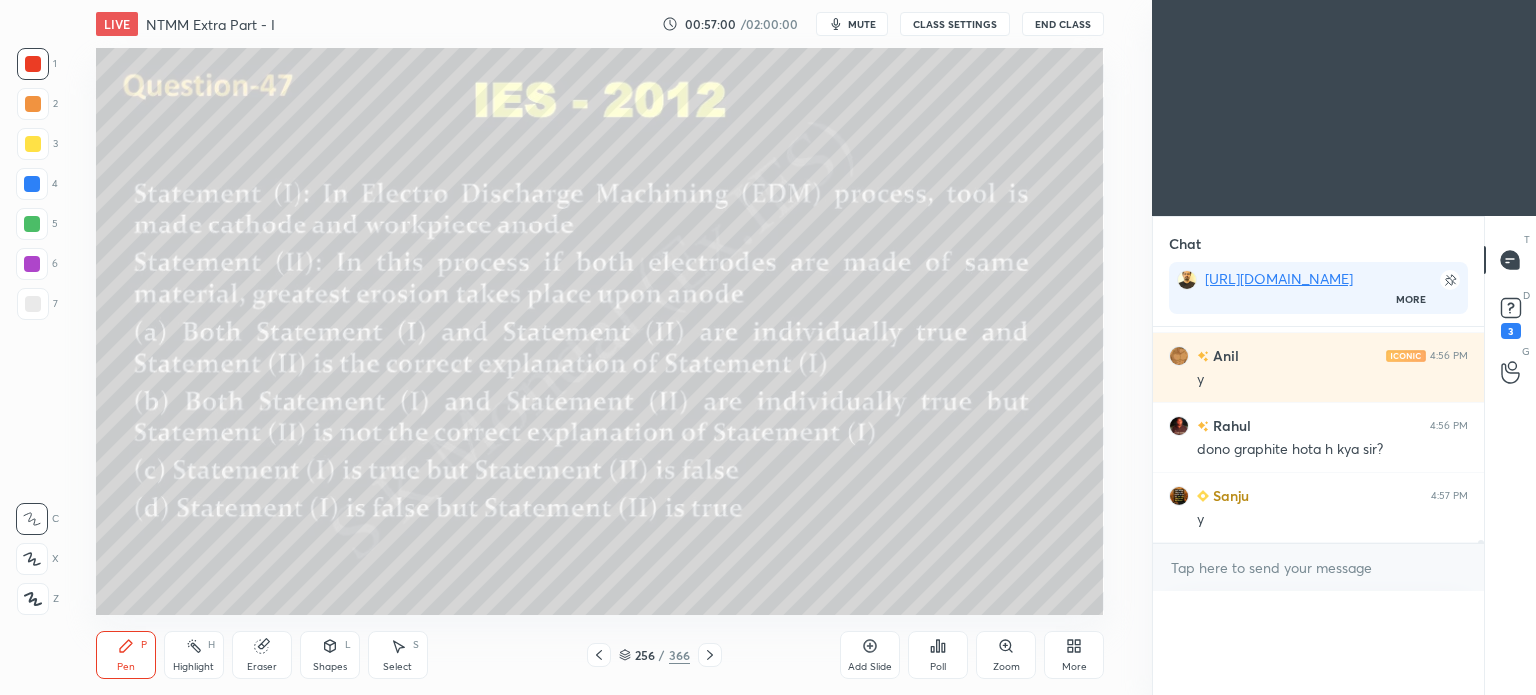 scroll, scrollTop: 0, scrollLeft: 0, axis: both 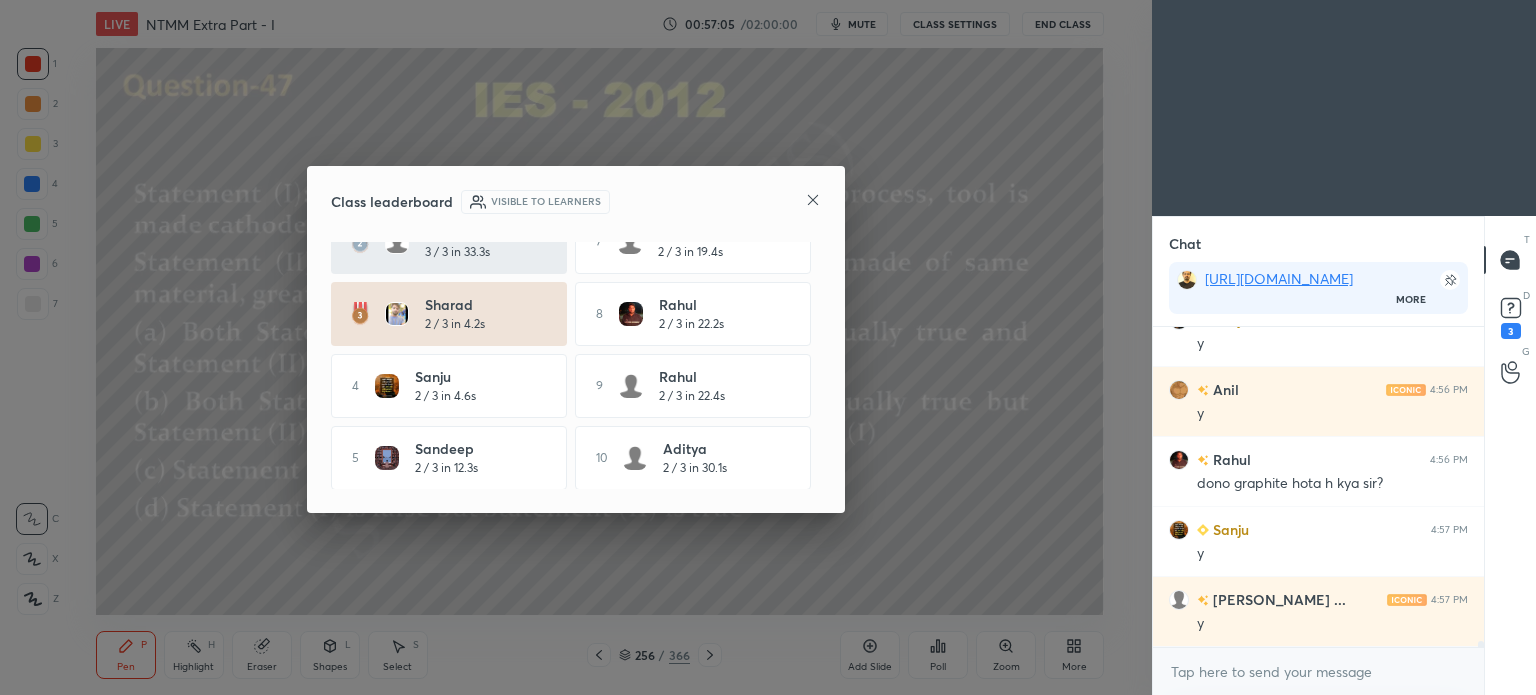 click 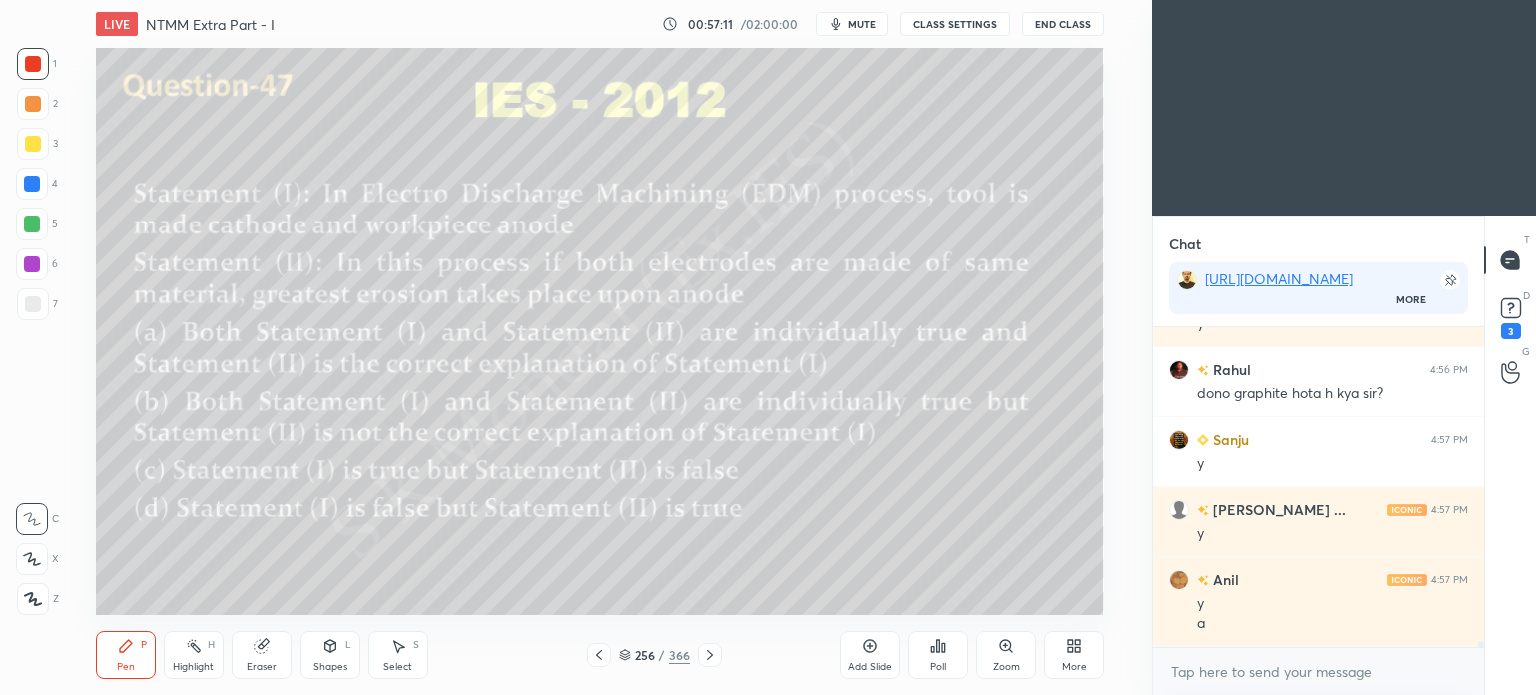 click at bounding box center (33, 144) 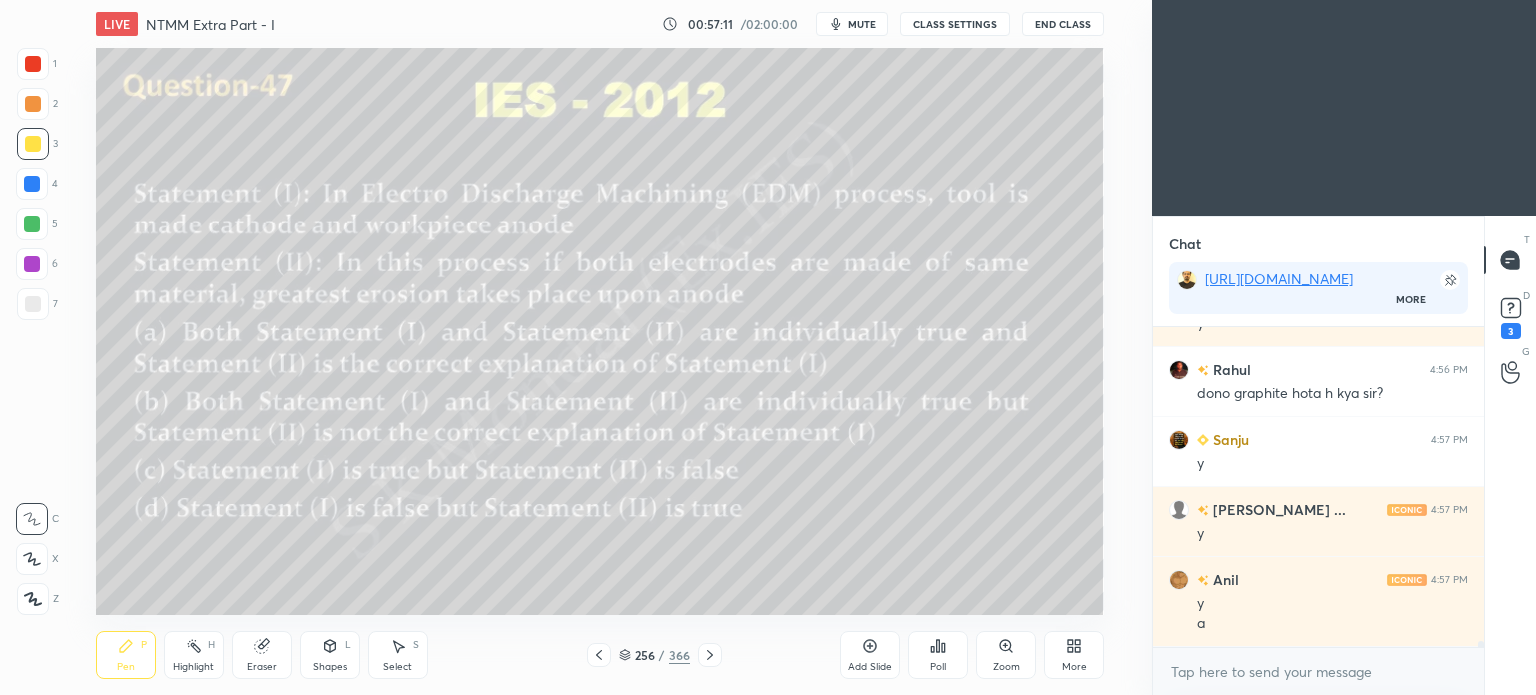 click on "Pen P" at bounding box center [126, 655] 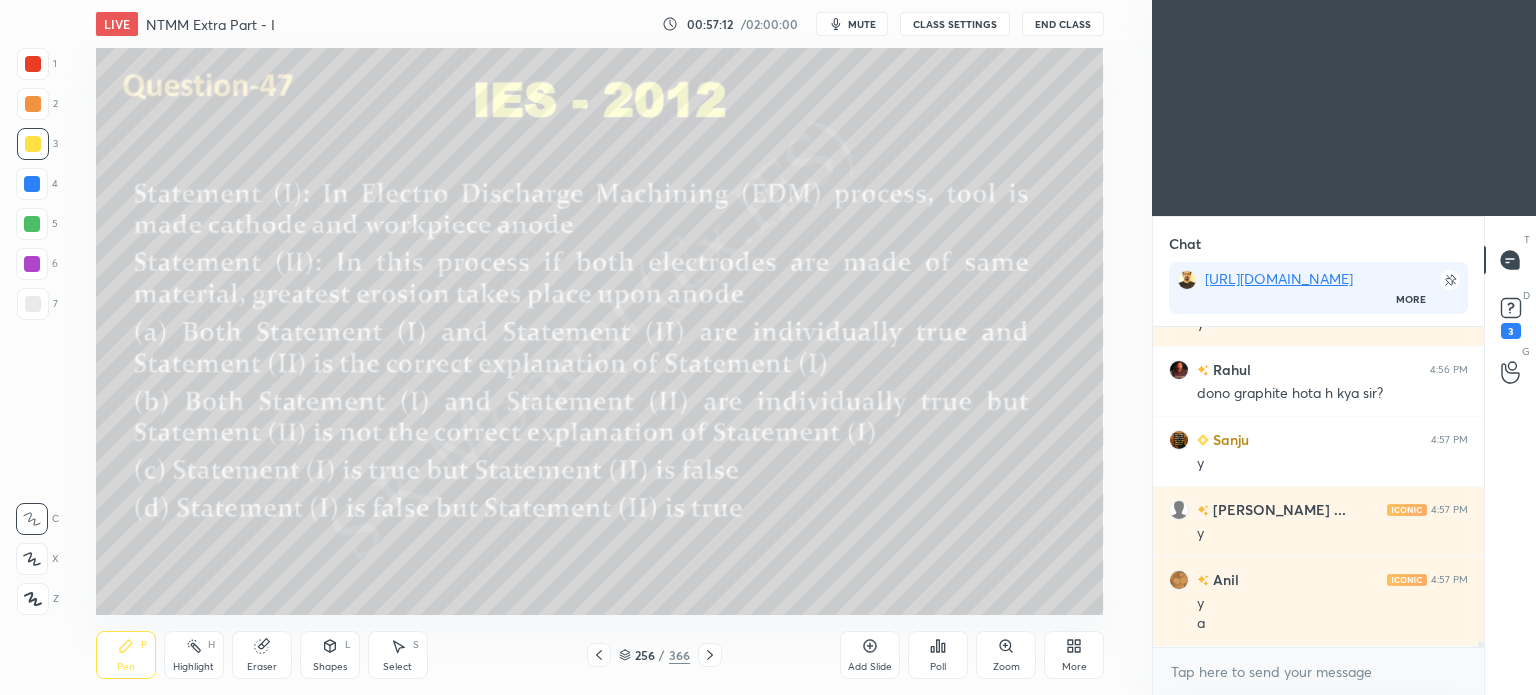 click on "Pen P" at bounding box center (126, 655) 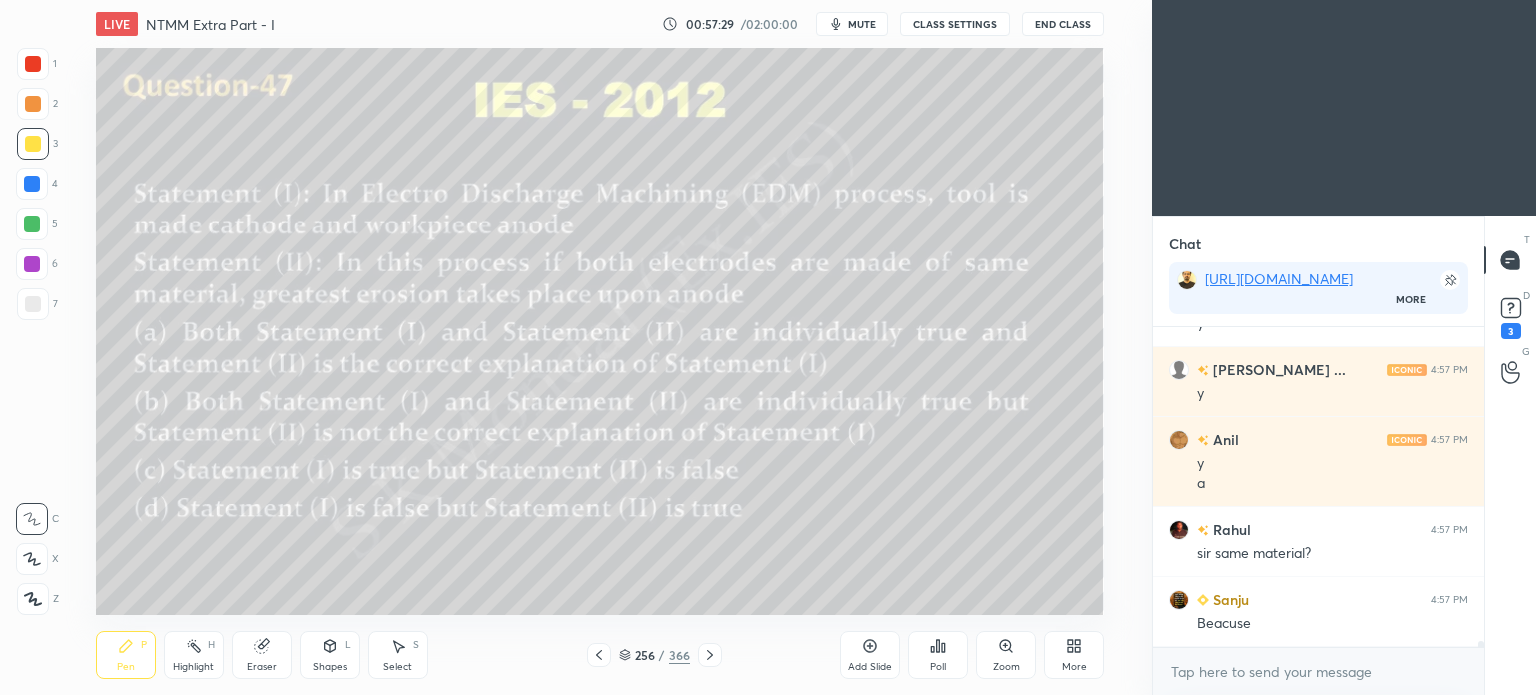 click on "Highlight" at bounding box center [193, 667] 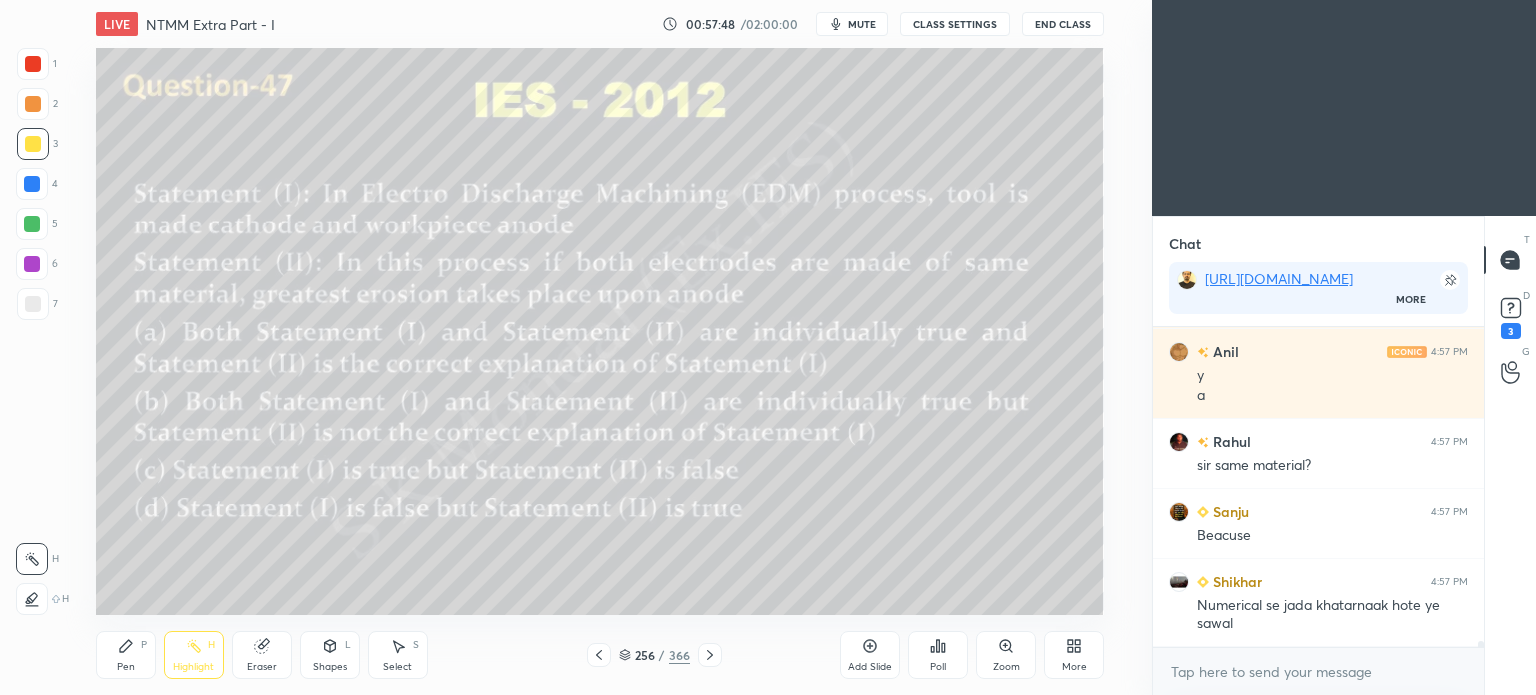 scroll, scrollTop: 16044, scrollLeft: 0, axis: vertical 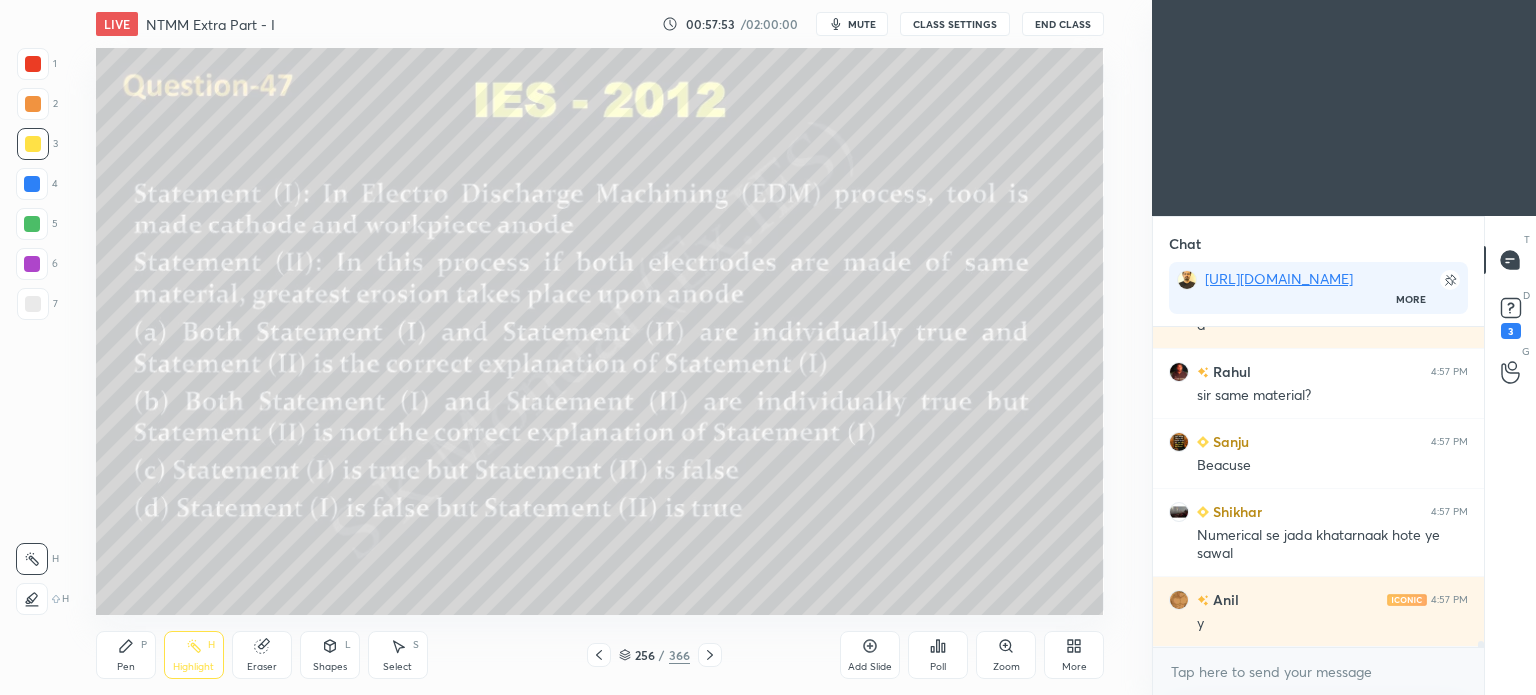 click 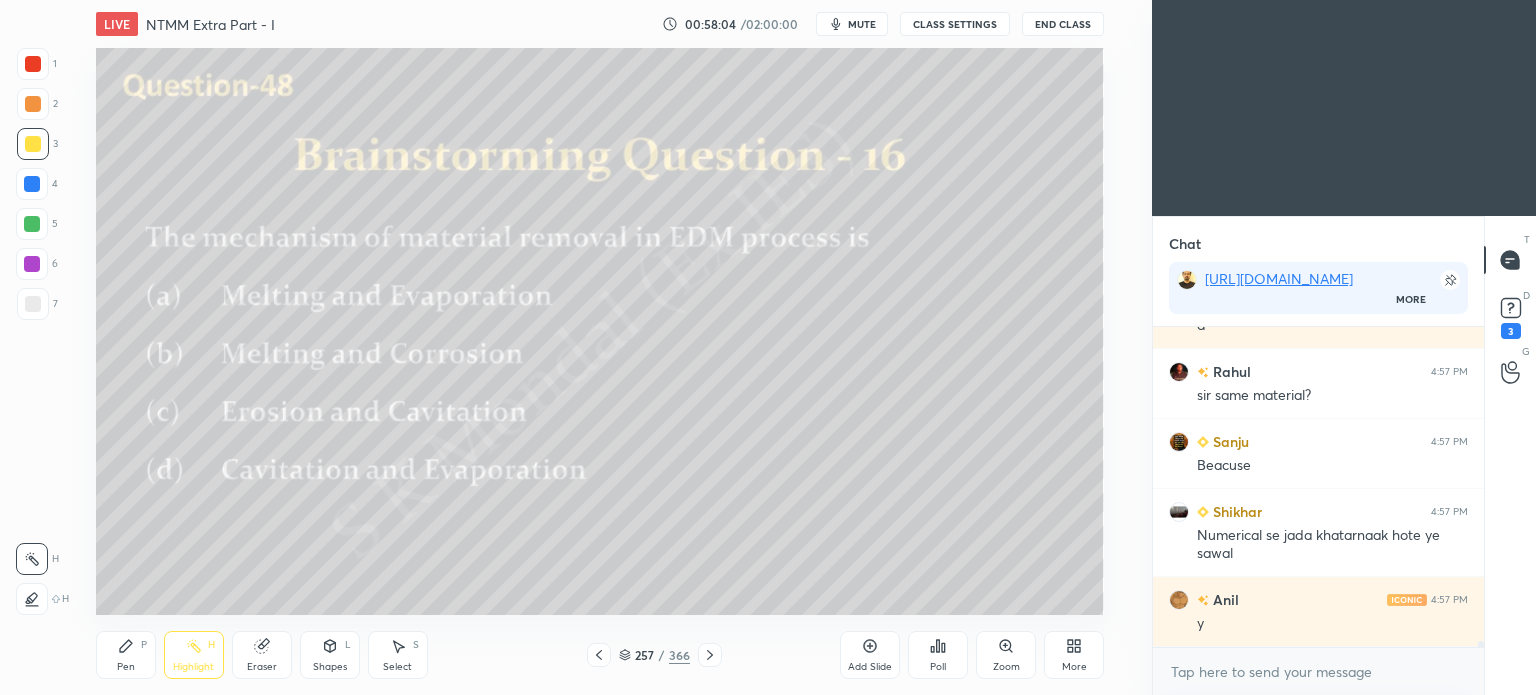 scroll, scrollTop: 16114, scrollLeft: 0, axis: vertical 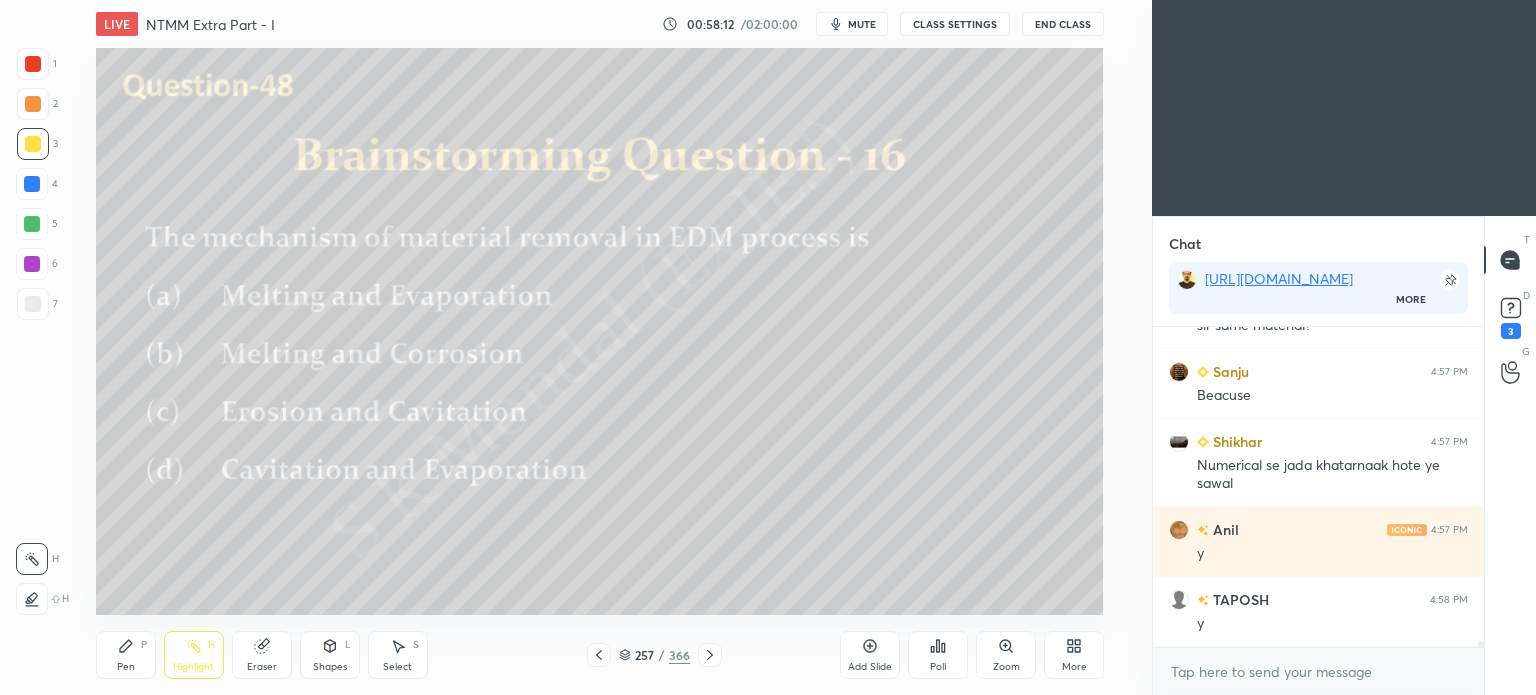 click on "Poll" at bounding box center [938, 667] 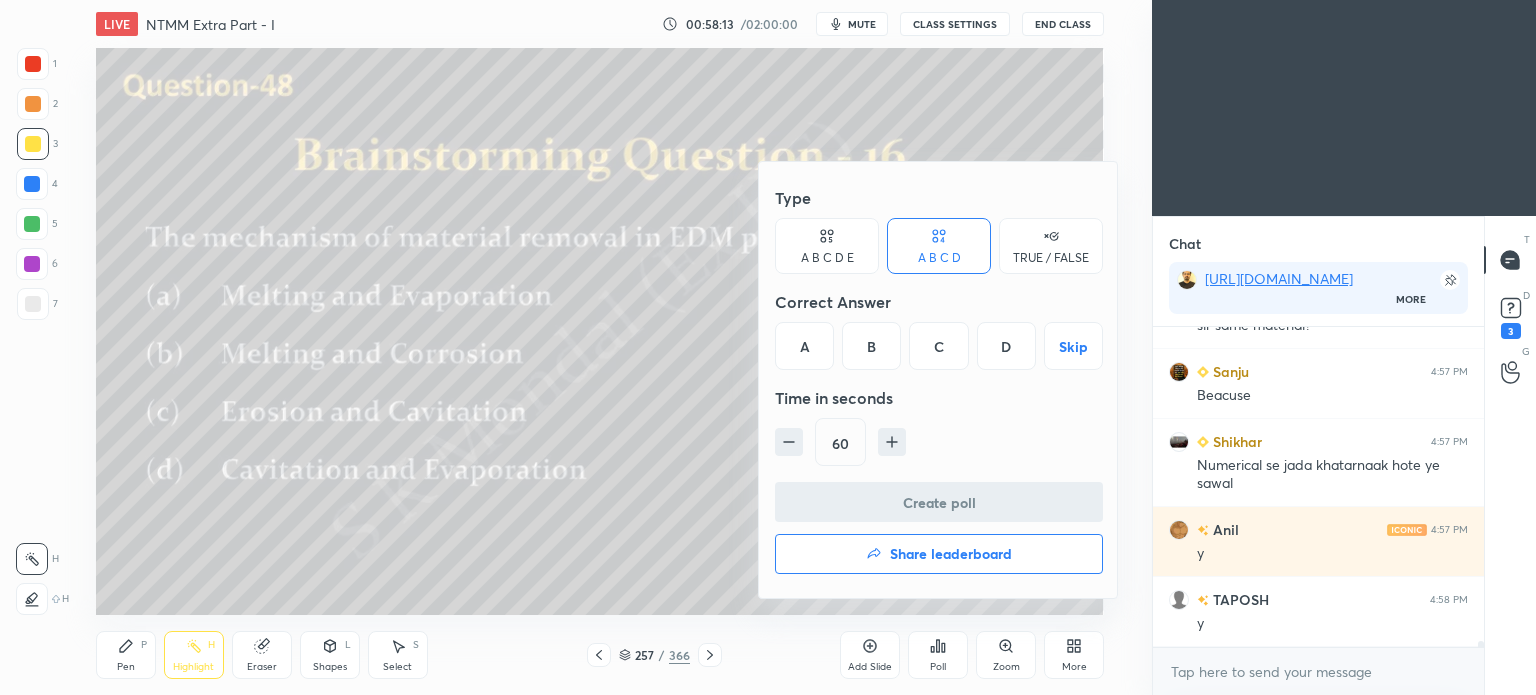 click on "A" at bounding box center [804, 346] 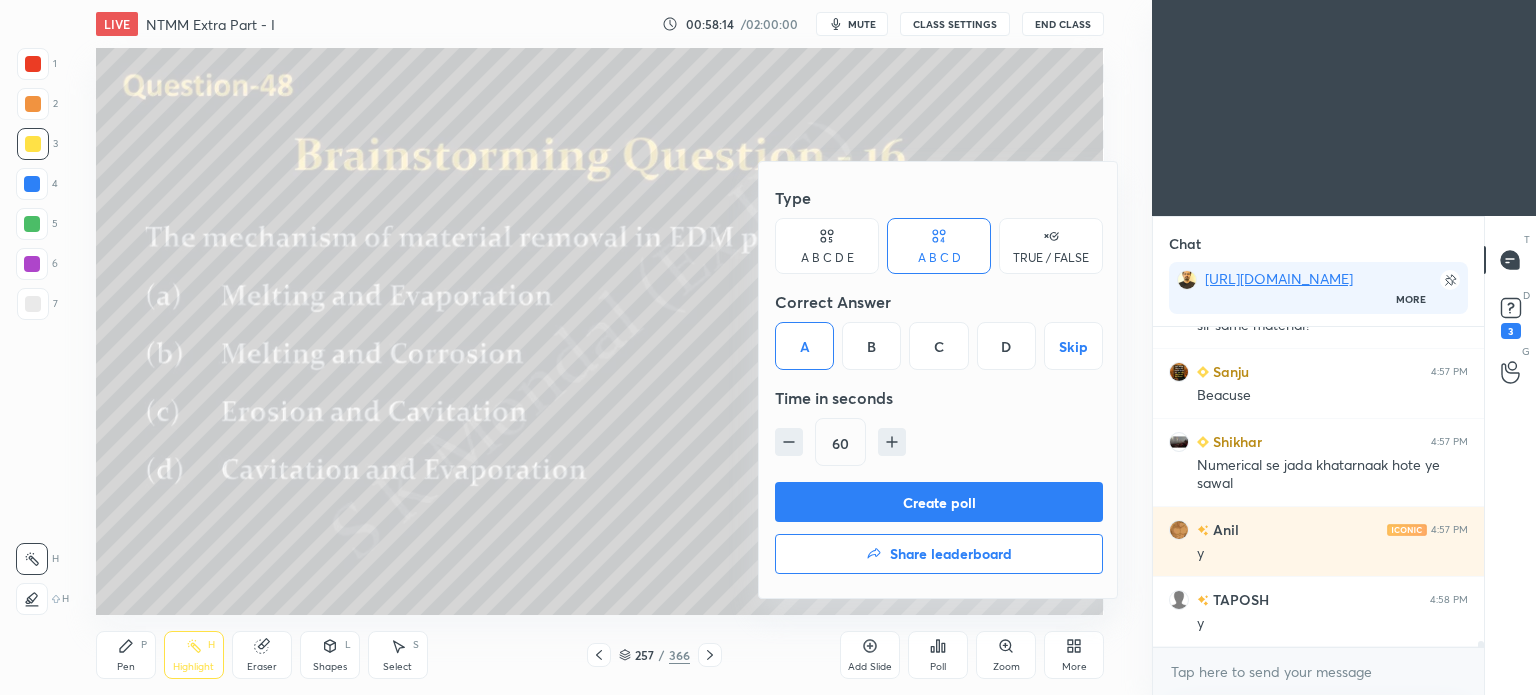 click on "Create poll" at bounding box center [939, 502] 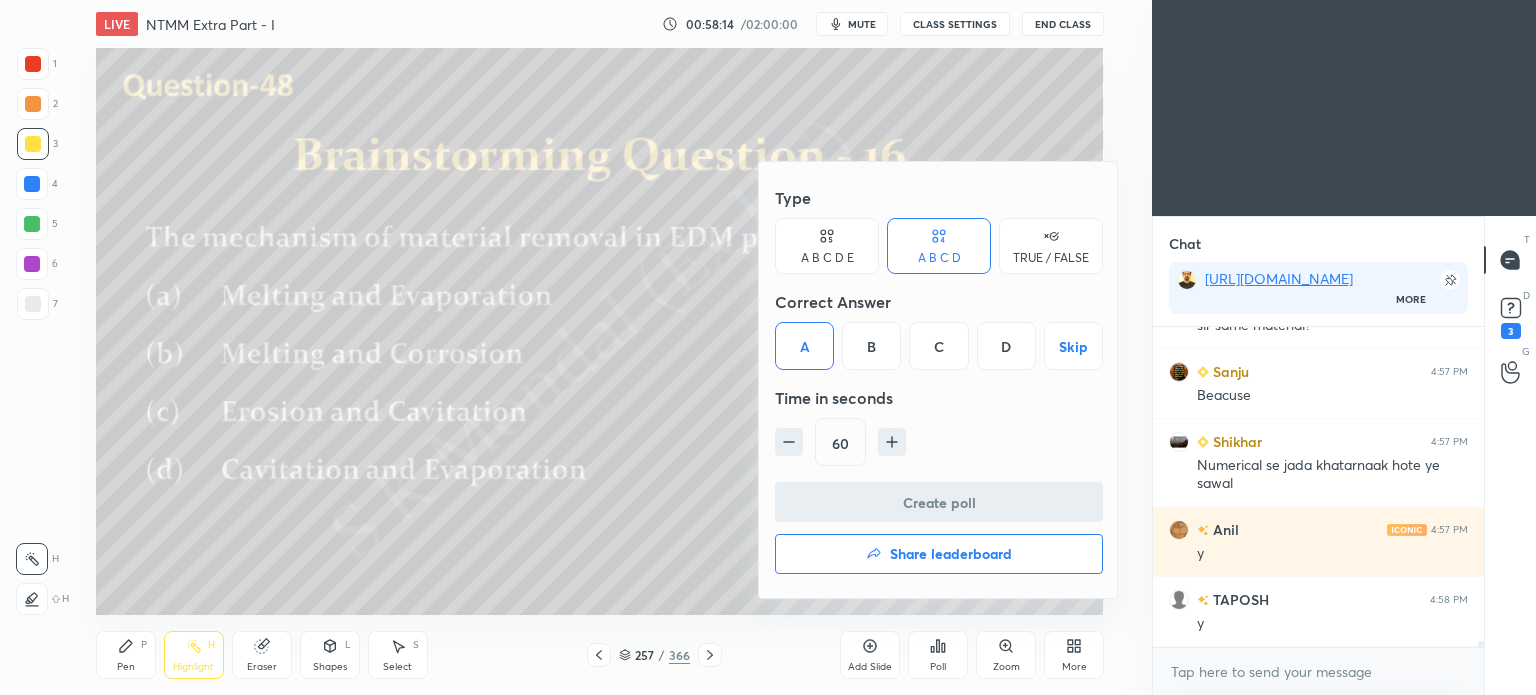 scroll, scrollTop: 281, scrollLeft: 325, axis: both 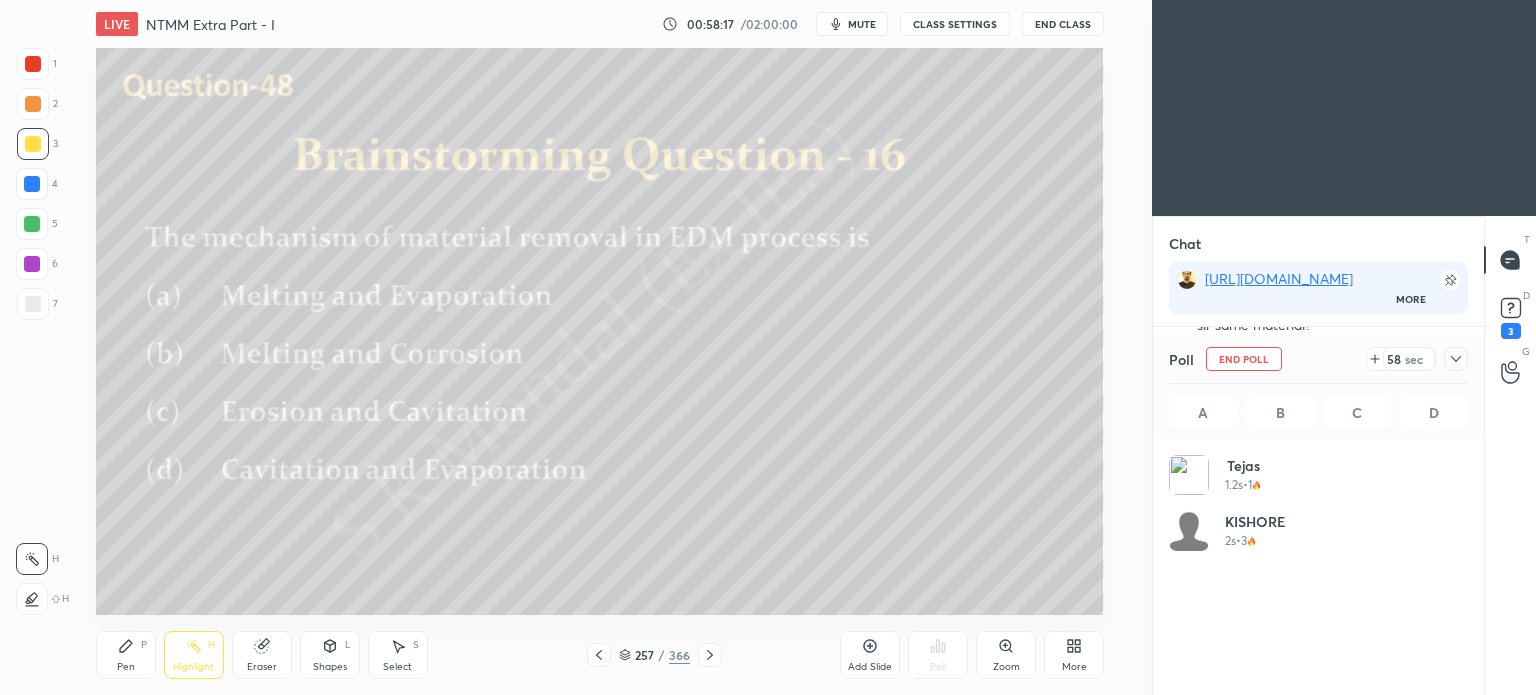 click on "Highlight" at bounding box center (193, 667) 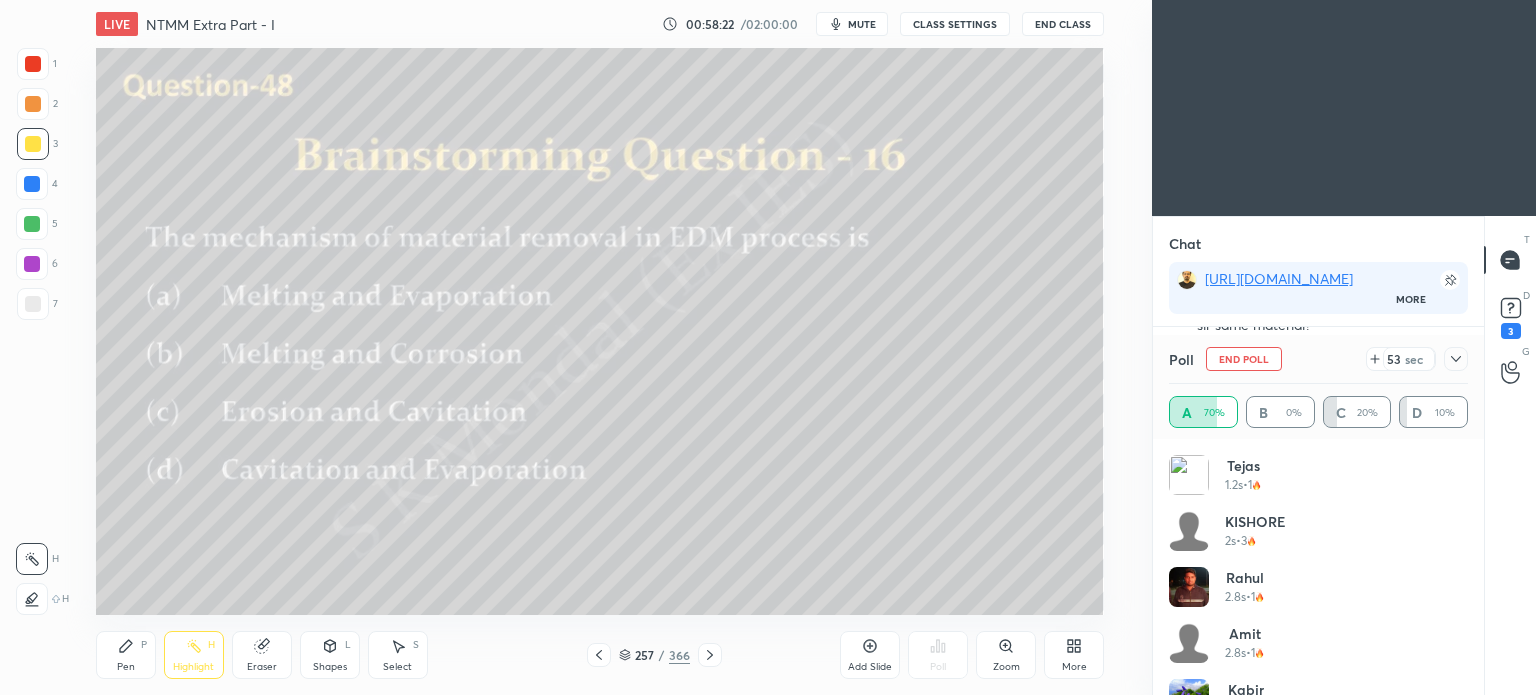 click on "Pen" at bounding box center (126, 667) 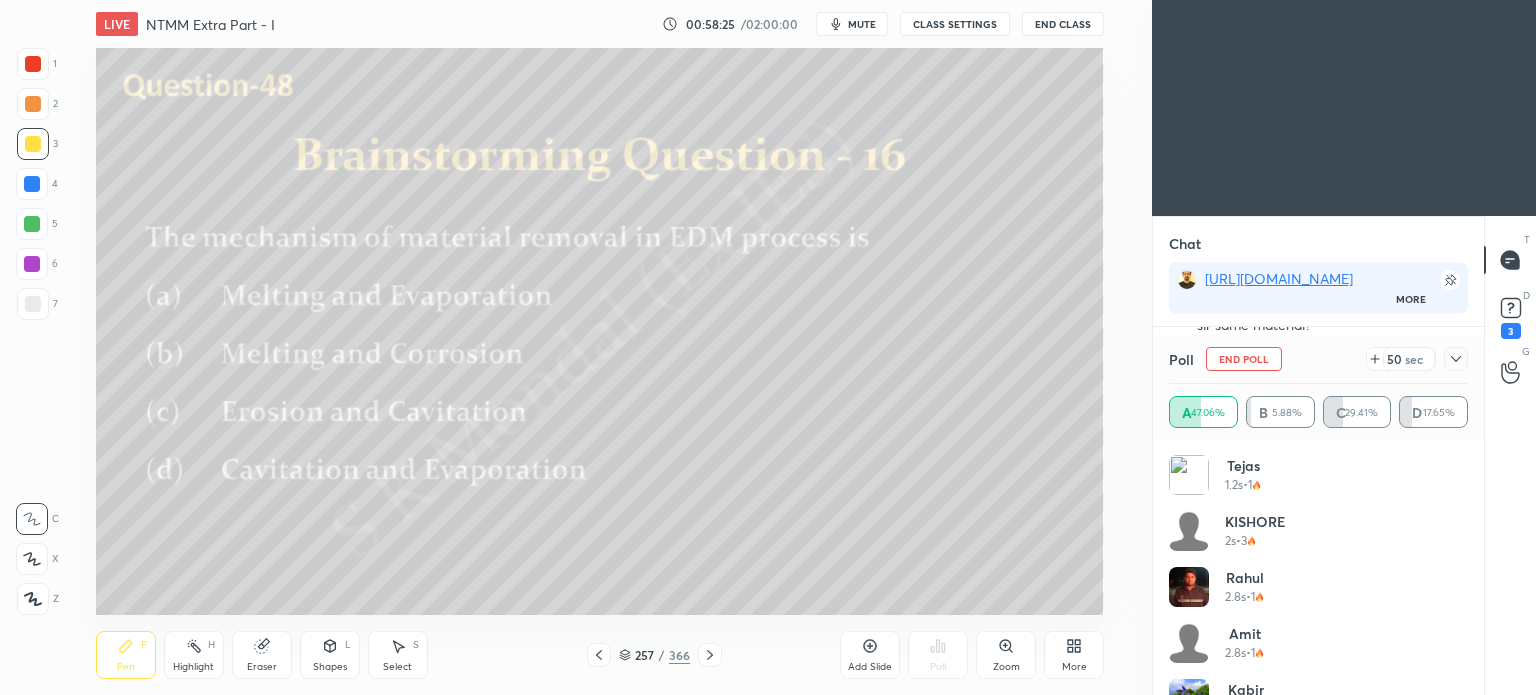 click on "Pen" at bounding box center (126, 667) 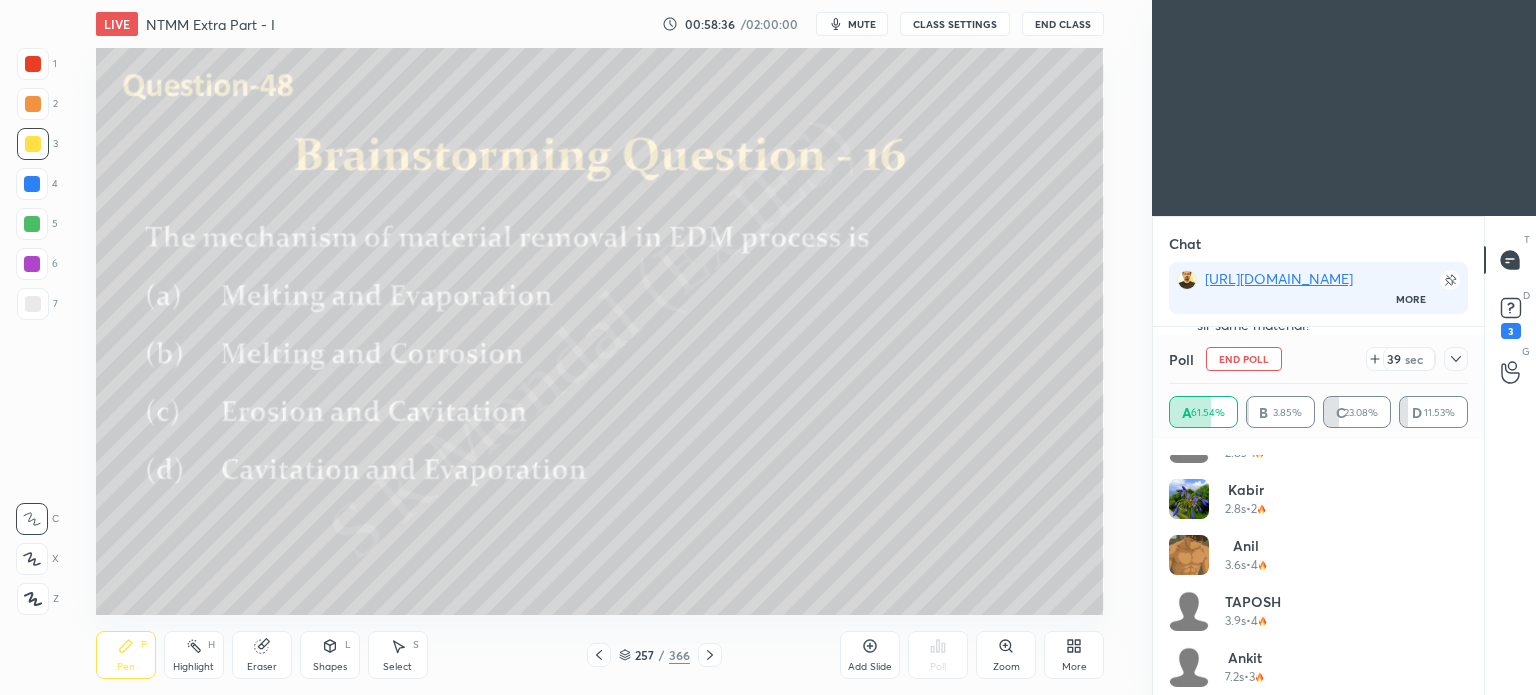 scroll, scrollTop: 300, scrollLeft: 0, axis: vertical 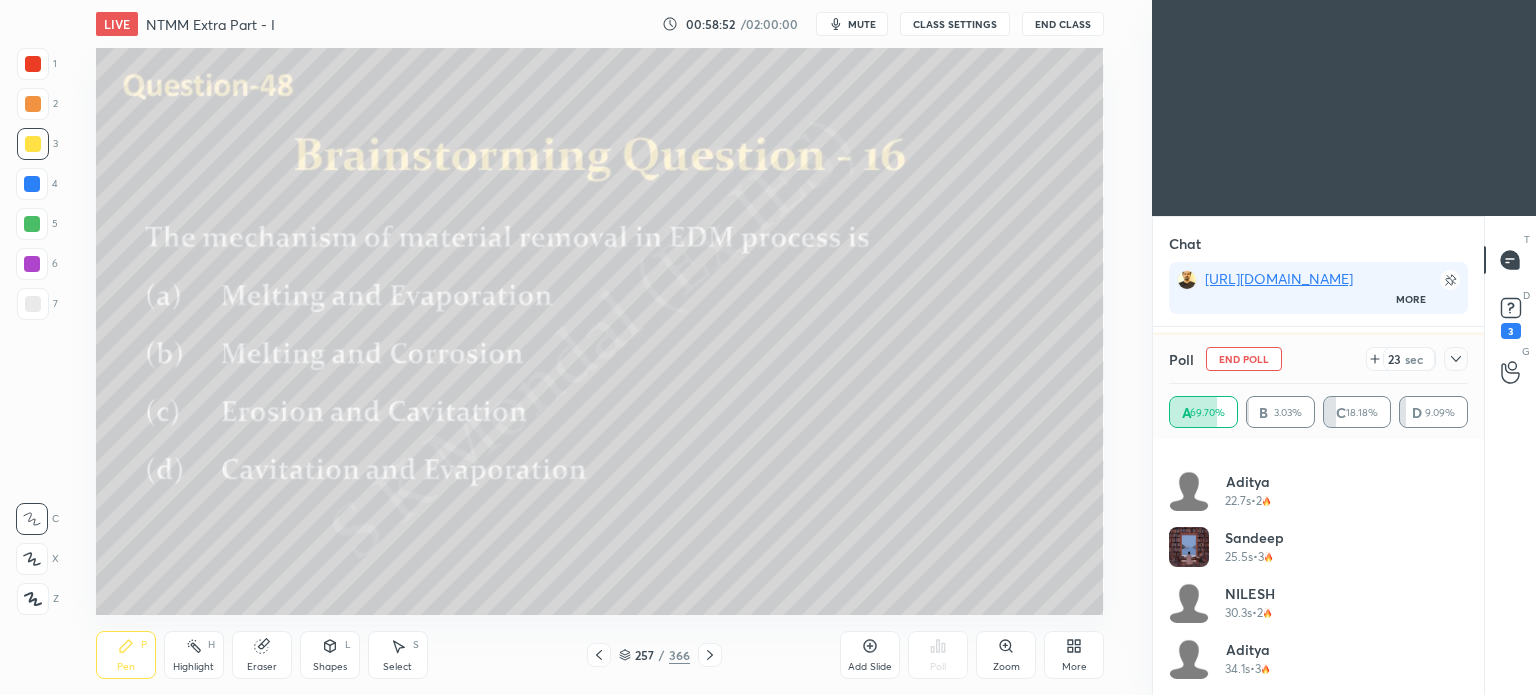 click on "End Poll" at bounding box center (1244, 359) 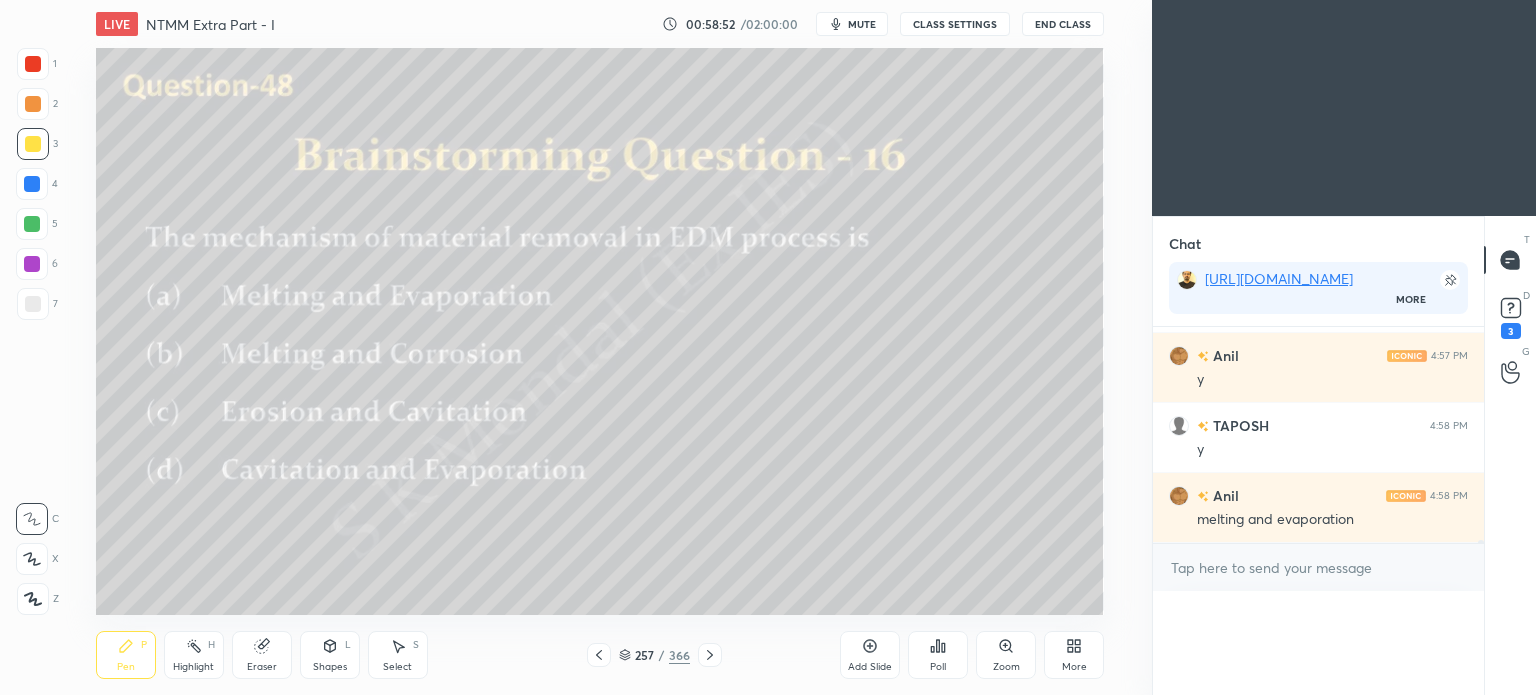 scroll, scrollTop: 0, scrollLeft: 0, axis: both 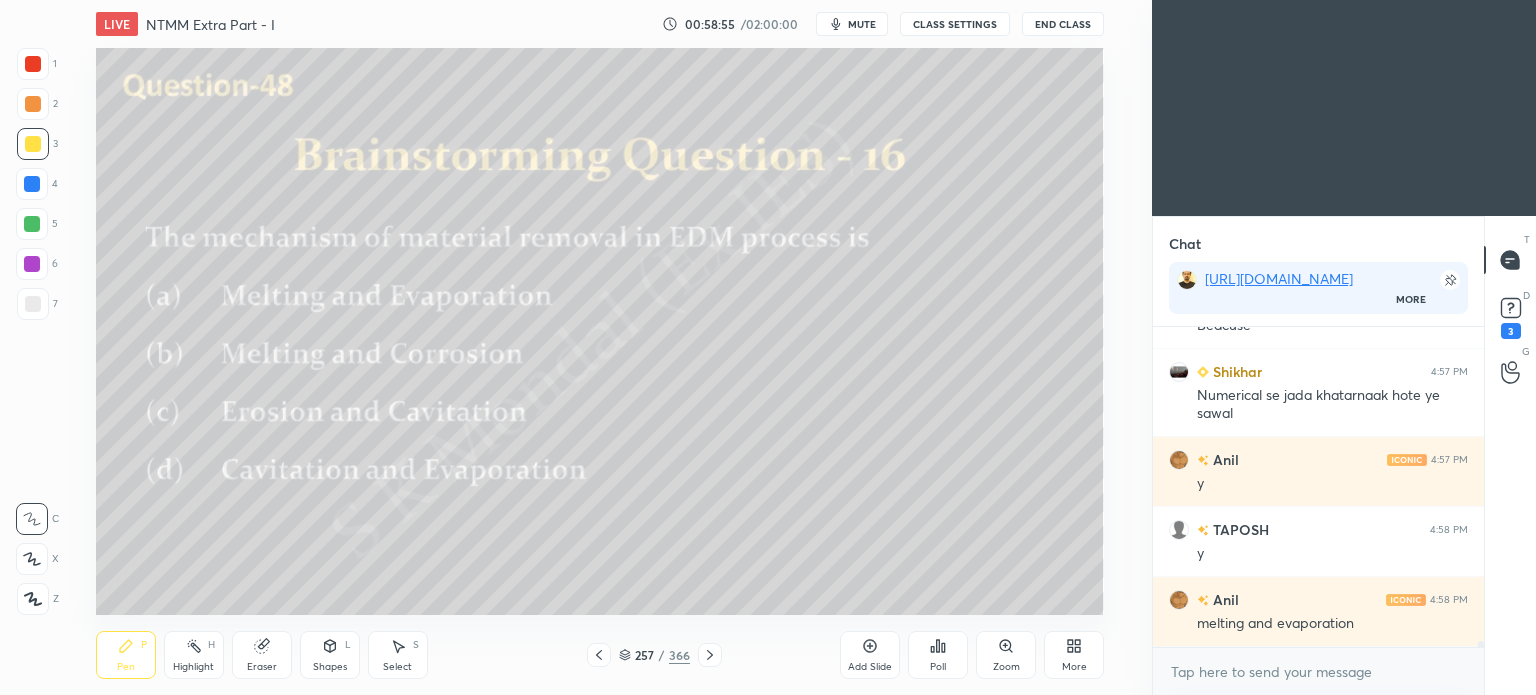 click 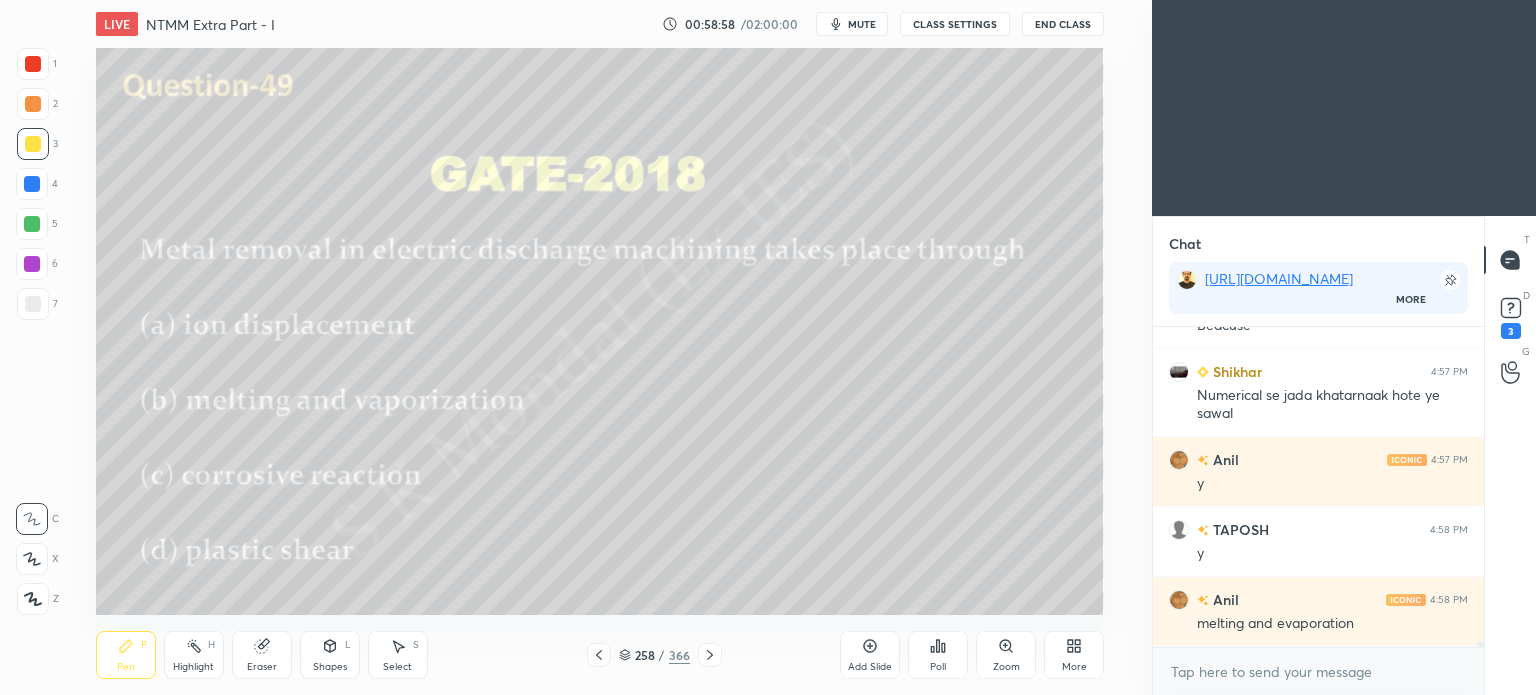 click 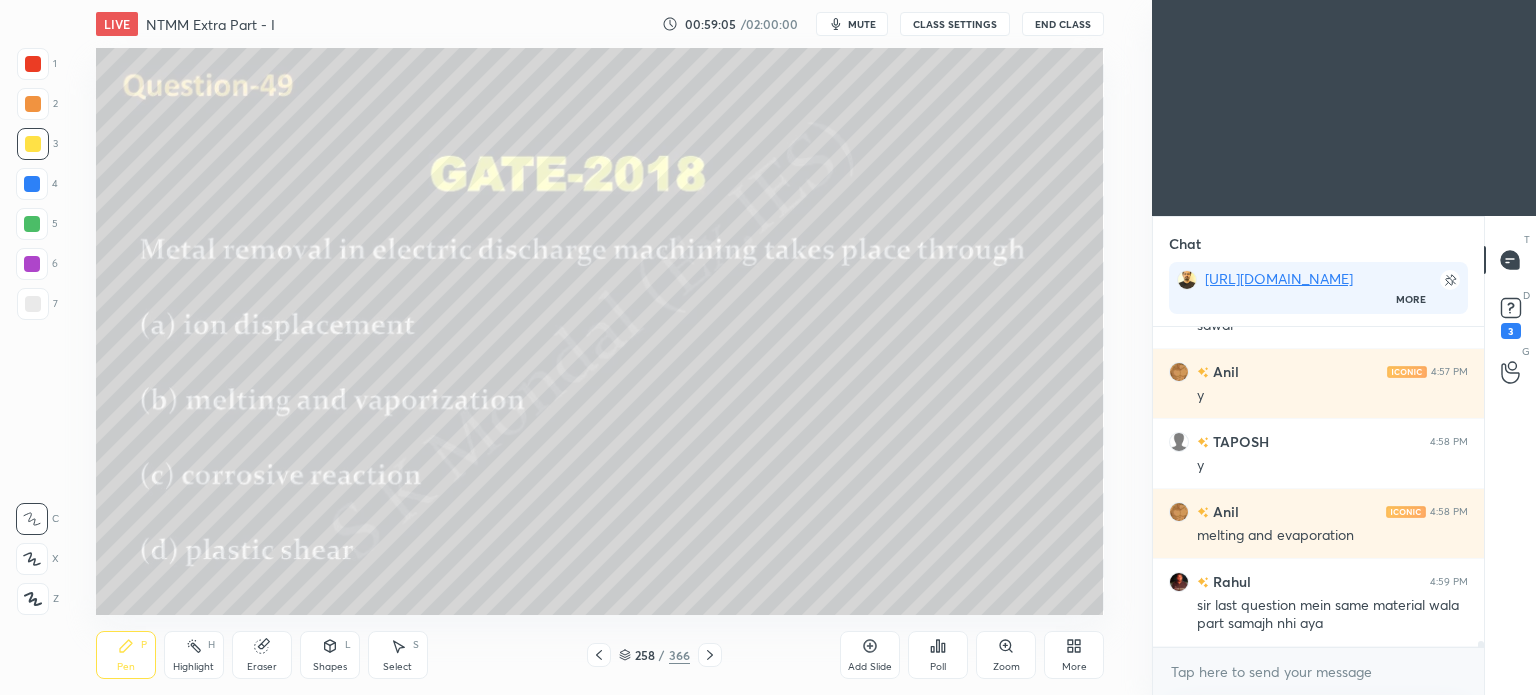 click on "Select S" at bounding box center (398, 655) 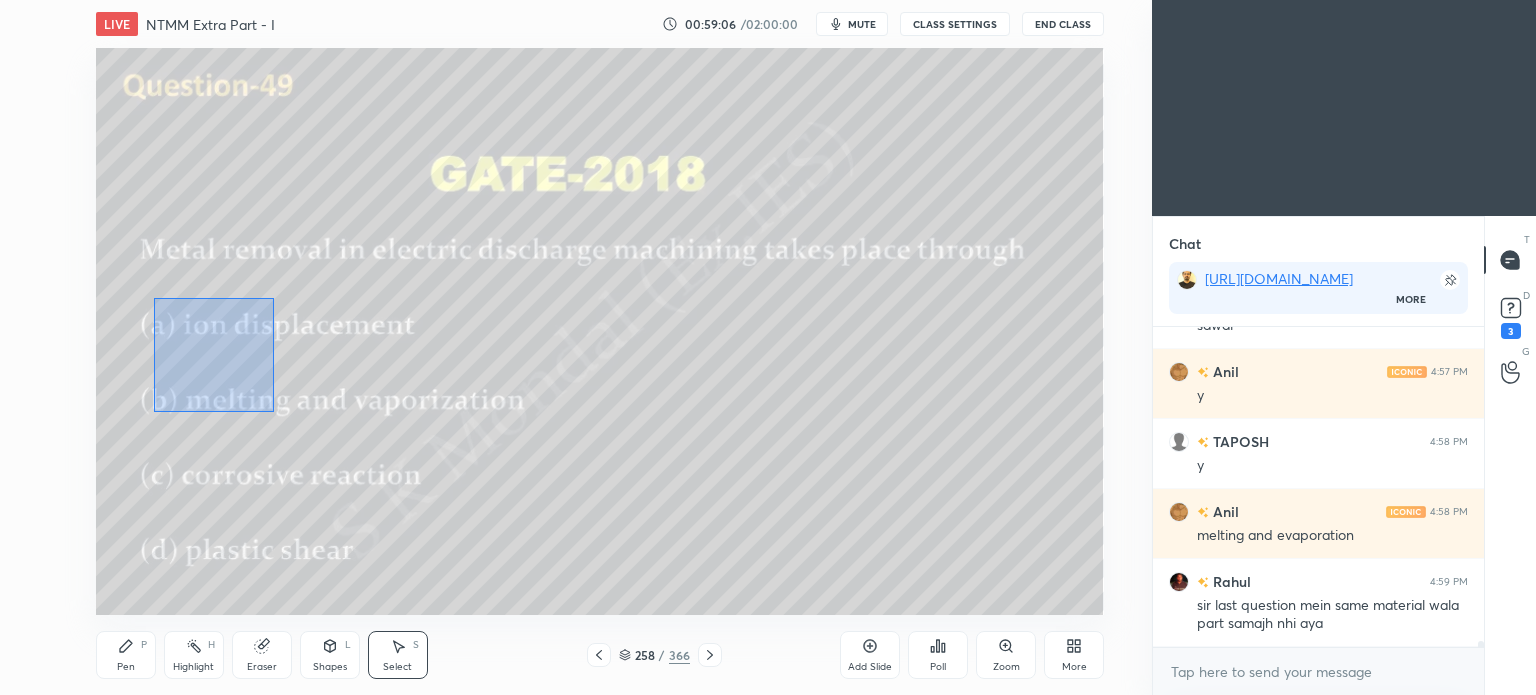 drag, startPoint x: 154, startPoint y: 298, endPoint x: 274, endPoint y: 411, distance: 164.83022 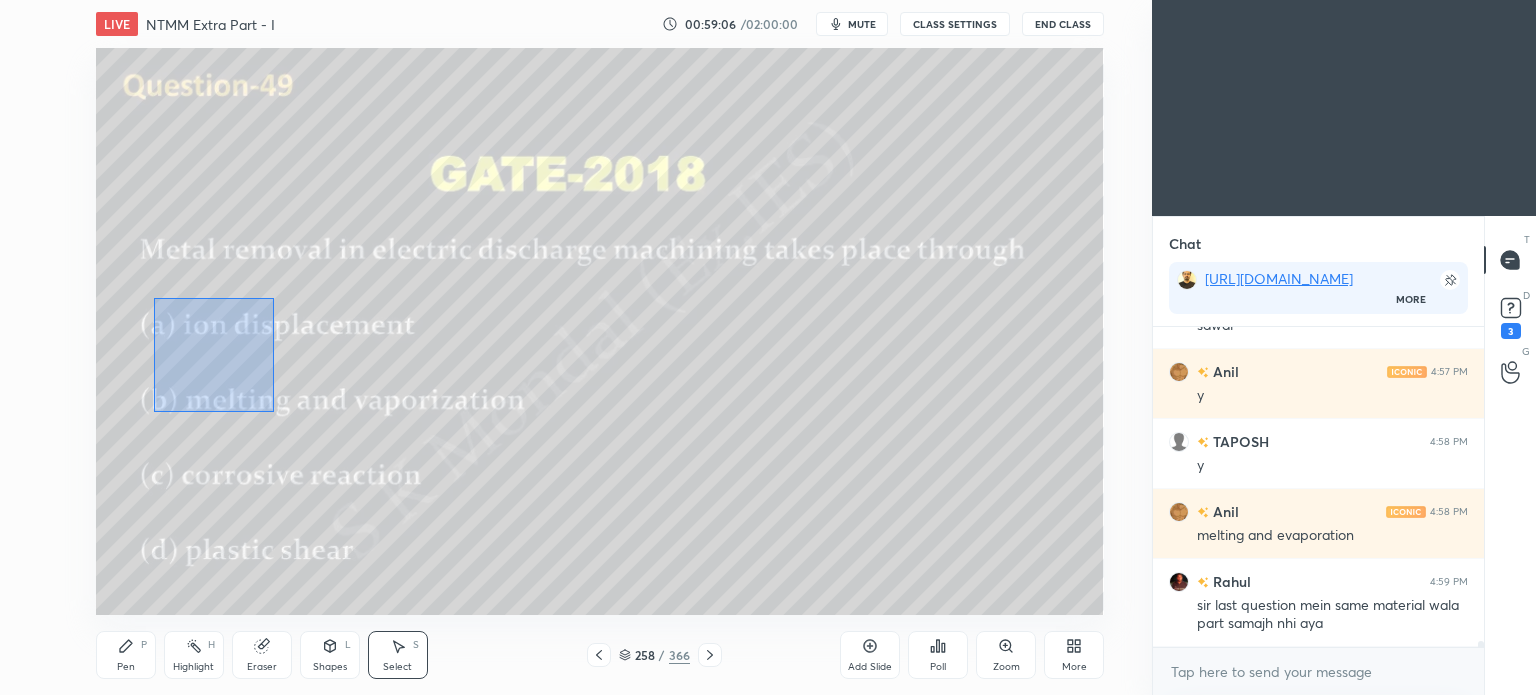 click on "0 ° Undo Copy Duplicate Duplicate to new slide Delete" at bounding box center [600, 331] 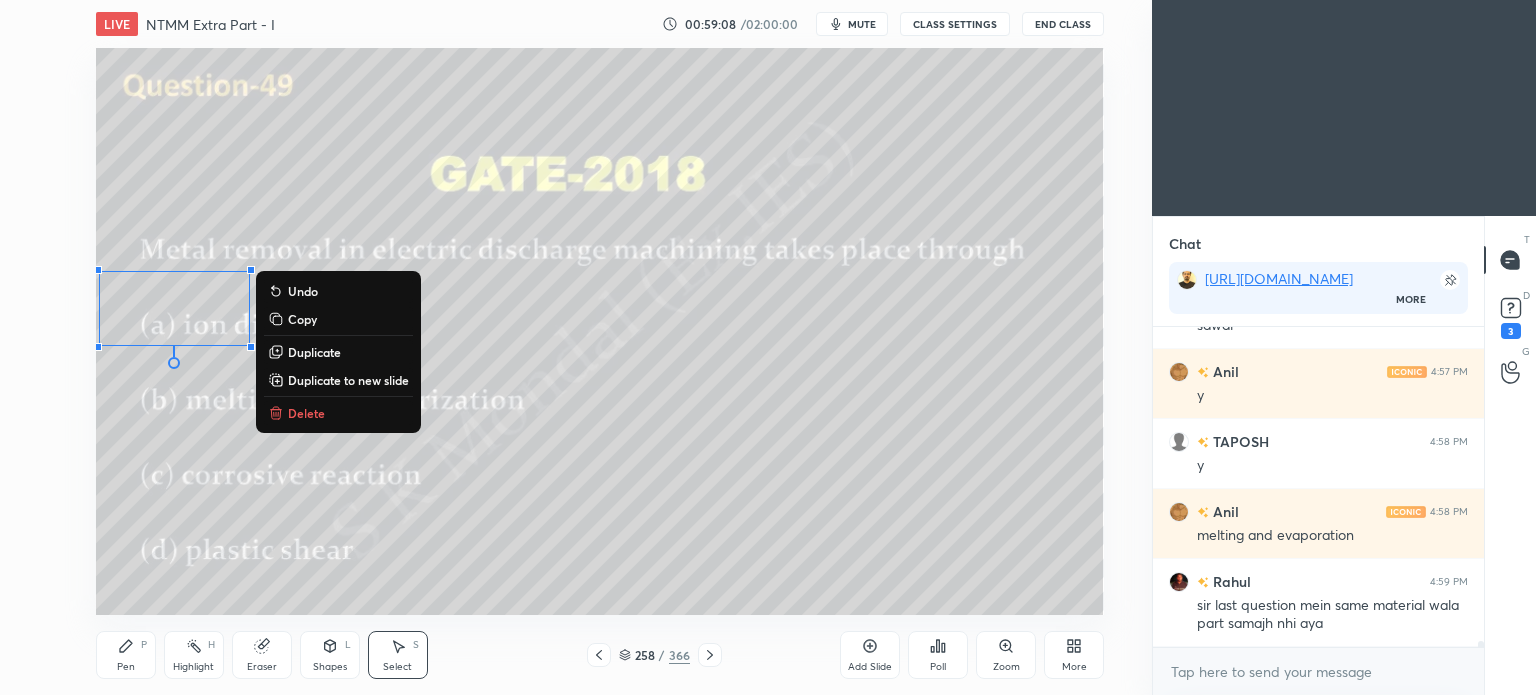 click on "Delete" at bounding box center (338, 413) 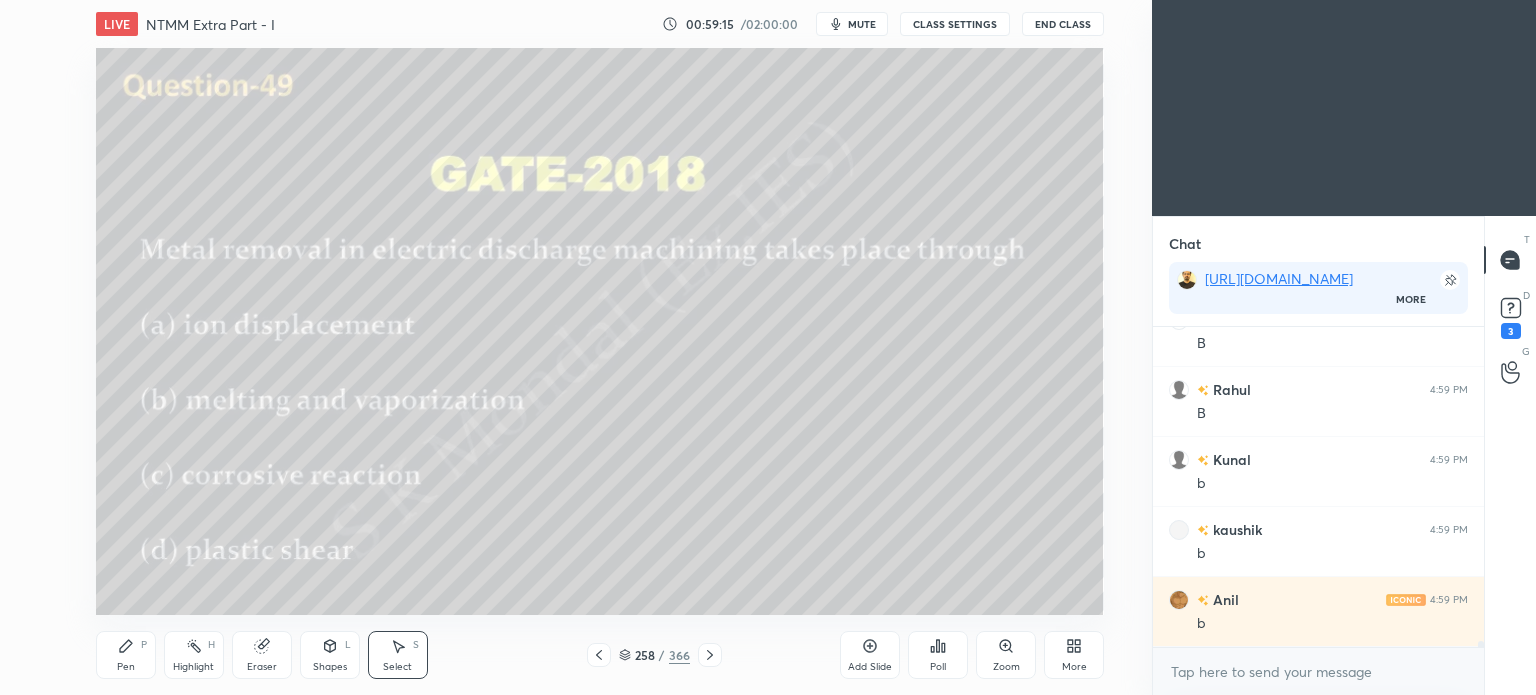 click on "mute" at bounding box center (862, 24) 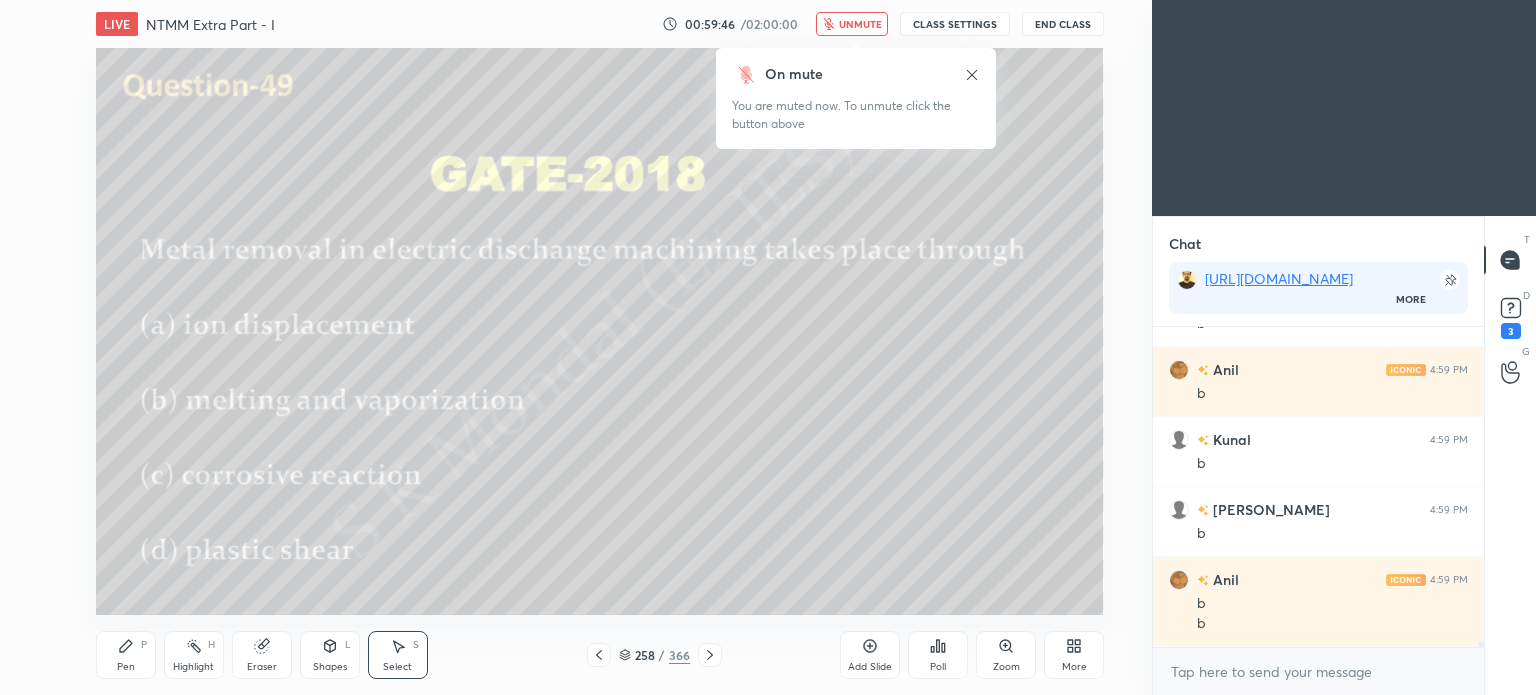 click on "unmute" at bounding box center (860, 24) 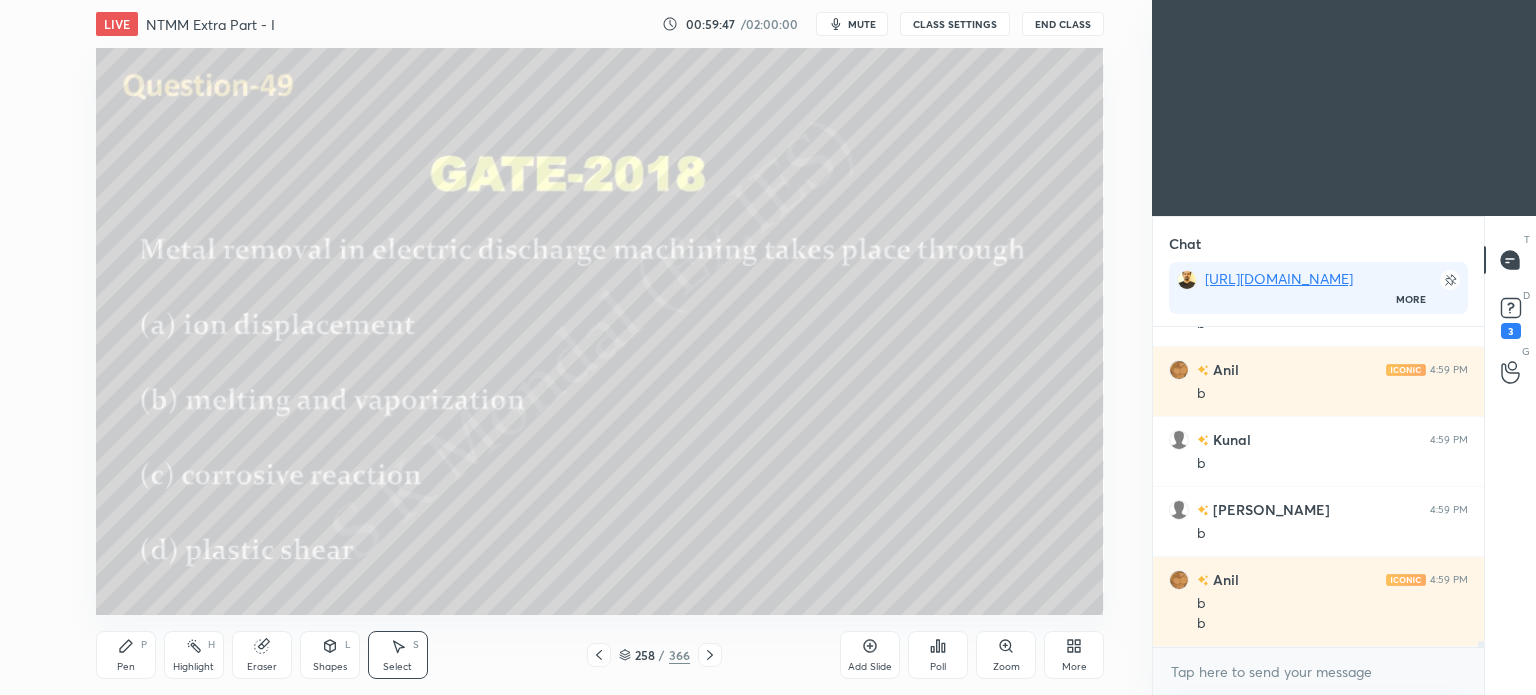 scroll, scrollTop: 17762, scrollLeft: 0, axis: vertical 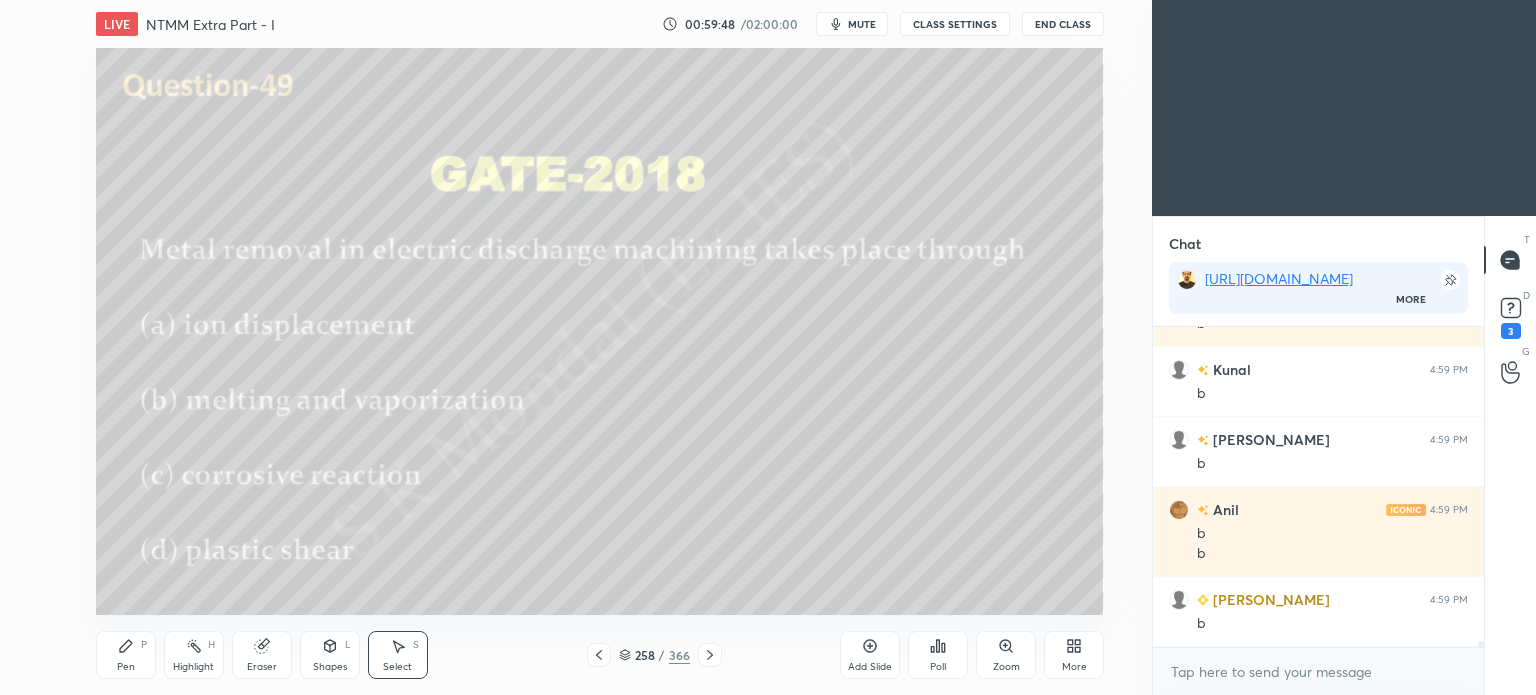 click on "Pen" at bounding box center (126, 667) 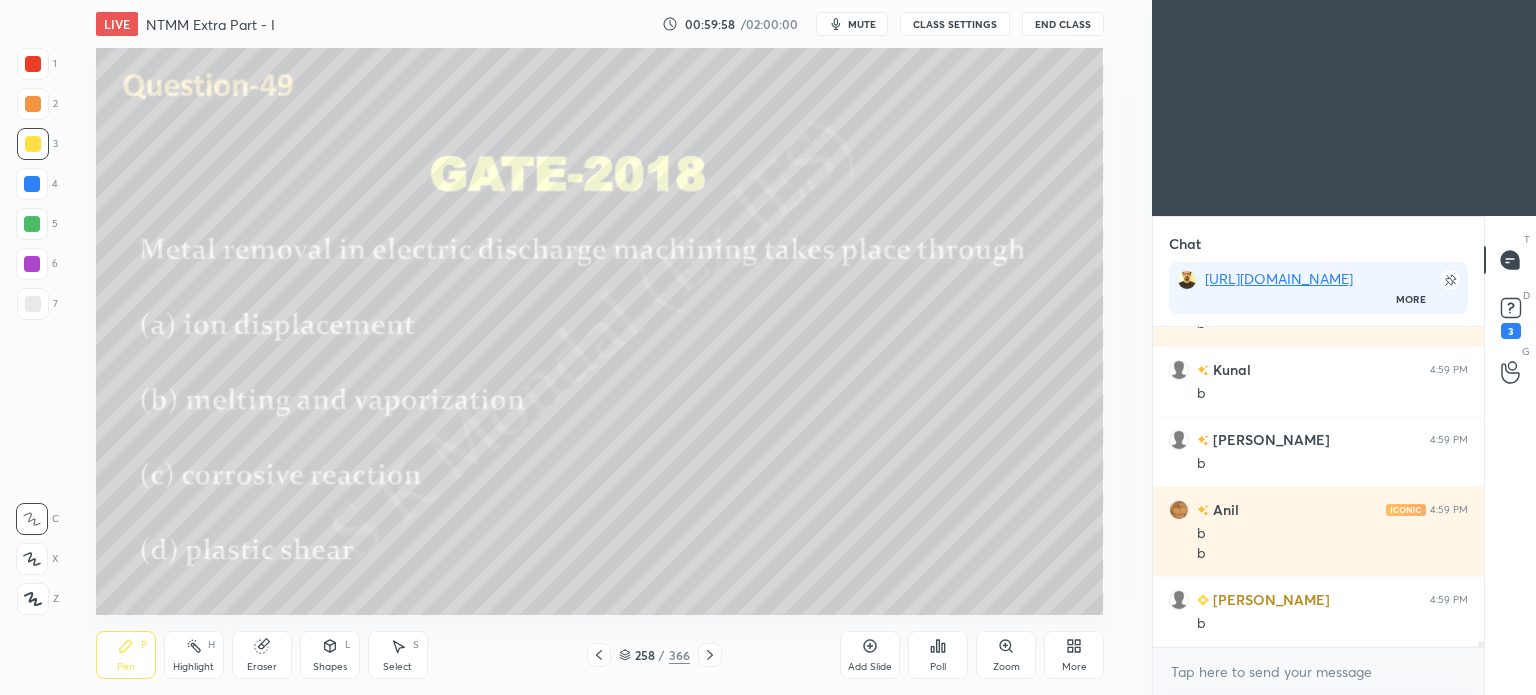 click 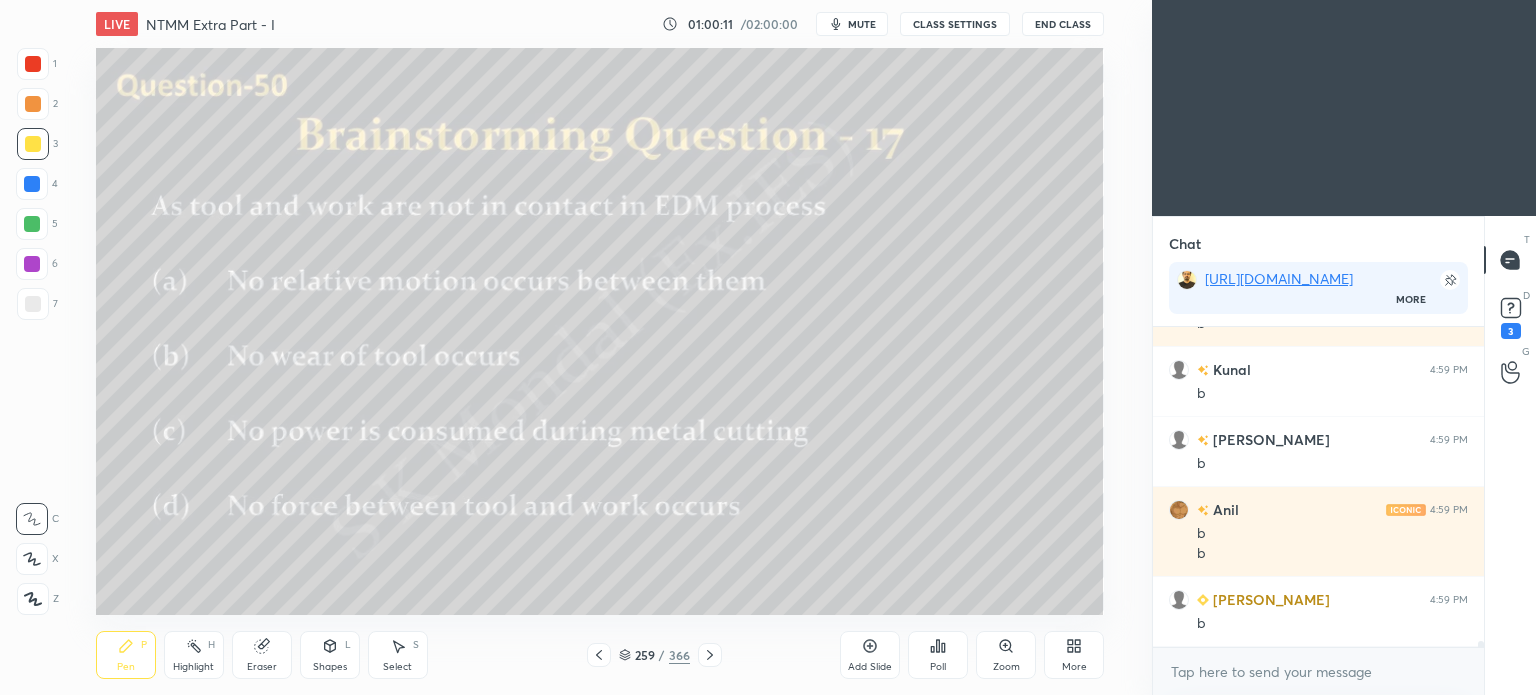 scroll, scrollTop: 17832, scrollLeft: 0, axis: vertical 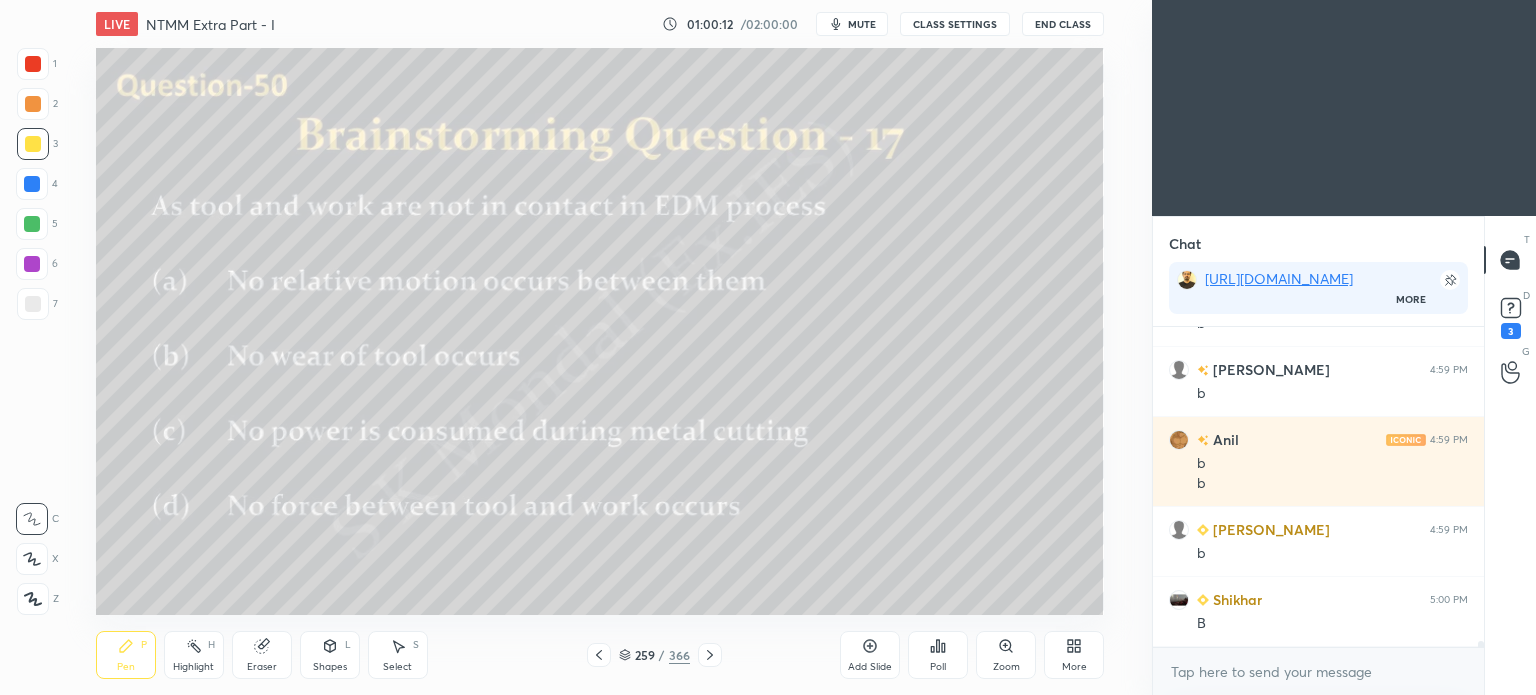 click 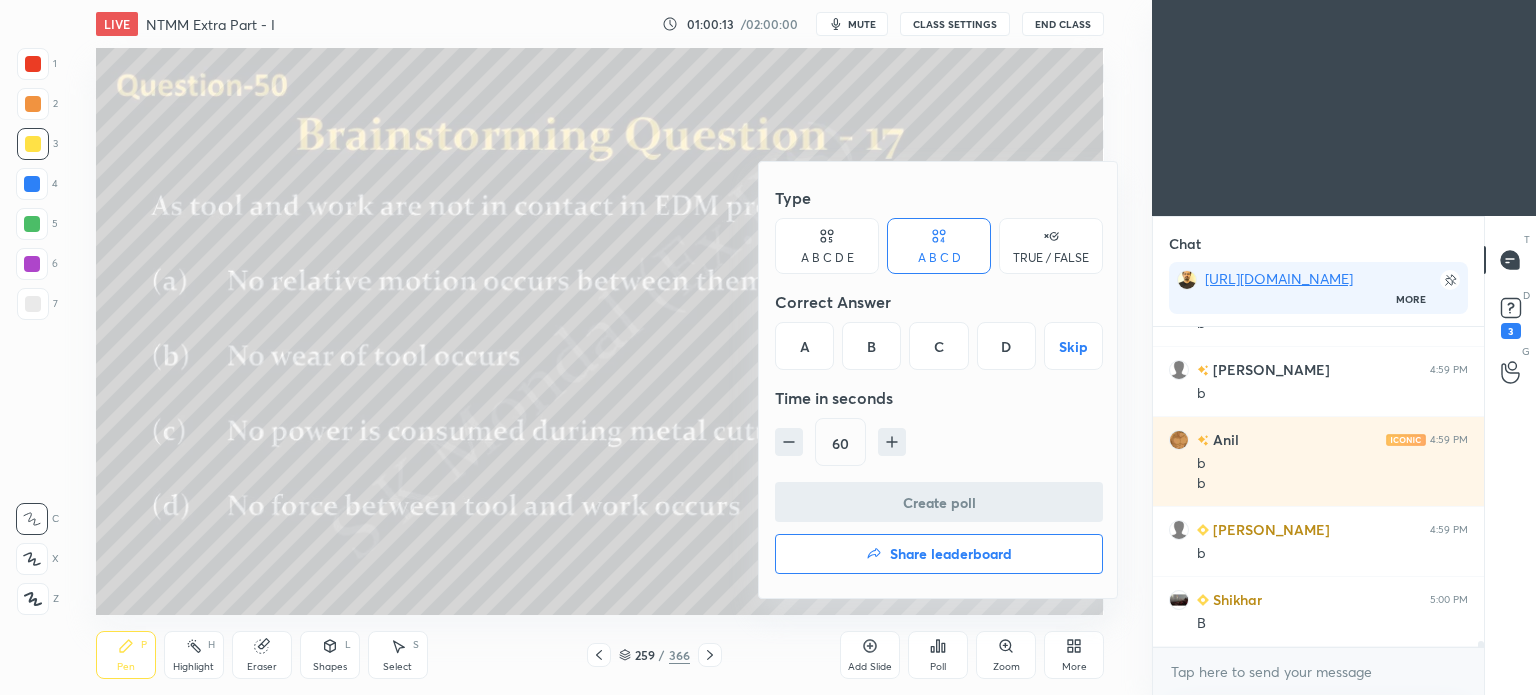 click on "D" at bounding box center (1006, 346) 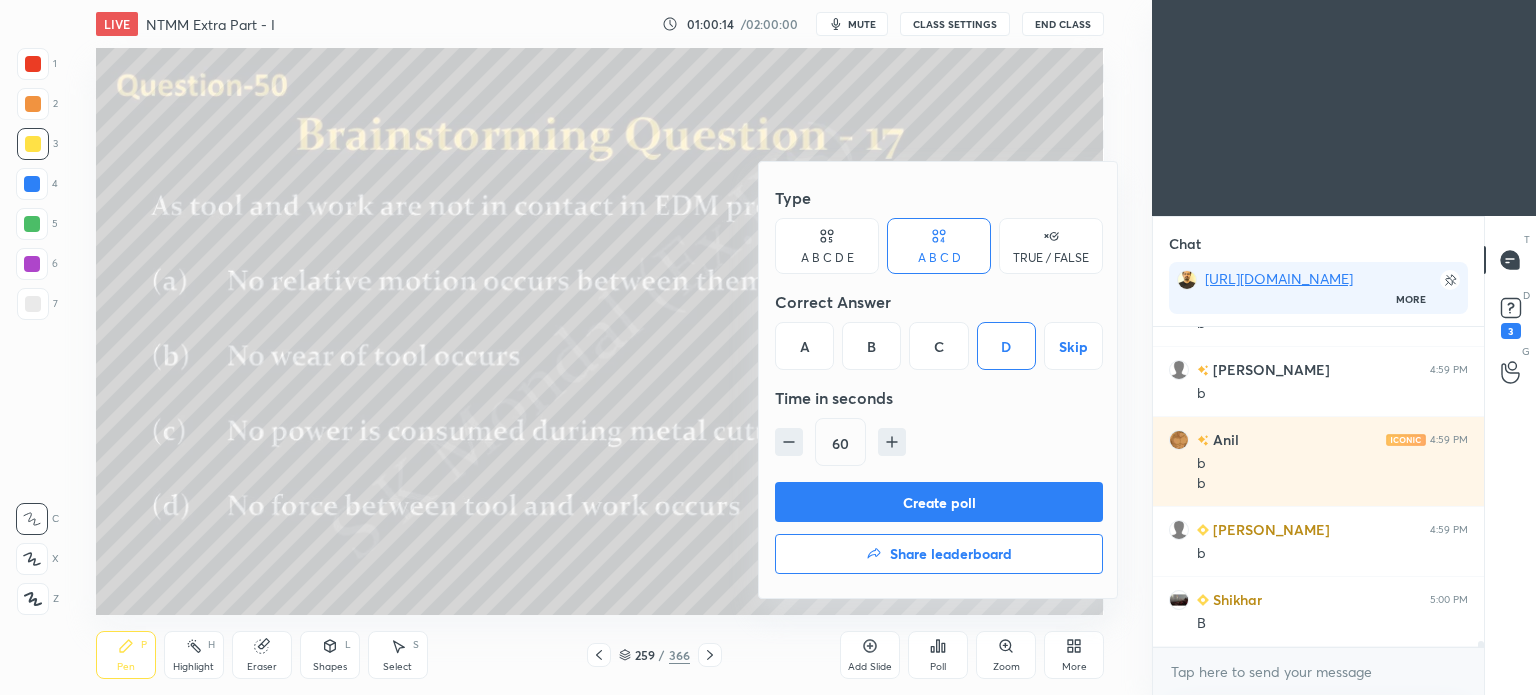 click on "Create poll" at bounding box center (939, 502) 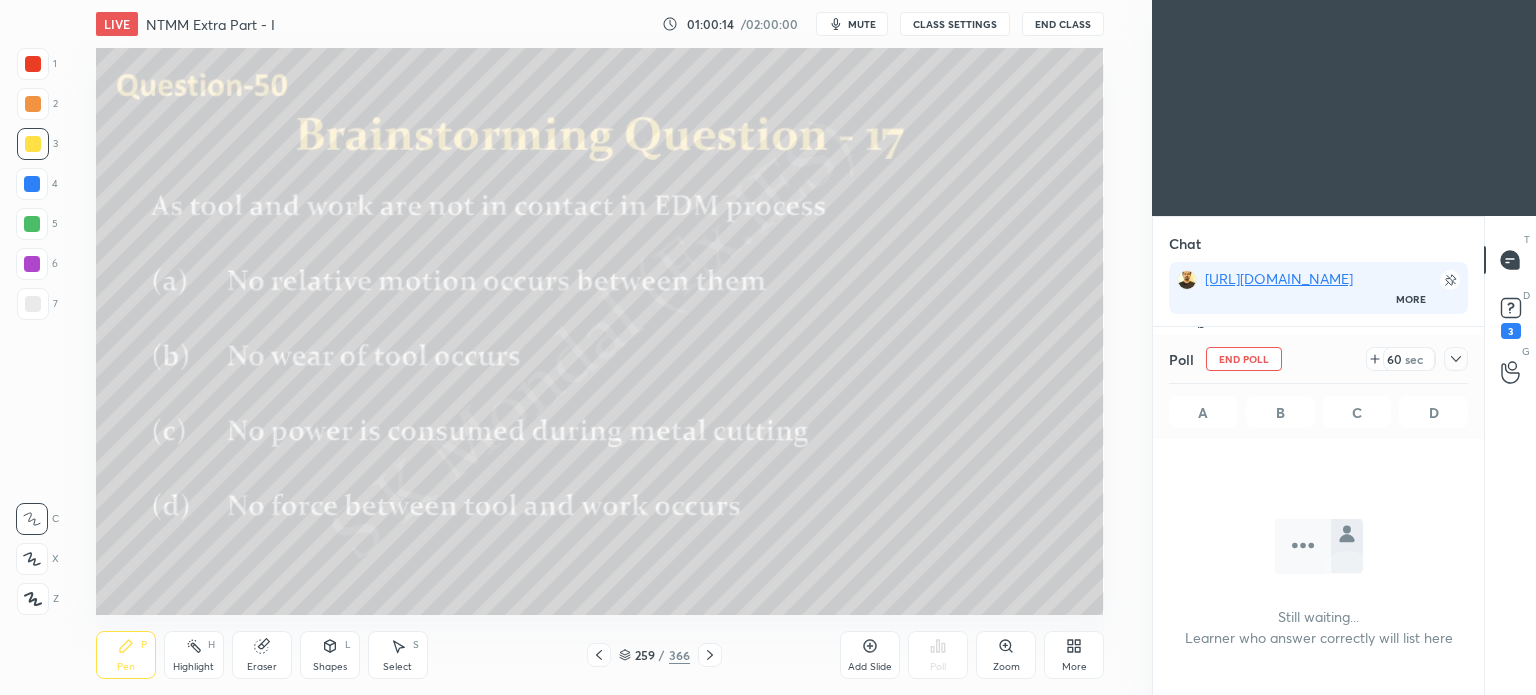 scroll, scrollTop: 220, scrollLeft: 325, axis: both 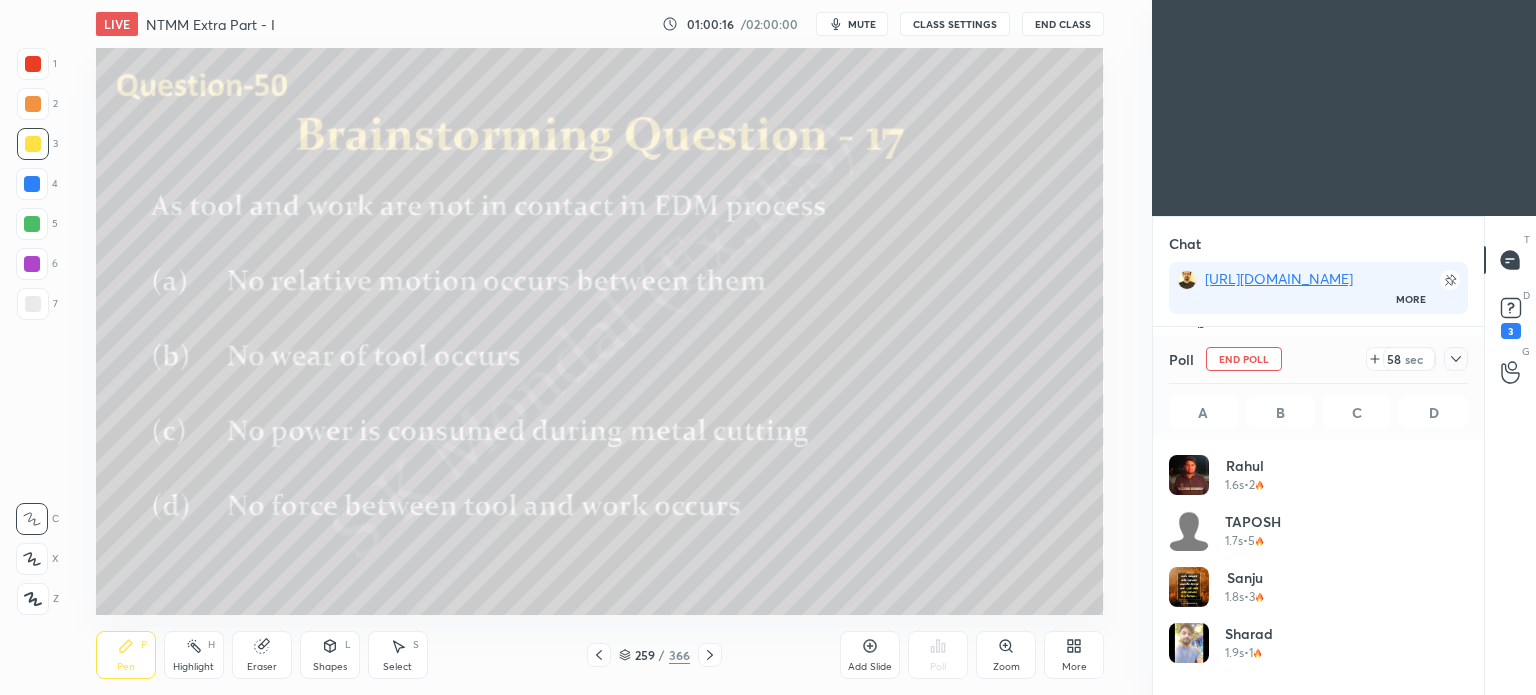 click on "Pen" at bounding box center (126, 667) 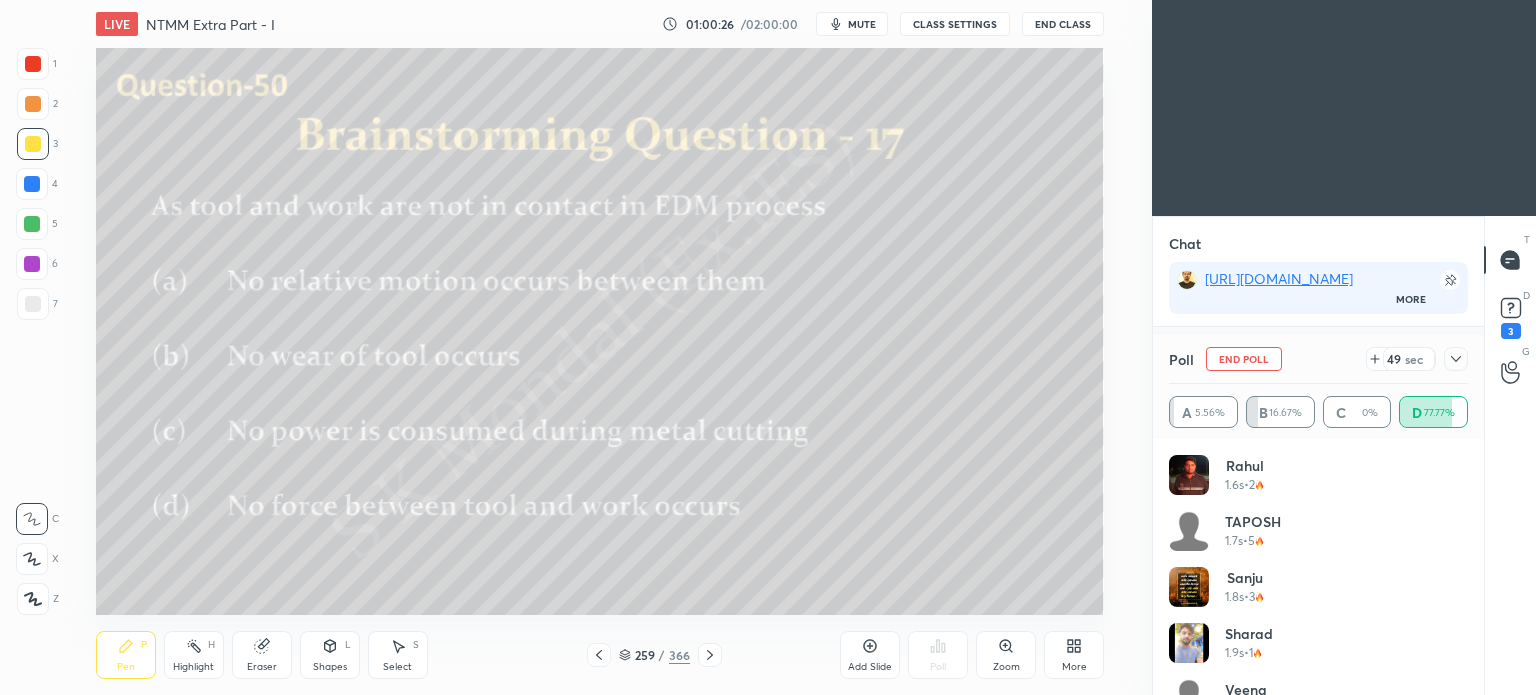 scroll, scrollTop: 18006, scrollLeft: 0, axis: vertical 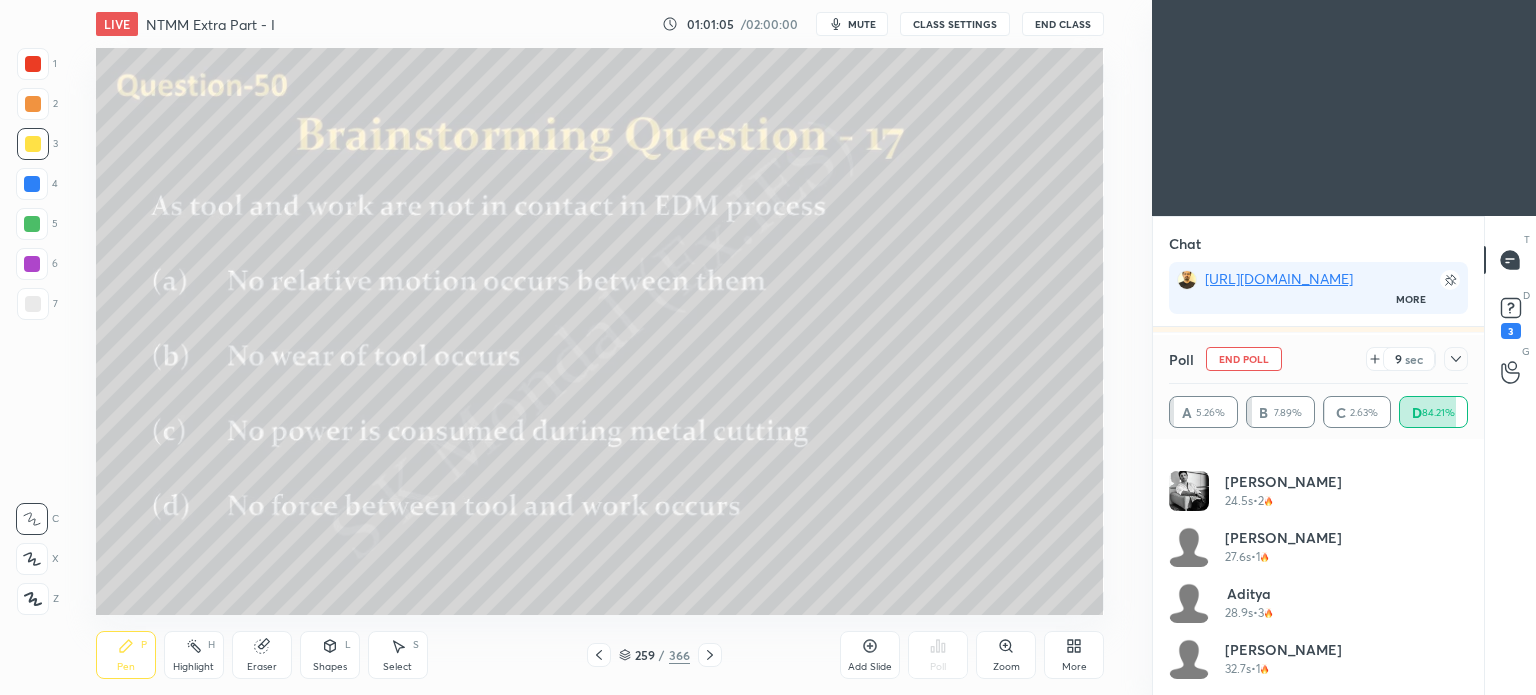 click on "End Poll" at bounding box center [1244, 359] 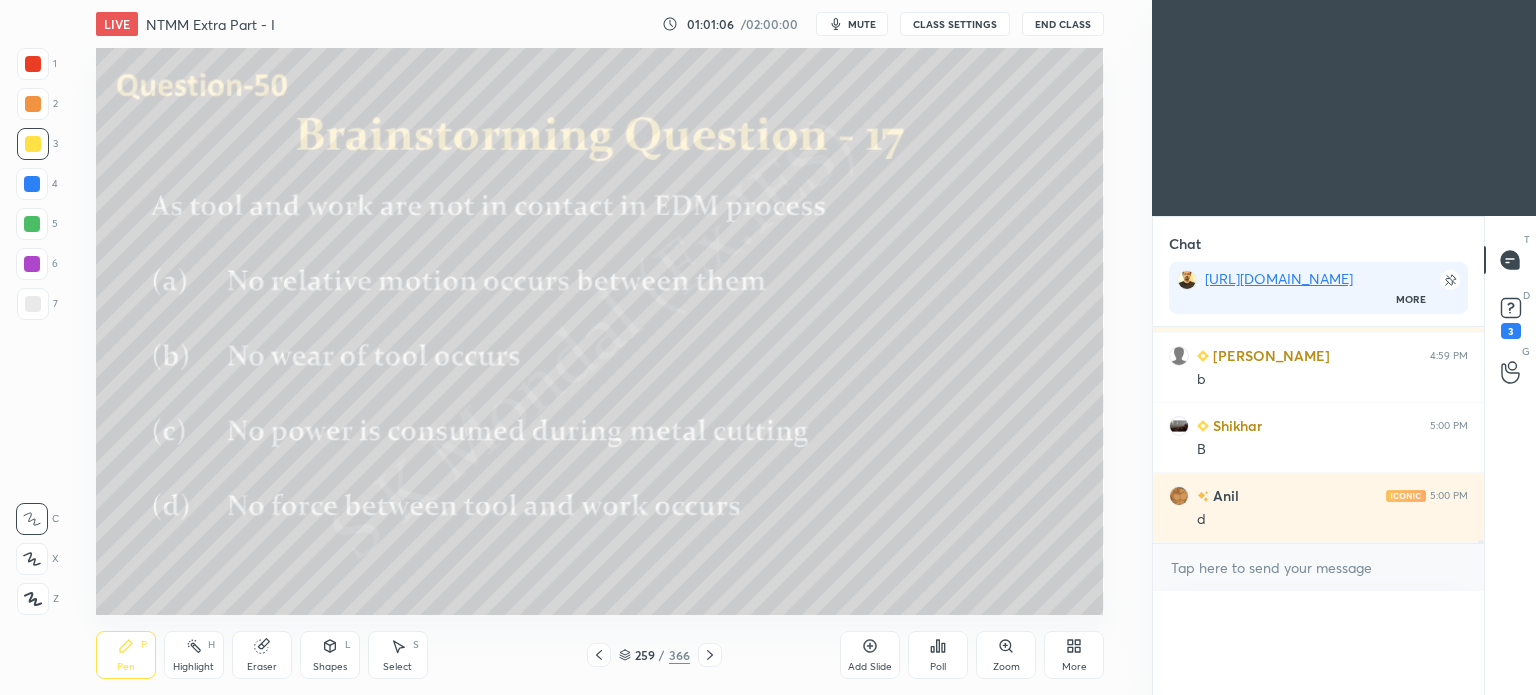 scroll, scrollTop: 0, scrollLeft: 0, axis: both 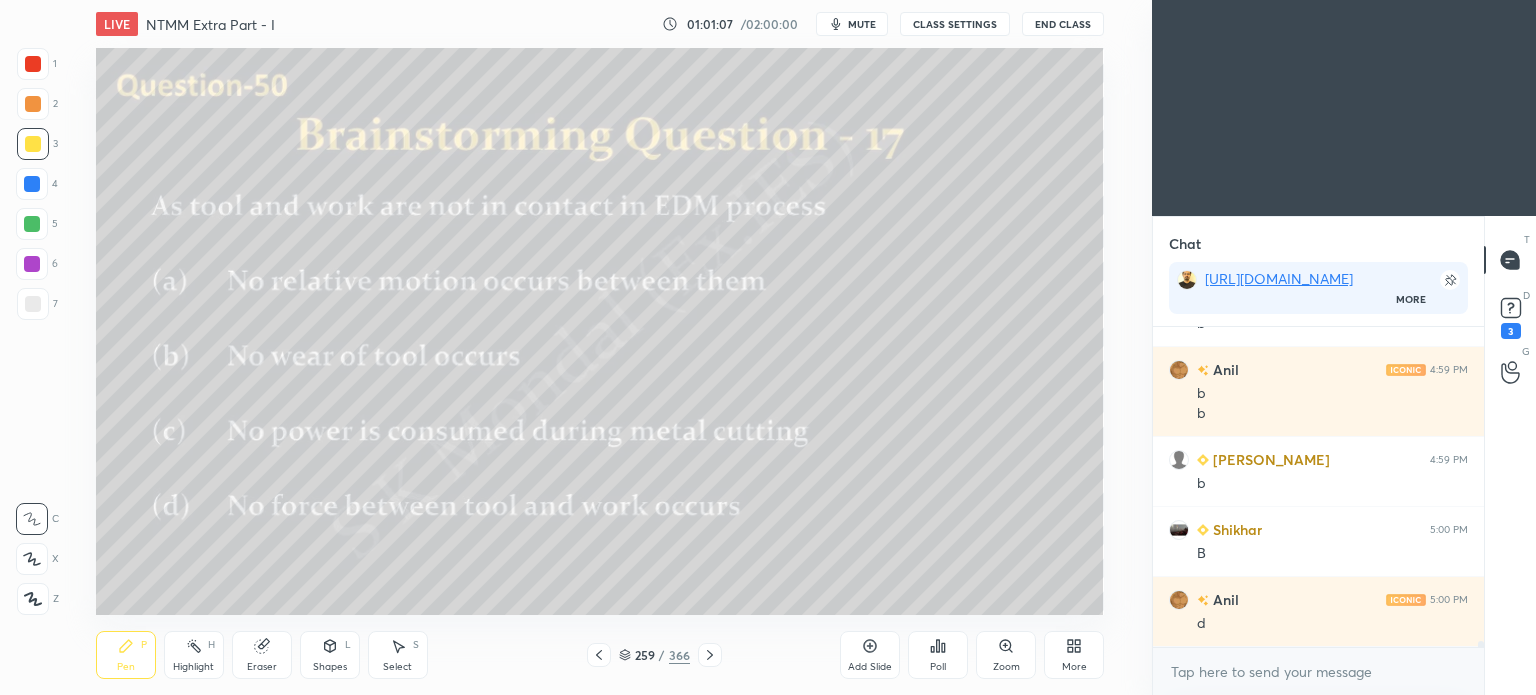 click 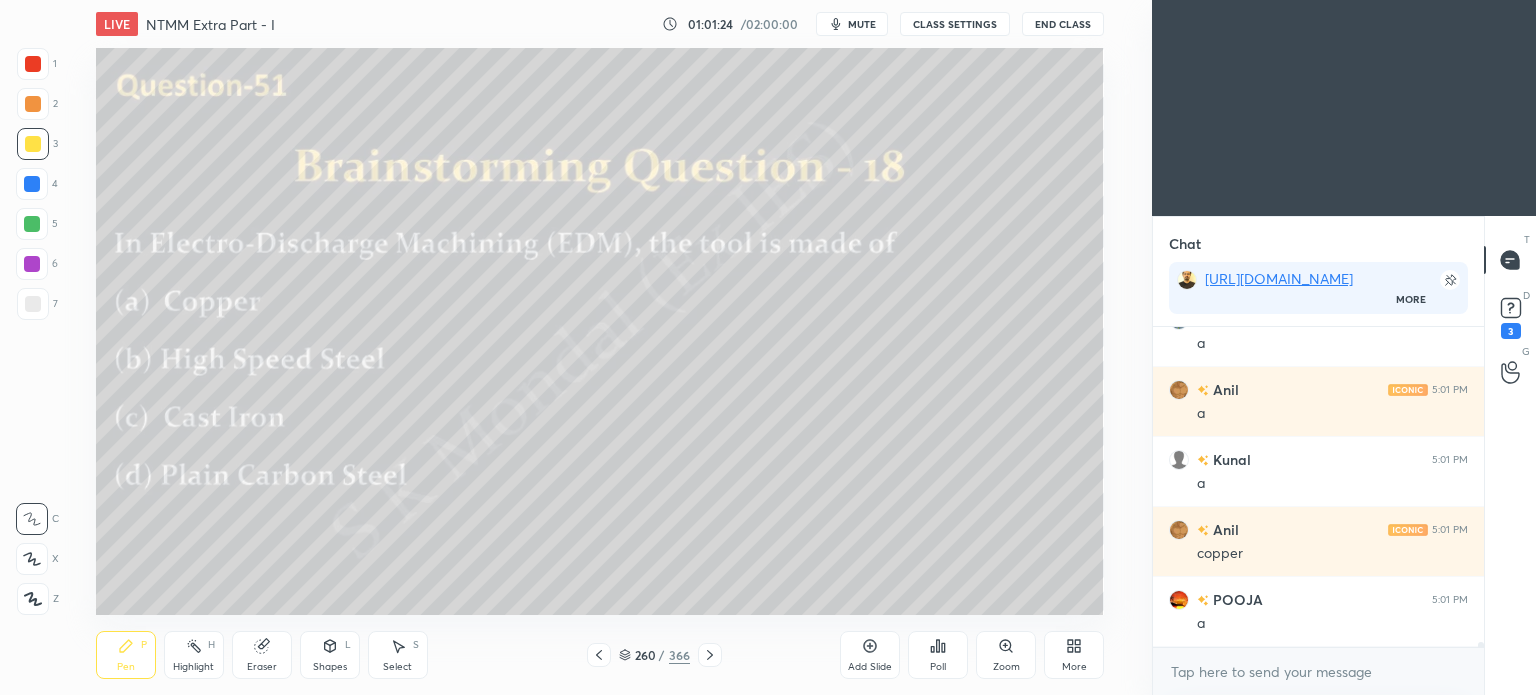 click on "Pen" at bounding box center [126, 667] 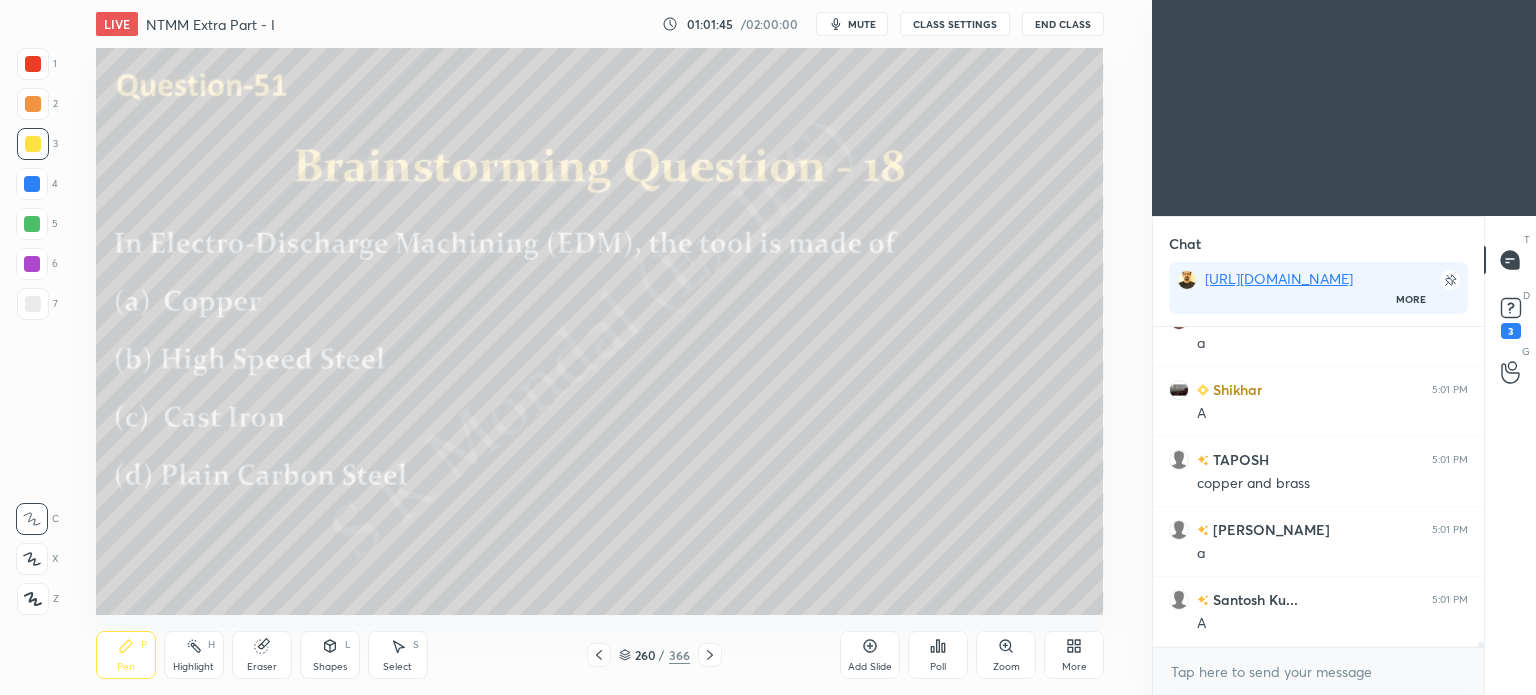 click 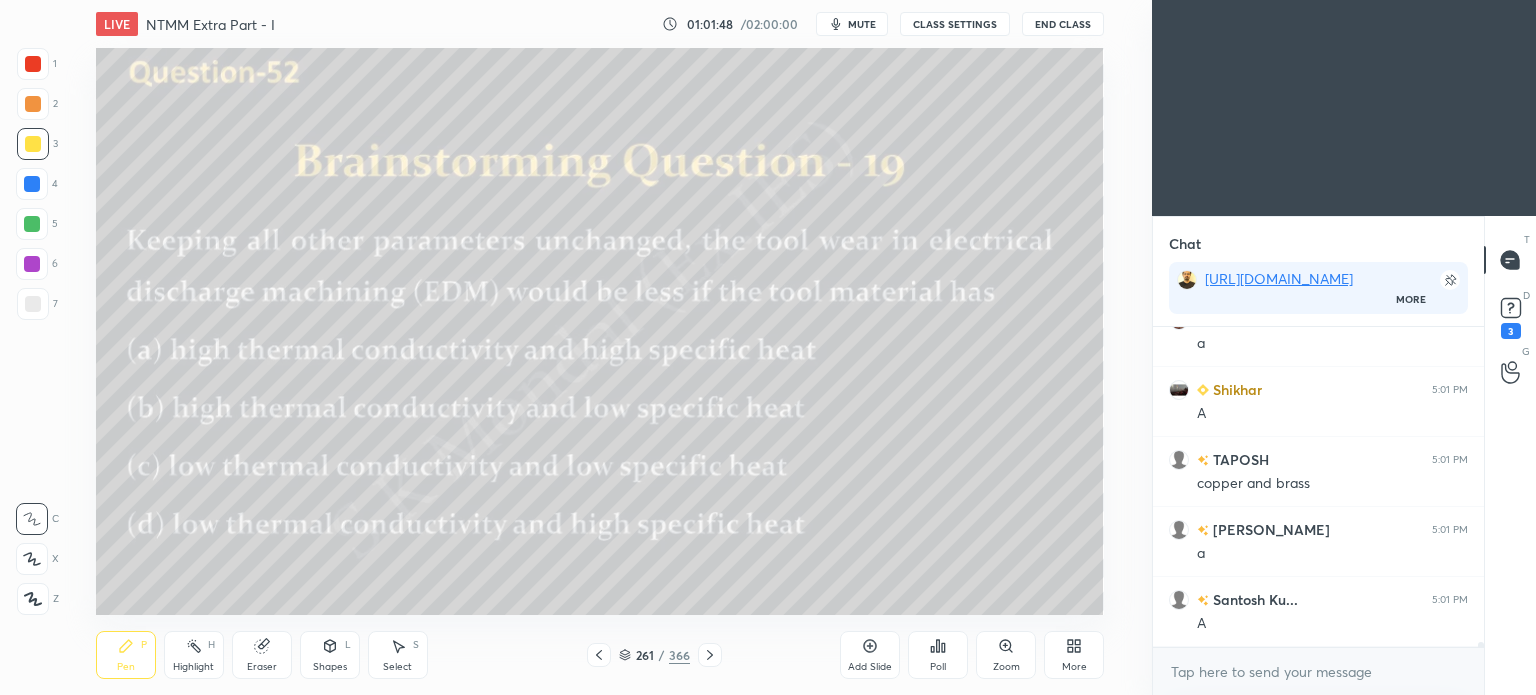 click on "Poll" at bounding box center [938, 655] 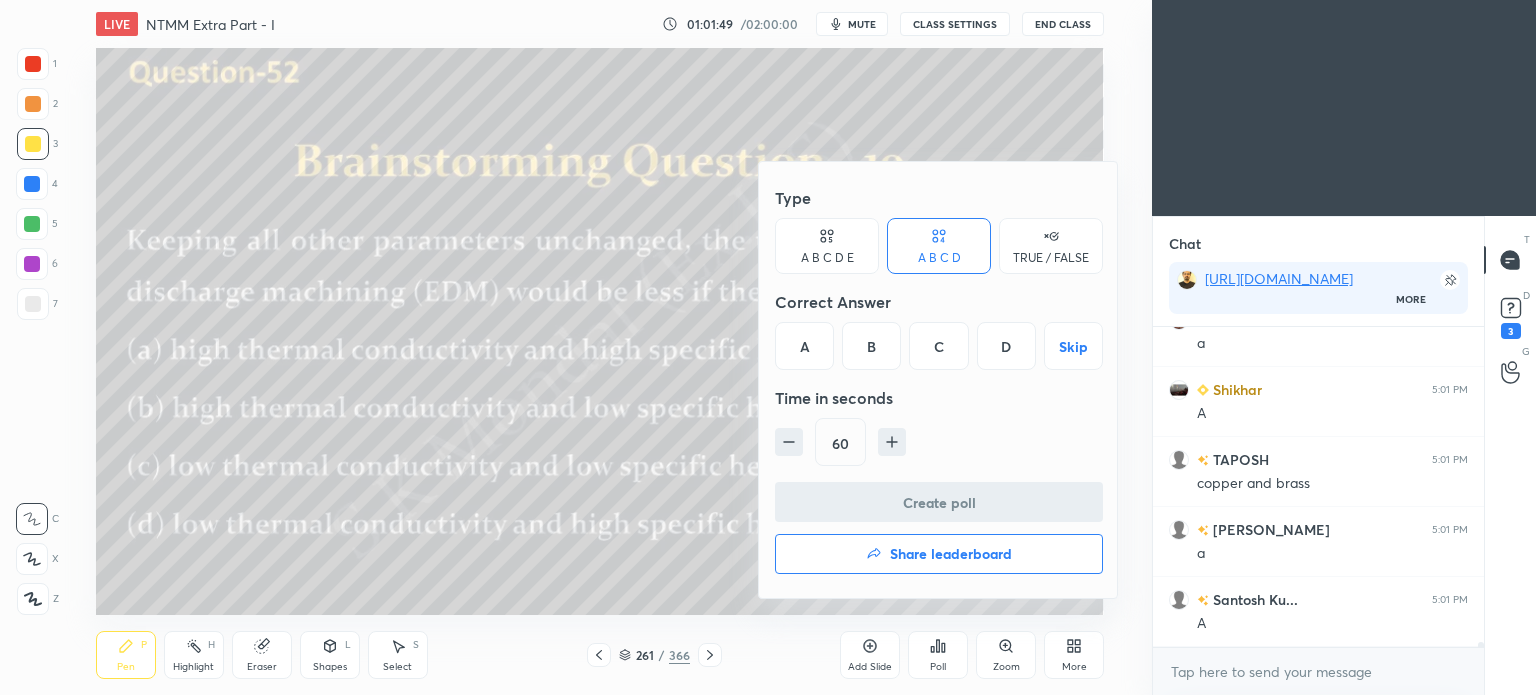 click on "A" at bounding box center (804, 346) 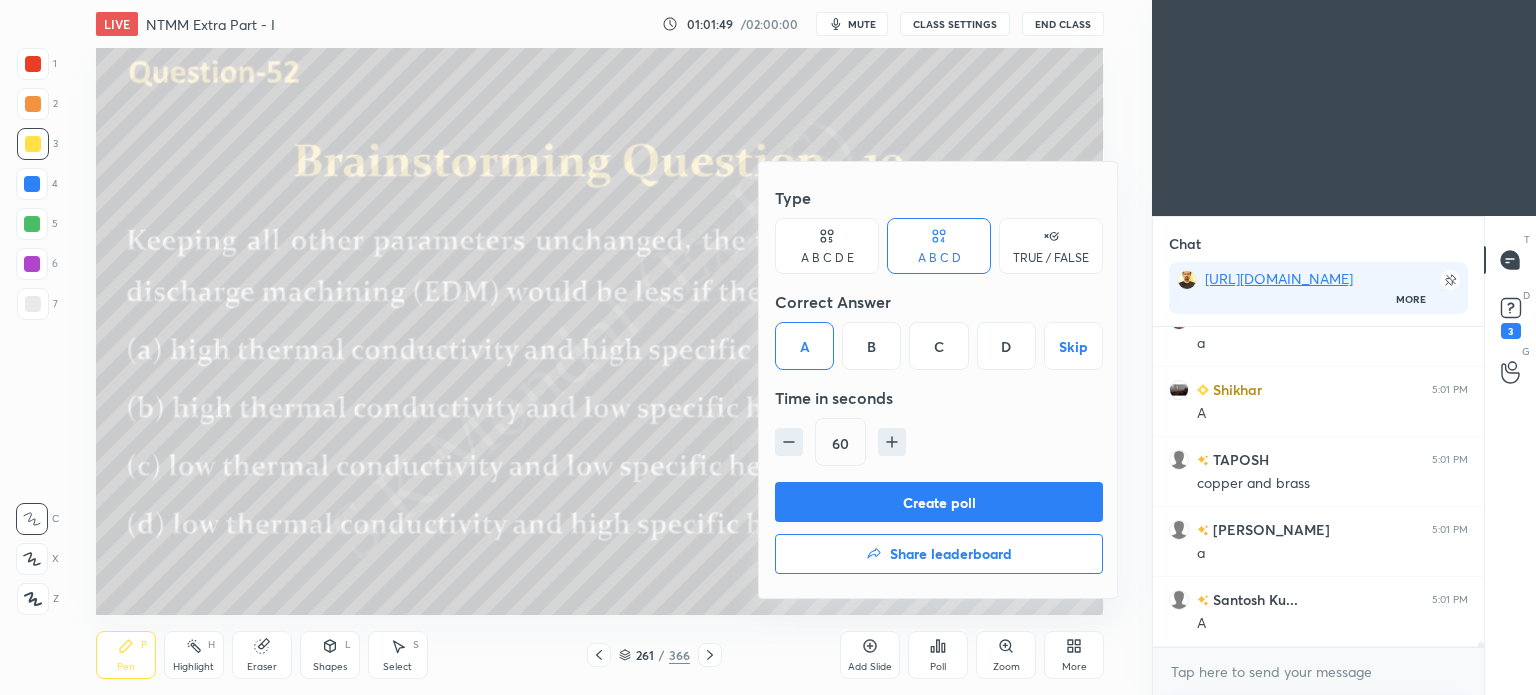 click on "Create poll" at bounding box center (939, 502) 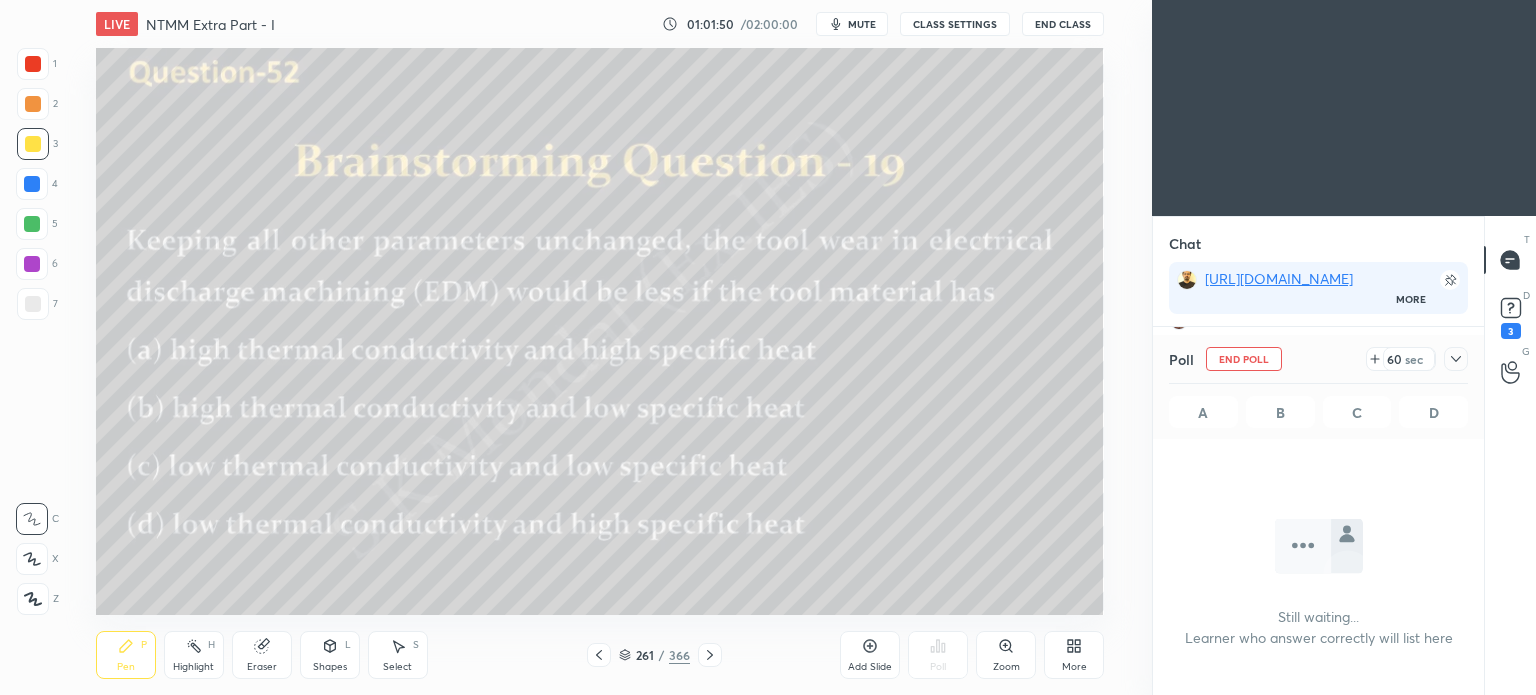 scroll, scrollTop: 272, scrollLeft: 325, axis: both 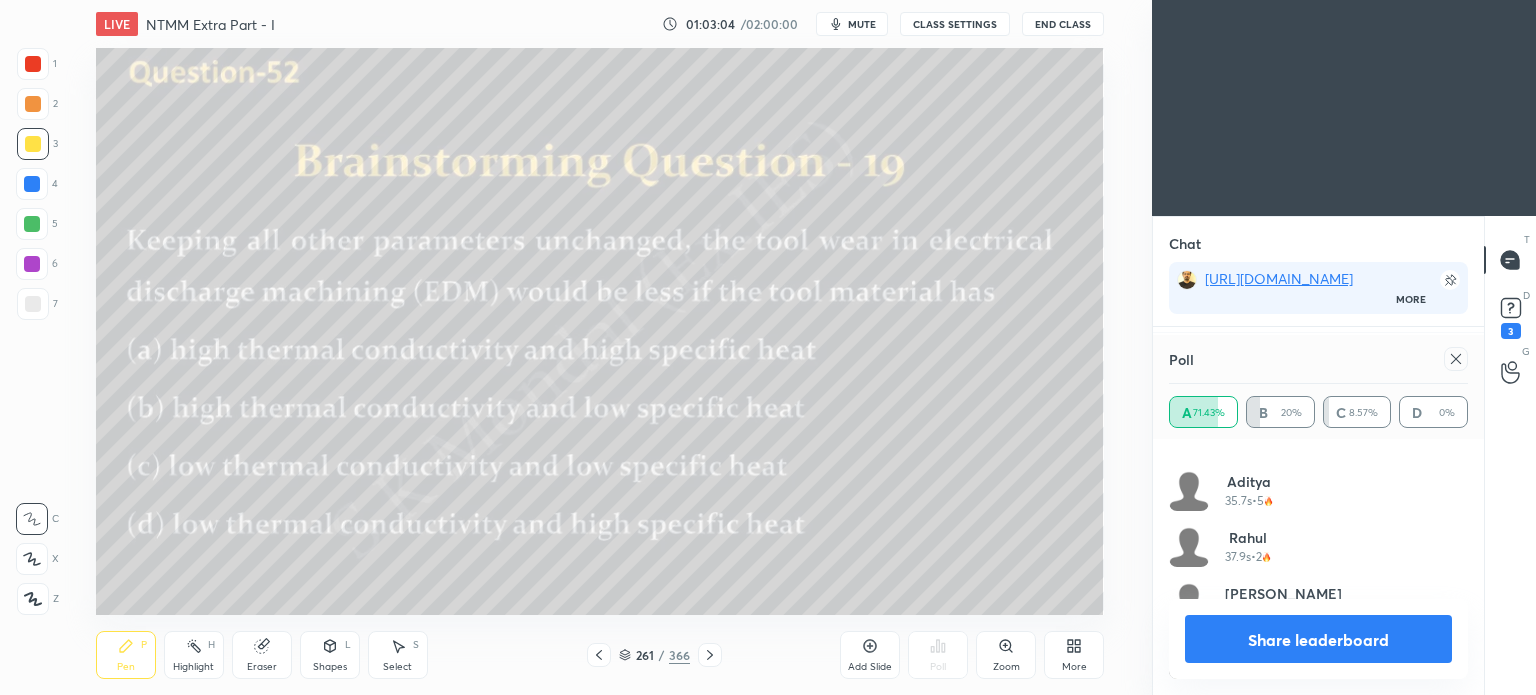 click on "Share leaderboard" at bounding box center [1318, 639] 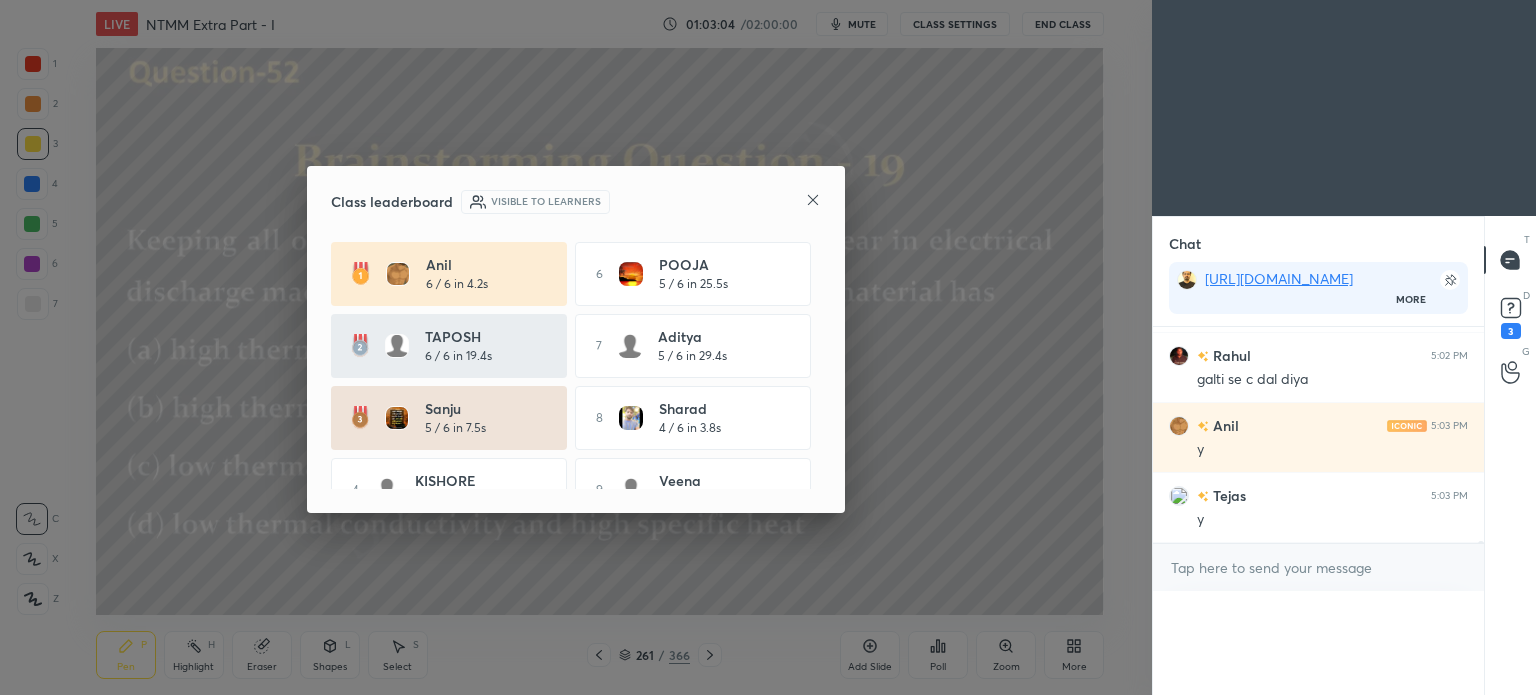 scroll, scrollTop: 0, scrollLeft: 0, axis: both 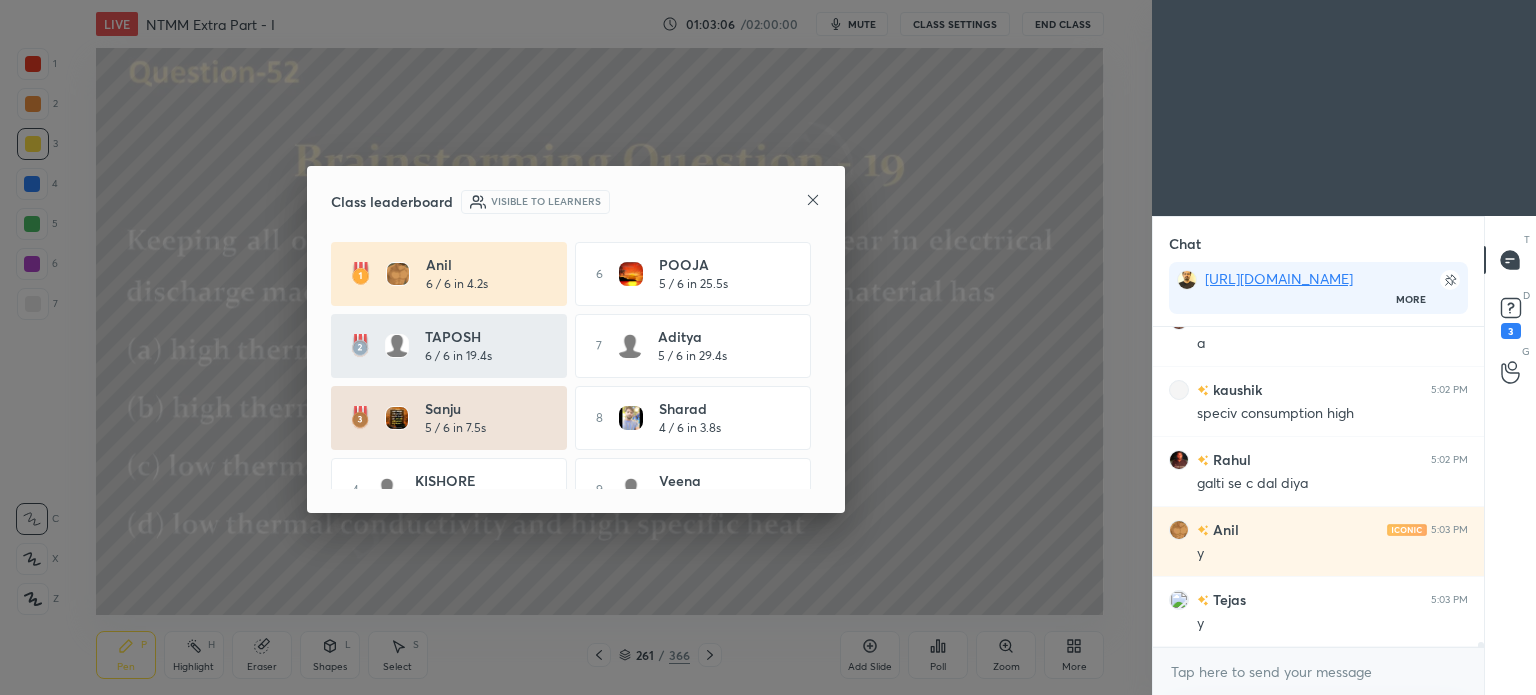 click 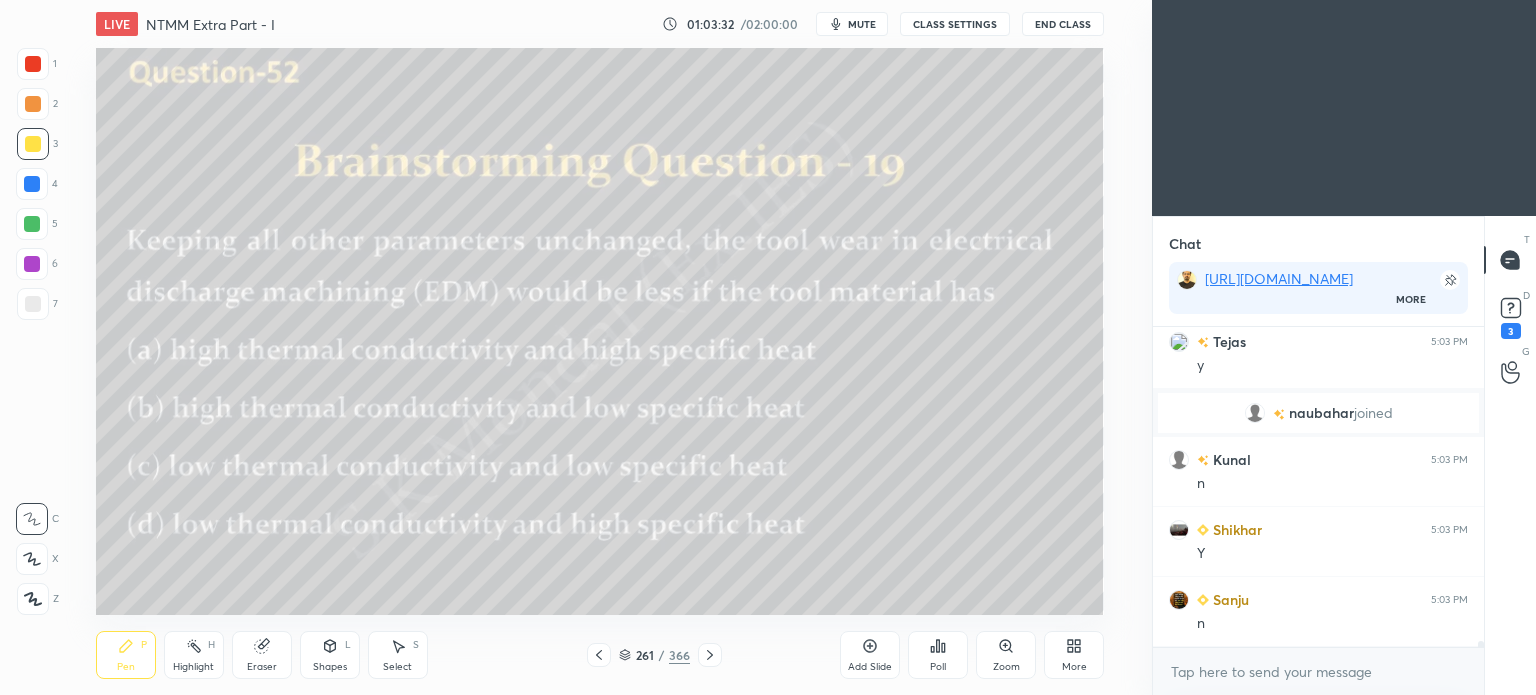 scroll, scrollTop: 17758, scrollLeft: 0, axis: vertical 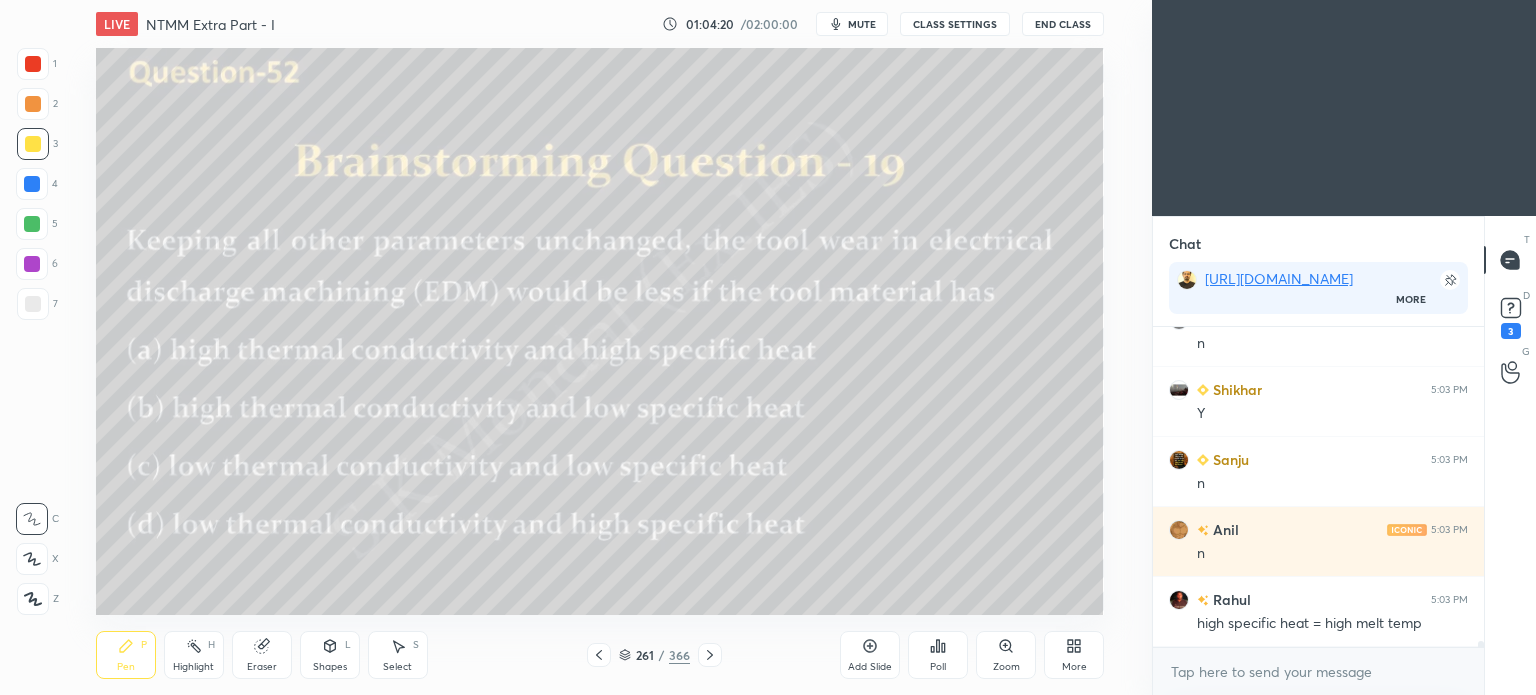 click 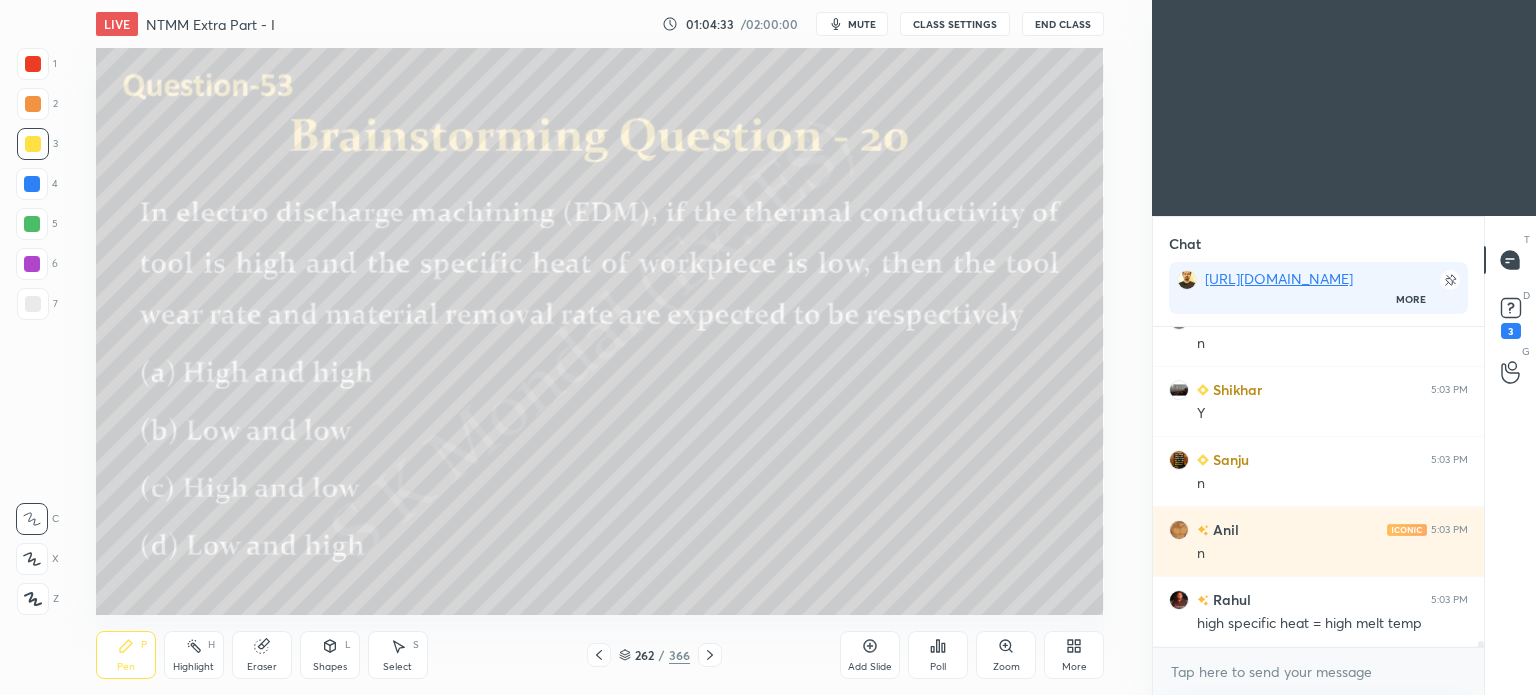 scroll, scrollTop: 17898, scrollLeft: 0, axis: vertical 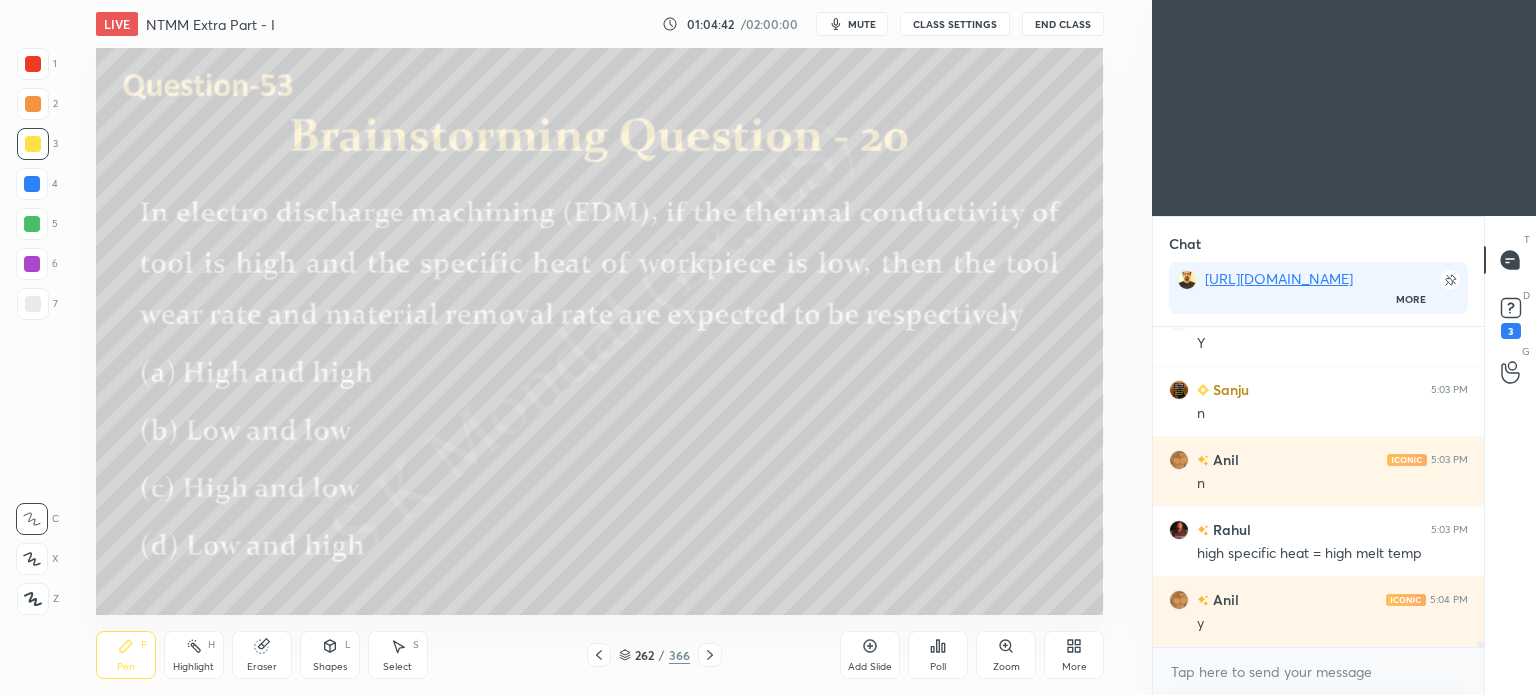 click on "Pen P" at bounding box center [126, 655] 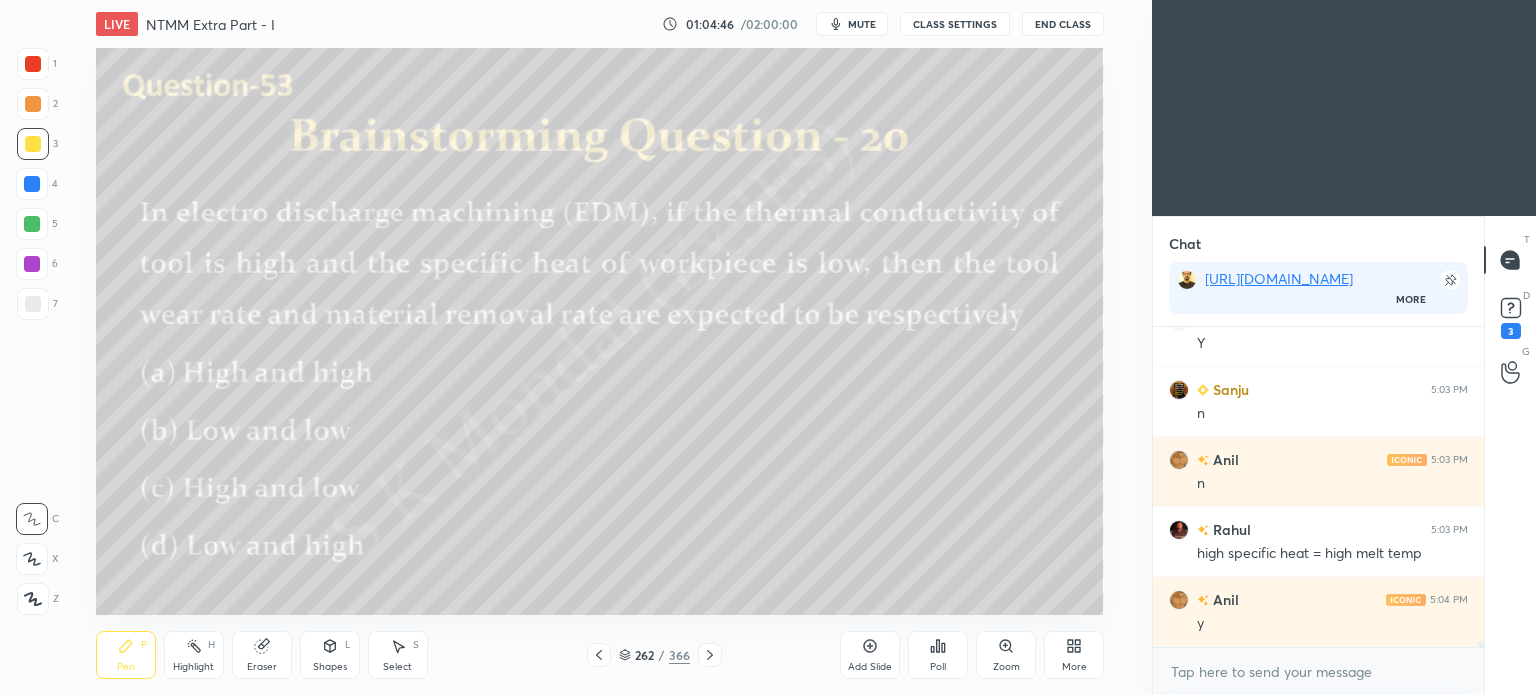 click on "Poll" at bounding box center (938, 655) 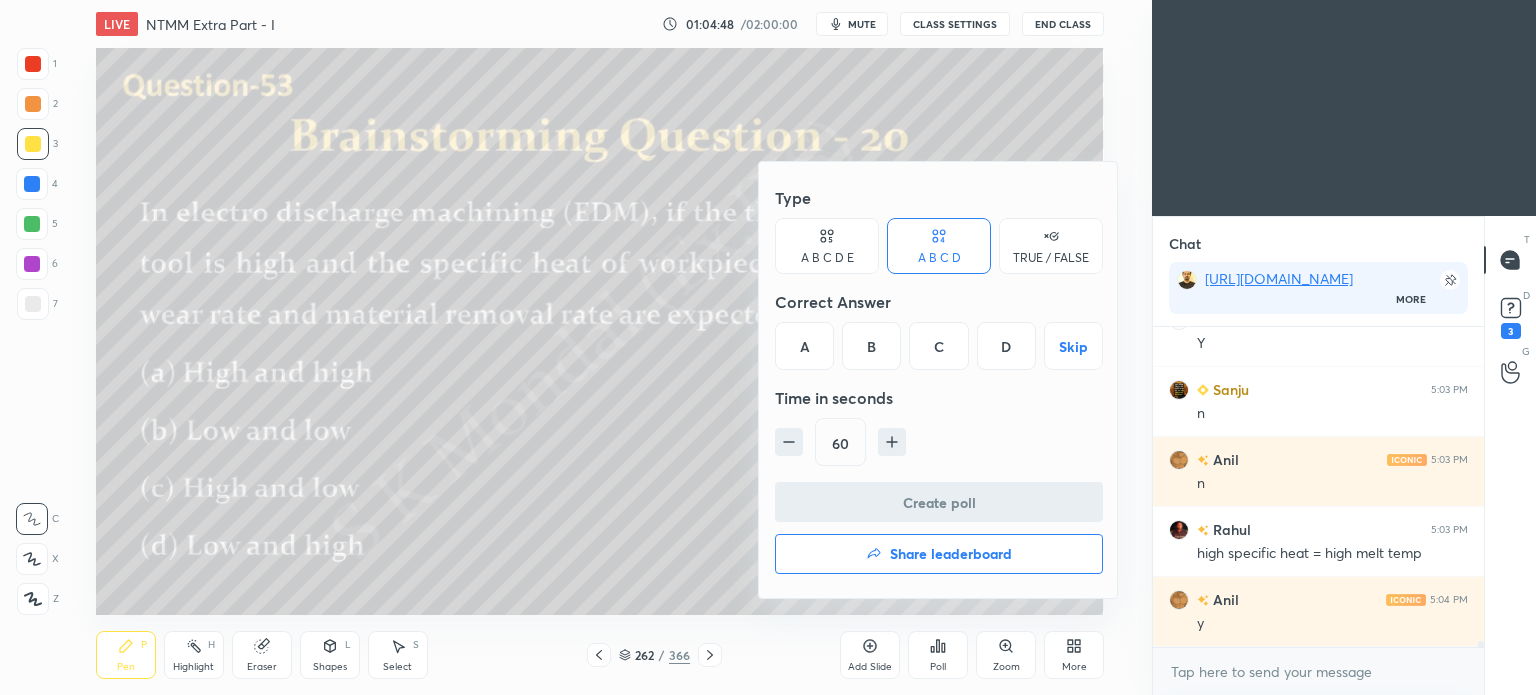 click on "D" at bounding box center (1006, 346) 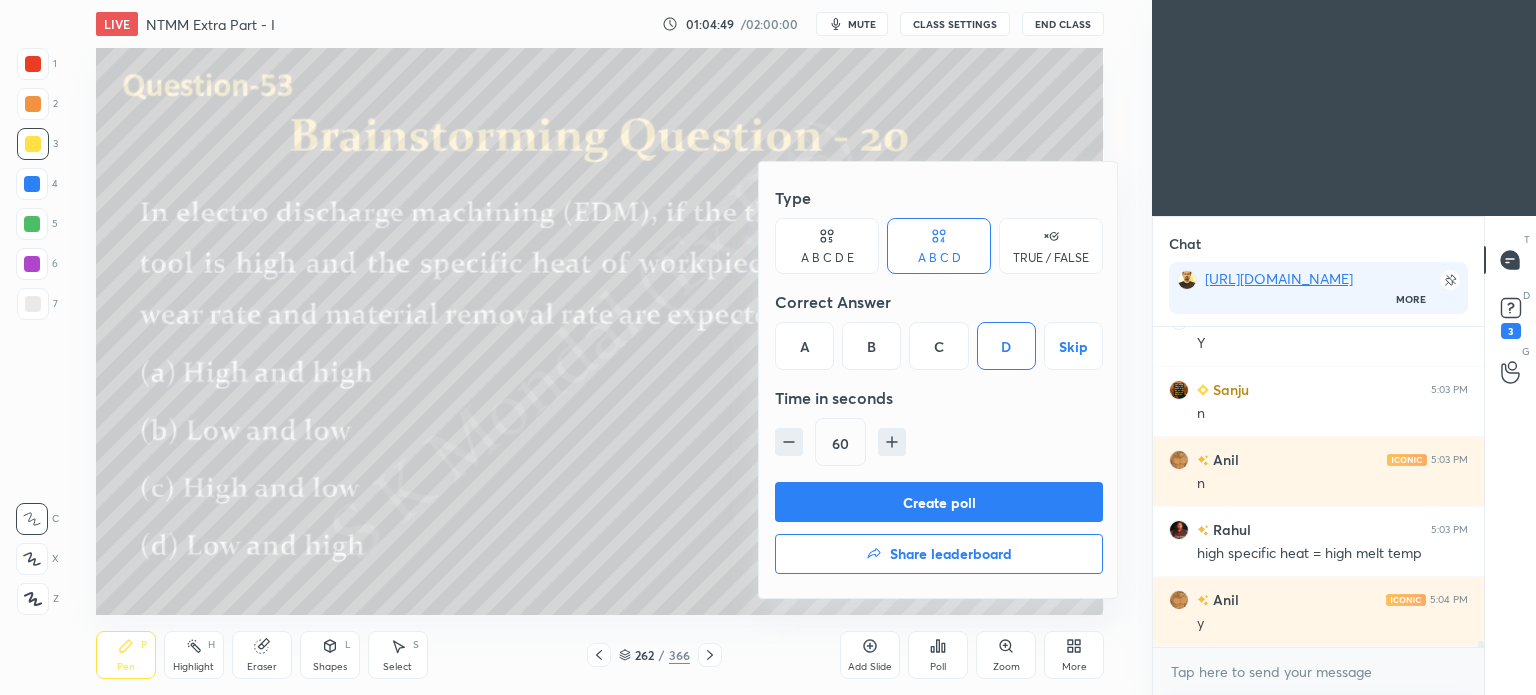 click on "Create poll" at bounding box center (939, 502) 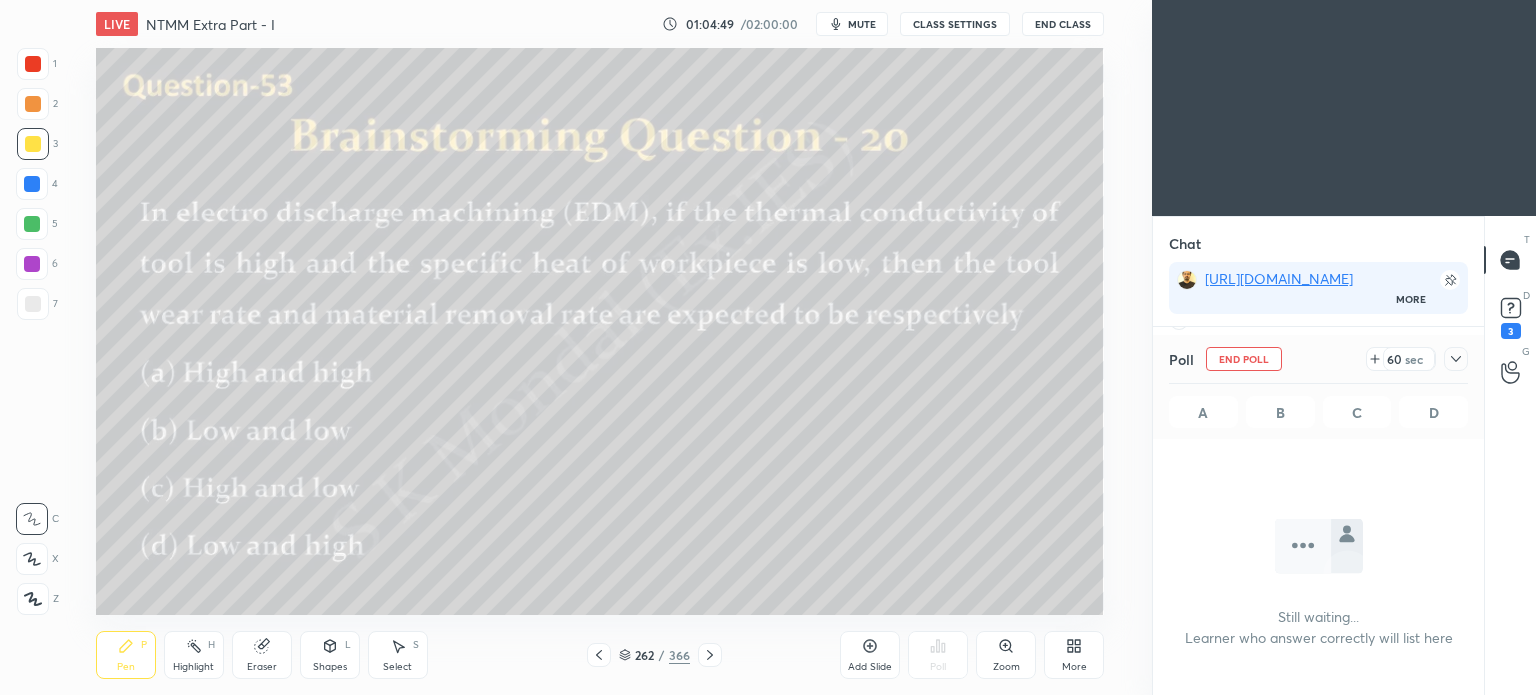 scroll, scrollTop: 216, scrollLeft: 325, axis: both 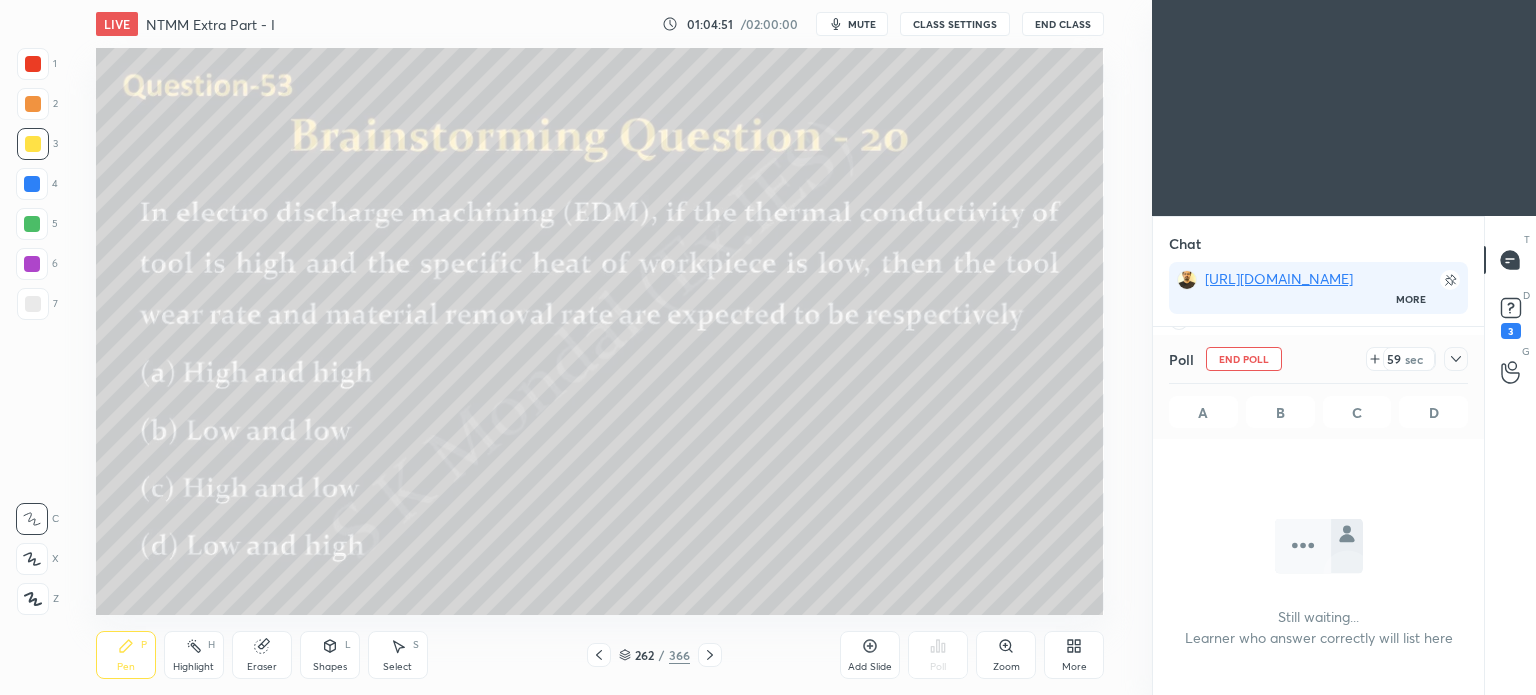 click on "Pen P" at bounding box center [126, 655] 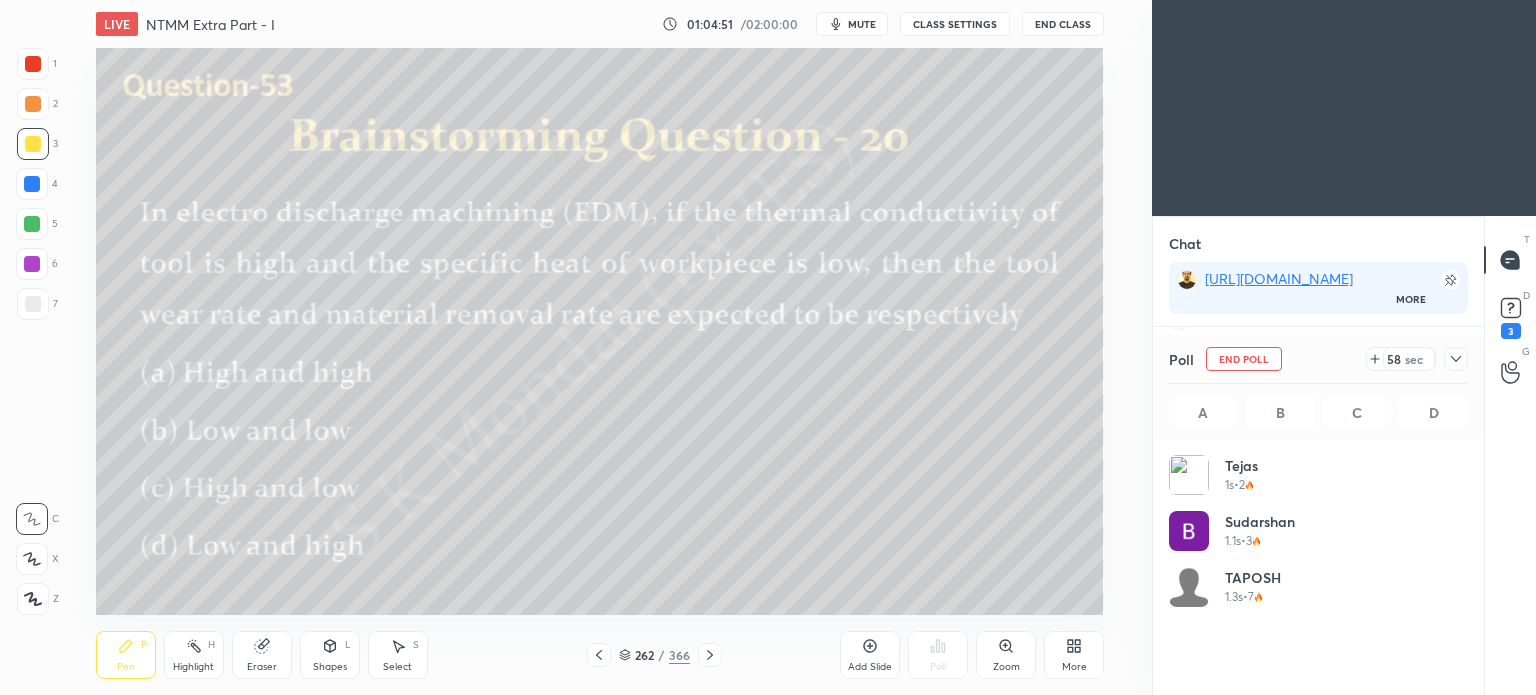 scroll, scrollTop: 234, scrollLeft: 293, axis: both 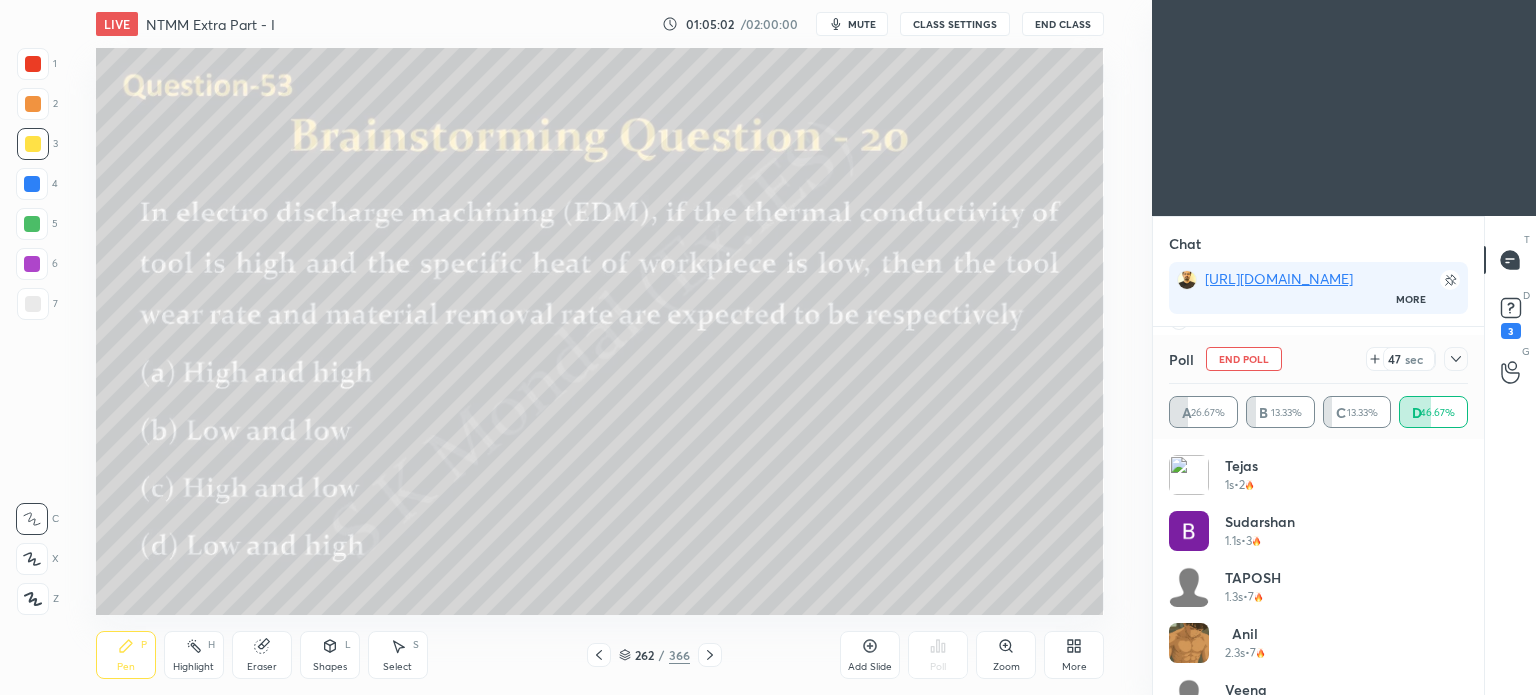 click on "Eraser" at bounding box center (262, 667) 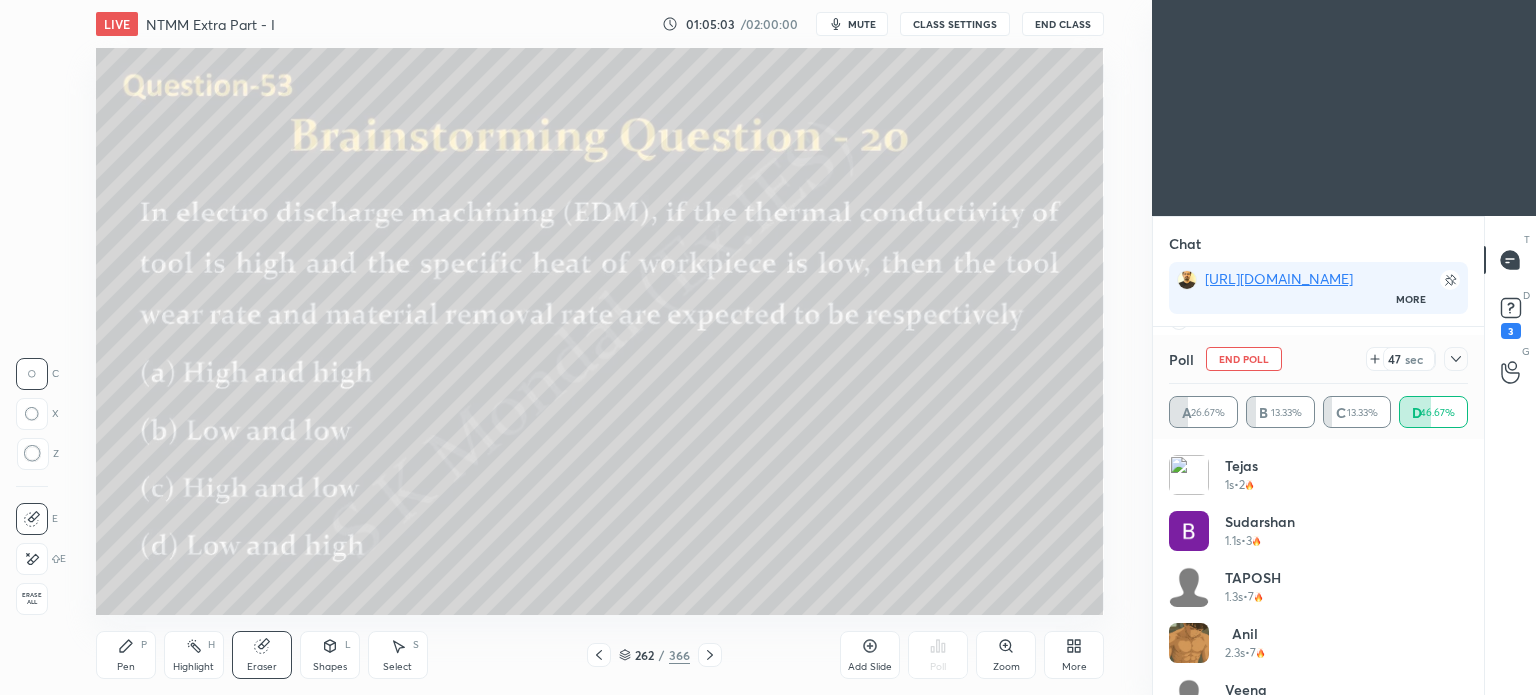 click at bounding box center [32, 559] 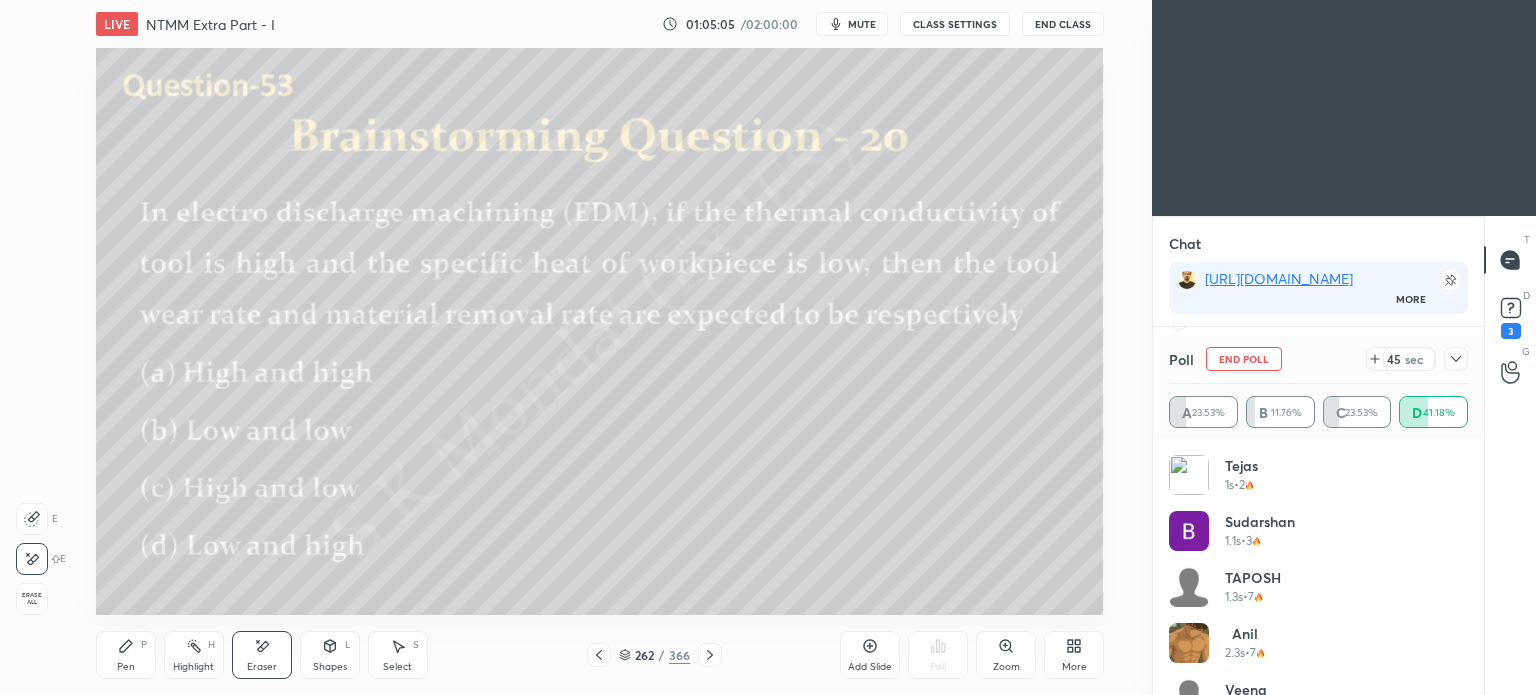 click on "Pen P" at bounding box center [126, 655] 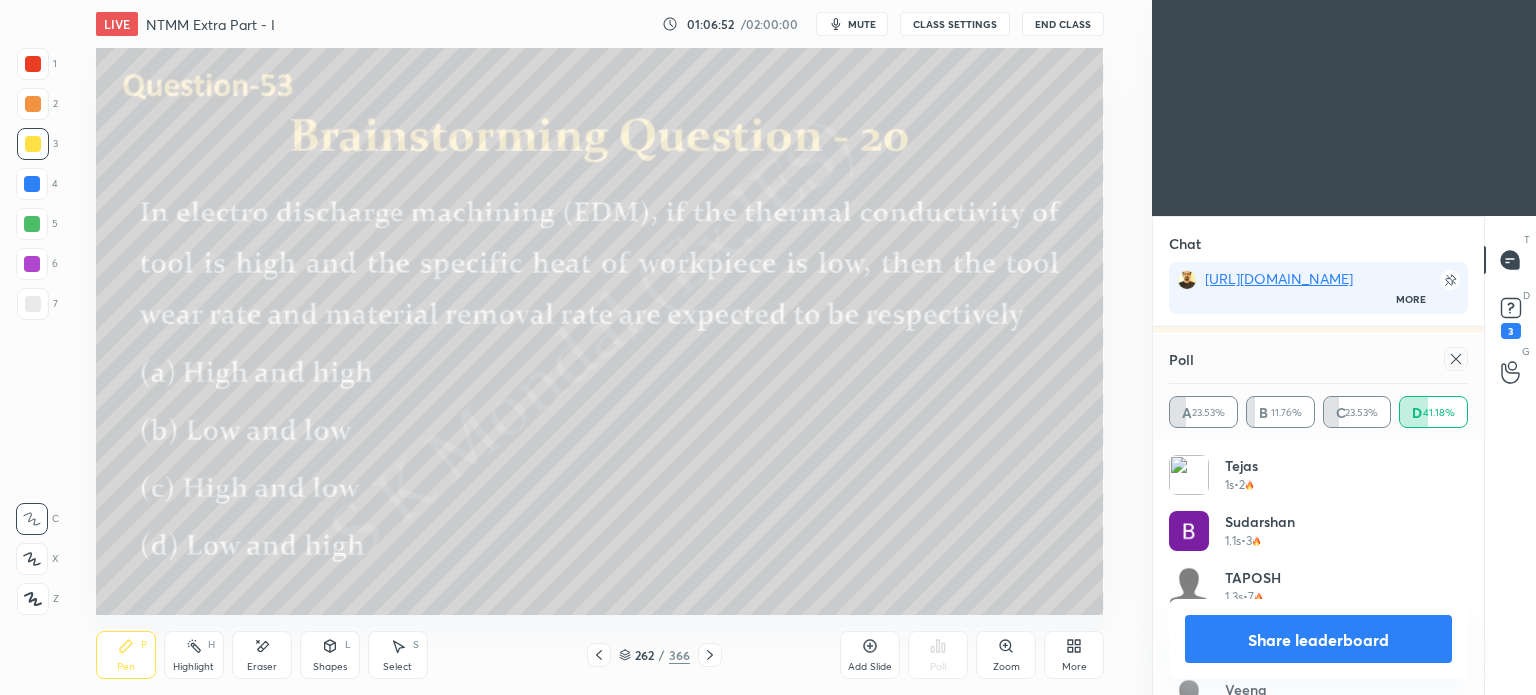 scroll, scrollTop: 18492, scrollLeft: 0, axis: vertical 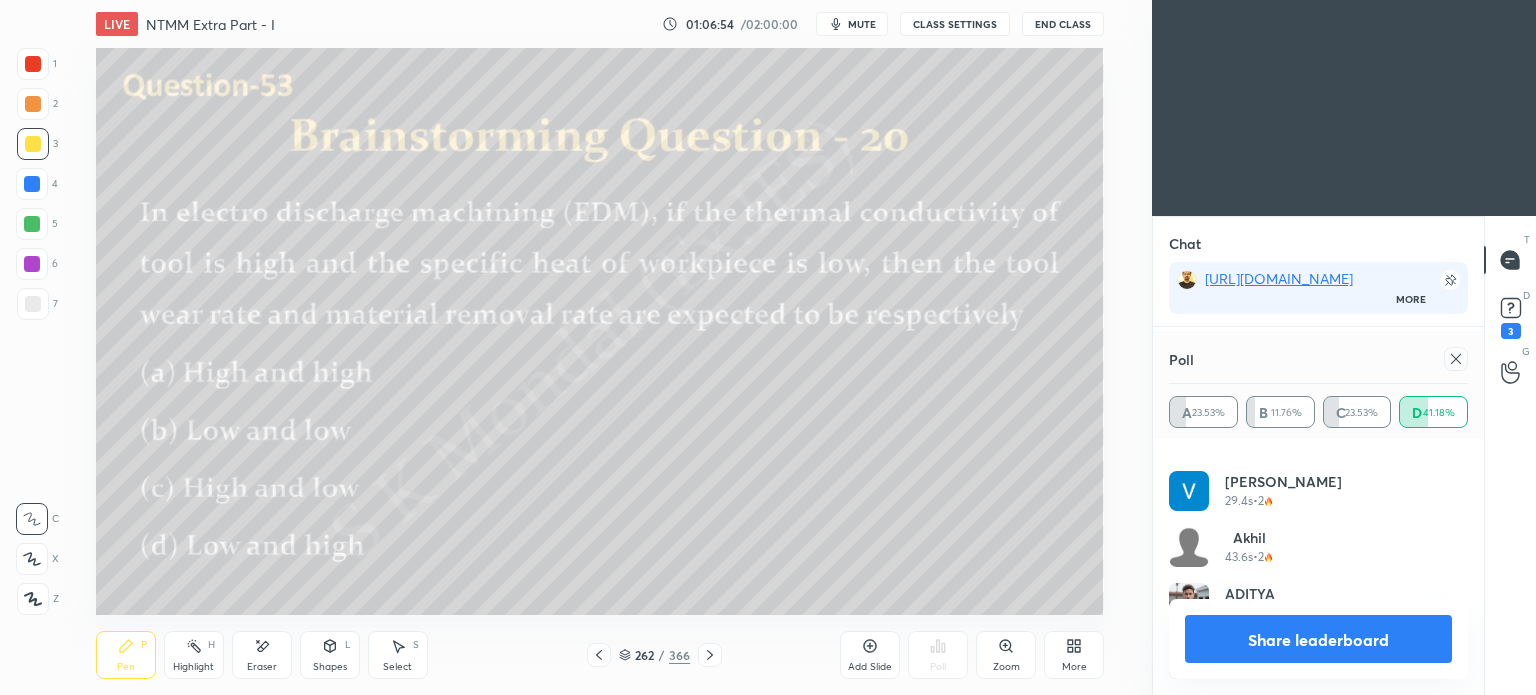 click on "Share leaderboard" at bounding box center [1318, 639] 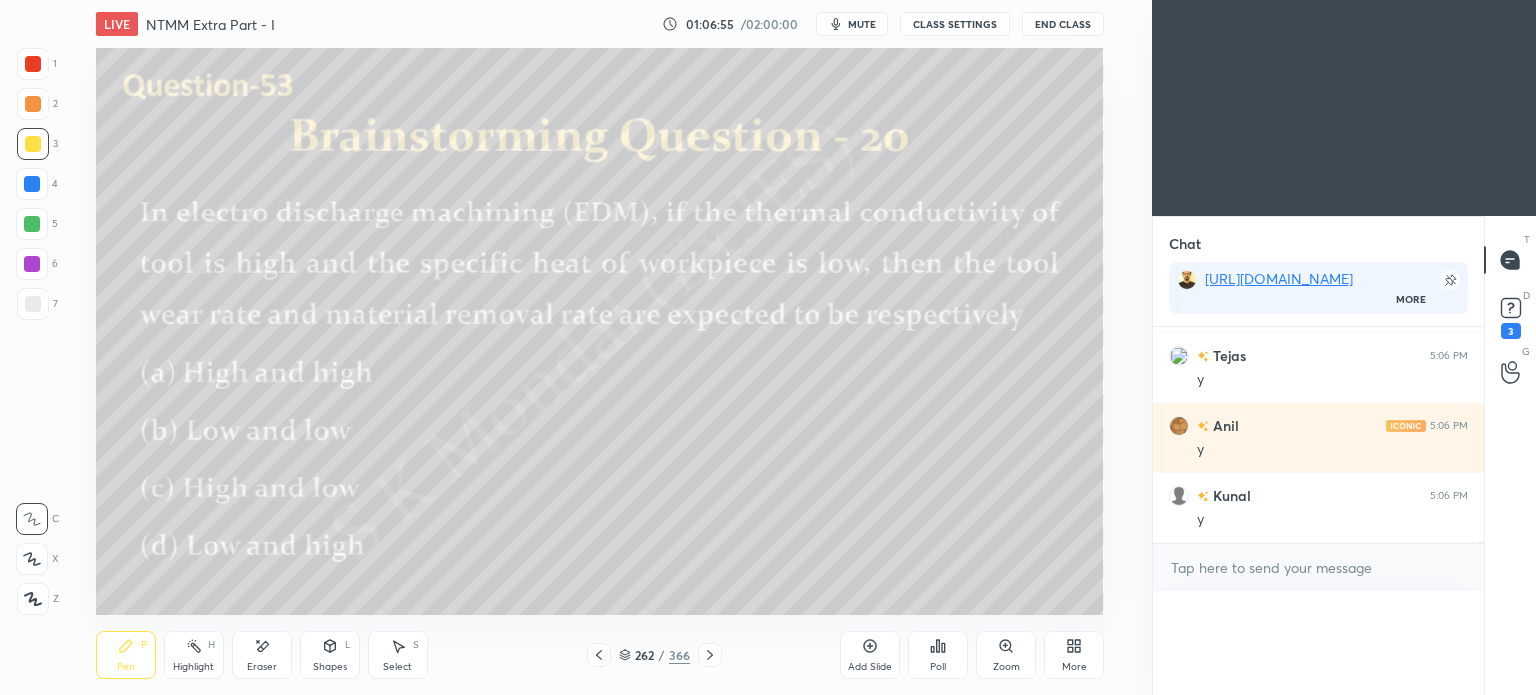 scroll, scrollTop: 0, scrollLeft: 0, axis: both 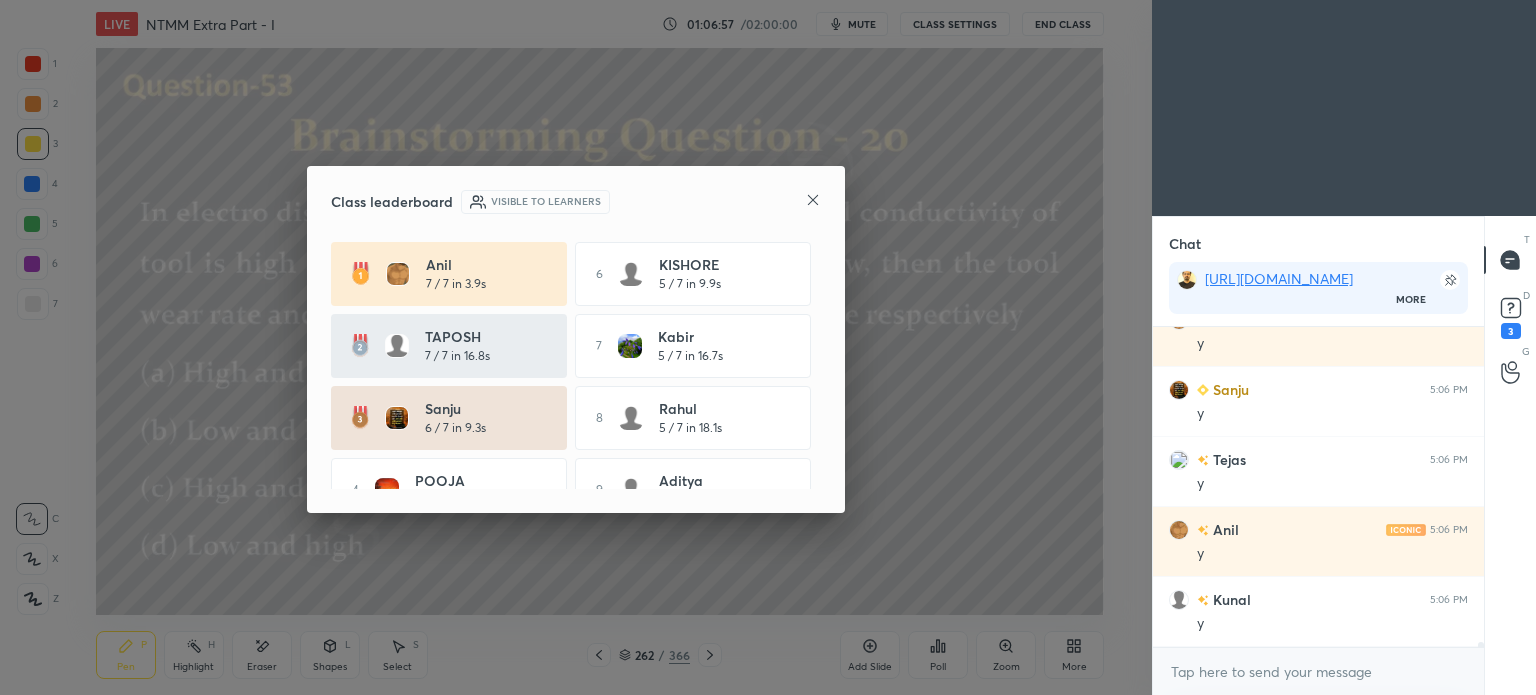 click on "Class leaderboard Visible to learners" at bounding box center [576, 202] 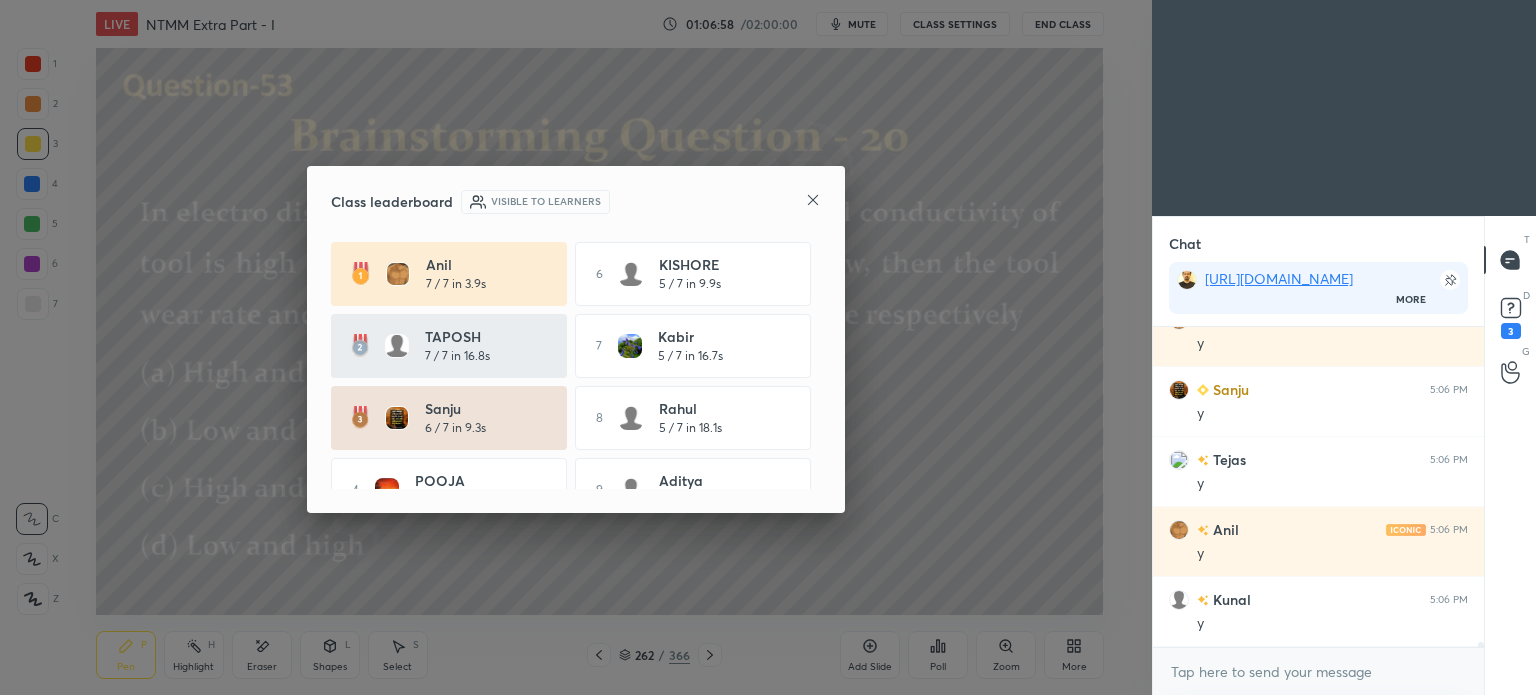 click 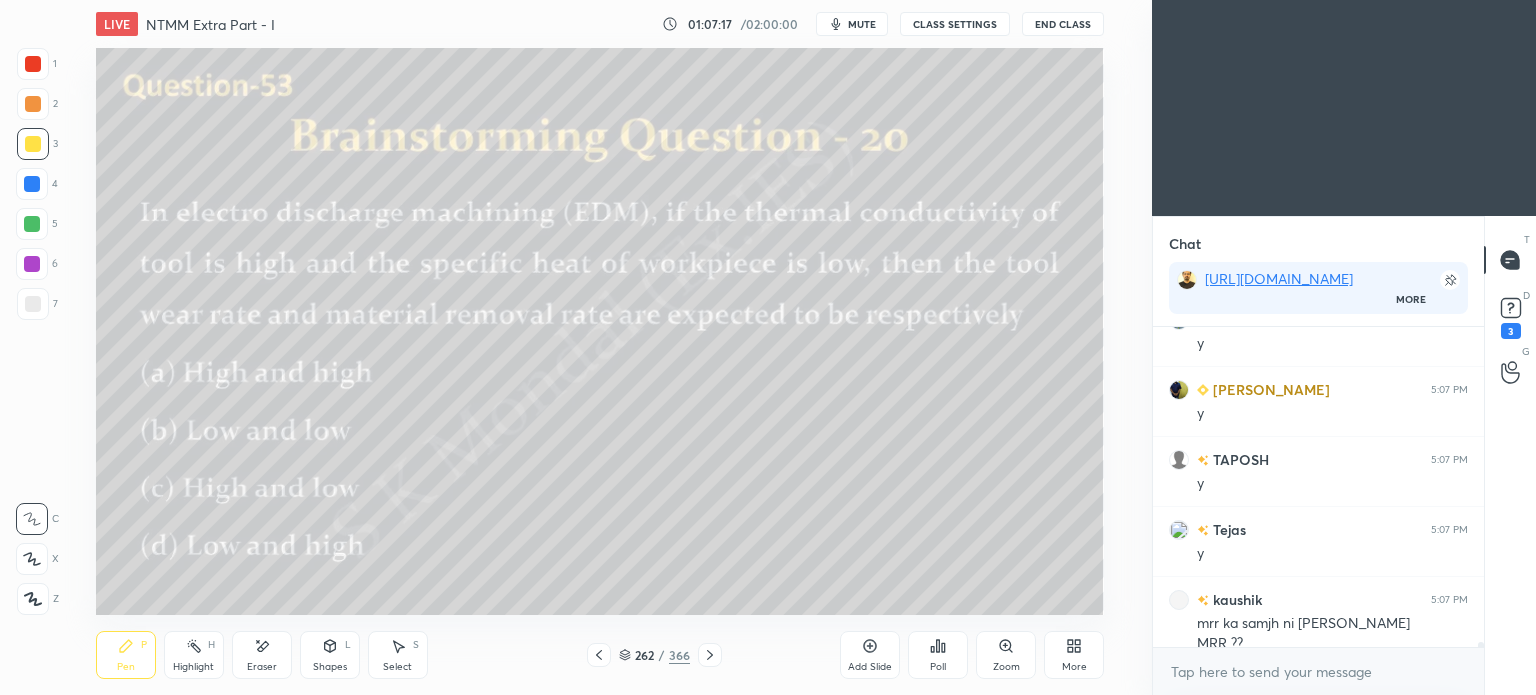 scroll, scrollTop: 18828, scrollLeft: 0, axis: vertical 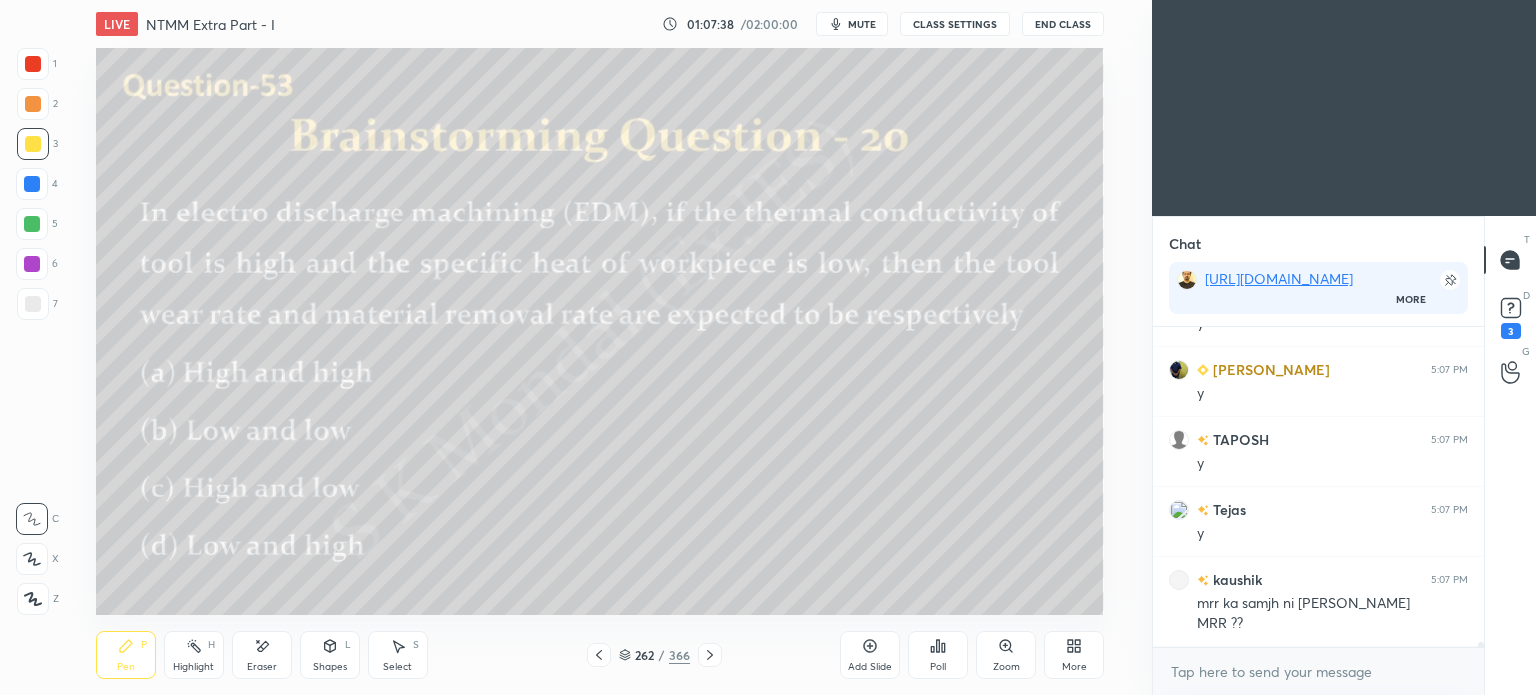 click on "mute" at bounding box center [862, 24] 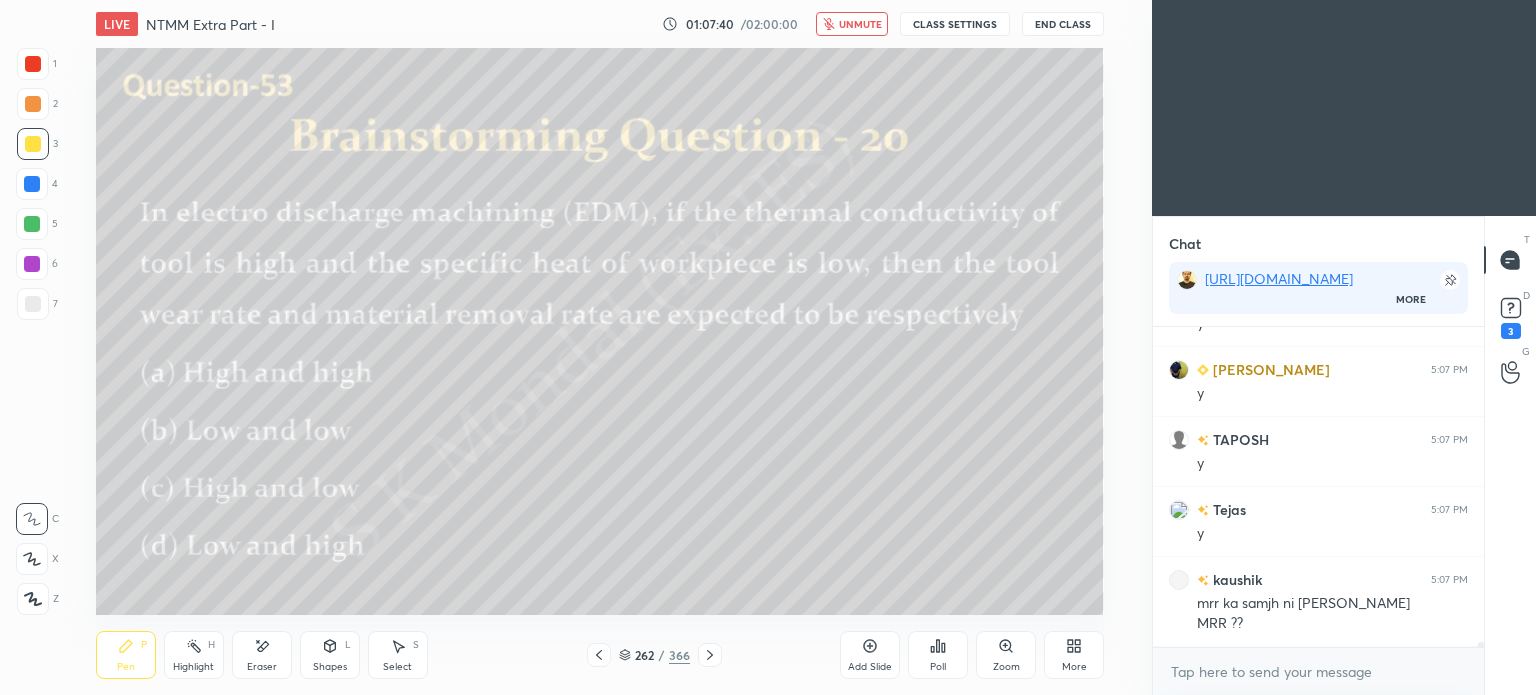scroll, scrollTop: 18848, scrollLeft: 0, axis: vertical 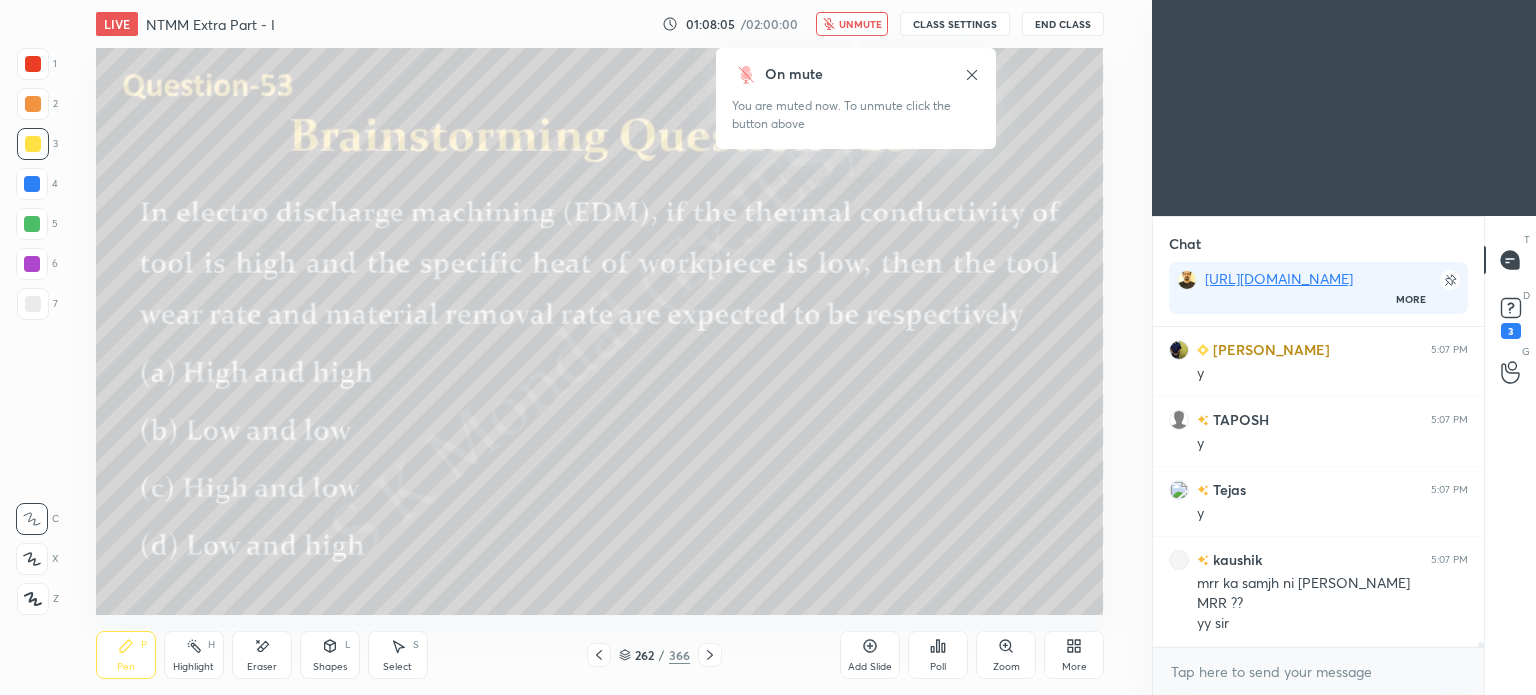 click on "unmute" at bounding box center (860, 24) 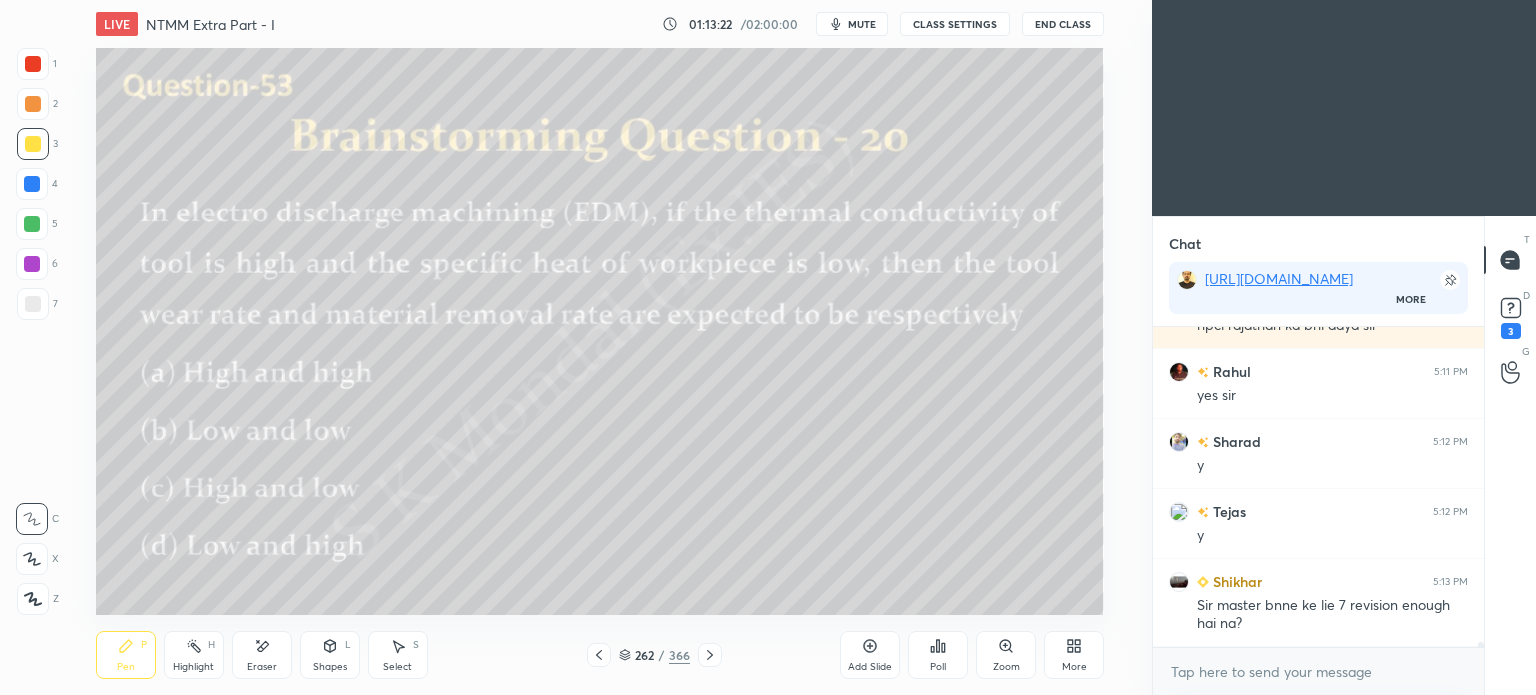 scroll, scrollTop: 20880, scrollLeft: 0, axis: vertical 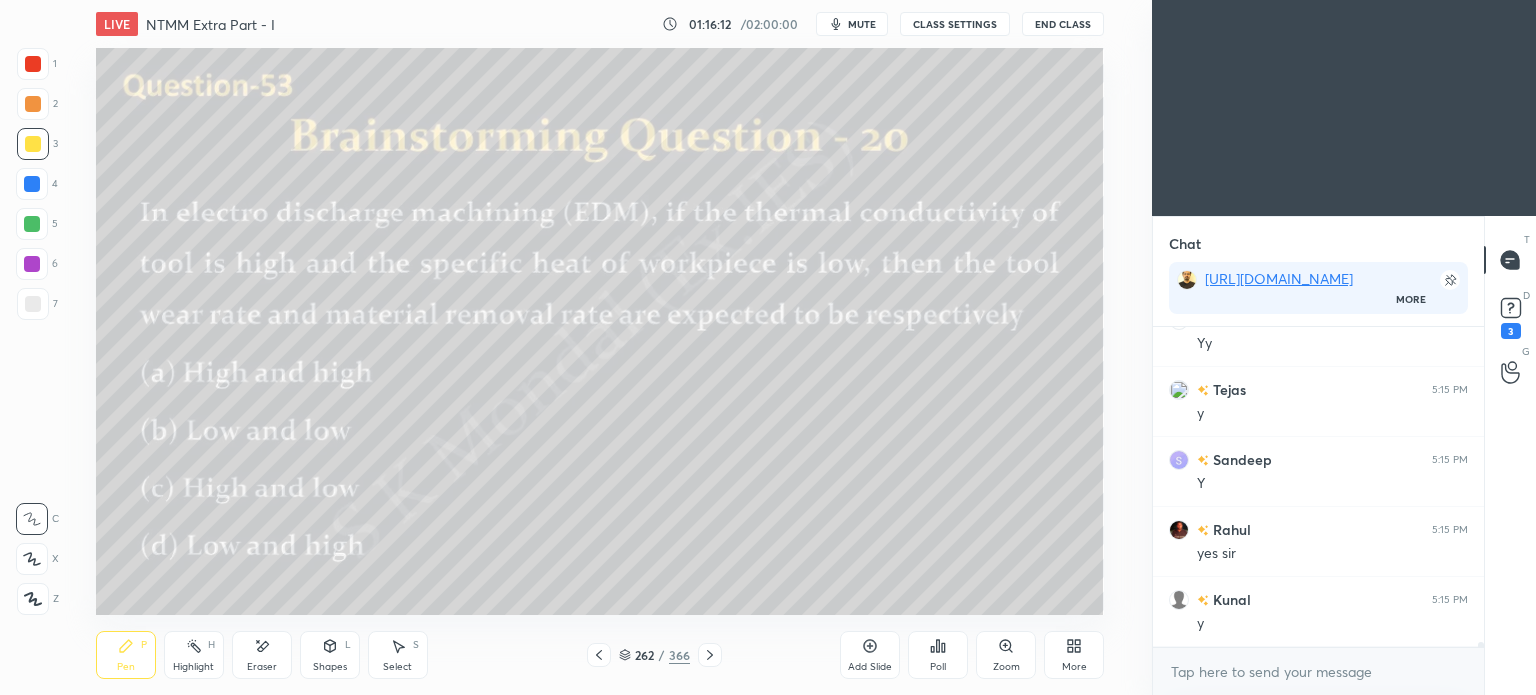click 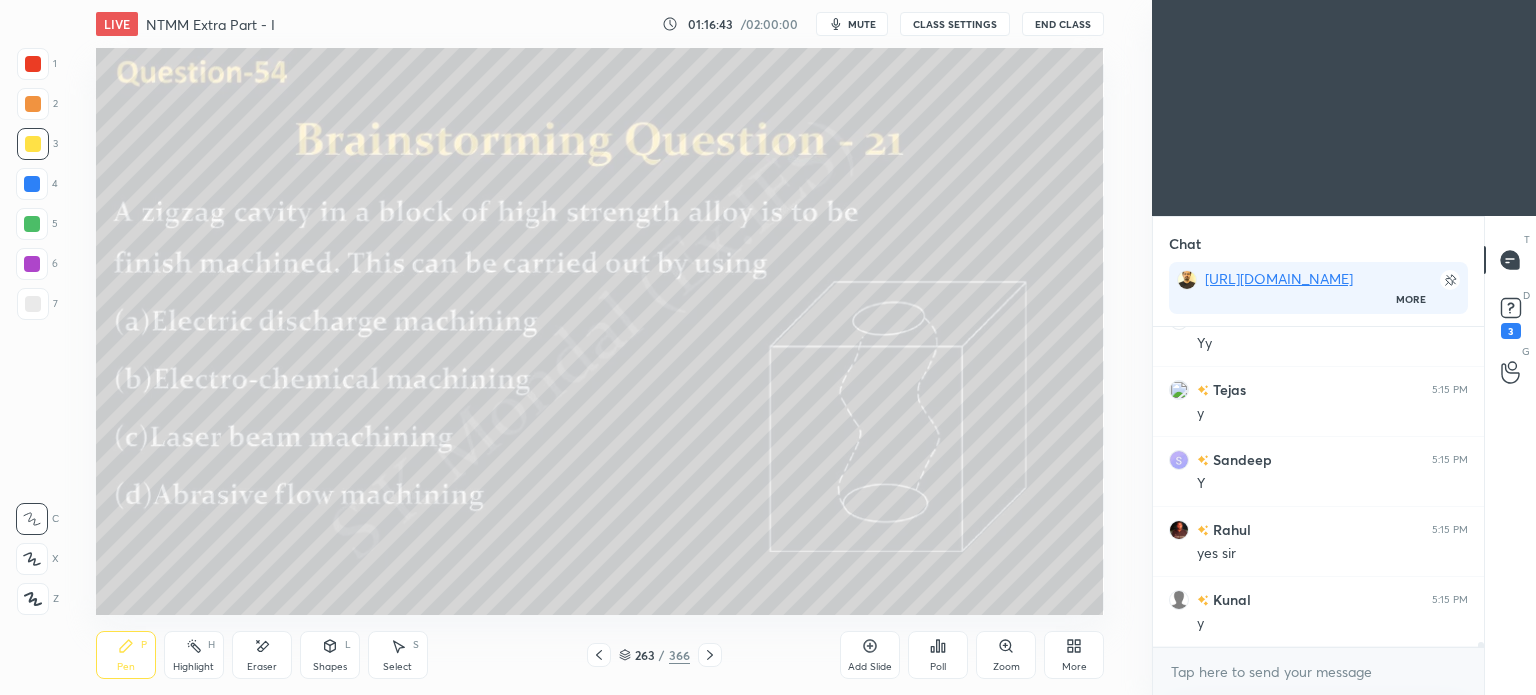 click on "Poll" at bounding box center (938, 655) 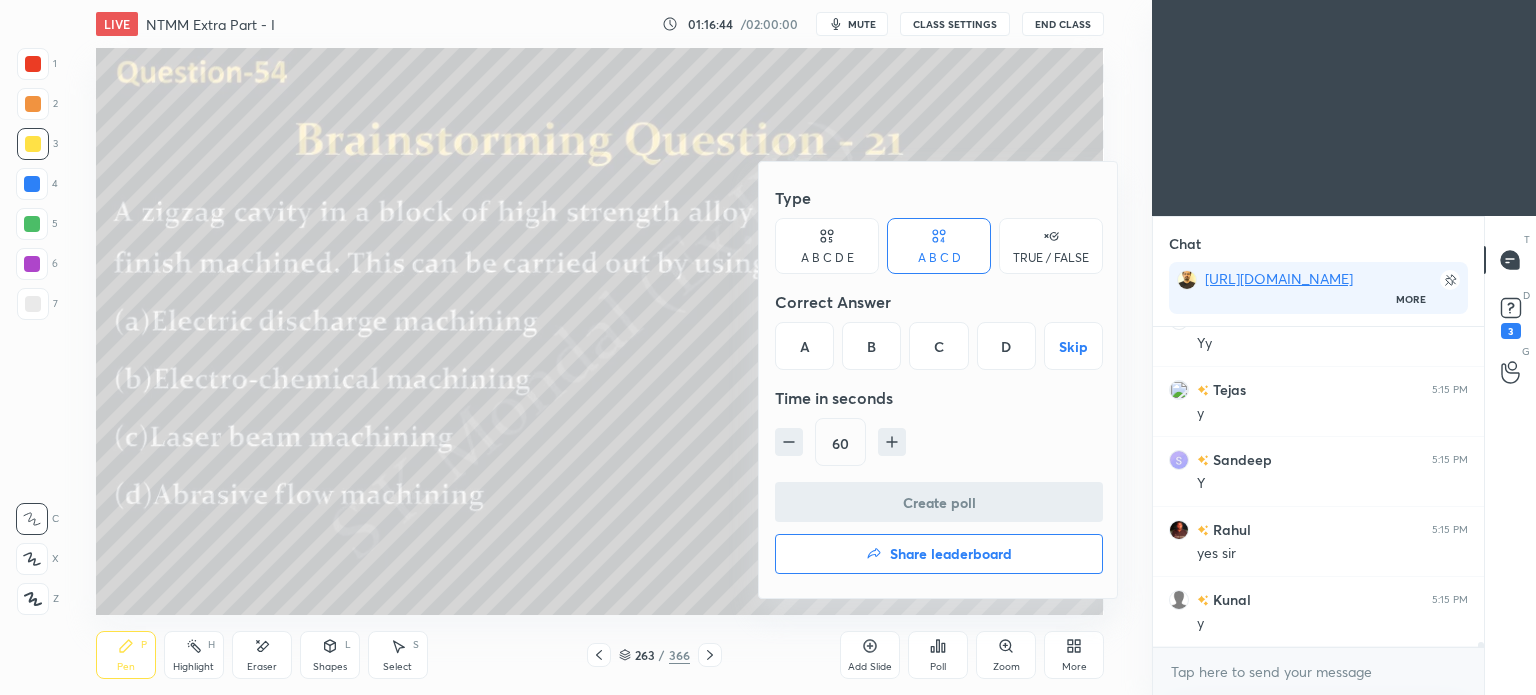 click on "A" at bounding box center [804, 346] 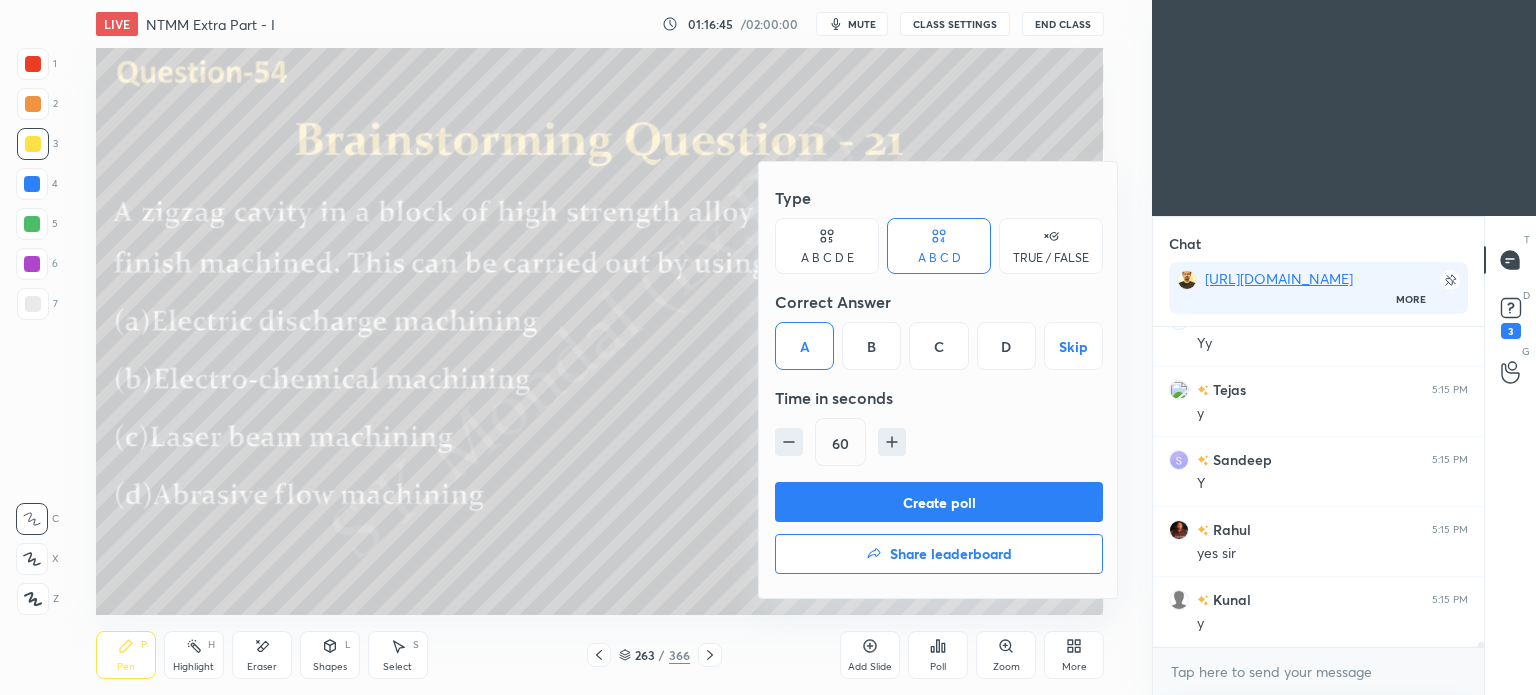 click 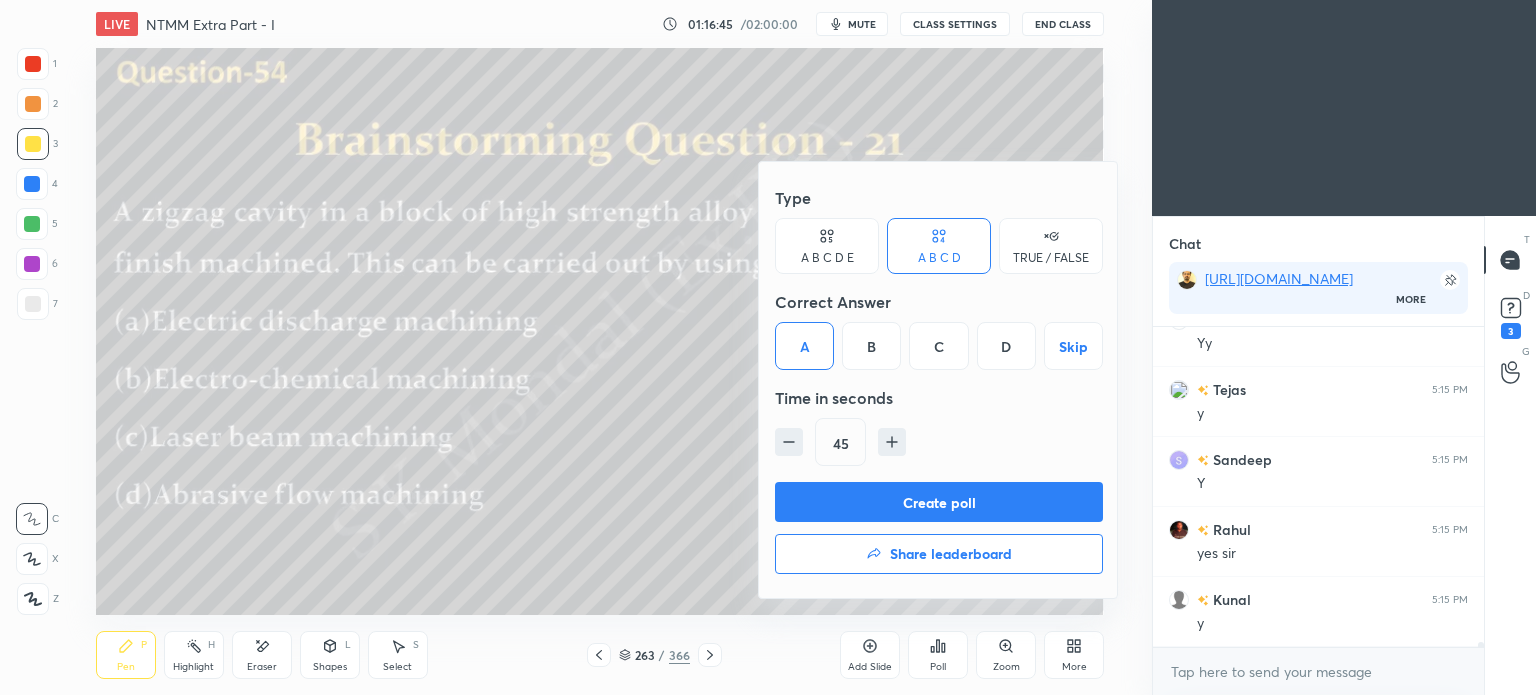 scroll, scrollTop: 21510, scrollLeft: 0, axis: vertical 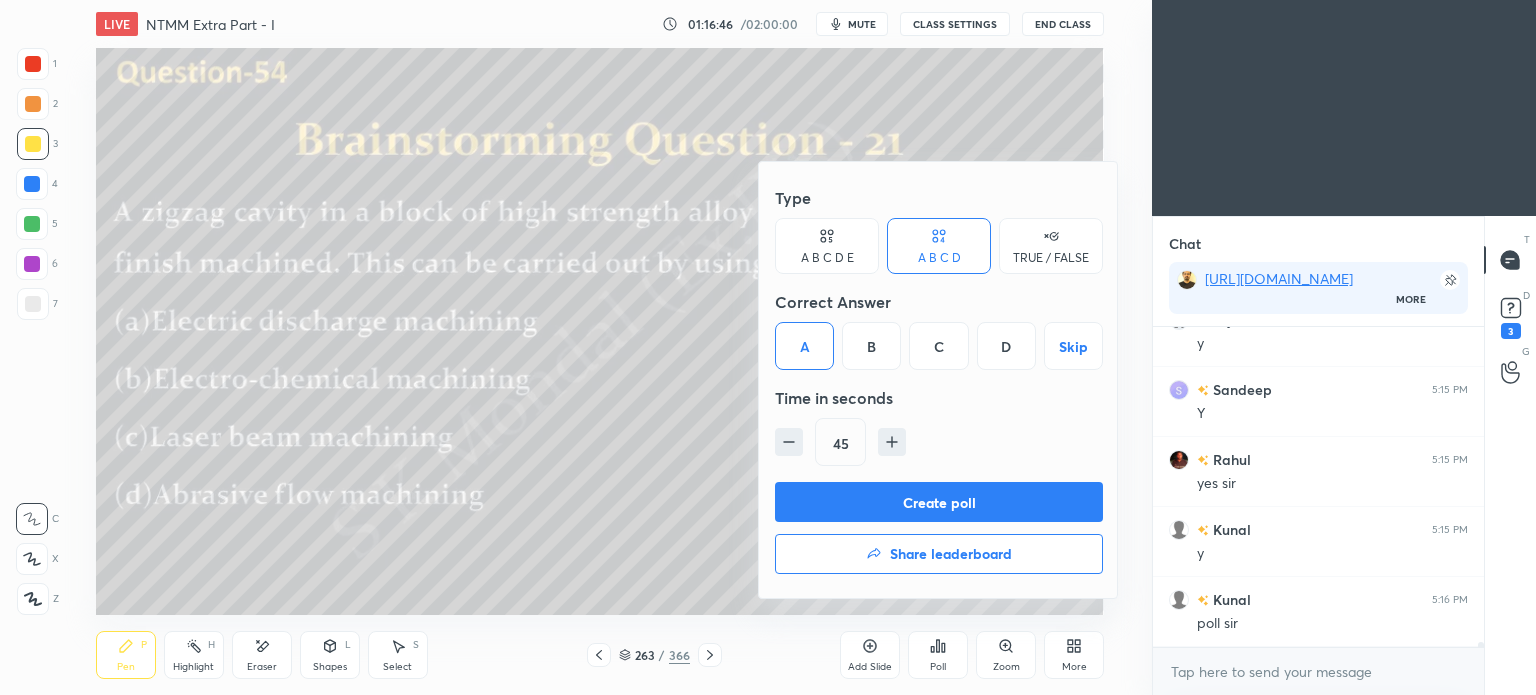 click on "Create poll" at bounding box center (939, 502) 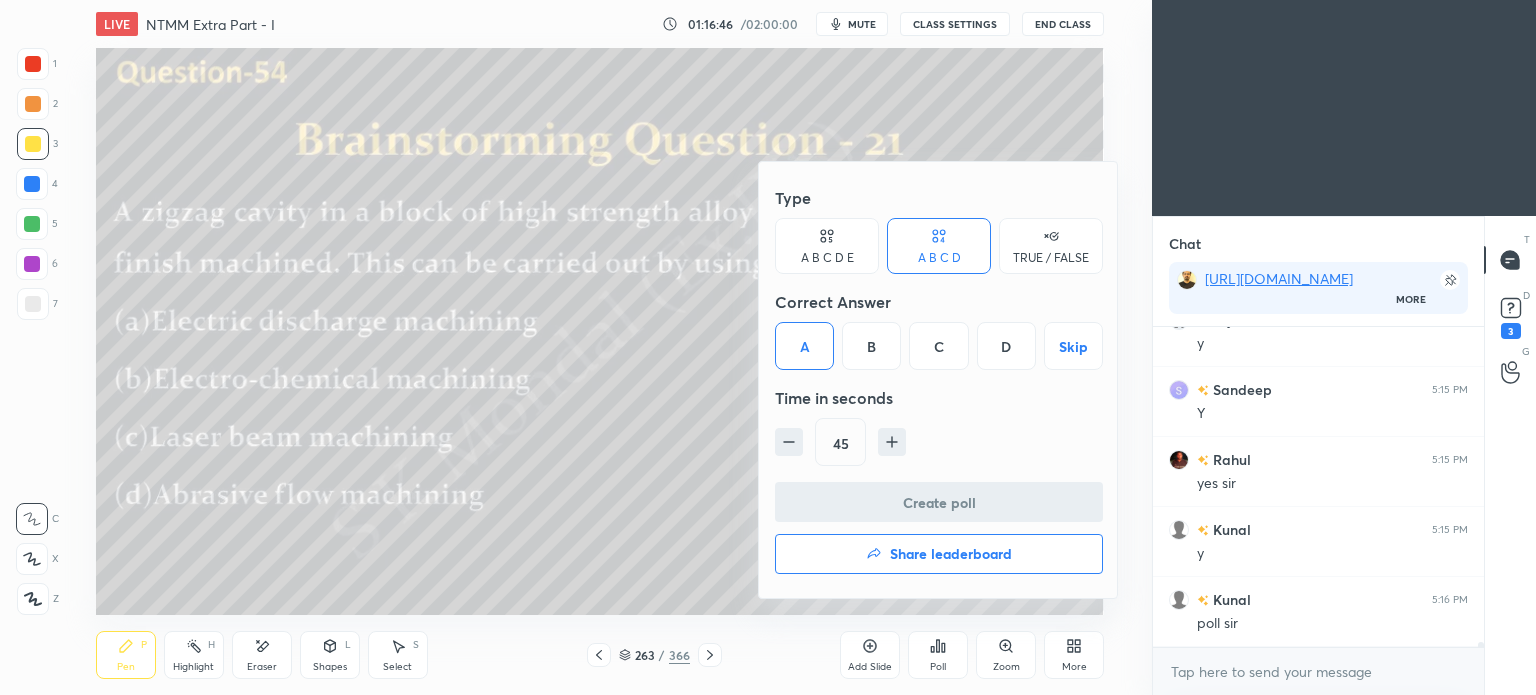 scroll, scrollTop: 281, scrollLeft: 325, axis: both 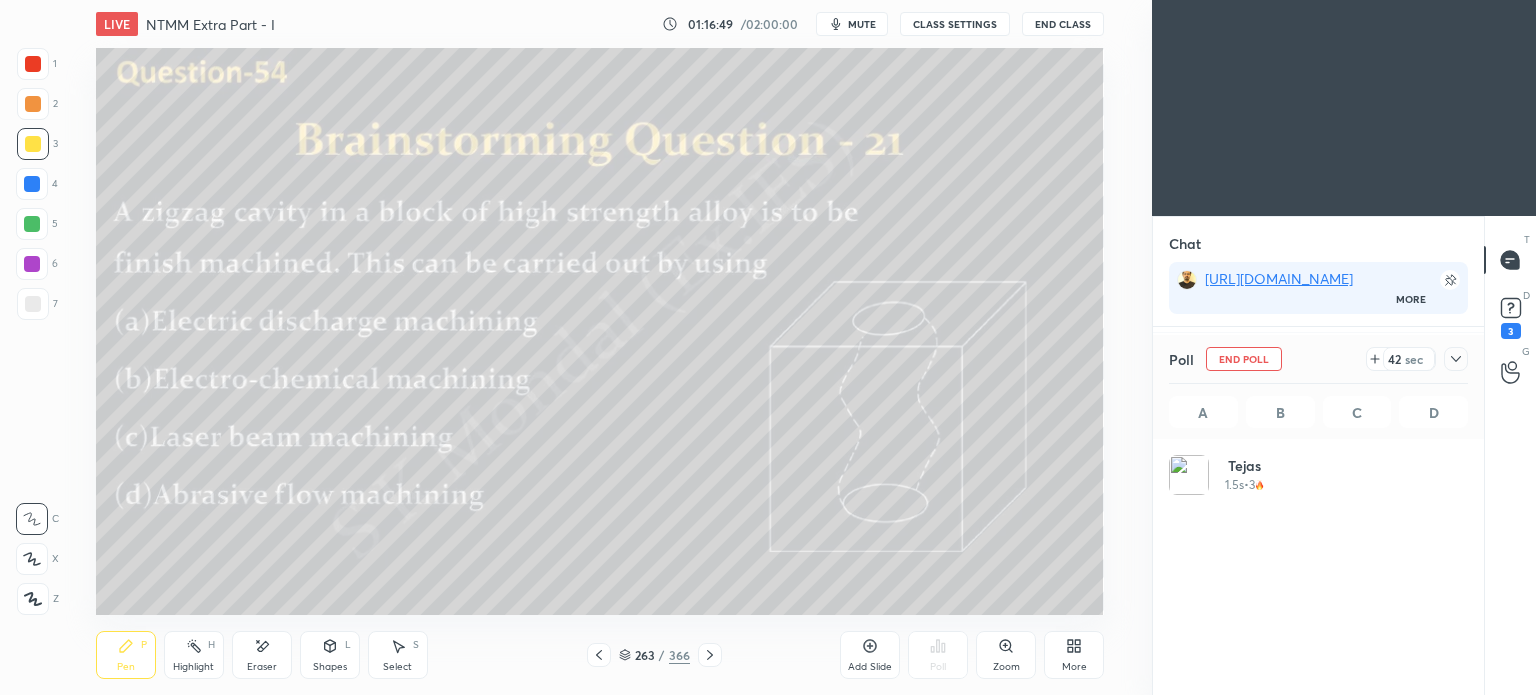 click on "Pen" at bounding box center [126, 667] 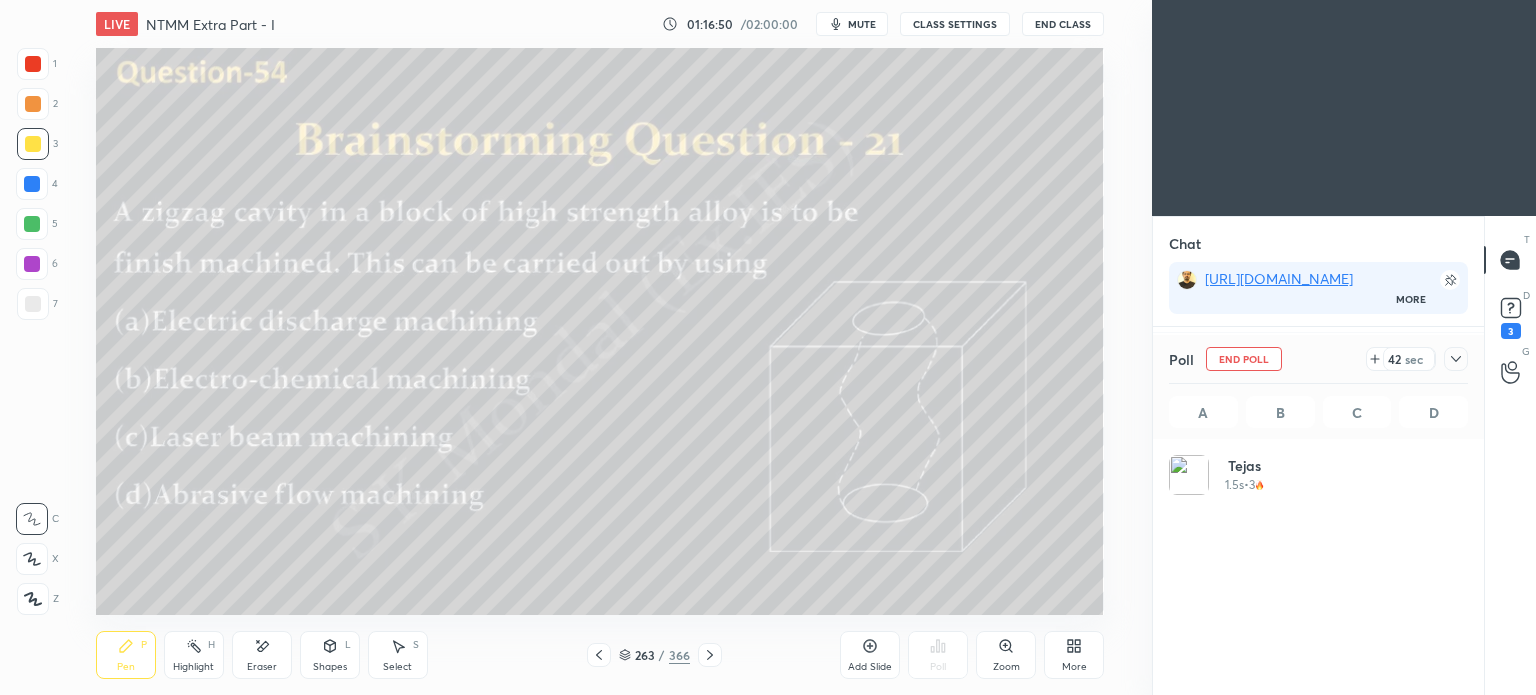 click on "Pen" at bounding box center (126, 667) 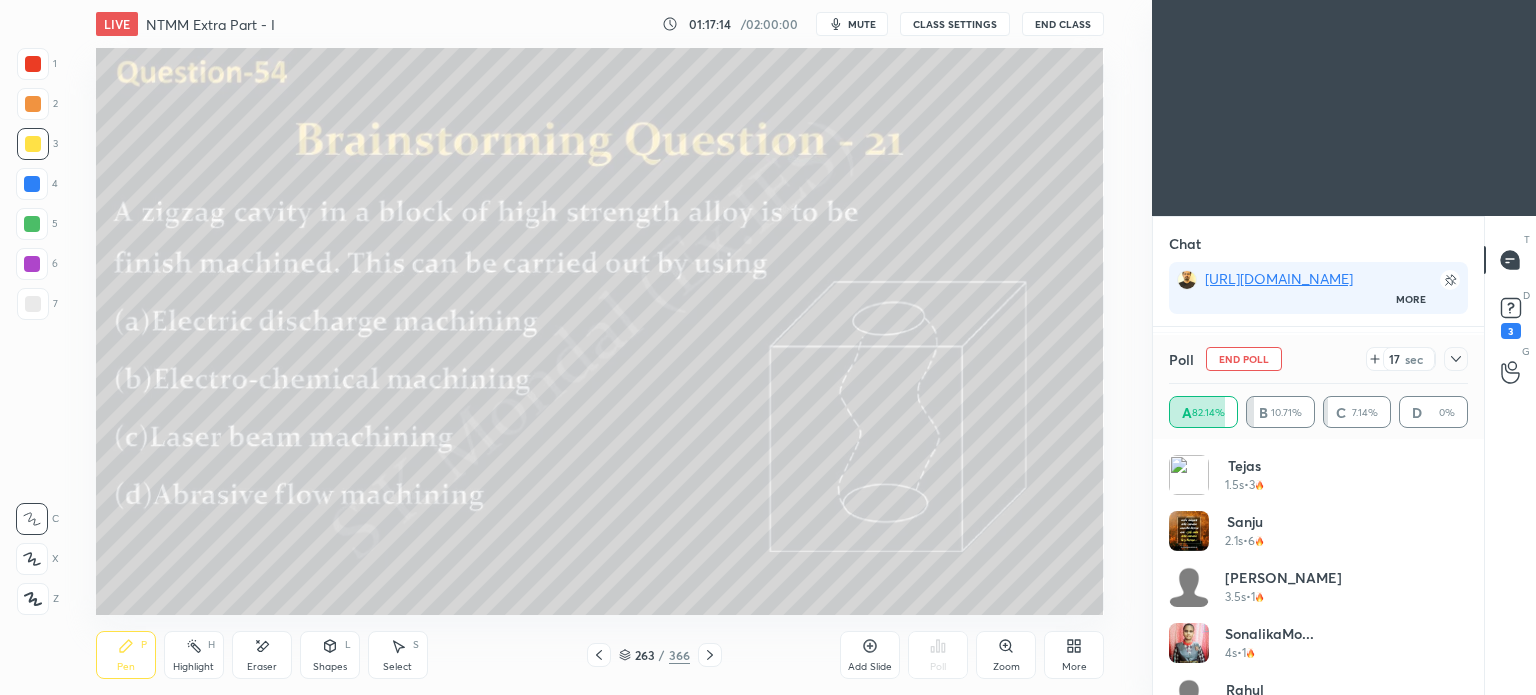 scroll, scrollTop: 21964, scrollLeft: 0, axis: vertical 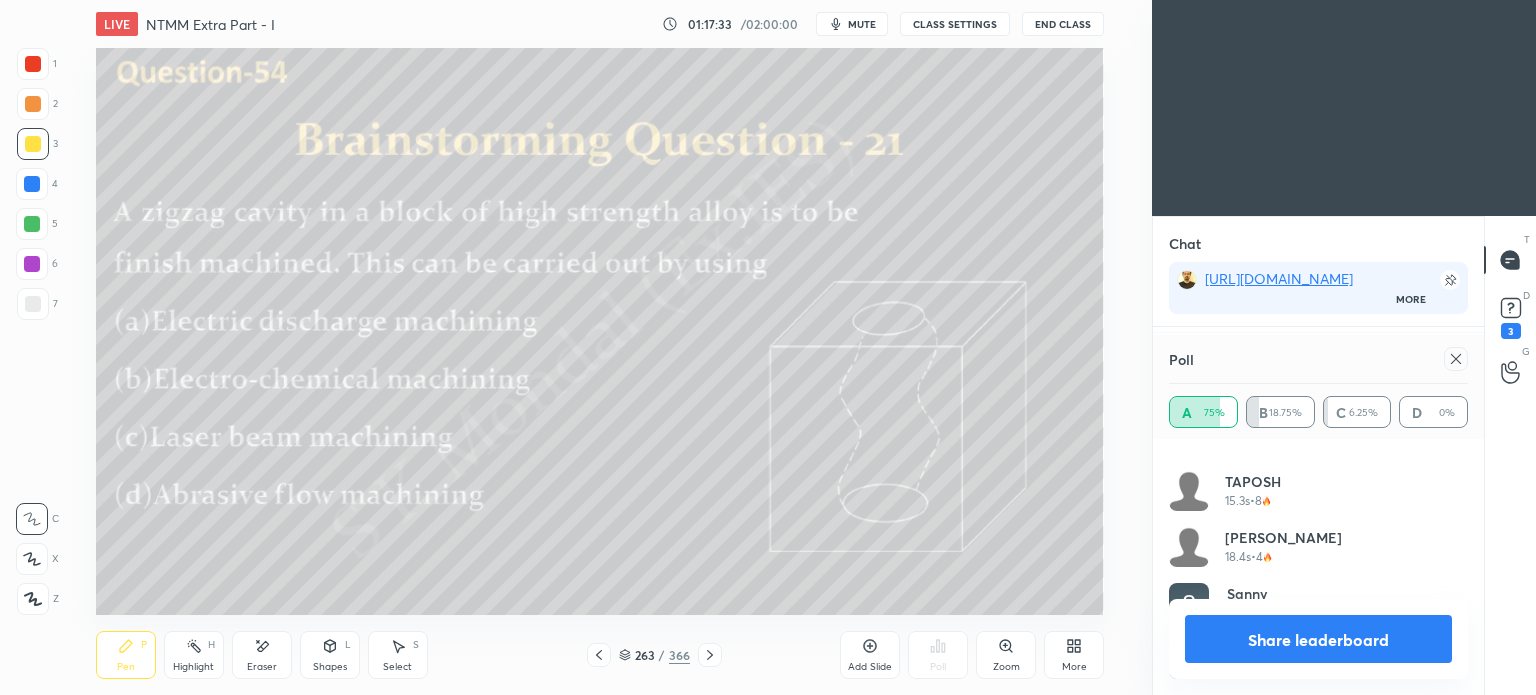 click on "Share leaderboard" at bounding box center [1318, 639] 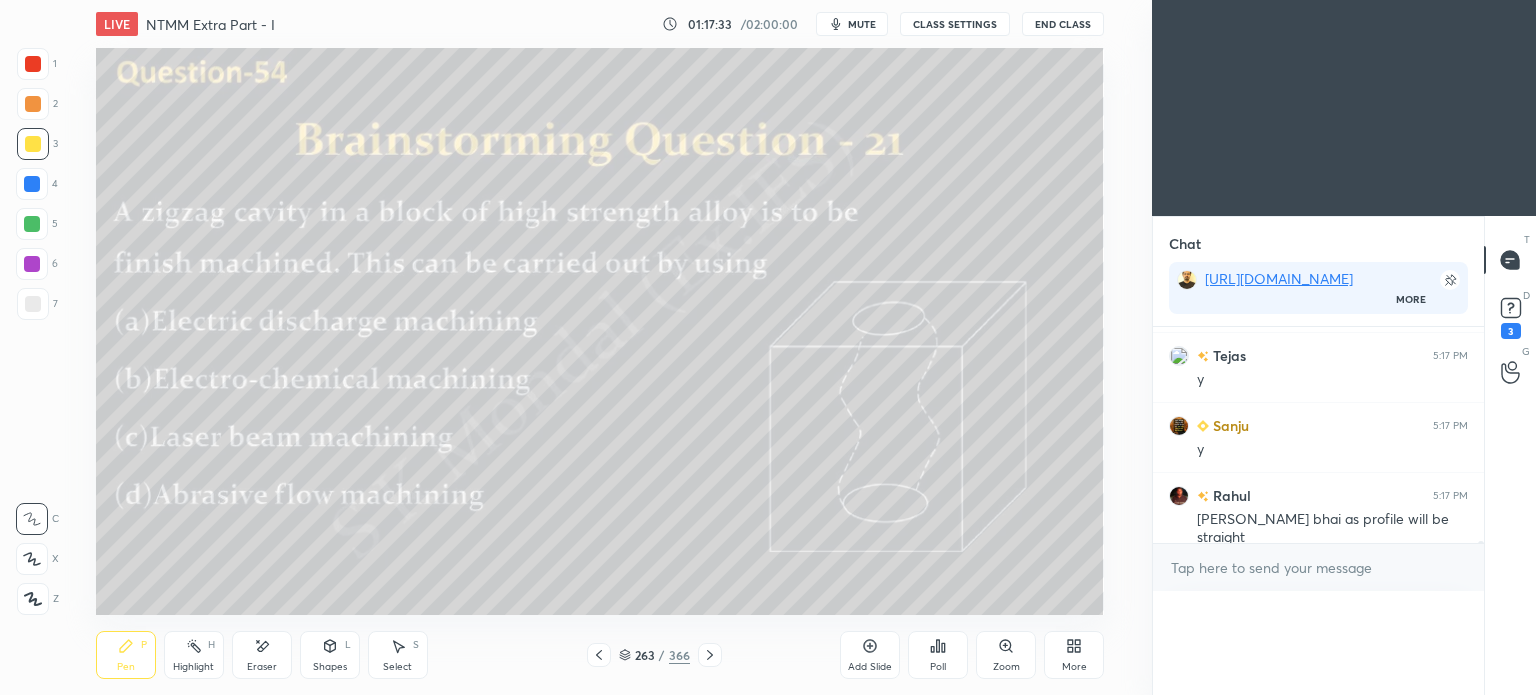 scroll, scrollTop: 0, scrollLeft: 0, axis: both 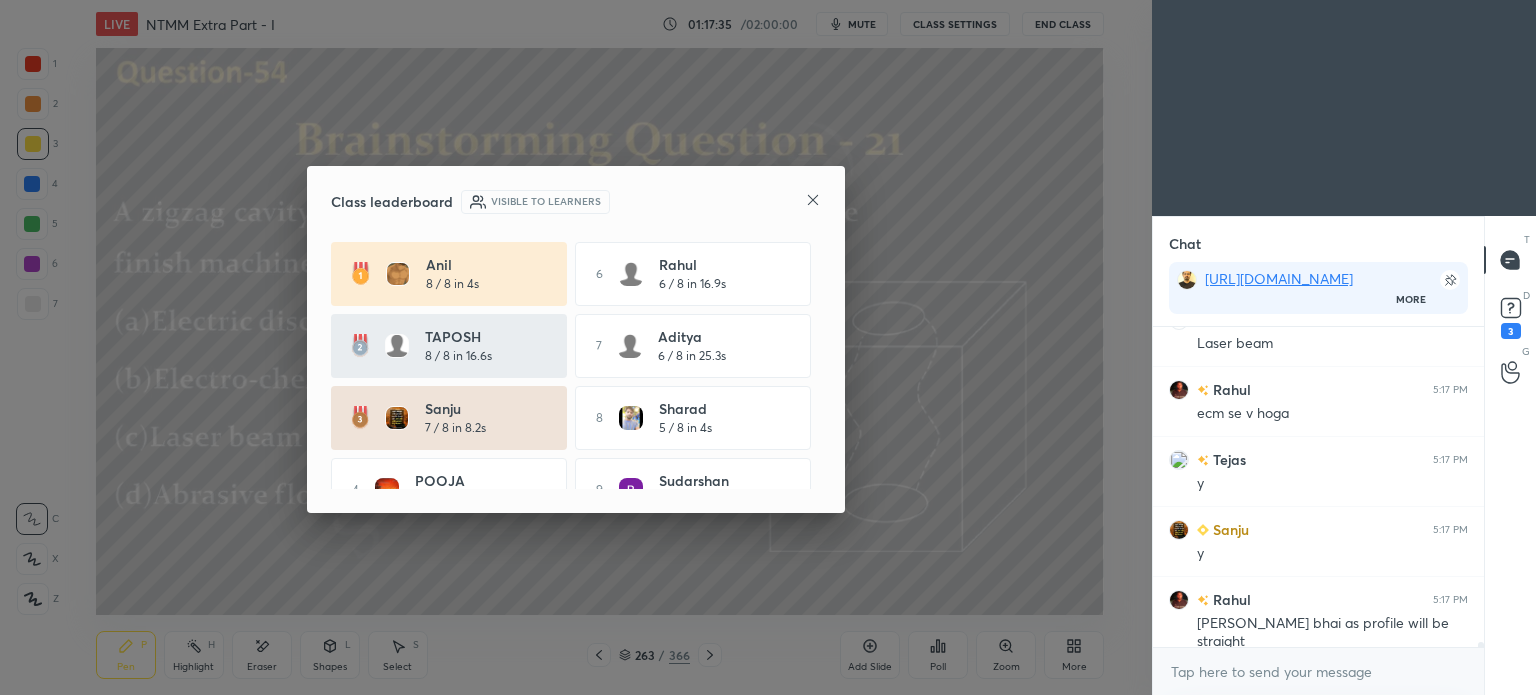 click on "Class leaderboard Visible to learners" at bounding box center [576, 202] 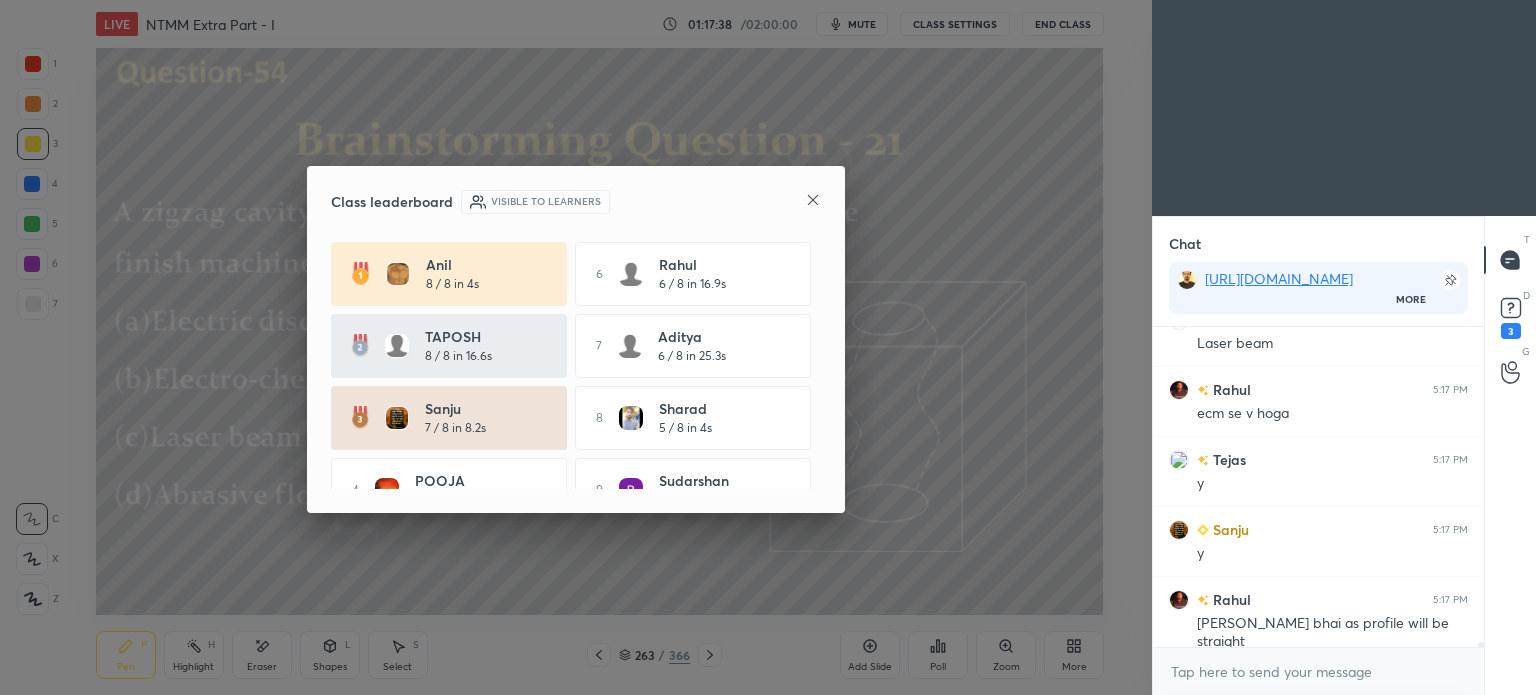 click 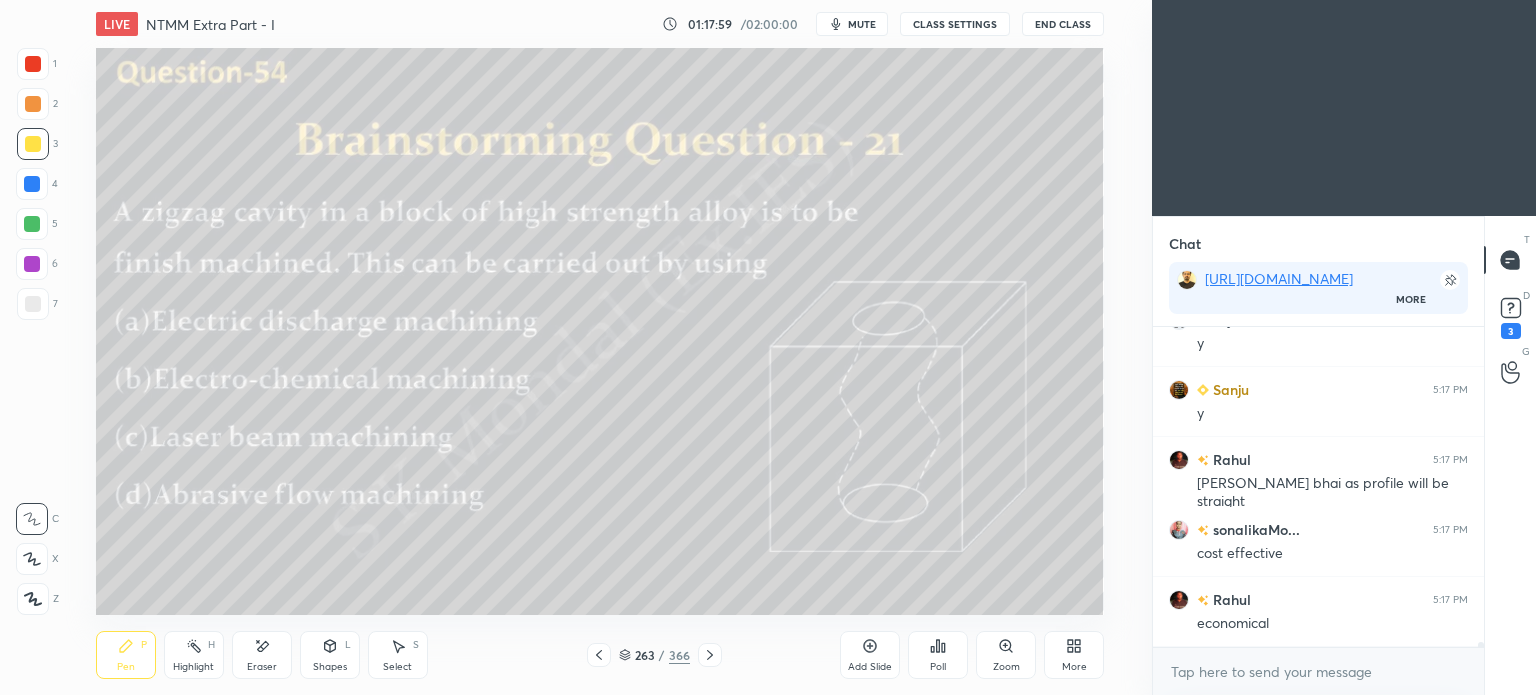 click on "Pen P" at bounding box center (126, 655) 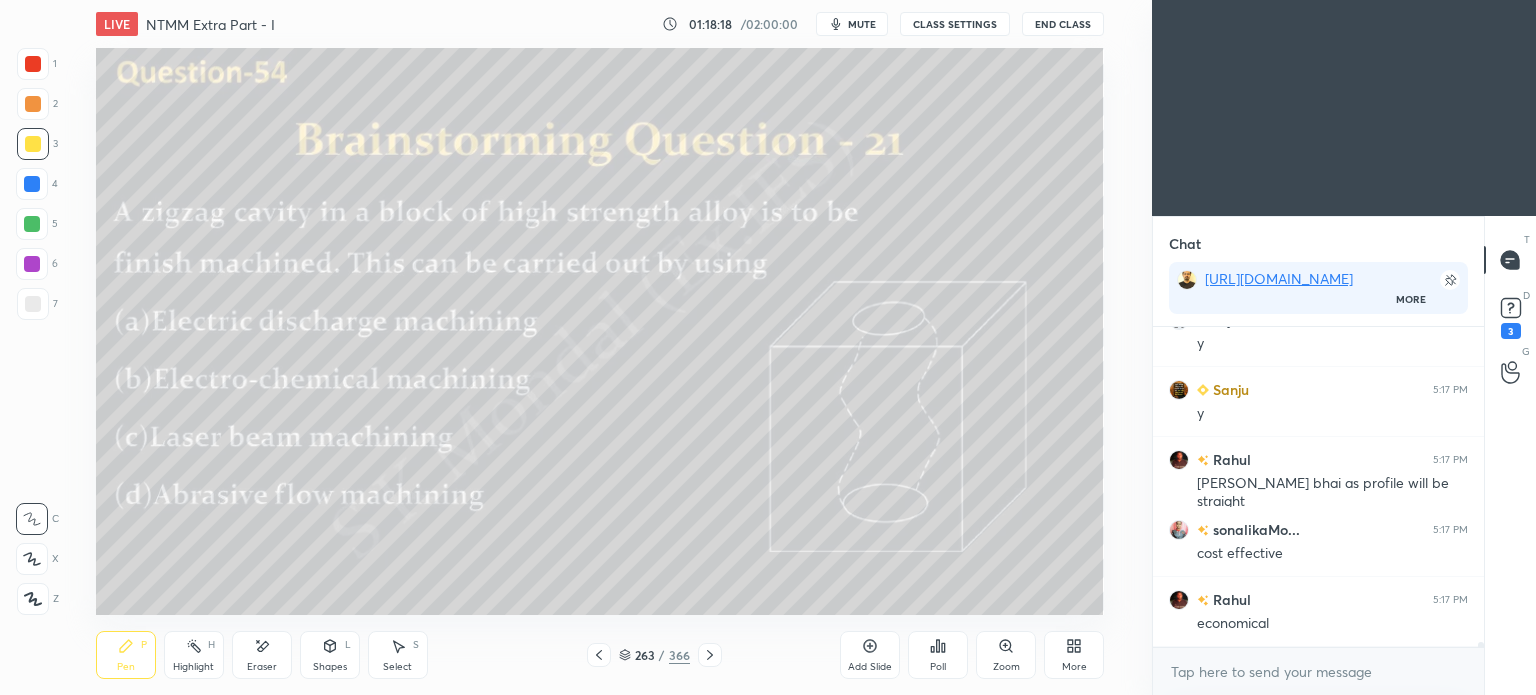 click on "Pen P" at bounding box center [126, 655] 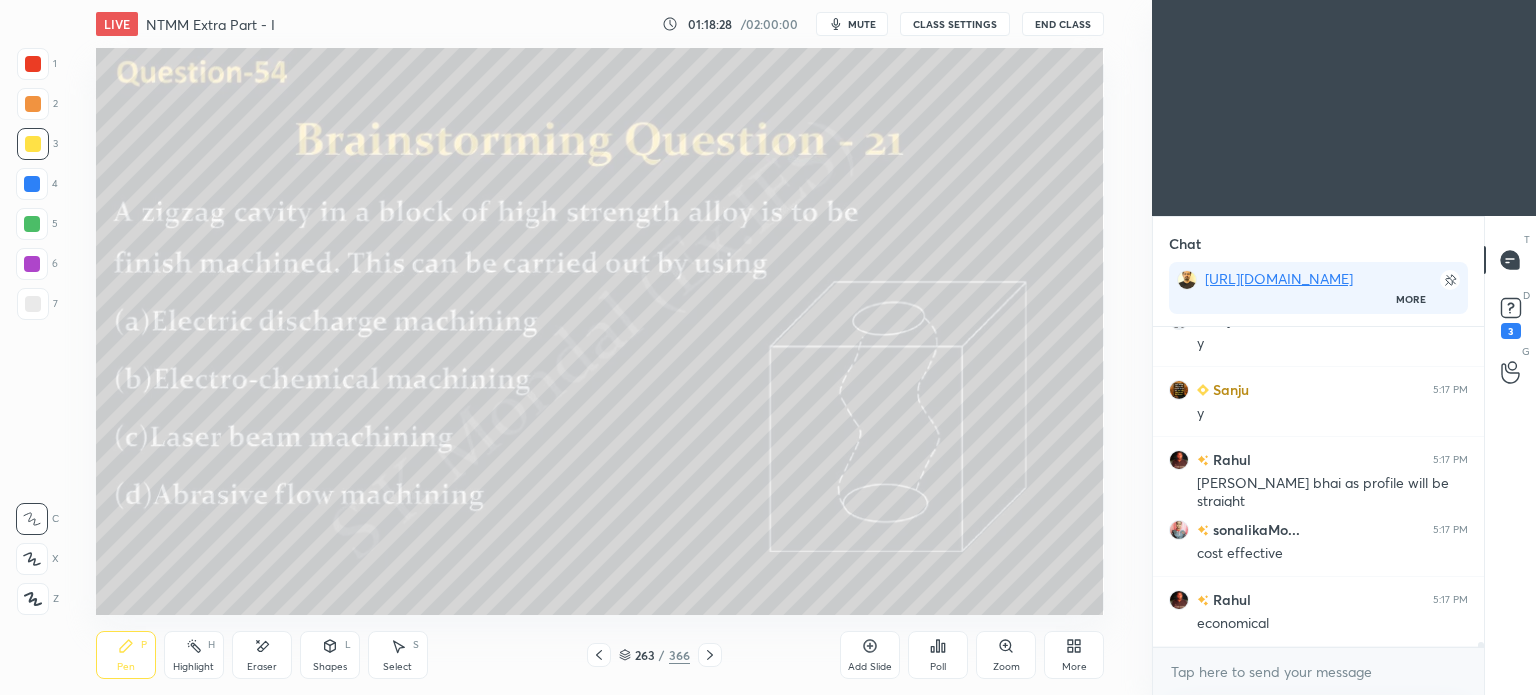 click on "Highlight" at bounding box center [193, 667] 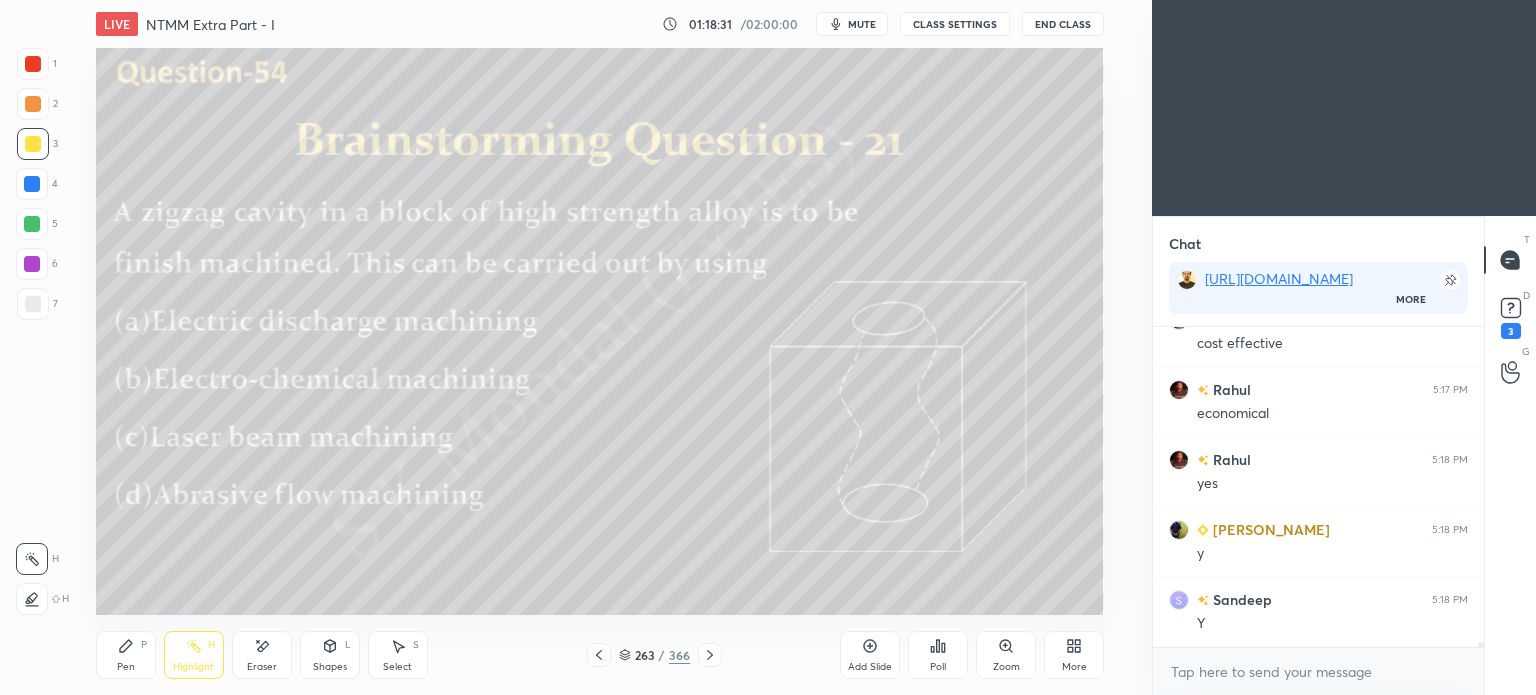 scroll, scrollTop: 22420, scrollLeft: 0, axis: vertical 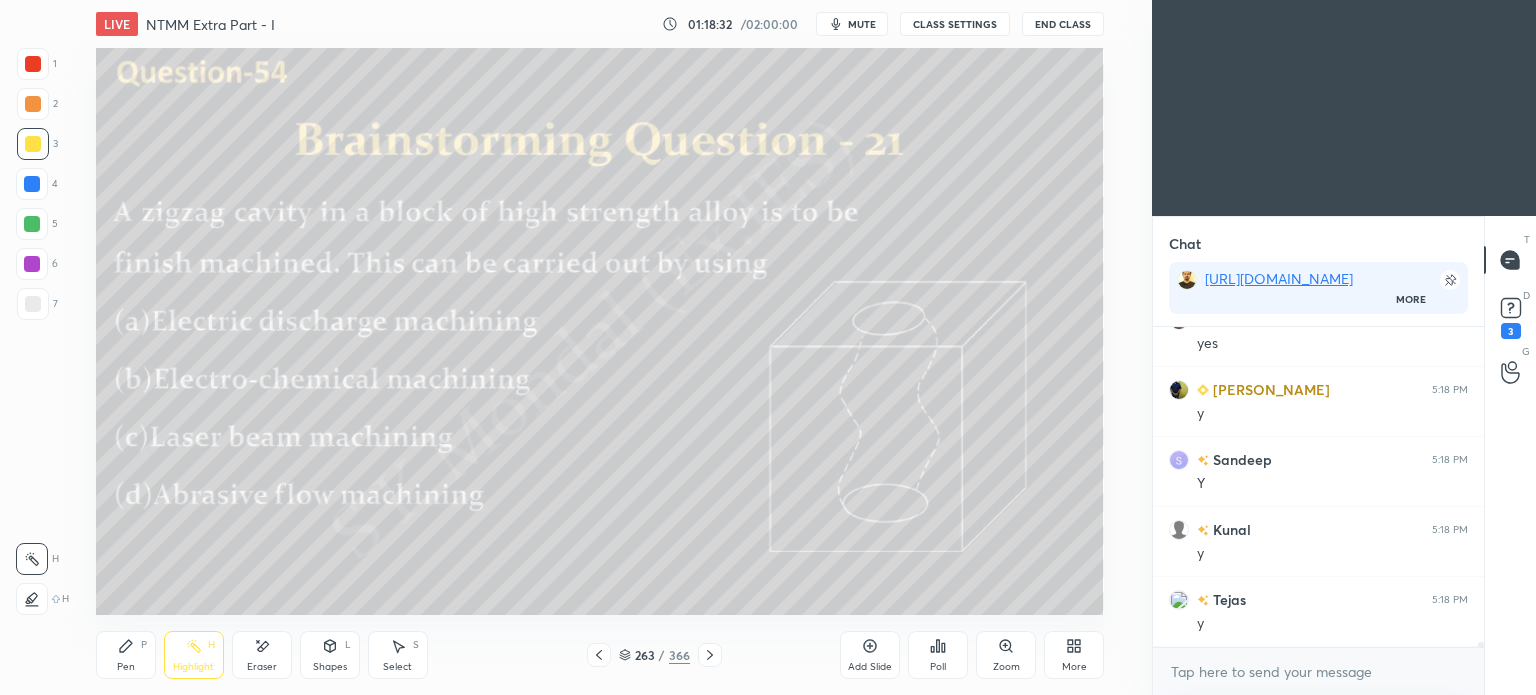 click on "Pen" at bounding box center [126, 667] 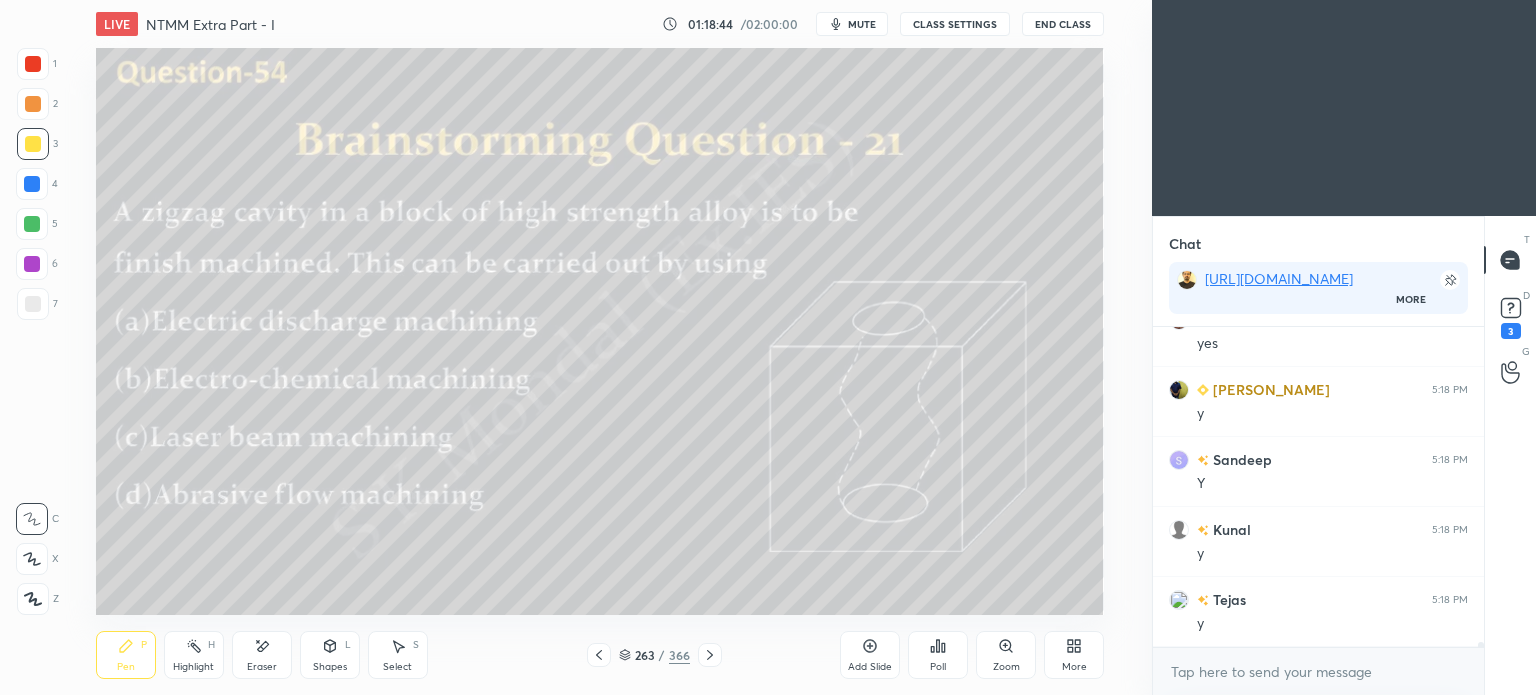 click 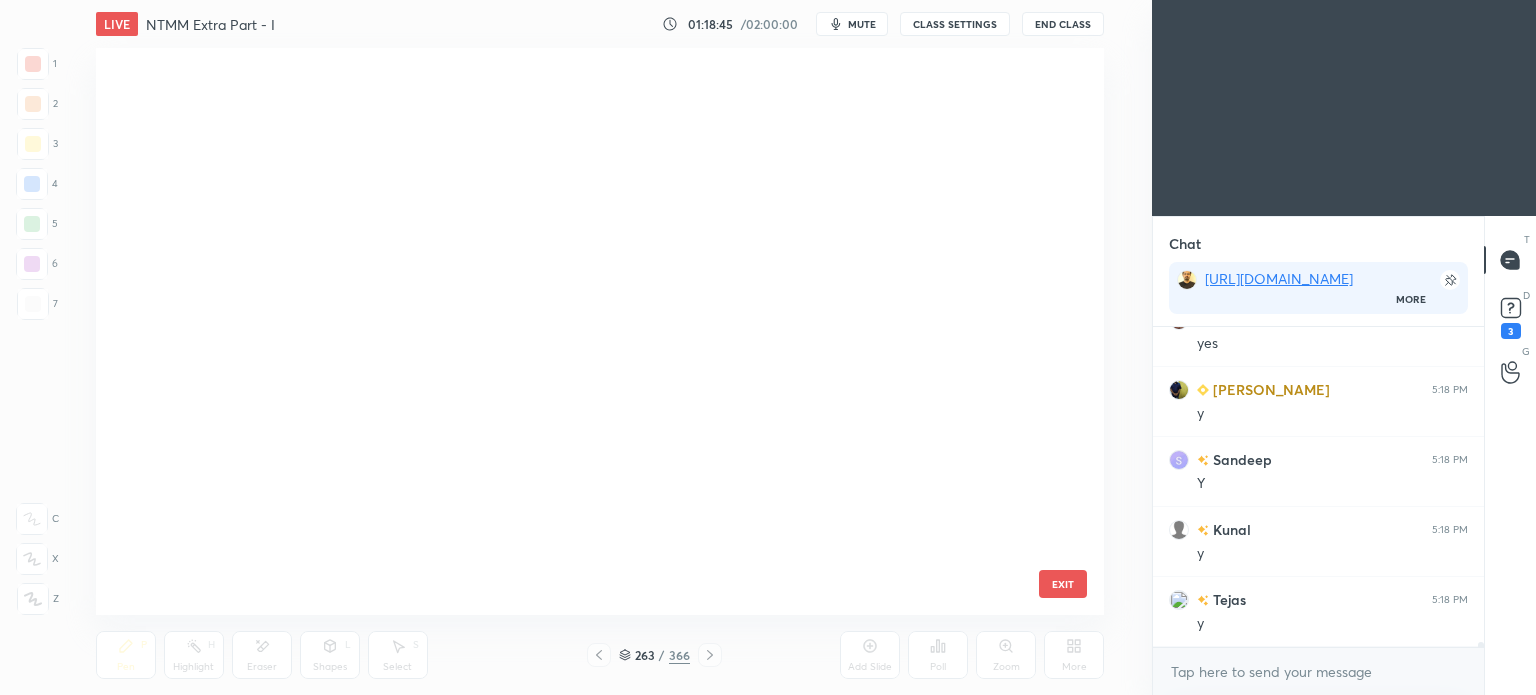 scroll, scrollTop: 14744, scrollLeft: 0, axis: vertical 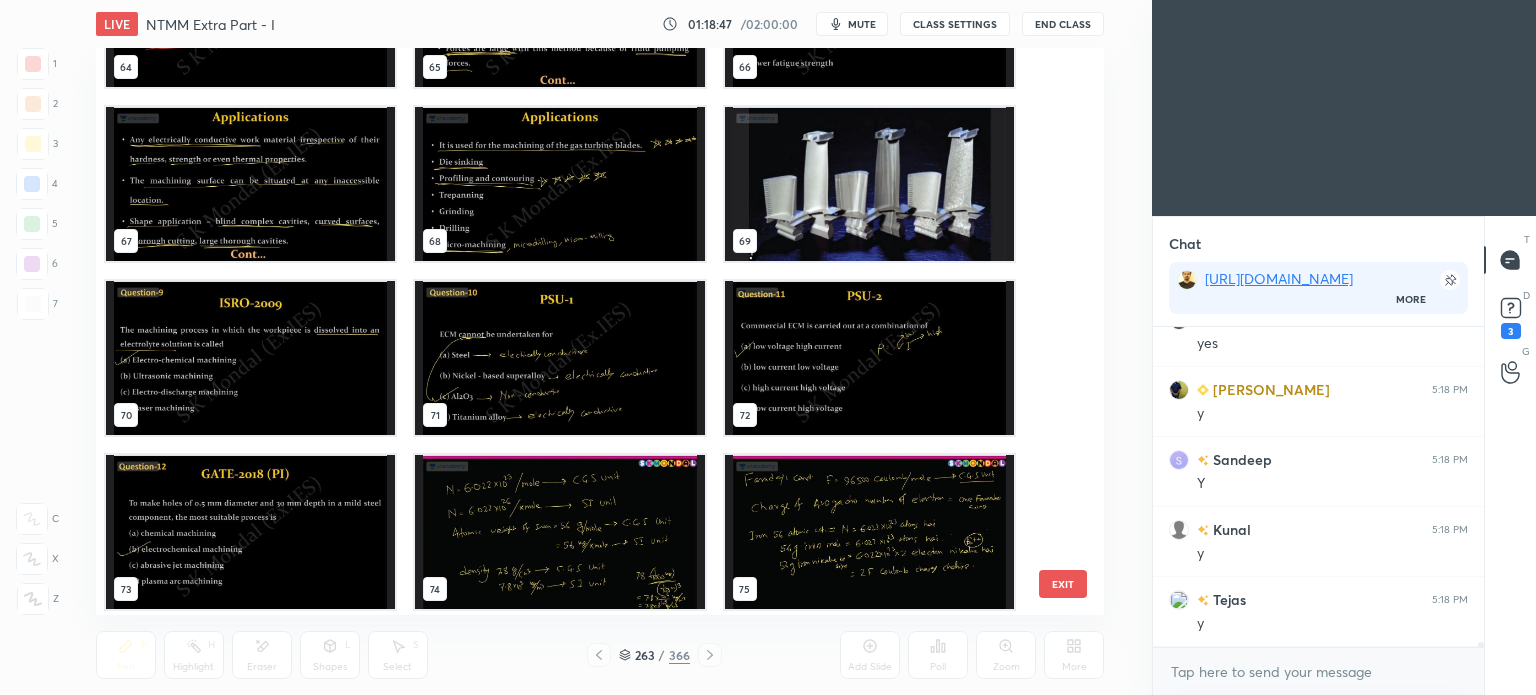 click at bounding box center (868, 184) 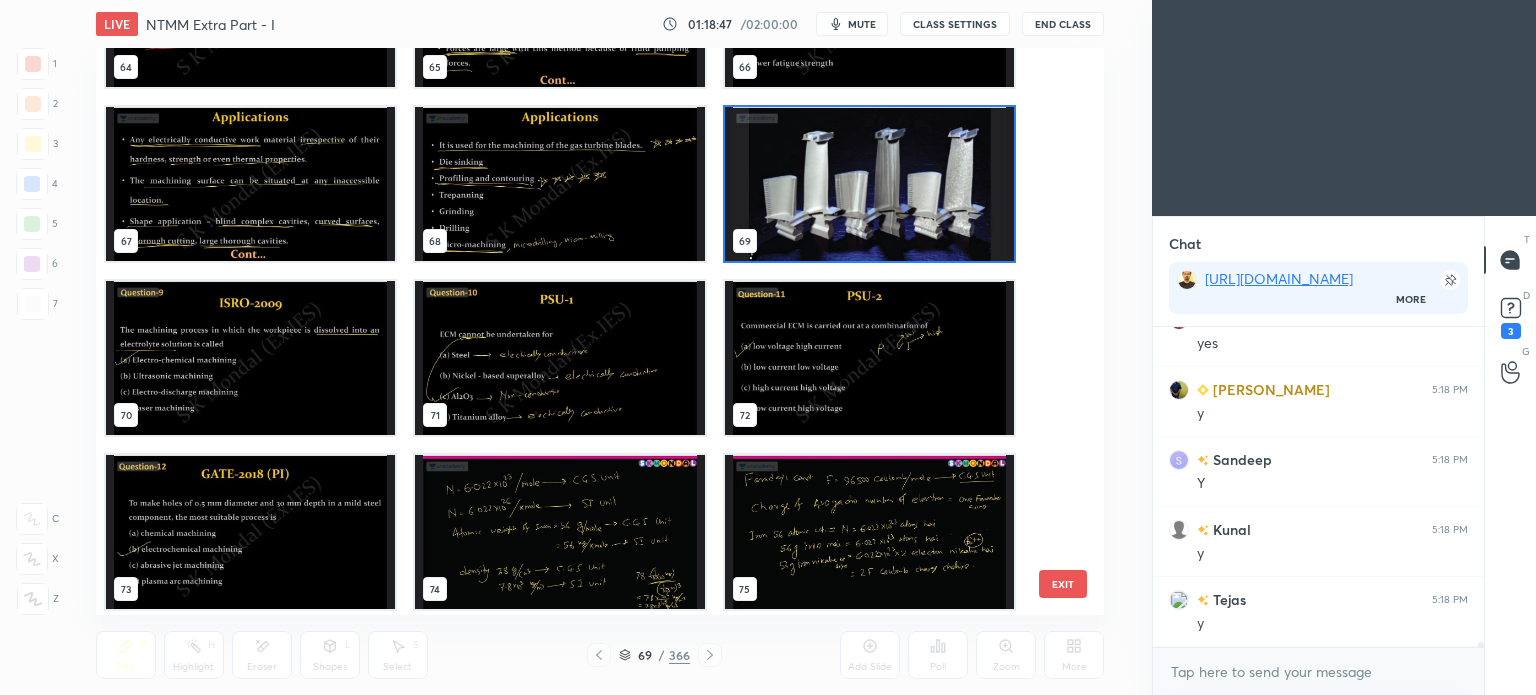 click at bounding box center (868, 184) 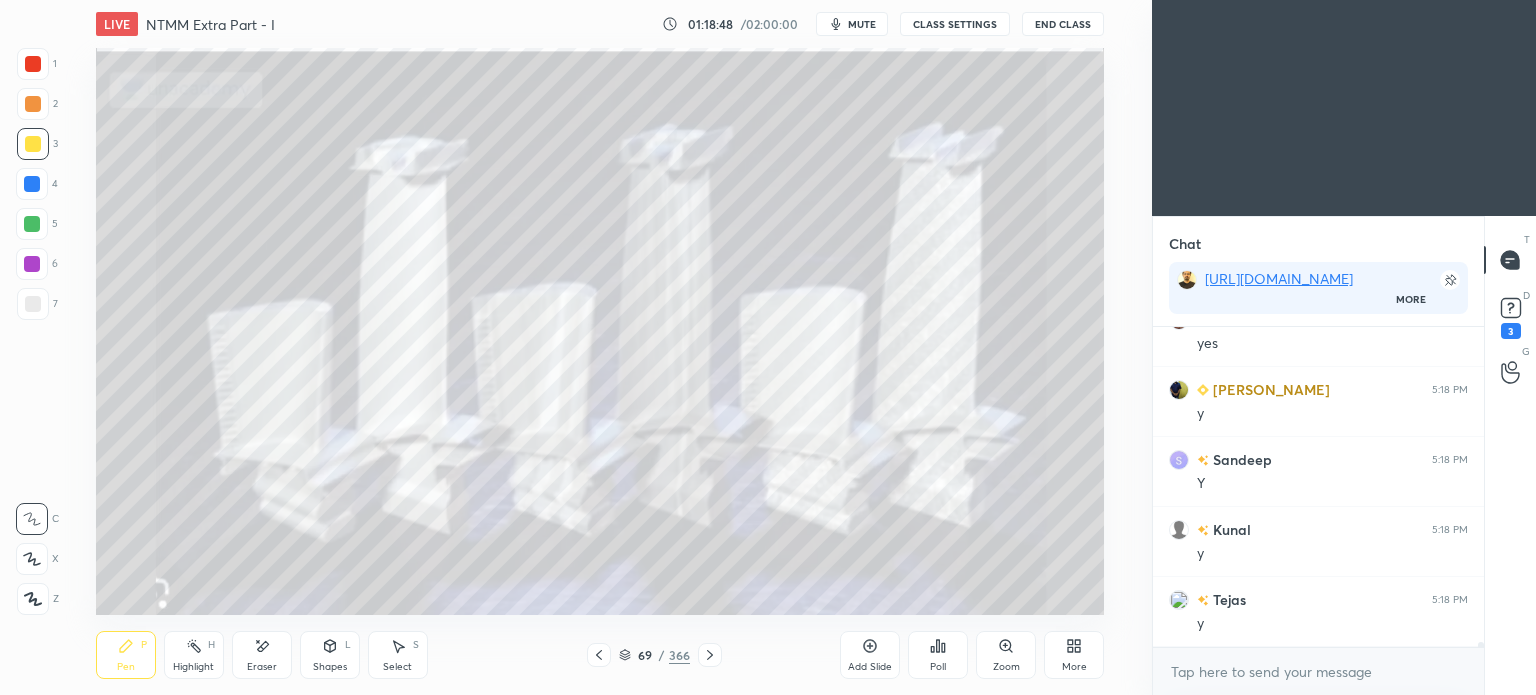 scroll, scrollTop: 0, scrollLeft: 0, axis: both 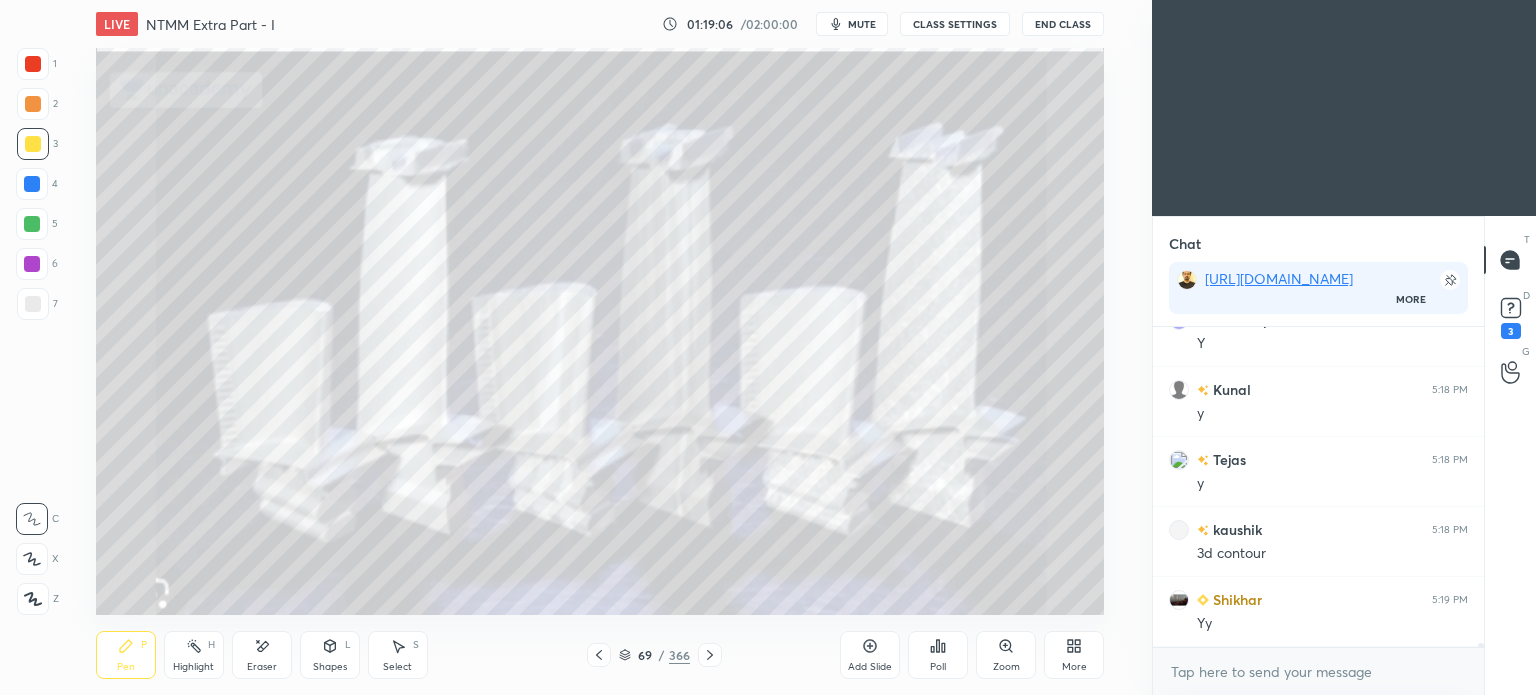 click 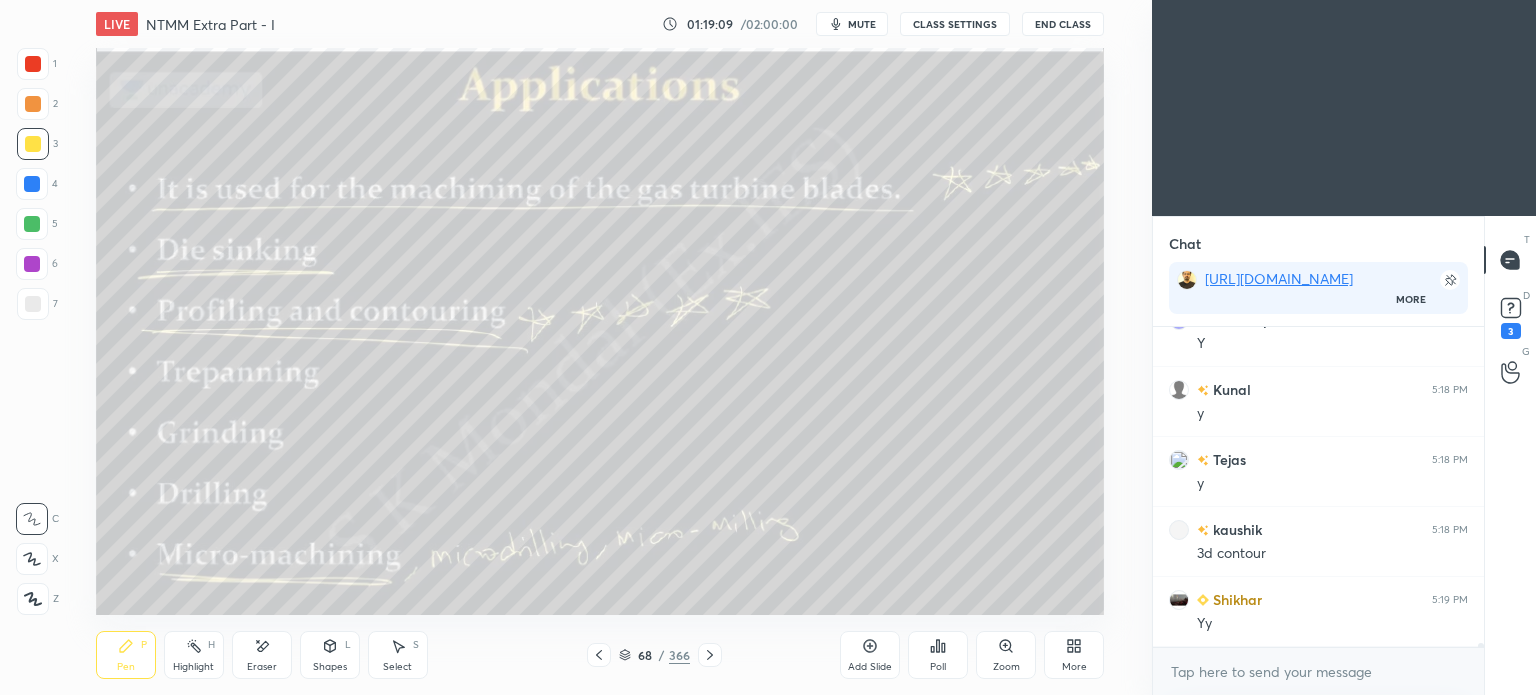 click 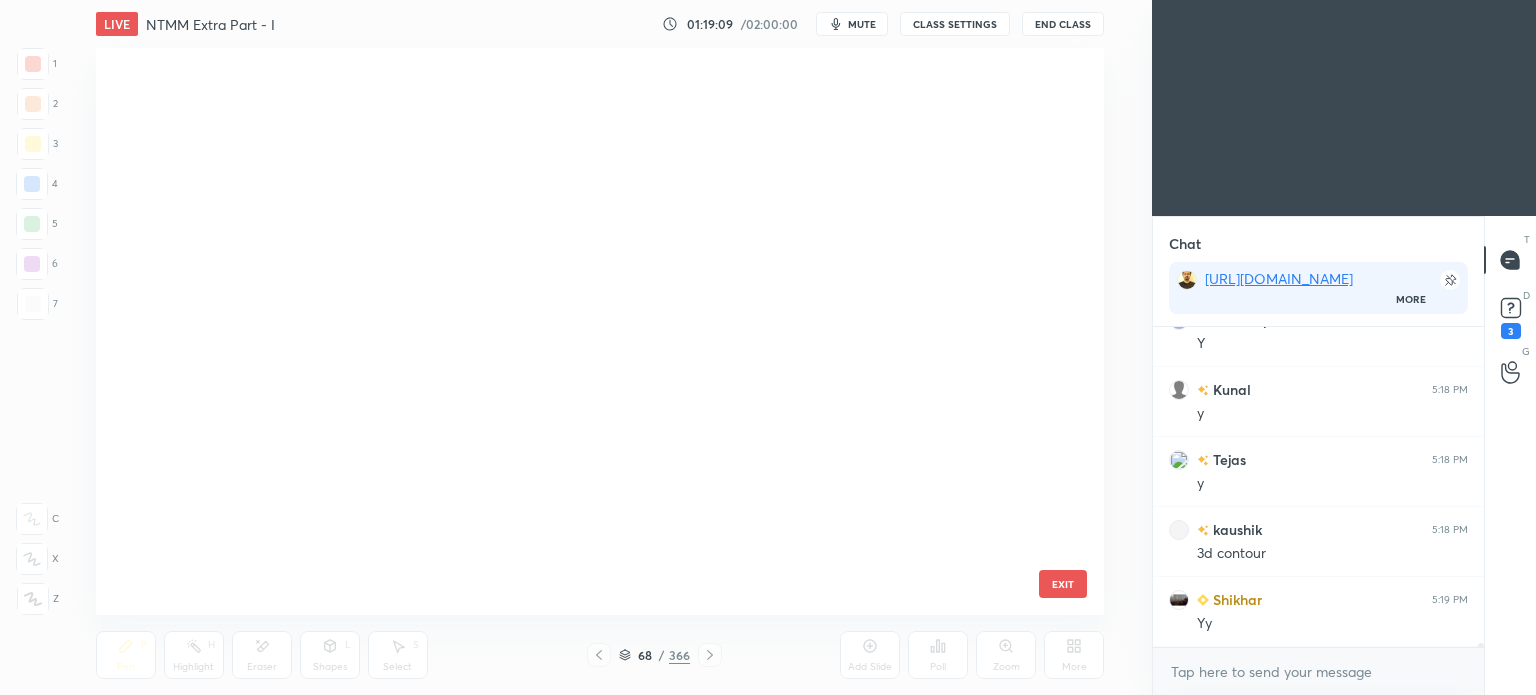 scroll, scrollTop: 3435, scrollLeft: 0, axis: vertical 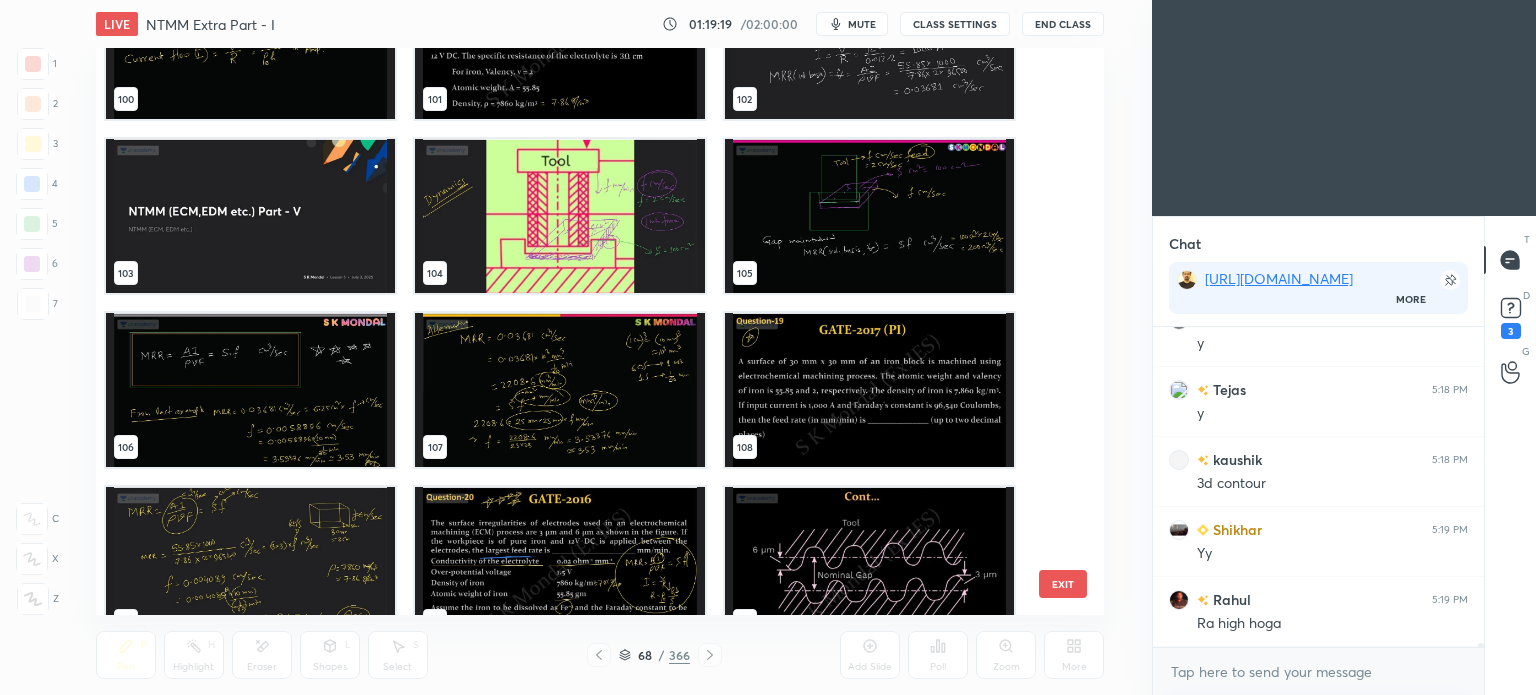 click at bounding box center (559, 216) 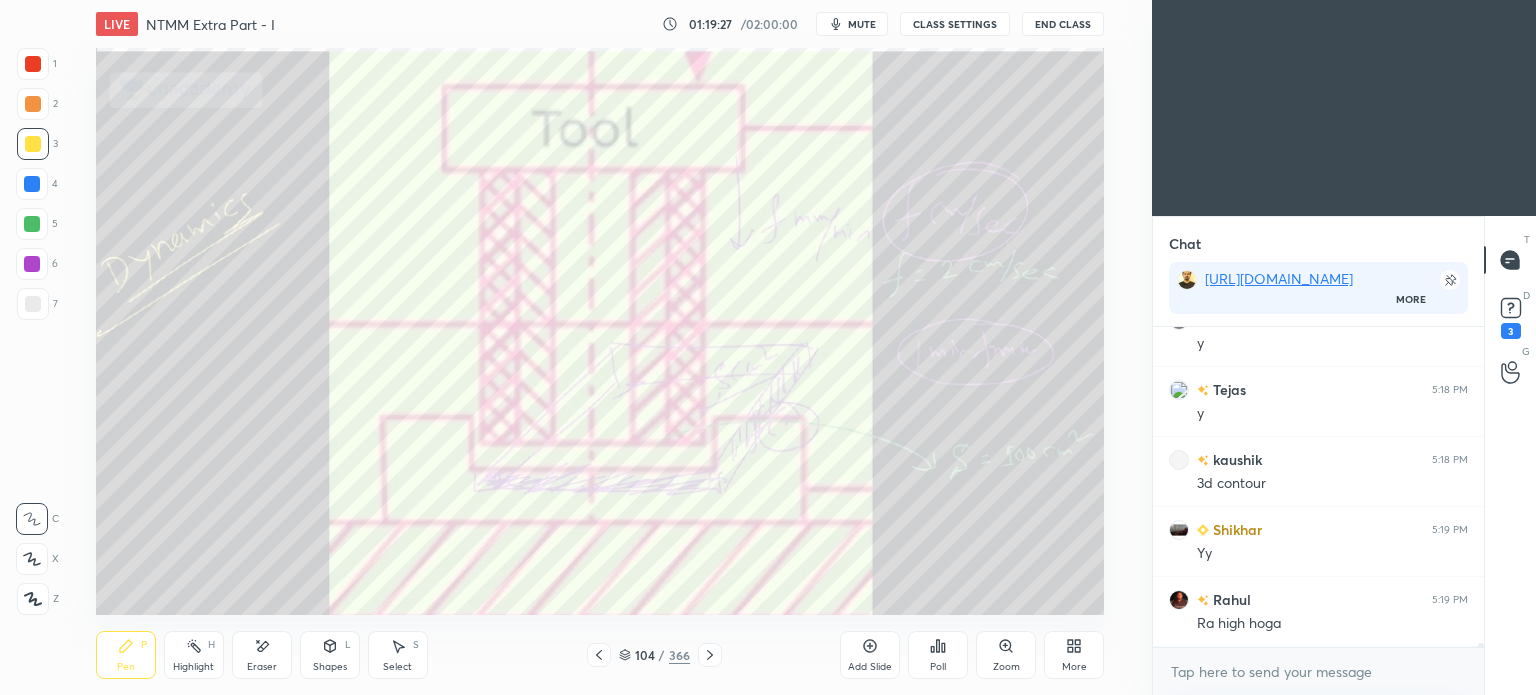 click 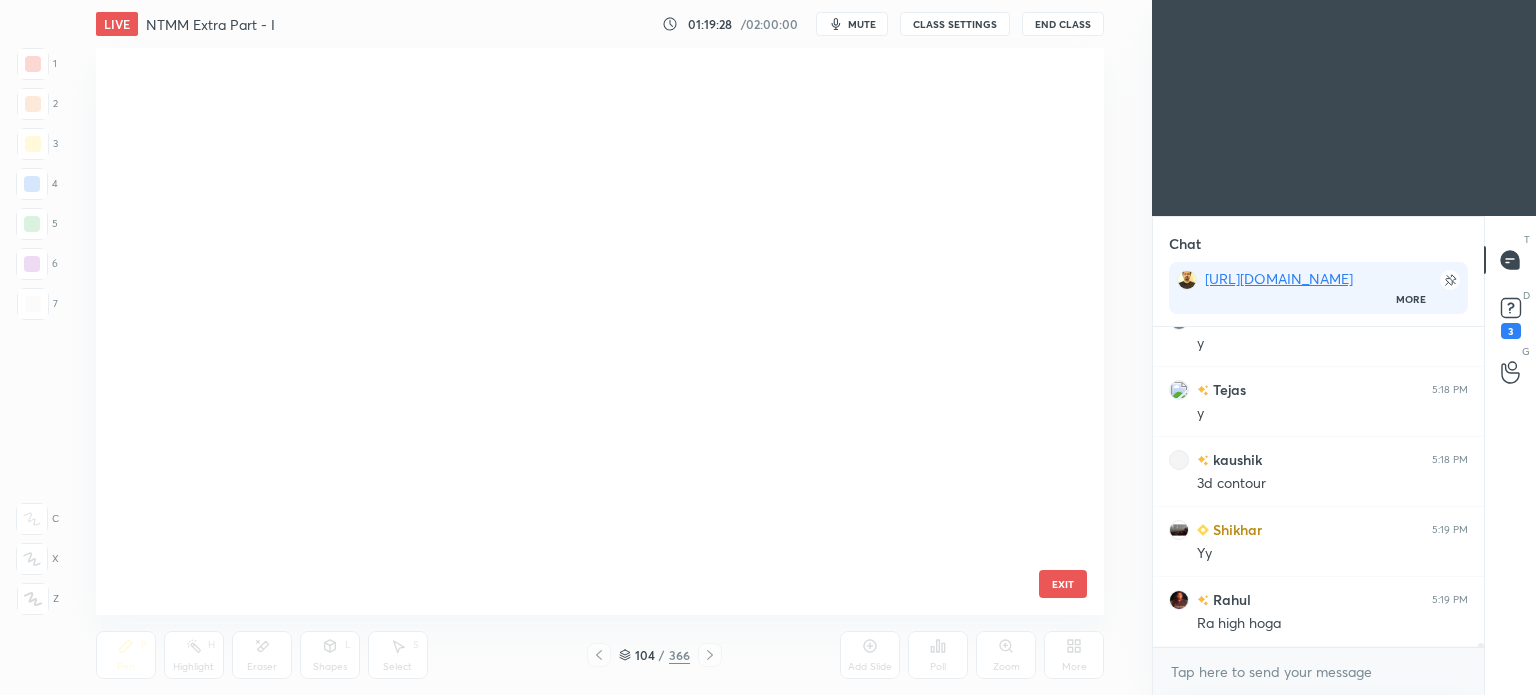 scroll, scrollTop: 5523, scrollLeft: 0, axis: vertical 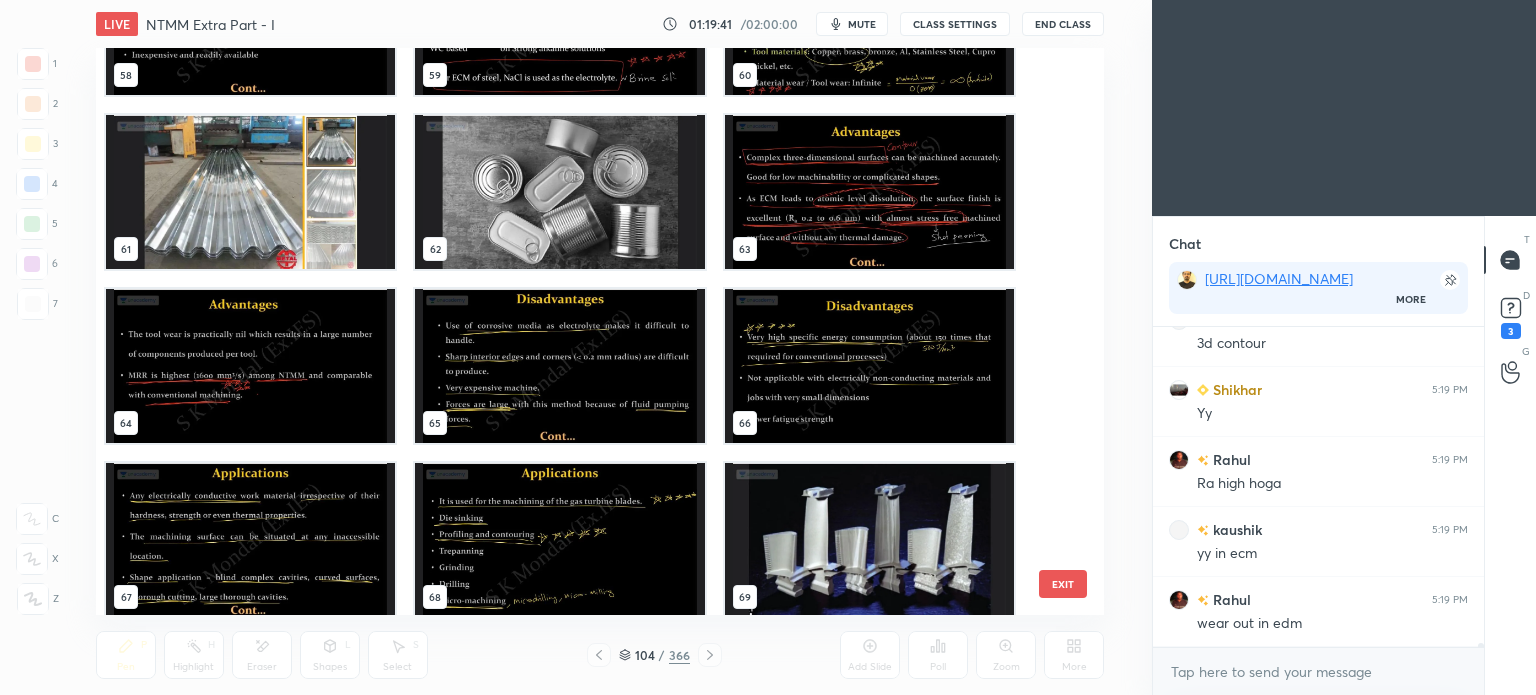 click at bounding box center [868, 540] 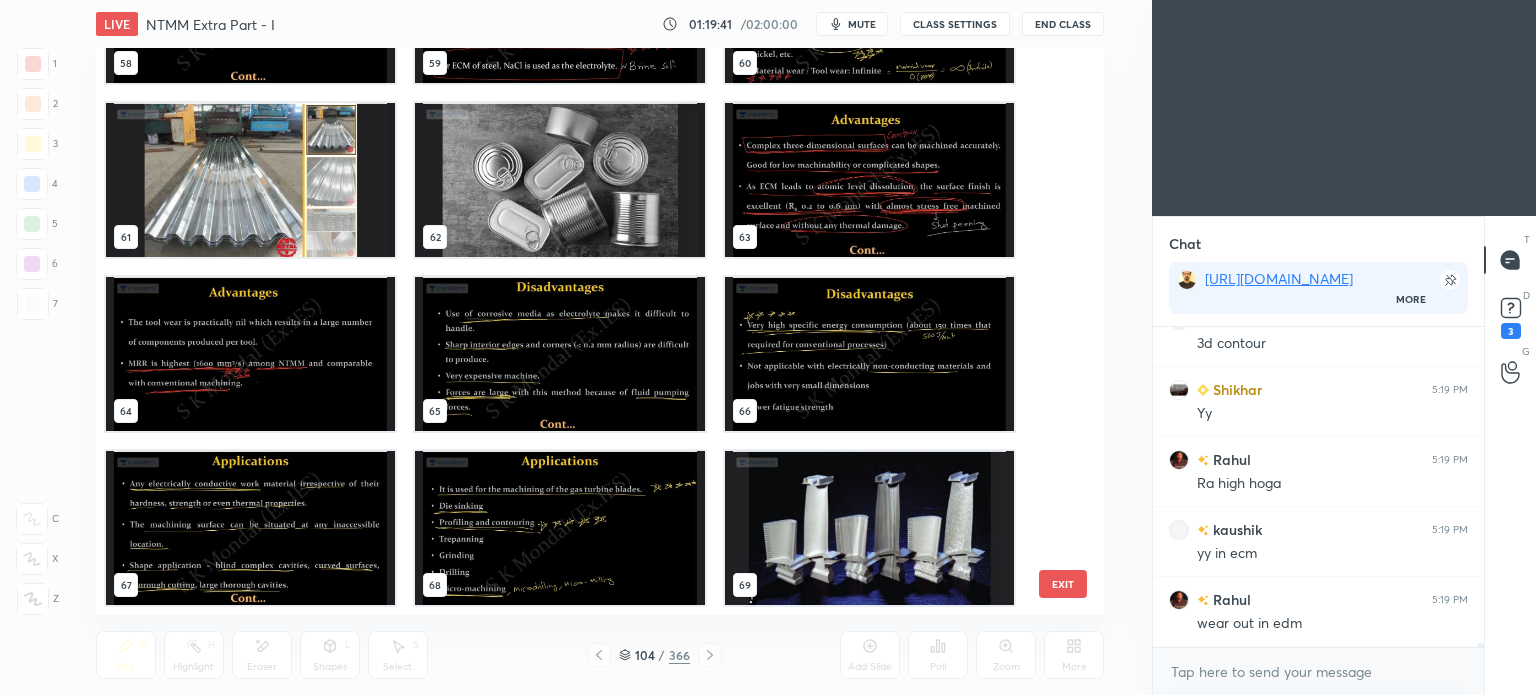 click on "55 56 57 58 59 60 61 62 63 64 65 66 67 68 69" at bounding box center (582, 331) 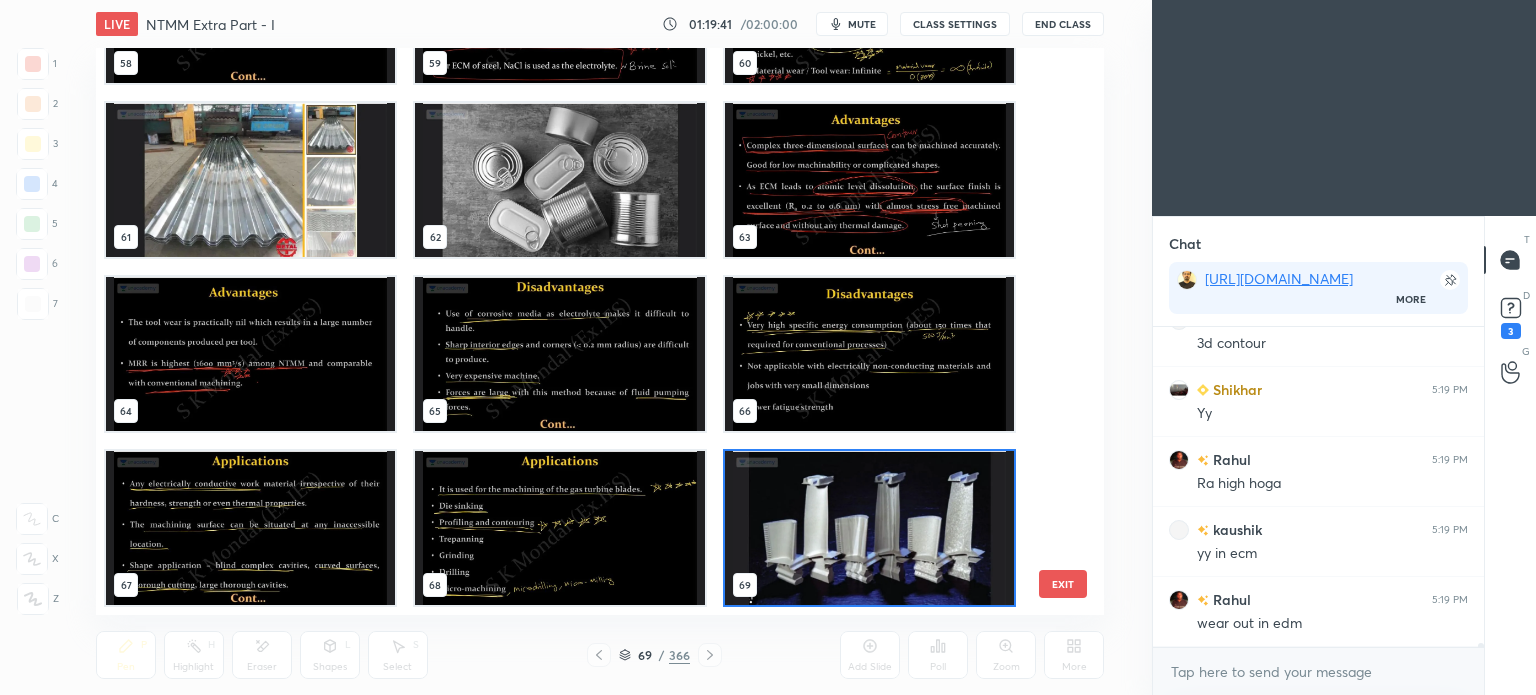 click at bounding box center [868, 528] 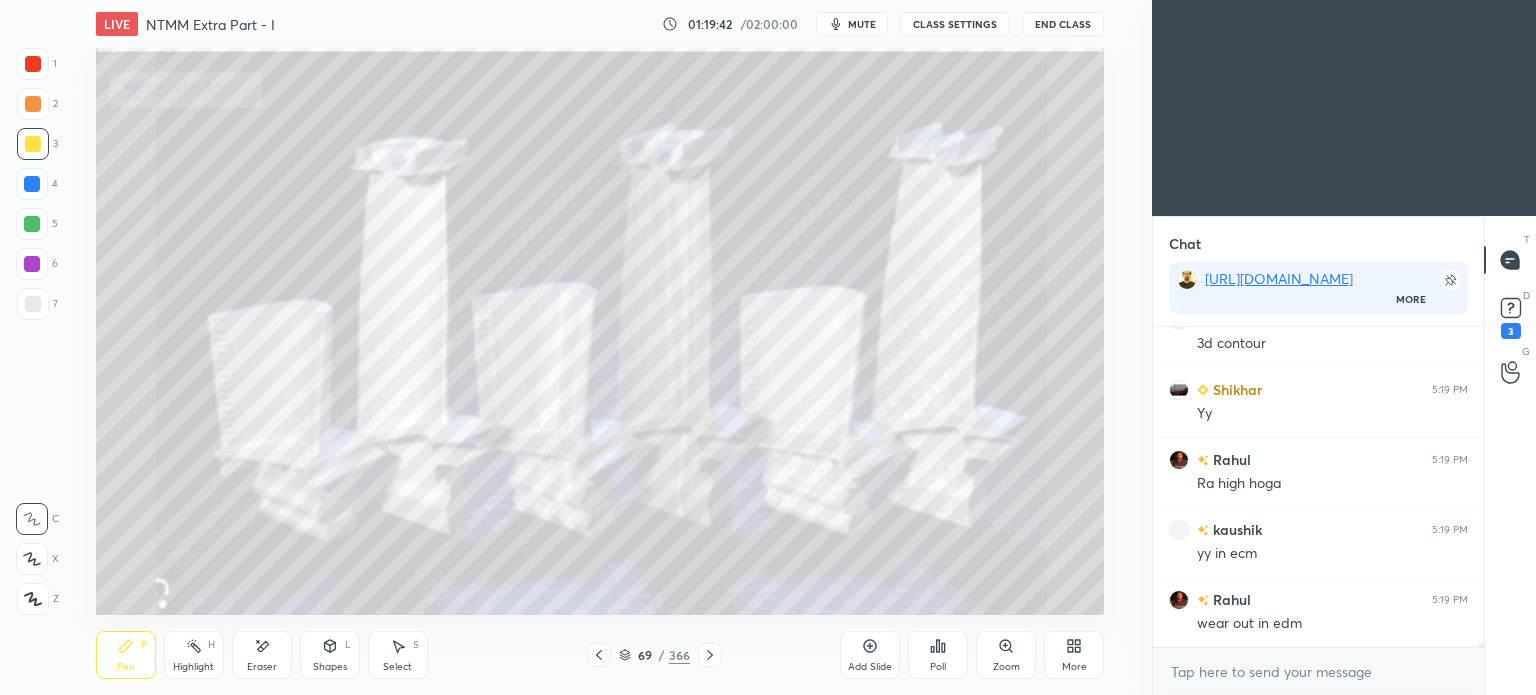 click at bounding box center (868, 528) 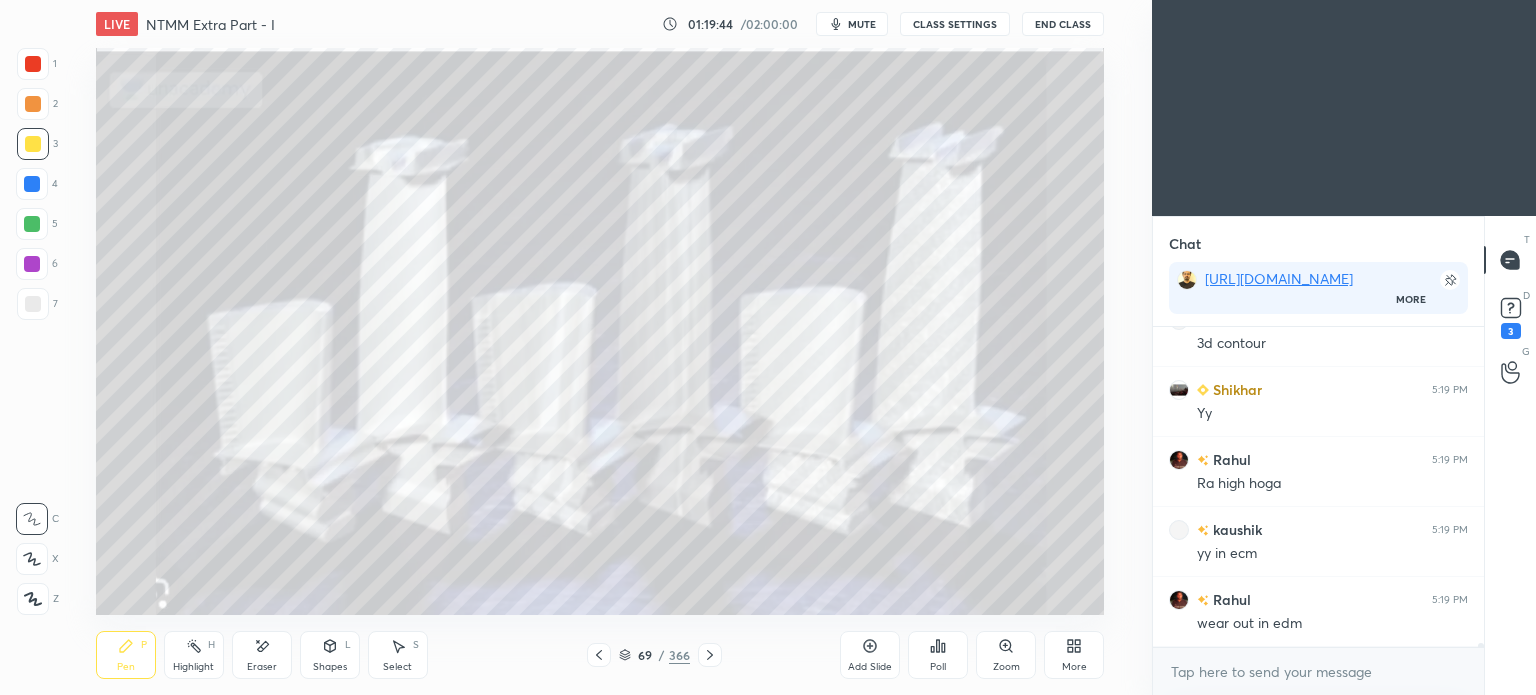 scroll, scrollTop: 22840, scrollLeft: 0, axis: vertical 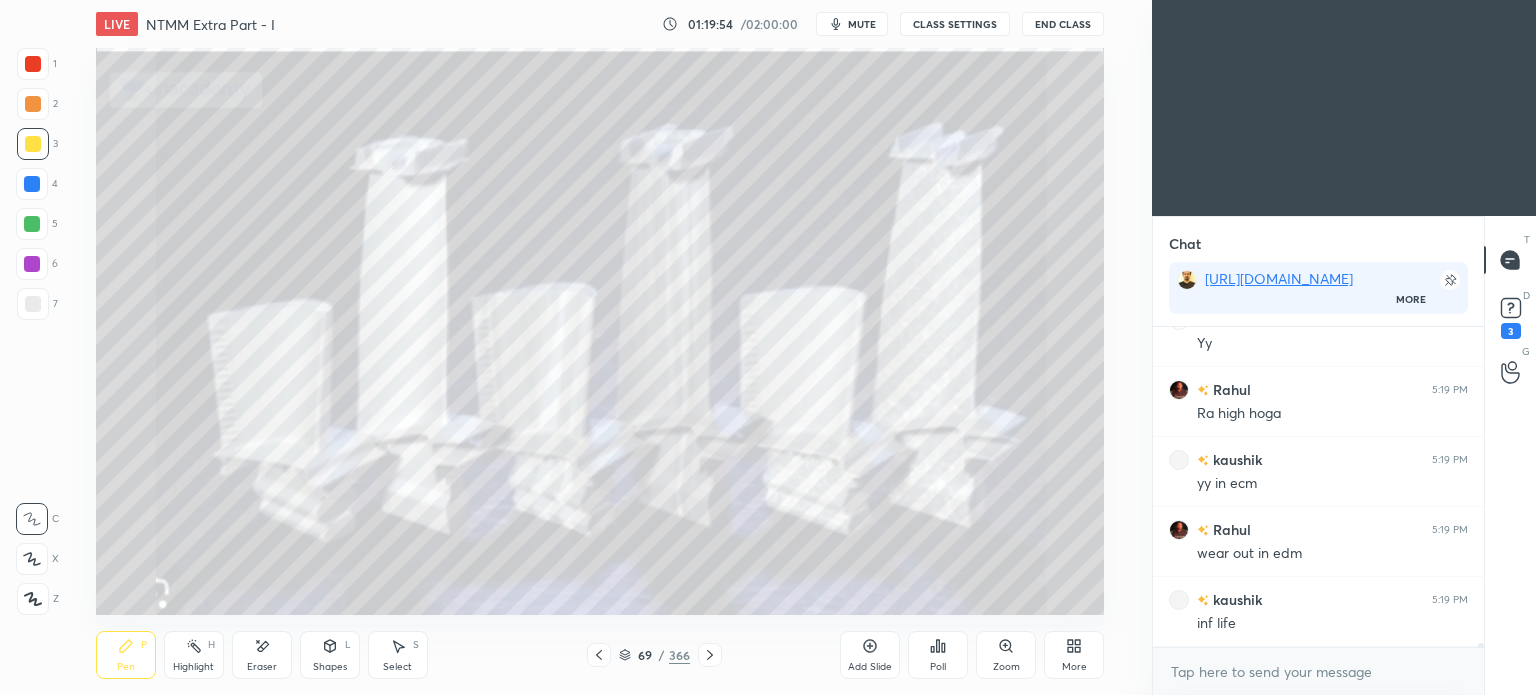 click 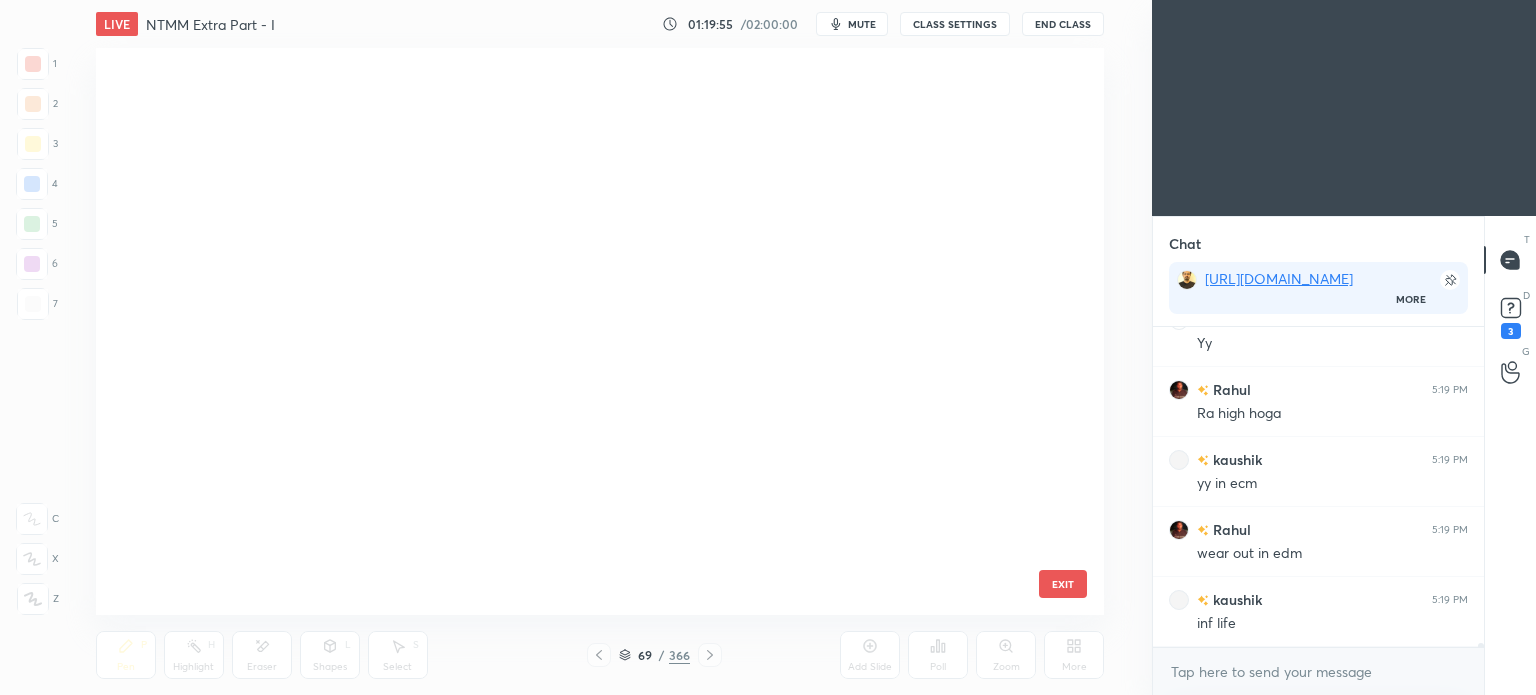 scroll, scrollTop: 3435, scrollLeft: 0, axis: vertical 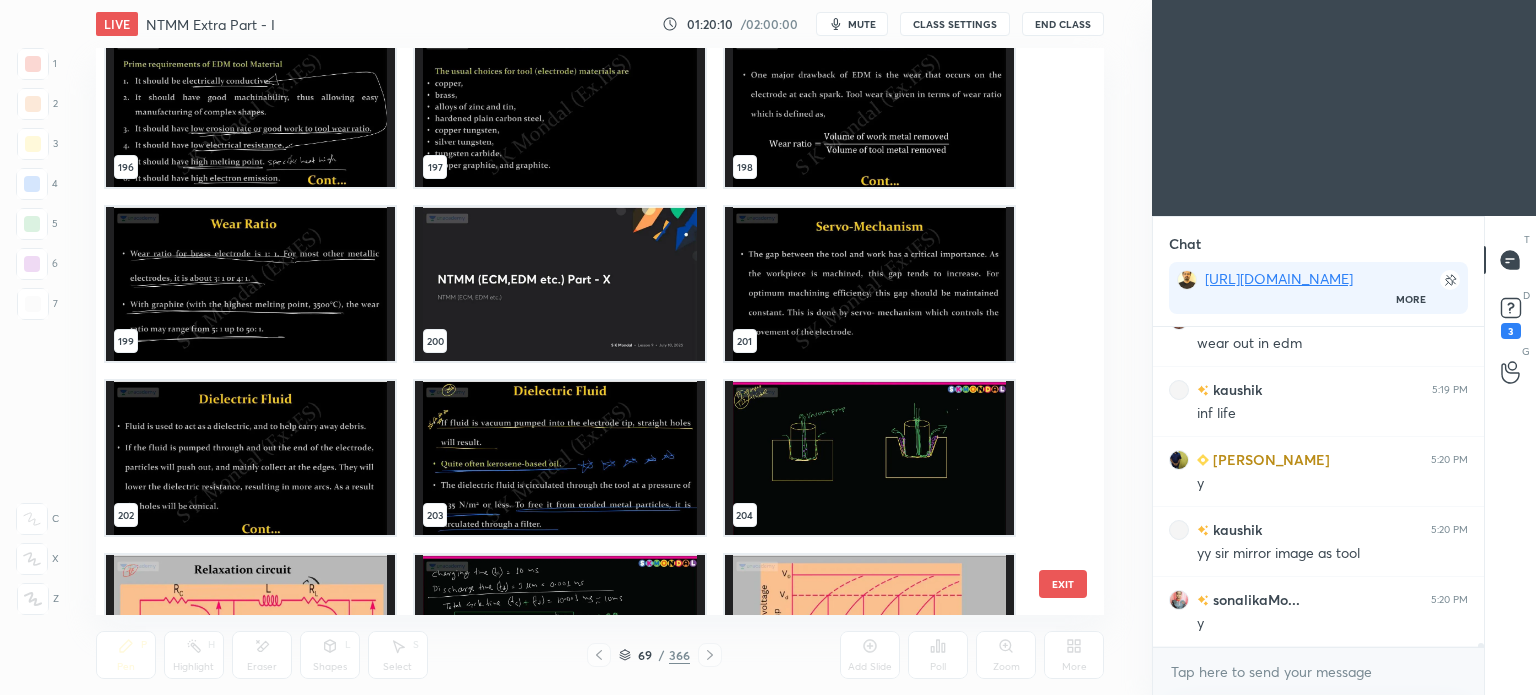 click at bounding box center (868, 458) 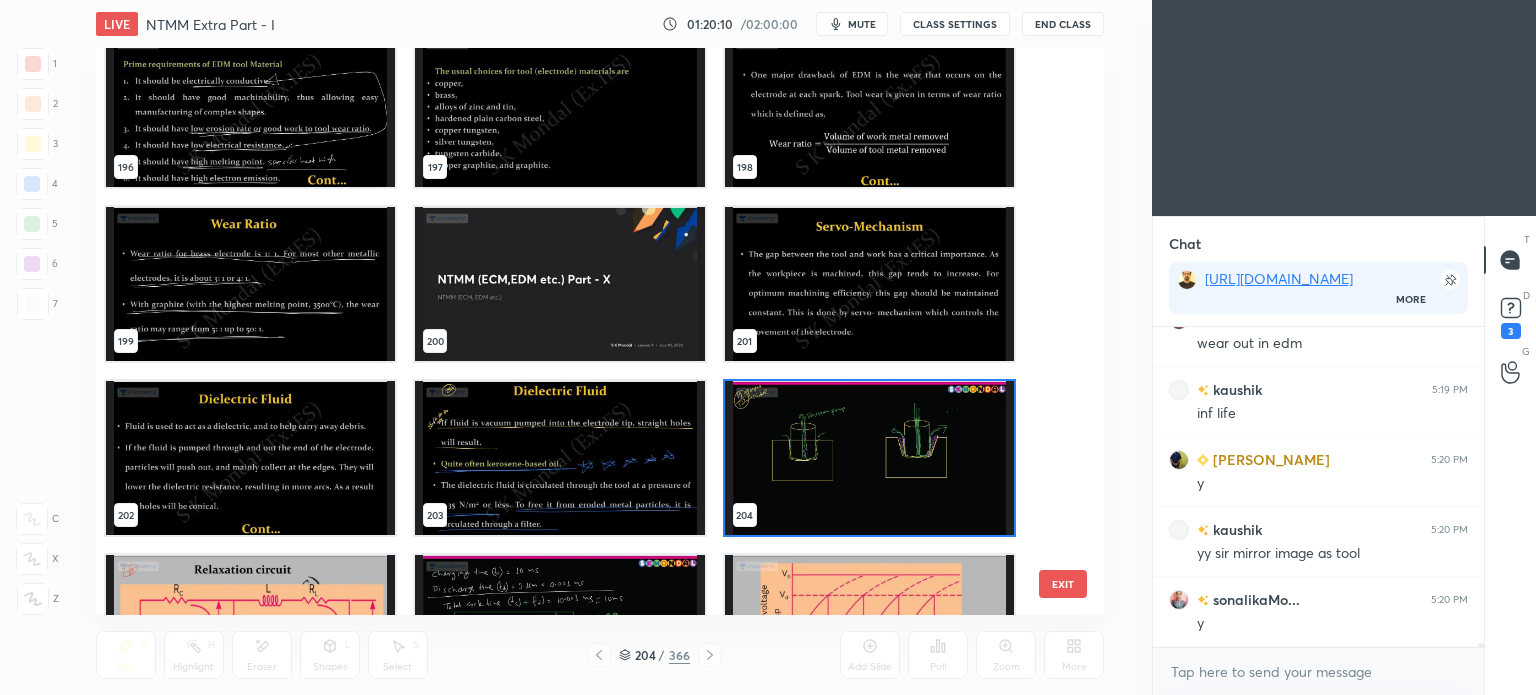 click at bounding box center (868, 458) 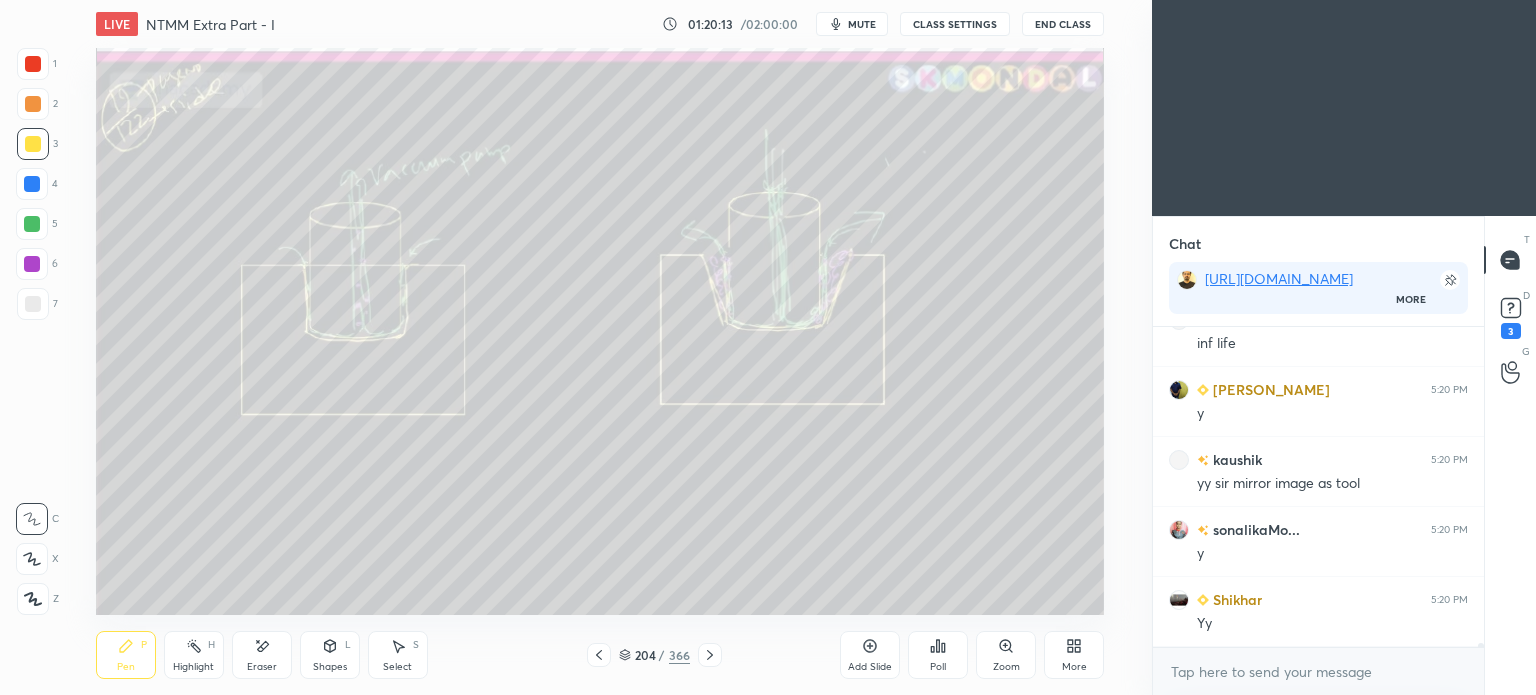 click on "Highlight H" at bounding box center (194, 655) 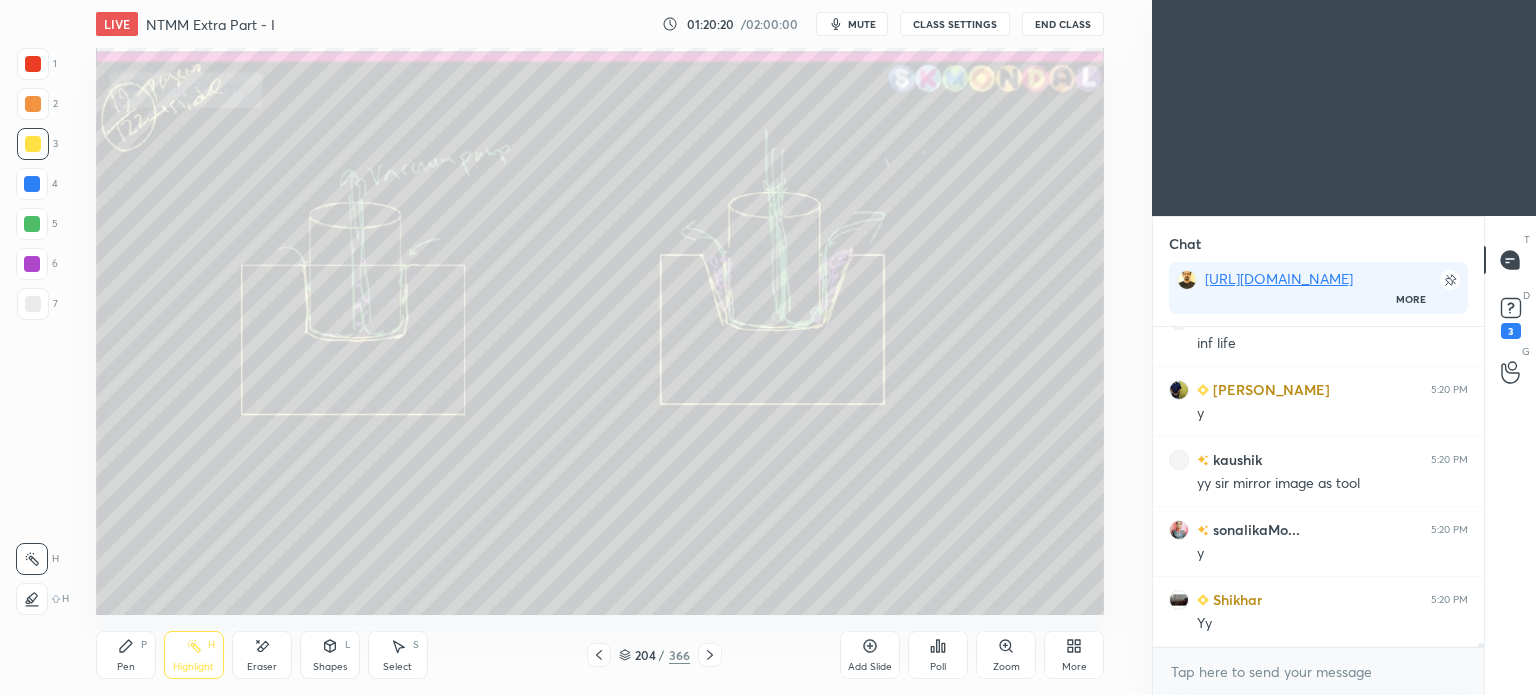click 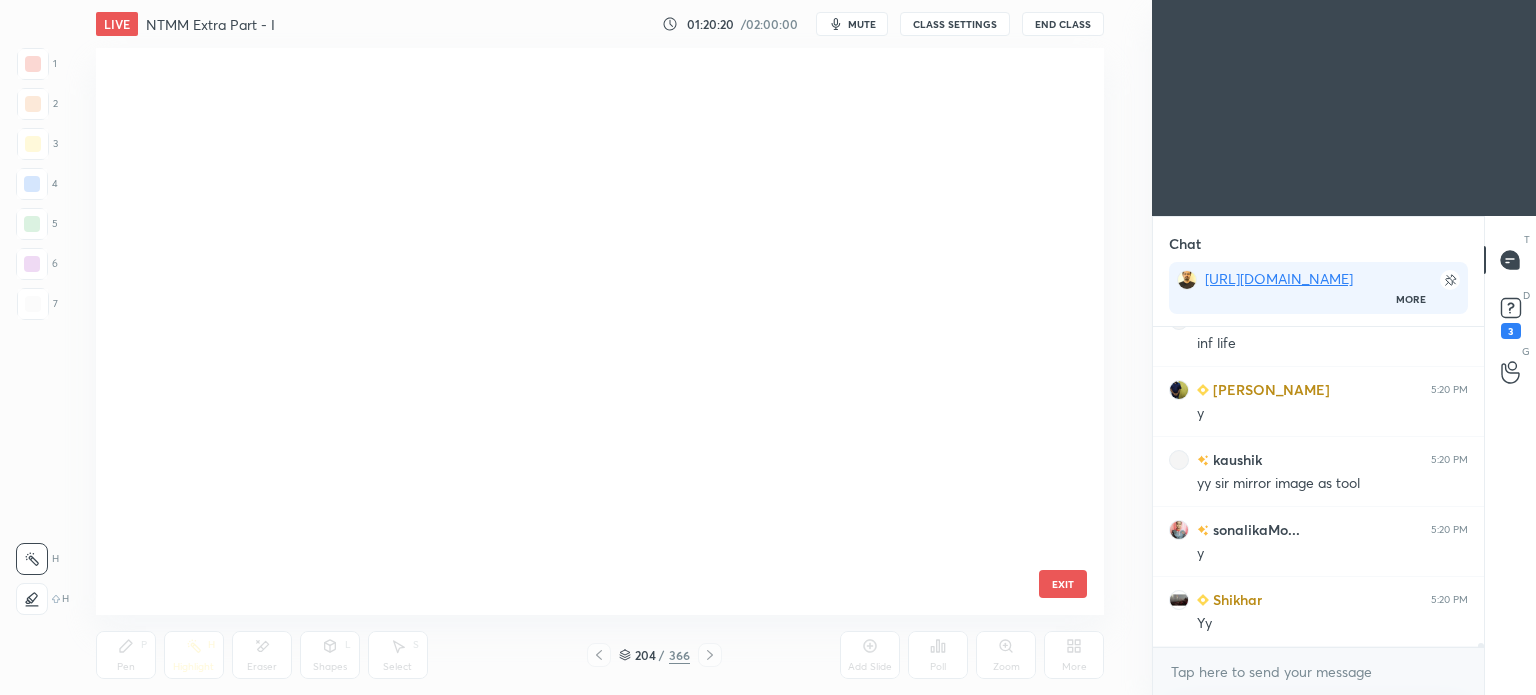 scroll, scrollTop: 11264, scrollLeft: 0, axis: vertical 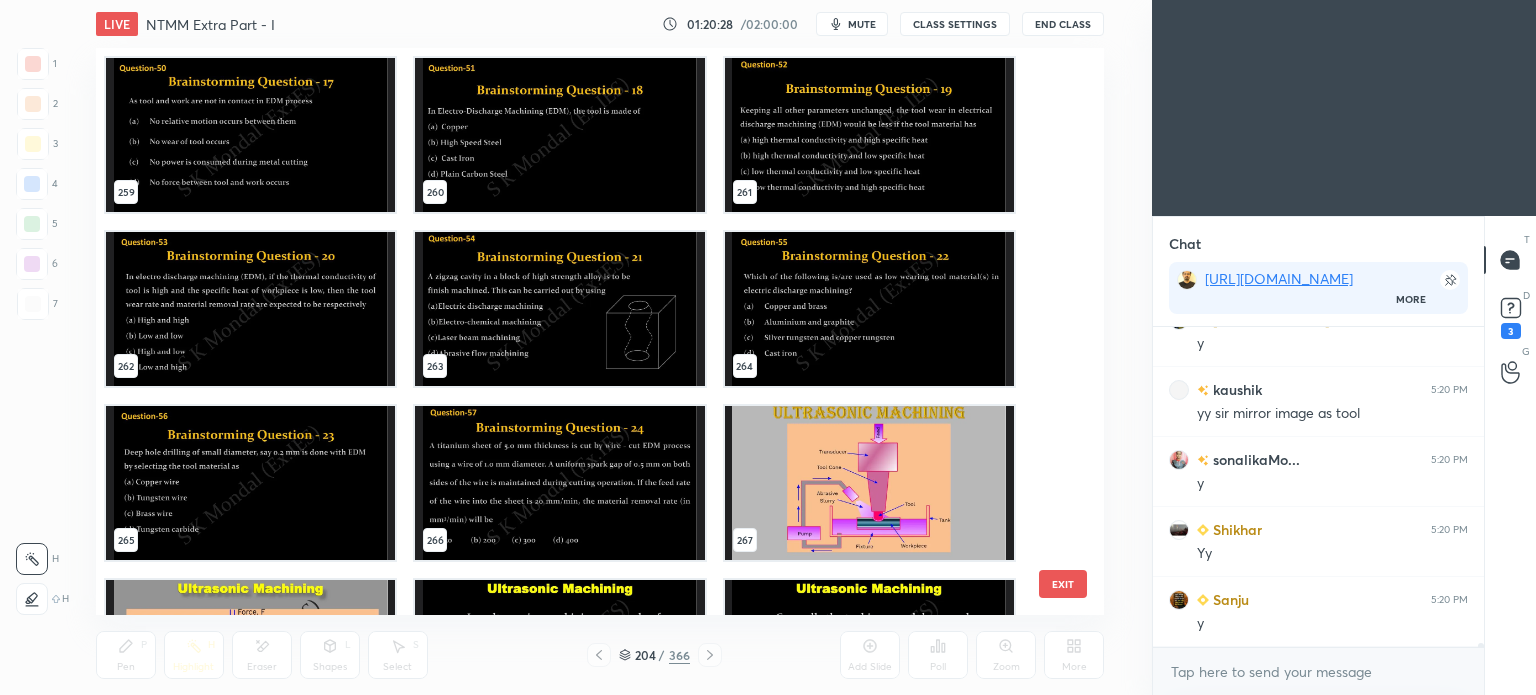 click at bounding box center [559, 309] 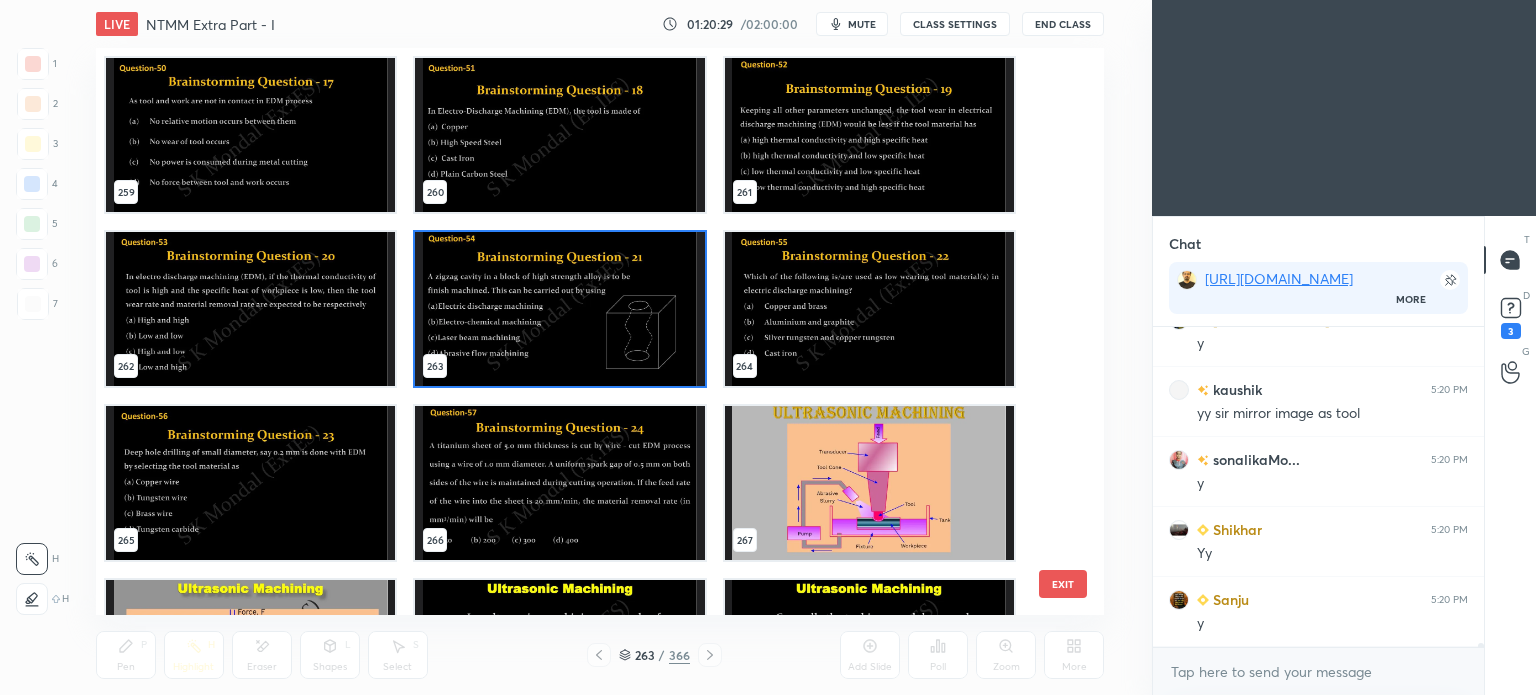 click at bounding box center (559, 309) 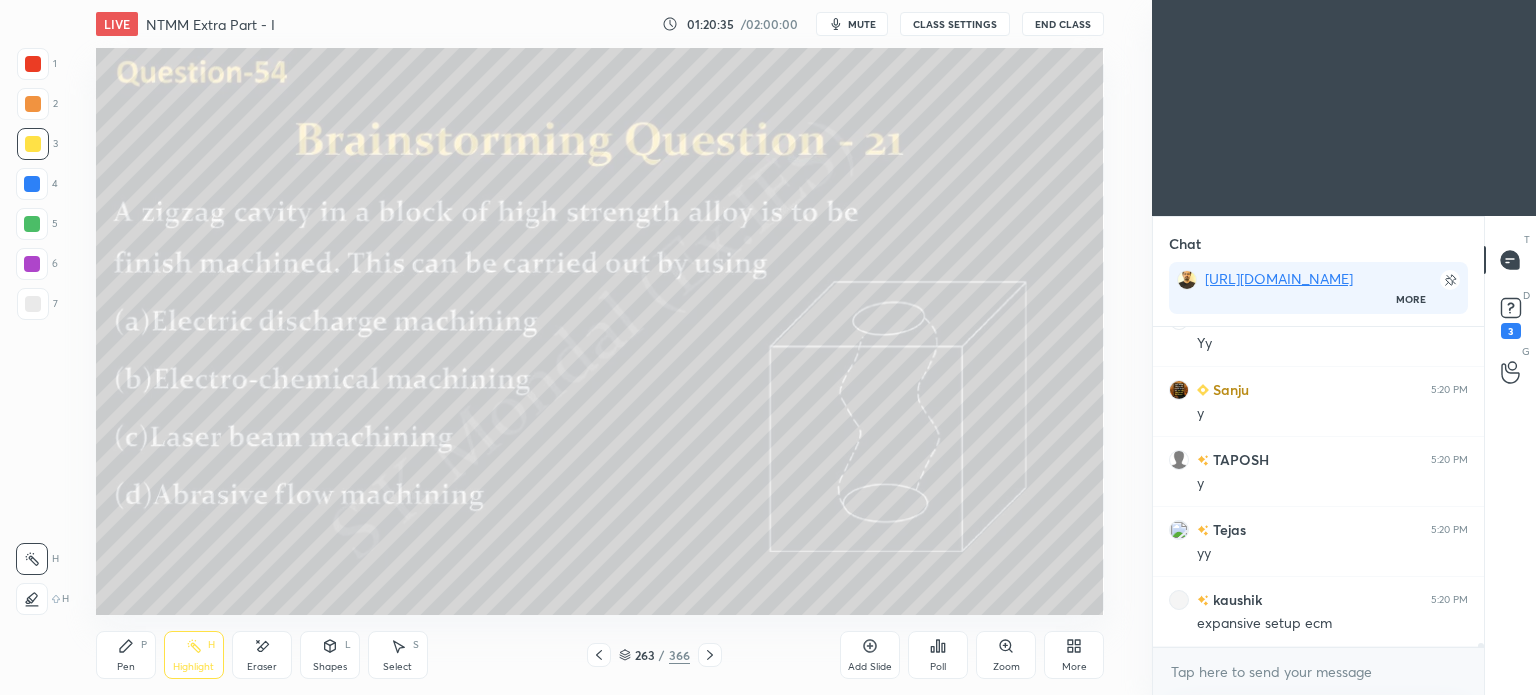 scroll, scrollTop: 23470, scrollLeft: 0, axis: vertical 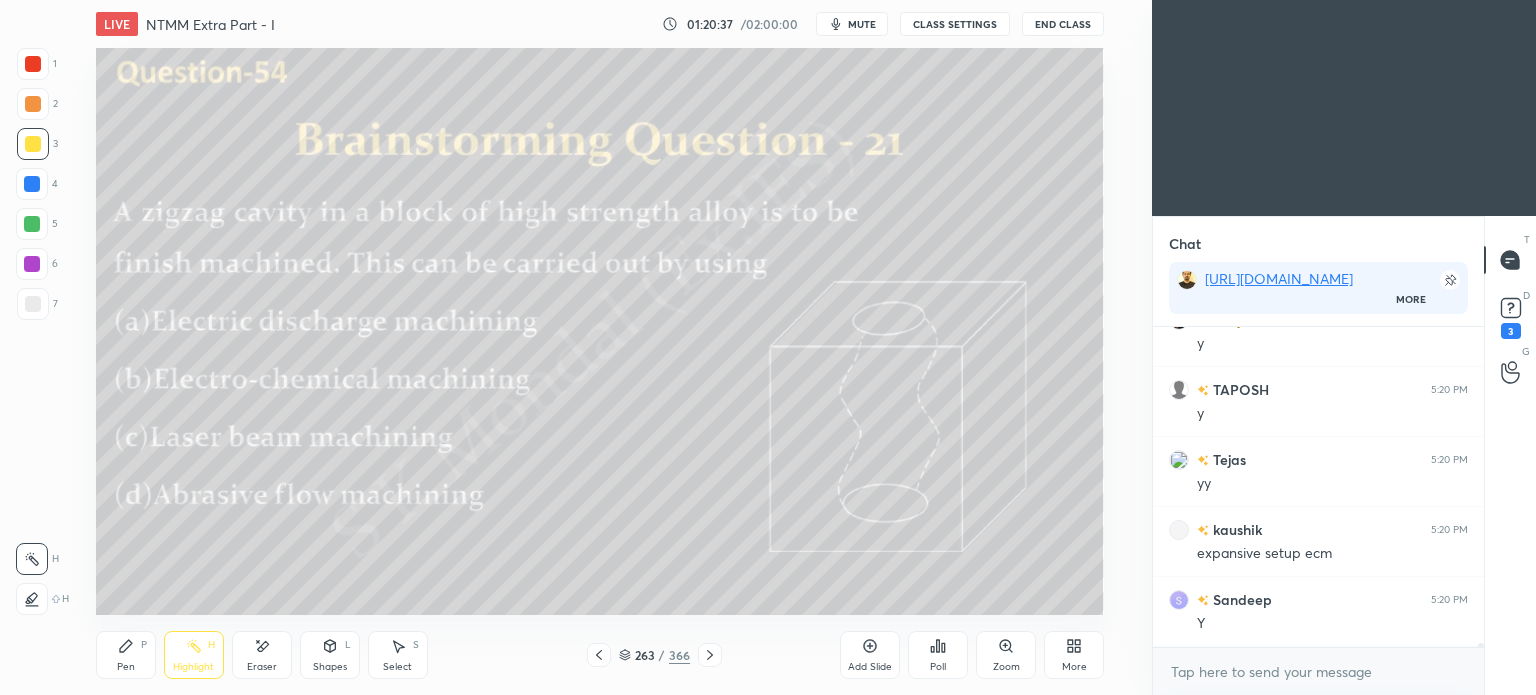 click at bounding box center (33, 64) 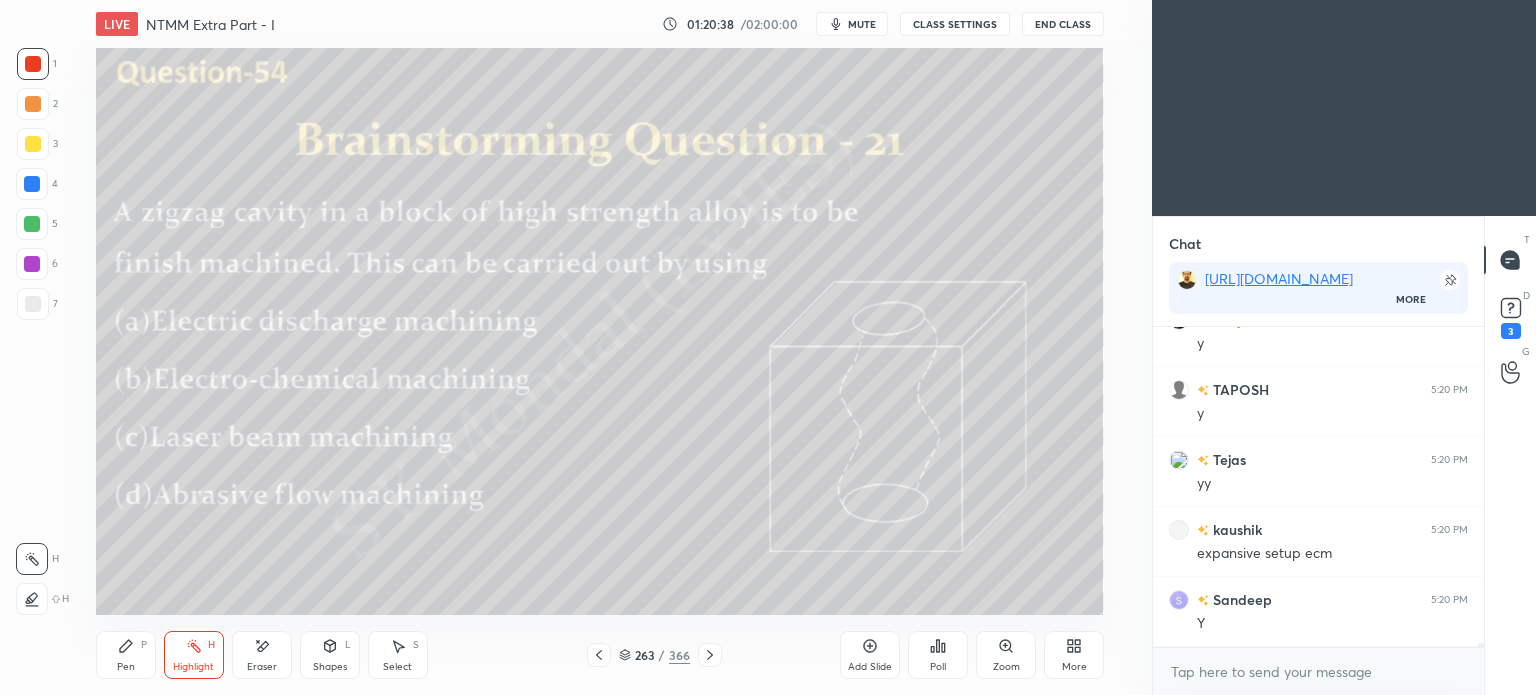 click on "Pen P" at bounding box center (126, 655) 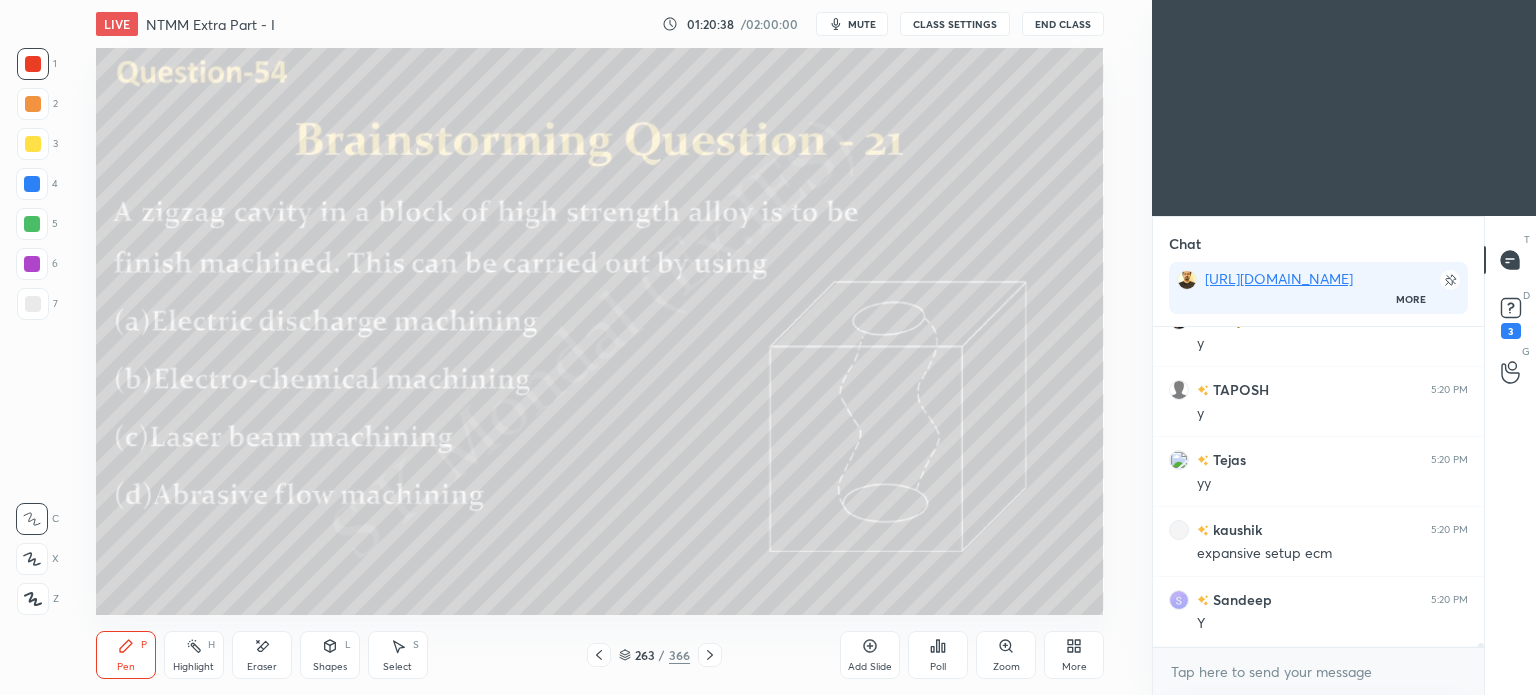 click on "Pen P" at bounding box center [126, 655] 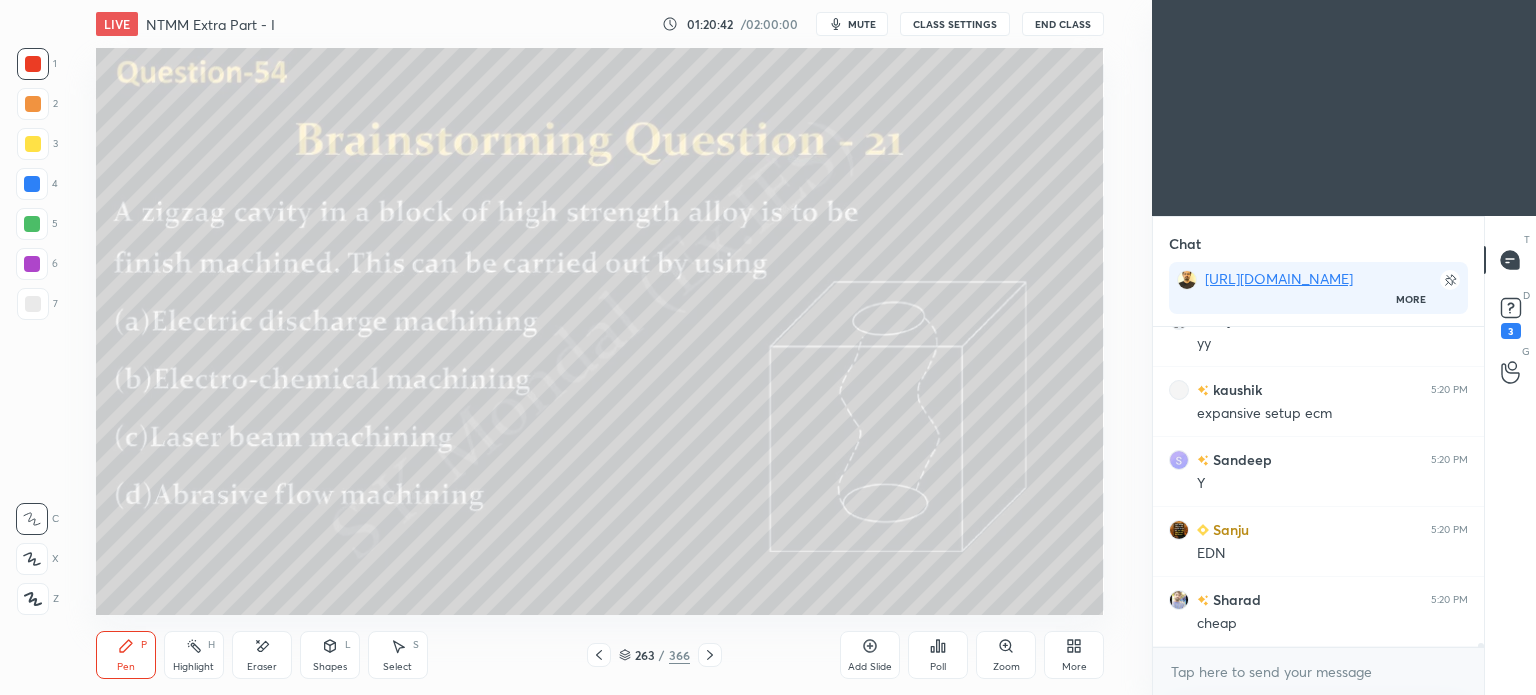 scroll, scrollTop: 23680, scrollLeft: 0, axis: vertical 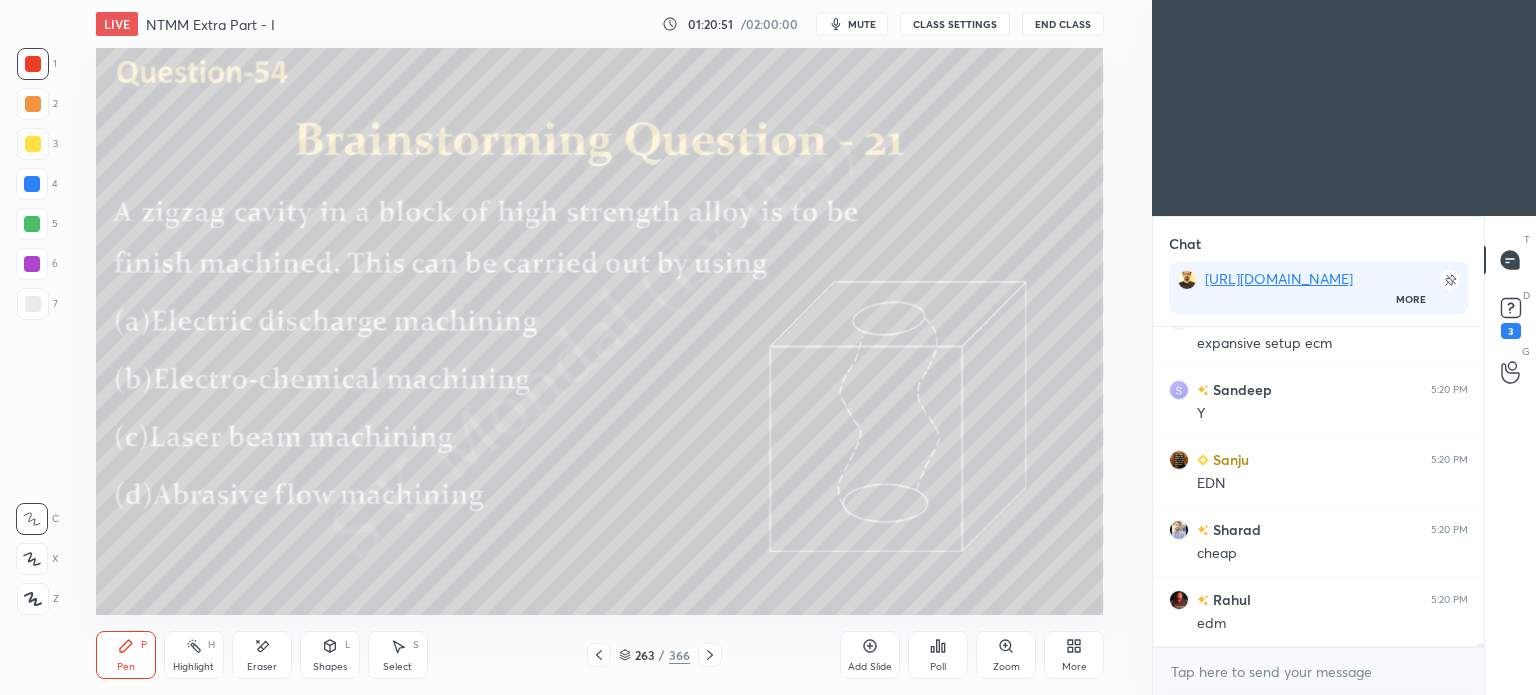 click 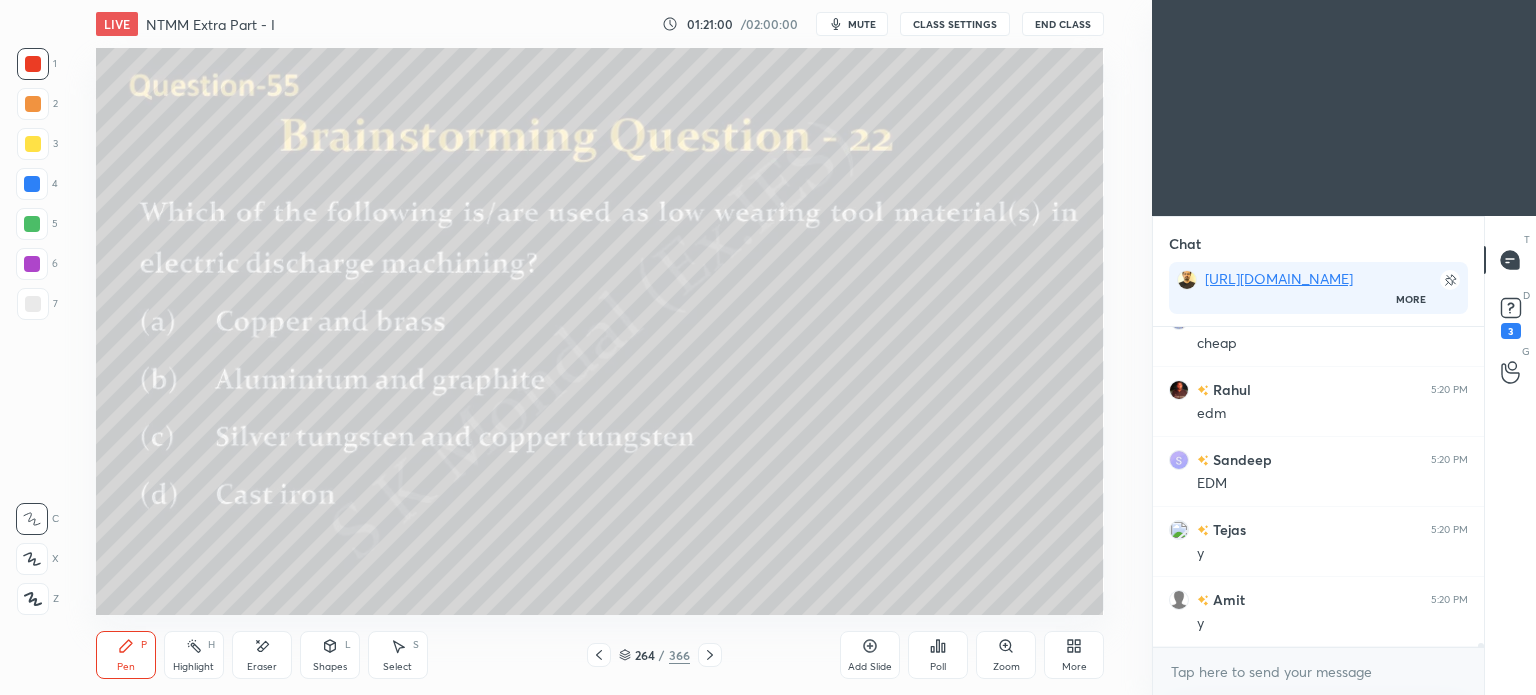 scroll, scrollTop: 23960, scrollLeft: 0, axis: vertical 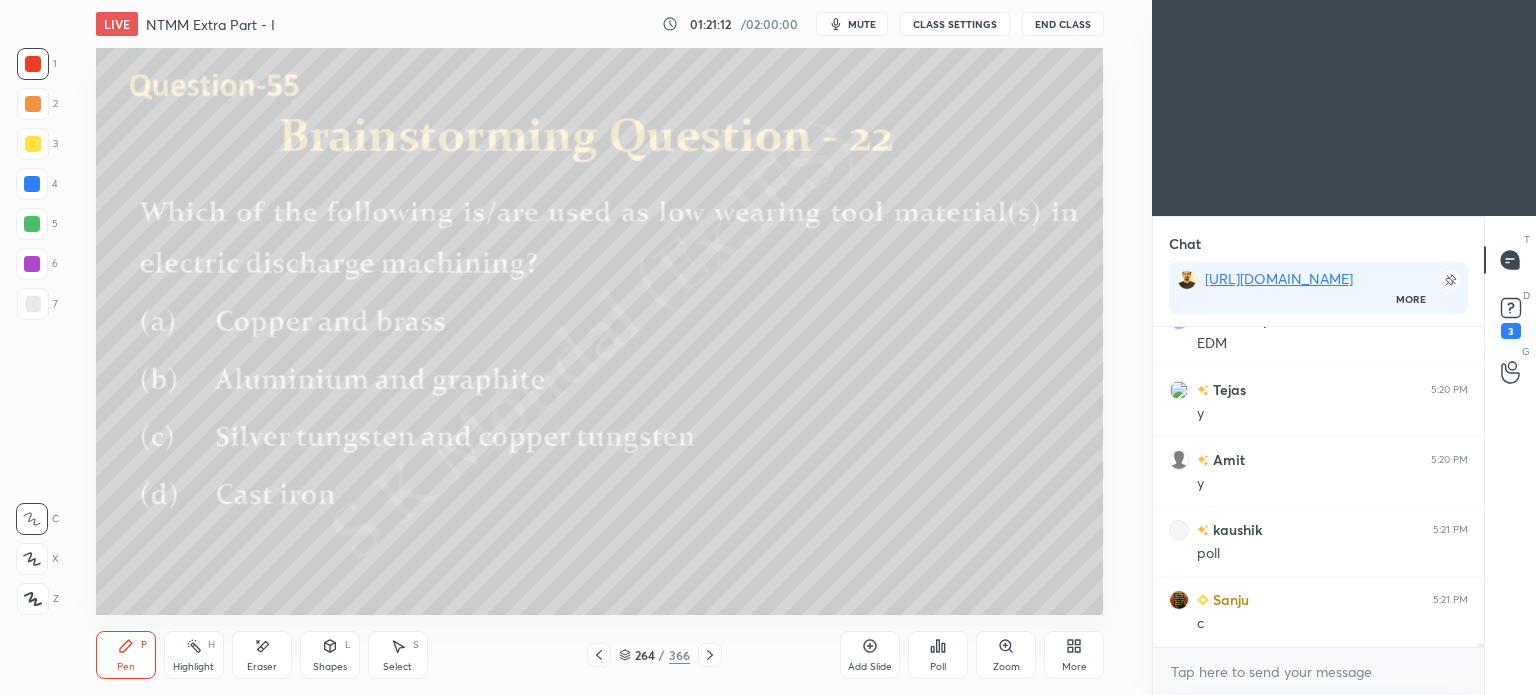 click 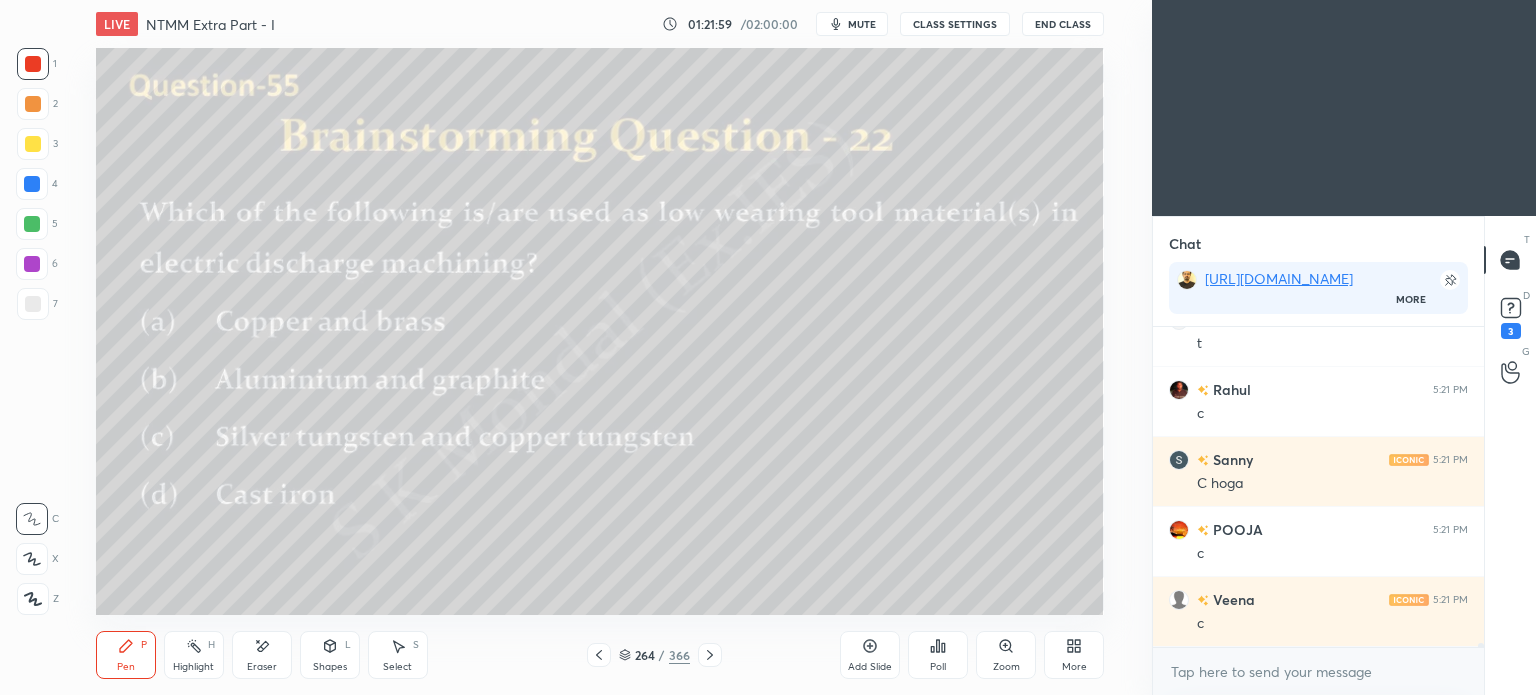scroll, scrollTop: 25430, scrollLeft: 0, axis: vertical 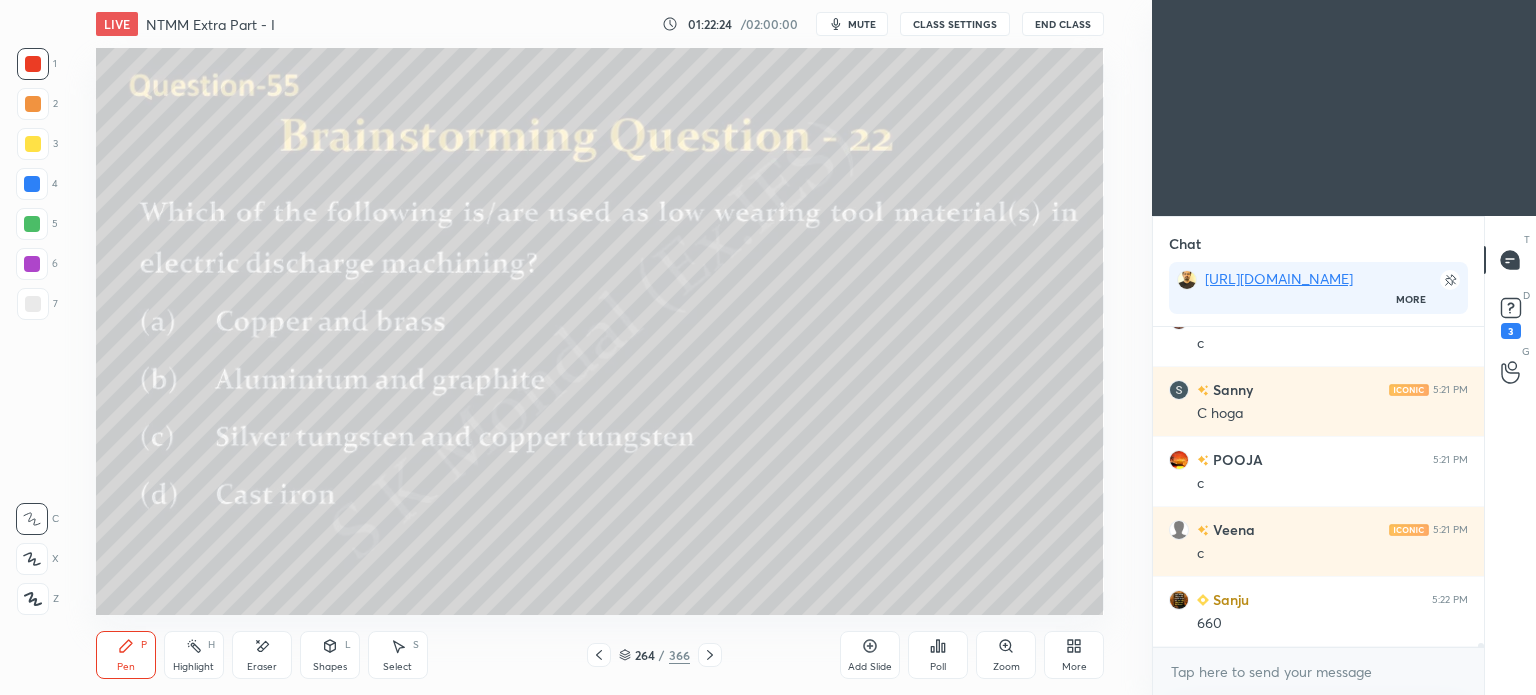 click 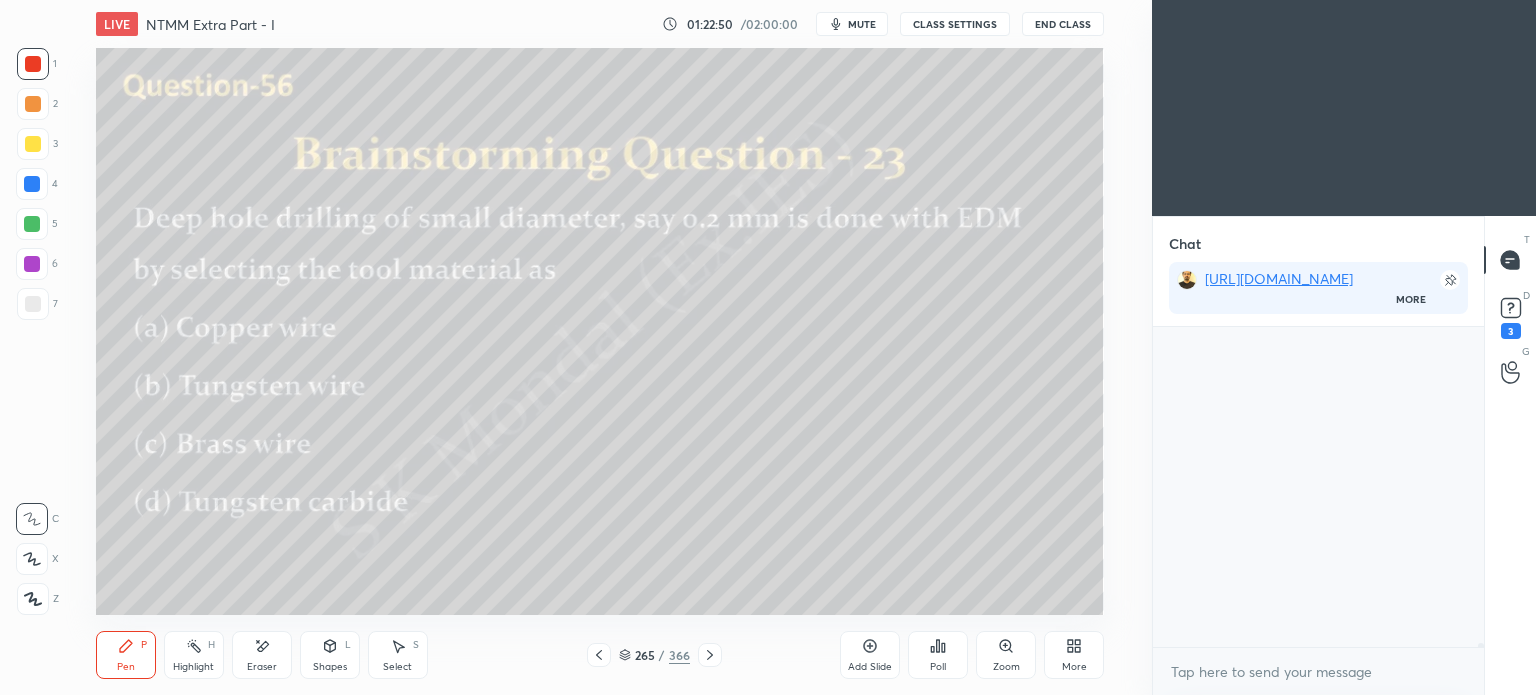 scroll, scrollTop: 26060, scrollLeft: 0, axis: vertical 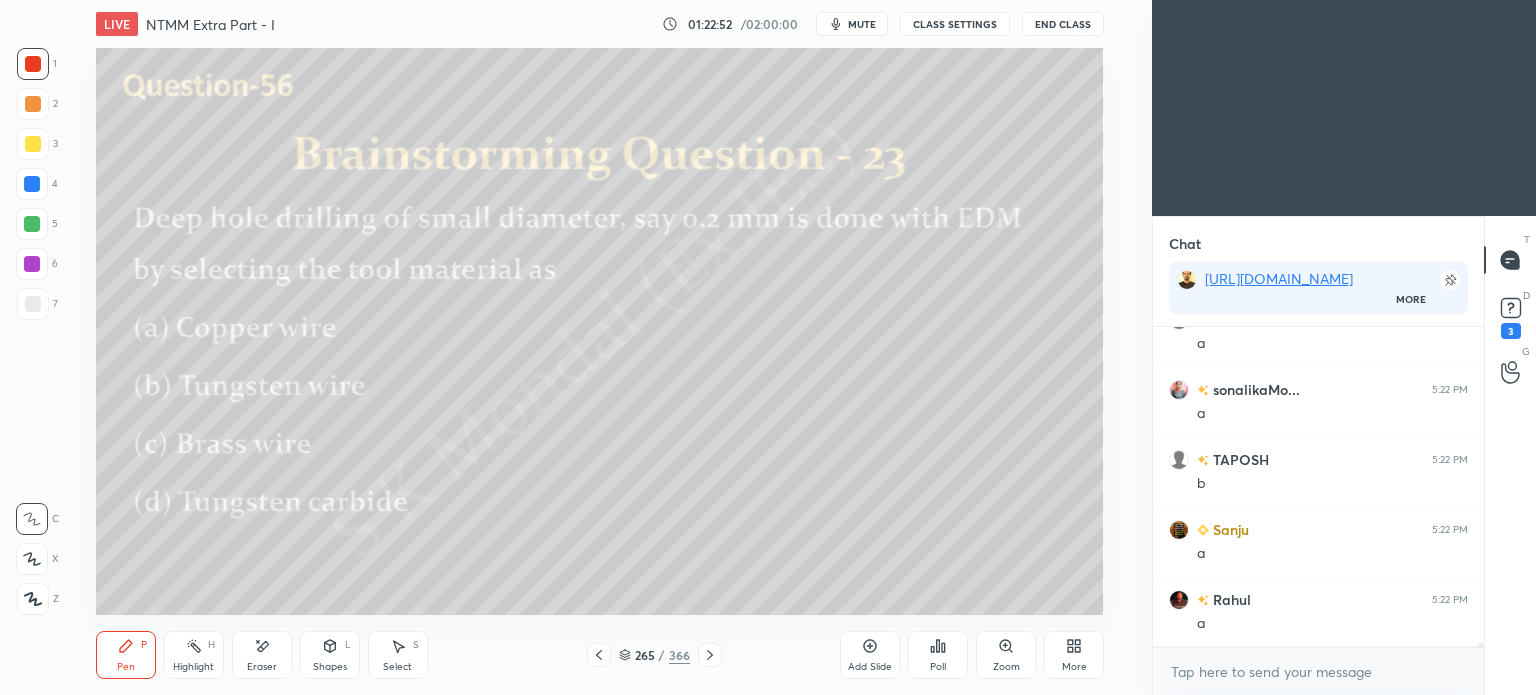 click on "Pen" at bounding box center (126, 667) 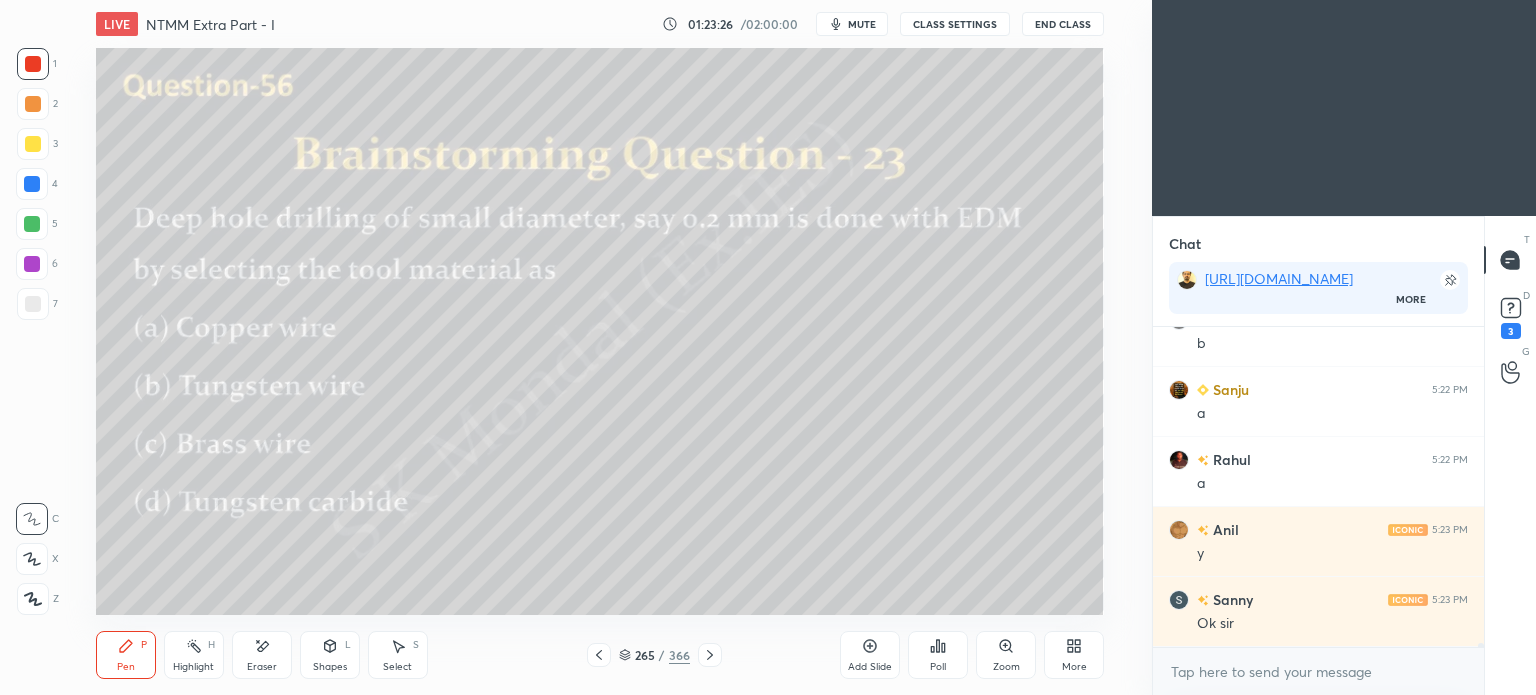 scroll, scrollTop: 26270, scrollLeft: 0, axis: vertical 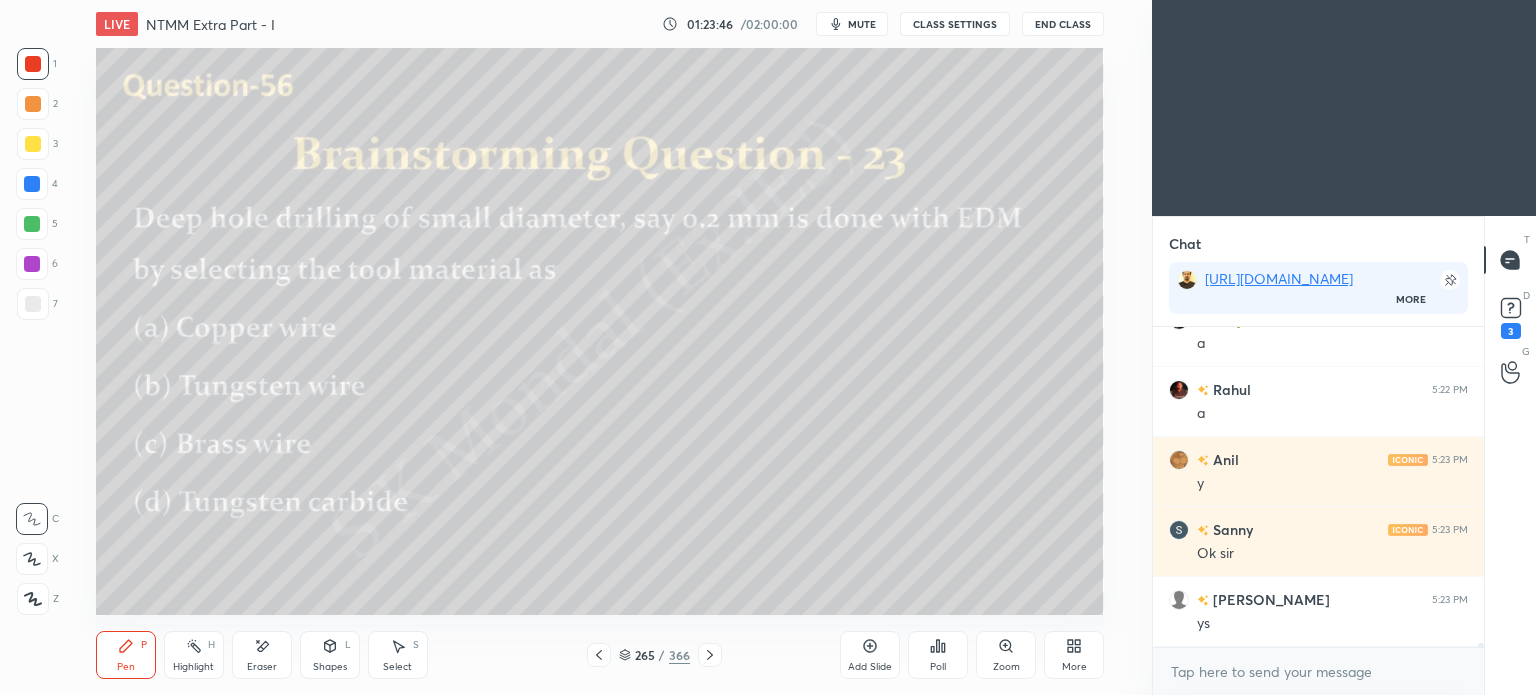click 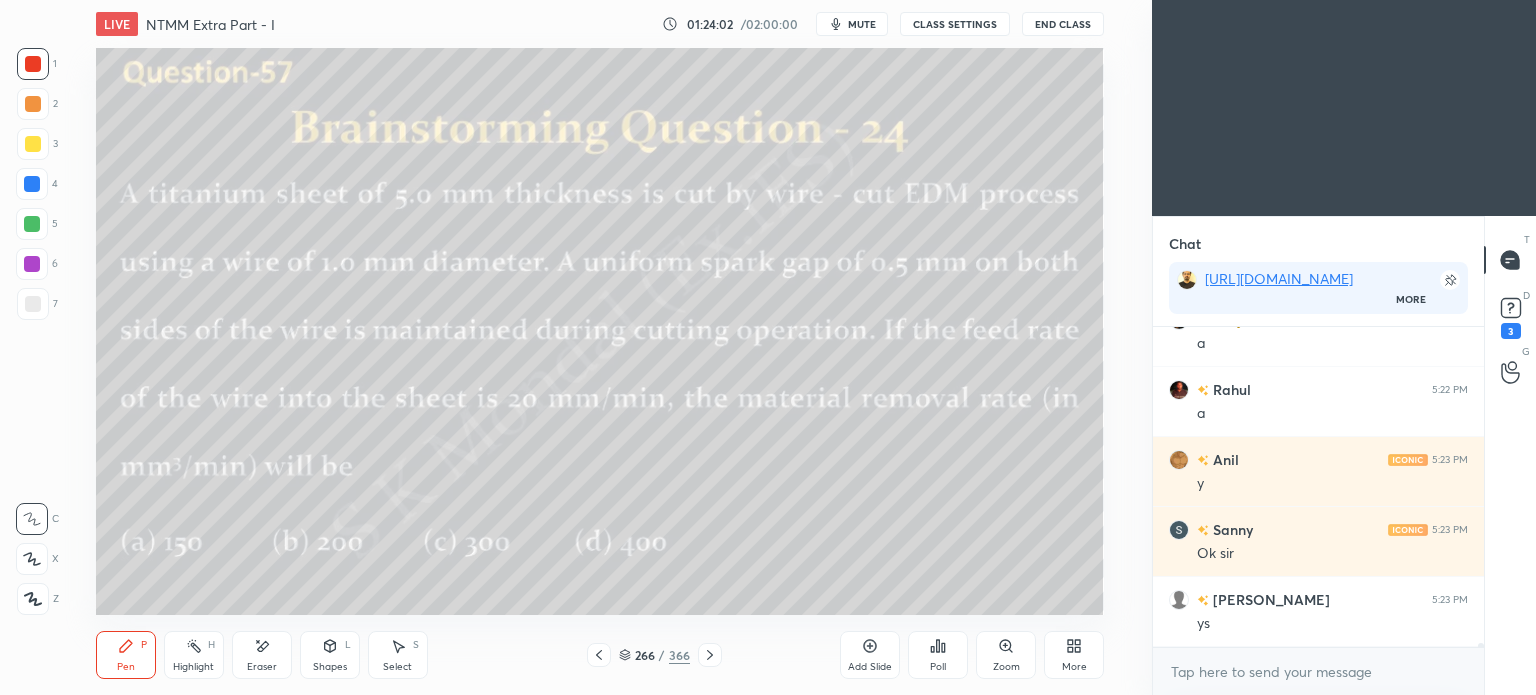 click 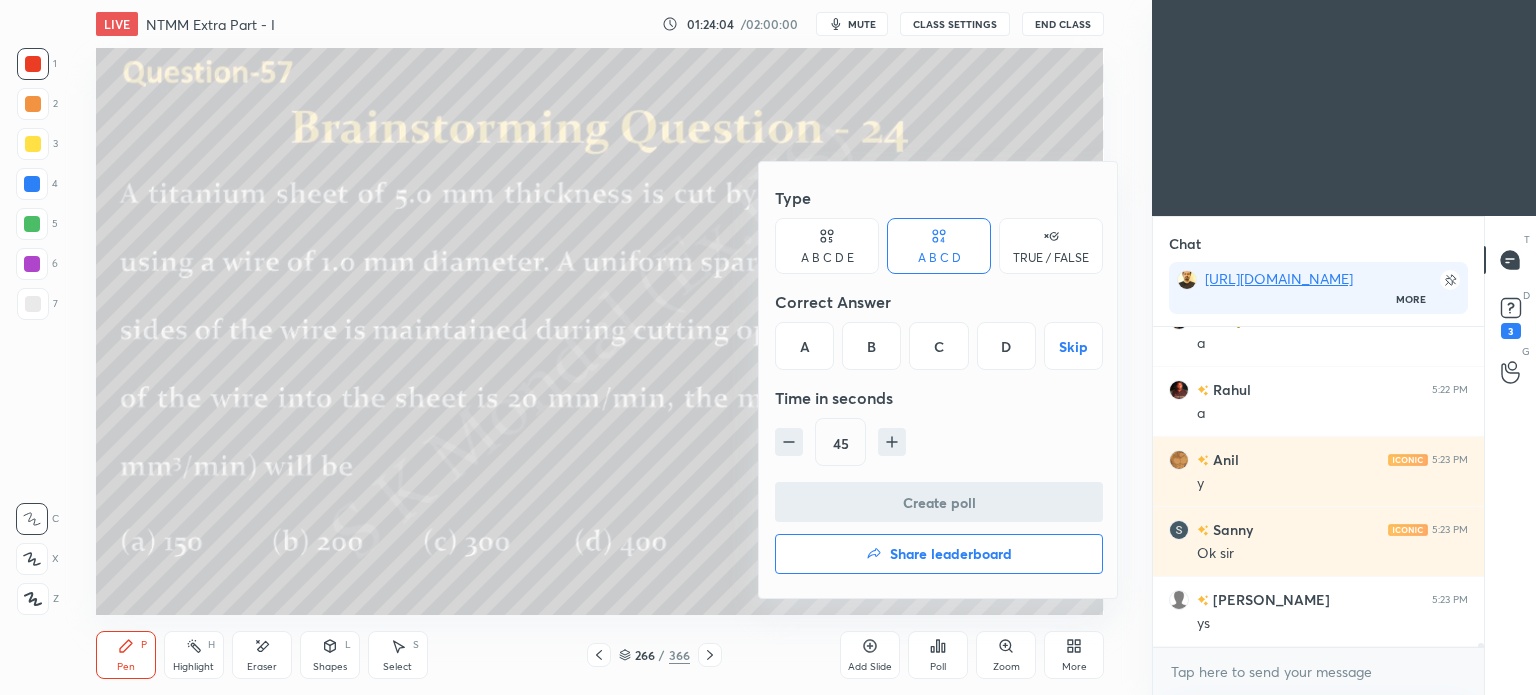 click on "B" at bounding box center [871, 346] 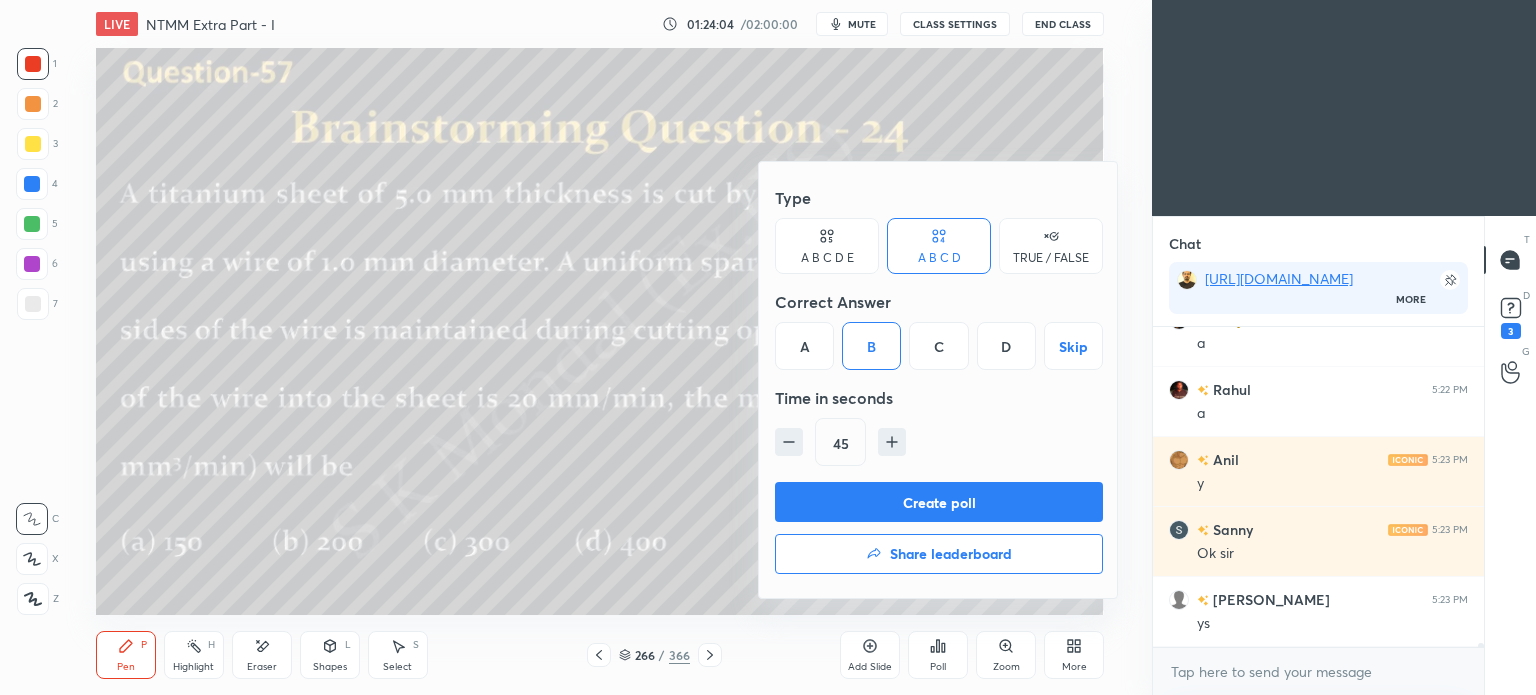 click on "Create poll" at bounding box center [939, 502] 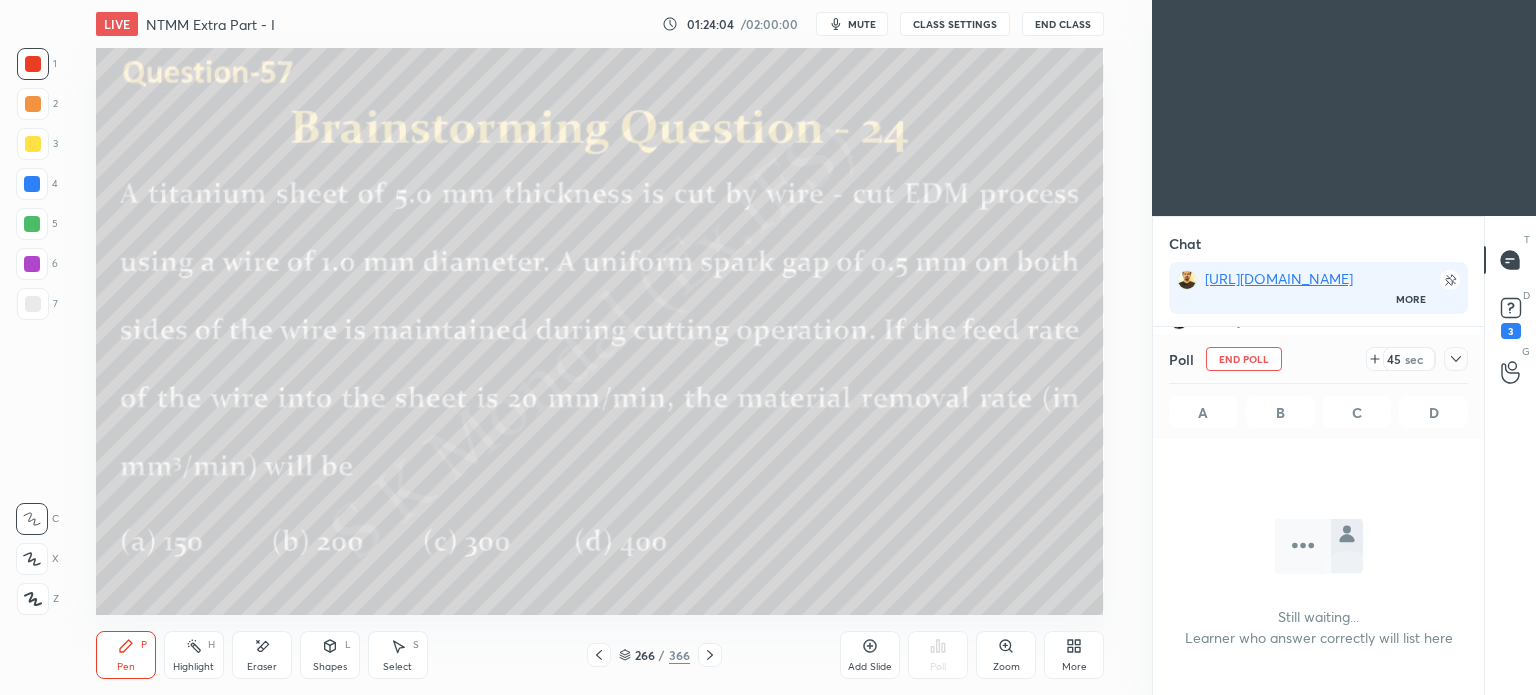 scroll, scrollTop: 216, scrollLeft: 325, axis: both 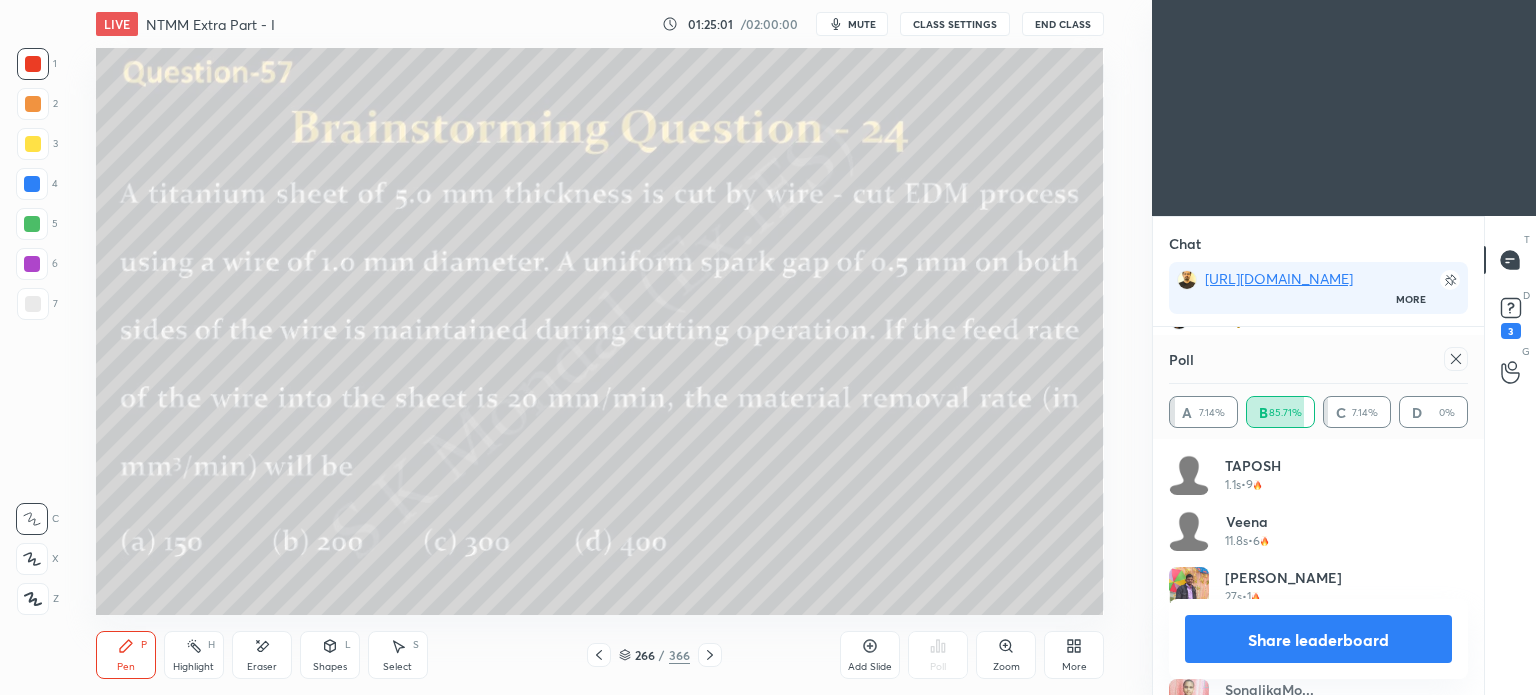 click on "Share leaderboard" at bounding box center (1318, 639) 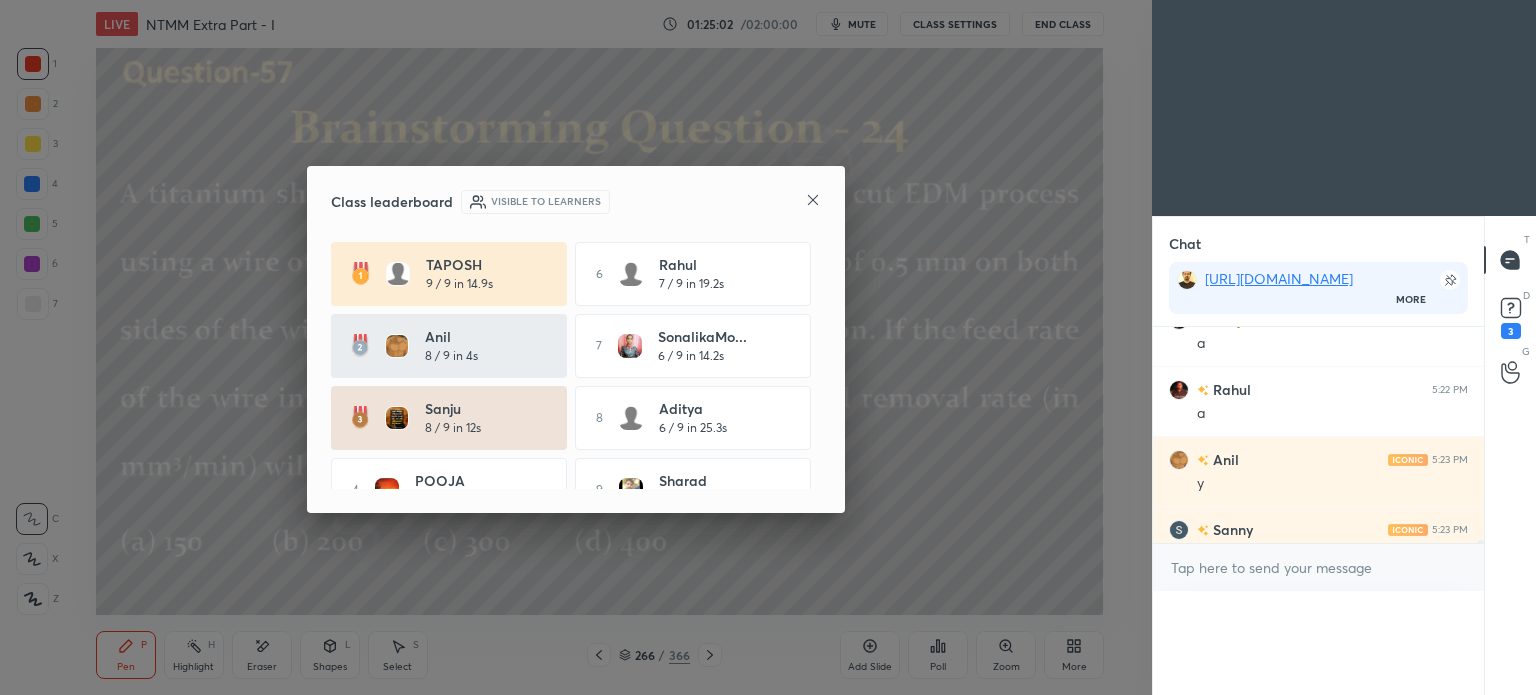scroll, scrollTop: 120, scrollLeft: 293, axis: both 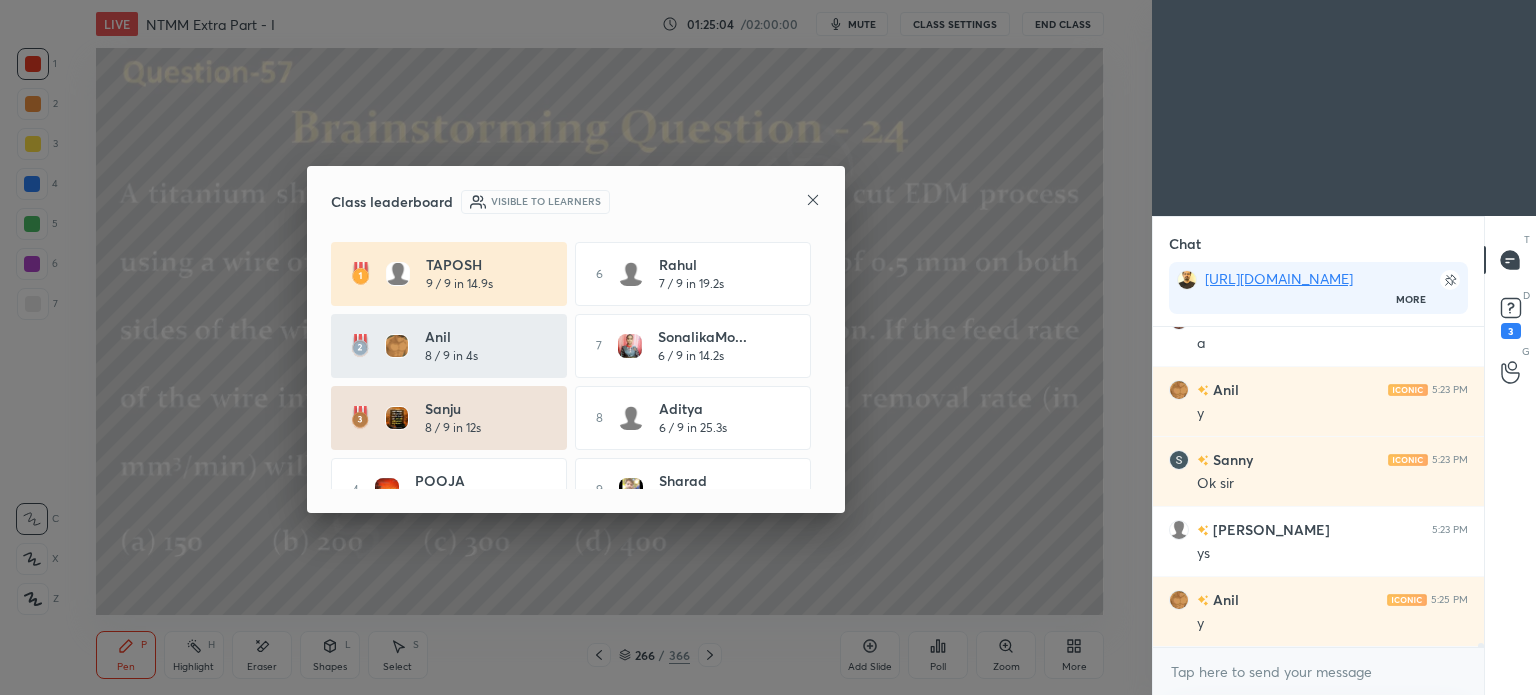 click 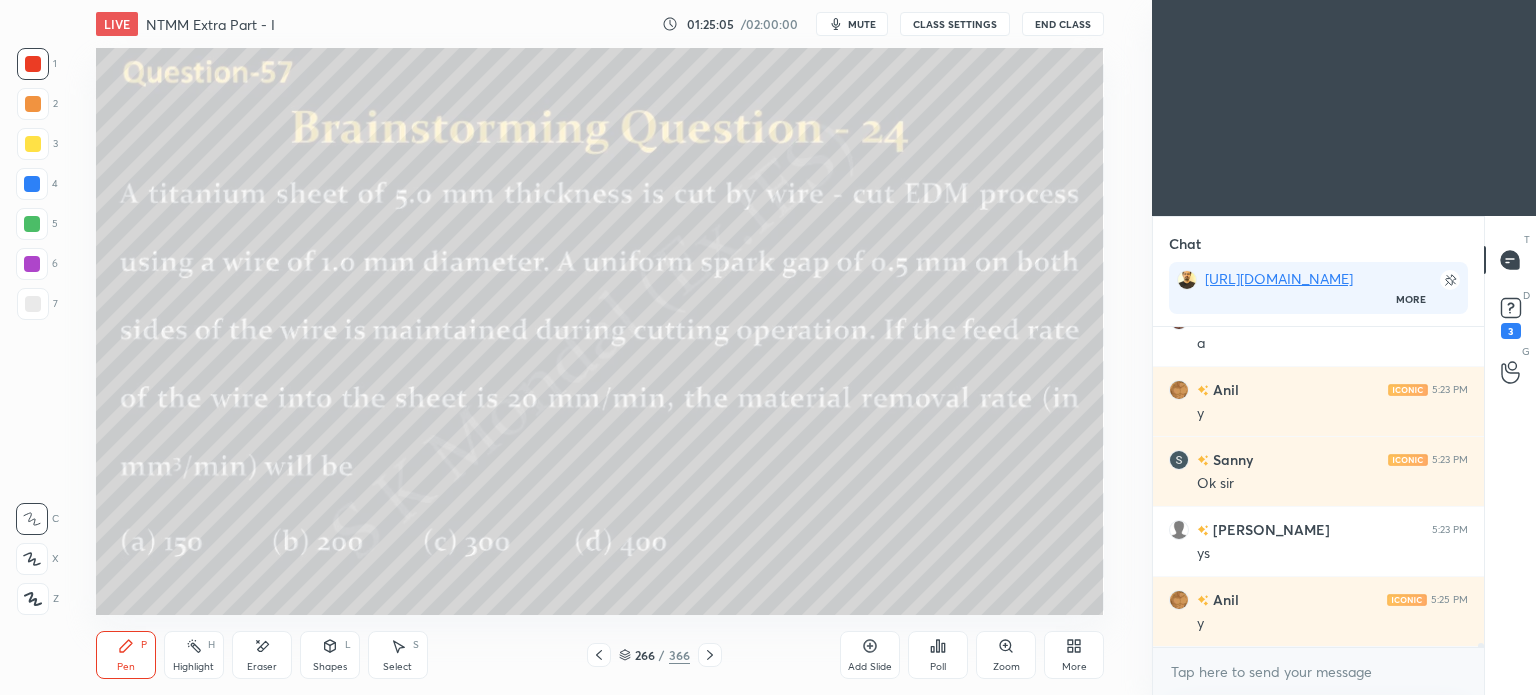 click 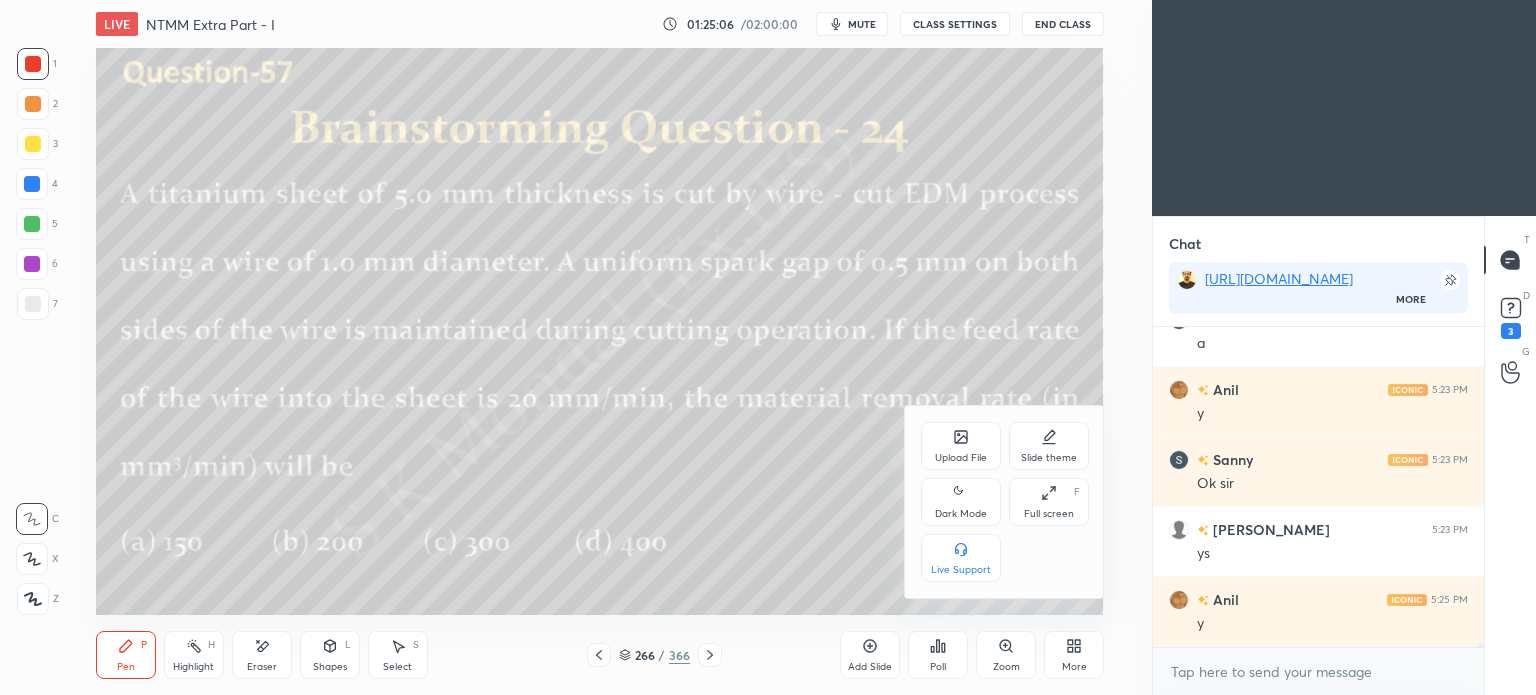 click on "Upload File" at bounding box center [961, 446] 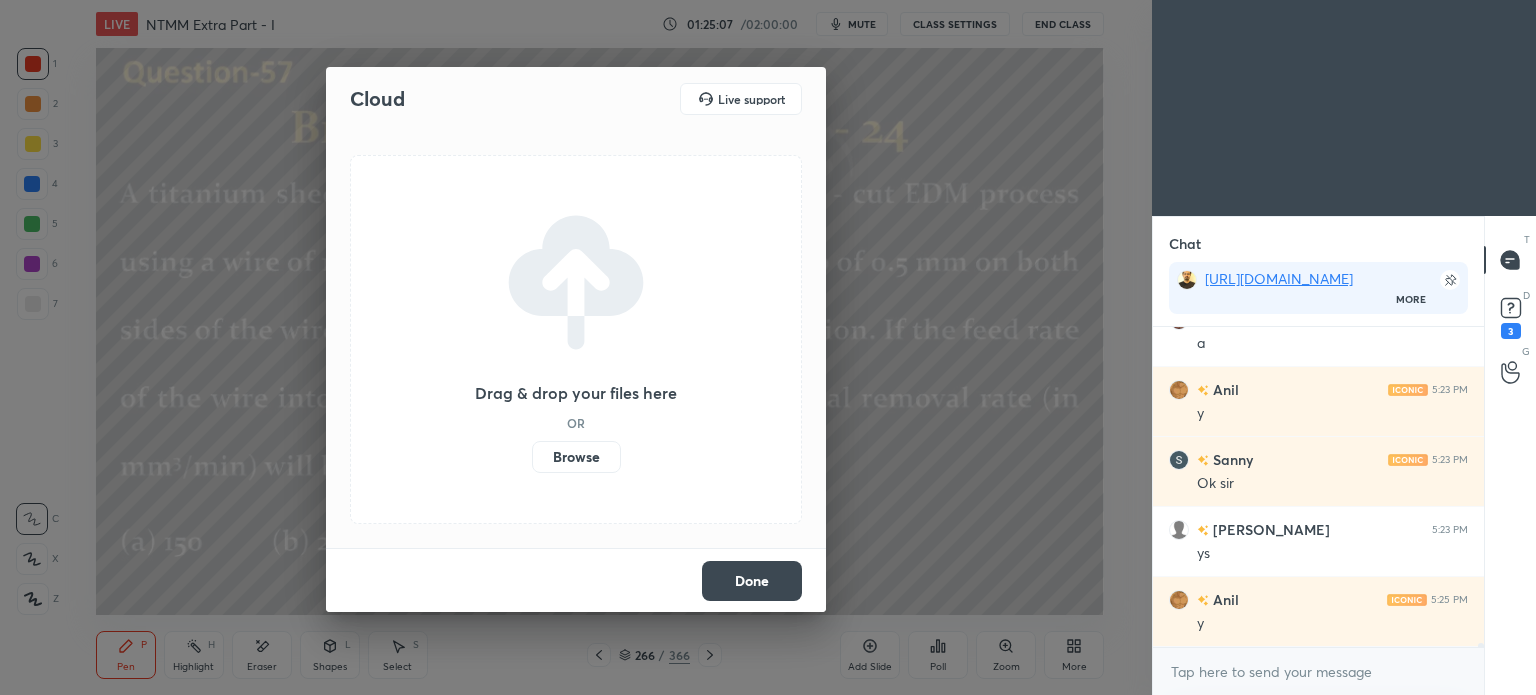 click on "Browse" at bounding box center [576, 457] 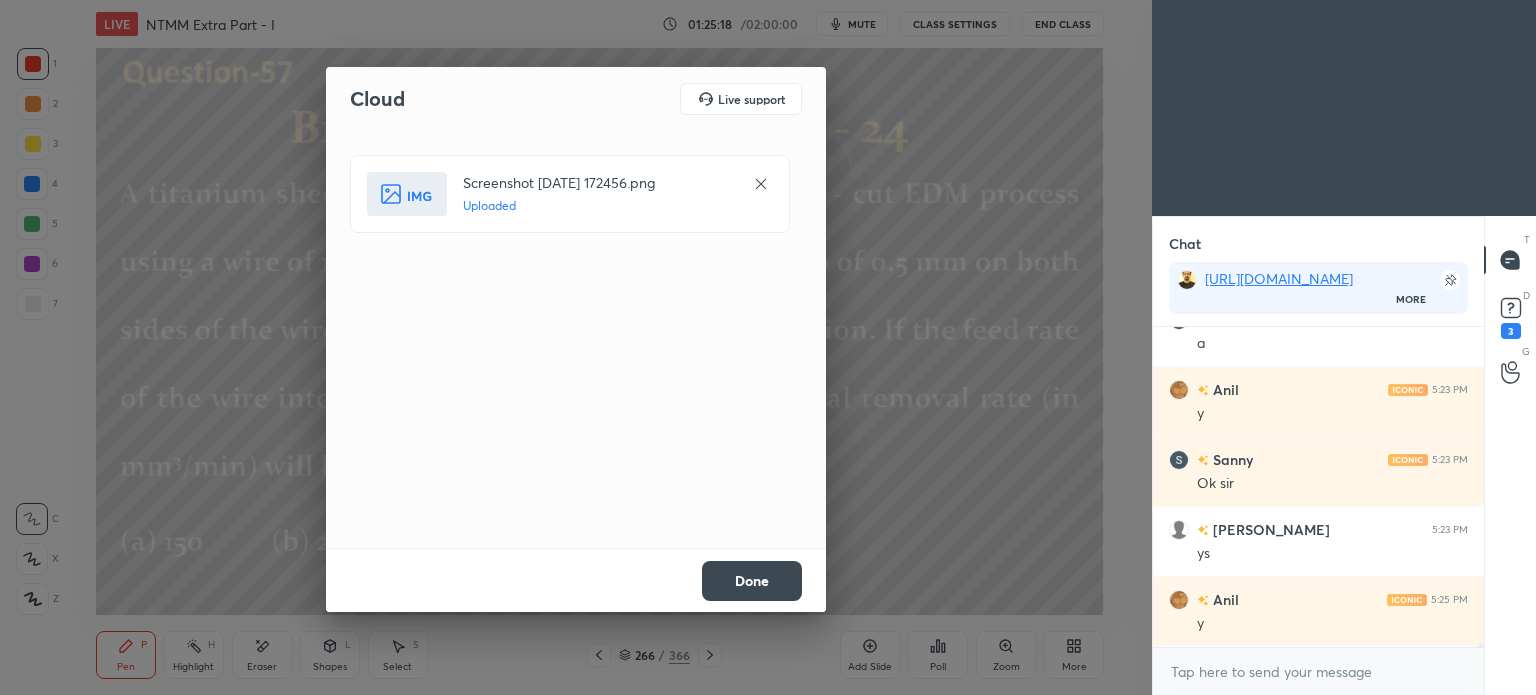 click on "Done" at bounding box center (752, 581) 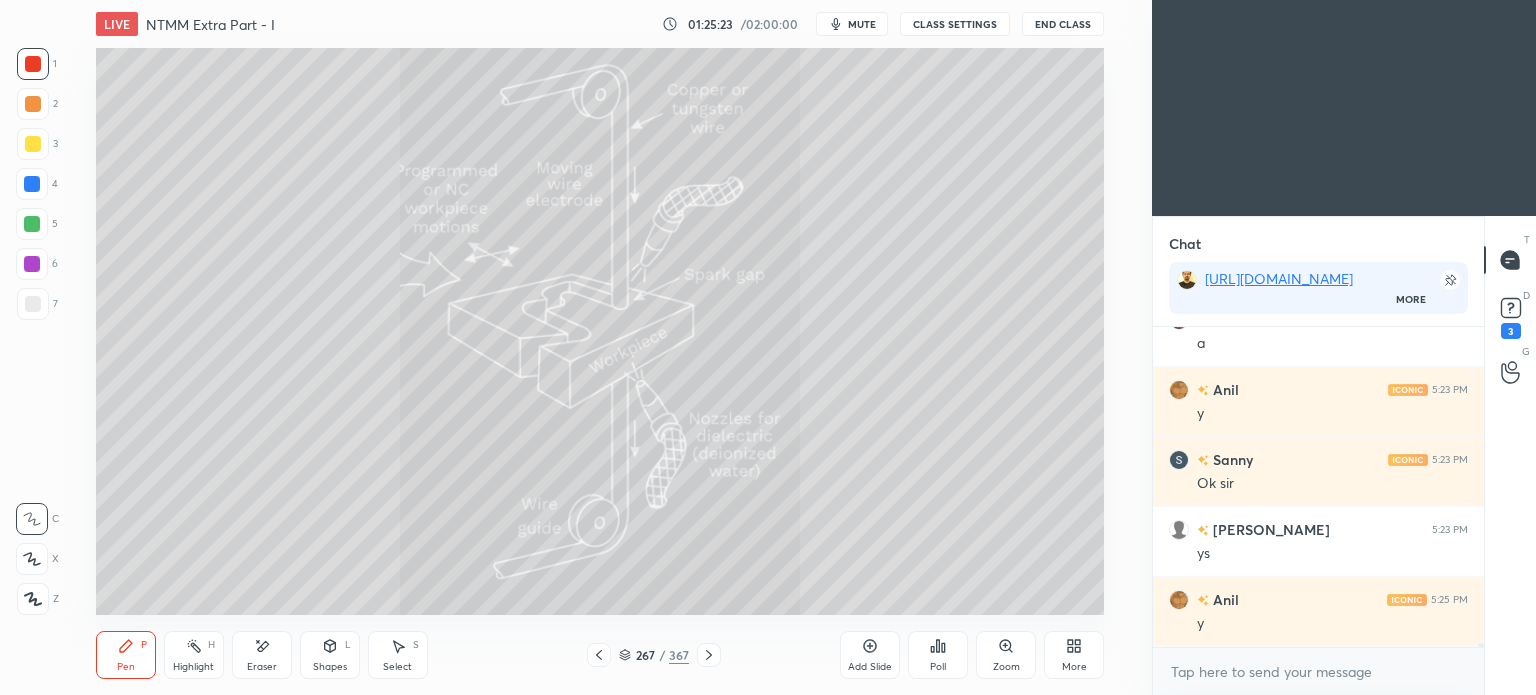click 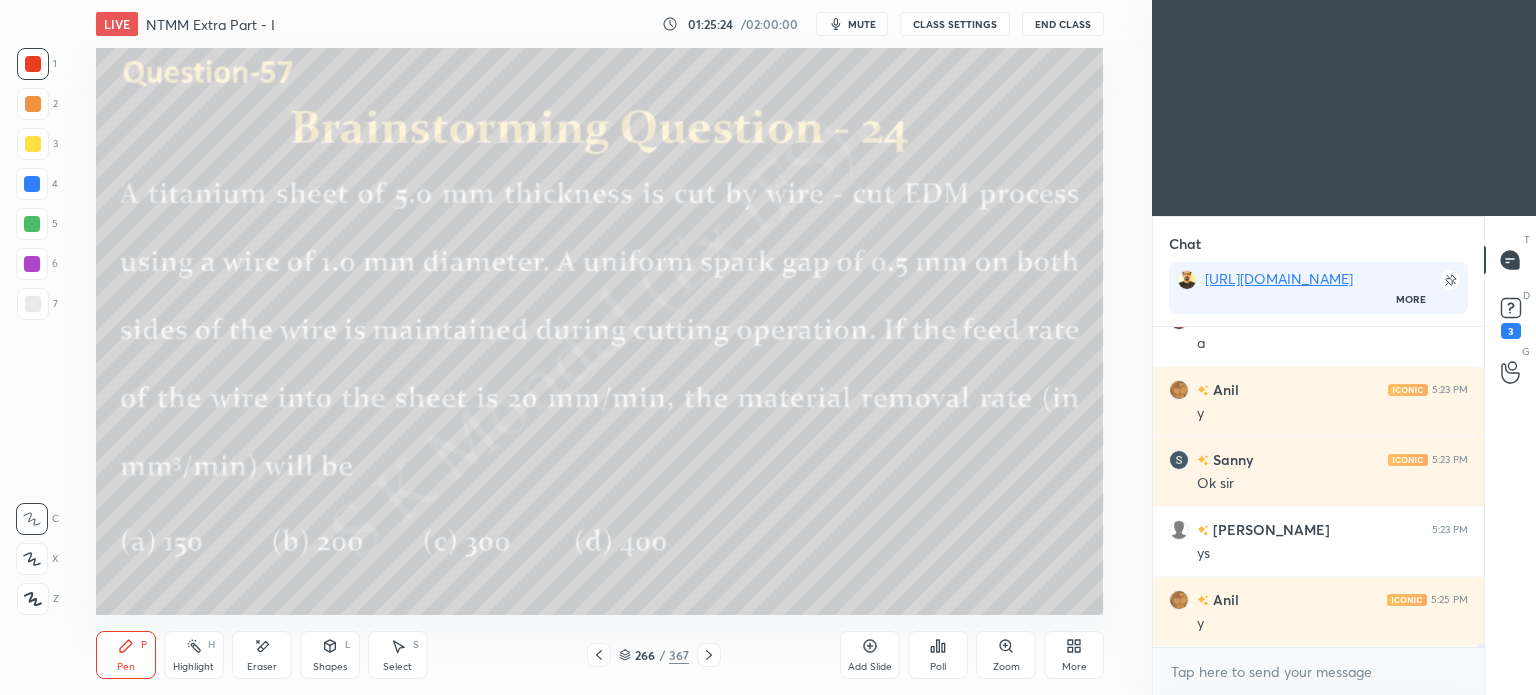 click on "Pen" at bounding box center (126, 667) 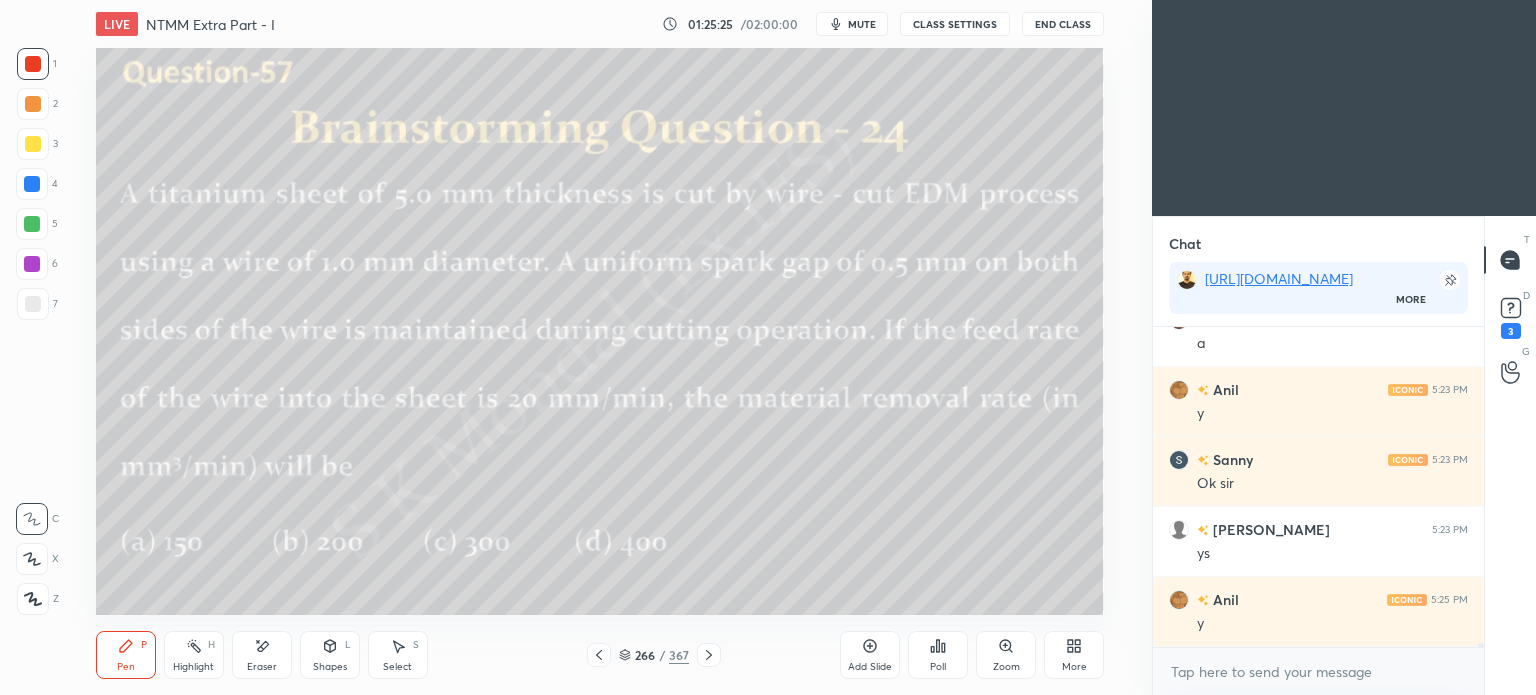 click on "Pen P" at bounding box center (126, 655) 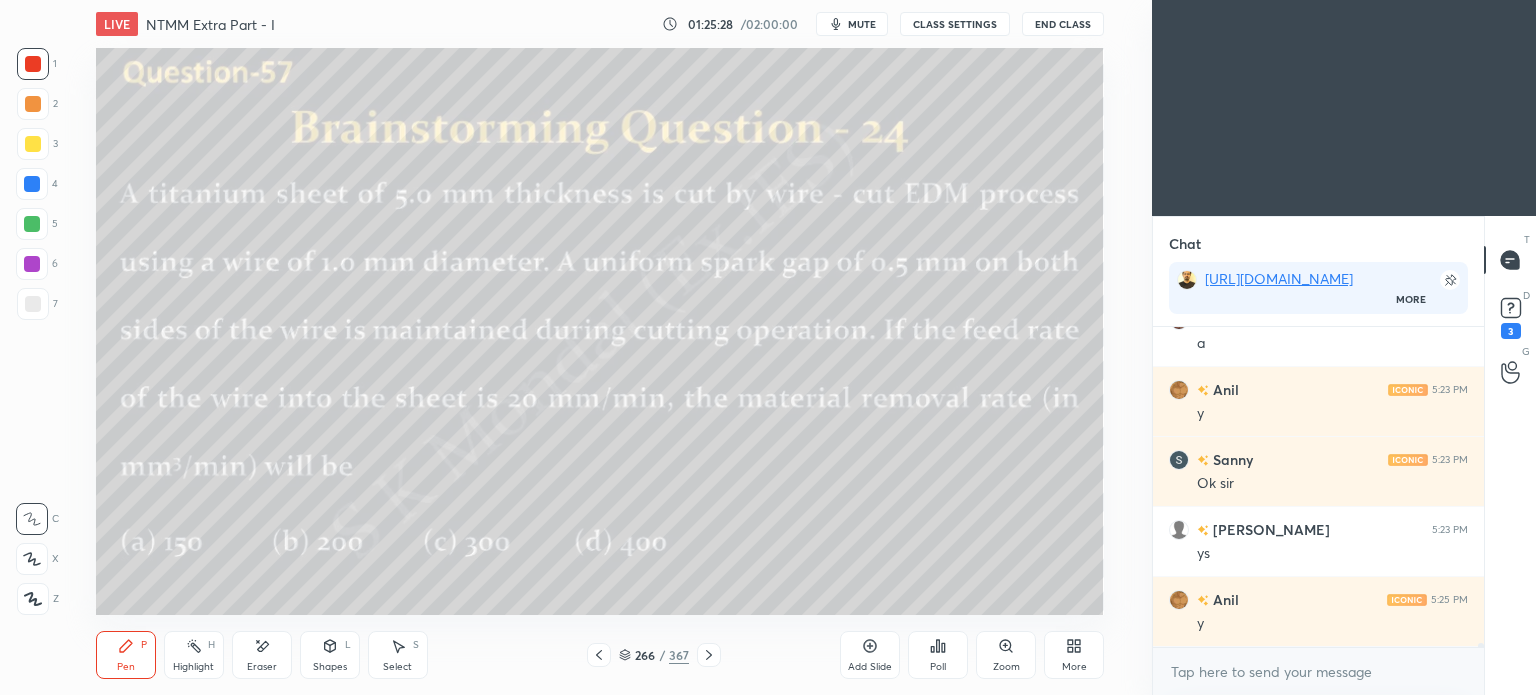 click 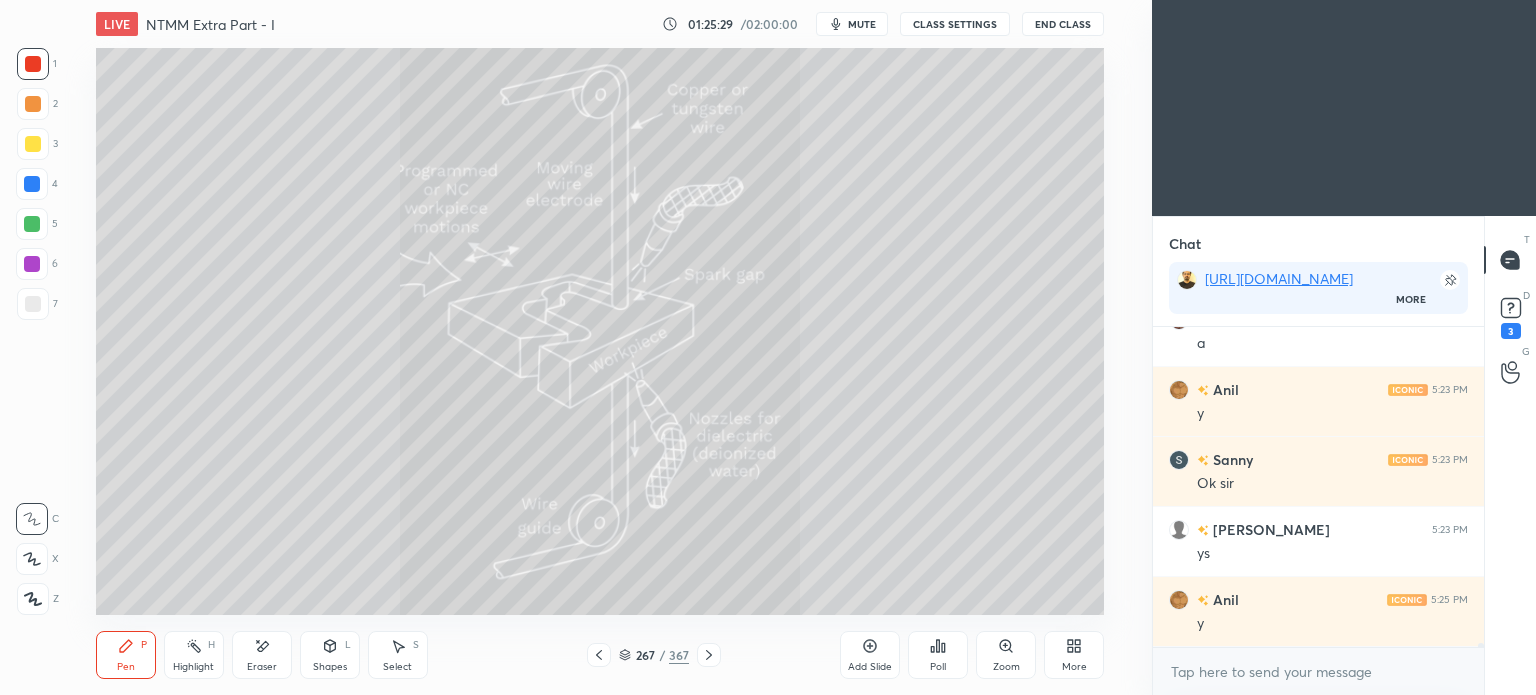click at bounding box center [32, 264] 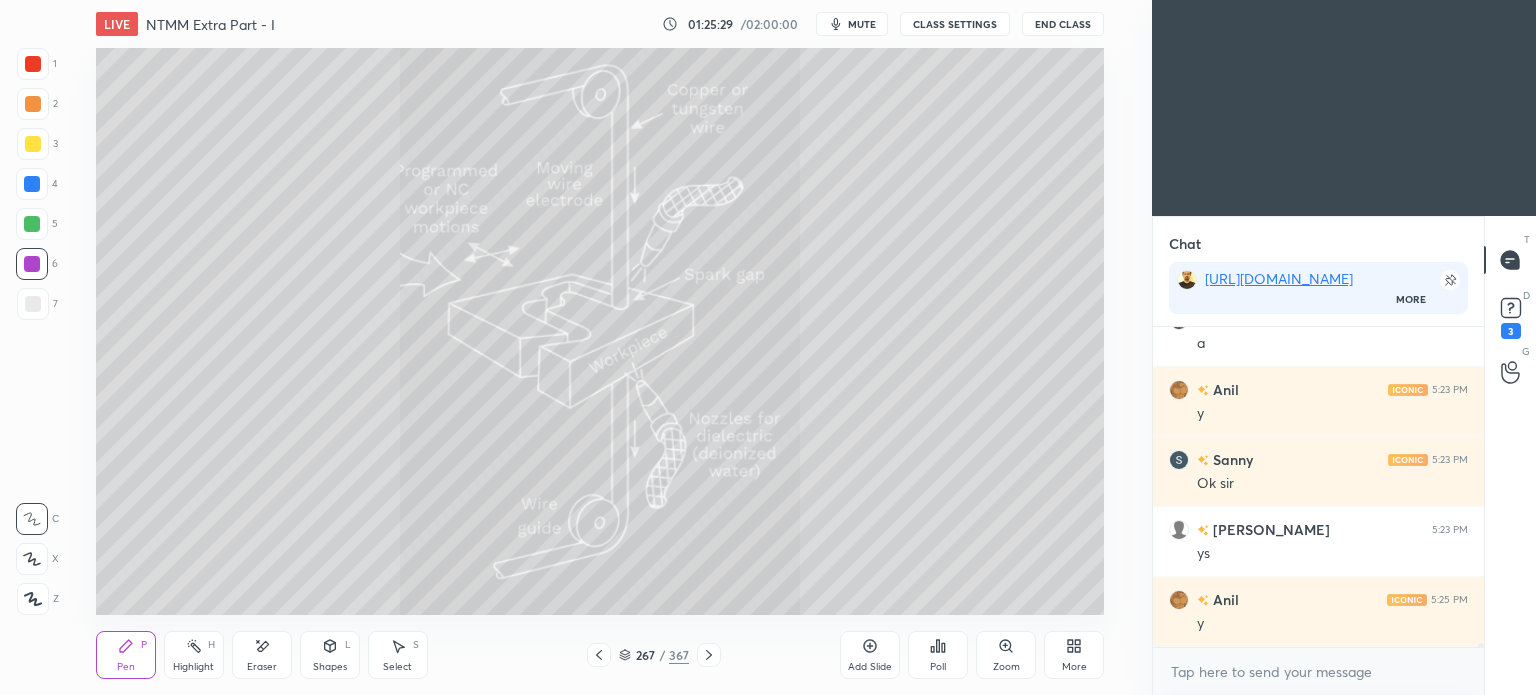 click at bounding box center [32, 264] 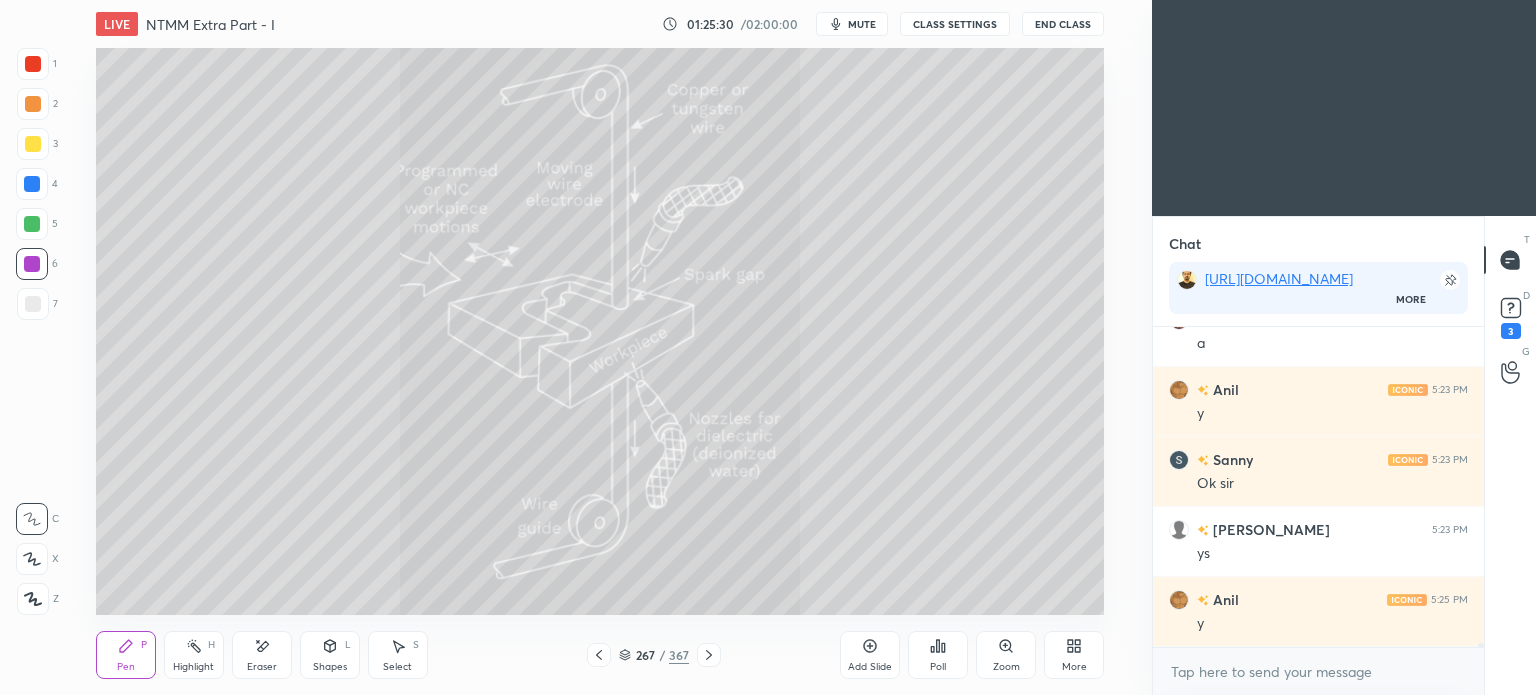 click at bounding box center (33, 64) 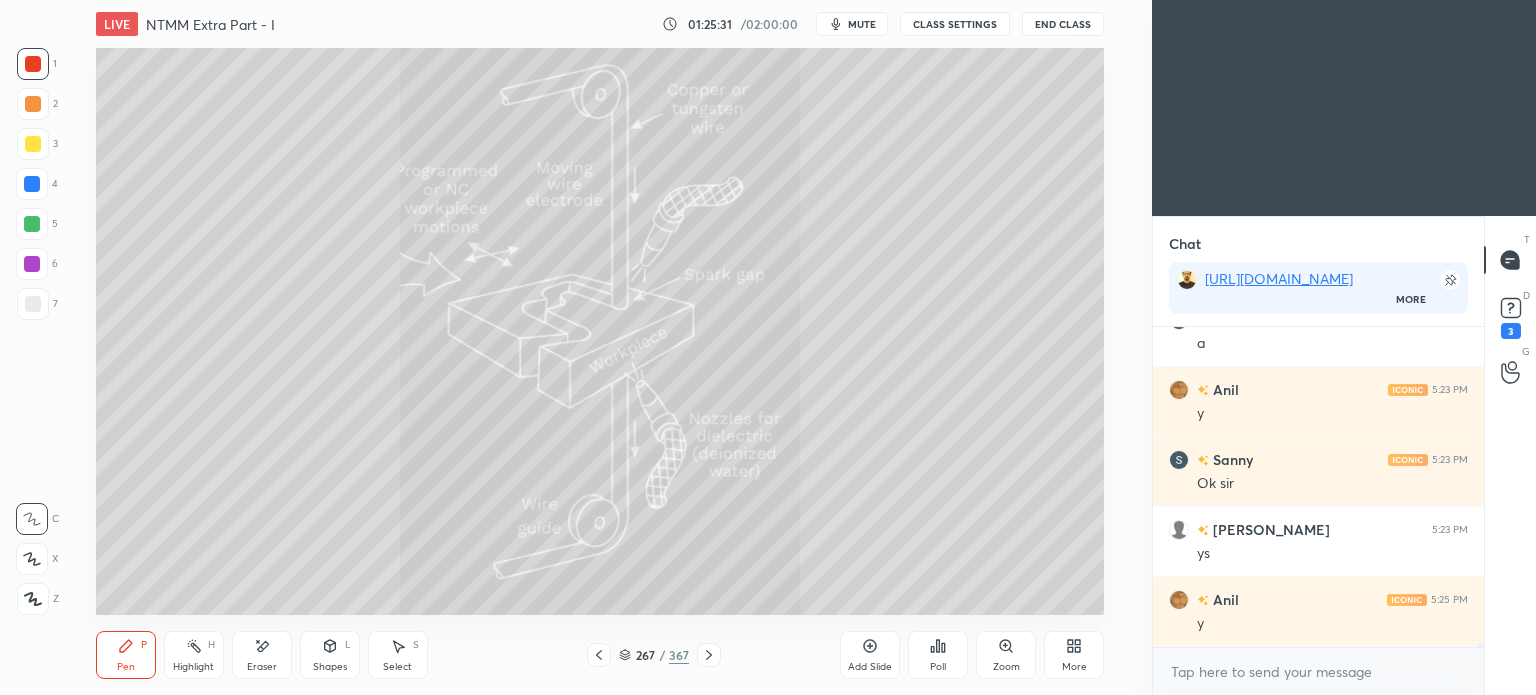 click at bounding box center (33, 304) 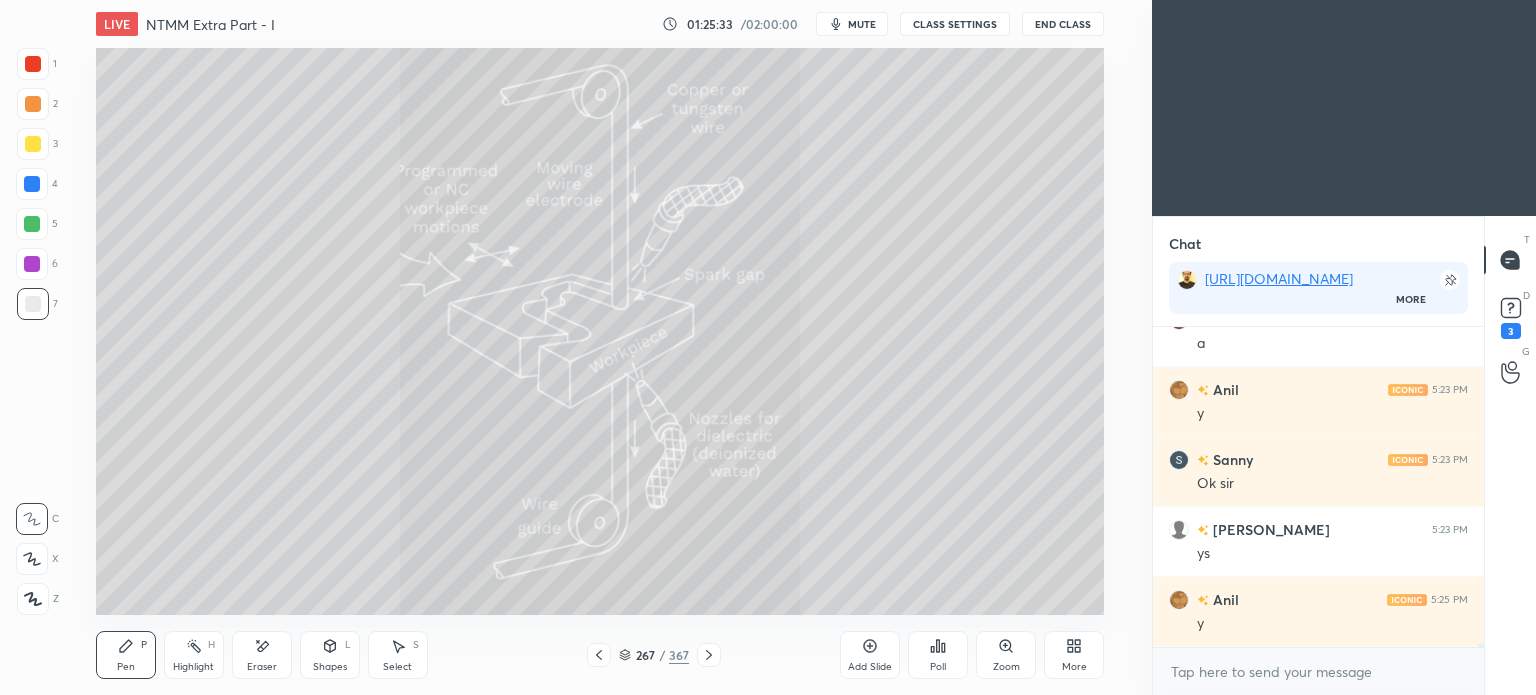 click at bounding box center [33, 64] 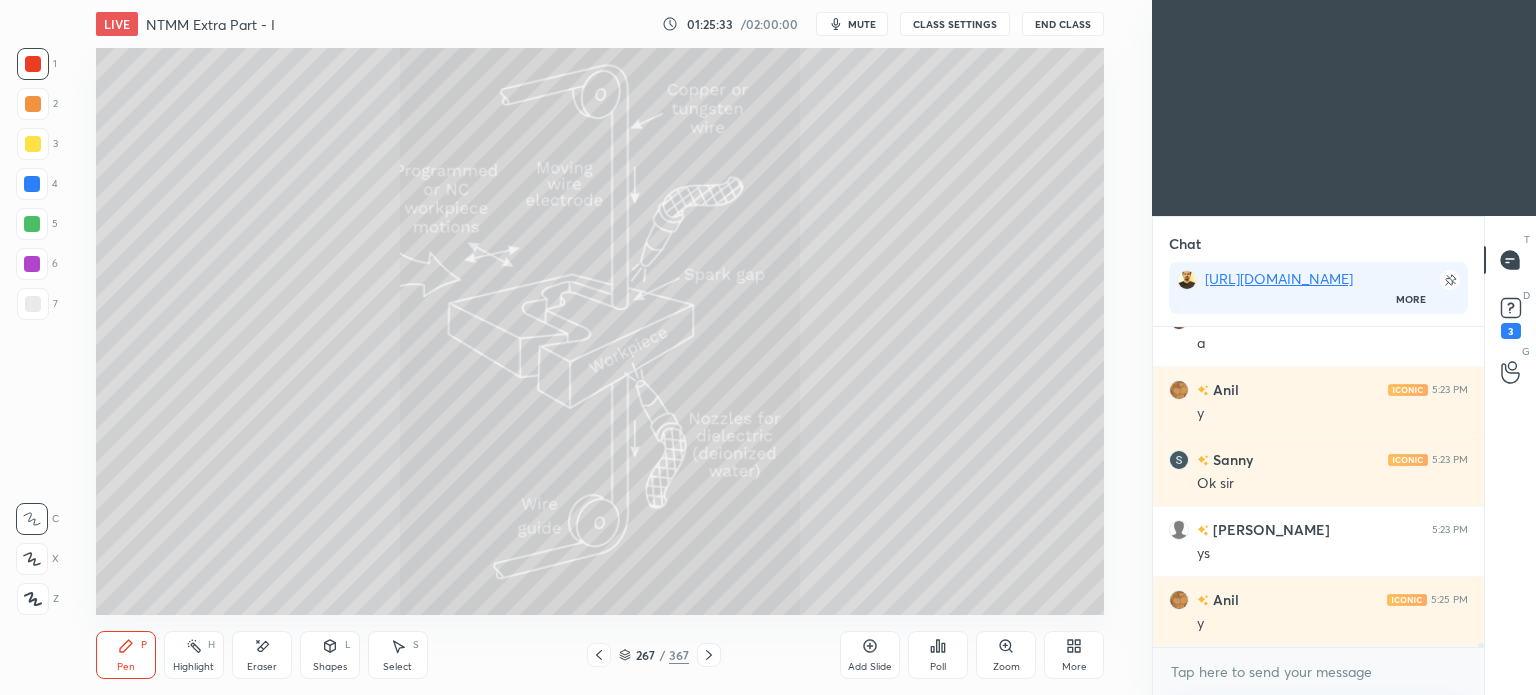 click at bounding box center (33, 599) 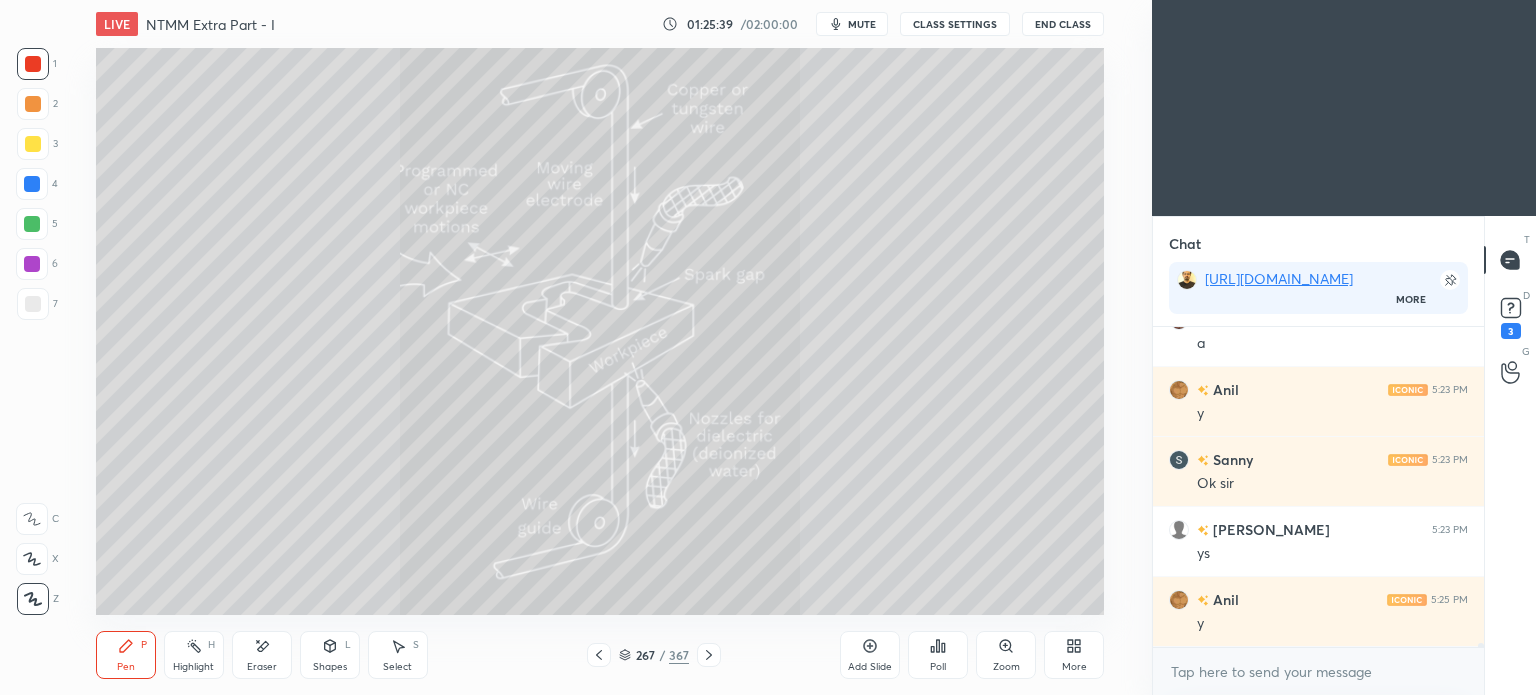 click 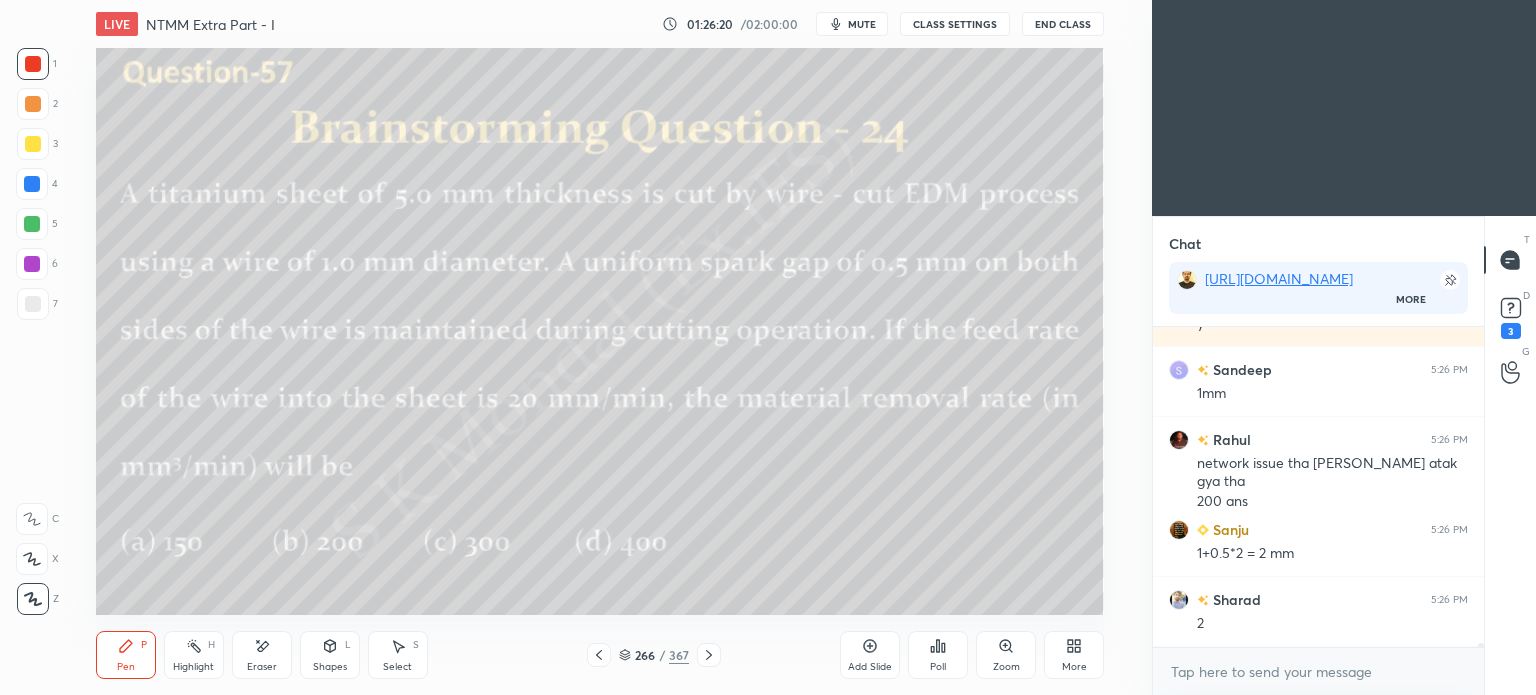 scroll, scrollTop: 26710, scrollLeft: 0, axis: vertical 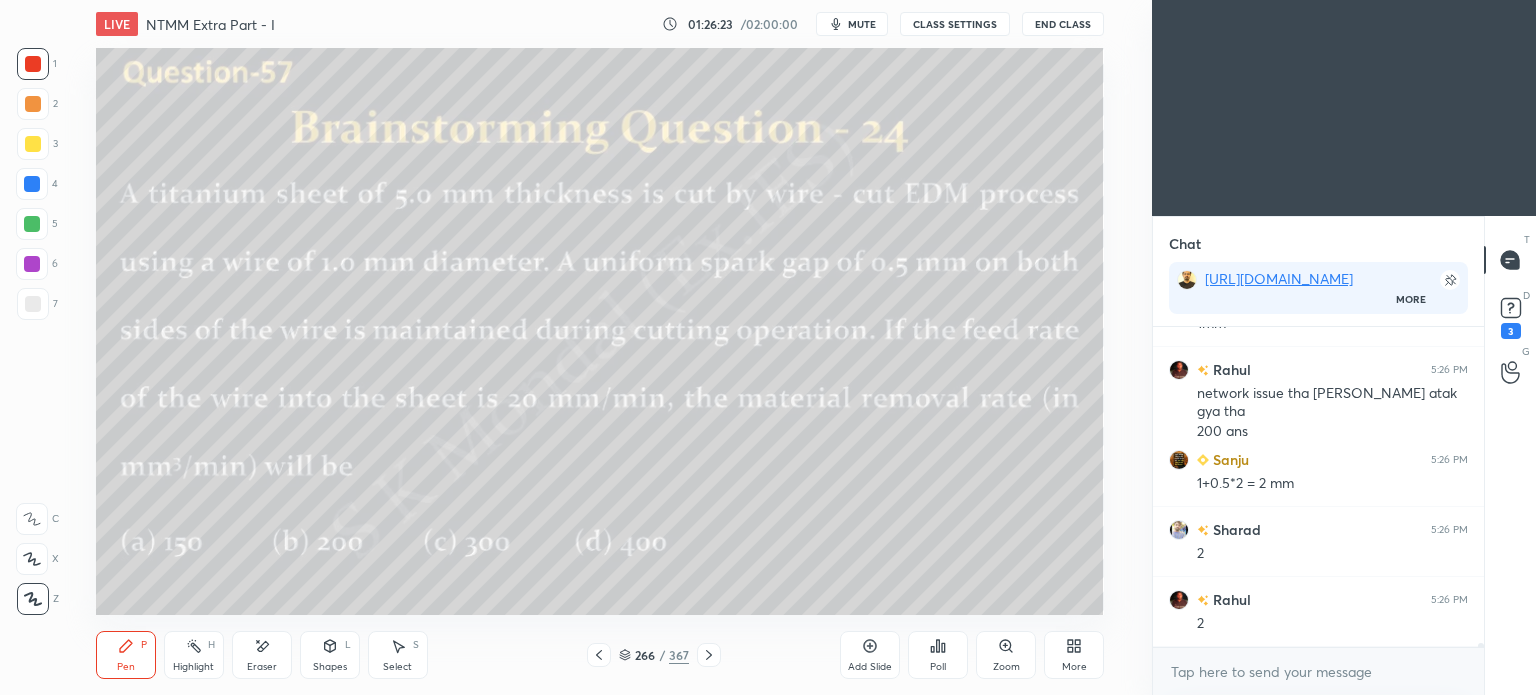 click at bounding box center (709, 655) 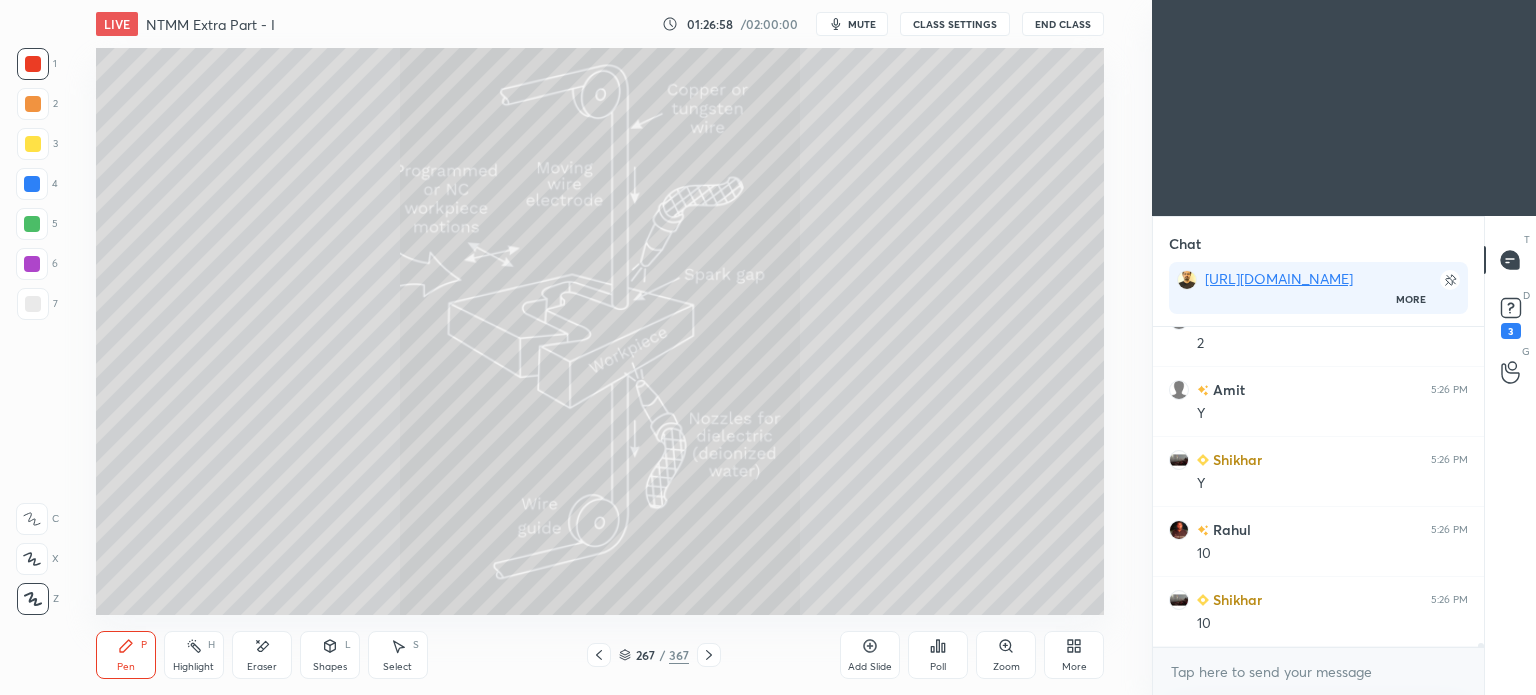 scroll, scrollTop: 27130, scrollLeft: 0, axis: vertical 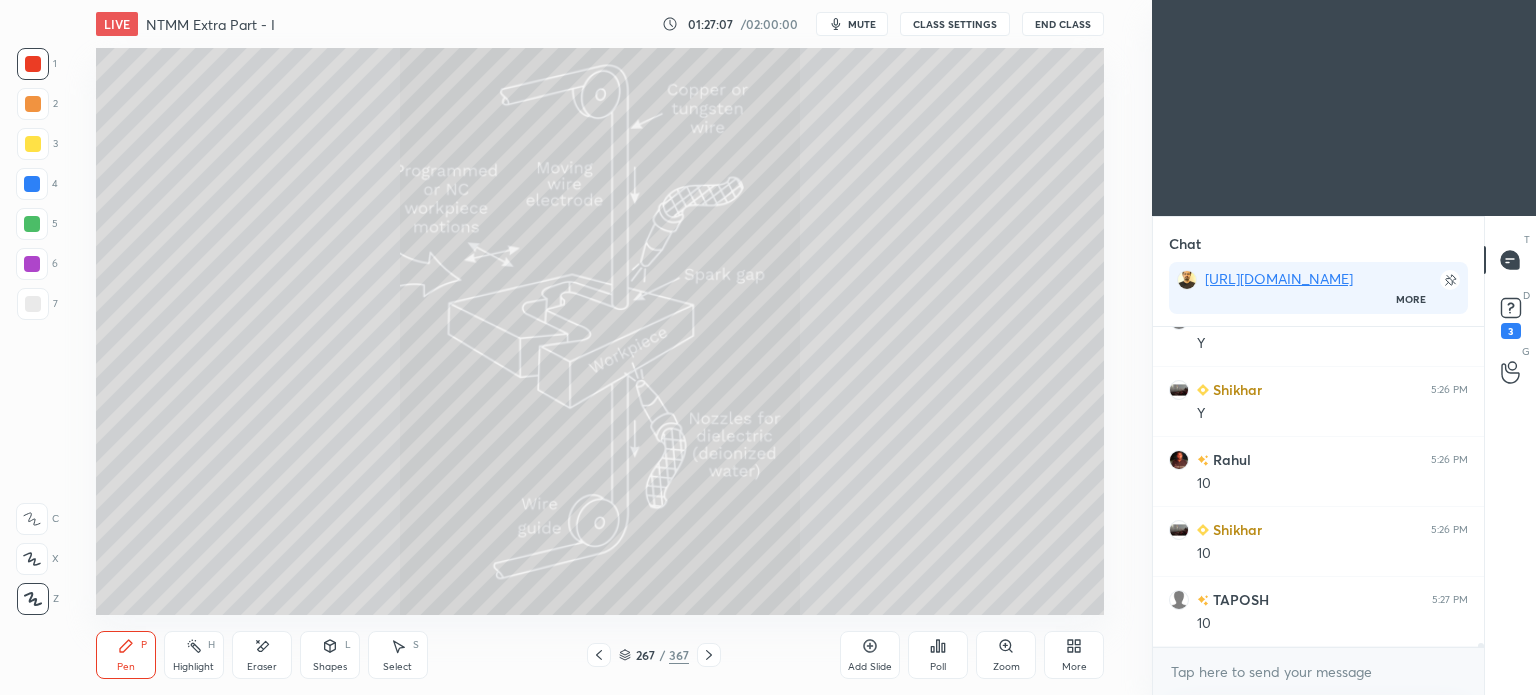 click at bounding box center (32, 224) 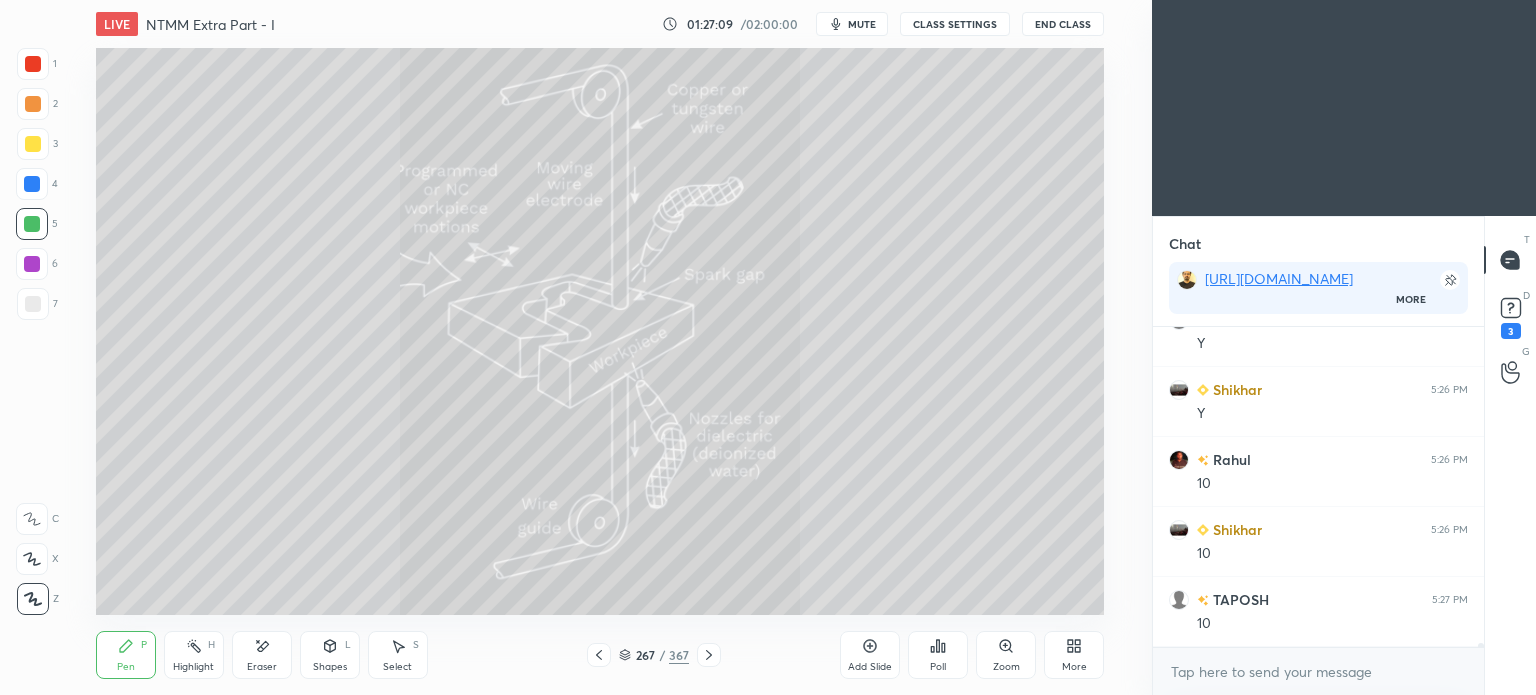 click 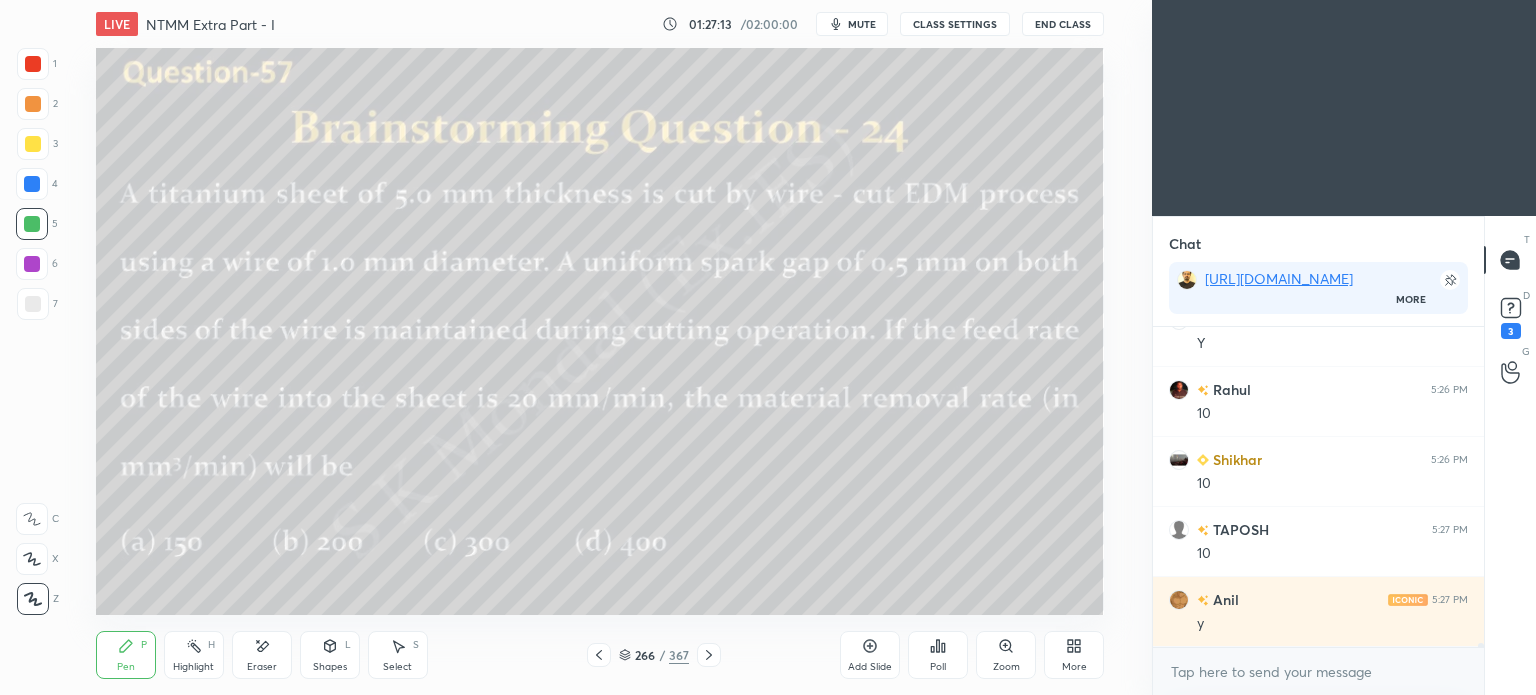 scroll, scrollTop: 27270, scrollLeft: 0, axis: vertical 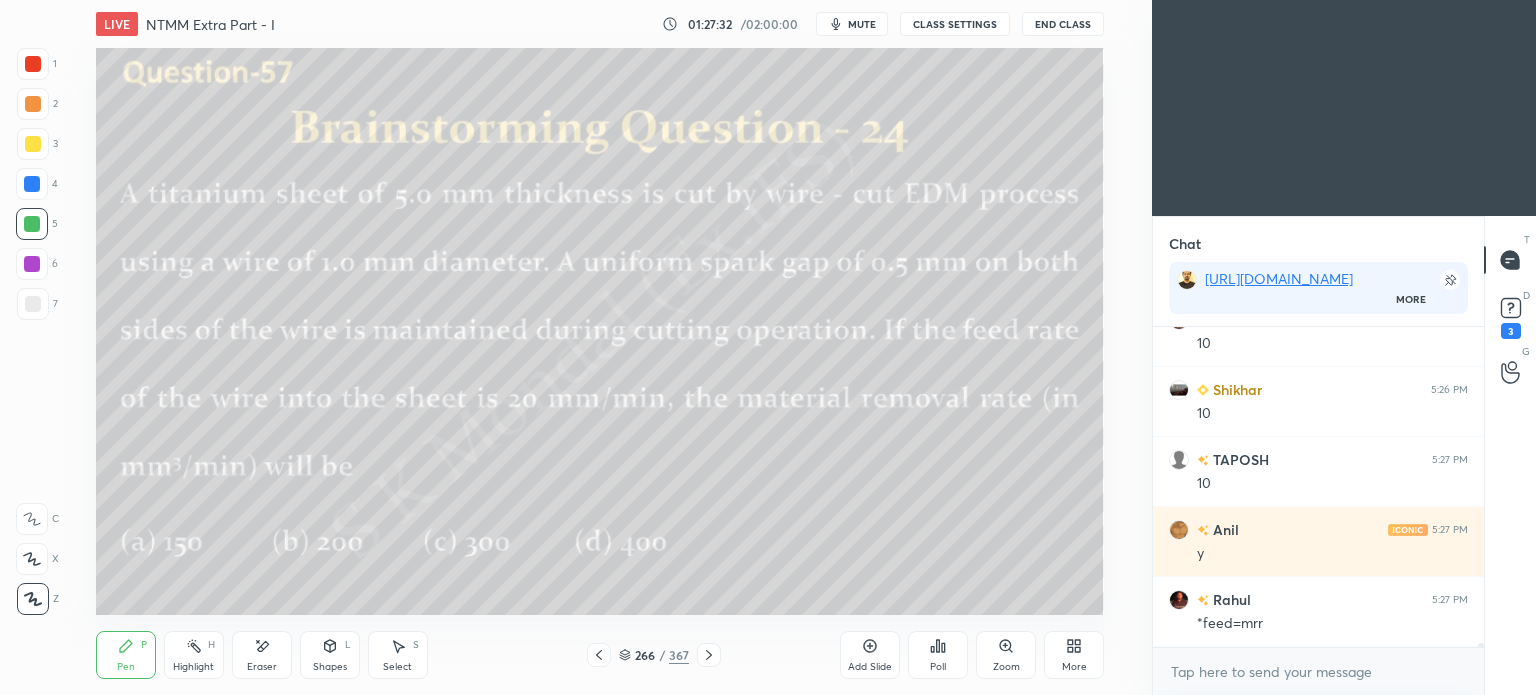 click 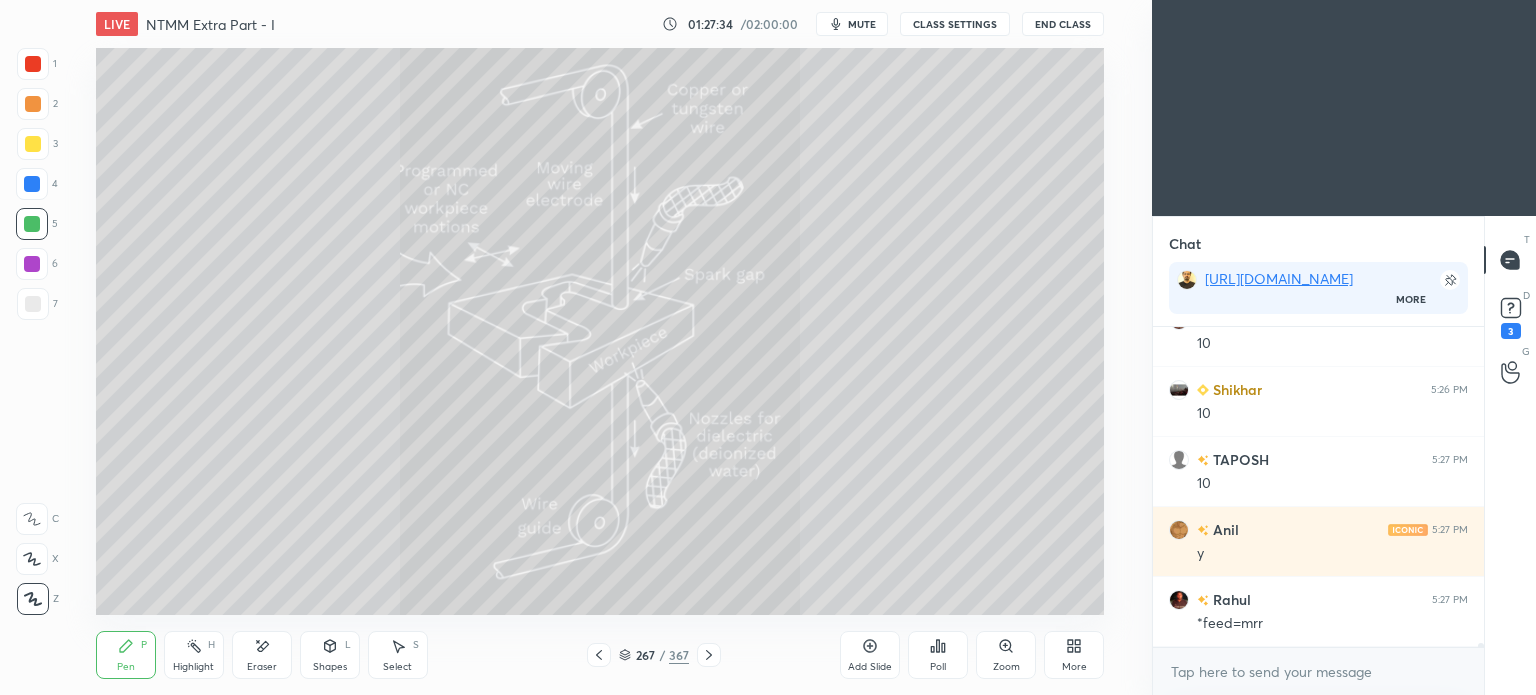 scroll, scrollTop: 27340, scrollLeft: 0, axis: vertical 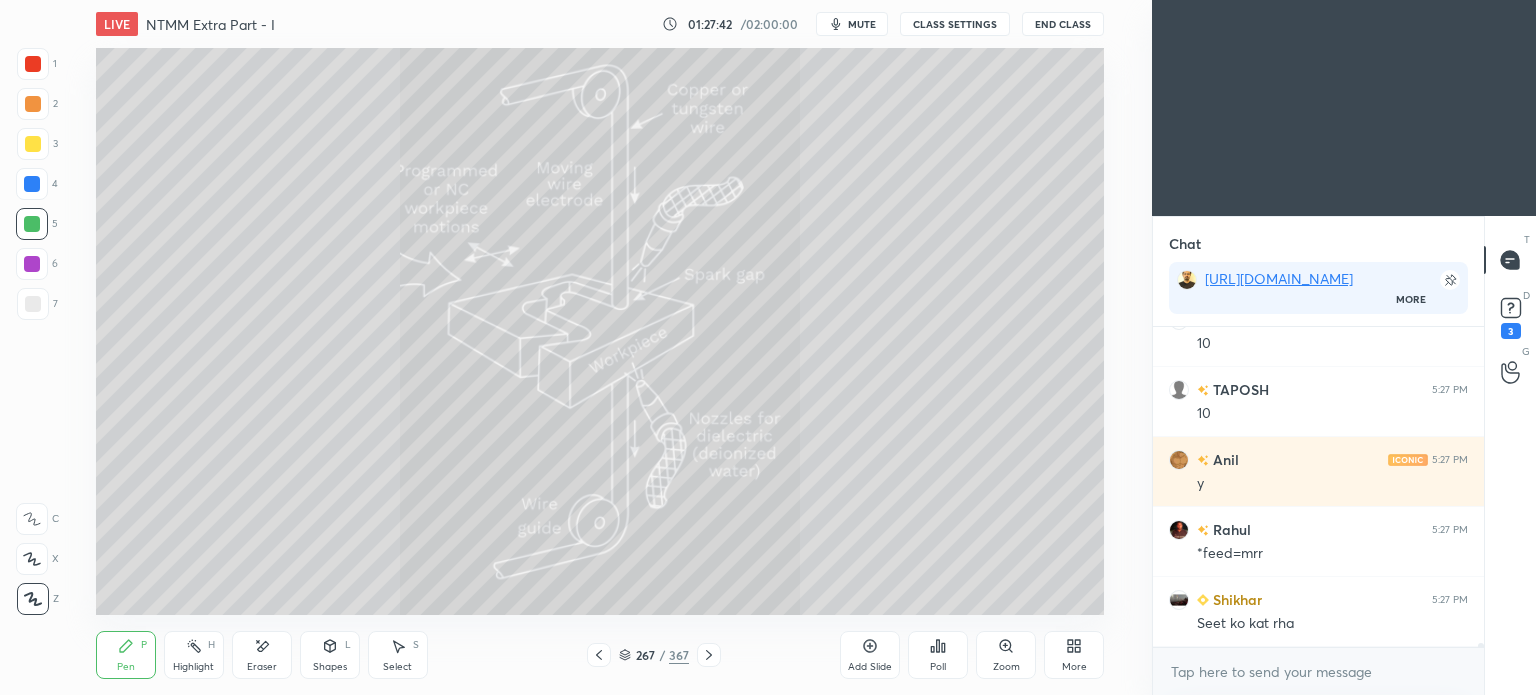 click at bounding box center (599, 655) 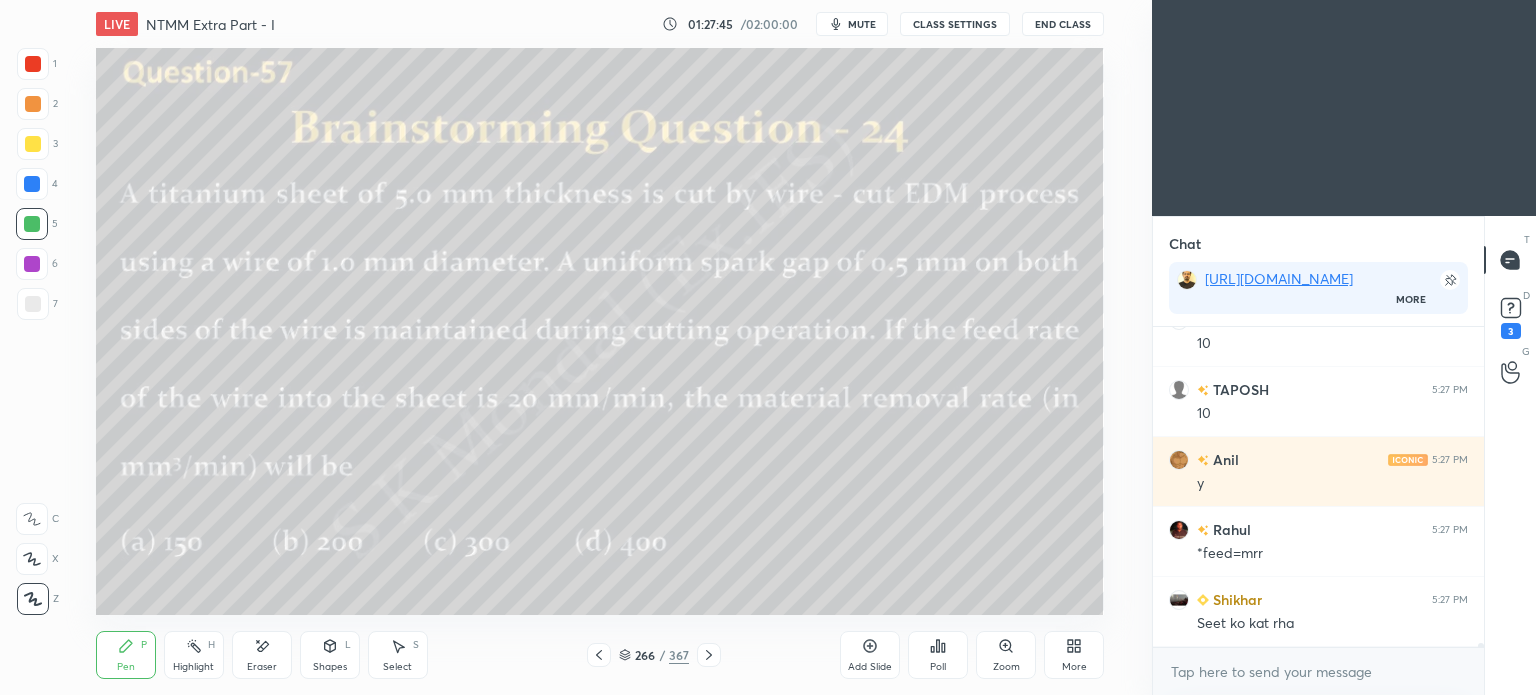 scroll, scrollTop: 27360, scrollLeft: 0, axis: vertical 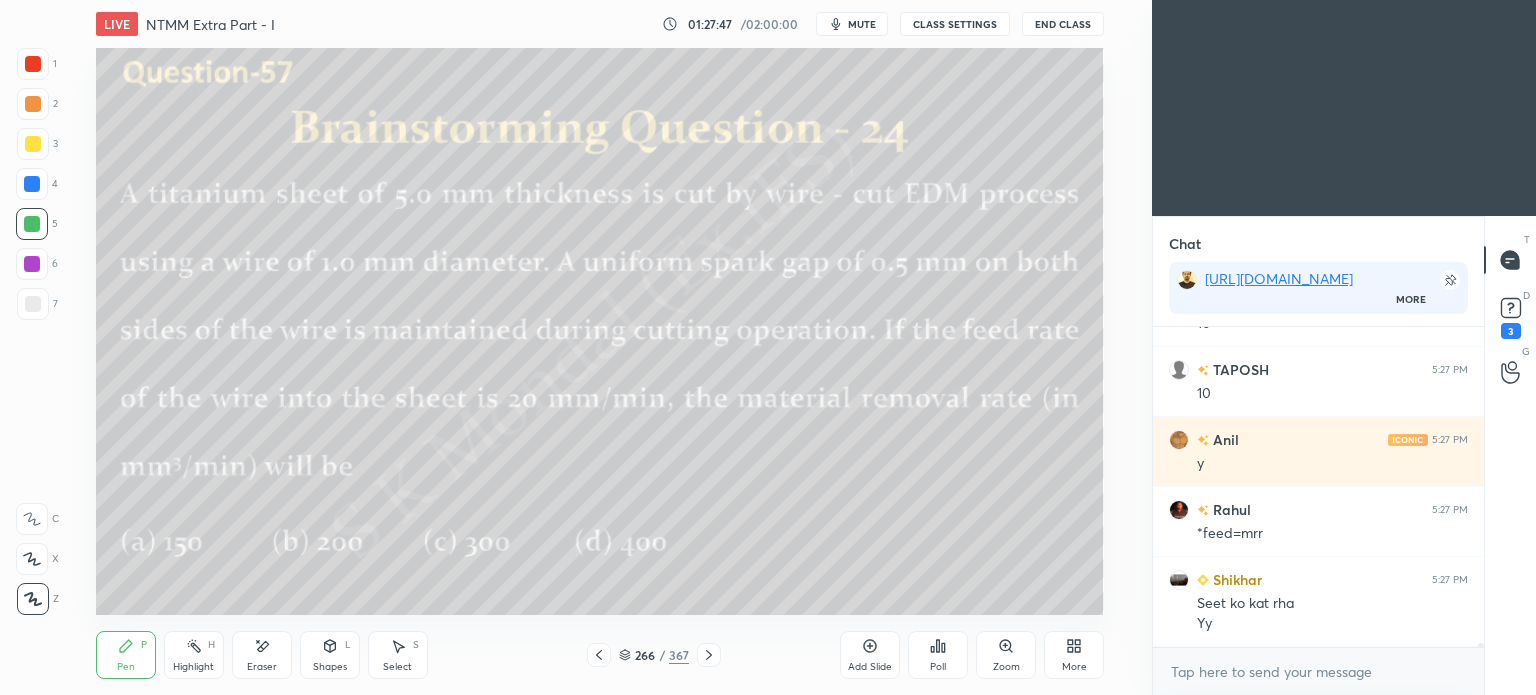 click 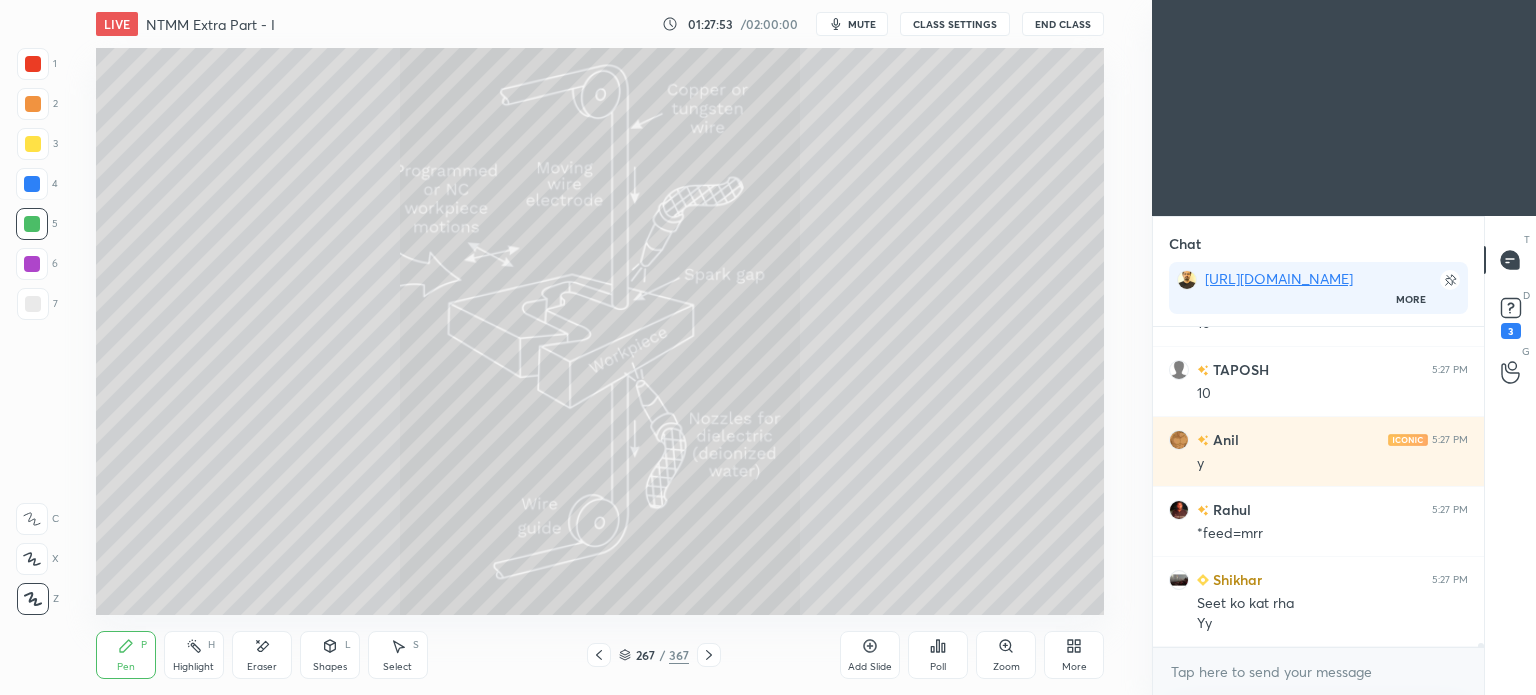 scroll, scrollTop: 27430, scrollLeft: 0, axis: vertical 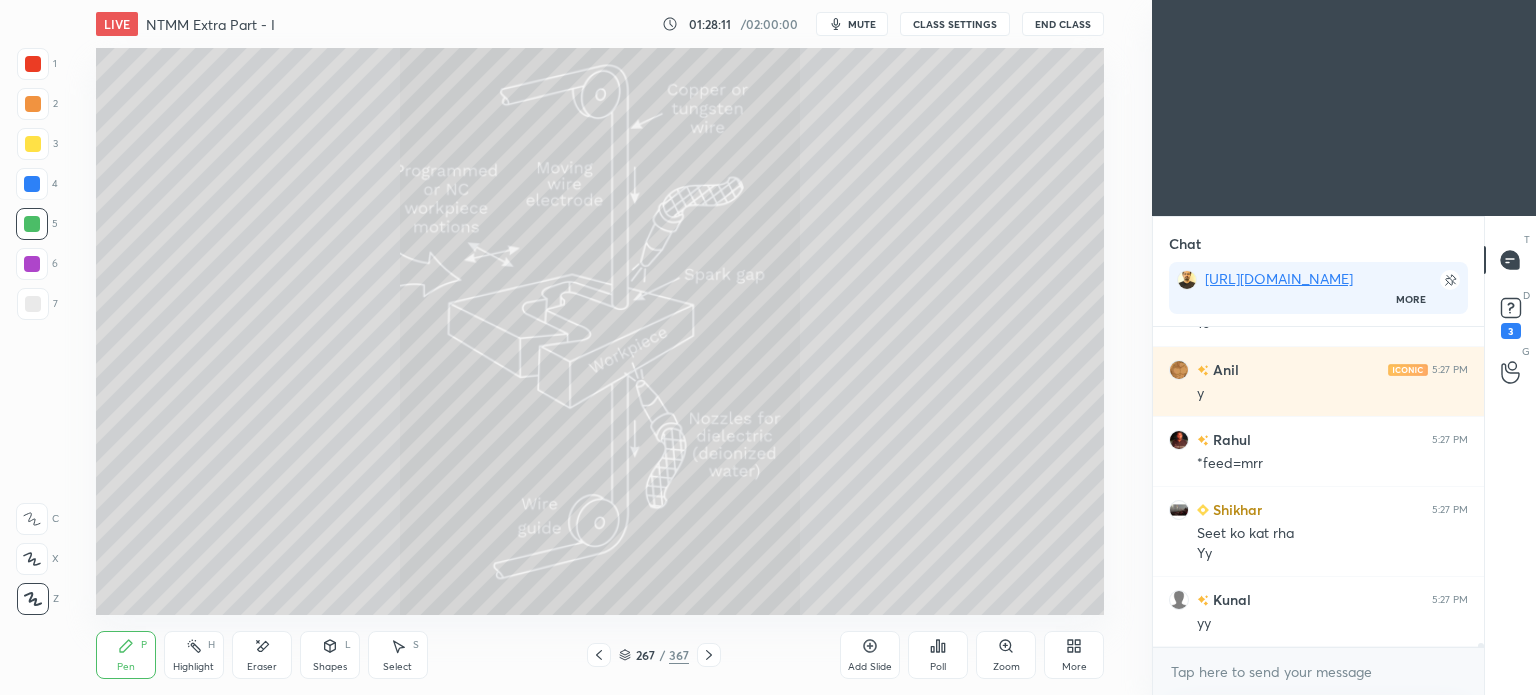 click 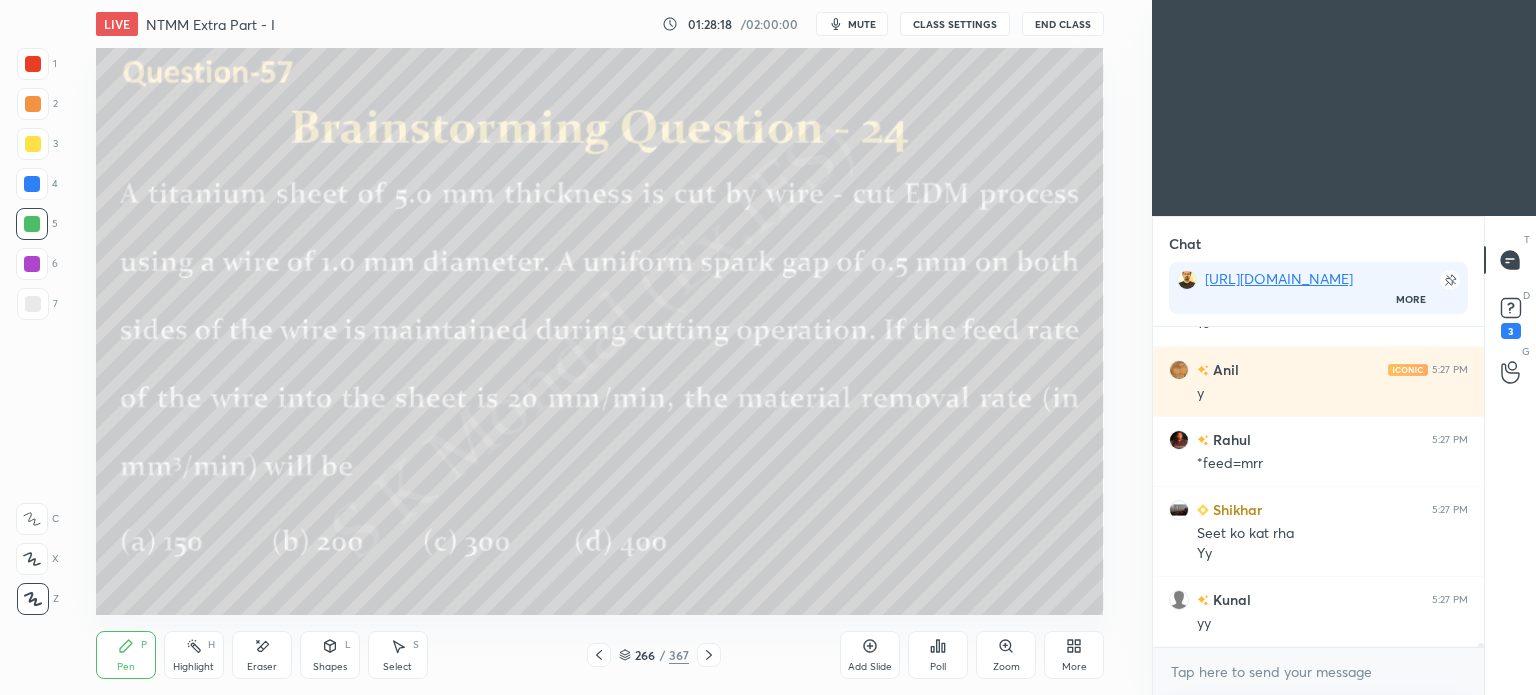 scroll, scrollTop: 27500, scrollLeft: 0, axis: vertical 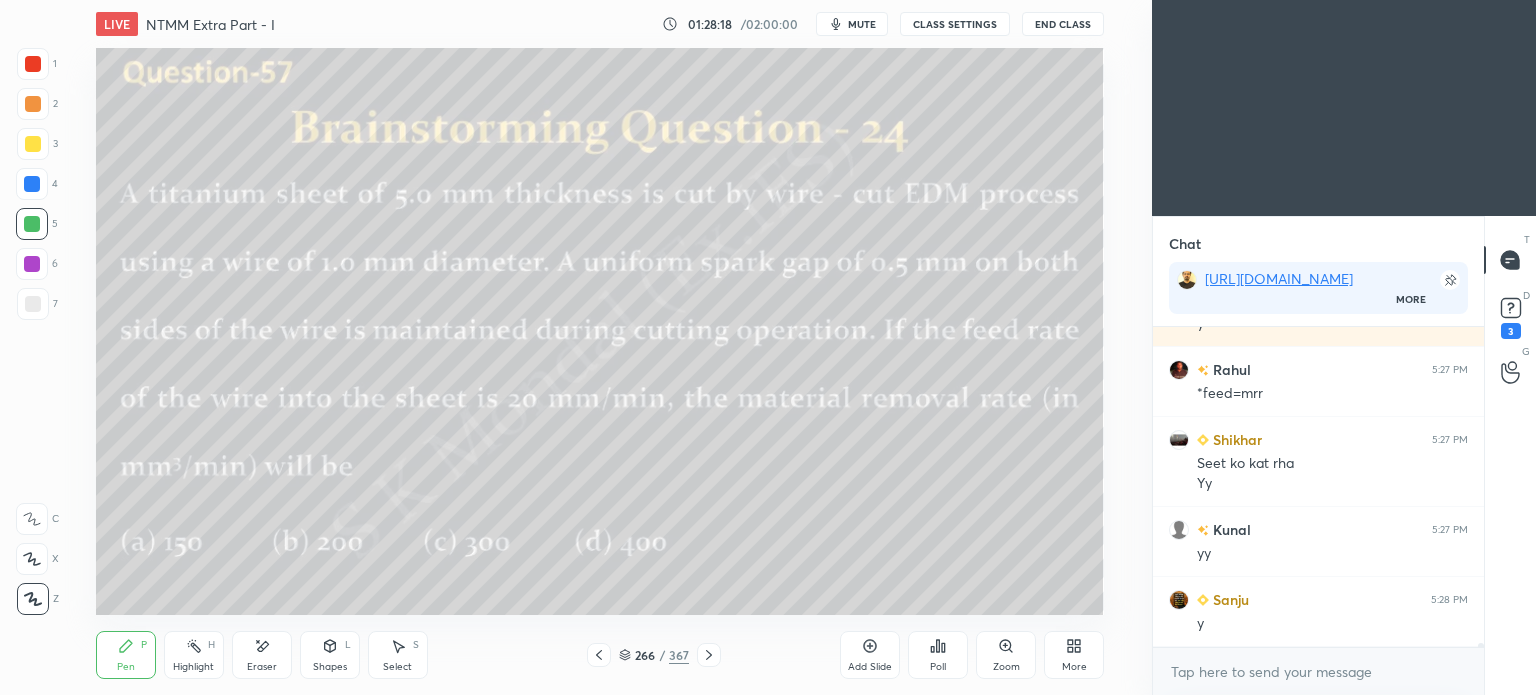 click 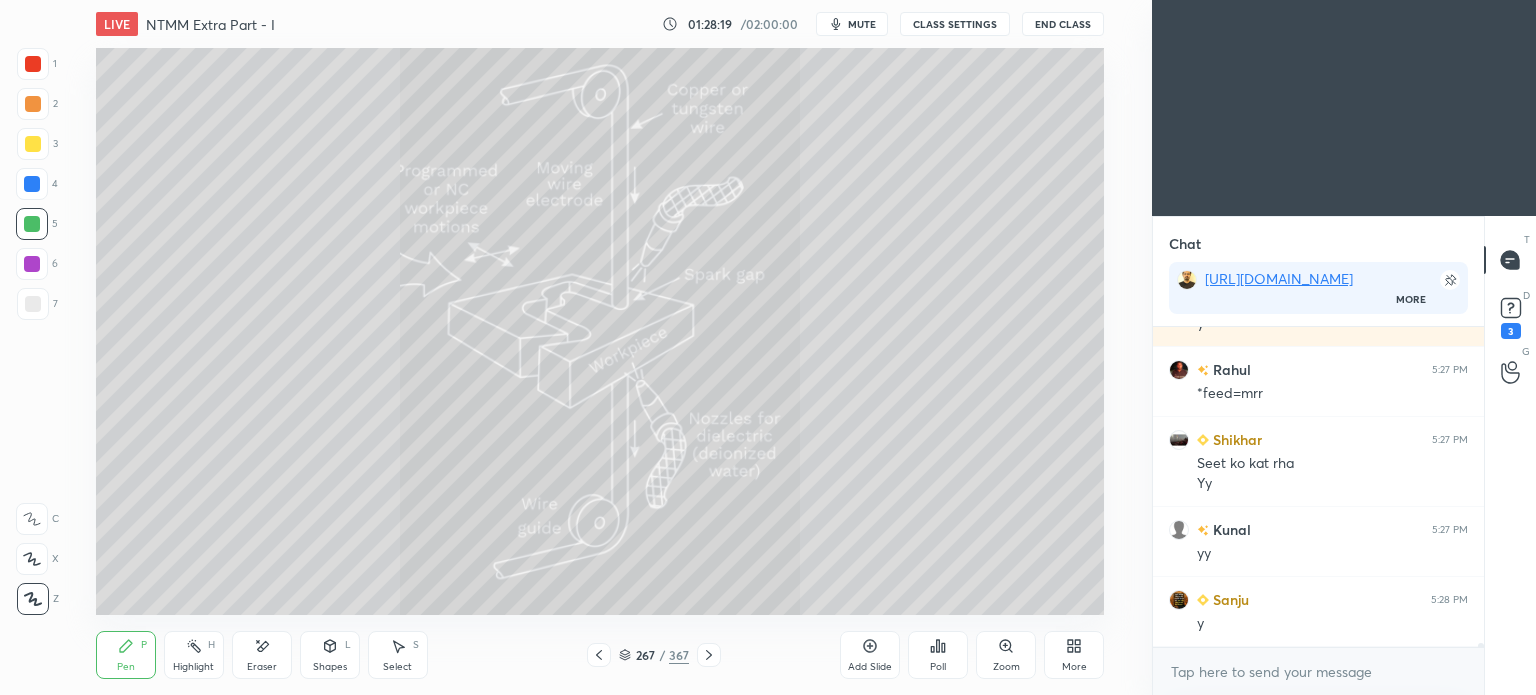 scroll, scrollTop: 27570, scrollLeft: 0, axis: vertical 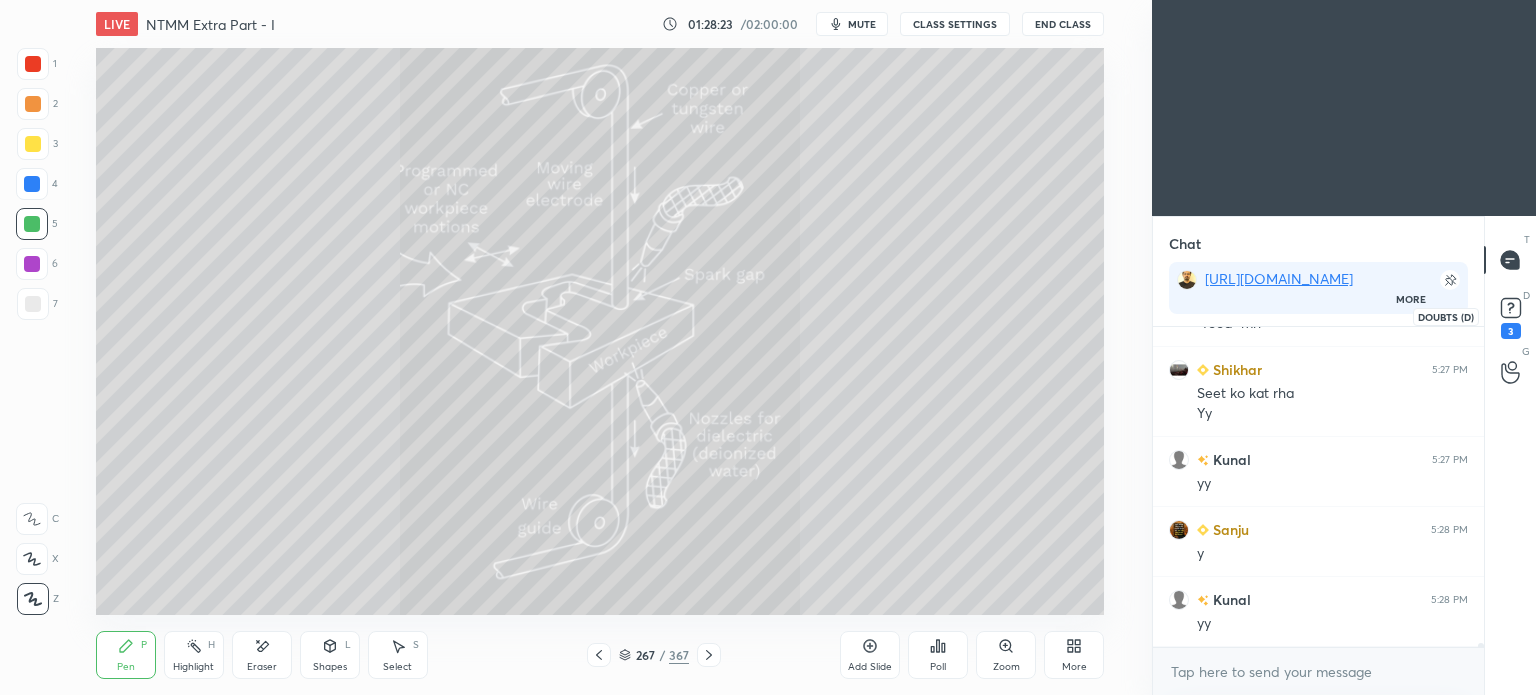 click 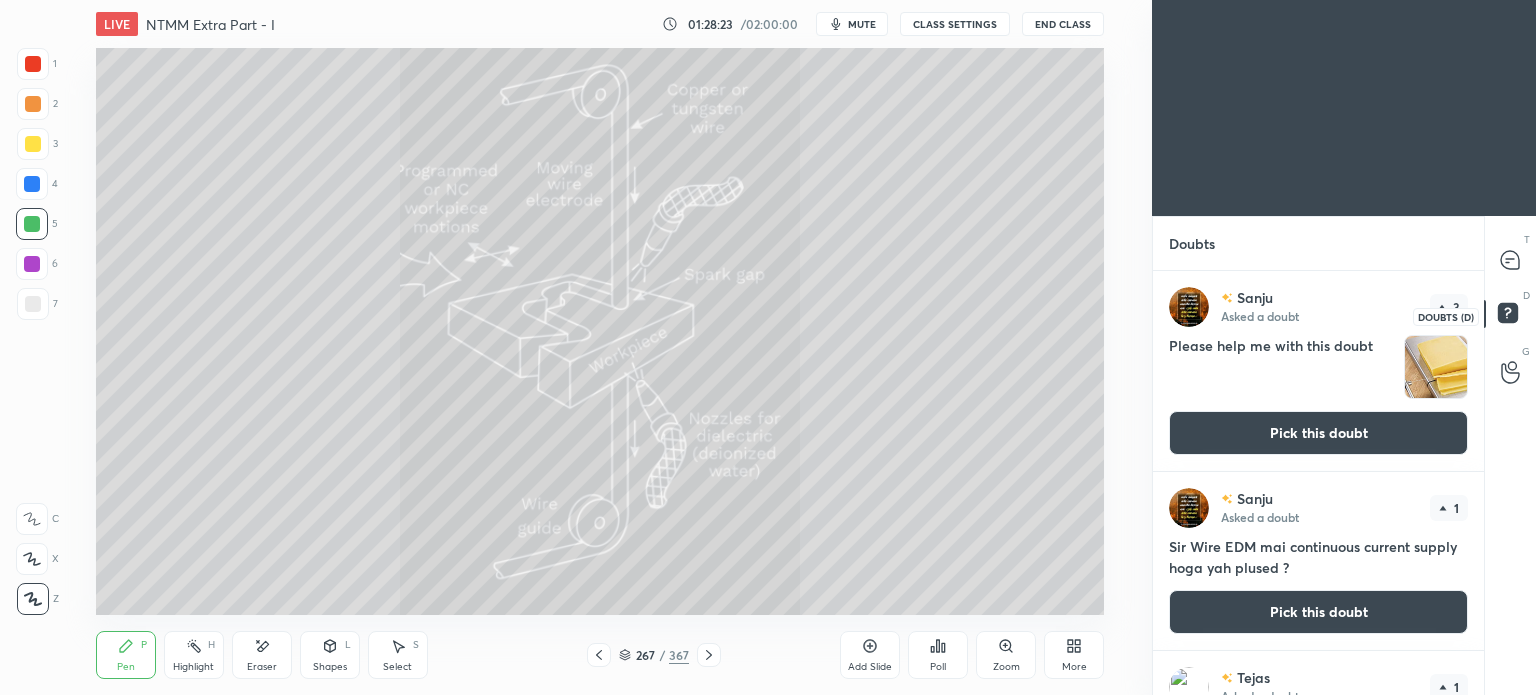 scroll, scrollTop: 5, scrollLeft: 6, axis: both 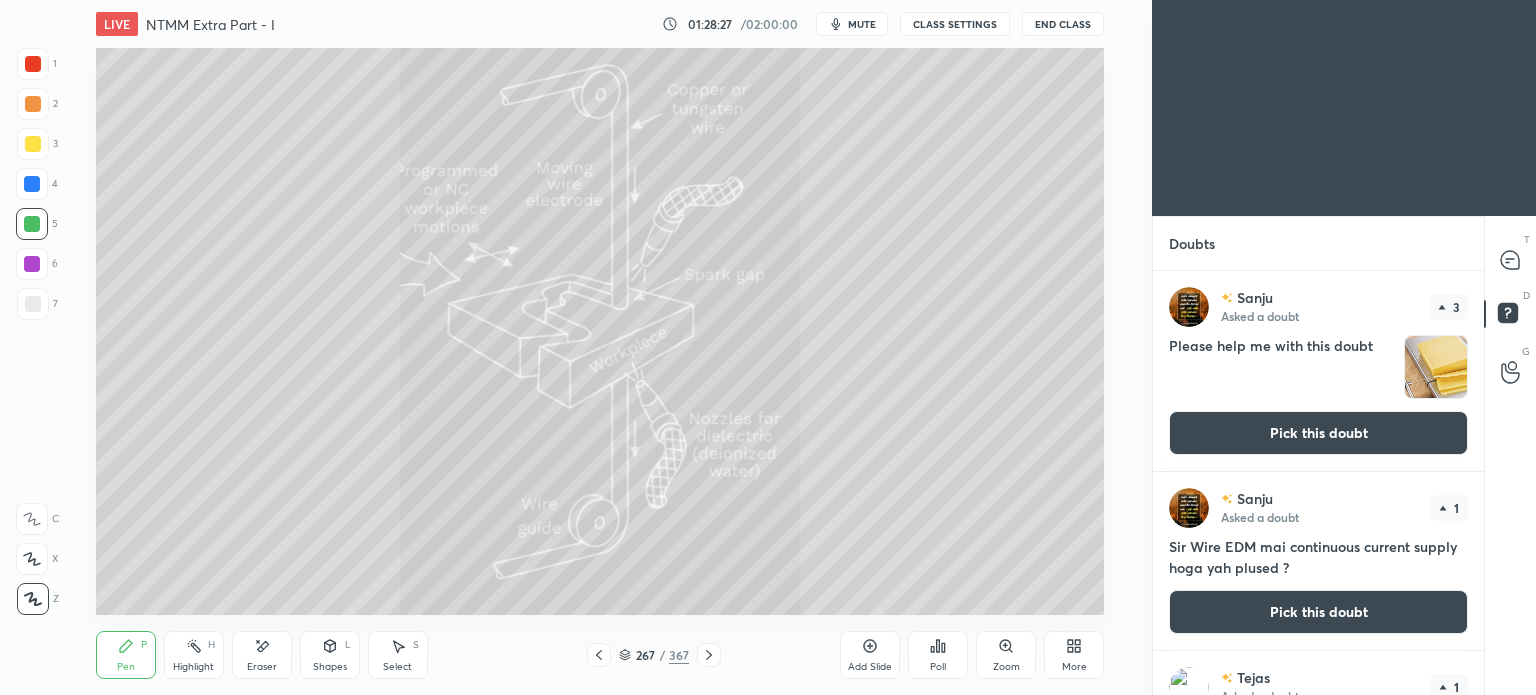 click on "Pick this doubt" at bounding box center (1318, 433) 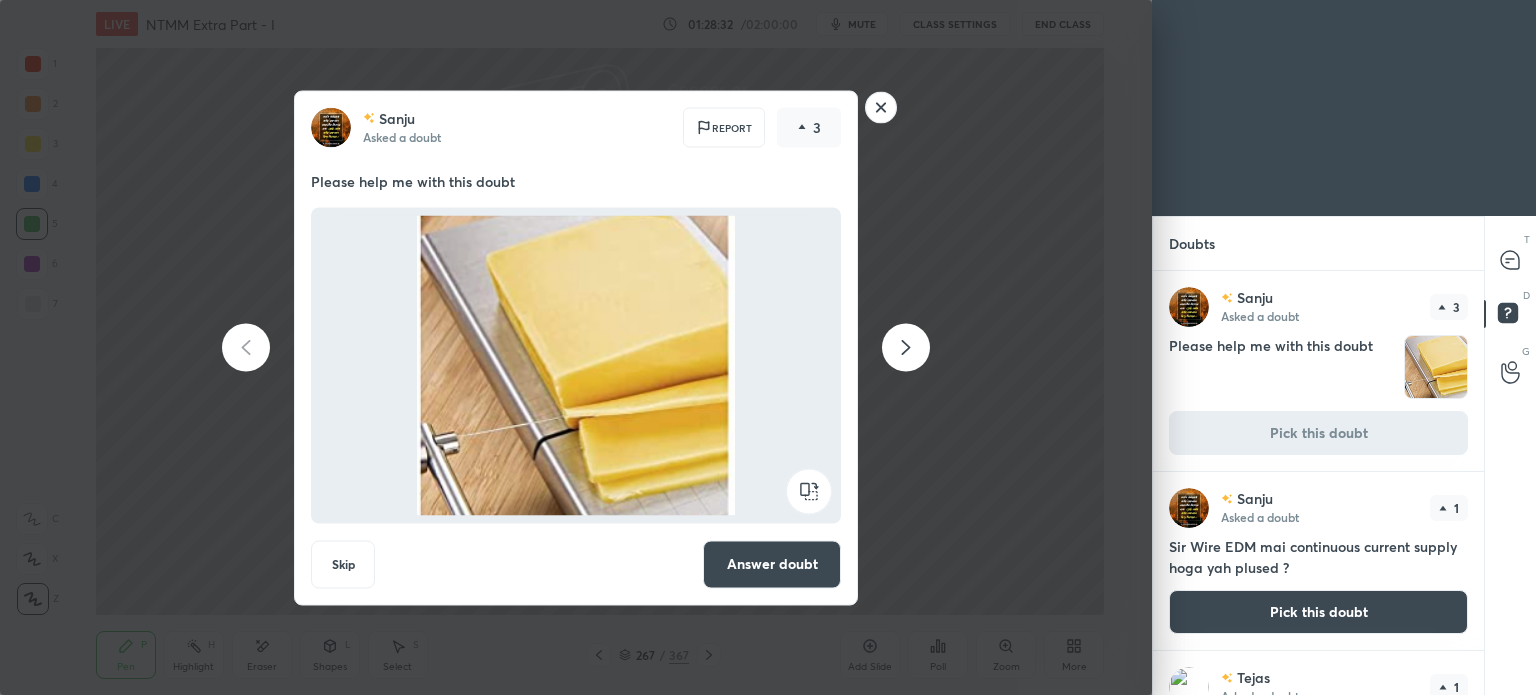 click on "Answer doubt" at bounding box center (772, 564) 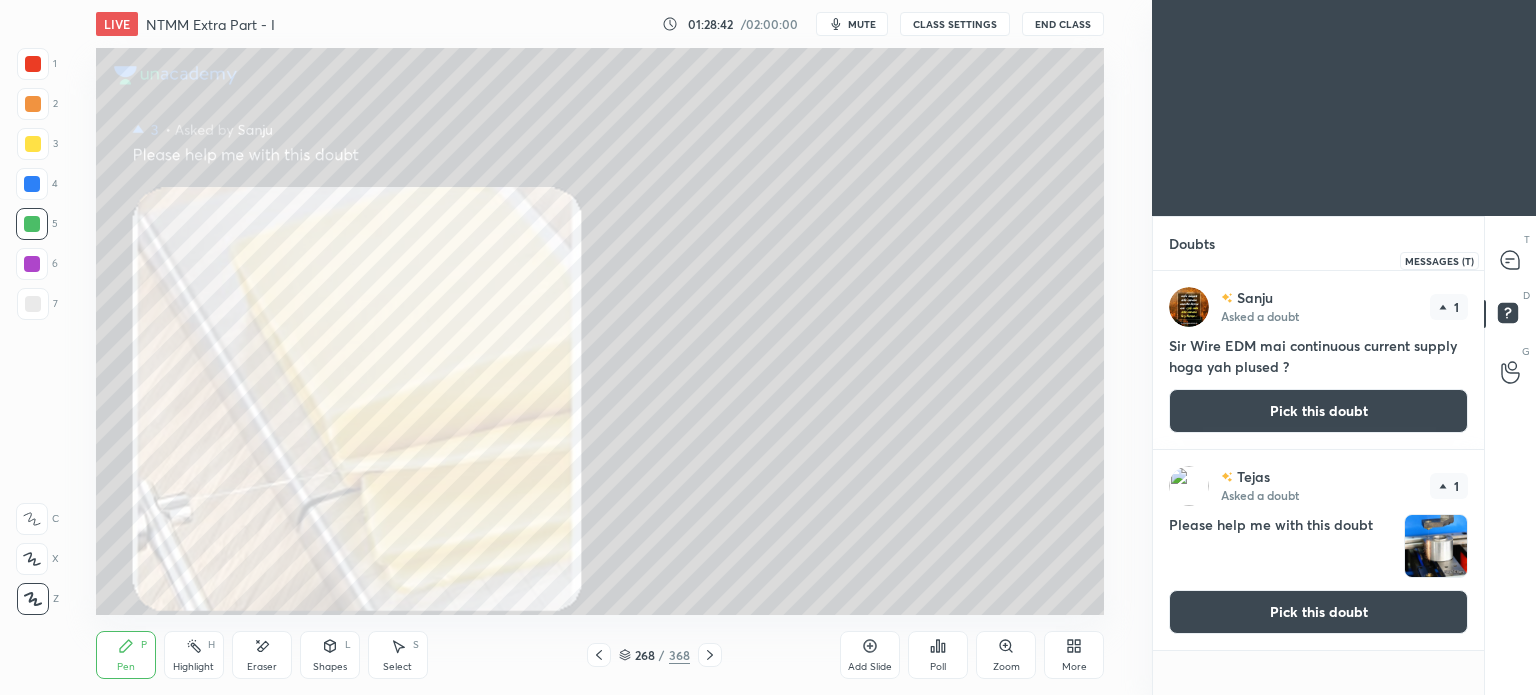 click 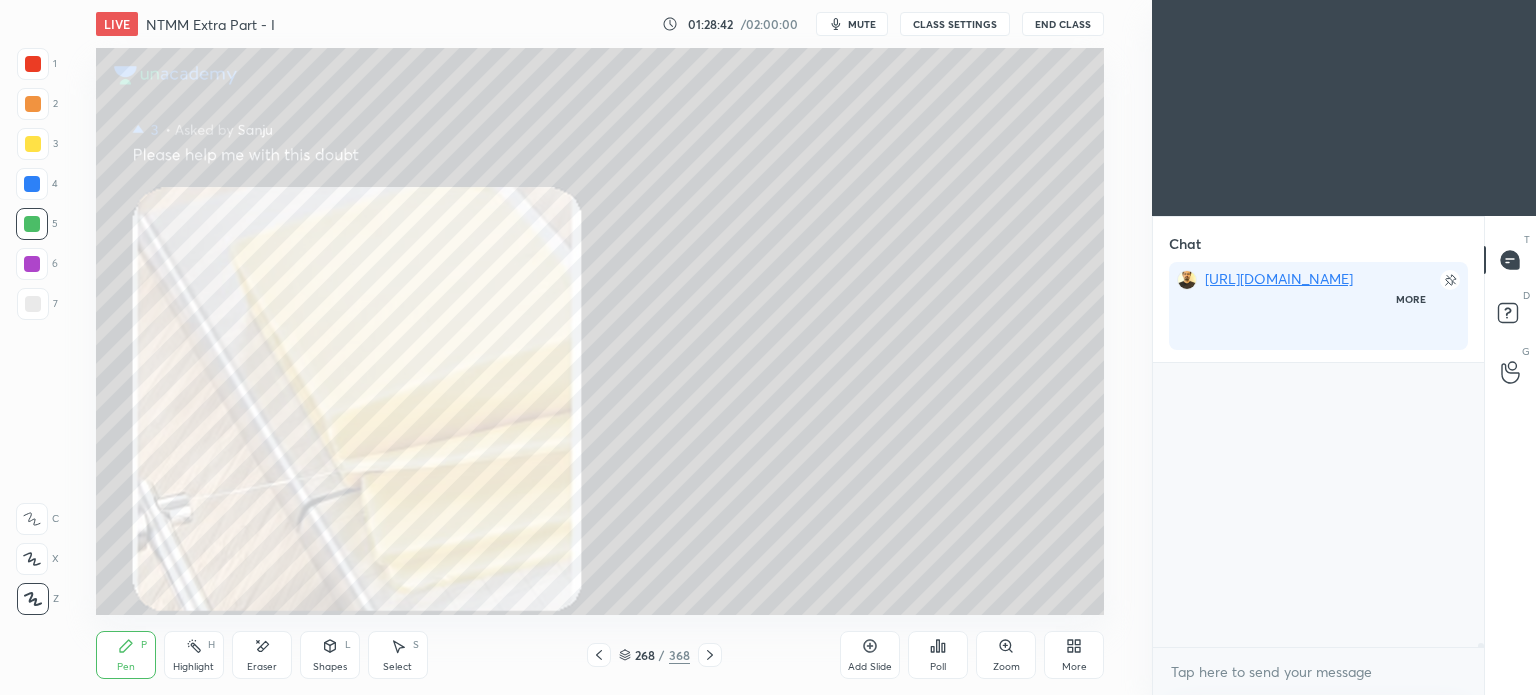 scroll, scrollTop: 362, scrollLeft: 325, axis: both 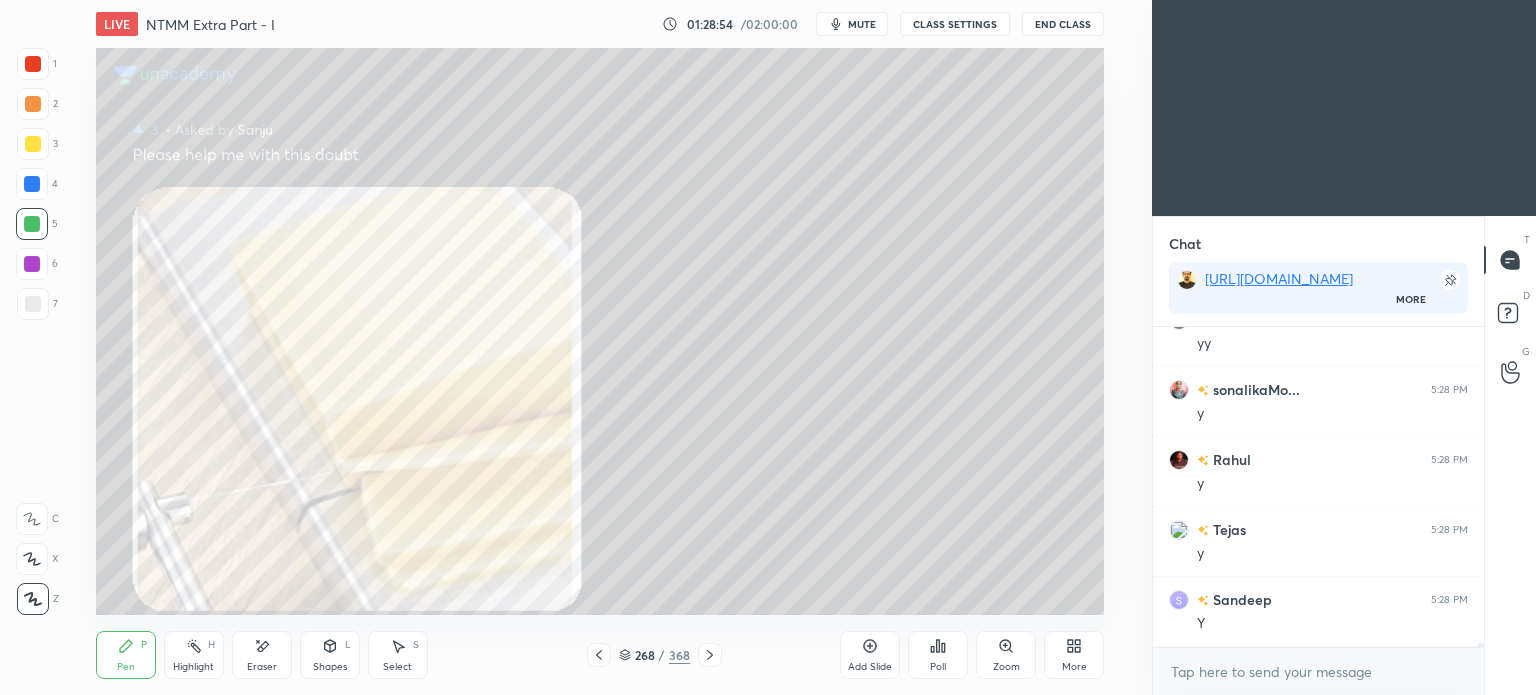 click 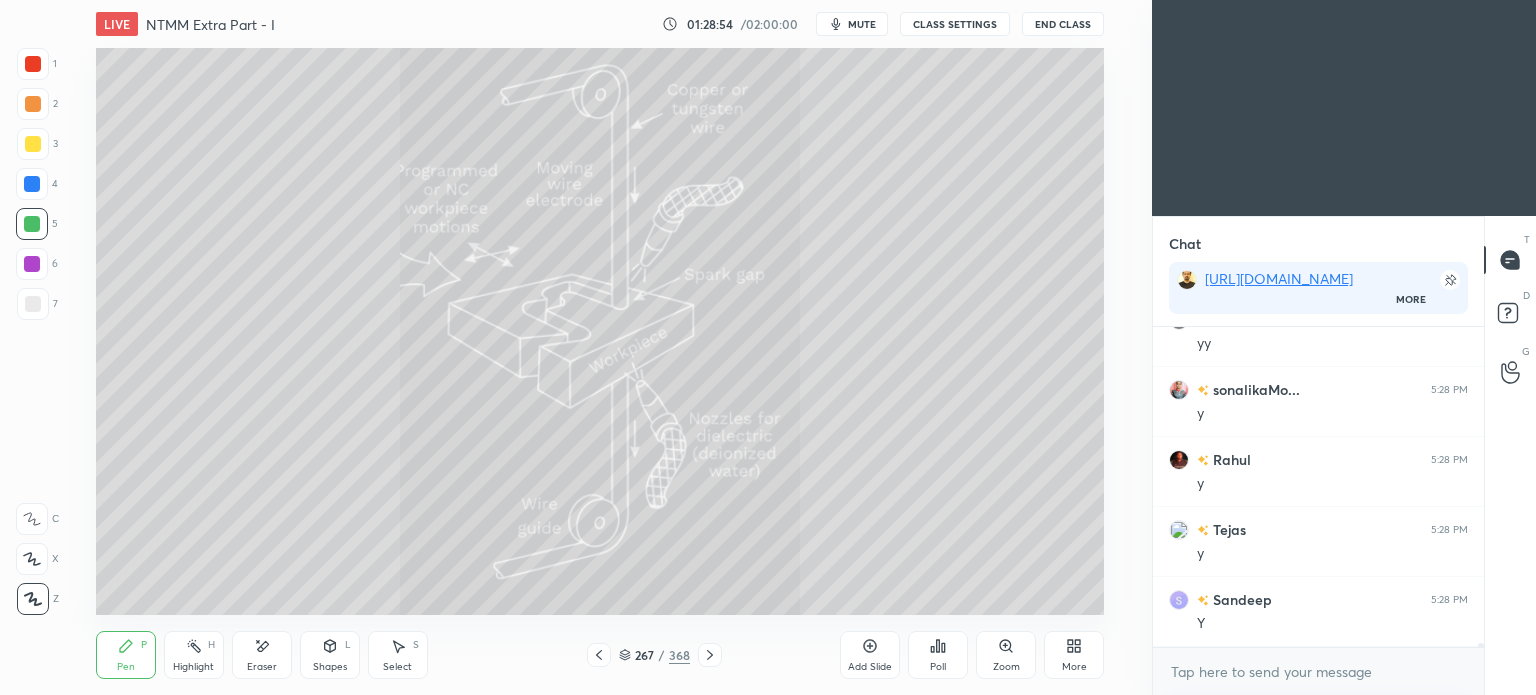 click 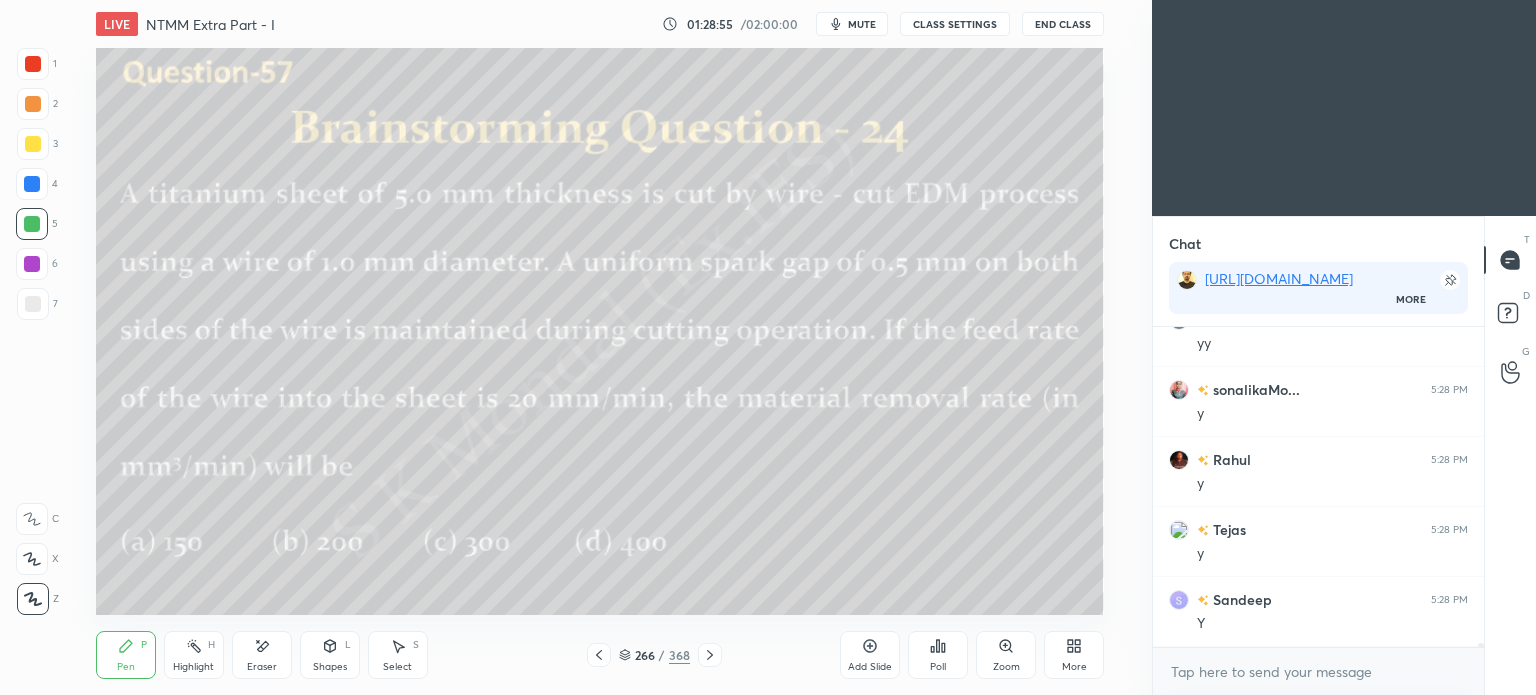 click 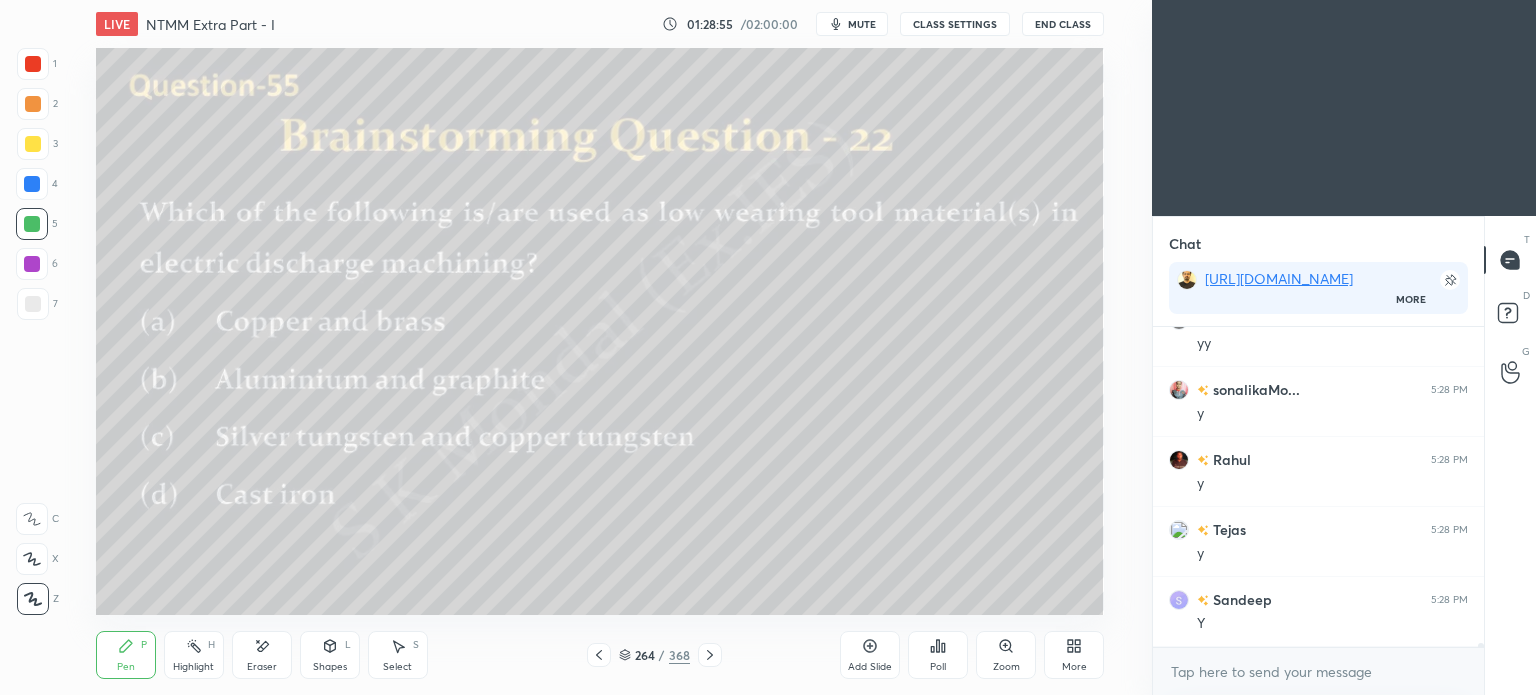click 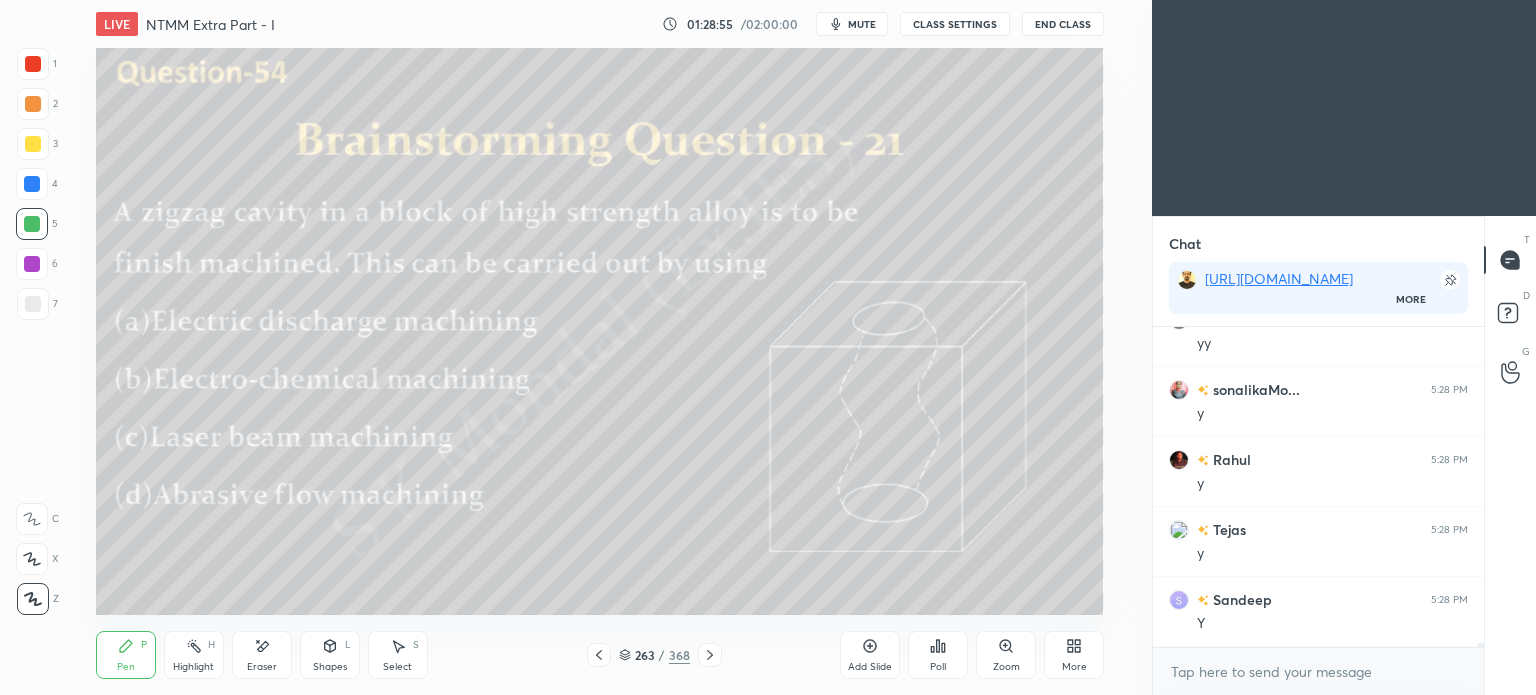 click 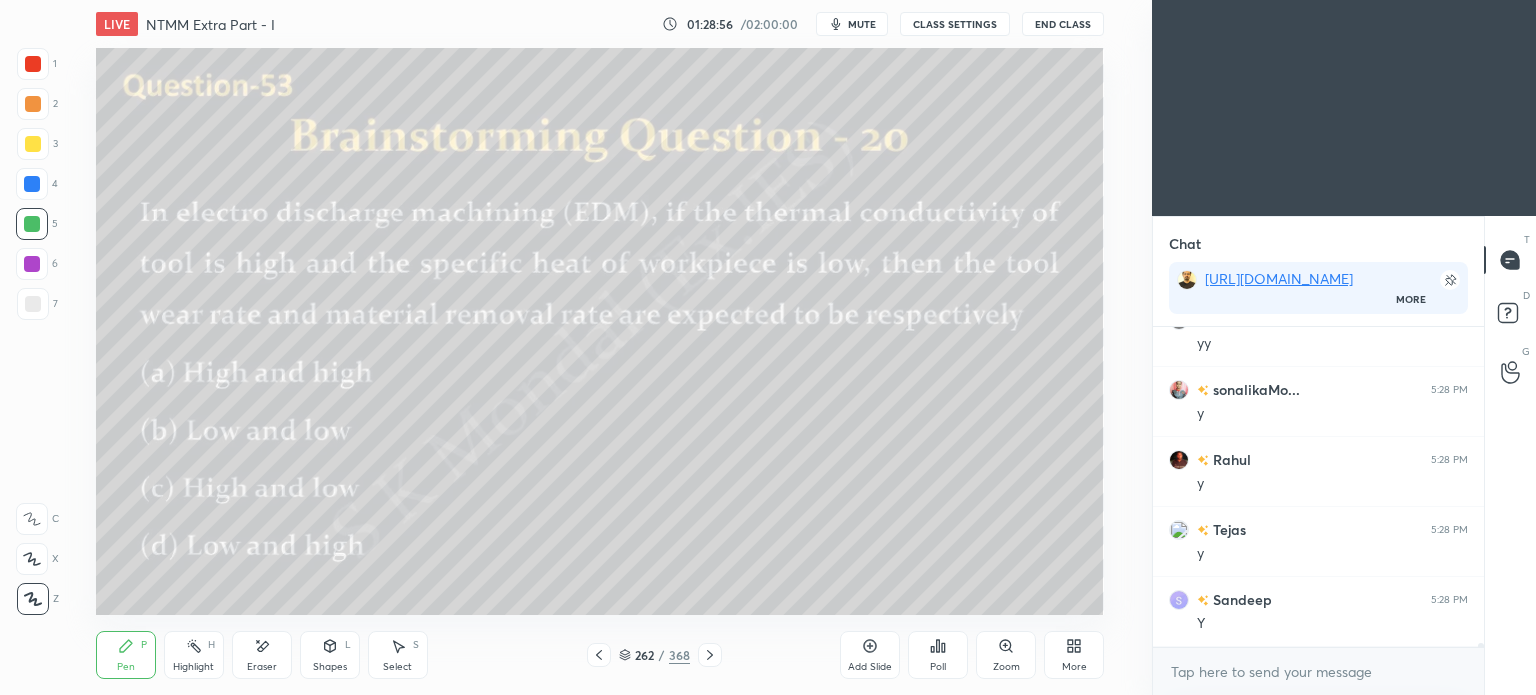 click 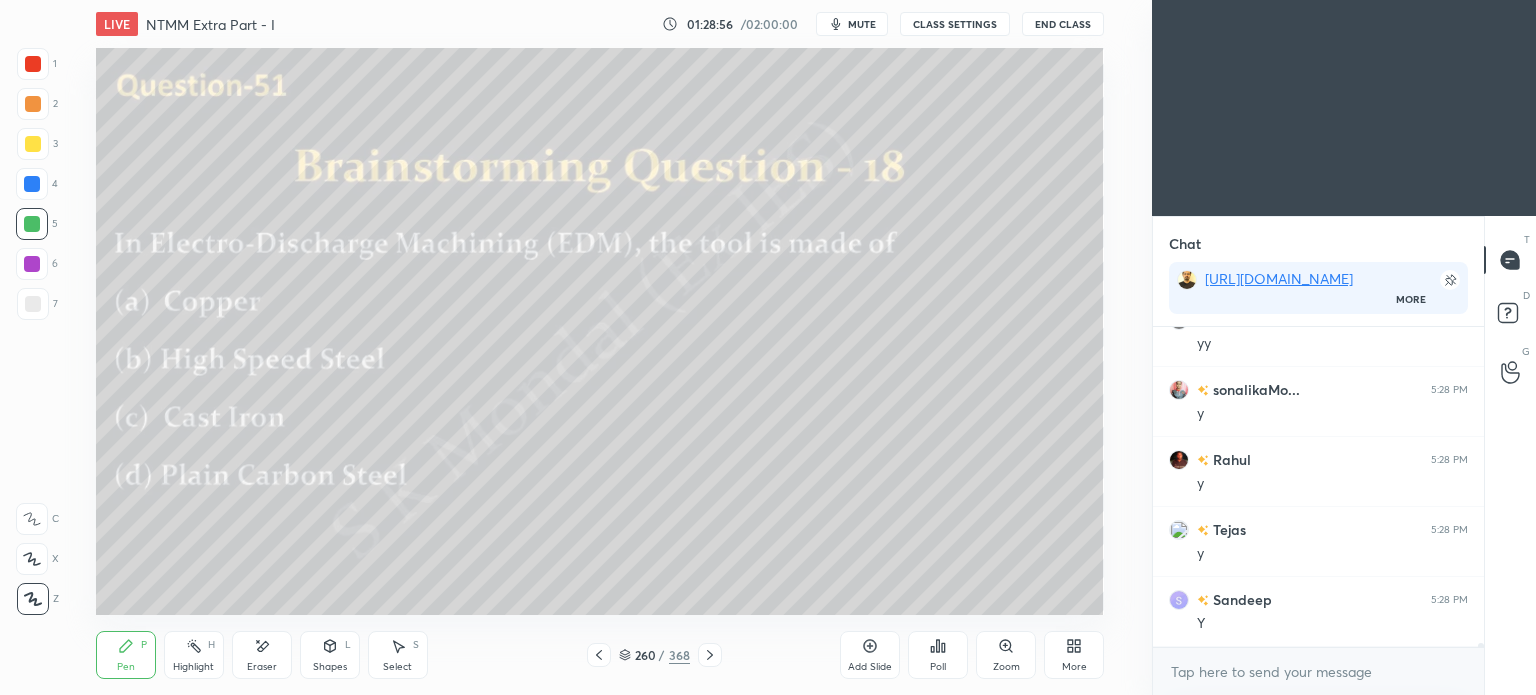 click 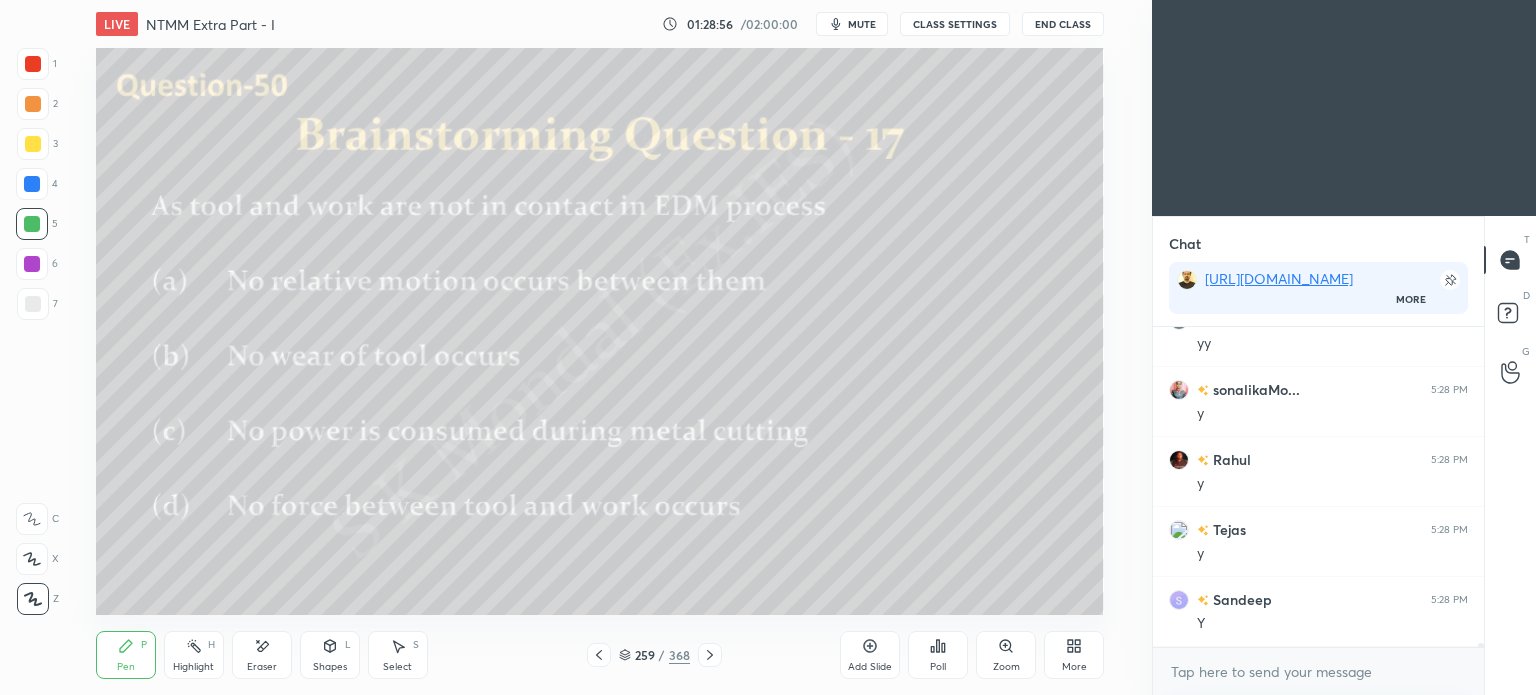 click 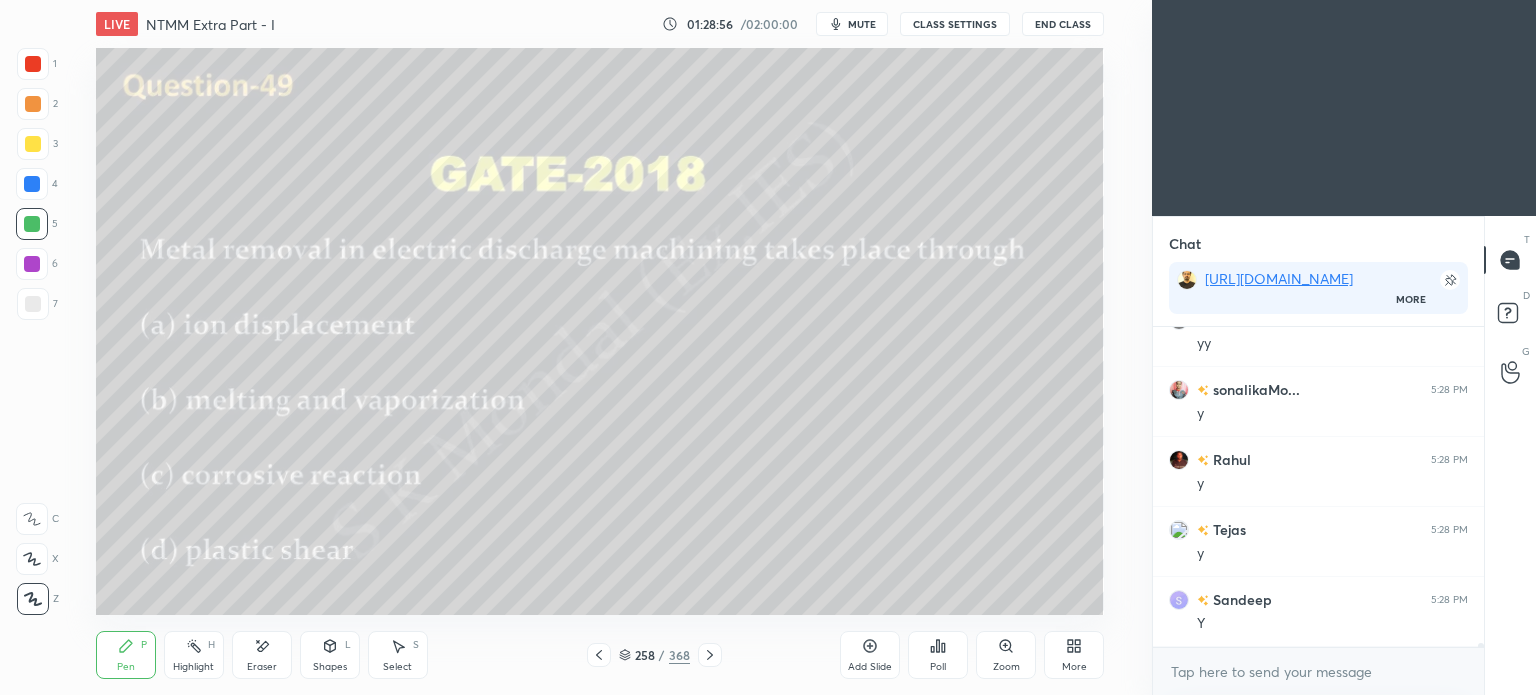 click 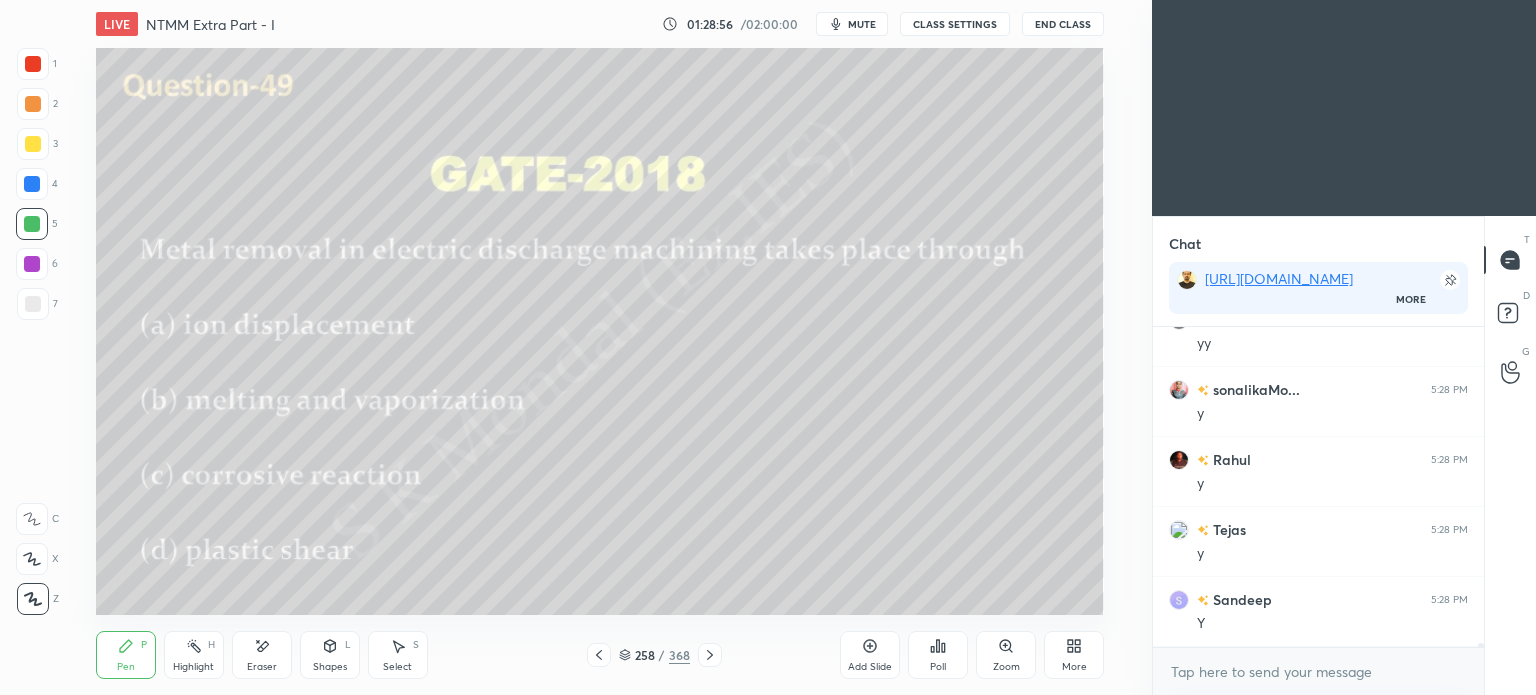 click 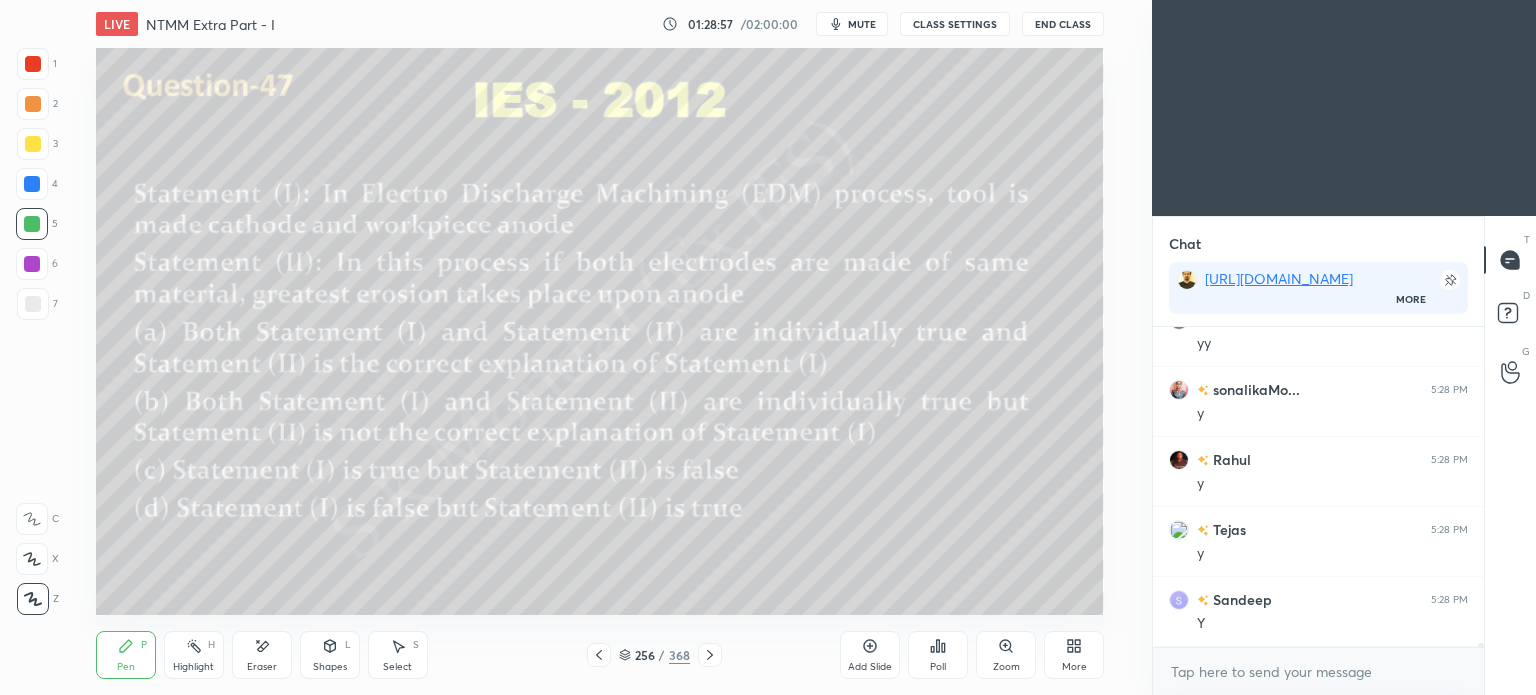 click 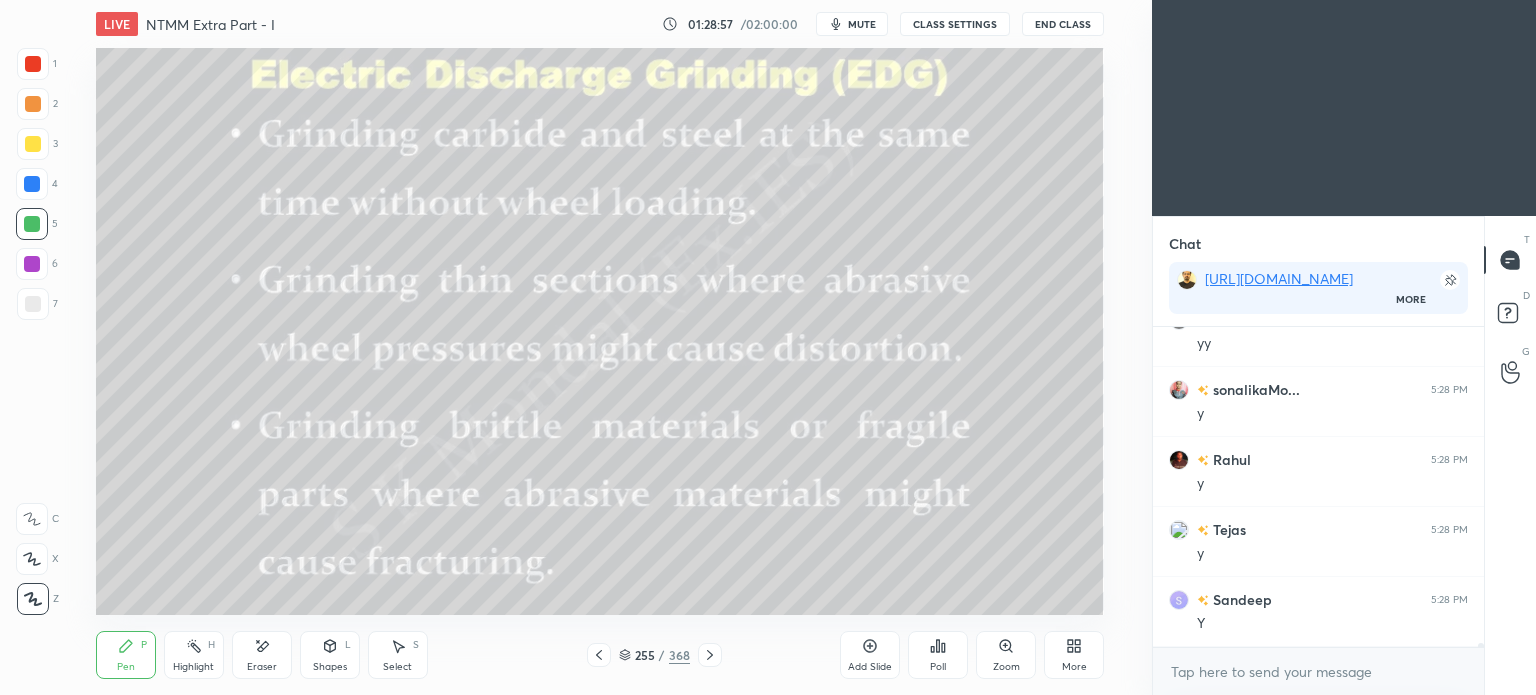 click 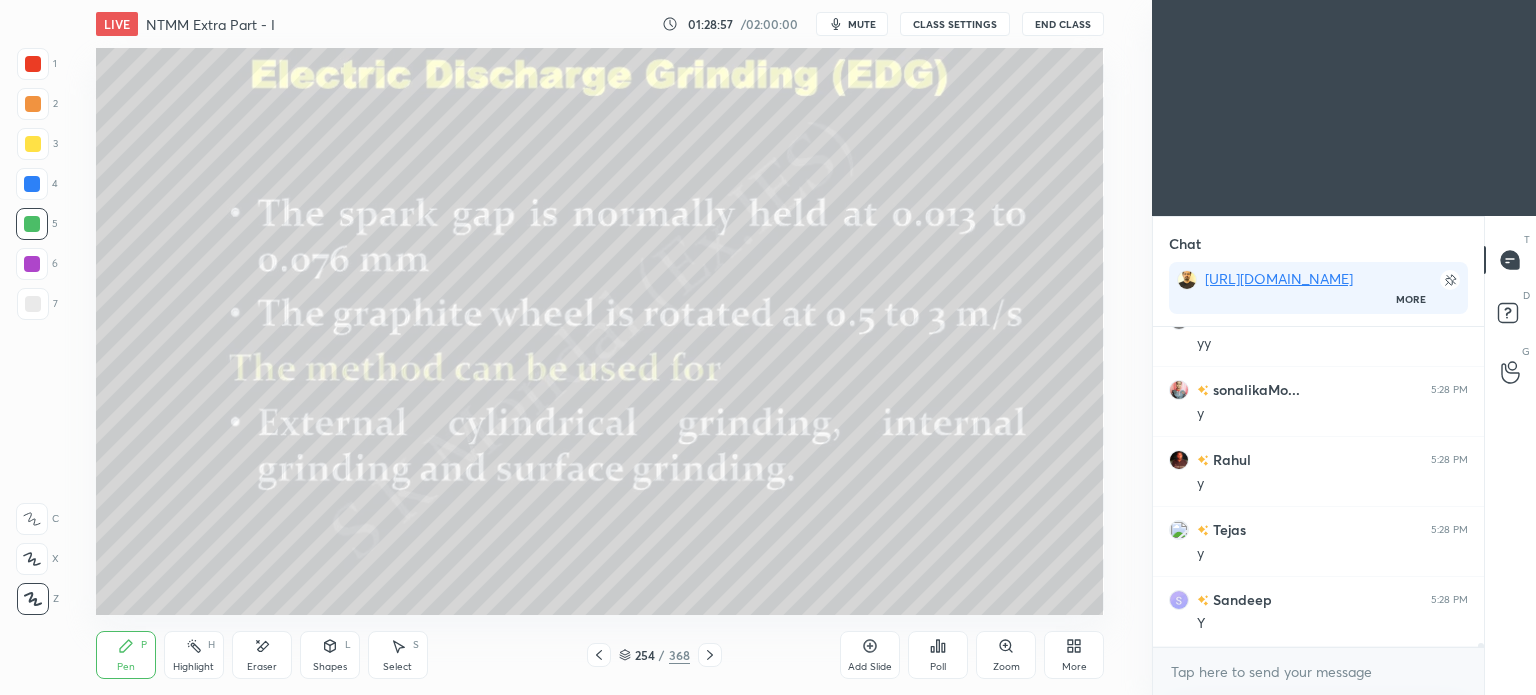 click 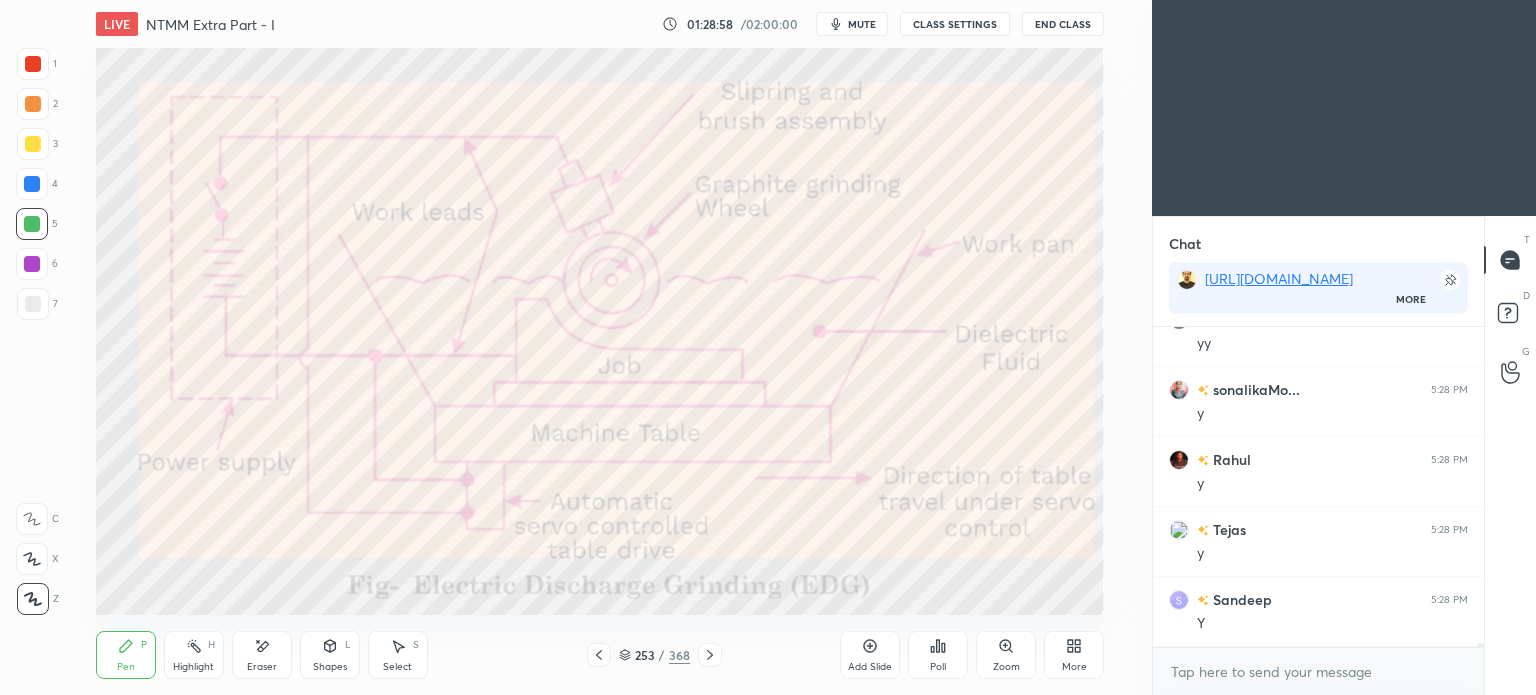 click 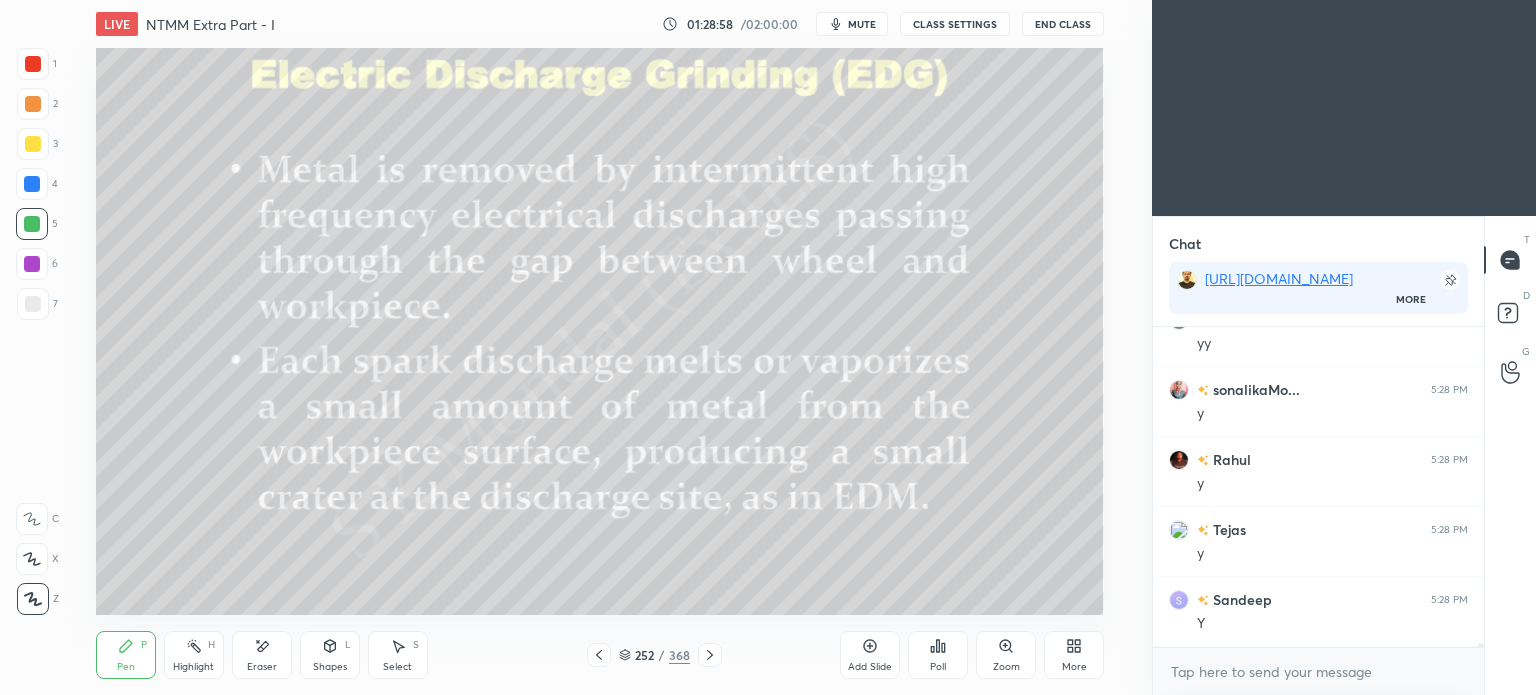 click 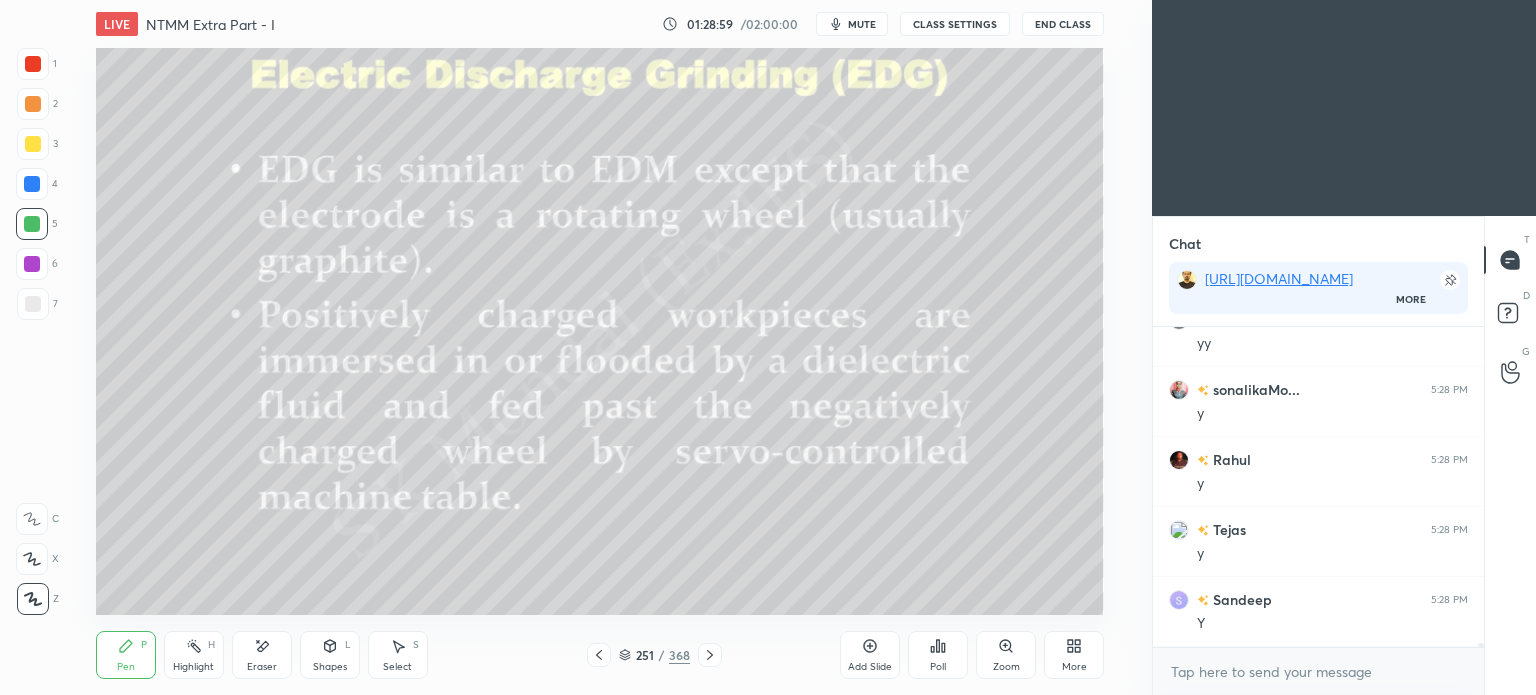click 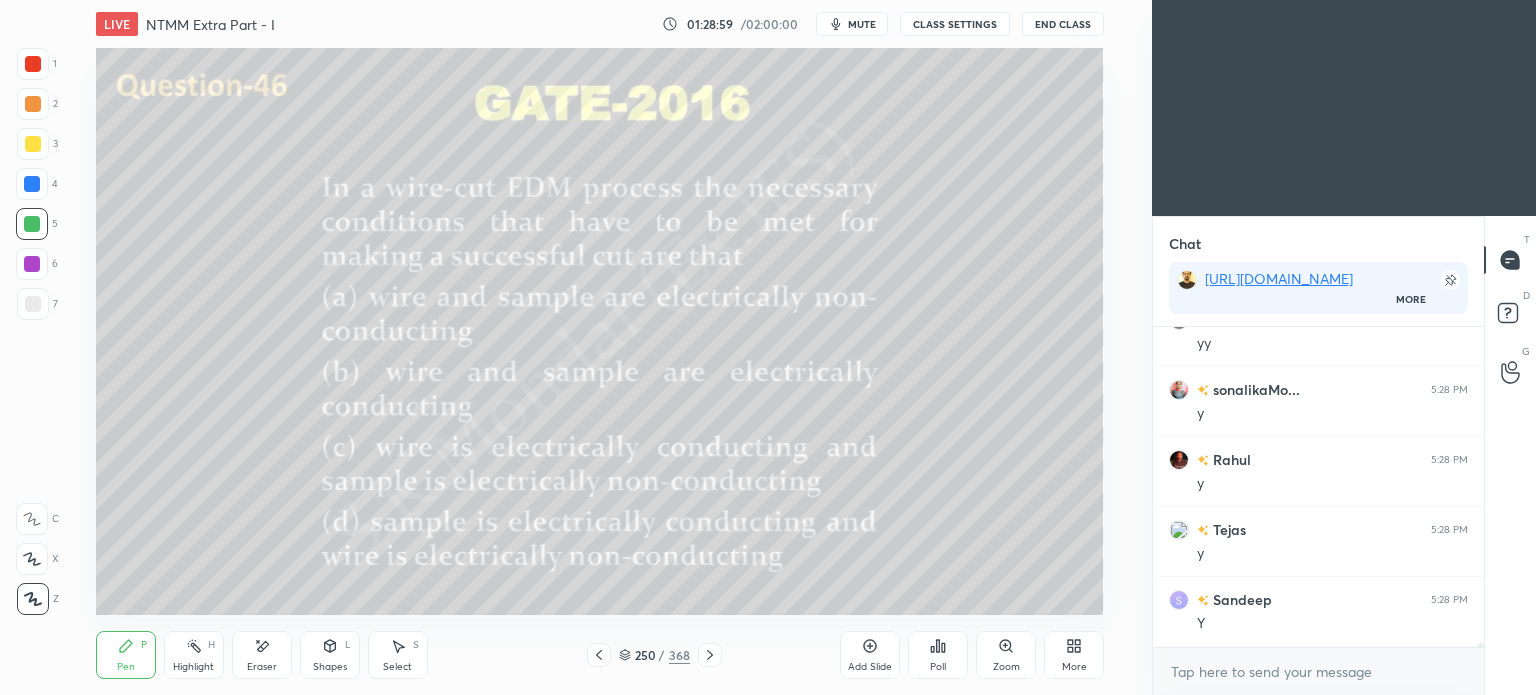 click 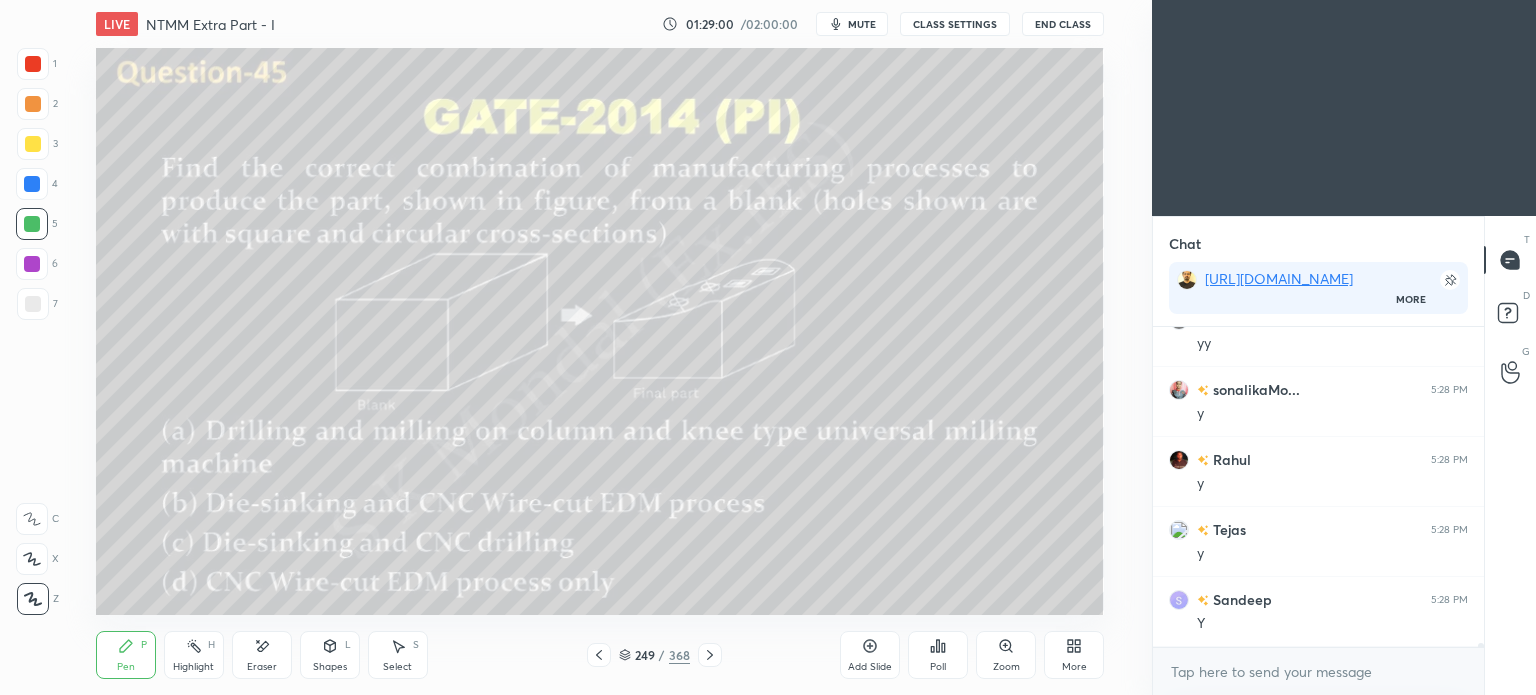 click 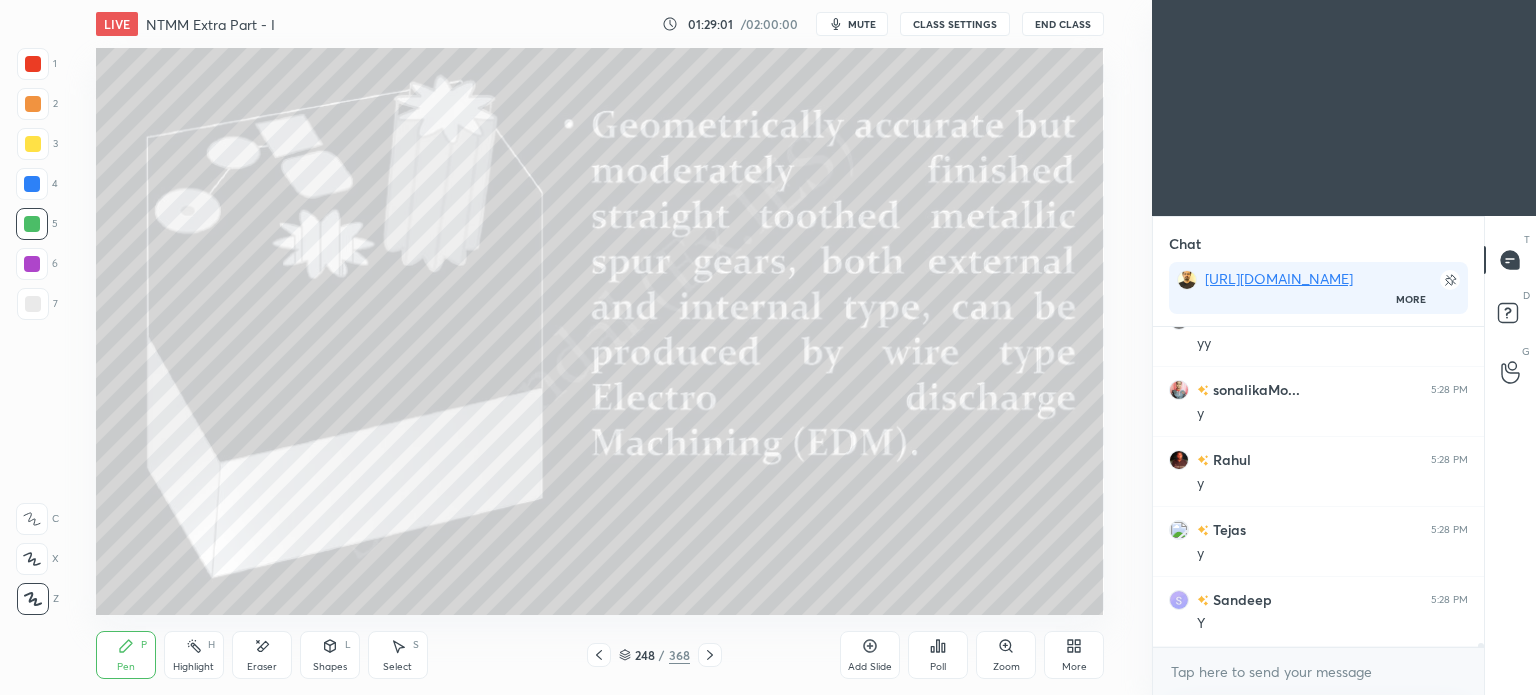 click 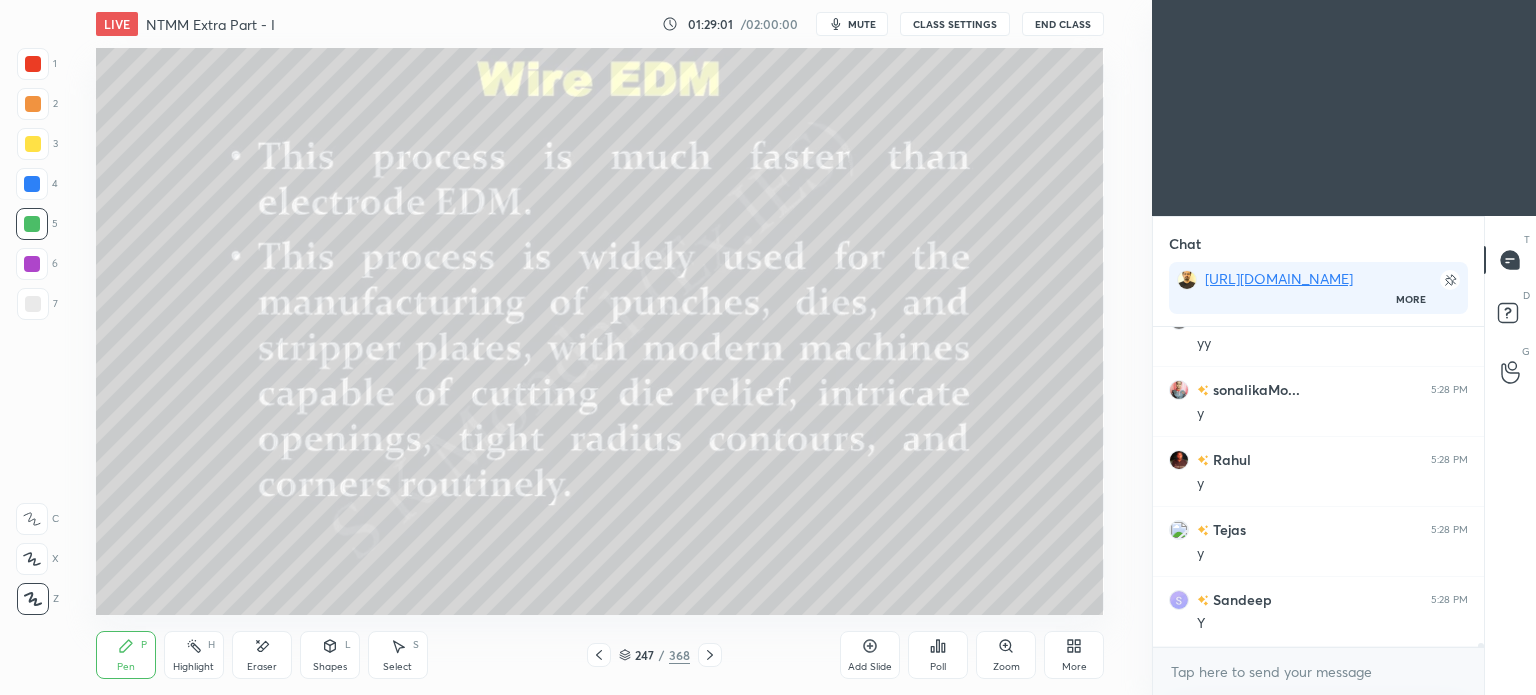 click 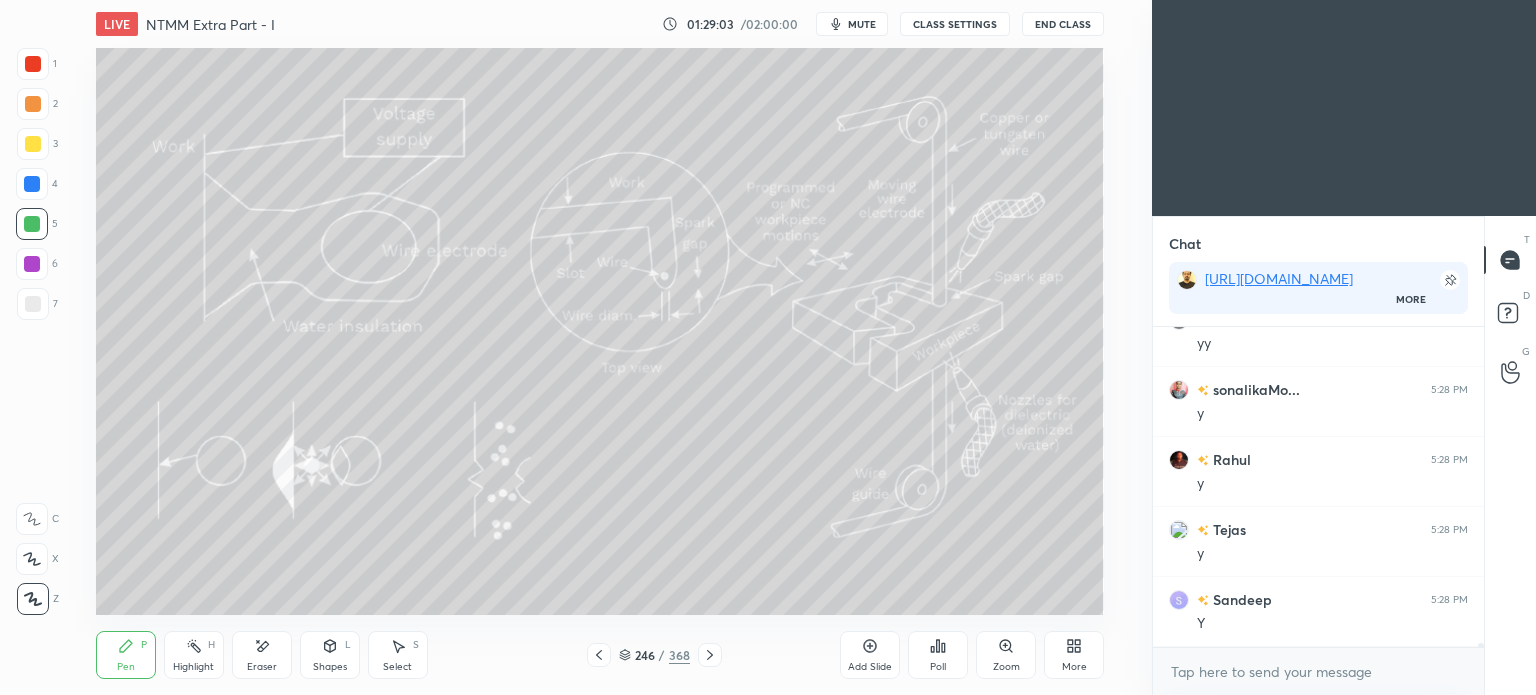 click 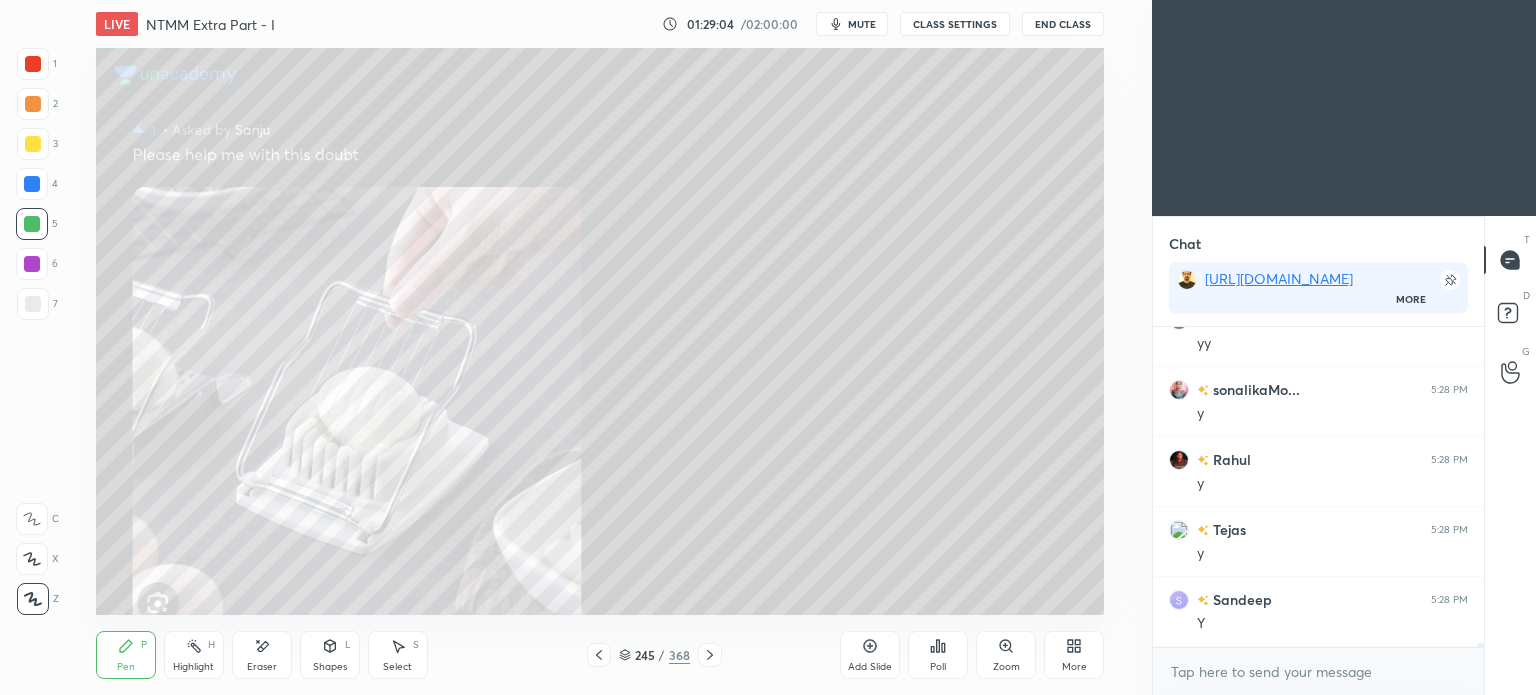 click 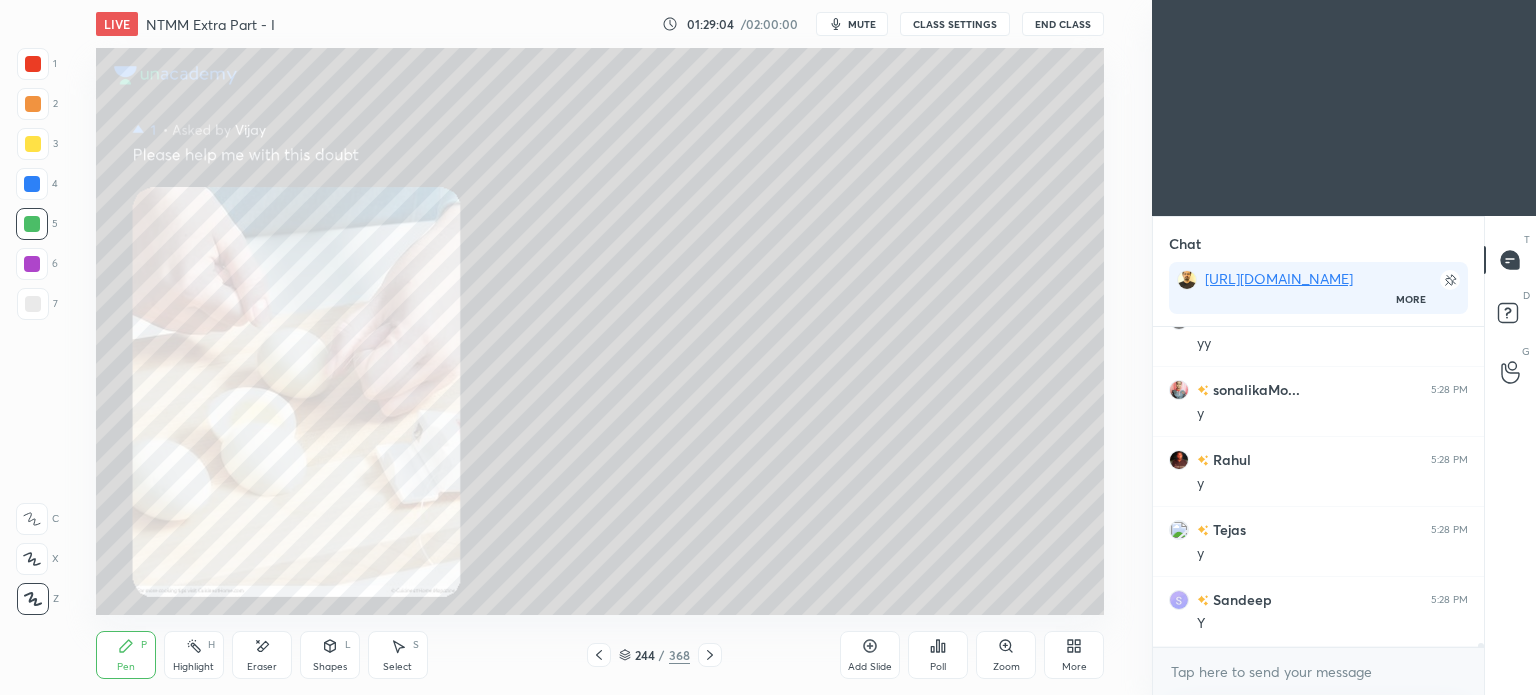 click 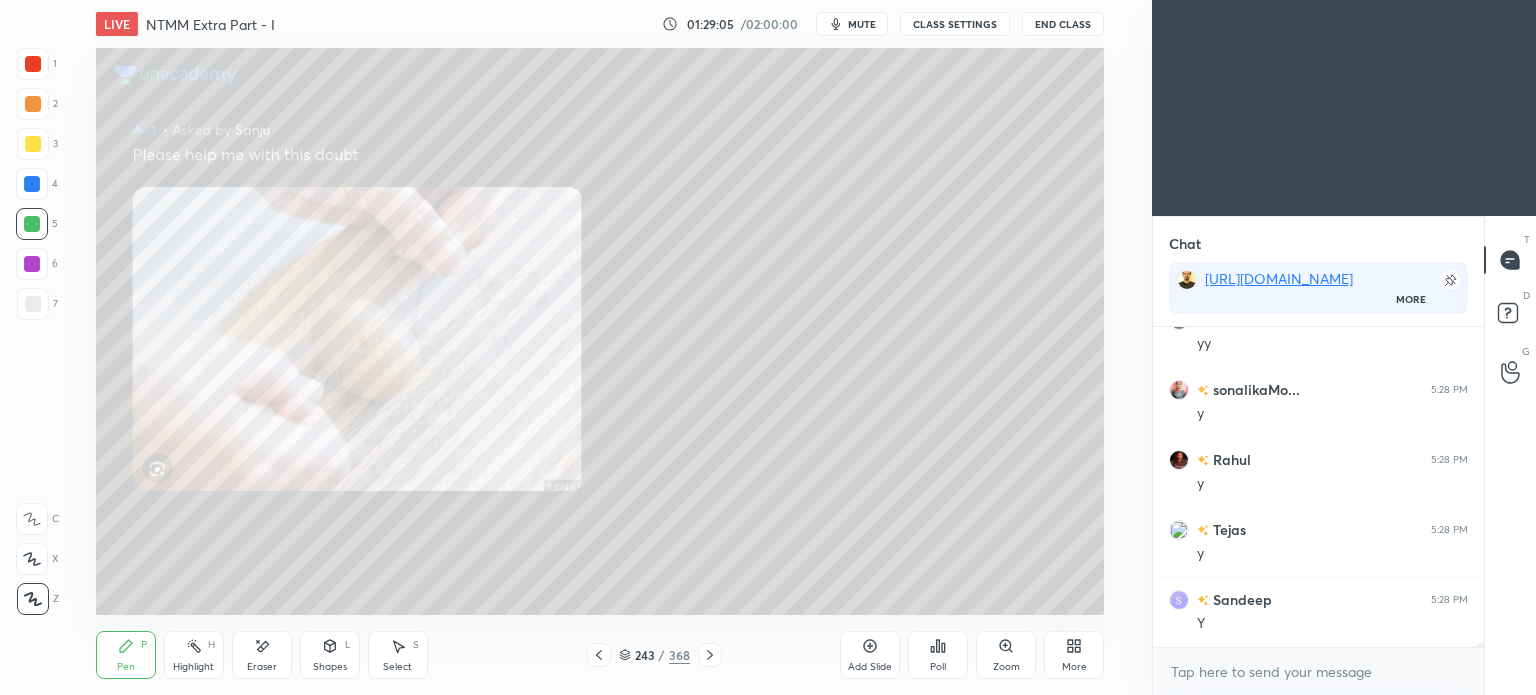click 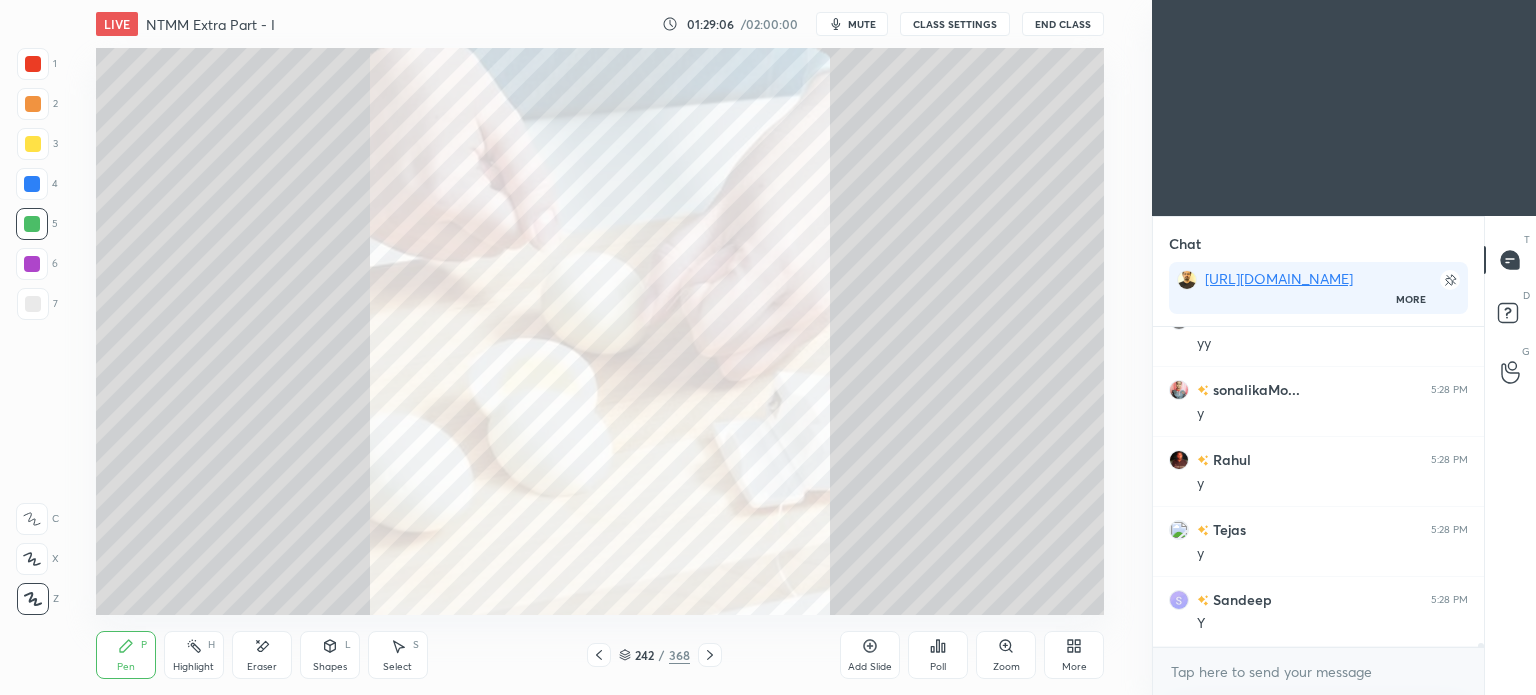 click 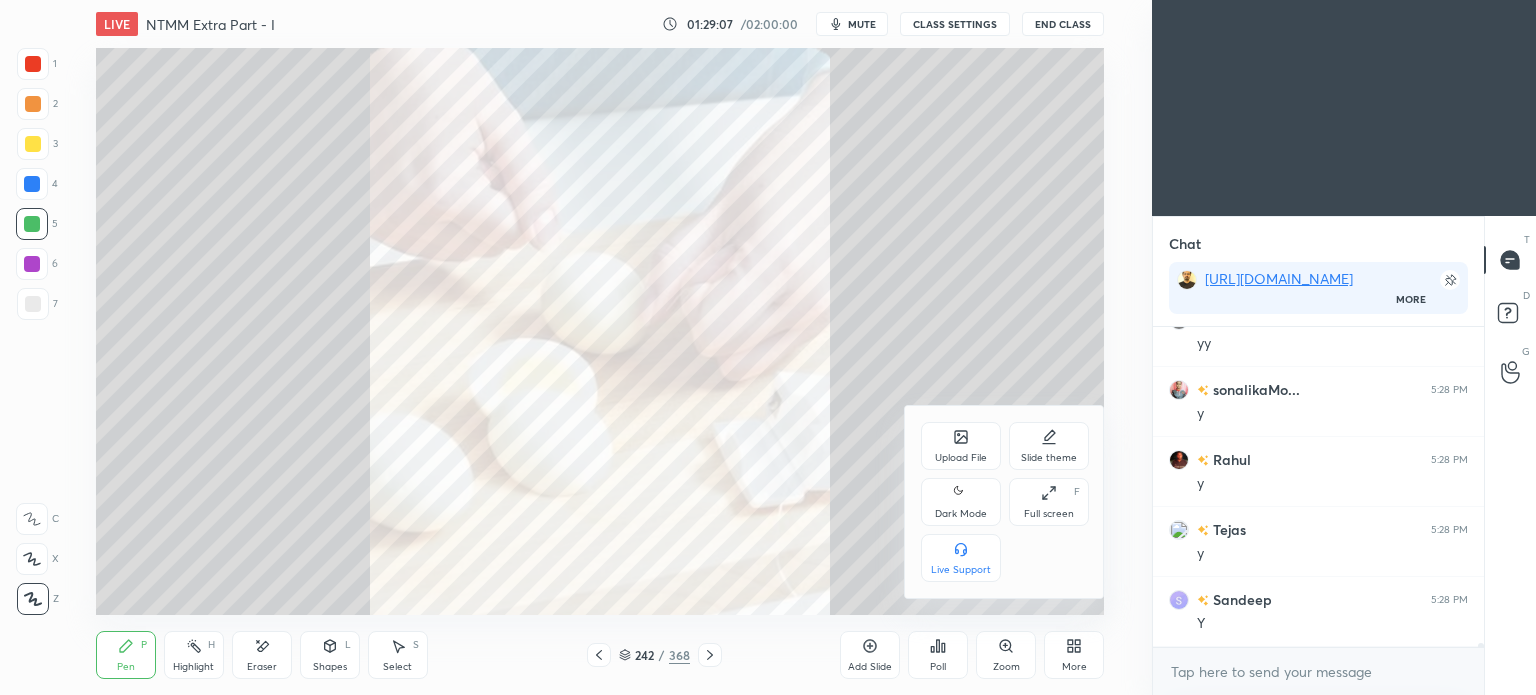 scroll, scrollTop: 28162, scrollLeft: 0, axis: vertical 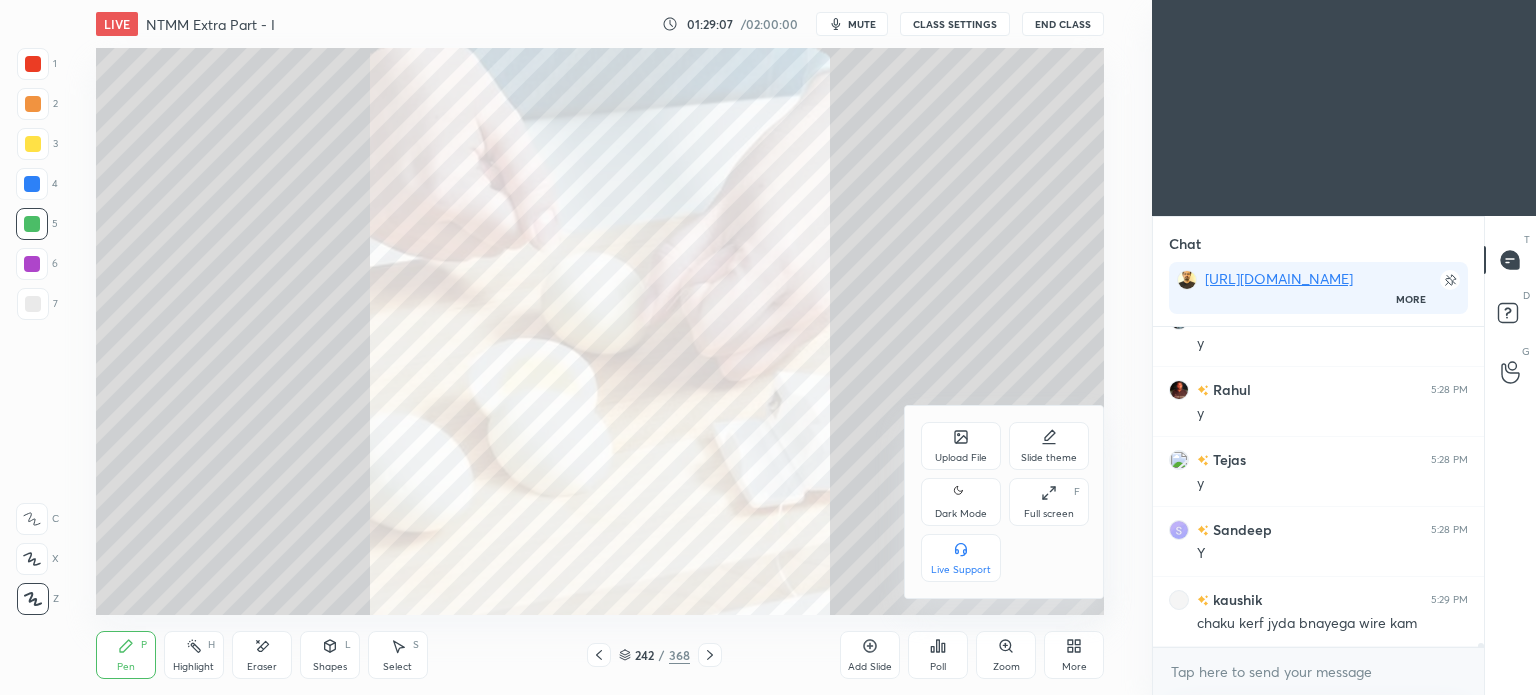 click on "Upload File" at bounding box center [961, 458] 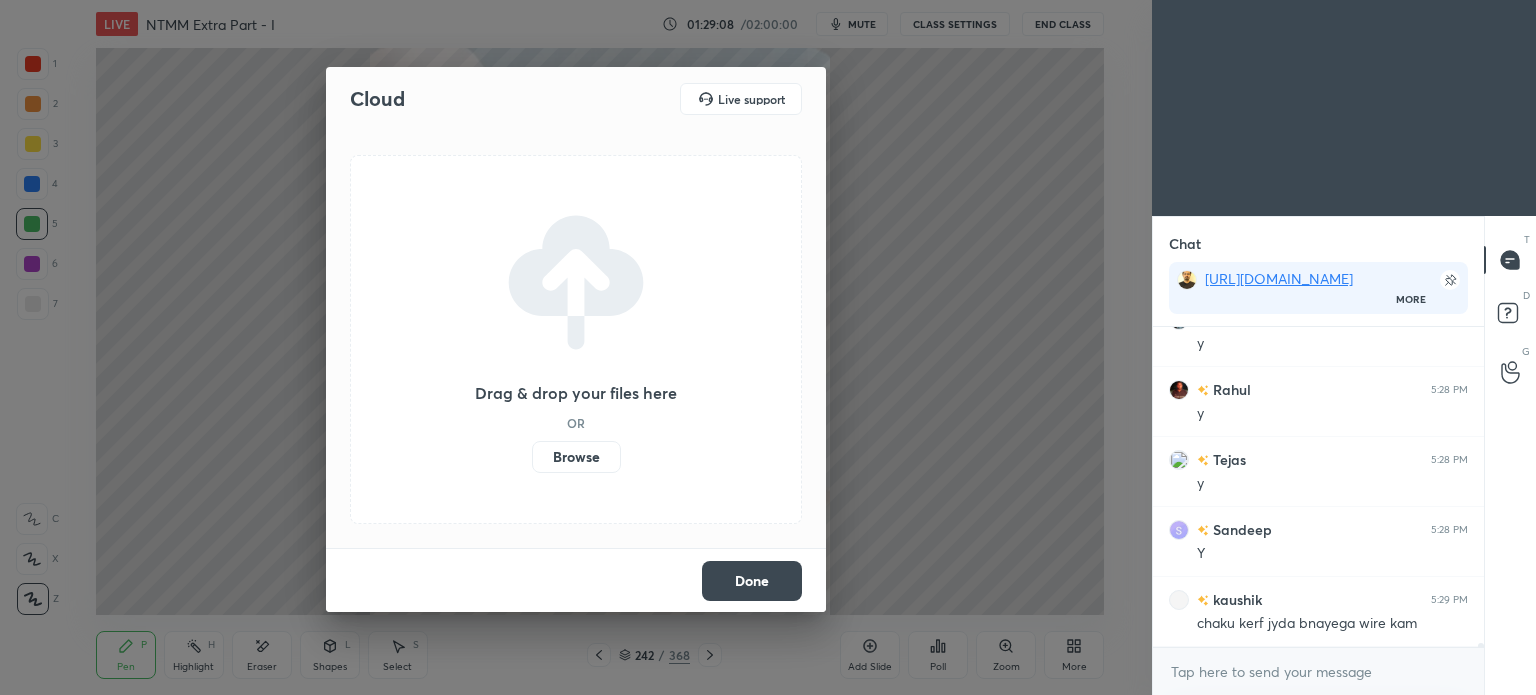 click on "Browse" at bounding box center [576, 457] 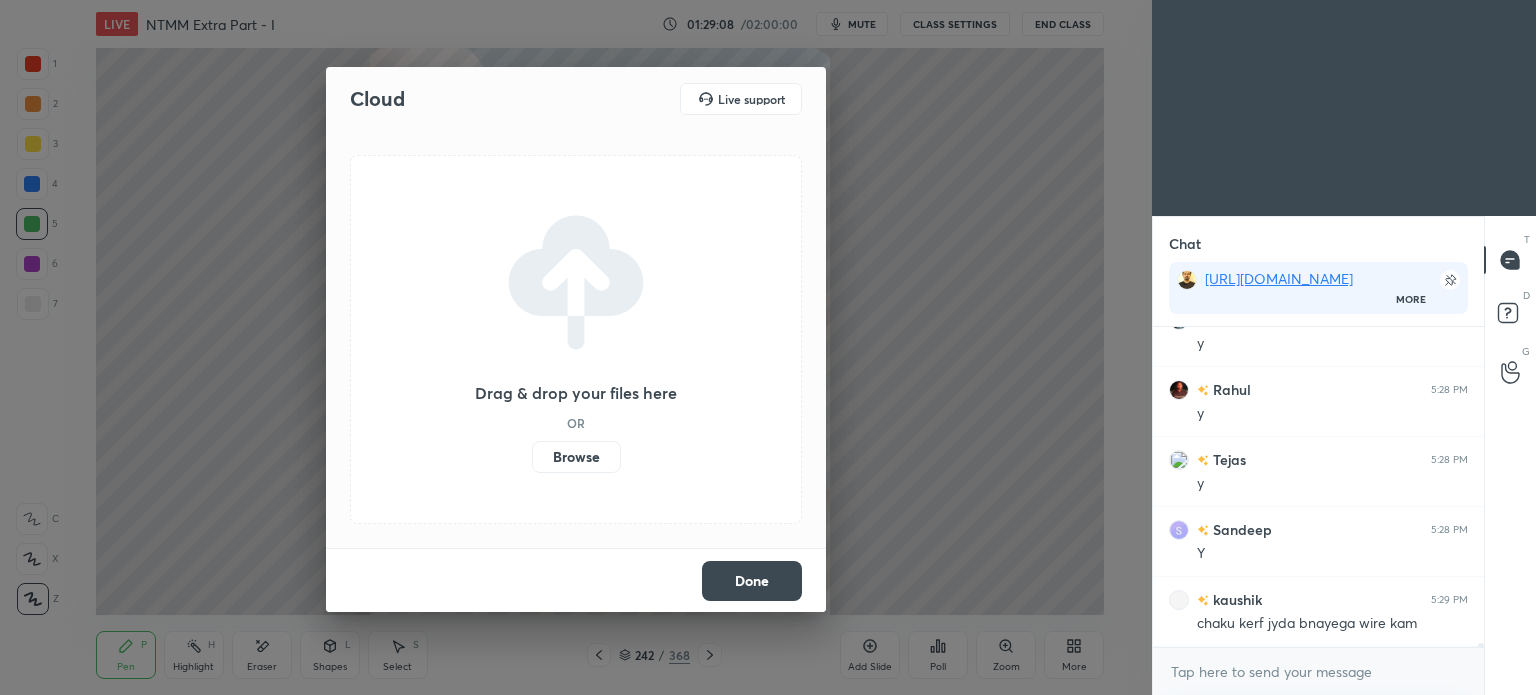 click on "Browse" at bounding box center [532, 457] 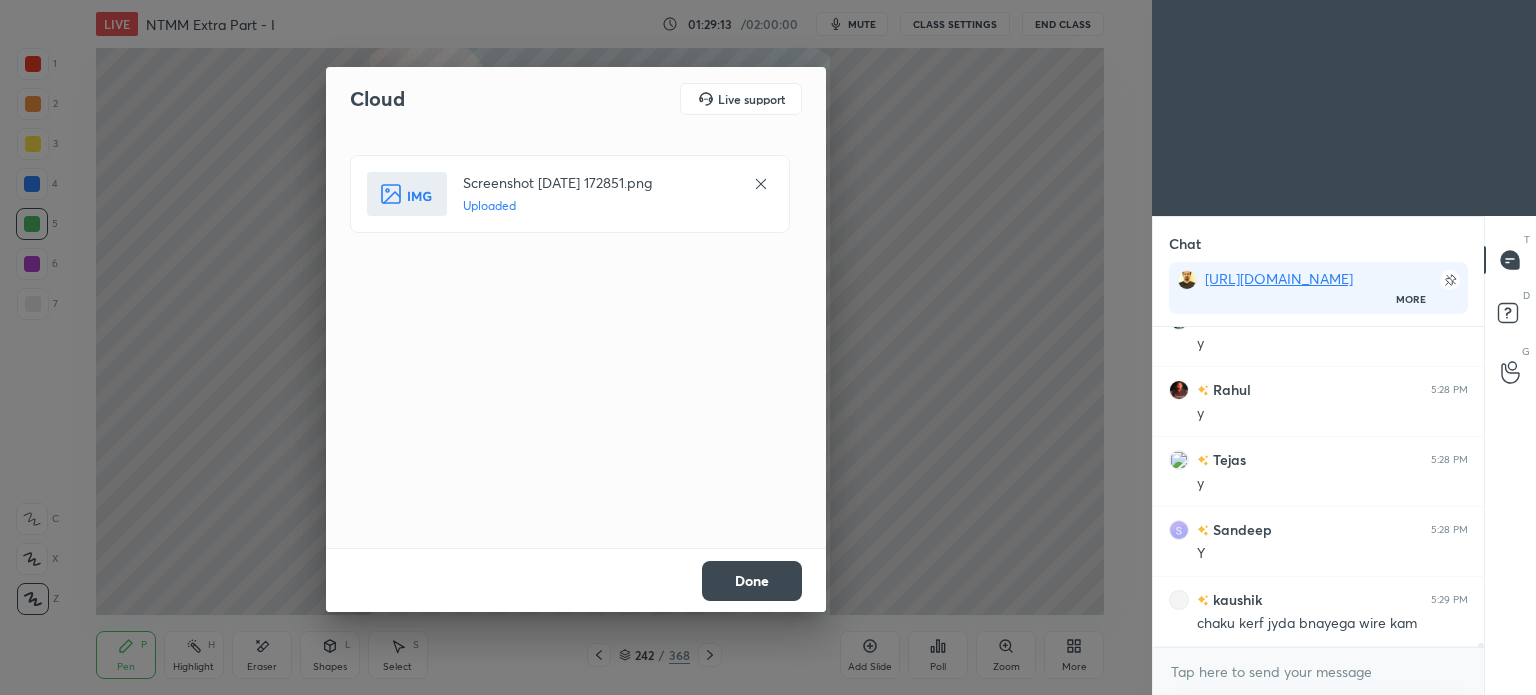 click on "Done" at bounding box center [752, 581] 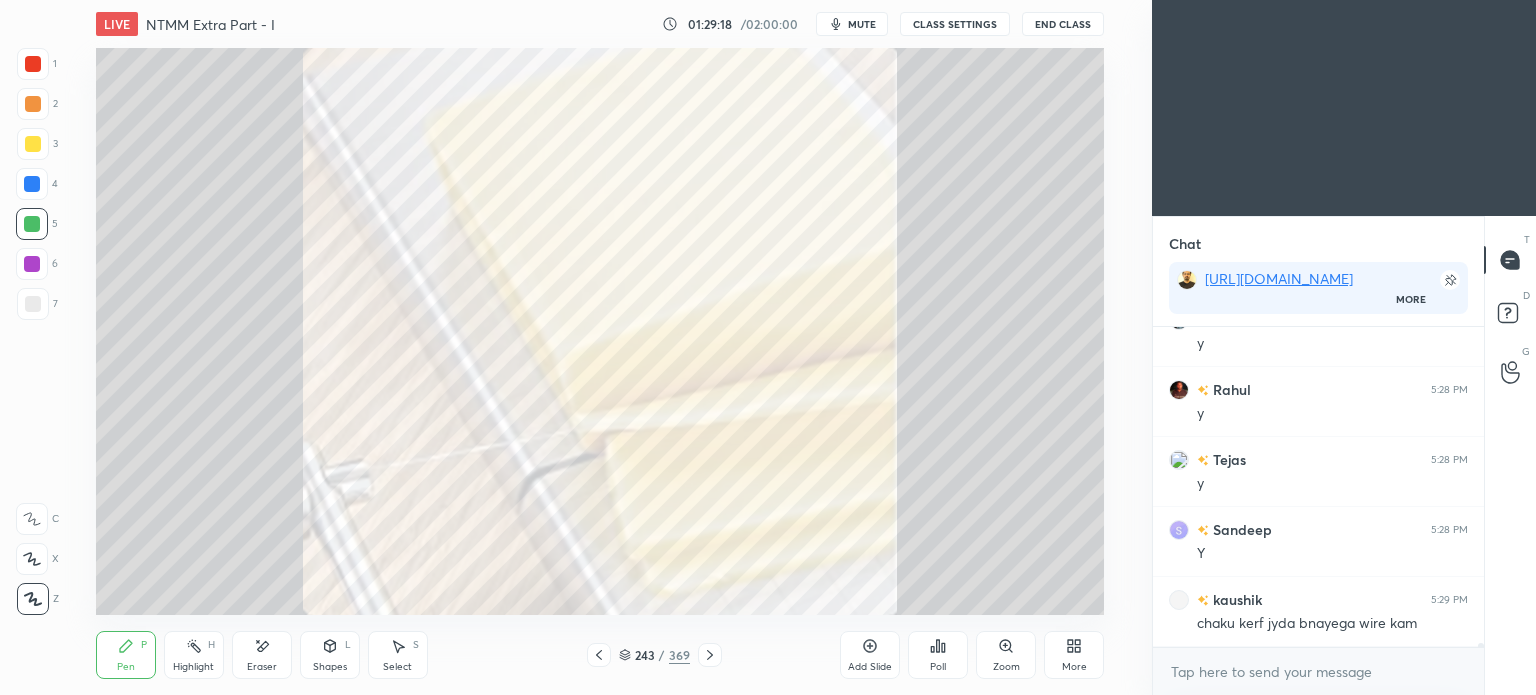 click 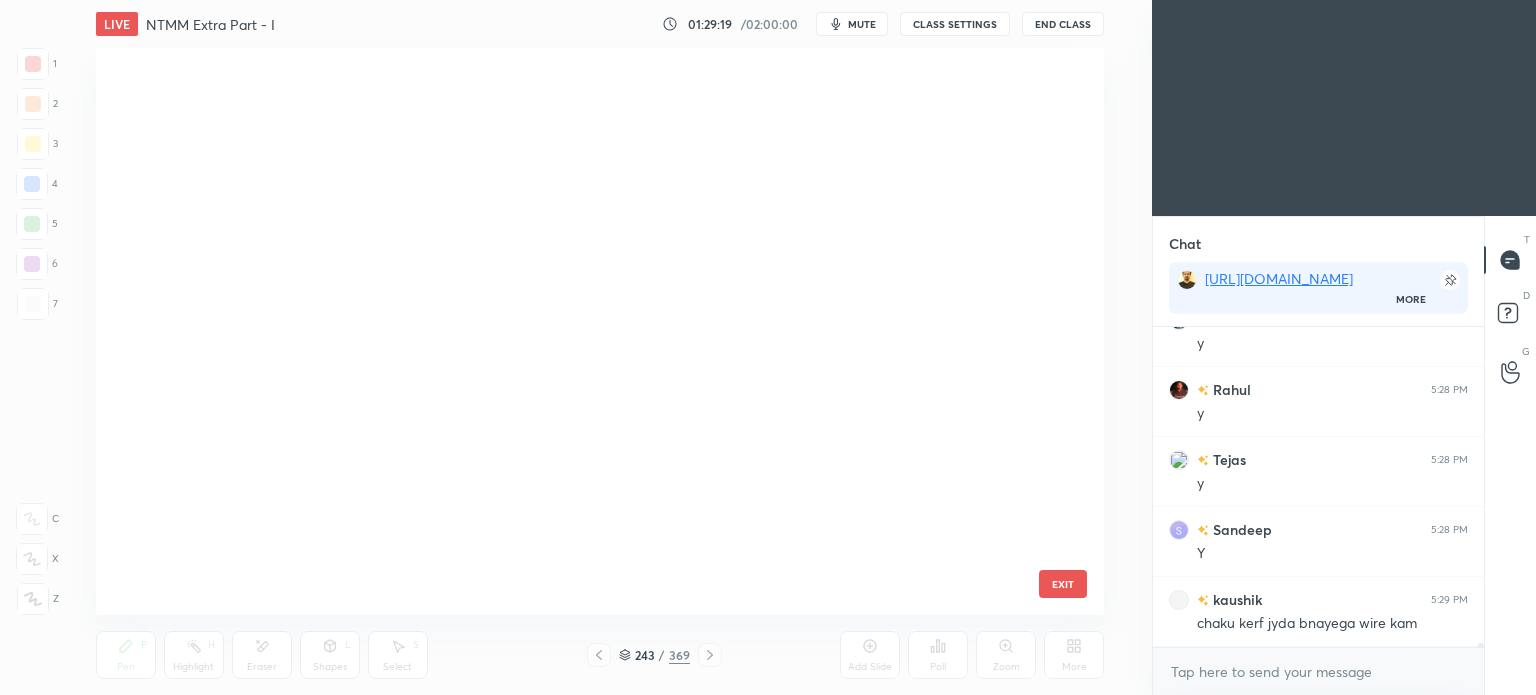 scroll, scrollTop: 13527, scrollLeft: 0, axis: vertical 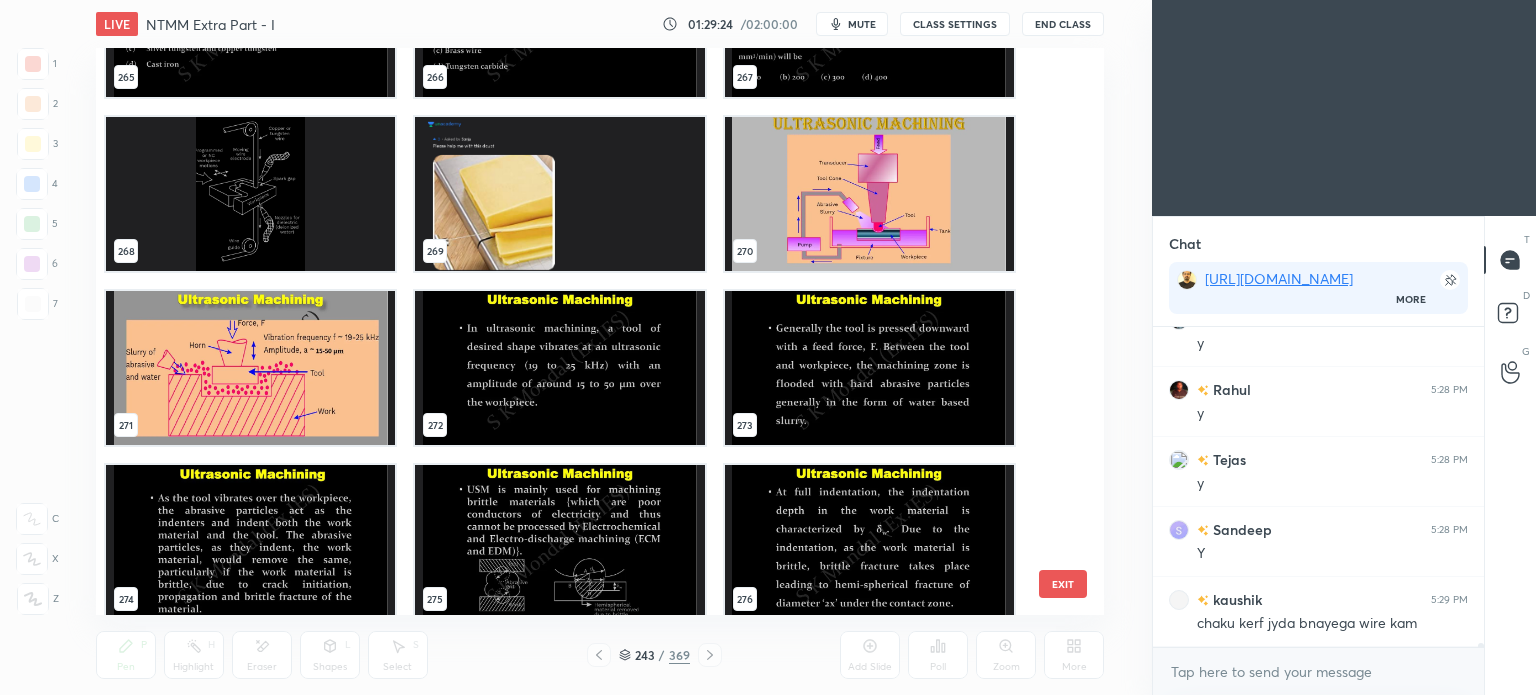 click at bounding box center (559, 194) 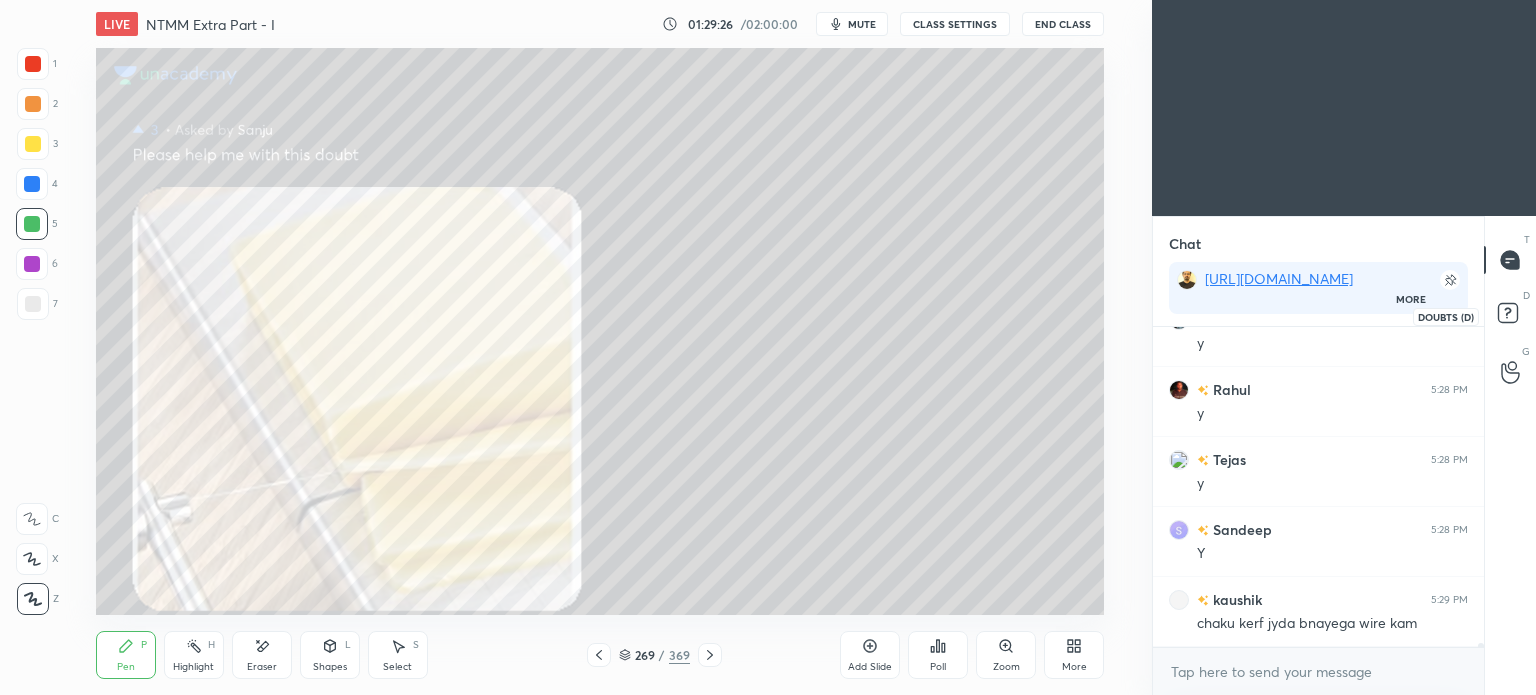 click 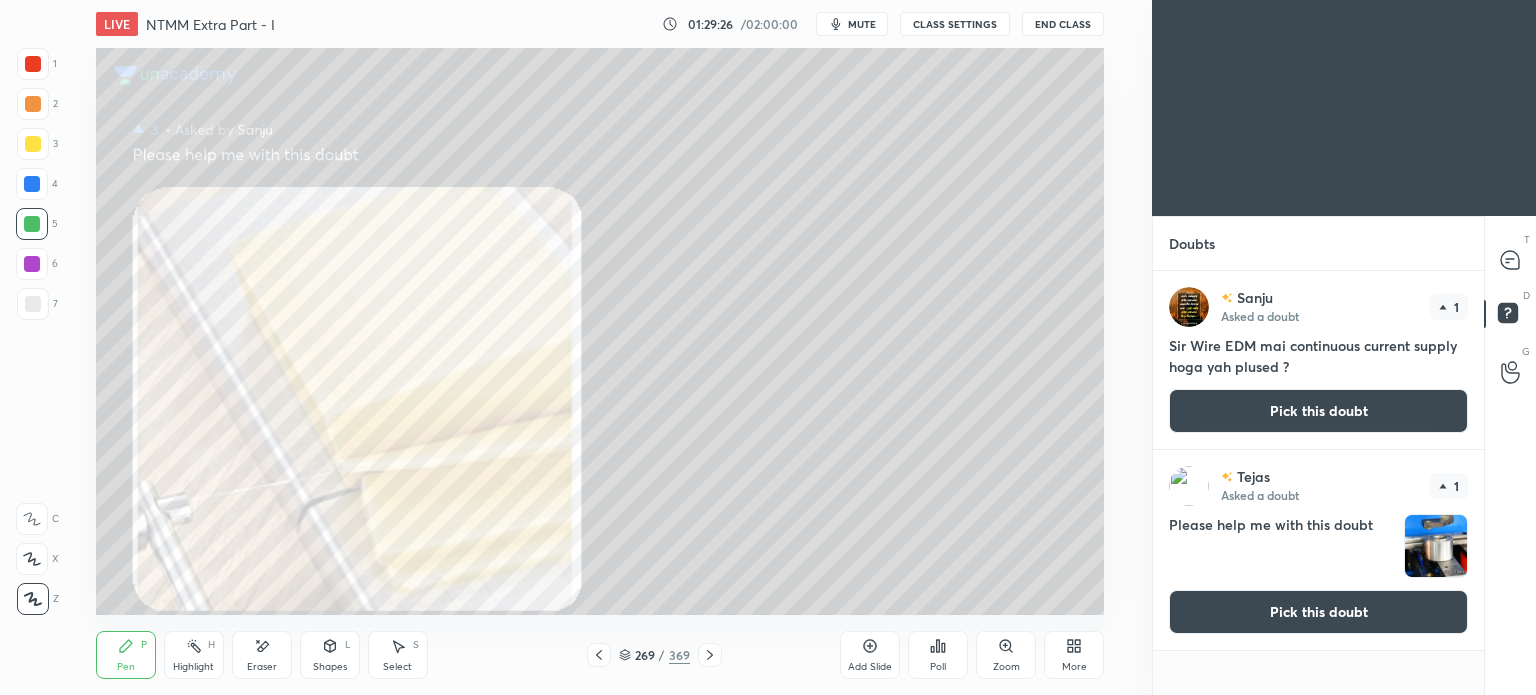 scroll, scrollTop: 5, scrollLeft: 6, axis: both 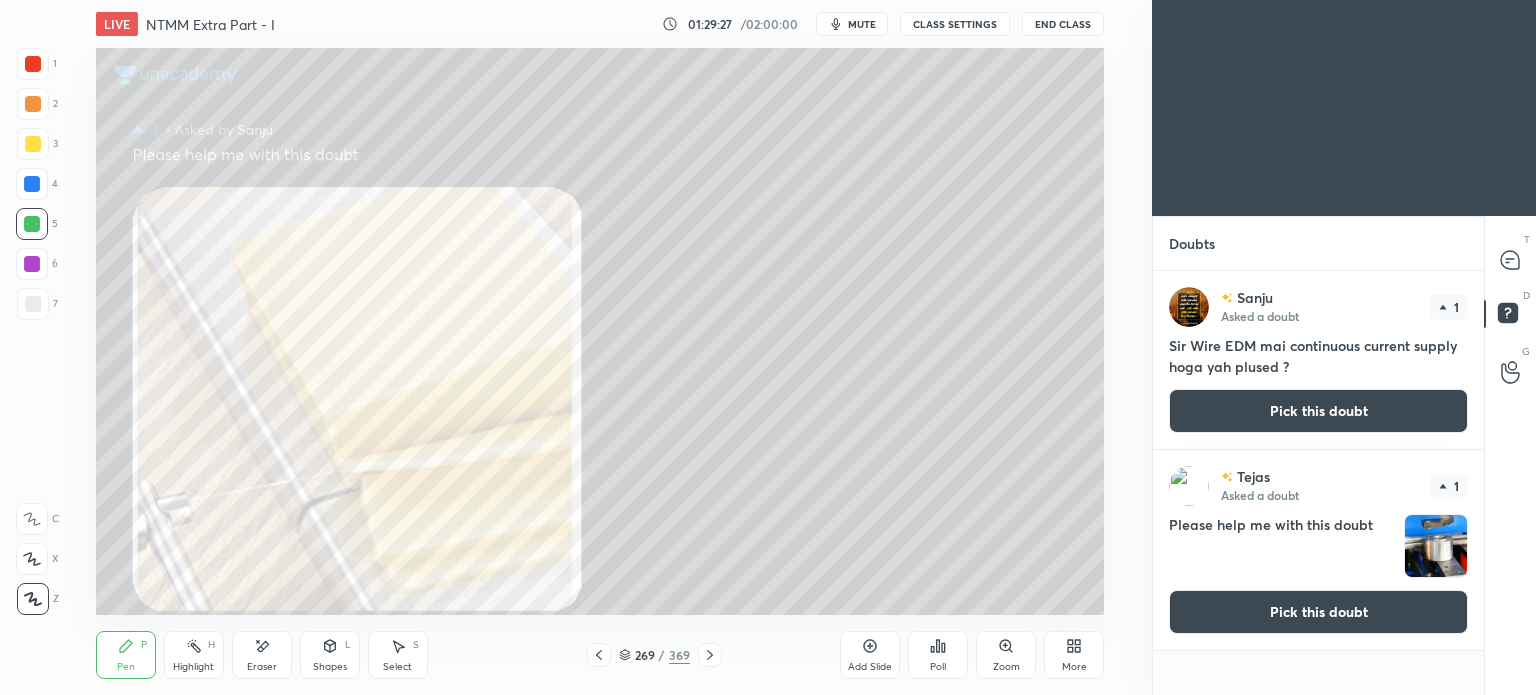click on "Pick this doubt" at bounding box center (1318, 411) 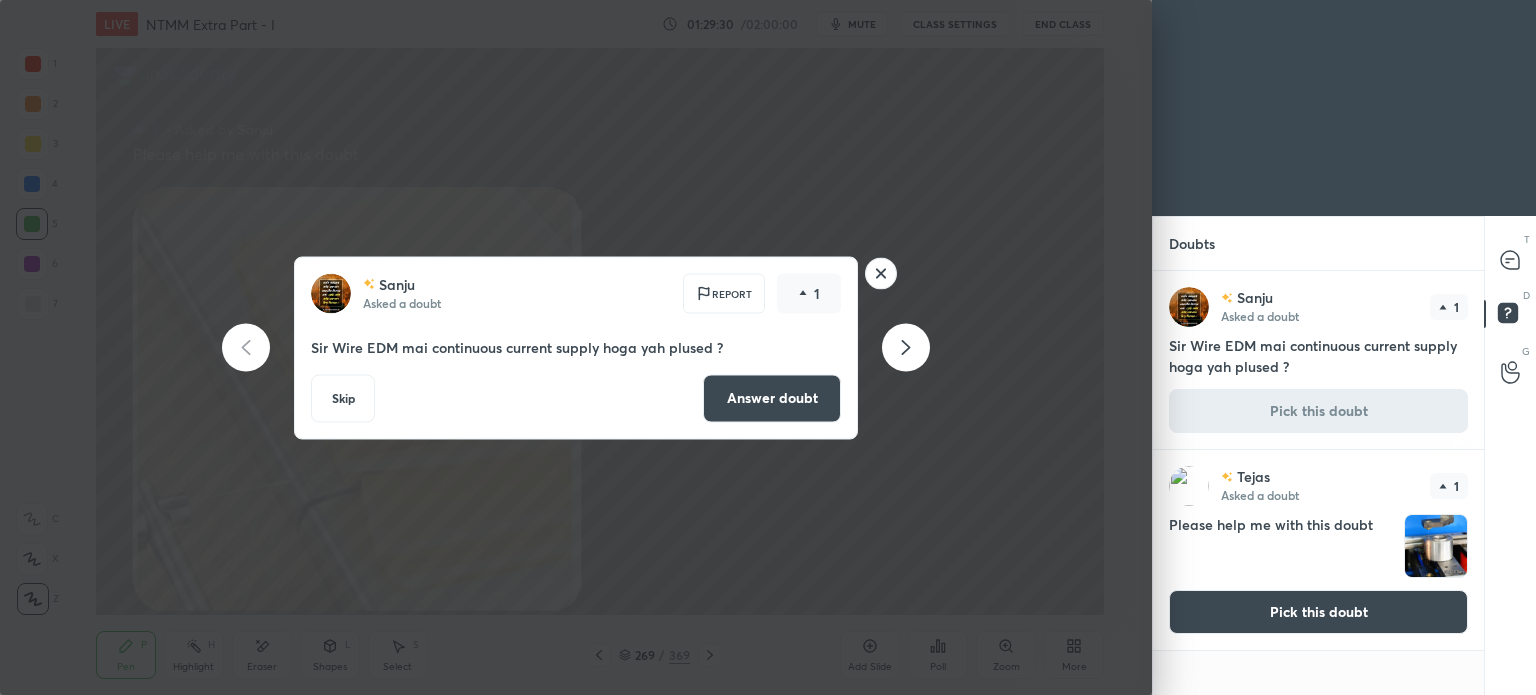 click on "Answer doubt" at bounding box center (772, 398) 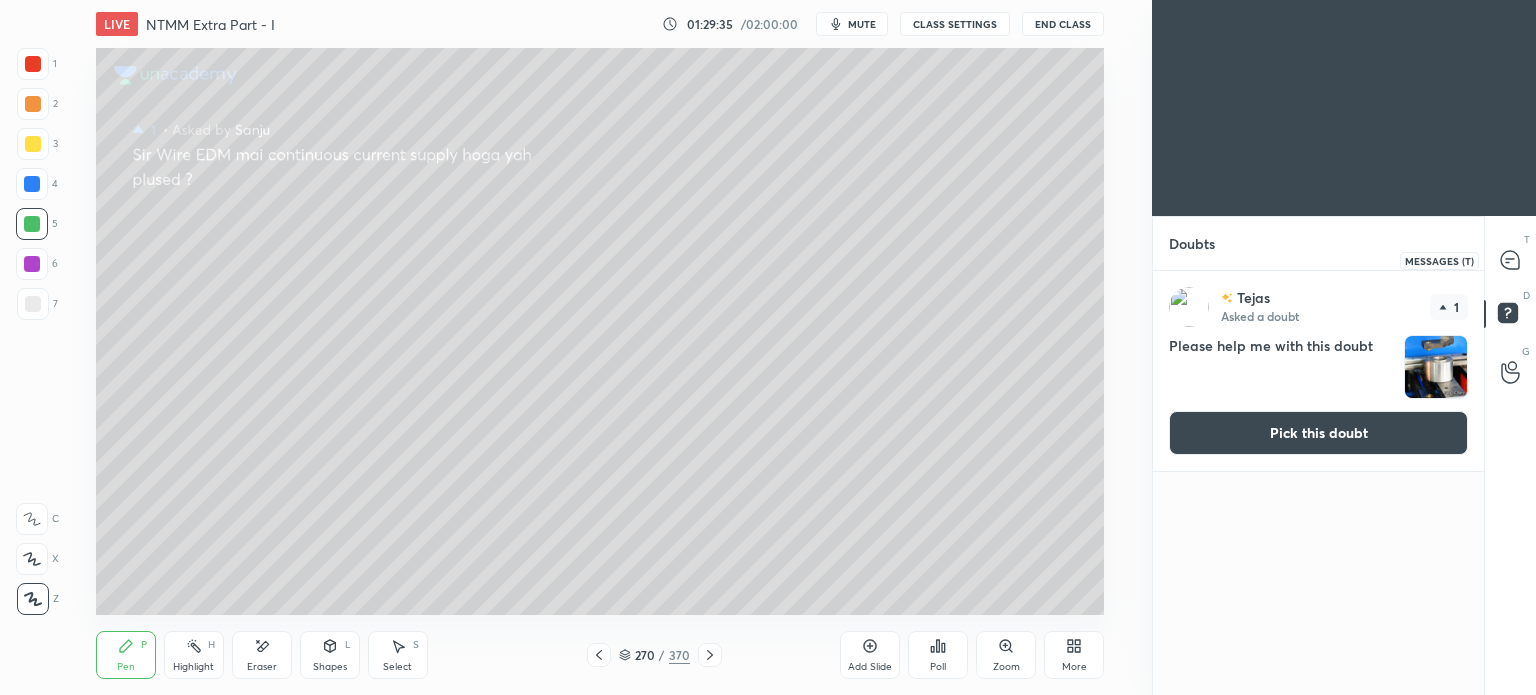 click 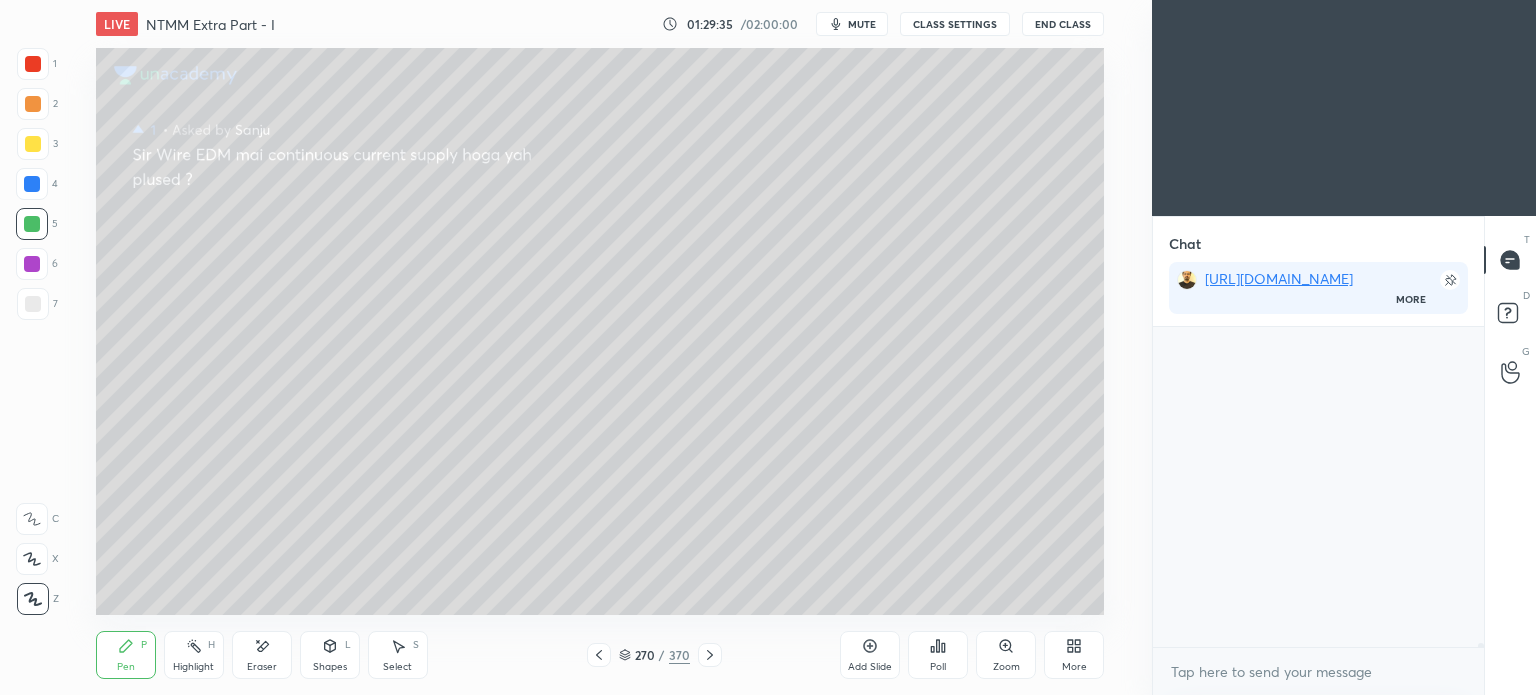 scroll, scrollTop: 362, scrollLeft: 325, axis: both 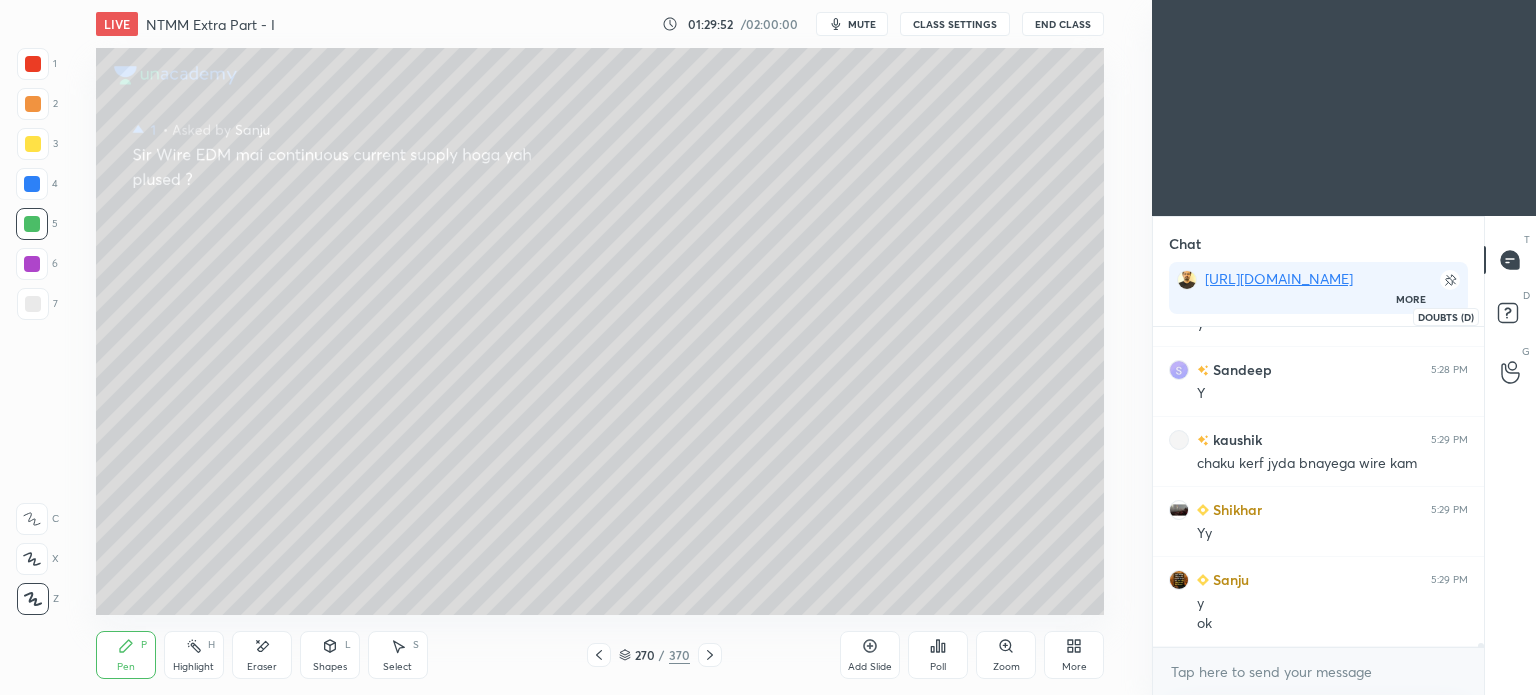 click 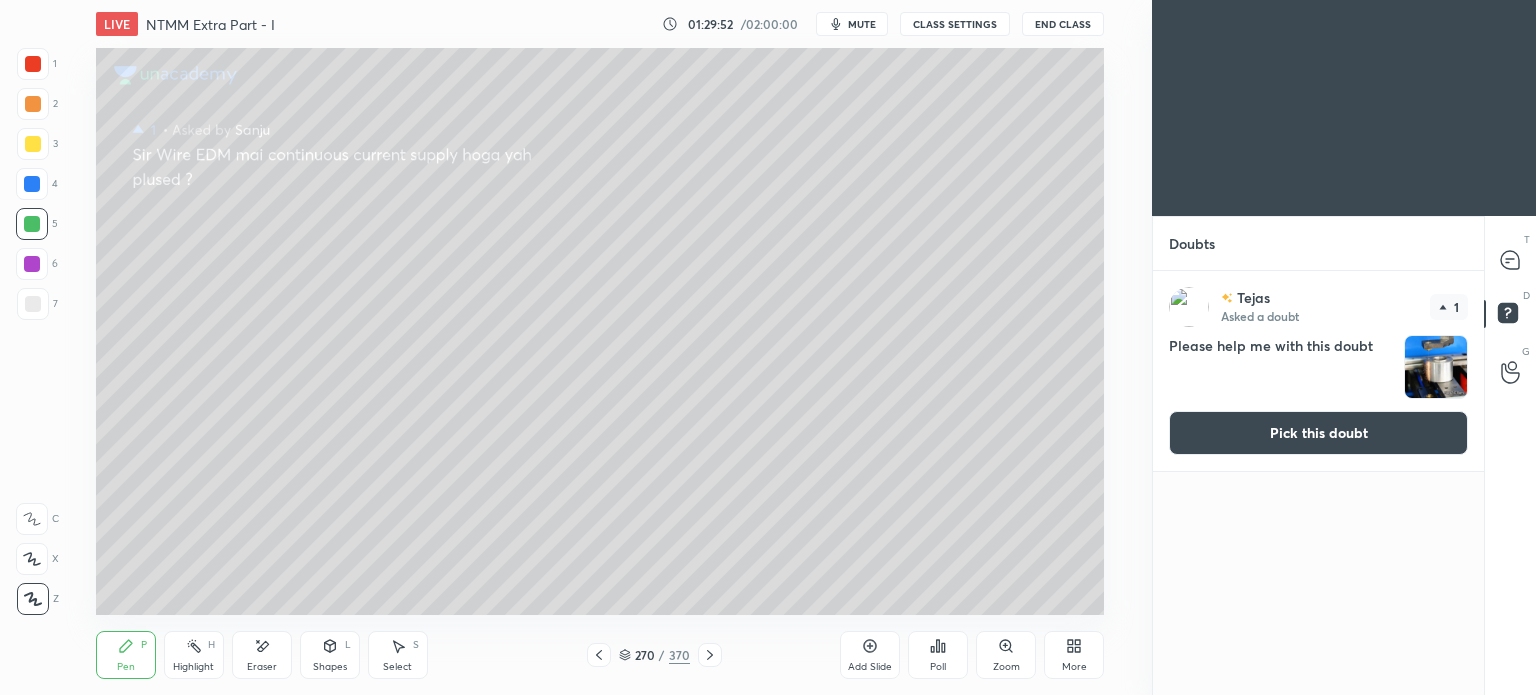 scroll, scrollTop: 5, scrollLeft: 6, axis: both 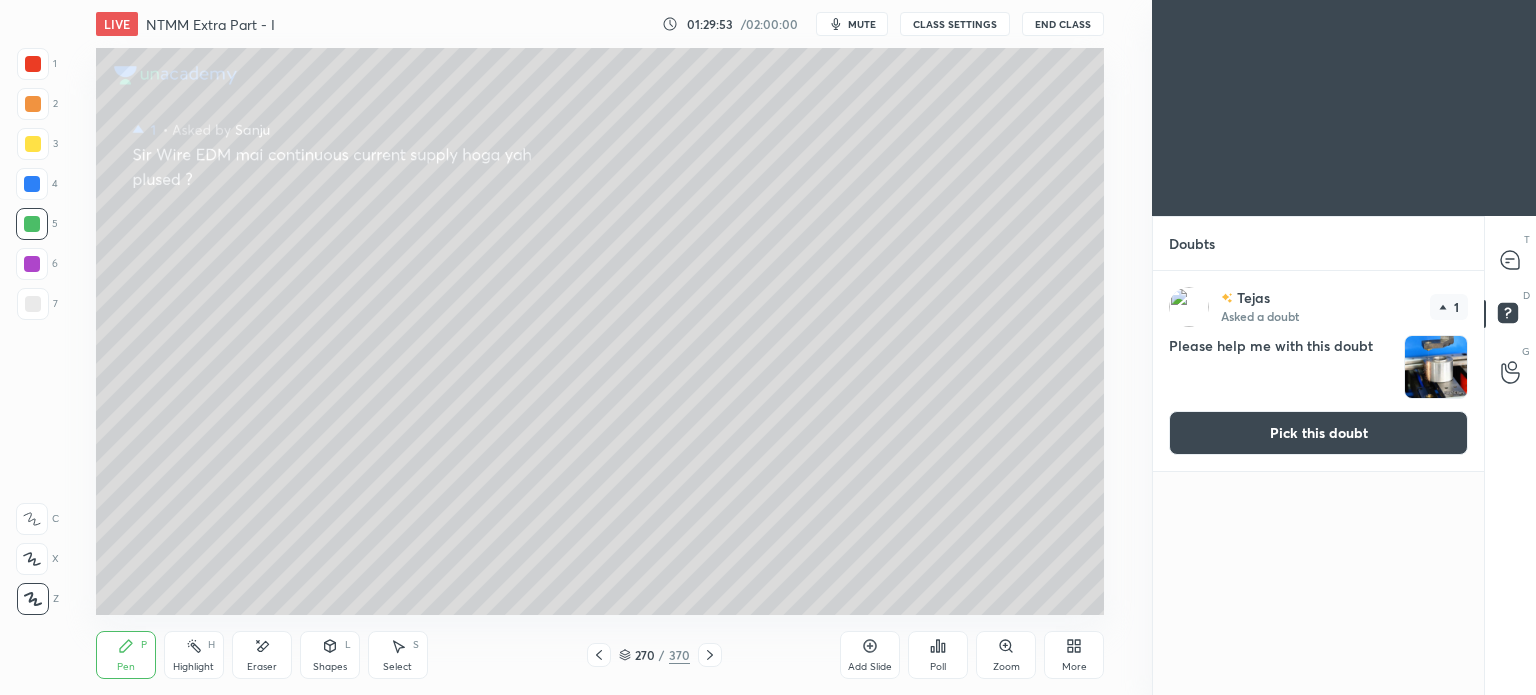 click on "Pick this doubt" at bounding box center (1318, 433) 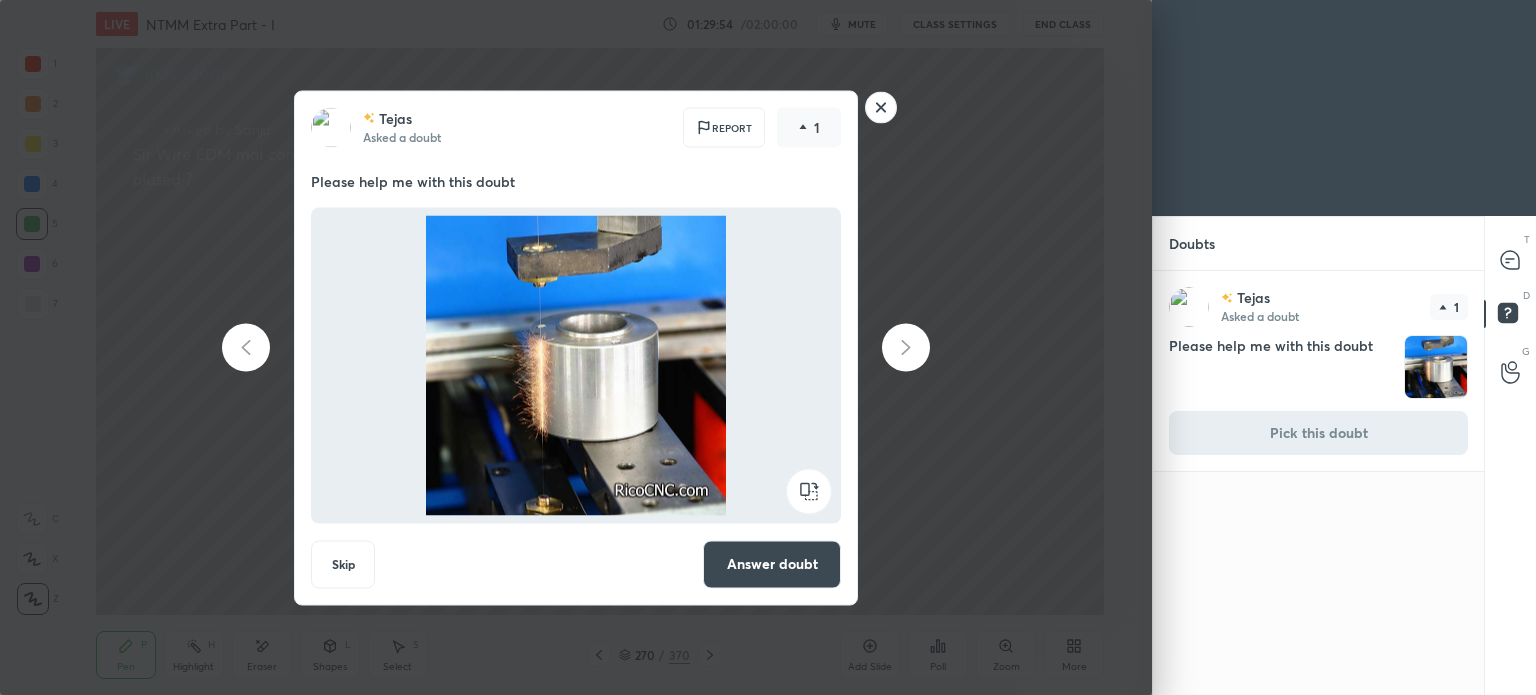 click on "Answer doubt" at bounding box center [772, 564] 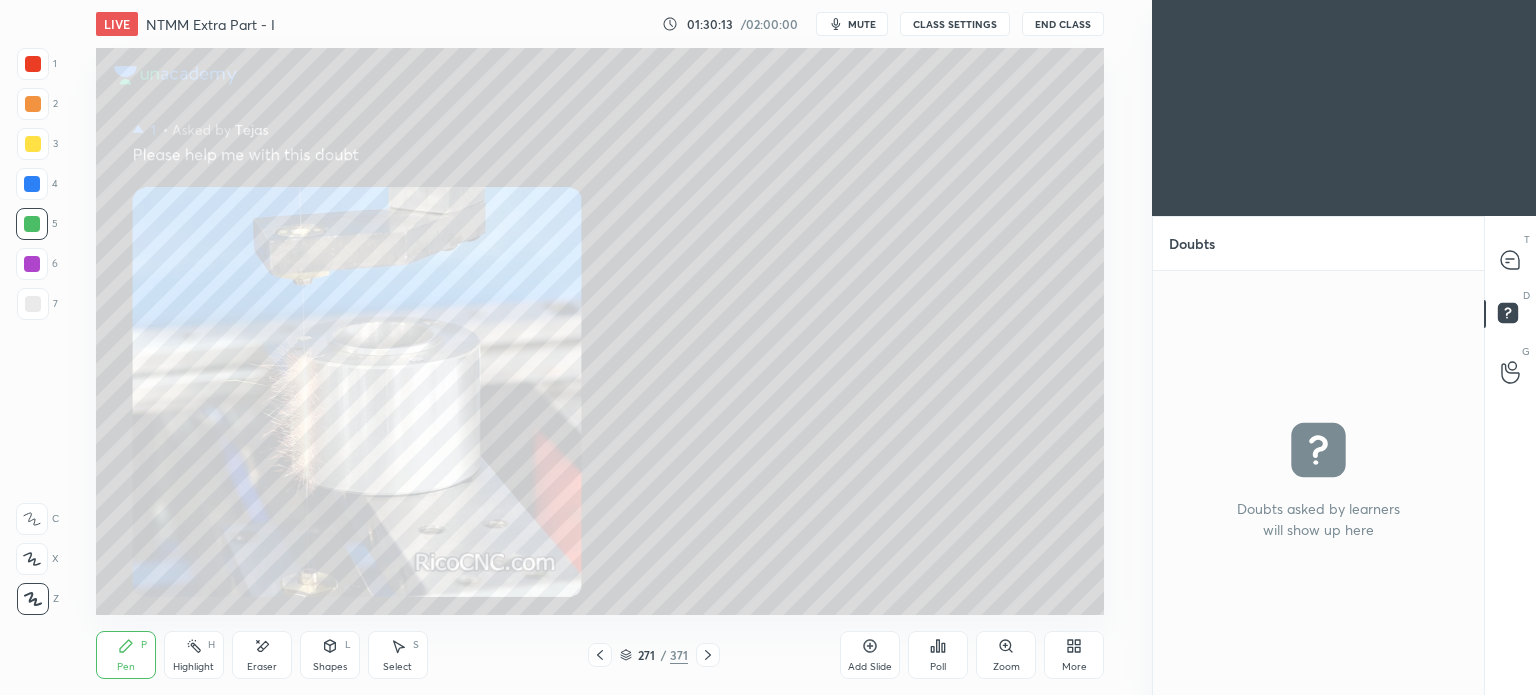 click on "271" at bounding box center (646, 655) 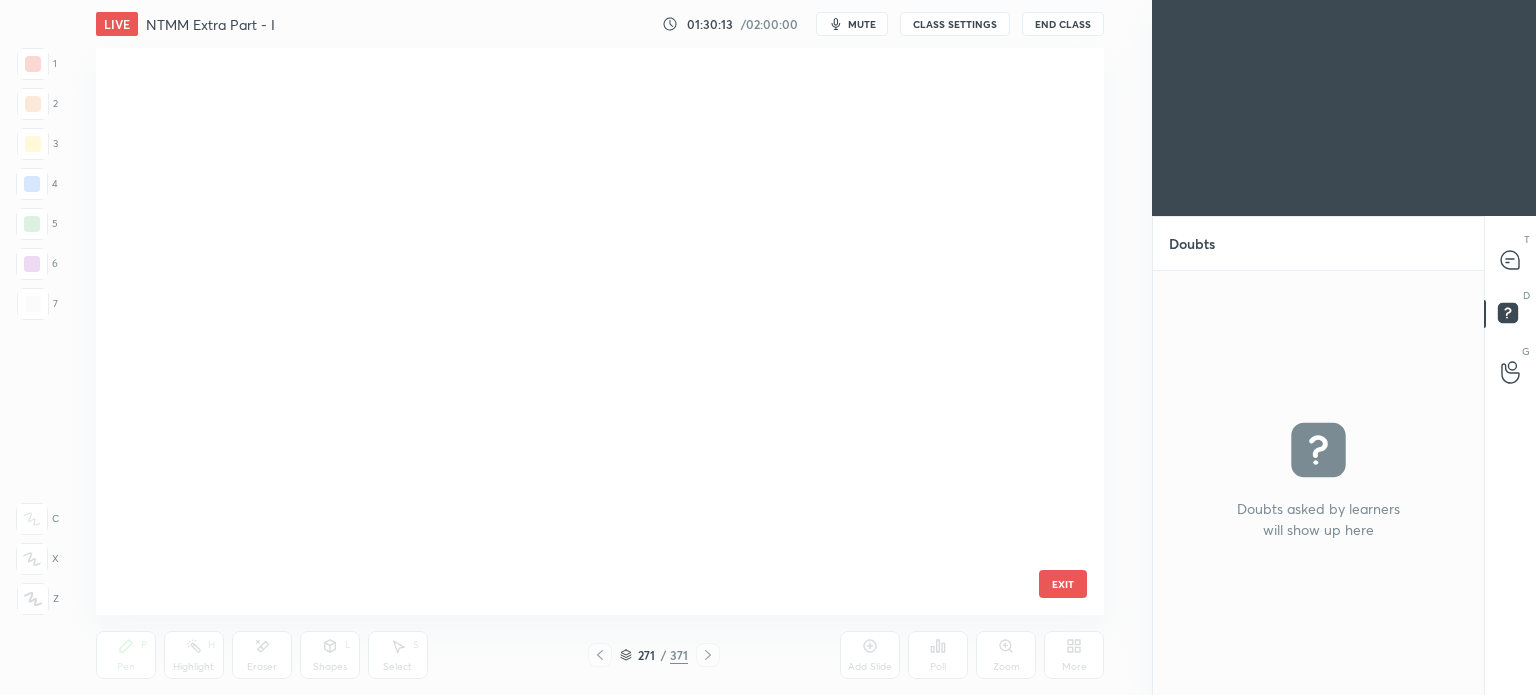 scroll, scrollTop: 15267, scrollLeft: 0, axis: vertical 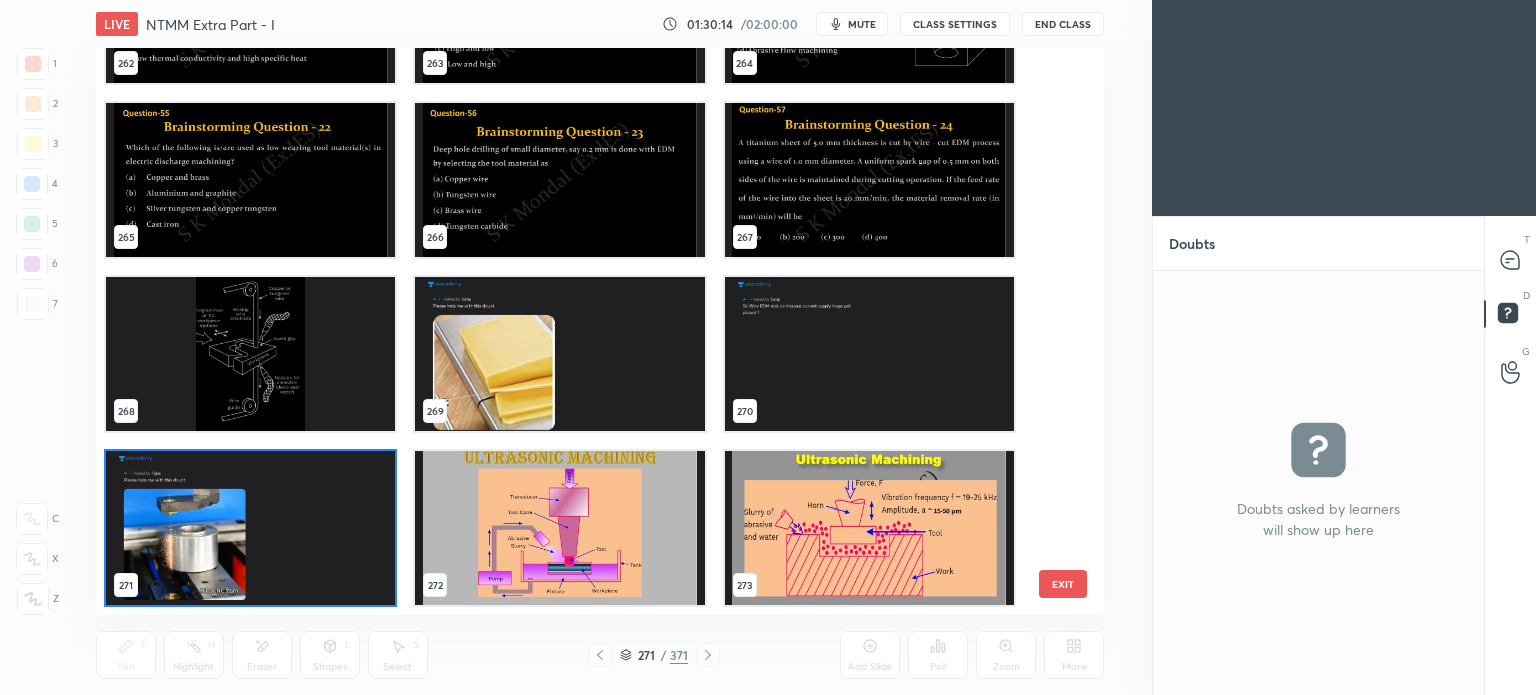 click at bounding box center (1511, 260) 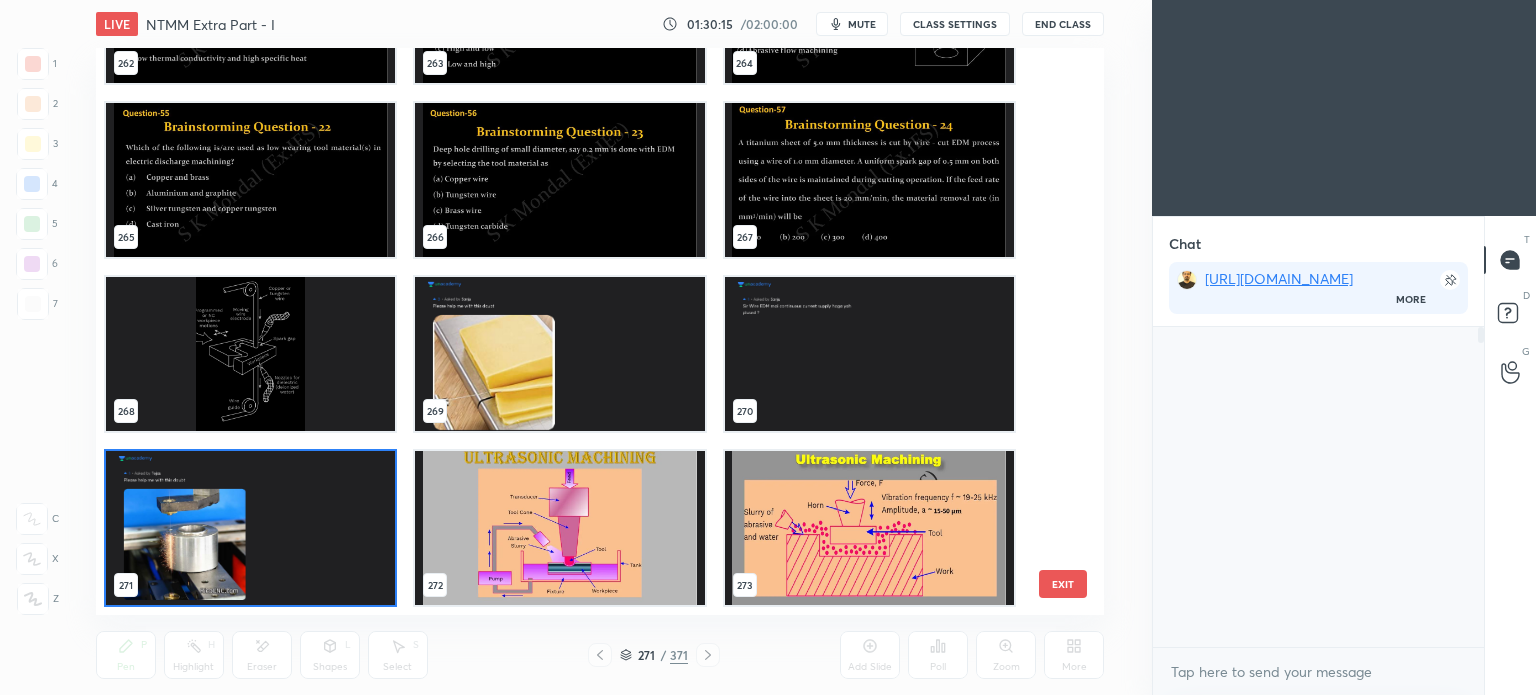 scroll, scrollTop: 362, scrollLeft: 325, axis: both 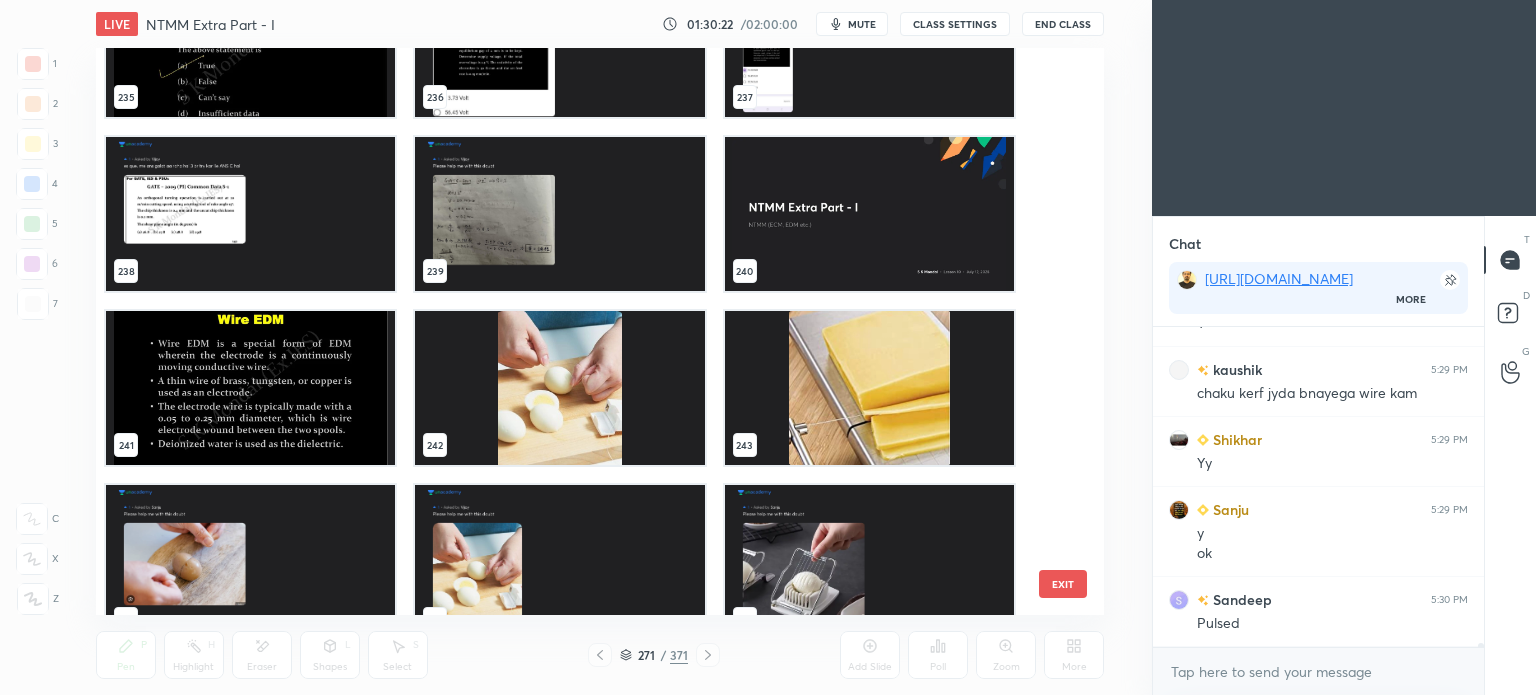 click at bounding box center [250, 388] 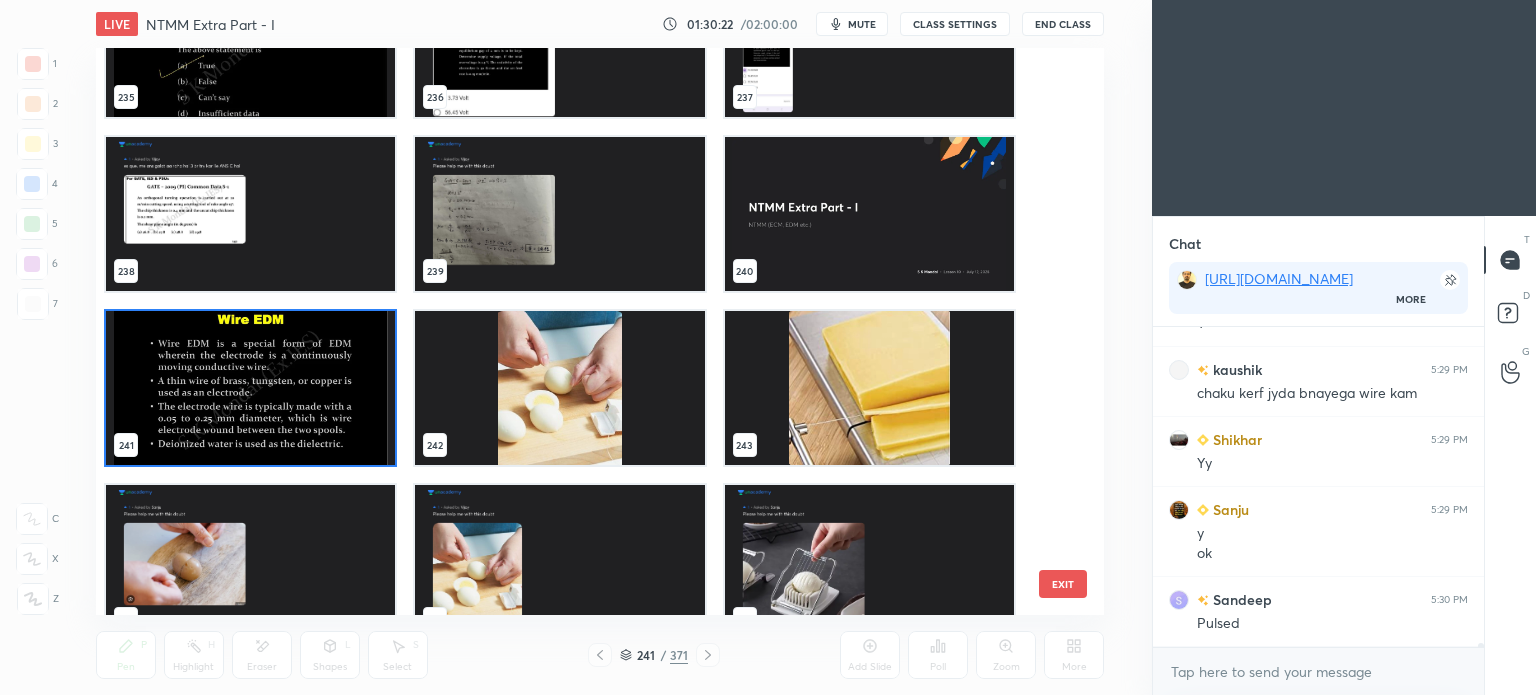 click at bounding box center (250, 388) 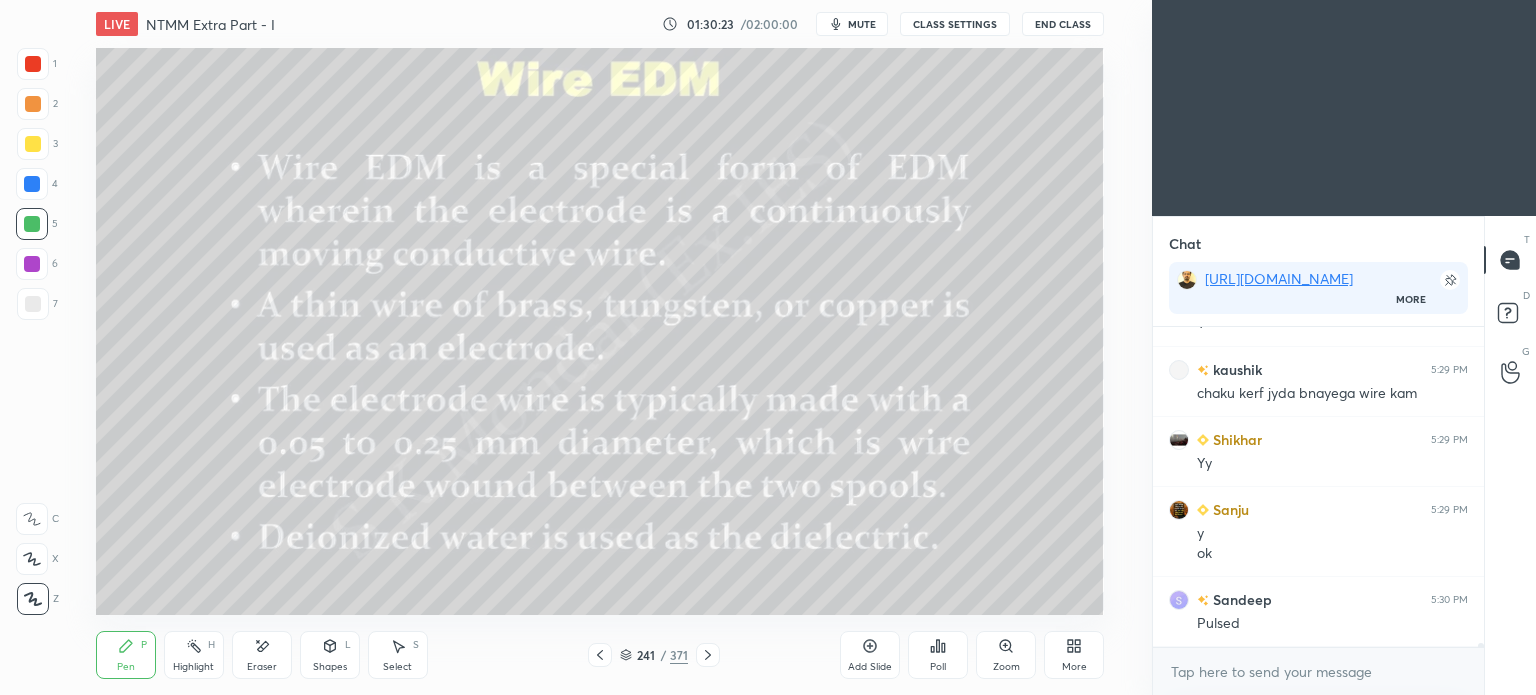 scroll, scrollTop: 28362, scrollLeft: 0, axis: vertical 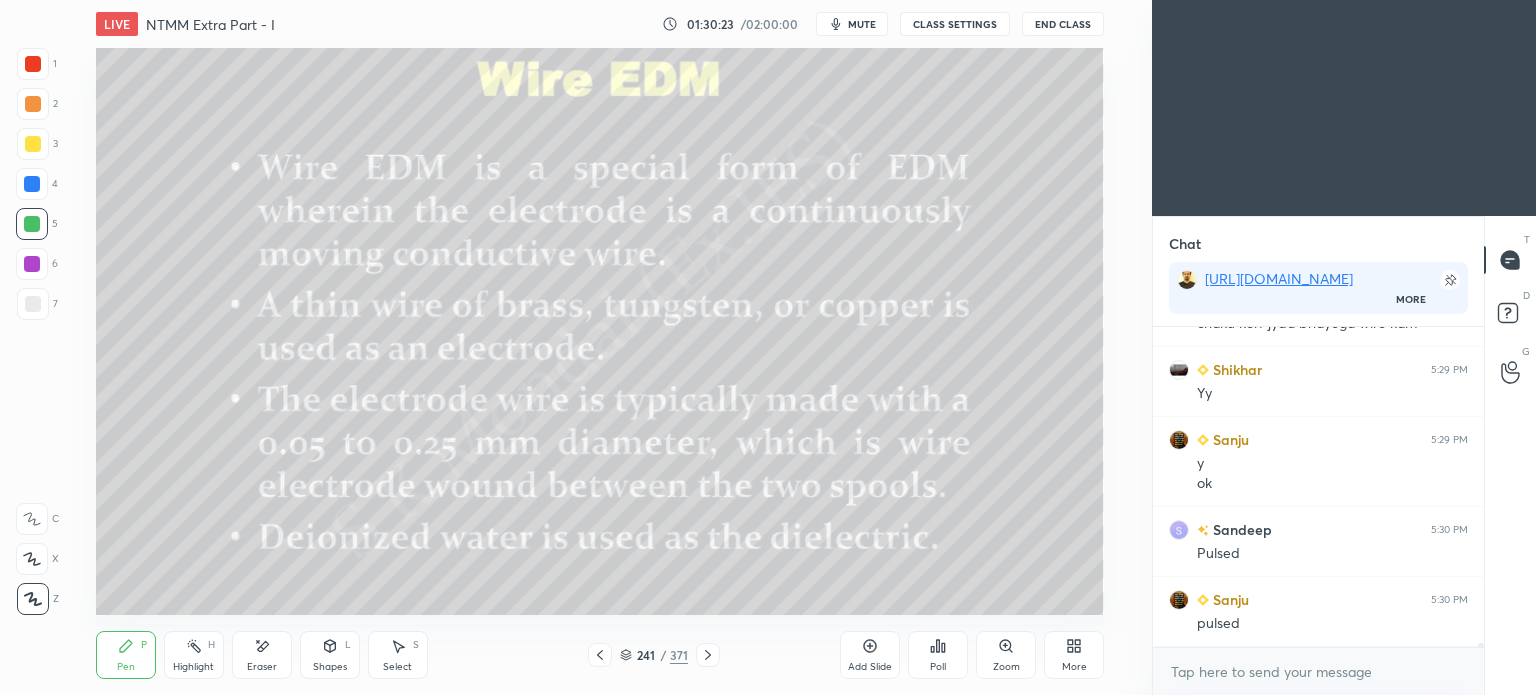 click on "More" at bounding box center [1074, 667] 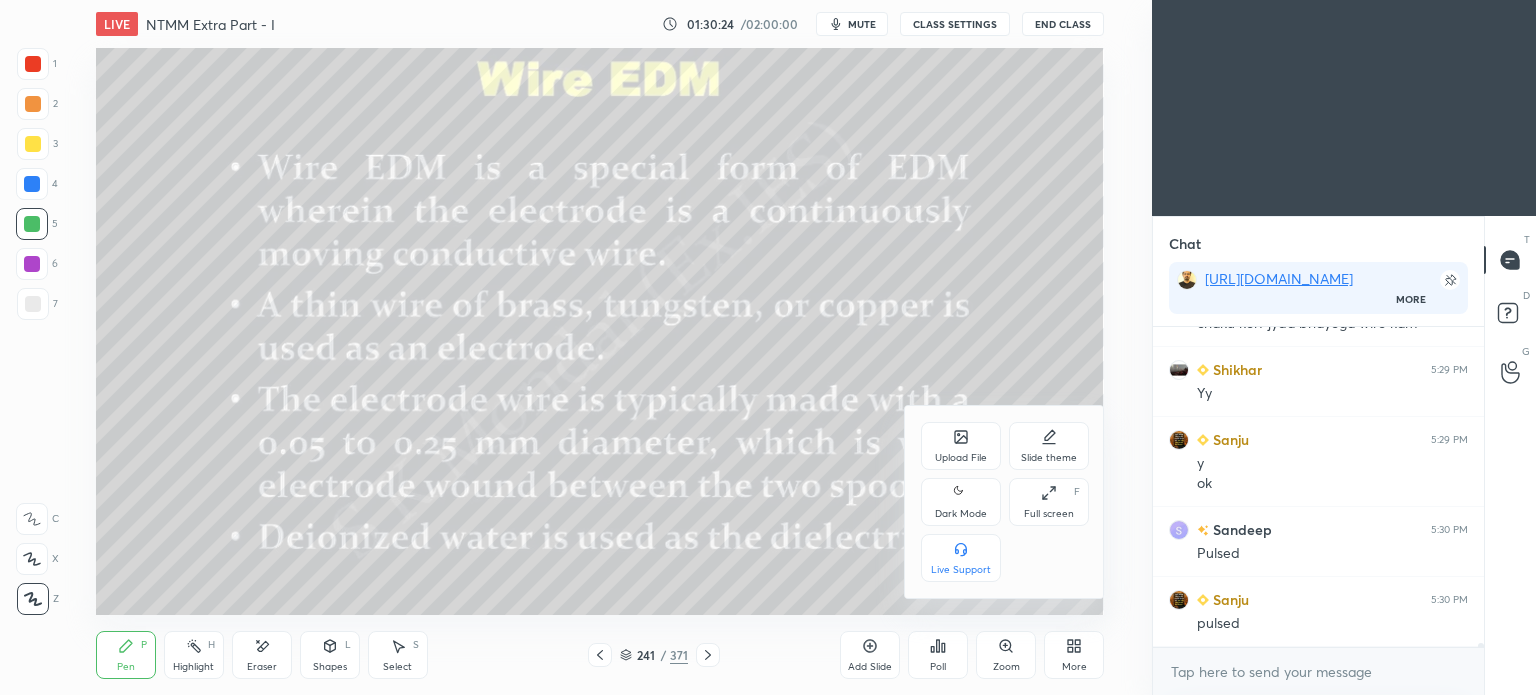 click 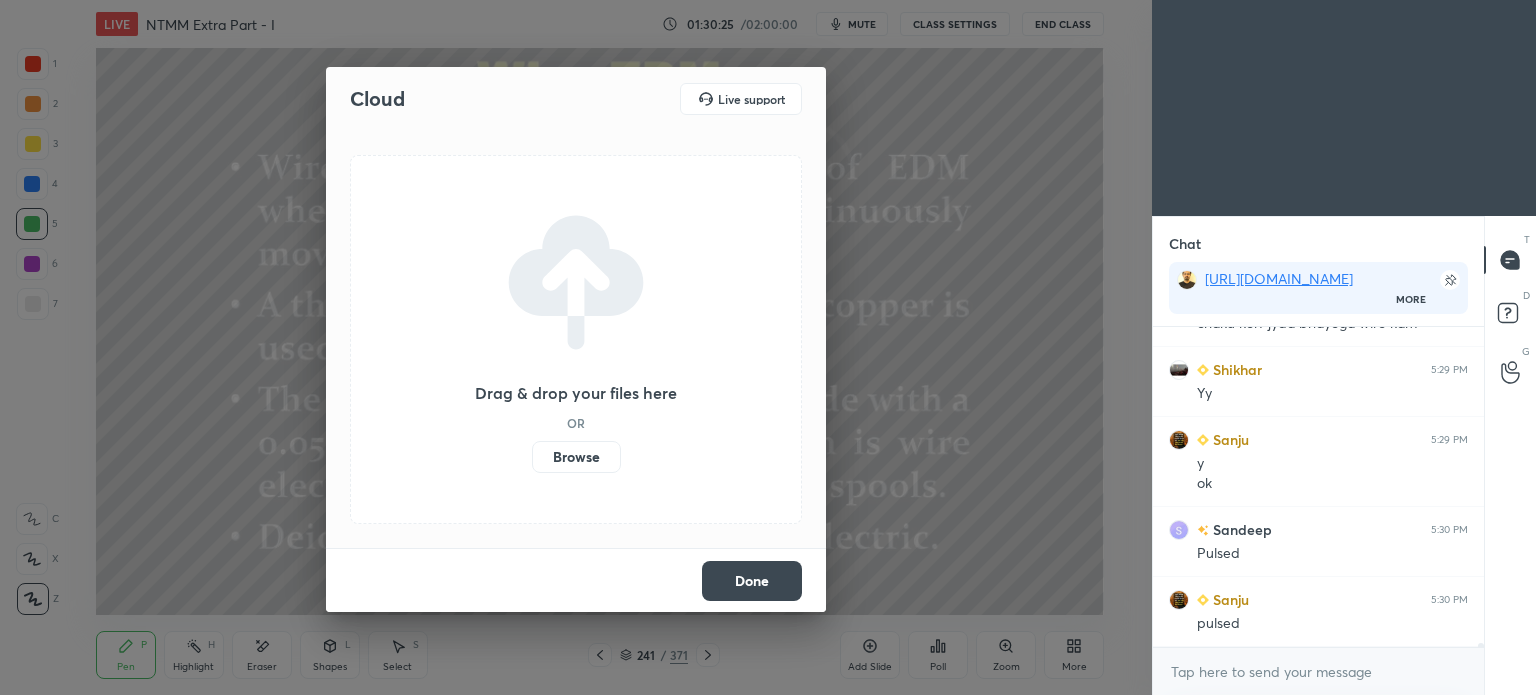 scroll, scrollTop: 28432, scrollLeft: 0, axis: vertical 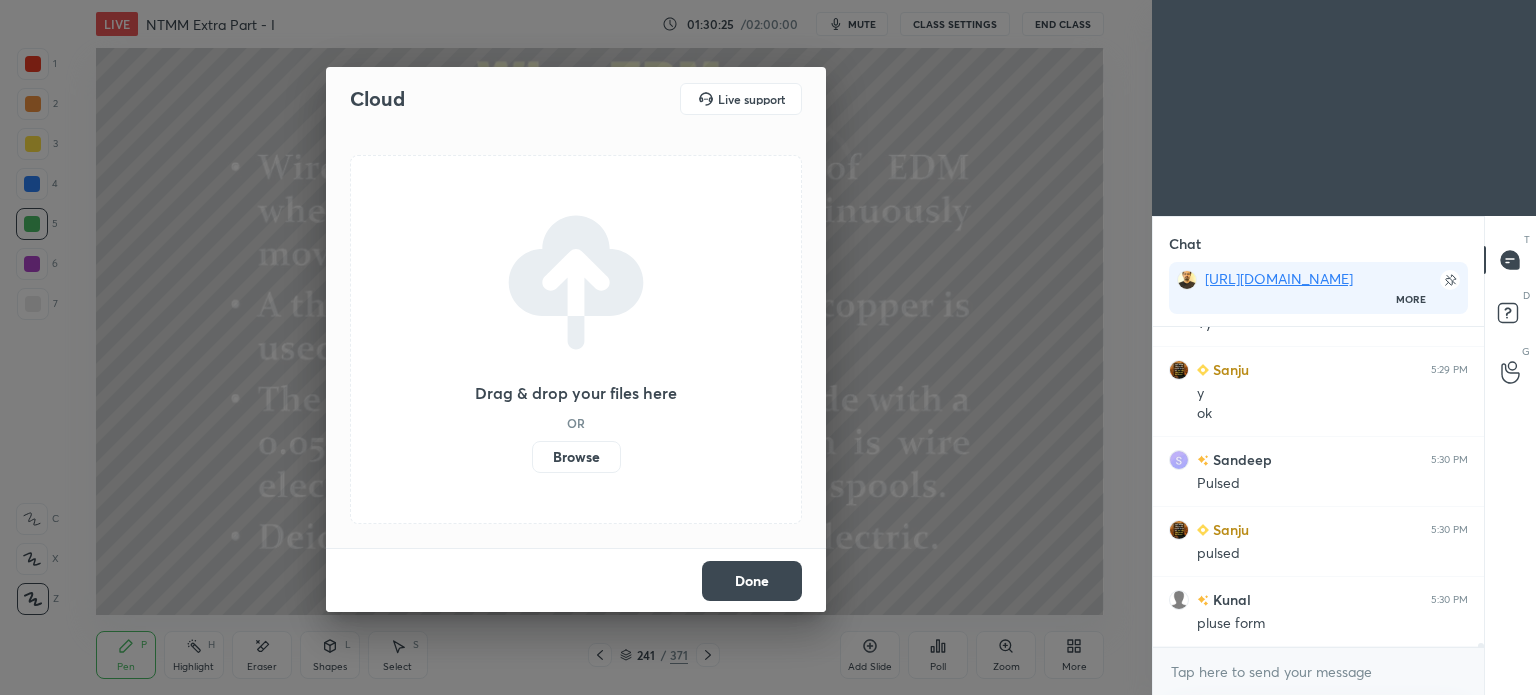 click on "Browse" at bounding box center (576, 457) 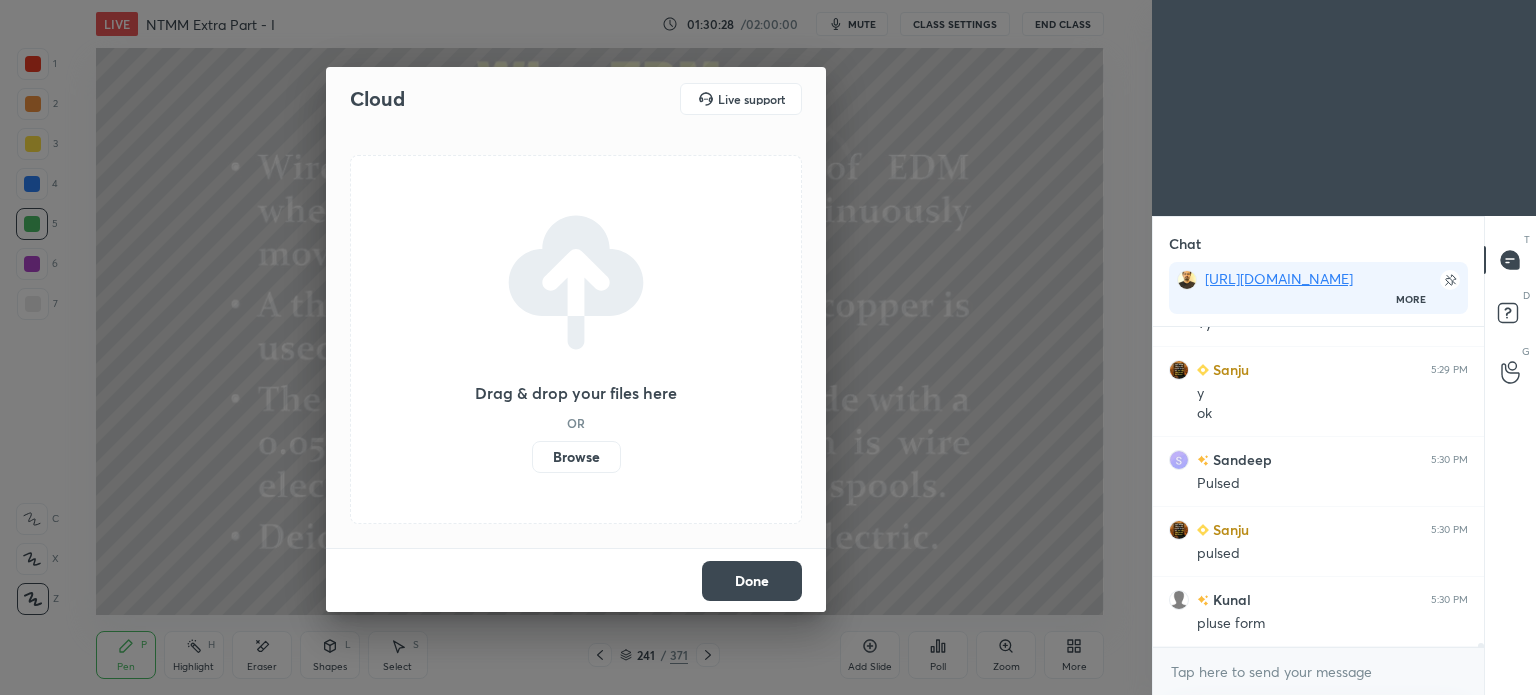 scroll, scrollTop: 28502, scrollLeft: 0, axis: vertical 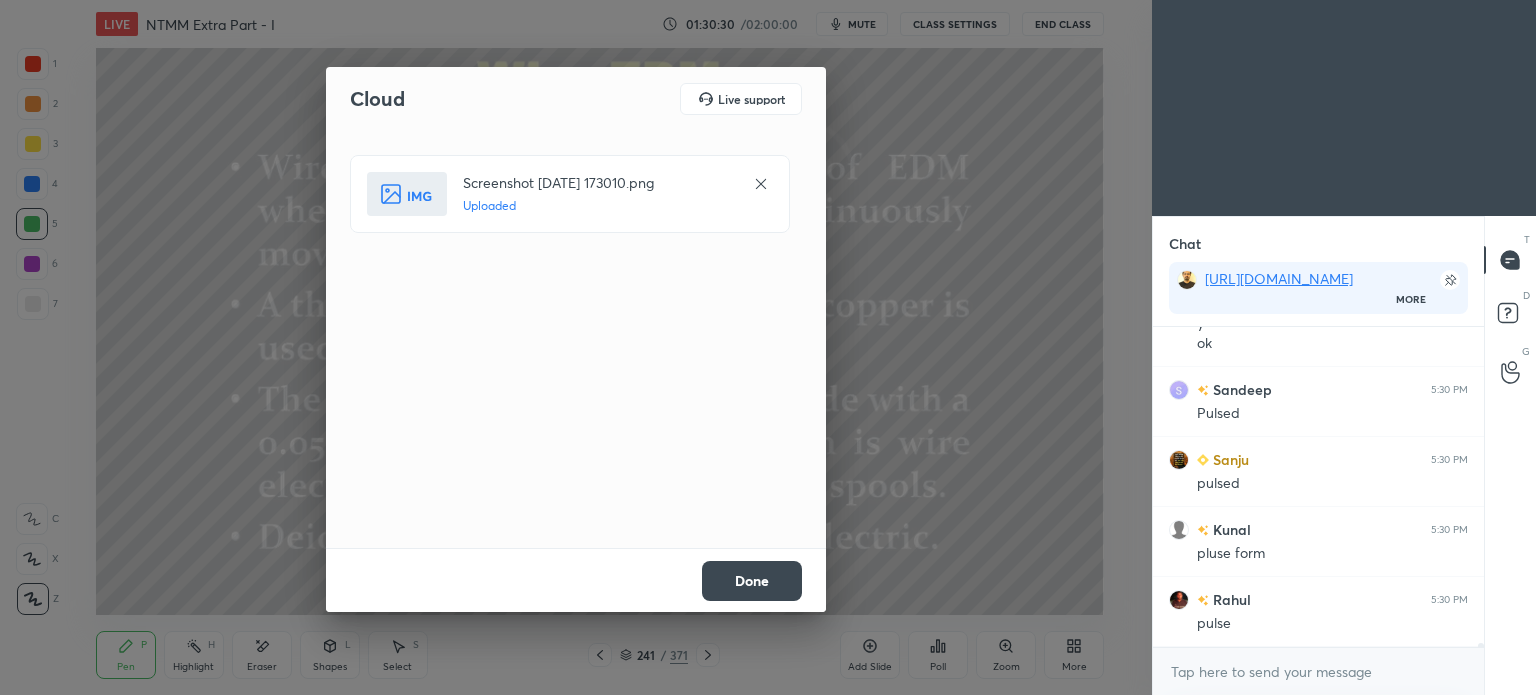 click on "Done" at bounding box center [752, 581] 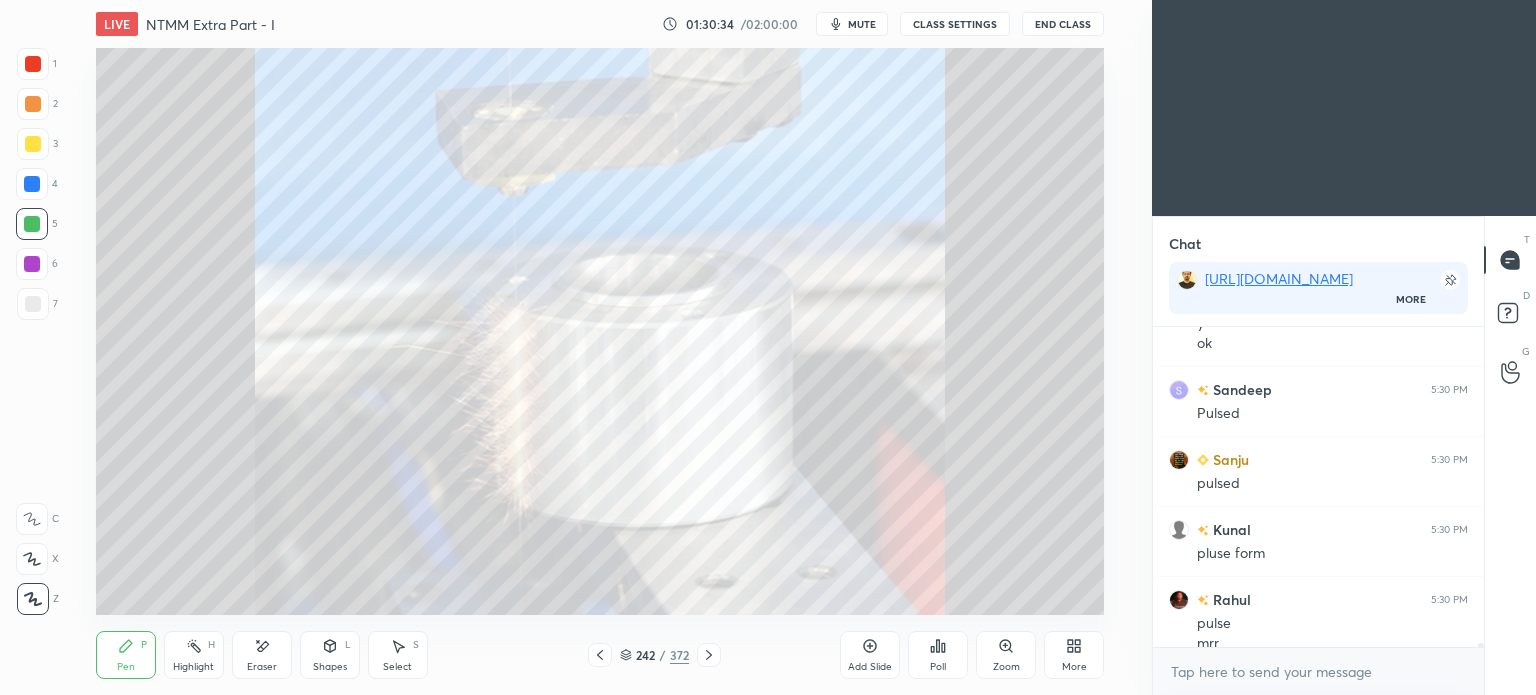 scroll, scrollTop: 28522, scrollLeft: 0, axis: vertical 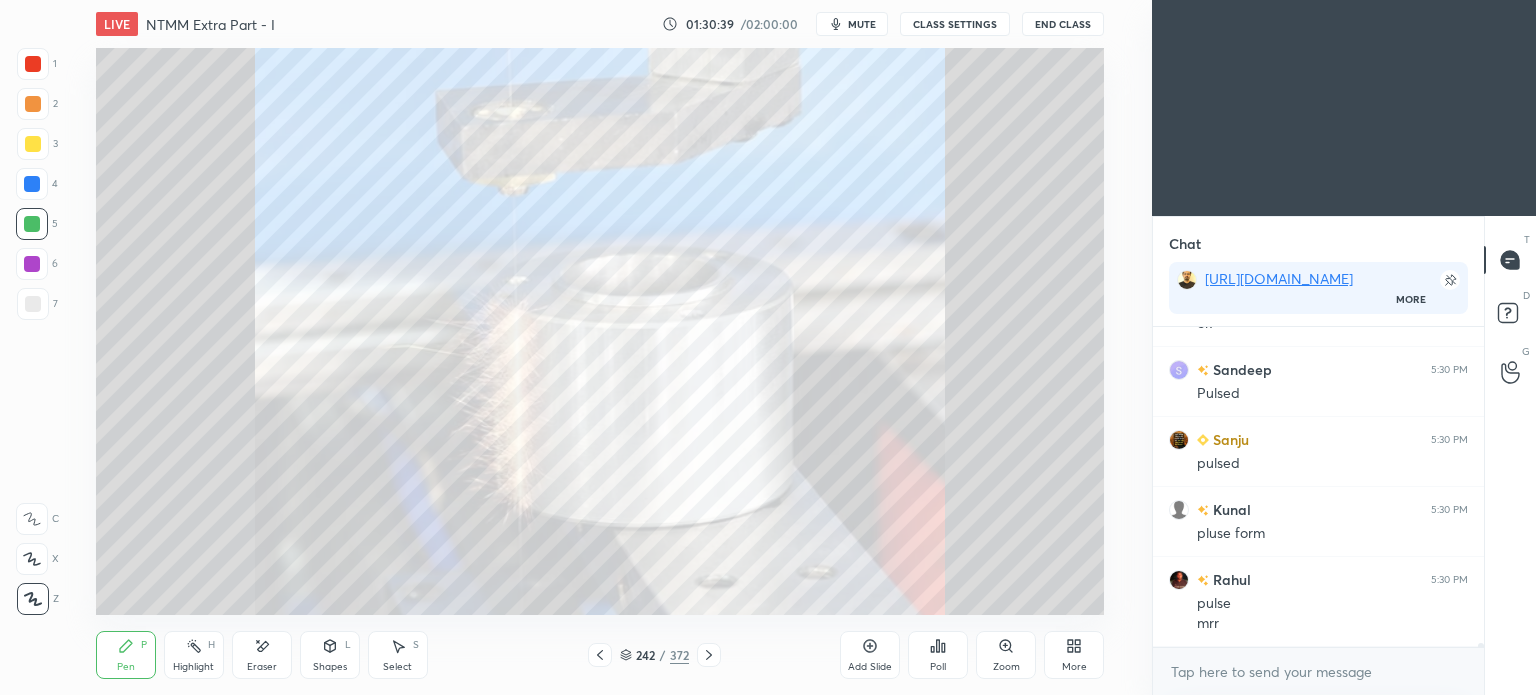 click 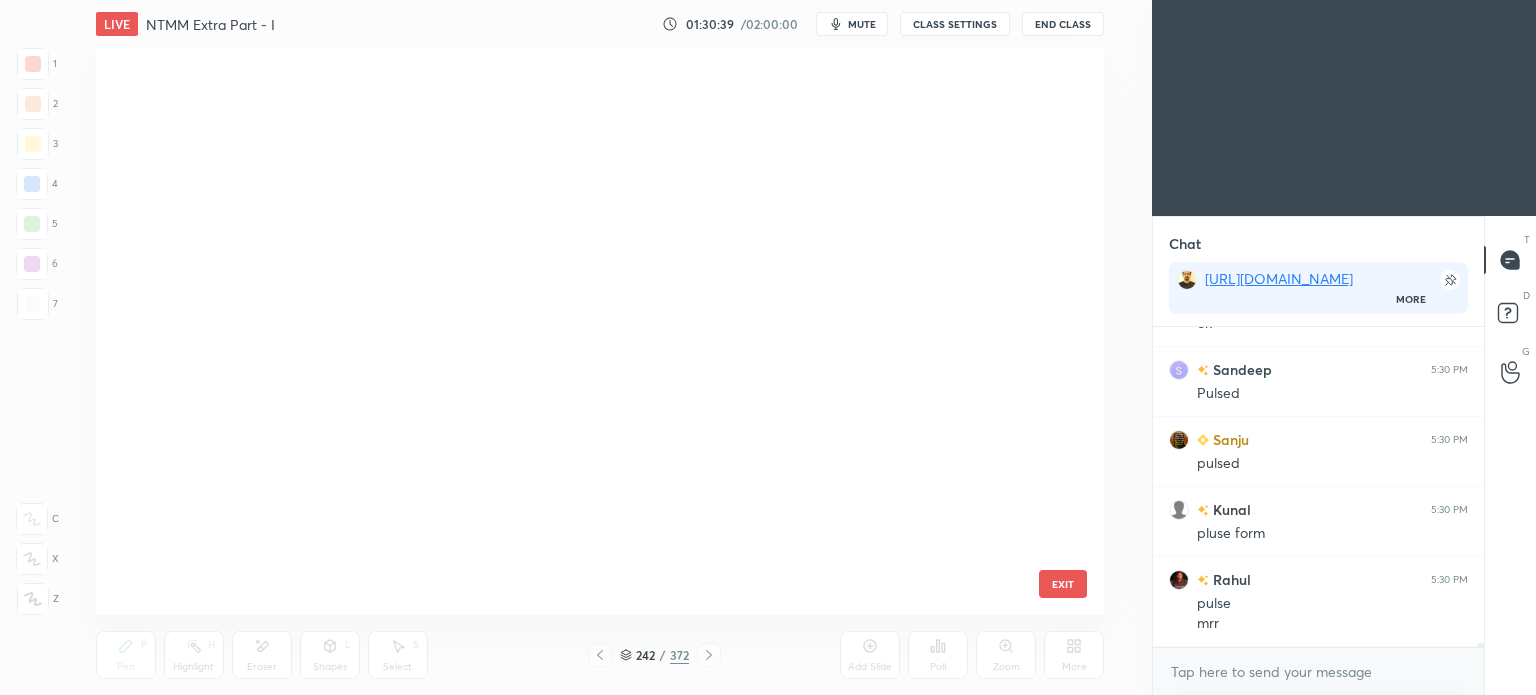 scroll, scrollTop: 13527, scrollLeft: 0, axis: vertical 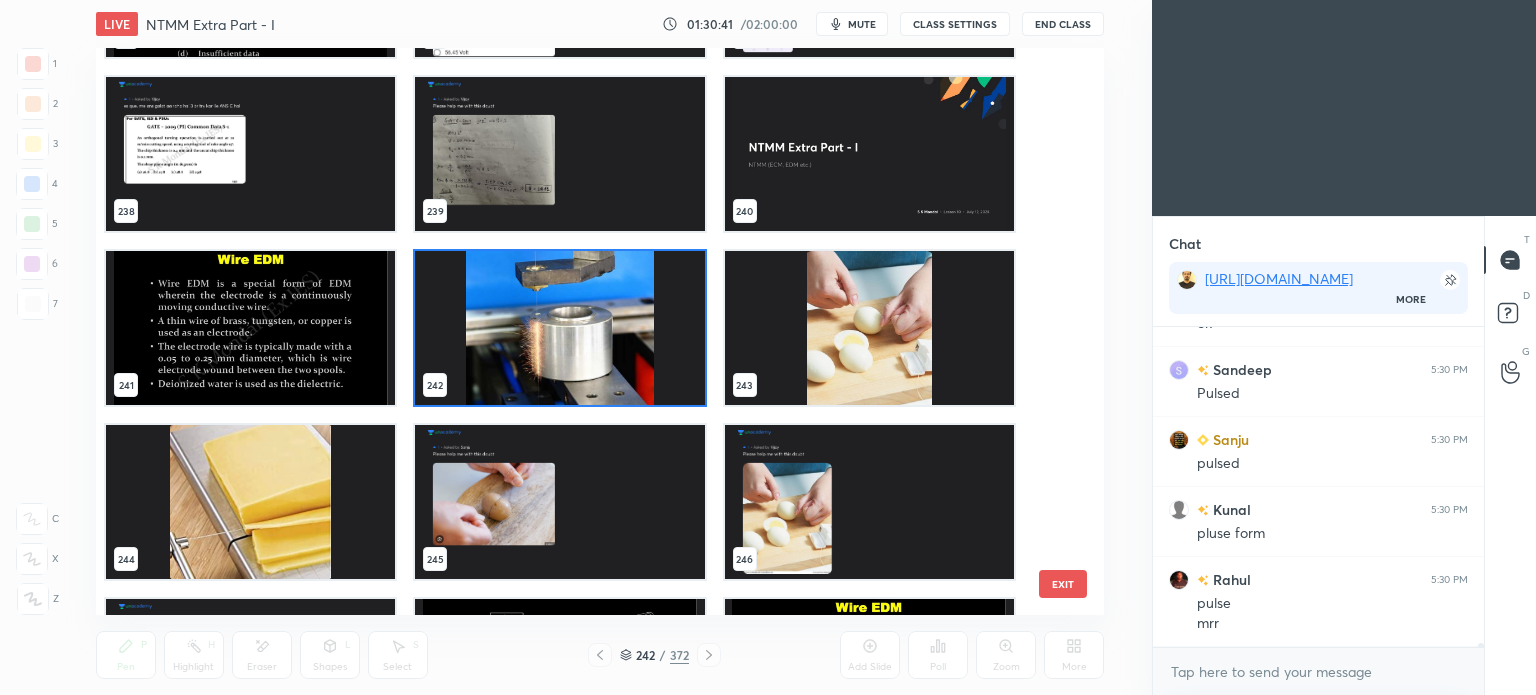 click at bounding box center (559, 328) 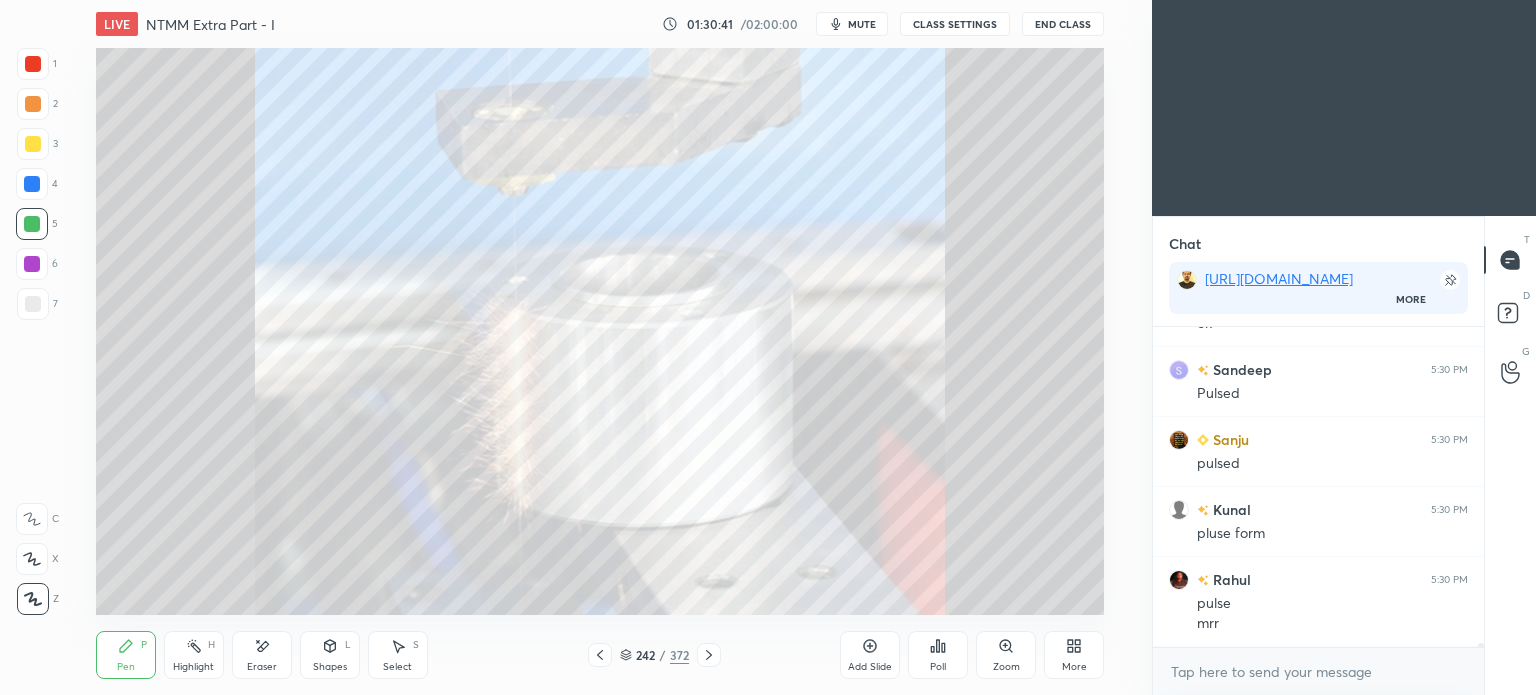 click at bounding box center [559, 328] 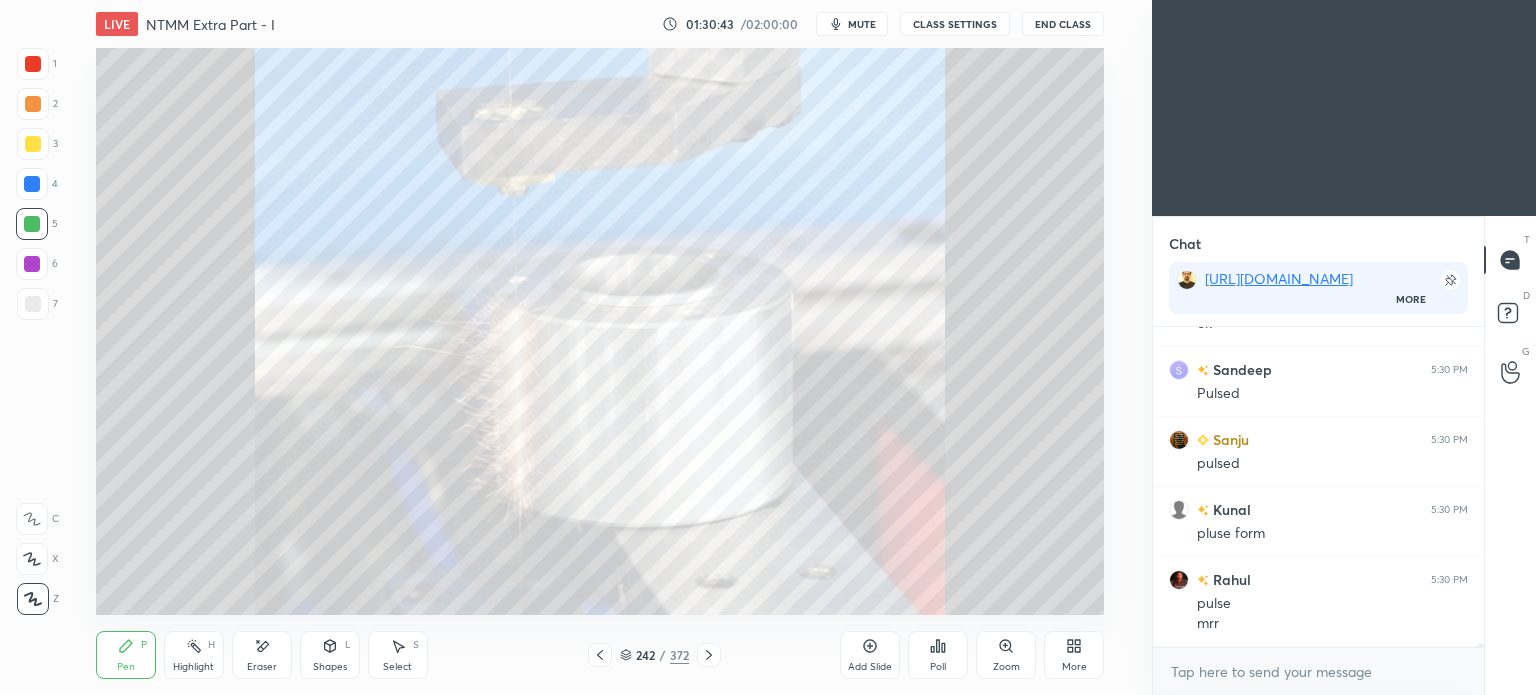 click 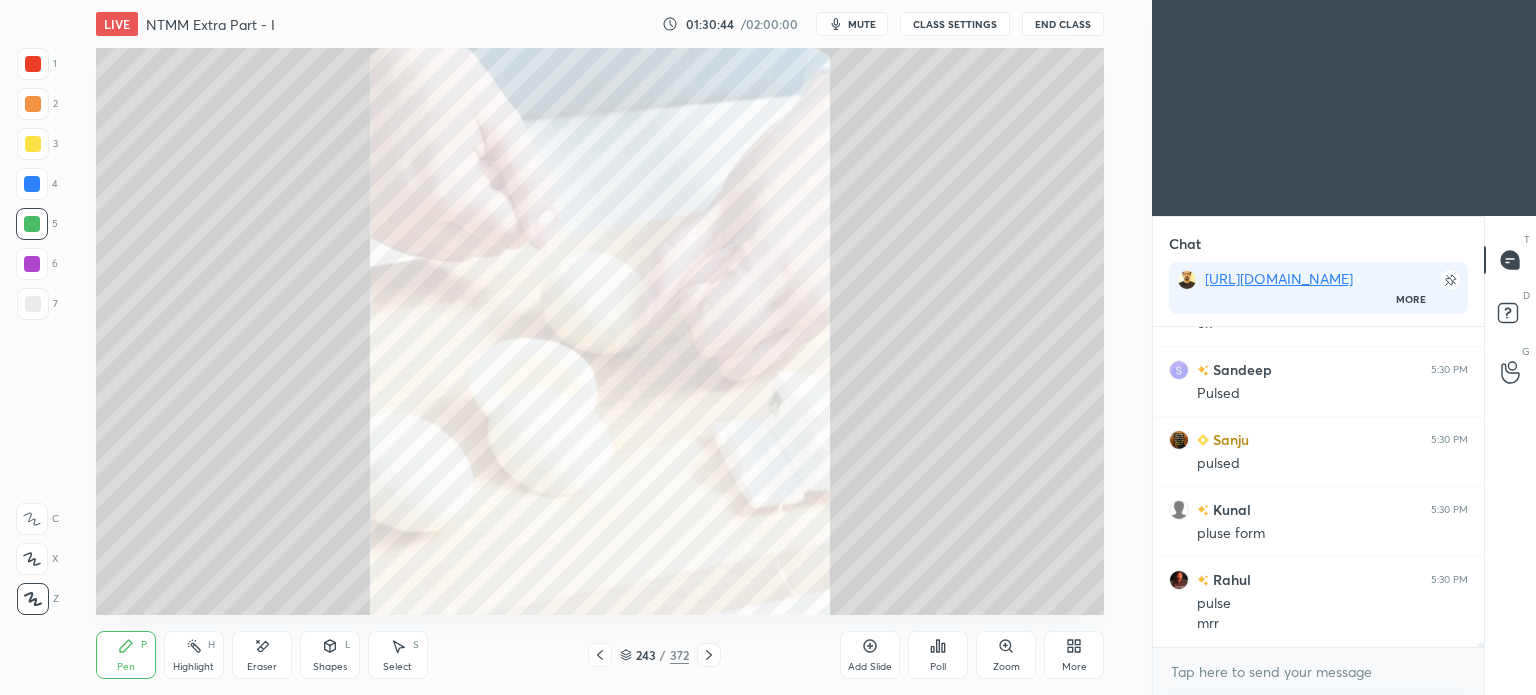 click 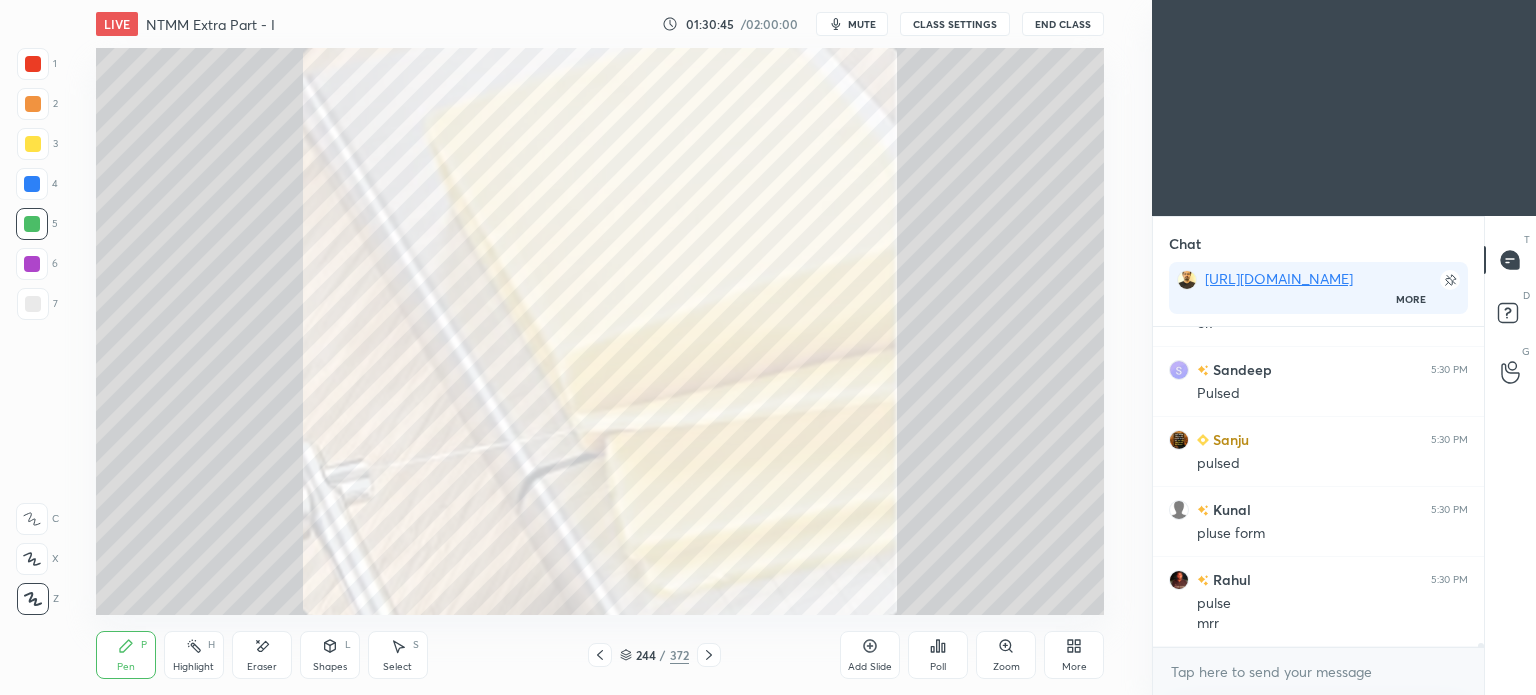 click 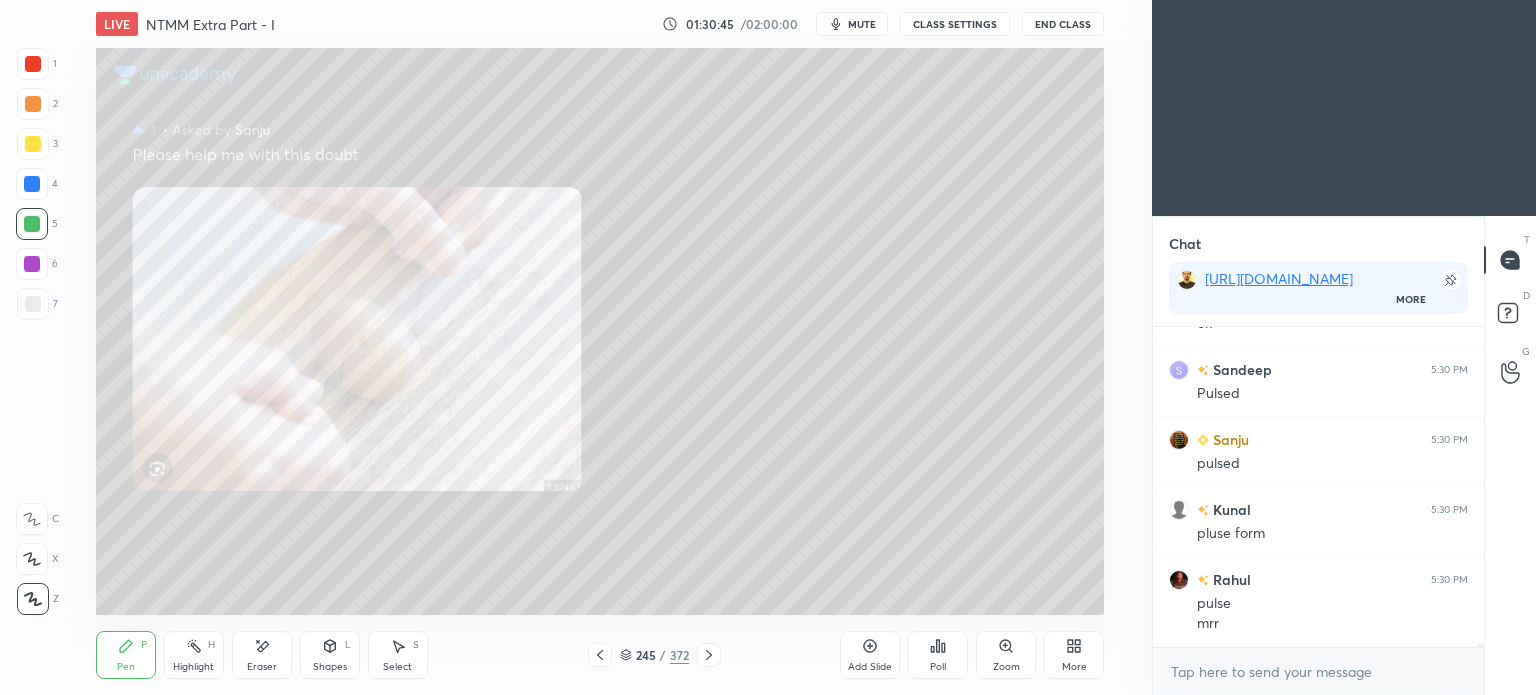 scroll, scrollTop: 28610, scrollLeft: 0, axis: vertical 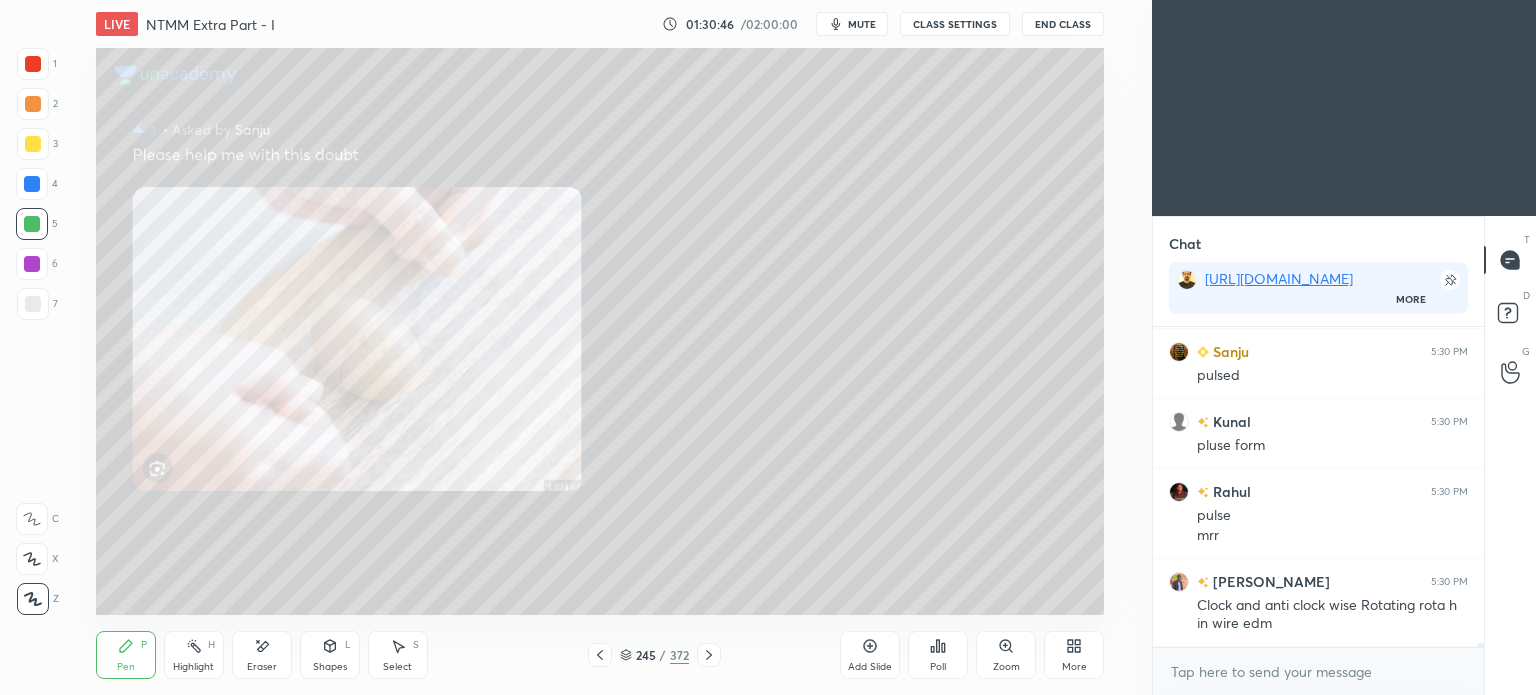 click 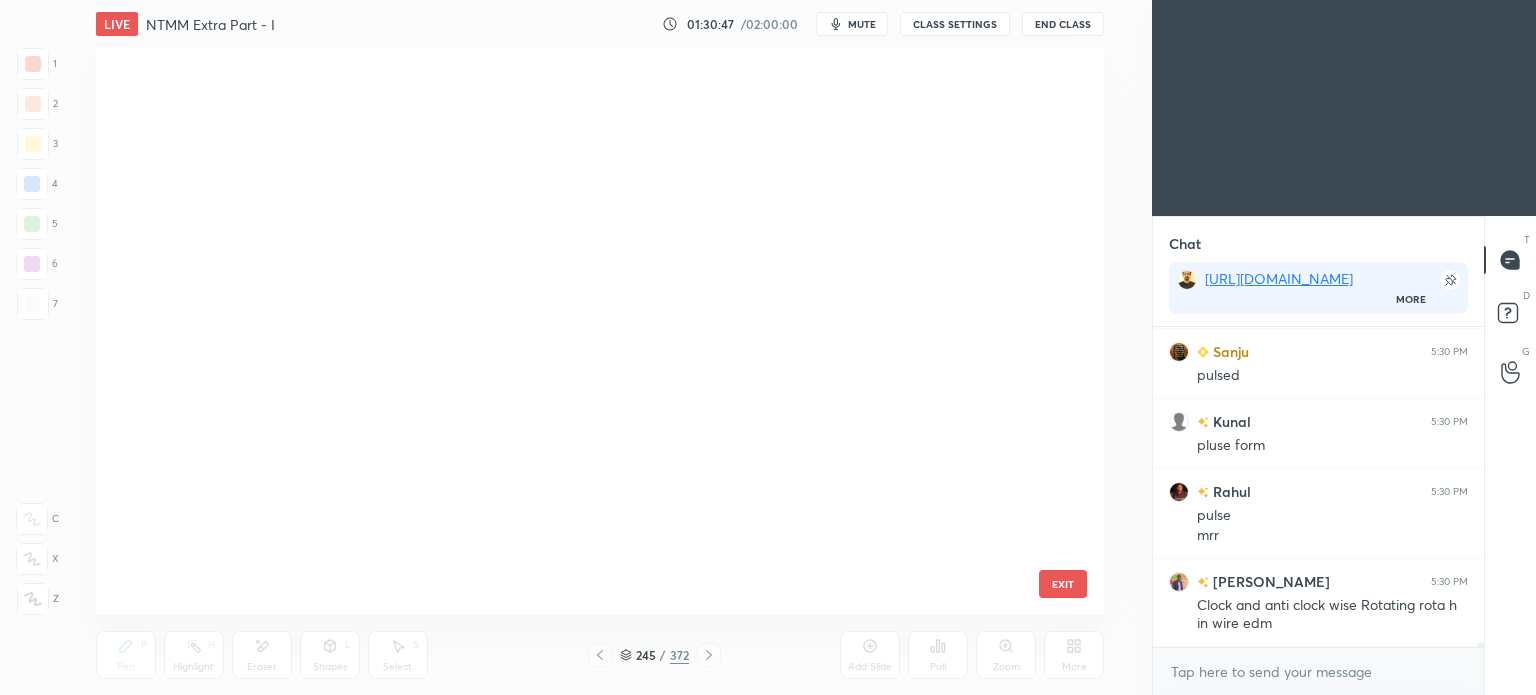 scroll, scrollTop: 13700, scrollLeft: 0, axis: vertical 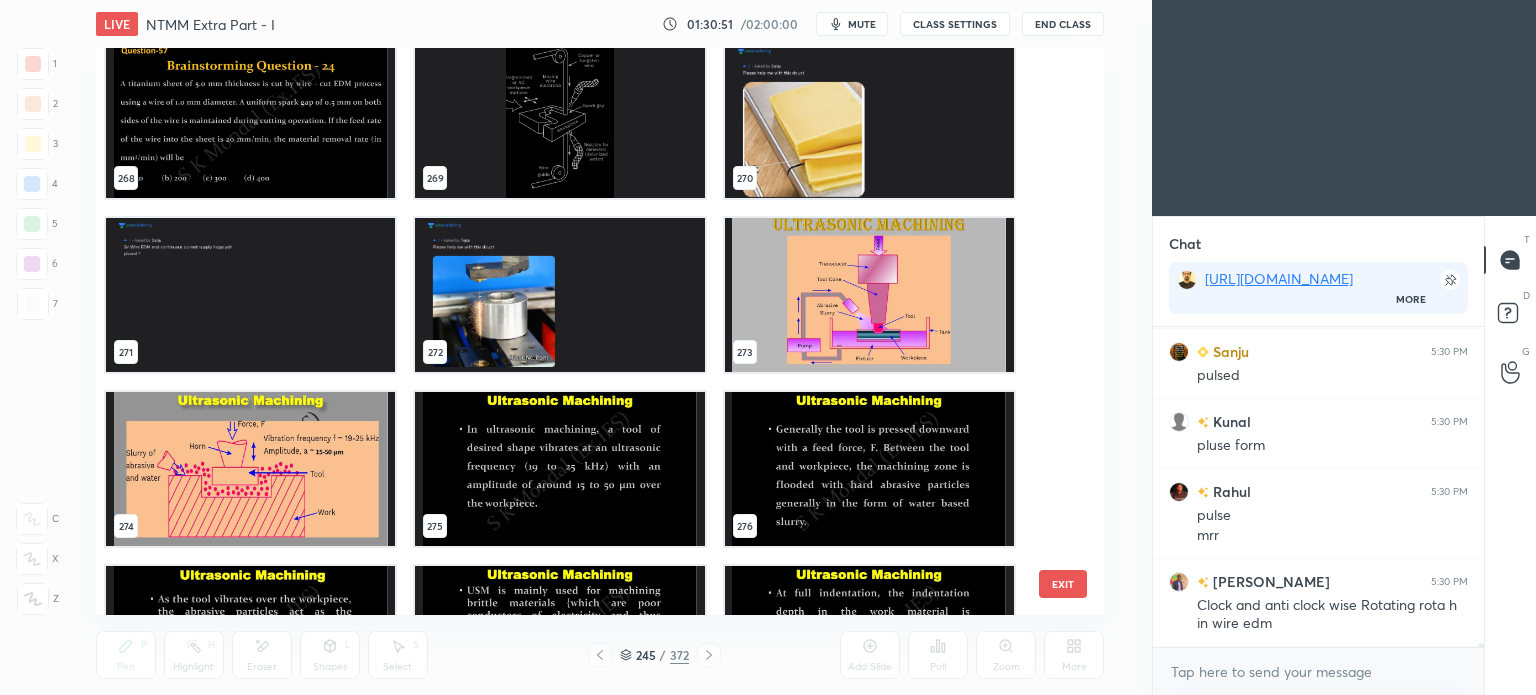 click at bounding box center [868, 295] 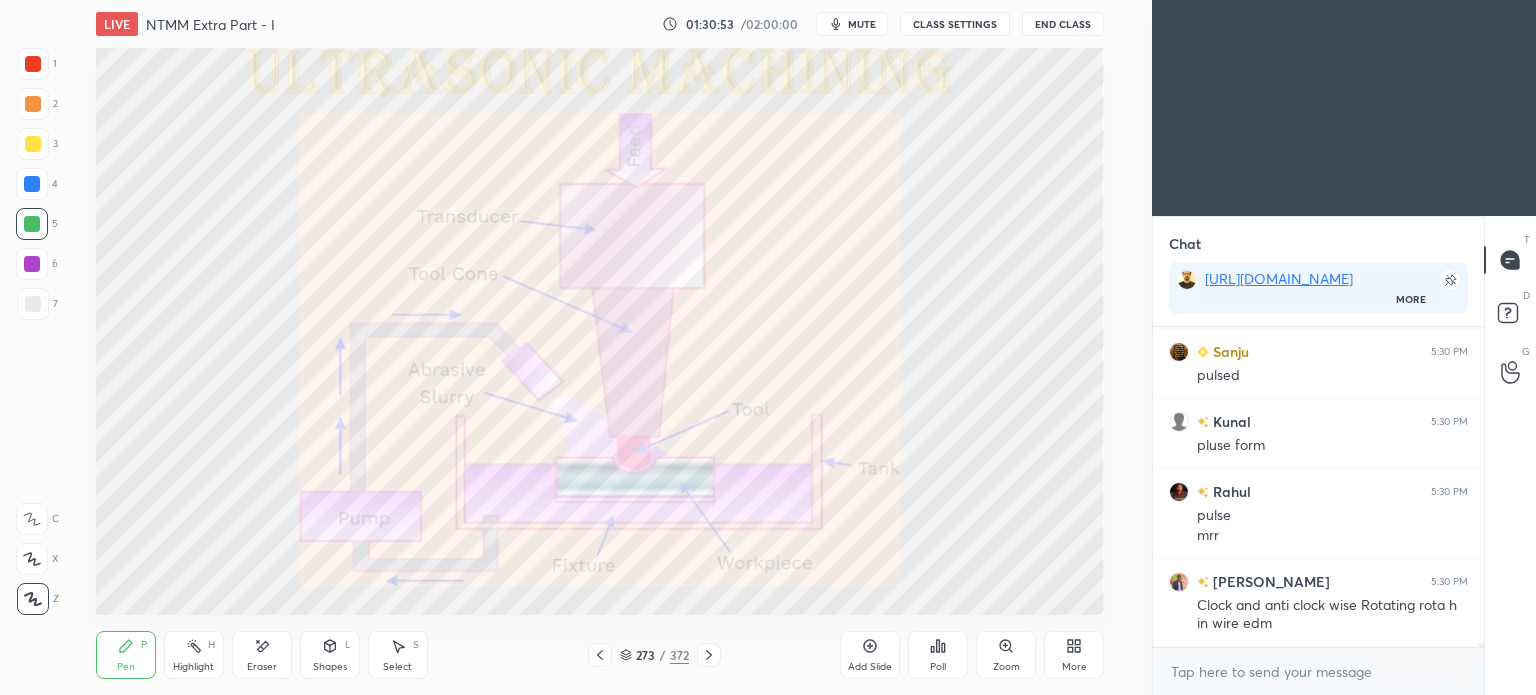 scroll, scrollTop: 28698, scrollLeft: 0, axis: vertical 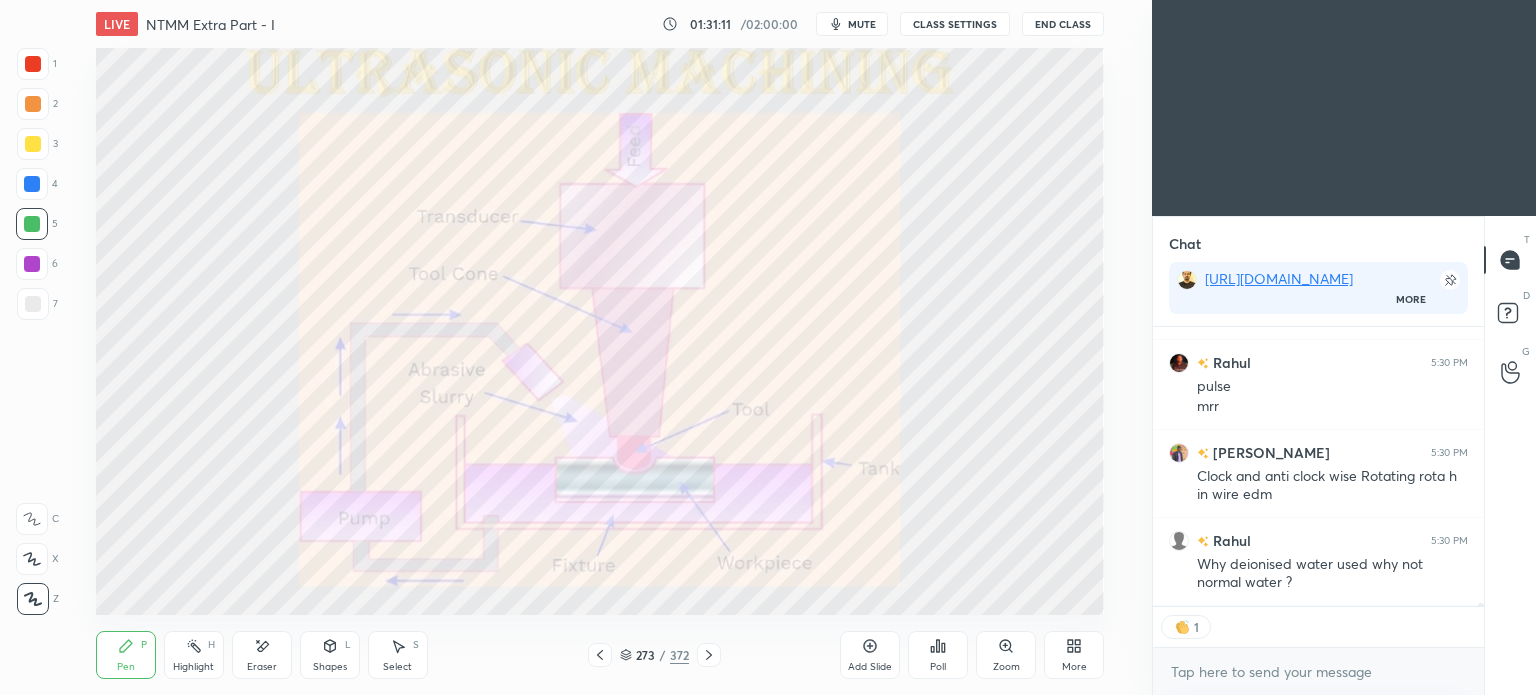 click on "273 / 372" at bounding box center [654, 655] 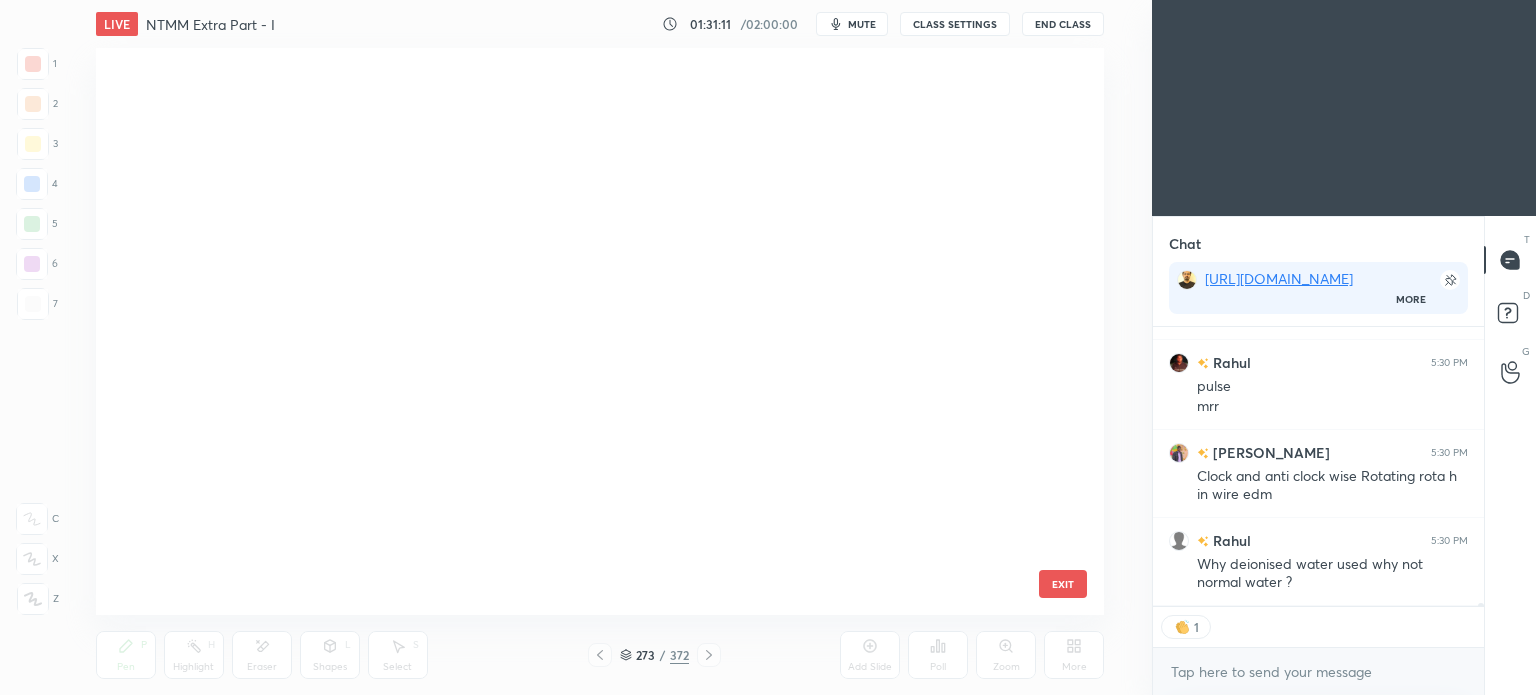 scroll, scrollTop: 15267, scrollLeft: 0, axis: vertical 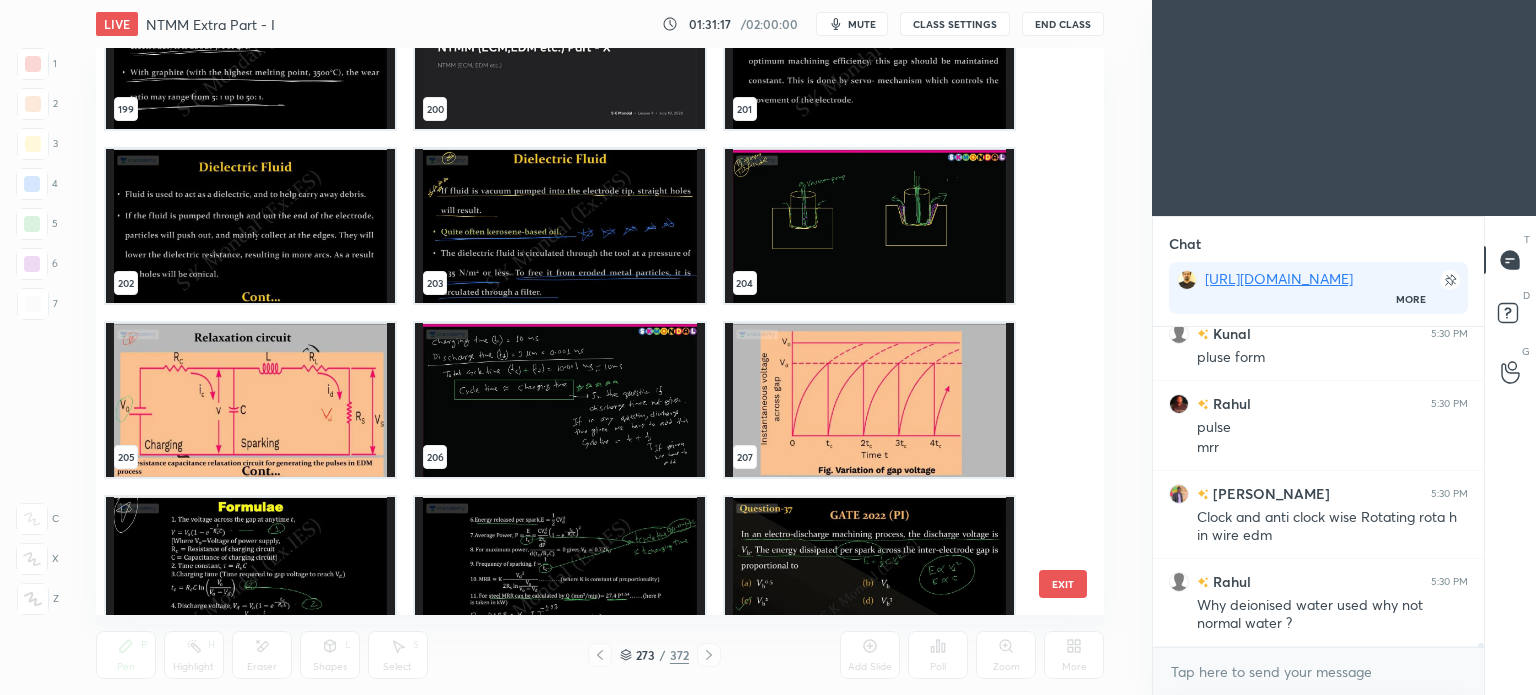 click at bounding box center (250, 400) 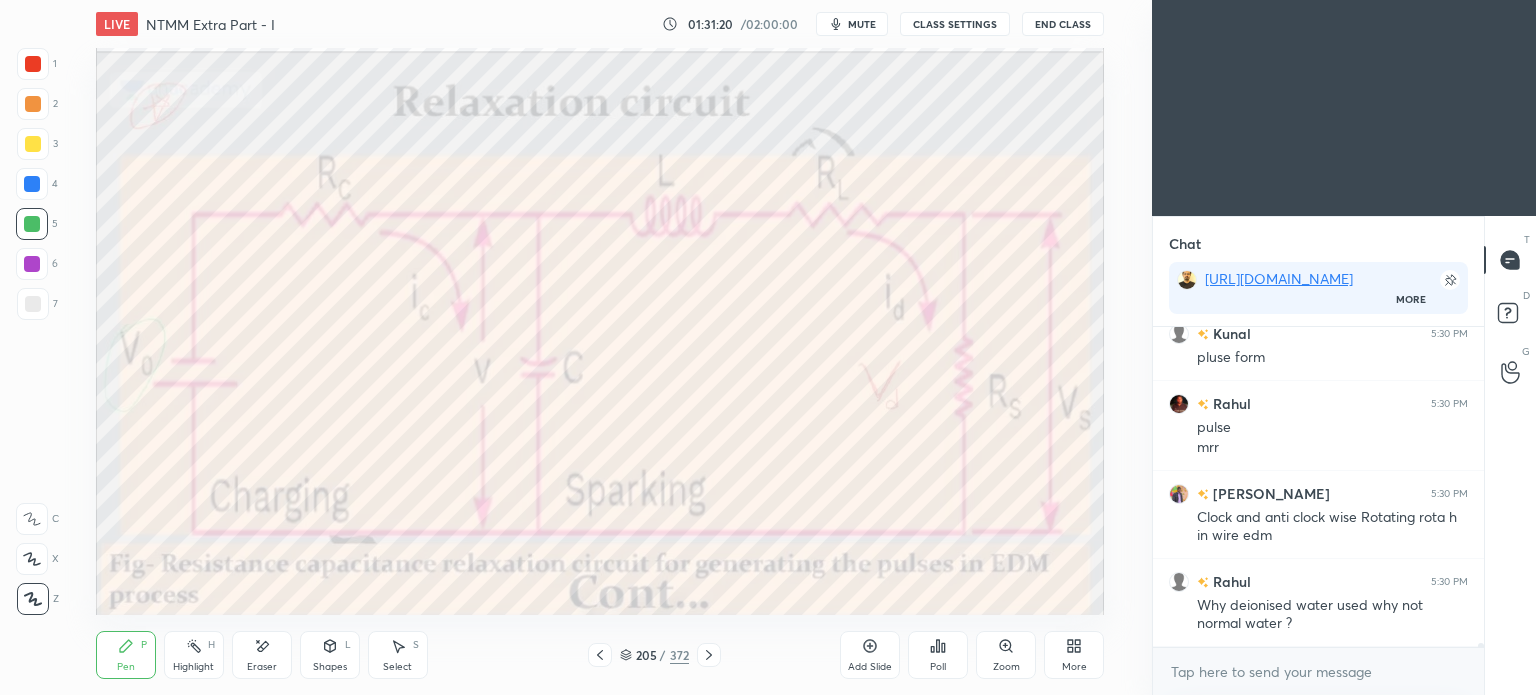 click on "Highlight" at bounding box center (193, 667) 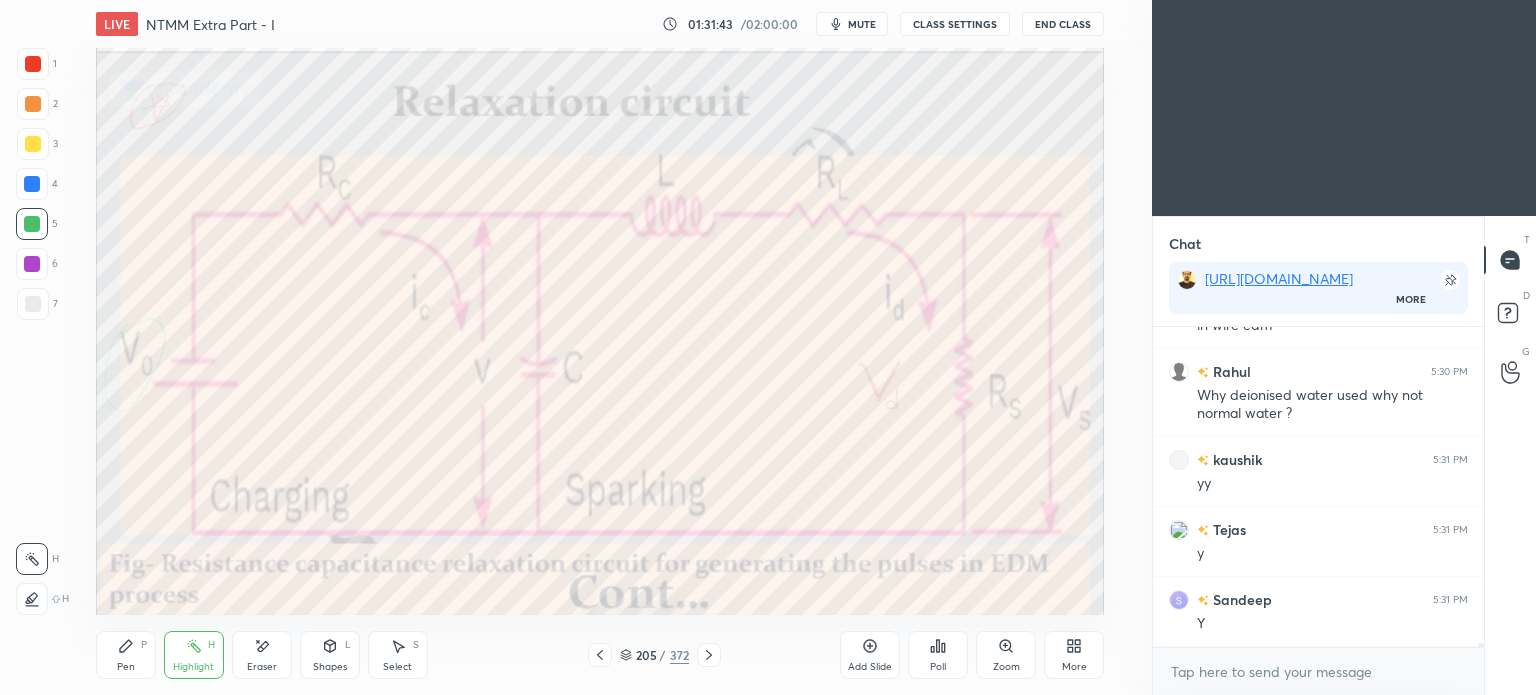 scroll, scrollTop: 28978, scrollLeft: 0, axis: vertical 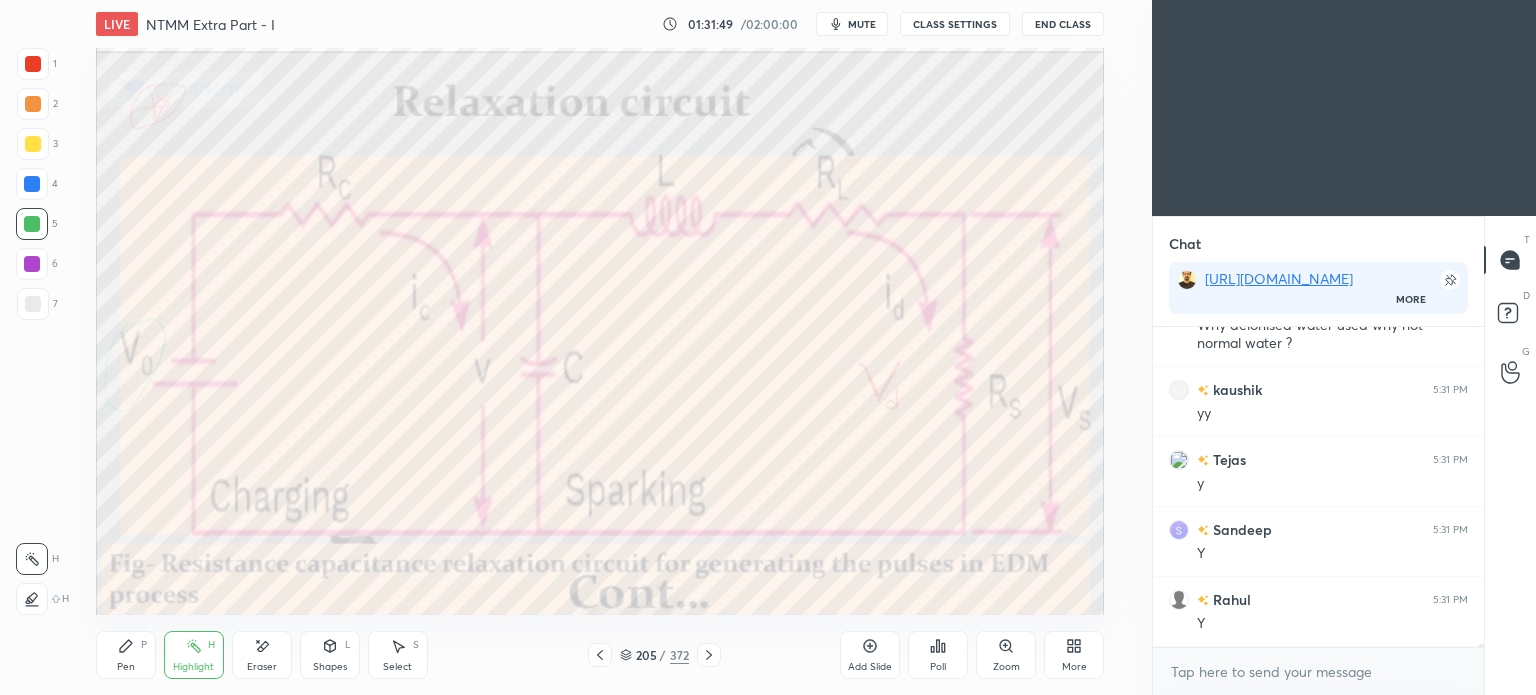 click 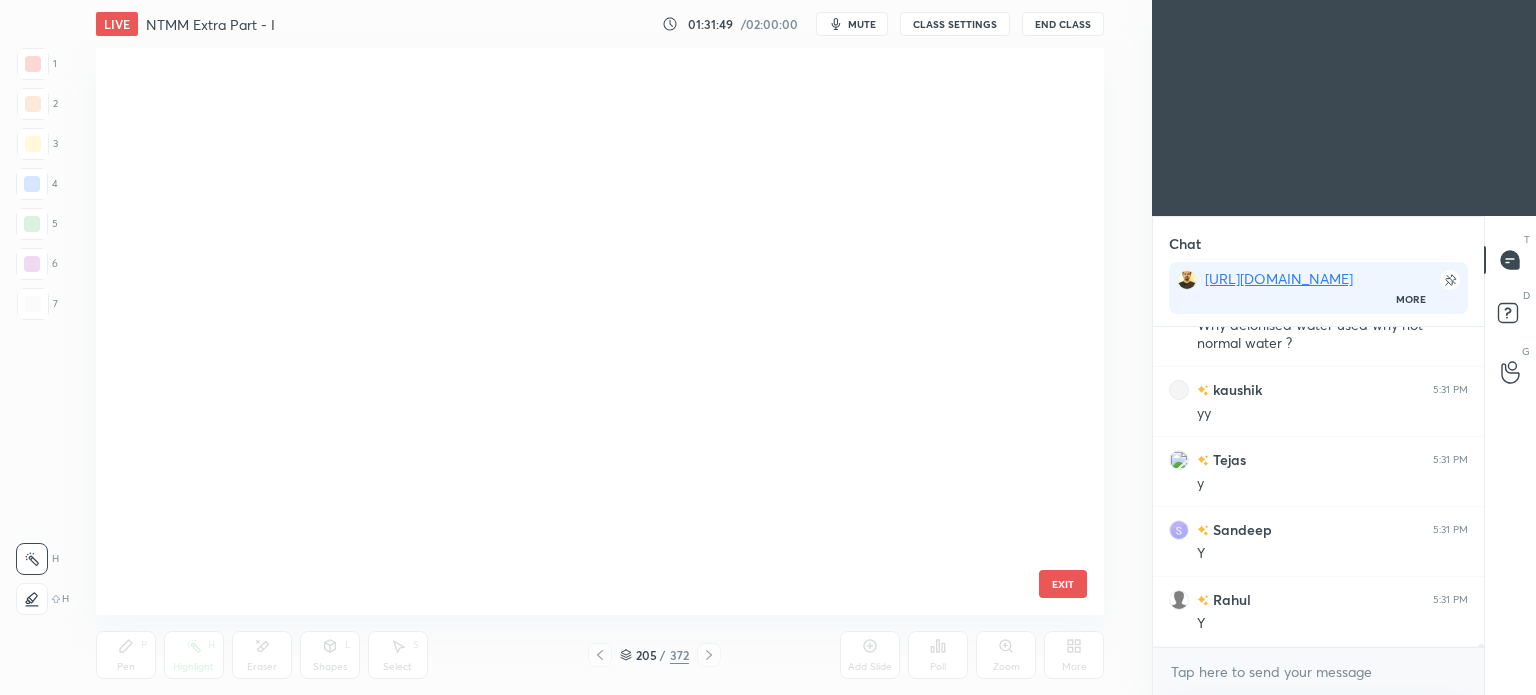 scroll, scrollTop: 11439, scrollLeft: 0, axis: vertical 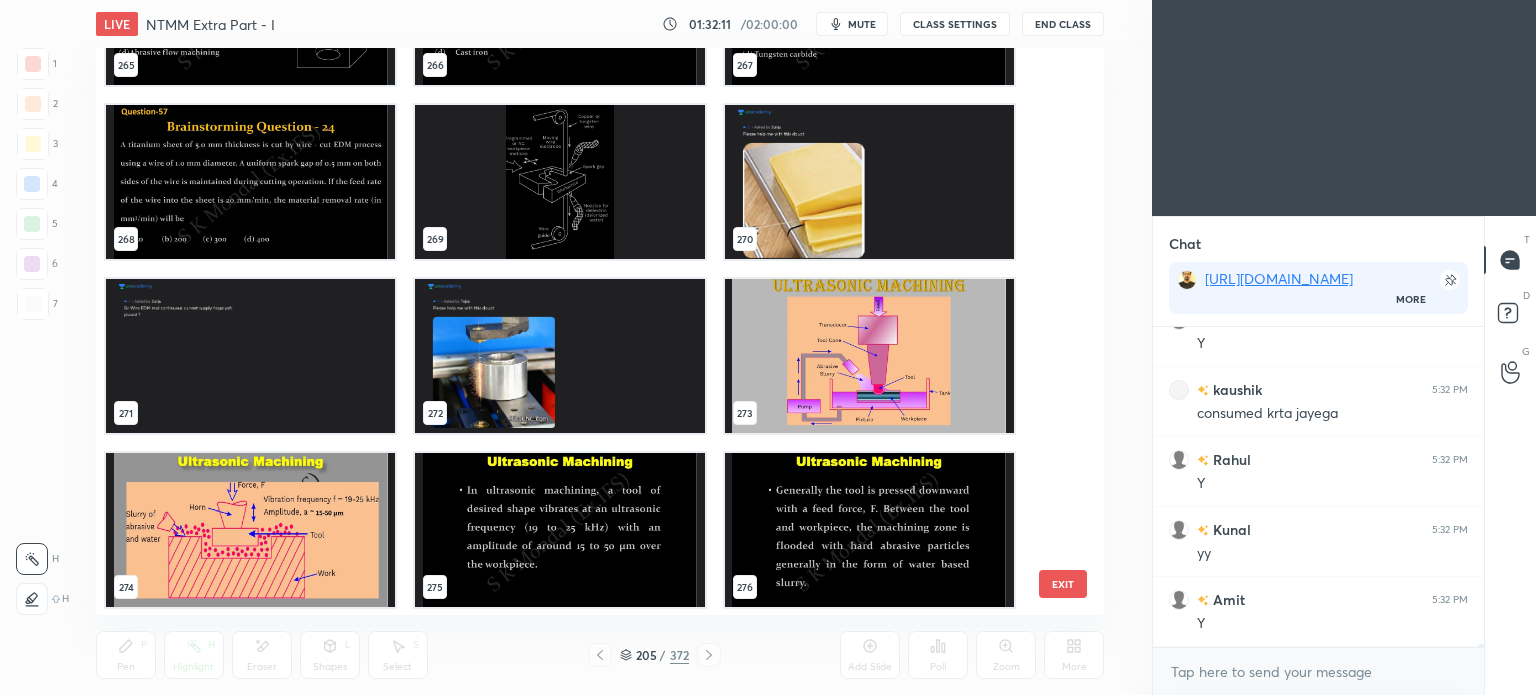click at bounding box center (868, 356) 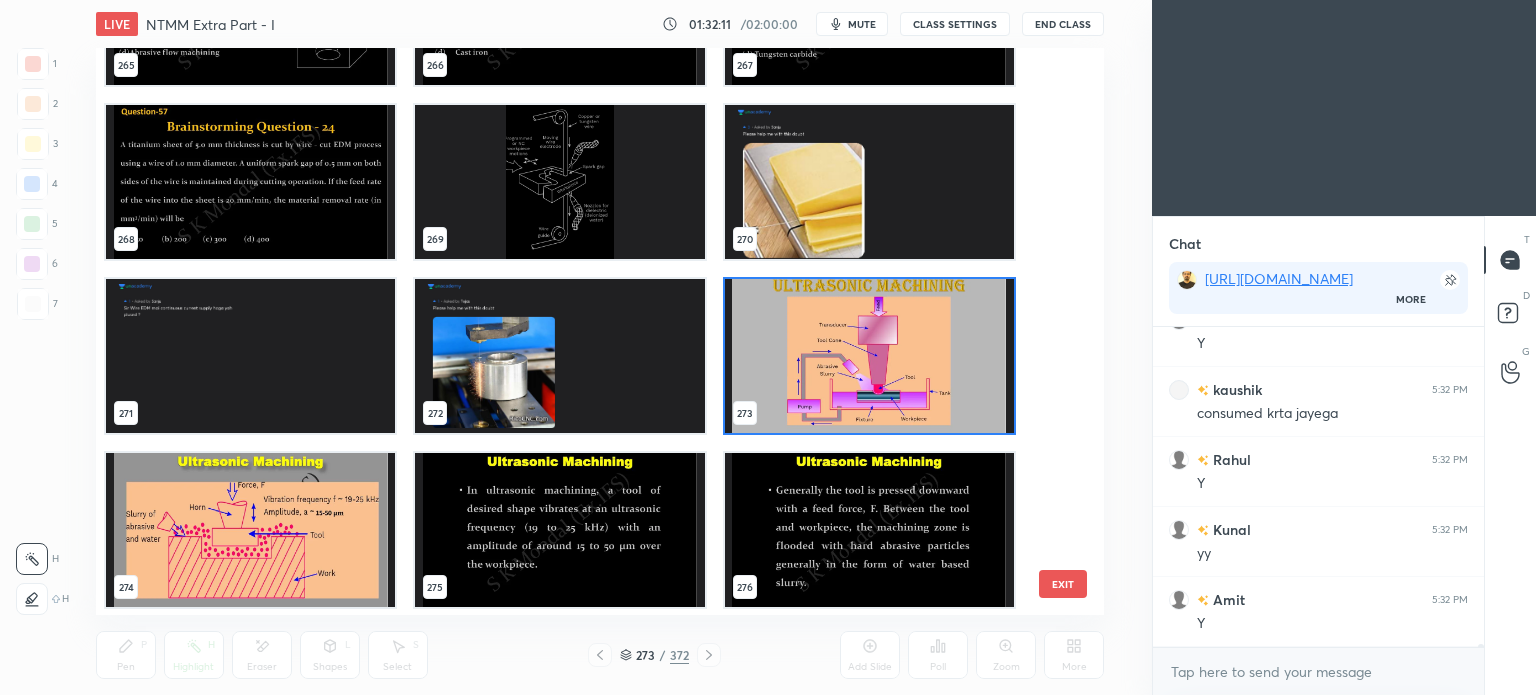 click at bounding box center (868, 356) 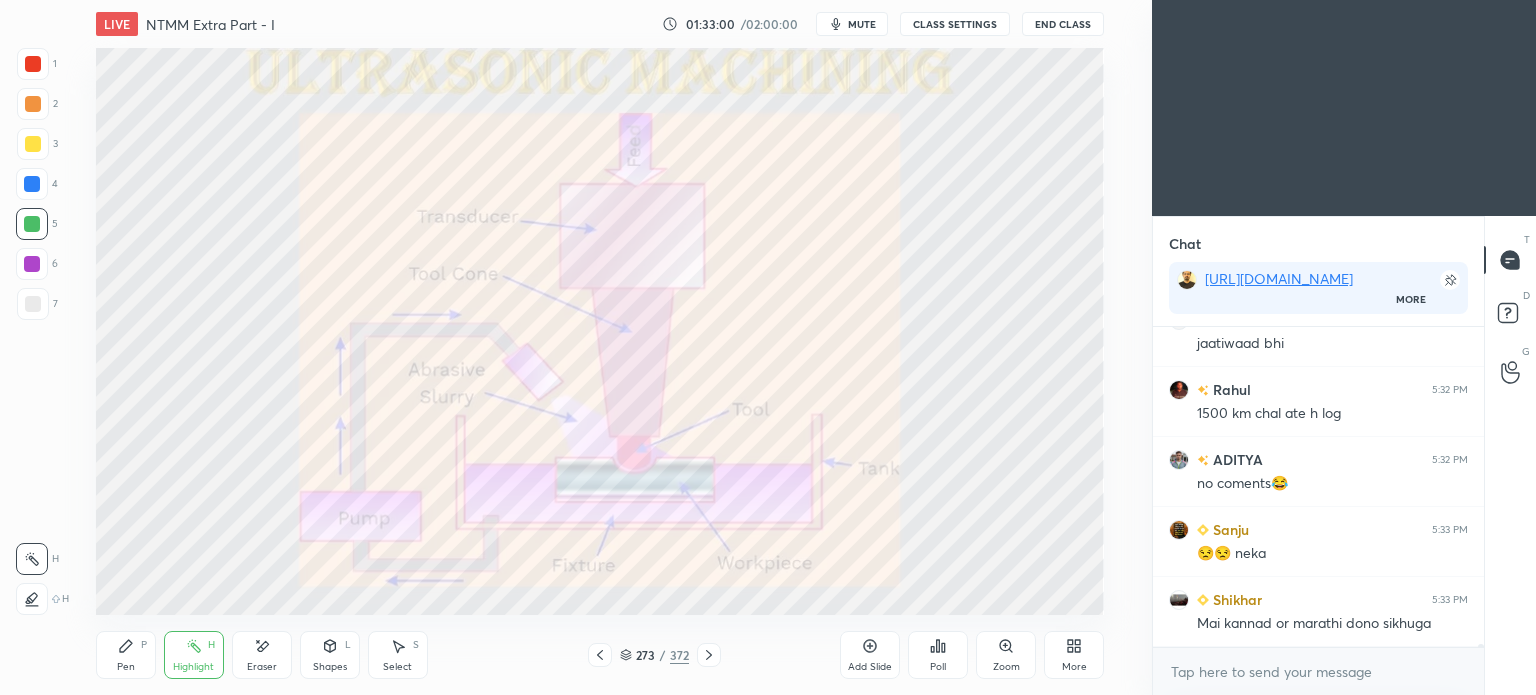 scroll, scrollTop: 29836, scrollLeft: 0, axis: vertical 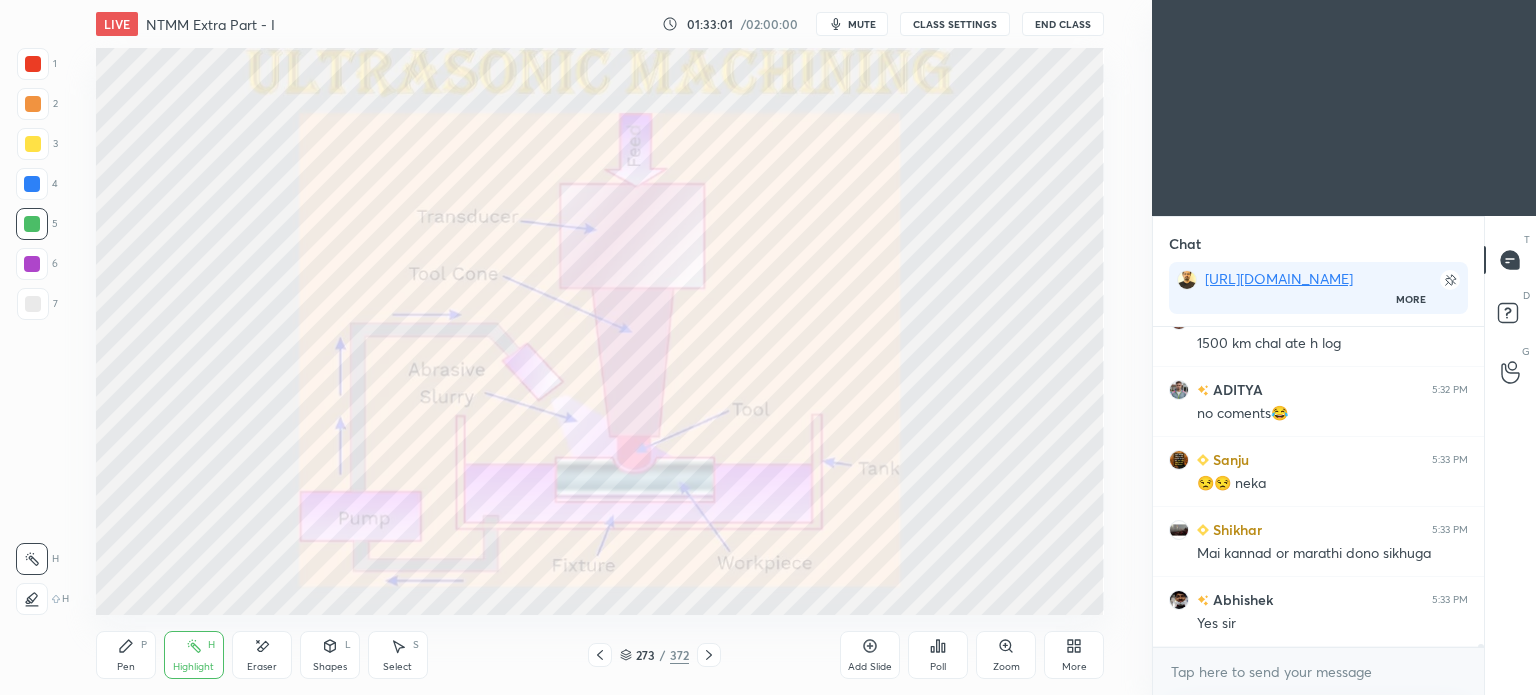 click on "Highlight" at bounding box center [193, 667] 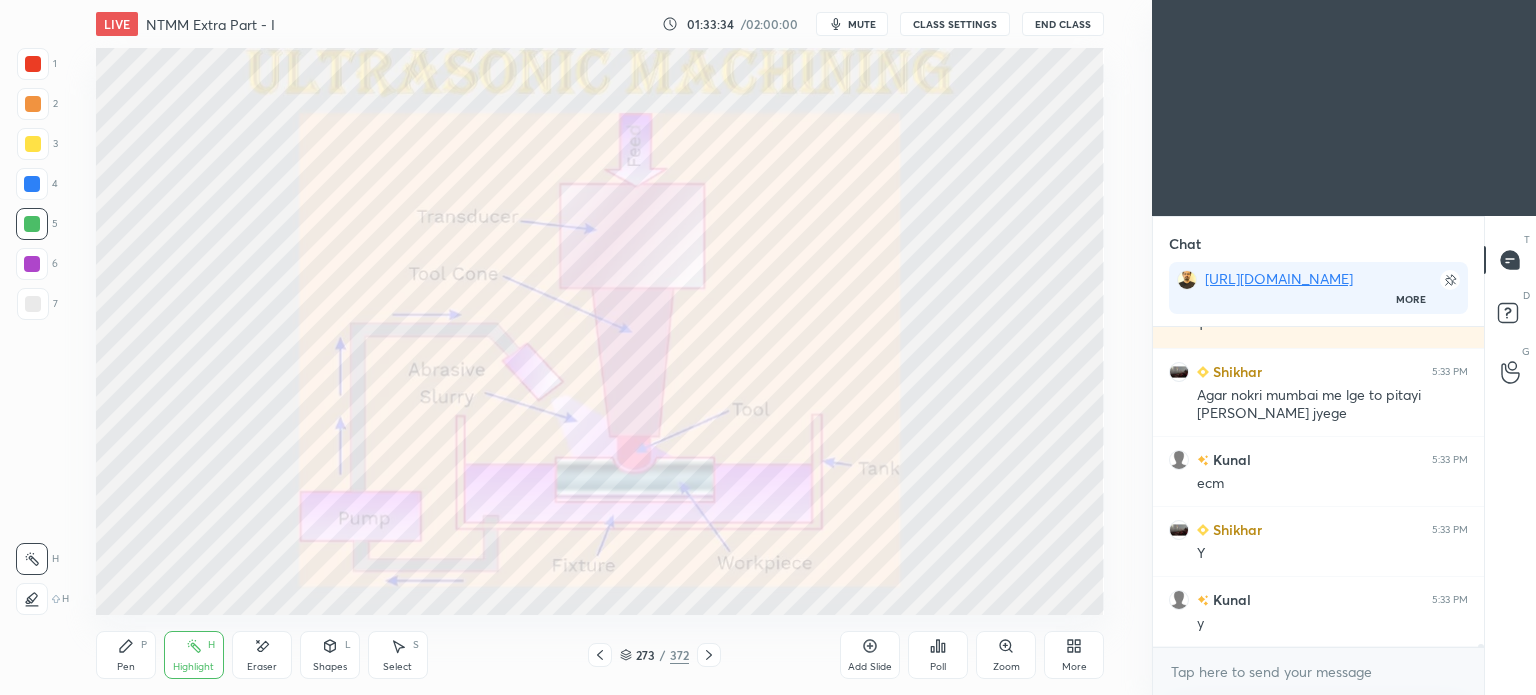 scroll, scrollTop: 30274, scrollLeft: 0, axis: vertical 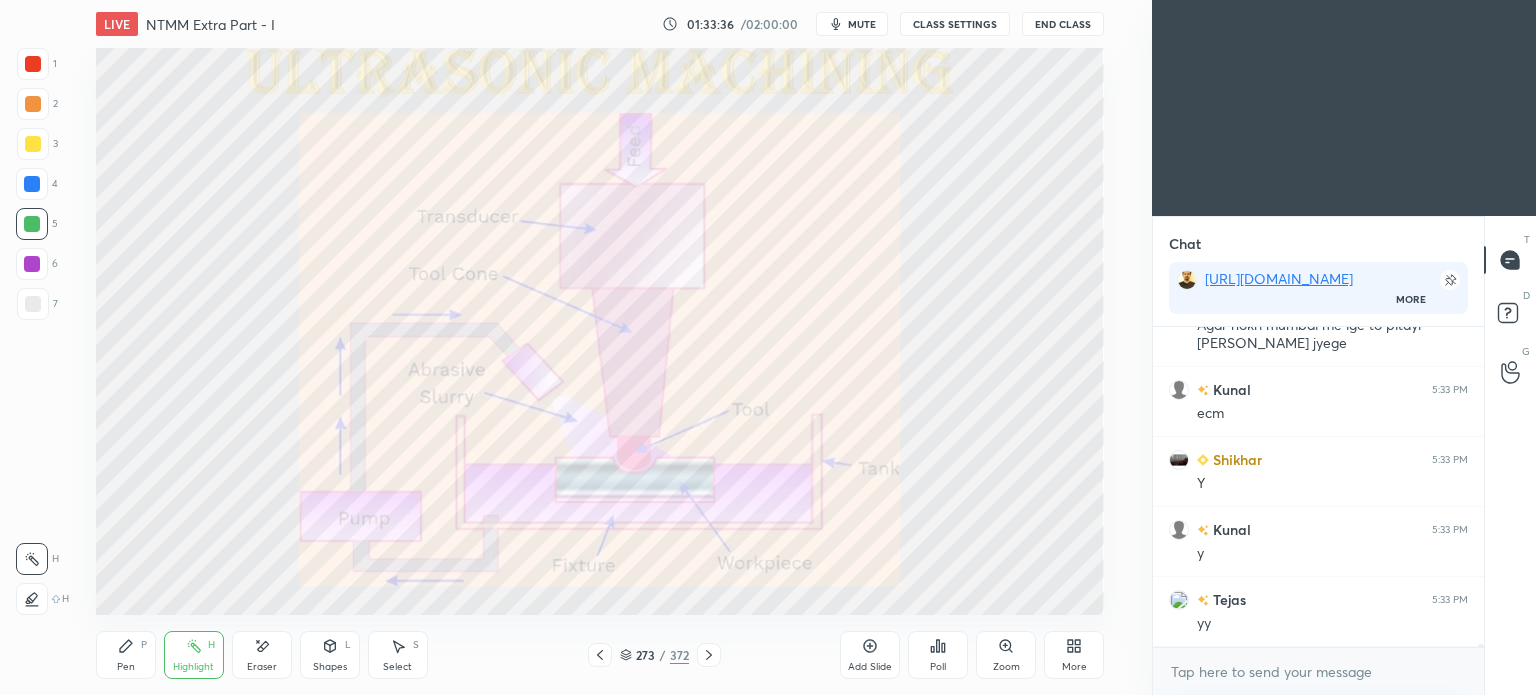 click on "mute" at bounding box center [862, 24] 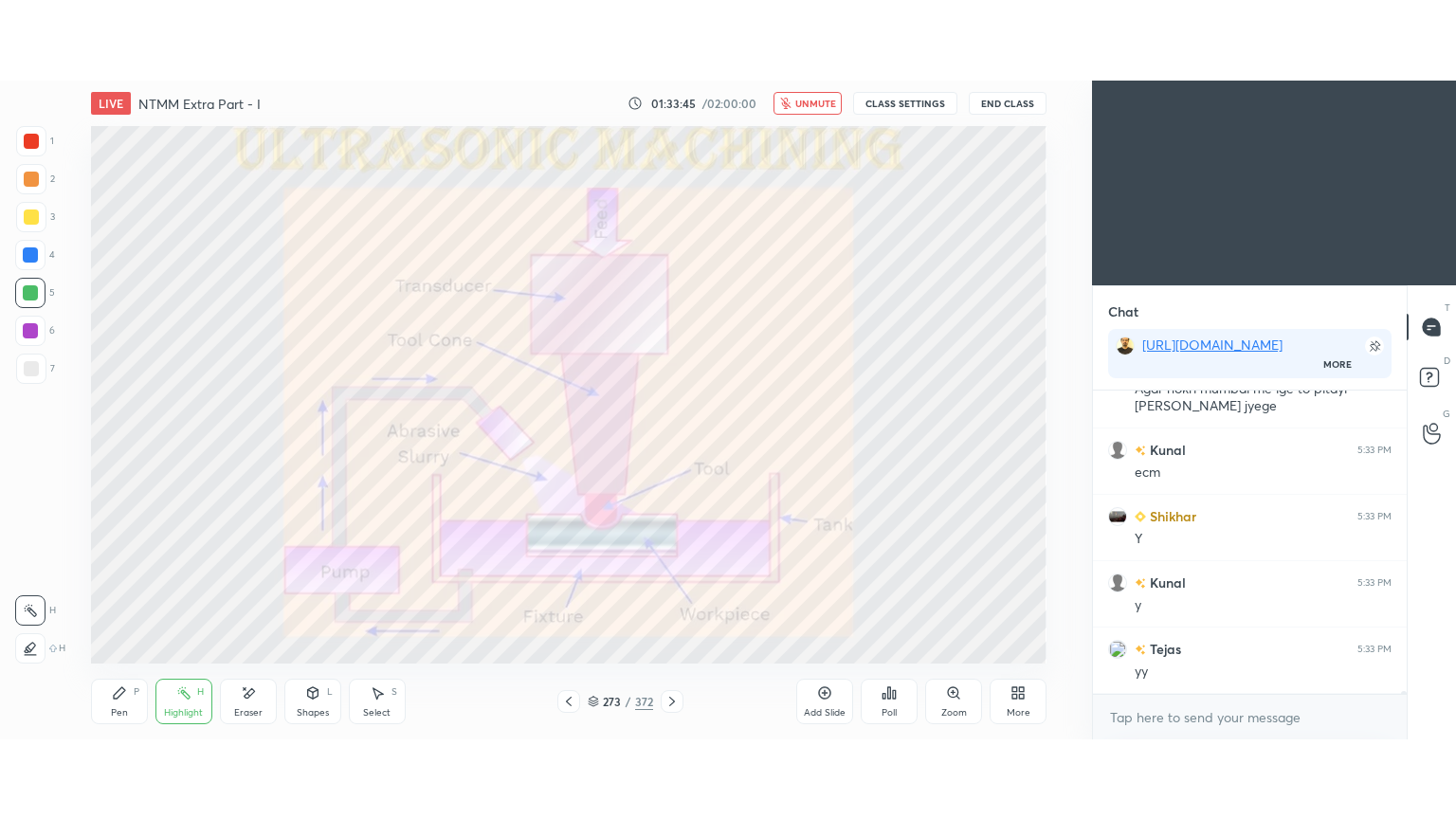 scroll, scrollTop: 28764, scrollLeft: 0, axis: vertical 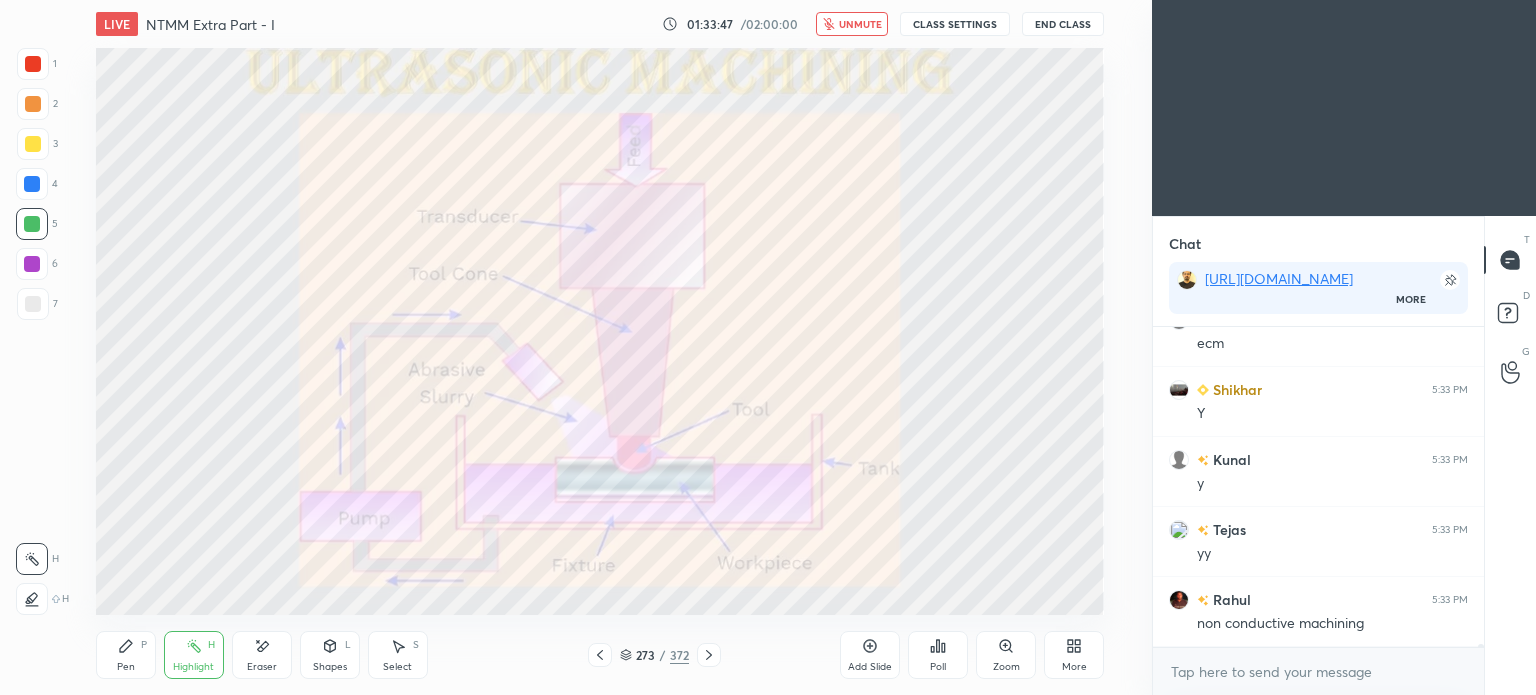 click on "unmute" at bounding box center [860, 24] 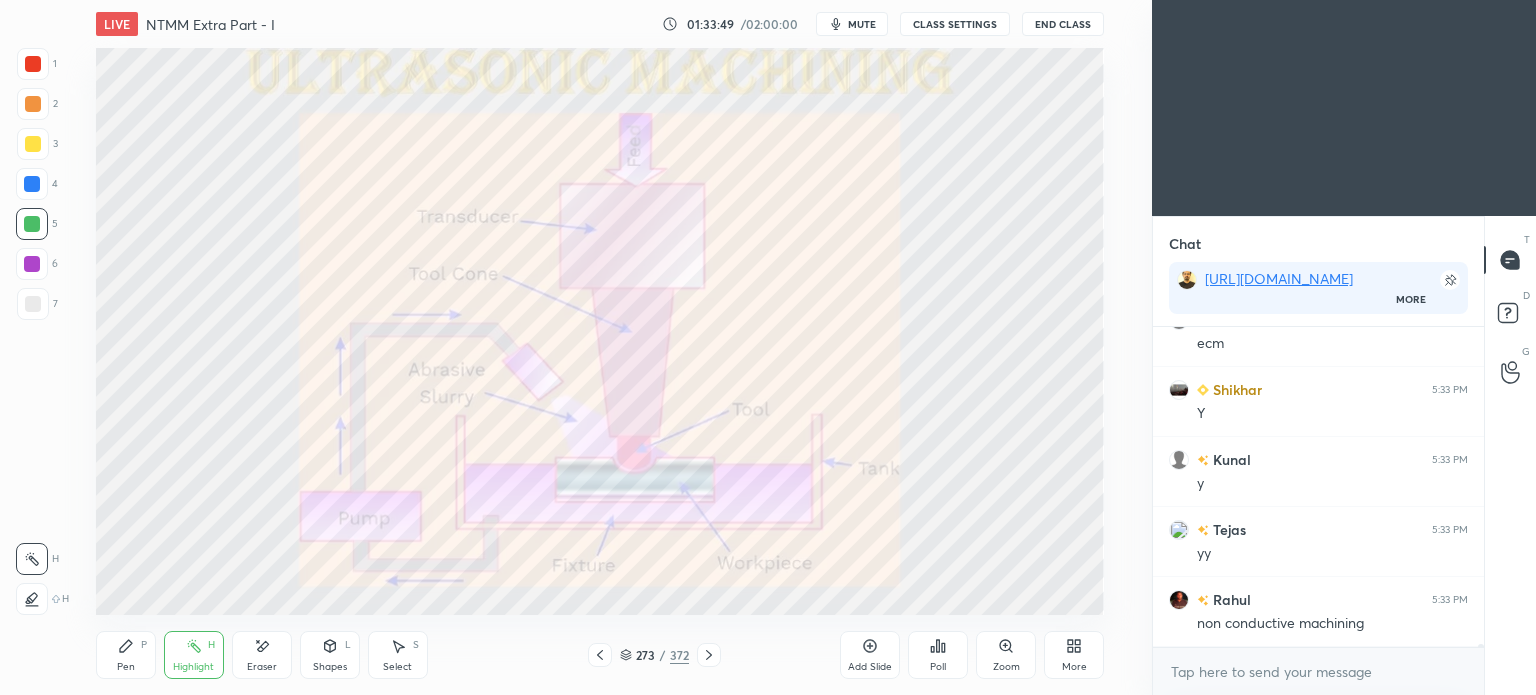click on "More" at bounding box center [1074, 655] 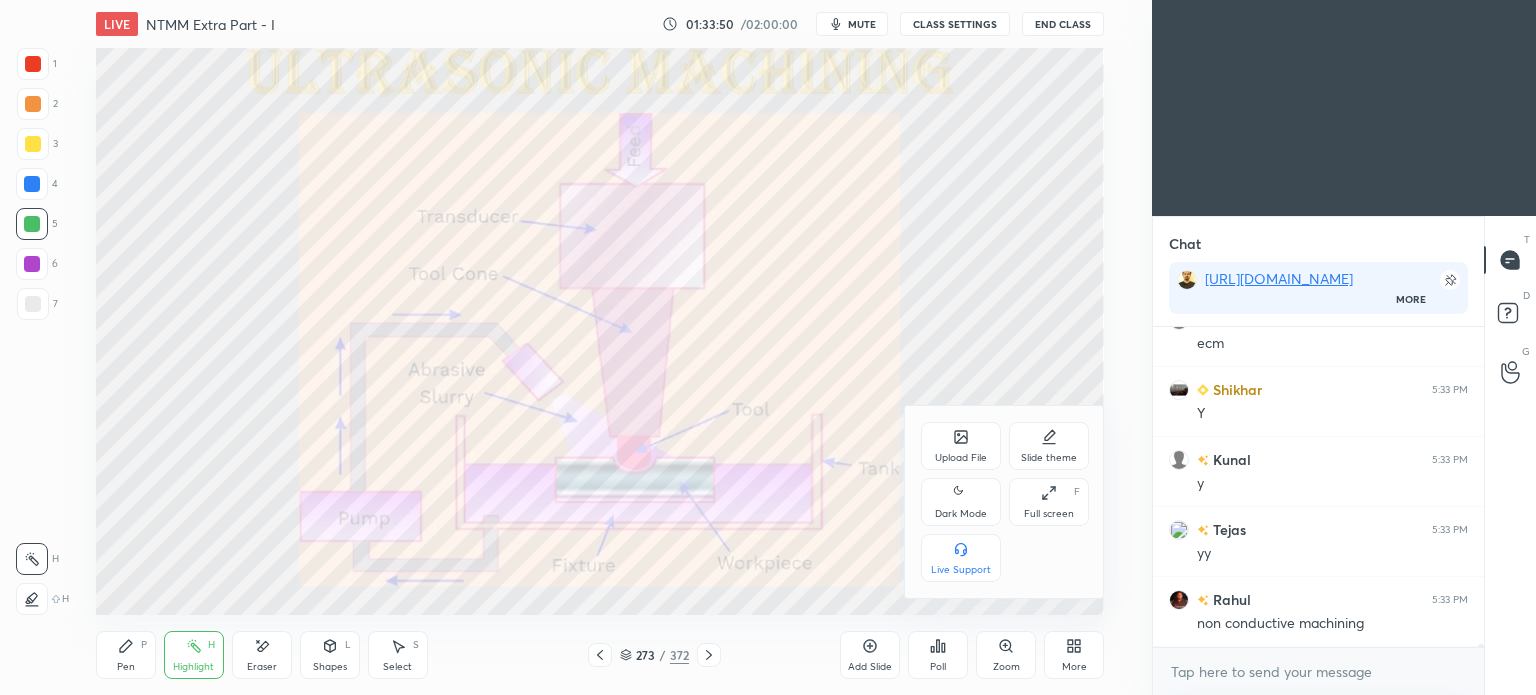 click on "Full screen F" at bounding box center [1049, 502] 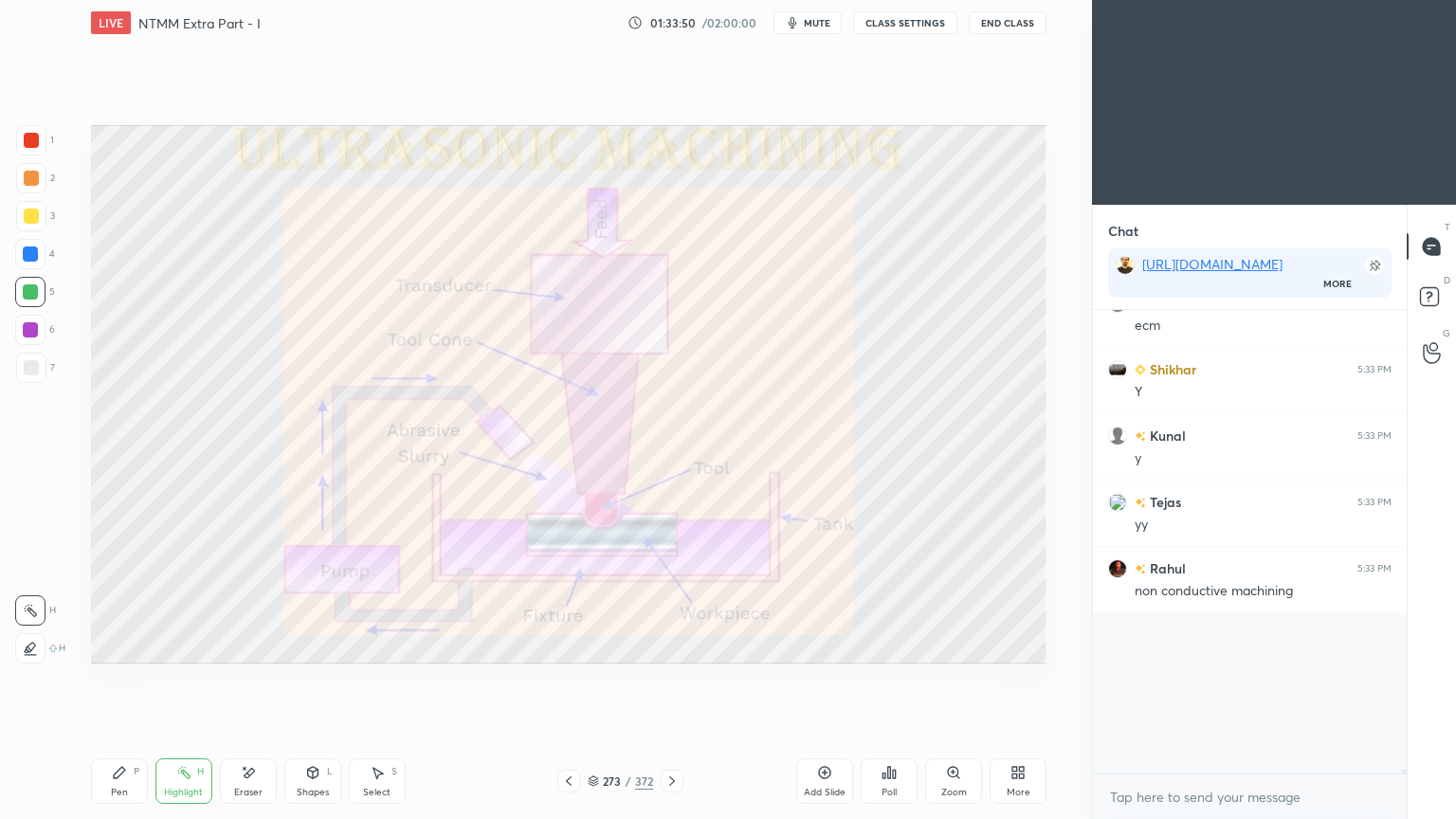 scroll, scrollTop: 94094, scrollLeft: 93776, axis: both 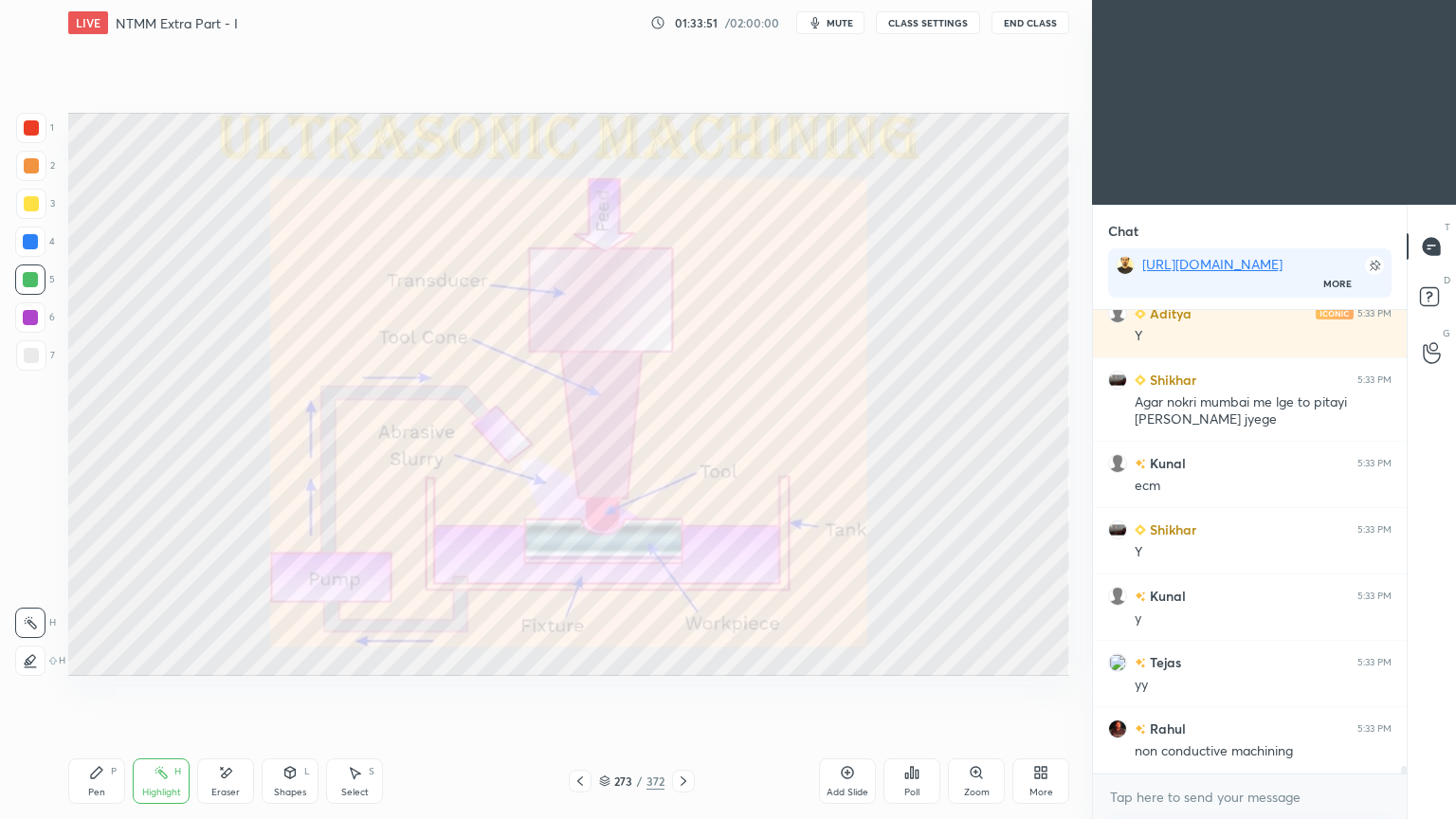 click on "Highlight" at bounding box center (161, 792) 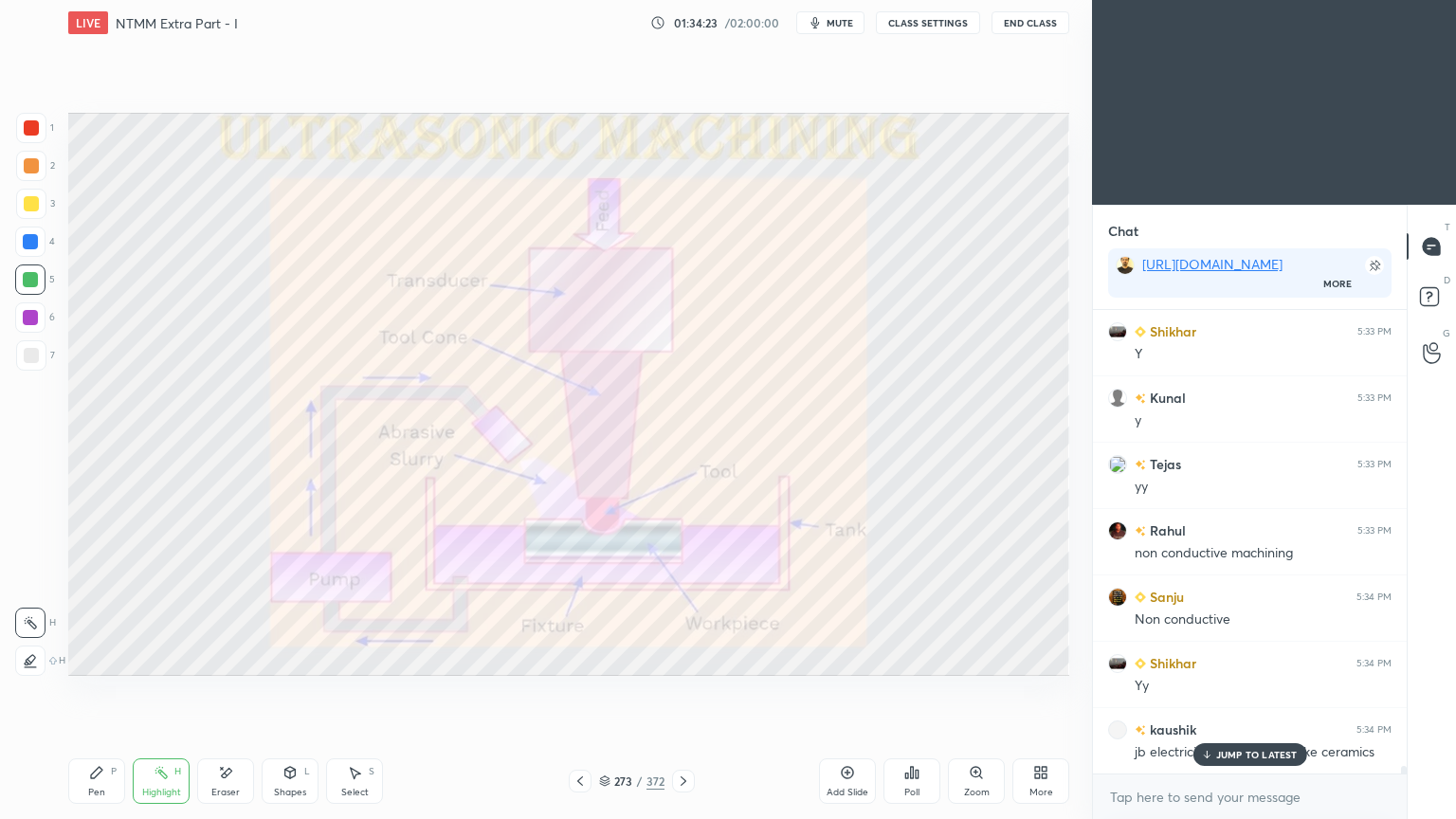 scroll, scrollTop: 28869, scrollLeft: 0, axis: vertical 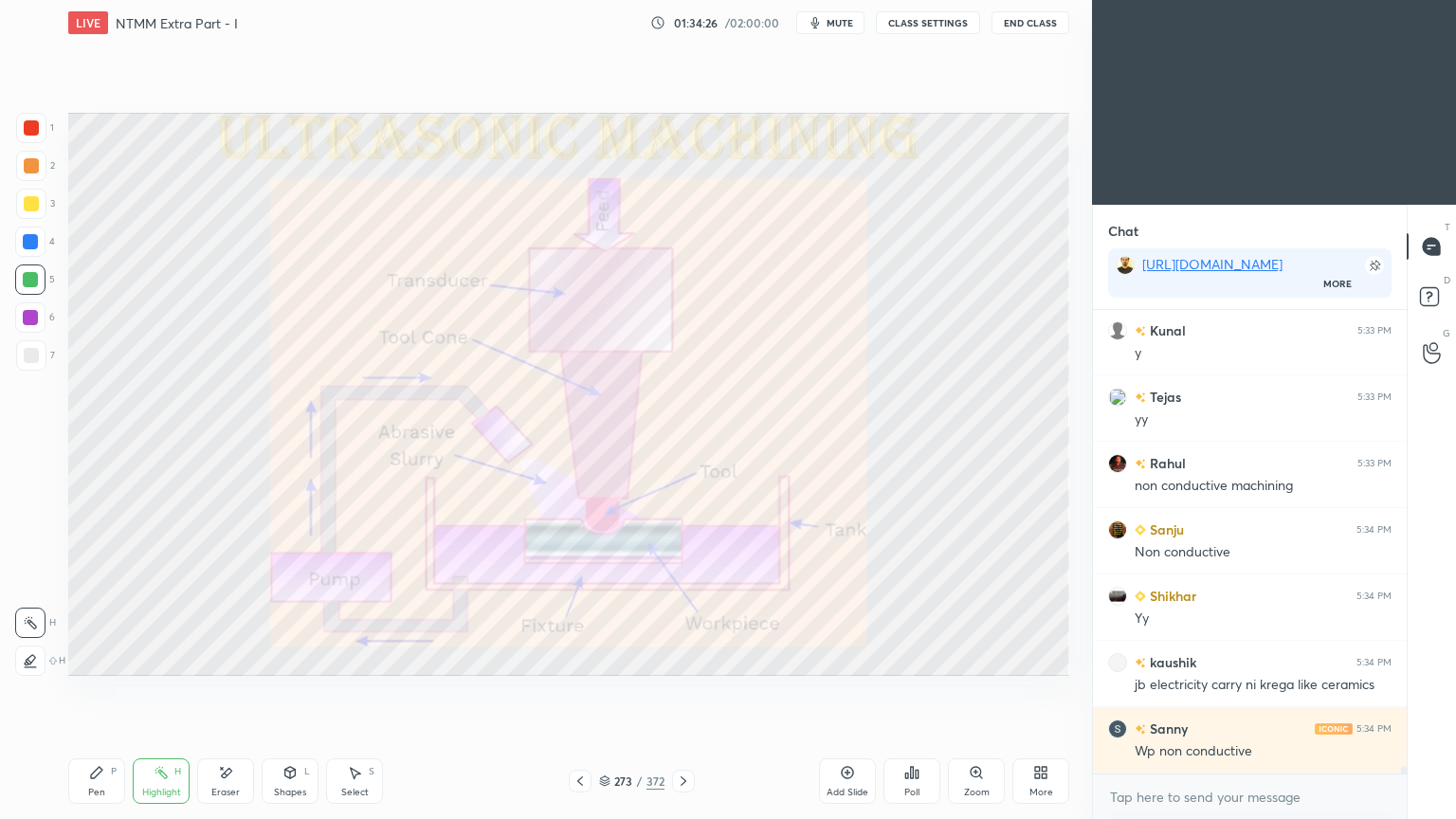 click 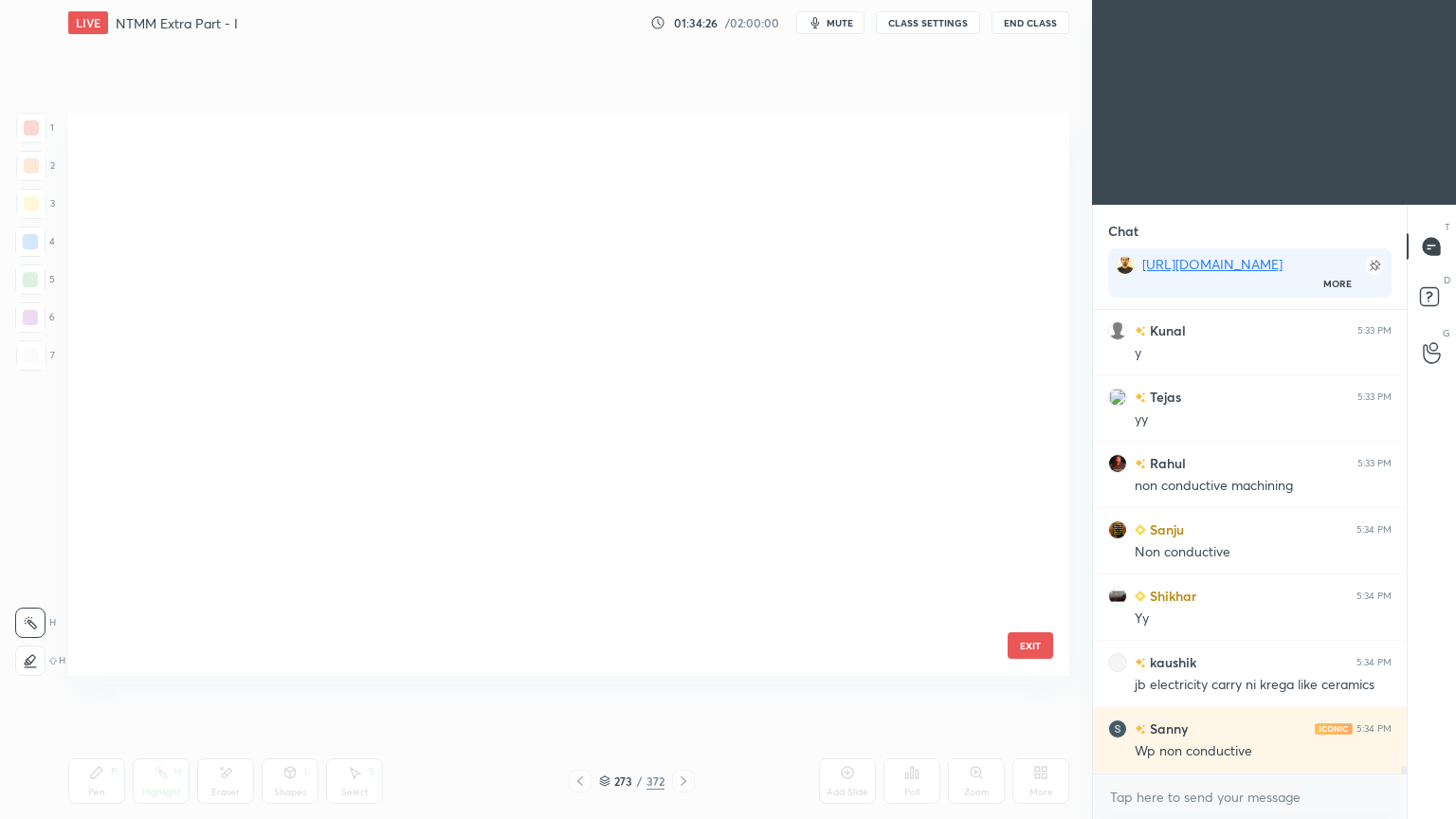 scroll, scrollTop: 15223, scrollLeft: 0, axis: vertical 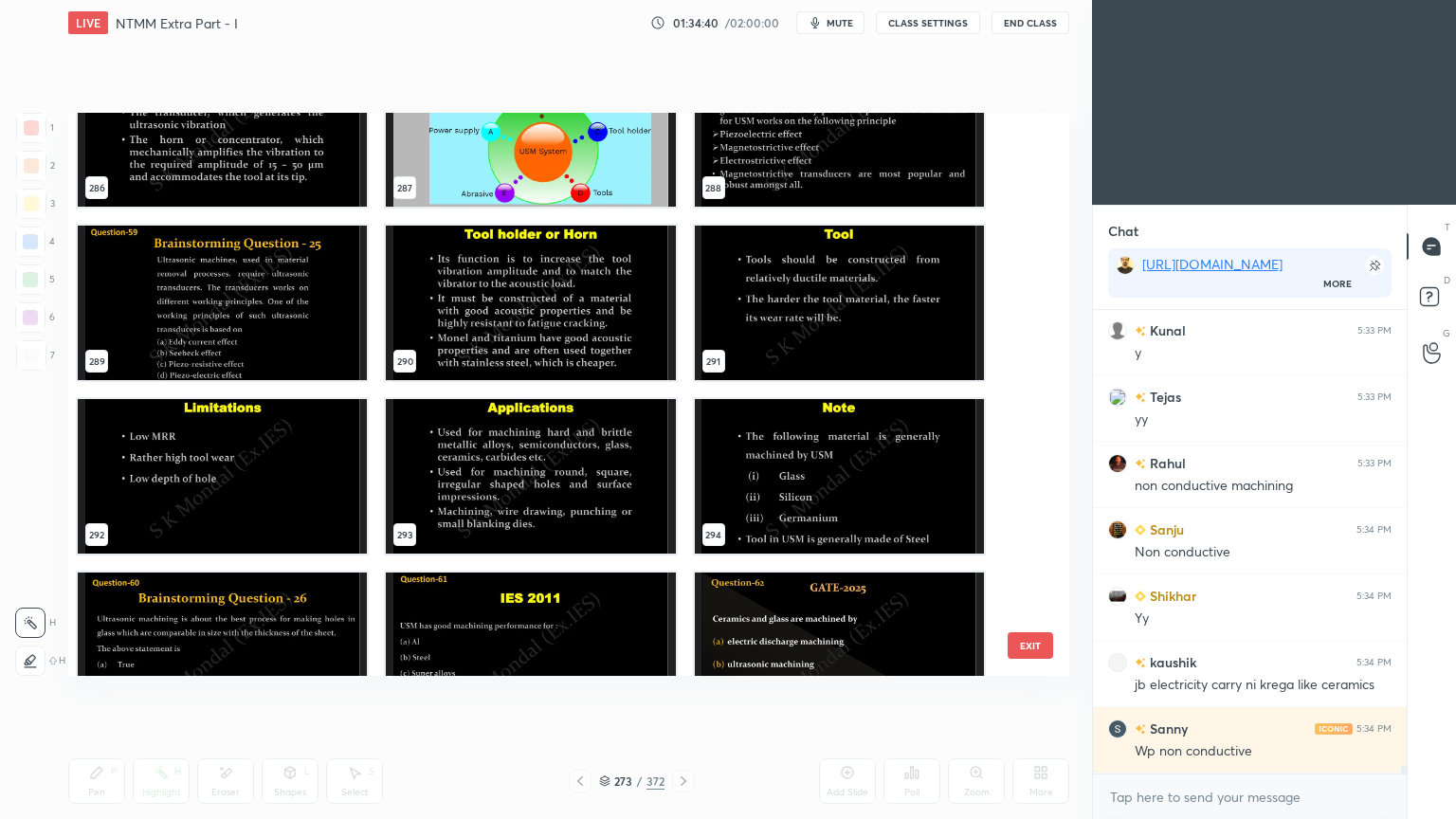 click at bounding box center [839, 476] 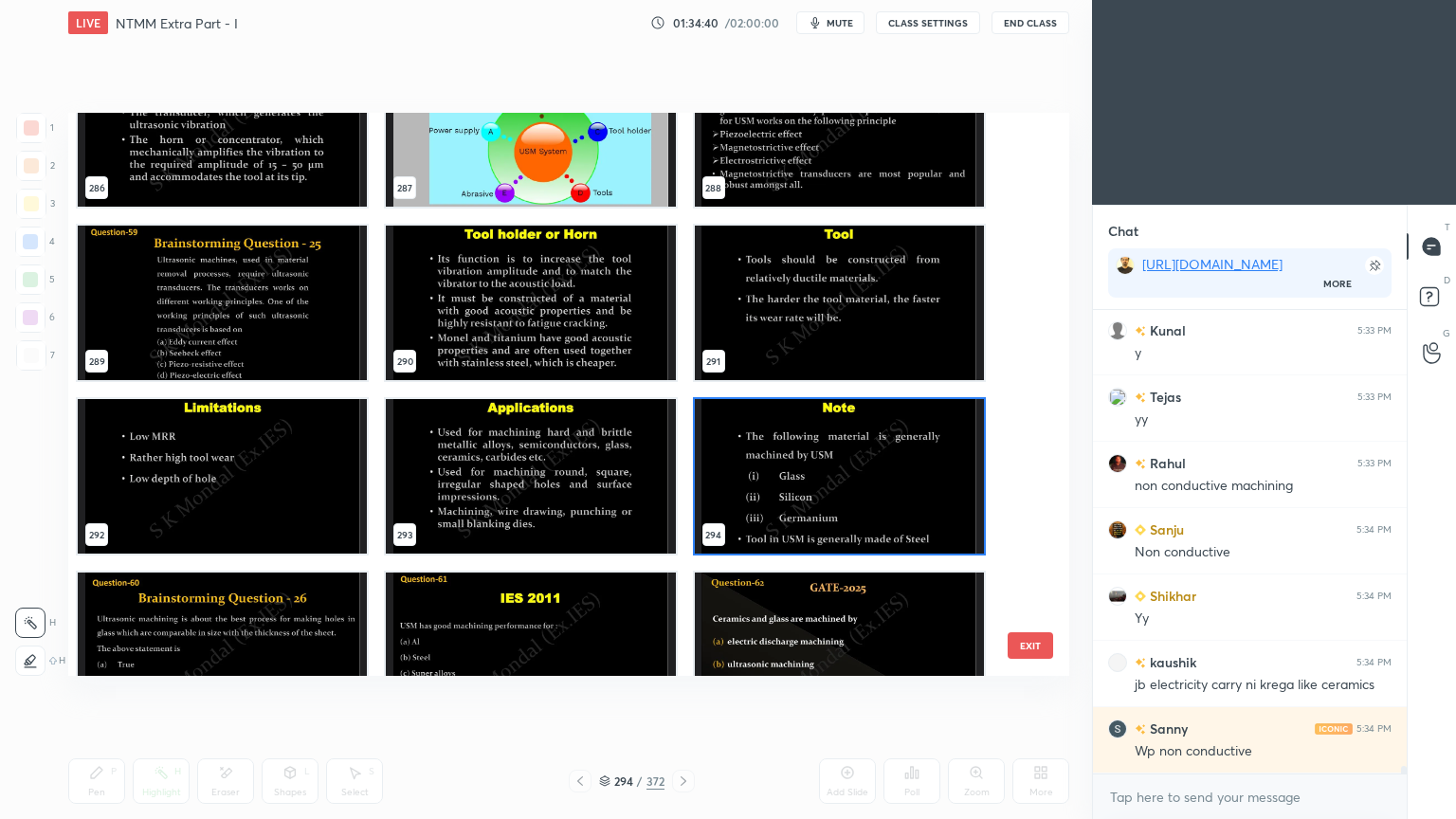 click at bounding box center [839, 476] 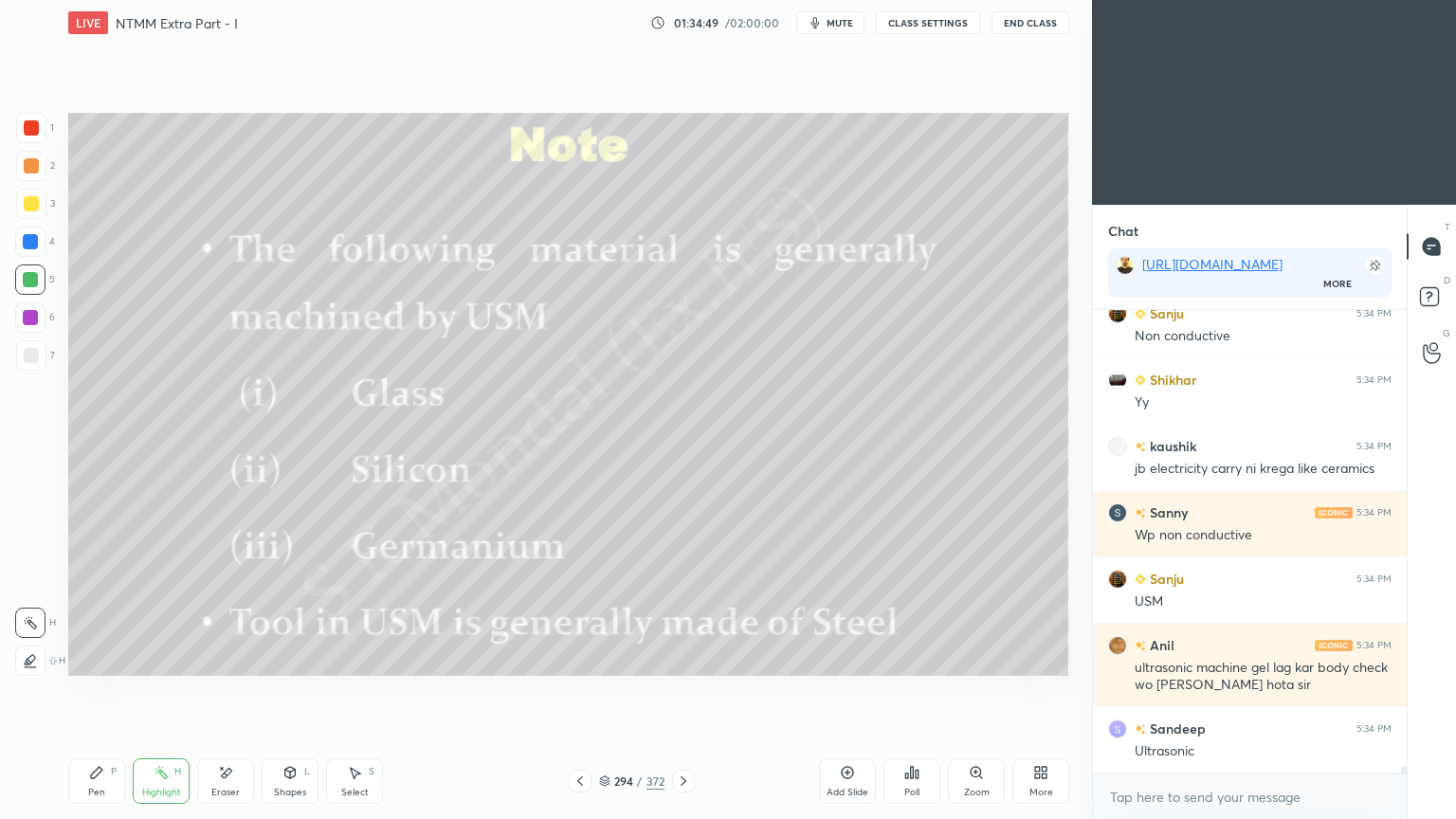 scroll, scrollTop: 29150, scrollLeft: 0, axis: vertical 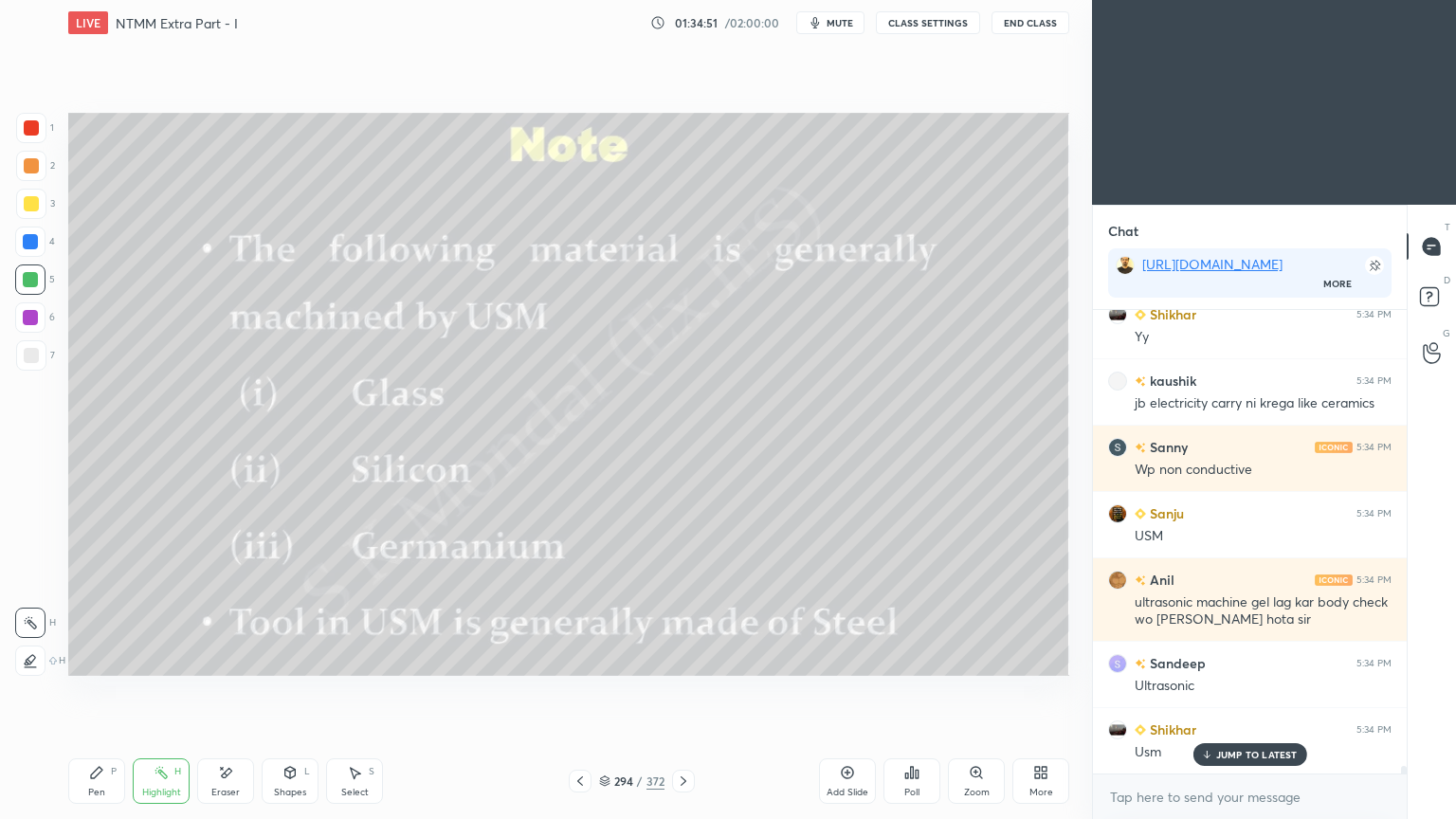 click on "JUMP TO LATEST" at bounding box center [1249, 755] 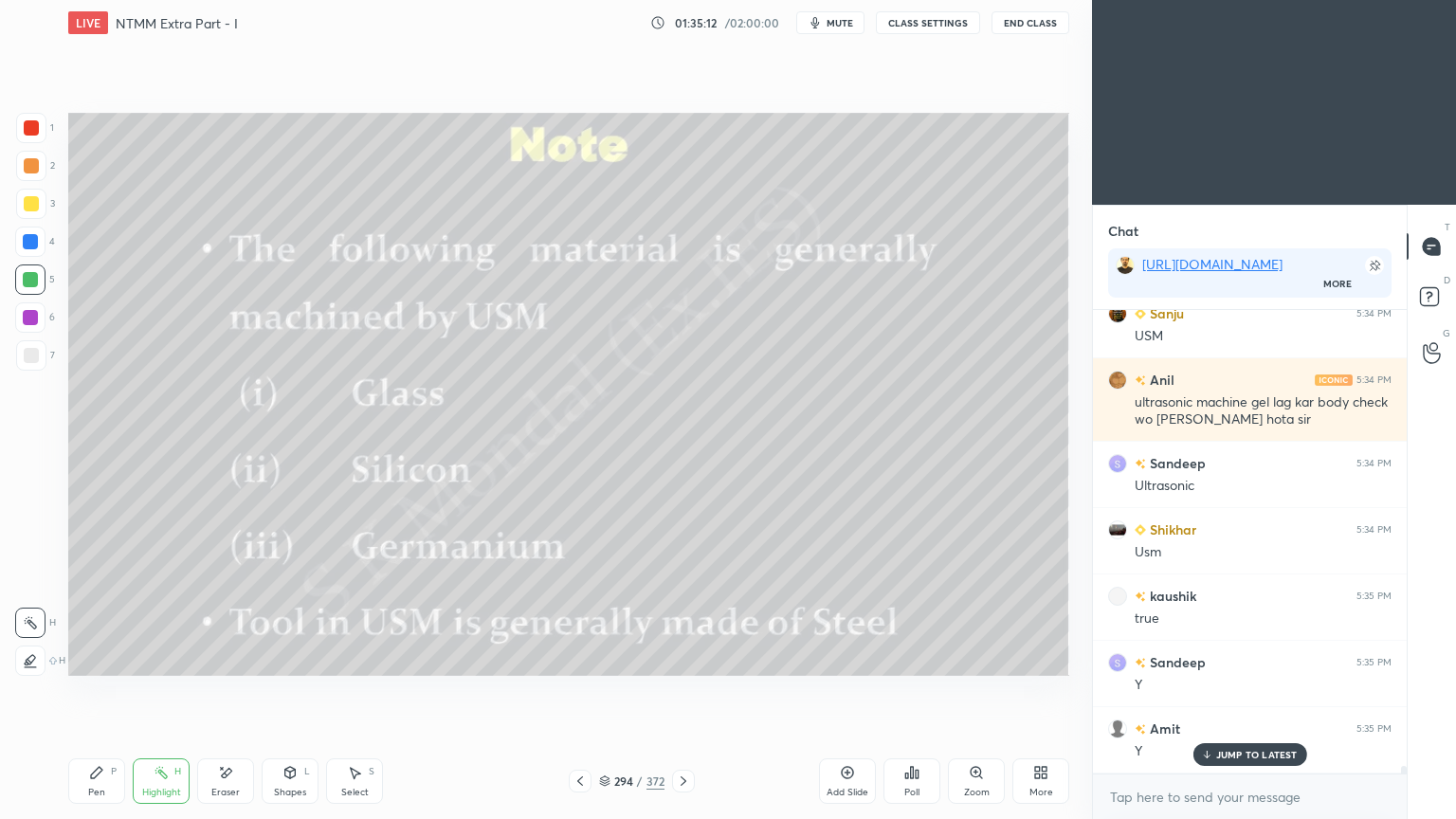 scroll, scrollTop: 29416, scrollLeft: 0, axis: vertical 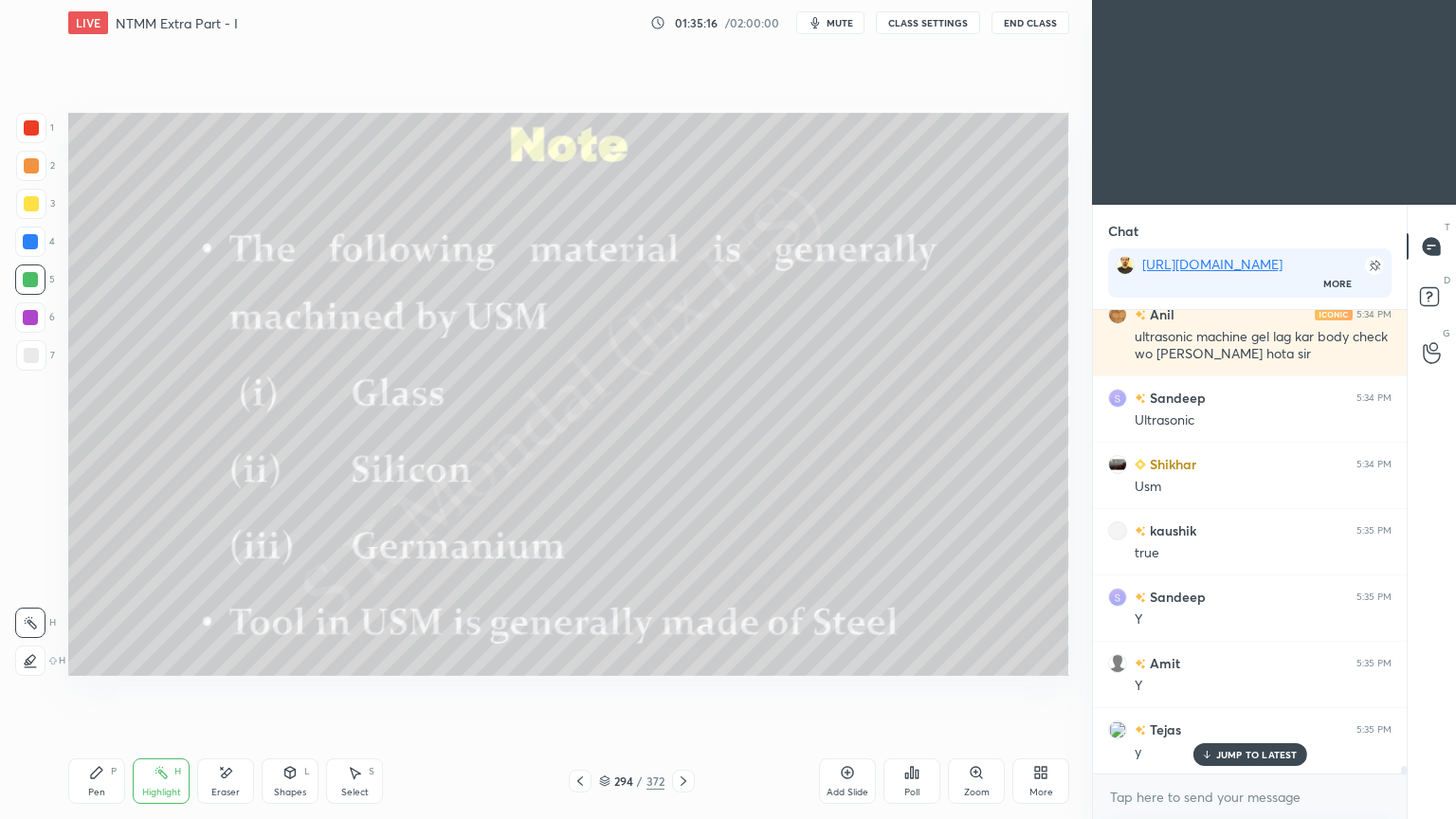 click on "JUMP TO LATEST" at bounding box center (1257, 755) 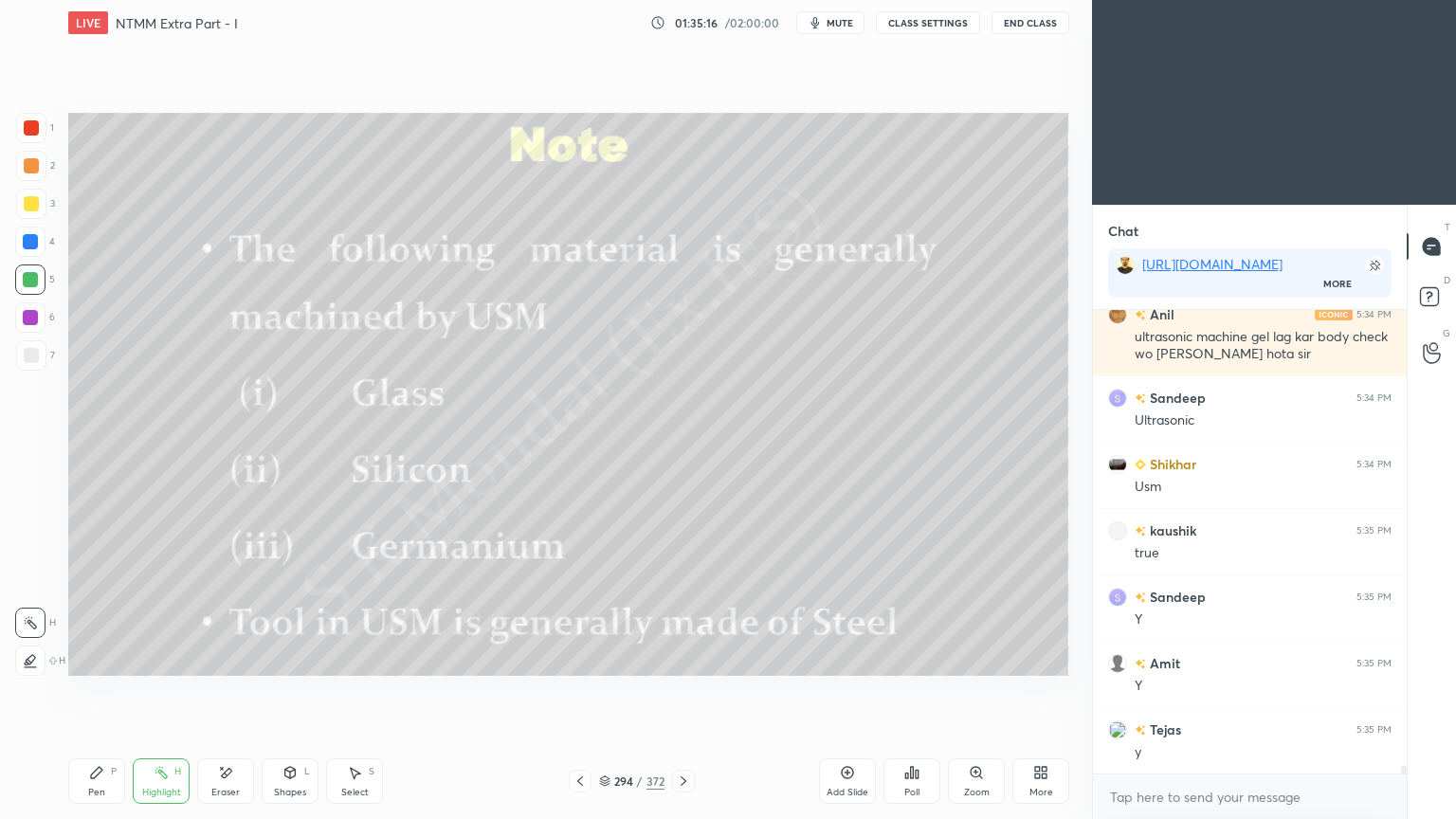 scroll, scrollTop: 29483, scrollLeft: 0, axis: vertical 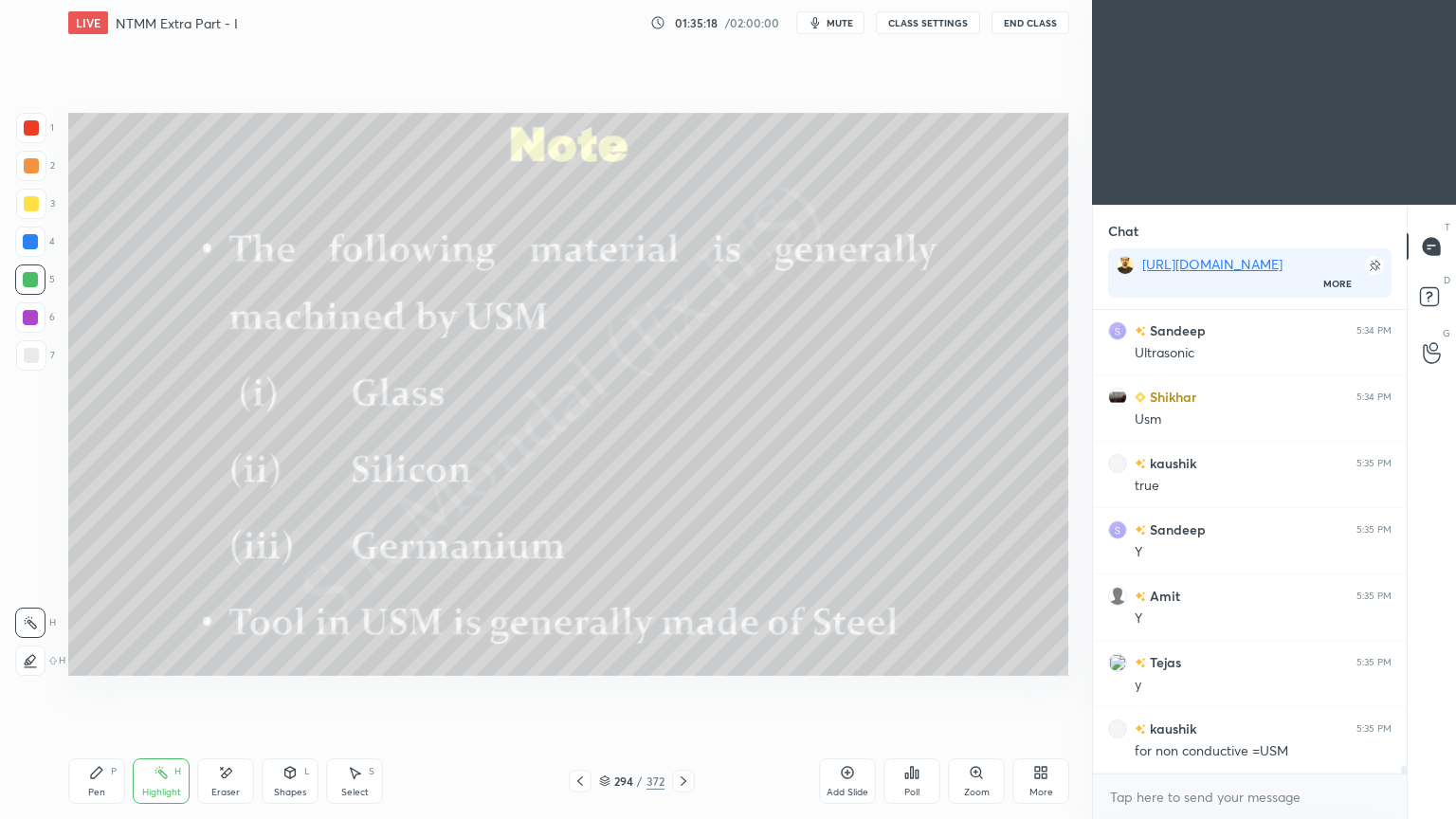 click 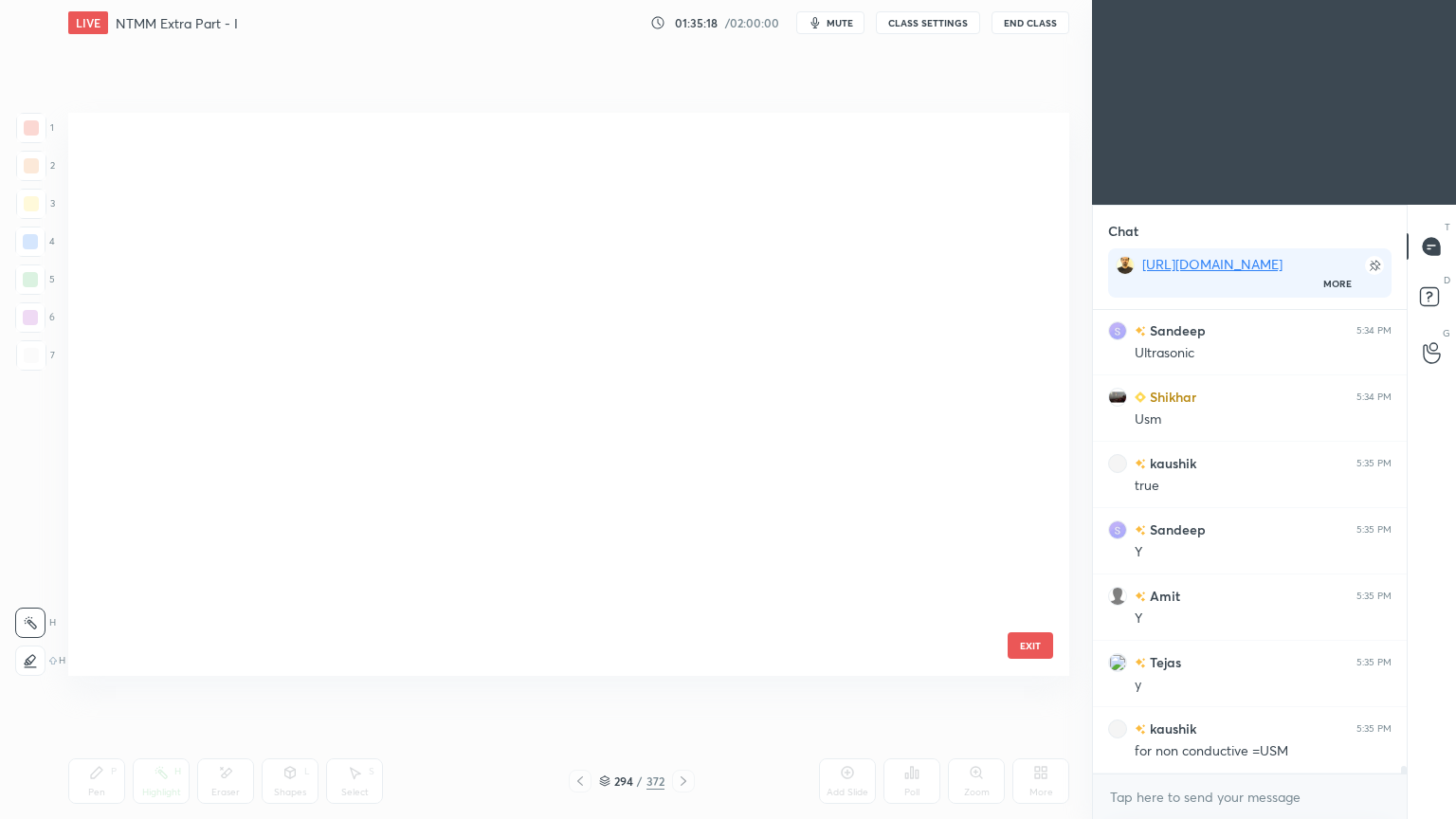 scroll, scrollTop: 16437, scrollLeft: 0, axis: vertical 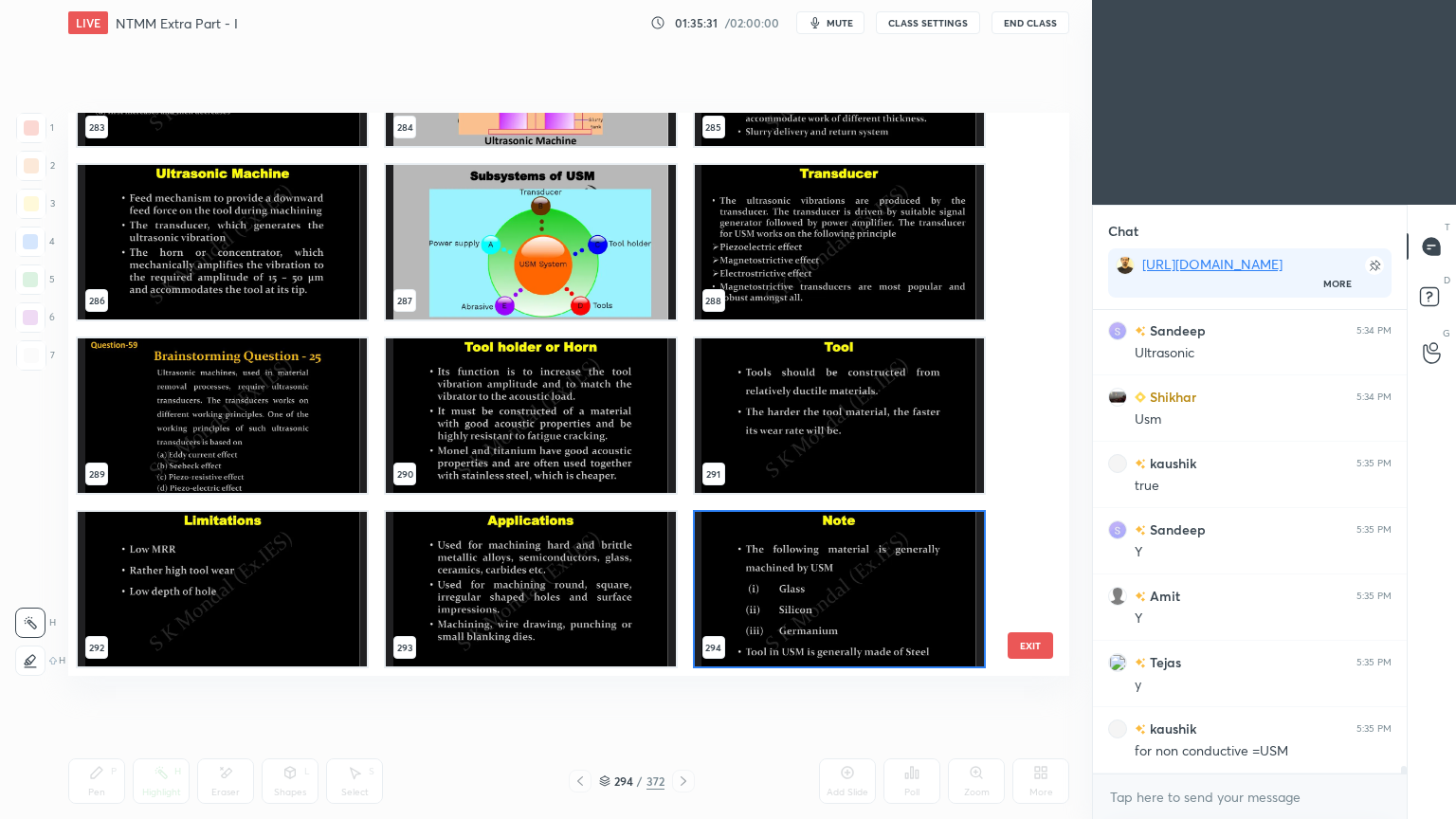 click at bounding box center [839, 589] 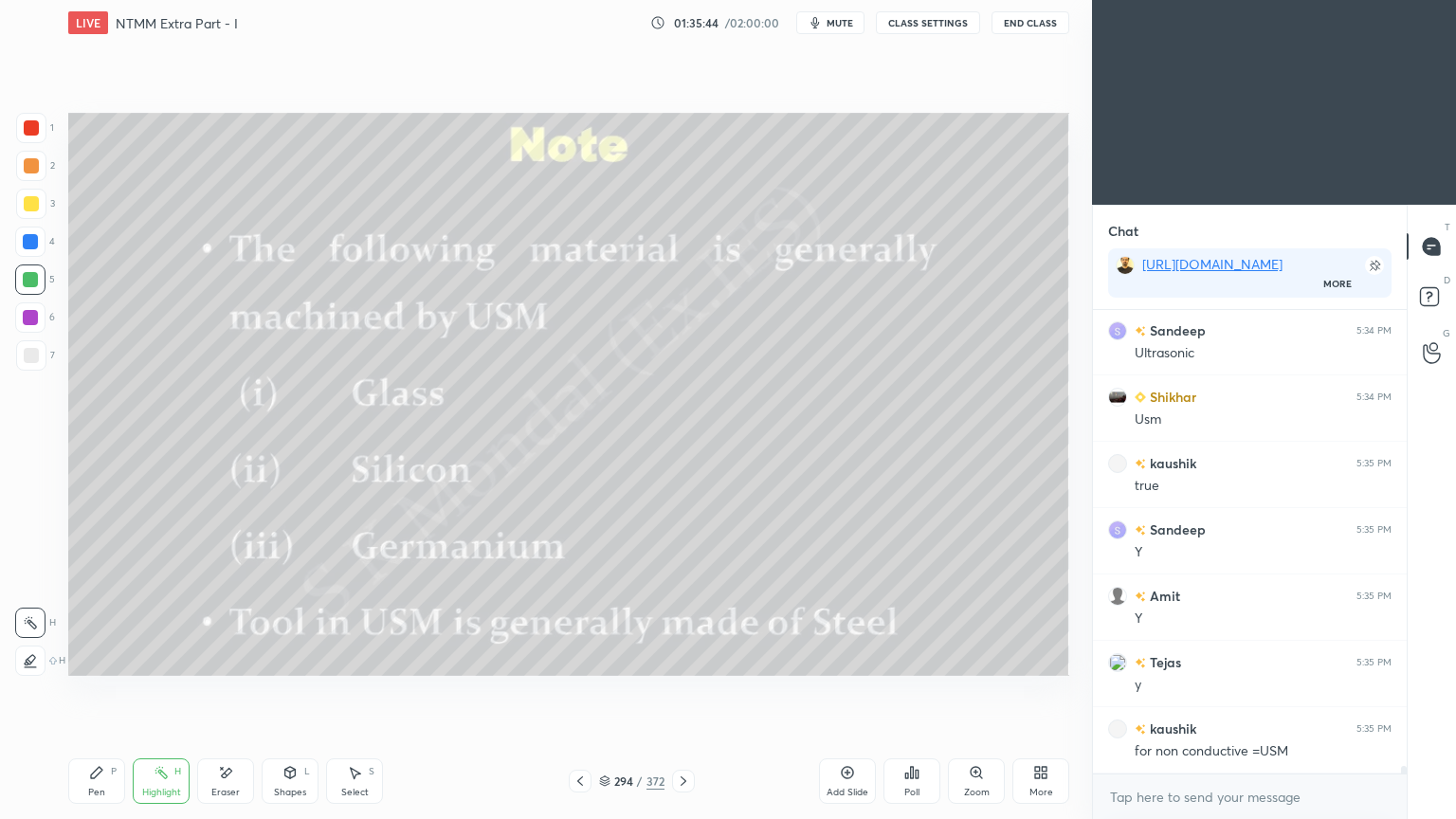 scroll, scrollTop: 29564, scrollLeft: 0, axis: vertical 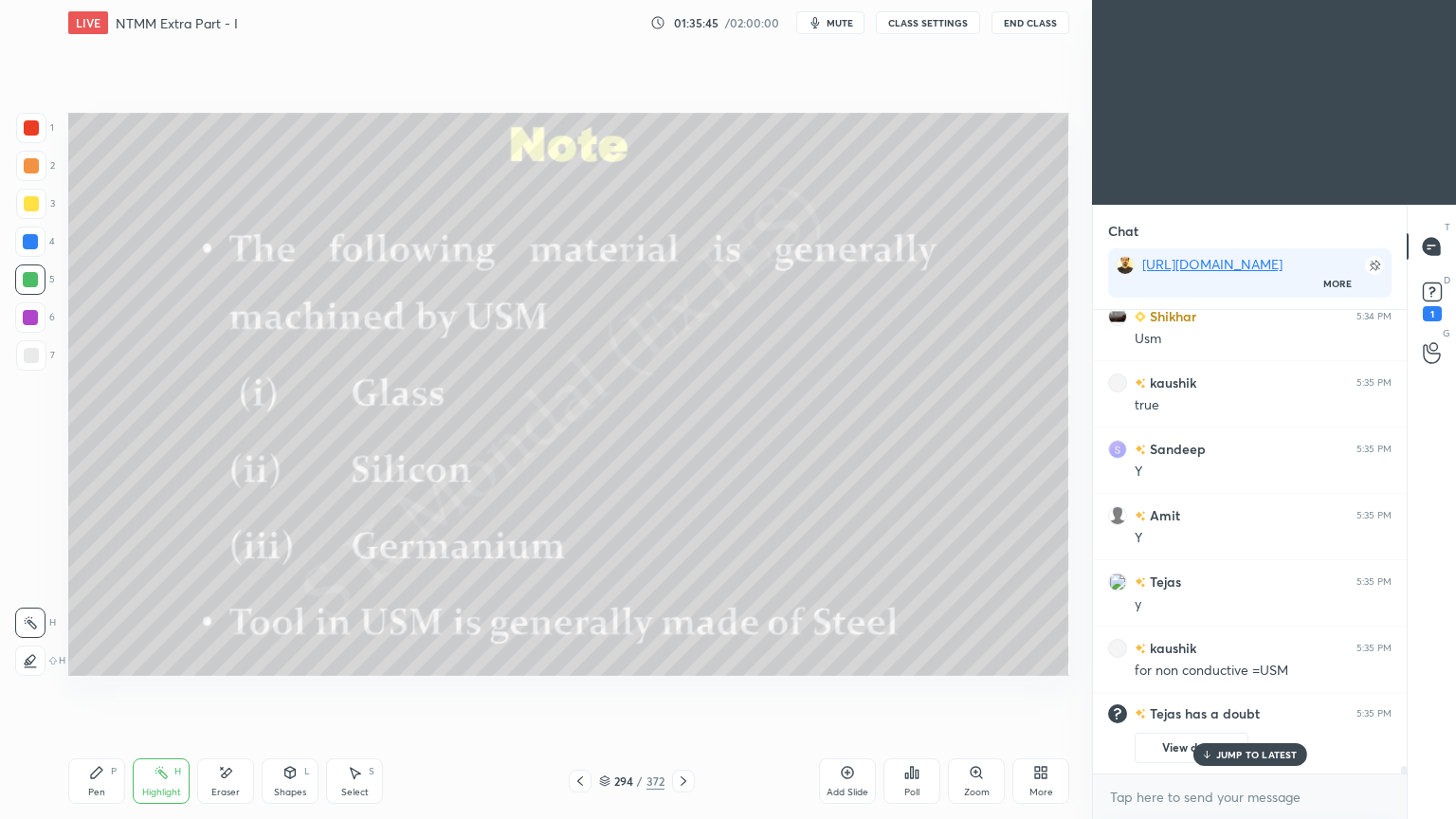 click on "JUMP TO LATEST" at bounding box center [1257, 755] 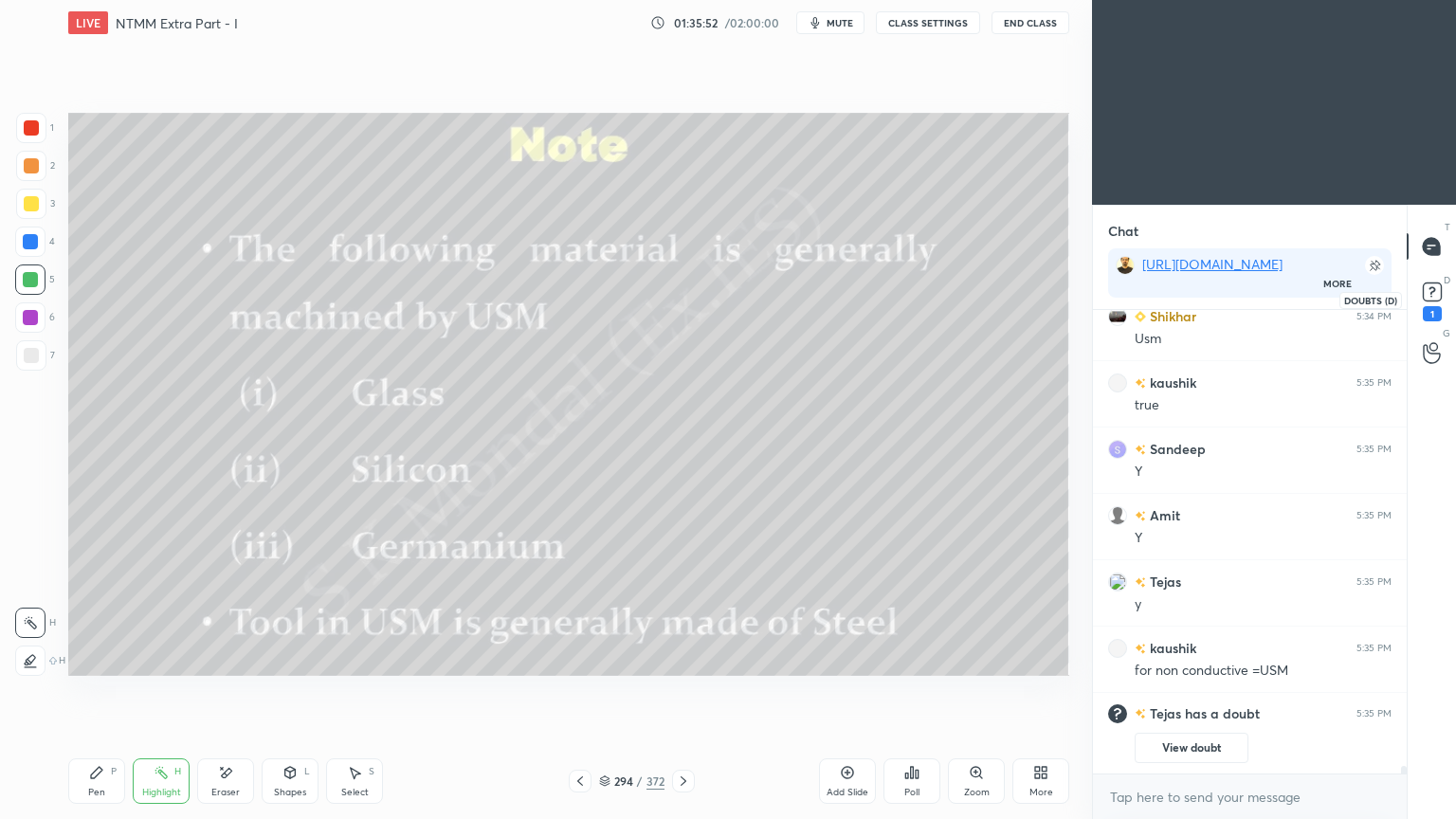 click 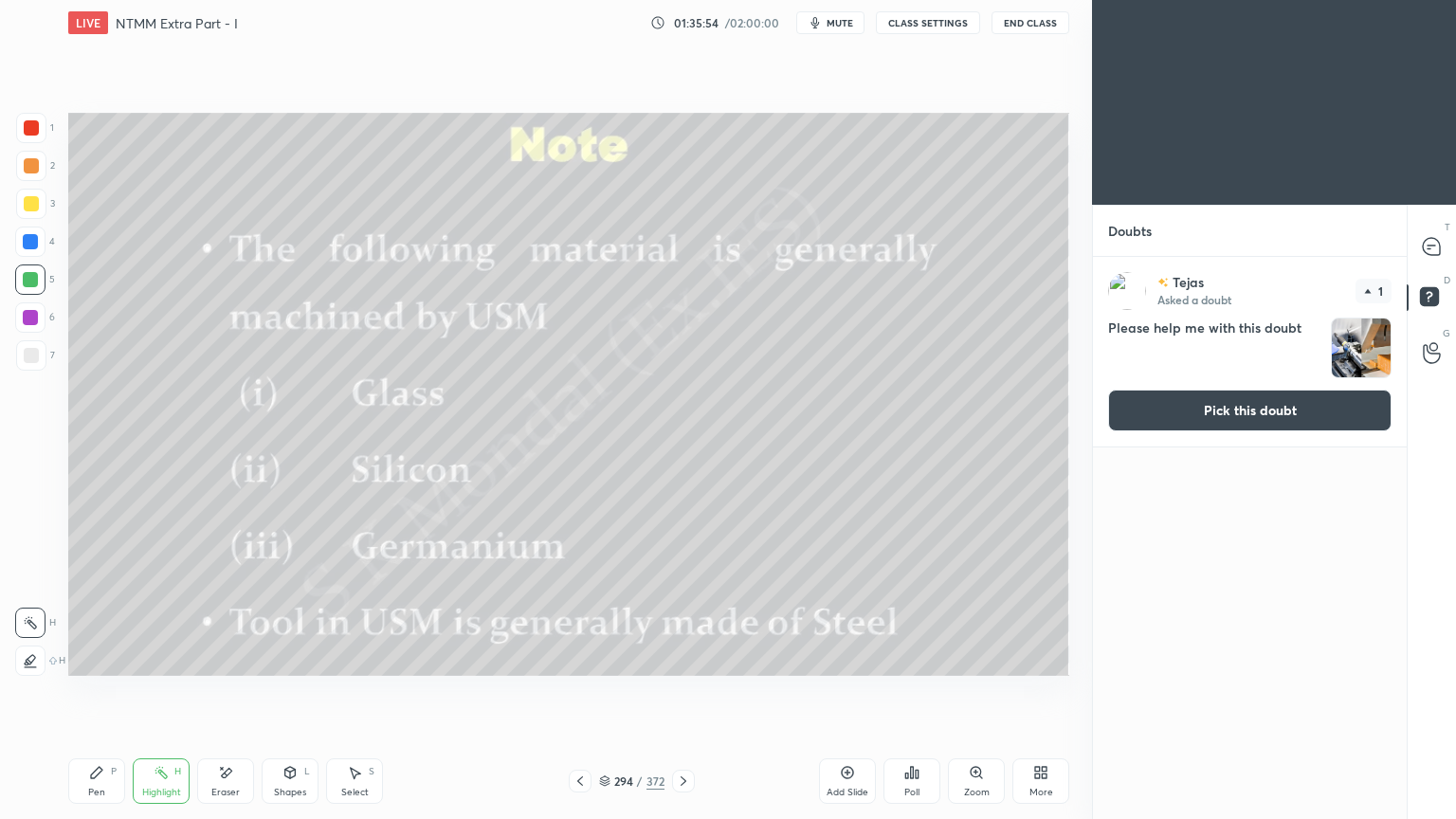 click on "Pick this doubt" at bounding box center (1249, 410) 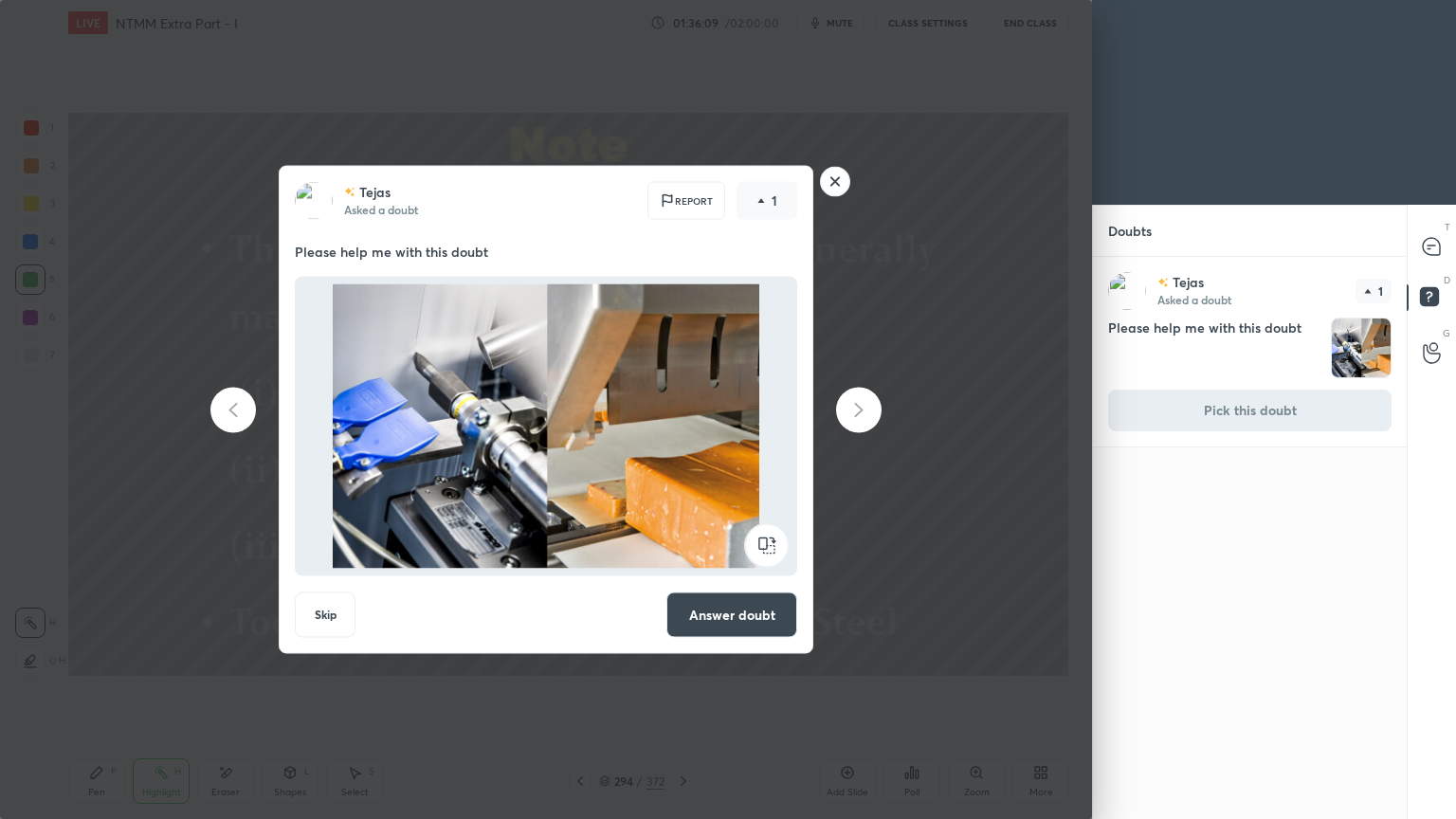 click on "Skip" at bounding box center [325, 615] 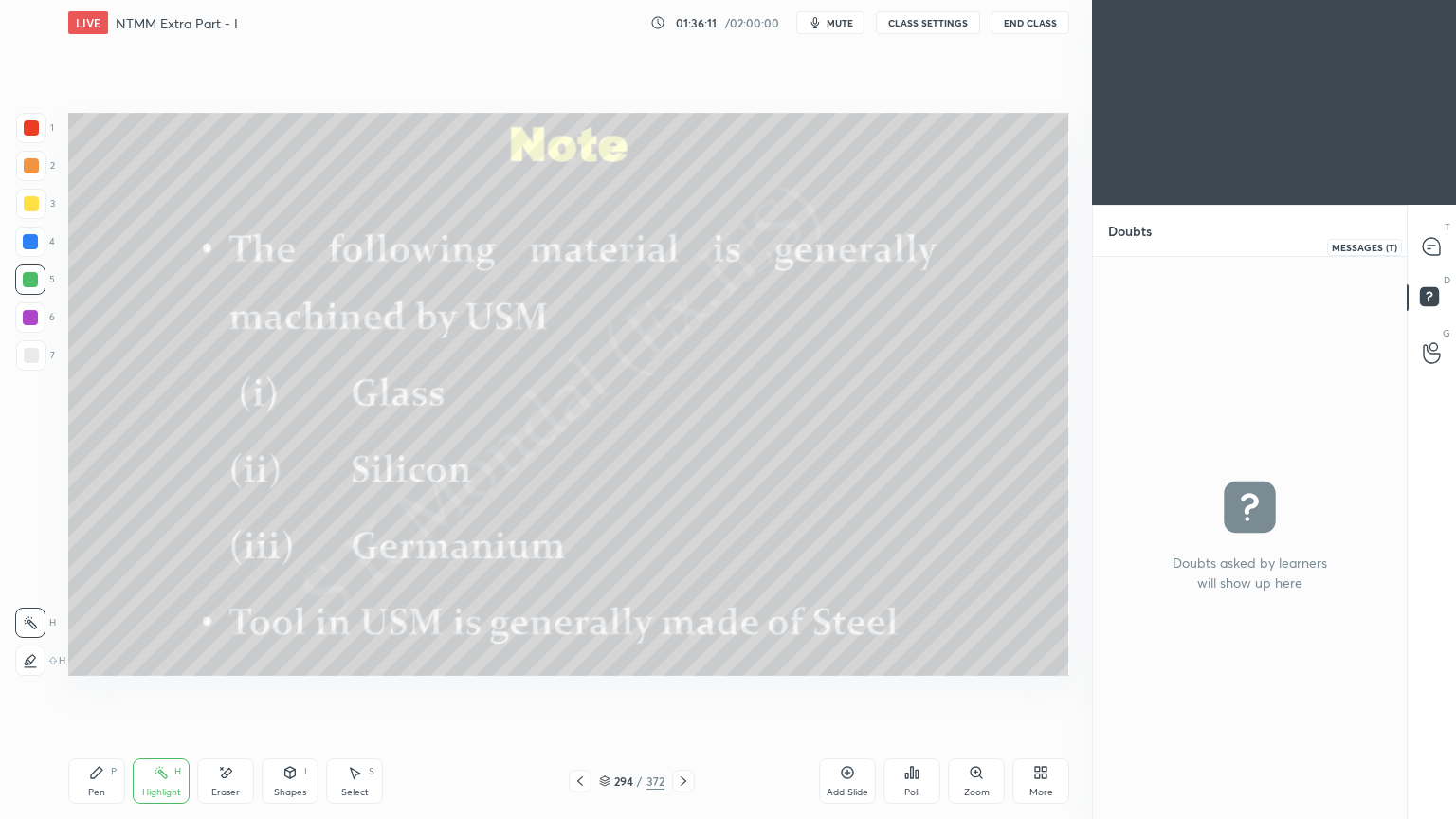 click 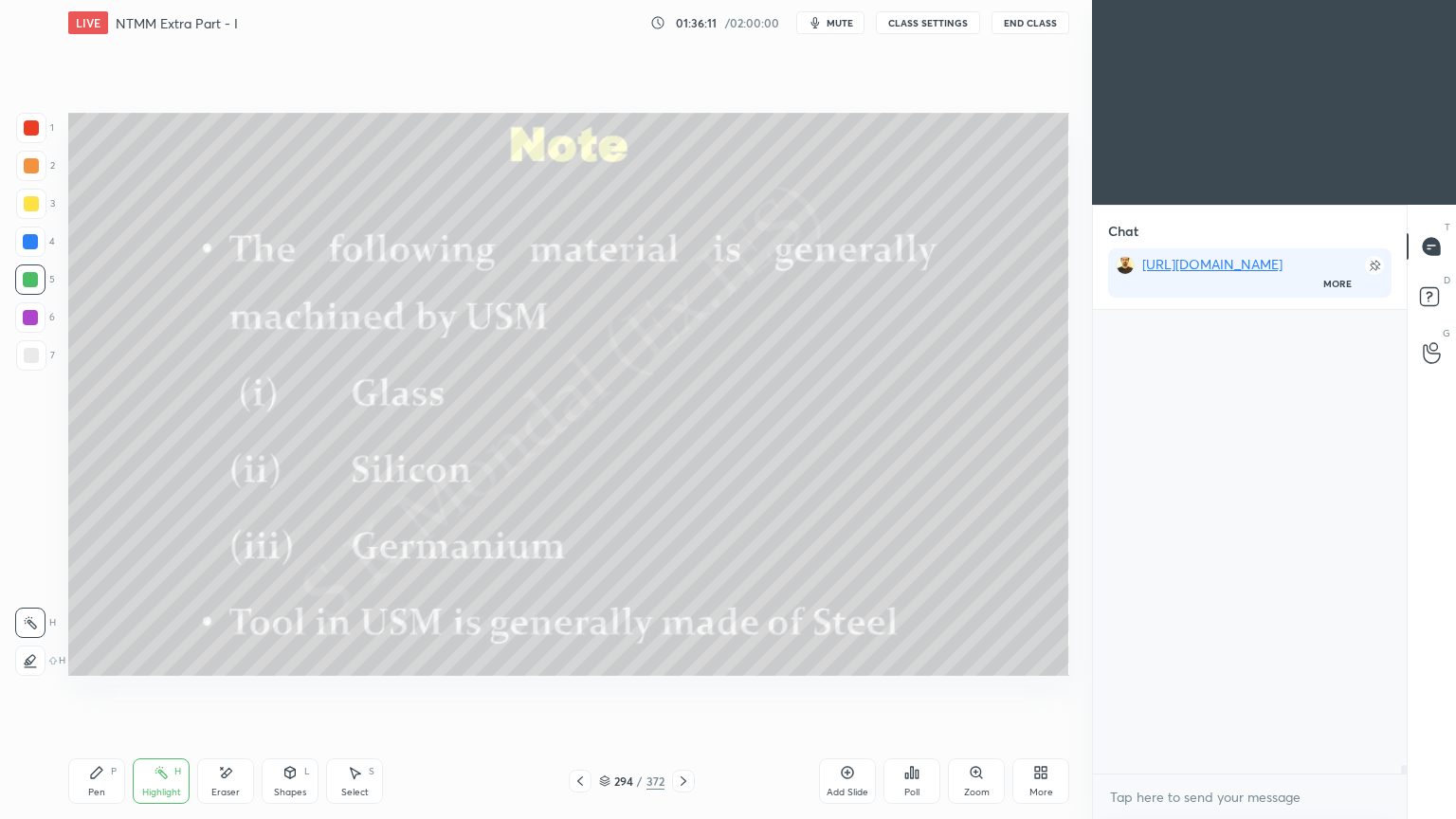 scroll, scrollTop: 503, scrollLeft: 308, axis: both 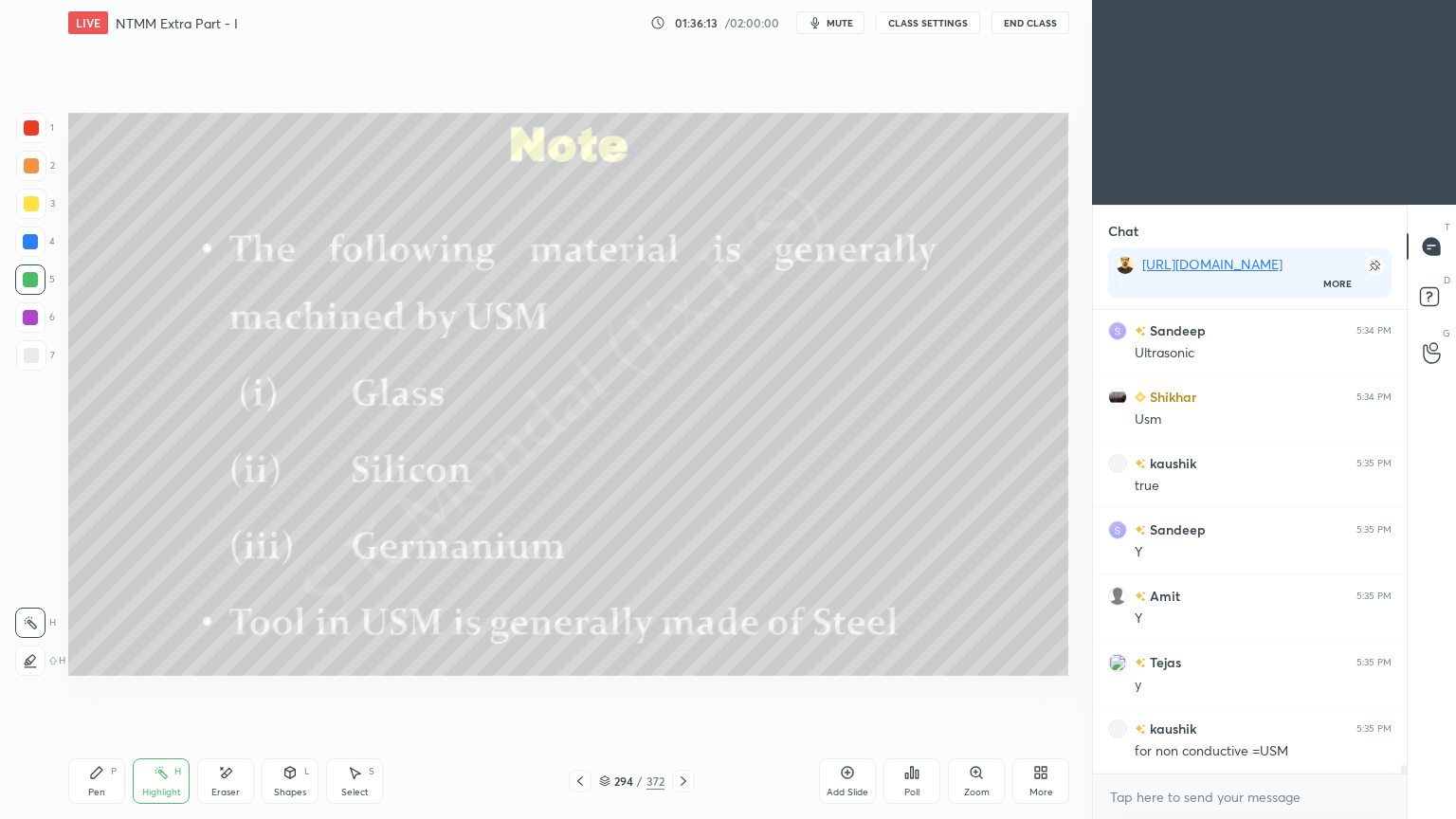 click 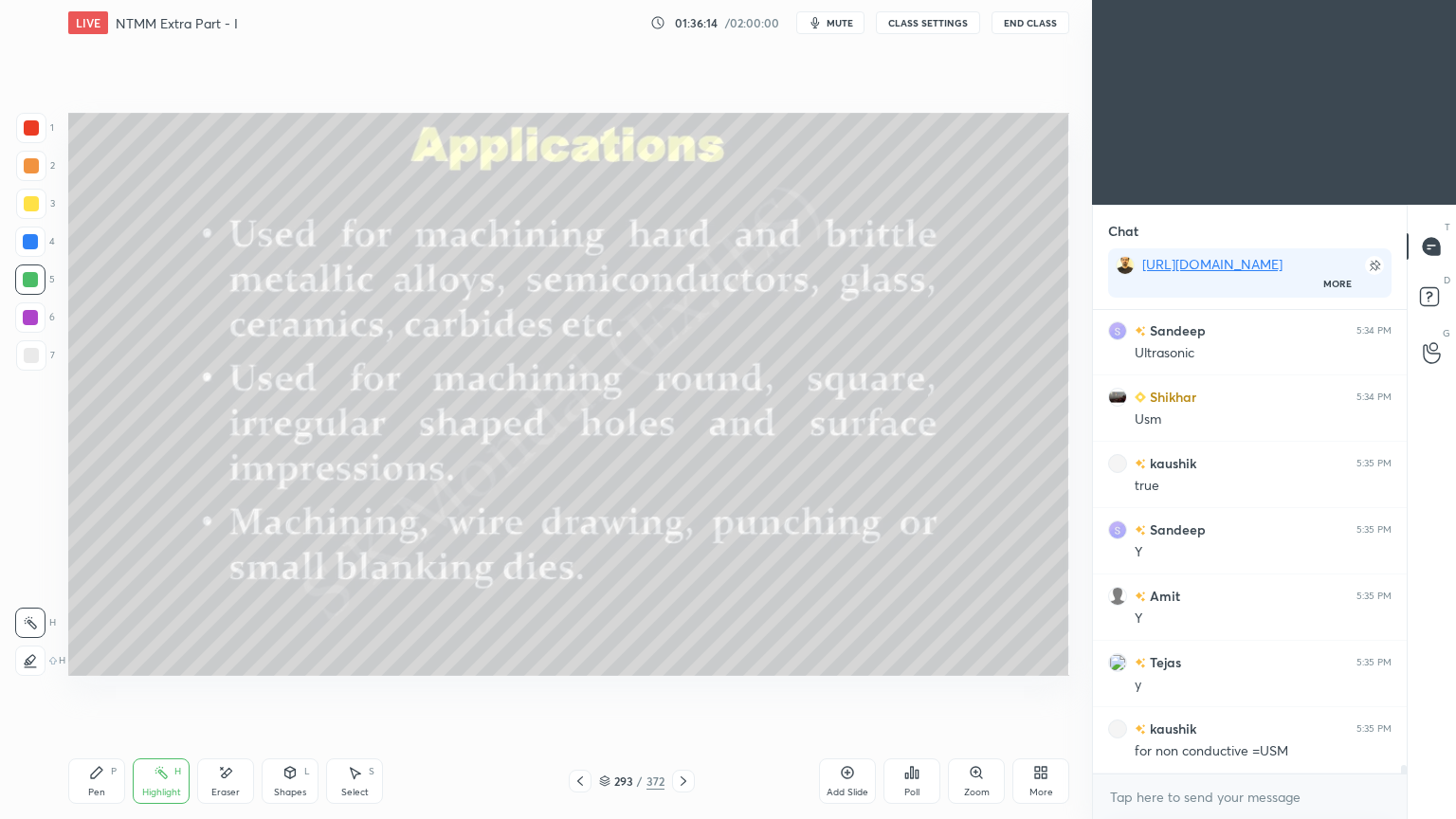 click 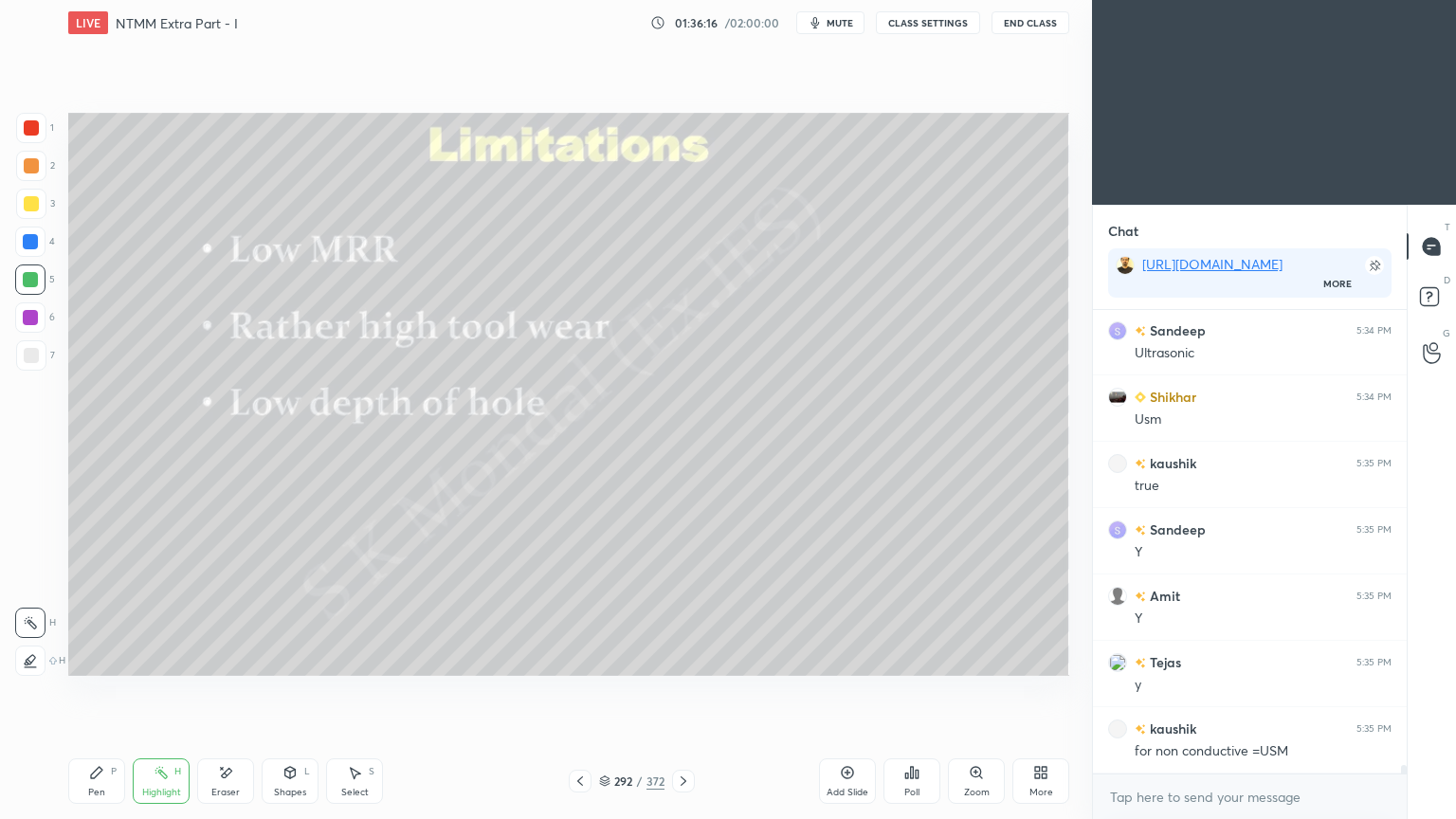 click 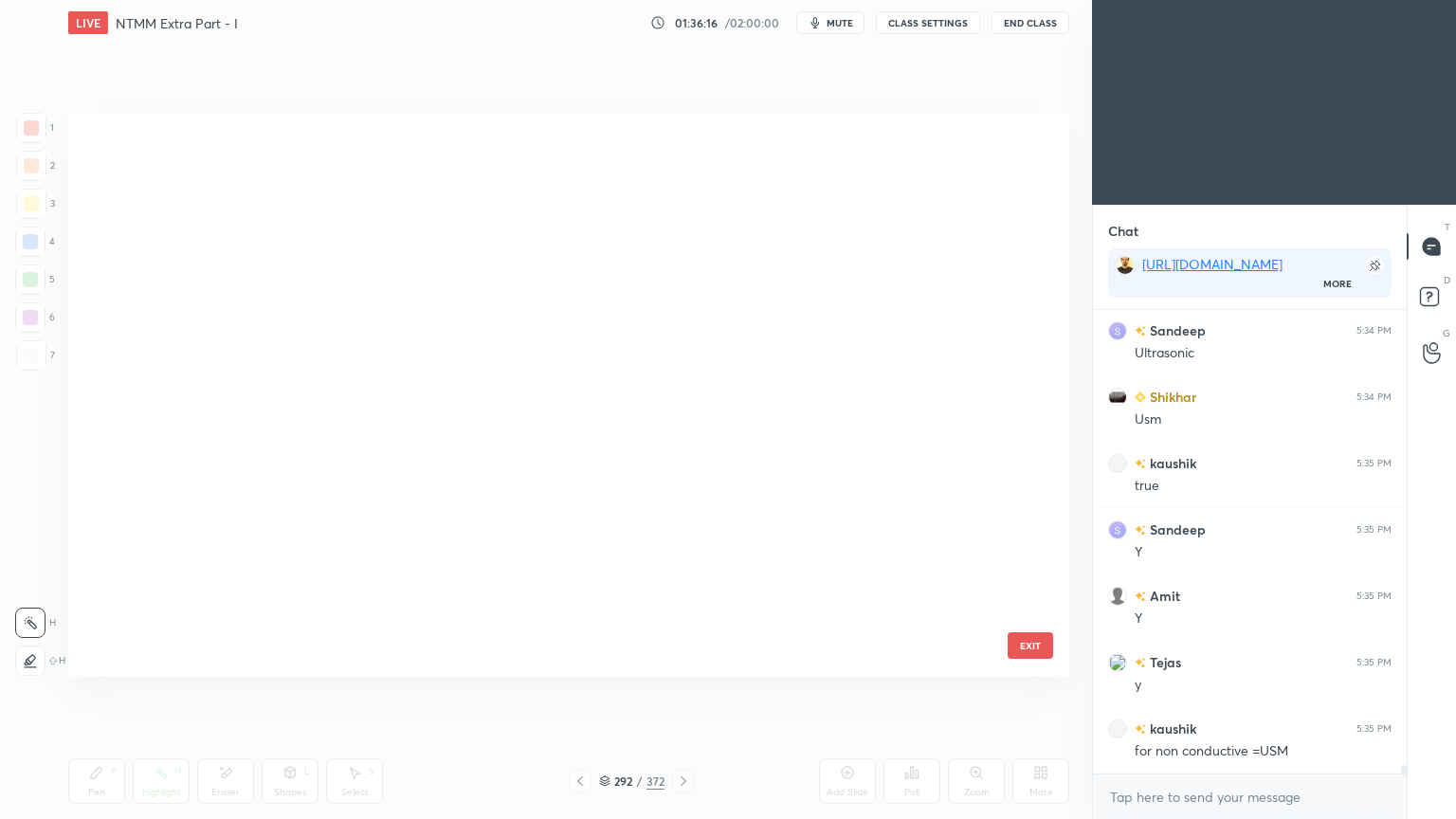 scroll, scrollTop: 16437, scrollLeft: 0, axis: vertical 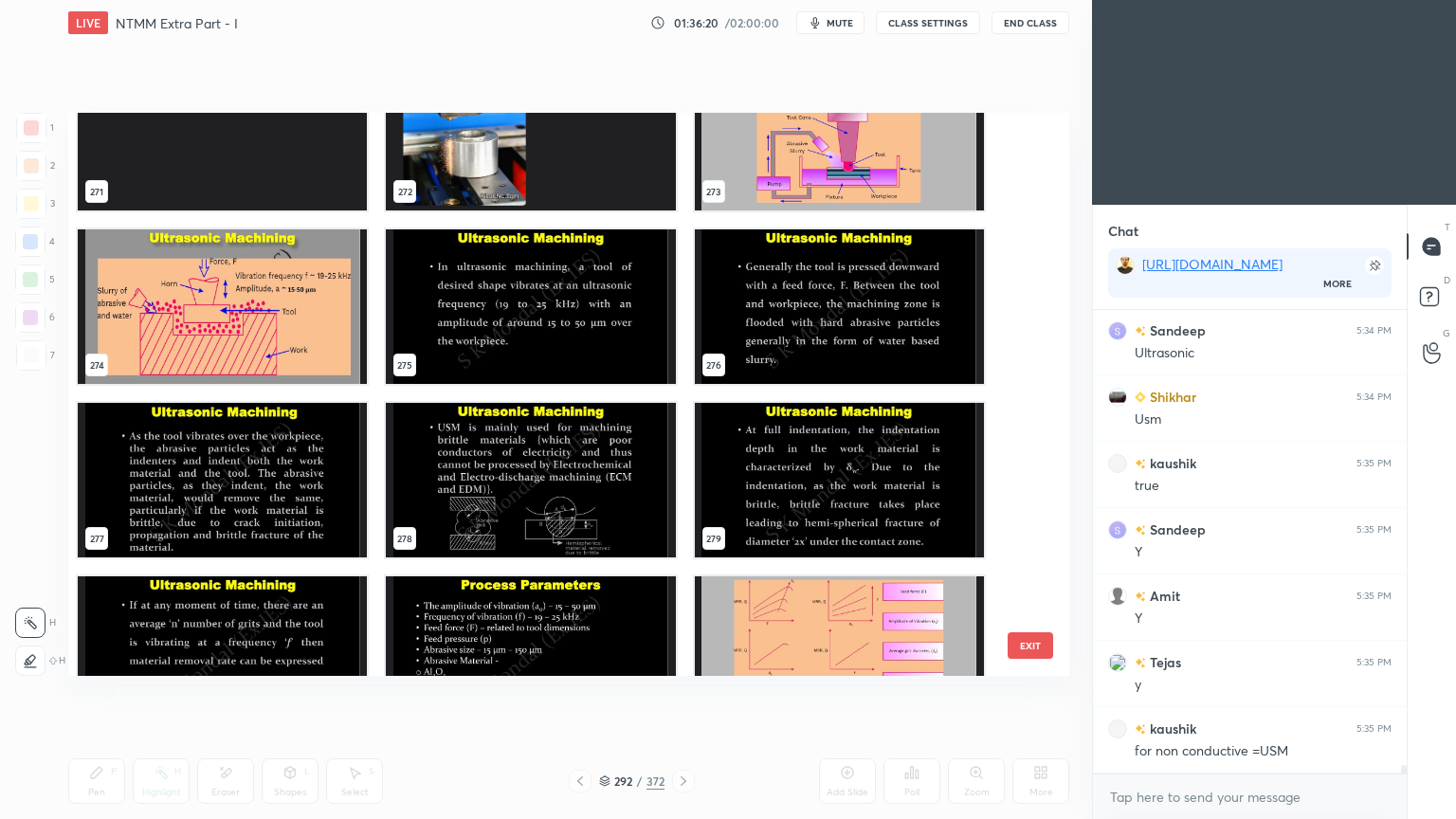 click at bounding box center (839, 133) 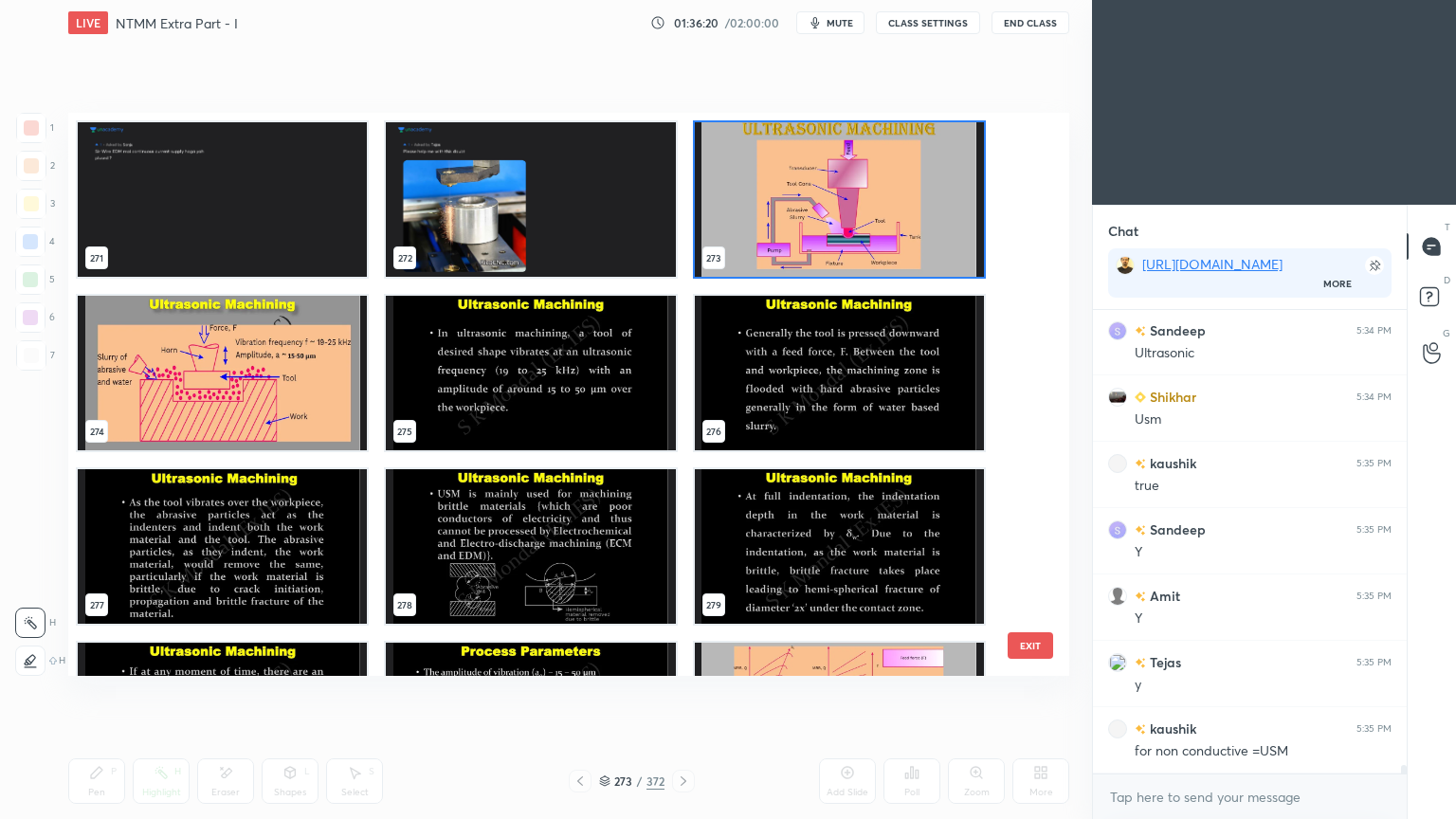 click on "271 272 273 274 275 276 277 278 279 280 281 282 283 284 285" at bounding box center [552, 394] 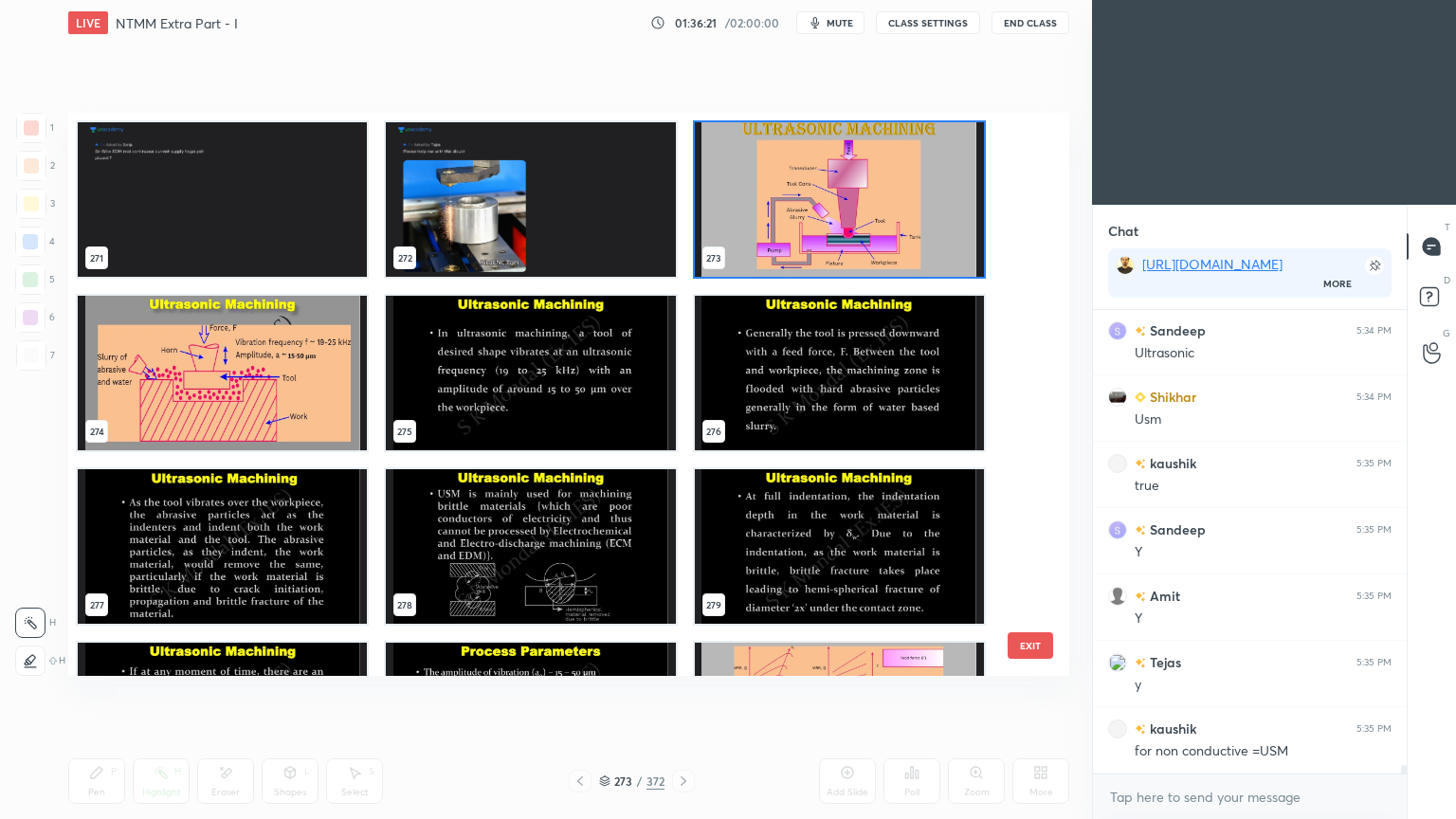 click at bounding box center [839, 199] 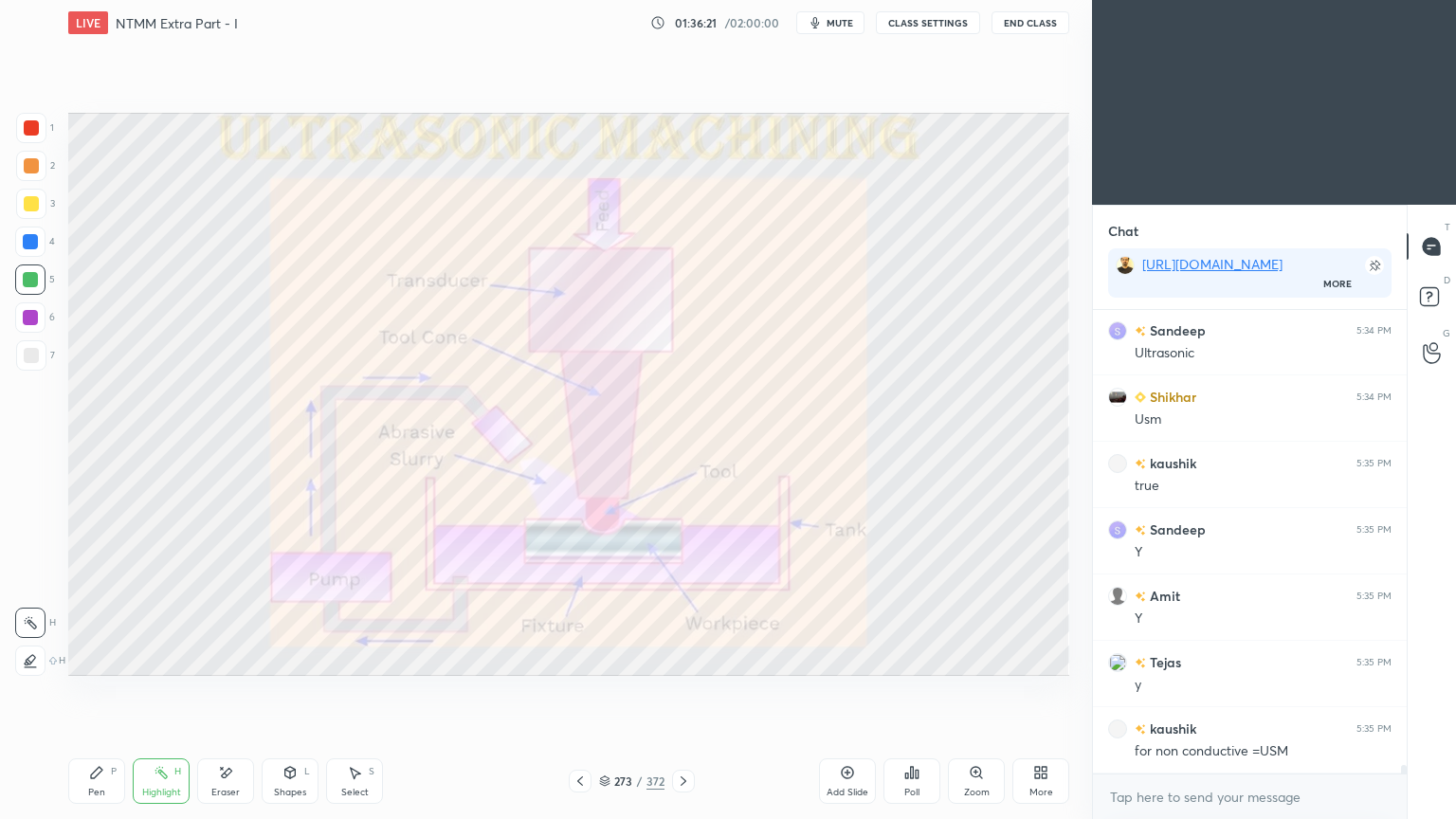 click at bounding box center (839, 199) 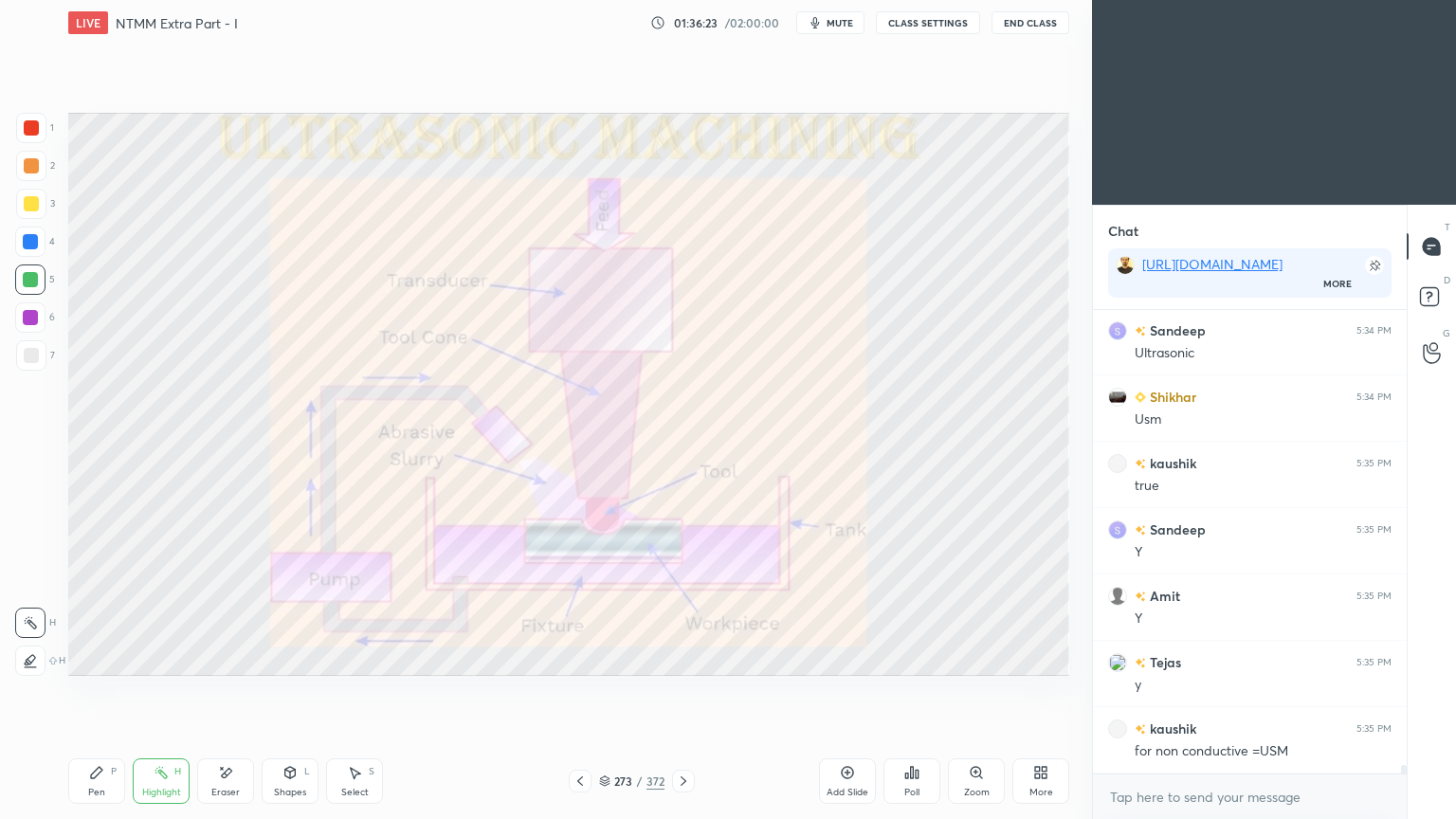 click on "Highlight" at bounding box center [161, 792] 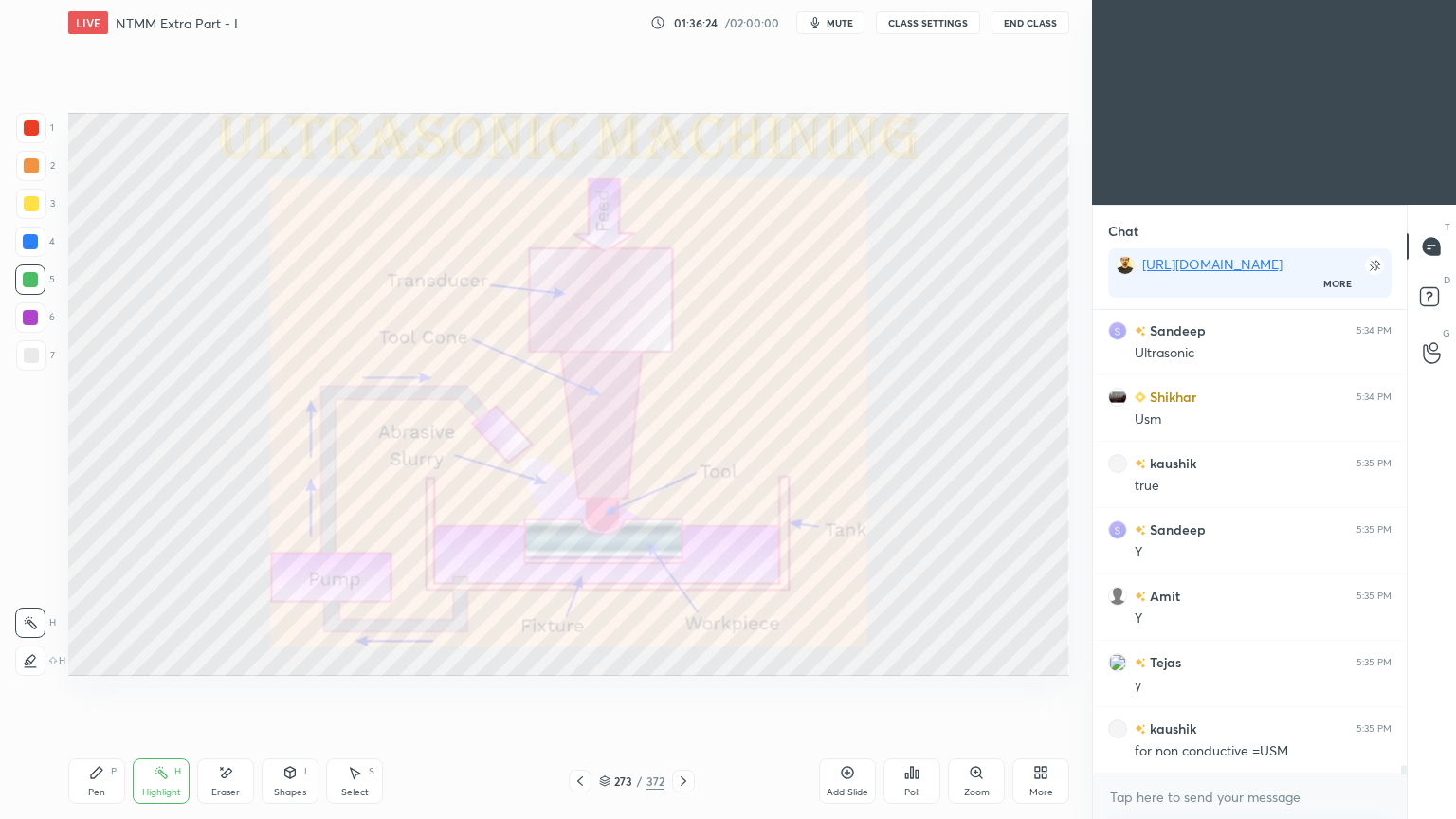 scroll, scrollTop: 25753, scrollLeft: 0, axis: vertical 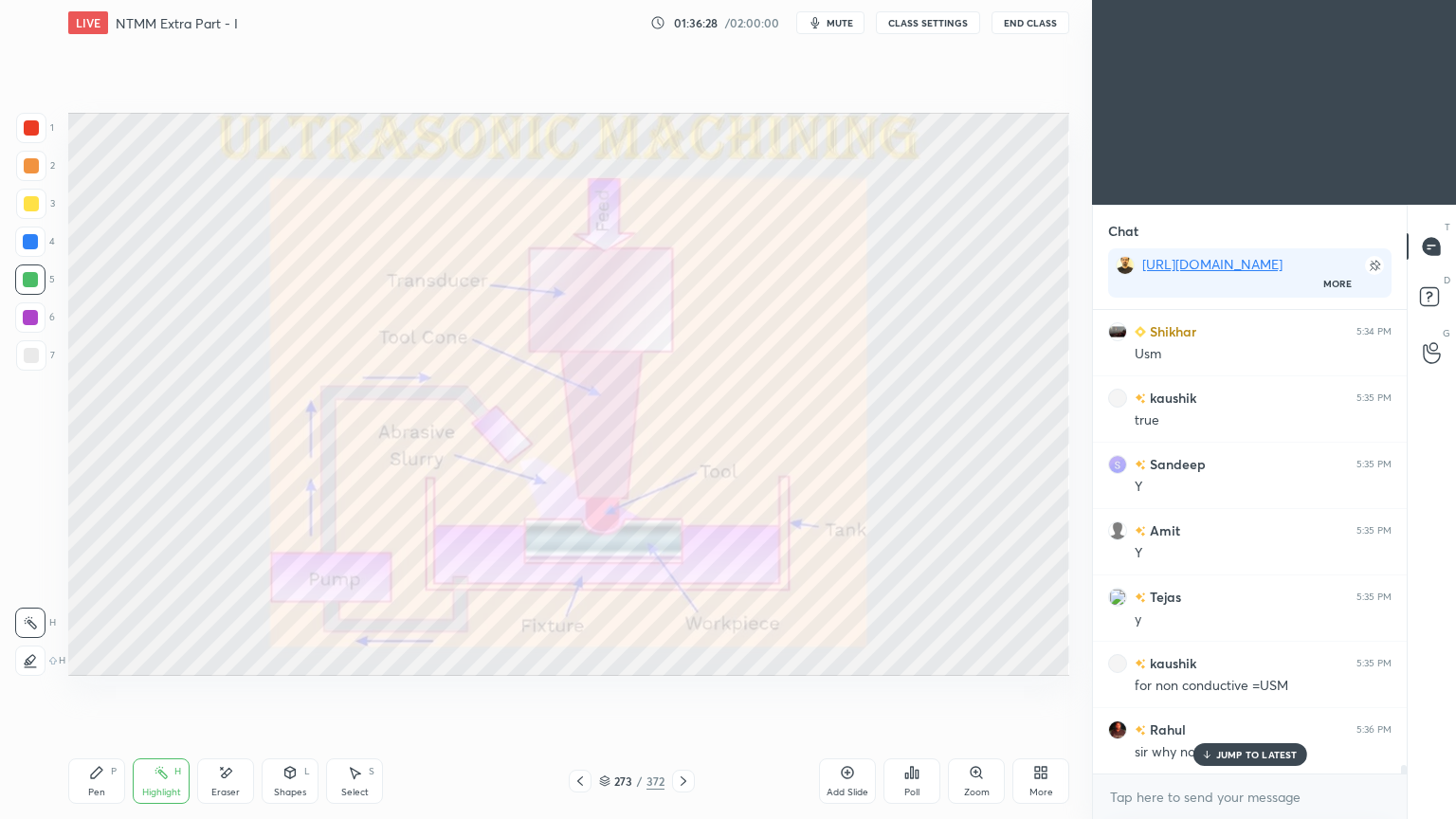 click on "JUMP TO LATEST" at bounding box center [1249, 755] 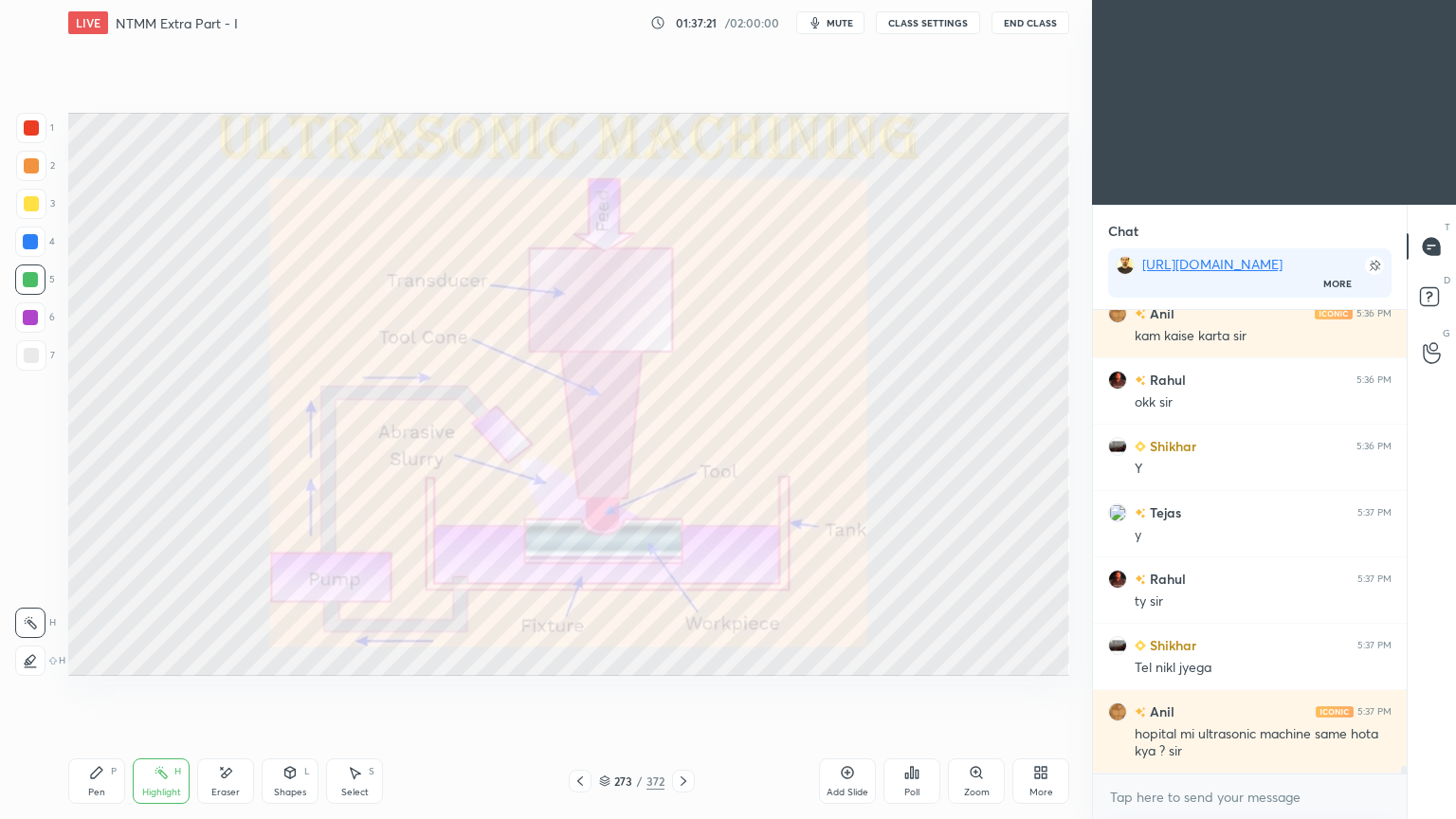 scroll, scrollTop: 26367, scrollLeft: 0, axis: vertical 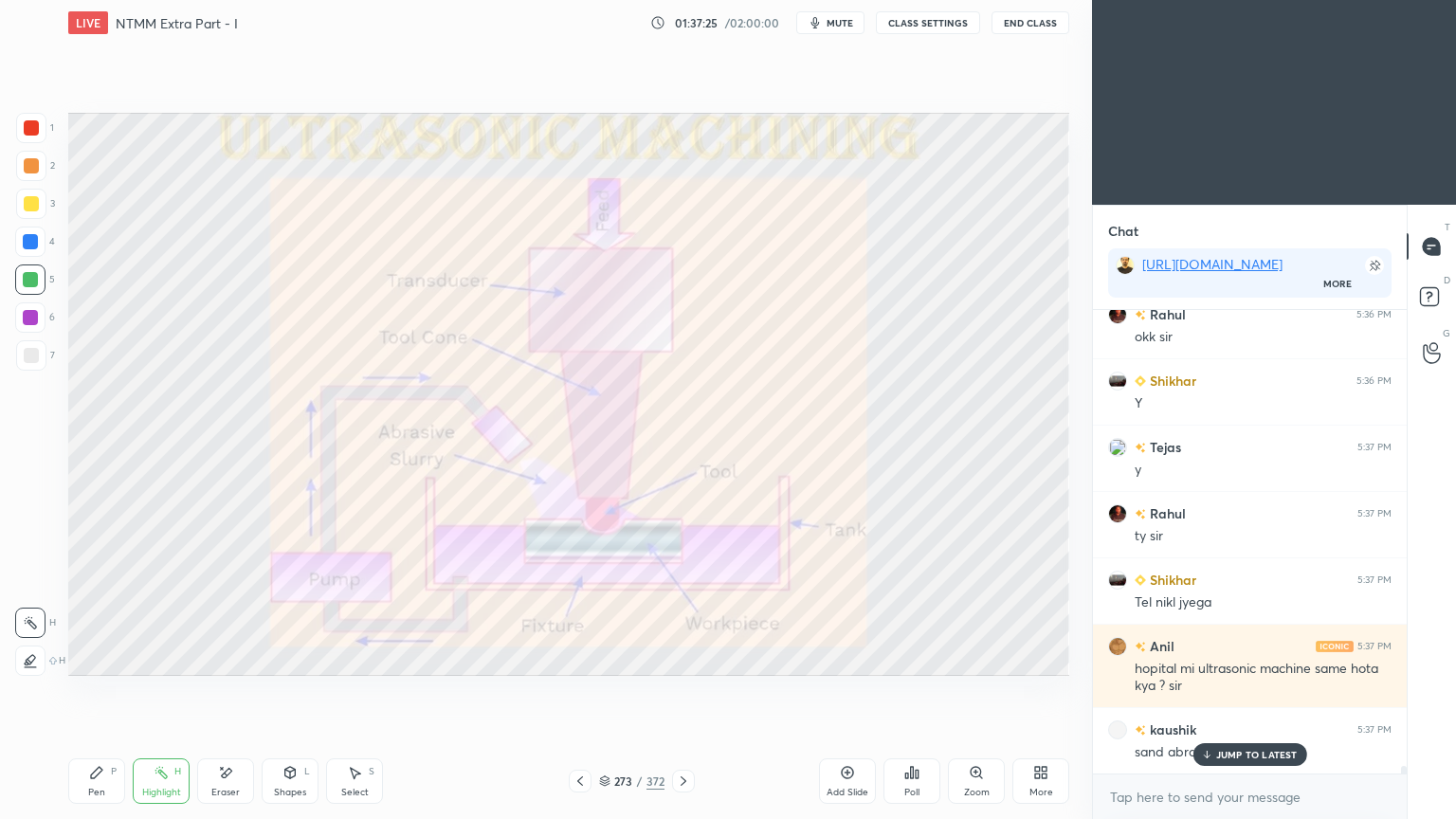 click on "JUMP TO LATEST" at bounding box center (1257, 755) 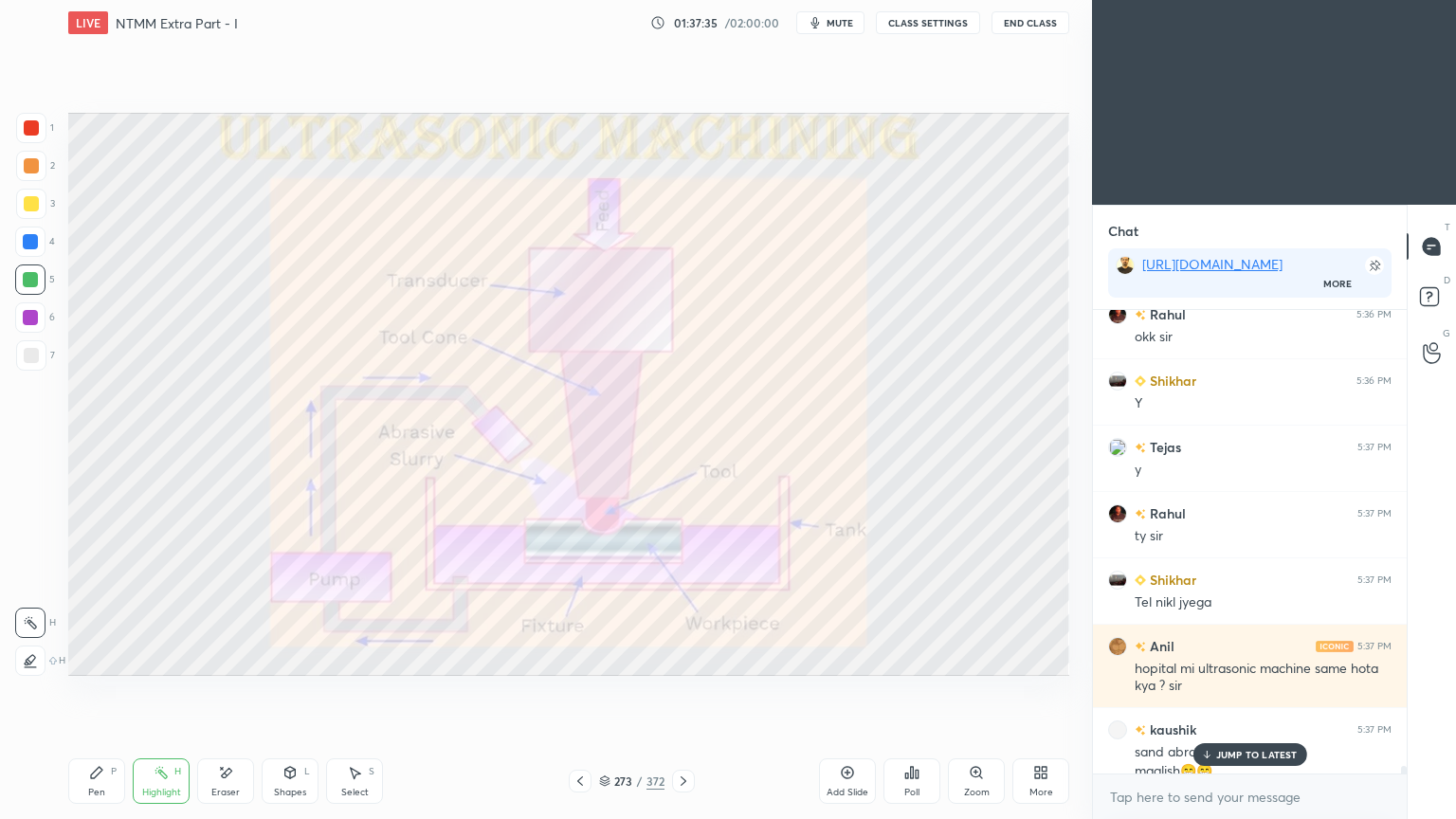 scroll, scrollTop: 26386, scrollLeft: 0, axis: vertical 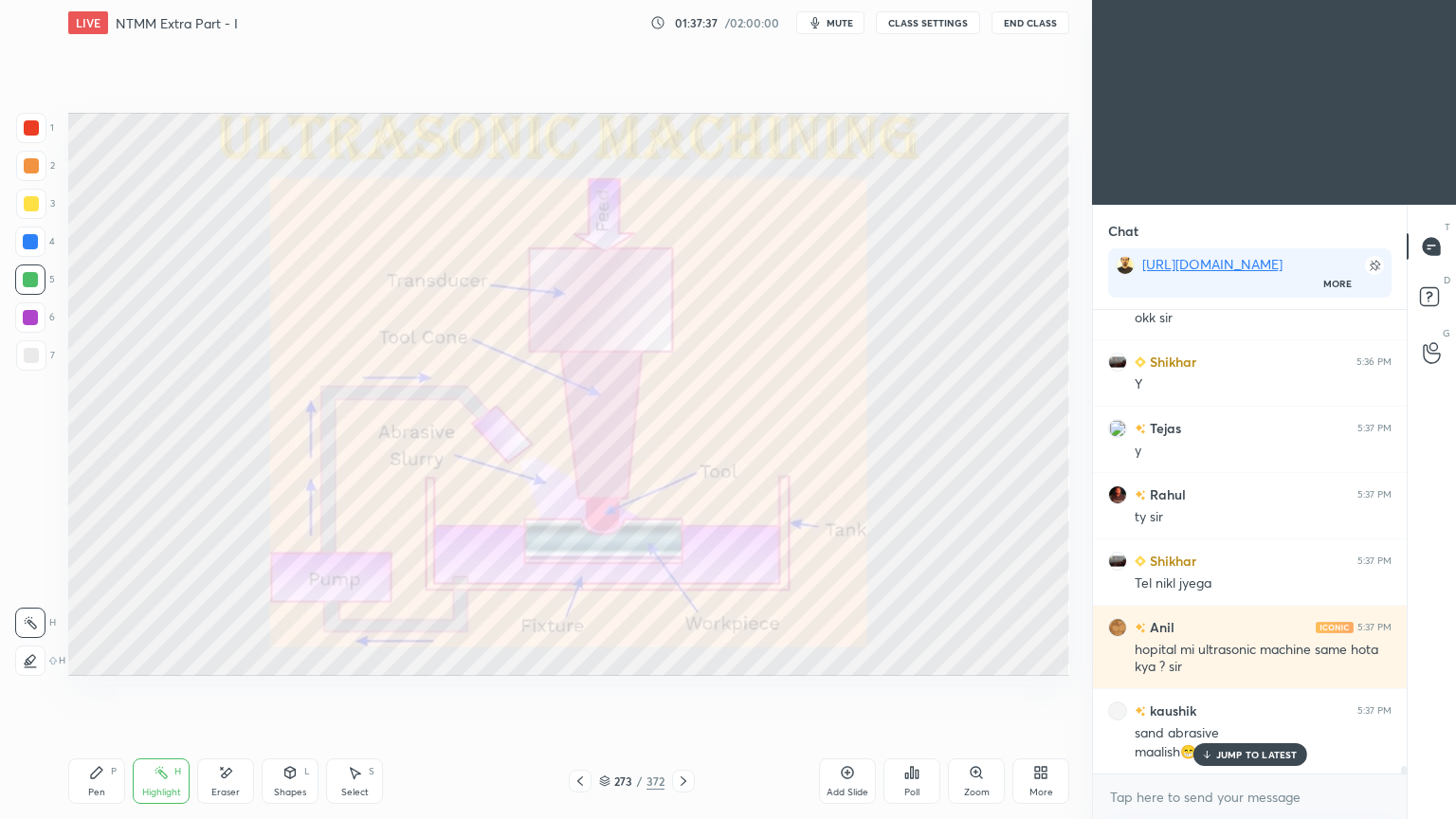 click on "JUMP TO LATEST" at bounding box center (1257, 755) 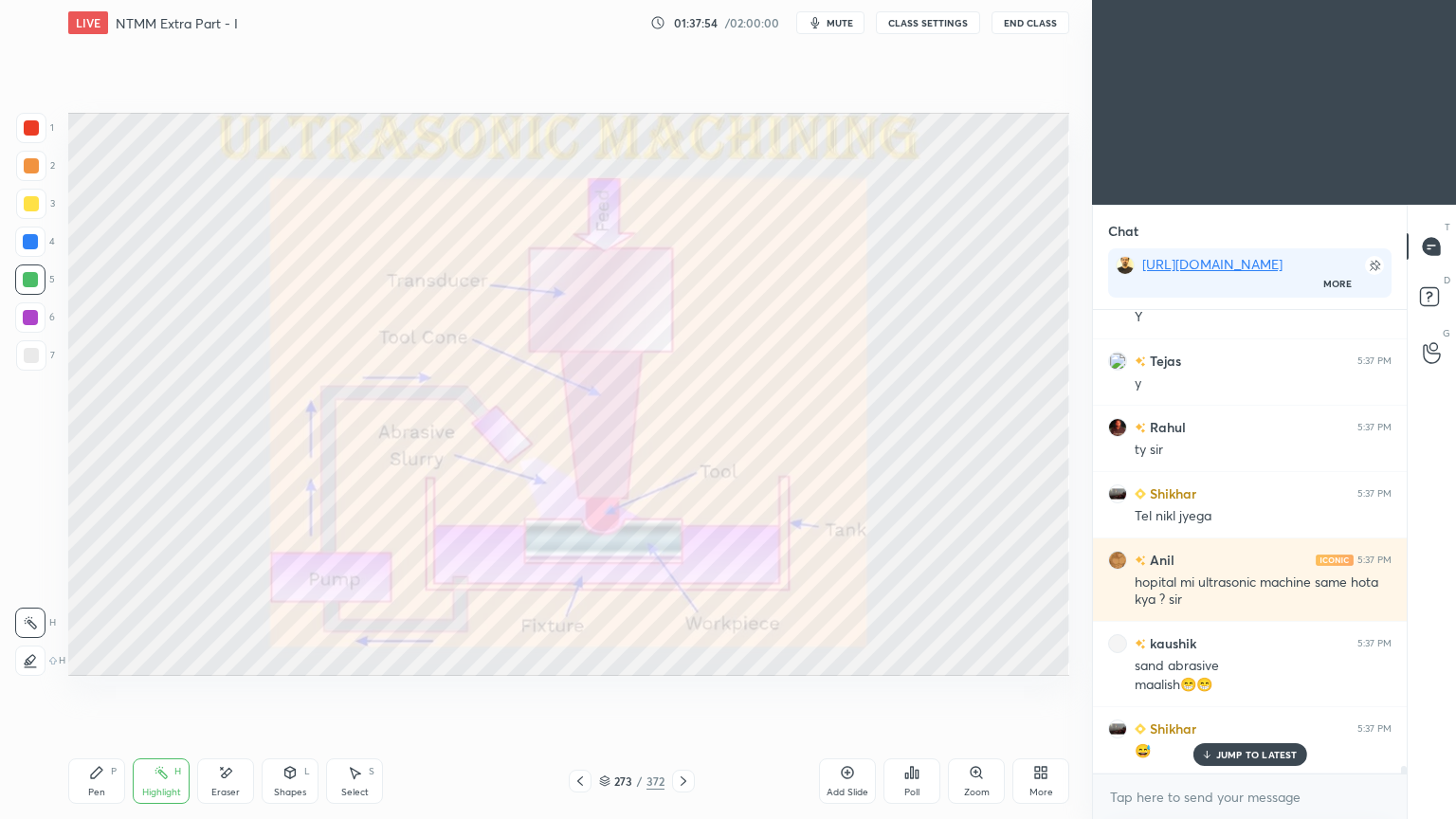 scroll, scrollTop: 26519, scrollLeft: 0, axis: vertical 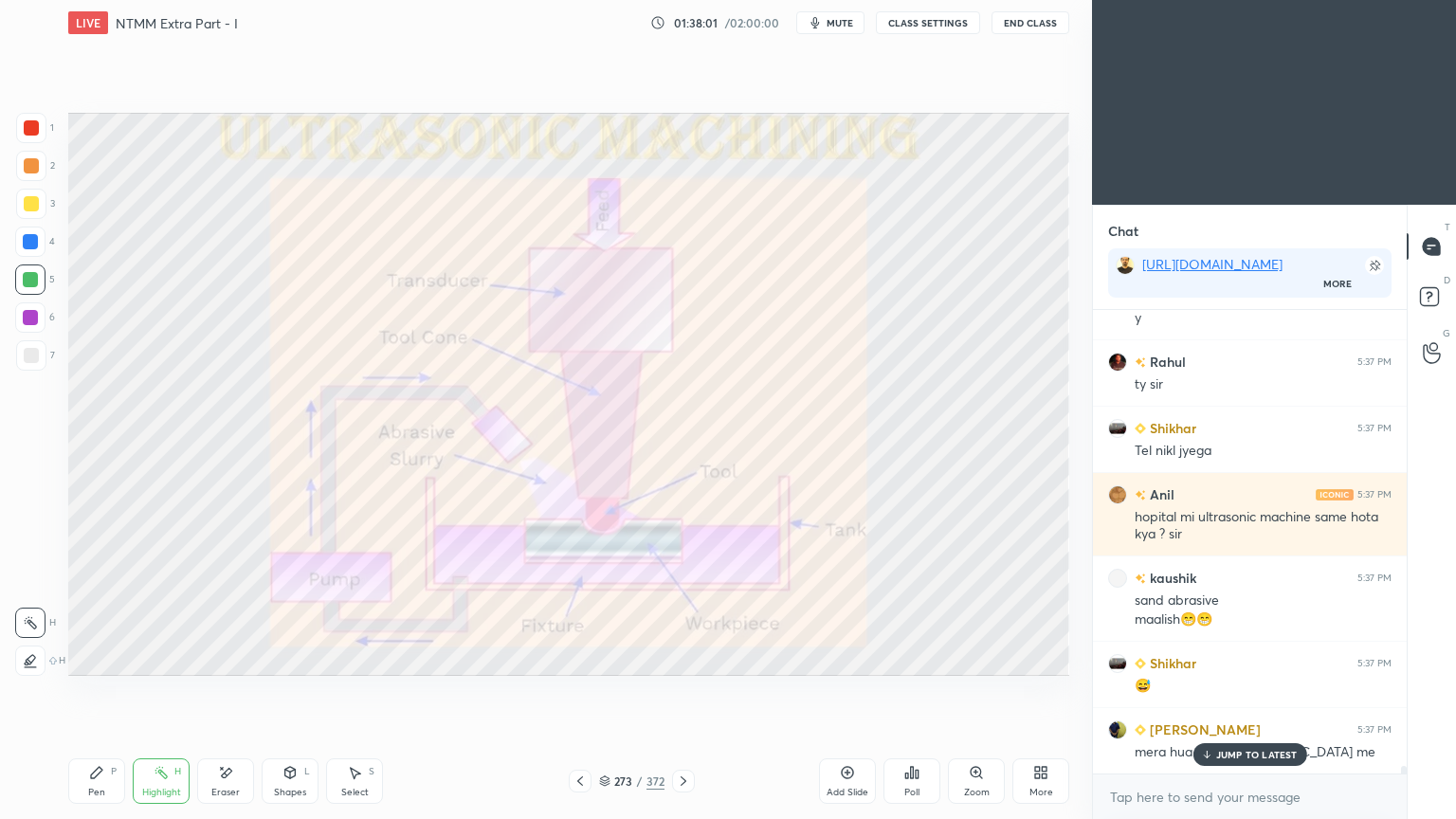 click on "JUMP TO LATEST" at bounding box center [1249, 755] 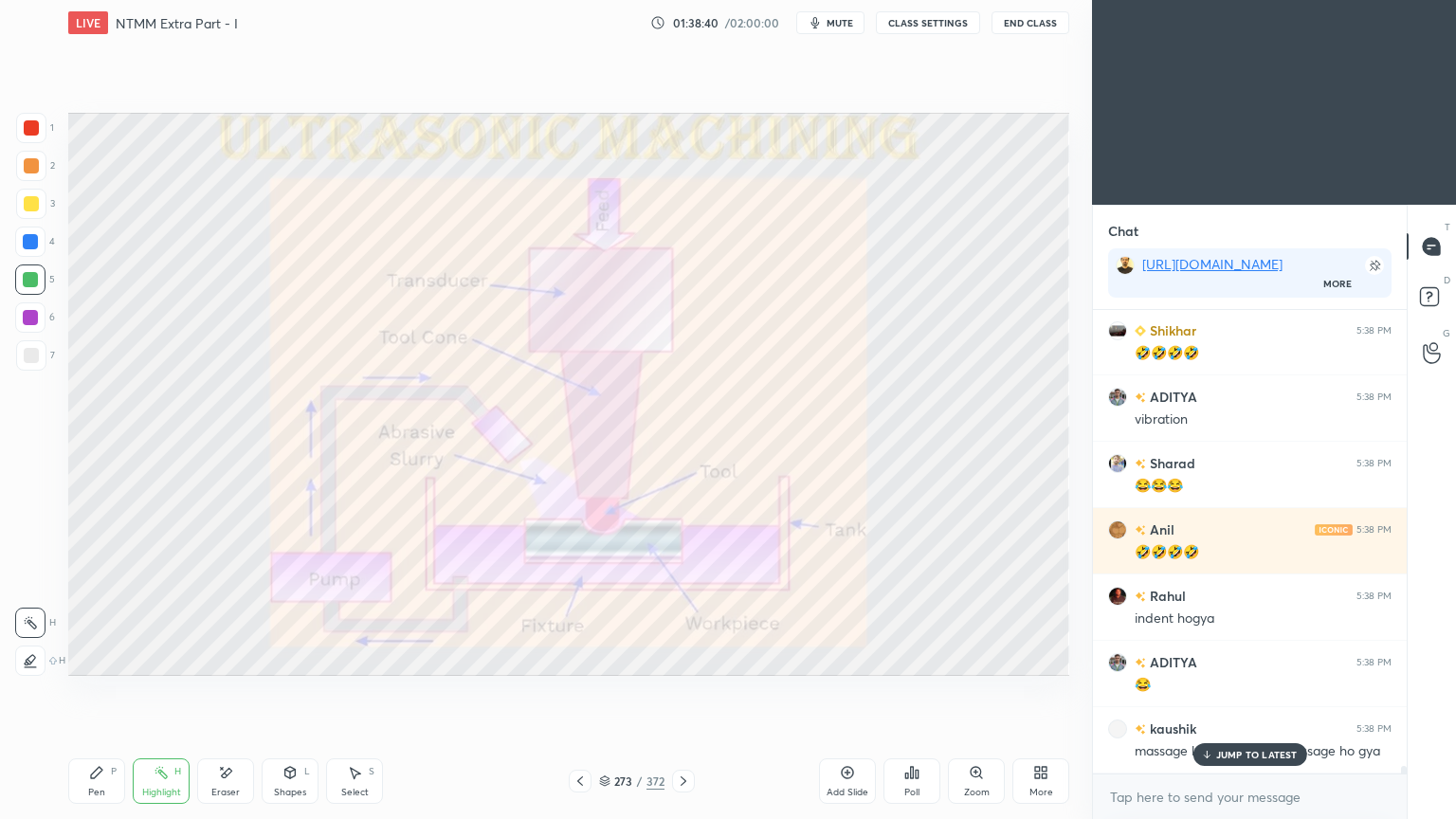 scroll, scrollTop: 27050, scrollLeft: 0, axis: vertical 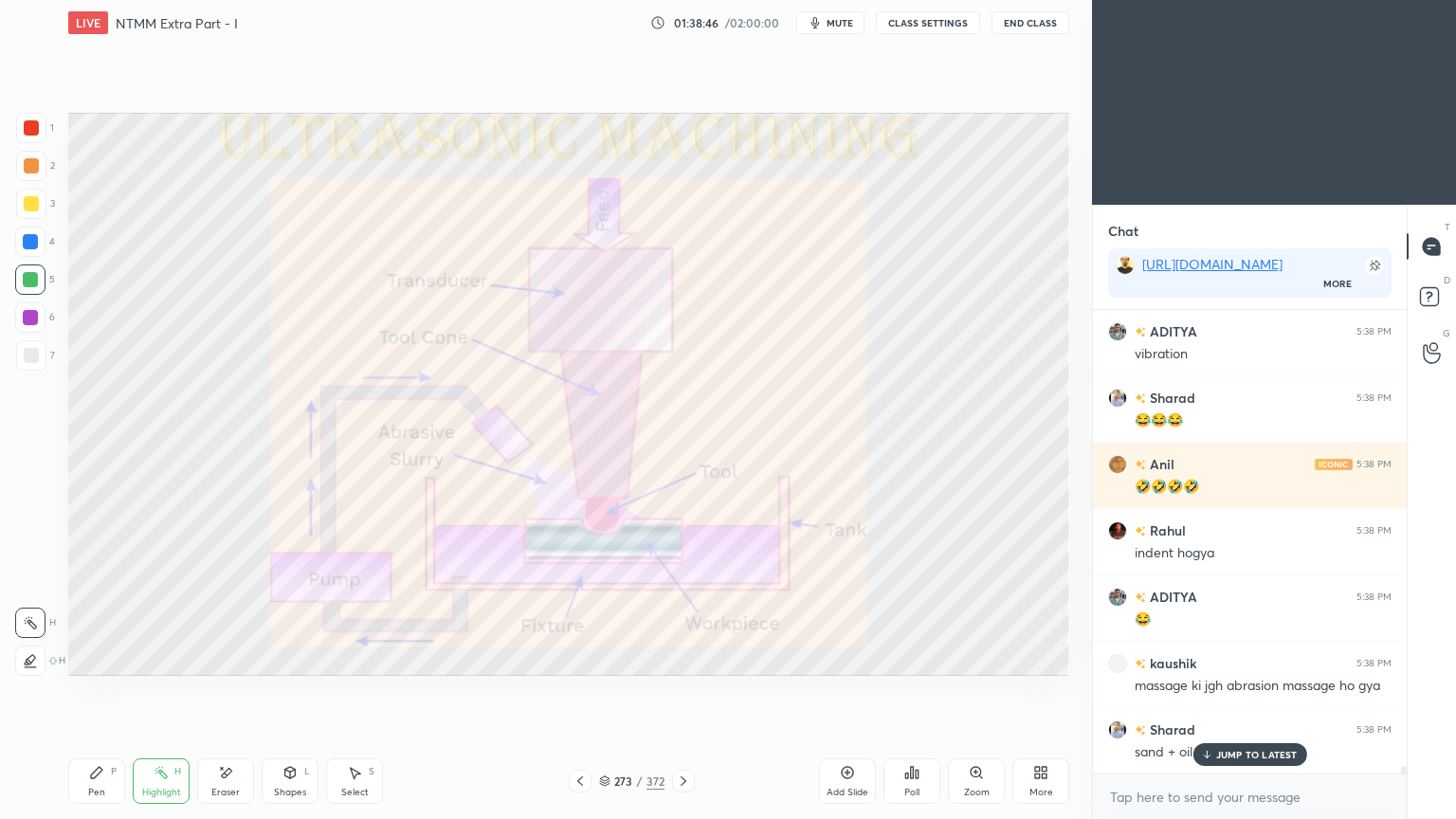 click on "JUMP TO LATEST" at bounding box center [1257, 755] 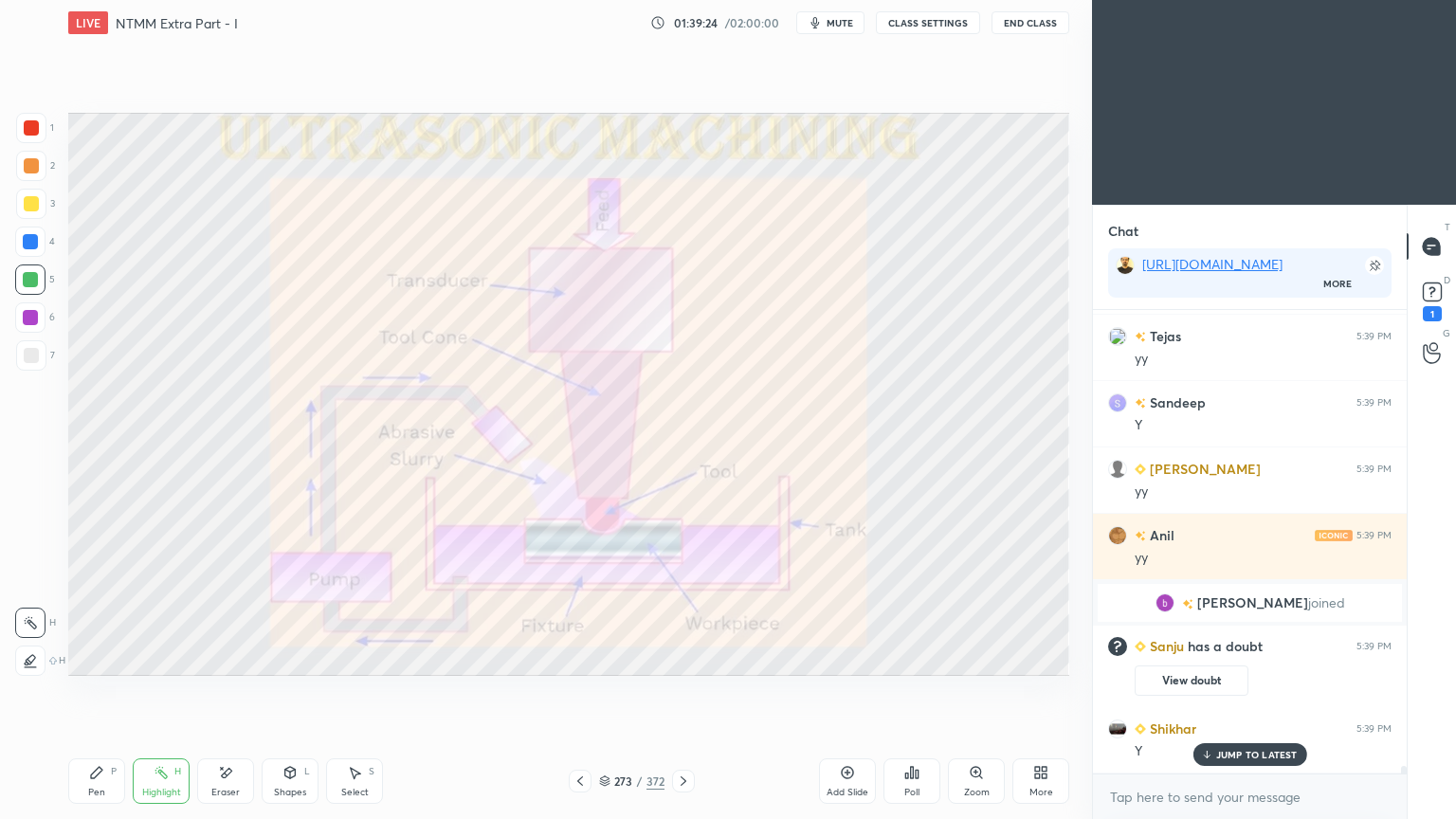 scroll, scrollTop: 27236, scrollLeft: 0, axis: vertical 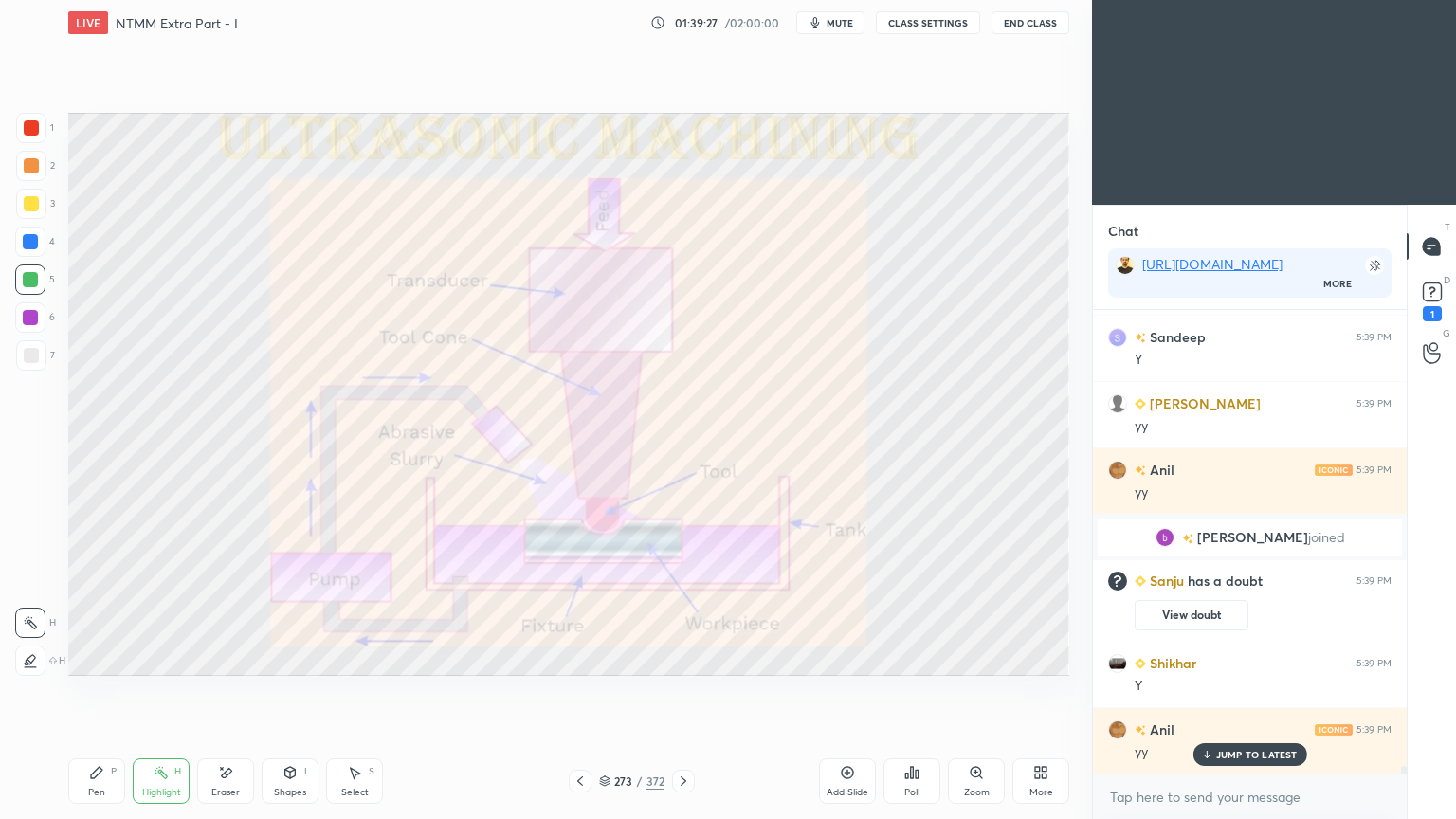 click on "JUMP TO LATEST" at bounding box center [1257, 755] 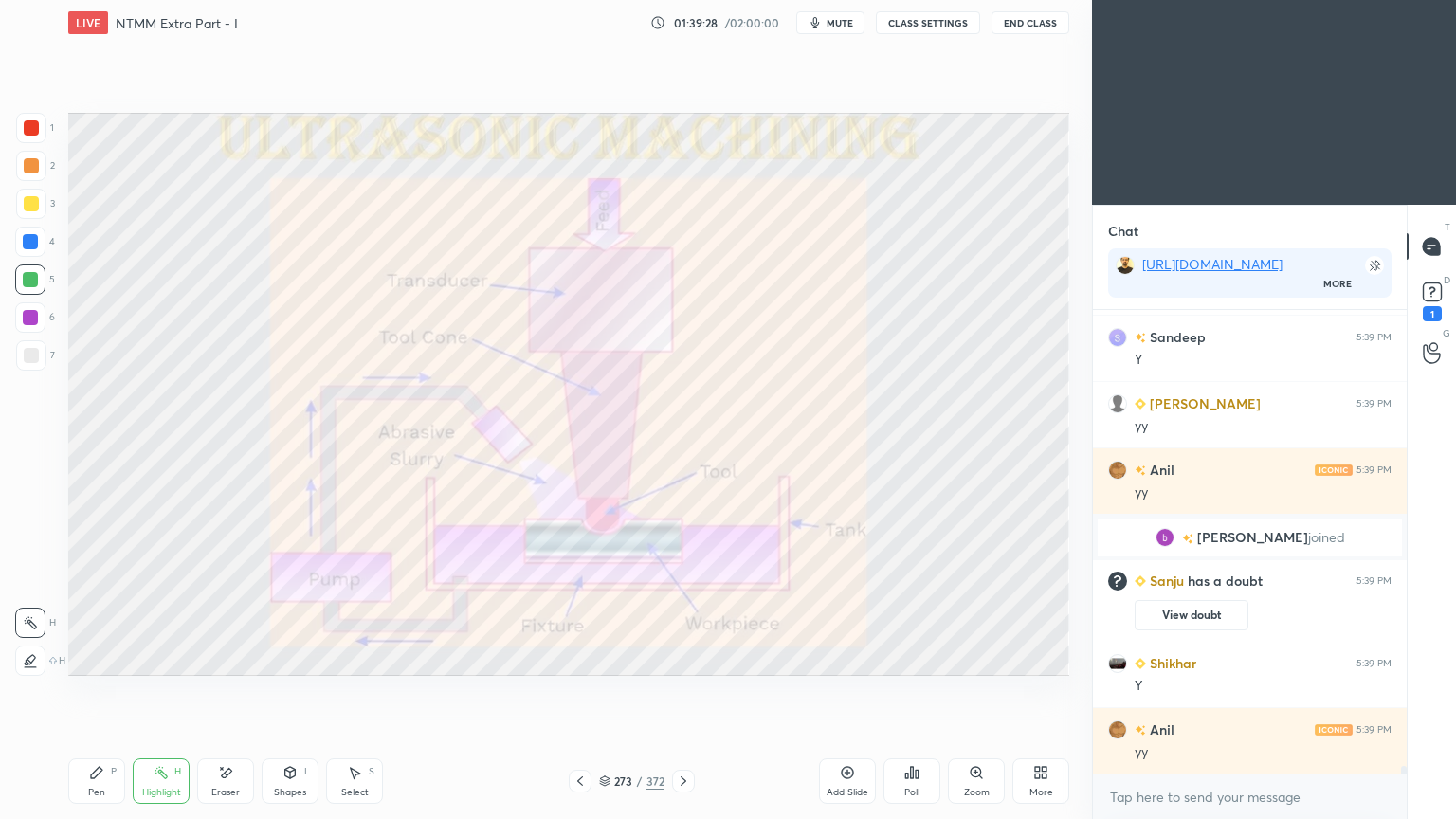 click 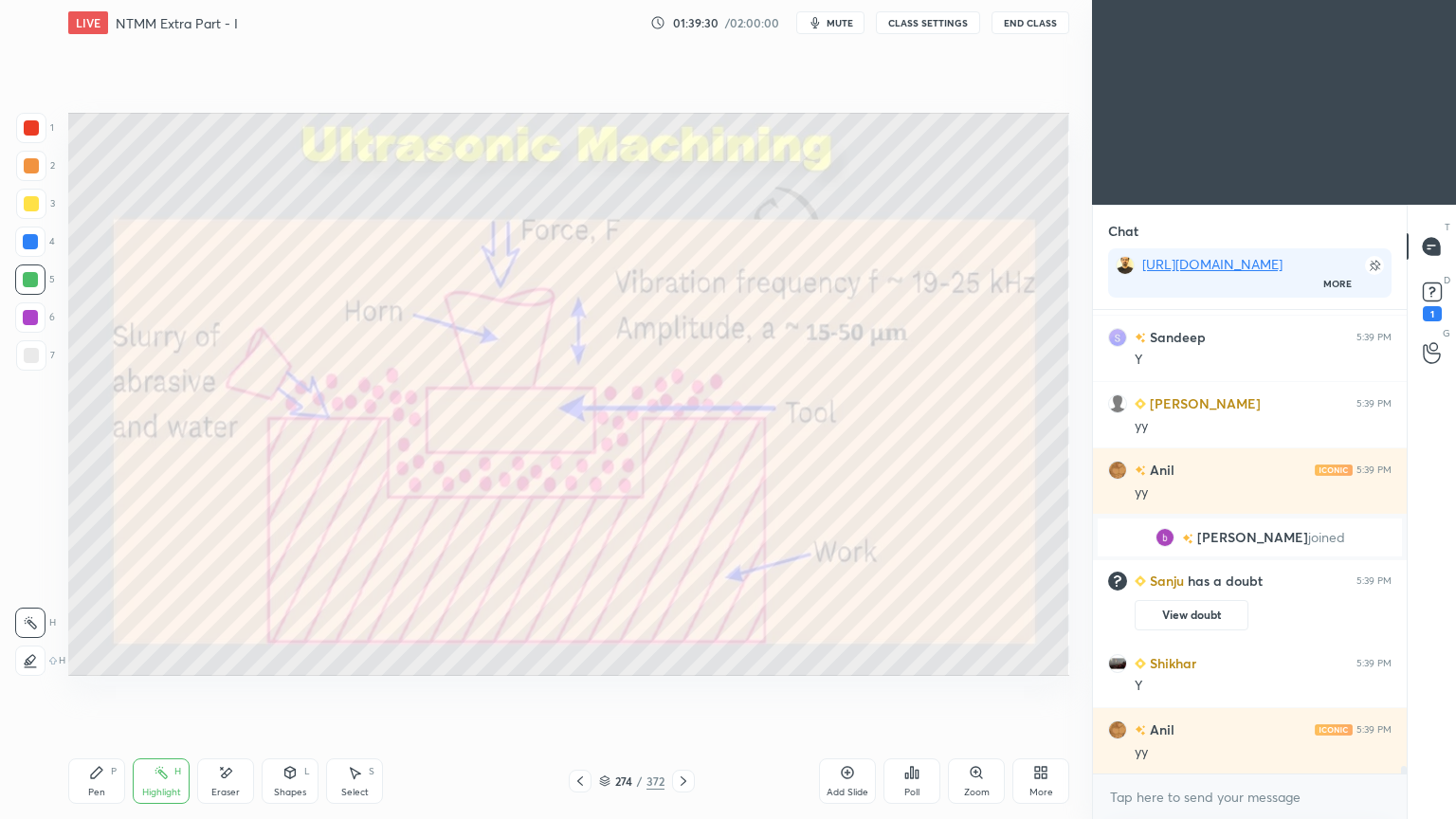 click on "Pen" at bounding box center [97, 792] 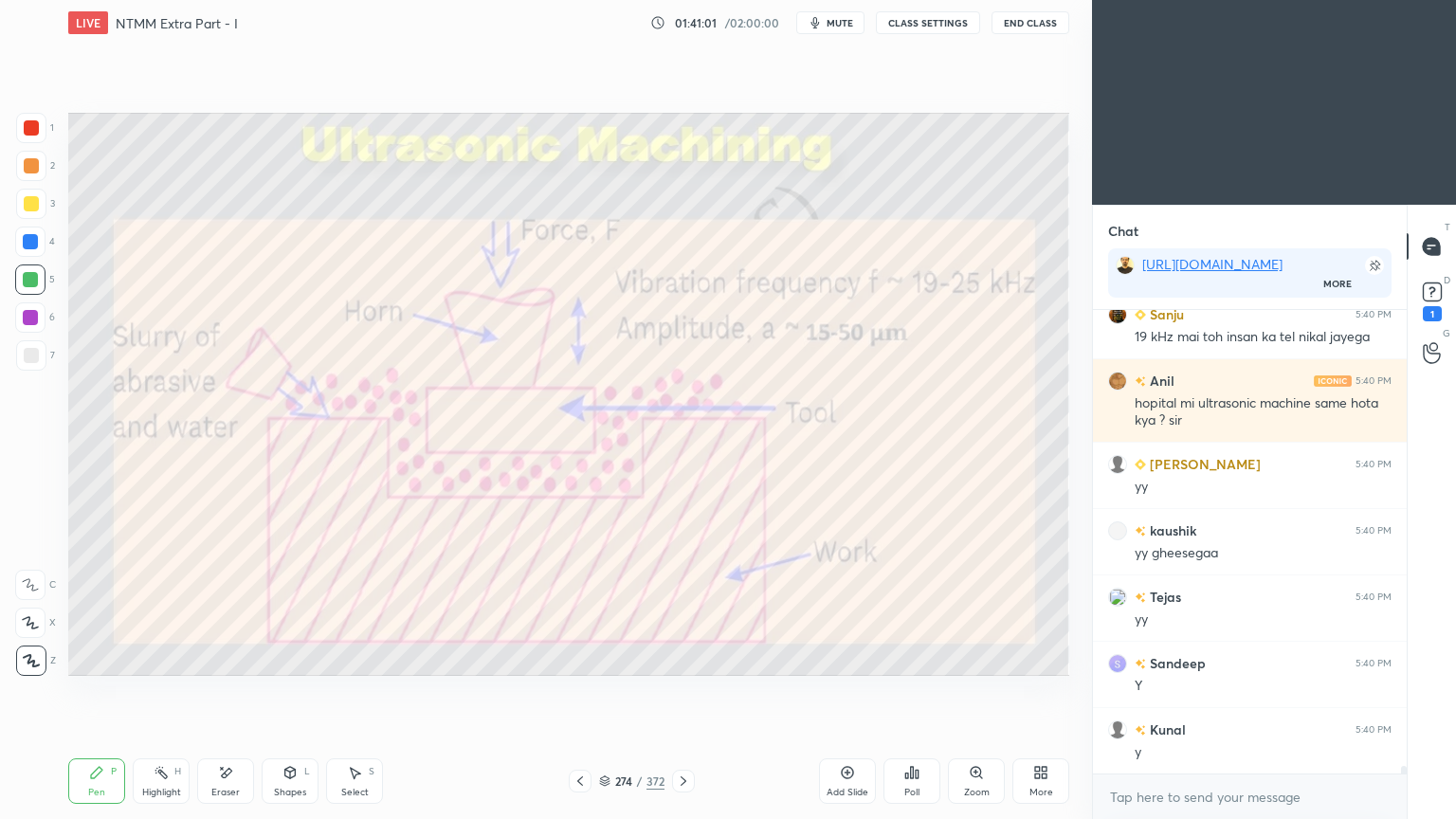 scroll, scrollTop: 27784, scrollLeft: 0, axis: vertical 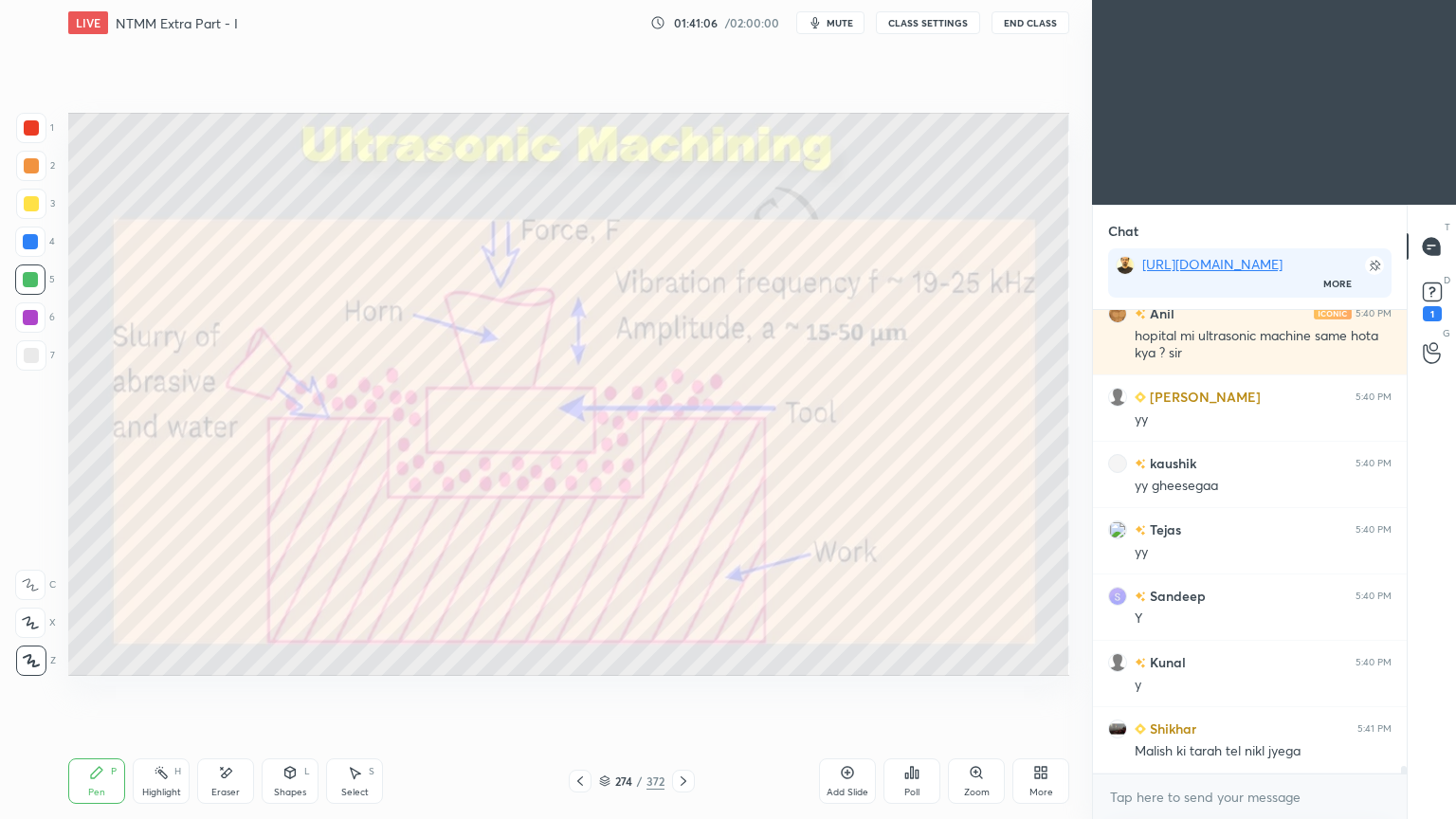 click 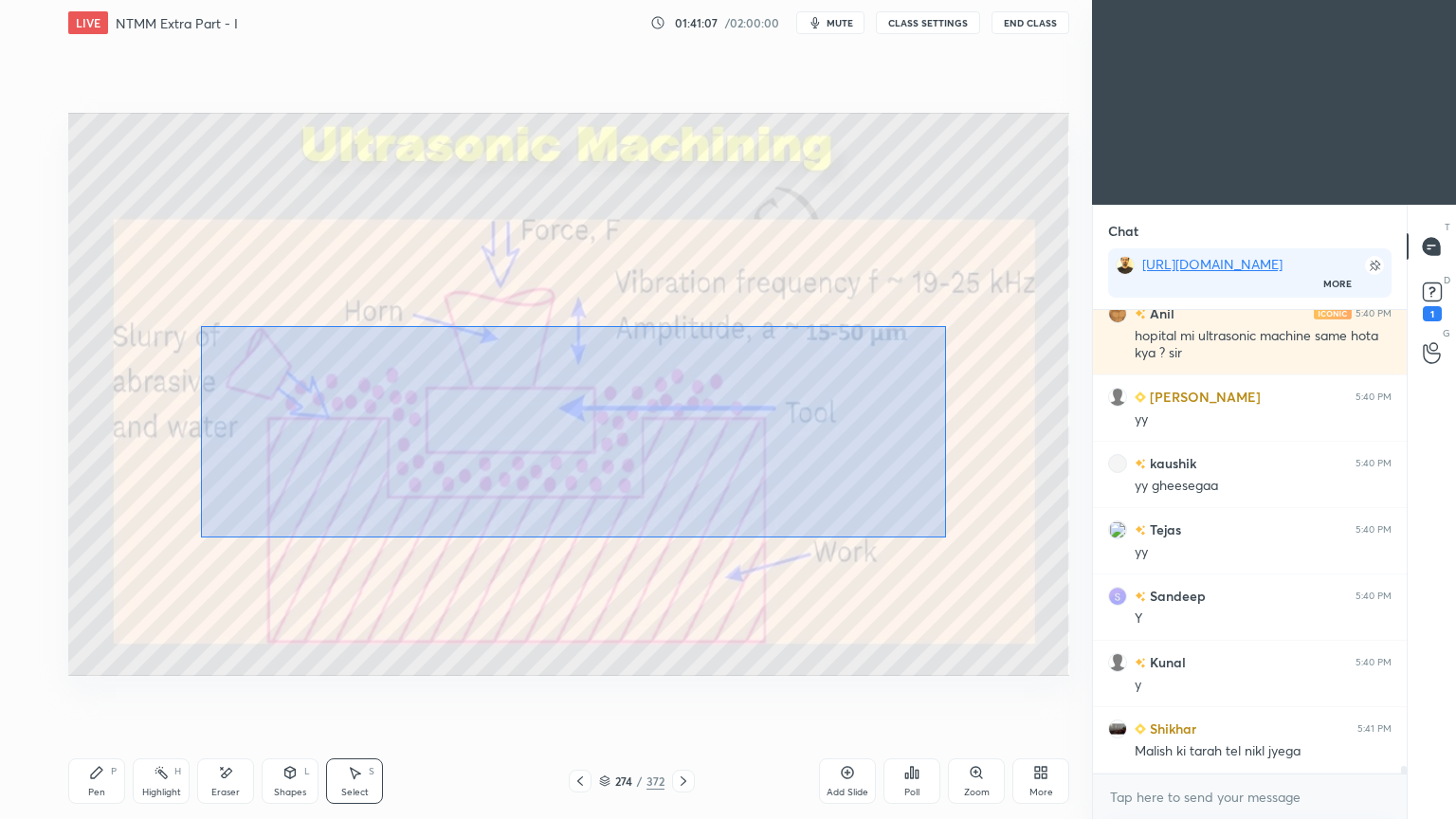 drag, startPoint x: 201, startPoint y: 326, endPoint x: 946, endPoint y: 537, distance: 774.30356 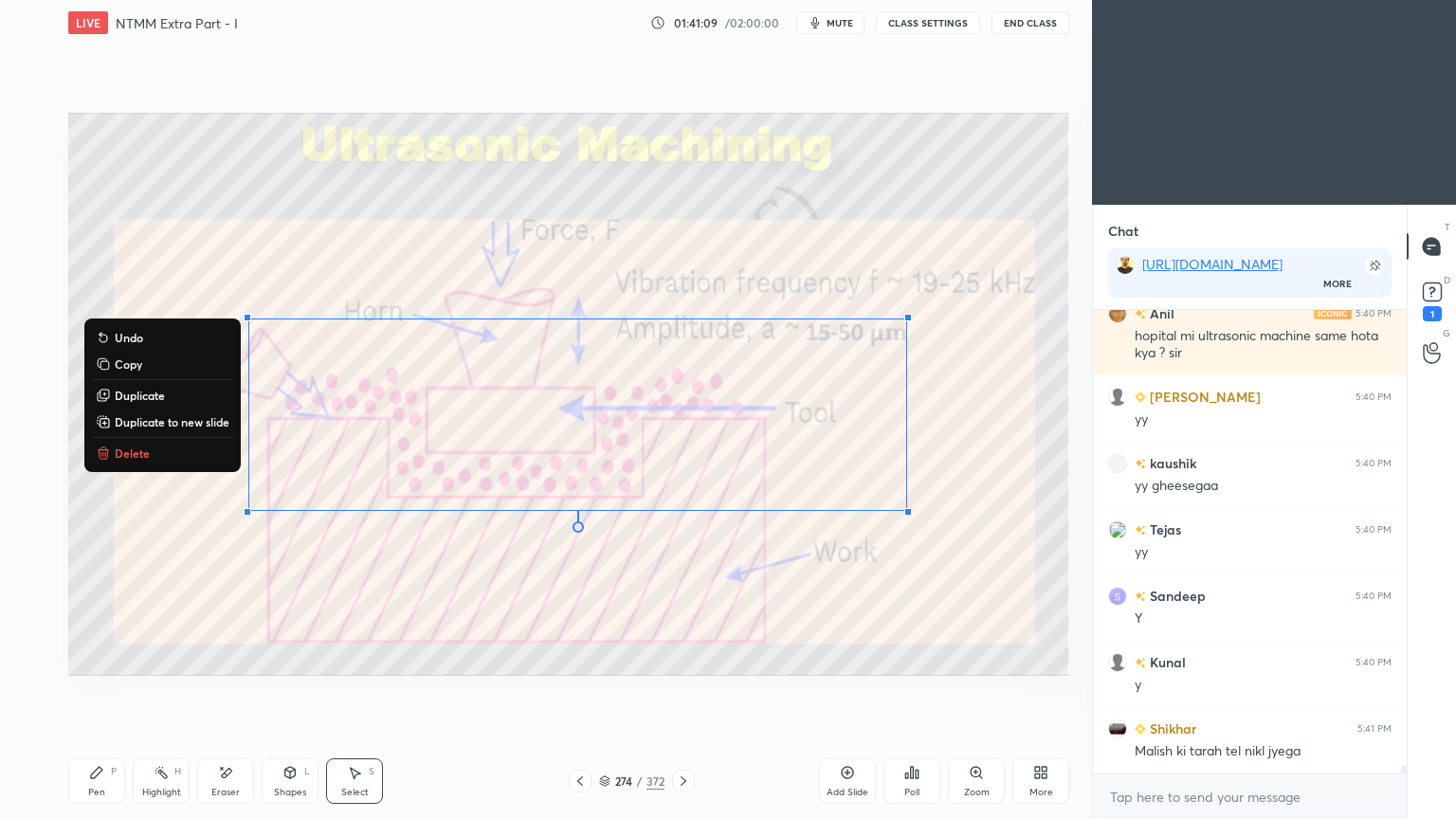 click on "Delete" at bounding box center (132, 453) 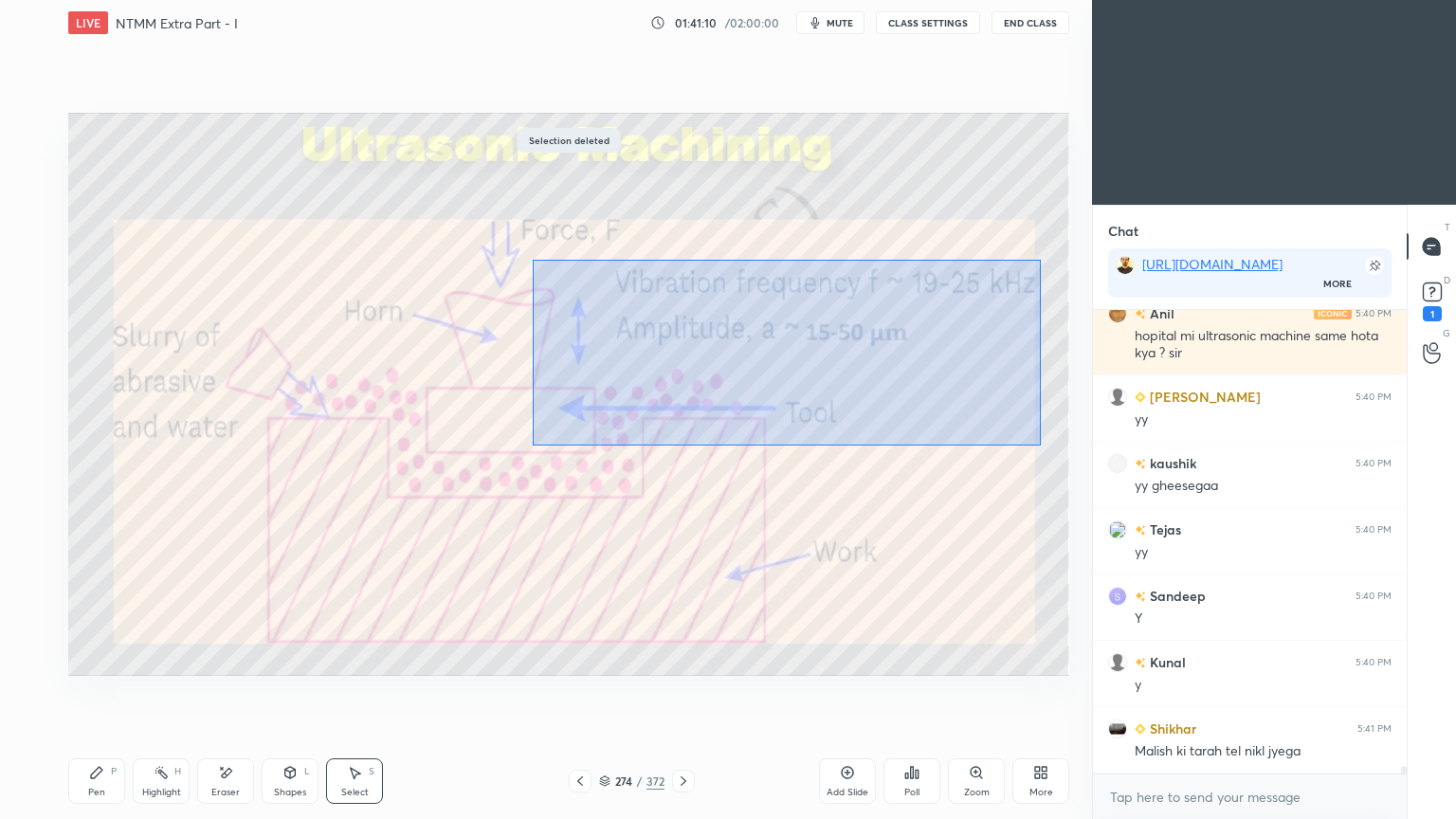 drag, startPoint x: 532, startPoint y: 259, endPoint x: 1040, endPoint y: 446, distance: 541.325 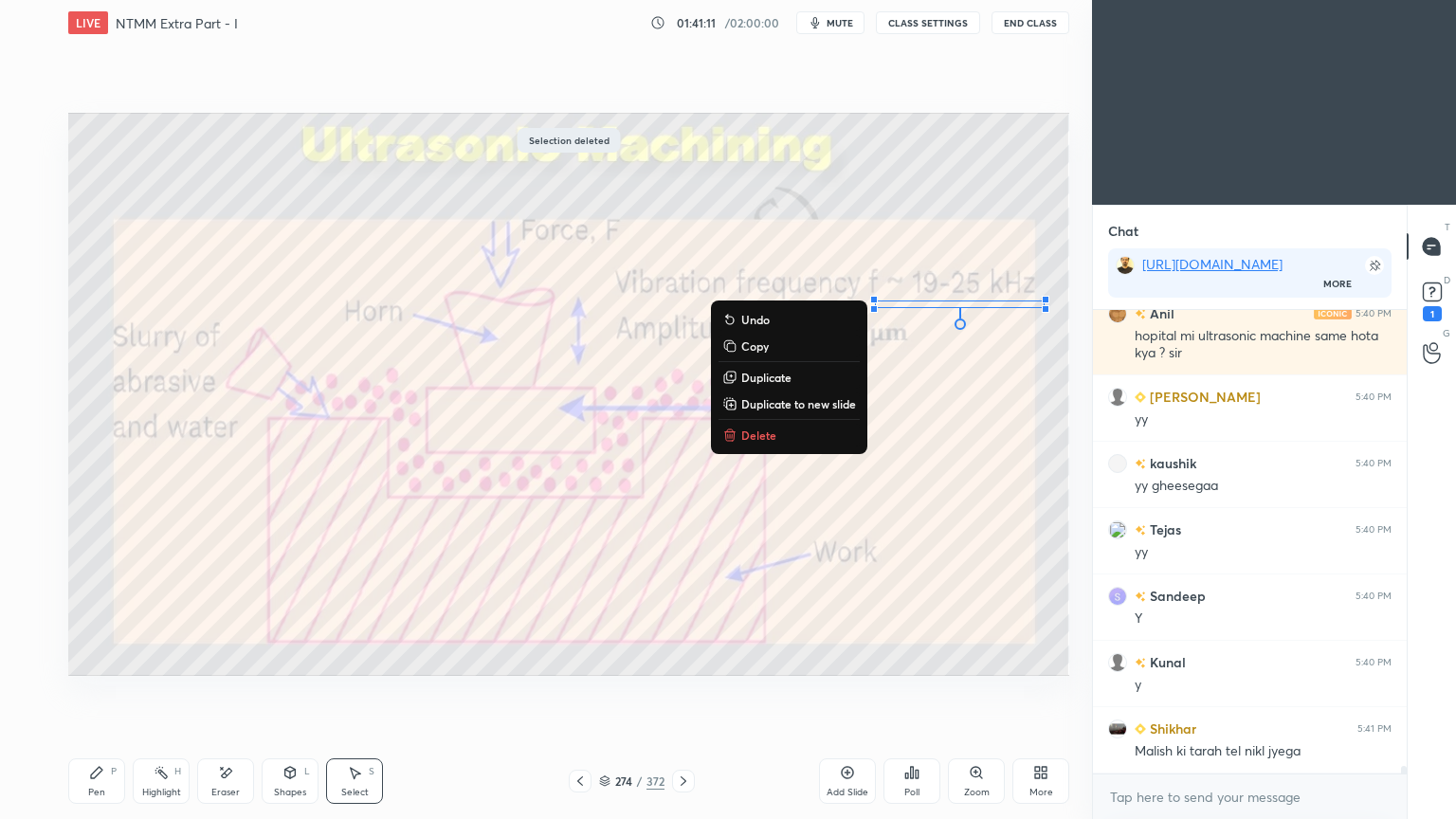 click on "Delete" at bounding box center (758, 435) 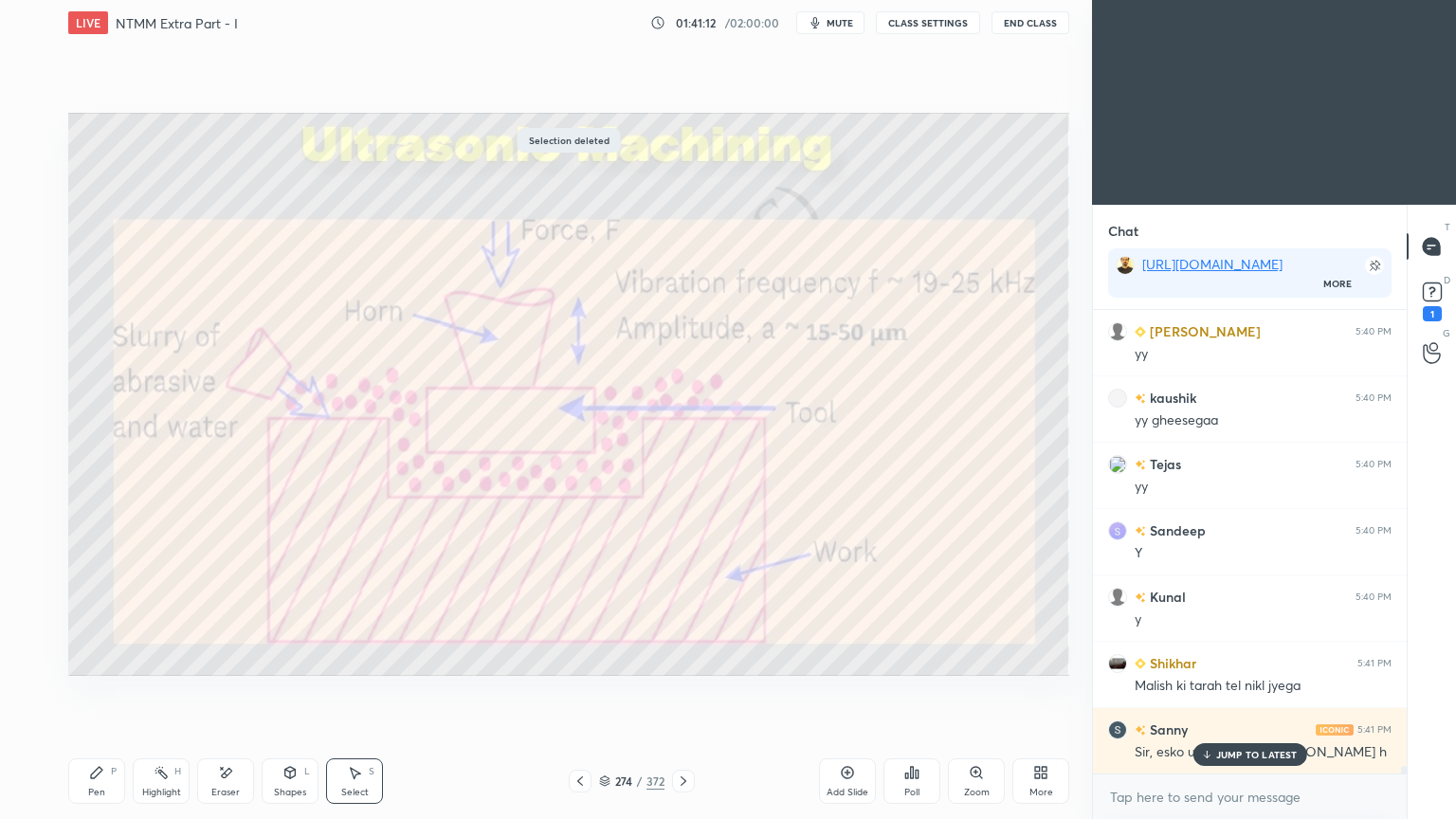 scroll, scrollTop: 27917, scrollLeft: 0, axis: vertical 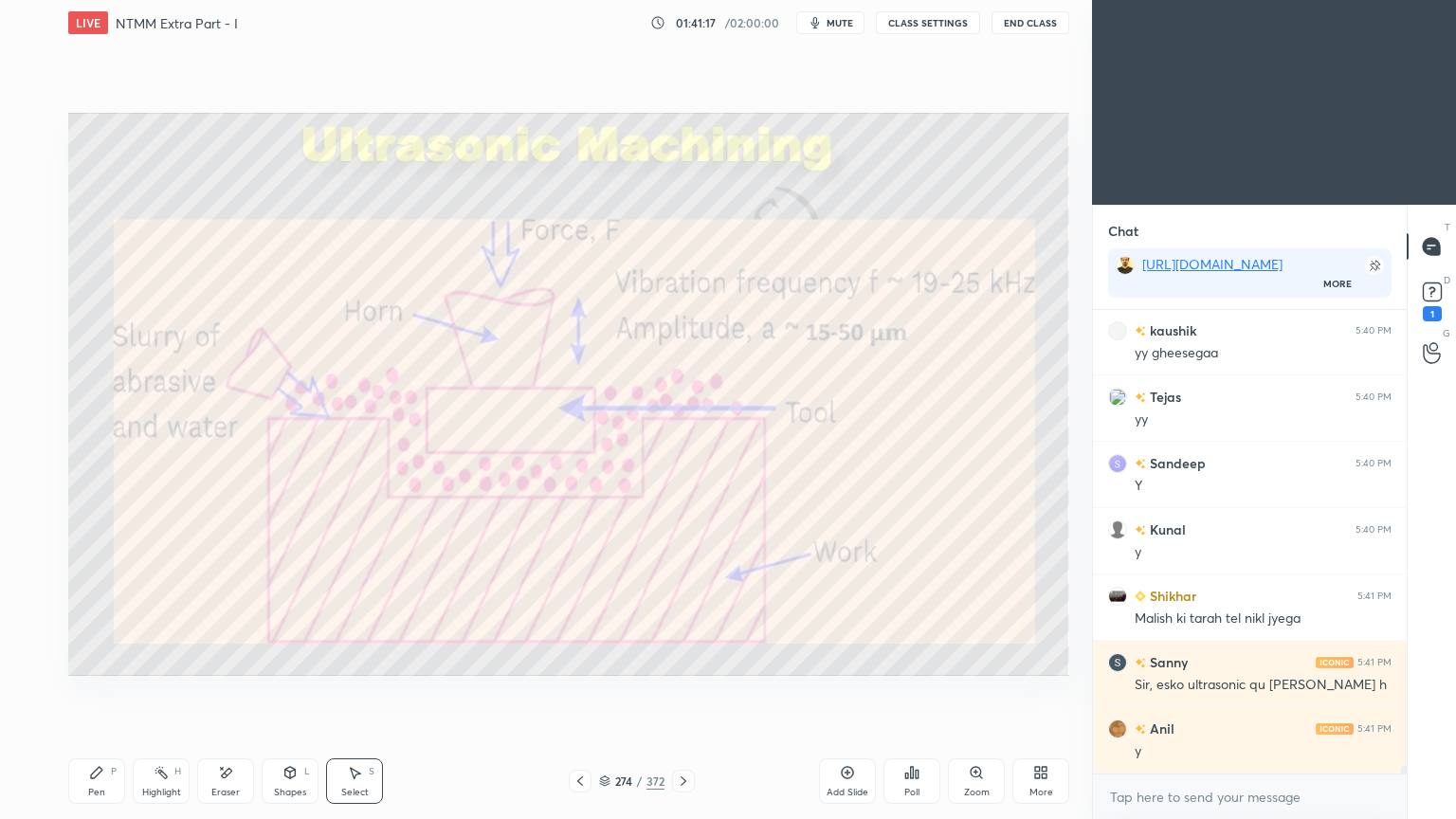 click on "Pen P Highlight H Eraser Shapes L Select S 274 / 372 Add Slide Poll Zoom More" at bounding box center [569, 781] 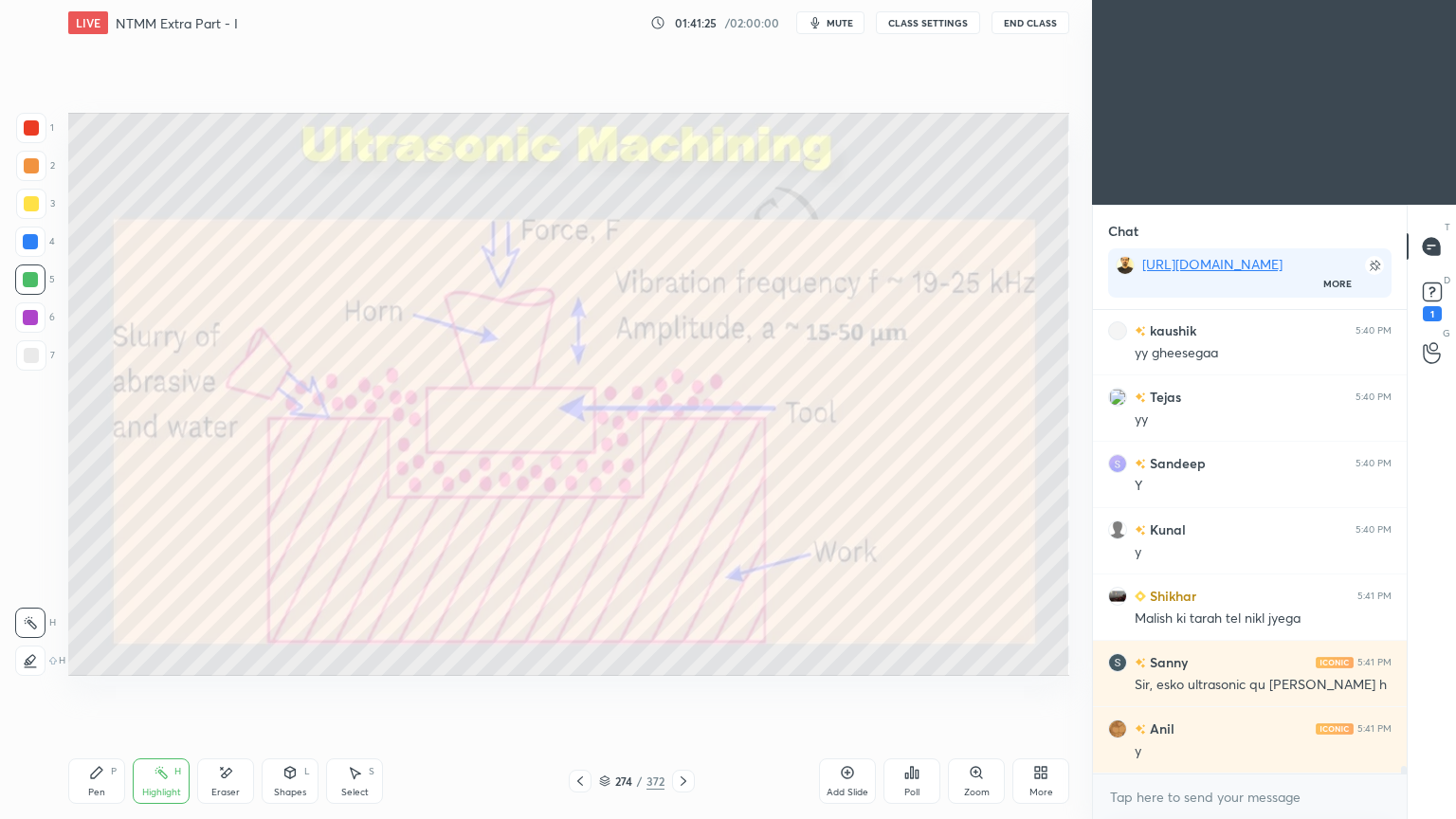 scroll, scrollTop: 27982, scrollLeft: 0, axis: vertical 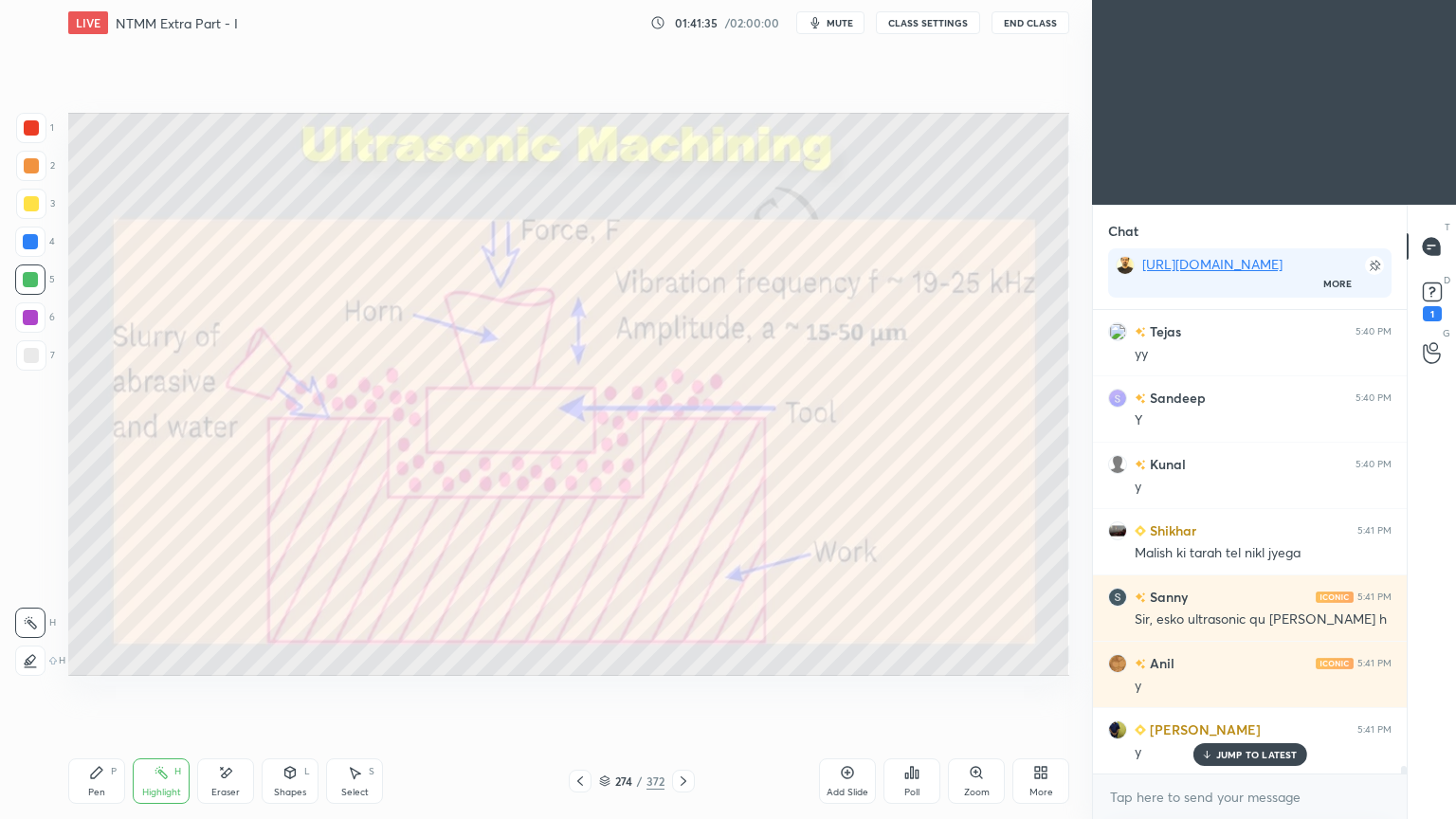 click on "JUMP TO LATEST" at bounding box center (1249, 755) 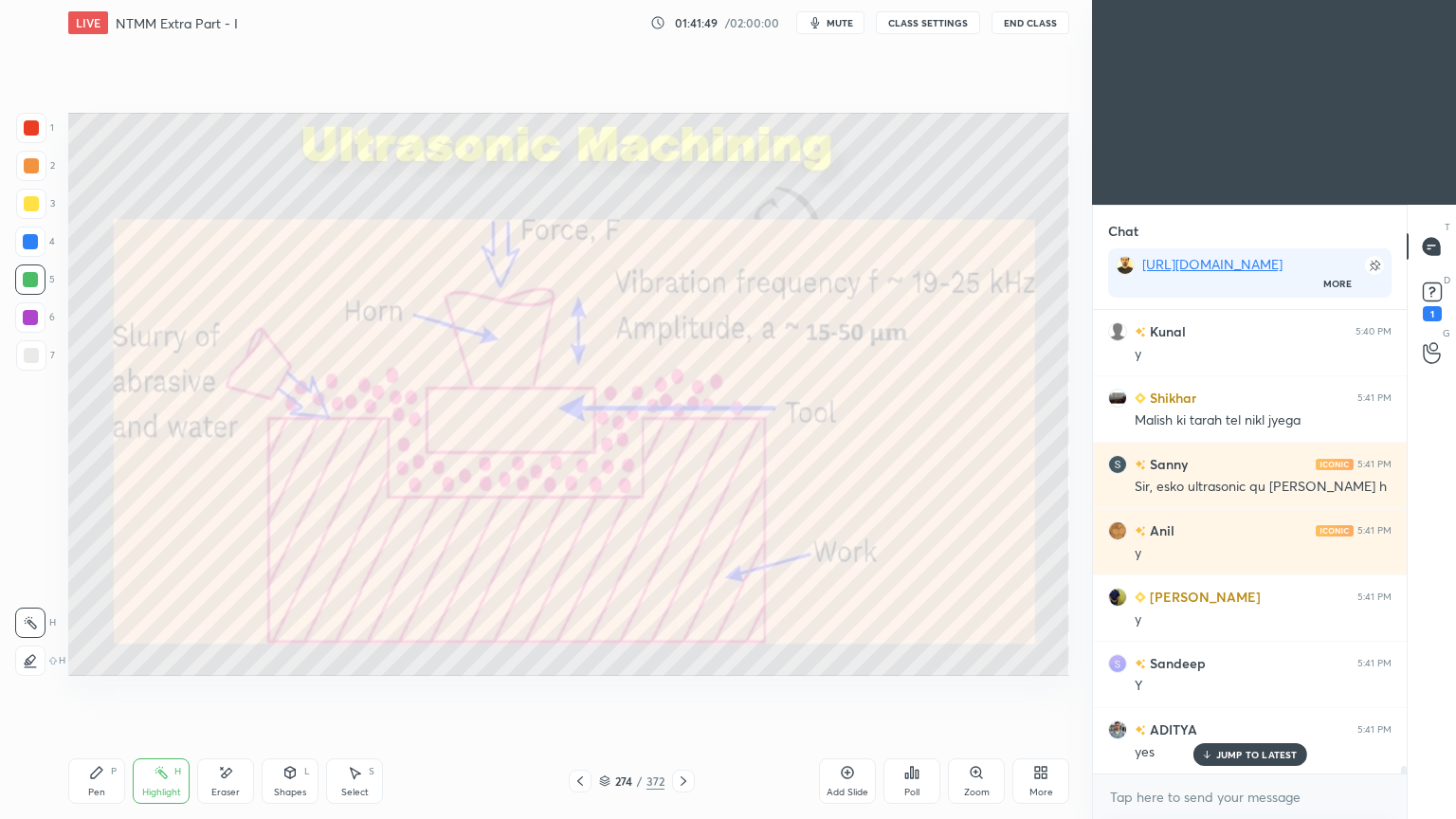 scroll, scrollTop: 28199, scrollLeft: 0, axis: vertical 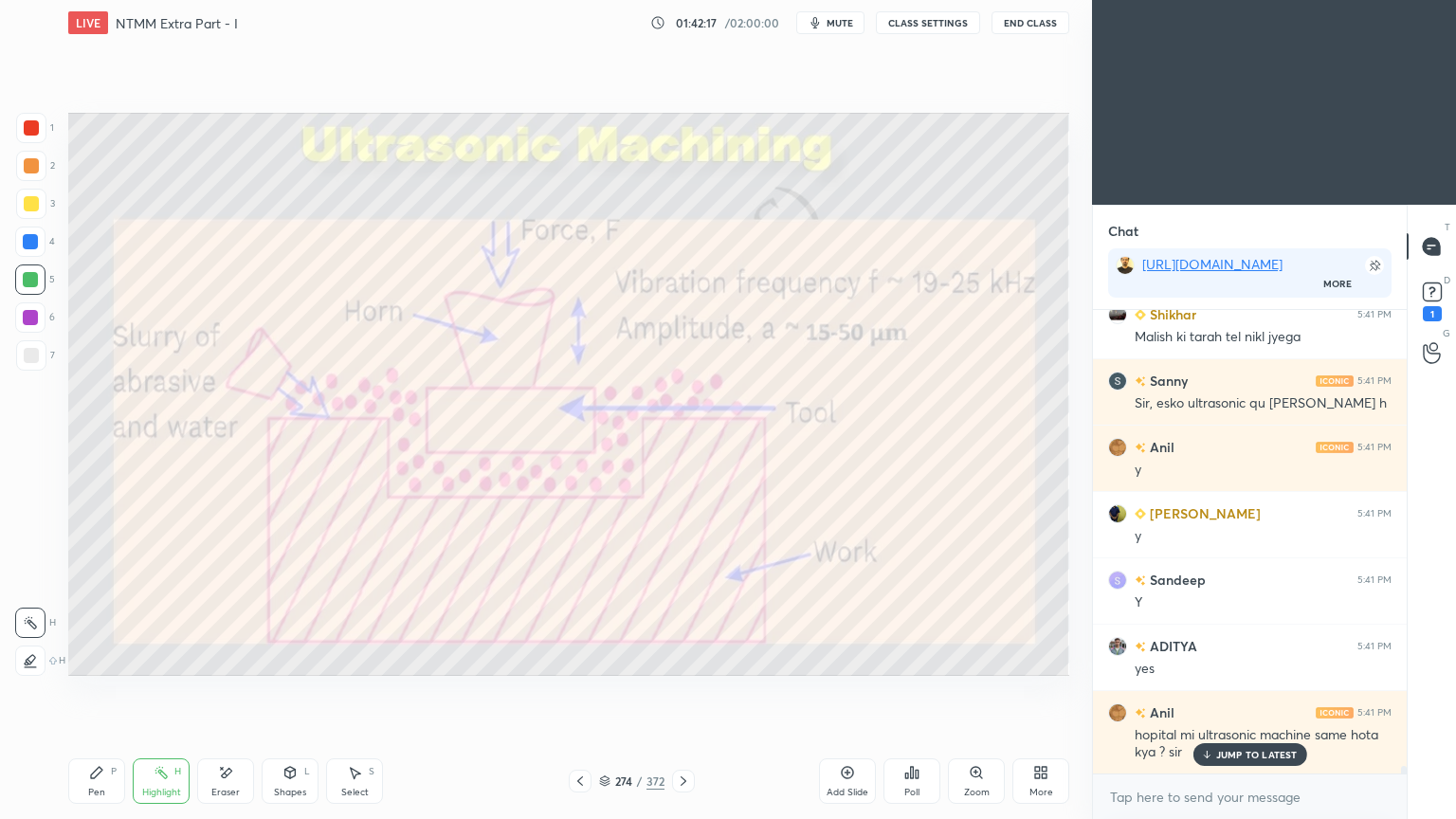 drag, startPoint x: 1239, startPoint y: 756, endPoint x: 1040, endPoint y: 727, distance: 201.10196 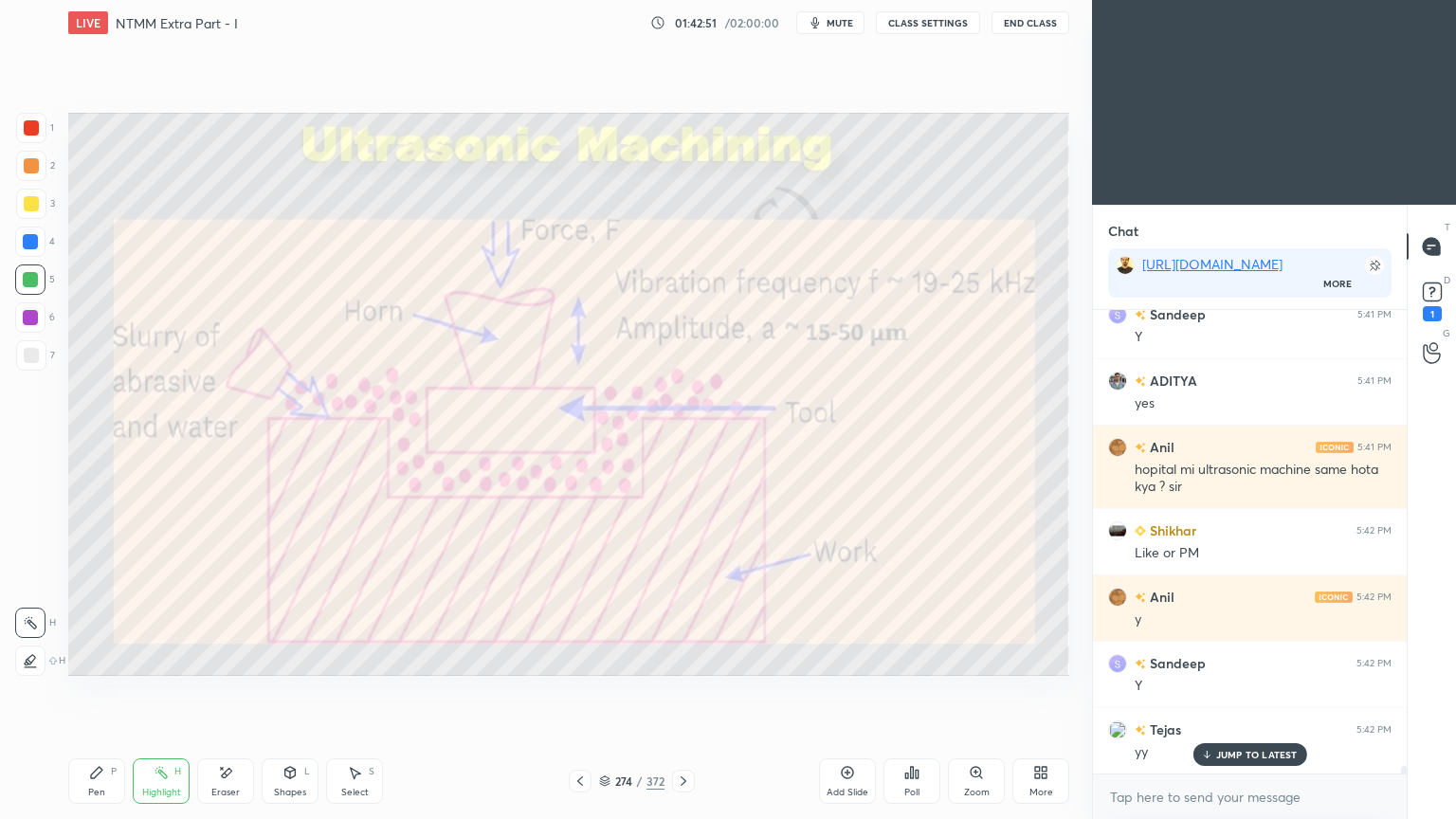 scroll, scrollTop: 28531, scrollLeft: 0, axis: vertical 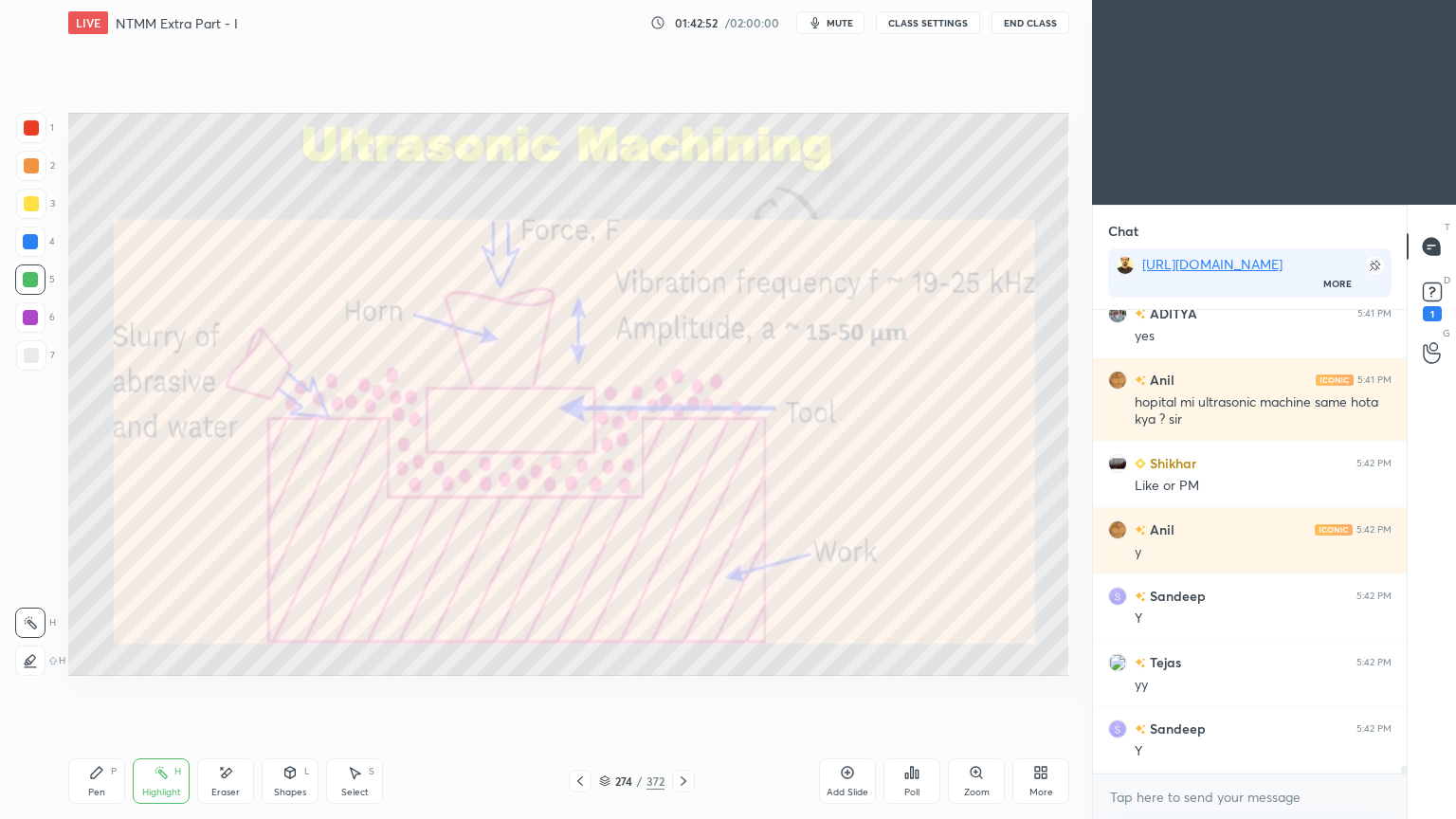 click on "Pen P" at bounding box center (97, 781) 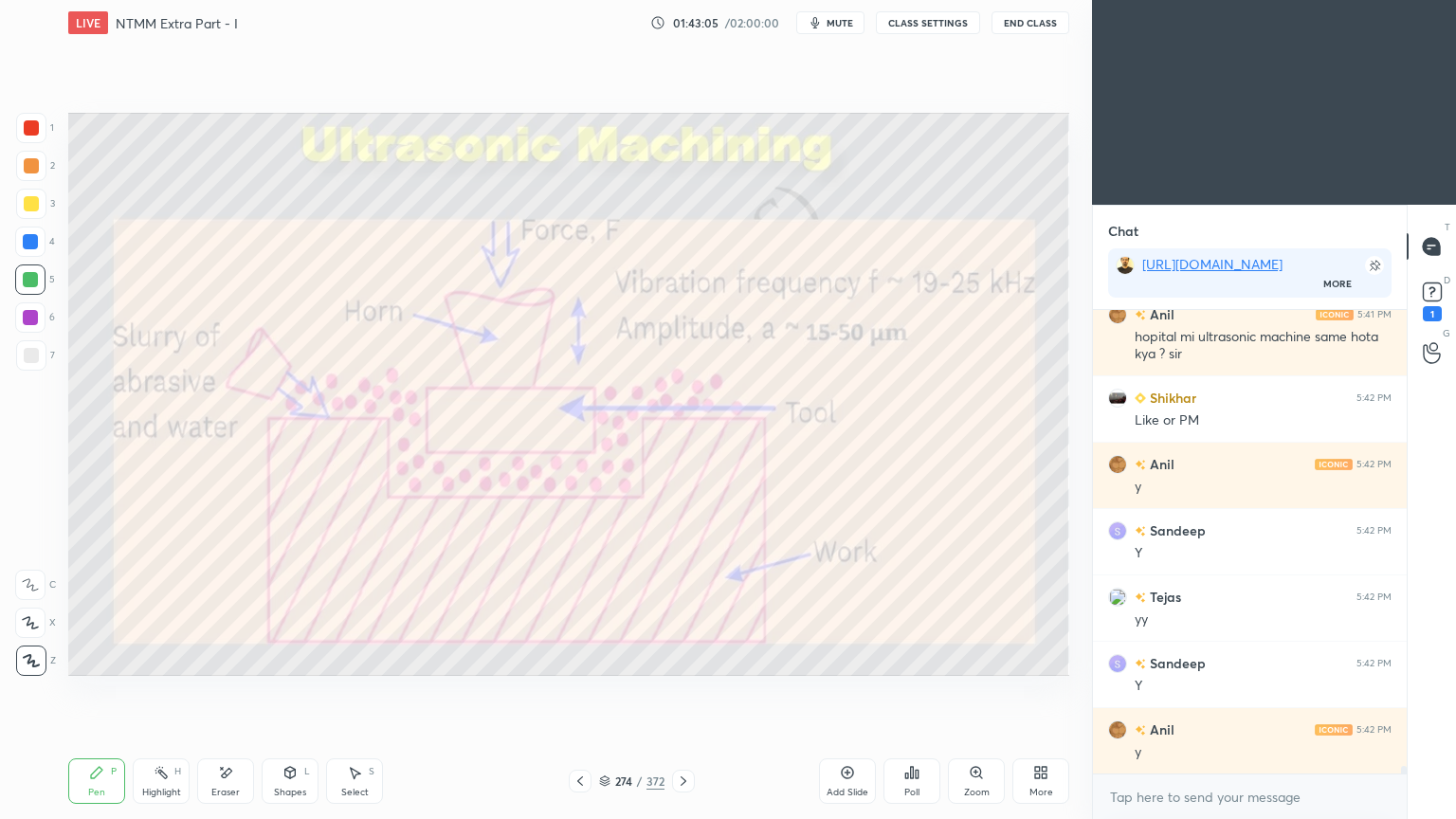 scroll, scrollTop: 28664, scrollLeft: 0, axis: vertical 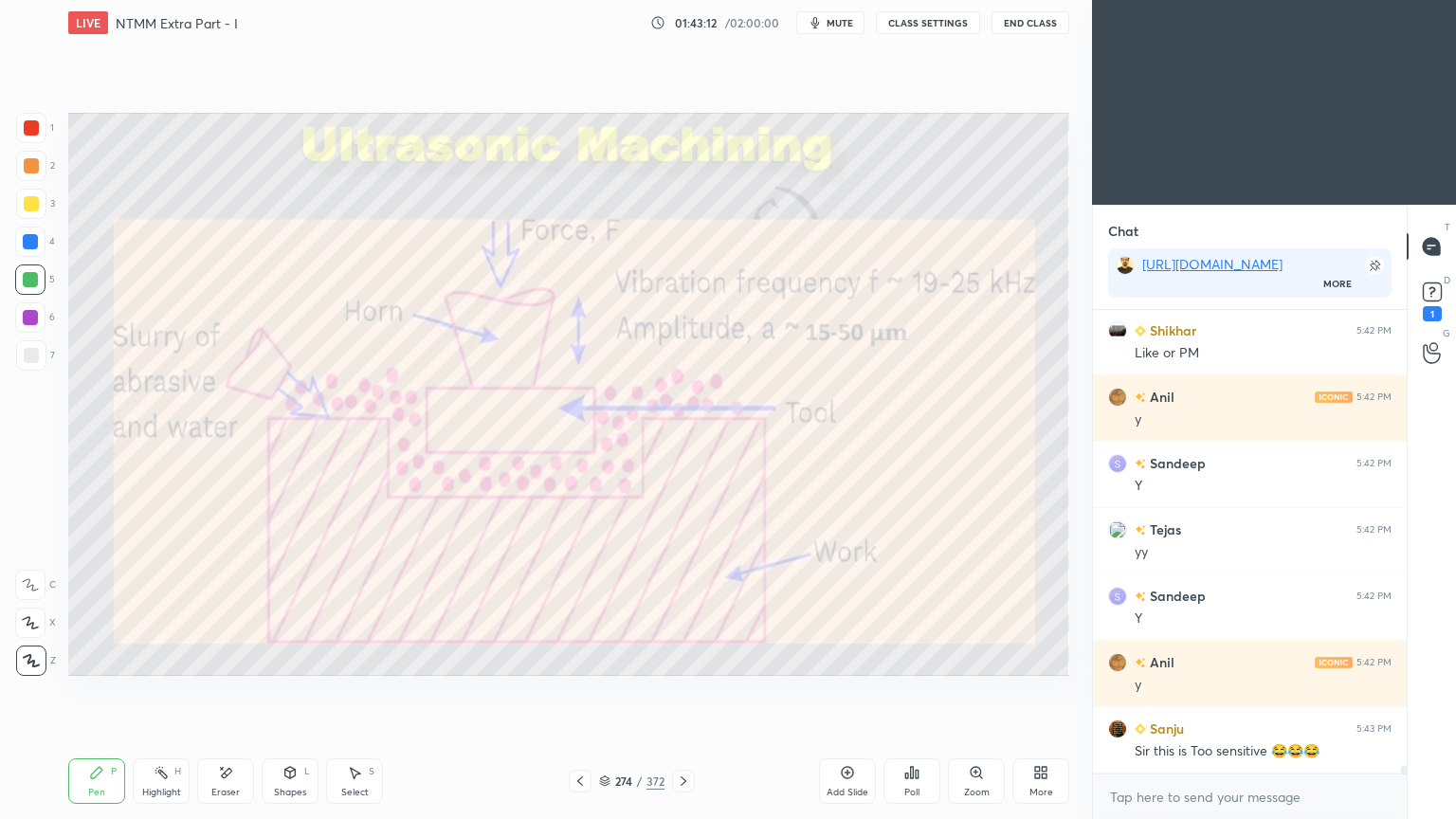 click on "Select S" at bounding box center (355, 781) 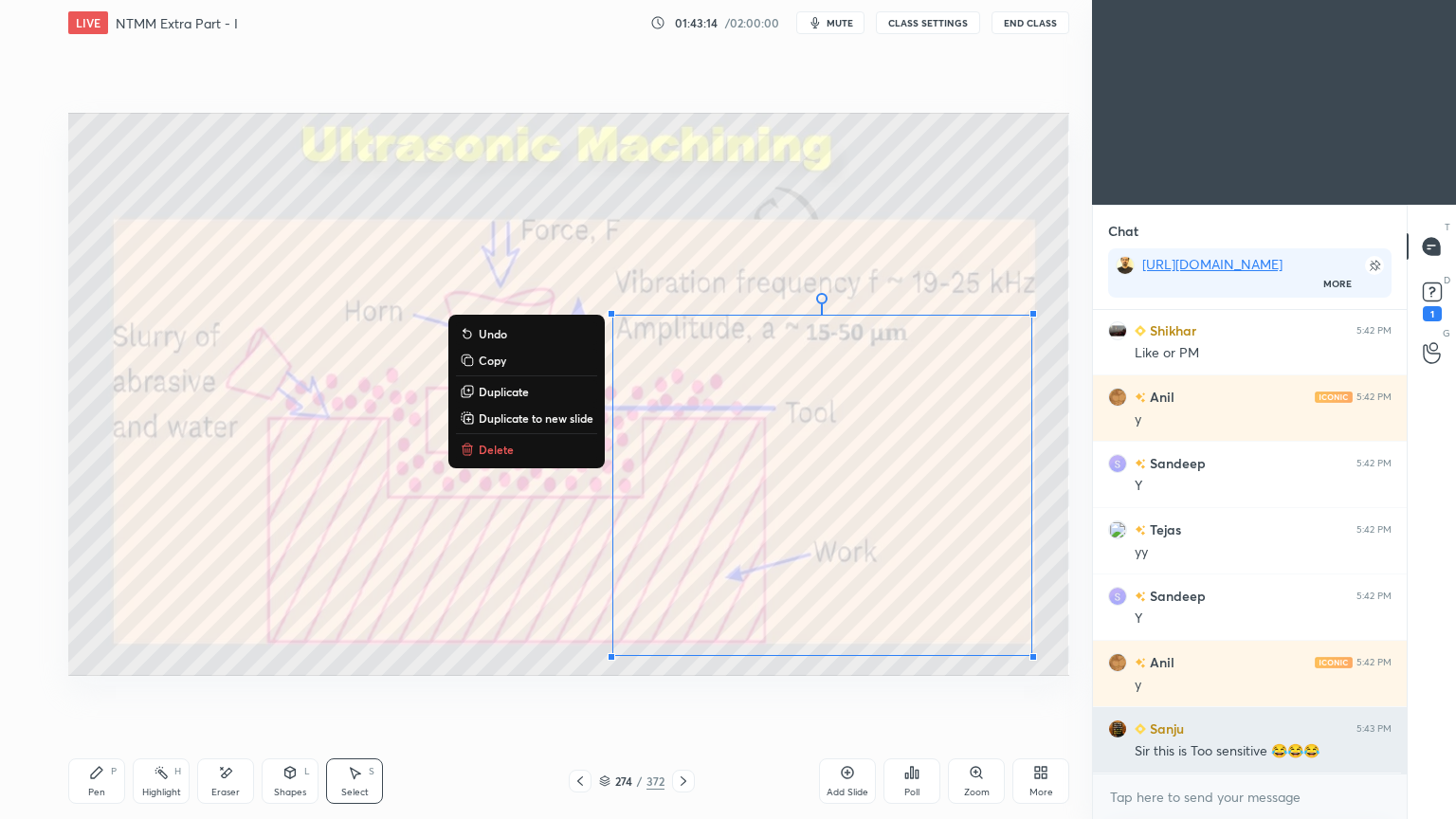 drag, startPoint x: 595, startPoint y: 311, endPoint x: 1160, endPoint y: 716, distance: 695.1619 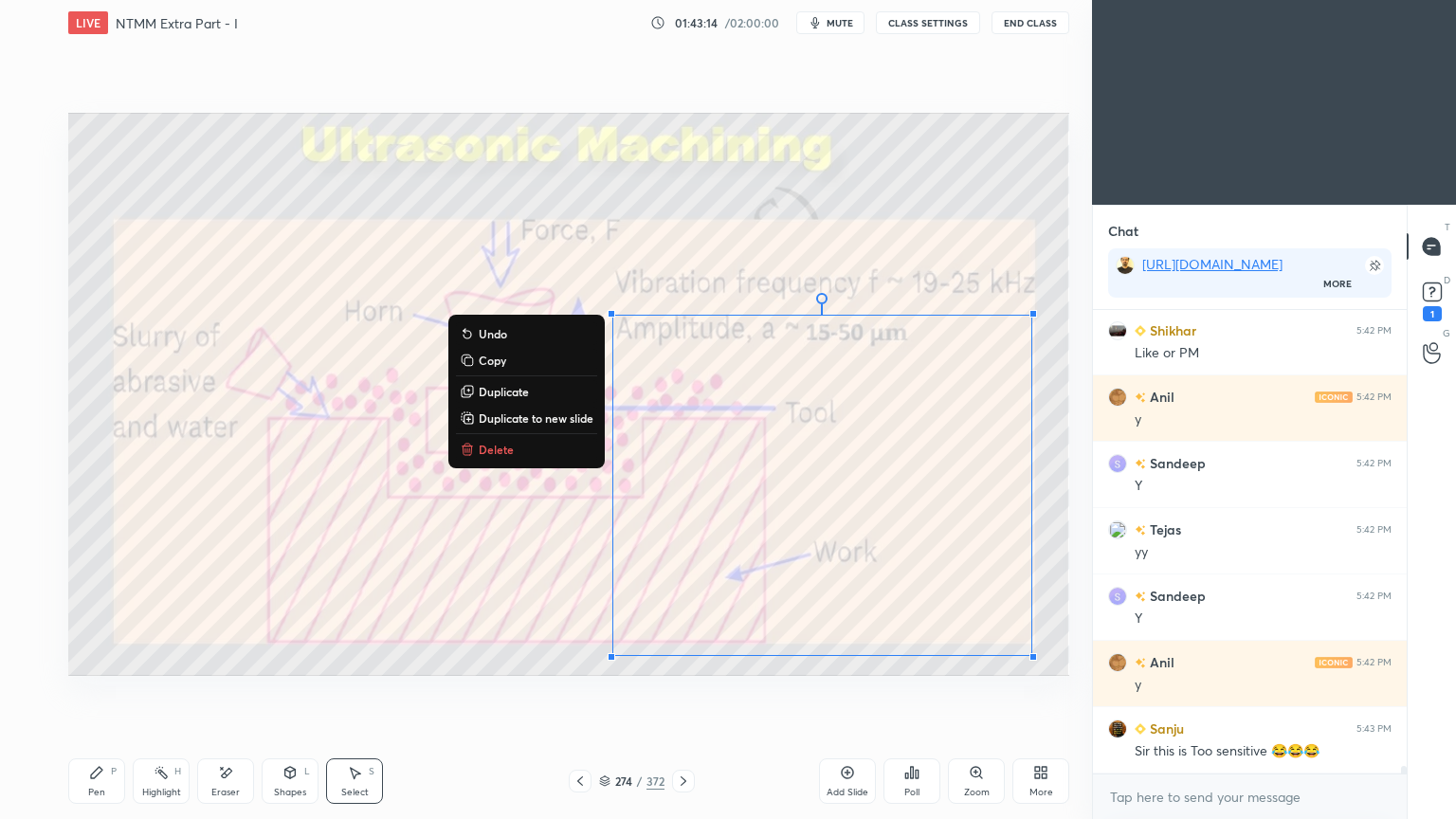 click on "Delete" at bounding box center [526, 449] 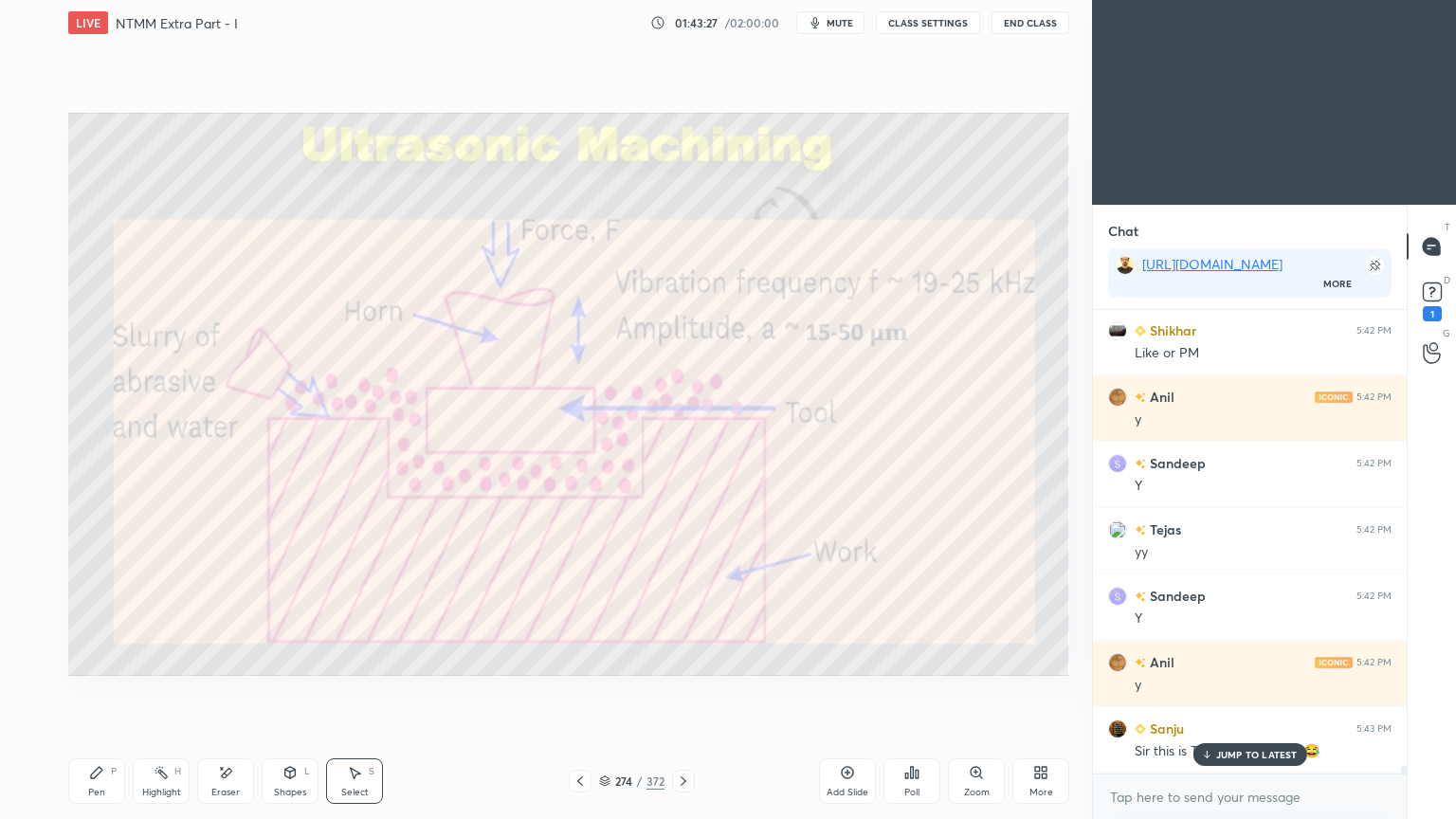 scroll, scrollTop: 28729, scrollLeft: 0, axis: vertical 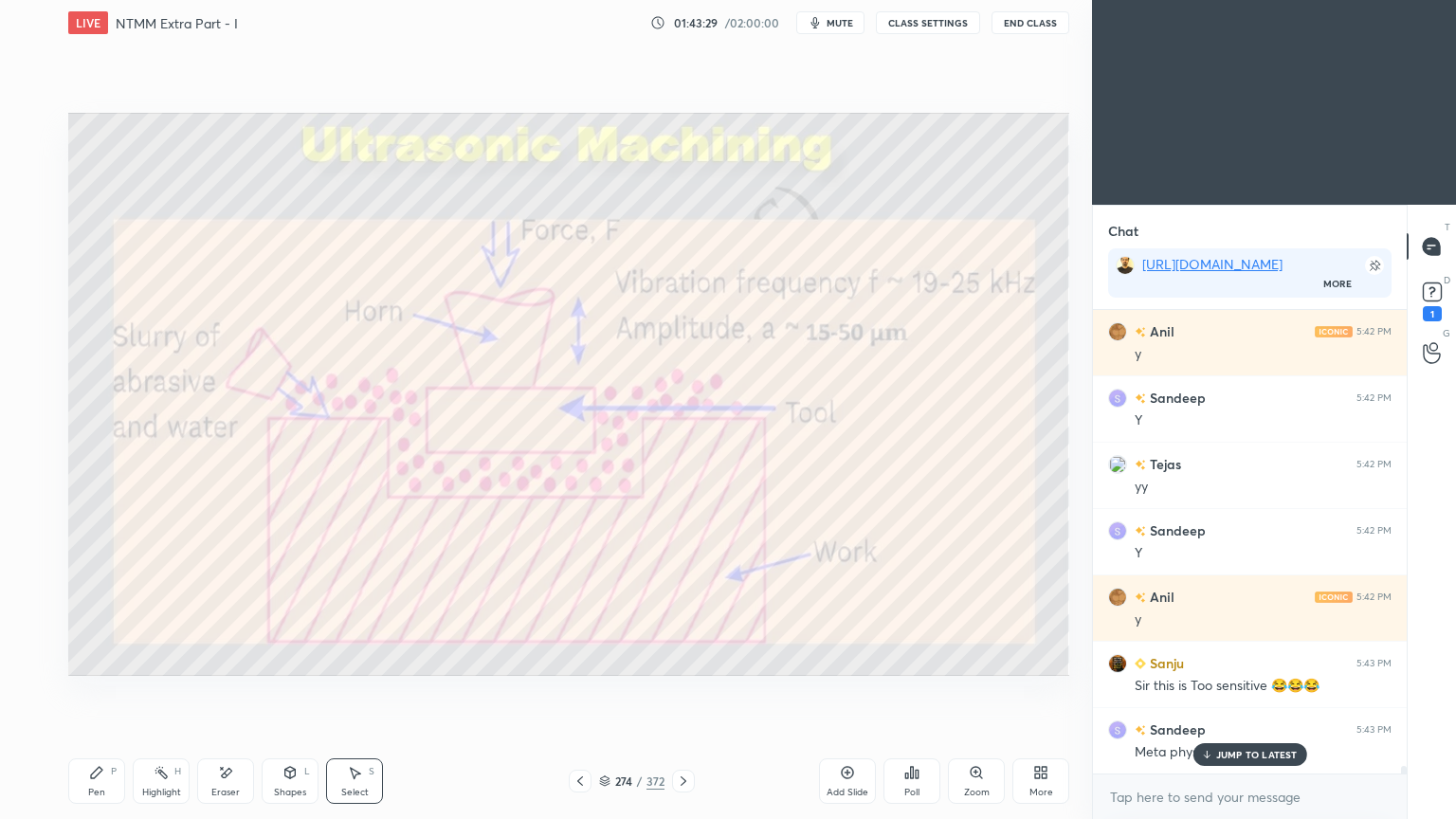 click on "JUMP TO LATEST" at bounding box center [1257, 755] 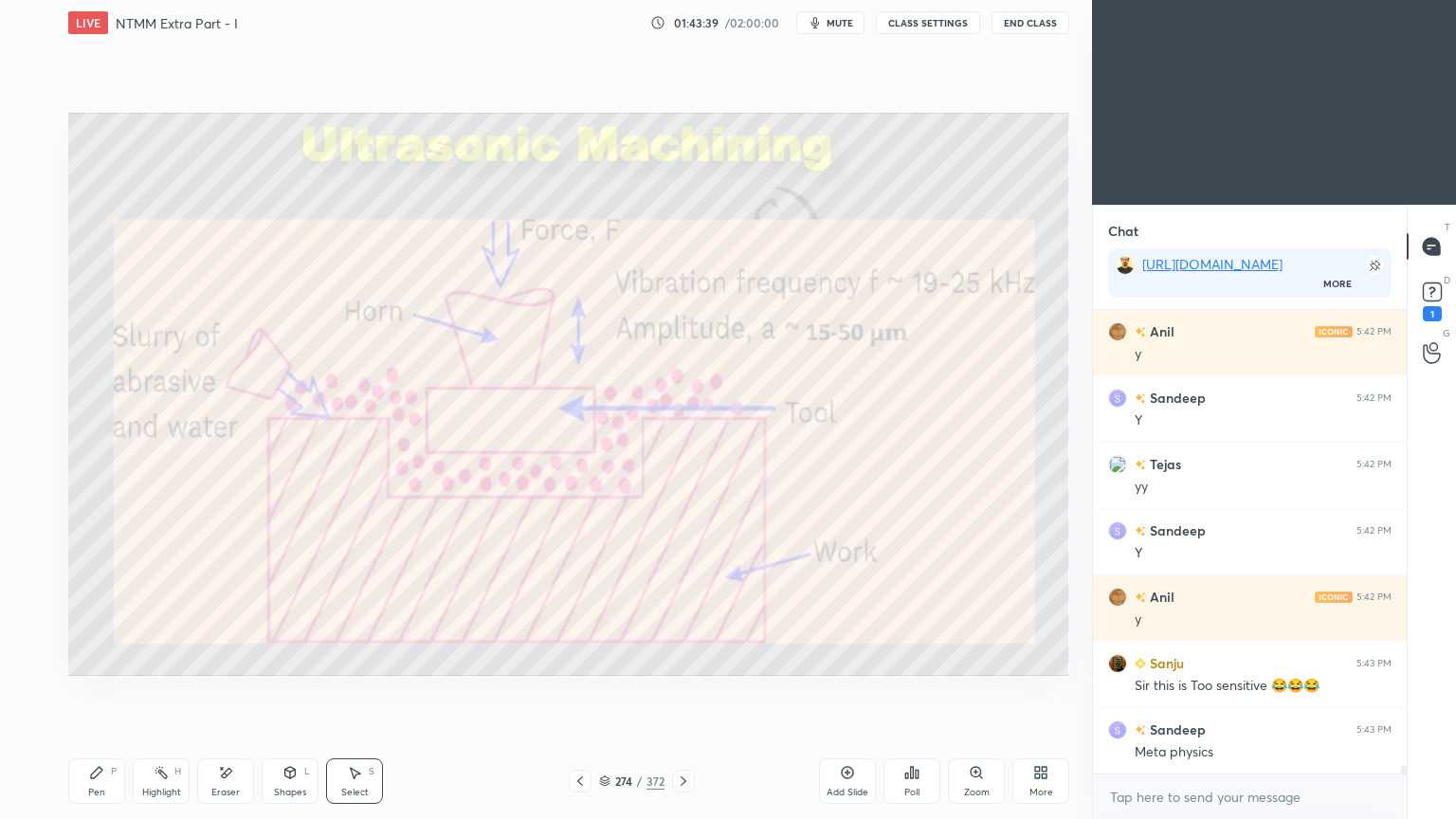 click on "Highlight" at bounding box center (161, 792) 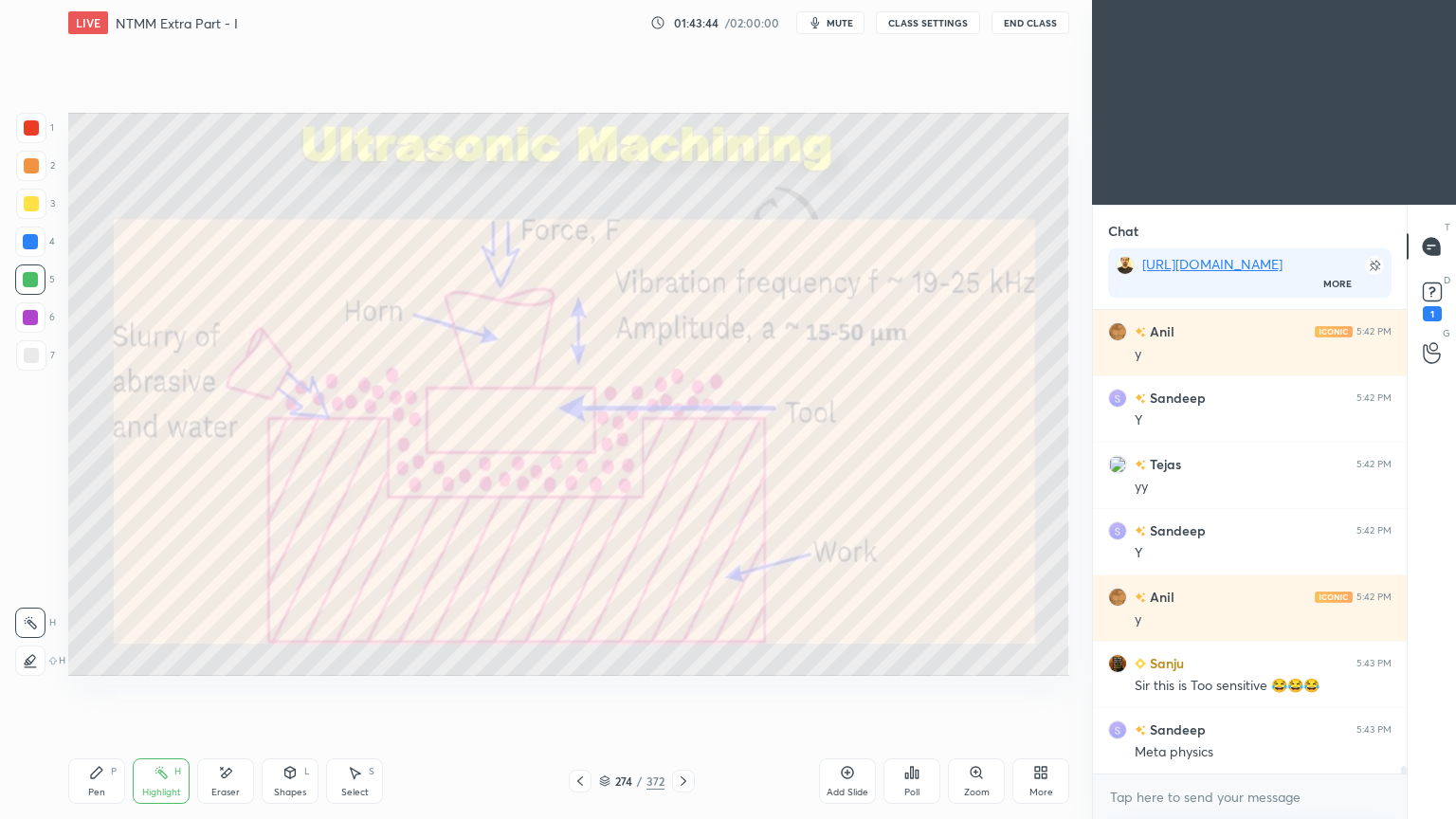 click 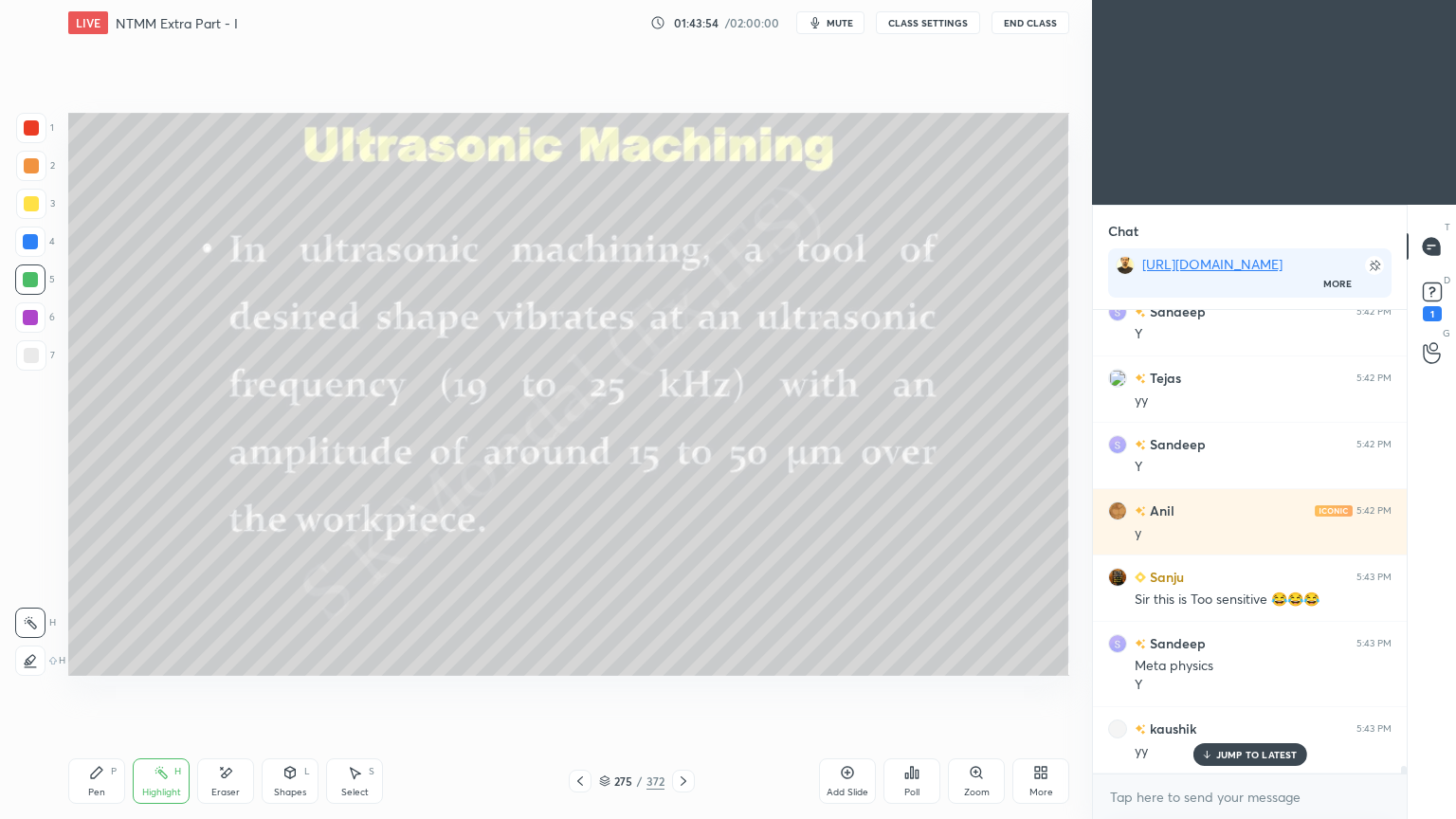 scroll, scrollTop: 28881, scrollLeft: 0, axis: vertical 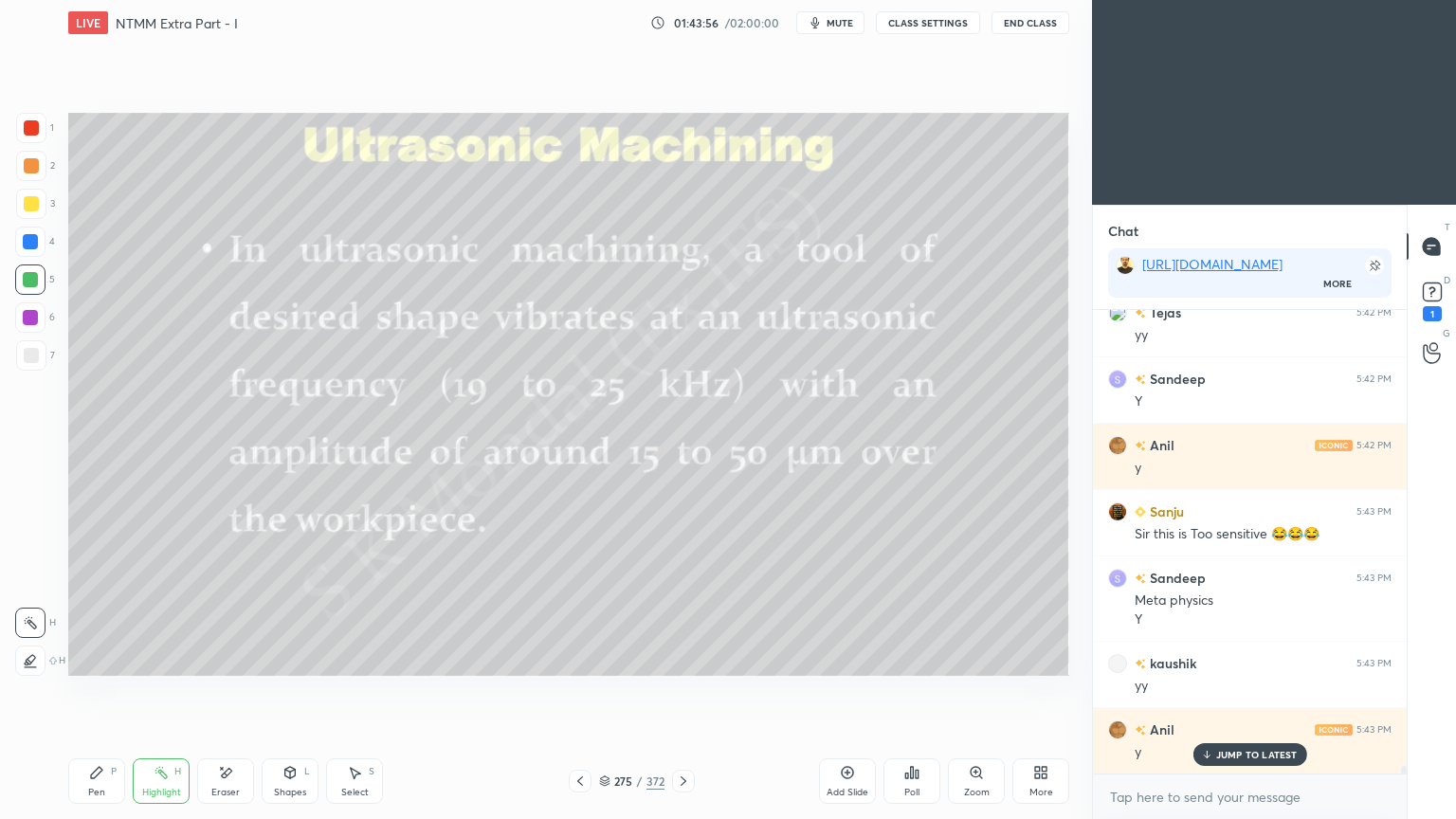 click on "JUMP TO LATEST" at bounding box center [1257, 755] 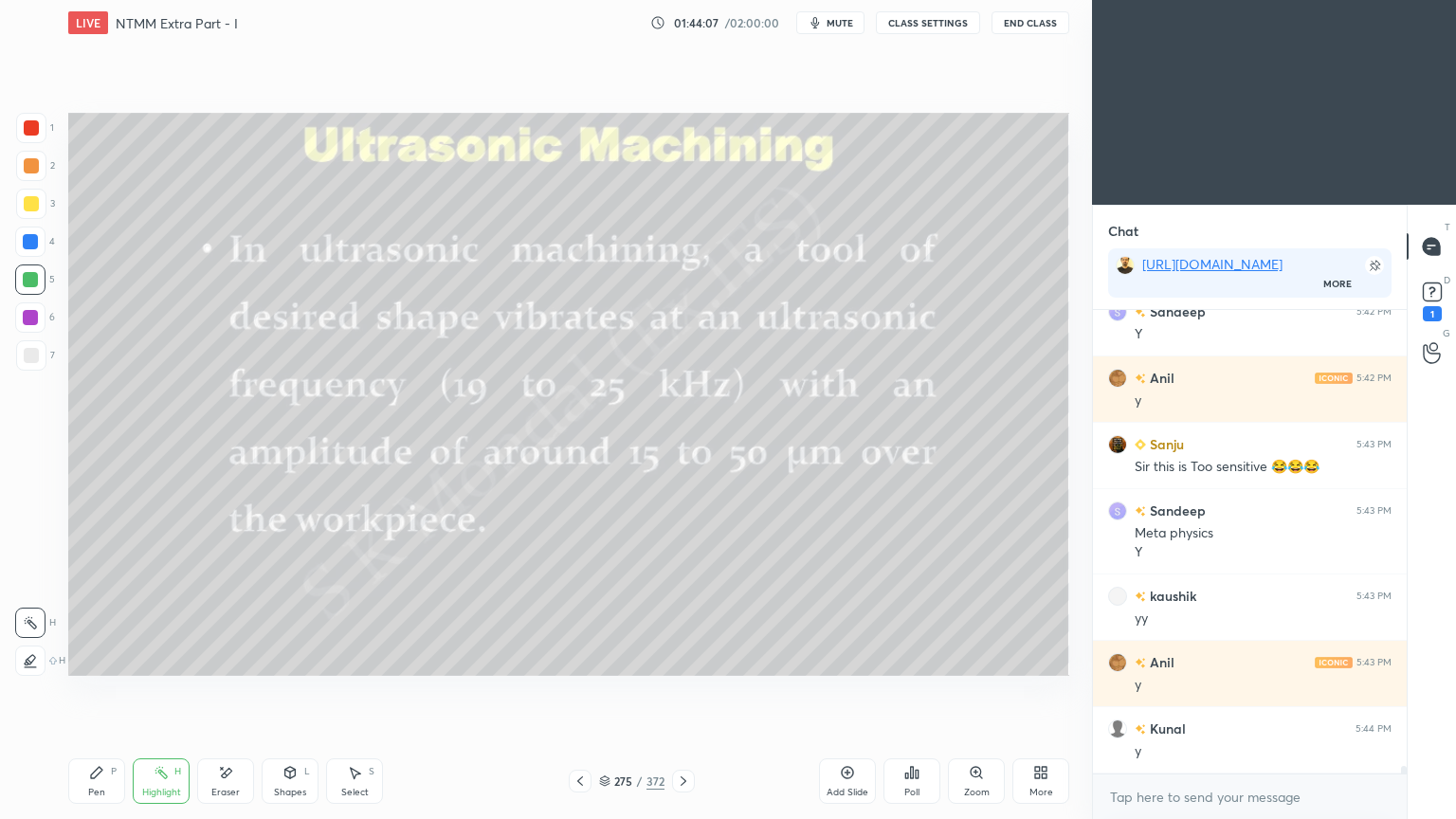 scroll, scrollTop: 29014, scrollLeft: 0, axis: vertical 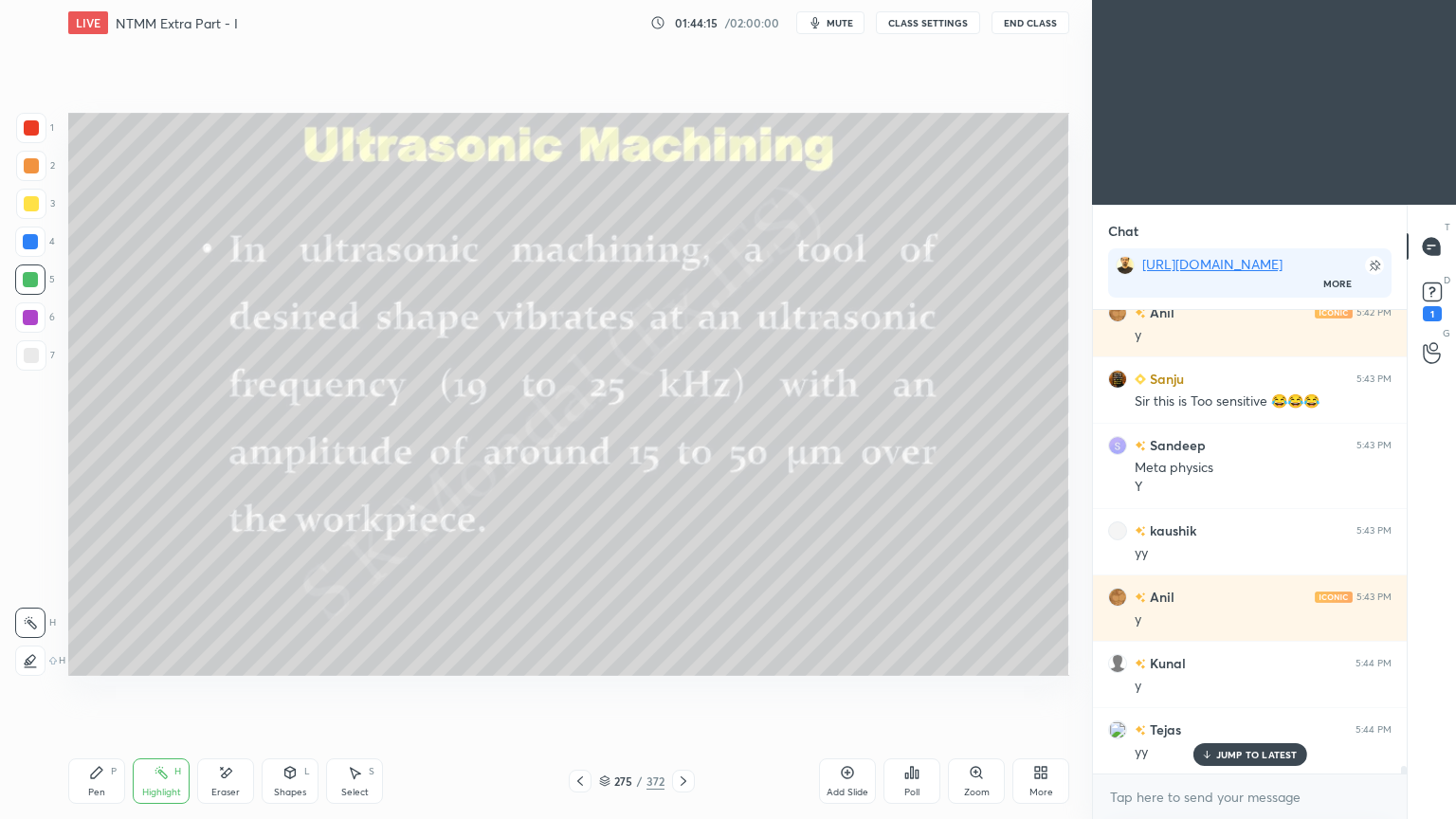 click on "JUMP TO LATEST" at bounding box center [1249, 755] 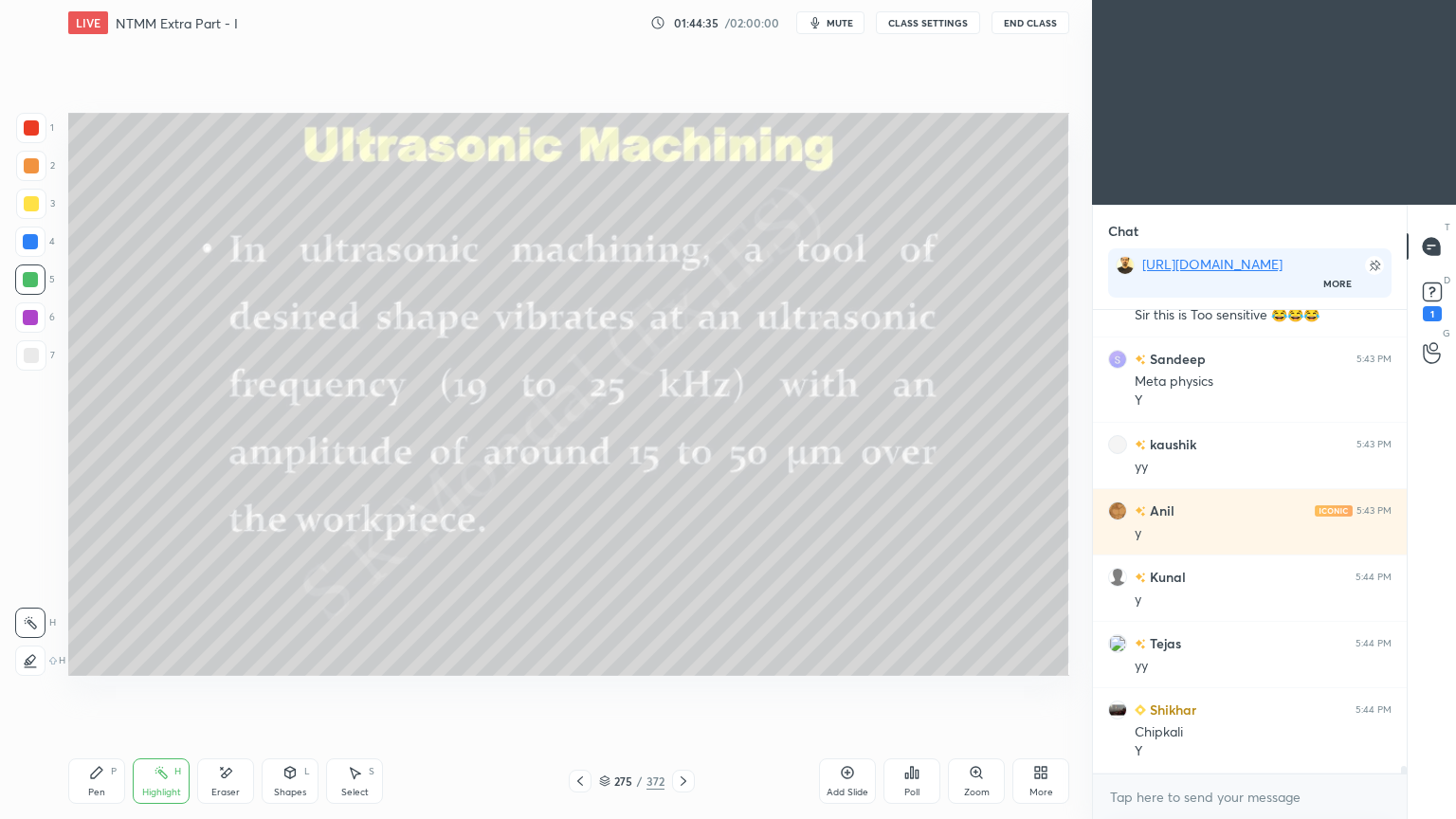 scroll, scrollTop: 29166, scrollLeft: 0, axis: vertical 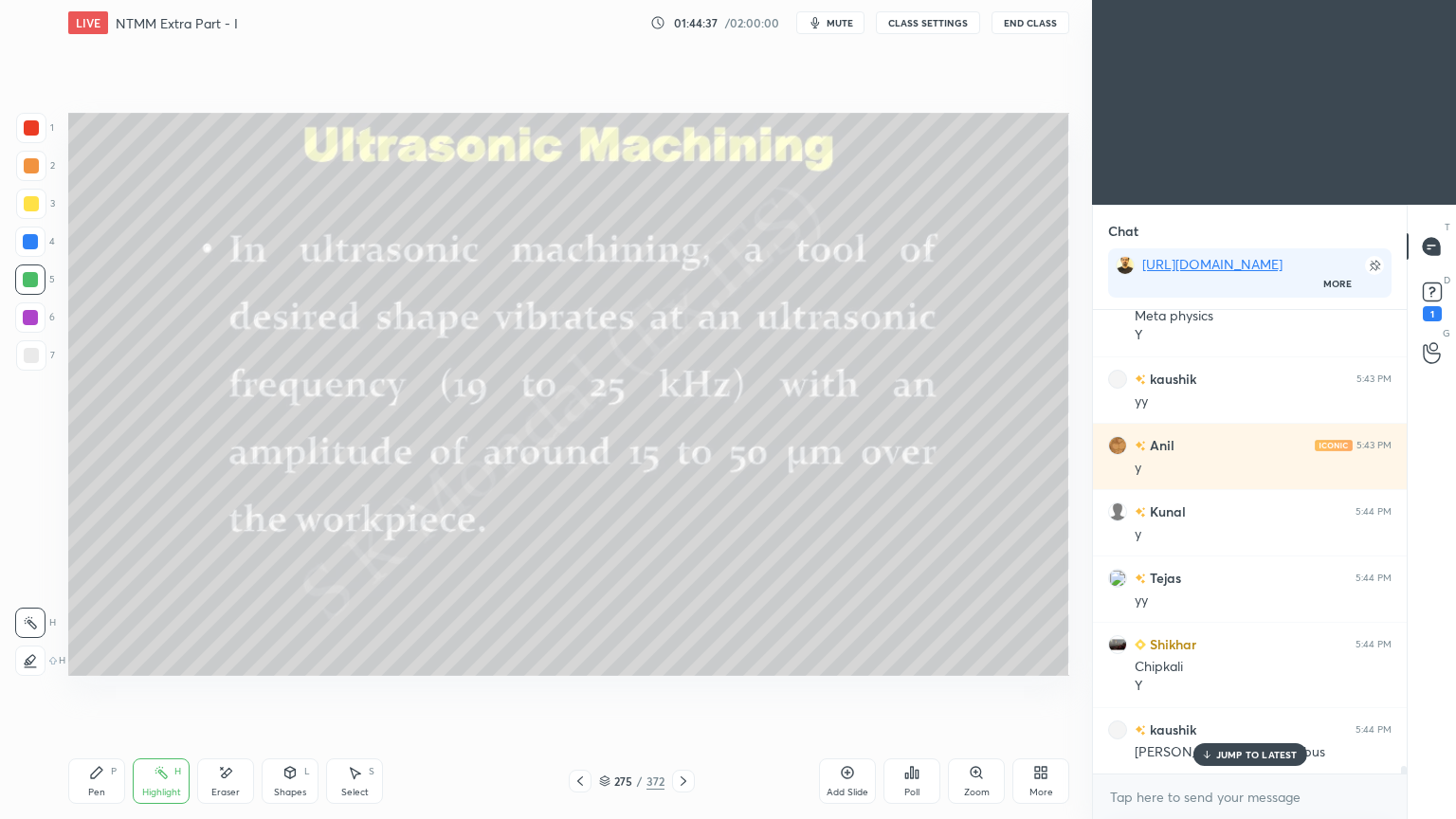 click on "JUMP TO LATEST" at bounding box center (1257, 755) 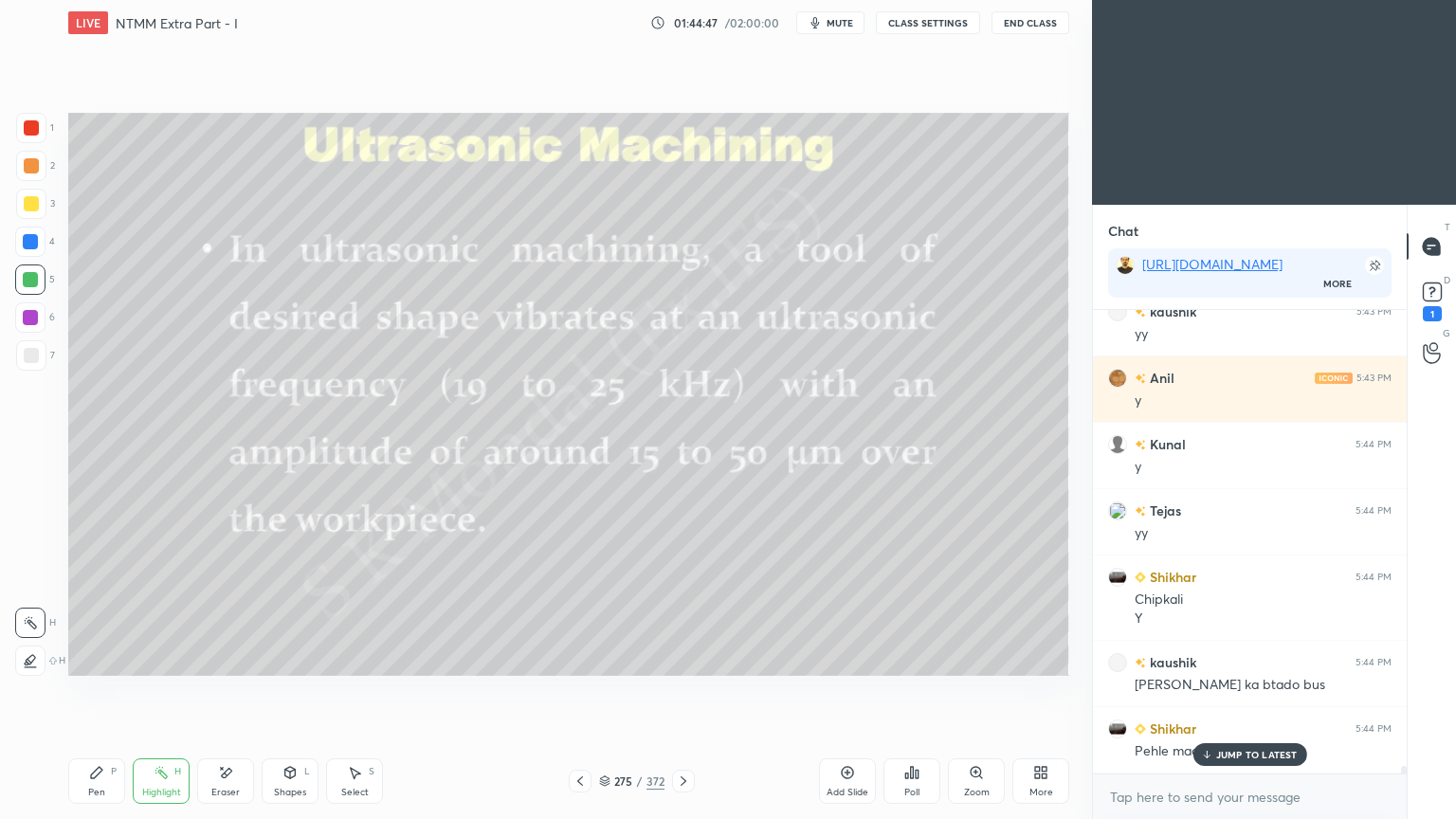 scroll, scrollTop: 29298, scrollLeft: 0, axis: vertical 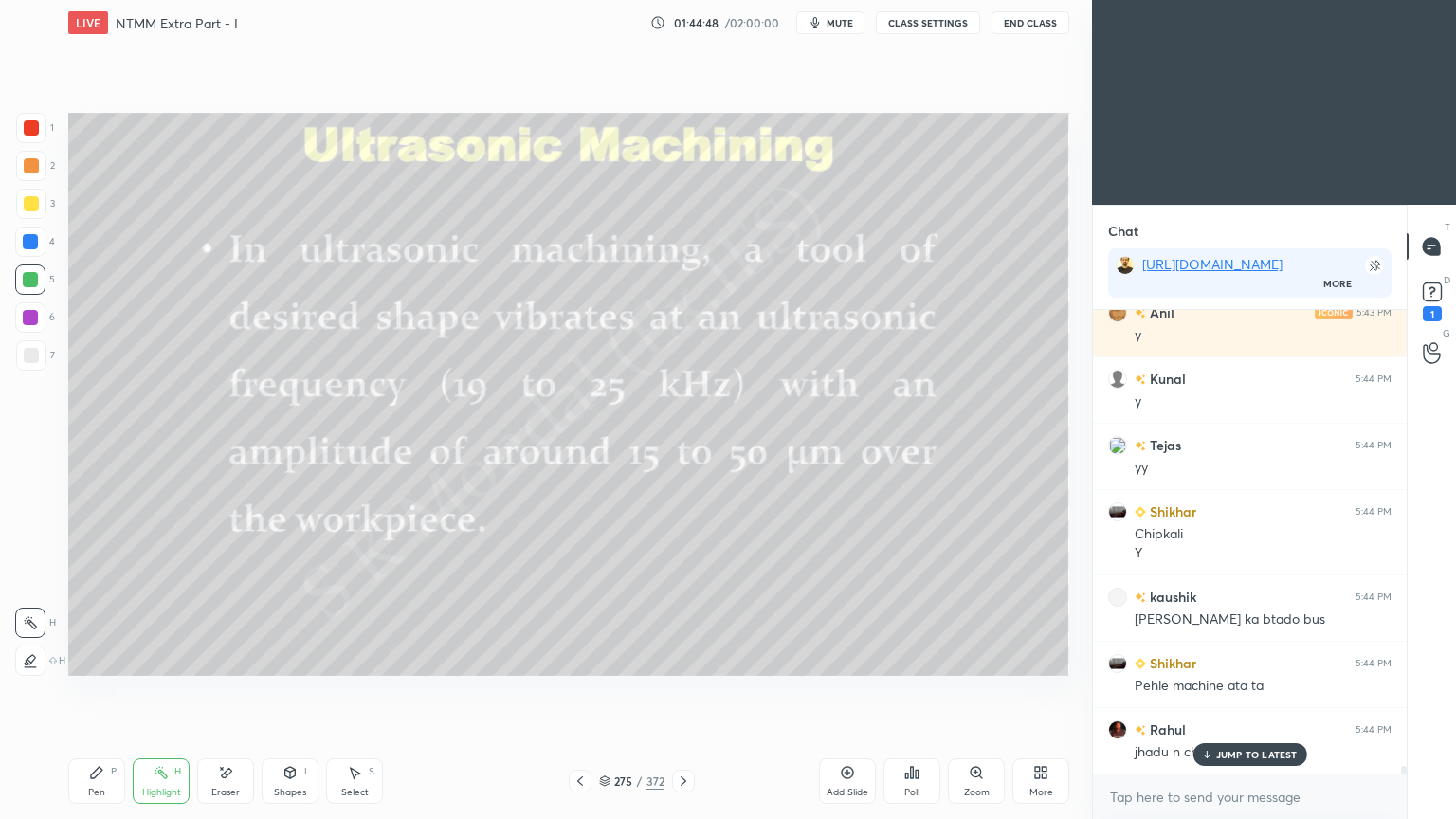 click 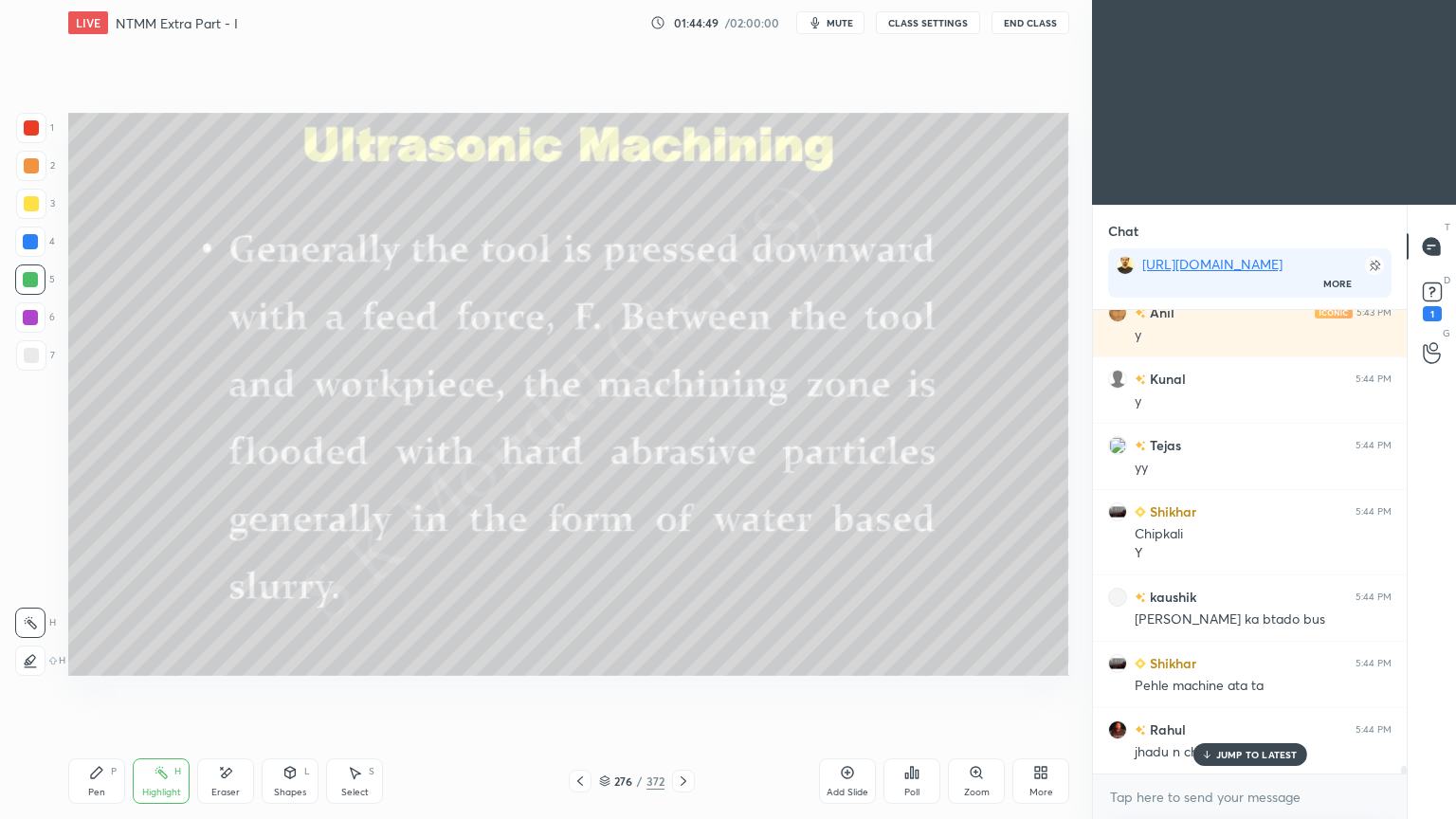 click on "JUMP TO LATEST" at bounding box center (1257, 755) 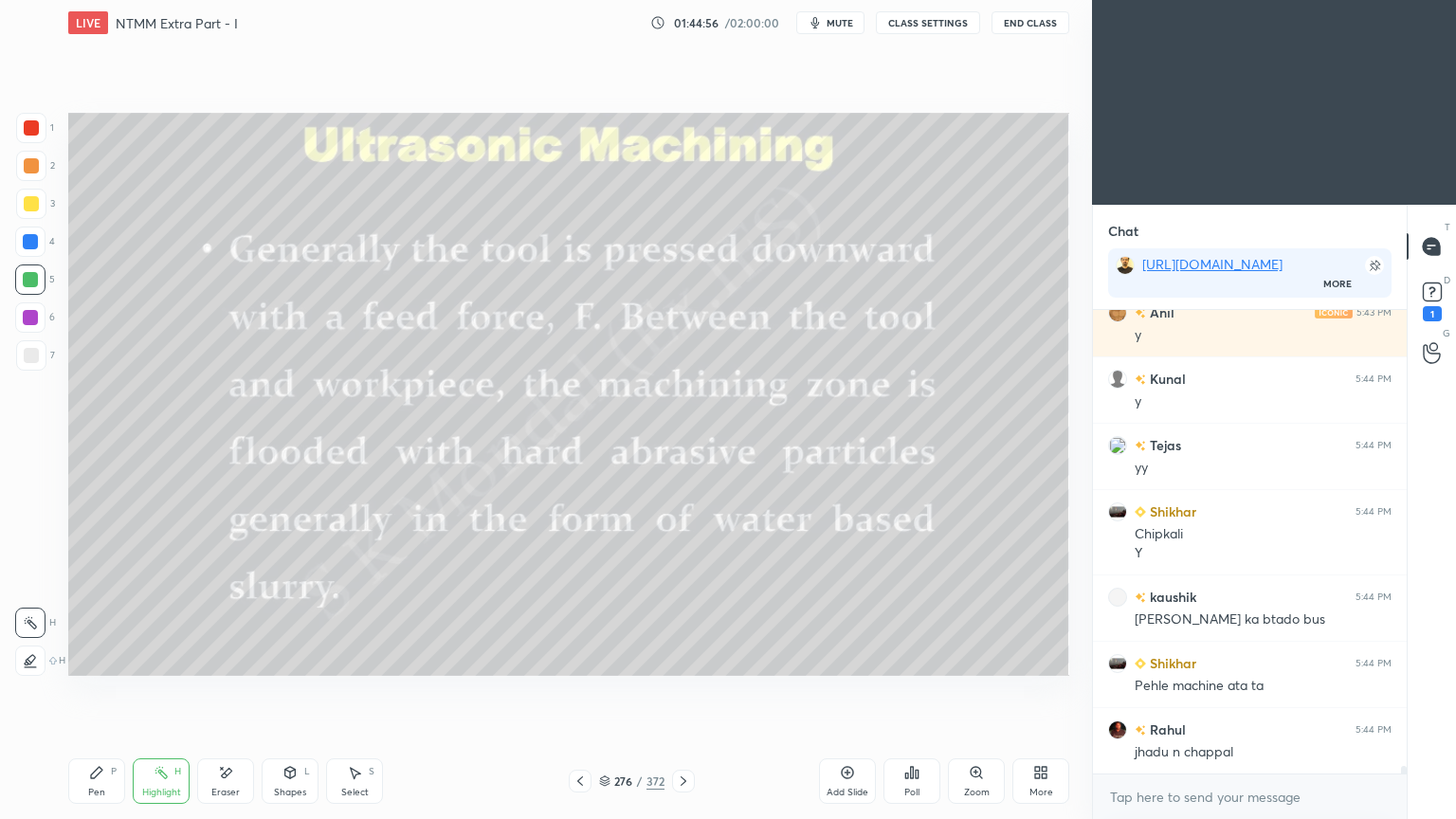 click 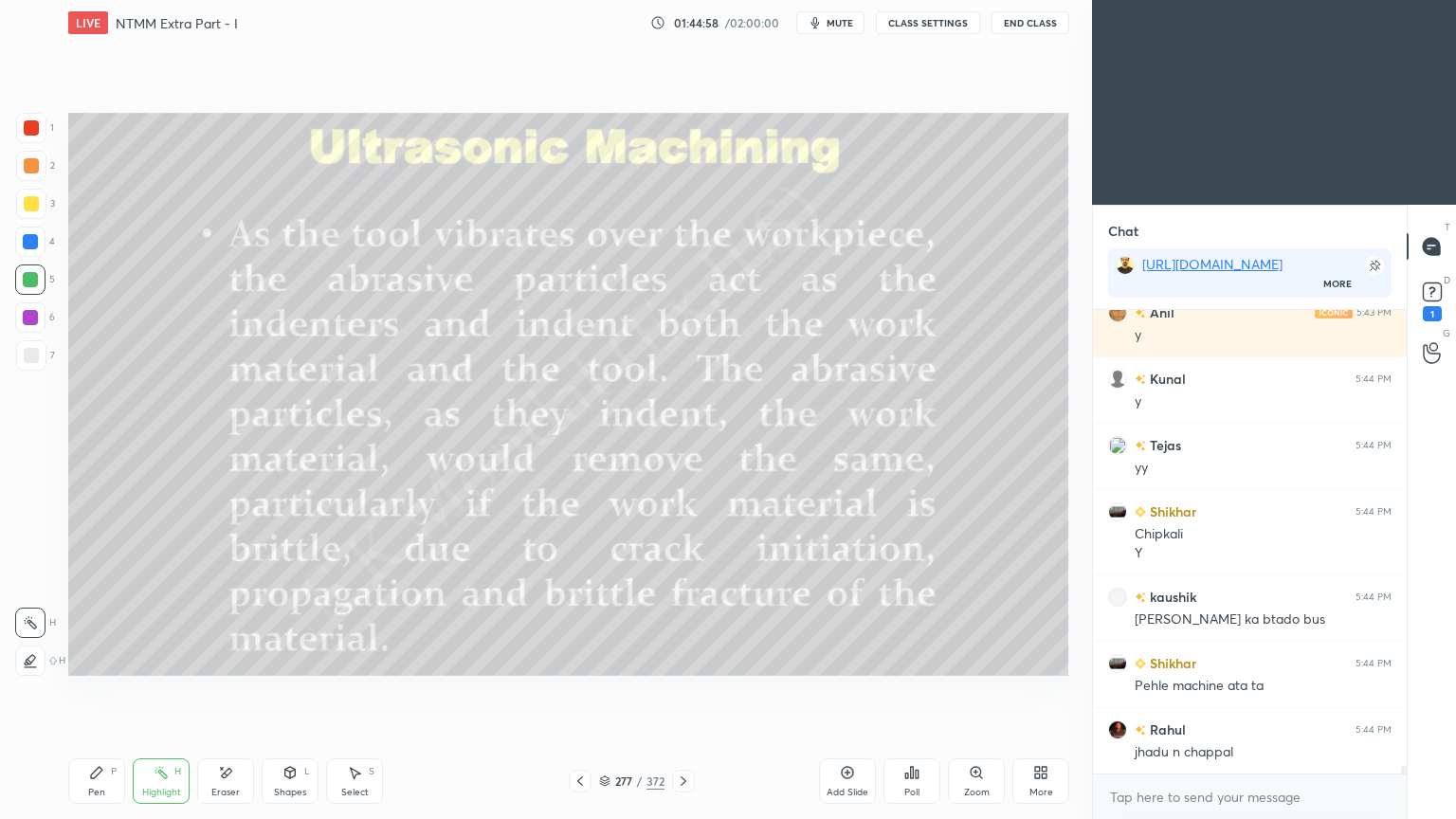 click 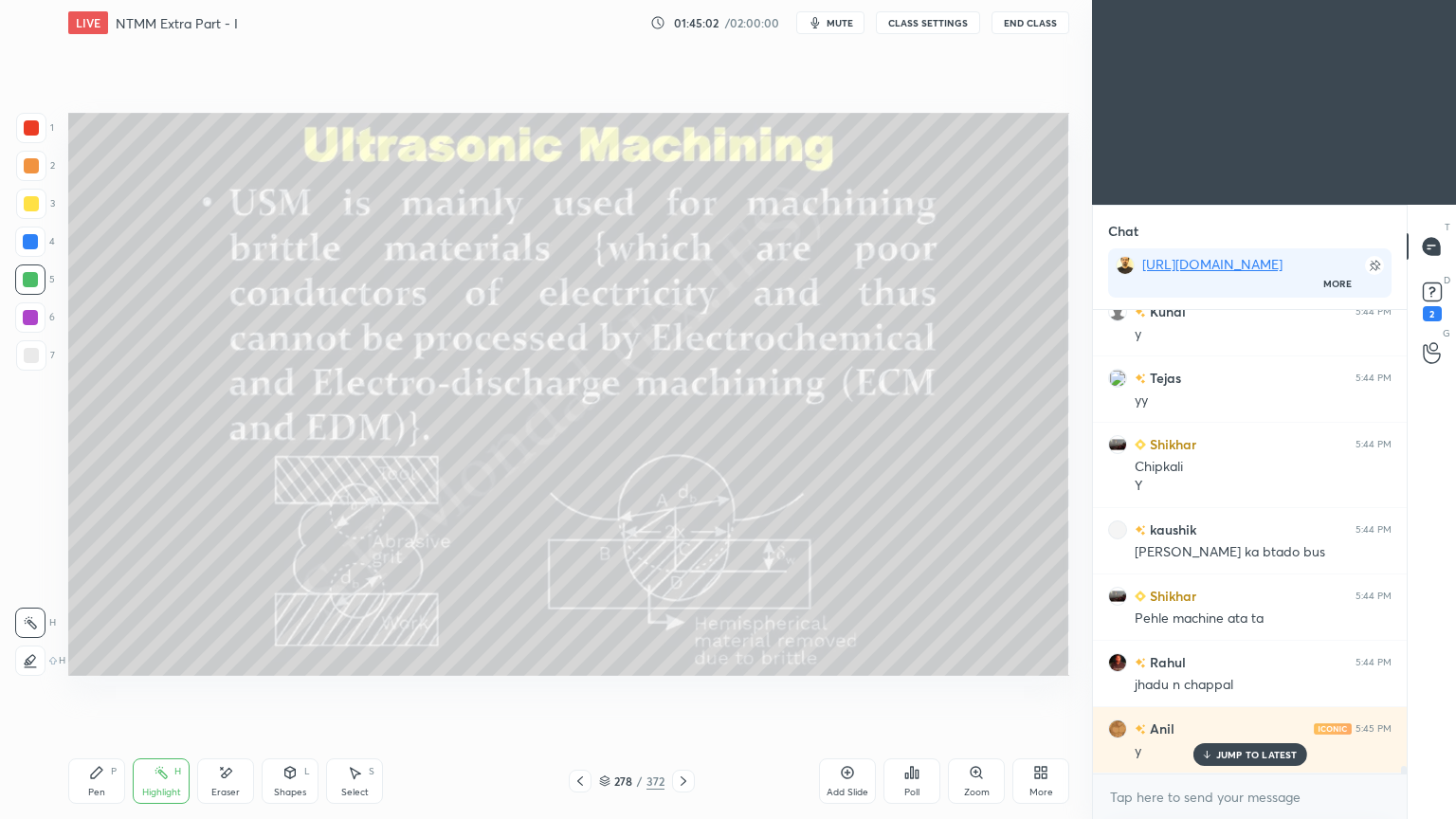 scroll, scrollTop: 29446, scrollLeft: 0, axis: vertical 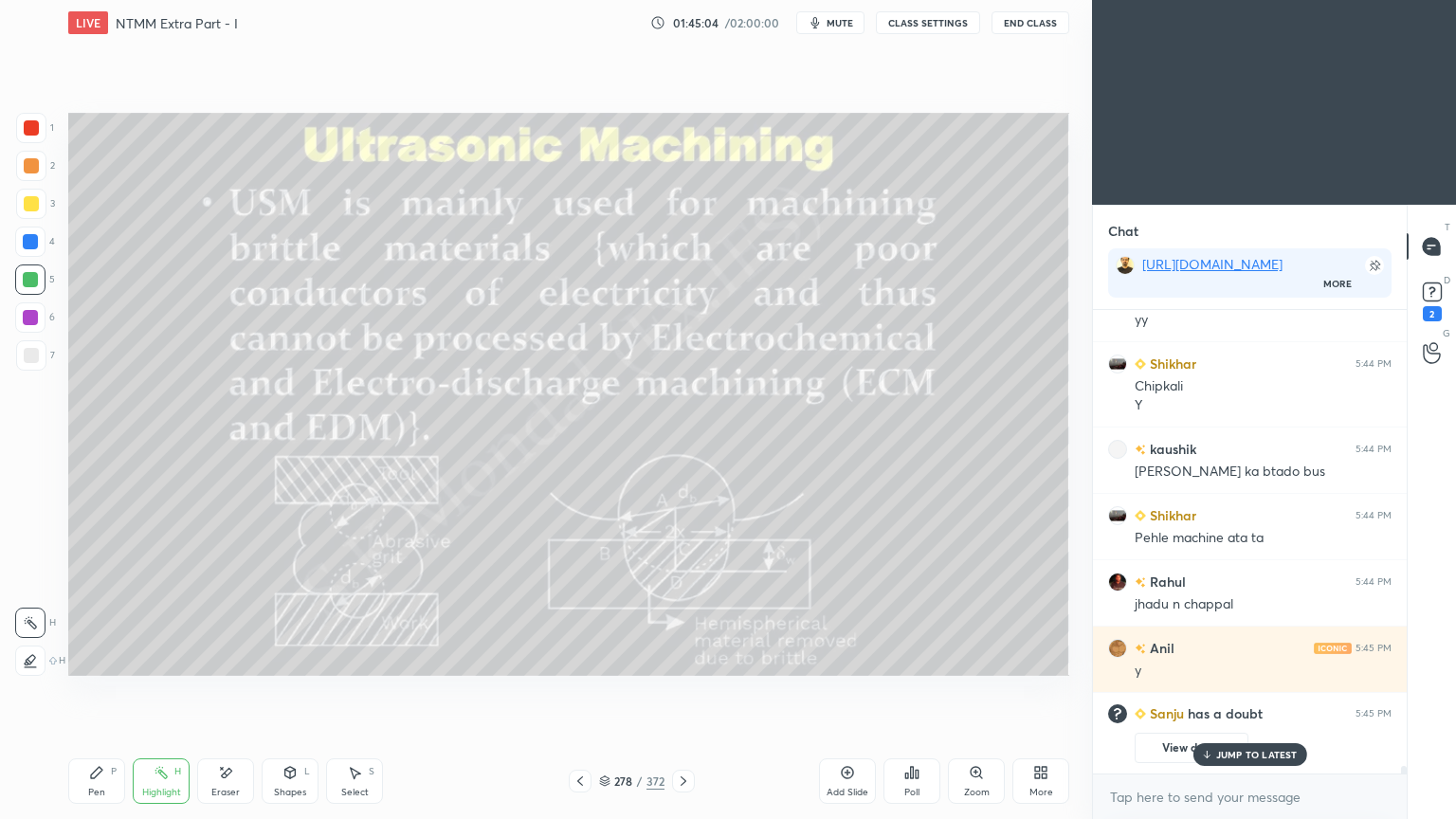 click 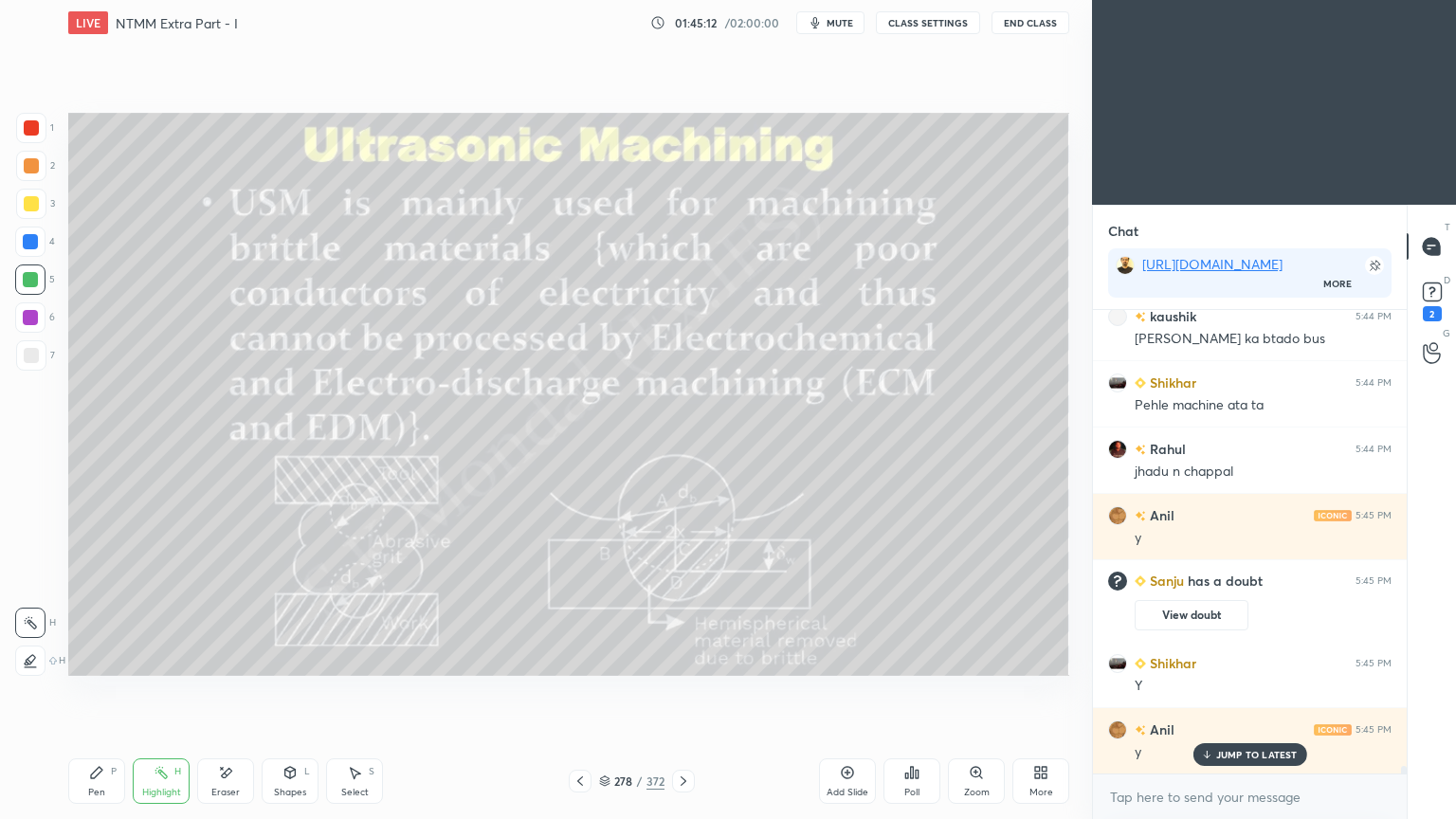 scroll, scrollTop: 28880, scrollLeft: 0, axis: vertical 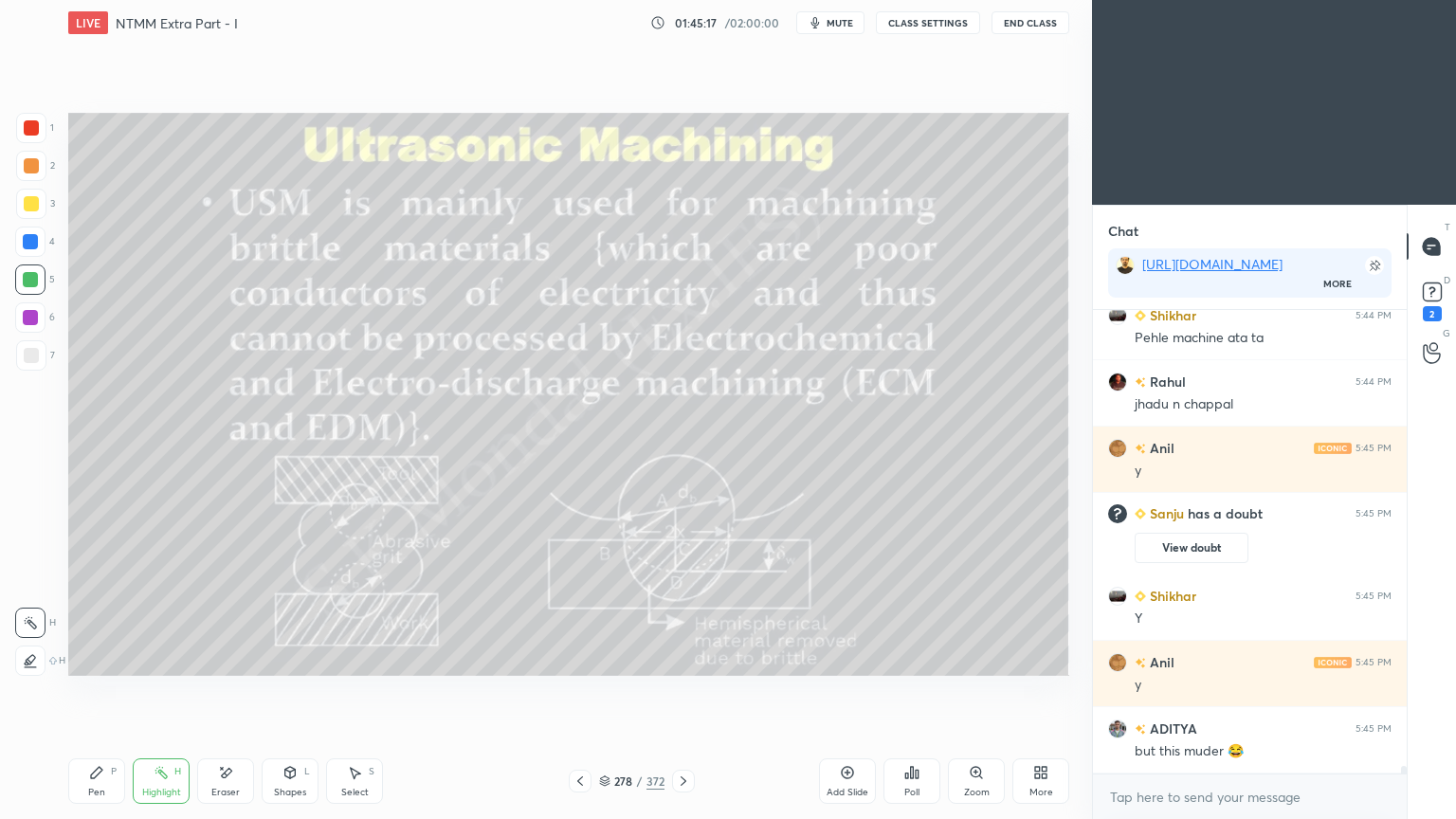 click on "Pen P" at bounding box center (97, 781) 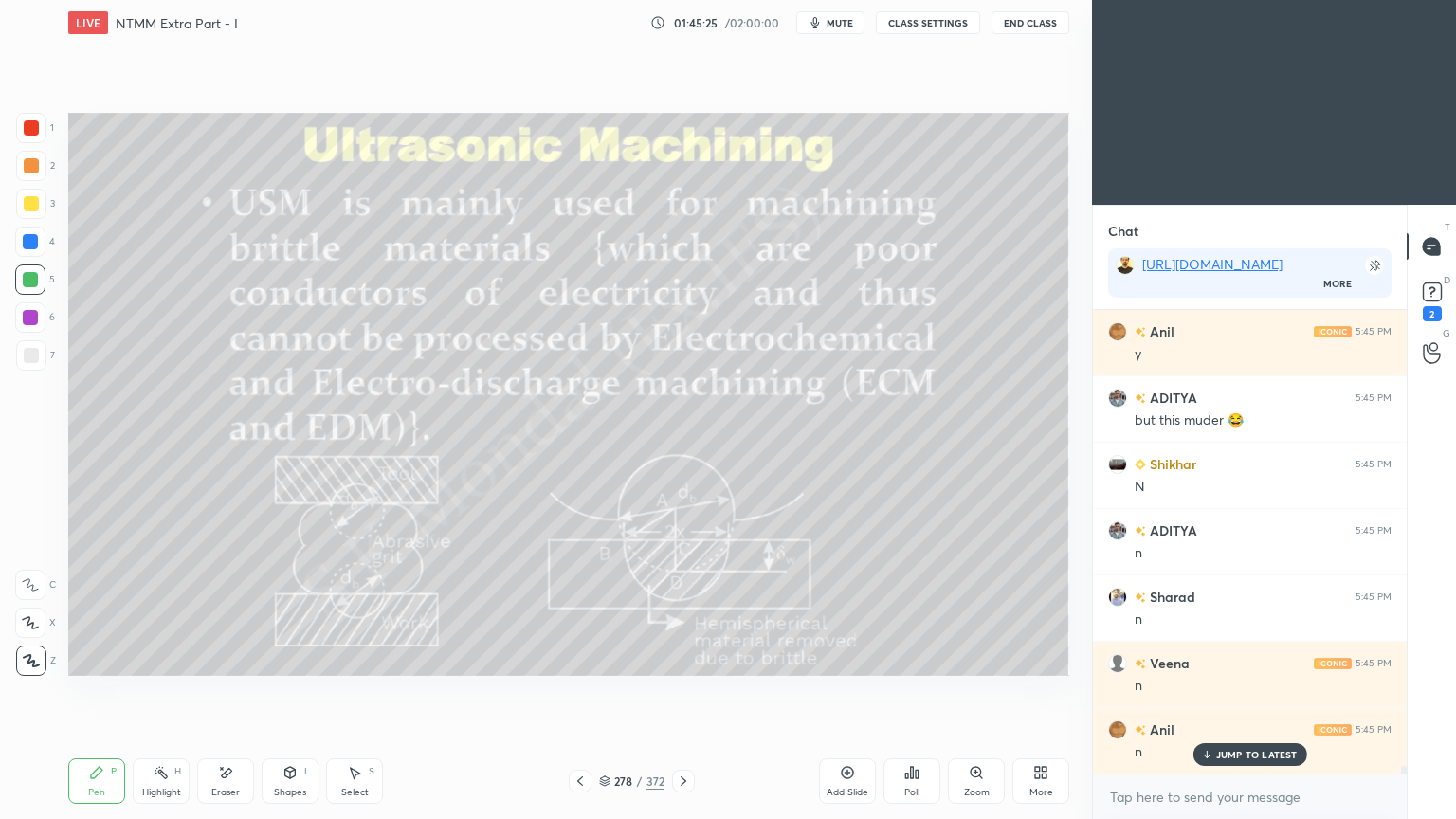scroll, scrollTop: 29294, scrollLeft: 0, axis: vertical 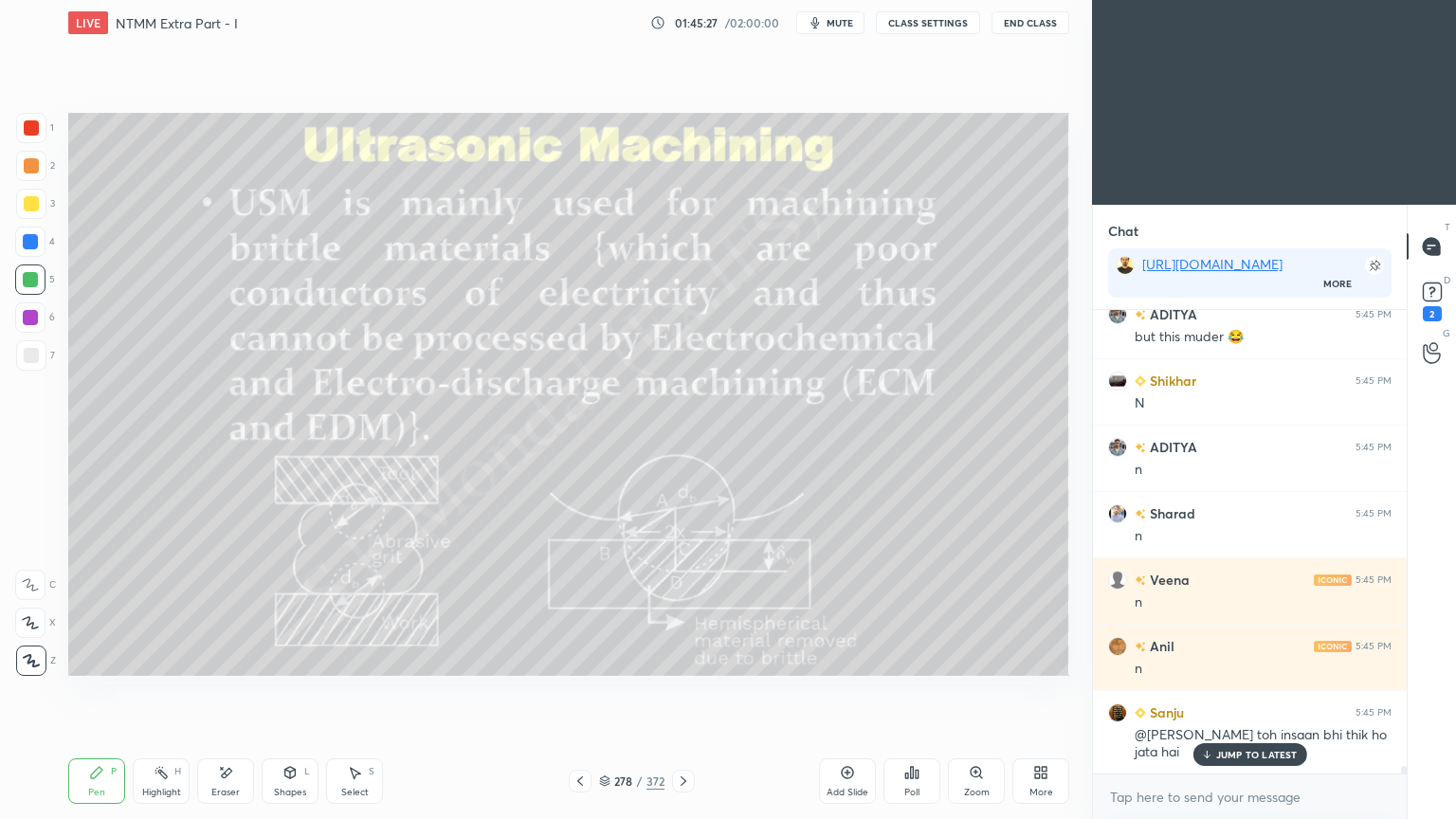 click on "JUMP TO LATEST" at bounding box center [1249, 755] 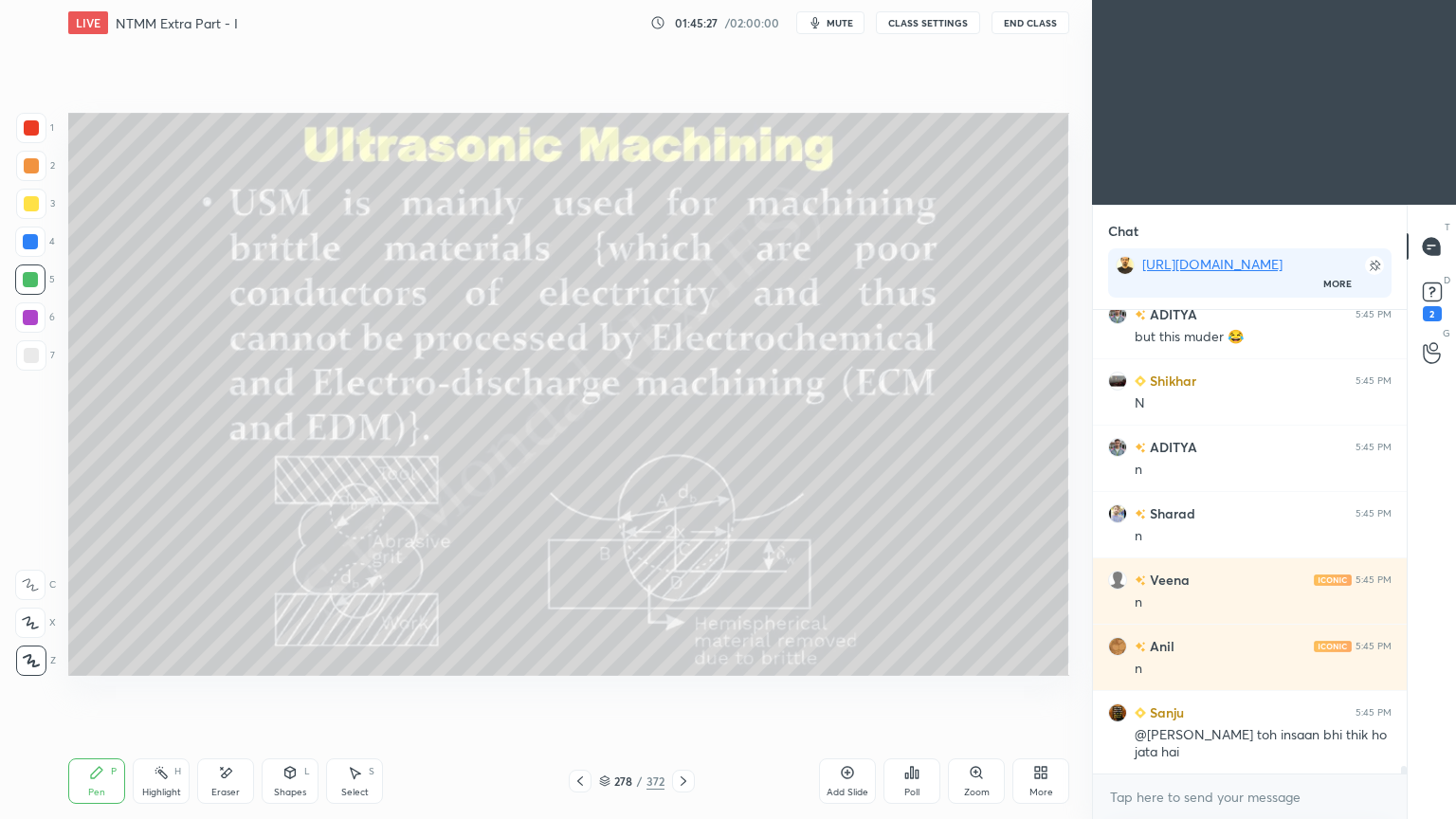 click on "Select" at bounding box center [355, 792] 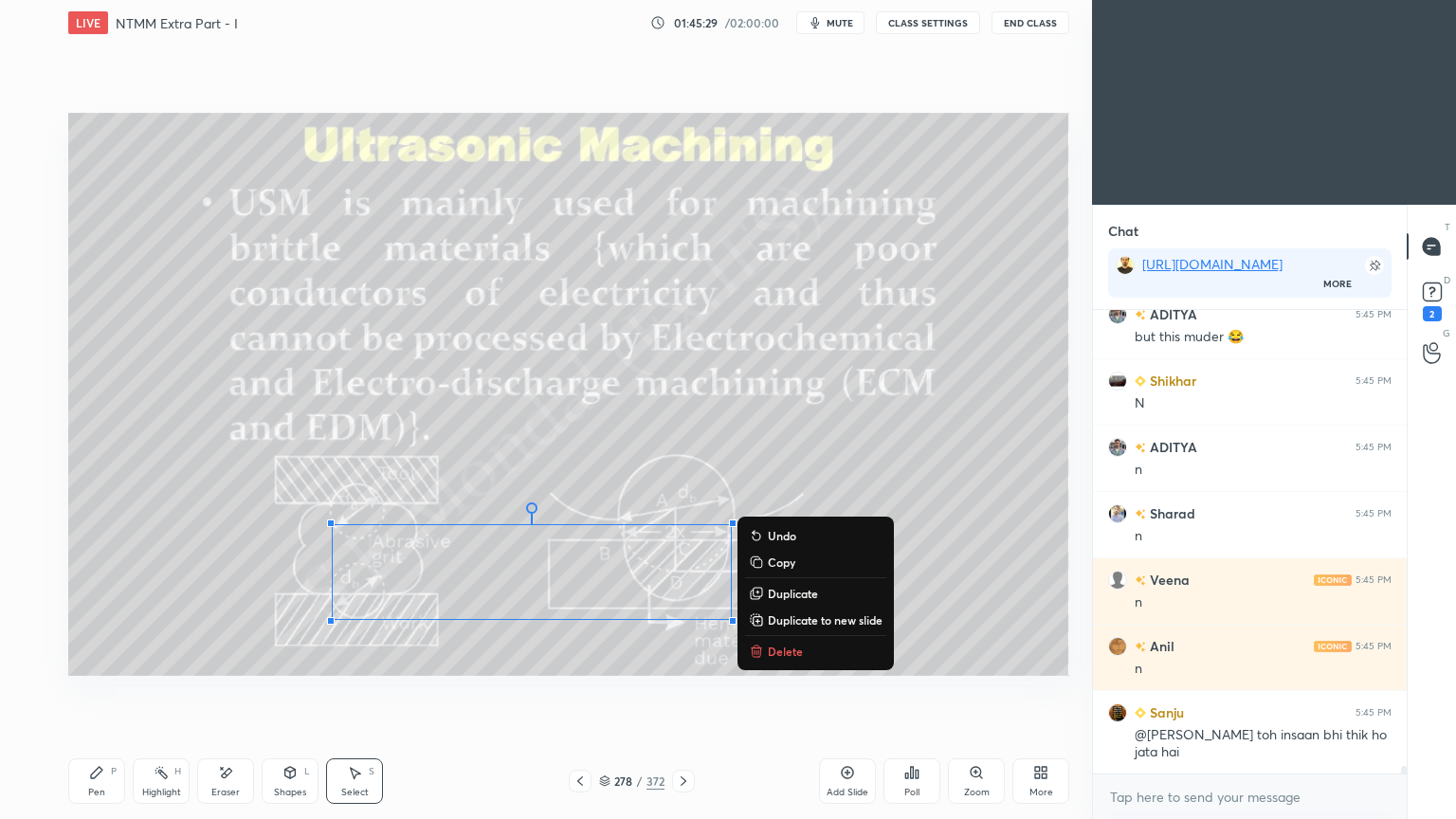 drag, startPoint x: 328, startPoint y: 522, endPoint x: 903, endPoint y: 690, distance: 599.04 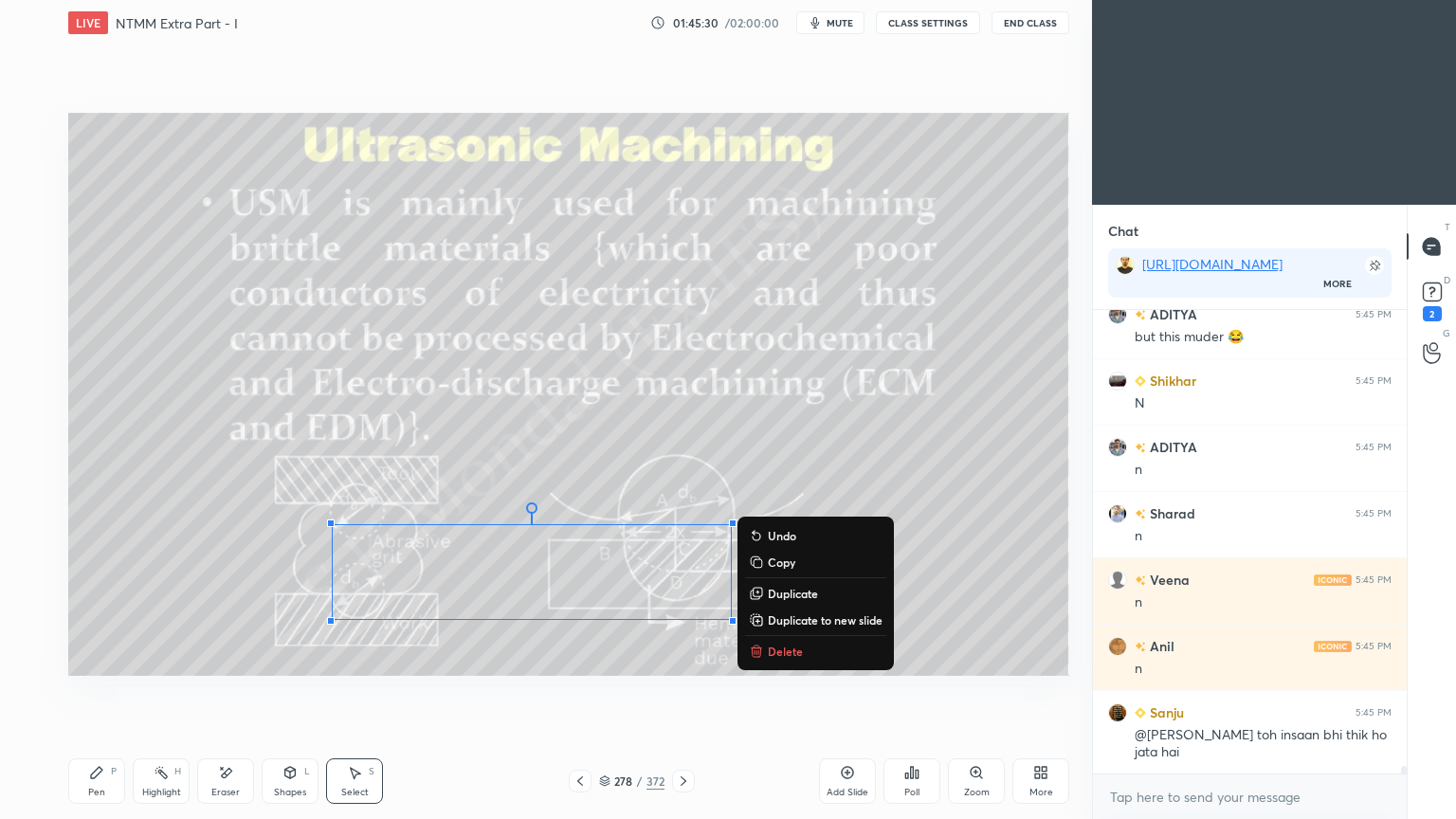 click on "Delete" at bounding box center [785, 651] 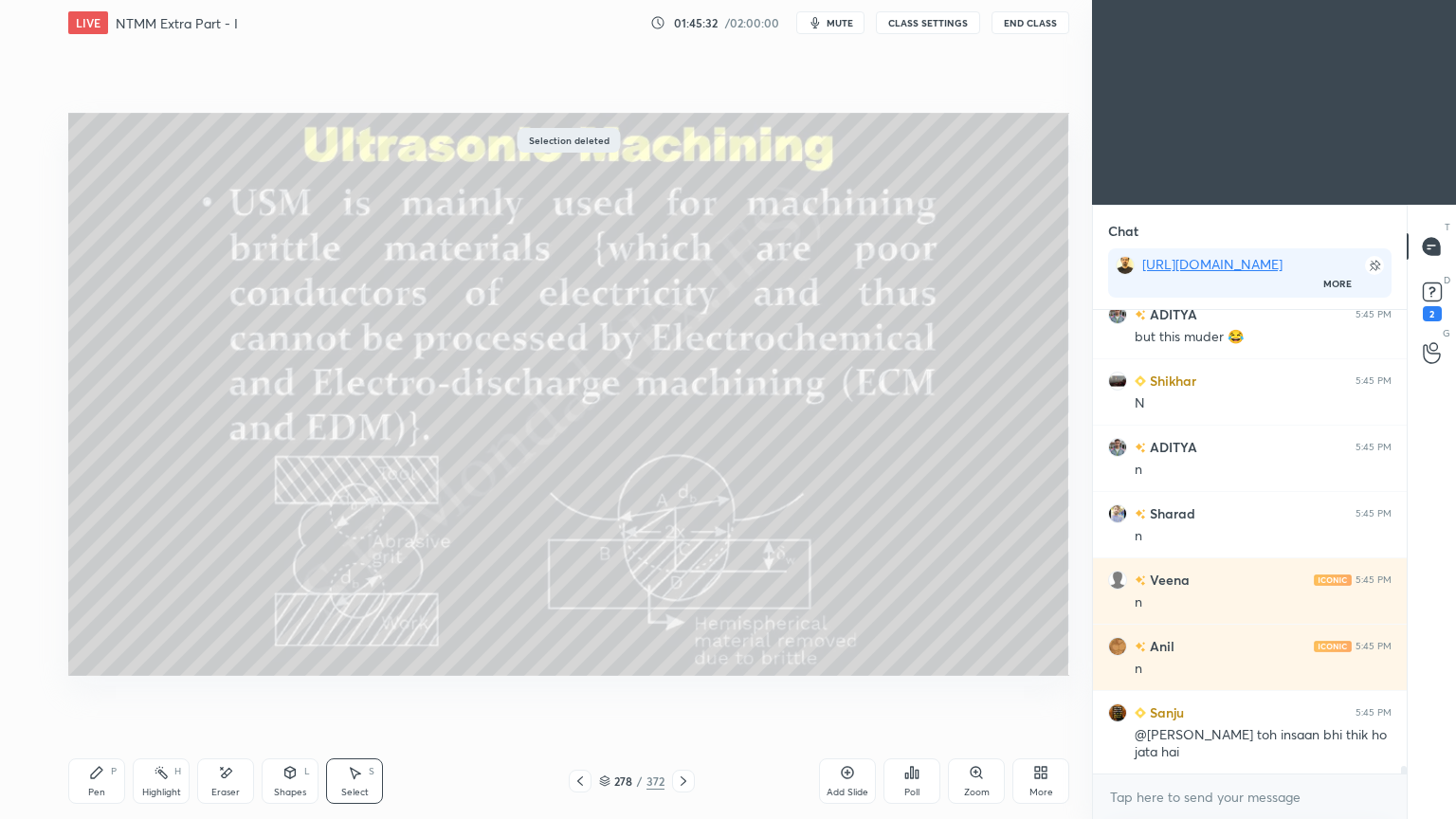 click 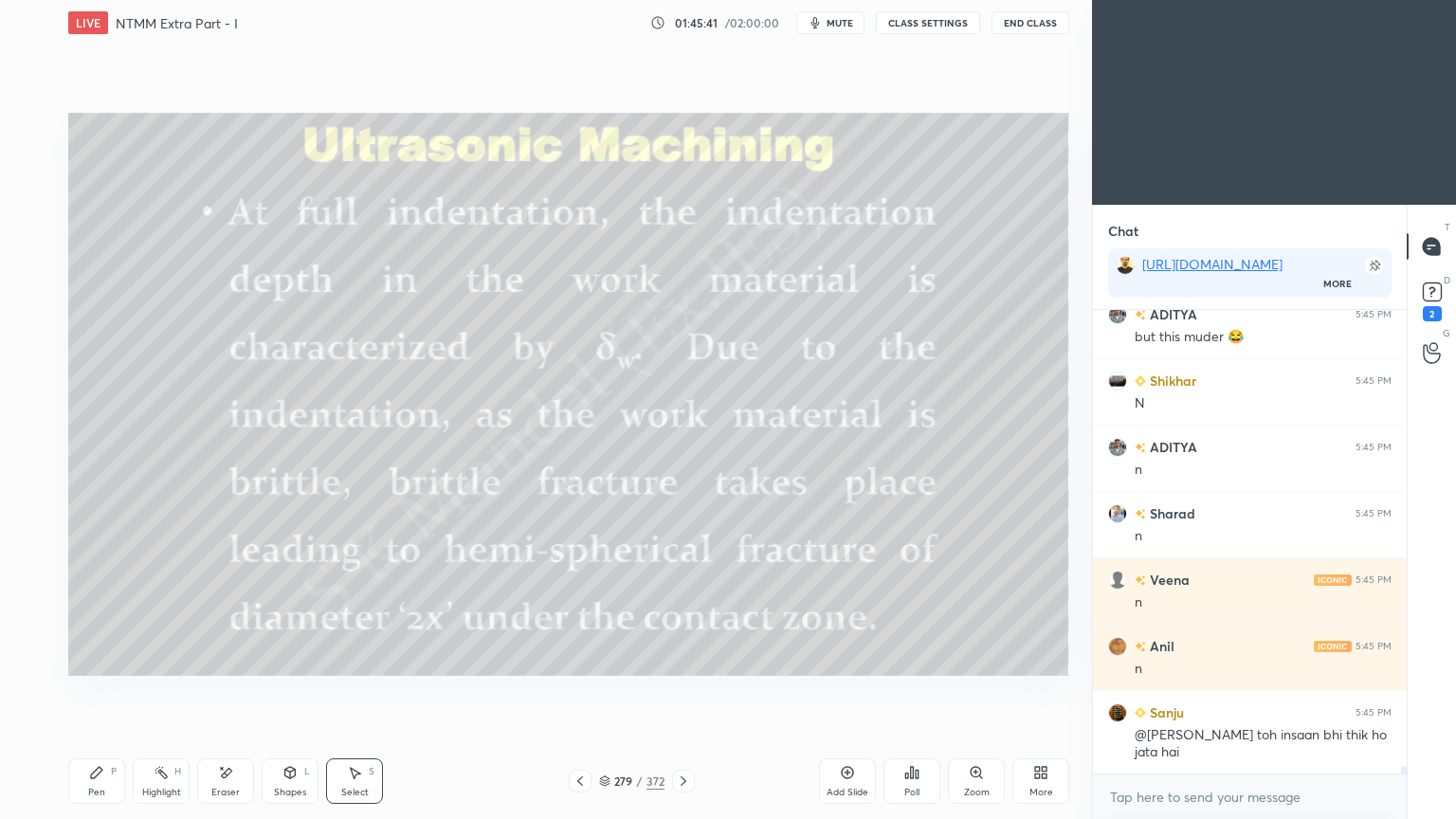 click 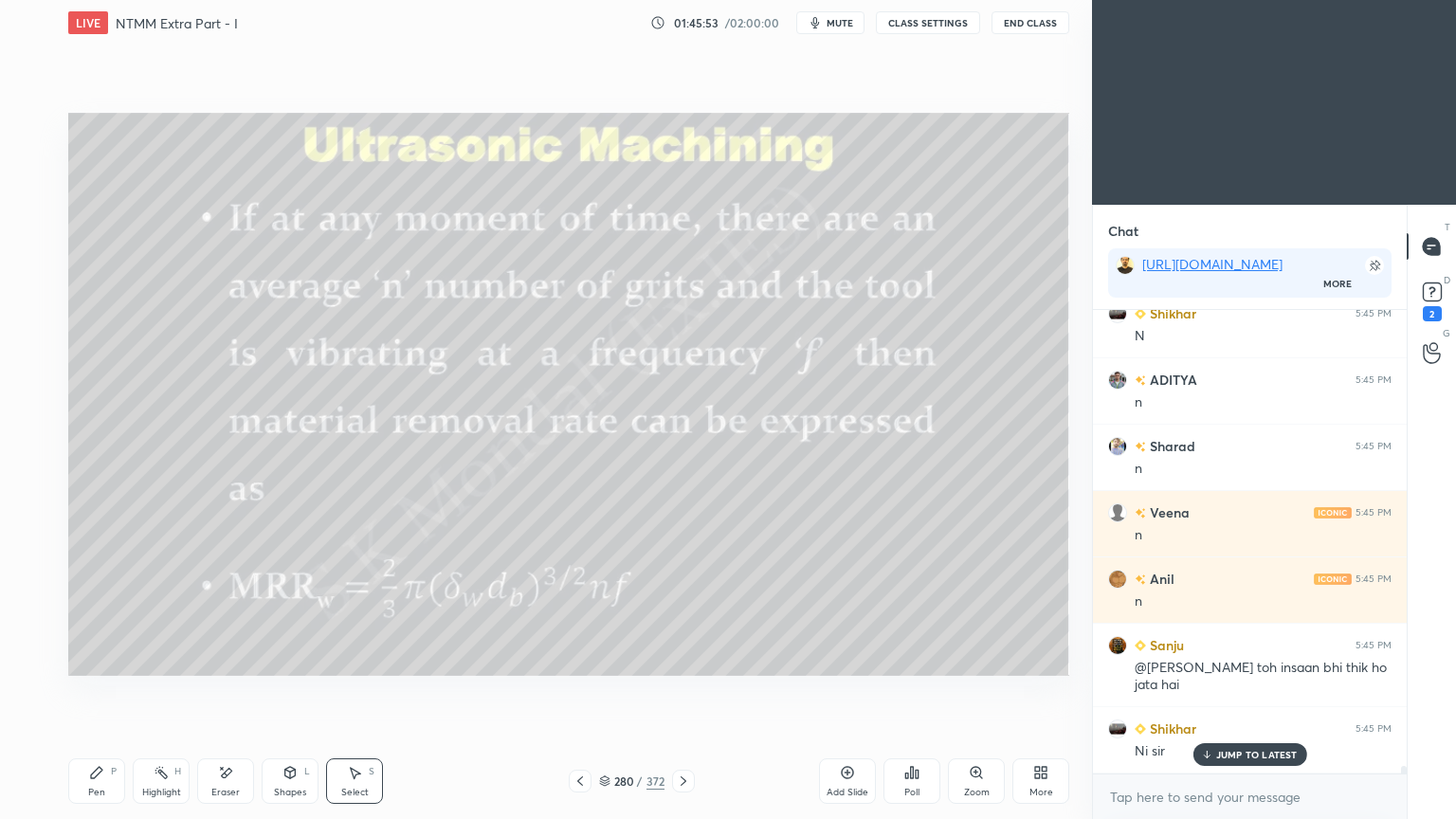 scroll, scrollTop: 29427, scrollLeft: 0, axis: vertical 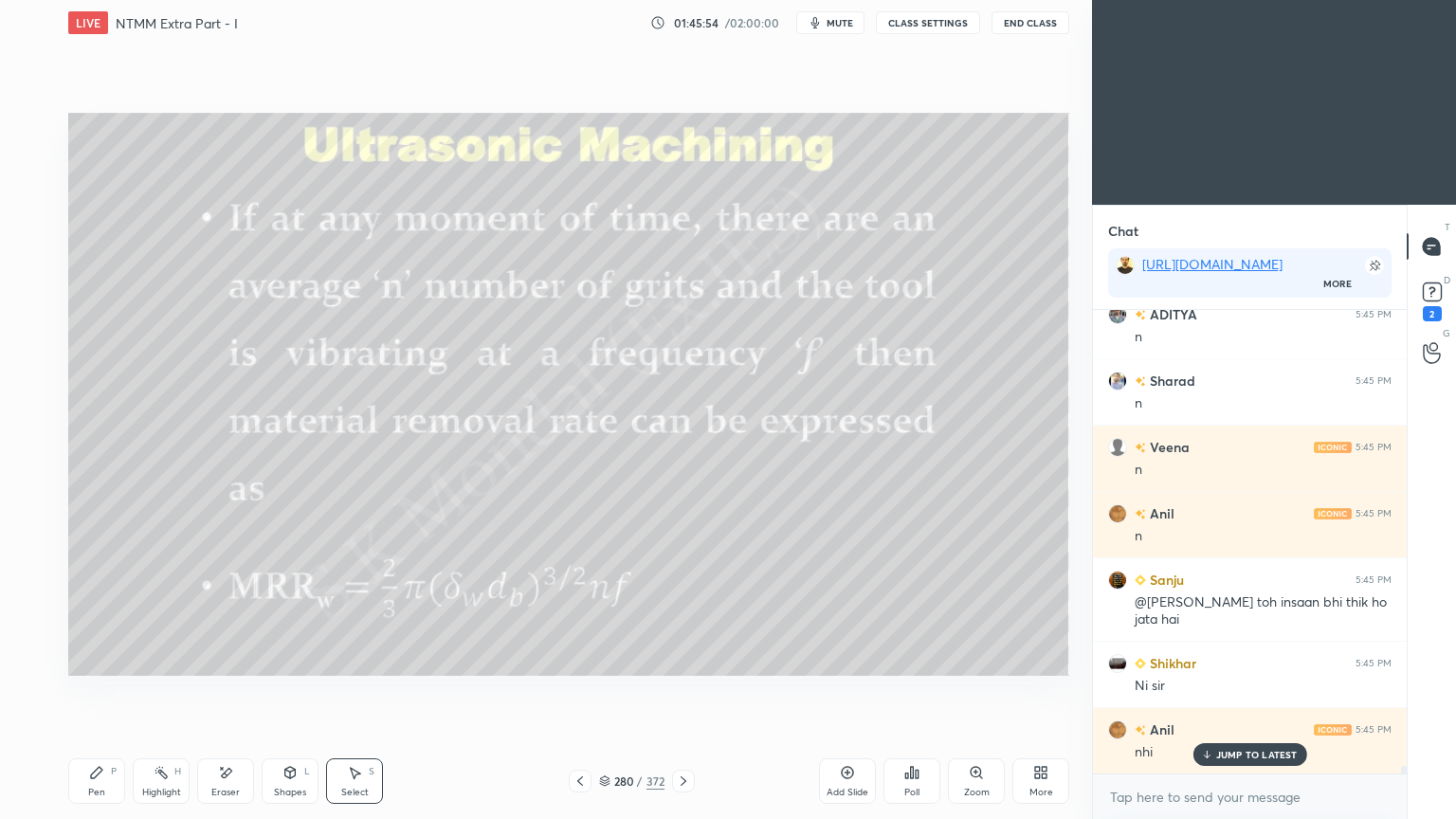 click on "Pen P" at bounding box center (97, 781) 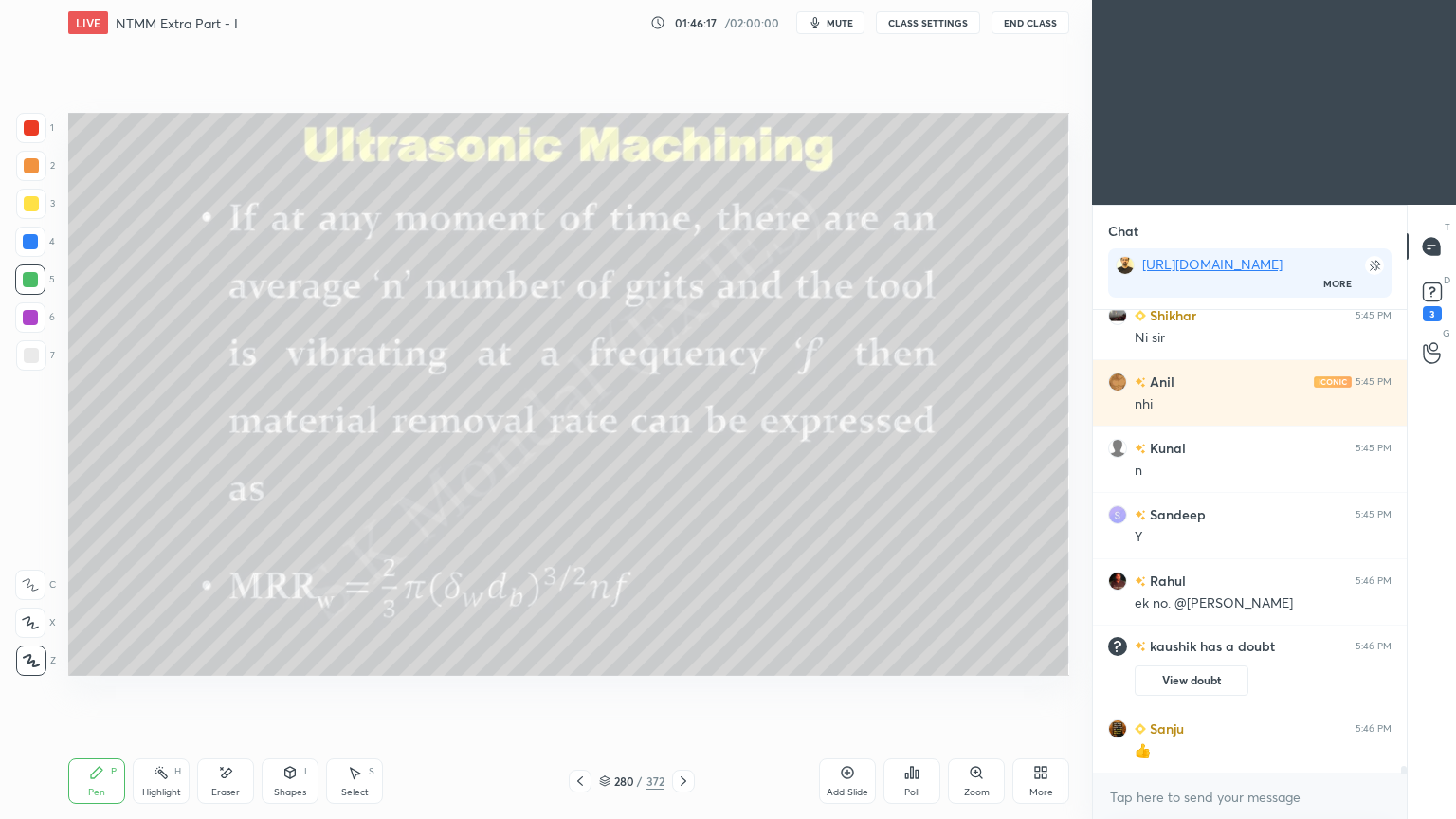 scroll, scrollTop: 29518, scrollLeft: 0, axis: vertical 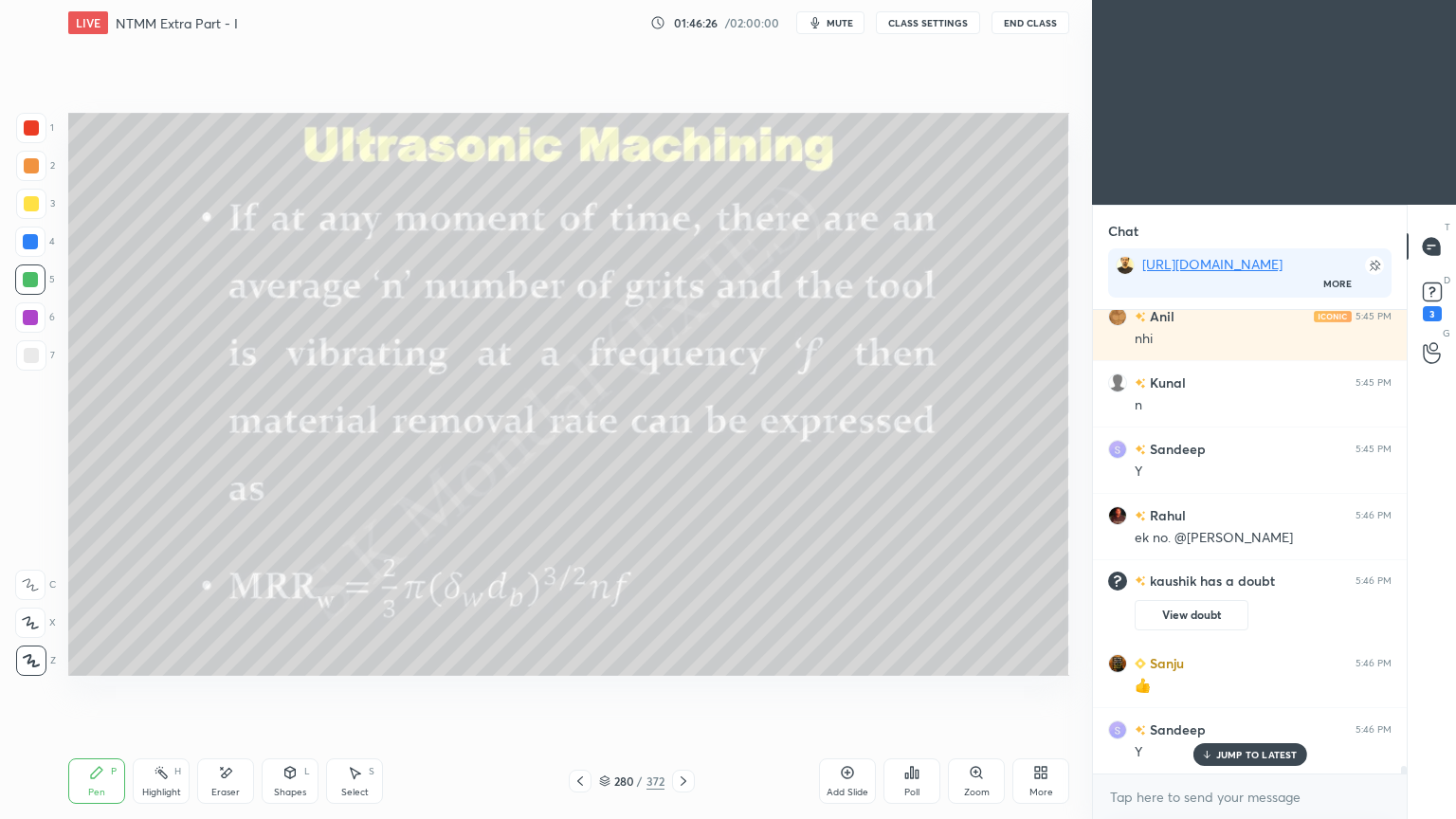 click on "JUMP TO LATEST" at bounding box center (1257, 755) 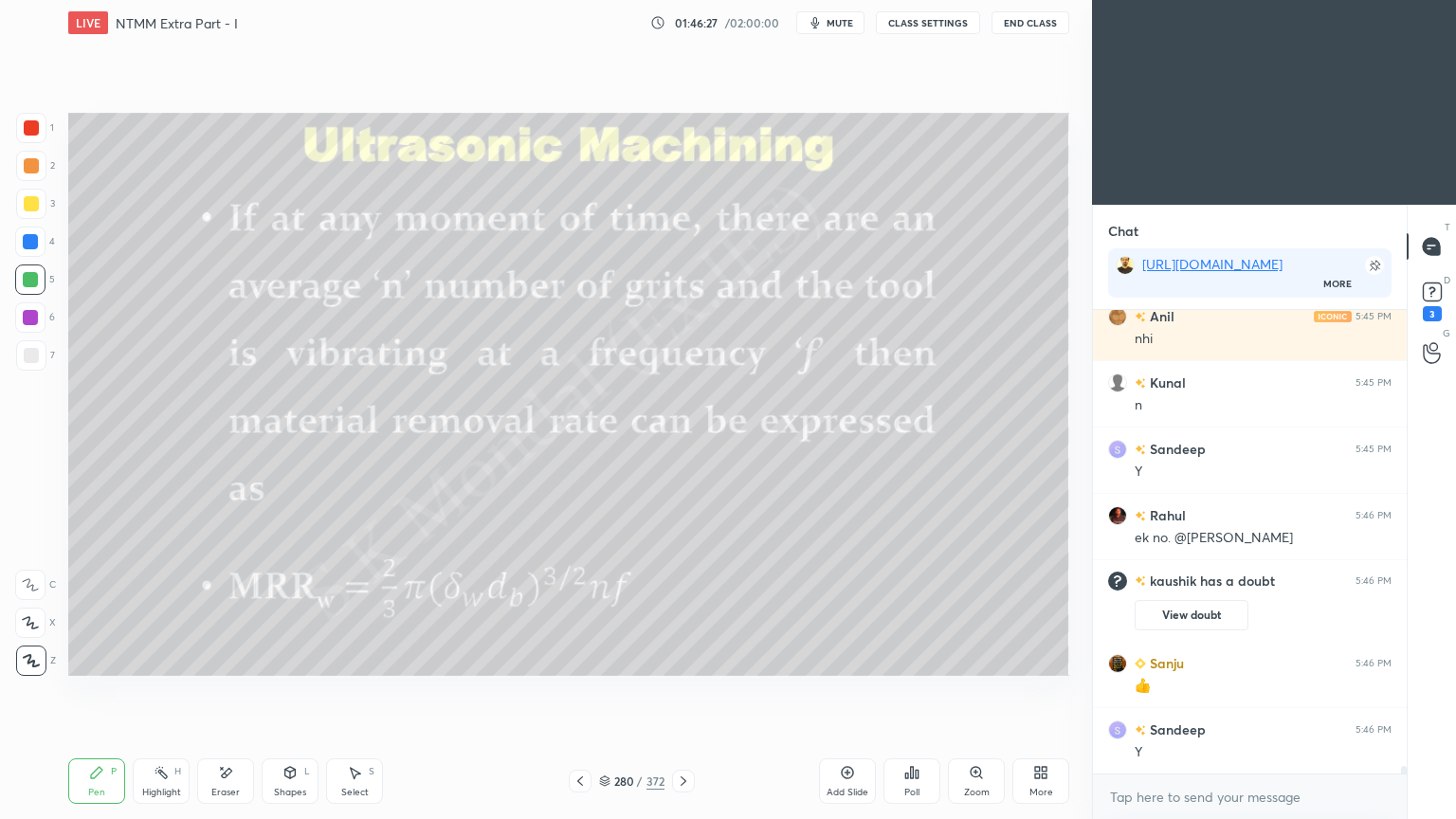 click 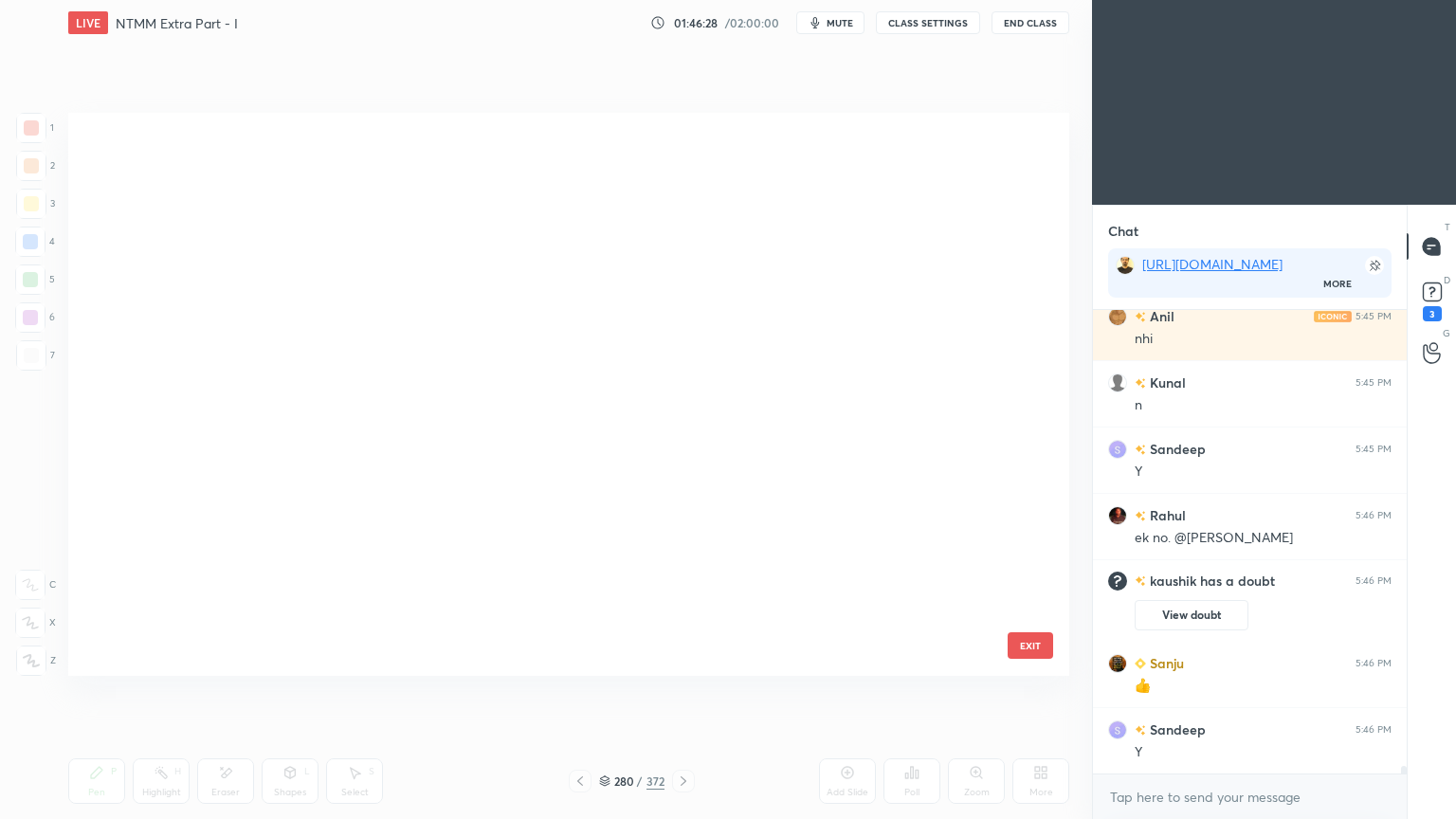 scroll, scrollTop: 15743, scrollLeft: 0, axis: vertical 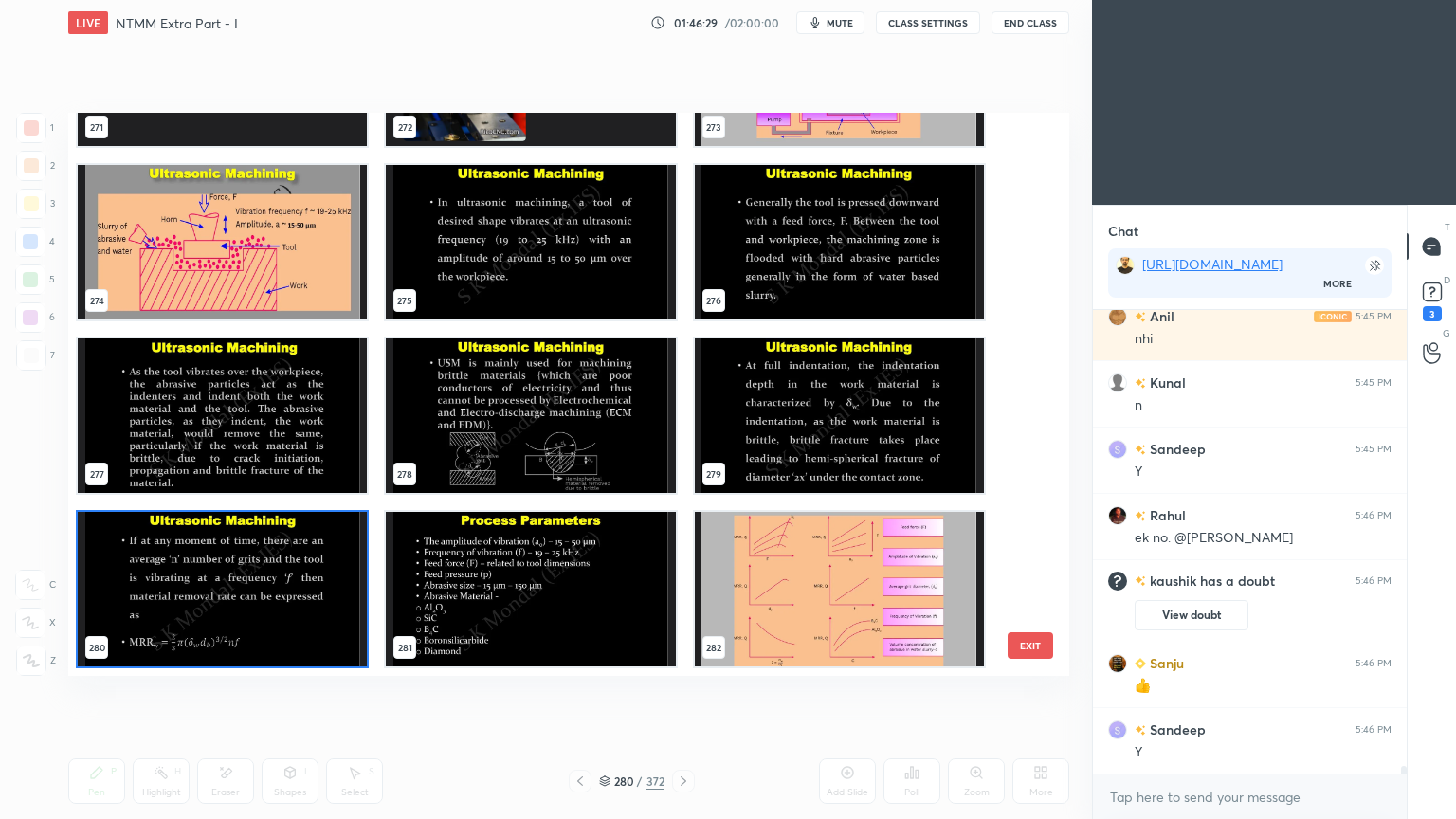 click at bounding box center (222, 242) 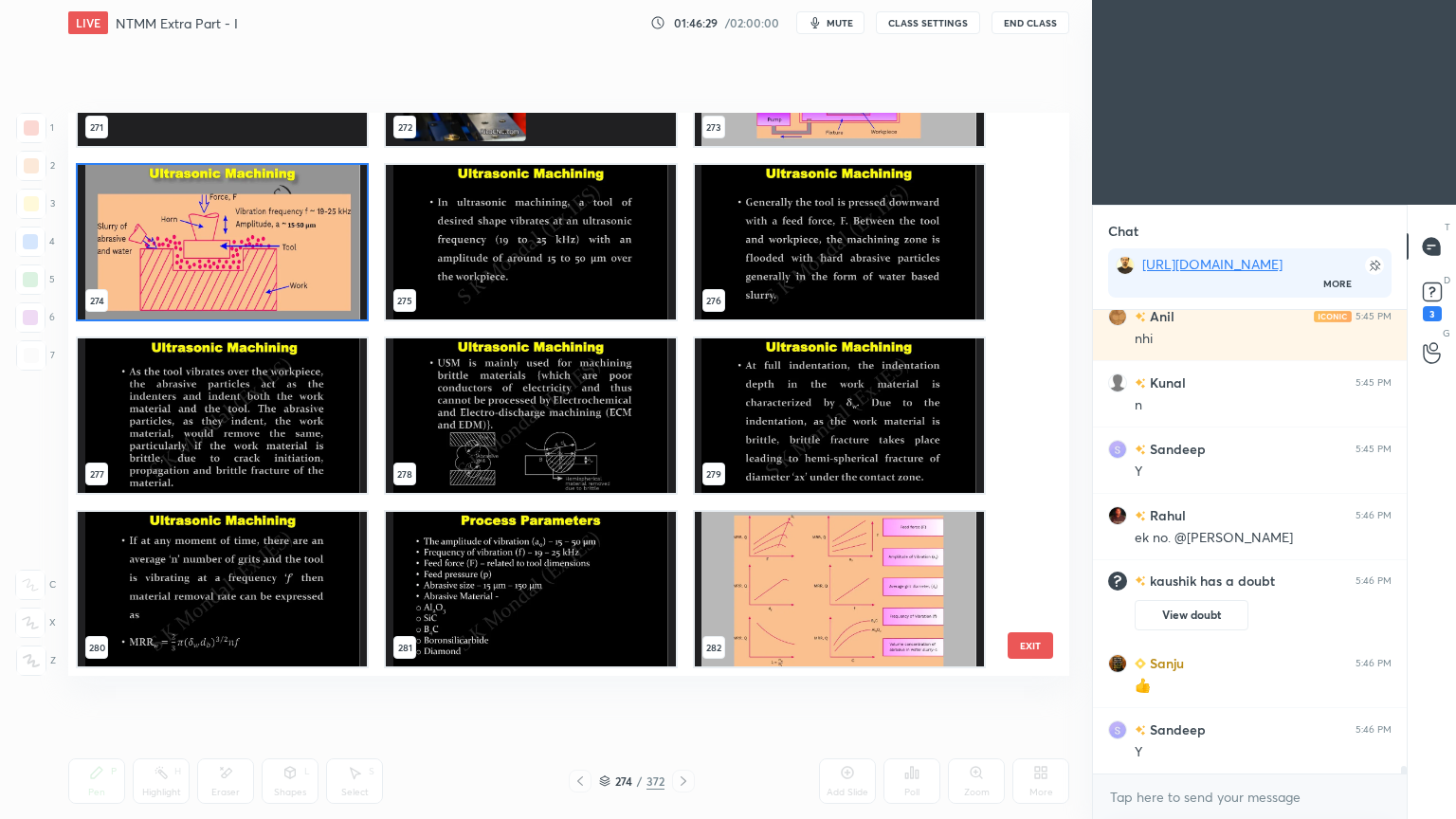 click at bounding box center [222, 242] 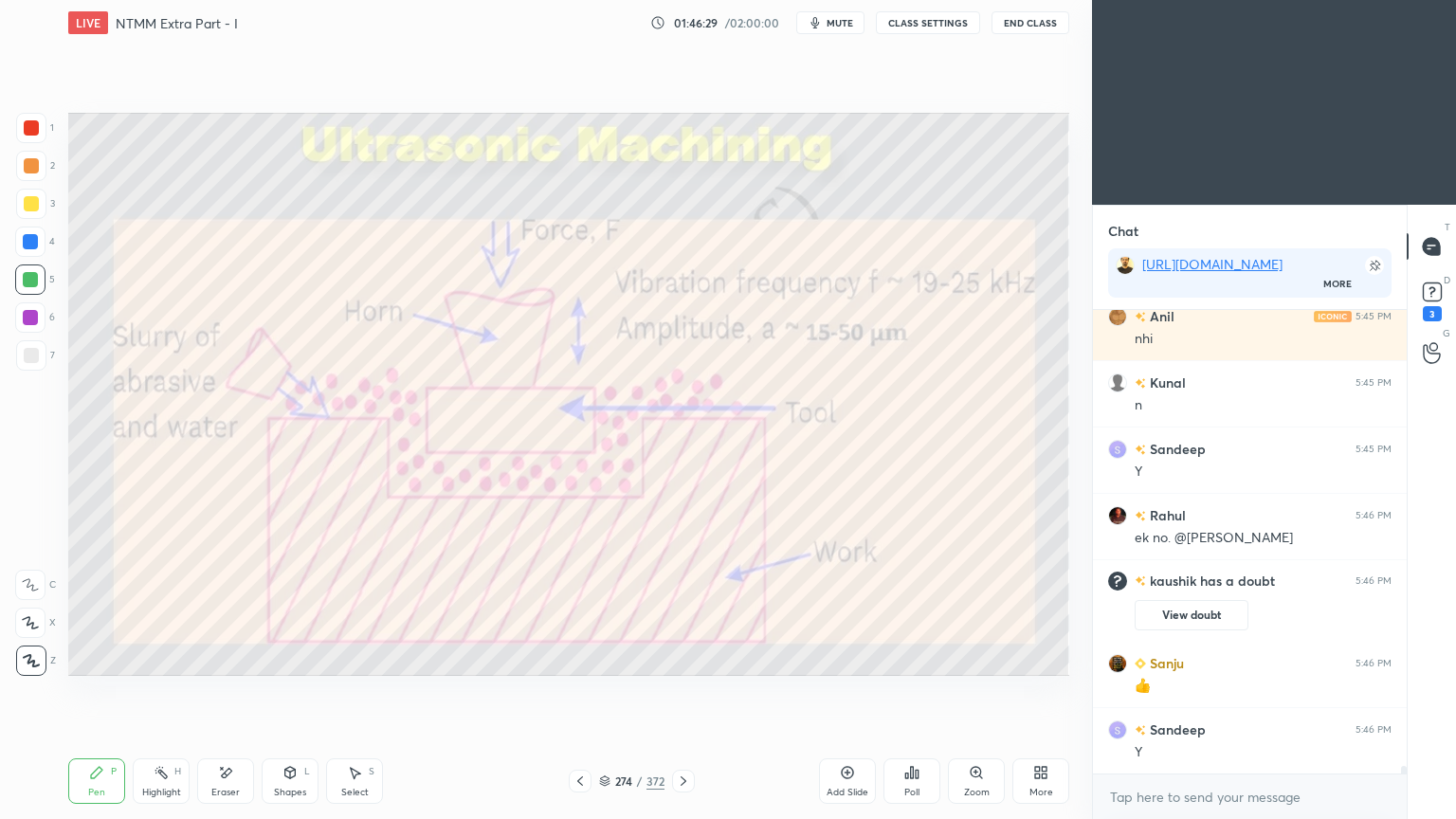 scroll, scrollTop: 29585, scrollLeft: 0, axis: vertical 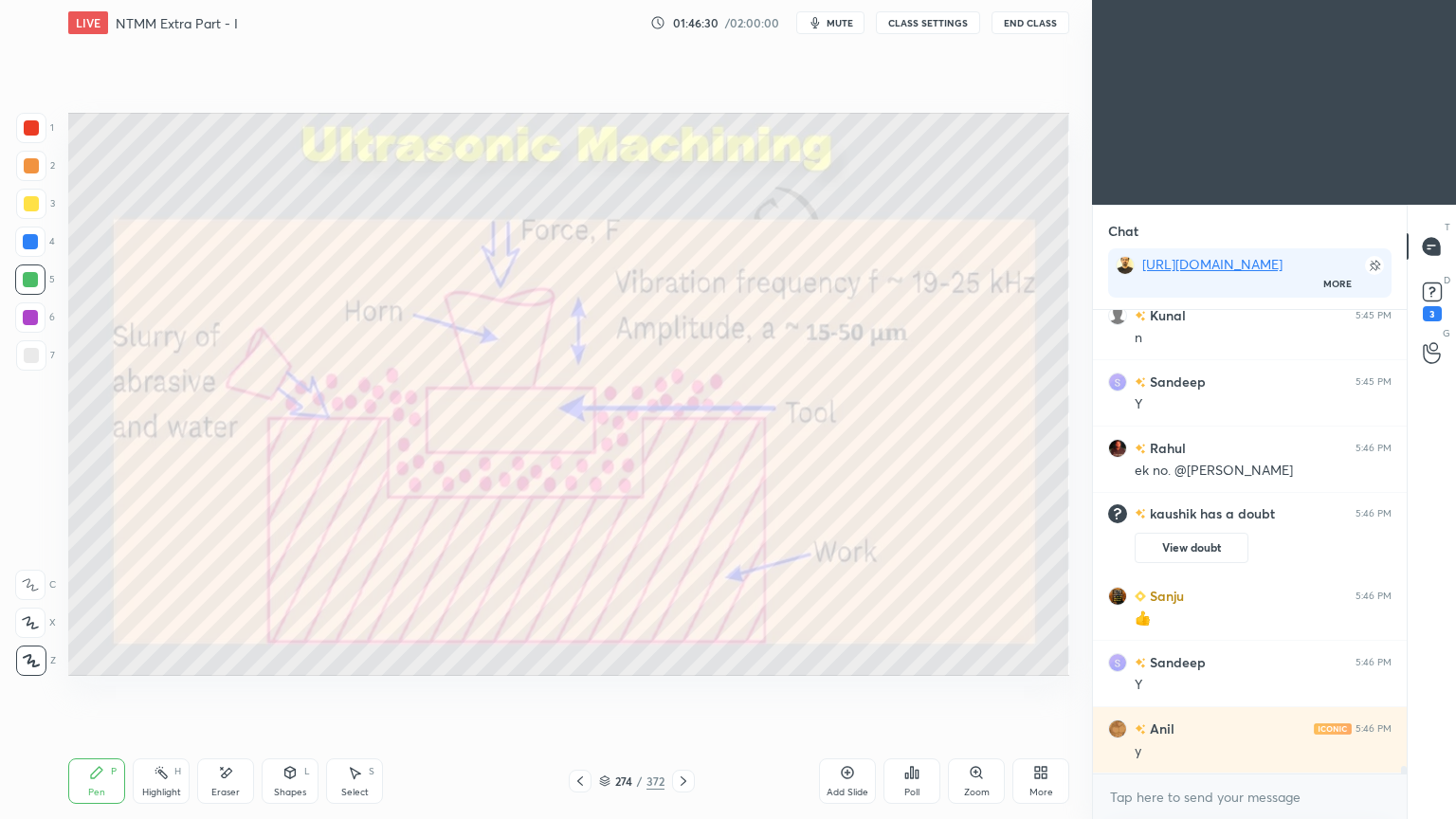 click on "Pen P" at bounding box center (97, 781) 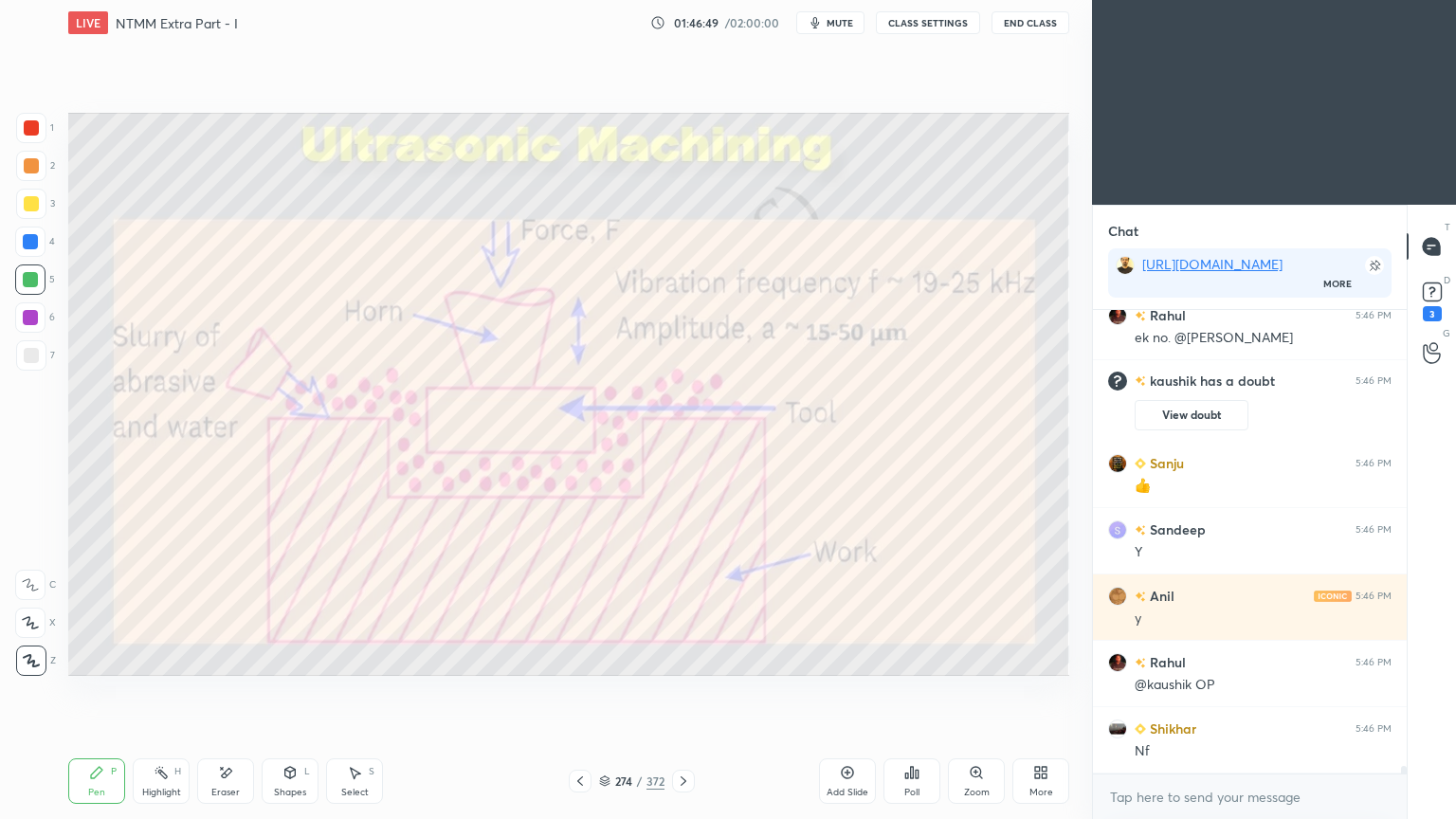 scroll, scrollTop: 29737, scrollLeft: 0, axis: vertical 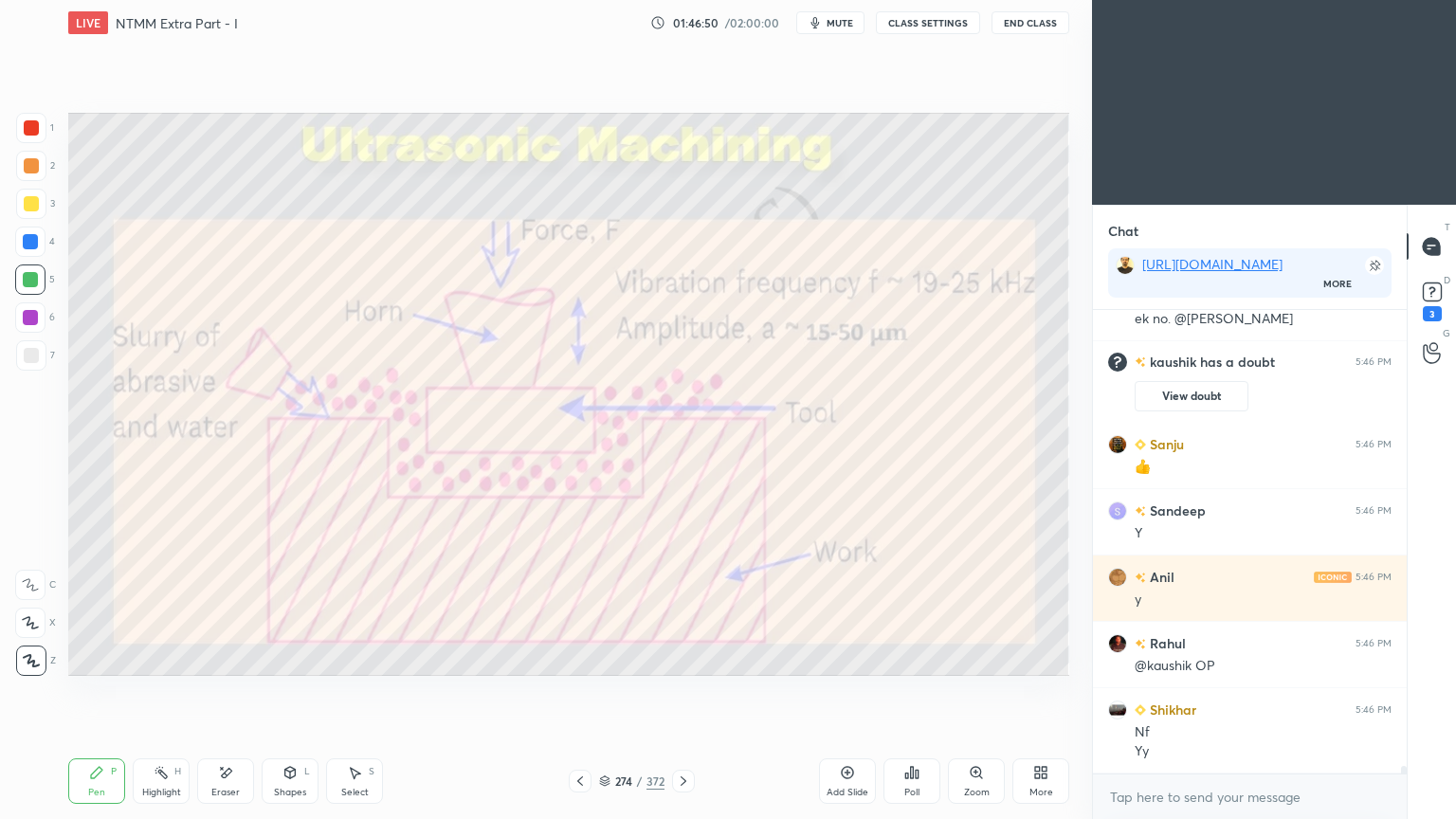 click 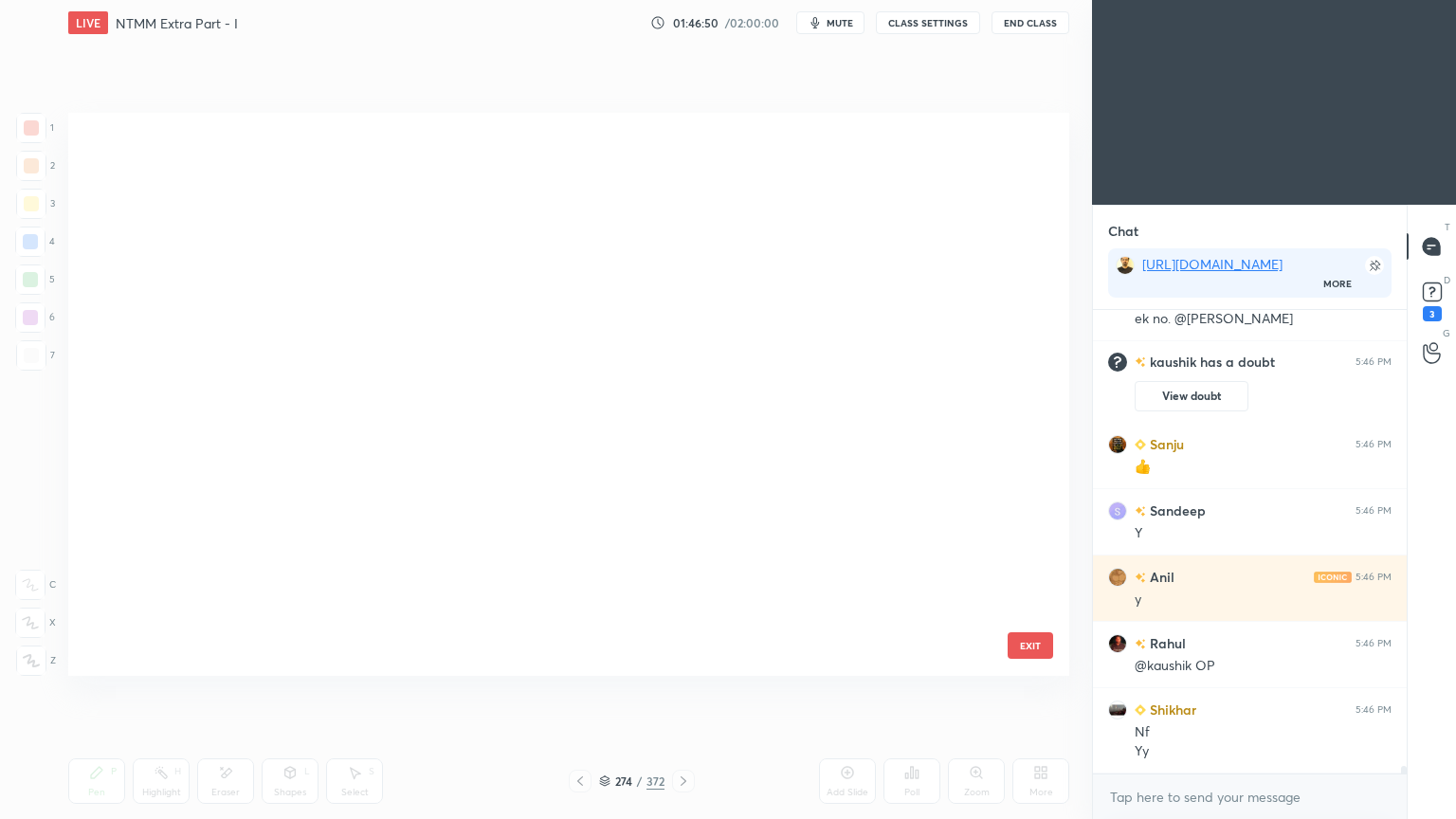 scroll, scrollTop: 15396, scrollLeft: 0, axis: vertical 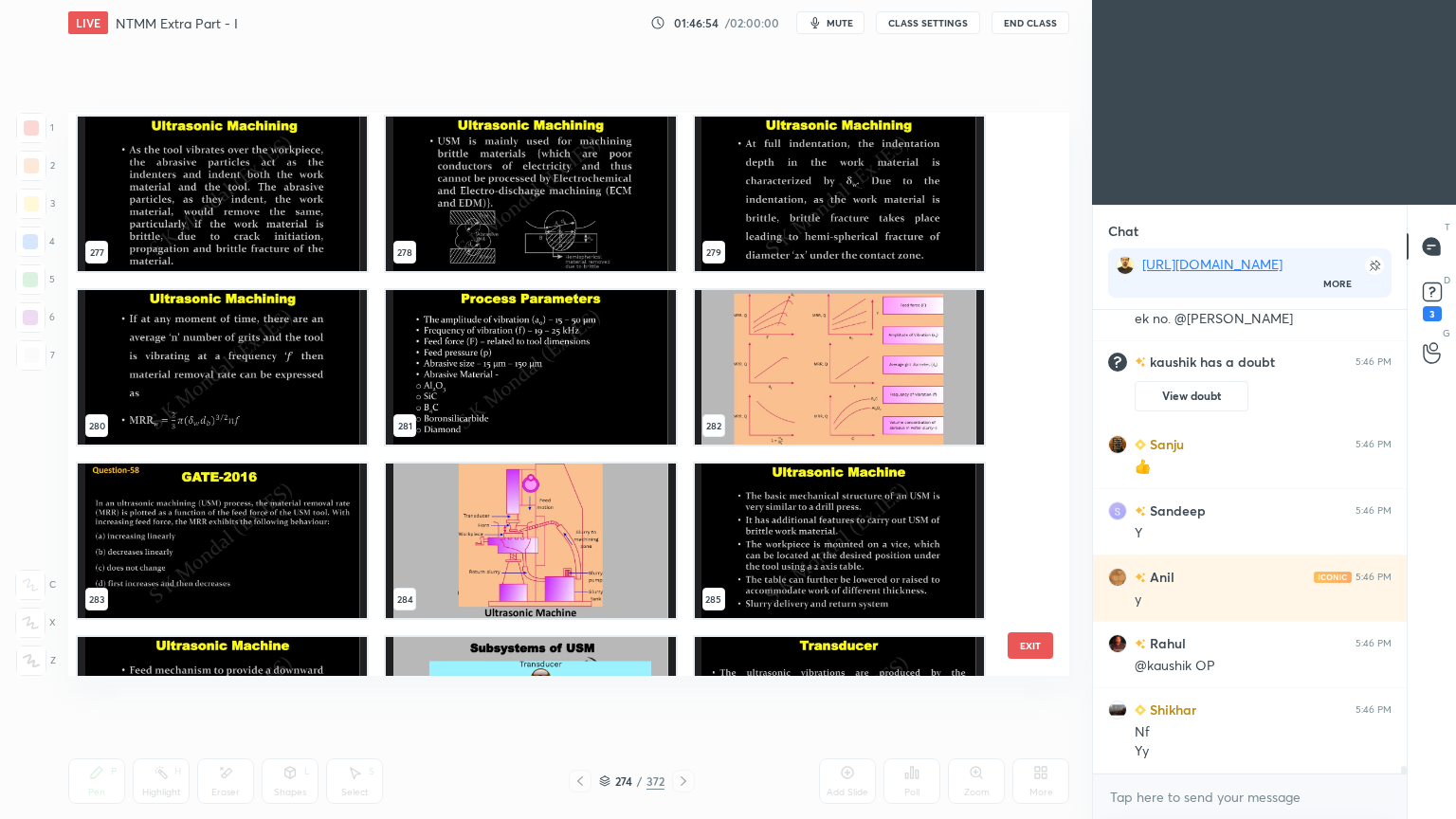 click at bounding box center (222, 367) 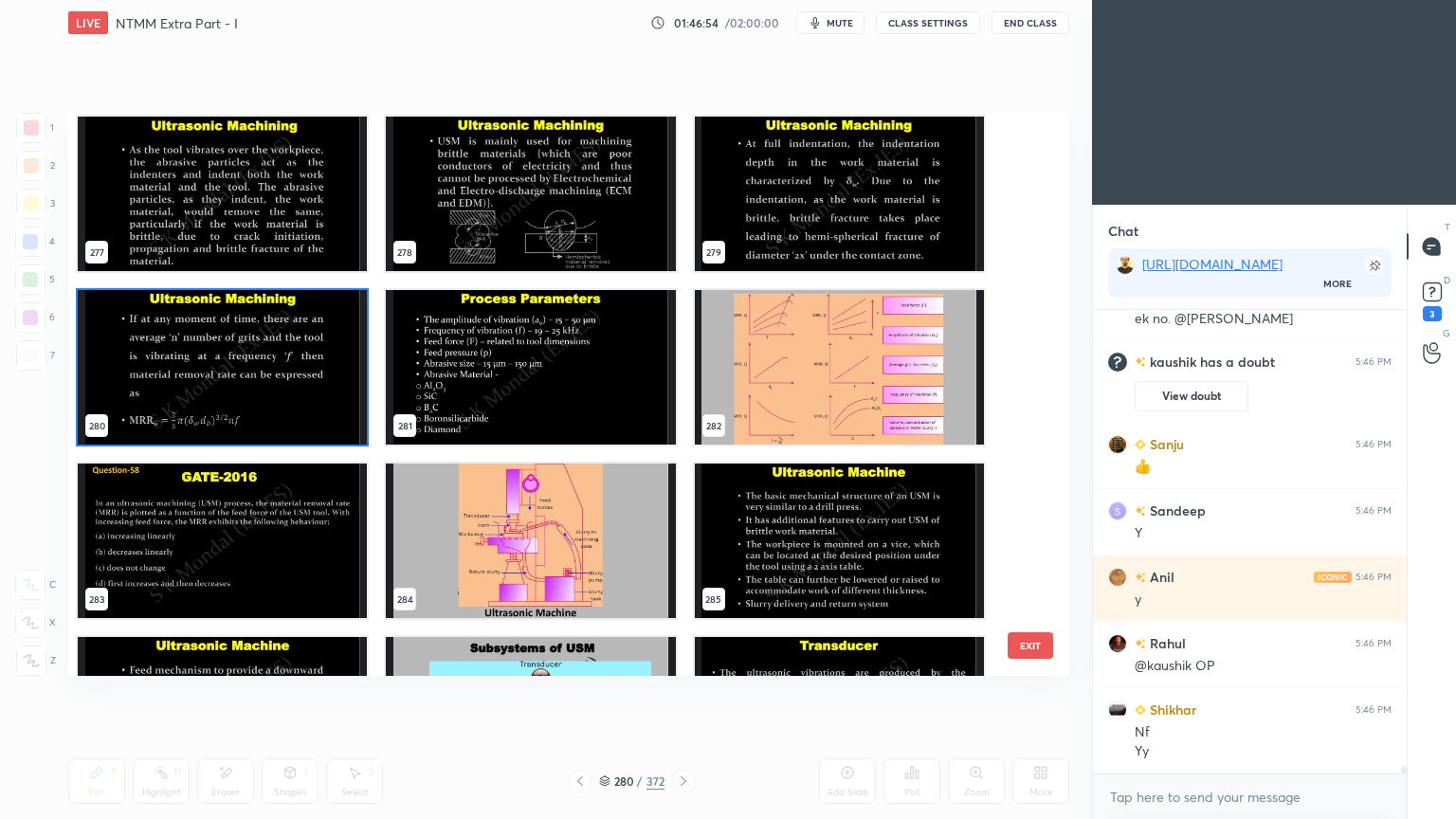 click at bounding box center [222, 367] 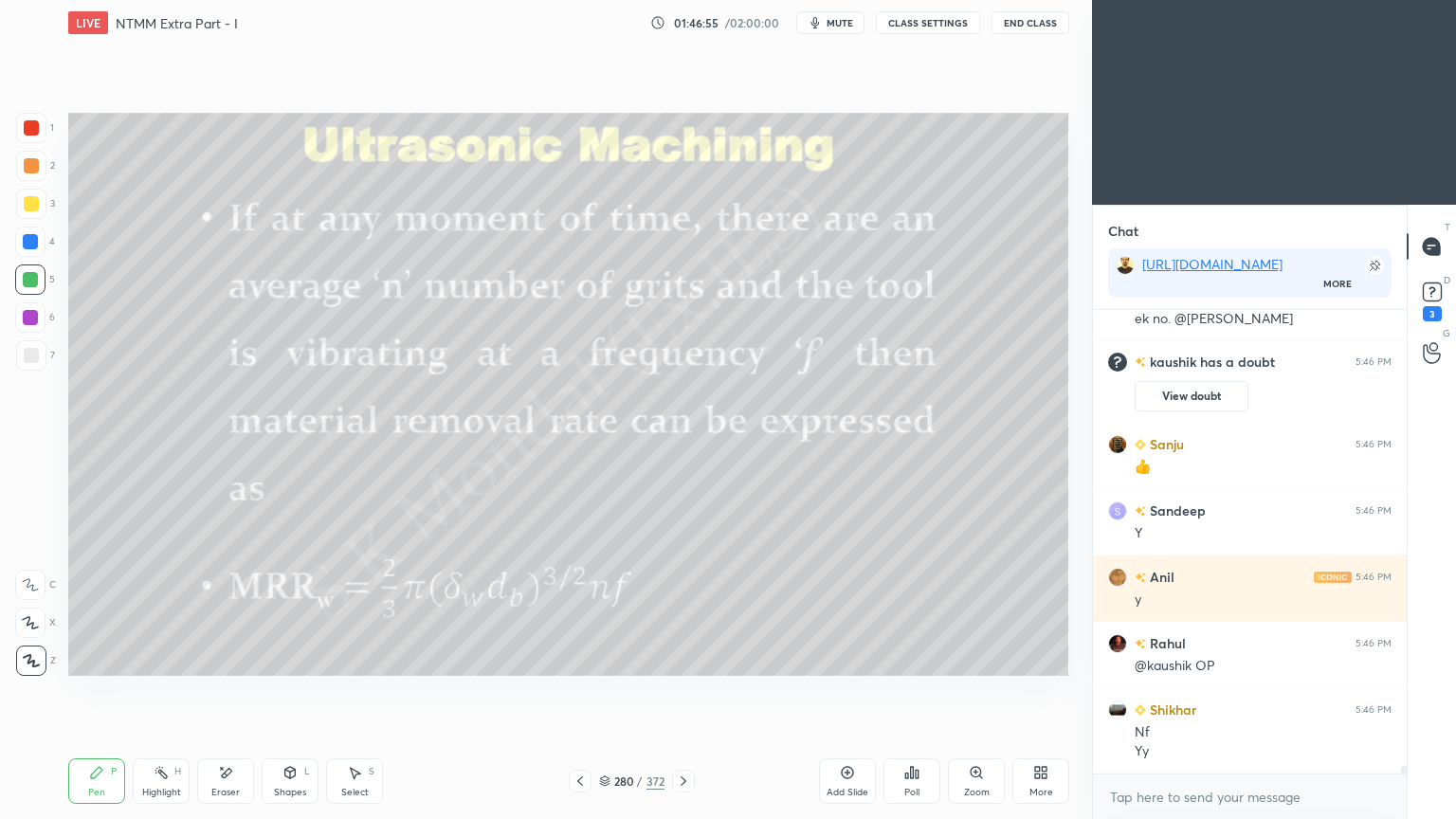 click on "Highlight H" at bounding box center (161, 781) 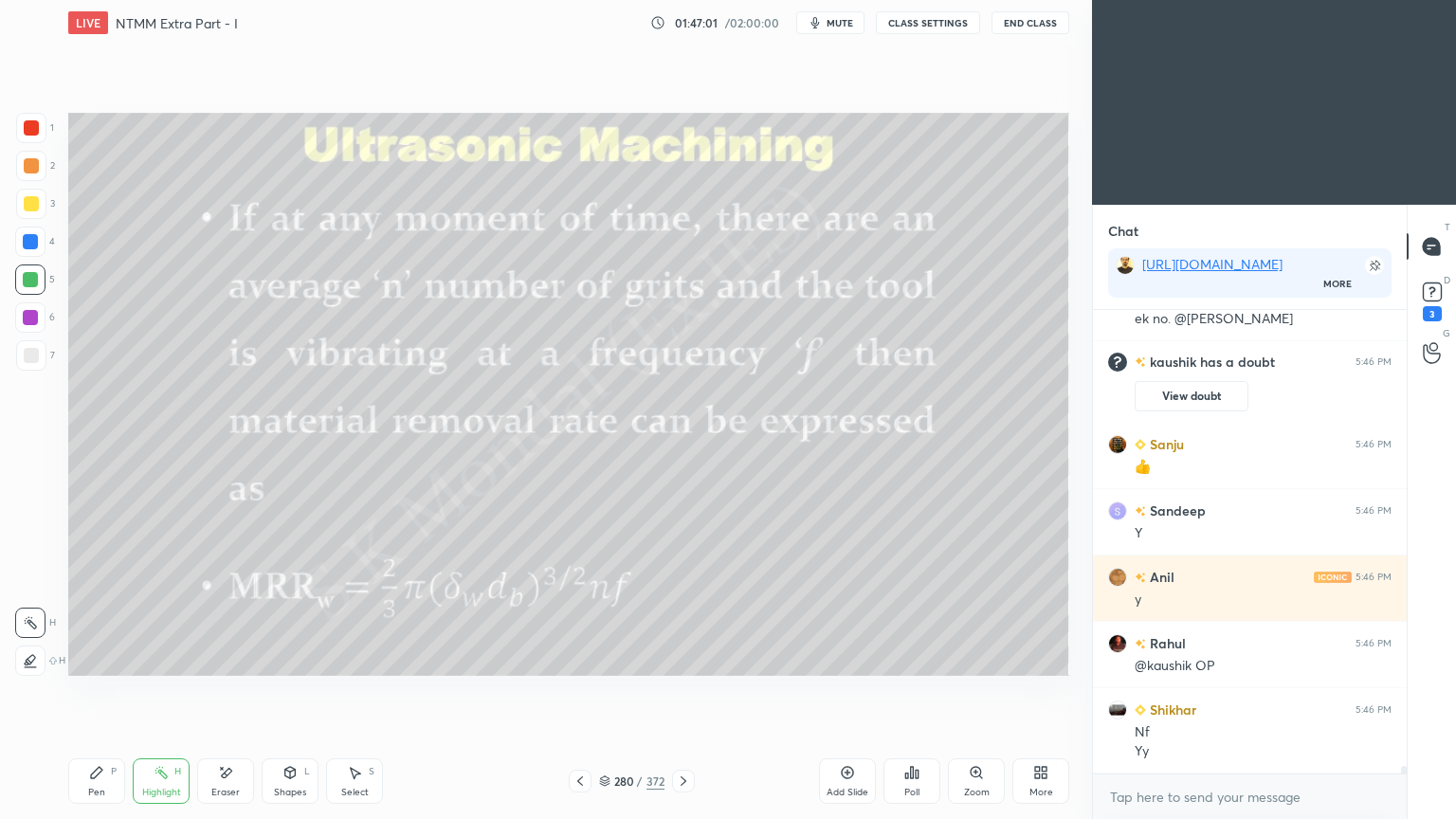 click on "Select S" at bounding box center [355, 781] 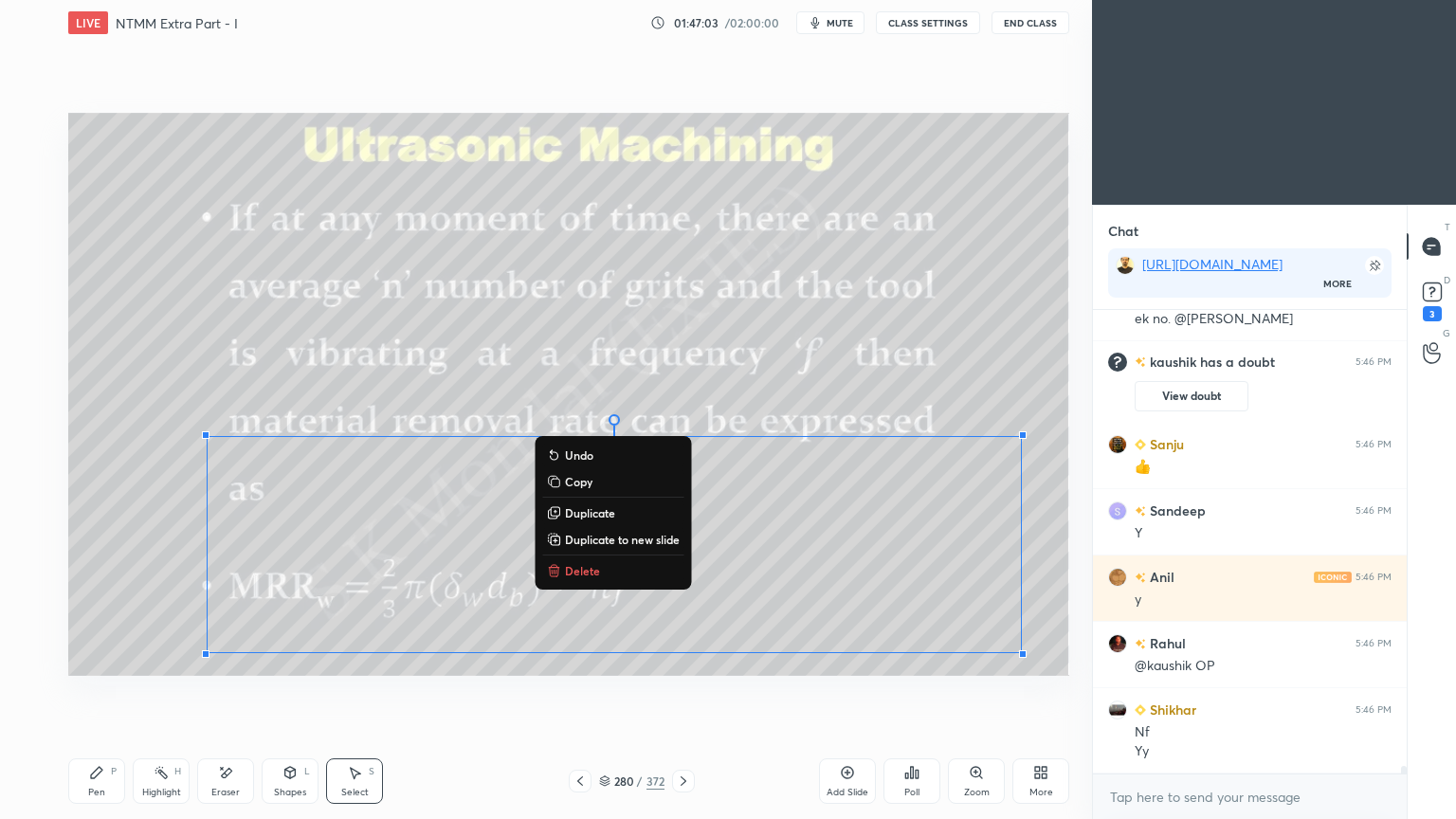 drag, startPoint x: 152, startPoint y: 436, endPoint x: 1078, endPoint y: 712, distance: 966.2567 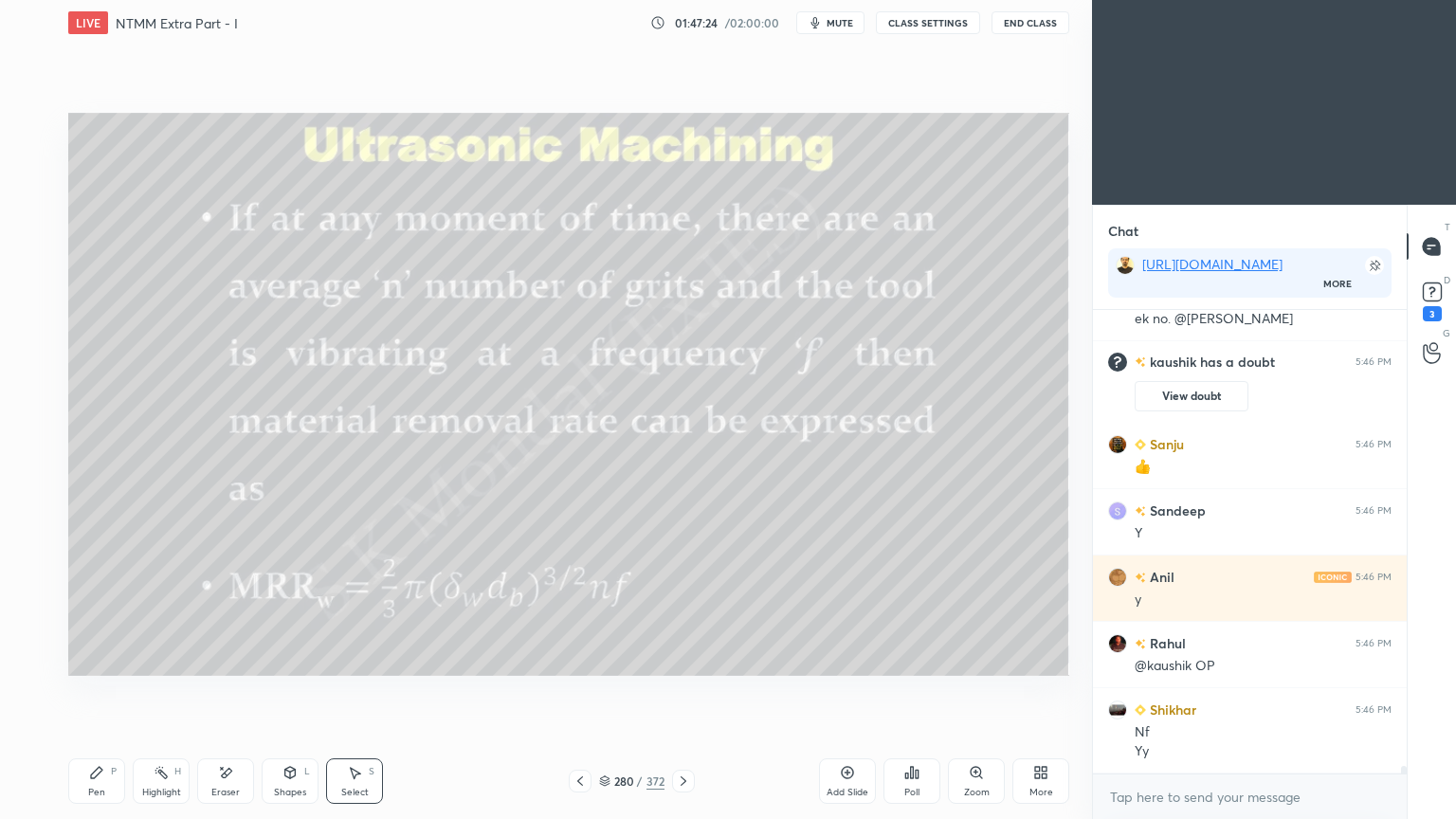 click on "Pen" at bounding box center [97, 792] 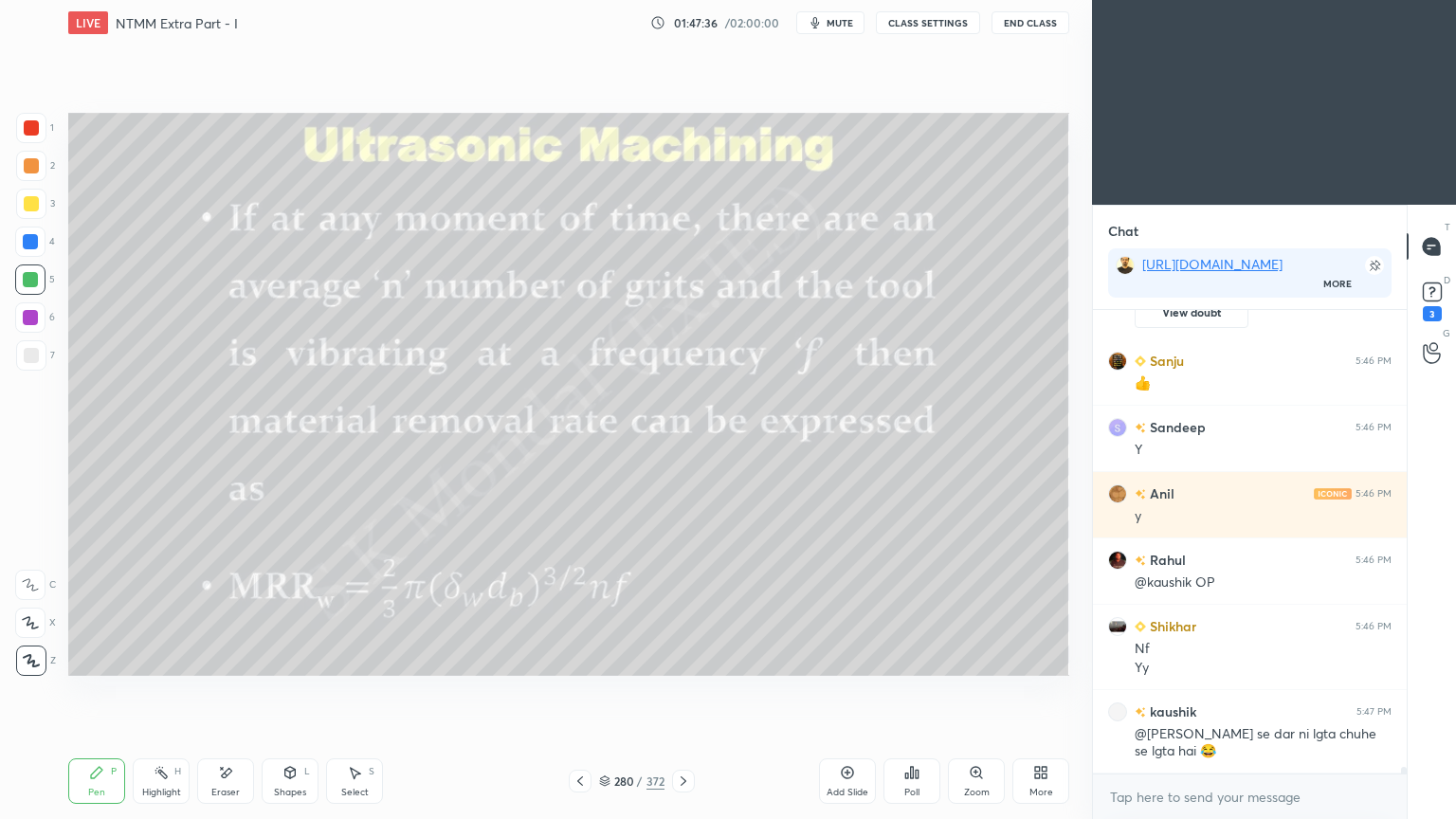click 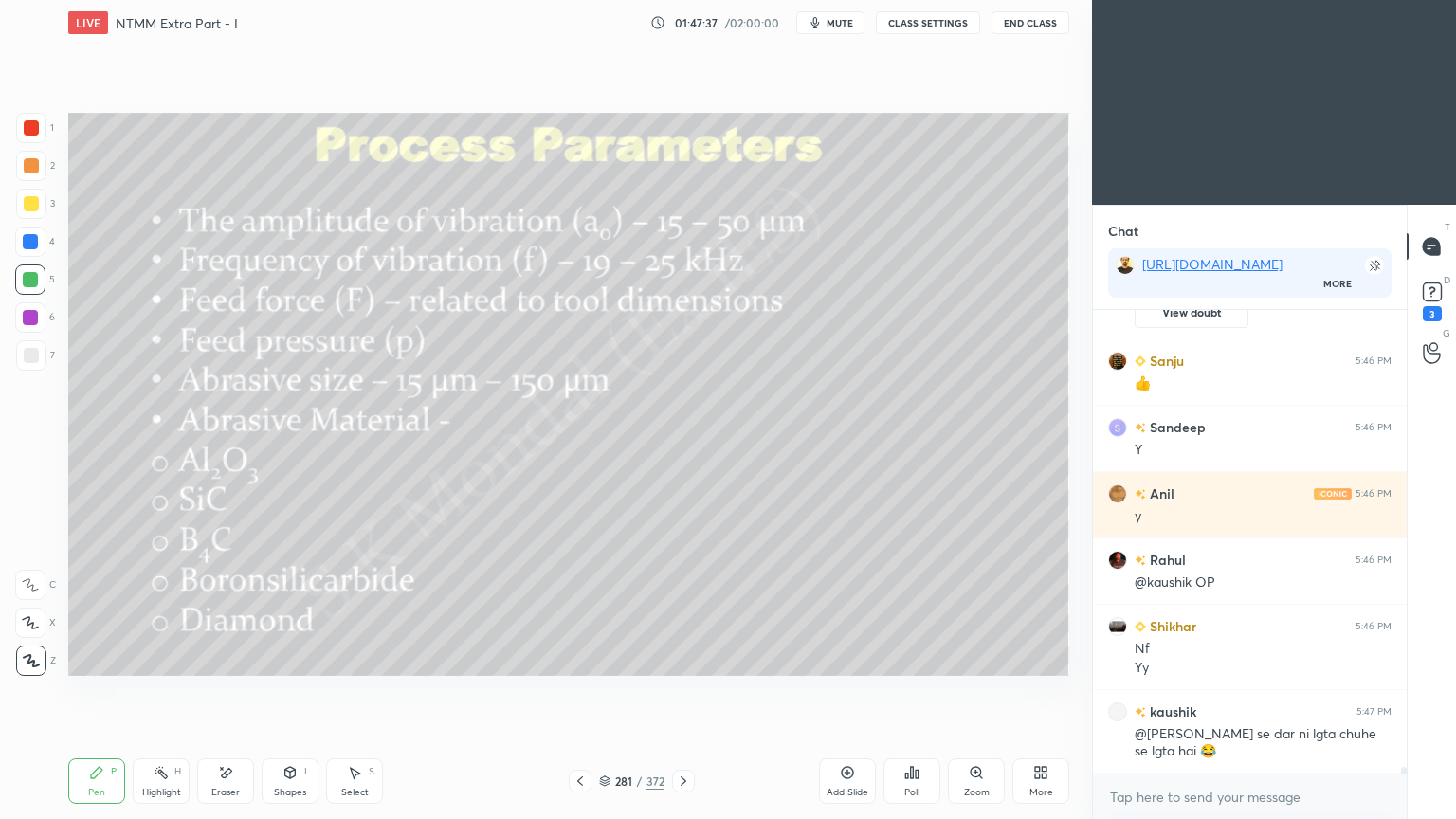 click at bounding box center (580, 781) 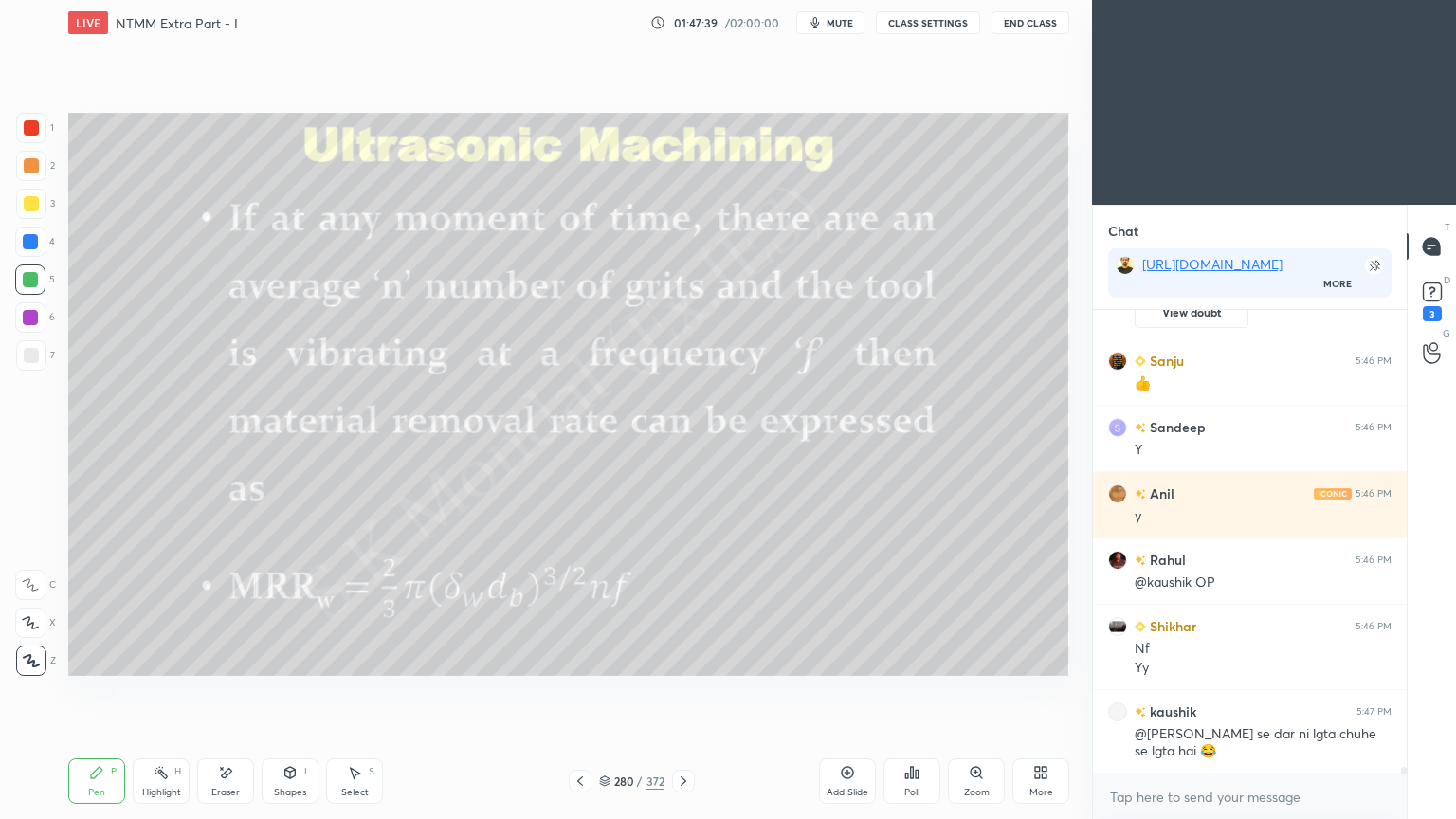 click 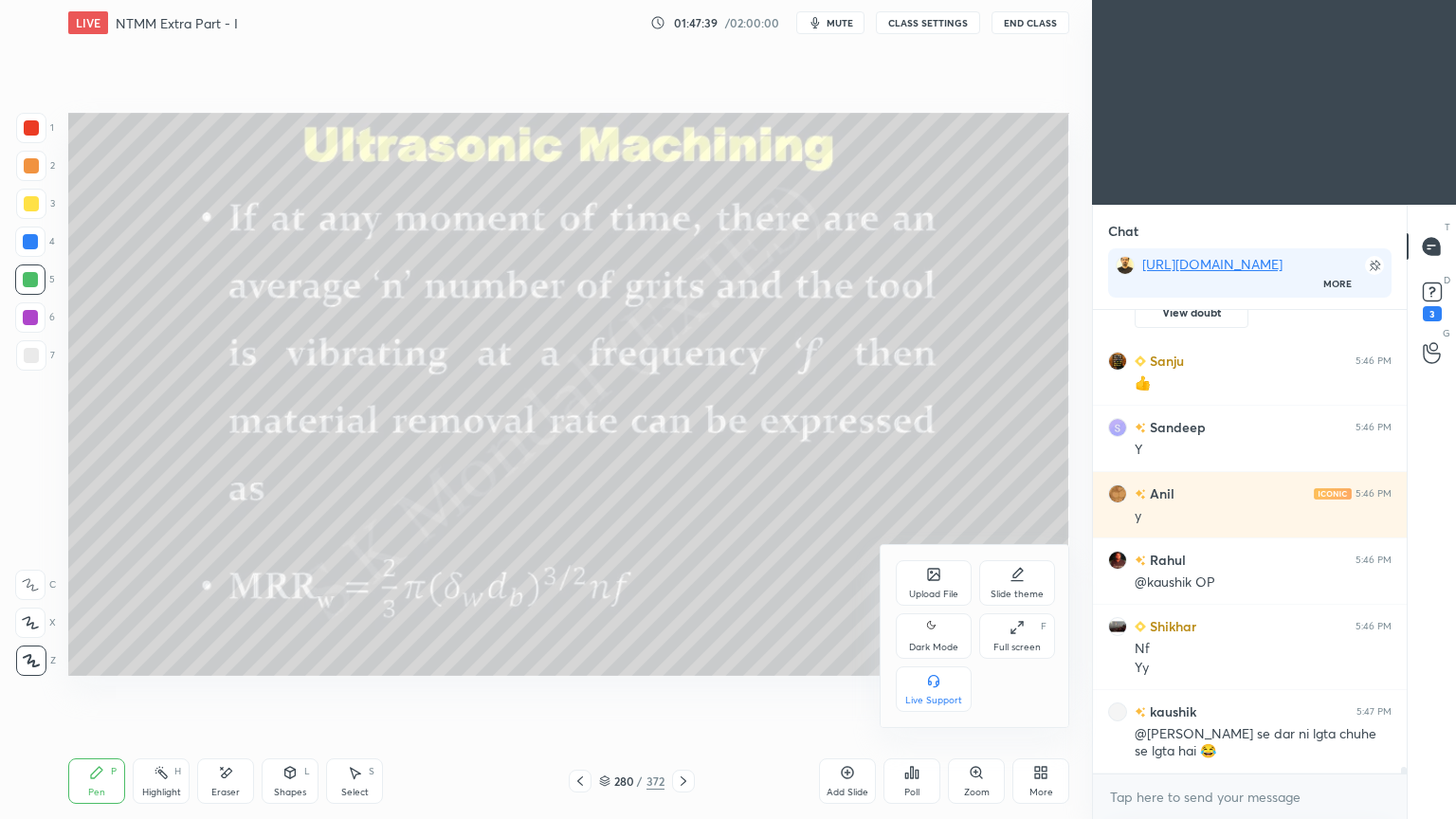 click on "Upload File" at bounding box center (934, 583) 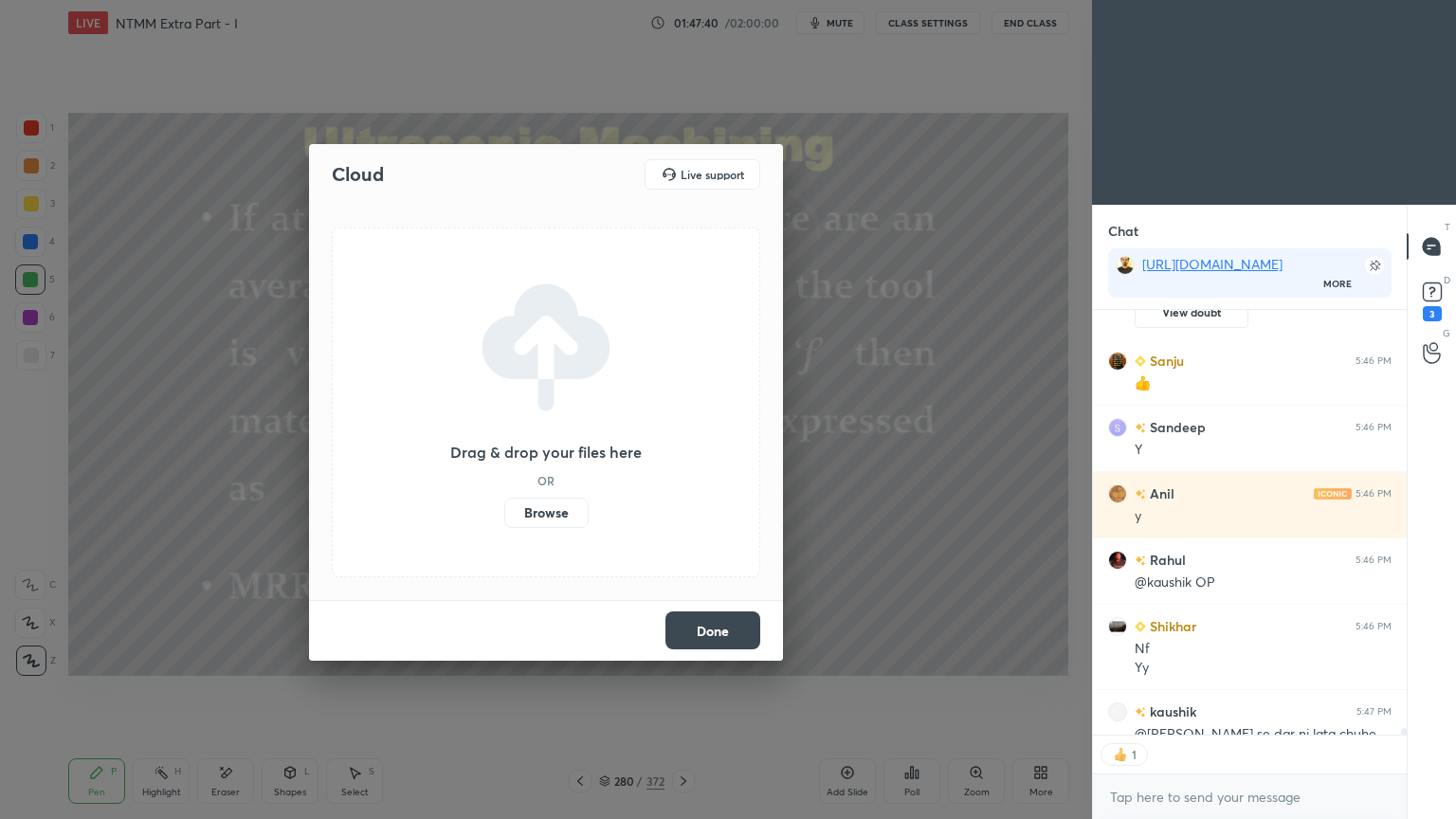 scroll, scrollTop: 420, scrollLeft: 308, axis: both 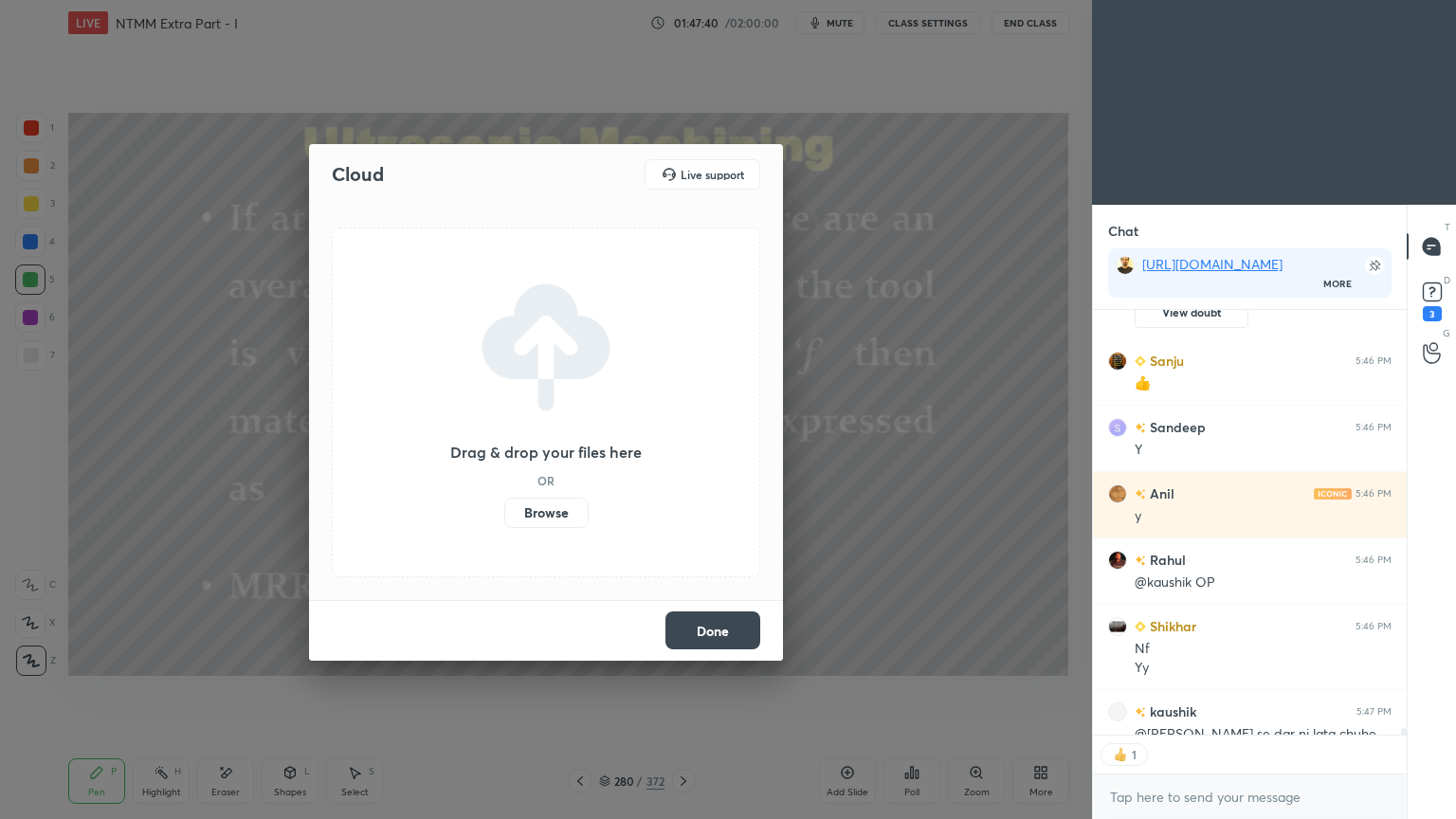 click on "Browse" at bounding box center (546, 513) 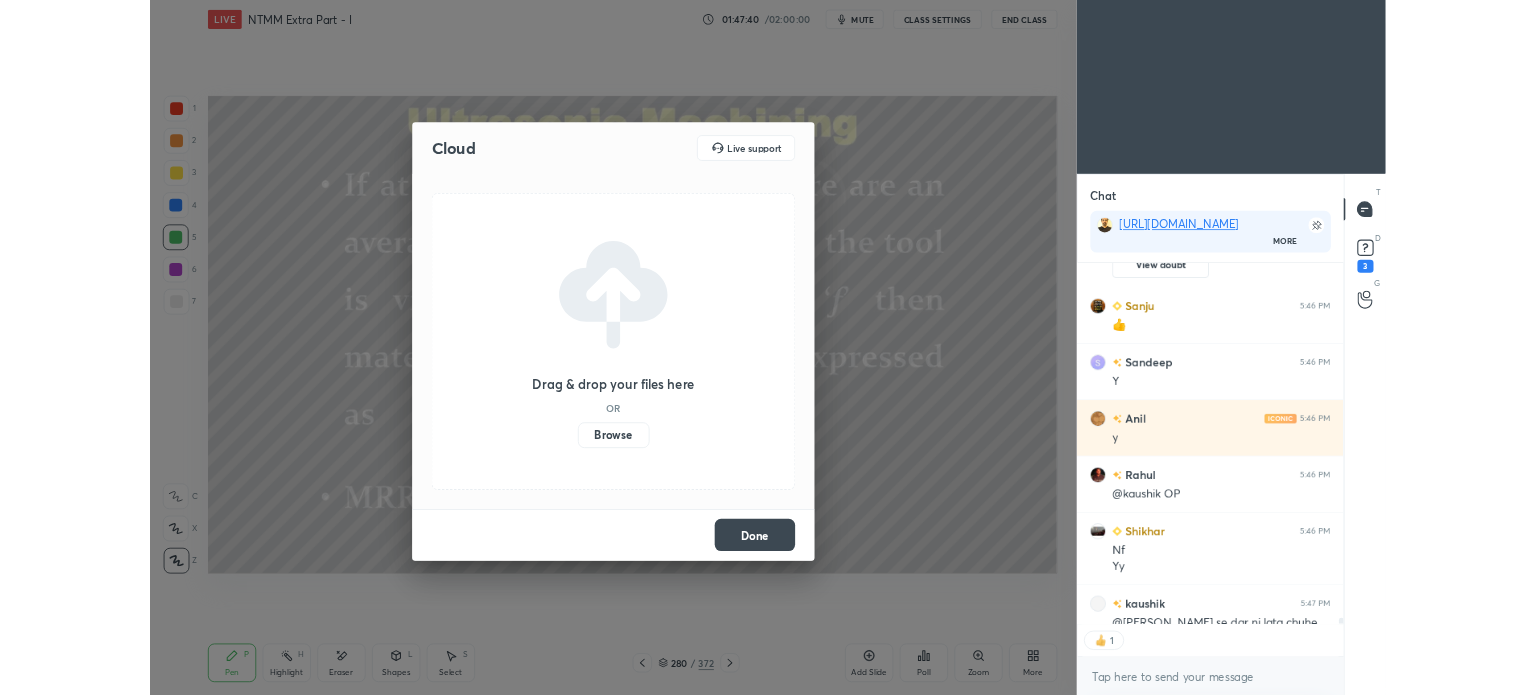 scroll, scrollTop: 567, scrollLeft: 1072, axis: both 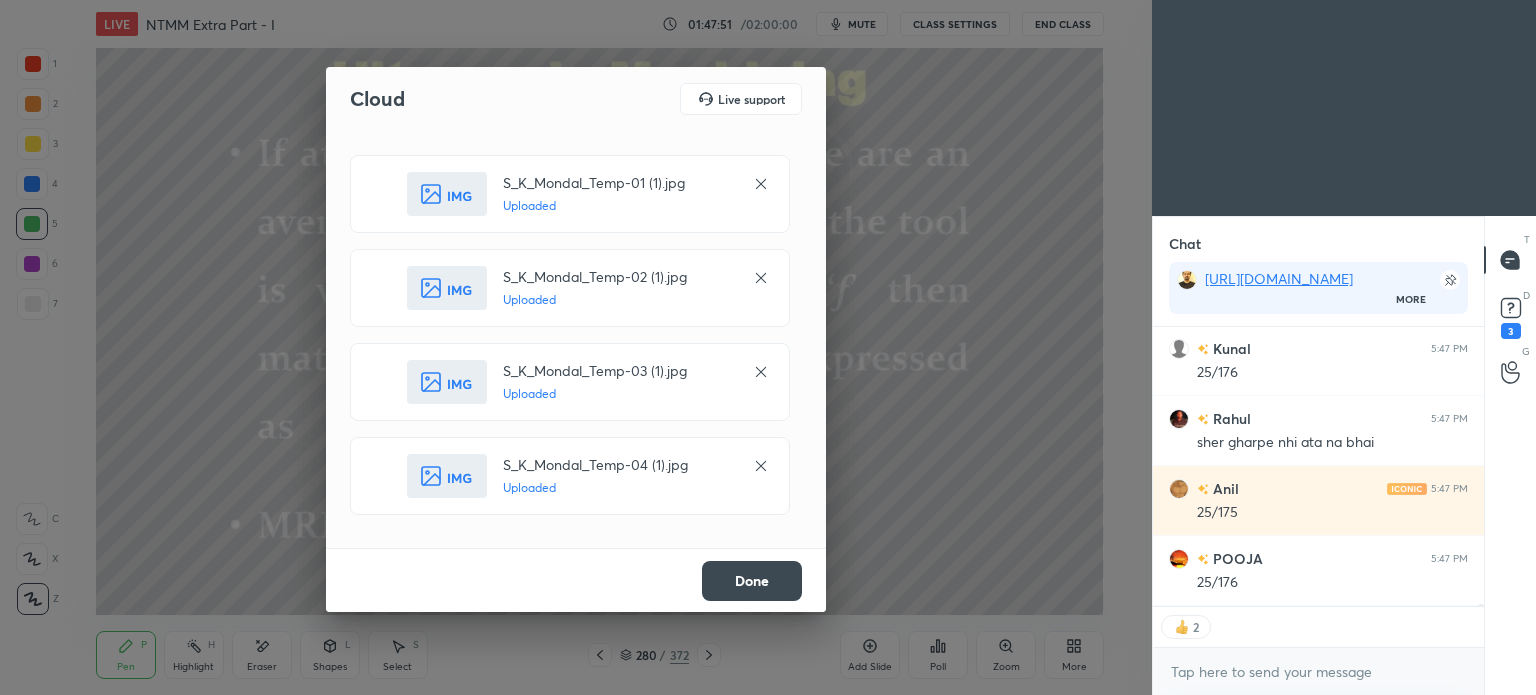 click on "Done" at bounding box center (752, 581) 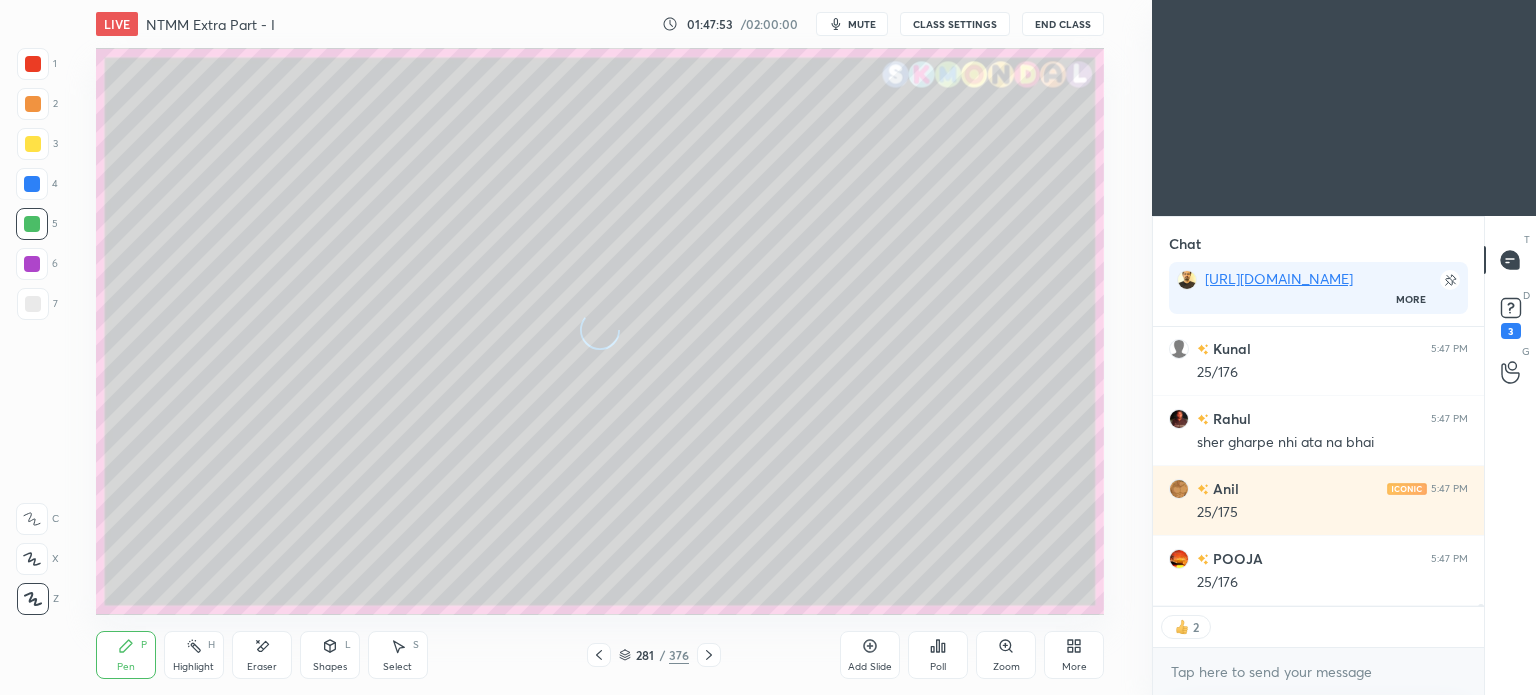type on "x" 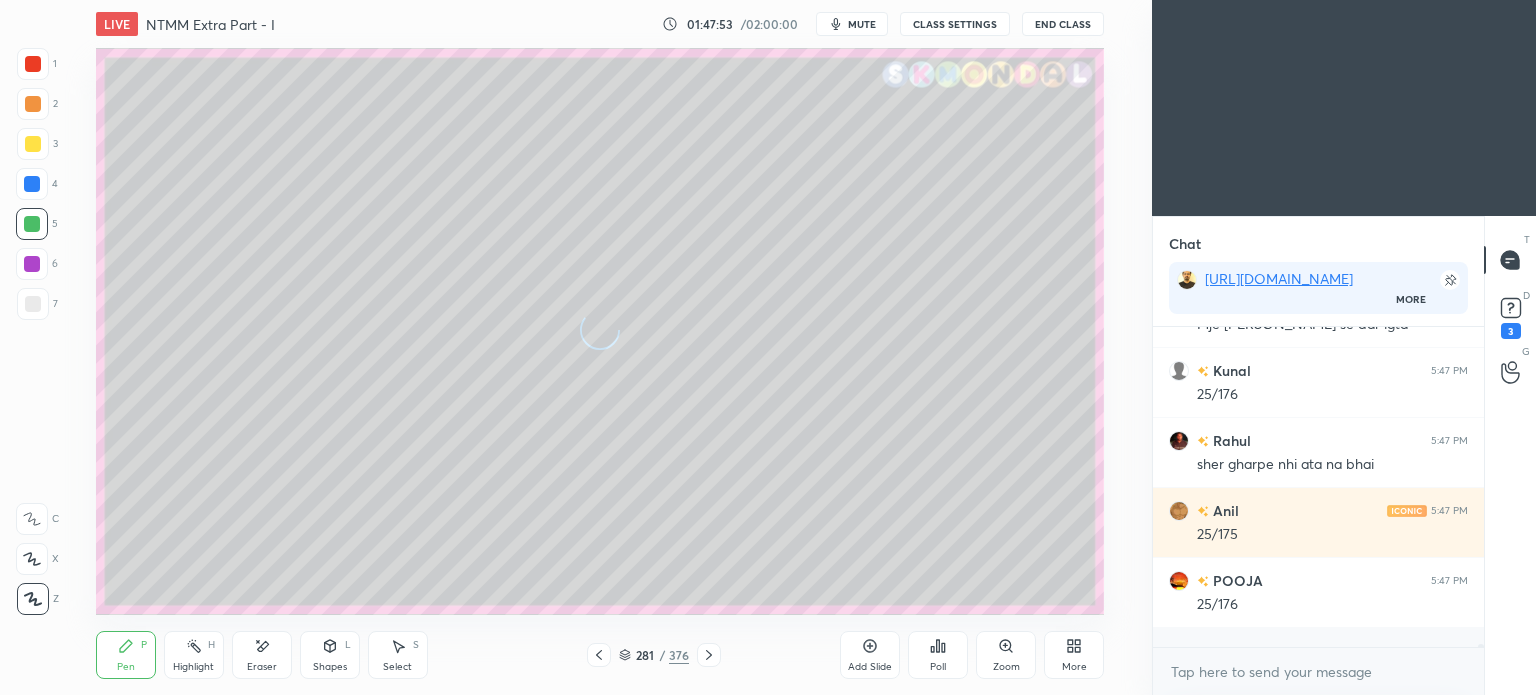 scroll, scrollTop: 5, scrollLeft: 6, axis: both 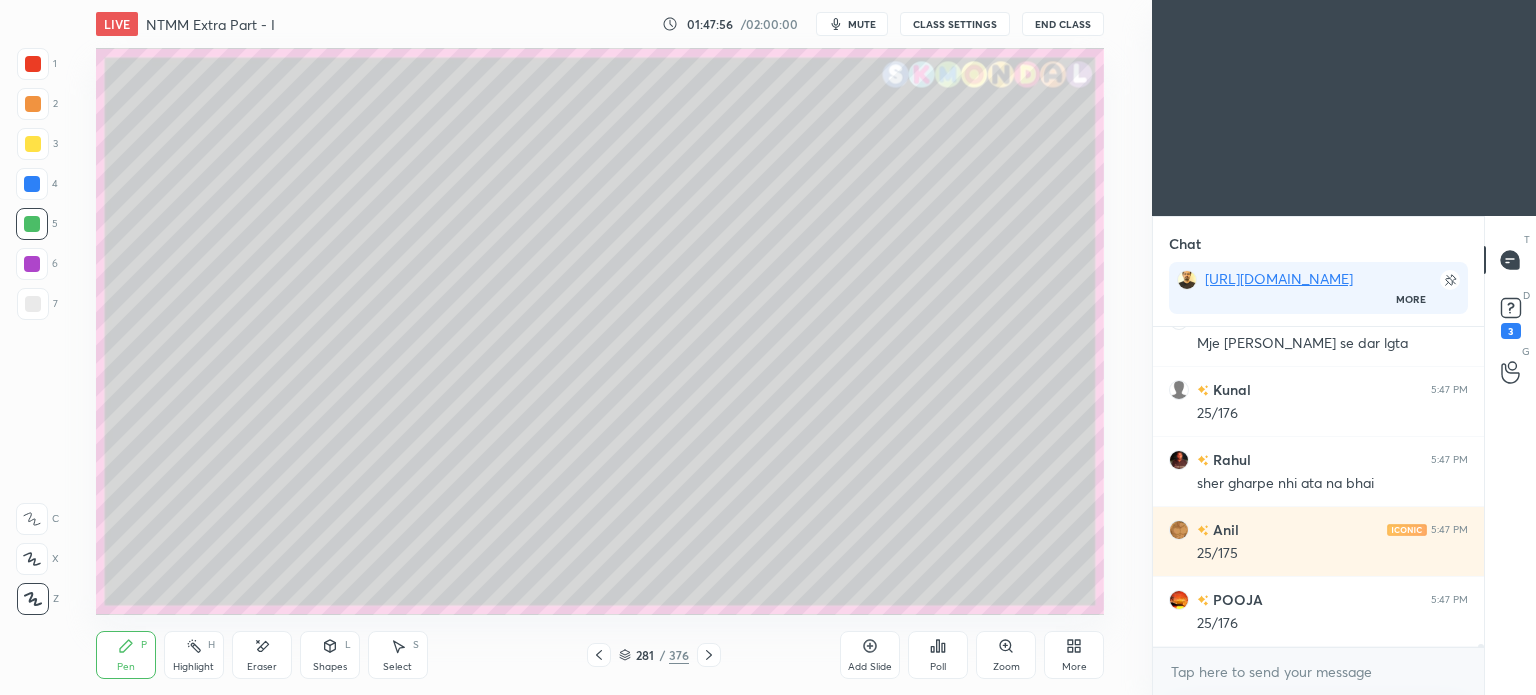 click at bounding box center (33, 144) 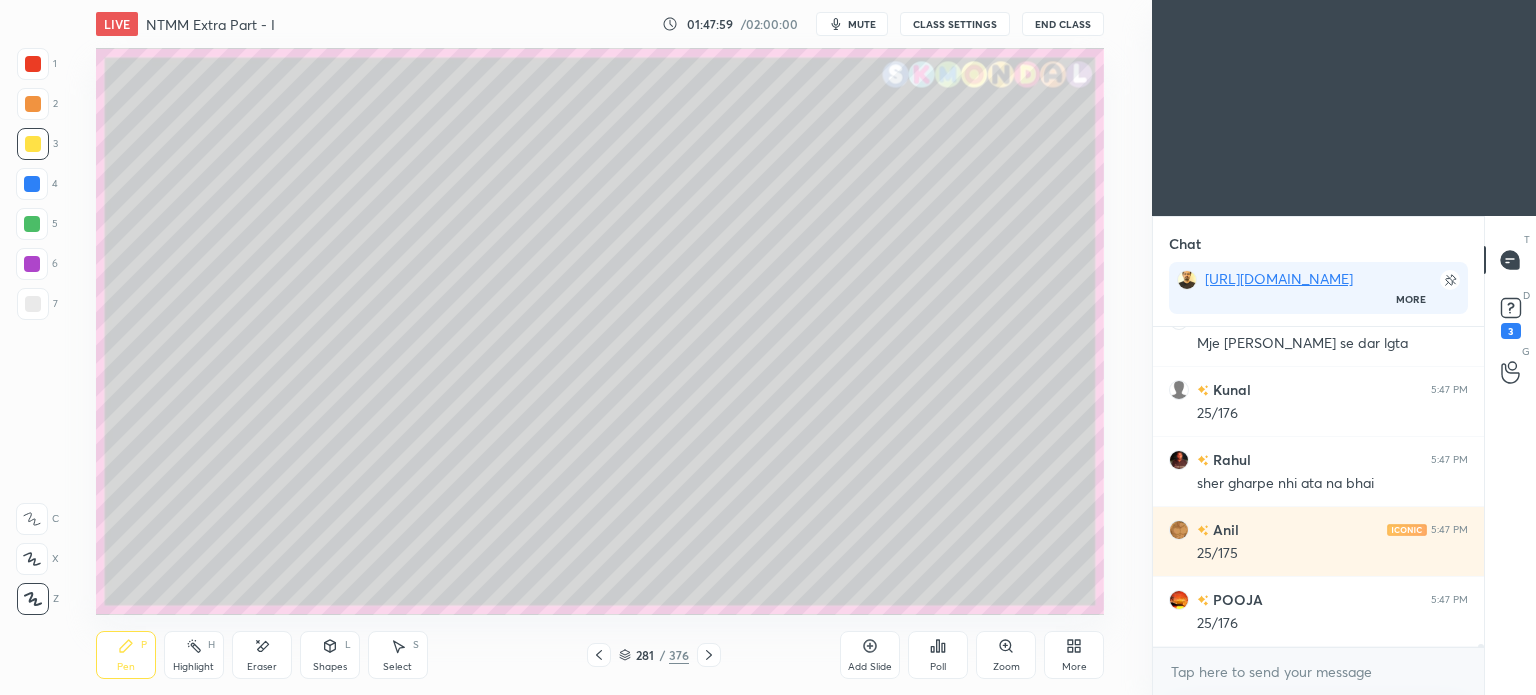 scroll, scrollTop: 32068, scrollLeft: 0, axis: vertical 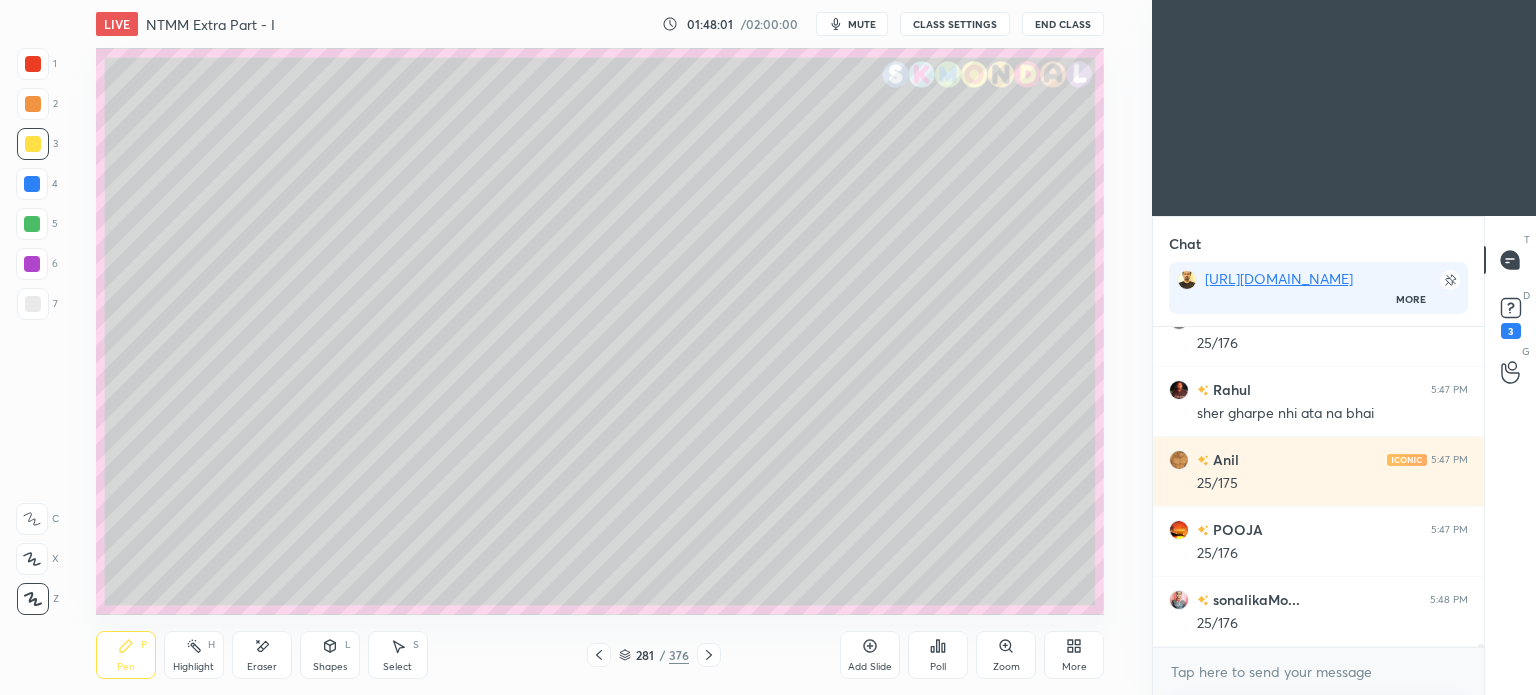 click on "Shapes L" at bounding box center (330, 655) 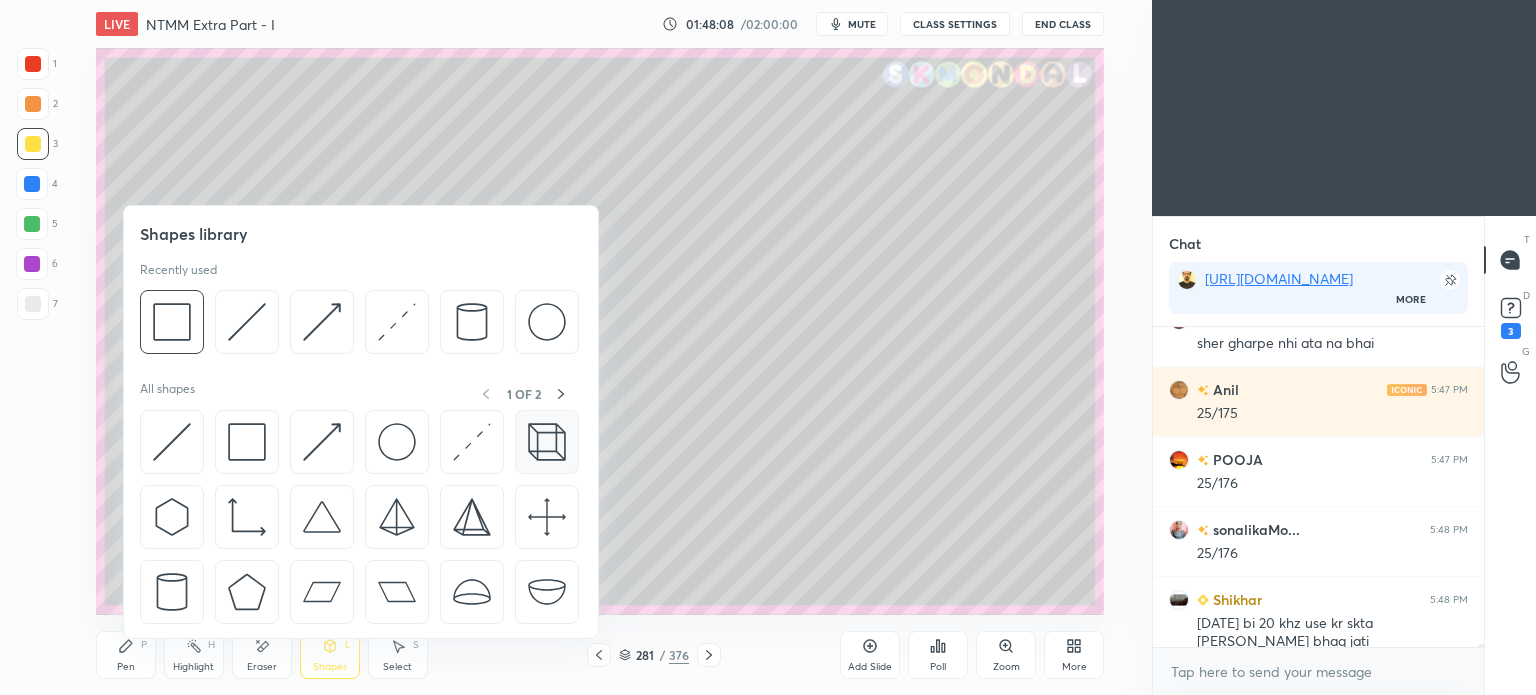 scroll, scrollTop: 32158, scrollLeft: 0, axis: vertical 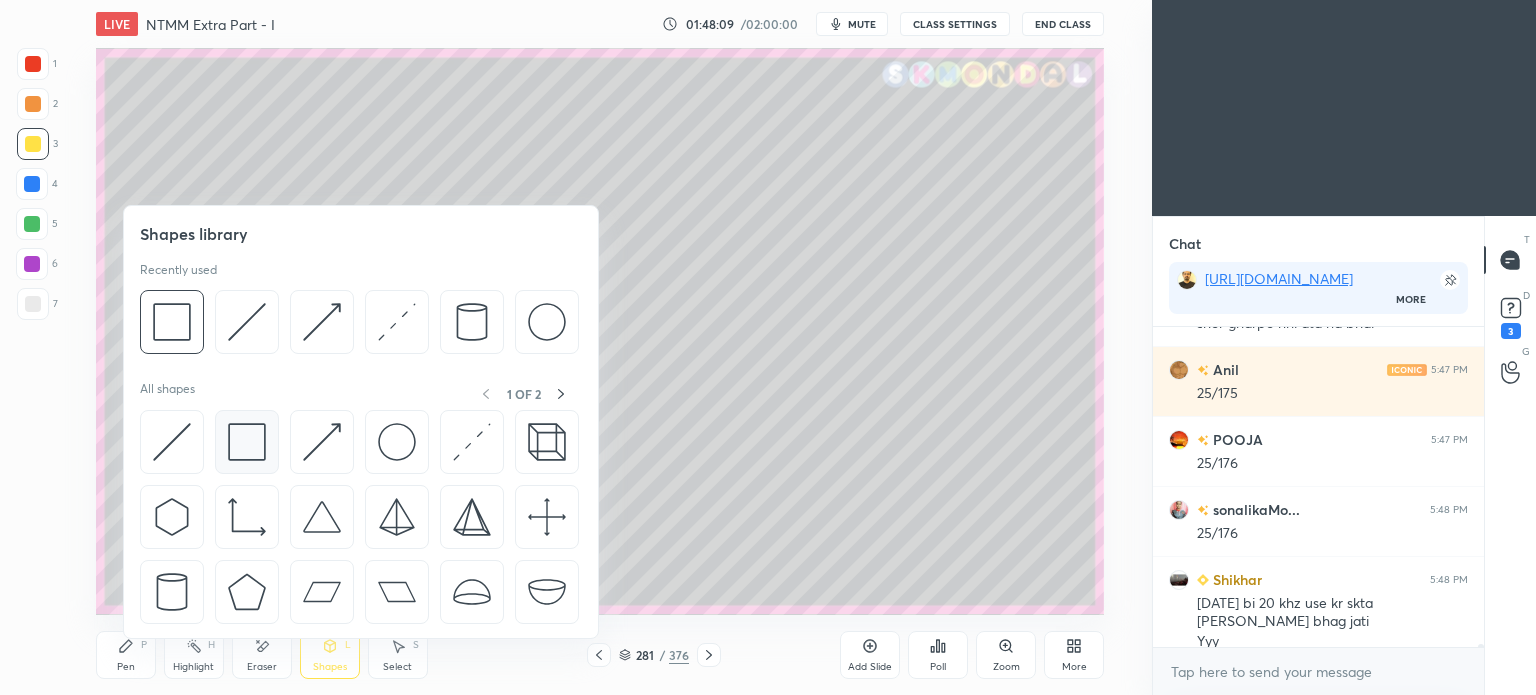 click at bounding box center (247, 442) 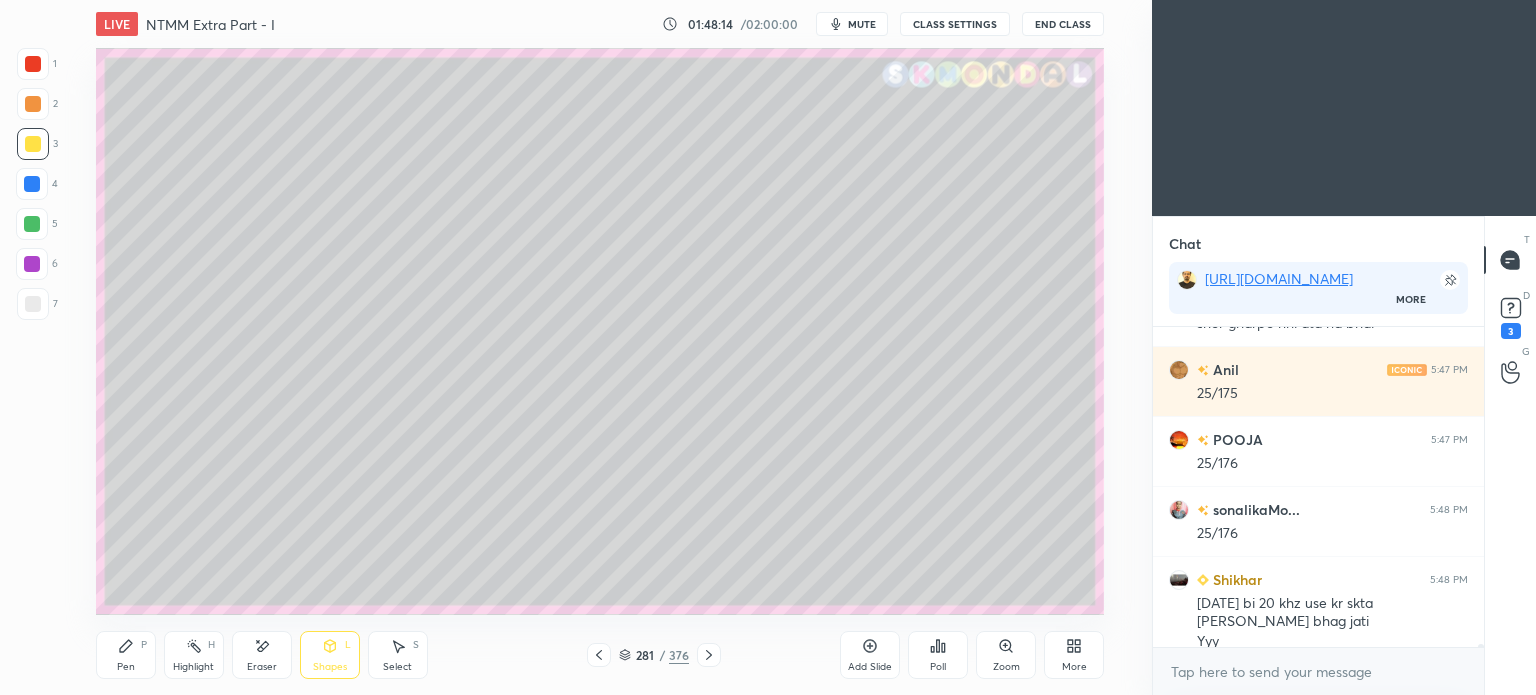 drag, startPoint x: 385, startPoint y: 653, endPoint x: 398, endPoint y: 616, distance: 39.217342 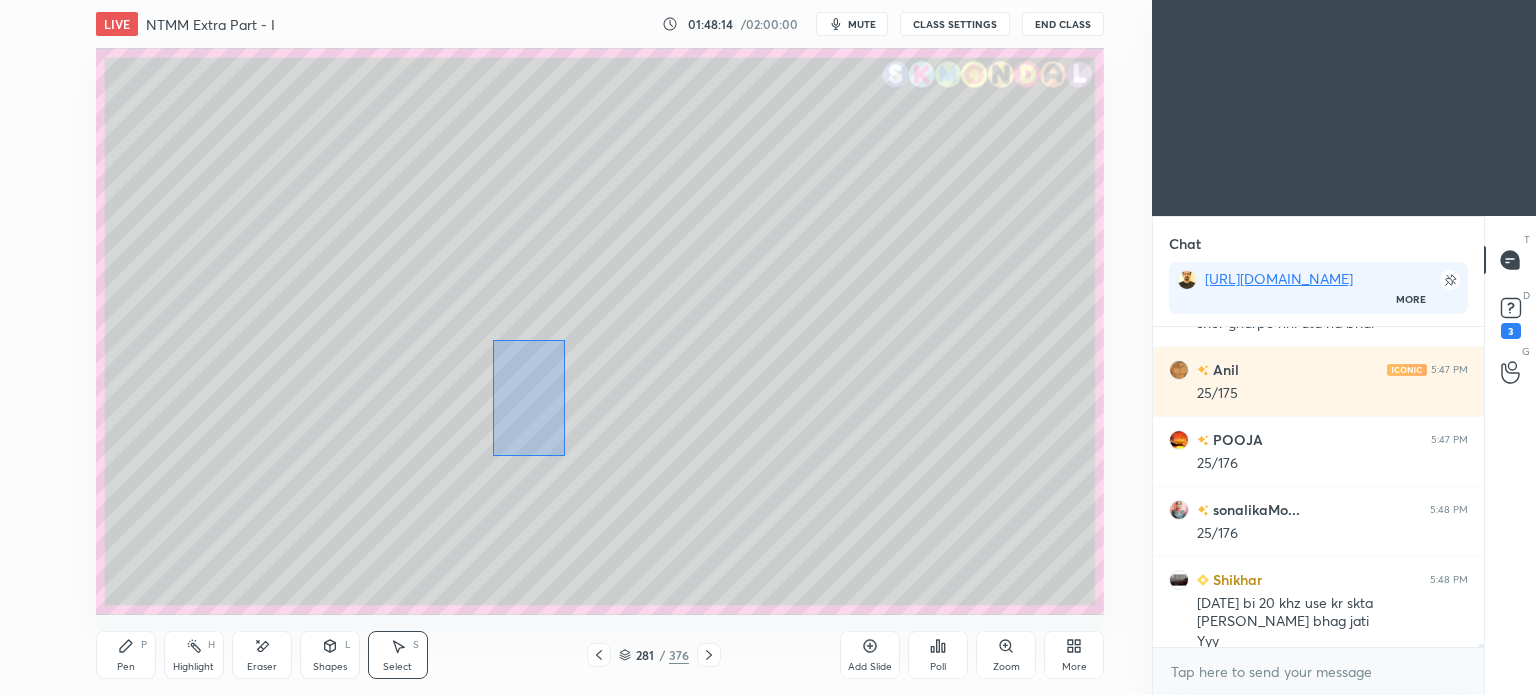 drag, startPoint x: 505, startPoint y: 367, endPoint x: 565, endPoint y: 456, distance: 107.33592 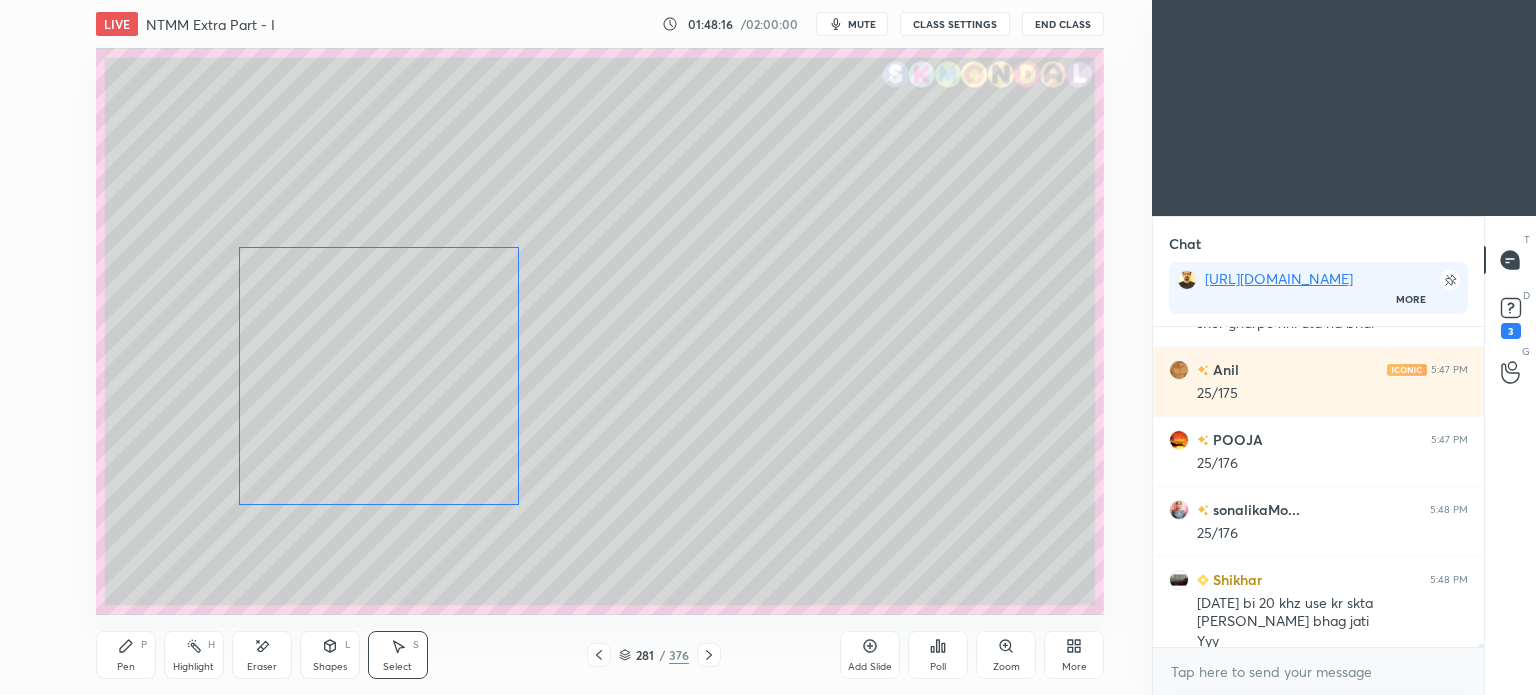 drag, startPoint x: 492, startPoint y: 296, endPoint x: 410, endPoint y: 407, distance: 138.00362 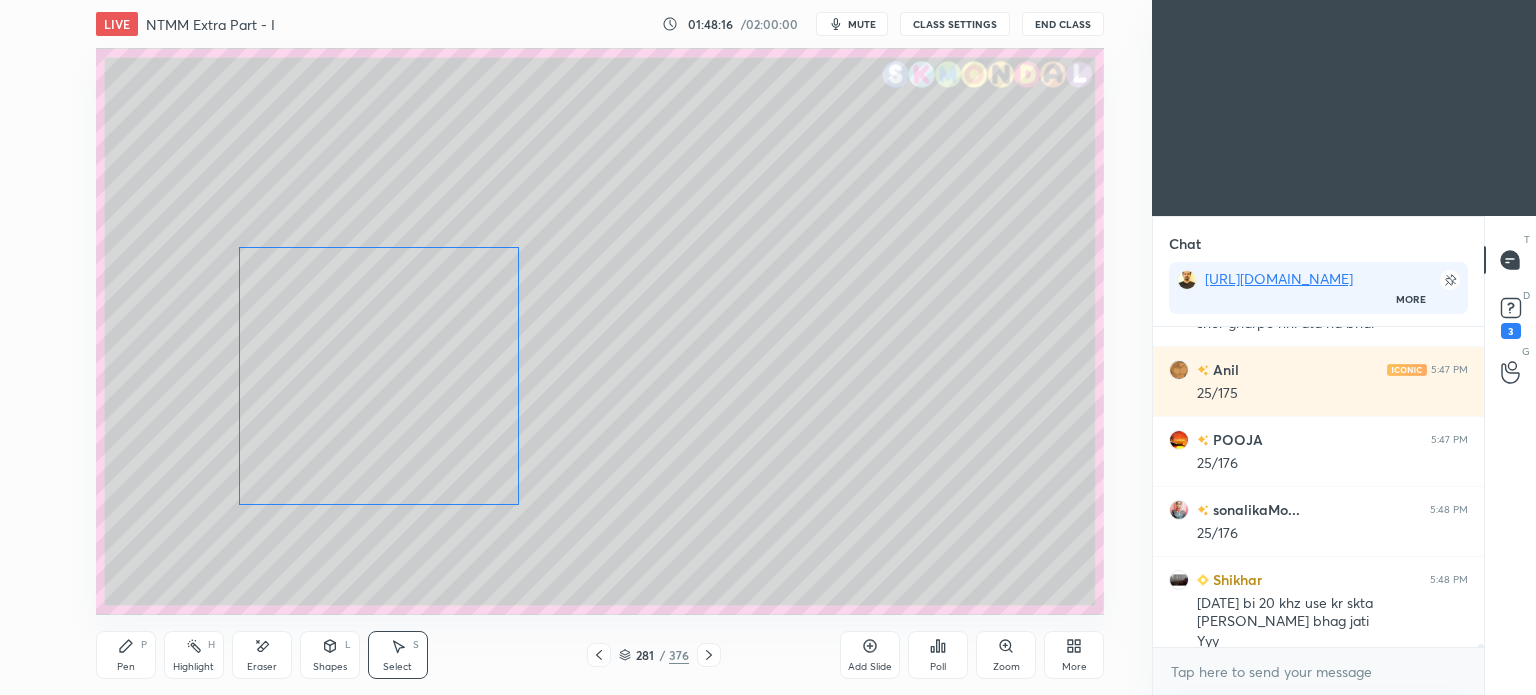 click on "0 ° Undo Copy Duplicate Duplicate to new slide Delete" at bounding box center (600, 331) 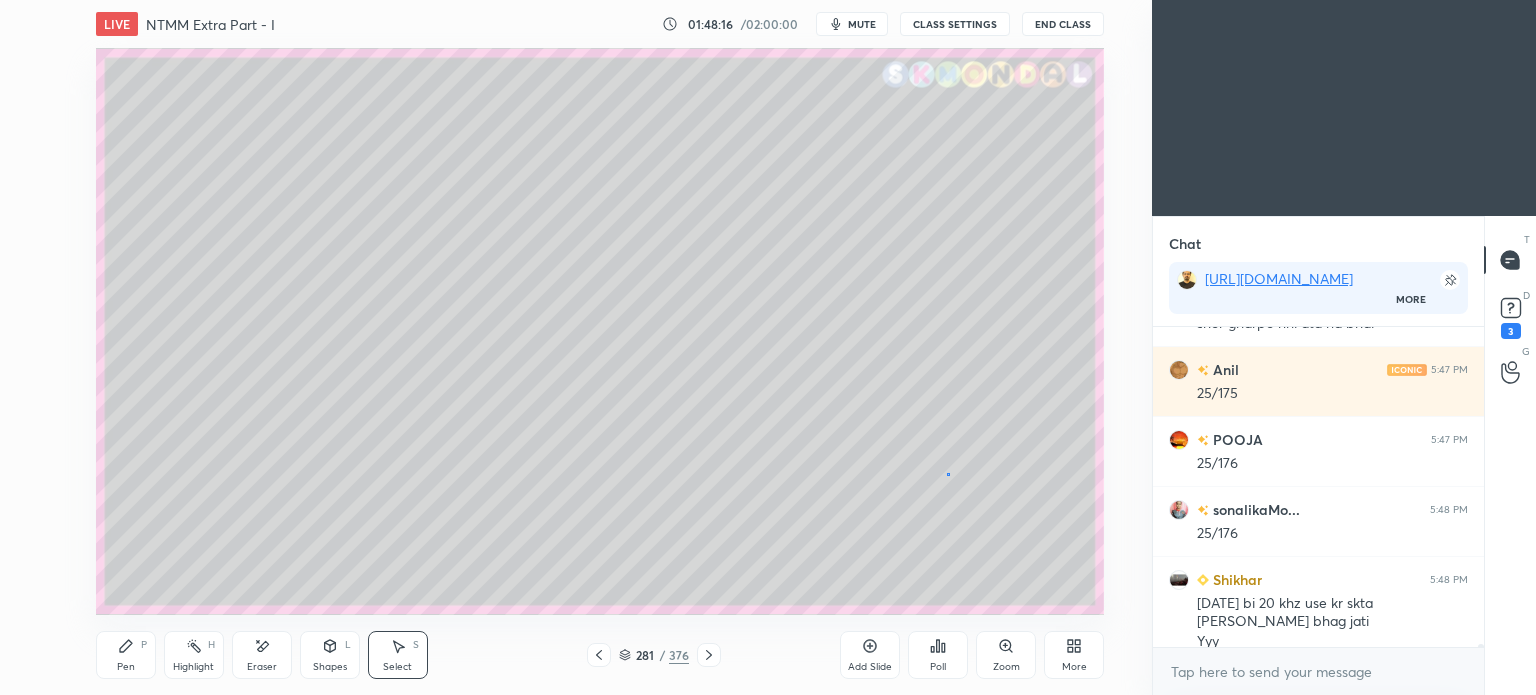 click on "0 ° Undo Copy Duplicate Duplicate to new slide Delete" at bounding box center [600, 331] 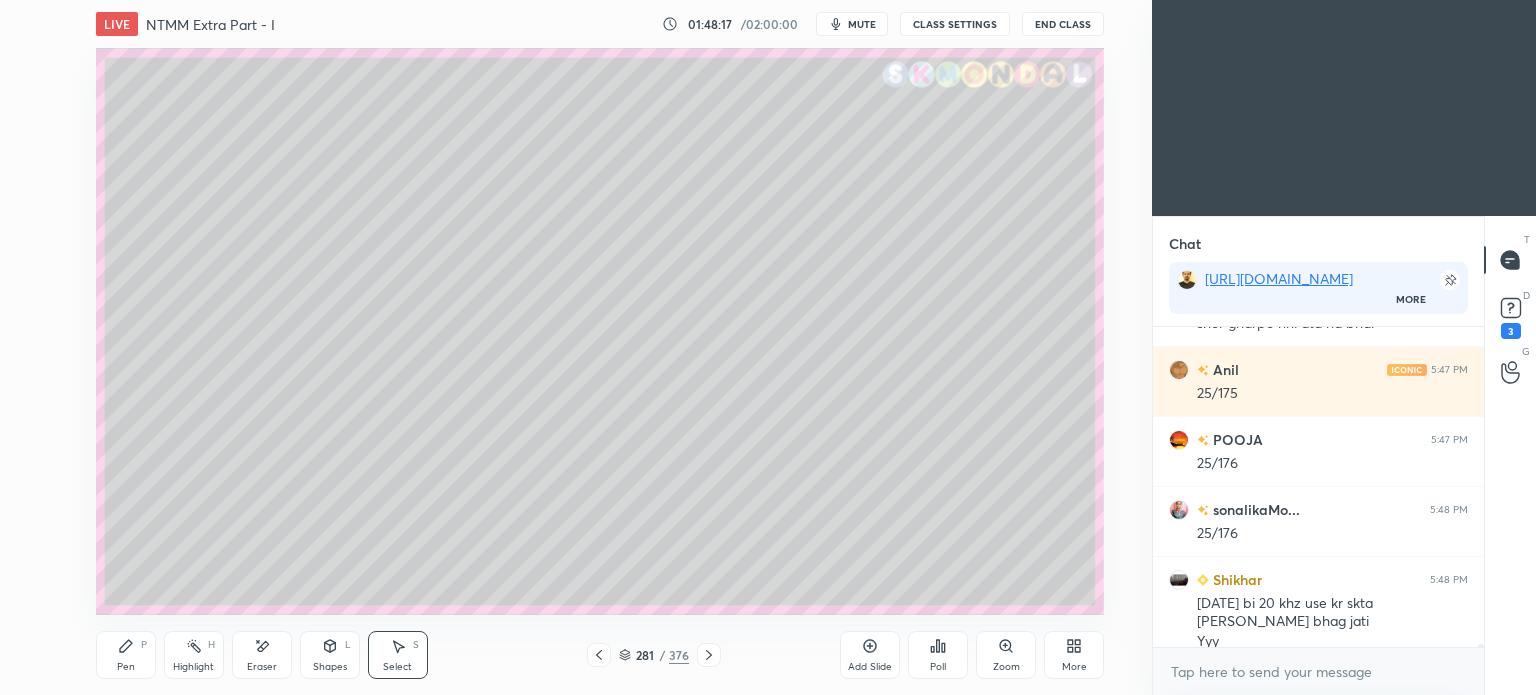 click on "Pen" at bounding box center (126, 667) 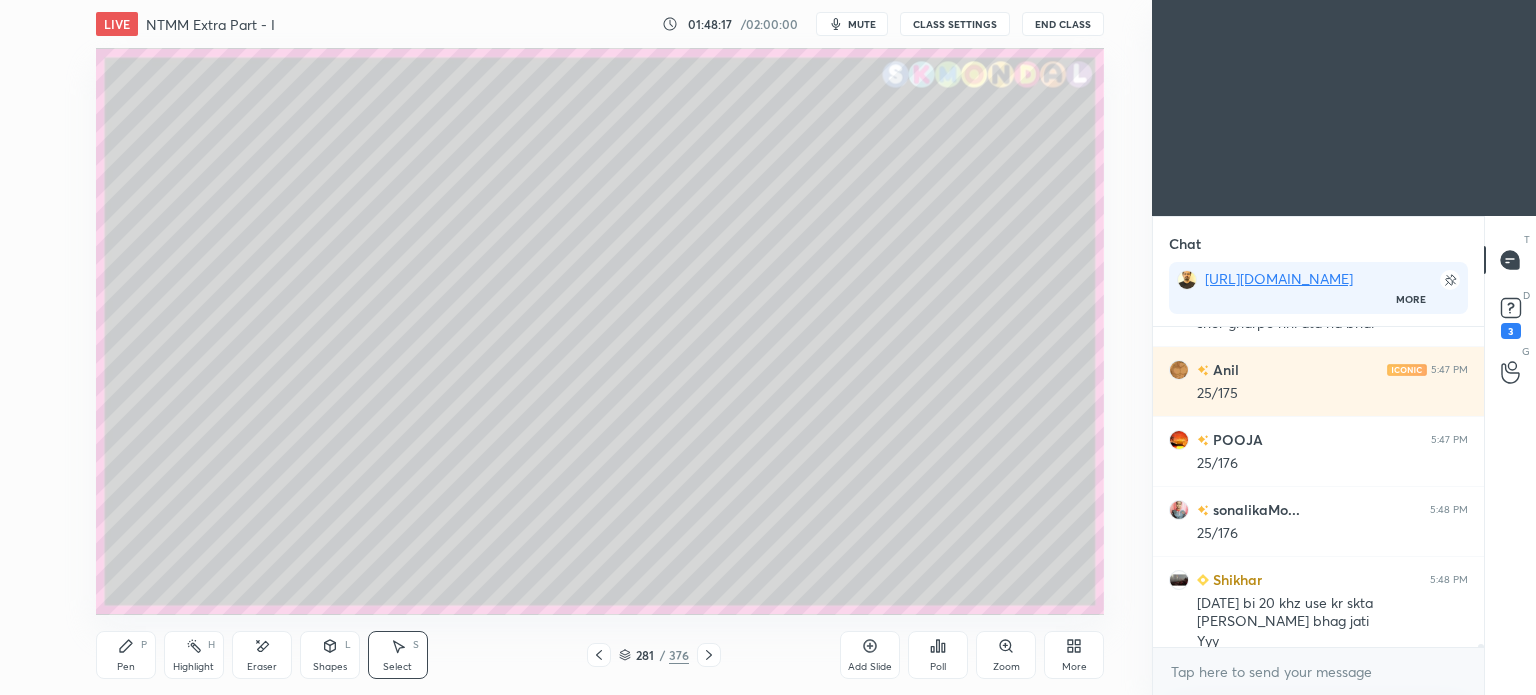 click on "Pen P" at bounding box center (126, 655) 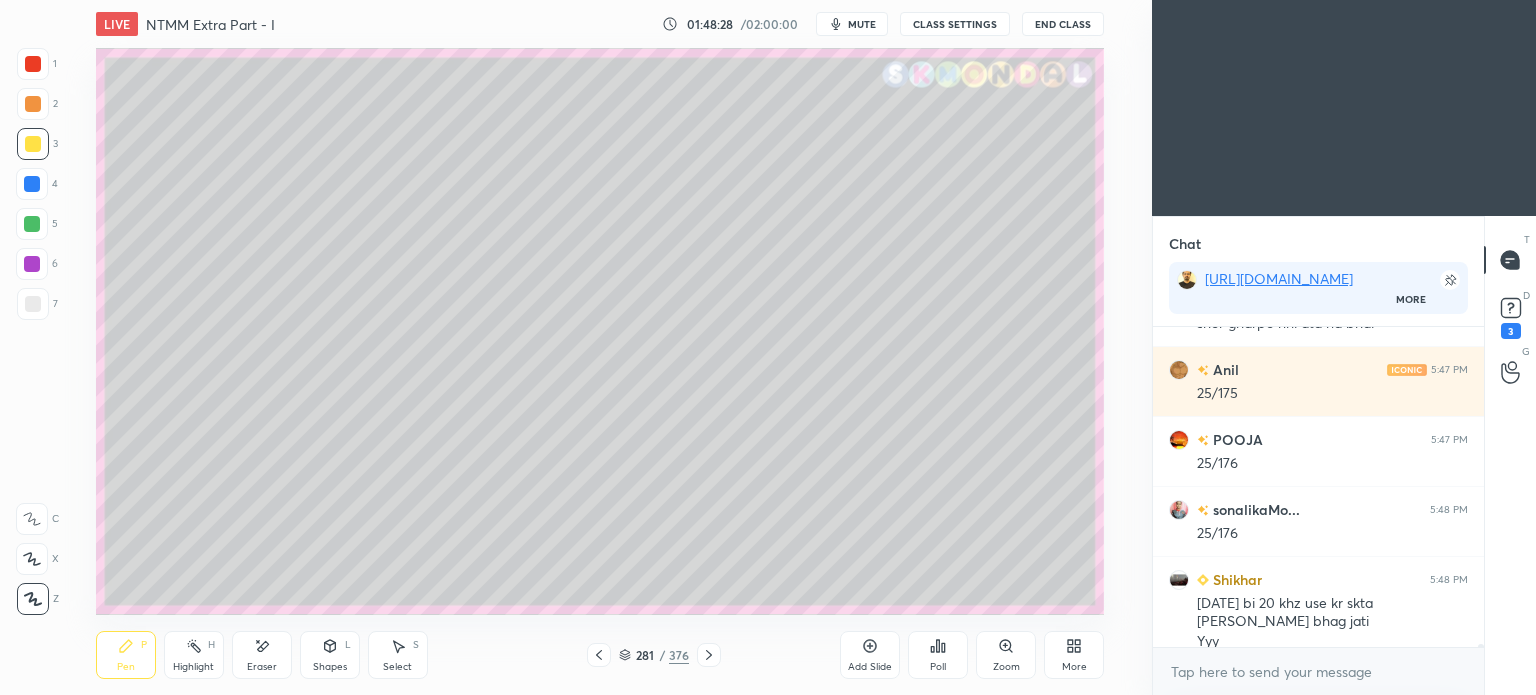 click at bounding box center (32, 184) 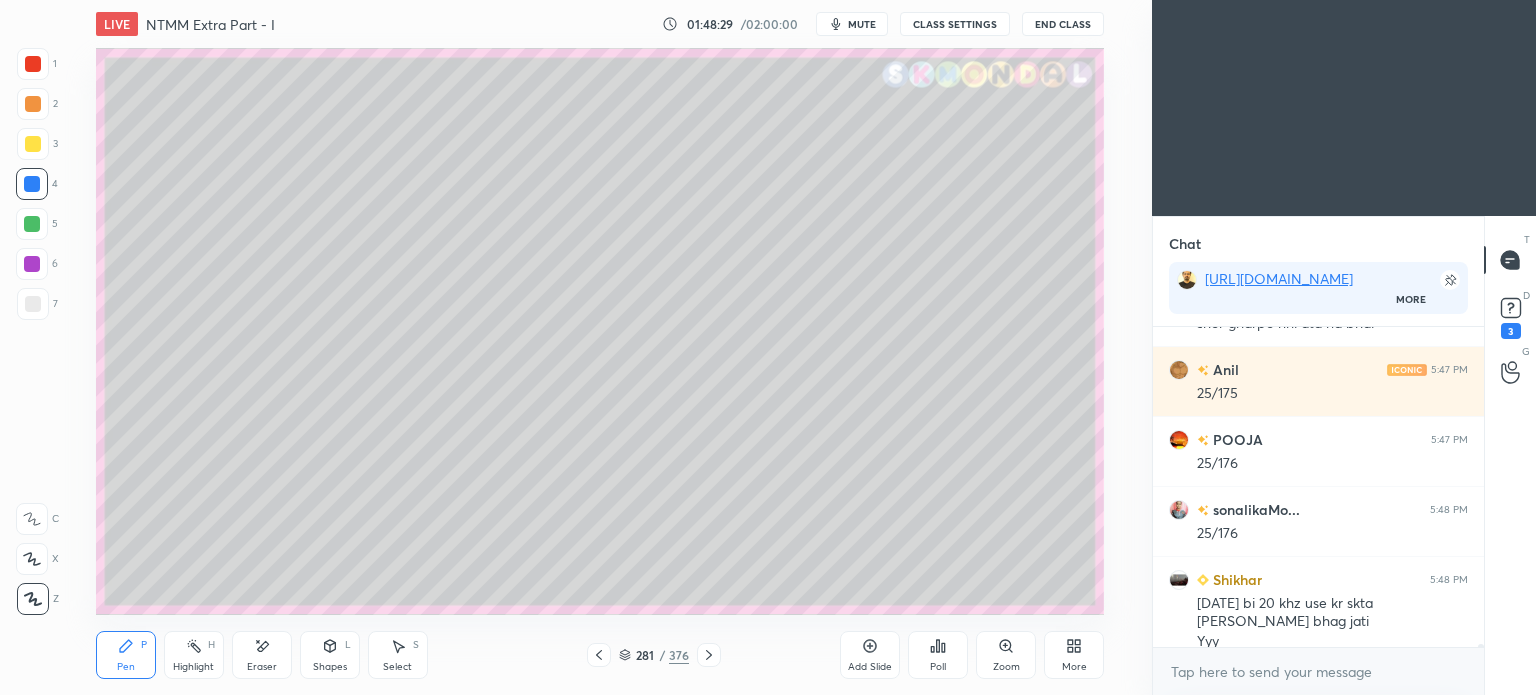 click on "Shapes L" at bounding box center [330, 655] 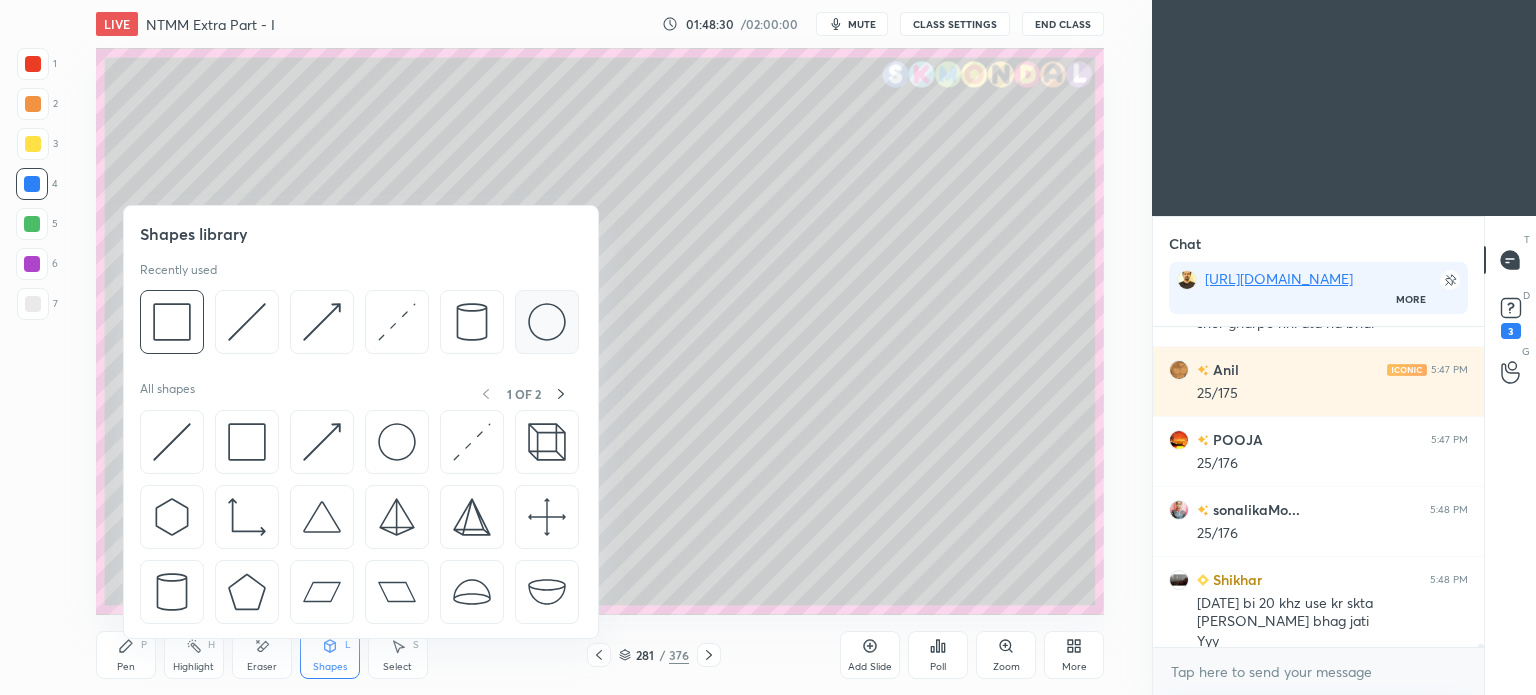 click at bounding box center (547, 322) 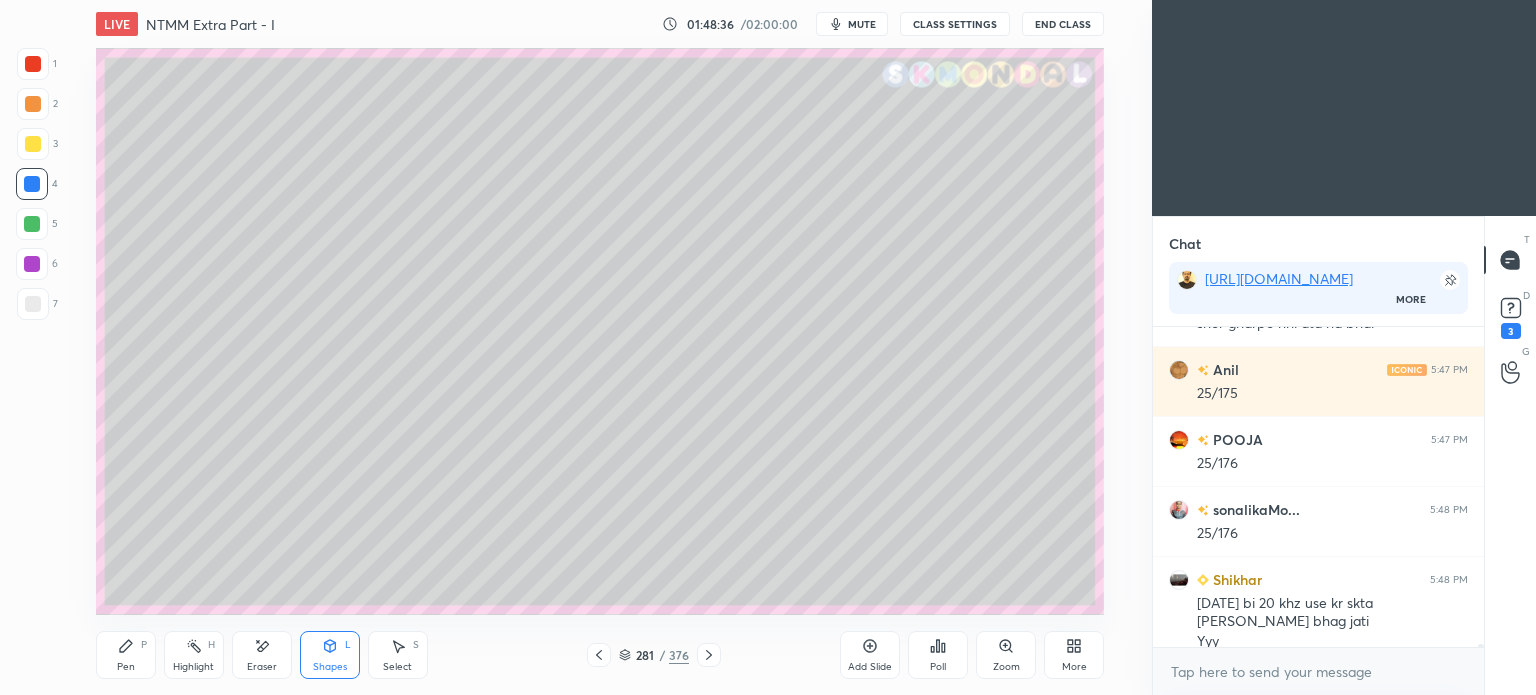 click on "Eraser" at bounding box center (262, 667) 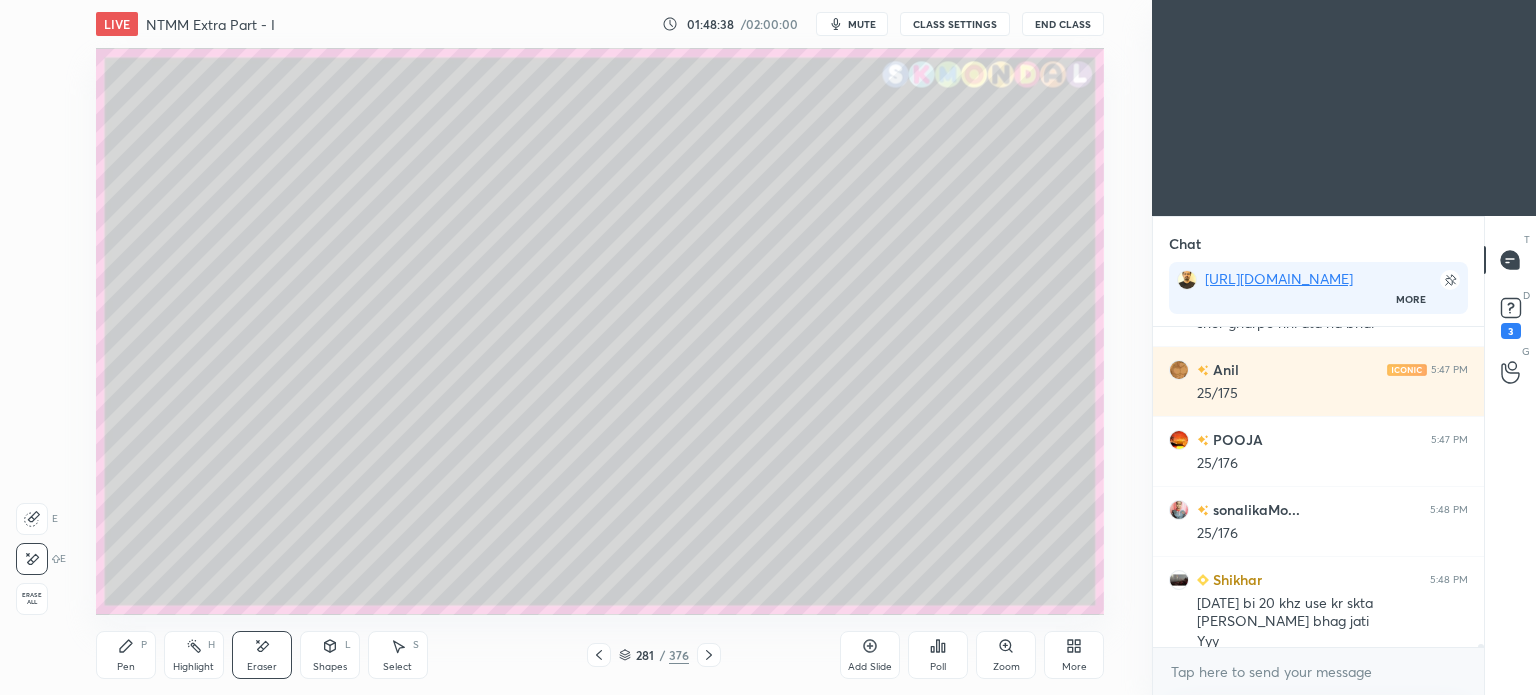 click on "Shapes" at bounding box center [330, 667] 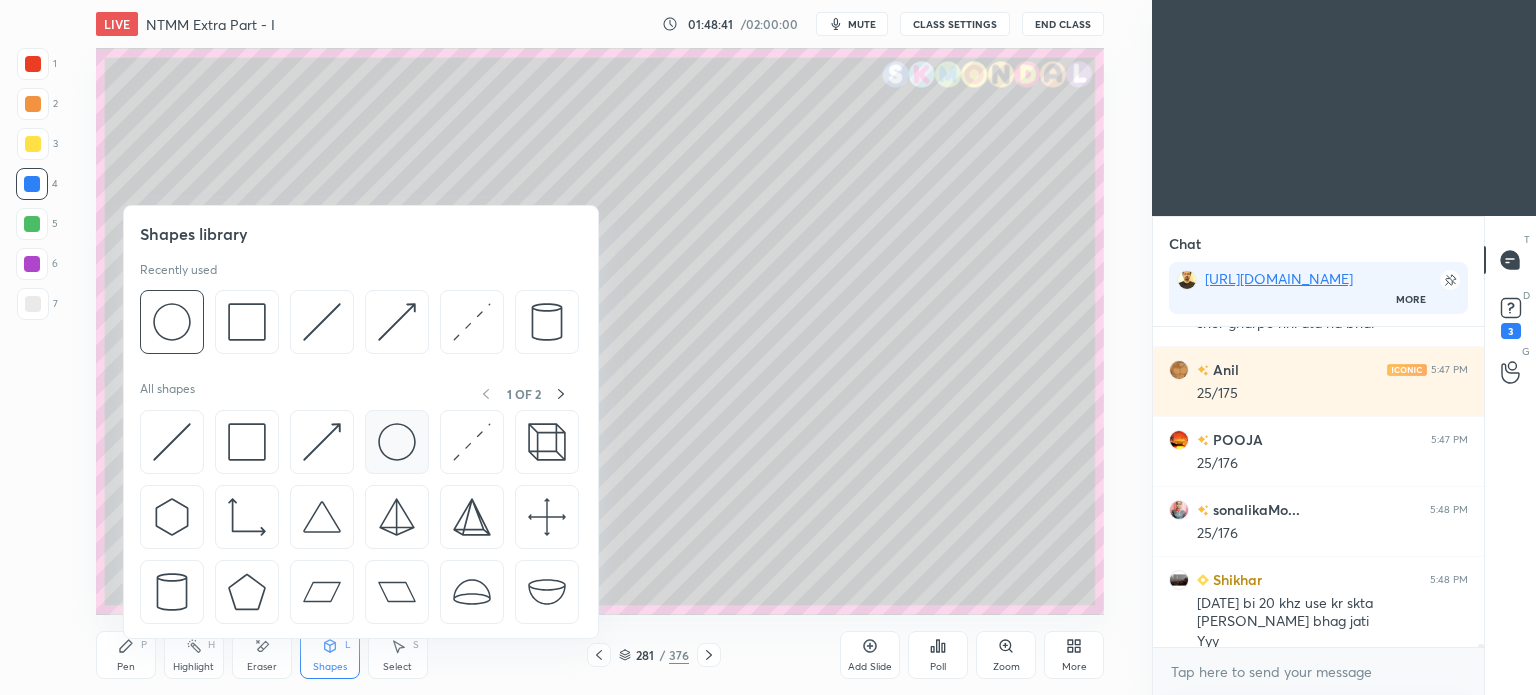 click at bounding box center (397, 442) 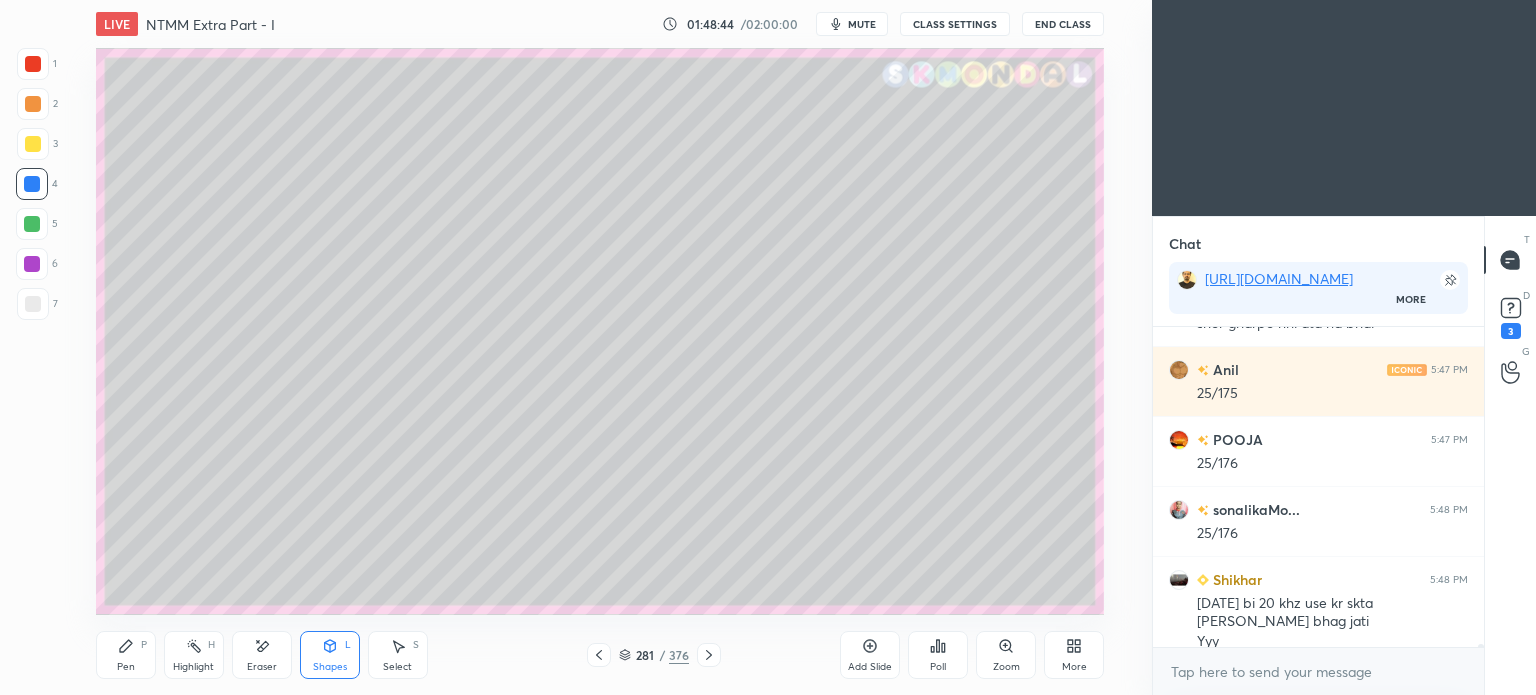 click at bounding box center [33, 304] 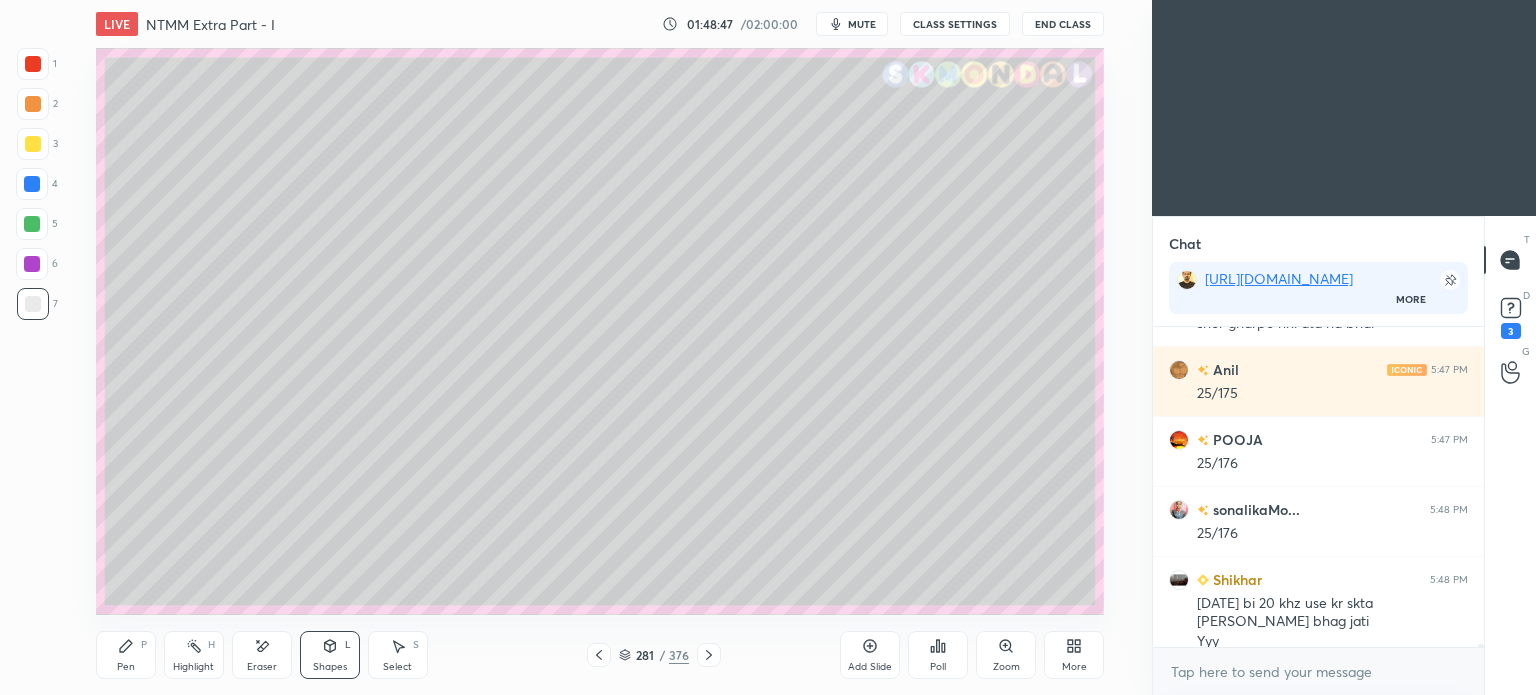 click on "Select S" at bounding box center (398, 655) 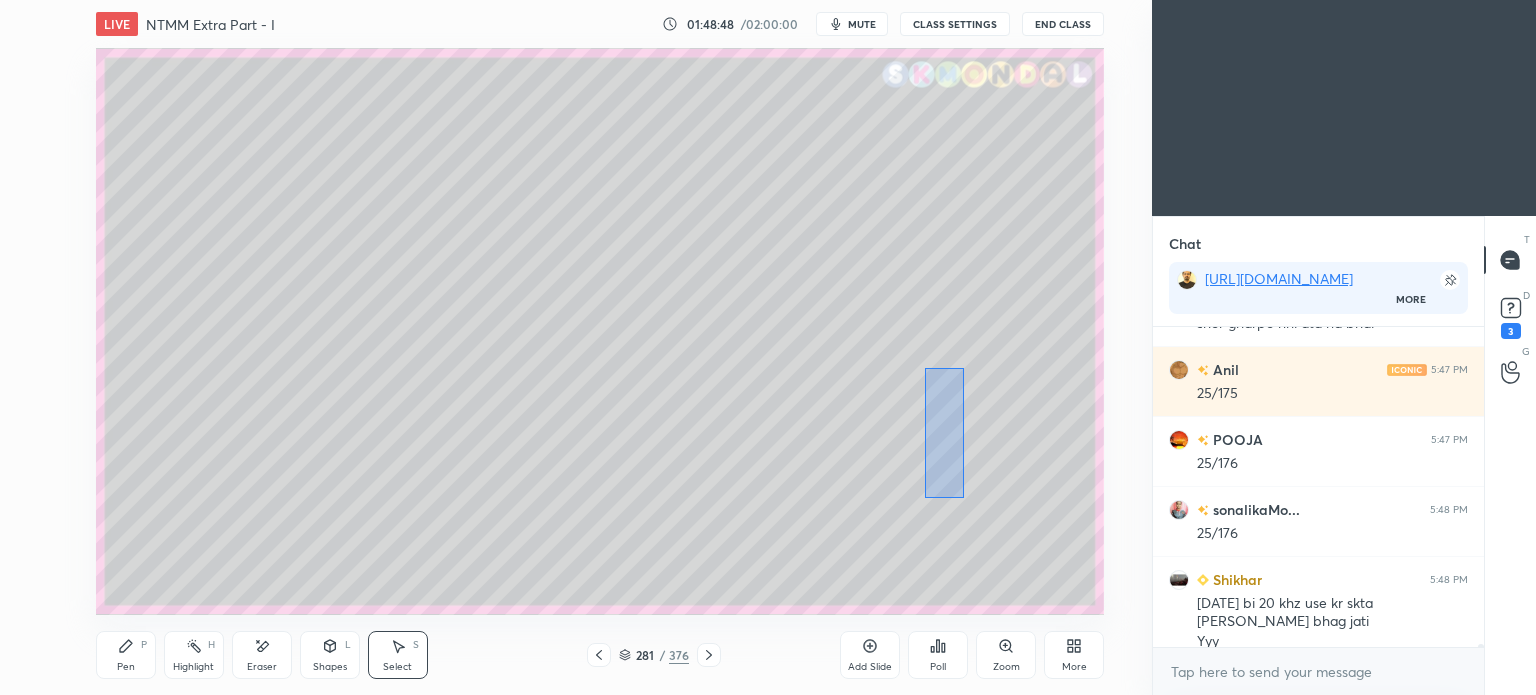drag, startPoint x: 932, startPoint y: 392, endPoint x: 964, endPoint y: 498, distance: 110.724884 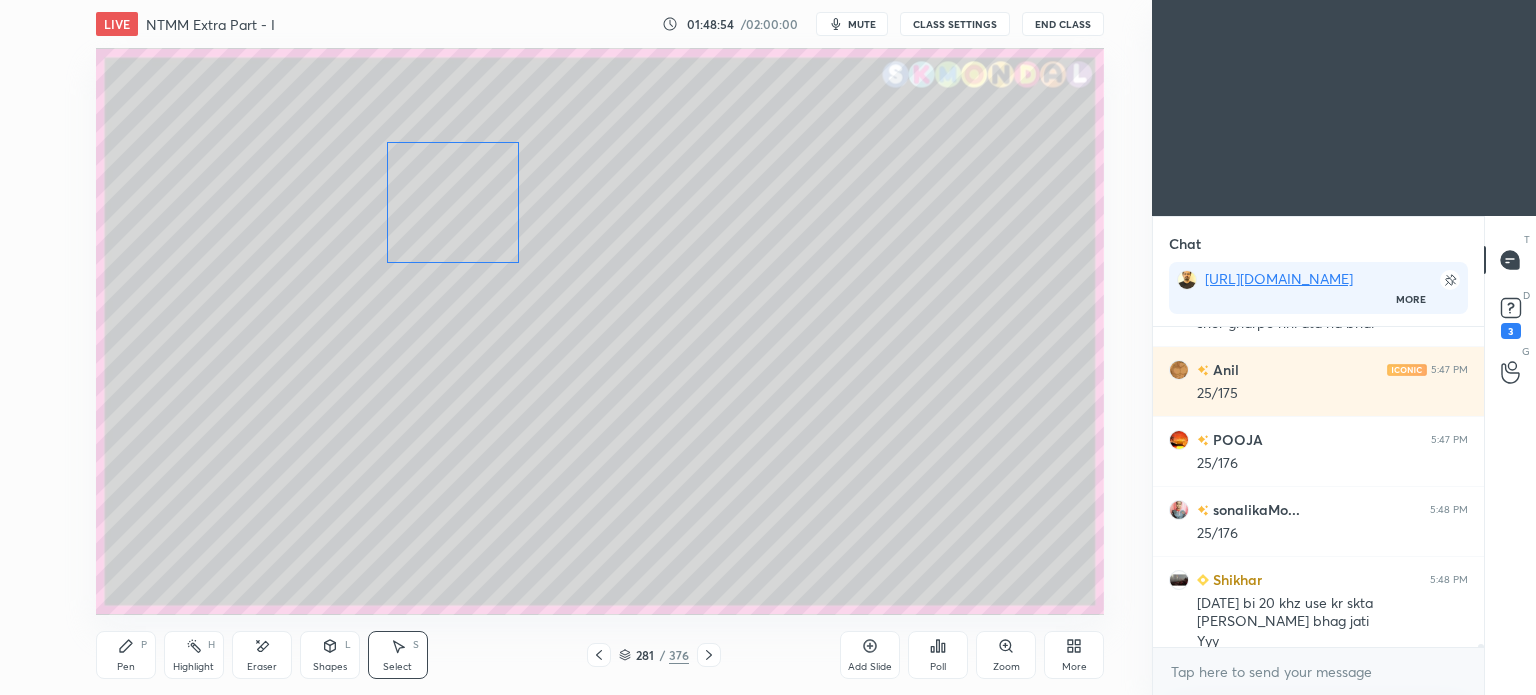 drag, startPoint x: 884, startPoint y: 390, endPoint x: 444, endPoint y: 226, distance: 469.57 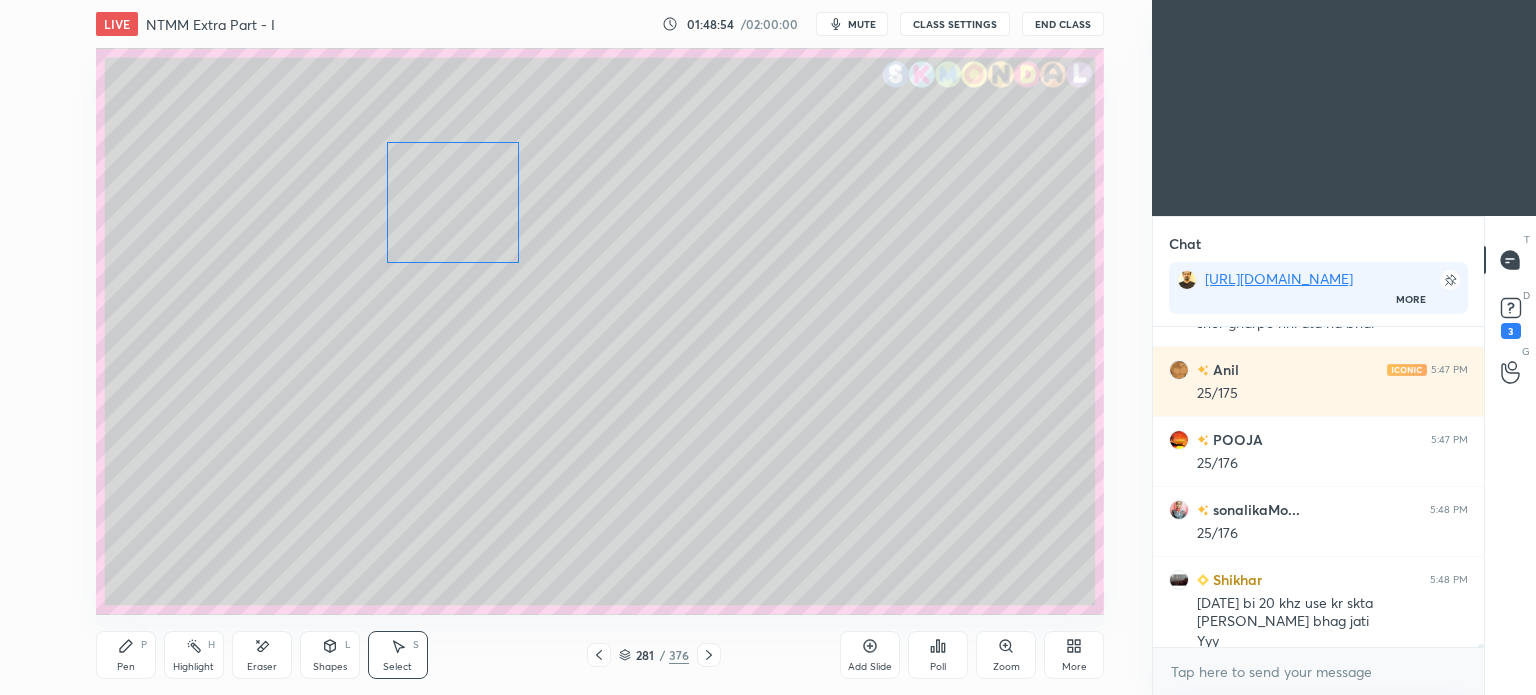 click on "0 ° Undo Copy Duplicate Duplicate to new slide Delete" at bounding box center (600, 331) 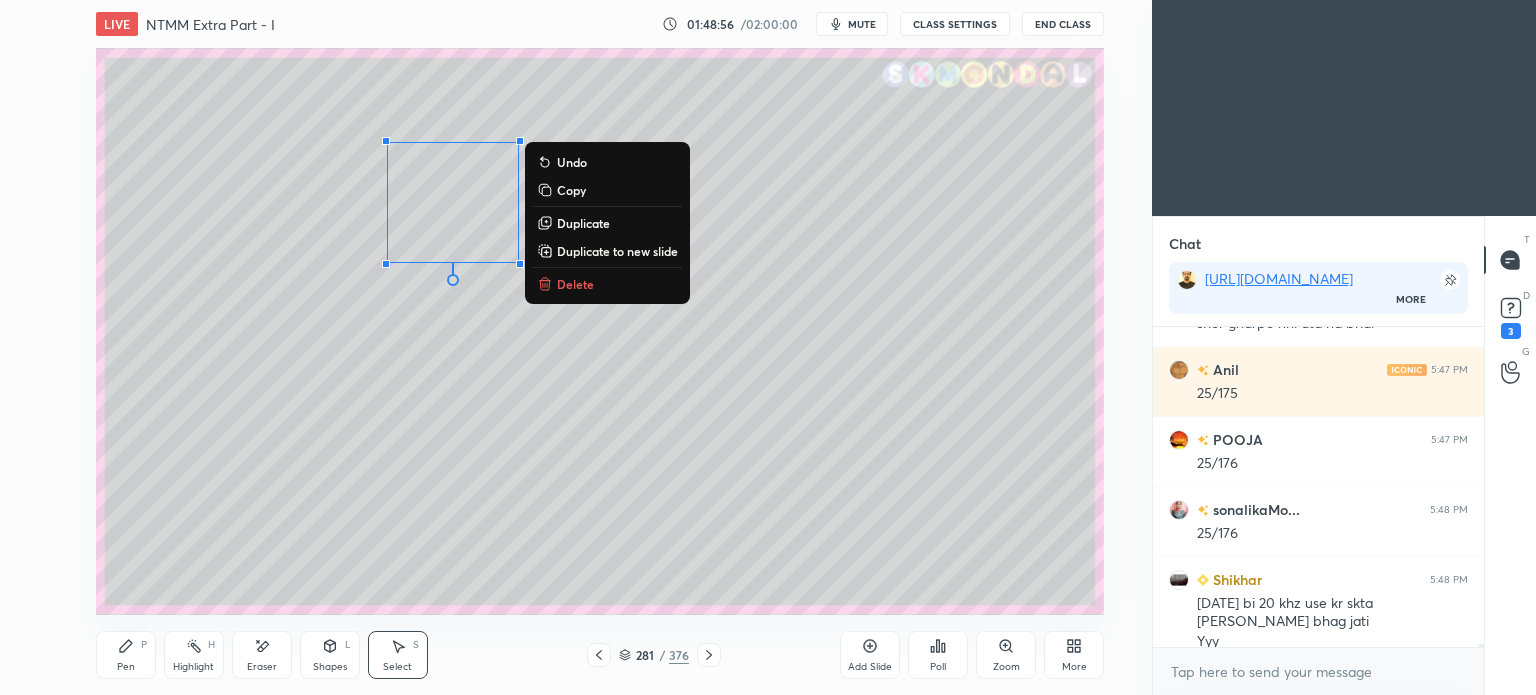 click on "0 ° Undo Copy Duplicate Duplicate to new slide Delete" at bounding box center [600, 331] 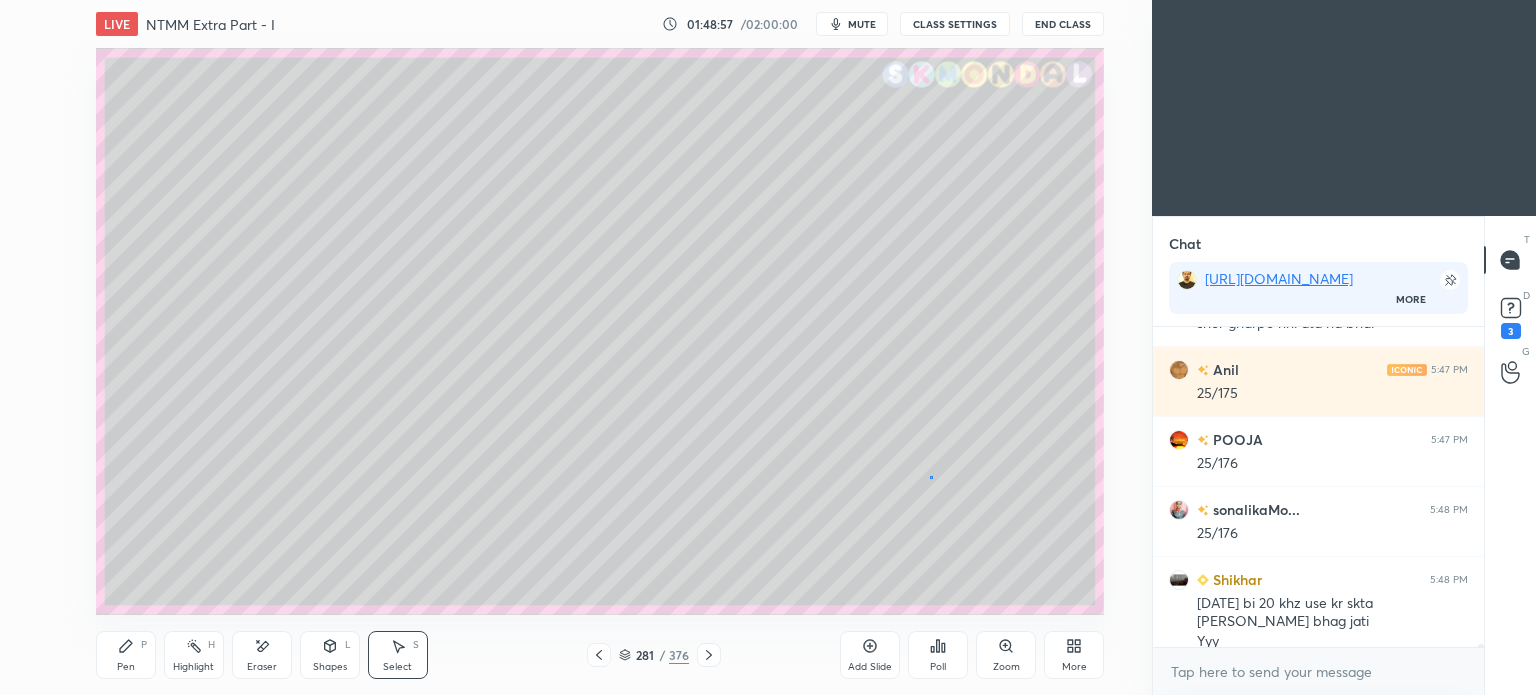click on "0 ° Undo Copy Duplicate Duplicate to new slide Delete" at bounding box center [600, 331] 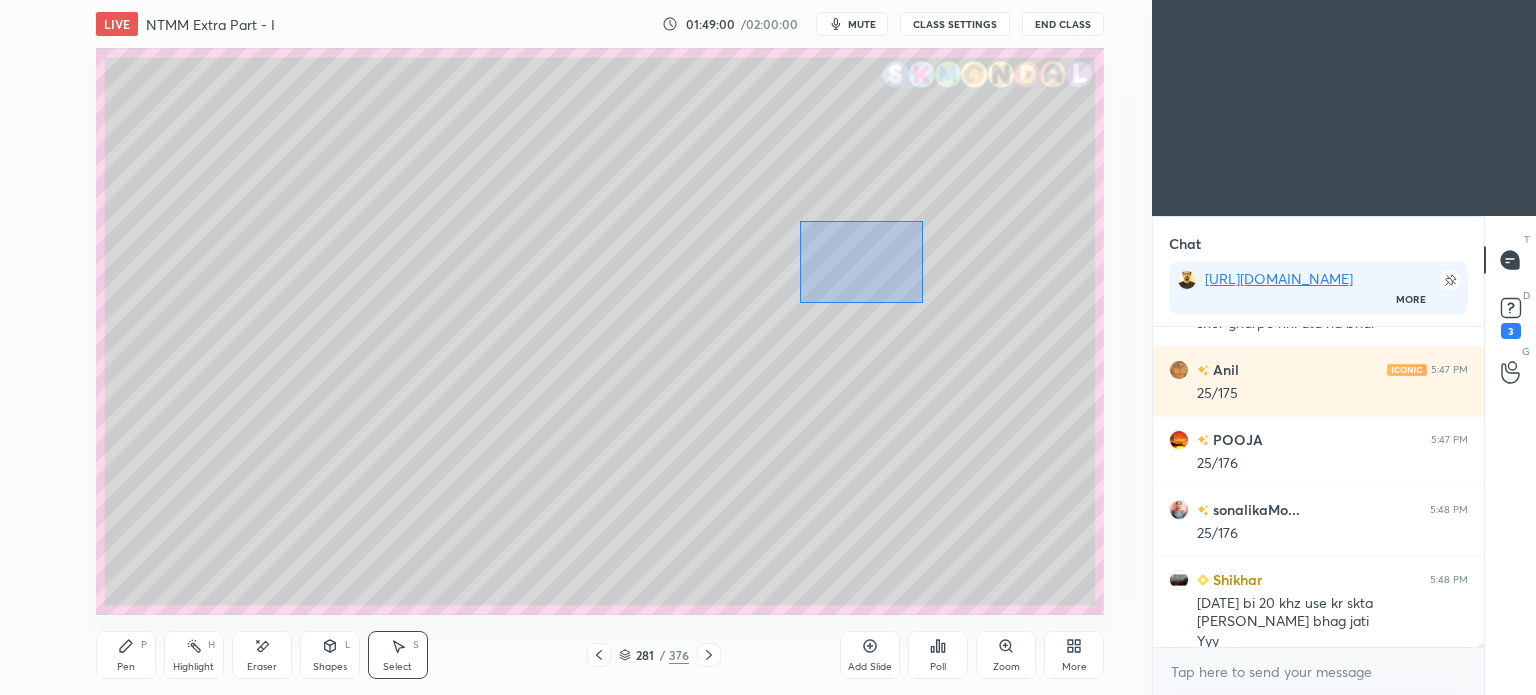 drag, startPoint x: 800, startPoint y: 220, endPoint x: 923, endPoint y: 303, distance: 148.38463 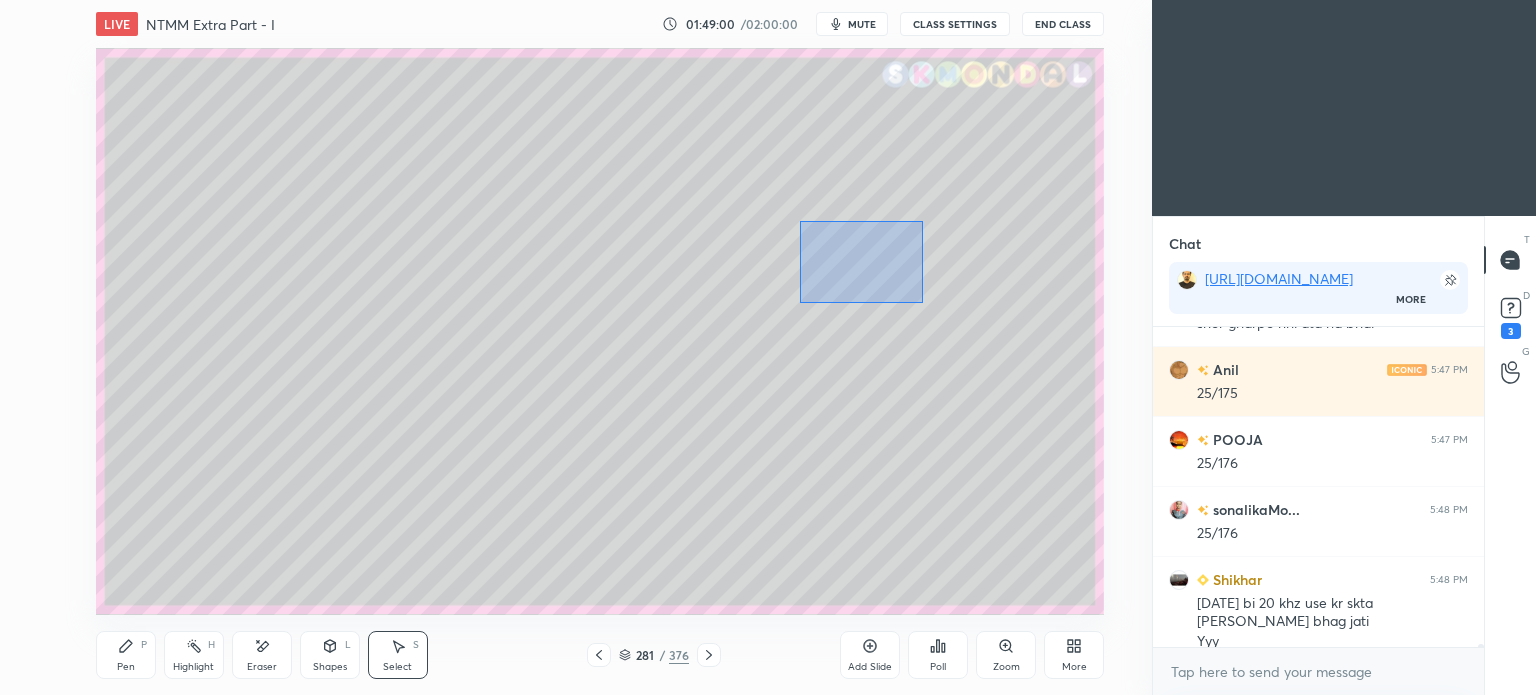 click on "0 ° Undo Copy Duplicate Duplicate to new slide Delete" at bounding box center (600, 331) 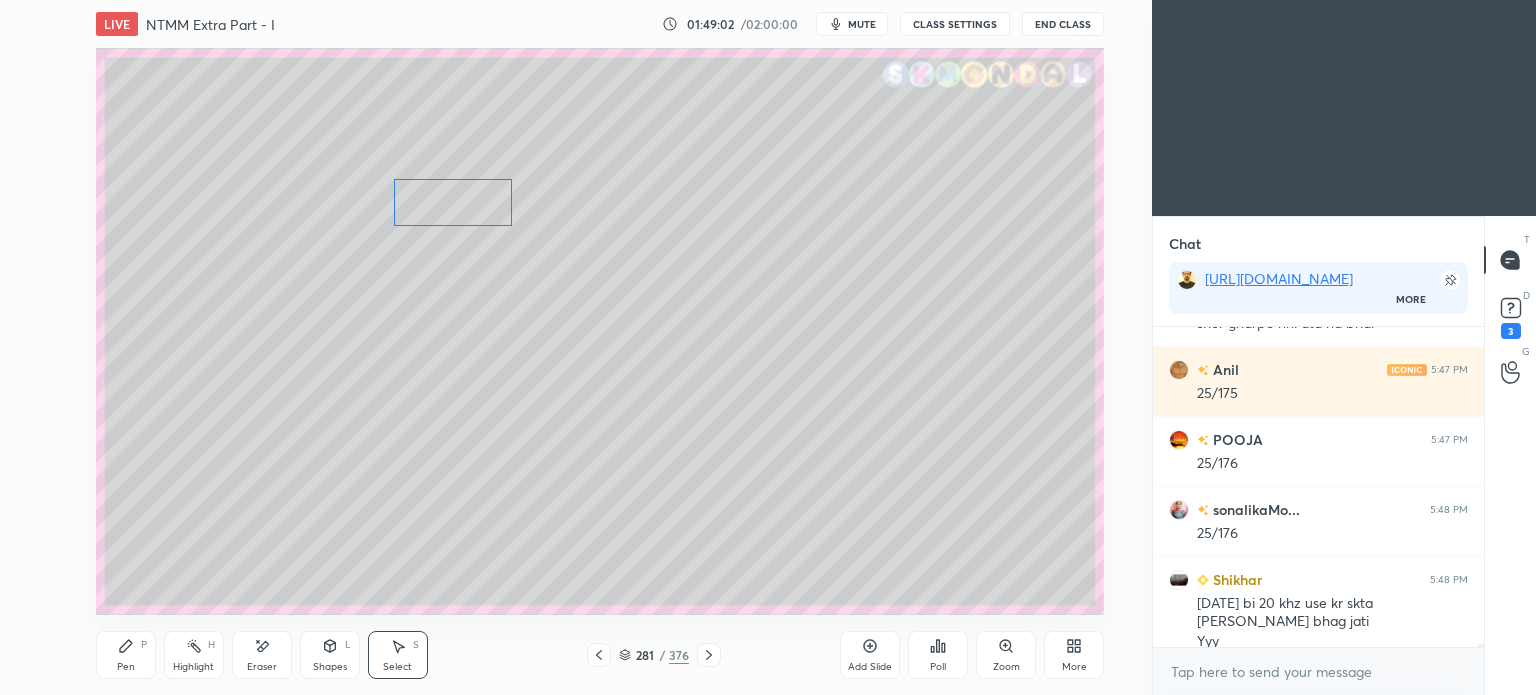 scroll, scrollTop: 32228, scrollLeft: 0, axis: vertical 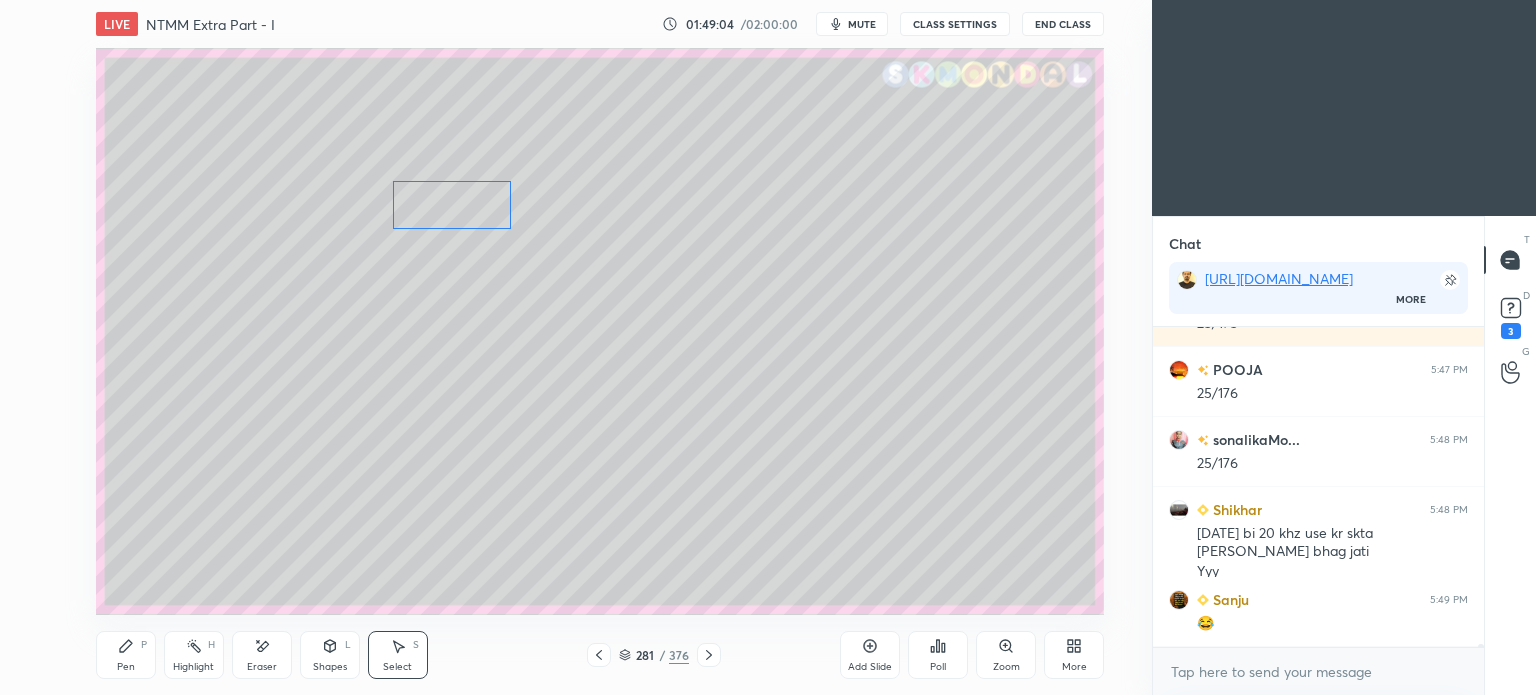 drag, startPoint x: 891, startPoint y: 244, endPoint x: 464, endPoint y: 217, distance: 427.85278 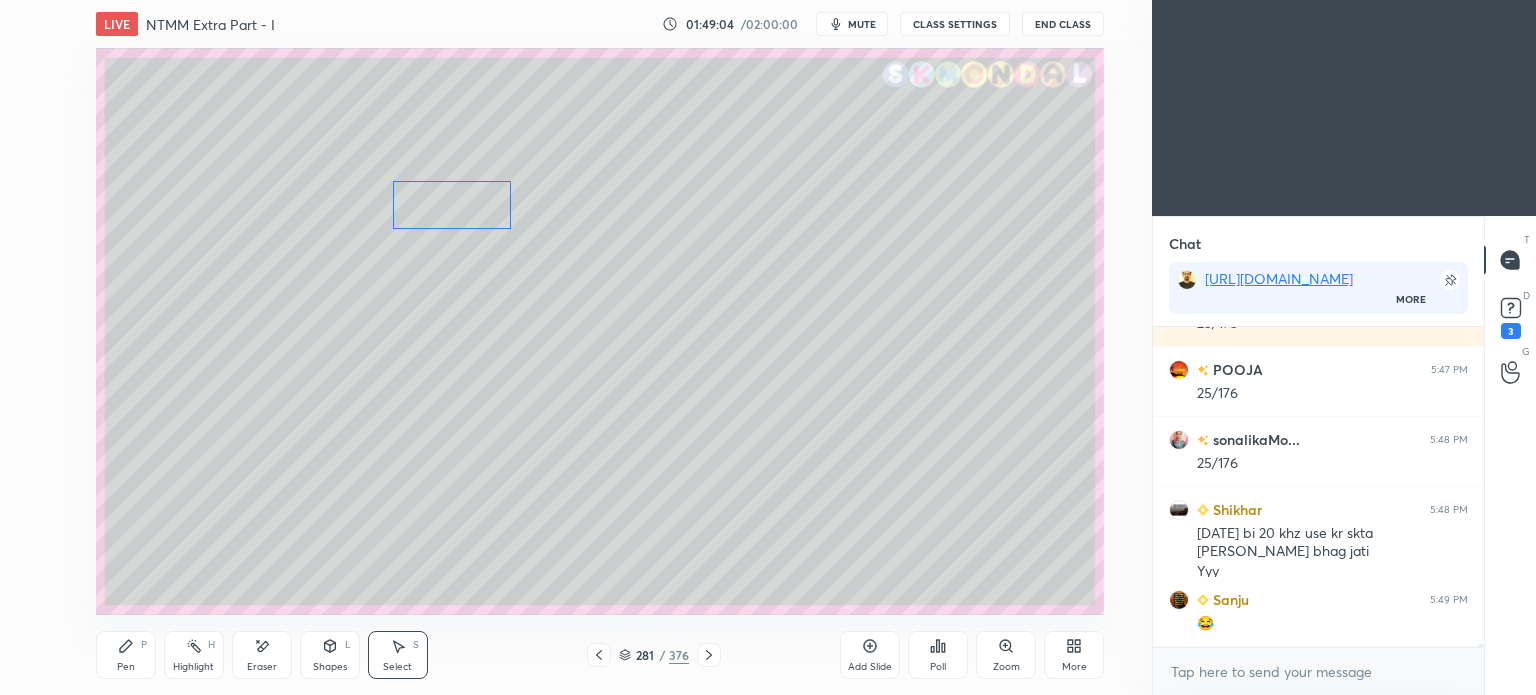 click on "0 ° Undo Copy Duplicate Duplicate to new slide Delete" at bounding box center (600, 331) 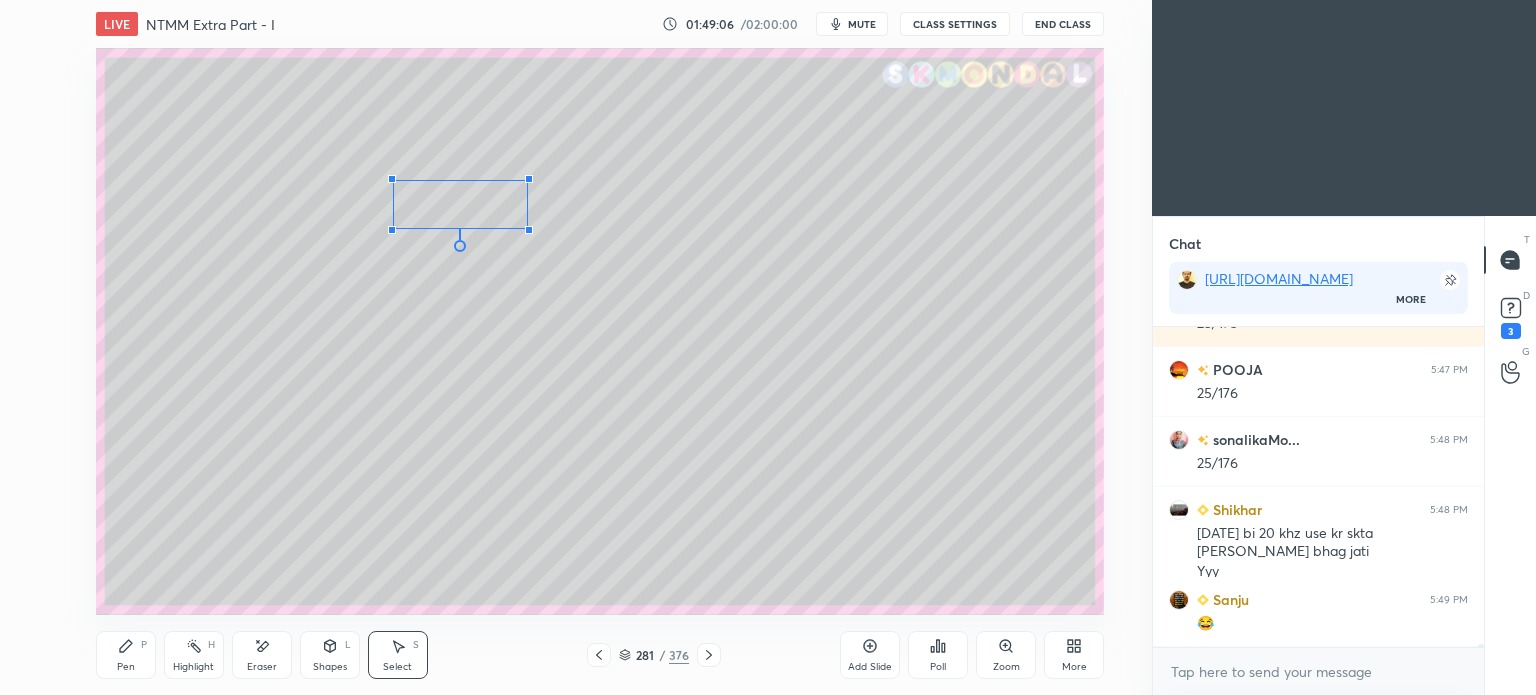 drag, startPoint x: 515, startPoint y: 183, endPoint x: 497, endPoint y: 187, distance: 18.439089 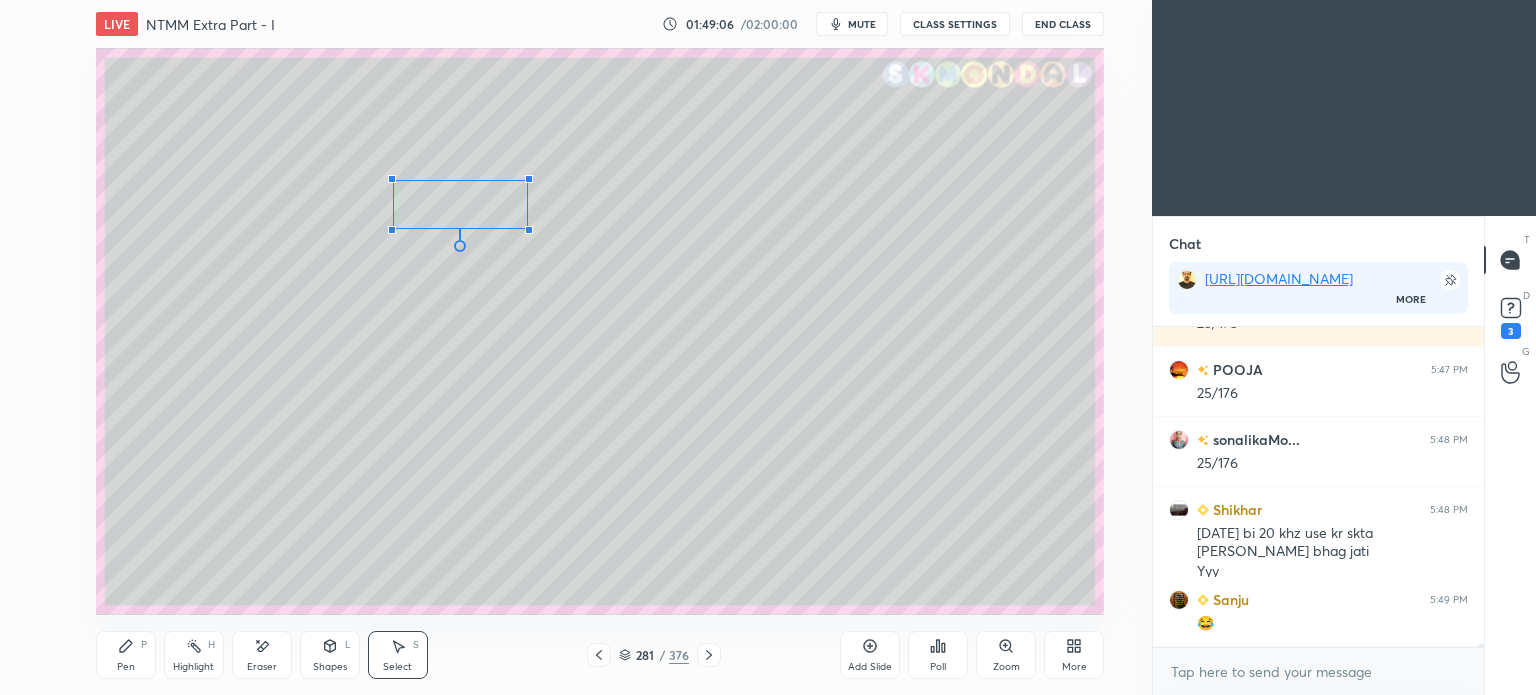 click at bounding box center [529, 179] 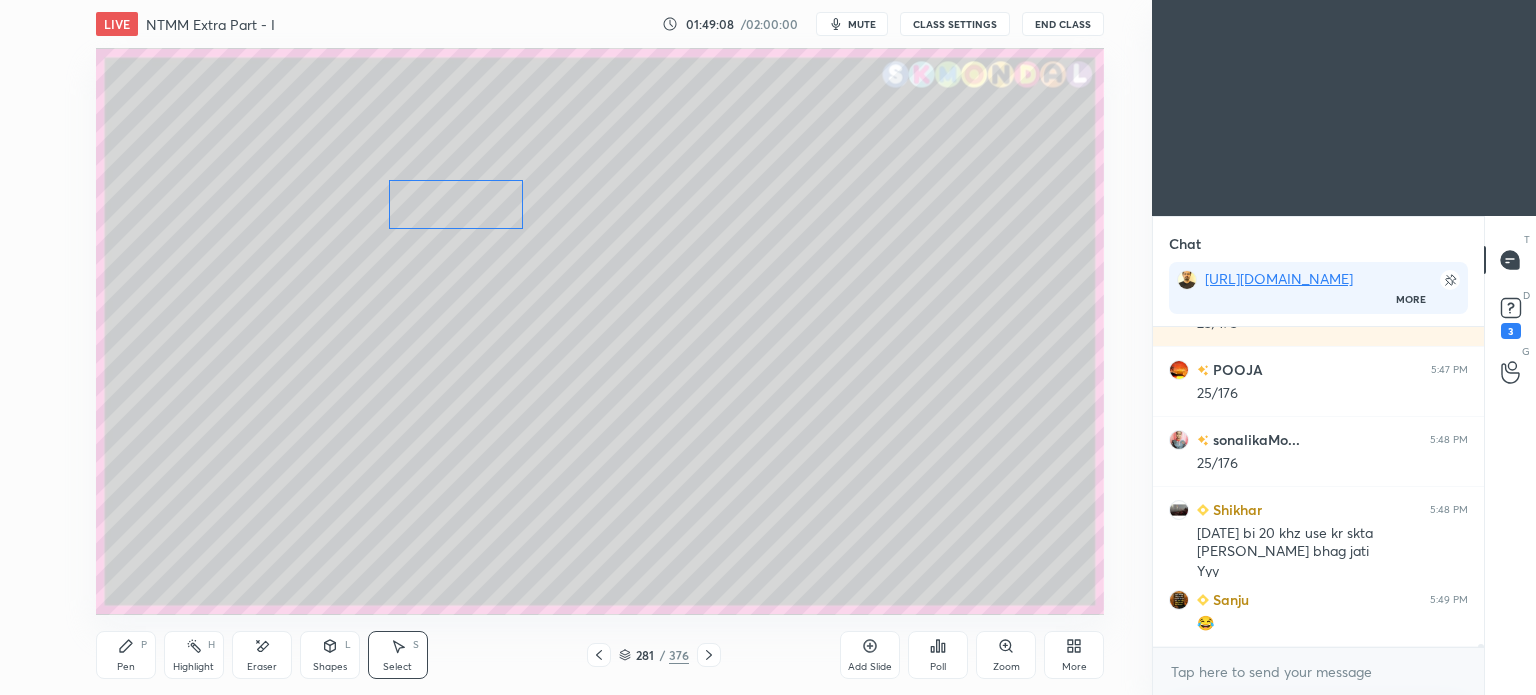 click on "0 ° Undo Copy Duplicate Duplicate to new slide Delete" at bounding box center (600, 331) 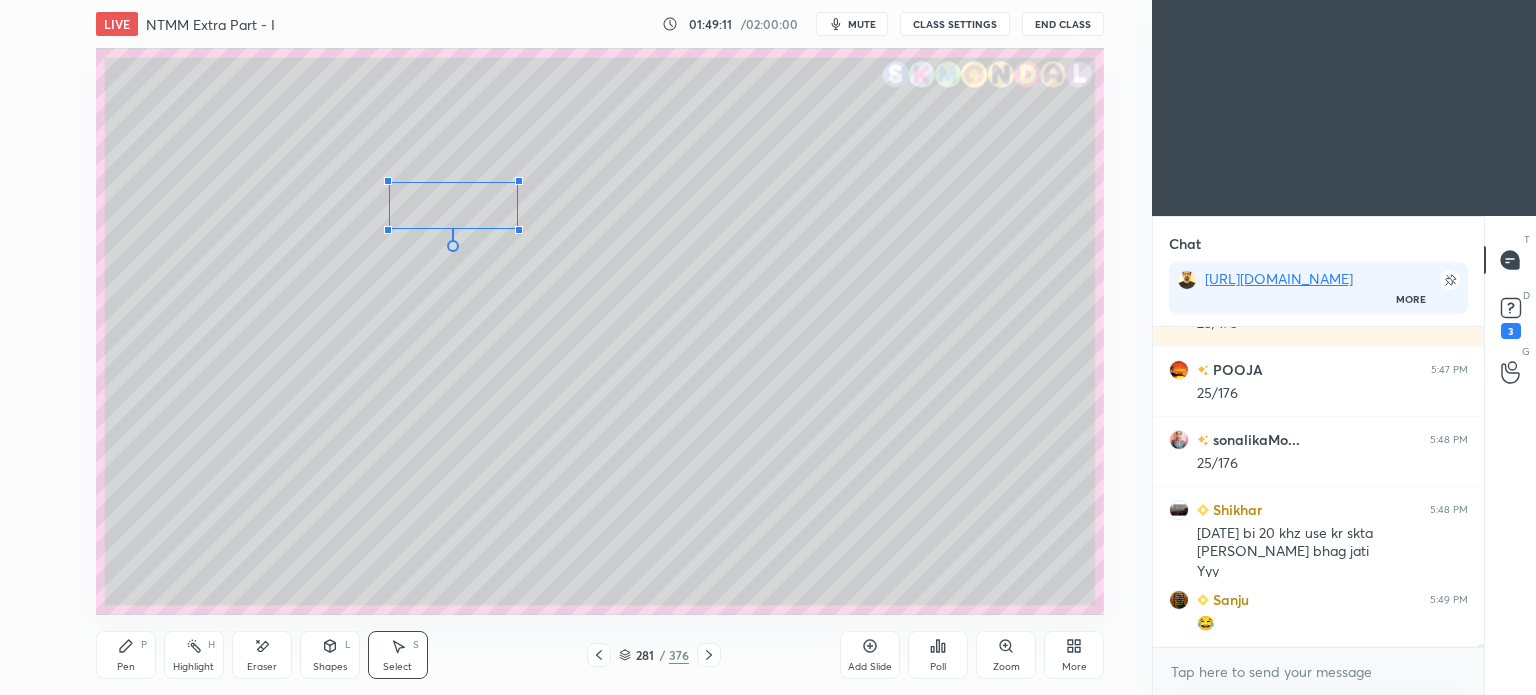 click at bounding box center (519, 181) 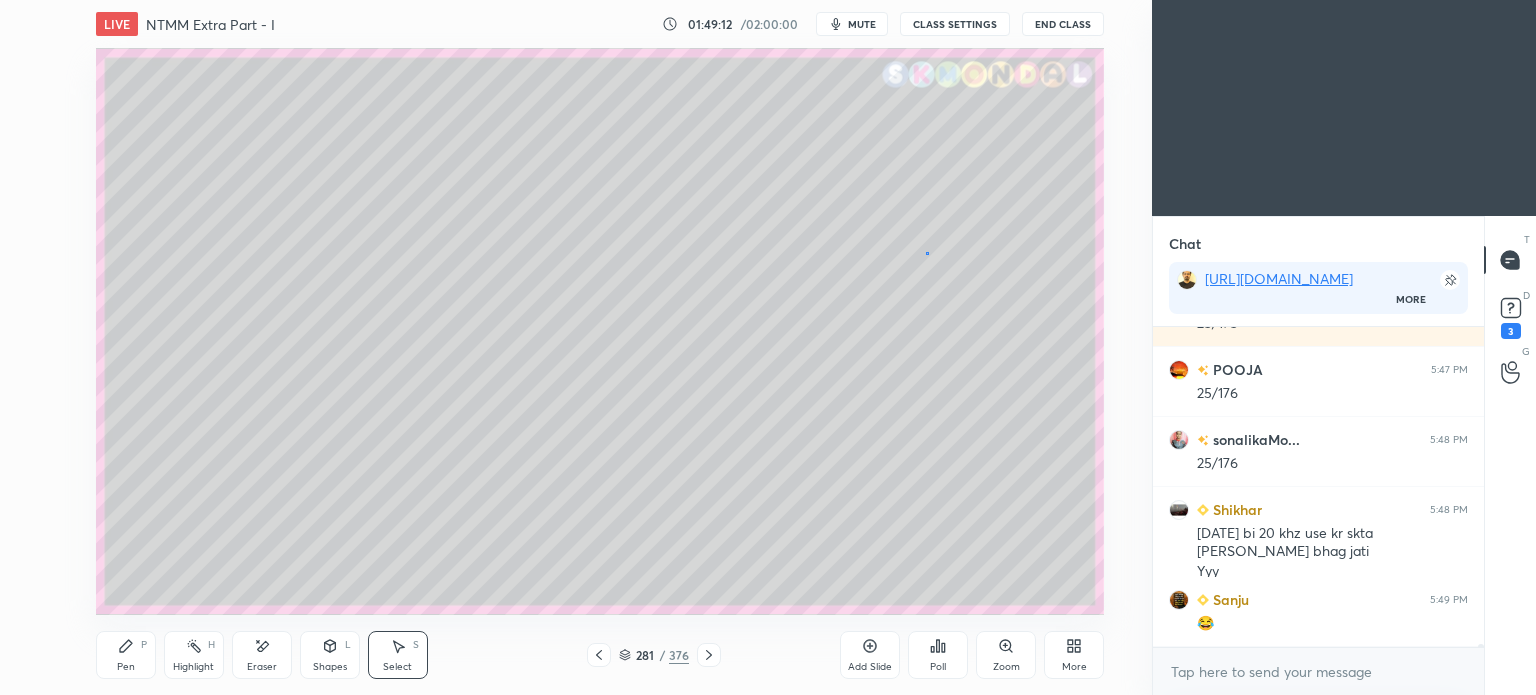 click on "0 ° Undo Copy Duplicate Duplicate to new slide Delete" at bounding box center [600, 331] 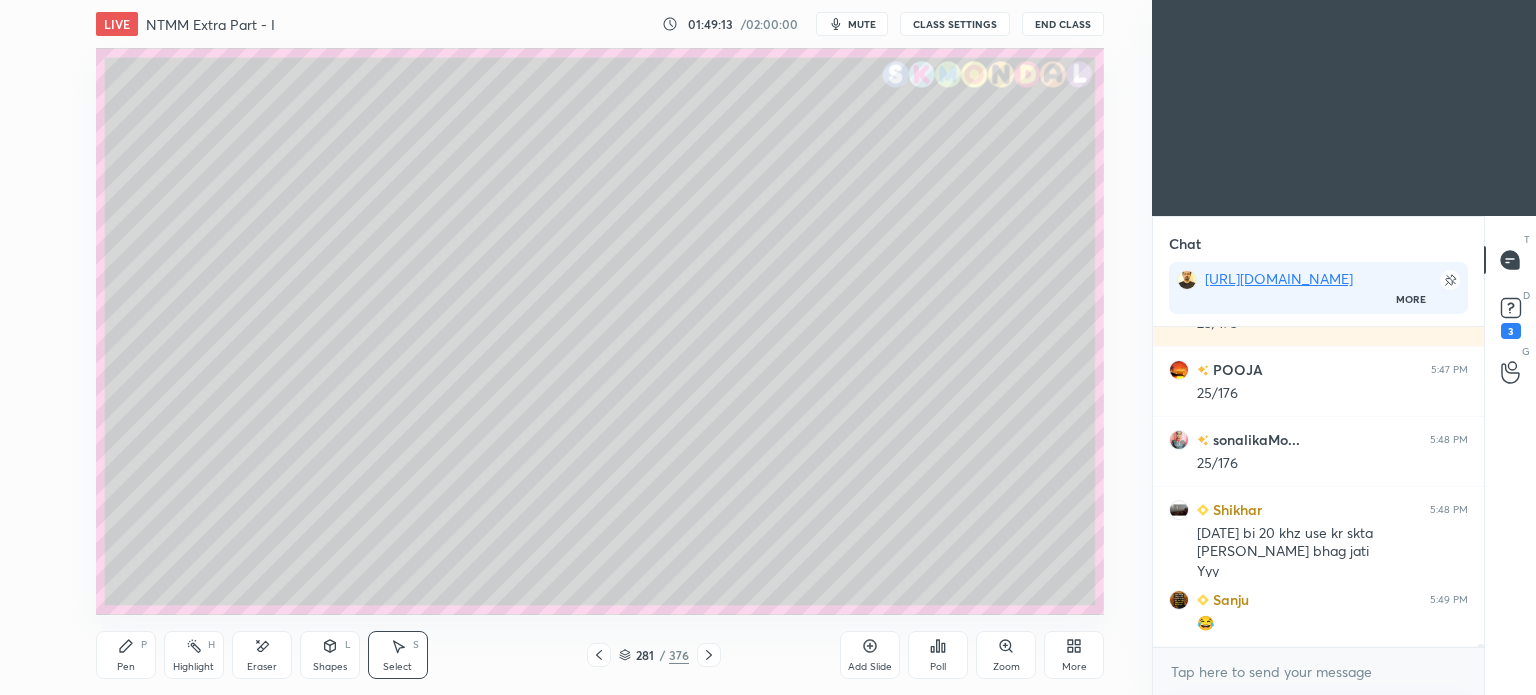 click on "Pen" at bounding box center (126, 667) 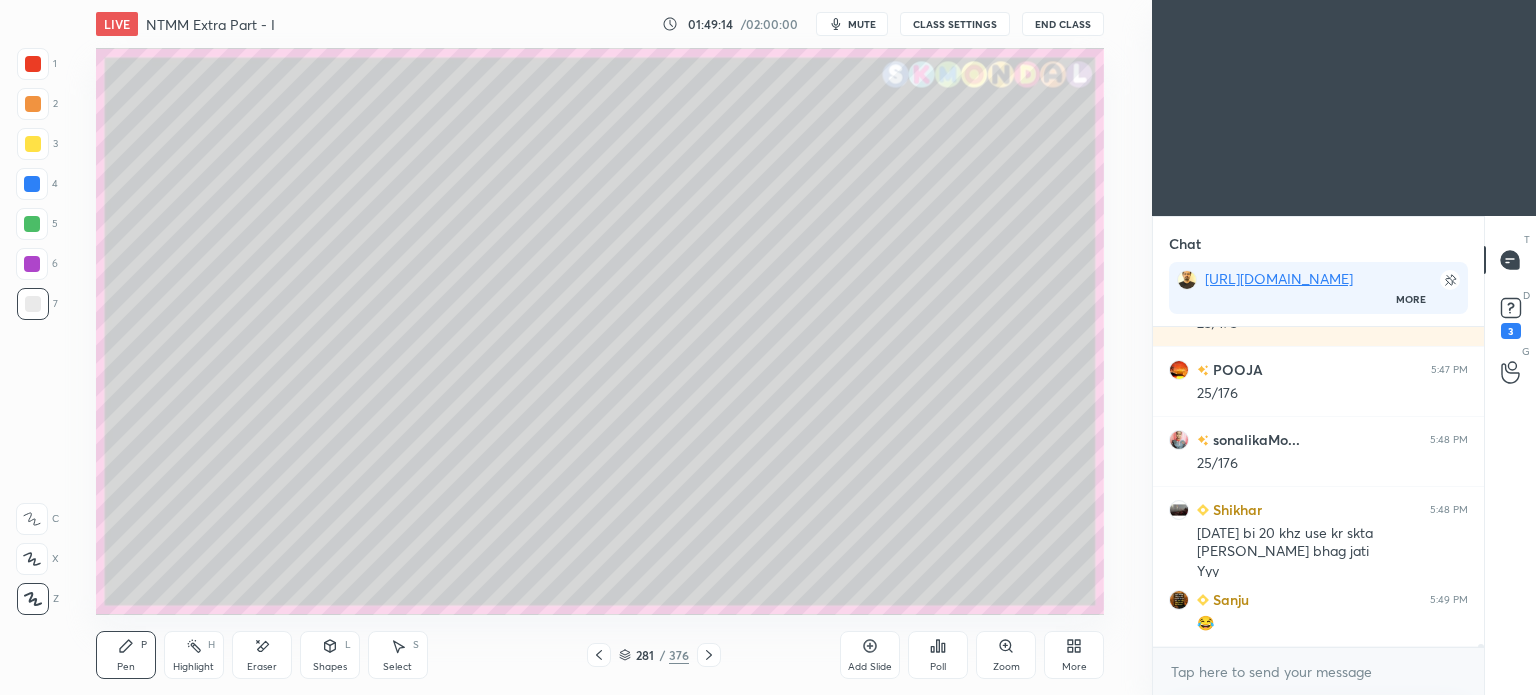 click on "Pen" at bounding box center [126, 667] 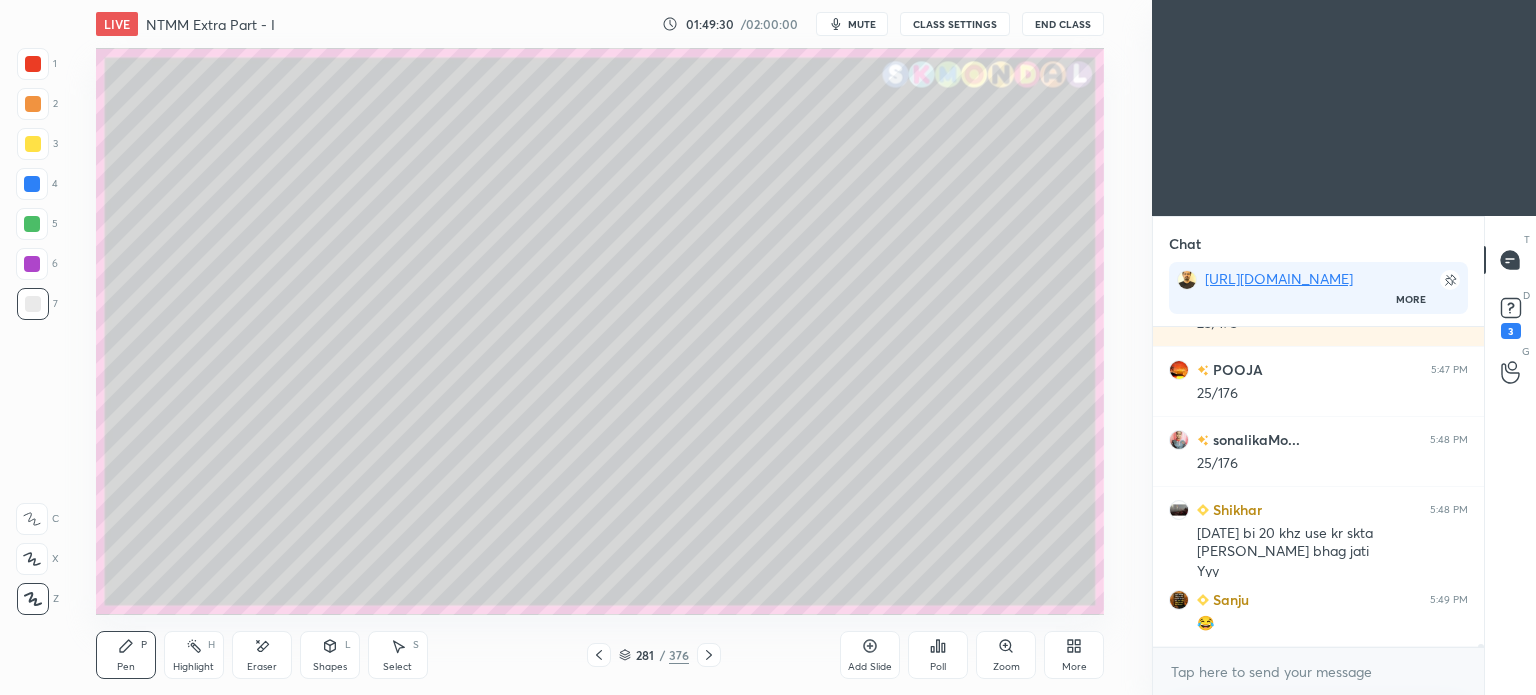 click on "281 / 376" at bounding box center [654, 655] 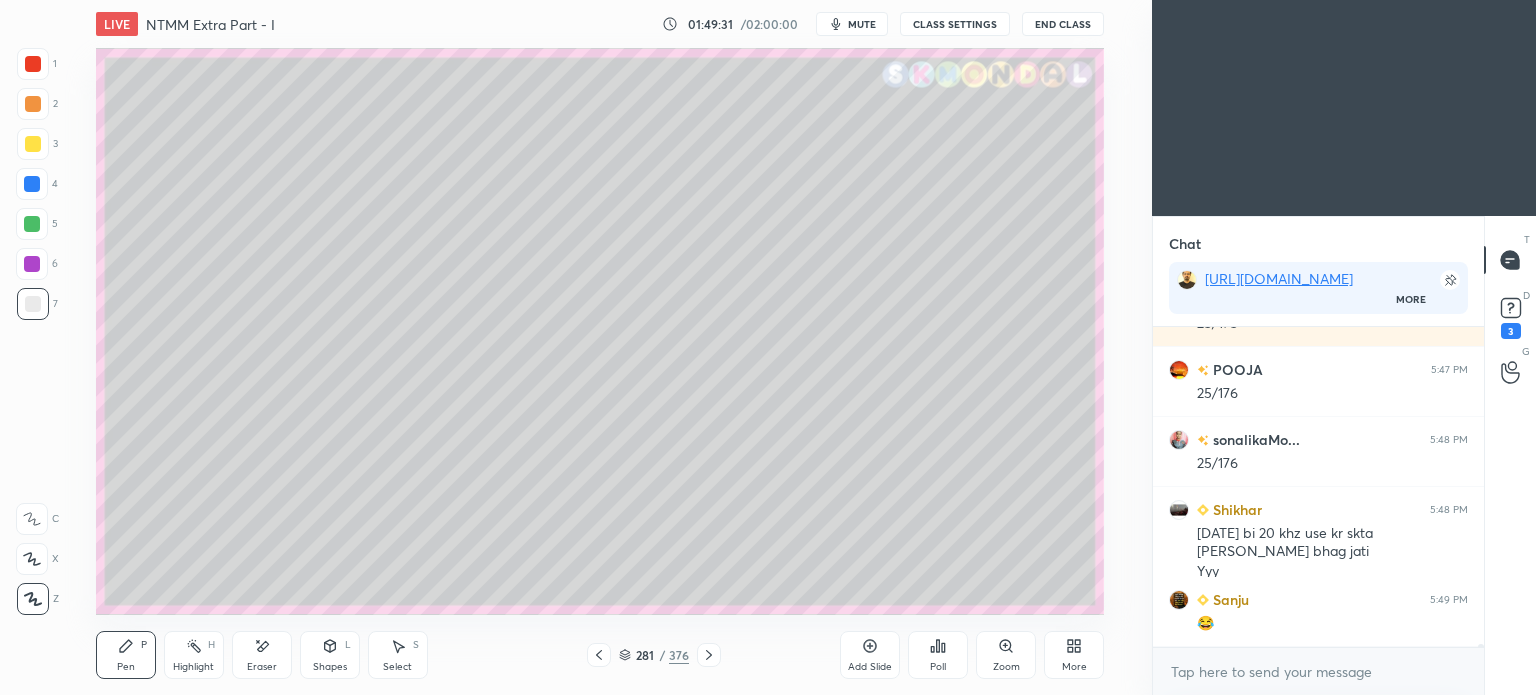 click 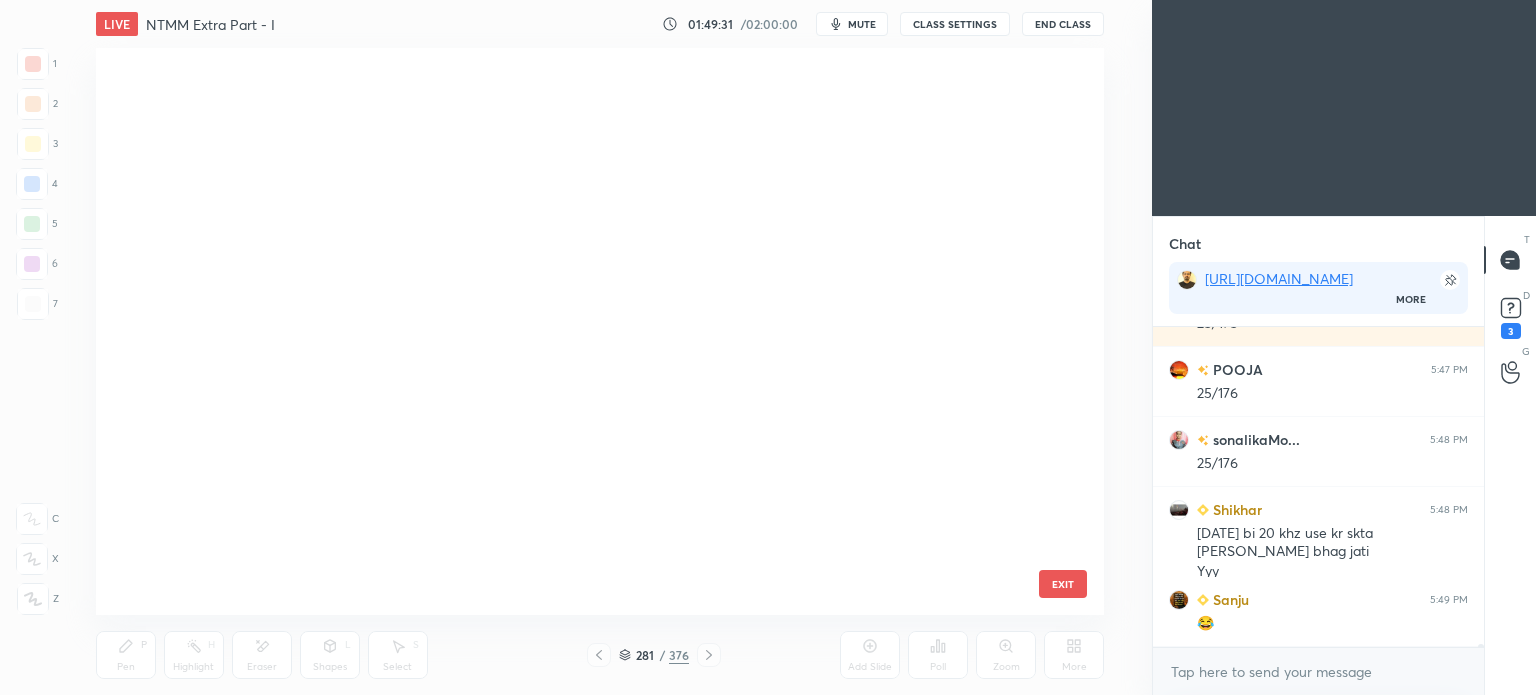 scroll, scrollTop: 15788, scrollLeft: 0, axis: vertical 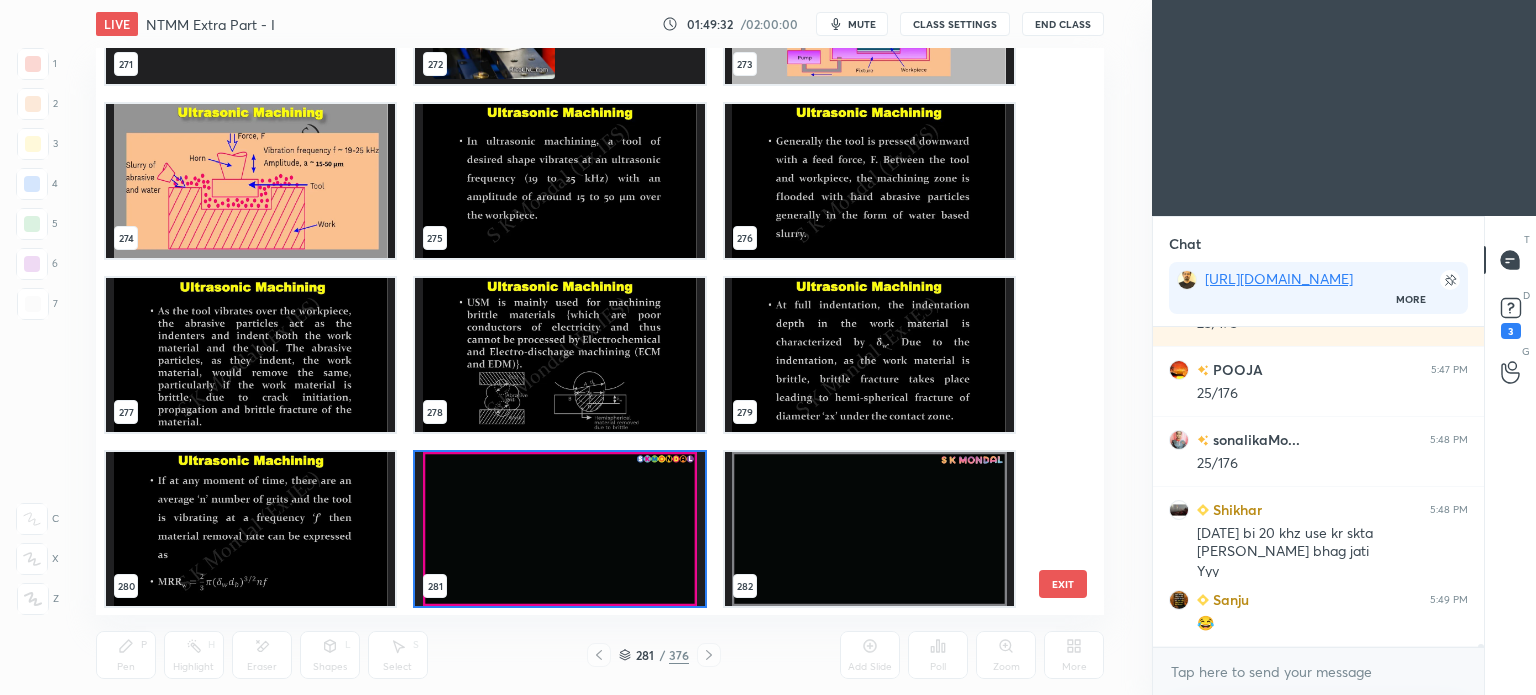 click at bounding box center [559, 355] 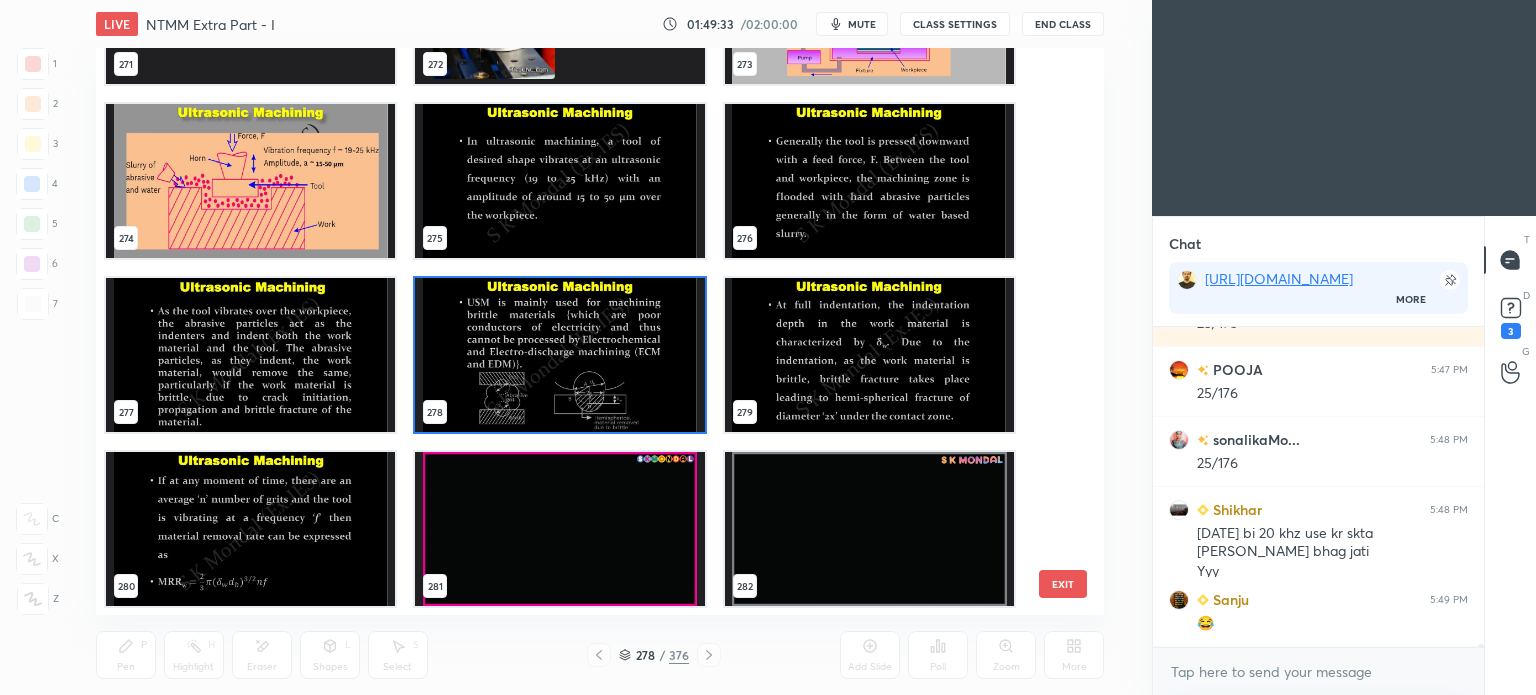 click at bounding box center [559, 355] 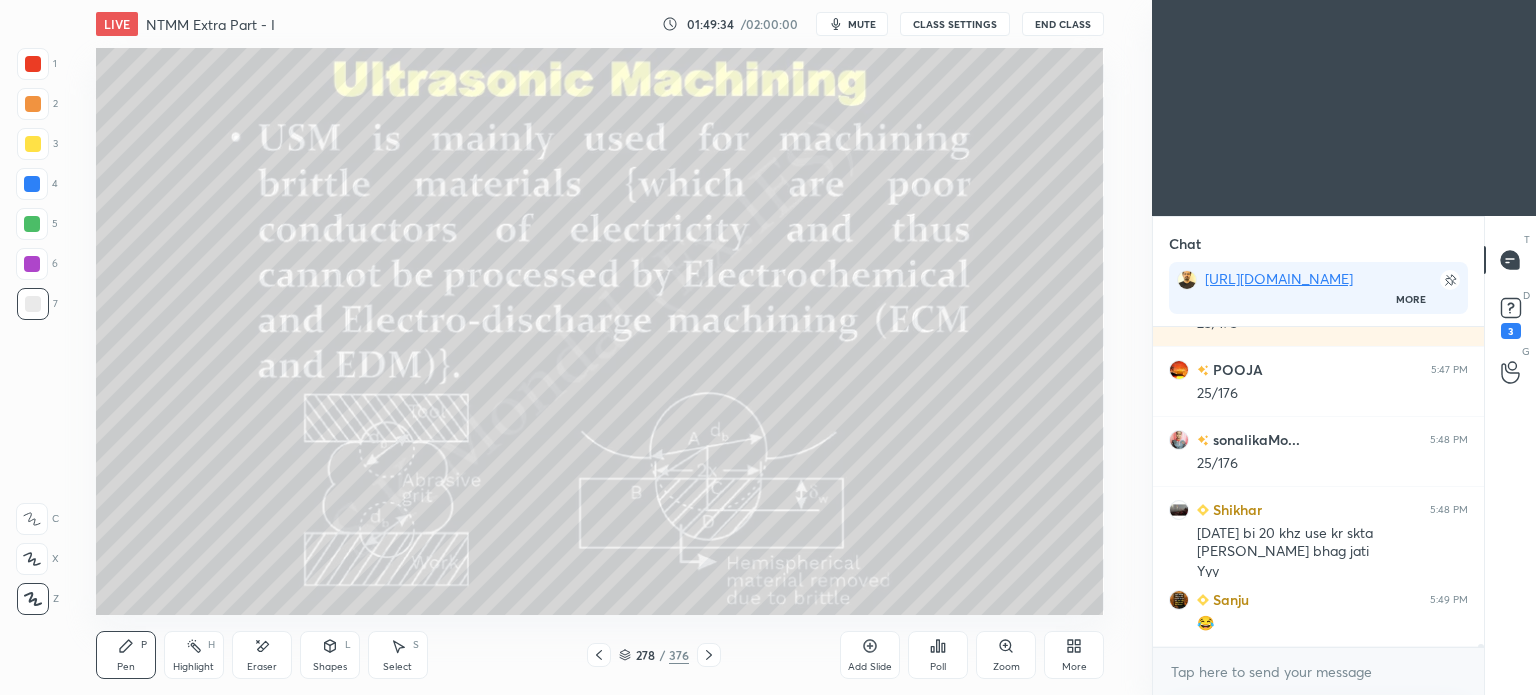 click on "Pen P" at bounding box center [126, 655] 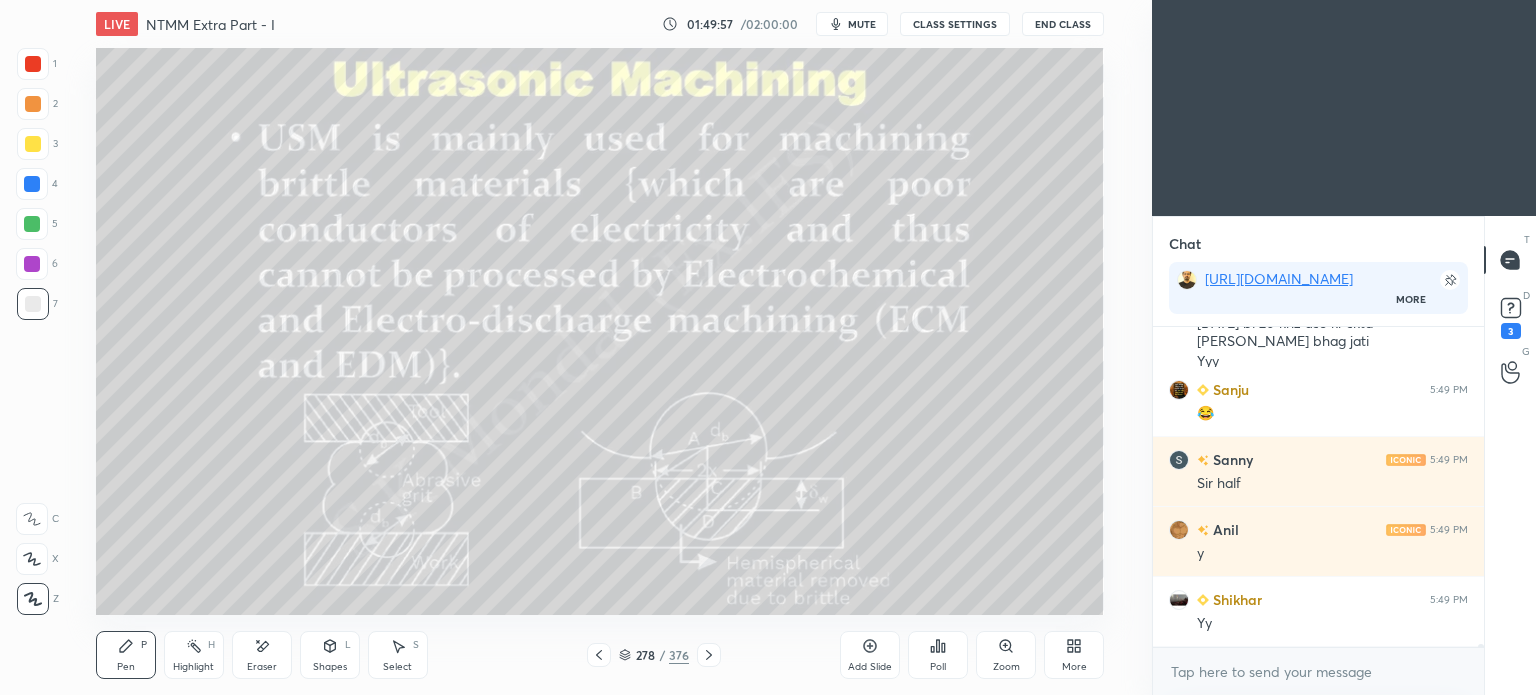 scroll, scrollTop: 32508, scrollLeft: 0, axis: vertical 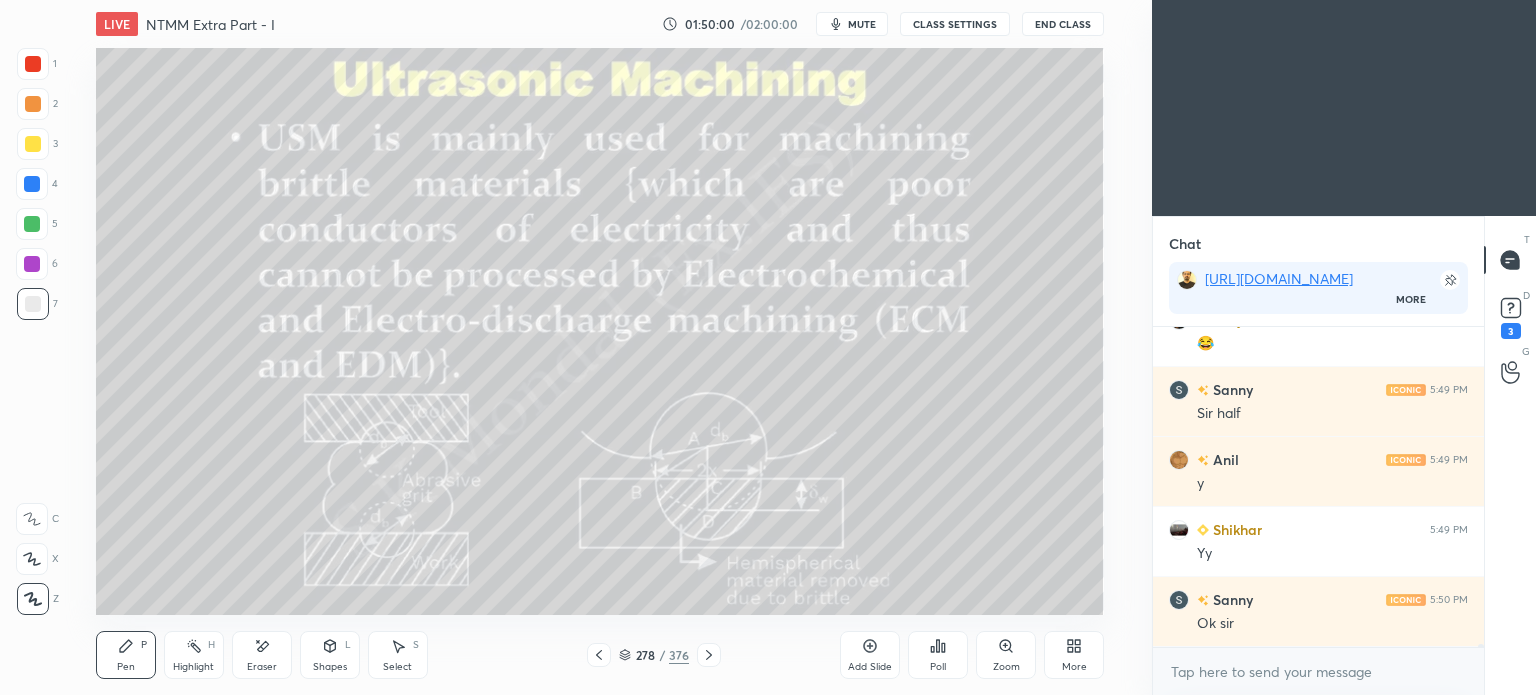 click 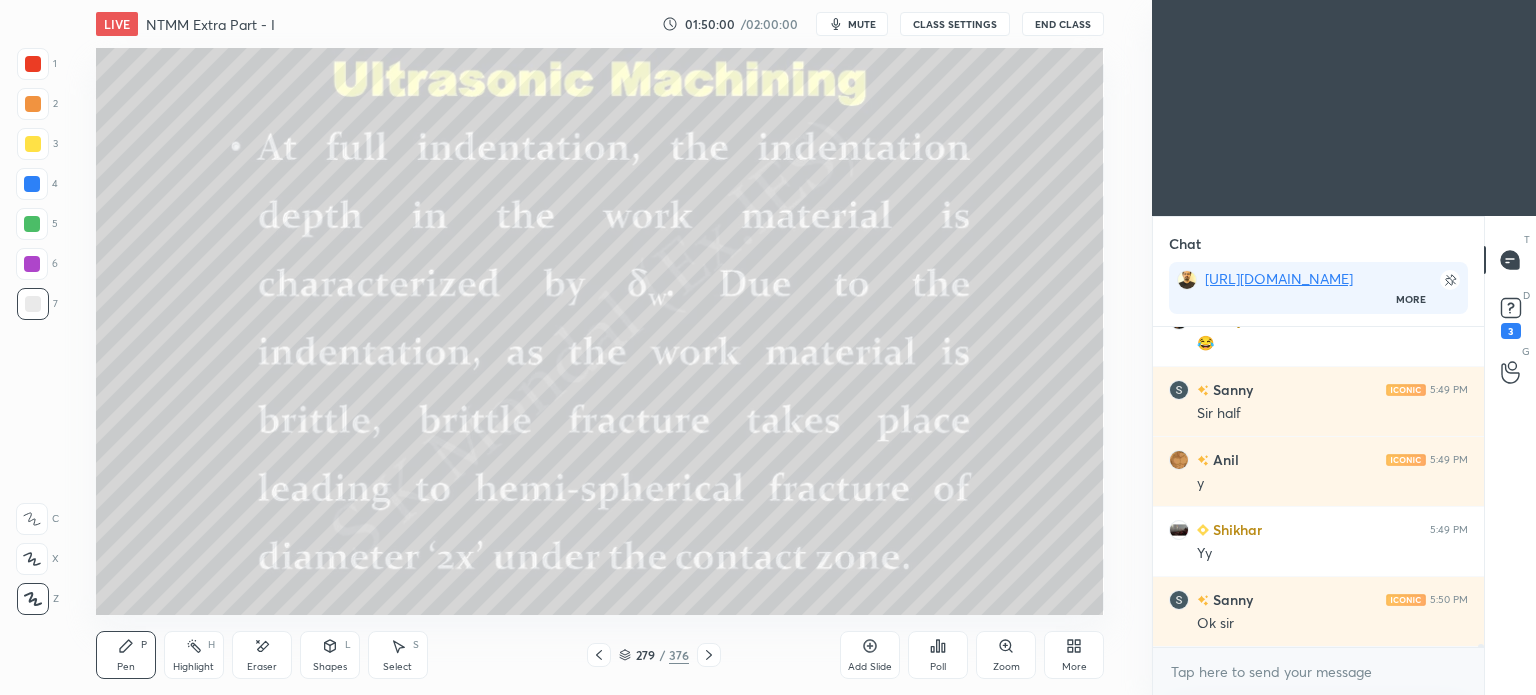 click 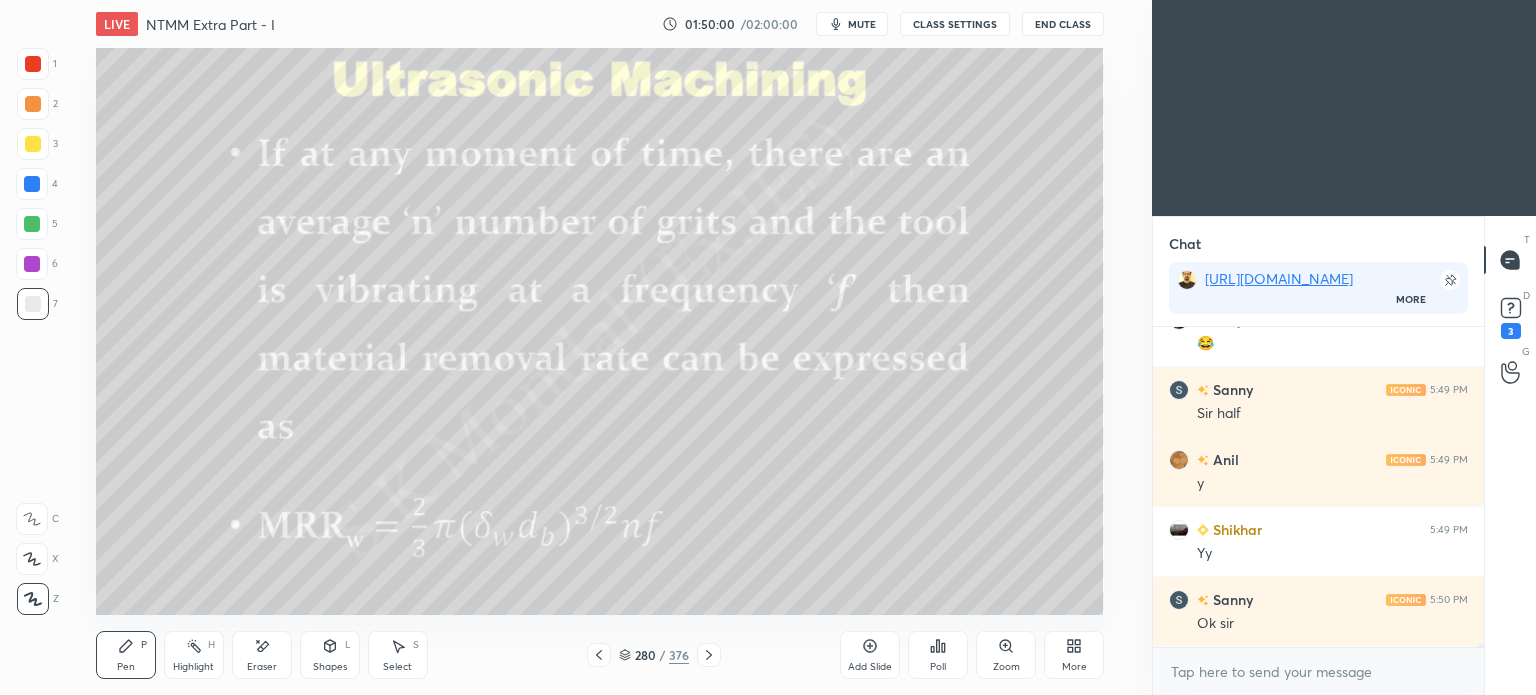 click 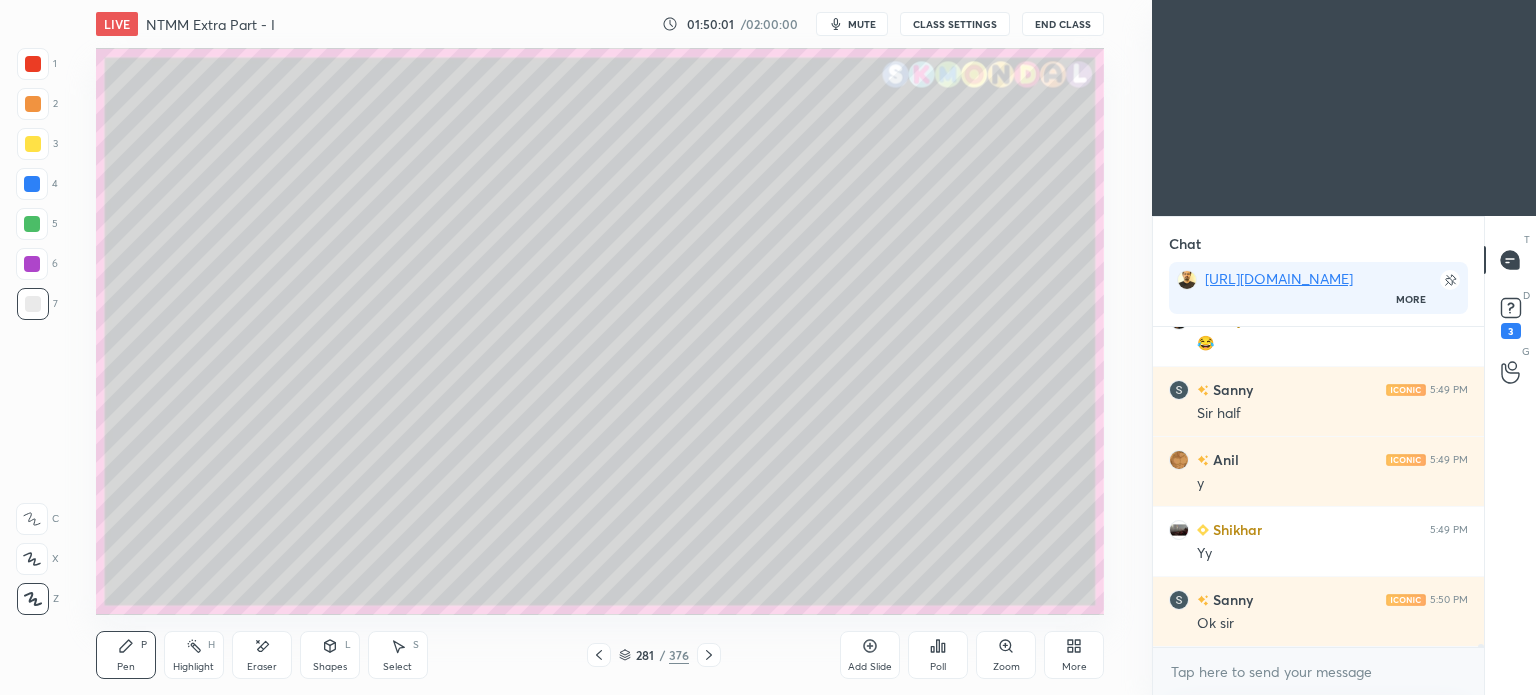 click 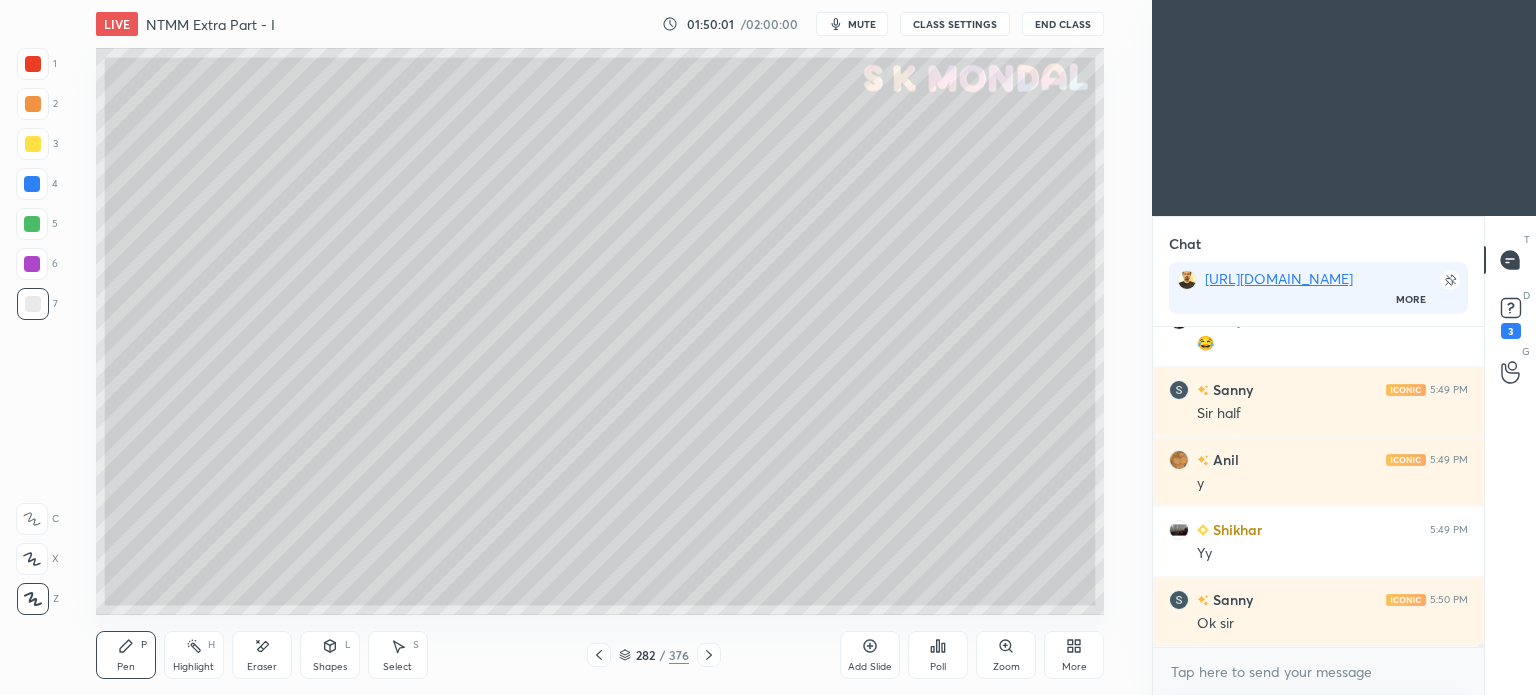 click 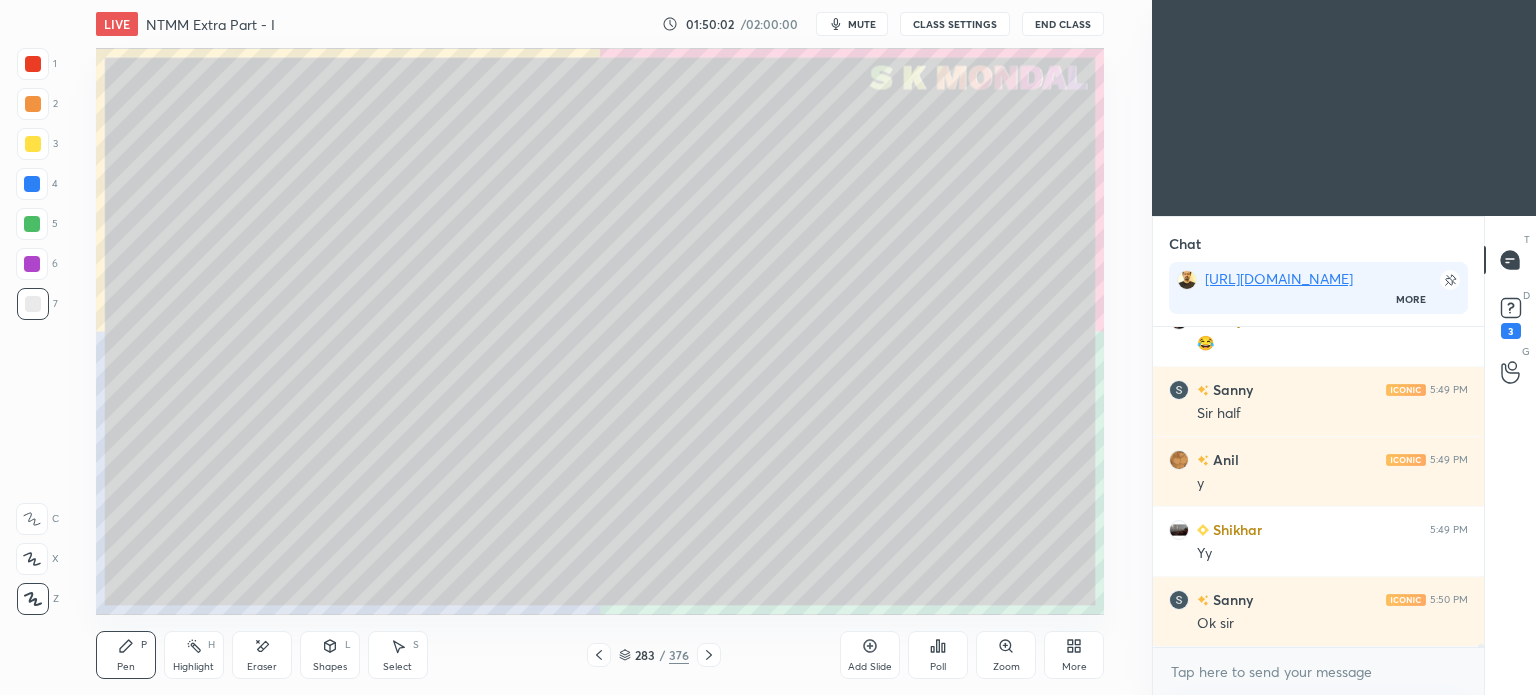 click 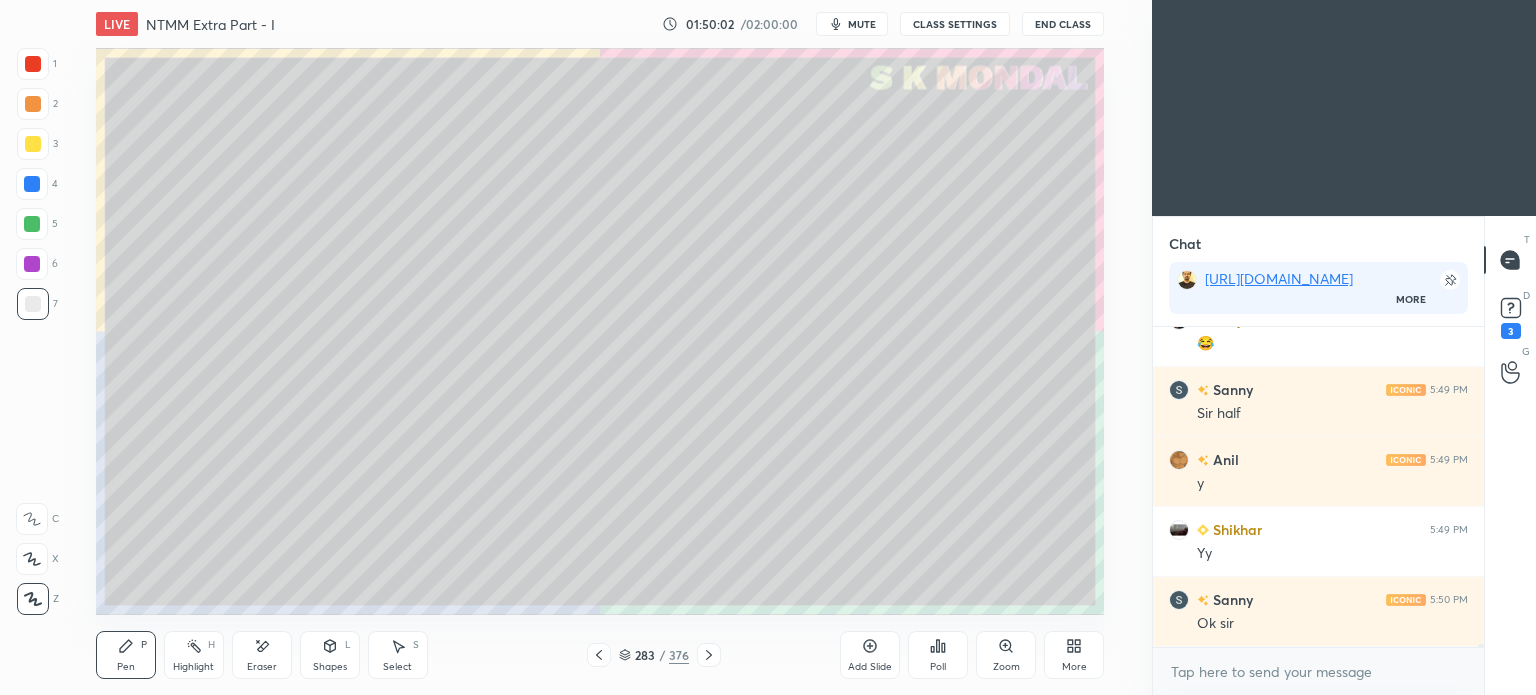 scroll, scrollTop: 32578, scrollLeft: 0, axis: vertical 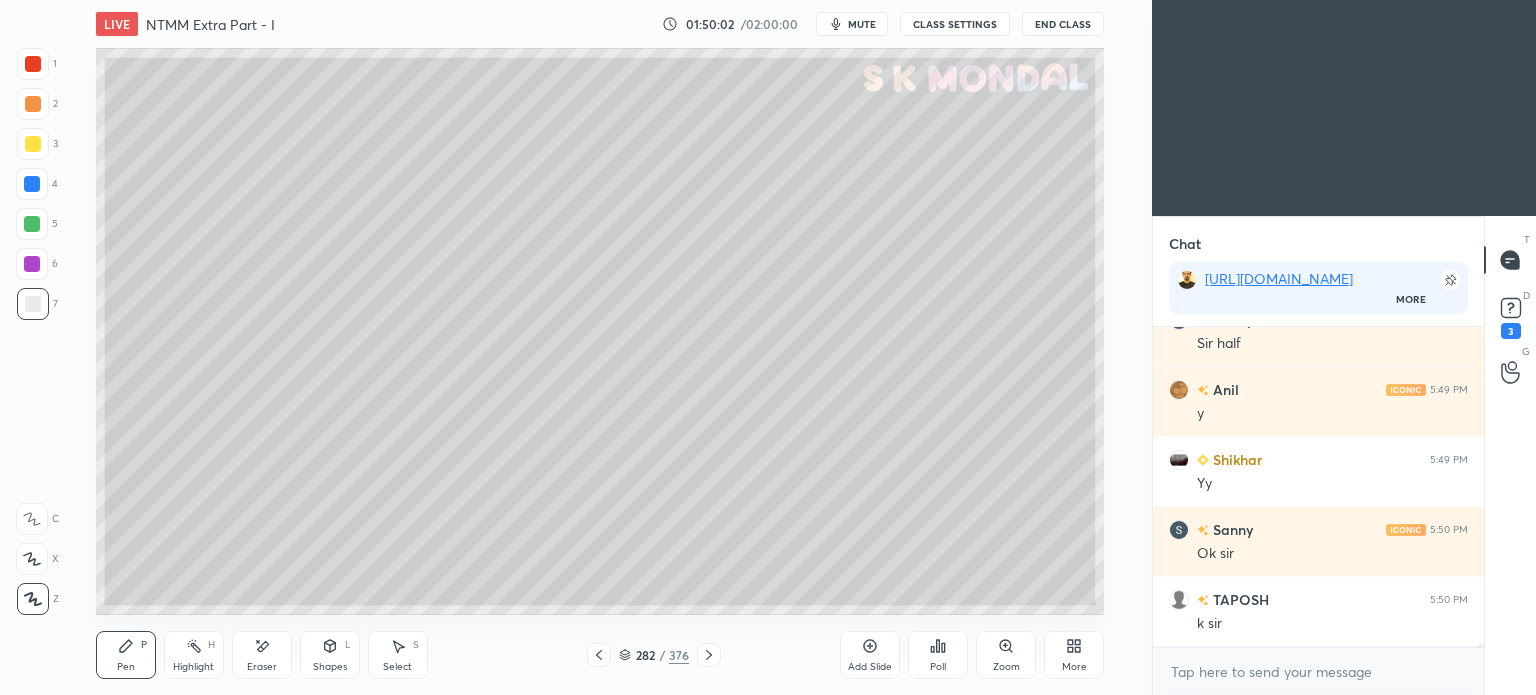click 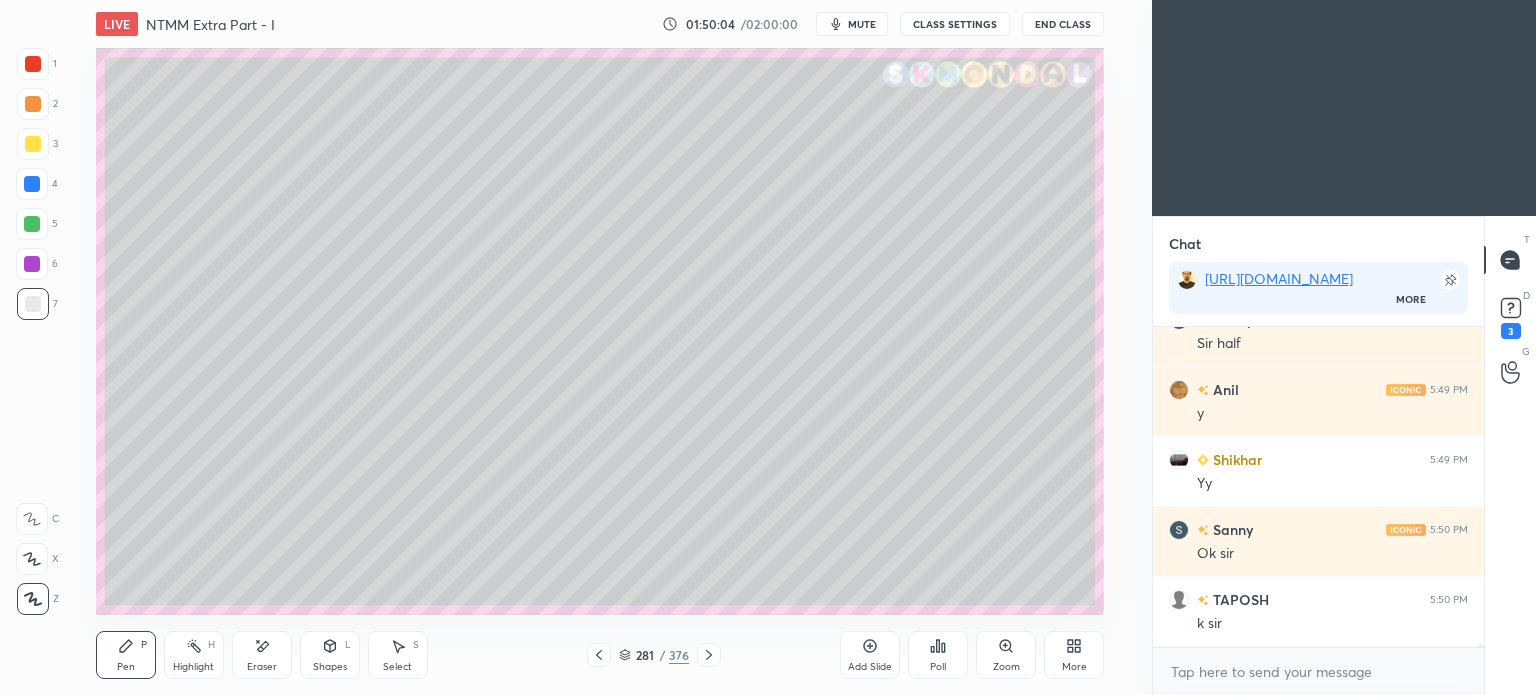 click on "Pen P" at bounding box center [126, 655] 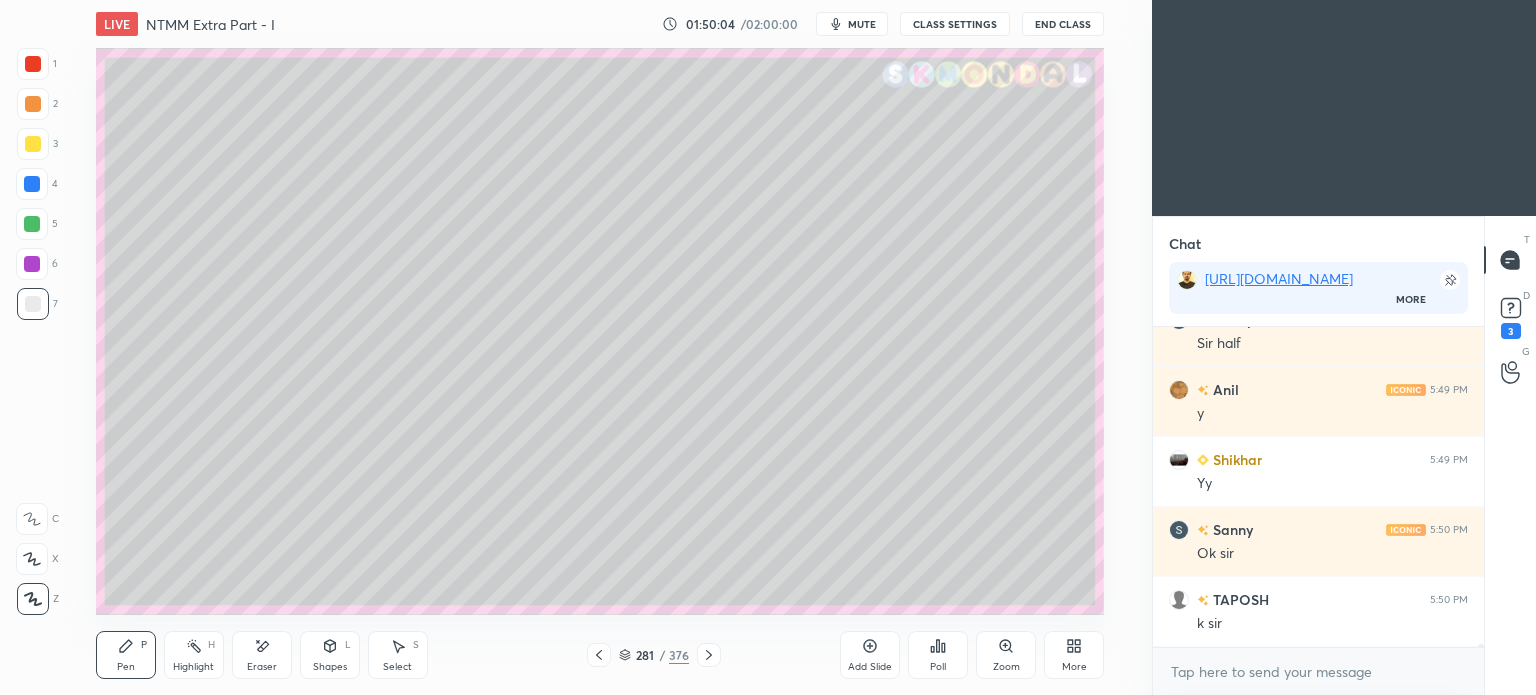 click on "Pen P" at bounding box center [126, 655] 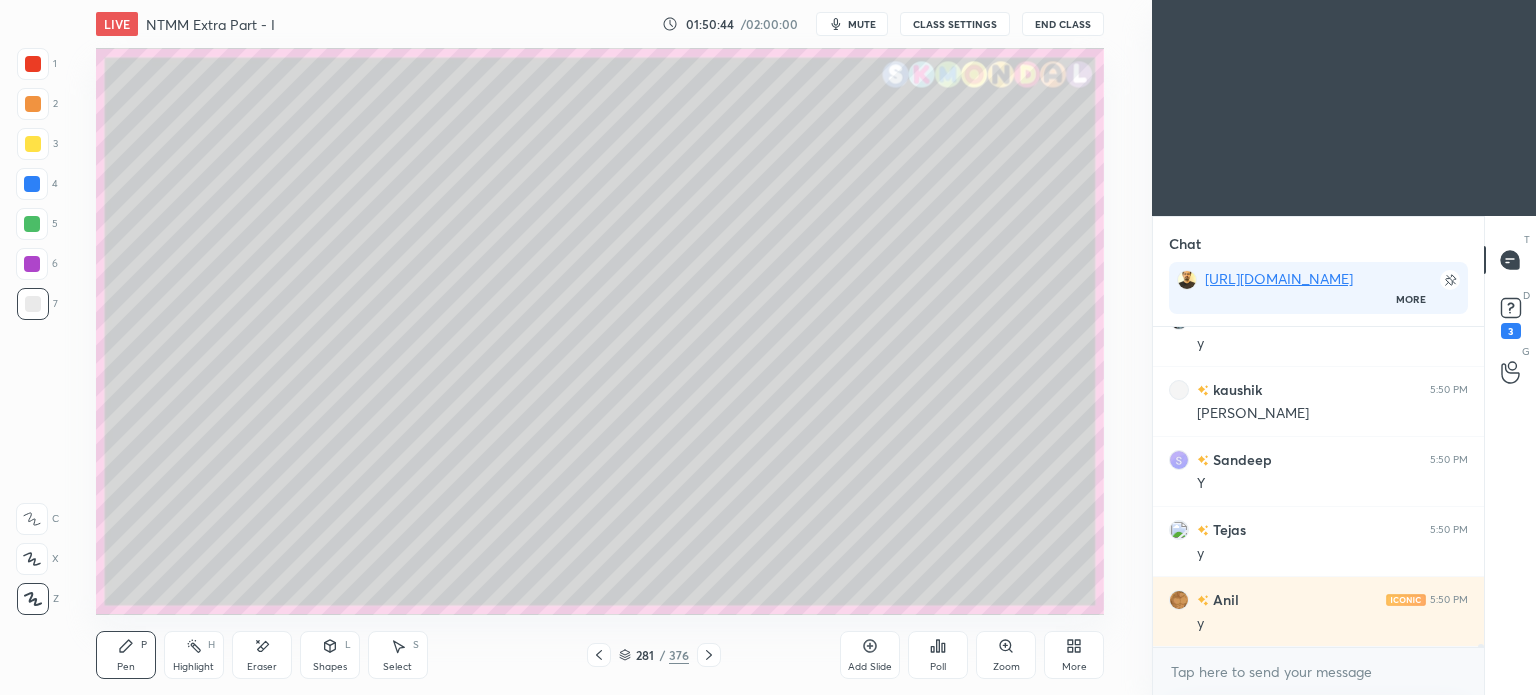 scroll, scrollTop: 32686, scrollLeft: 0, axis: vertical 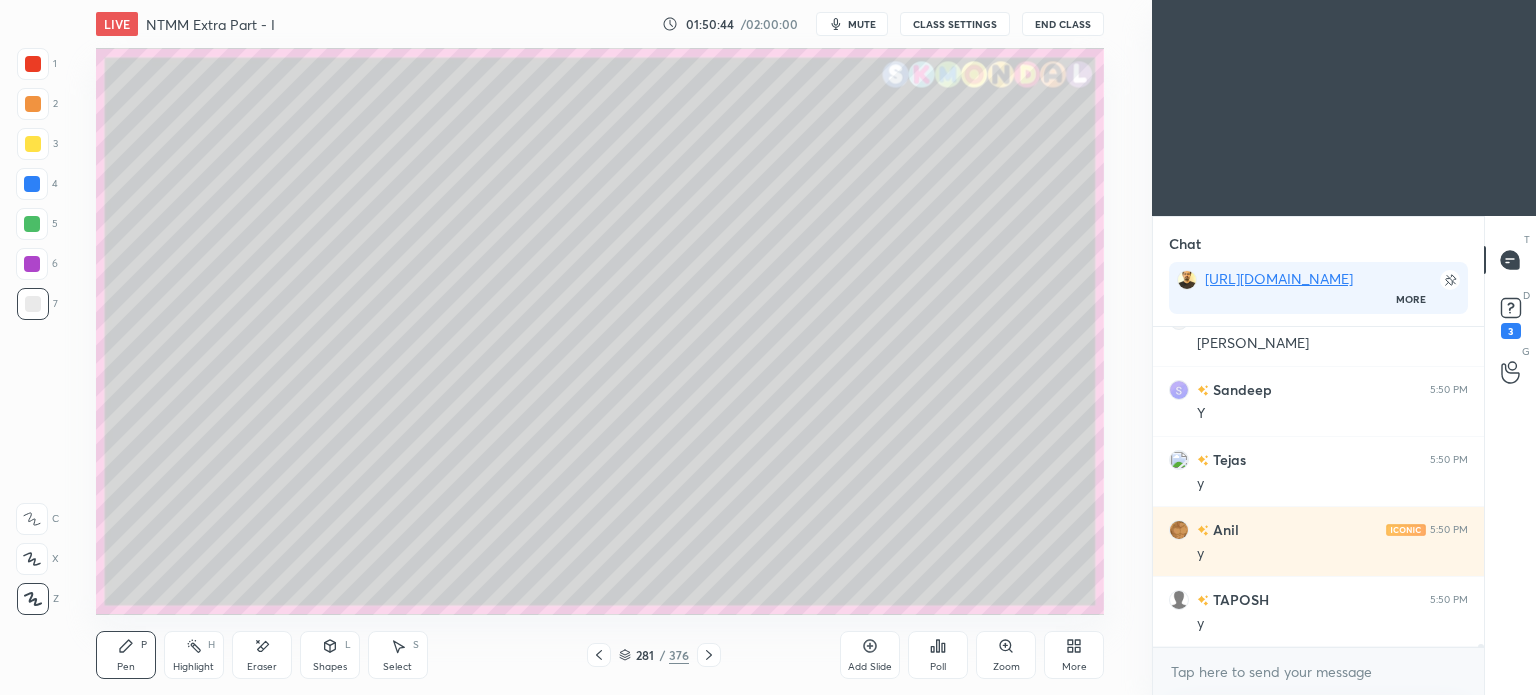 click 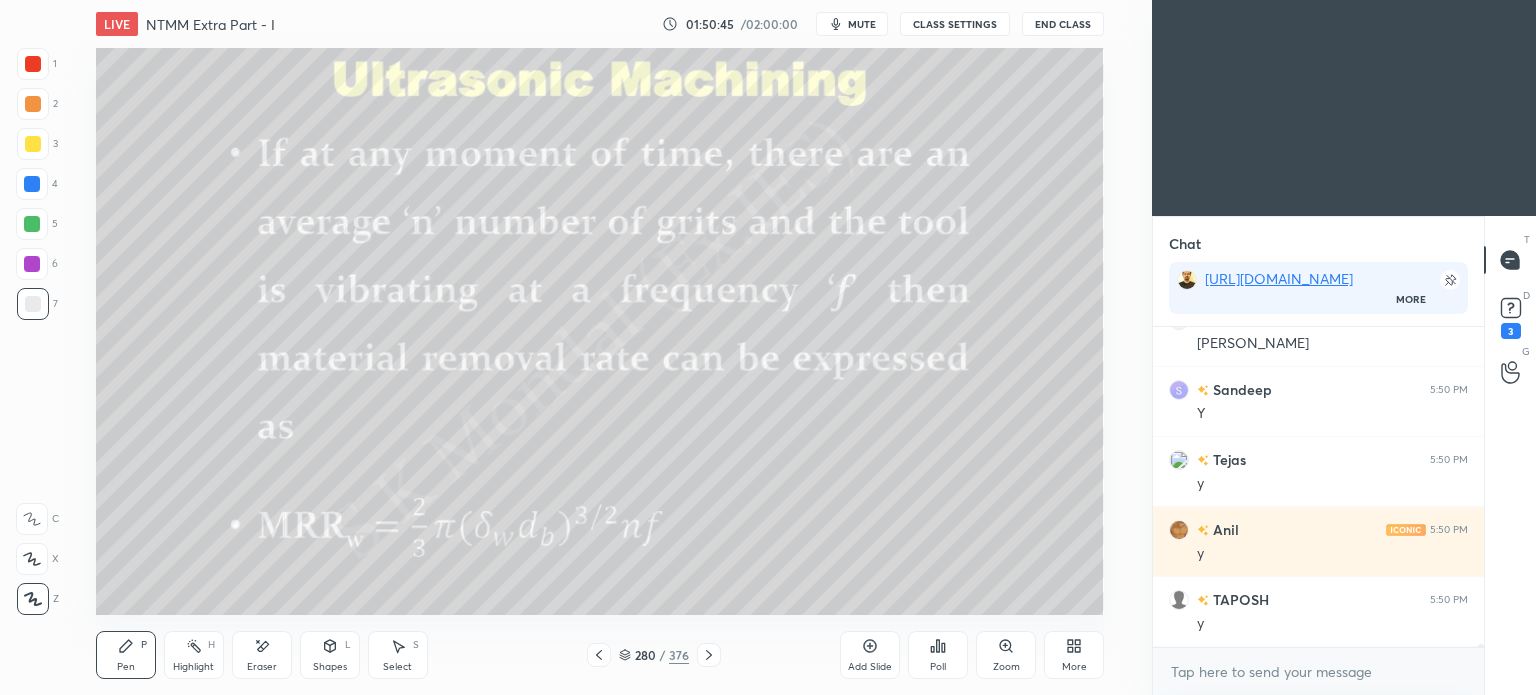 click 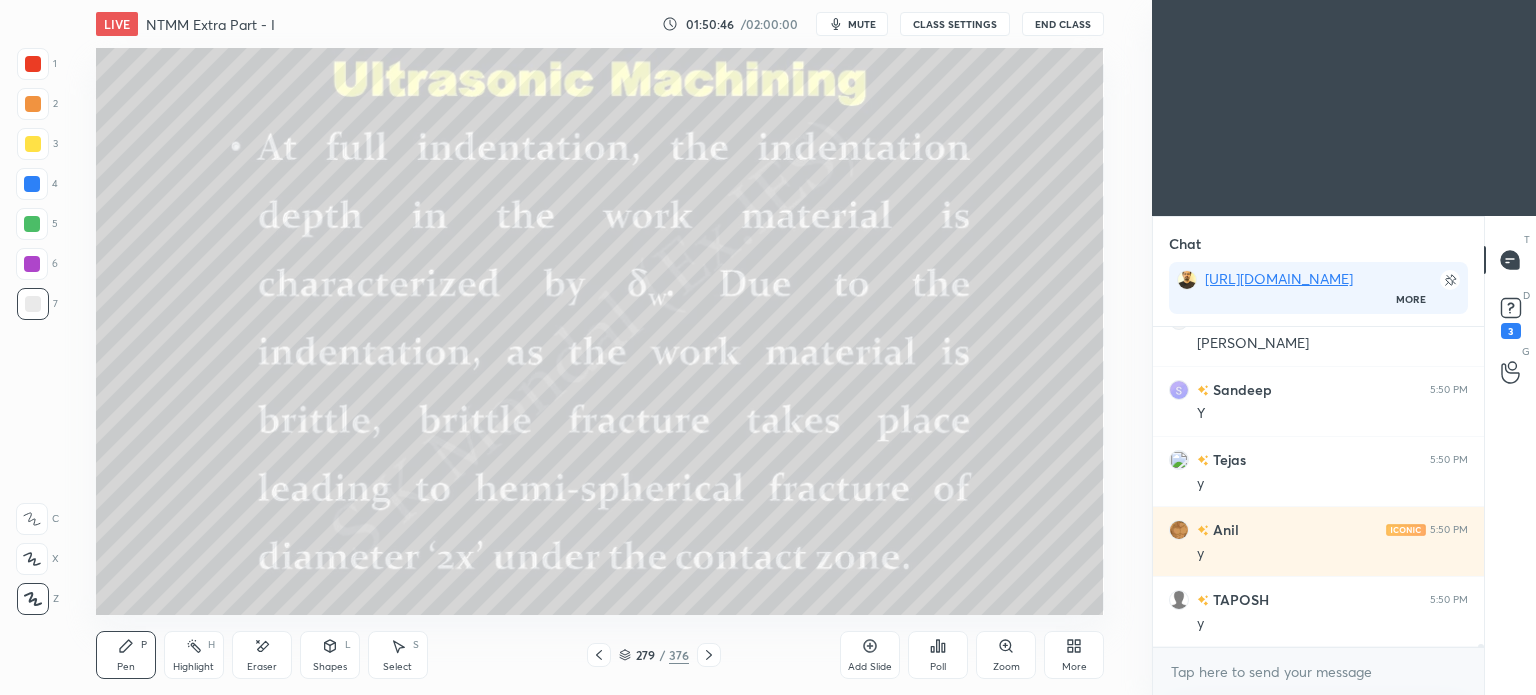 click 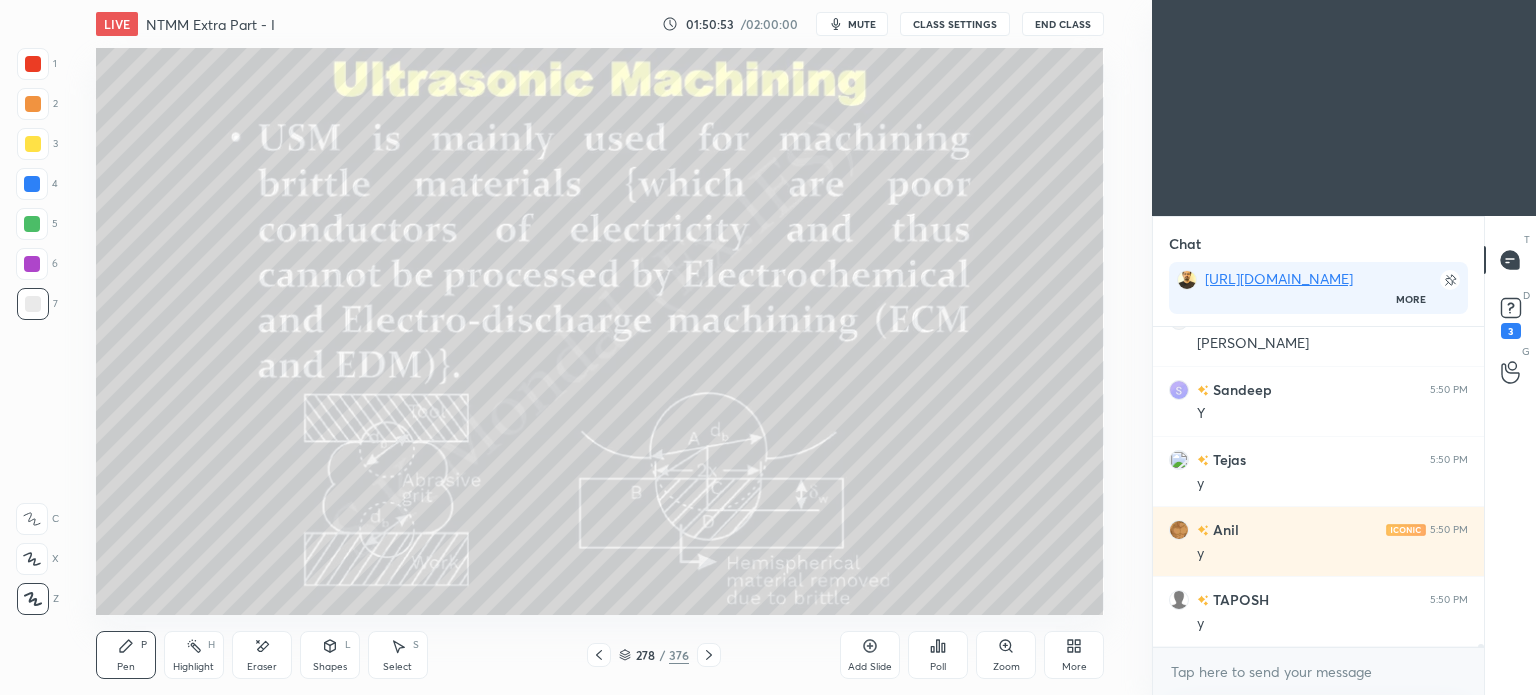 click 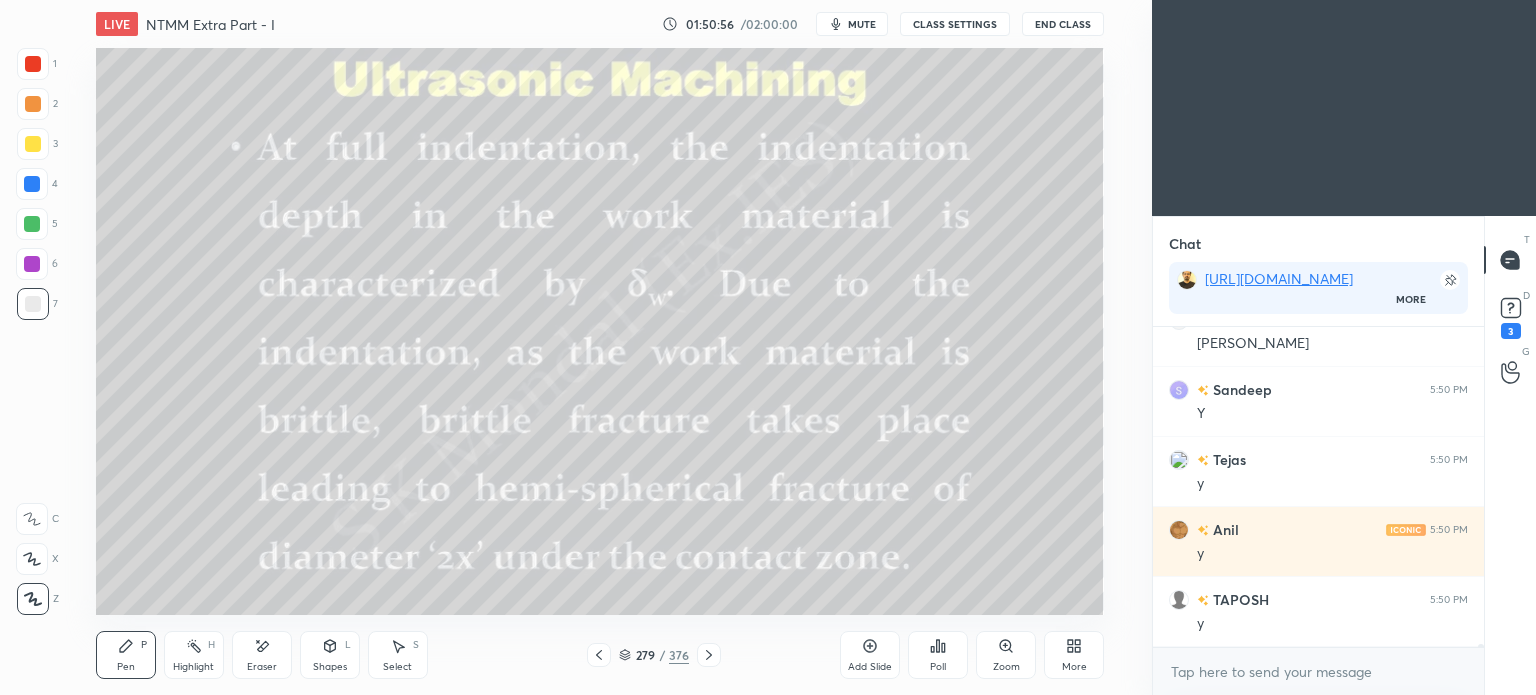 click on "Pen P" at bounding box center [126, 655] 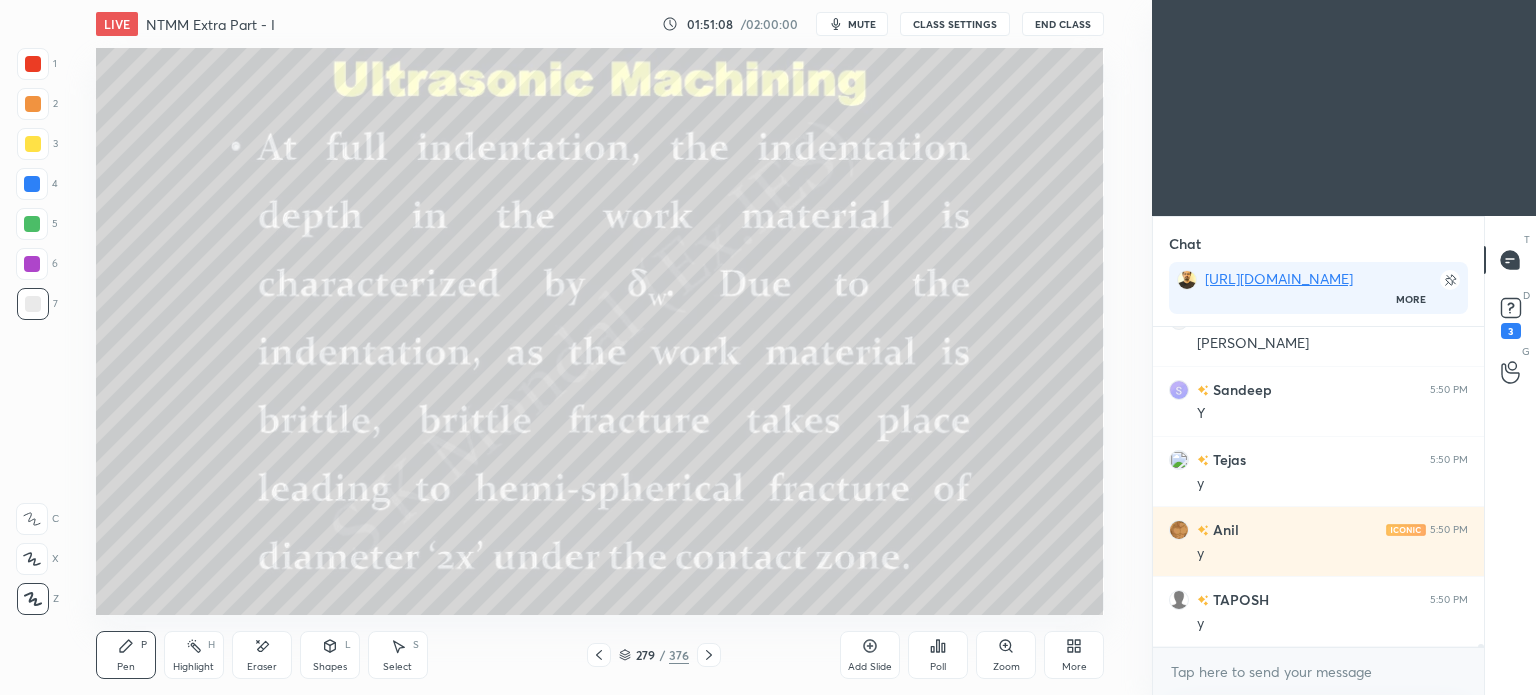 click 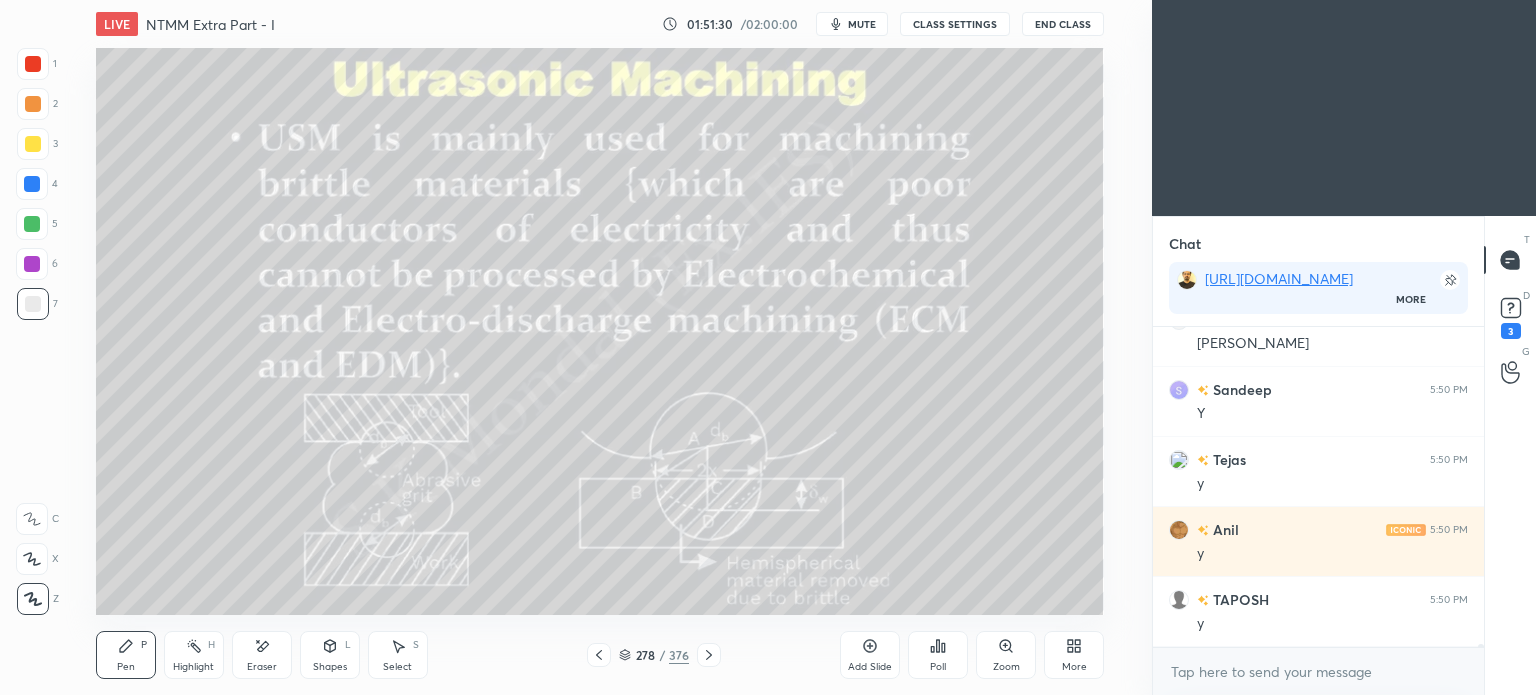 click 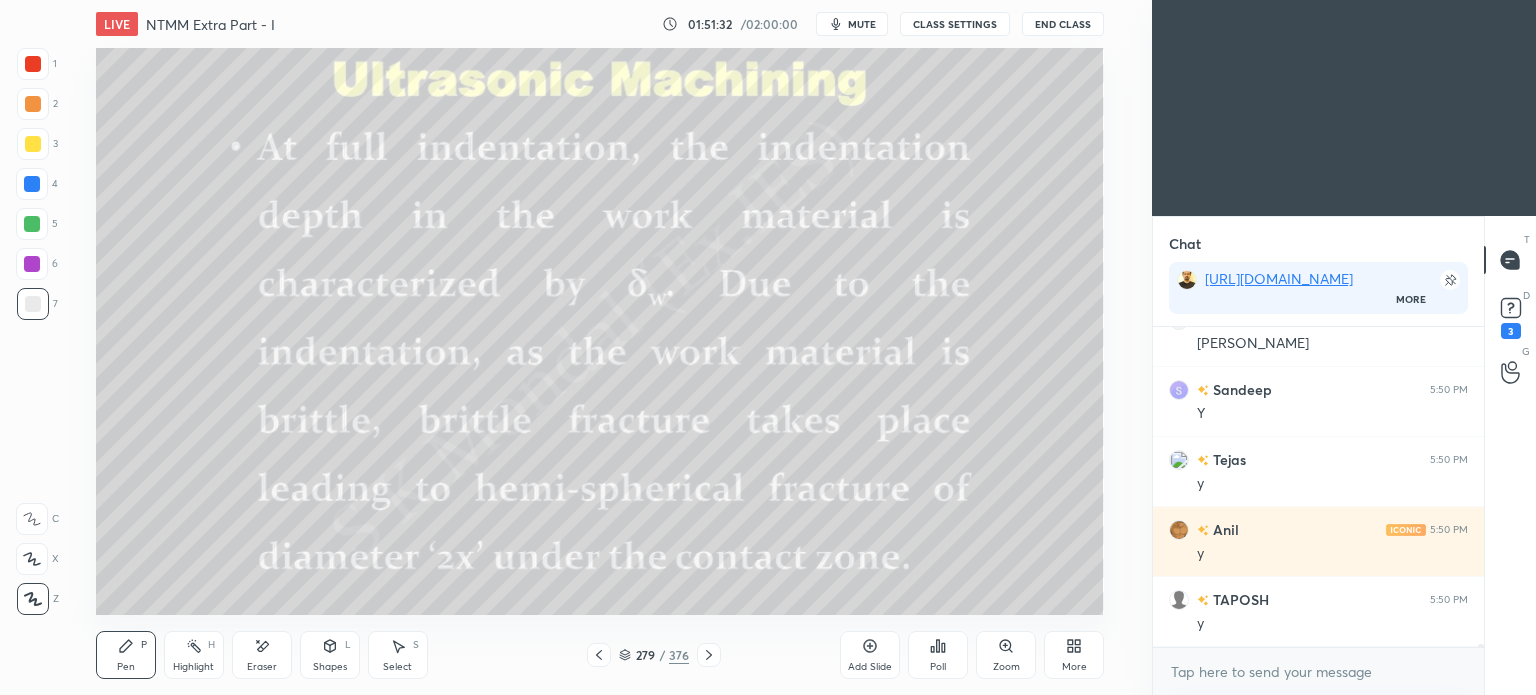 scroll, scrollTop: 32756, scrollLeft: 0, axis: vertical 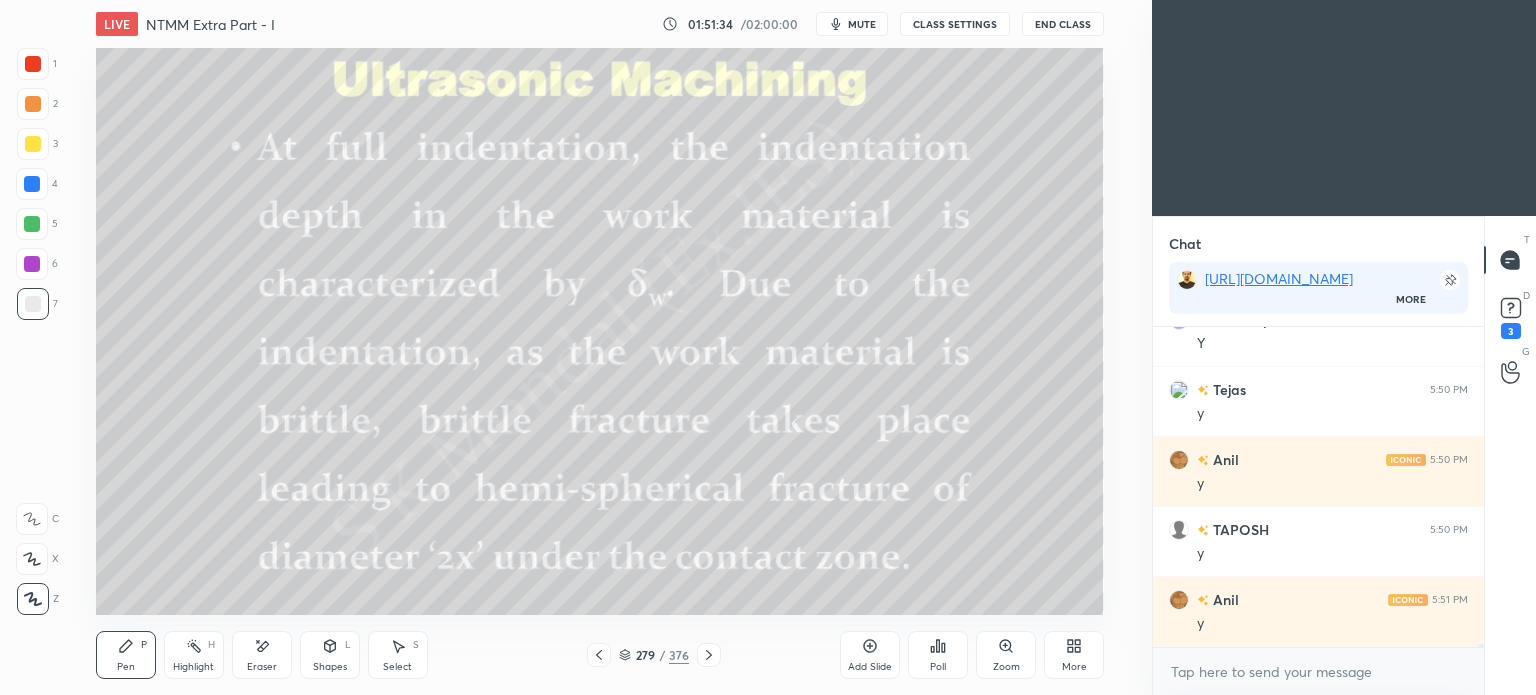 click 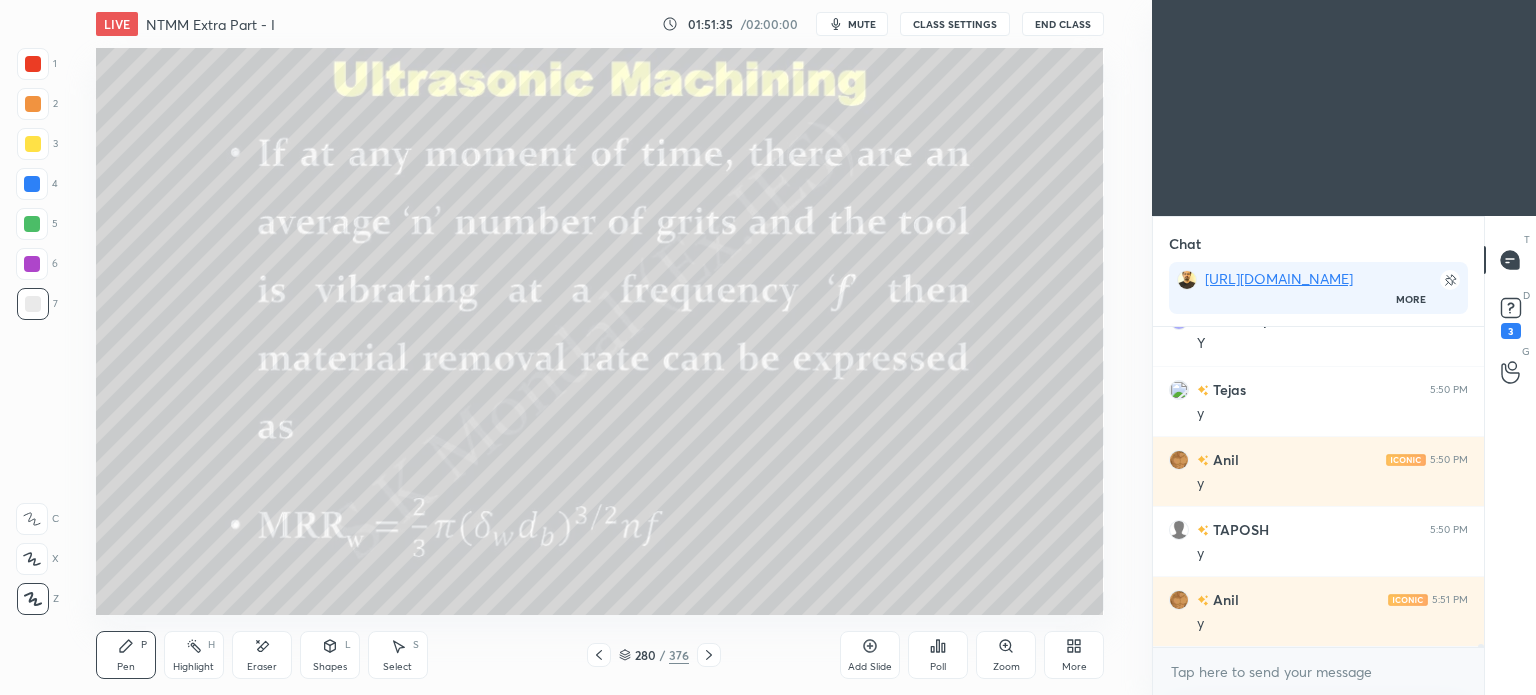click 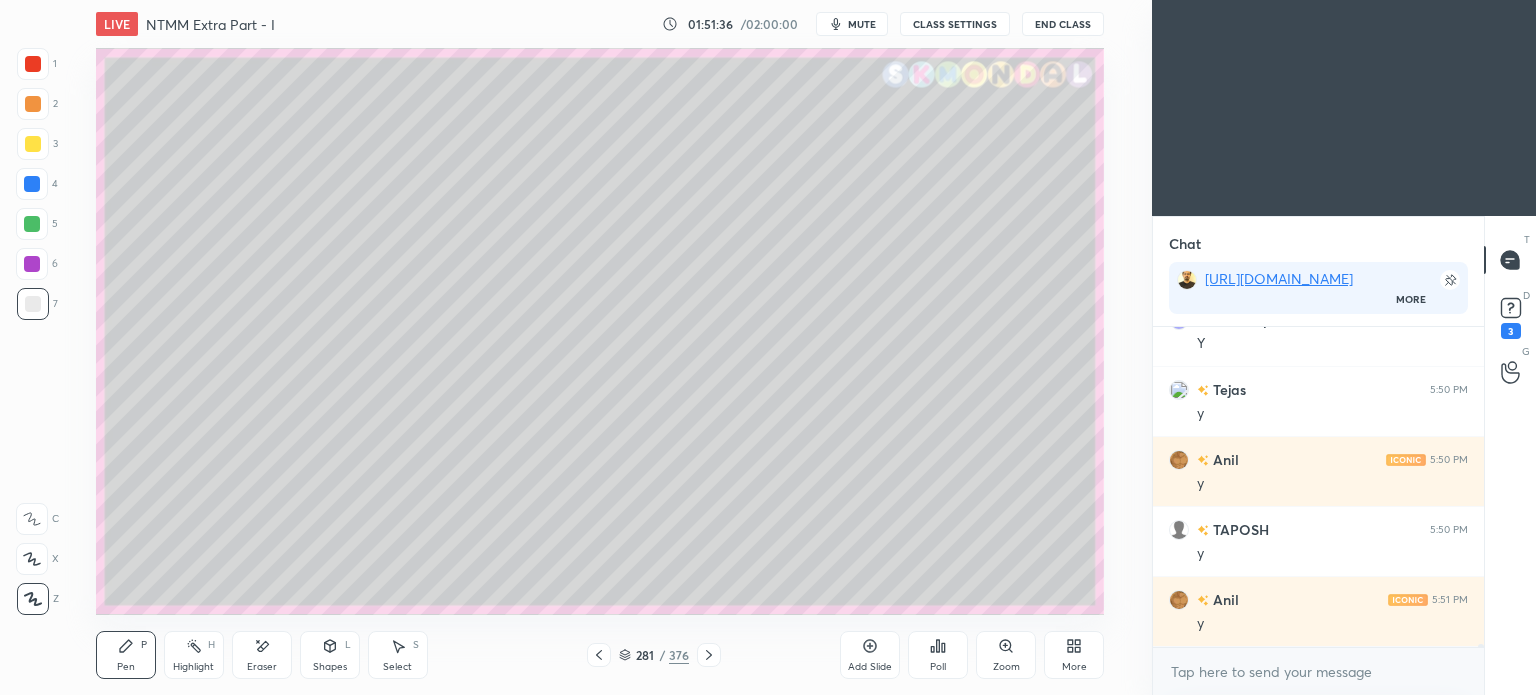 click 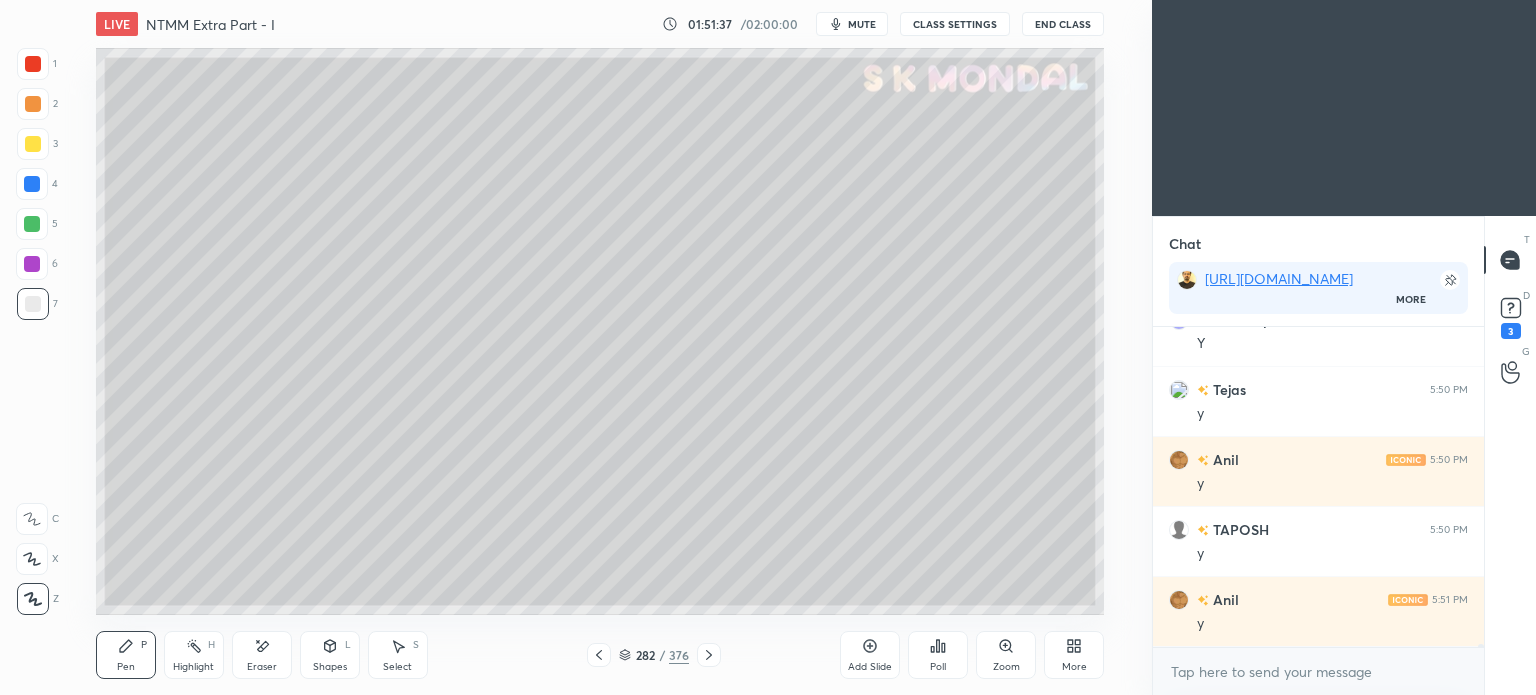 click 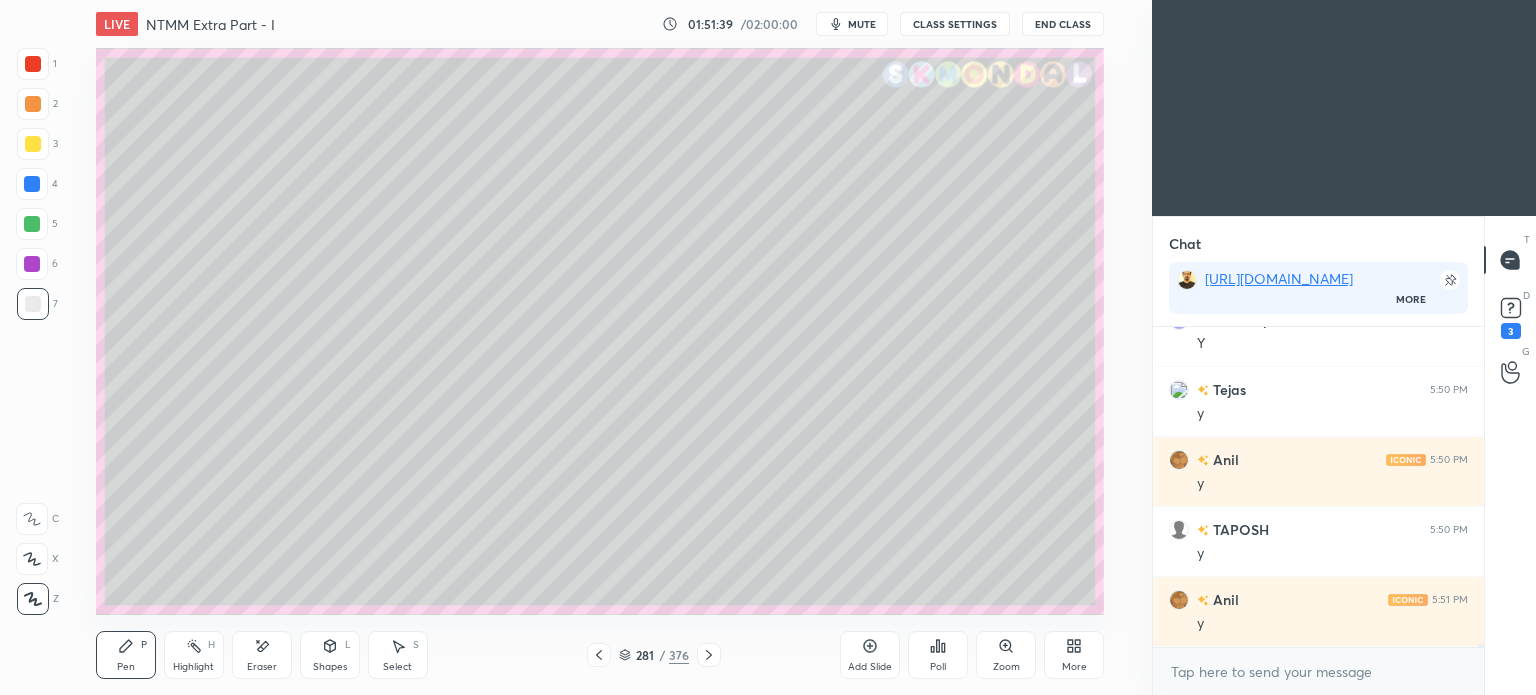 click at bounding box center (32, 184) 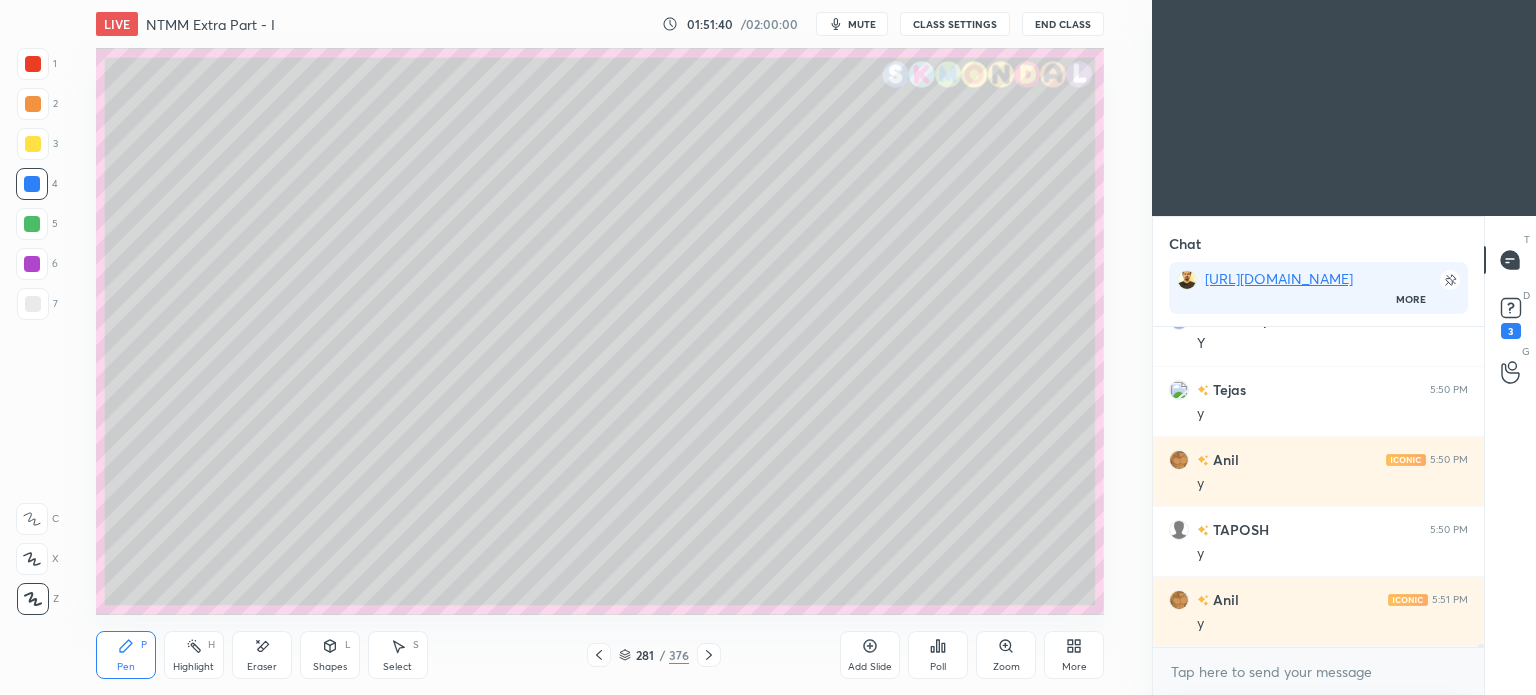 click at bounding box center [32, 224] 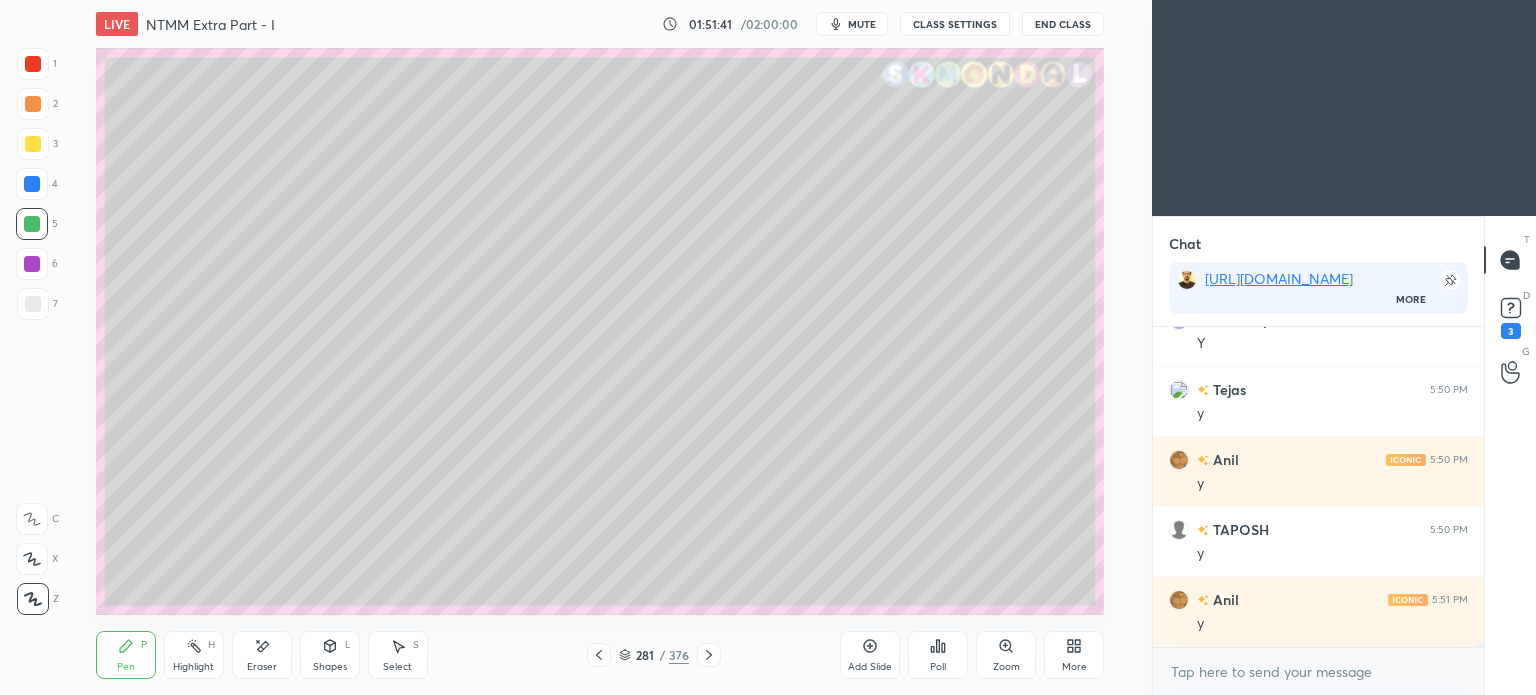 click at bounding box center [32, 224] 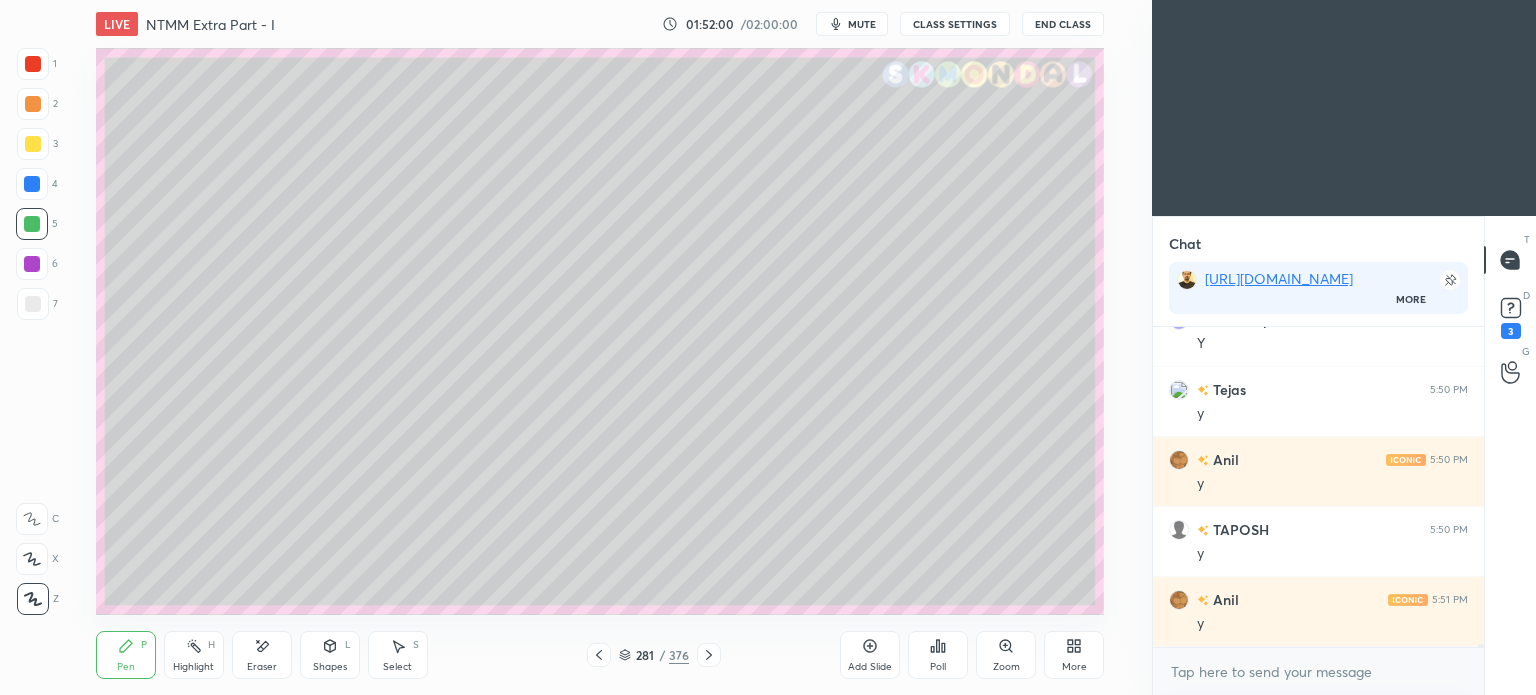 scroll, scrollTop: 32826, scrollLeft: 0, axis: vertical 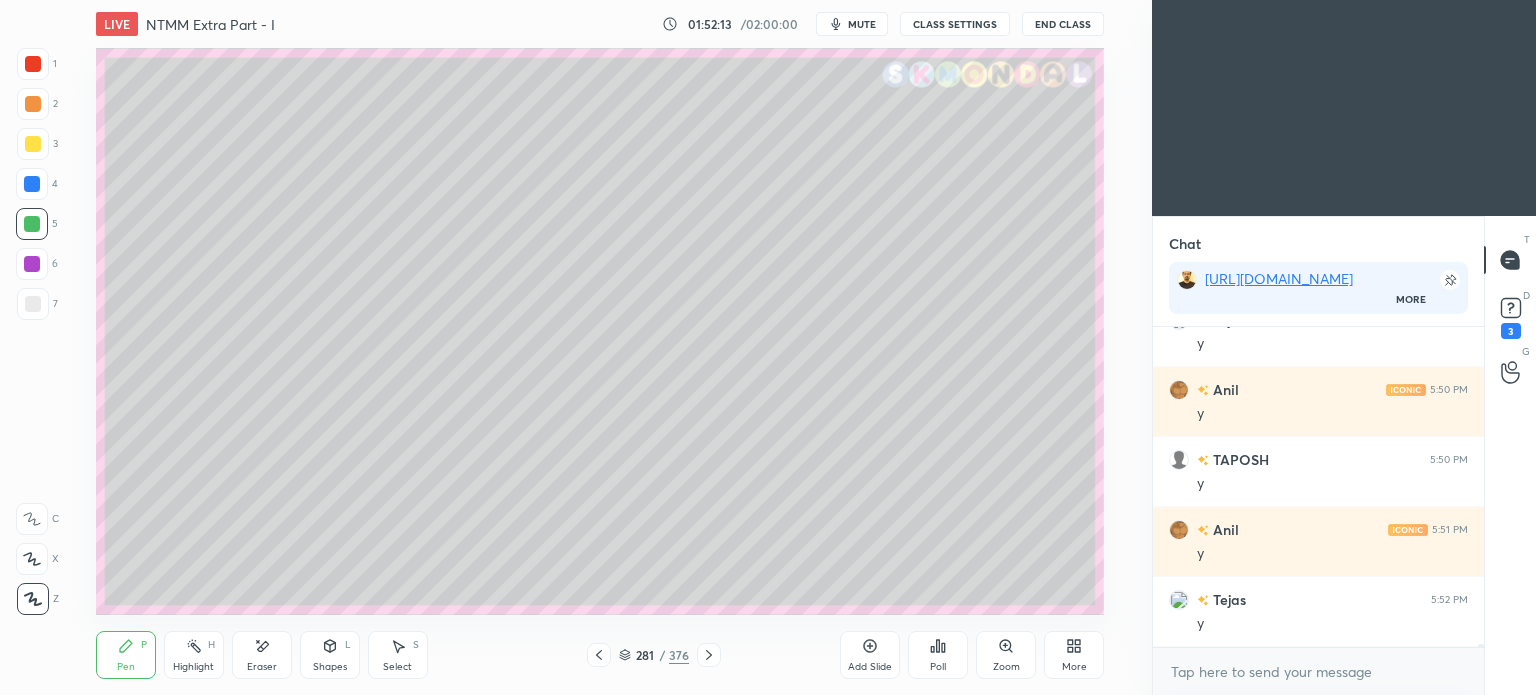 click at bounding box center (32, 264) 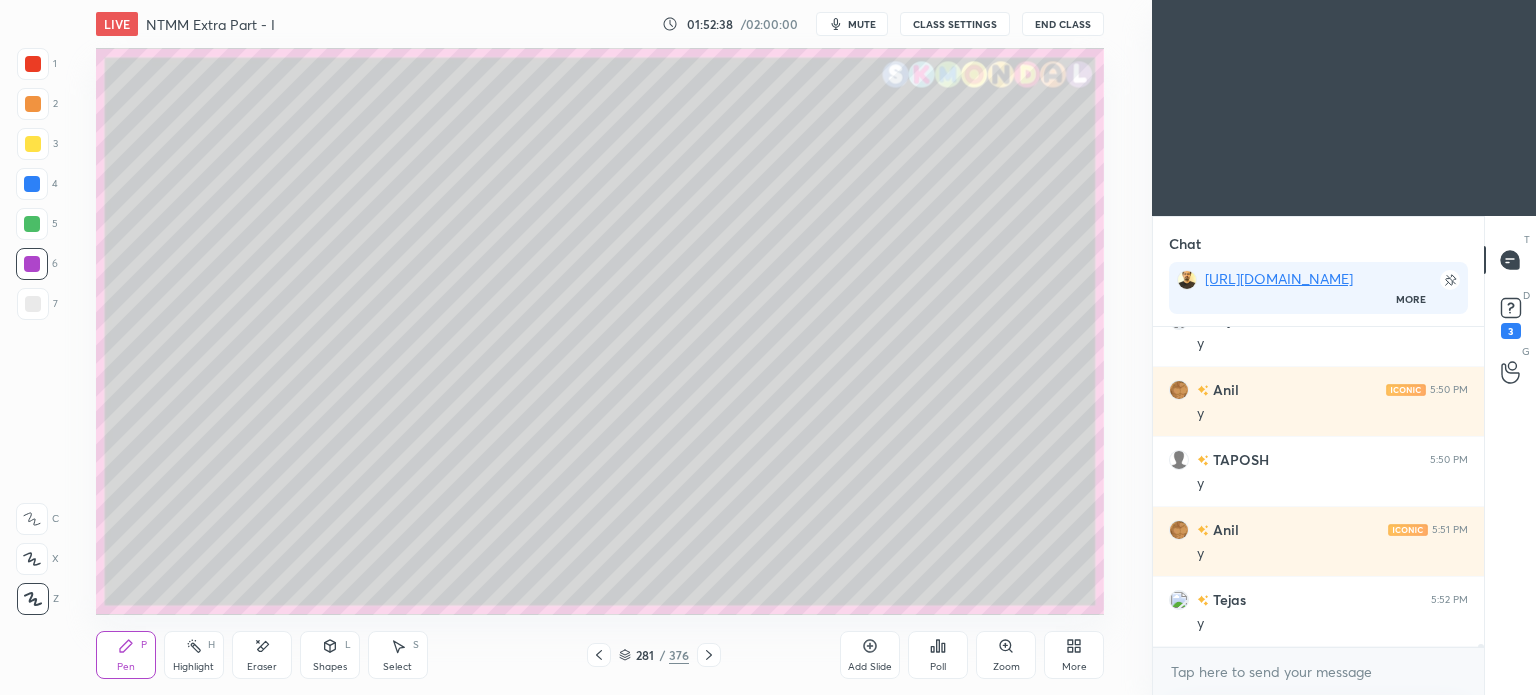 click at bounding box center [33, 104] 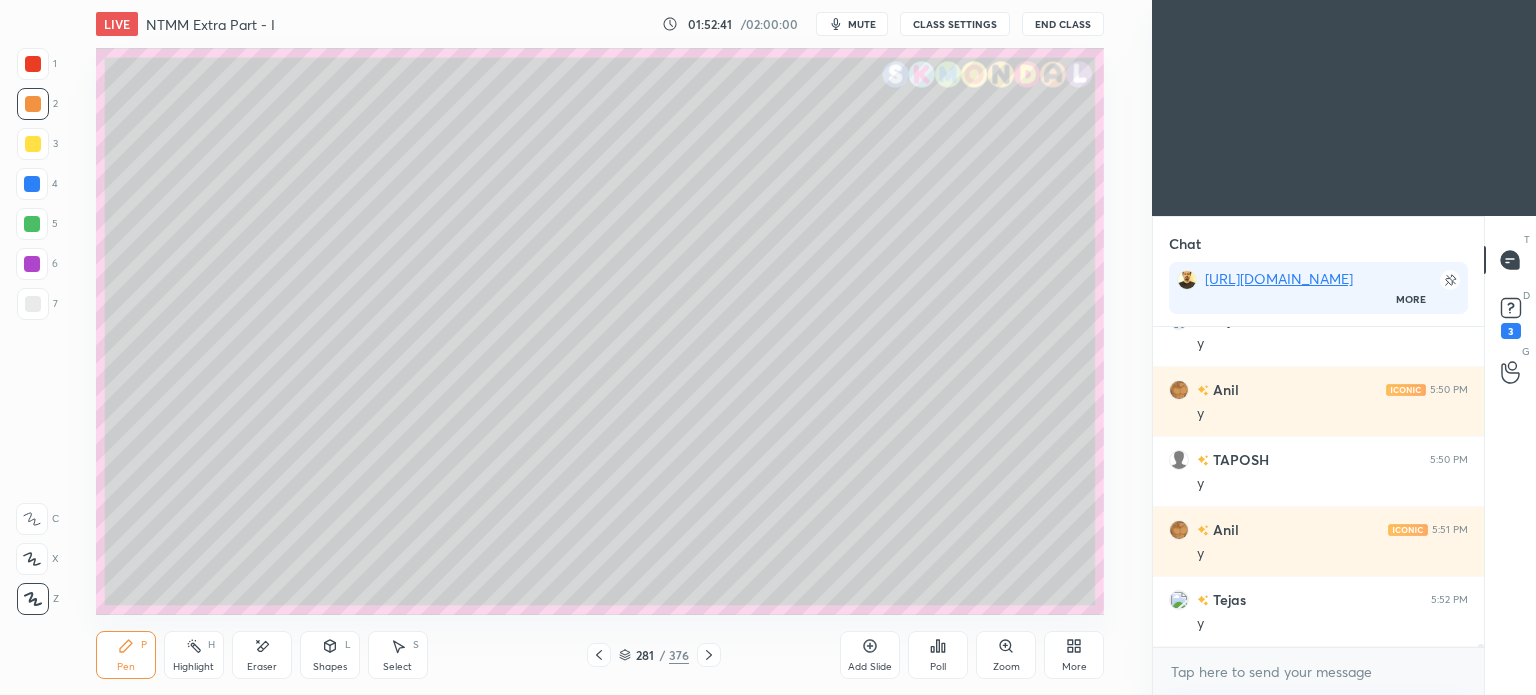 click on "Zoom" at bounding box center (1006, 655) 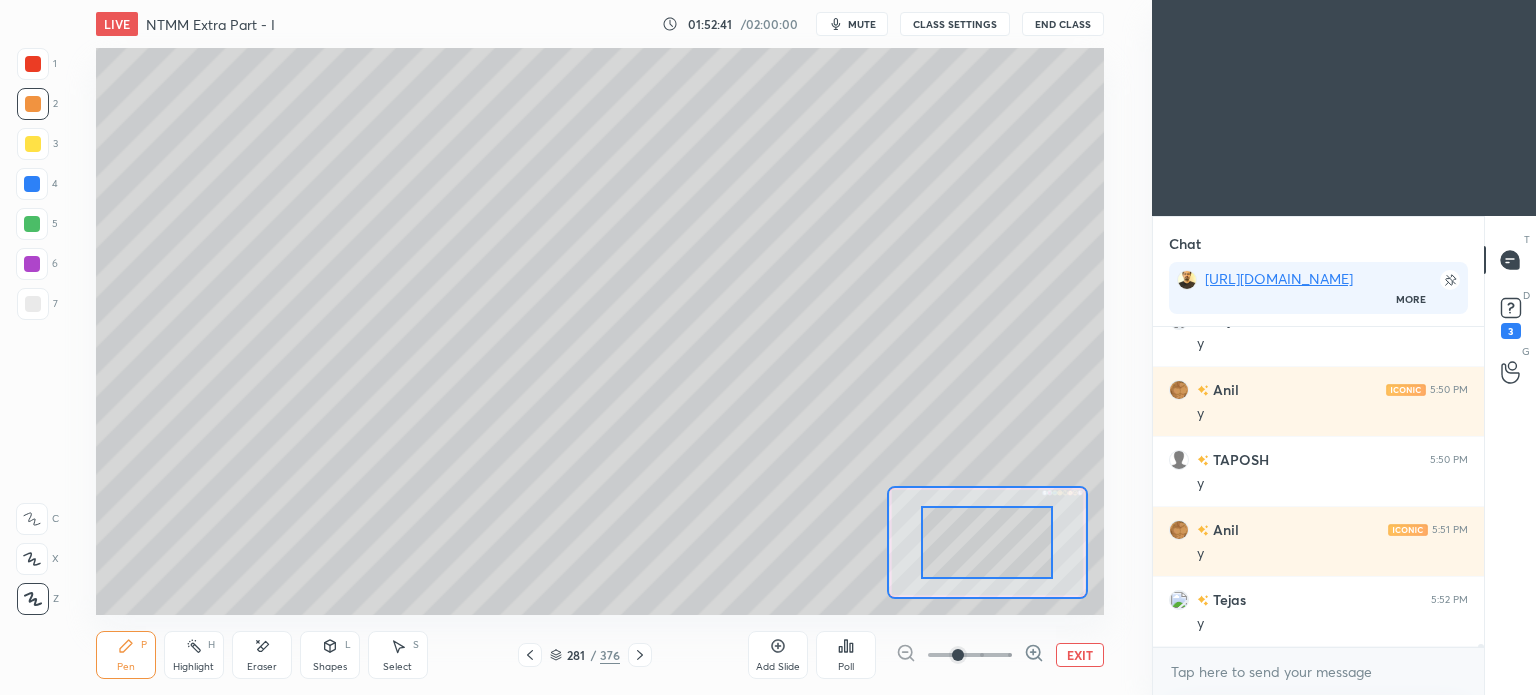 click at bounding box center [970, 655] 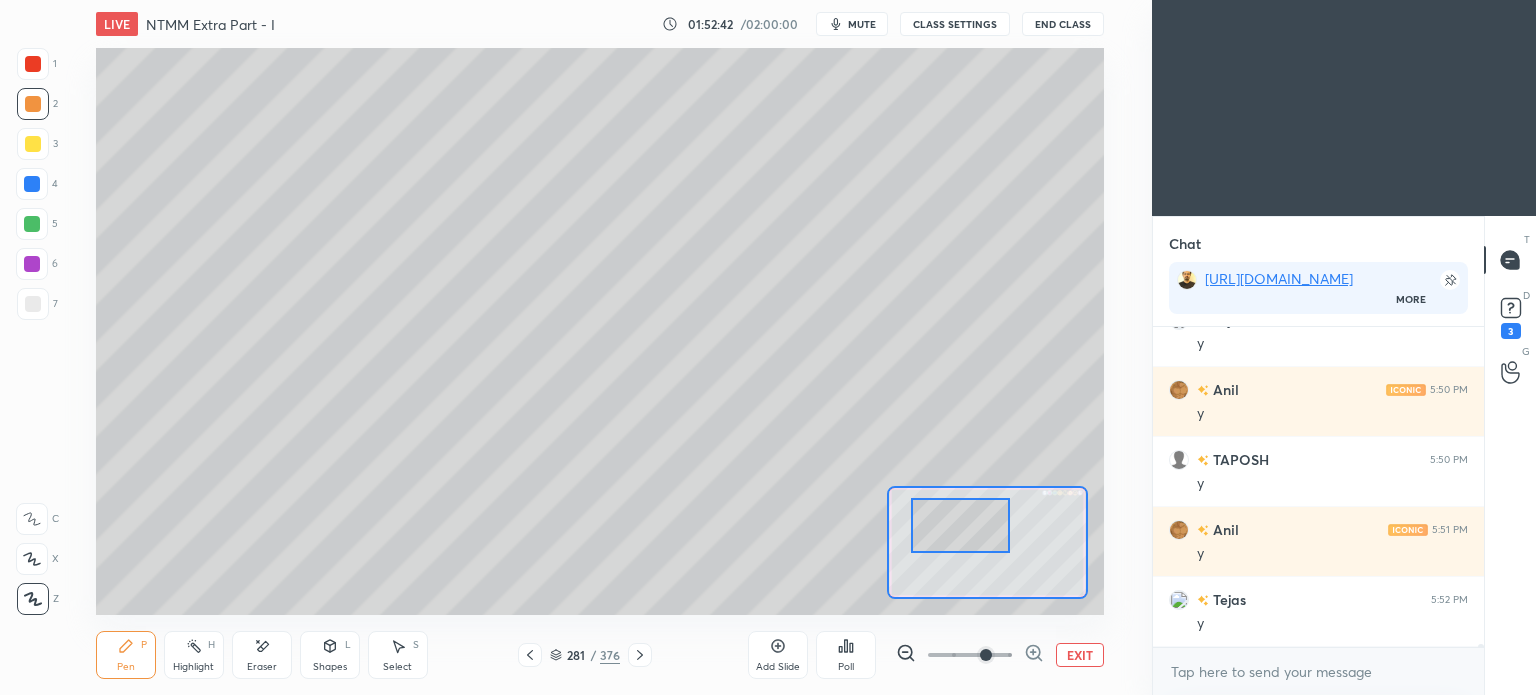 drag, startPoint x: 986, startPoint y: 539, endPoint x: 959, endPoint y: 522, distance: 31.906113 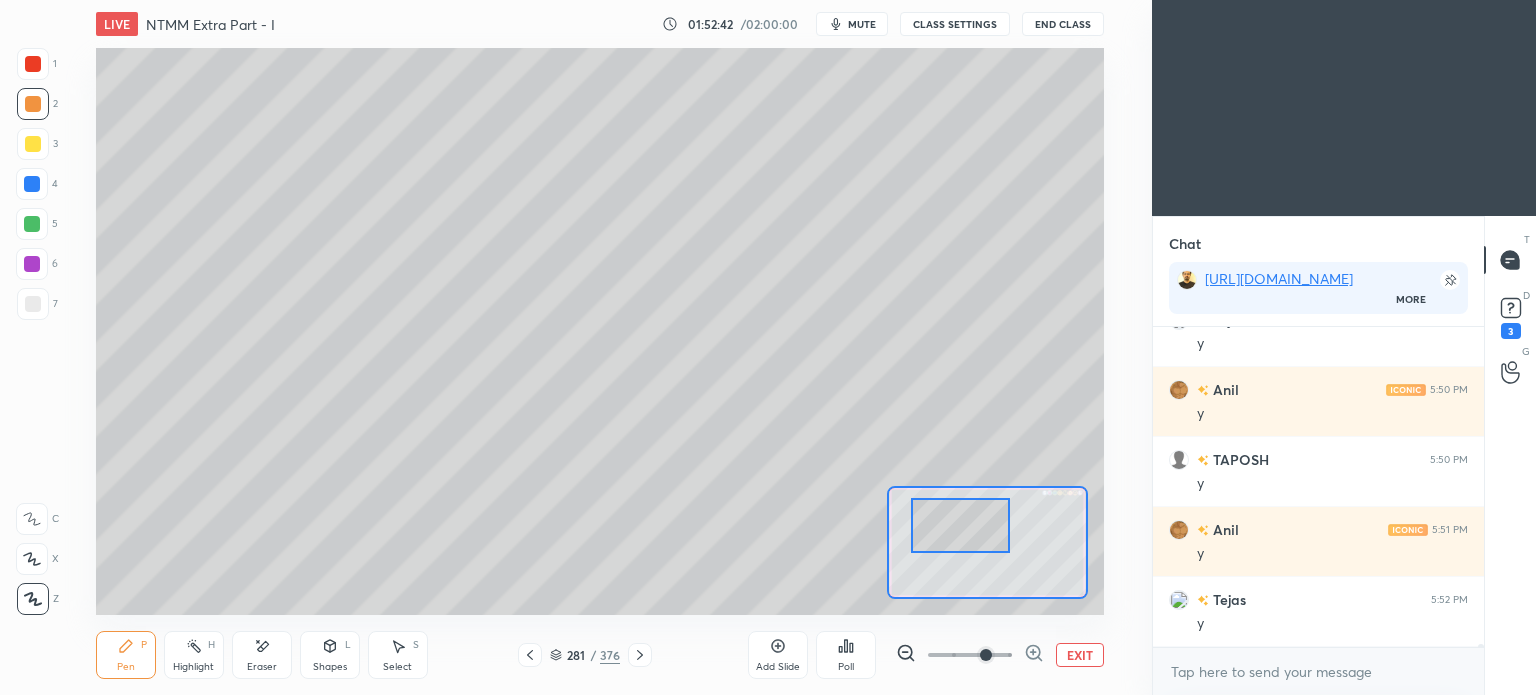 click at bounding box center [960, 525] 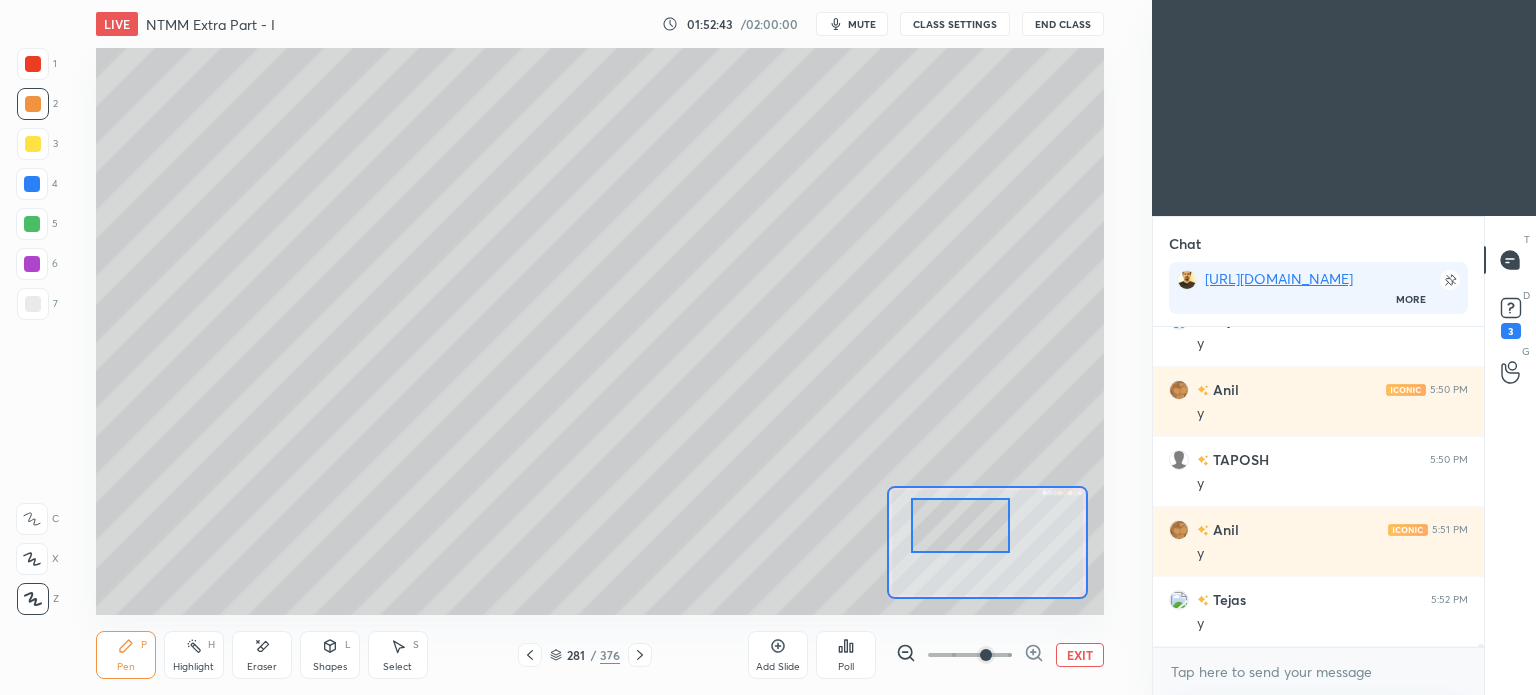 click on "Pen P" at bounding box center (126, 655) 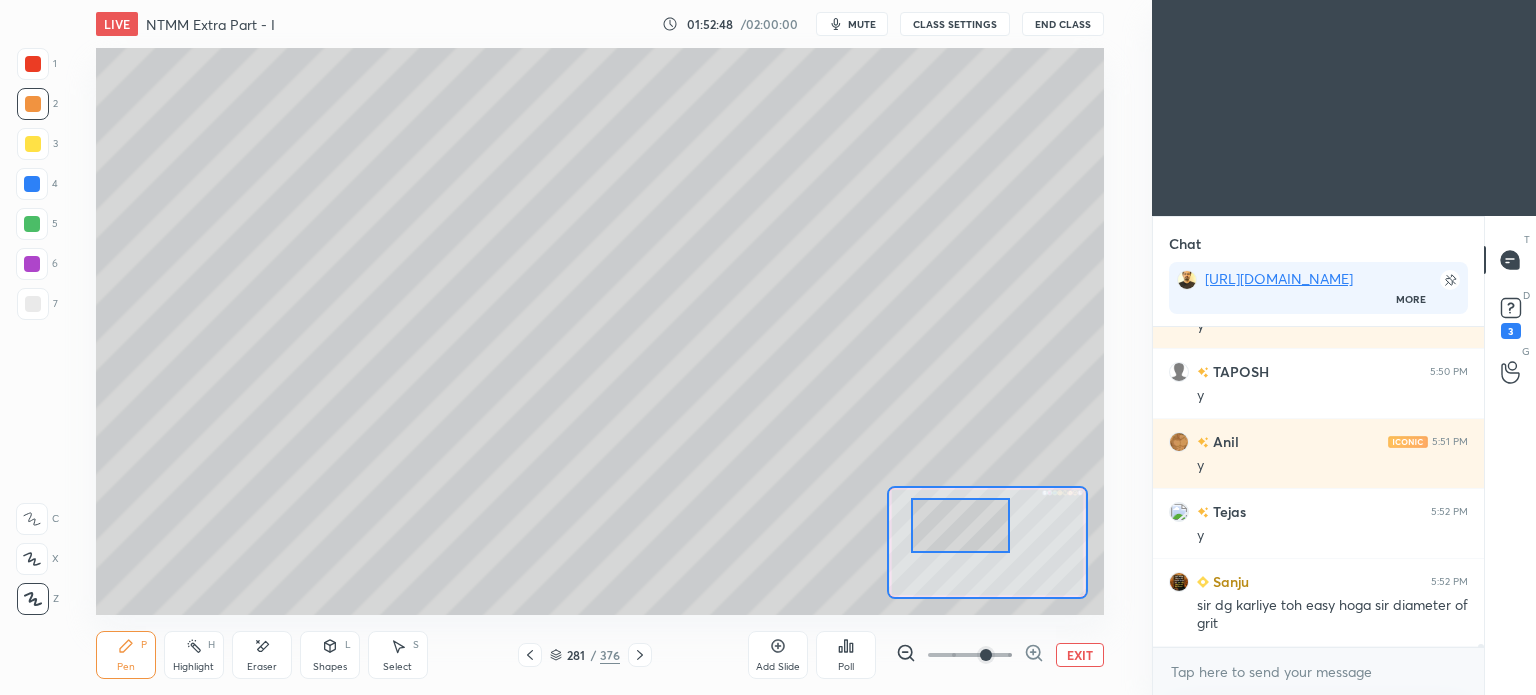 click on "Highlight" at bounding box center (193, 667) 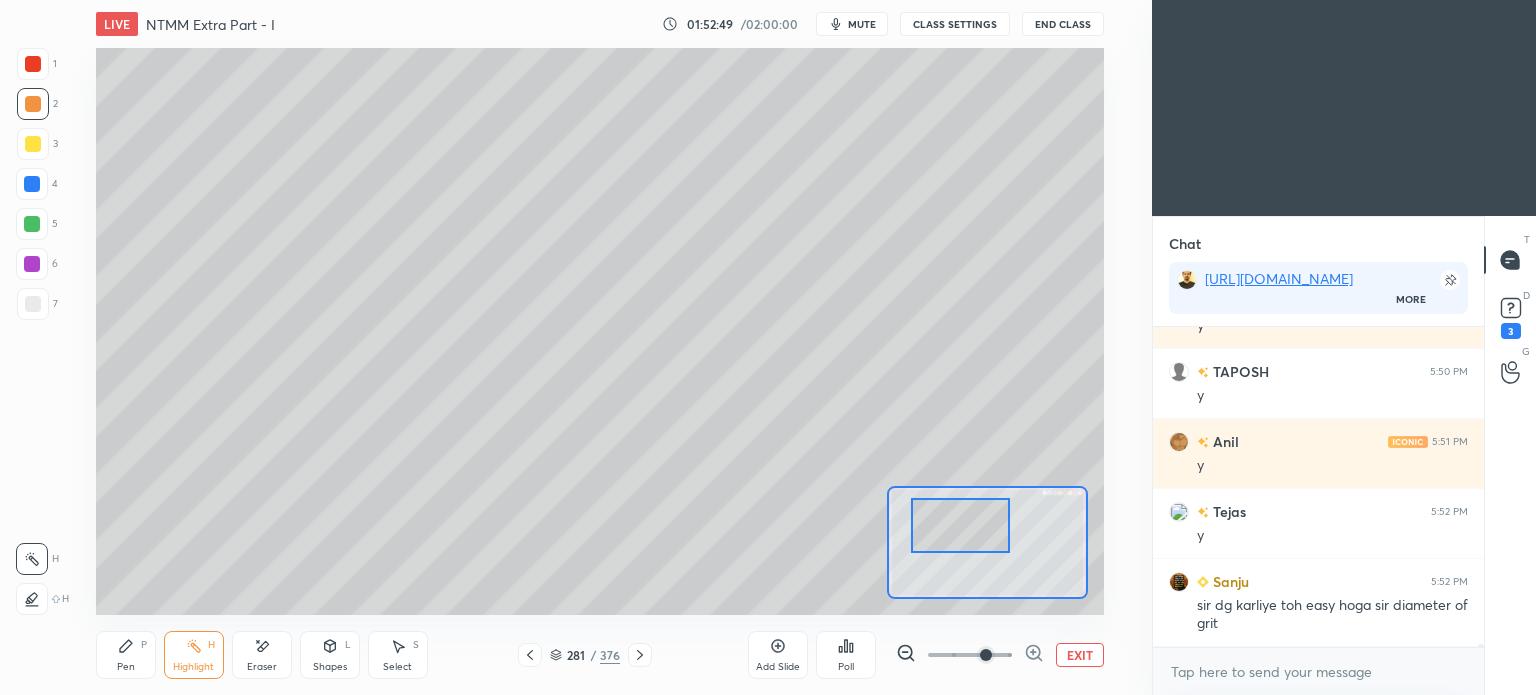 click on "Highlight" at bounding box center [193, 667] 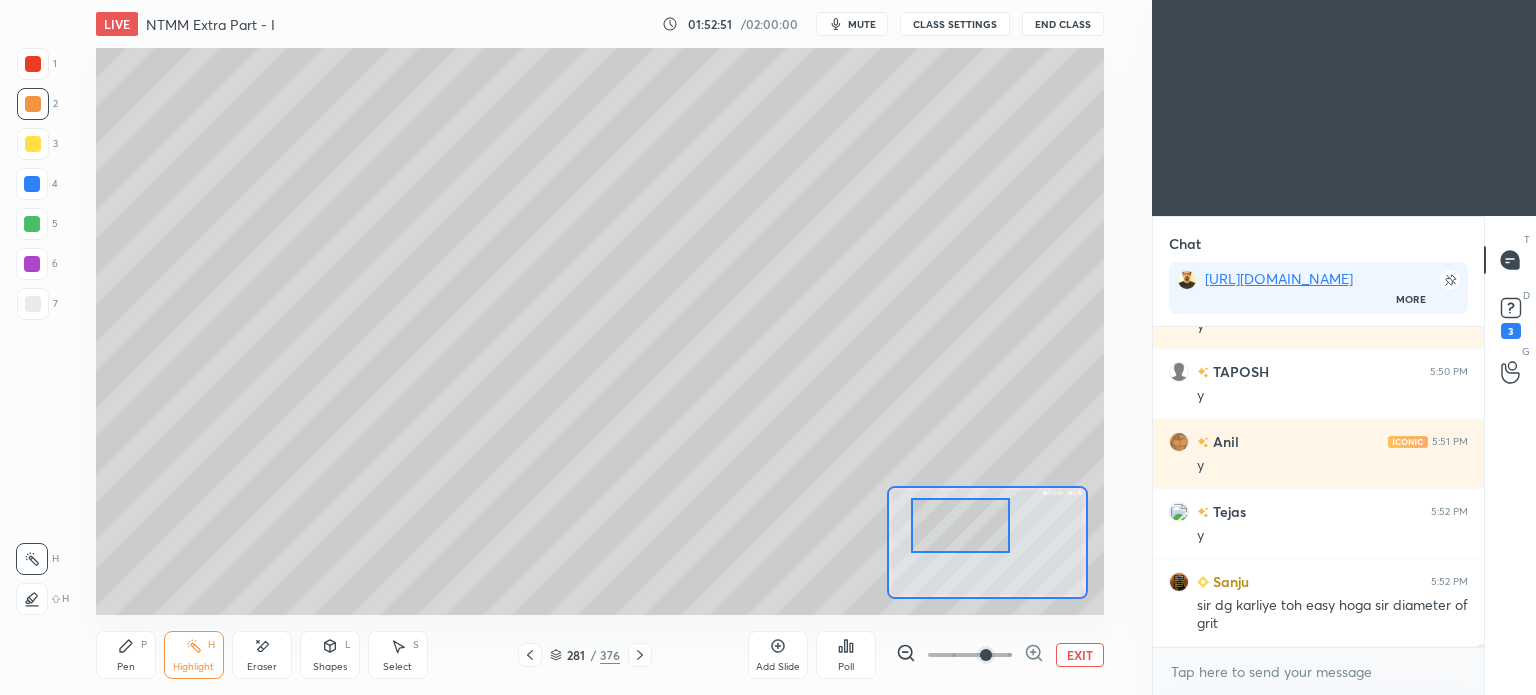 click on "Pen P" at bounding box center (126, 655) 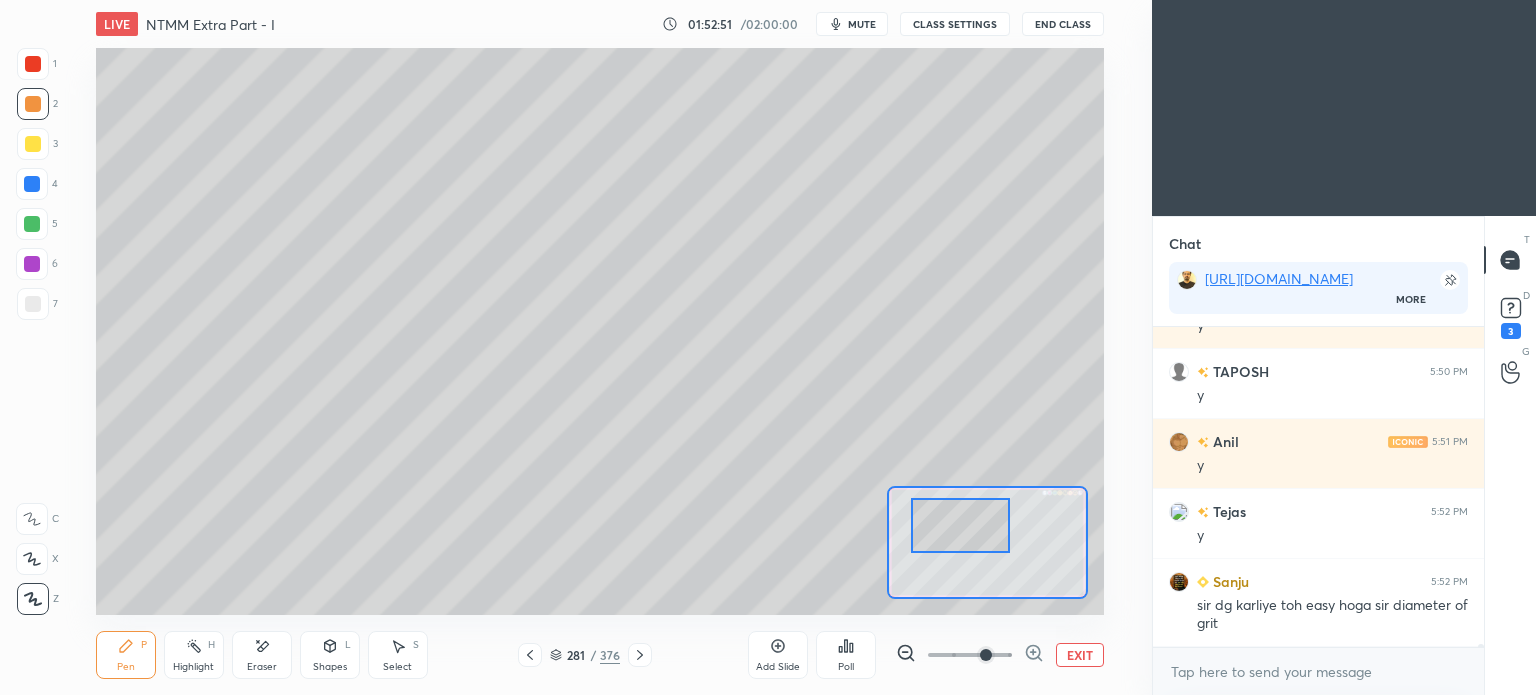 click on "Pen P" at bounding box center [126, 655] 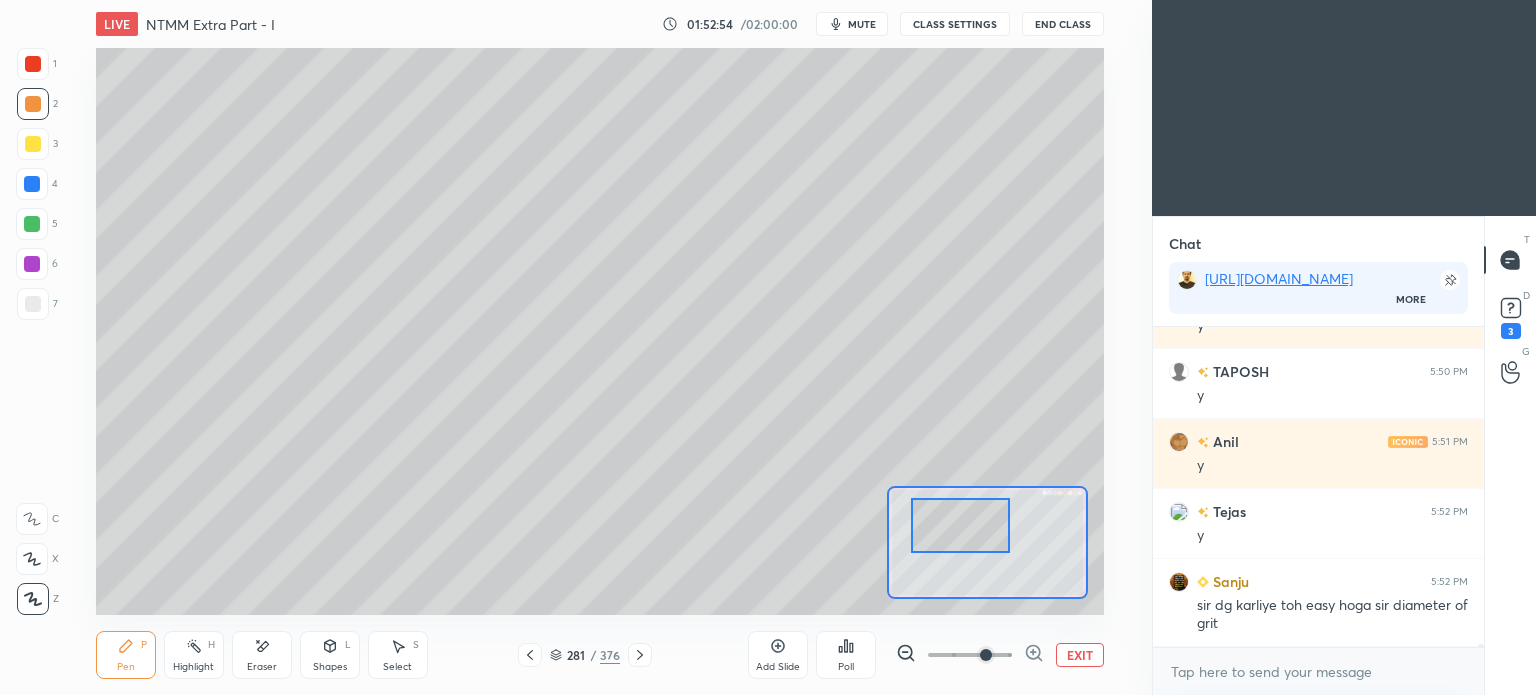 click on "Highlight H" at bounding box center [194, 655] 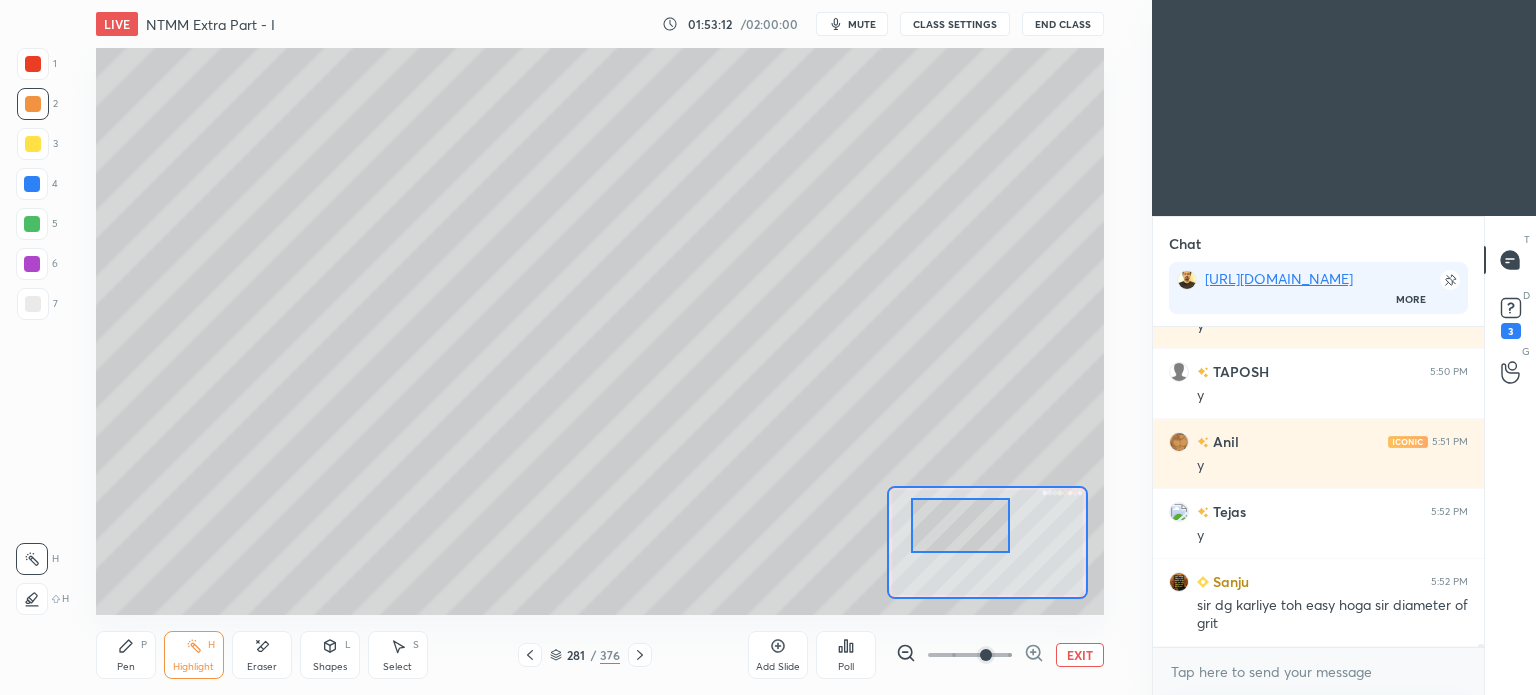 click 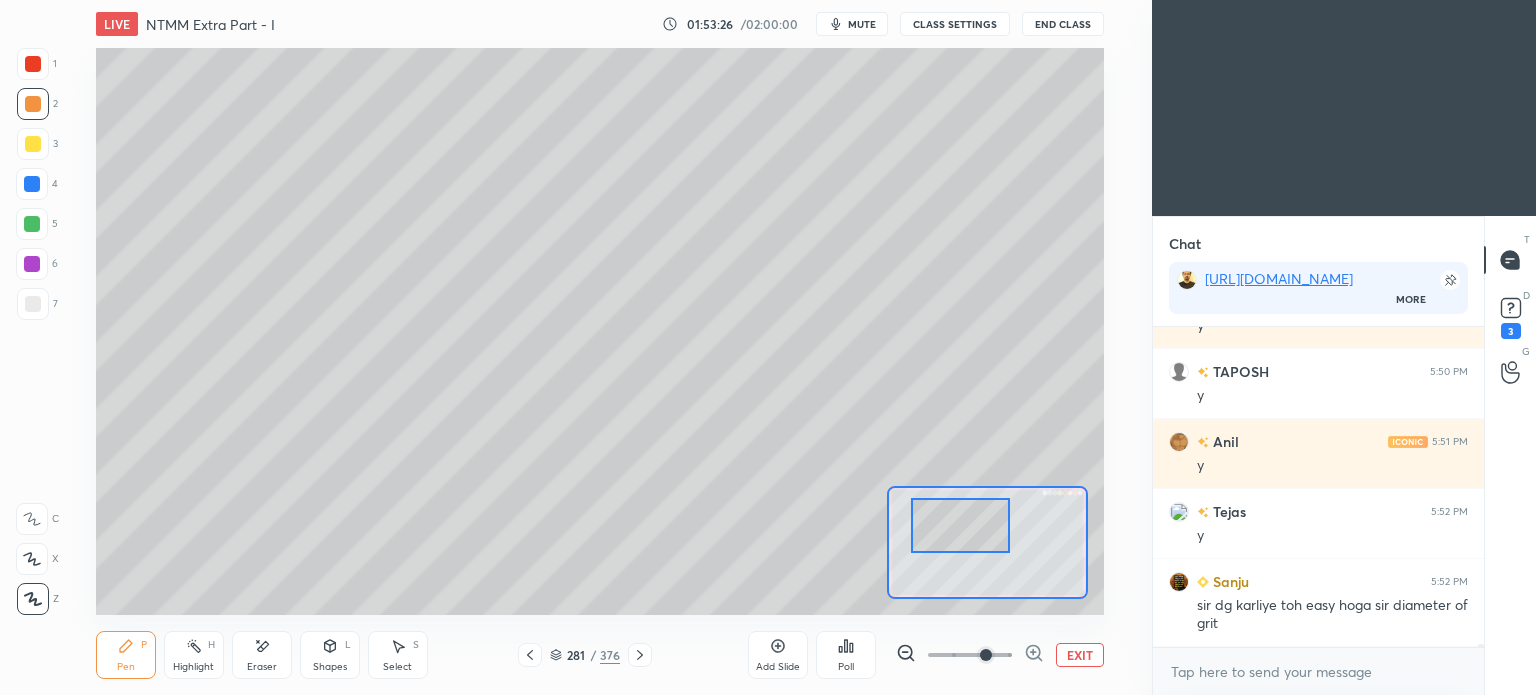 click on "EXIT" at bounding box center [1080, 655] 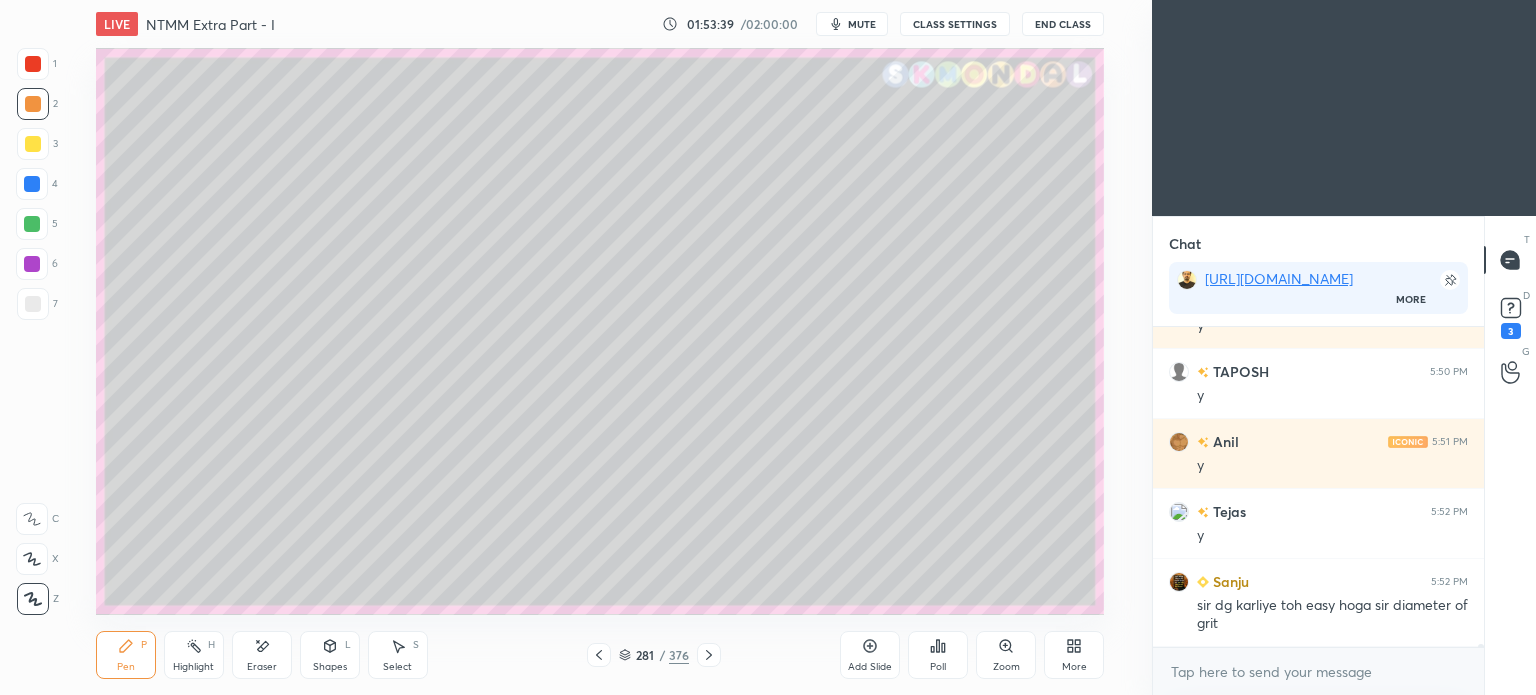 click on "281 / 376" at bounding box center (654, 655) 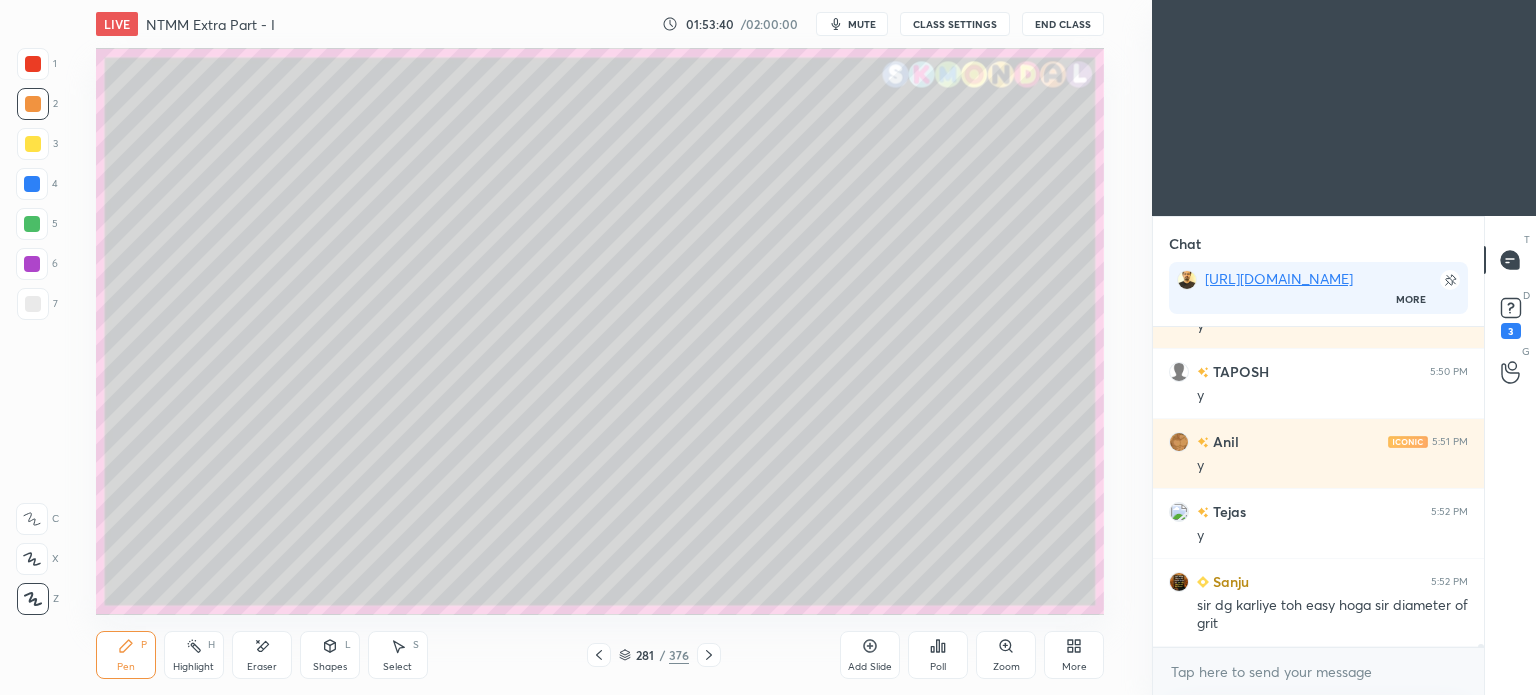 click on "281 / 376" at bounding box center [654, 655] 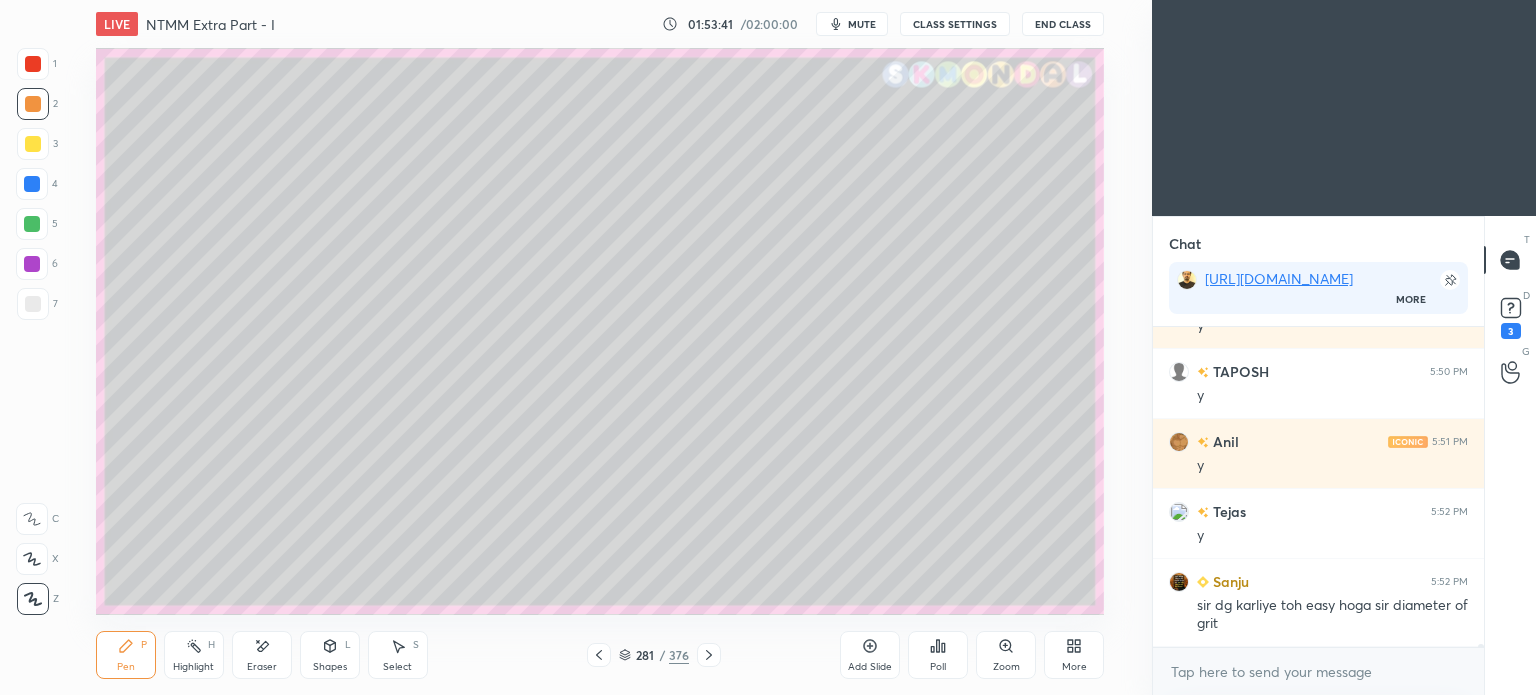 click 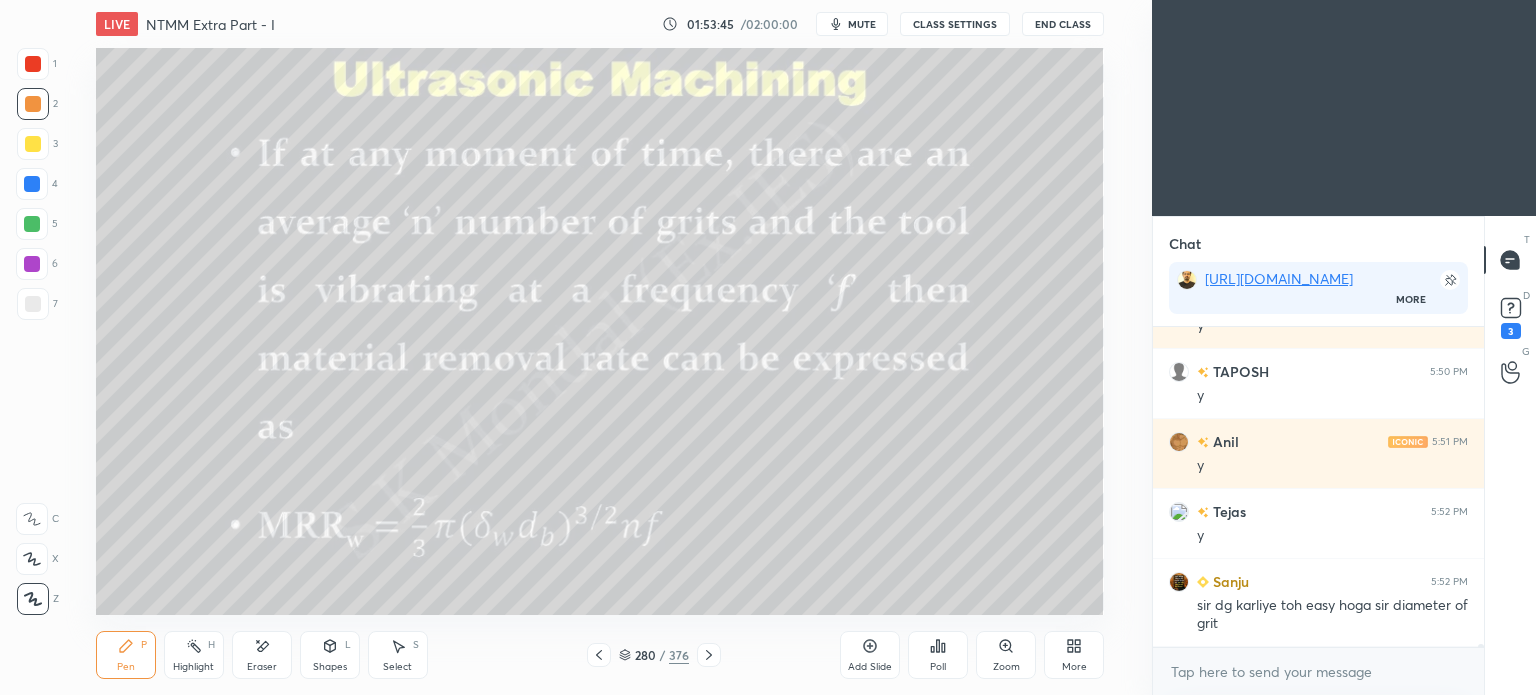 click 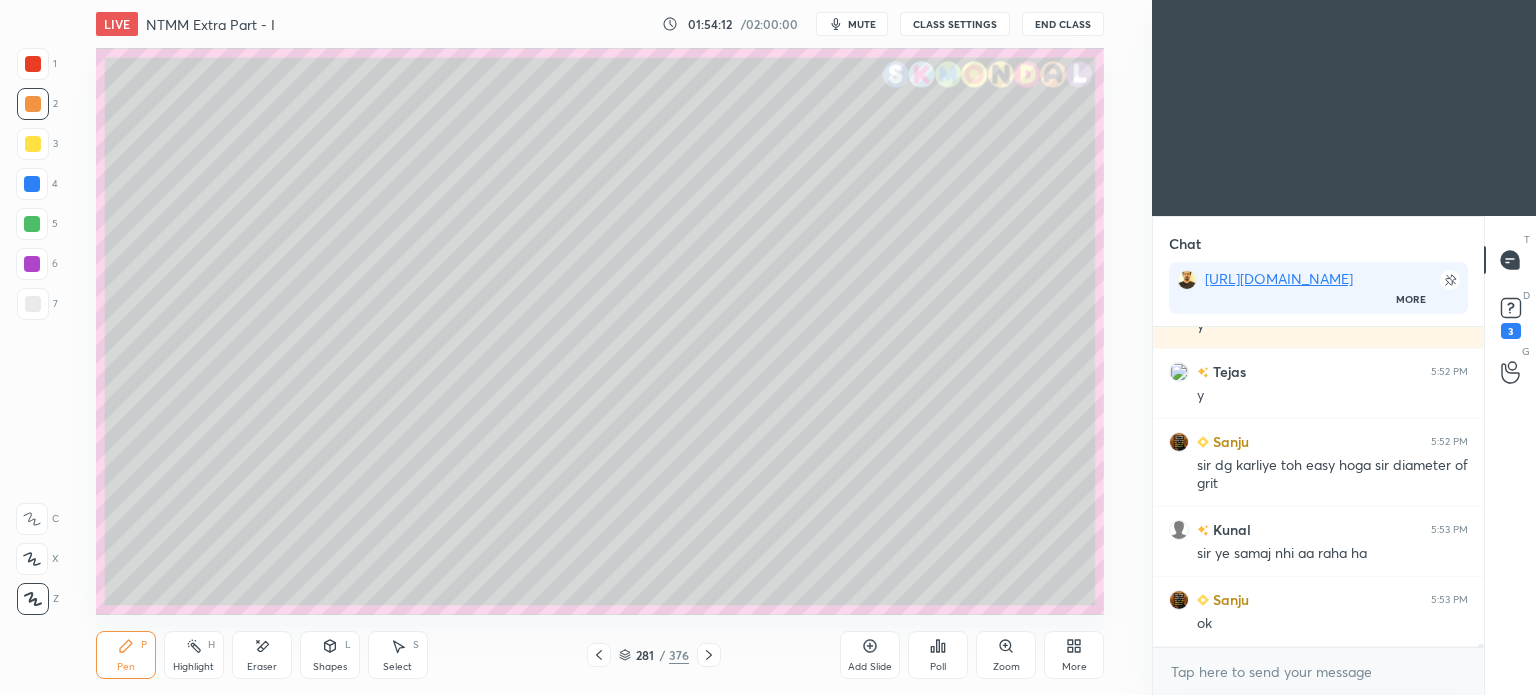 scroll, scrollTop: 33124, scrollLeft: 0, axis: vertical 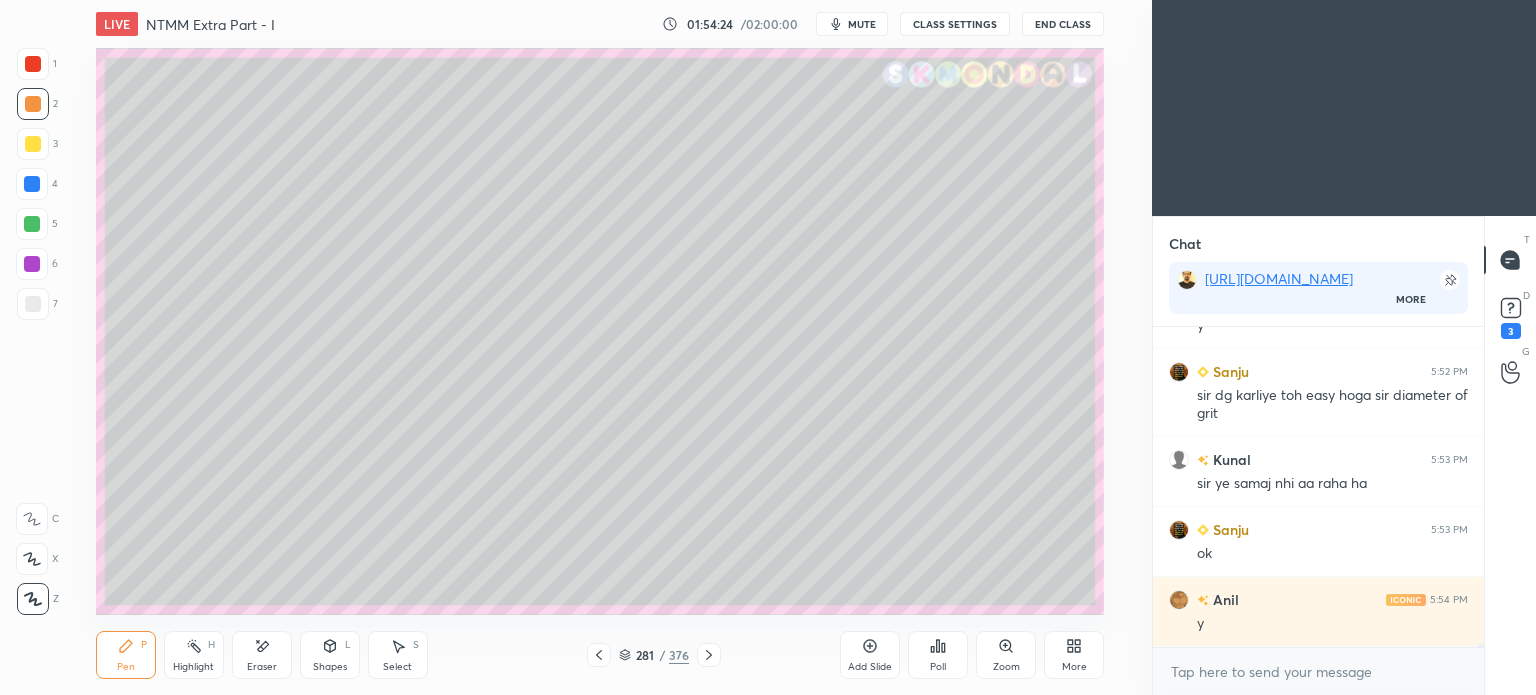 click on "CLASS SETTINGS" at bounding box center (955, 24) 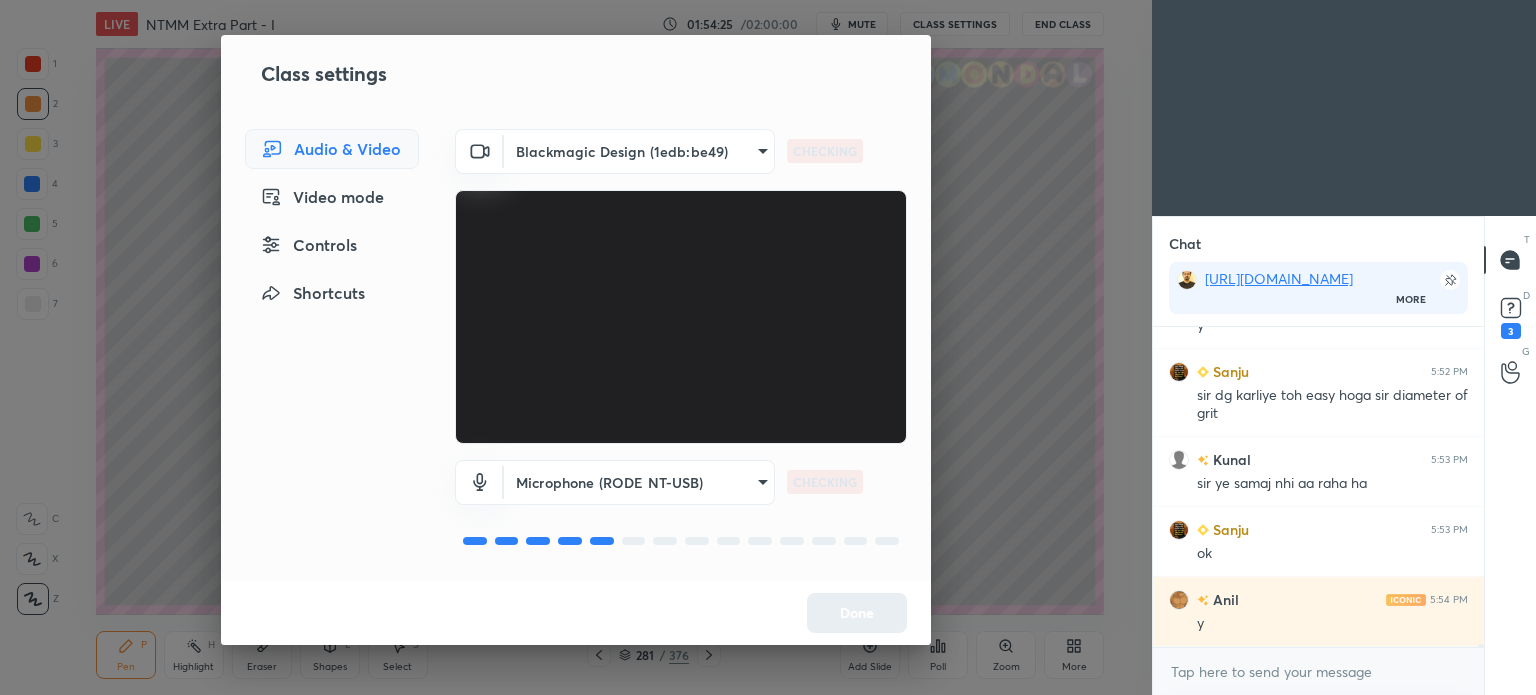 scroll, scrollTop: 33194, scrollLeft: 0, axis: vertical 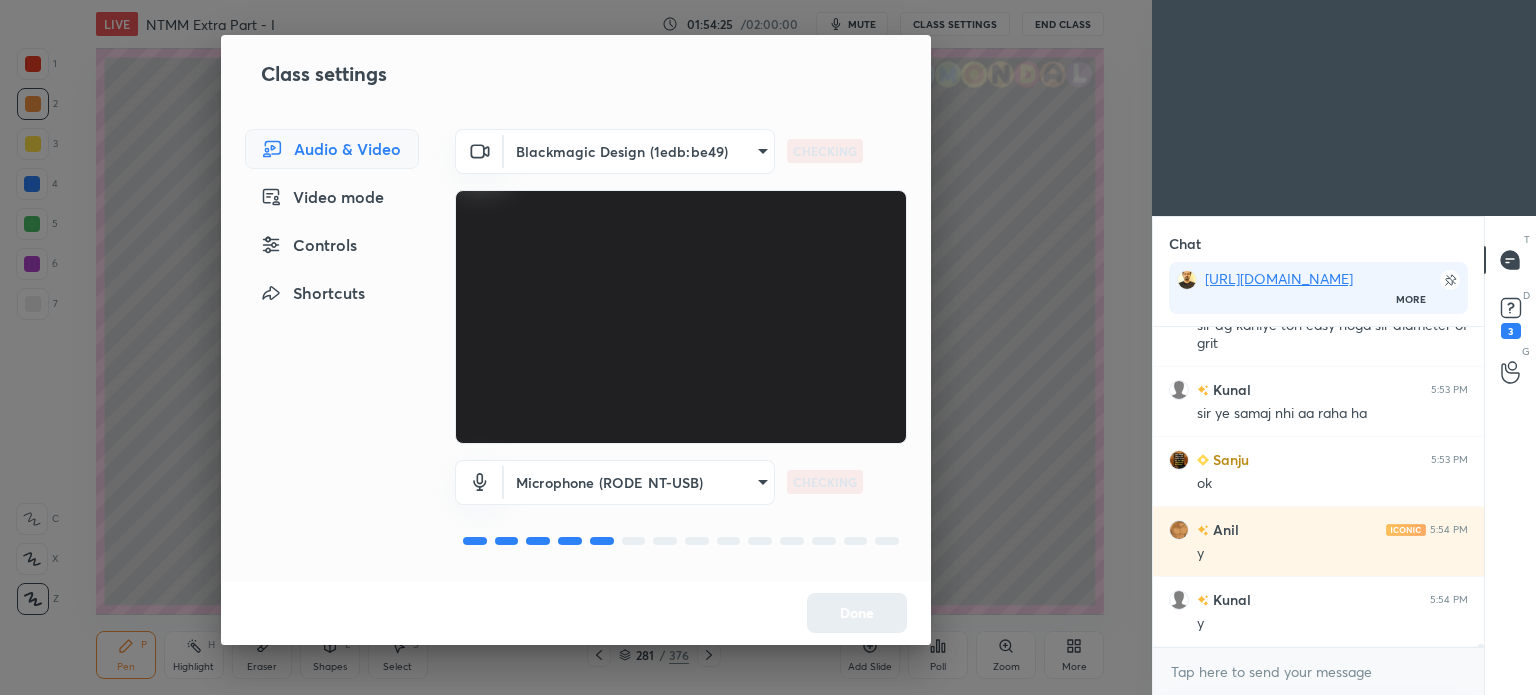 click on "1 2 3 4 5 6 7 C X Z E E Erase all   H H LIVE NTMM Extra Part - I 01:54:25 /  02:00:00 mute CLASS SETTINGS End Class Setting up your live class Poll for   secs No correct answer Start poll Back NTMM Extra Part - I • L10 of NTMM (ECM, EDM etc.) S K Mondal Pen P Highlight H Eraser Shapes L Select S 281 / 376 Add Slide Poll Zoom More Chat https://docs.google.com/spreadsheets/d/1vWRCBBPviQjUzaqOsdzbDDhiAdLffifVEcXo8UFyvYE/edit?gid=1666490214#gid=1666490214 More Tejas 5:52 PM y Sanju 5:52 PM sir dg karliye toh easy hoga sir diameter of grit Kunal 5:53 PM sir ye samaj nhi aa raha ha Sanju 5:53 PM ok Anil 5:54 PM y Kunal 5:54 PM y JUMP TO LATEST Enable hand raising Enable raise hand to speak to learners. Once enabled, chat will be turned off temporarily. Enable x   Kaushik Asked a doubt 1 Please help me with this doubt Pick this doubt Sanju Asked a doubt 1 Please help me with this doubt Pick this doubt Sanju Asked a doubt 1 Please help me with this doubt Pick this doubt NEW DOUBTS ASKED No one has raised a hand yet" at bounding box center (768, 347) 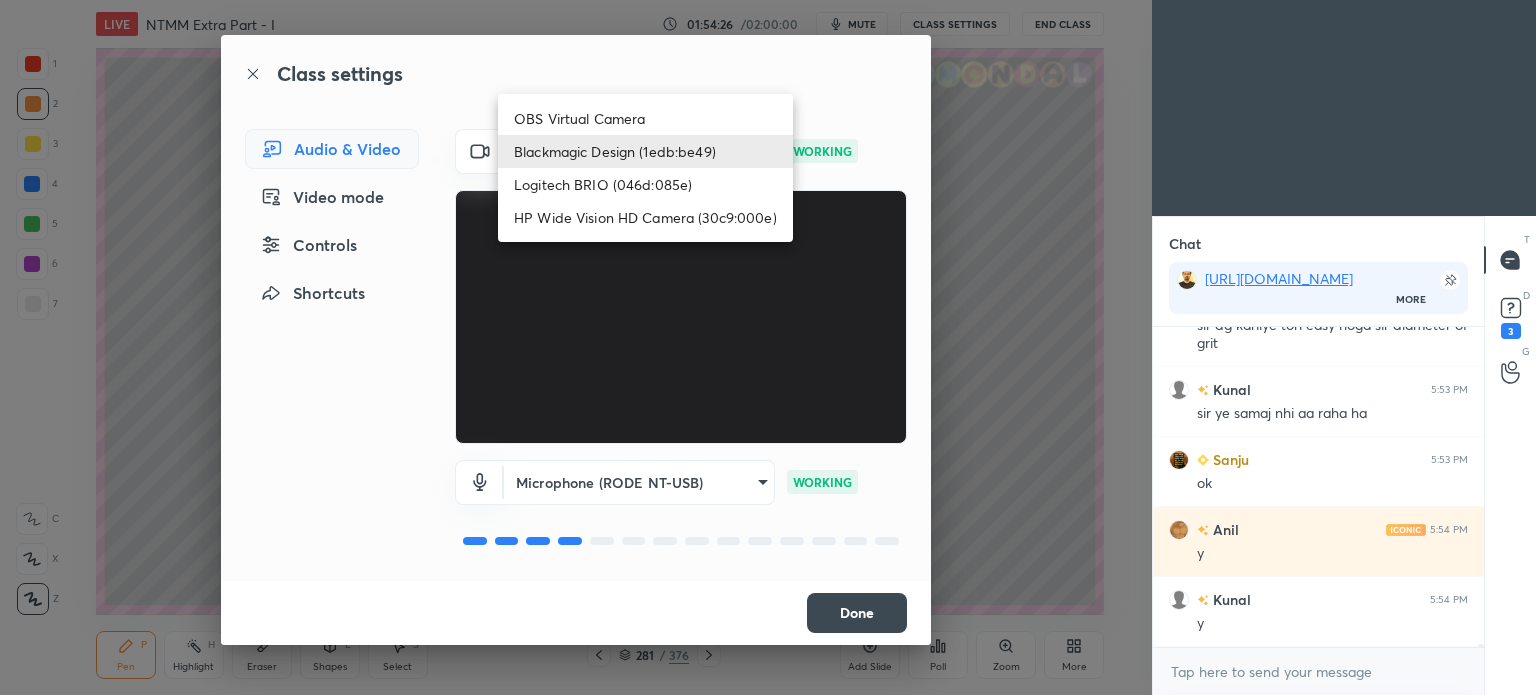 click on "Logitech BRIO (046d:085e)" at bounding box center [645, 184] 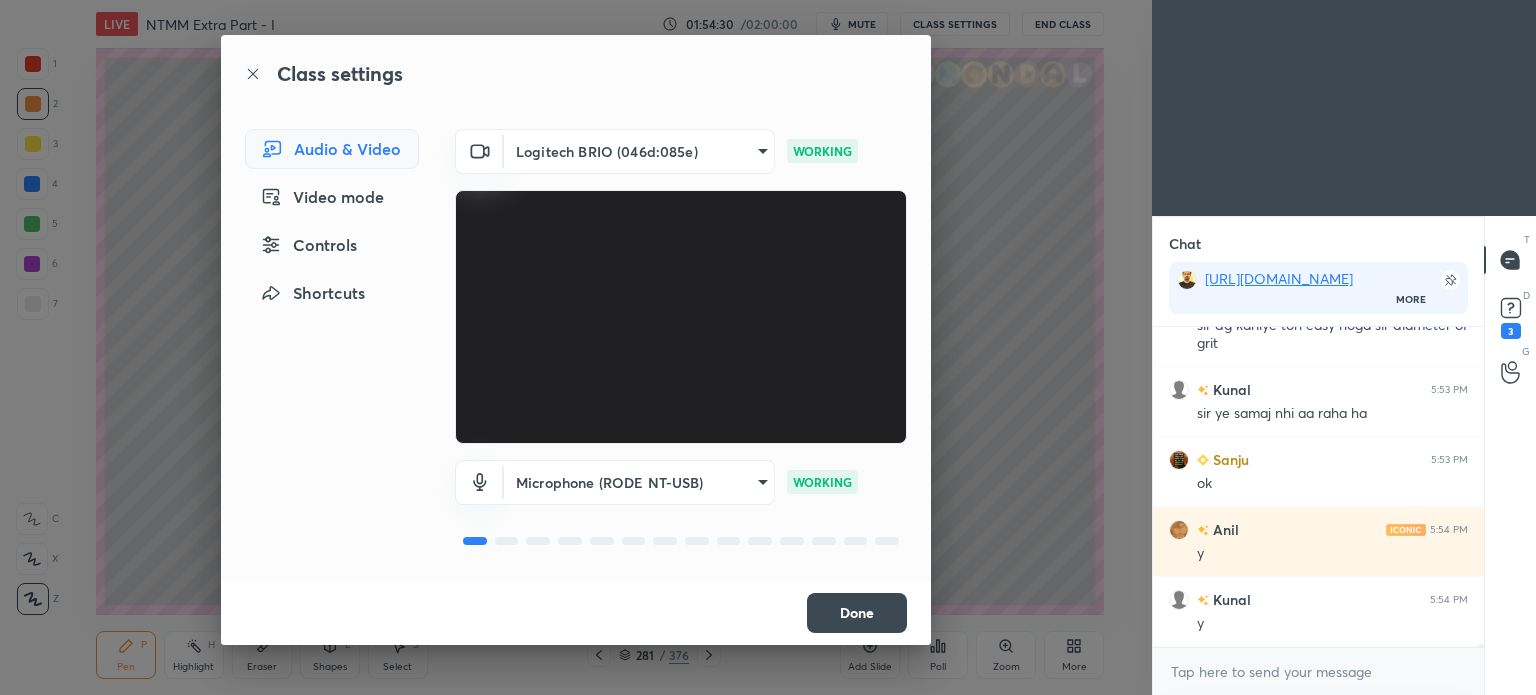 click on "Done" at bounding box center (857, 613) 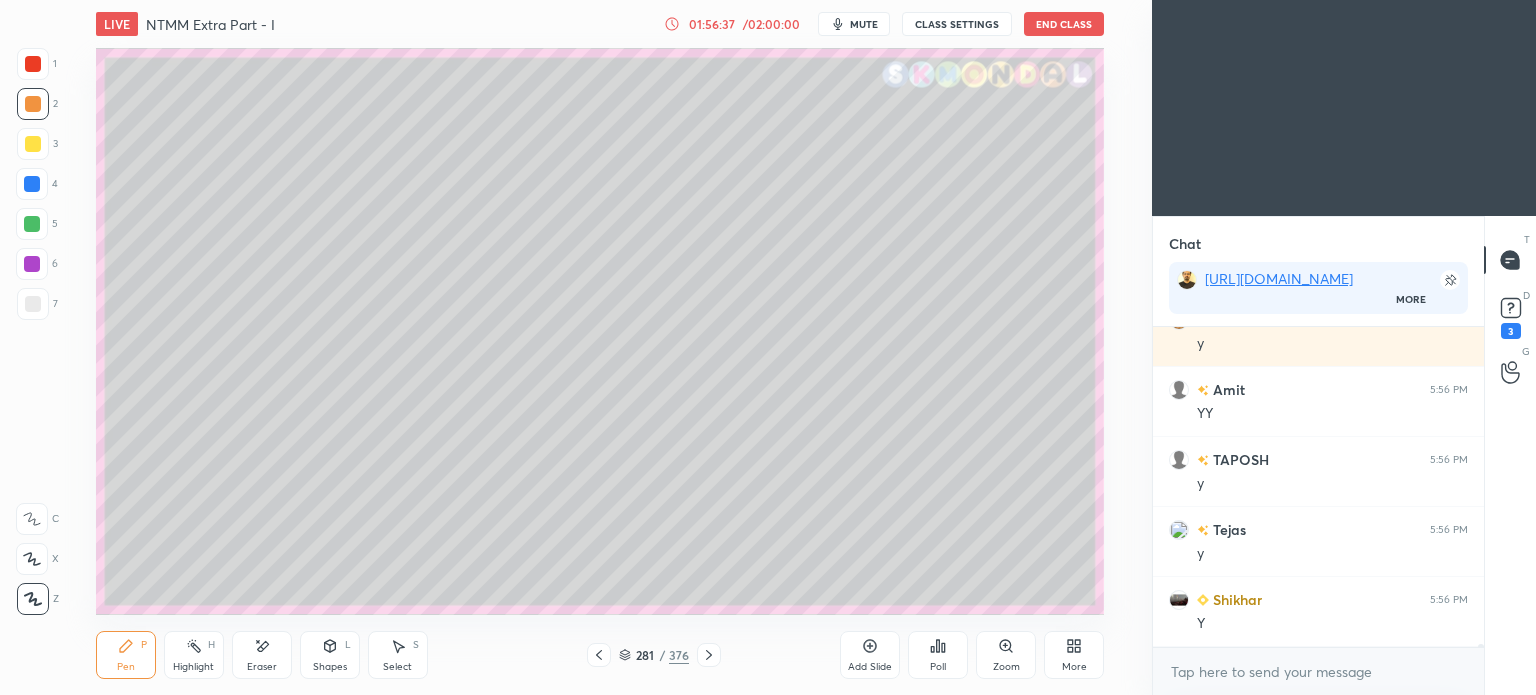 scroll, scrollTop: 34124, scrollLeft: 0, axis: vertical 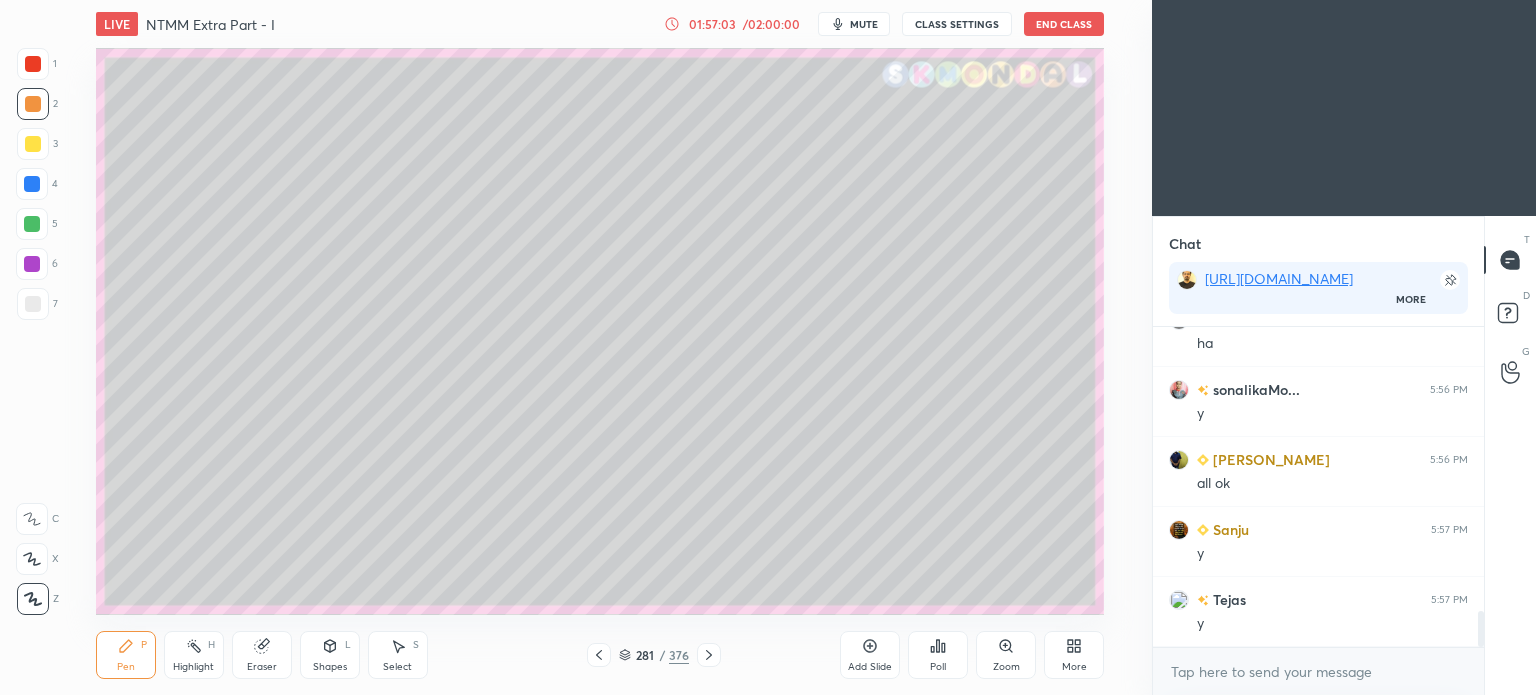 click on "Pen" at bounding box center (126, 667) 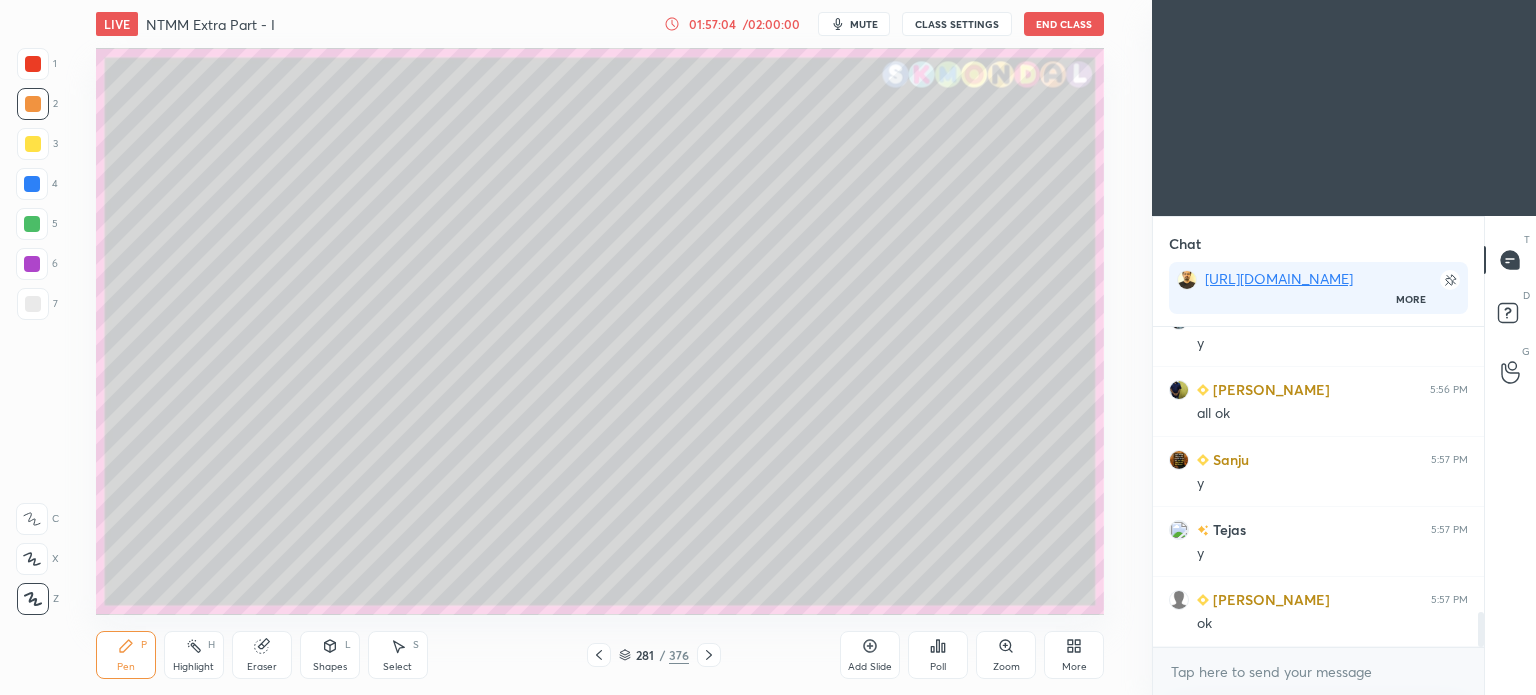 click at bounding box center [33, 304] 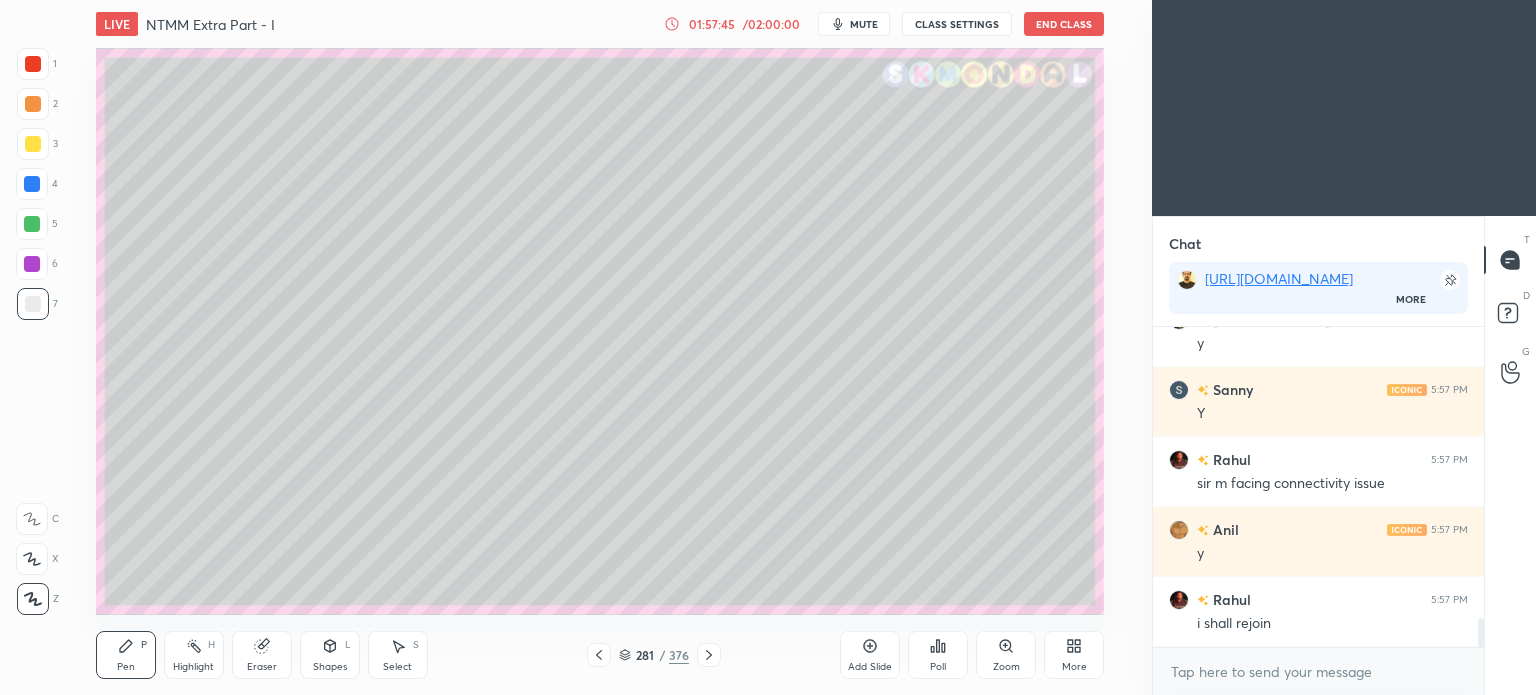 scroll, scrollTop: 3220, scrollLeft: 0, axis: vertical 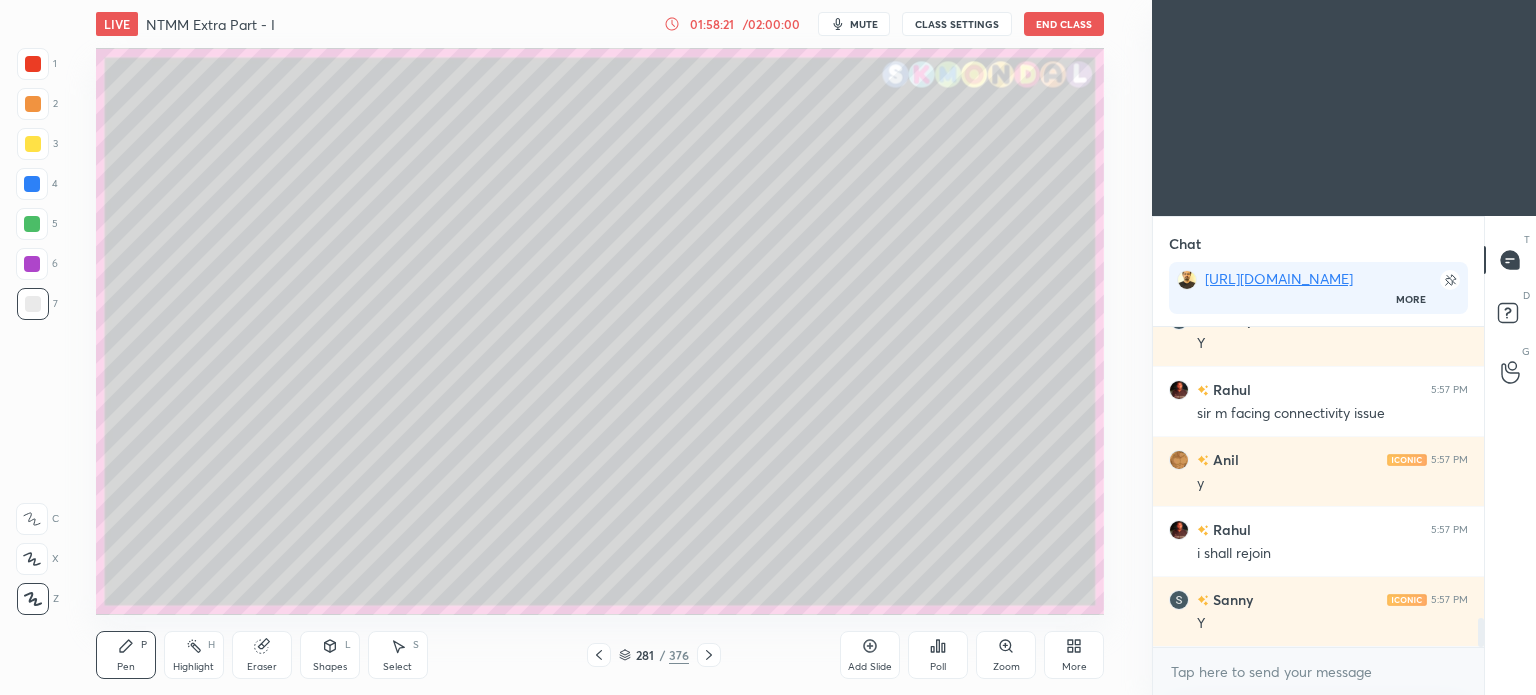 click at bounding box center [32, 184] 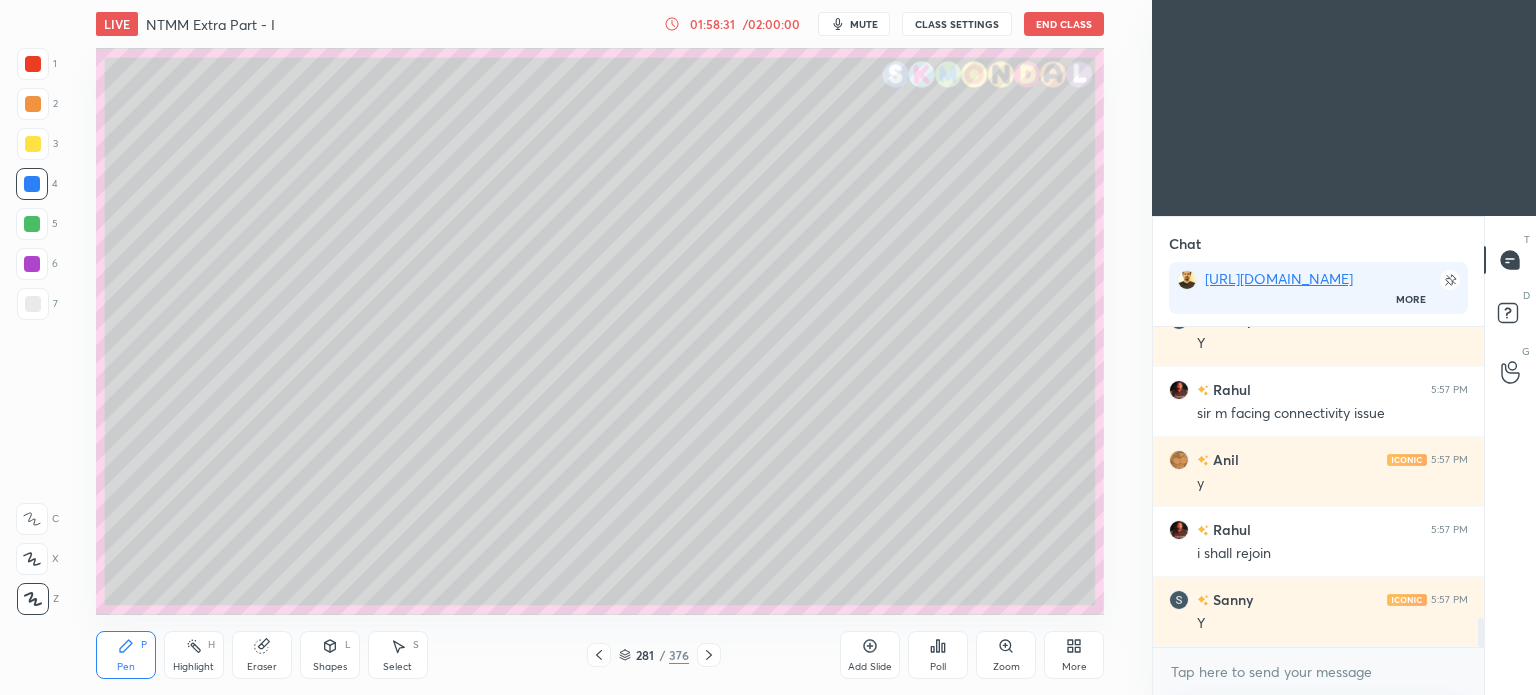click 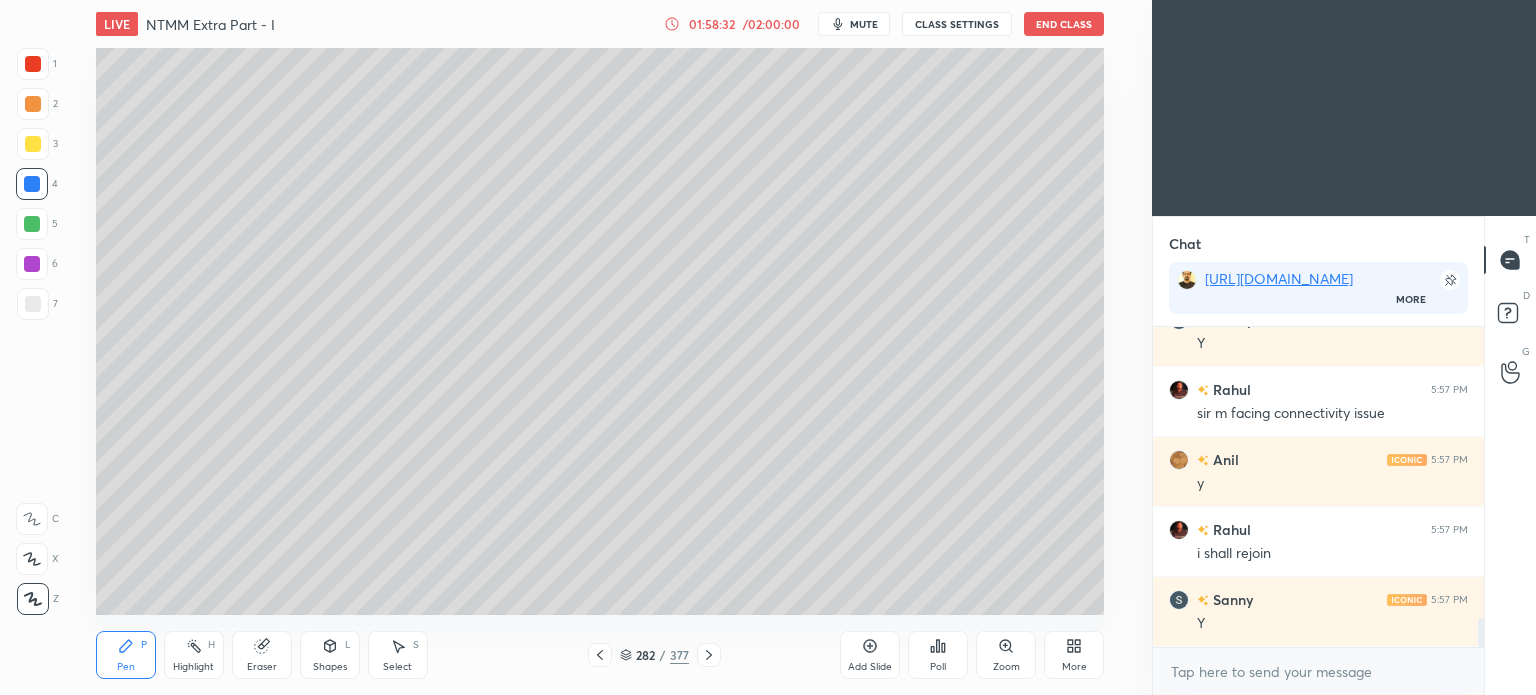 click at bounding box center (33, 144) 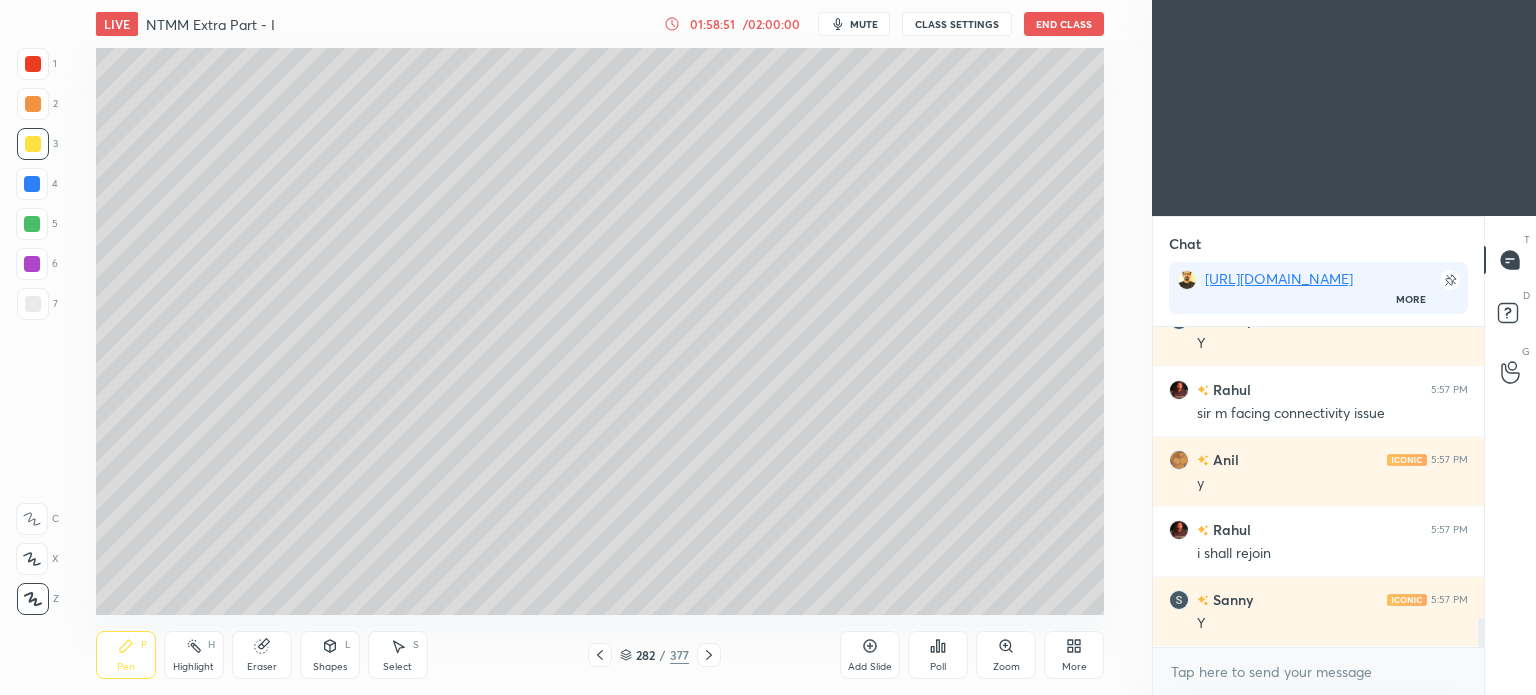 scroll, scrollTop: 274, scrollLeft: 325, axis: both 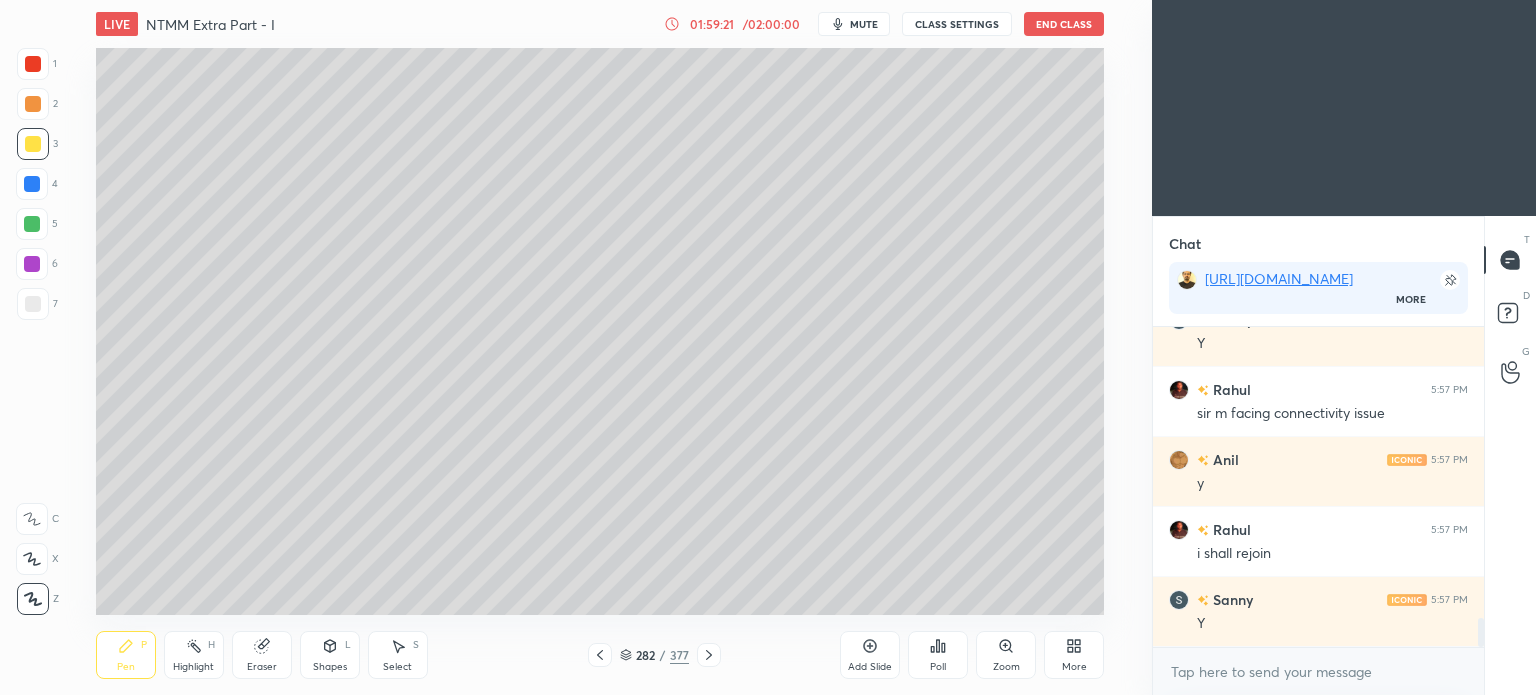 click on "Eraser" at bounding box center [262, 655] 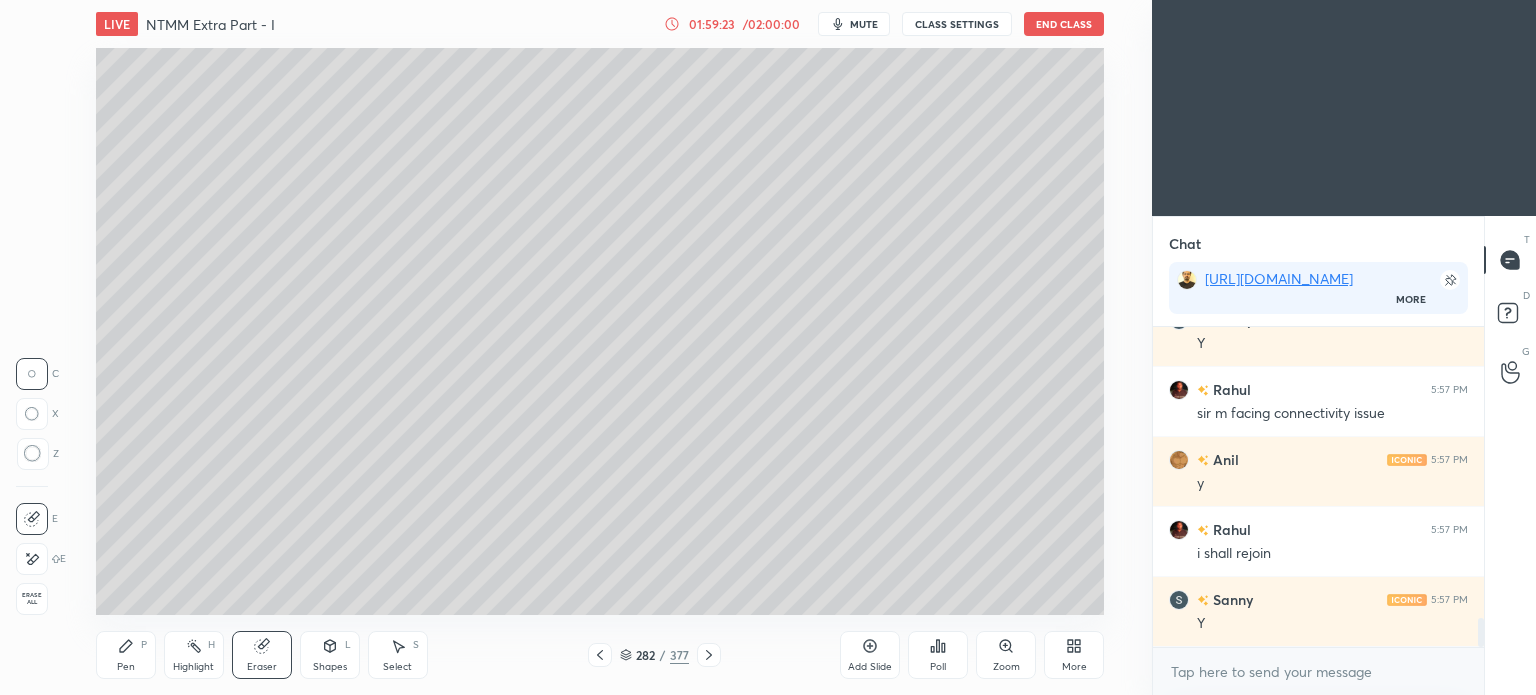 click on "Pen P" at bounding box center (126, 655) 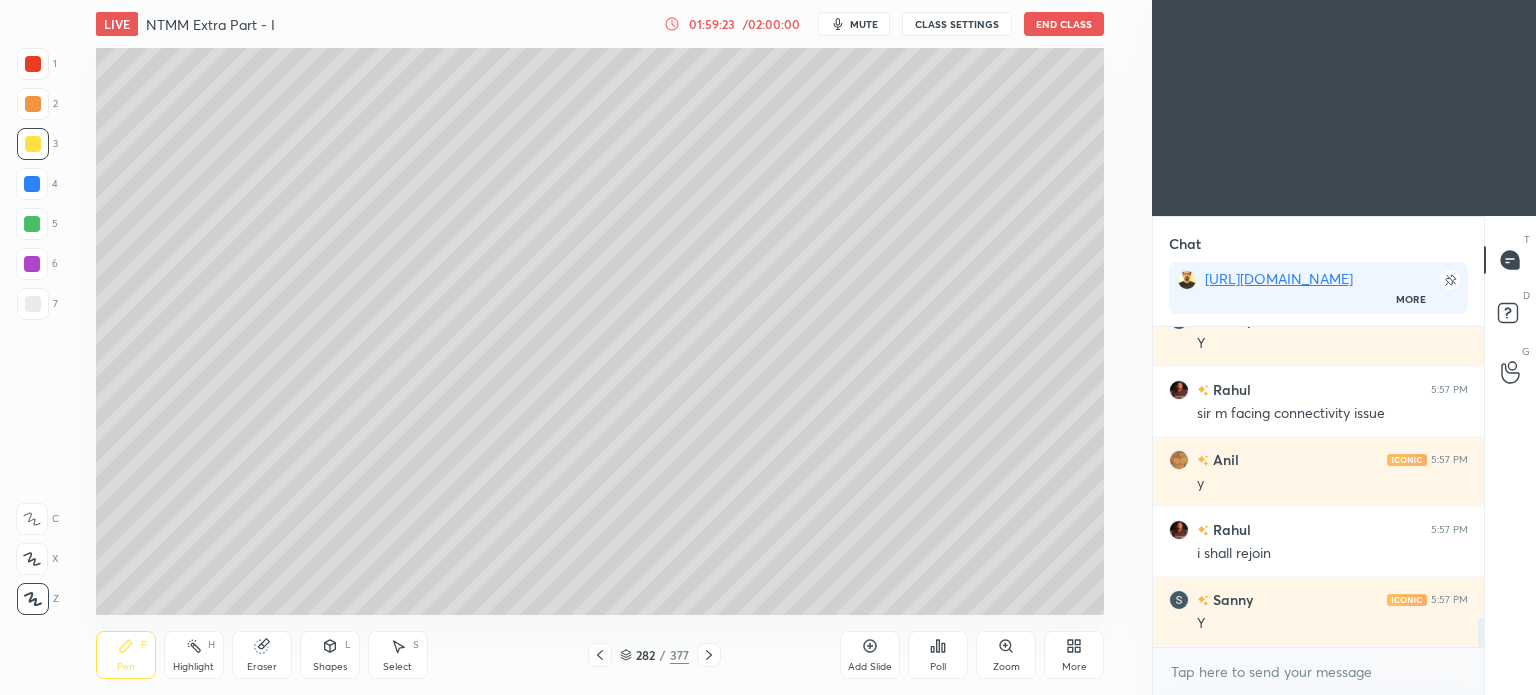 click on "Pen P" at bounding box center [126, 655] 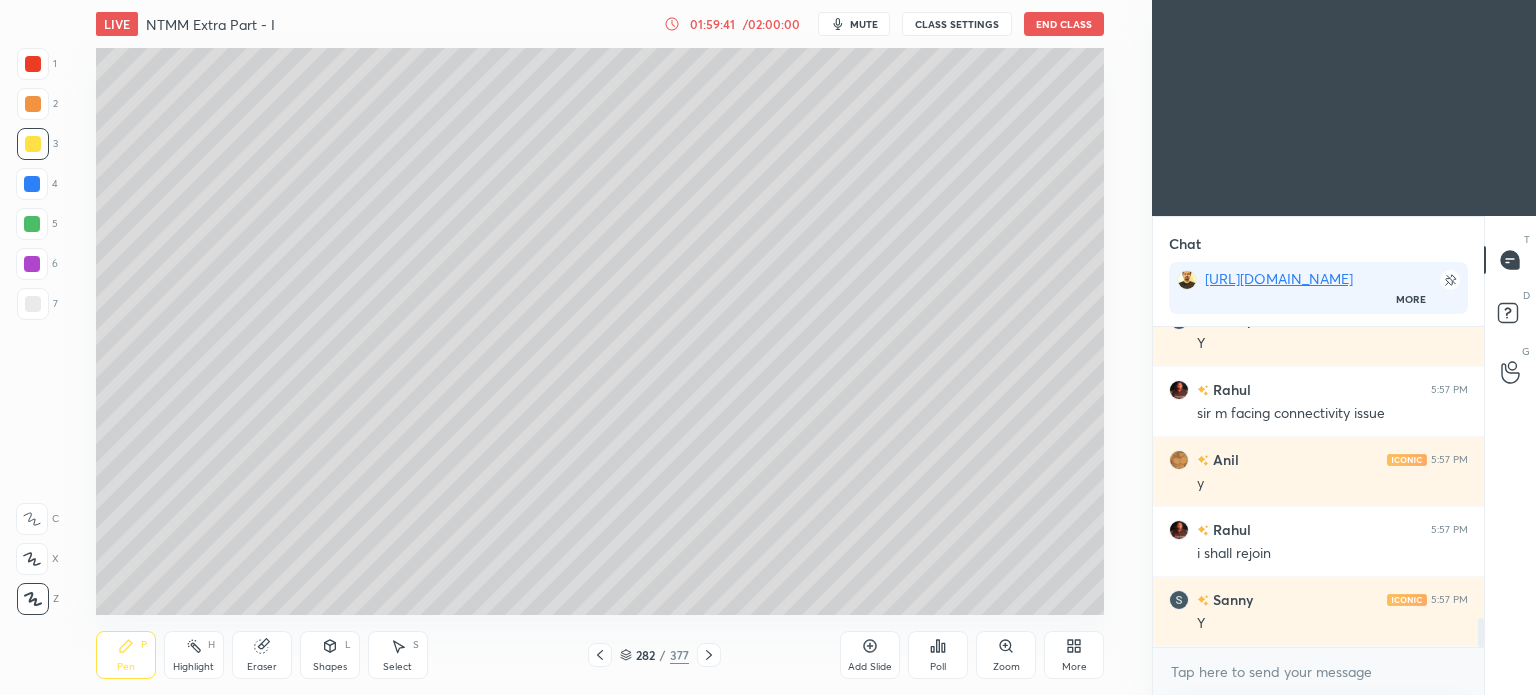 click on "Eraser" at bounding box center [262, 655] 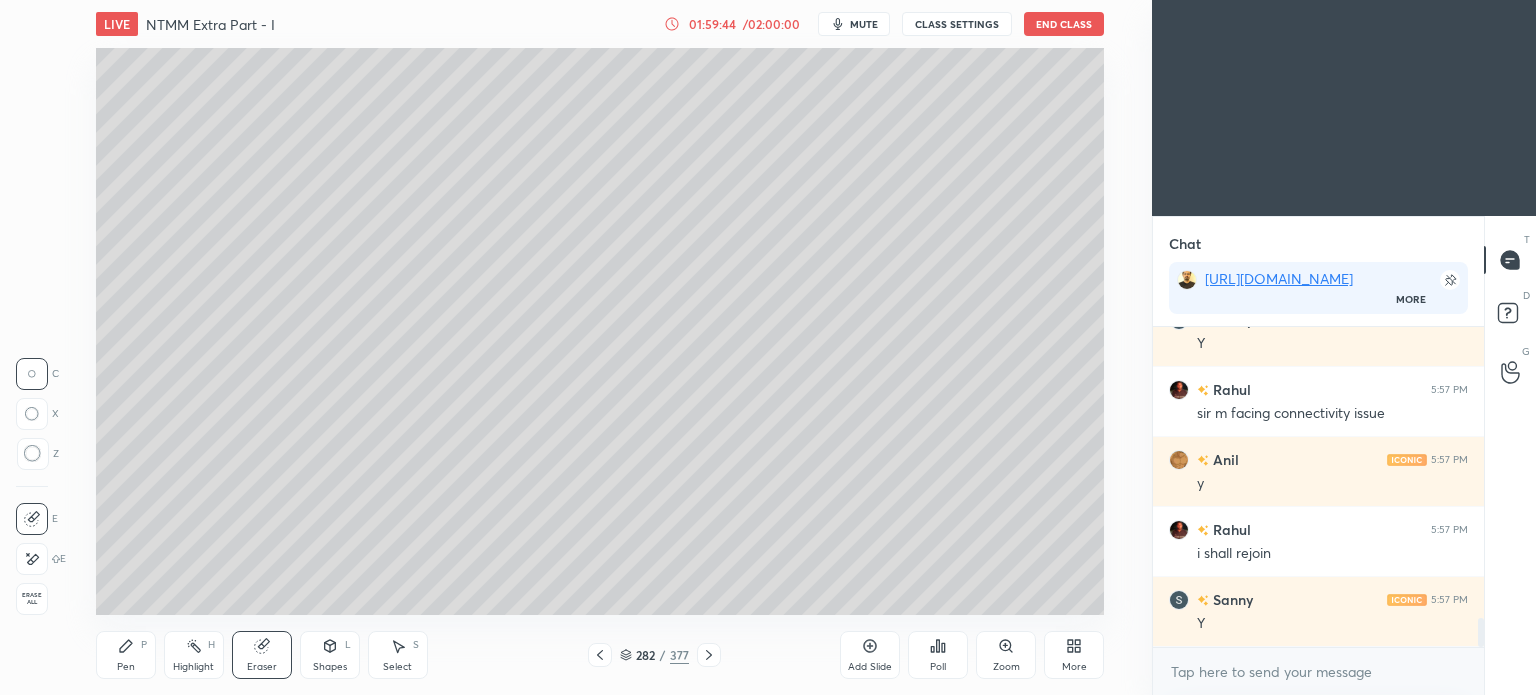 click on "Pen P" at bounding box center (126, 655) 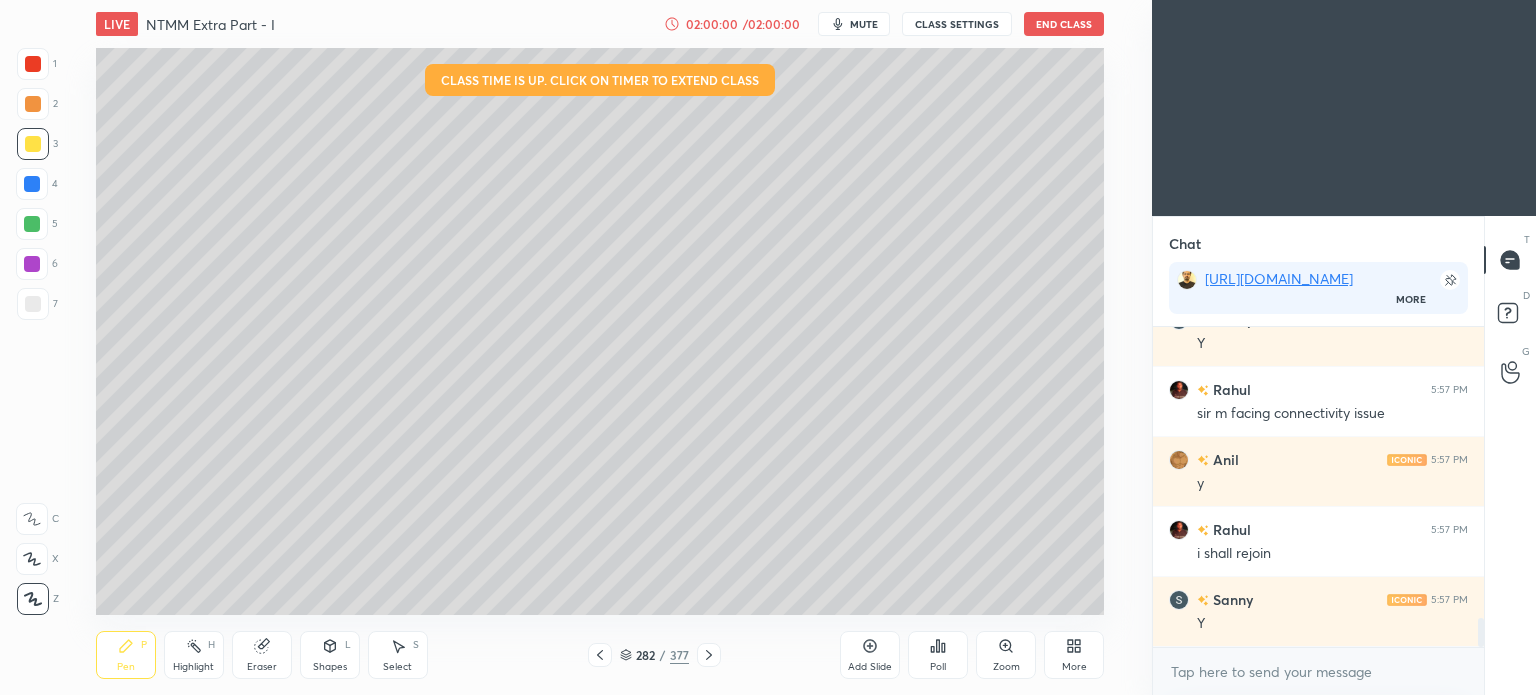 click on "Shapes" at bounding box center (330, 667) 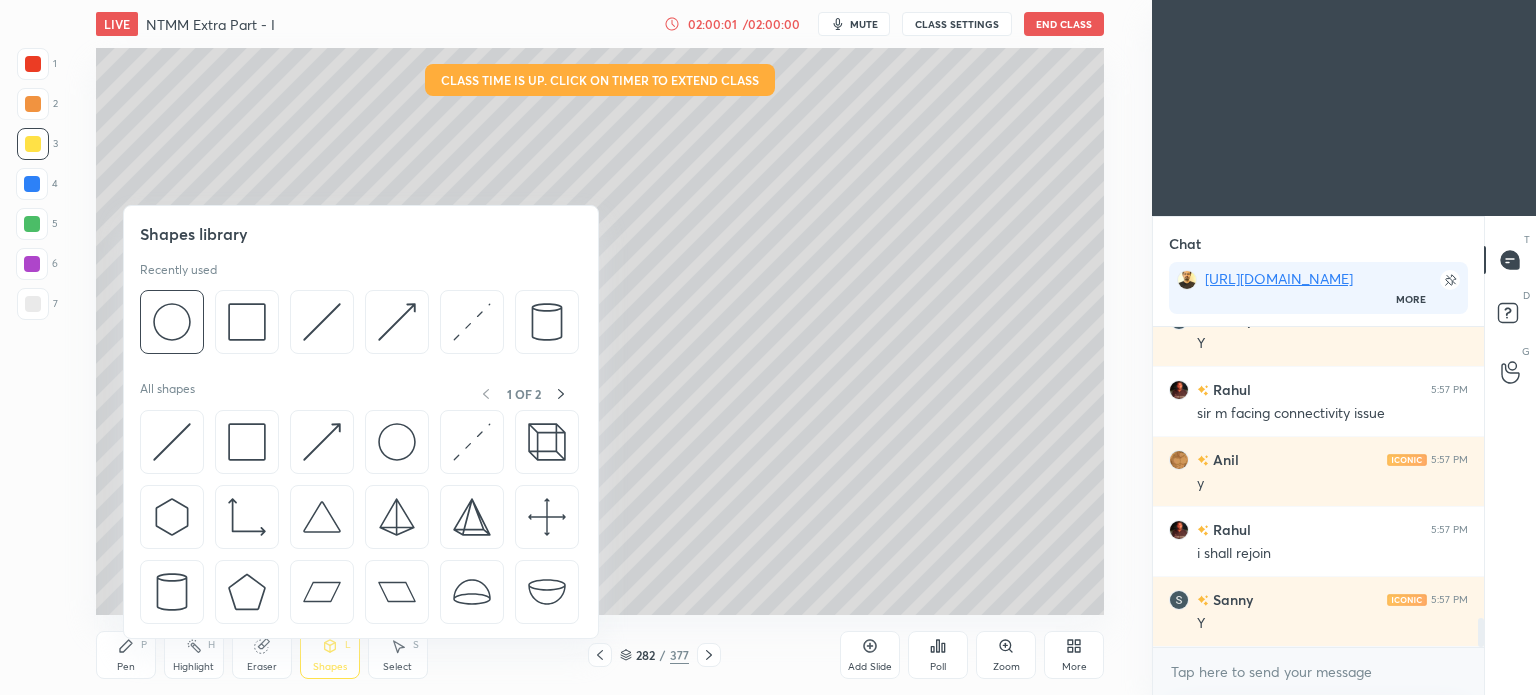 click on "Eraser" at bounding box center (262, 667) 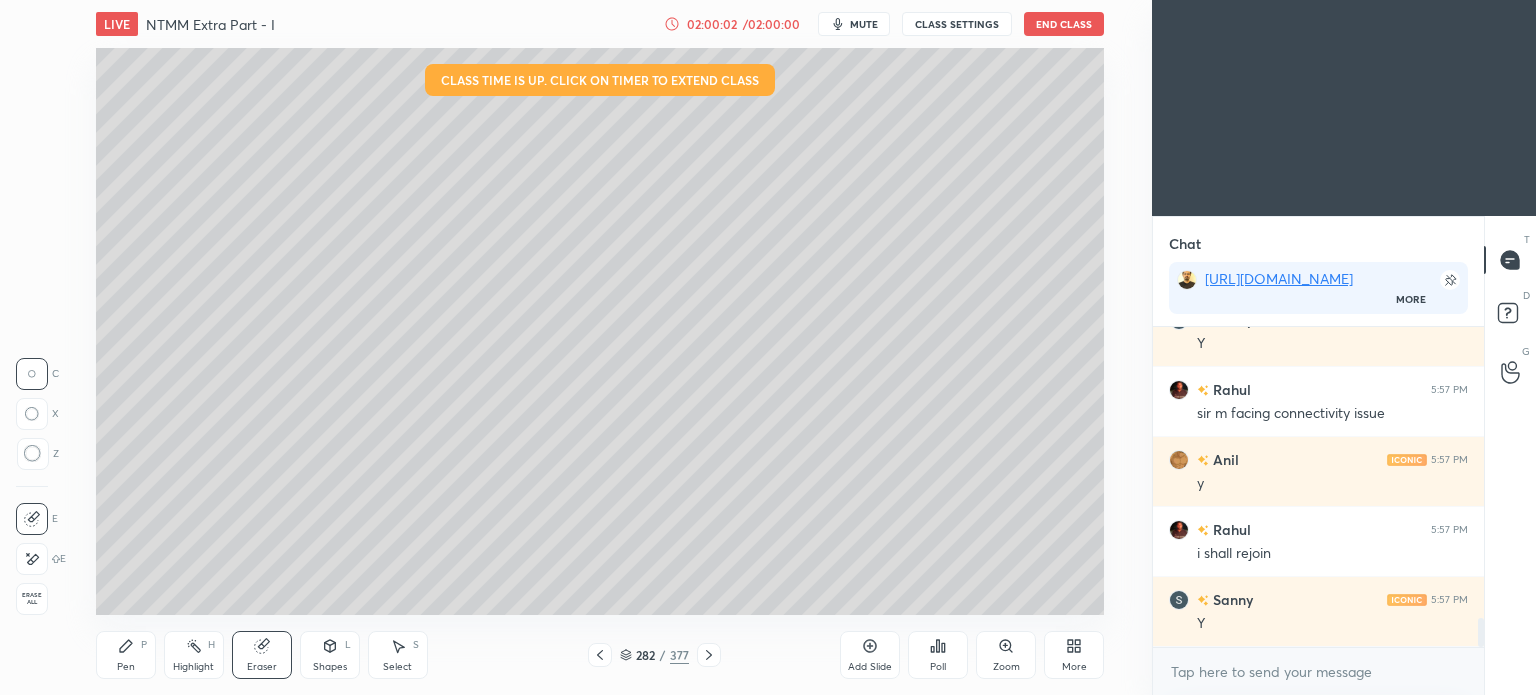 click on "Pen P" at bounding box center (126, 655) 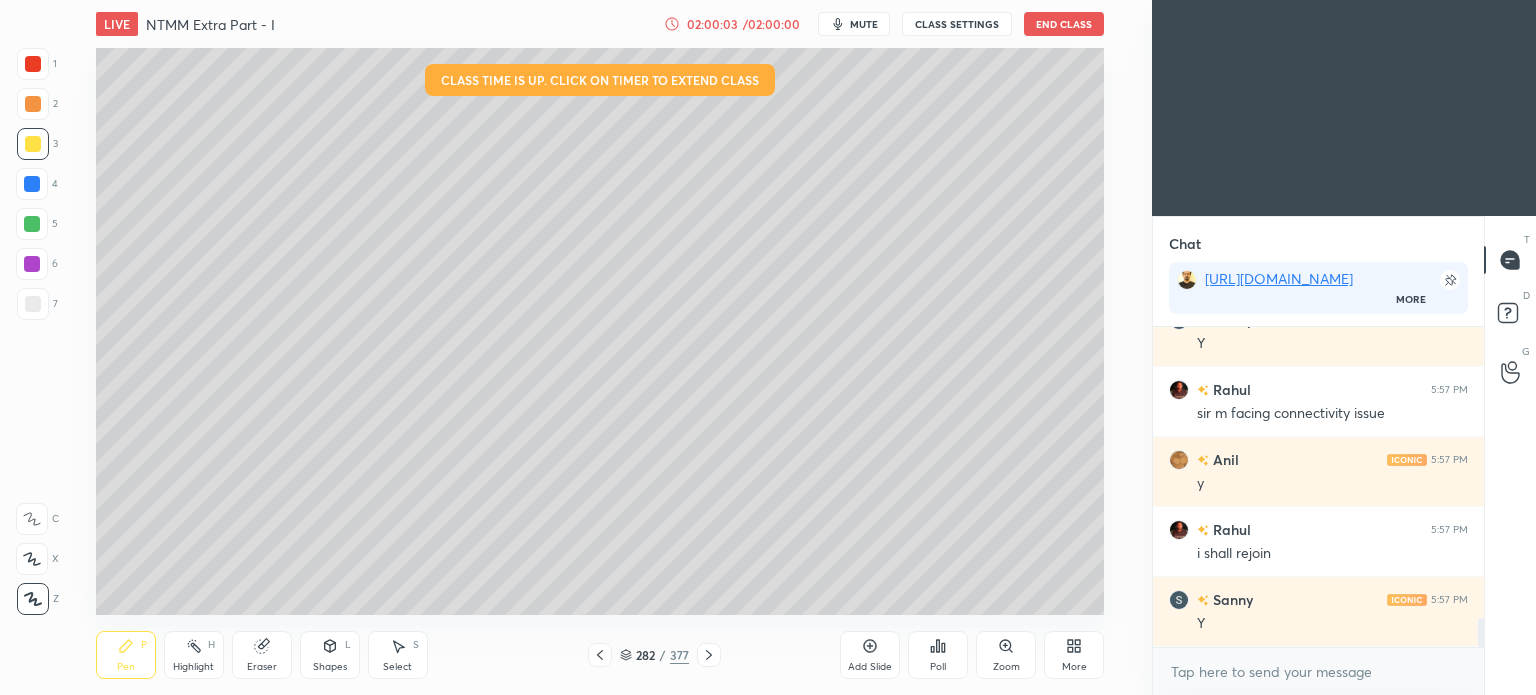 click on "Pen P" at bounding box center [126, 655] 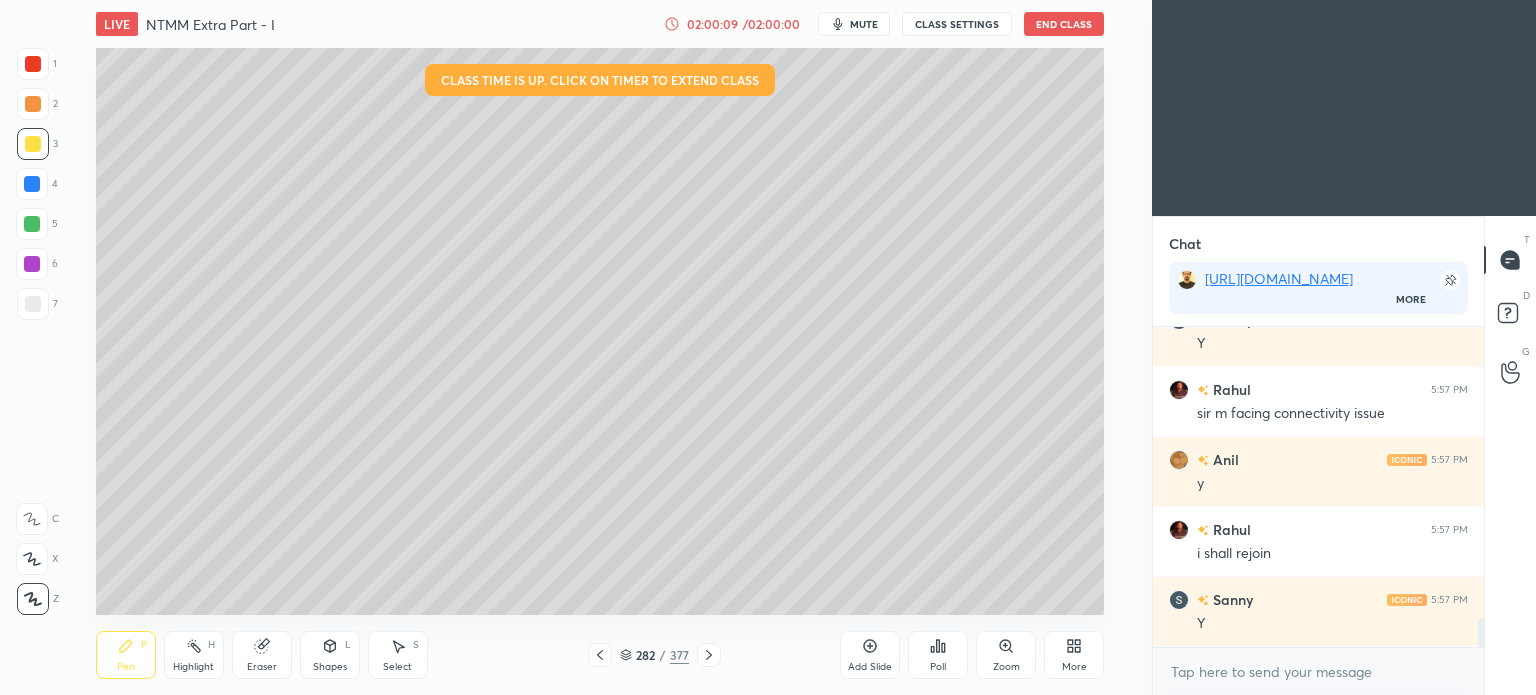 click 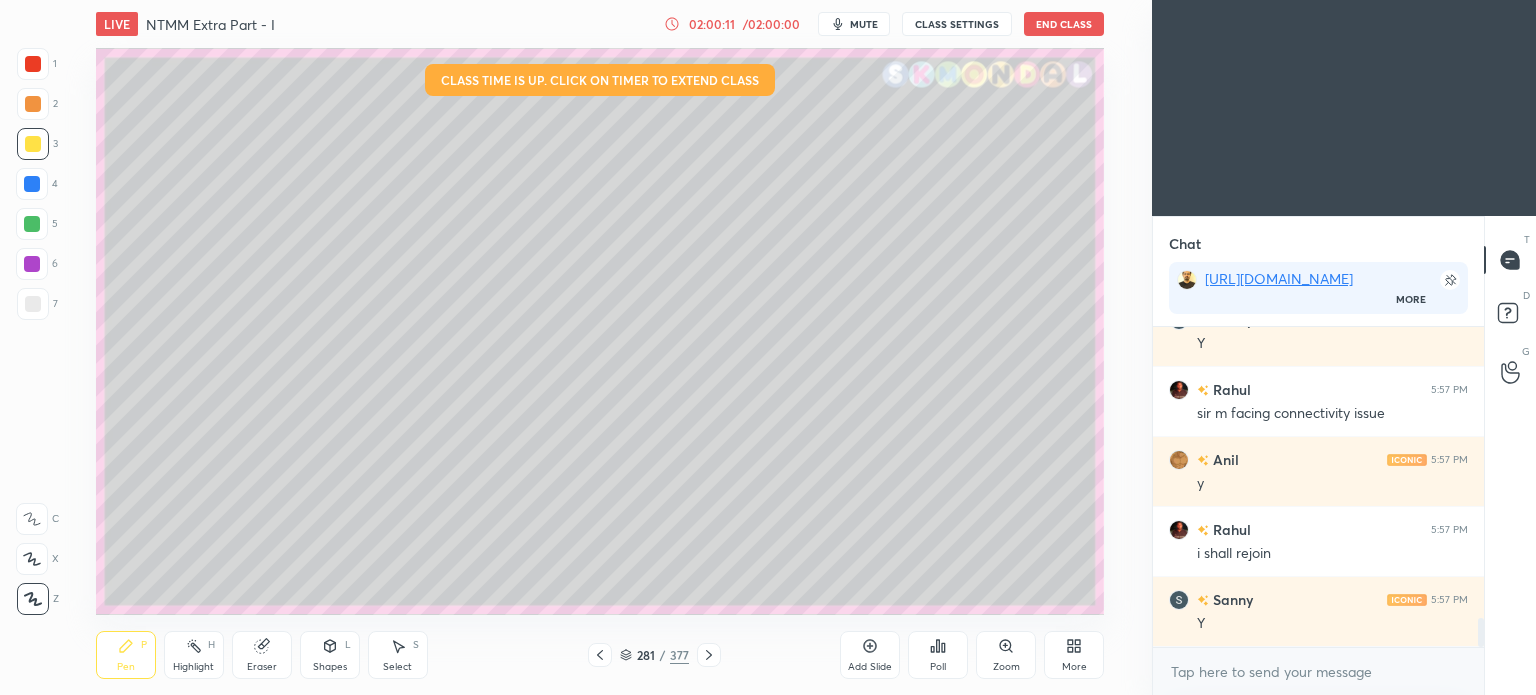 click 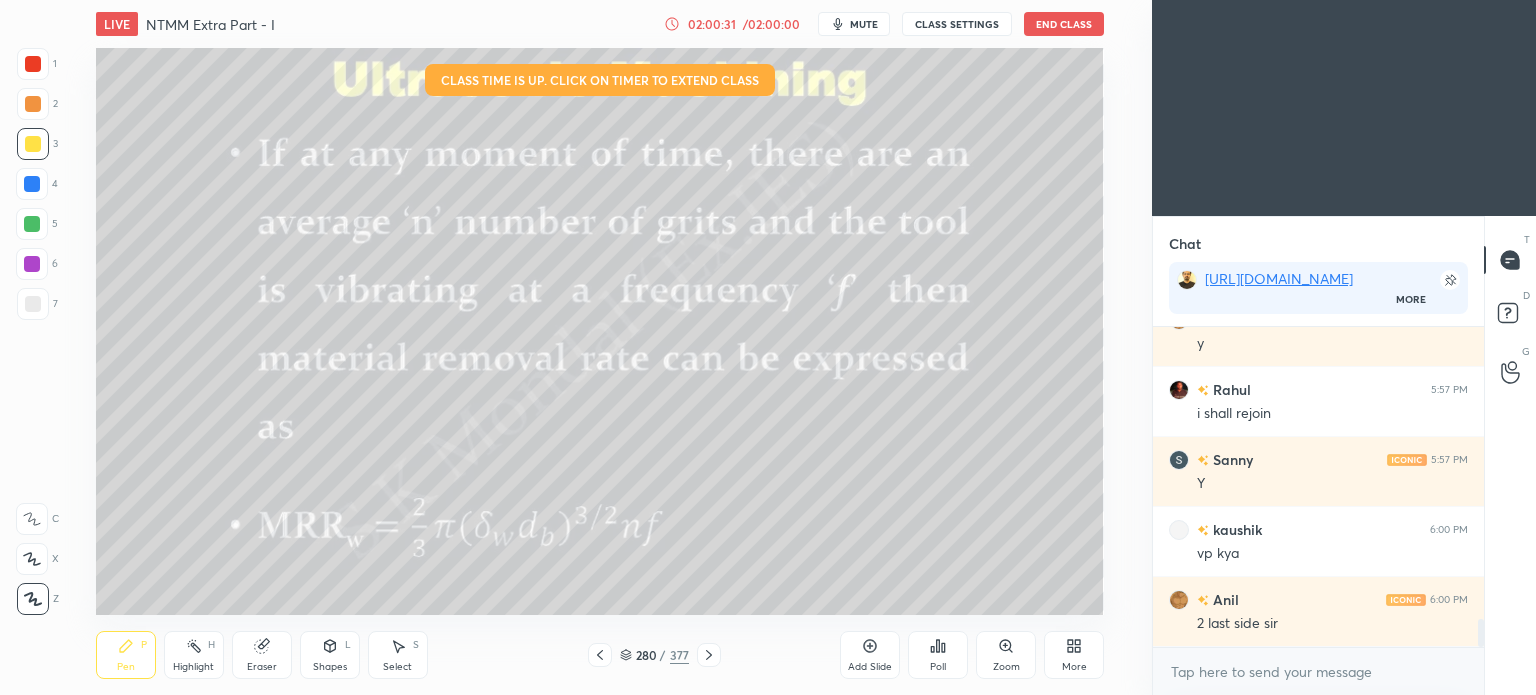 scroll, scrollTop: 3430, scrollLeft: 0, axis: vertical 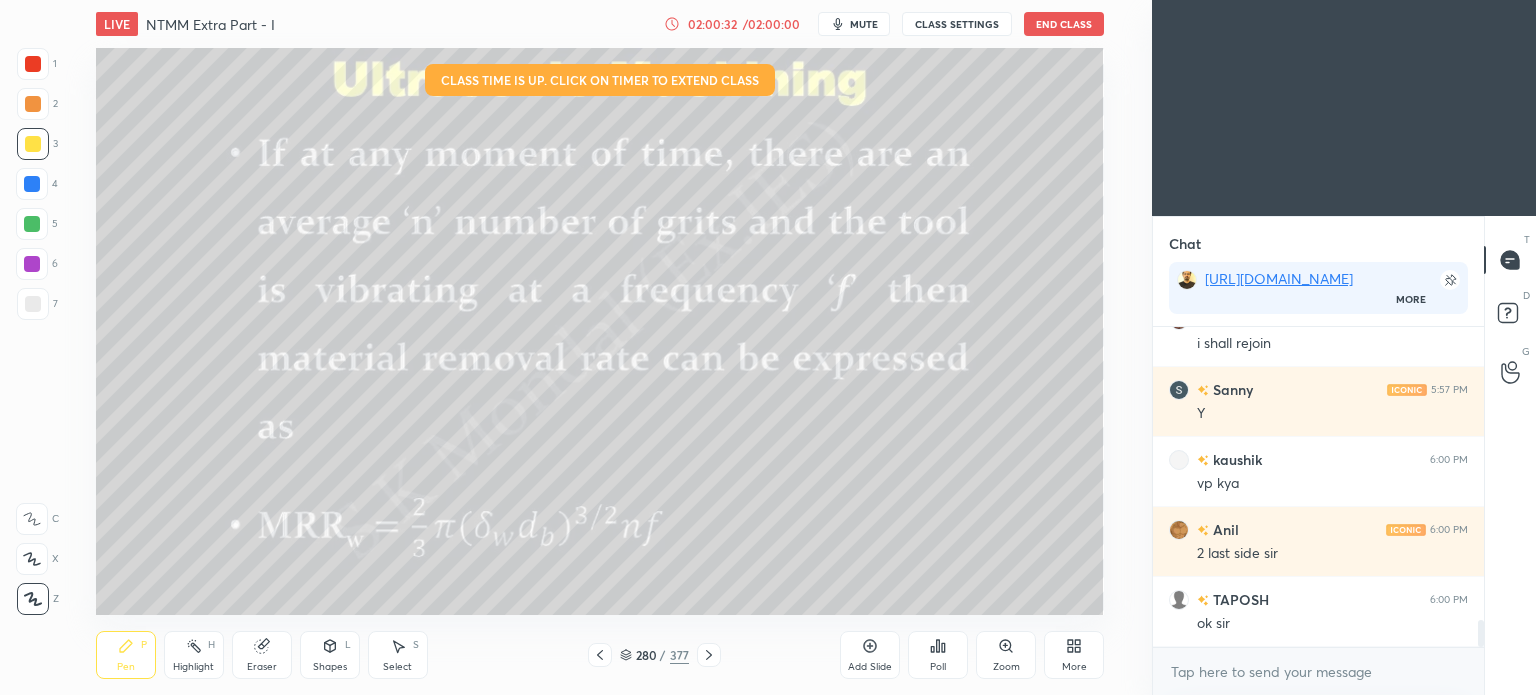 click 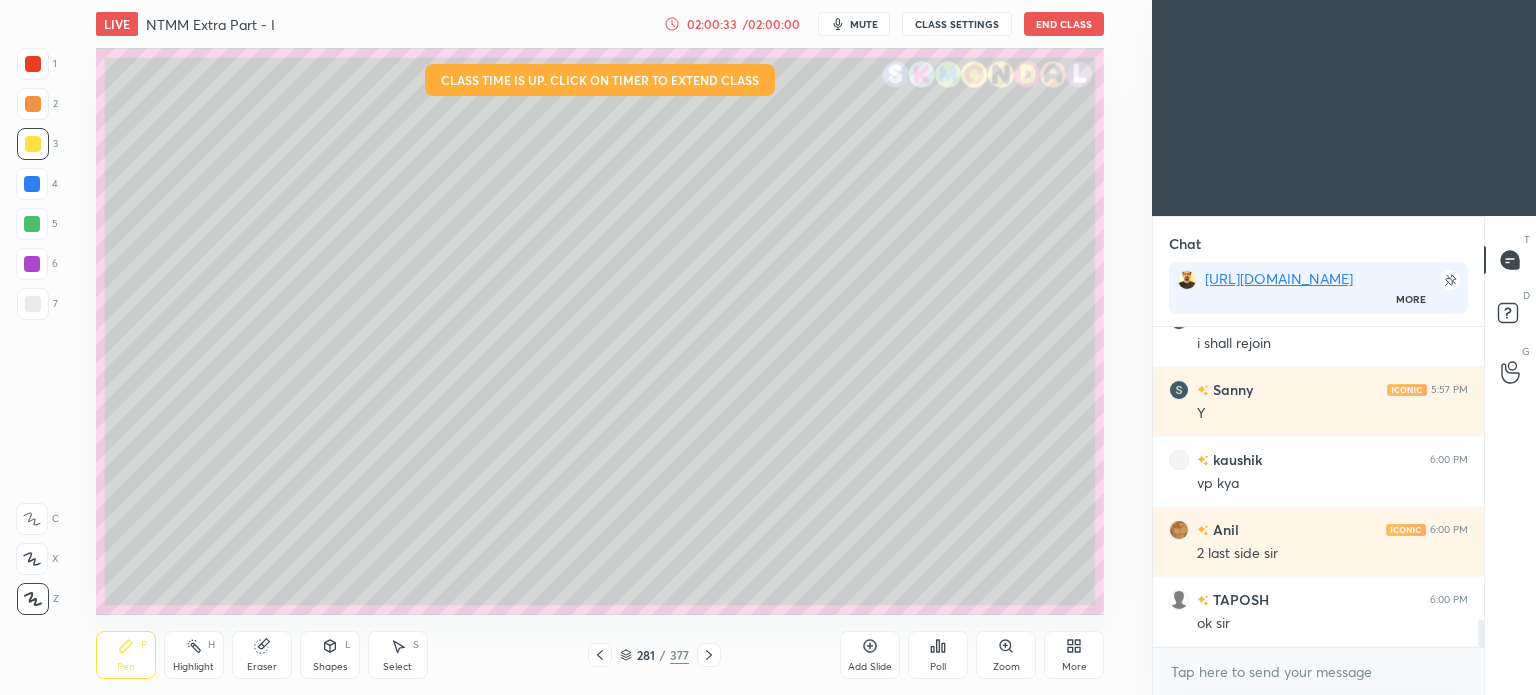 click 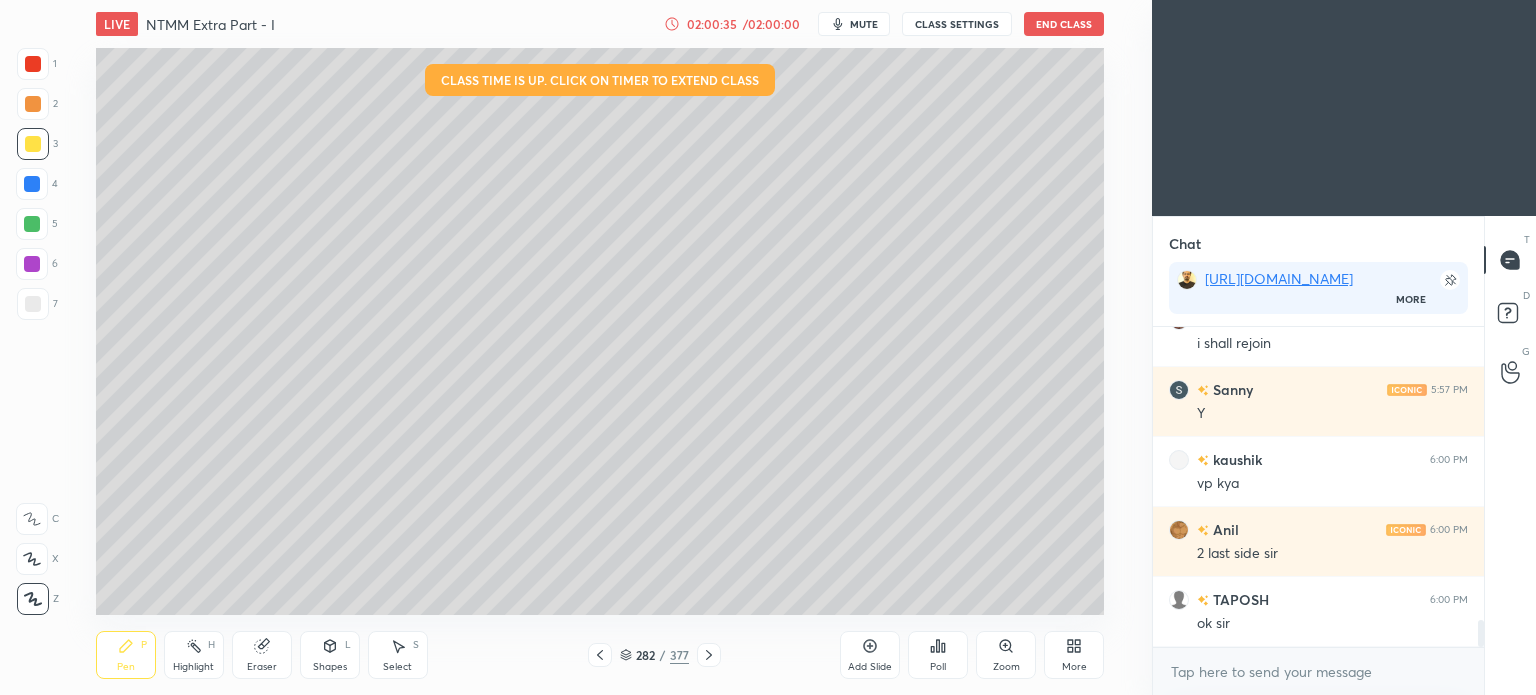 click 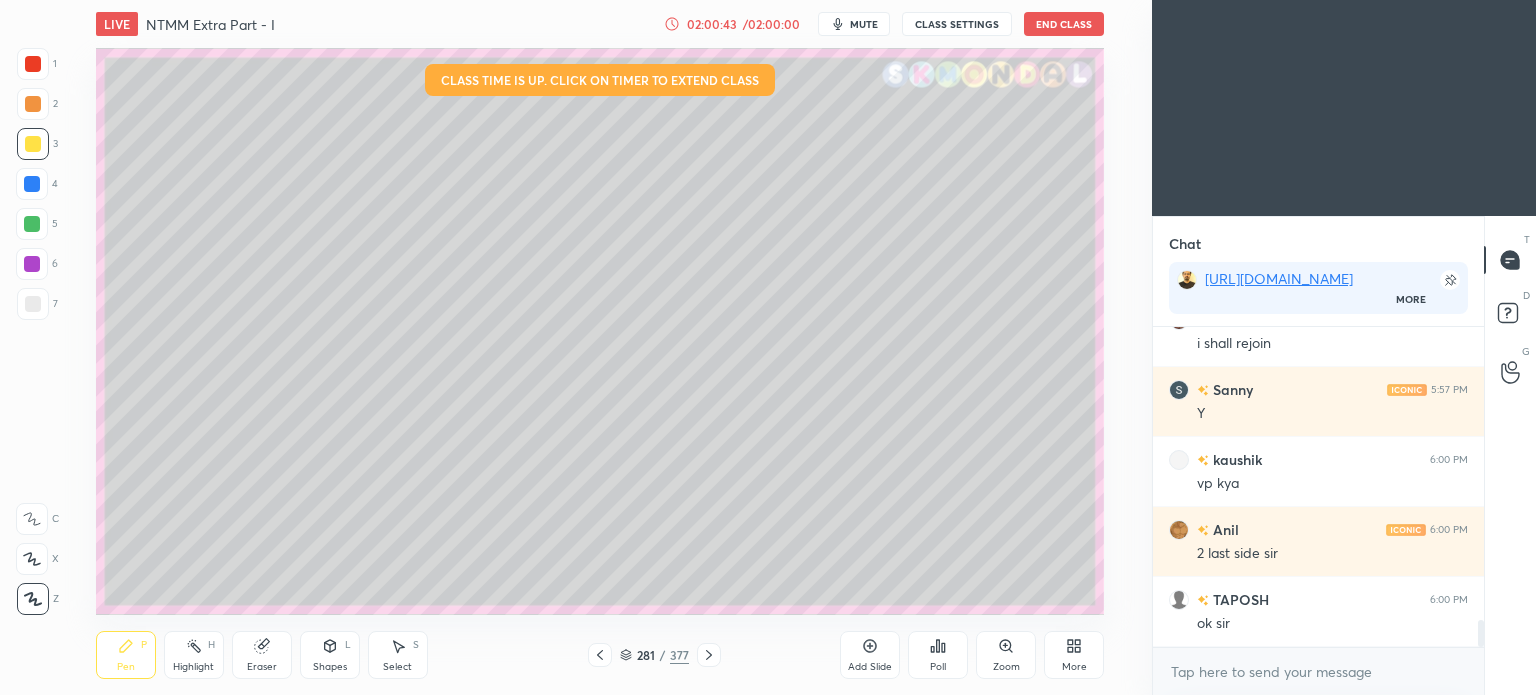 scroll, scrollTop: 3500, scrollLeft: 0, axis: vertical 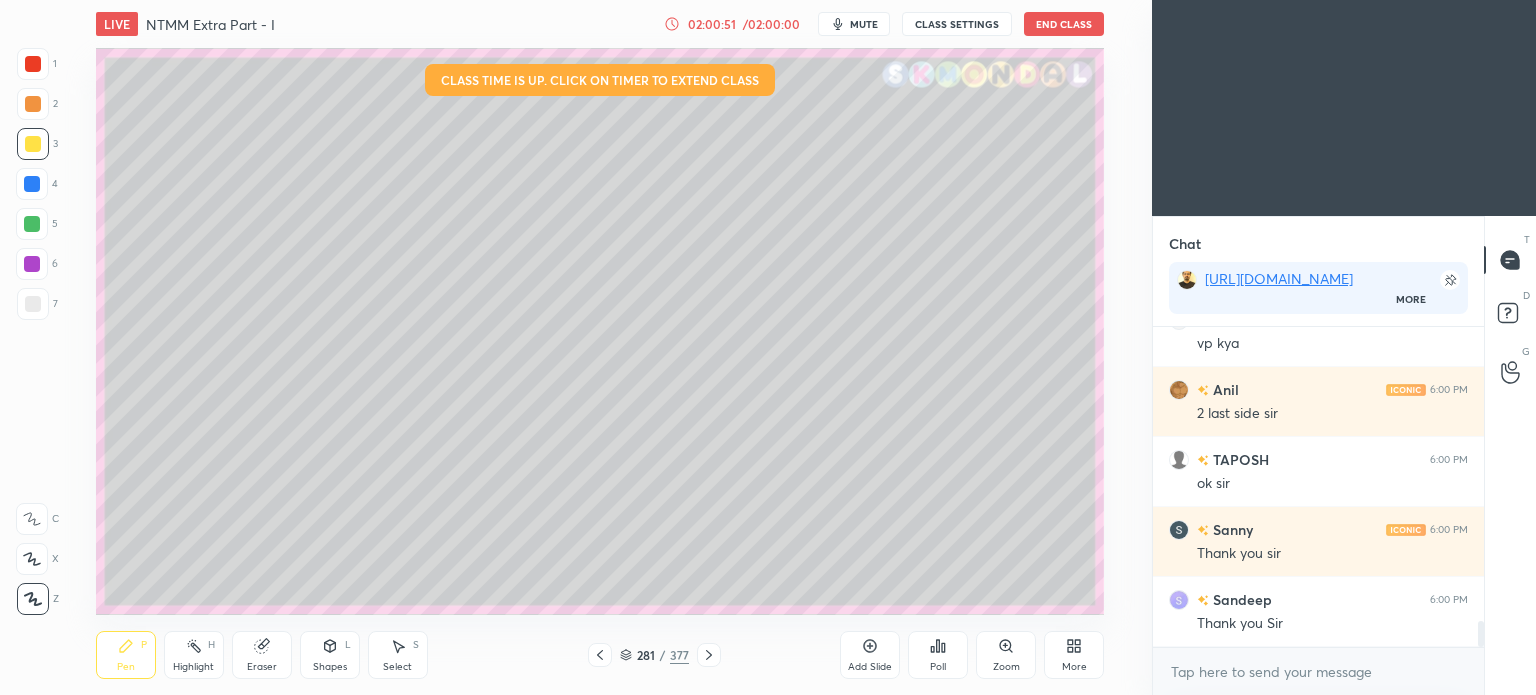 click 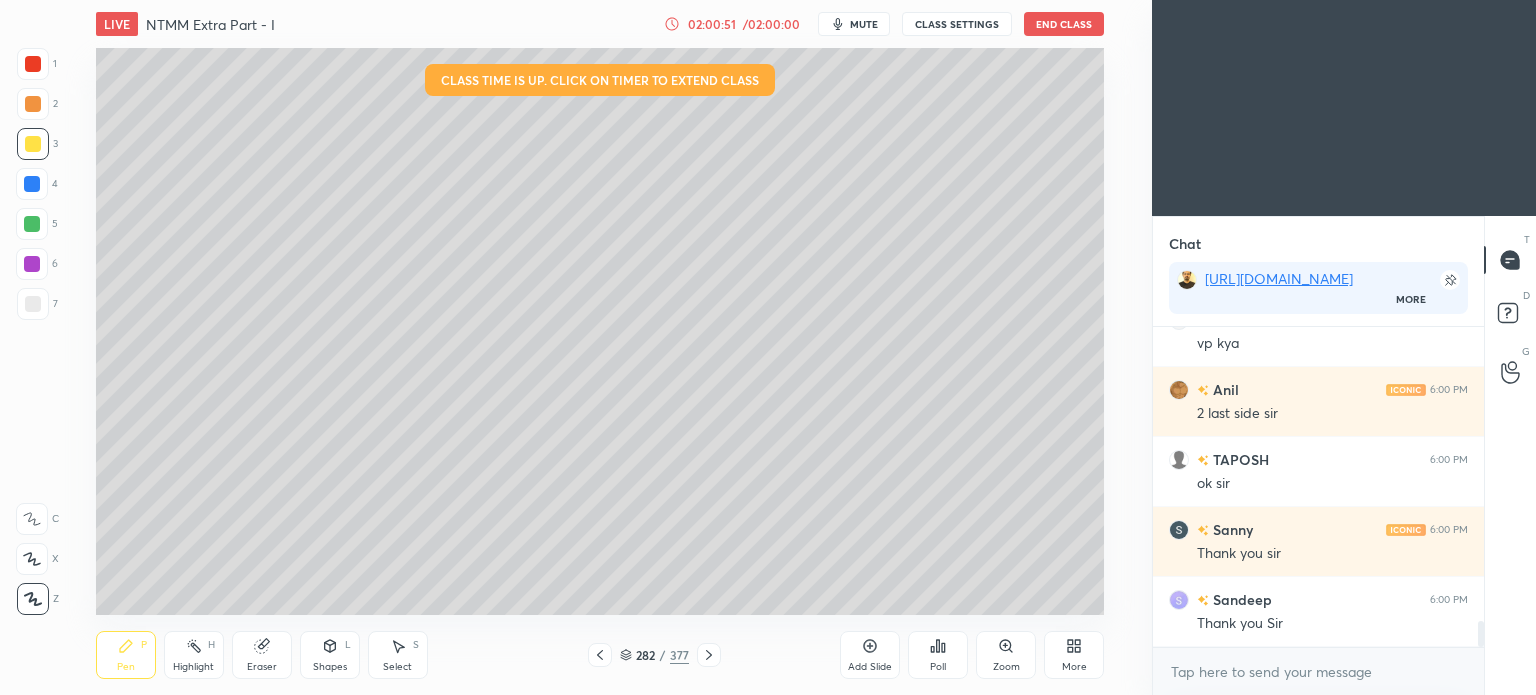 scroll, scrollTop: 3640, scrollLeft: 0, axis: vertical 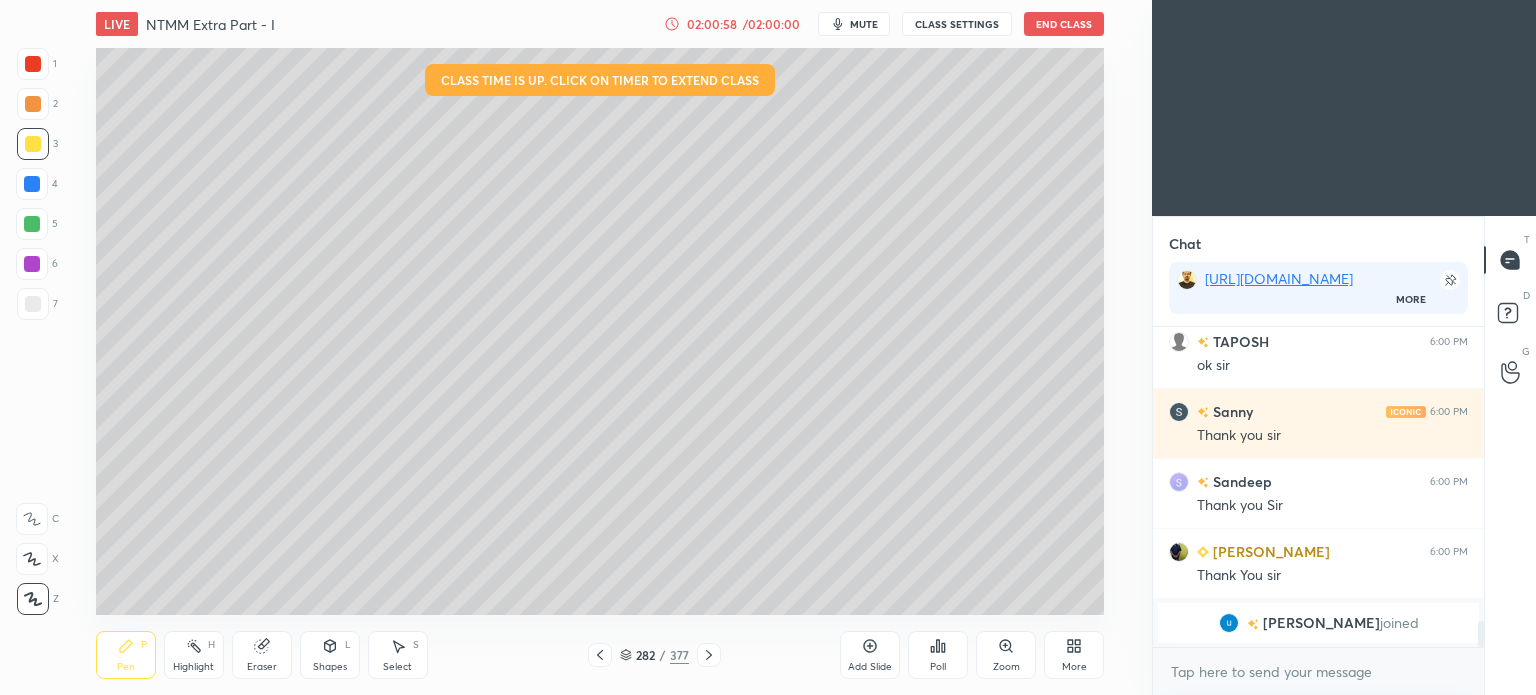 click on "End Class" at bounding box center [1064, 24] 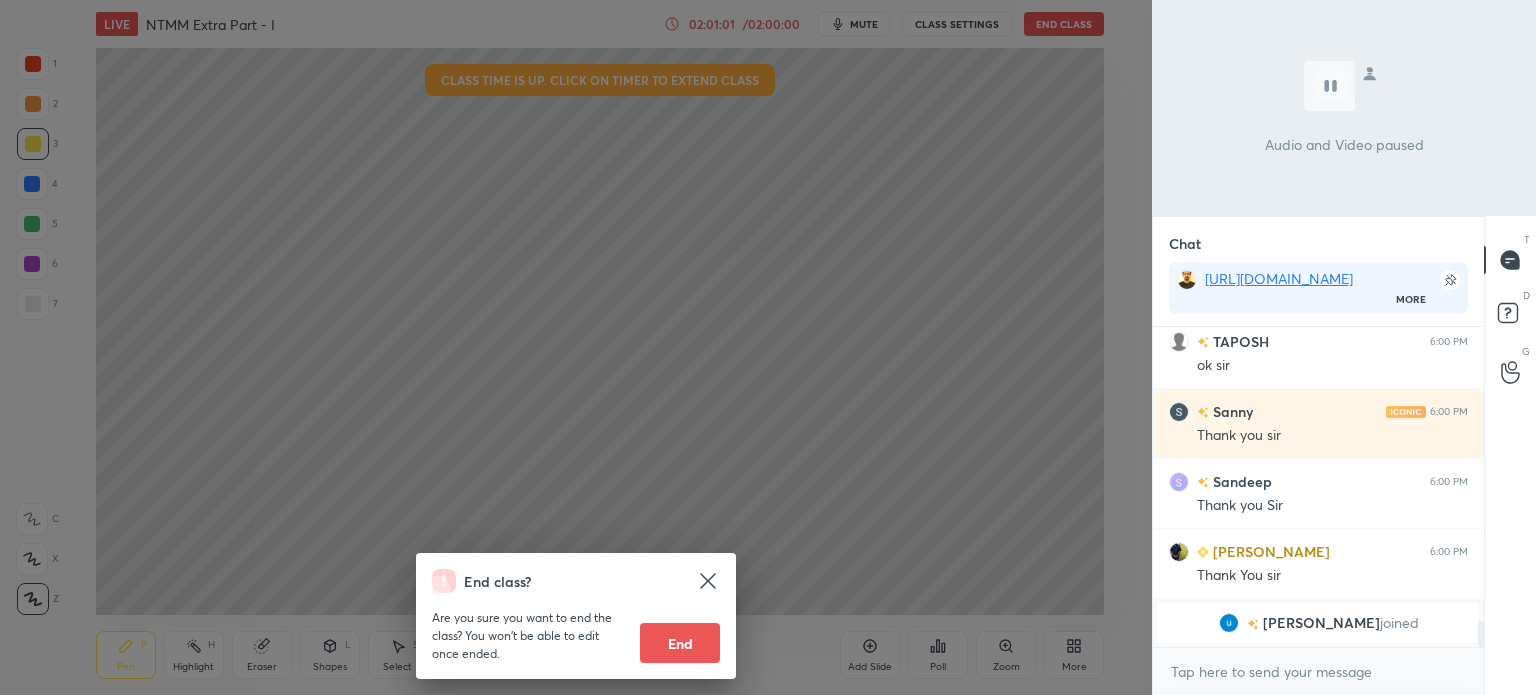 click on "End" at bounding box center [680, 643] 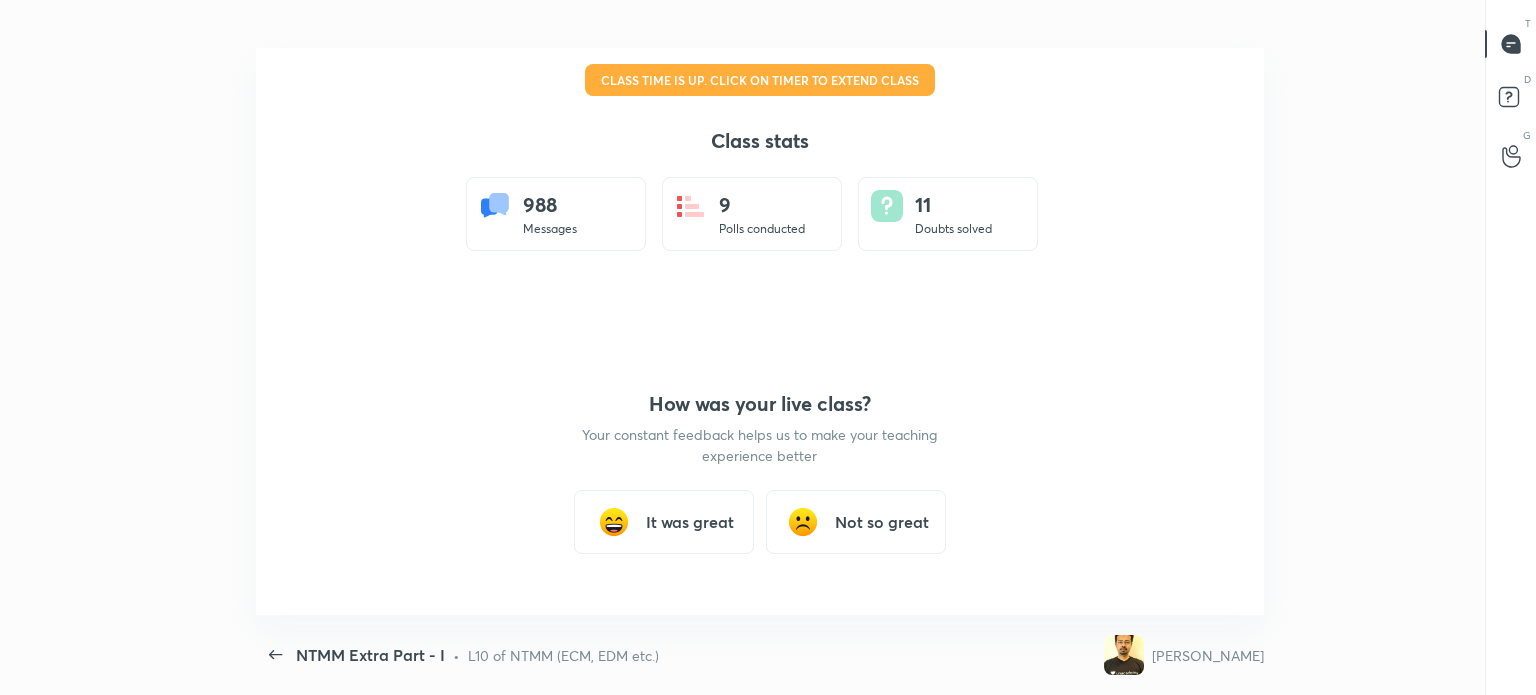 scroll, scrollTop: 99432, scrollLeft: 98736, axis: both 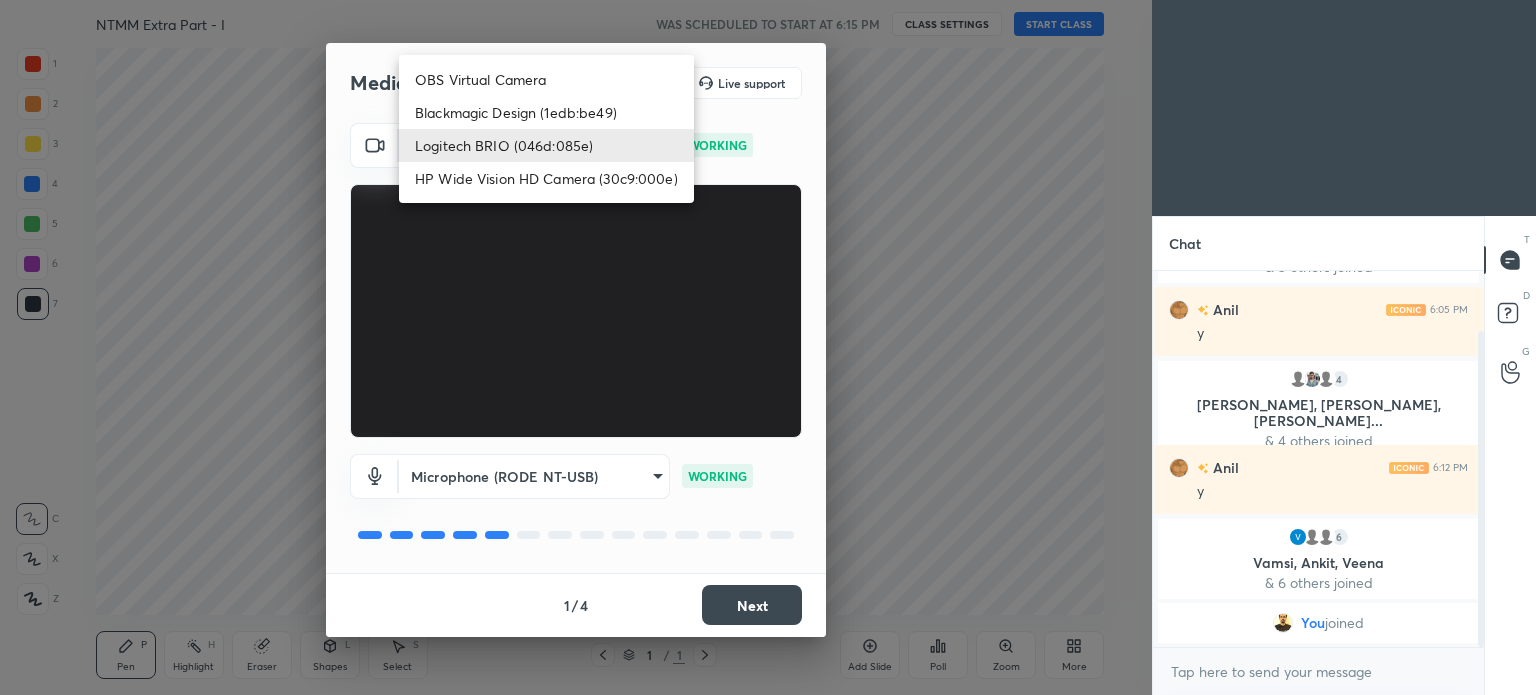 click on "1 2 3 4 5 6 7 C X Z C X Z E E Erase all   H H NTMM Extra Part - I WAS SCHEDULED TO START AT  6:15 PM CLASS SETTINGS START CLASS Setting up your live class Back NTMM Extra Part - I • L11 of NTMM (ECM, EDM etc.) [PERSON_NAME] Pen P Highlight H Eraser Shapes L Select S 1 / 1 Add Slide Poll Zoom More Chat 5 Tejas, [PERSON_NAME], [PERSON_NAME] &  5 others  joined Anil 6:05 PM y 4 [PERSON_NAME], [PERSON_NAME], [PERSON_NAME]... &  4 others  joined Anil 6:12 PM y 6 [PERSON_NAME], [PERSON_NAME], [PERSON_NAME] &  6 others  joined You  joined JUMP TO LATEST Enable hand raising Enable raise hand to speak to learners. Once enabled, chat will be turned off temporarily. Enable x   Doubts asked by learners will show up here Raise hand disabled You have disabled Raise hand currently. Enable it to invite learners to speak Enable Can't raise hand Looks like educator just invited you to speak. Please wait before you can raise your hand again. Got it T Messages (T) D Doubts (D) G Raise Hand (G) Report an issue Reason for reporting Buffering Chat not working Audio - Video sync issue" at bounding box center [768, 347] 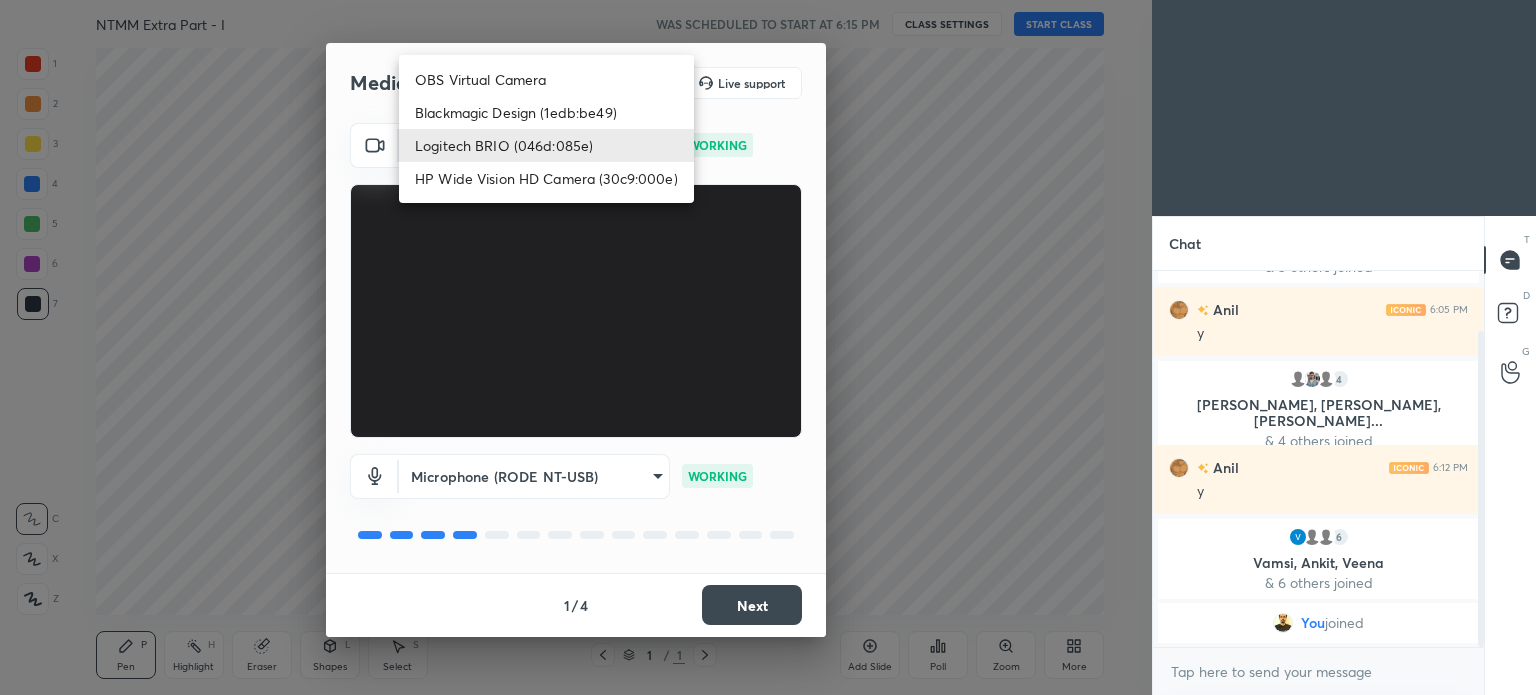 click on "Blackmagic Design (1edb:be49)" at bounding box center [546, 112] 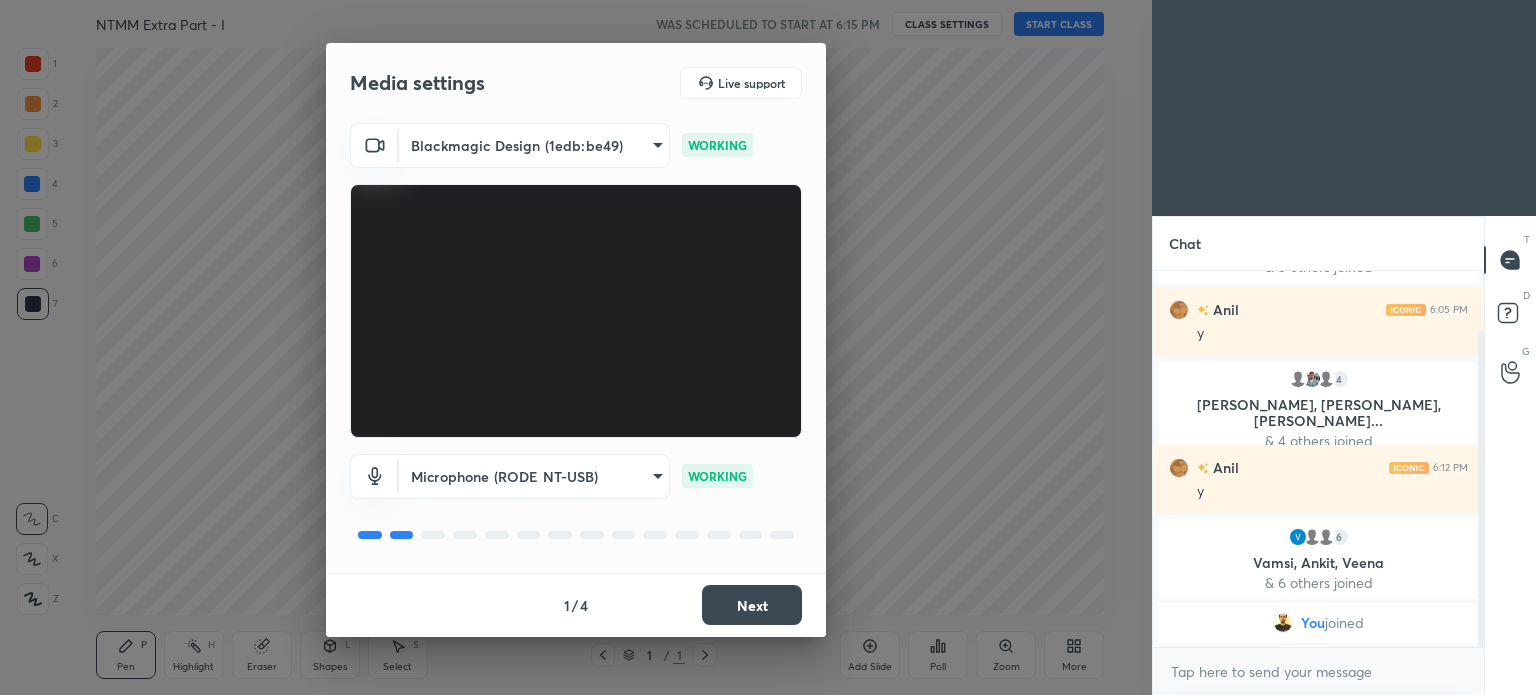click on "Next" at bounding box center (752, 605) 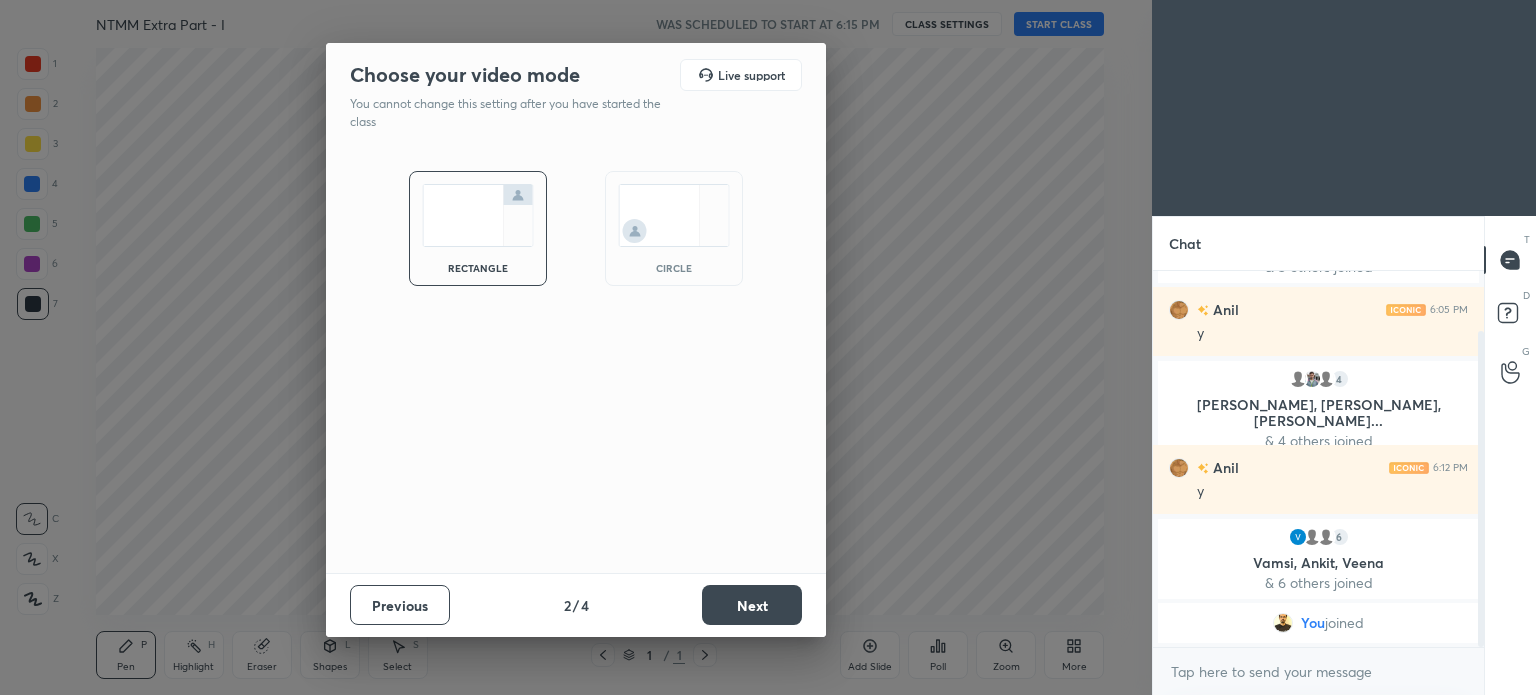 click on "Next" at bounding box center [752, 605] 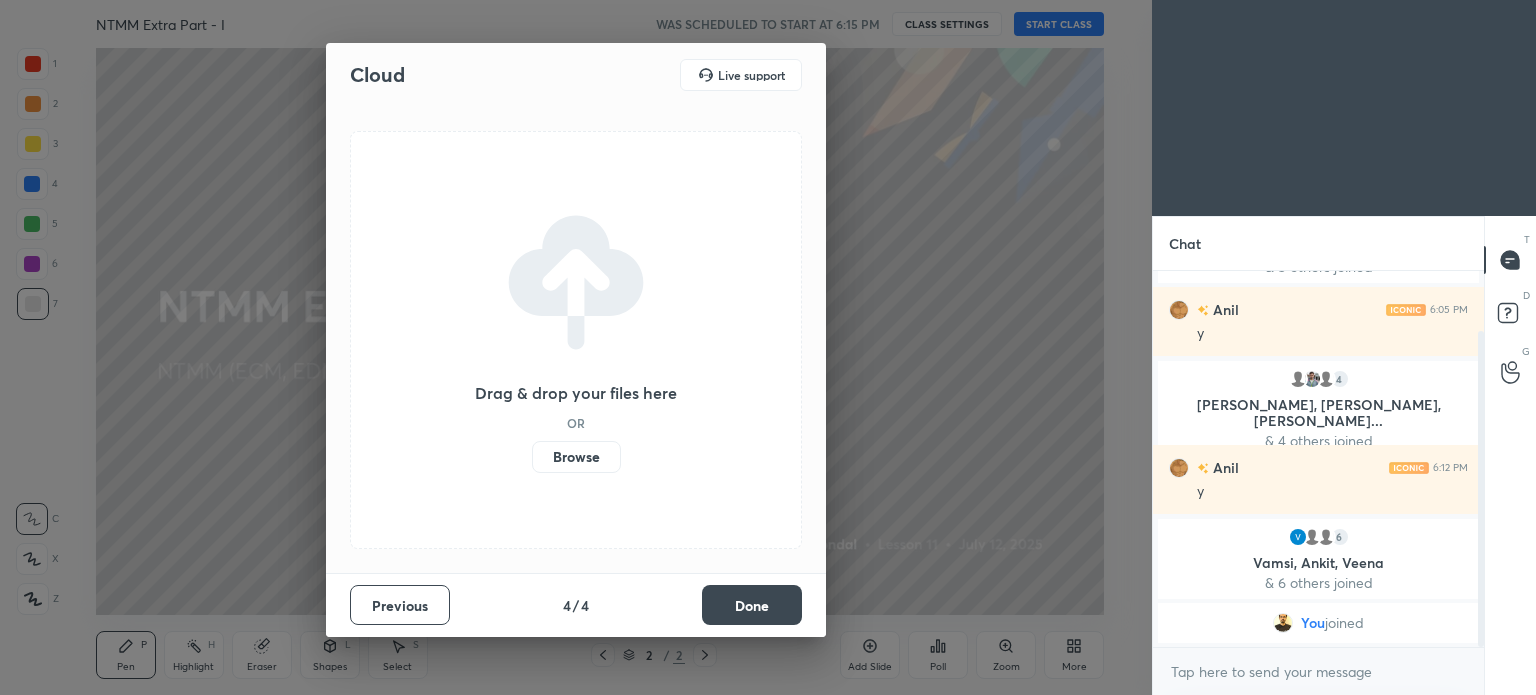 click on "Done" at bounding box center [752, 605] 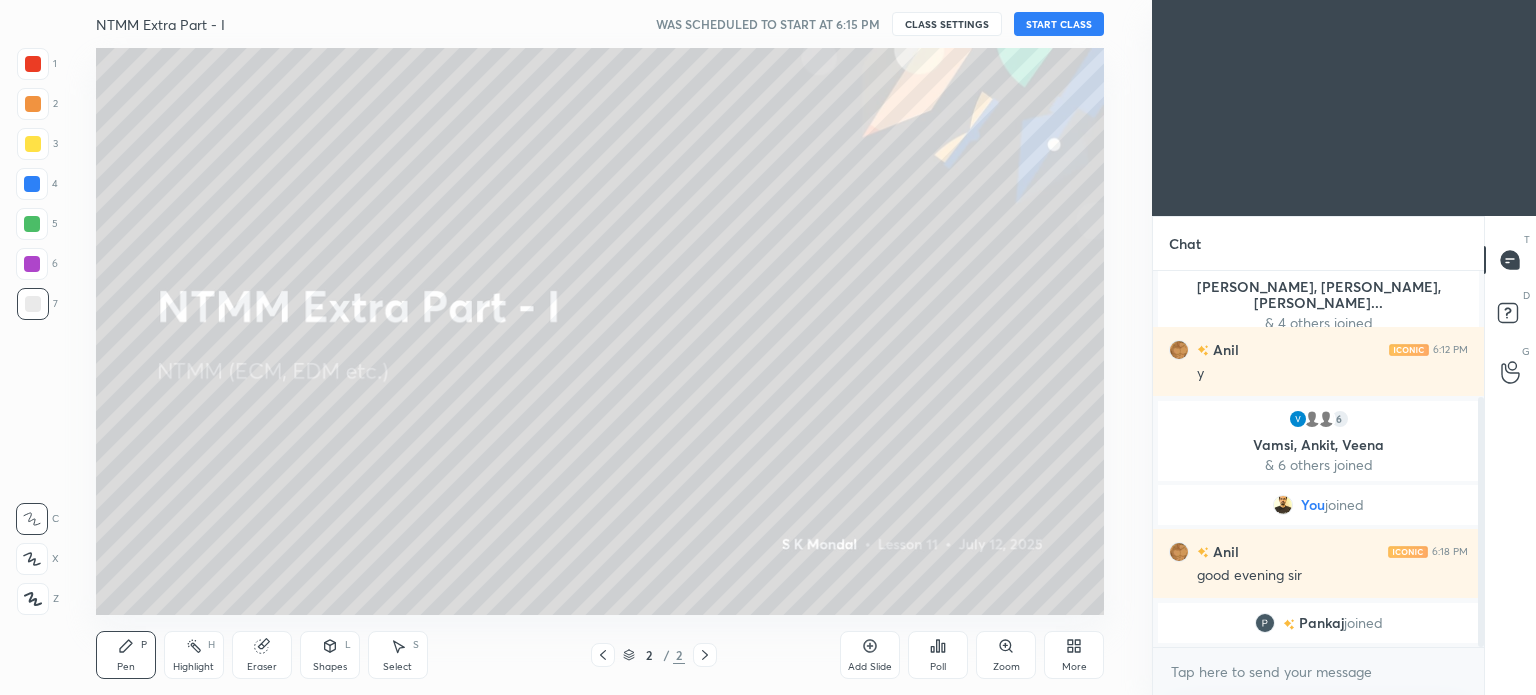 scroll, scrollTop: 214, scrollLeft: 0, axis: vertical 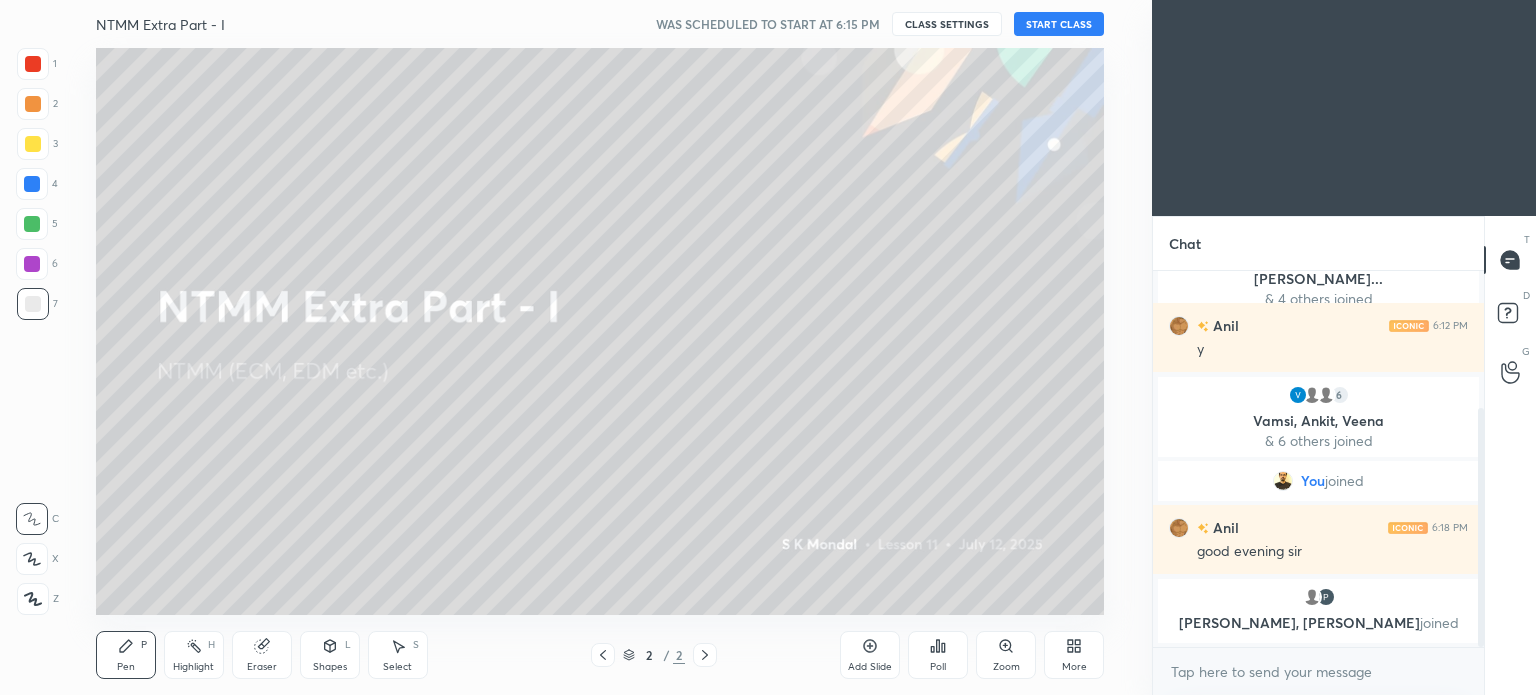 click on "START CLASS" at bounding box center (1059, 24) 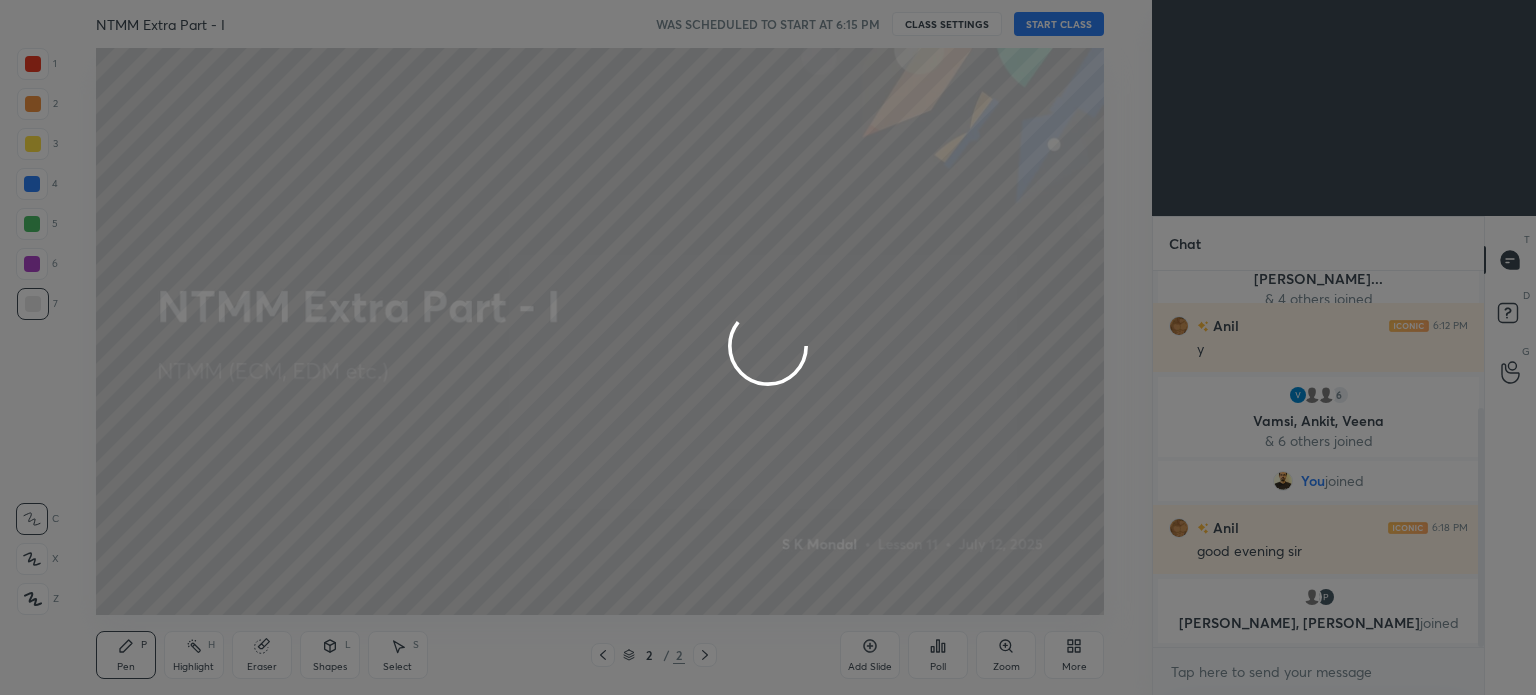 type on "x" 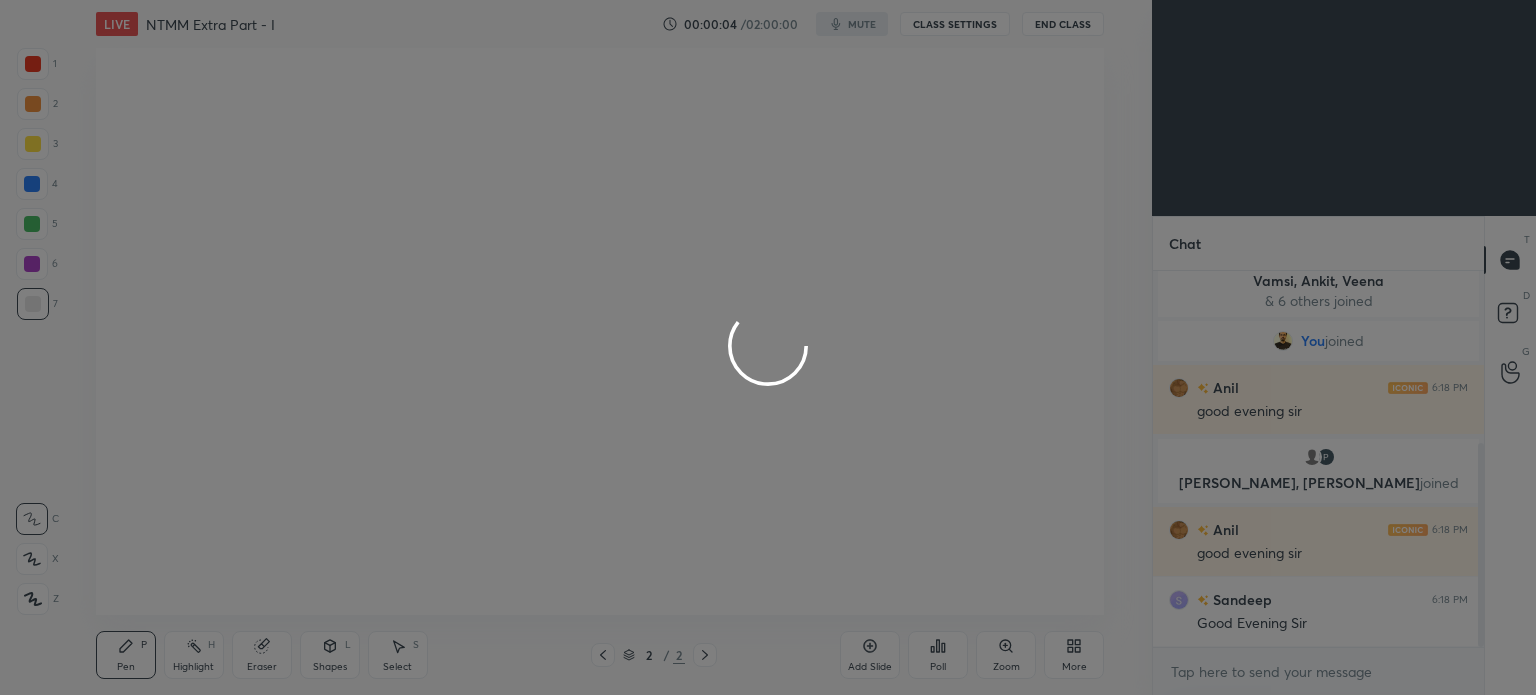 scroll, scrollTop: 364, scrollLeft: 0, axis: vertical 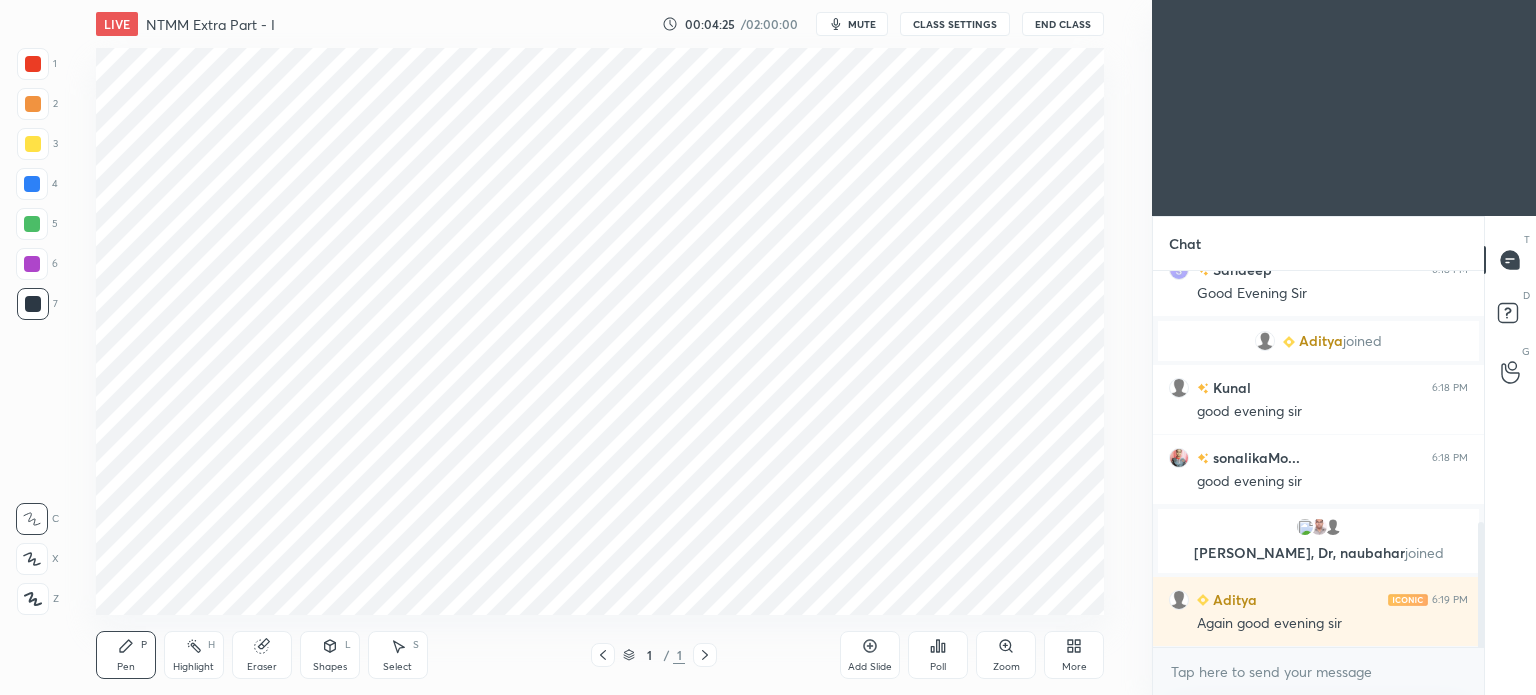 click 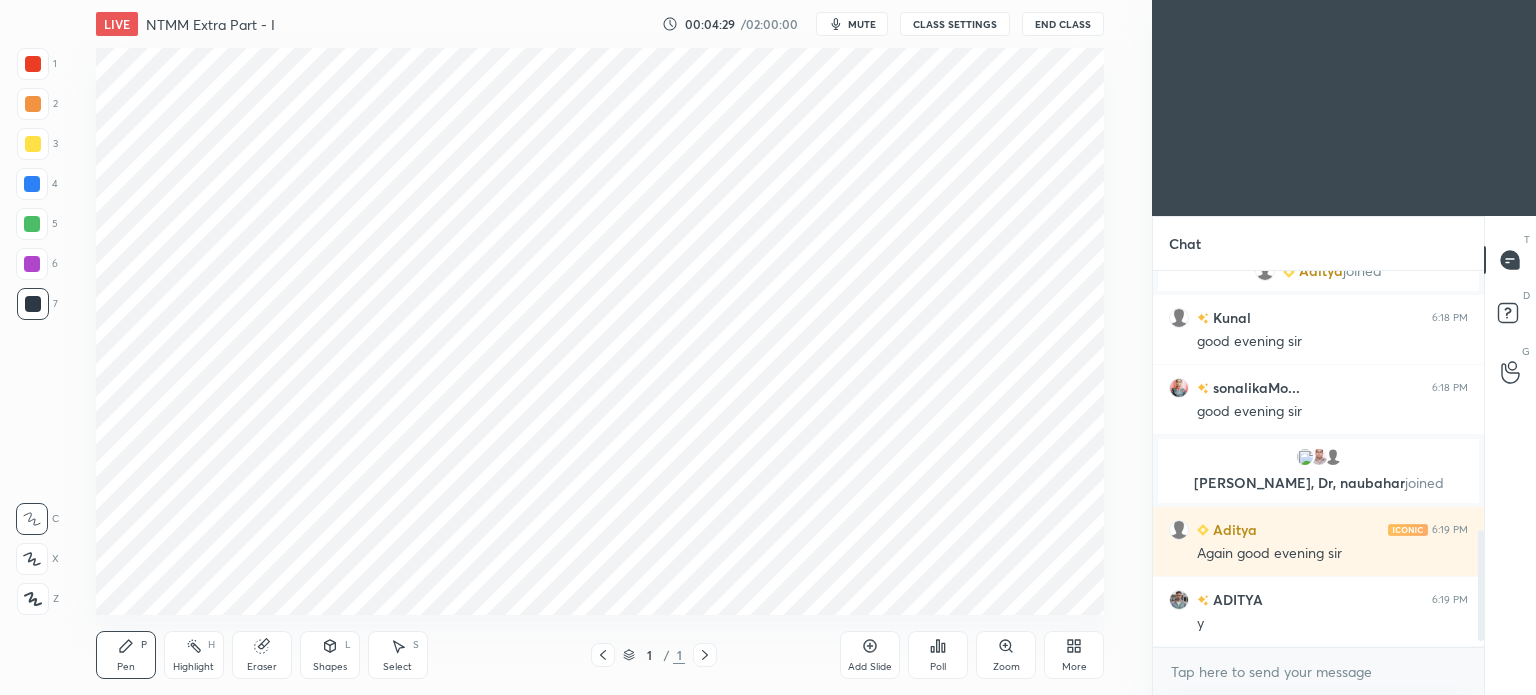 scroll, scrollTop: 898, scrollLeft: 0, axis: vertical 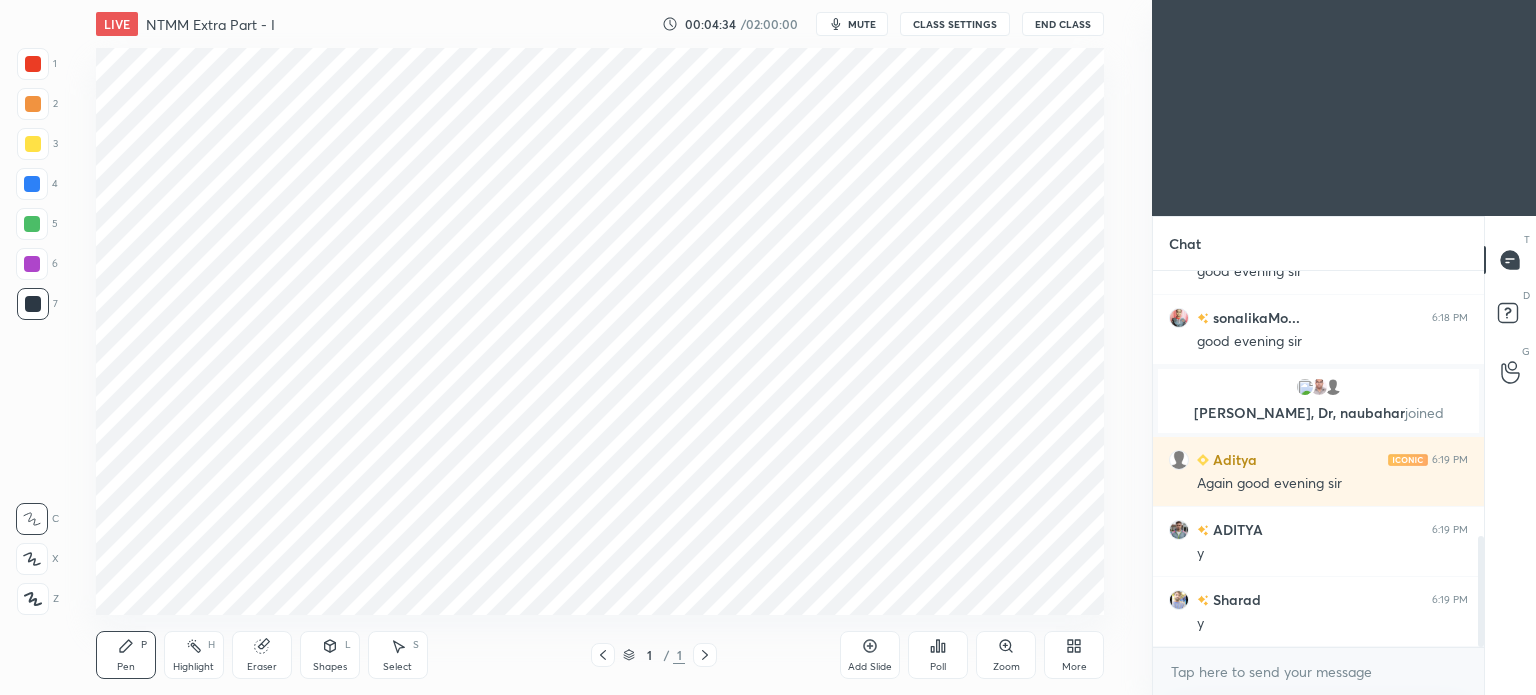 click at bounding box center (603, 655) 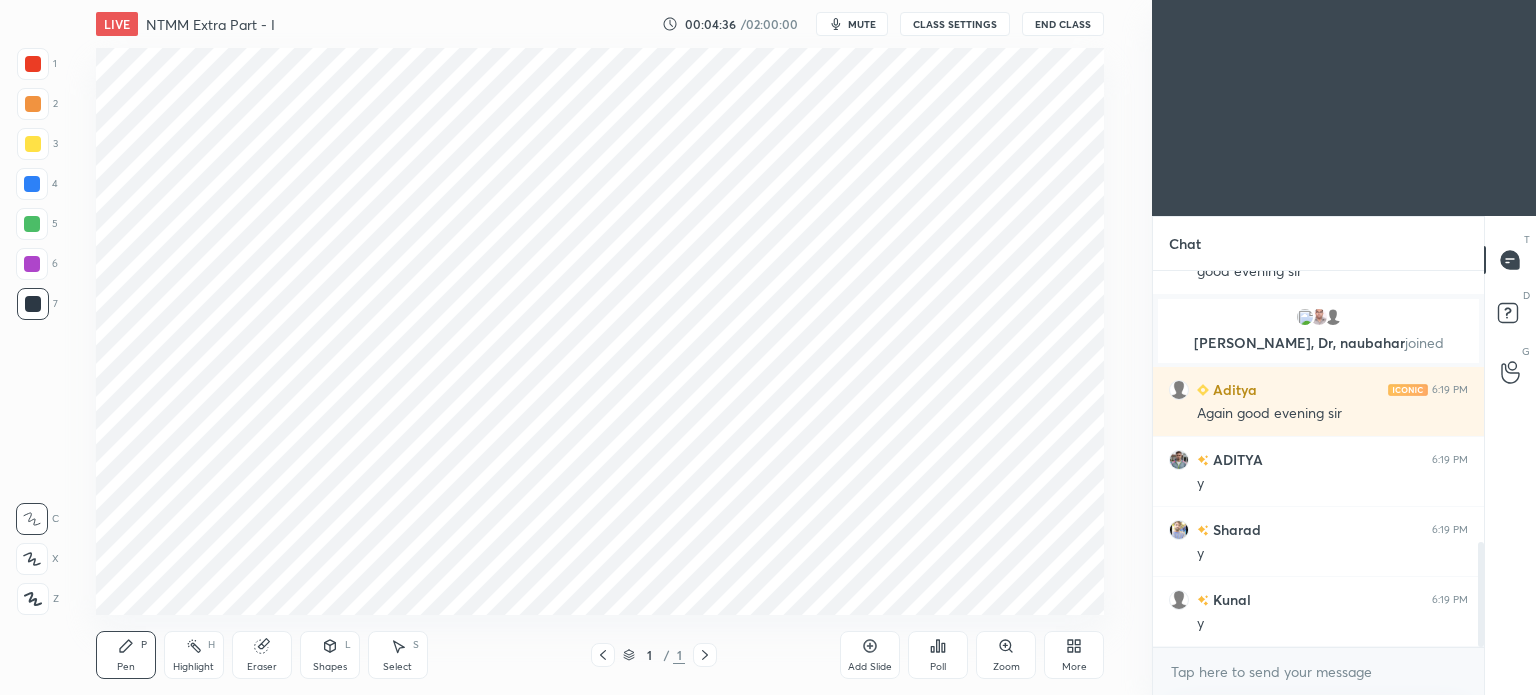 scroll, scrollTop: 1038, scrollLeft: 0, axis: vertical 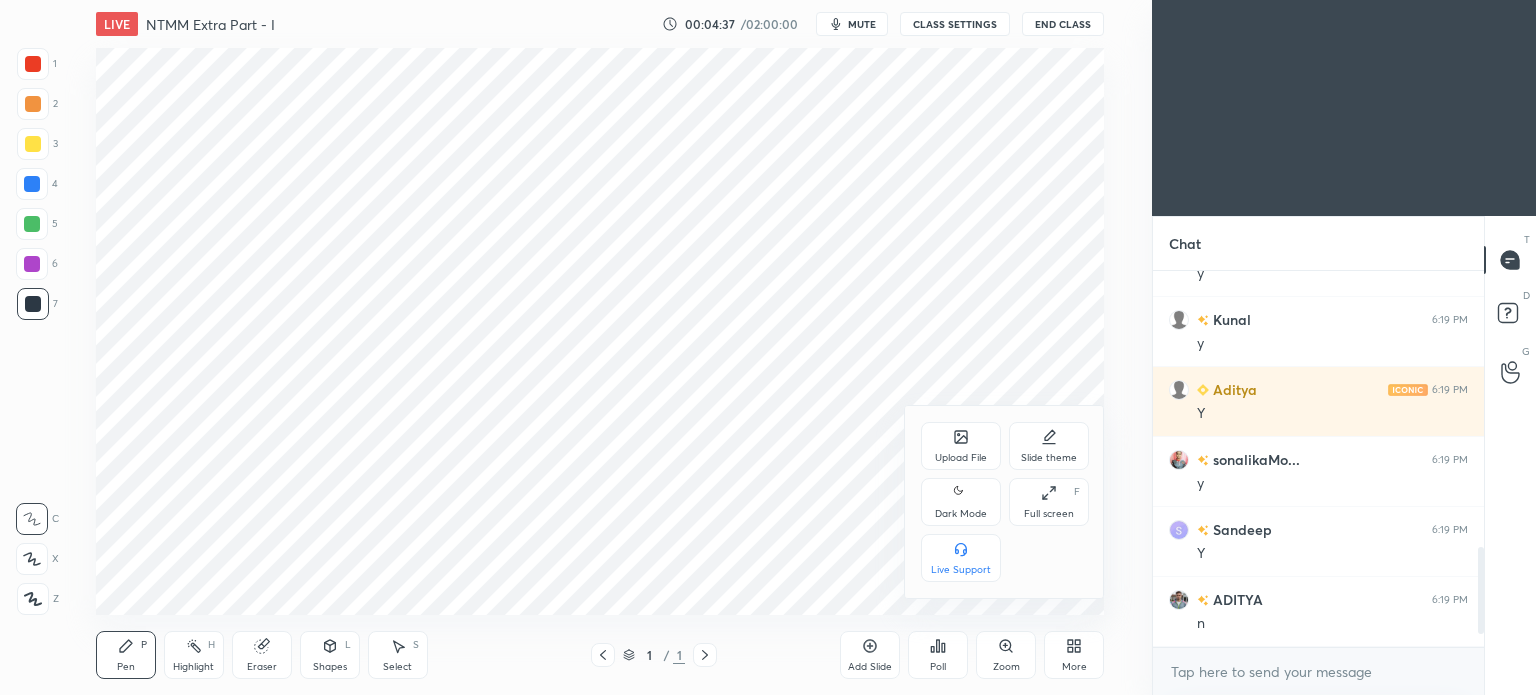 click 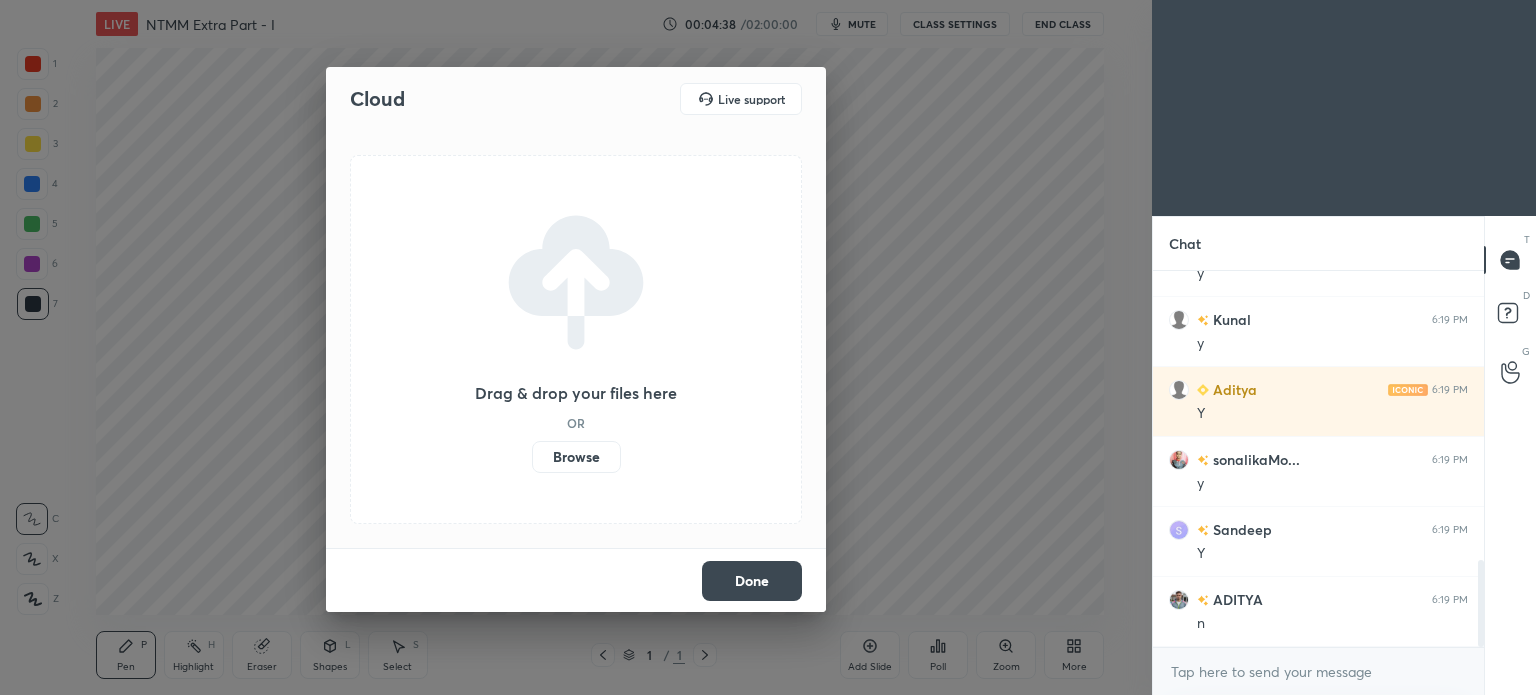 click on "Browse" at bounding box center [576, 457] 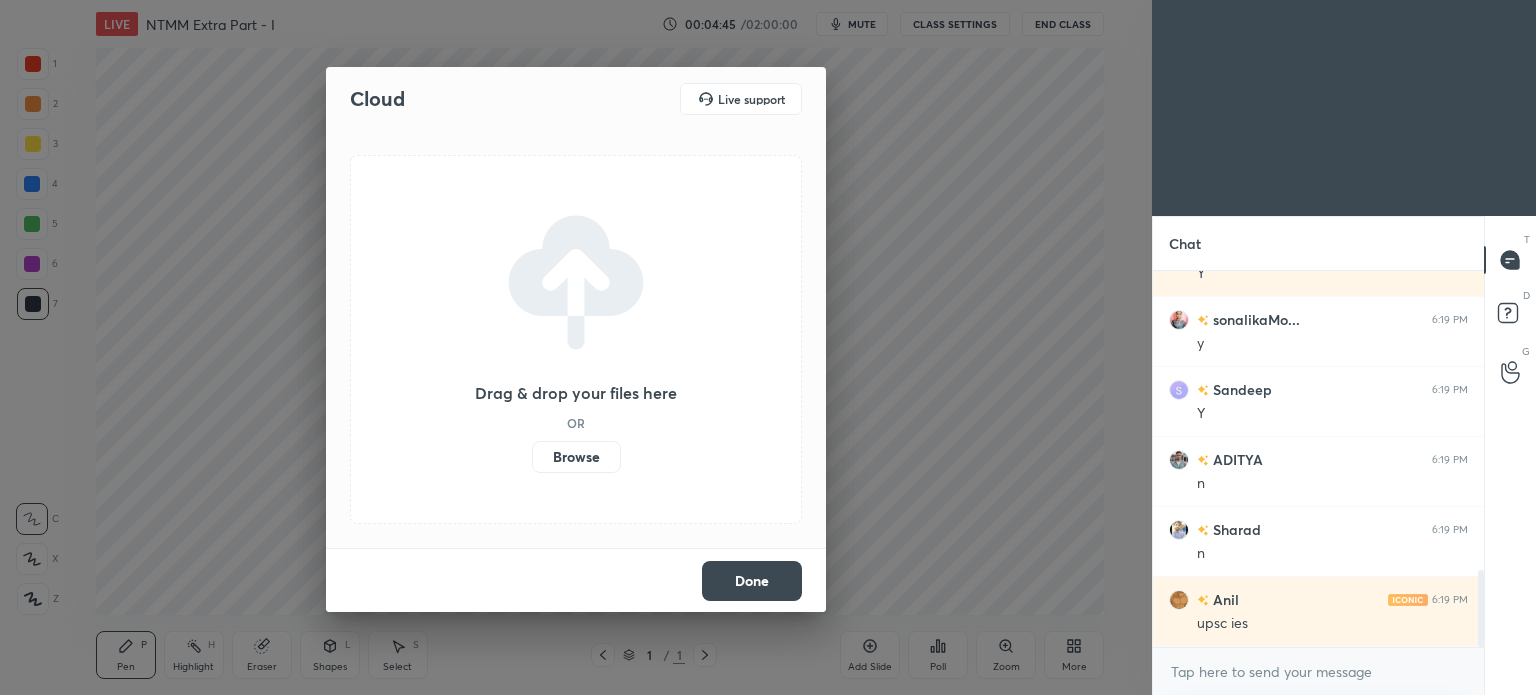 scroll, scrollTop: 1458, scrollLeft: 0, axis: vertical 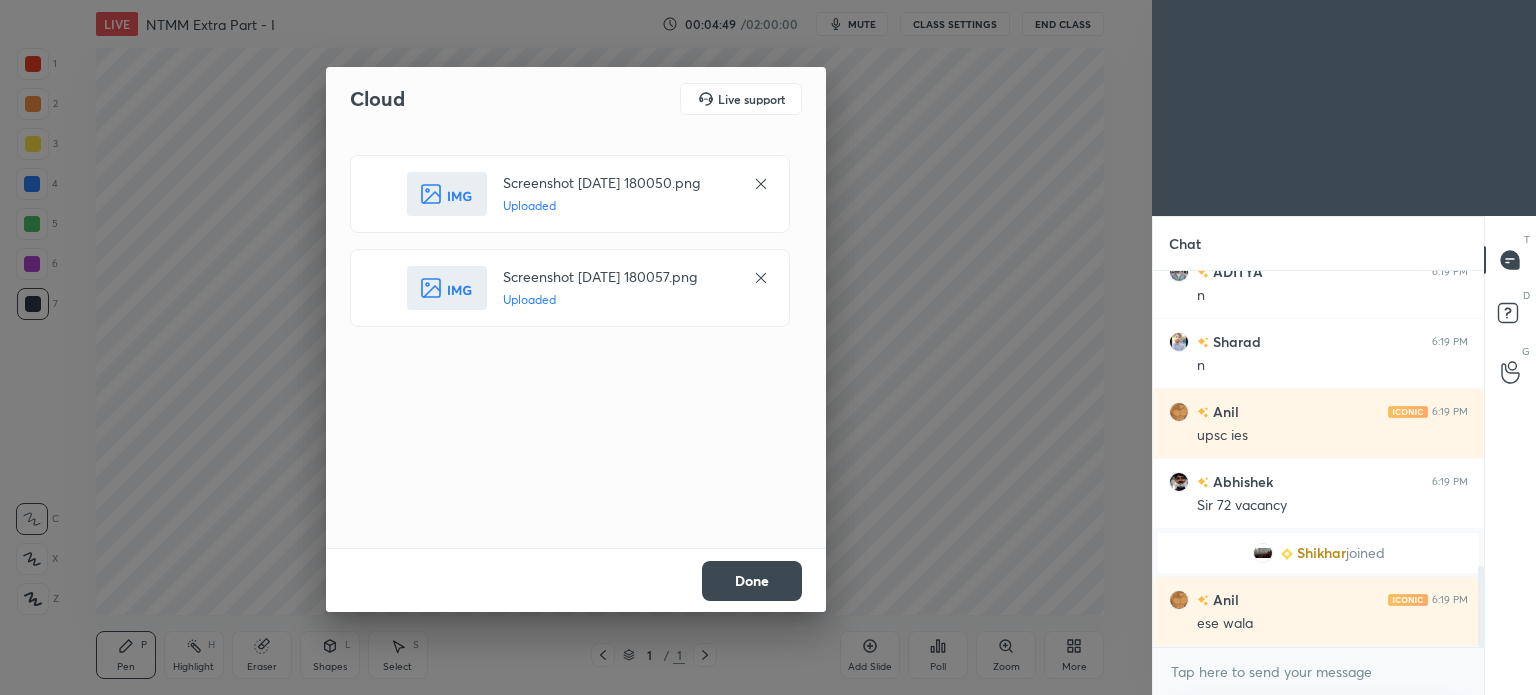 click on "Done" at bounding box center [752, 581] 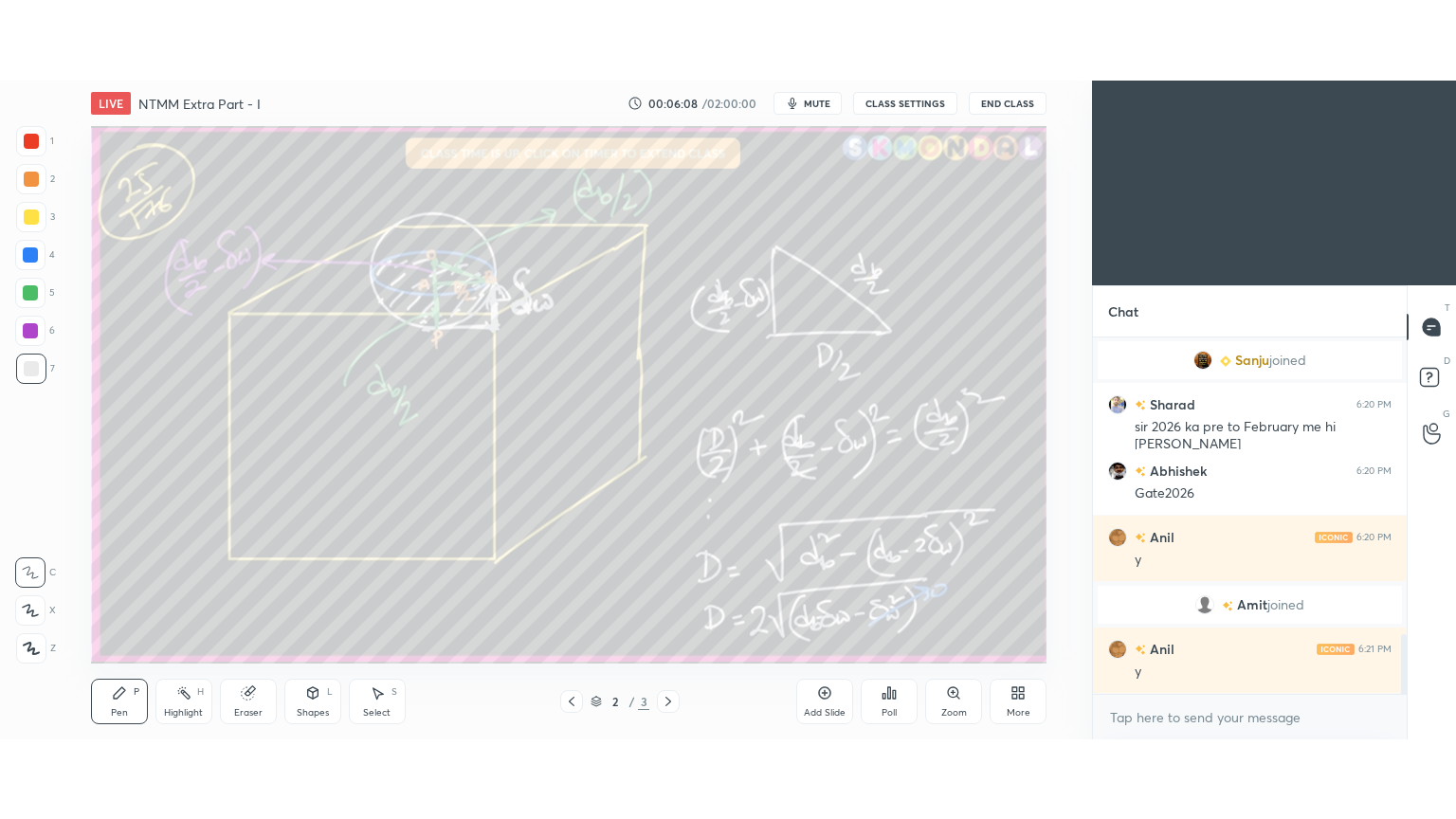 scroll, scrollTop: 1761, scrollLeft: 0, axis: vertical 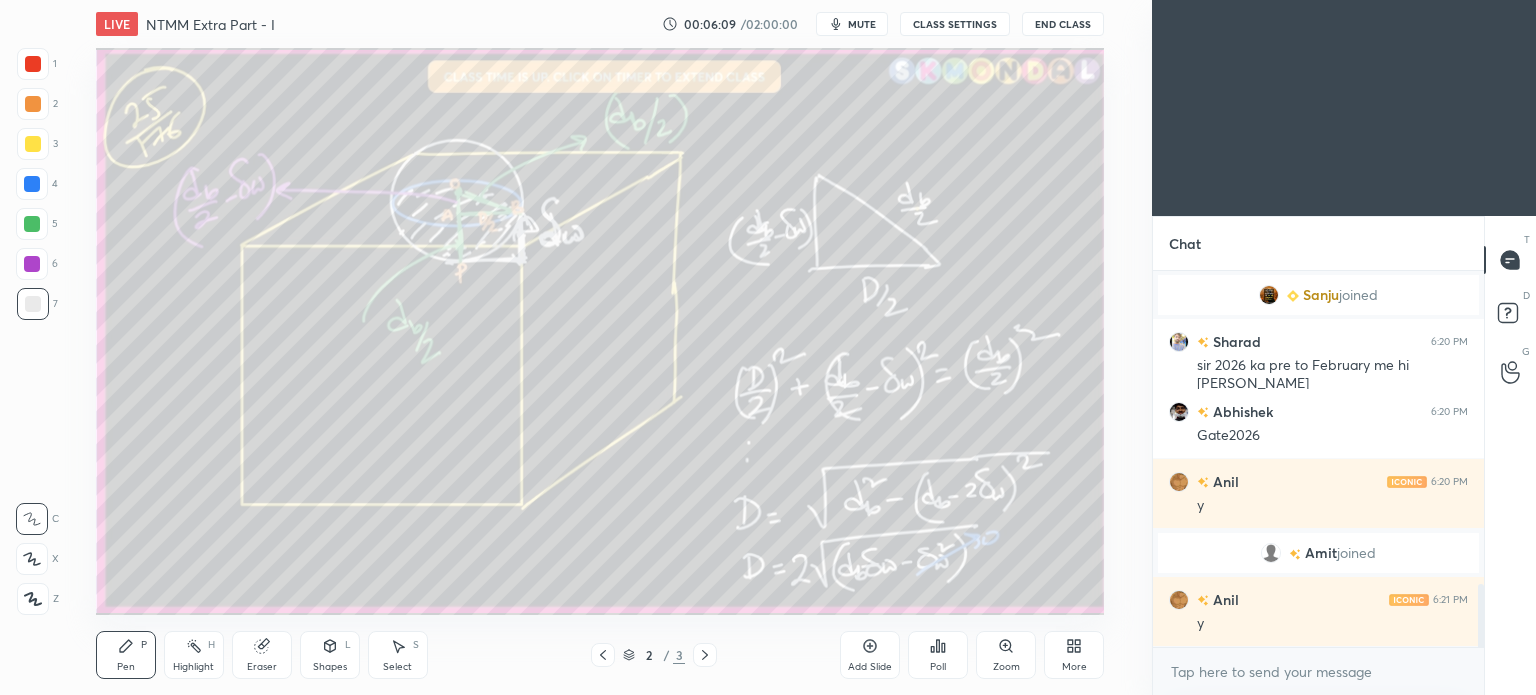 click 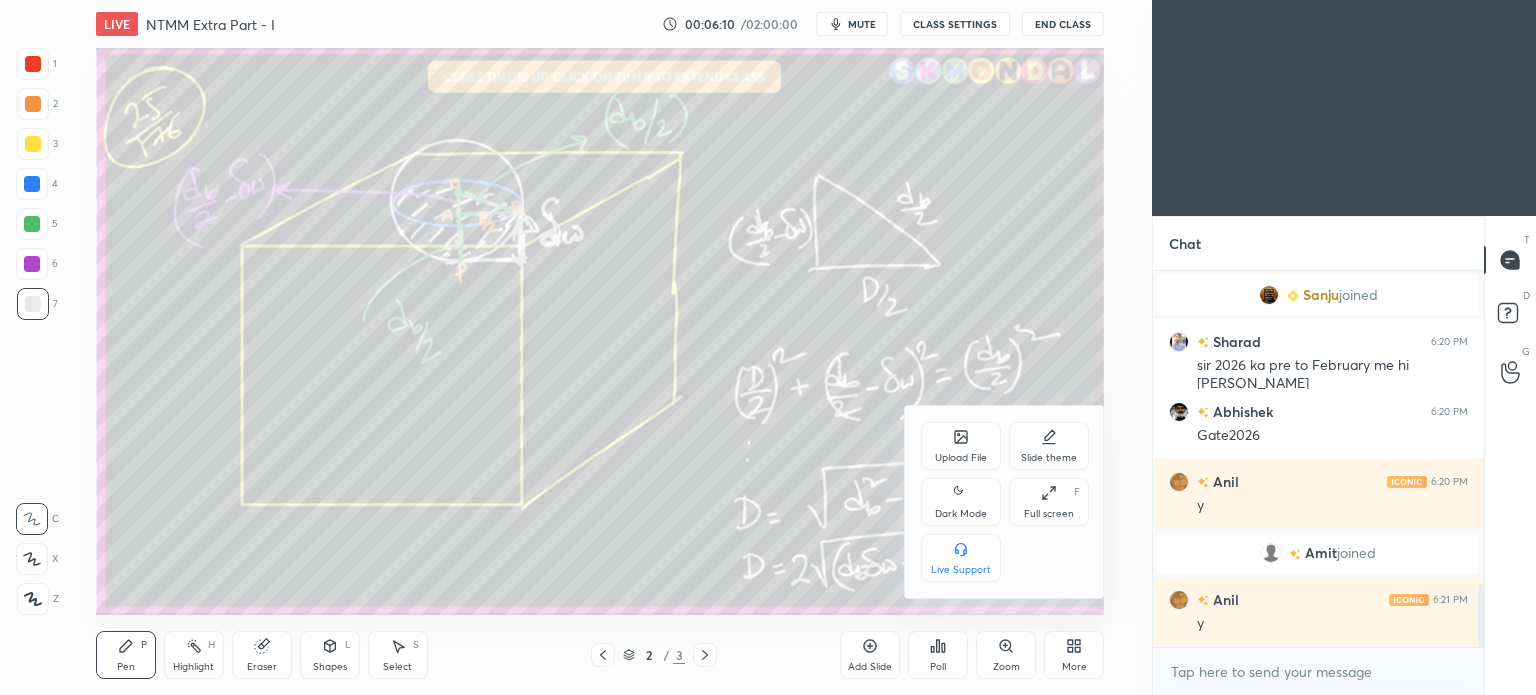click 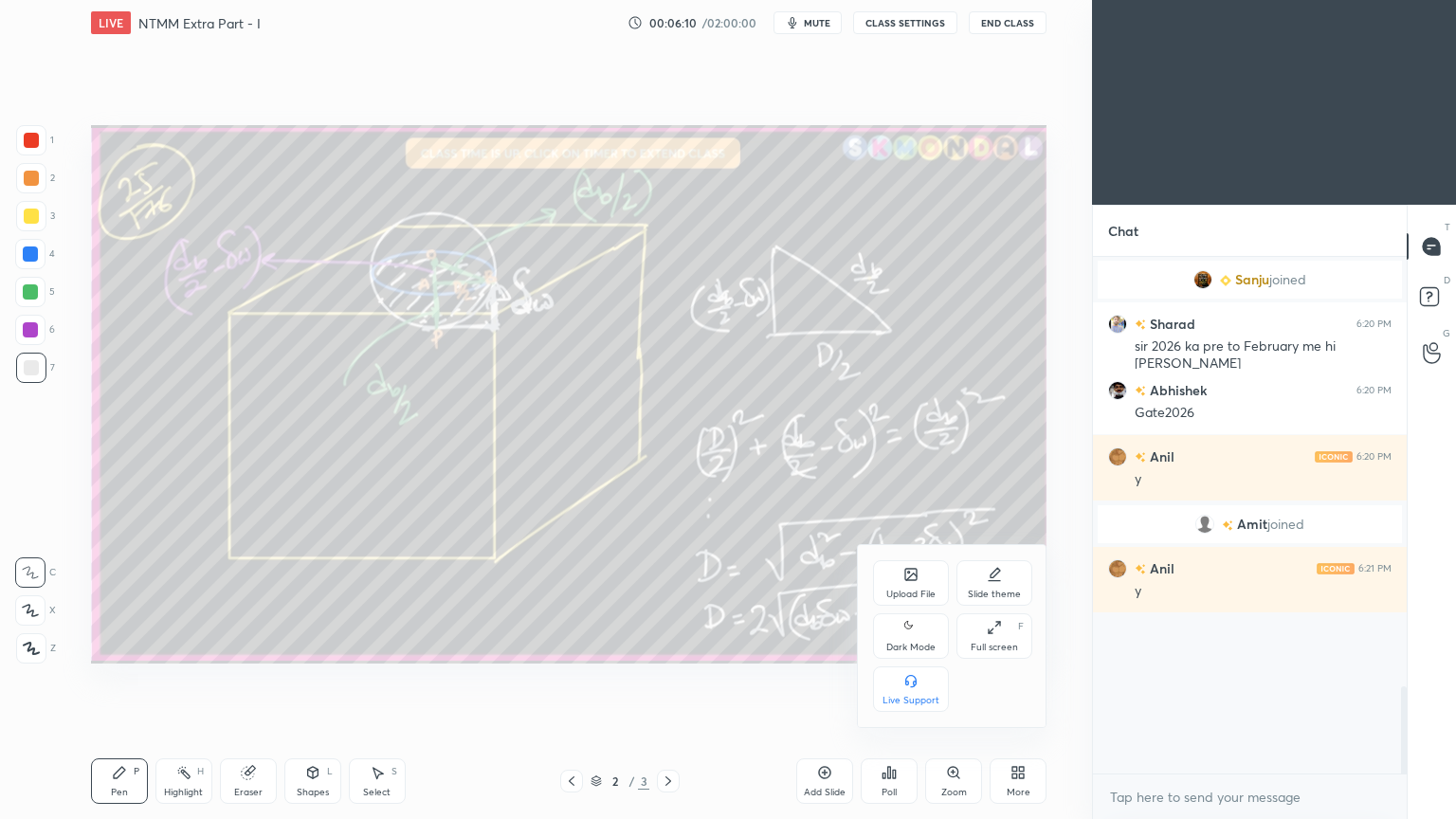 scroll, scrollTop: 94094, scrollLeft: 93776, axis: both 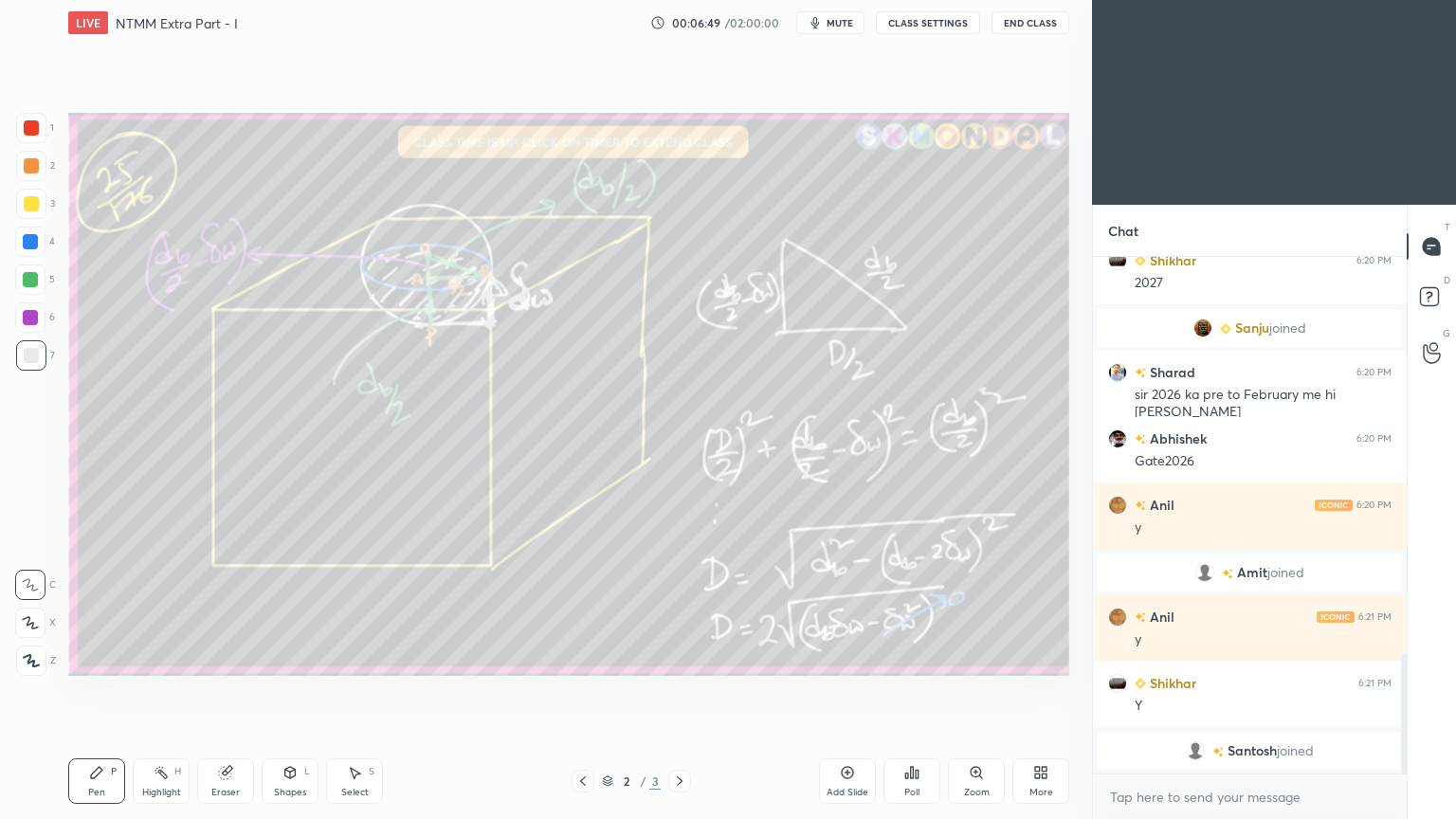 click on "Highlight" at bounding box center (161, 792) 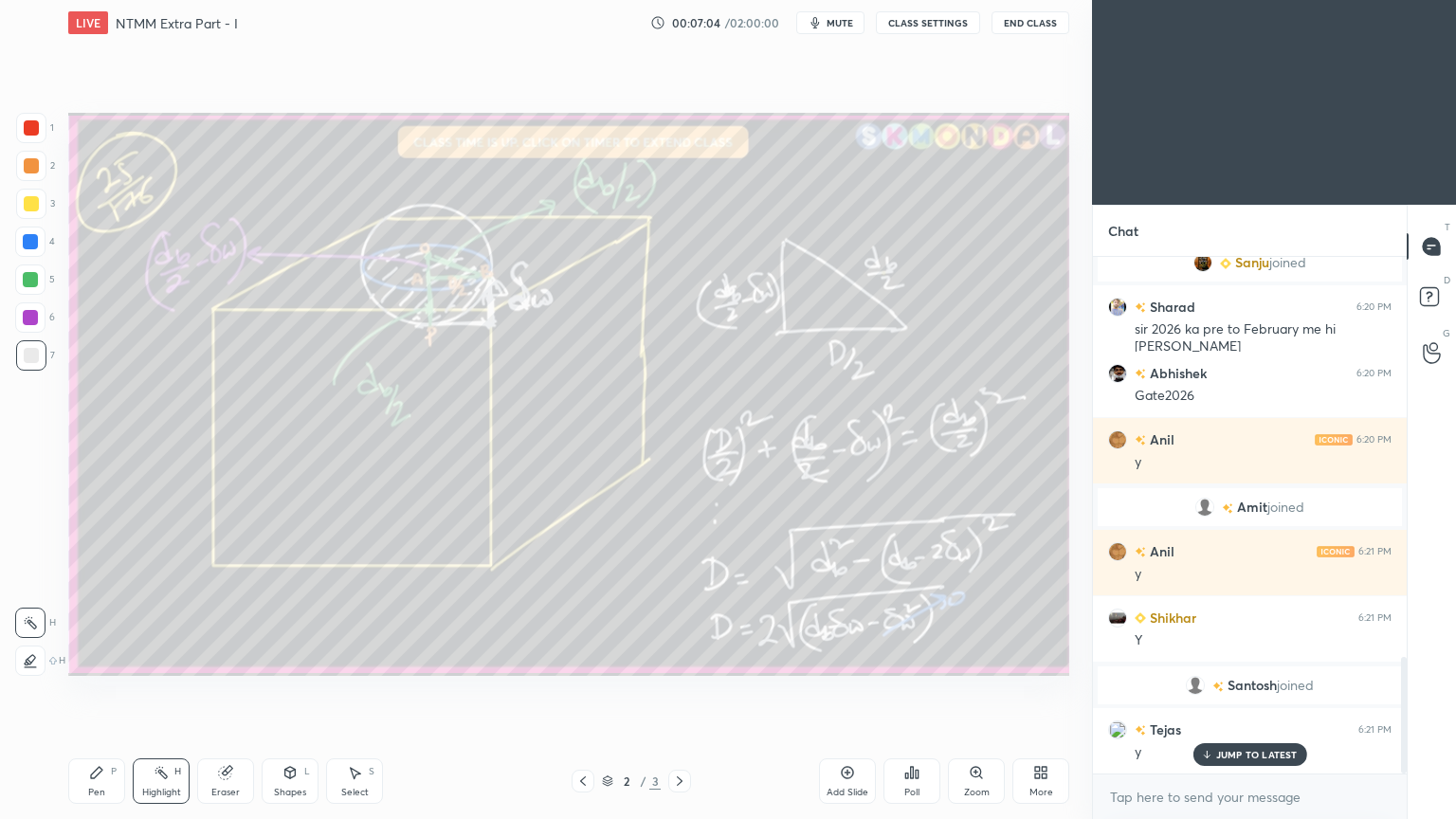 scroll, scrollTop: 1846, scrollLeft: 0, axis: vertical 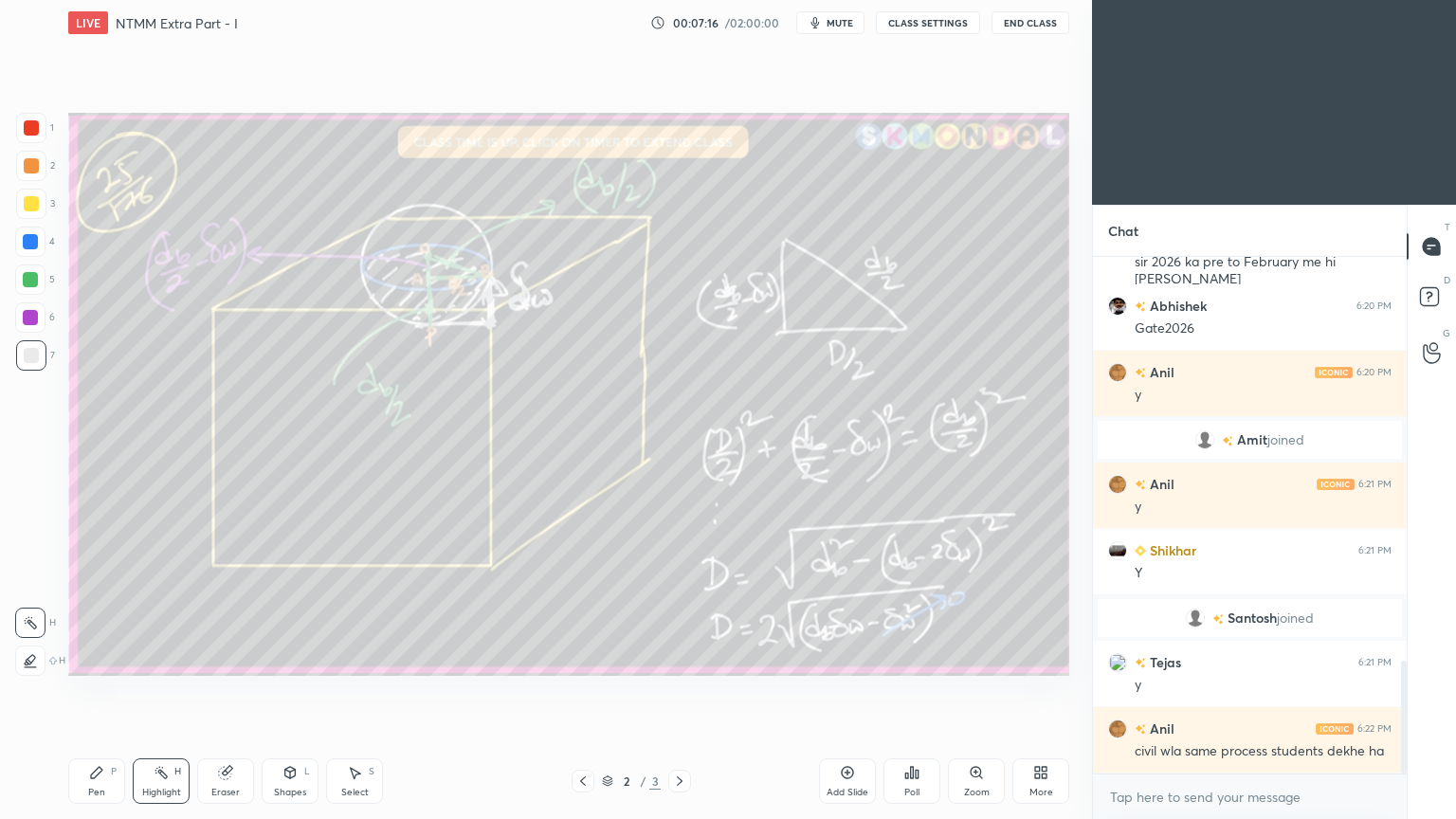 click on "Pen" at bounding box center (97, 792) 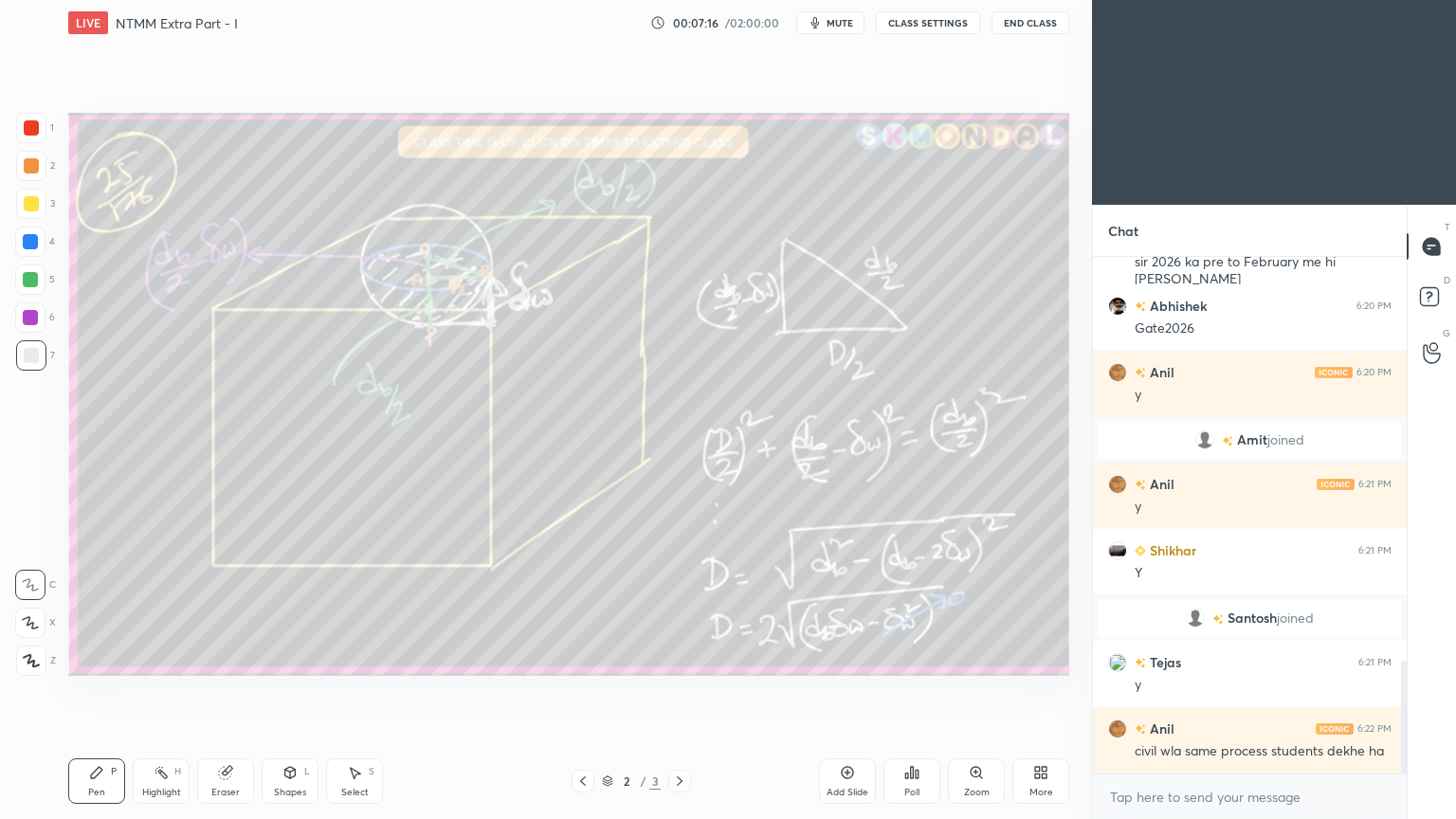 click on "Pen" at bounding box center [97, 792] 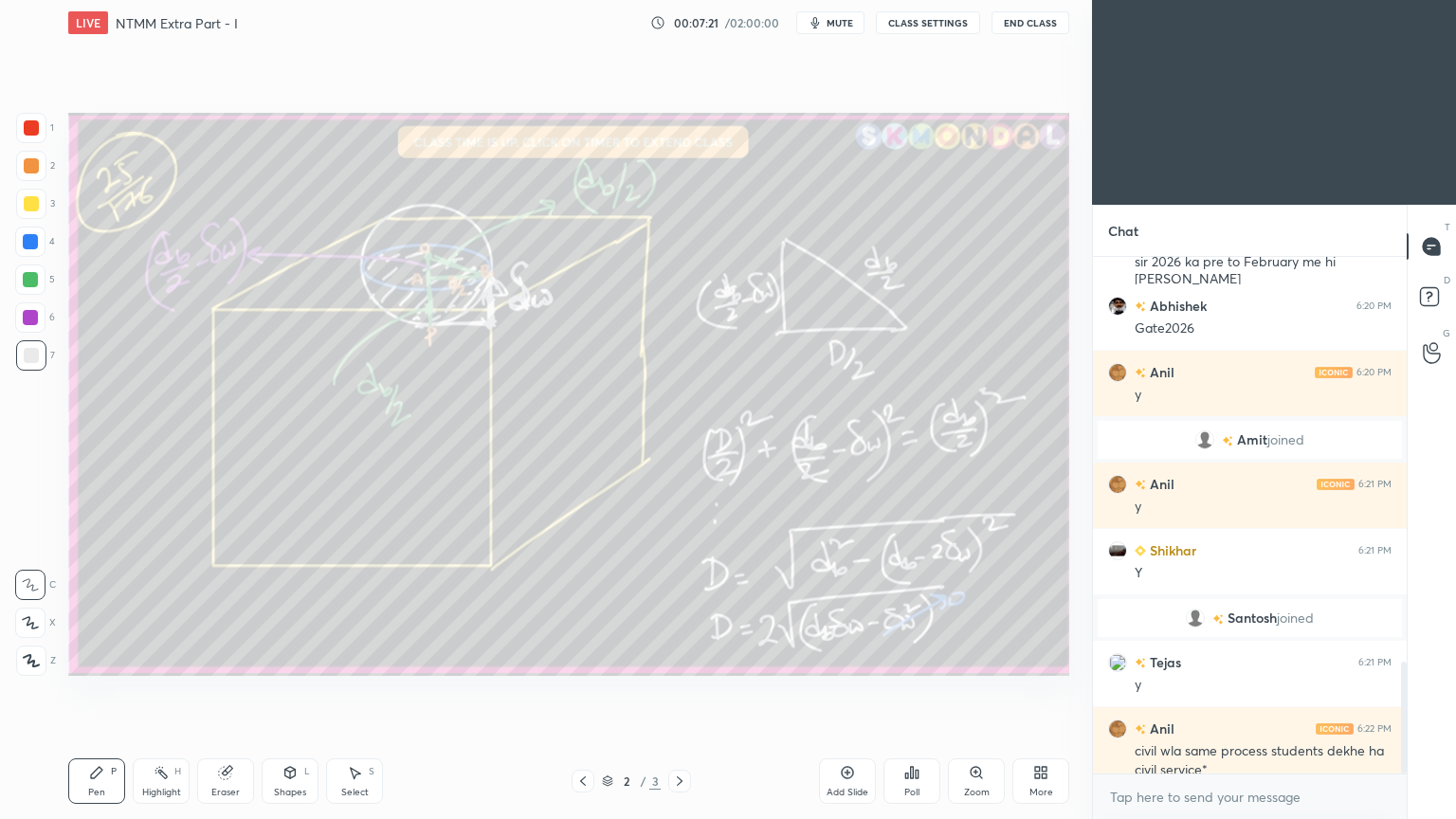 scroll, scrollTop: 1865, scrollLeft: 0, axis: vertical 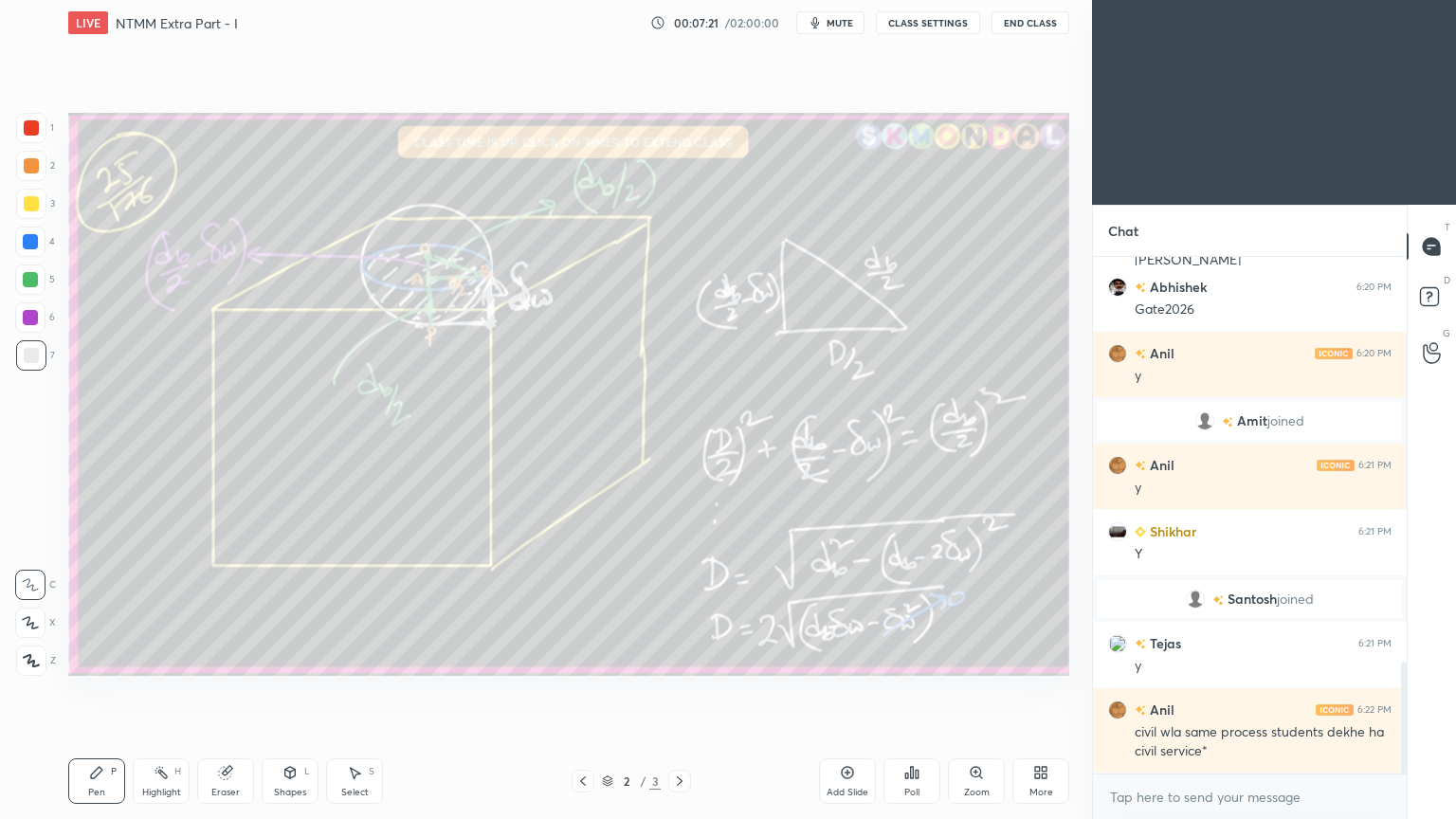 click 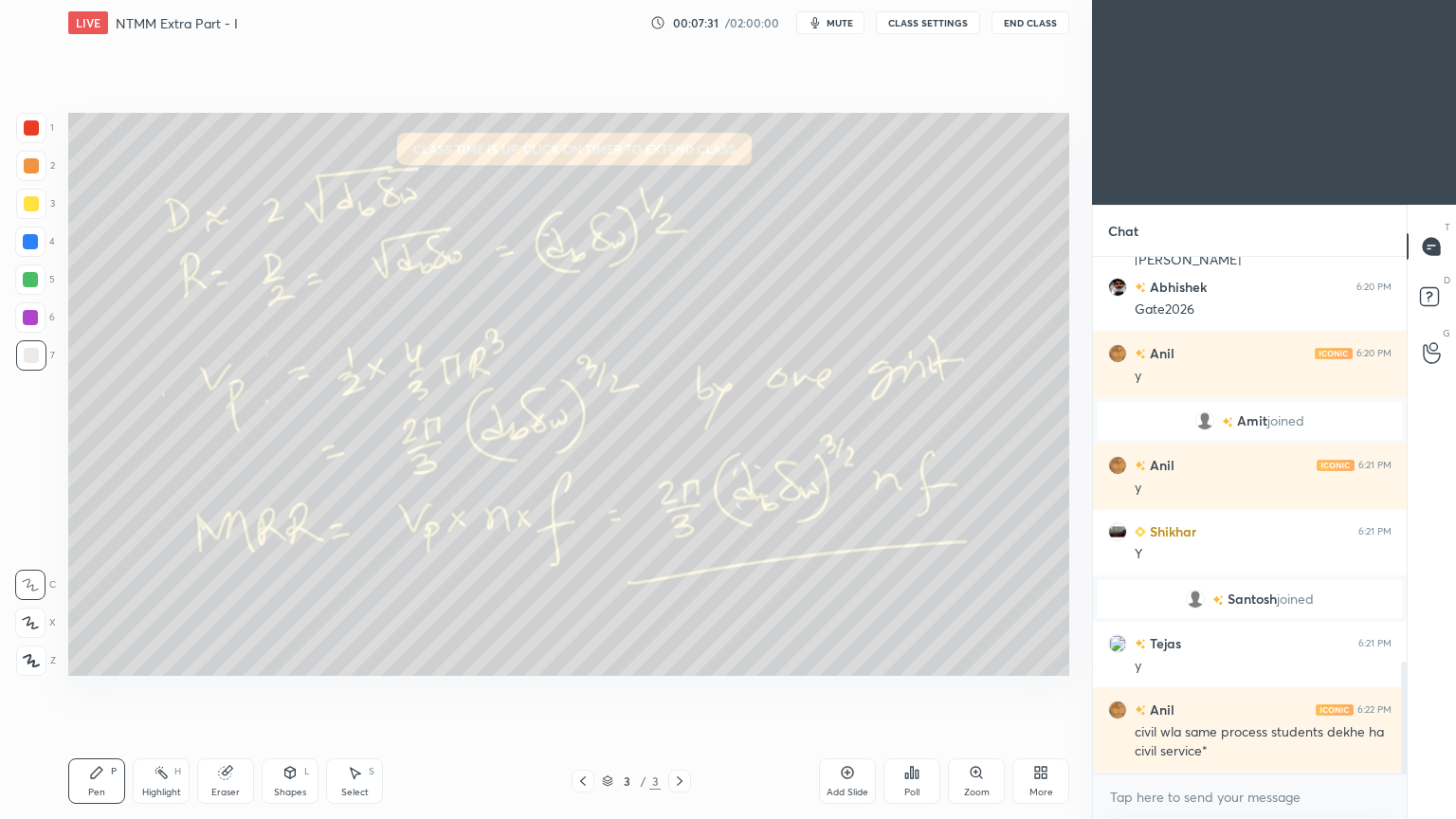 click on "Highlight H" at bounding box center [161, 781] 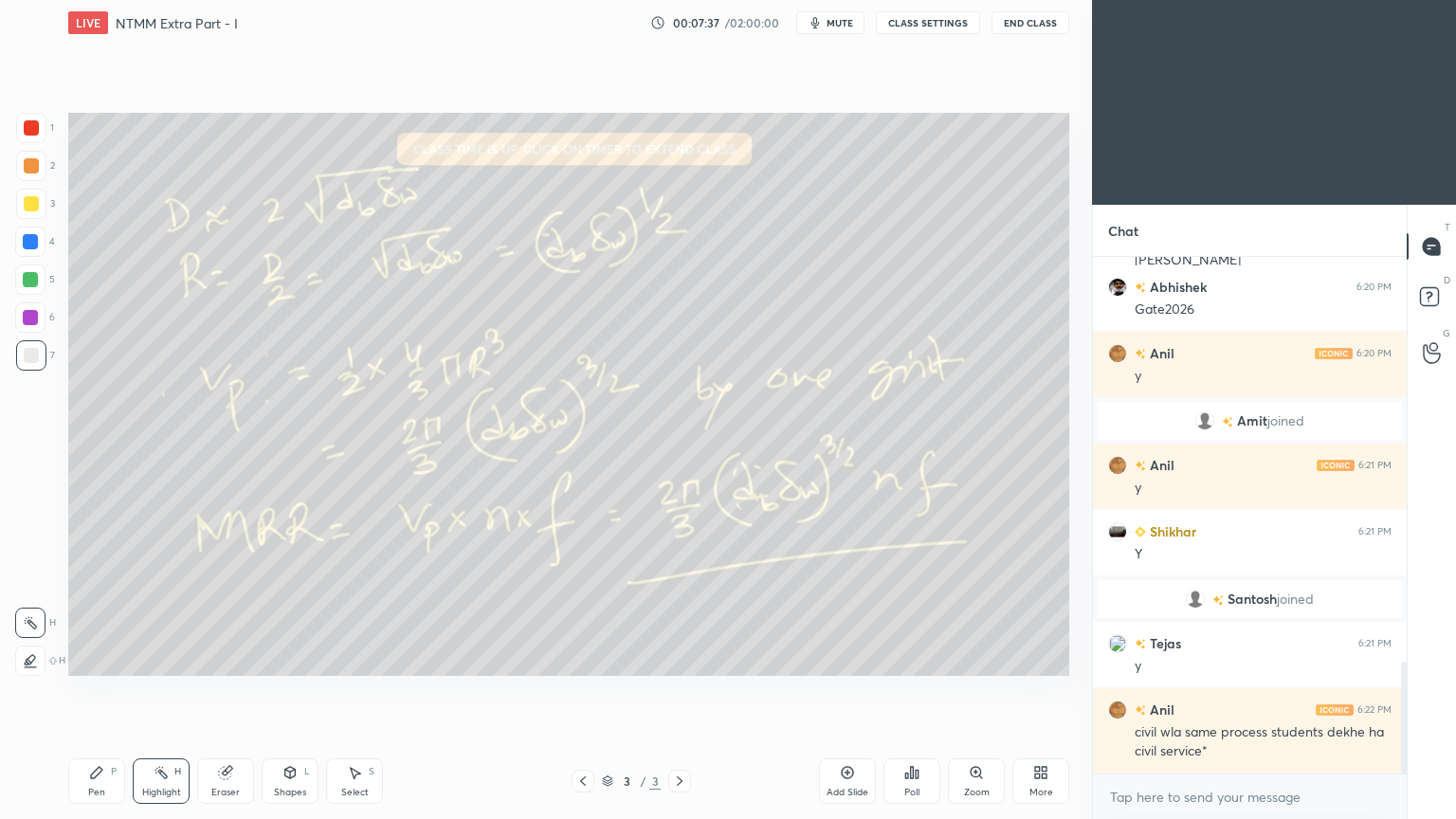 click on "Pen P" at bounding box center (97, 781) 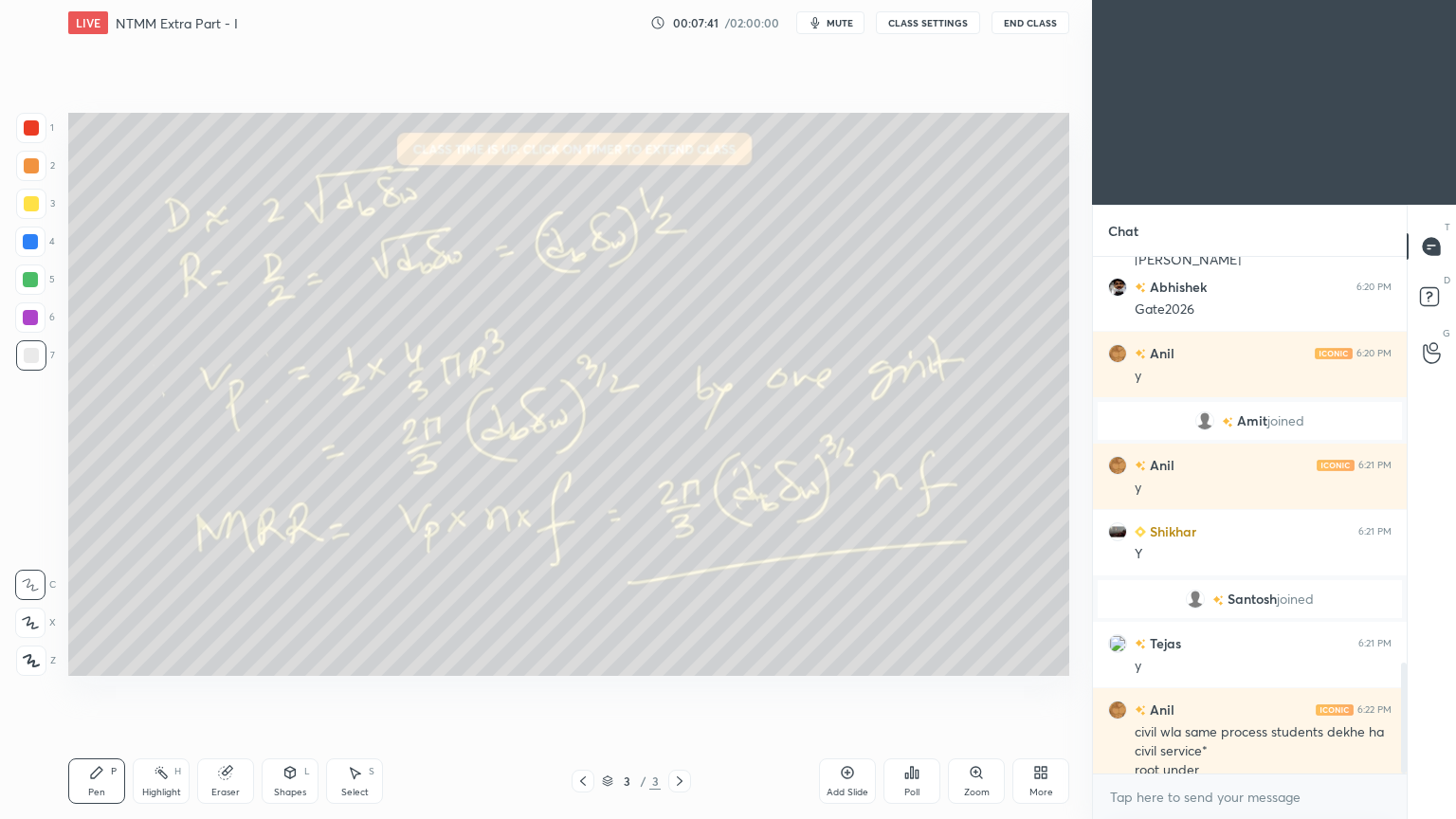 scroll, scrollTop: 1884, scrollLeft: 0, axis: vertical 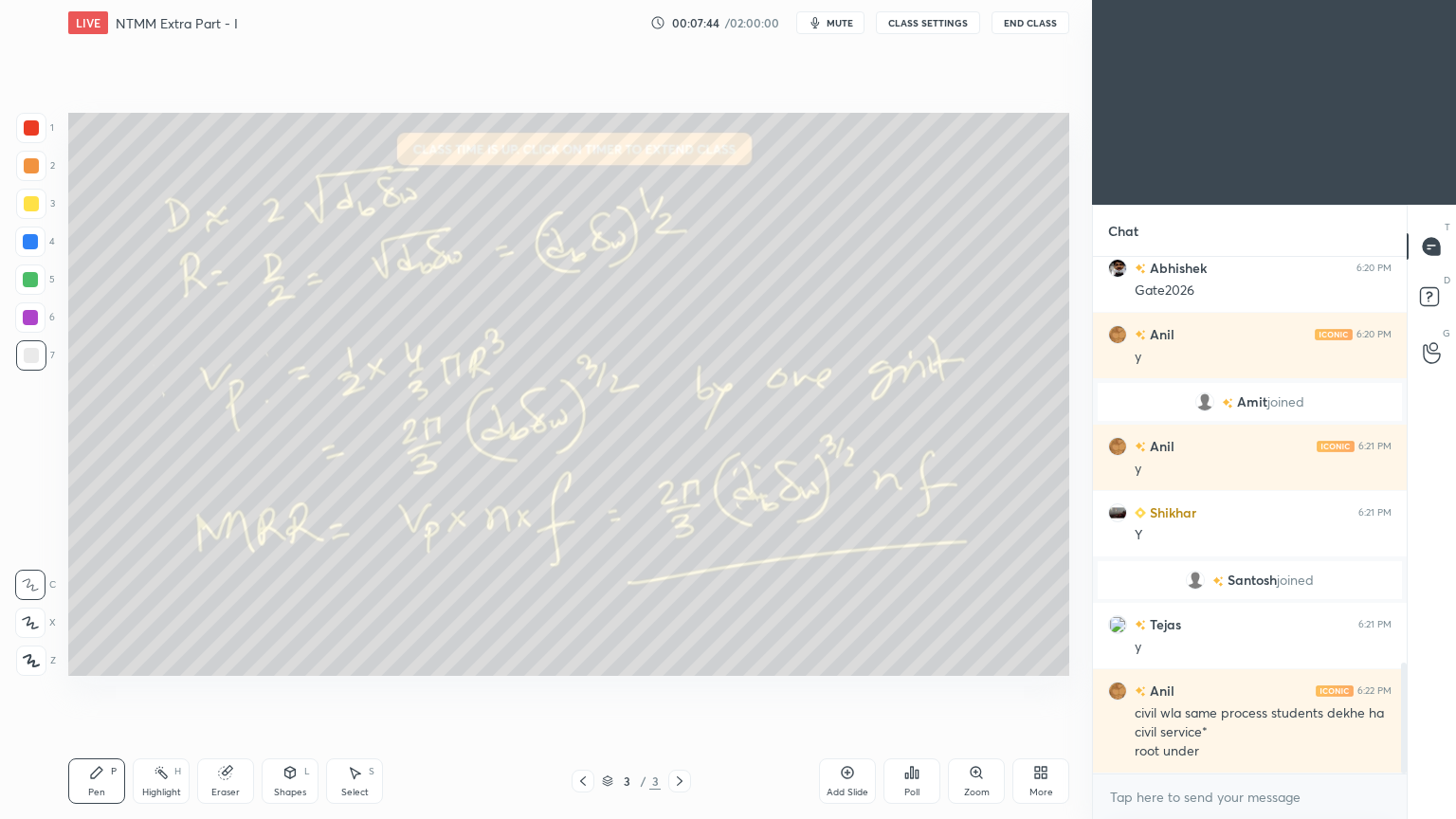 click 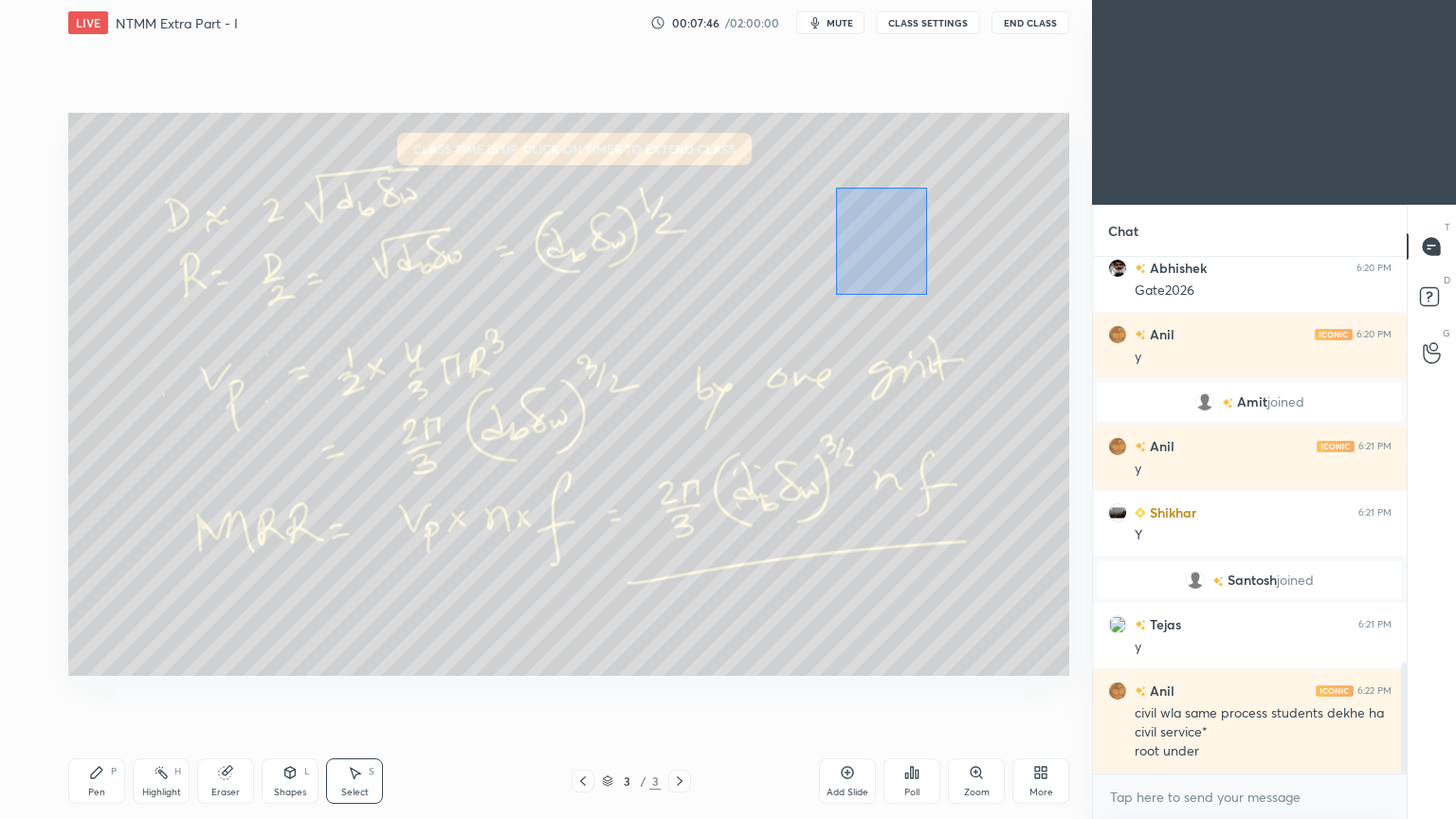 drag, startPoint x: 835, startPoint y: 187, endPoint x: 927, endPoint y: 295, distance: 141.873 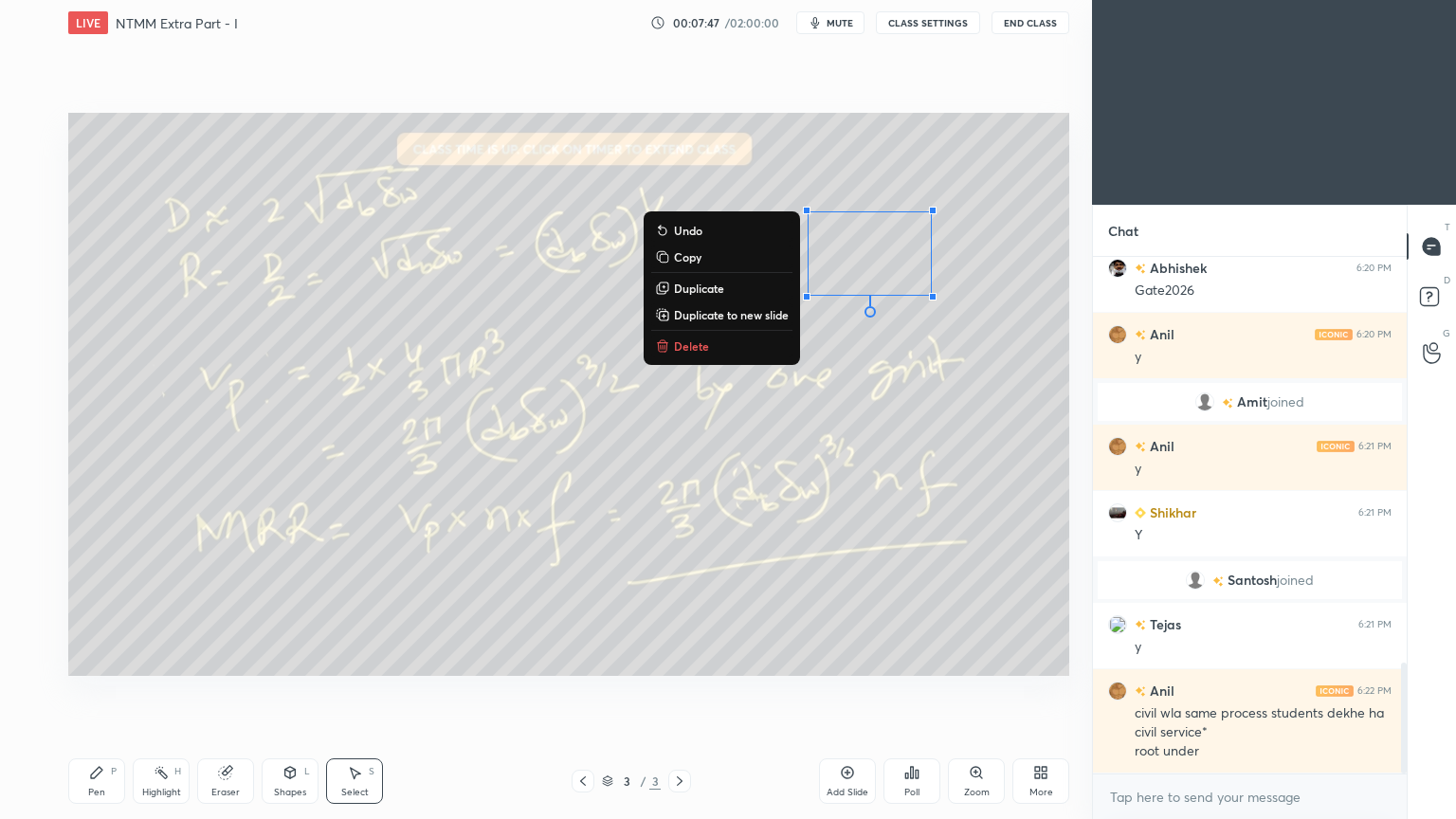 click on "Delete" at bounding box center (691, 346) 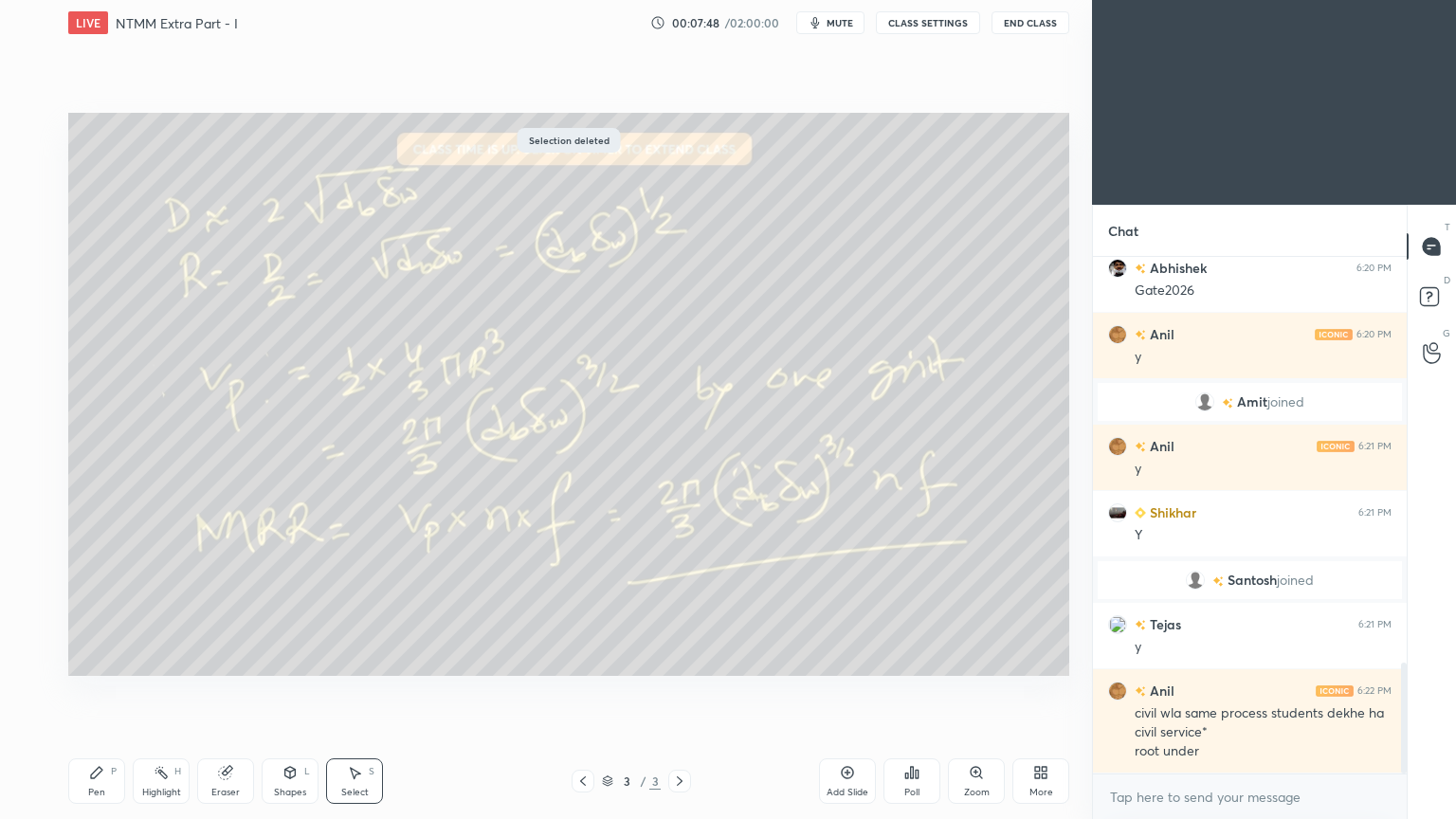 click on "Highlight H" at bounding box center [161, 781] 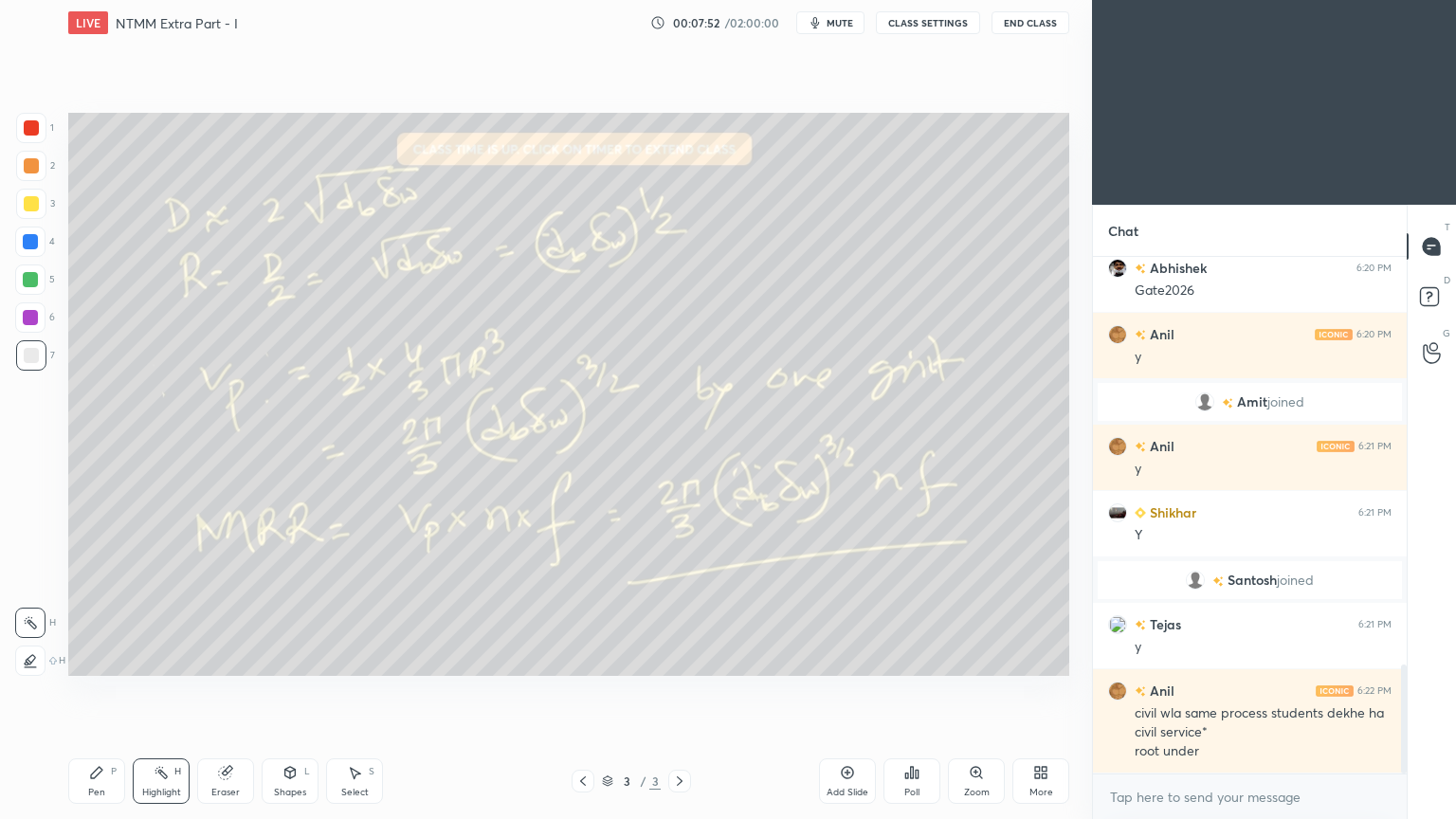 scroll, scrollTop: 1929, scrollLeft: 0, axis: vertical 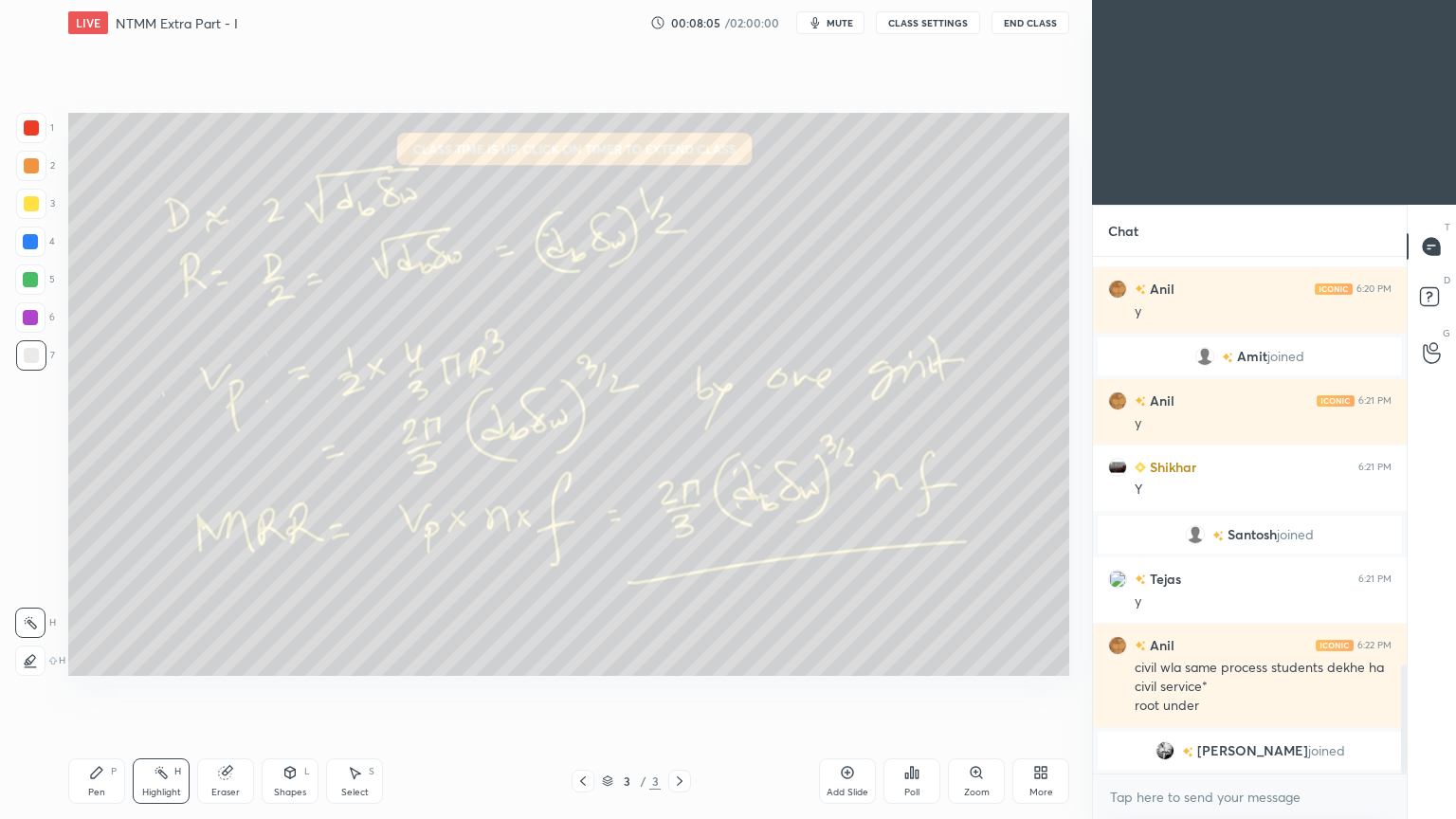 click 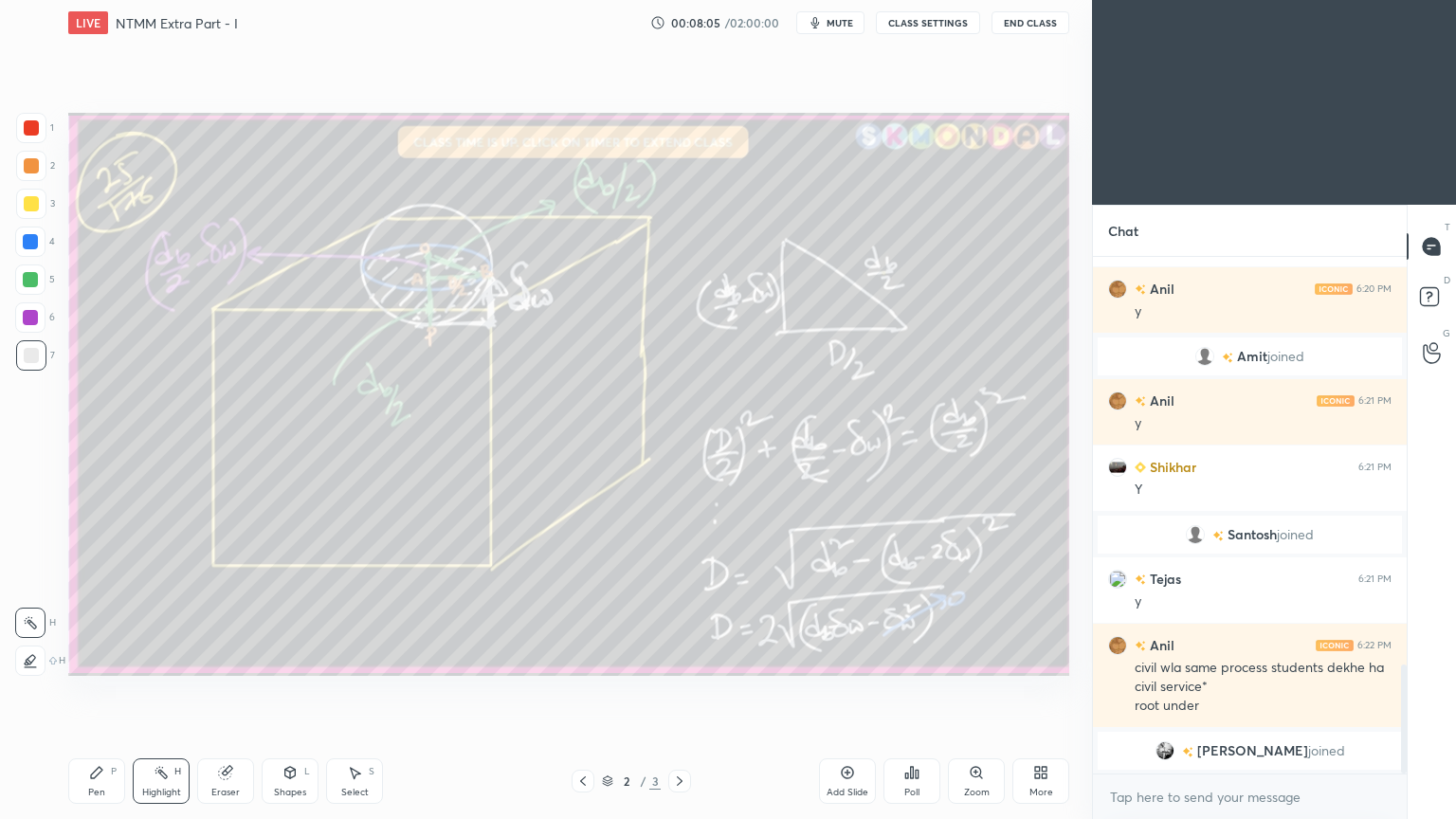 click 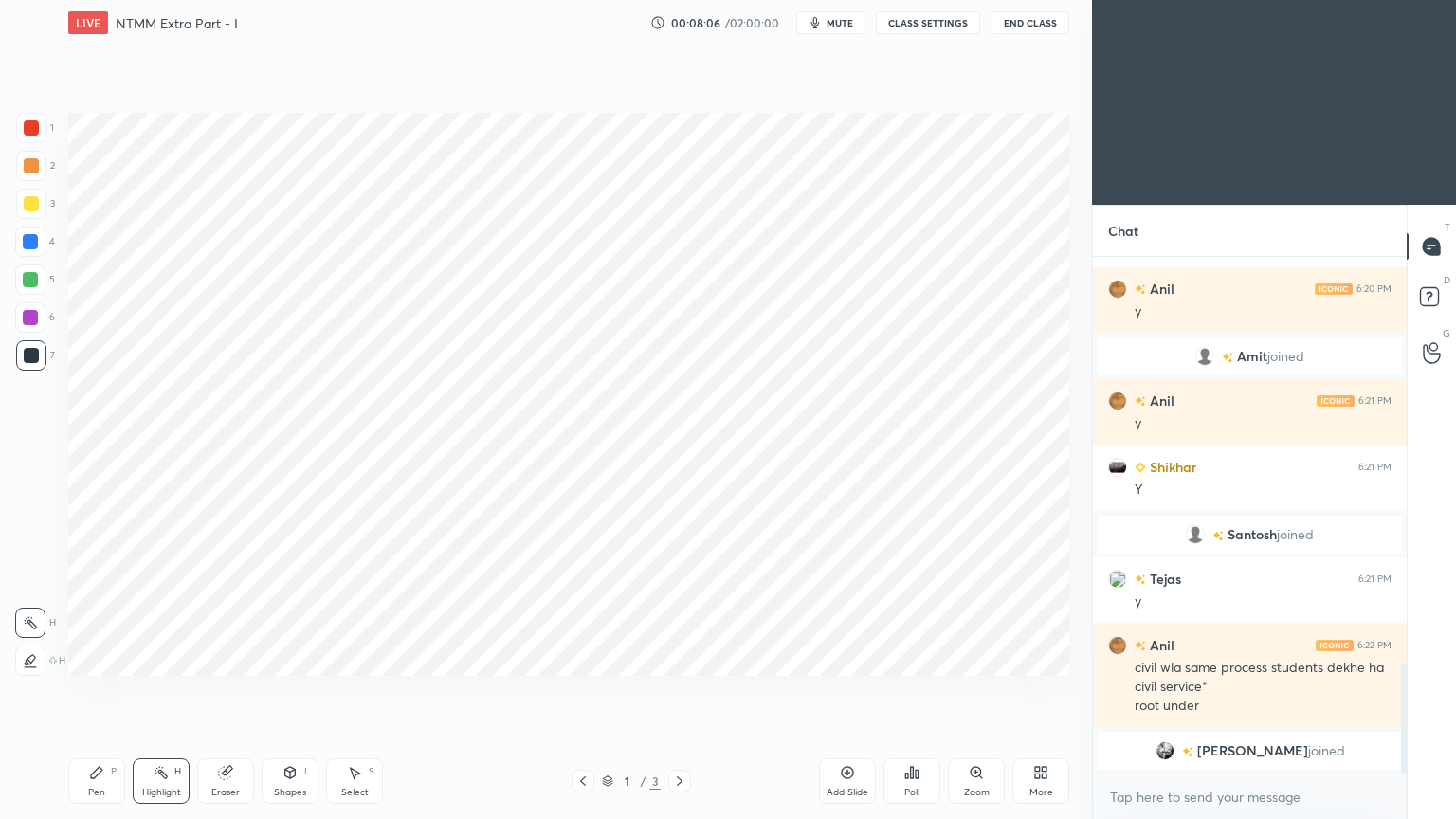 click 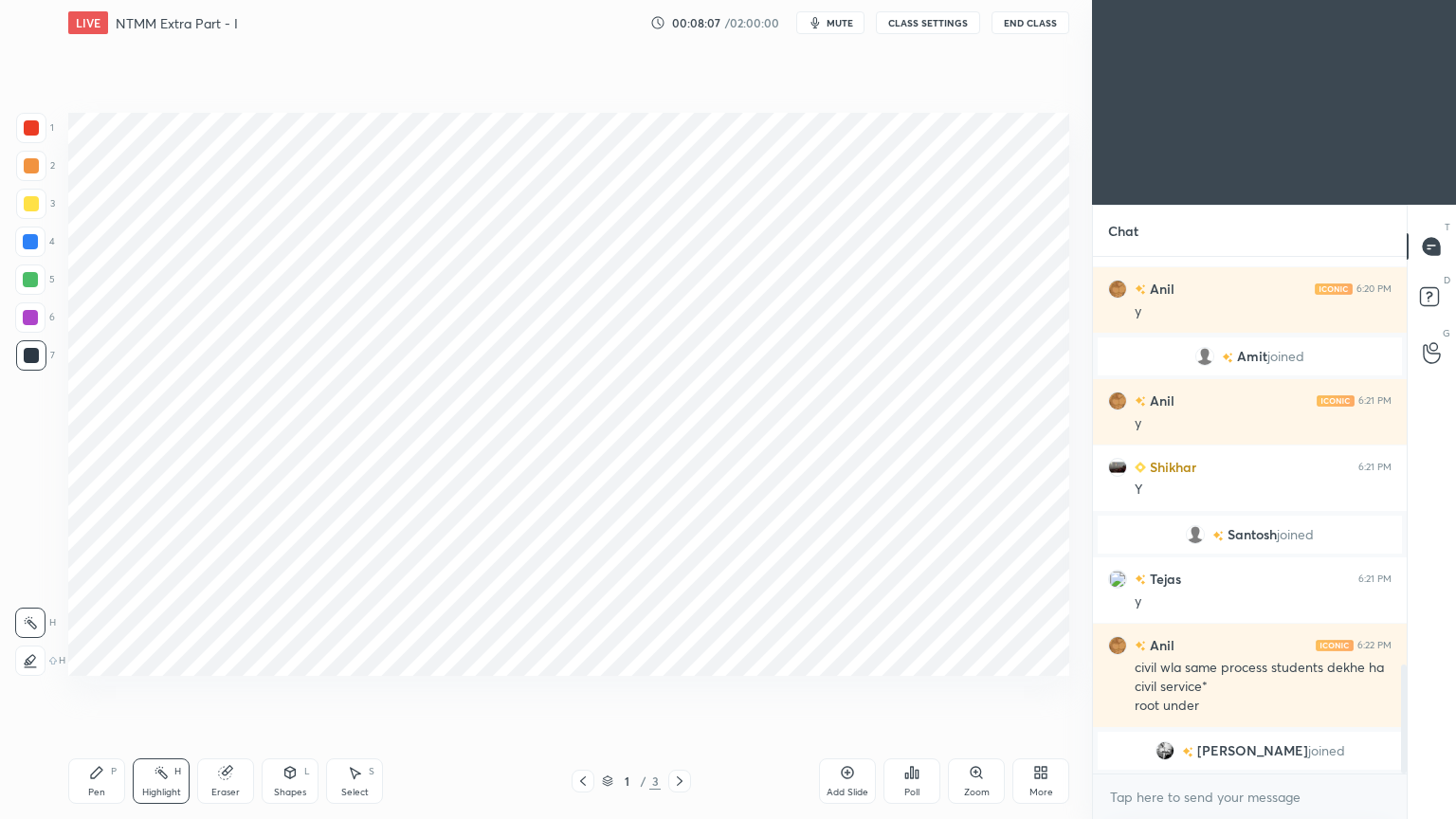 click at bounding box center [680, 781] 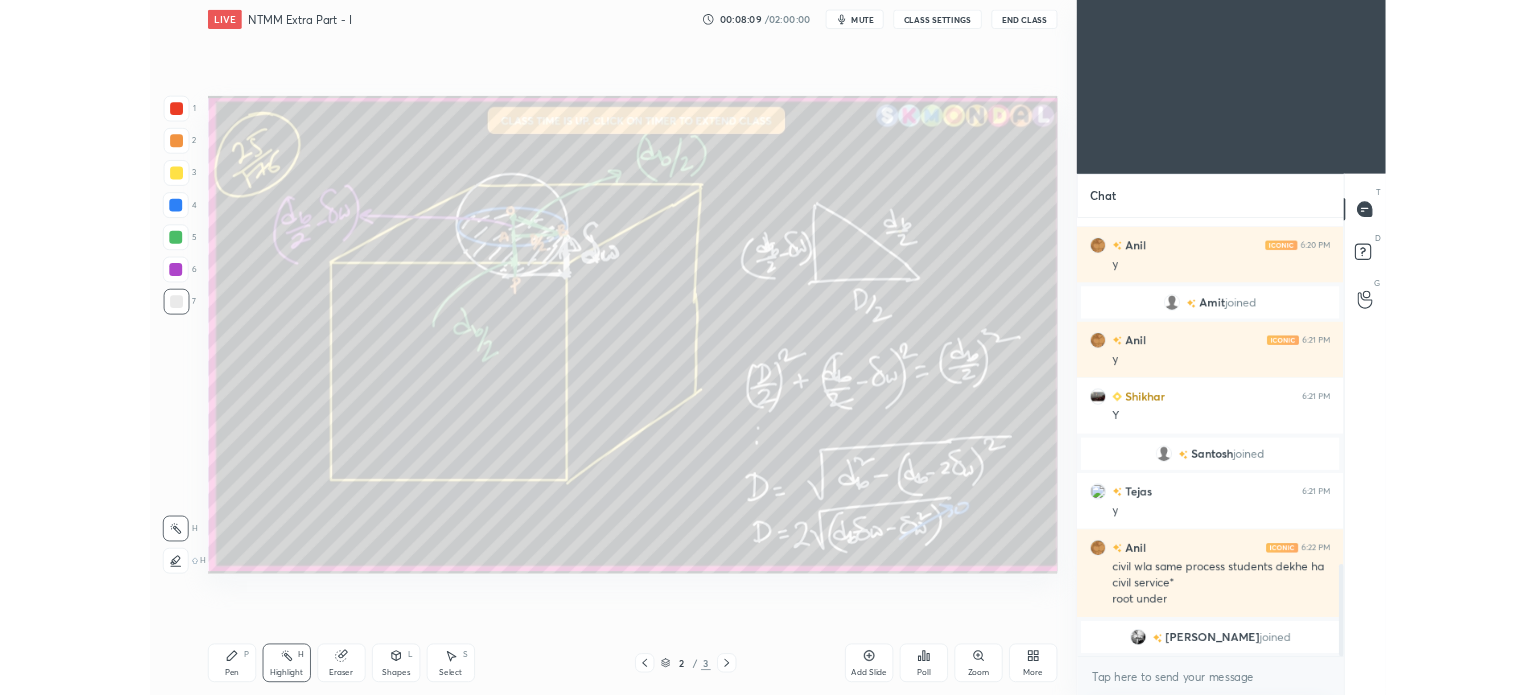 scroll, scrollTop: 2024, scrollLeft: 0, axis: vertical 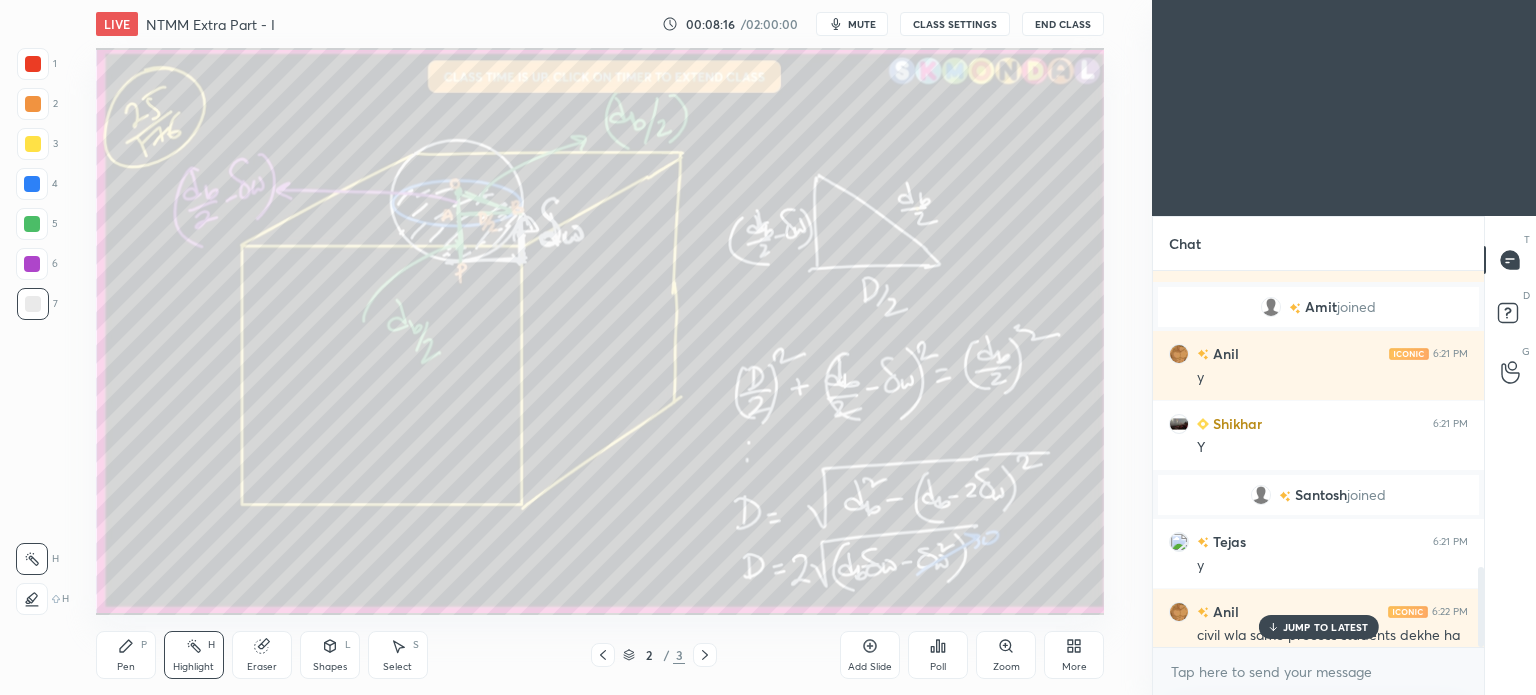 click on "JUMP TO LATEST" at bounding box center (1326, 627) 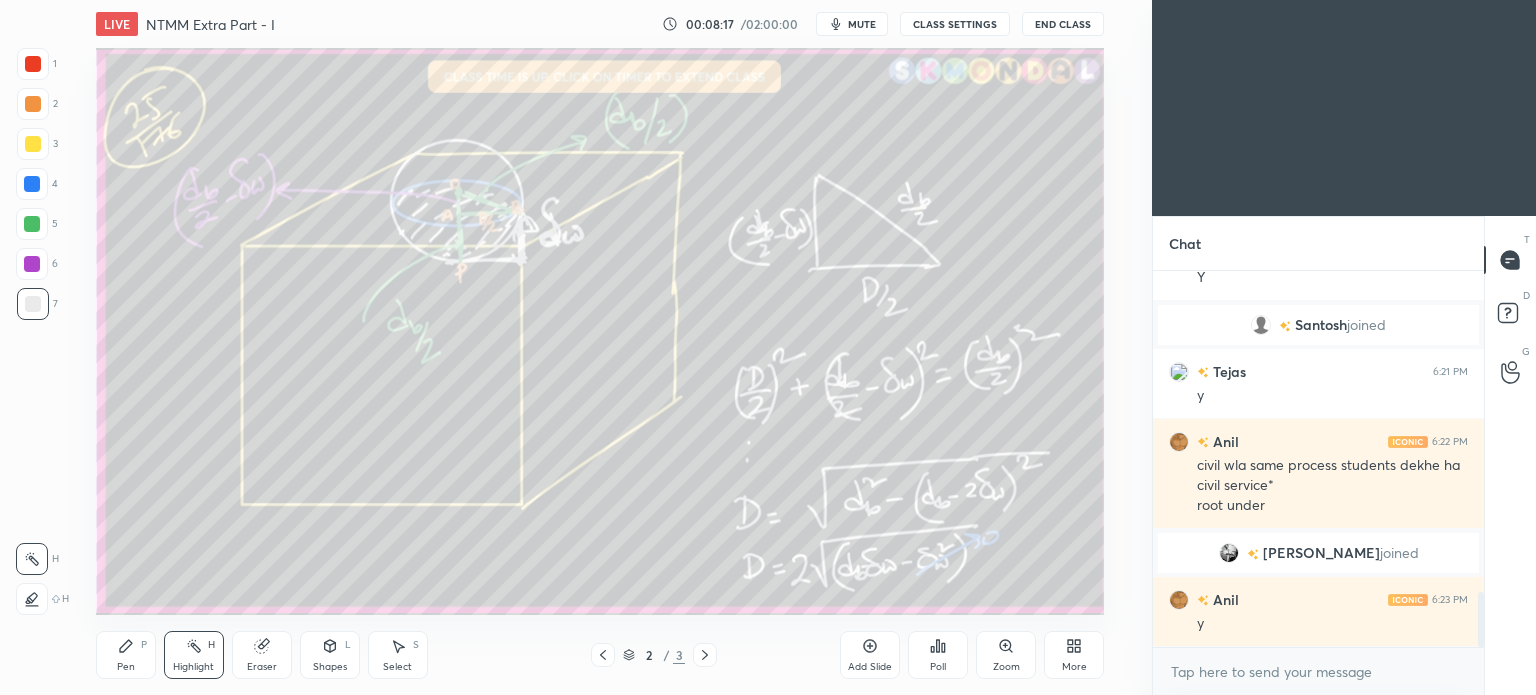 click 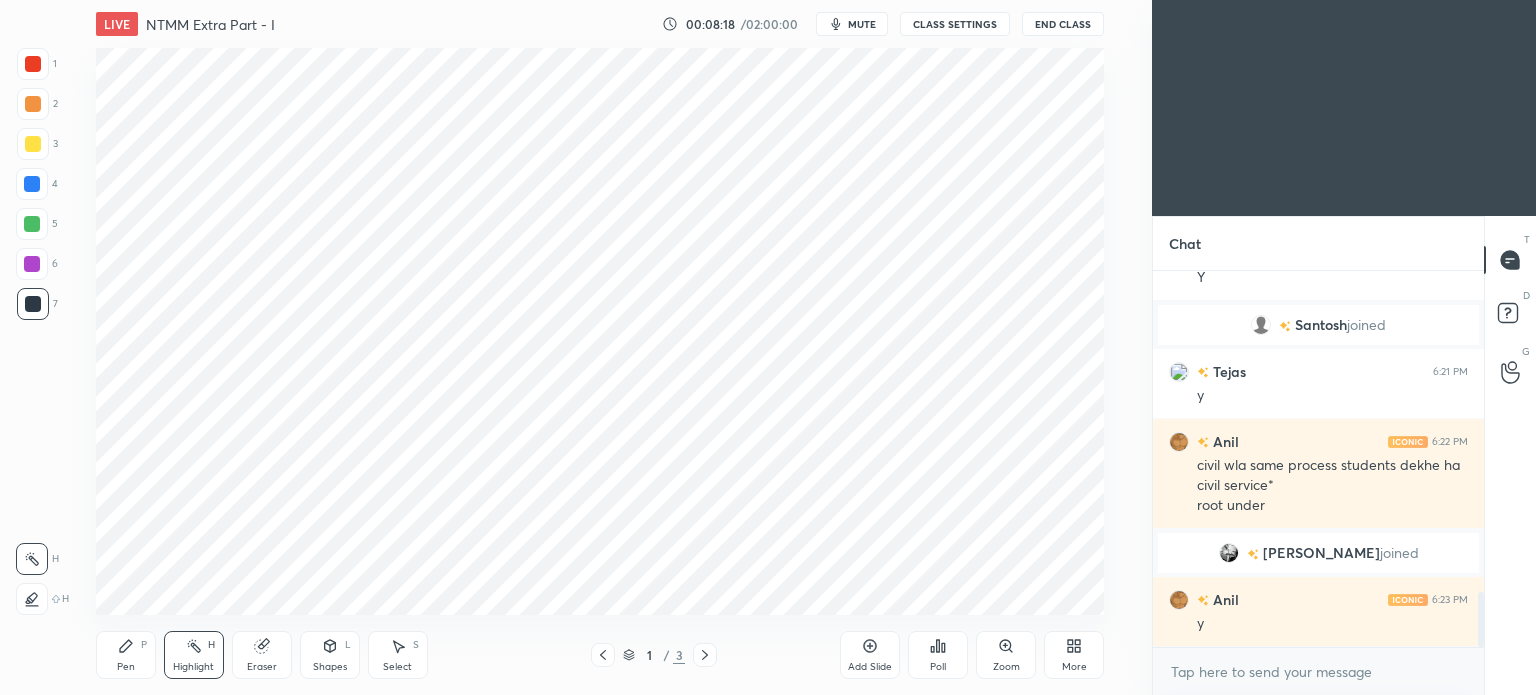scroll, scrollTop: 2264, scrollLeft: 0, axis: vertical 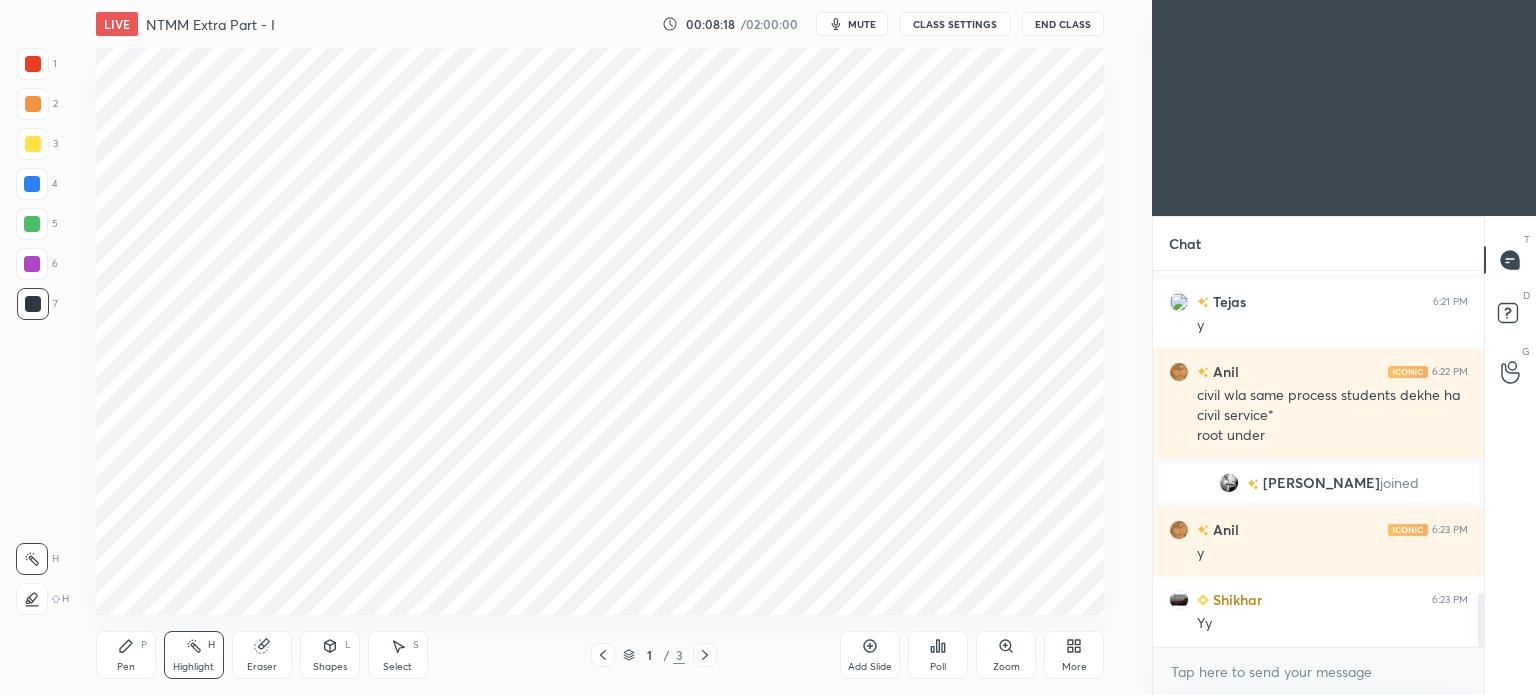 click 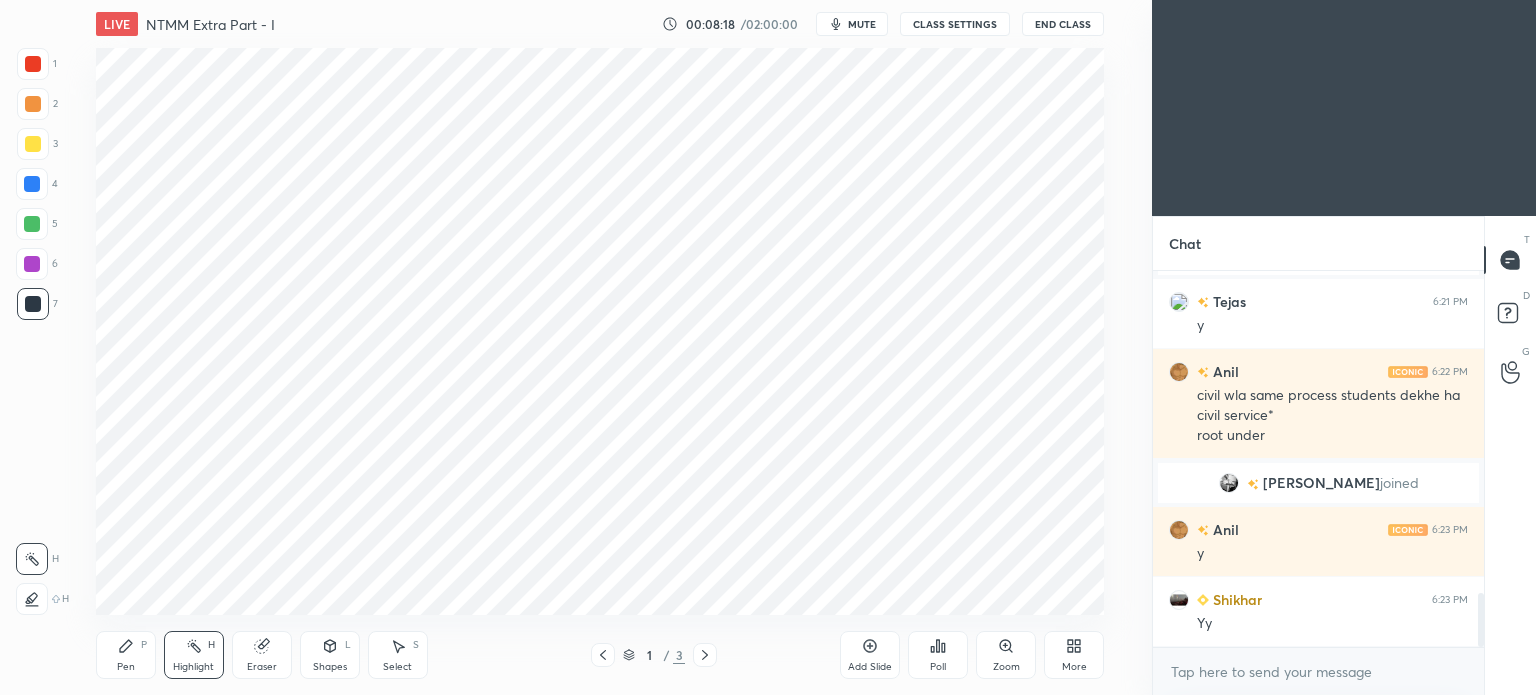click 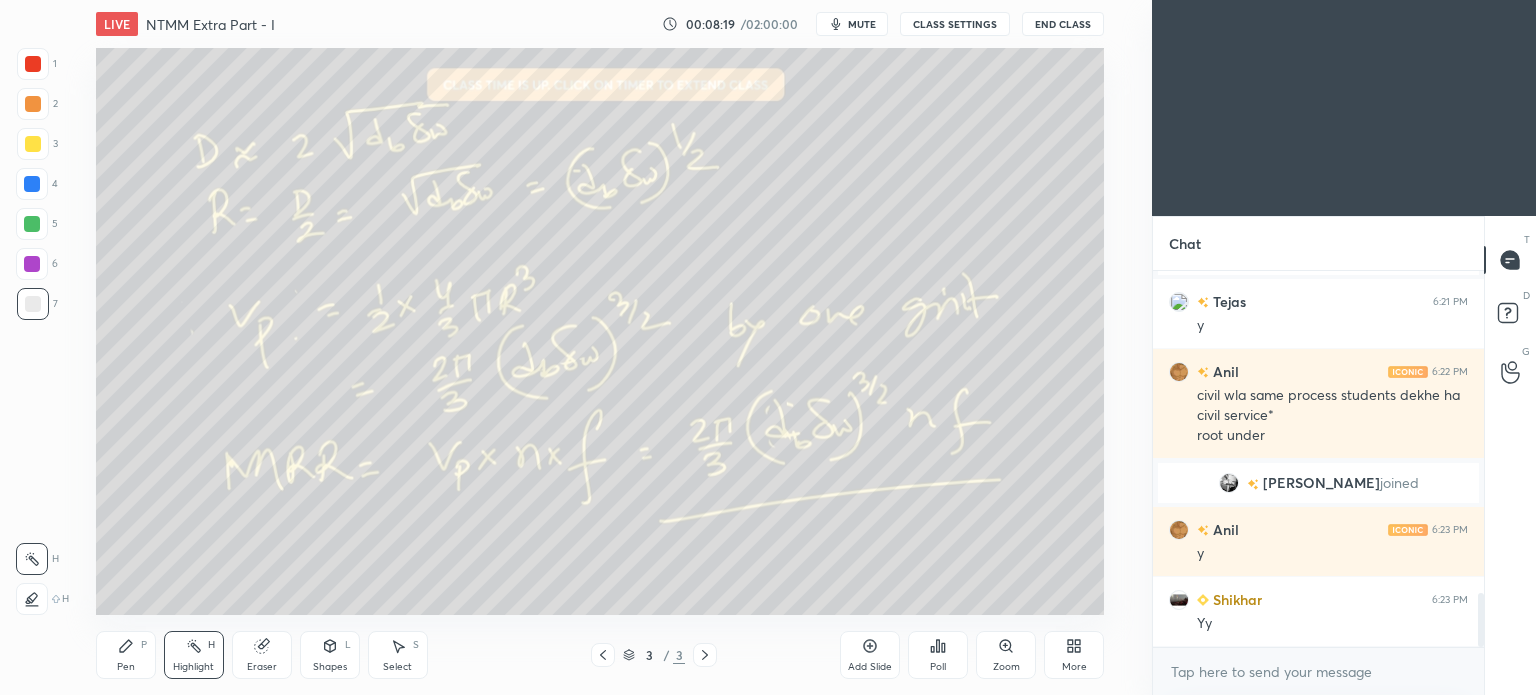 click 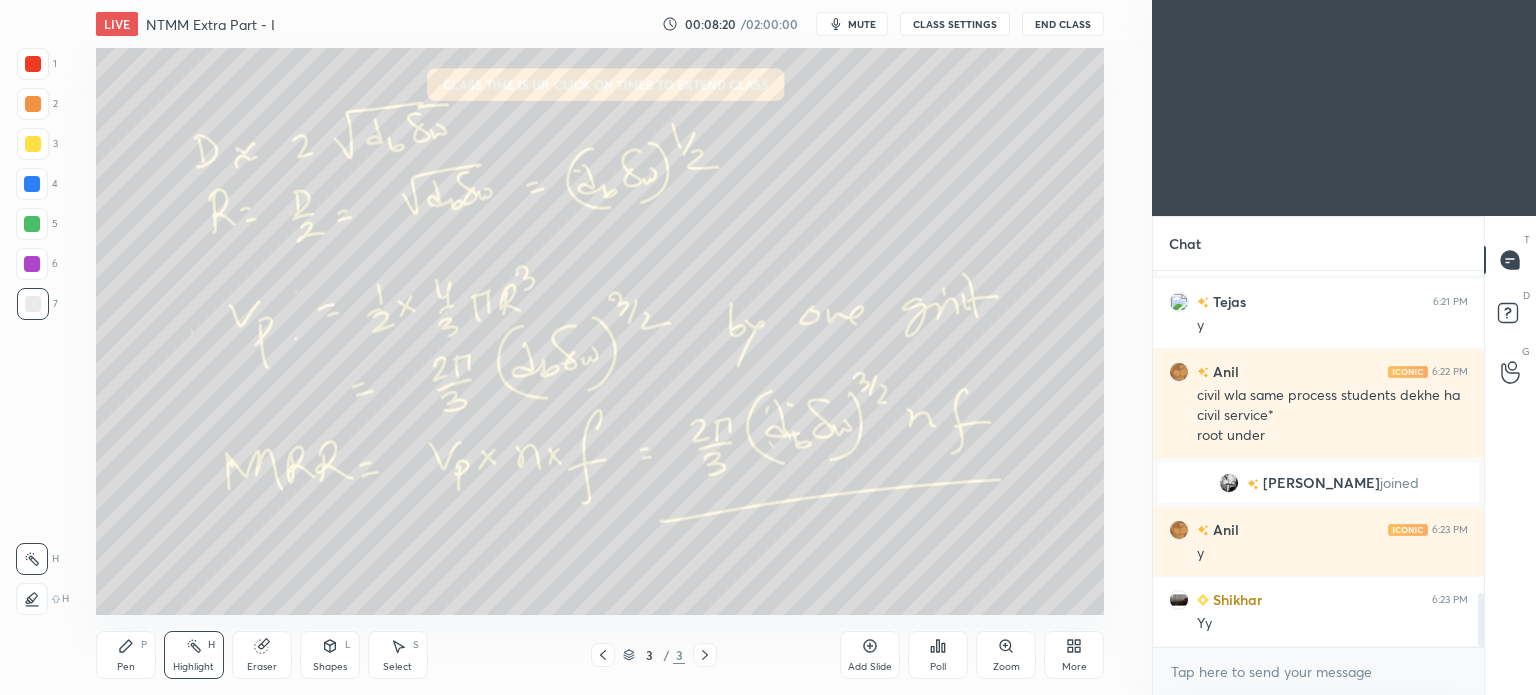 click on "More" at bounding box center (1074, 655) 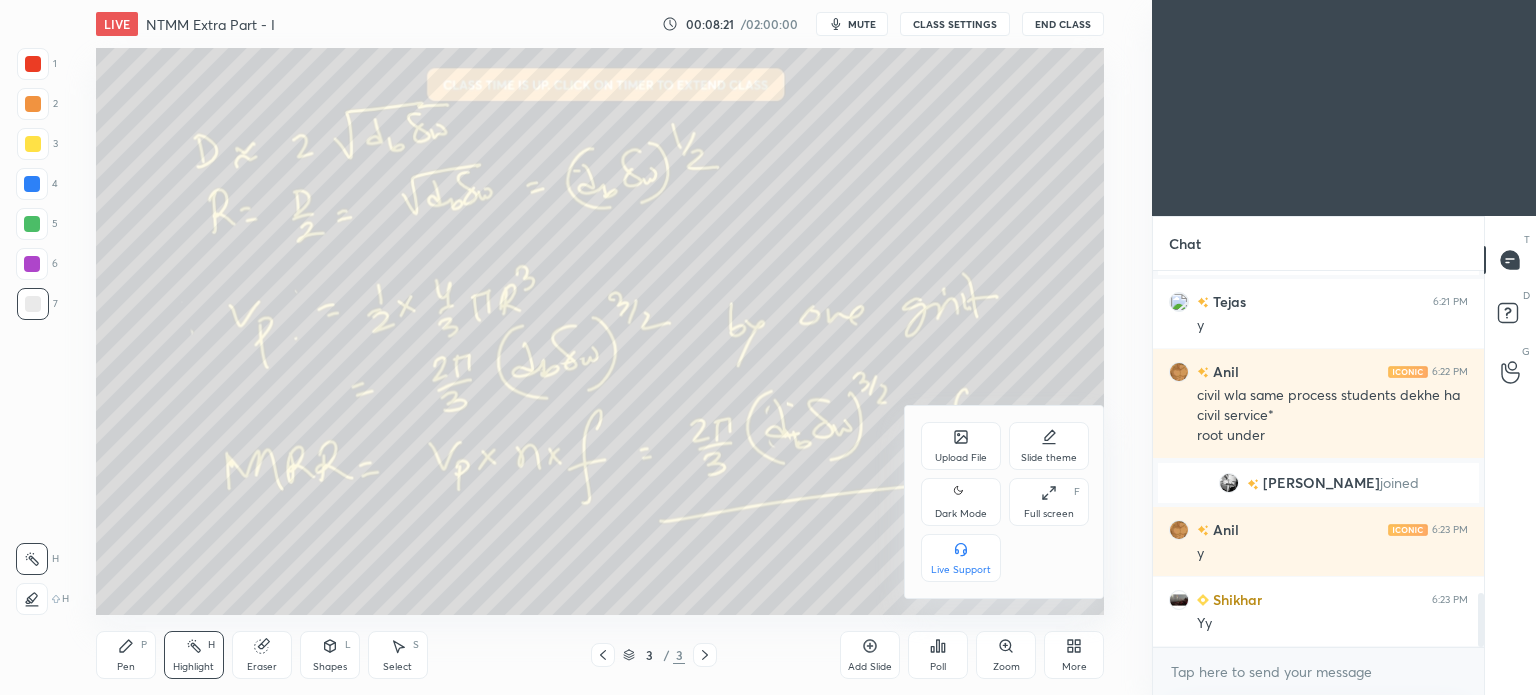 click on "Upload File" at bounding box center (961, 446) 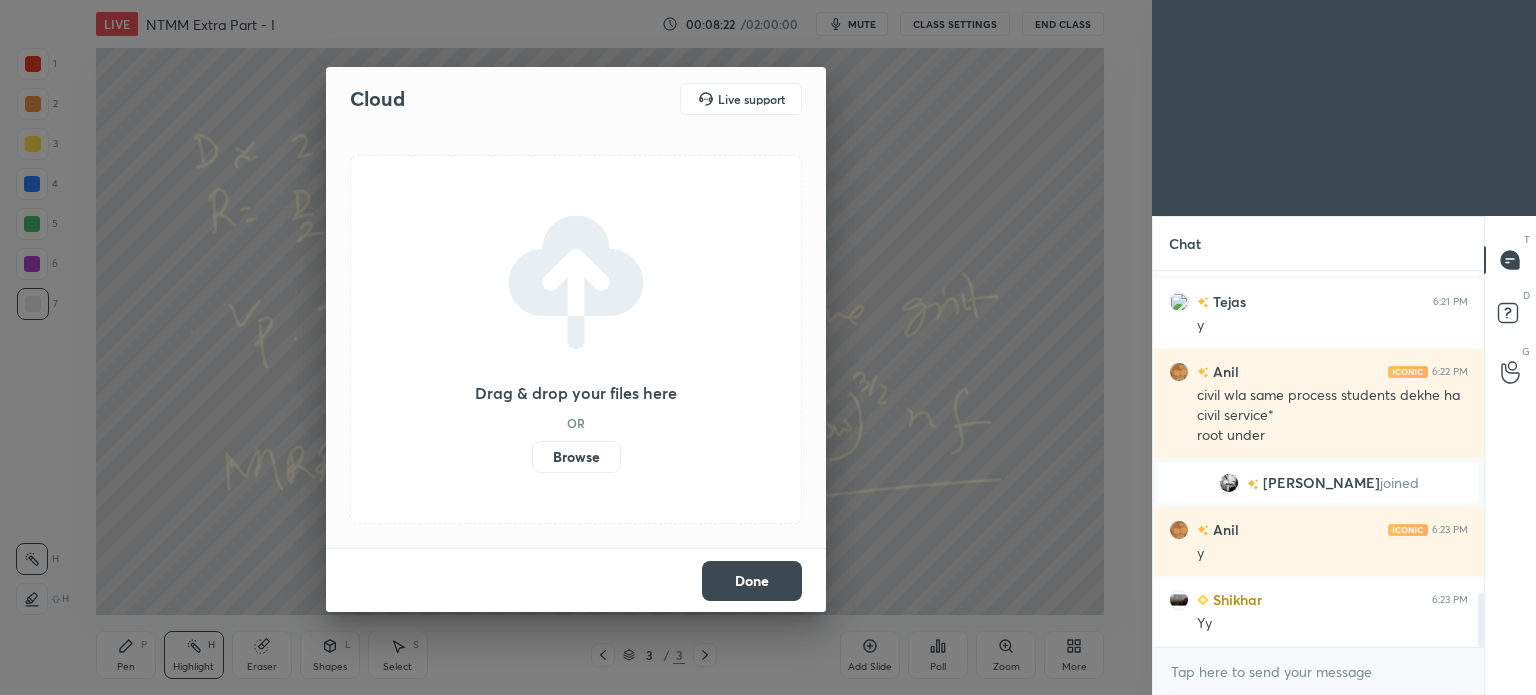 click on "Browse" at bounding box center (576, 457) 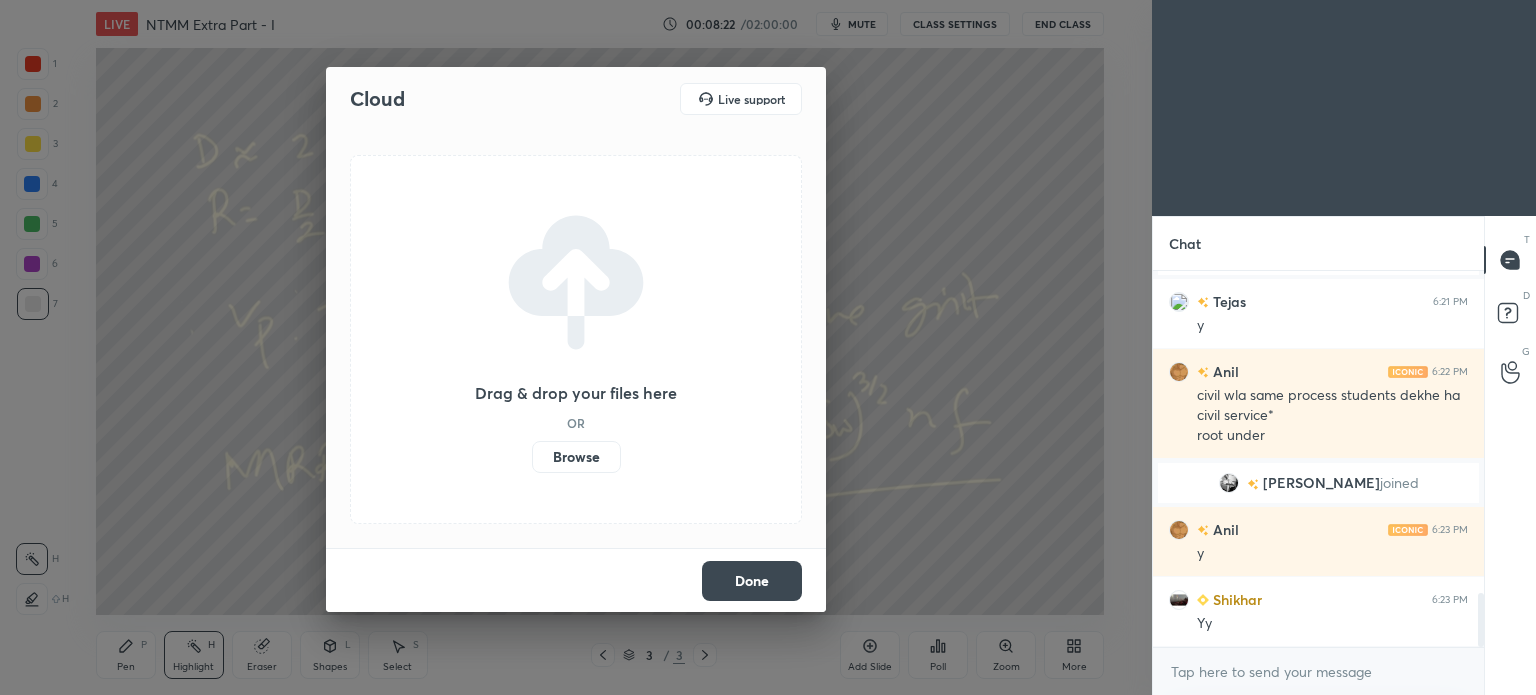 click on "Browse" at bounding box center (532, 457) 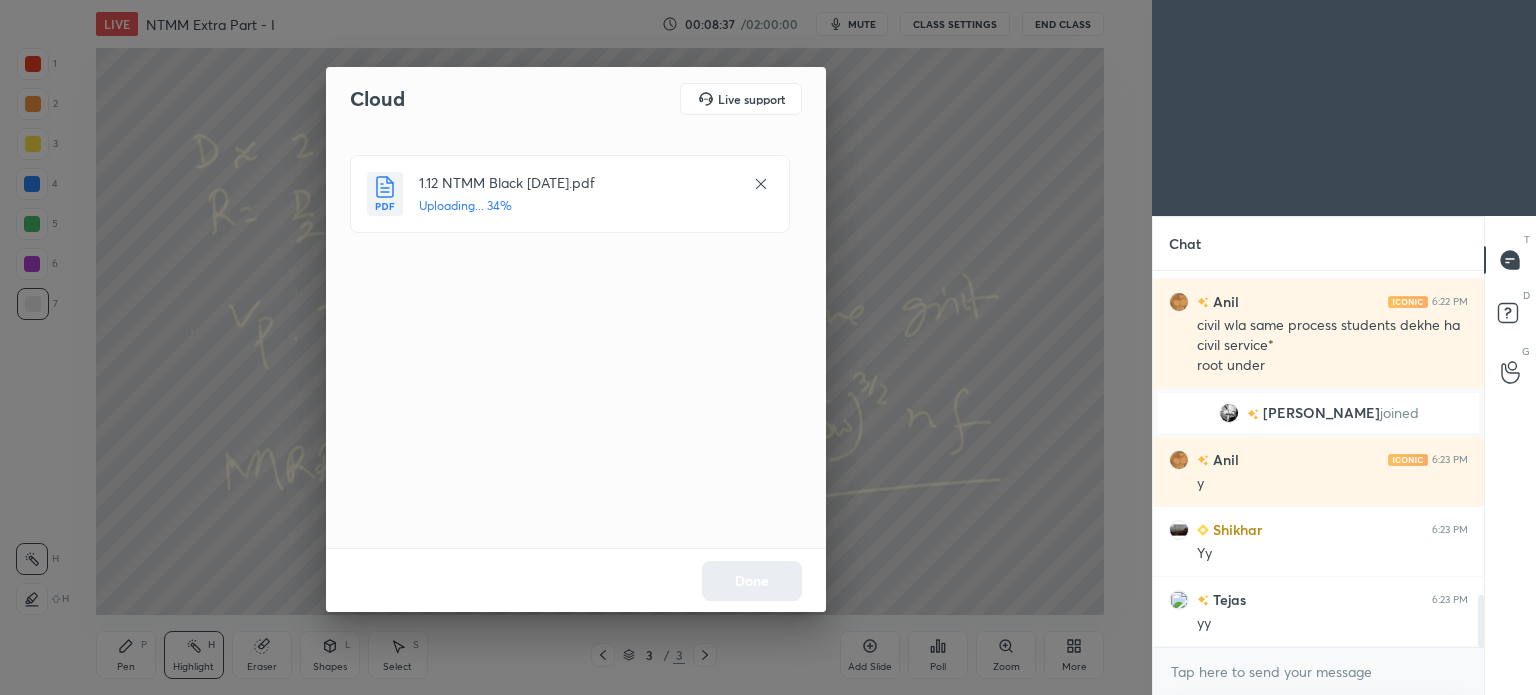 scroll, scrollTop: 2404, scrollLeft: 0, axis: vertical 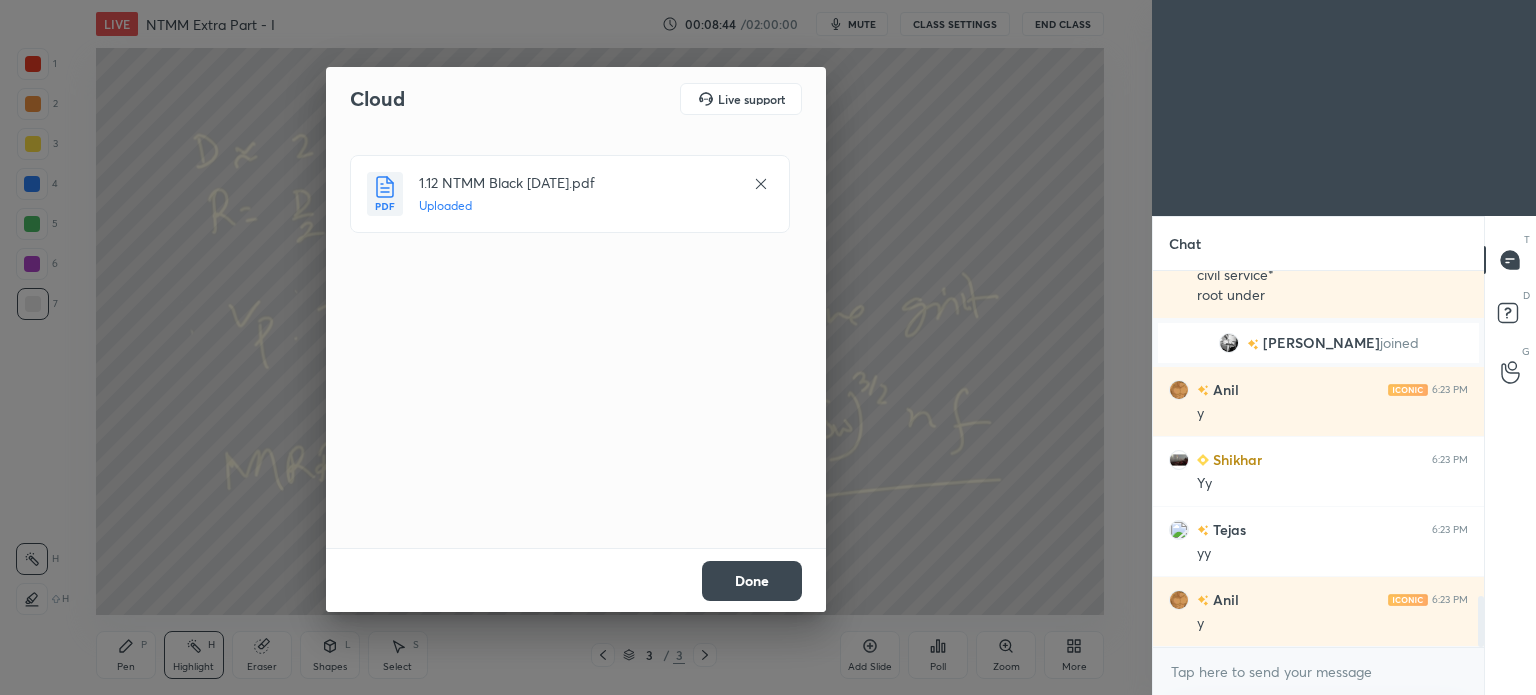 click on "Done" at bounding box center [752, 581] 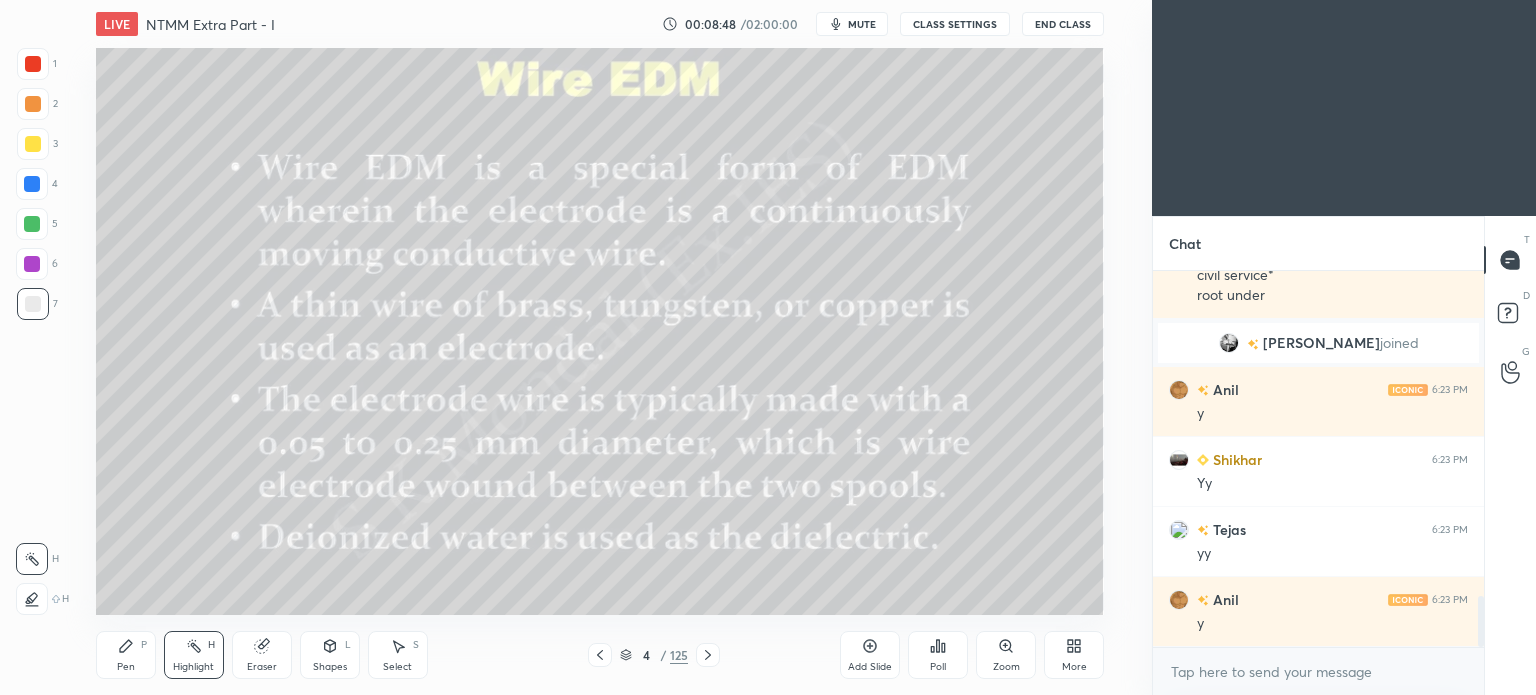 click 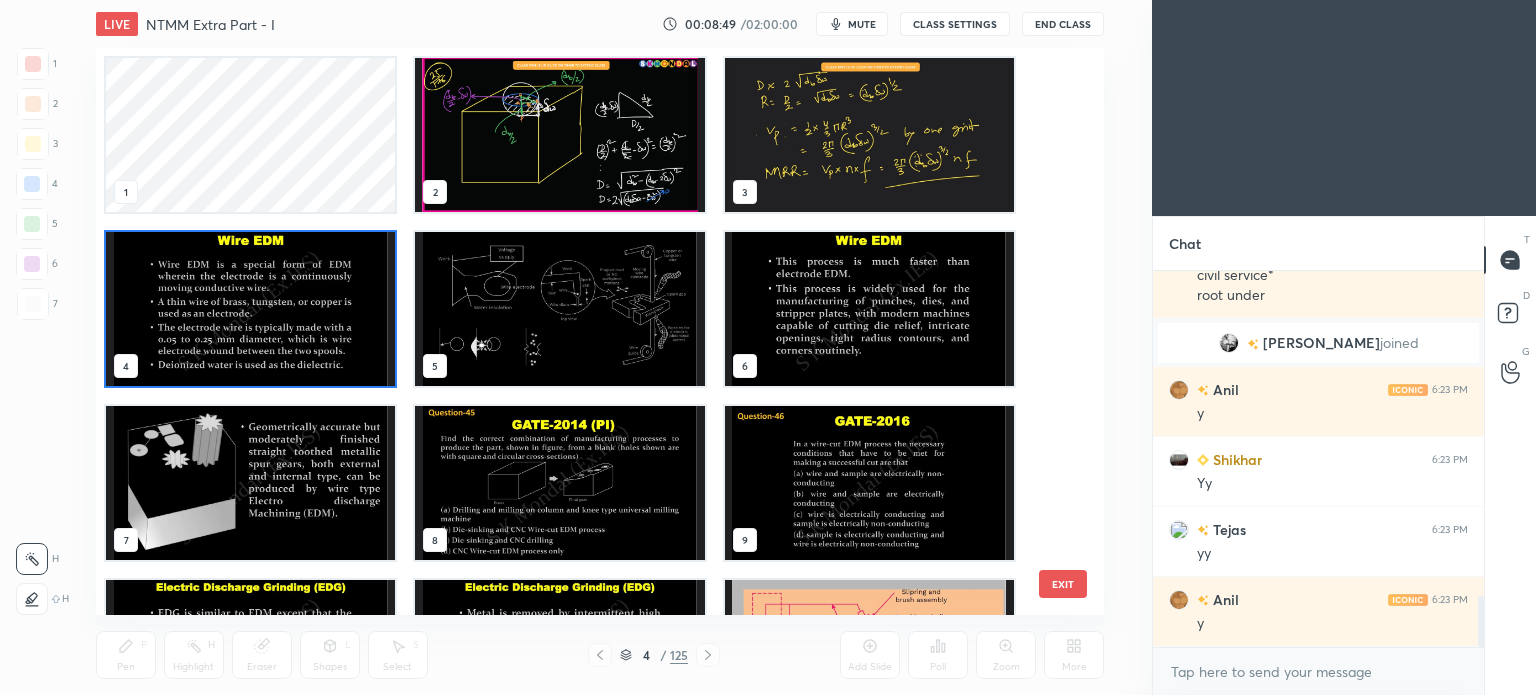 scroll, scrollTop: 561, scrollLeft: 999, axis: both 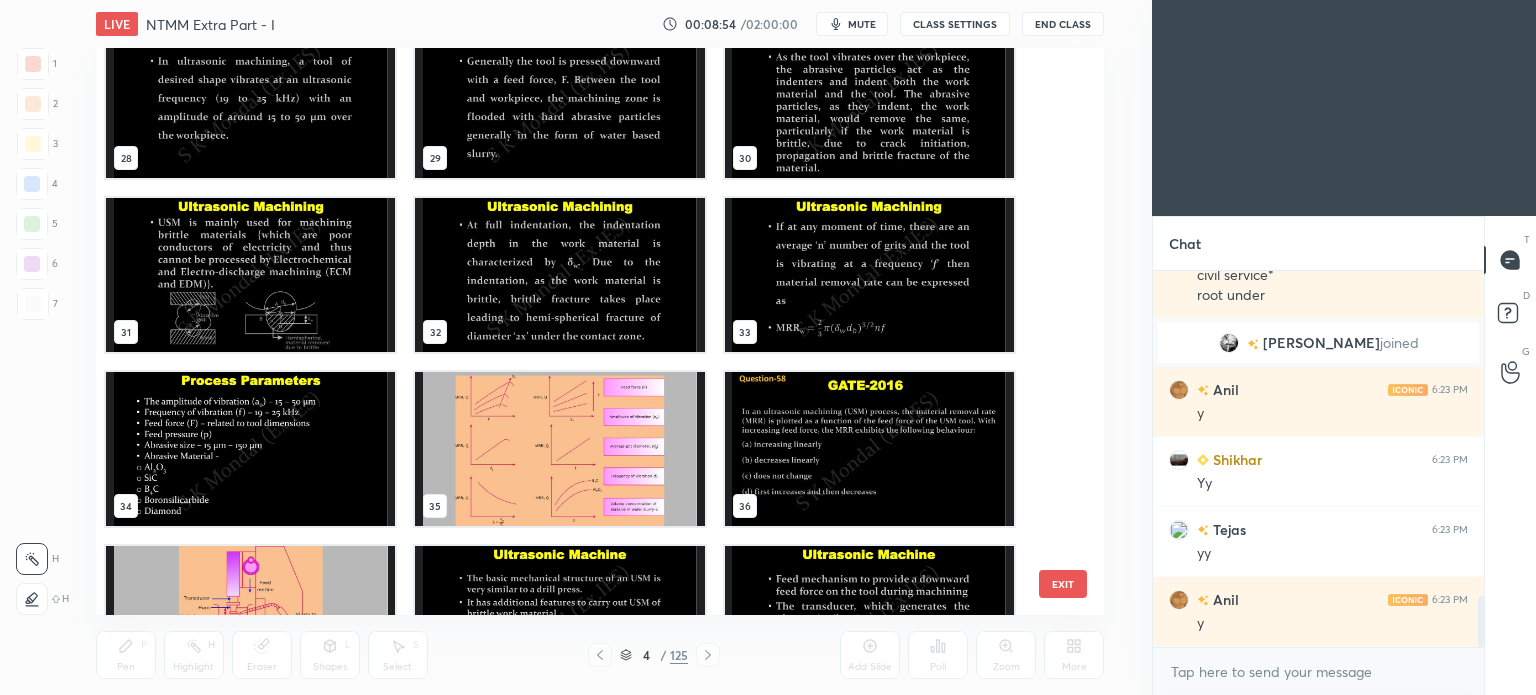 click at bounding box center (868, 275) 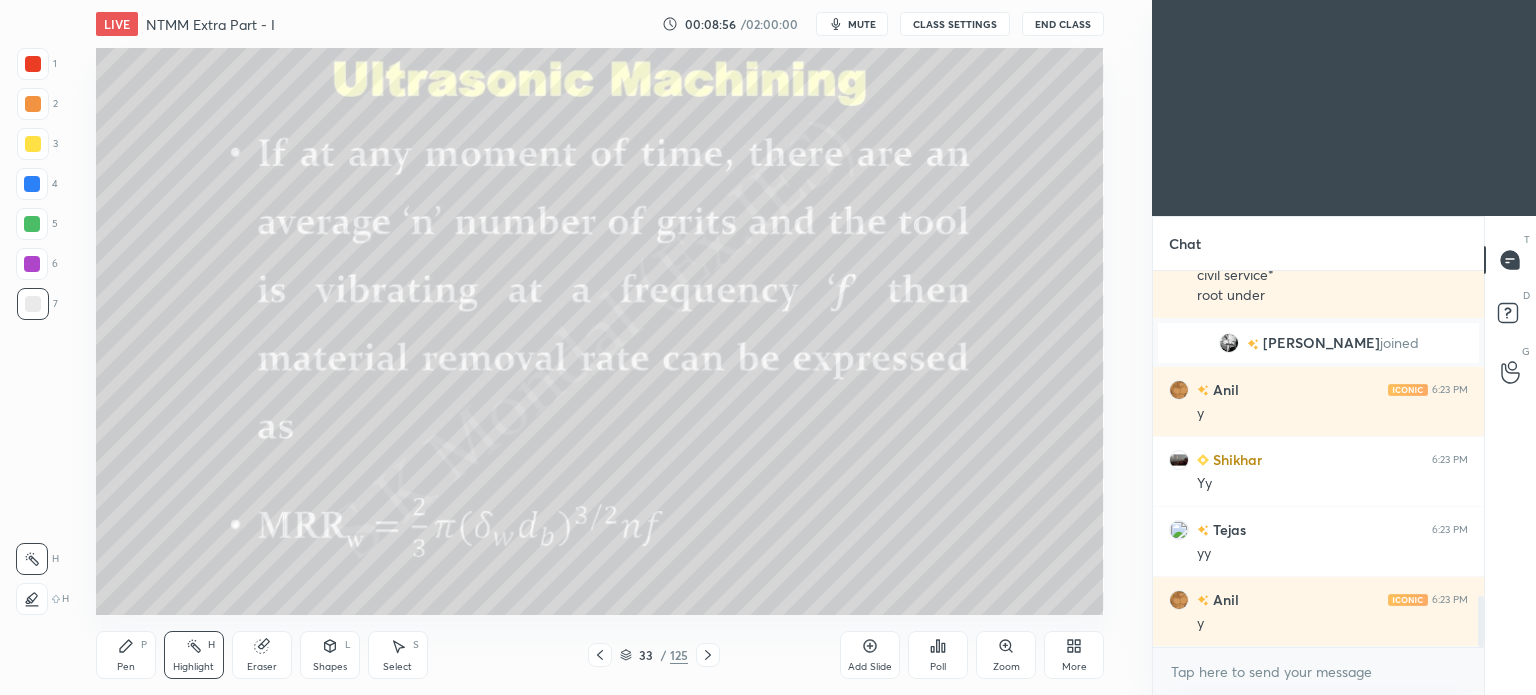 click on "Add Slide" at bounding box center (870, 667) 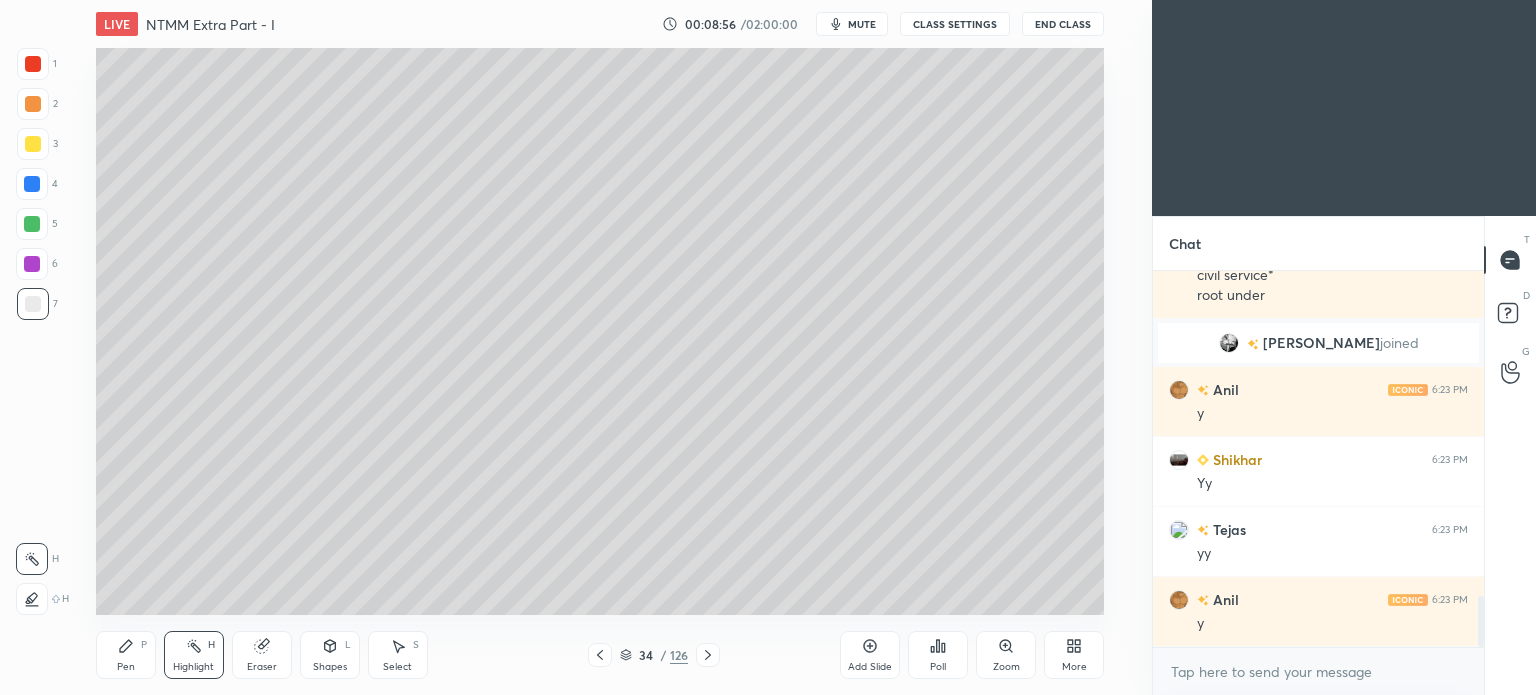 click on "Add Slide" at bounding box center (870, 667) 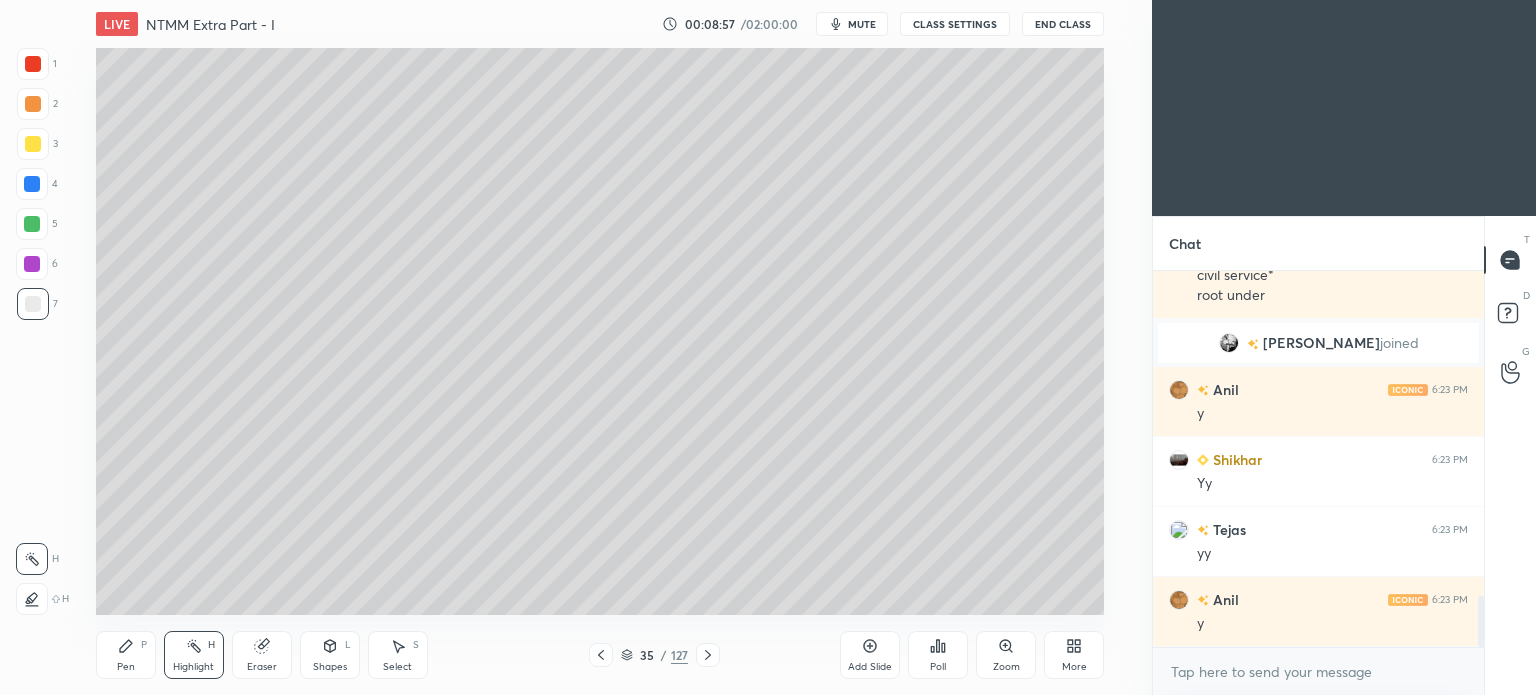 click on "Add Slide" at bounding box center (870, 667) 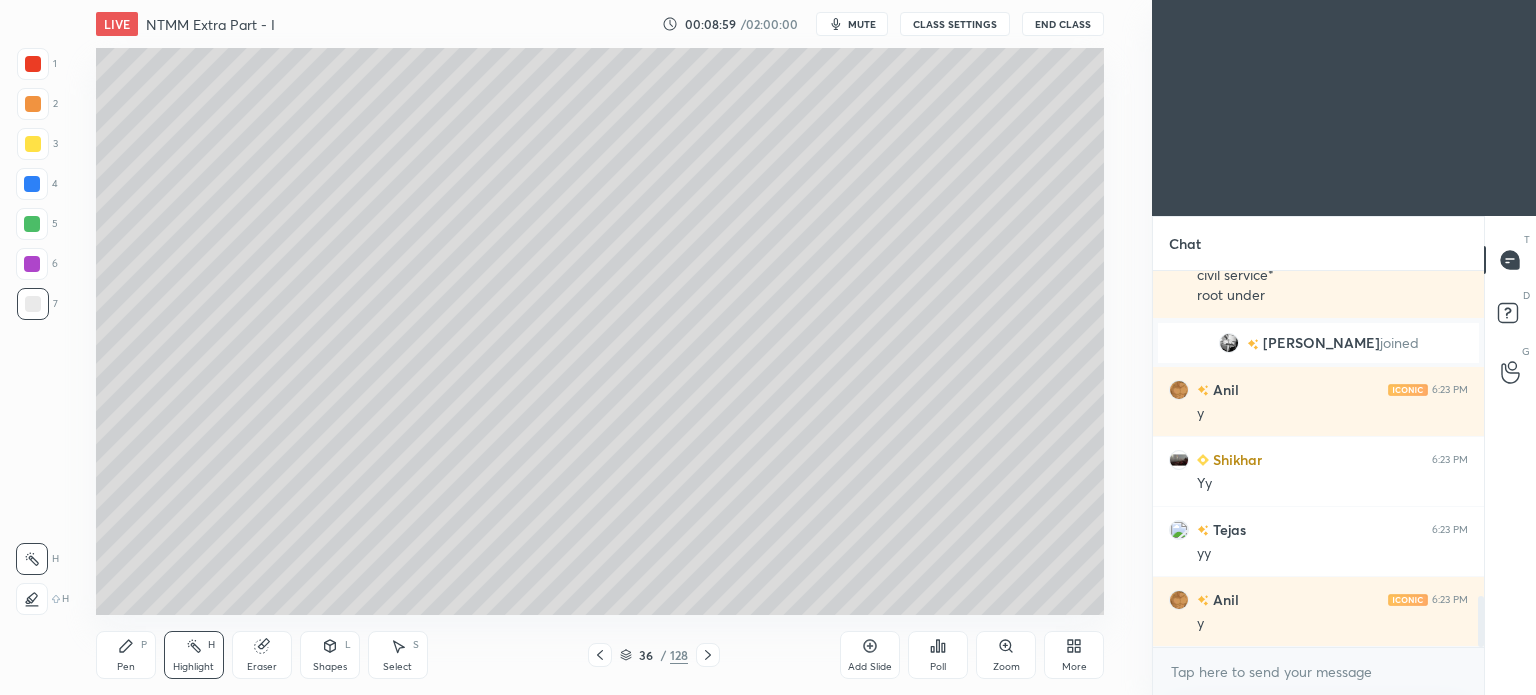 click at bounding box center [33, 144] 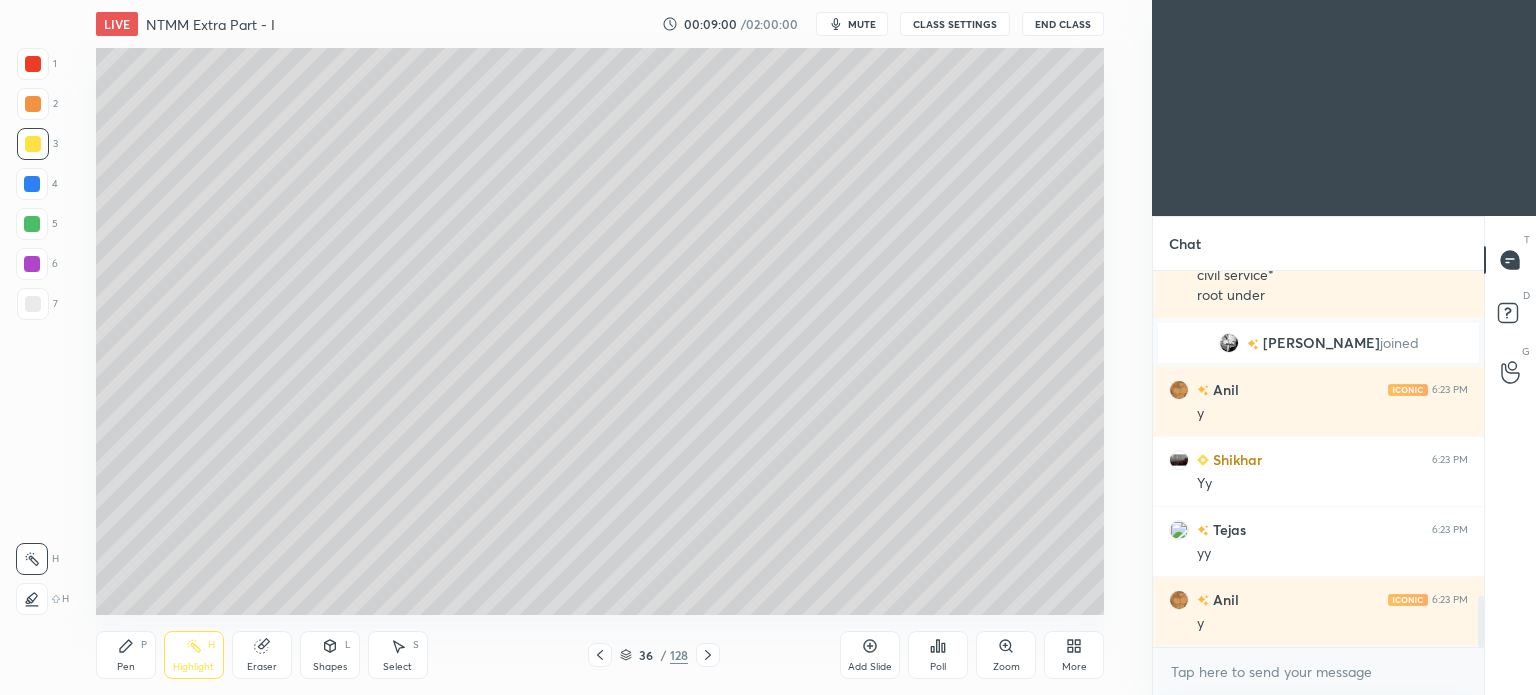 click on "Pen" at bounding box center (126, 667) 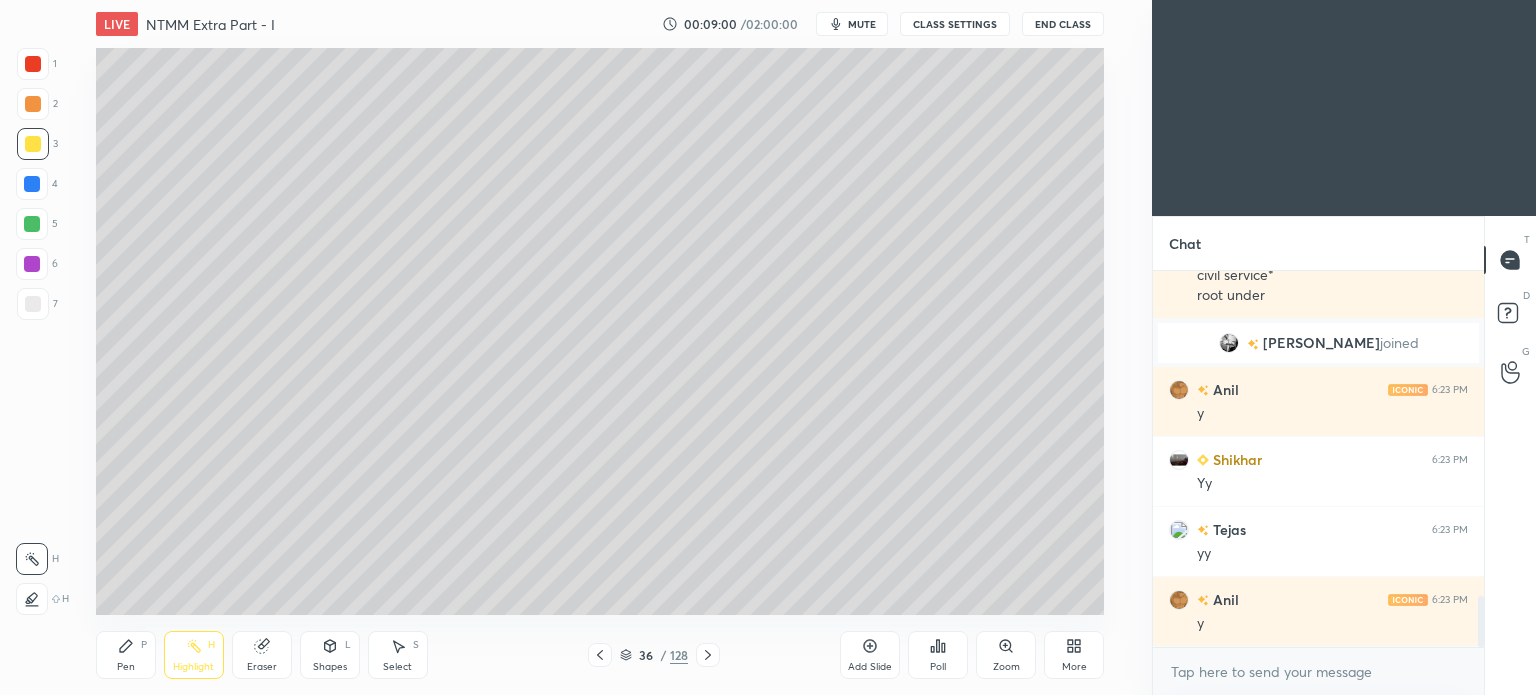 click on "Pen" at bounding box center (126, 667) 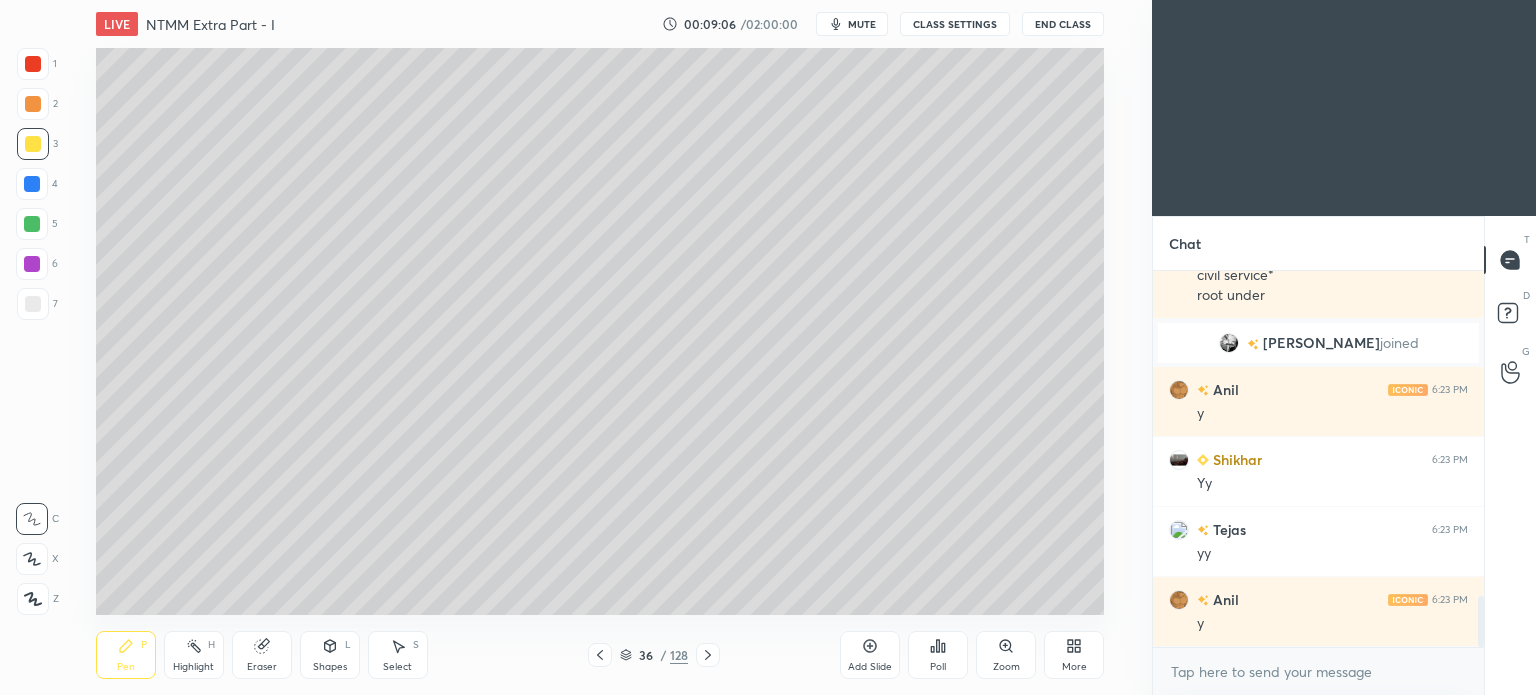 click 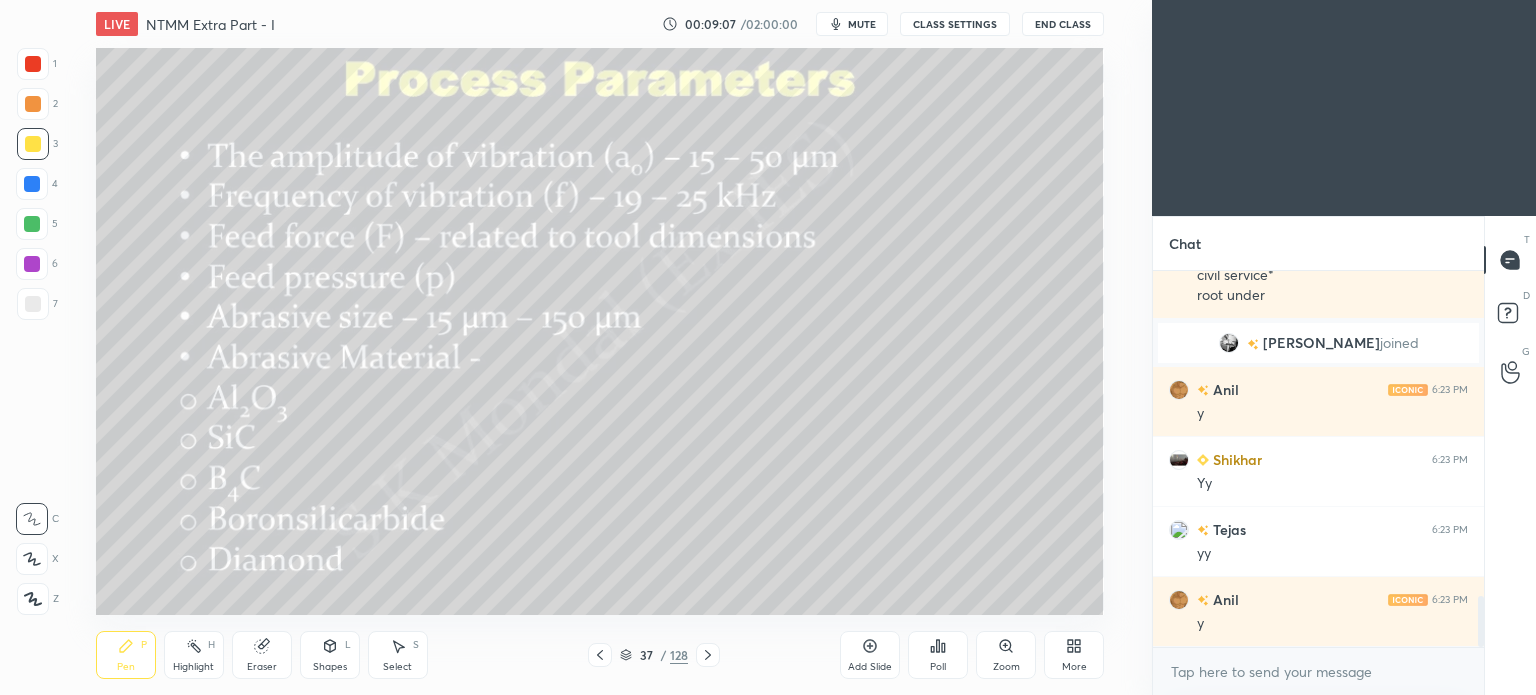 click 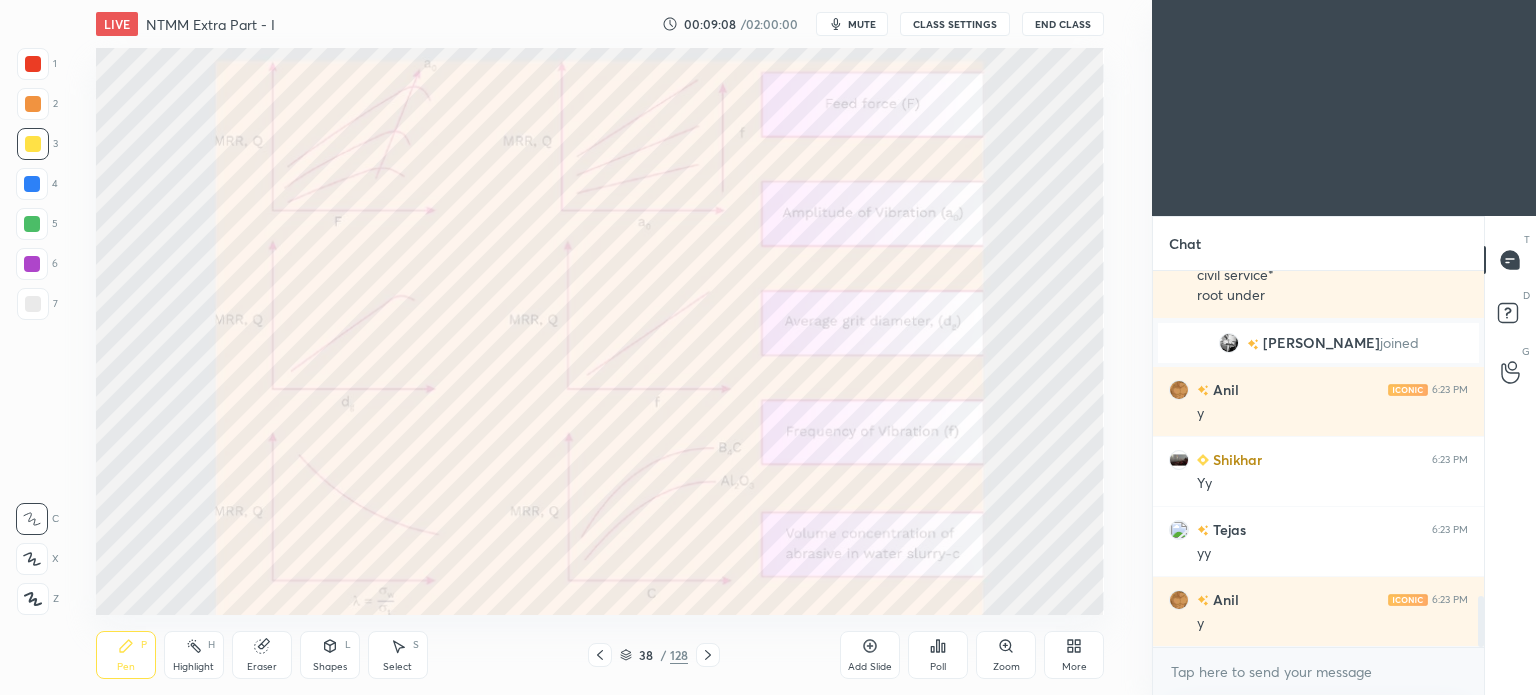 click 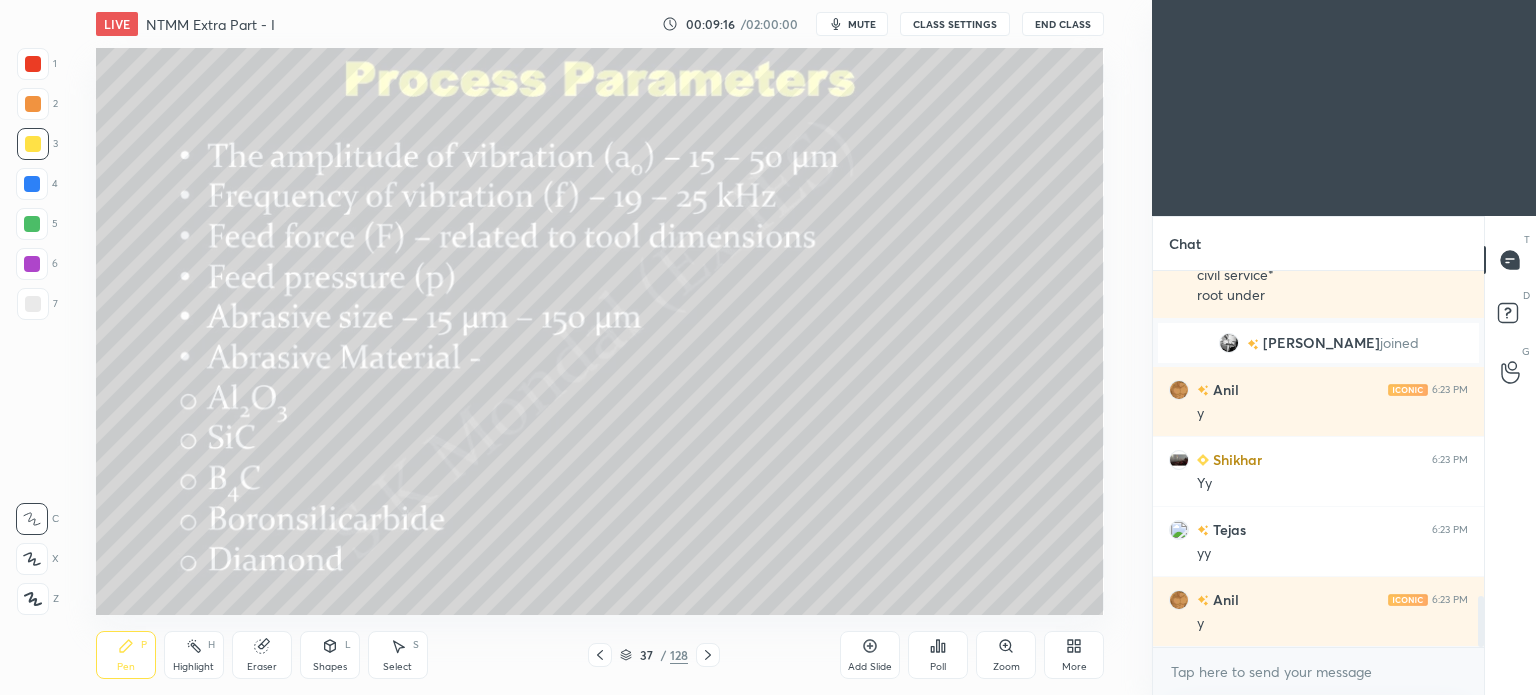 click on "Highlight H" at bounding box center [194, 655] 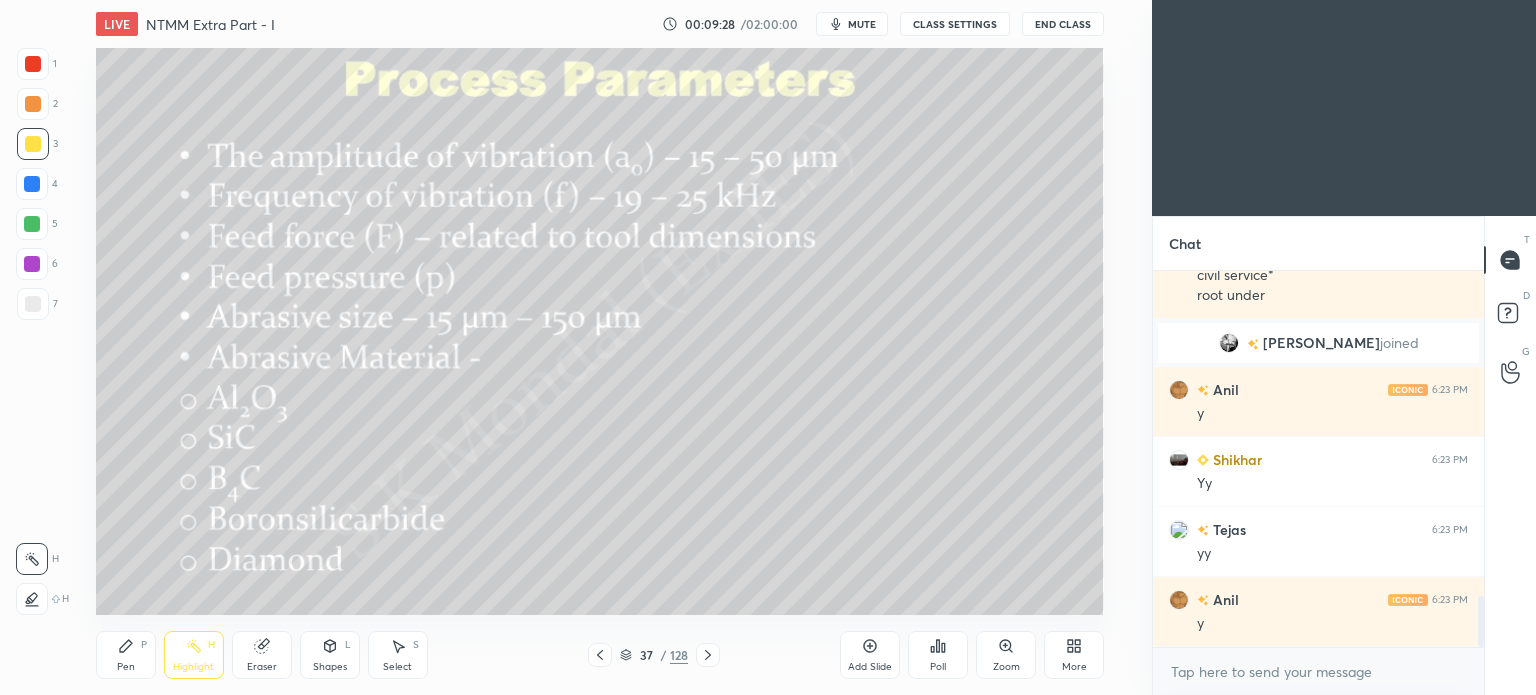 click 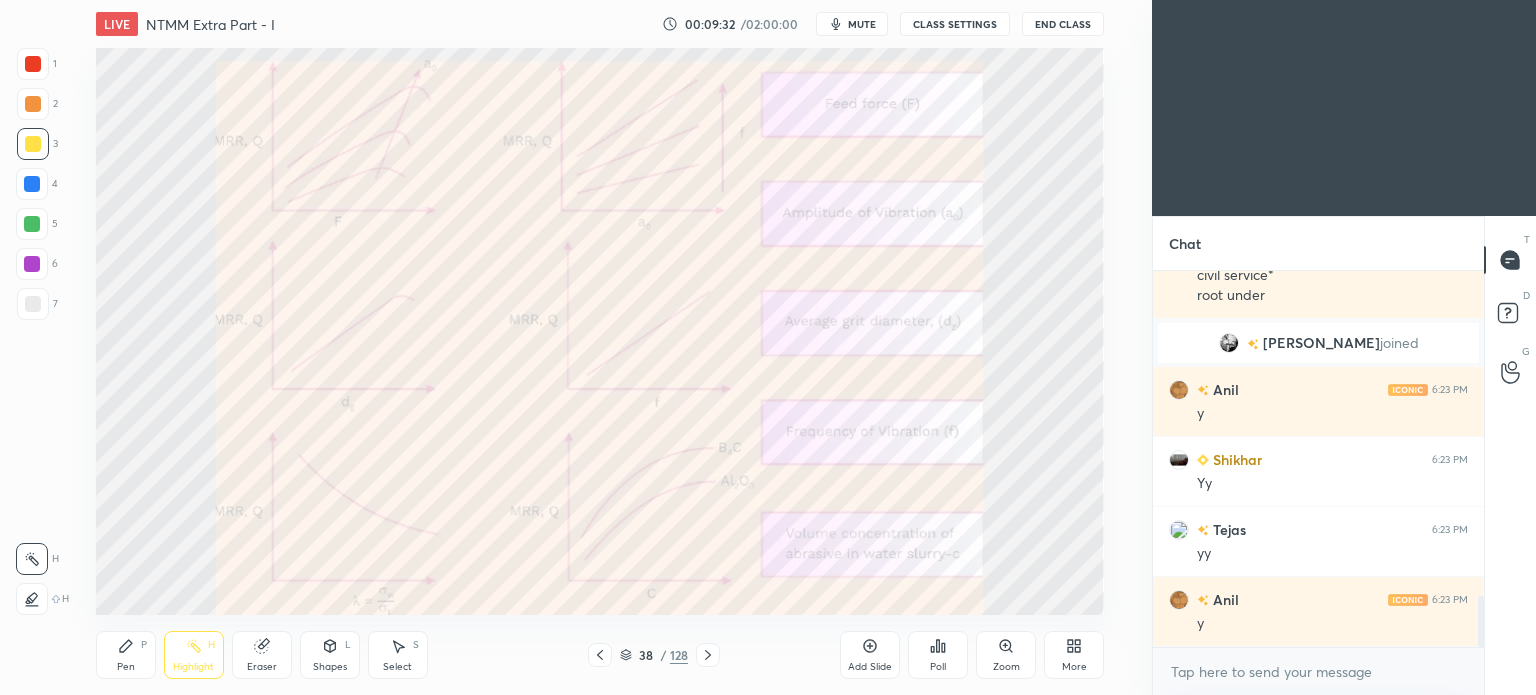 click on "Pen" at bounding box center (126, 667) 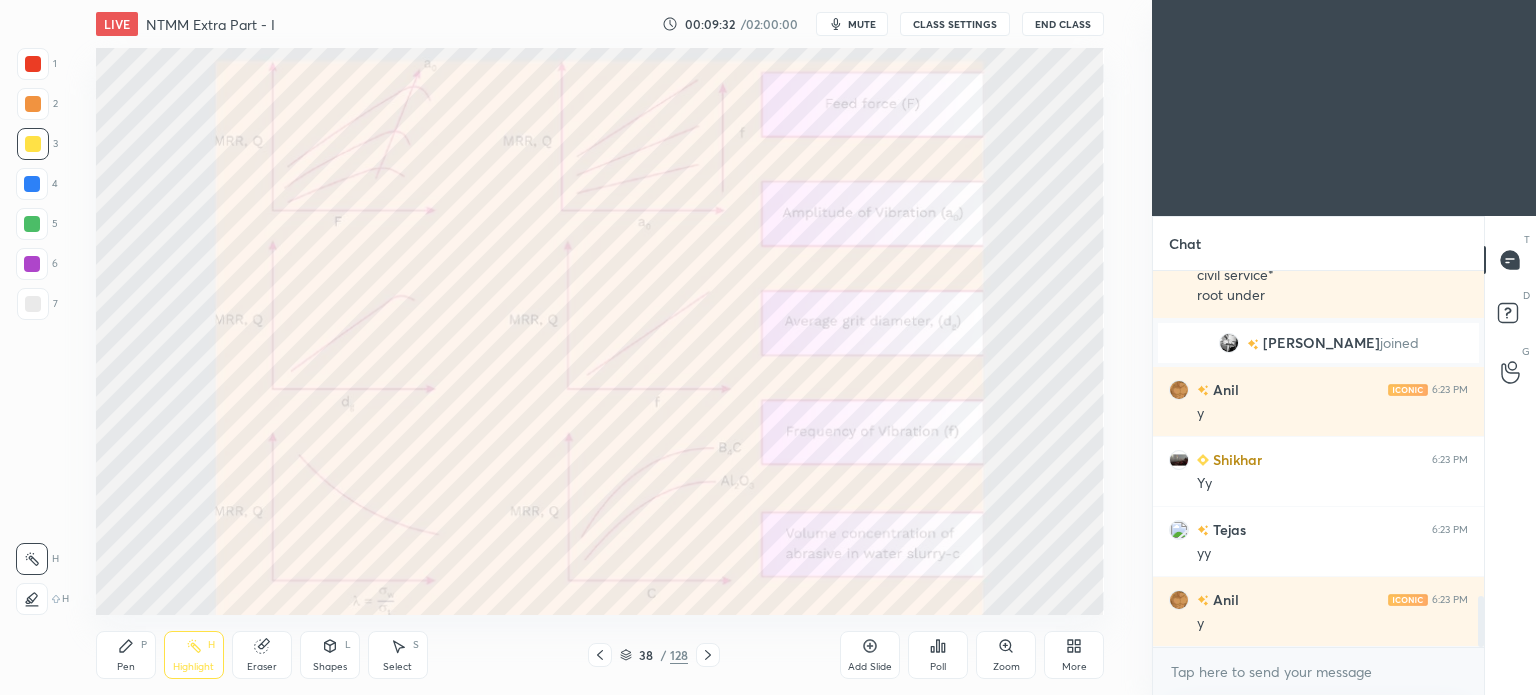 click on "Pen" at bounding box center [126, 667] 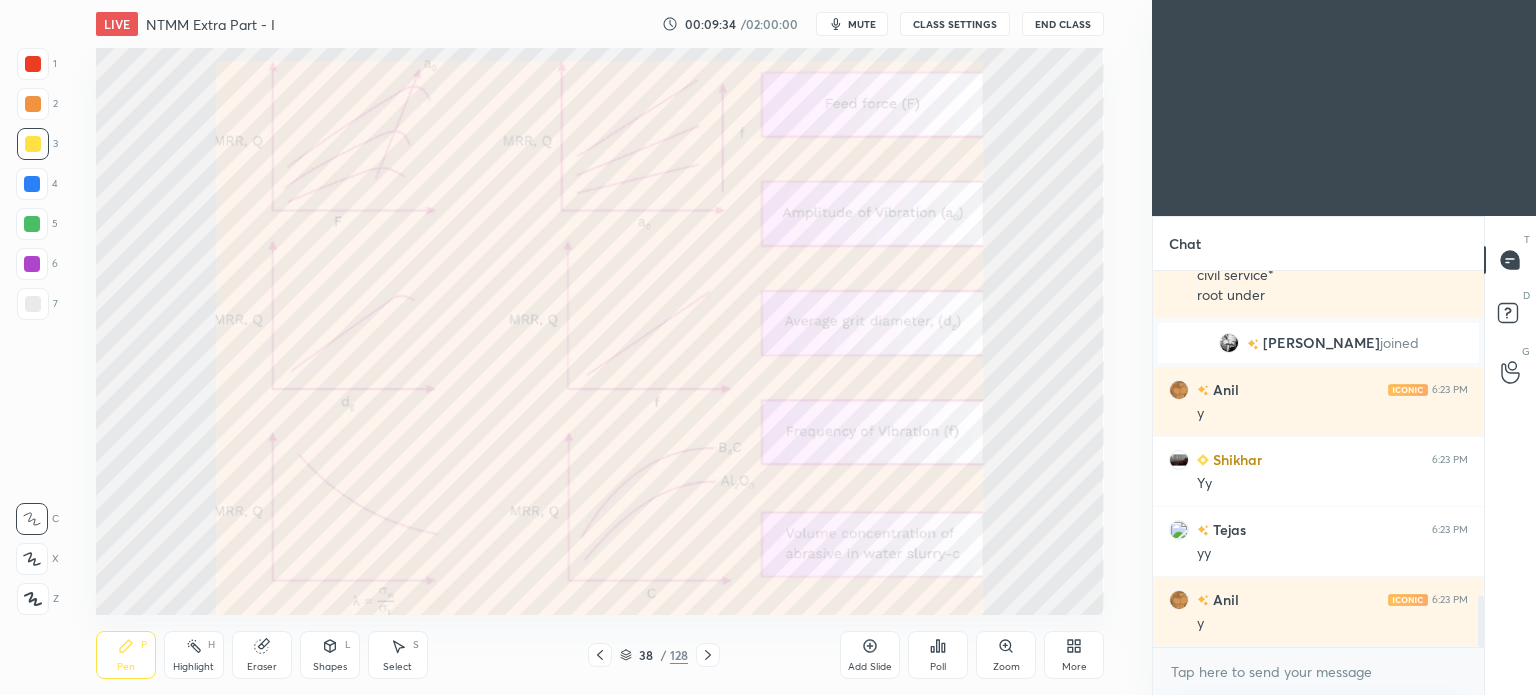 click at bounding box center [33, 64] 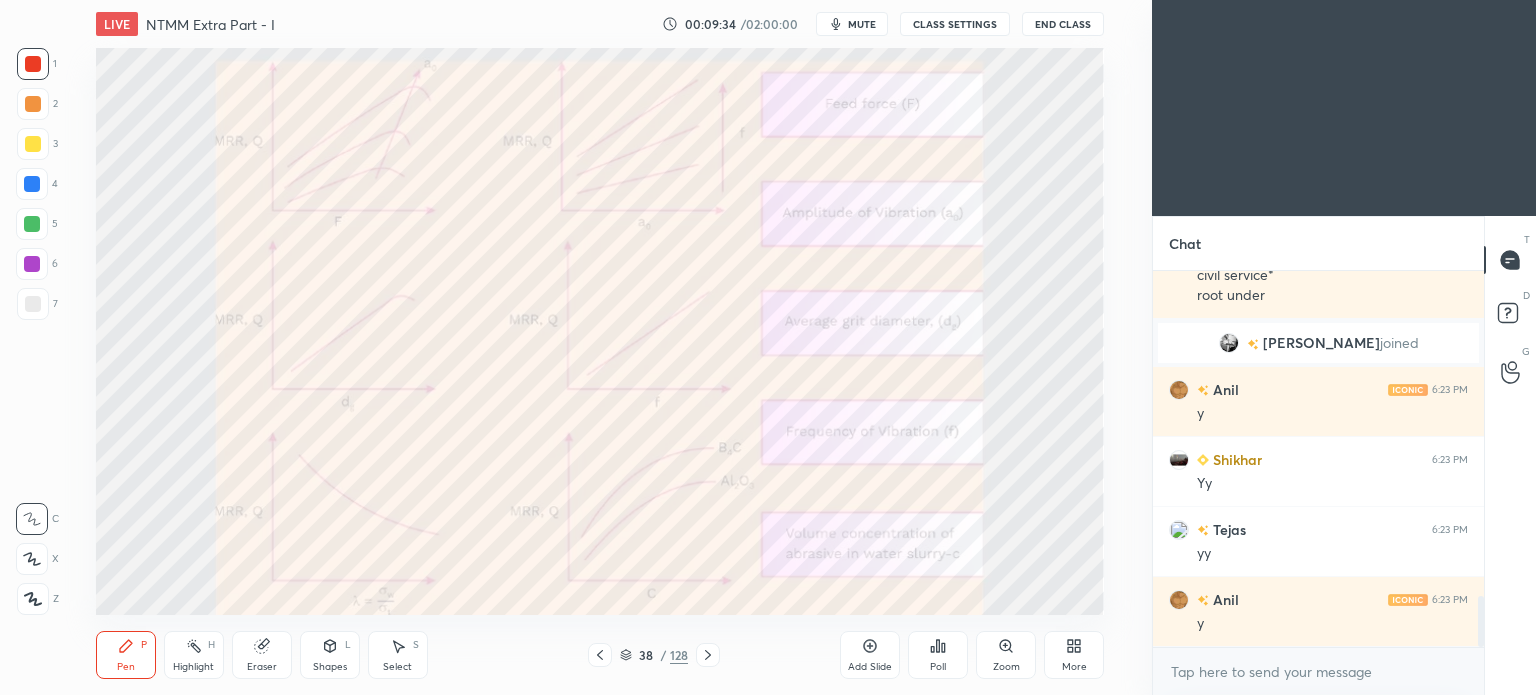 click at bounding box center [33, 64] 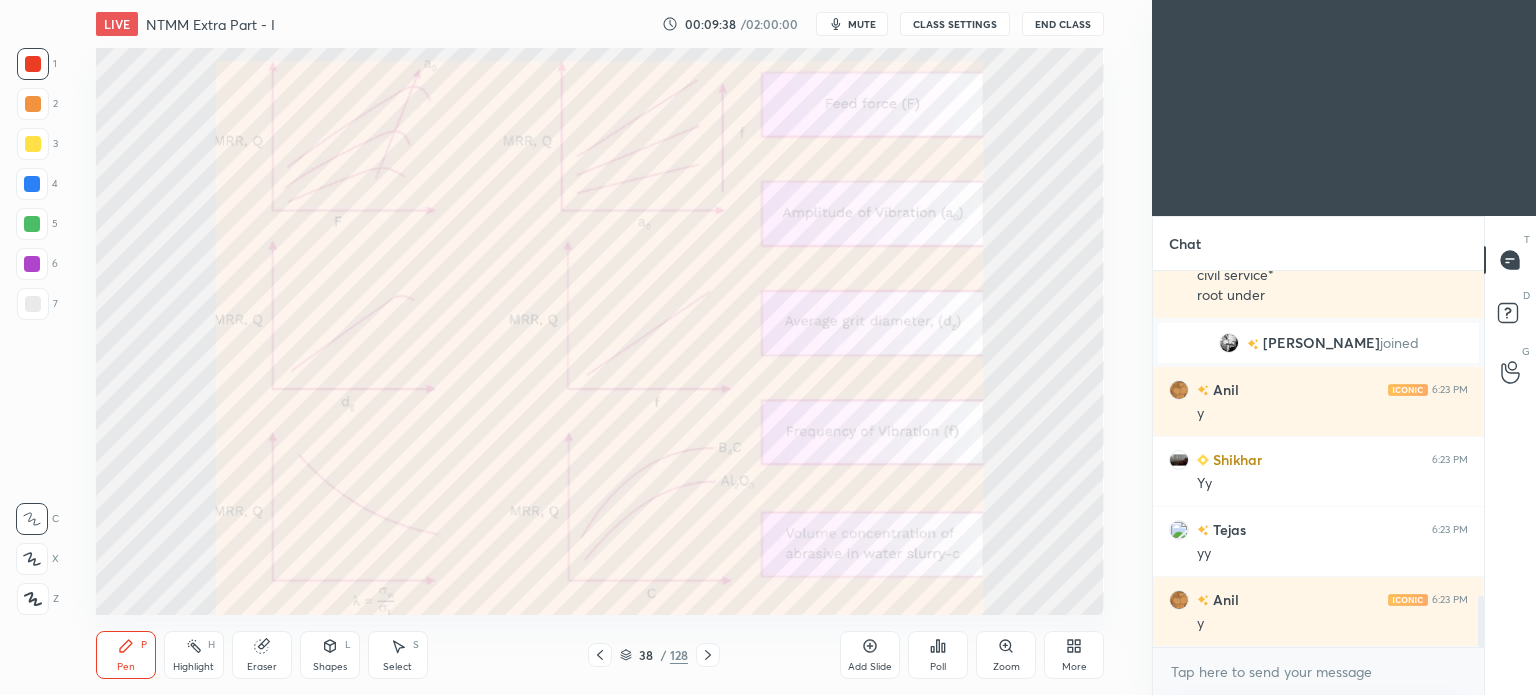 click 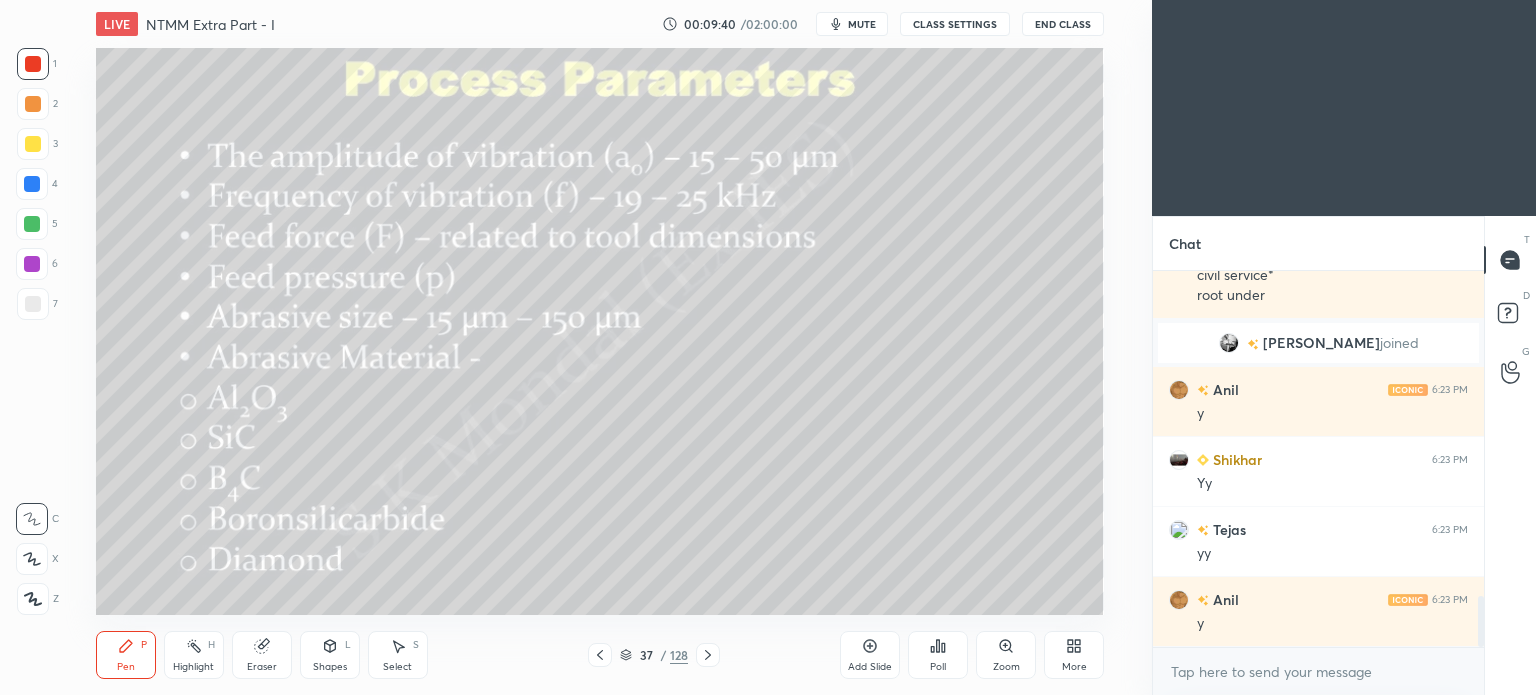 click 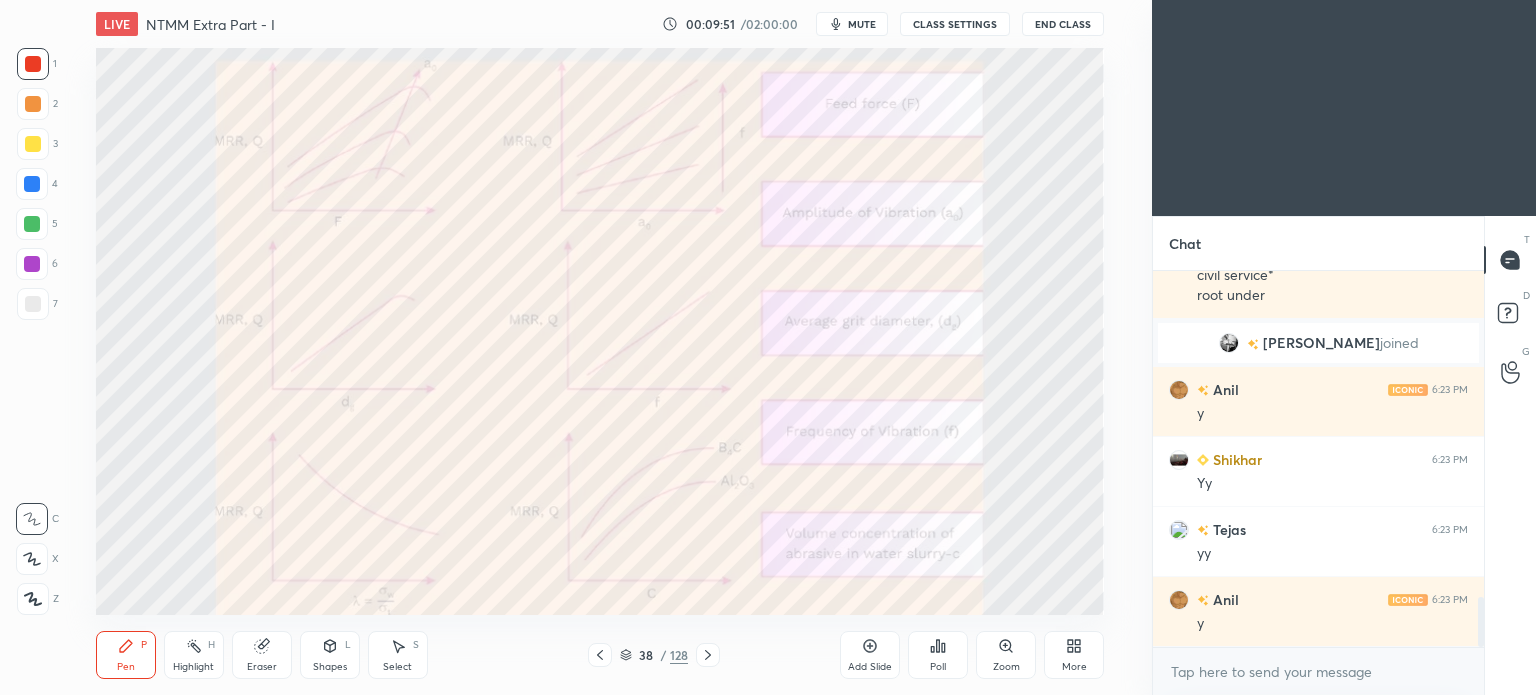 scroll, scrollTop: 2474, scrollLeft: 0, axis: vertical 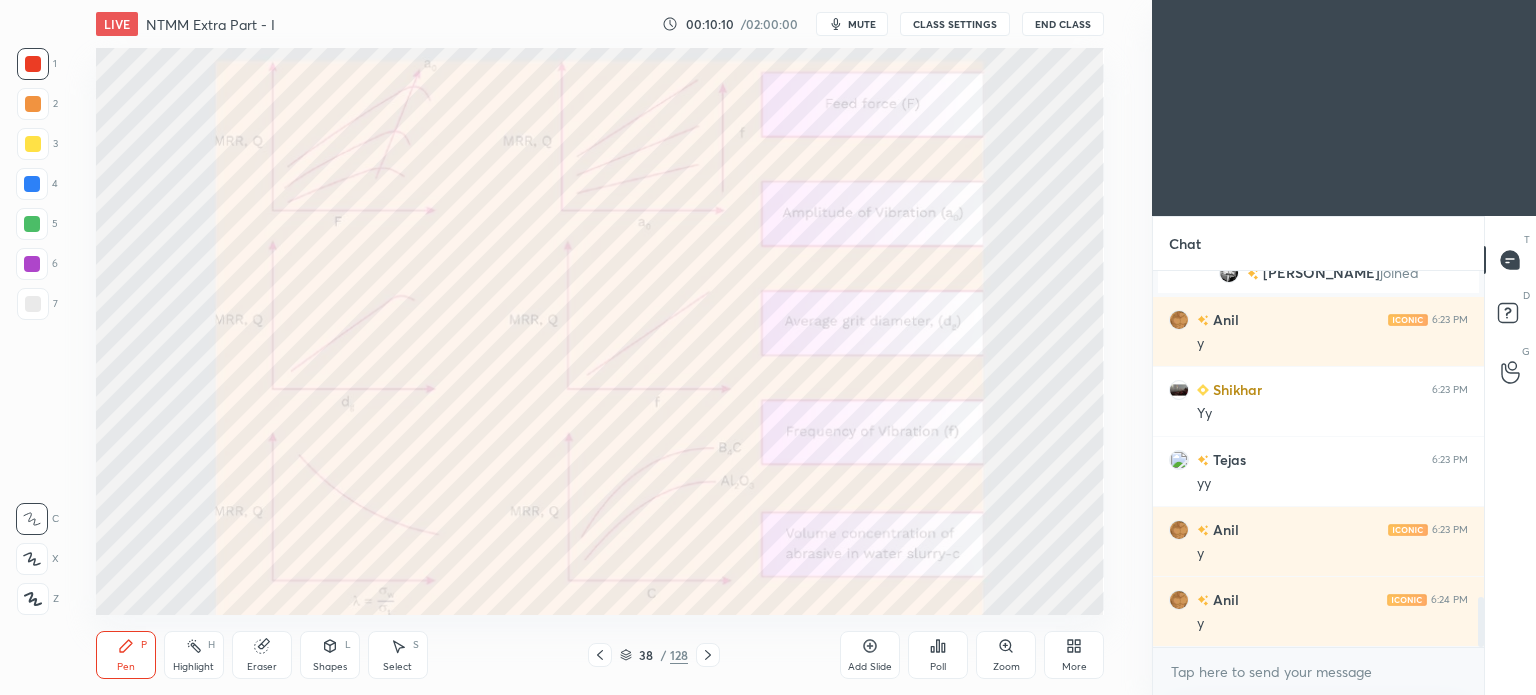 click on "Select" at bounding box center (397, 667) 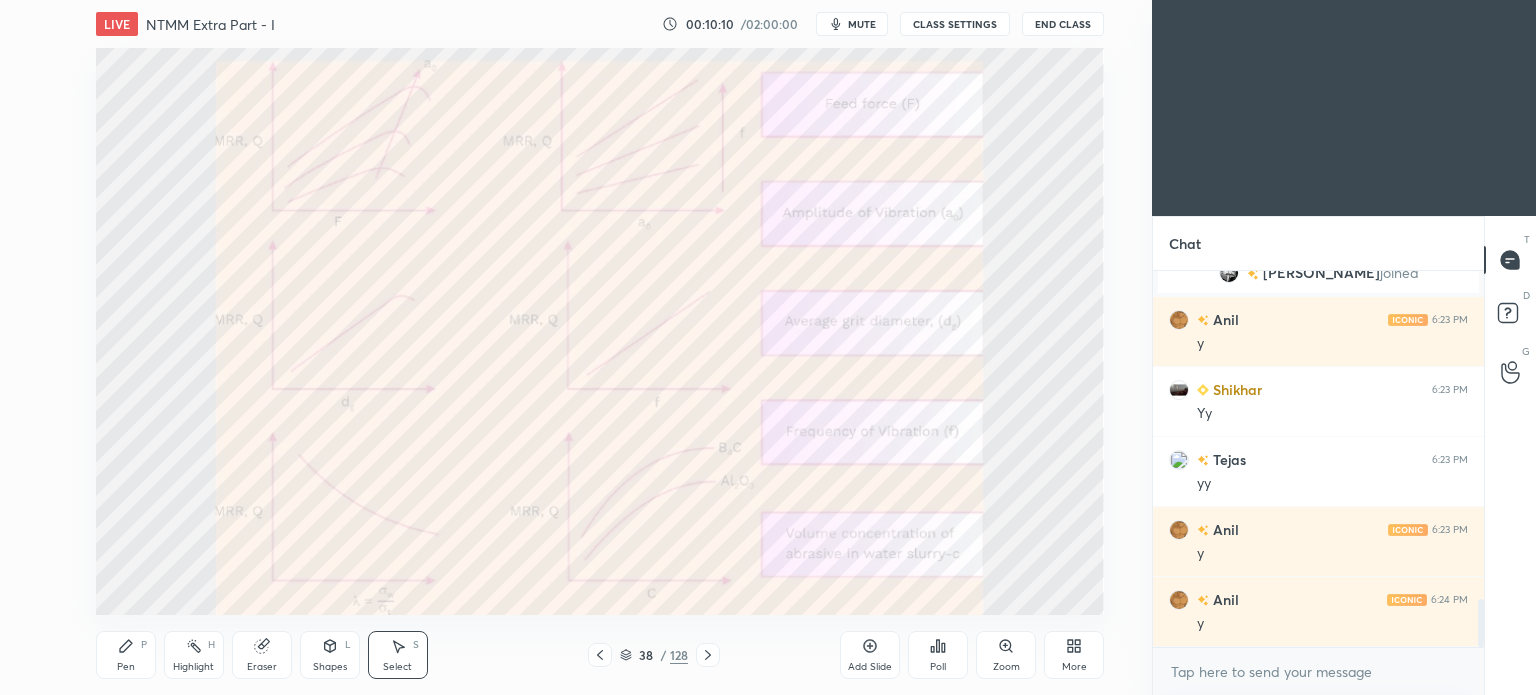 scroll, scrollTop: 2544, scrollLeft: 0, axis: vertical 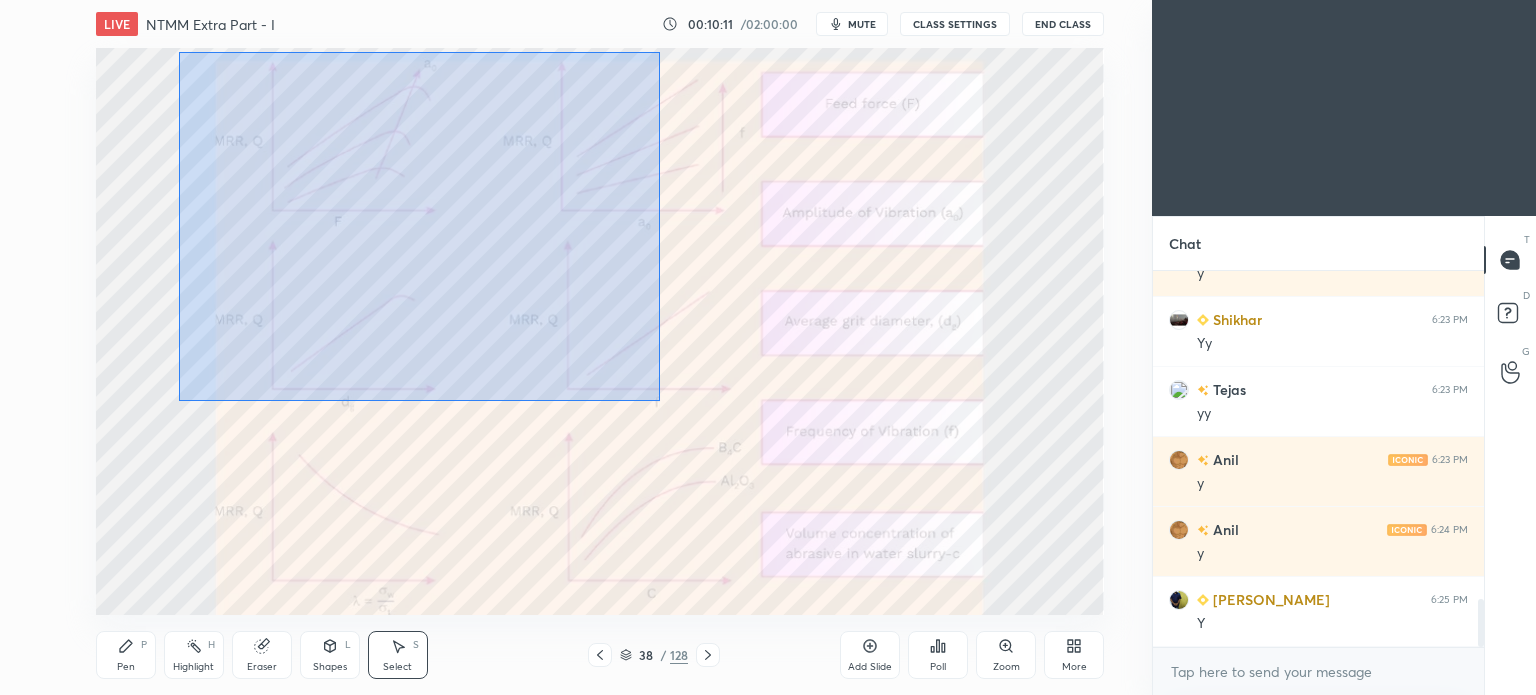 drag, startPoint x: 179, startPoint y: 51, endPoint x: 660, endPoint y: 401, distance: 594.8622 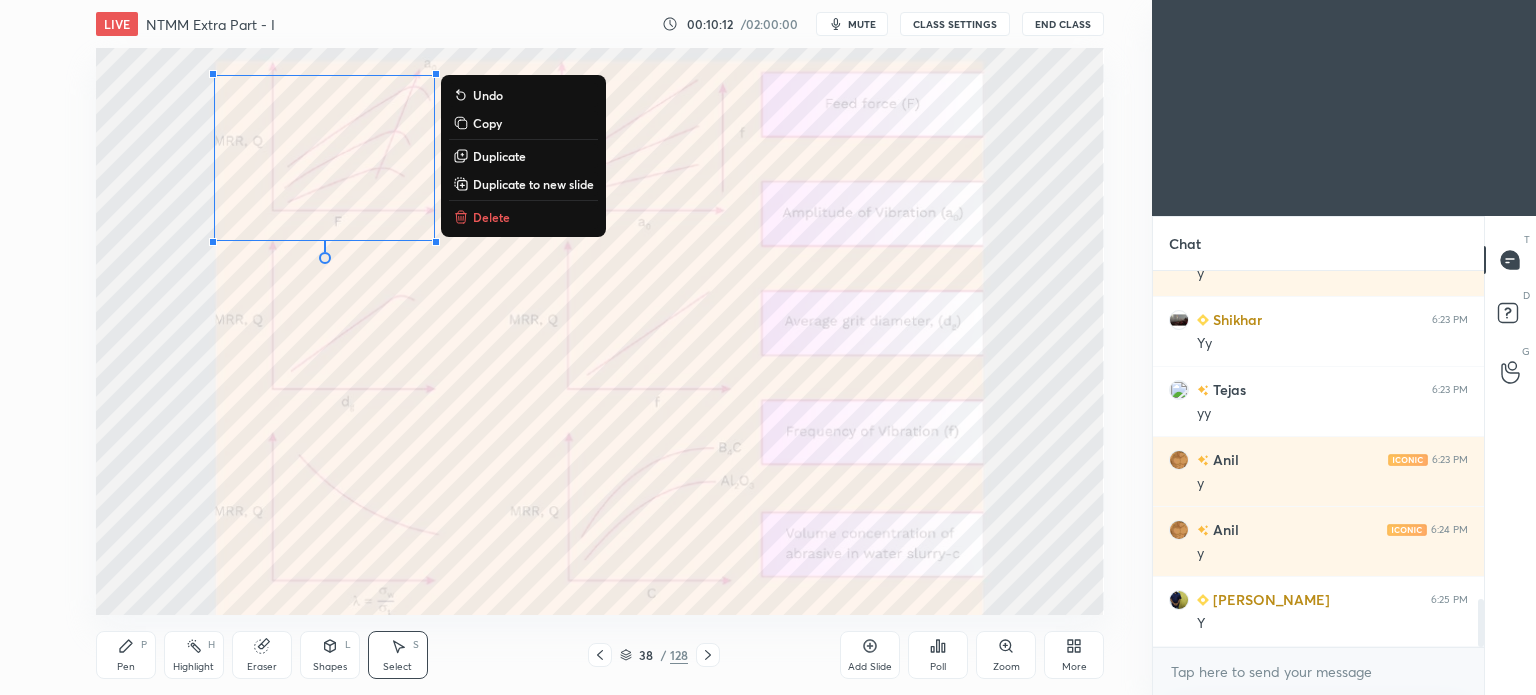 click on "Delete" at bounding box center (491, 217) 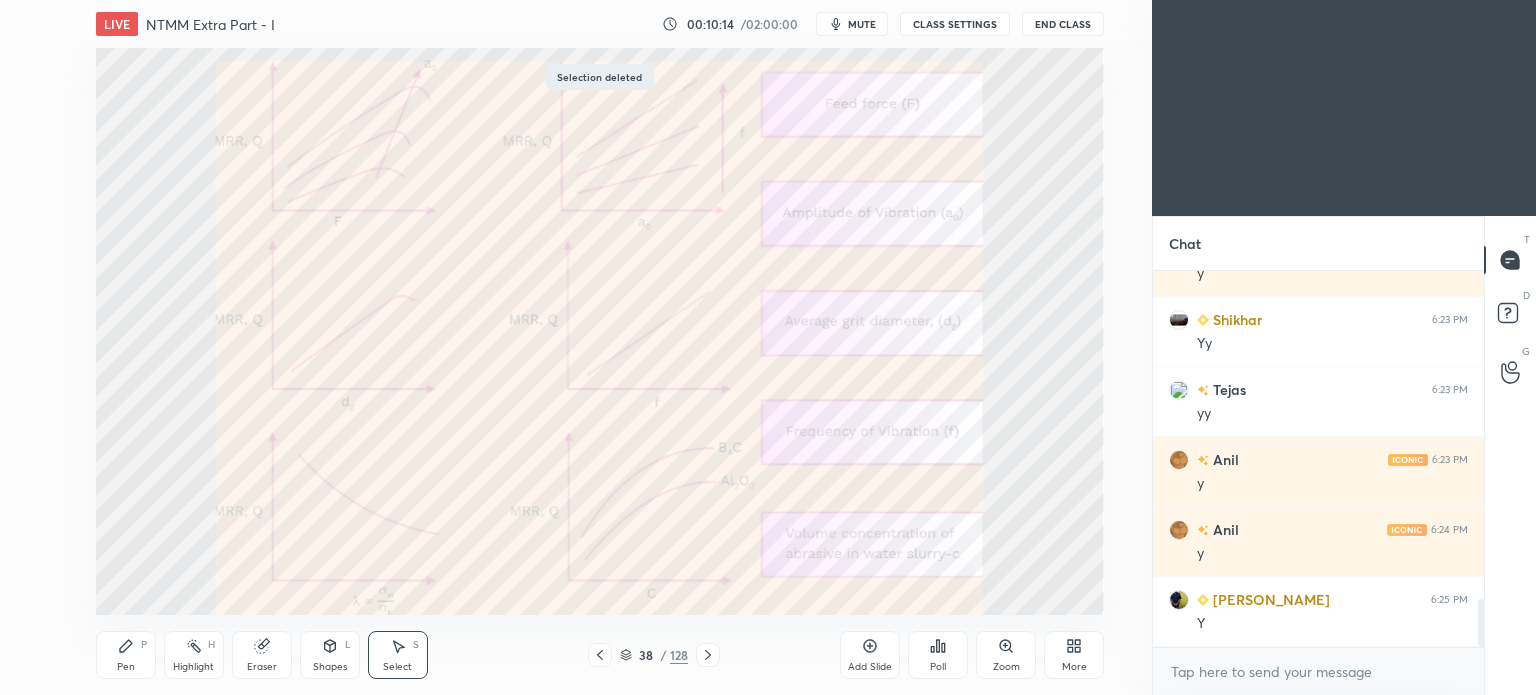 click on "Pen P" at bounding box center [126, 655] 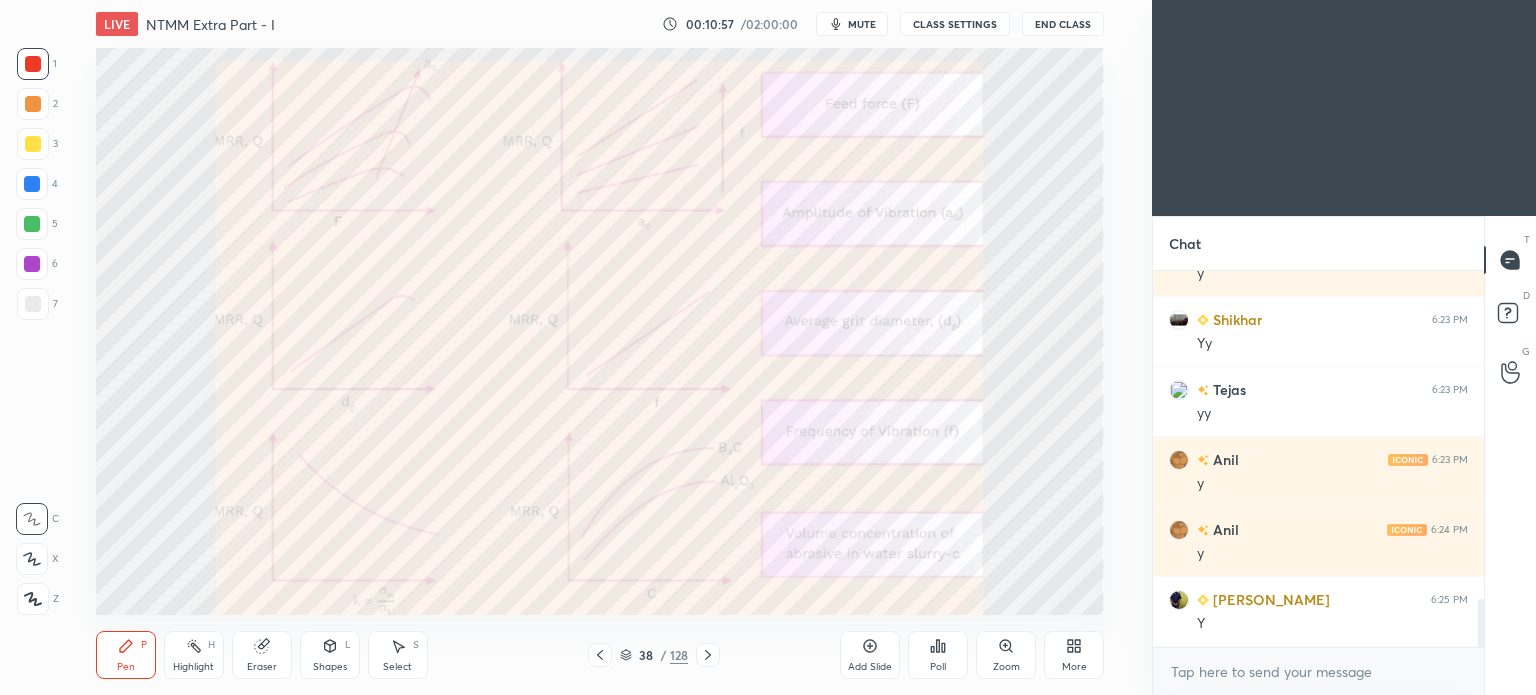 click 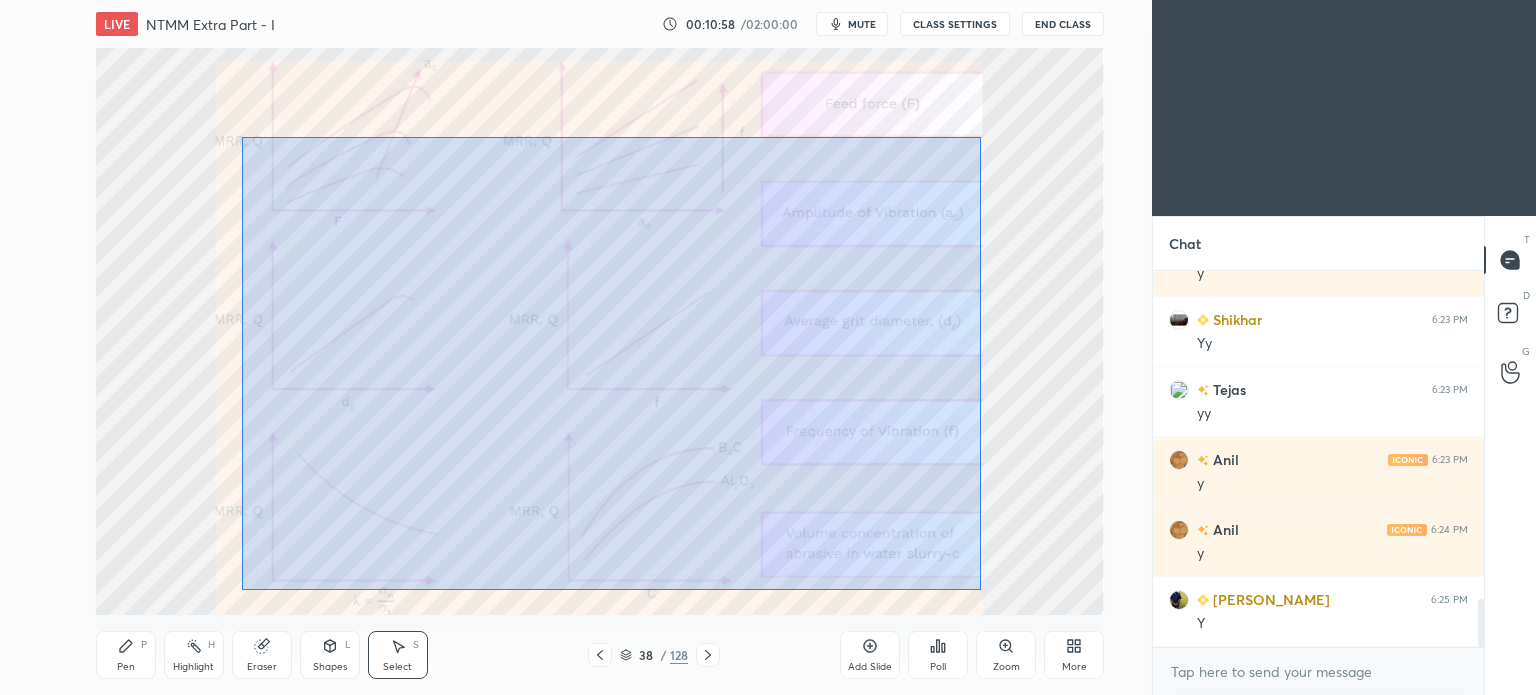 drag, startPoint x: 242, startPoint y: 137, endPoint x: 980, endPoint y: 590, distance: 865.94055 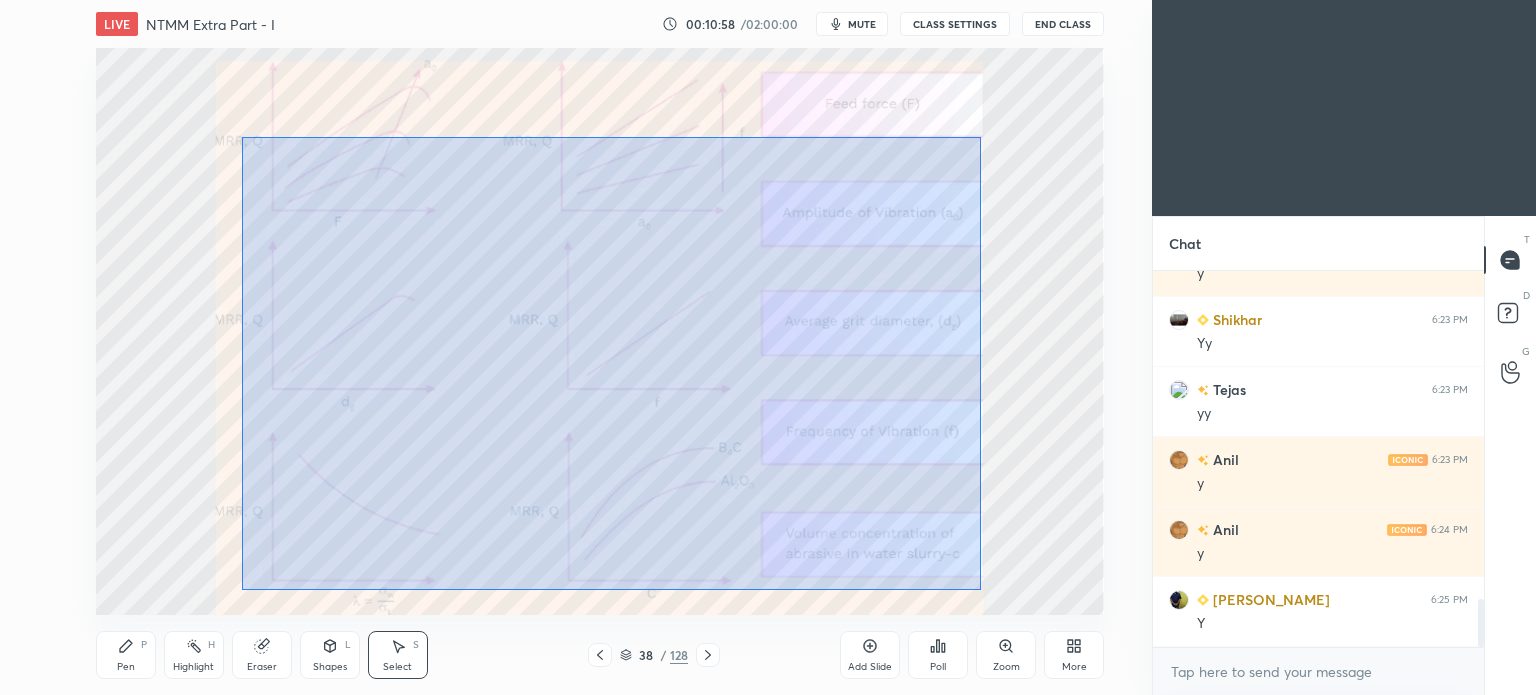 click on "0 ° Undo Copy Duplicate Duplicate to new slide Delete" at bounding box center [600, 331] 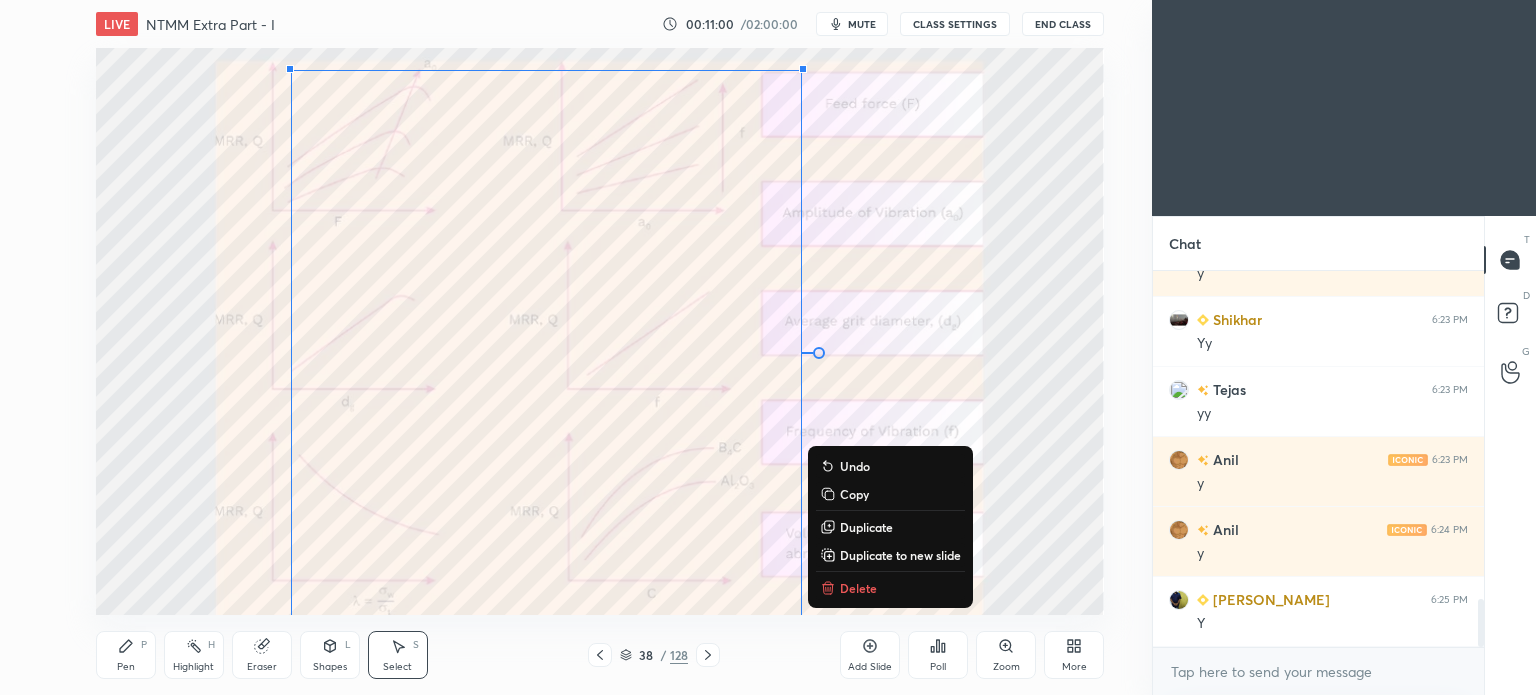click on "Delete" at bounding box center (858, 588) 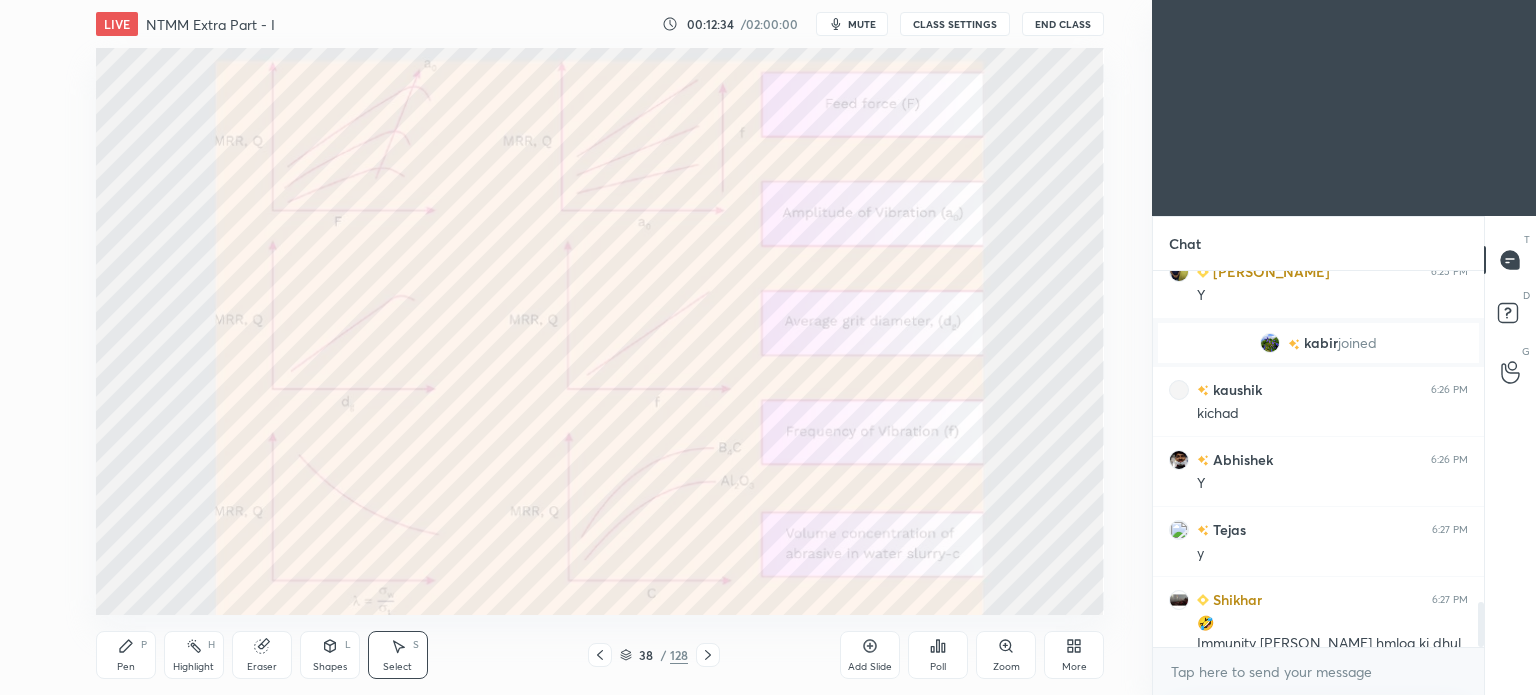 scroll, scrollTop: 2732, scrollLeft: 0, axis: vertical 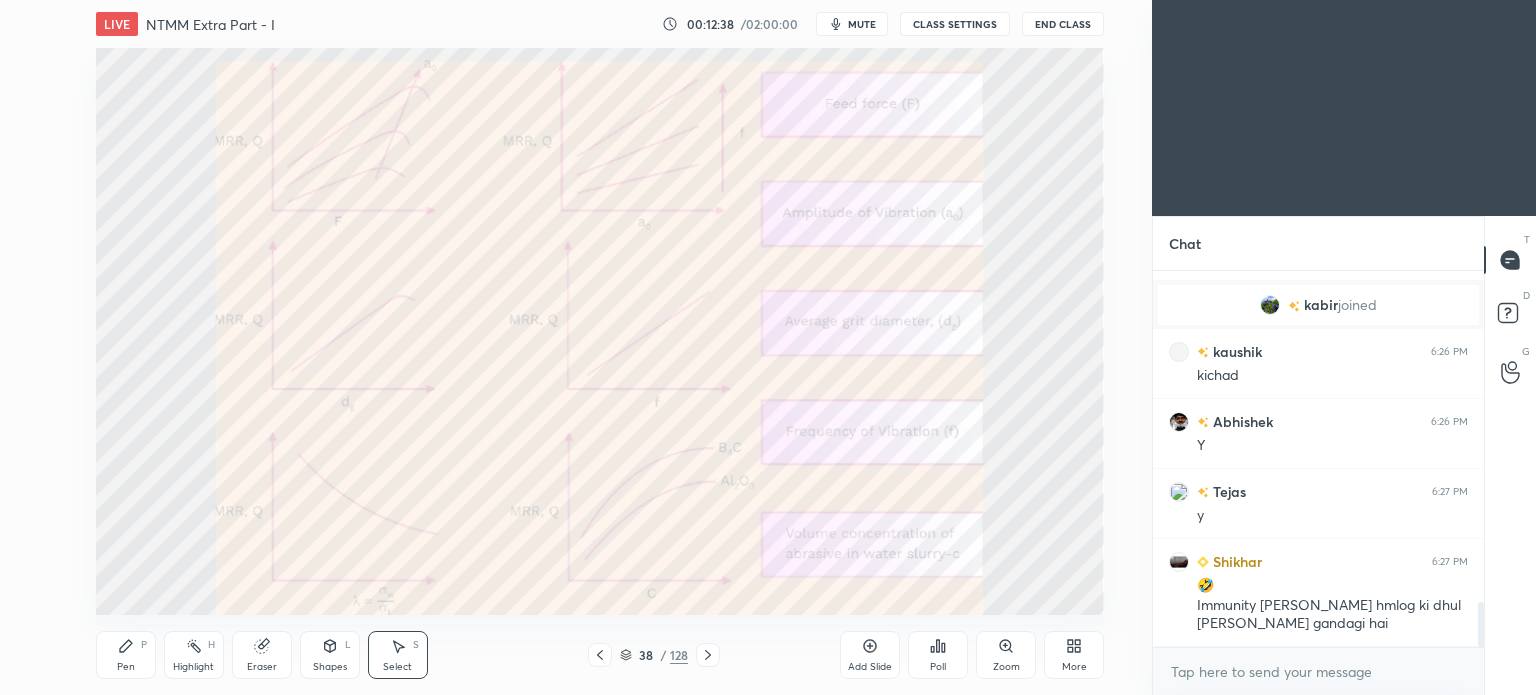 click 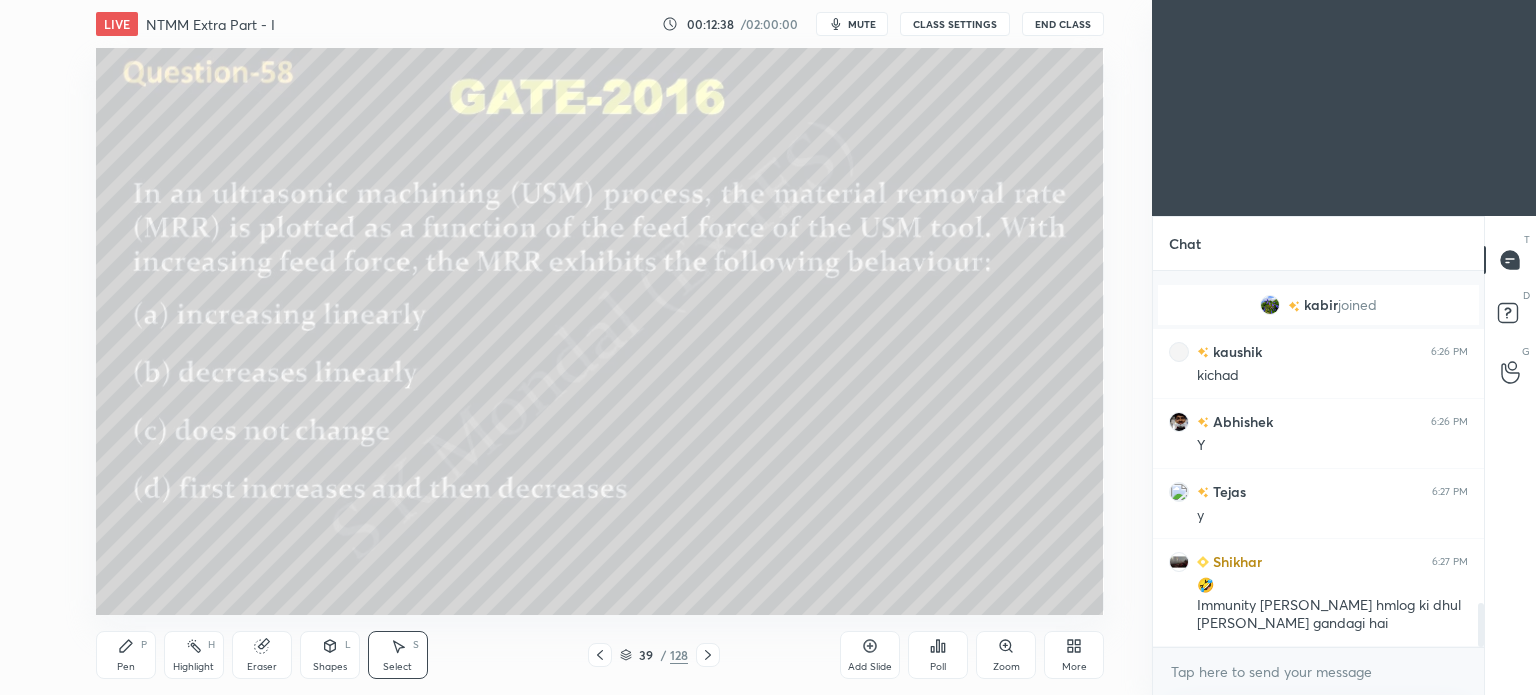 scroll, scrollTop: 2802, scrollLeft: 0, axis: vertical 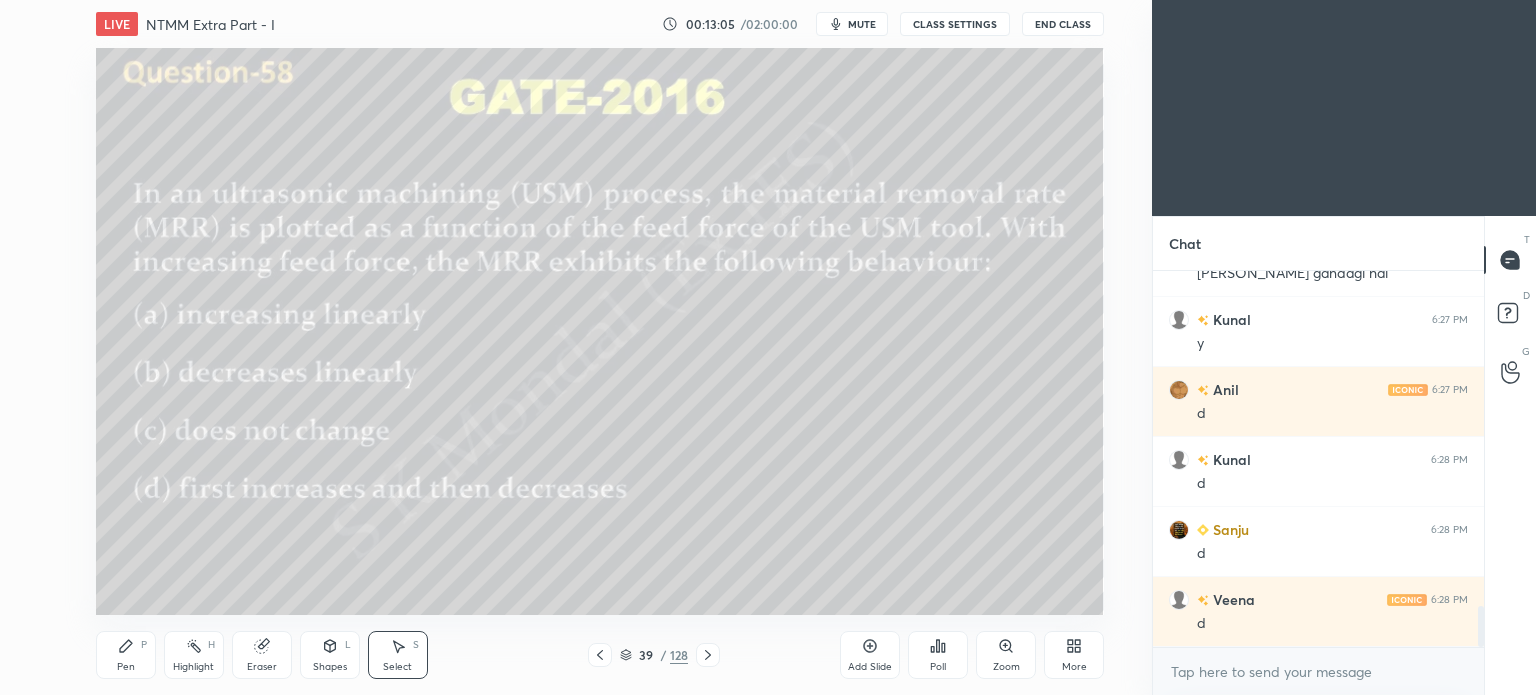 click on "Poll" at bounding box center (938, 655) 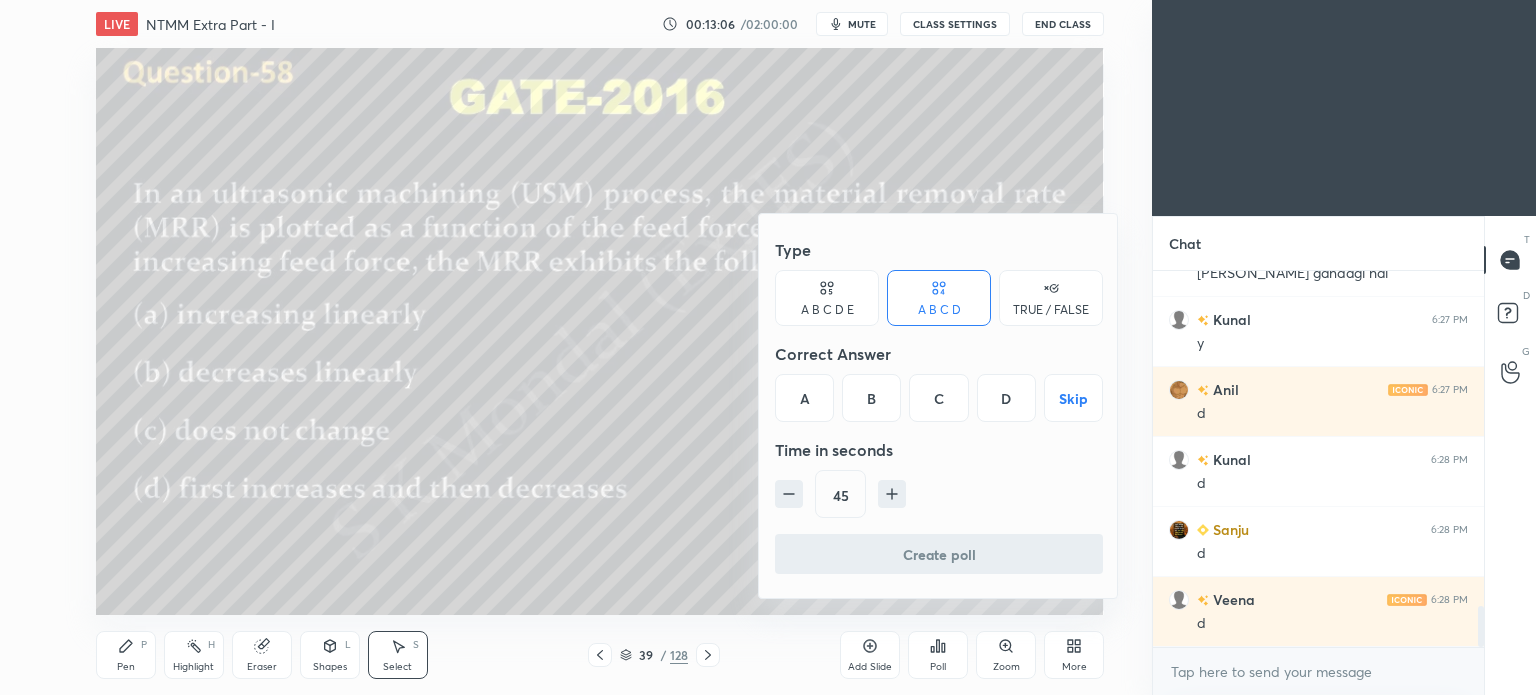 click on "D" at bounding box center (1006, 398) 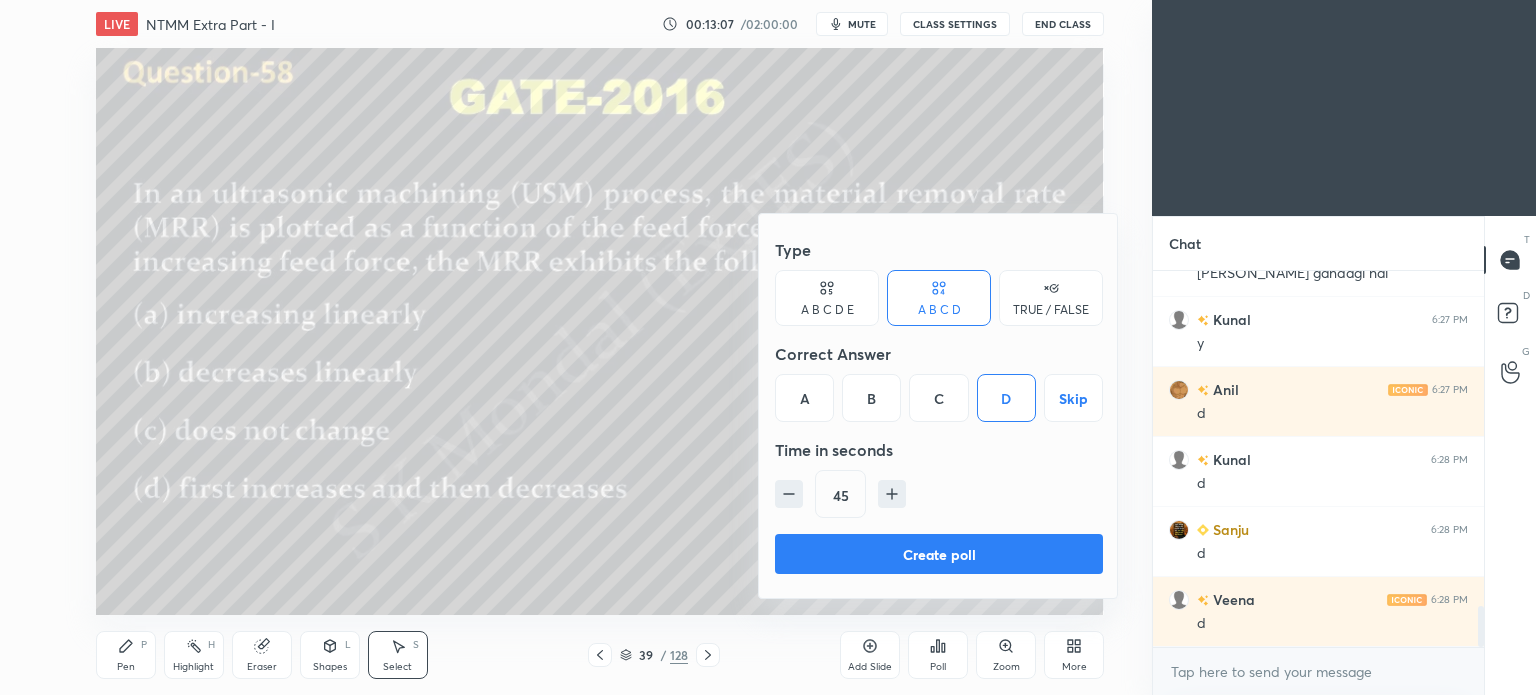 click on "Create poll" at bounding box center [939, 554] 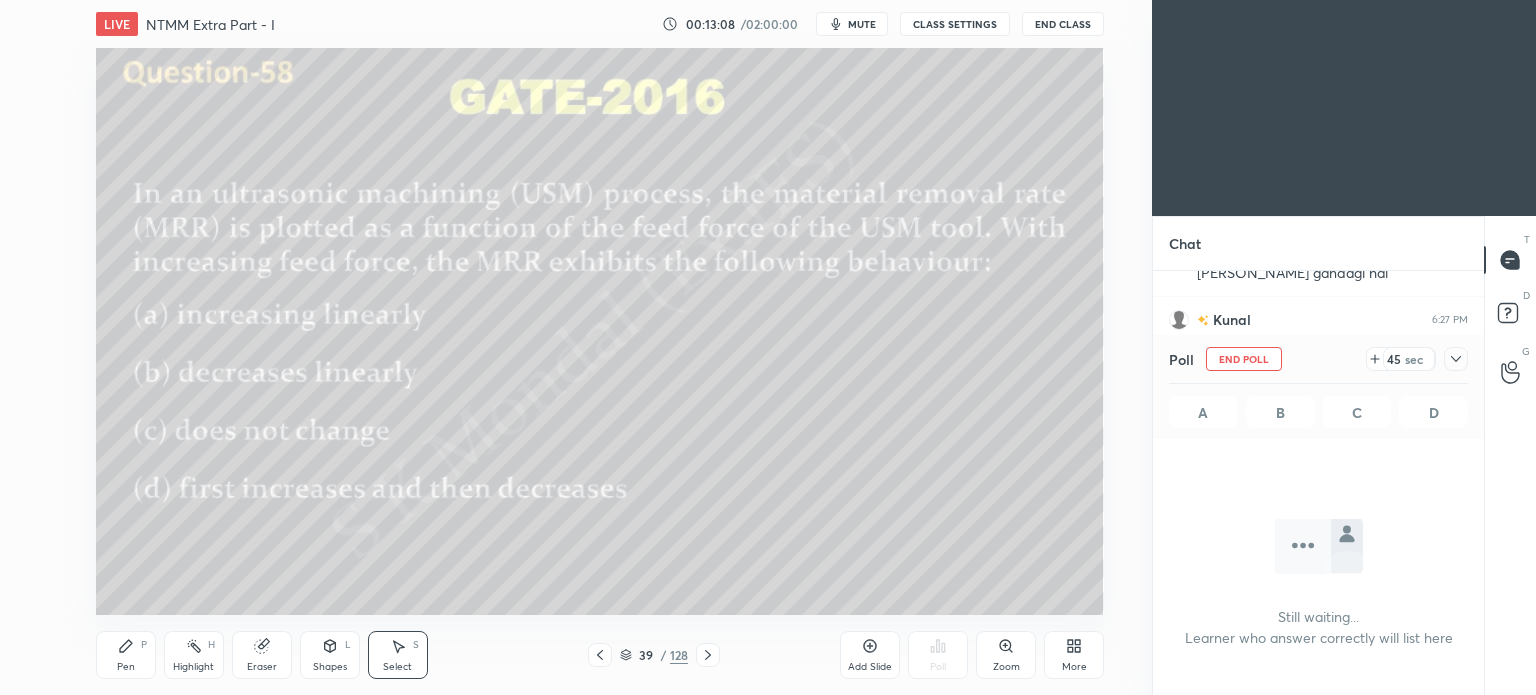 scroll, scrollTop: 272, scrollLeft: 325, axis: both 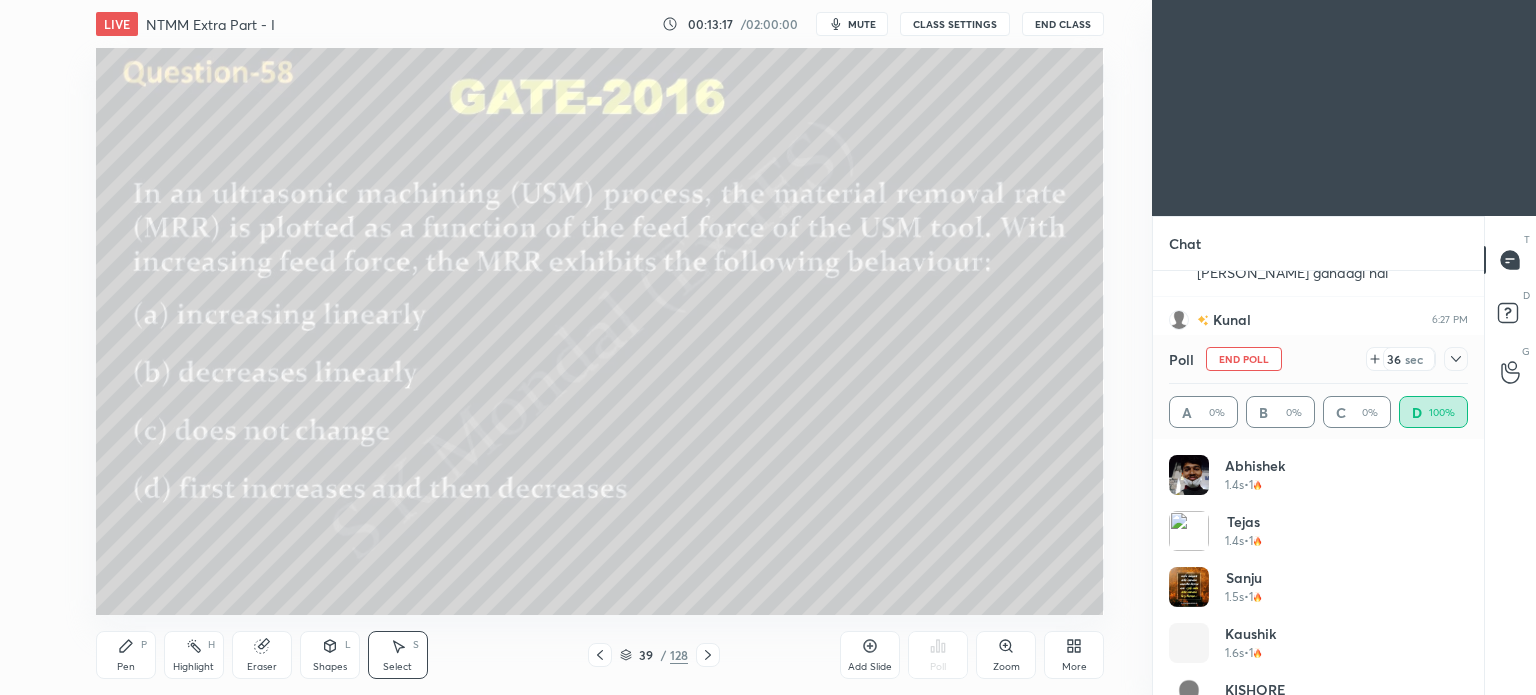 click on "Pen P" at bounding box center [126, 655] 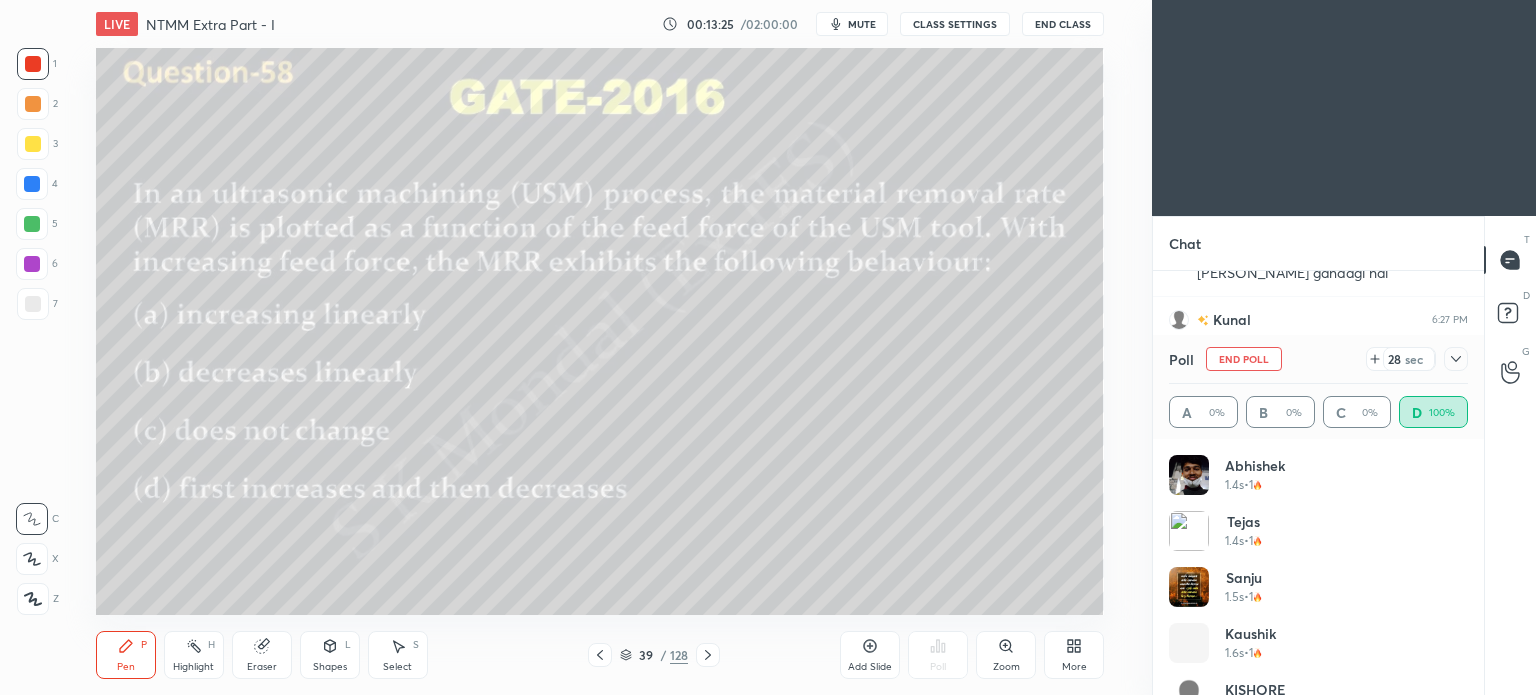 click on "Eraser" at bounding box center (262, 667) 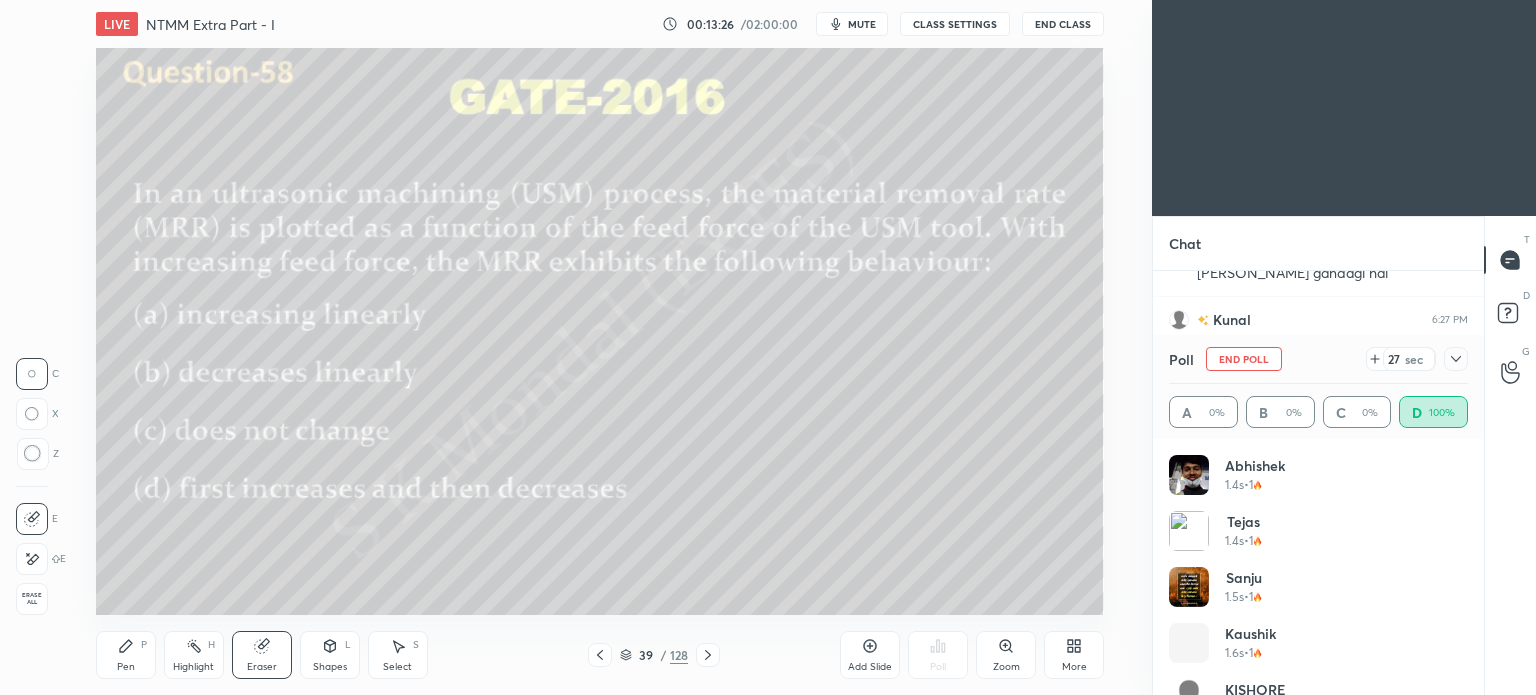 click 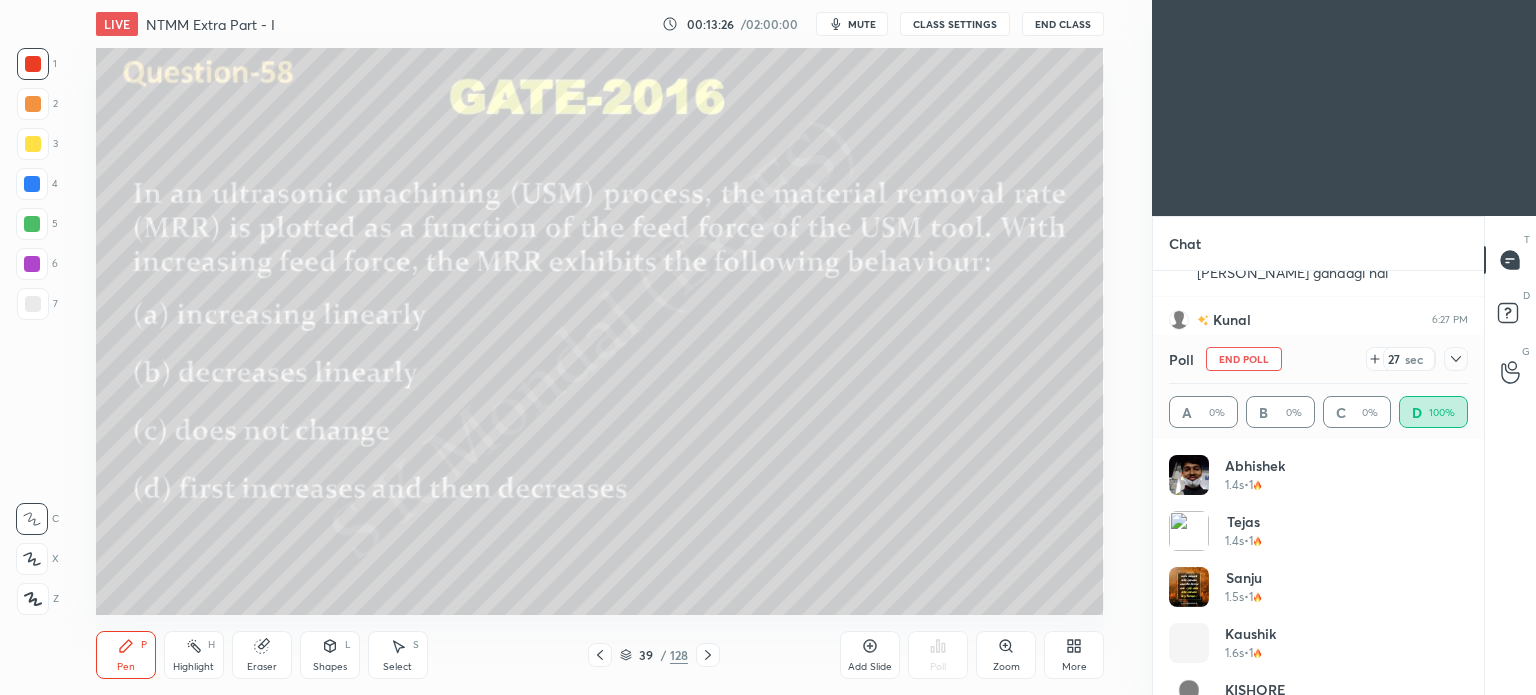 click 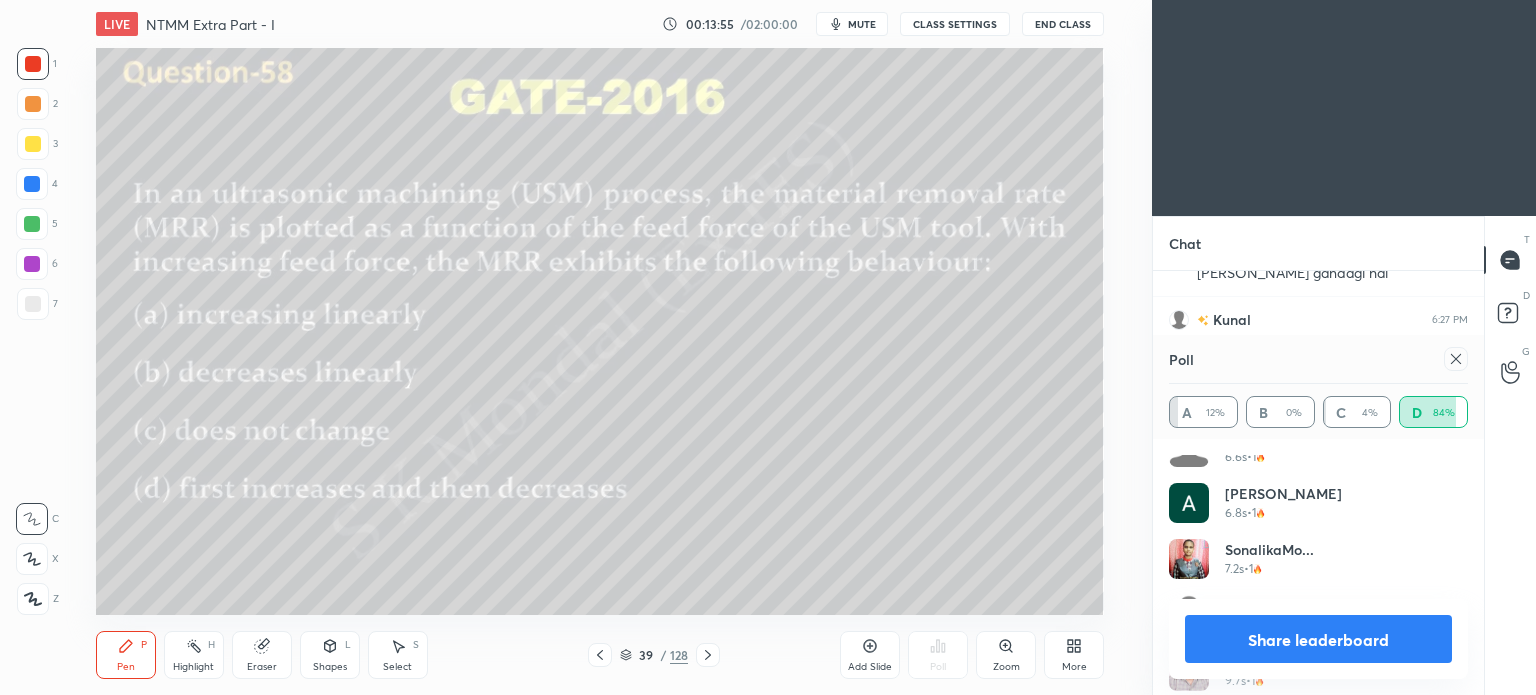 scroll, scrollTop: 800, scrollLeft: 0, axis: vertical 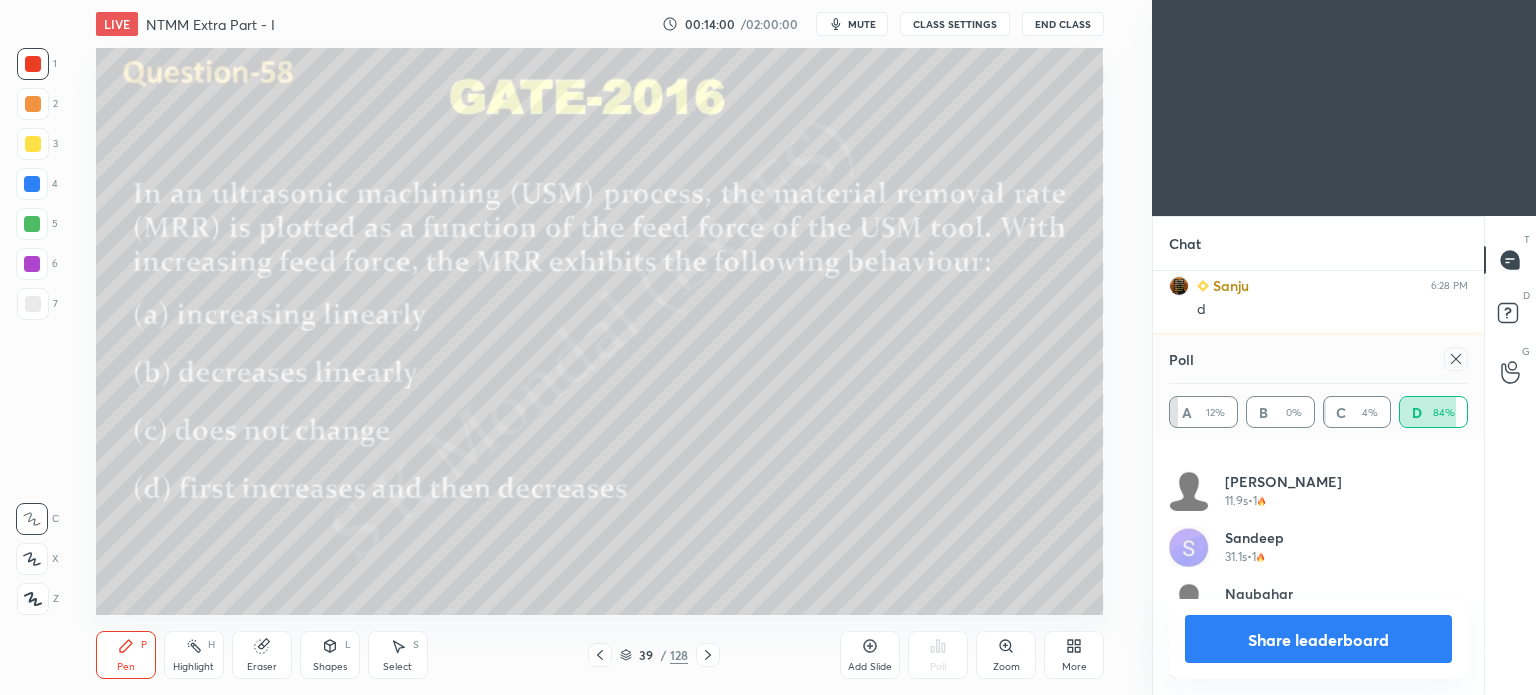 click on "Share leaderboard" at bounding box center [1318, 639] 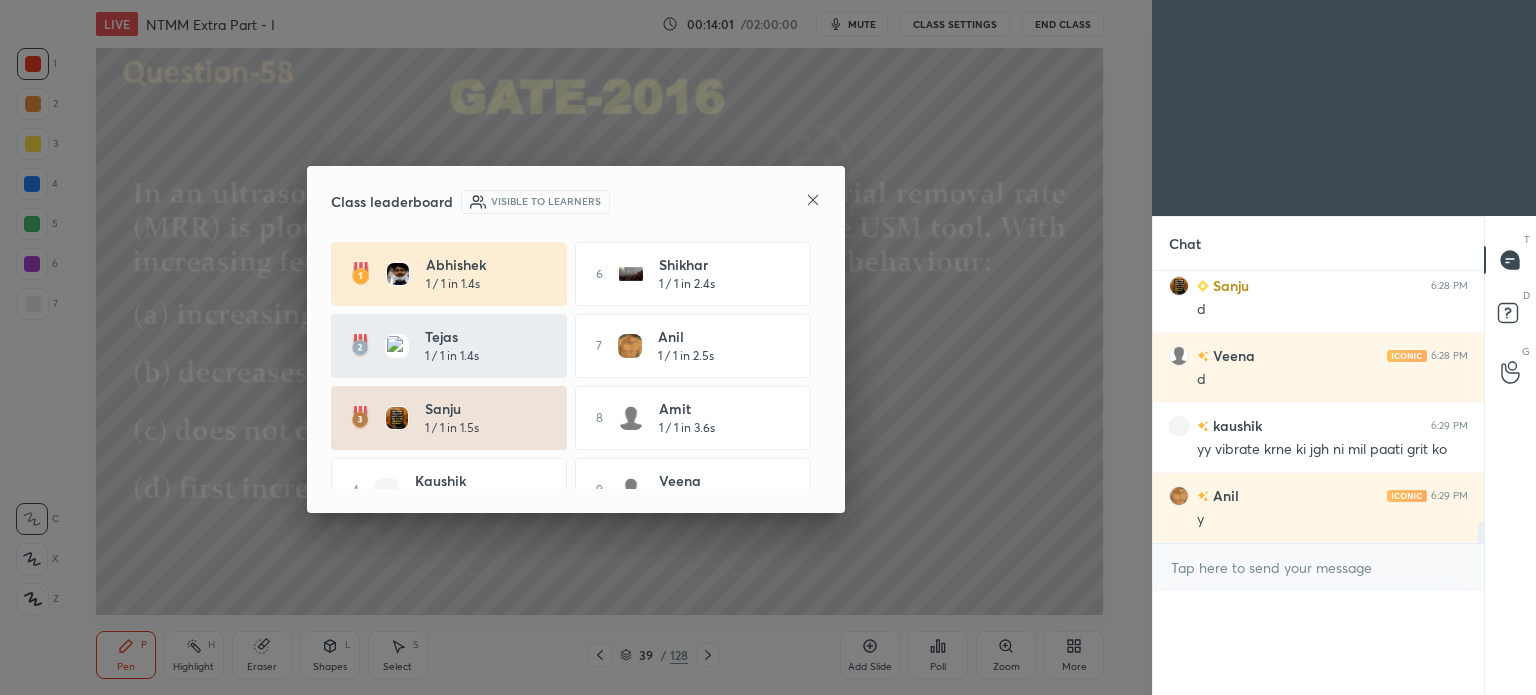scroll, scrollTop: 121, scrollLeft: 293, axis: both 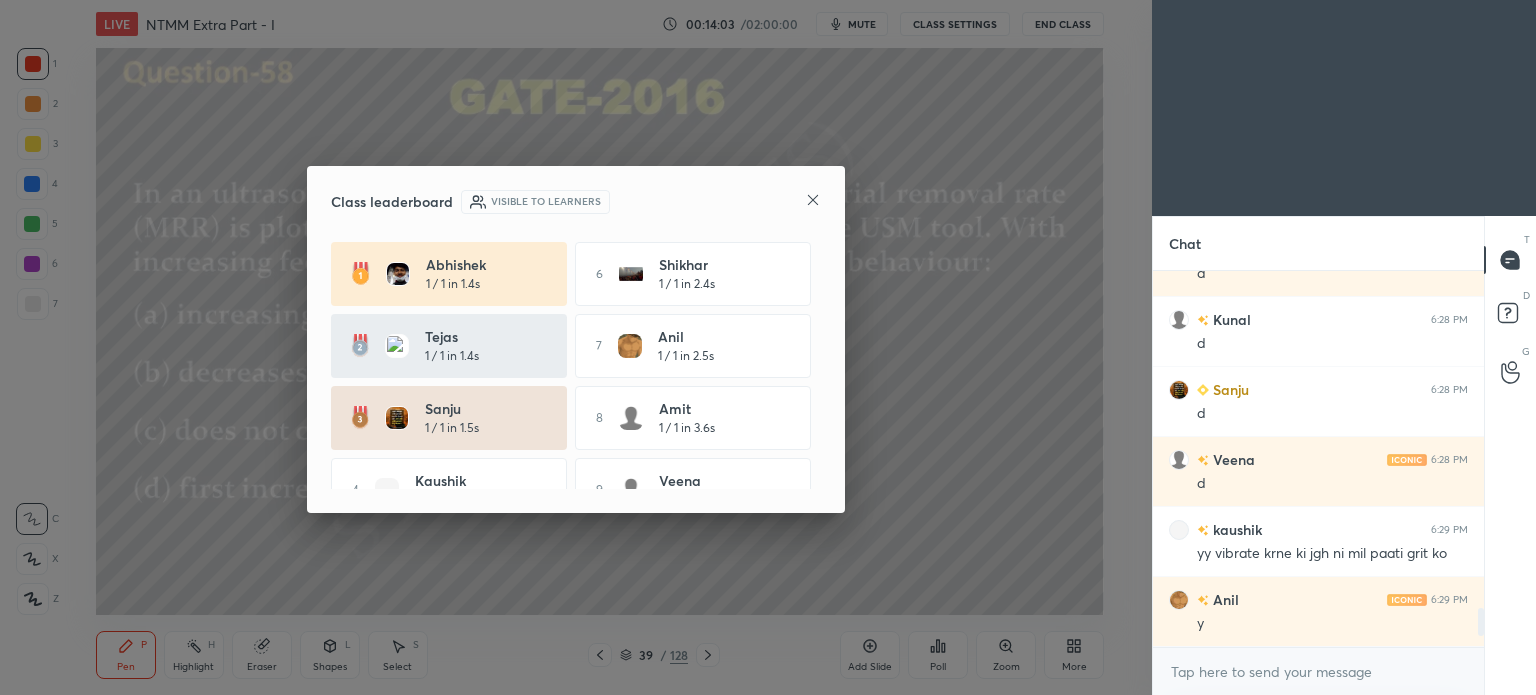 click 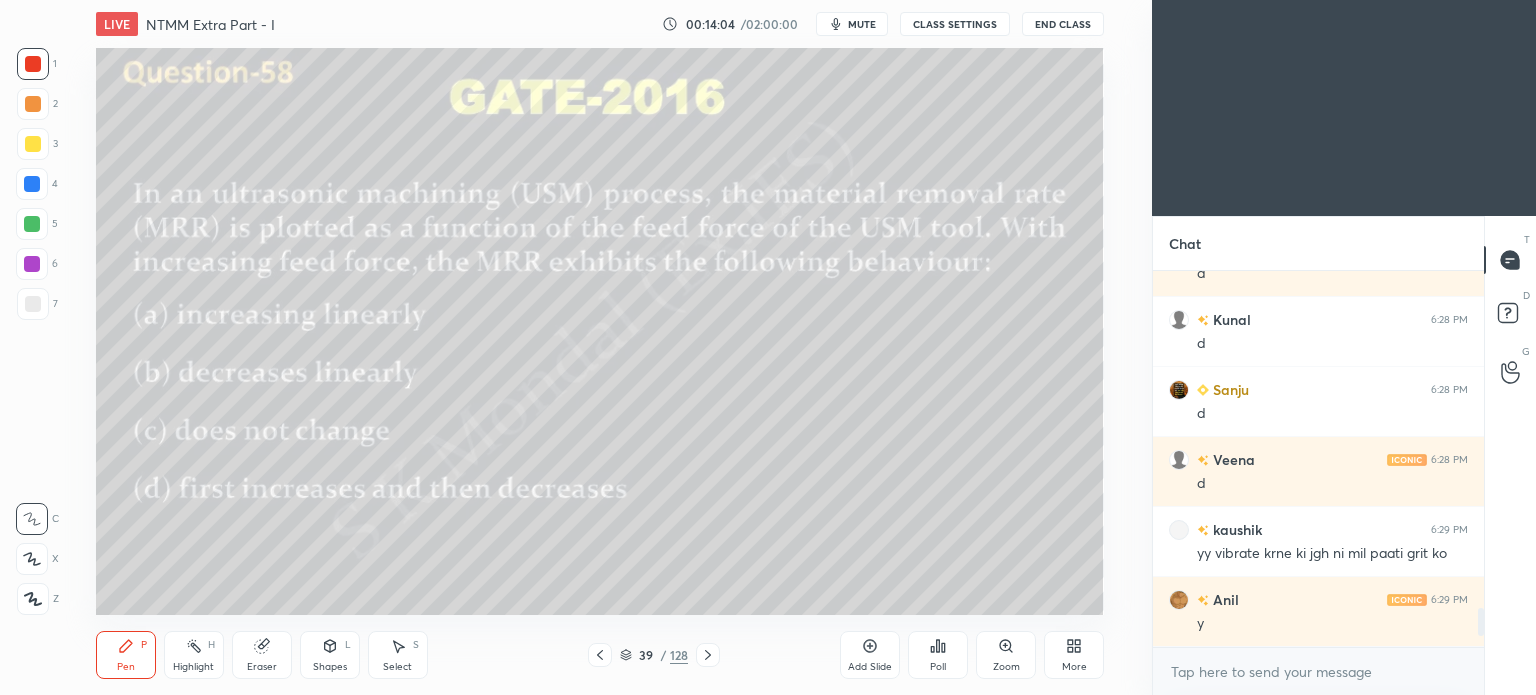 click 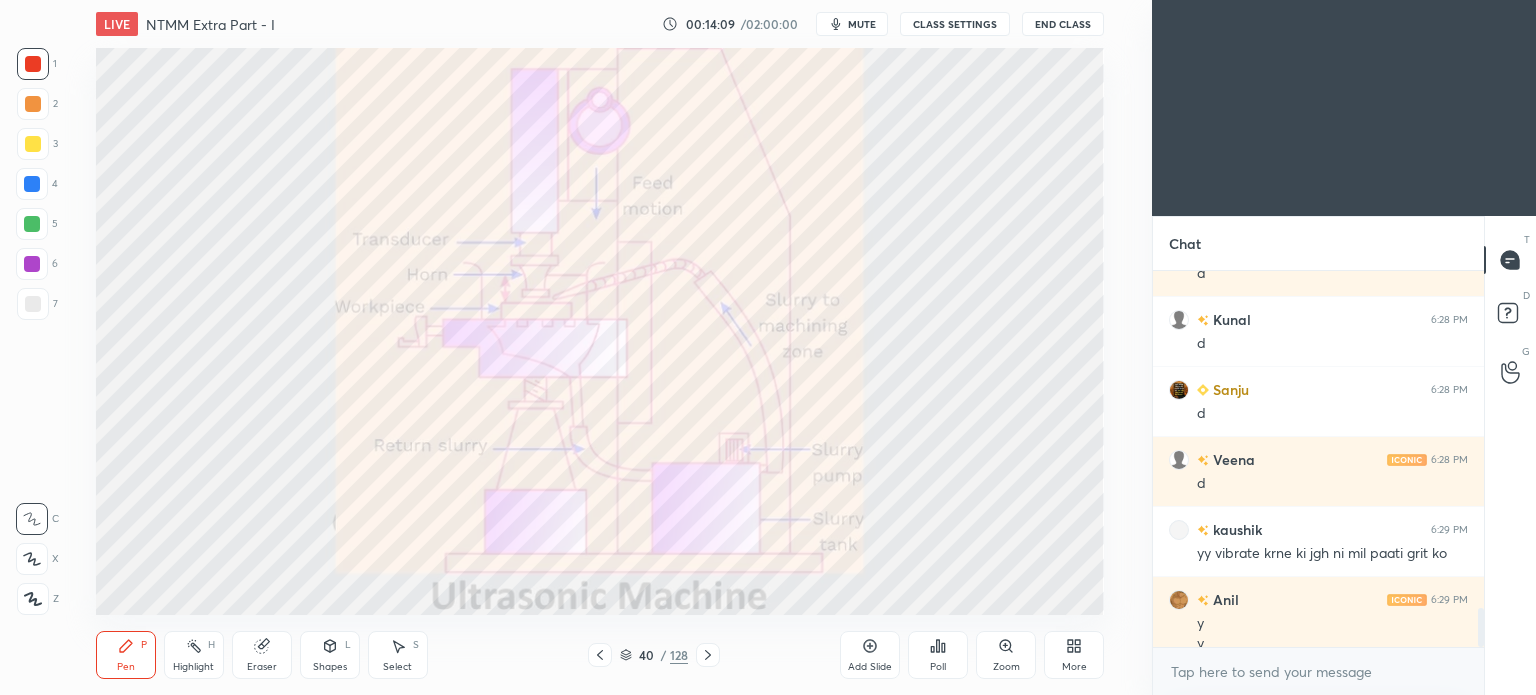 scroll, scrollTop: 3242, scrollLeft: 0, axis: vertical 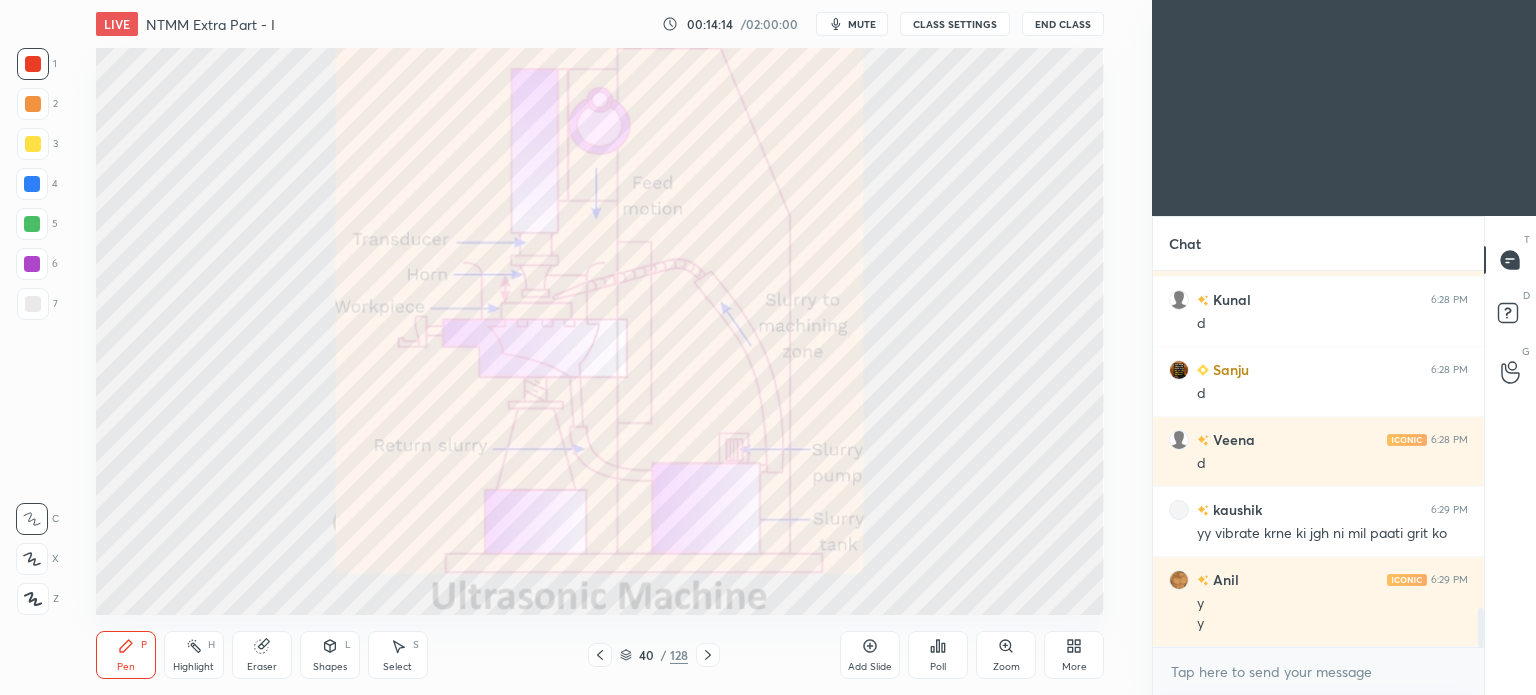 click 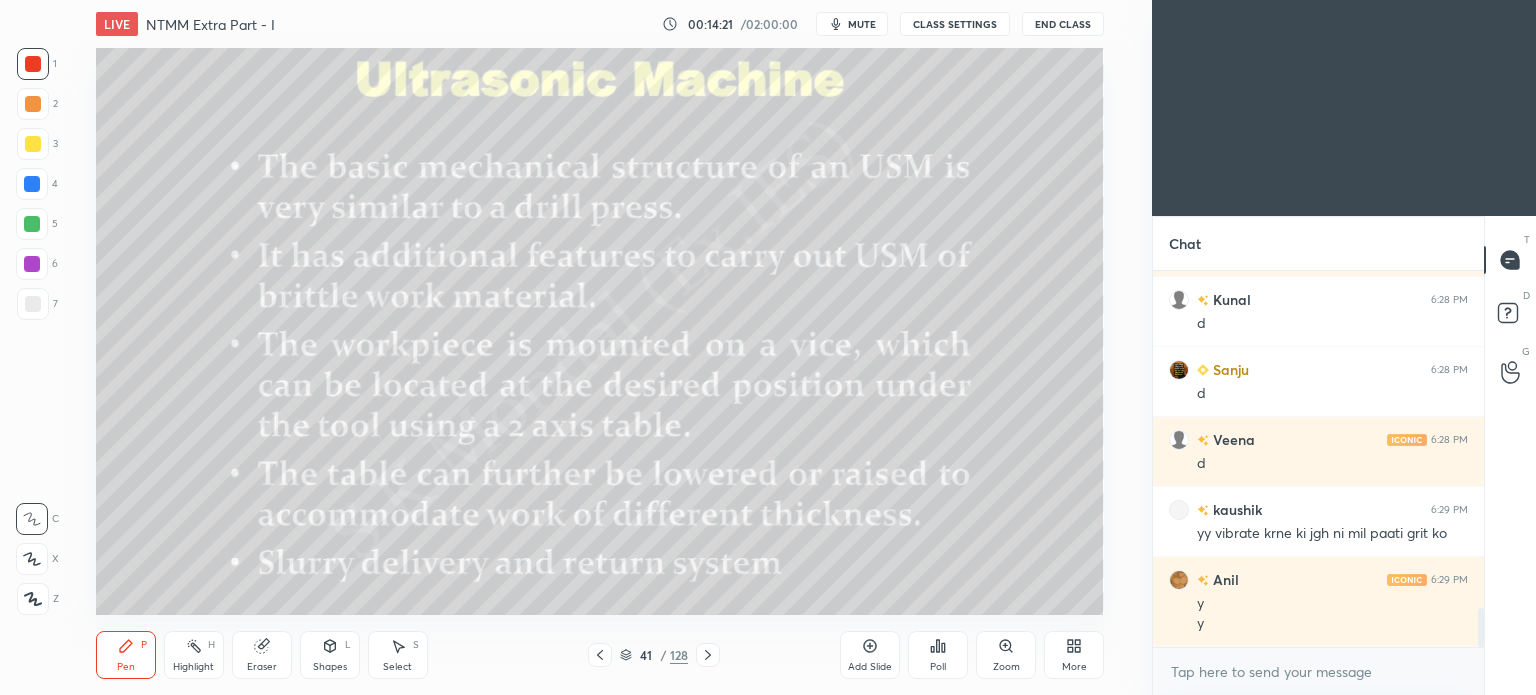 click on "Pen" at bounding box center [126, 667] 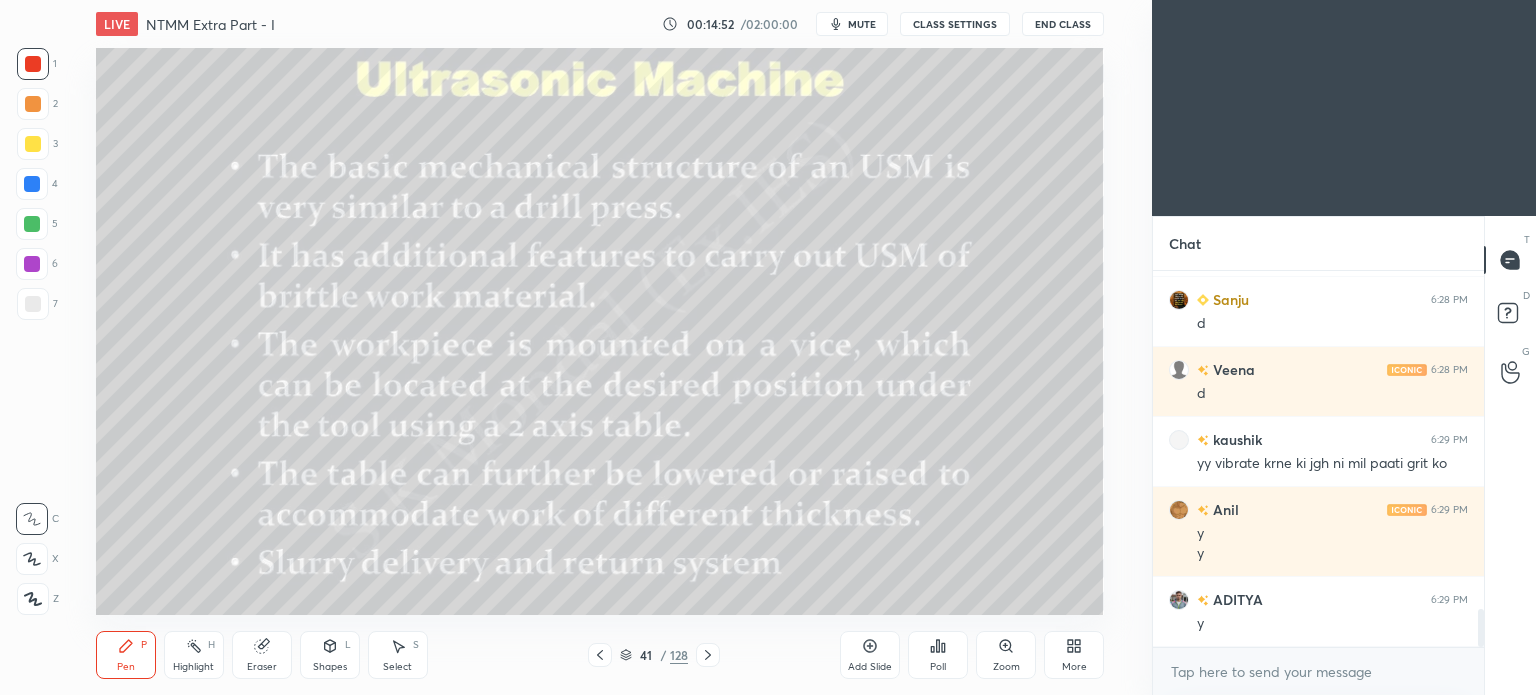 scroll, scrollTop: 3382, scrollLeft: 0, axis: vertical 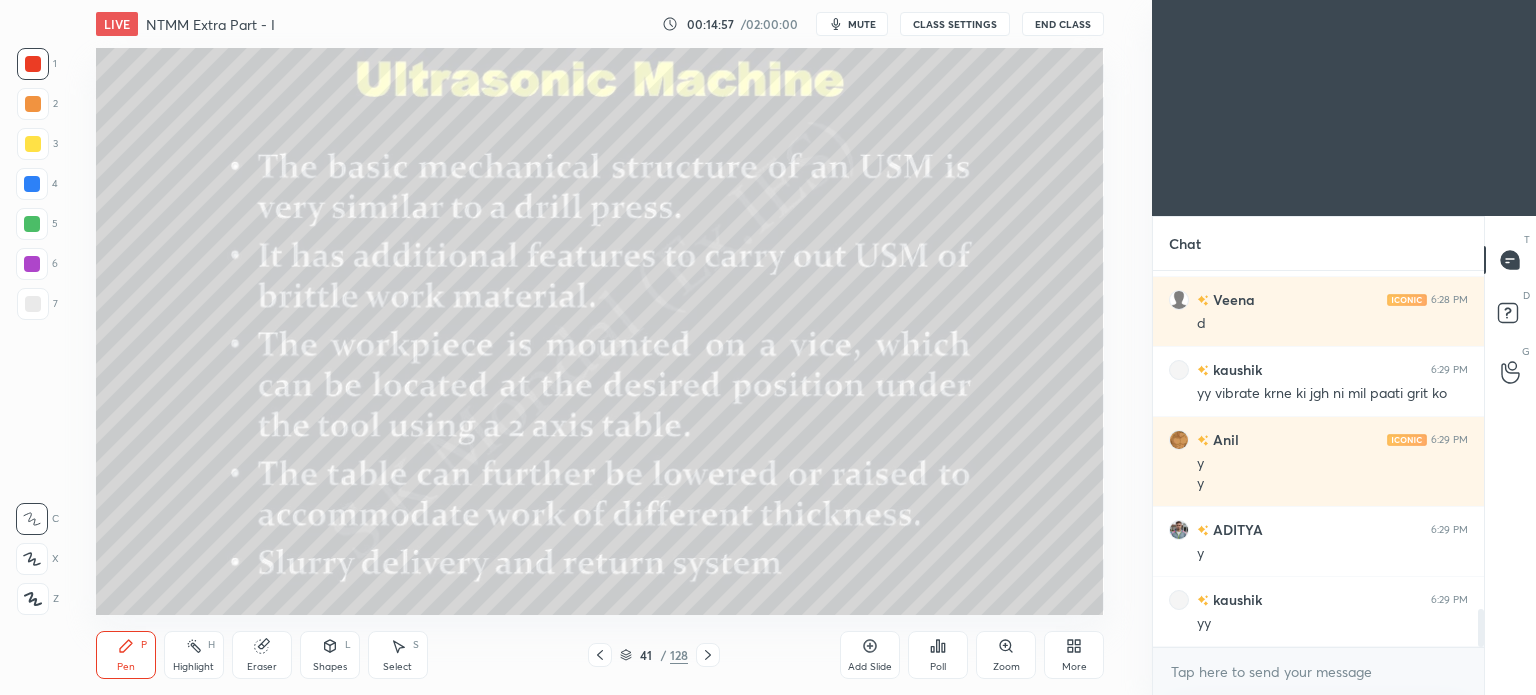 click 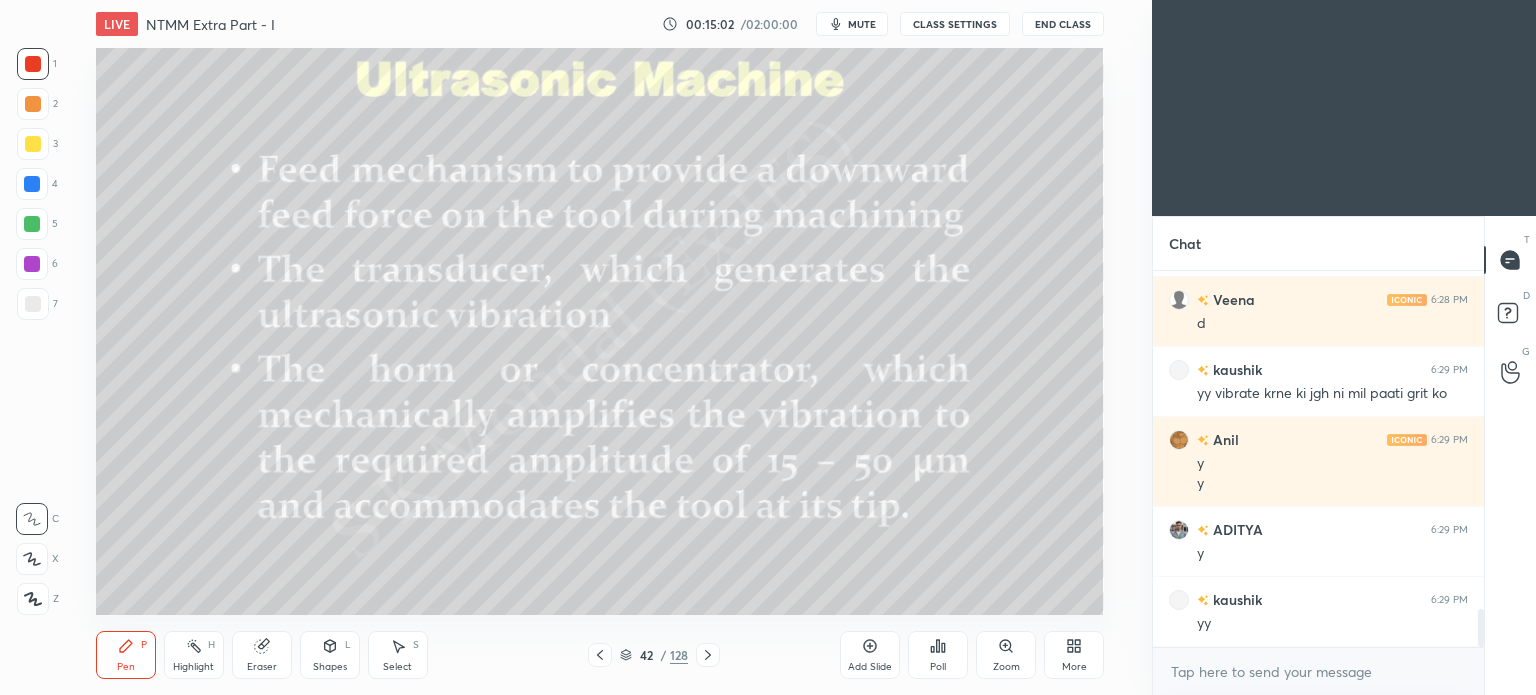 click 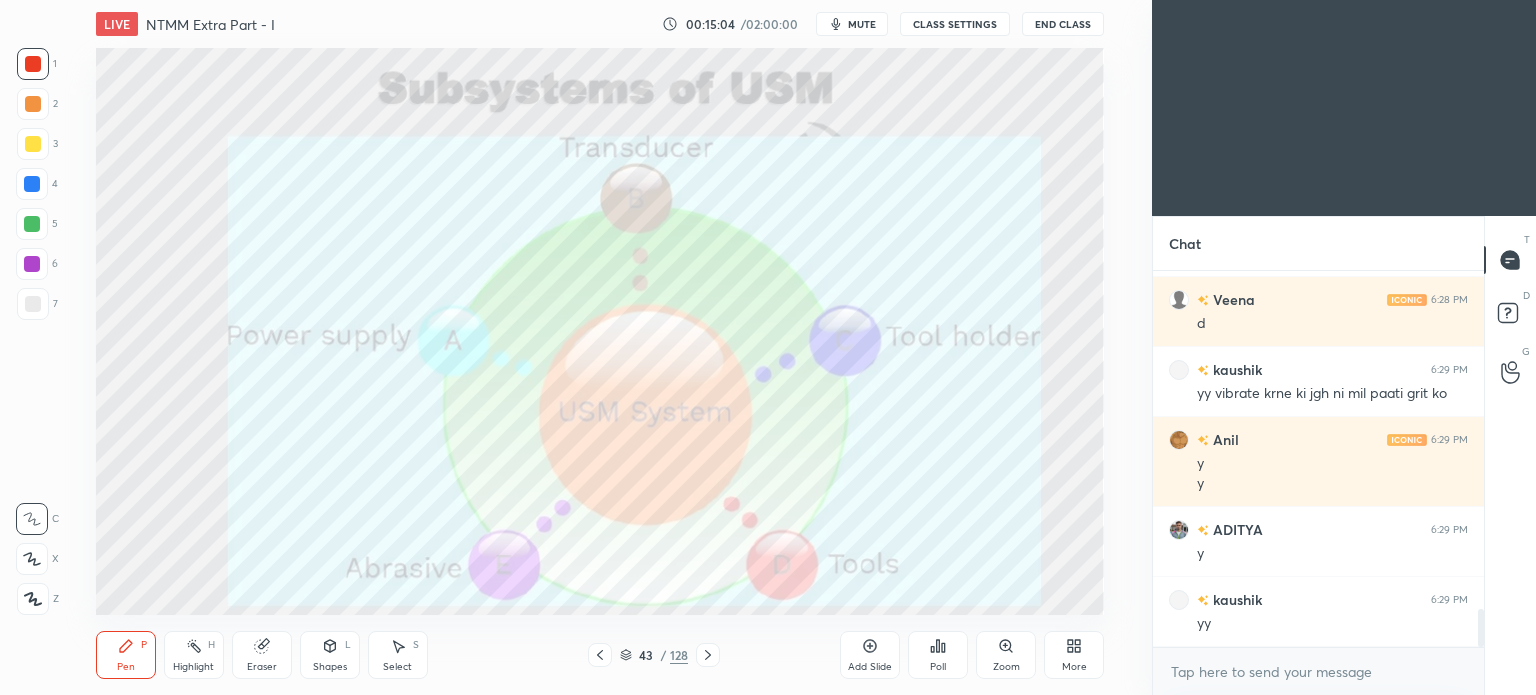 scroll, scrollTop: 3452, scrollLeft: 0, axis: vertical 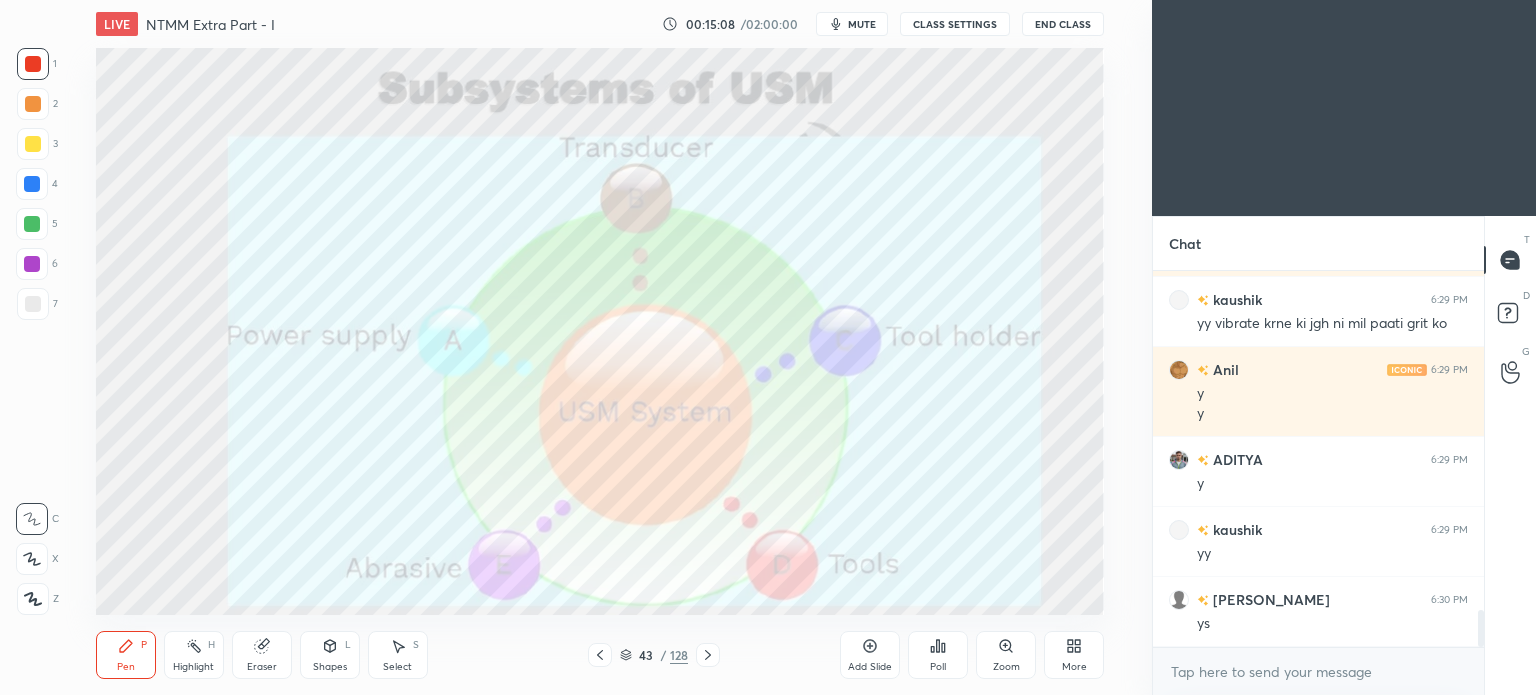 click on "Pen" at bounding box center (126, 667) 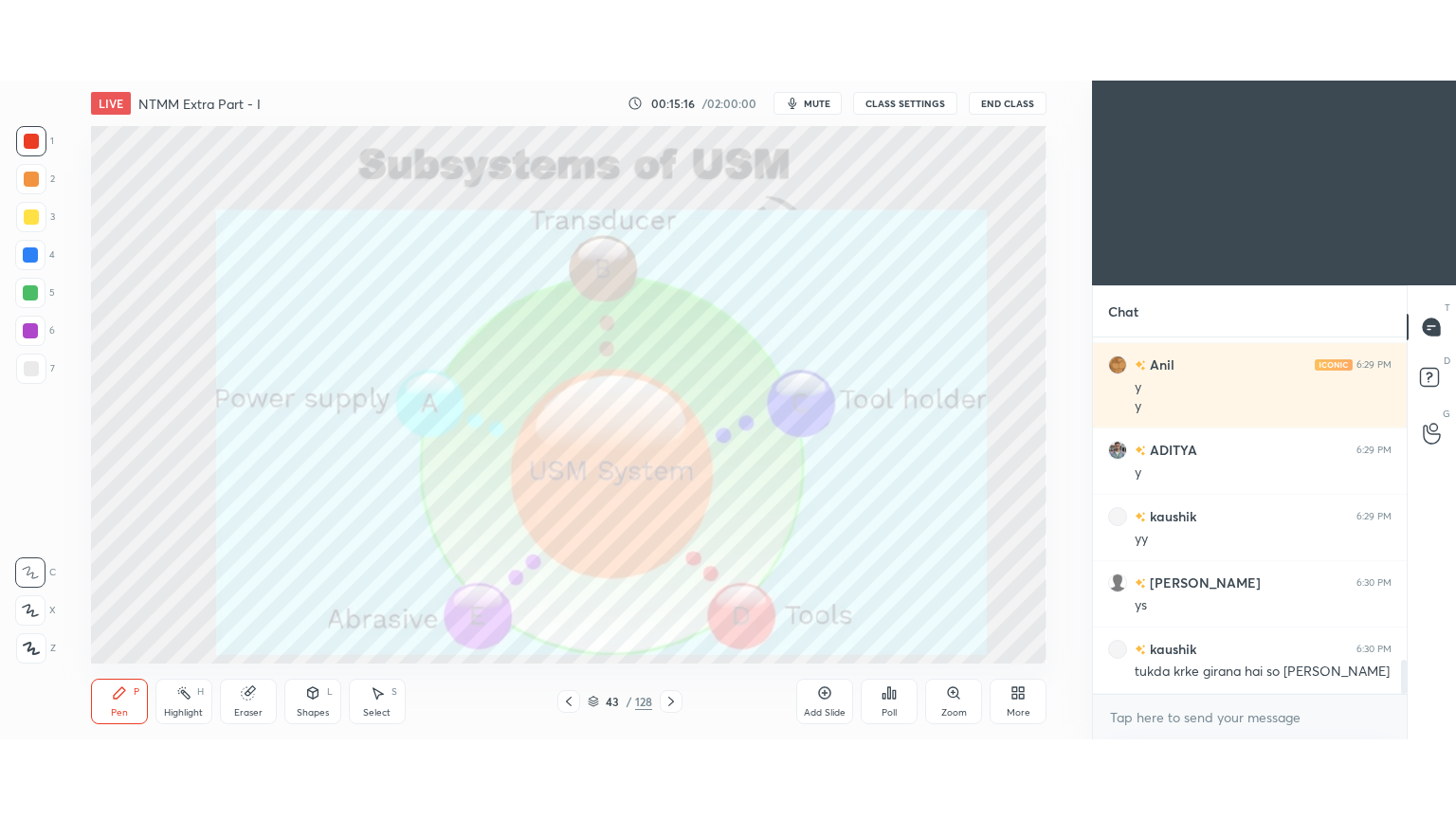 scroll, scrollTop: 3405, scrollLeft: 0, axis: vertical 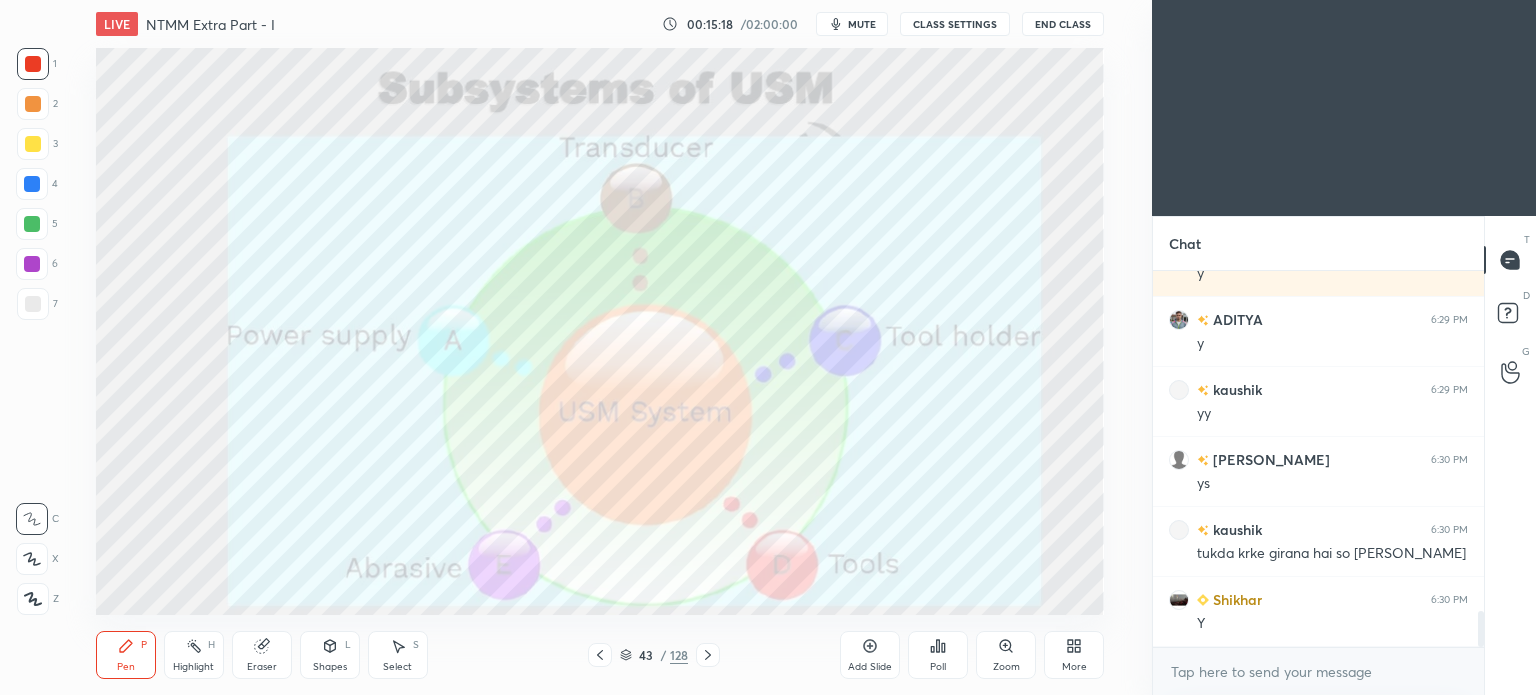 click on "Select S" at bounding box center [398, 655] 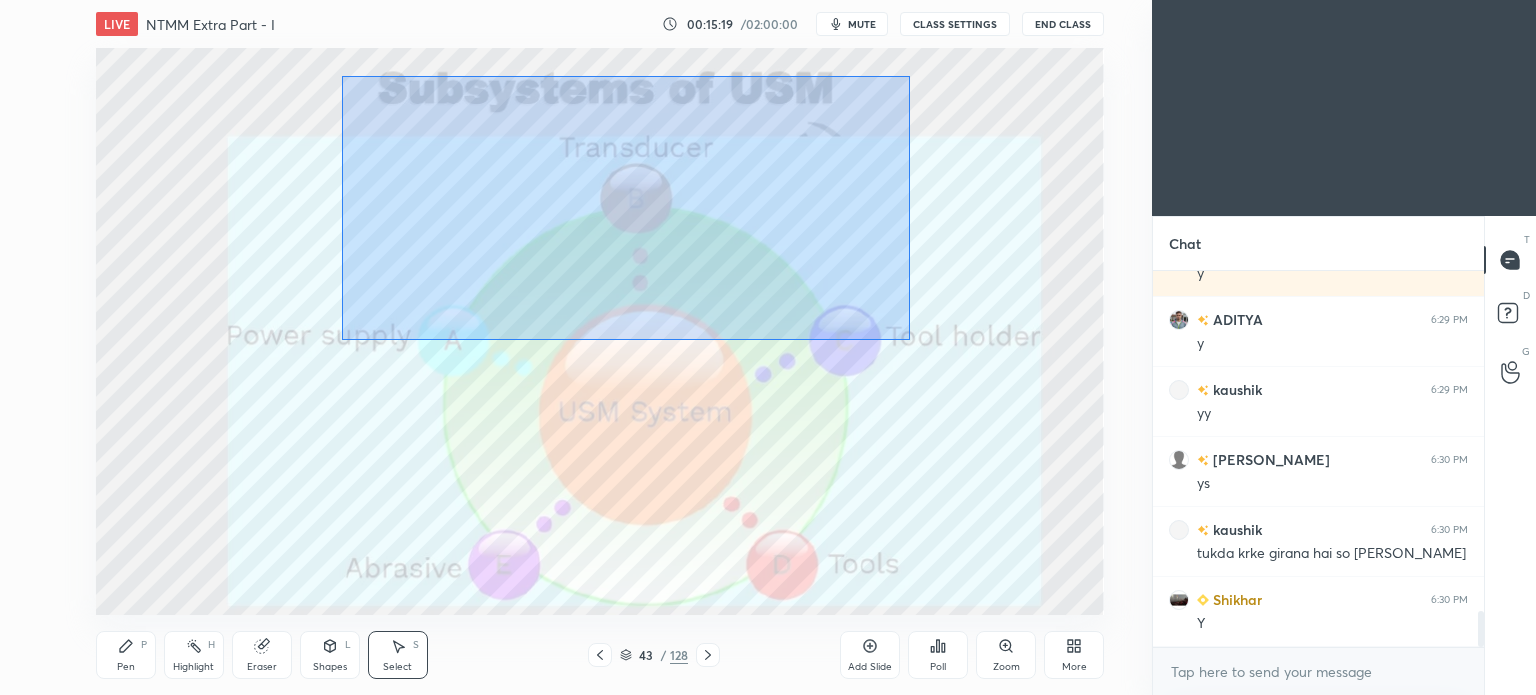 drag, startPoint x: 909, startPoint y: 340, endPoint x: 342, endPoint y: 75, distance: 625.8706 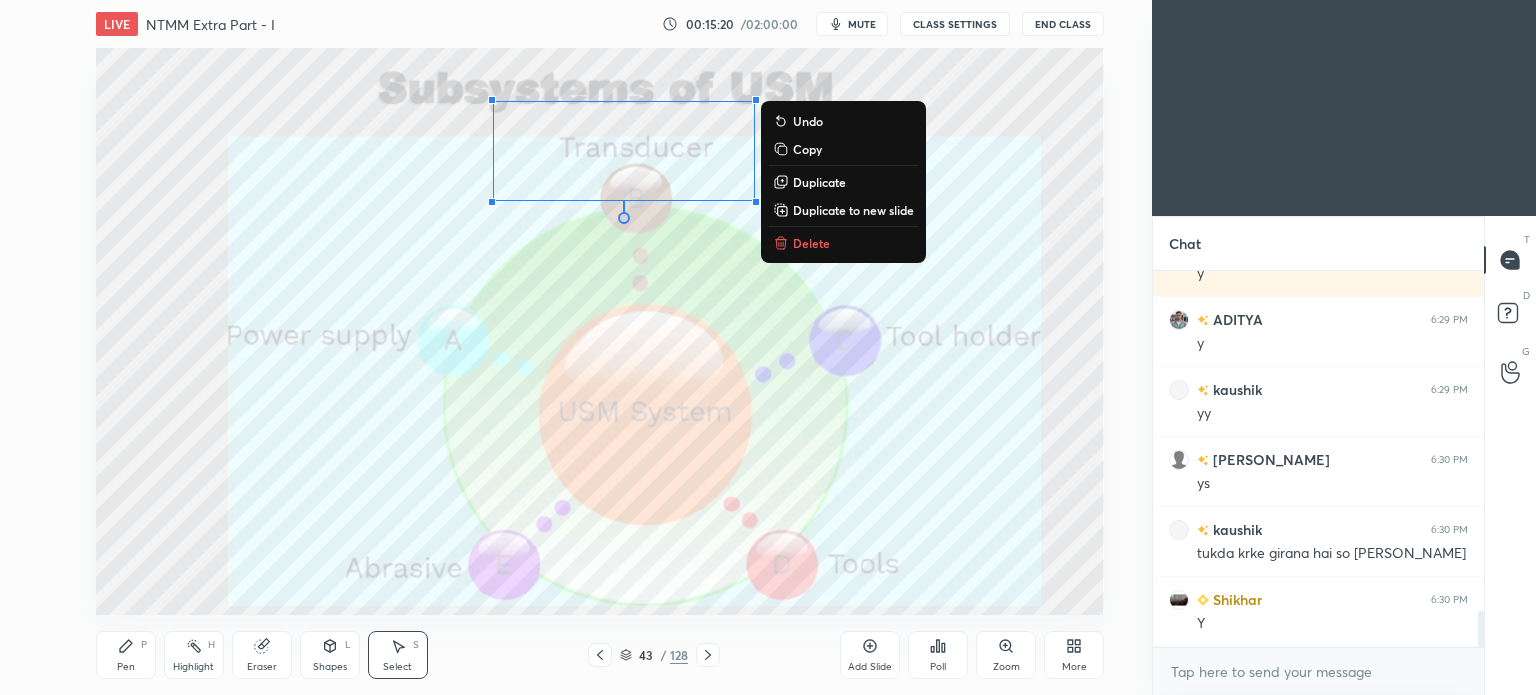 click 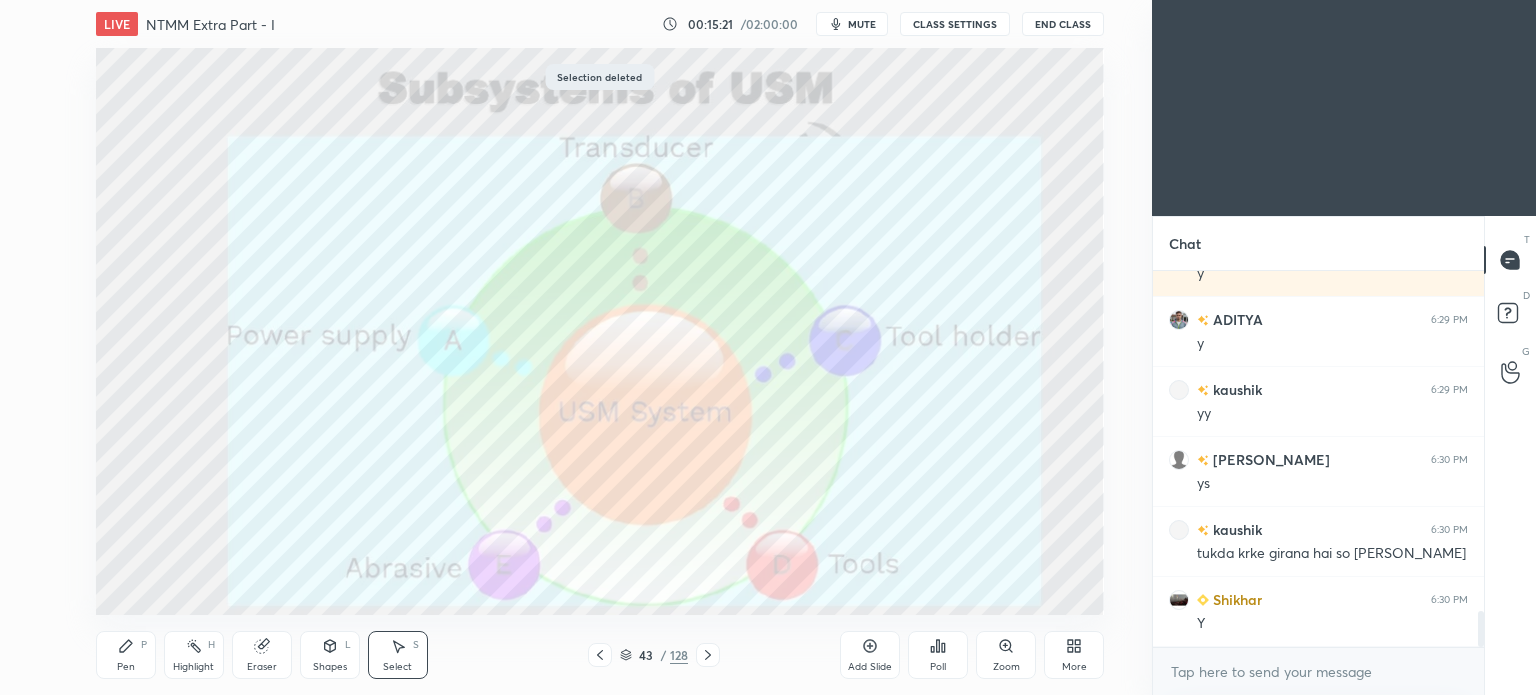click on "More" at bounding box center (1074, 655) 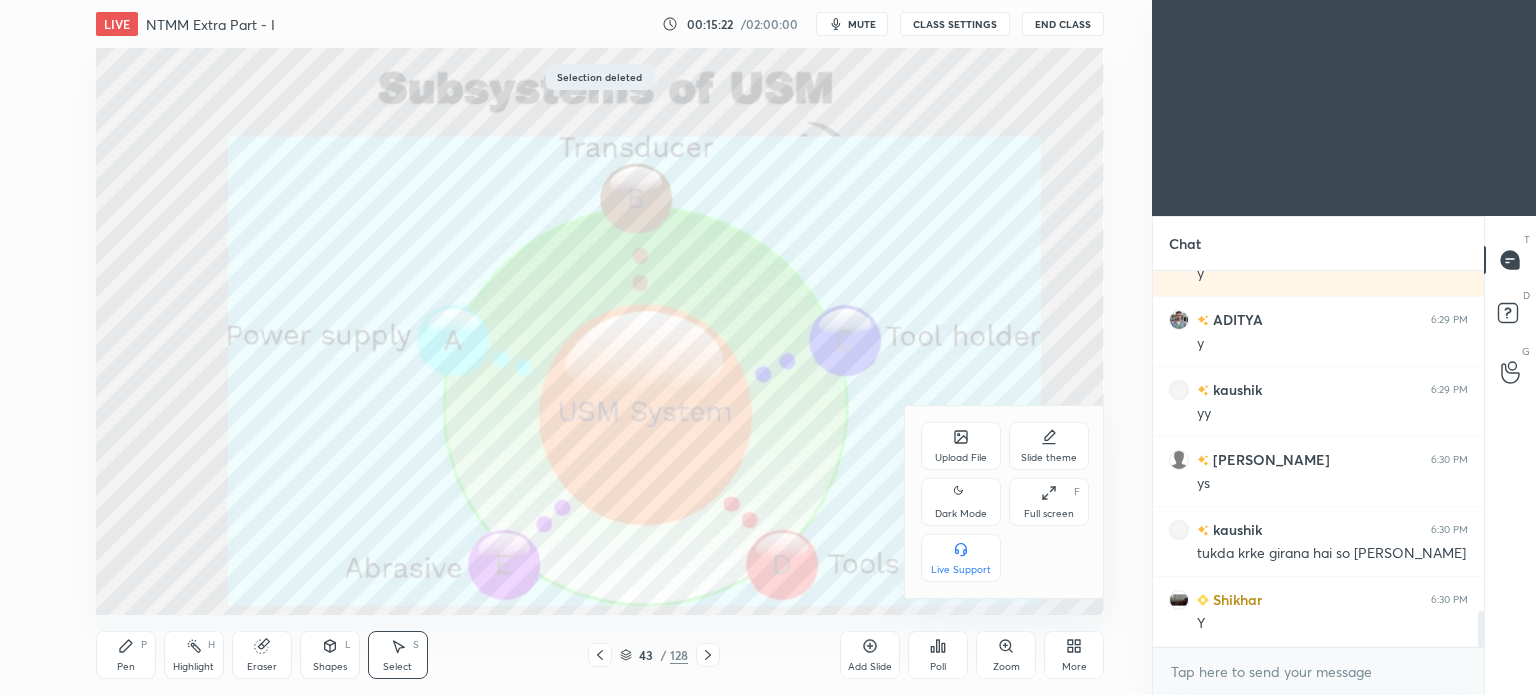 click 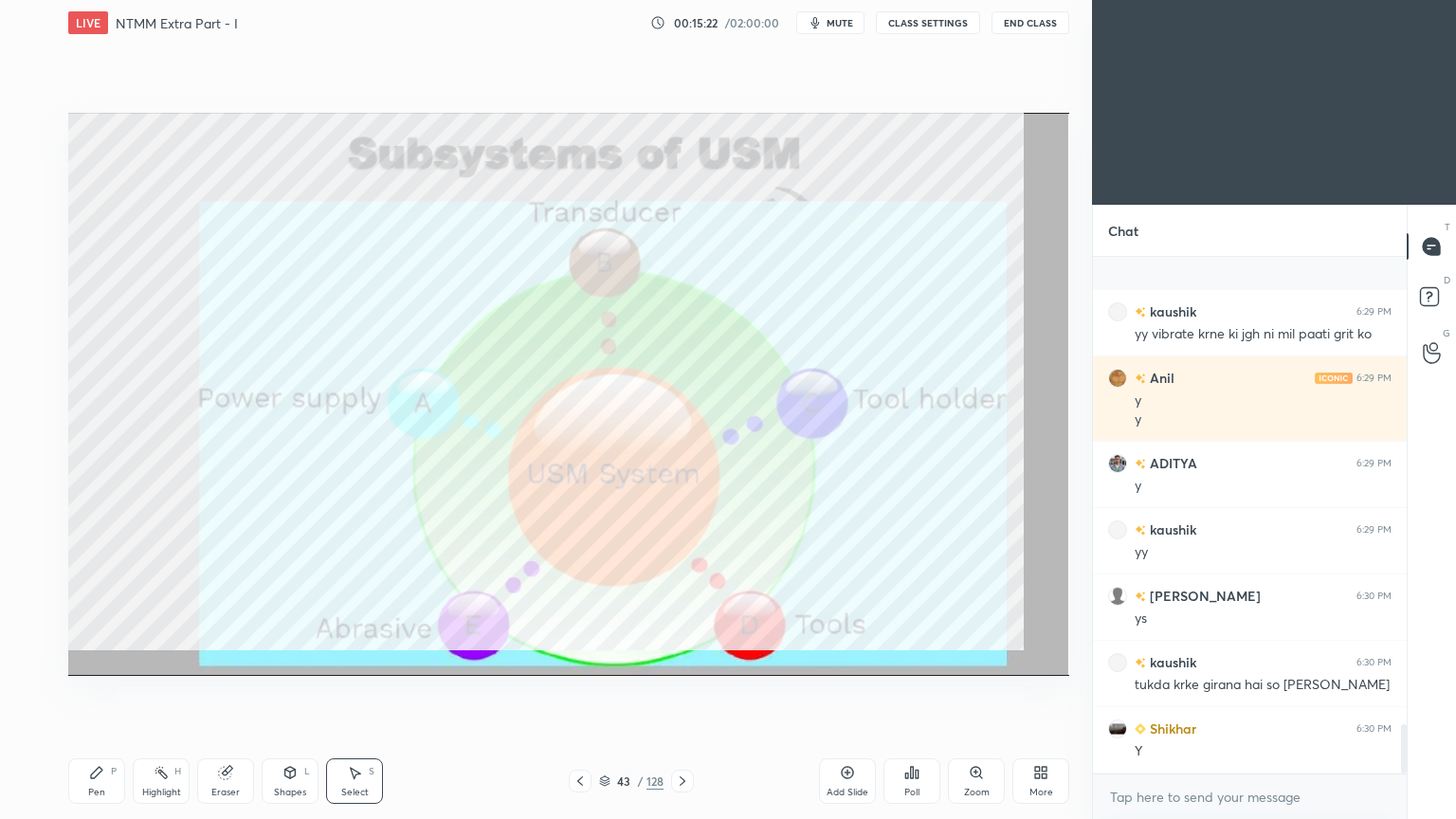 scroll, scrollTop: 94094, scrollLeft: 93776, axis: both 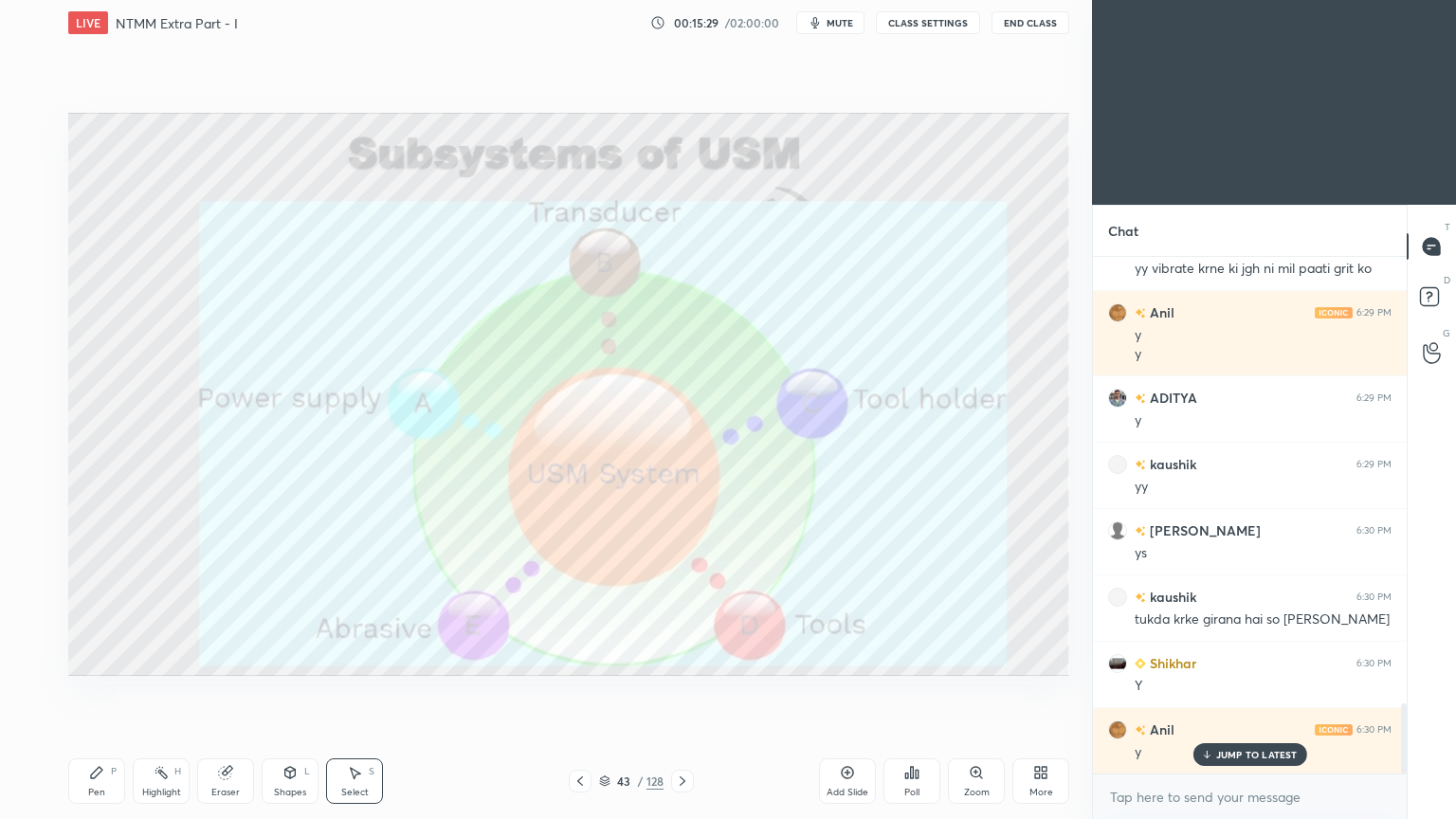 click on "JUMP TO LATEST" at bounding box center (1257, 755) 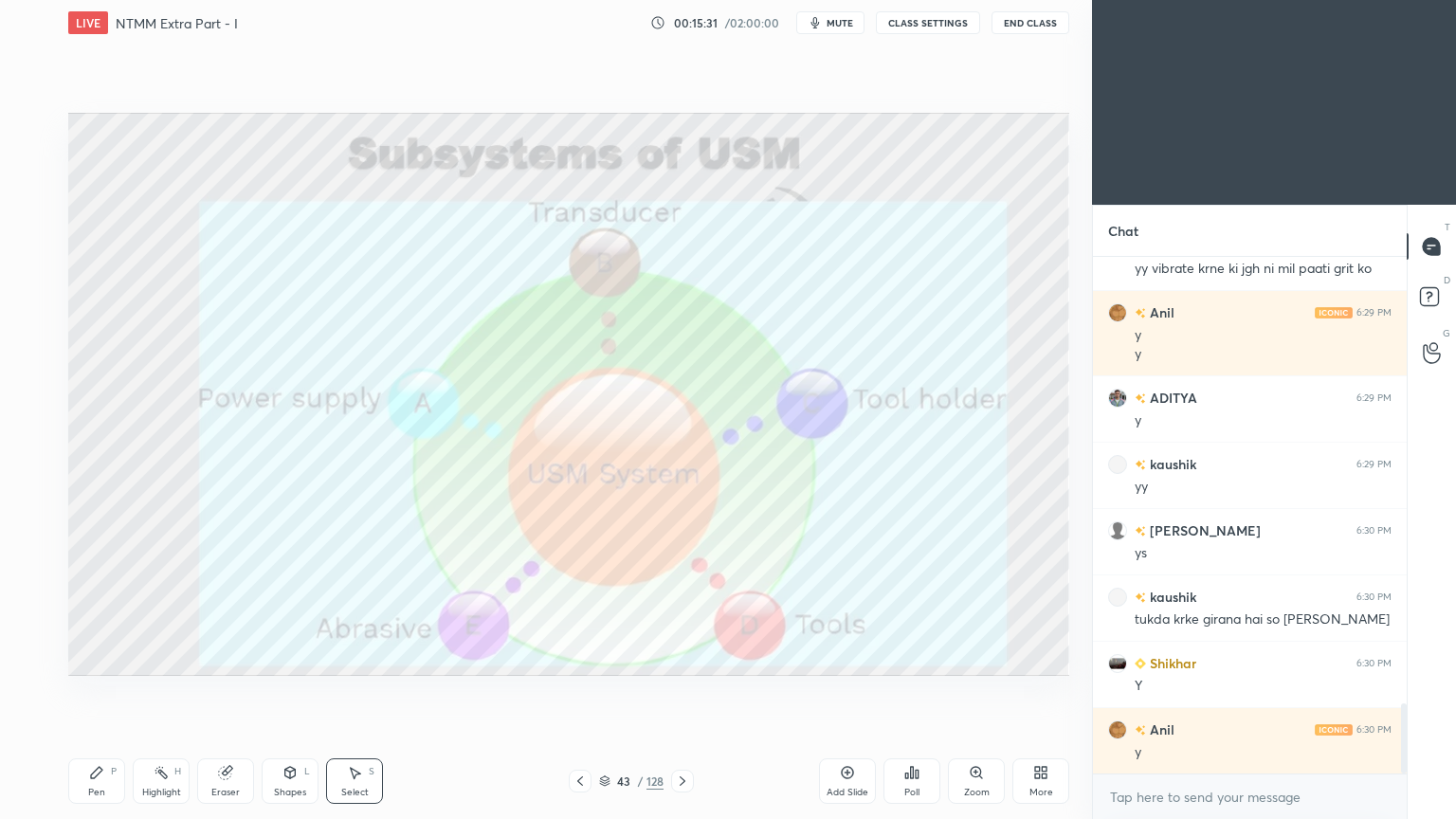 click 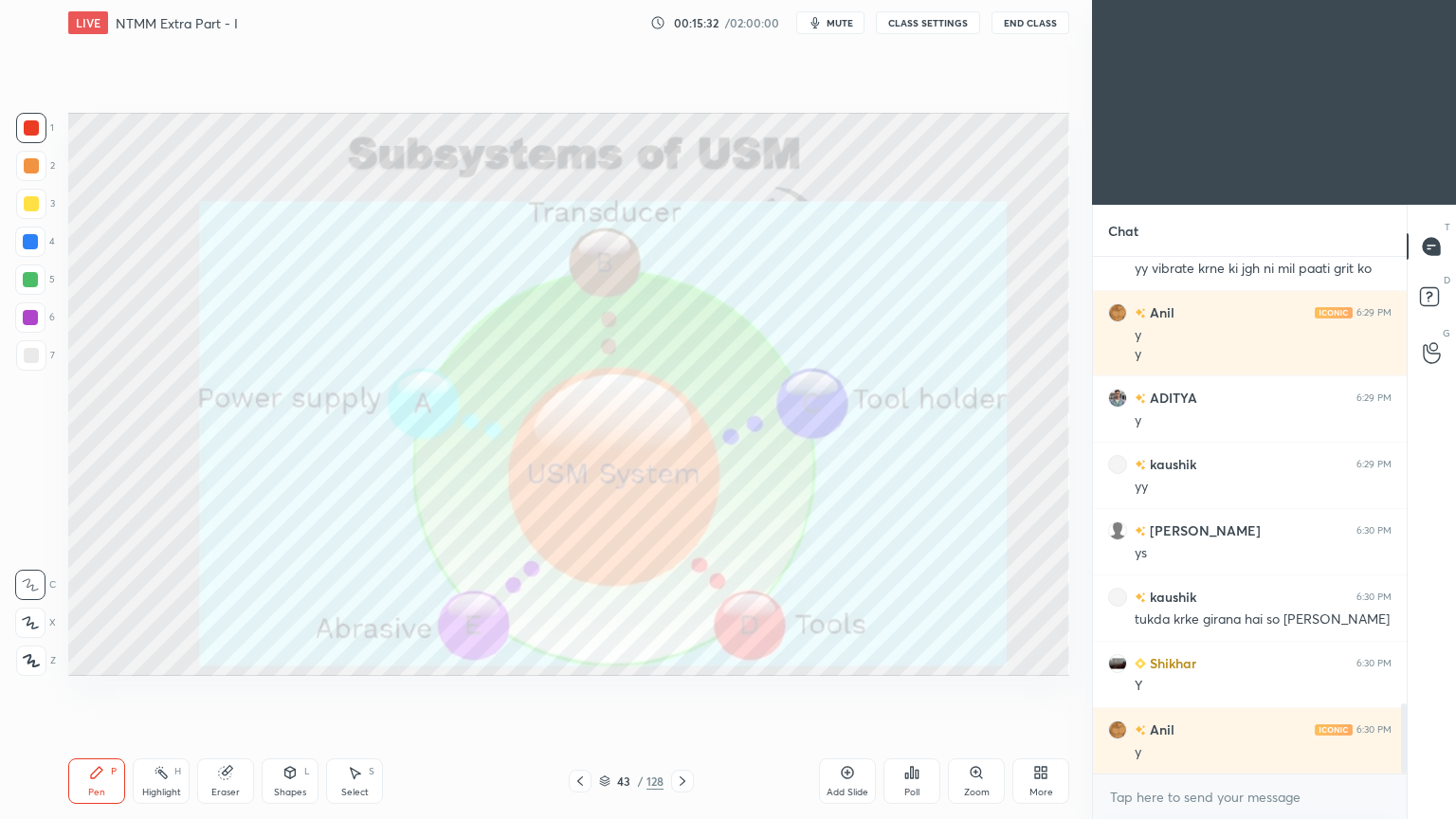 scroll, scrollTop: 3377, scrollLeft: 0, axis: vertical 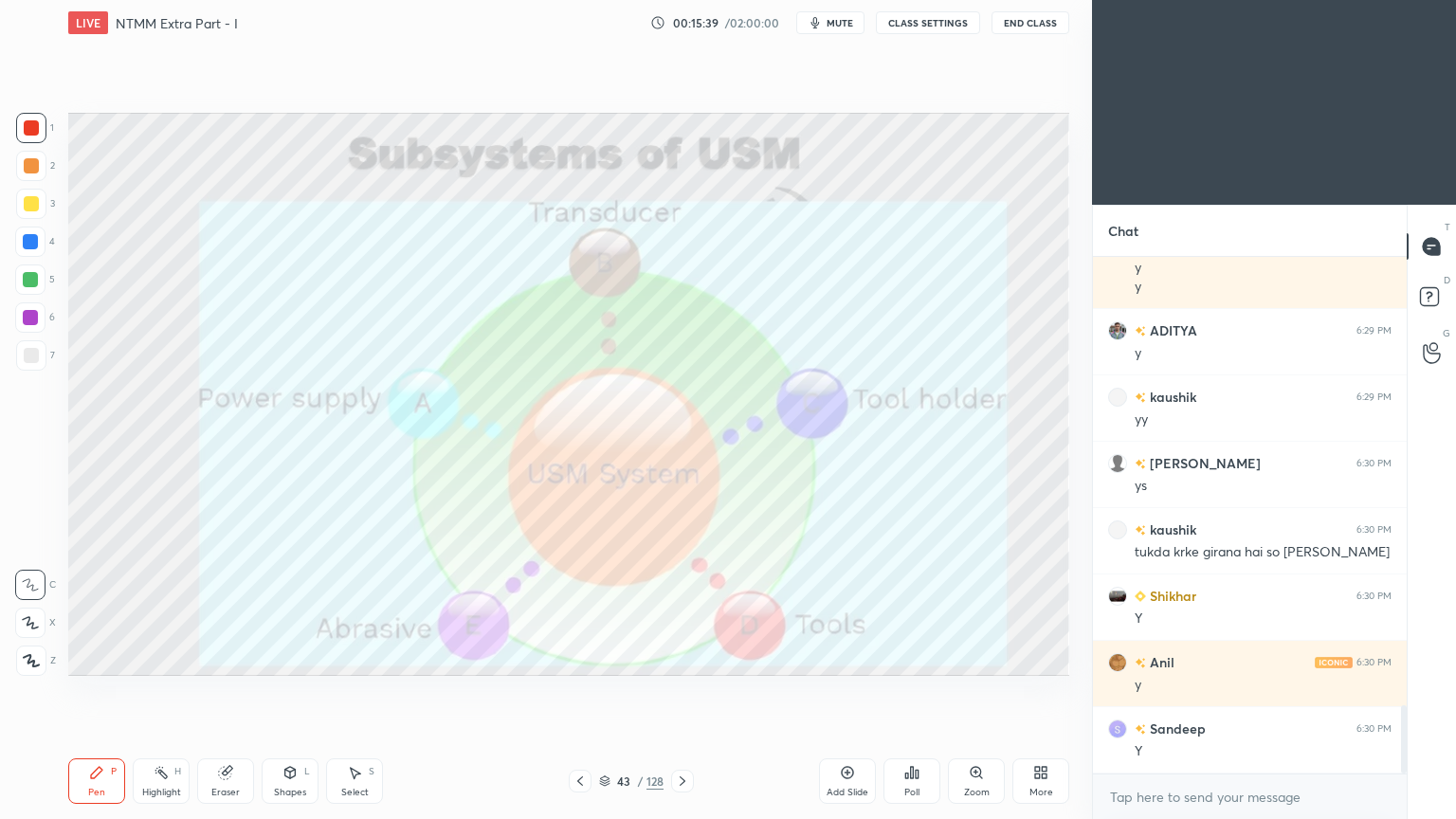 click on "Select S" at bounding box center (355, 781) 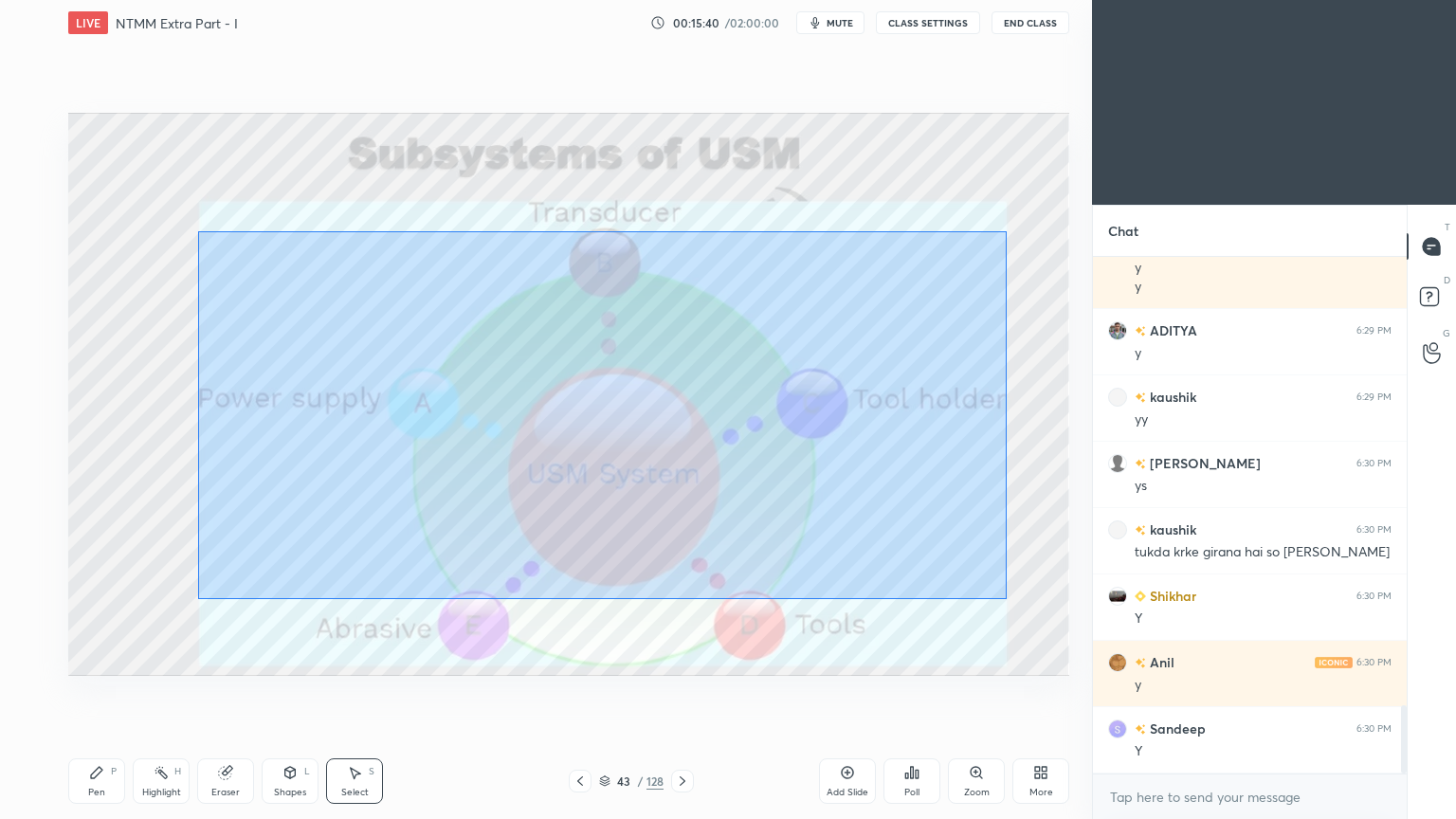 drag, startPoint x: 197, startPoint y: 231, endPoint x: 1007, endPoint y: 599, distance: 889.67635 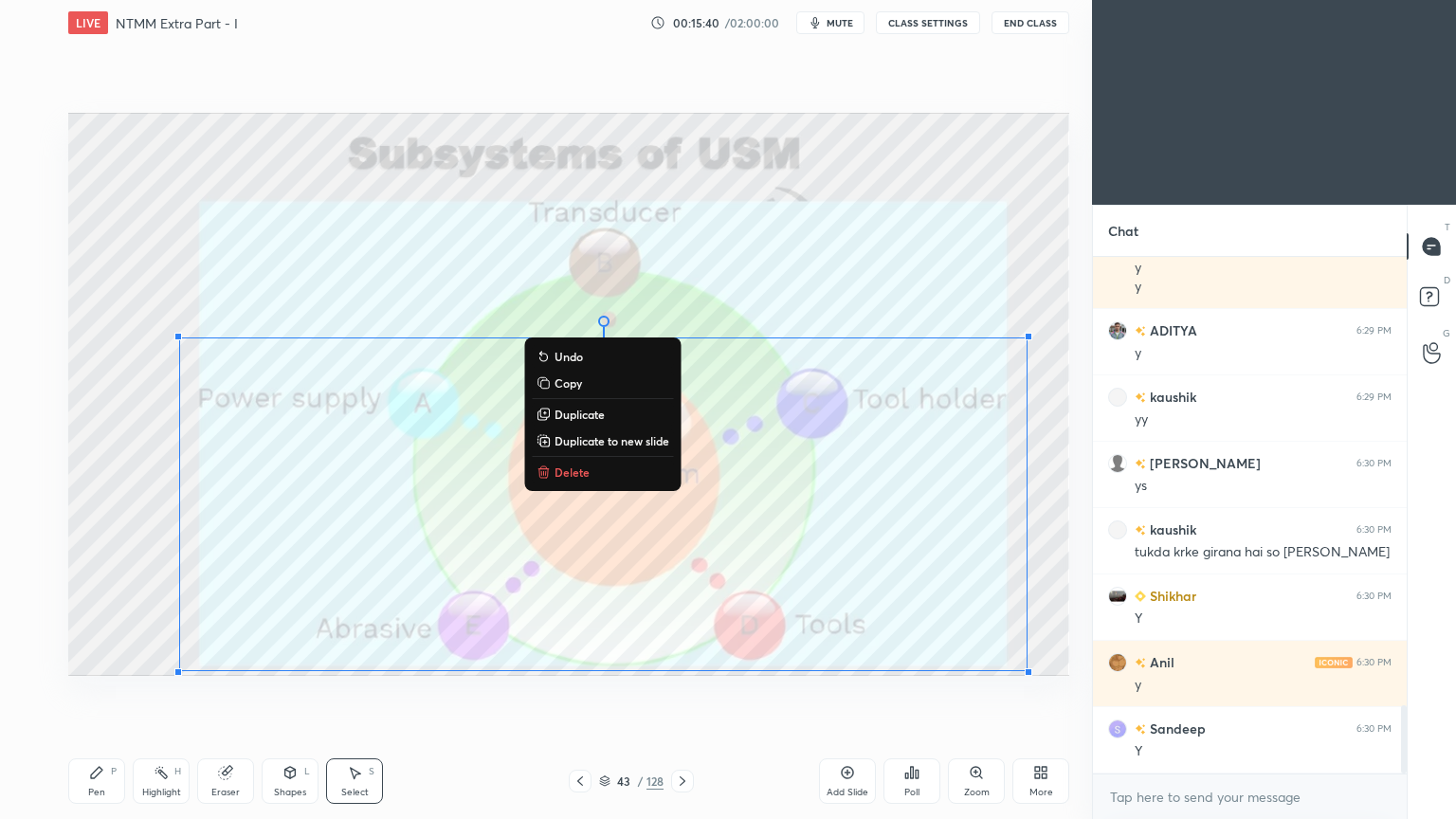 click on "Delete" at bounding box center [572, 472] 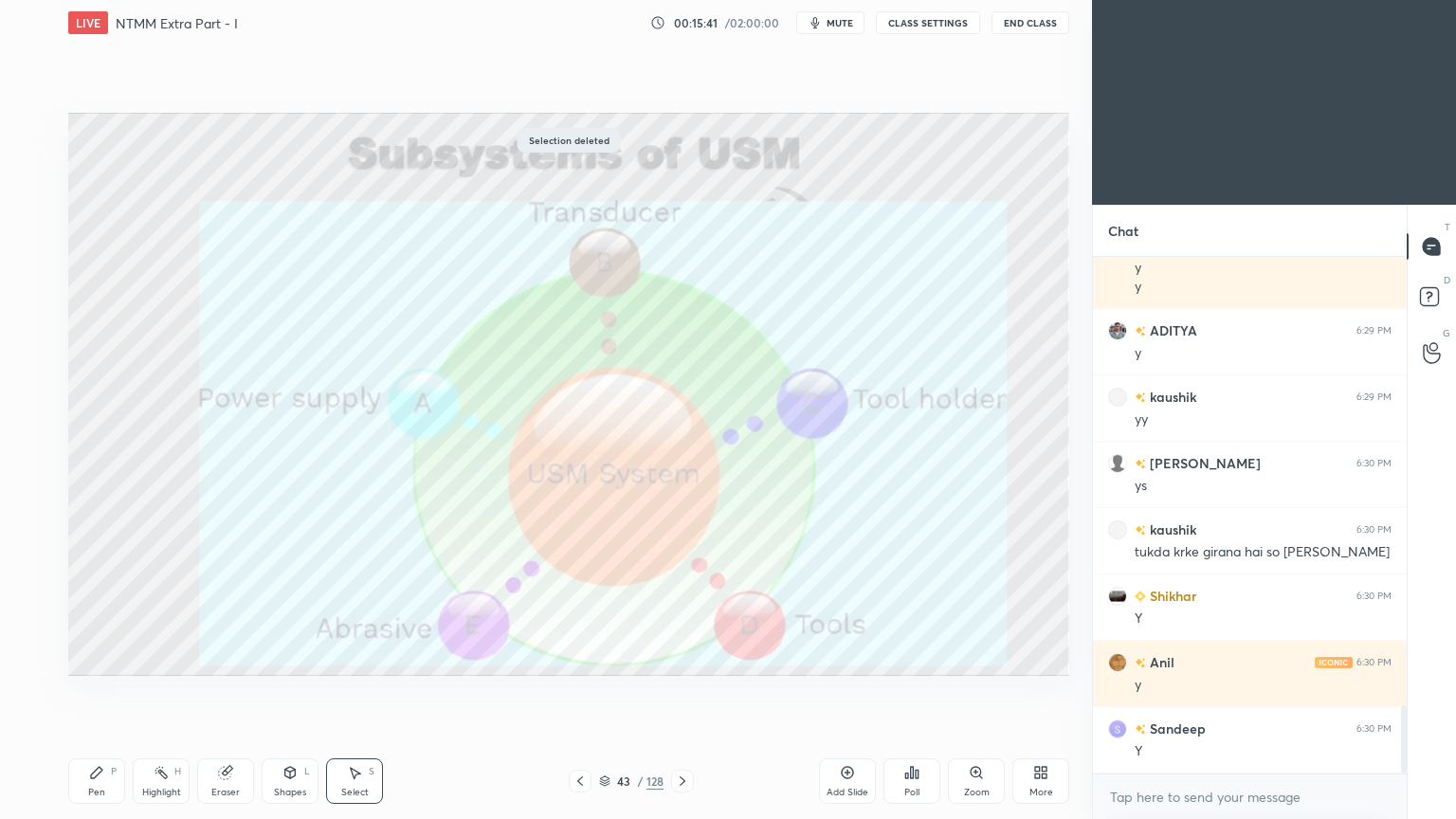 scroll, scrollTop: 3458, scrollLeft: 0, axis: vertical 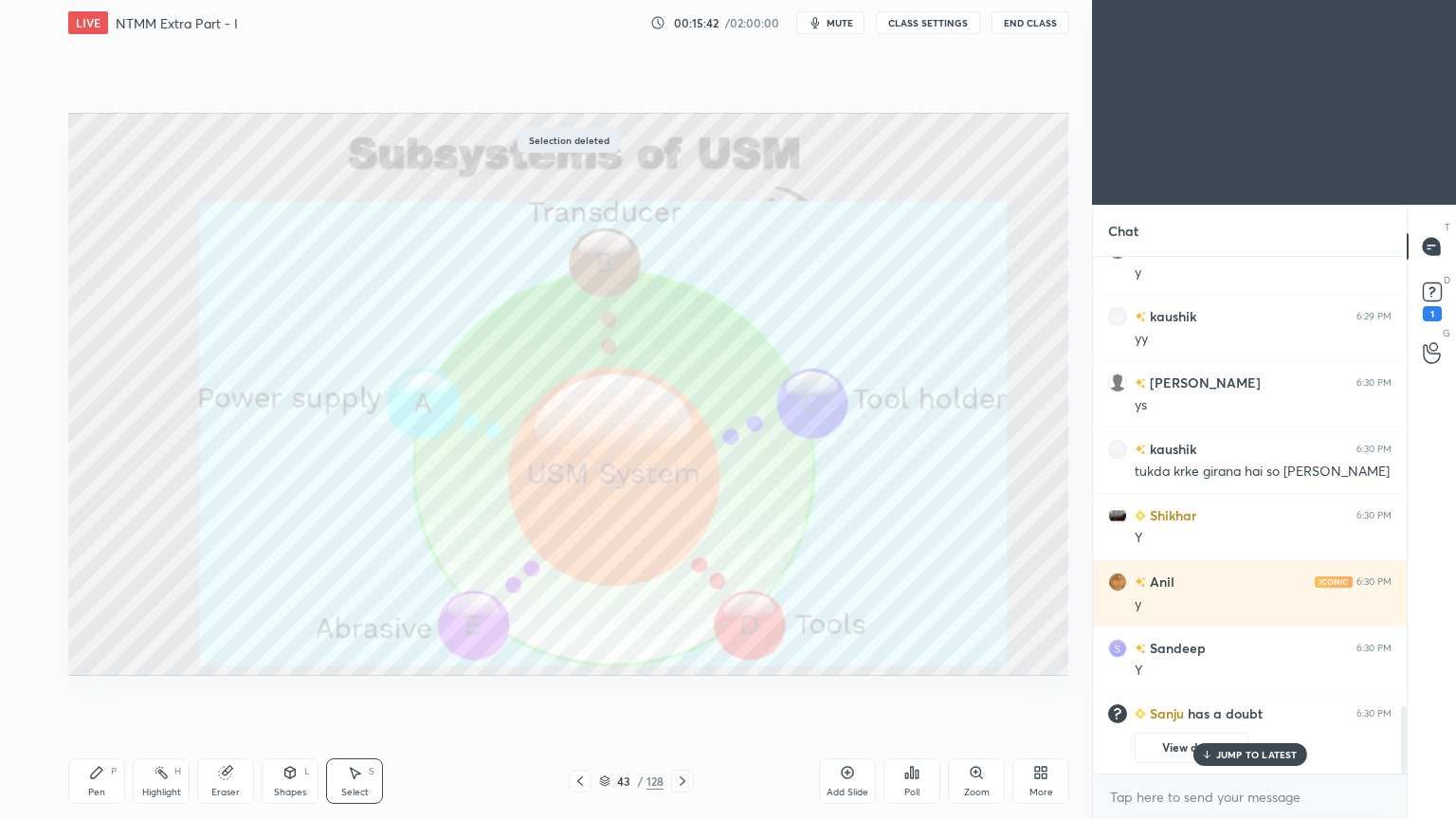 click 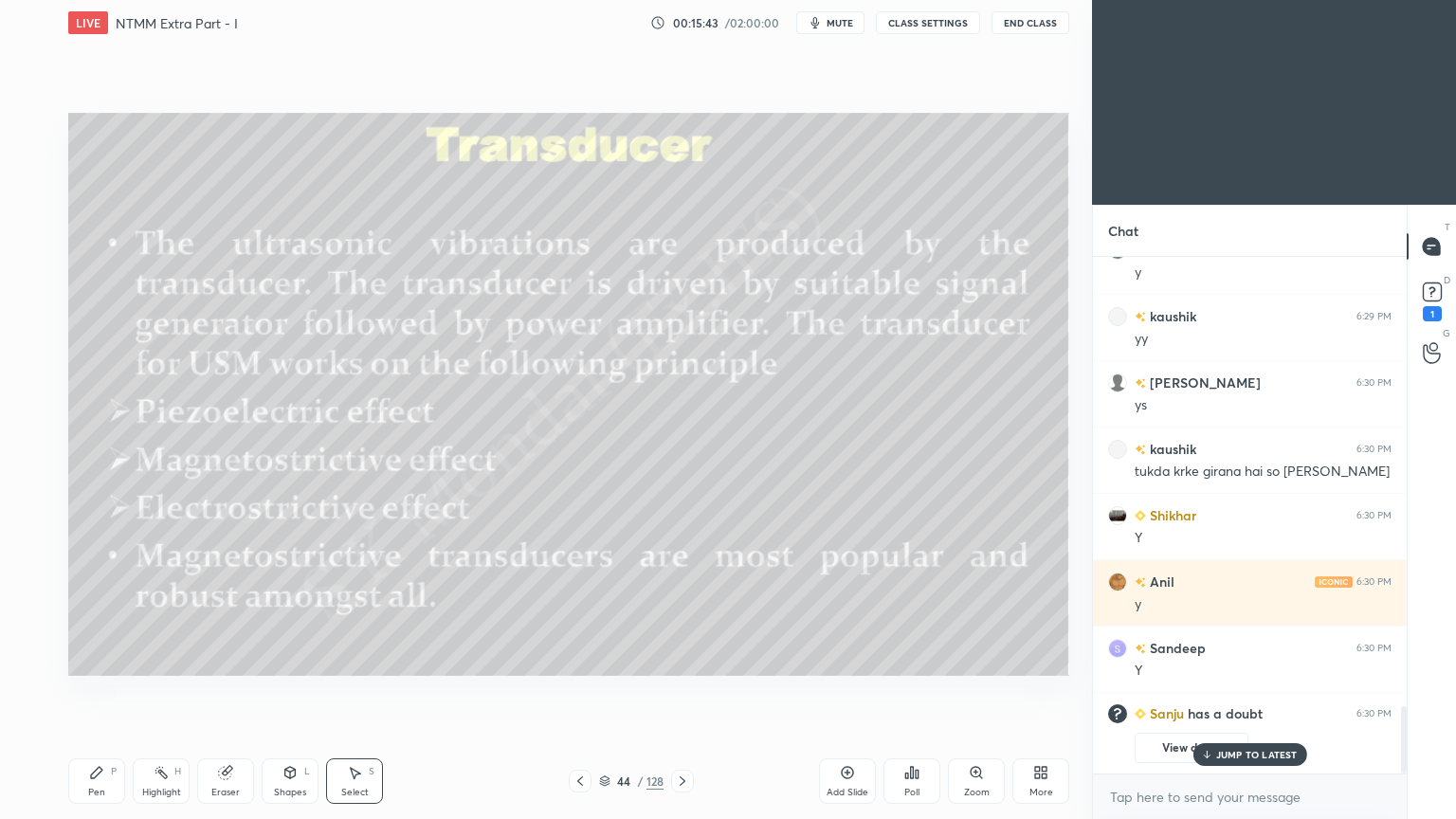 click 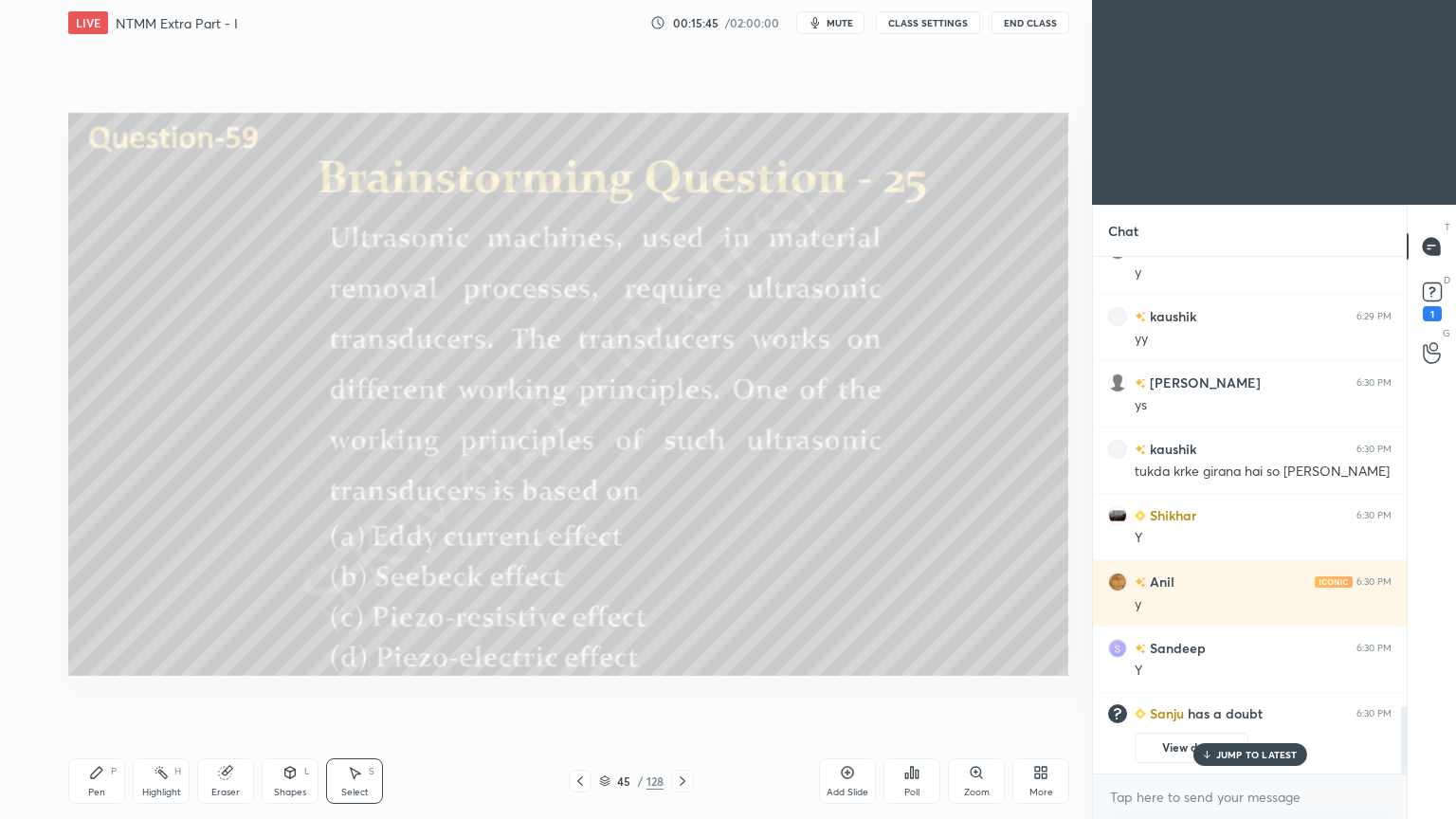 click on "Pen P Highlight H Eraser Shapes L Select S 45 / 128 Add Slide Poll Zoom More" at bounding box center (569, 781) 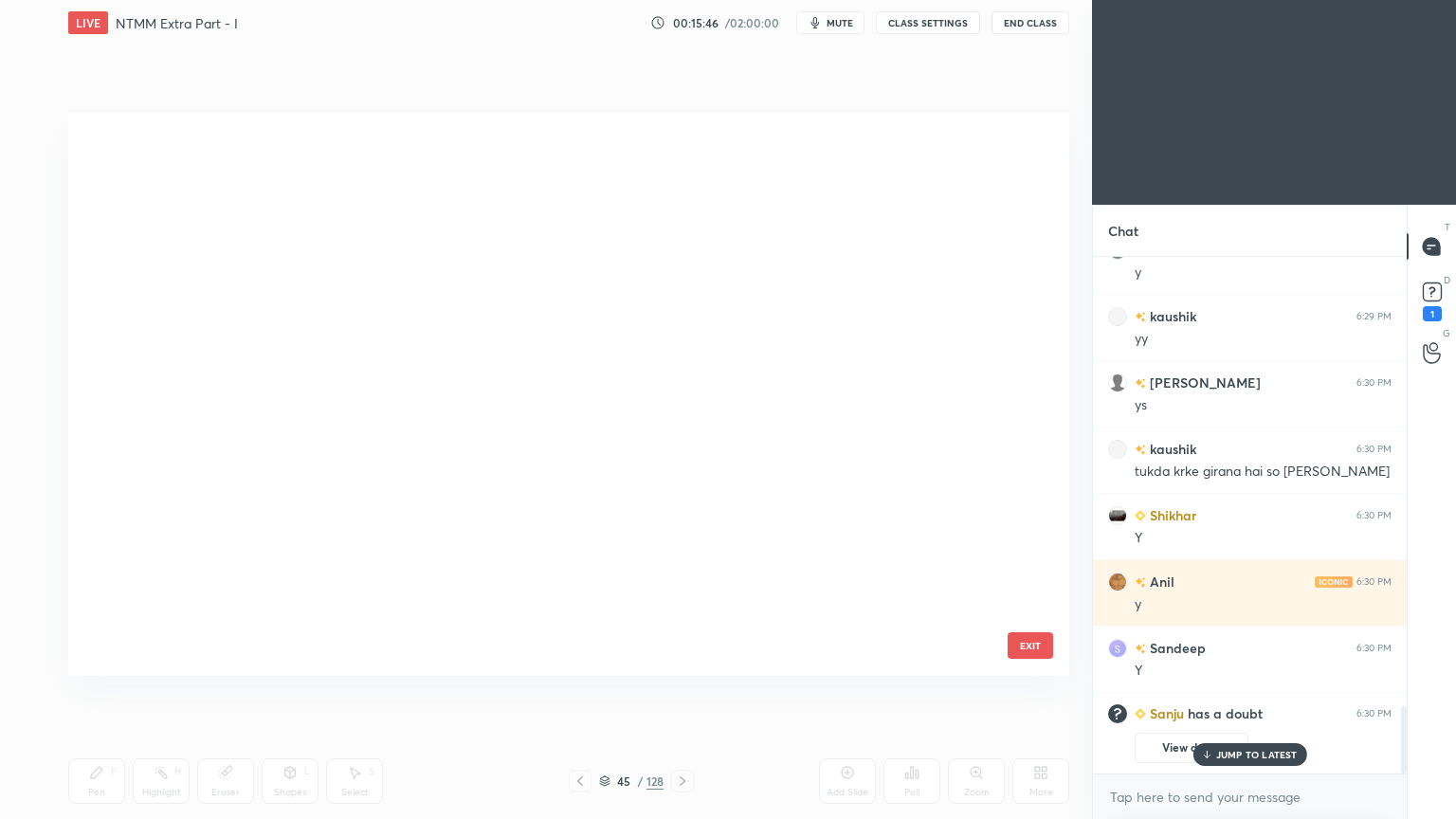 scroll, scrollTop: 2039, scrollLeft: 0, axis: vertical 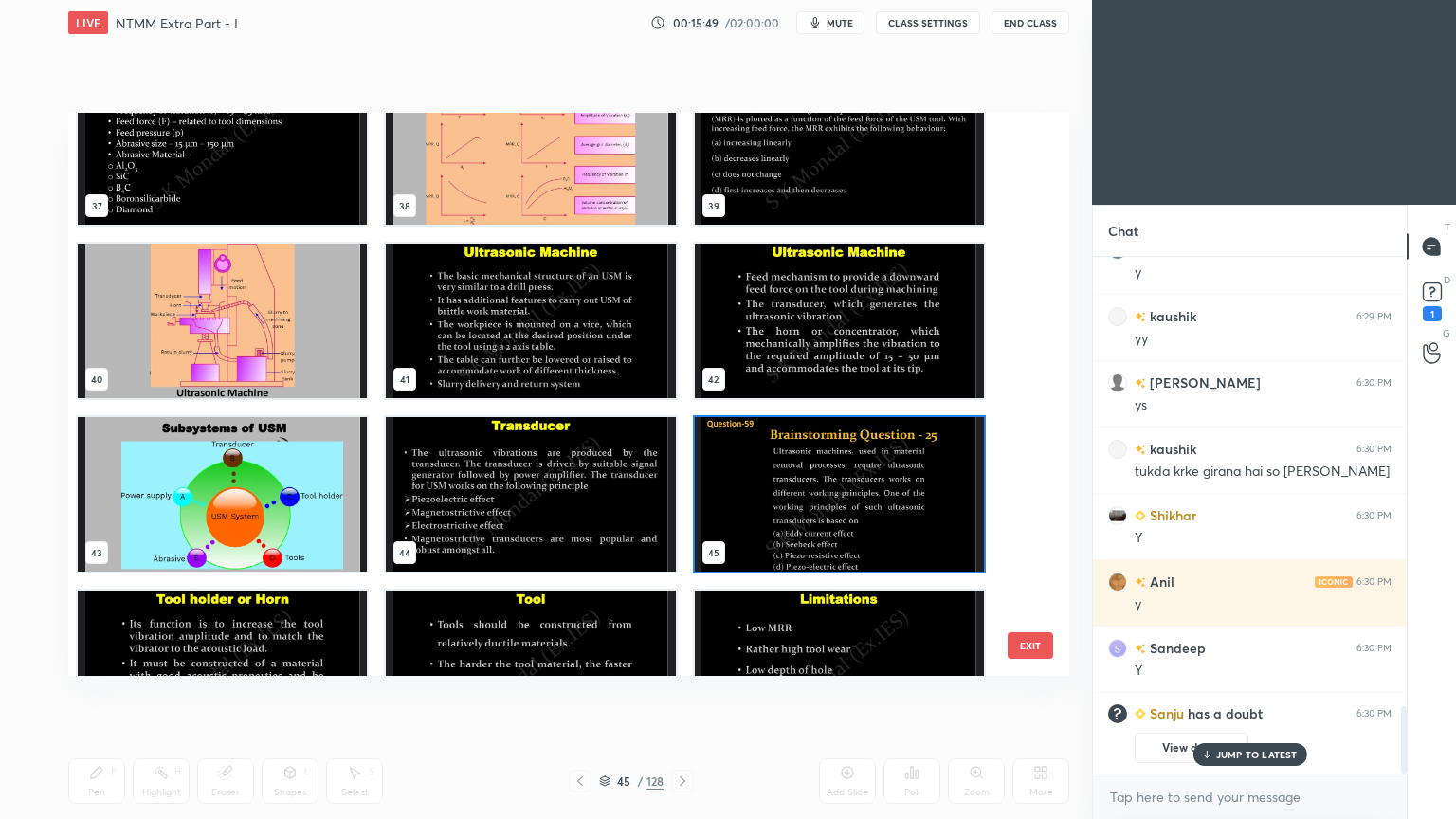 click at bounding box center [222, 320] 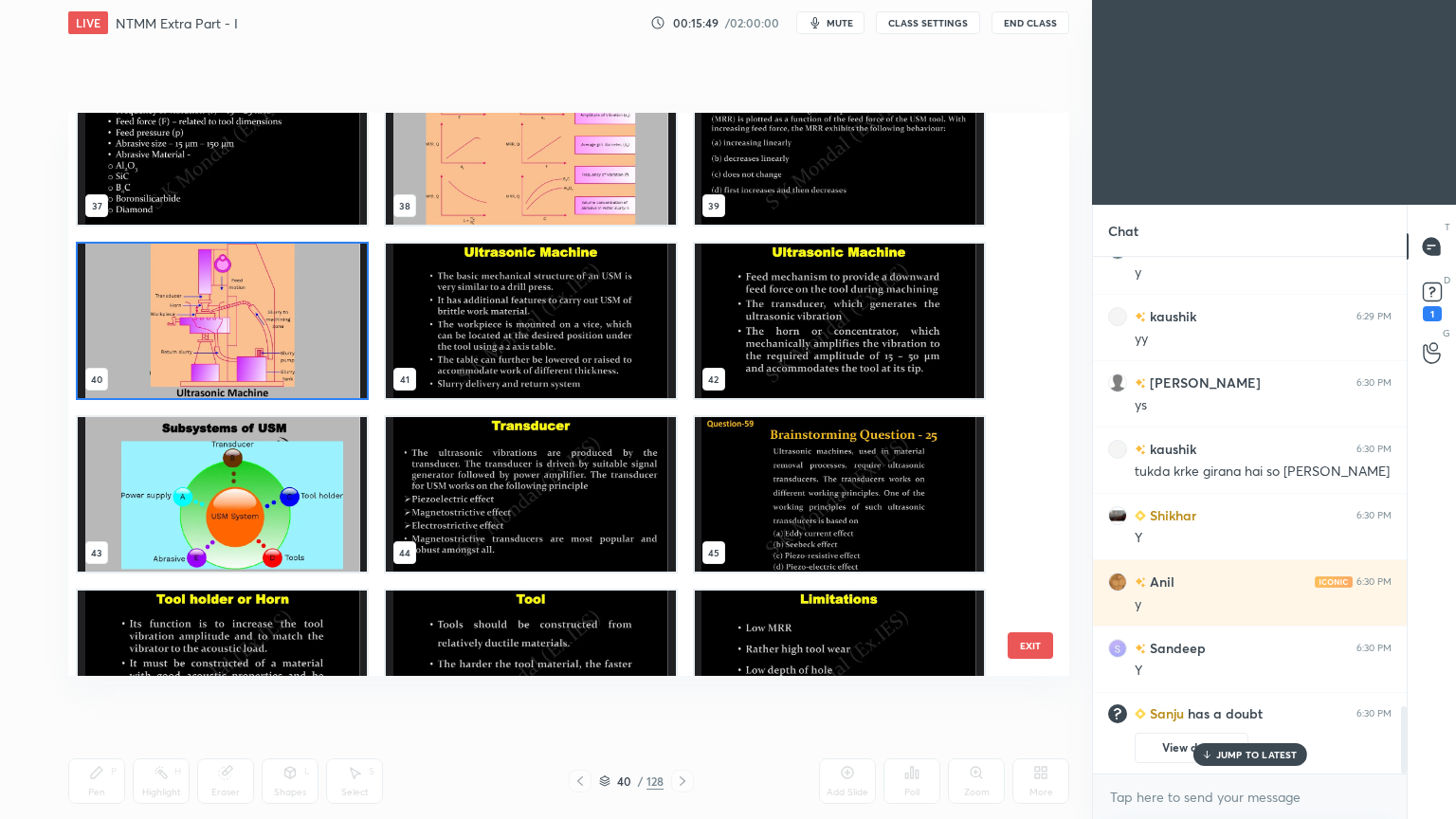click at bounding box center (222, 320) 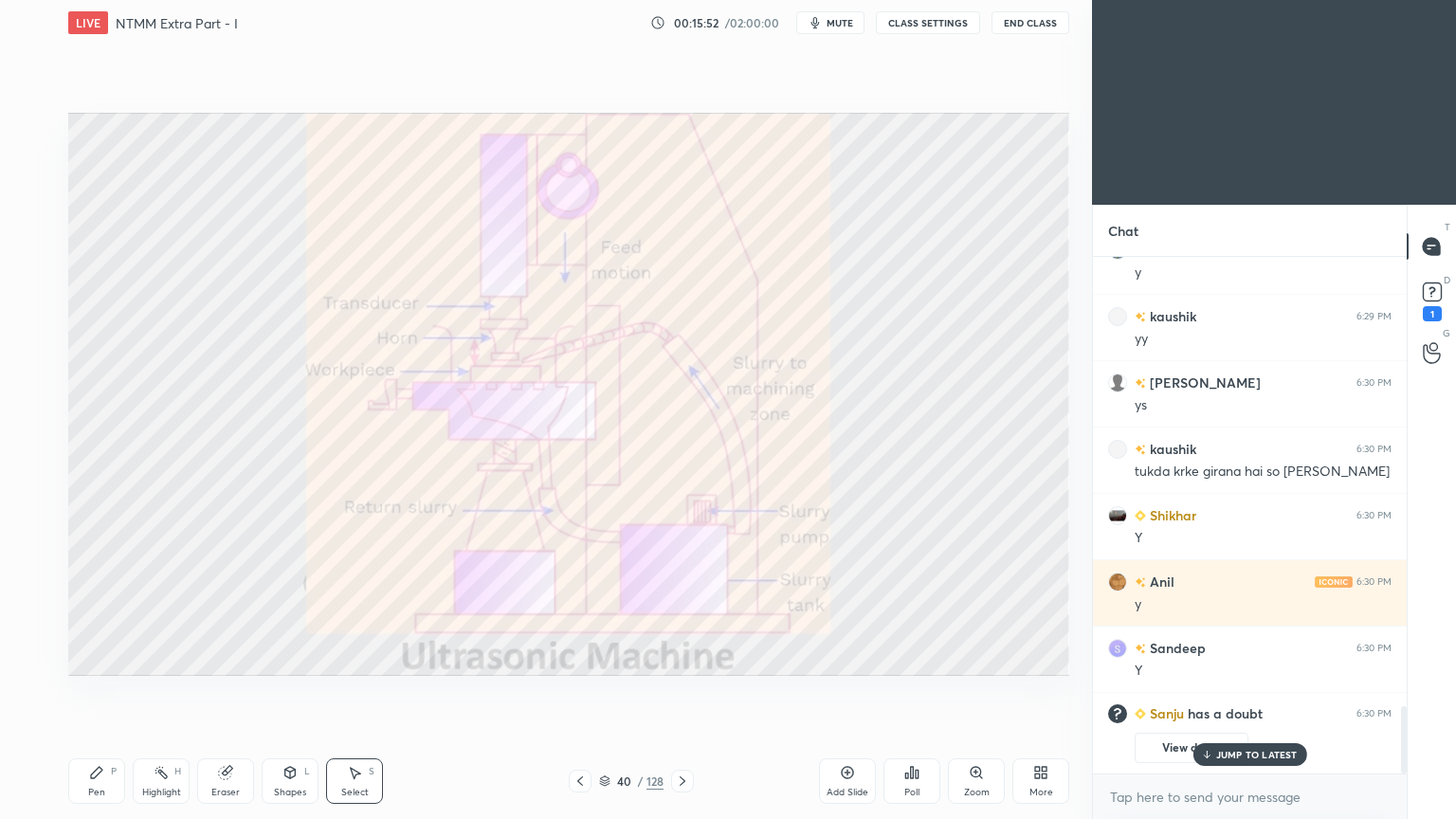 click on "Pen P" at bounding box center [97, 781] 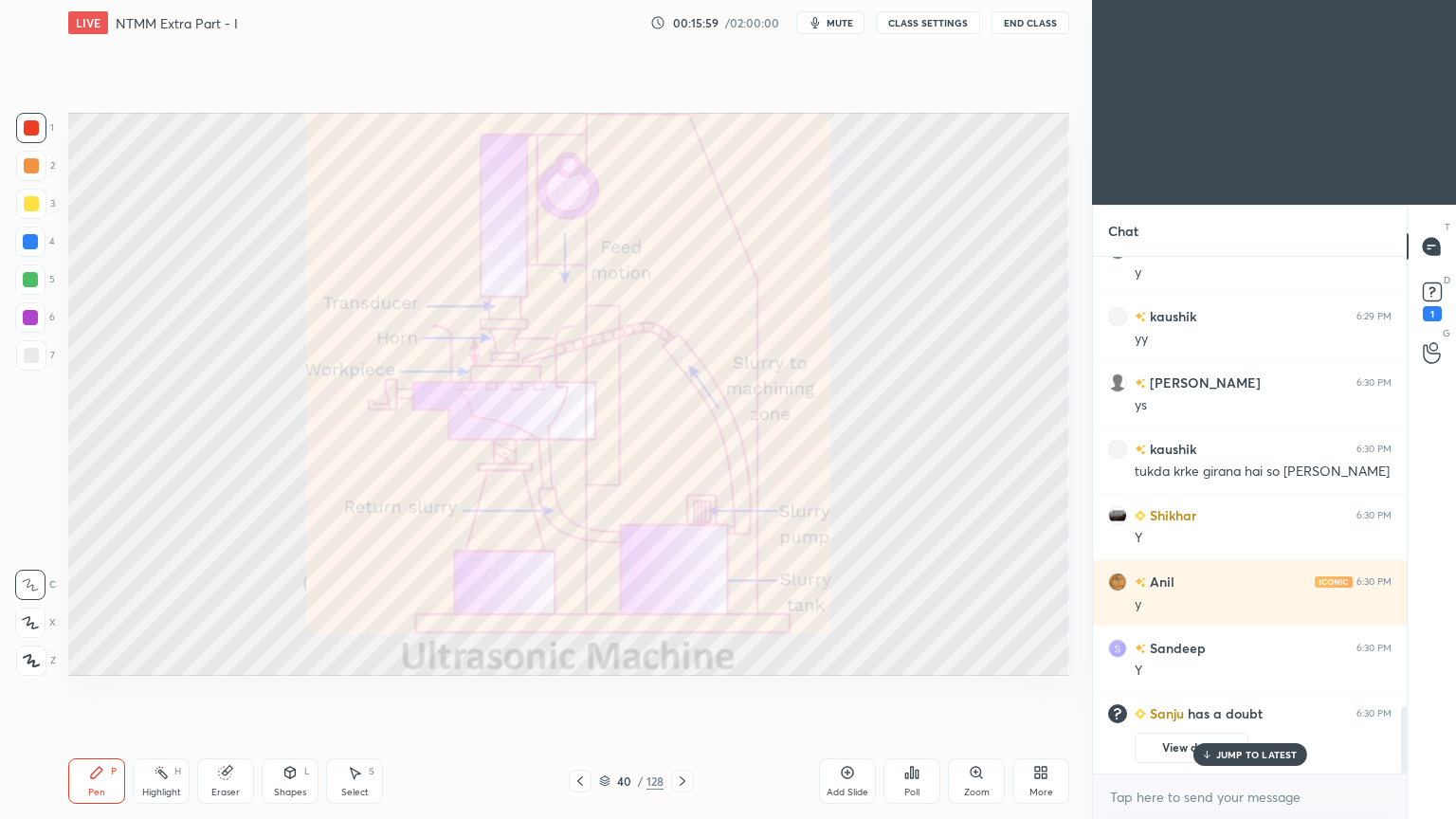 click on "JUMP TO LATEST" at bounding box center [1249, 755] 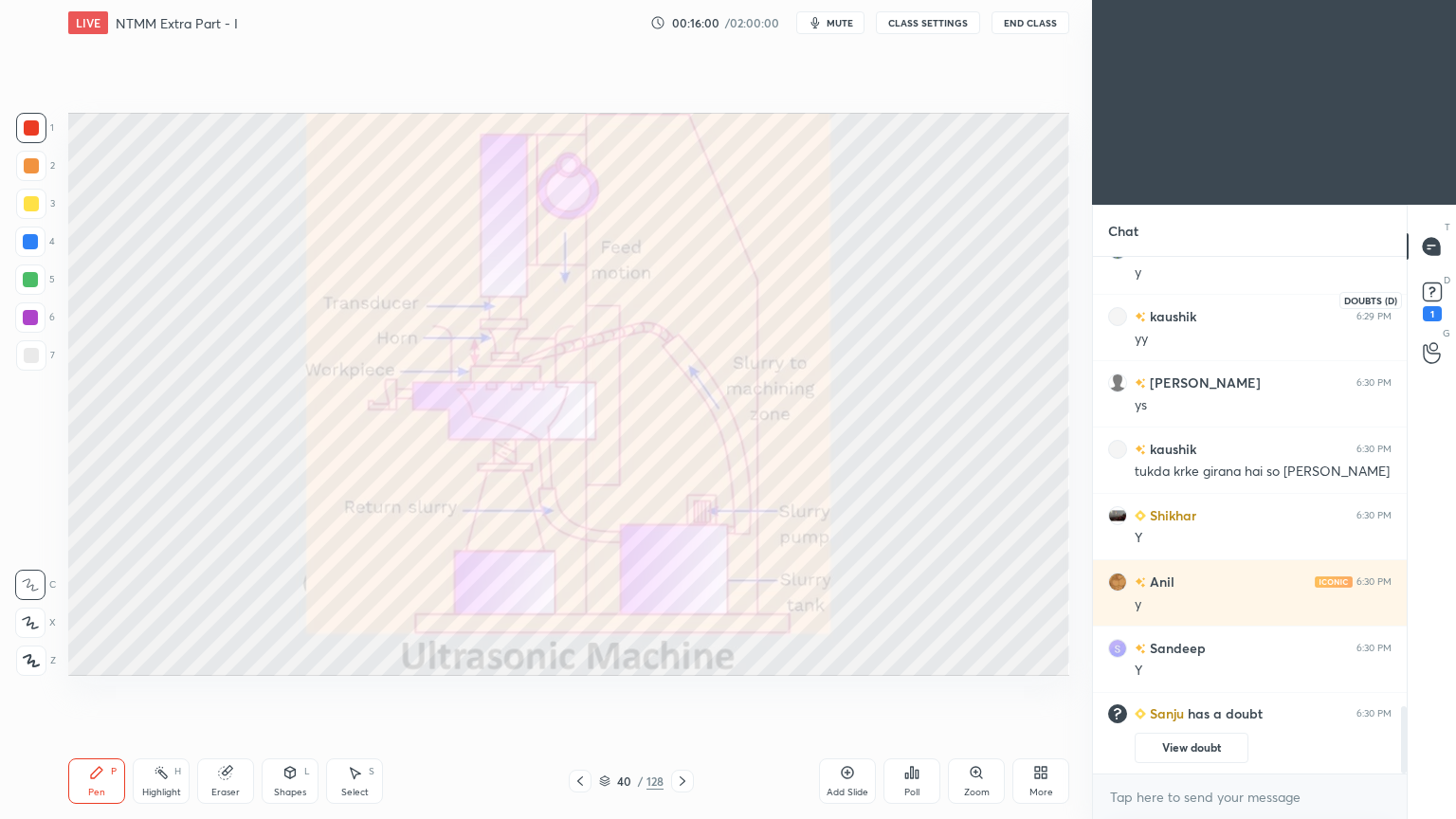 click 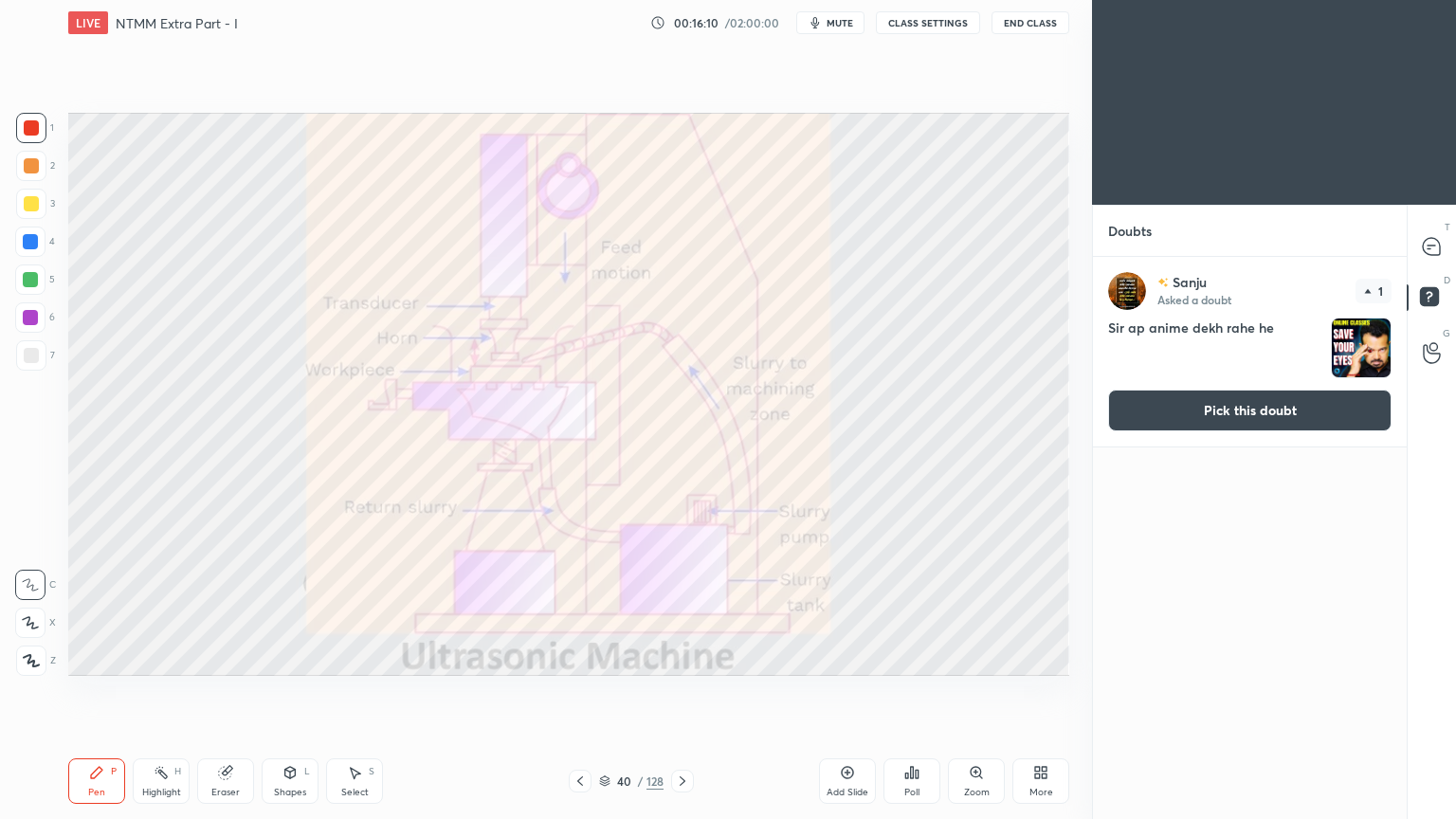 click on "Pick this doubt" at bounding box center (1249, 410) 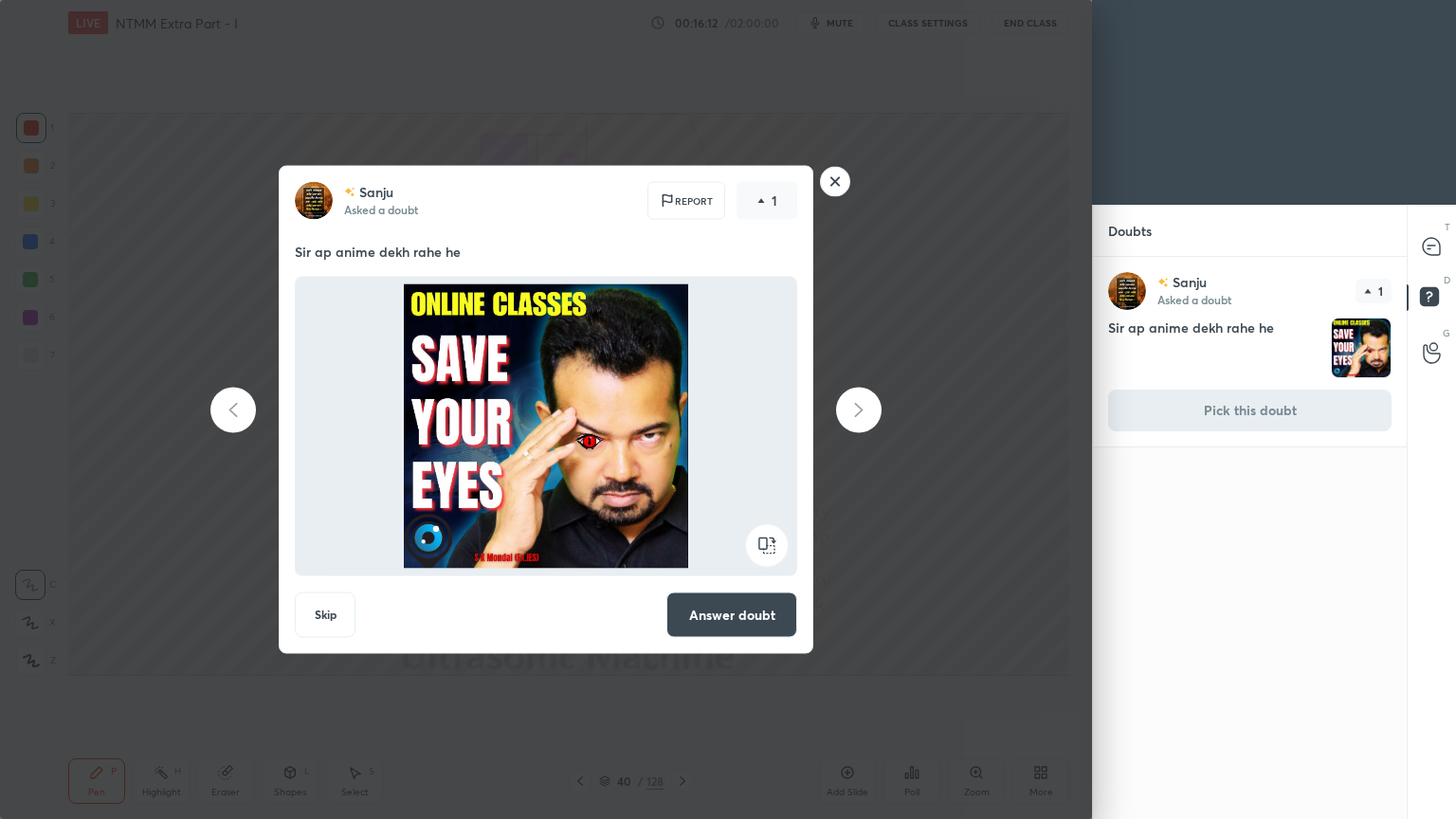 click on "Answer doubt" at bounding box center [732, 615] 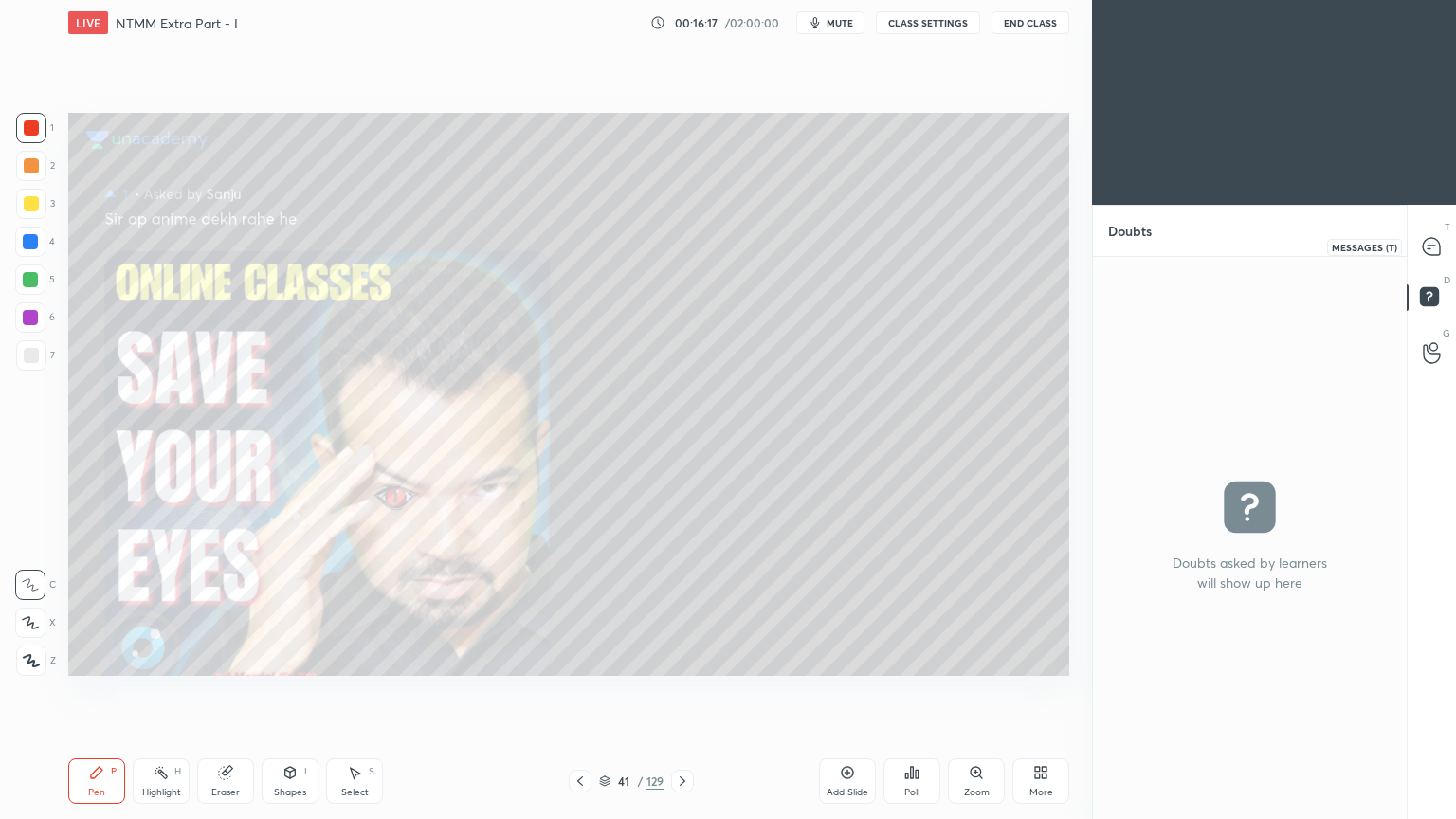 click 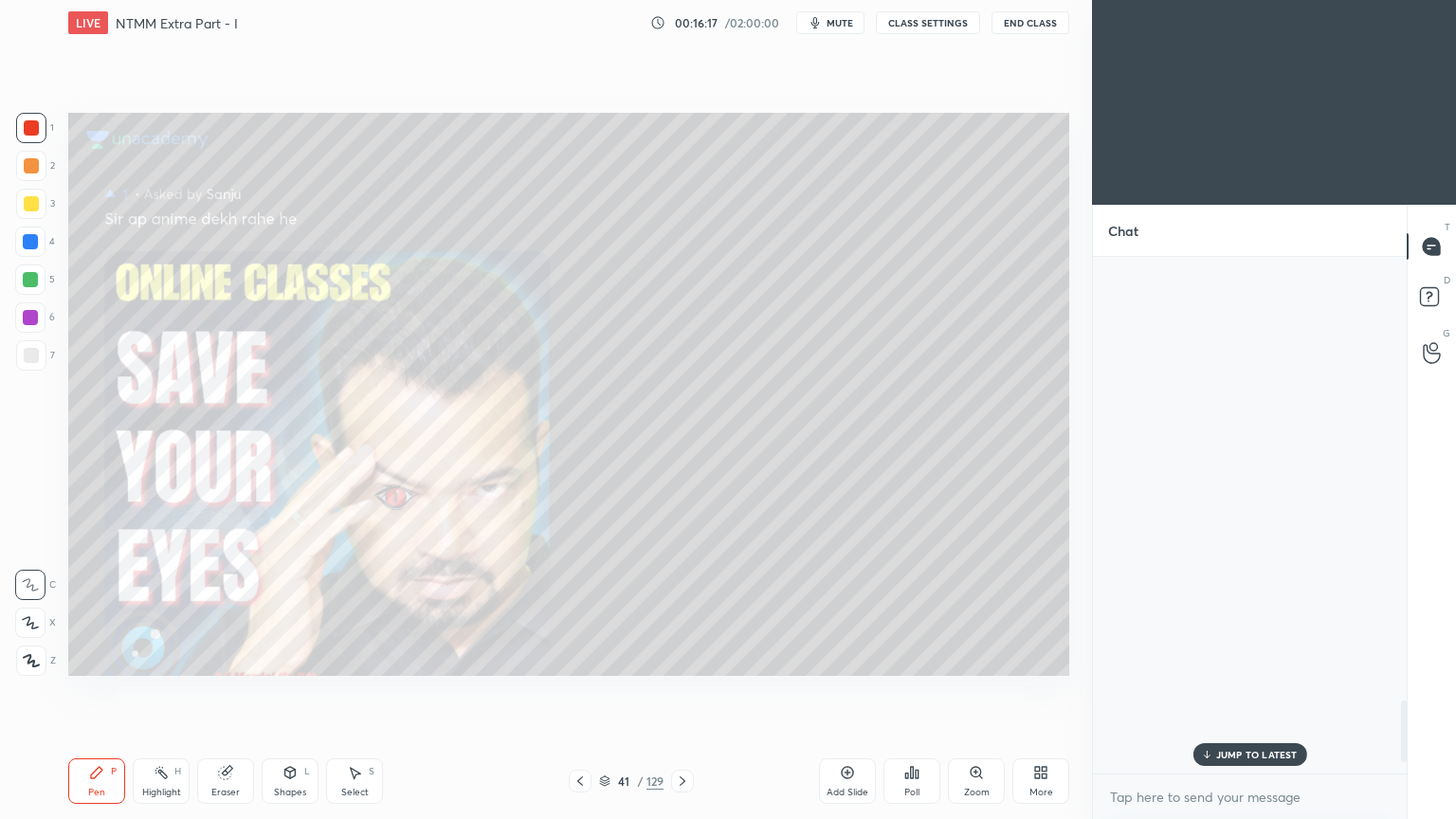 scroll, scrollTop: 3731, scrollLeft: 0, axis: vertical 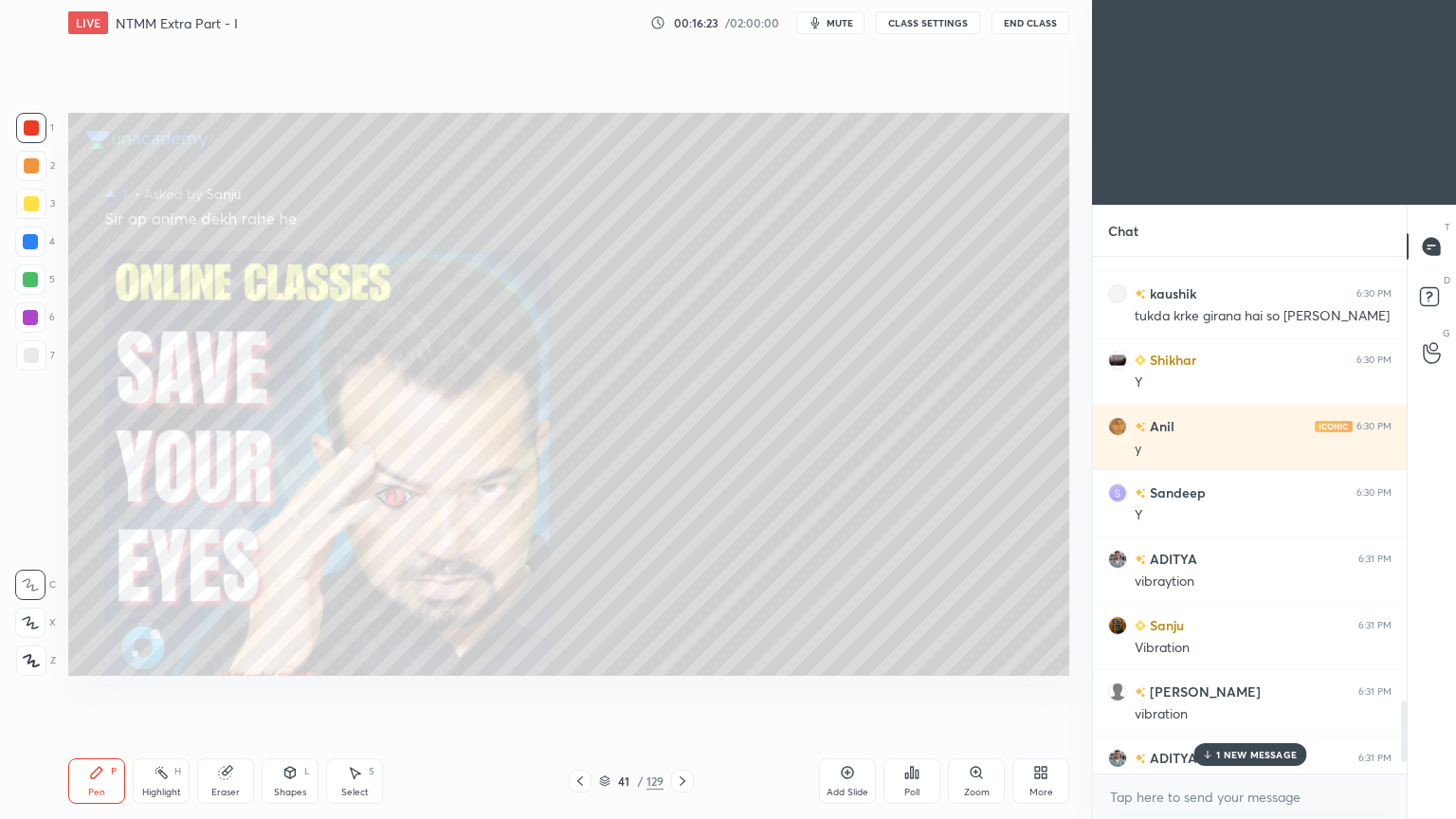 click on "1 NEW MESSAGE" at bounding box center (1249, 755) 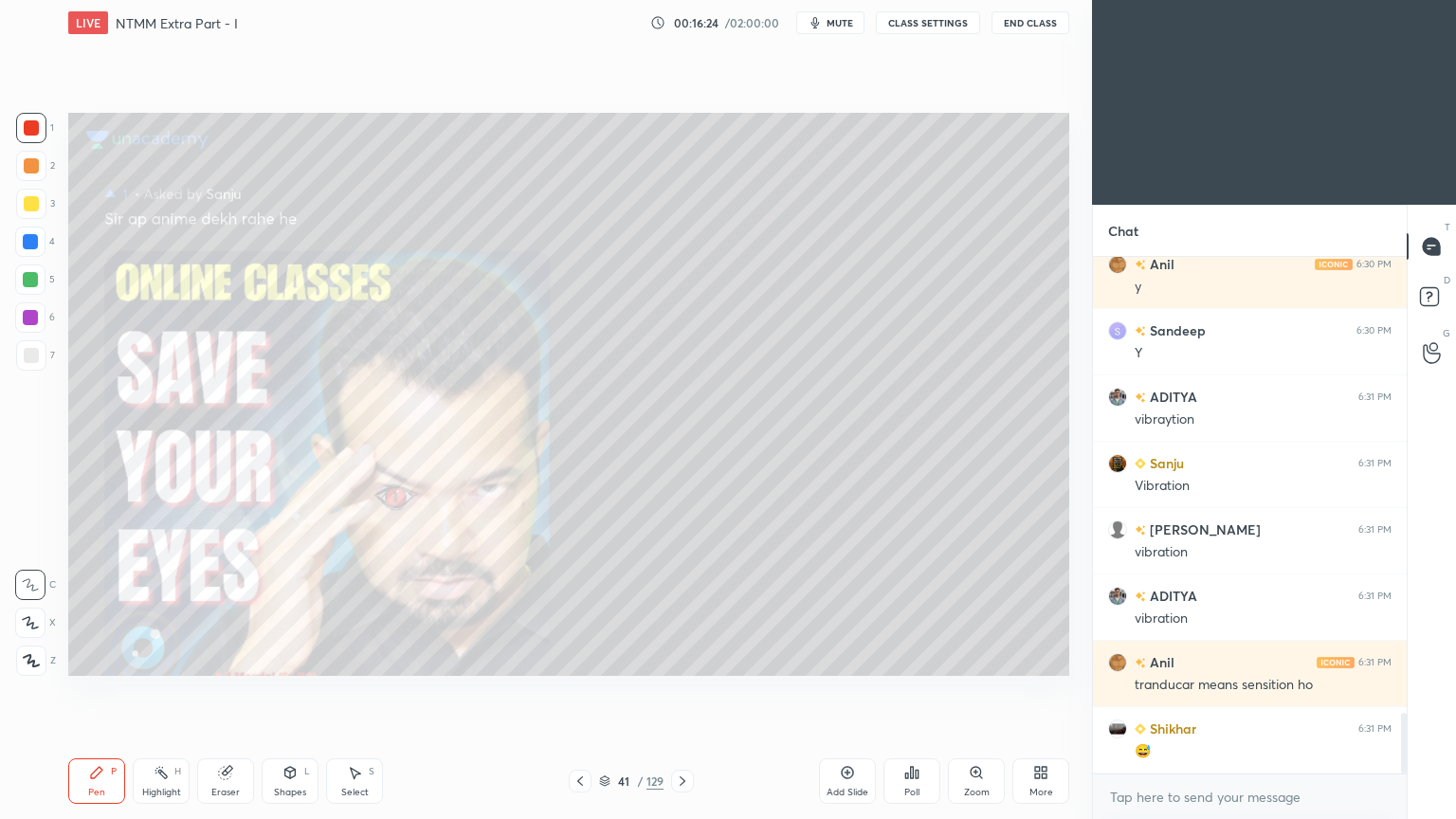 scroll, scrollTop: 3958, scrollLeft: 0, axis: vertical 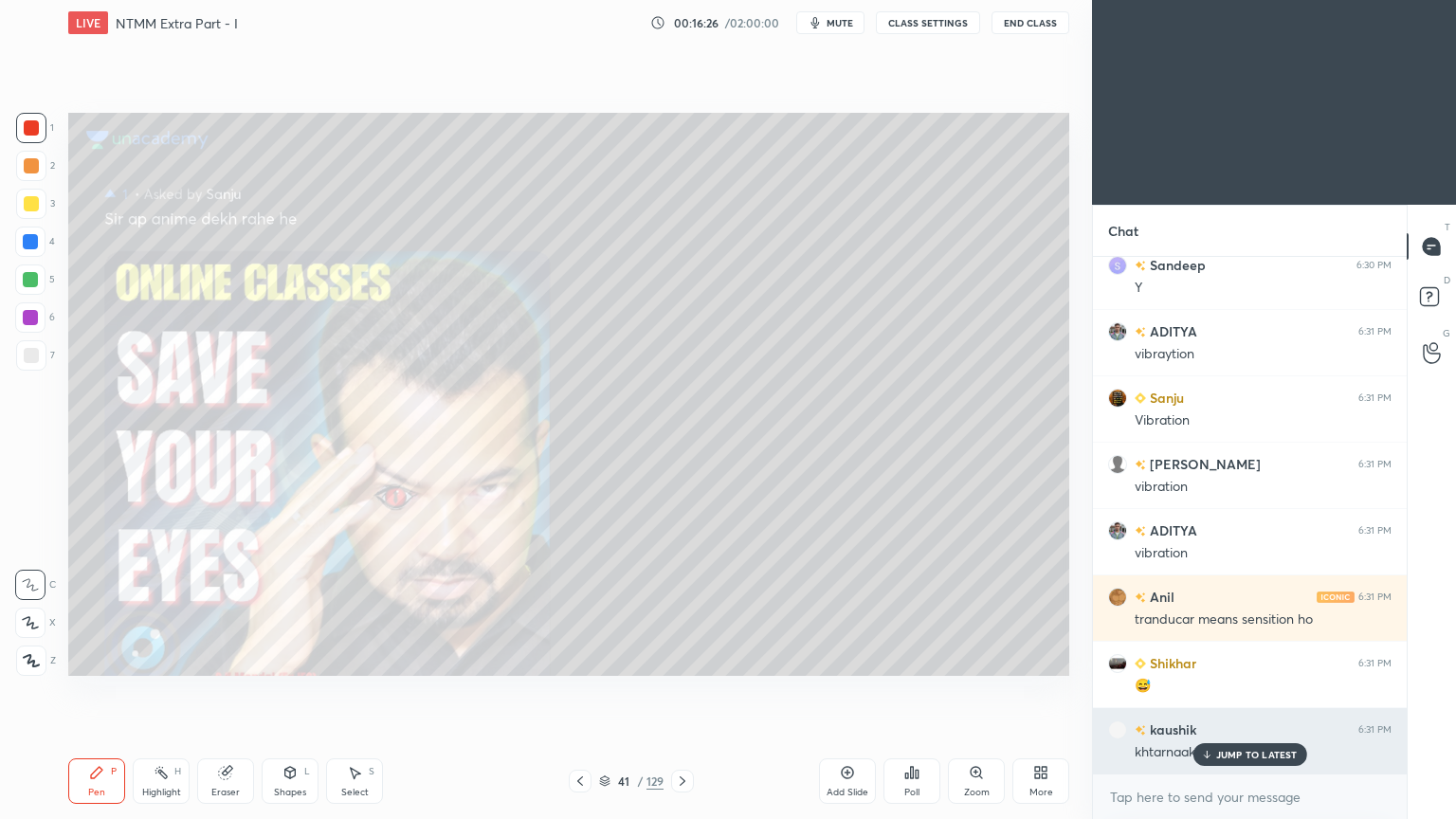 click on "JUMP TO LATEST" at bounding box center [1257, 755] 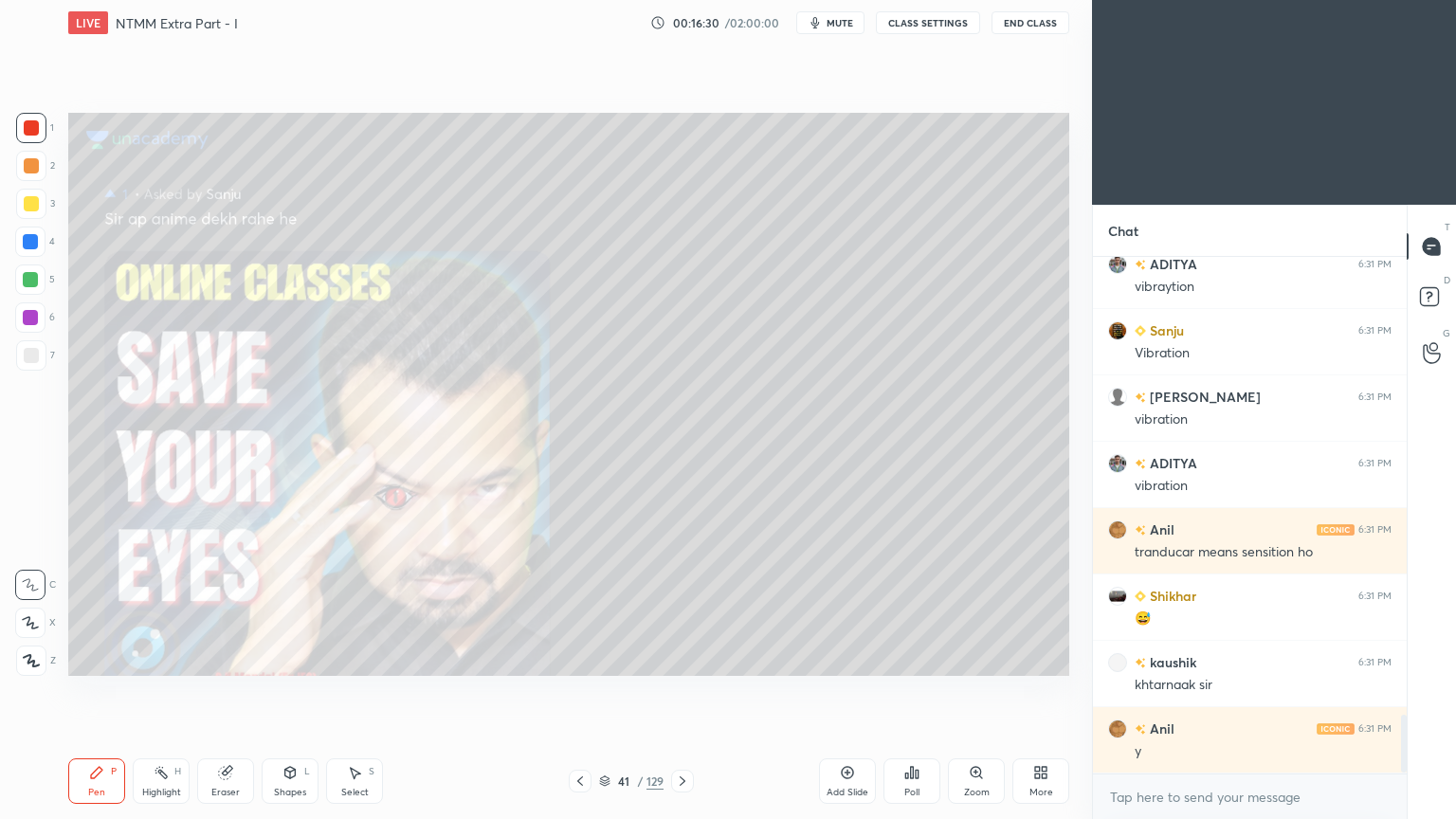 scroll, scrollTop: 4091, scrollLeft: 0, axis: vertical 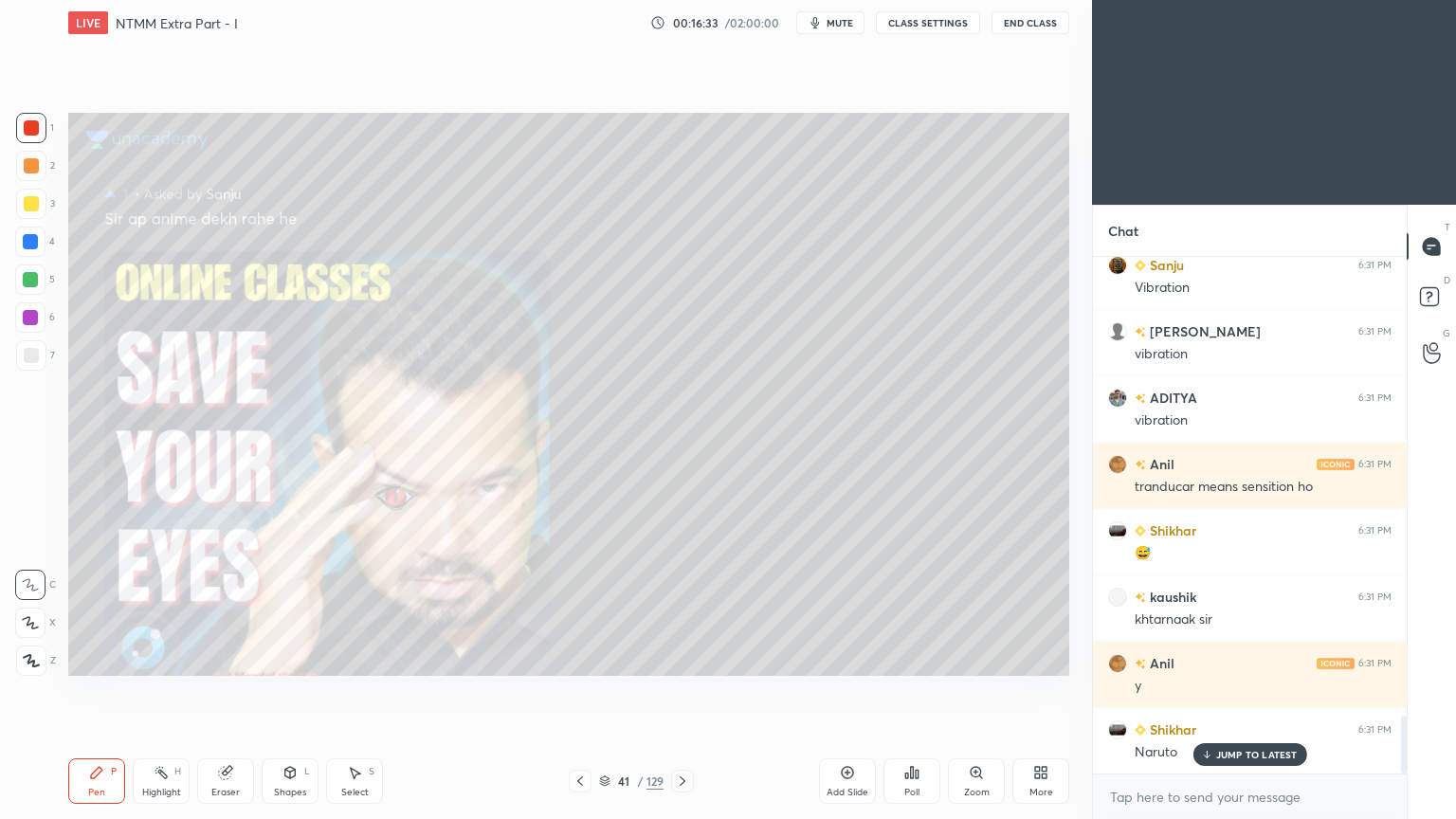 click on "JUMP TO LATEST" at bounding box center (1257, 755) 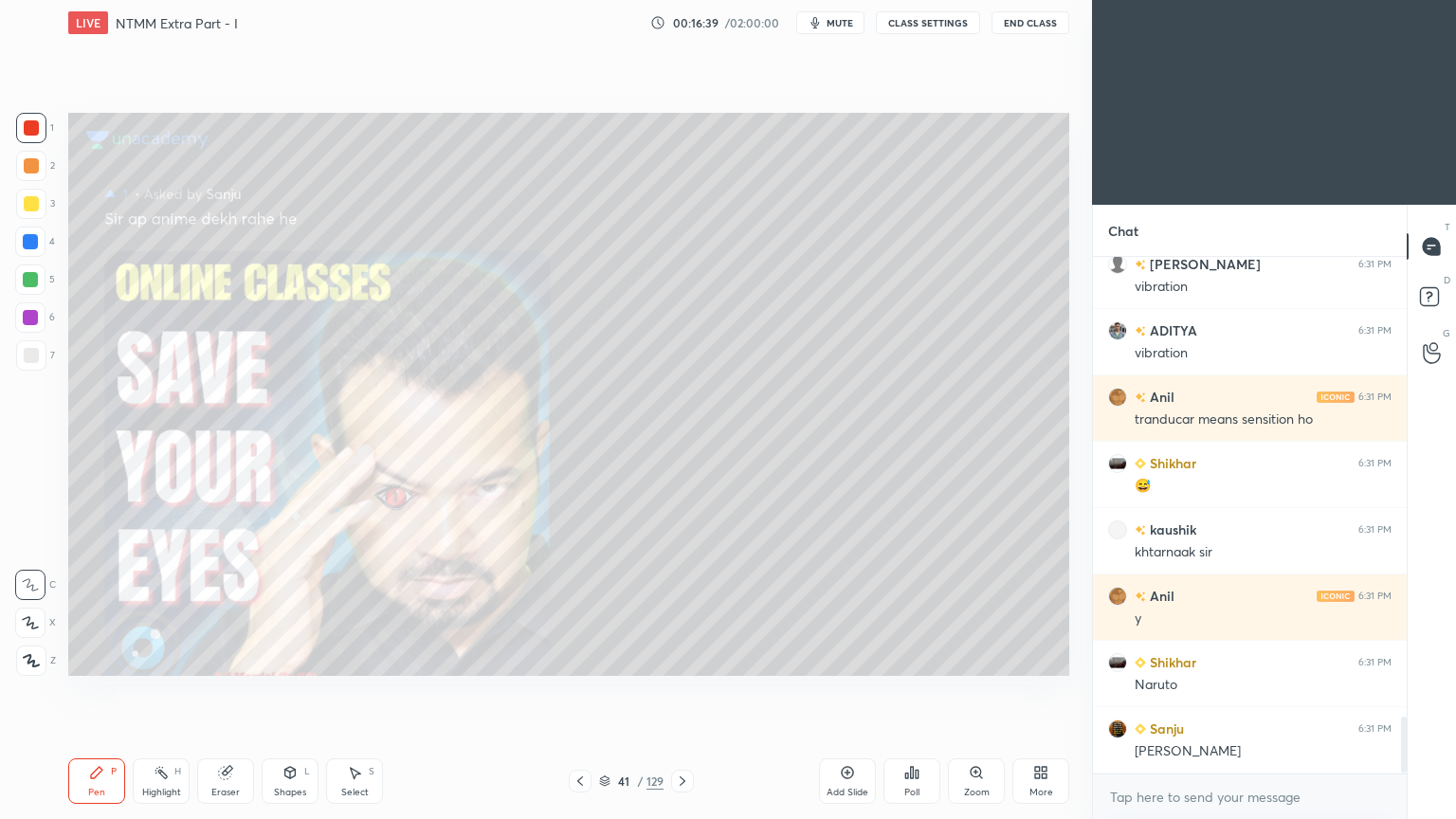 scroll, scrollTop: 4224, scrollLeft: 0, axis: vertical 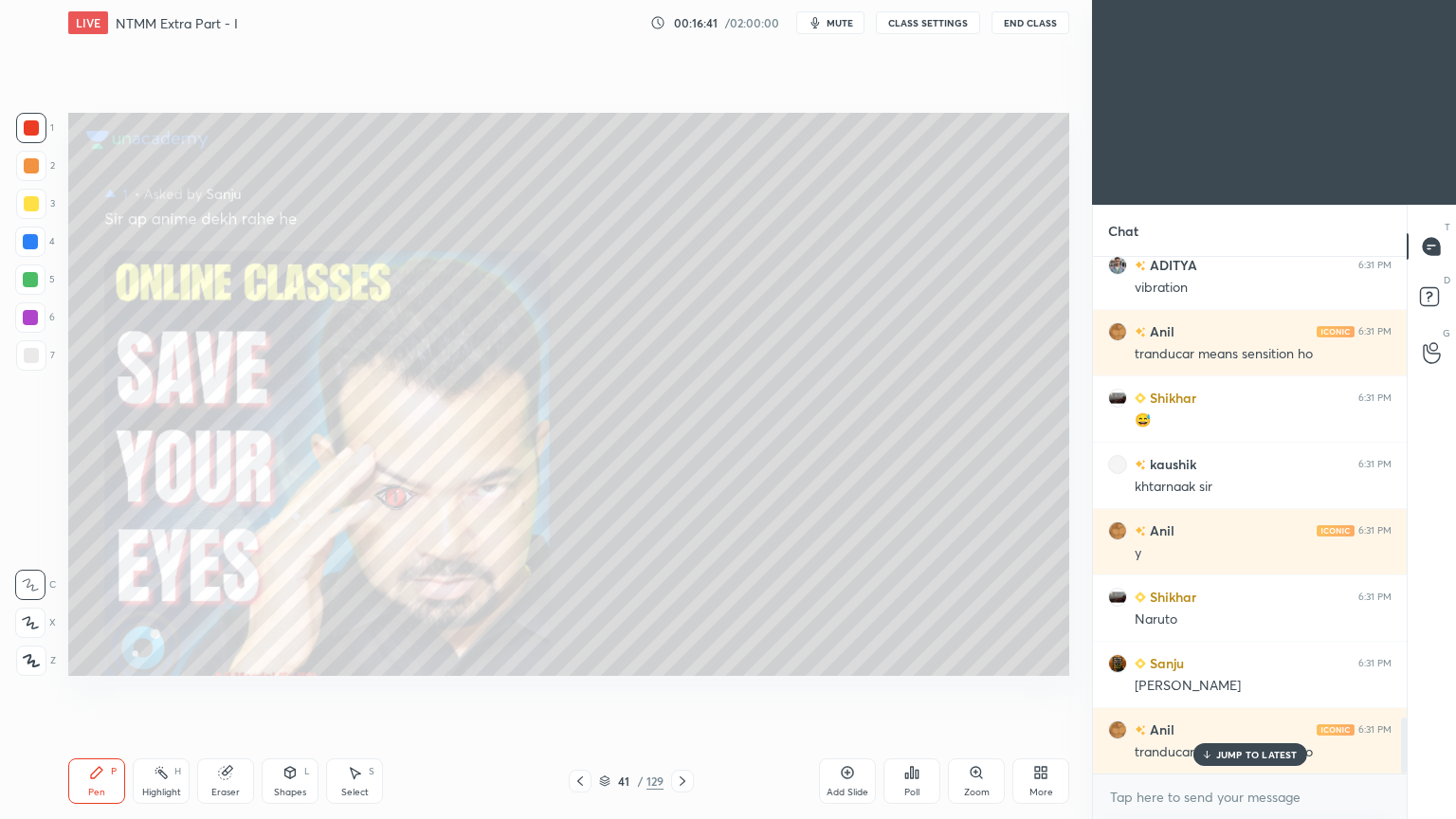 click on "JUMP TO LATEST" at bounding box center [1257, 755] 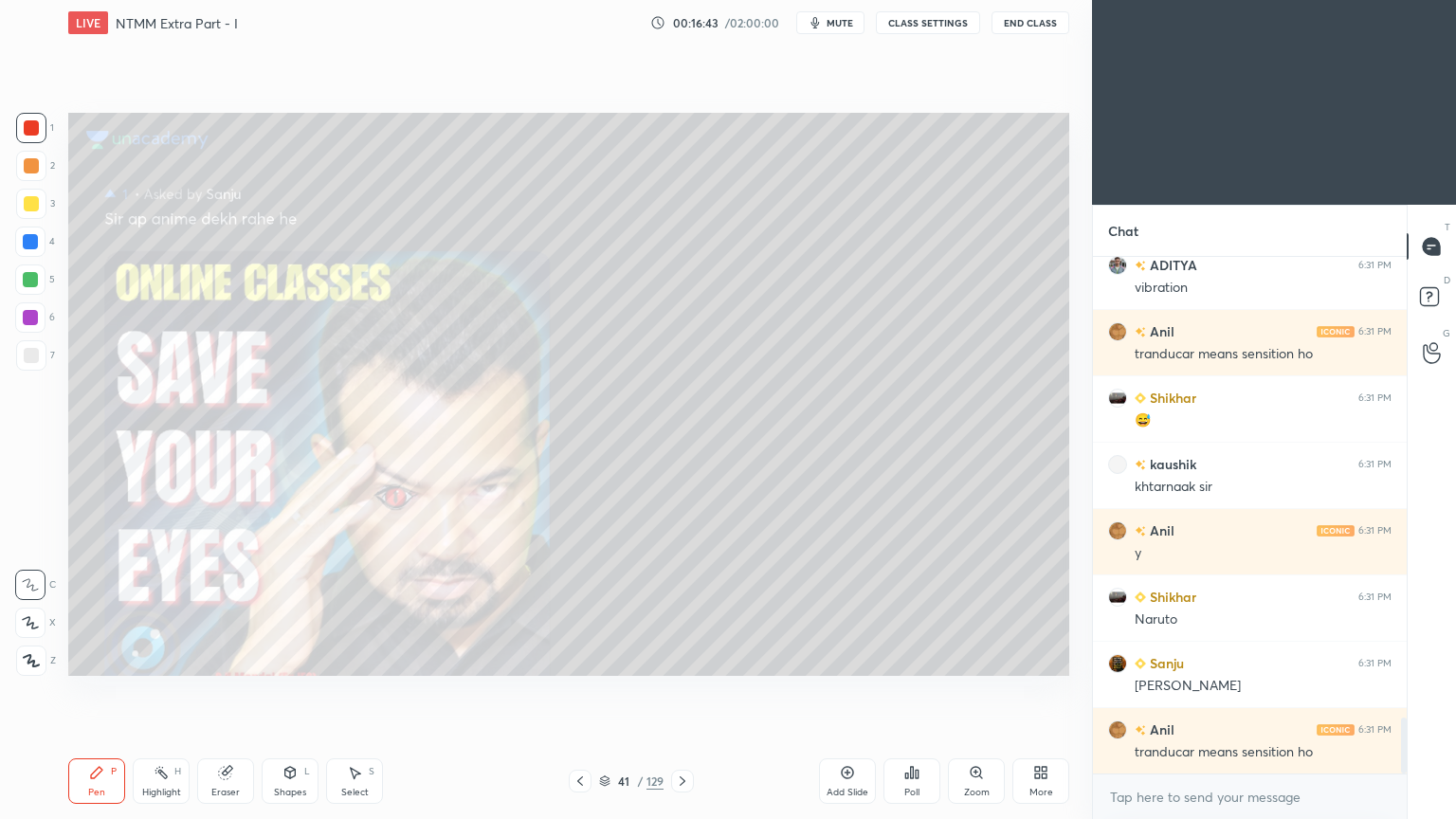 click on "41 / 129" at bounding box center (631, 781) 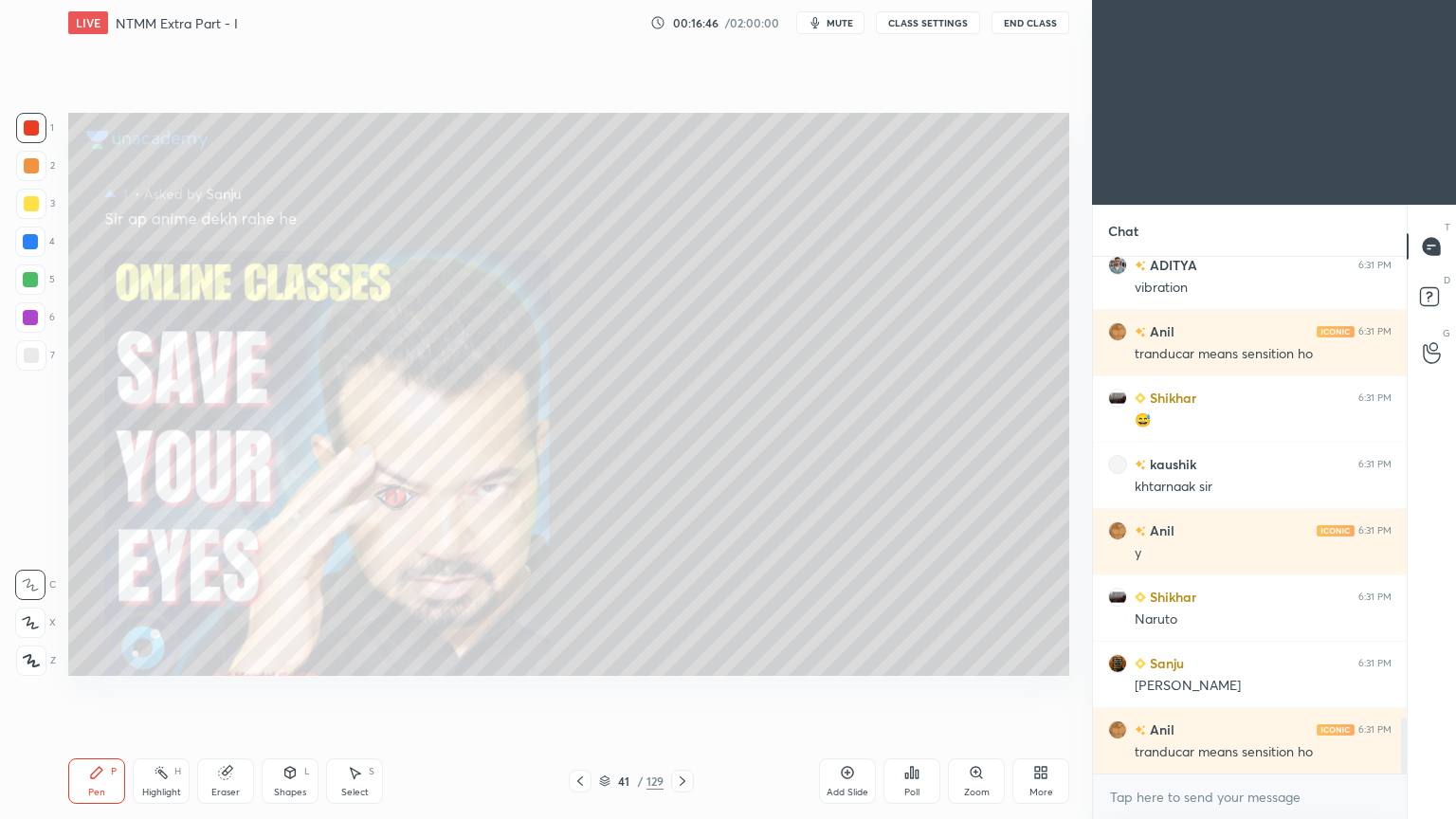 click 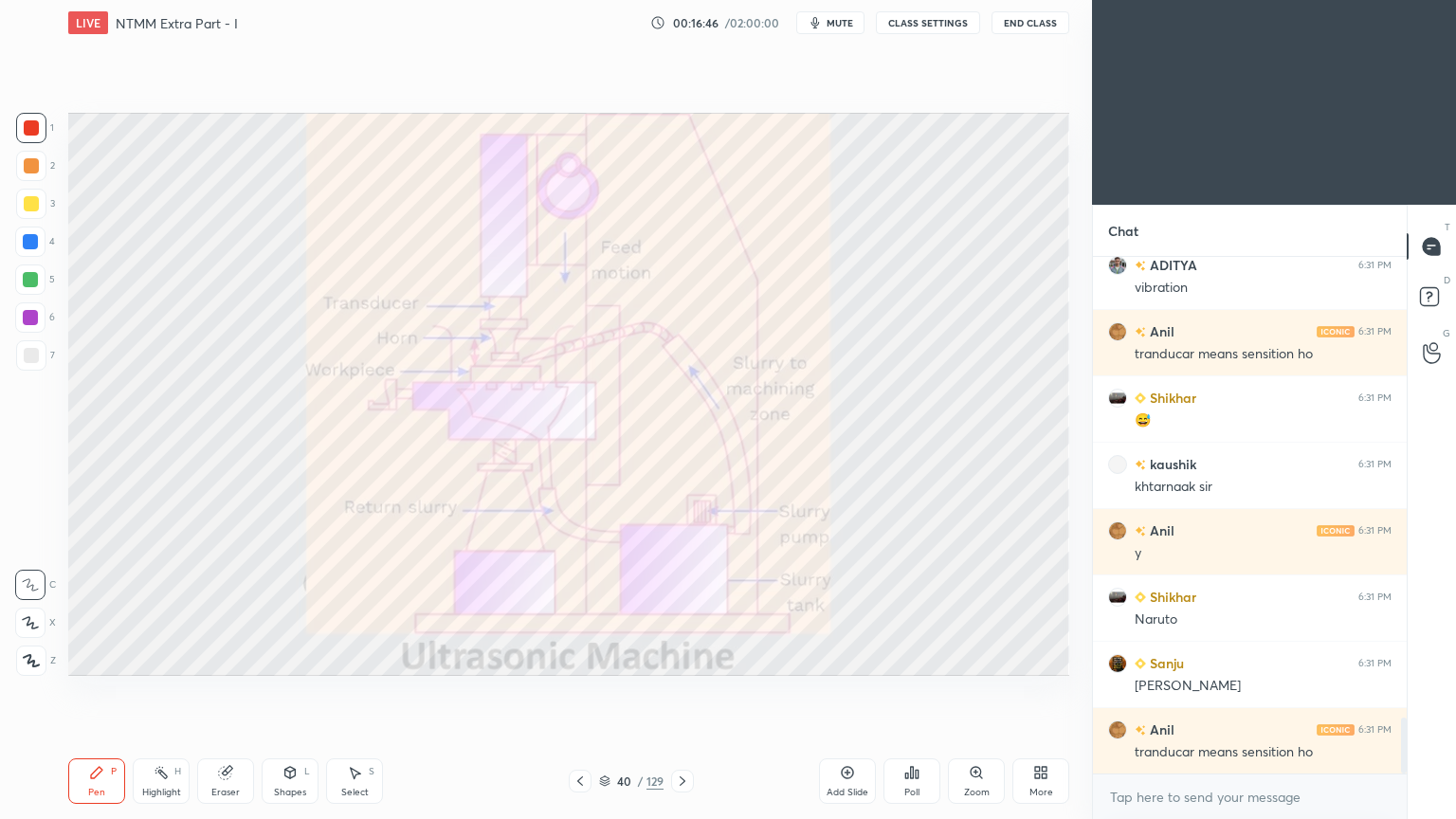 scroll, scrollTop: 4291, scrollLeft: 0, axis: vertical 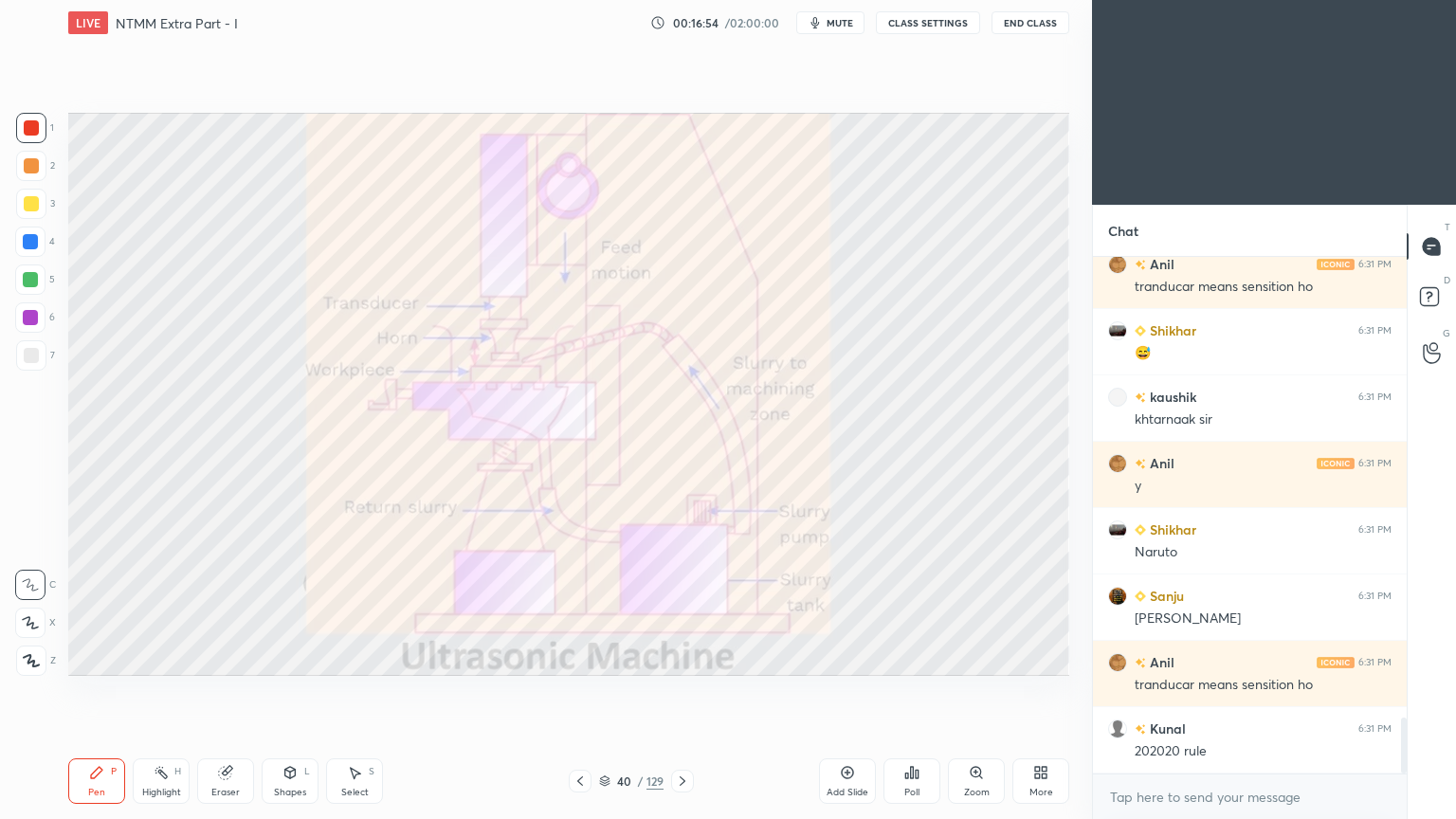 click on "Pen P" at bounding box center (97, 781) 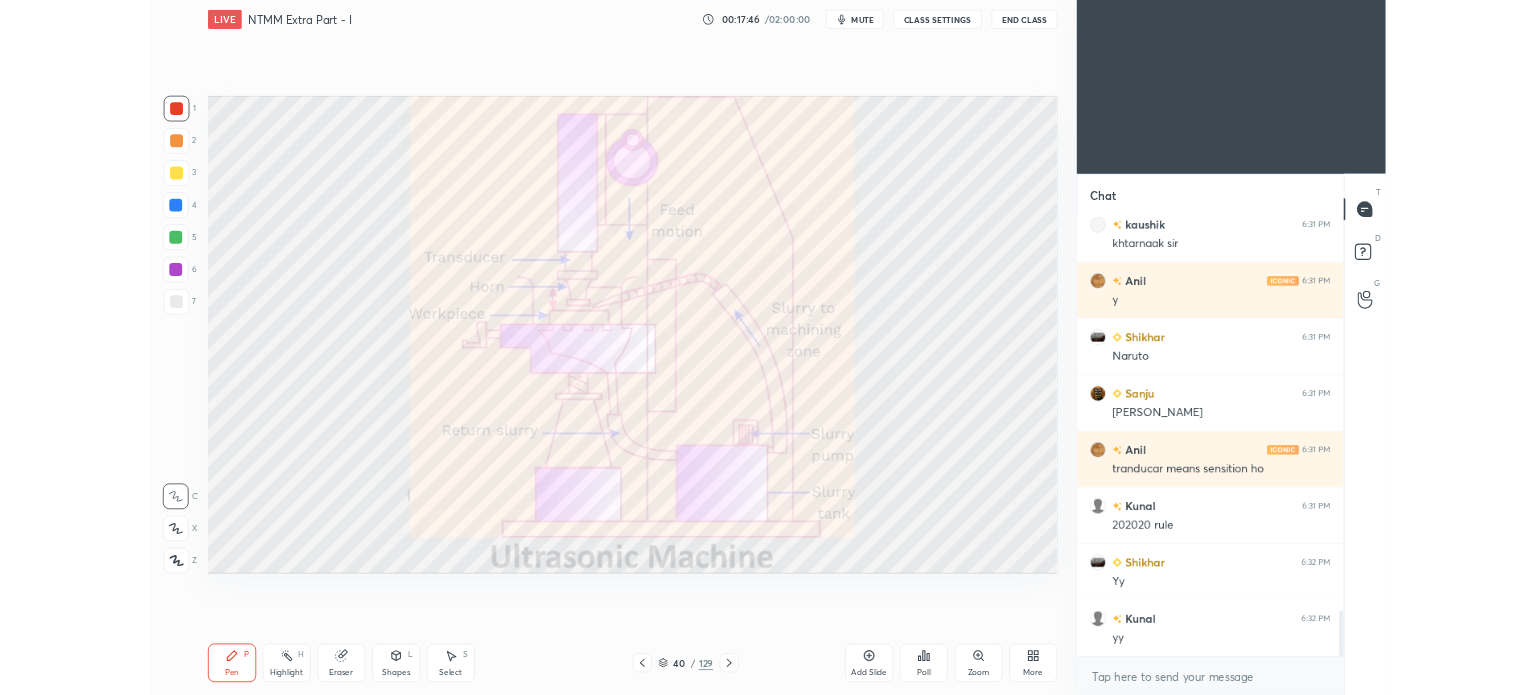 scroll, scrollTop: 4715, scrollLeft: 0, axis: vertical 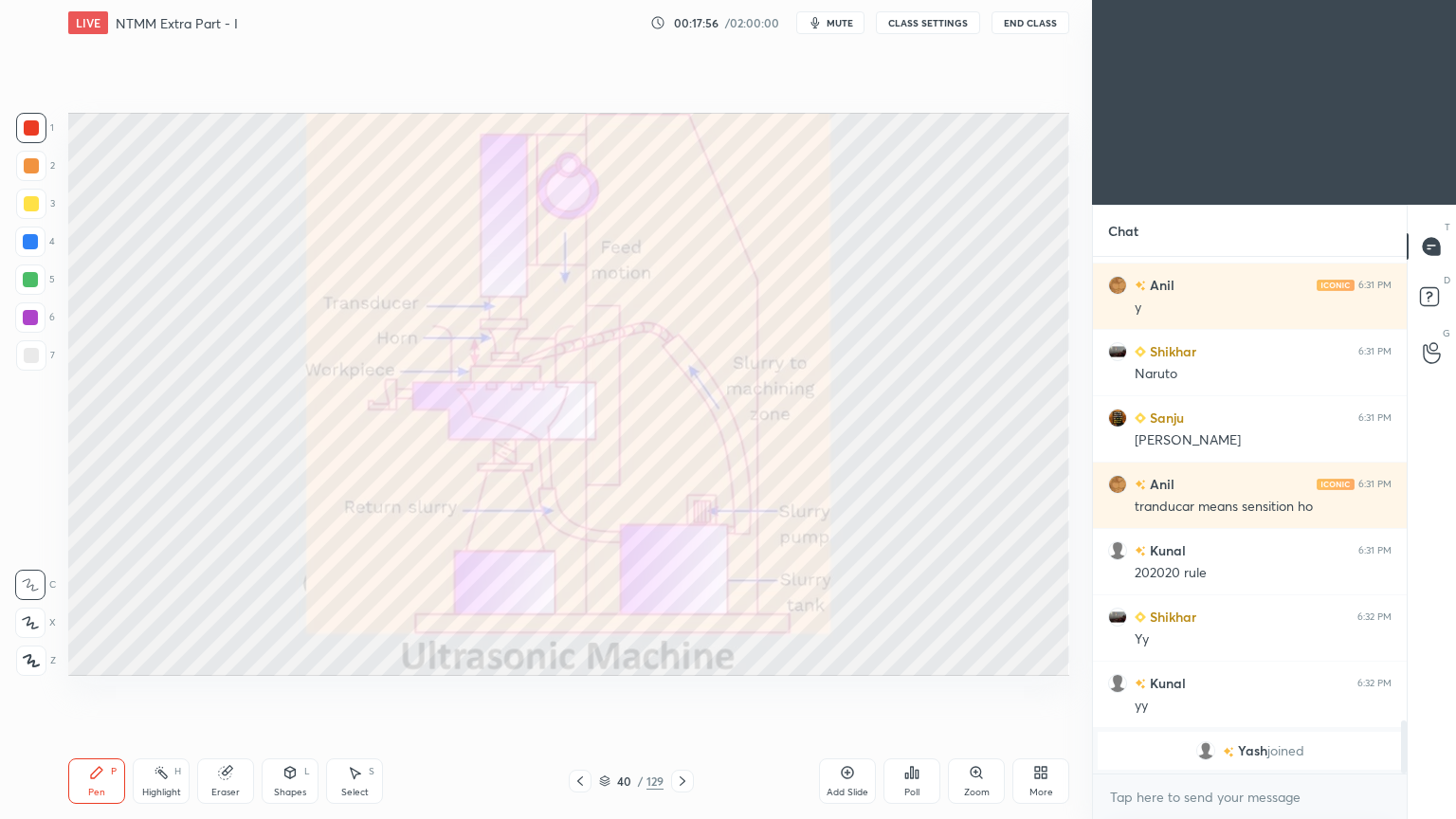 click on "Select S" at bounding box center (355, 781) 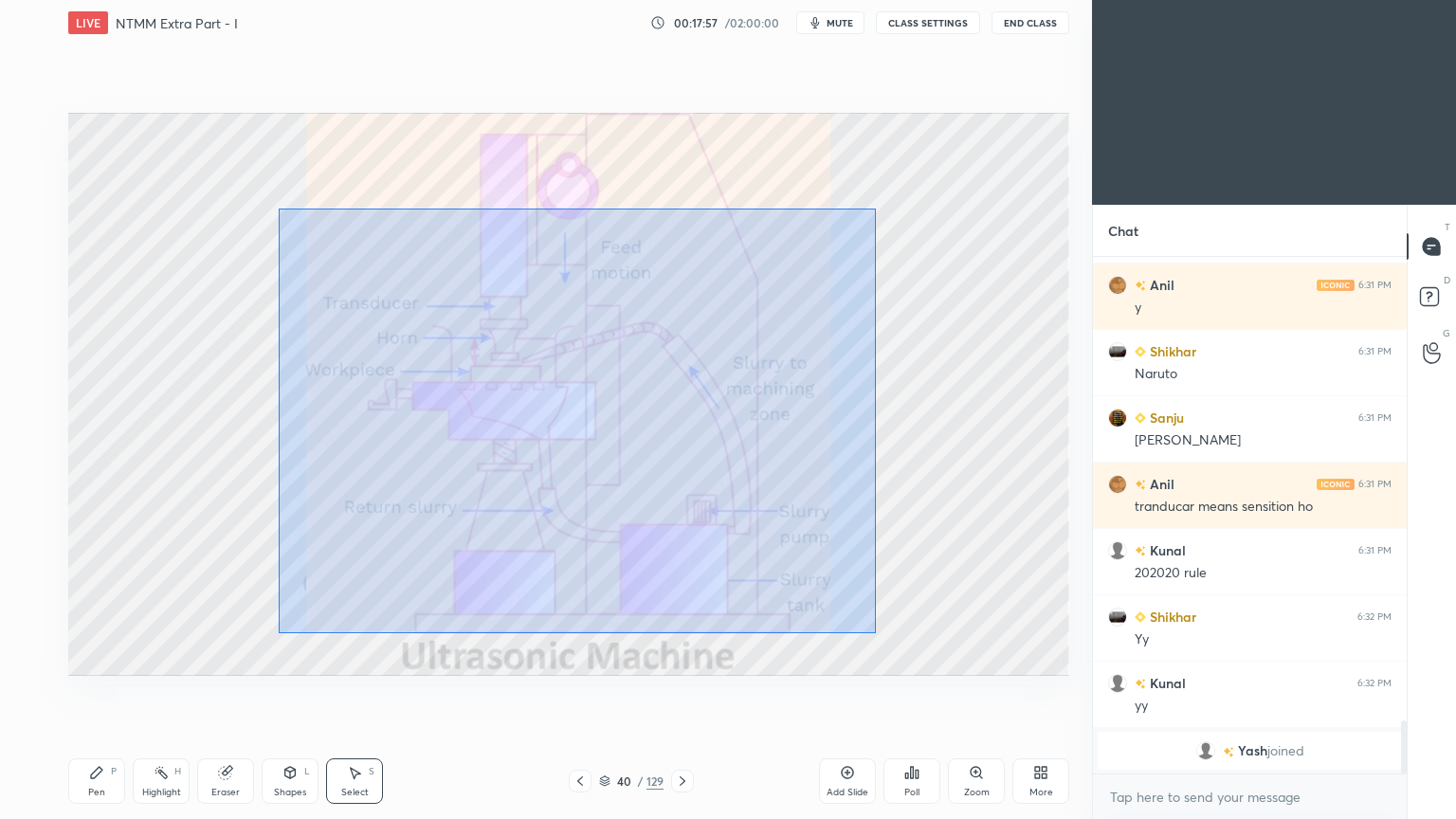 drag, startPoint x: 278, startPoint y: 209, endPoint x: 876, endPoint y: 633, distance: 733.0621 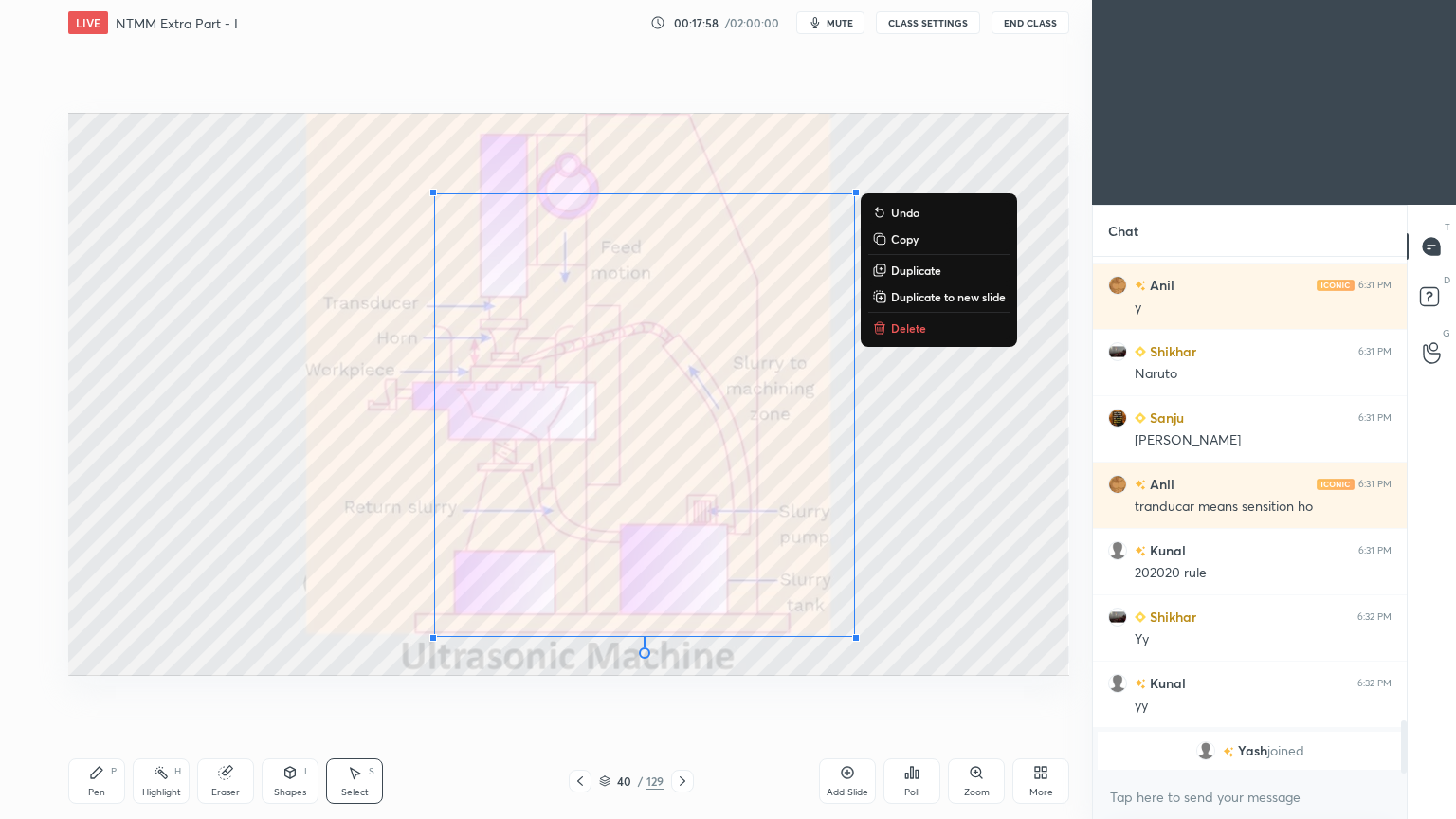 click on "Delete" at bounding box center (938, 328) 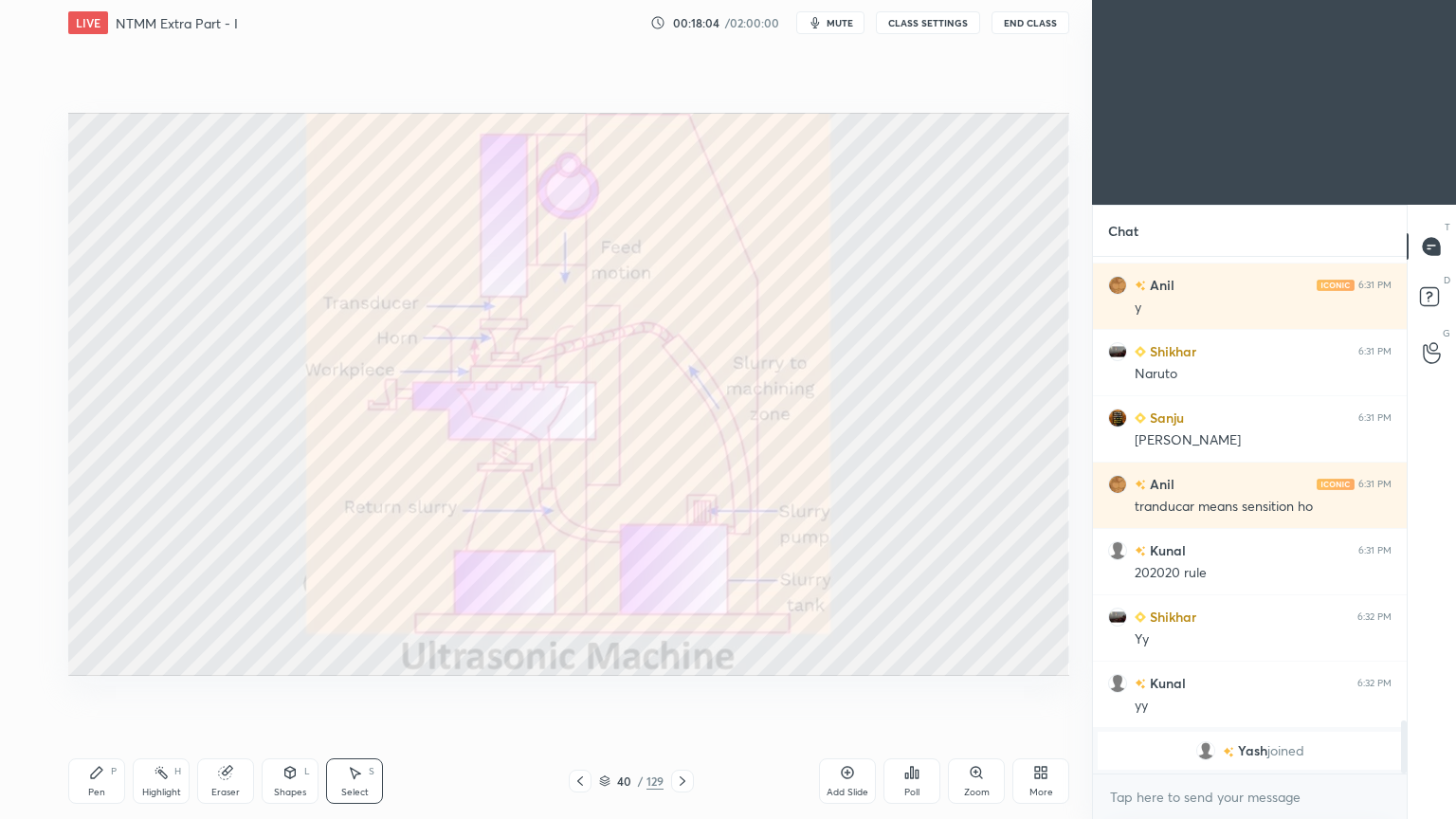 click at bounding box center (682, 781) 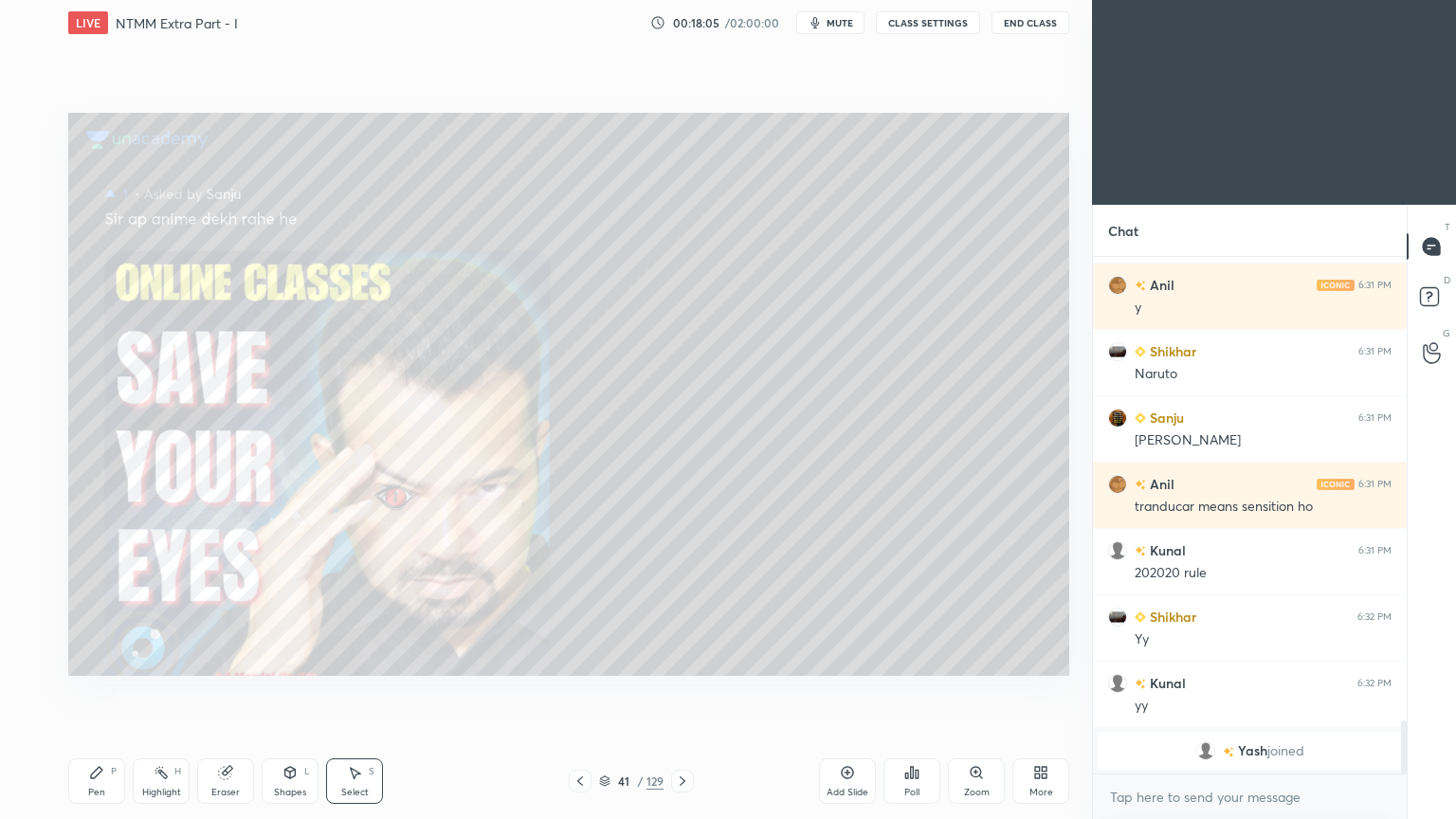 click at bounding box center (682, 781) 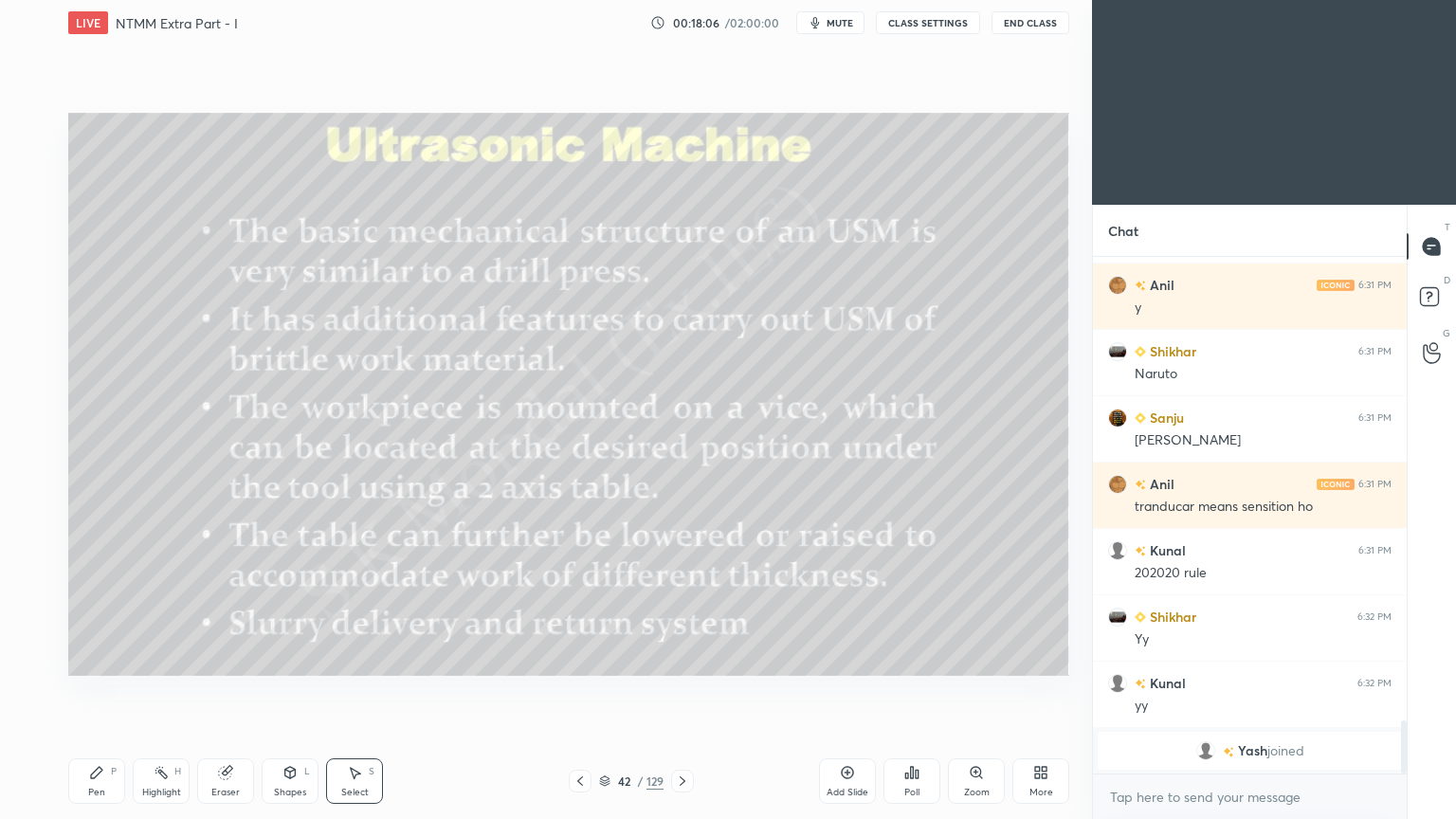 click at bounding box center [682, 781] 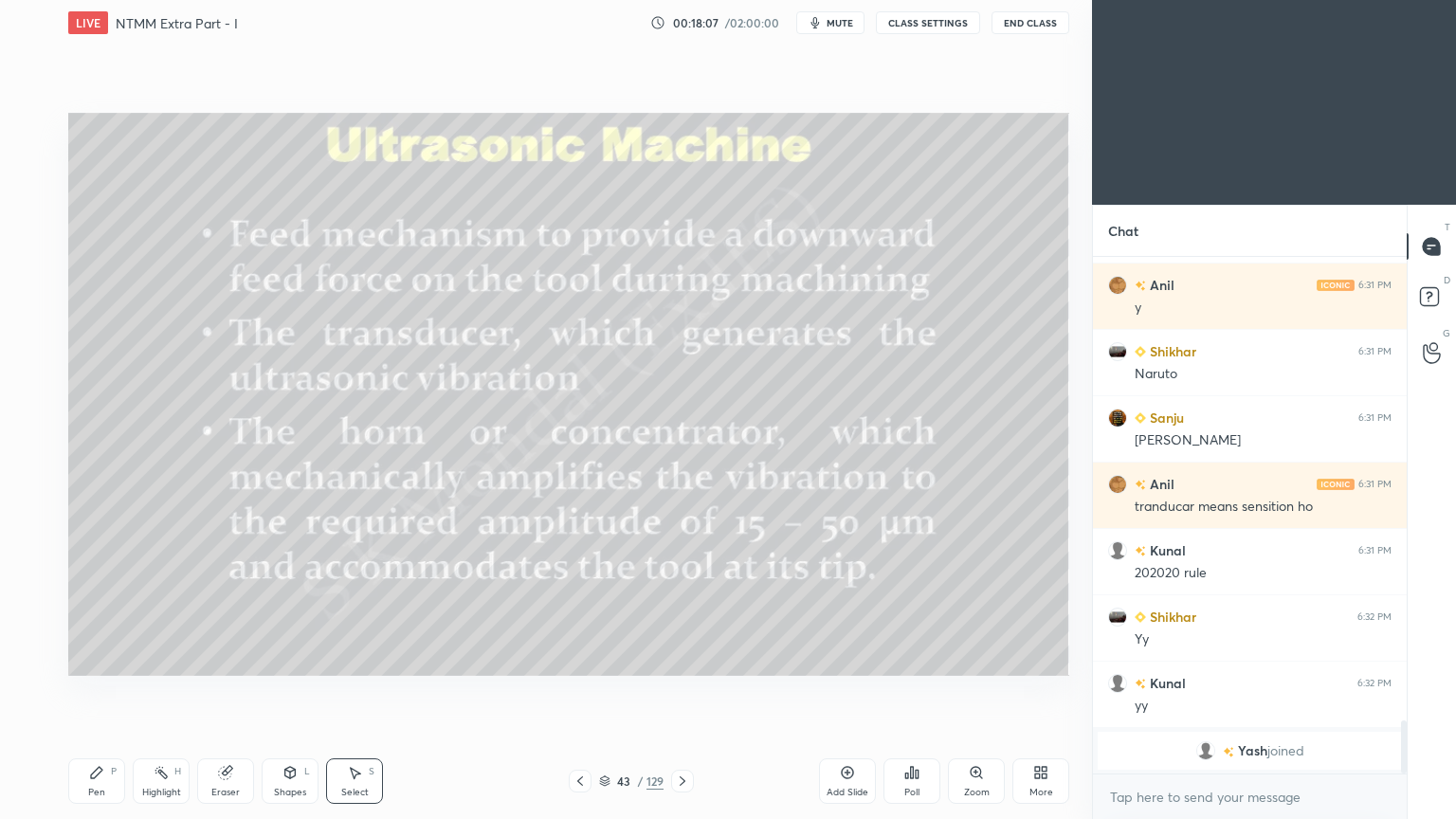 click at bounding box center (682, 781) 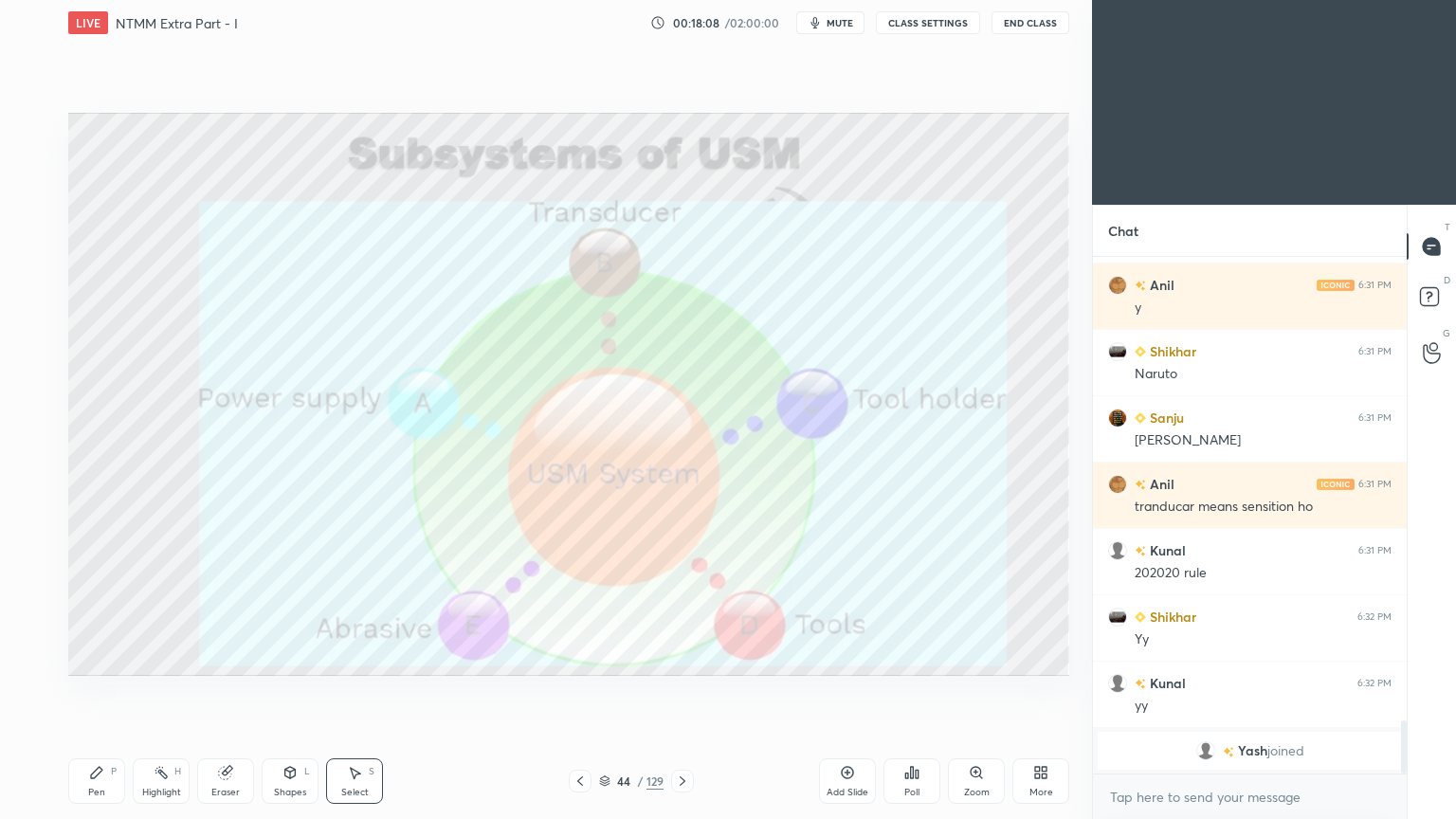 click at bounding box center [682, 781] 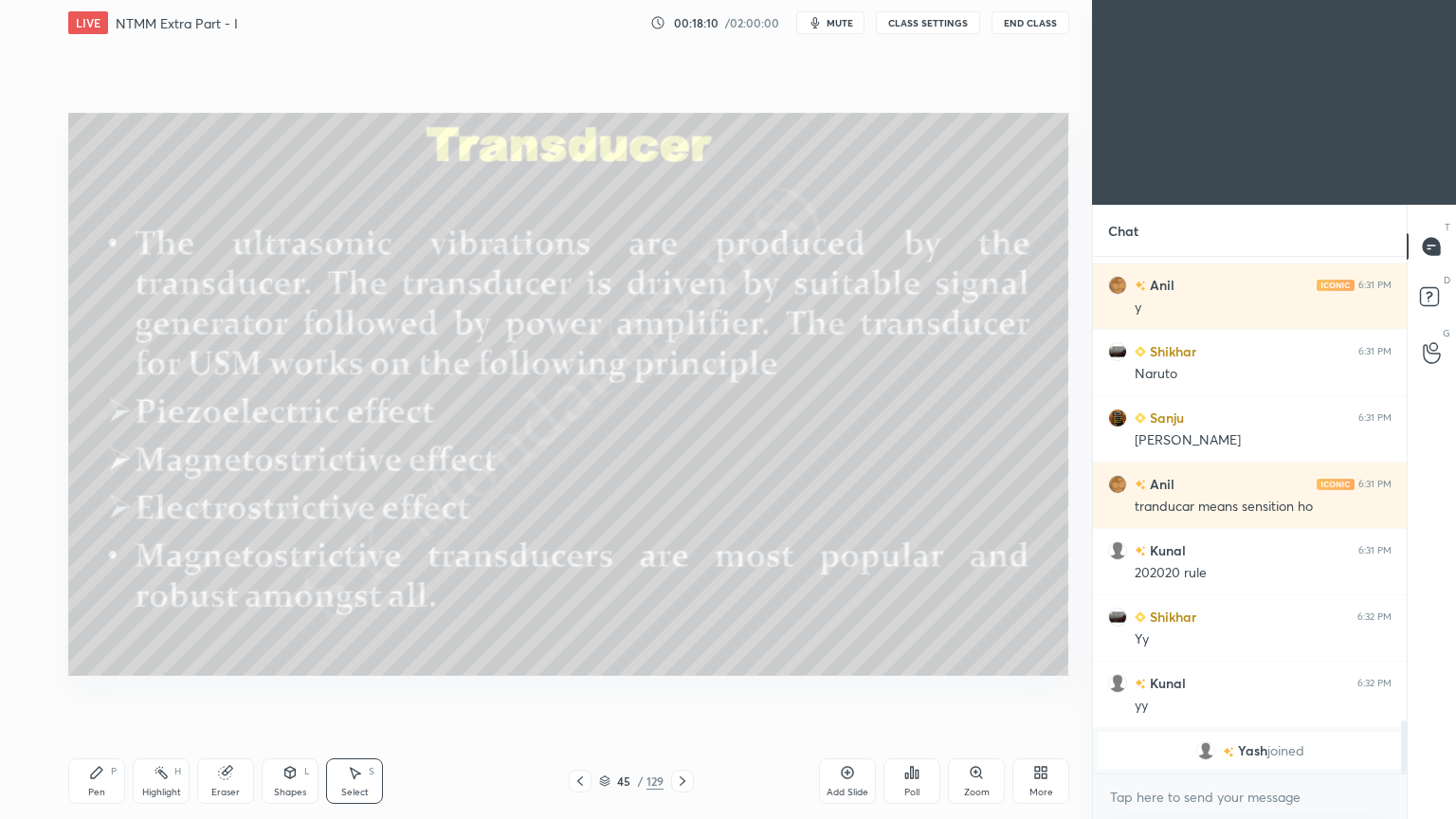 click on "Pen P" at bounding box center (97, 781) 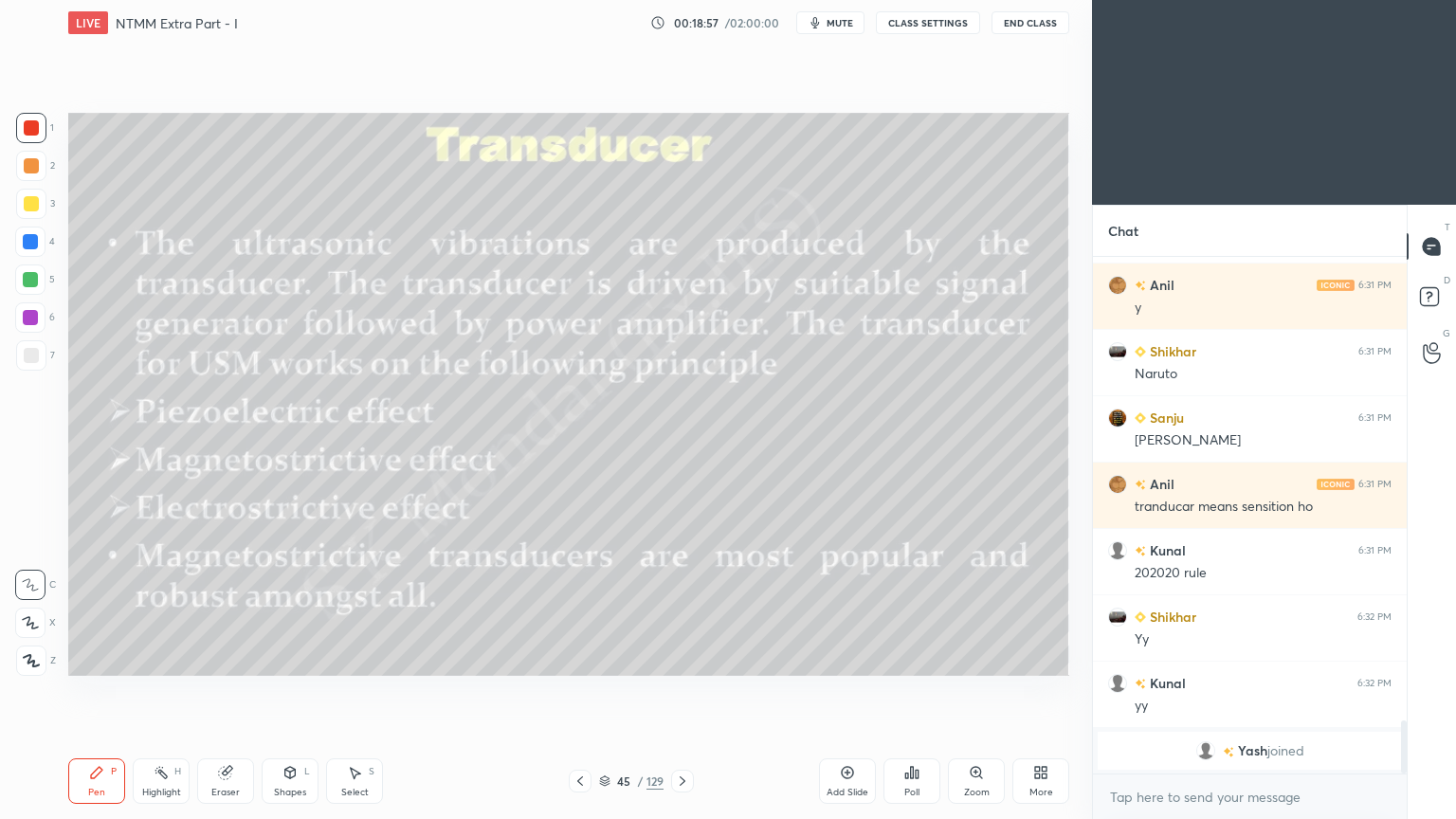 click 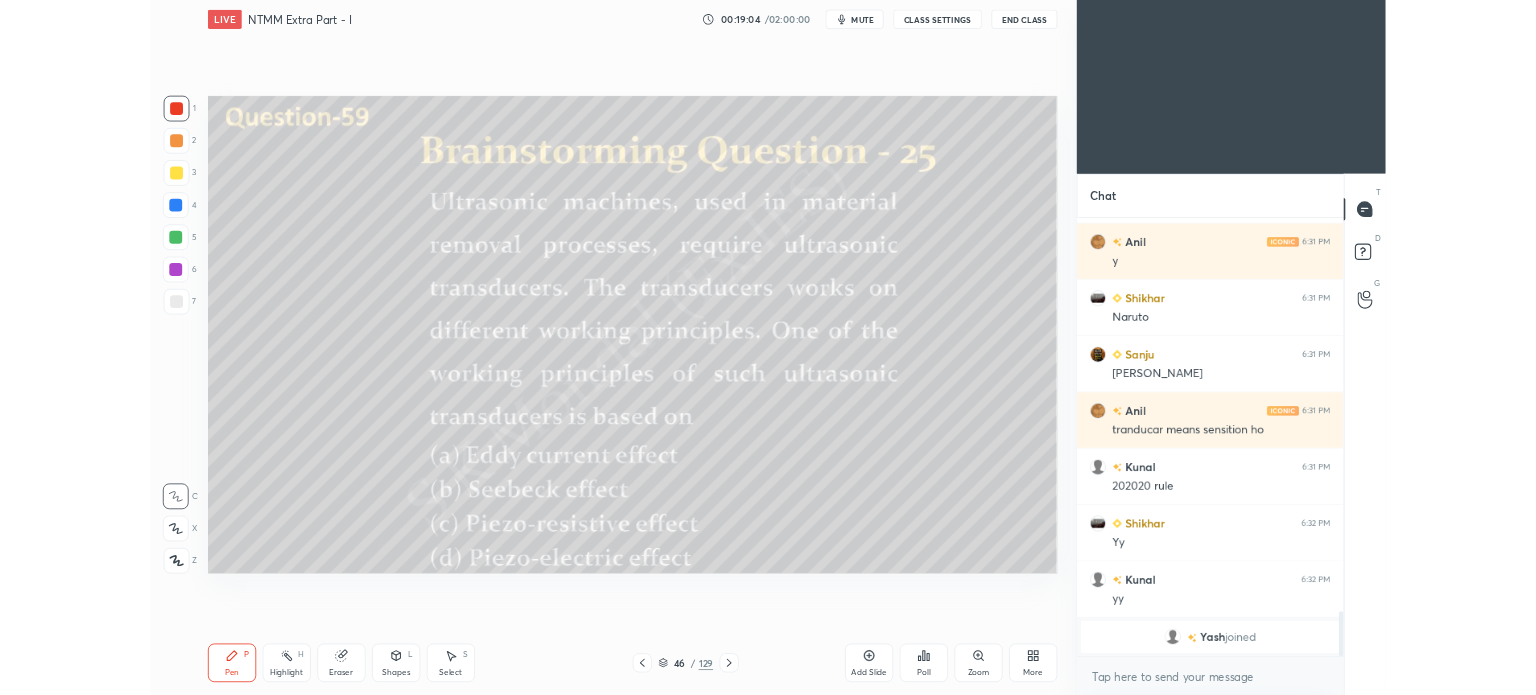 scroll, scrollTop: 567, scrollLeft: 1072, axis: both 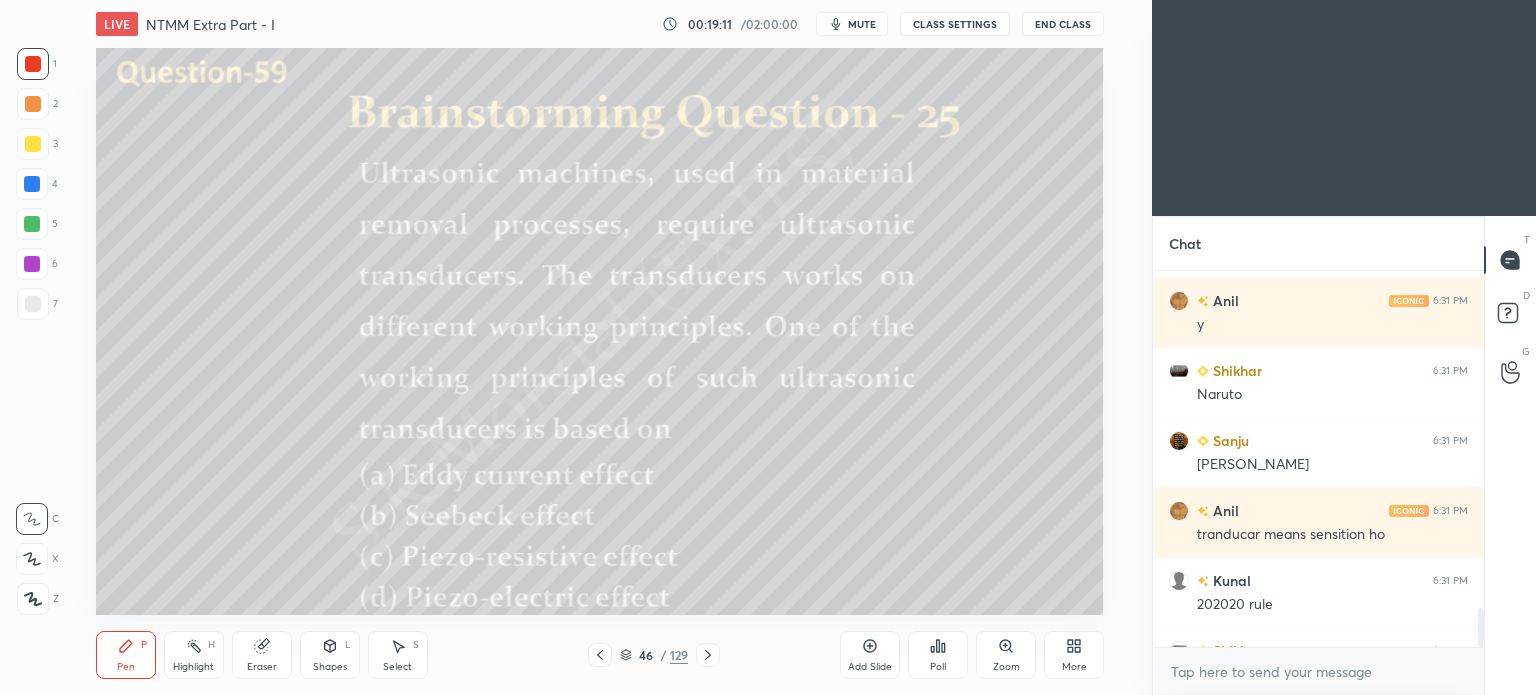 click on "Zoom" at bounding box center (1006, 655) 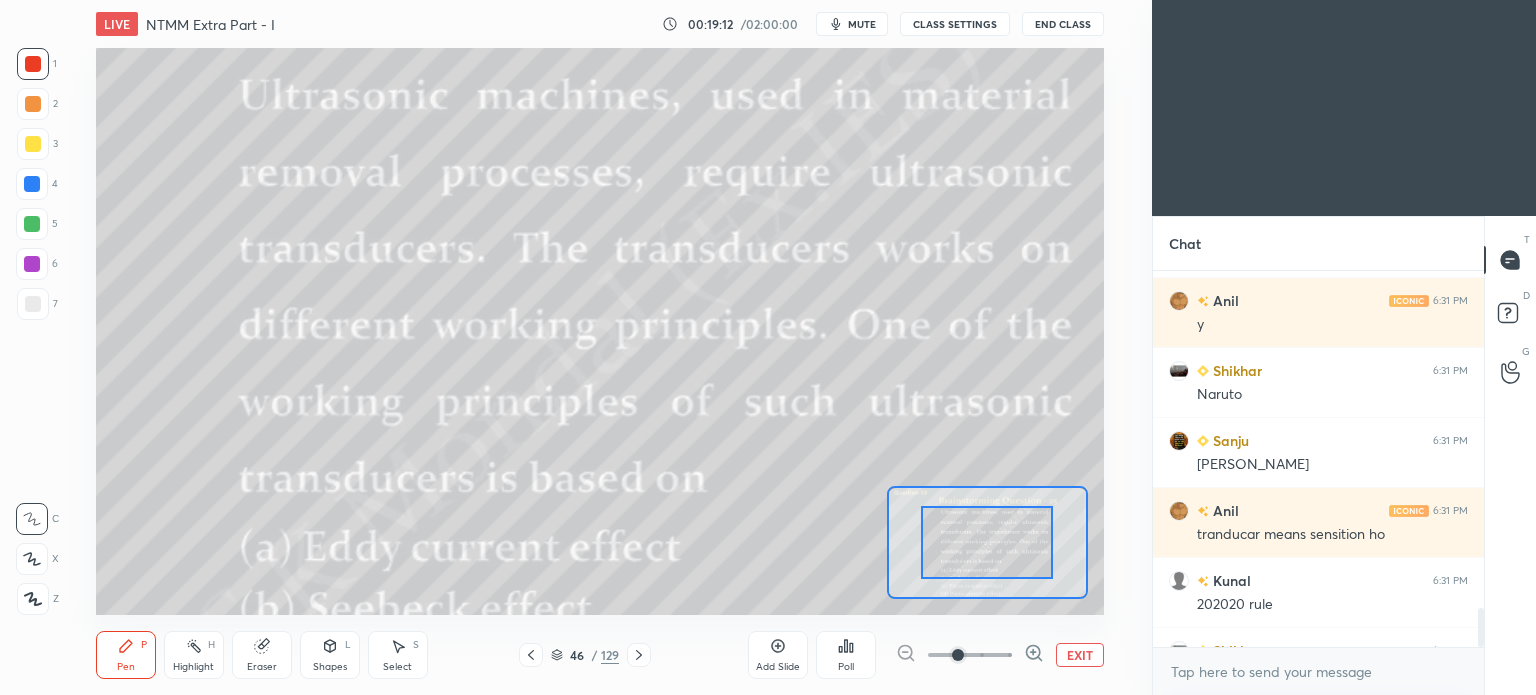 click on "EXIT" at bounding box center [1080, 655] 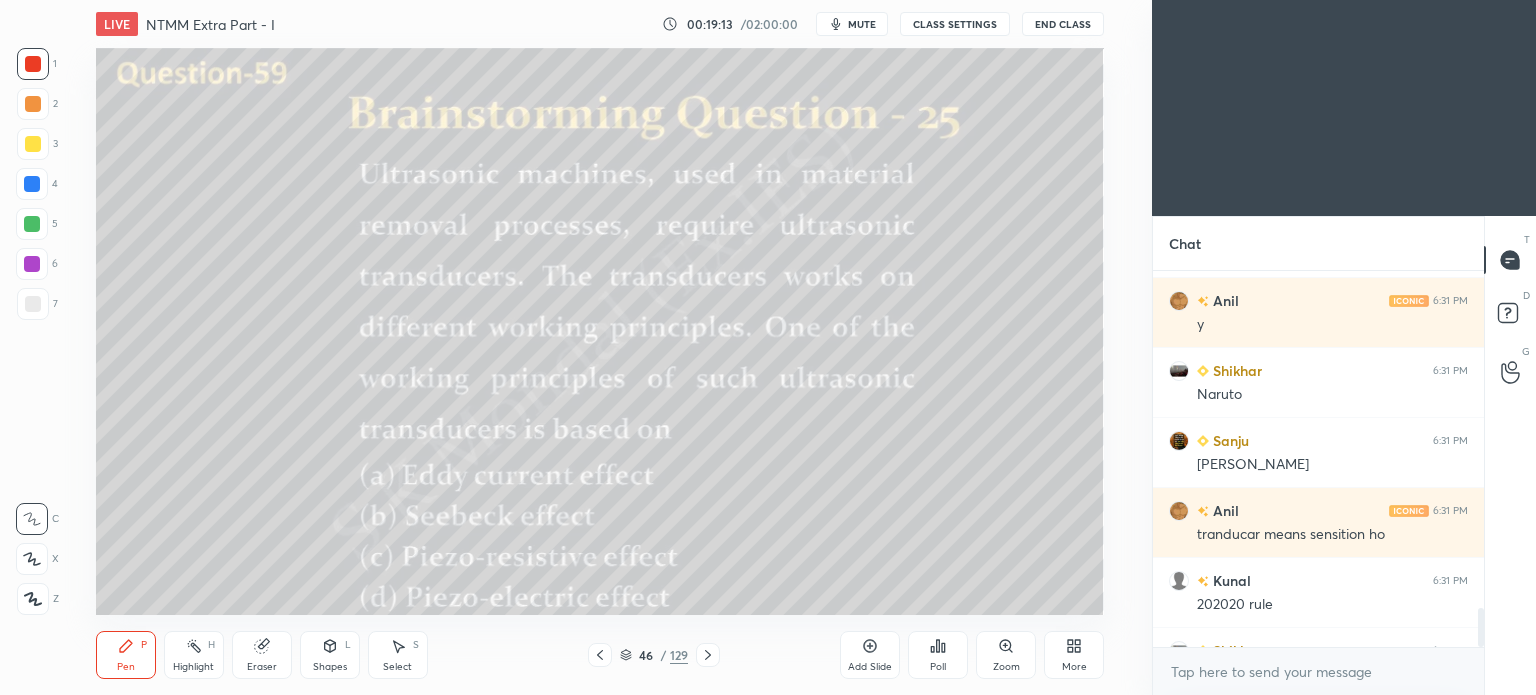 click on "Poll" at bounding box center (938, 667) 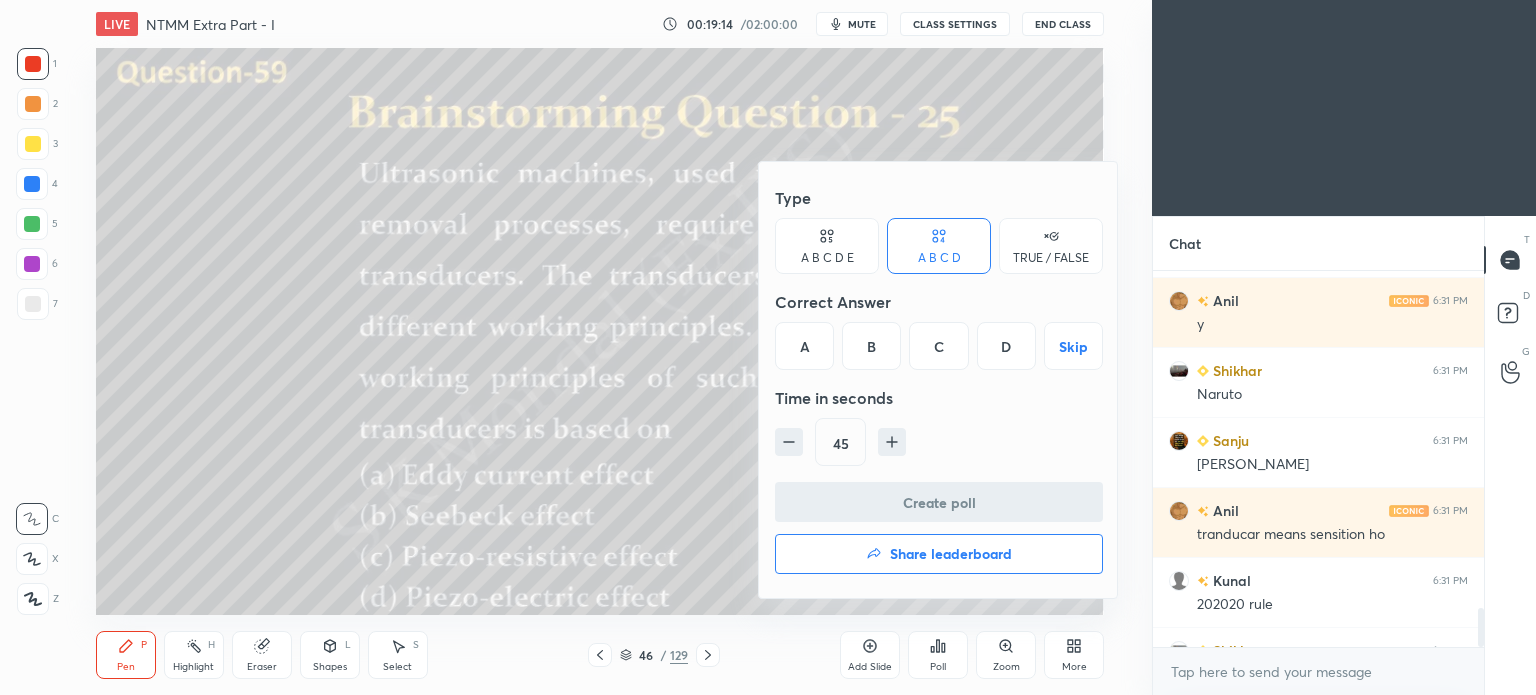 click on "D" at bounding box center [1006, 346] 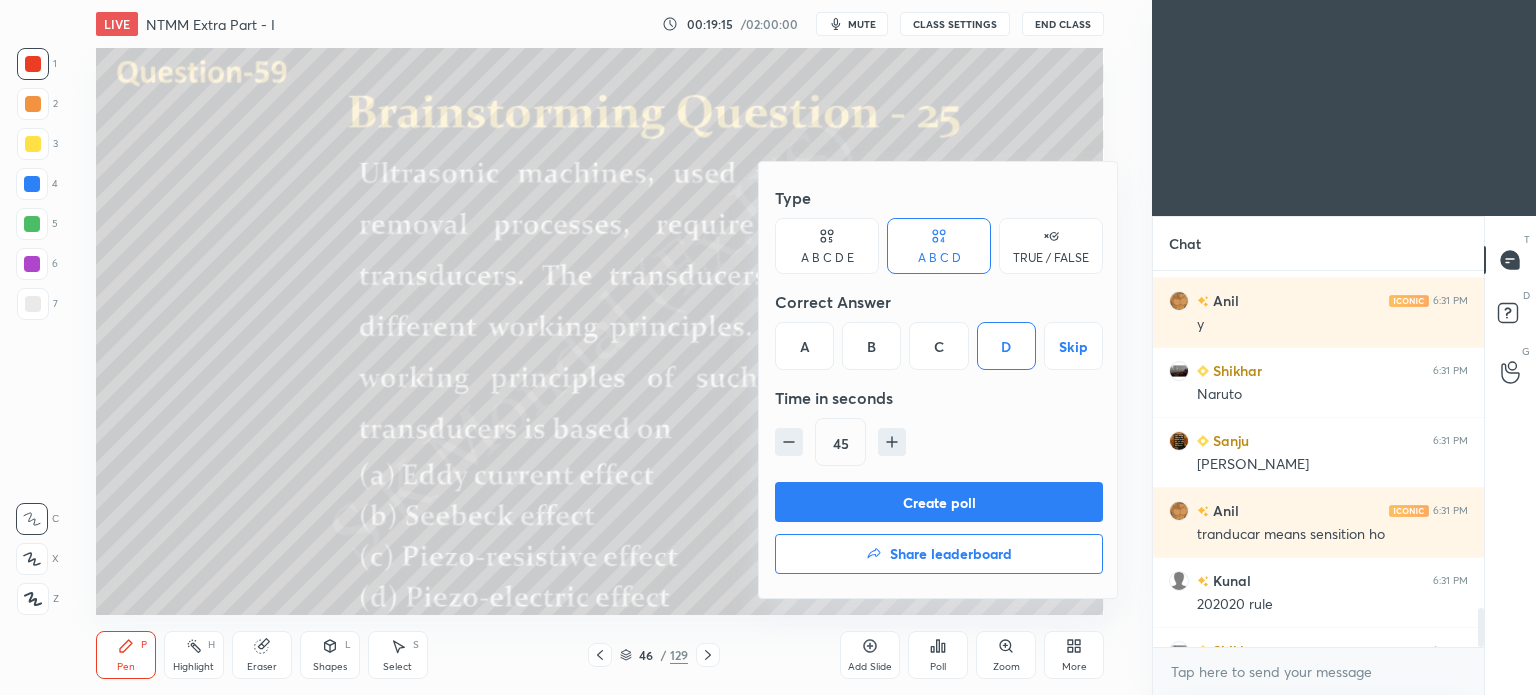 click on "Create poll" at bounding box center [939, 502] 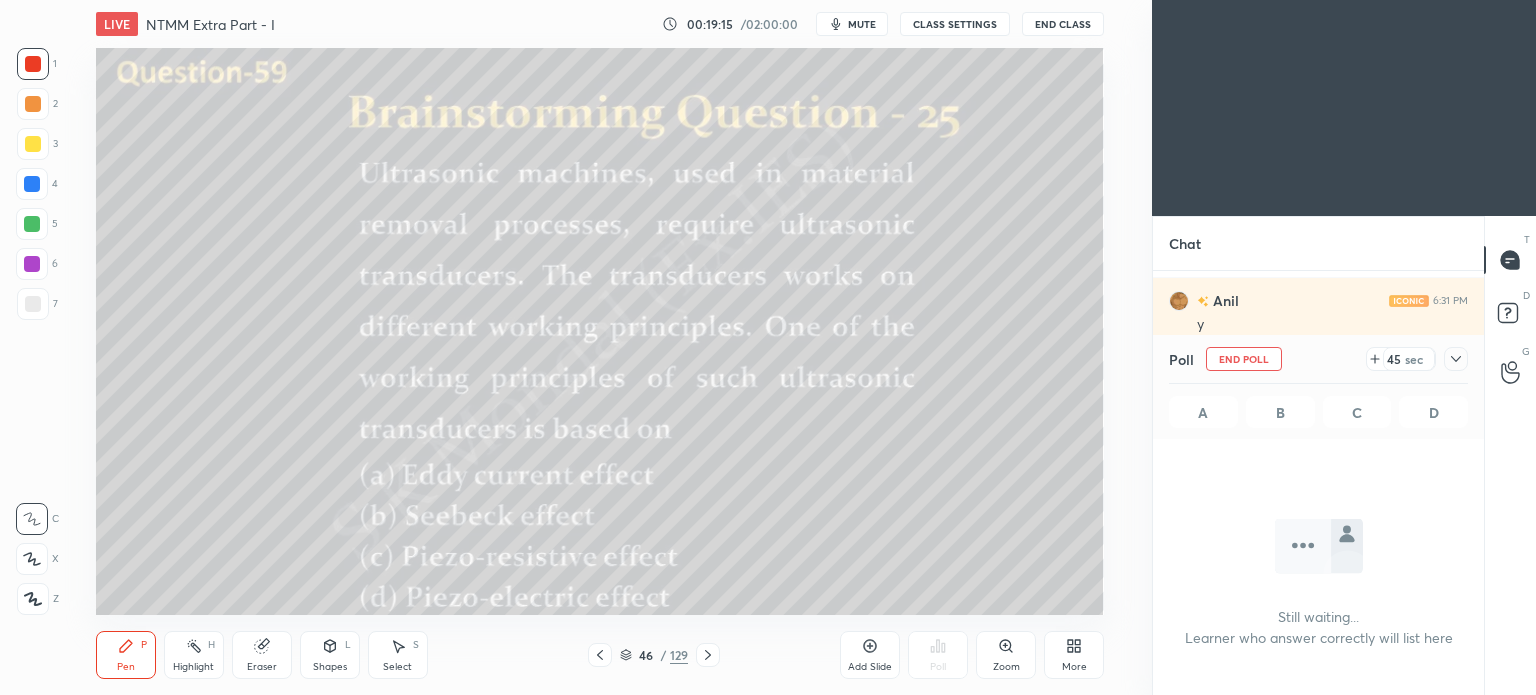 scroll, scrollTop: 276, scrollLeft: 325, axis: both 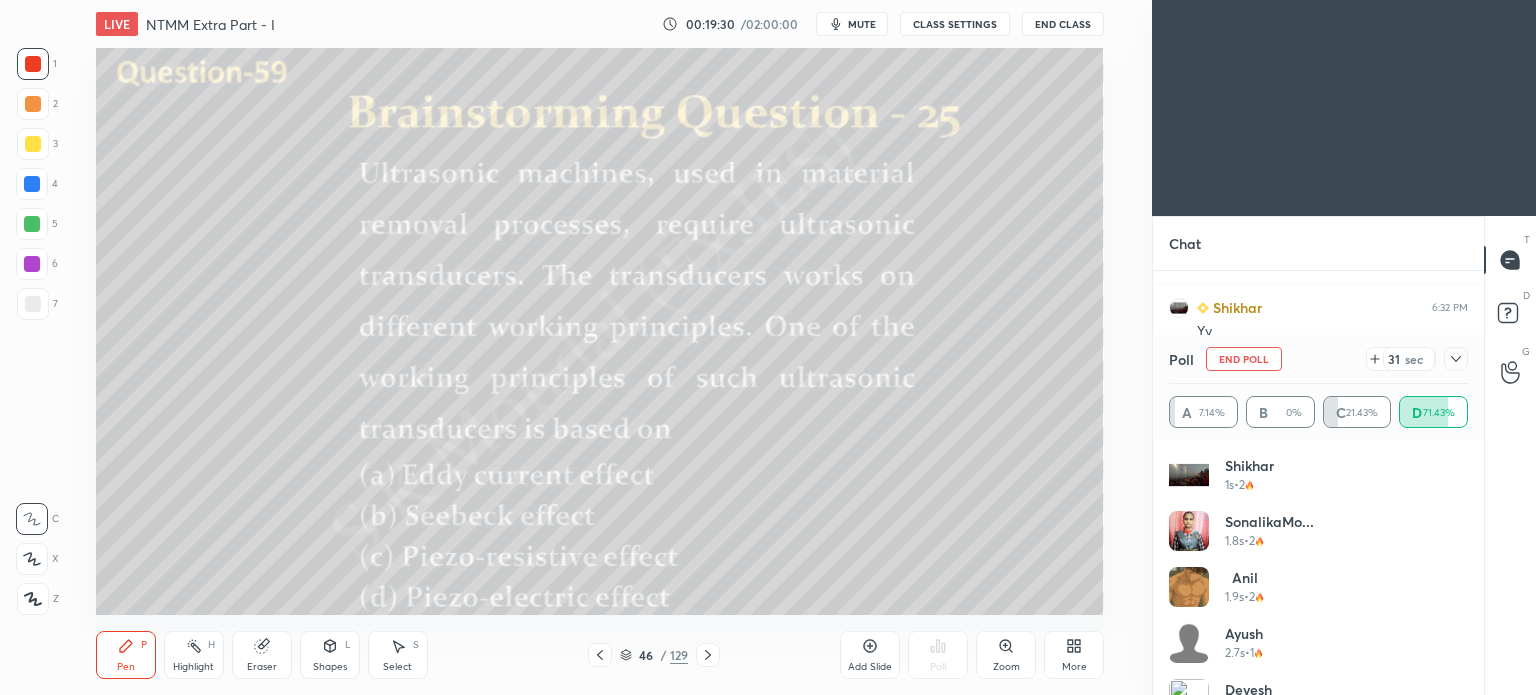 click on "Pen" at bounding box center [126, 667] 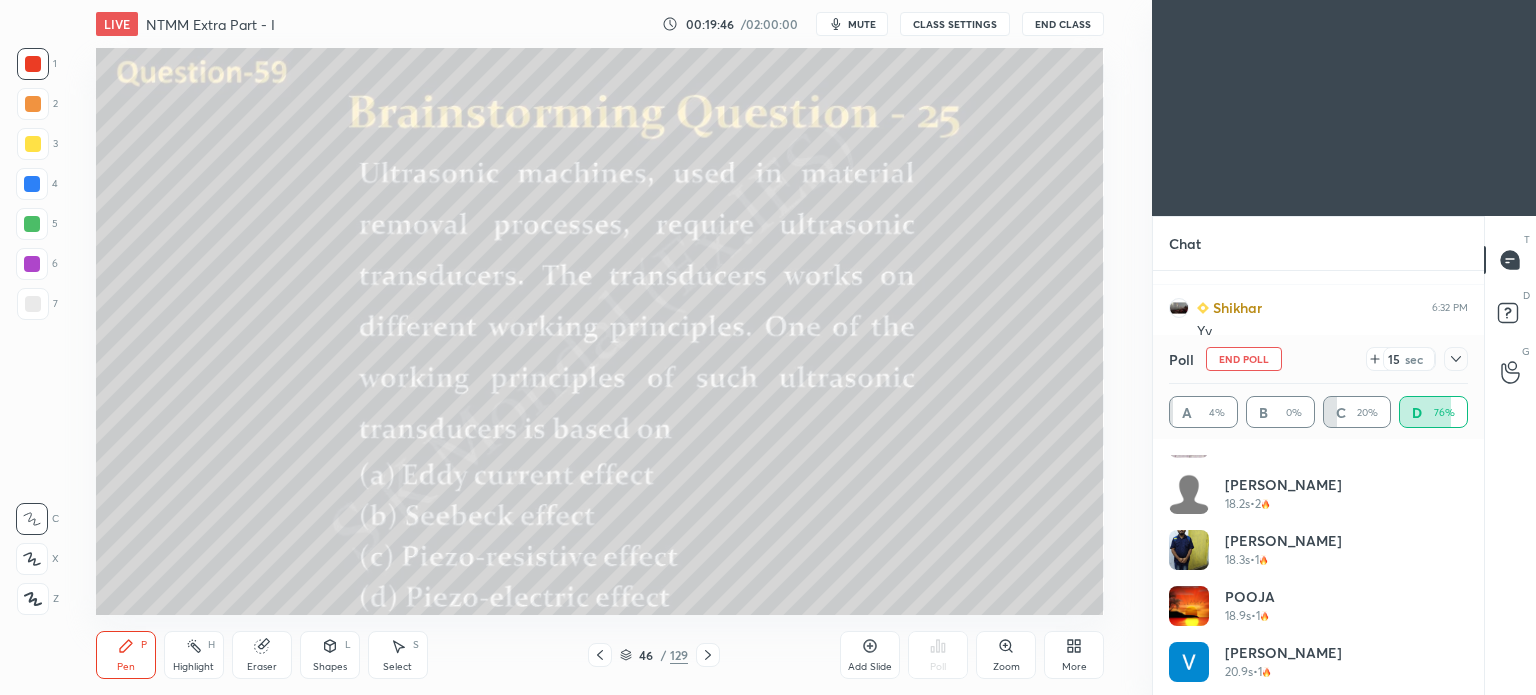 scroll, scrollTop: 824, scrollLeft: 0, axis: vertical 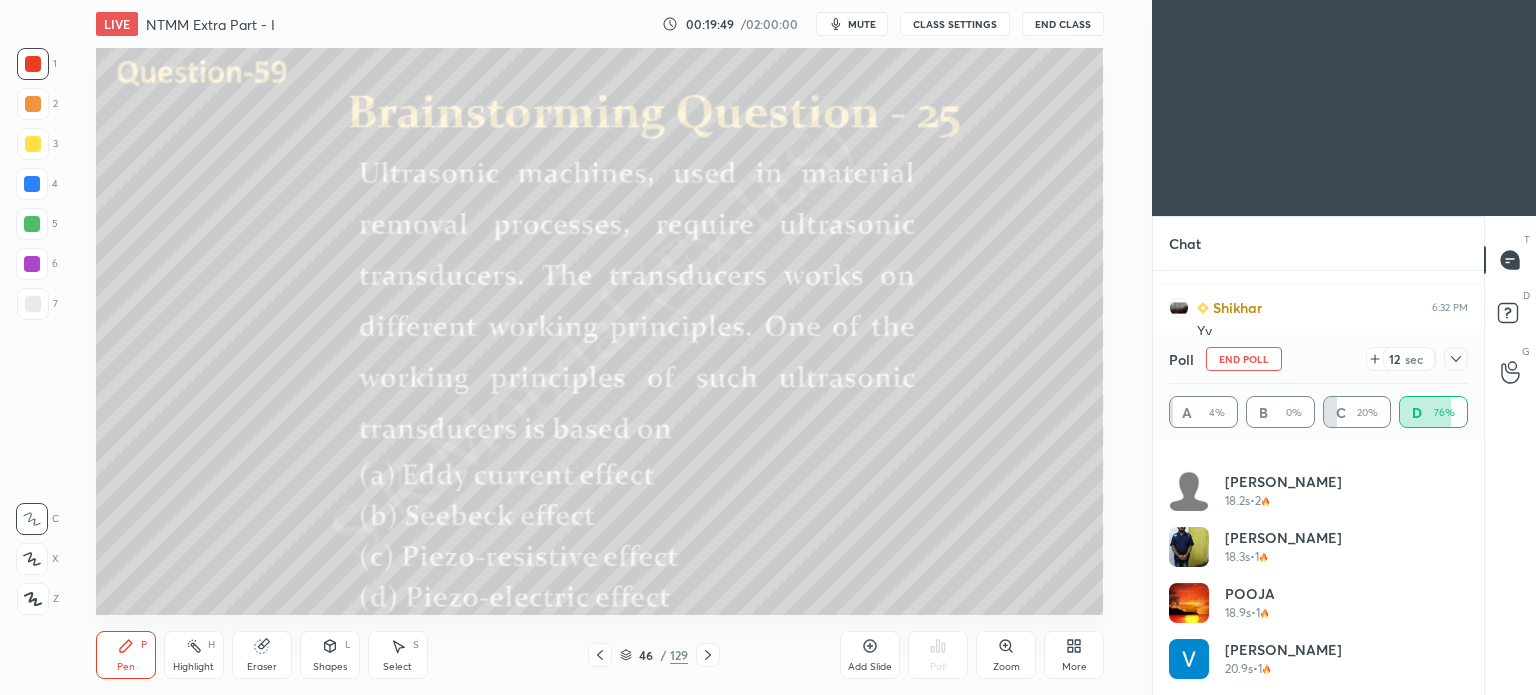click on "End Poll" at bounding box center (1244, 359) 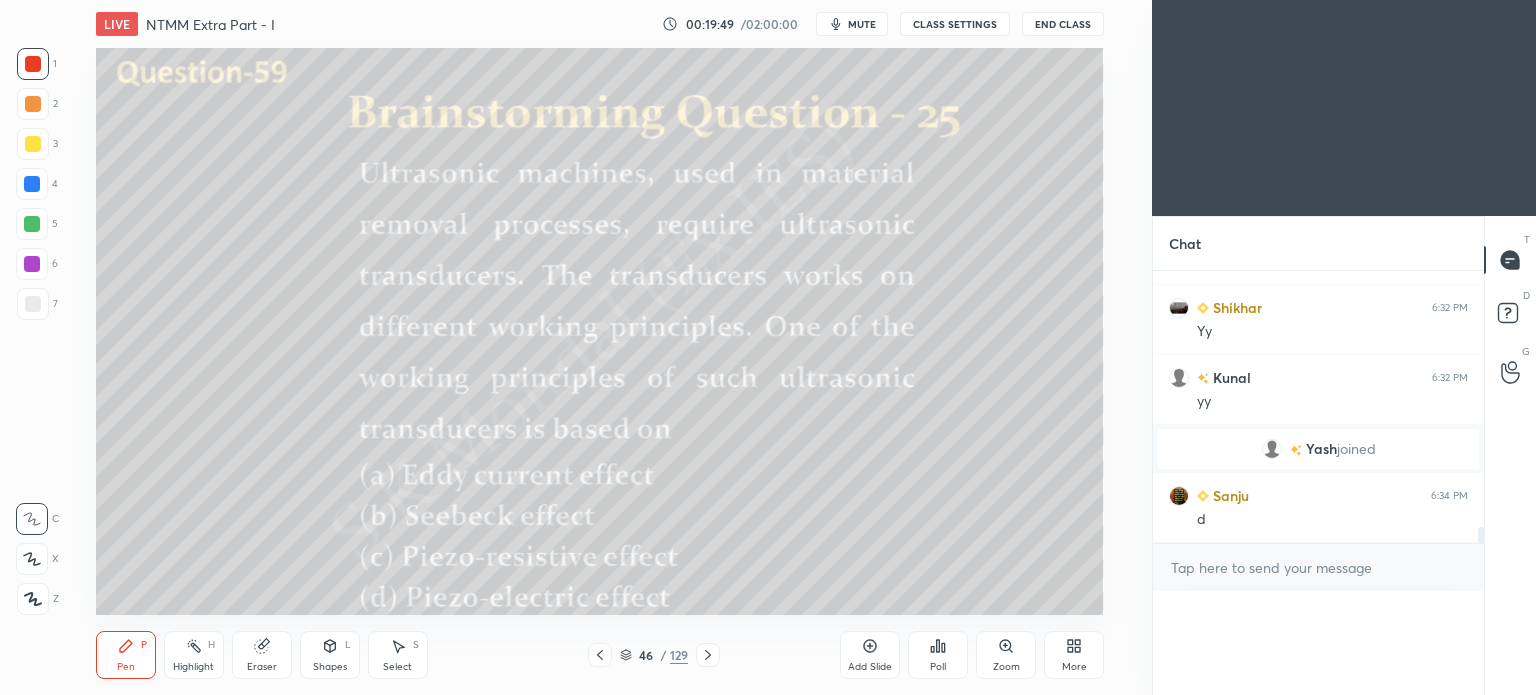 scroll, scrollTop: 88, scrollLeft: 293, axis: both 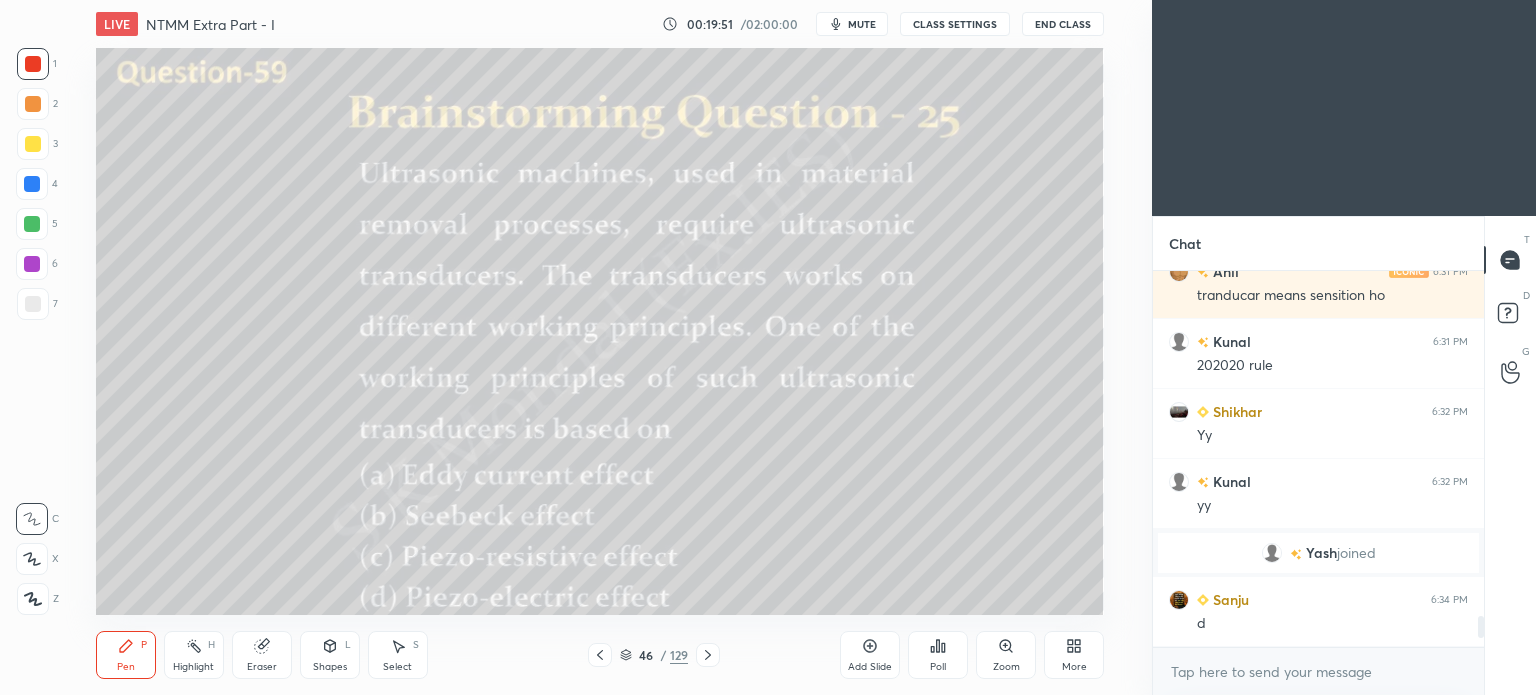 click 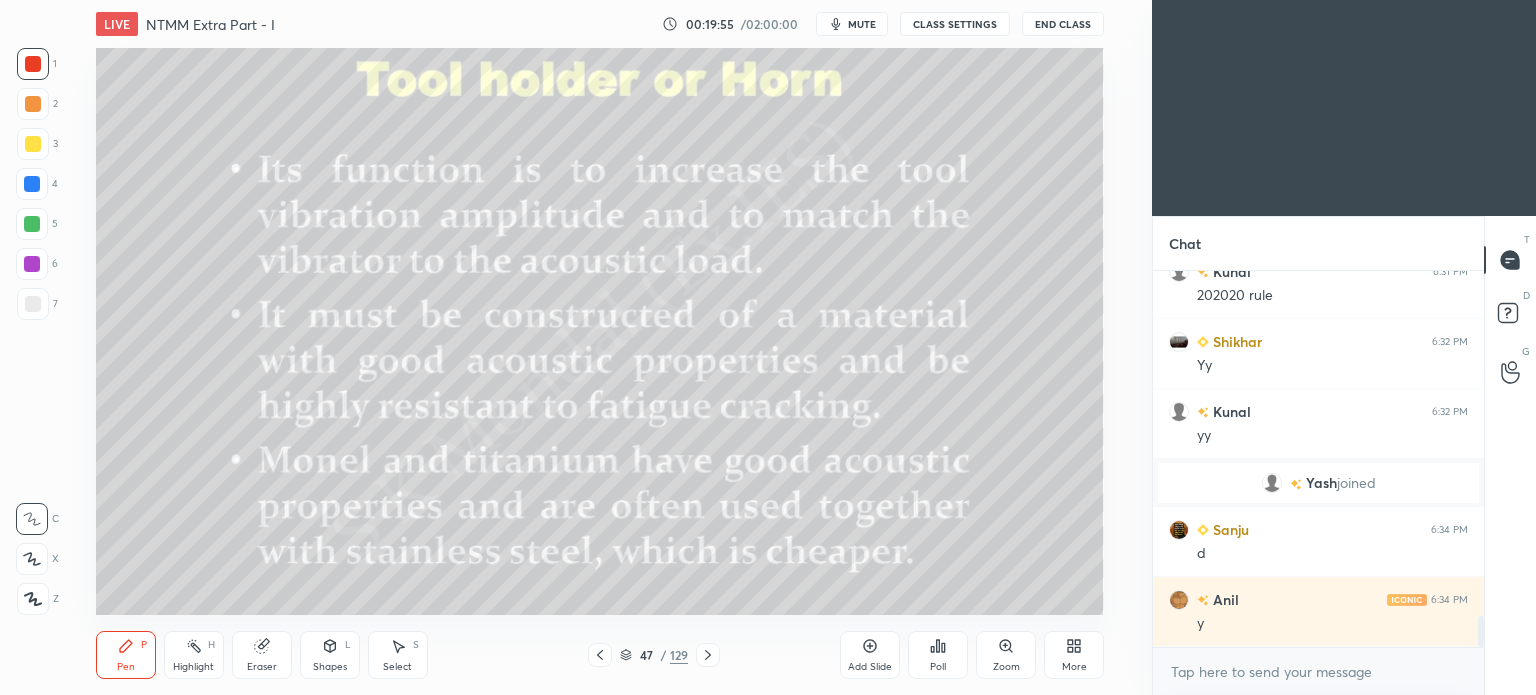 click 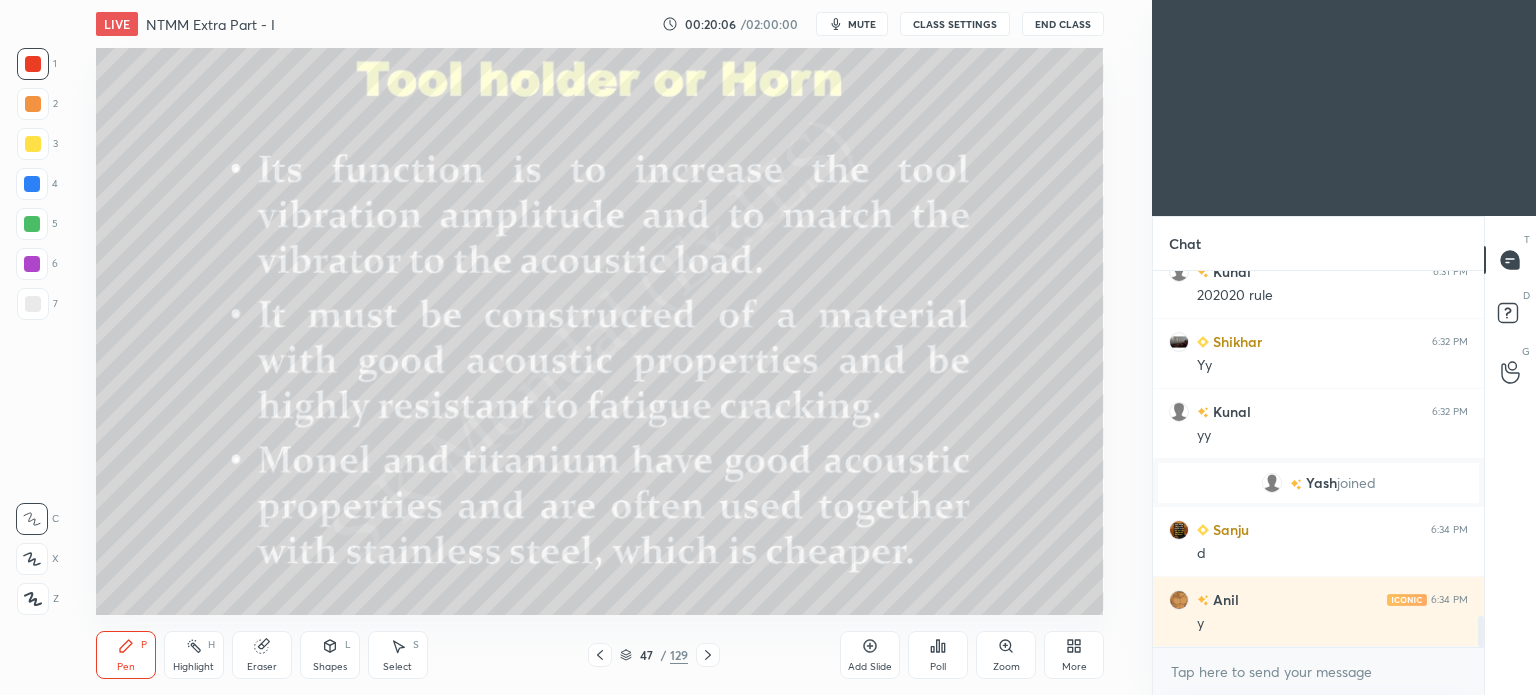 click on "47 / 129" at bounding box center [654, 655] 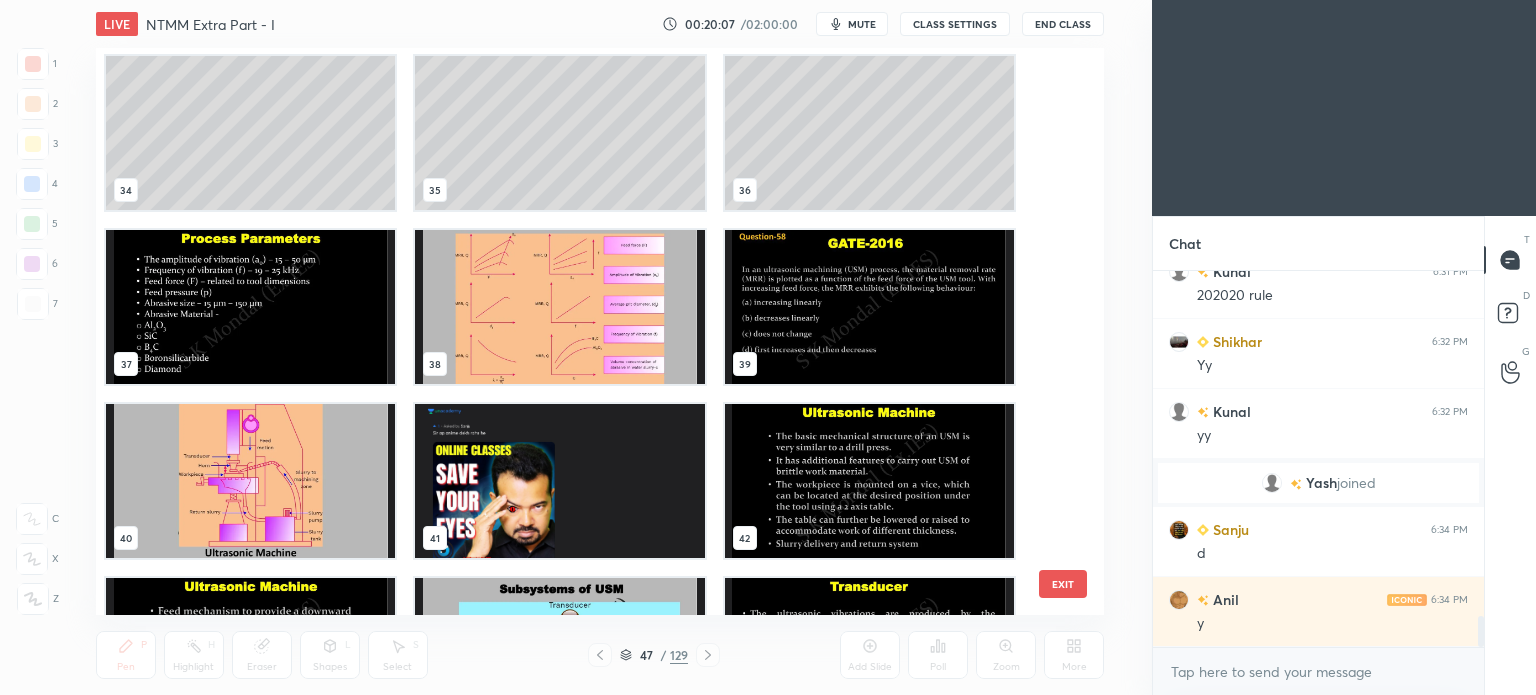 click at bounding box center [250, 481] 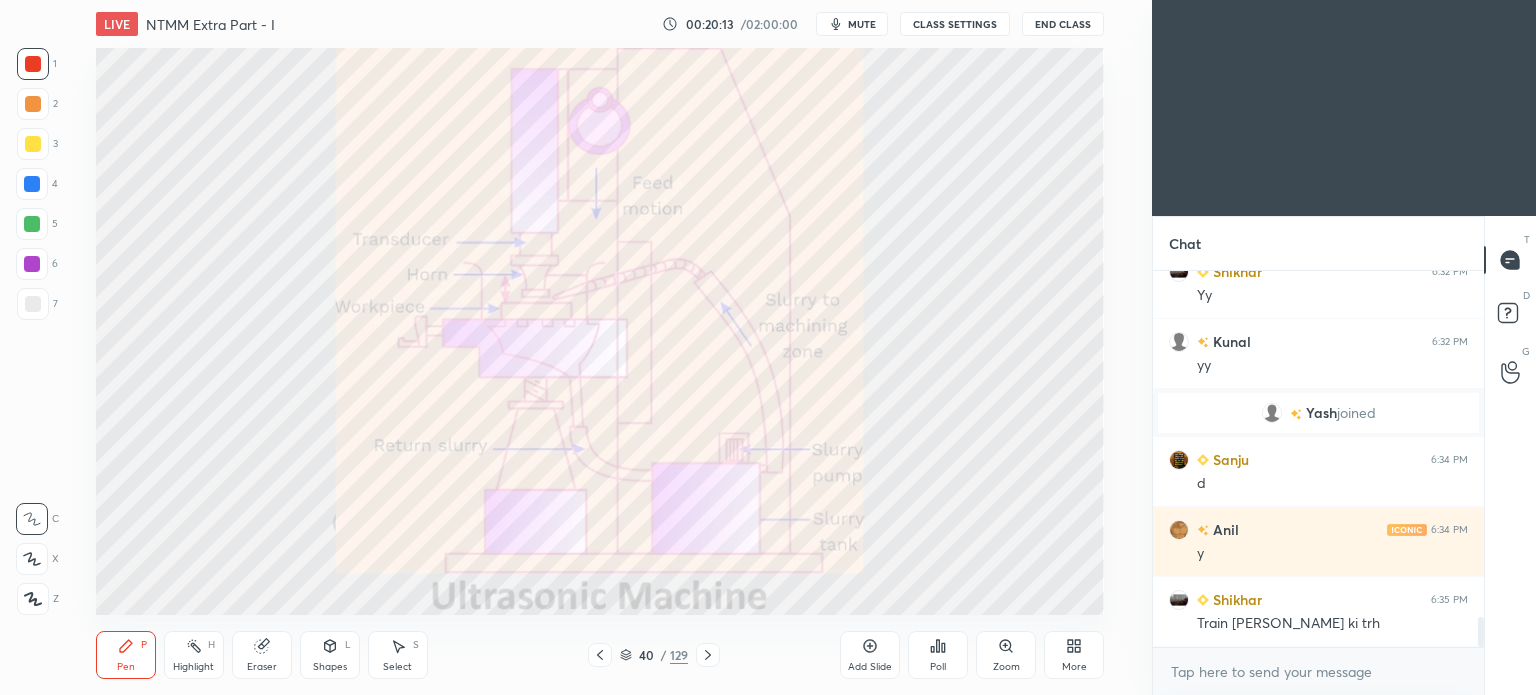 click 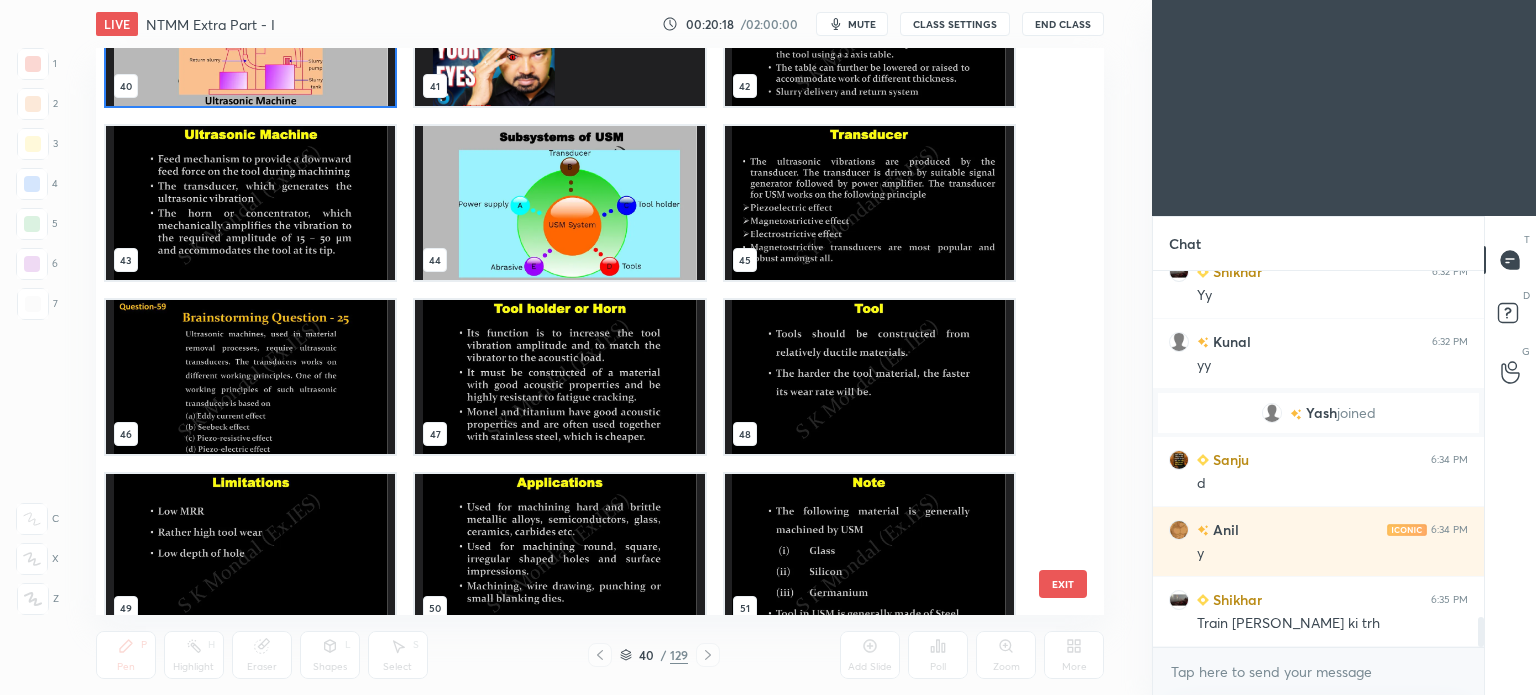 click at bounding box center (559, 377) 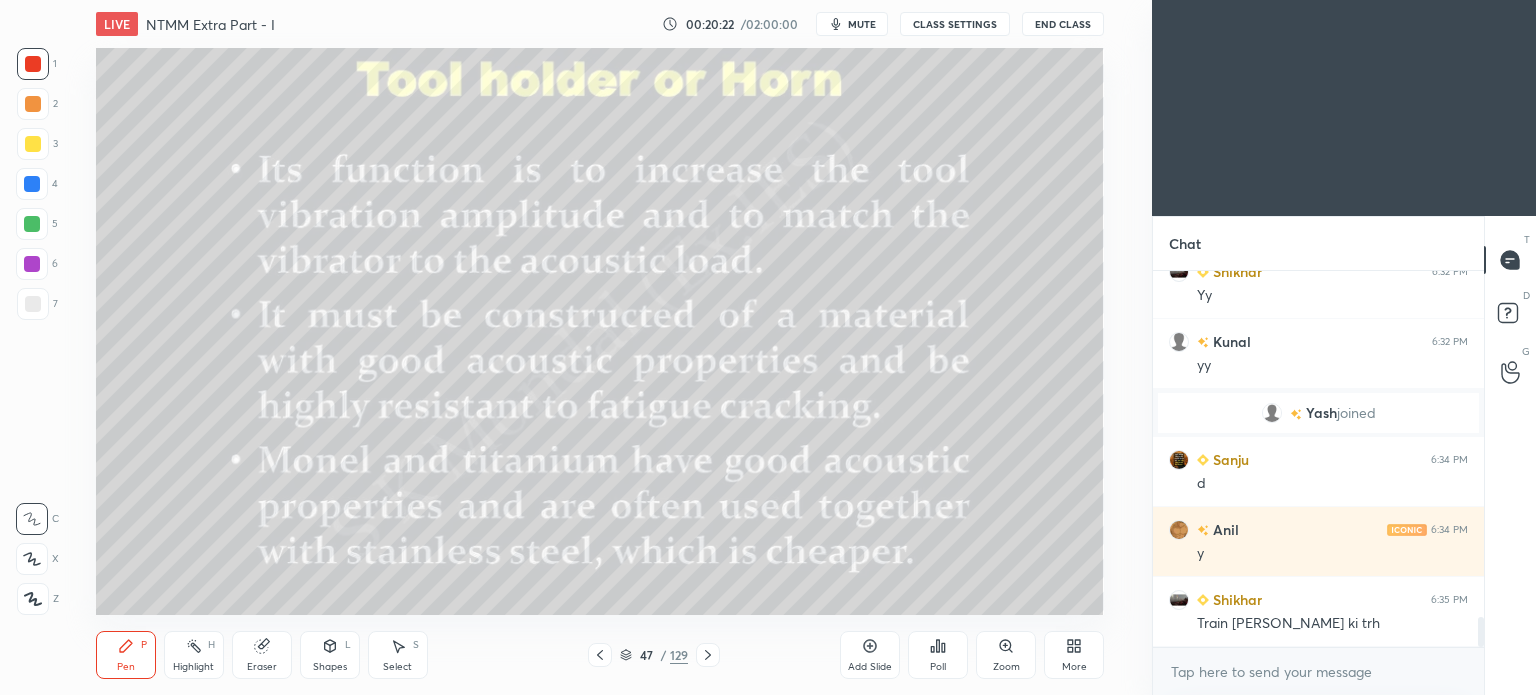 click on "Pen" at bounding box center [126, 667] 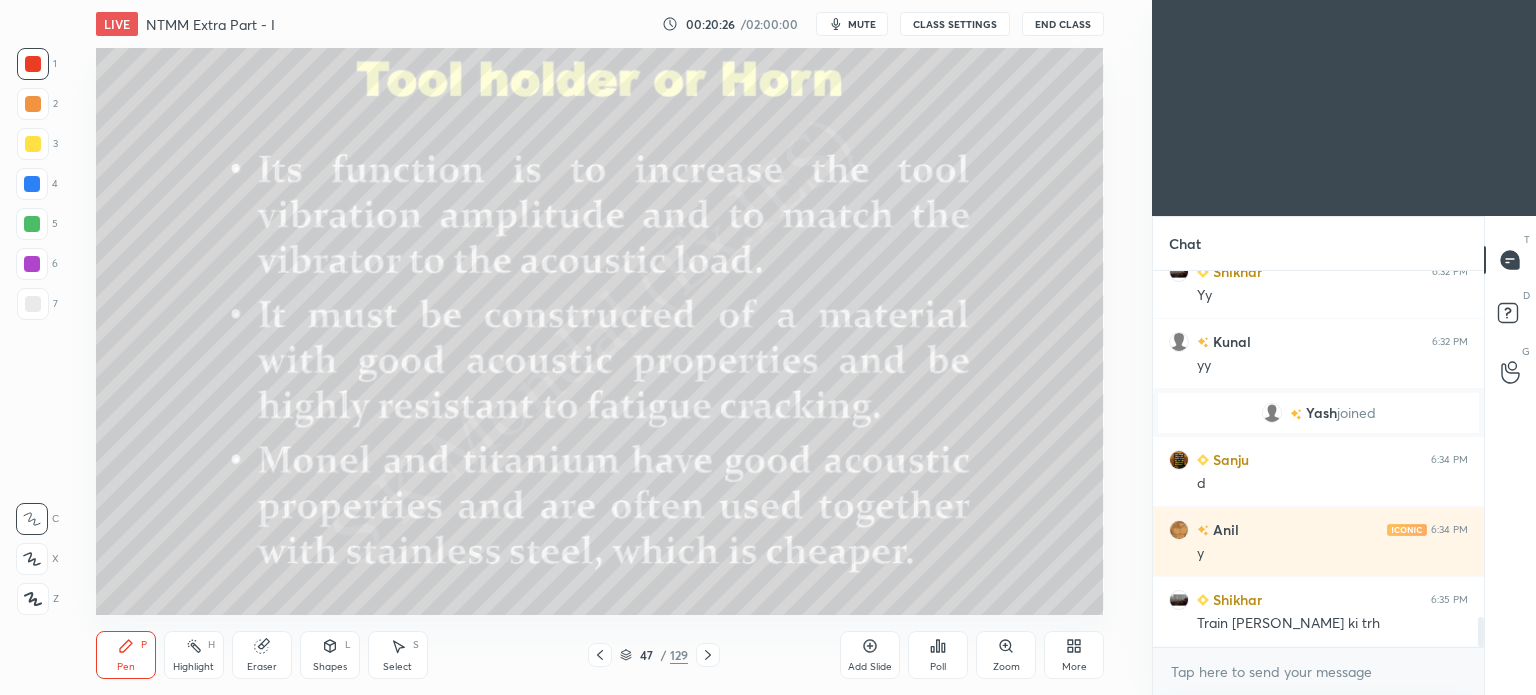 click at bounding box center [32, 264] 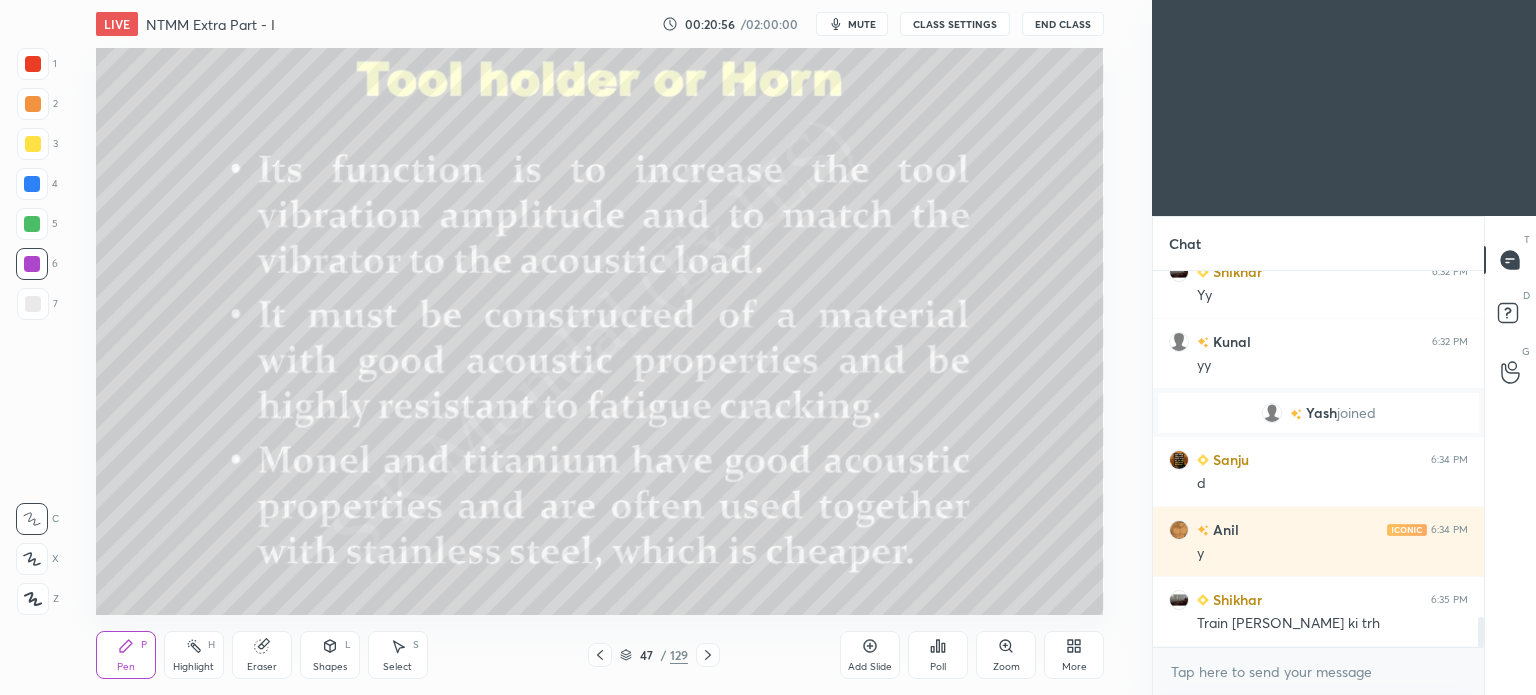 click 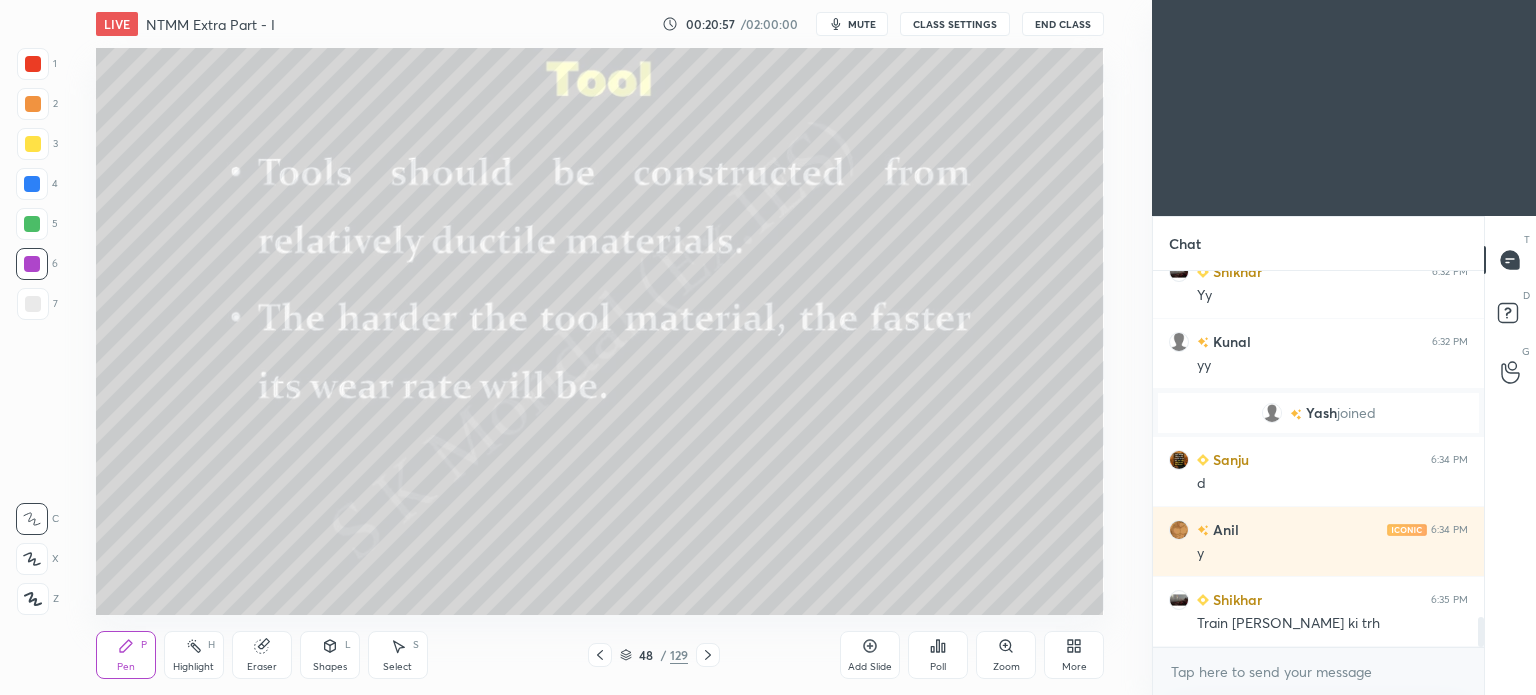 scroll, scrollTop: 4348, scrollLeft: 0, axis: vertical 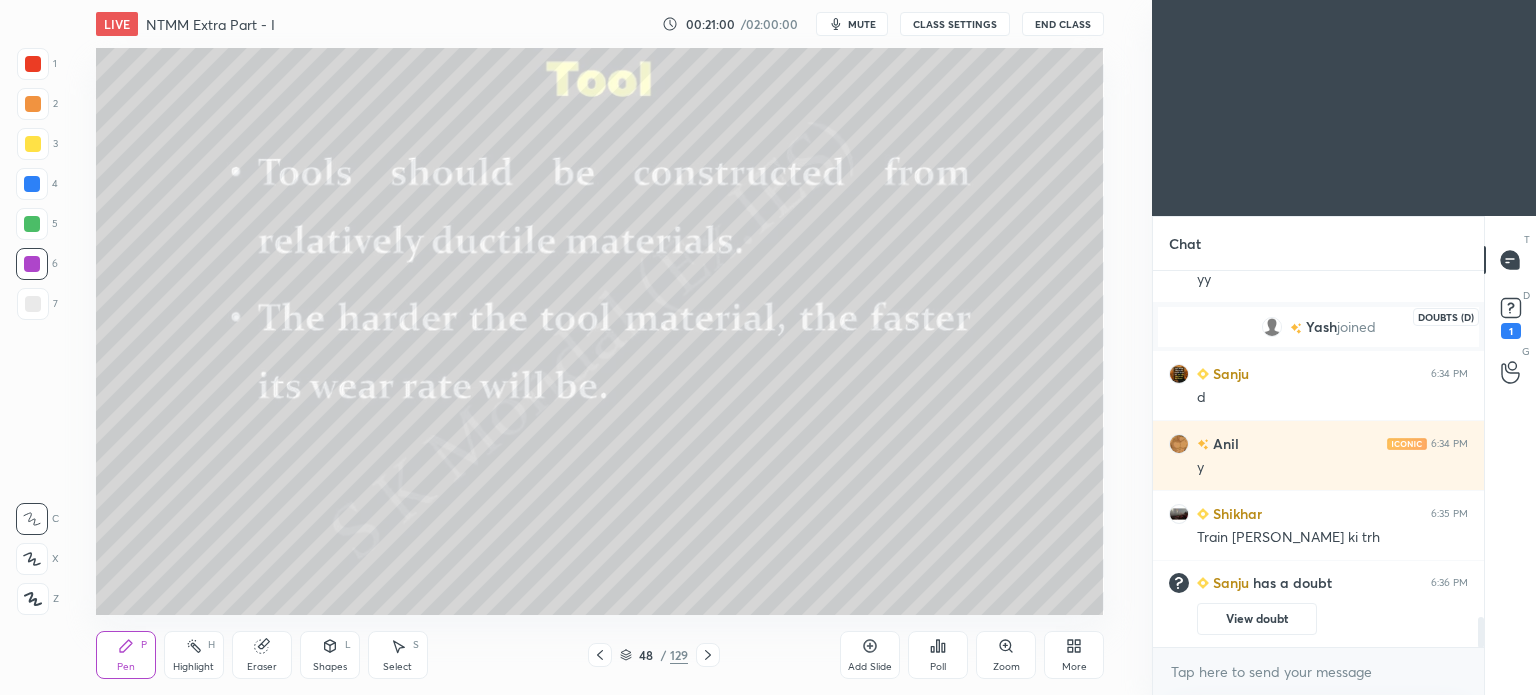 click 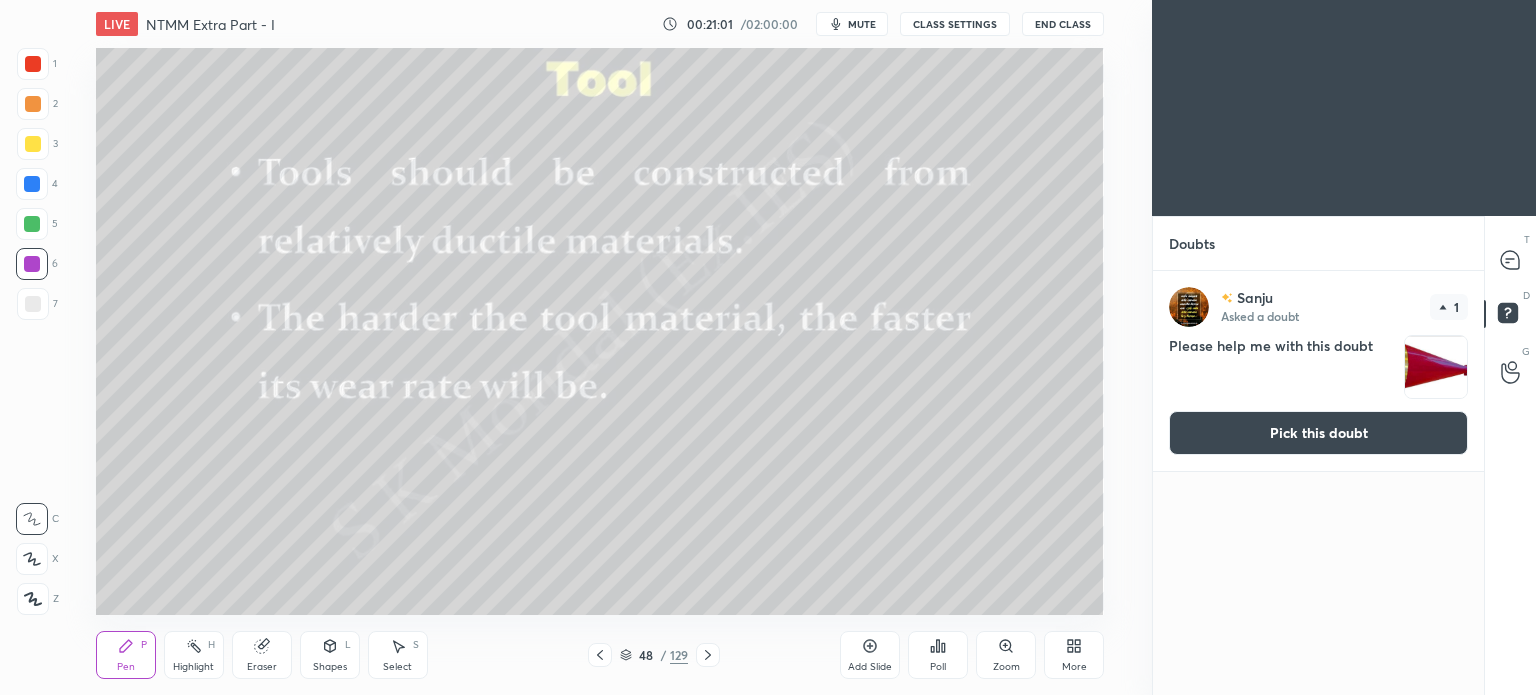 click on "Pick this doubt" at bounding box center [1318, 433] 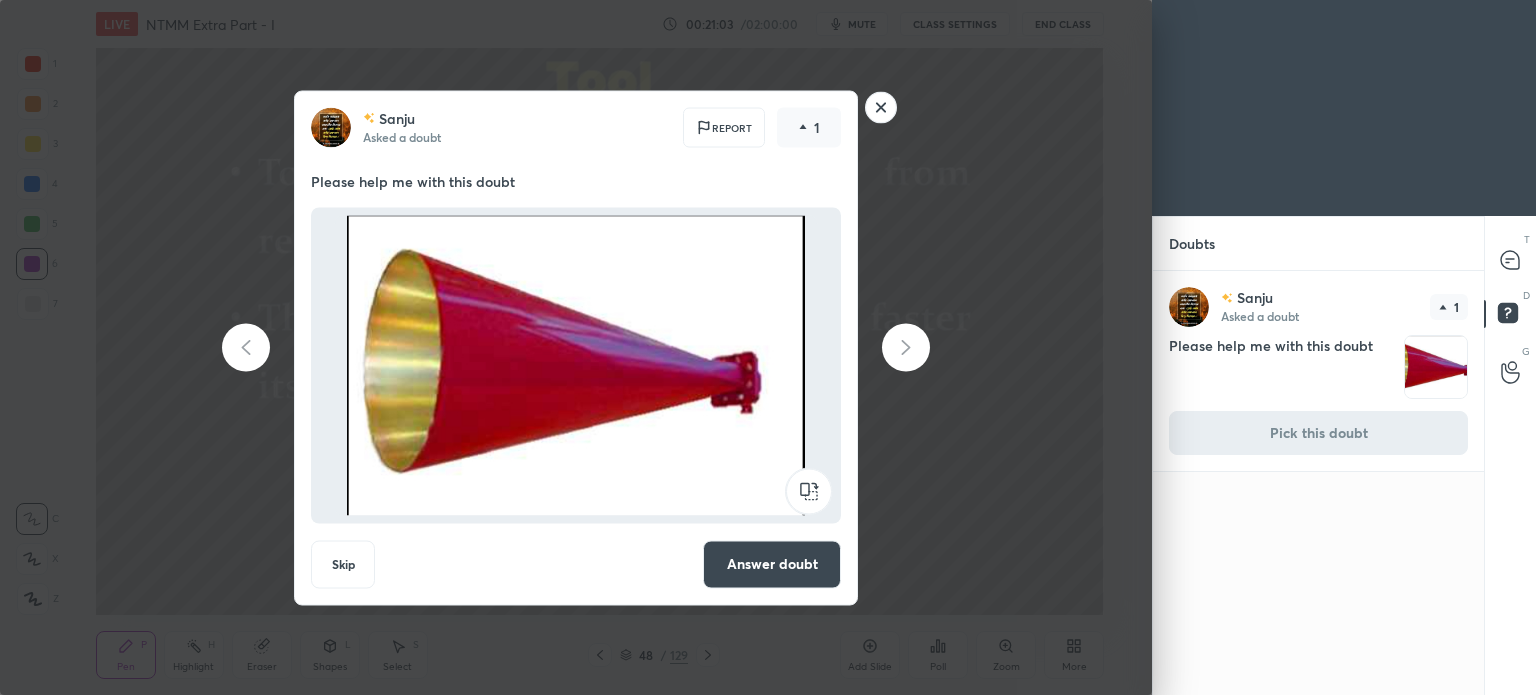 click on "Answer doubt" at bounding box center (772, 564) 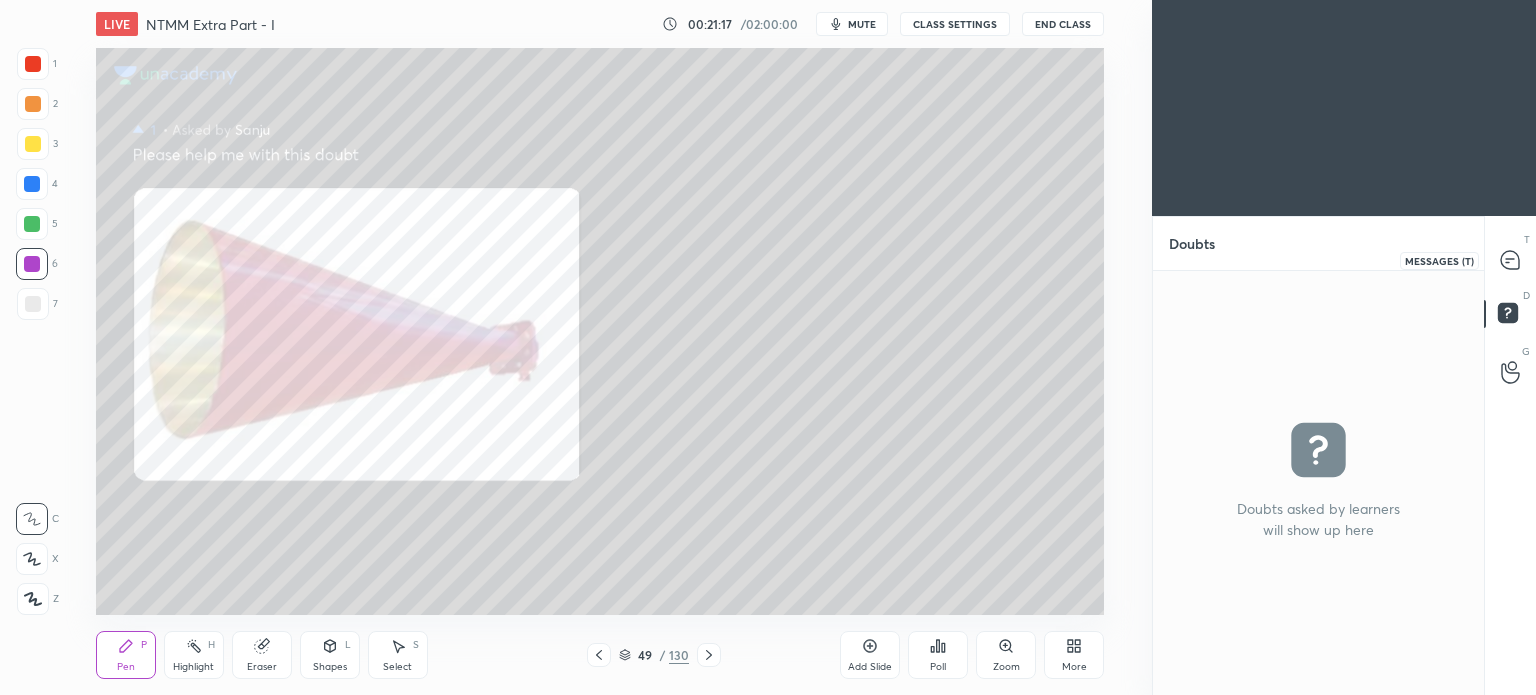 click 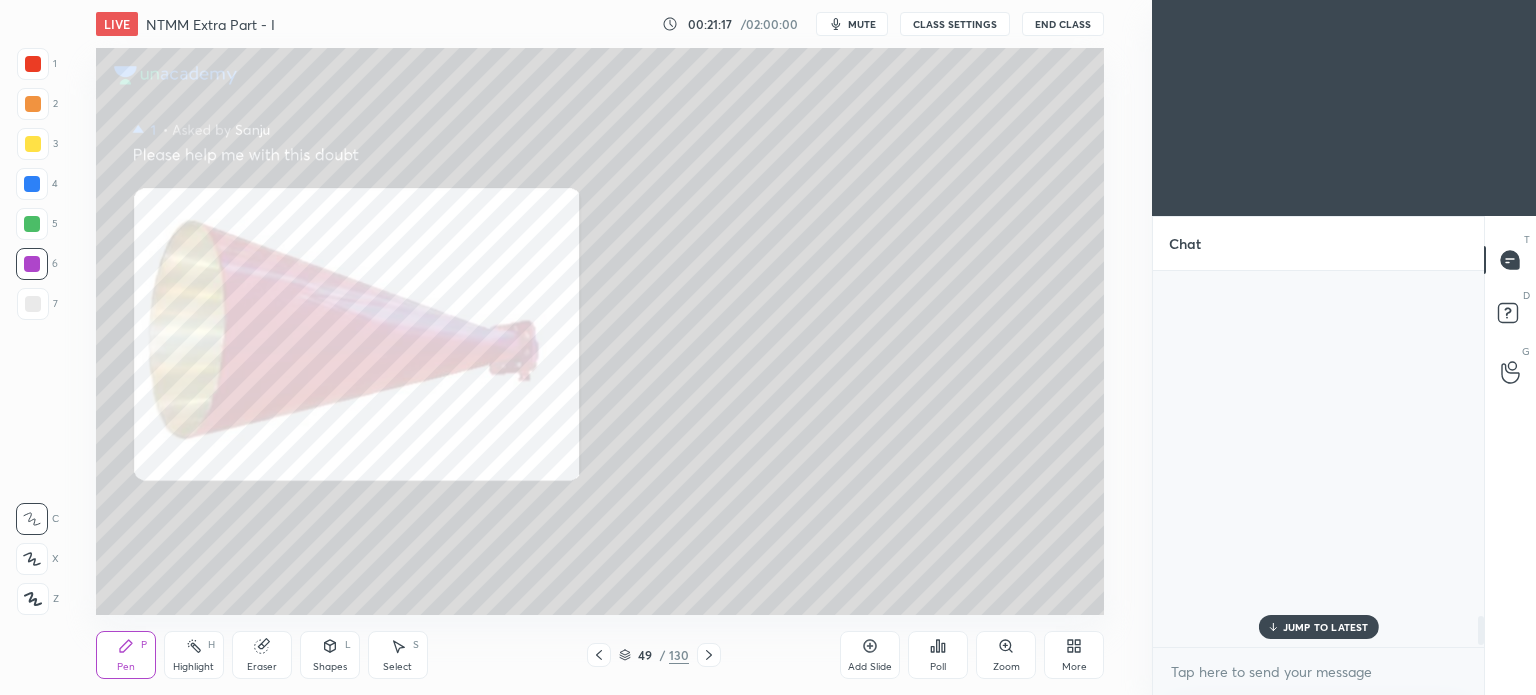 scroll, scrollTop: 4466, scrollLeft: 0, axis: vertical 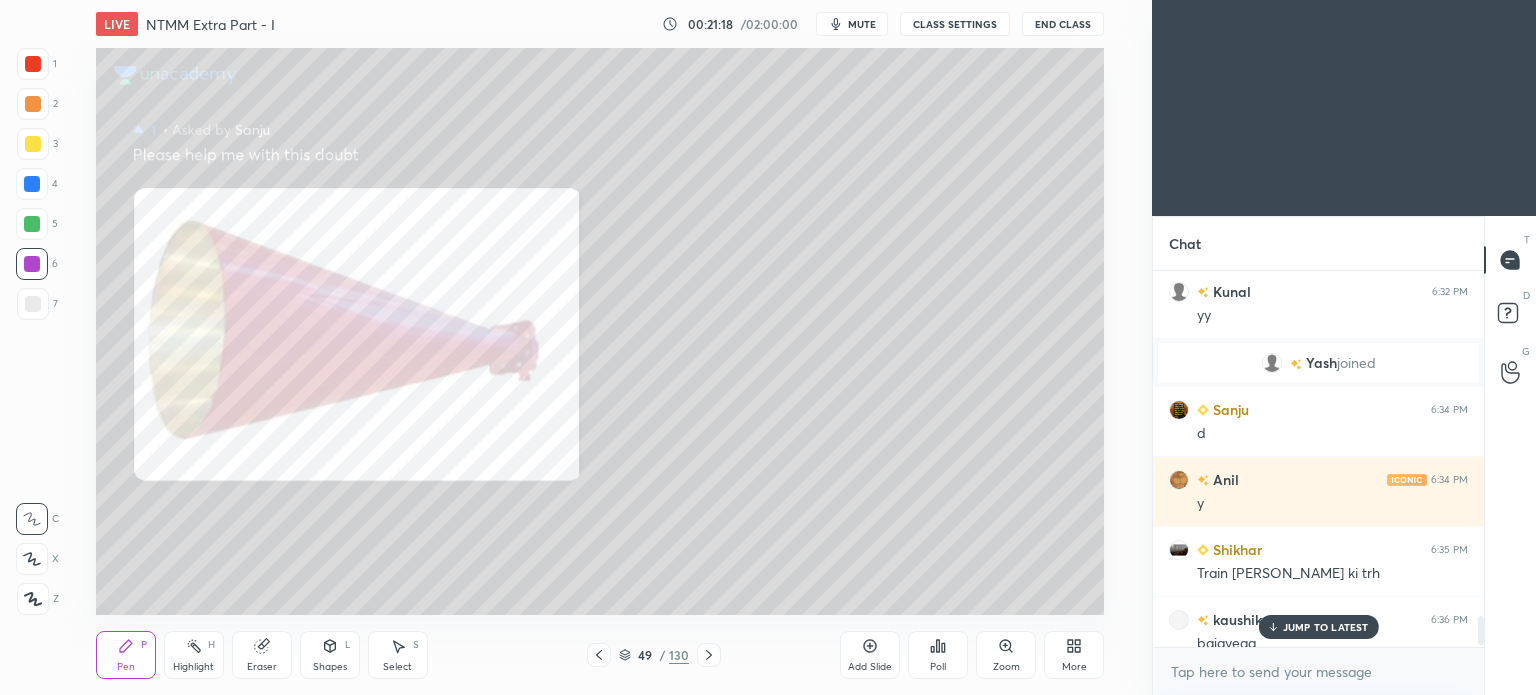 click at bounding box center (599, 655) 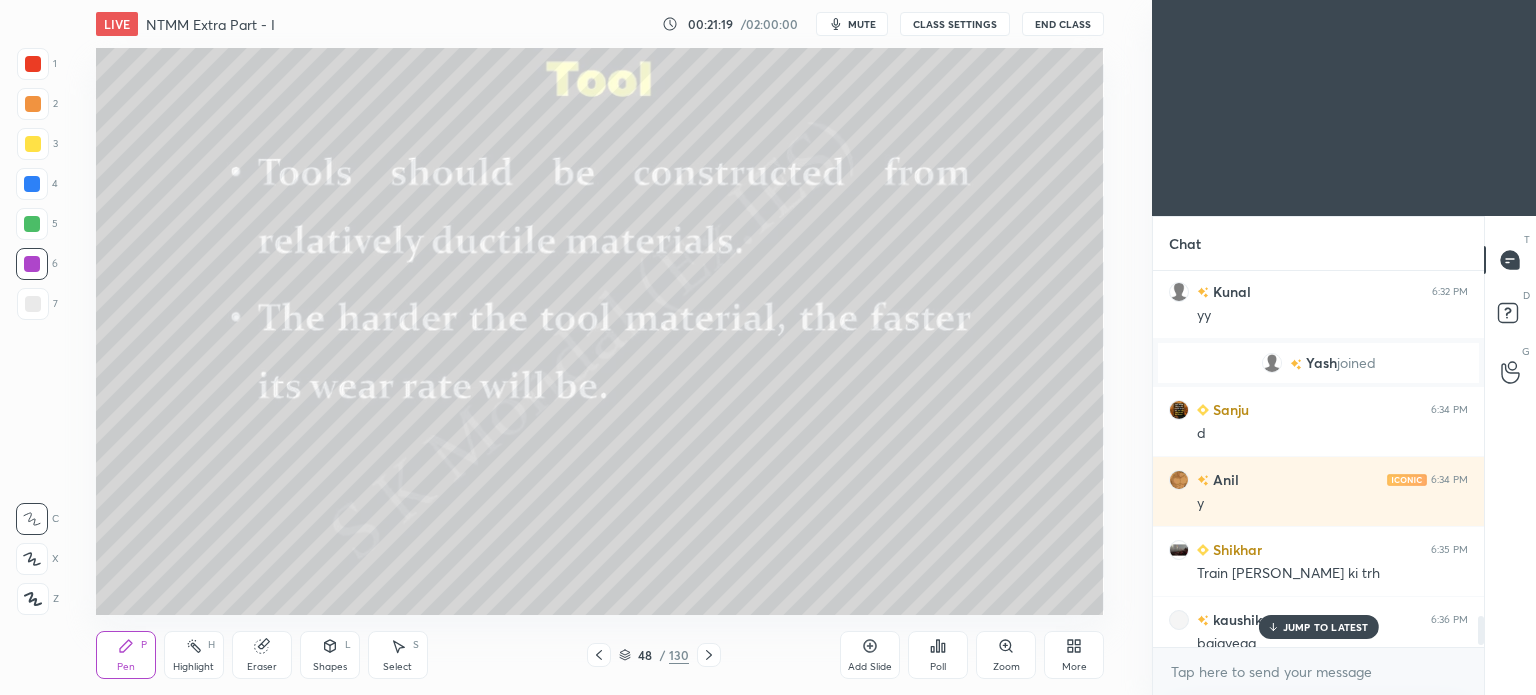 click at bounding box center (599, 655) 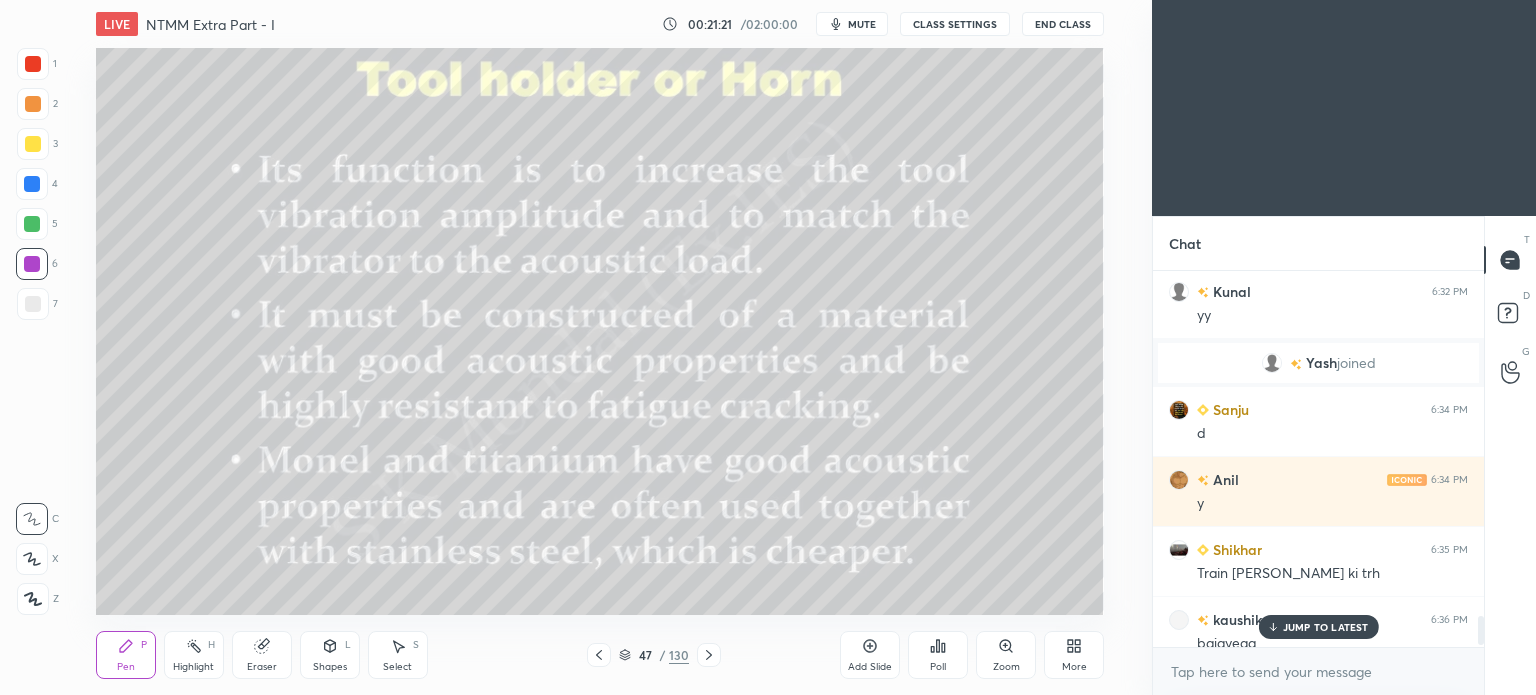 click on "More" at bounding box center (1074, 655) 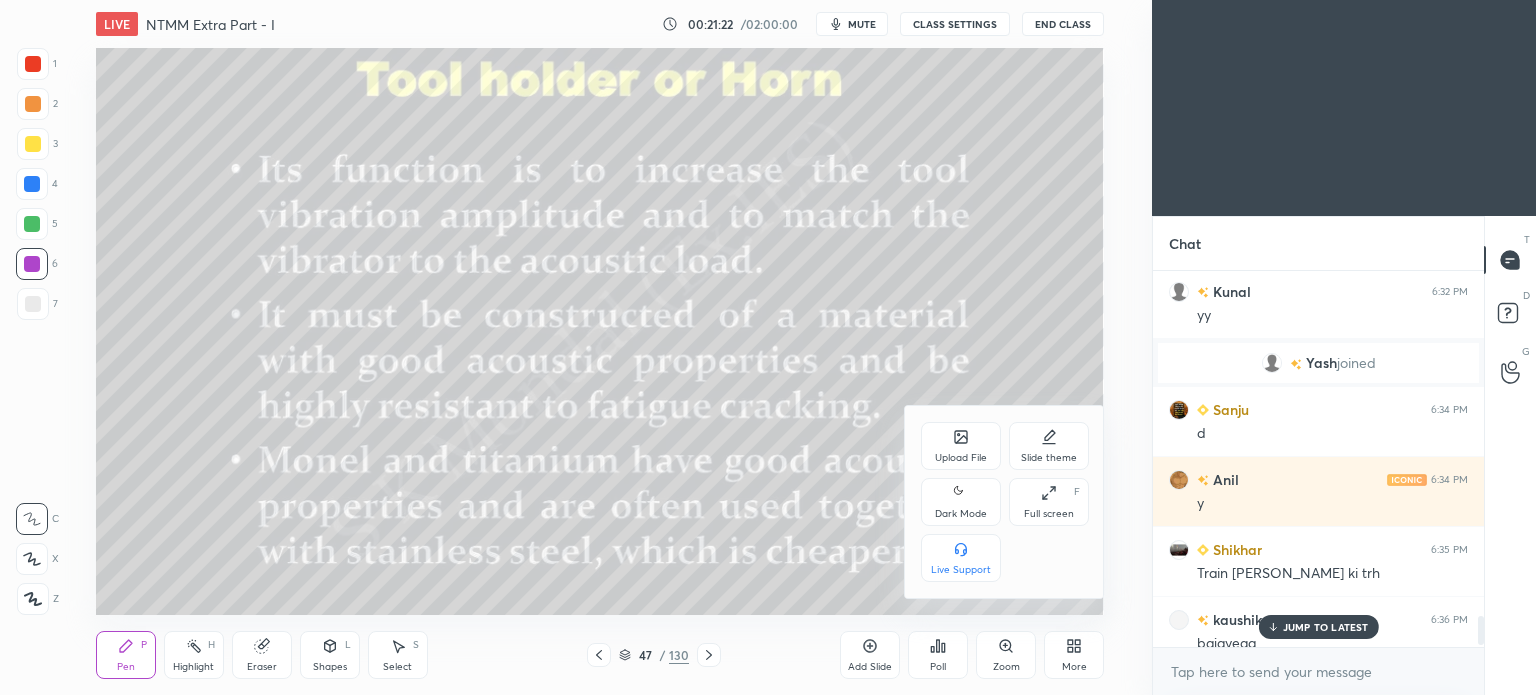 click on "Upload File" at bounding box center [961, 446] 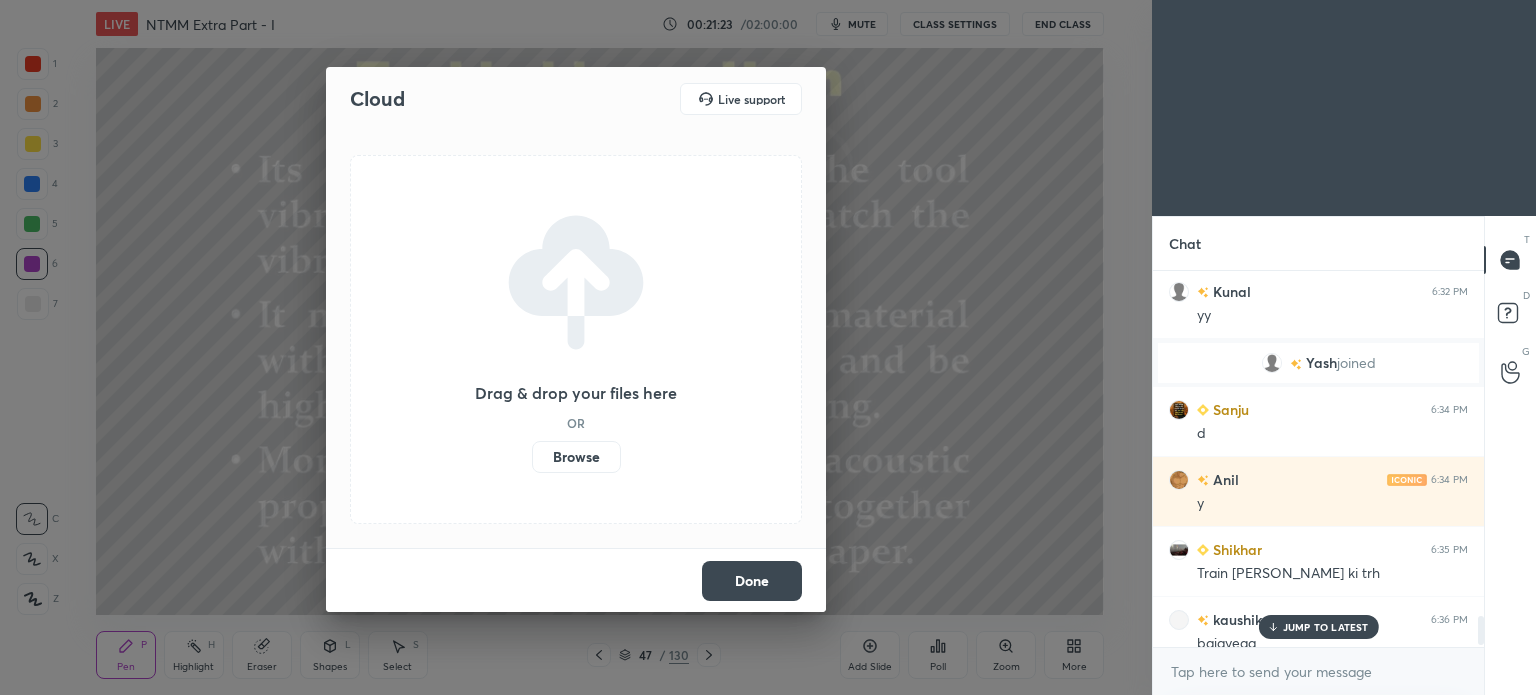 click on "Browse" at bounding box center (576, 457) 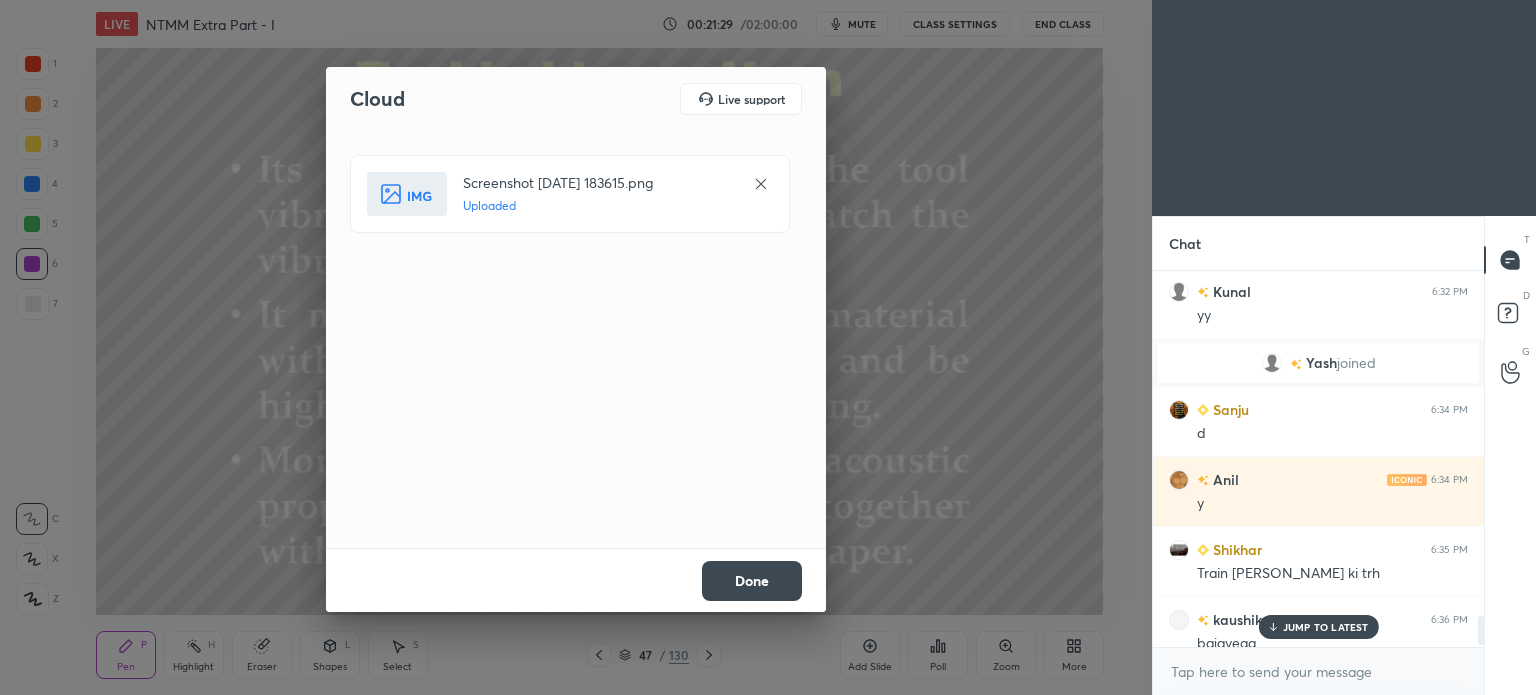 click on "JUMP TO LATEST" at bounding box center (1326, 627) 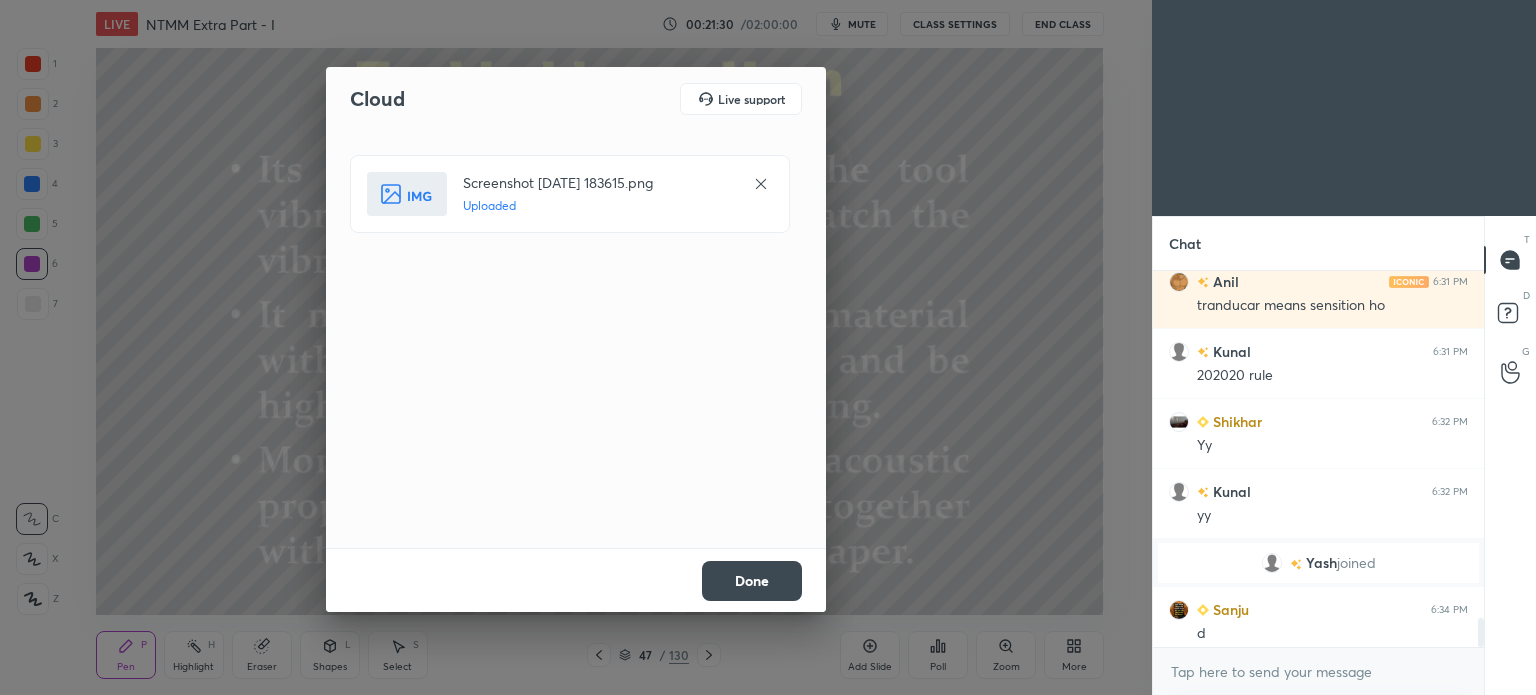 click on "Done" at bounding box center (752, 581) 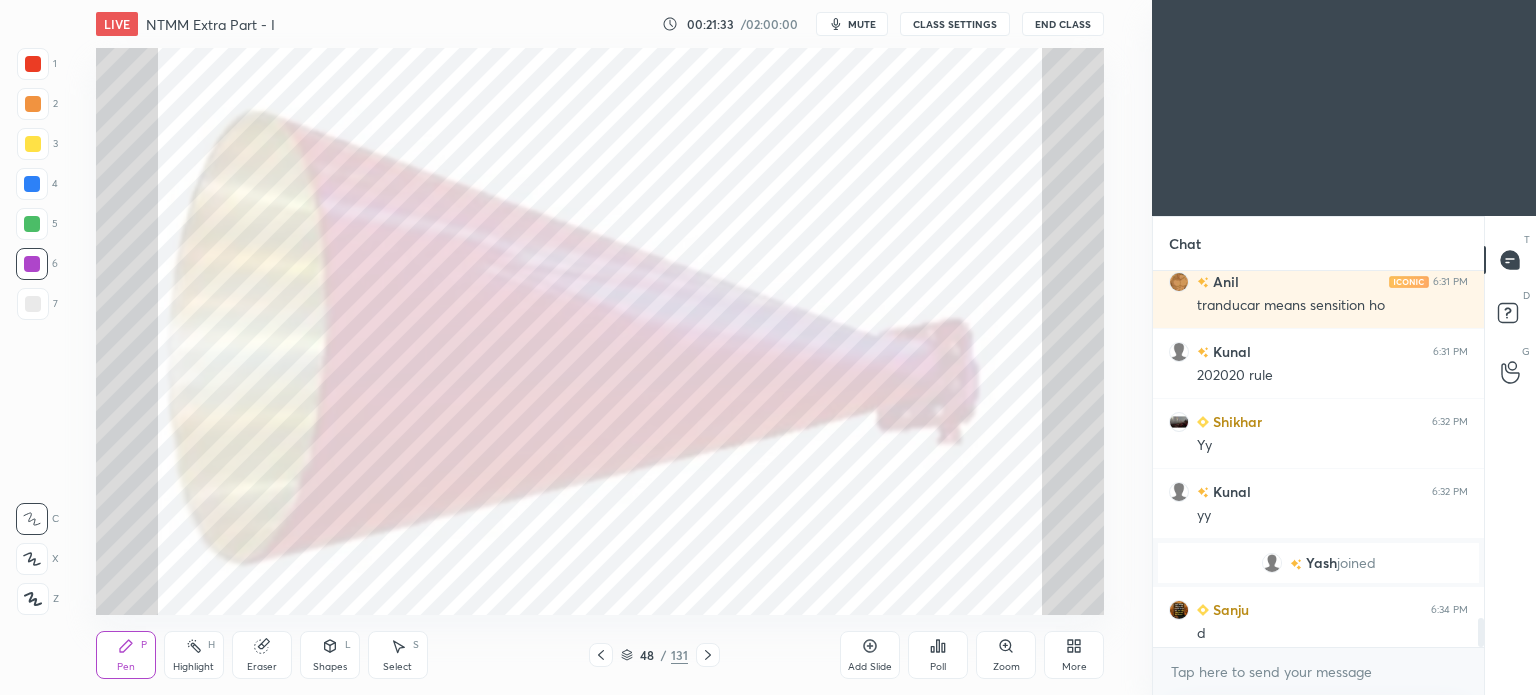 click 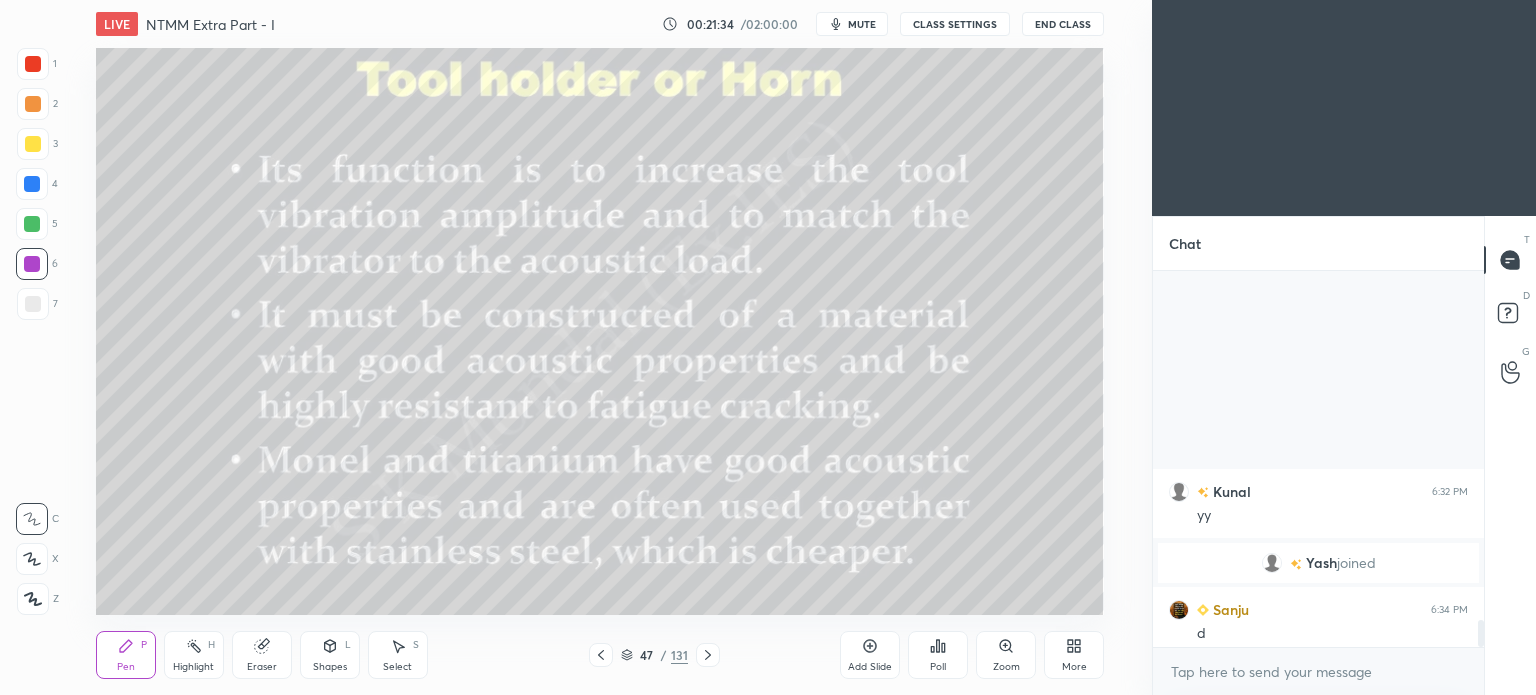 scroll, scrollTop: 4776, scrollLeft: 0, axis: vertical 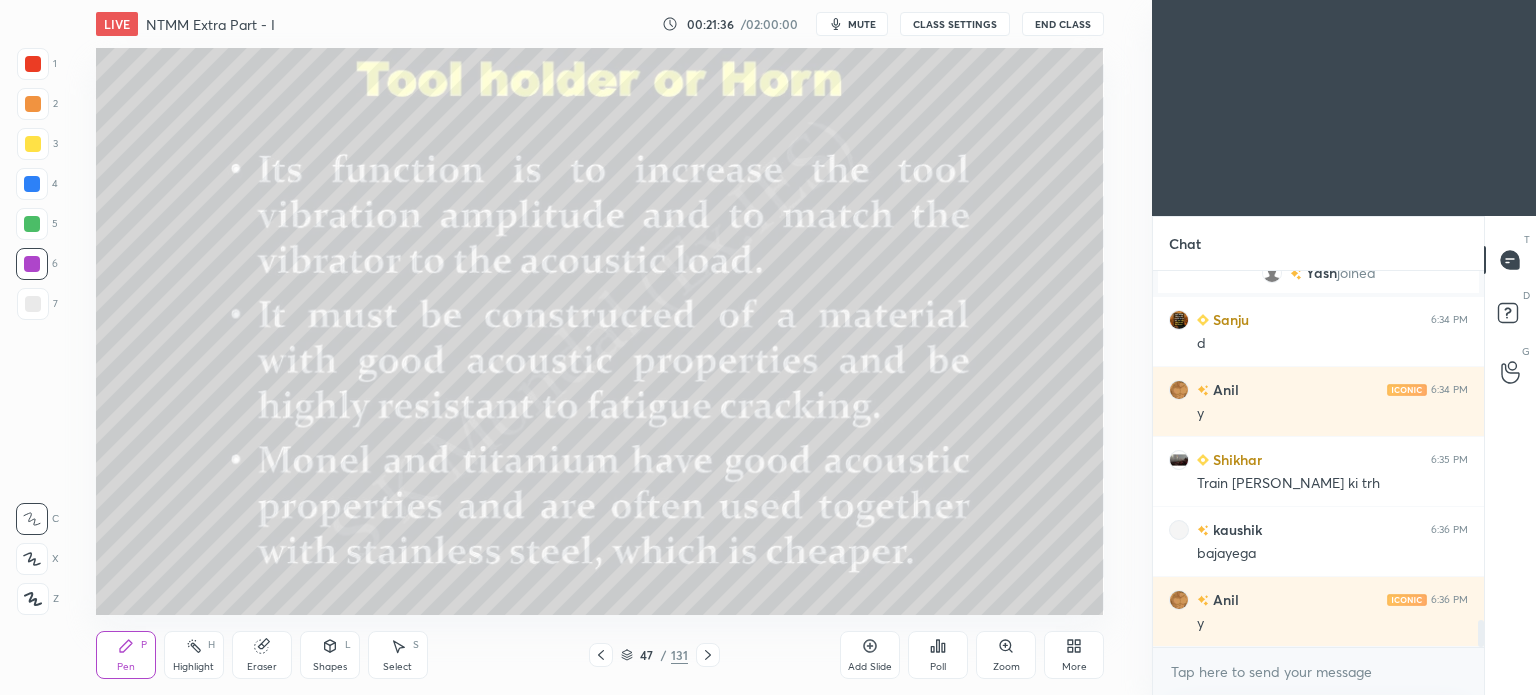 click 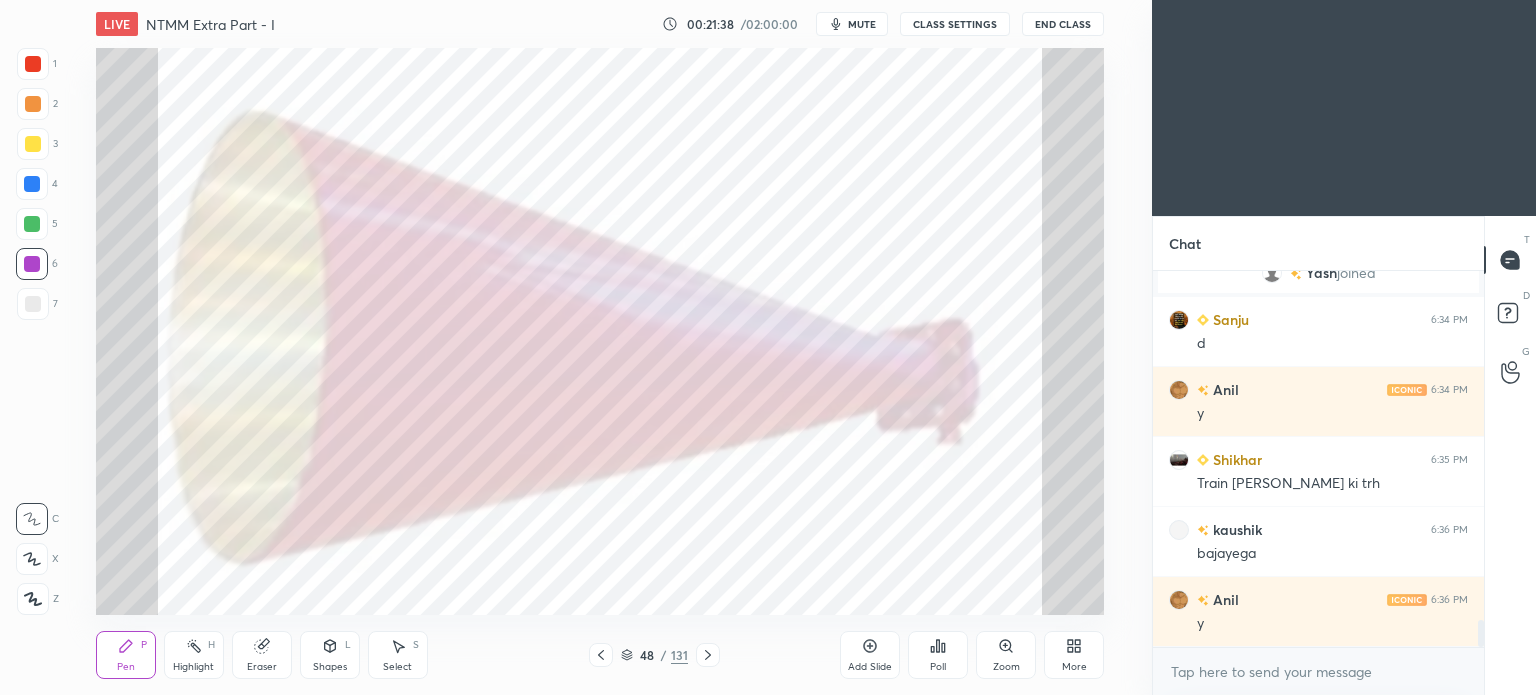click 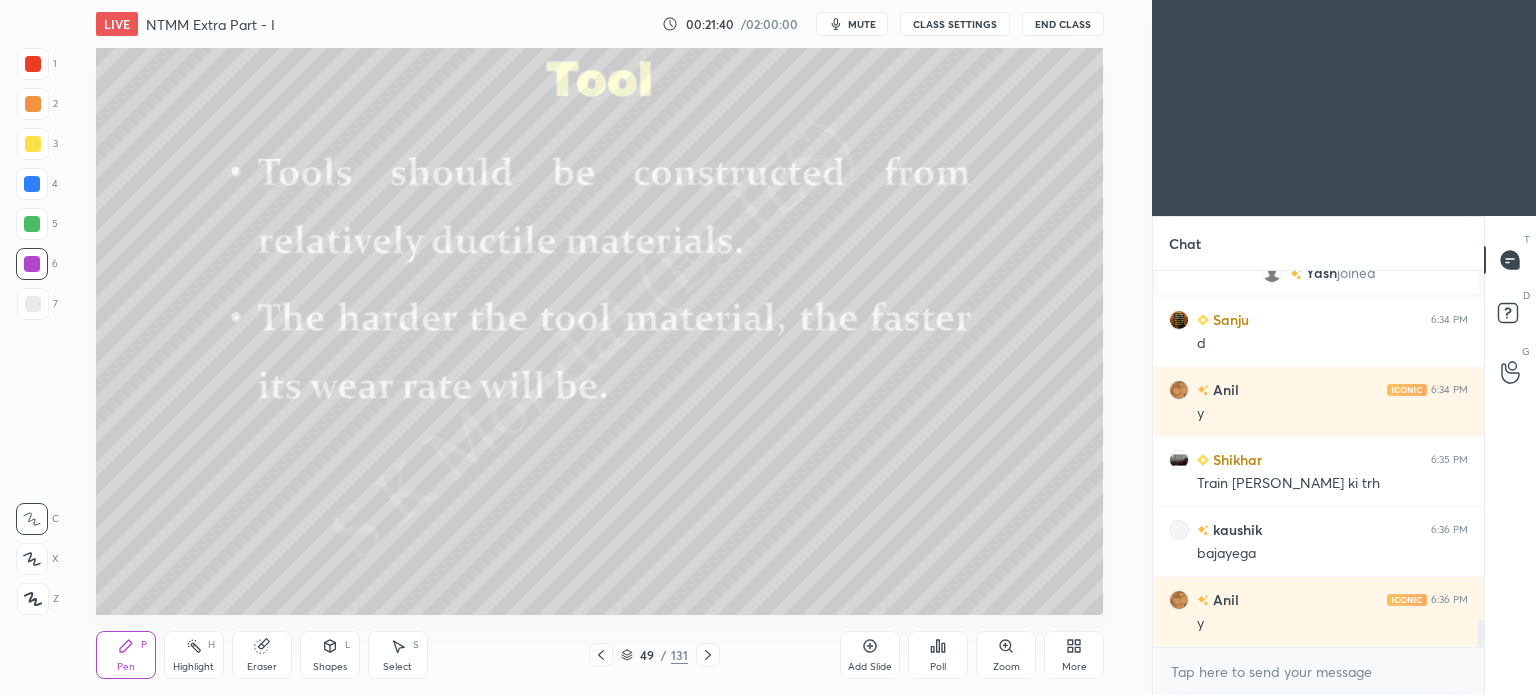 click on "Pen P" at bounding box center (126, 655) 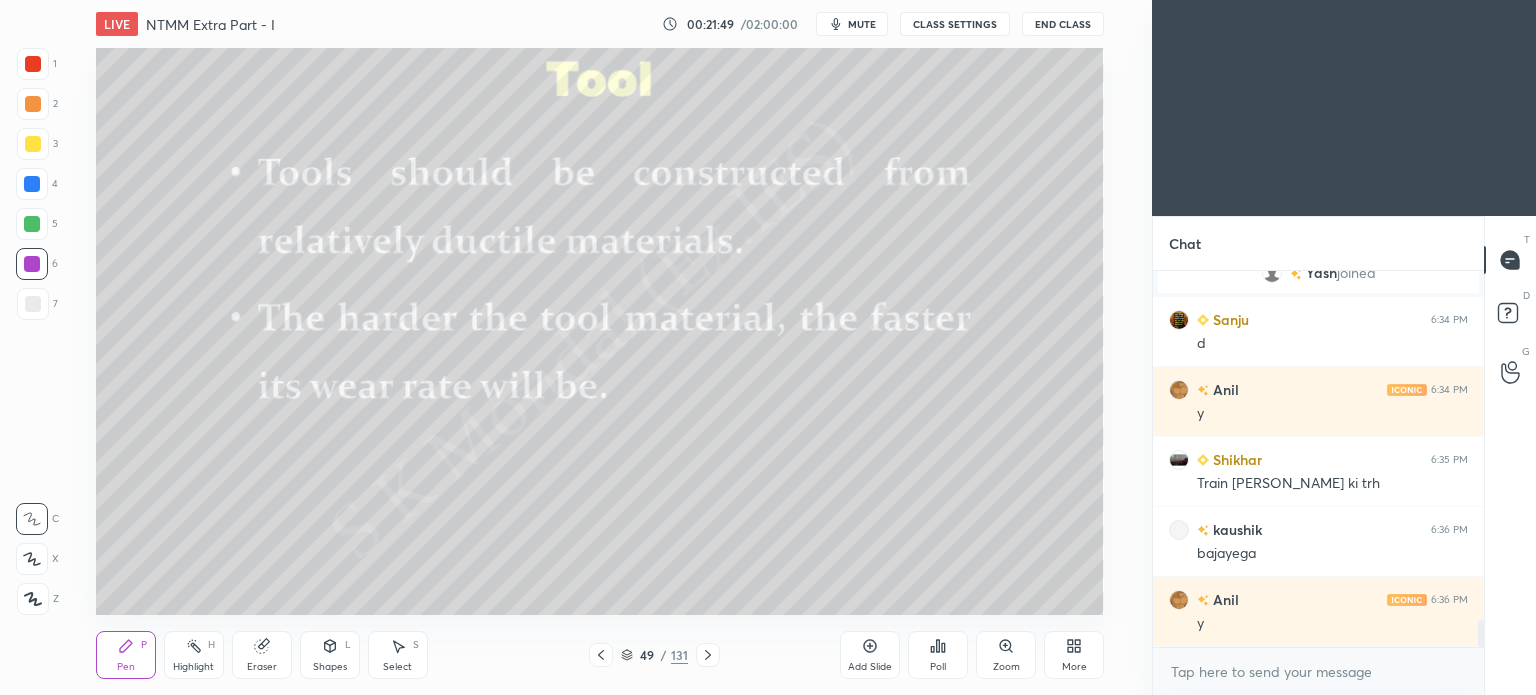 click at bounding box center (33, 144) 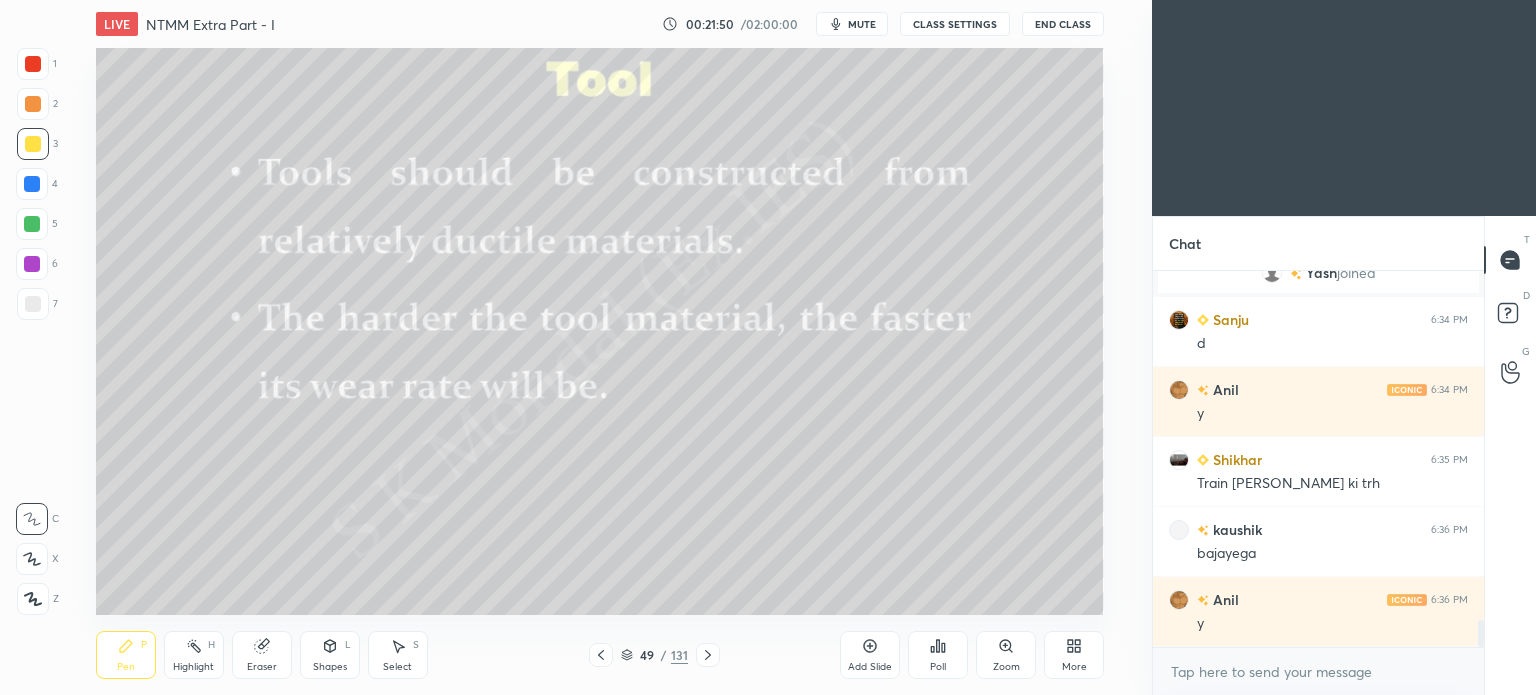 click at bounding box center (33, 144) 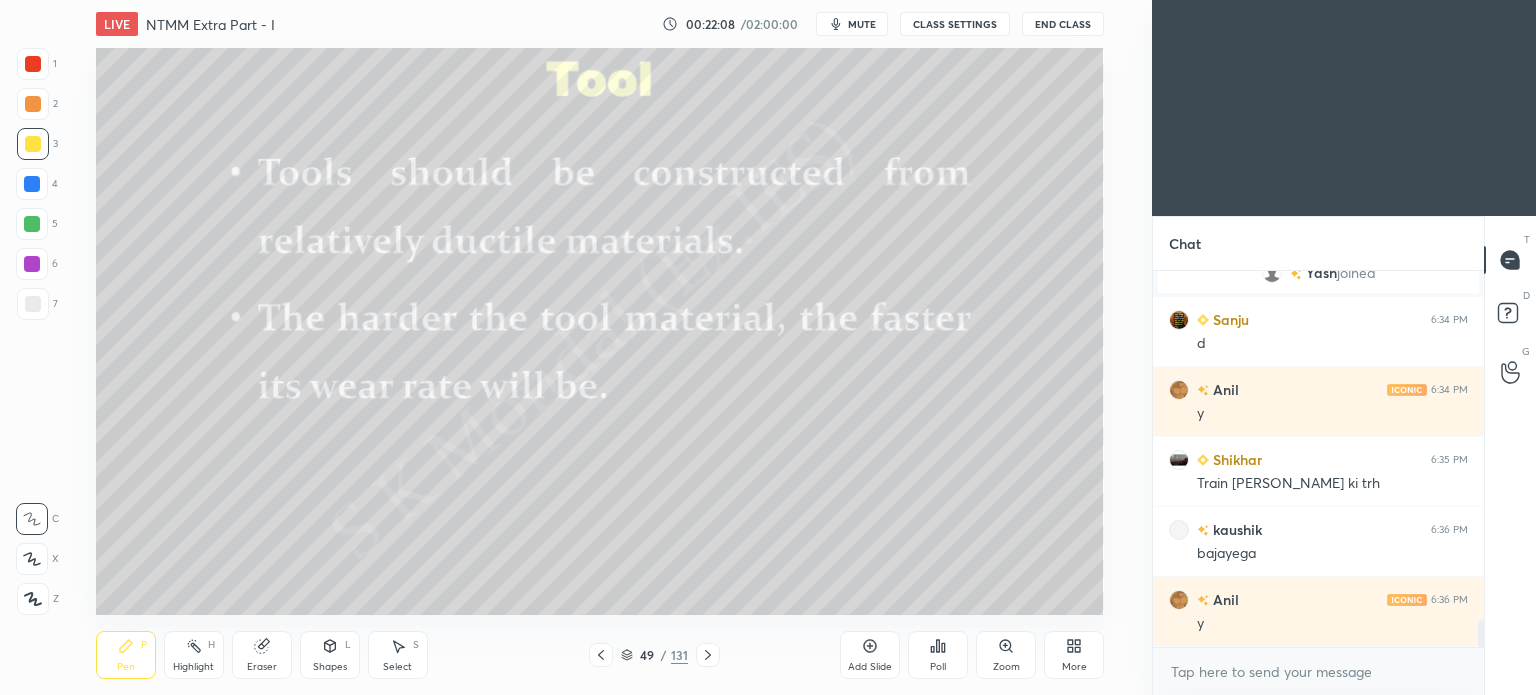click 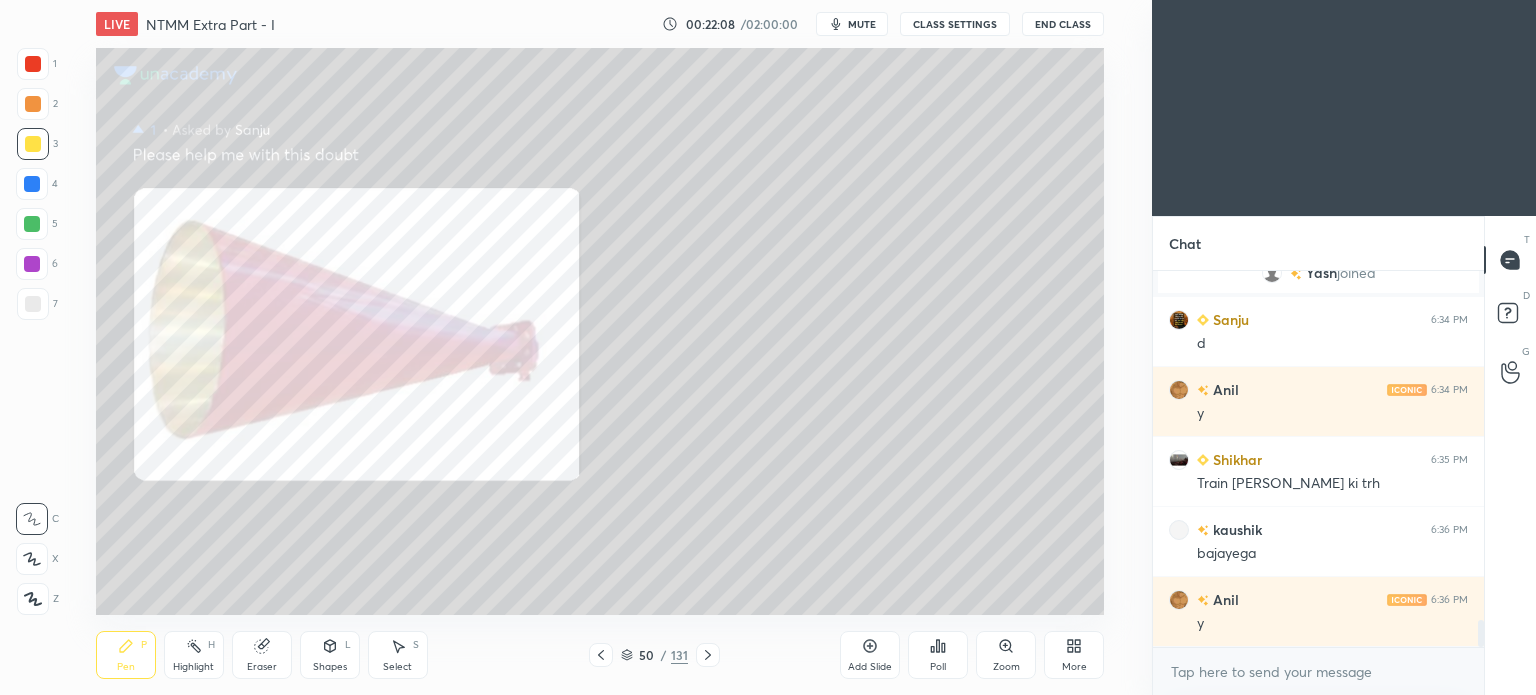 click 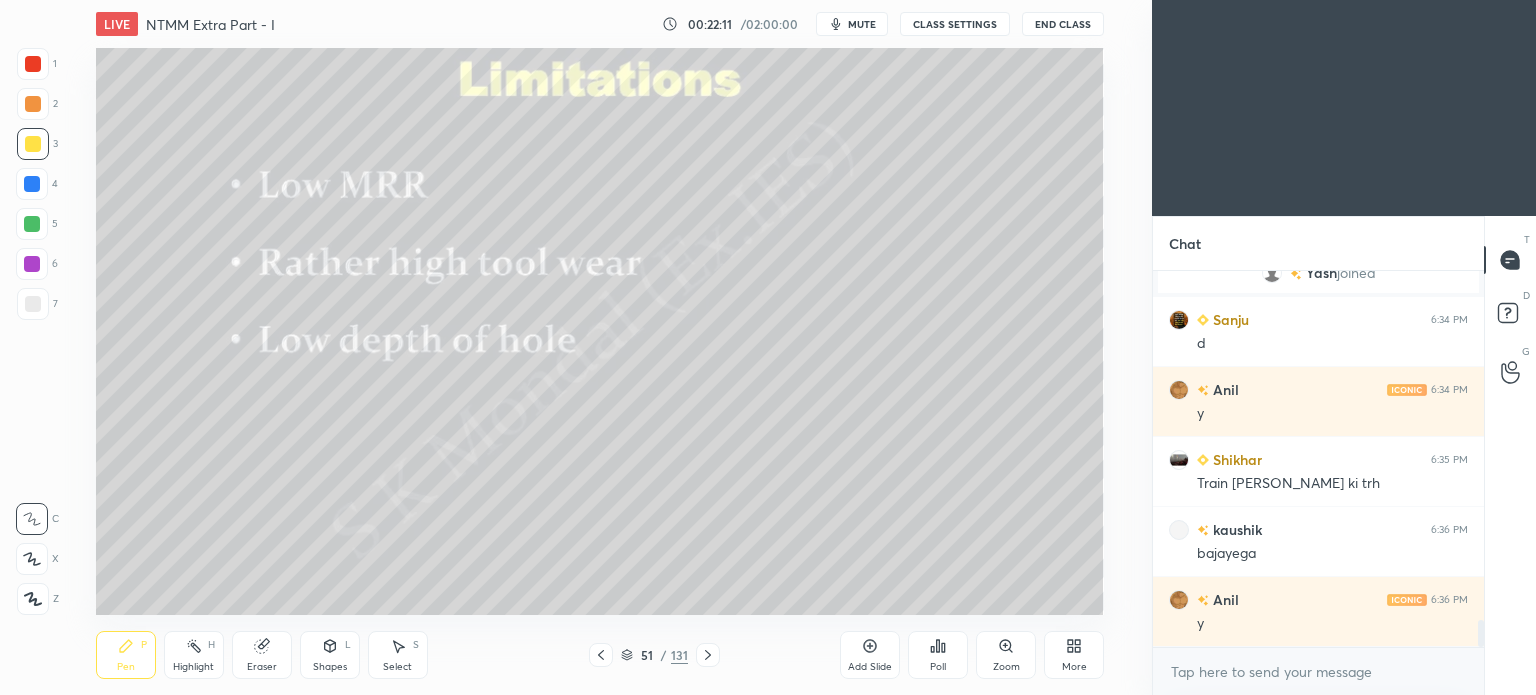 scroll, scrollTop: 4846, scrollLeft: 0, axis: vertical 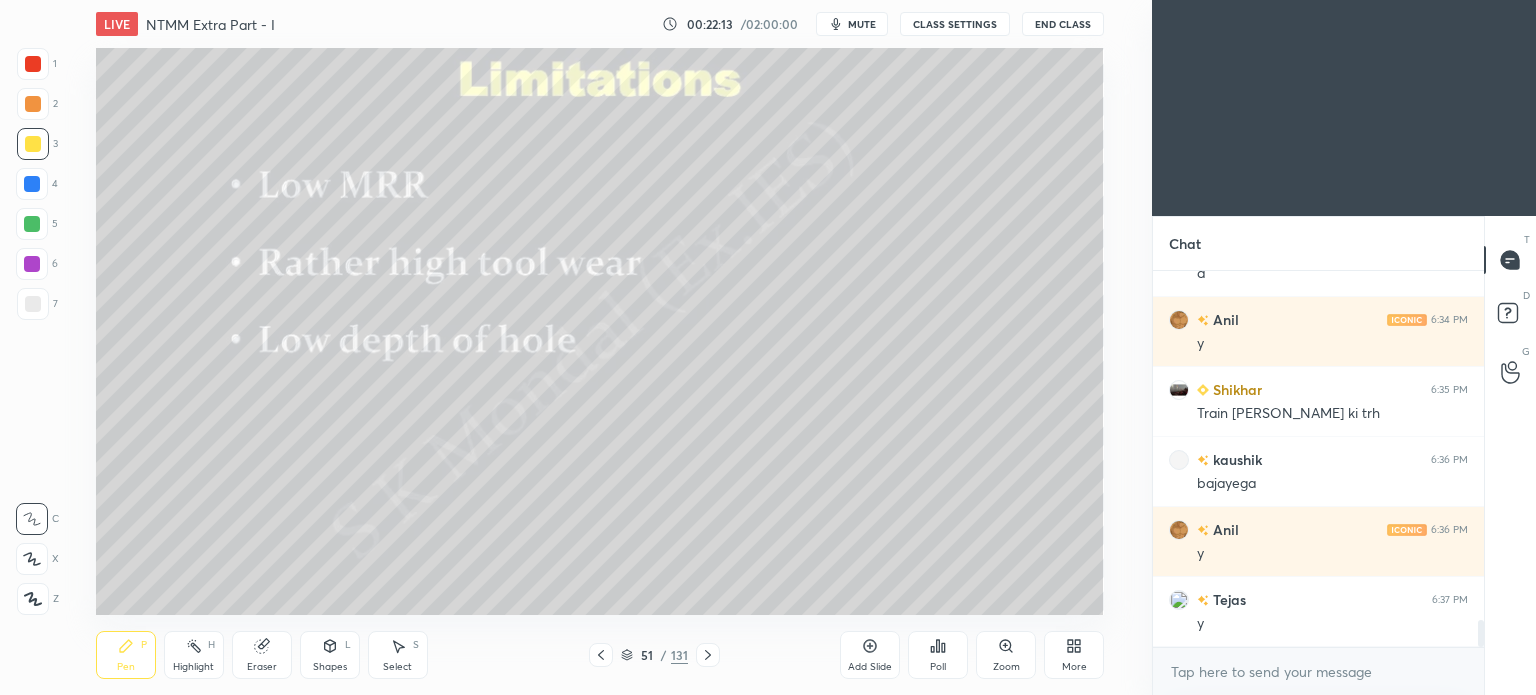 click on "Highlight" at bounding box center [193, 667] 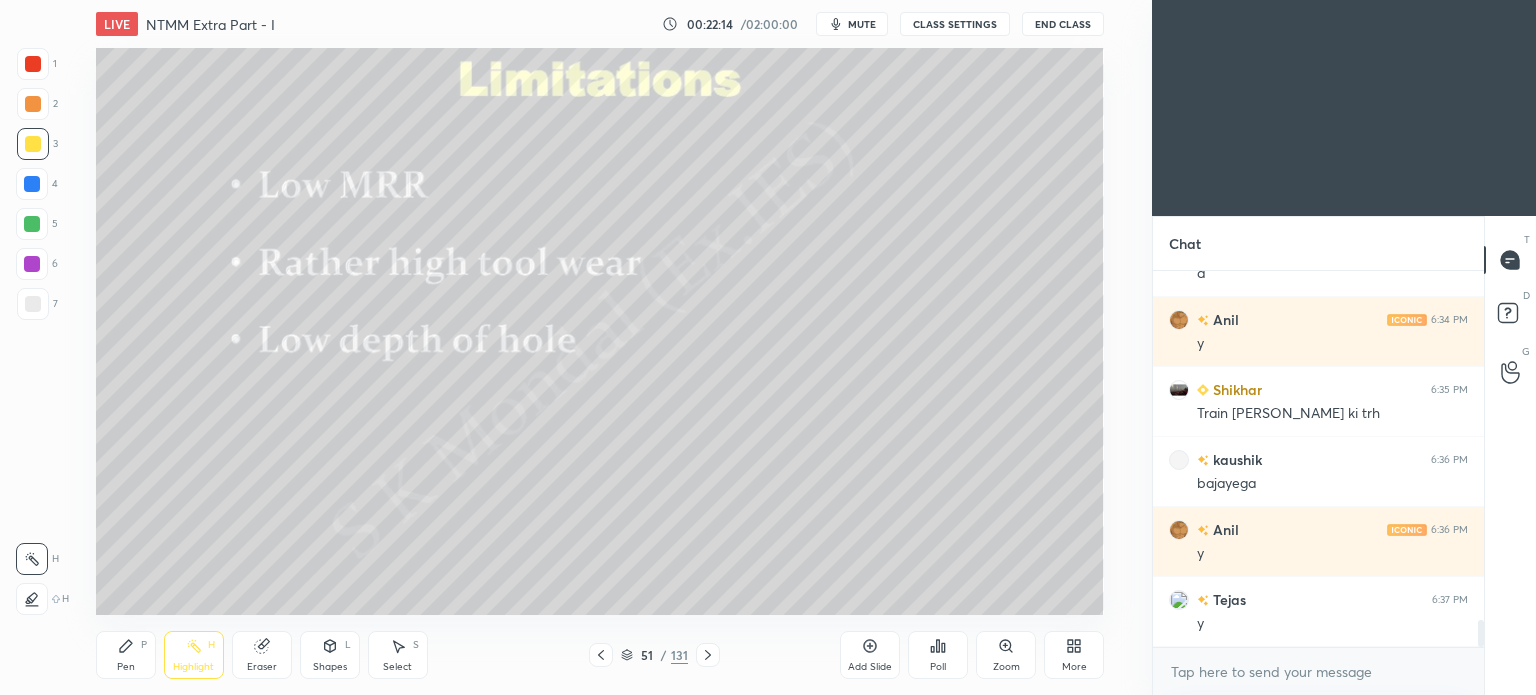 click on "Pen" at bounding box center (126, 667) 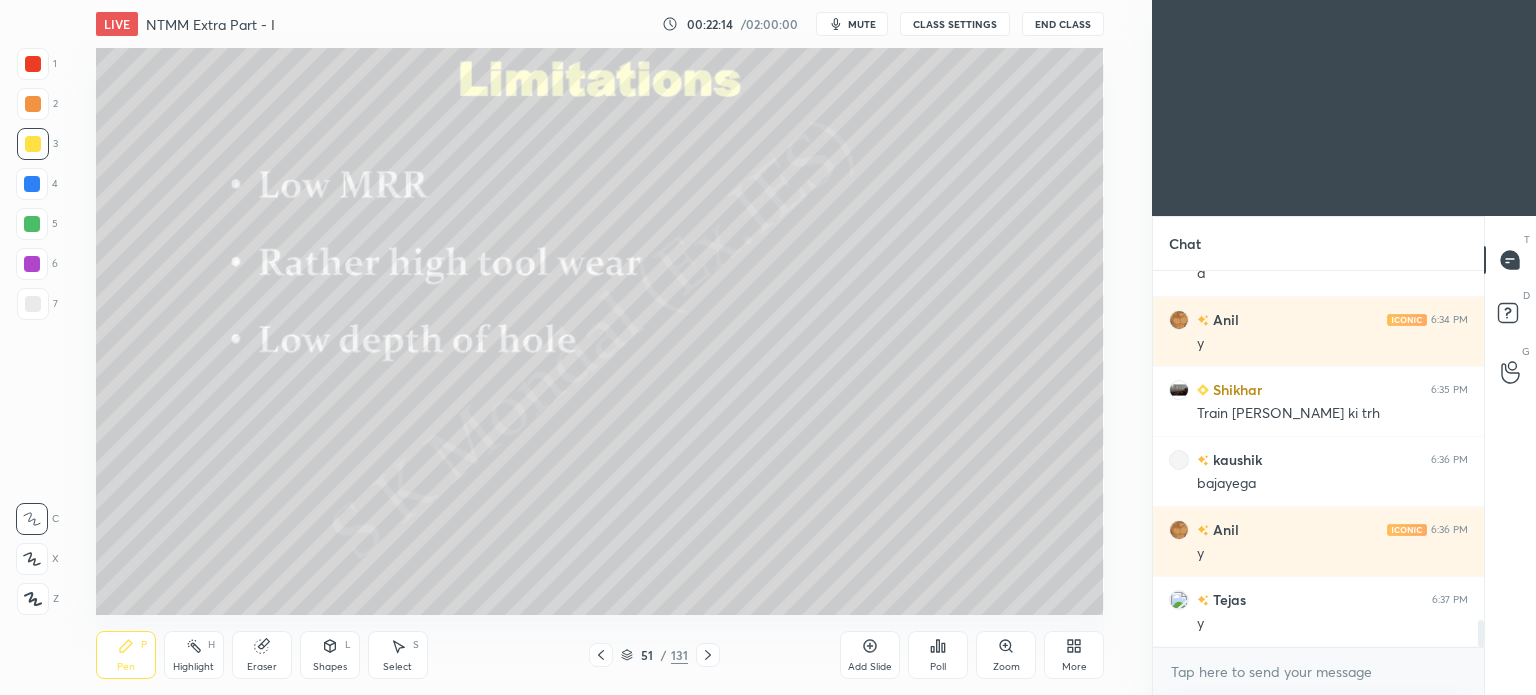click on "Pen" at bounding box center [126, 667] 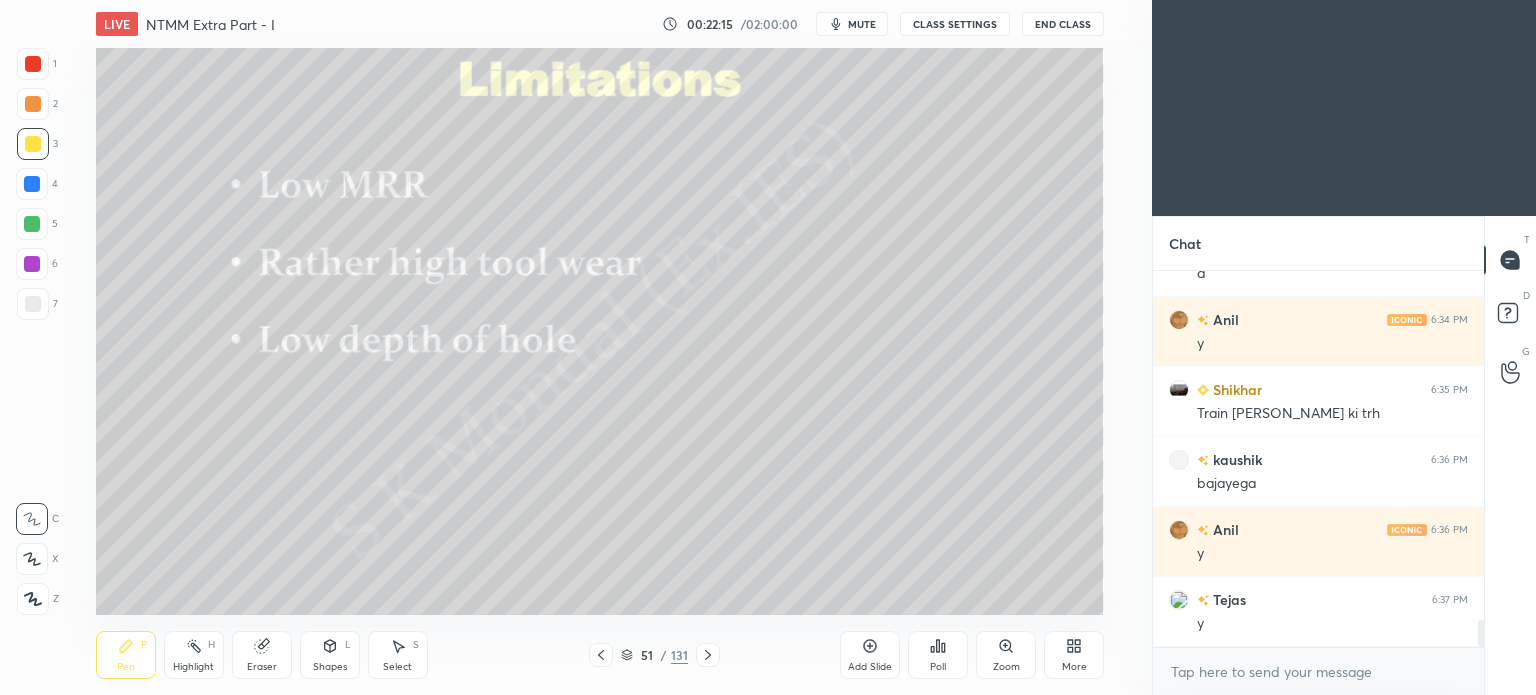 scroll, scrollTop: 4916, scrollLeft: 0, axis: vertical 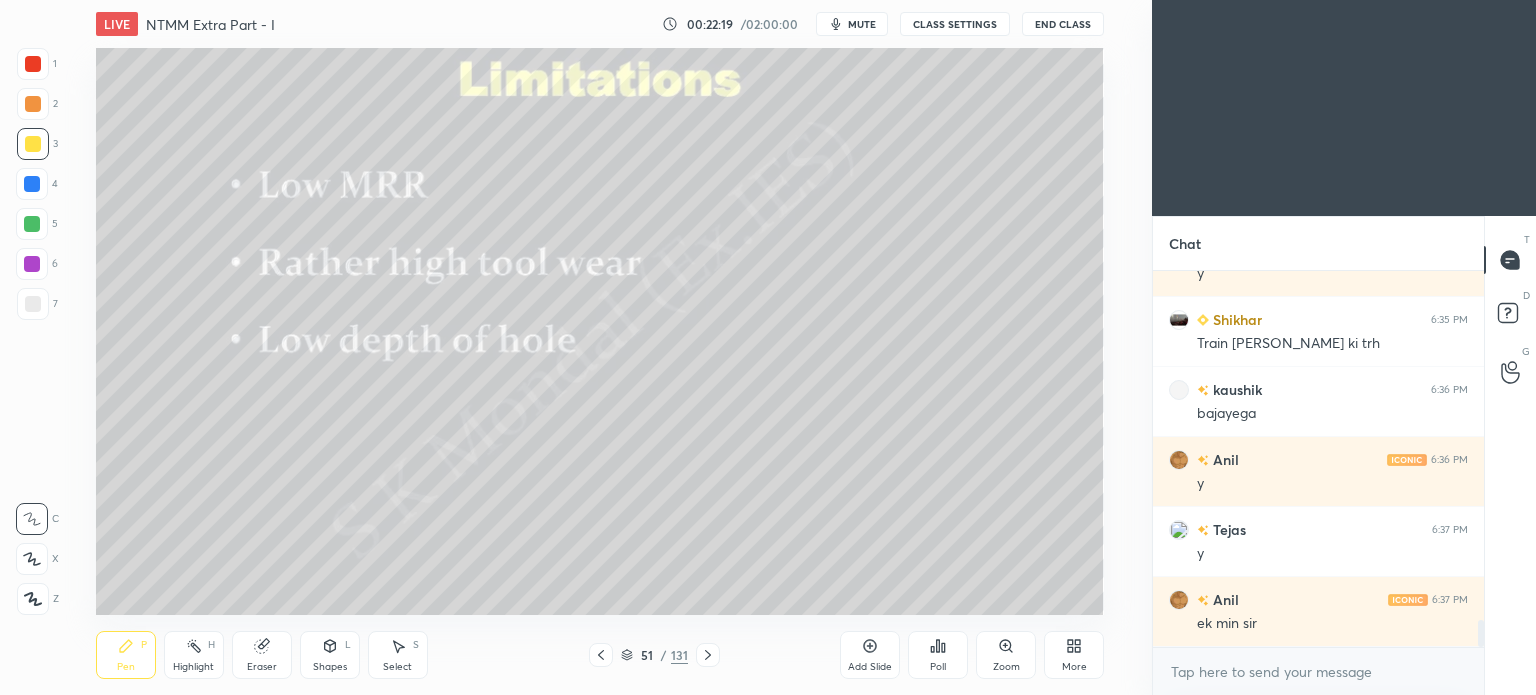 click at bounding box center (601, 655) 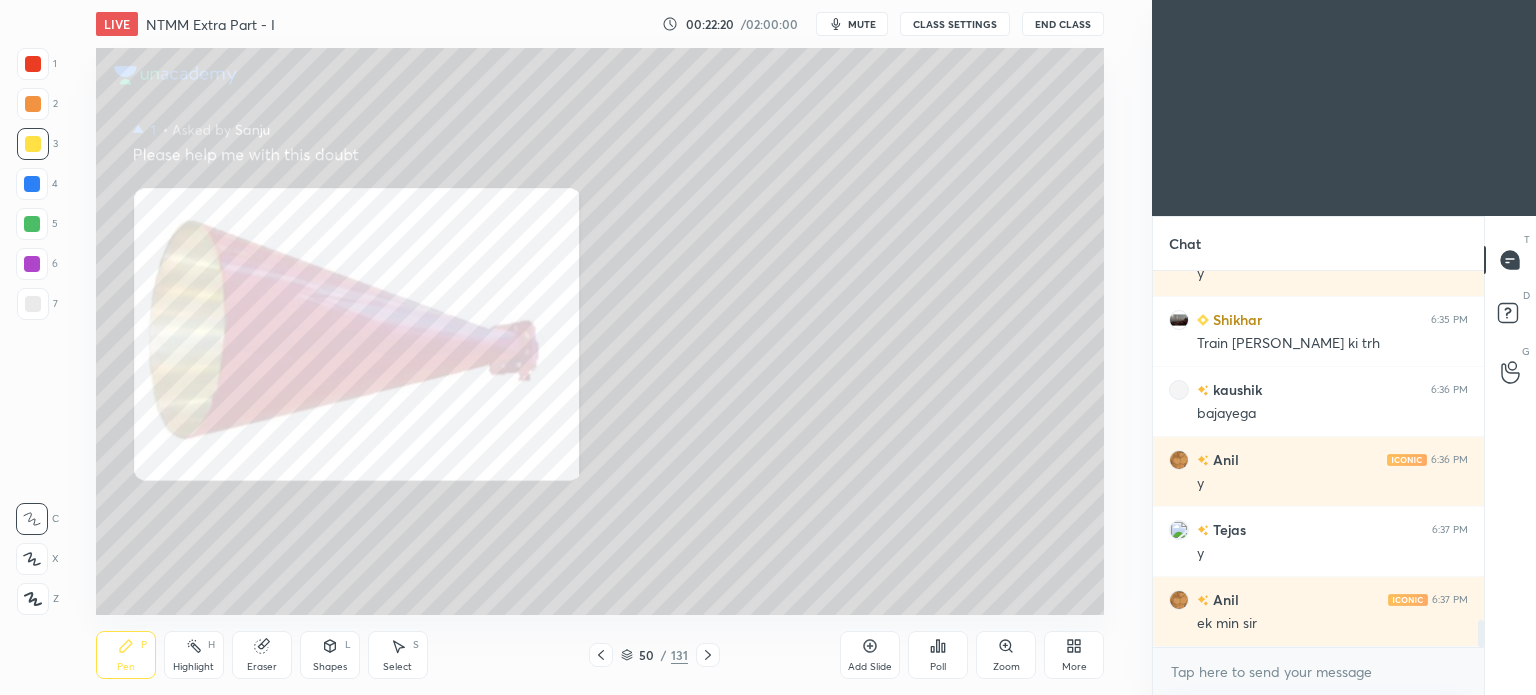 click 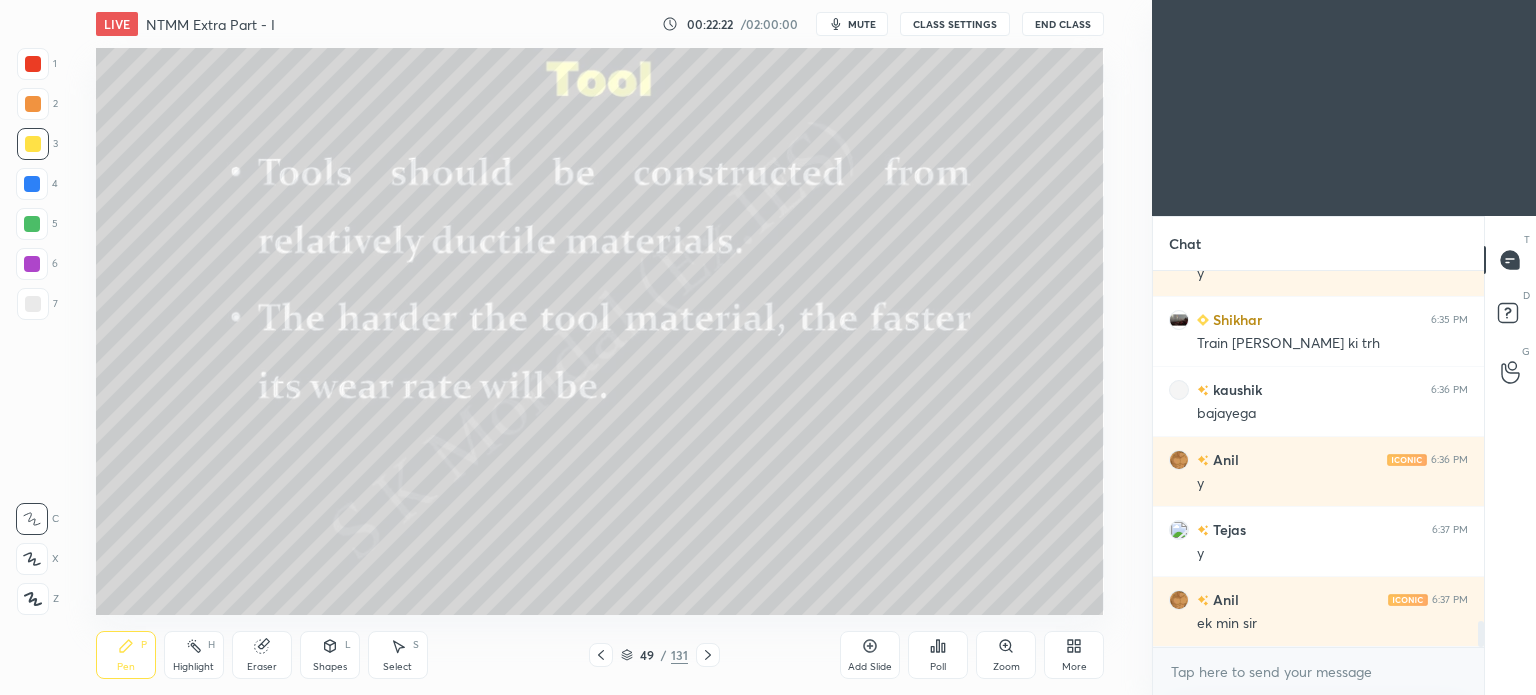 scroll, scrollTop: 4964, scrollLeft: 0, axis: vertical 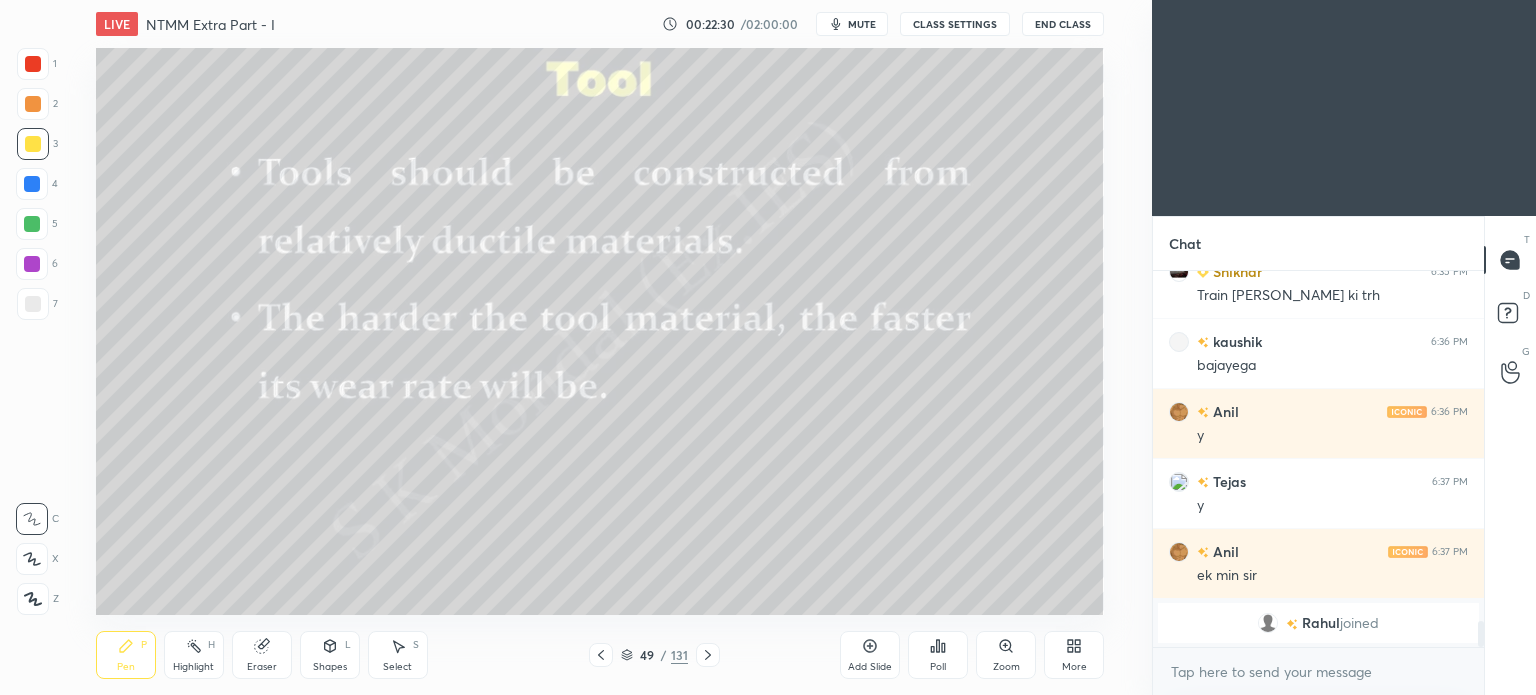 click 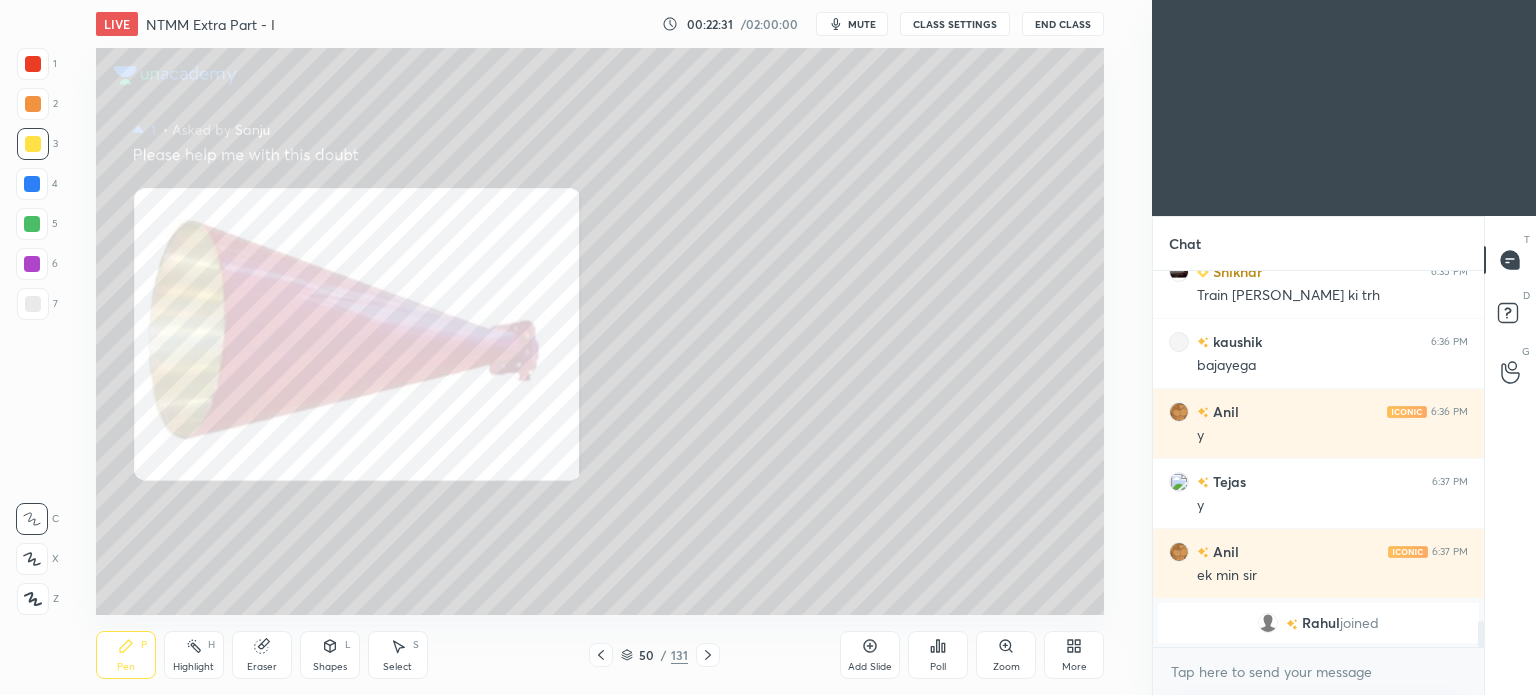 click 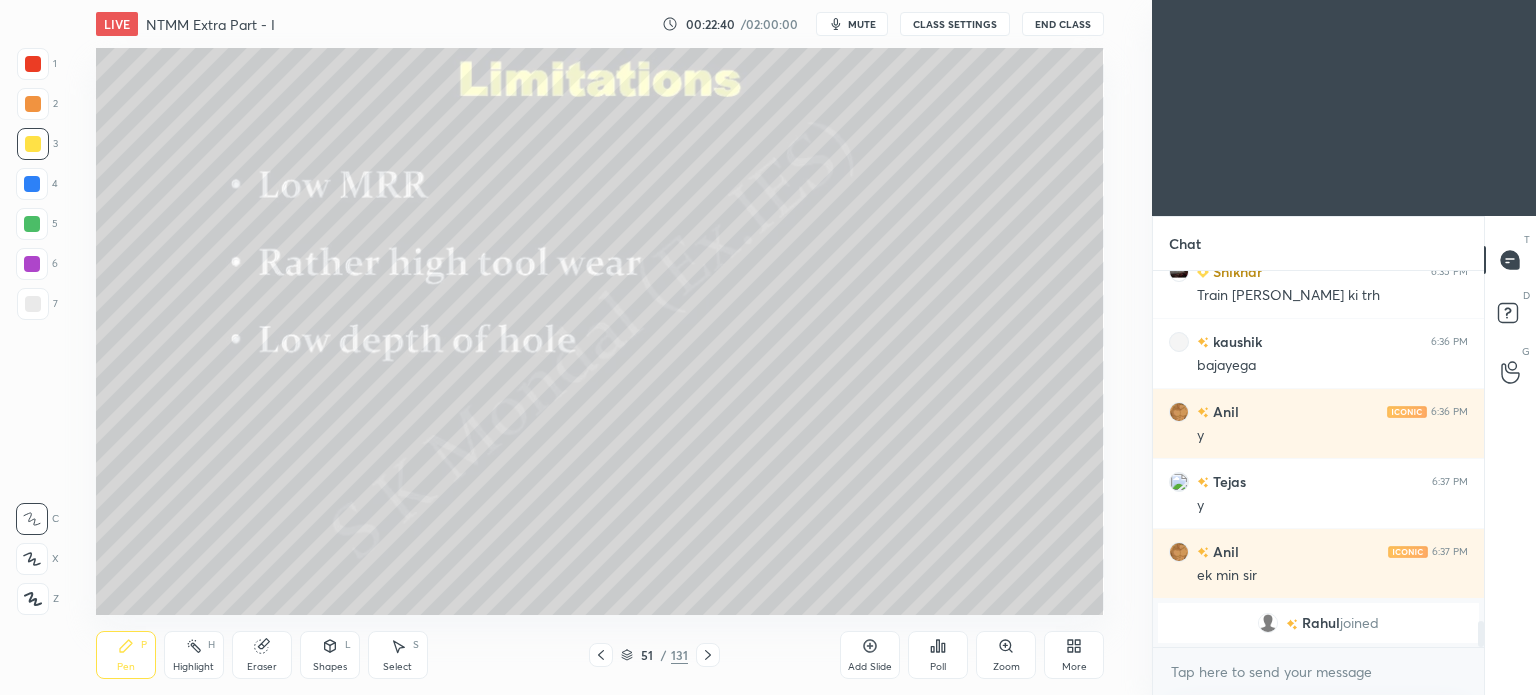 click 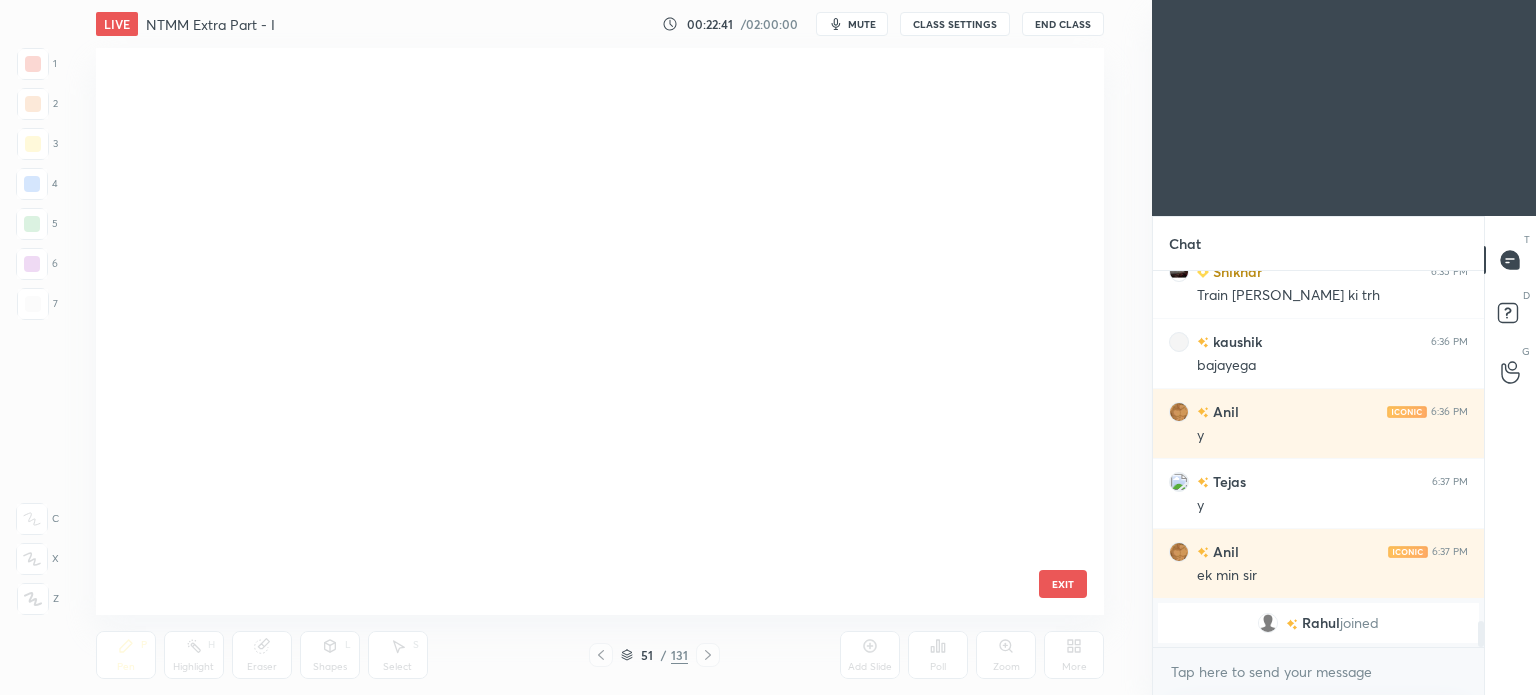 scroll, scrollTop: 2391, scrollLeft: 0, axis: vertical 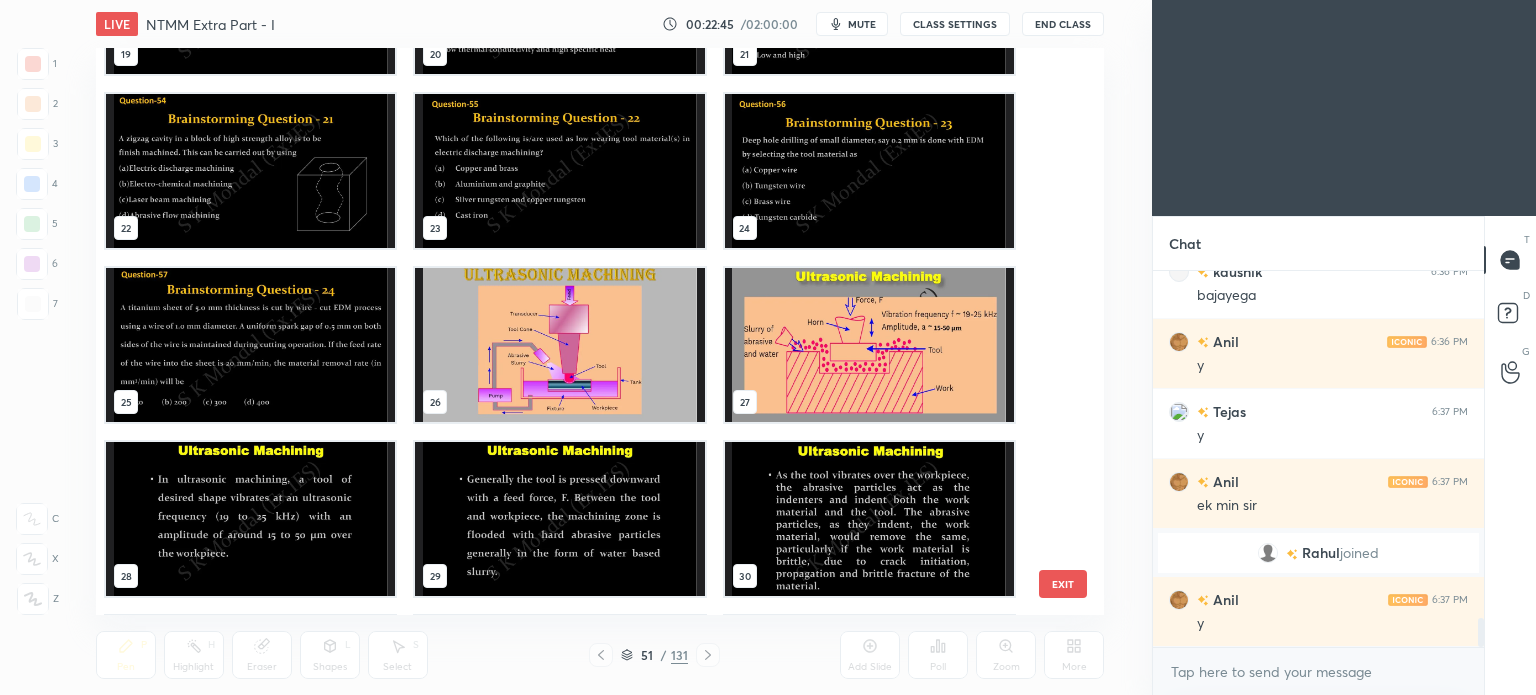 click at bounding box center [559, 345] 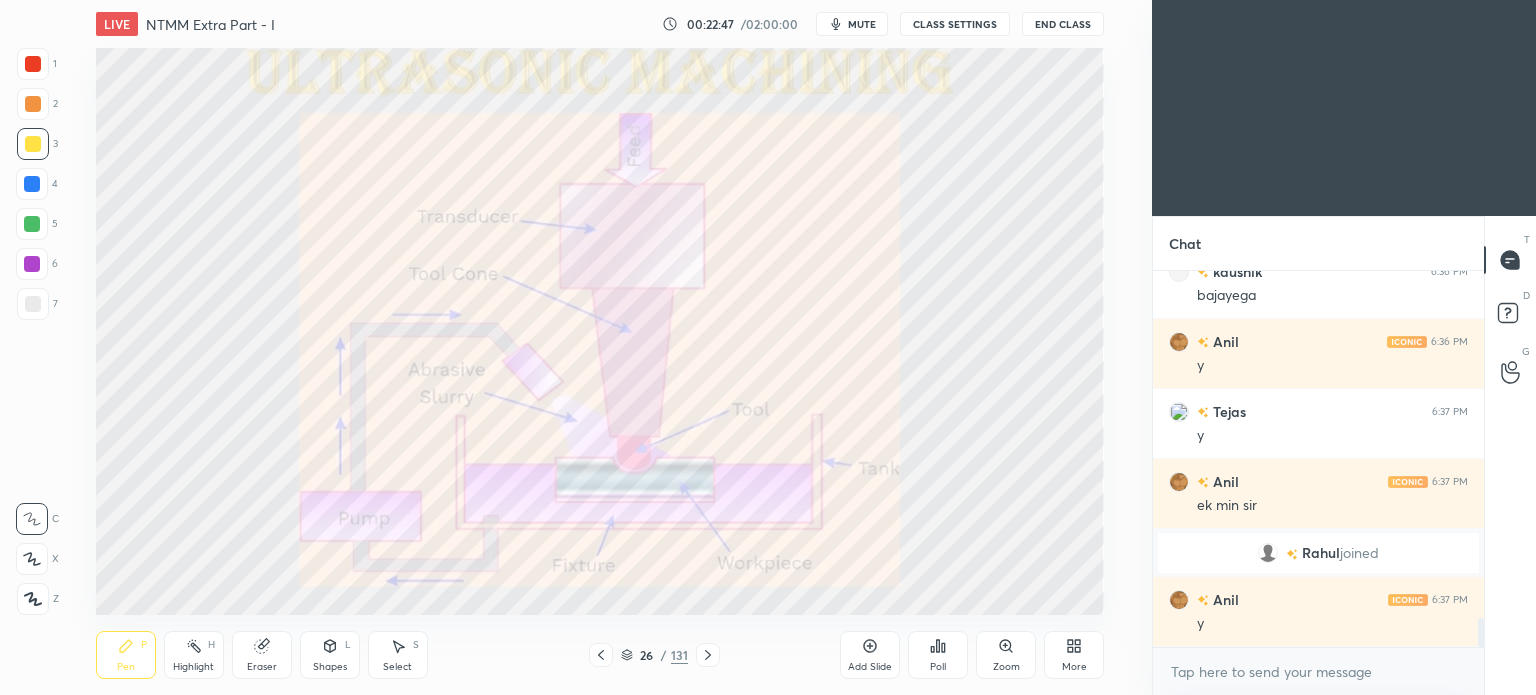 click 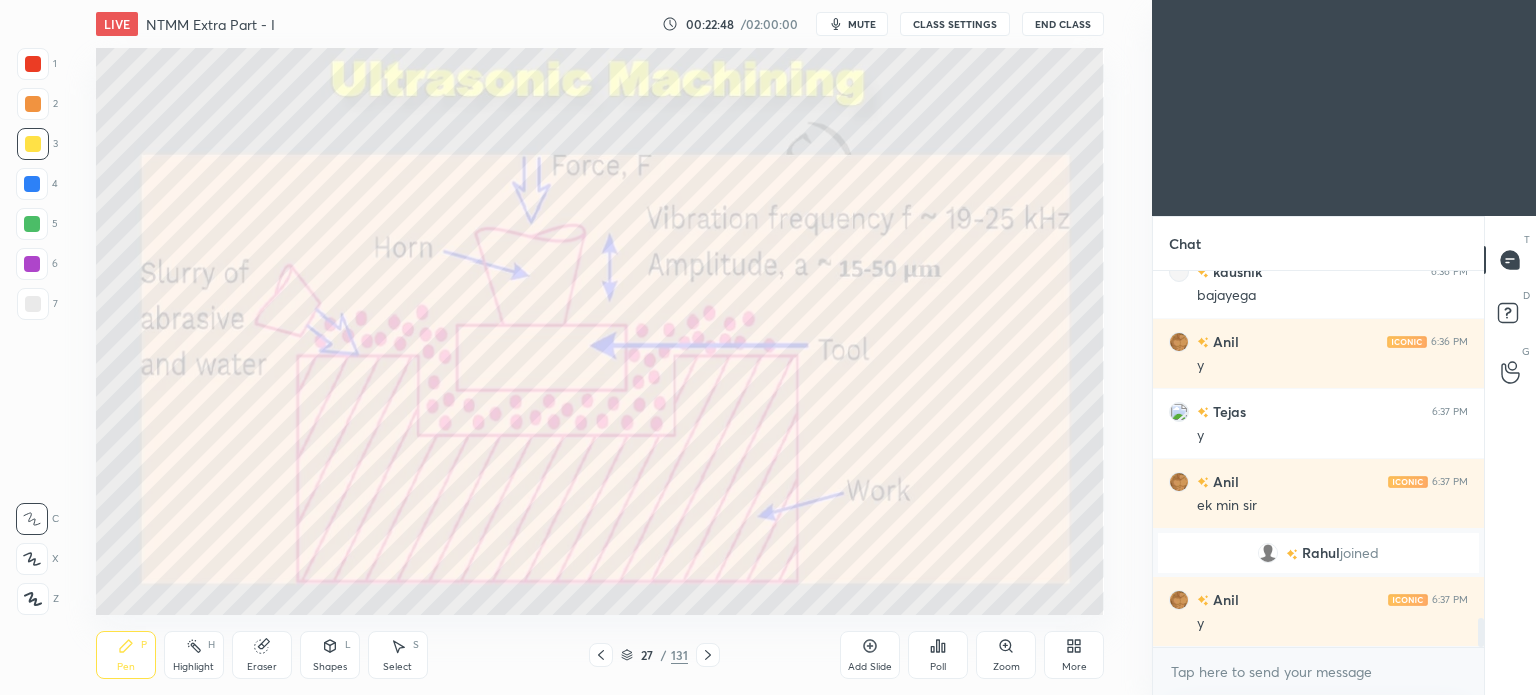 click on "Highlight" at bounding box center (193, 667) 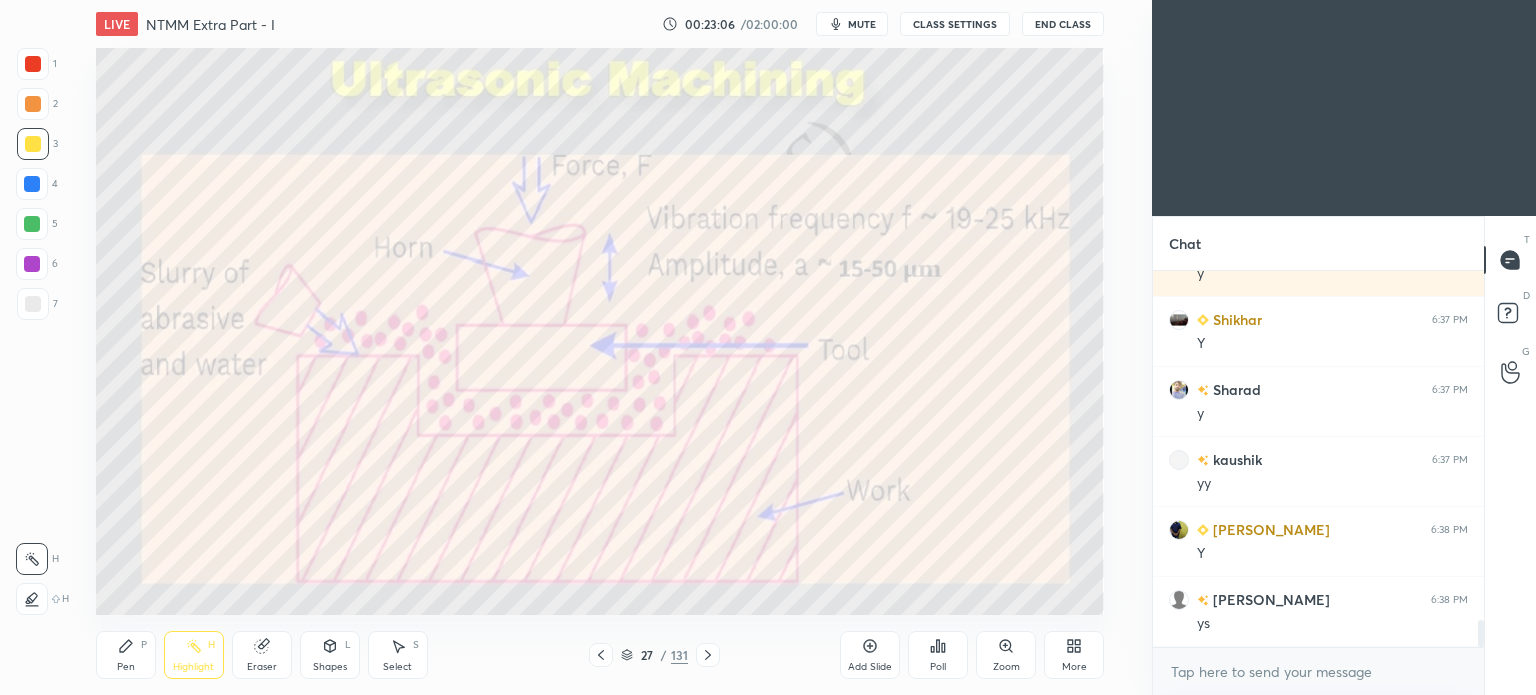 scroll, scrollTop: 4960, scrollLeft: 0, axis: vertical 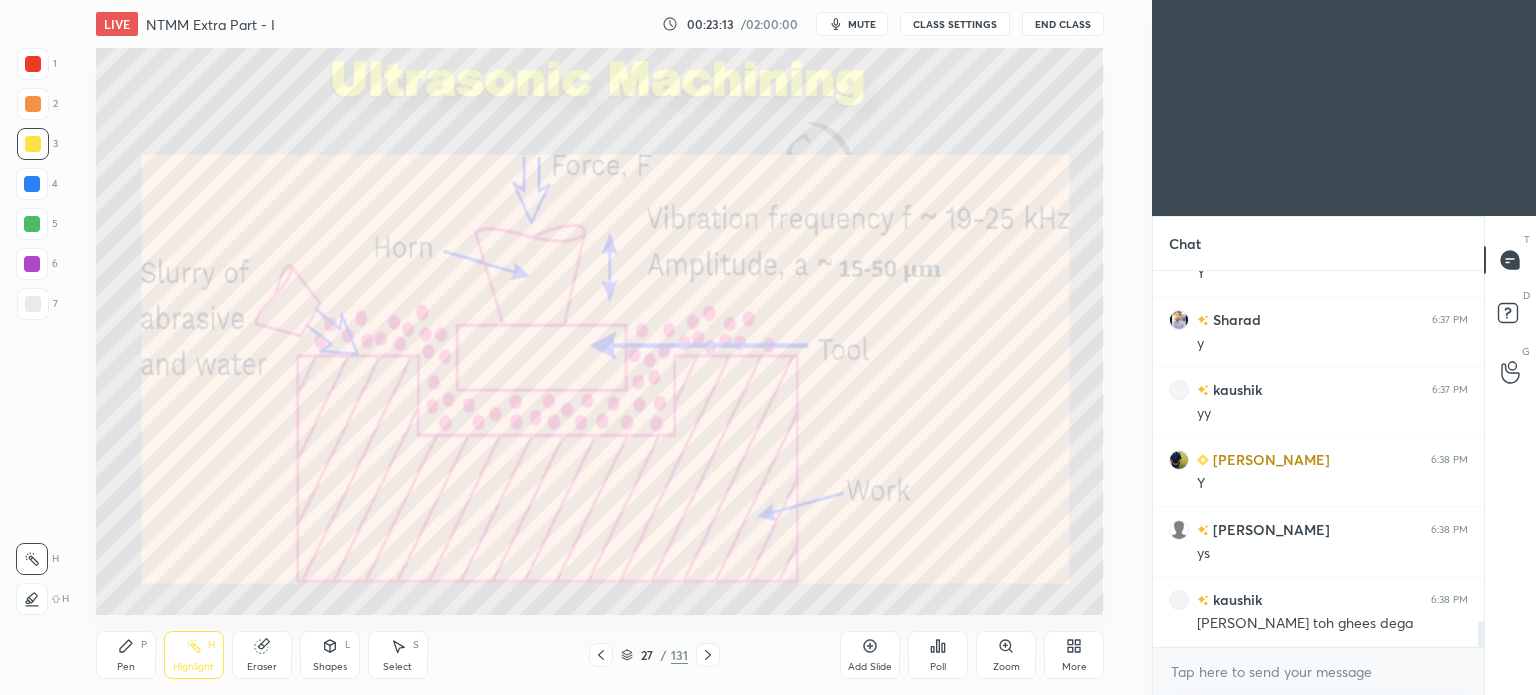 click 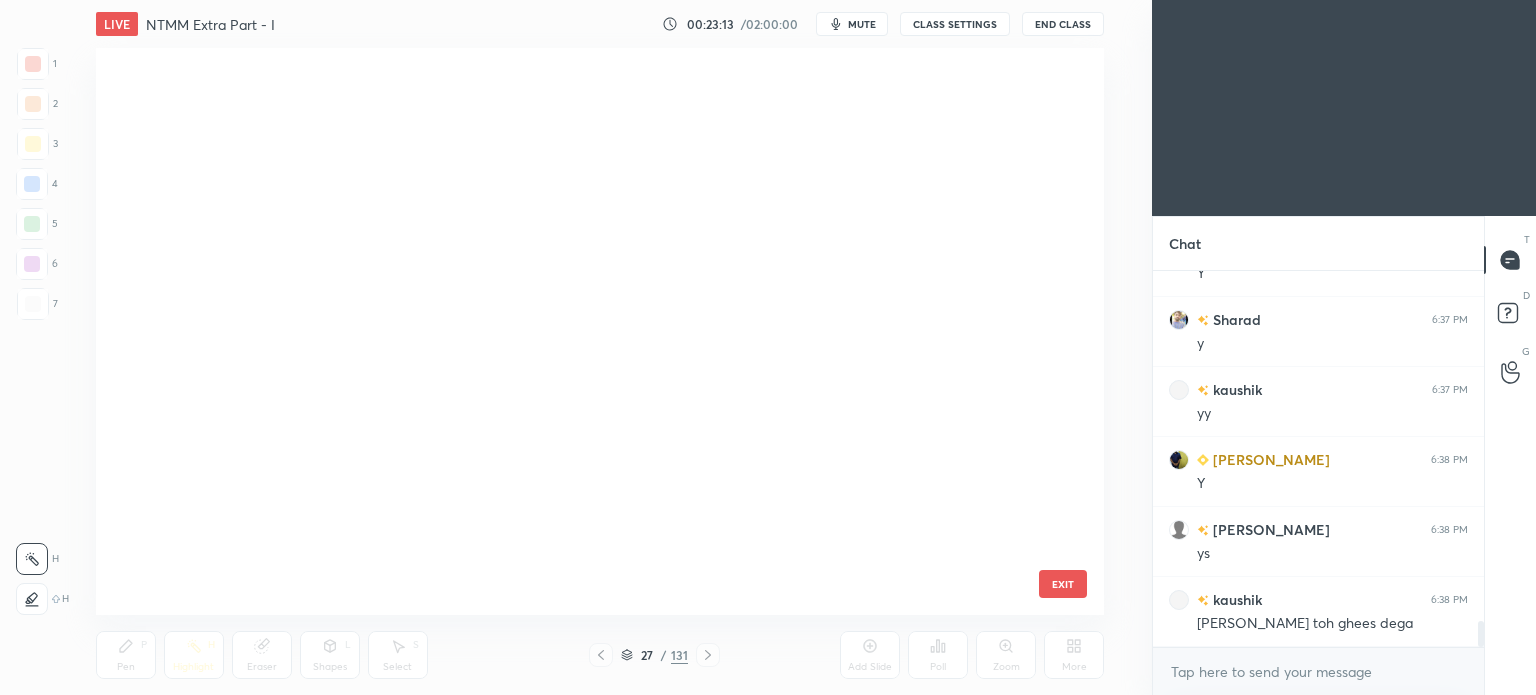 scroll, scrollTop: 999, scrollLeft: 0, axis: vertical 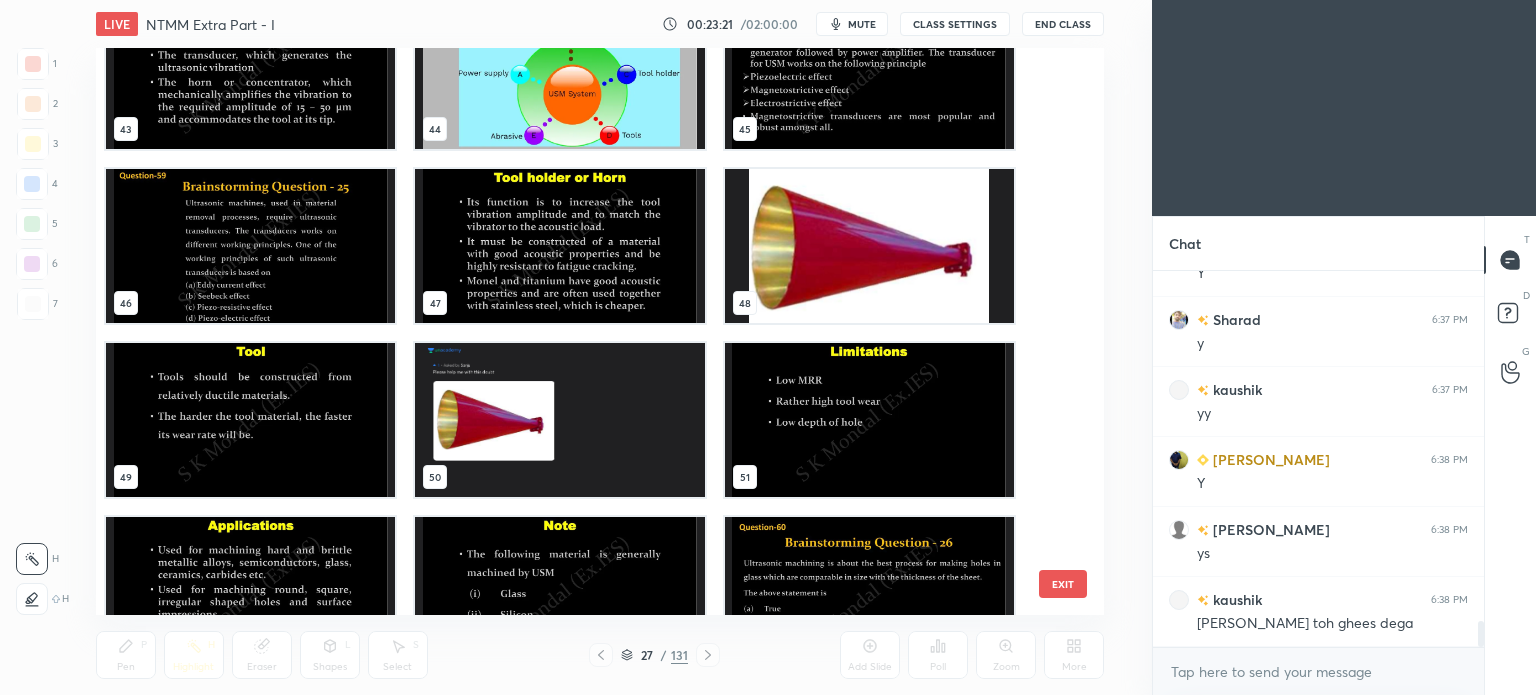click at bounding box center (250, 594) 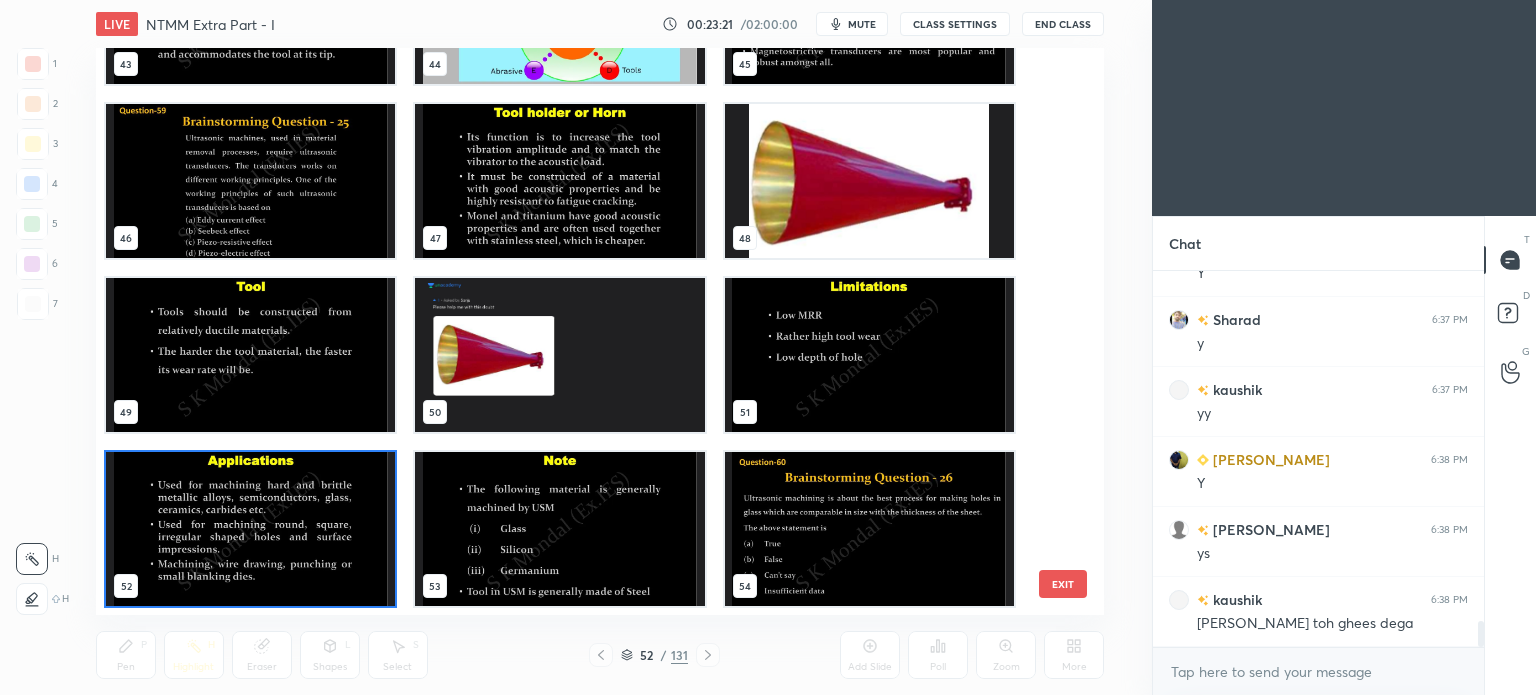 click on "40 41 42 43 44 45 46 47 48 49 50 51 52 53 54" at bounding box center (582, 331) 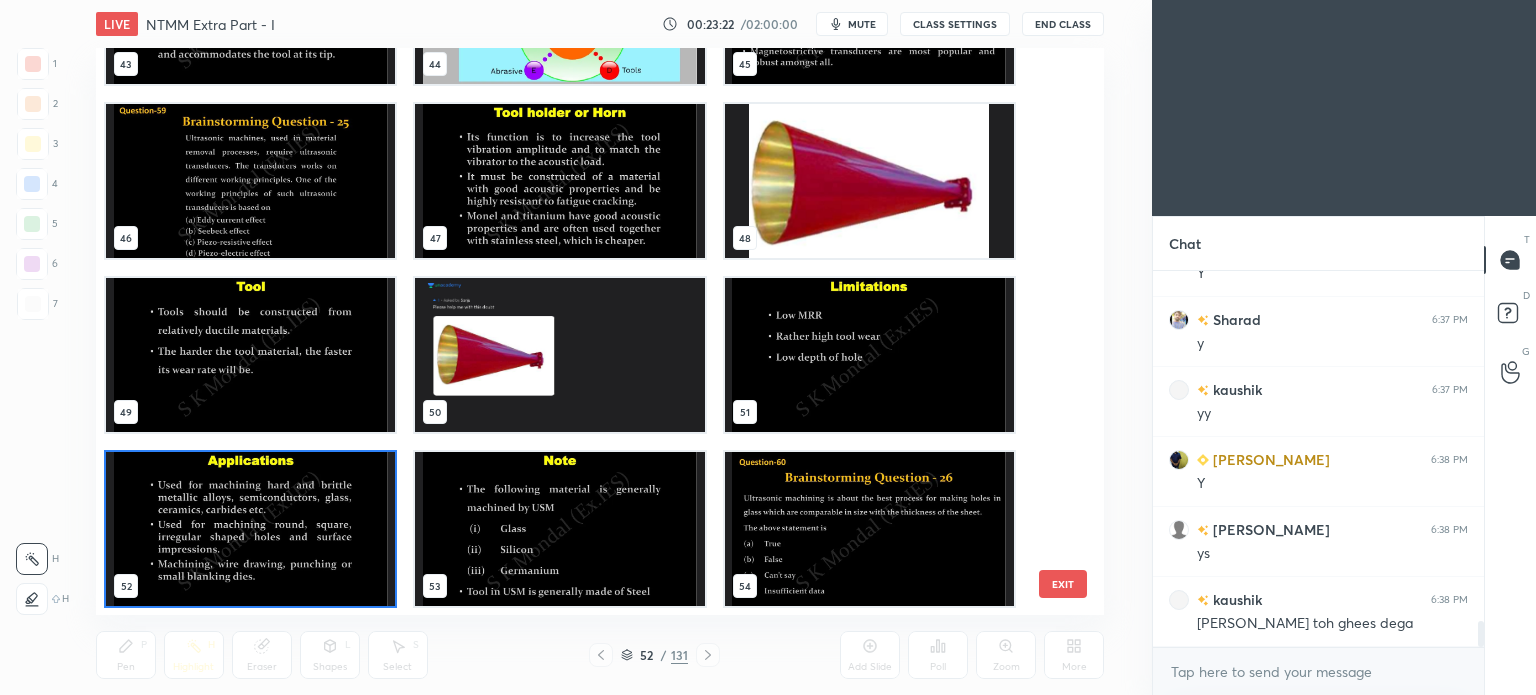 click at bounding box center (250, 529) 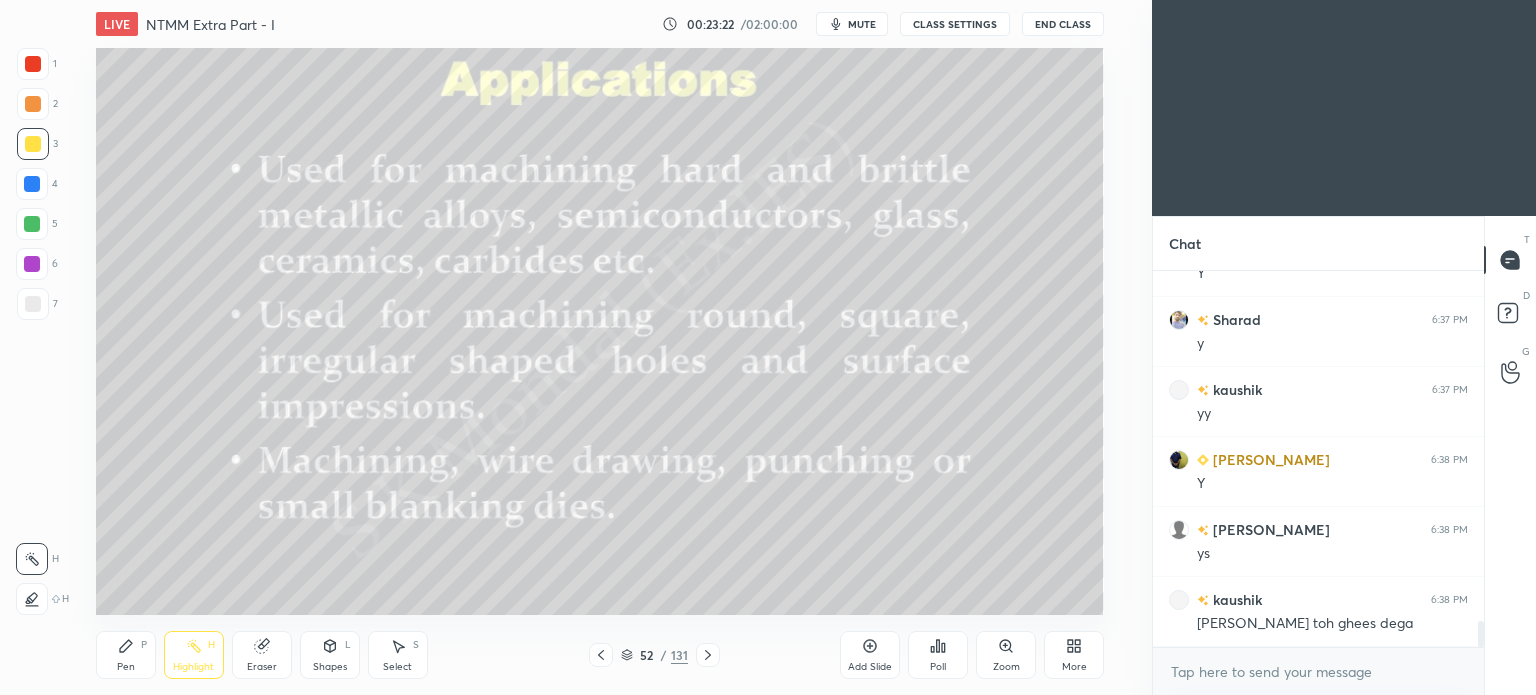 click at bounding box center (250, 529) 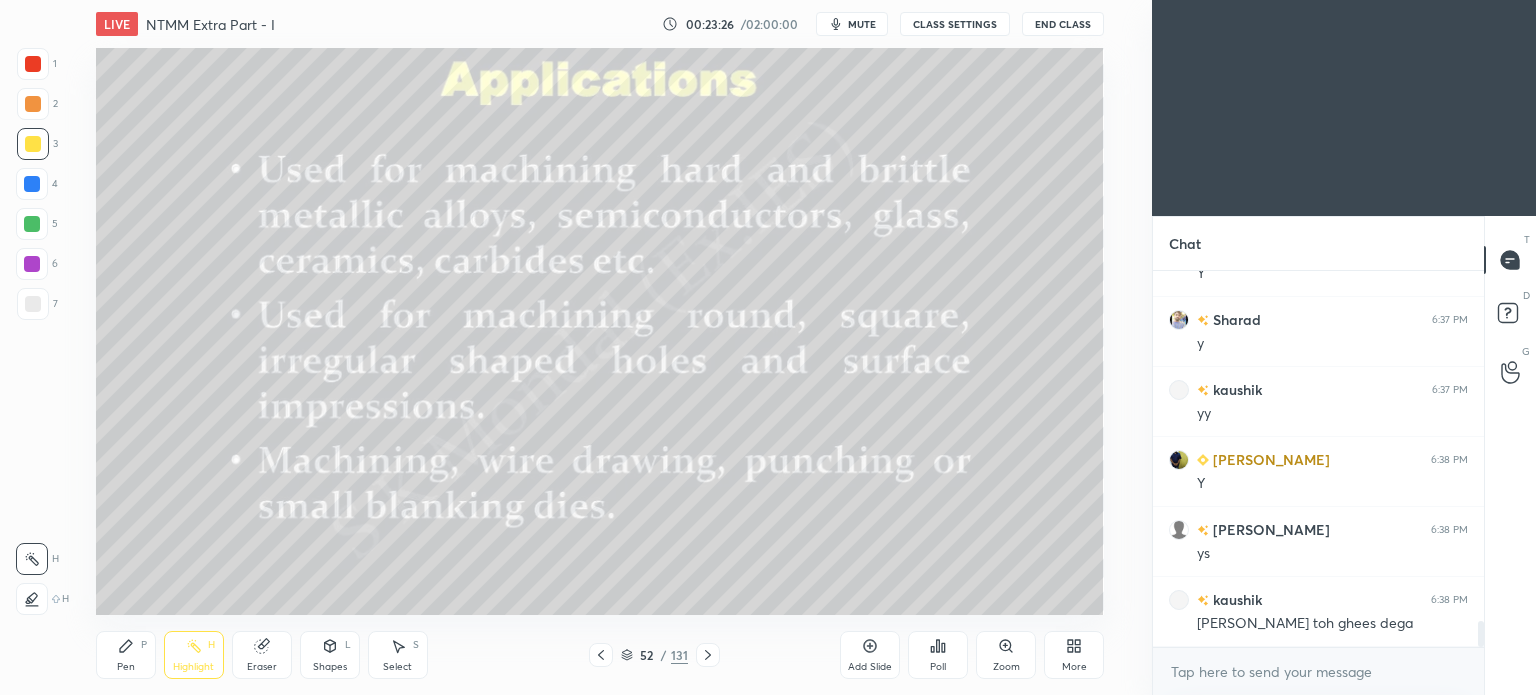 click on "Pen P" at bounding box center [126, 655] 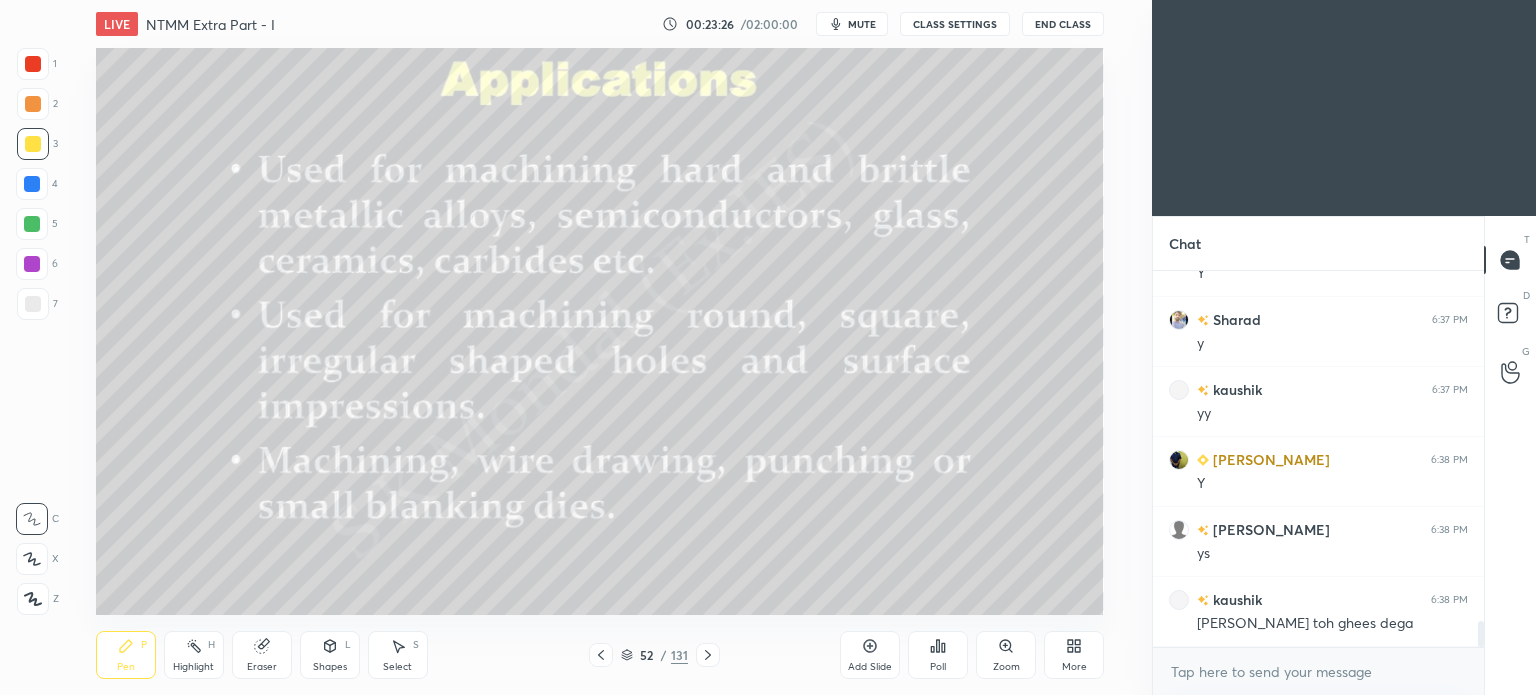click on "Pen" at bounding box center [126, 667] 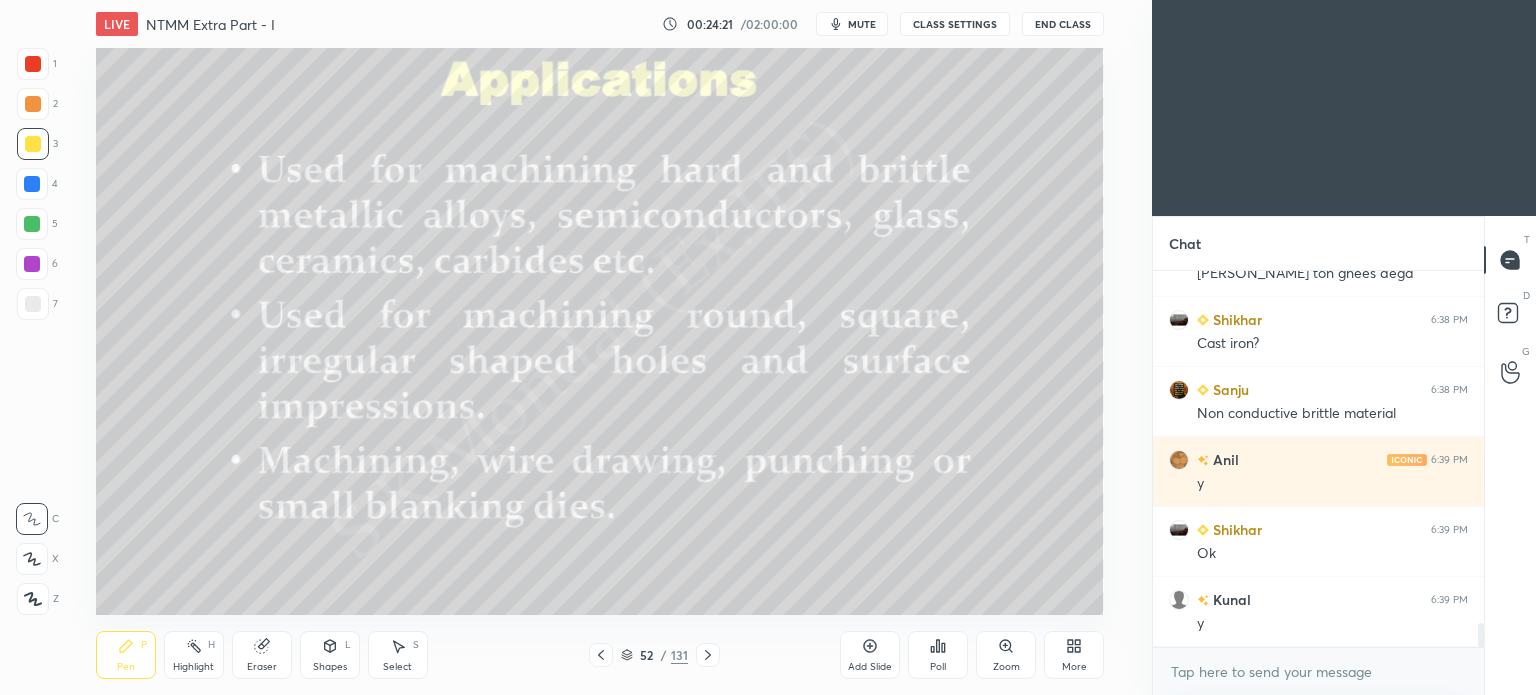 scroll, scrollTop: 5398, scrollLeft: 0, axis: vertical 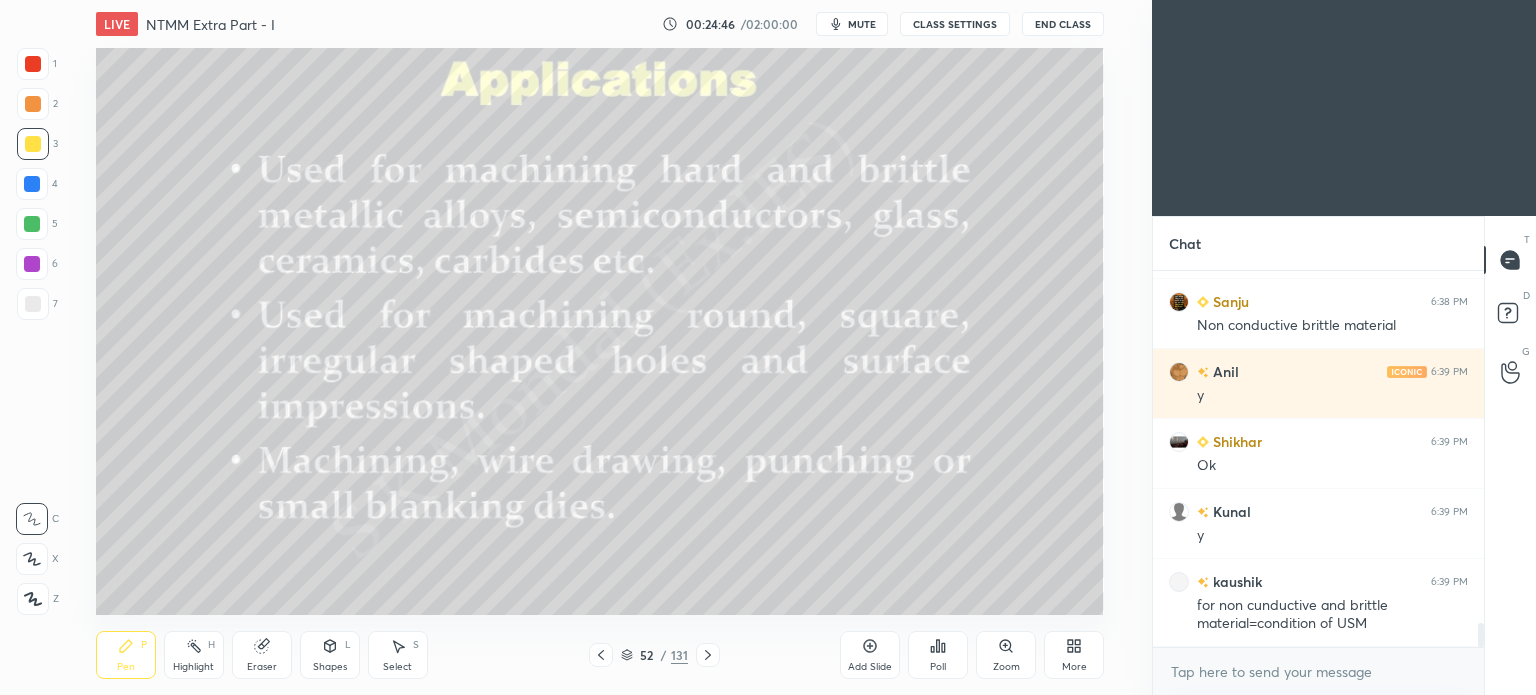 click at bounding box center (708, 655) 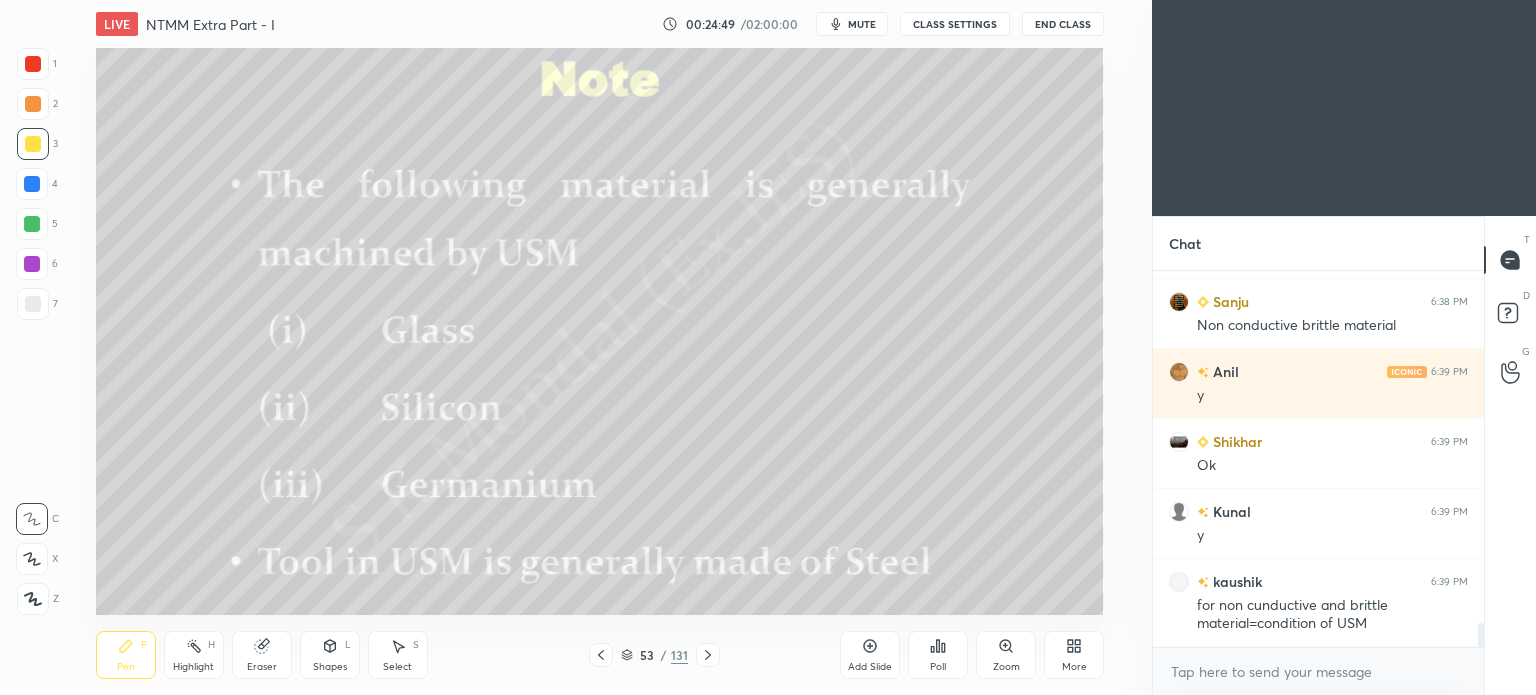 click on "Pen P" at bounding box center (126, 655) 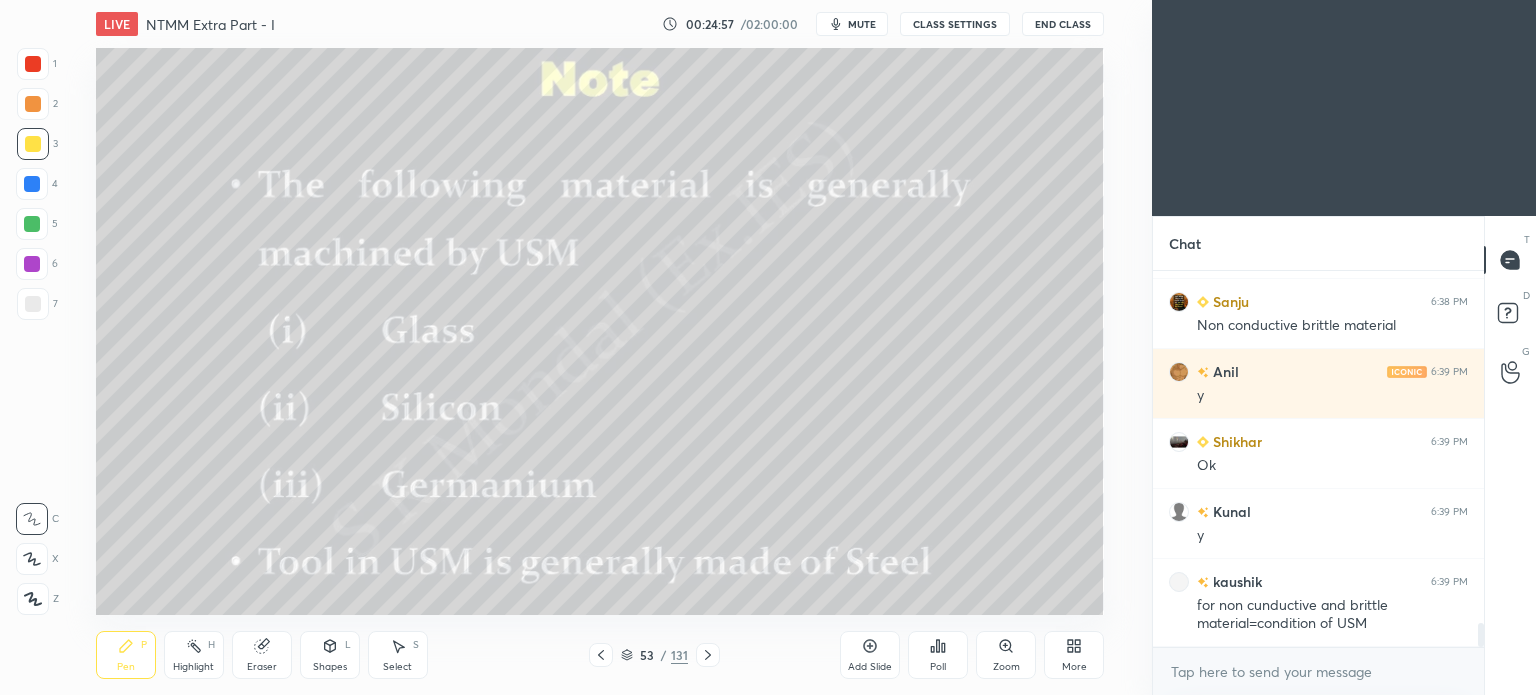 click 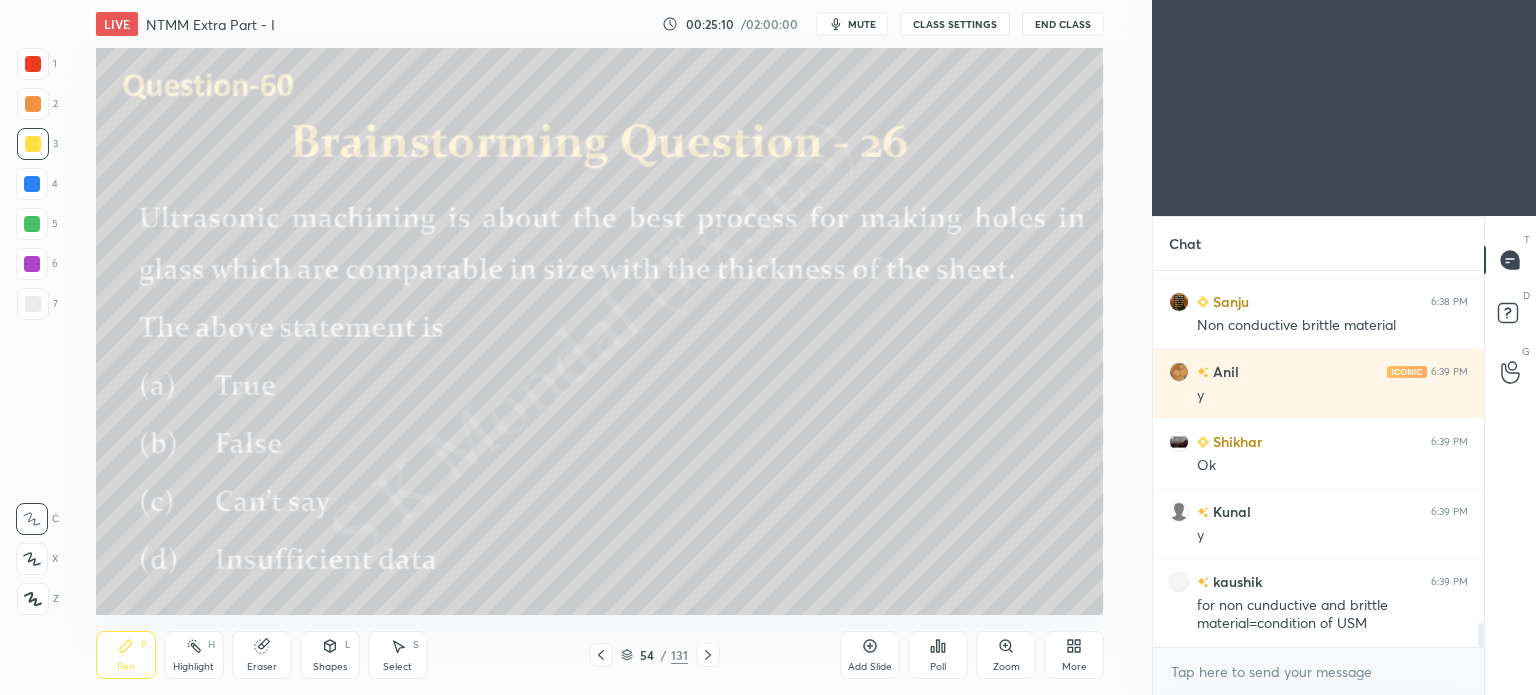 scroll, scrollTop: 5468, scrollLeft: 0, axis: vertical 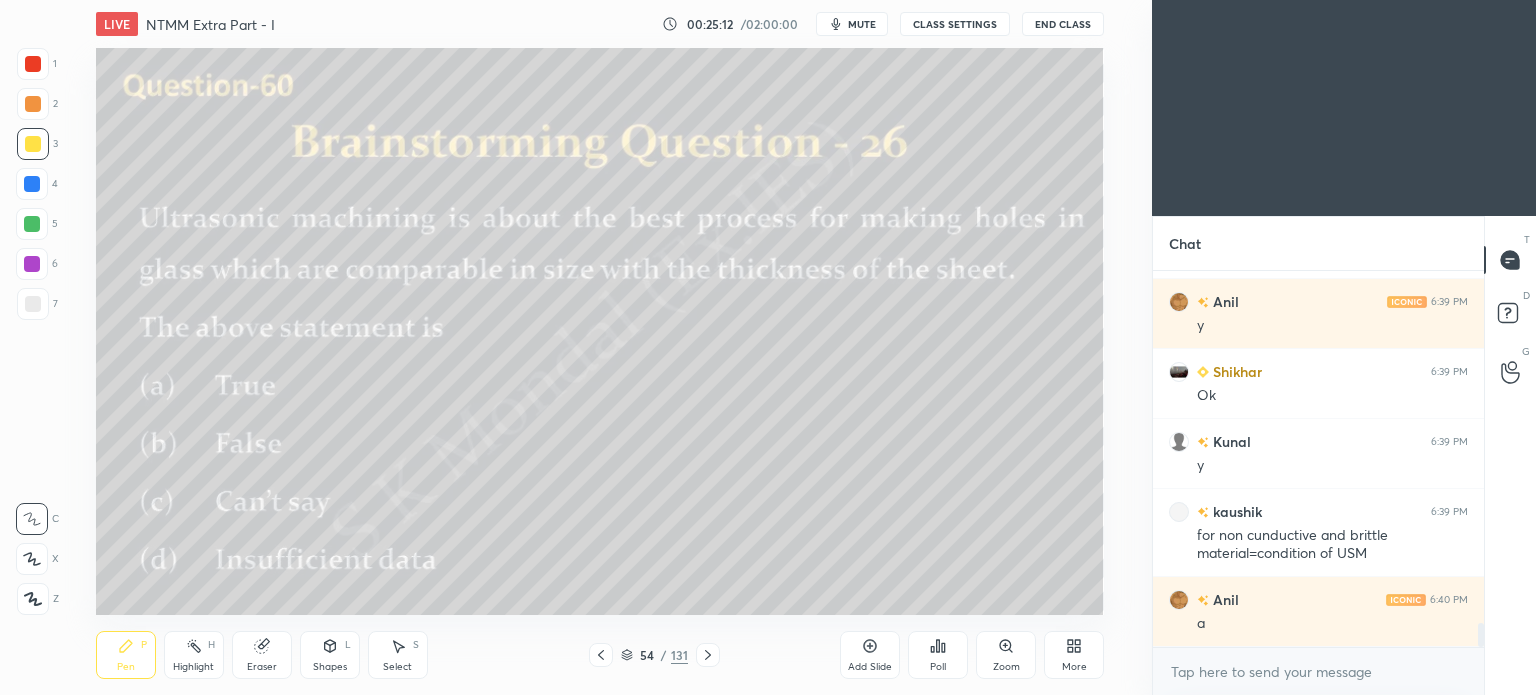 click on "Pen P" at bounding box center [126, 655] 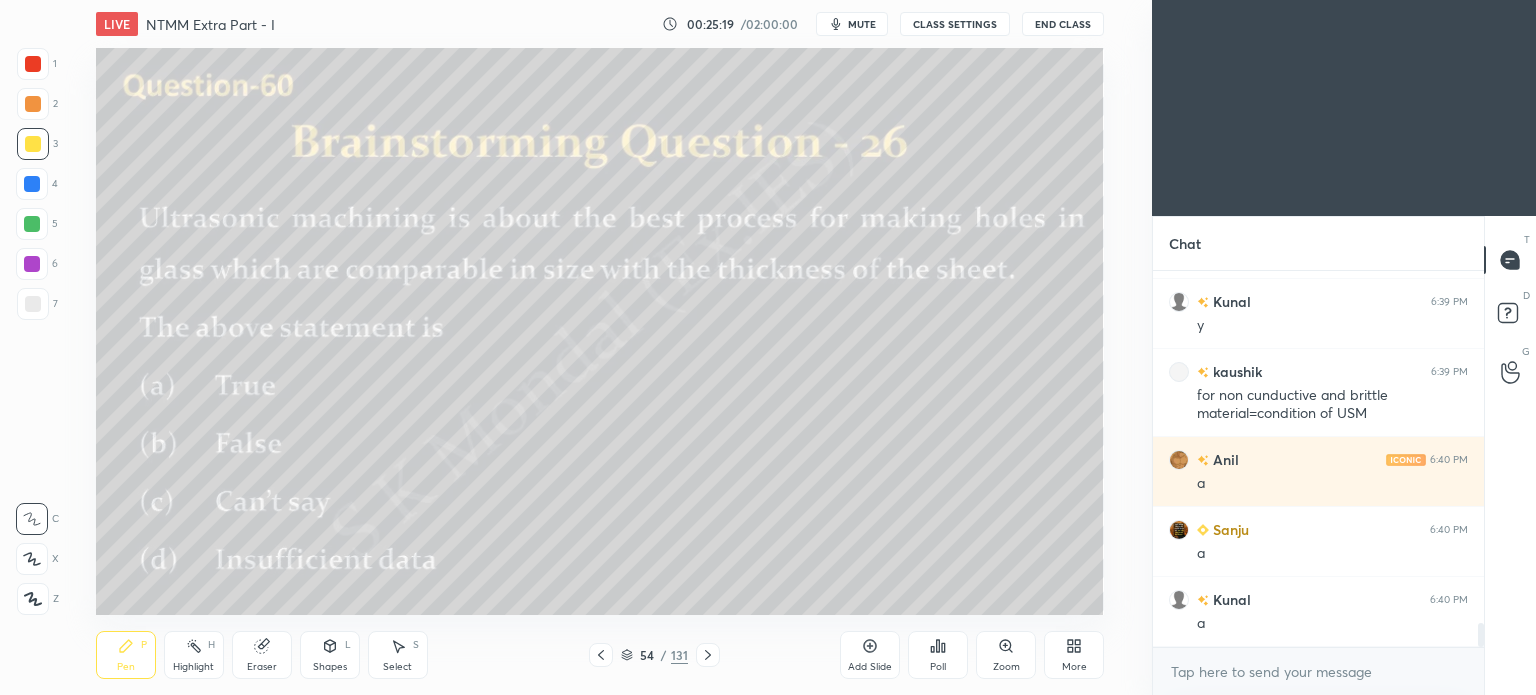 scroll, scrollTop: 5678, scrollLeft: 0, axis: vertical 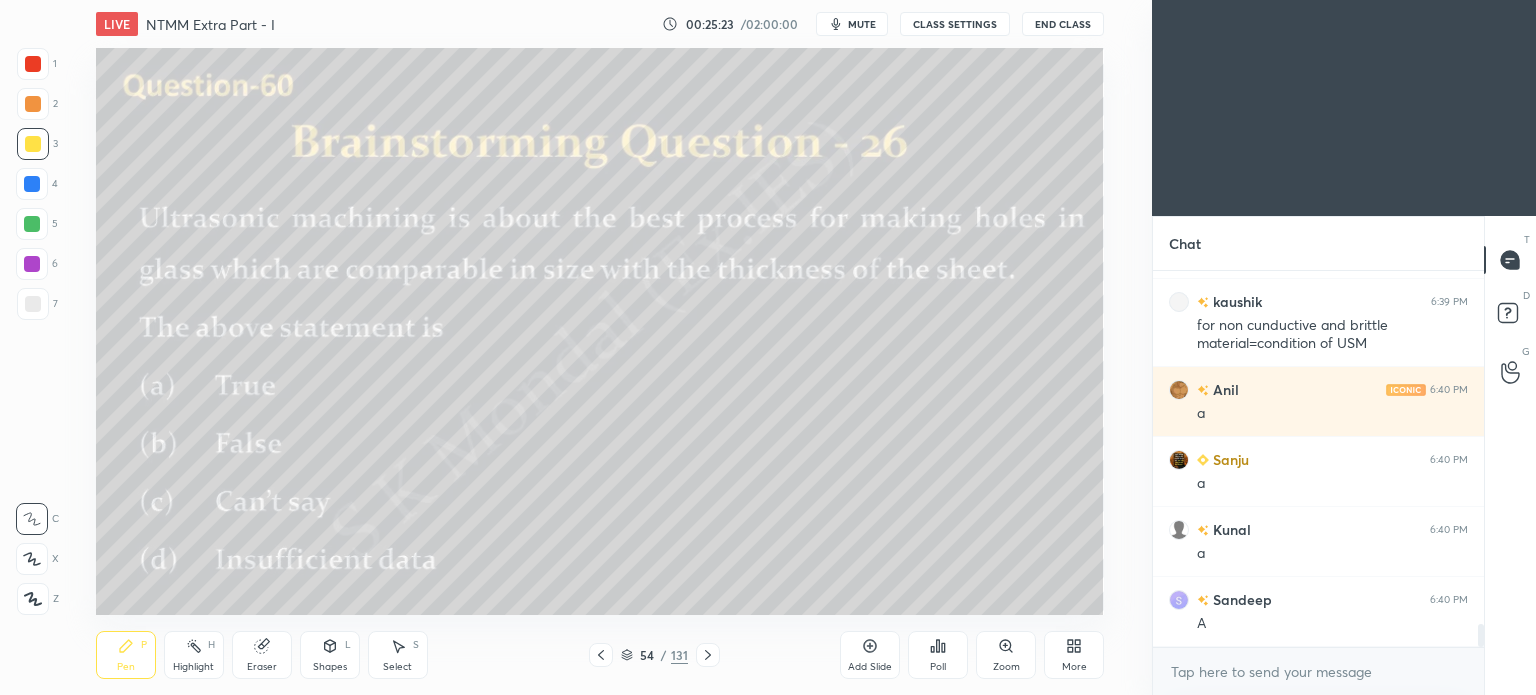 click 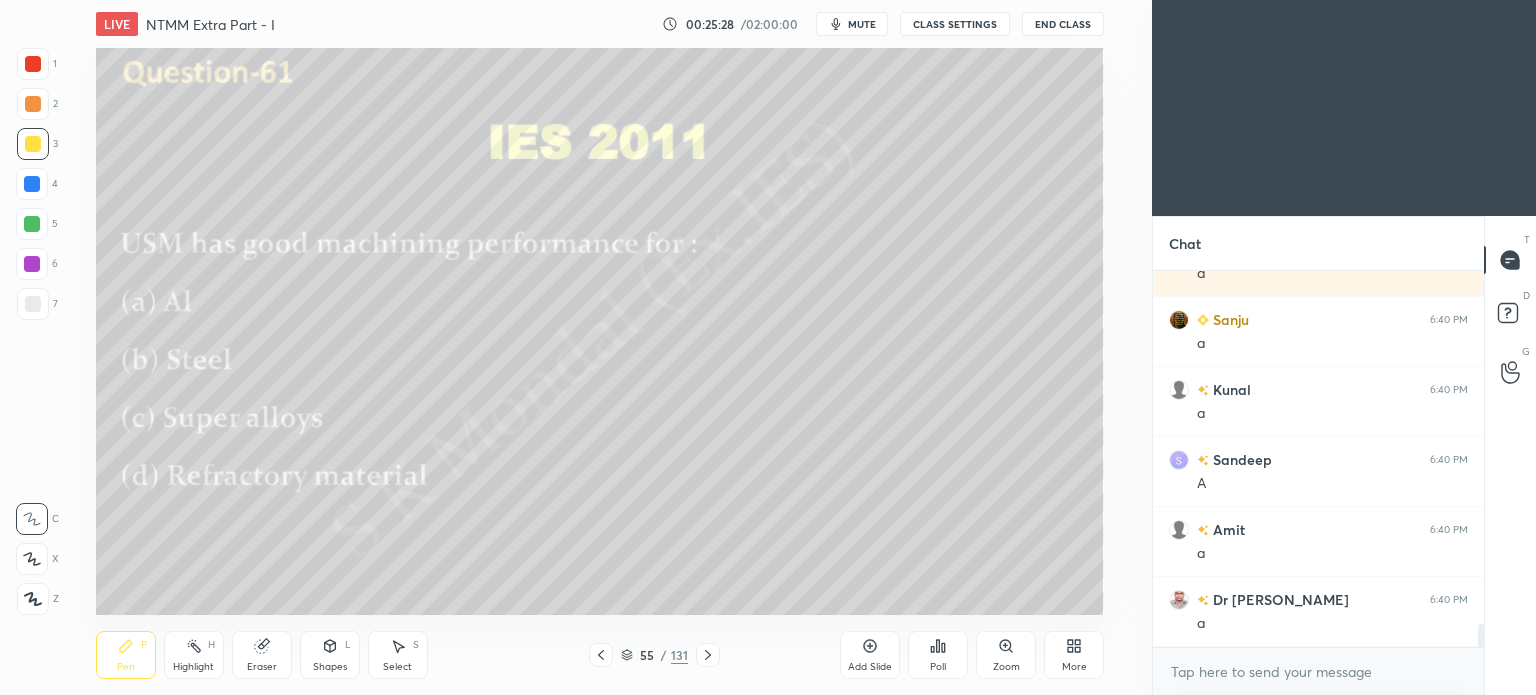 scroll, scrollTop: 5888, scrollLeft: 0, axis: vertical 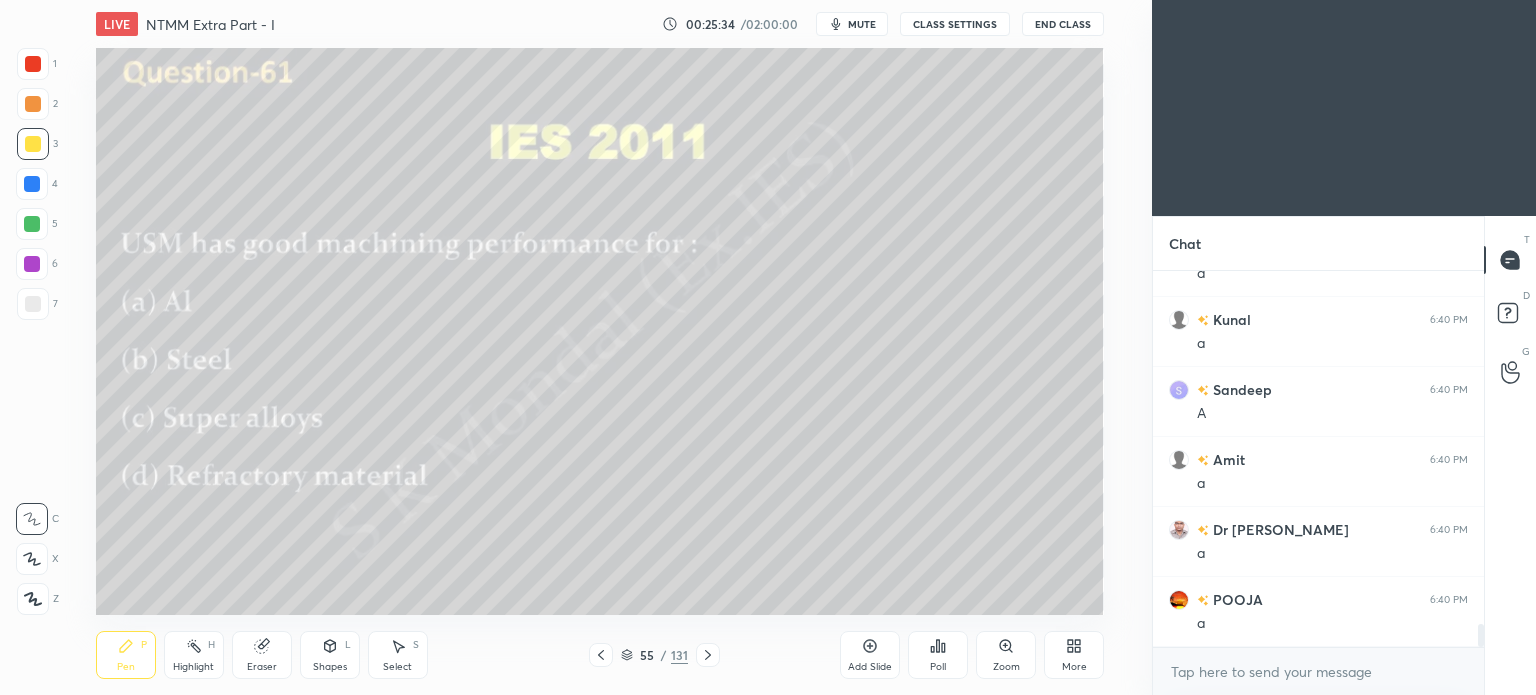 click on "Pen" at bounding box center [126, 667] 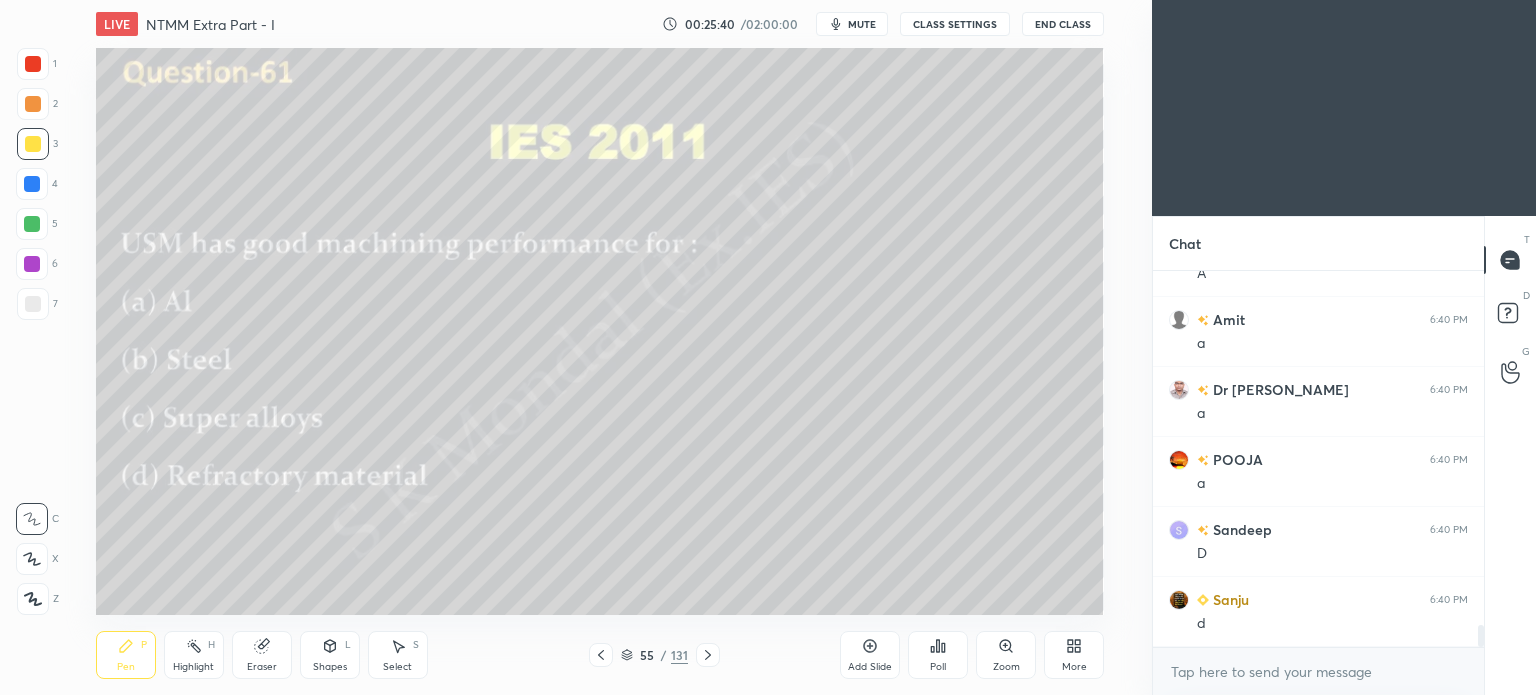 scroll, scrollTop: 6098, scrollLeft: 0, axis: vertical 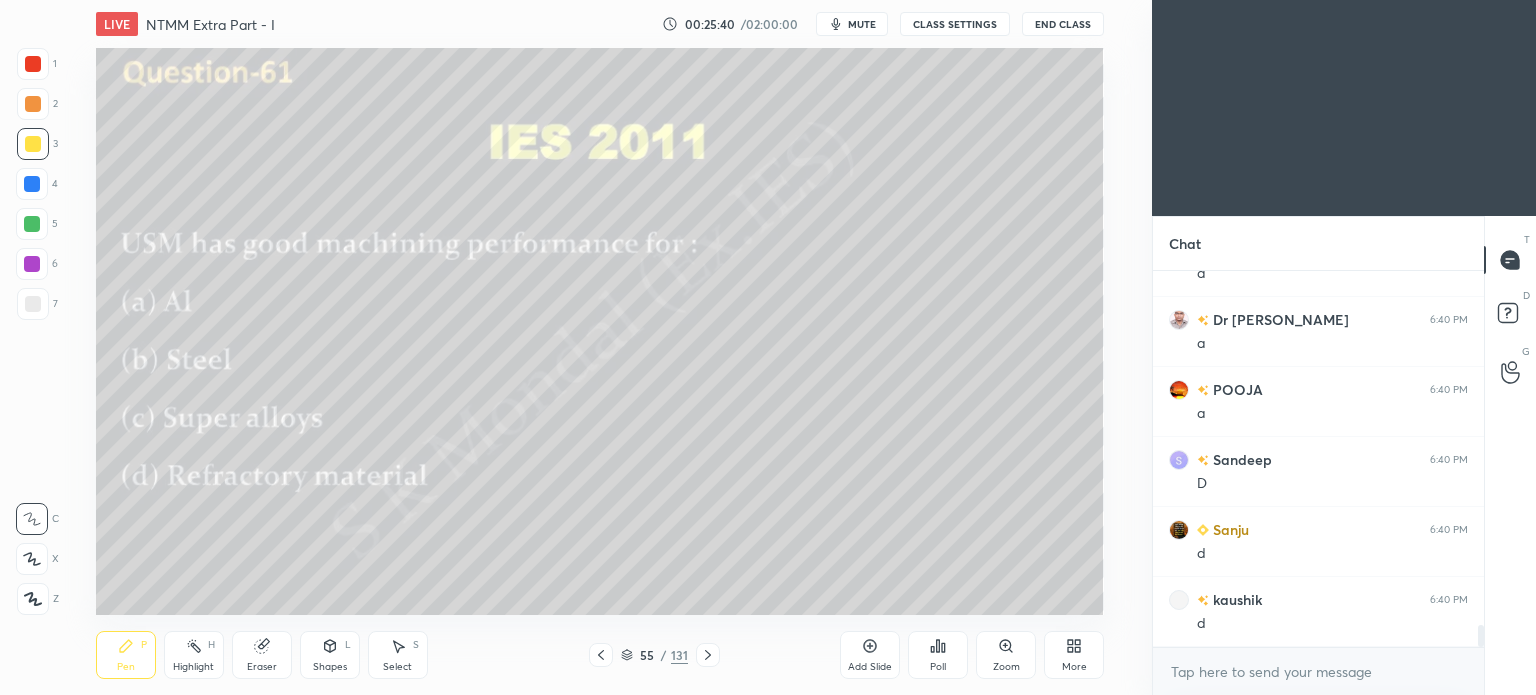 click on "Eraser" at bounding box center (262, 655) 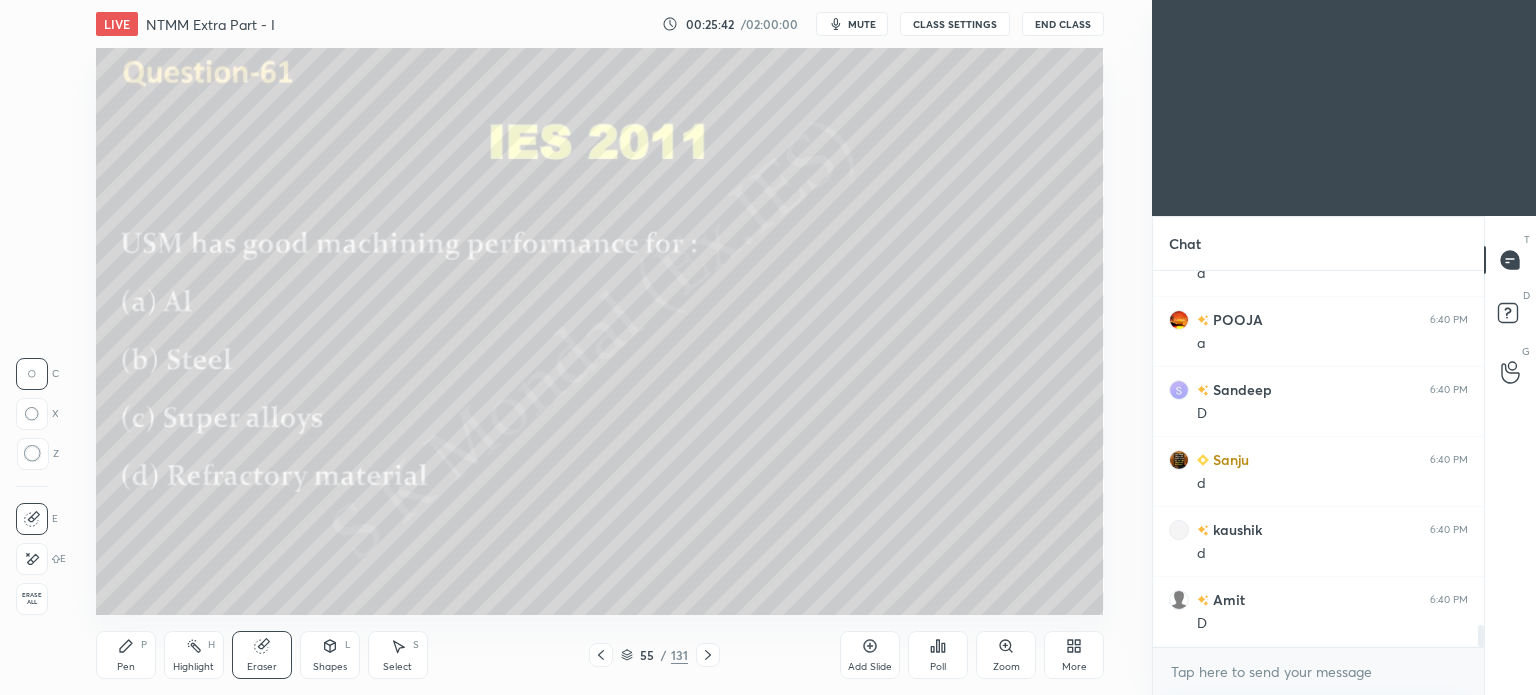 click on "Pen P" at bounding box center (126, 655) 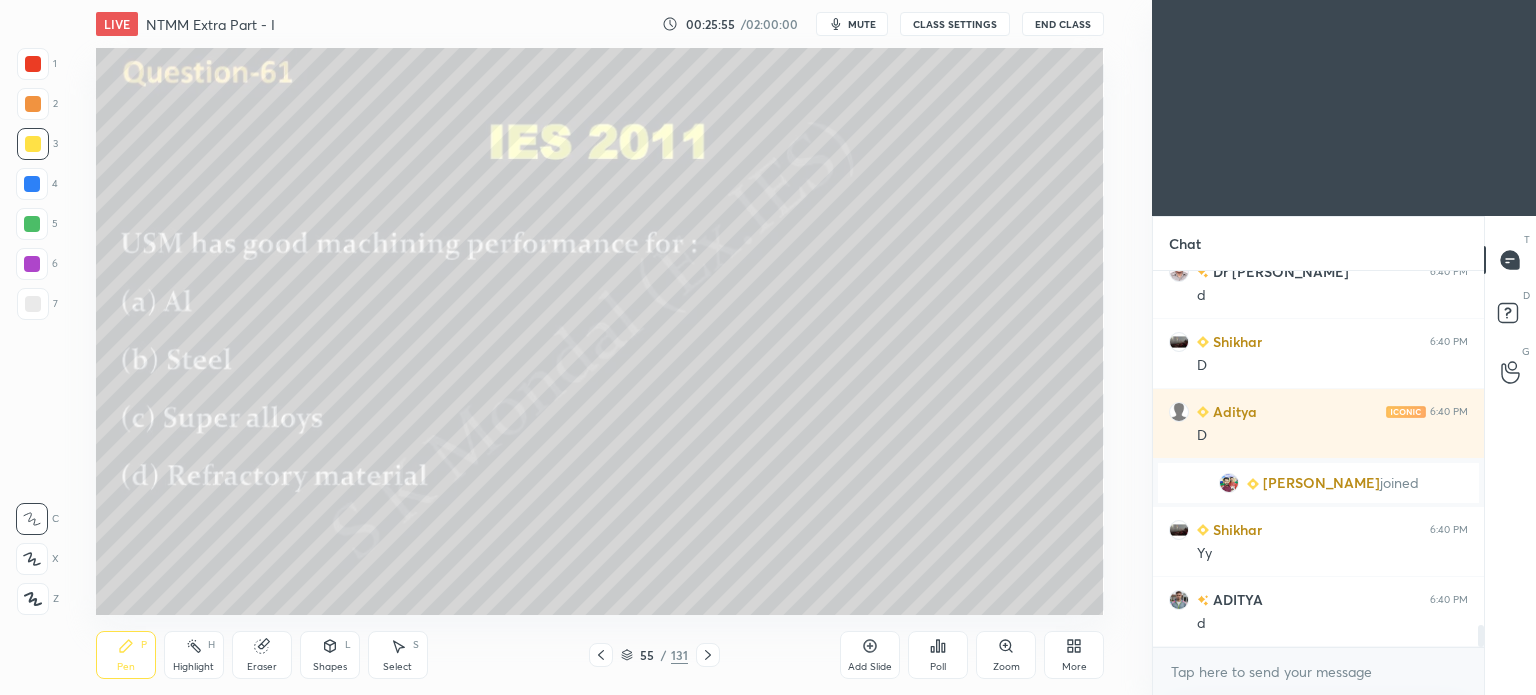scroll, scrollTop: 6160, scrollLeft: 0, axis: vertical 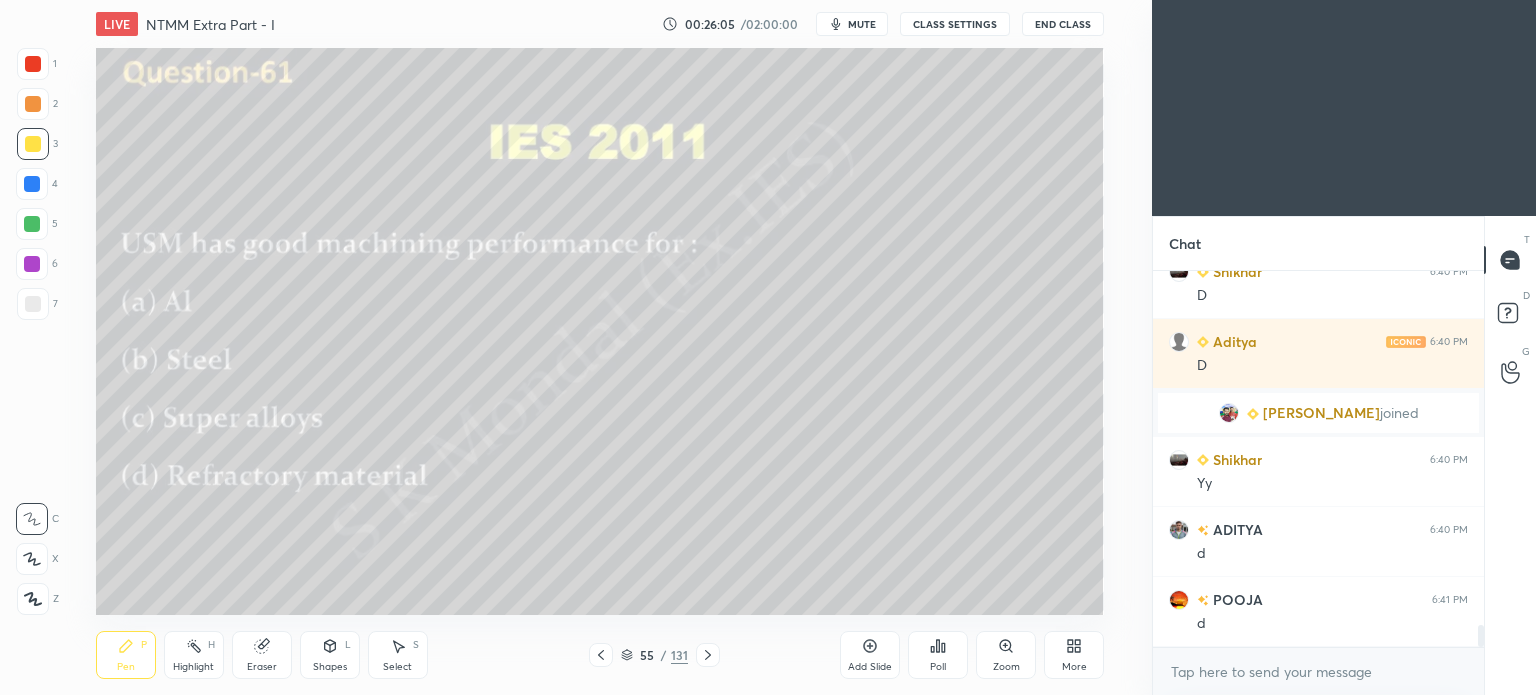 click 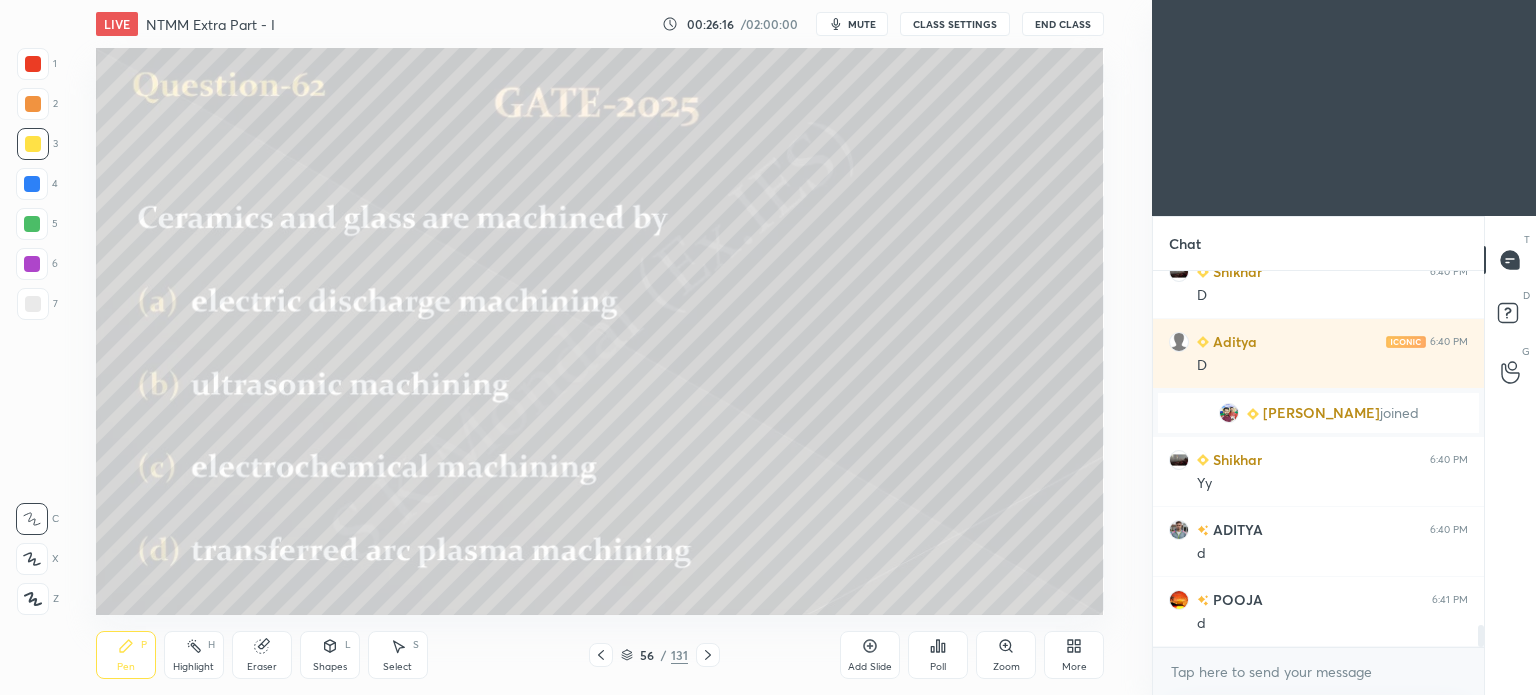 click on "Poll" at bounding box center (938, 655) 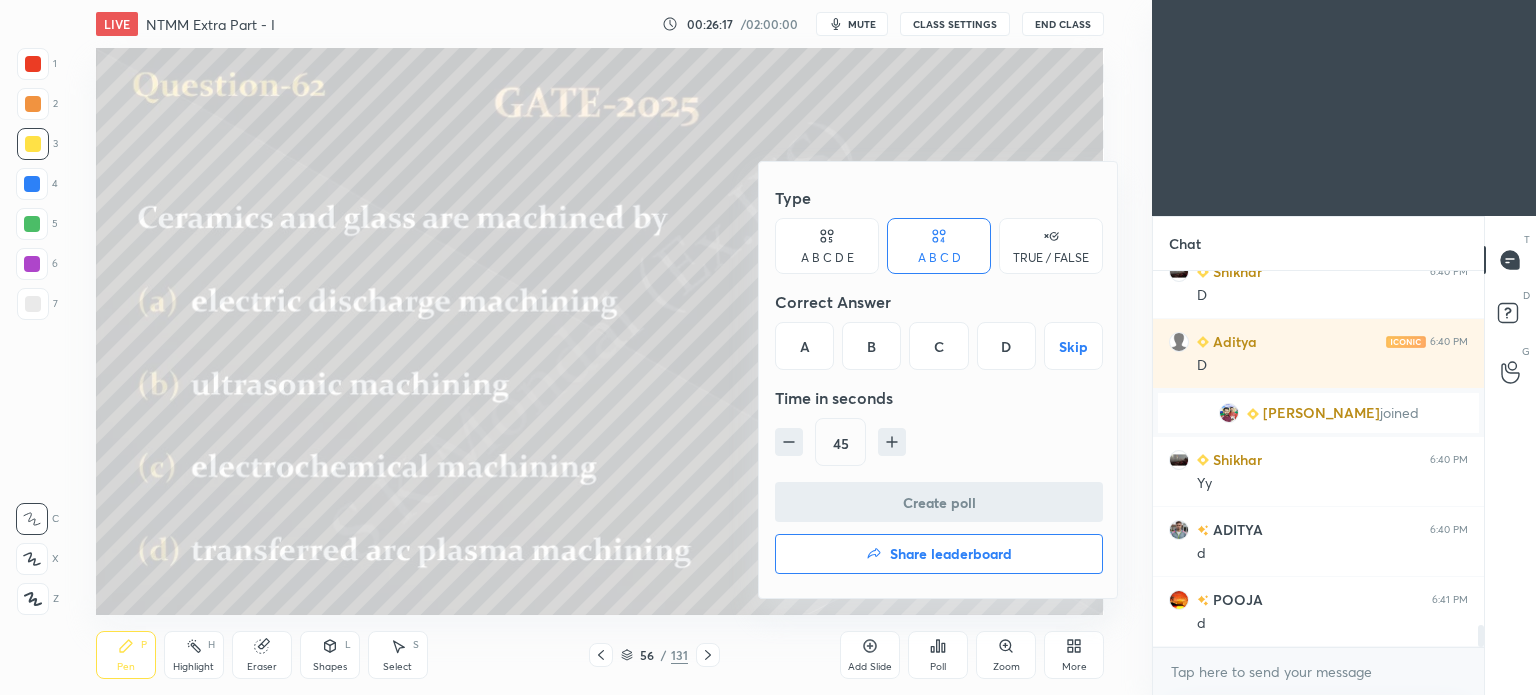 click on "B" at bounding box center [871, 346] 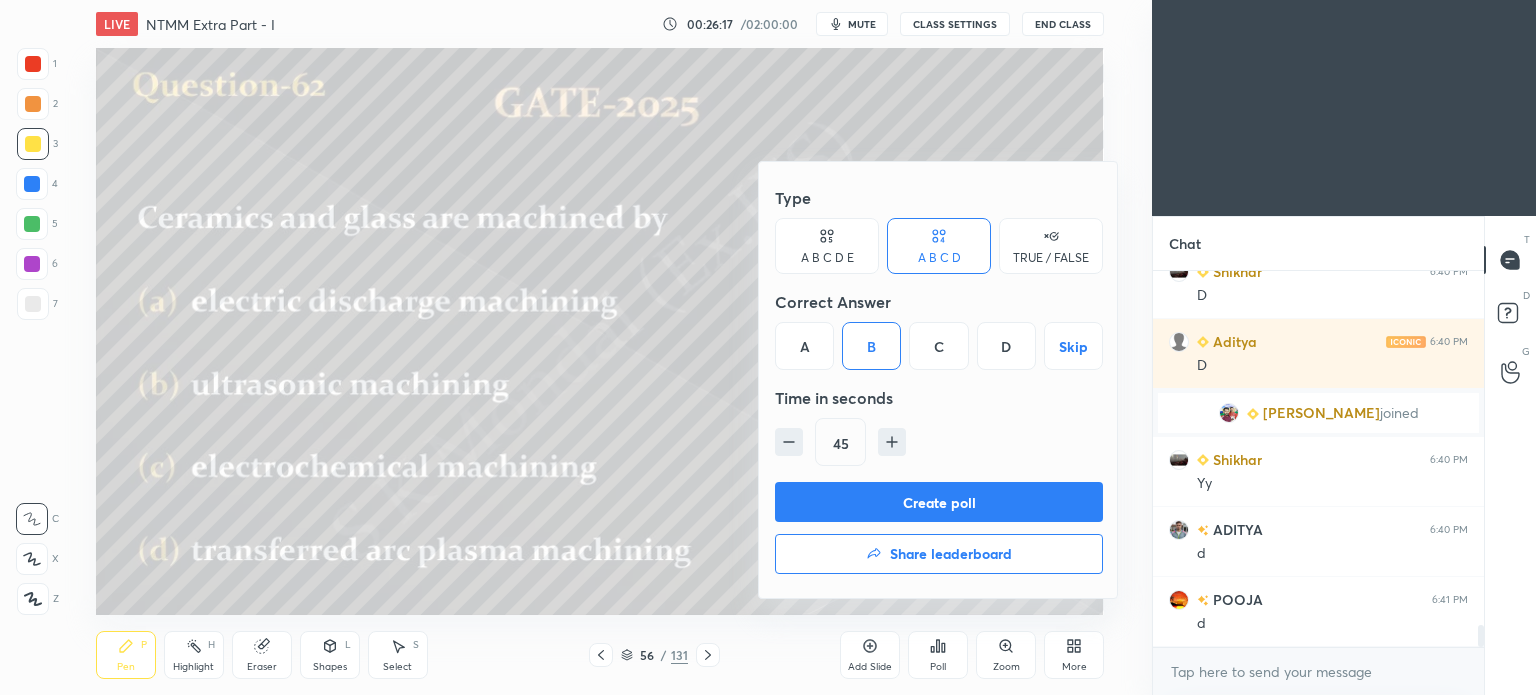 click on "Create poll" at bounding box center [939, 502] 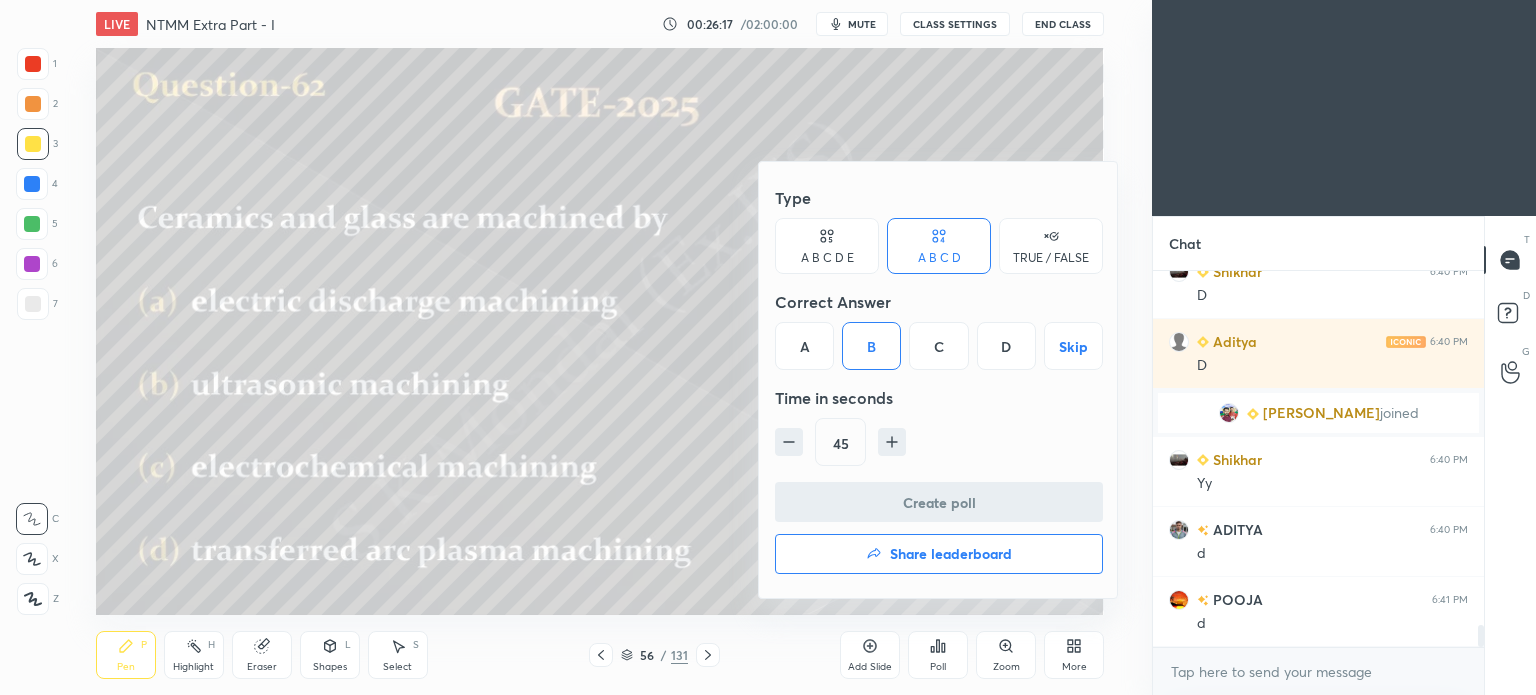 scroll, scrollTop: 337, scrollLeft: 325, axis: both 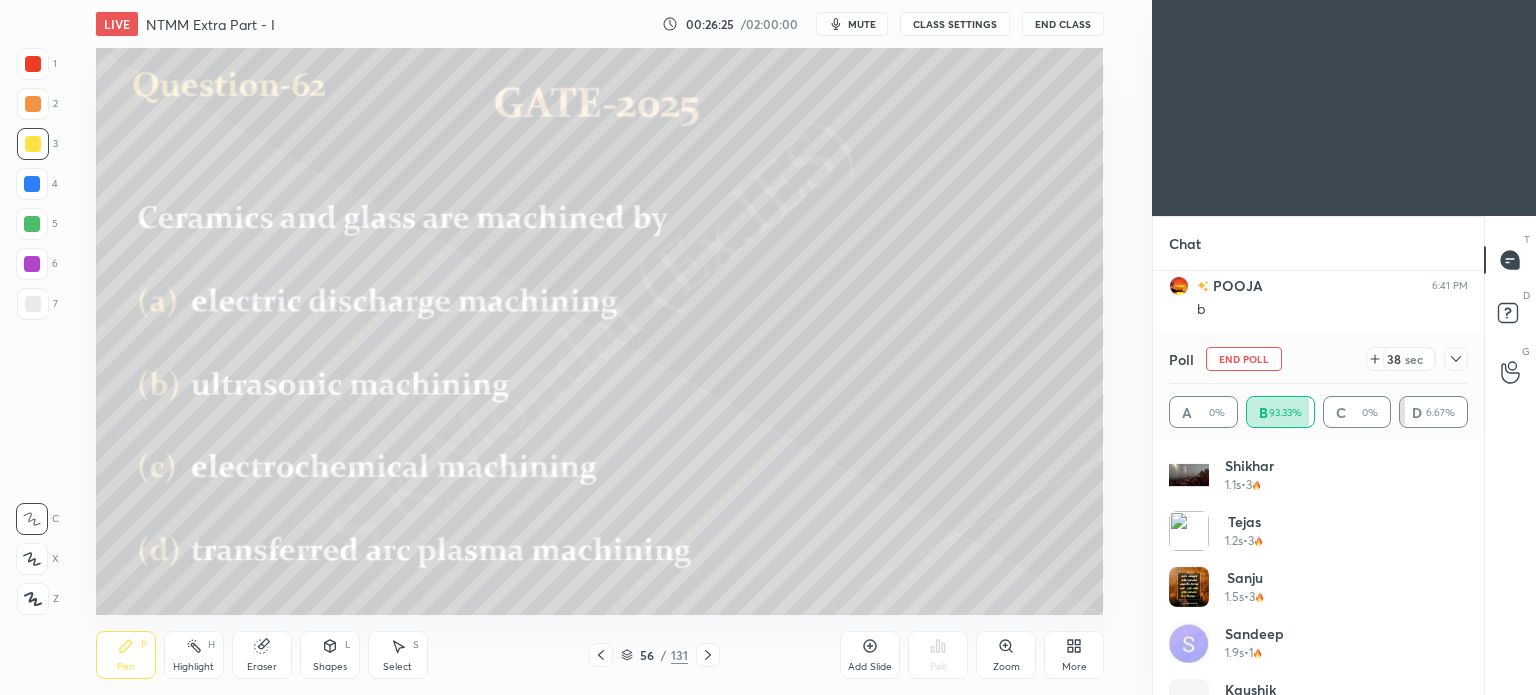 click on "Pen P" at bounding box center (126, 655) 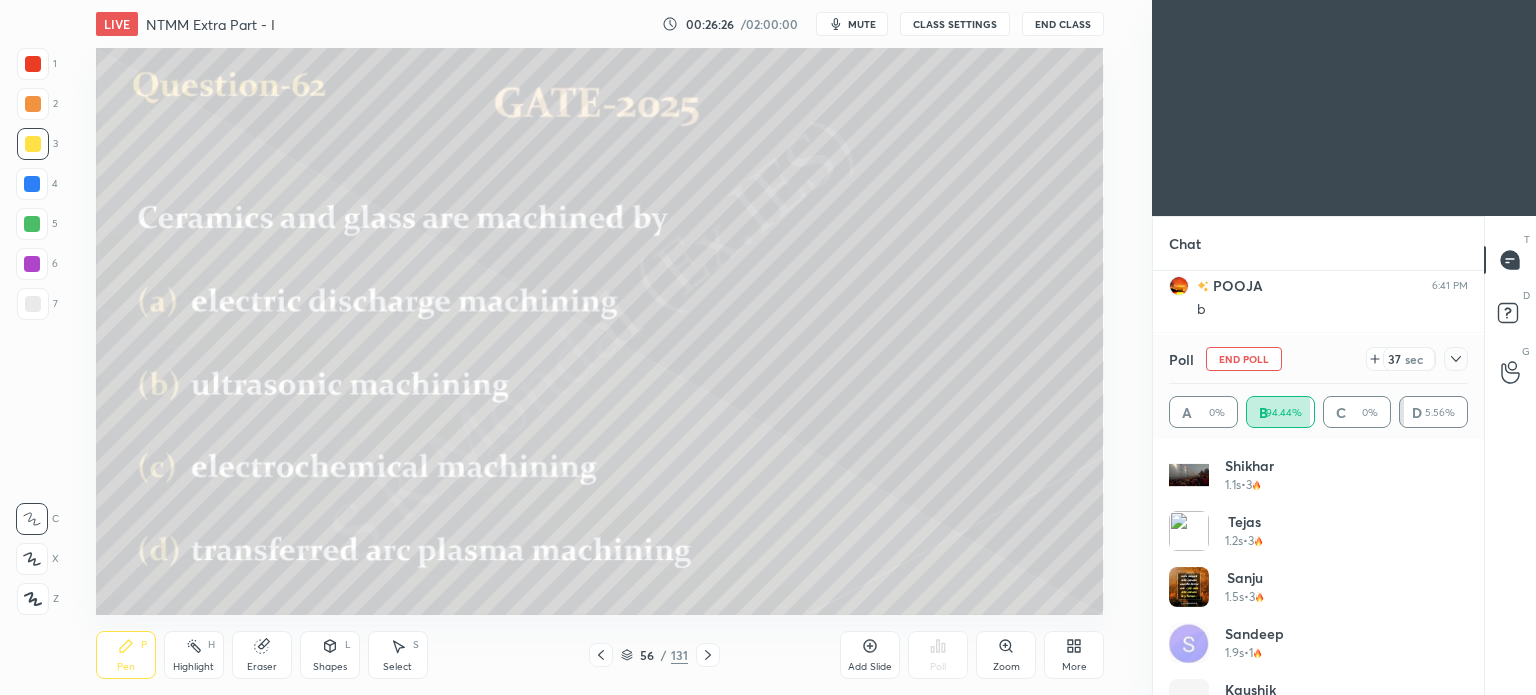 scroll, scrollTop: 6684, scrollLeft: 0, axis: vertical 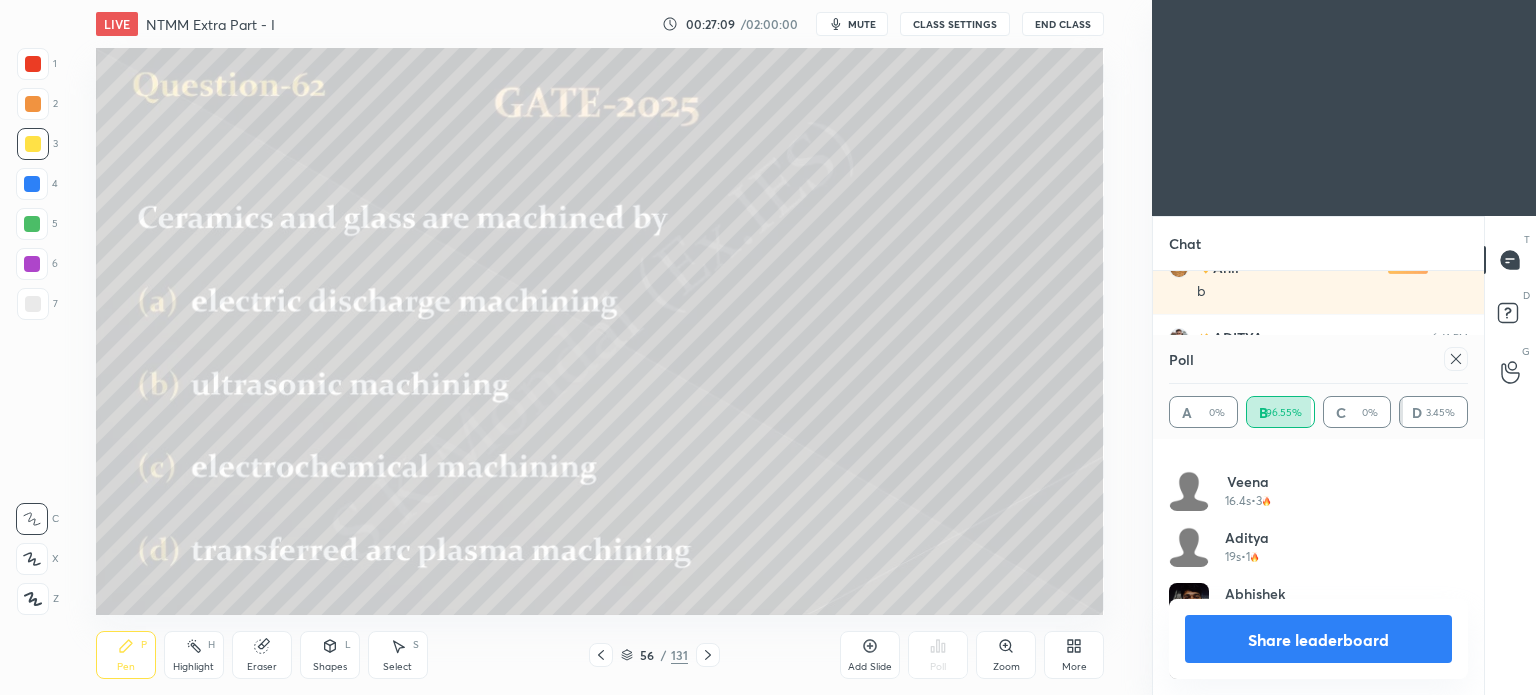 click on "Share leaderboard" at bounding box center (1318, 639) 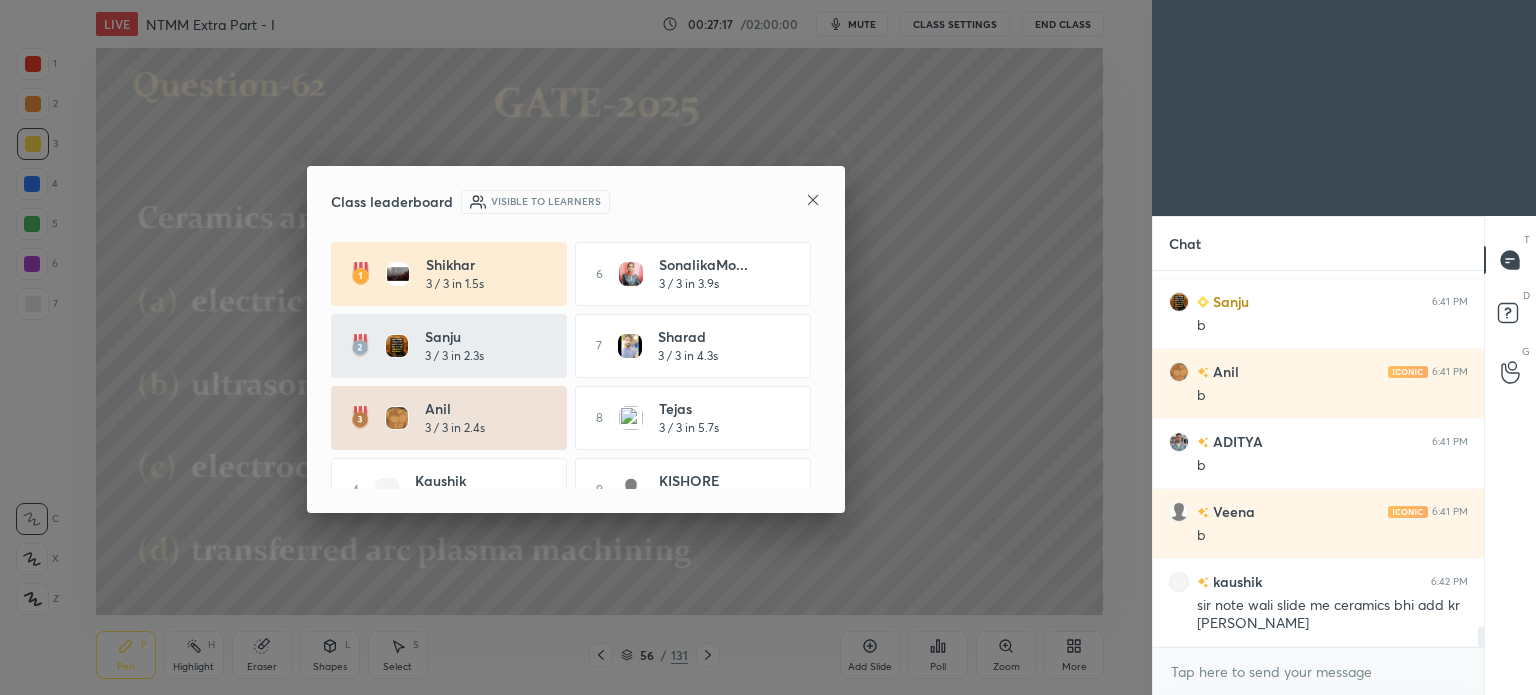 click 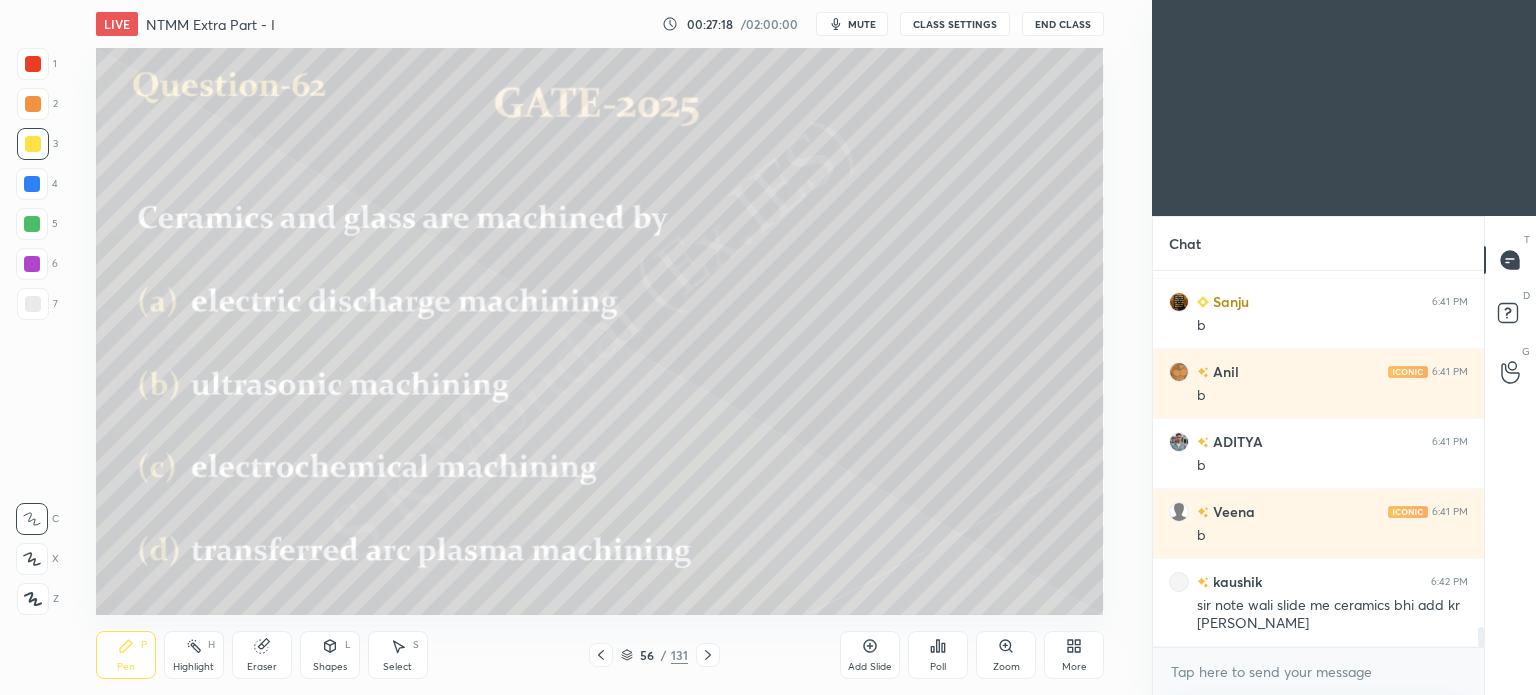 click 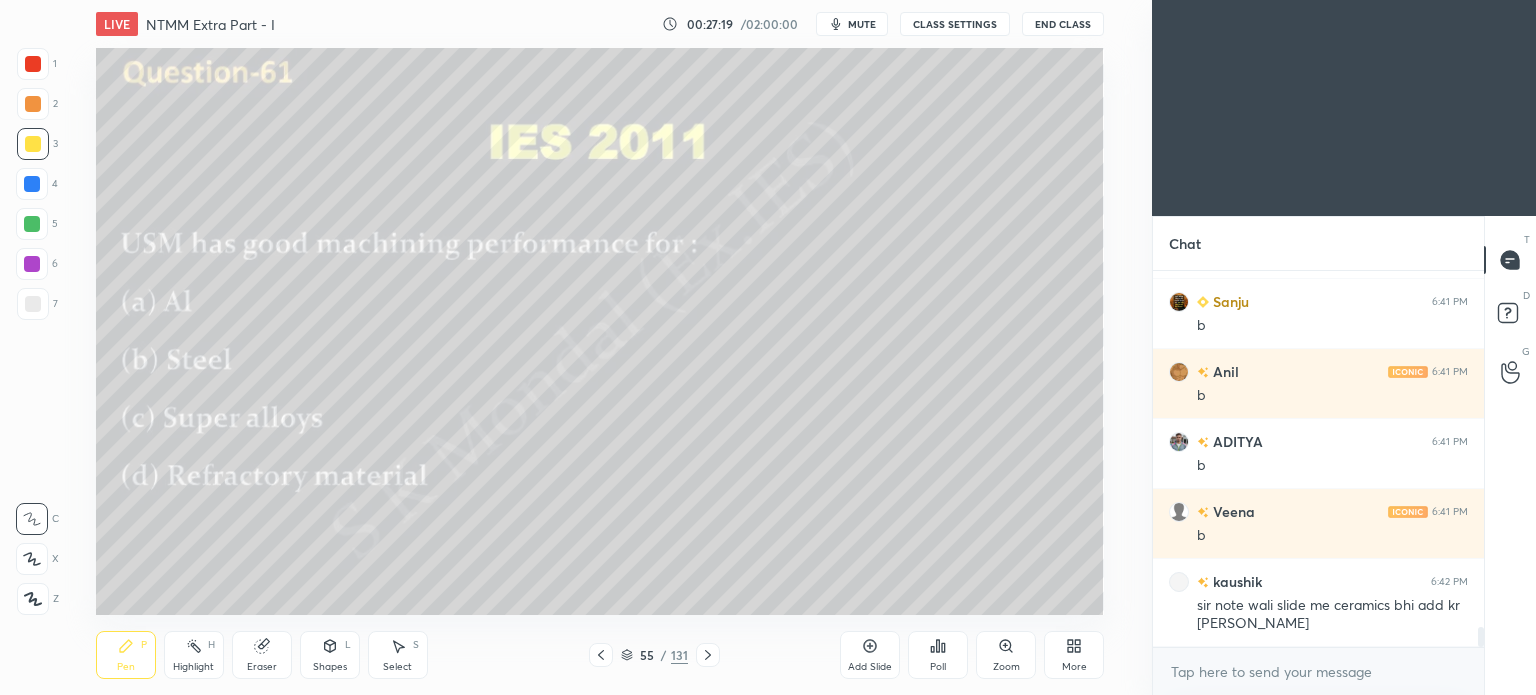 click 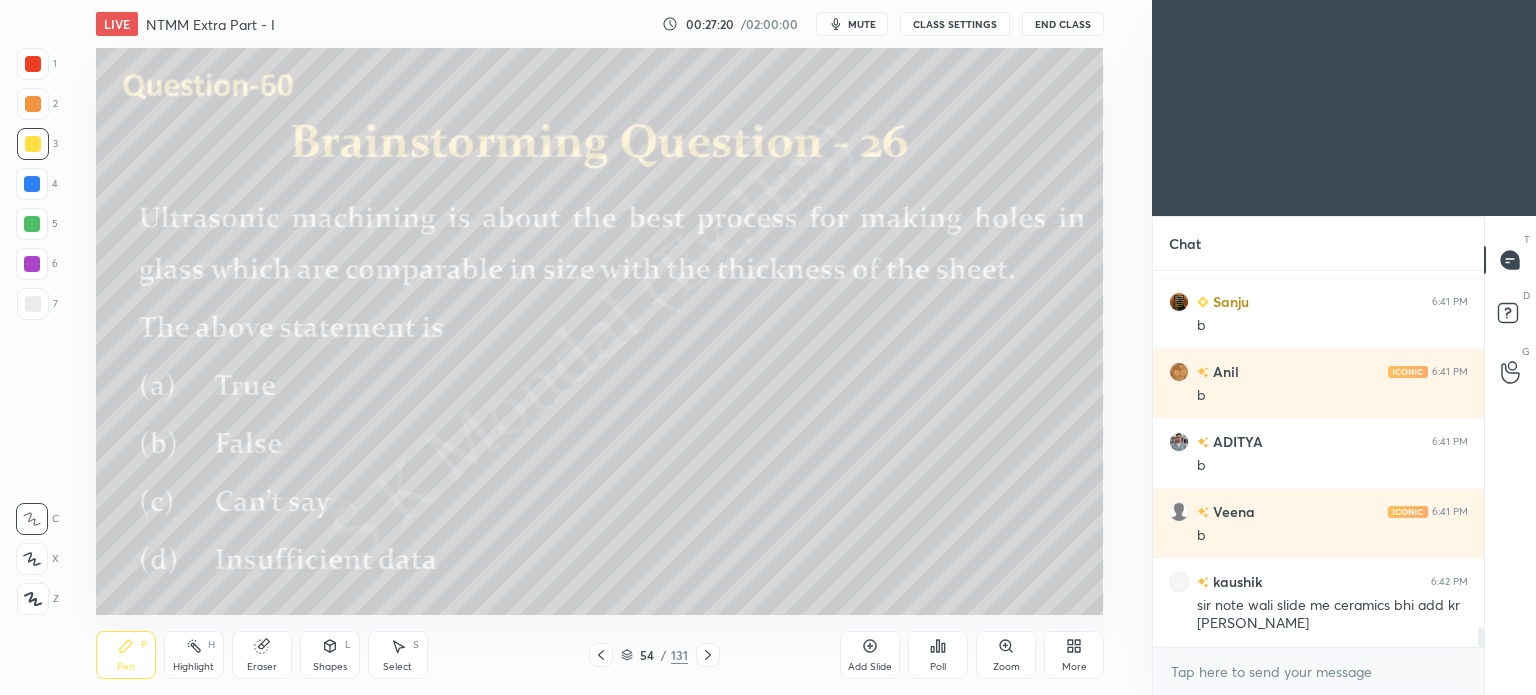 click 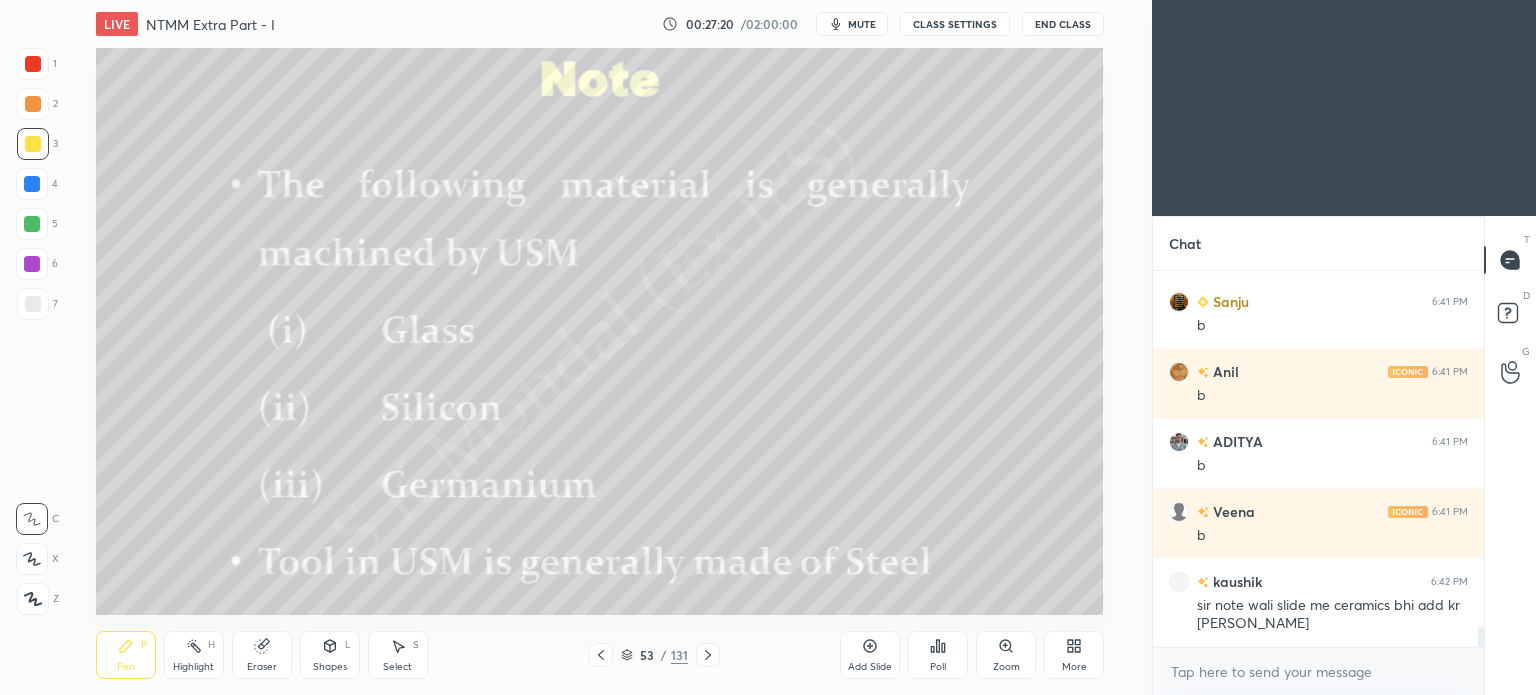 click 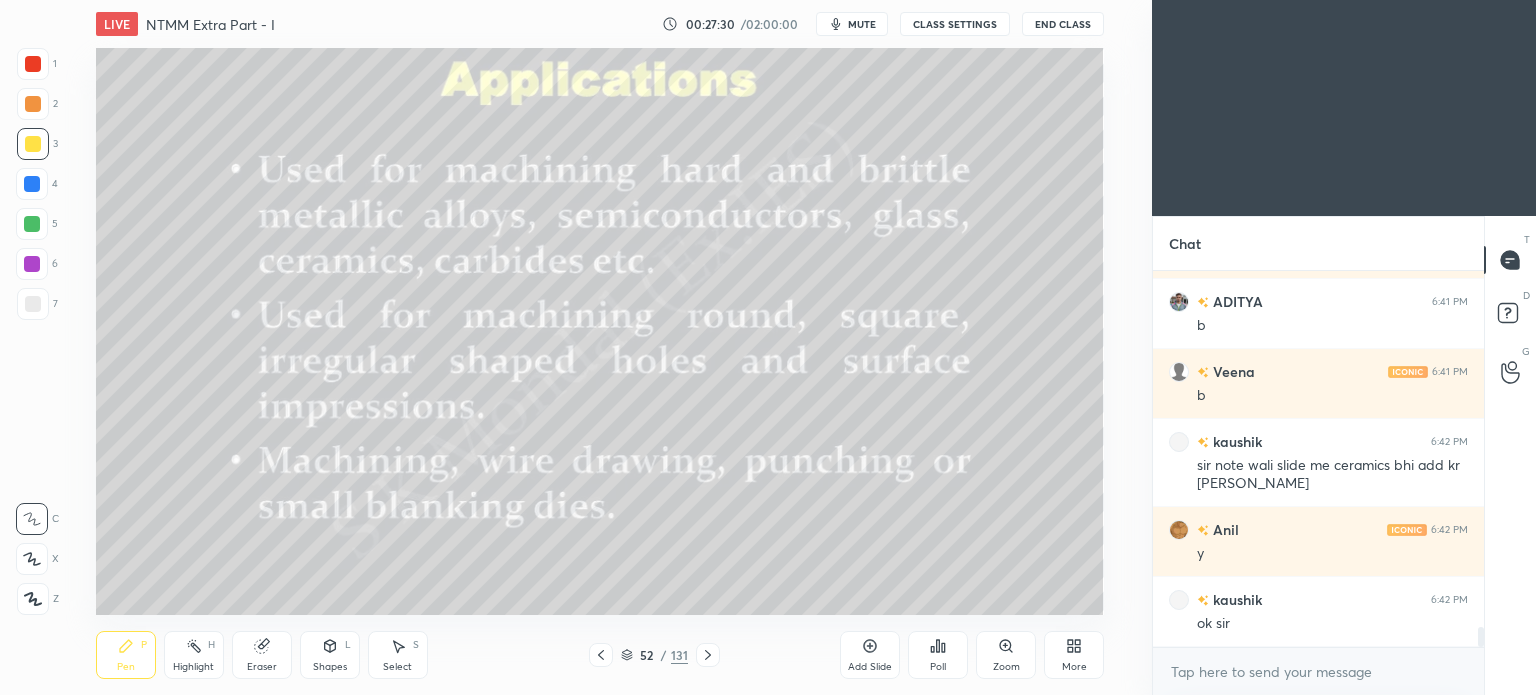 click 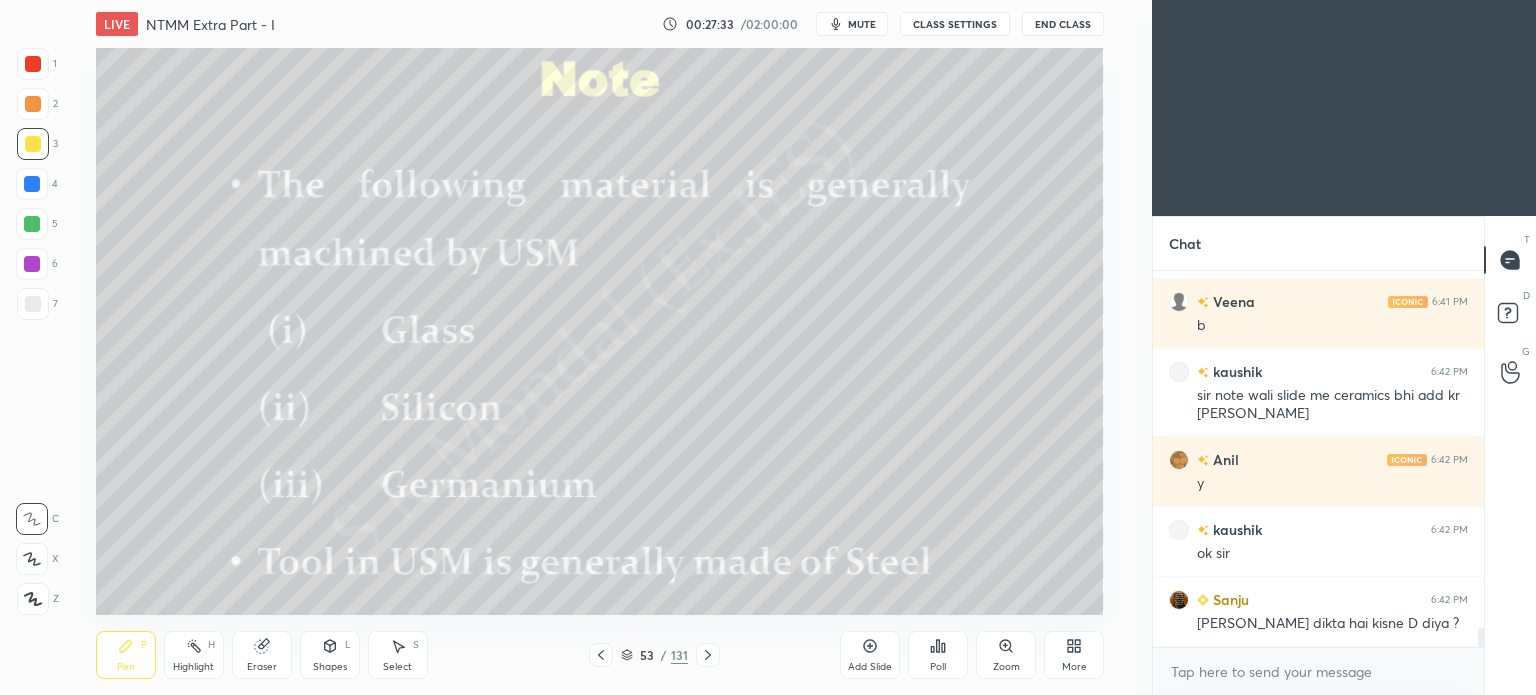 click on "Pen P" at bounding box center (126, 655) 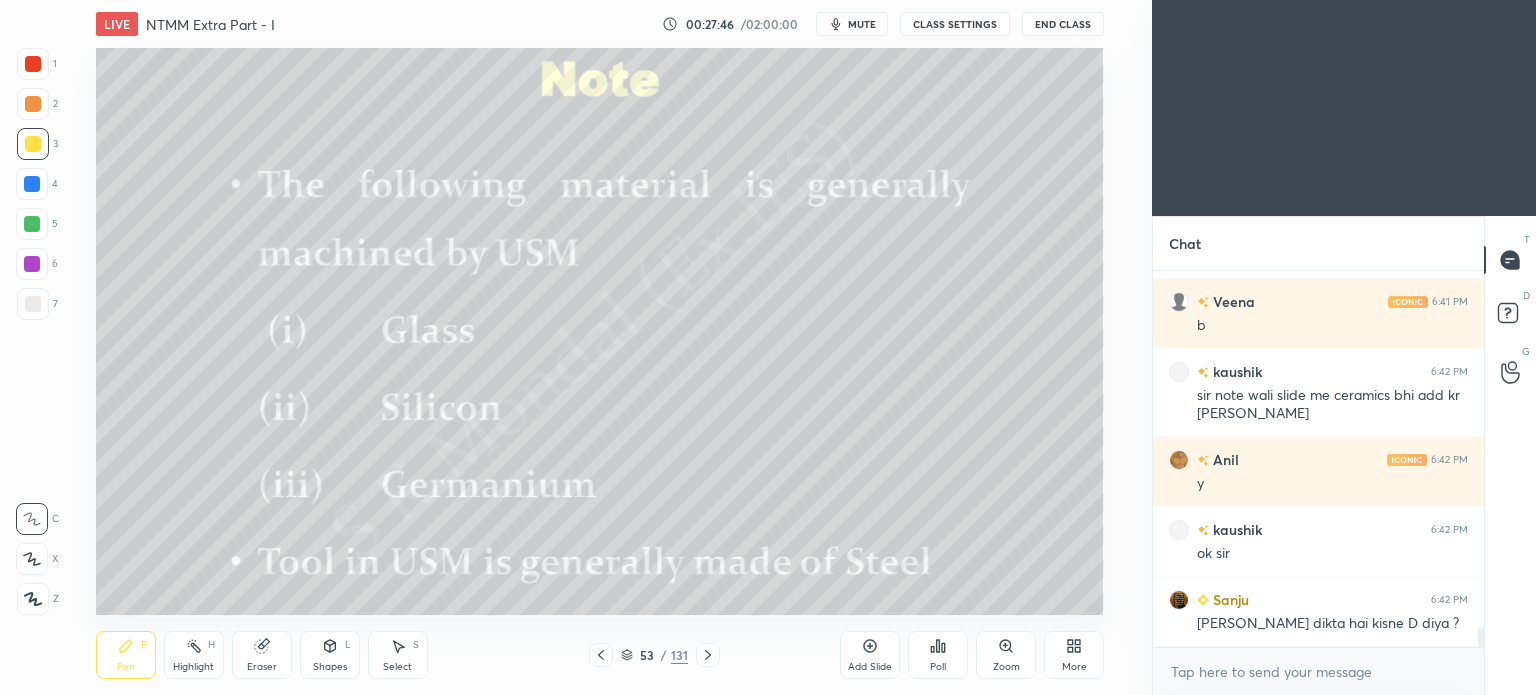 click 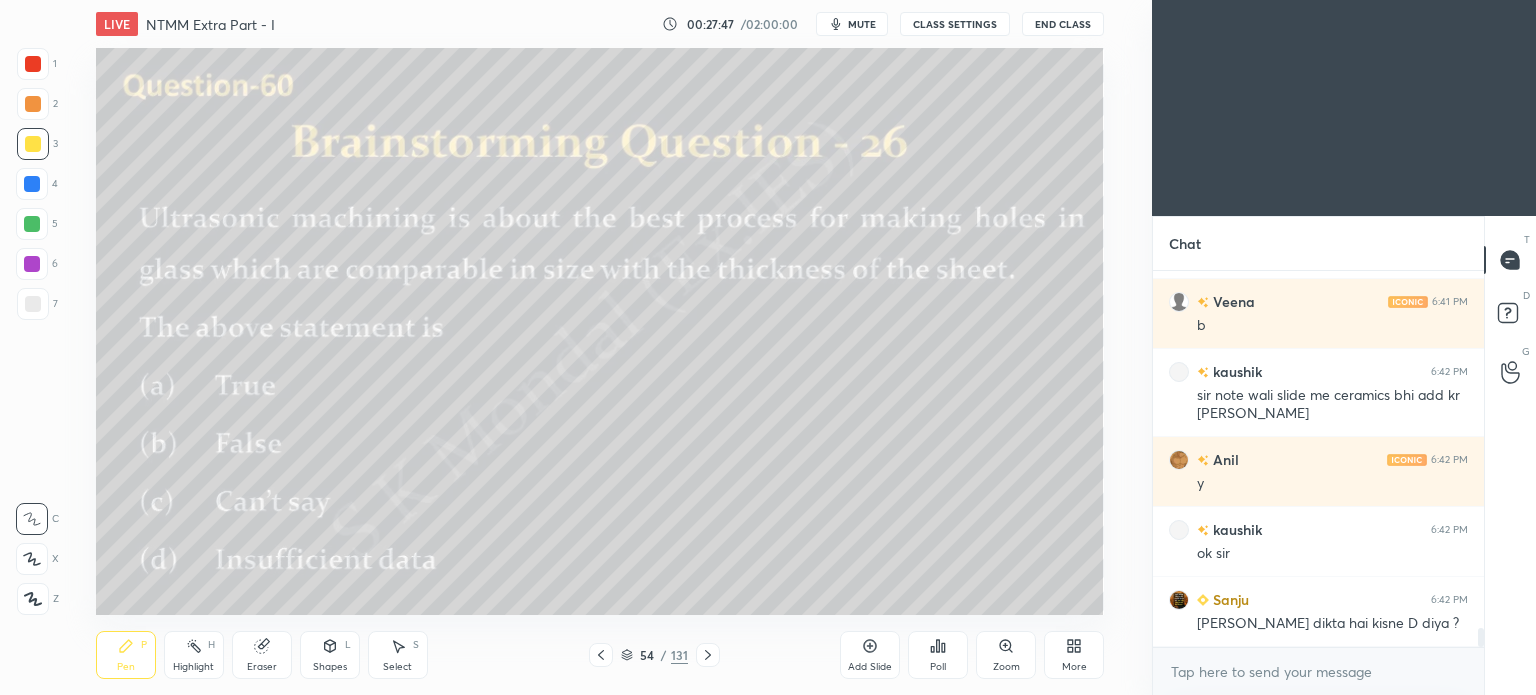 click 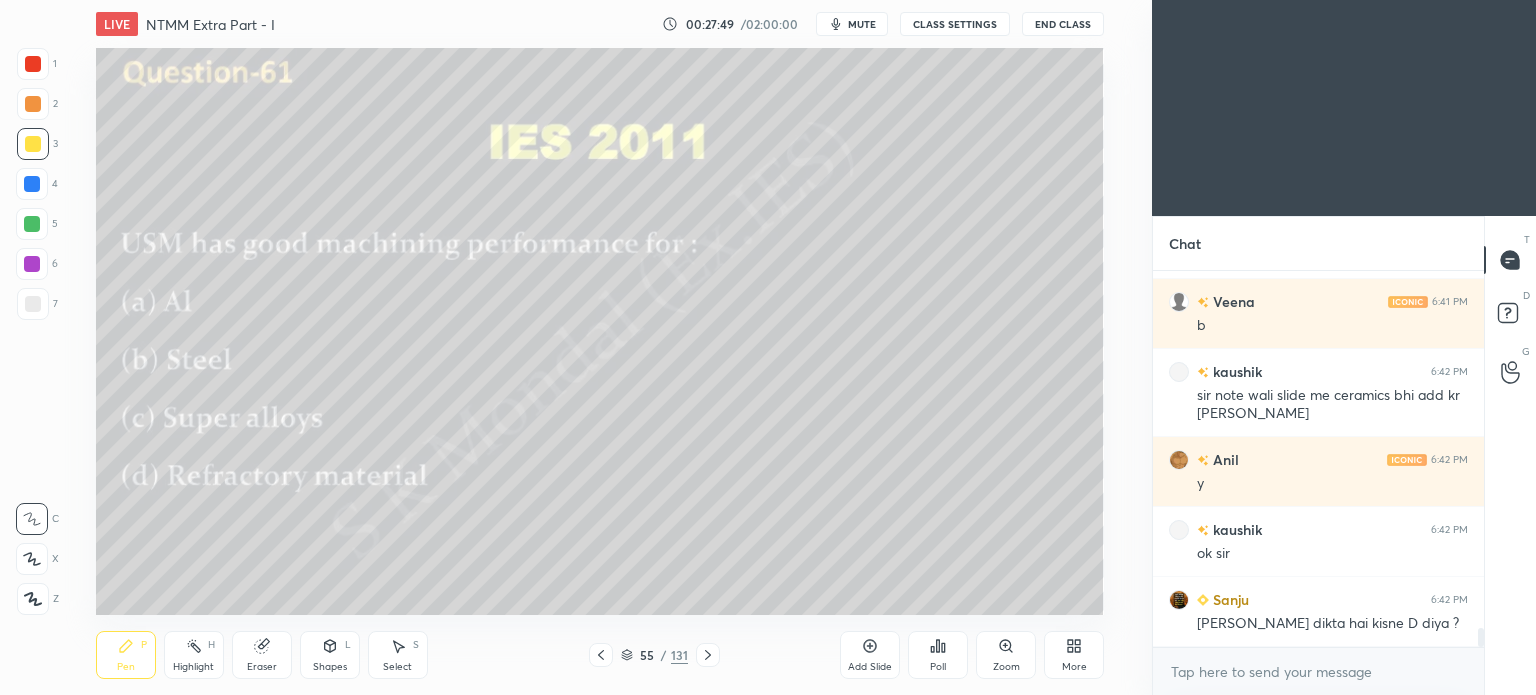 click 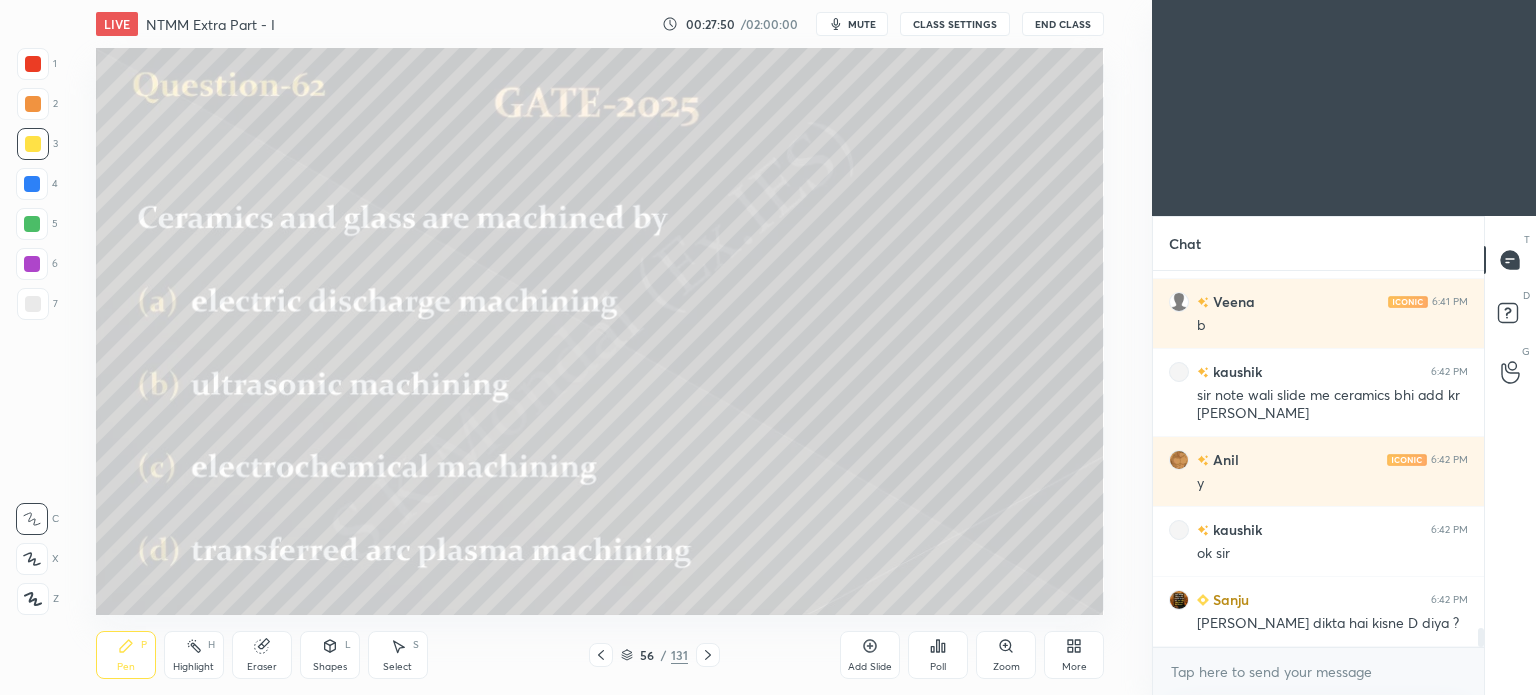 click 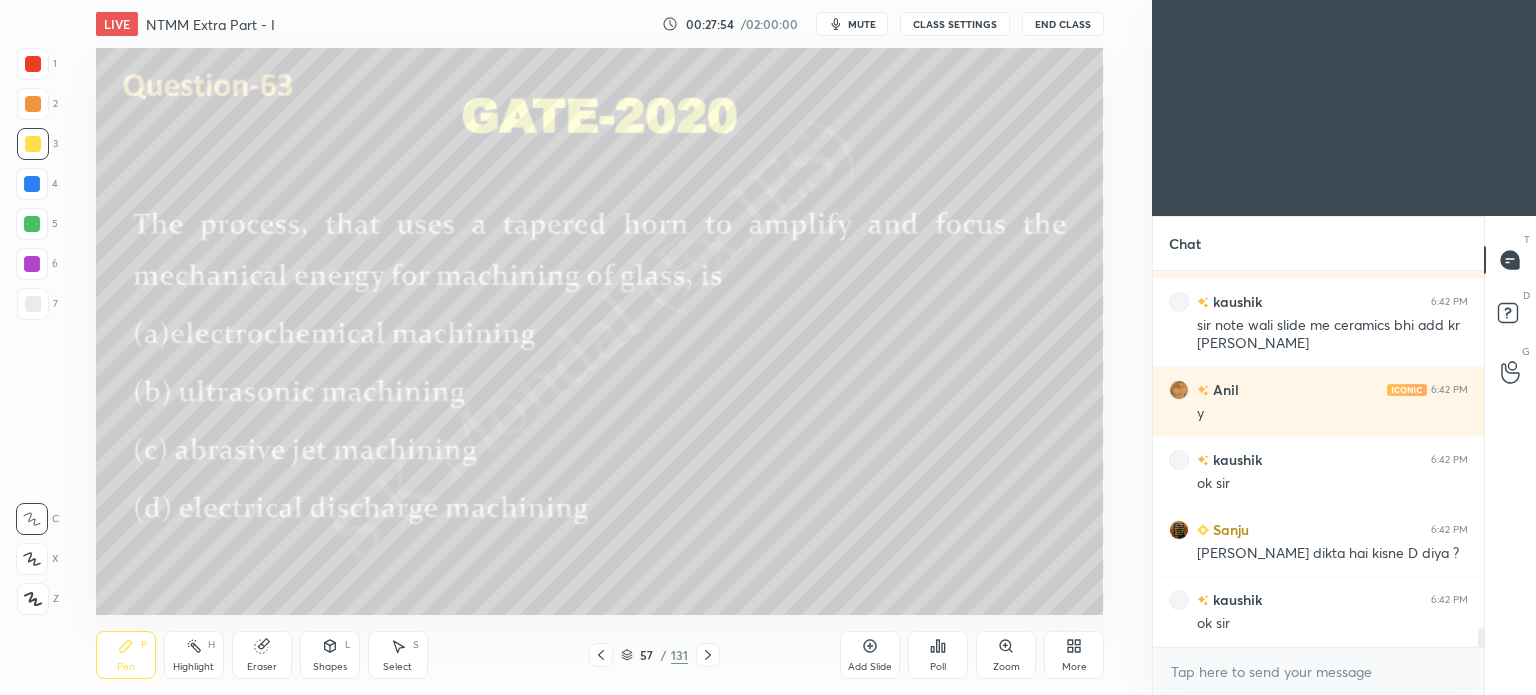 click on "Poll" at bounding box center (938, 655) 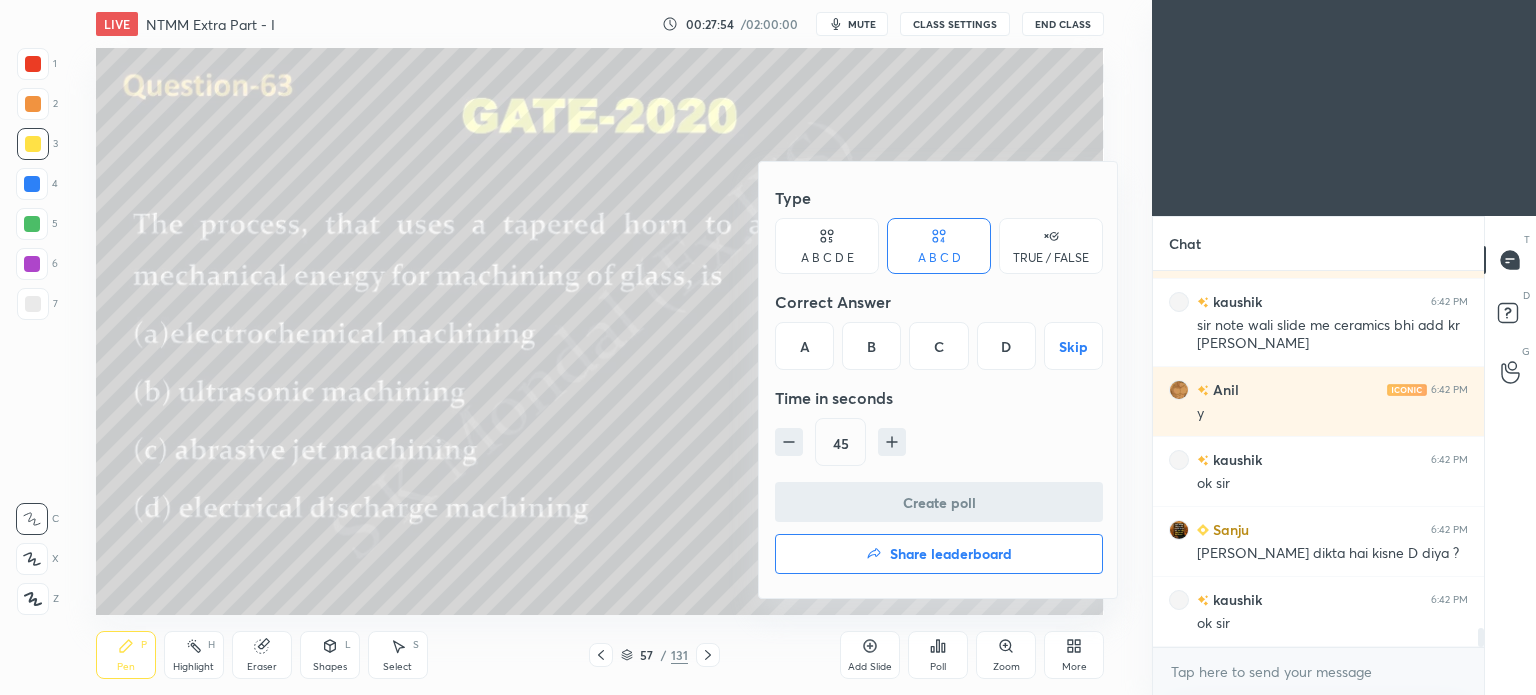 click on "B" at bounding box center (871, 346) 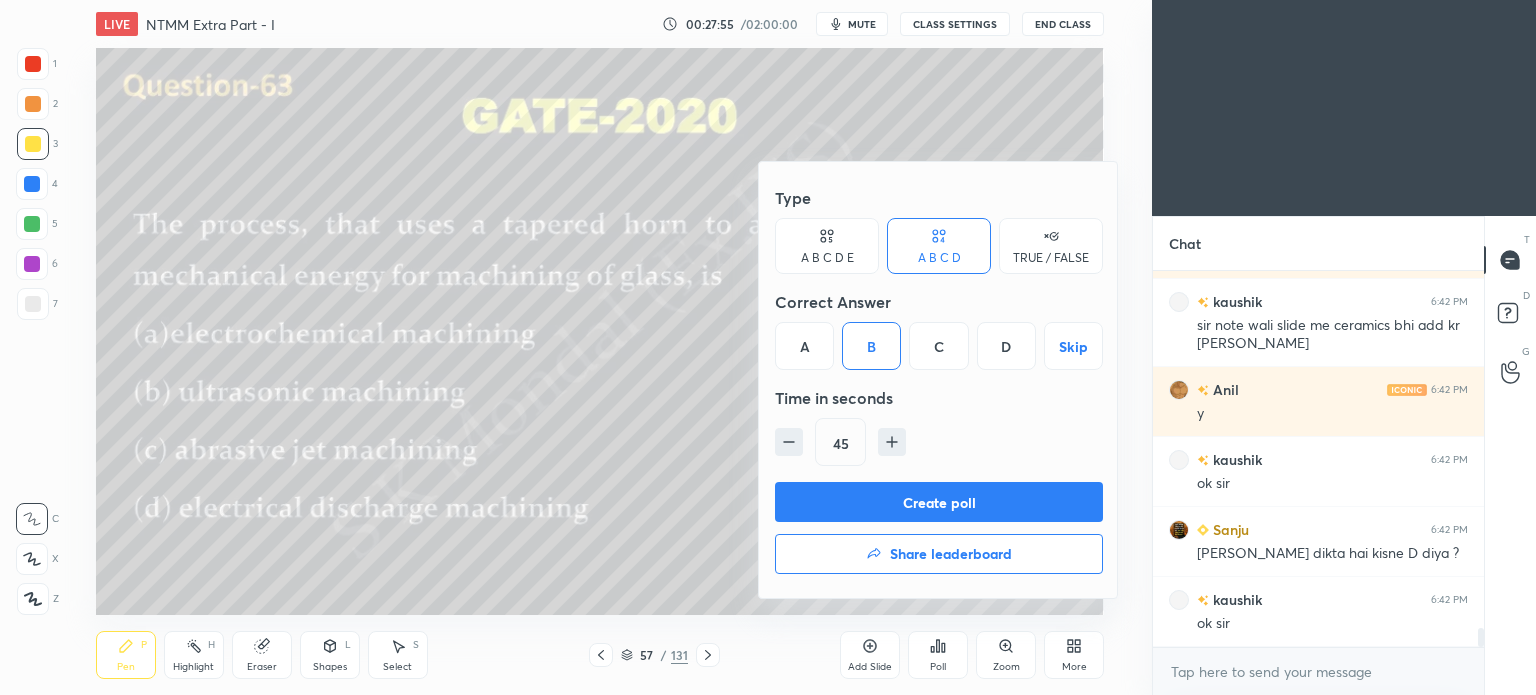 click on "Create poll" at bounding box center [939, 502] 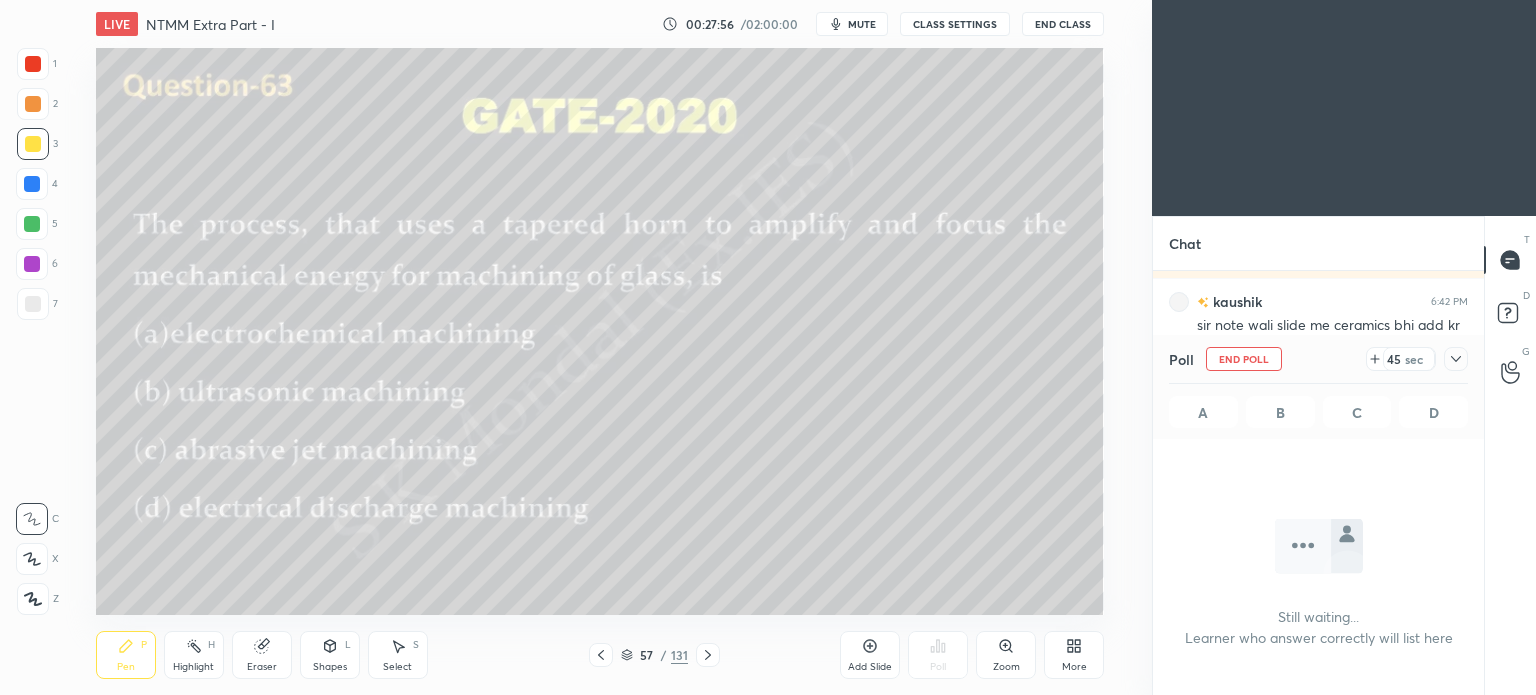 scroll, scrollTop: 284, scrollLeft: 325, axis: both 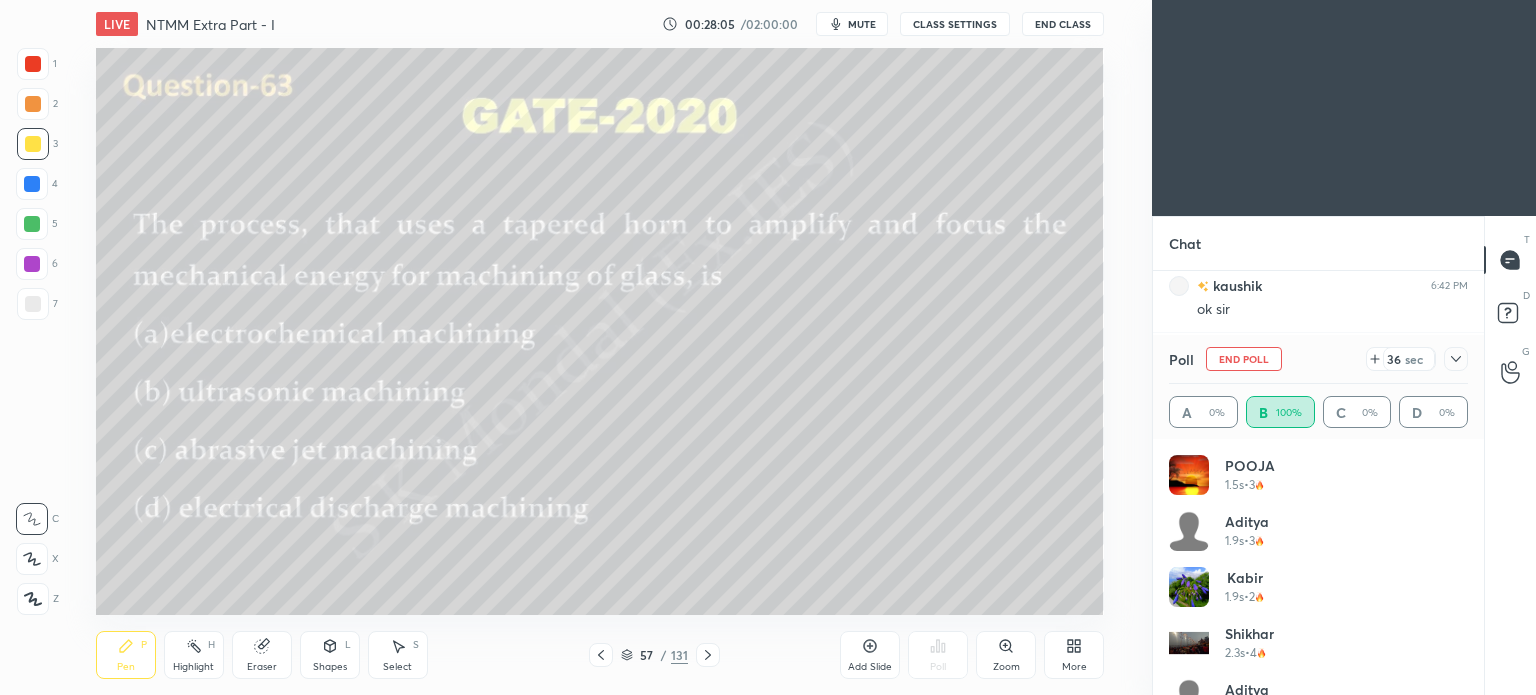 click on "Pen P" at bounding box center (126, 655) 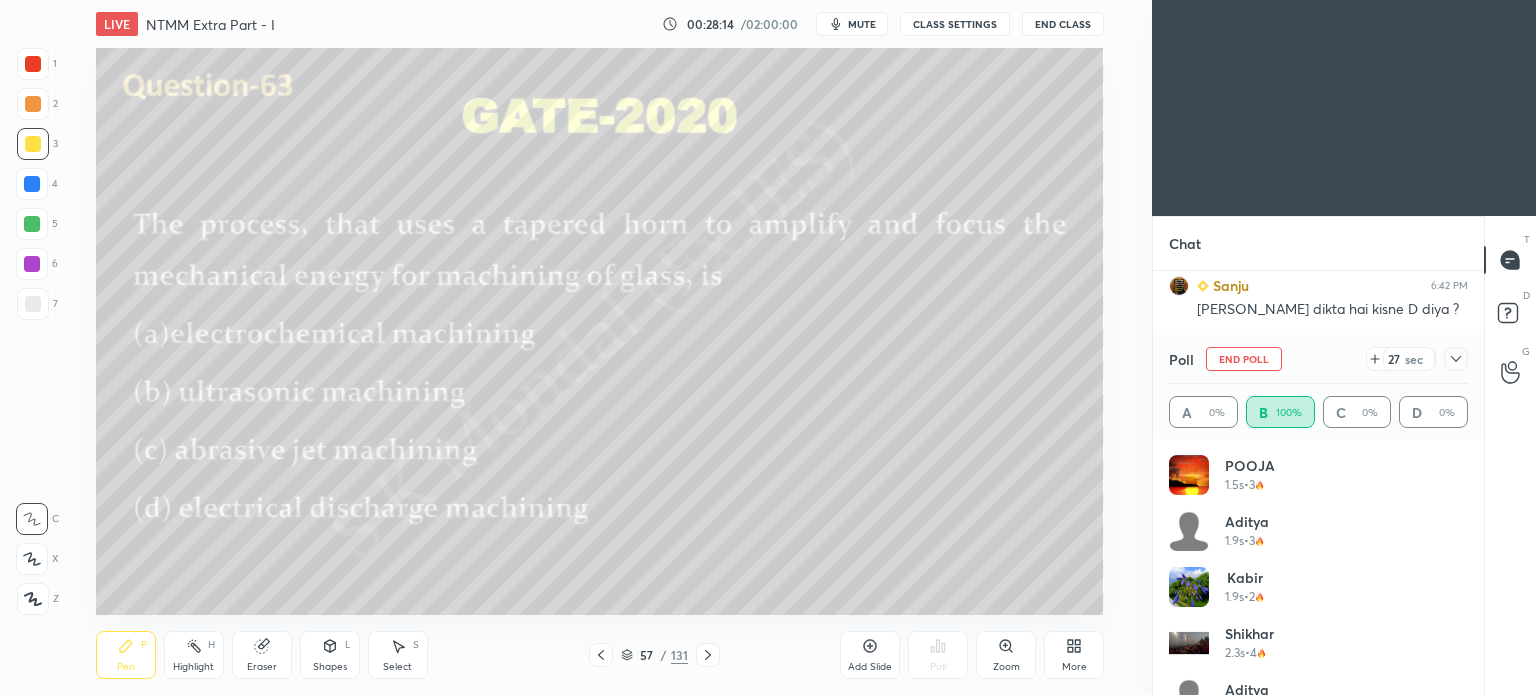 click 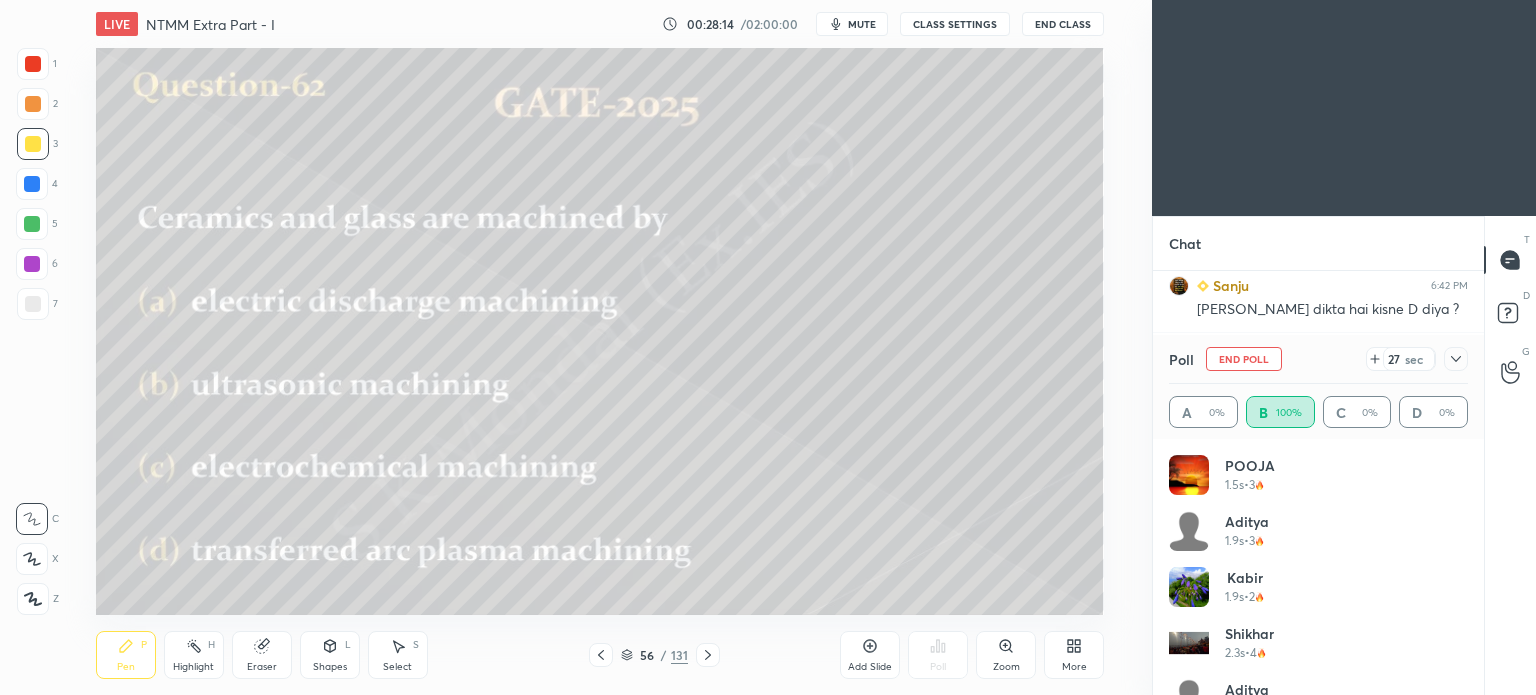 click 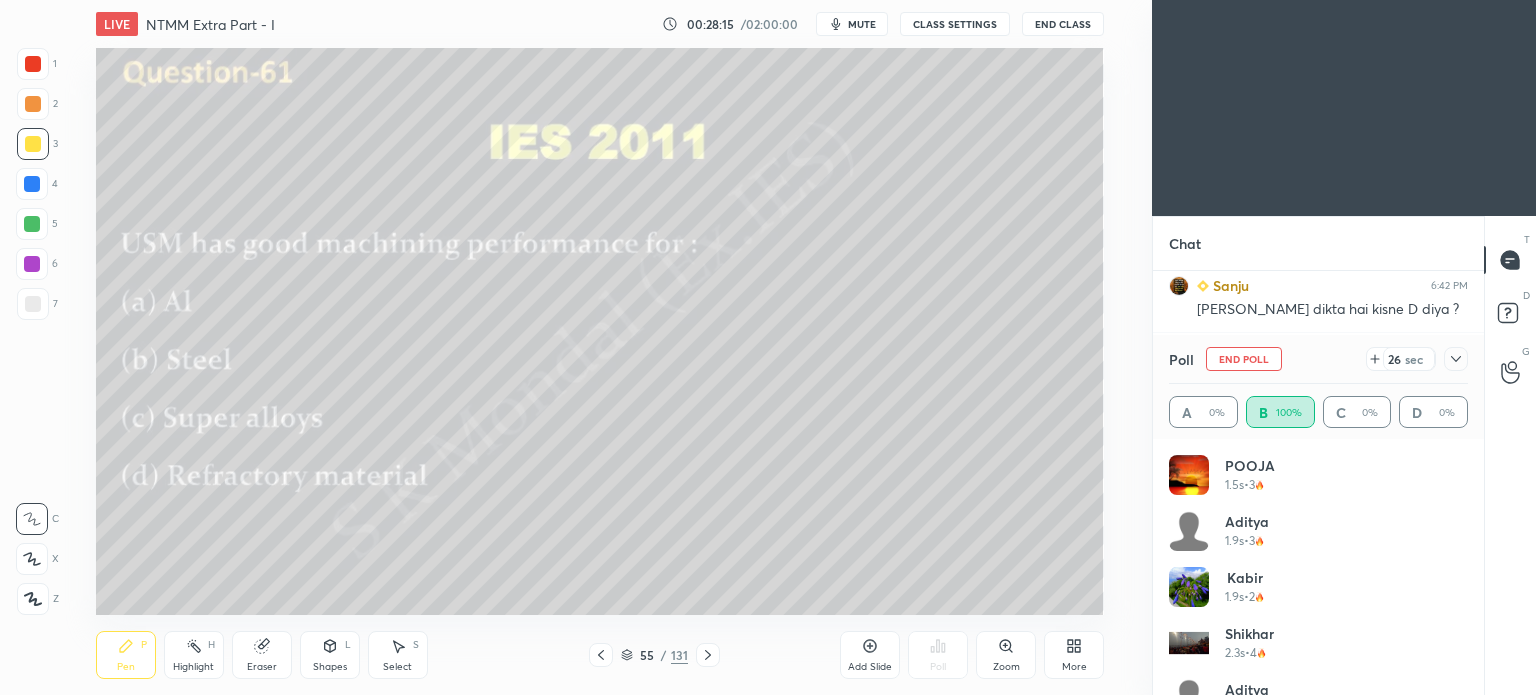 click 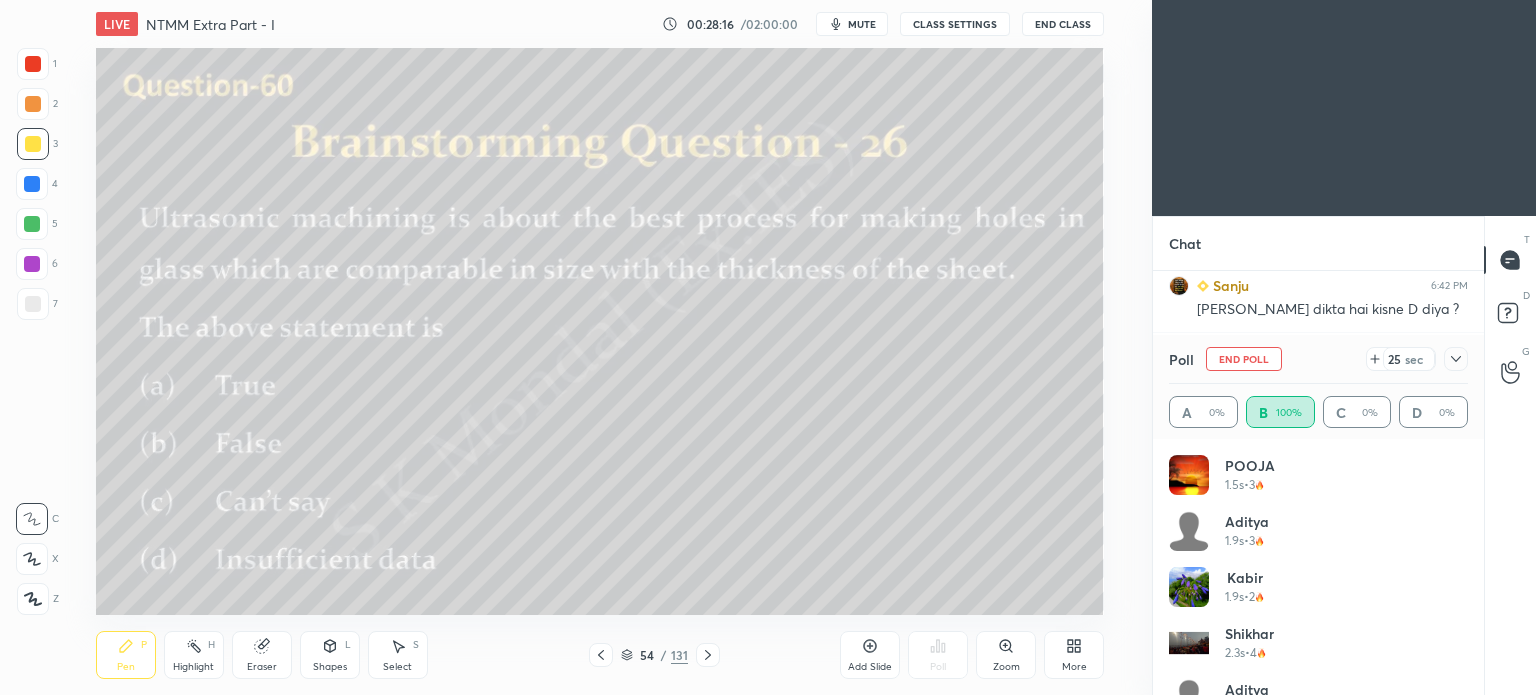 scroll, scrollTop: 7262, scrollLeft: 0, axis: vertical 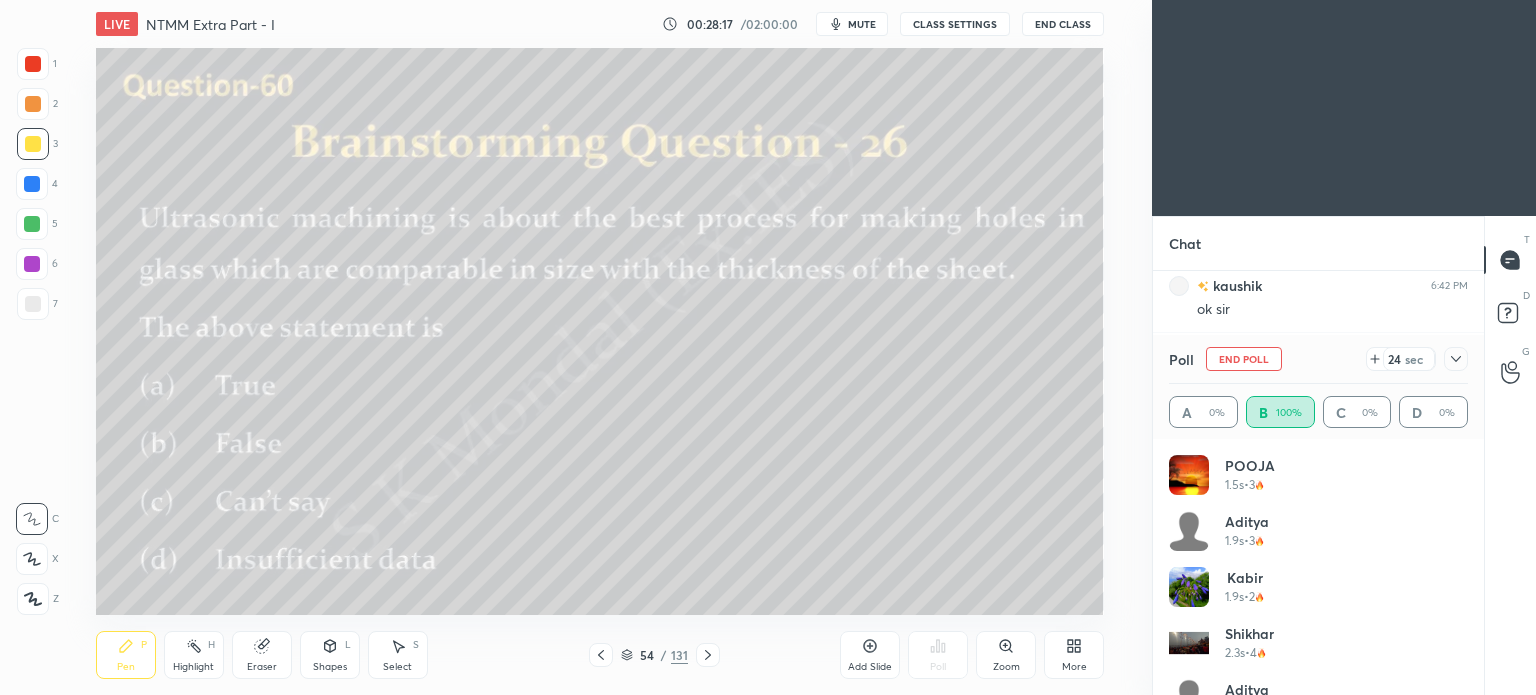 click 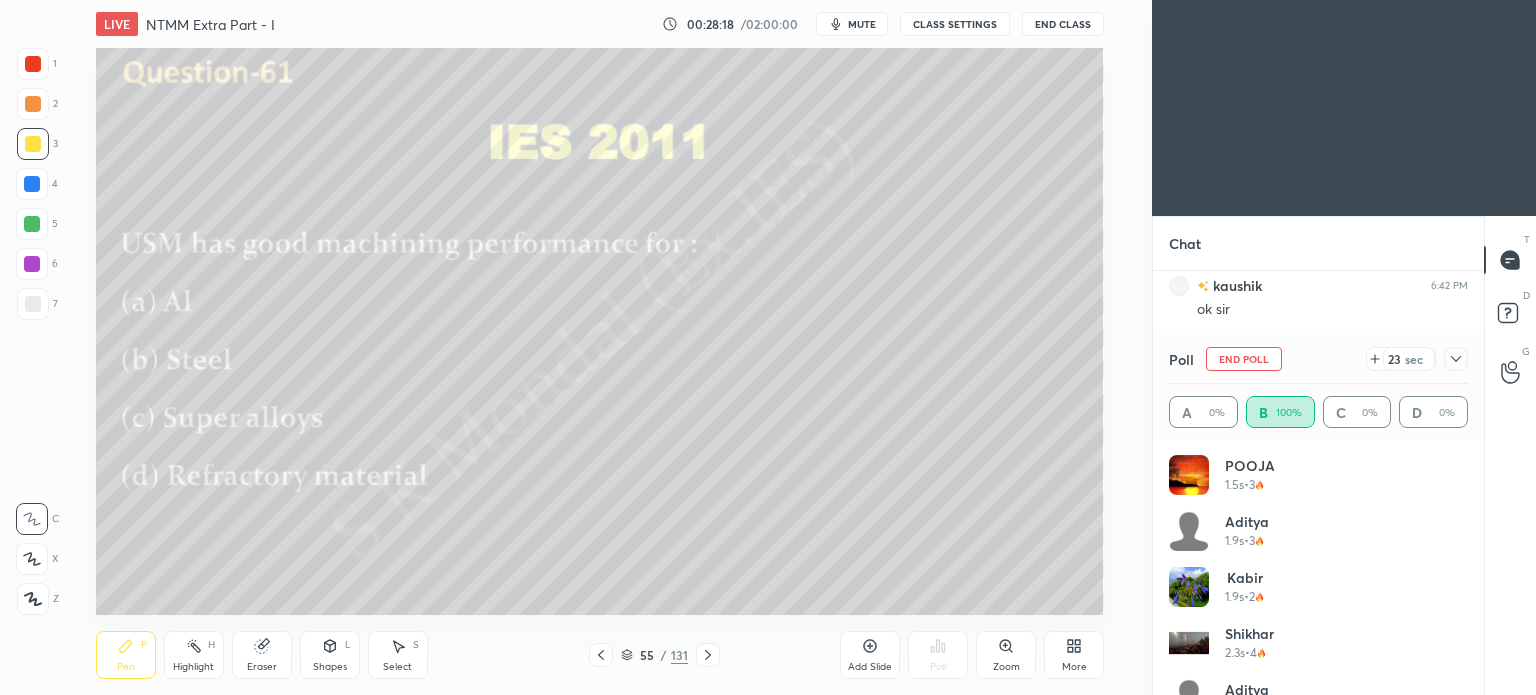click 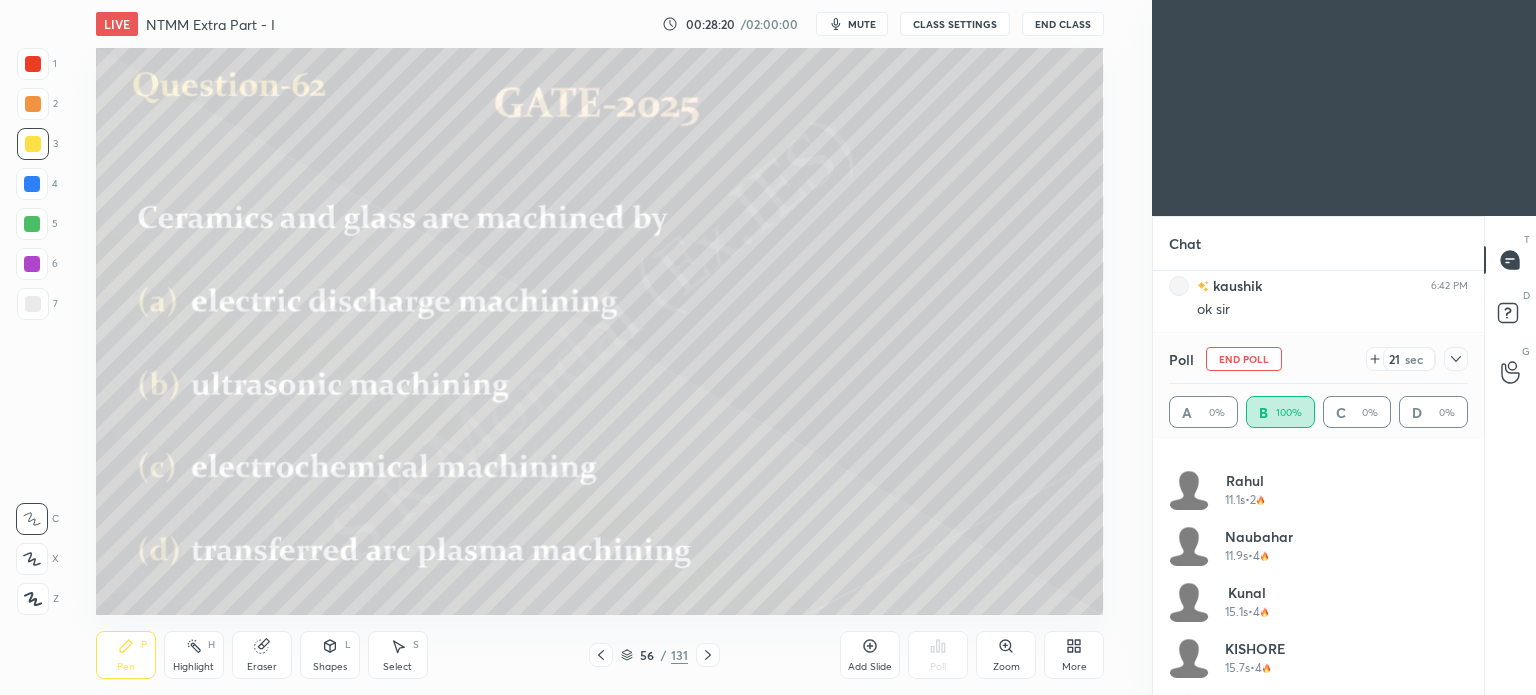 scroll, scrollTop: 1216, scrollLeft: 0, axis: vertical 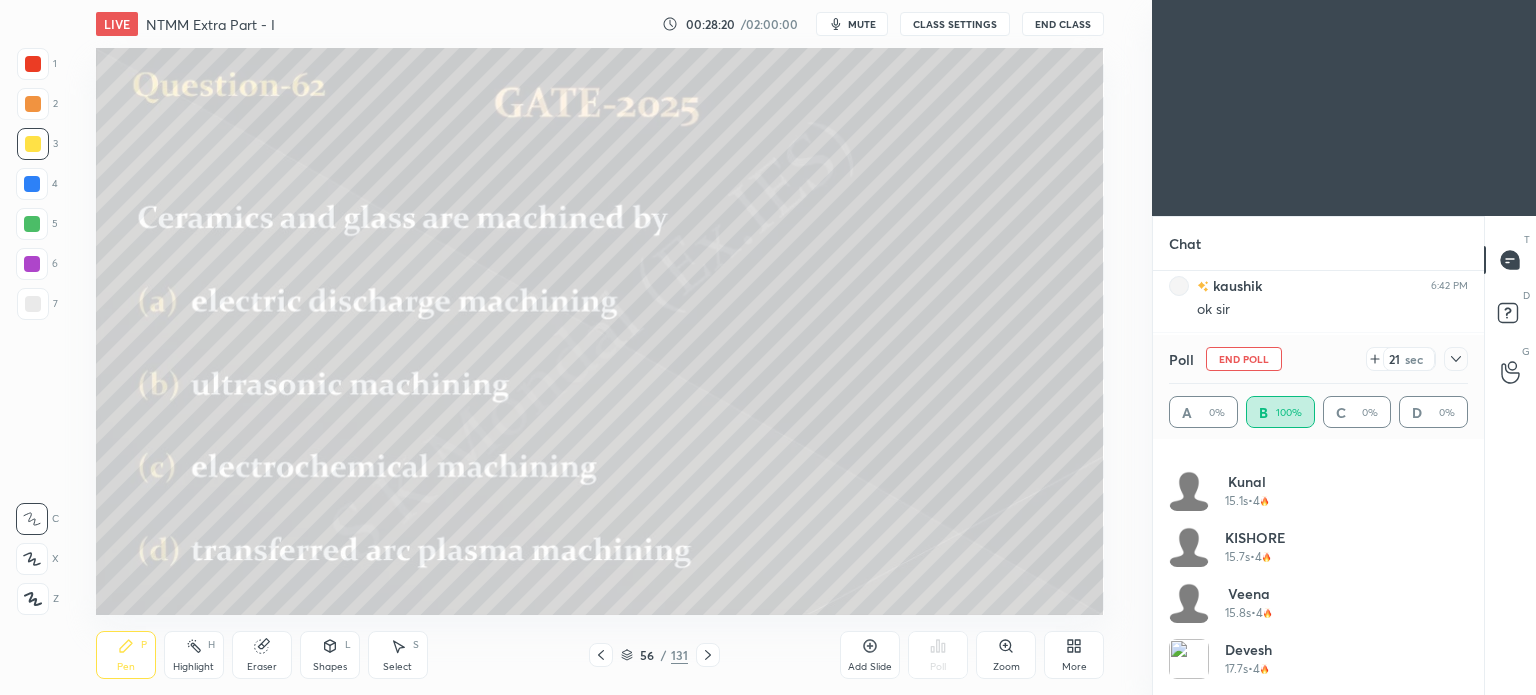 click on "End Poll" at bounding box center (1244, 359) 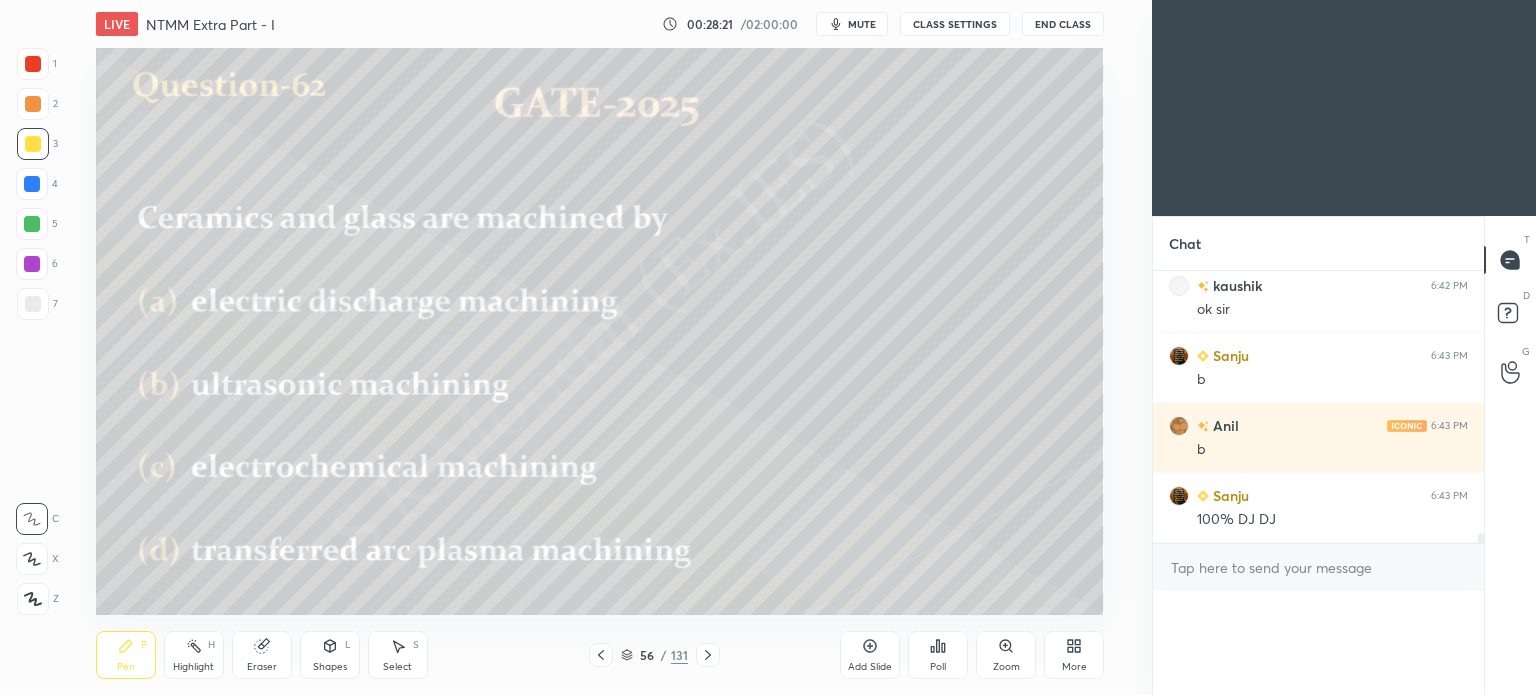 scroll, scrollTop: 0, scrollLeft: 0, axis: both 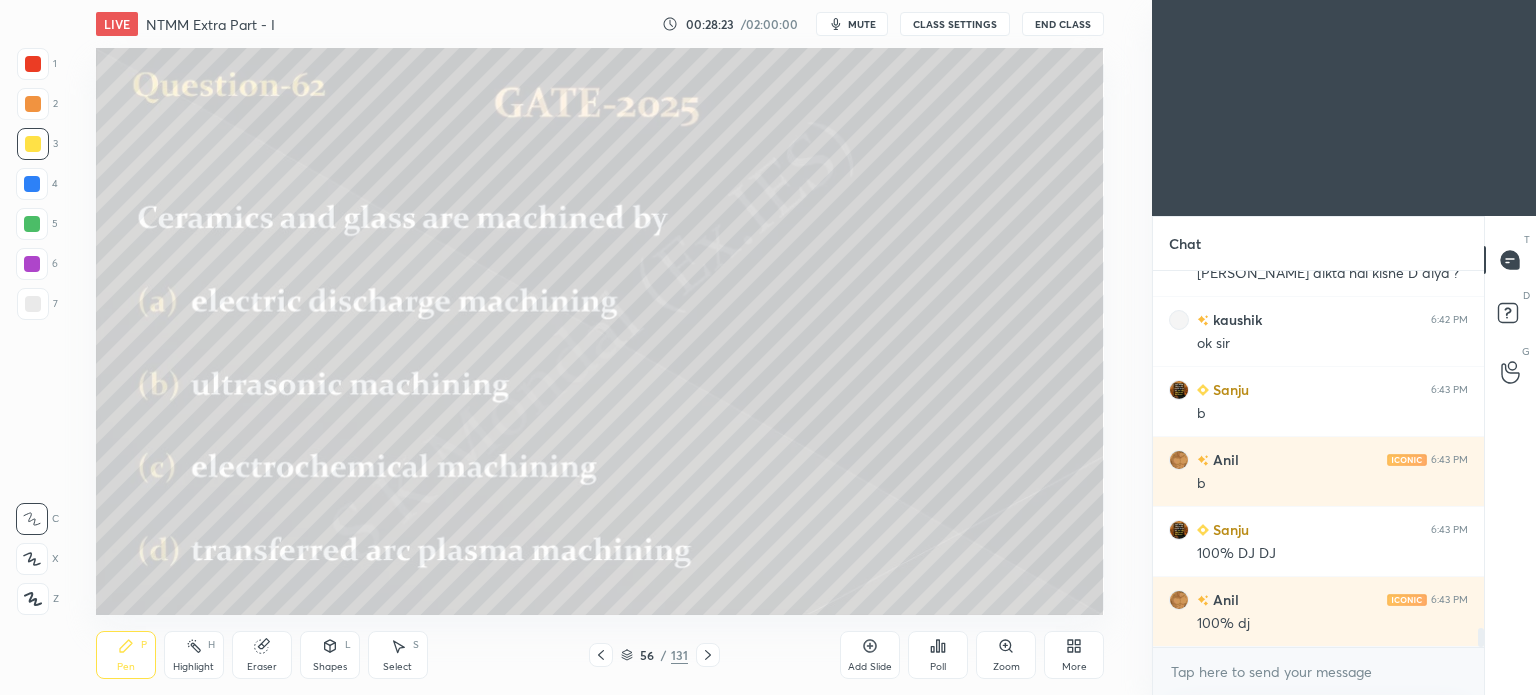 click 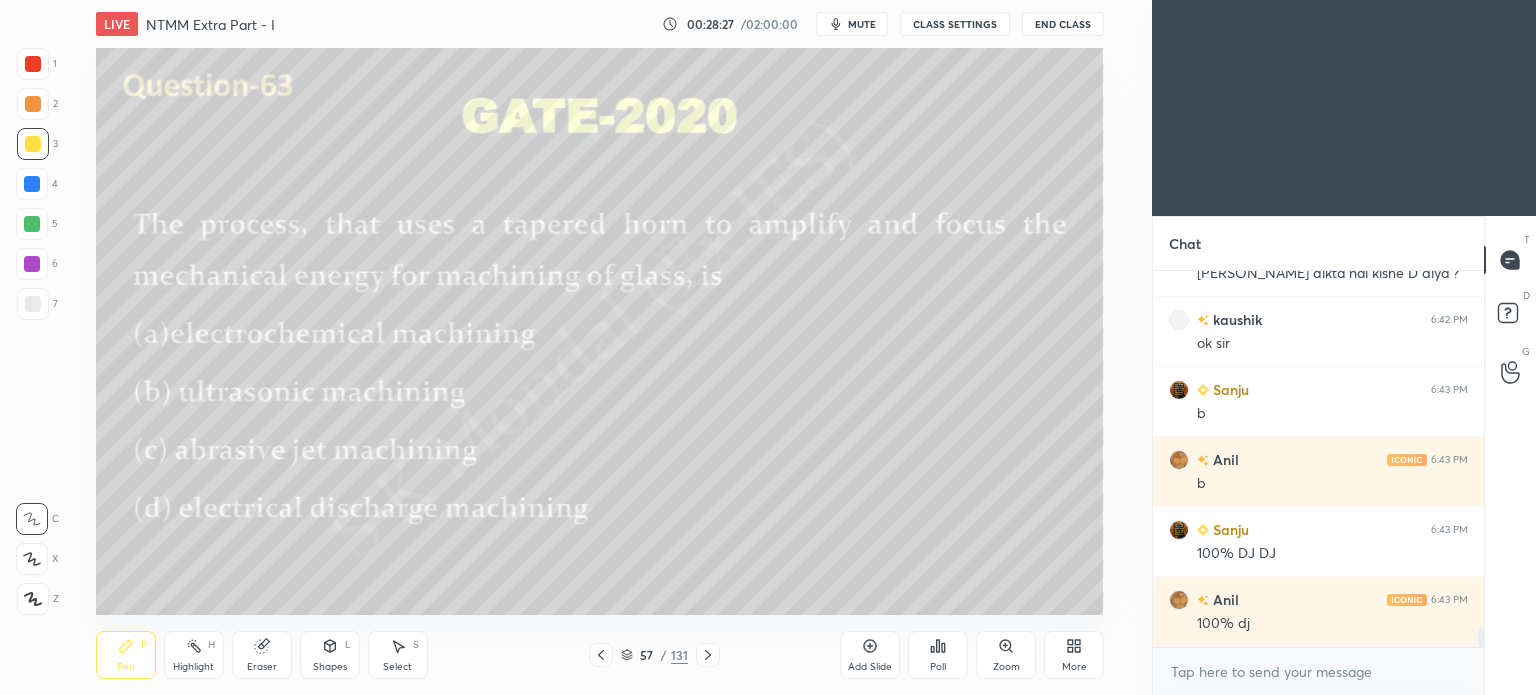 click 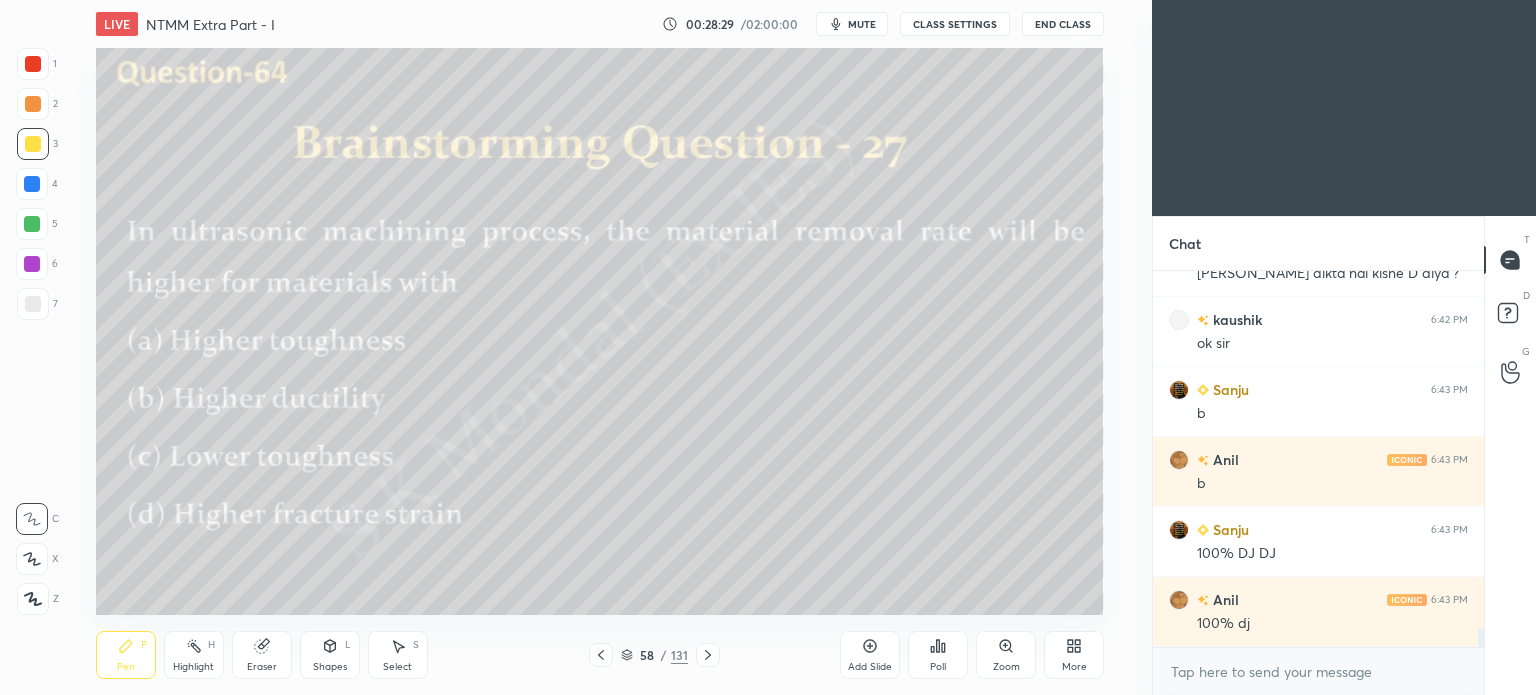 click 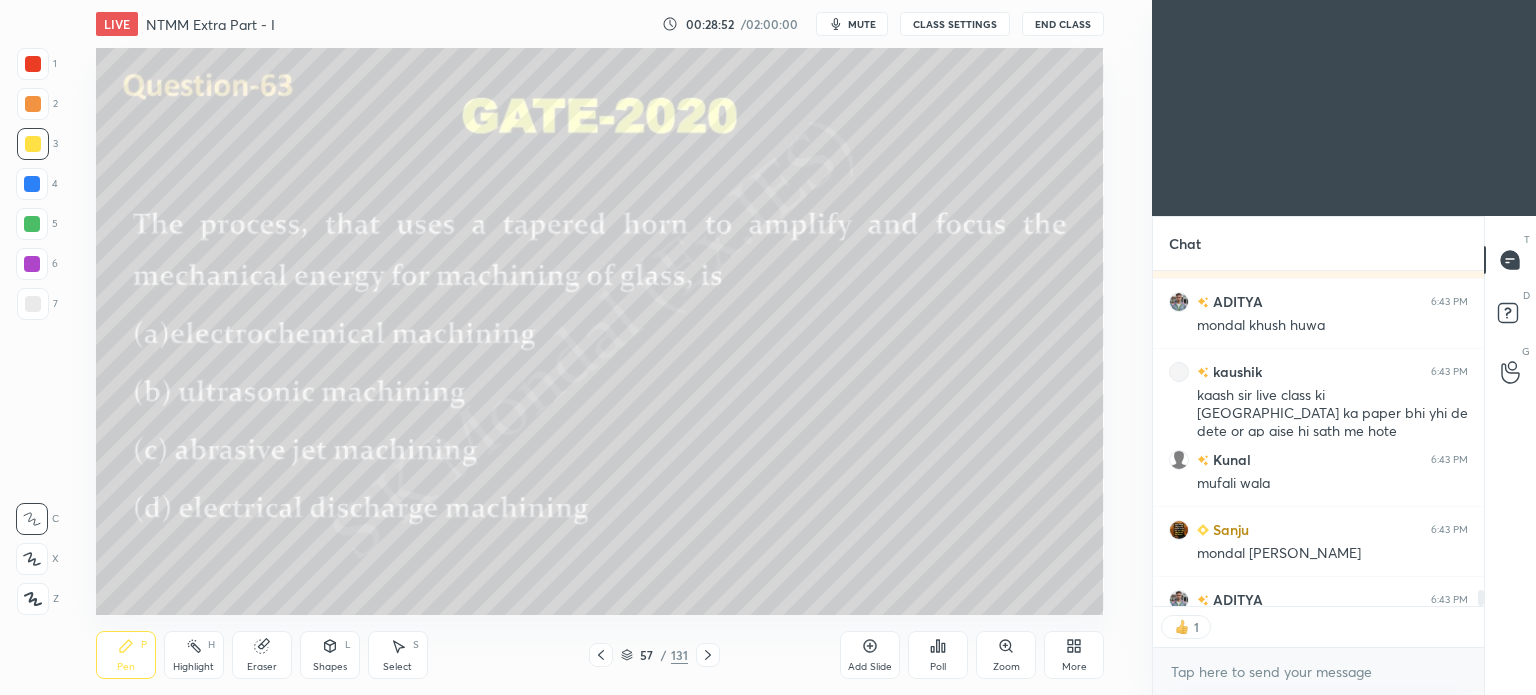 click 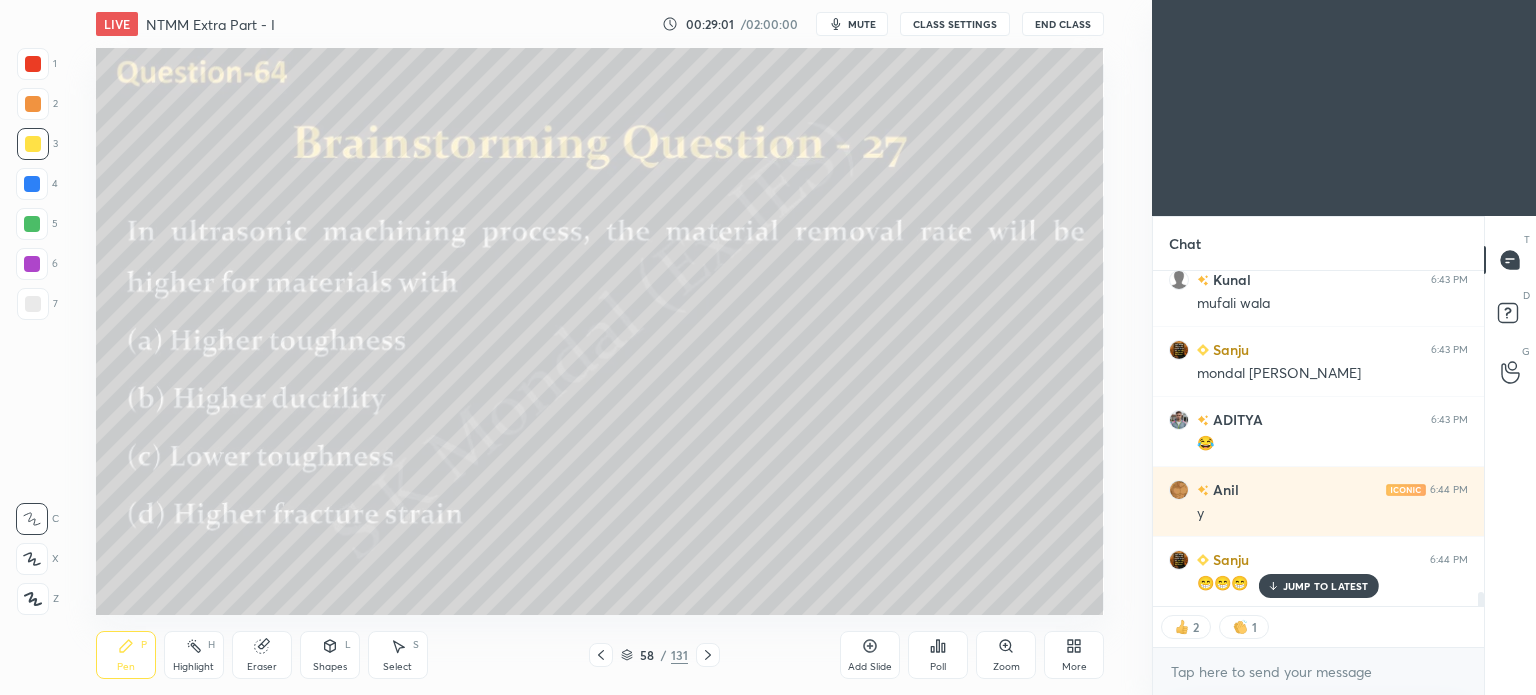 click 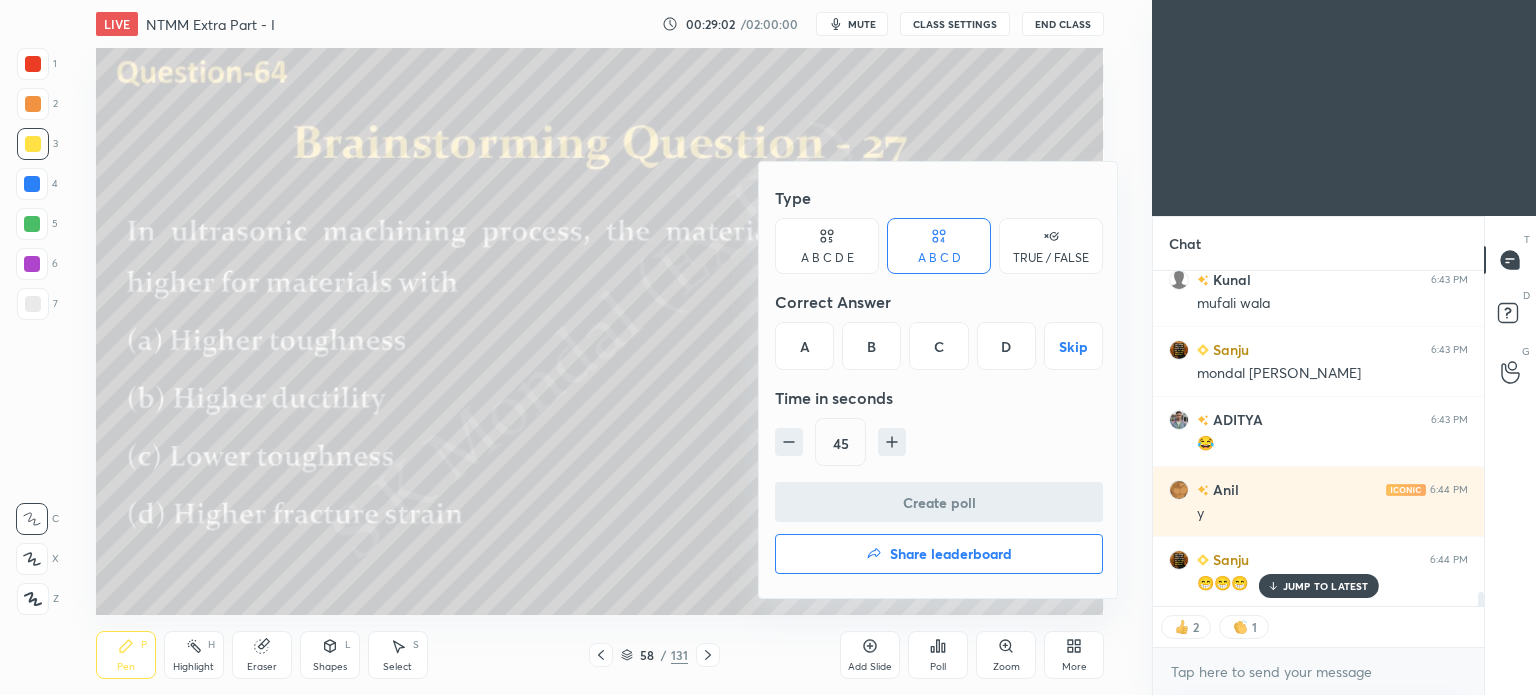 click on "C" at bounding box center (938, 346) 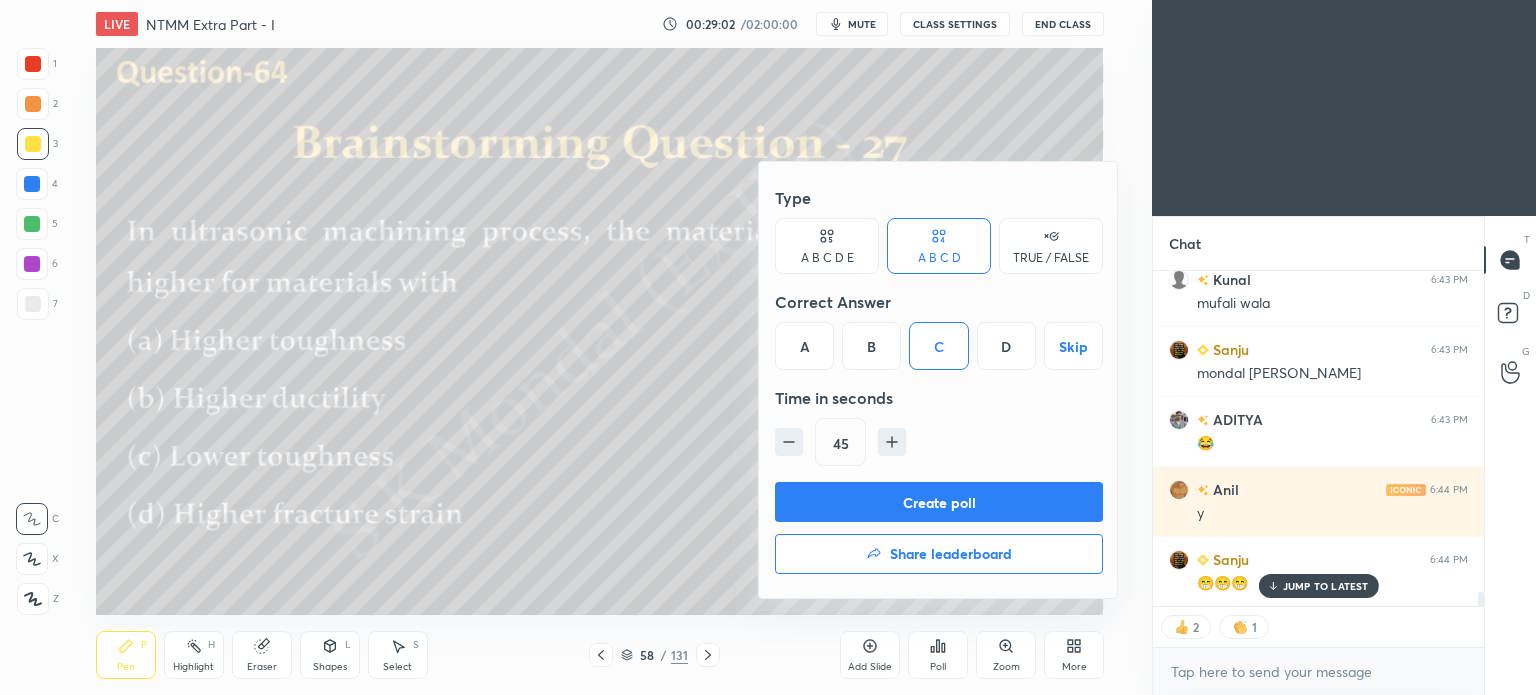 click on "Create poll" at bounding box center [939, 502] 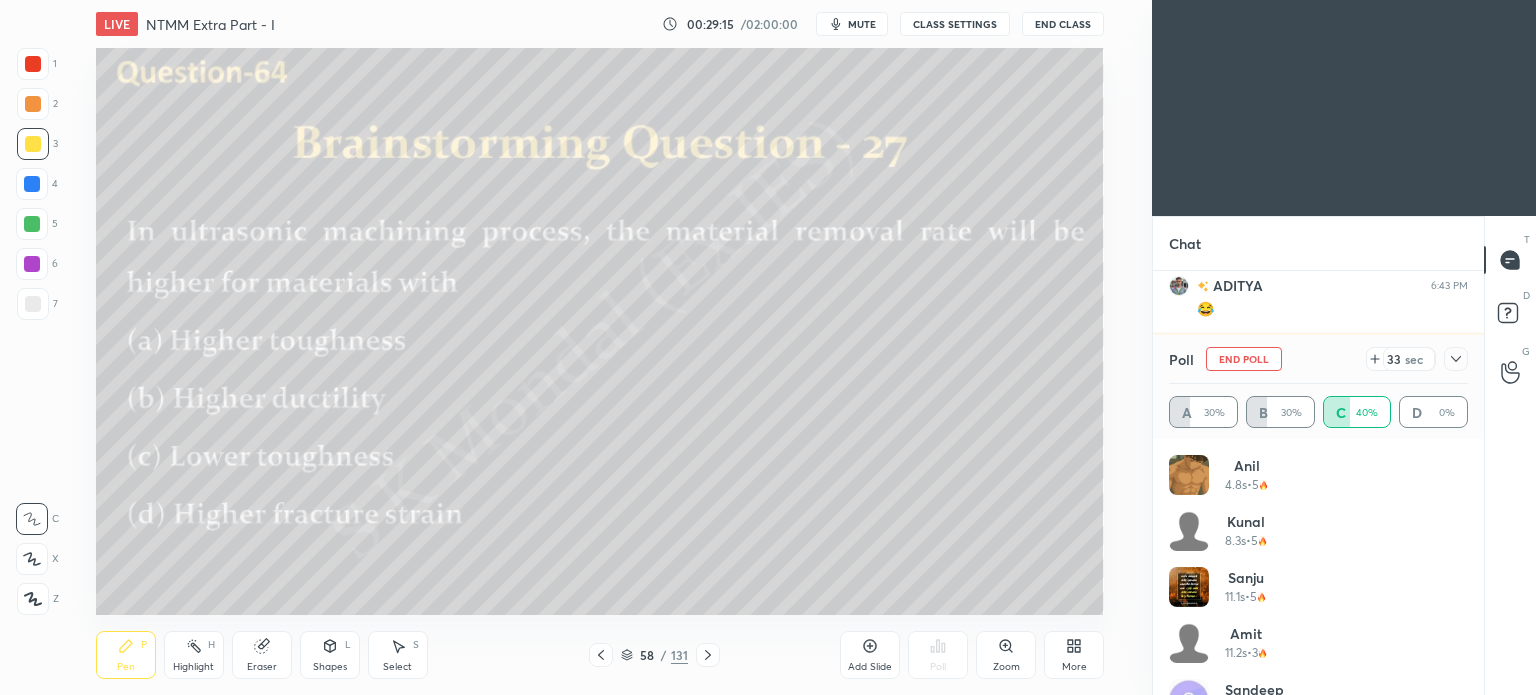 click on "Pen P" at bounding box center [126, 655] 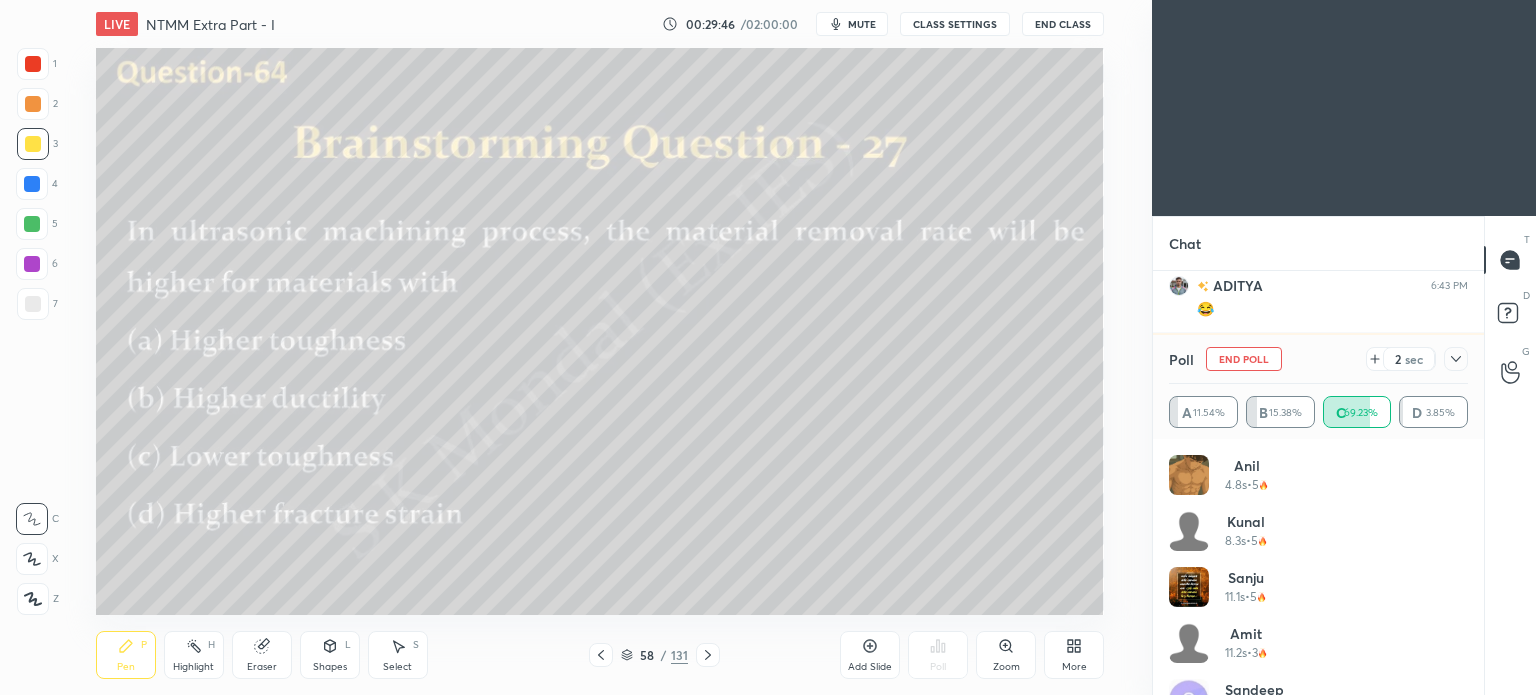 click on "Highlight" at bounding box center (193, 667) 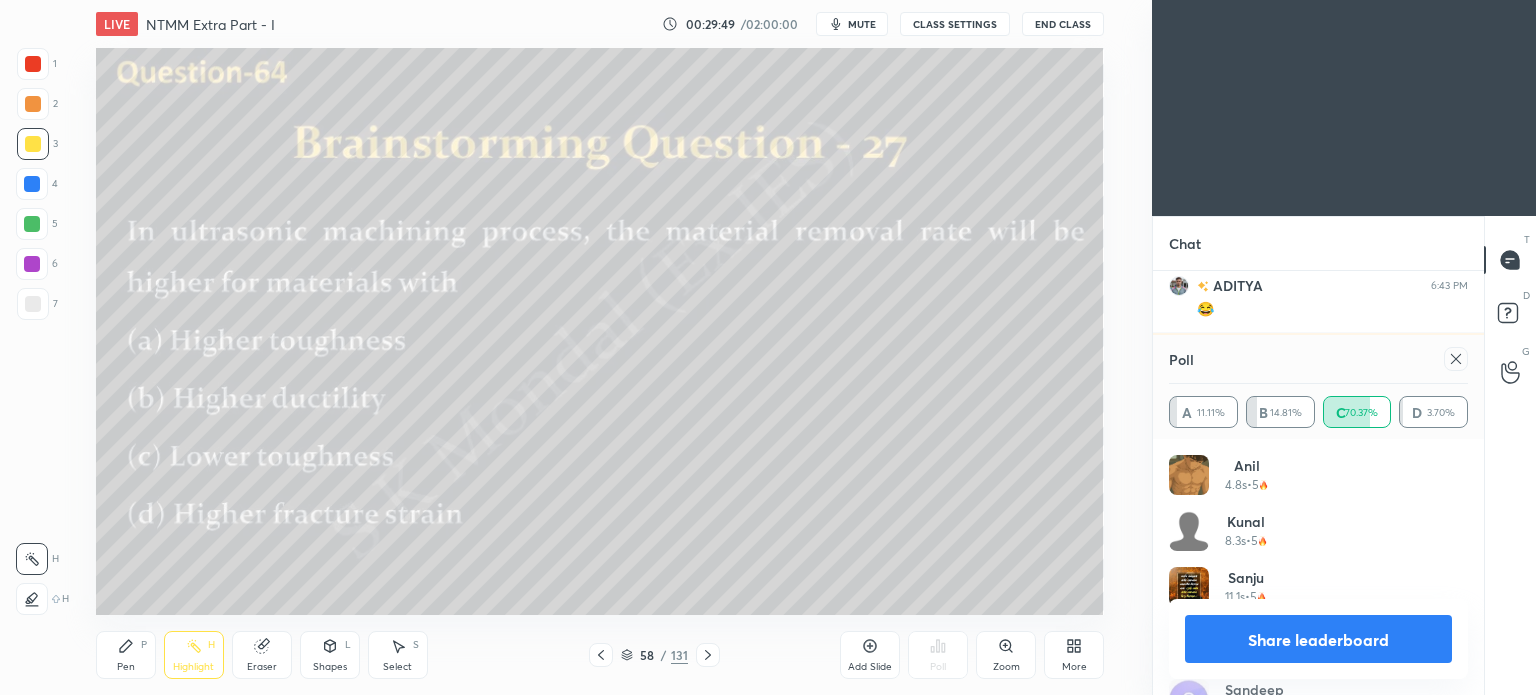scroll, scrollTop: 7980, scrollLeft: 0, axis: vertical 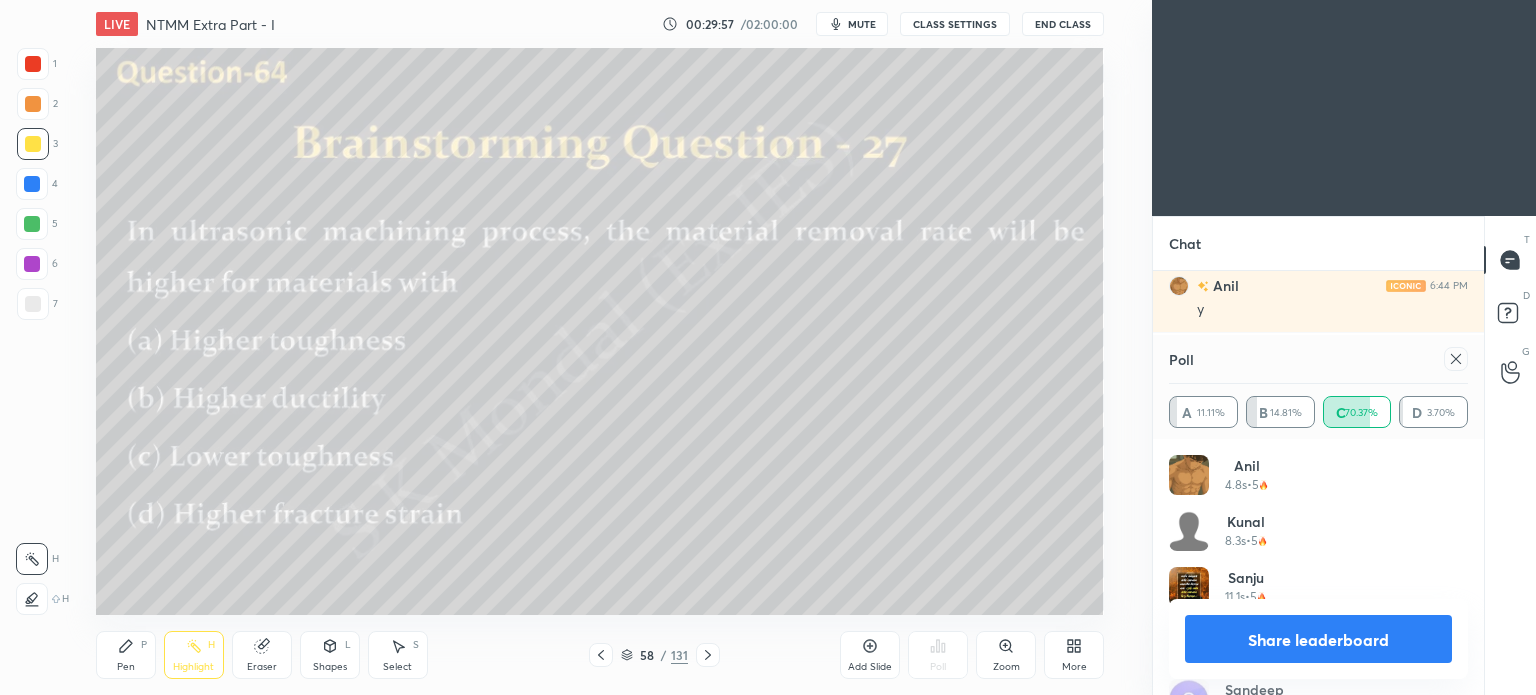 click on "Share leaderboard" at bounding box center (1318, 639) 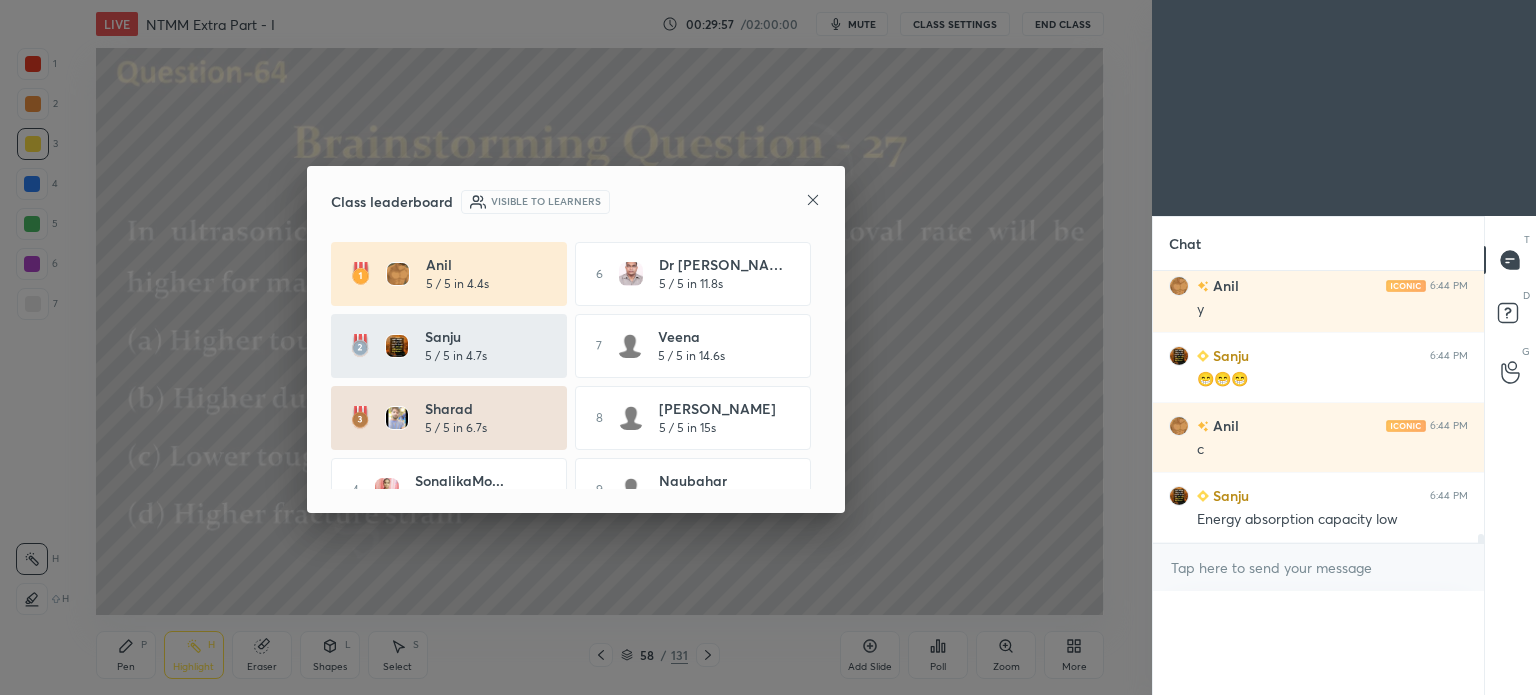scroll, scrollTop: 88, scrollLeft: 293, axis: both 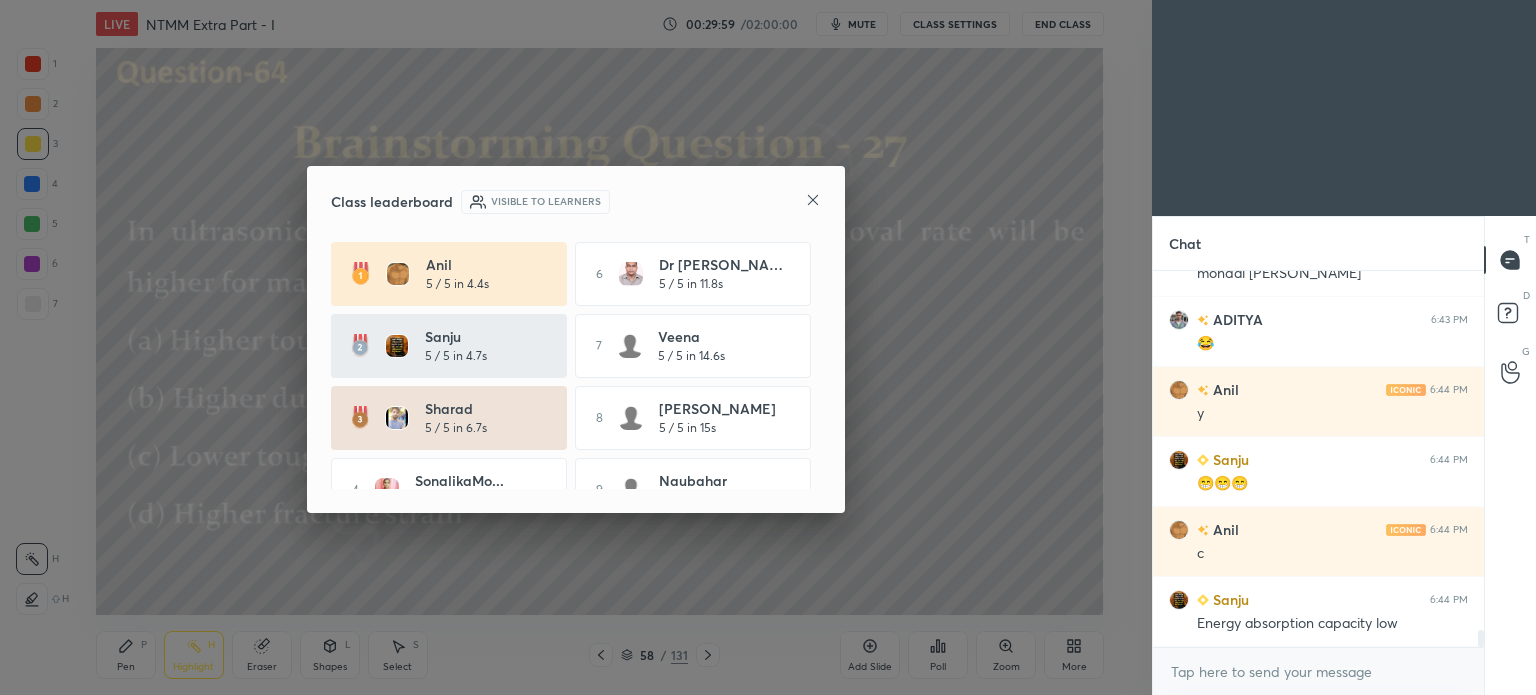 click 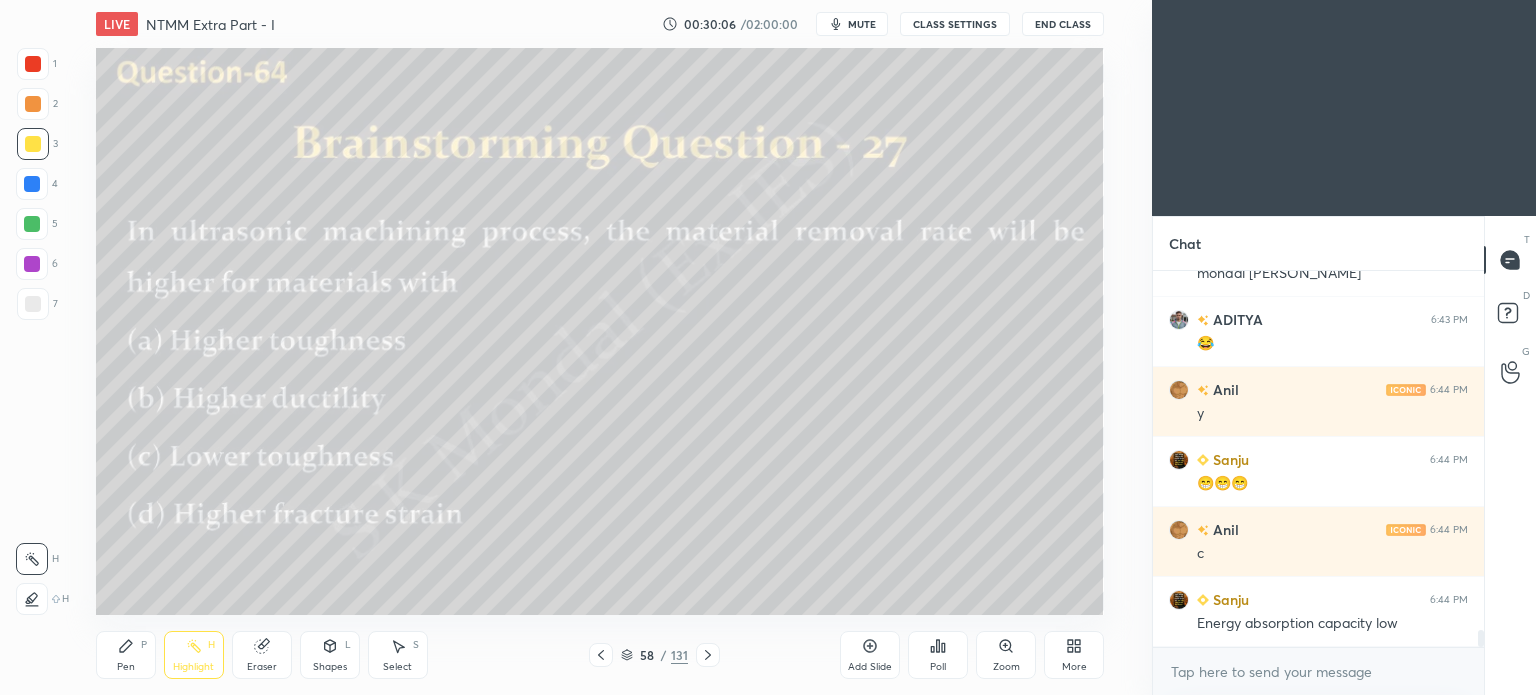 scroll, scrollTop: 7946, scrollLeft: 0, axis: vertical 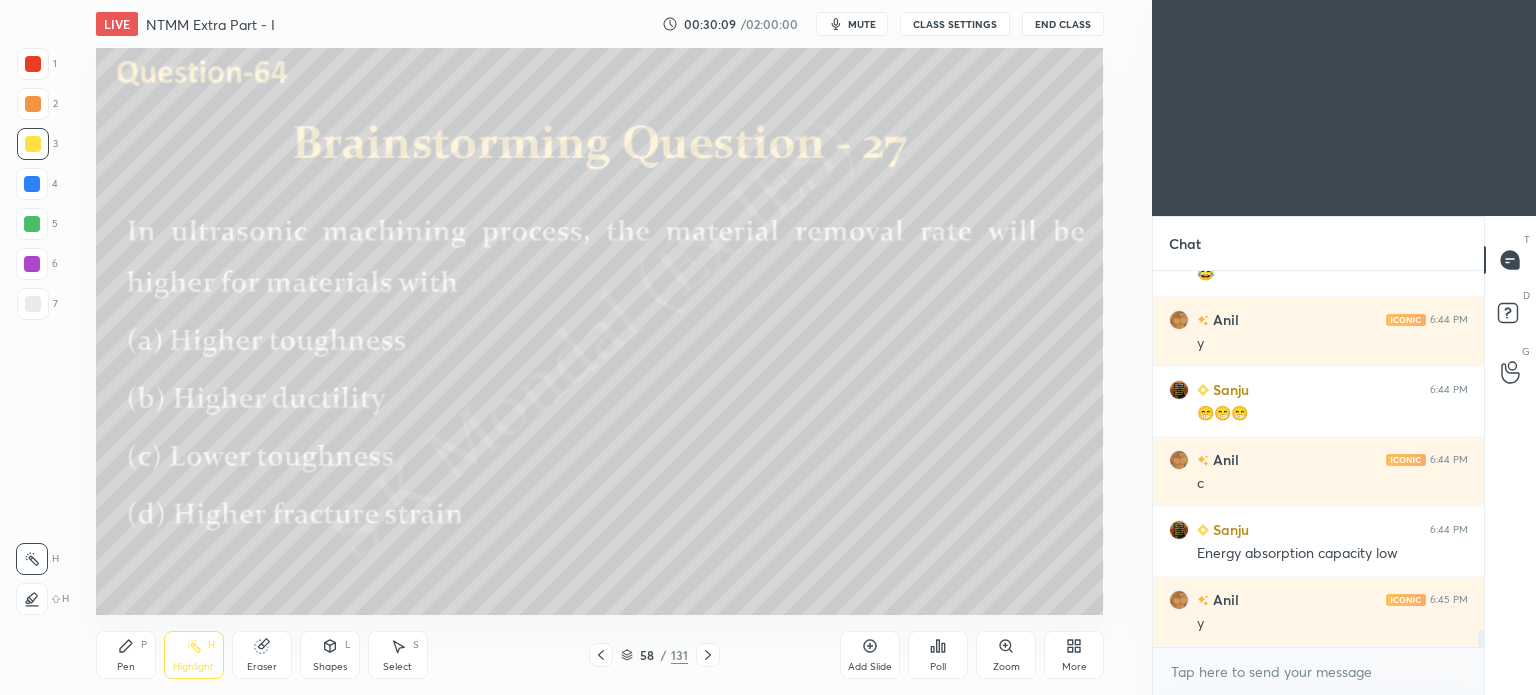 click 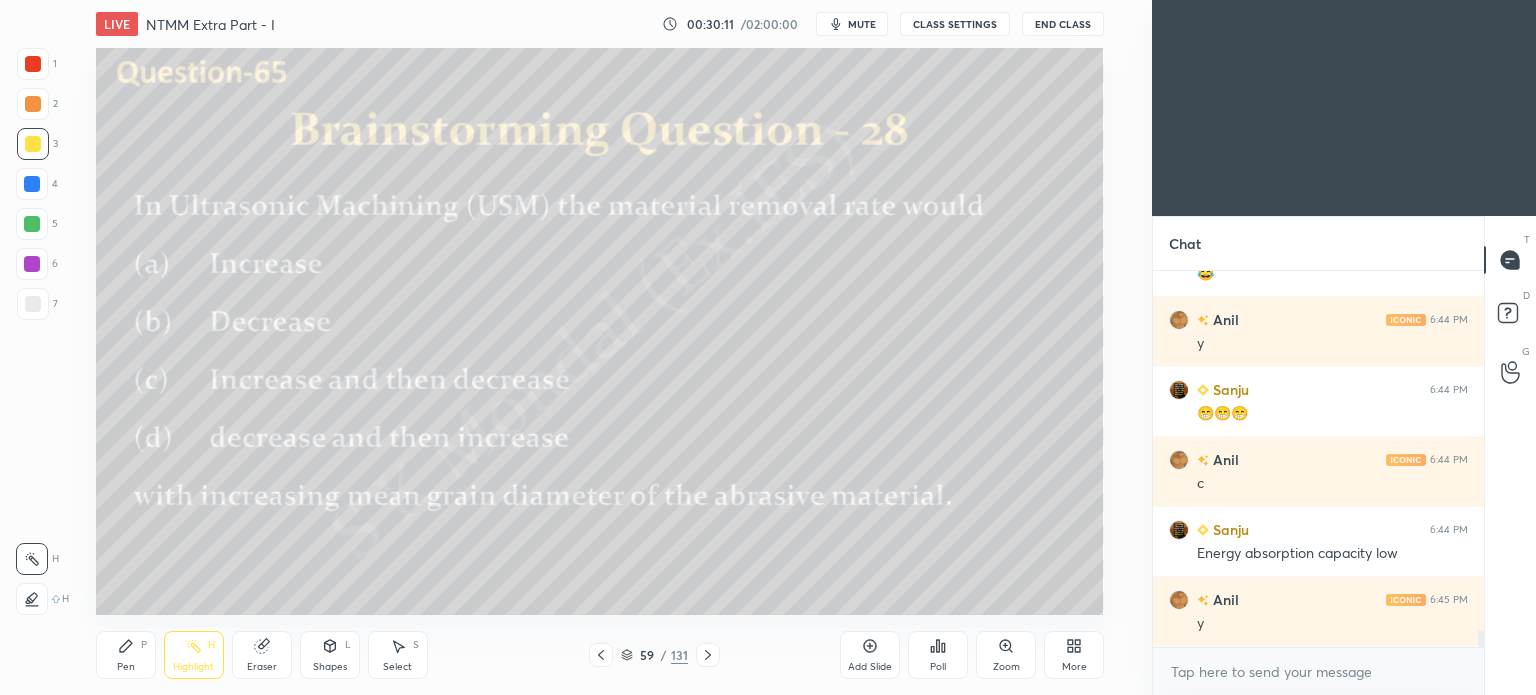 click on "Poll" at bounding box center [938, 655] 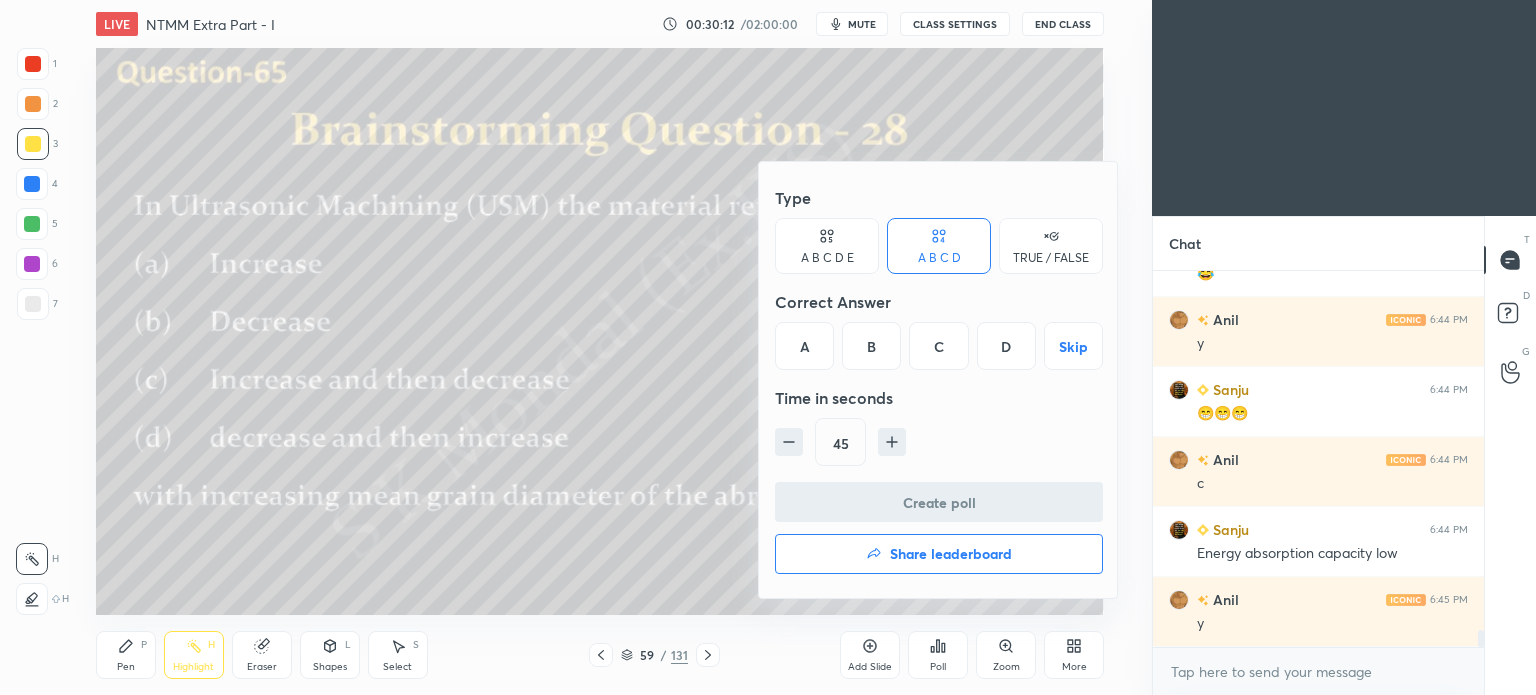 click on "C" at bounding box center [938, 346] 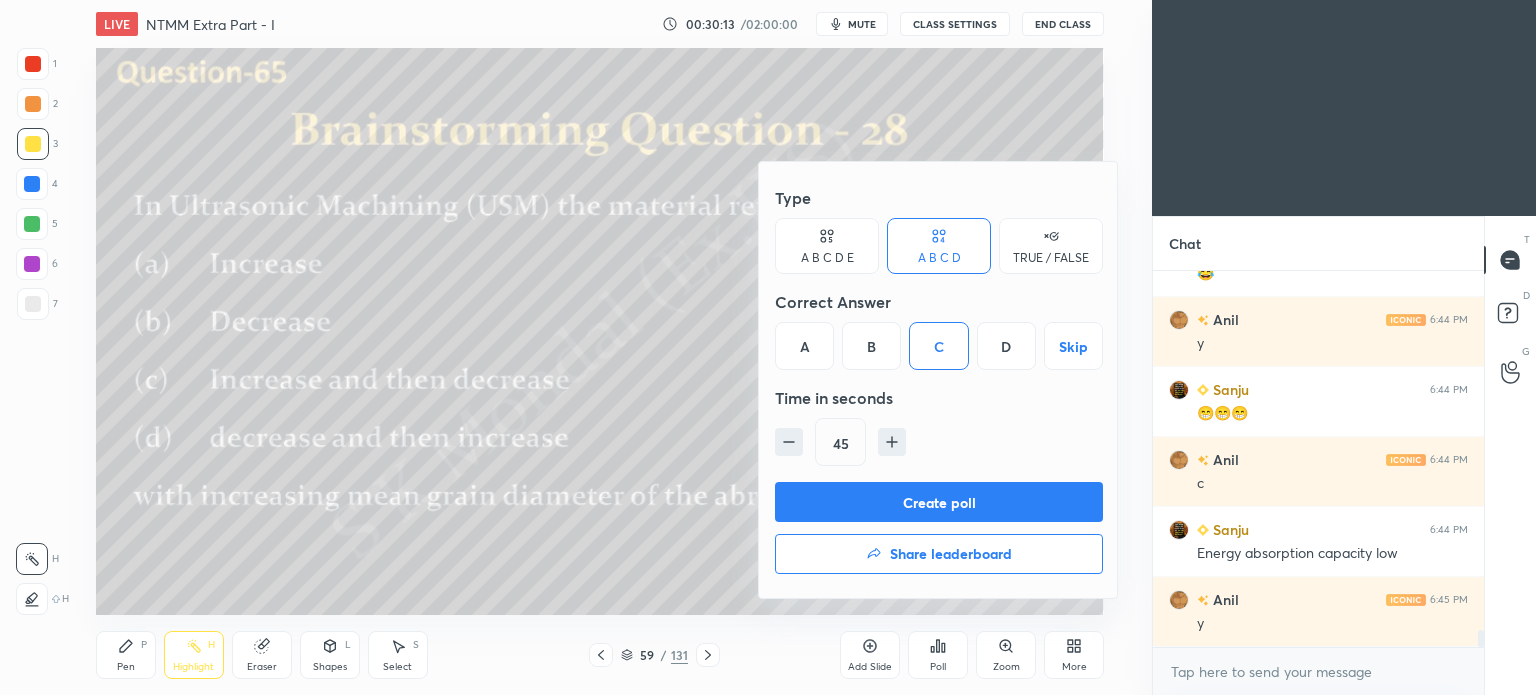 click on "Create poll" at bounding box center [939, 502] 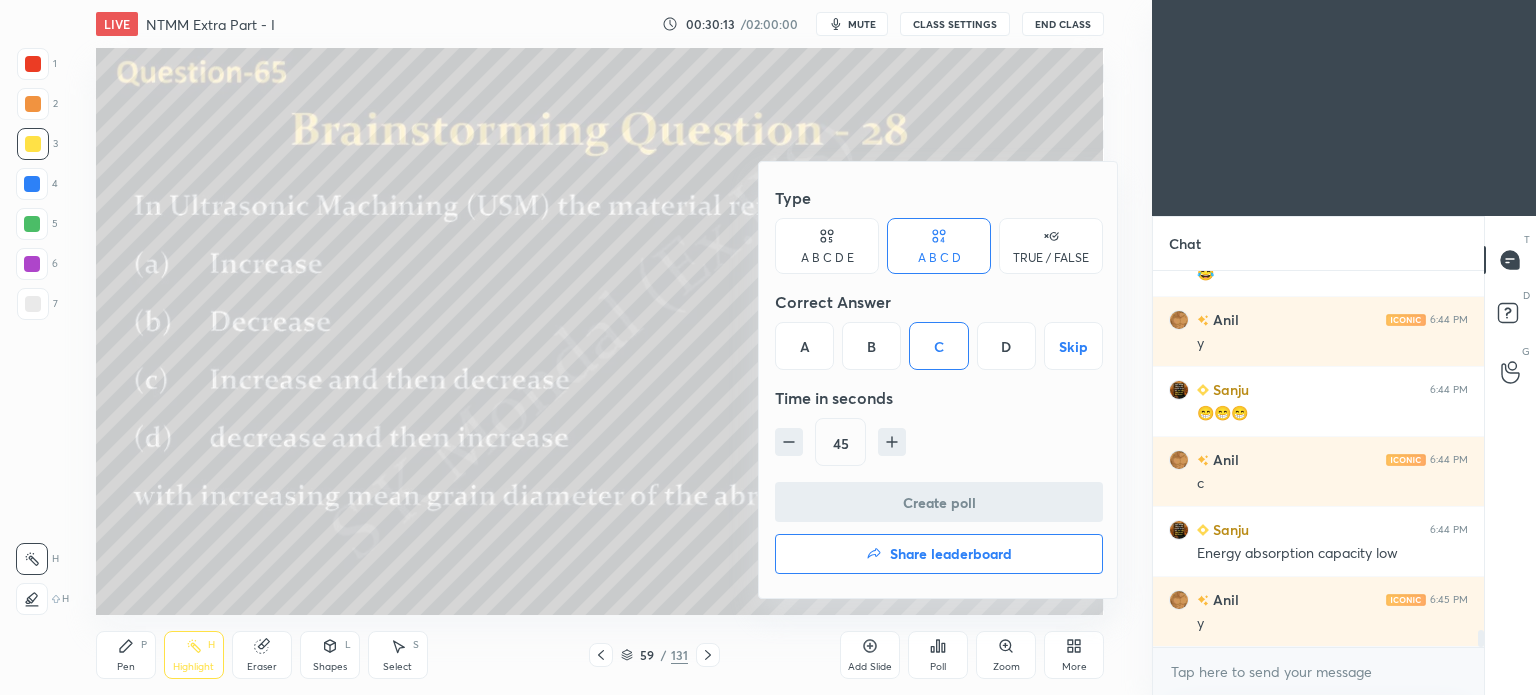scroll, scrollTop: 337, scrollLeft: 325, axis: both 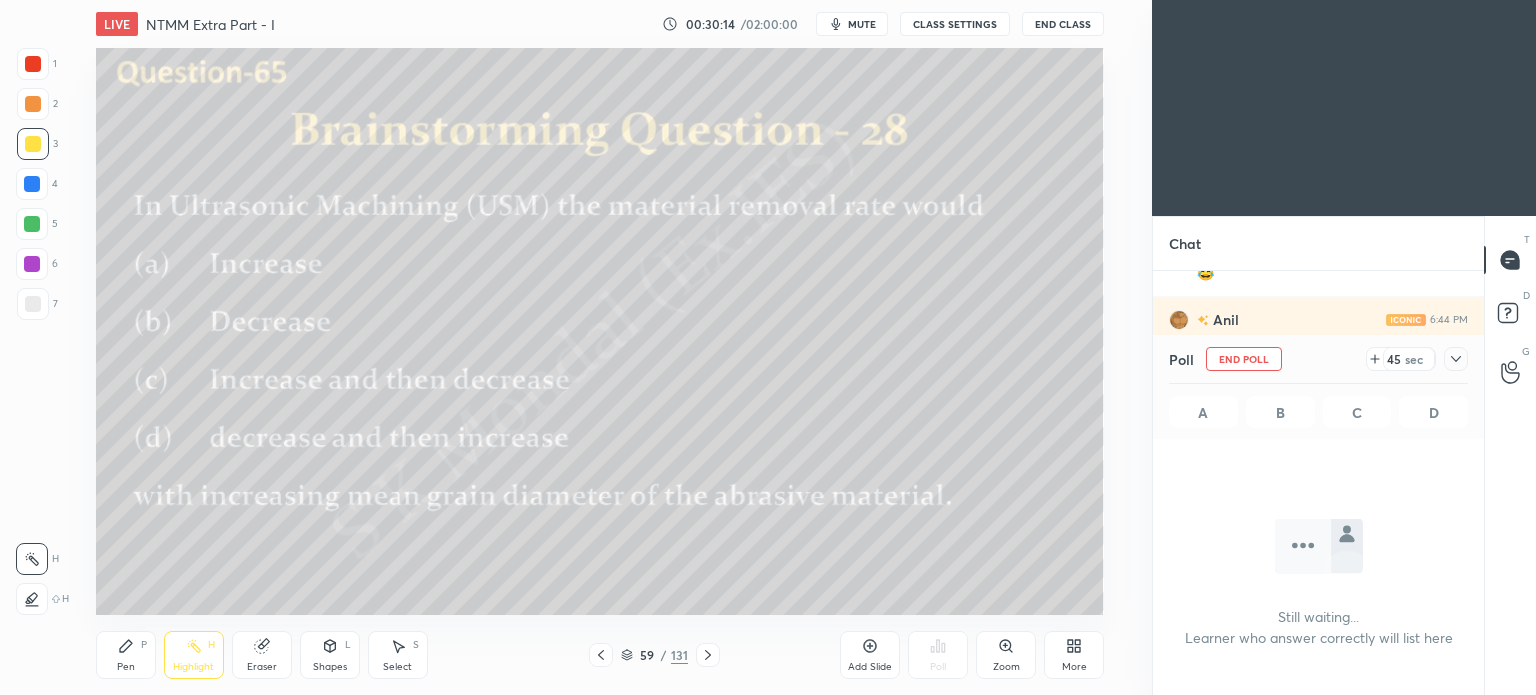 click 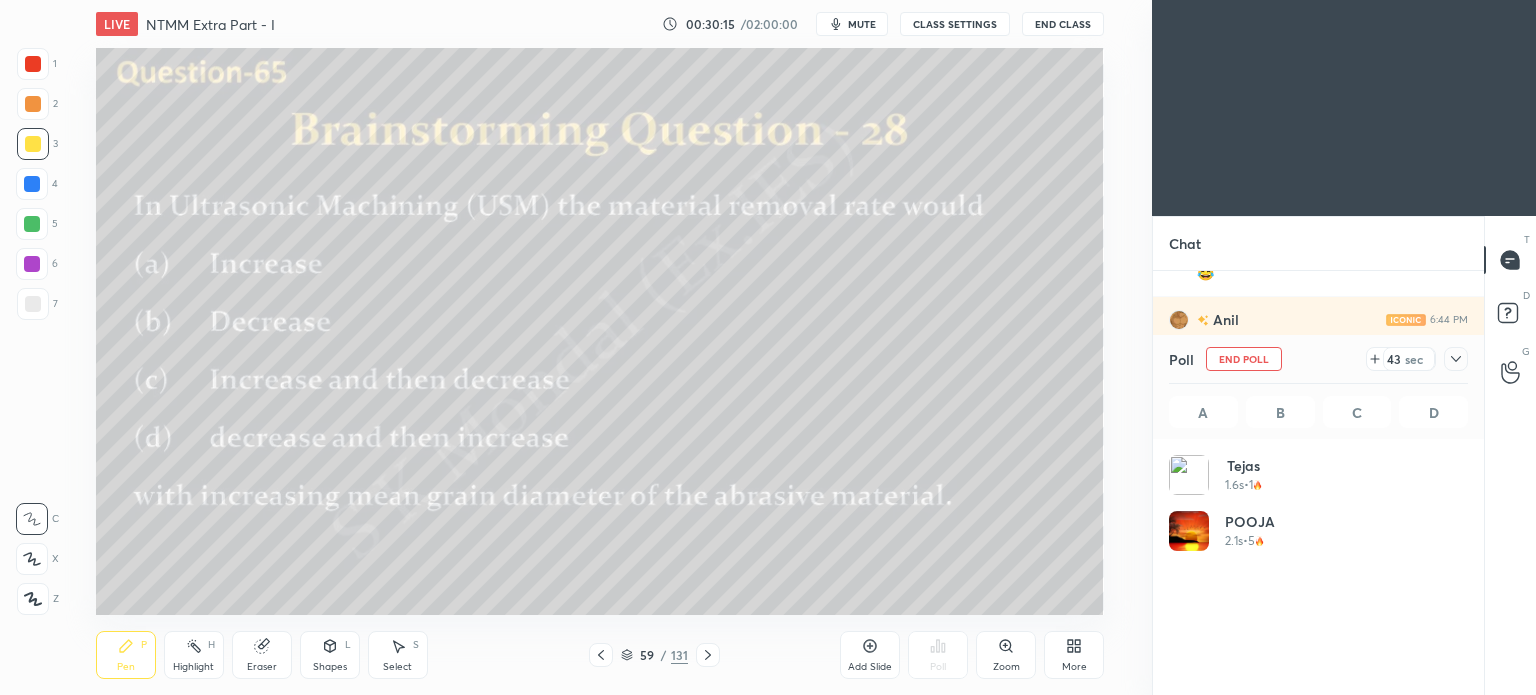 scroll, scrollTop: 6, scrollLeft: 6, axis: both 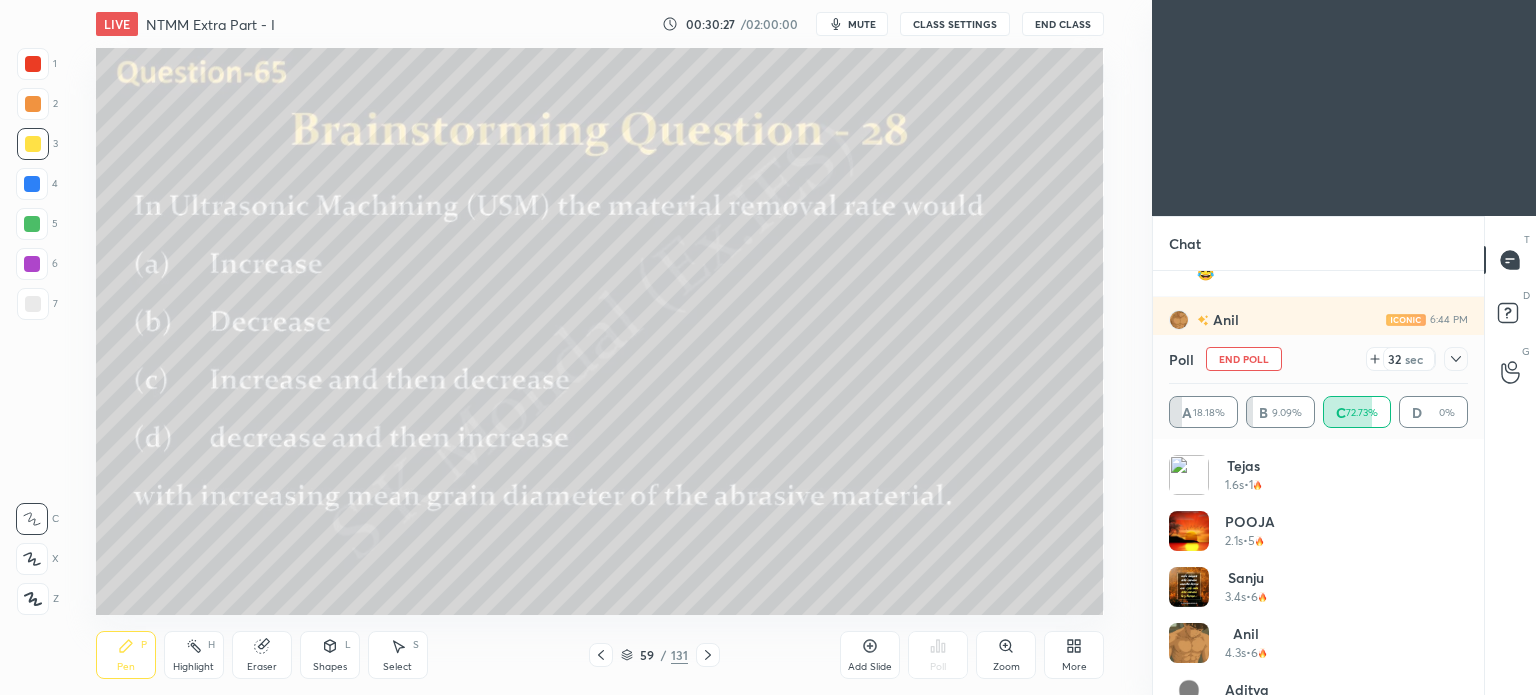 click 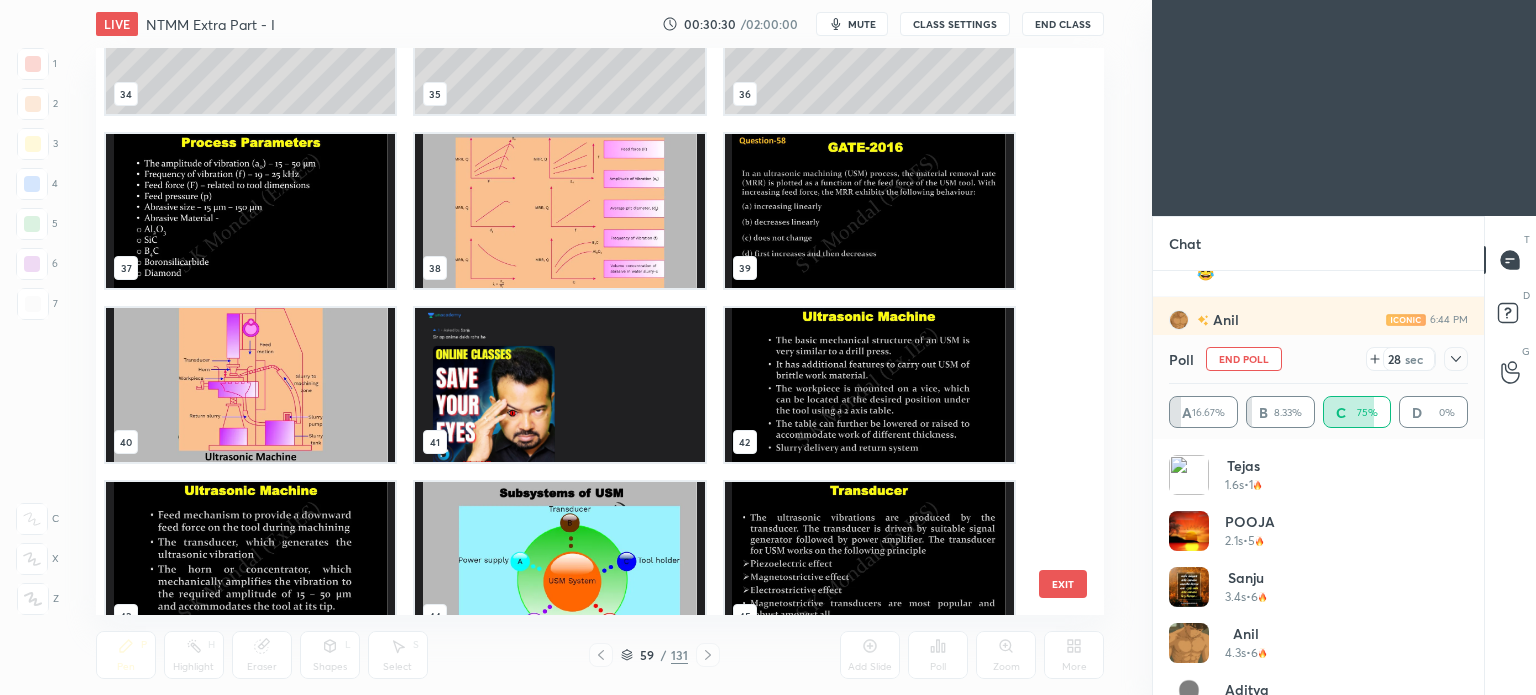 click at bounding box center (559, 211) 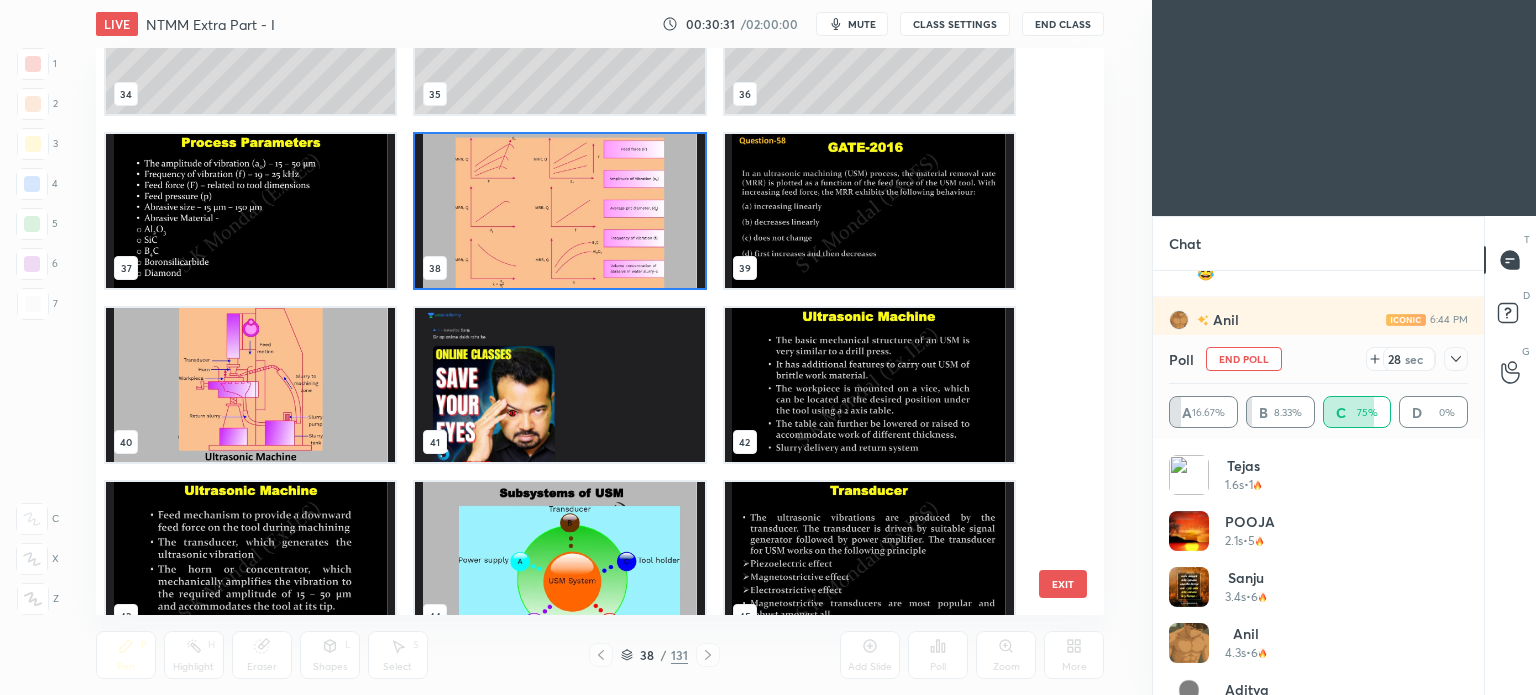 click at bounding box center [559, 211] 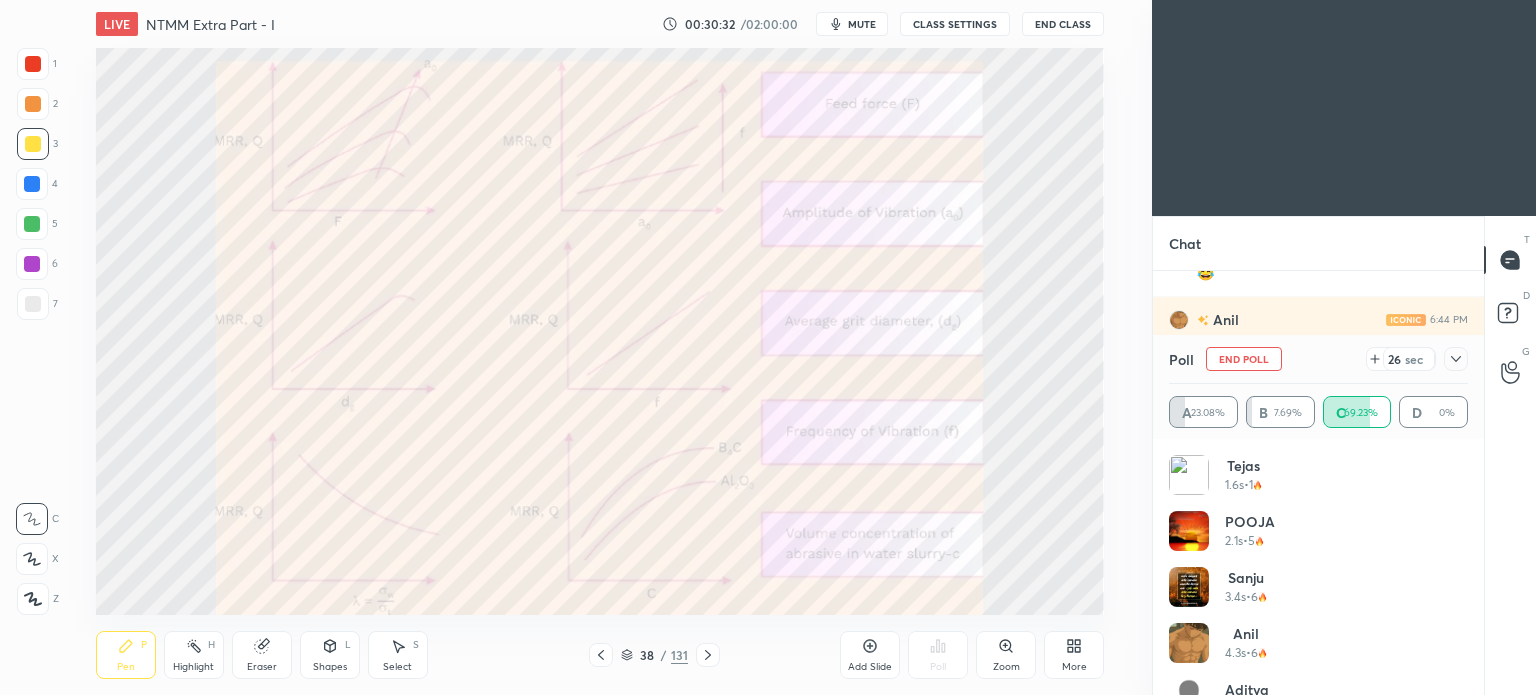 click 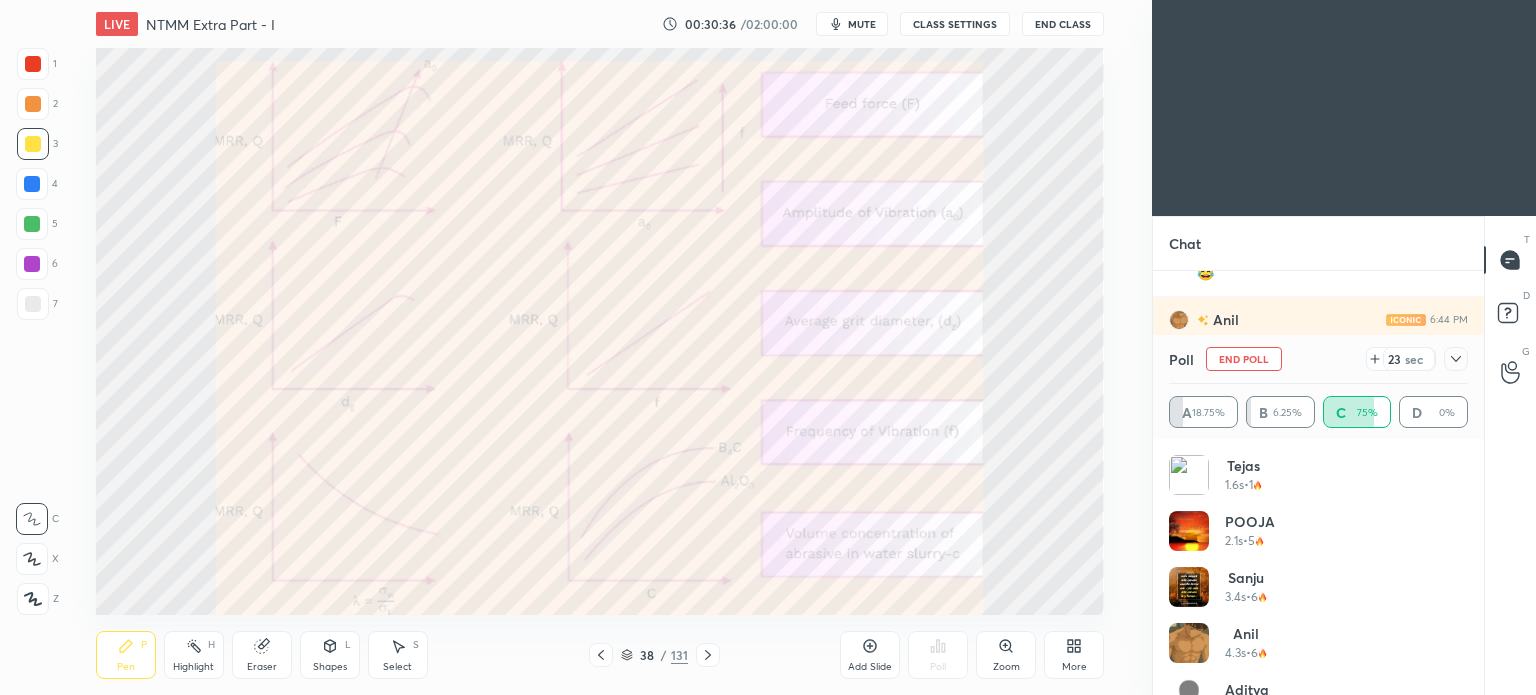 click at bounding box center [33, 144] 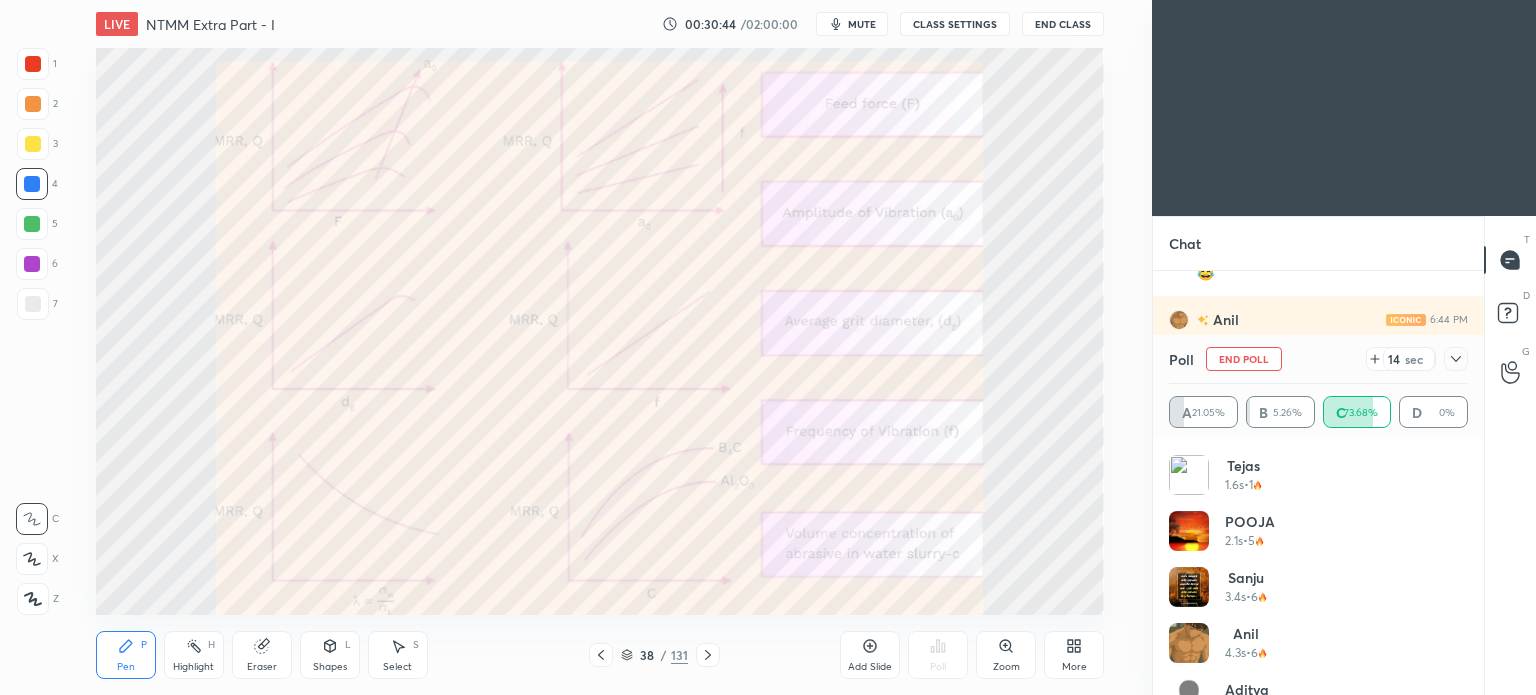 click 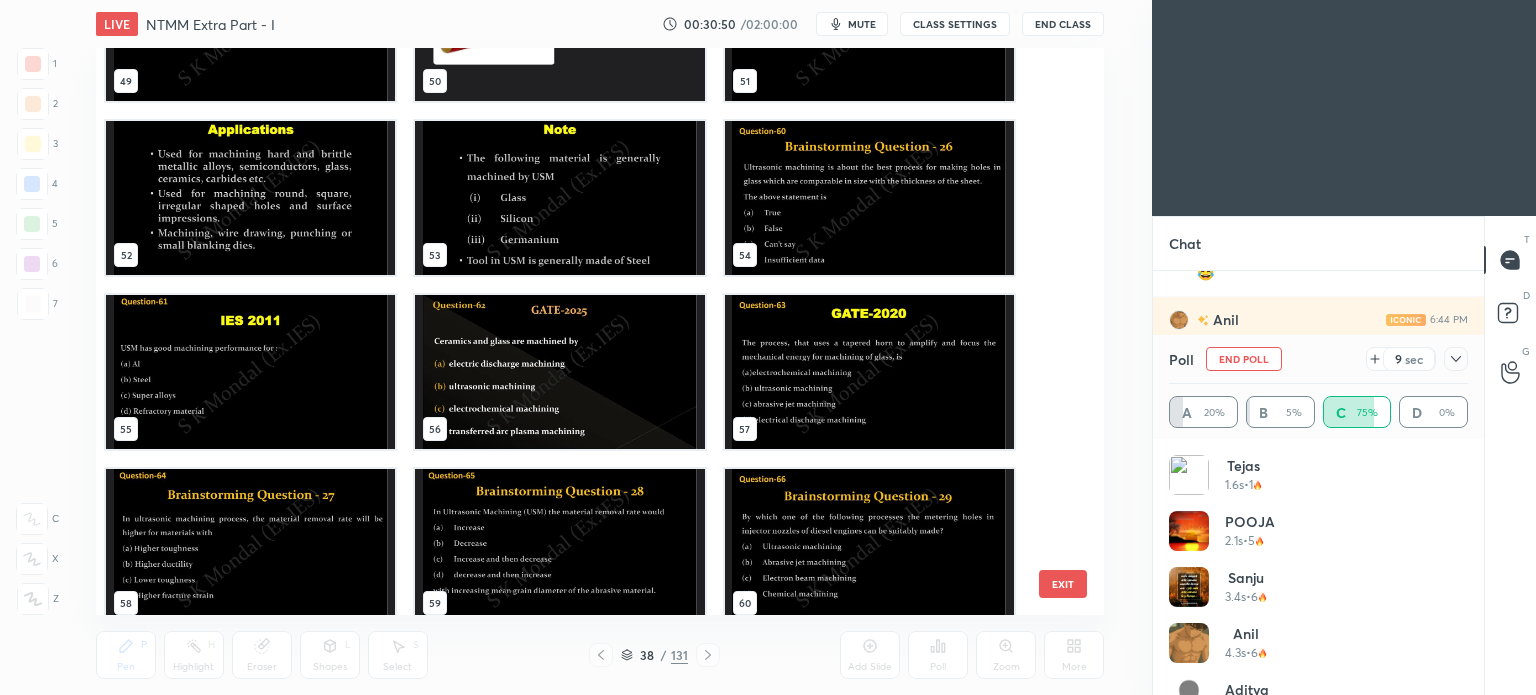 click at bounding box center (559, 546) 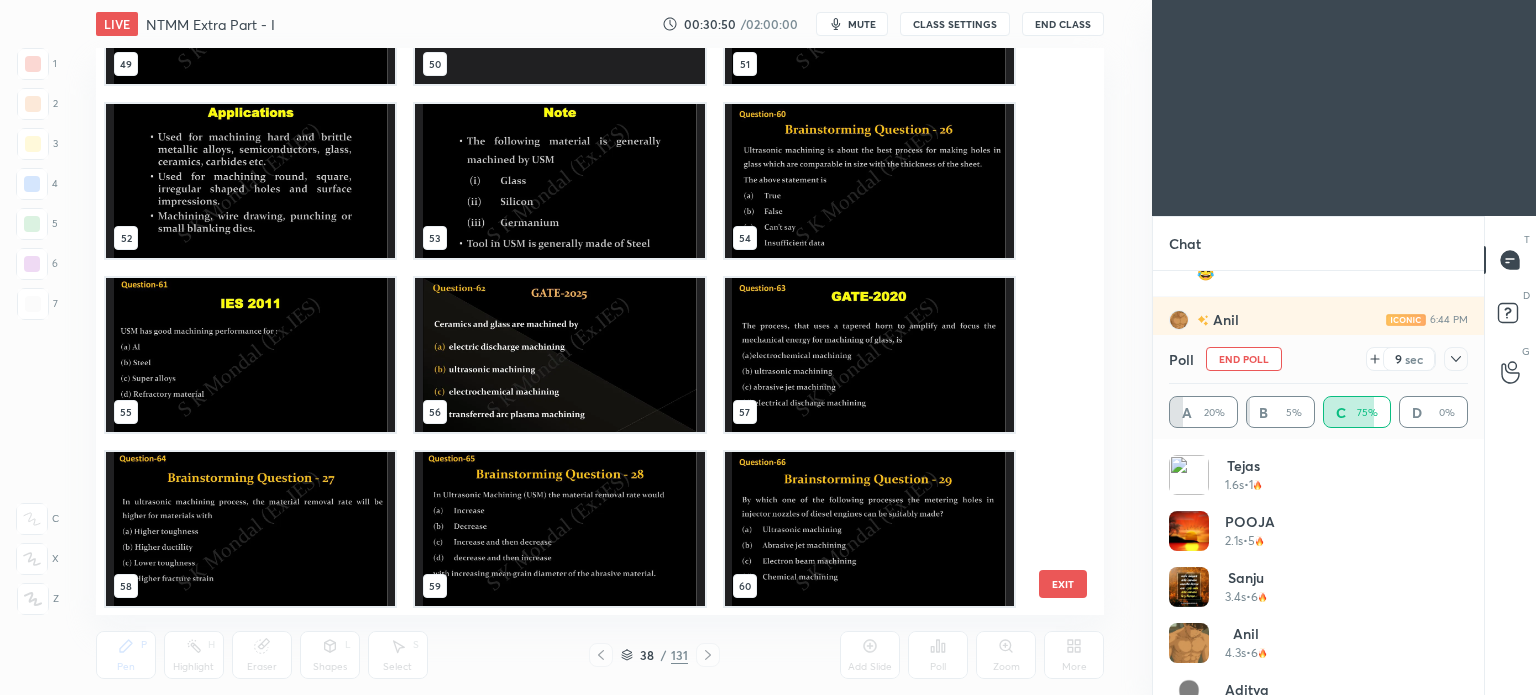 click on "49 50 51 52 53 54 55 56 57 58 59 60 61 62 63" at bounding box center [582, 331] 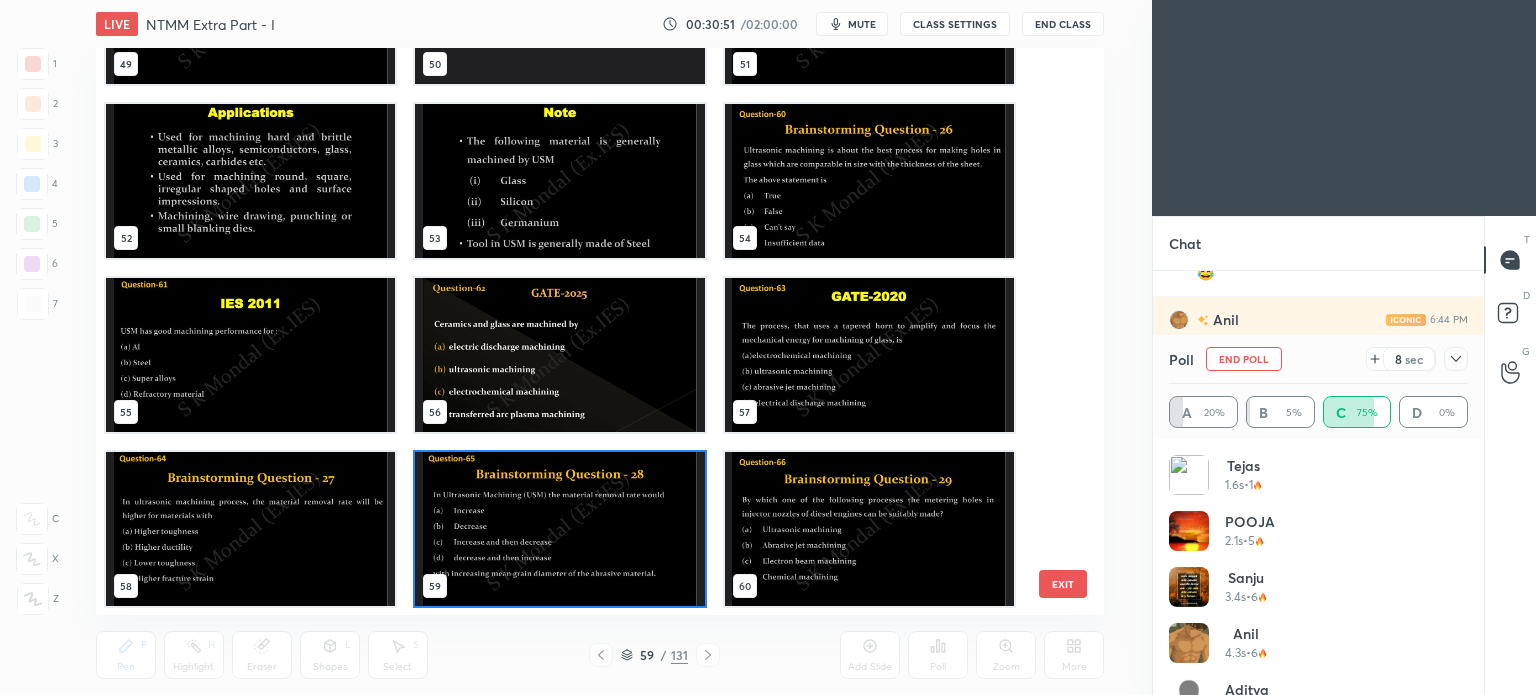 click at bounding box center (559, 529) 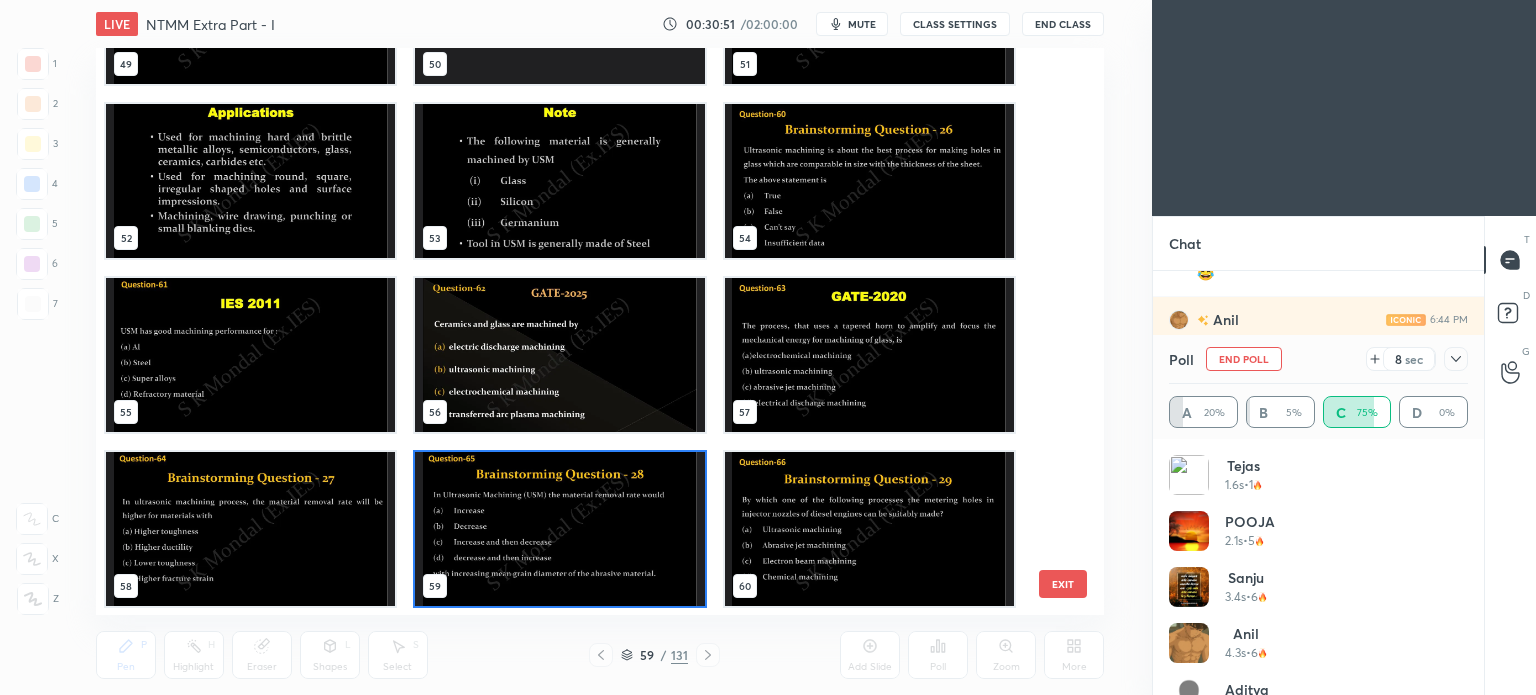 click at bounding box center (559, 529) 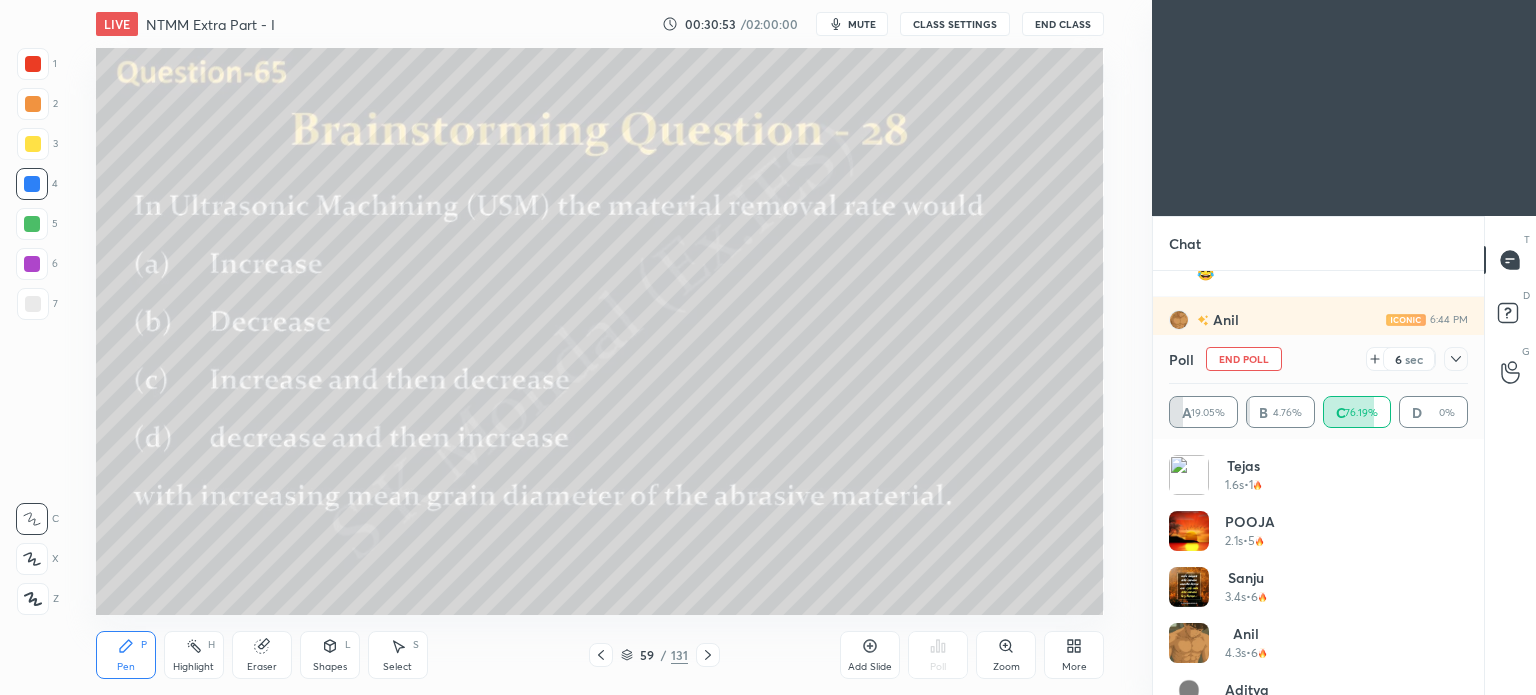 click 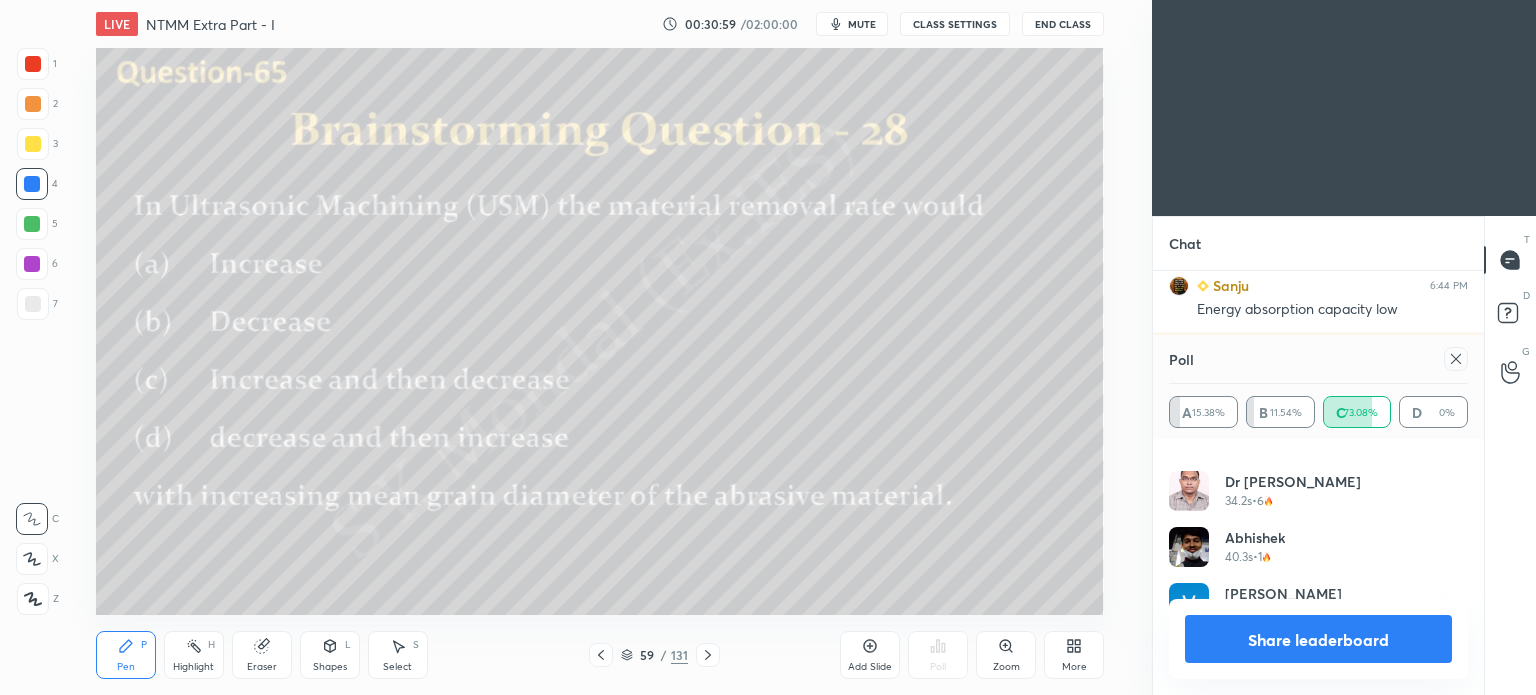 click on "Share leaderboard" at bounding box center [1318, 639] 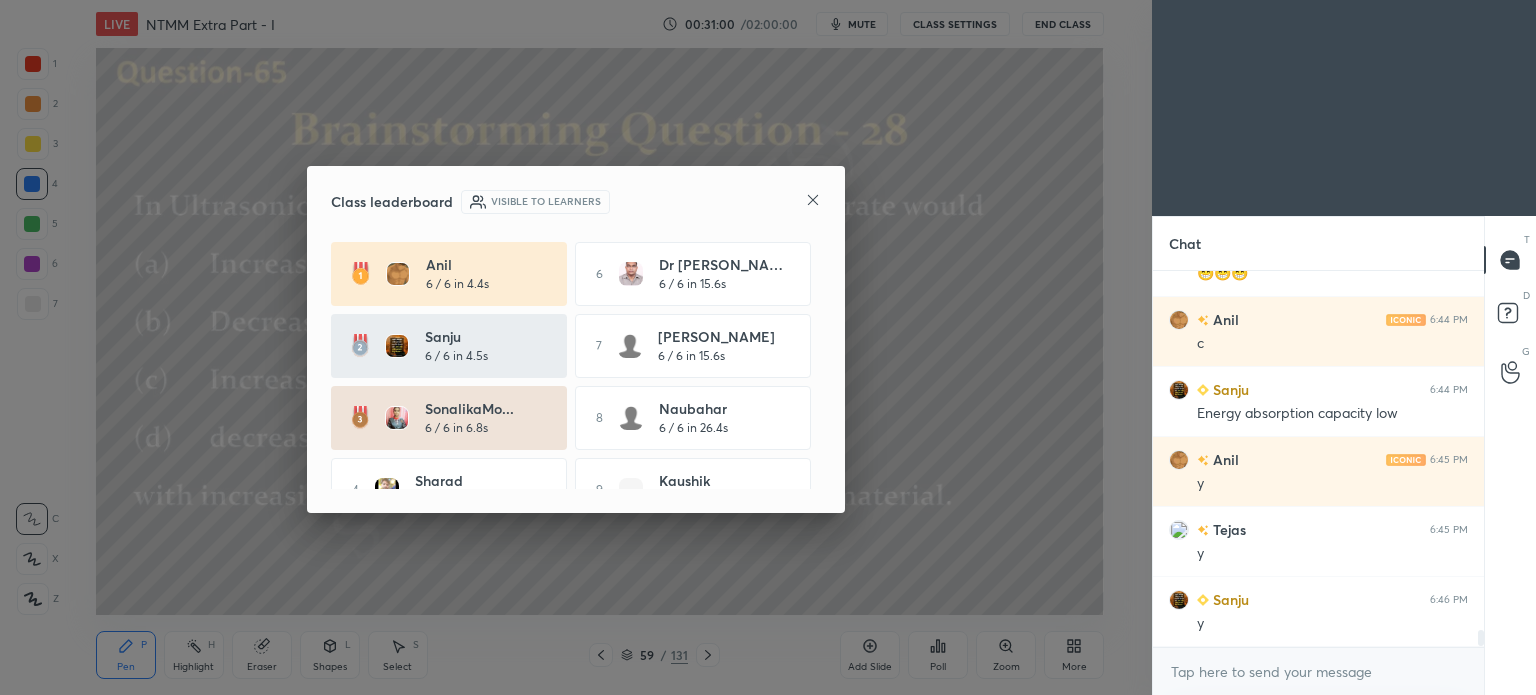 click 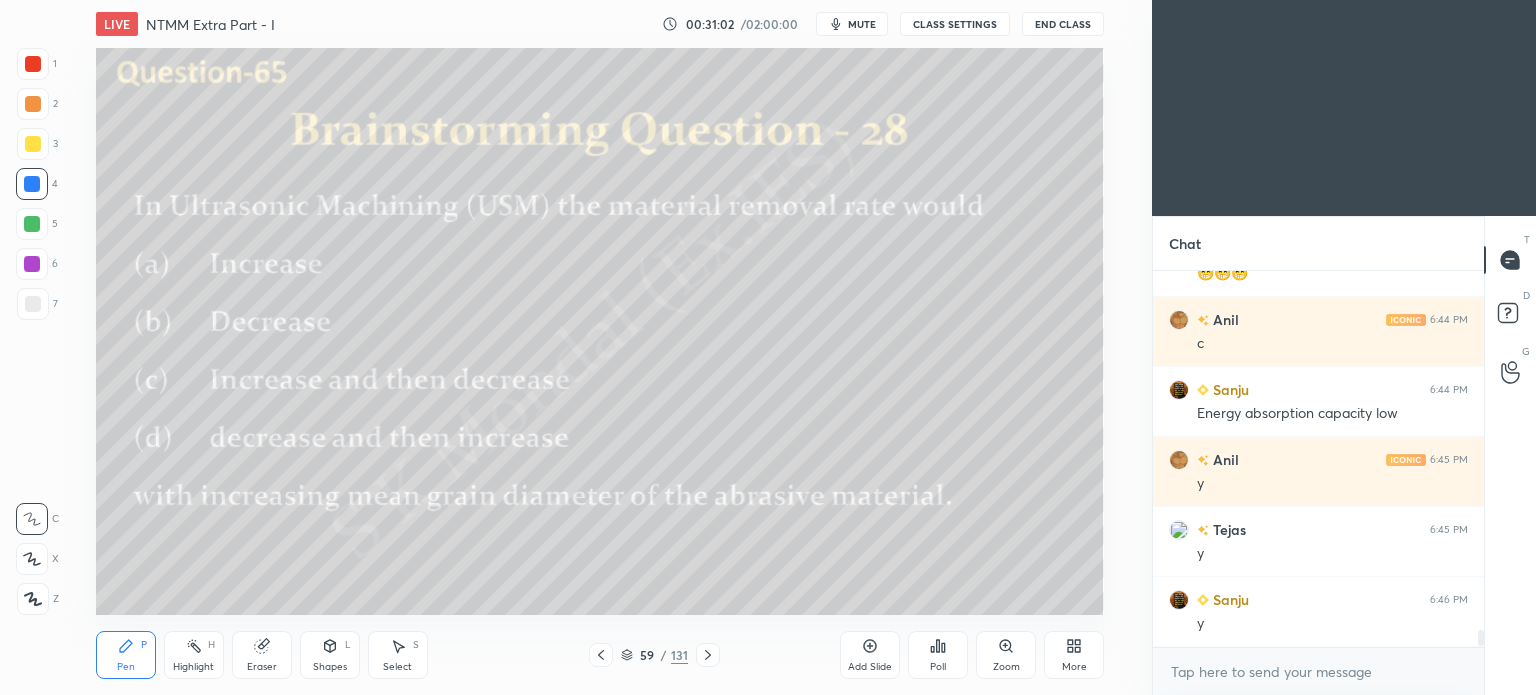 click 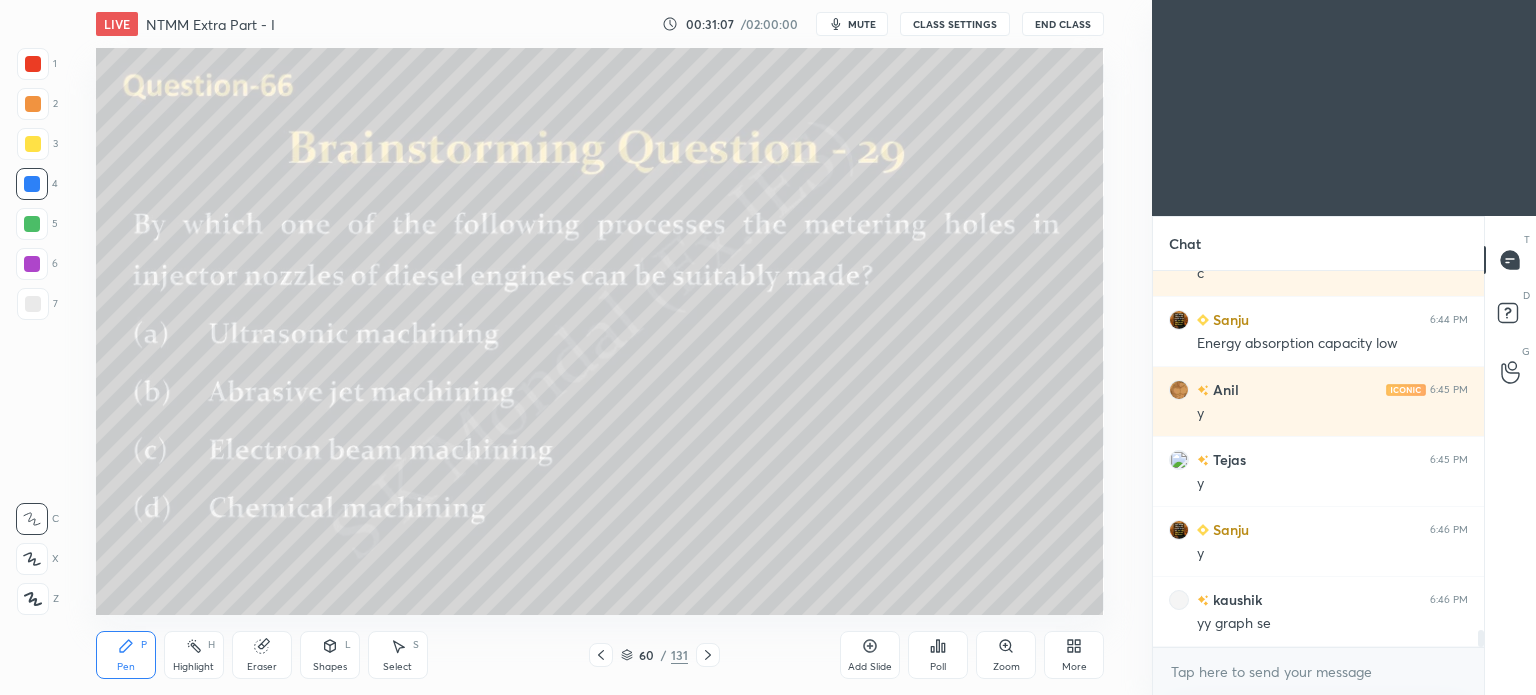 click on "Pen P" at bounding box center [126, 655] 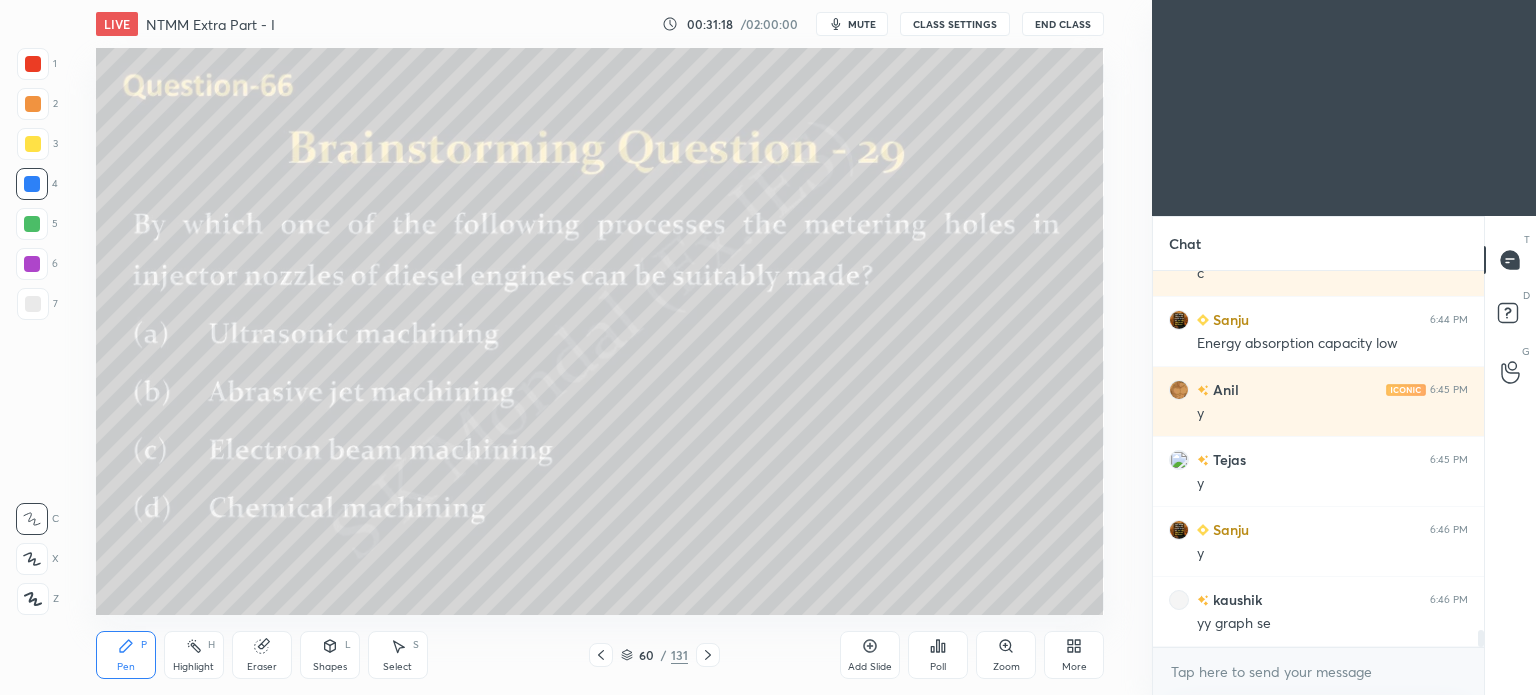 scroll, scrollTop: 8226, scrollLeft: 0, axis: vertical 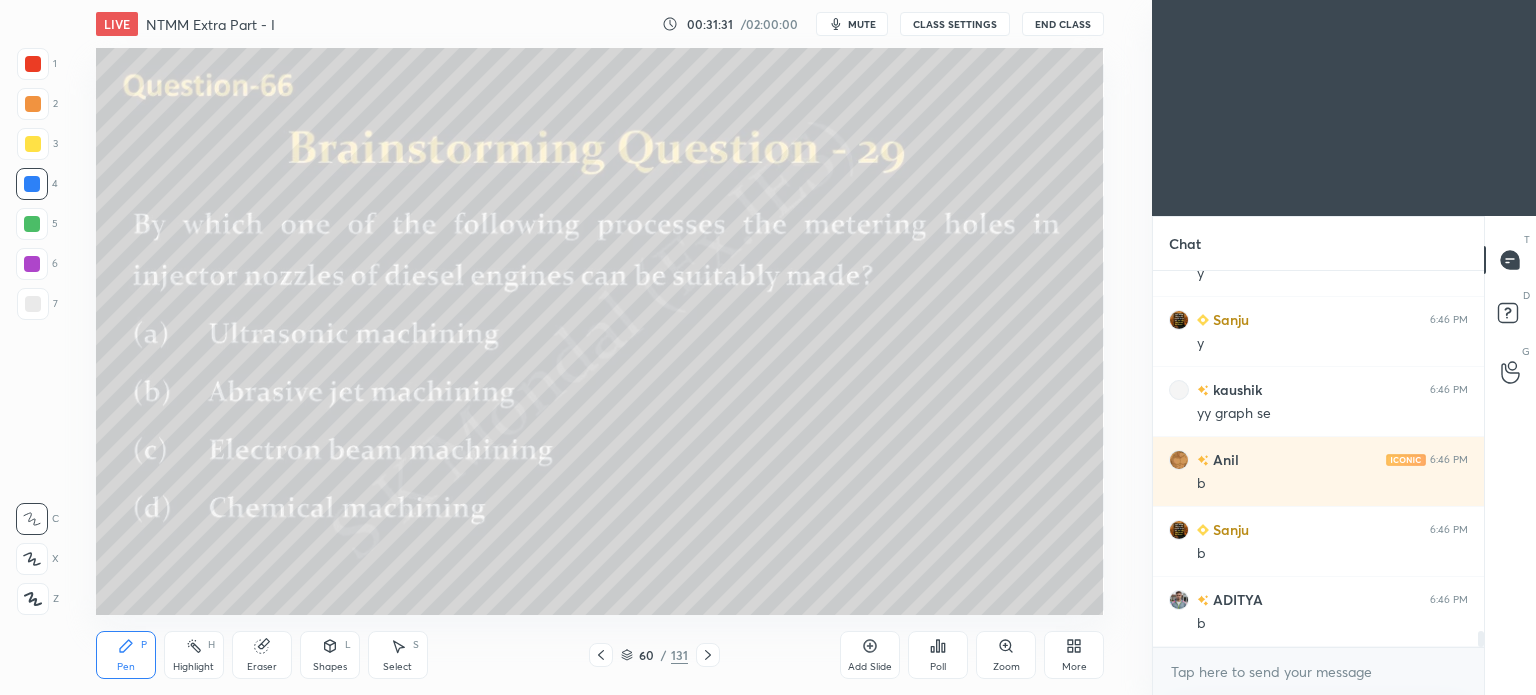 click 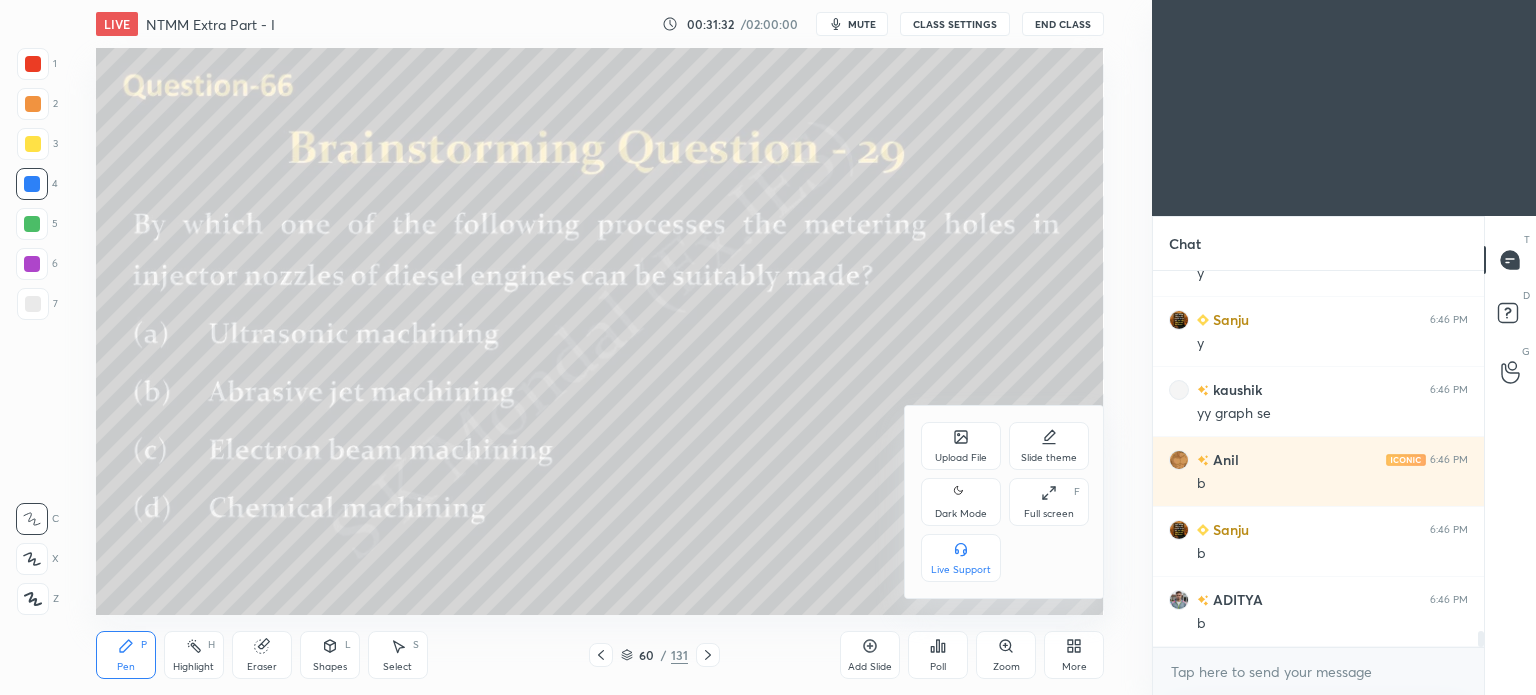 click on "Upload File" at bounding box center (961, 446) 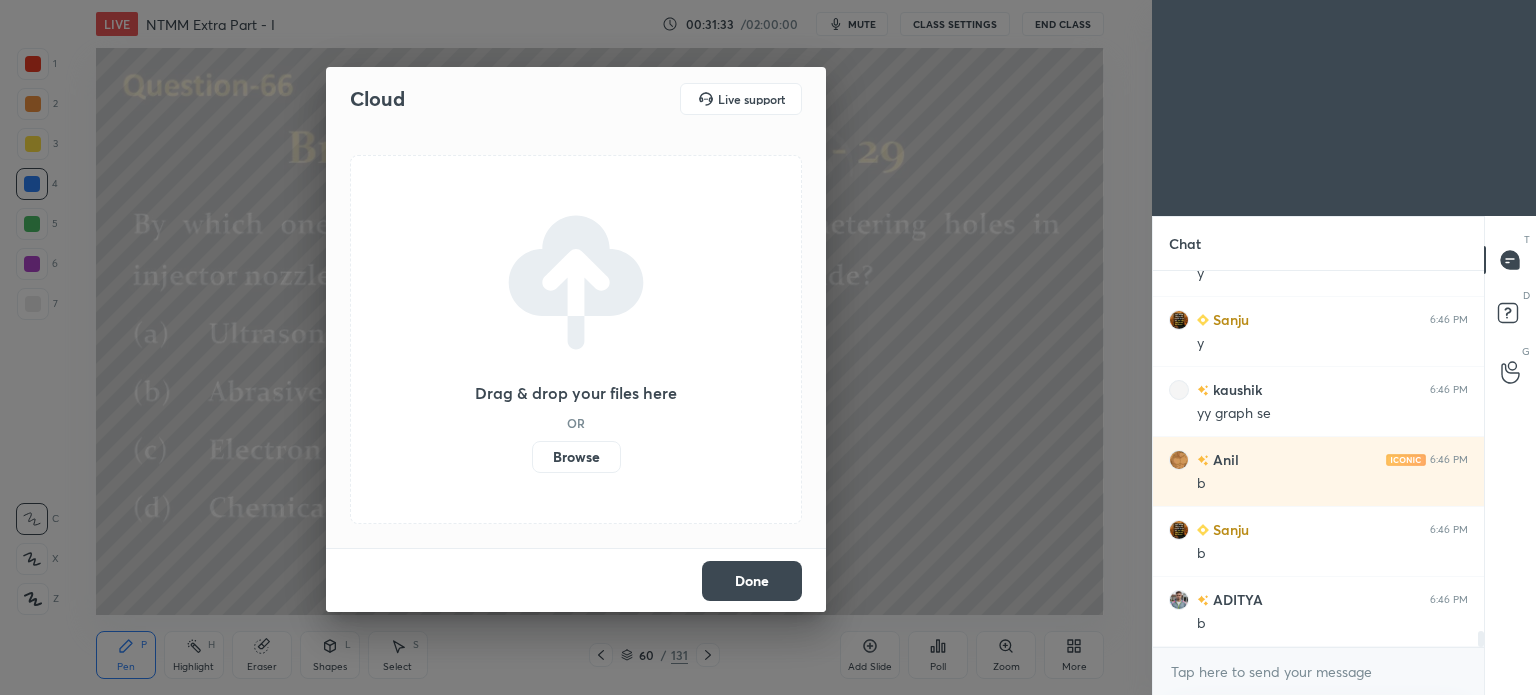 click on "Browse" at bounding box center [576, 457] 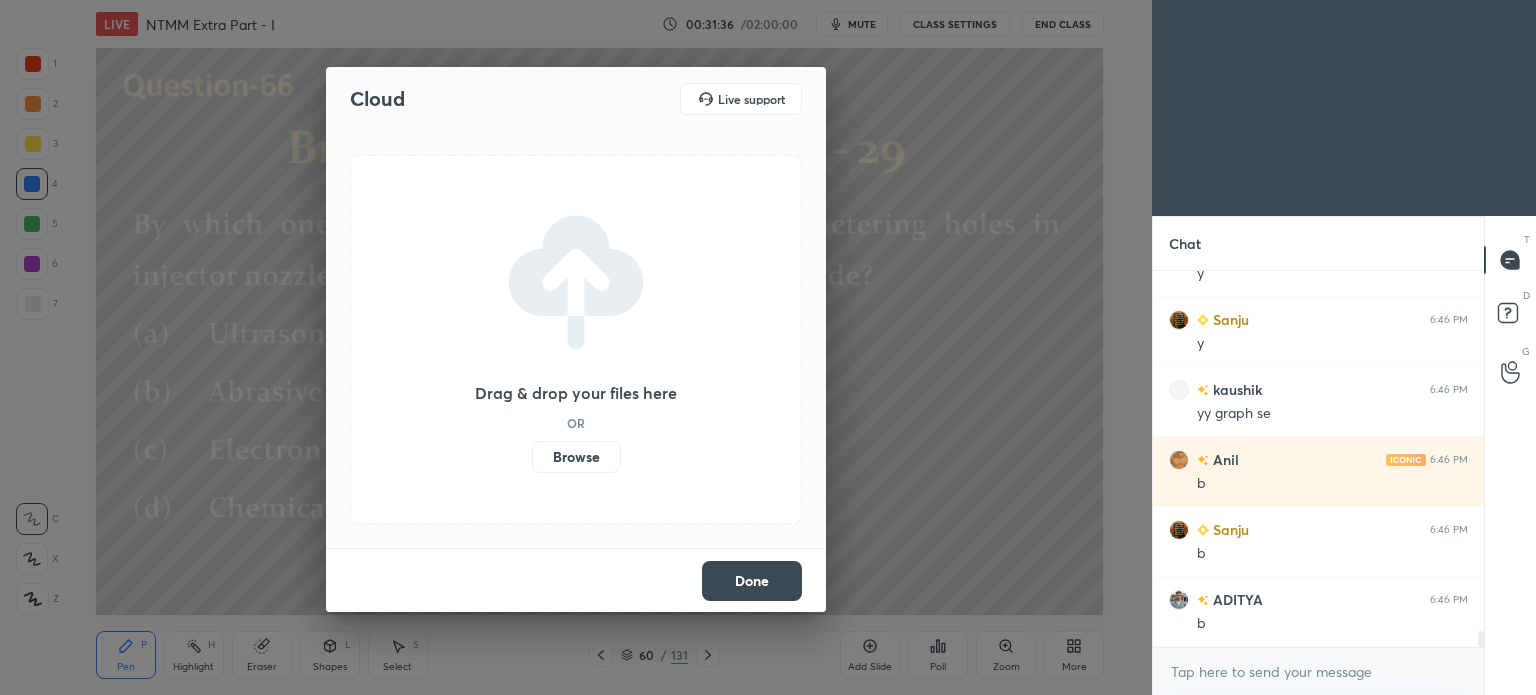 scroll, scrollTop: 8436, scrollLeft: 0, axis: vertical 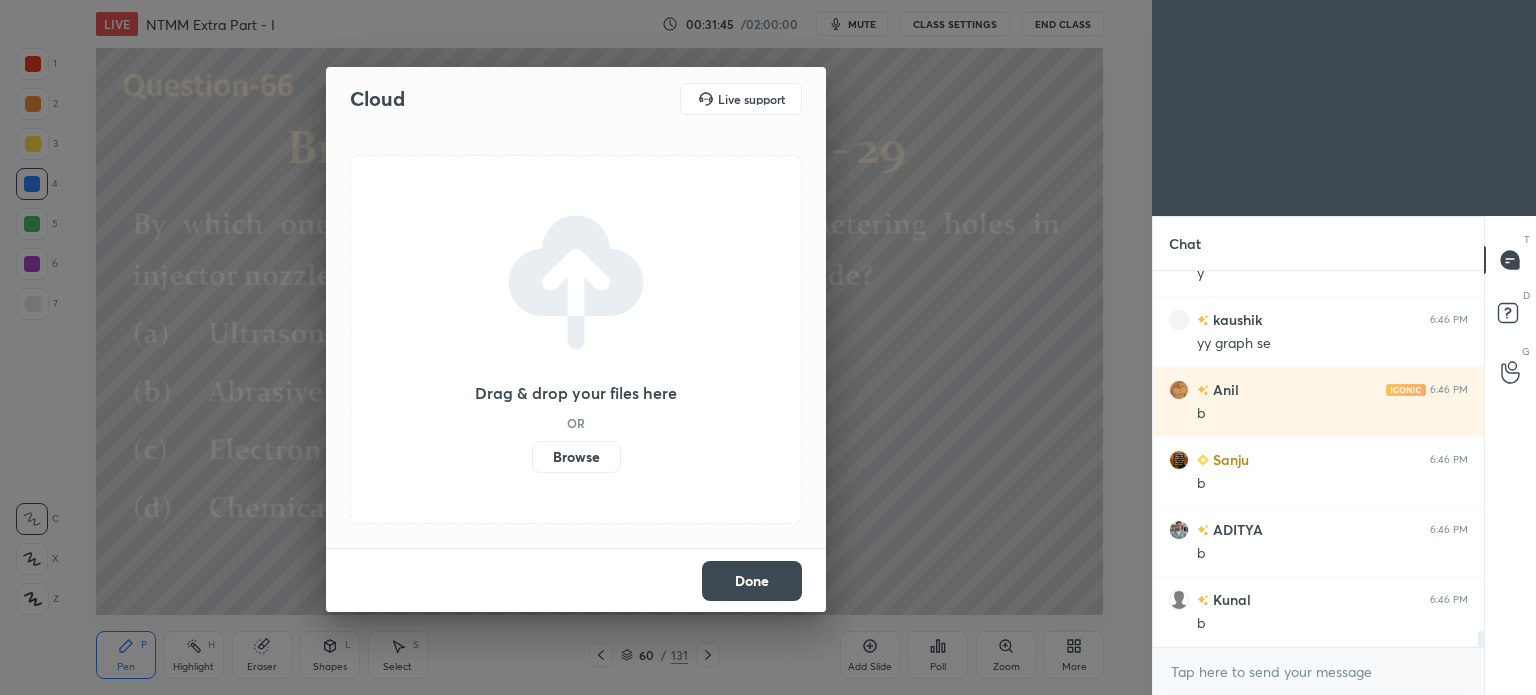 click on "Done" at bounding box center (752, 581) 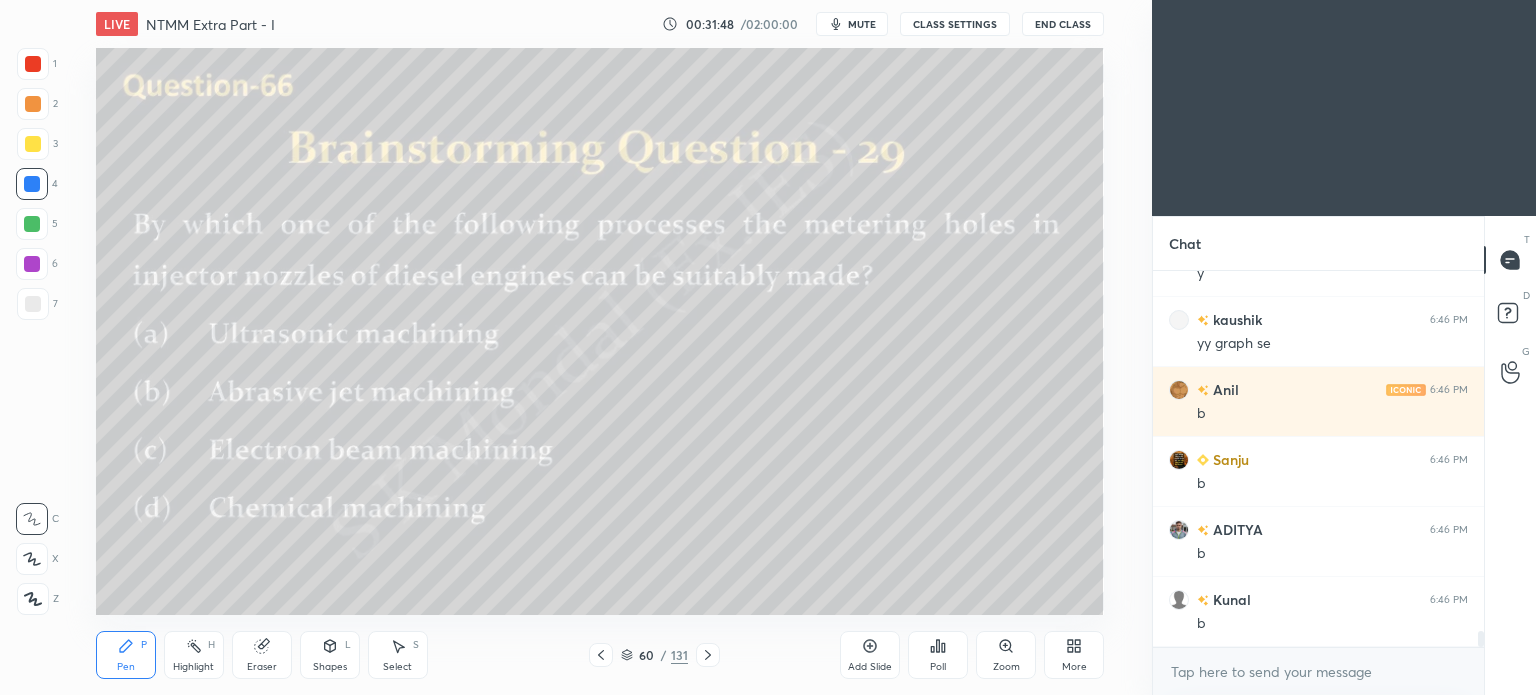 click 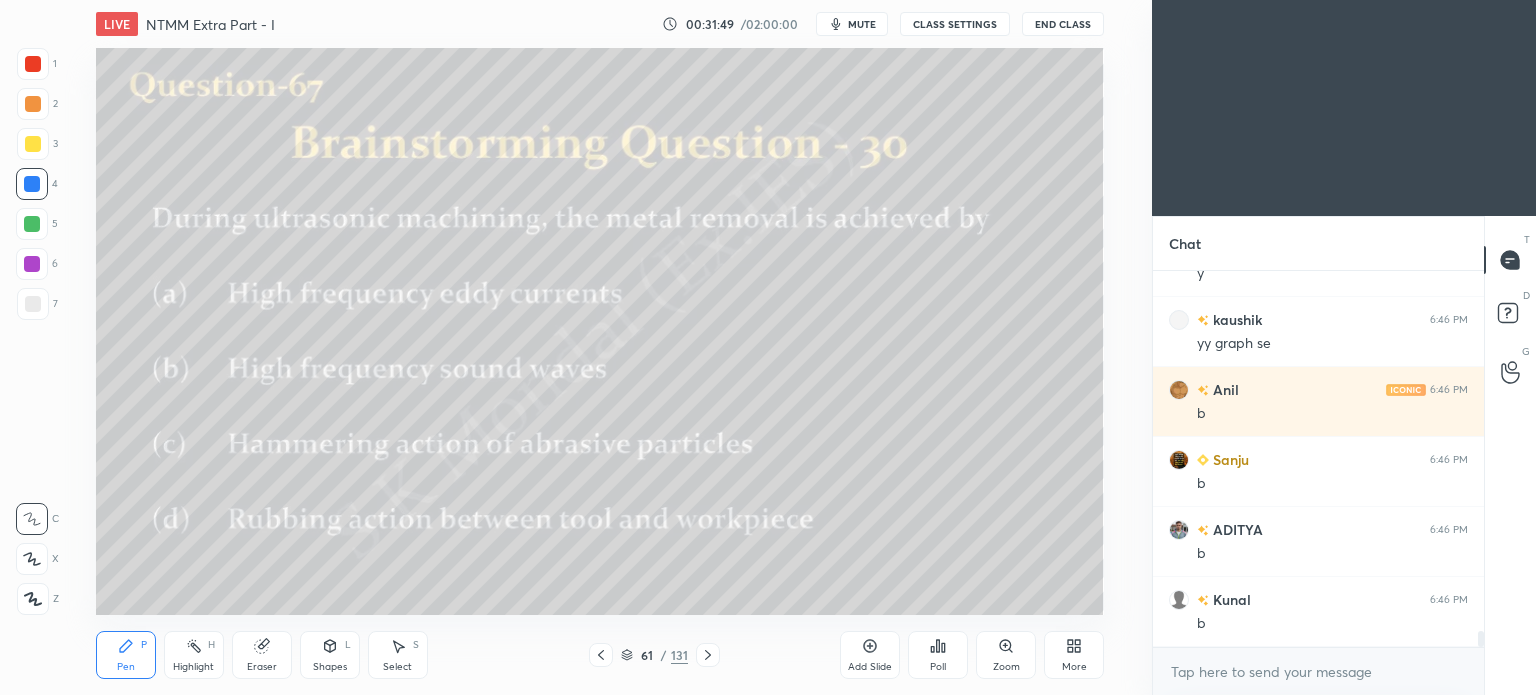 click at bounding box center [601, 655] 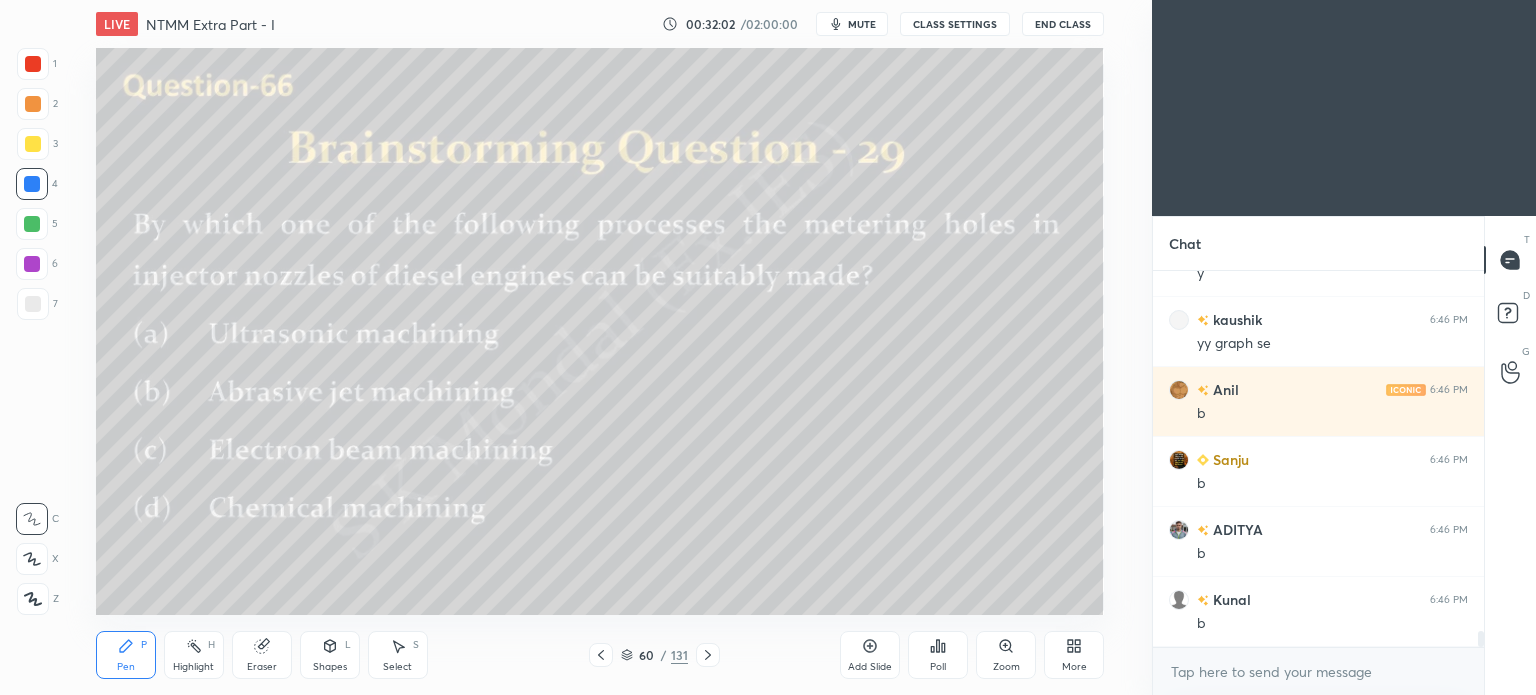 scroll, scrollTop: 8506, scrollLeft: 0, axis: vertical 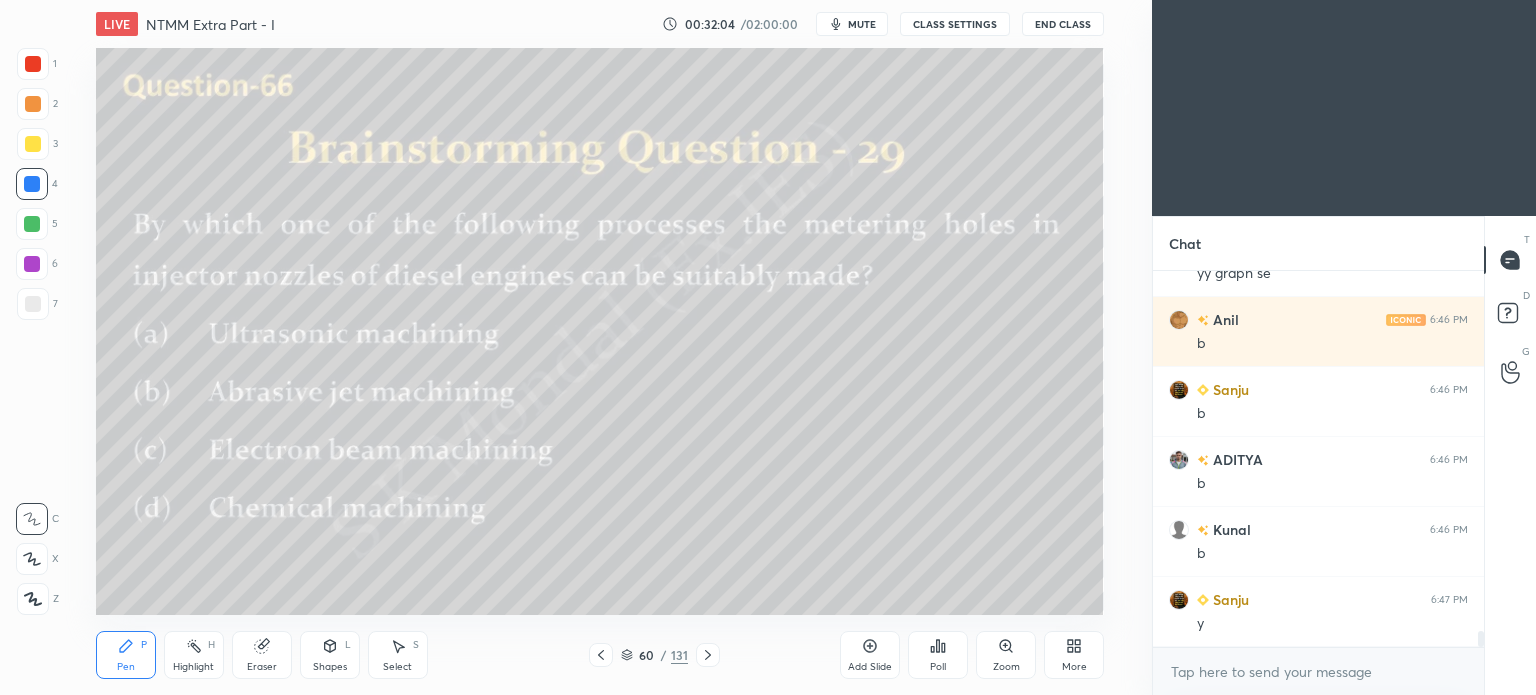 click 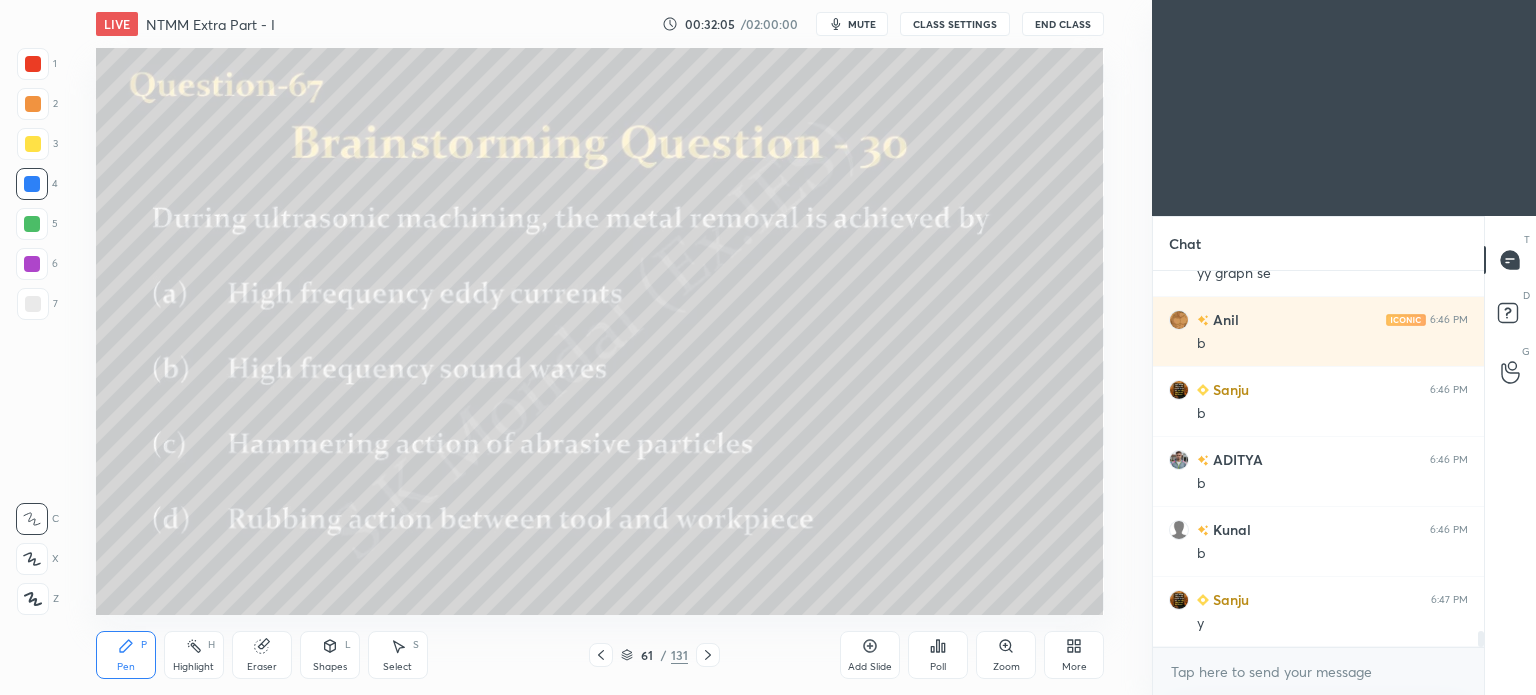 scroll, scrollTop: 8576, scrollLeft: 0, axis: vertical 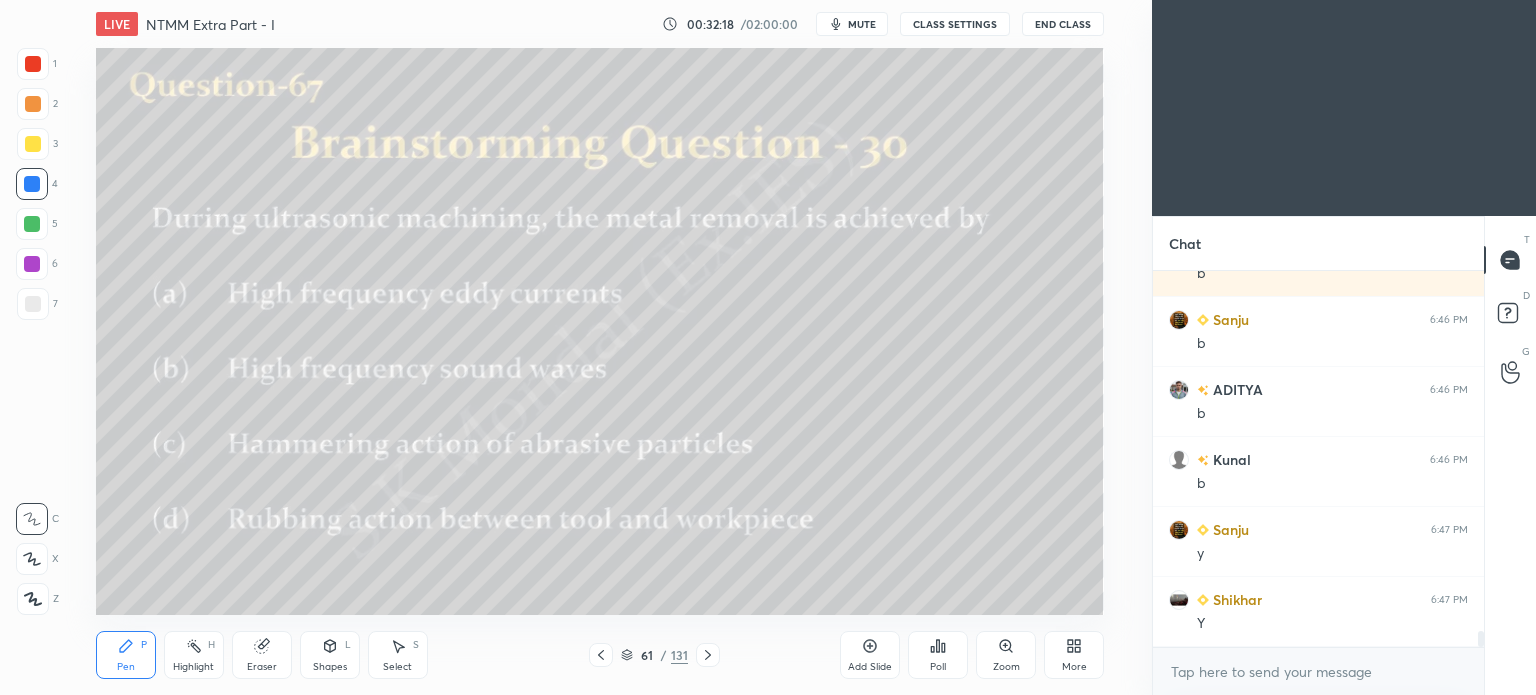 click on "Poll" at bounding box center [938, 655] 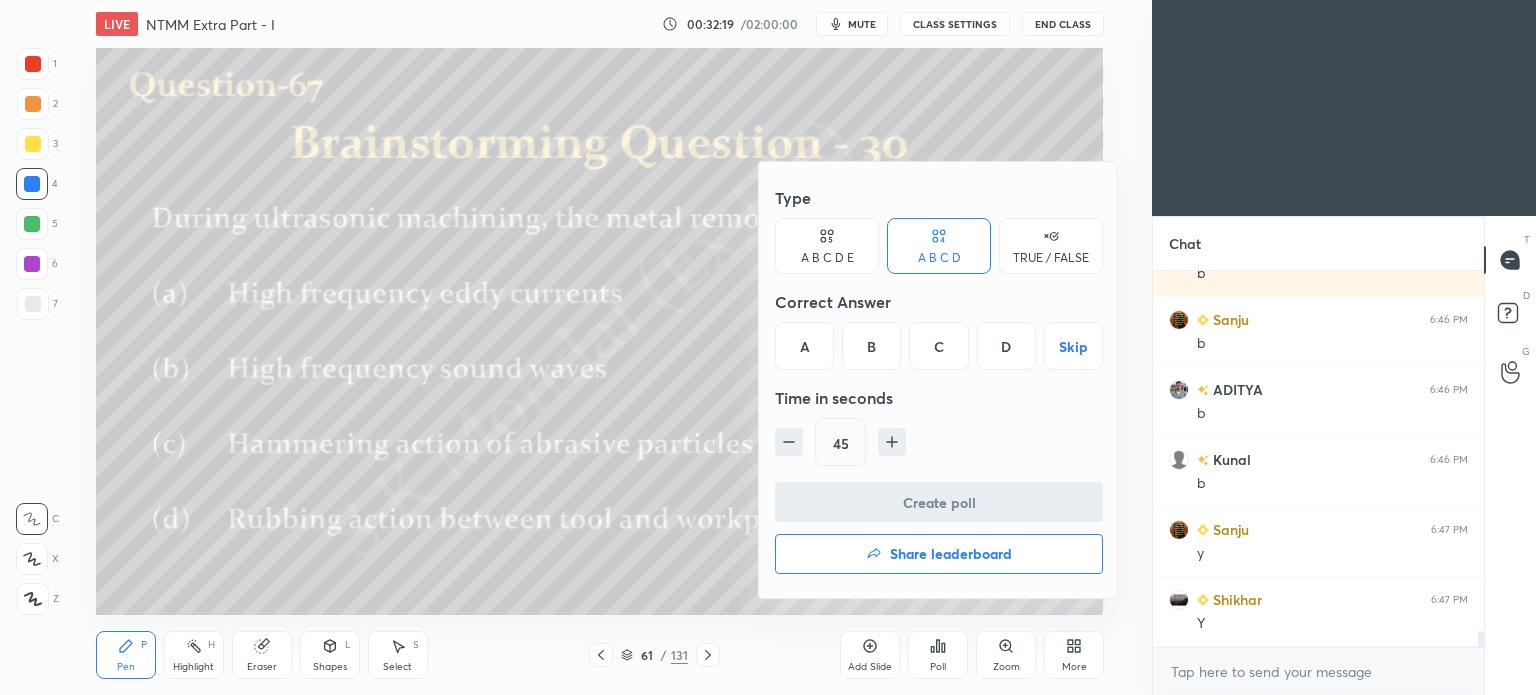 click on "C" at bounding box center (938, 346) 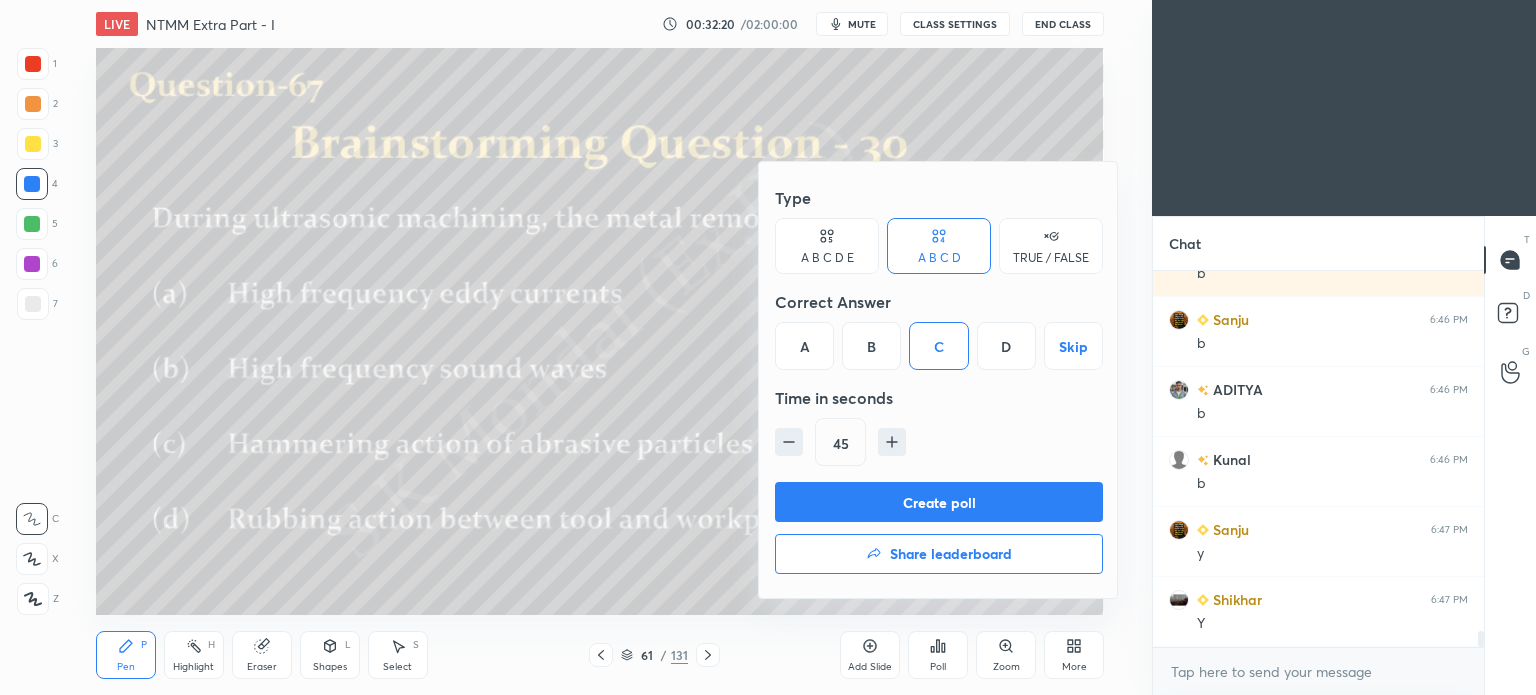 click on "Create poll" at bounding box center (939, 502) 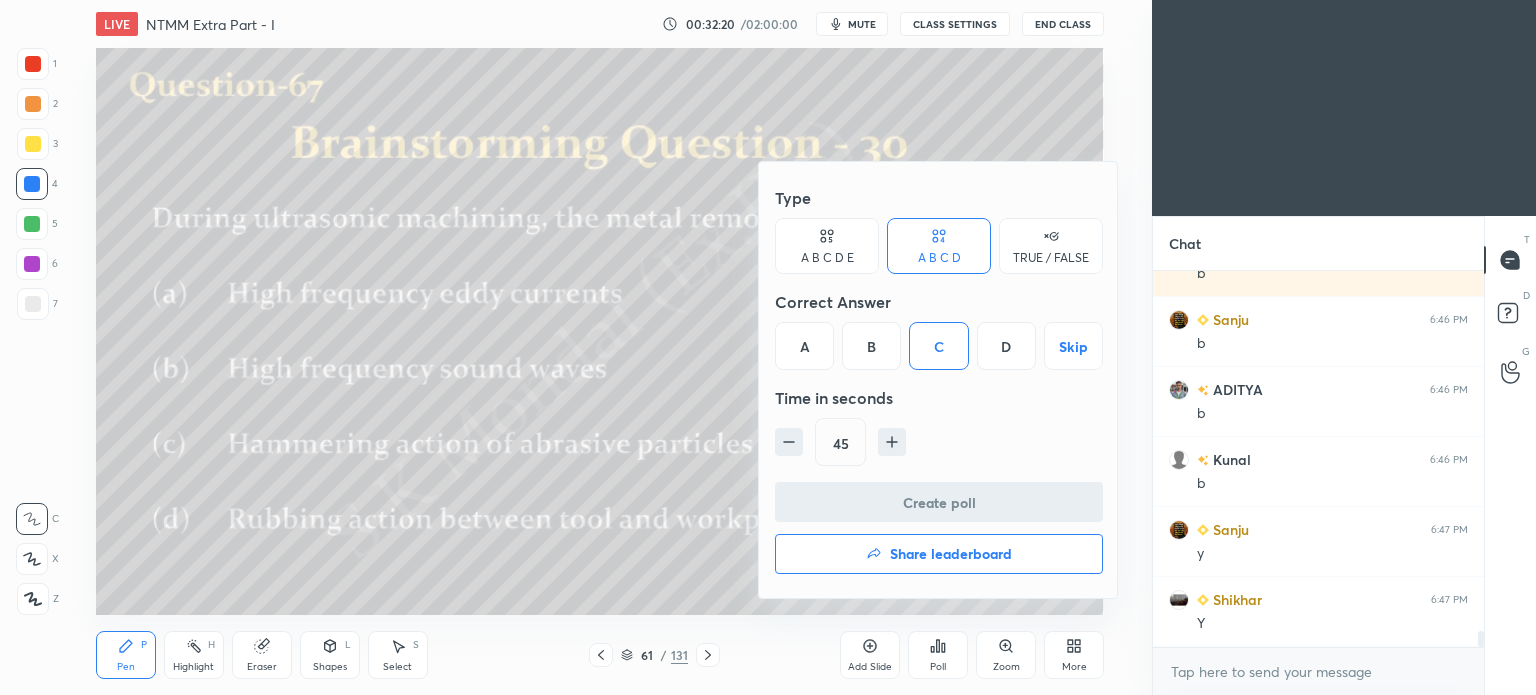 scroll, scrollTop: 337, scrollLeft: 325, axis: both 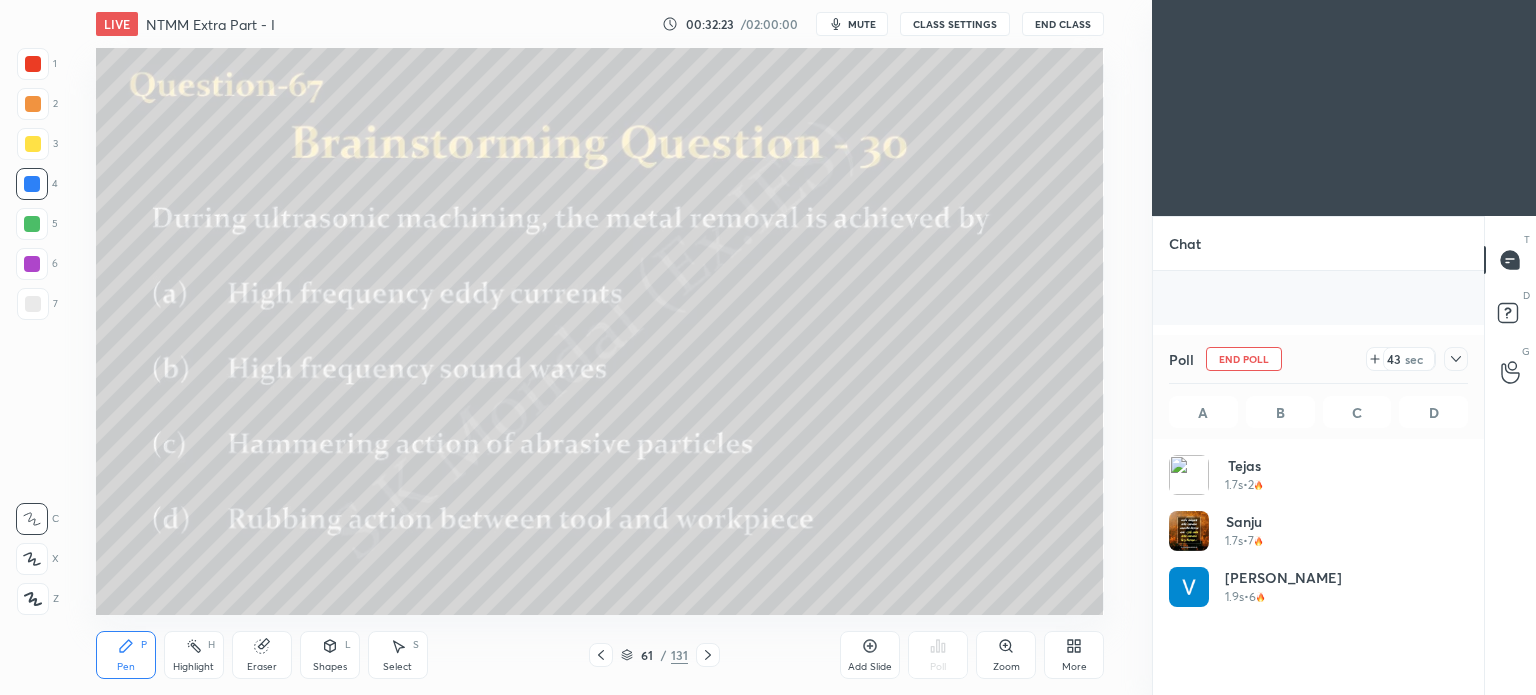 click 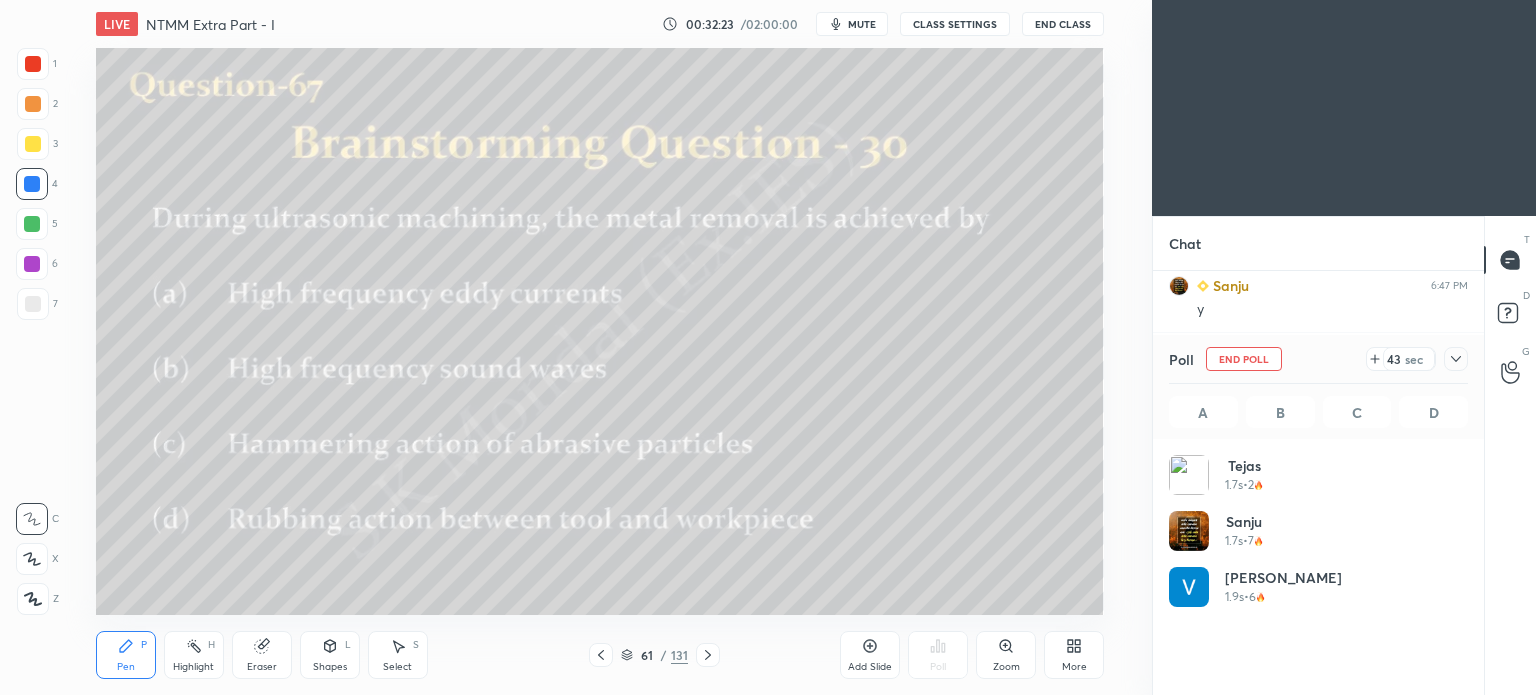 click on "Pen" at bounding box center [126, 667] 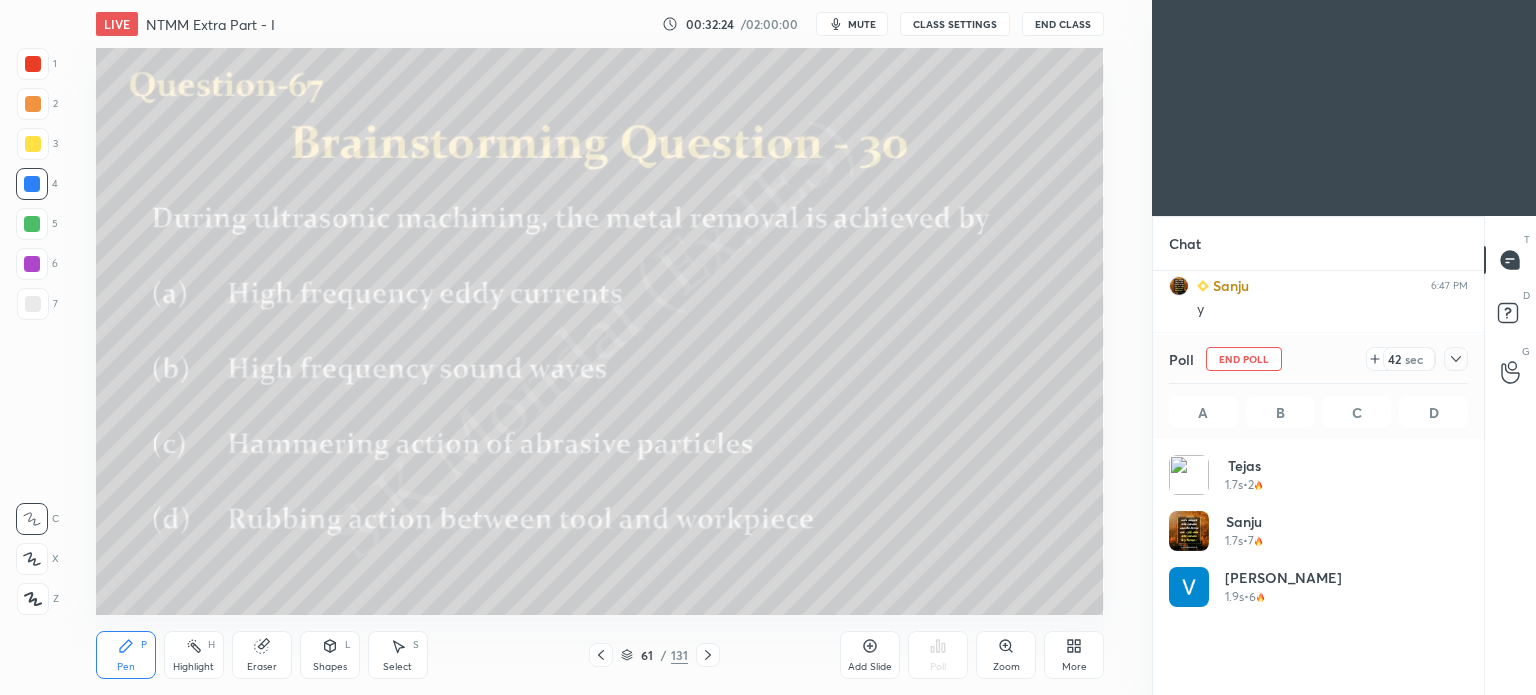 click on "Pen" at bounding box center (126, 667) 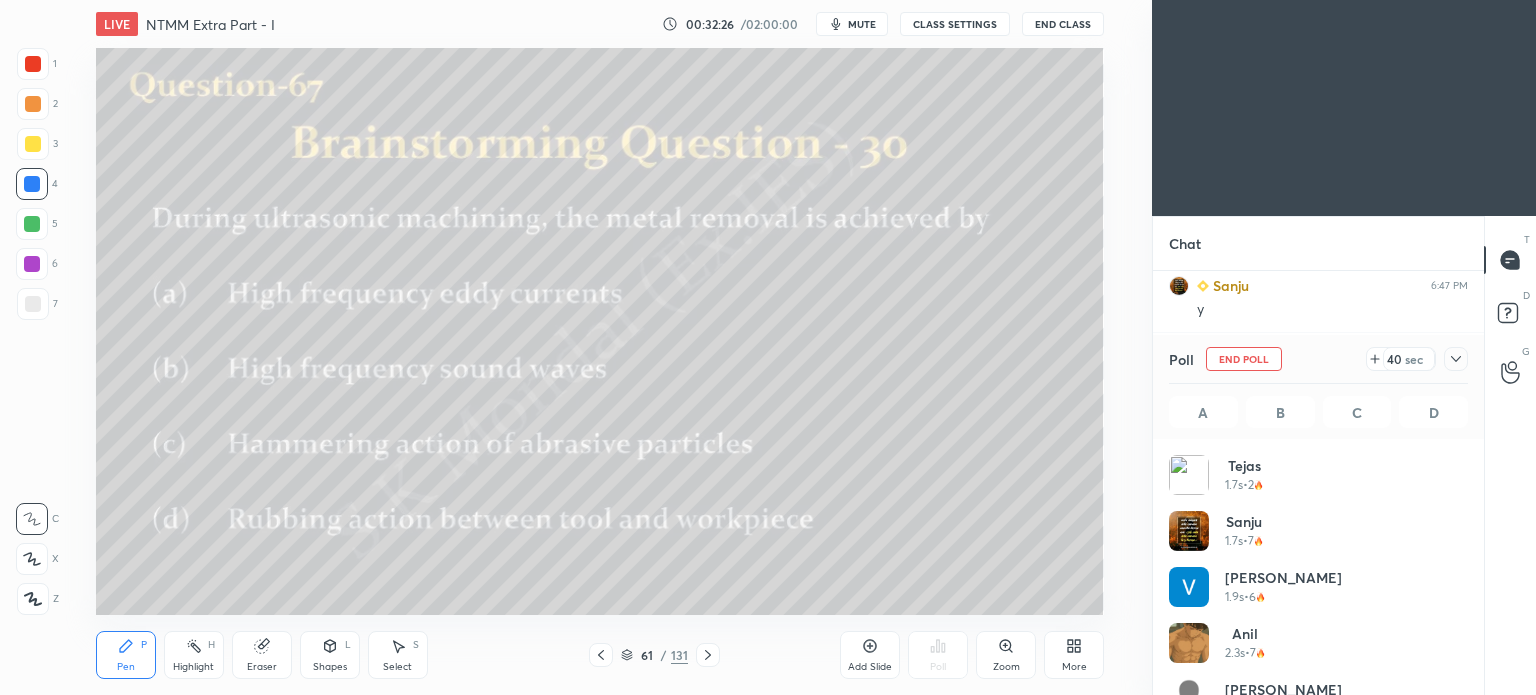 scroll, scrollTop: 8890, scrollLeft: 0, axis: vertical 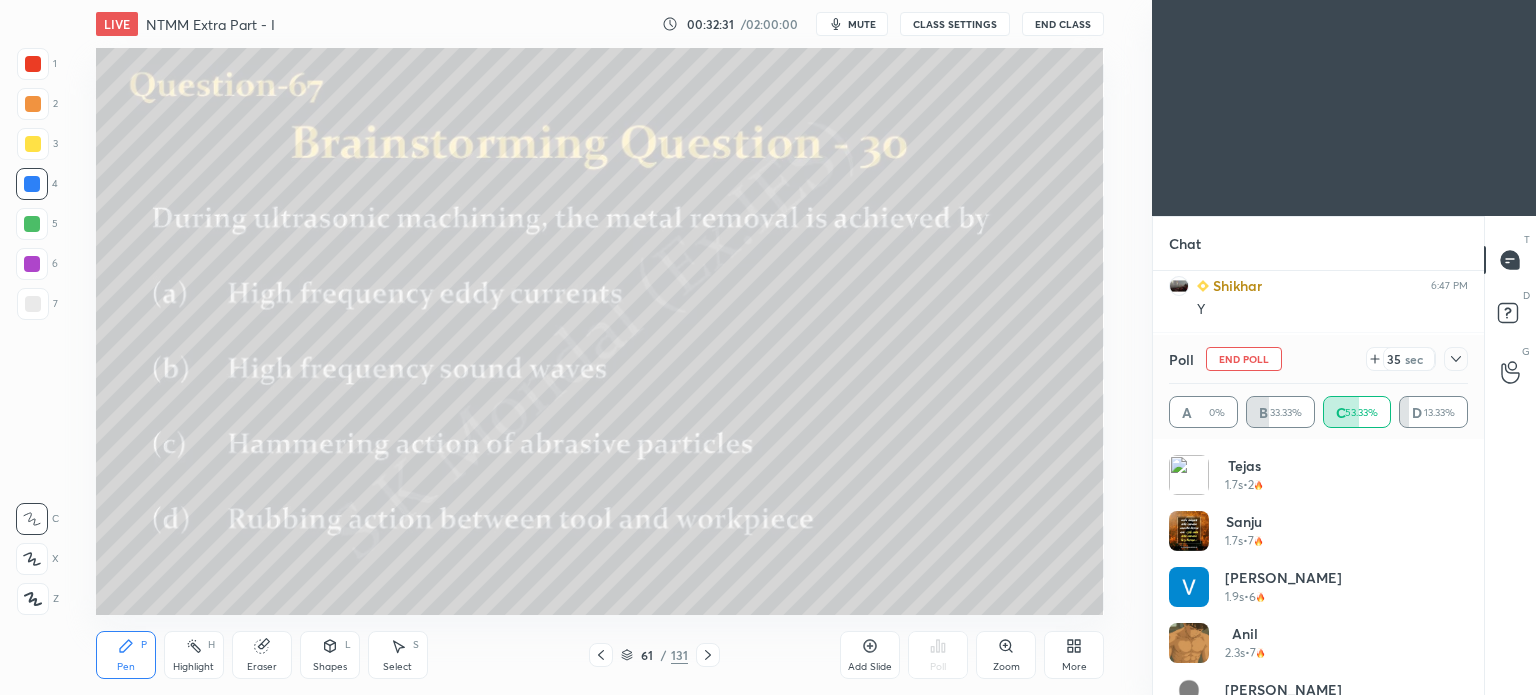 click 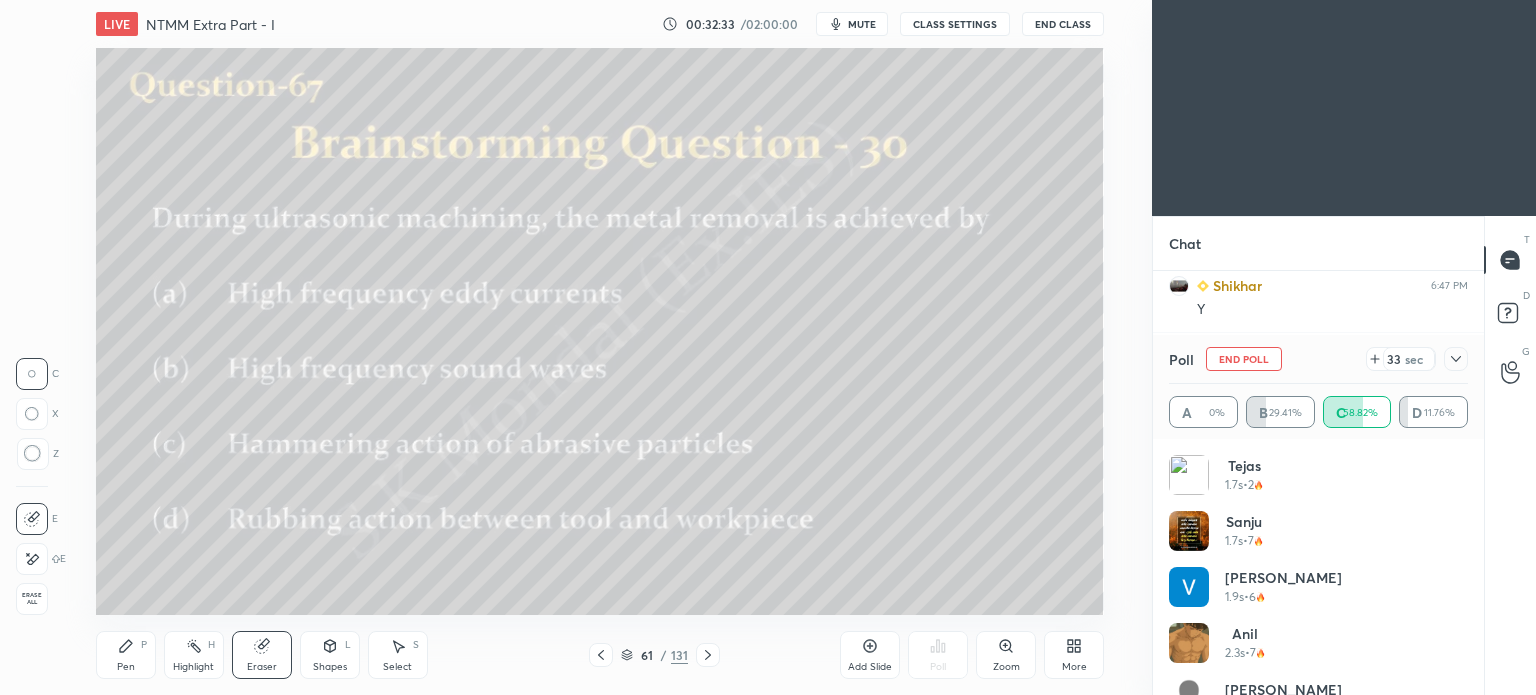 click 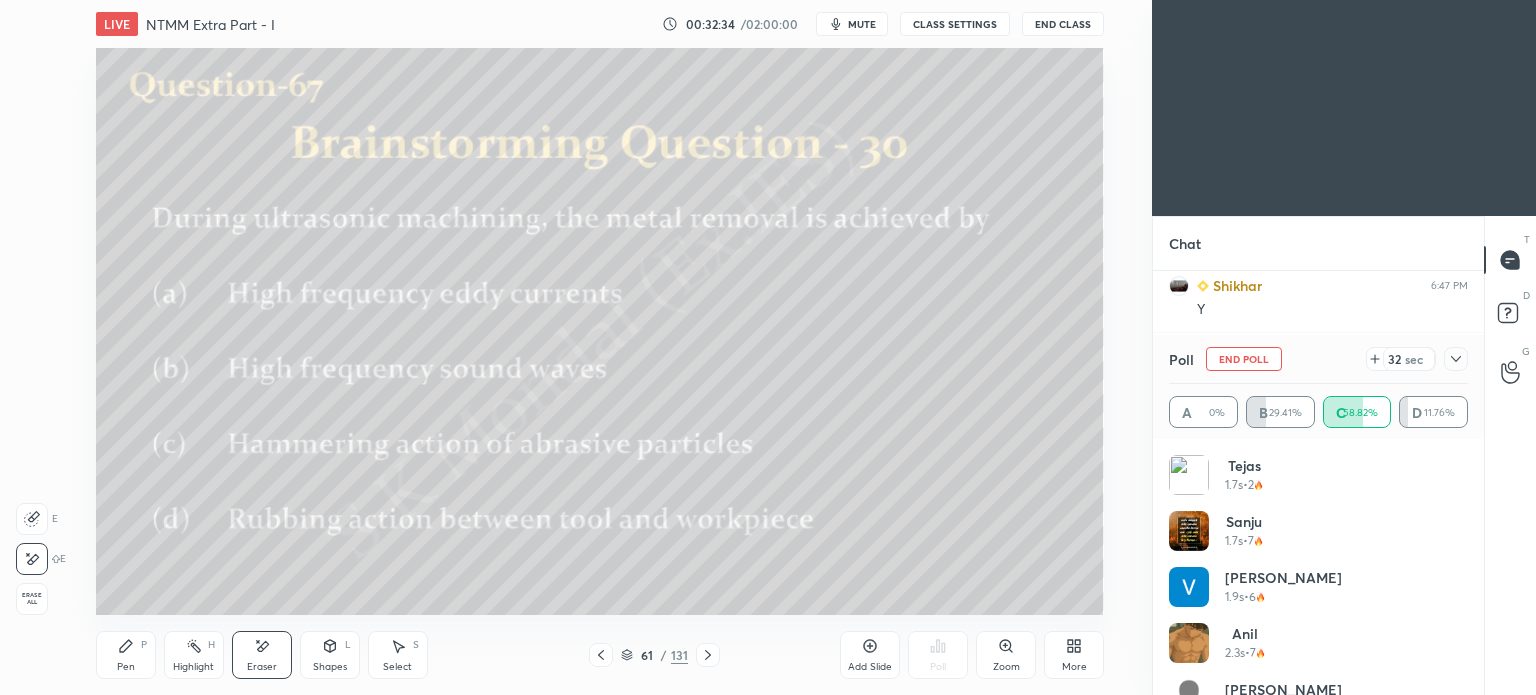 click on "Pen P" at bounding box center (126, 655) 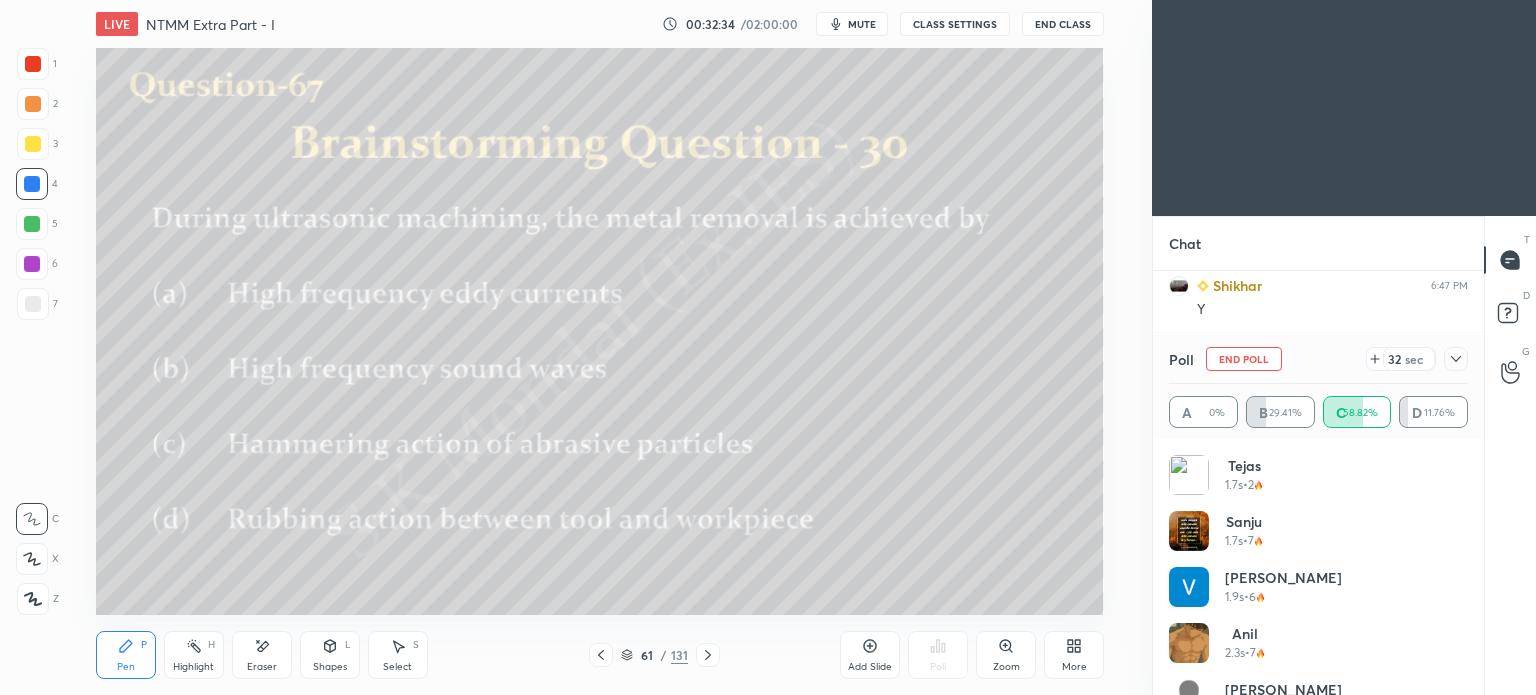 click on "Pen P" at bounding box center (126, 655) 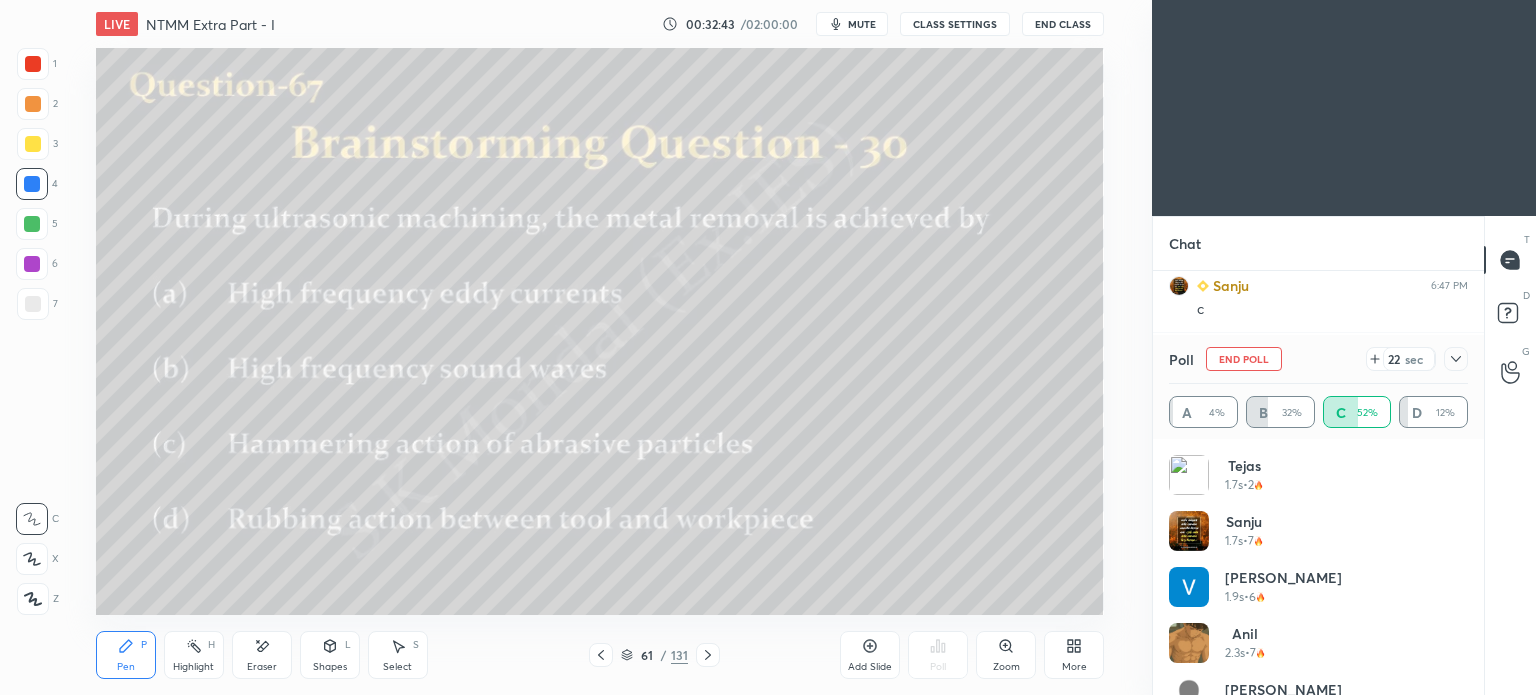 scroll, scrollTop: 9030, scrollLeft: 0, axis: vertical 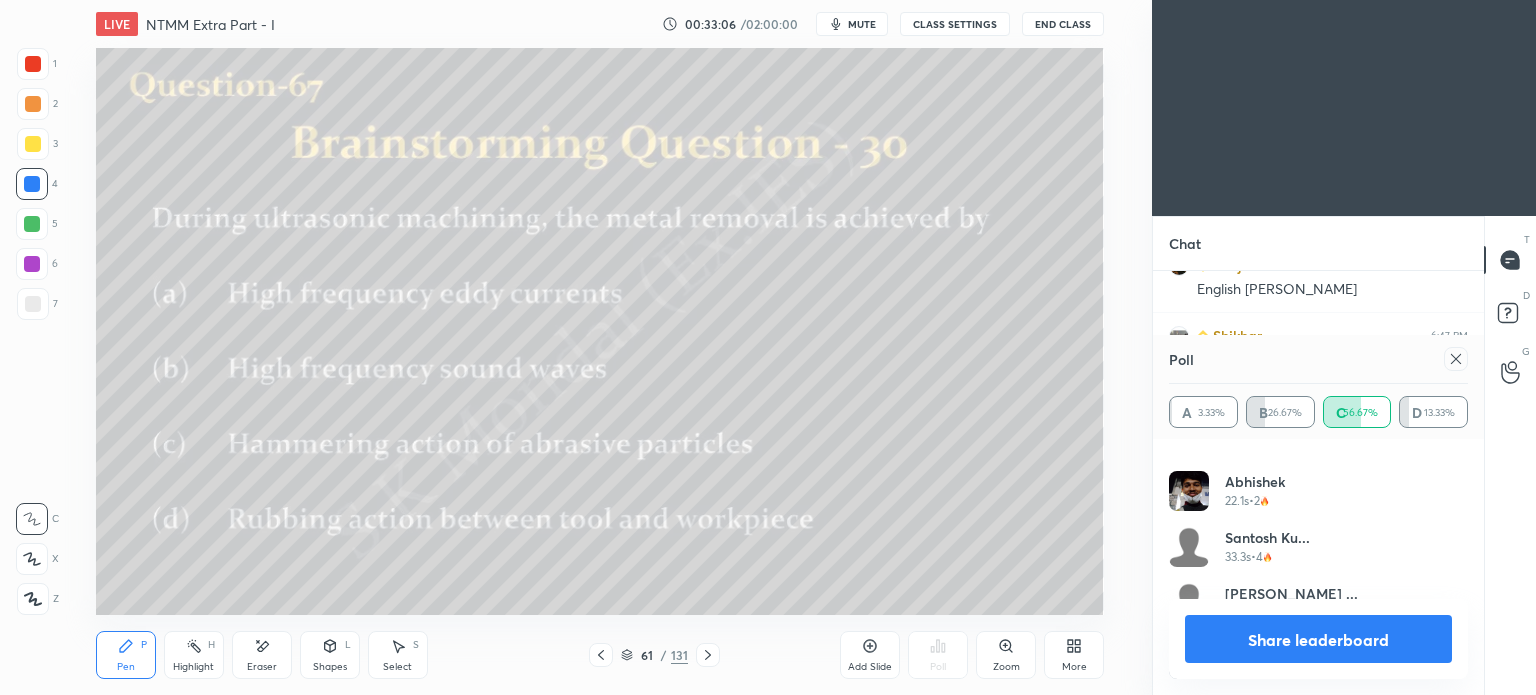 click on "Share leaderboard" at bounding box center [1318, 639] 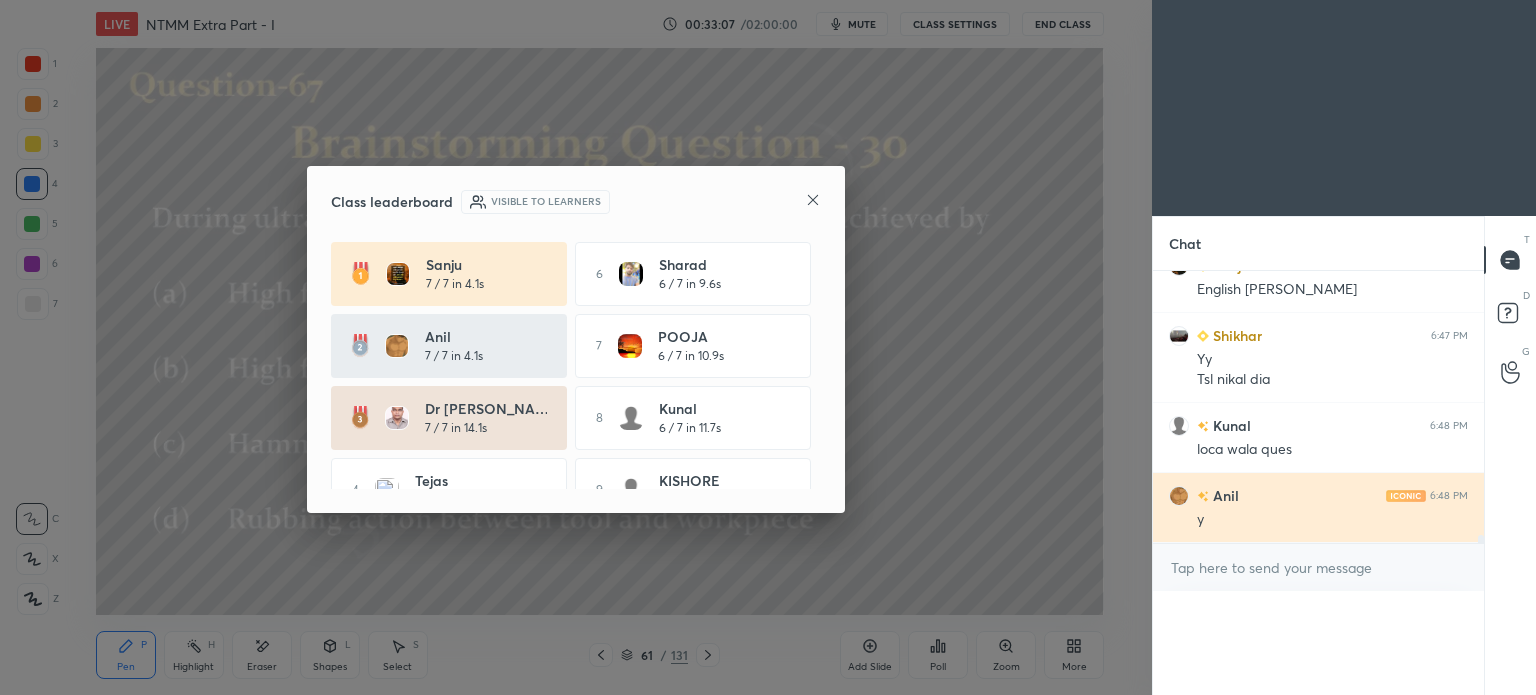 scroll, scrollTop: 120, scrollLeft: 293, axis: both 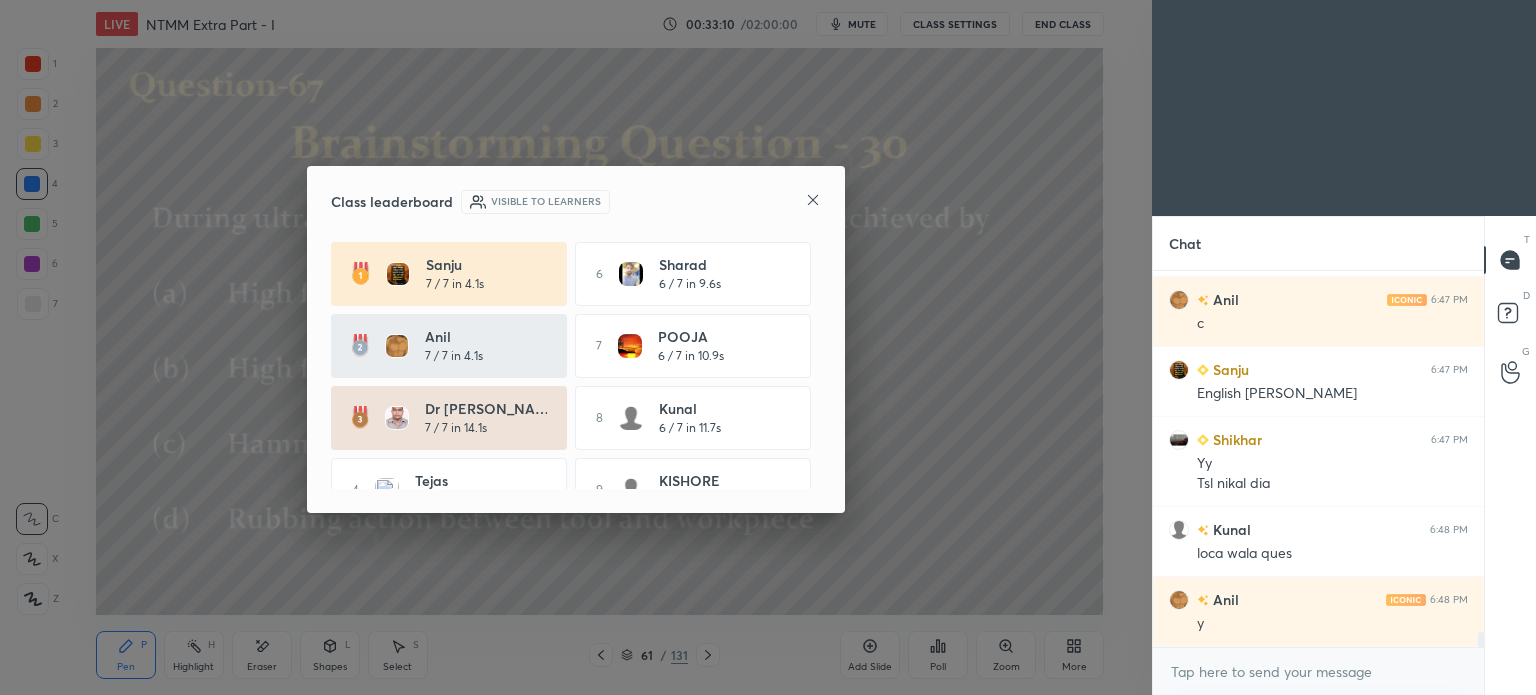 click 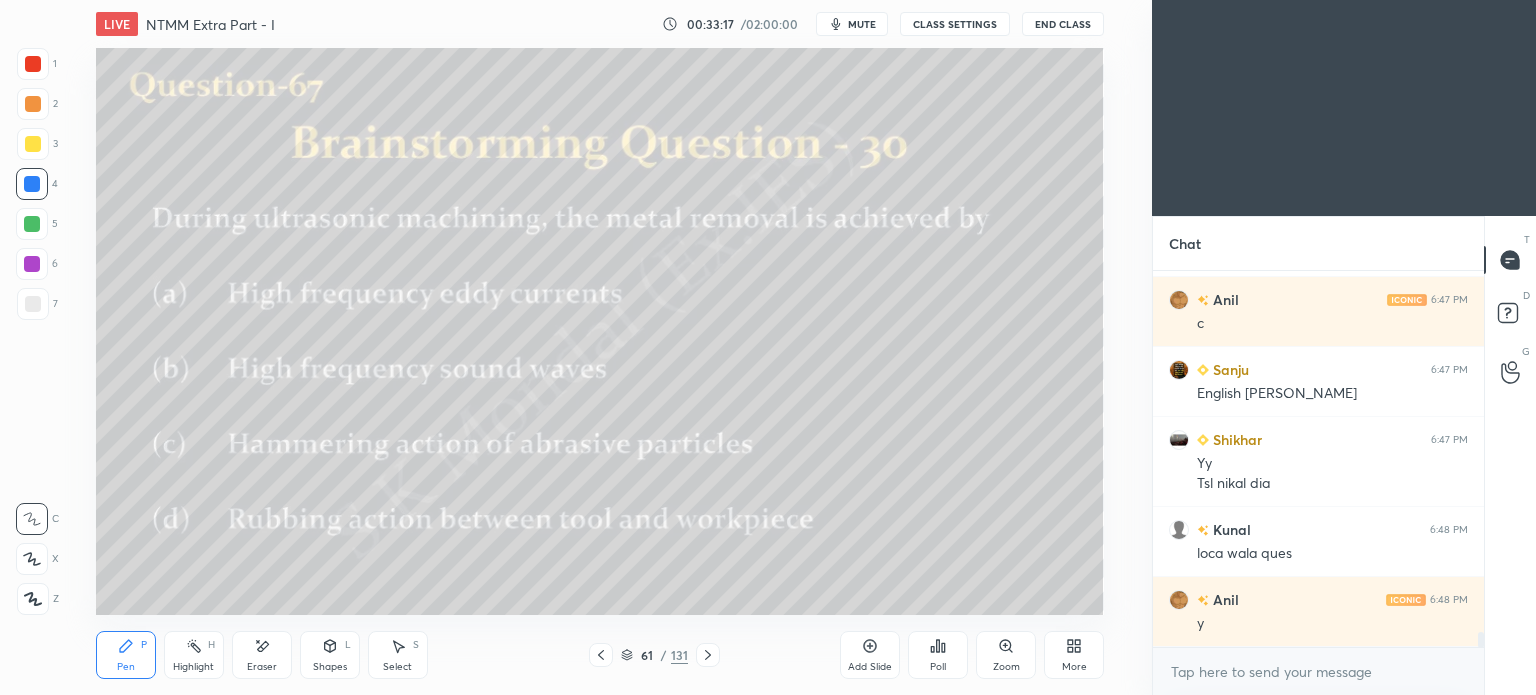 click 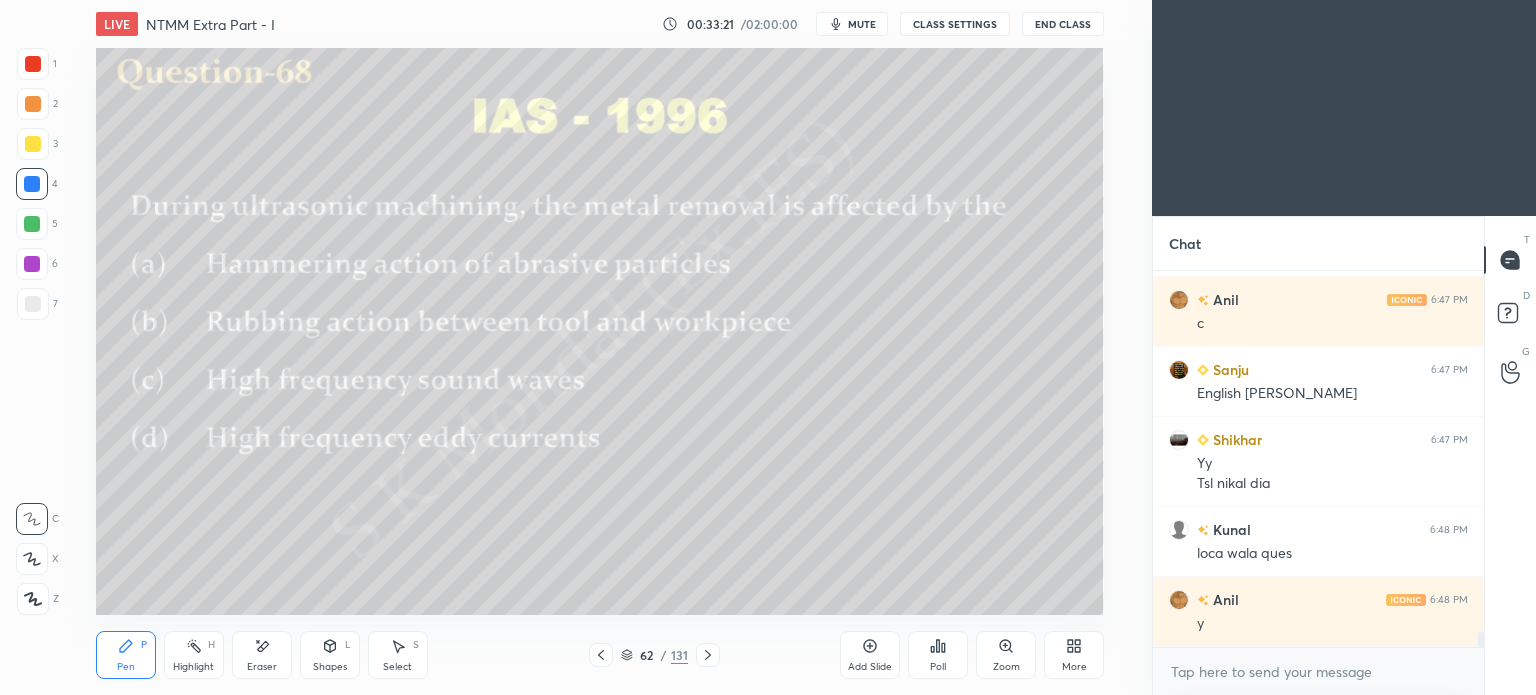click on "Poll" at bounding box center (938, 655) 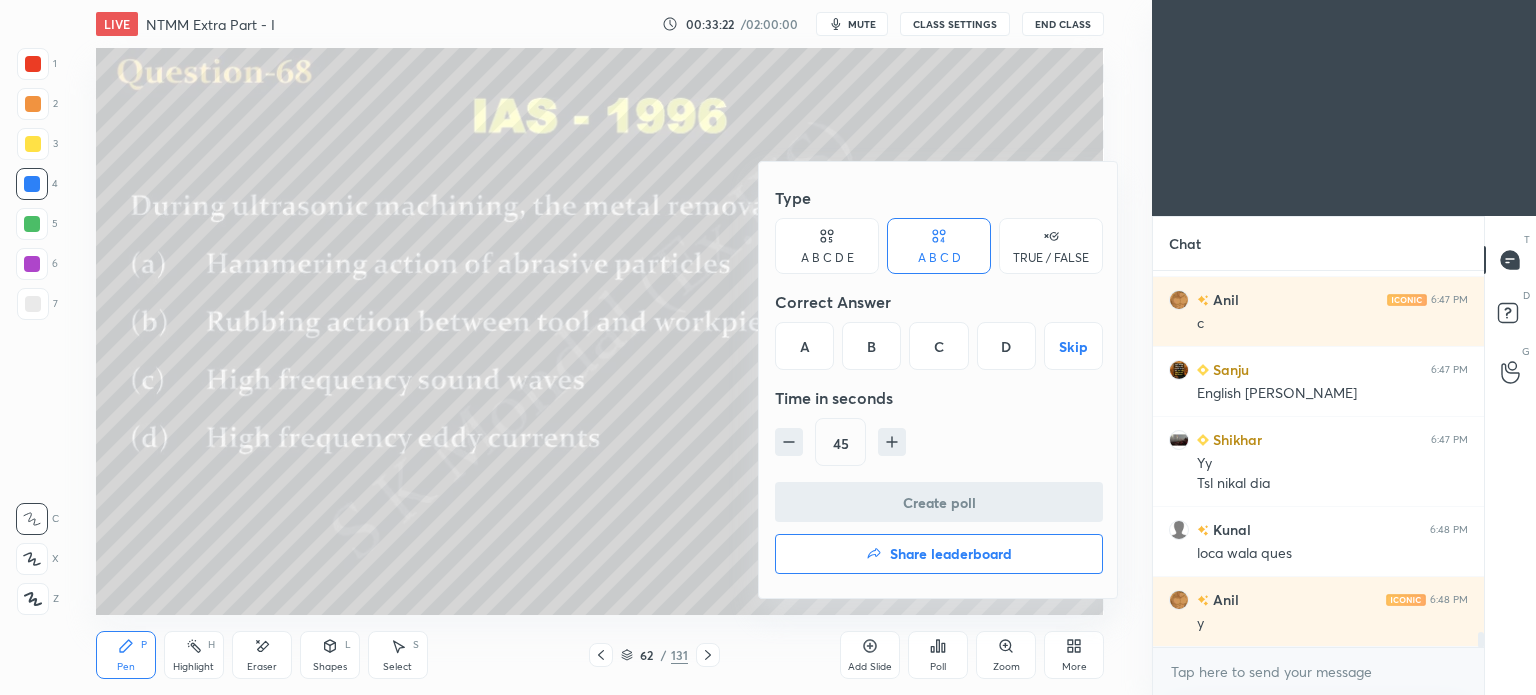 click on "C" at bounding box center [938, 346] 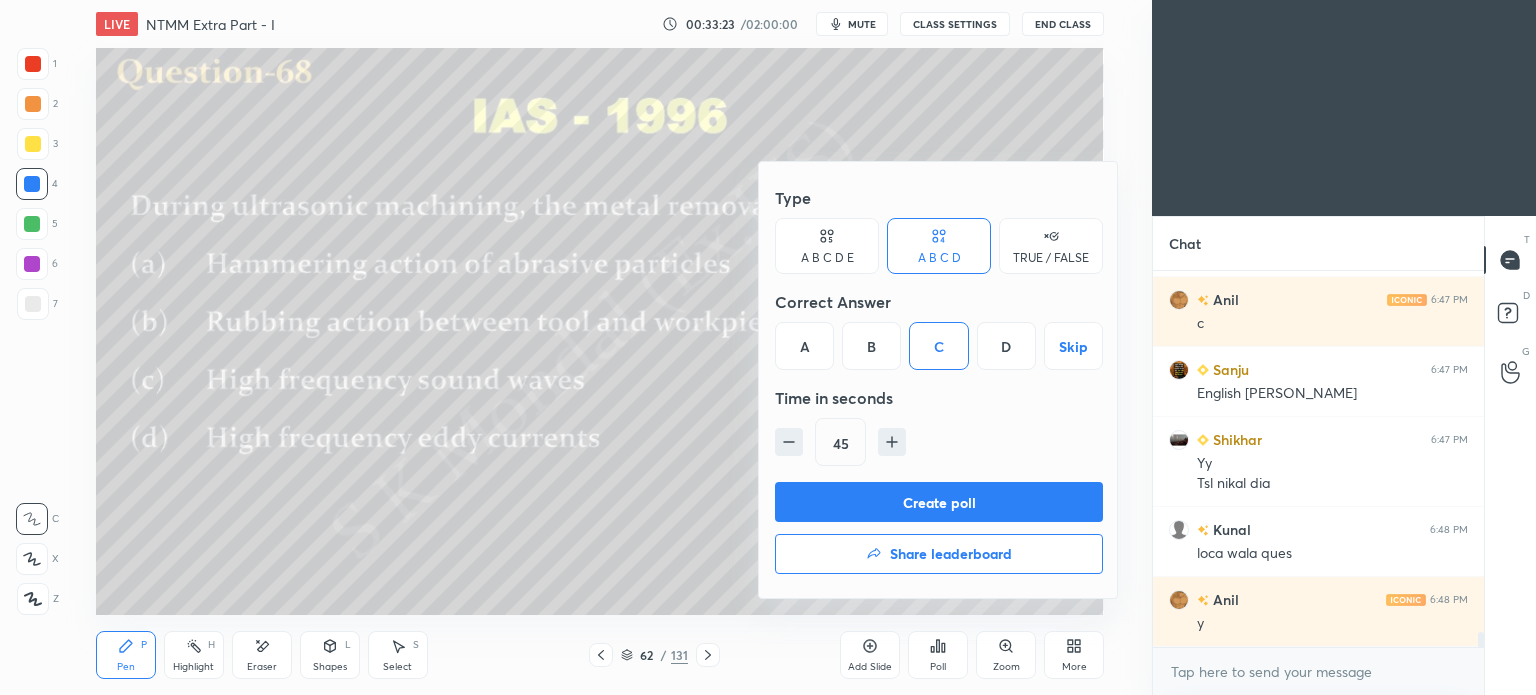 click on "Create poll" at bounding box center (939, 502) 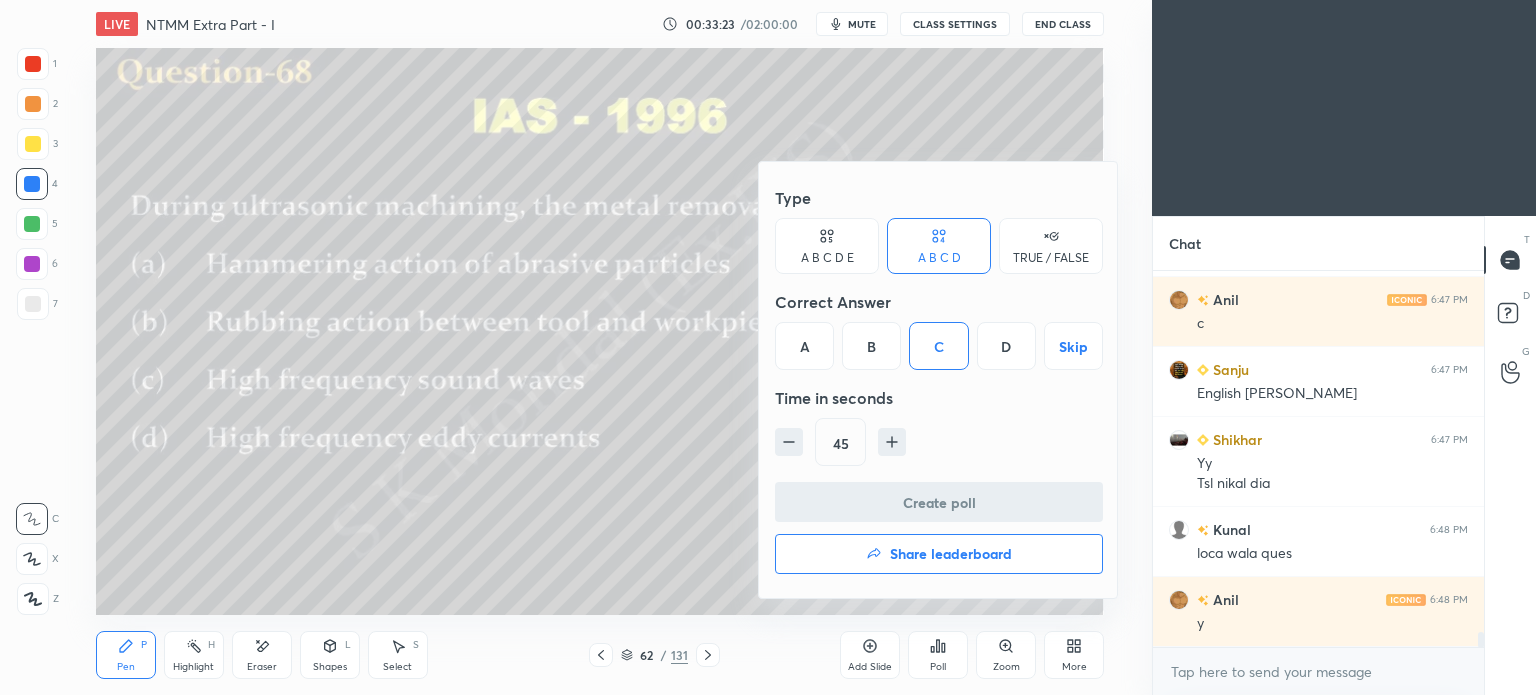 scroll, scrollTop: 337, scrollLeft: 325, axis: both 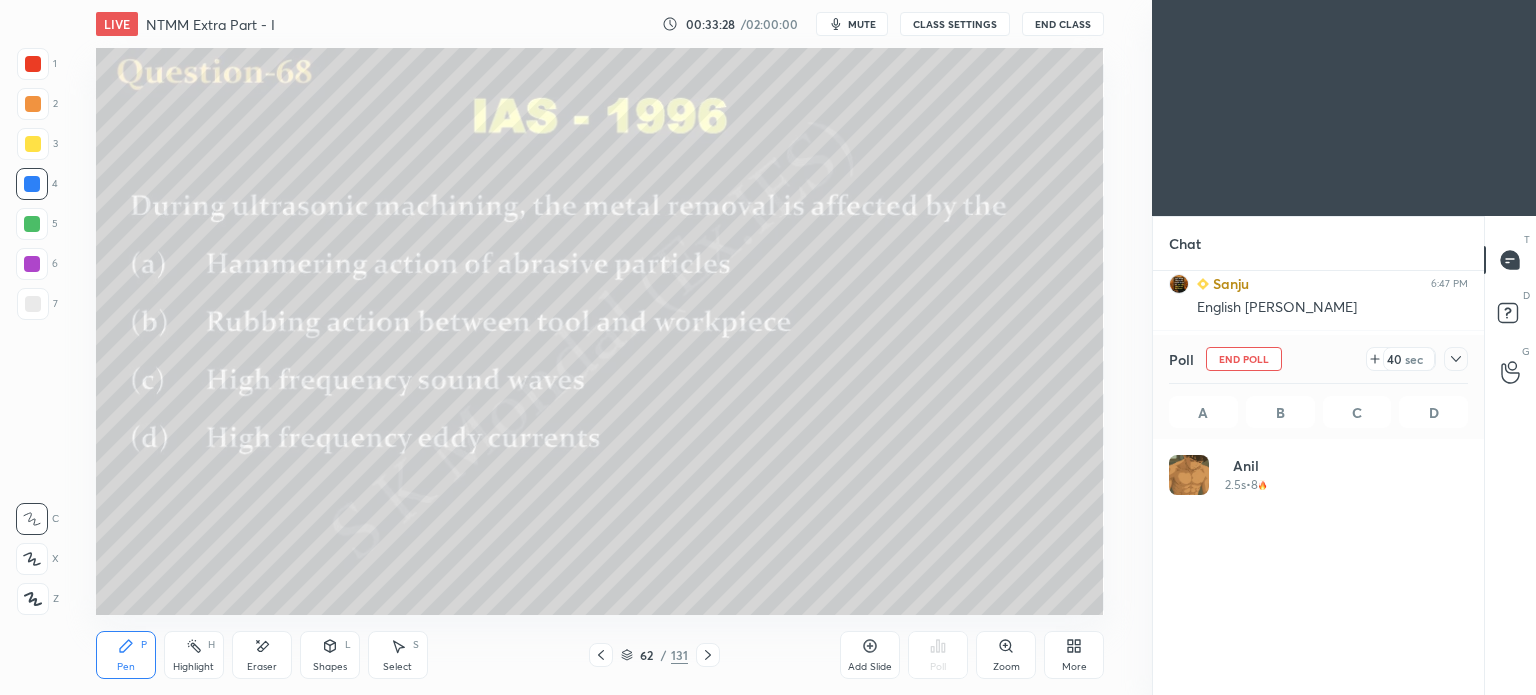 click 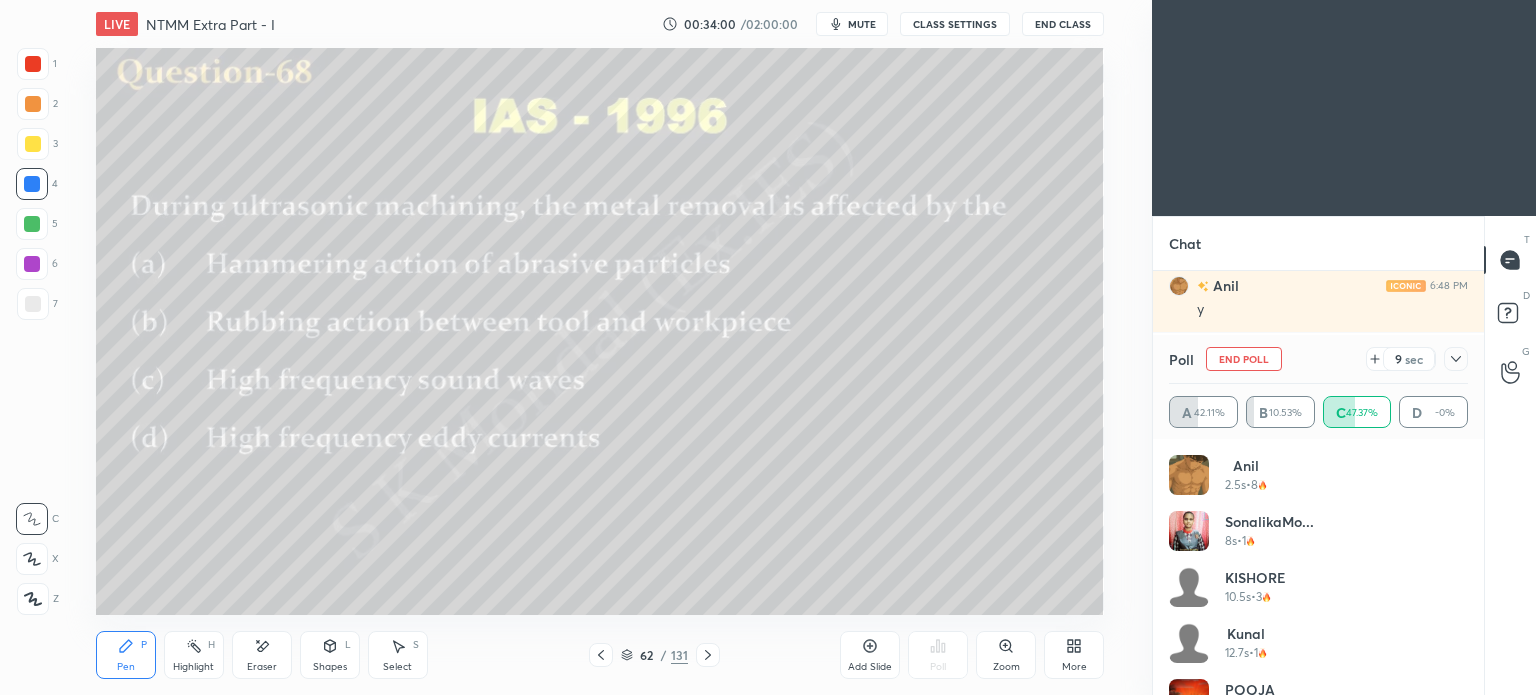 click 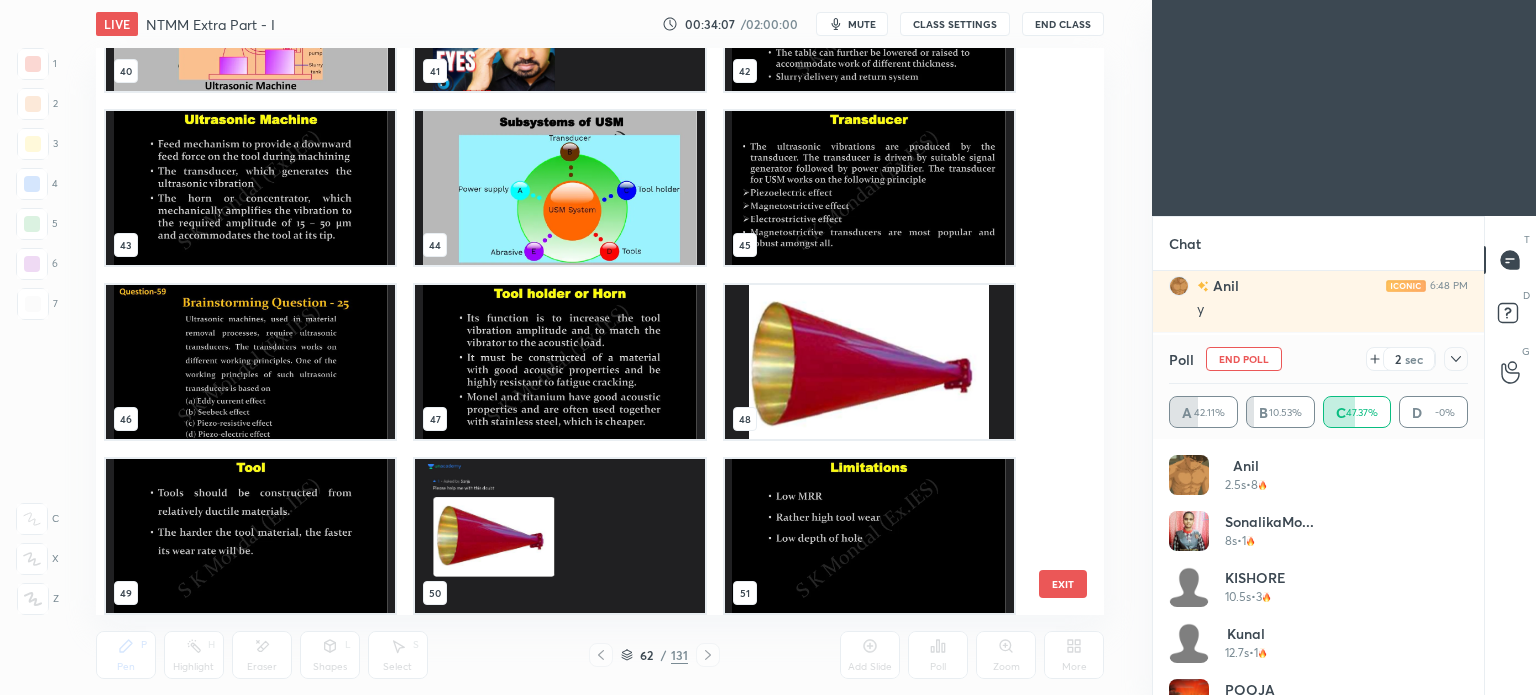 scroll, scrollTop: 2387, scrollLeft: 0, axis: vertical 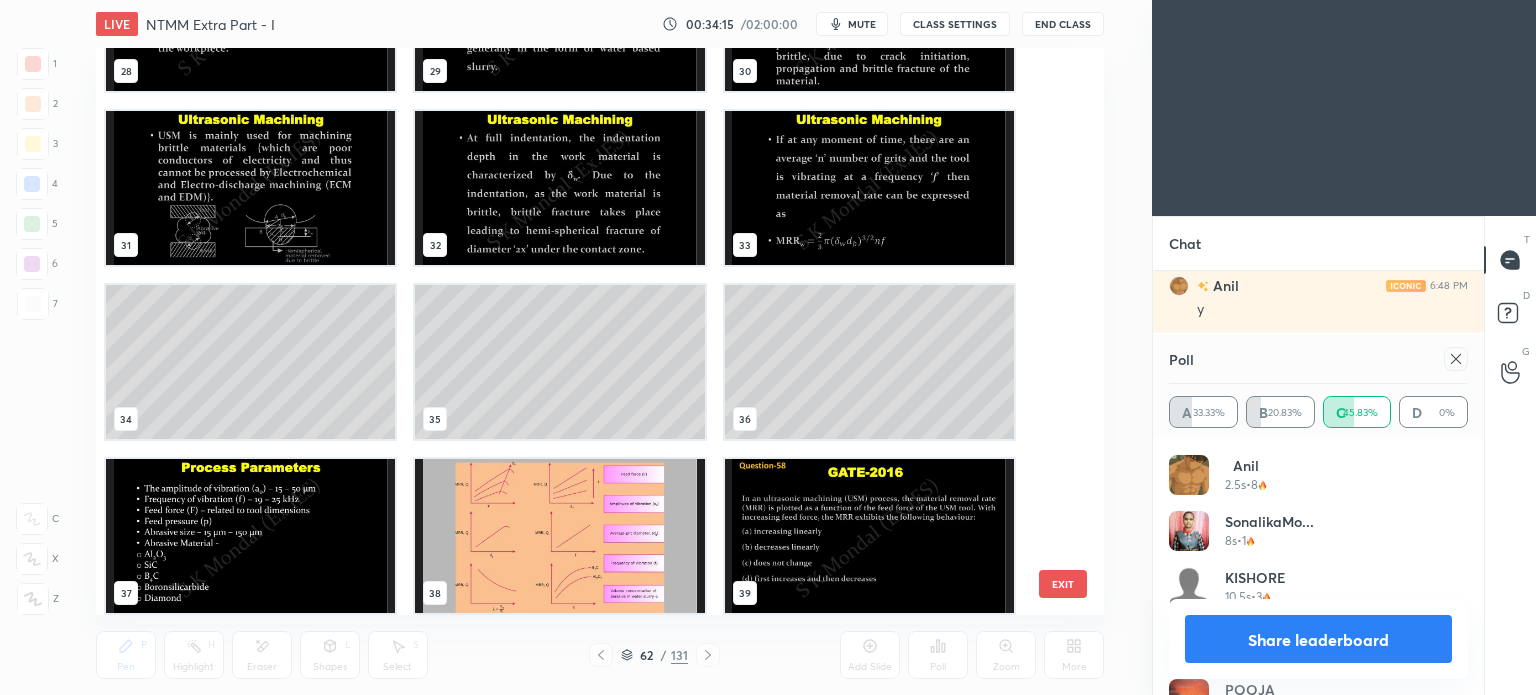 click at bounding box center (868, 188) 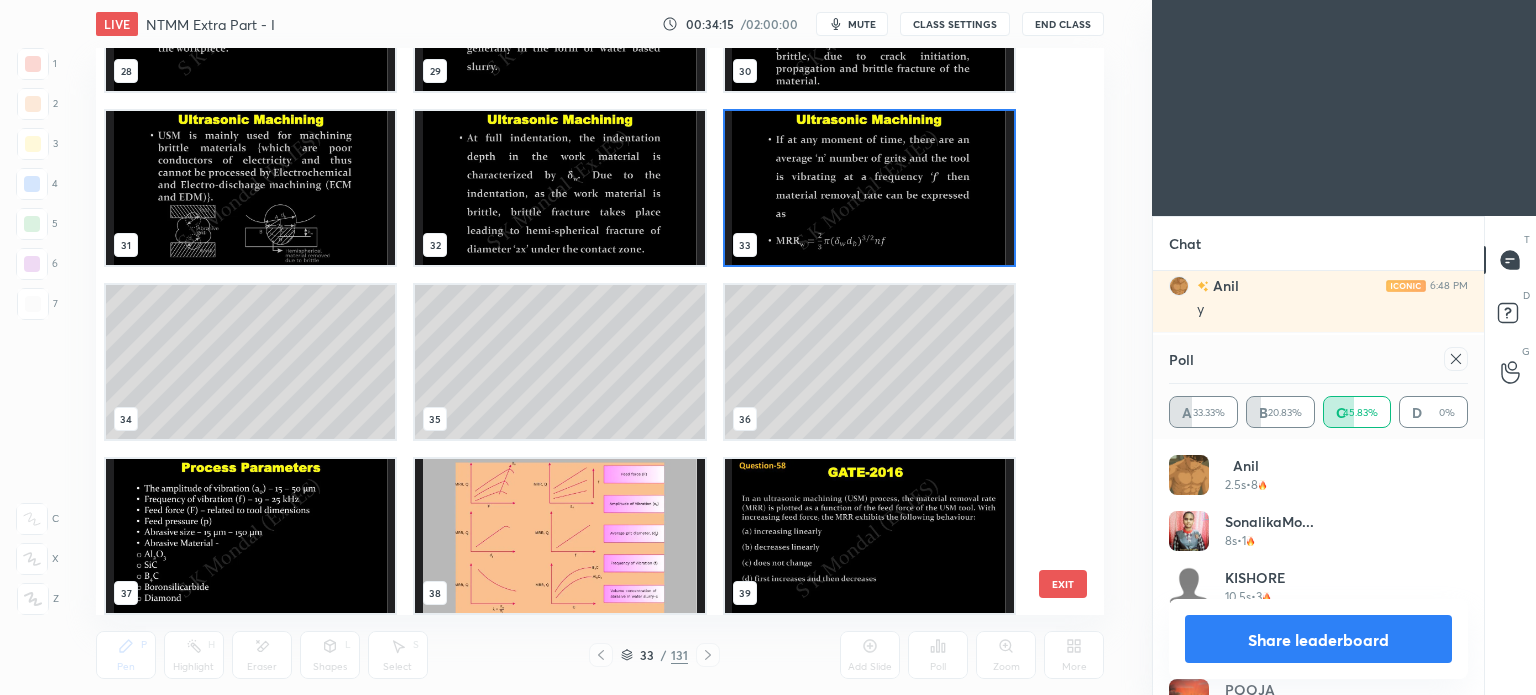 click at bounding box center [868, 188] 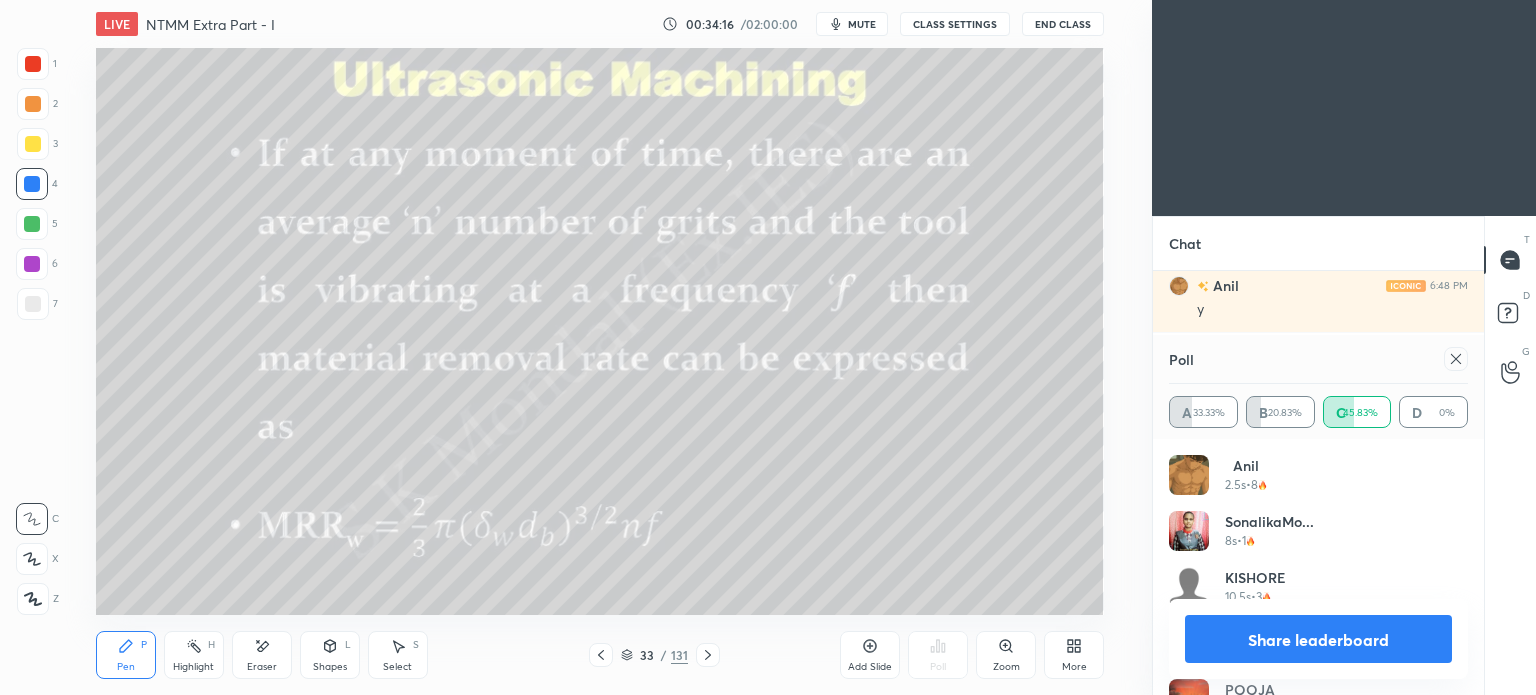 scroll, scrollTop: 0, scrollLeft: 0, axis: both 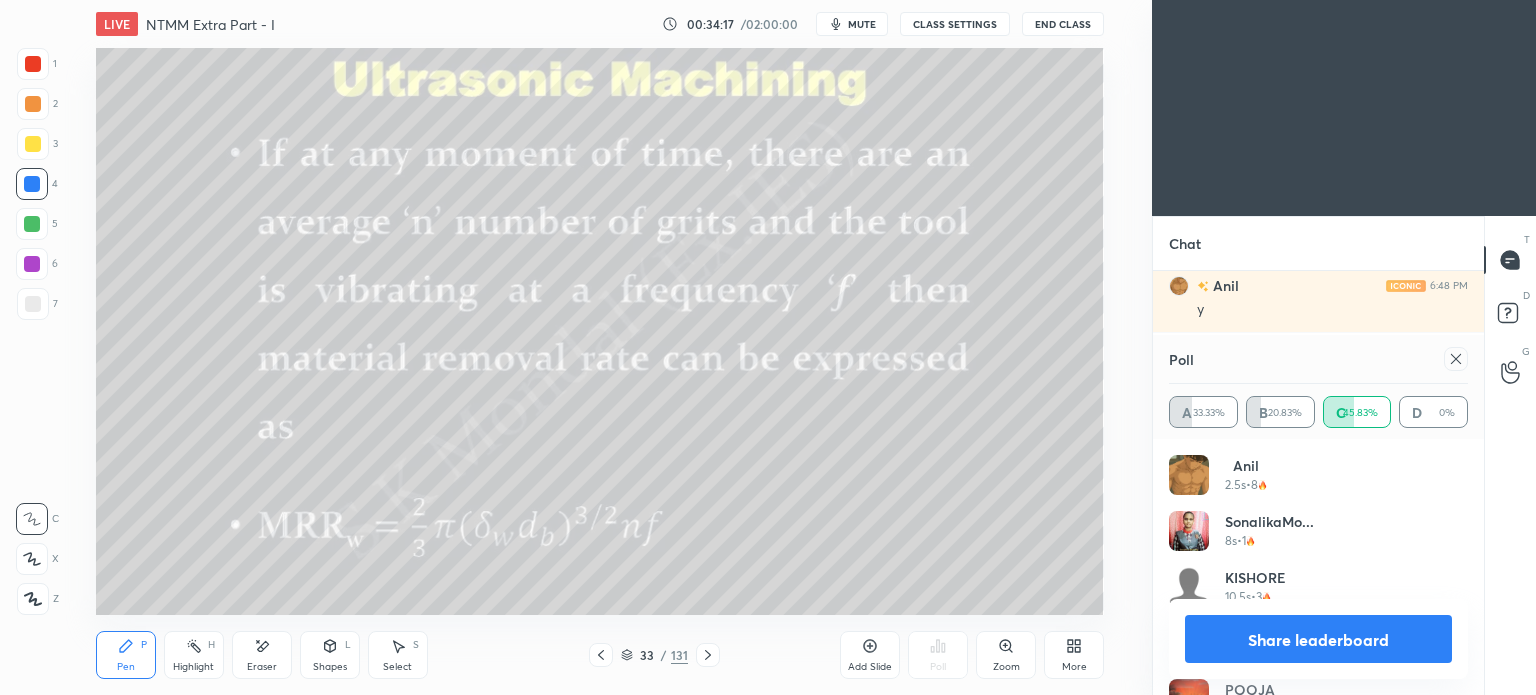 click on "Highlight" at bounding box center (193, 667) 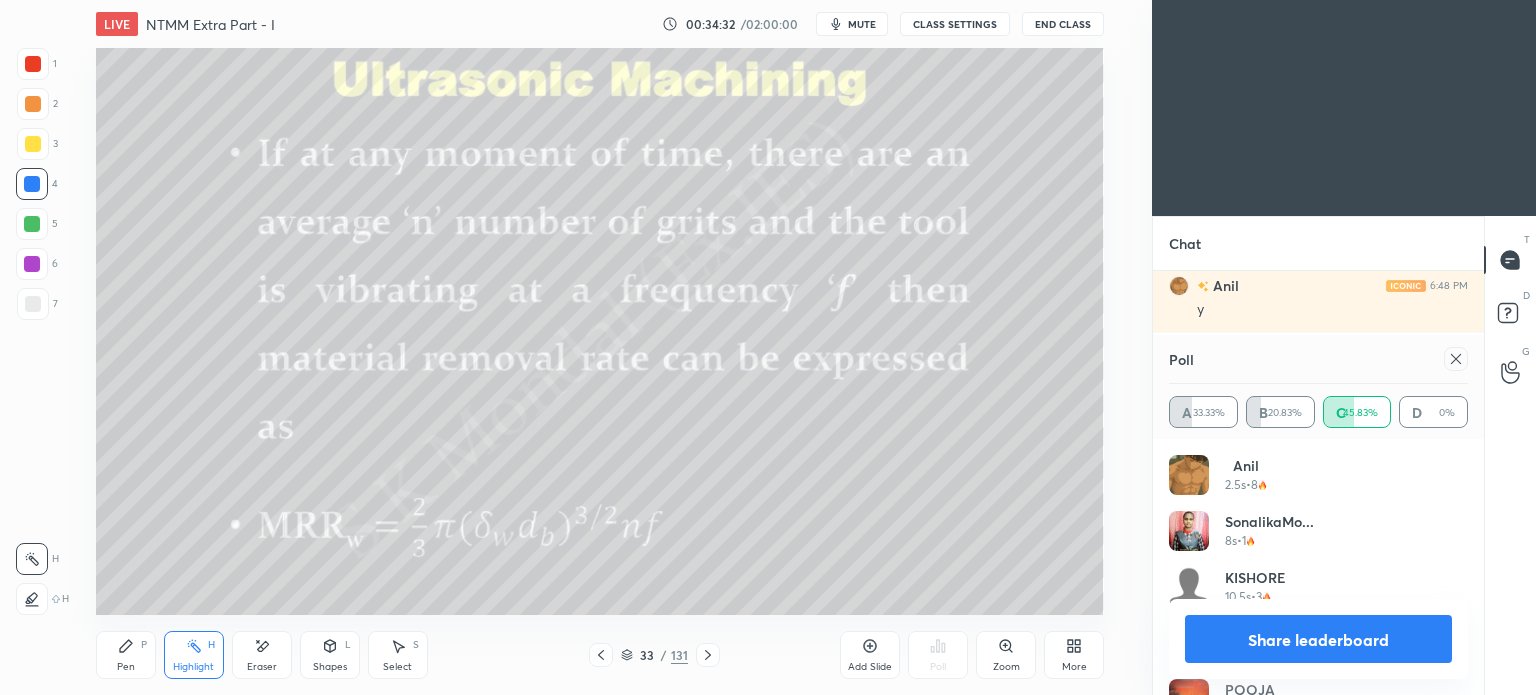click on "Share leaderboard" at bounding box center [1318, 639] 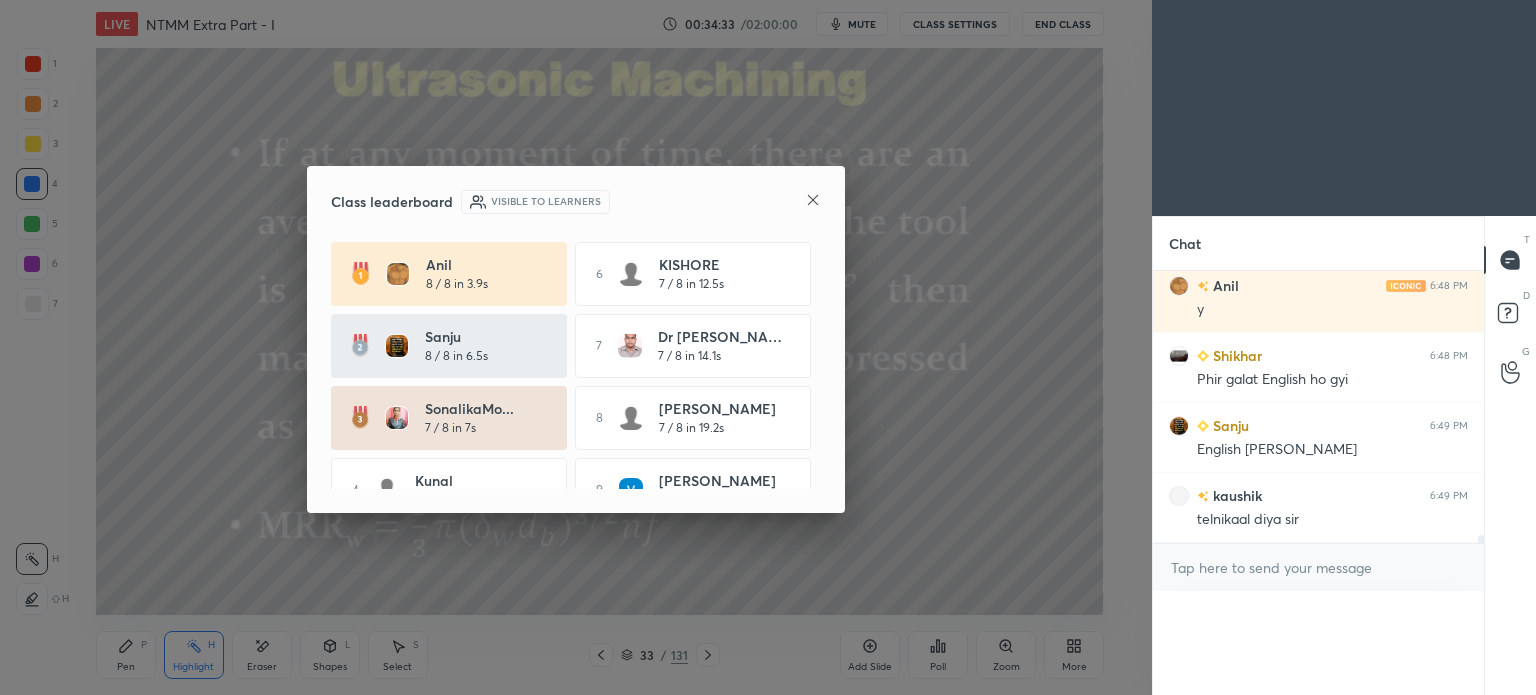 scroll, scrollTop: 0, scrollLeft: 0, axis: both 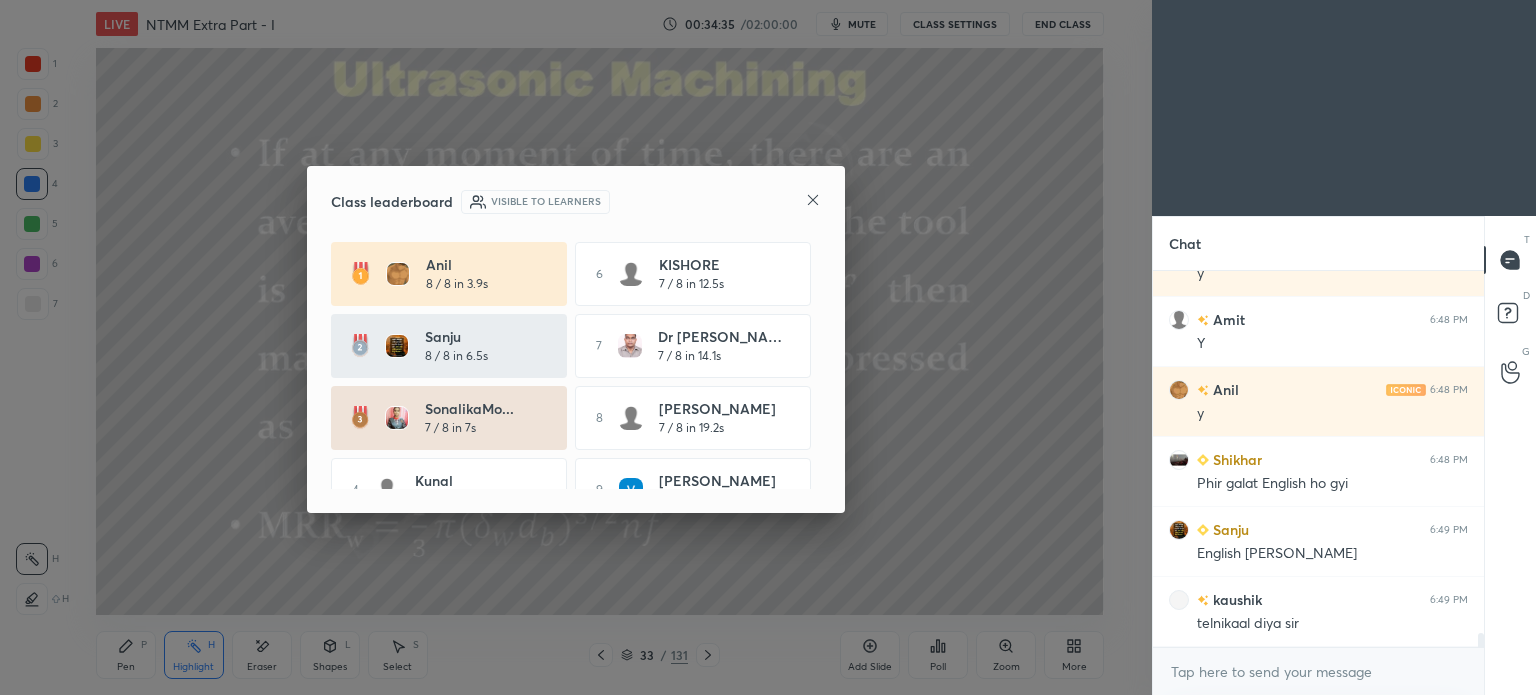 click 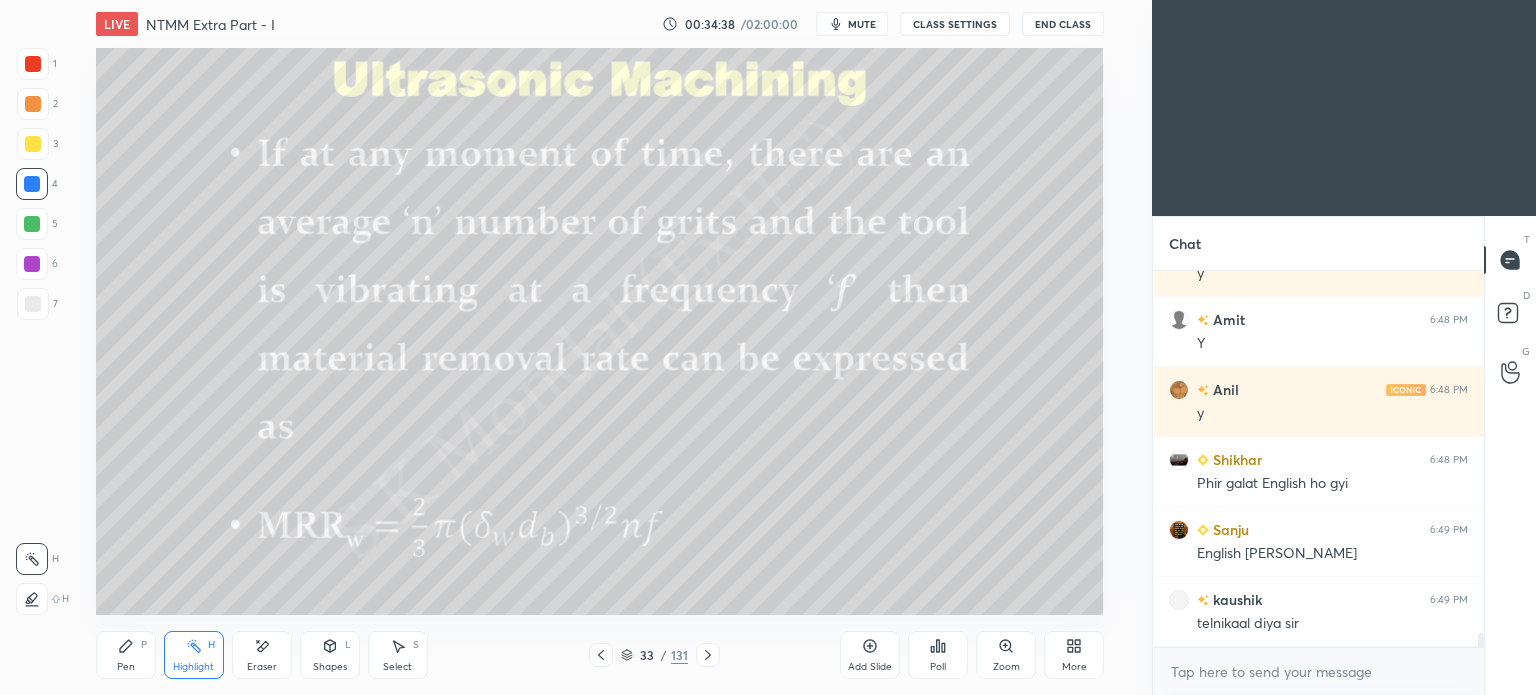 click 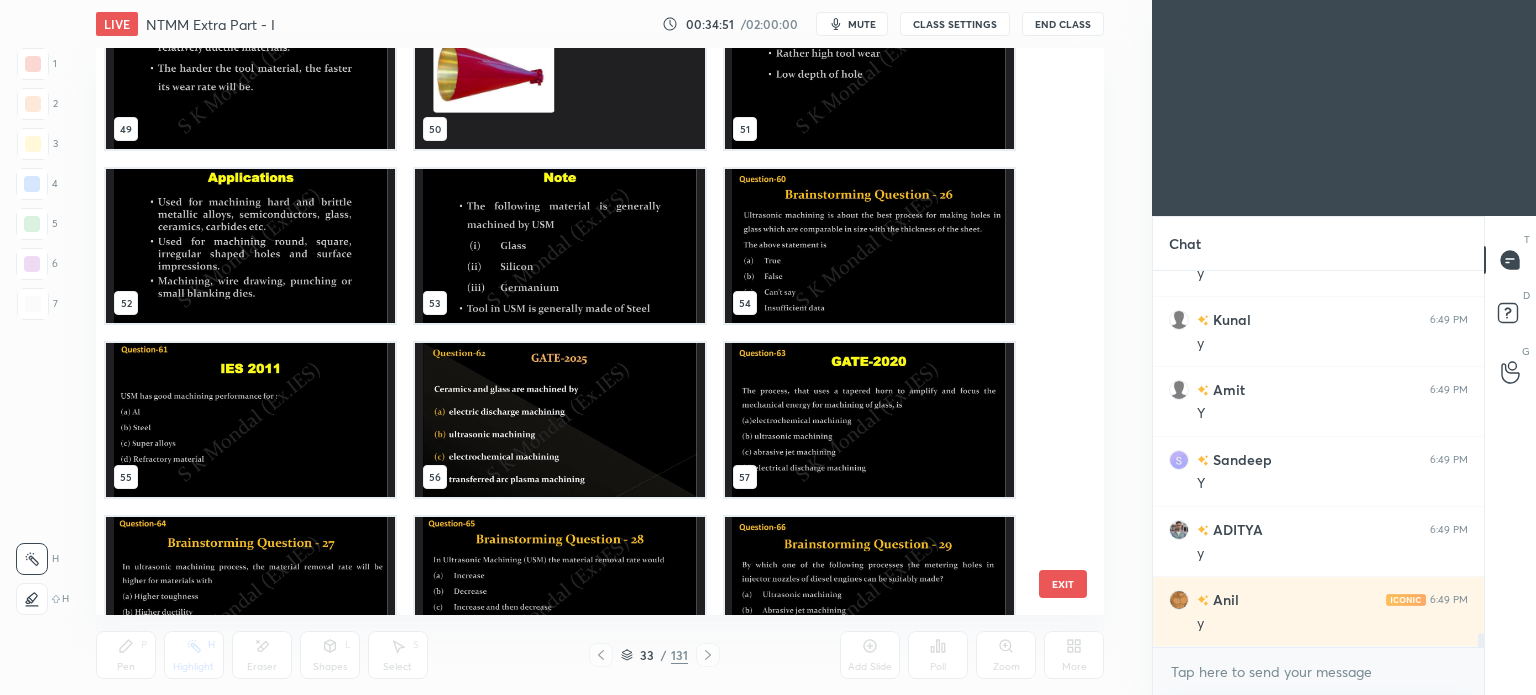 click at bounding box center [559, 246] 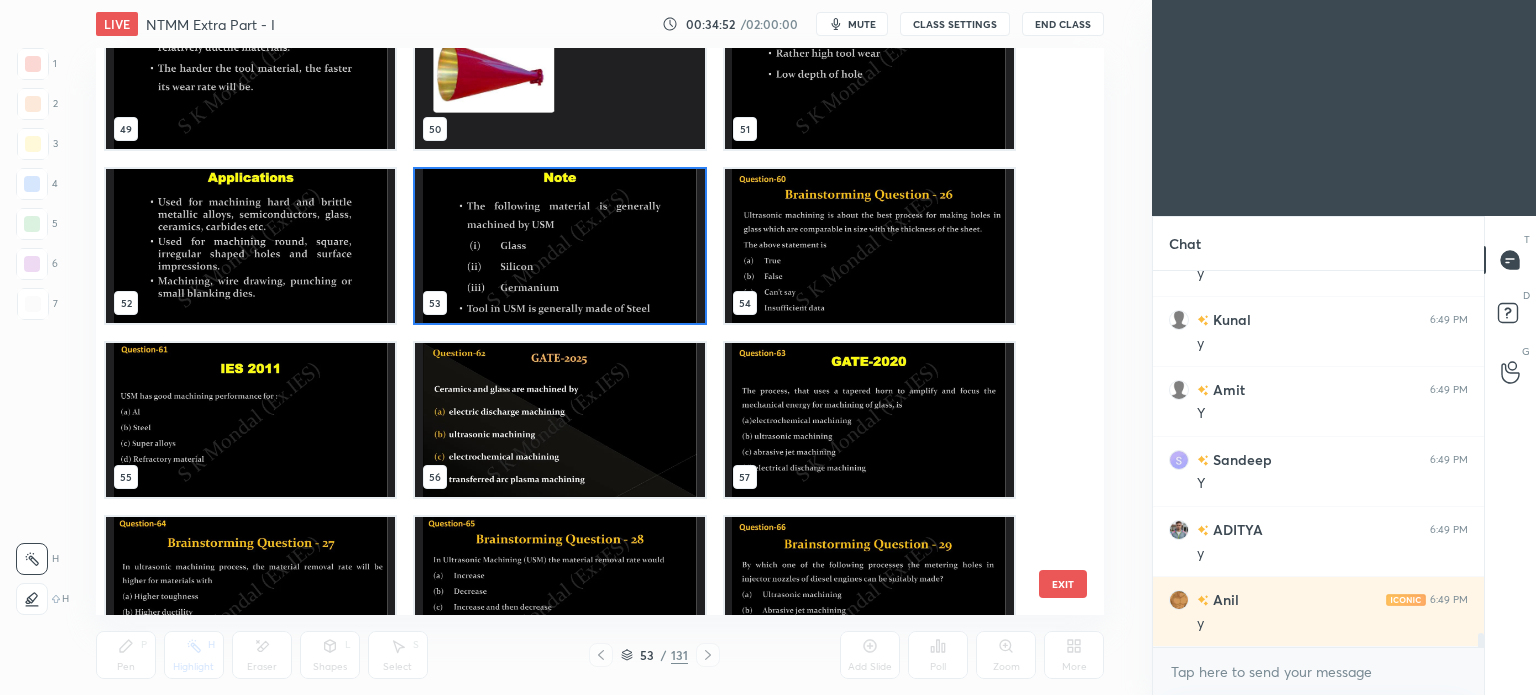 click at bounding box center [559, 246] 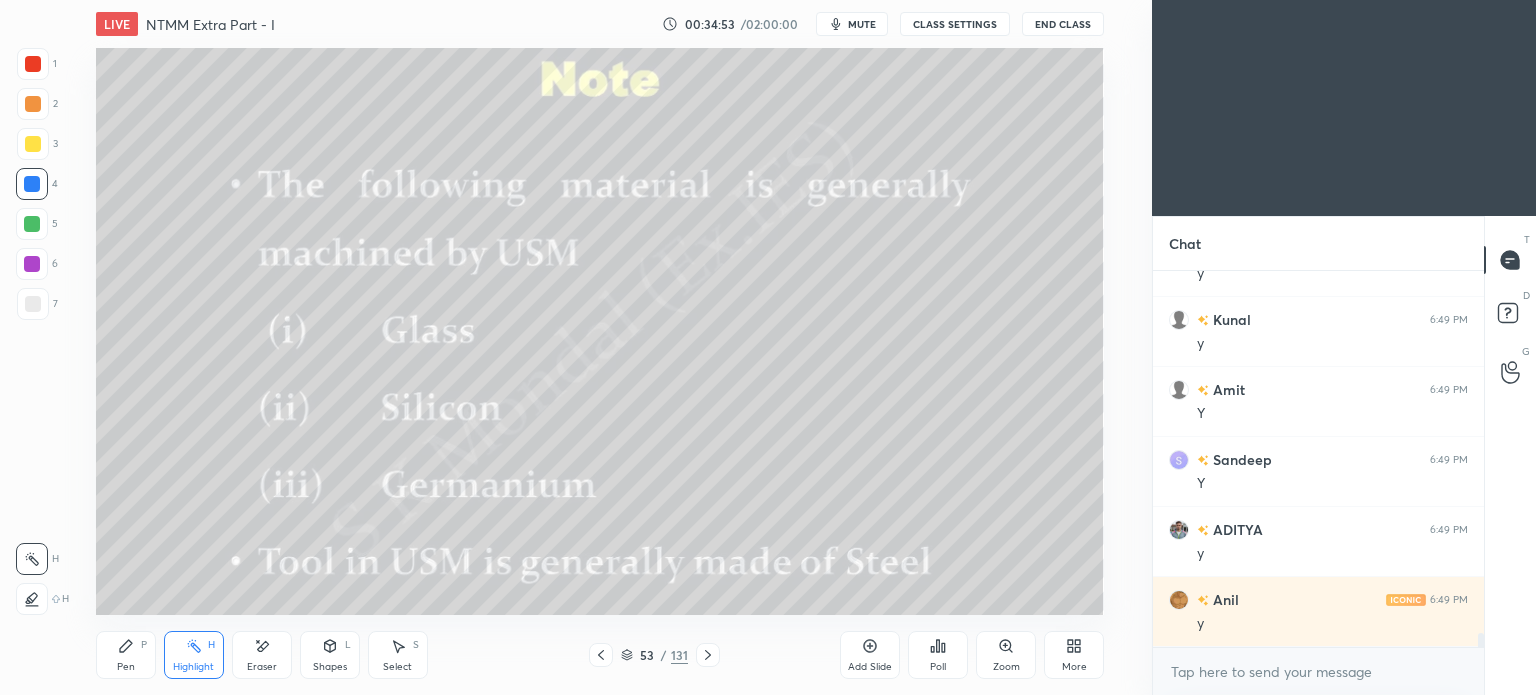 click 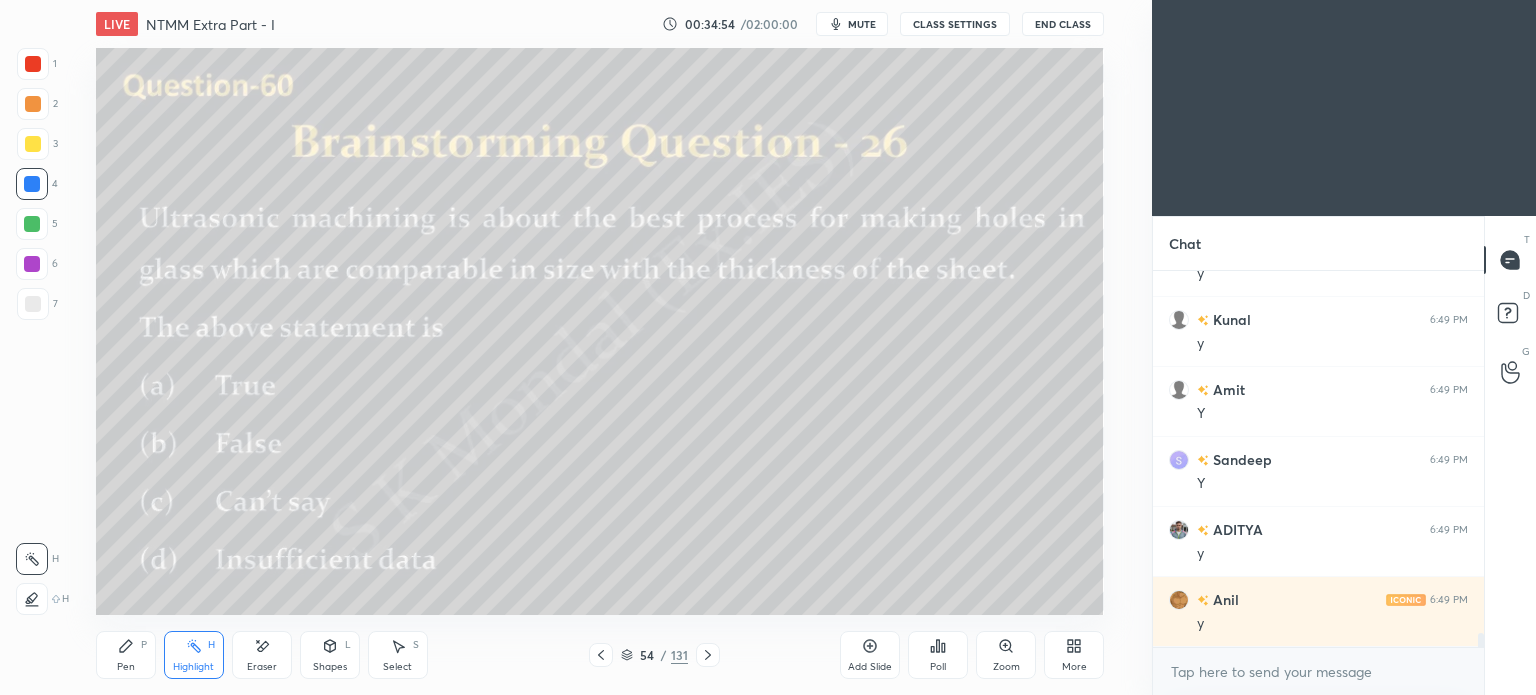 click 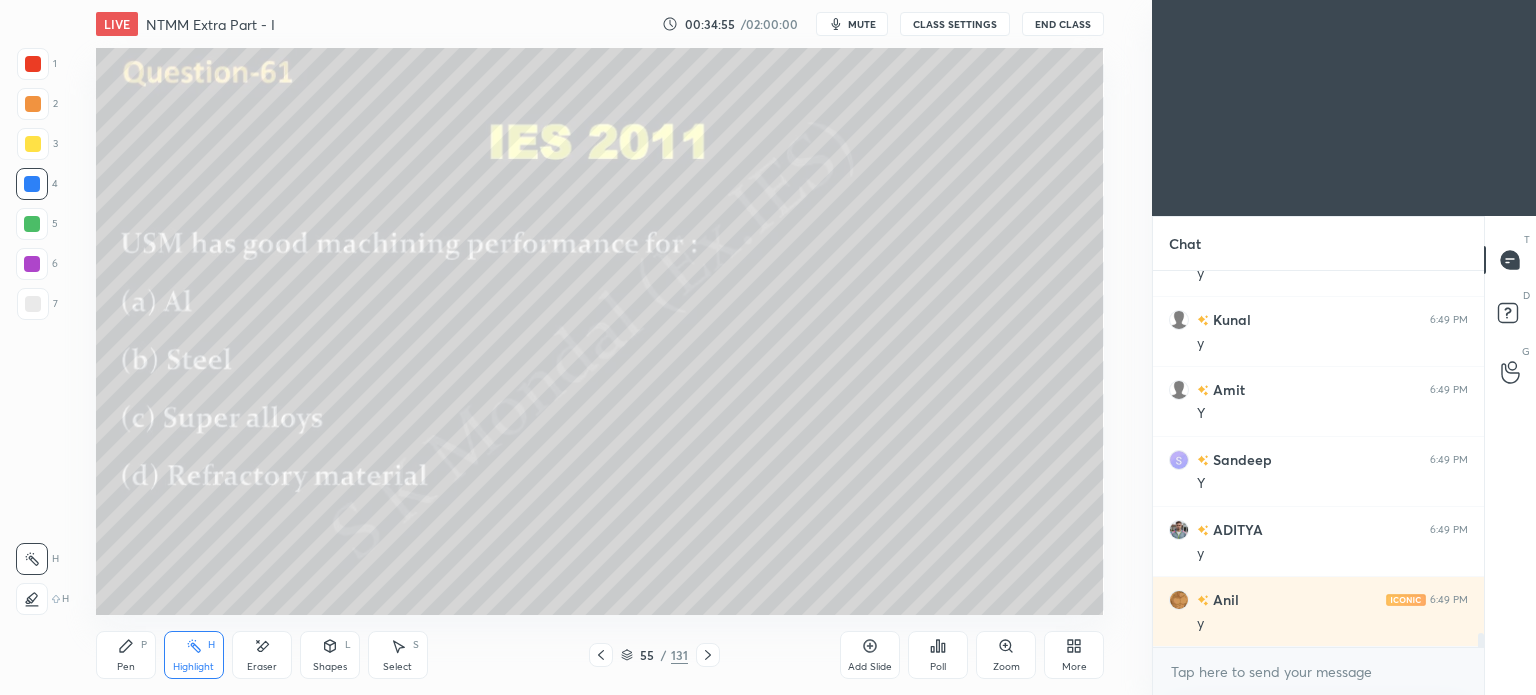click 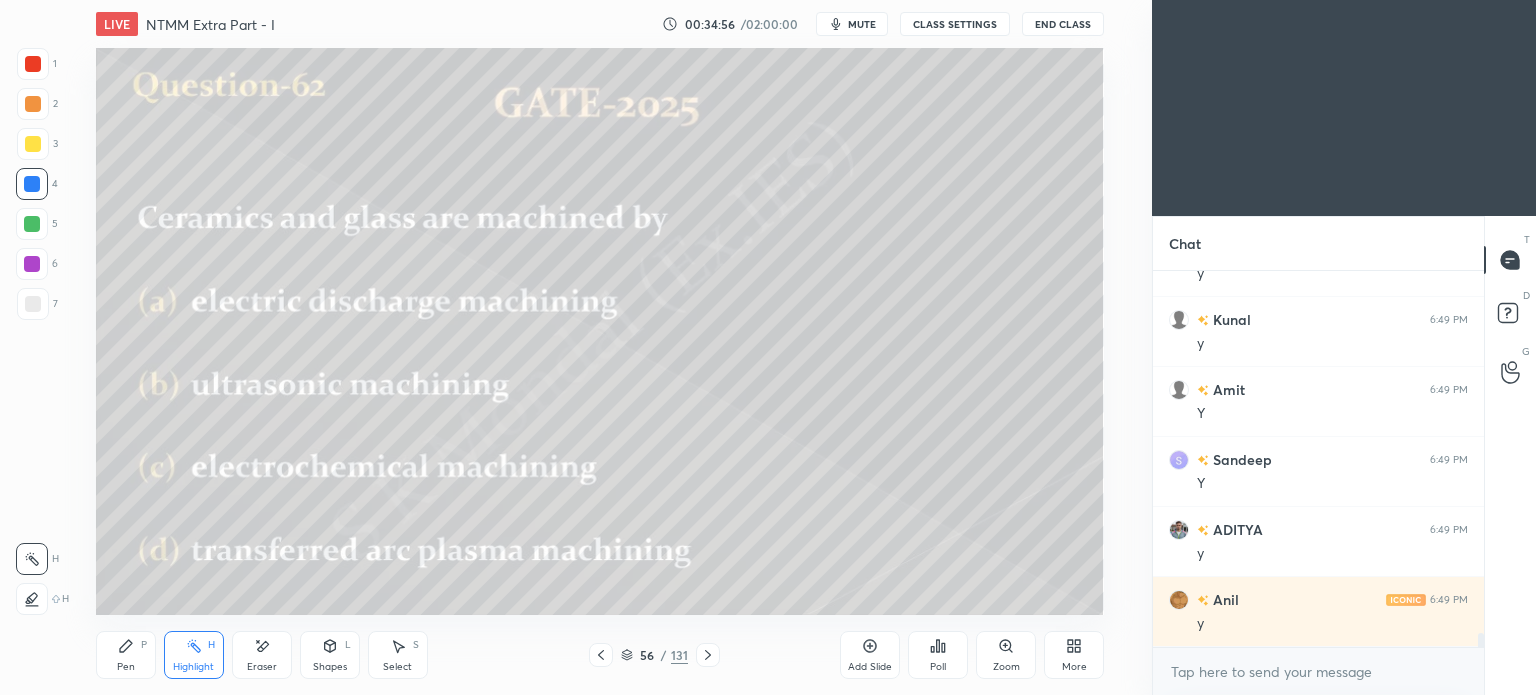 click 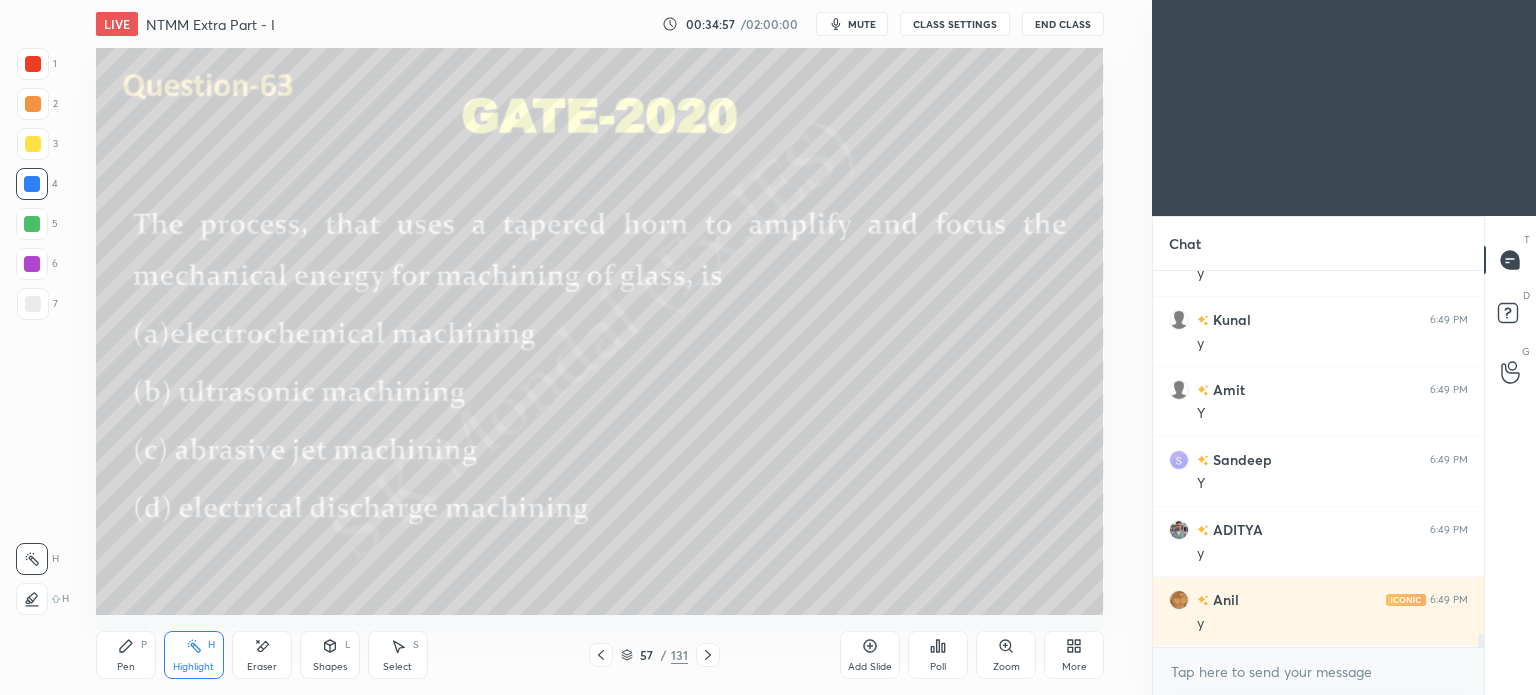 click 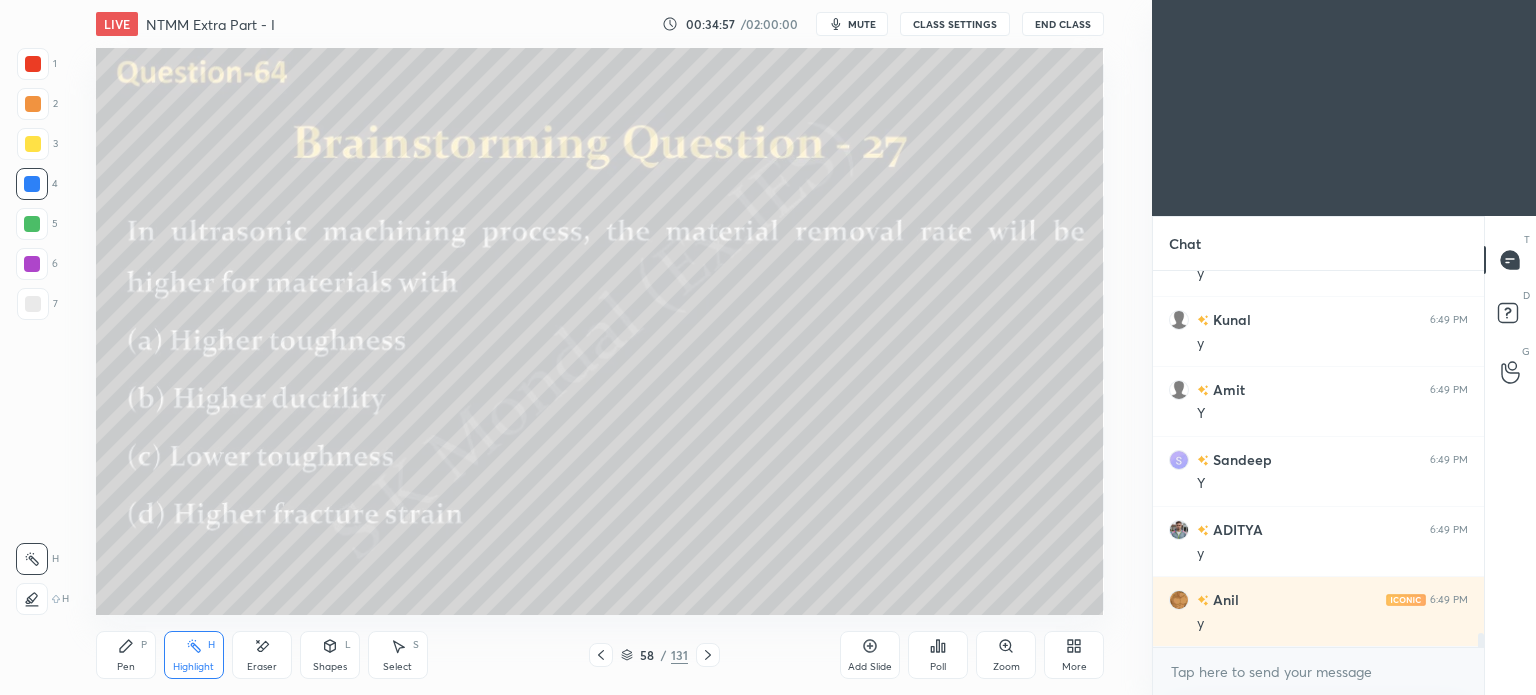click 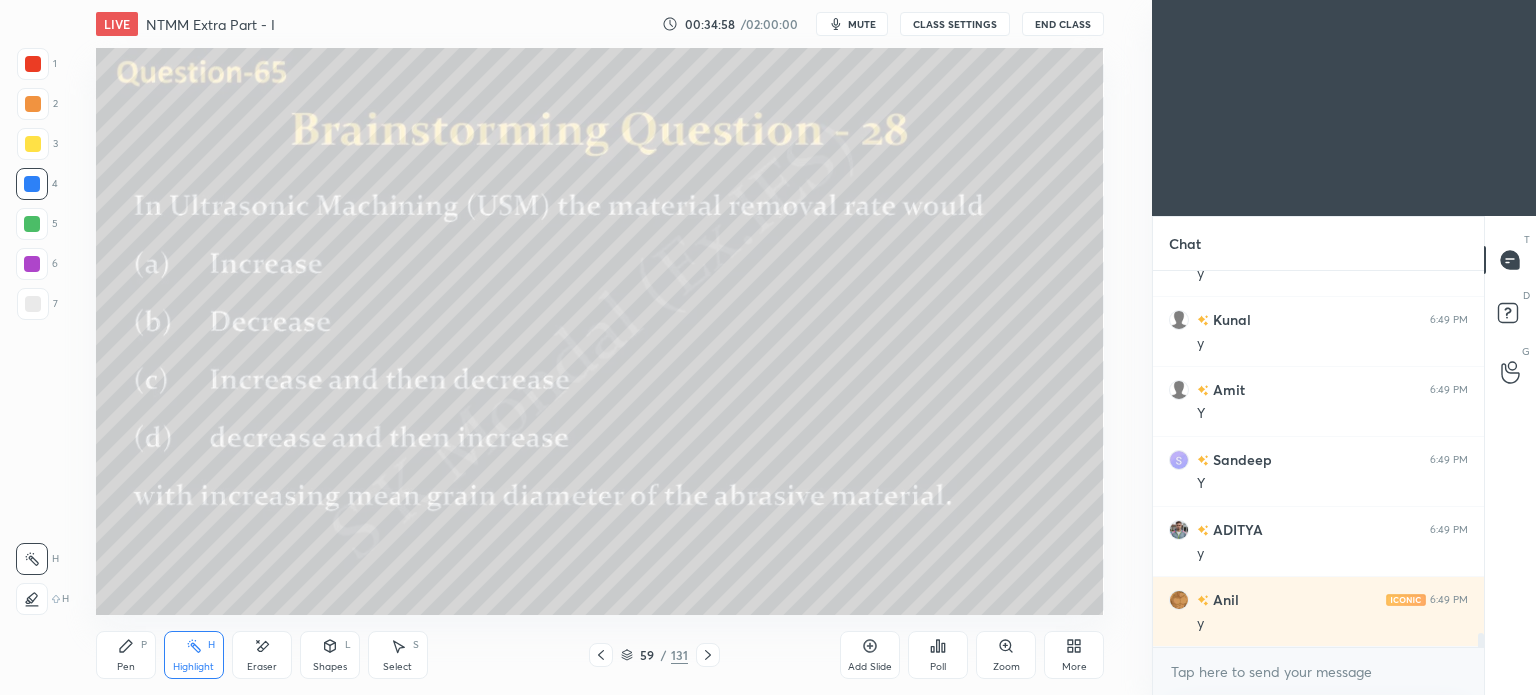 click 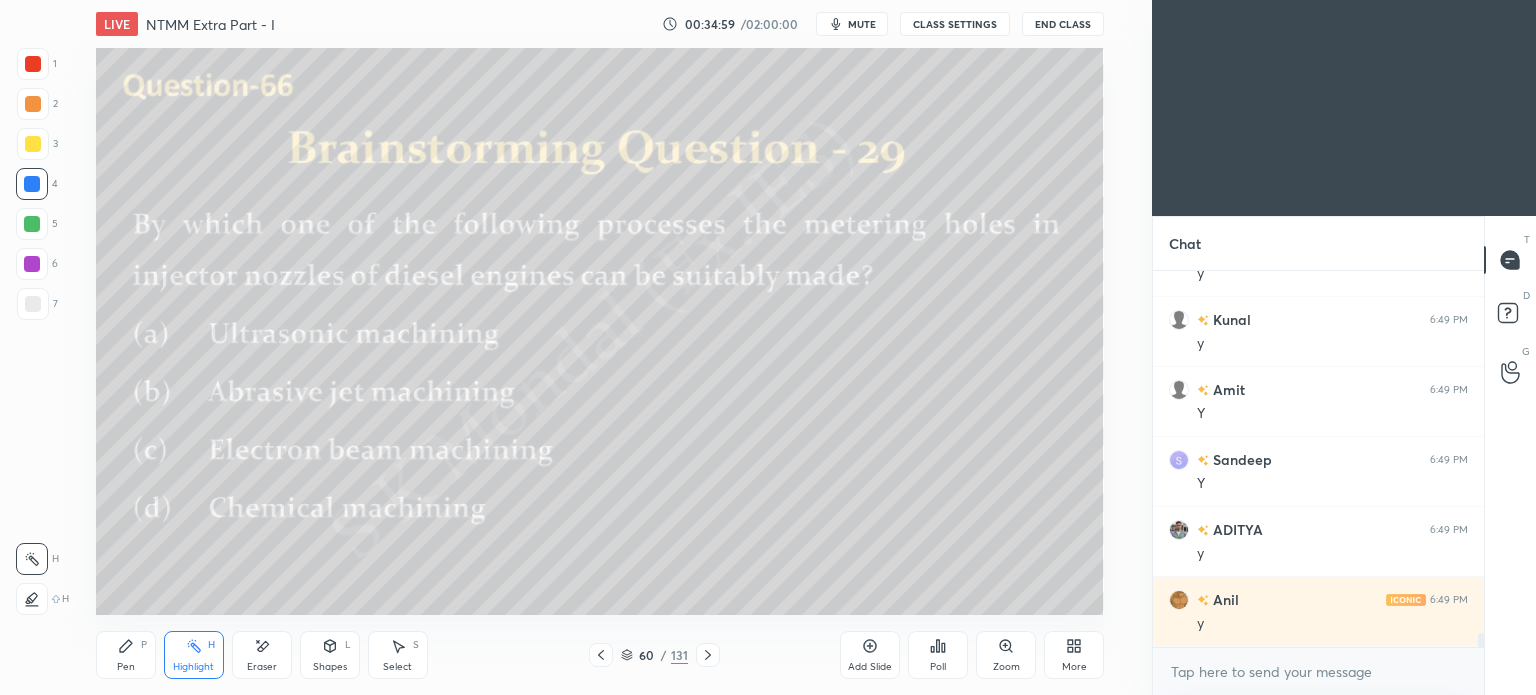 click 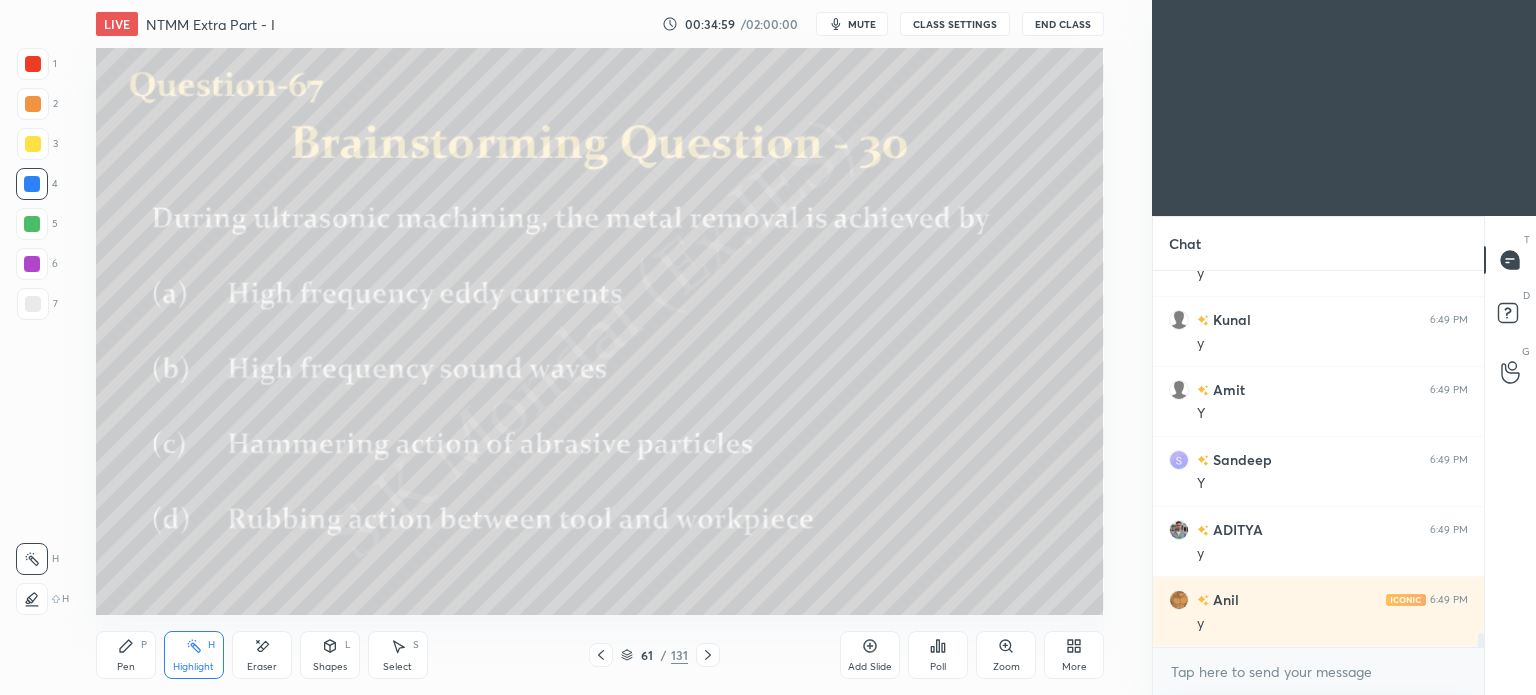 click 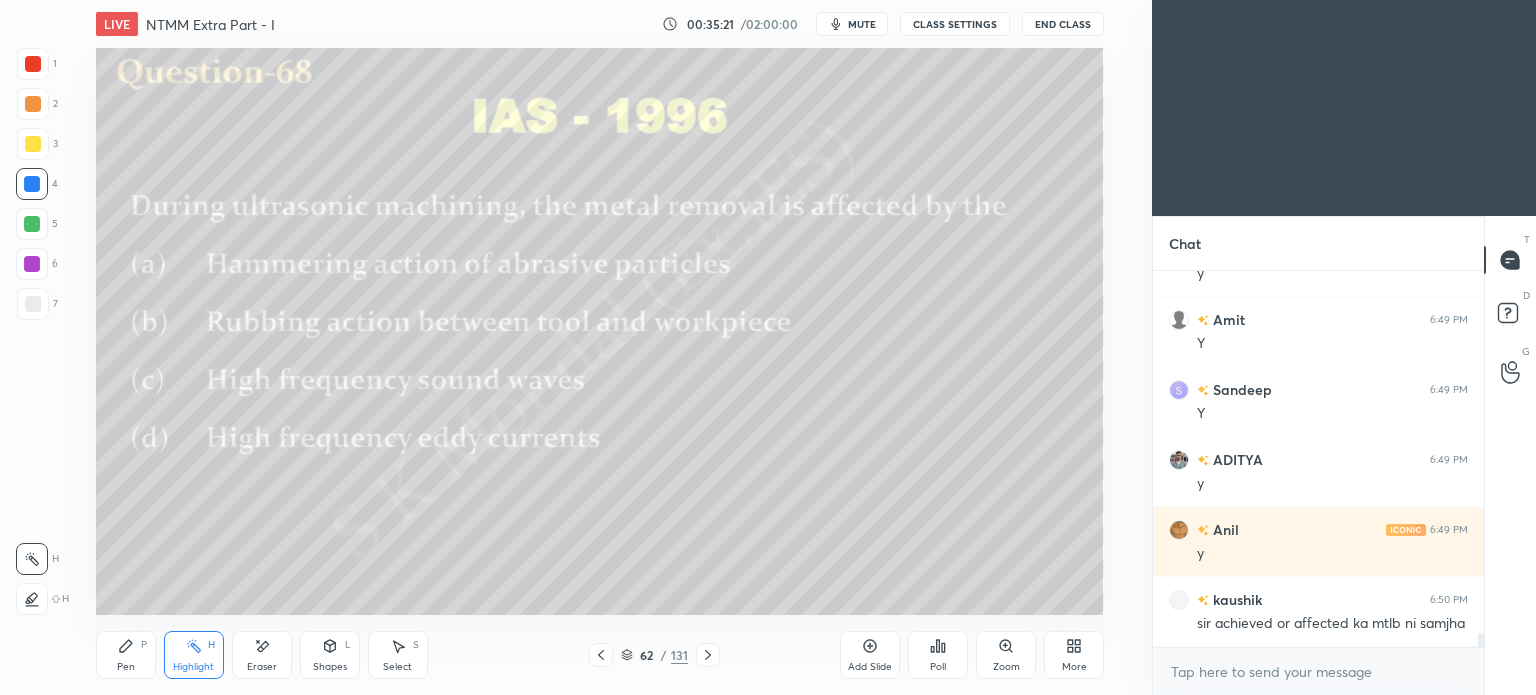 click on "Pen" at bounding box center [126, 667] 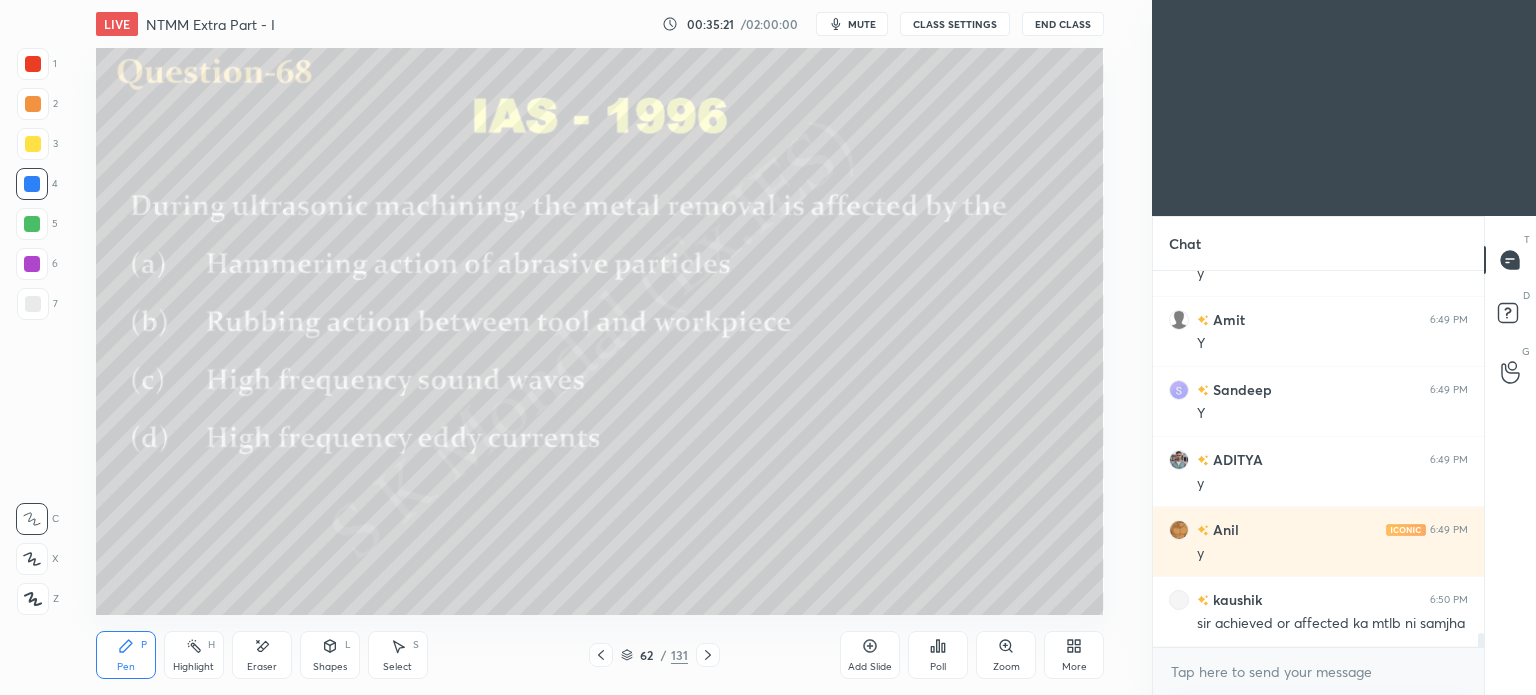 click on "Pen" at bounding box center (126, 667) 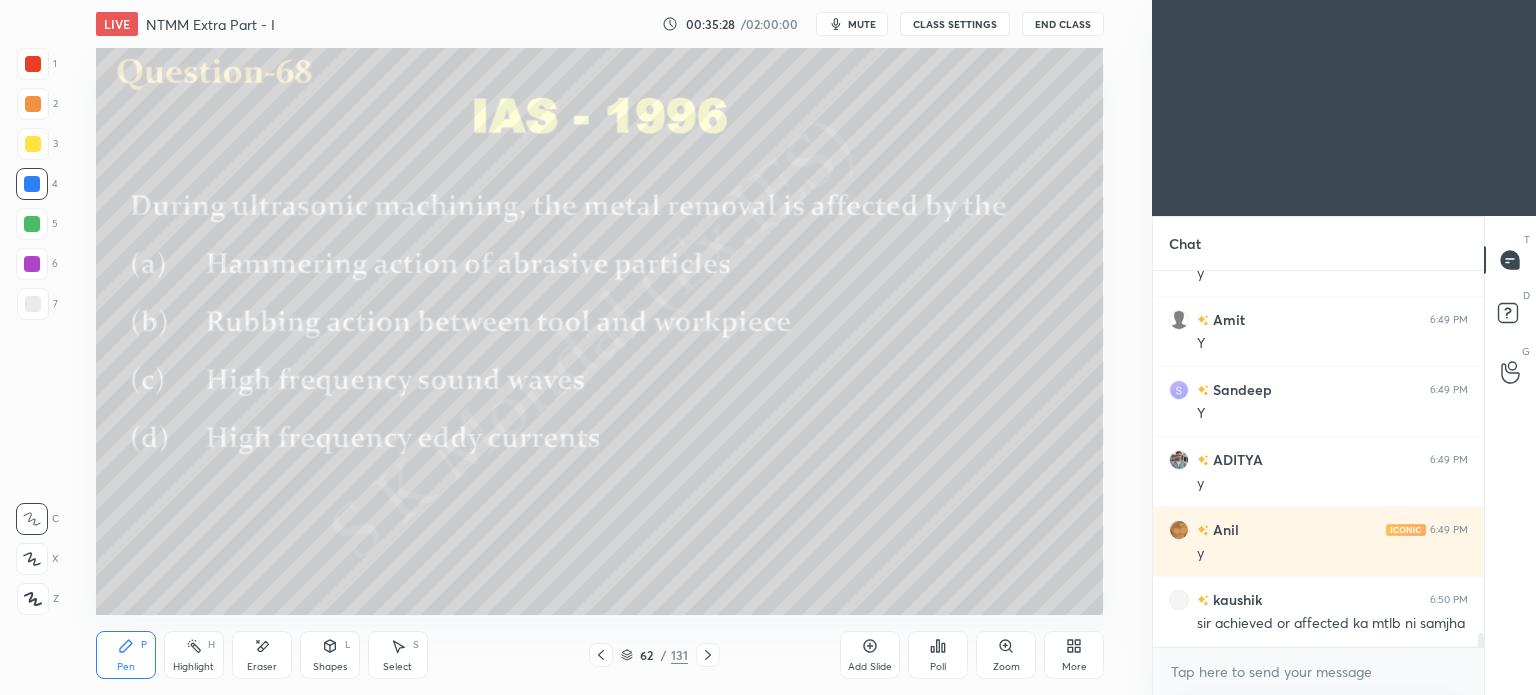 click 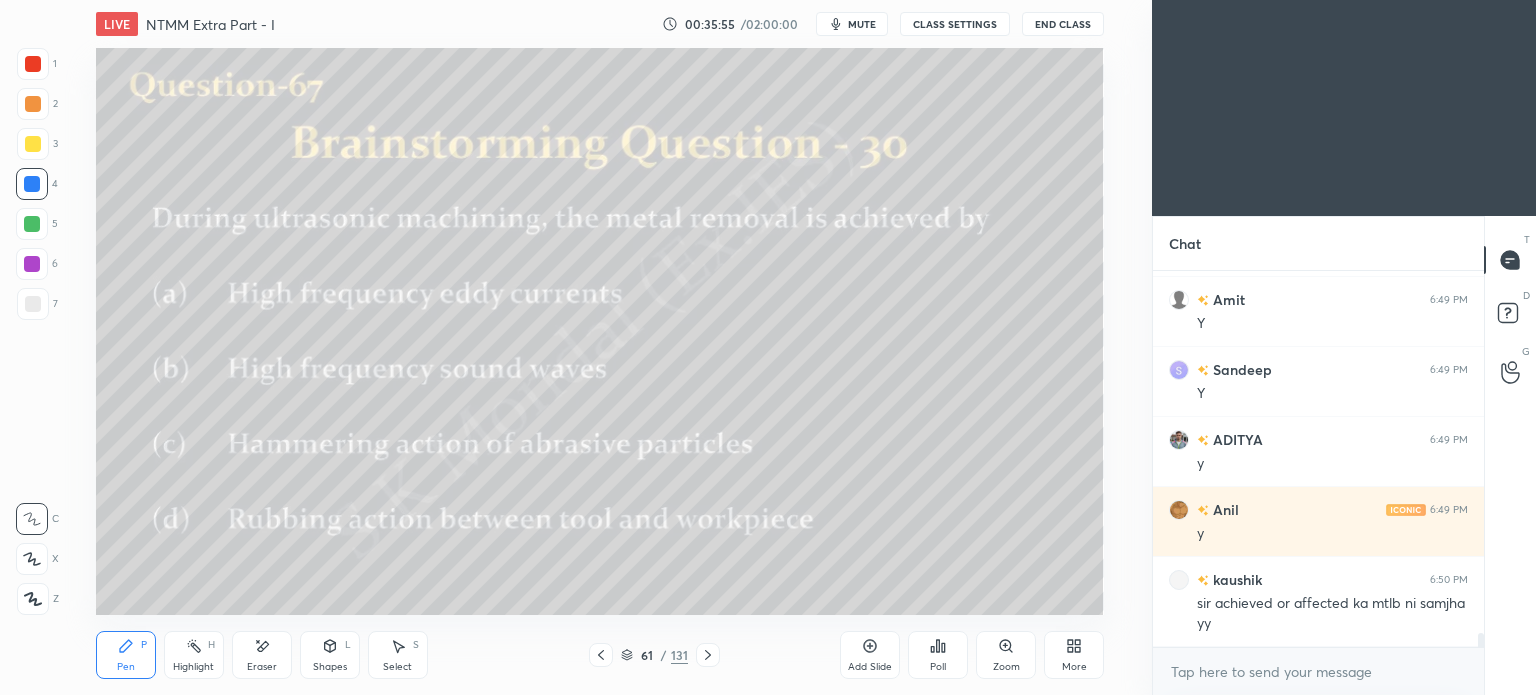scroll, scrollTop: 10086, scrollLeft: 0, axis: vertical 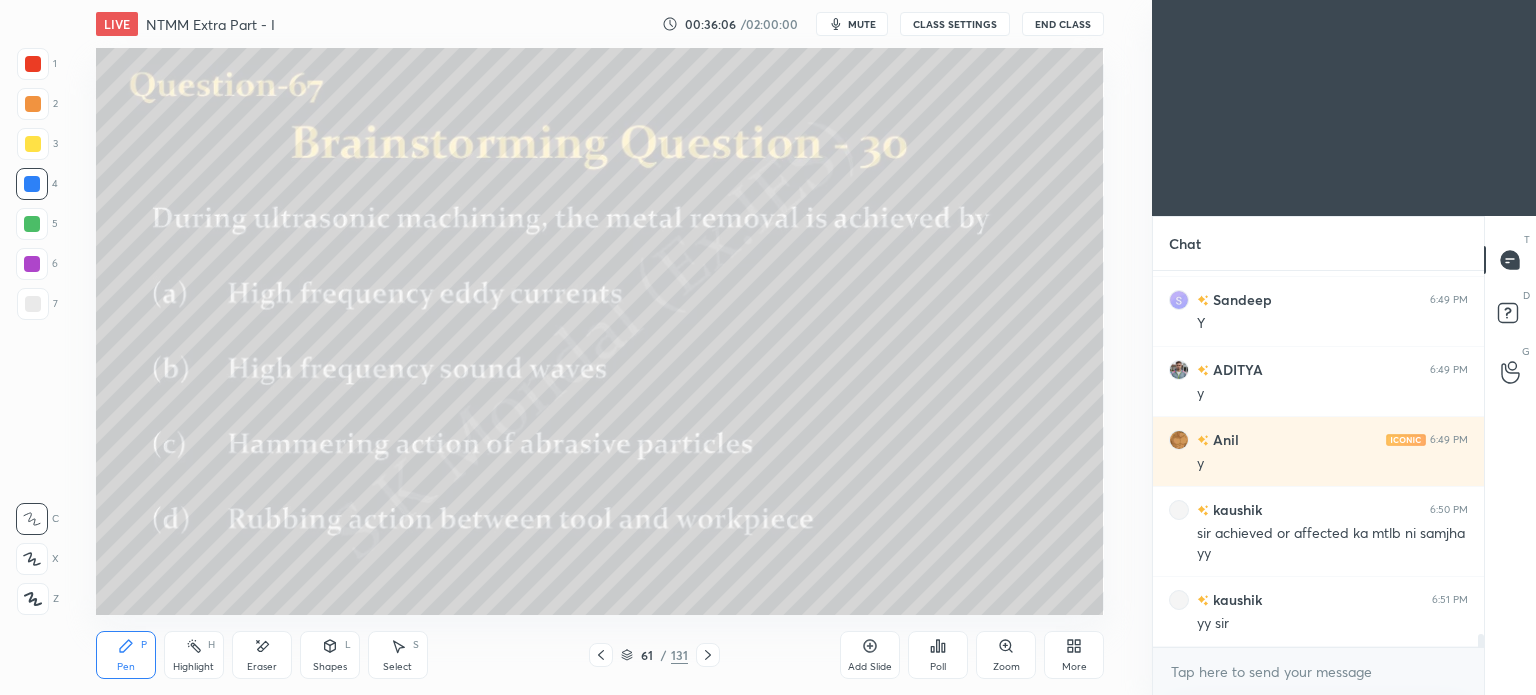 click 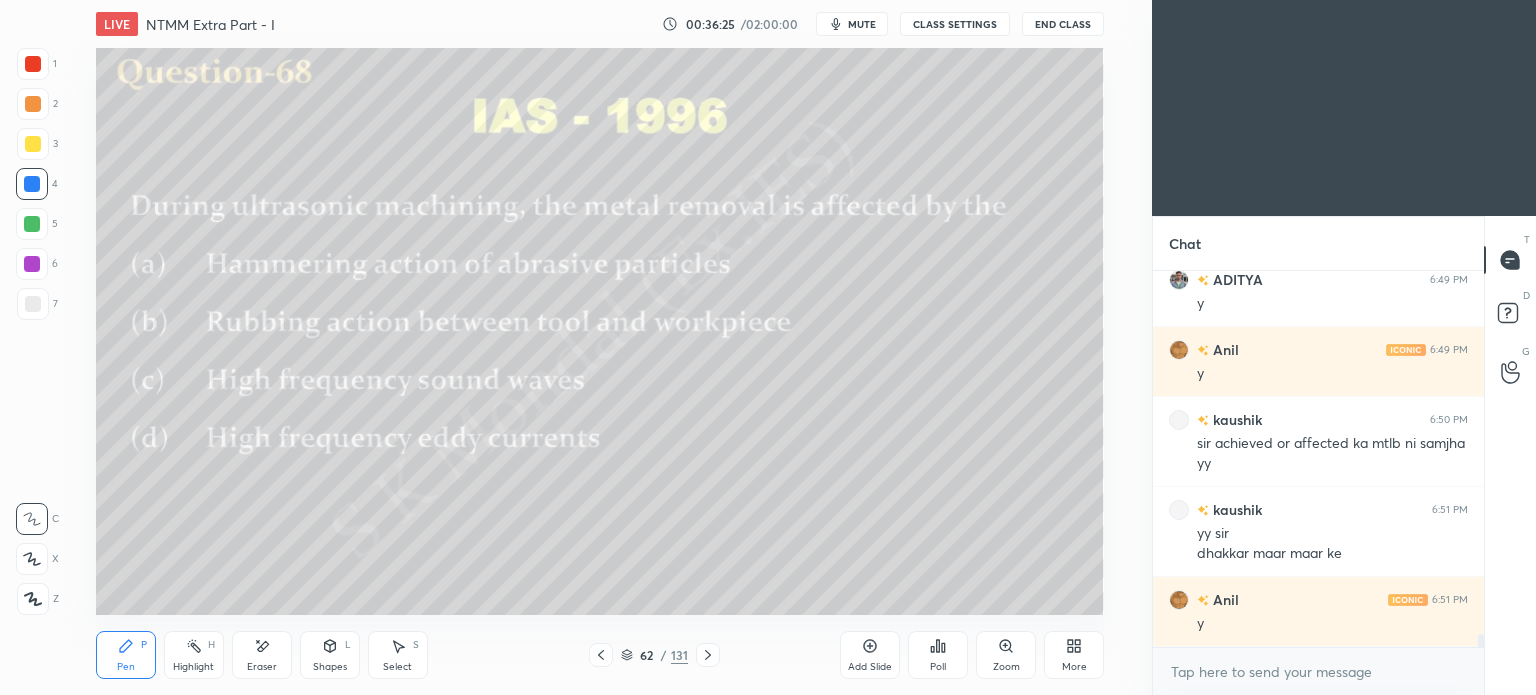 scroll, scrollTop: 10246, scrollLeft: 0, axis: vertical 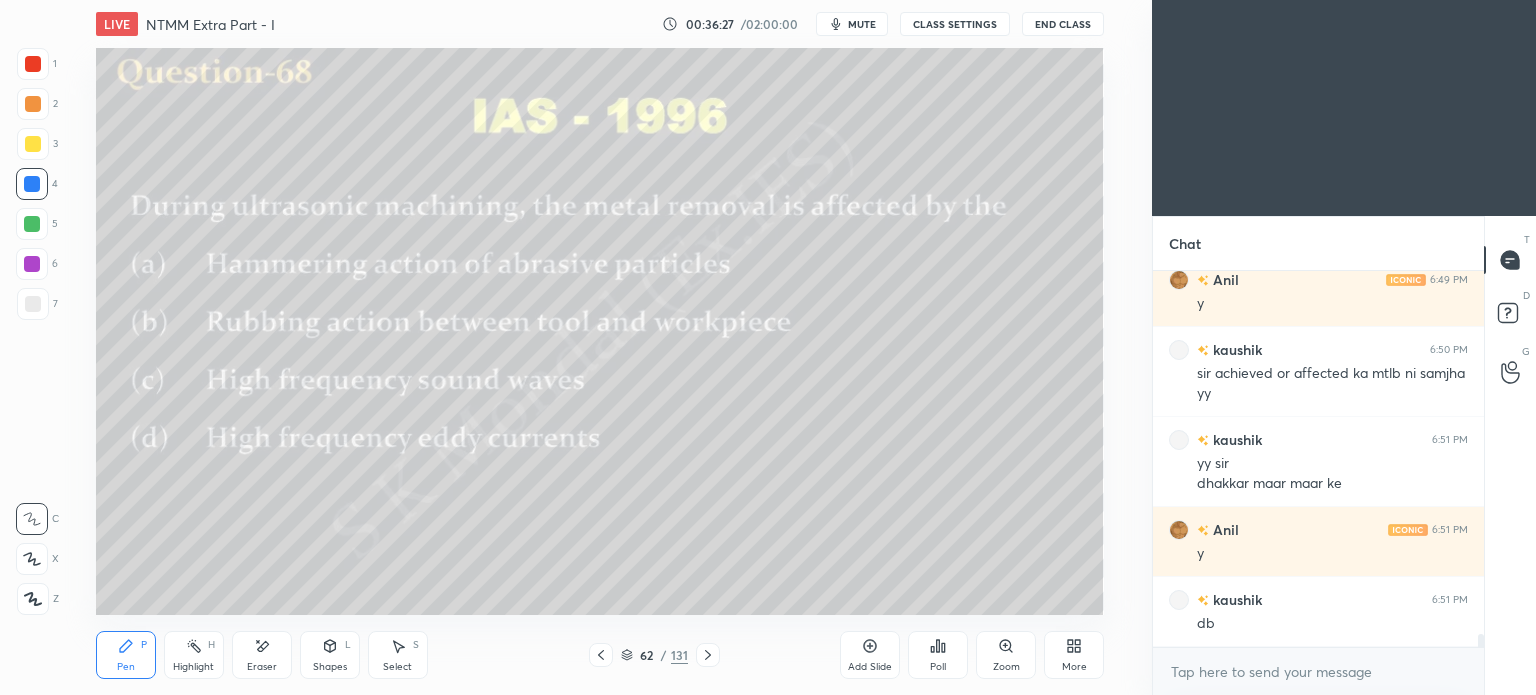 click on "Highlight" at bounding box center (193, 667) 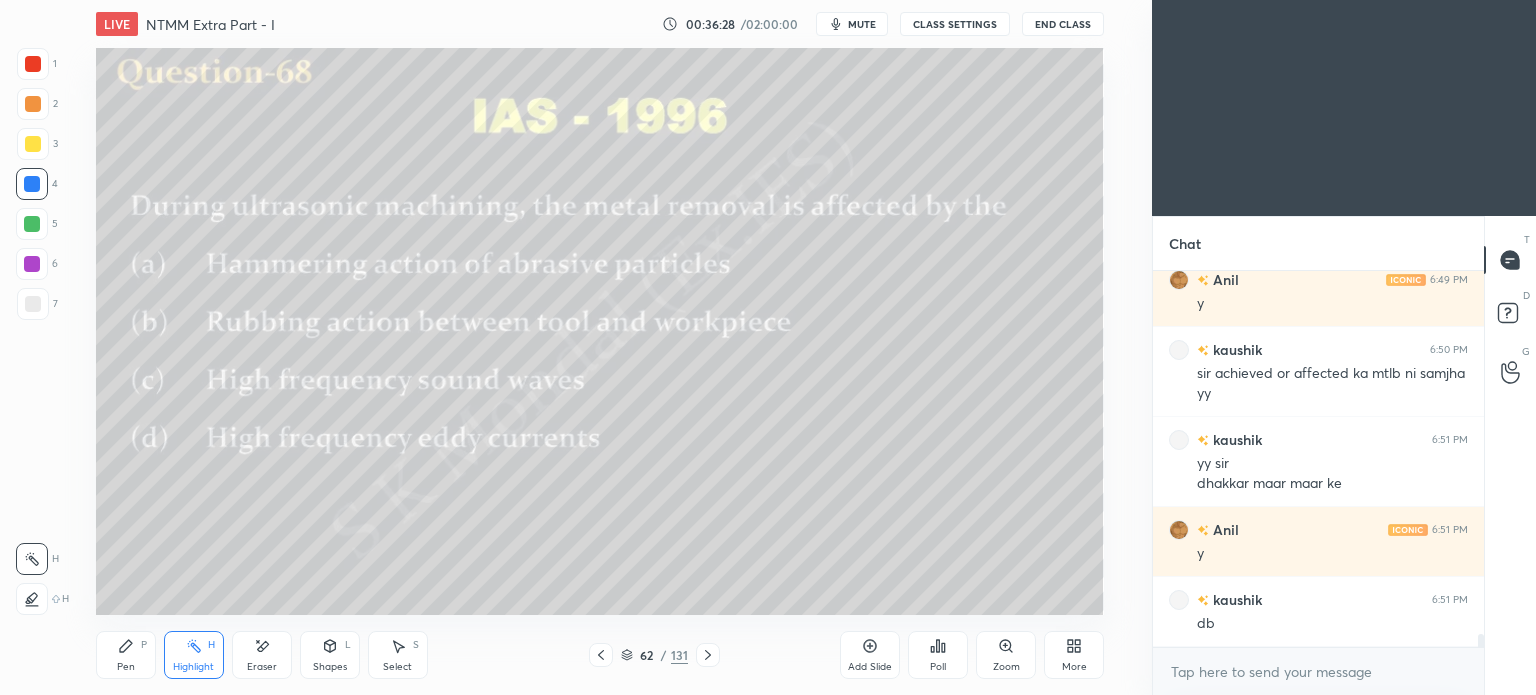 click on "Highlight" at bounding box center (193, 667) 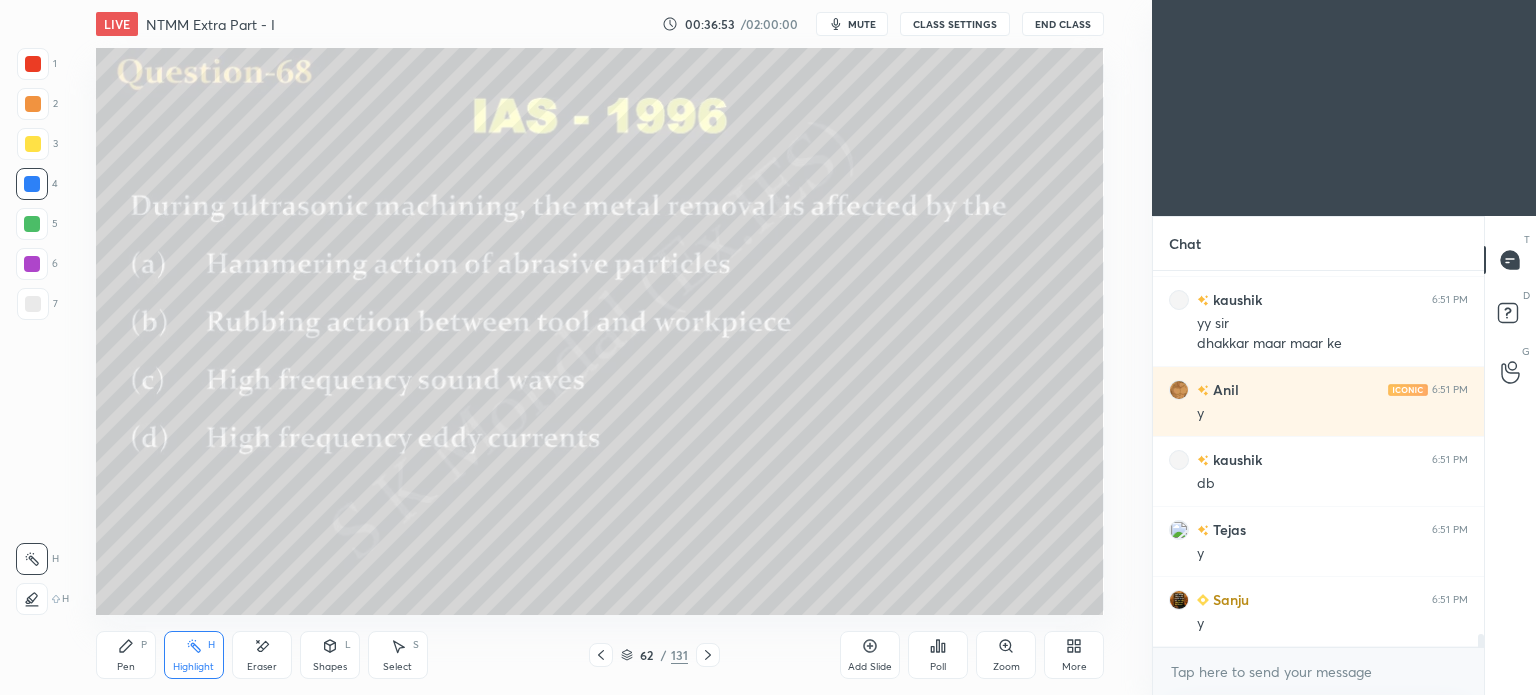 scroll, scrollTop: 10456, scrollLeft: 0, axis: vertical 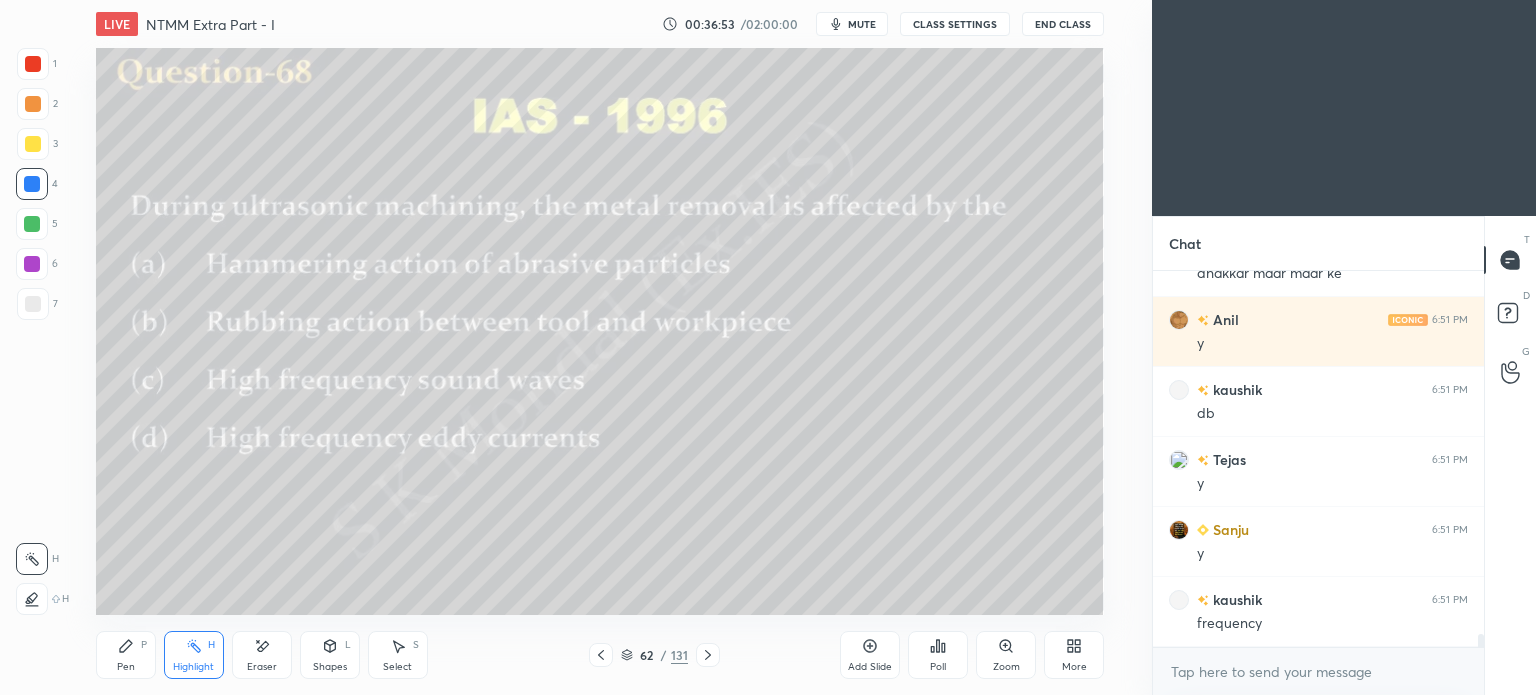 click 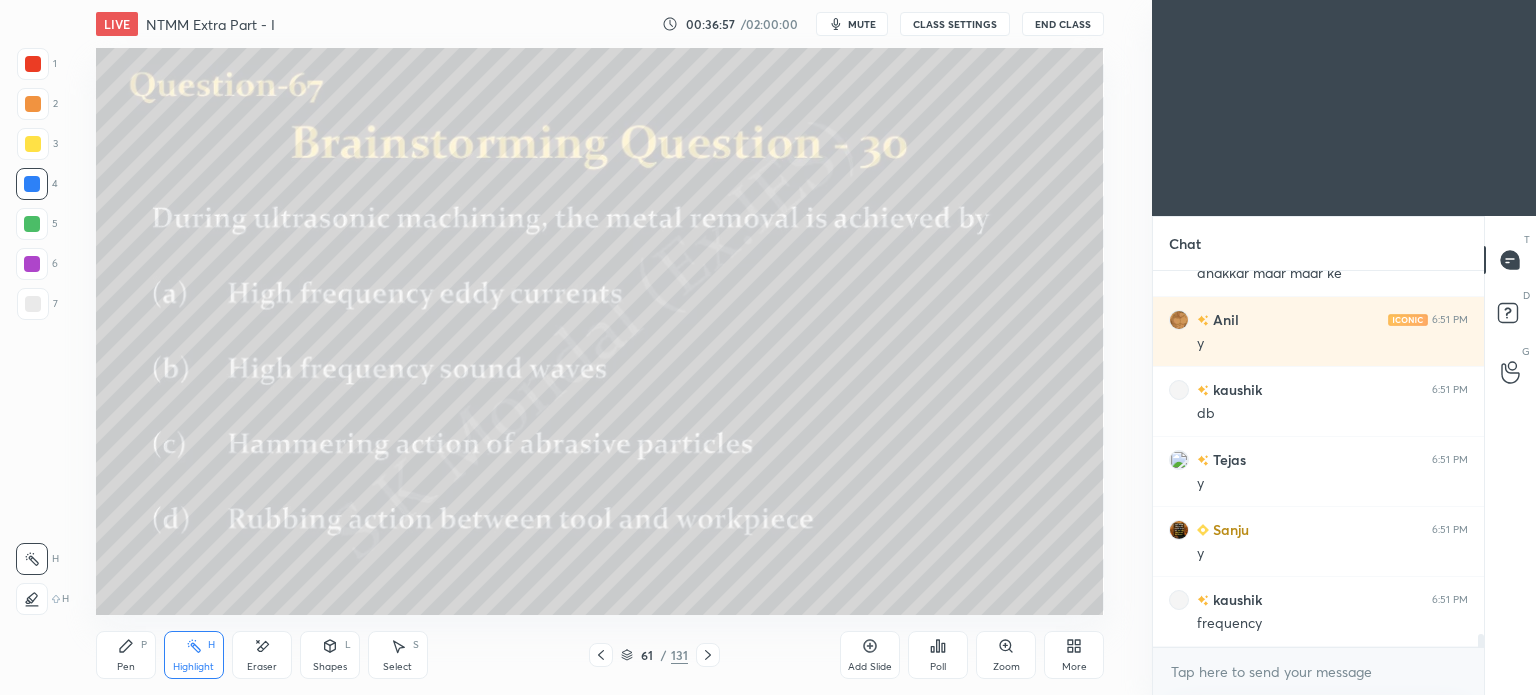 click 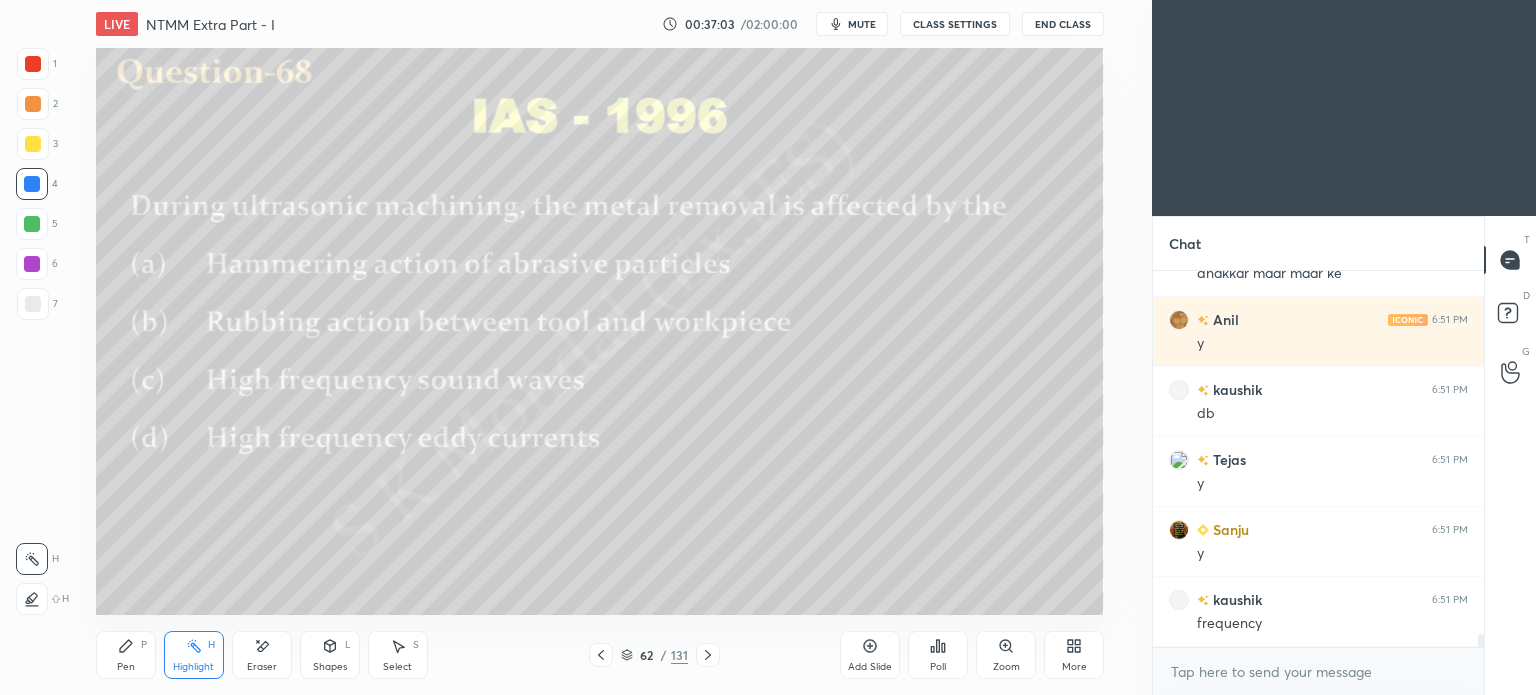 click 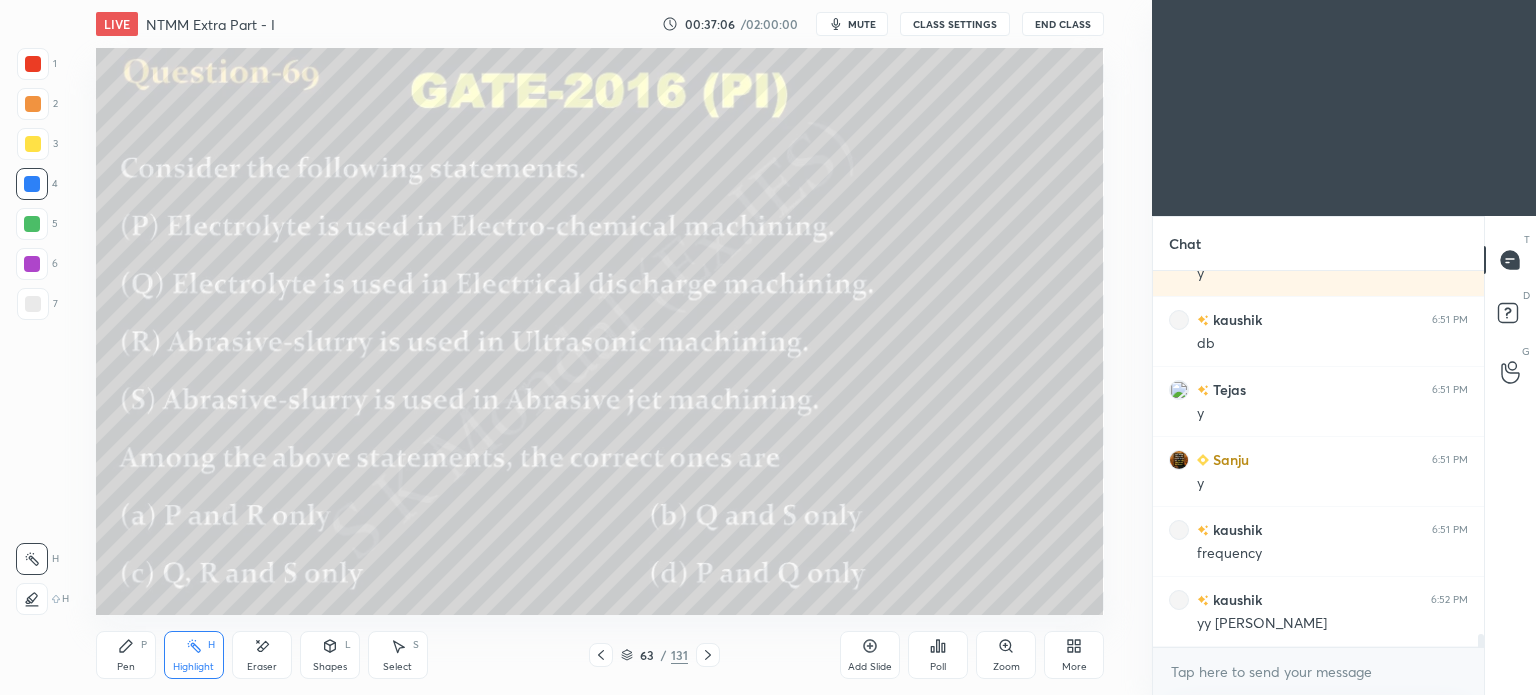 scroll, scrollTop: 10596, scrollLeft: 0, axis: vertical 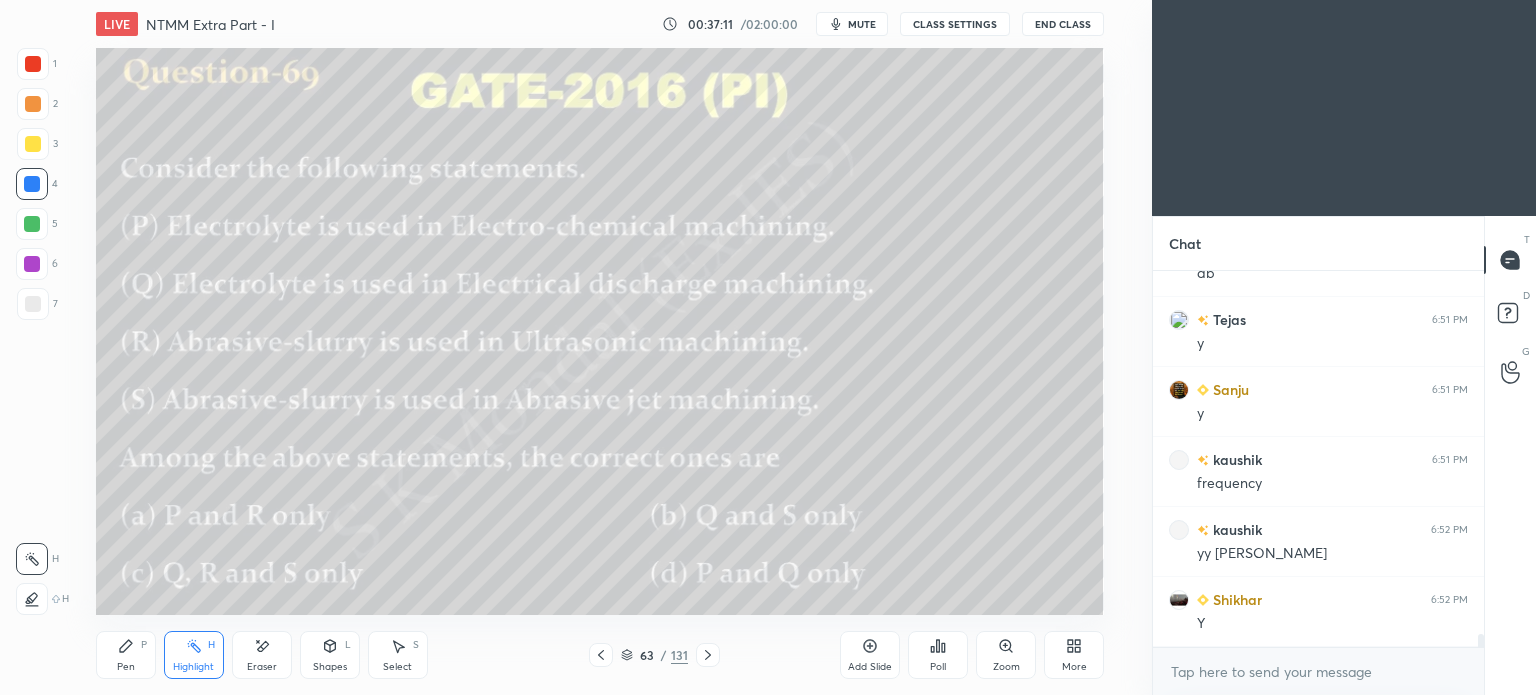click on "Pen P" at bounding box center (126, 655) 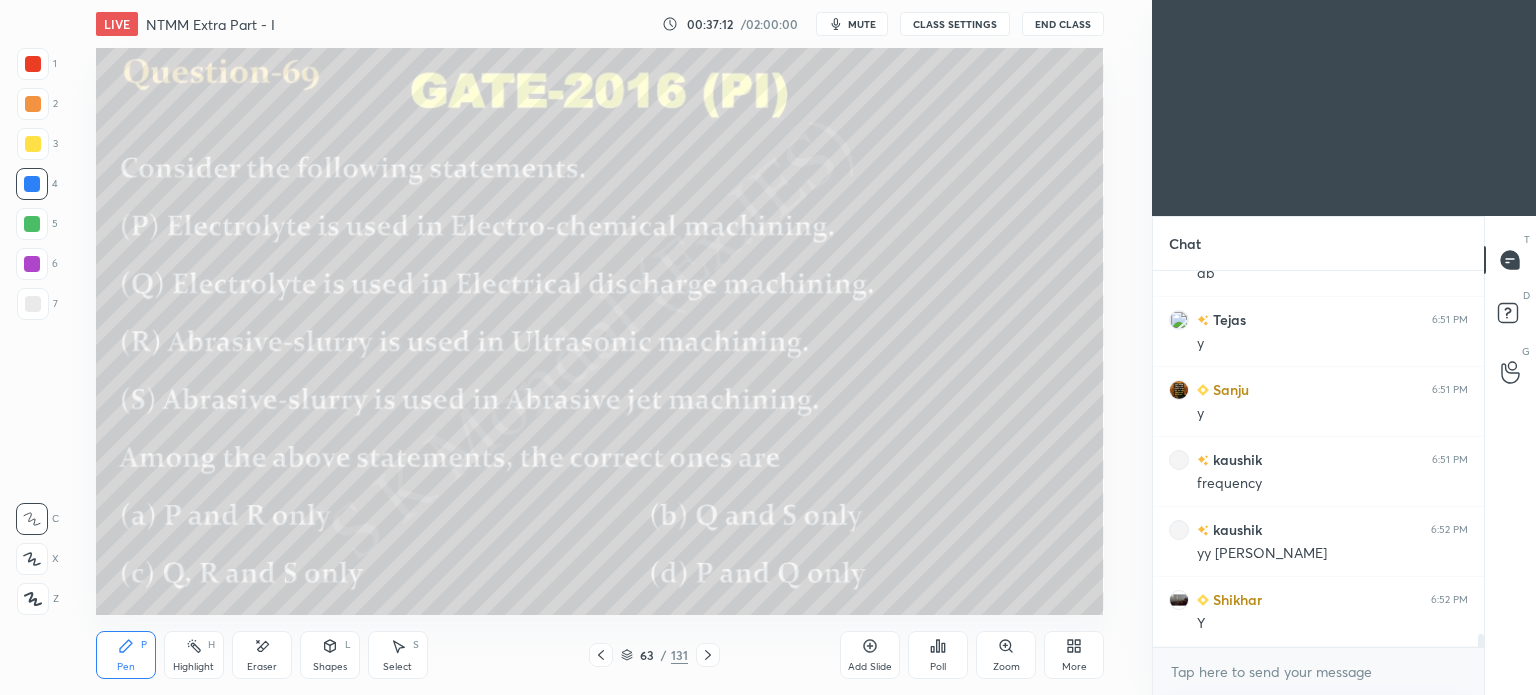 click on "Pen" at bounding box center [126, 667] 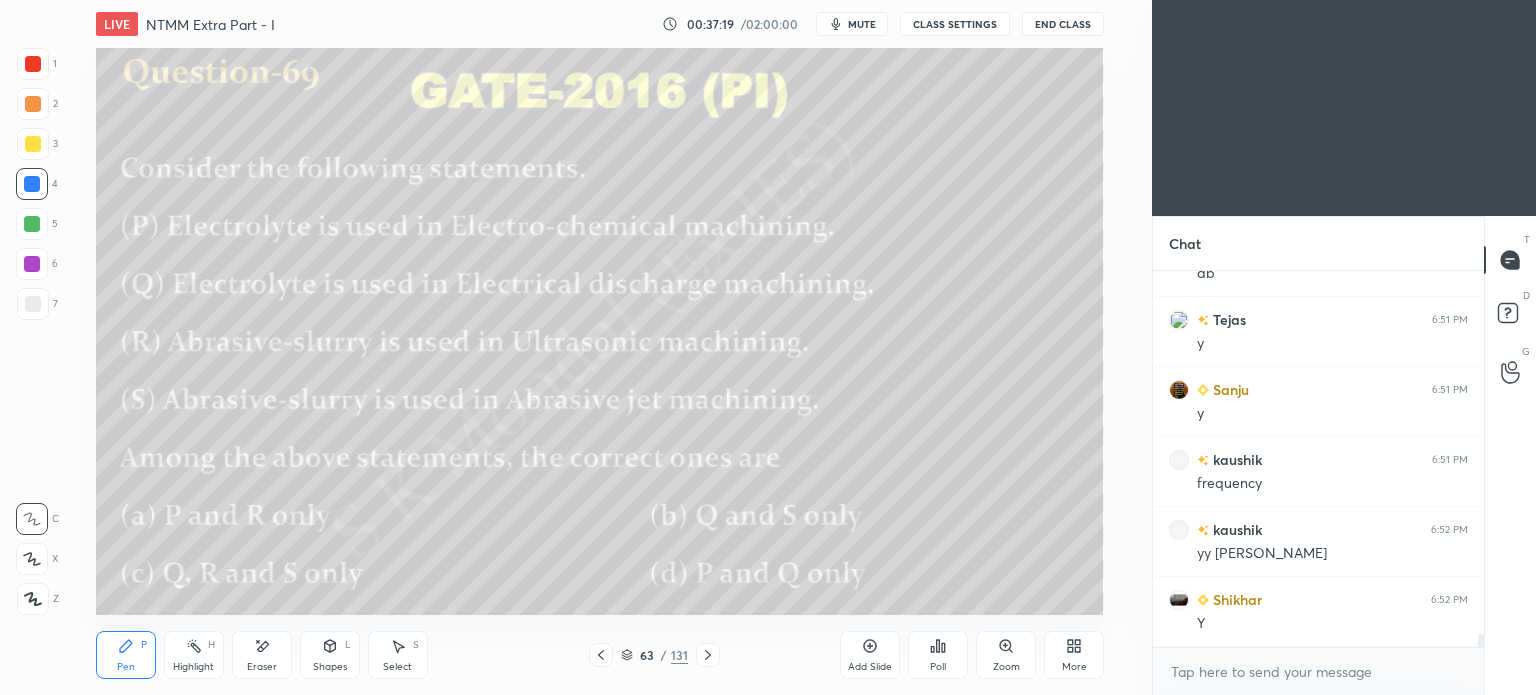 click 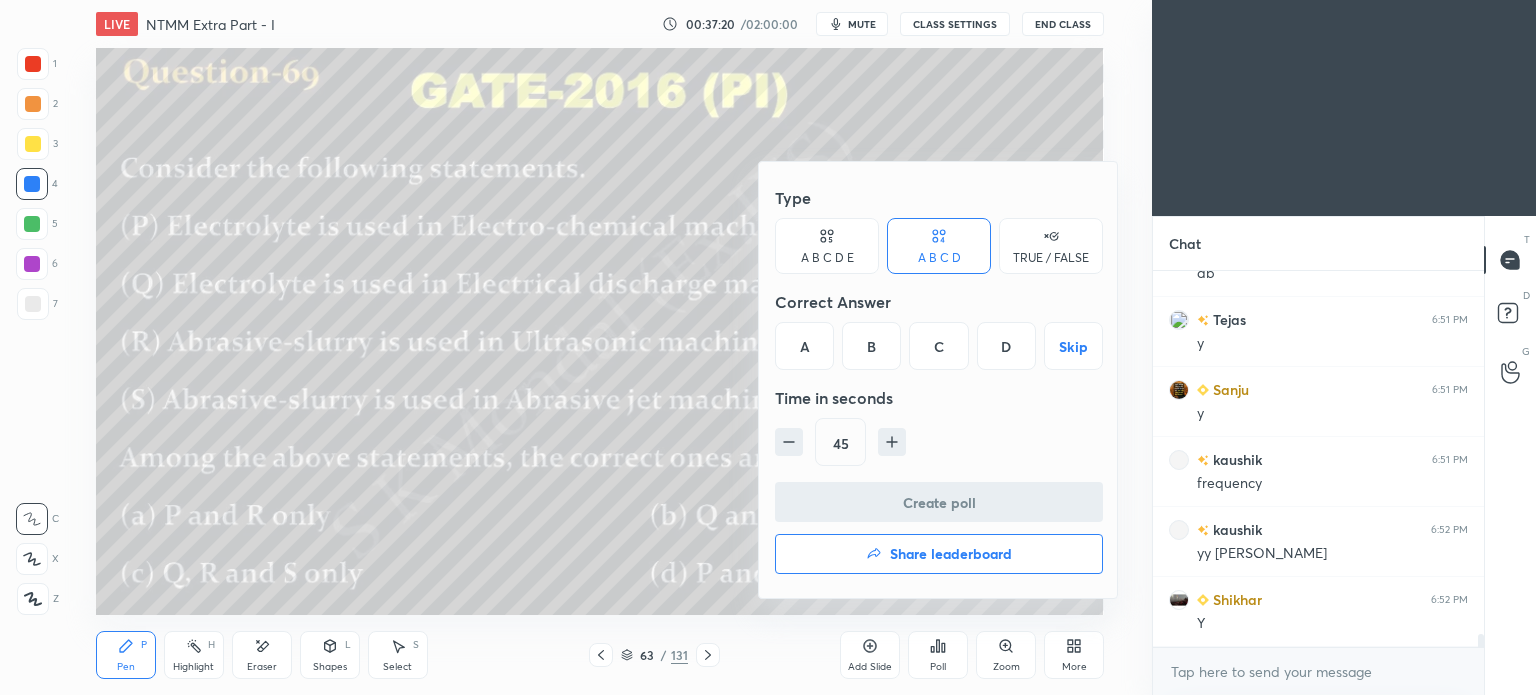 click on "A" at bounding box center (804, 346) 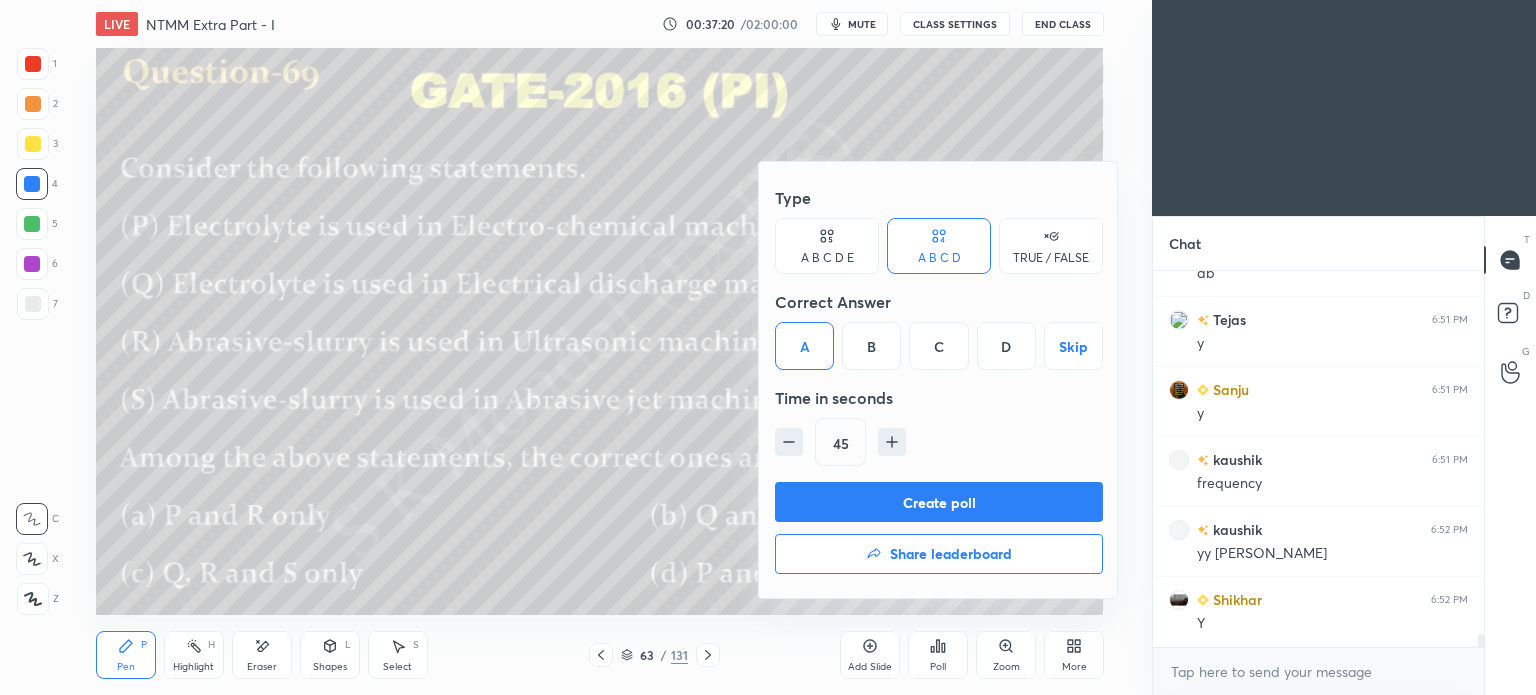 click on "Create poll" at bounding box center (939, 502) 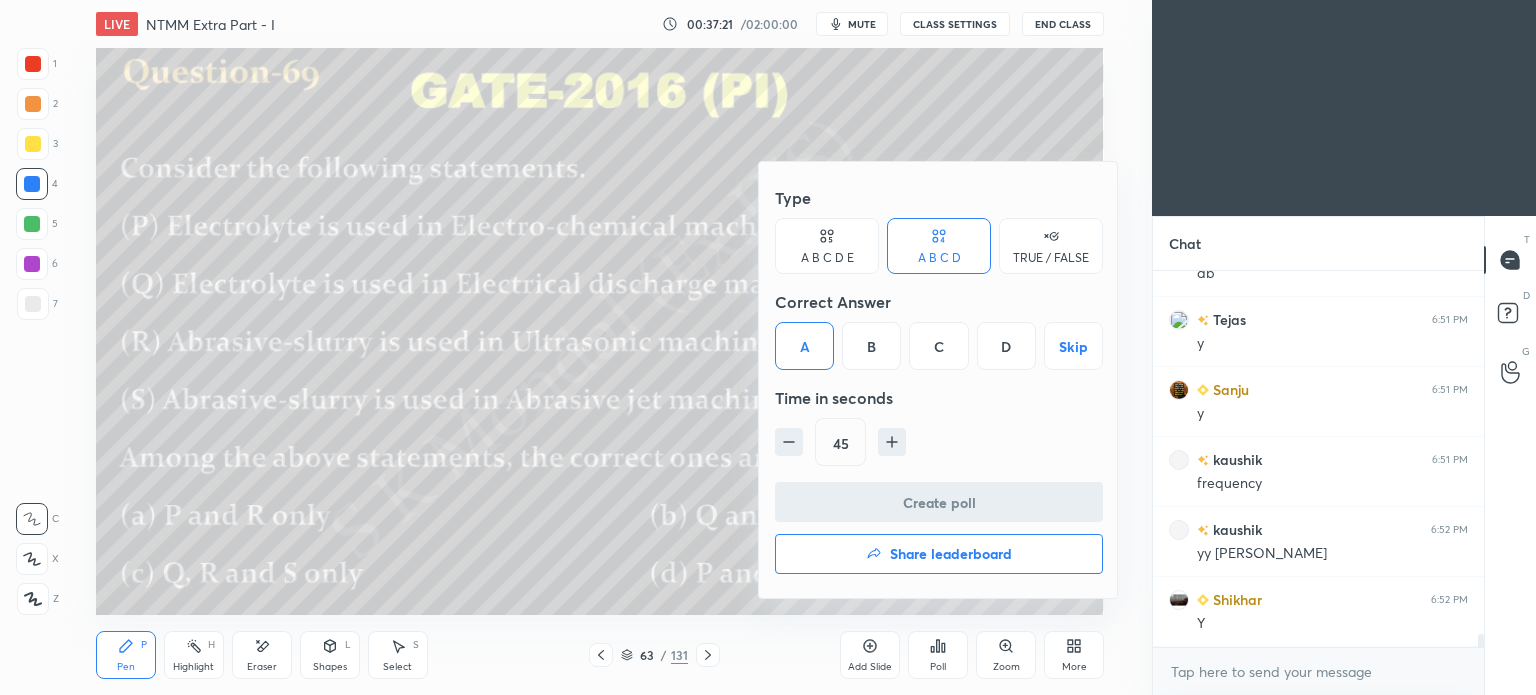 scroll, scrollTop: 337, scrollLeft: 325, axis: both 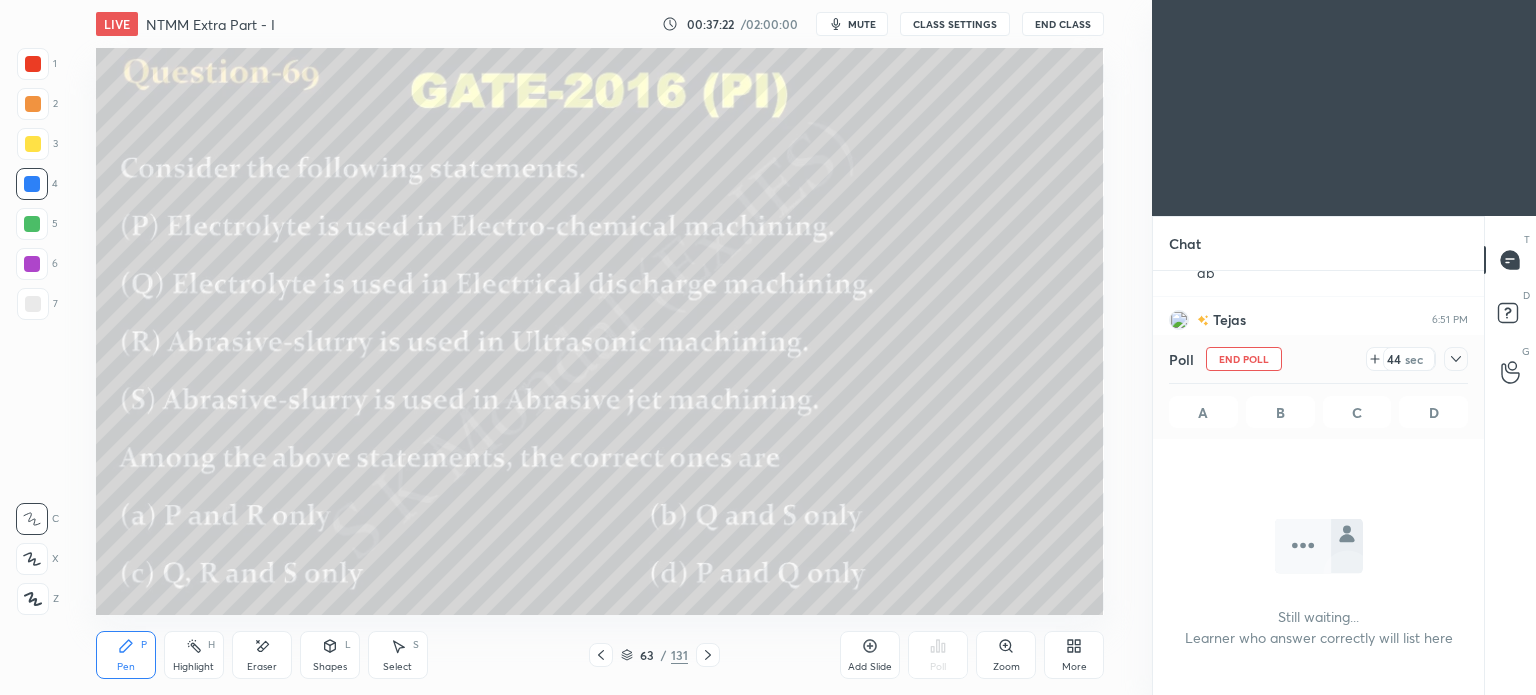 click on "Pen P" at bounding box center [126, 655] 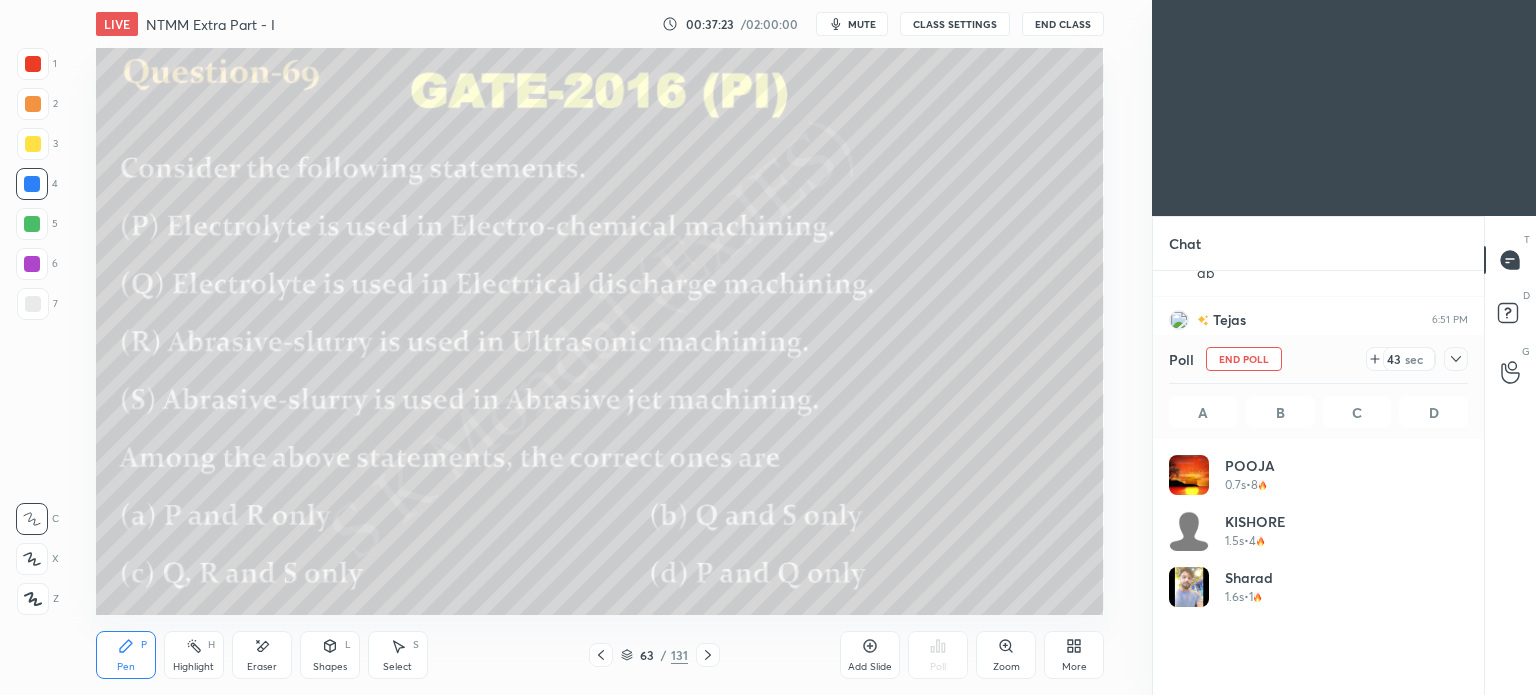scroll, scrollTop: 6, scrollLeft: 6, axis: both 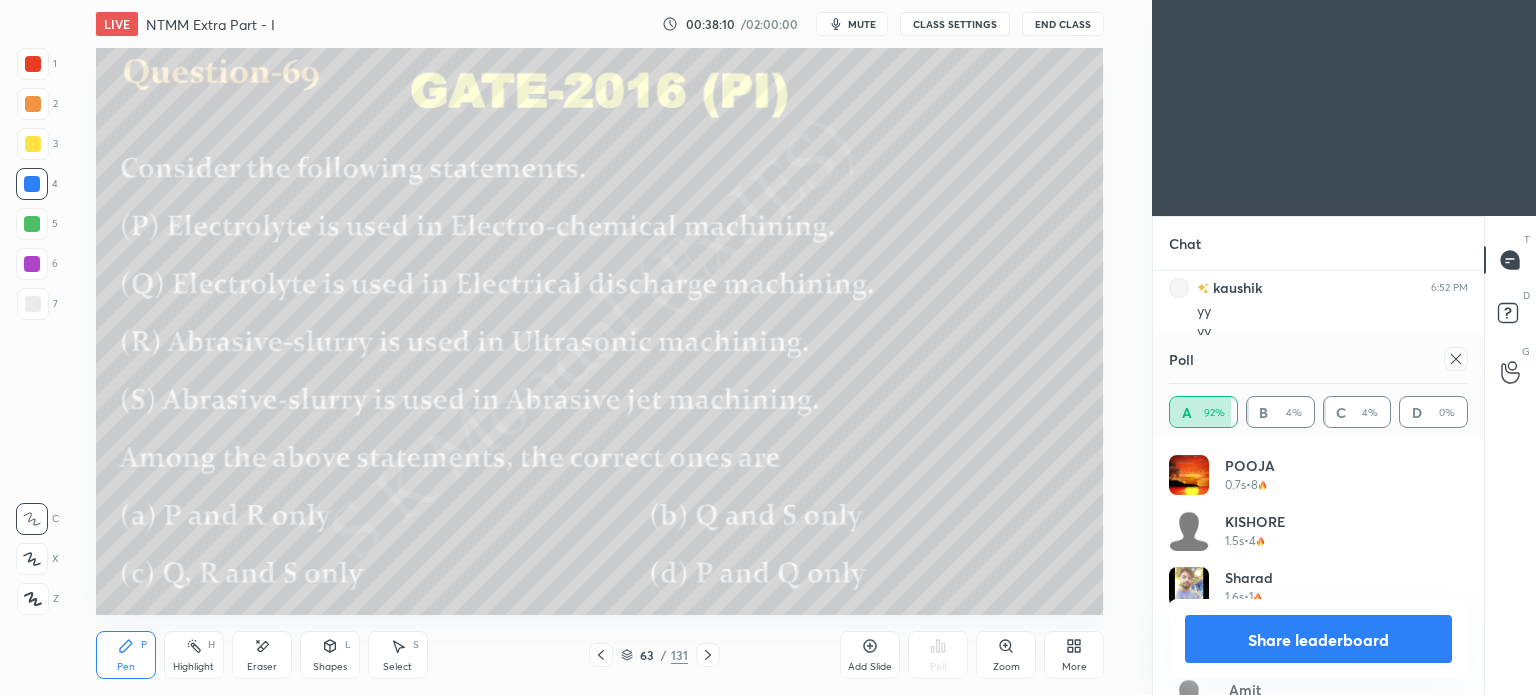 click on "Share leaderboard" at bounding box center (1318, 639) 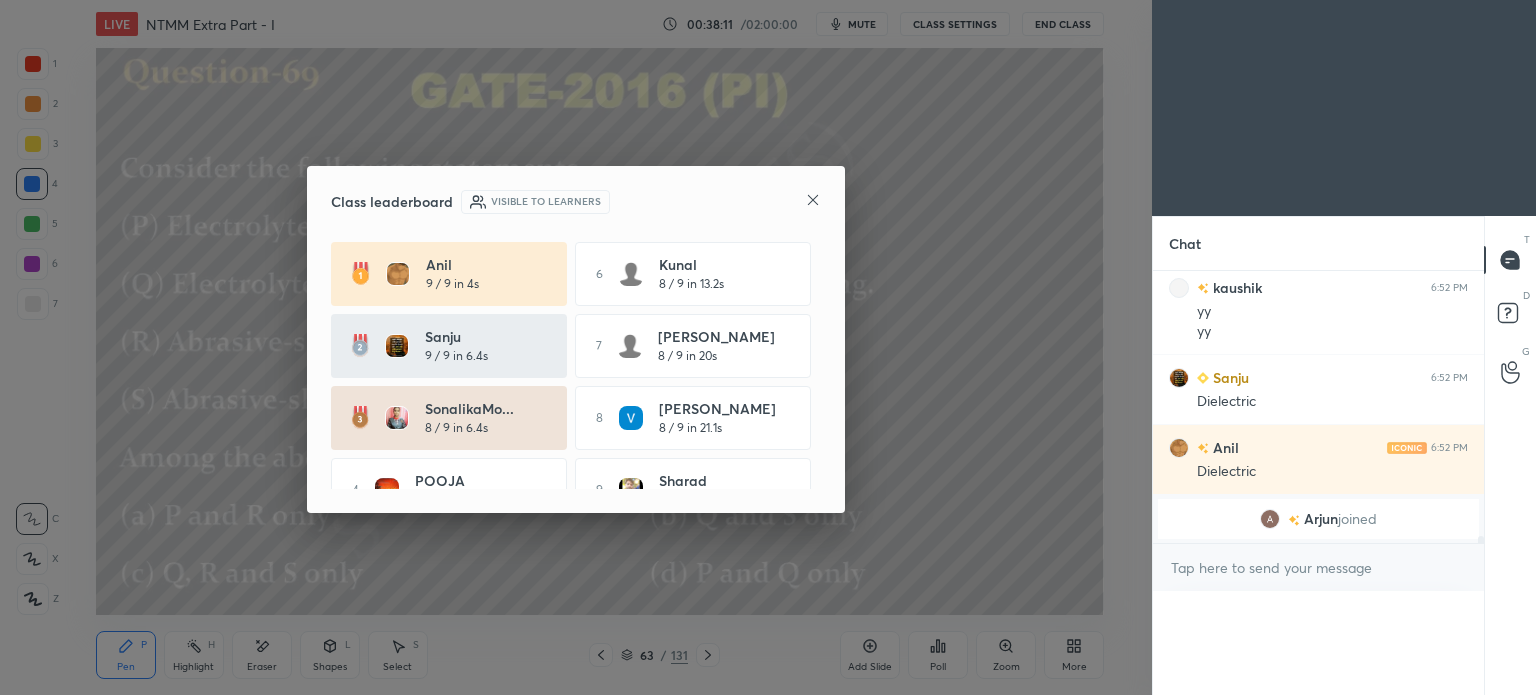scroll, scrollTop: 0, scrollLeft: 6, axis: horizontal 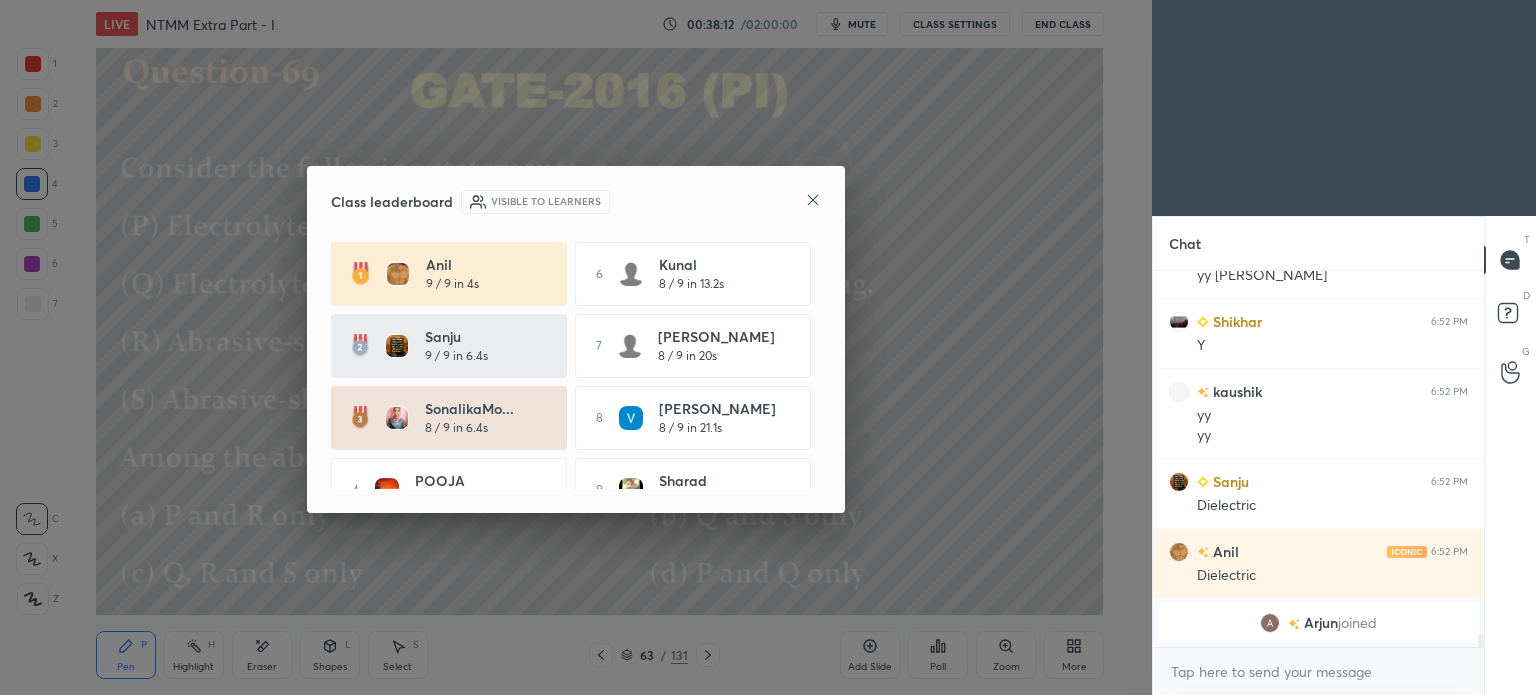 click 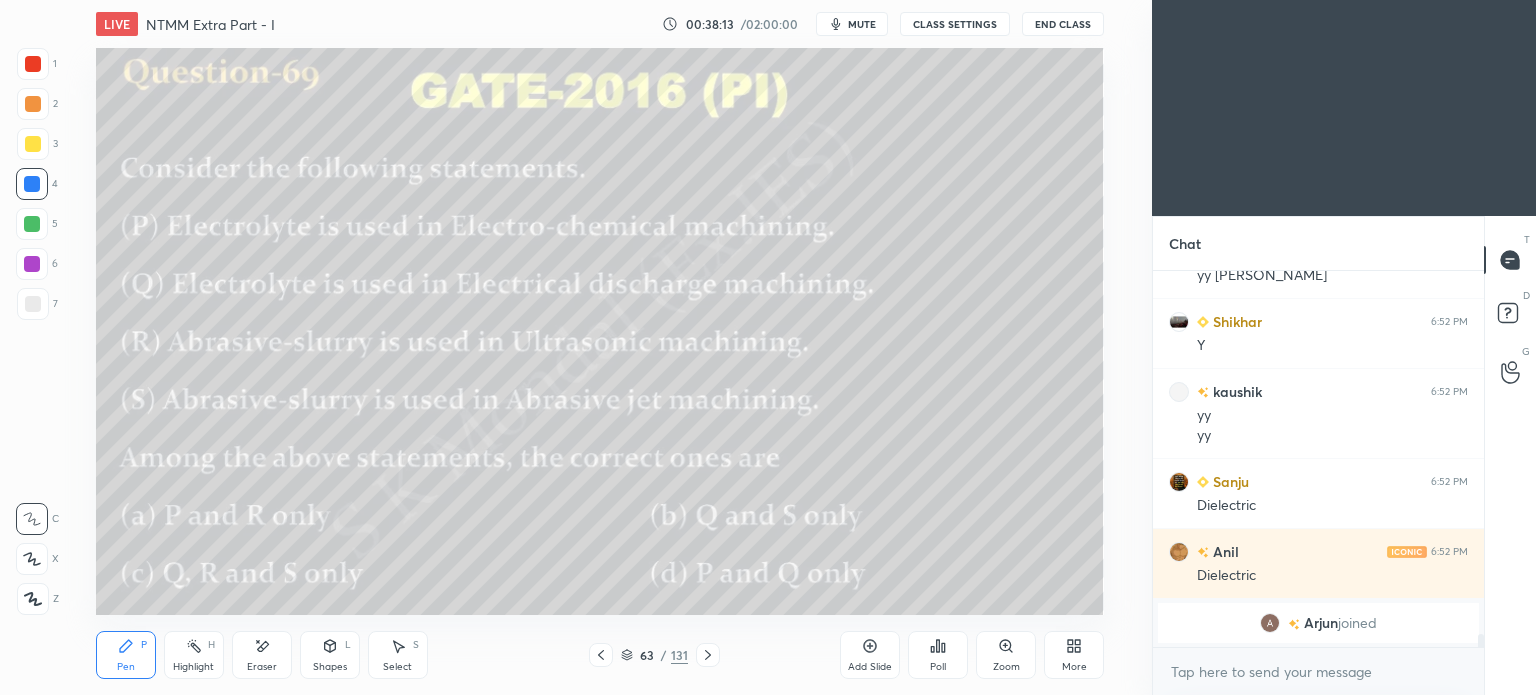 click 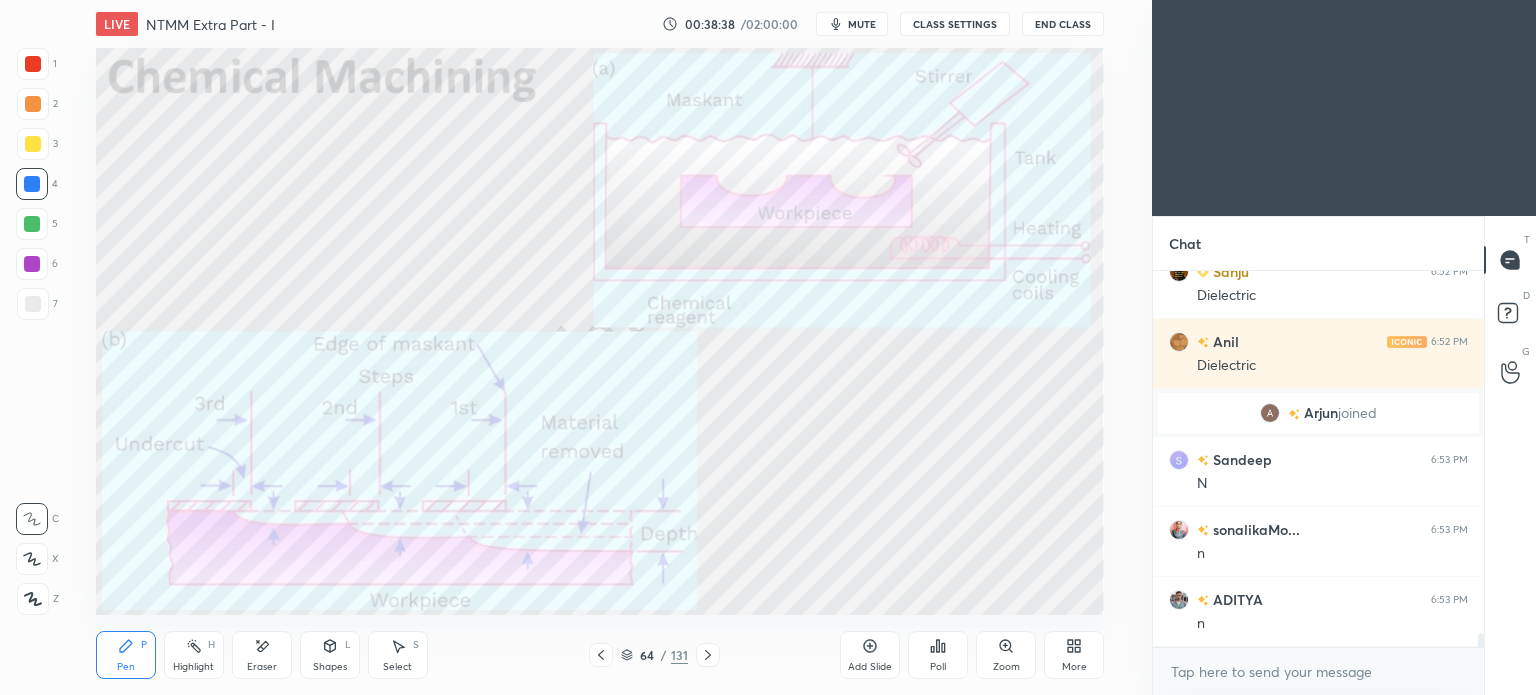 scroll, scrollTop: 9662, scrollLeft: 0, axis: vertical 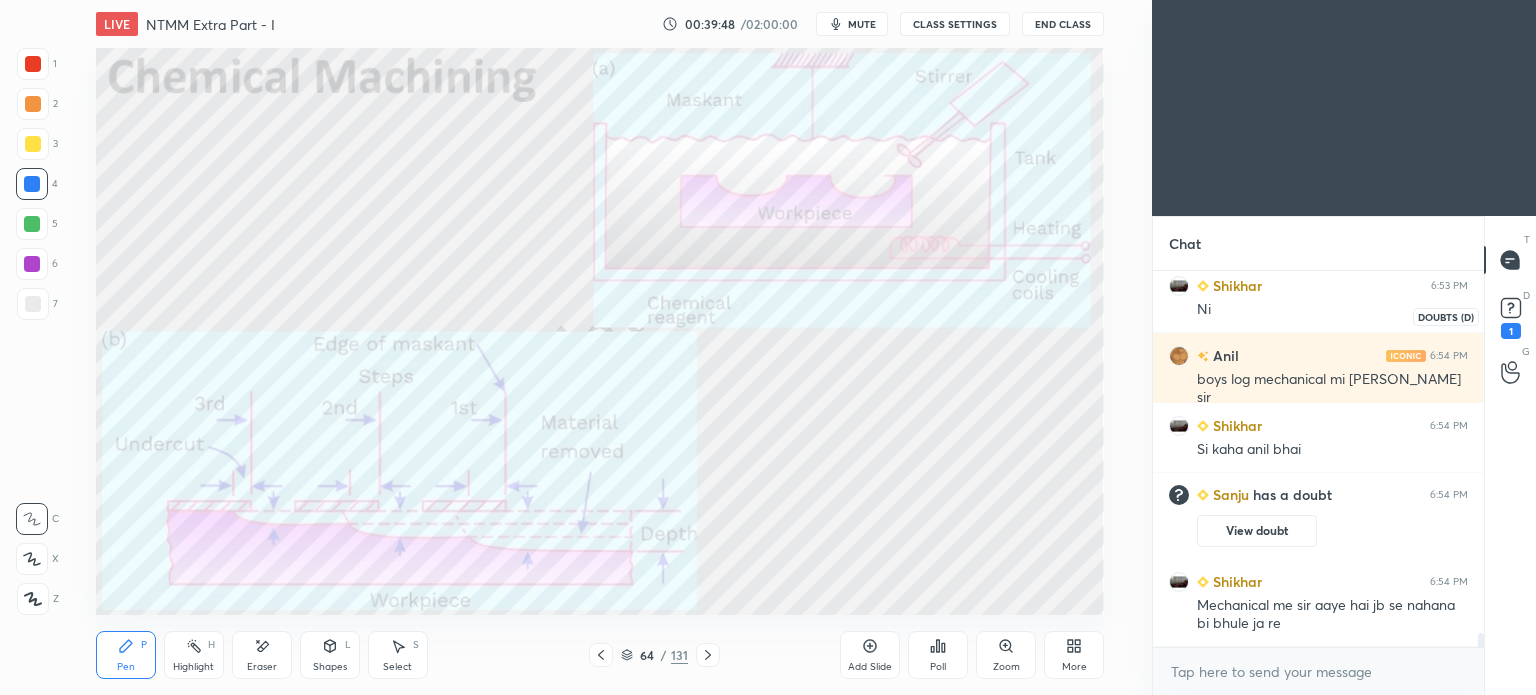 click on "1" at bounding box center (1511, 331) 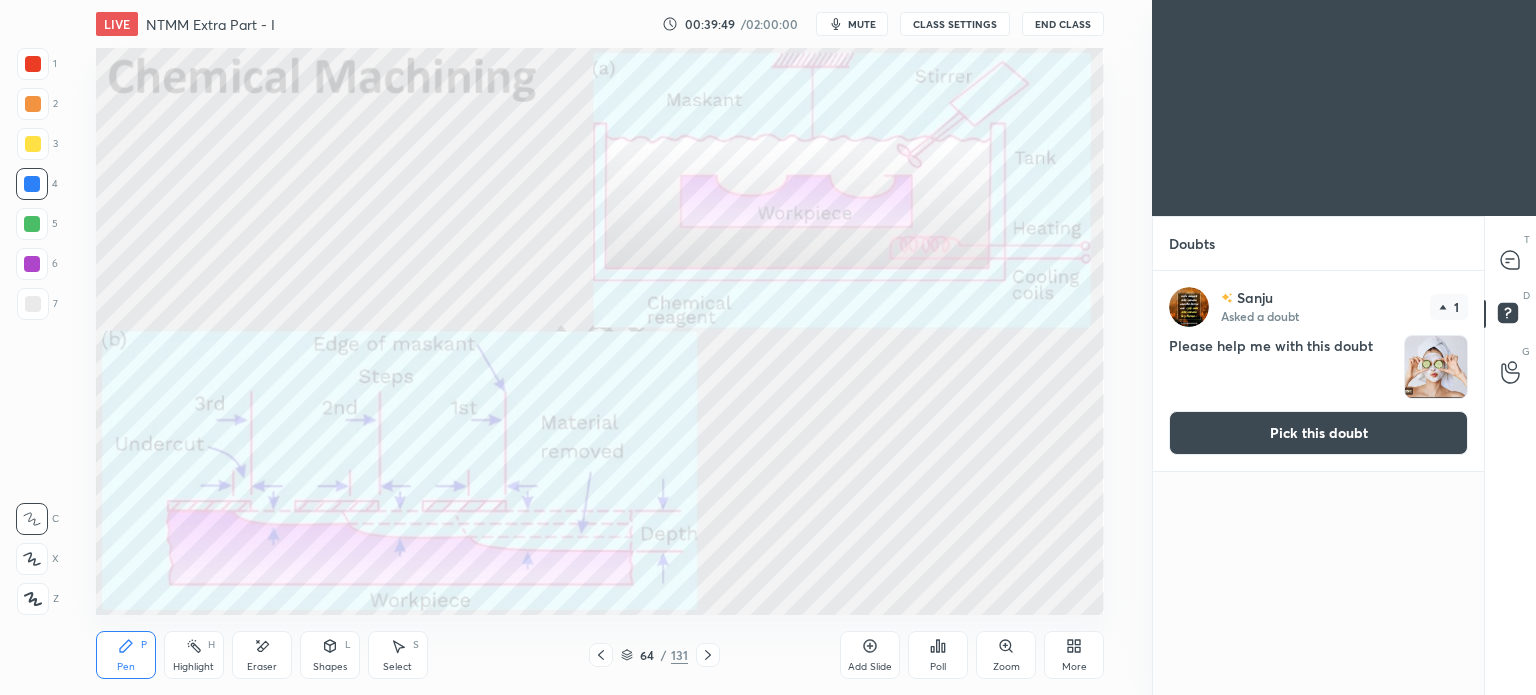 click on "Pick this doubt" at bounding box center [1318, 433] 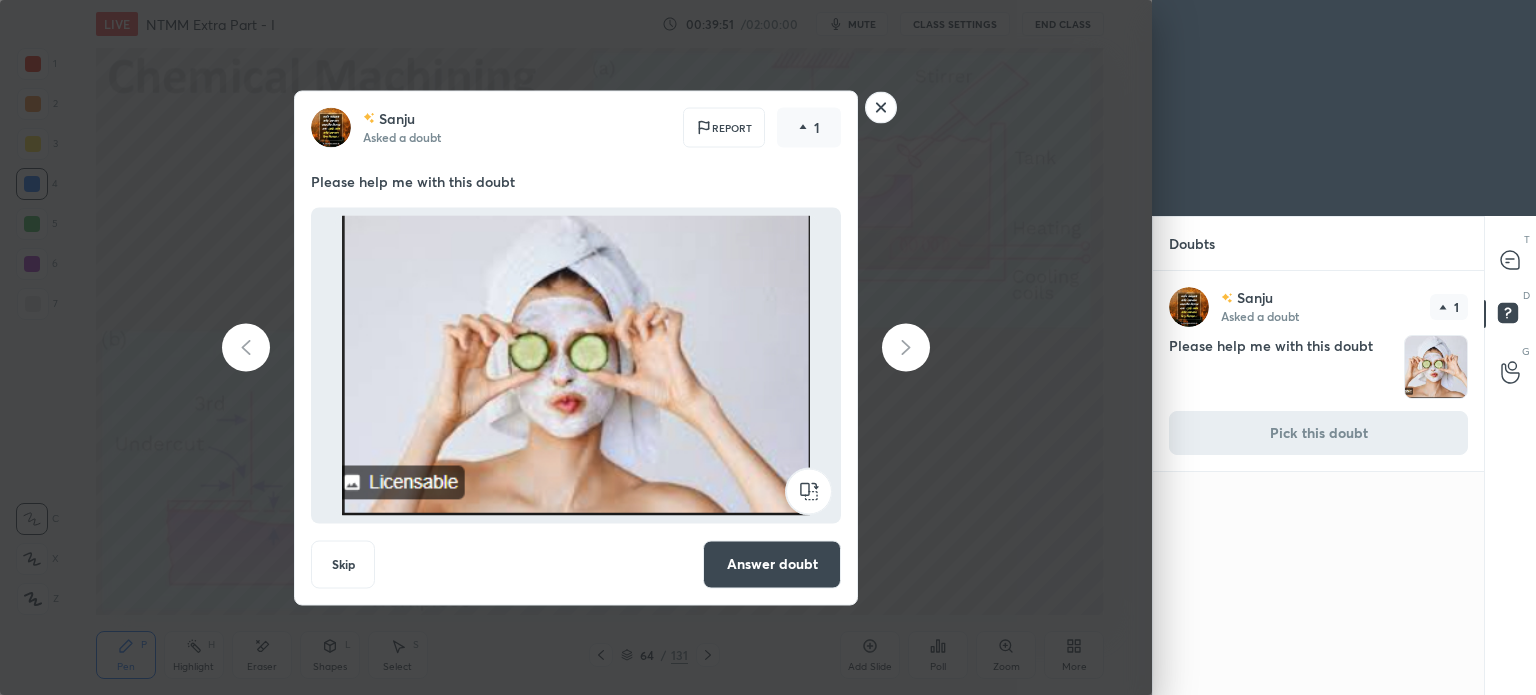 click on "Answer doubt" at bounding box center [772, 564] 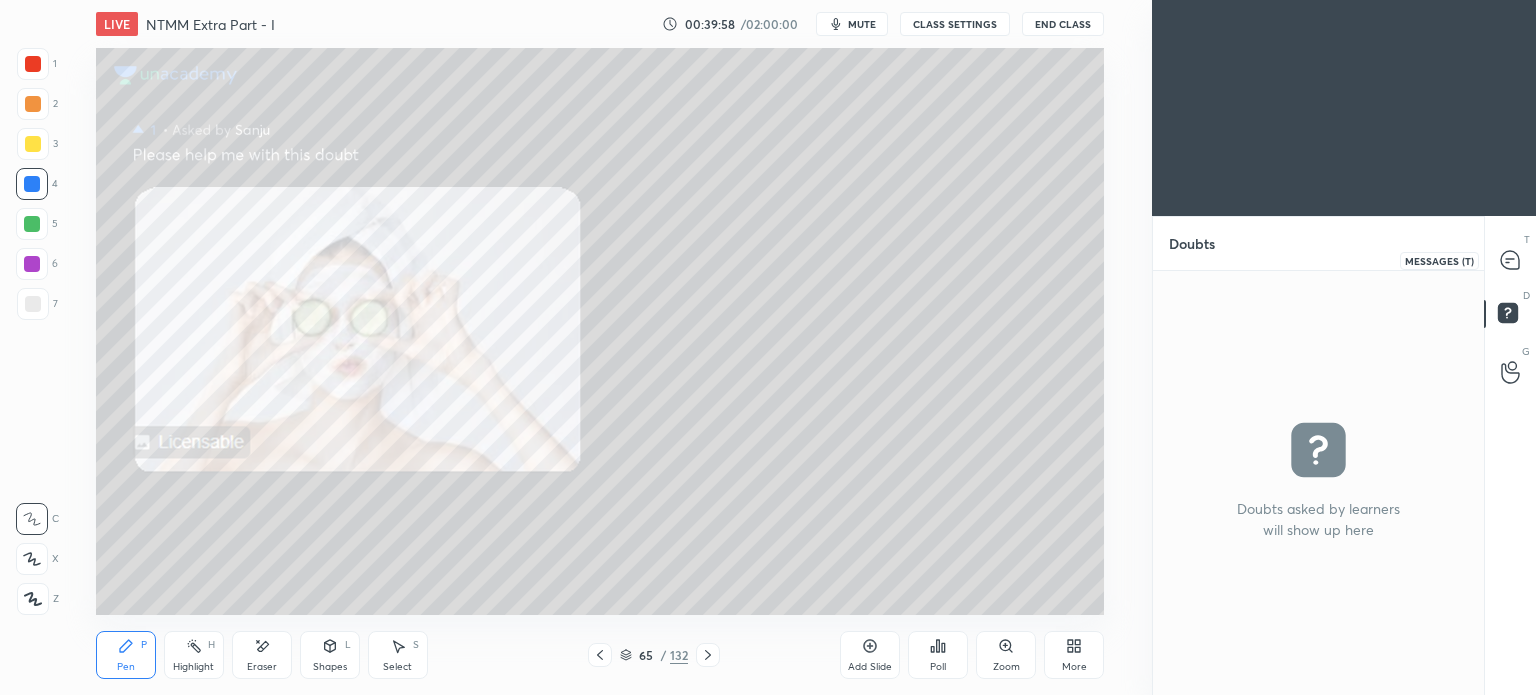 click 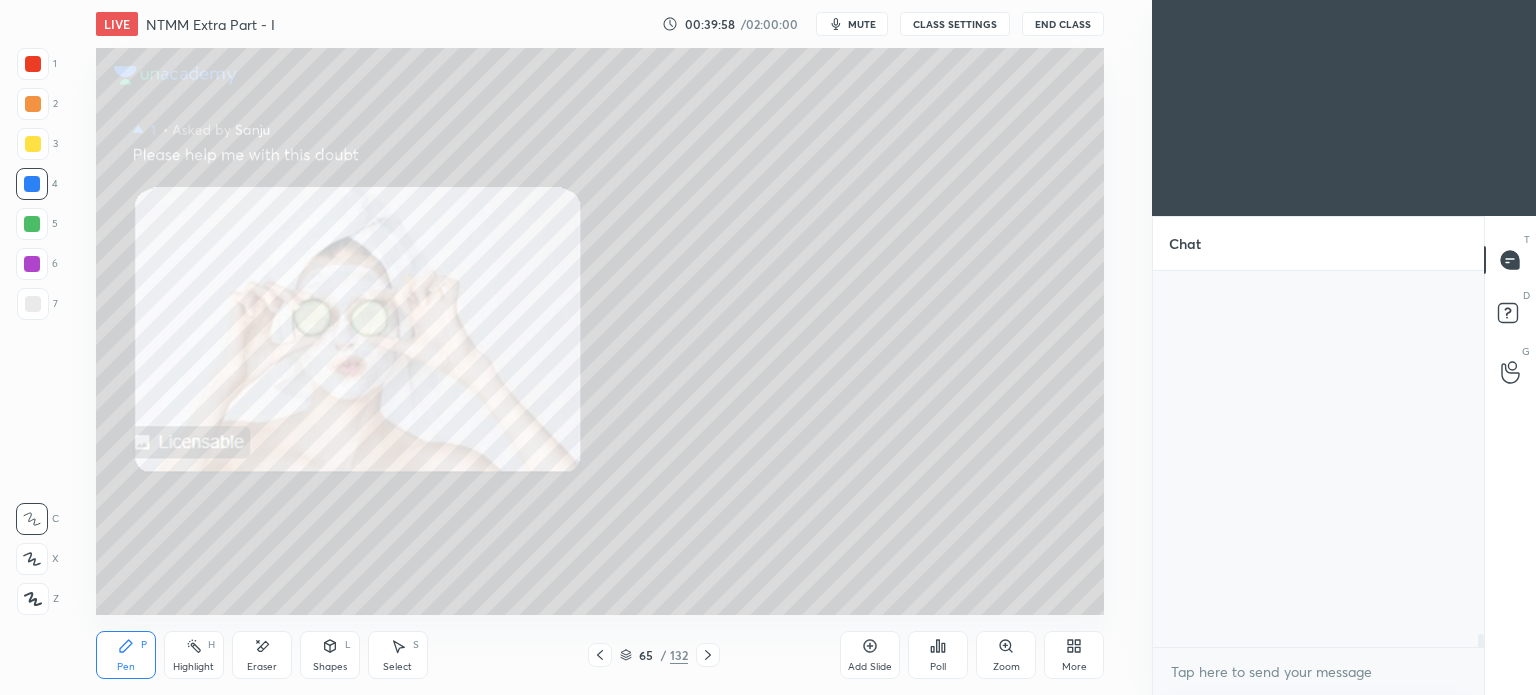 scroll, scrollTop: 10224, scrollLeft: 0, axis: vertical 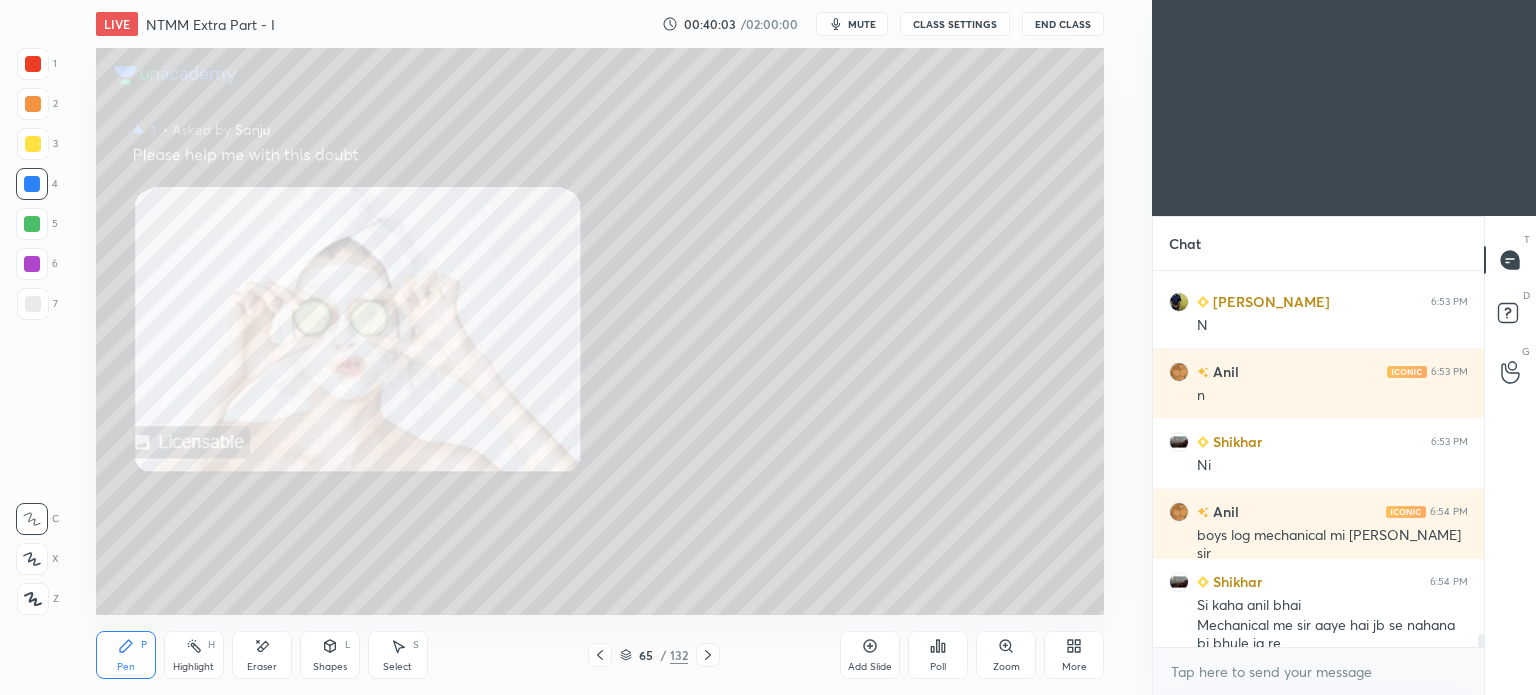 click on "More" at bounding box center (1074, 655) 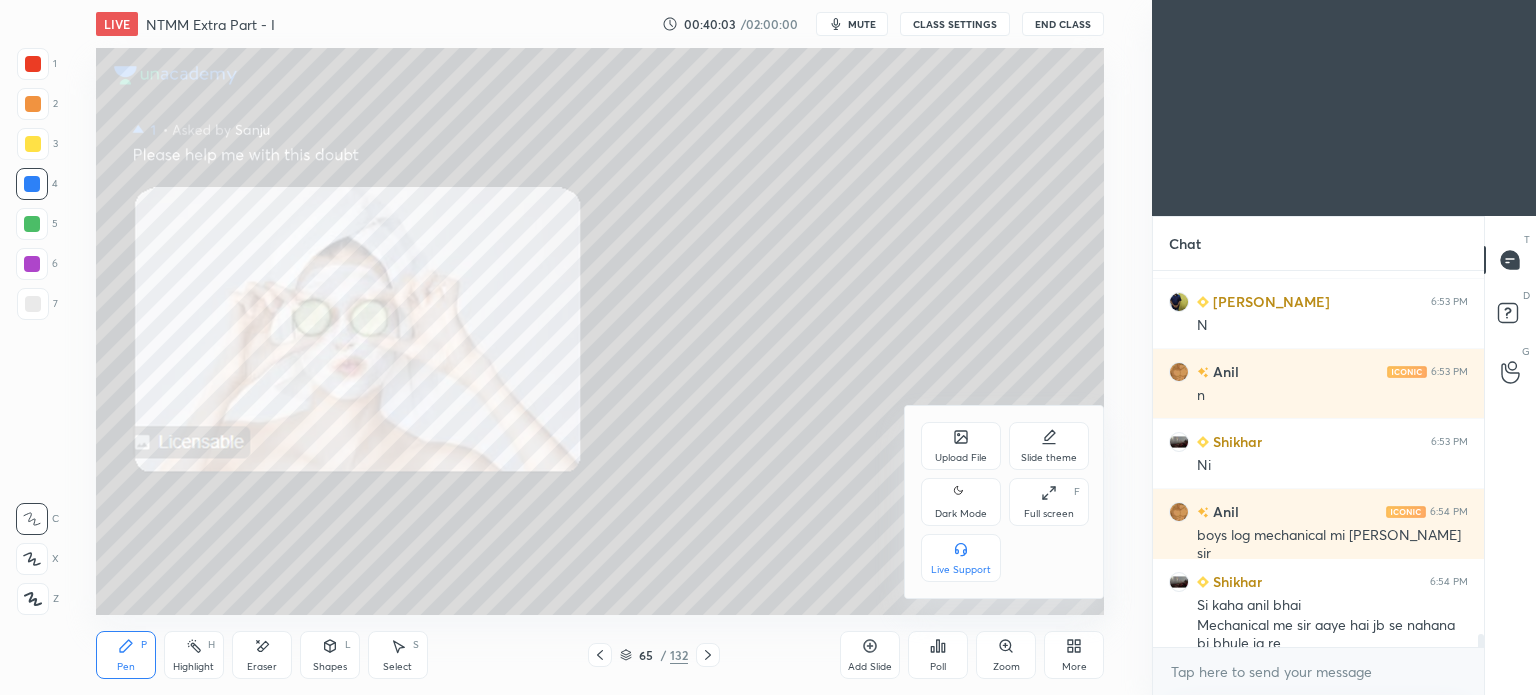 click on "Upload File" at bounding box center (961, 458) 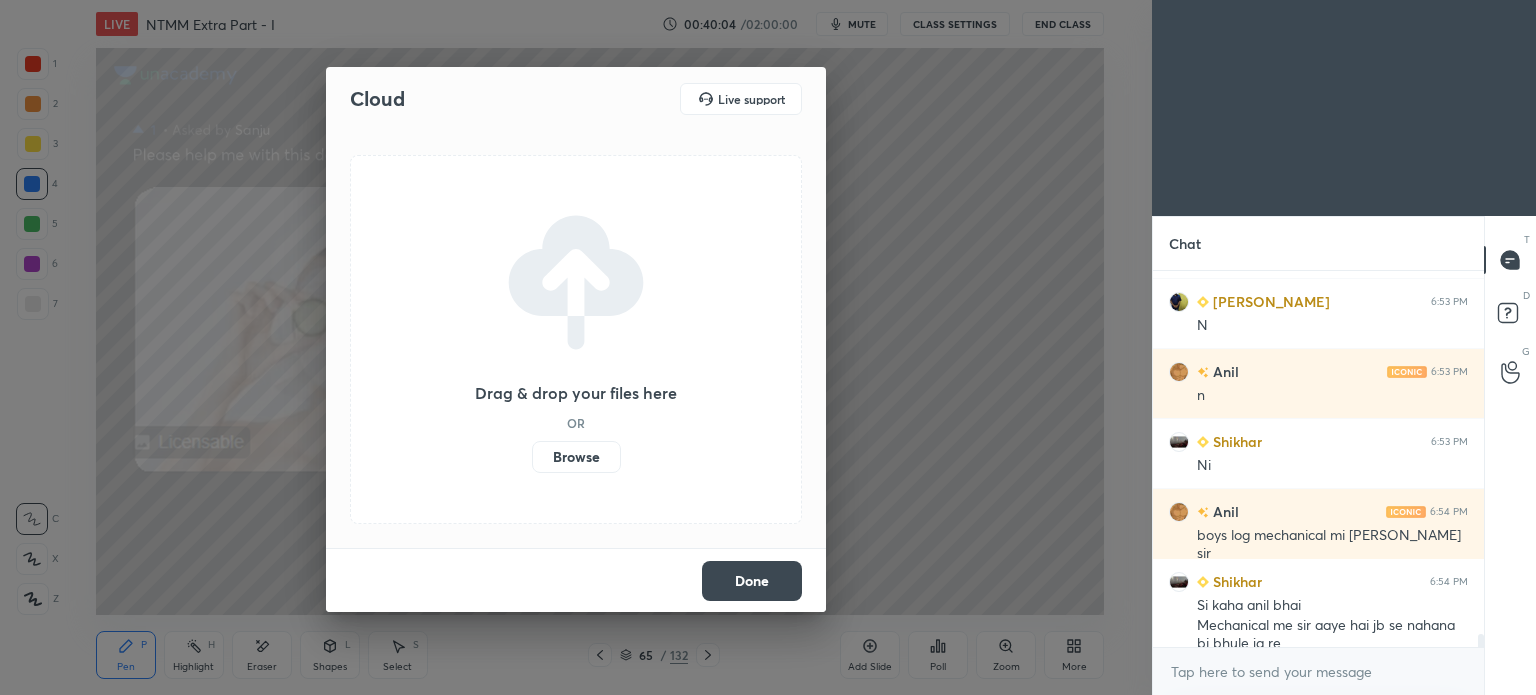 click on "Browse" at bounding box center [576, 457] 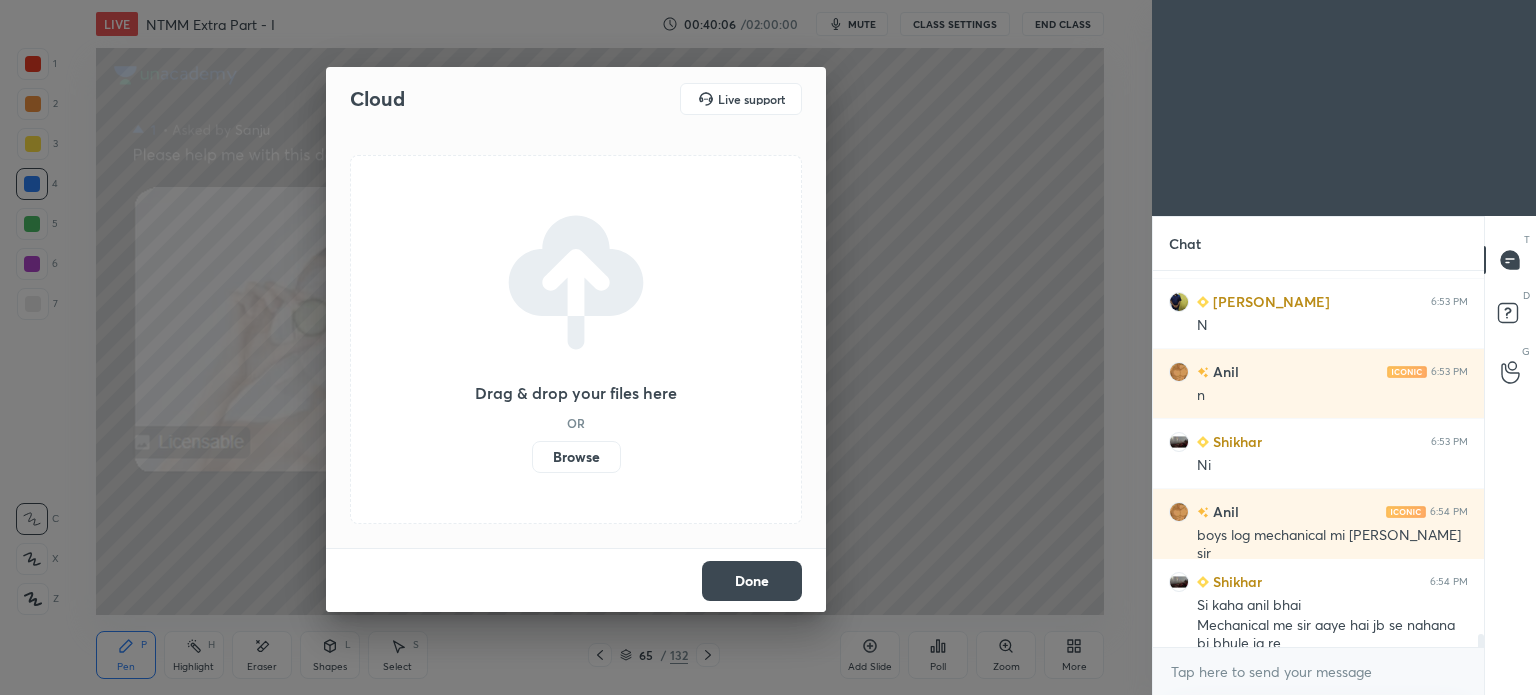 scroll, scrollTop: 10294, scrollLeft: 0, axis: vertical 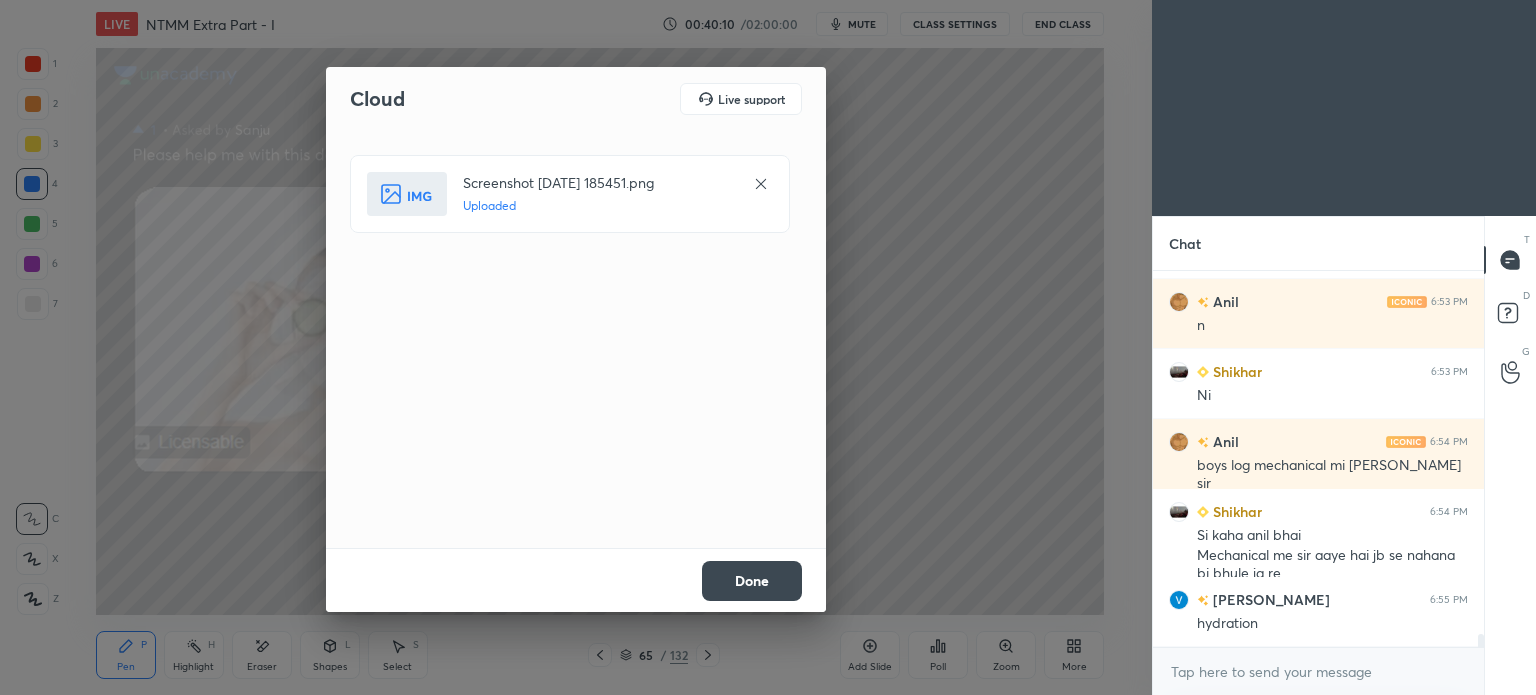 click on "Done" at bounding box center [752, 581] 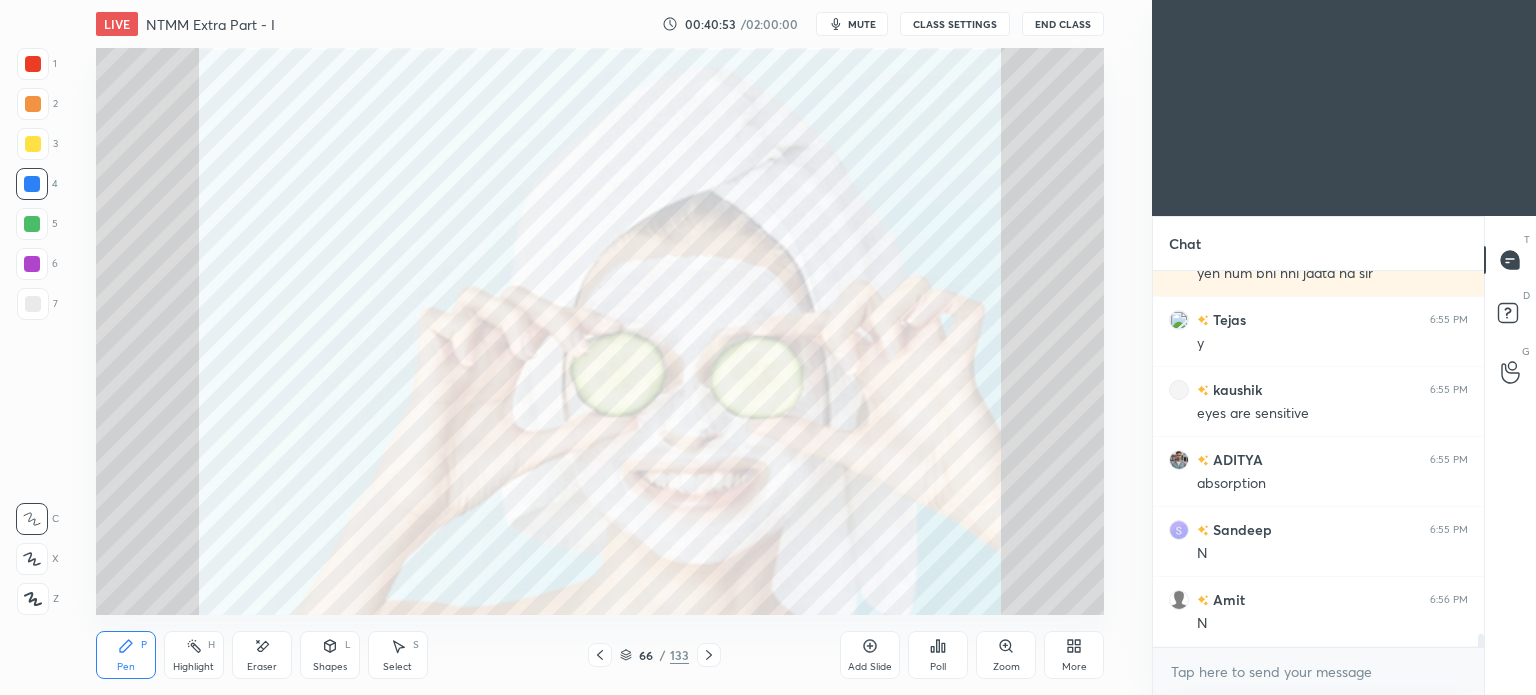 scroll, scrollTop: 10994, scrollLeft: 0, axis: vertical 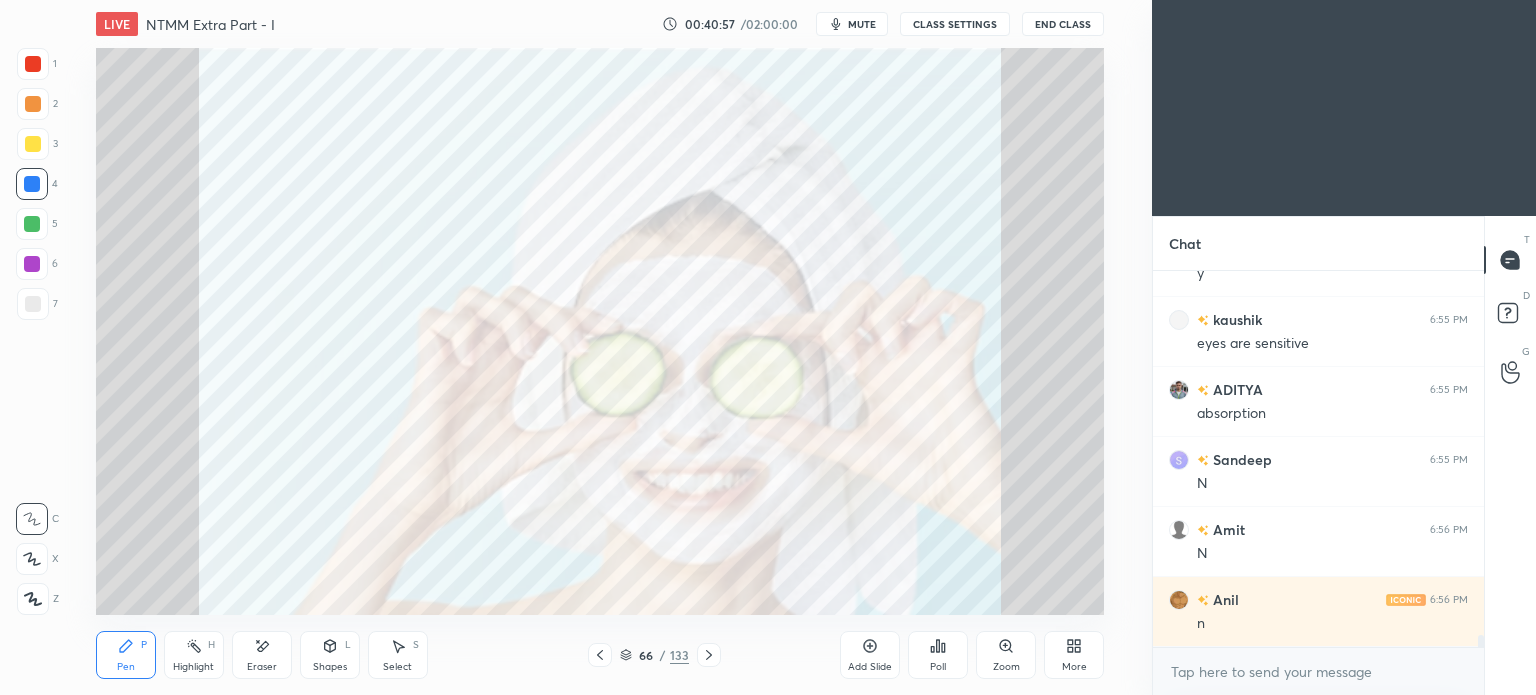 click 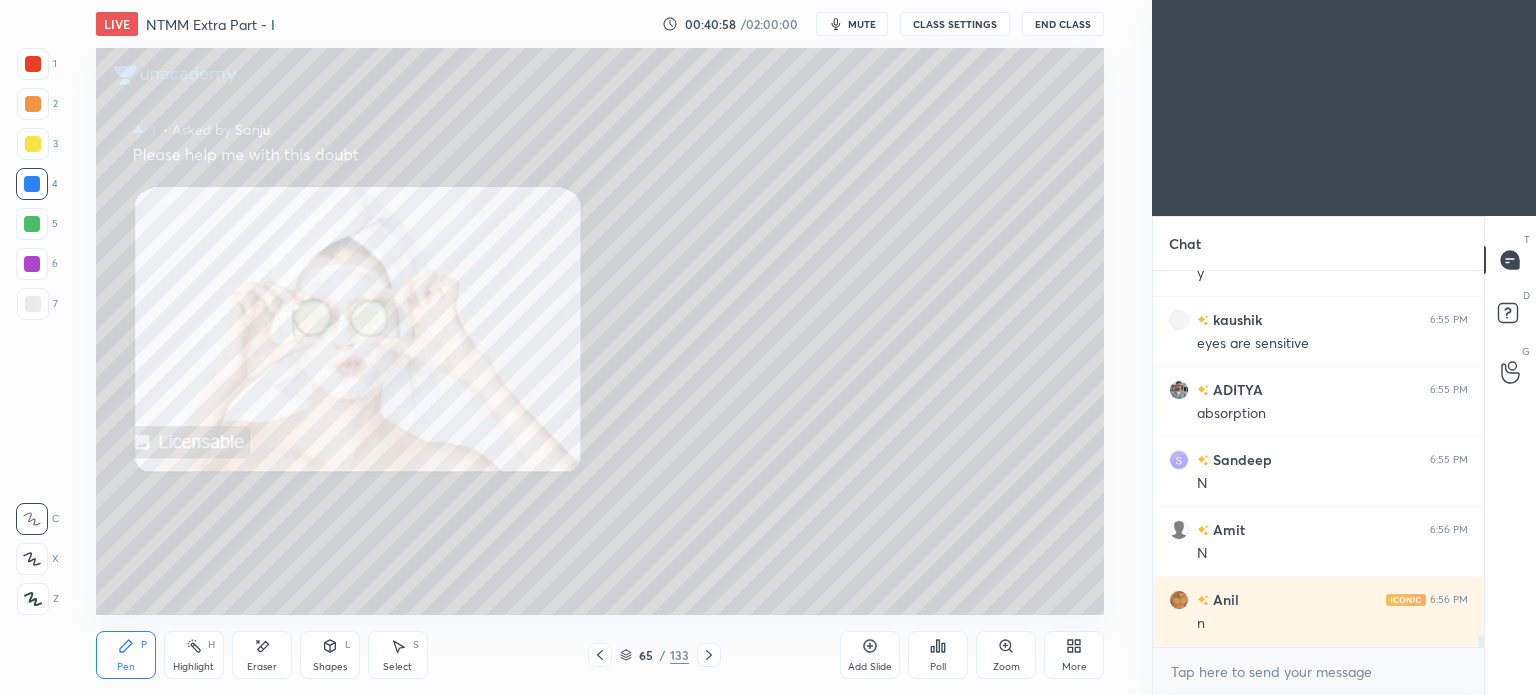 click 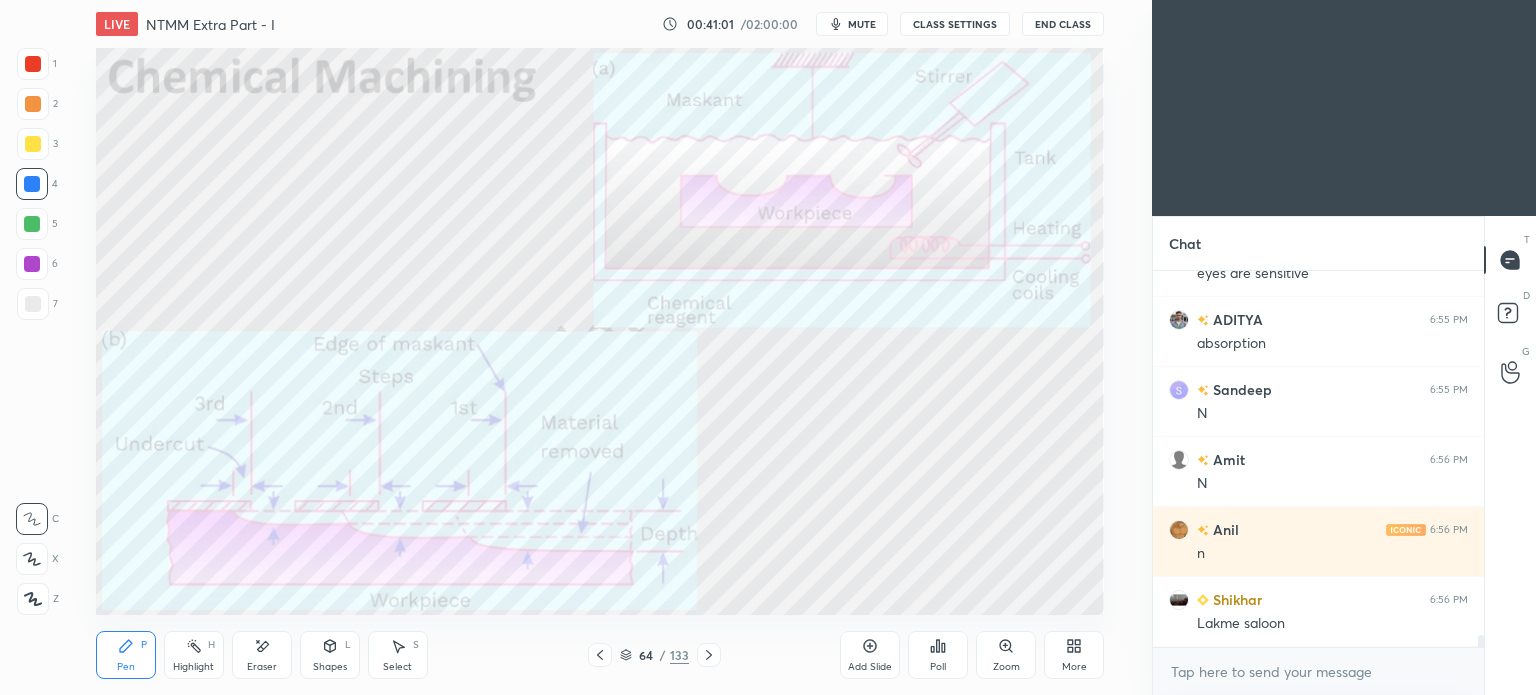 scroll, scrollTop: 11134, scrollLeft: 0, axis: vertical 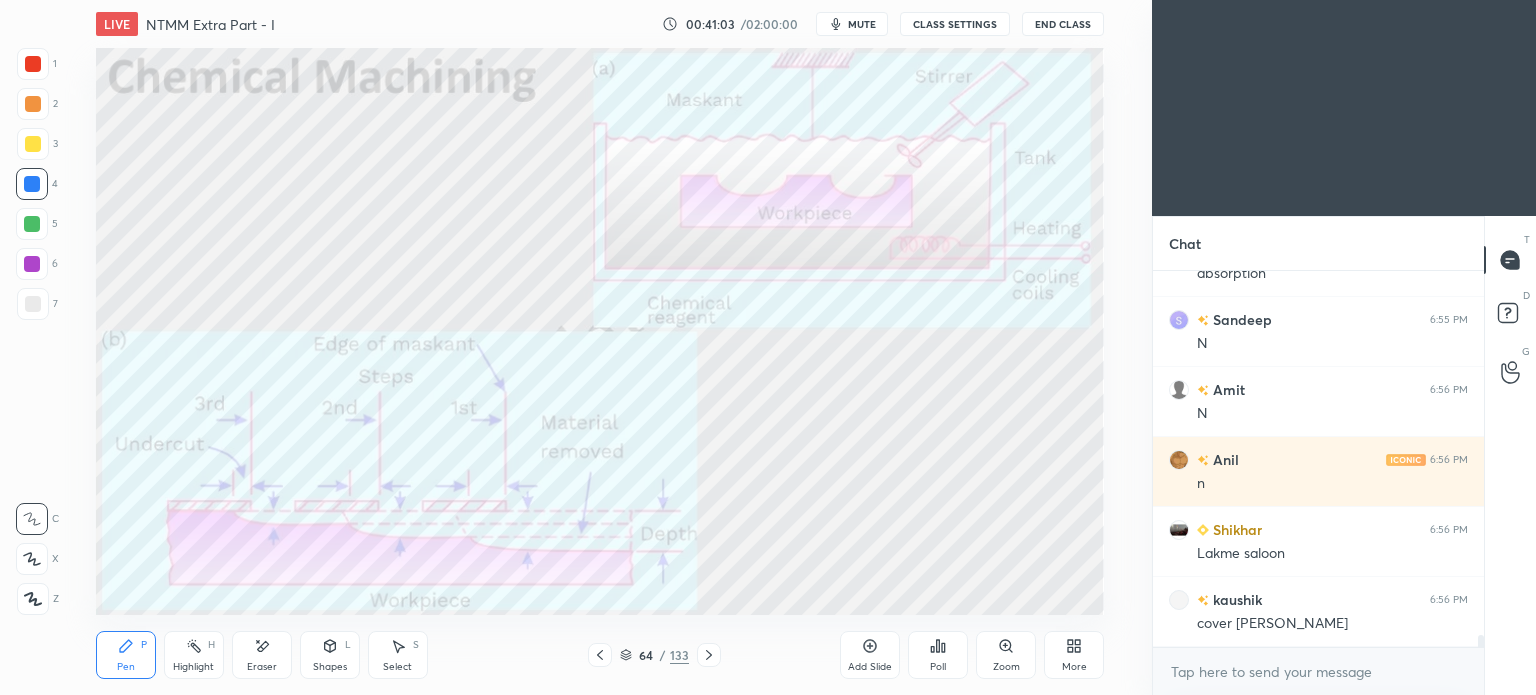 click at bounding box center (33, 64) 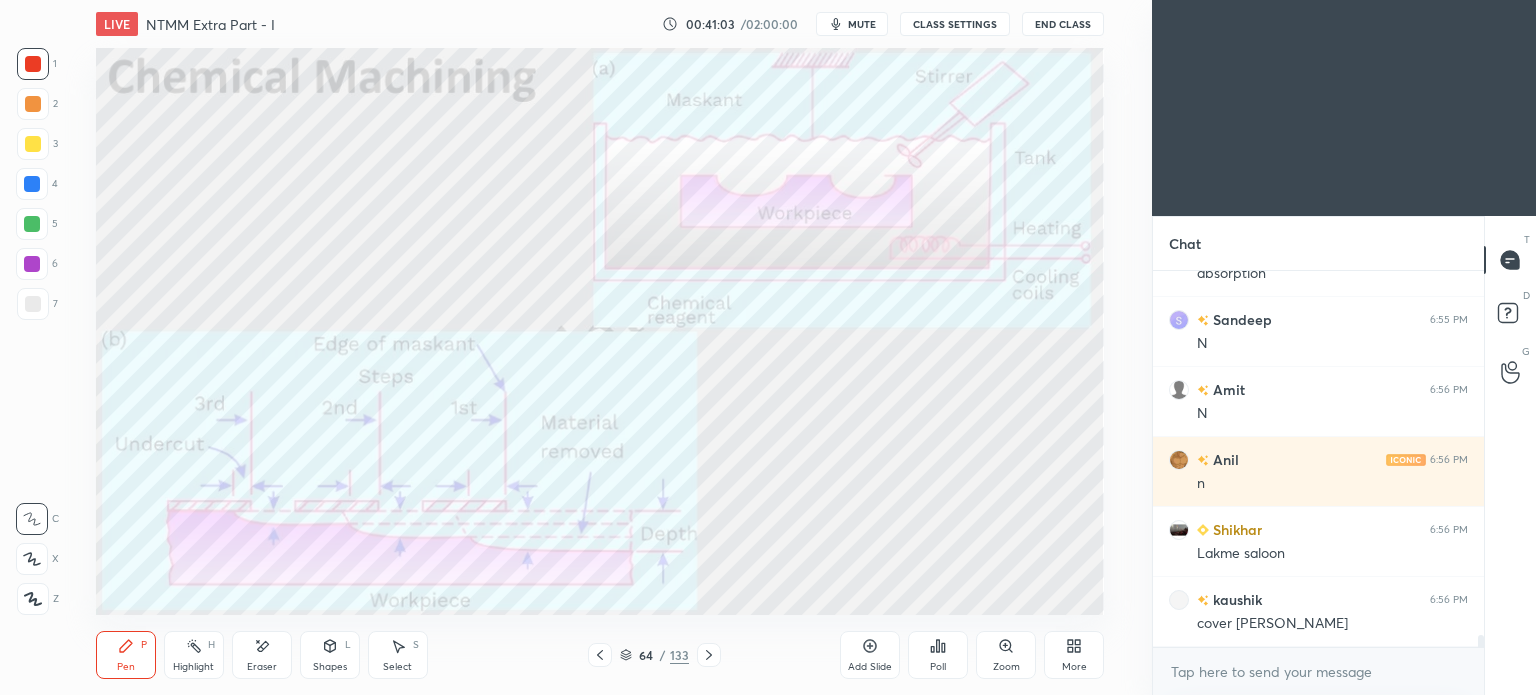 click at bounding box center [33, 64] 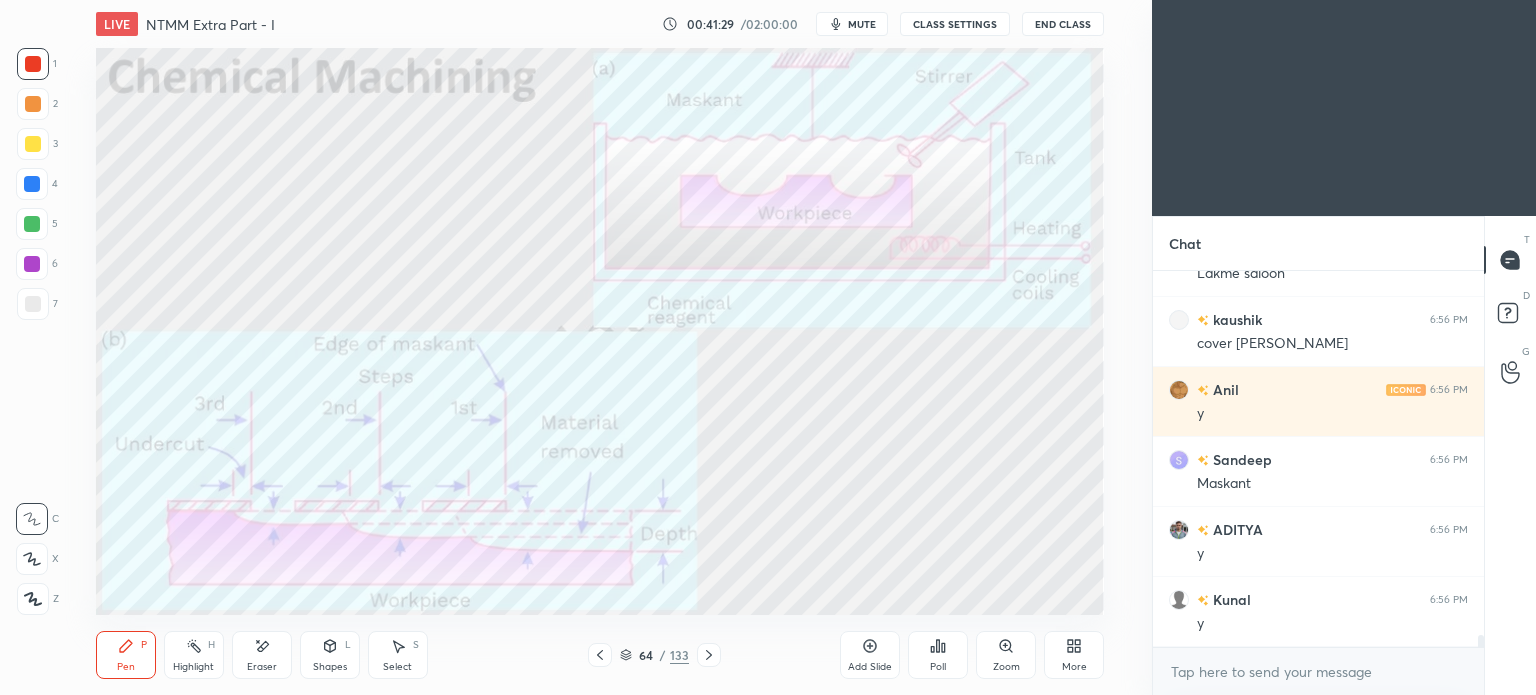 scroll, scrollTop: 11484, scrollLeft: 0, axis: vertical 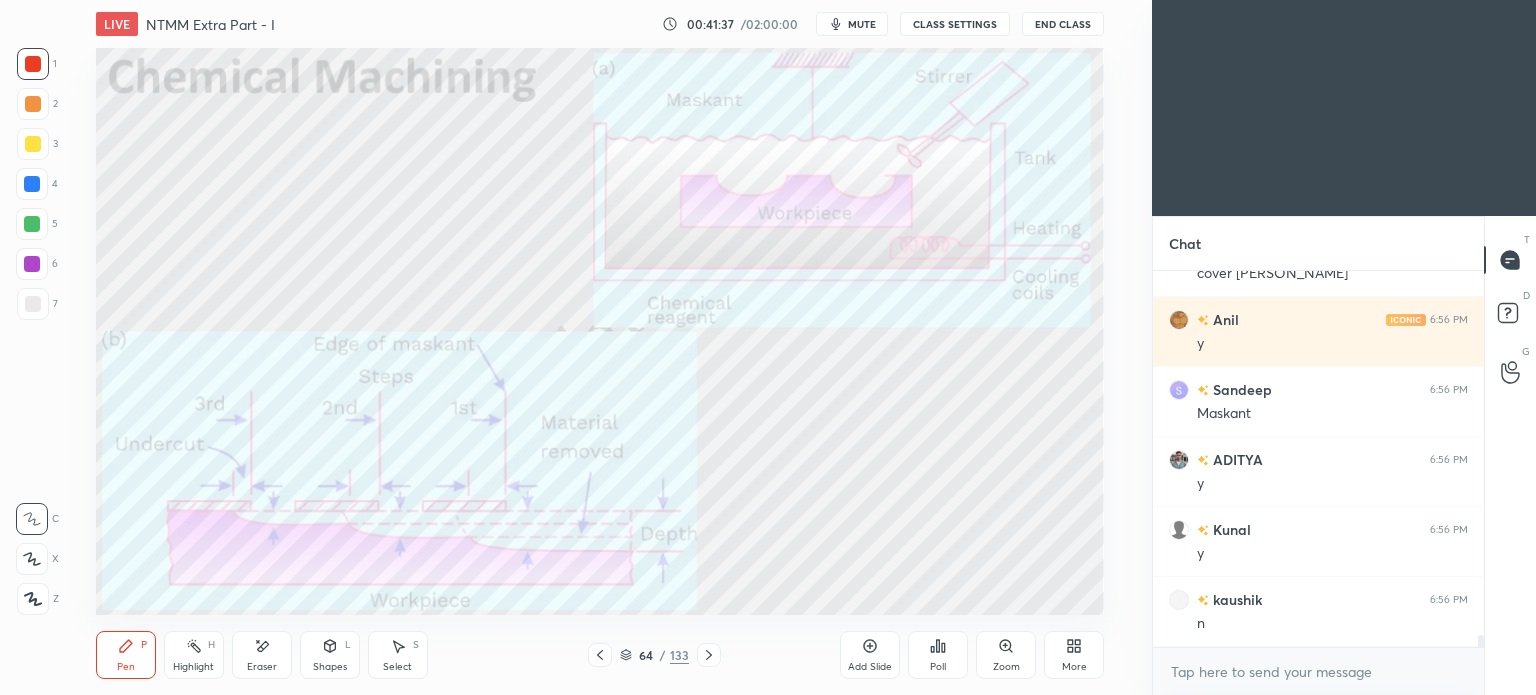 click 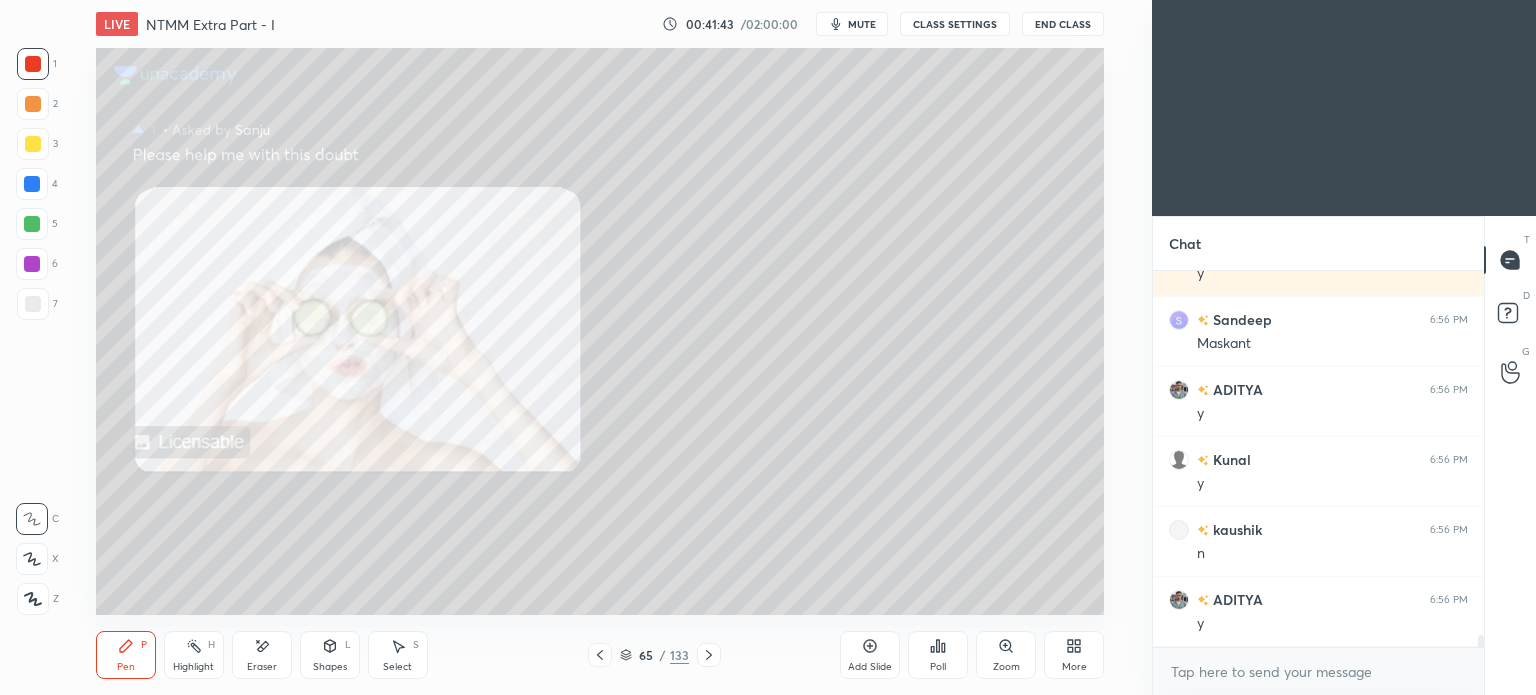 scroll, scrollTop: 11624, scrollLeft: 0, axis: vertical 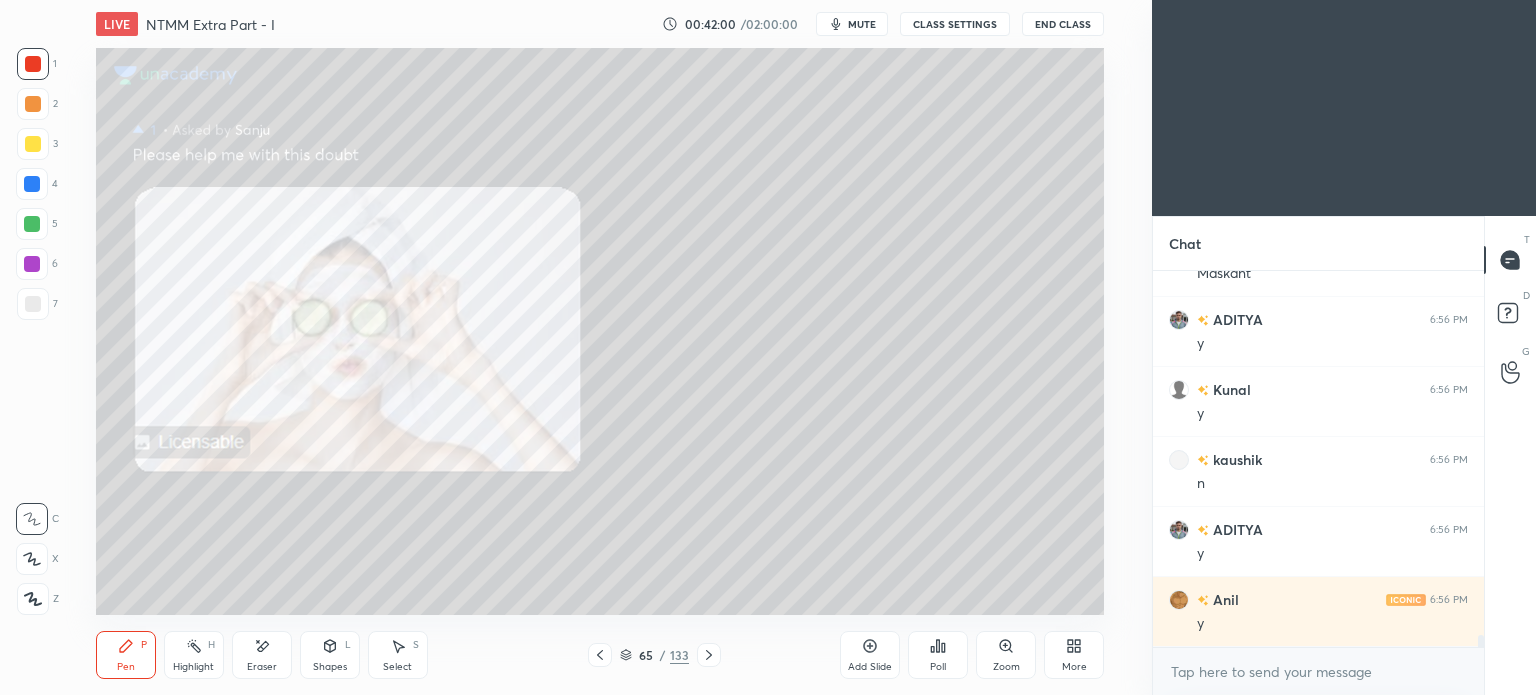 click 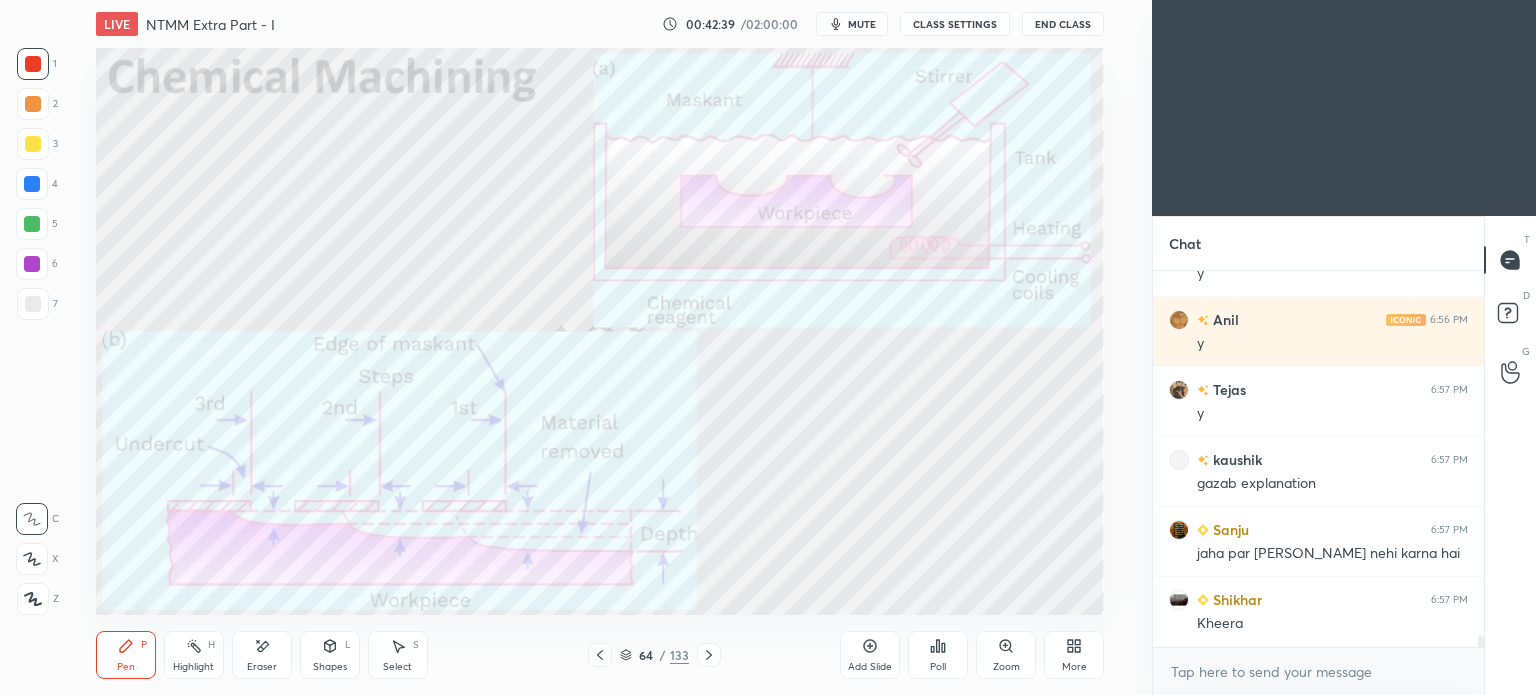 scroll, scrollTop: 11974, scrollLeft: 0, axis: vertical 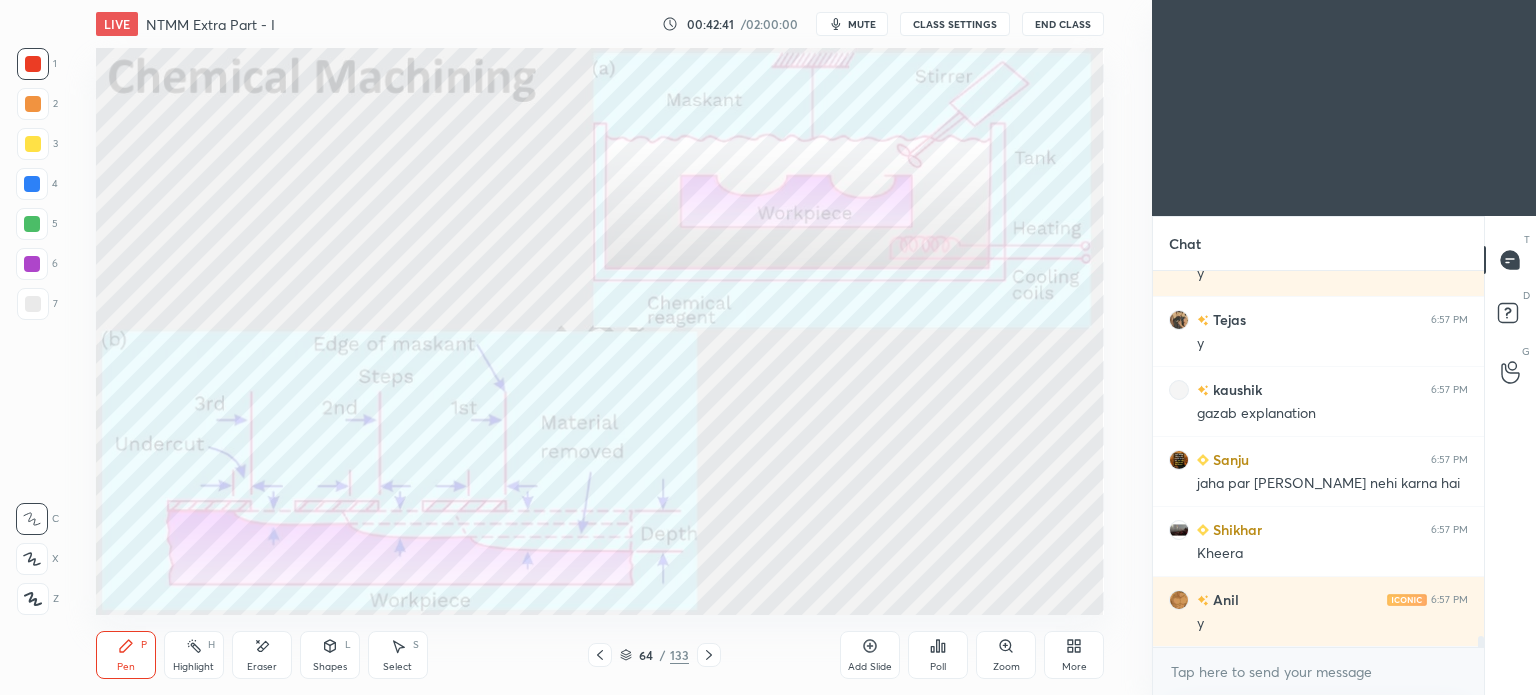 click 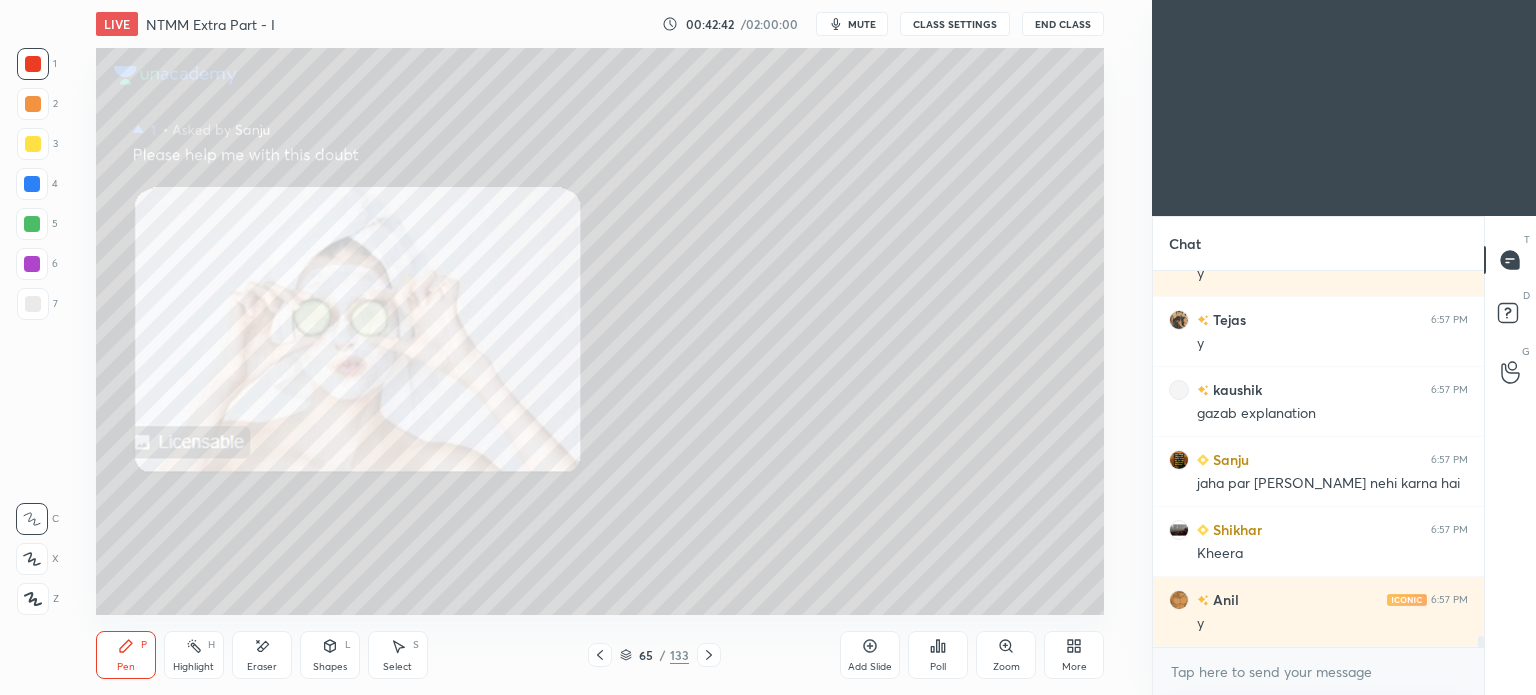 click 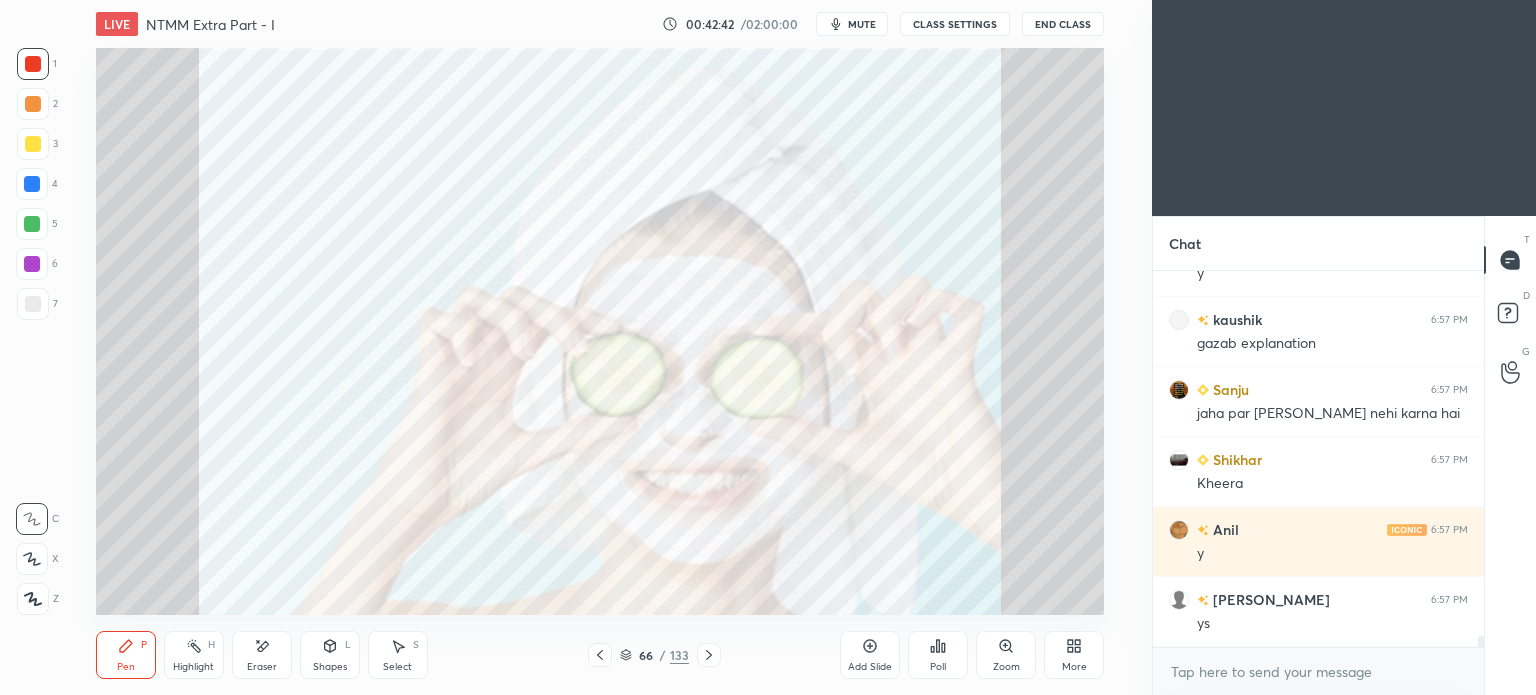 click 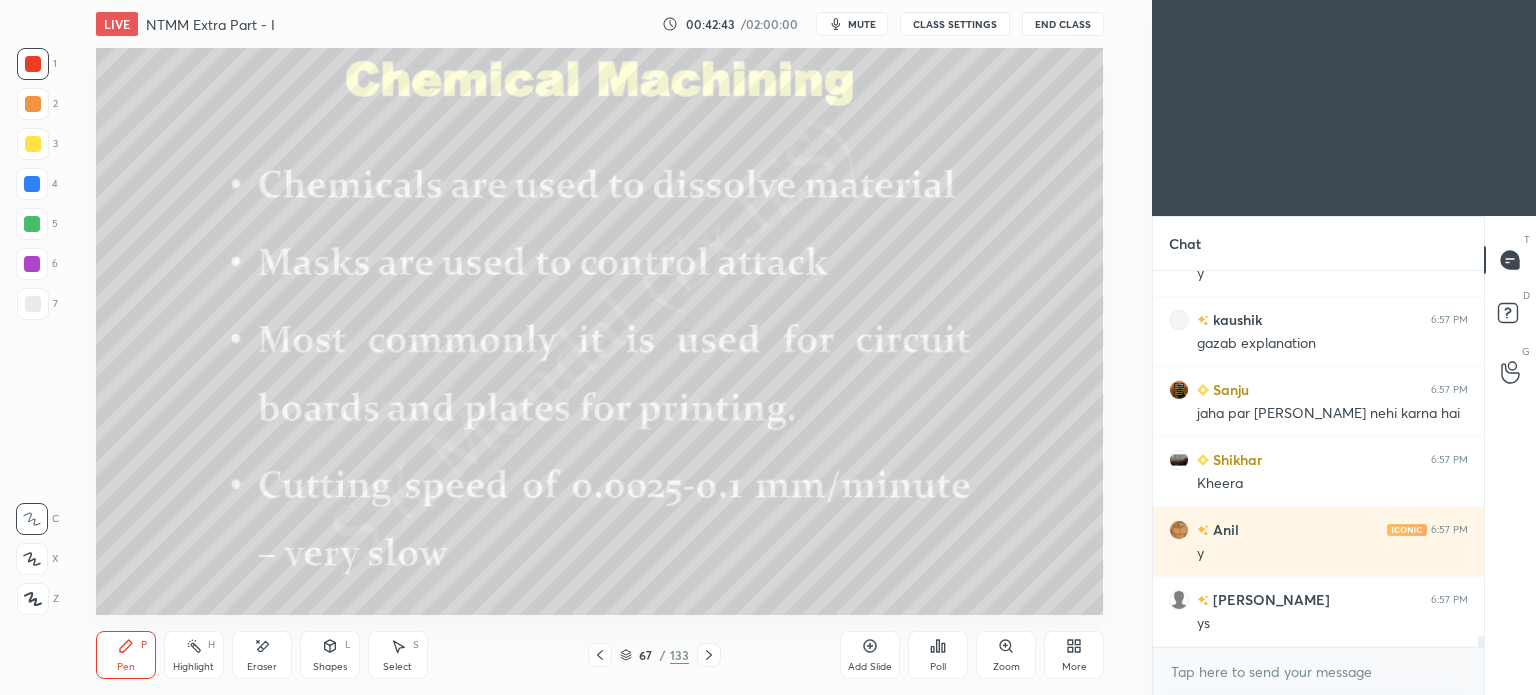 click 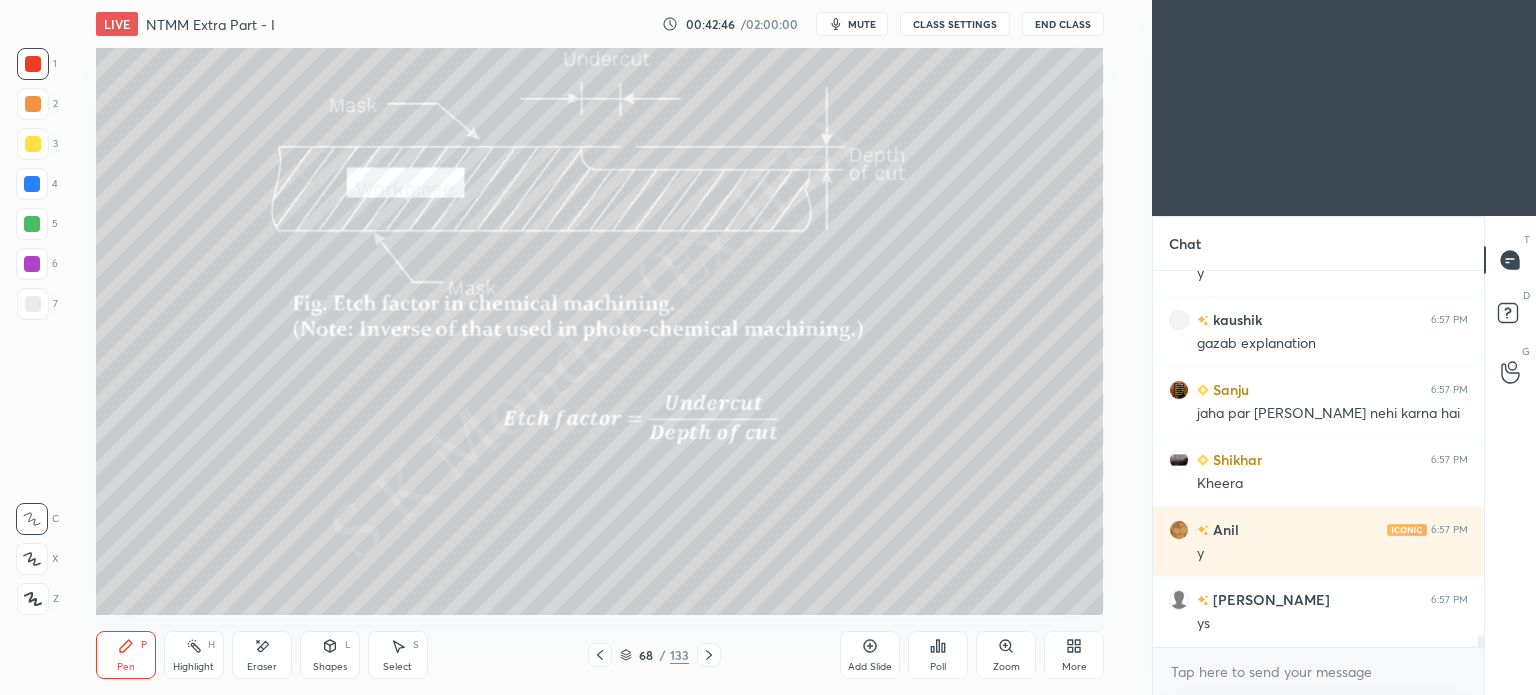 scroll, scrollTop: 12114, scrollLeft: 0, axis: vertical 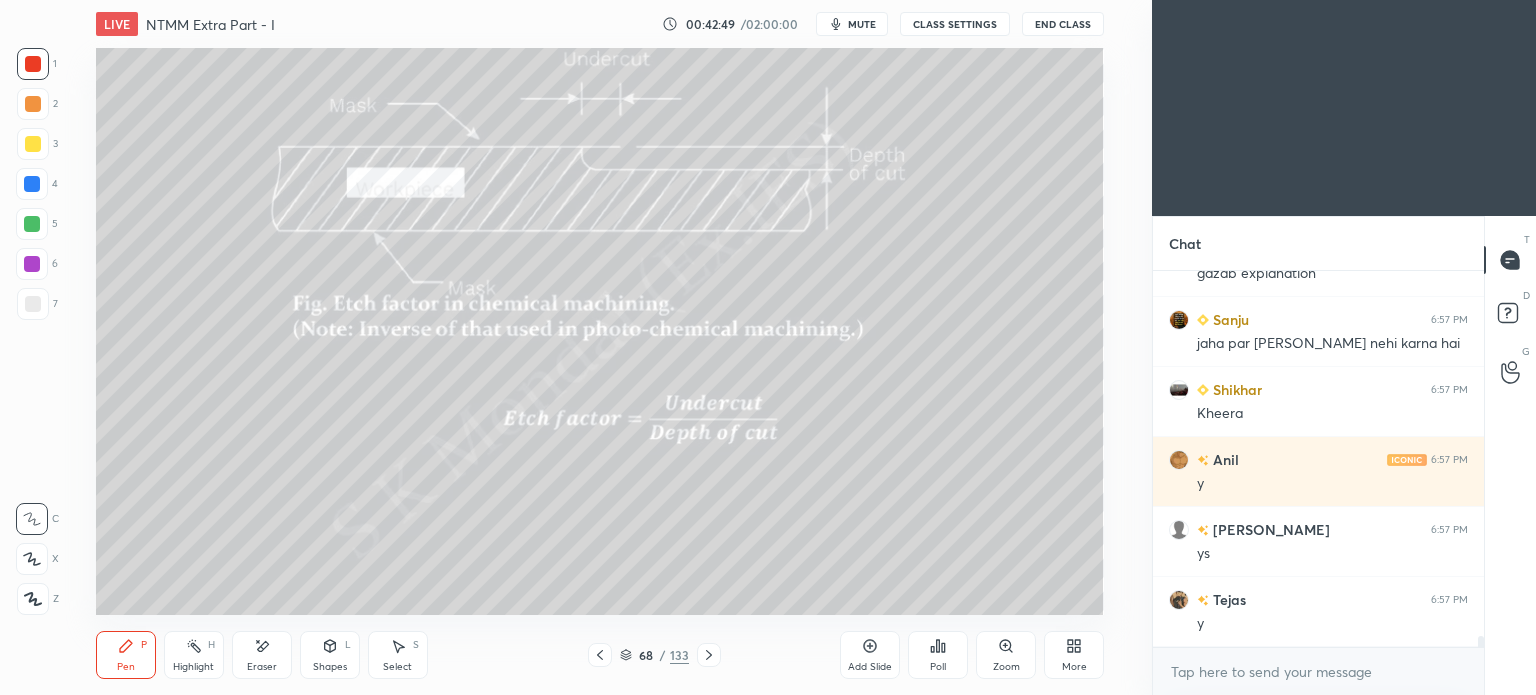 click on "Highlight" at bounding box center (193, 667) 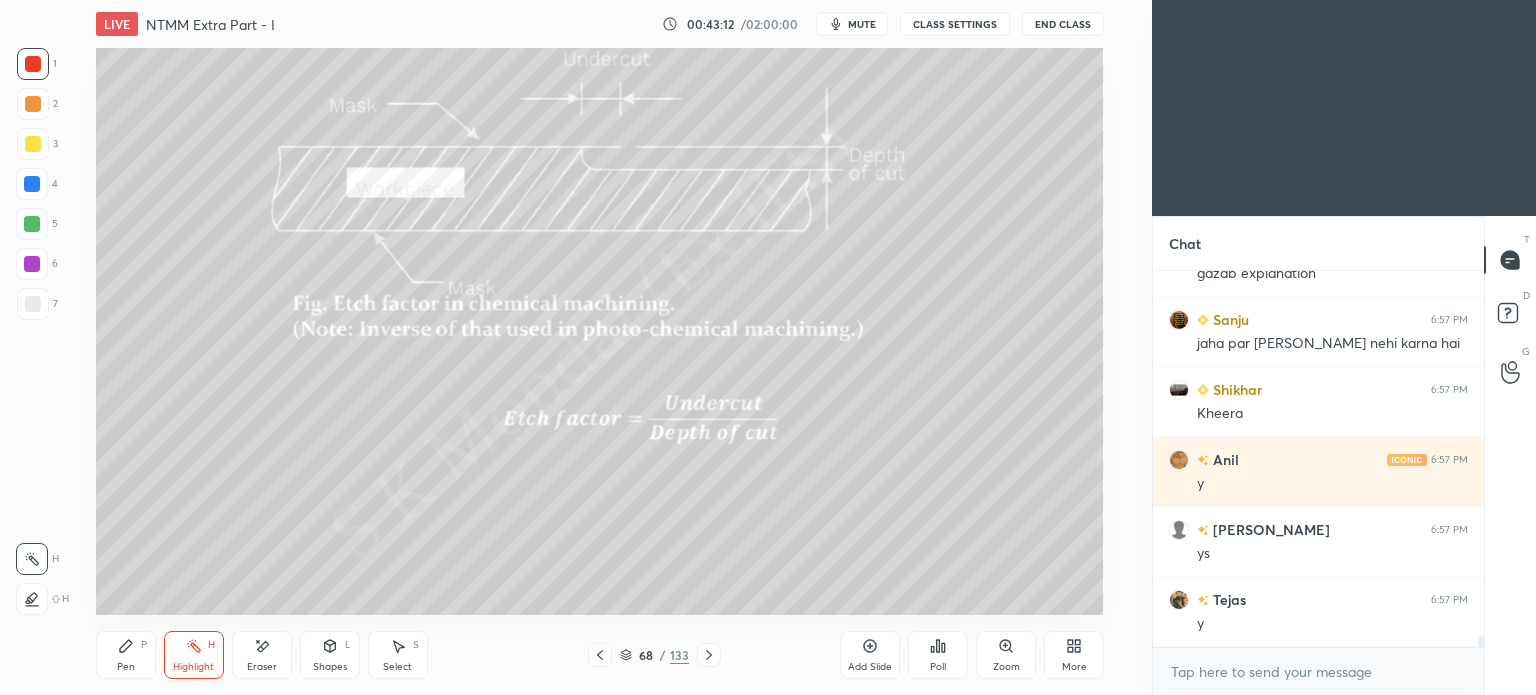 click 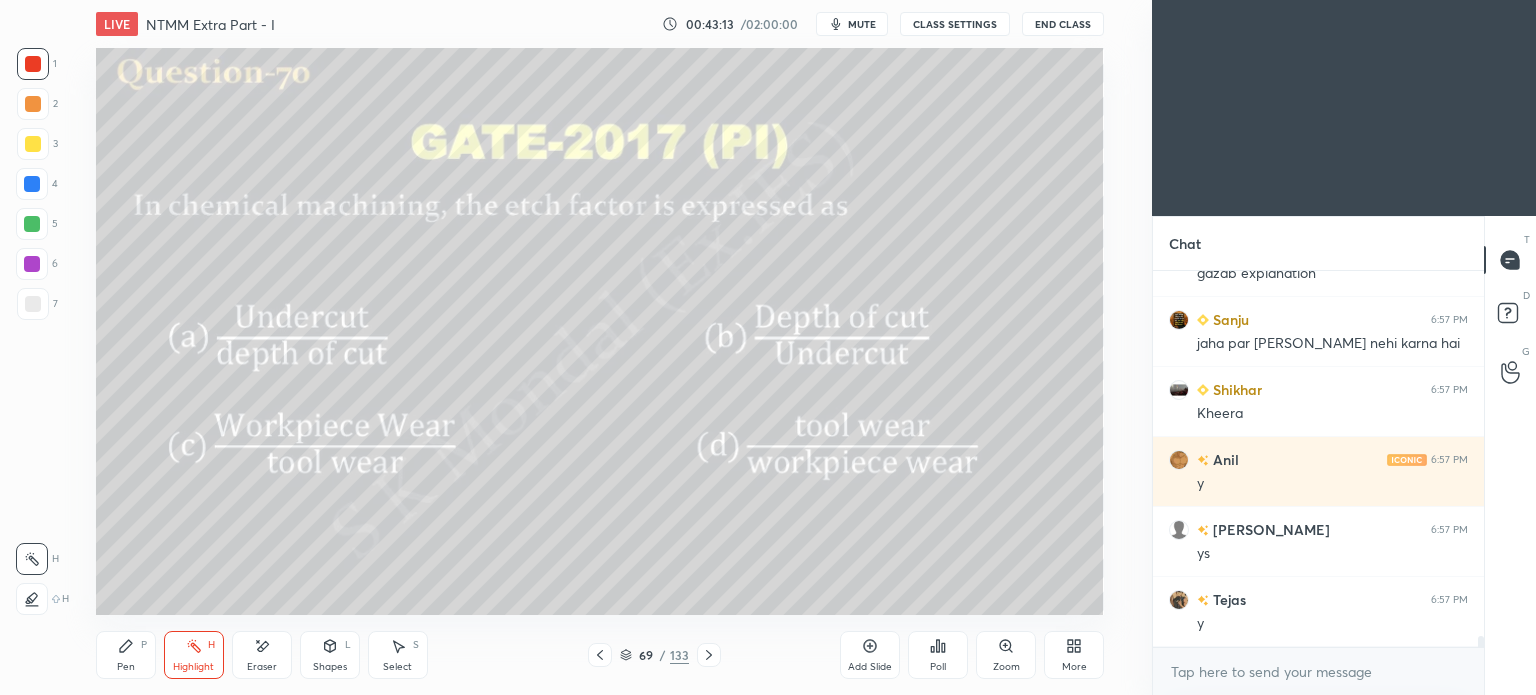 click 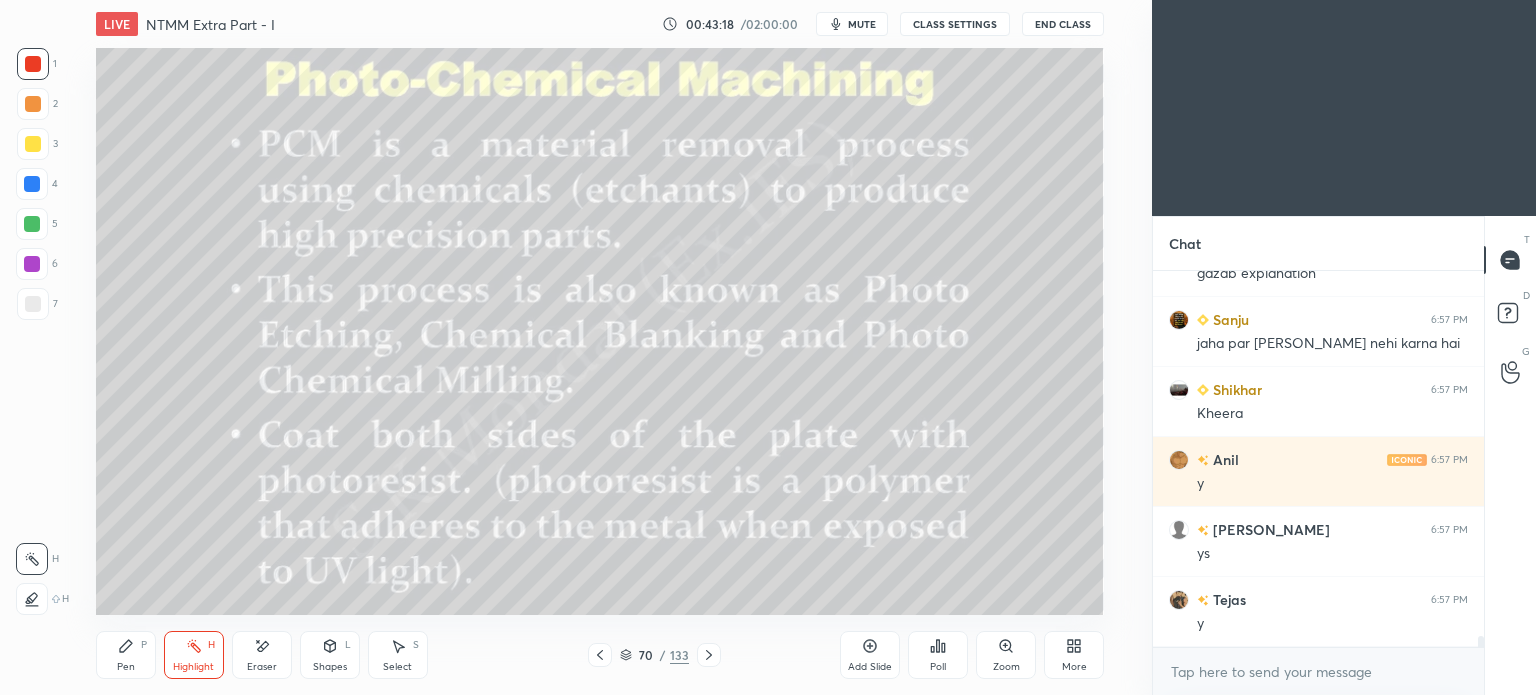 click 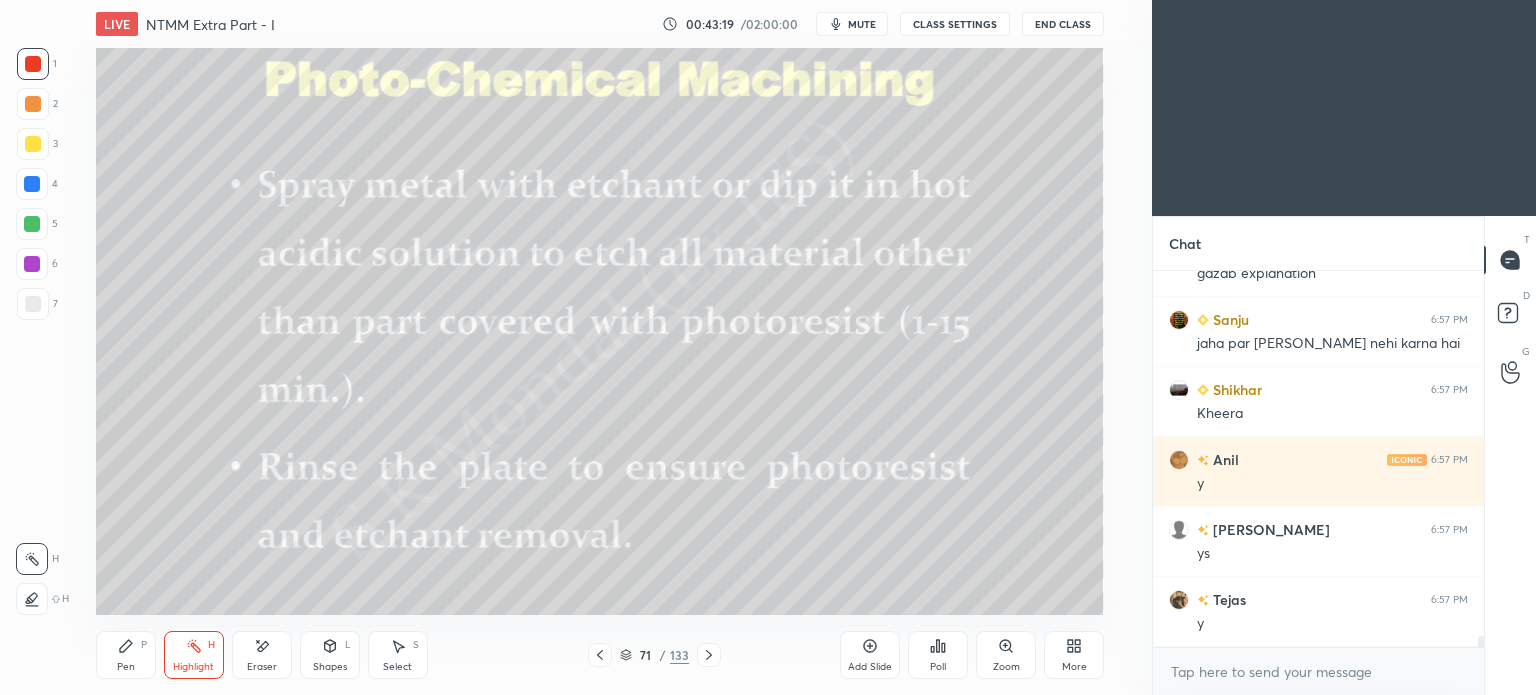 click 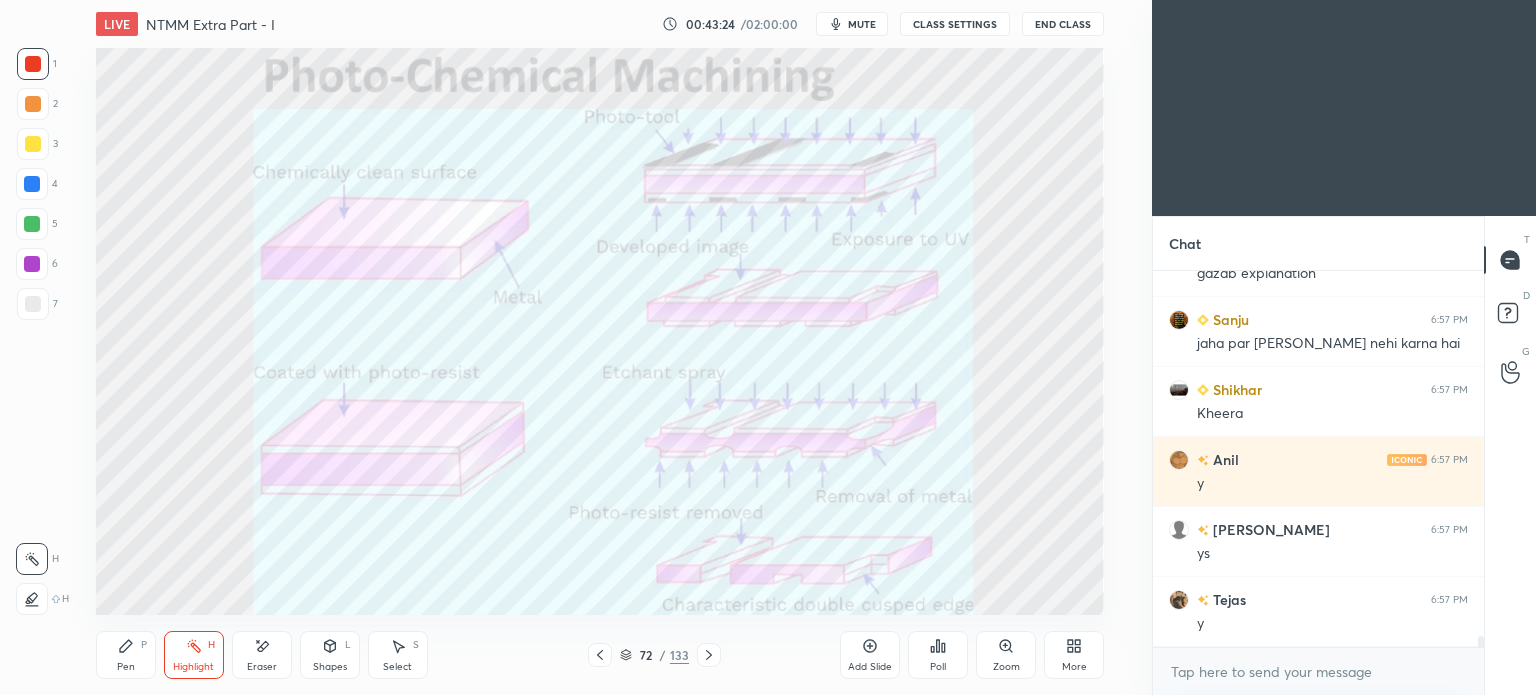 click 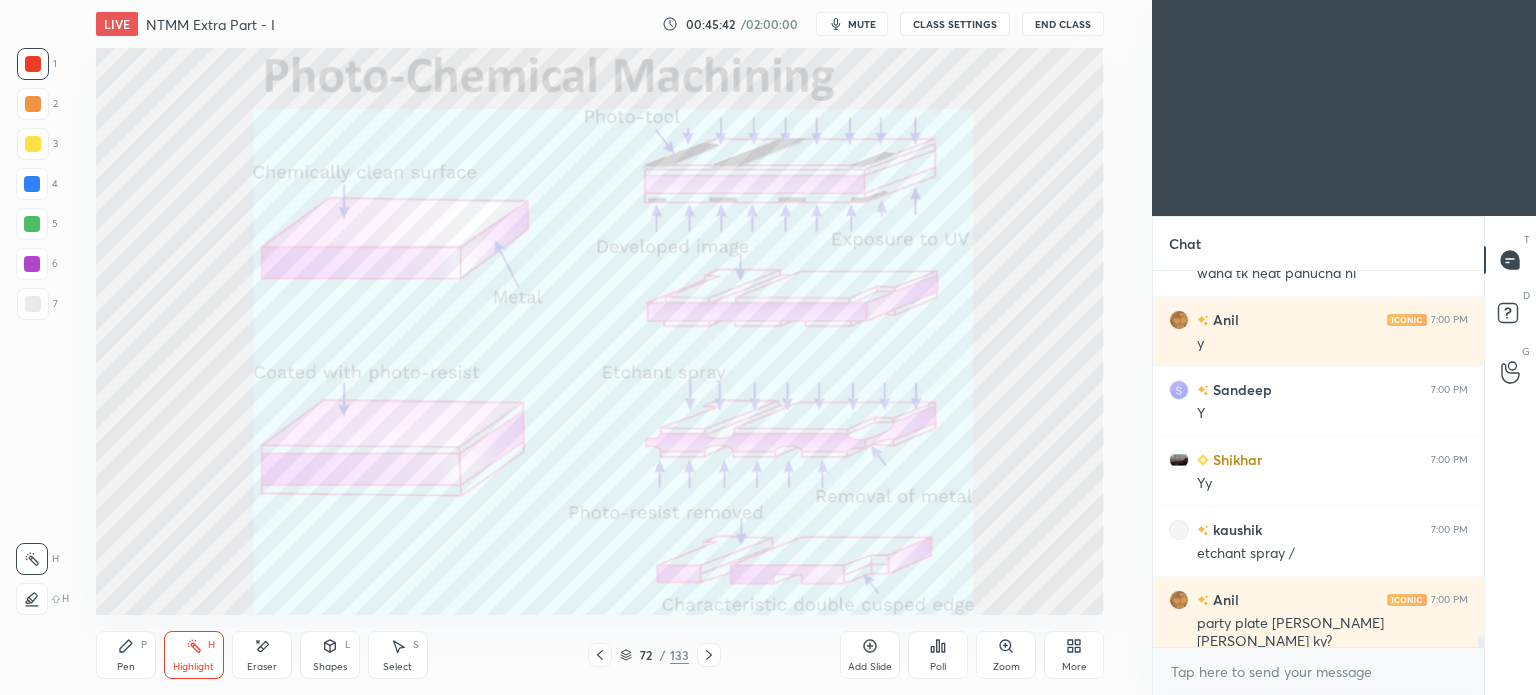 scroll, scrollTop: 13094, scrollLeft: 0, axis: vertical 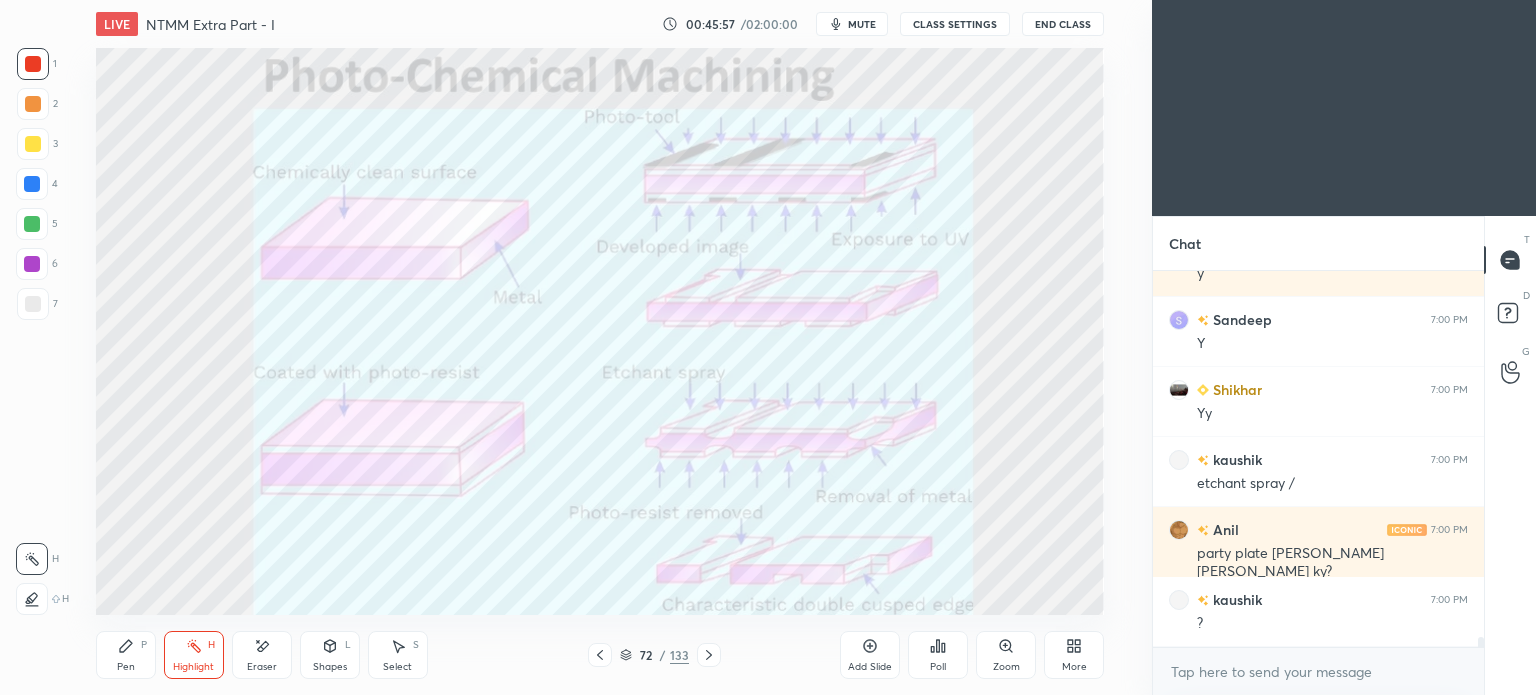 click 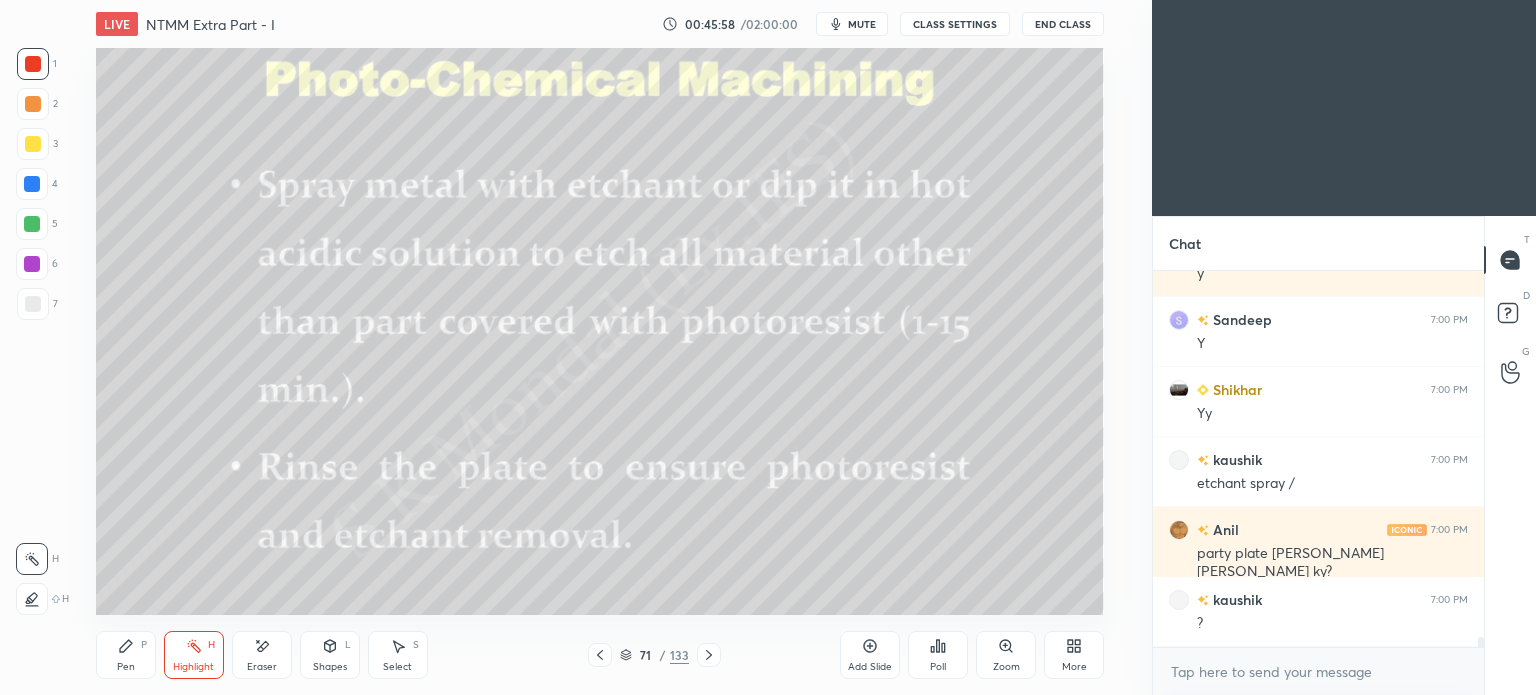 click 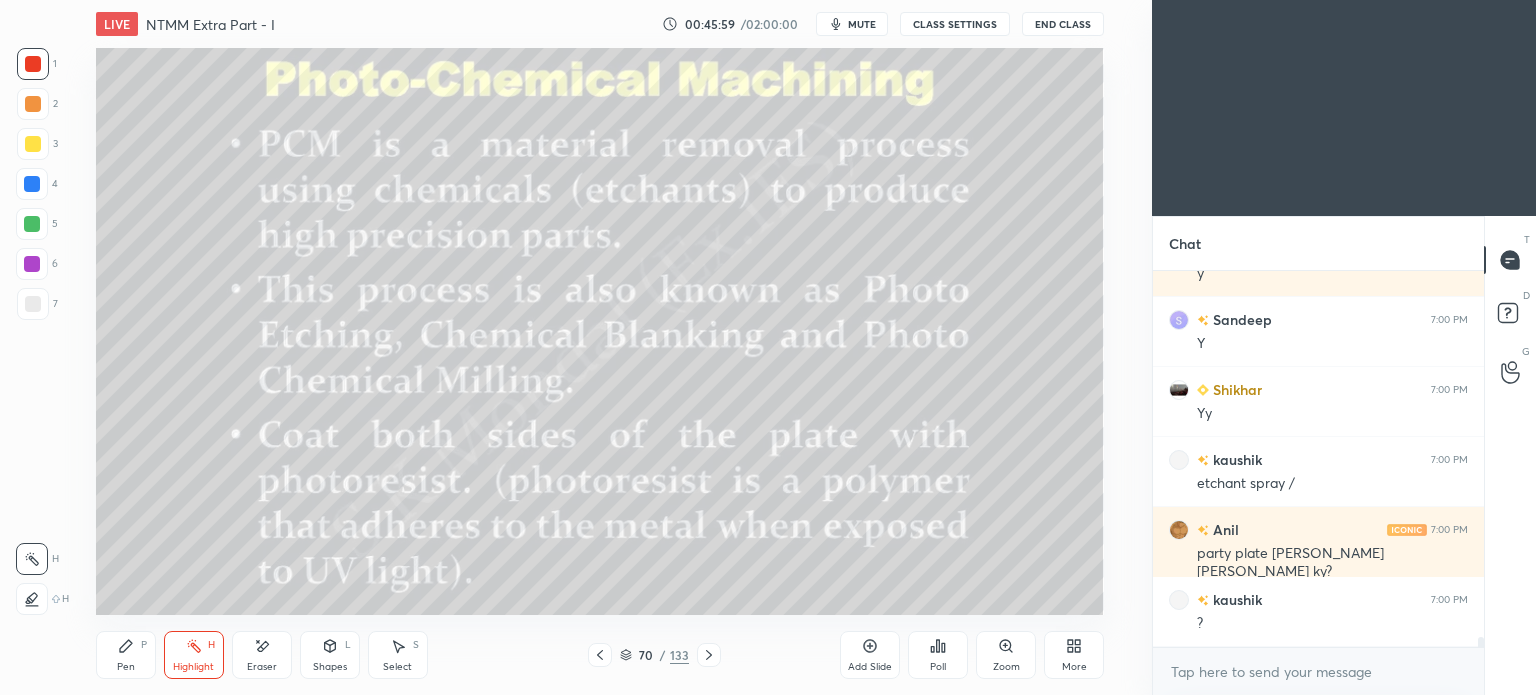 click 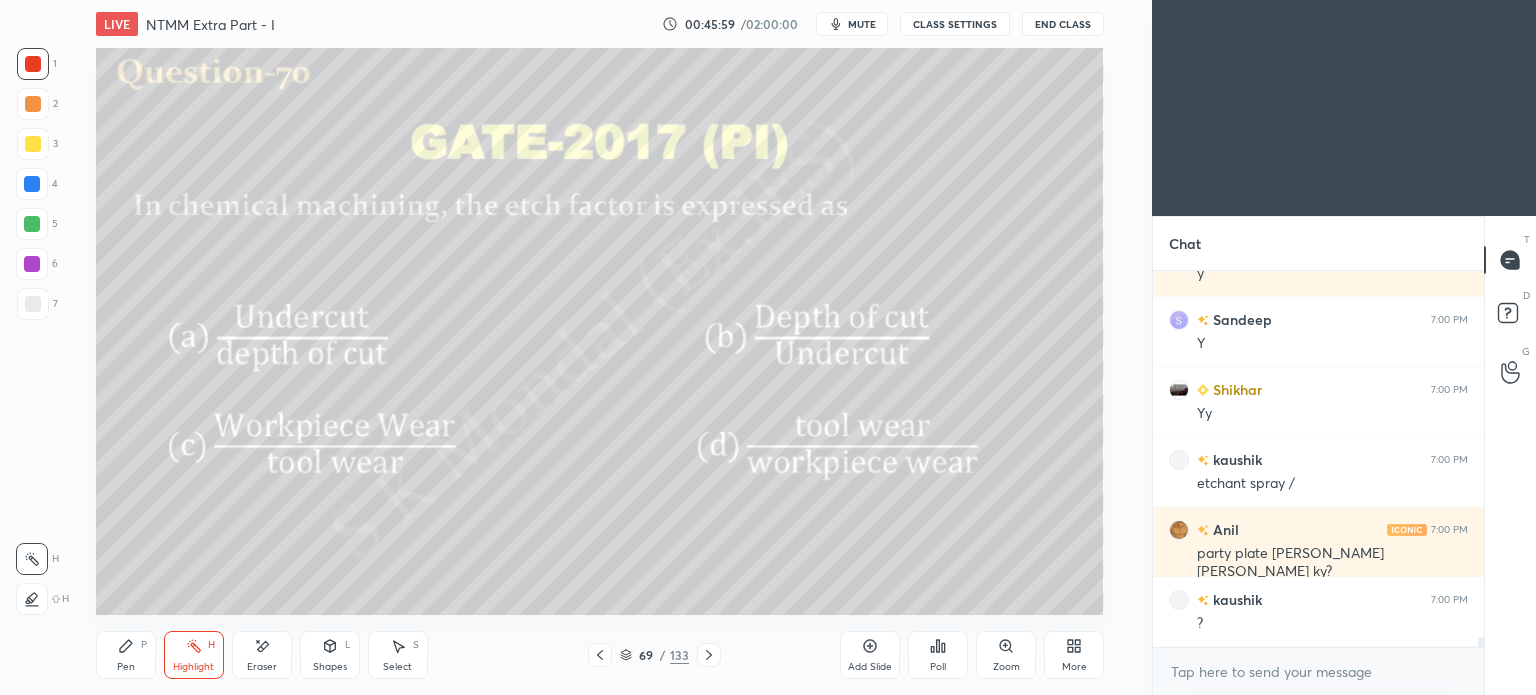 click 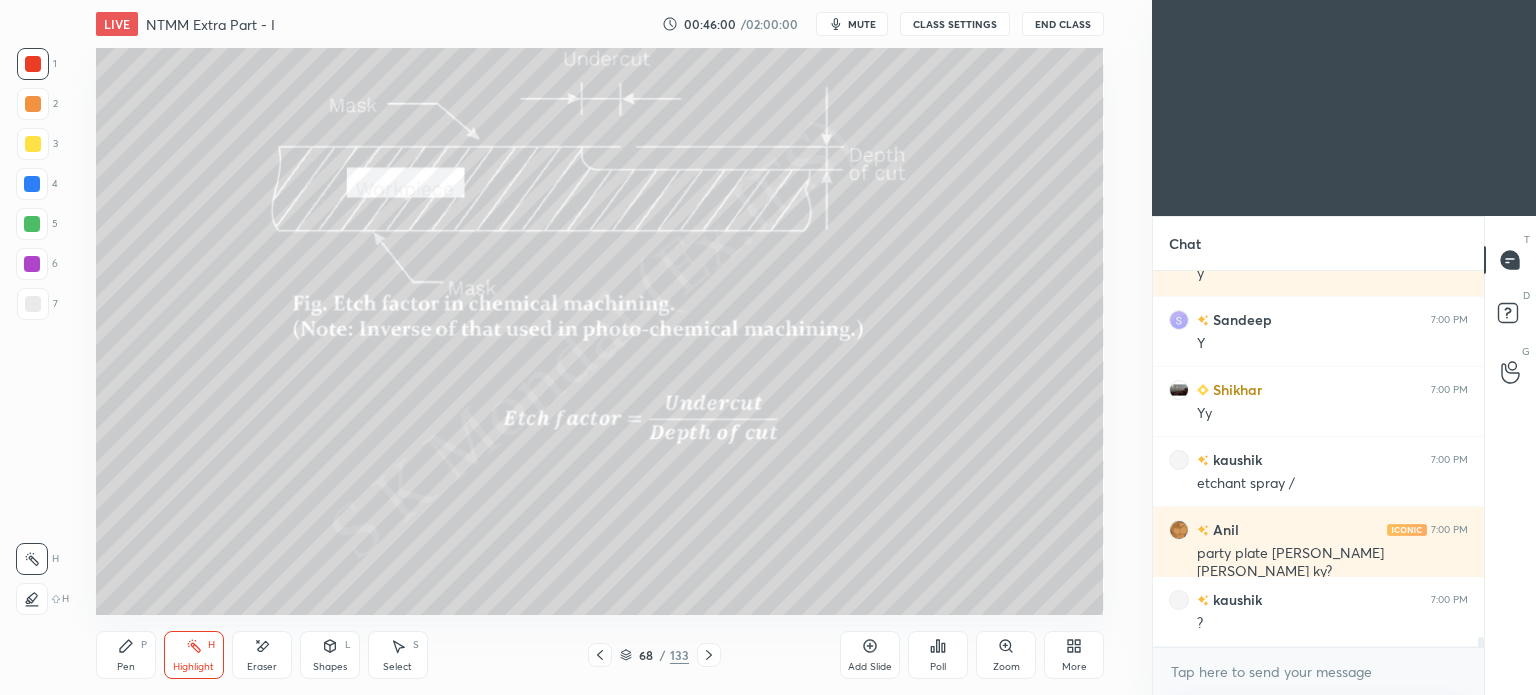 click 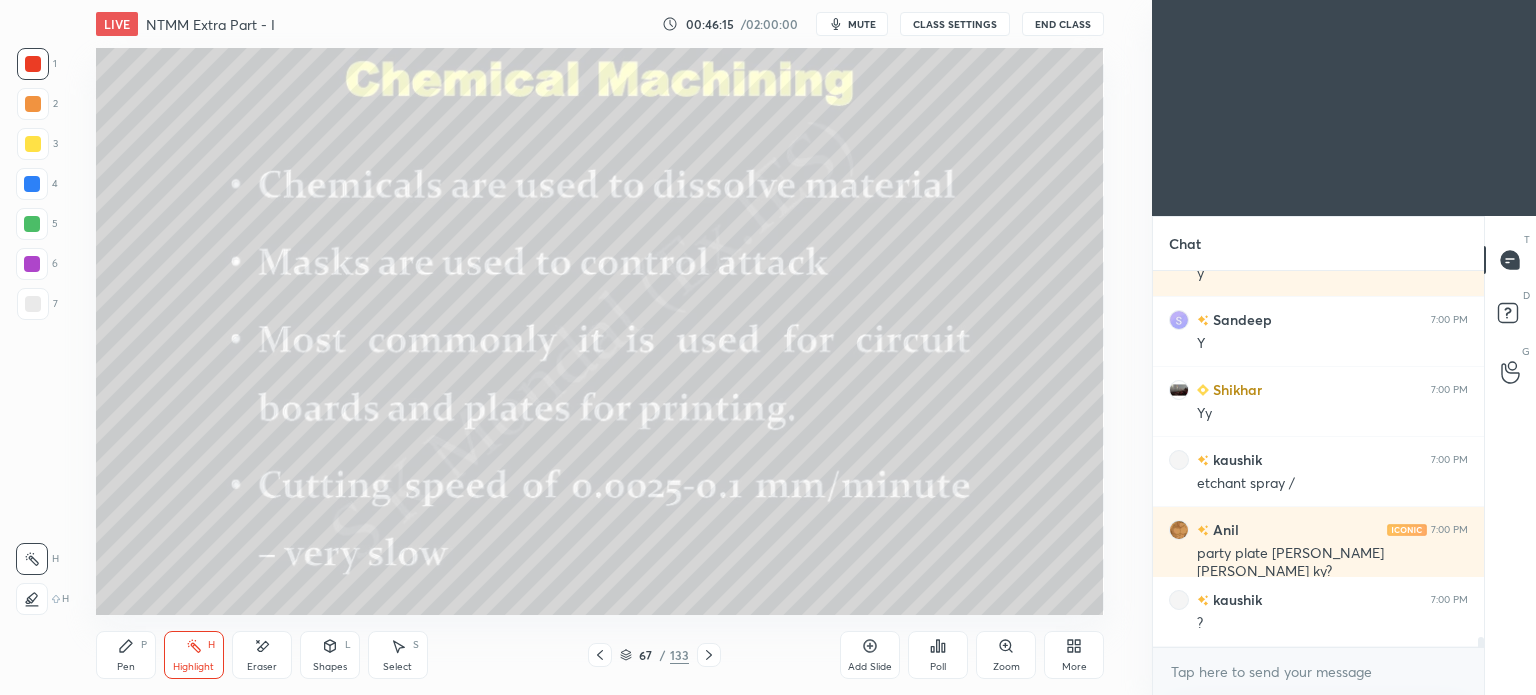 click 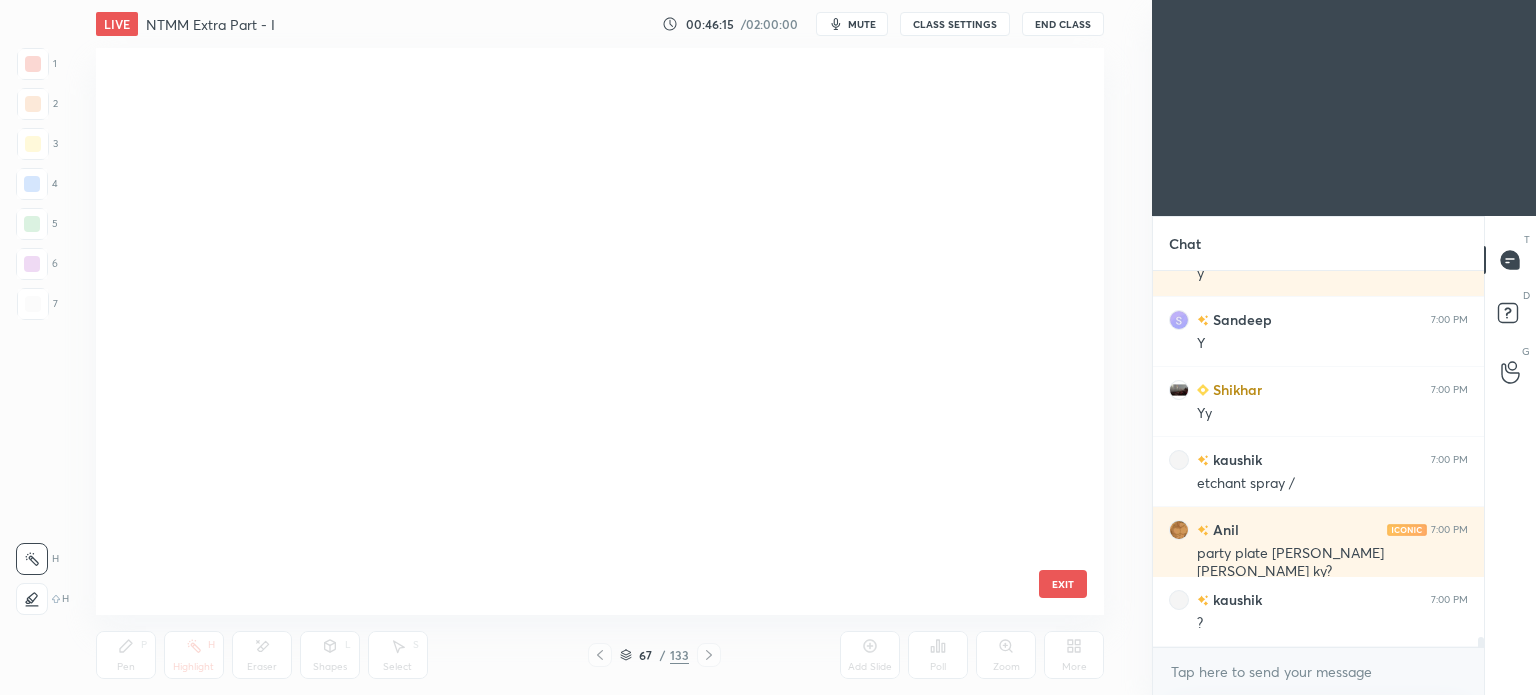 scroll, scrollTop: 3435, scrollLeft: 0, axis: vertical 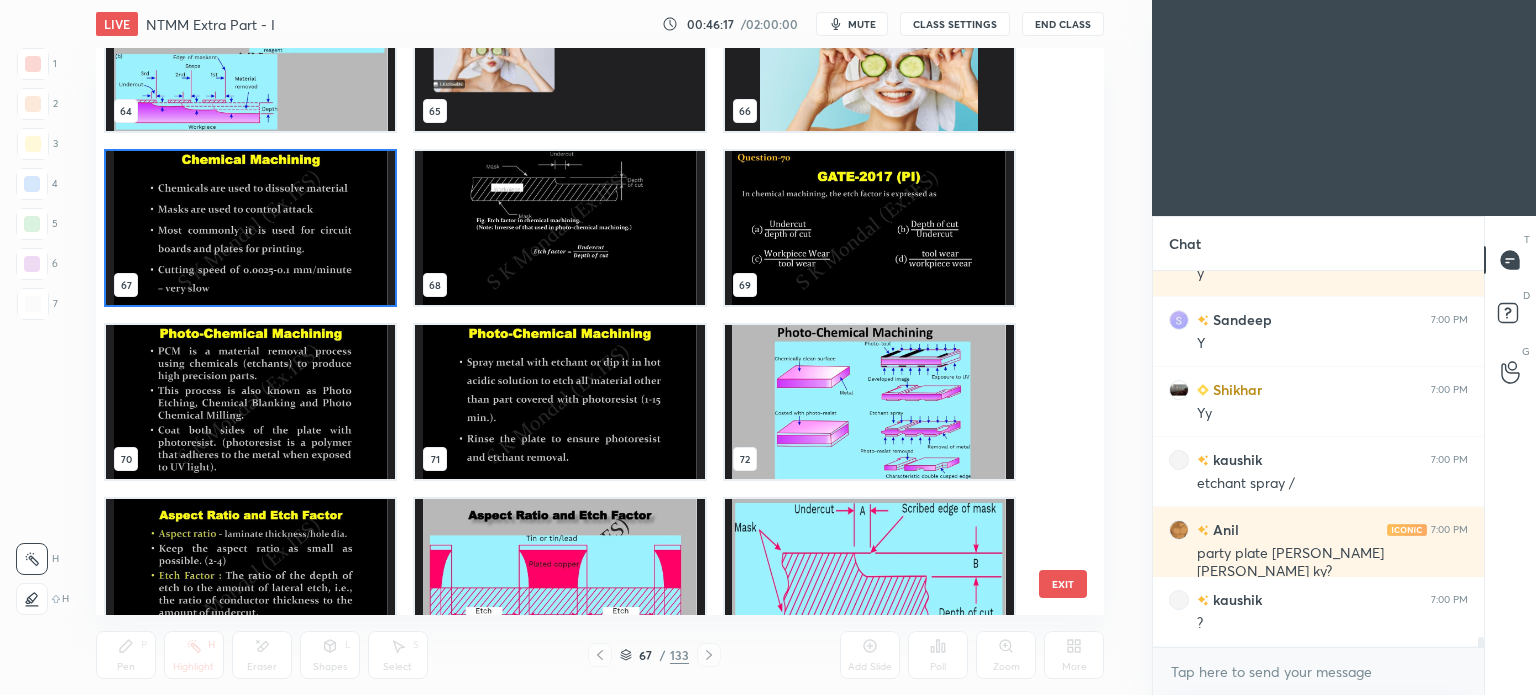click at bounding box center (868, 402) 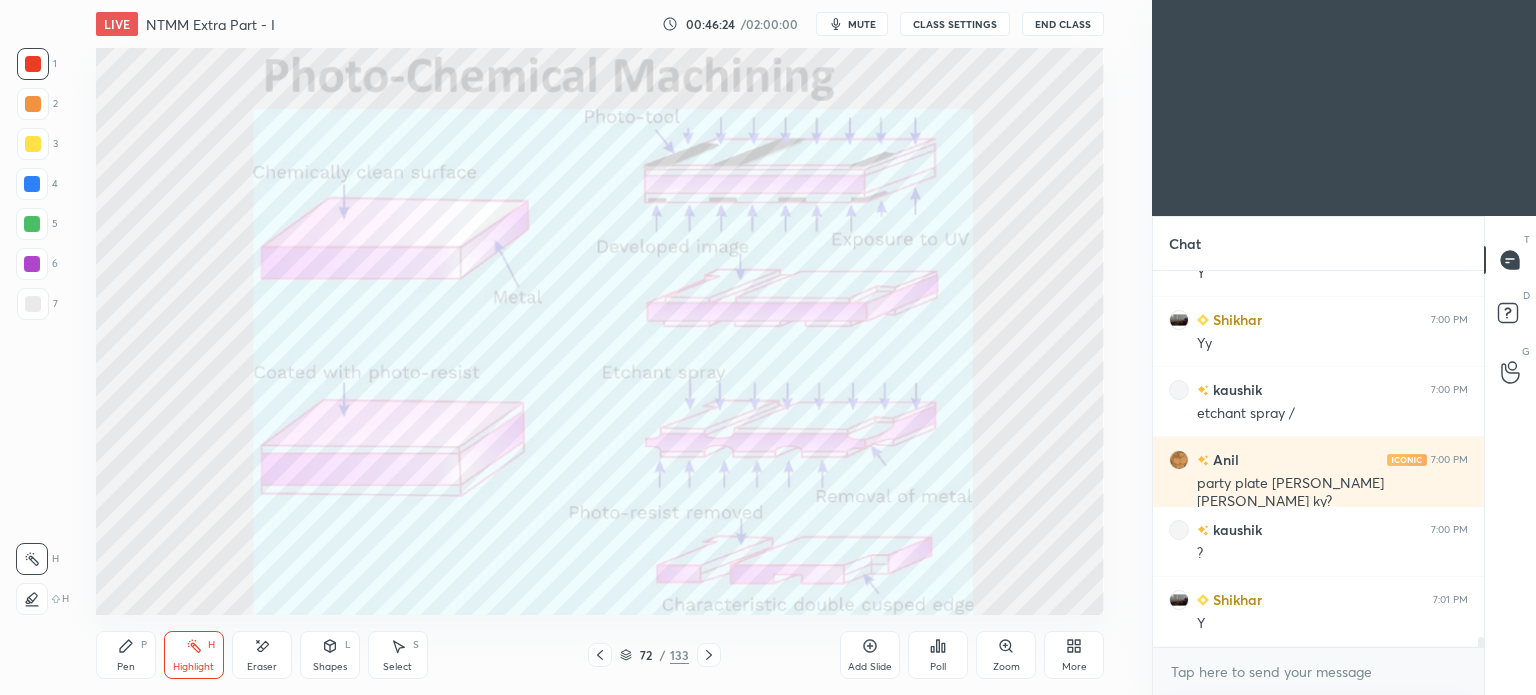 scroll, scrollTop: 13234, scrollLeft: 0, axis: vertical 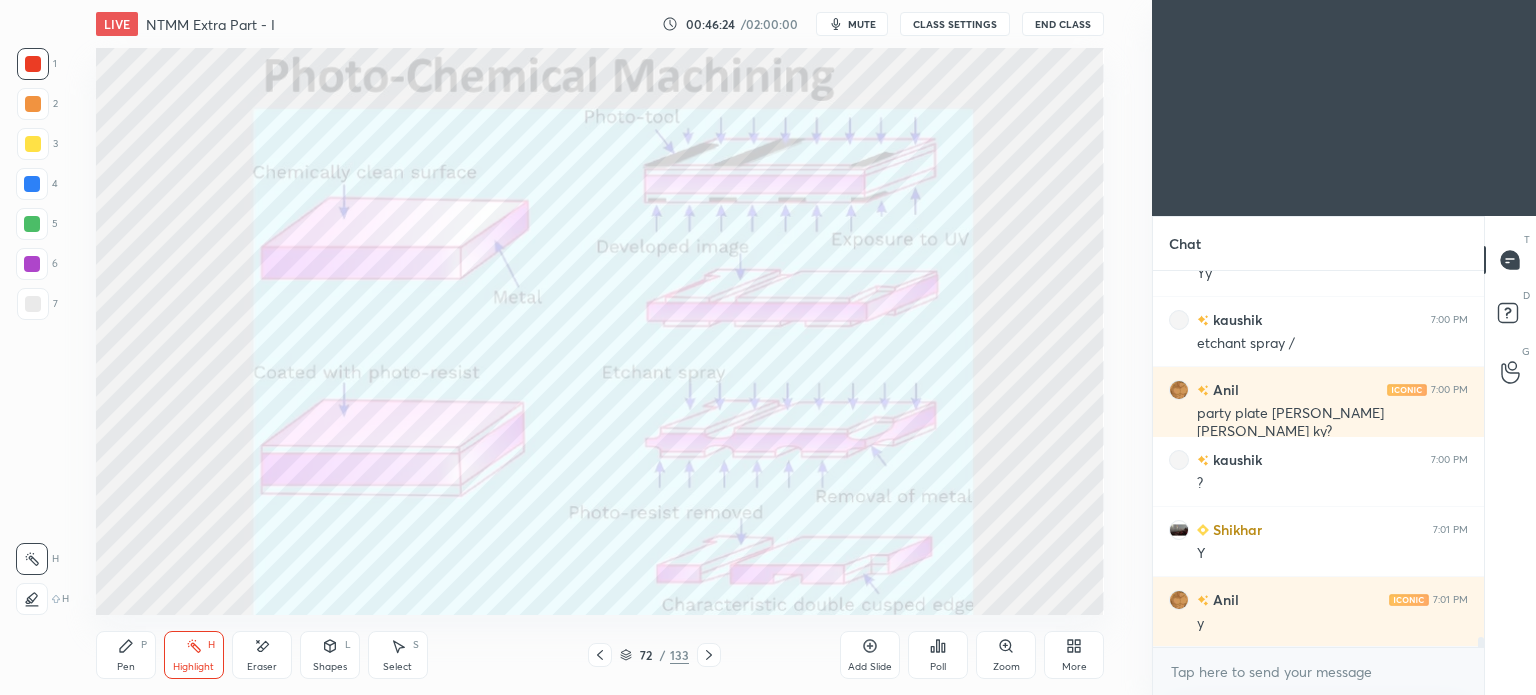 click 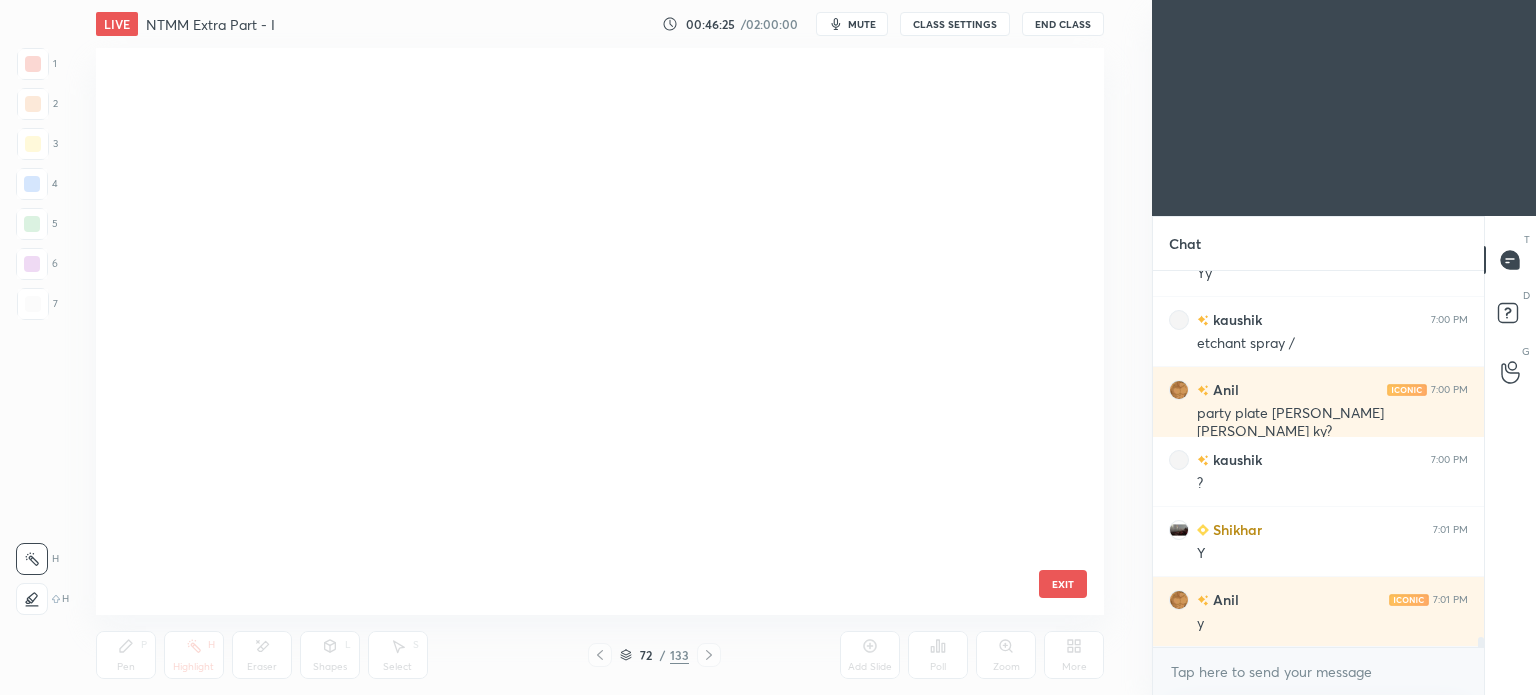 scroll, scrollTop: 3608, scrollLeft: 0, axis: vertical 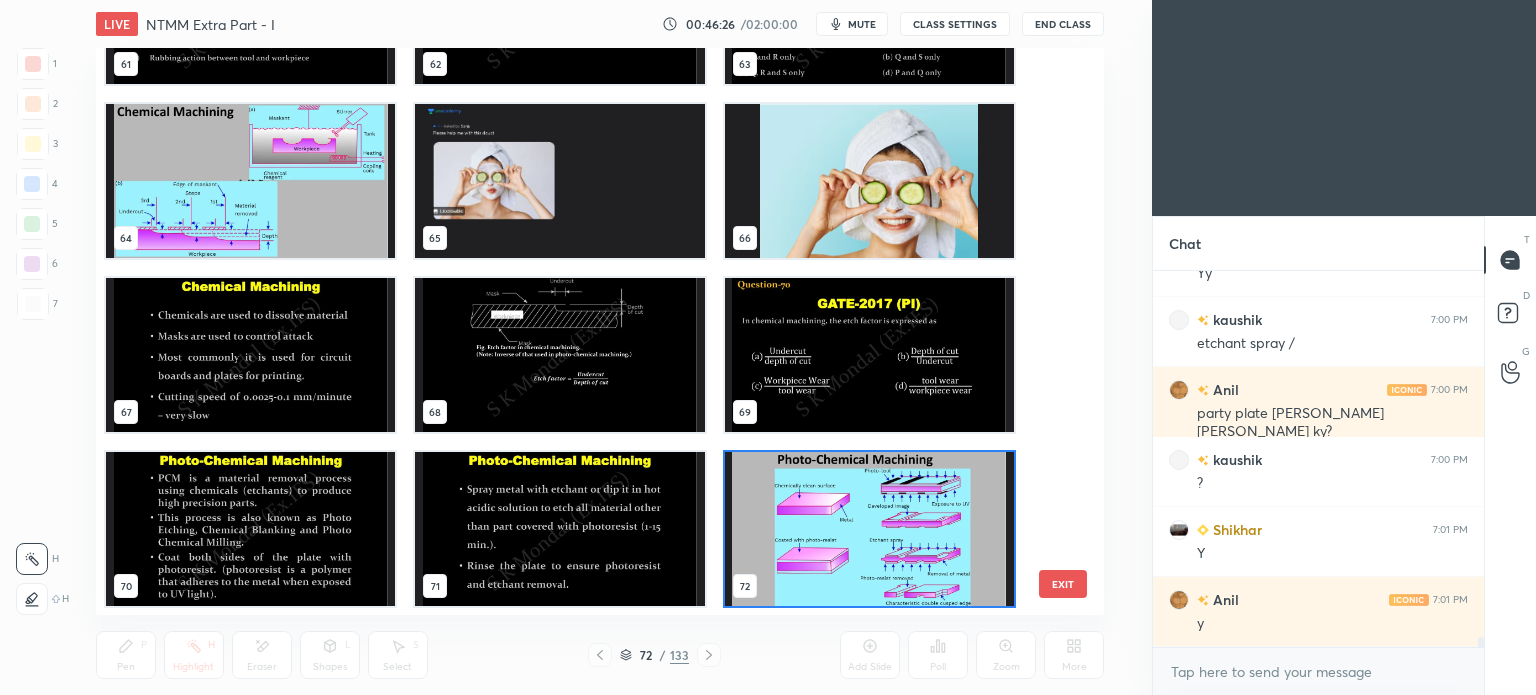 click at bounding box center (868, 181) 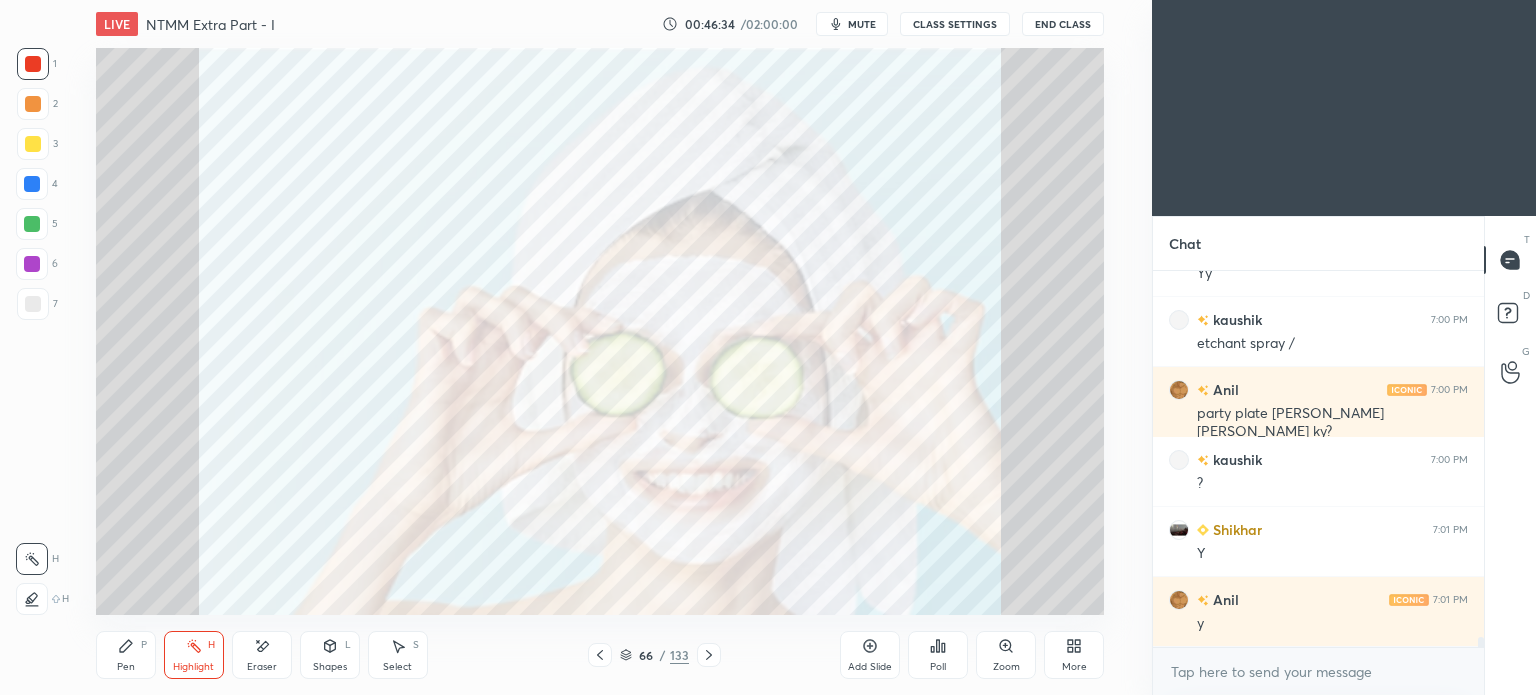 scroll, scrollTop: 13304, scrollLeft: 0, axis: vertical 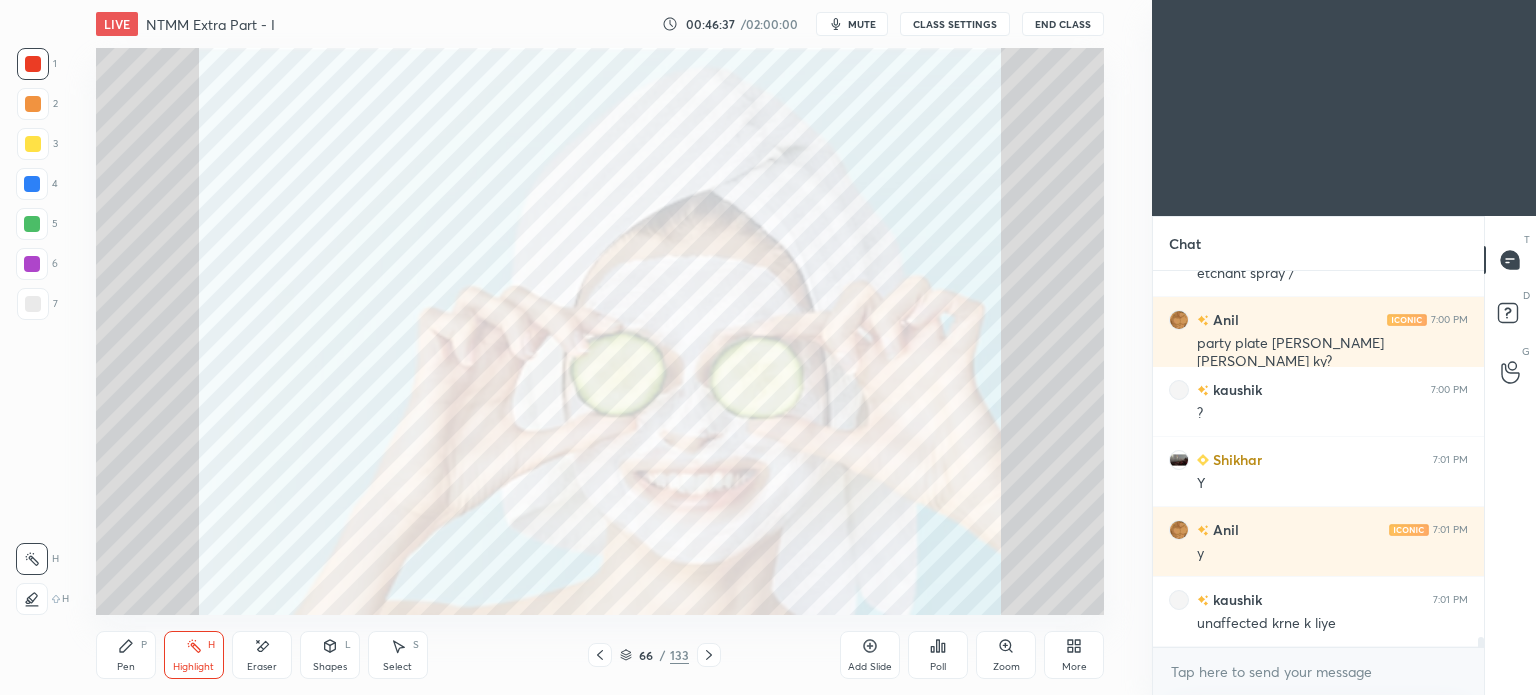 click 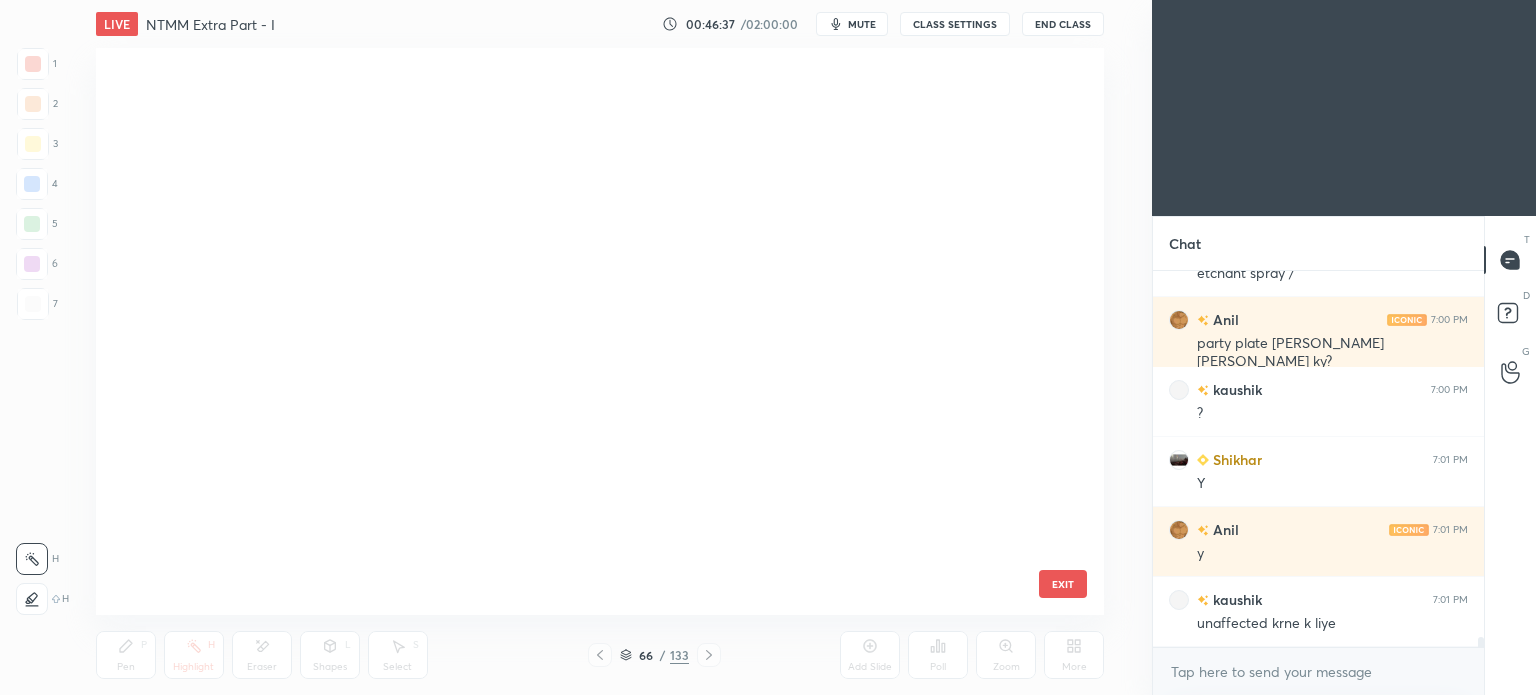scroll, scrollTop: 3260, scrollLeft: 0, axis: vertical 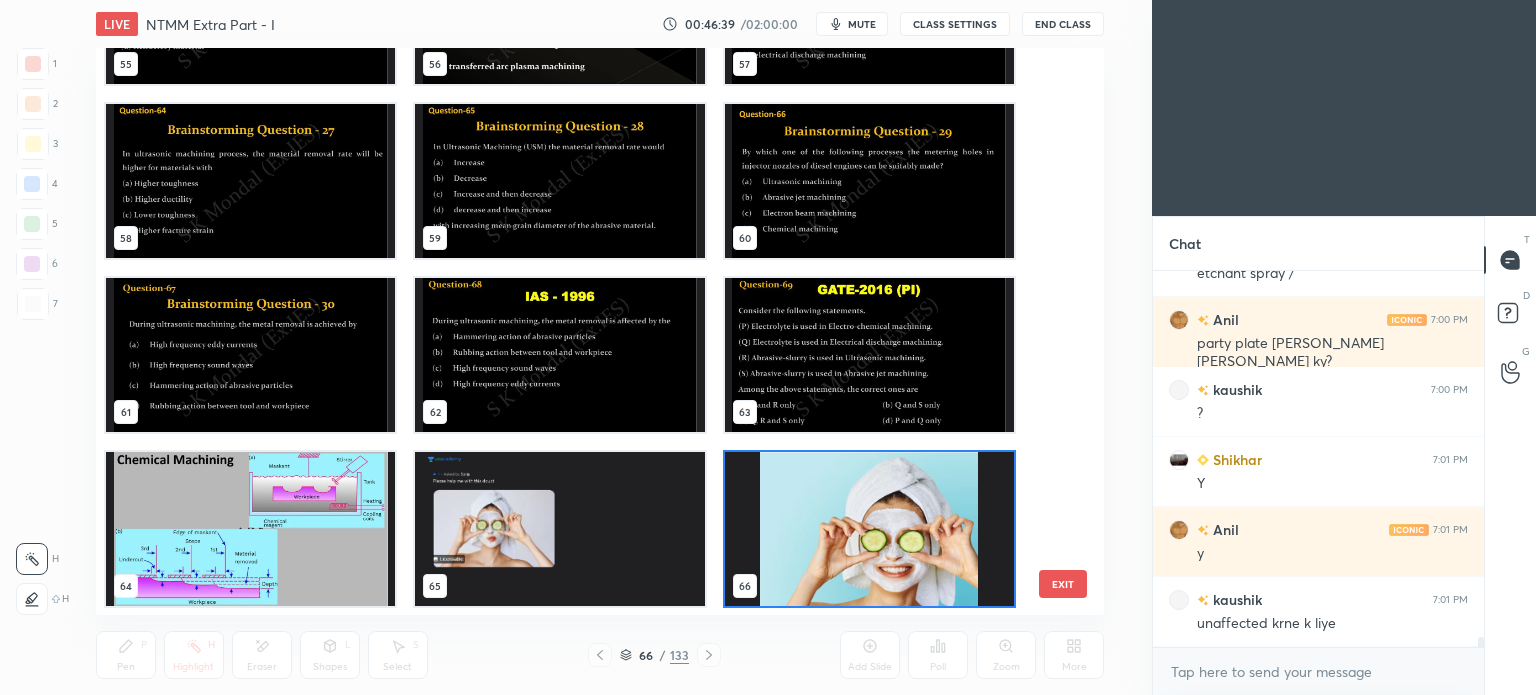 click at bounding box center [250, 529] 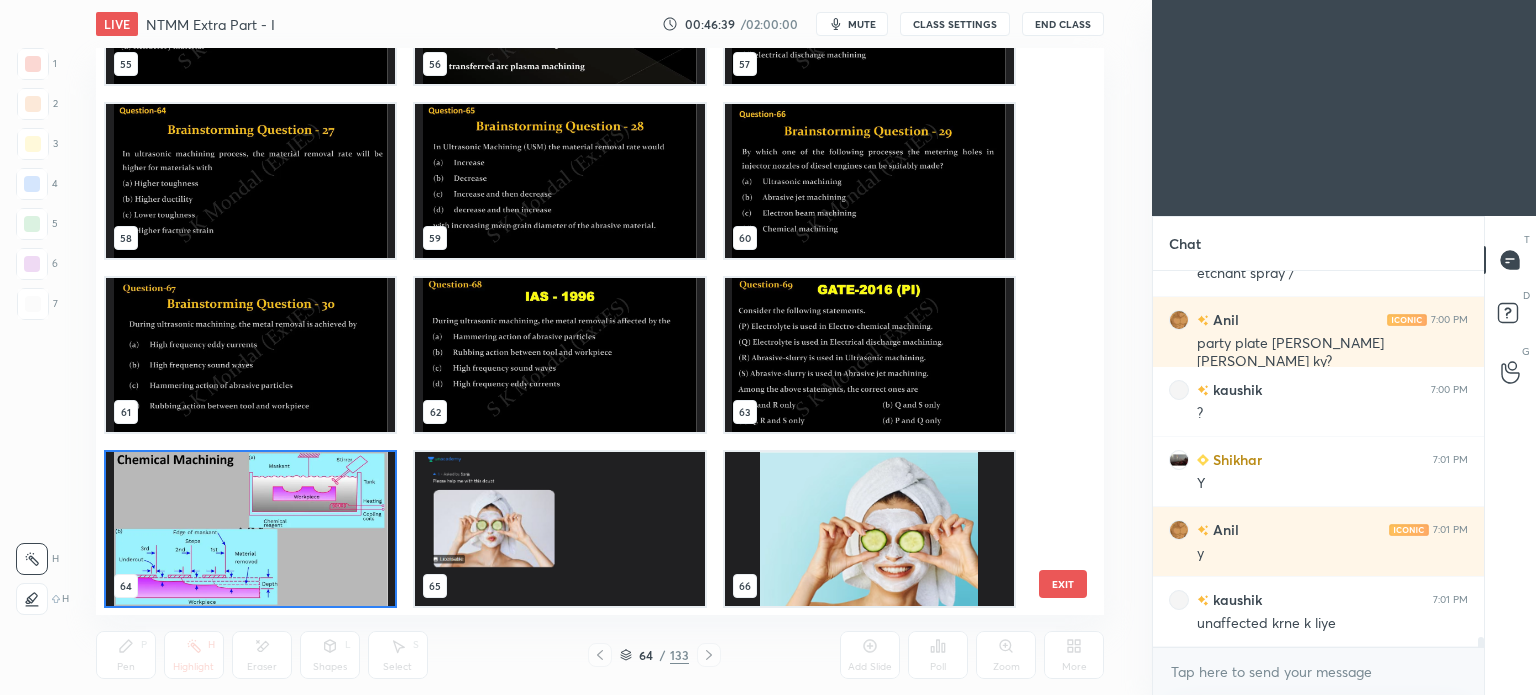 click at bounding box center [250, 529] 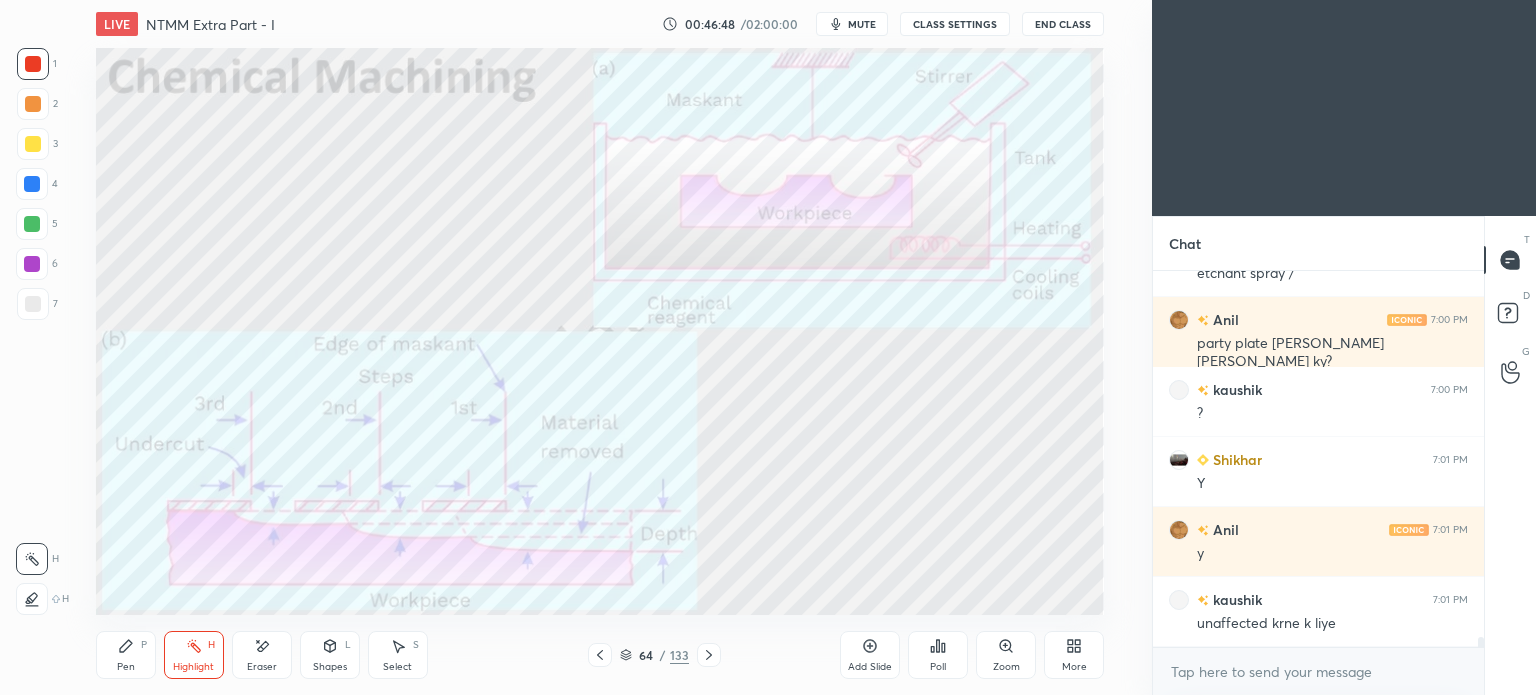 click 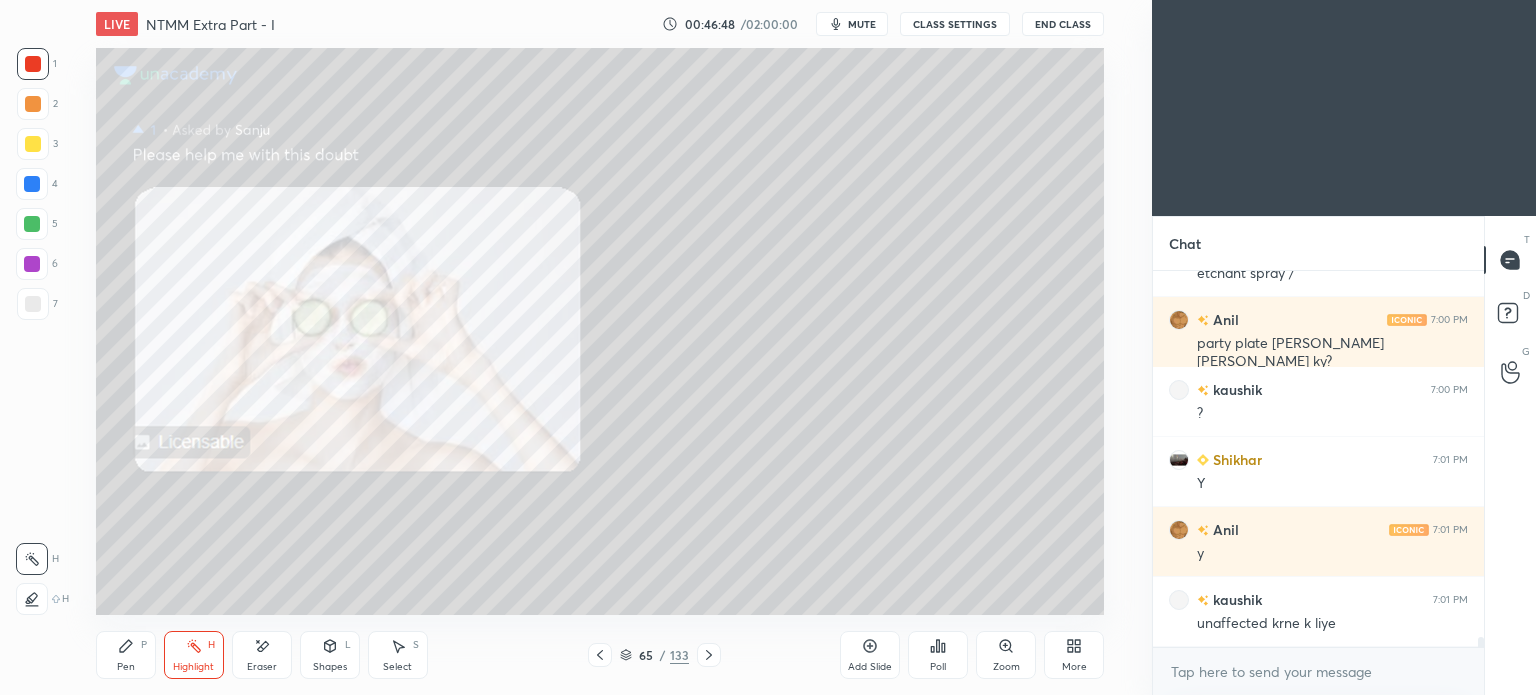 click 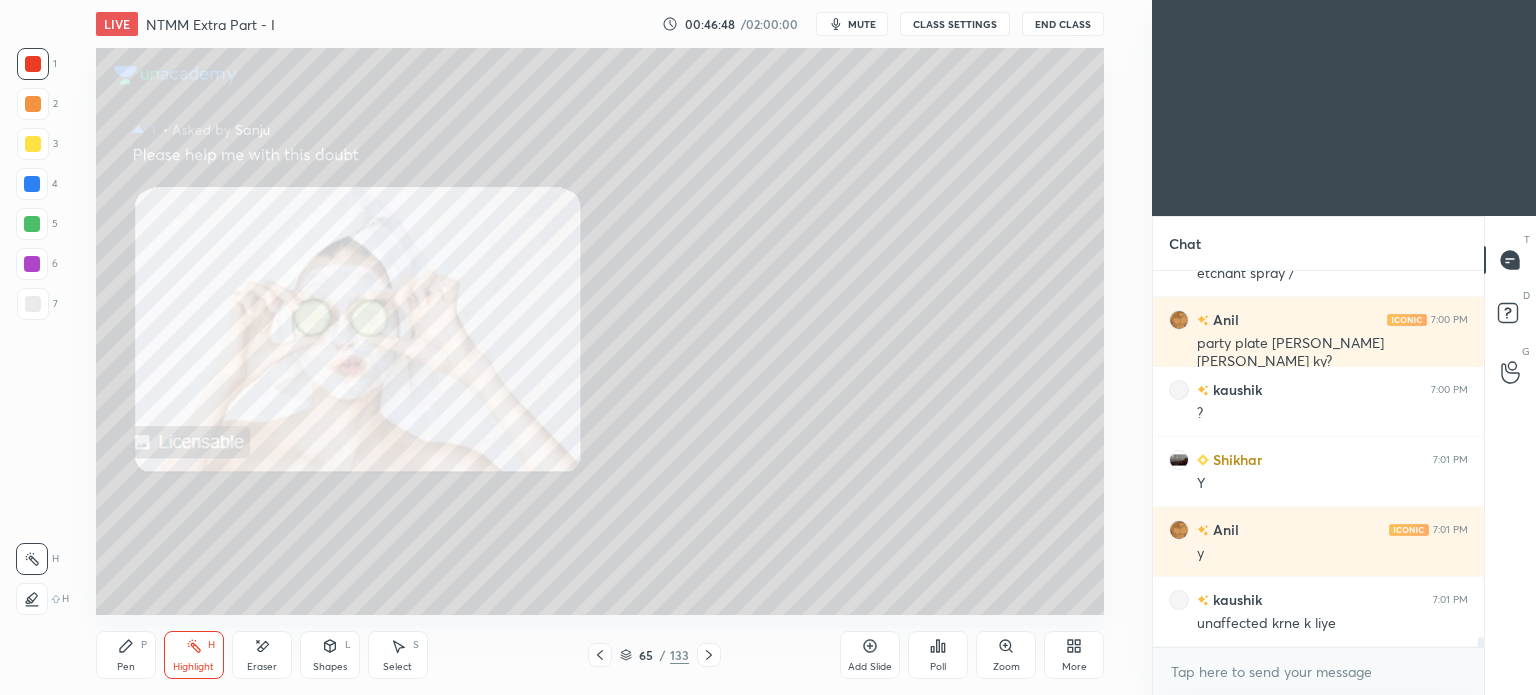 click 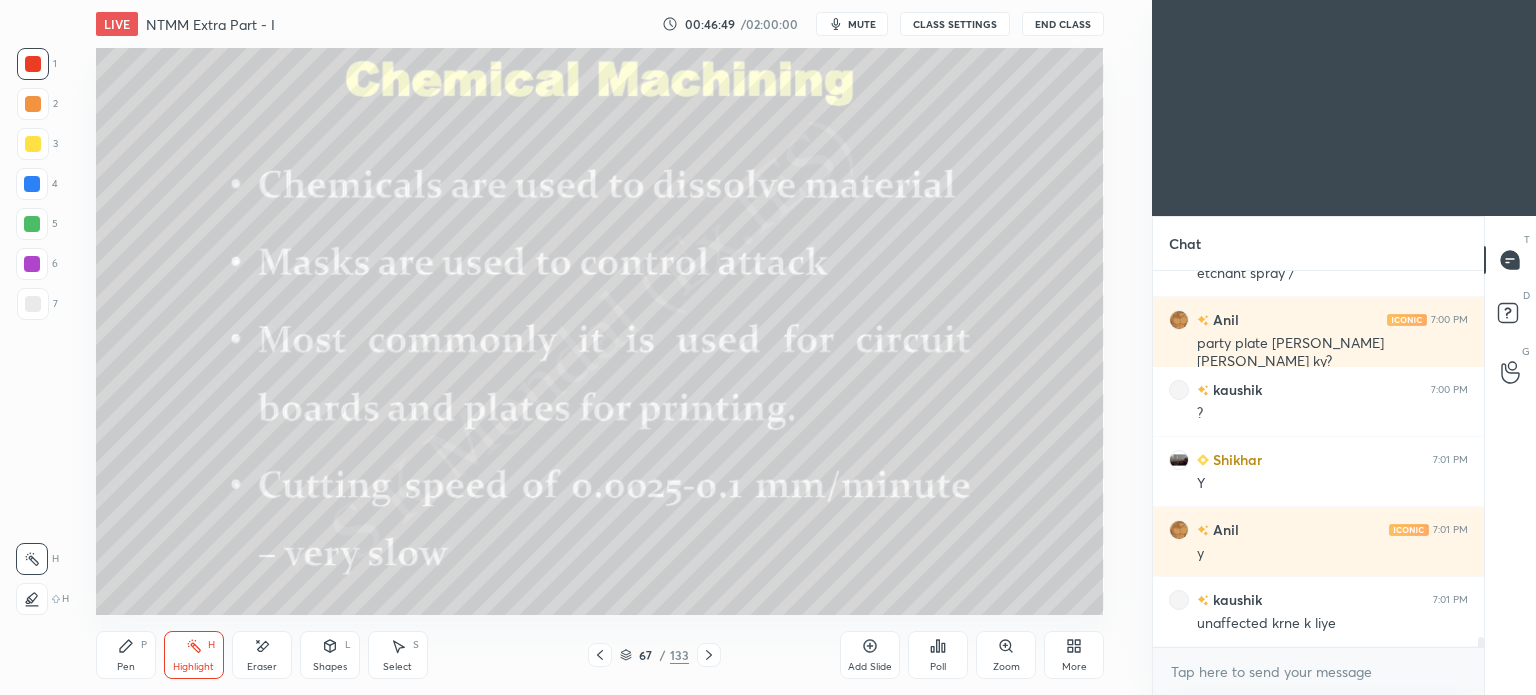 click 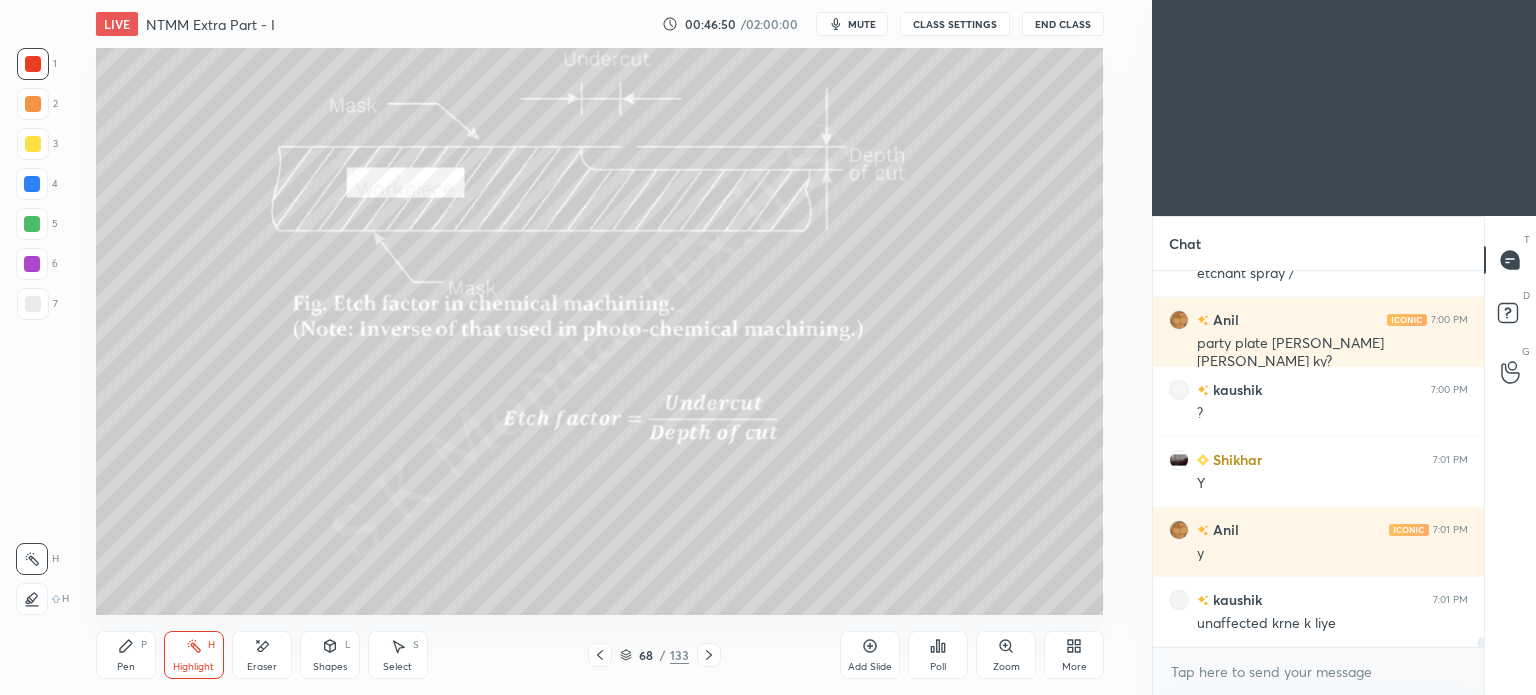 click 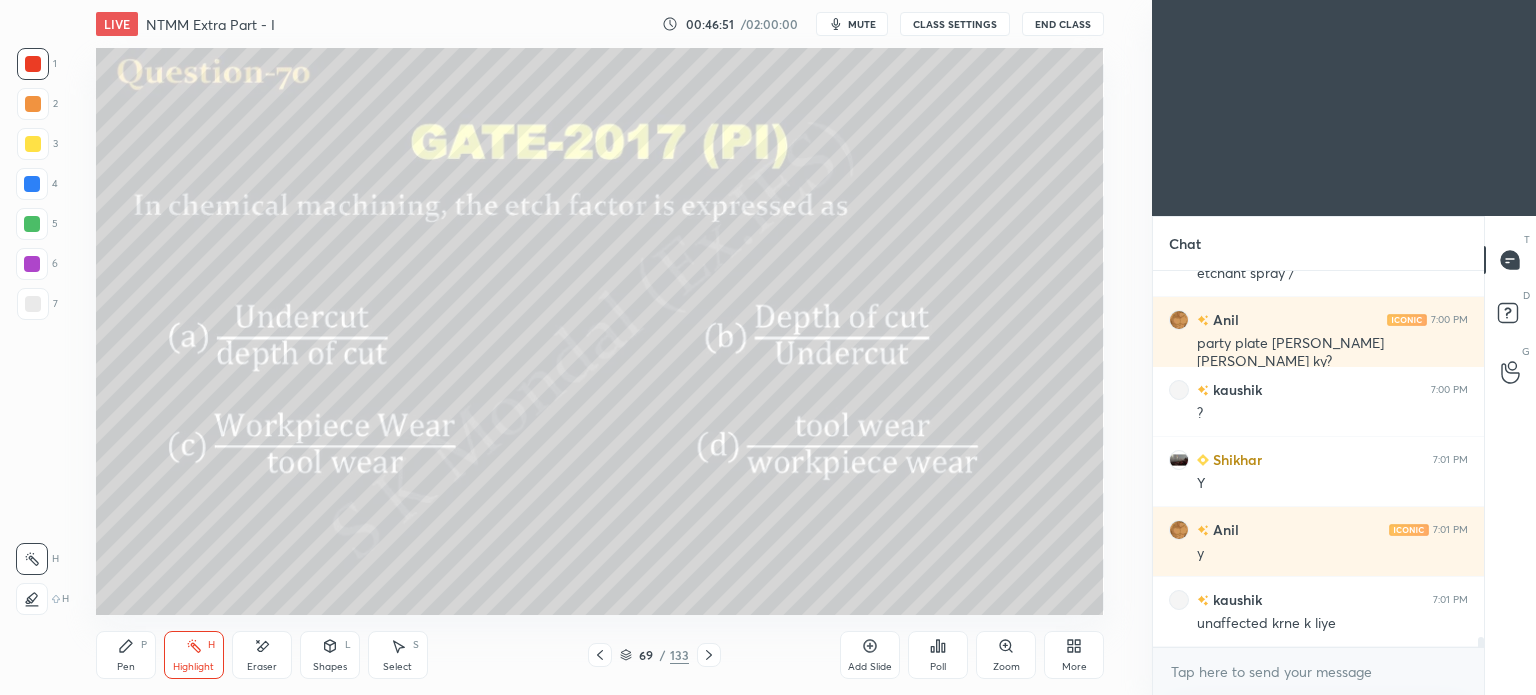 click 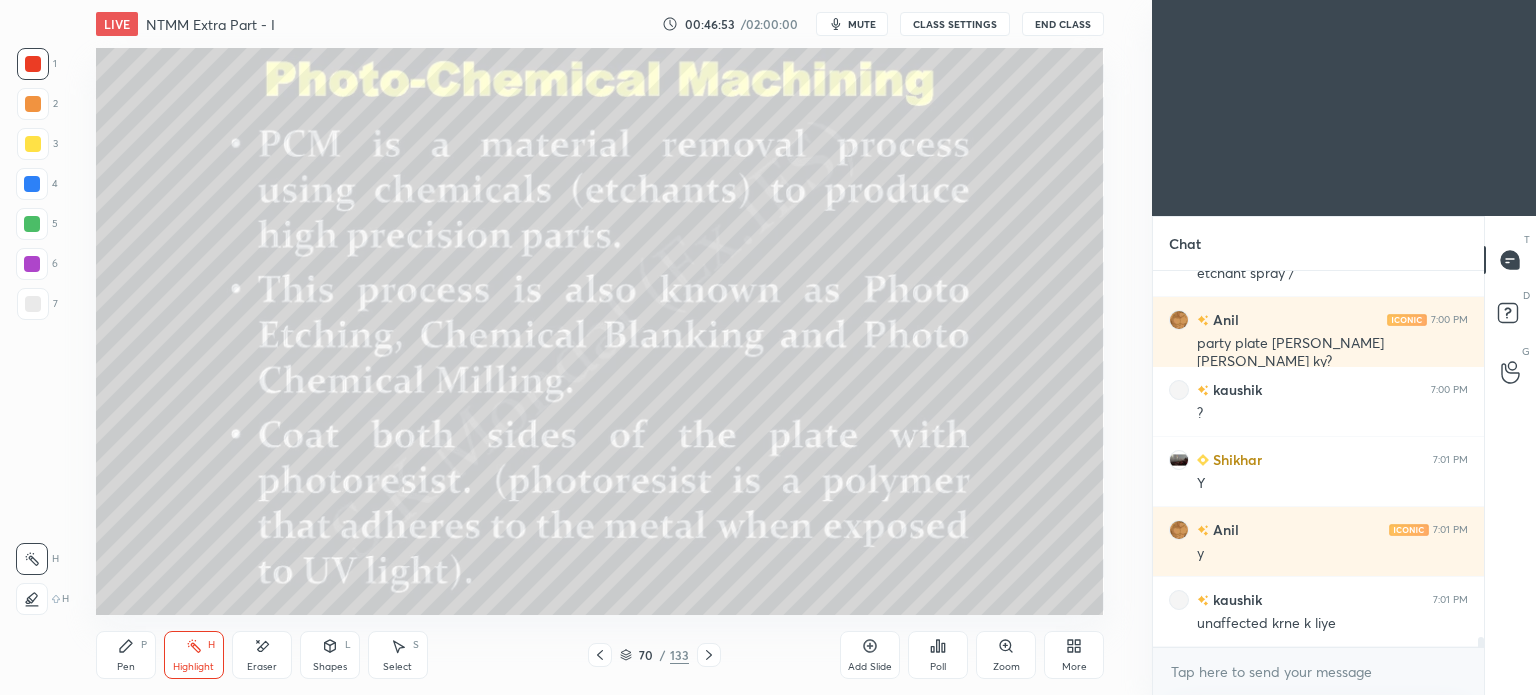 click 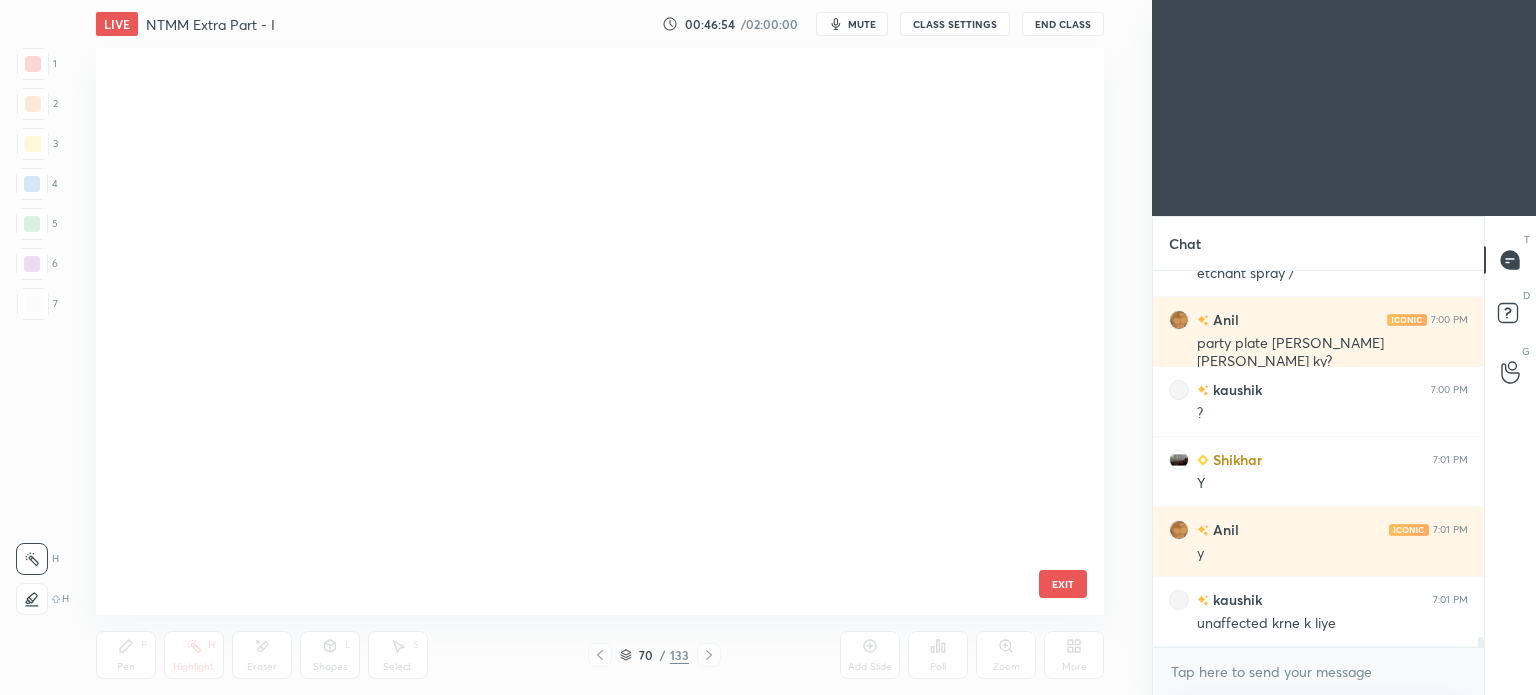 scroll, scrollTop: 3608, scrollLeft: 0, axis: vertical 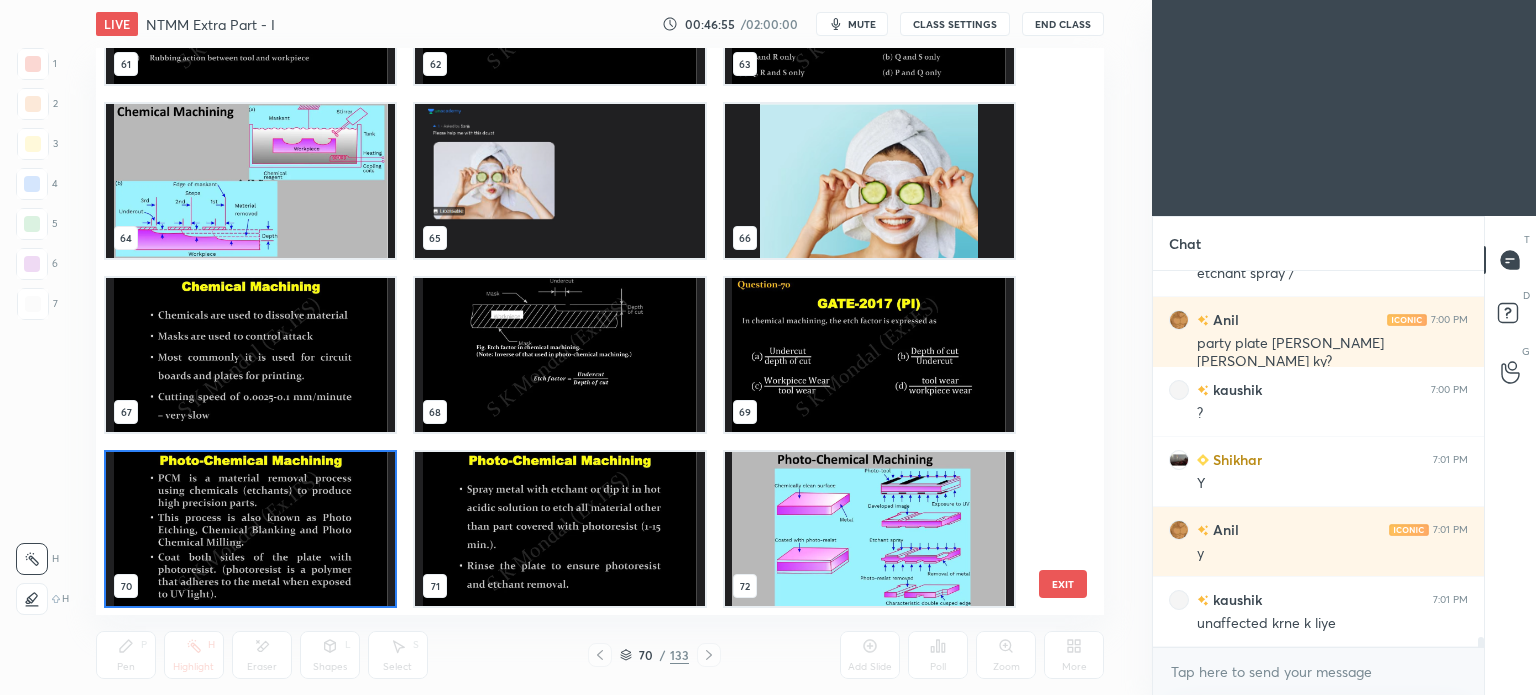 click at bounding box center [559, 355] 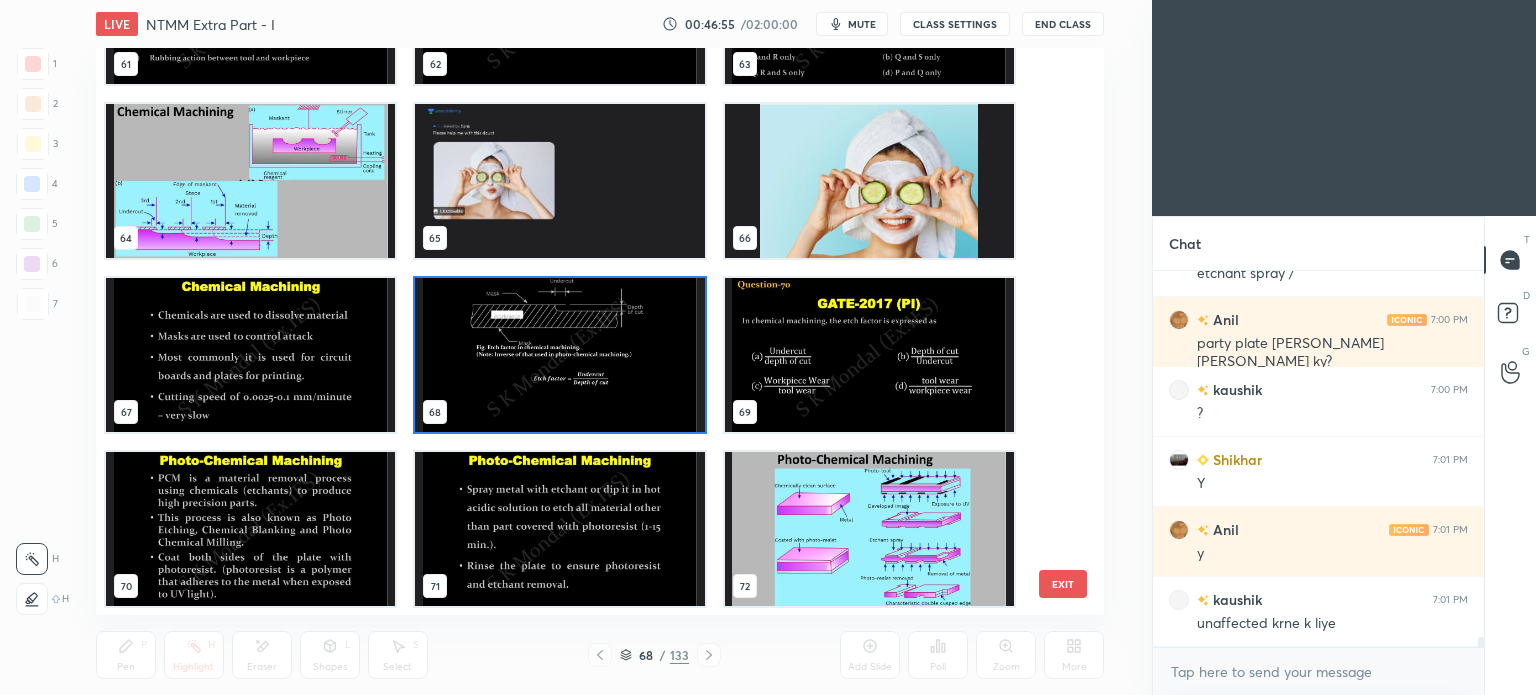 click at bounding box center [559, 355] 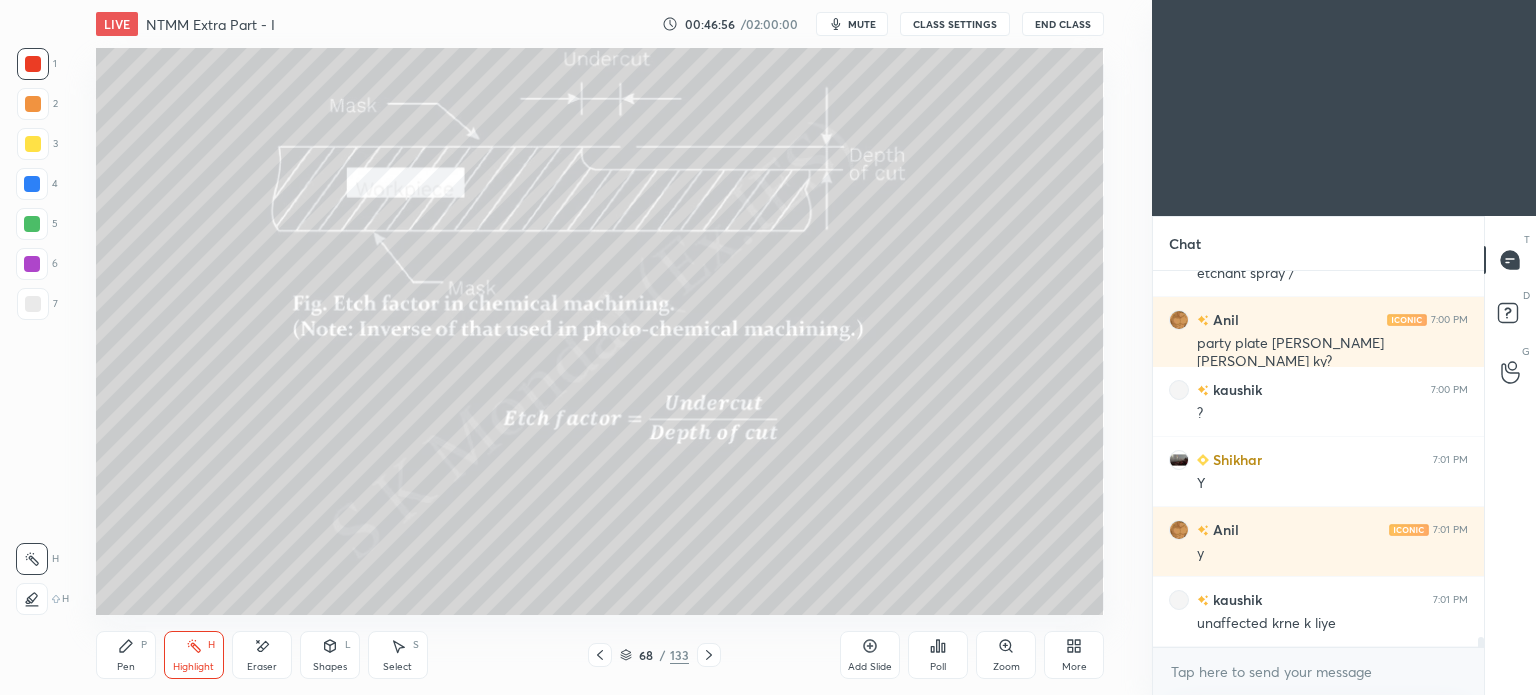scroll, scrollTop: 0, scrollLeft: 0, axis: both 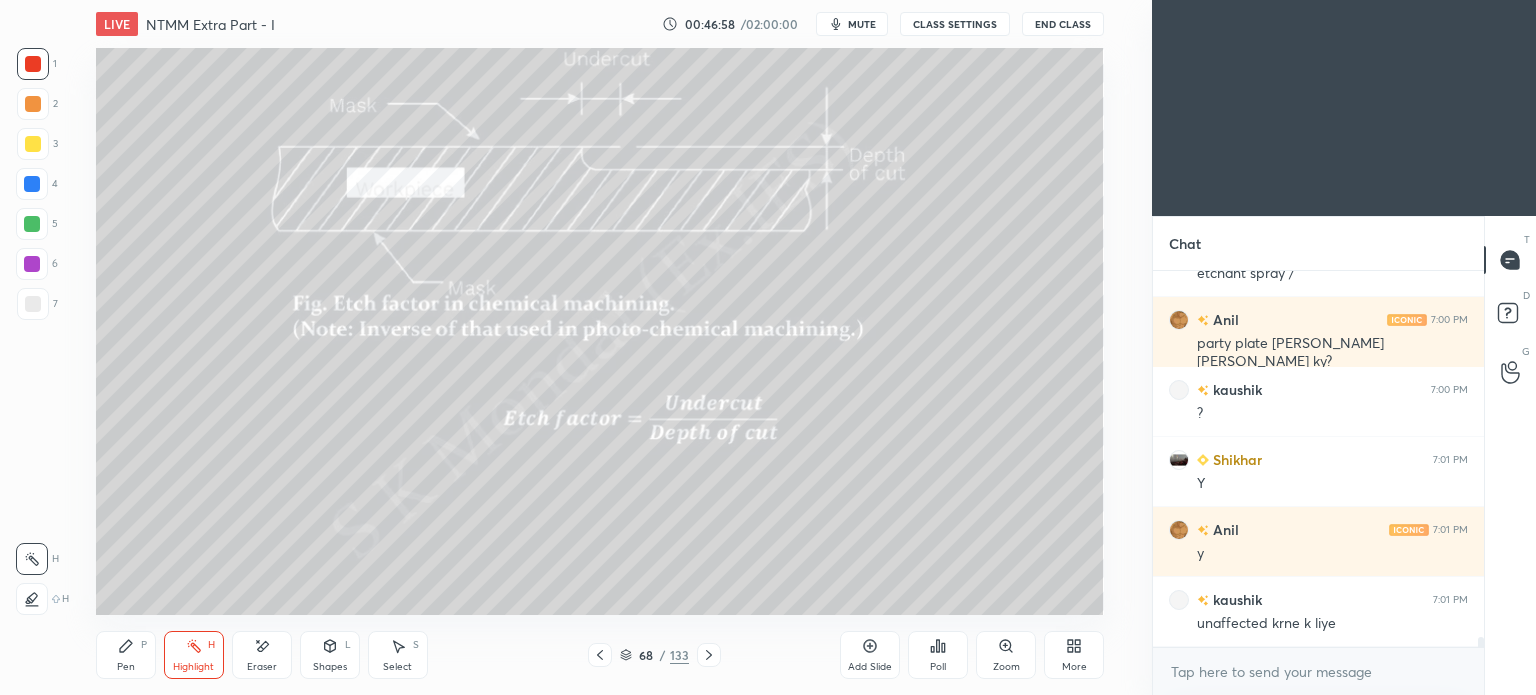 click on "Highlight" at bounding box center (193, 667) 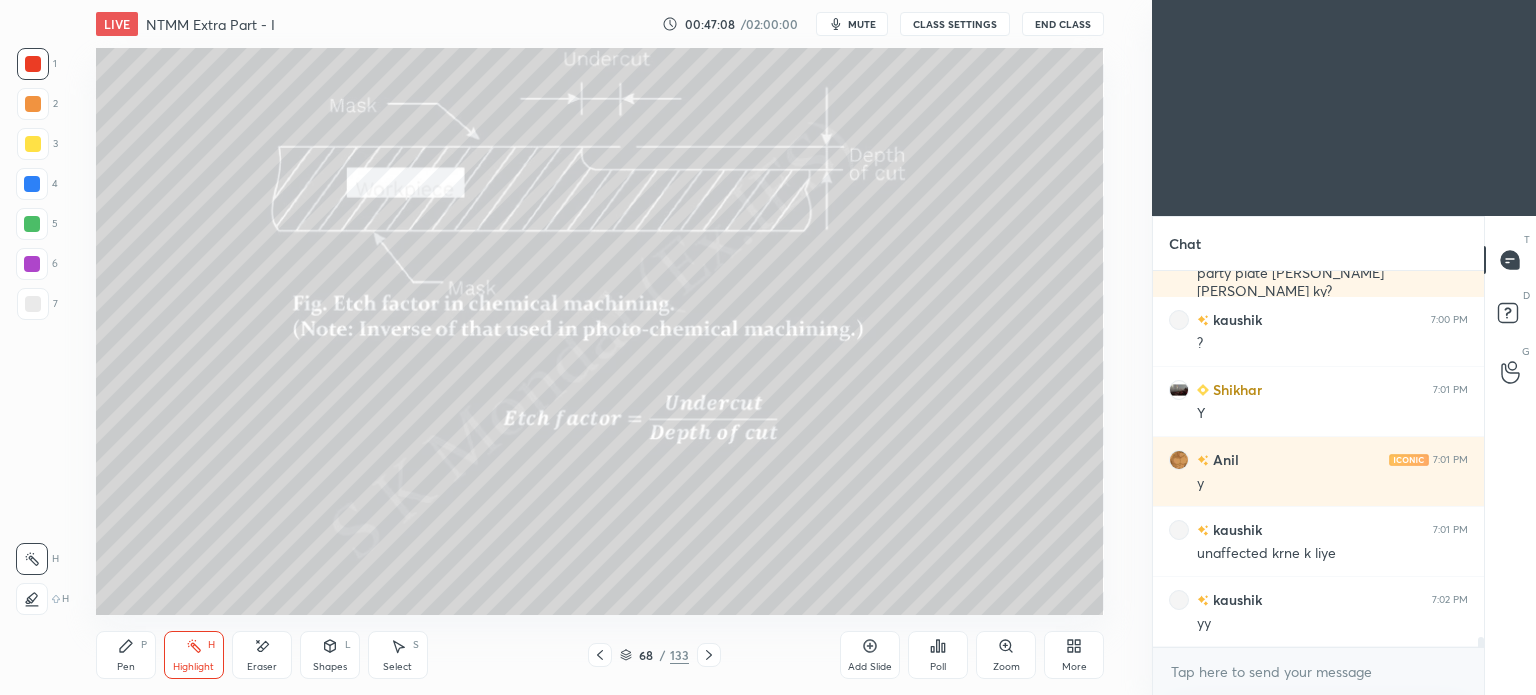 scroll, scrollTop: 13444, scrollLeft: 0, axis: vertical 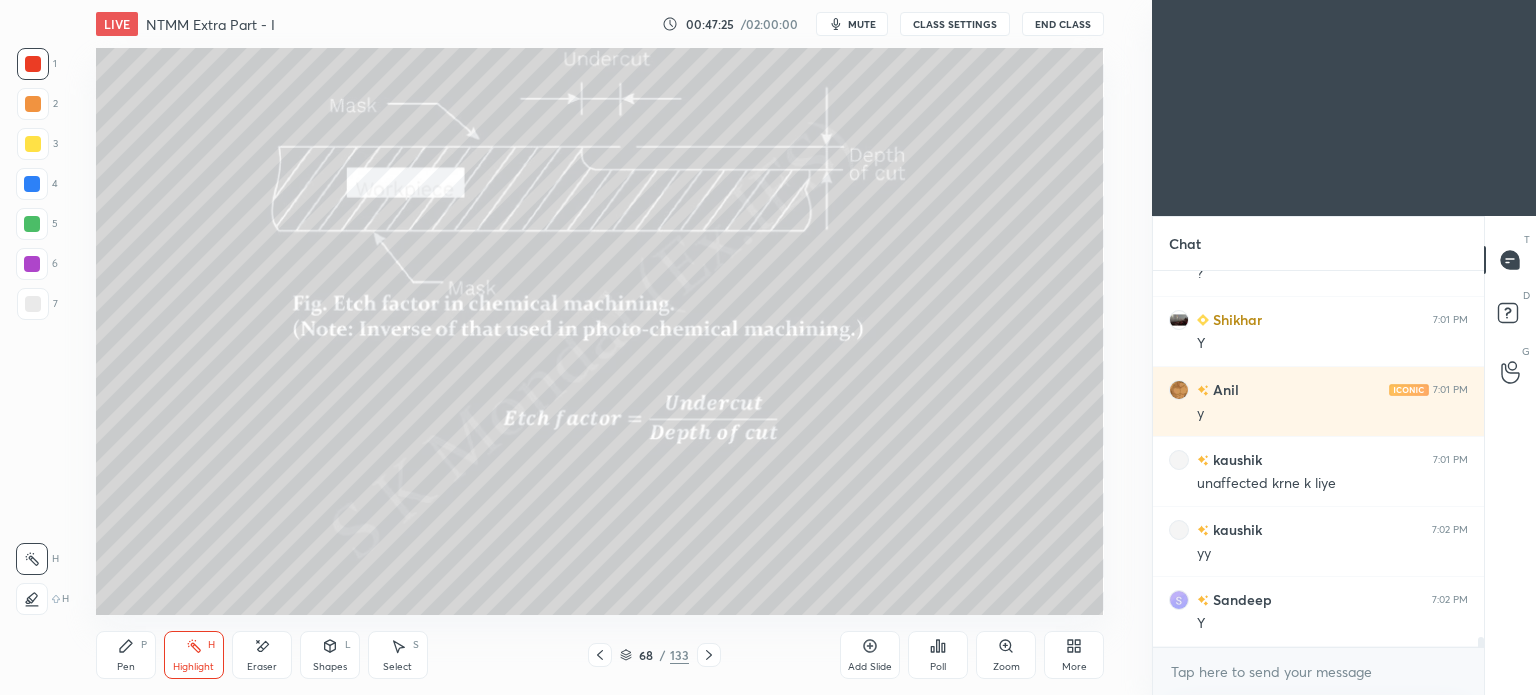 click at bounding box center (709, 655) 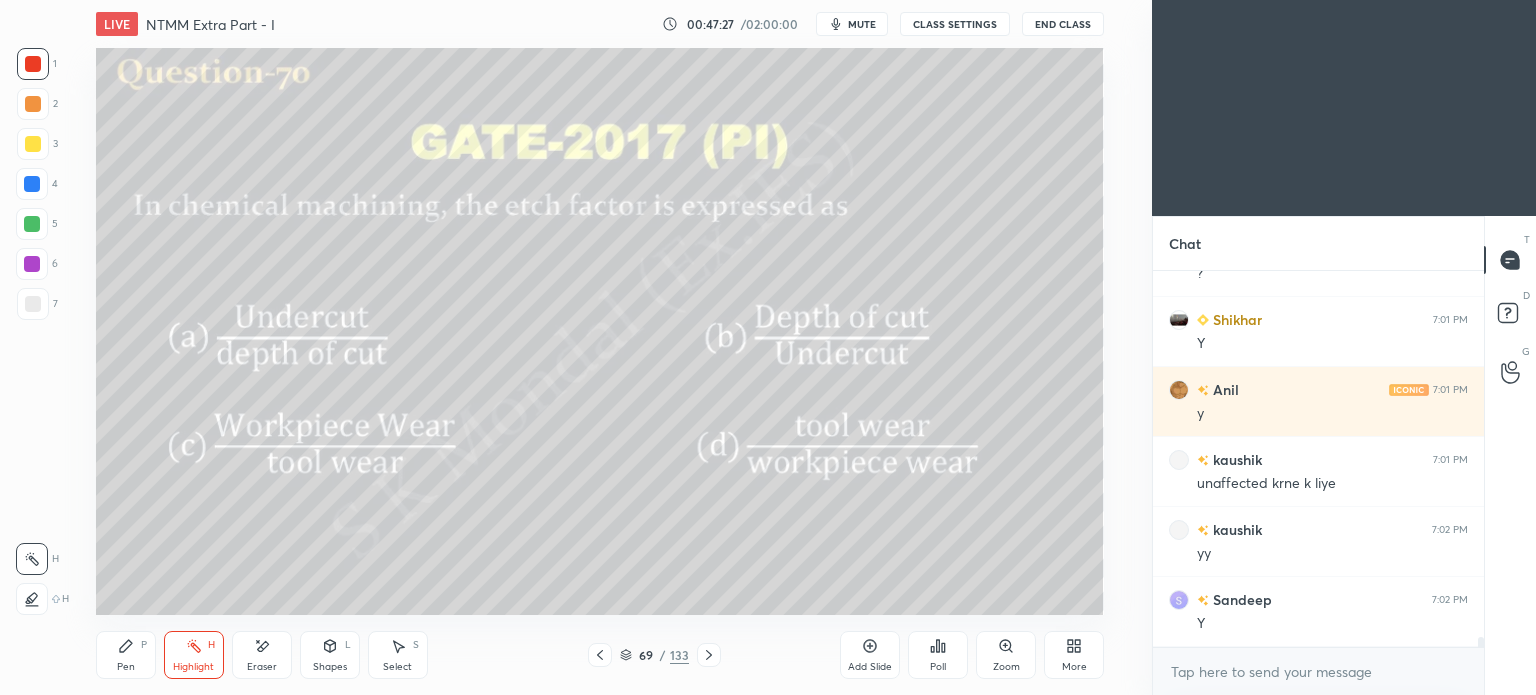 click at bounding box center (709, 655) 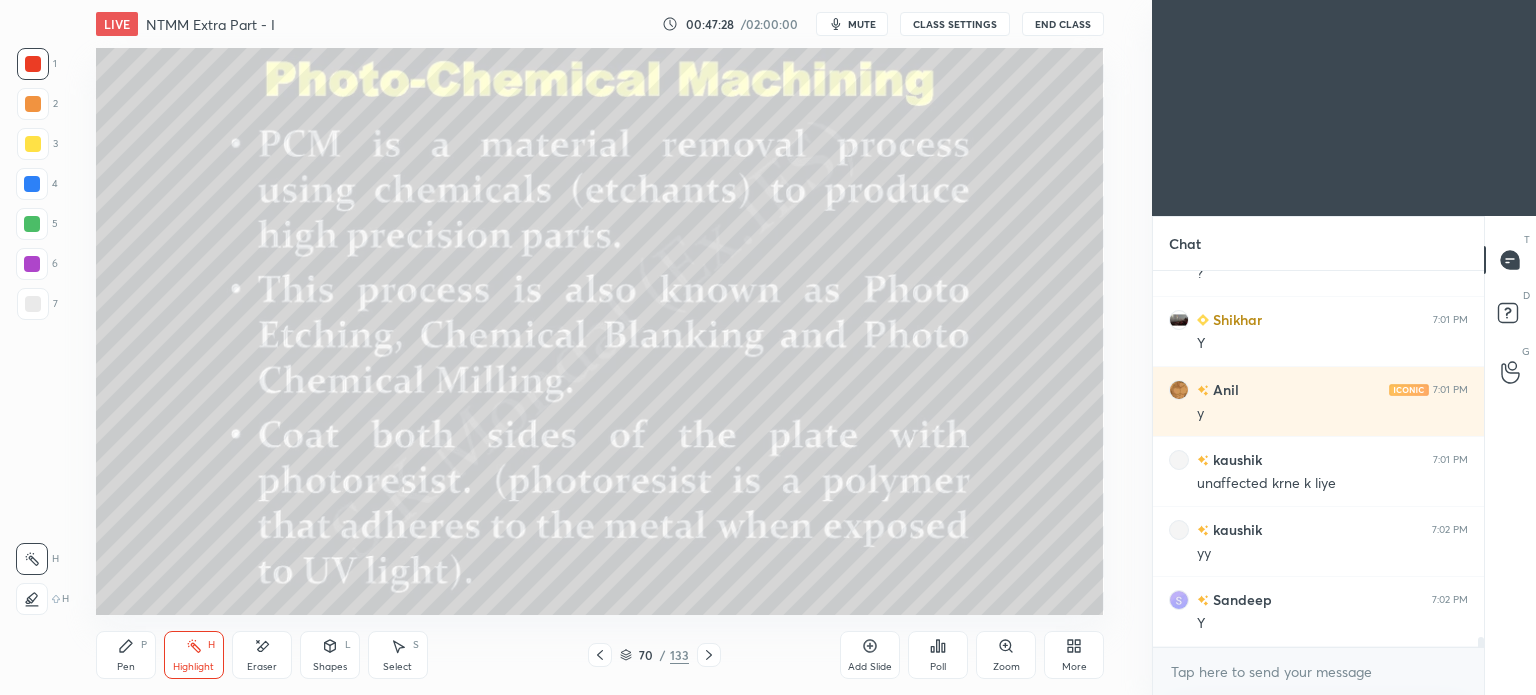 click at bounding box center [709, 655] 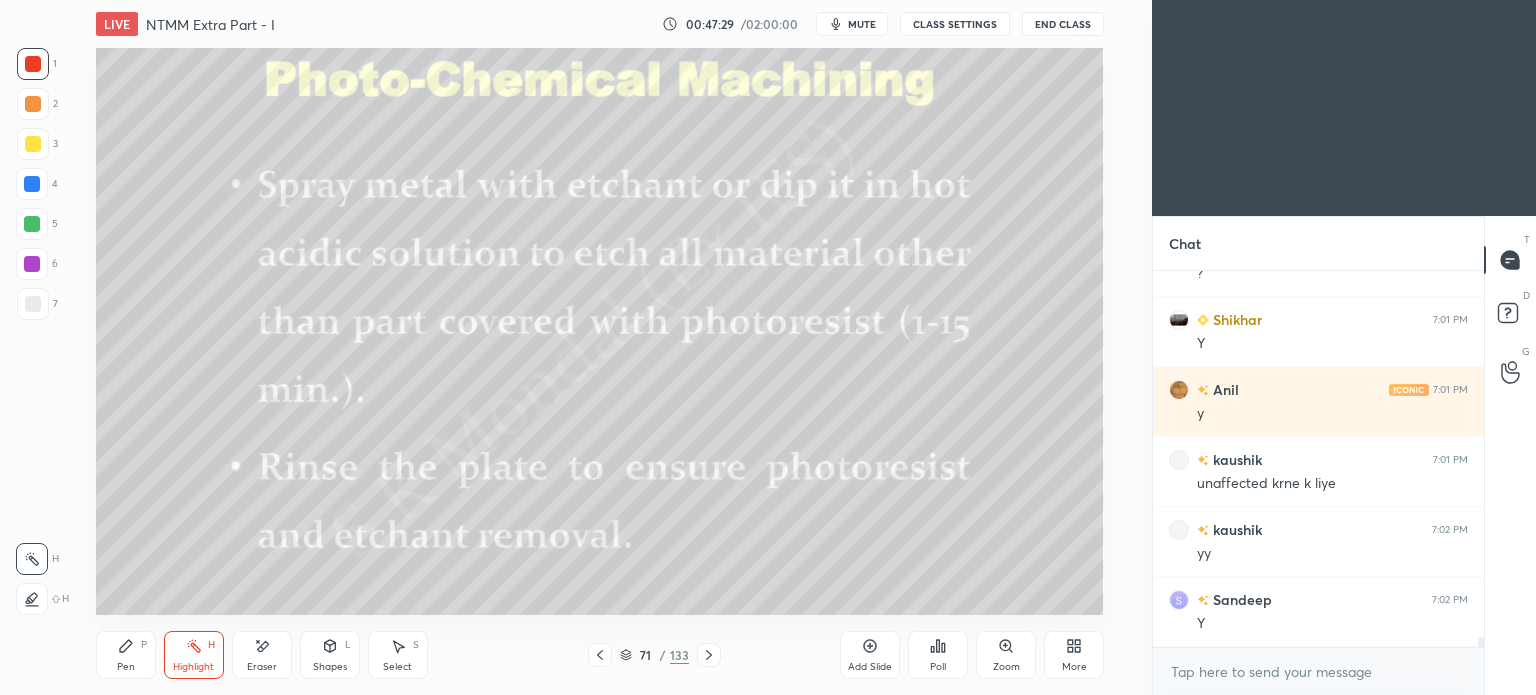 click at bounding box center (709, 655) 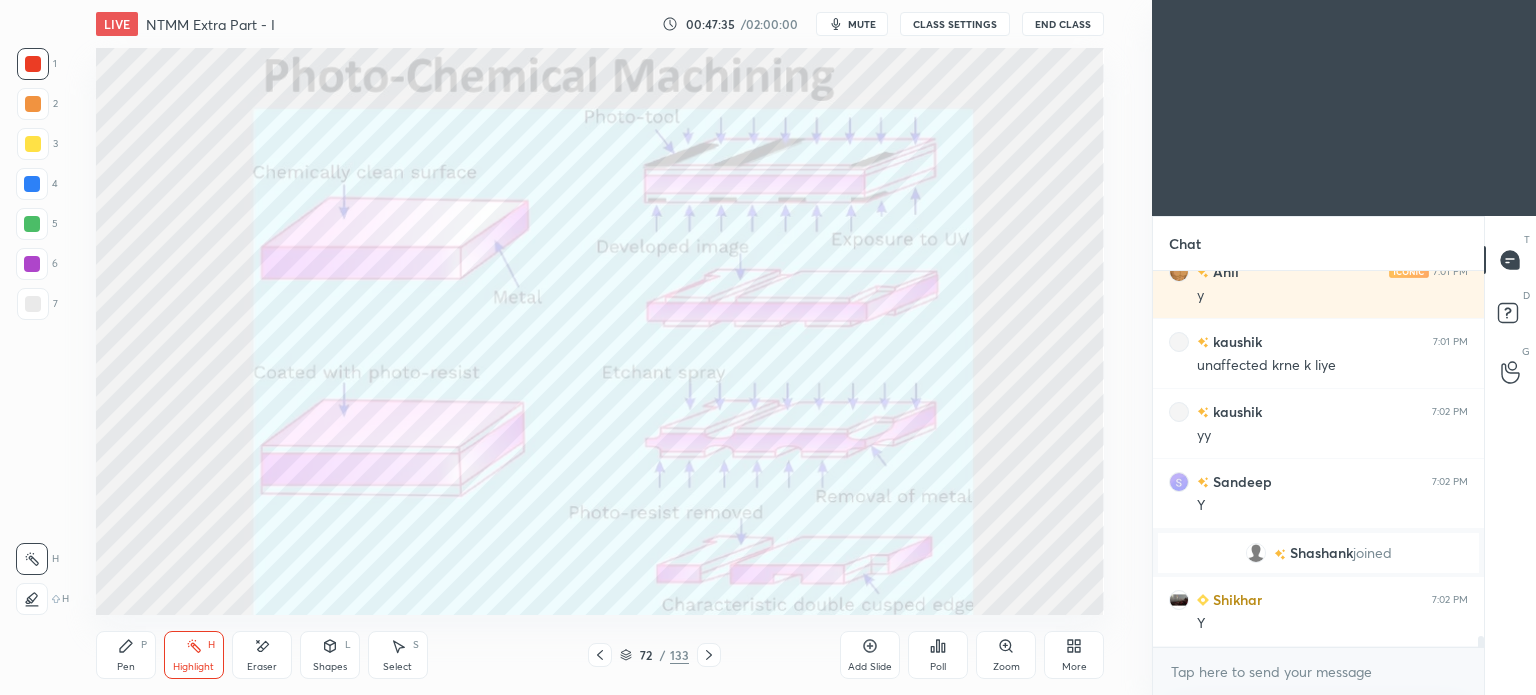 scroll, scrollTop: 12402, scrollLeft: 0, axis: vertical 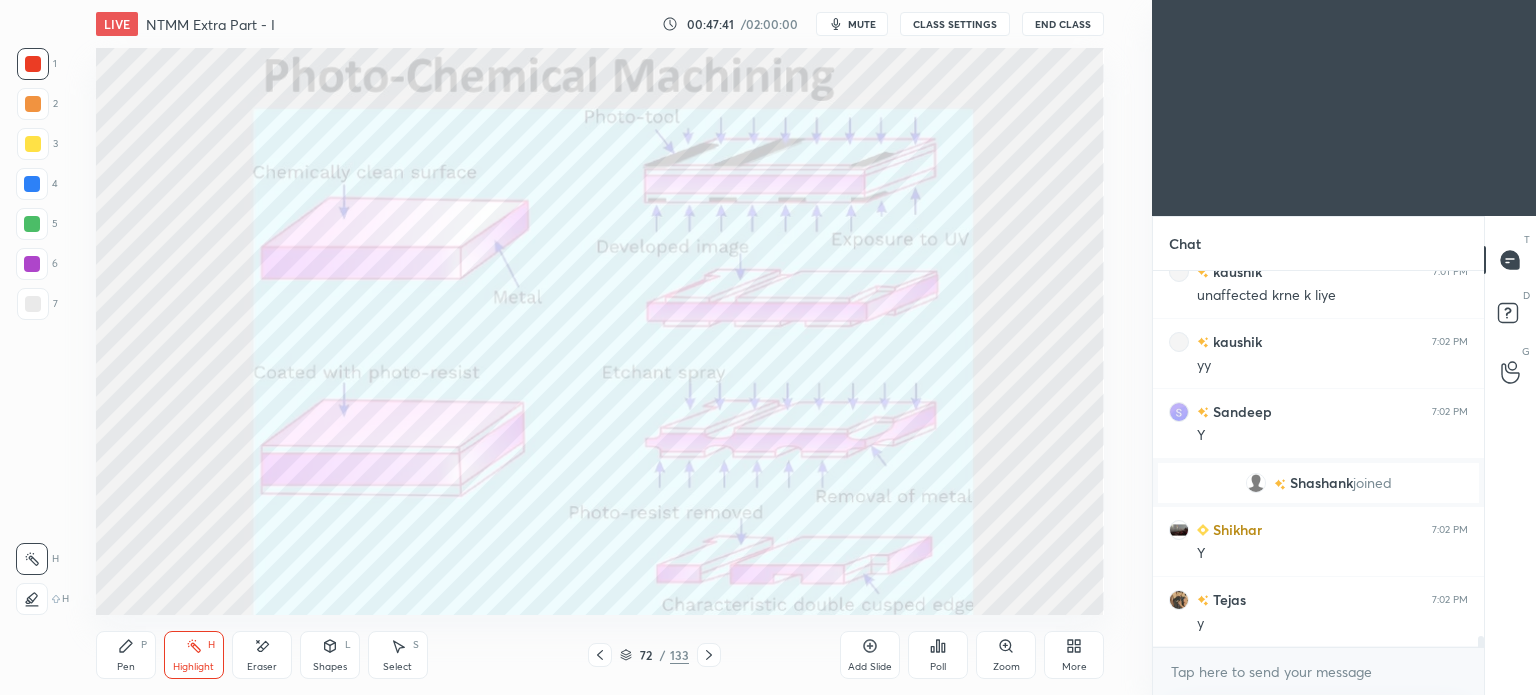click at bounding box center [709, 655] 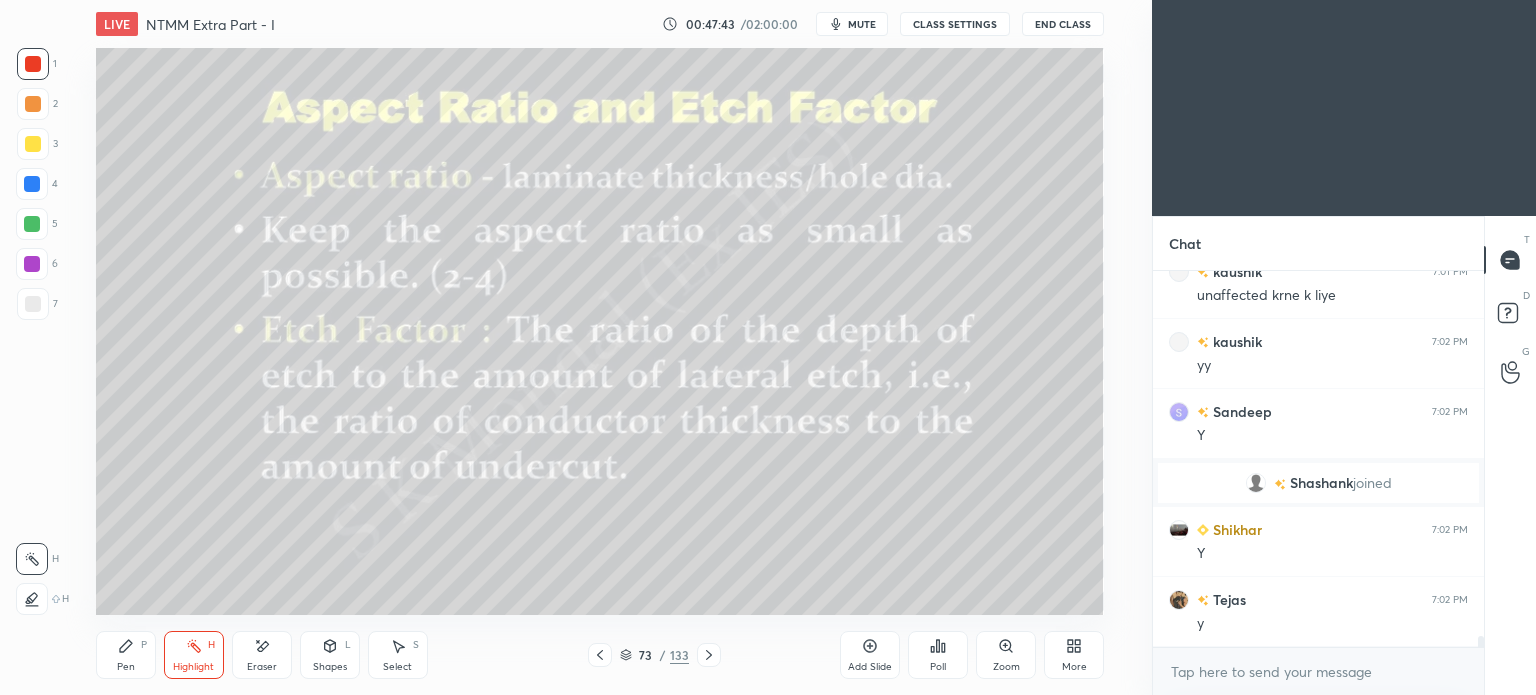 scroll, scrollTop: 12472, scrollLeft: 0, axis: vertical 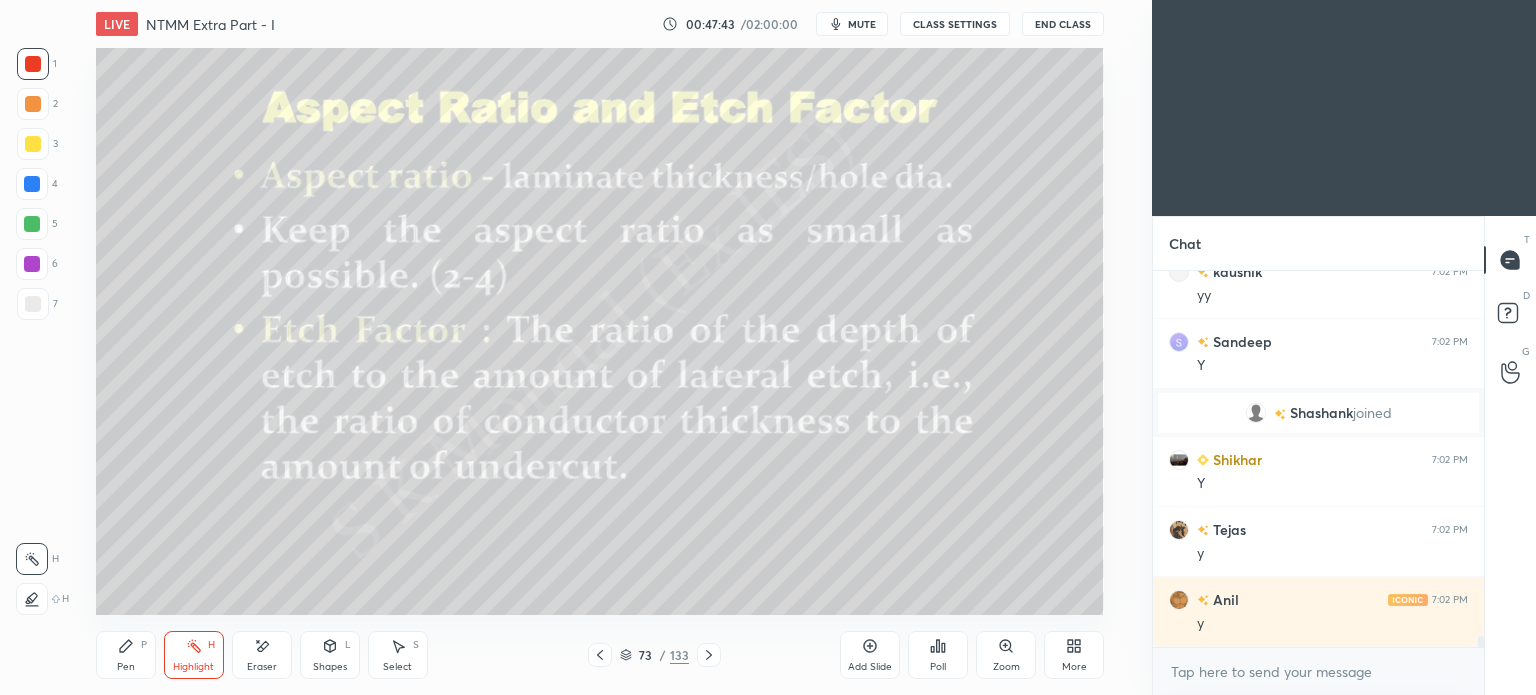 click at bounding box center [709, 655] 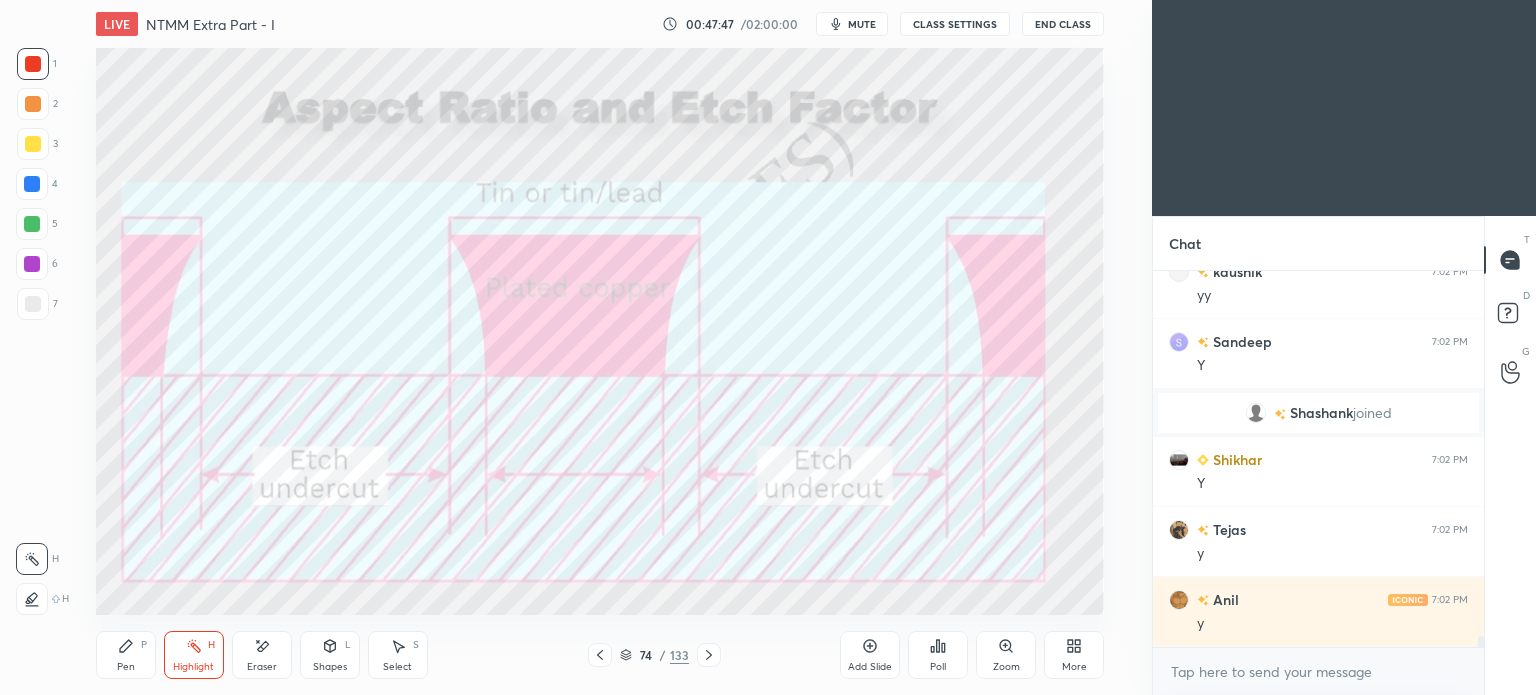 click 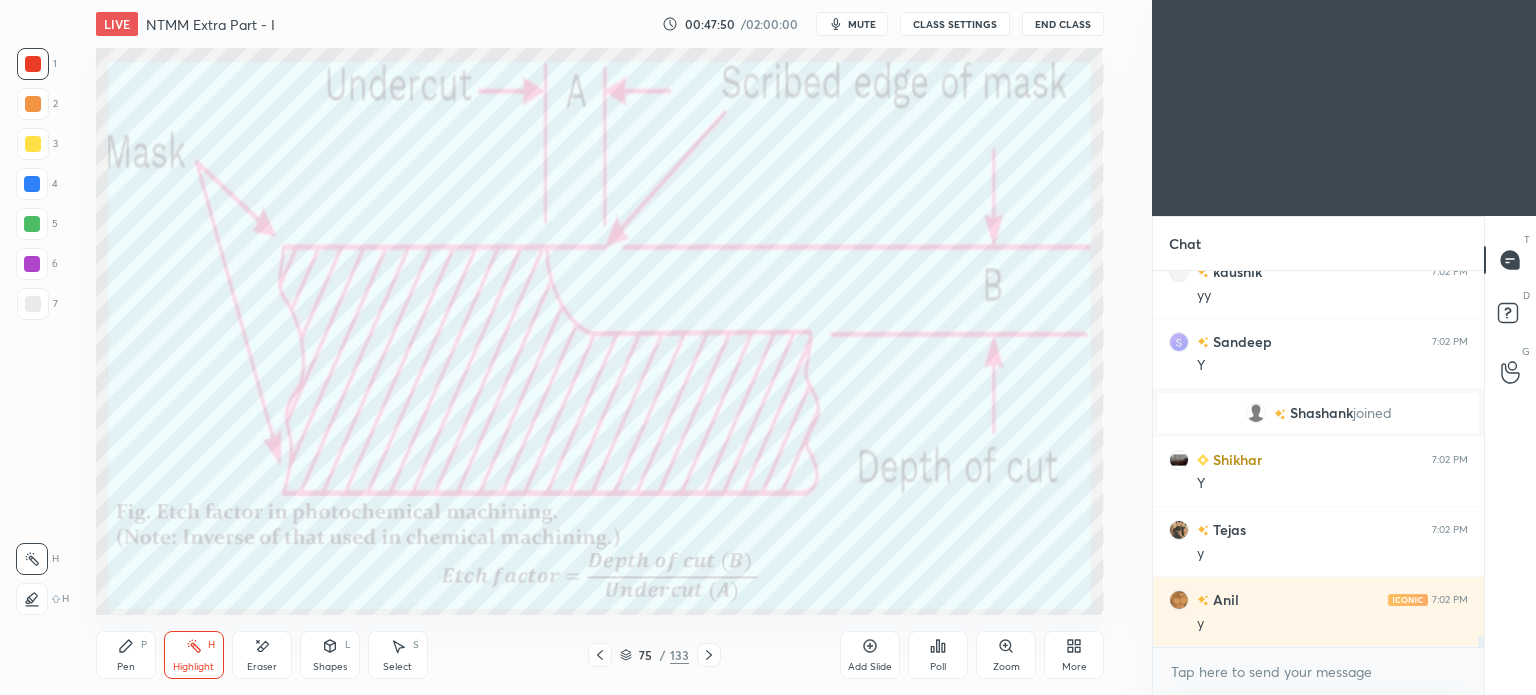 click 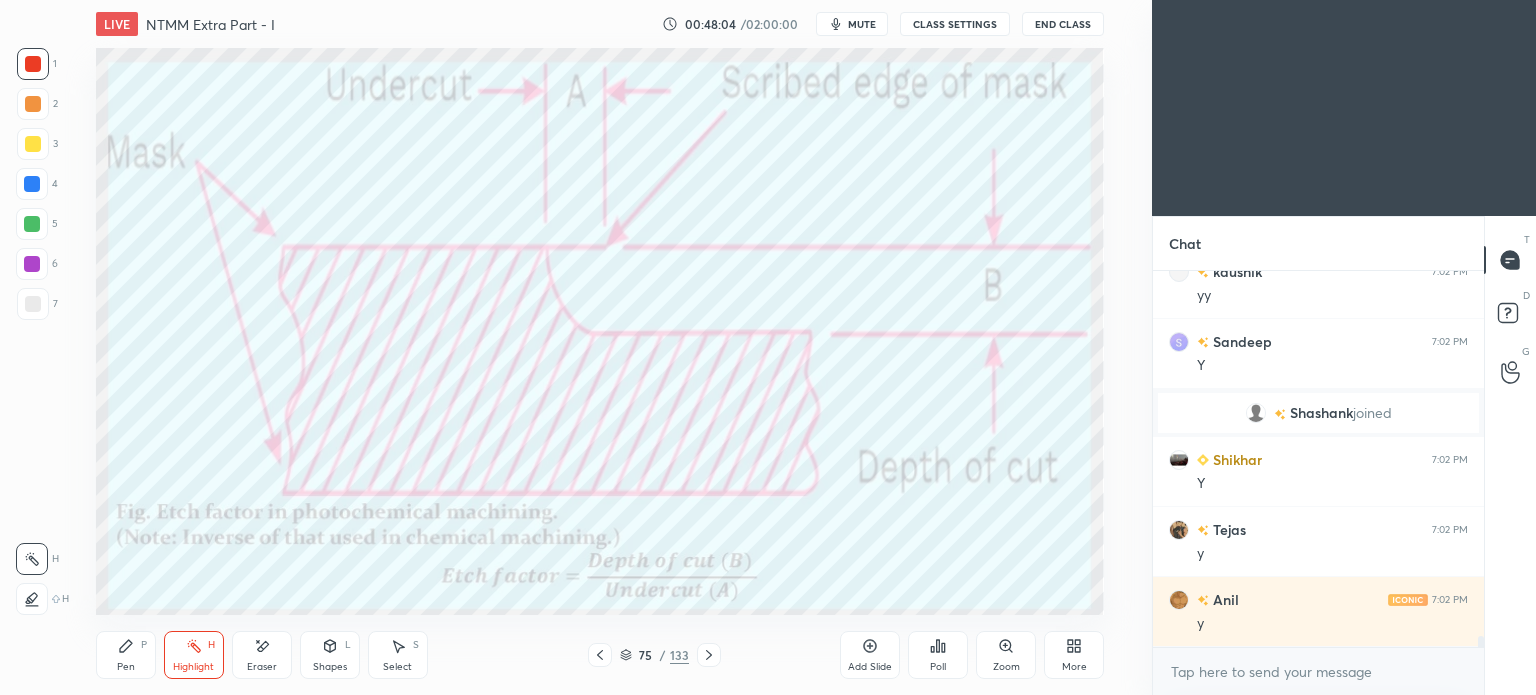 click 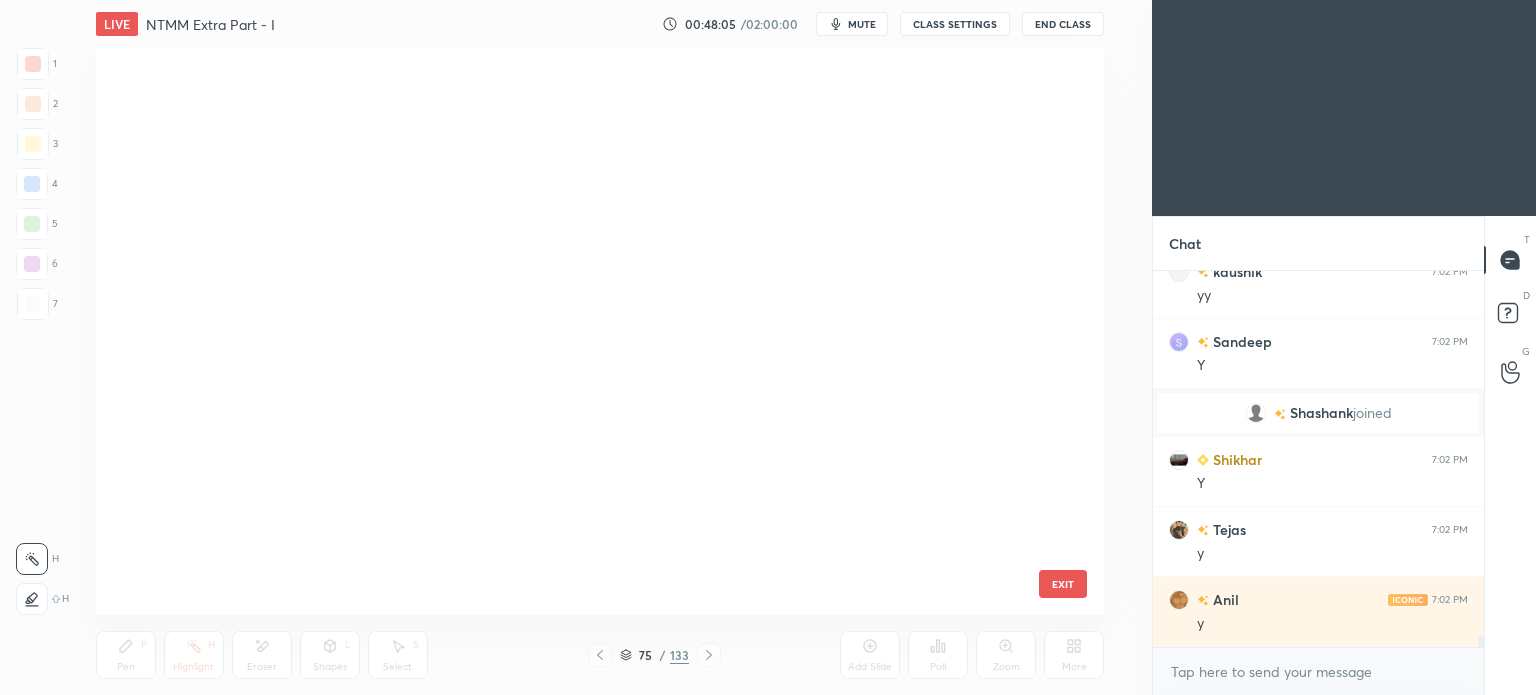 scroll, scrollTop: 3783, scrollLeft: 0, axis: vertical 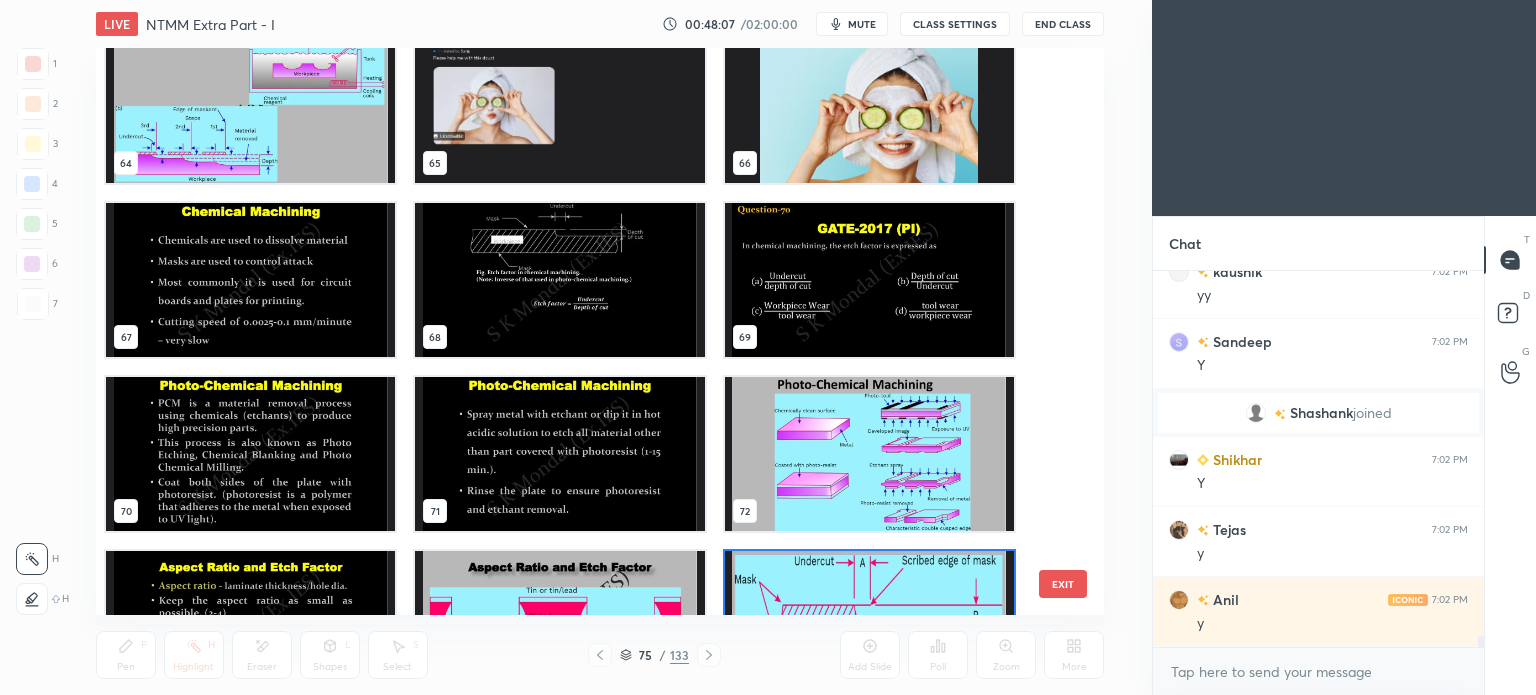 click at bounding box center [250, 280] 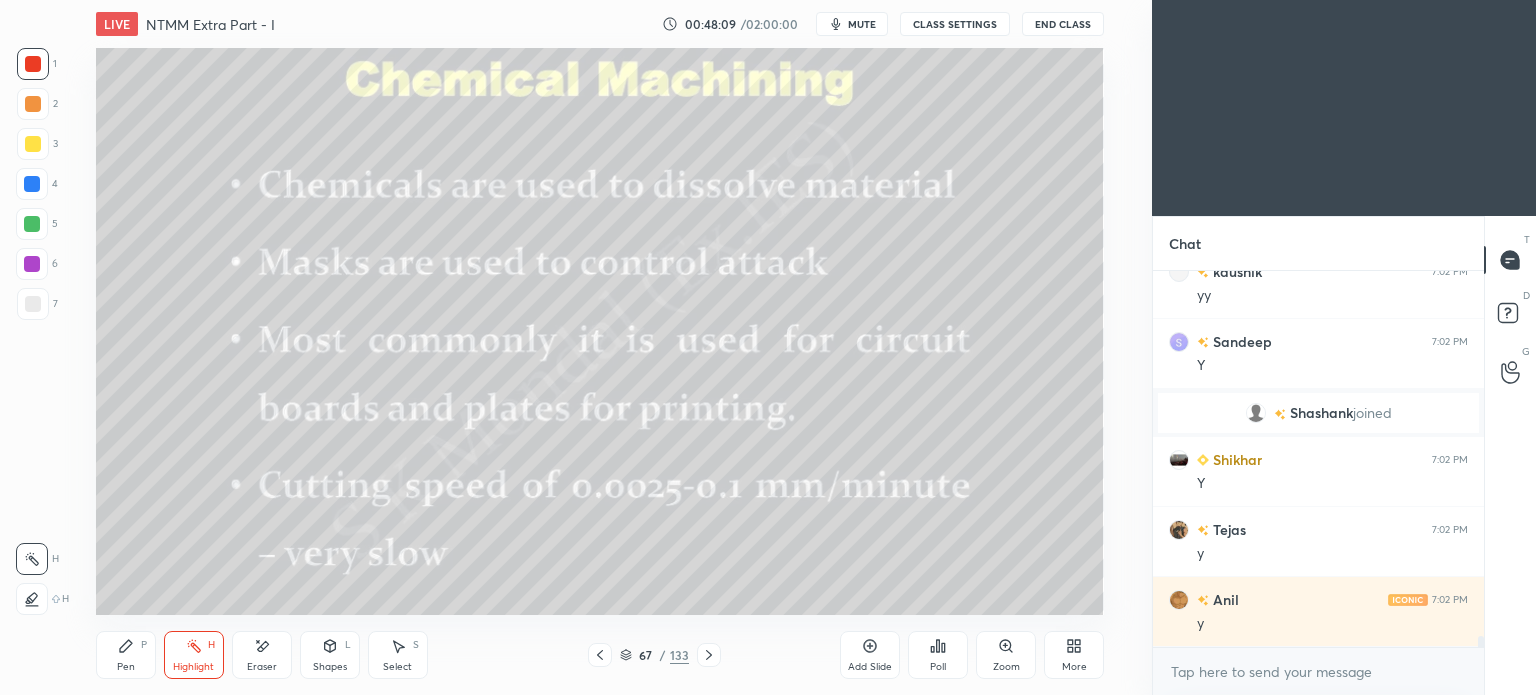 click 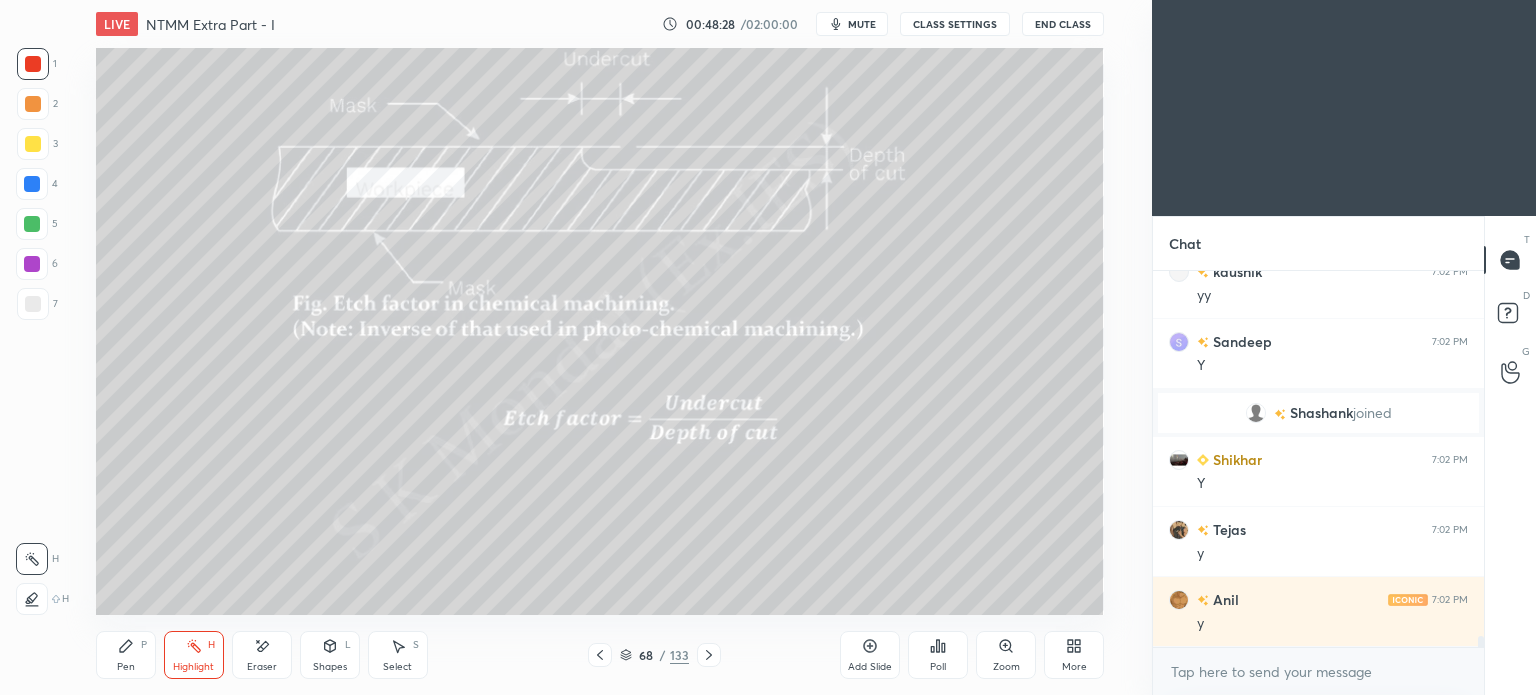 click at bounding box center (709, 655) 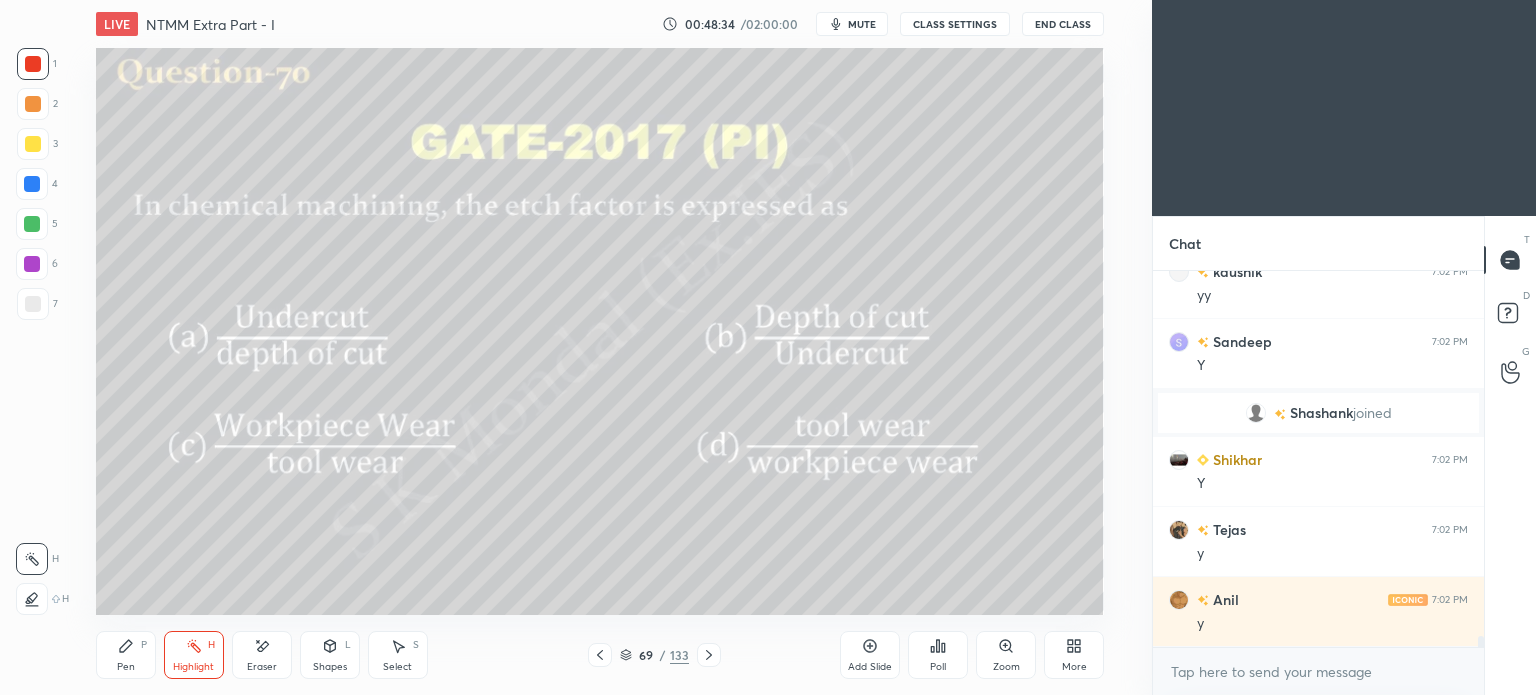 scroll, scrollTop: 12542, scrollLeft: 0, axis: vertical 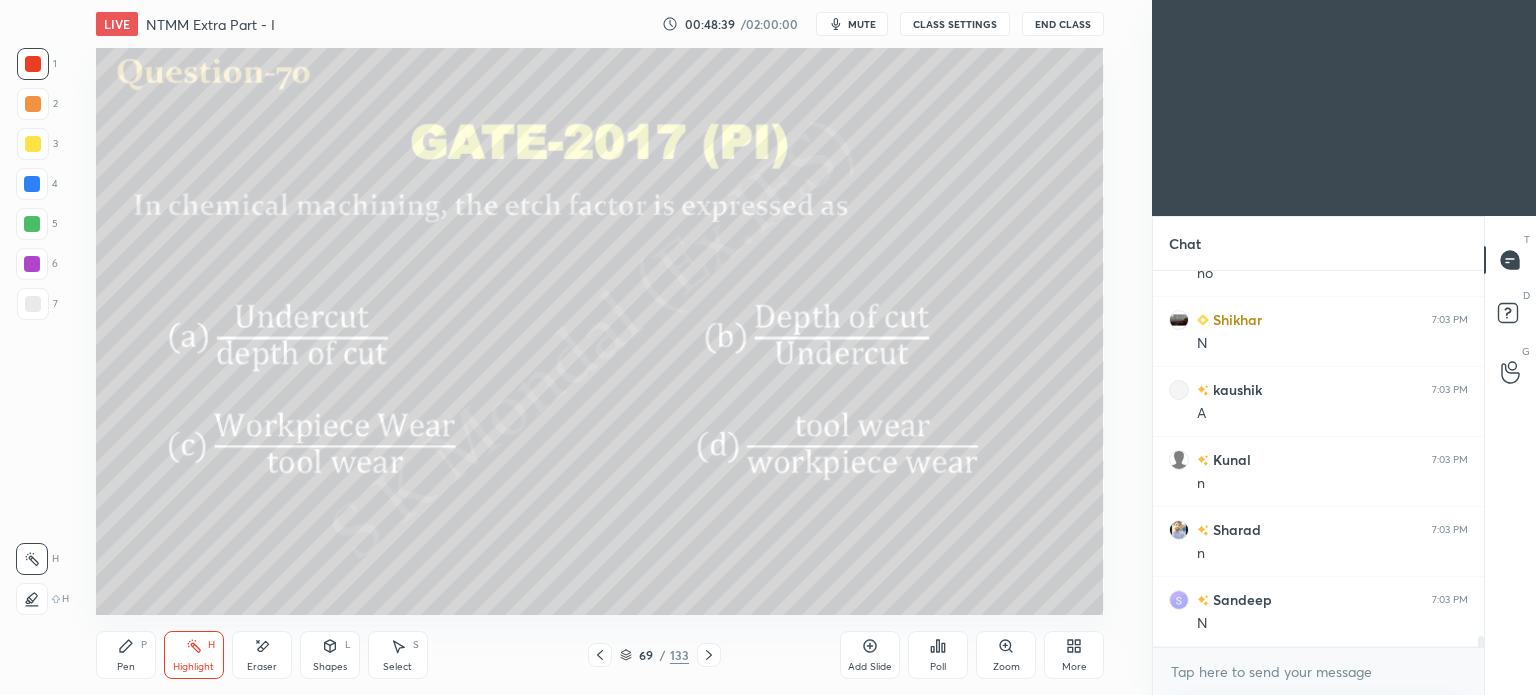 click on "Pen P" at bounding box center [126, 655] 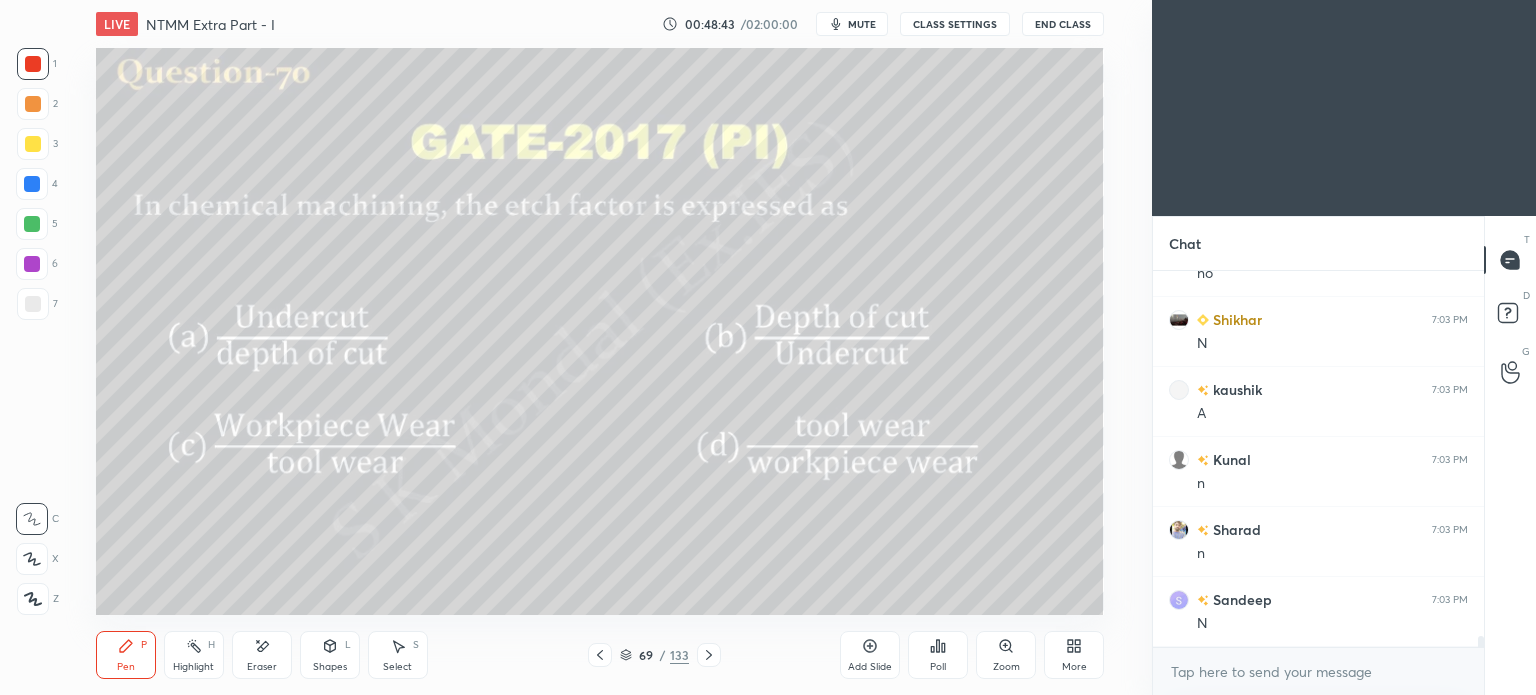 scroll, scrollTop: 12962, scrollLeft: 0, axis: vertical 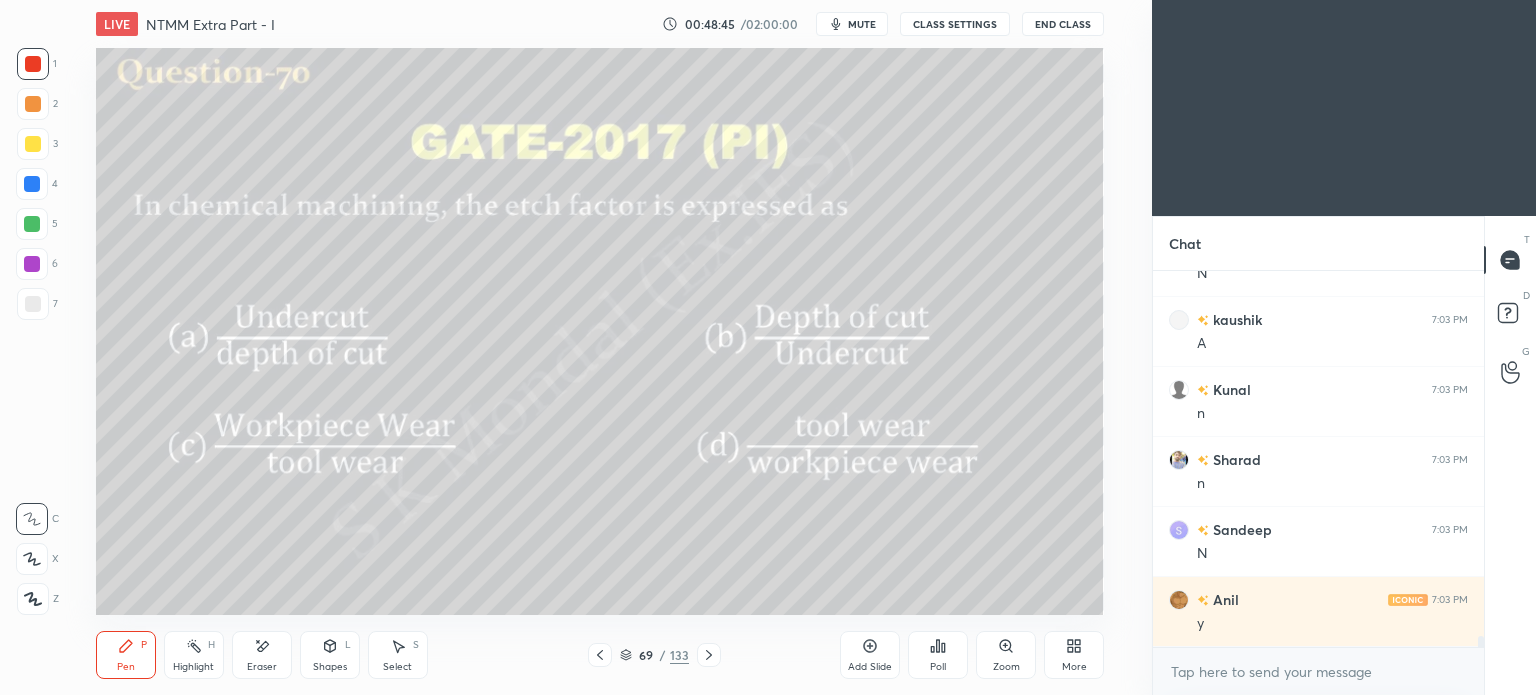 click 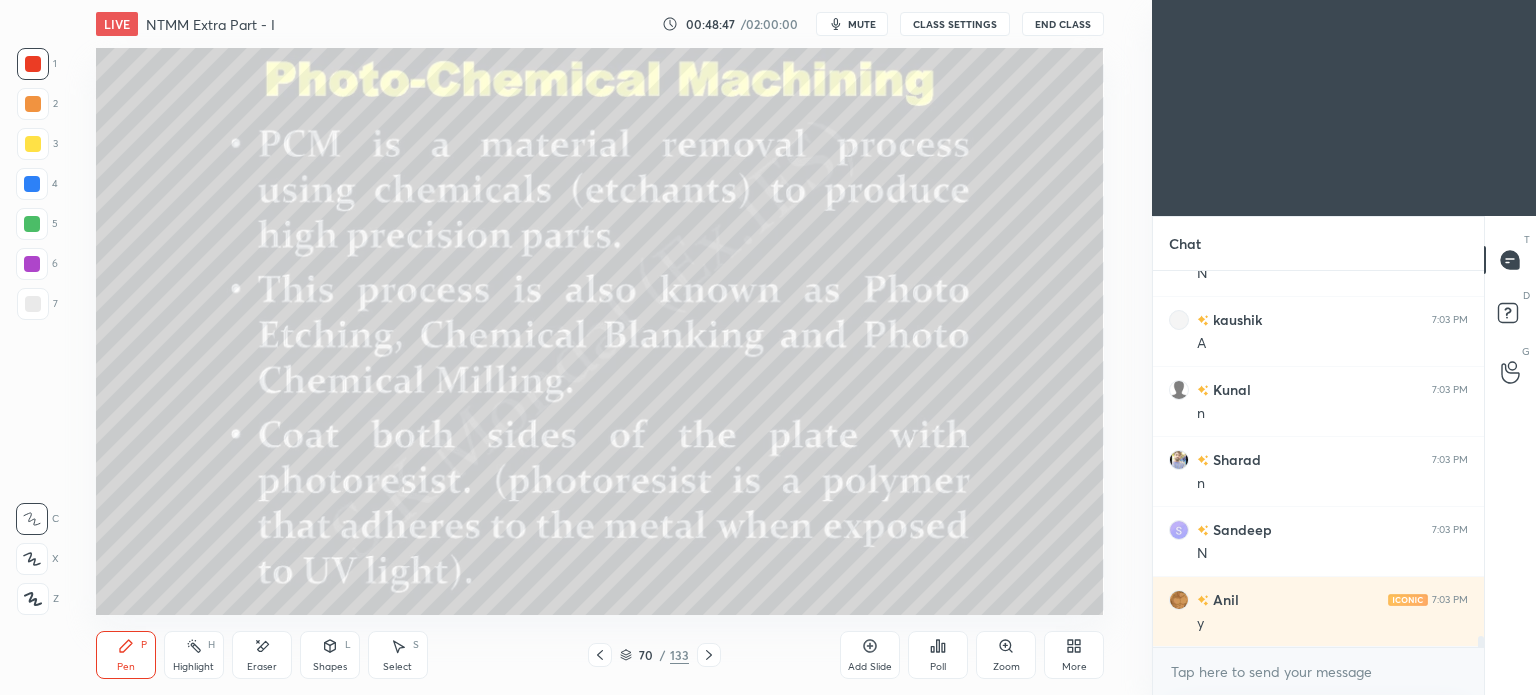 click 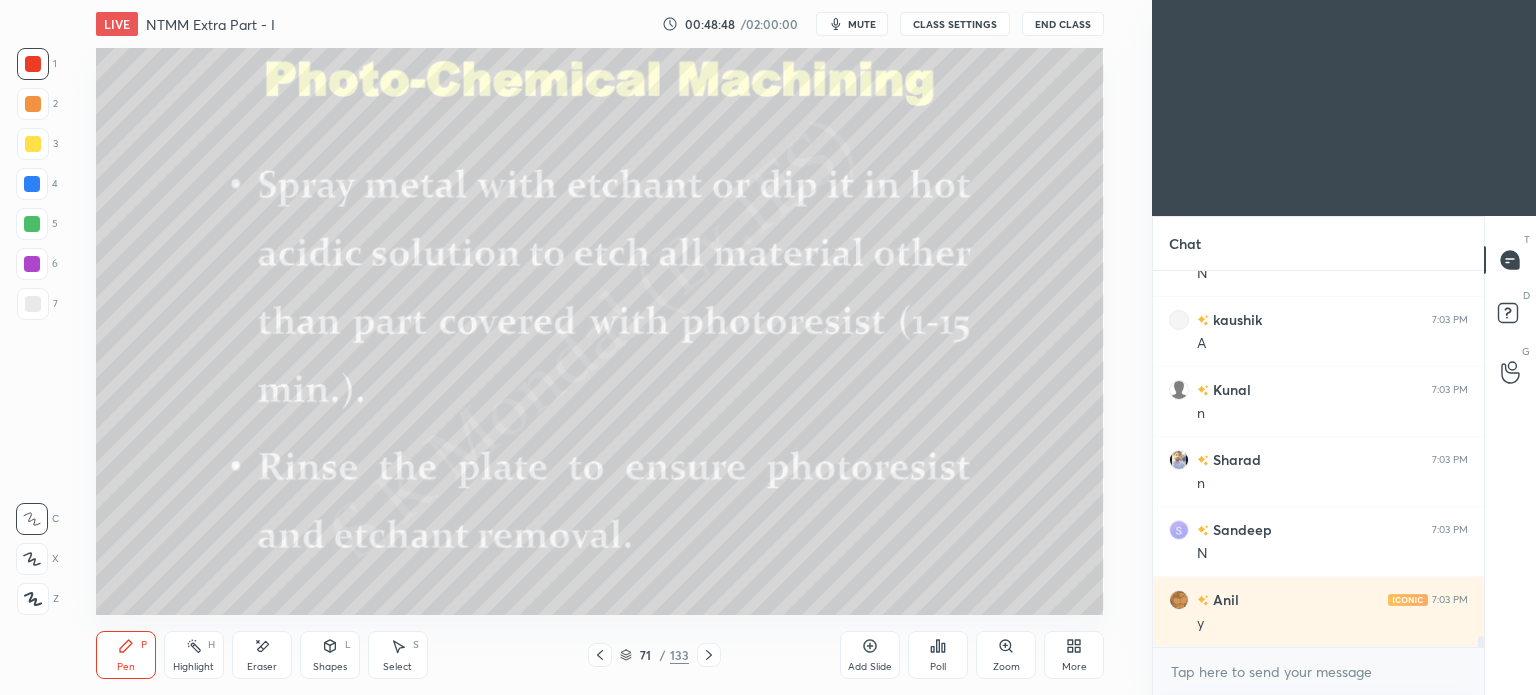 click 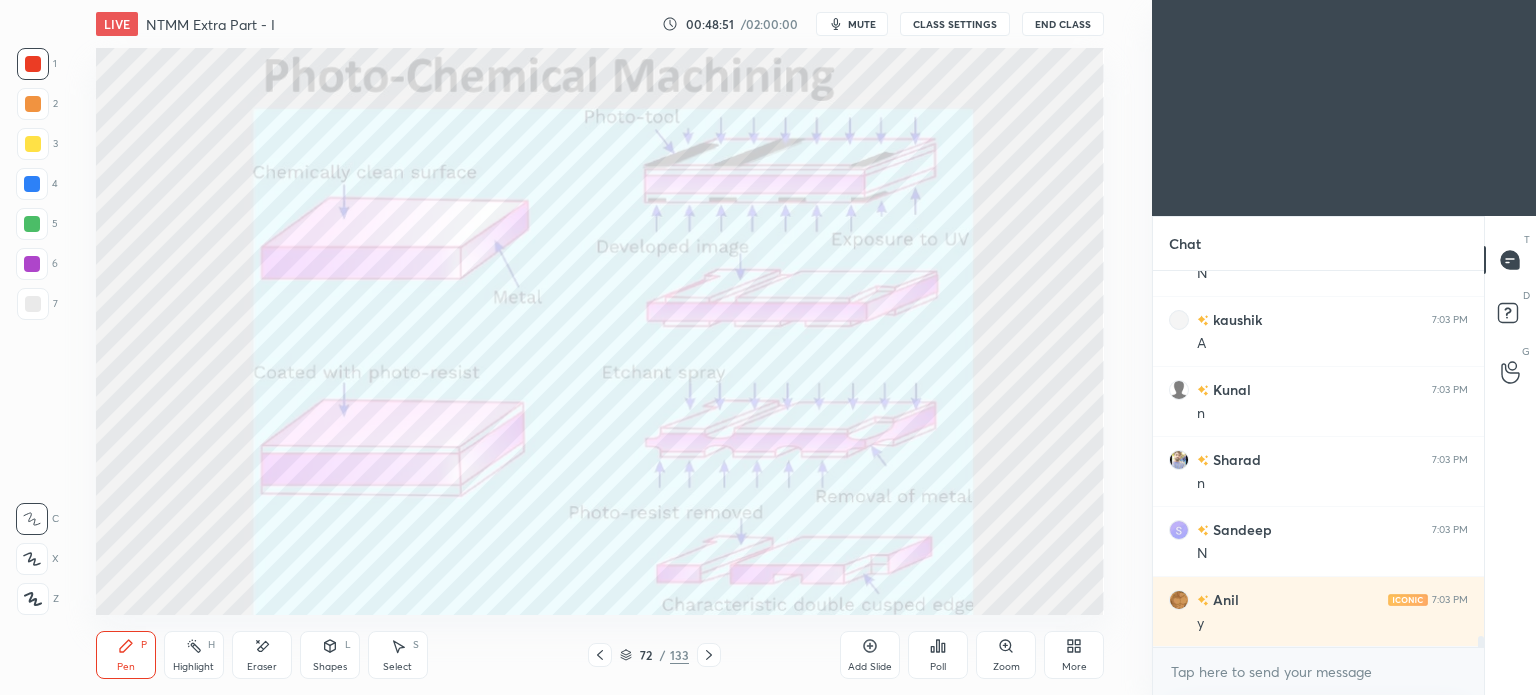 click 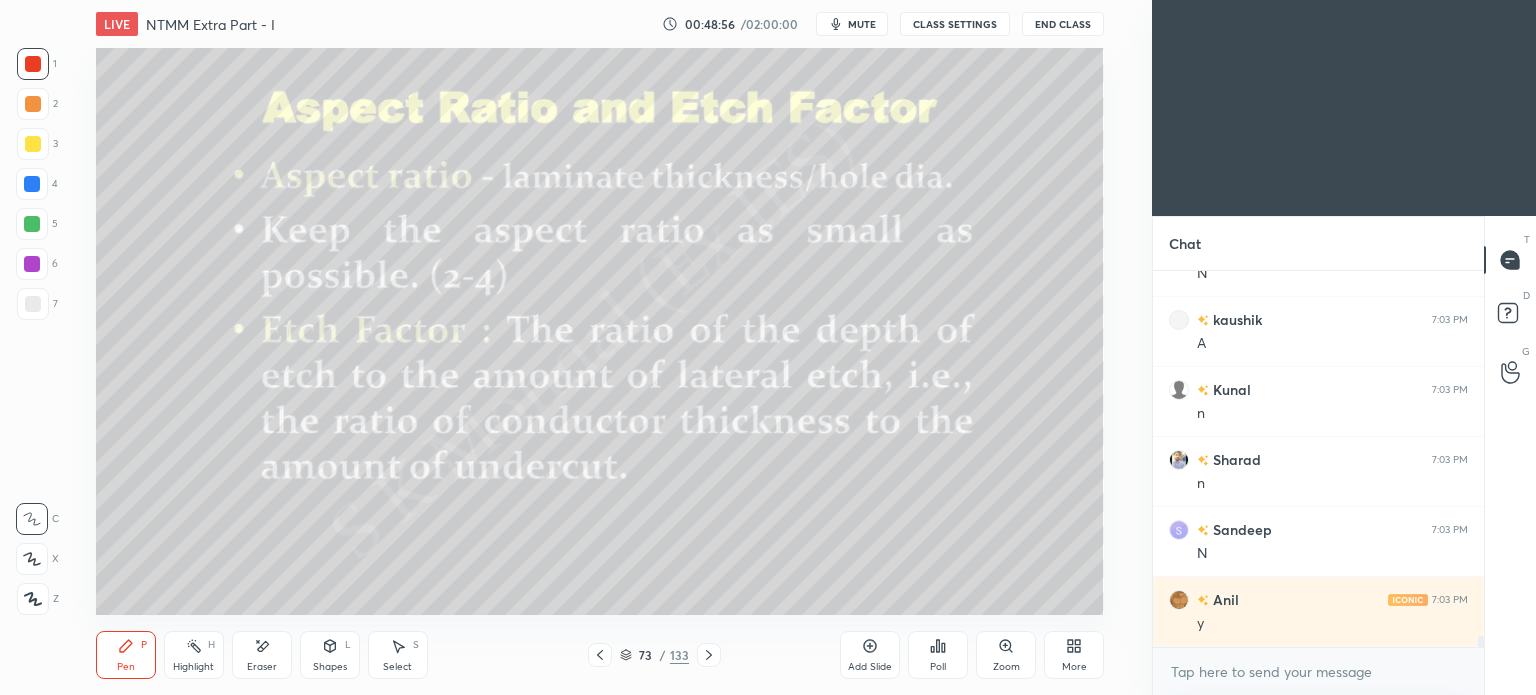 scroll, scrollTop: 13032, scrollLeft: 0, axis: vertical 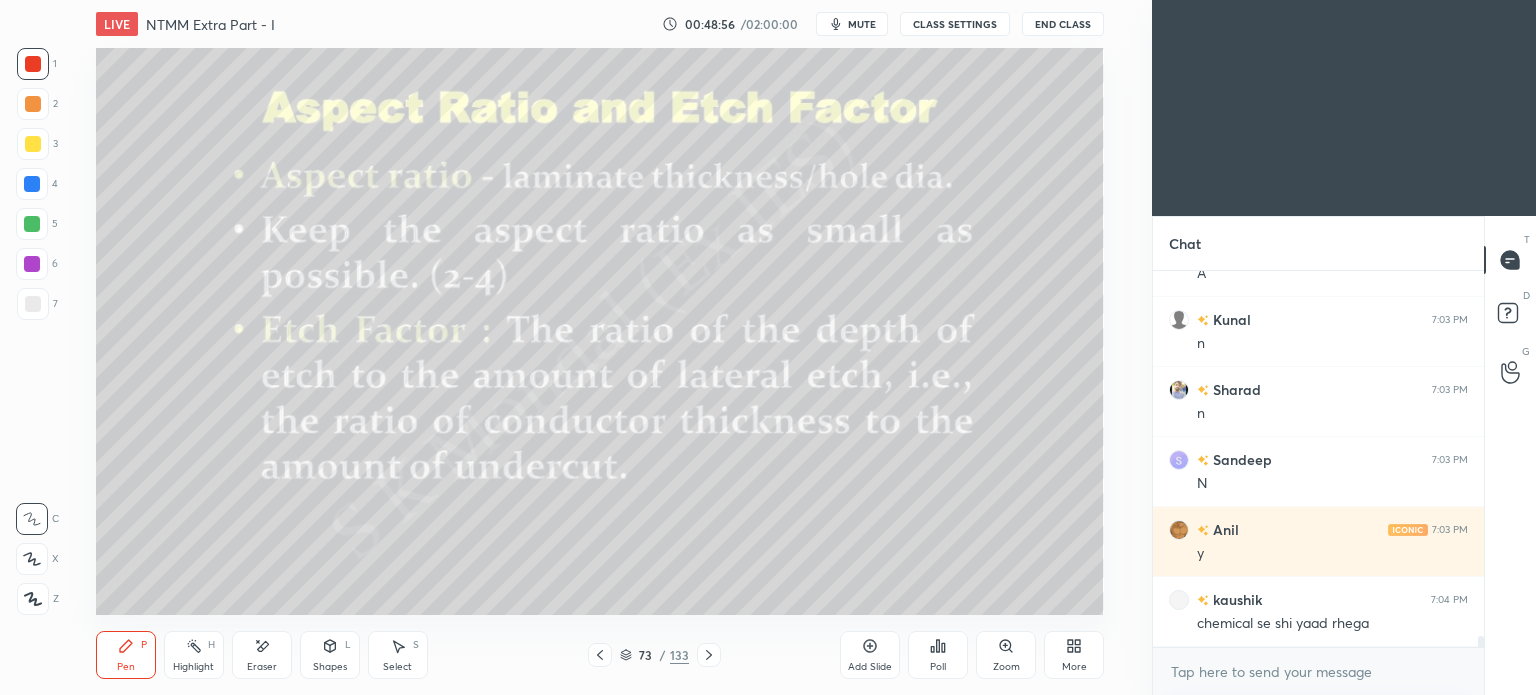 click 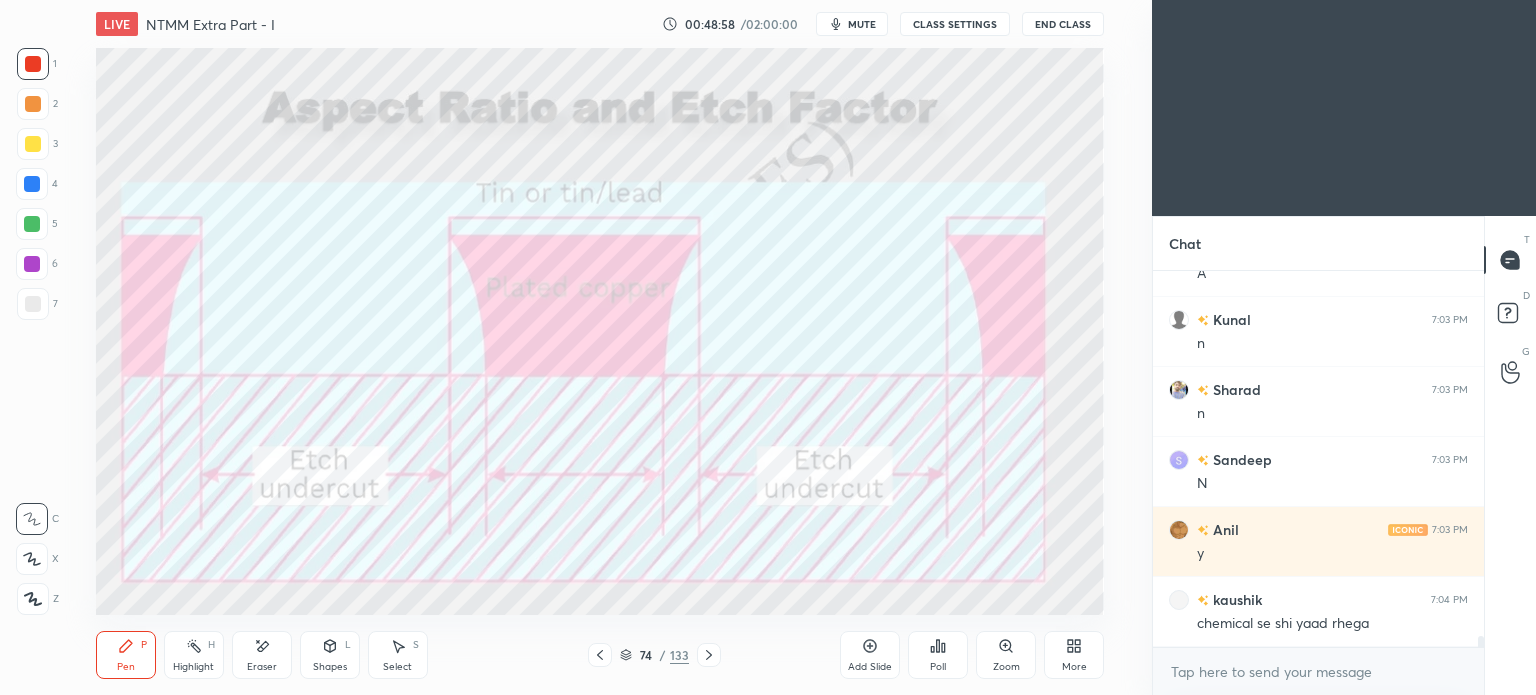 click 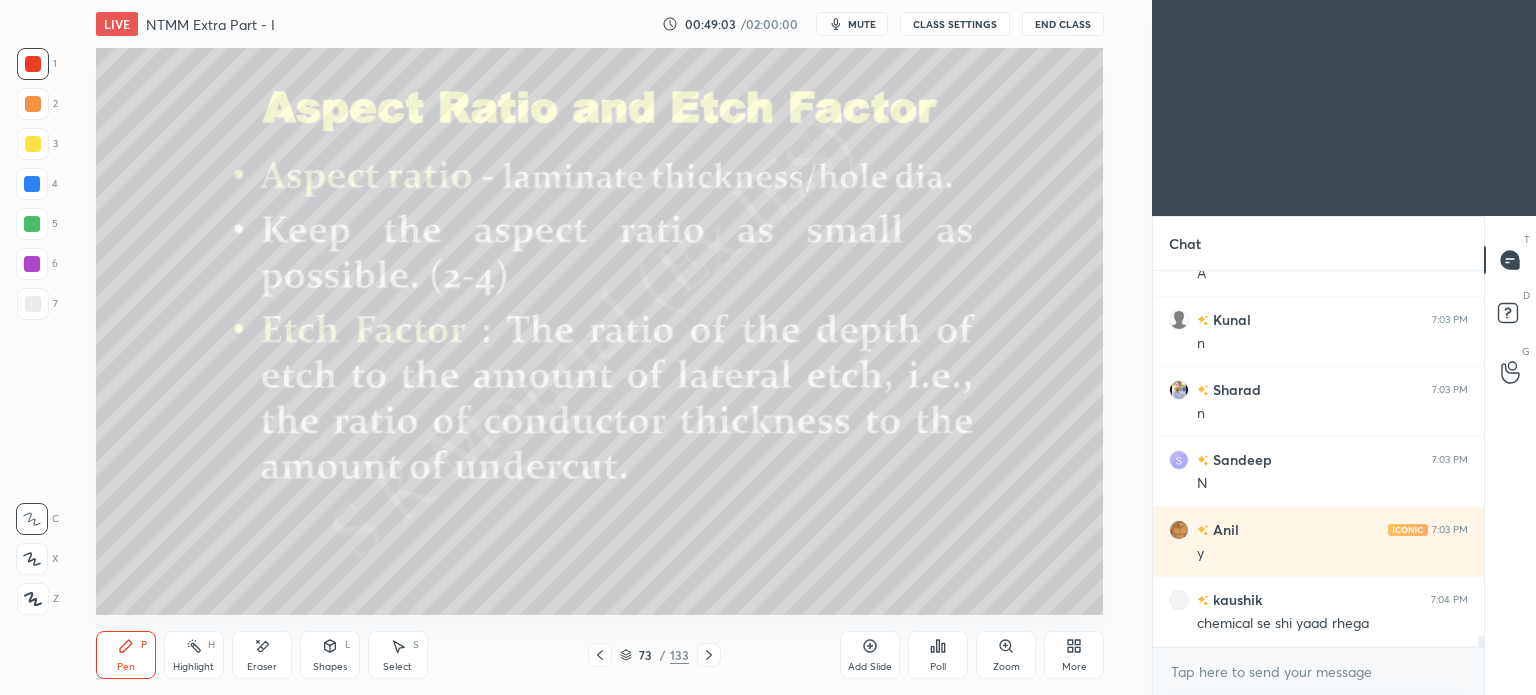 click 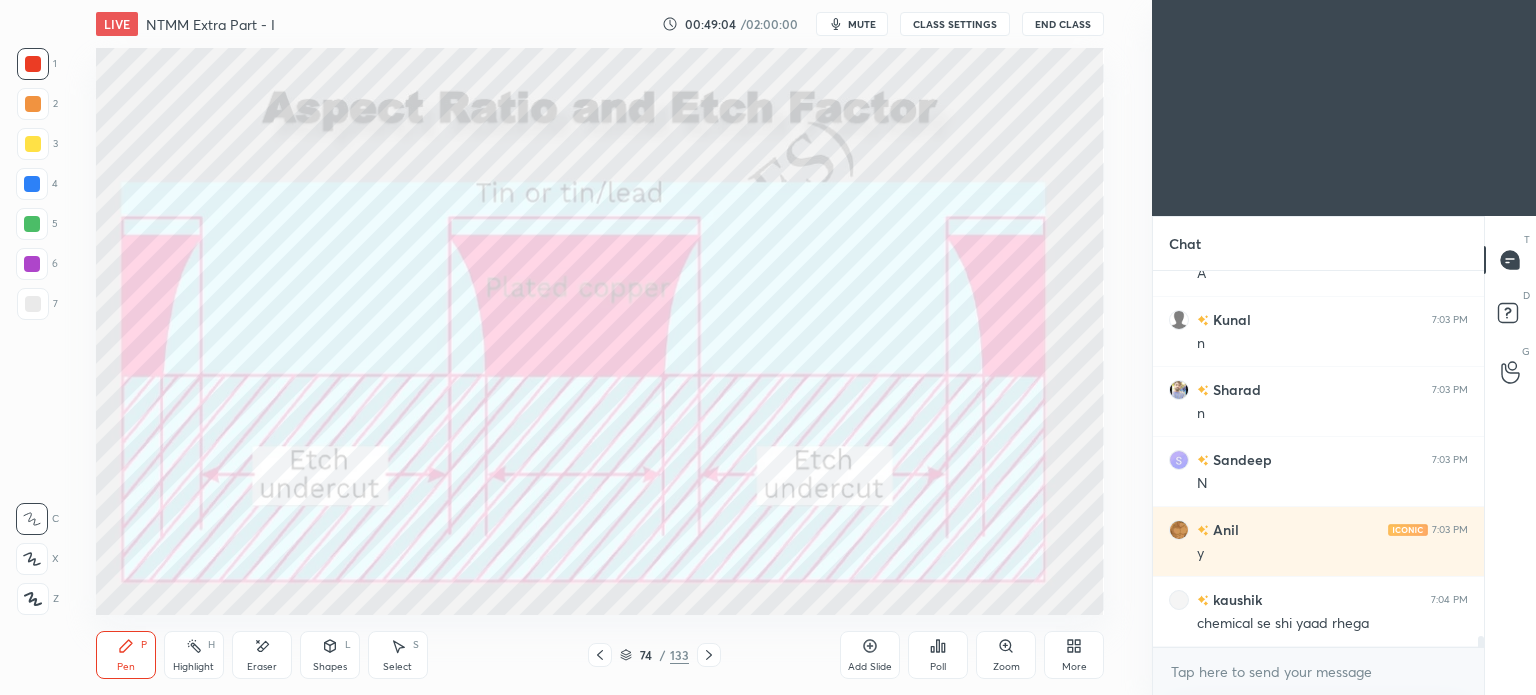 click 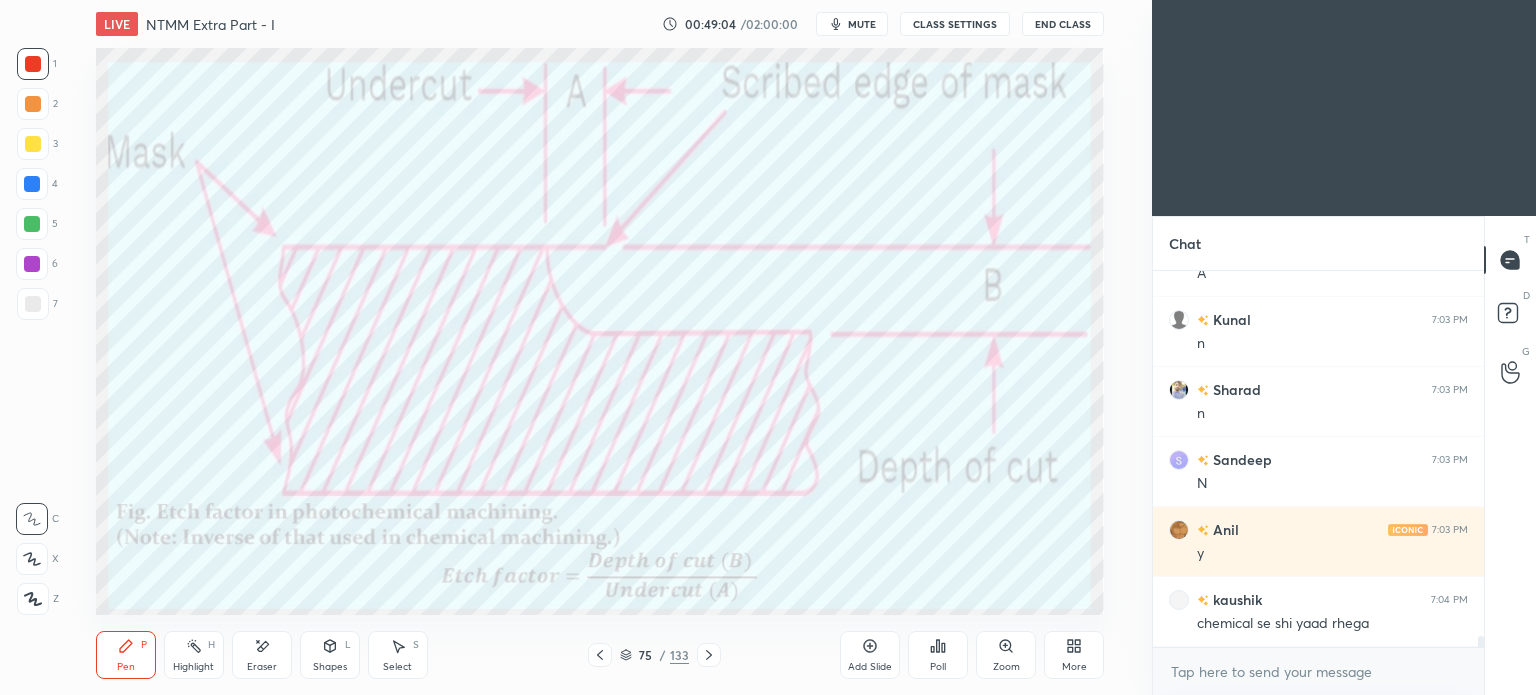 click 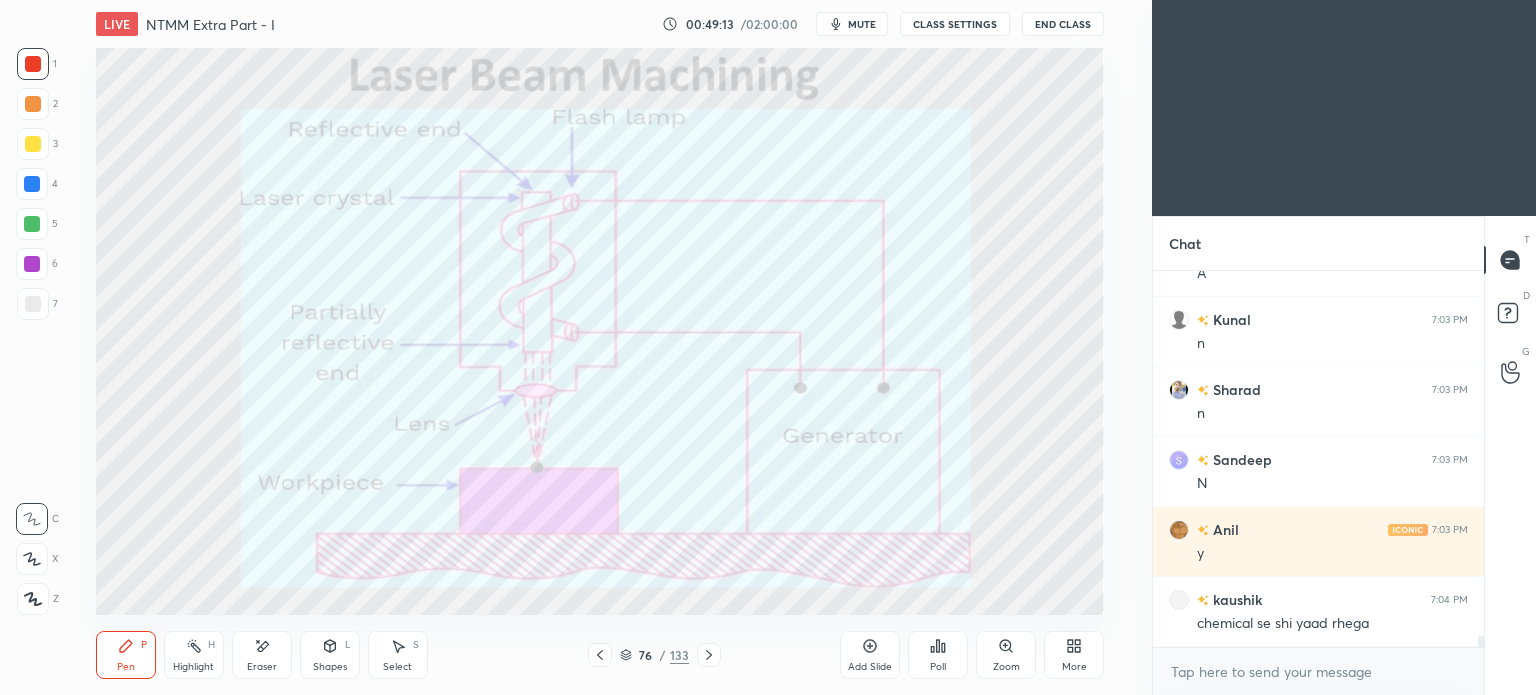 click 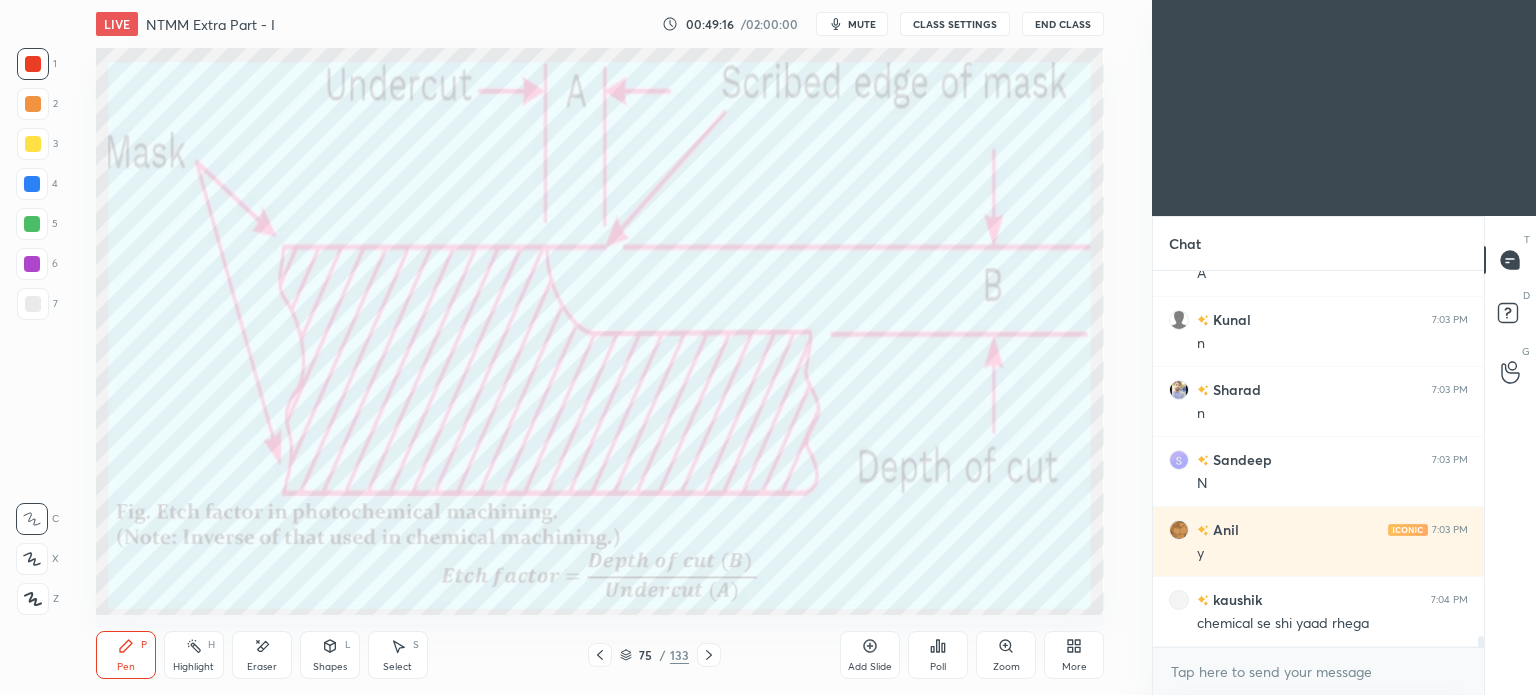 click 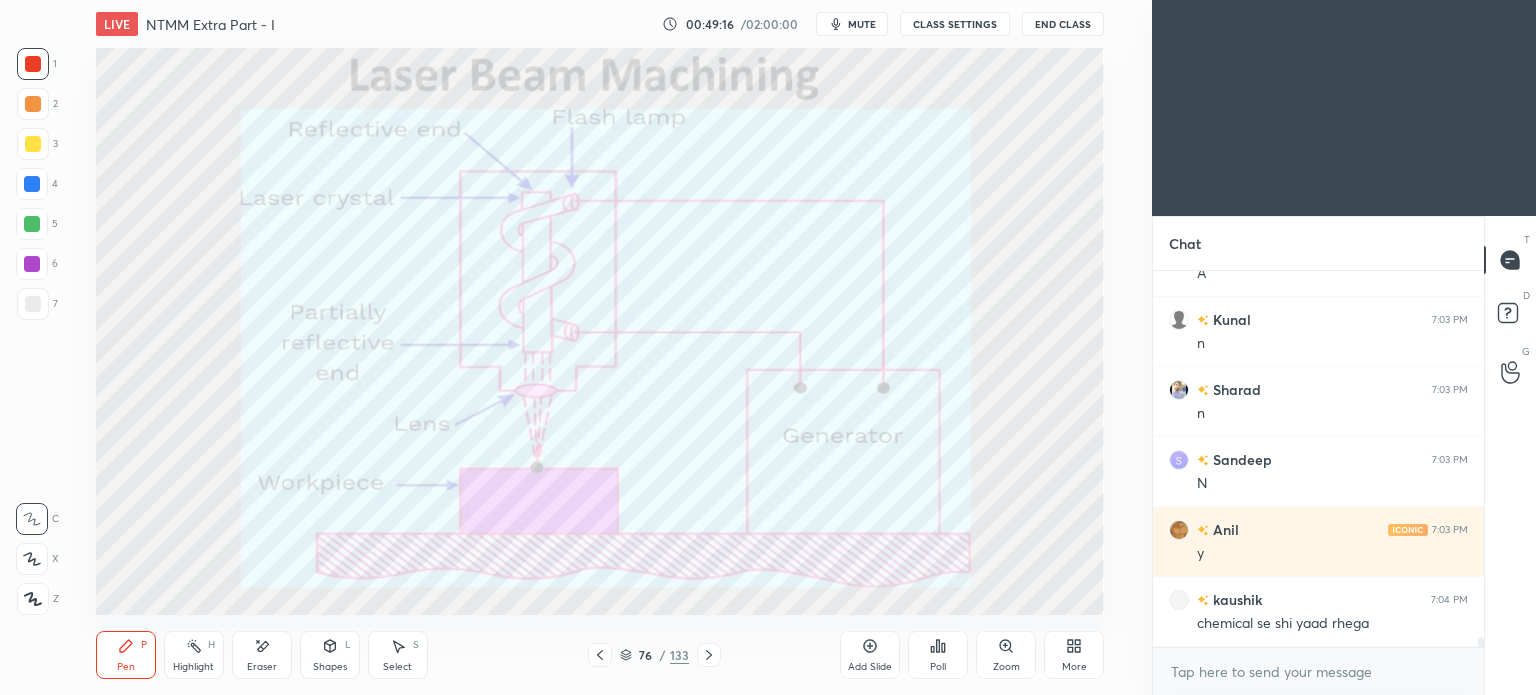 scroll, scrollTop: 13102, scrollLeft: 0, axis: vertical 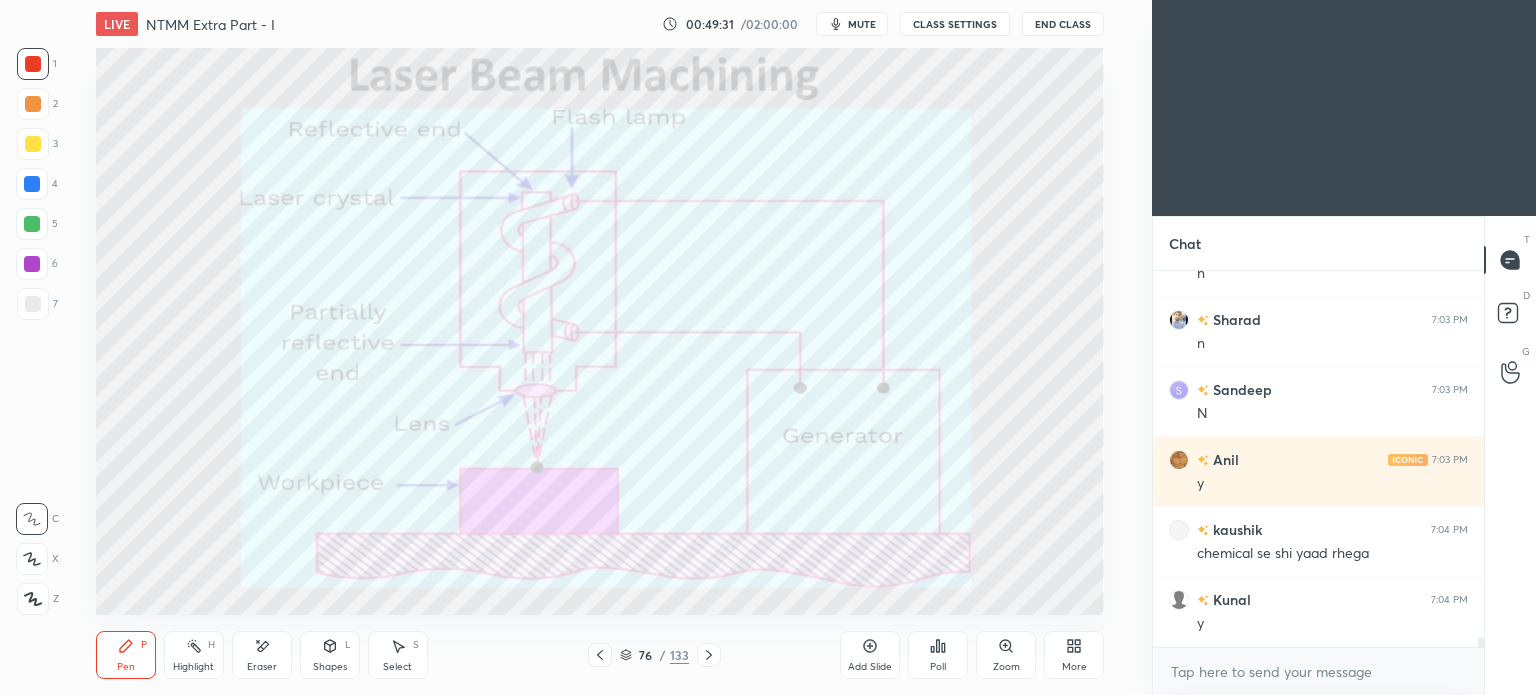 click 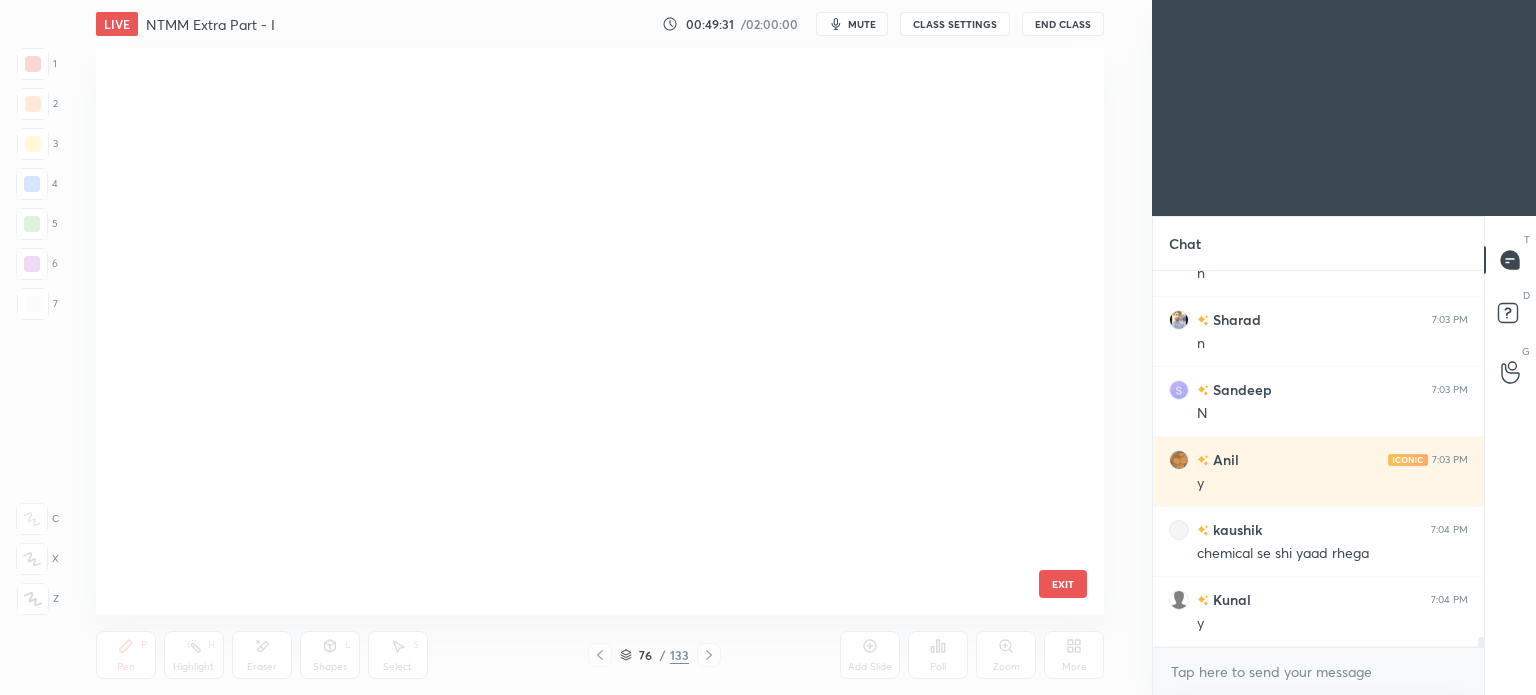 scroll, scrollTop: 3956, scrollLeft: 0, axis: vertical 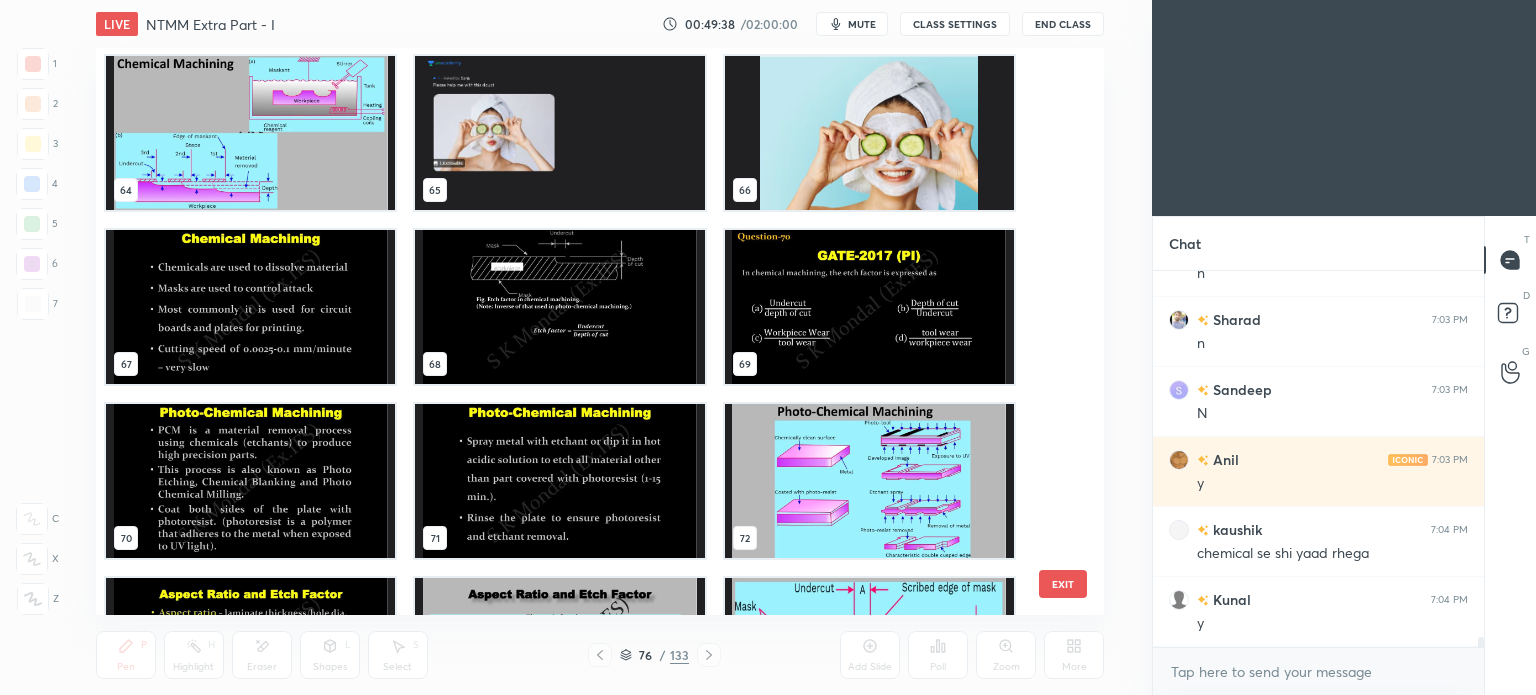 click at bounding box center [250, 307] 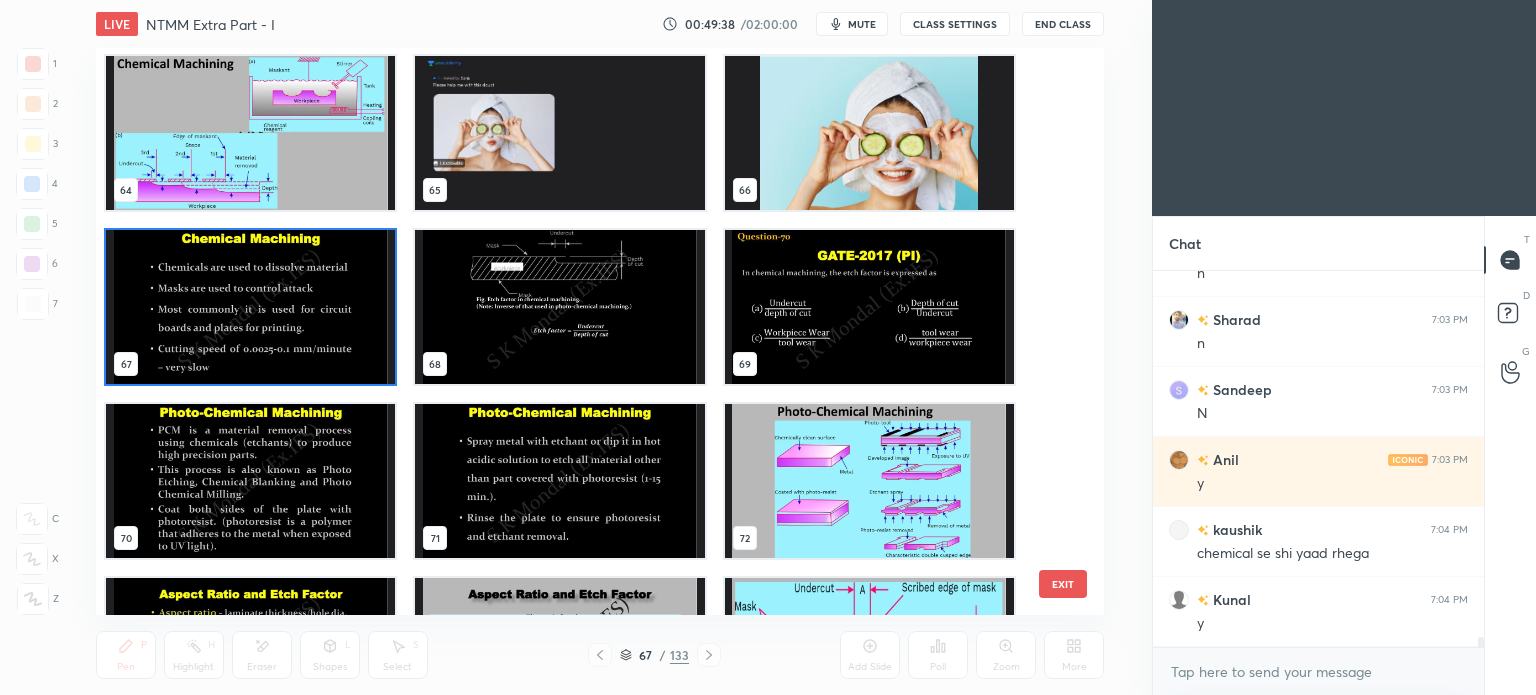 click at bounding box center [250, 307] 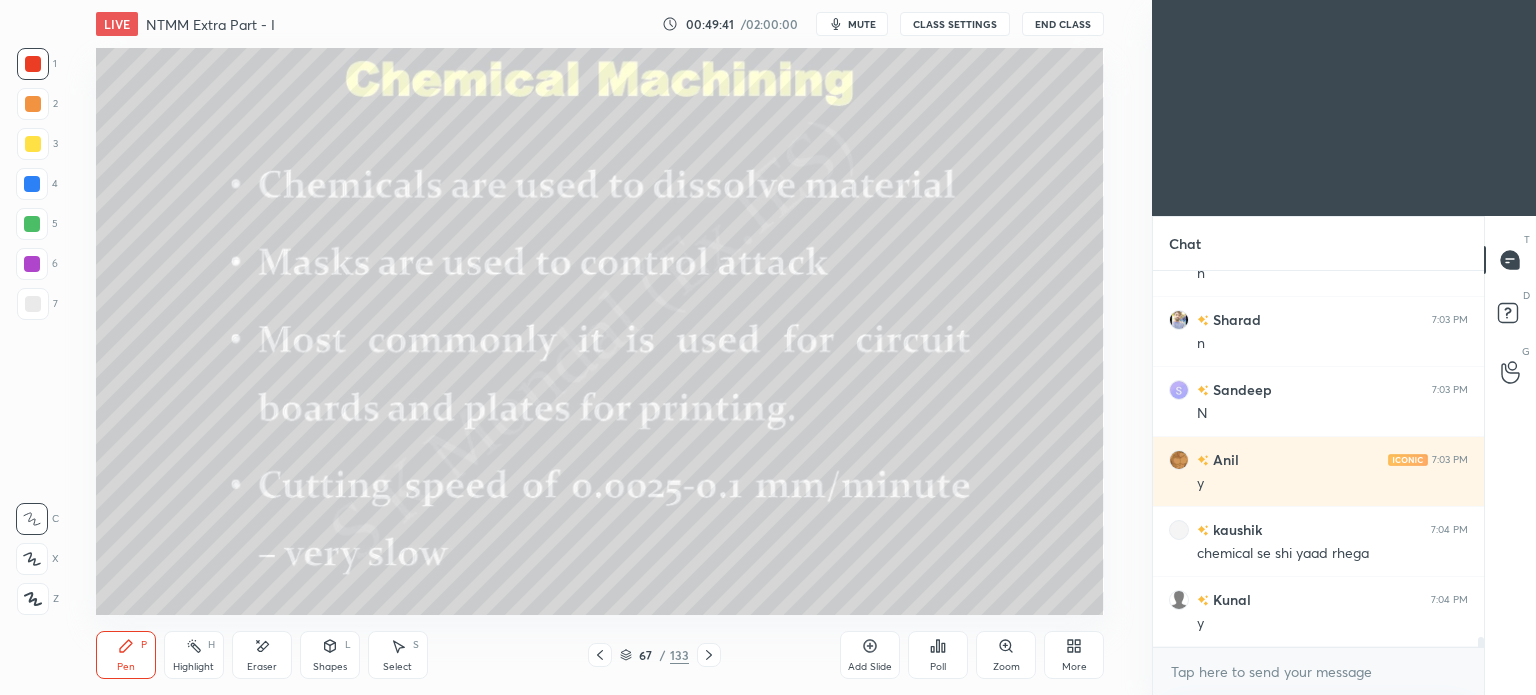 click on "Pen P" at bounding box center (126, 655) 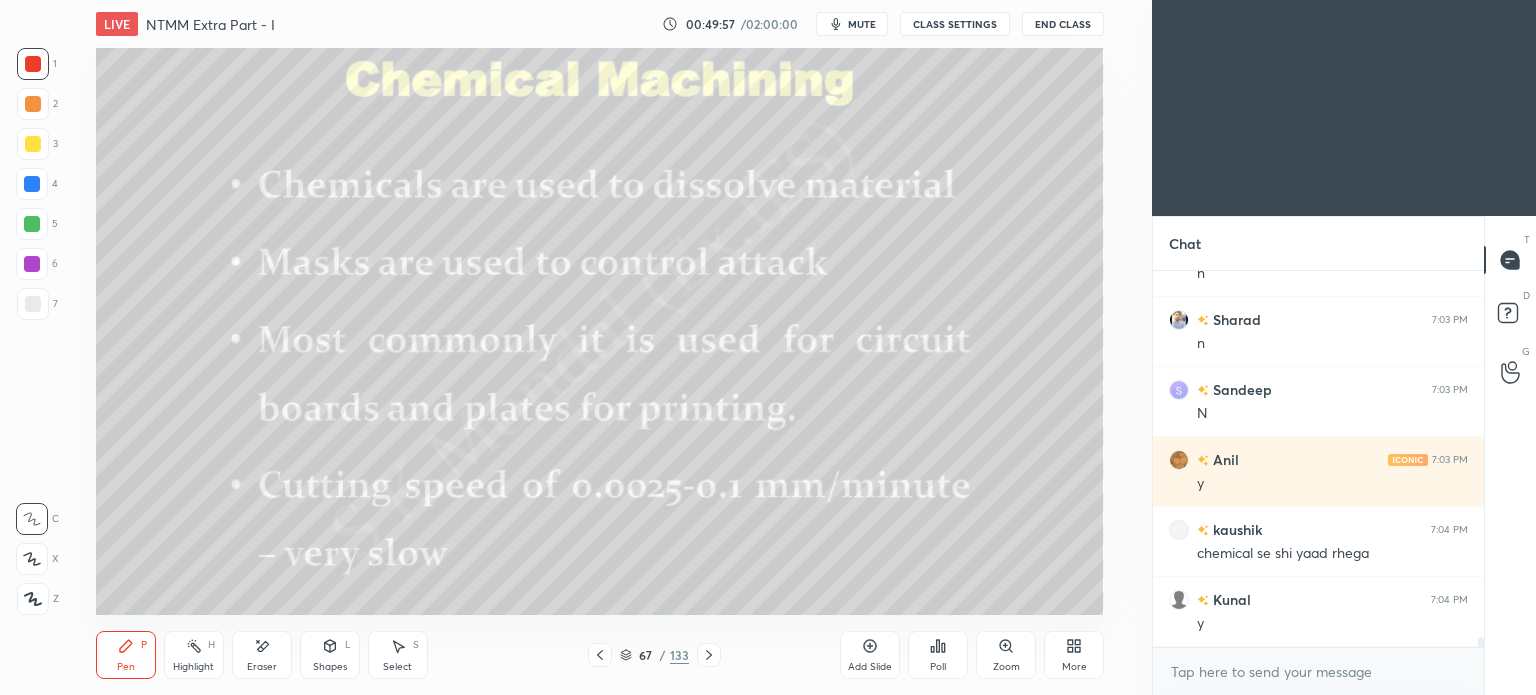 click 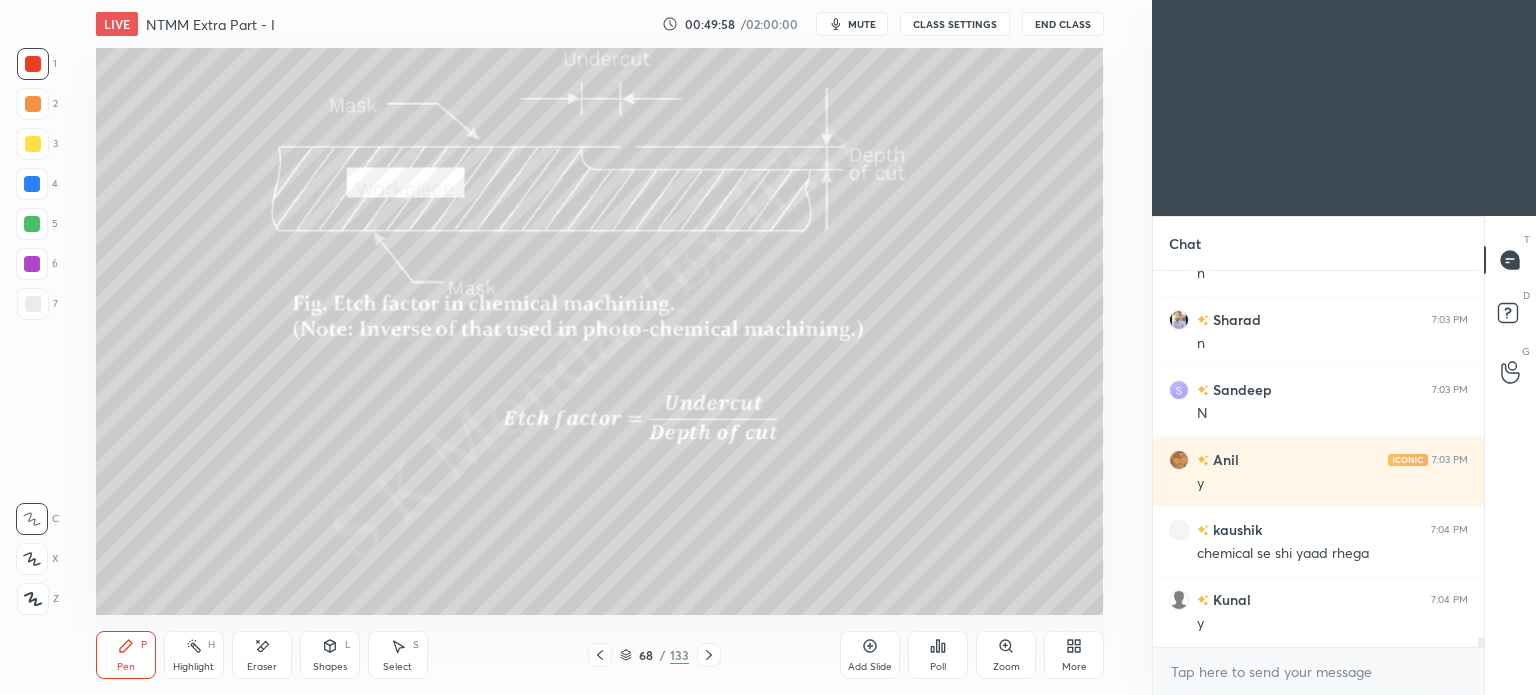 click 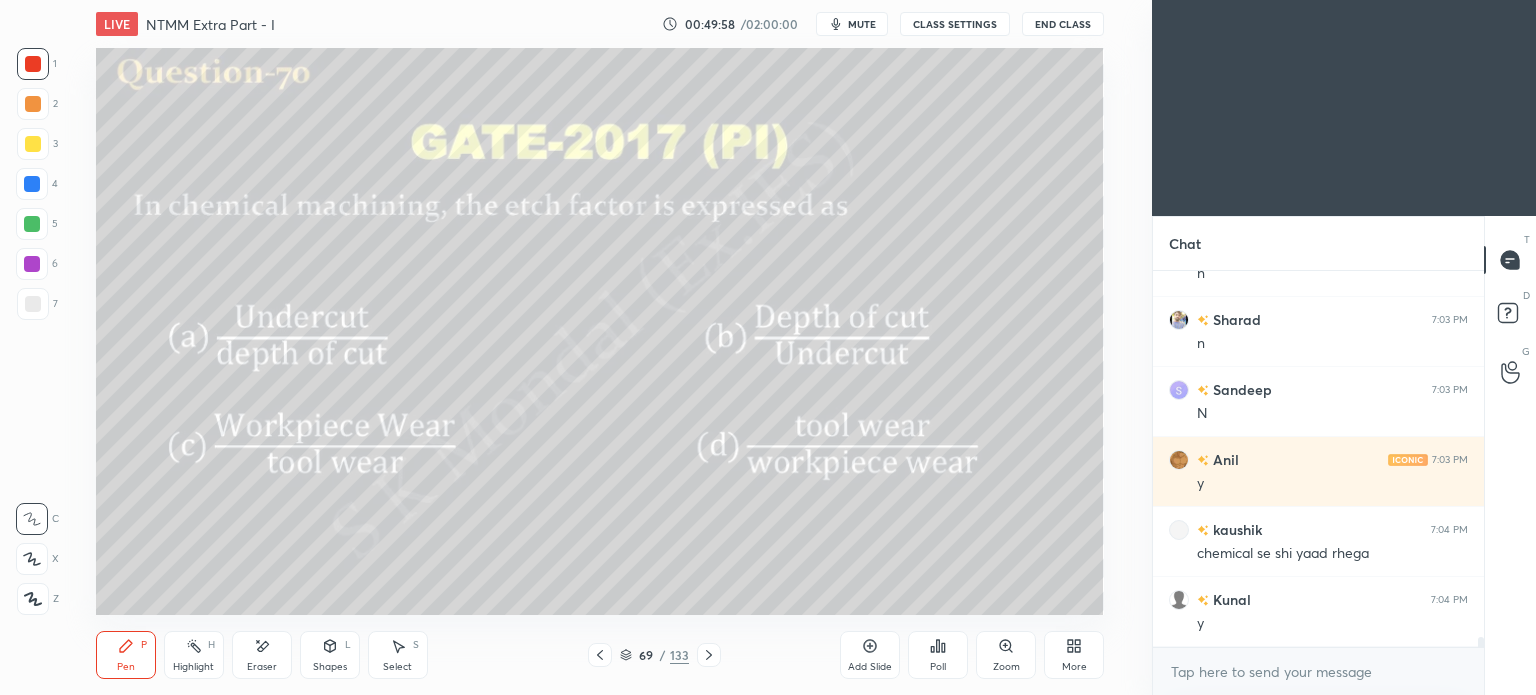 click 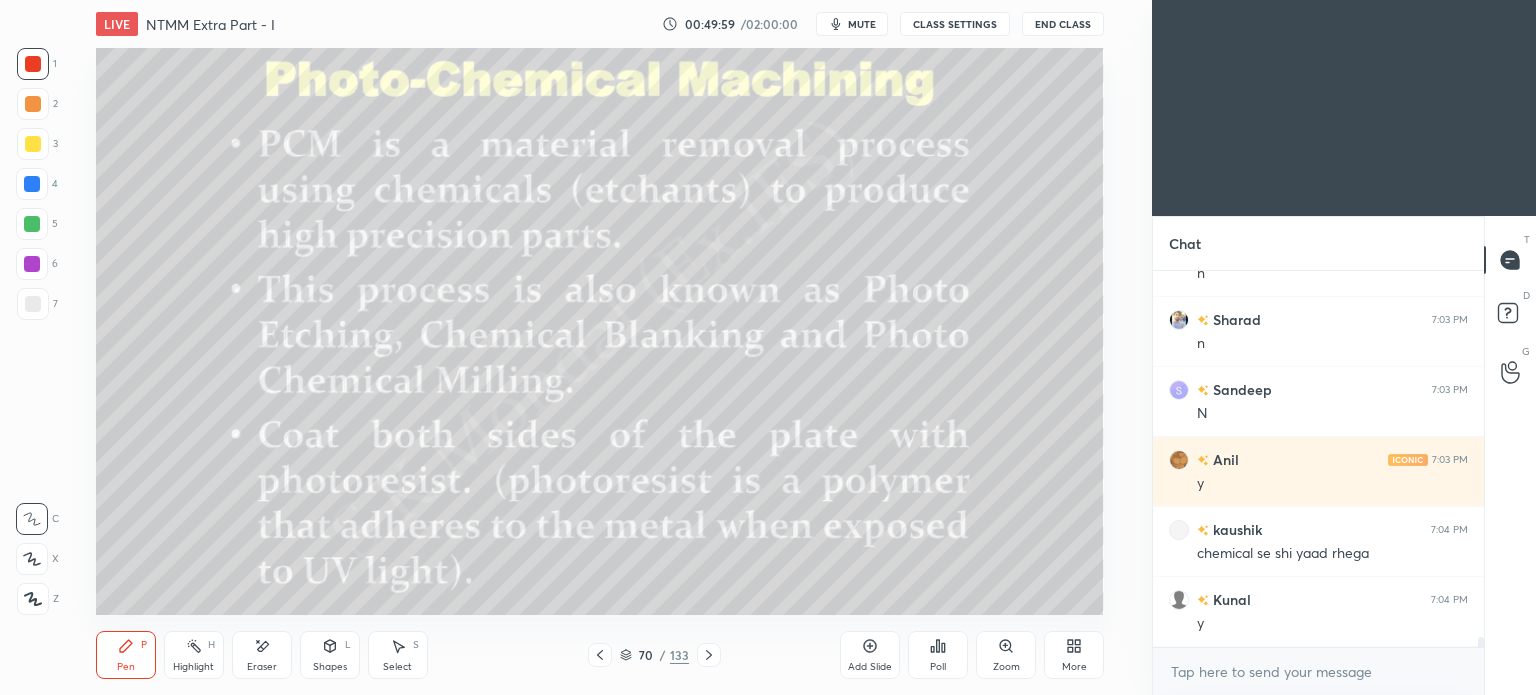 click 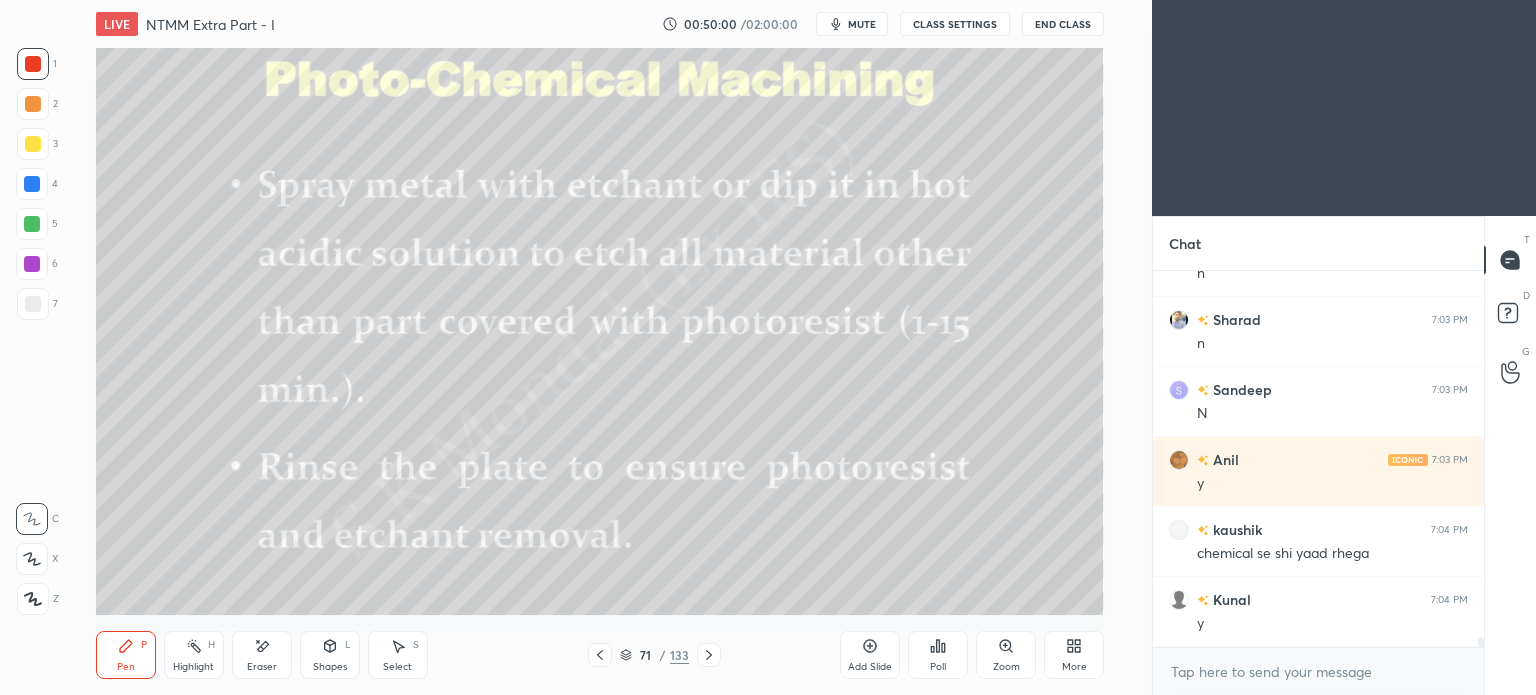 click 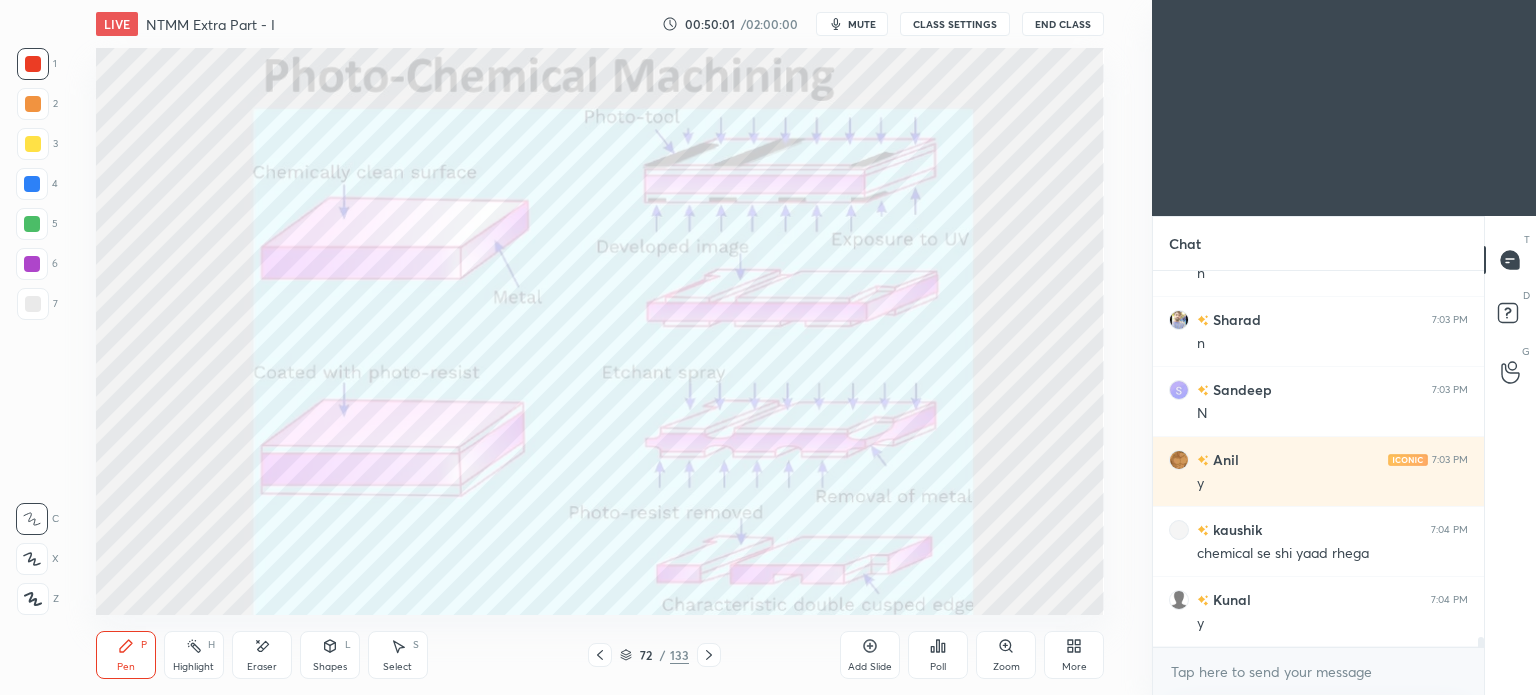 click 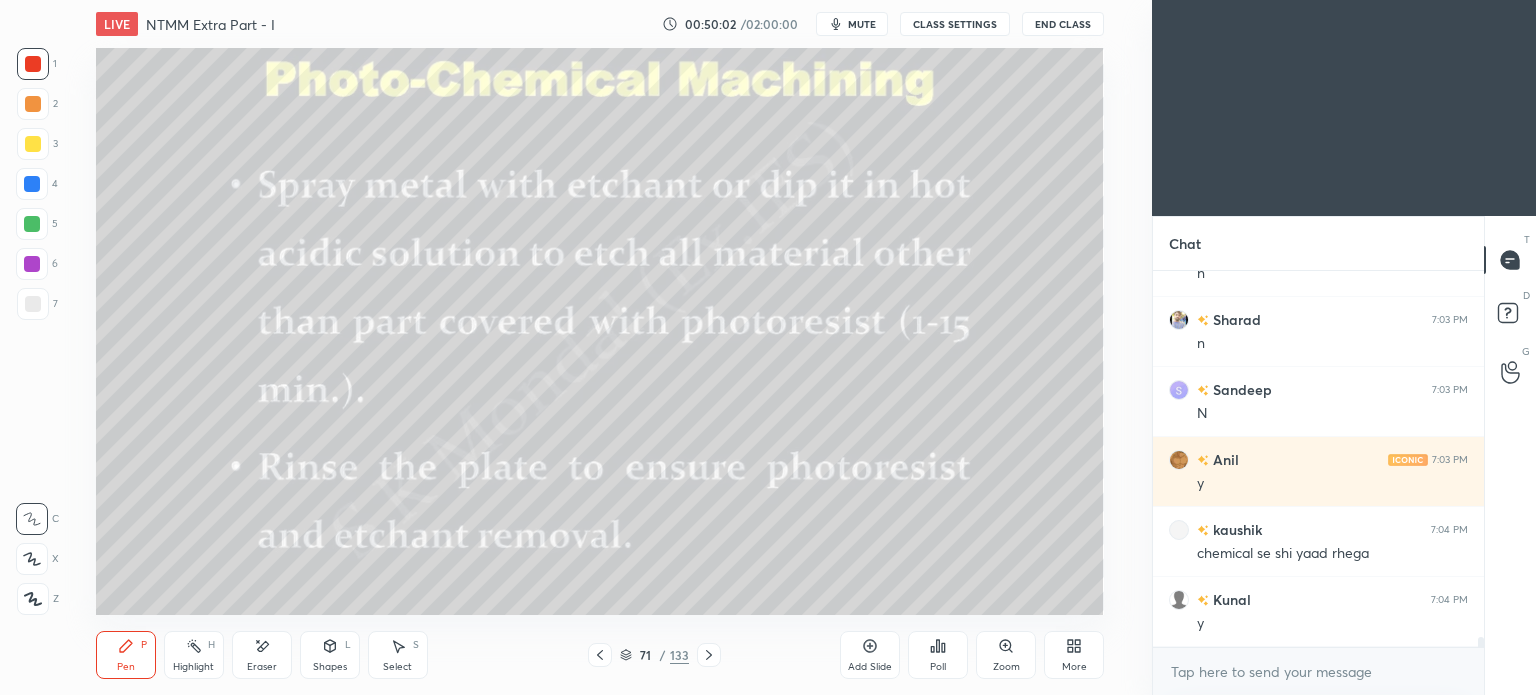 click 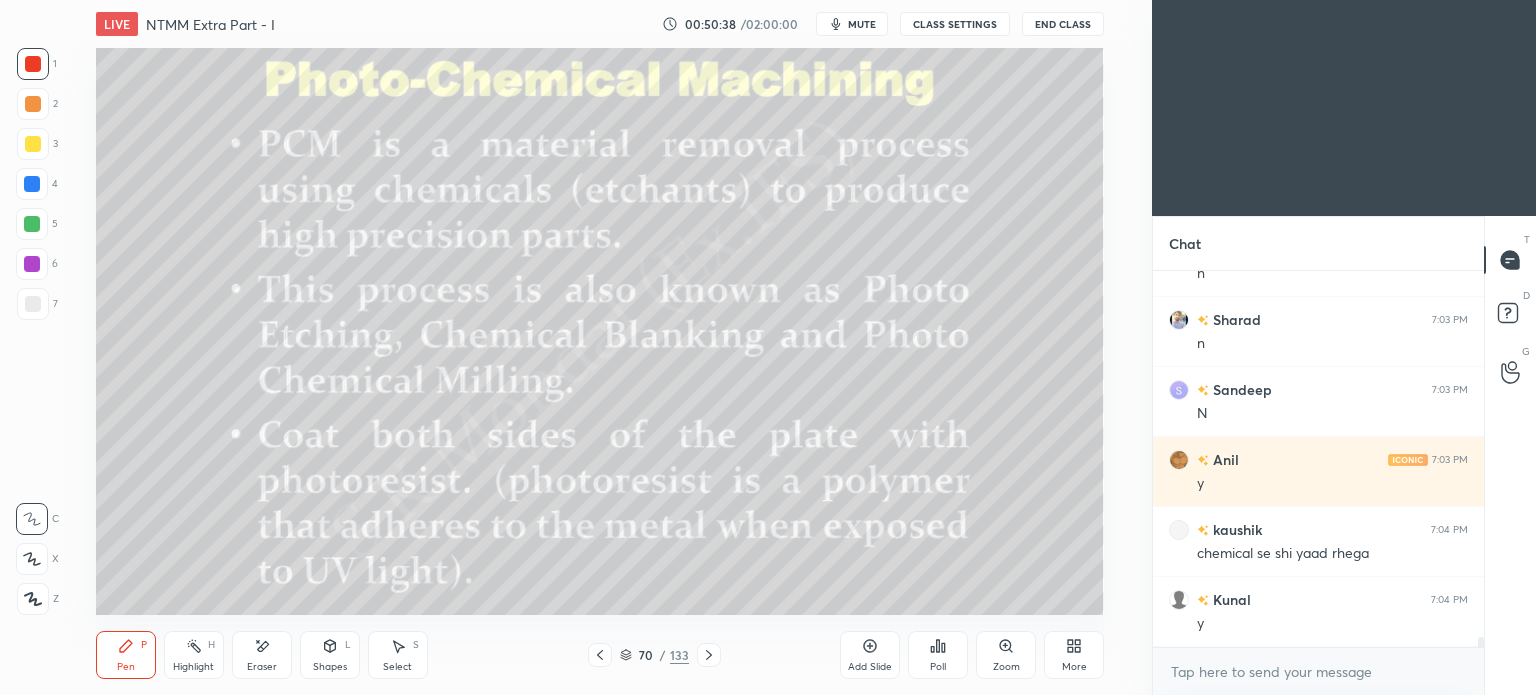 scroll, scrollTop: 13172, scrollLeft: 0, axis: vertical 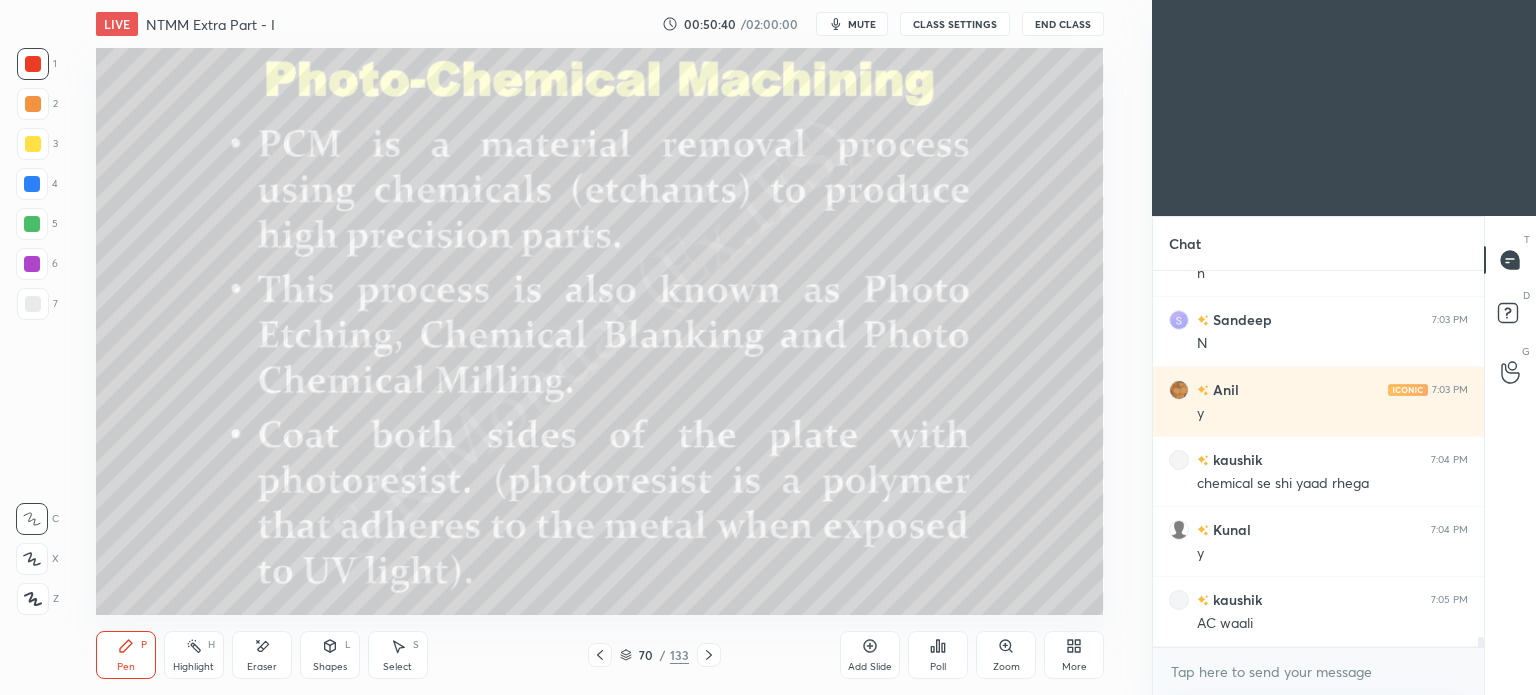 click 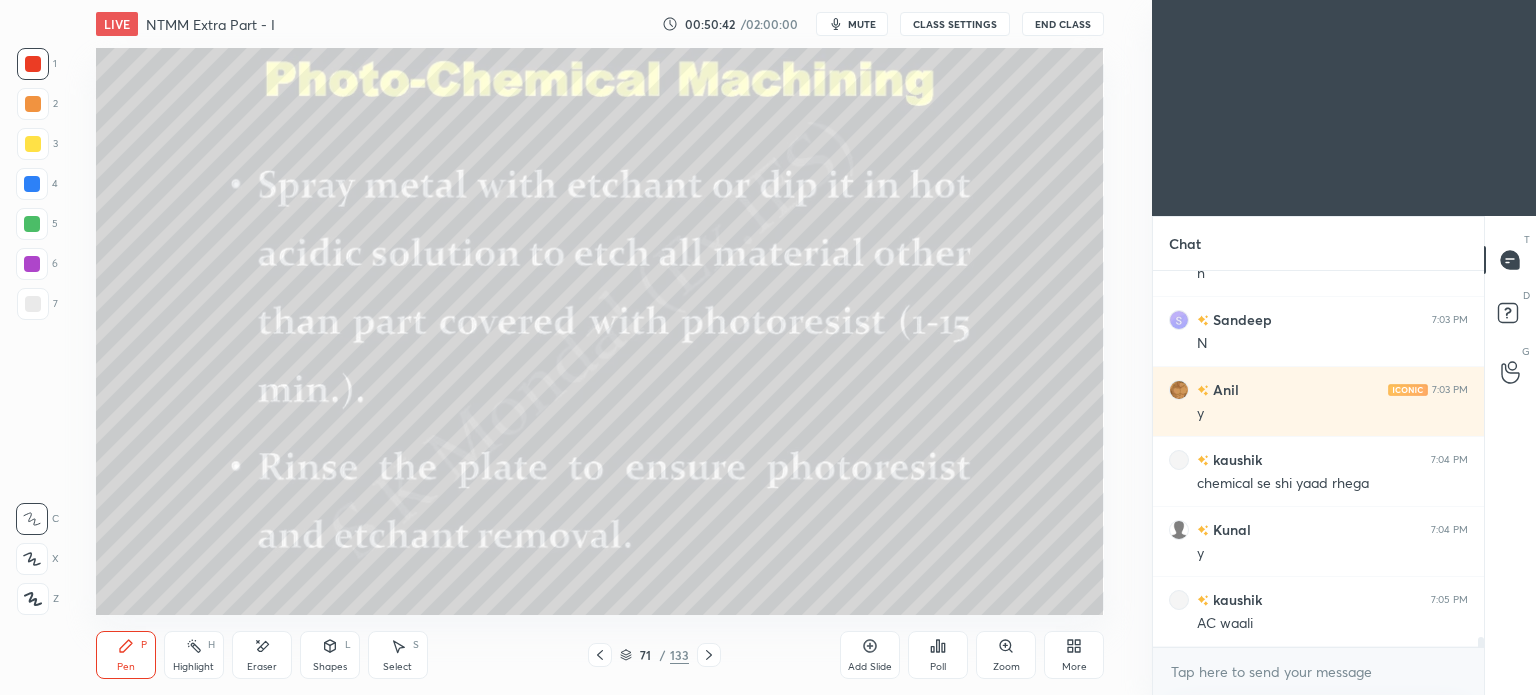 click 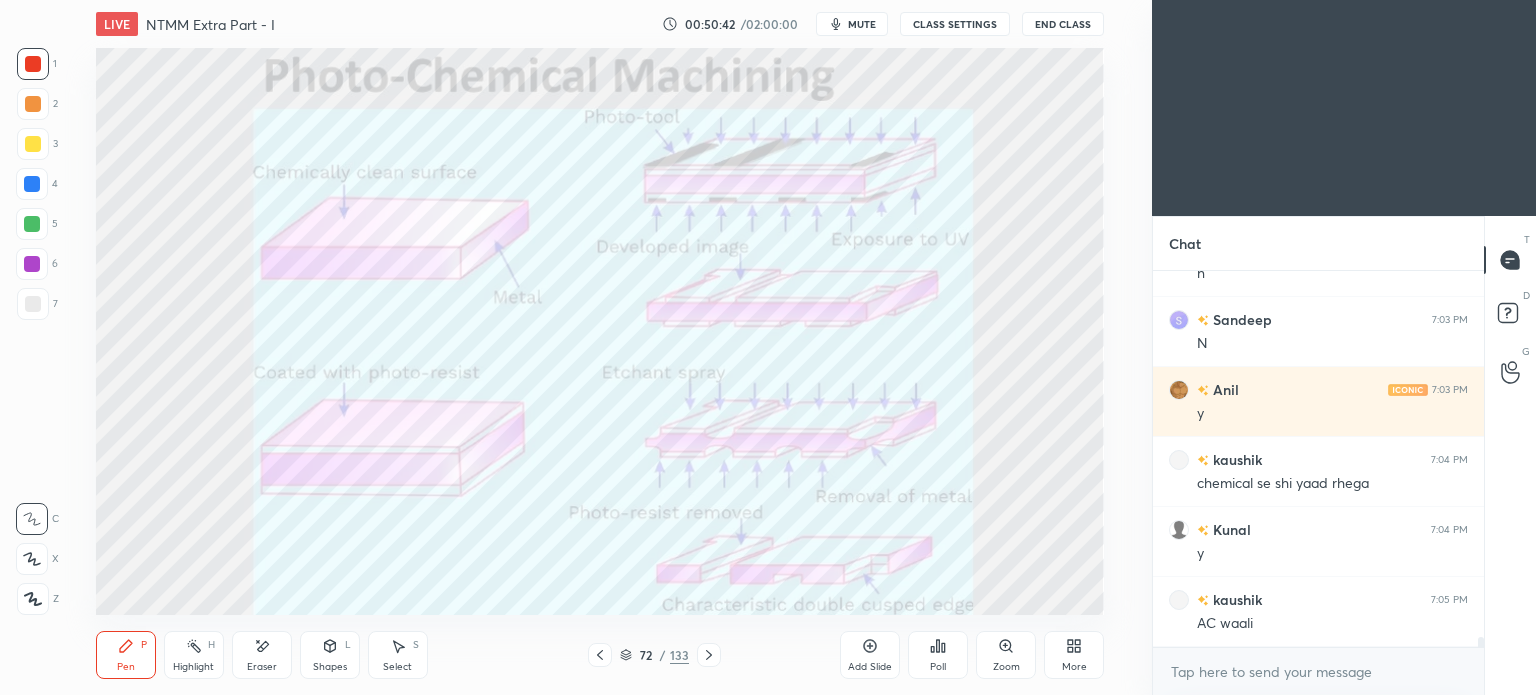 click 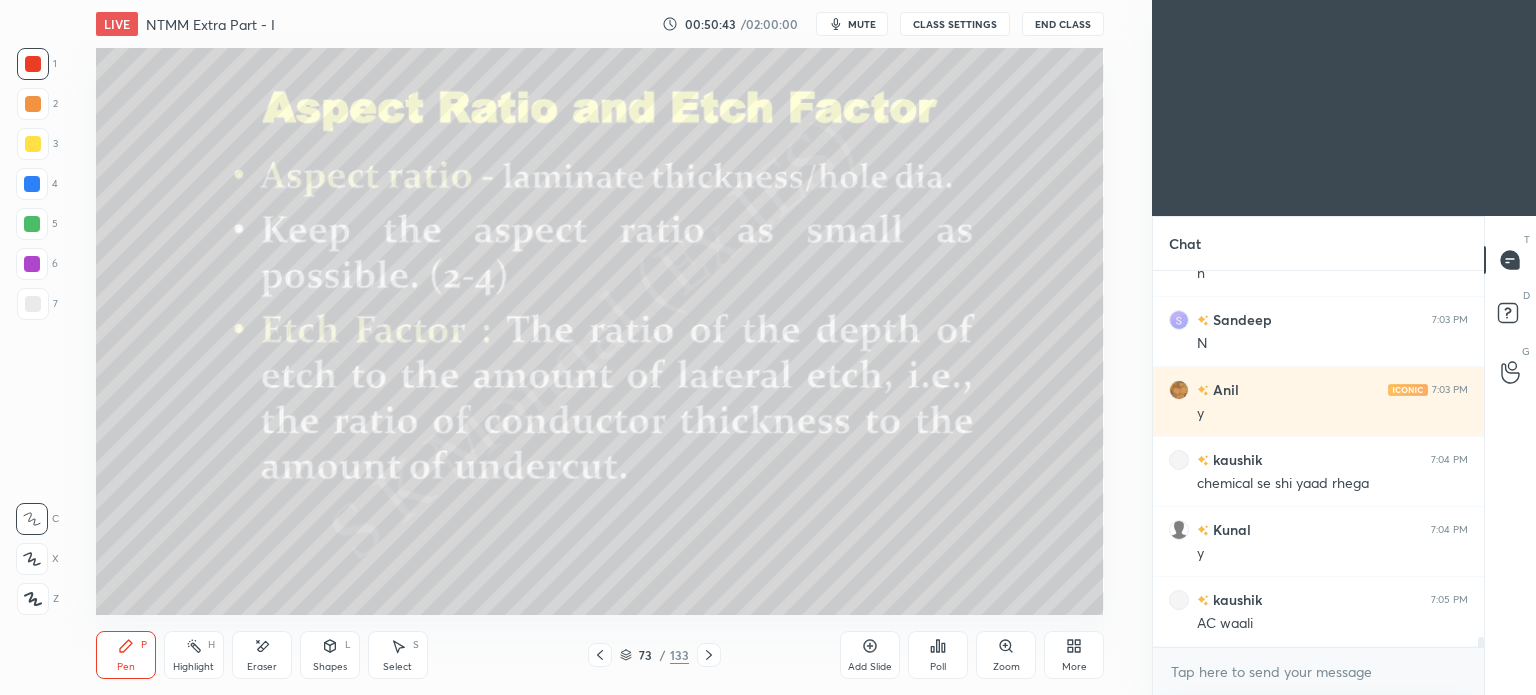click 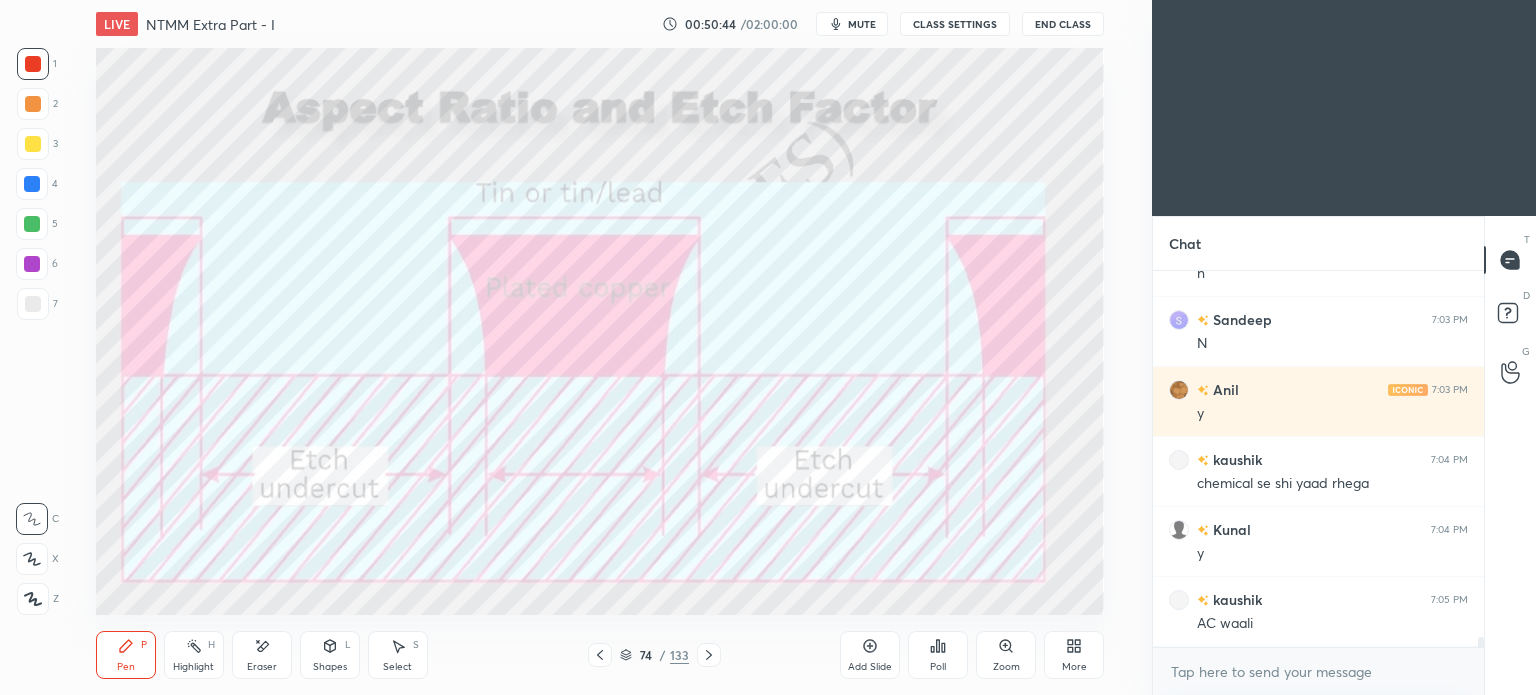 click 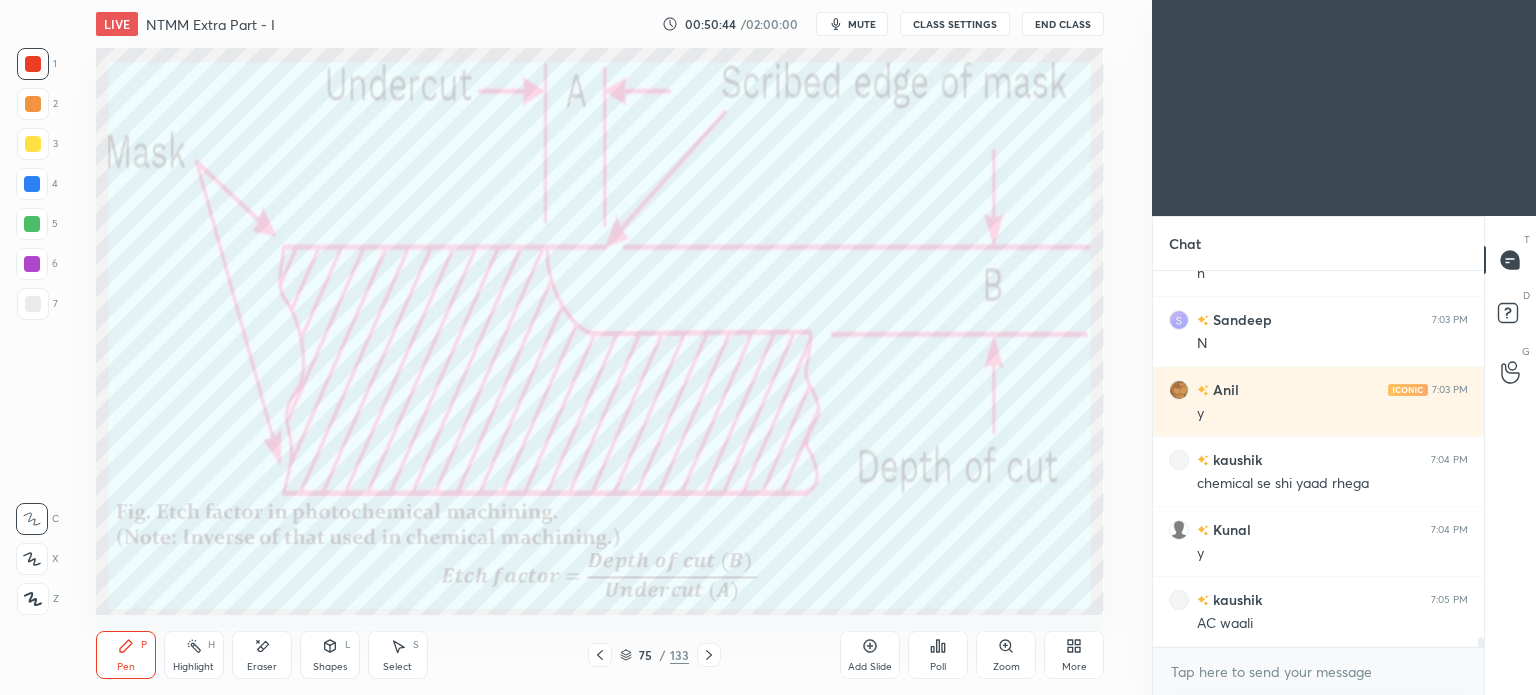click 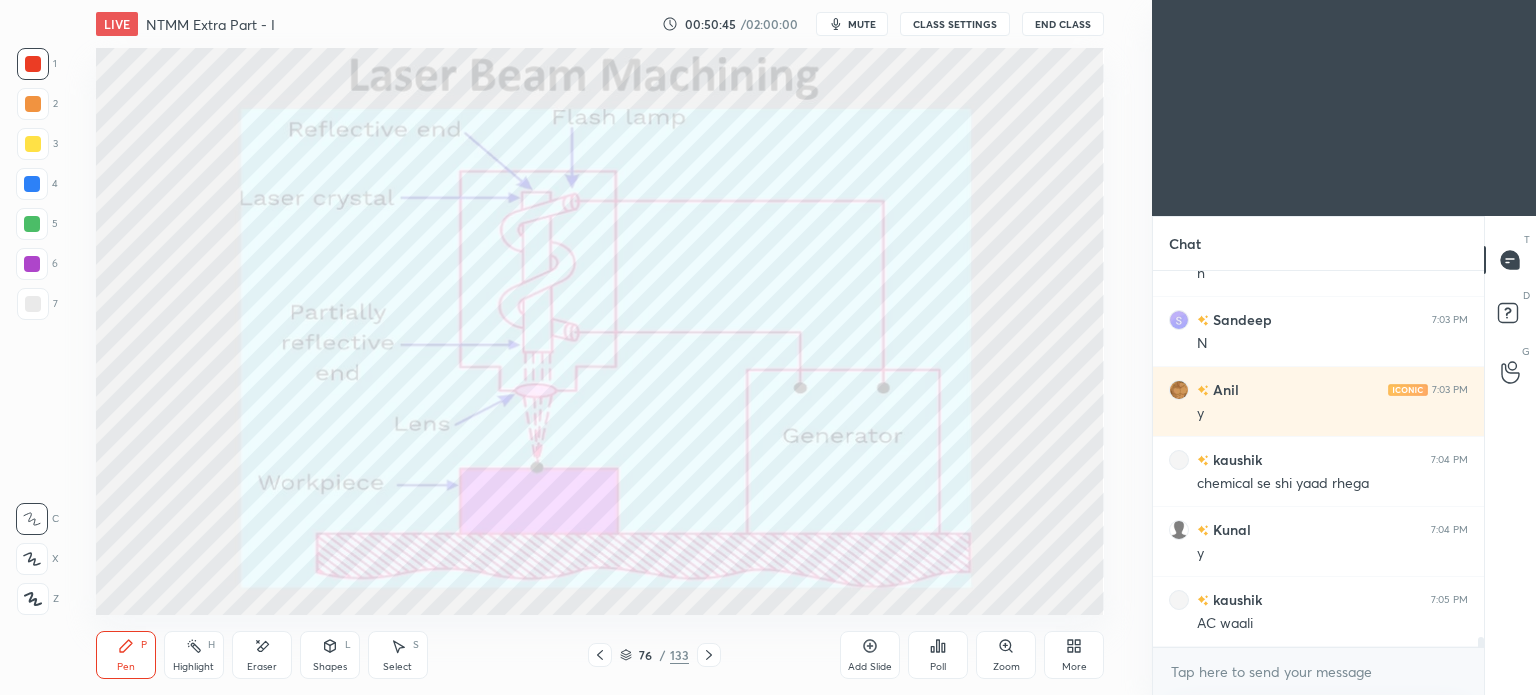 click 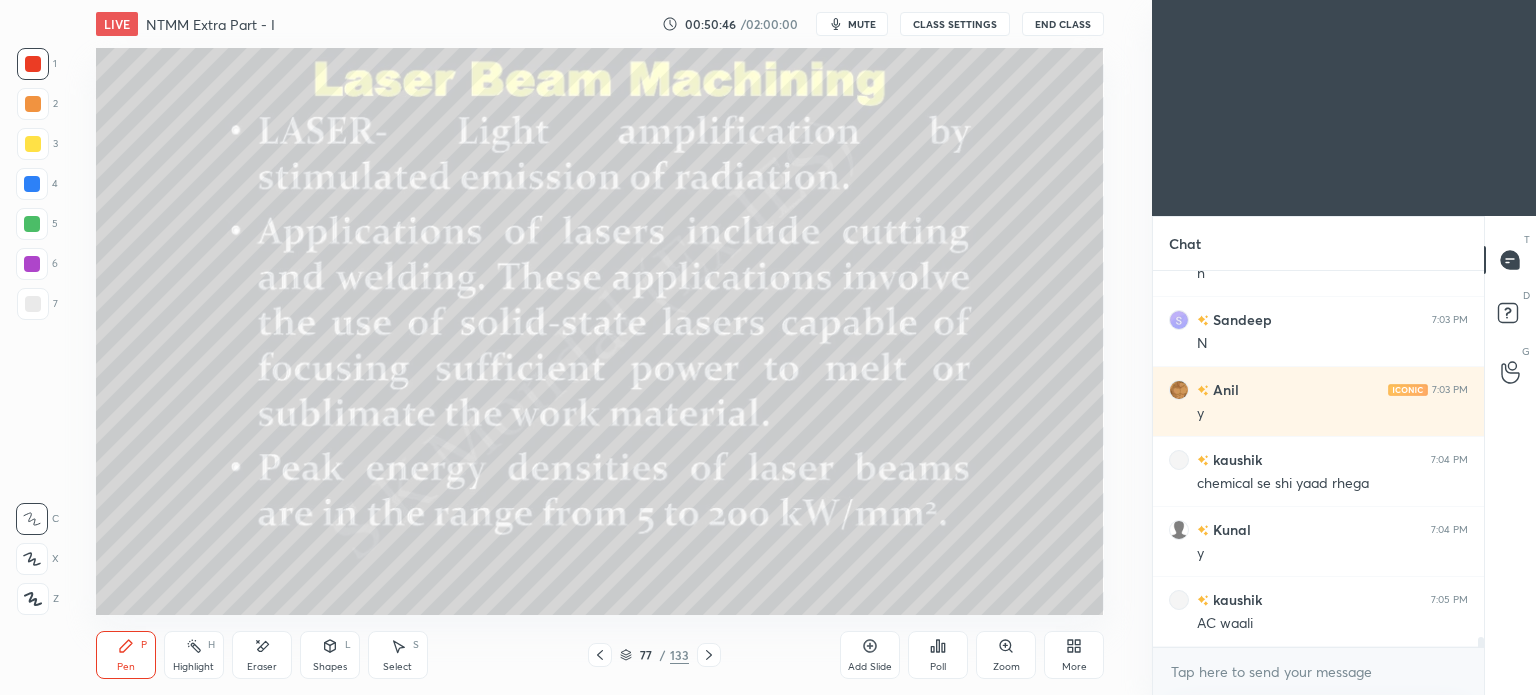 click 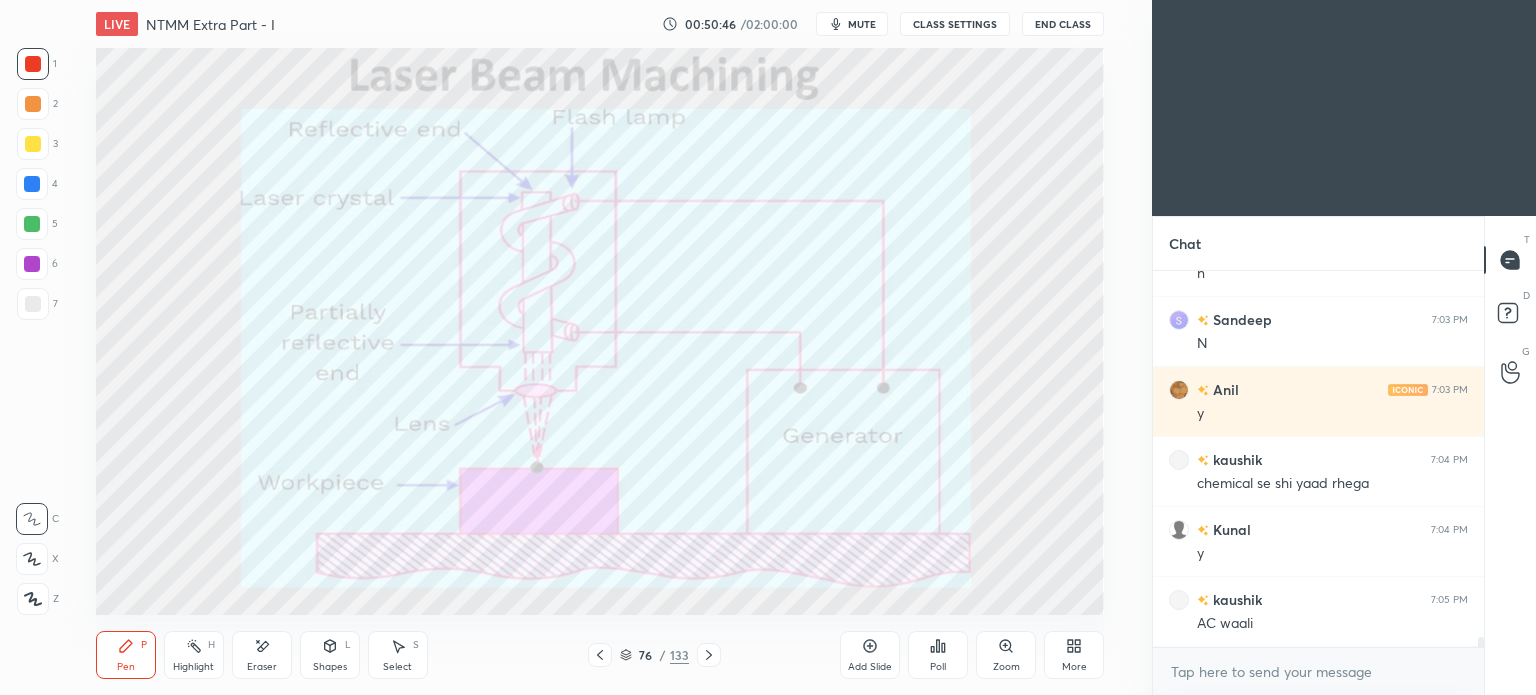 click 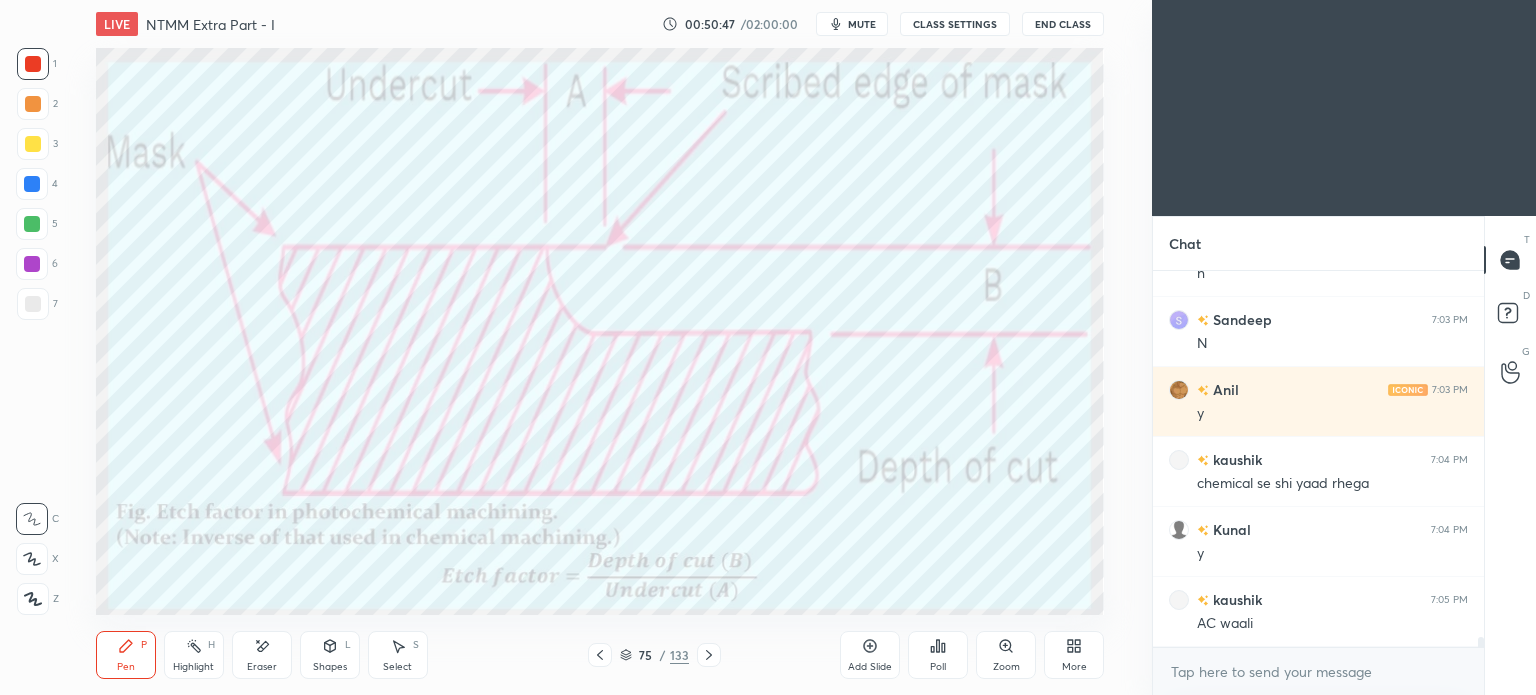click 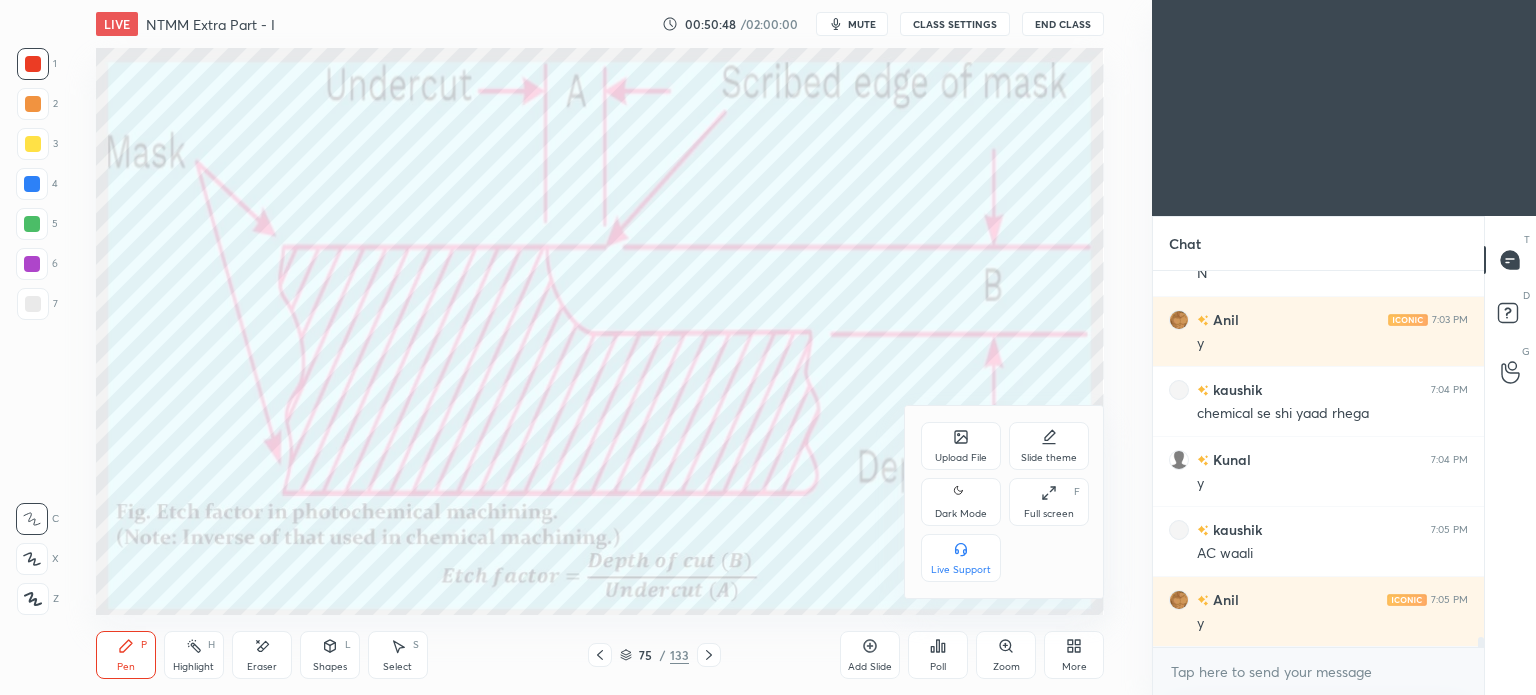 click on "Upload File" at bounding box center (961, 446) 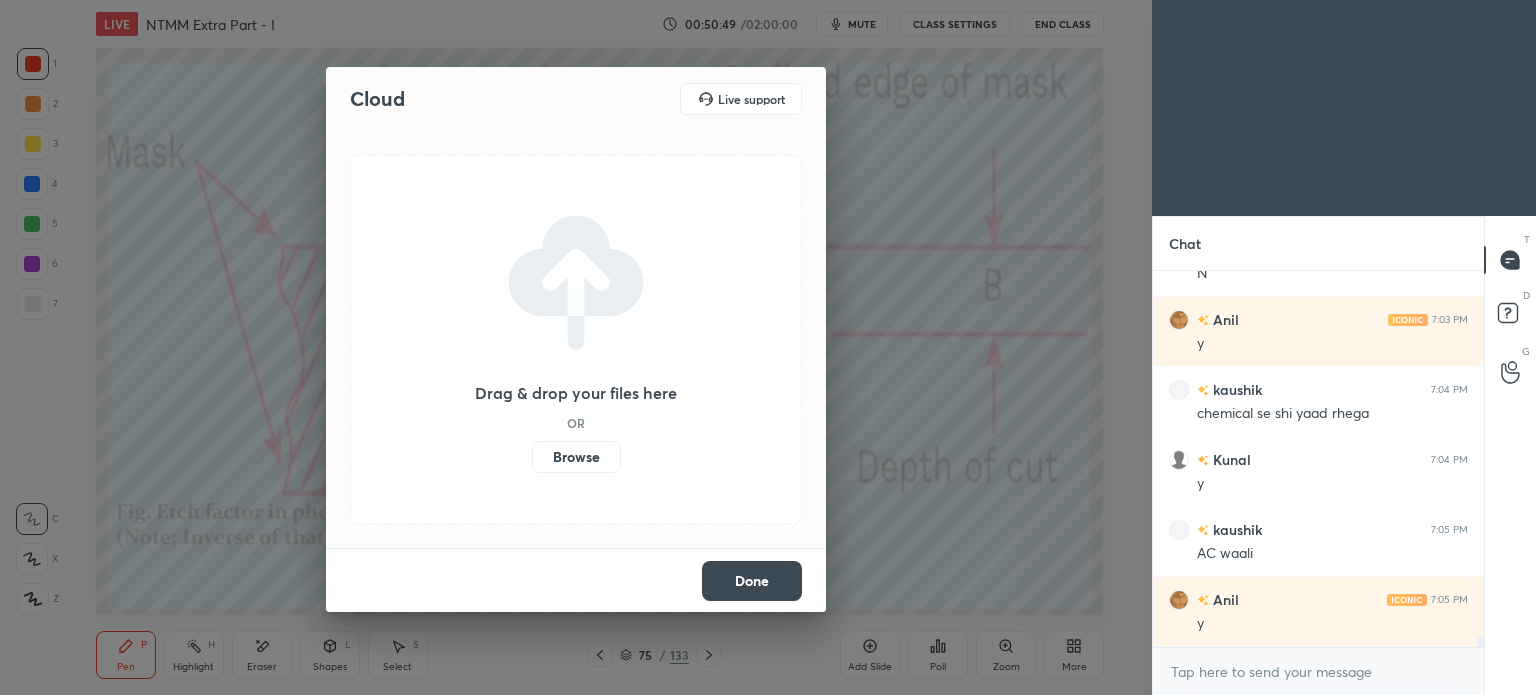 scroll, scrollTop: 13312, scrollLeft: 0, axis: vertical 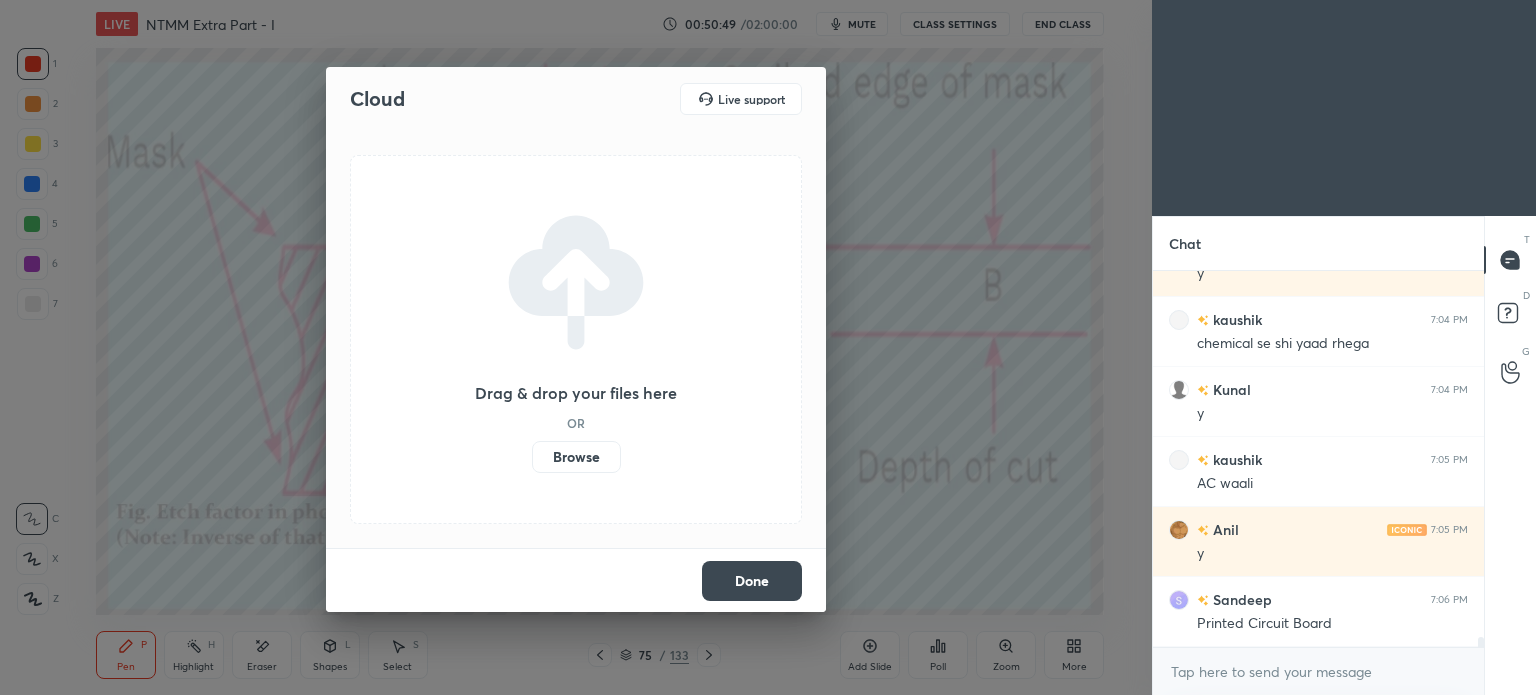 click on "Browse" at bounding box center (576, 457) 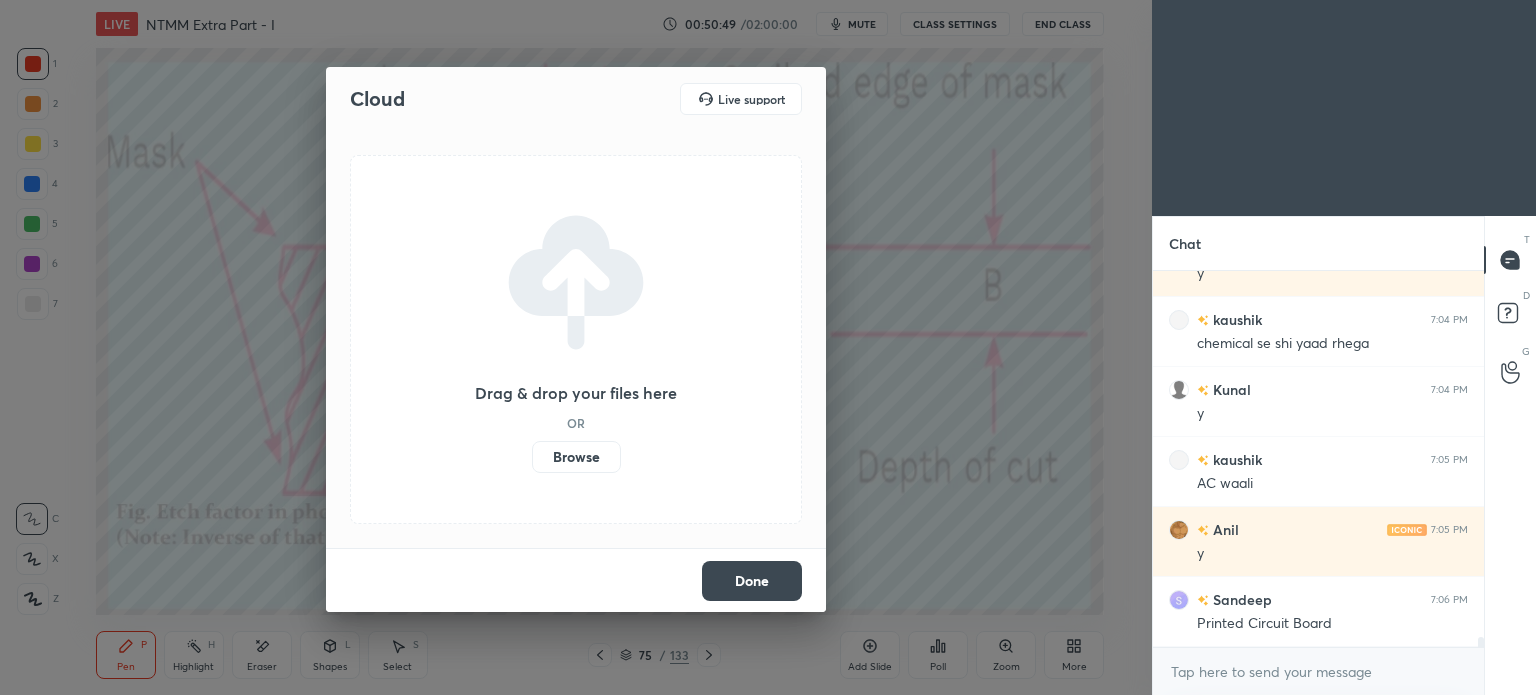 click on "Browse" at bounding box center [532, 457] 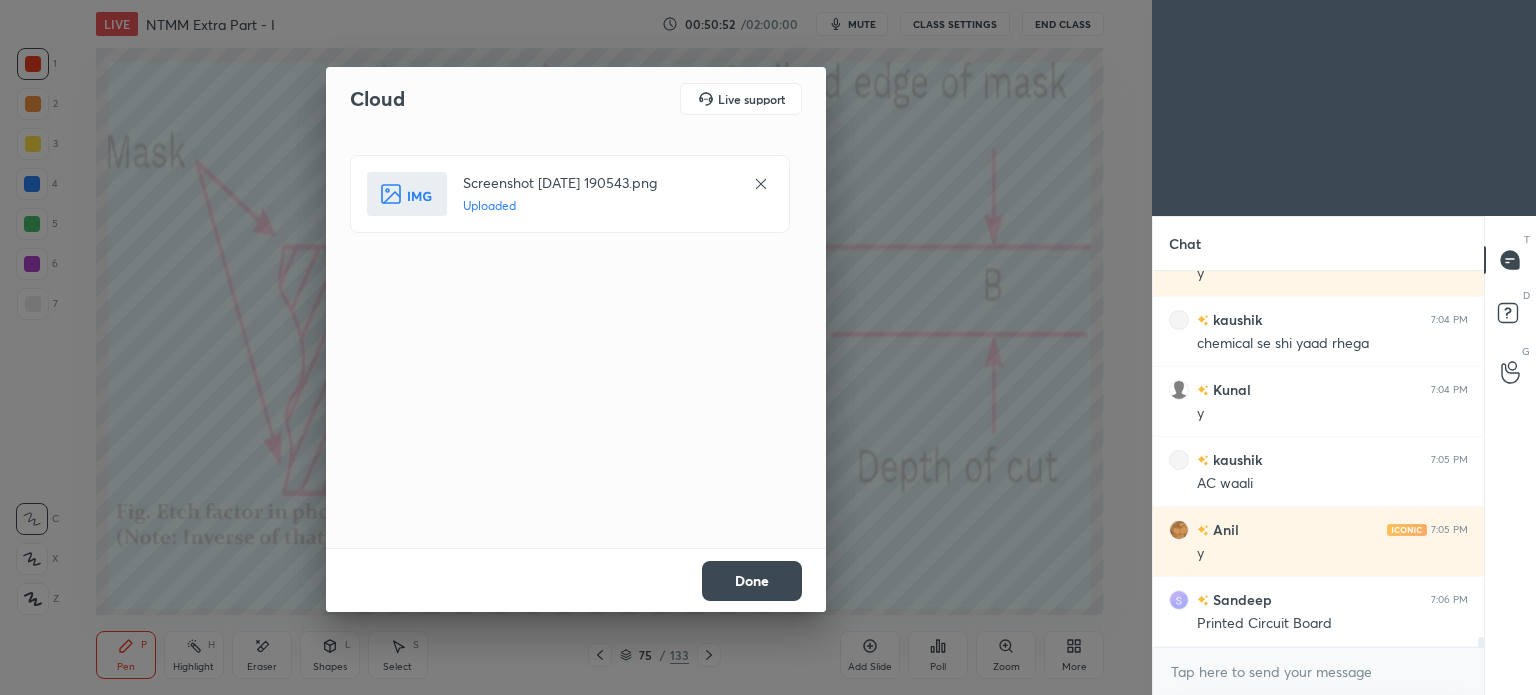 click on "Done" at bounding box center (752, 581) 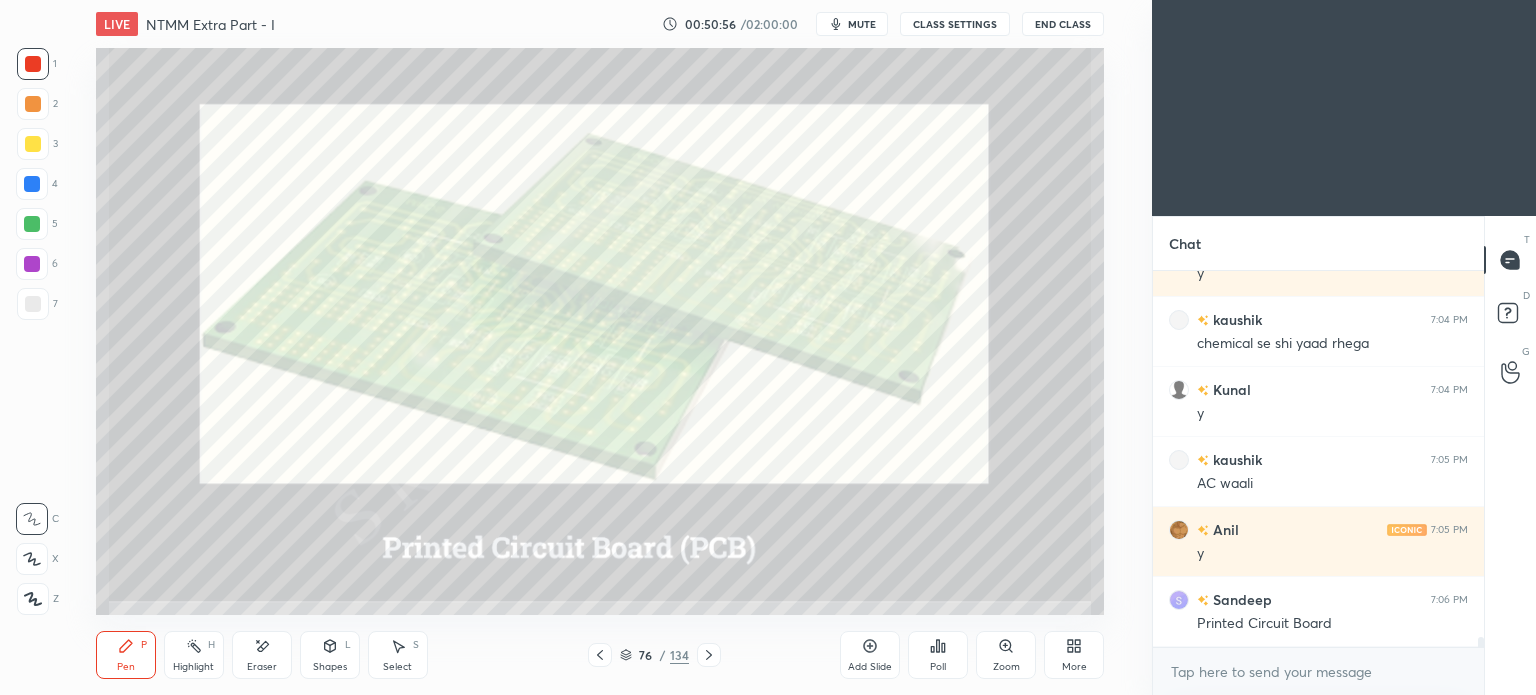 click on "Pen P" at bounding box center (126, 655) 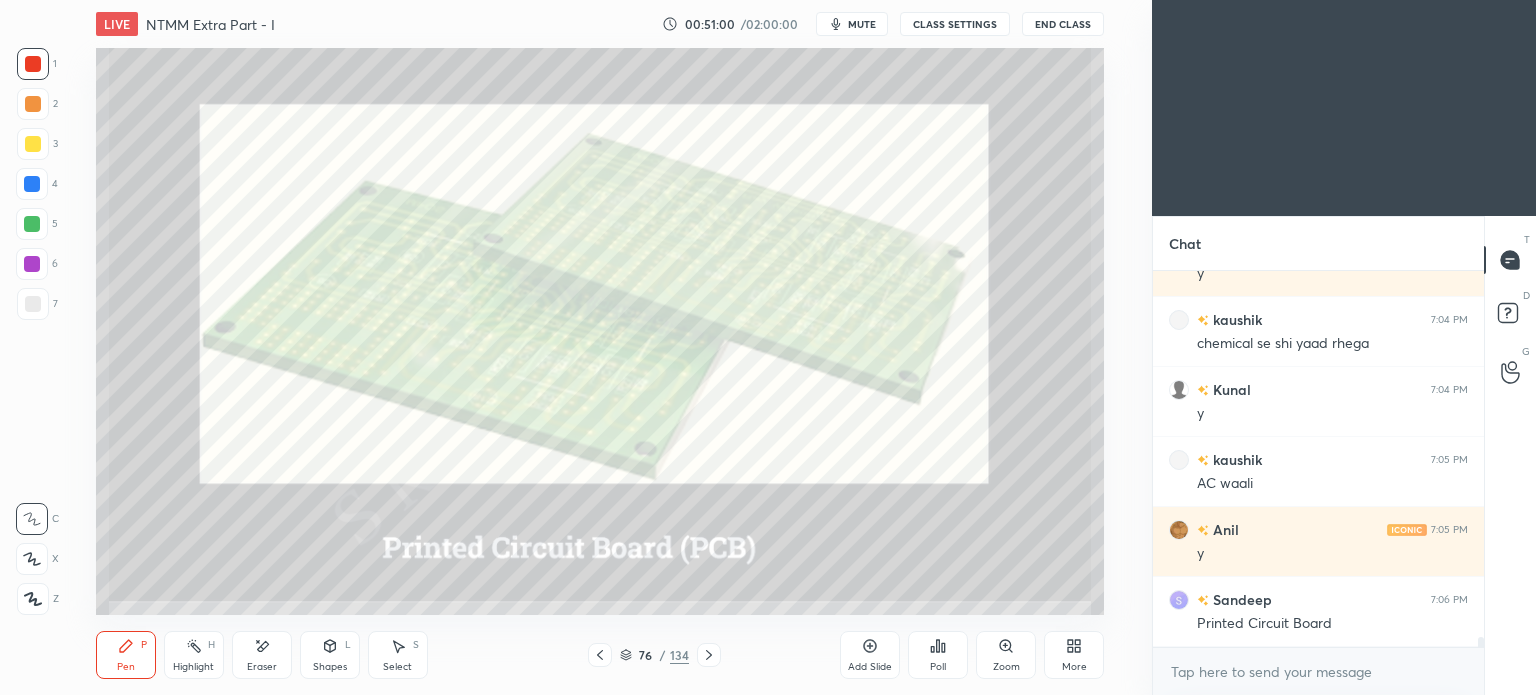 click 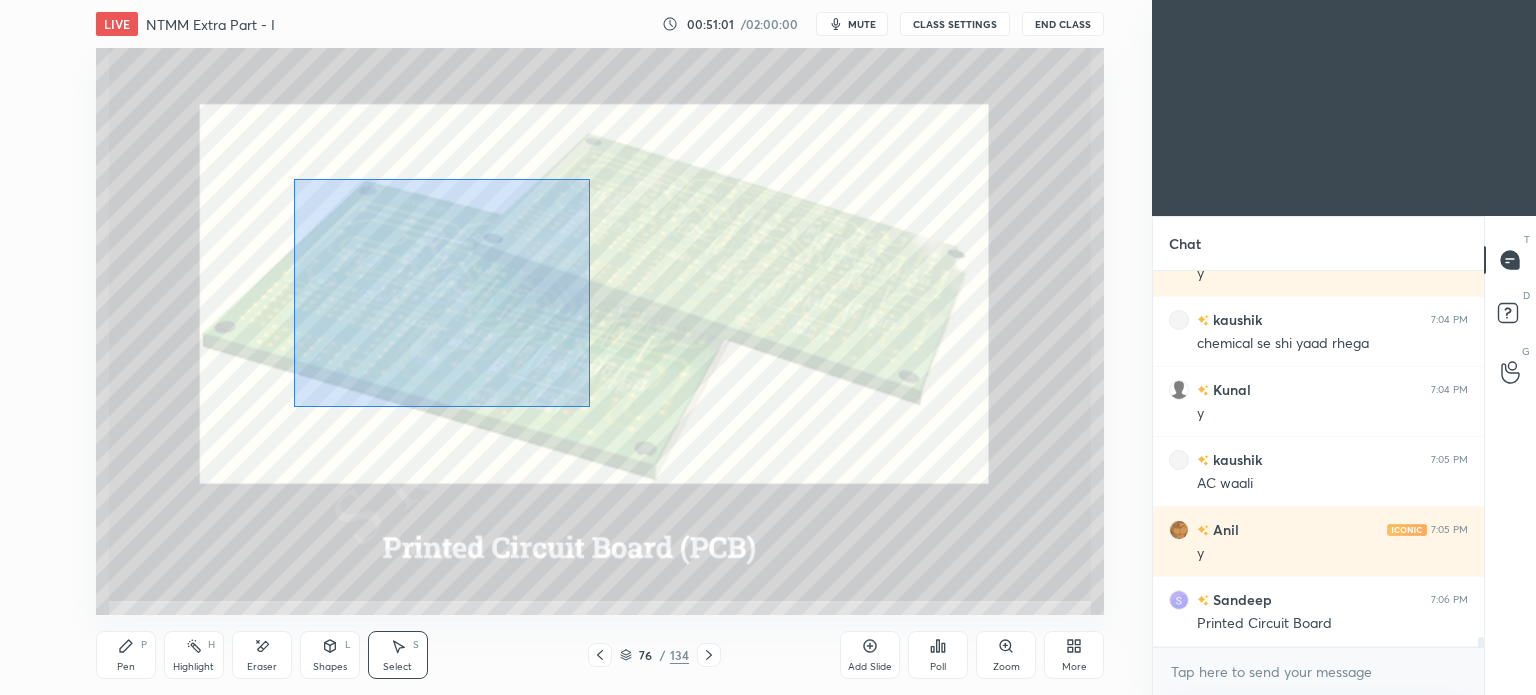 drag, startPoint x: 294, startPoint y: 179, endPoint x: 589, endPoint y: 407, distance: 372.8391 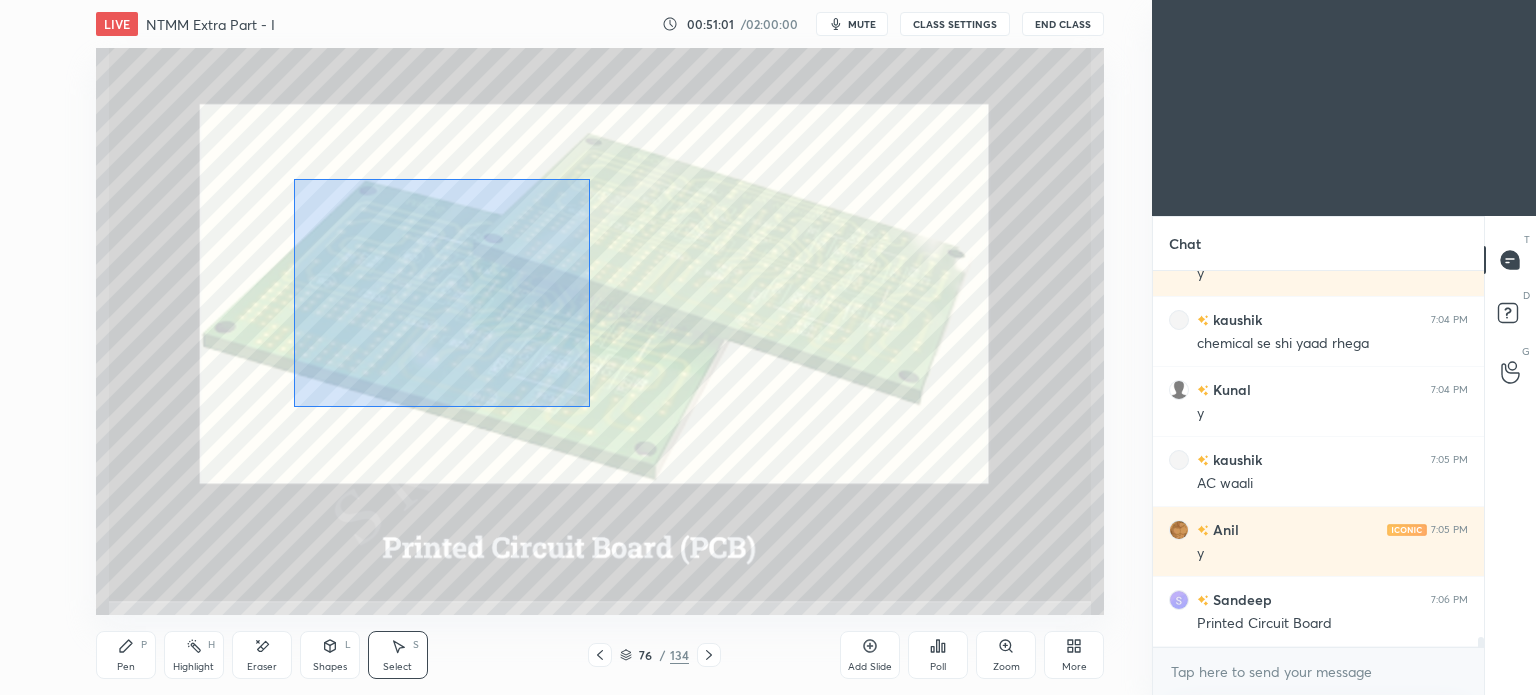click on "0 ° Undo Copy Duplicate Duplicate to new slide Delete" at bounding box center (600, 331) 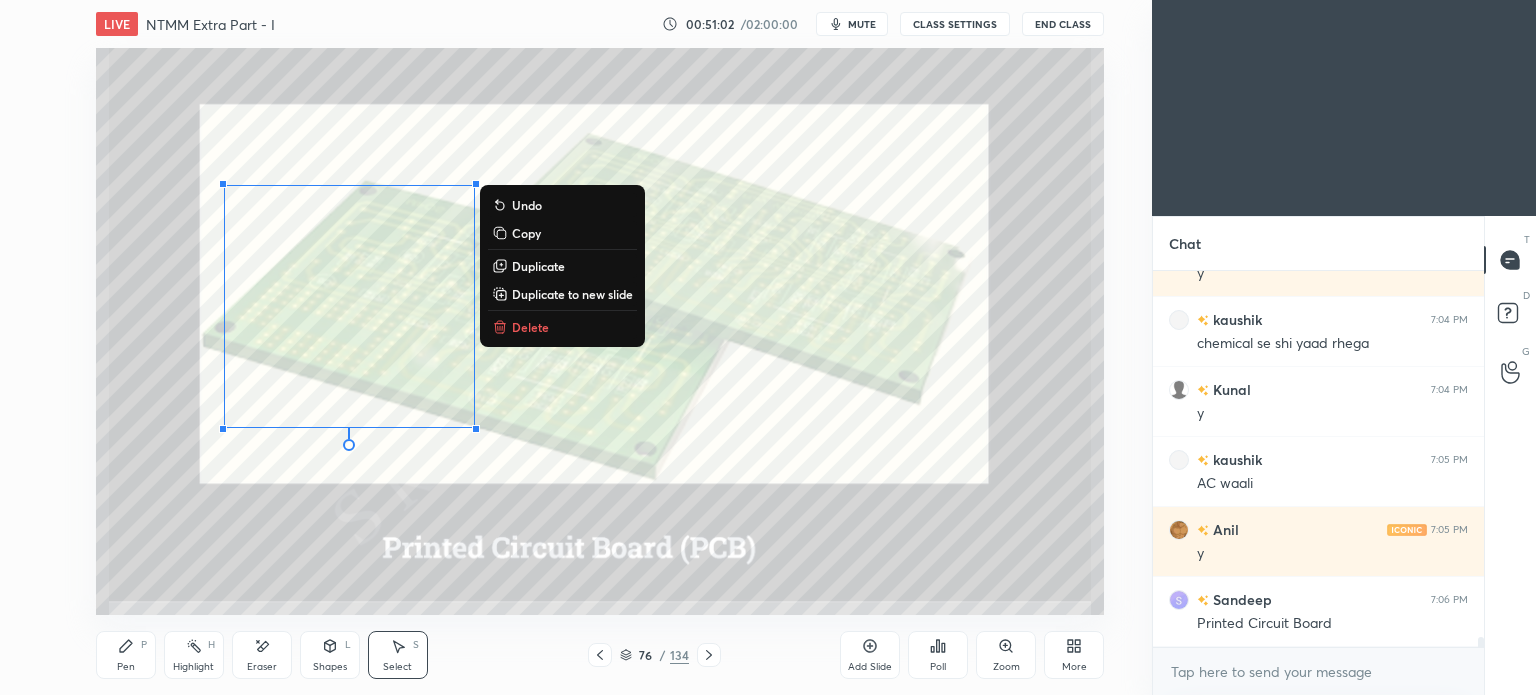 click on "Delete" at bounding box center [530, 327] 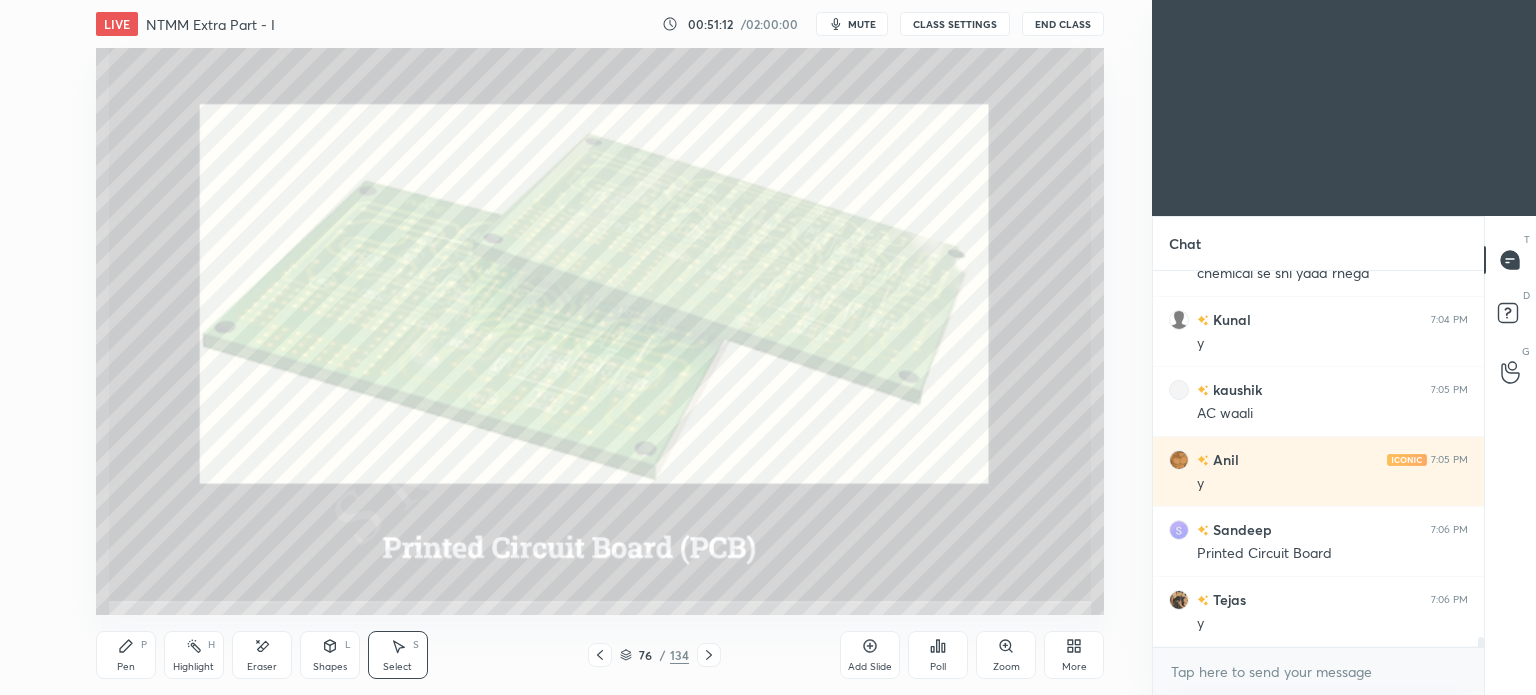 scroll, scrollTop: 13452, scrollLeft: 0, axis: vertical 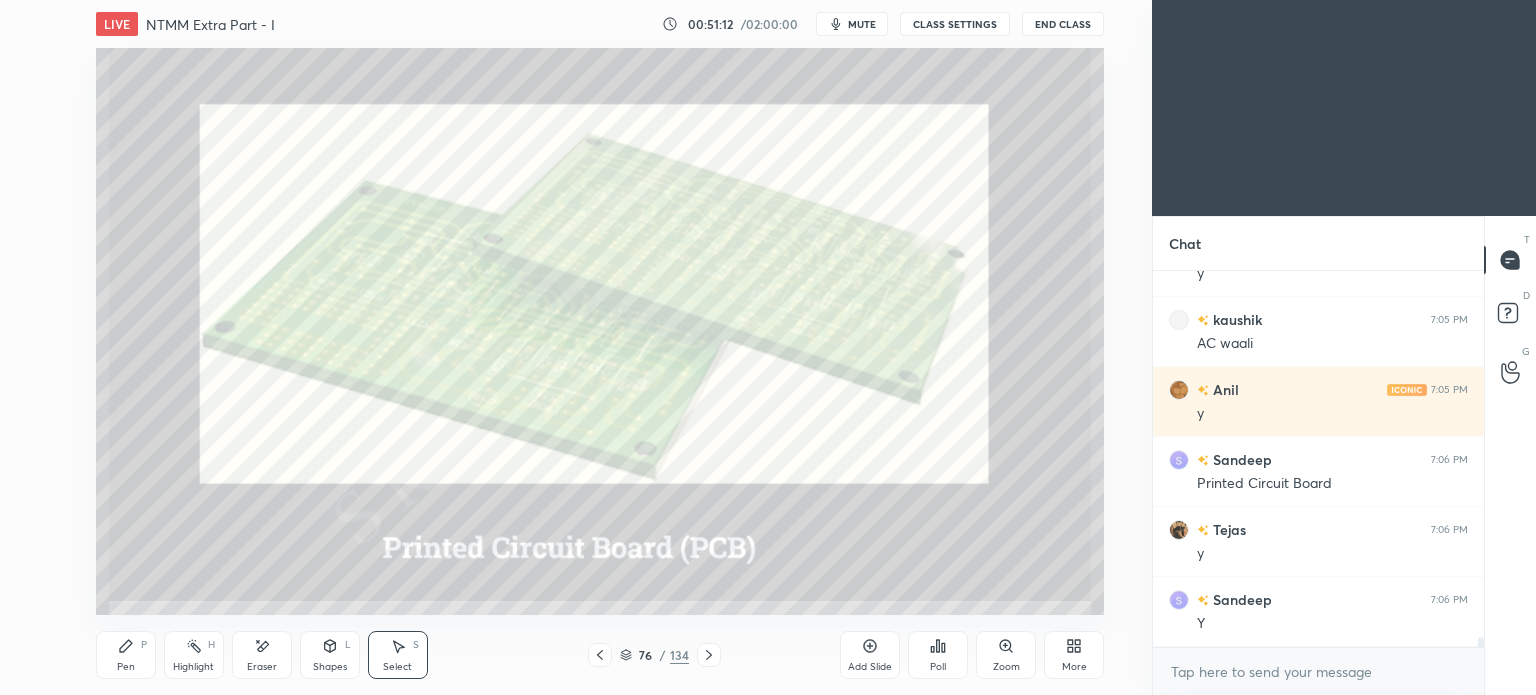 click 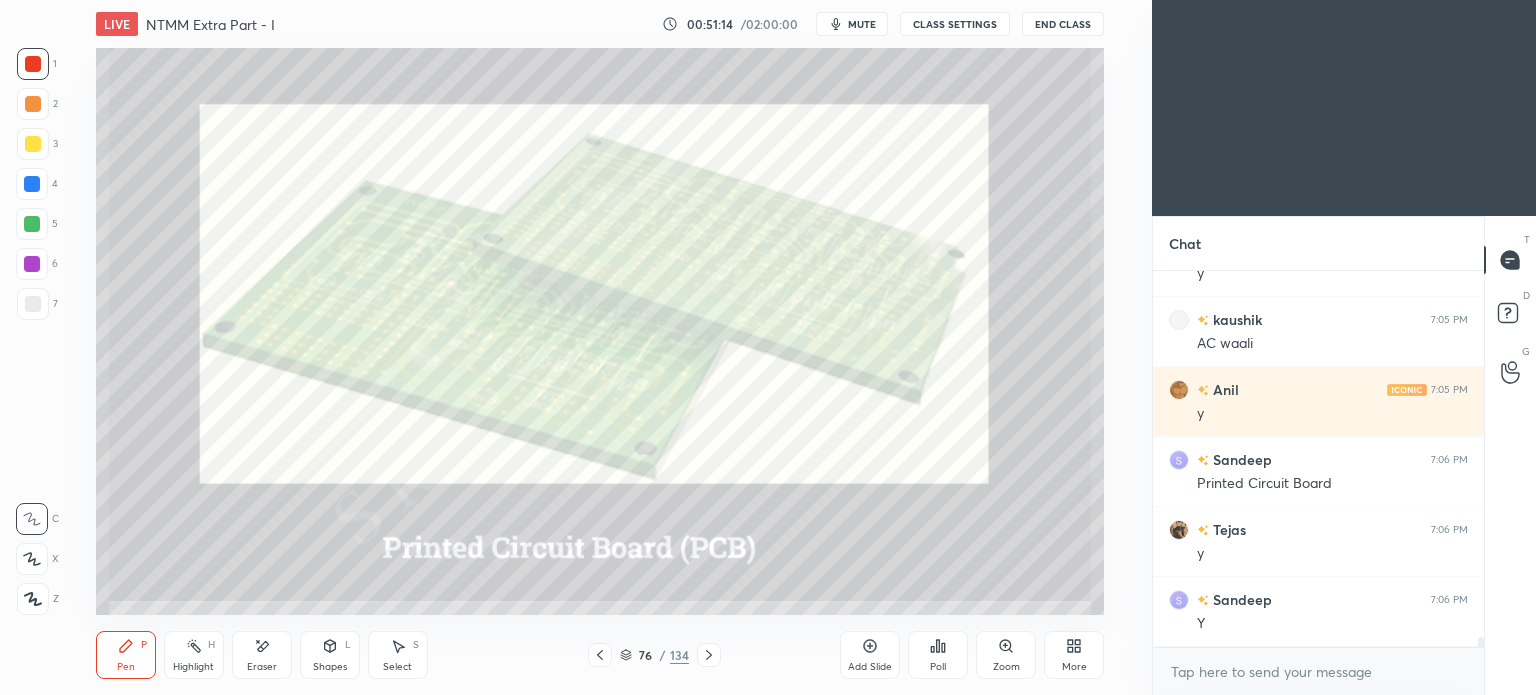 click at bounding box center [33, 104] 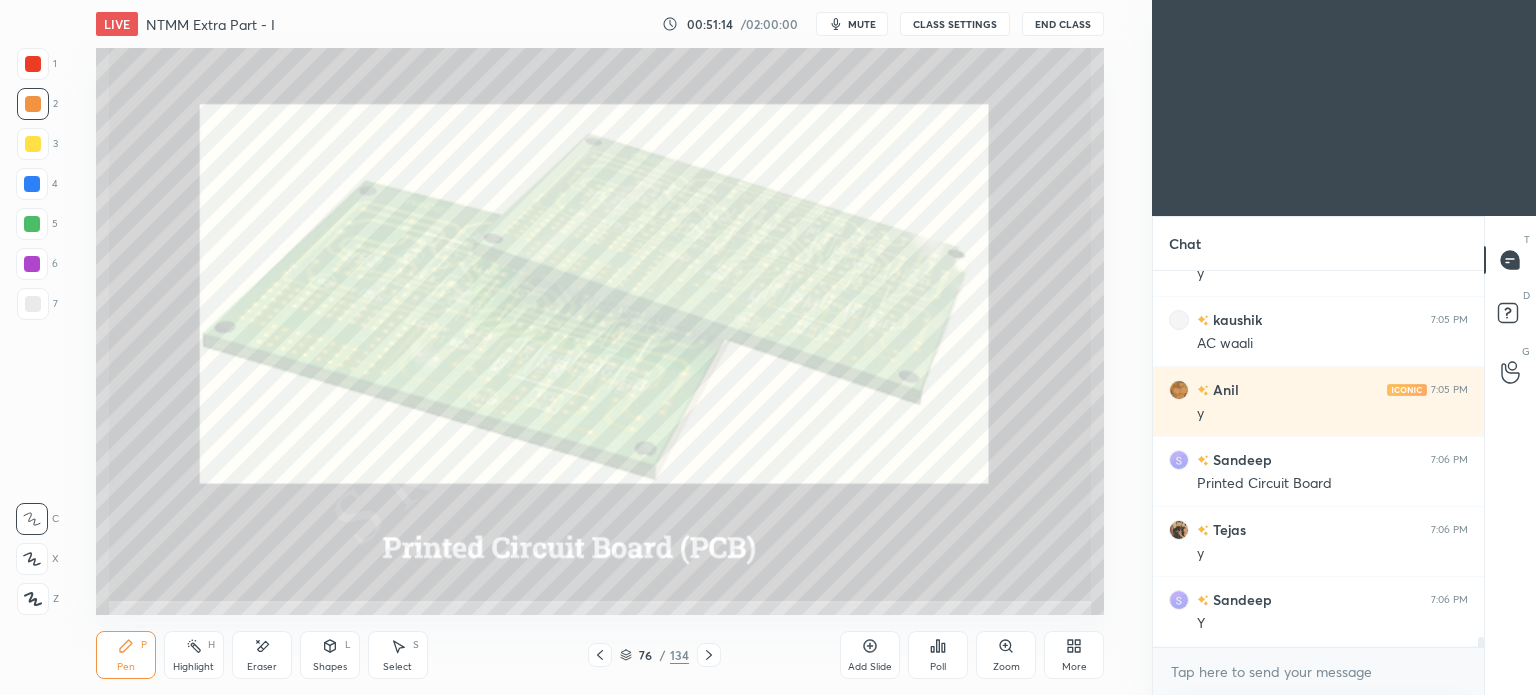 click at bounding box center (33, 104) 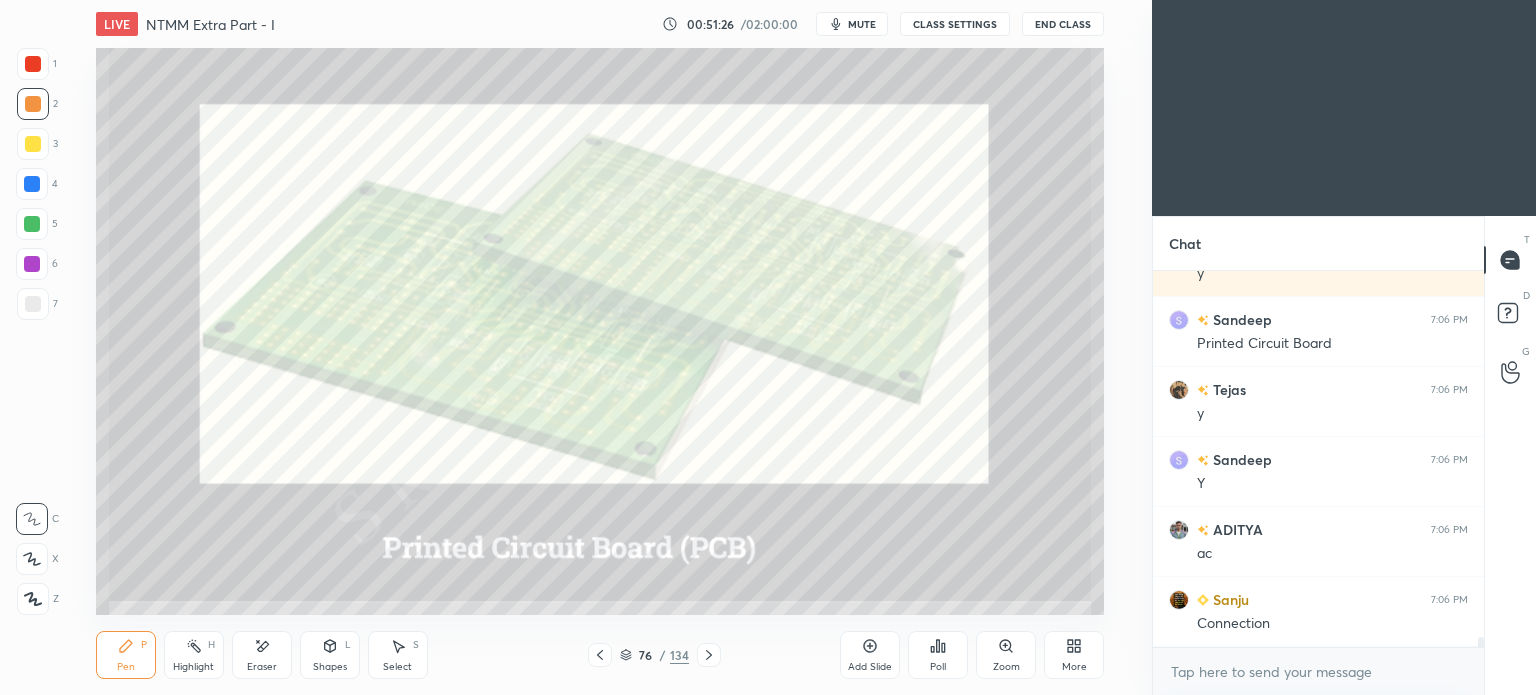 scroll, scrollTop: 13662, scrollLeft: 0, axis: vertical 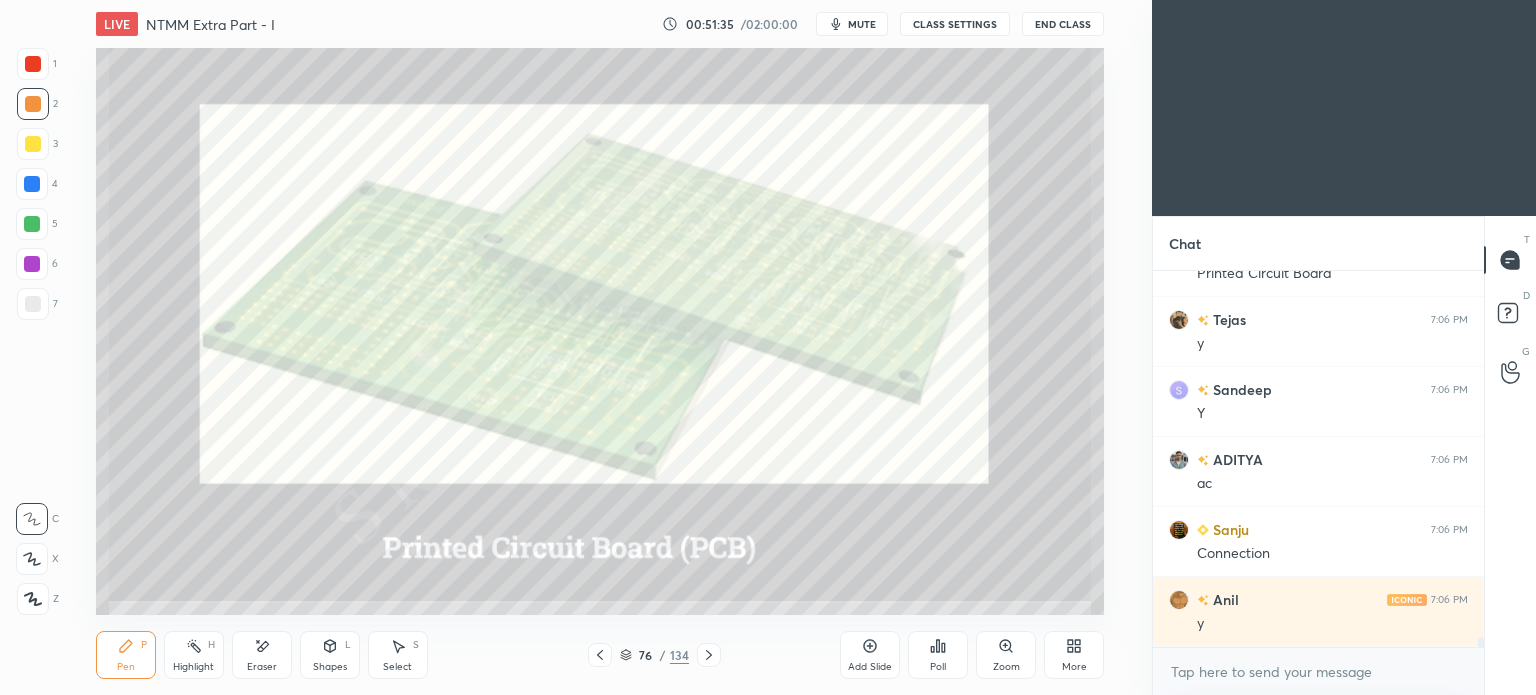 click 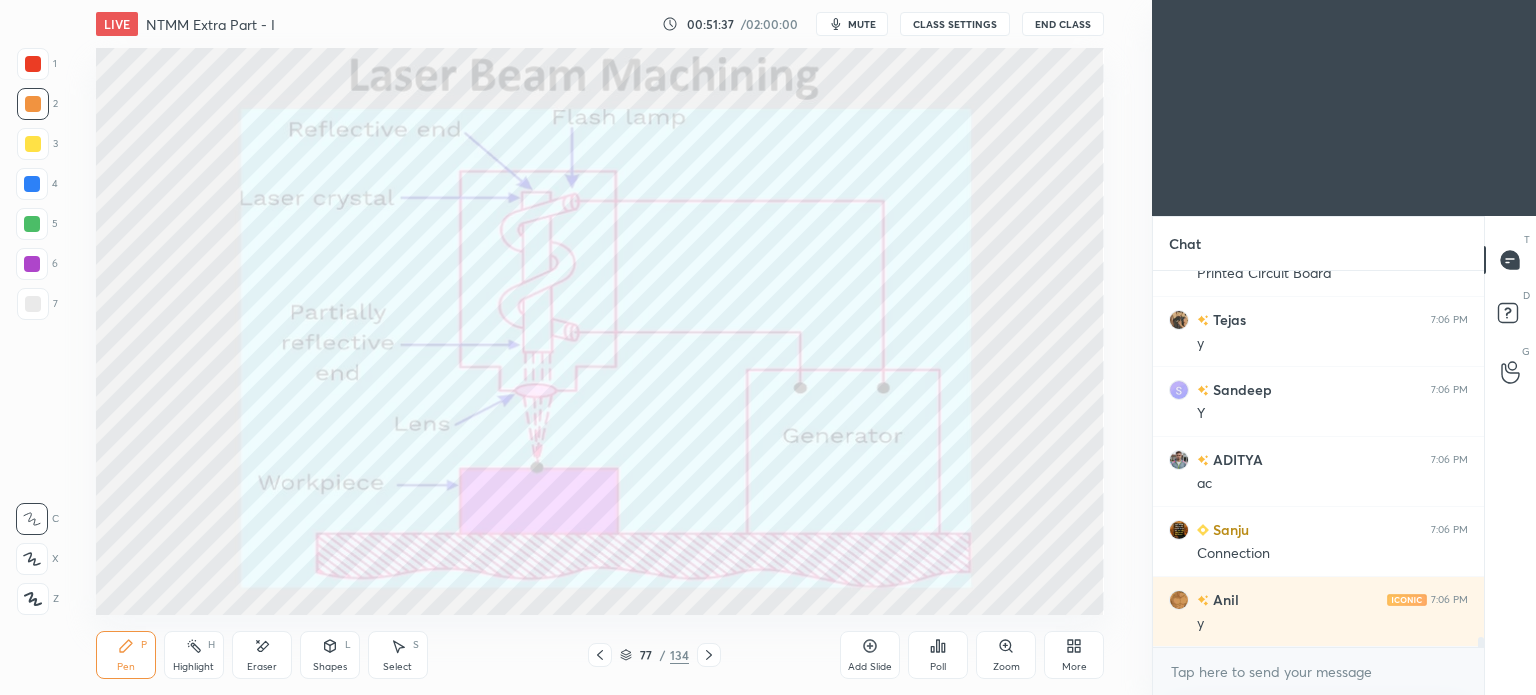 click 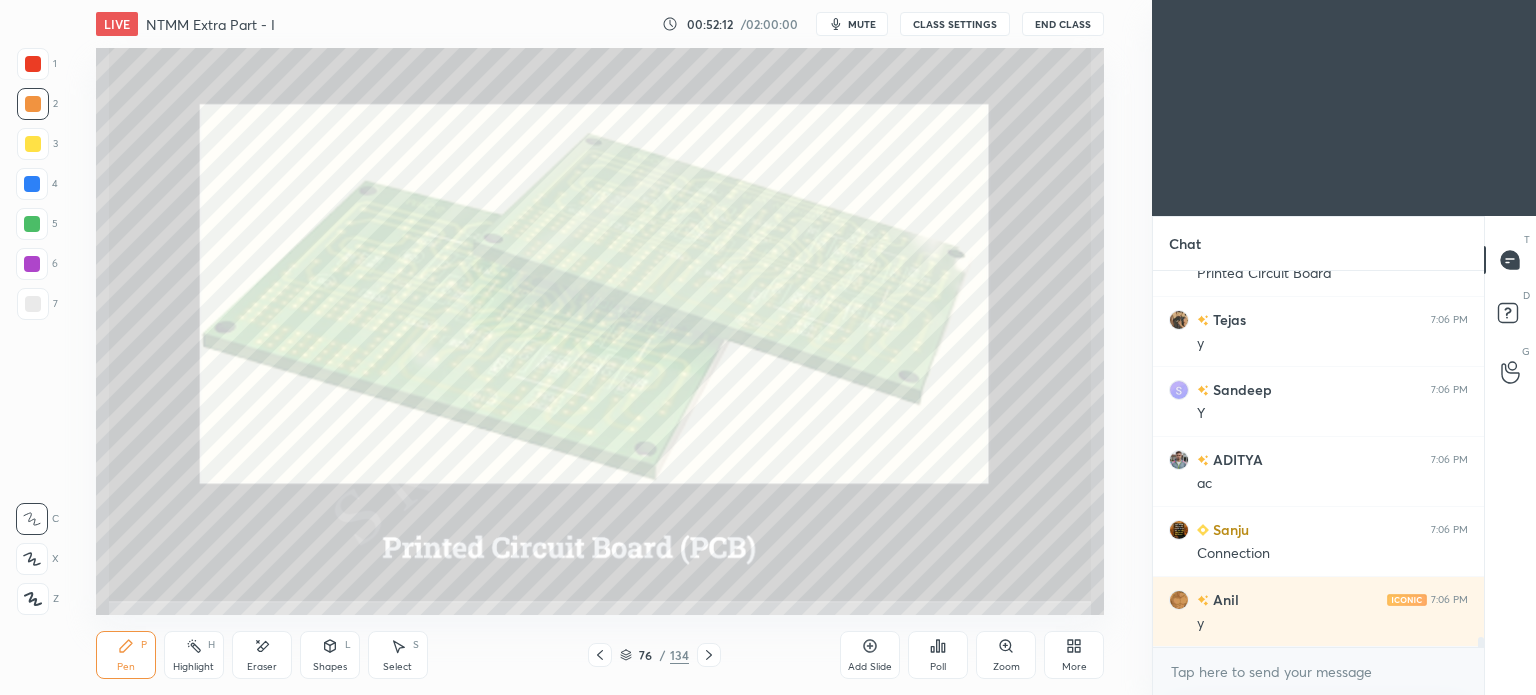 click 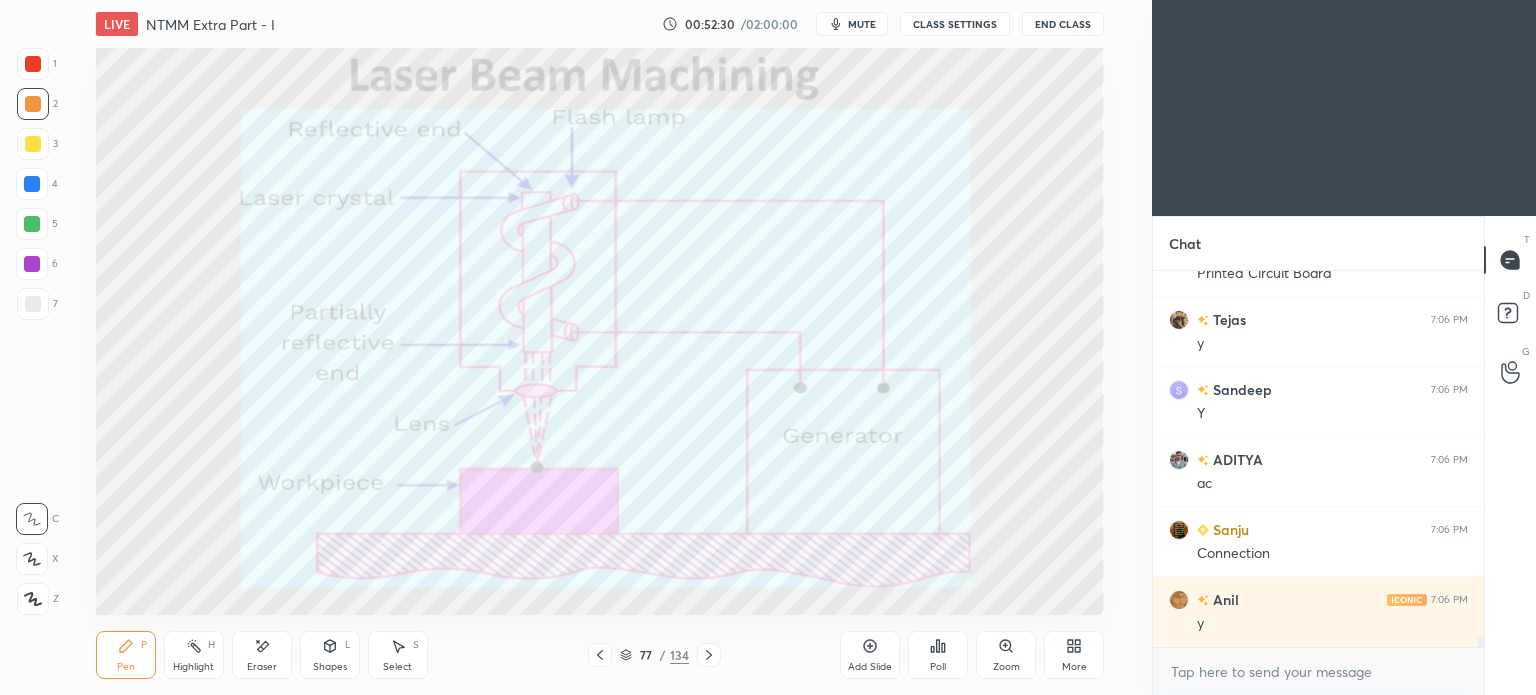 click 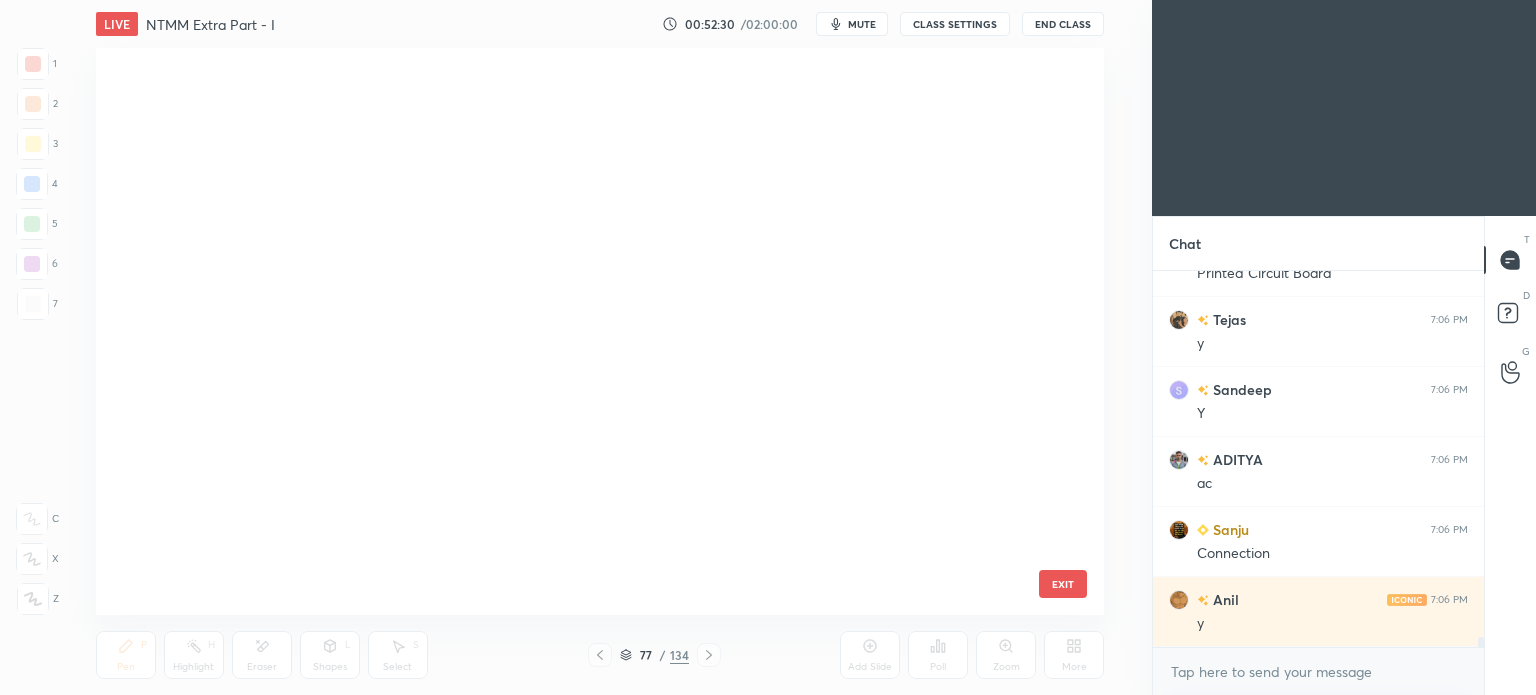 scroll, scrollTop: 3956, scrollLeft: 0, axis: vertical 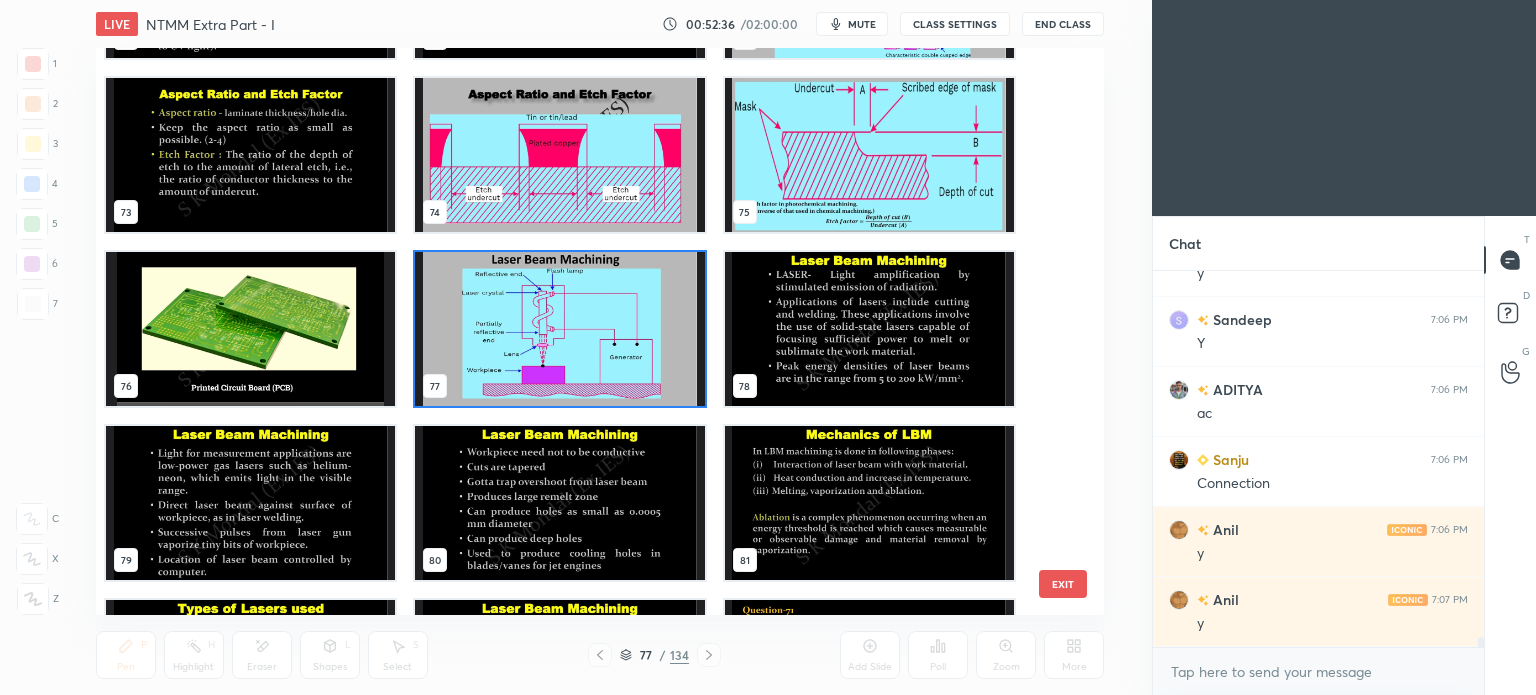 click at bounding box center (868, 503) 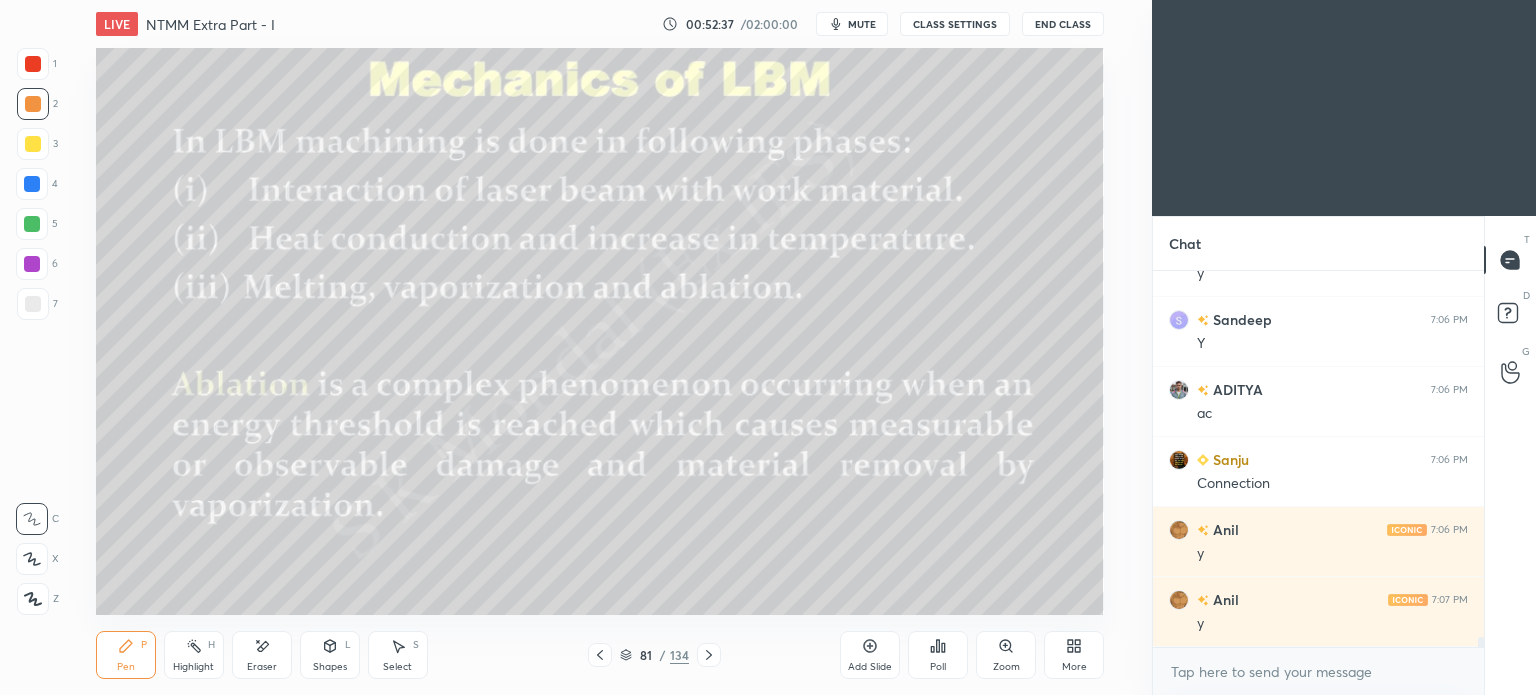click on "Pen P" at bounding box center [126, 655] 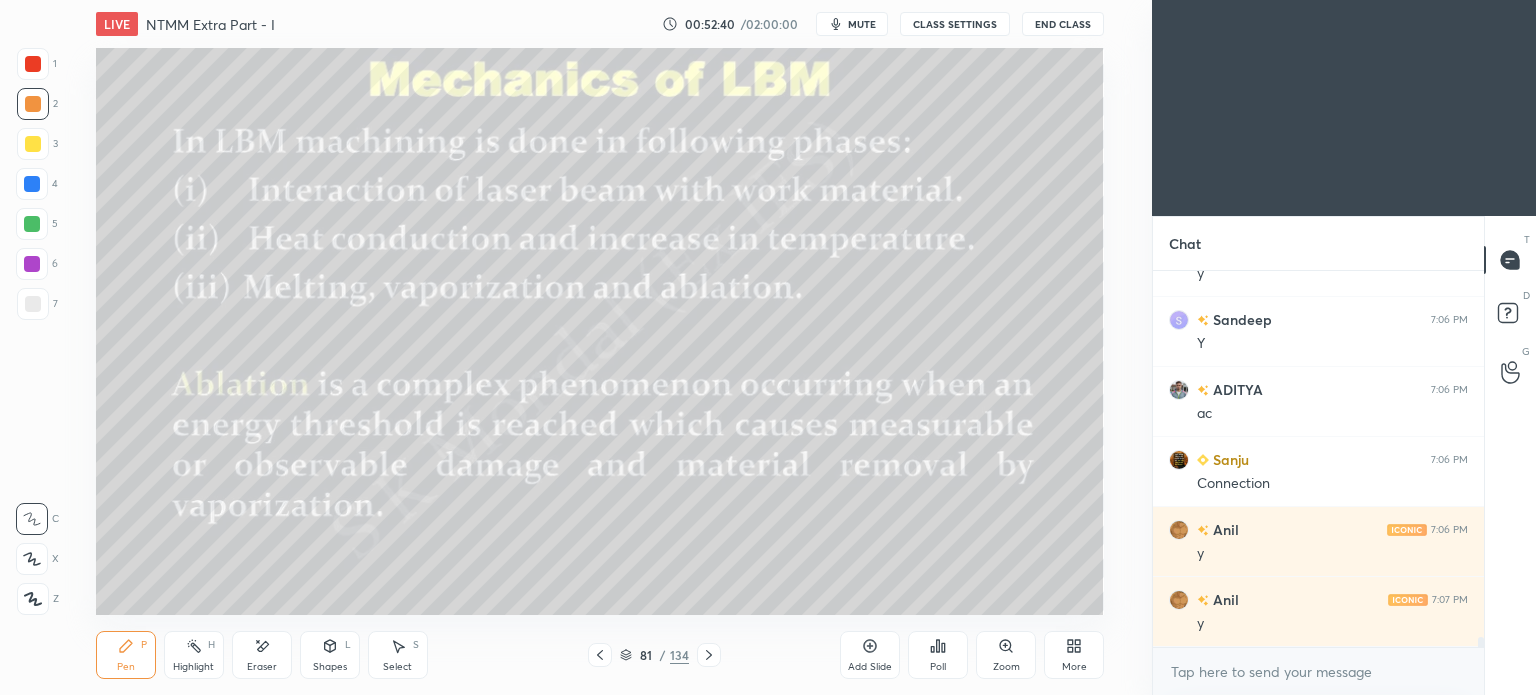 click on "Pen" at bounding box center (126, 667) 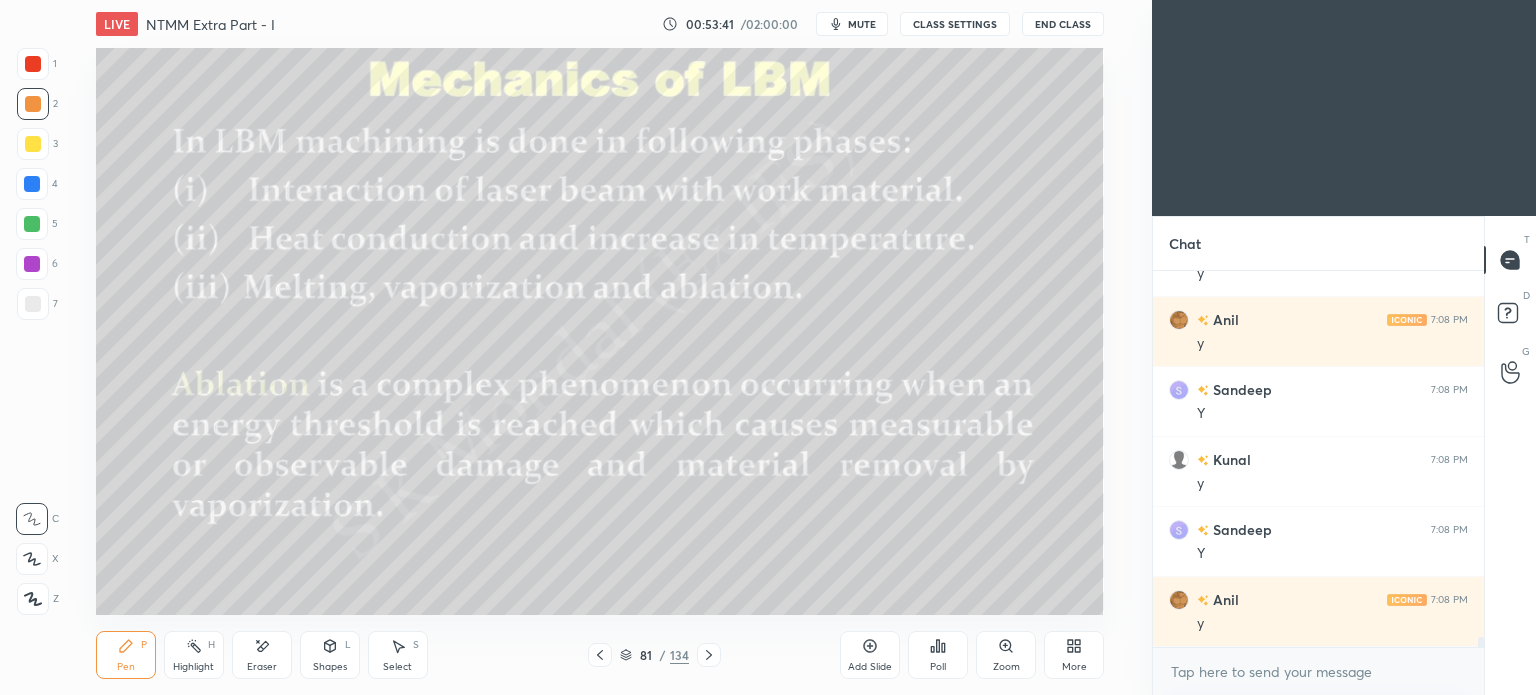 scroll, scrollTop: 14450, scrollLeft: 0, axis: vertical 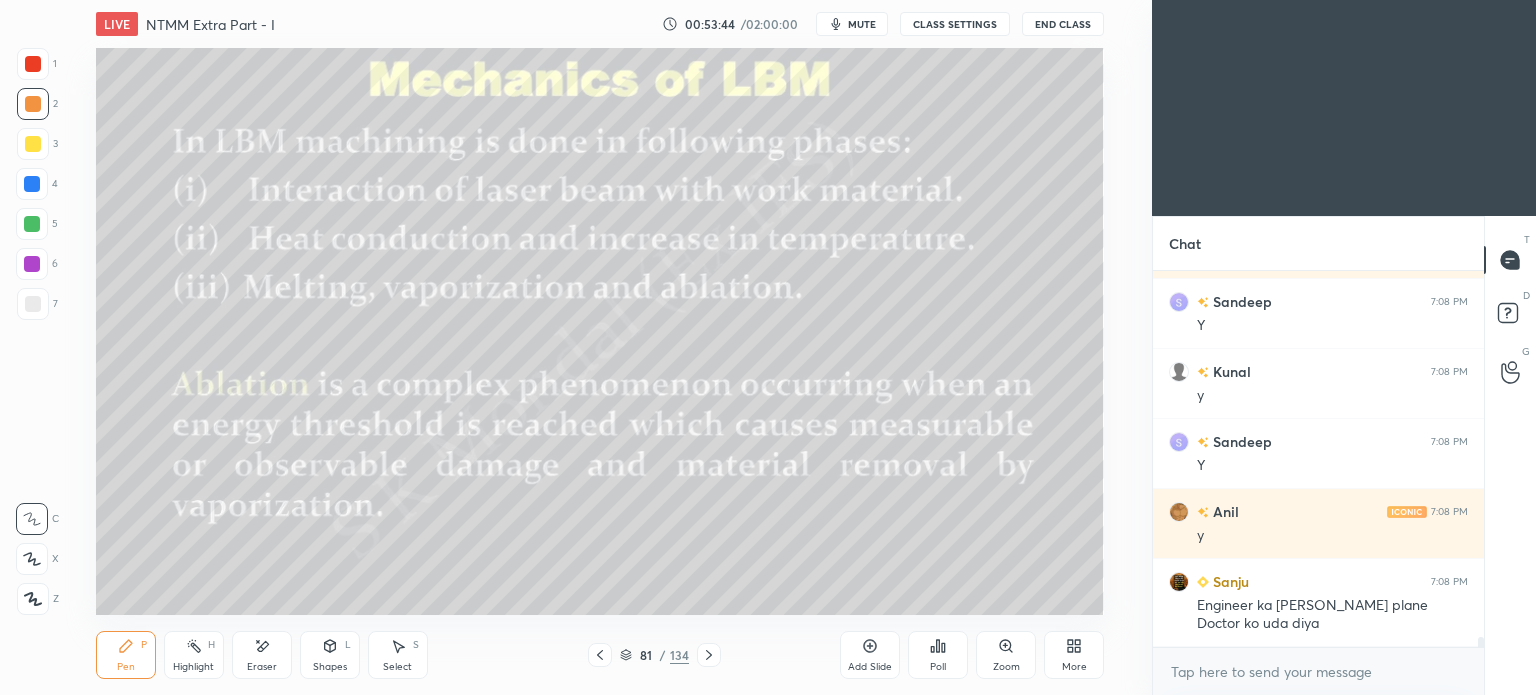 click at bounding box center [33, 64] 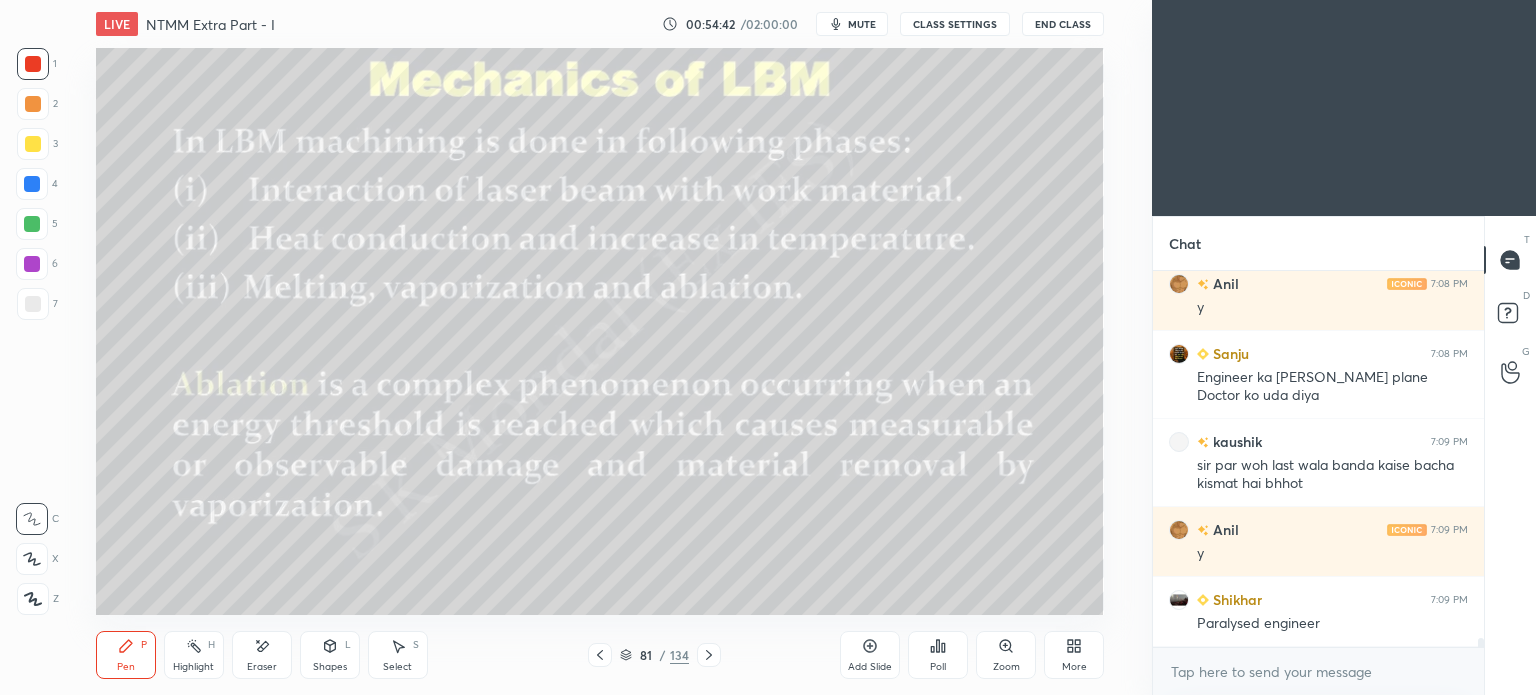 scroll, scrollTop: 14748, scrollLeft: 0, axis: vertical 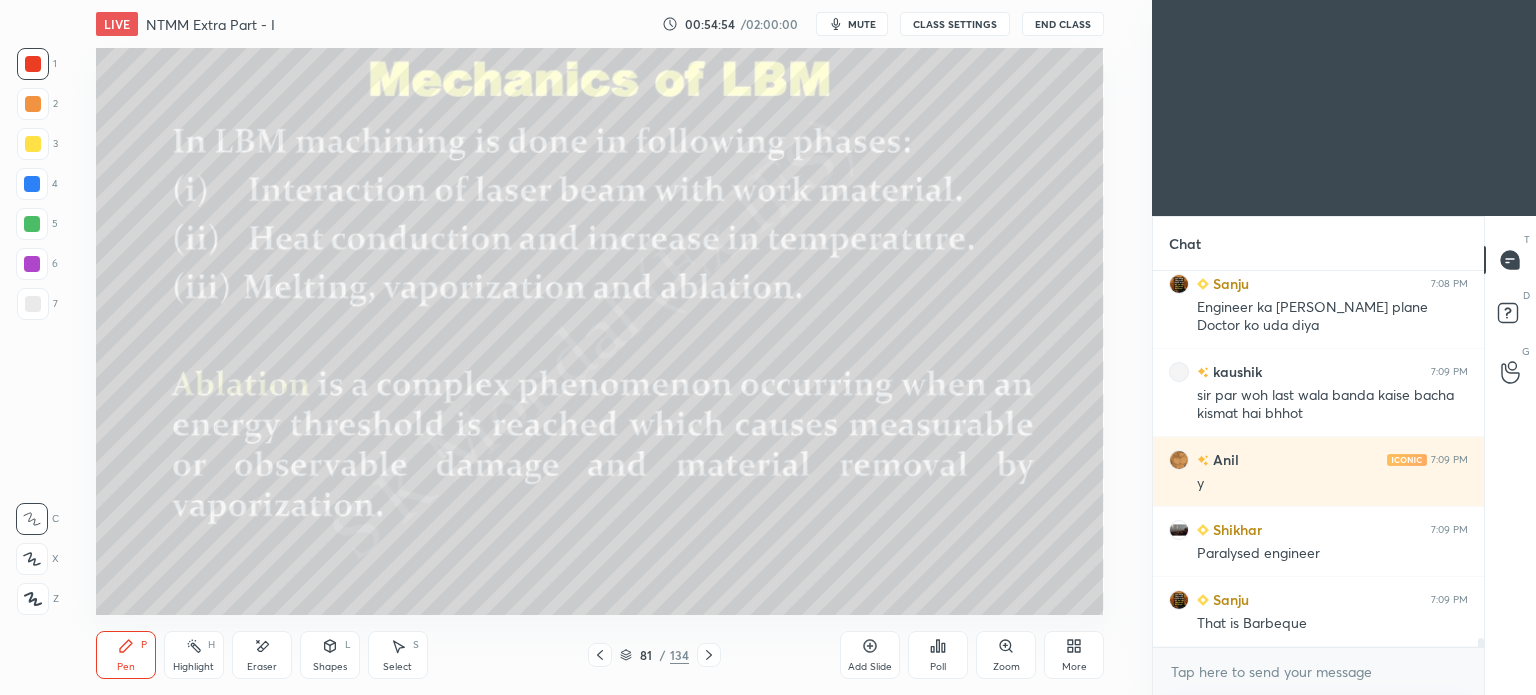 click 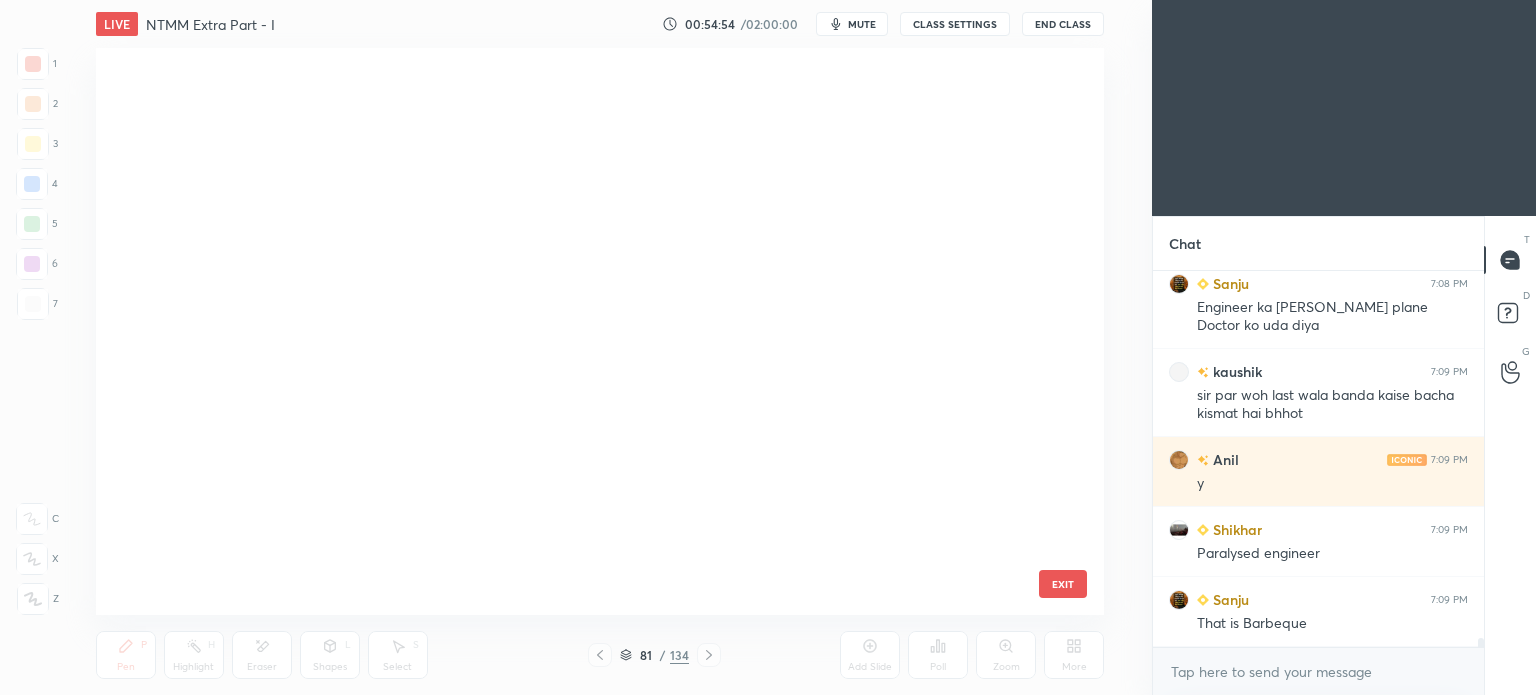 scroll, scrollTop: 4131, scrollLeft: 0, axis: vertical 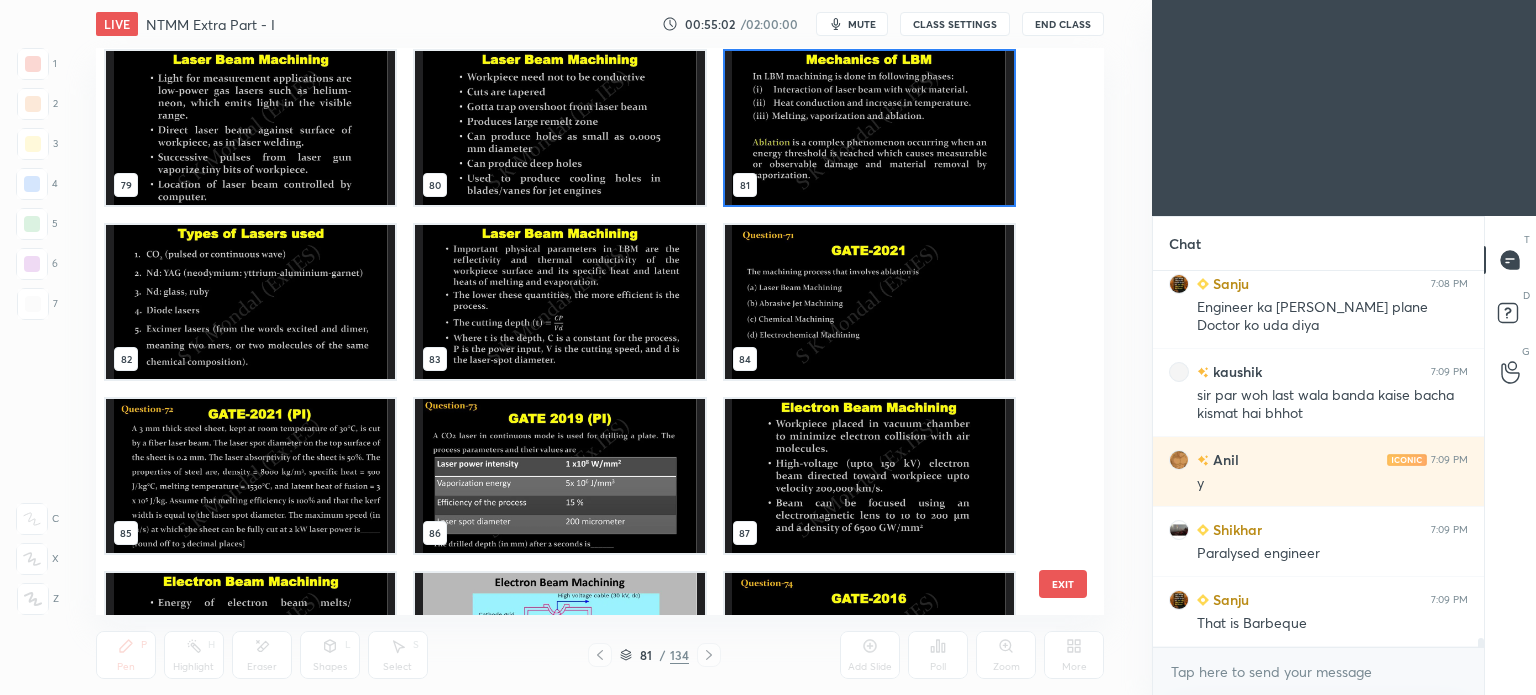 click at bounding box center (559, 128) 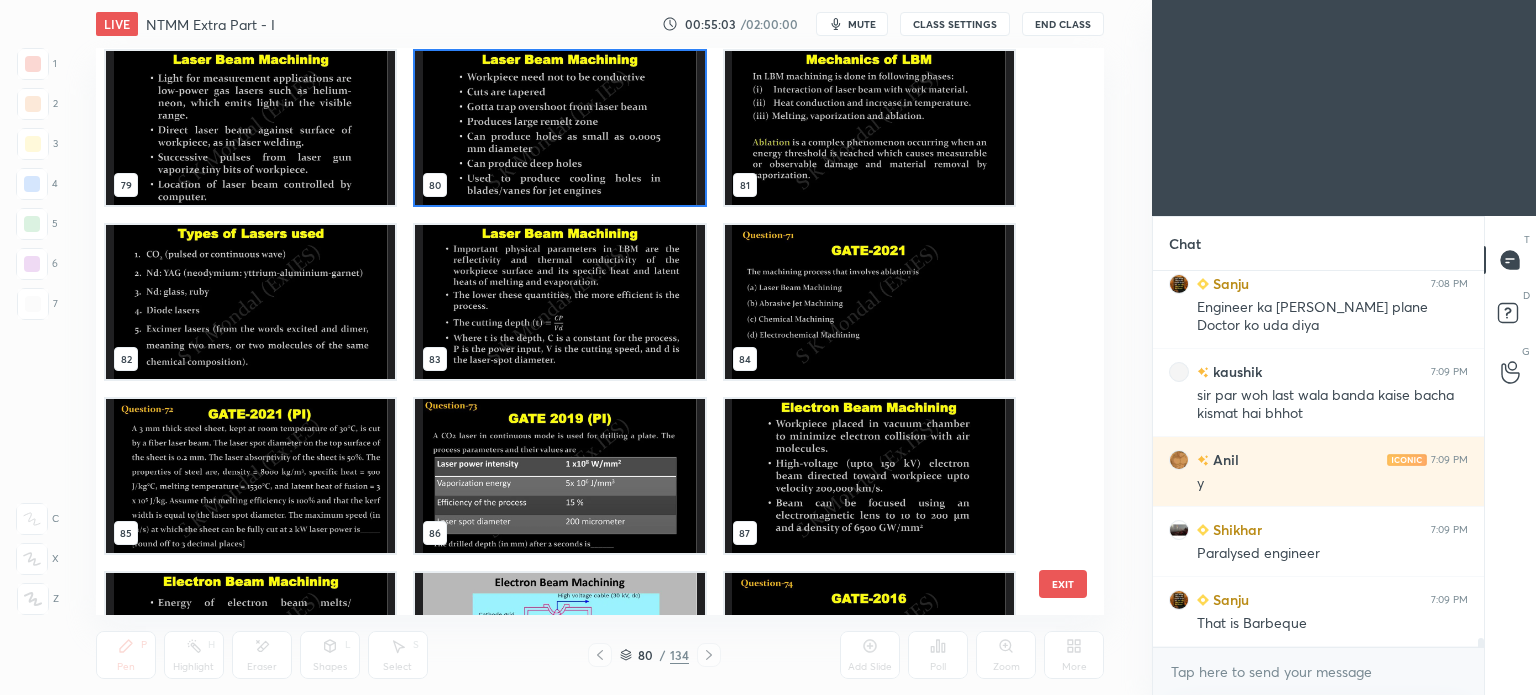 click at bounding box center [559, 128] 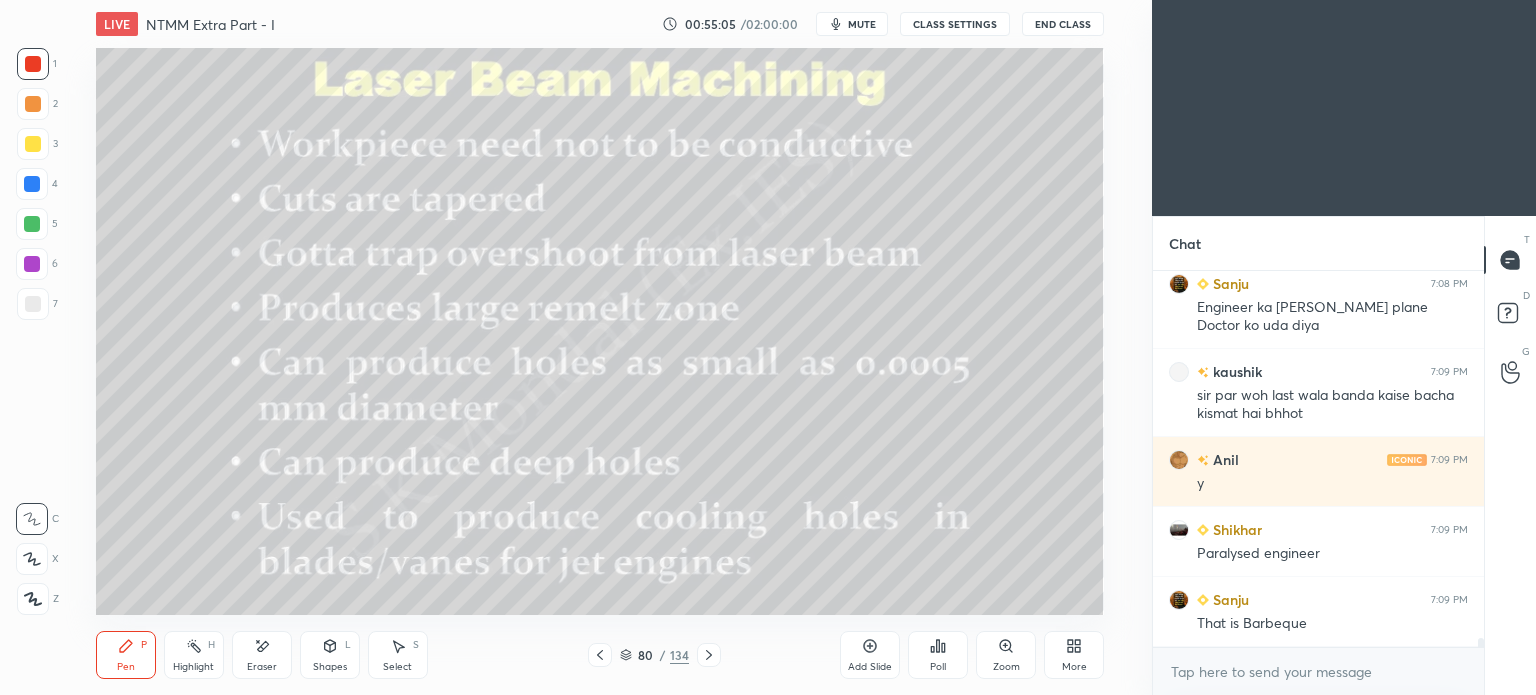click 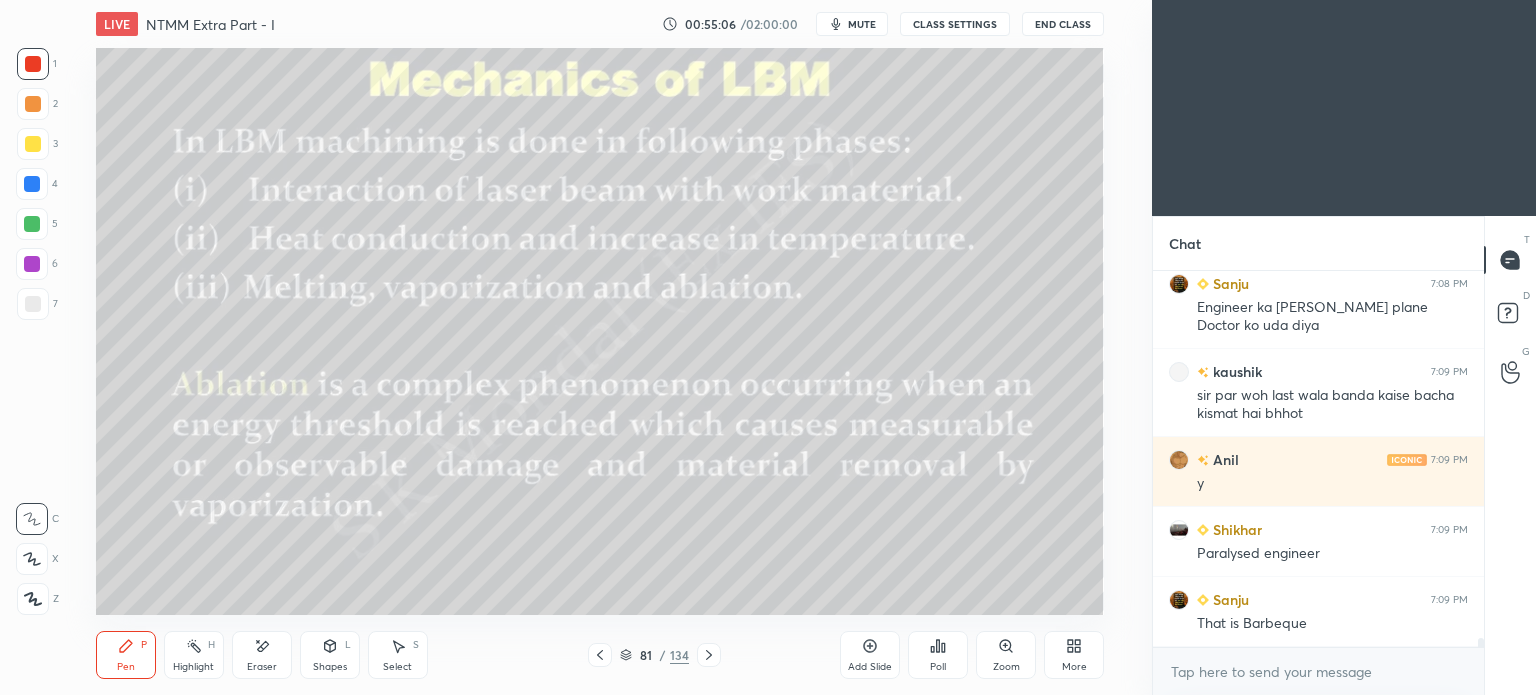click 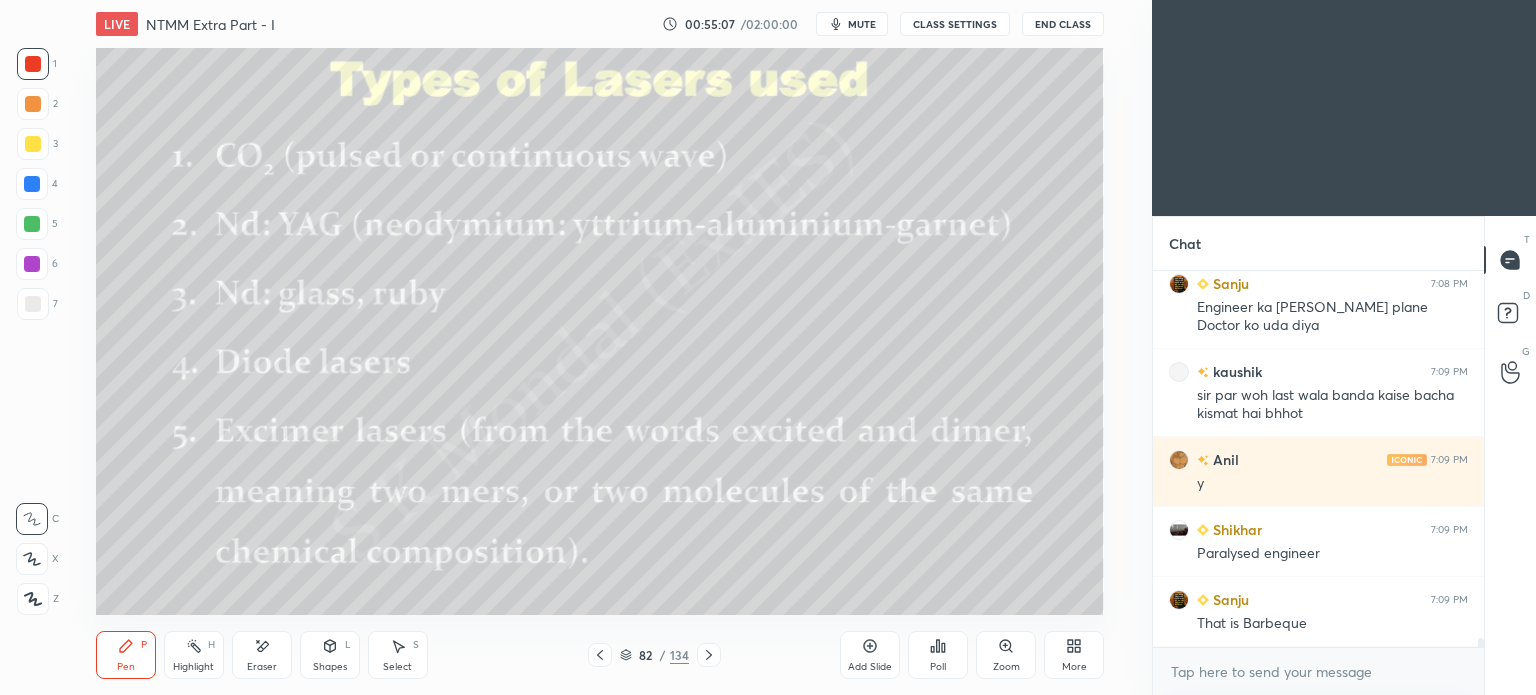 click 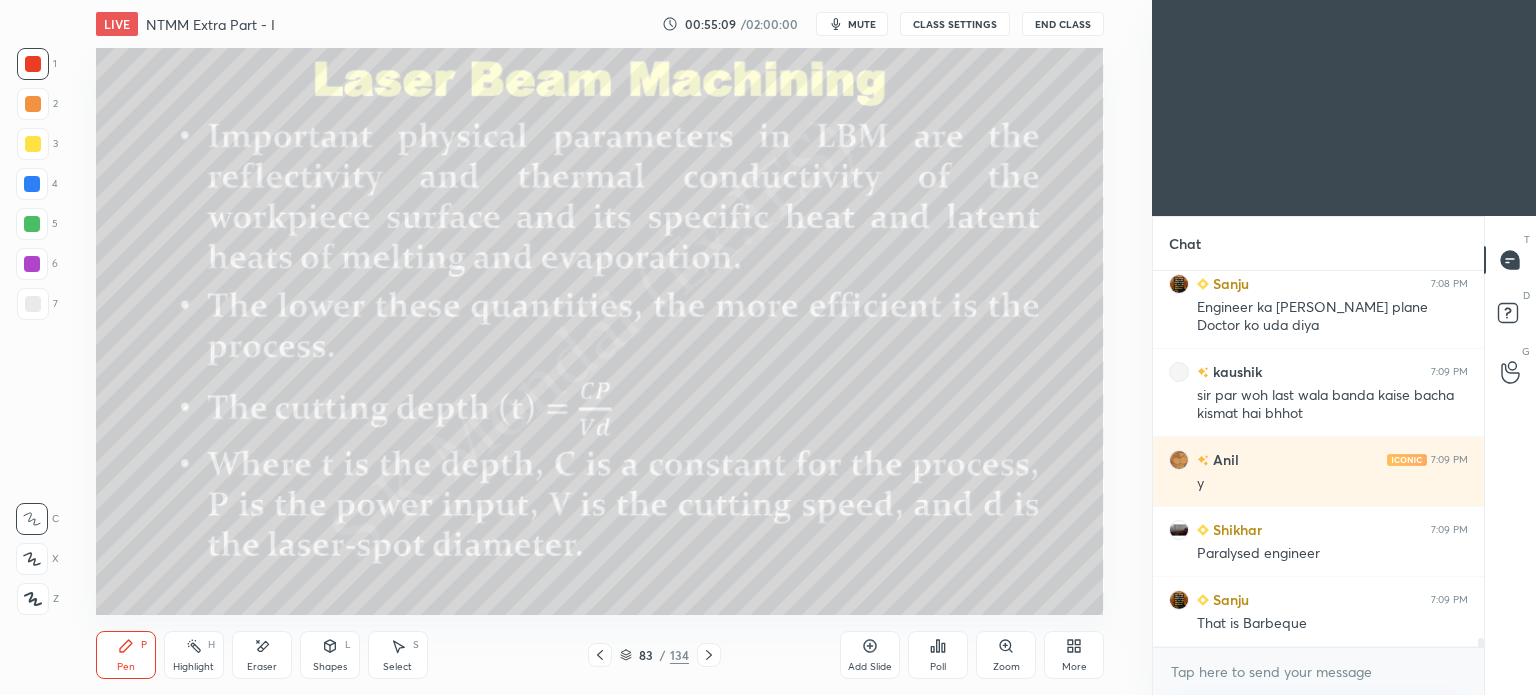 click 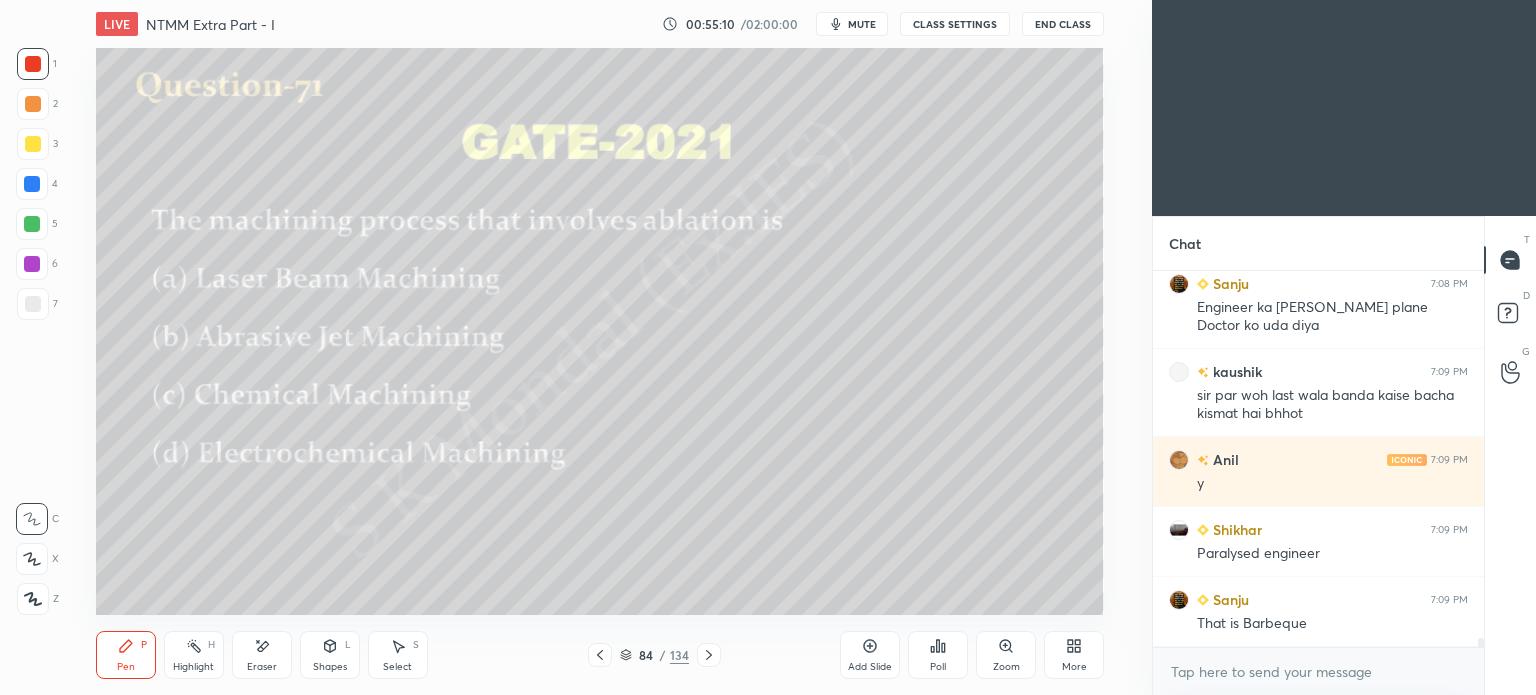 click 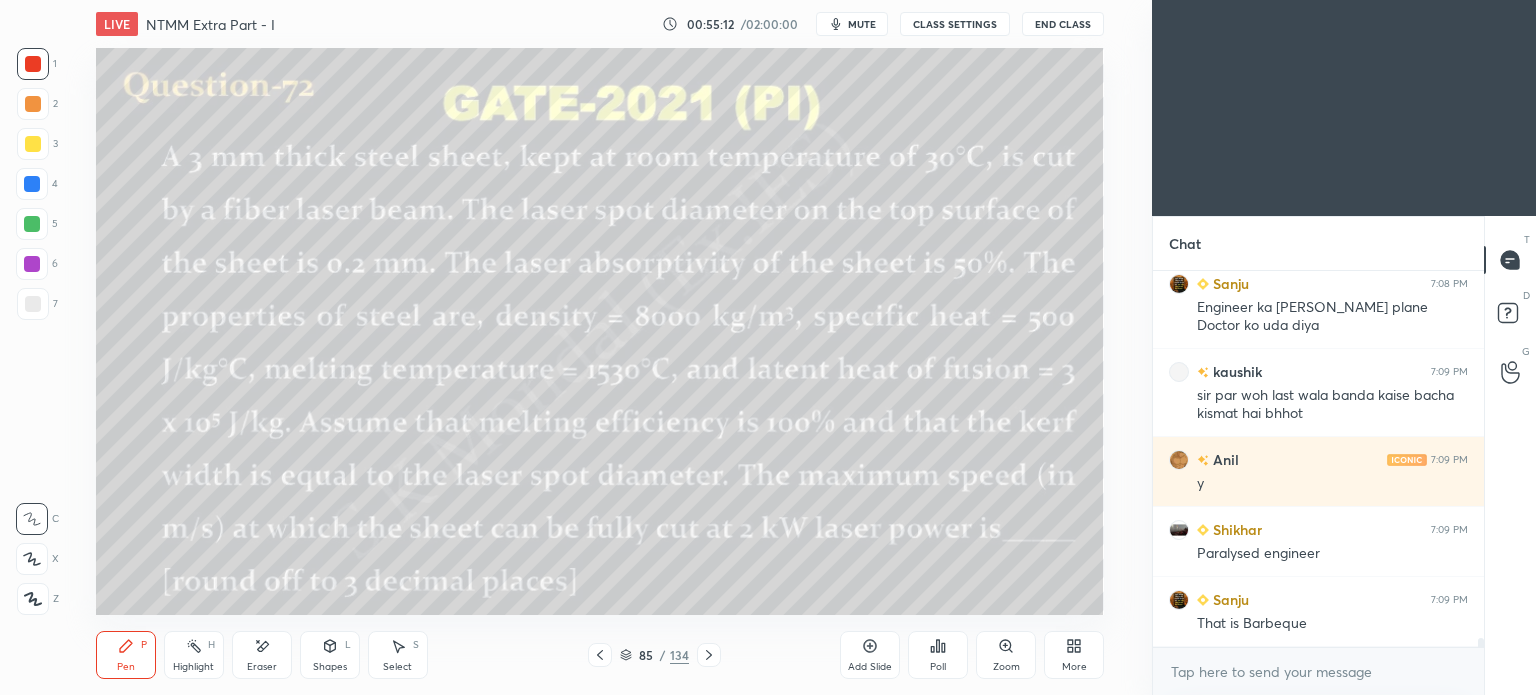 click 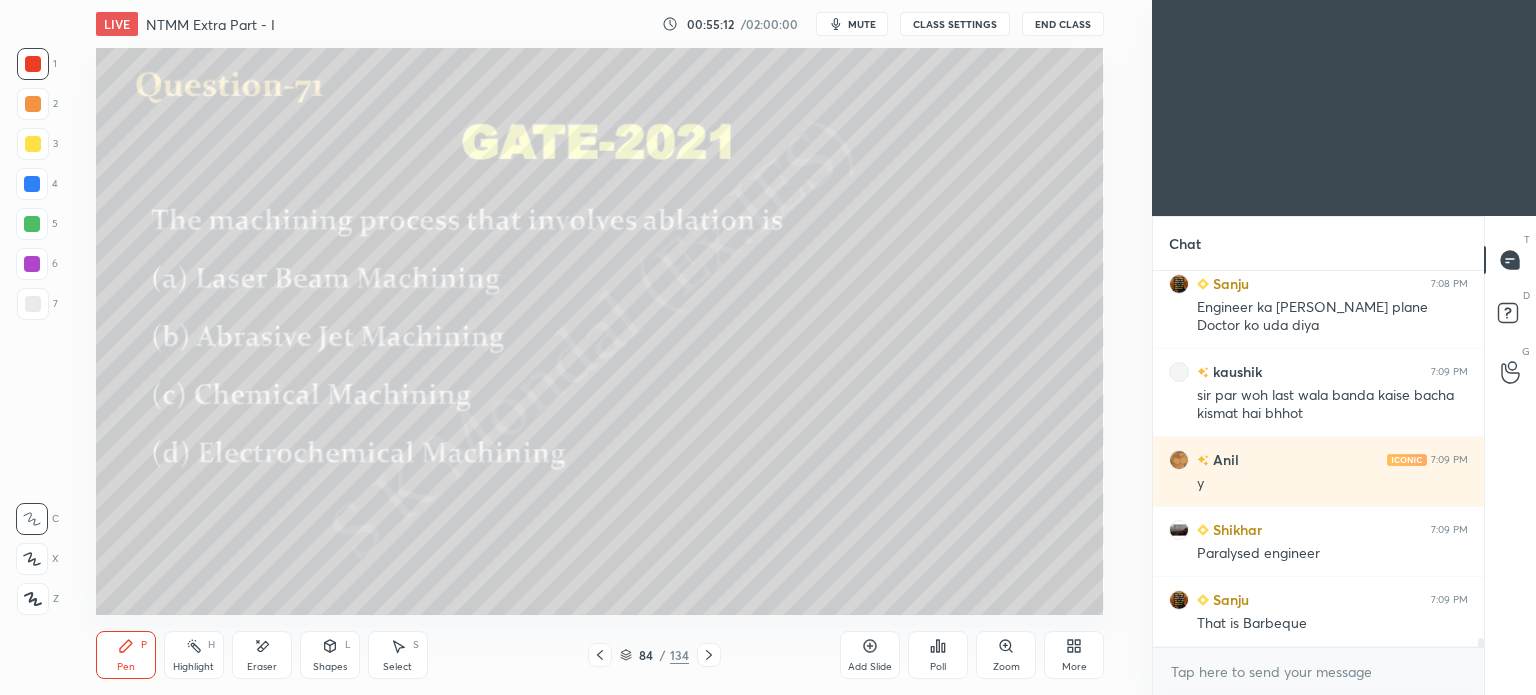 click 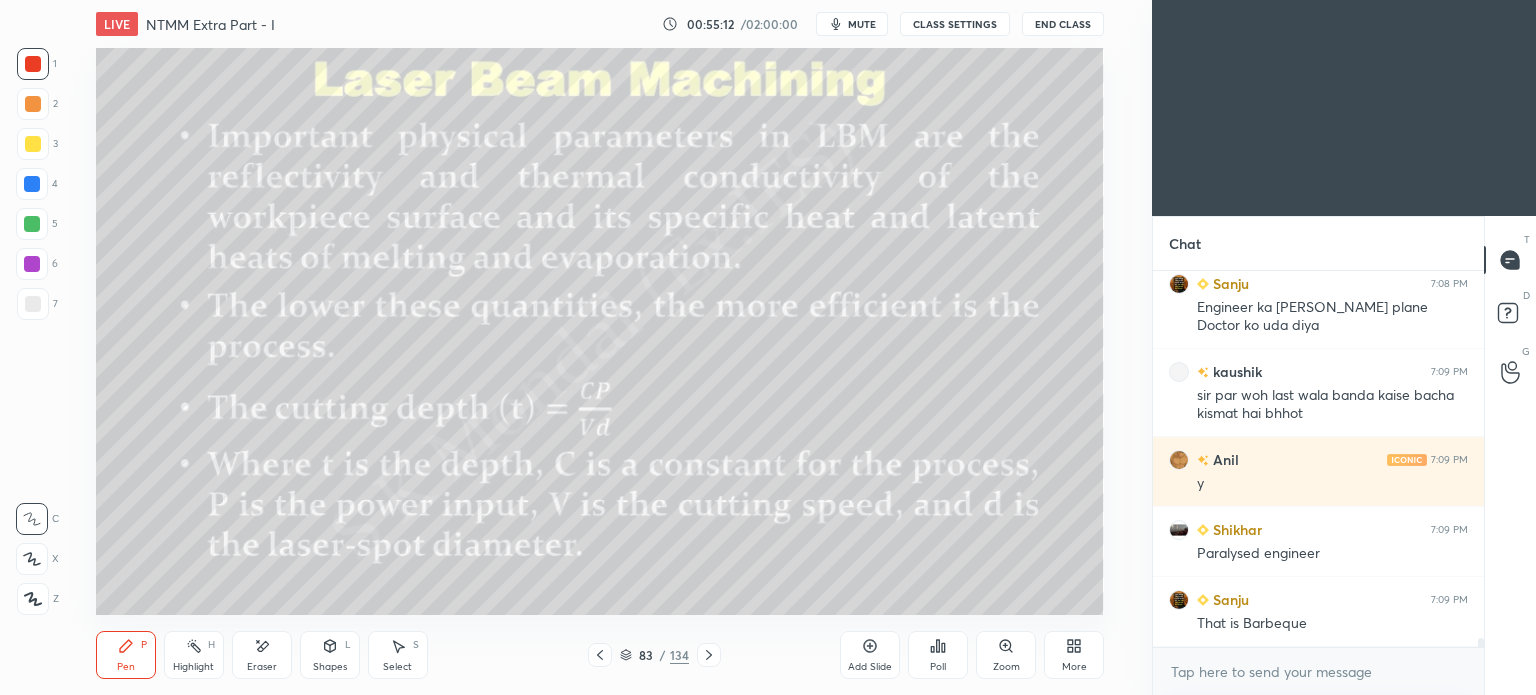 click 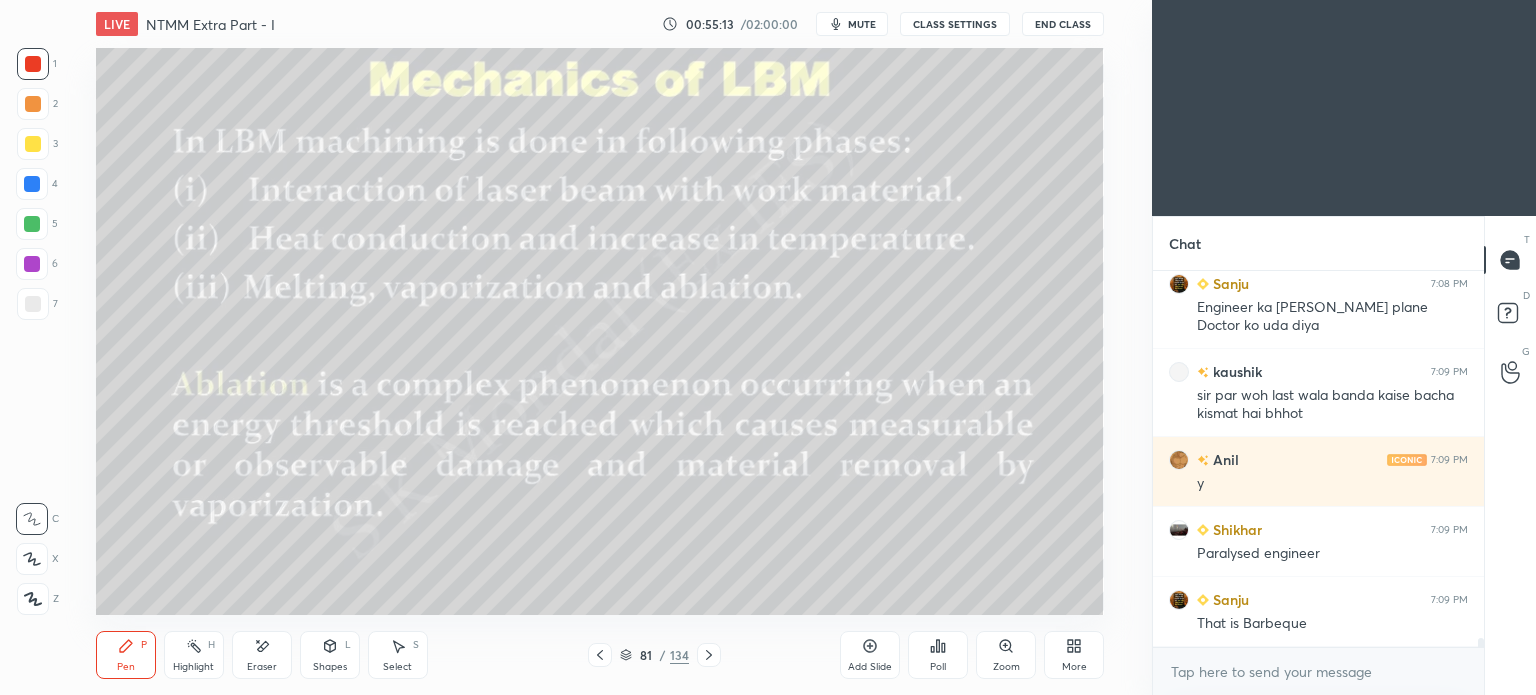 click 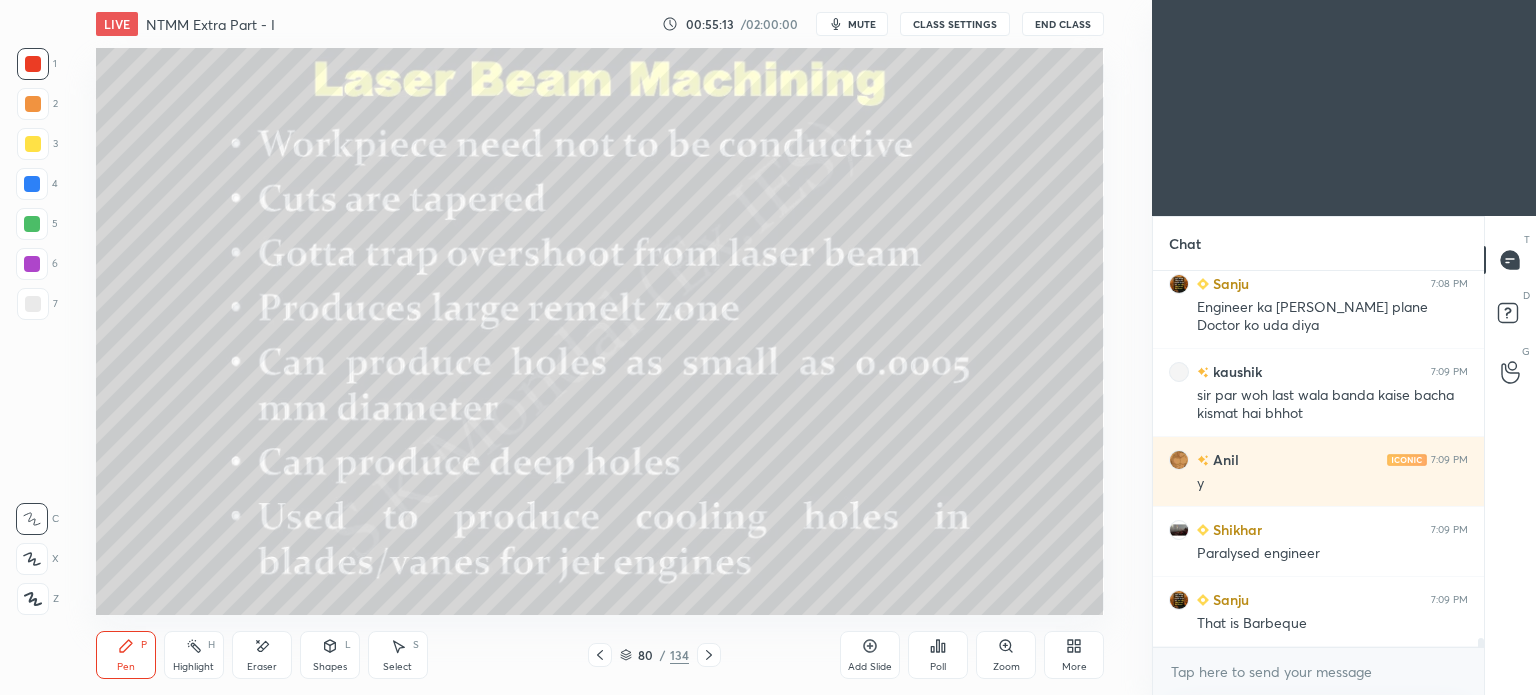 click 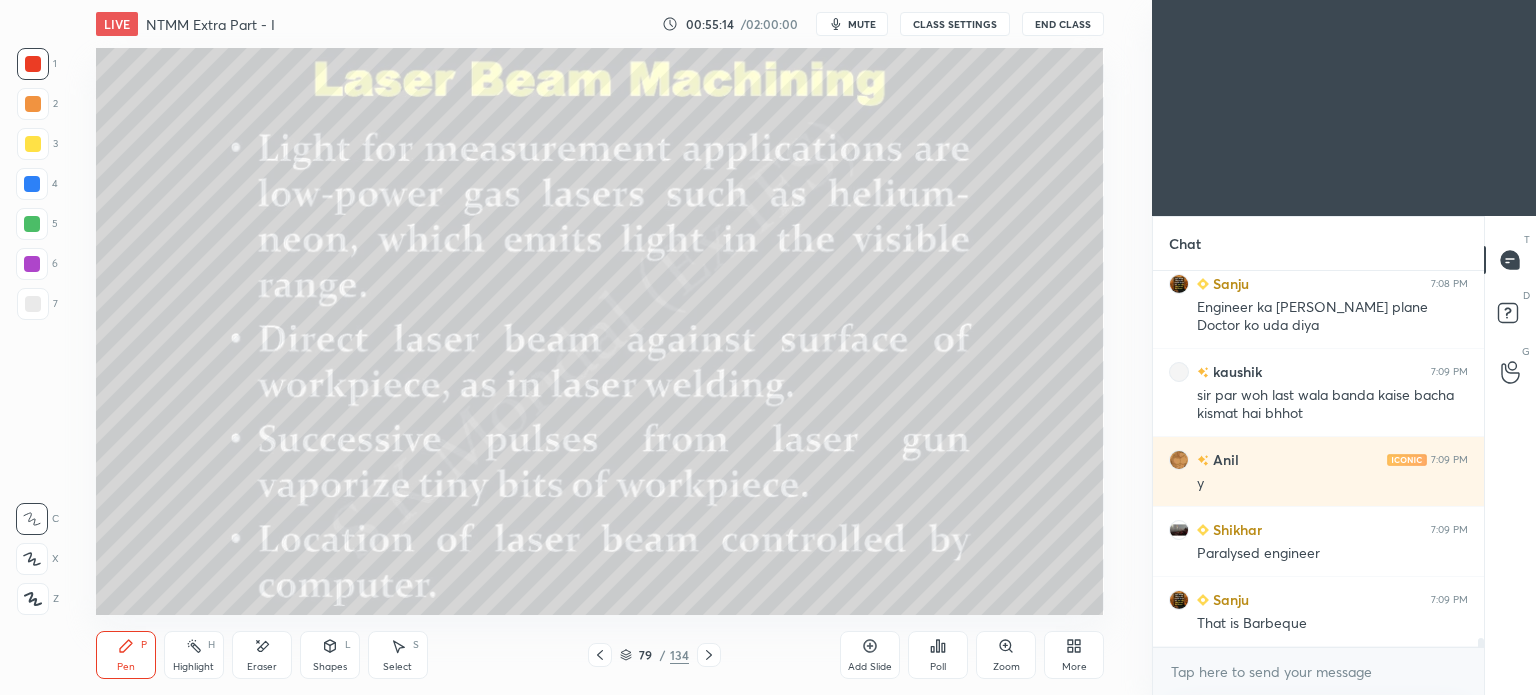 click 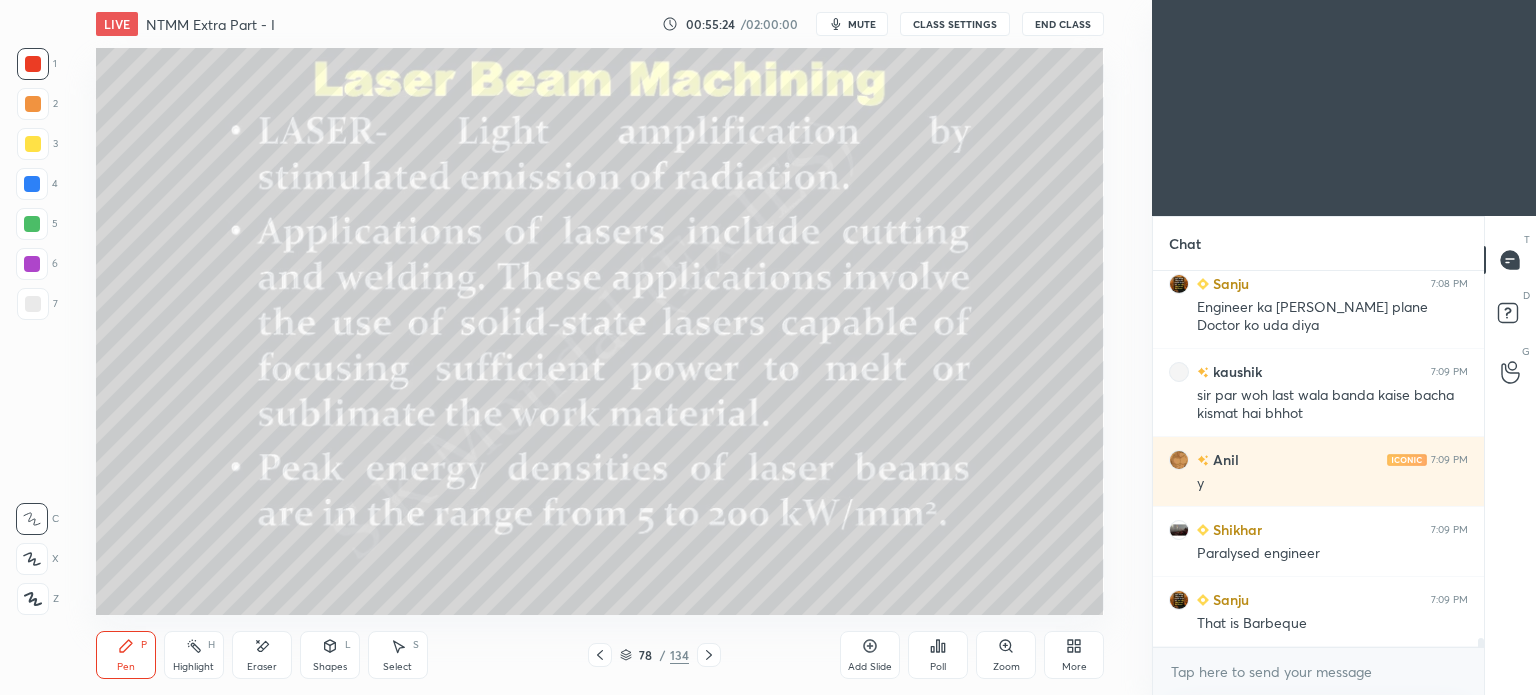 scroll, scrollTop: 14818, scrollLeft: 0, axis: vertical 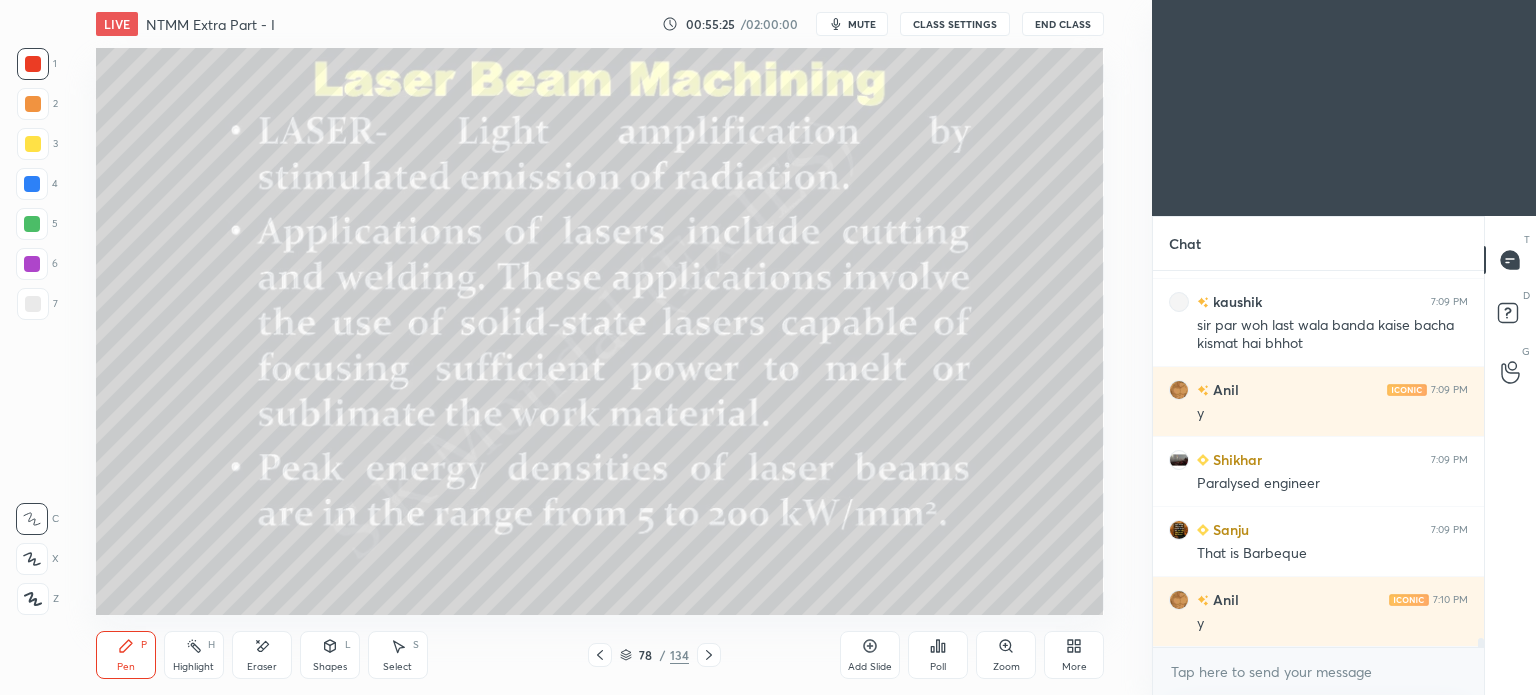 click on "Pen P" at bounding box center (126, 655) 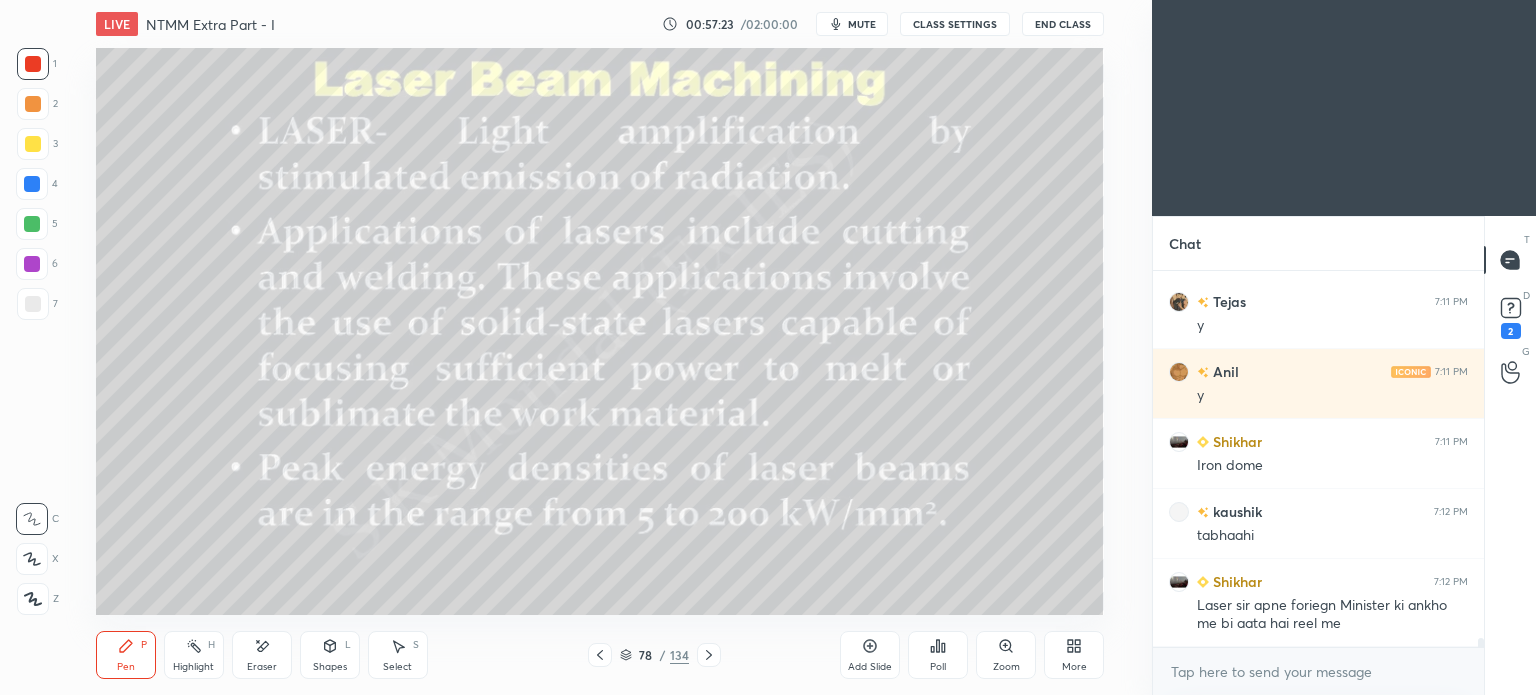 scroll, scrollTop: 14748, scrollLeft: 0, axis: vertical 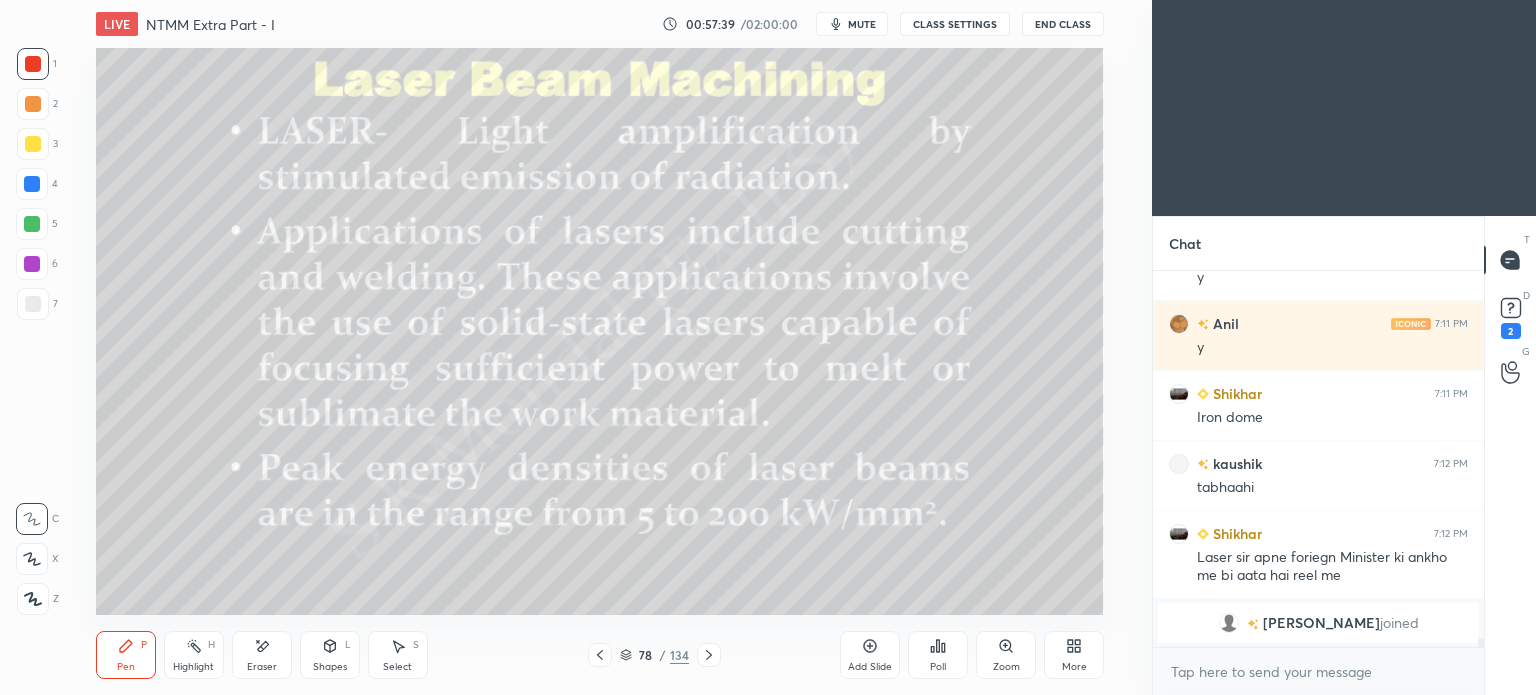 click 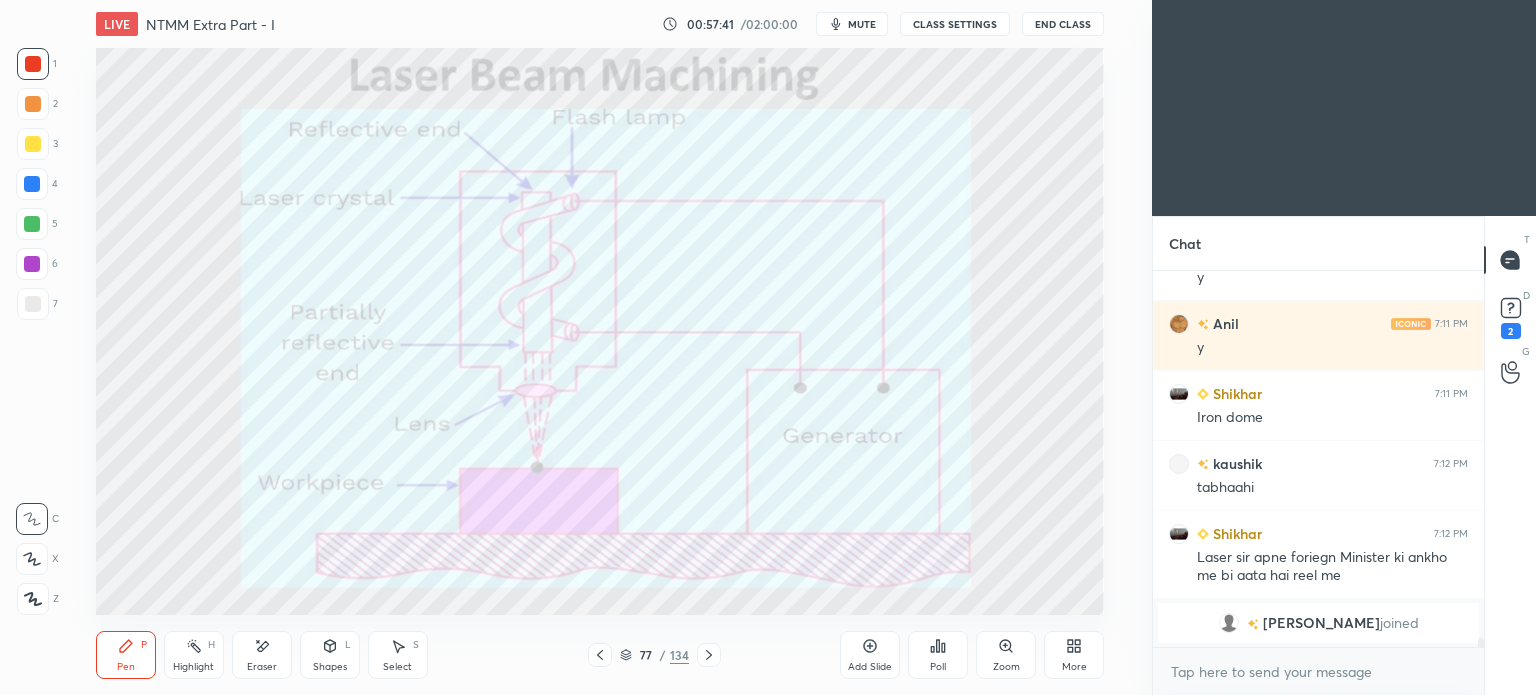 click 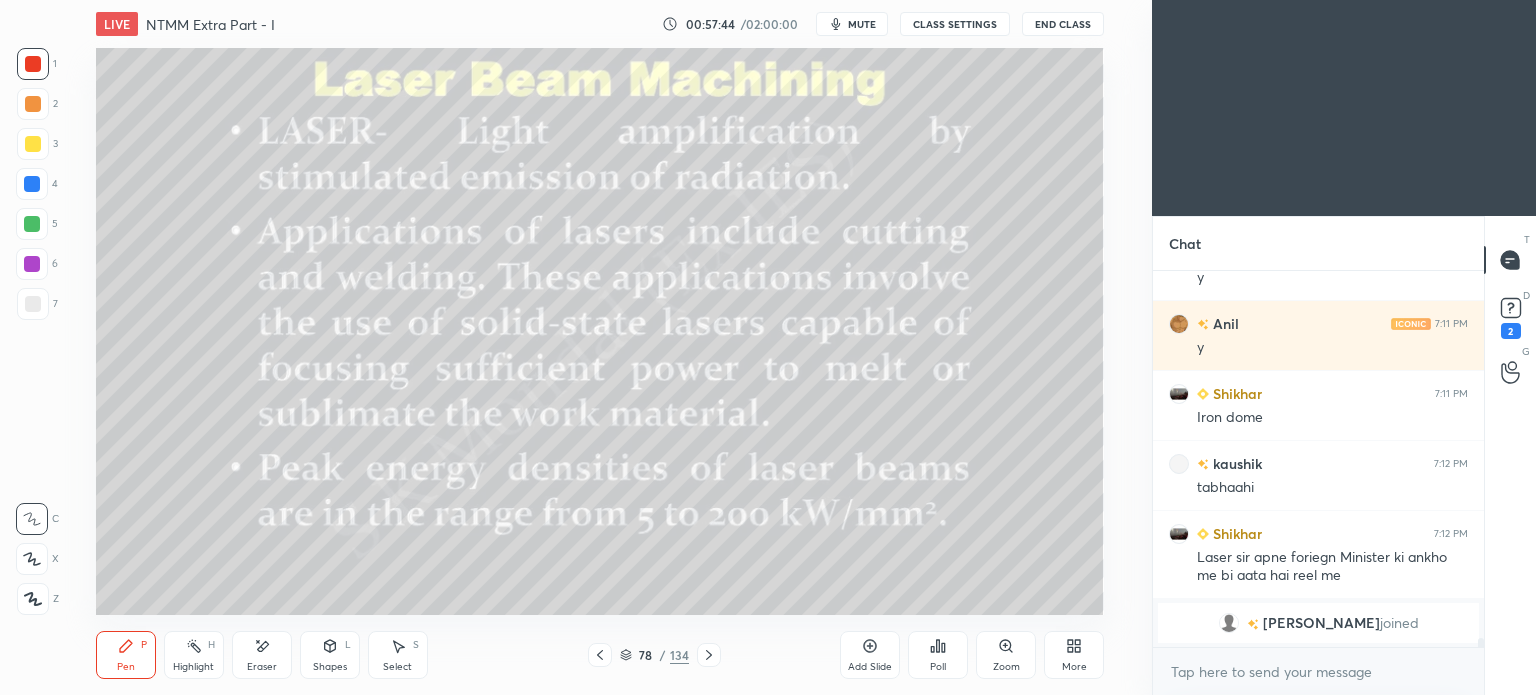 click 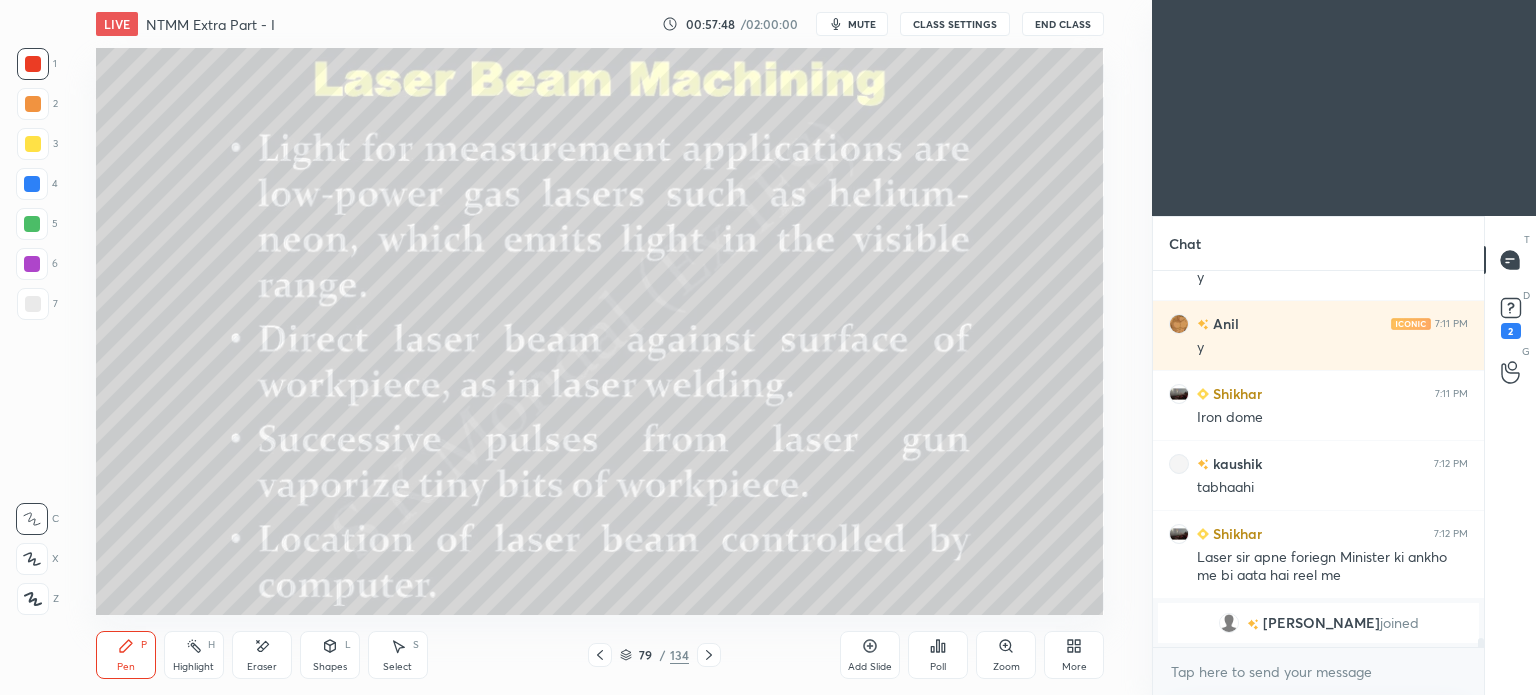 click 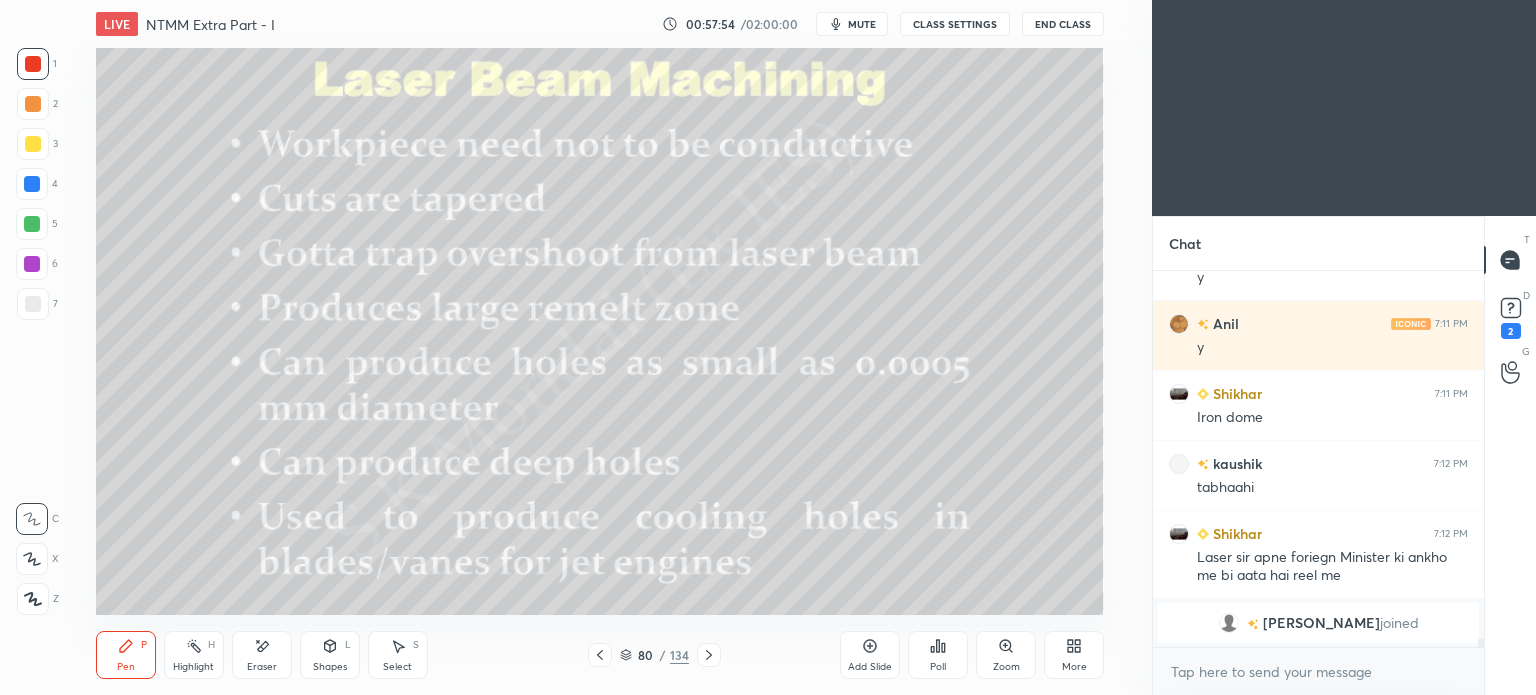 click 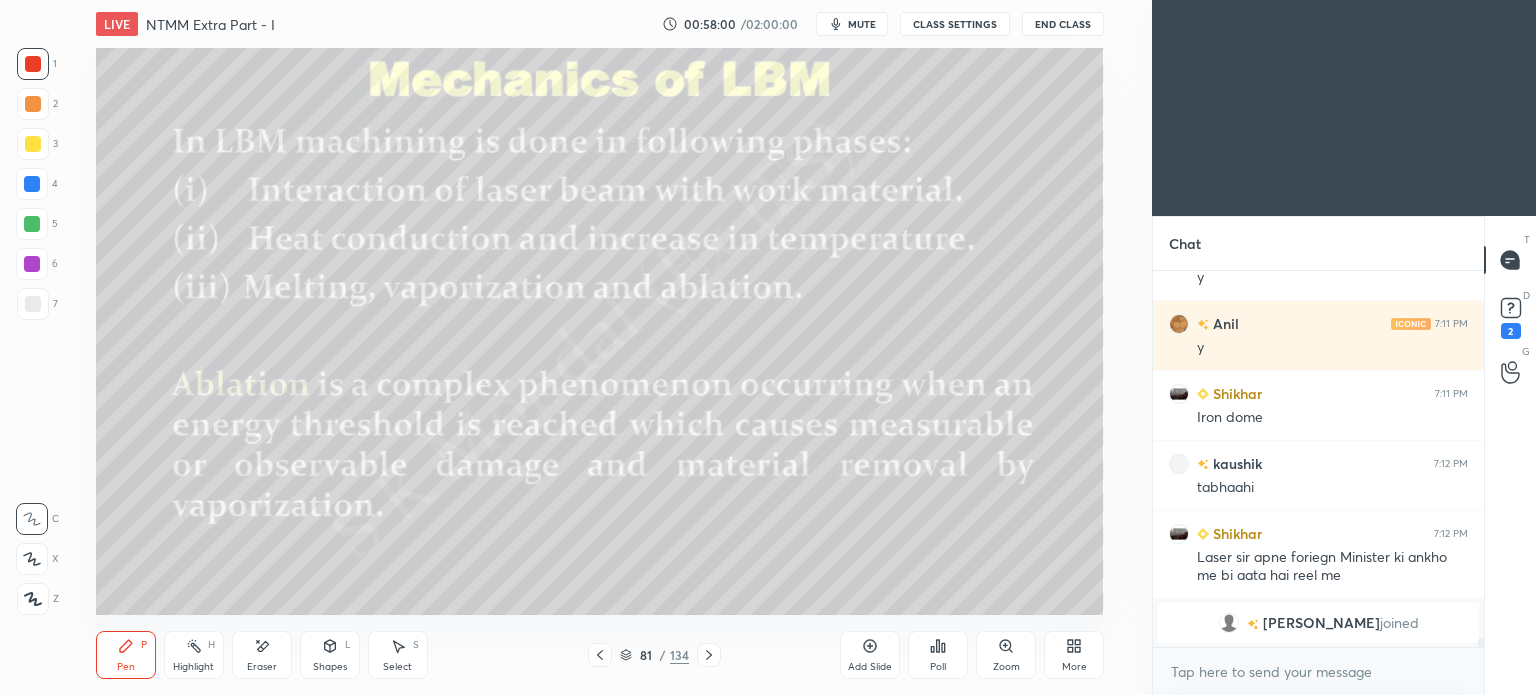 click 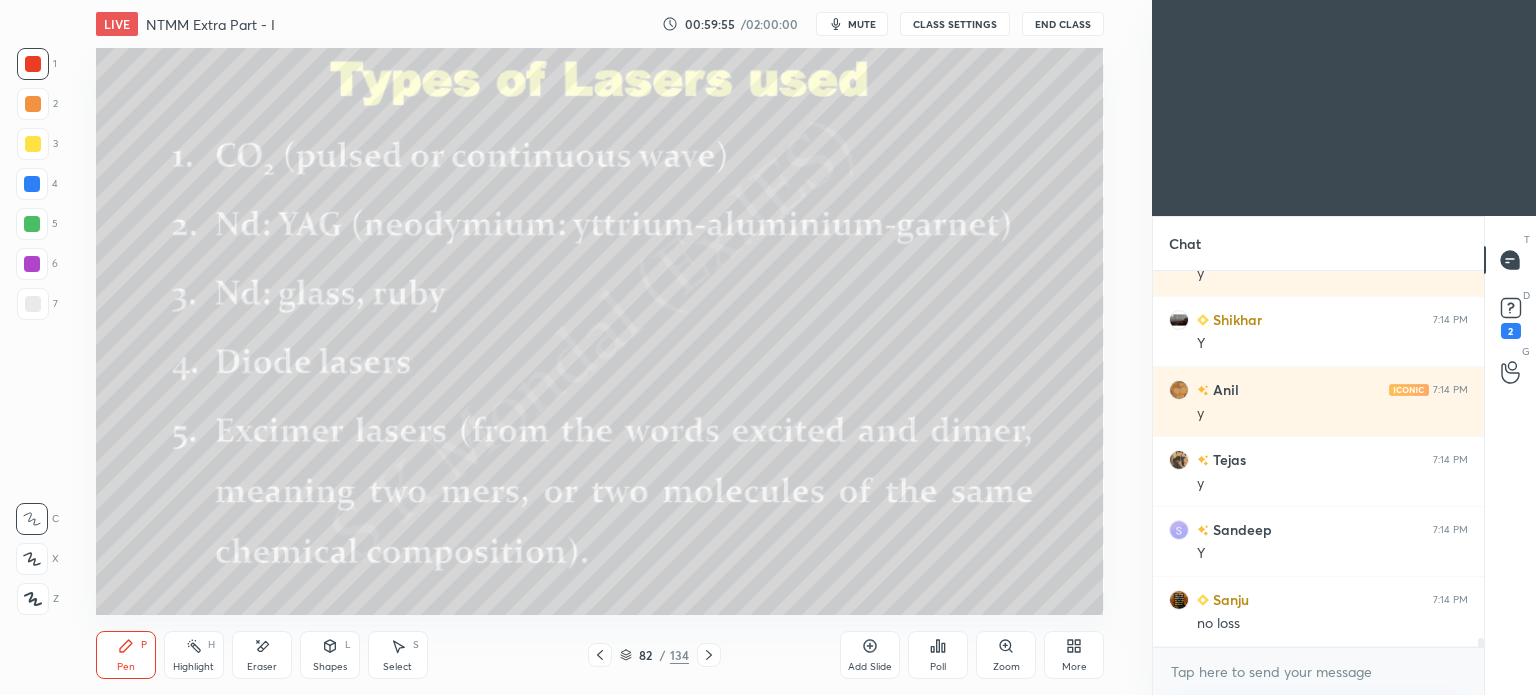 scroll, scrollTop: 15208, scrollLeft: 0, axis: vertical 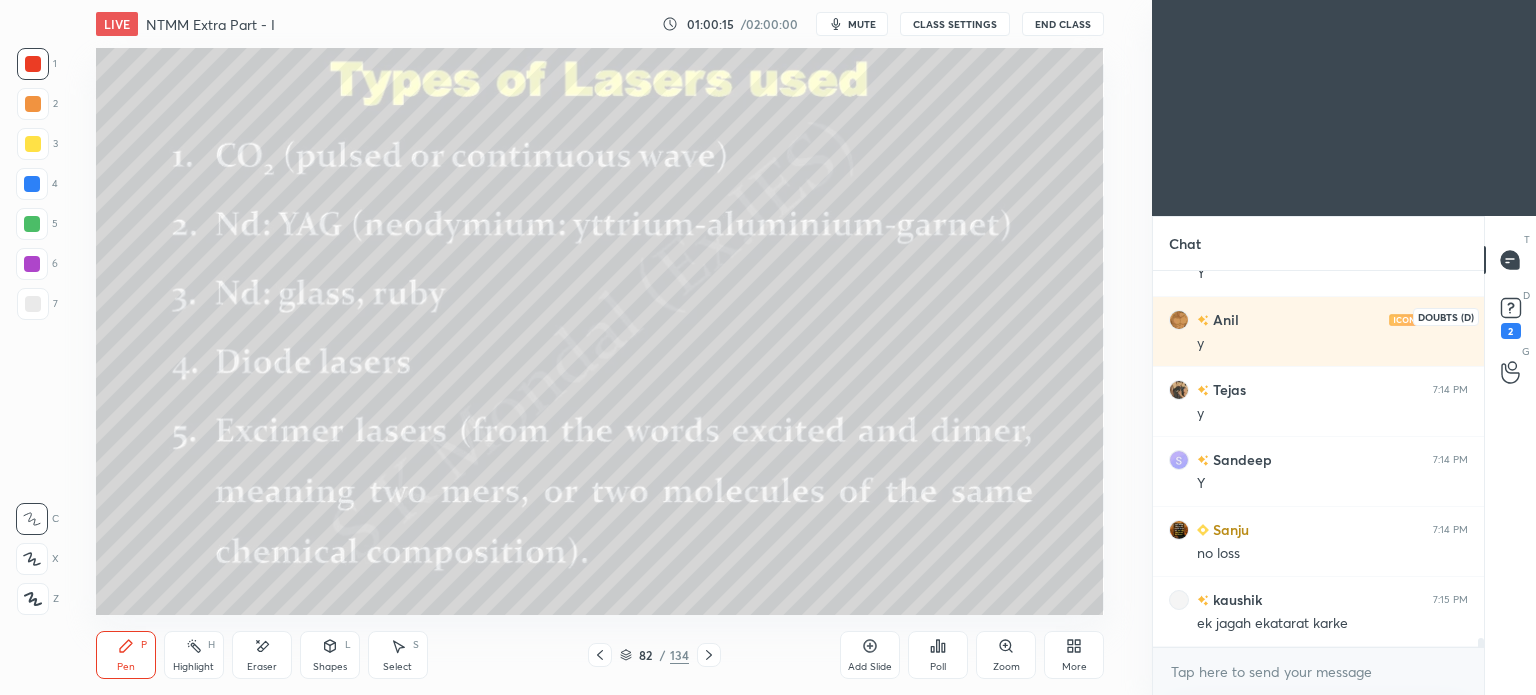 click 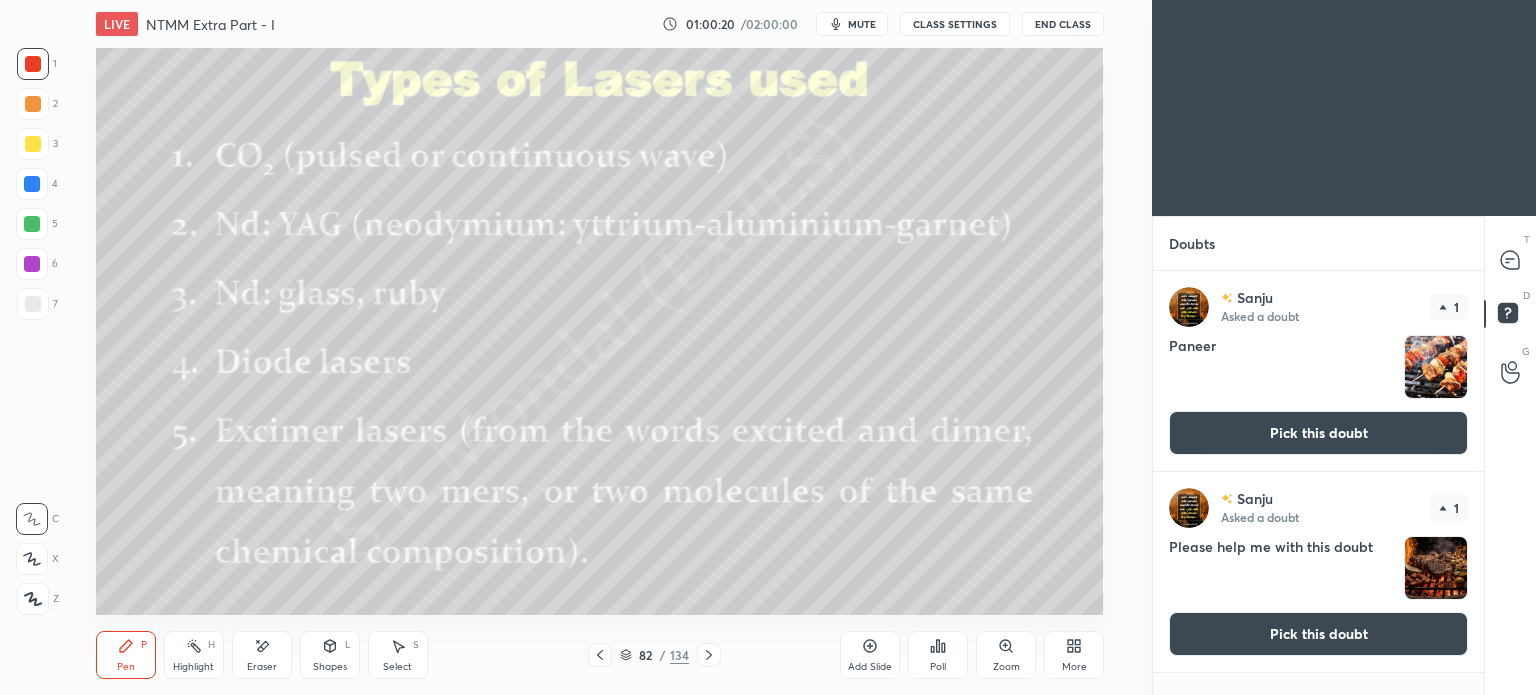 click on "Pick this doubt" at bounding box center (1318, 433) 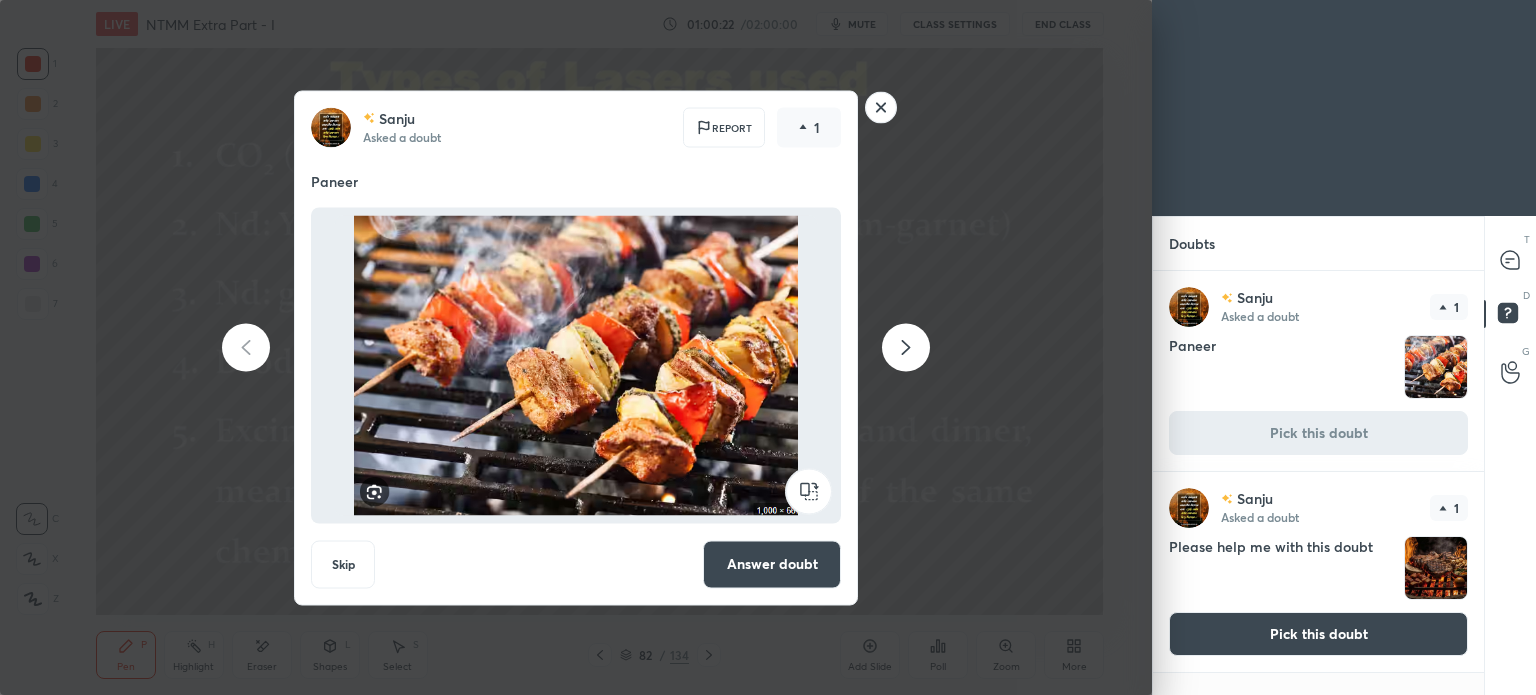 click on "Skip" at bounding box center (343, 564) 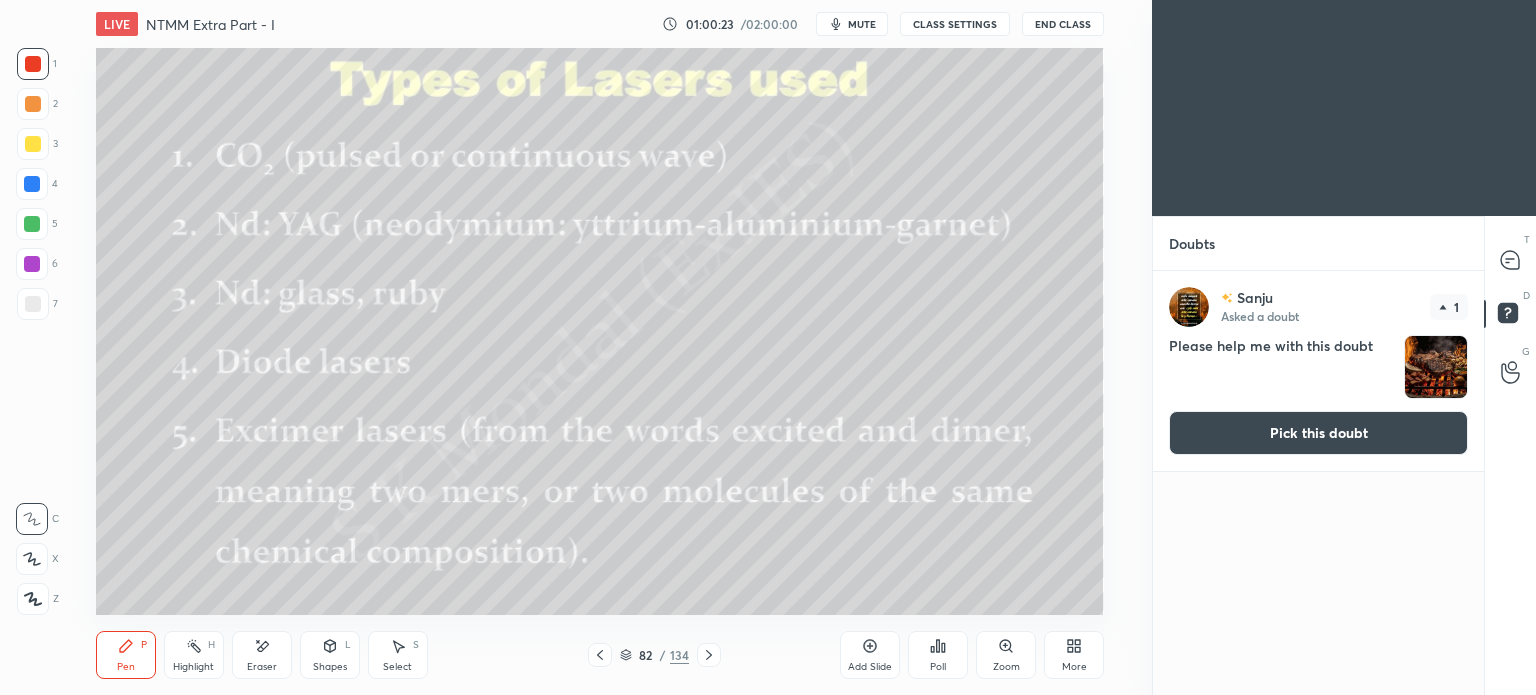 click on "Pick this doubt" at bounding box center (1318, 433) 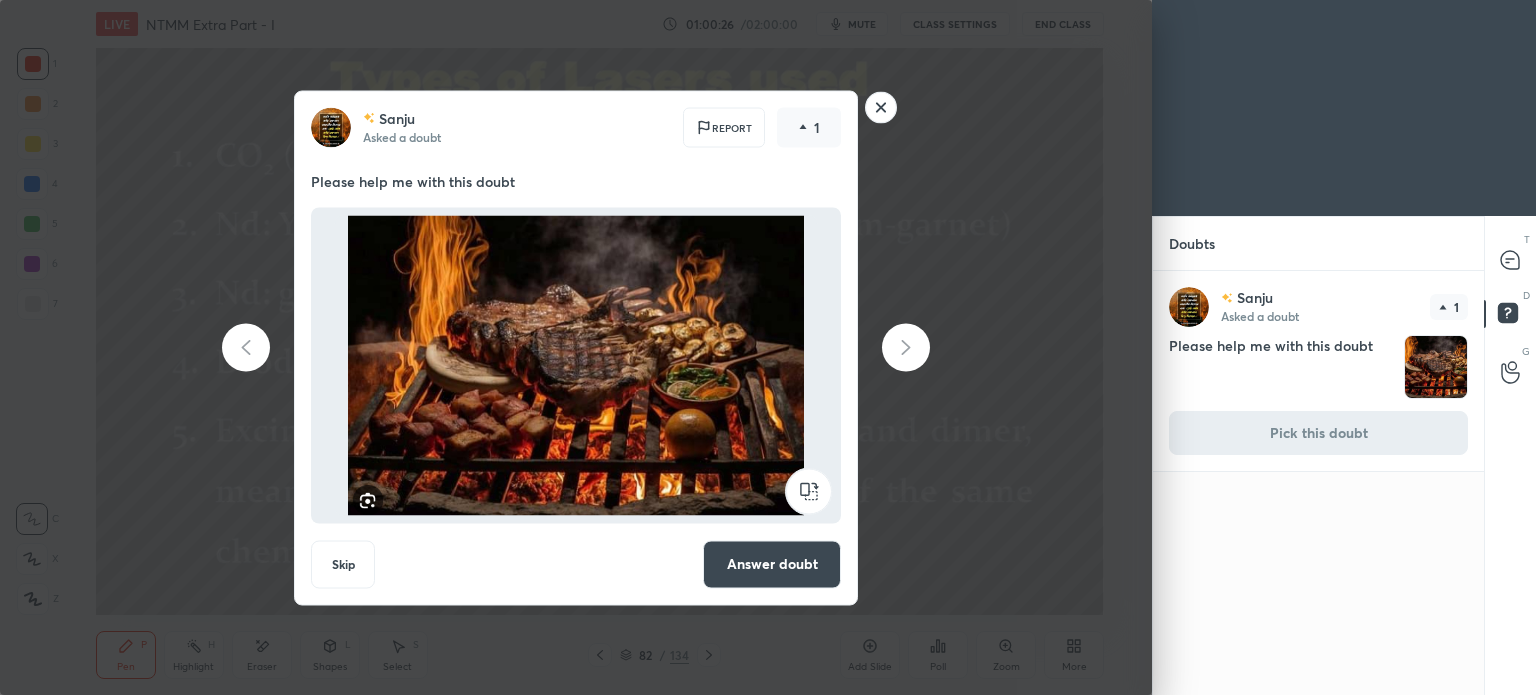 click on "Skip" at bounding box center (343, 564) 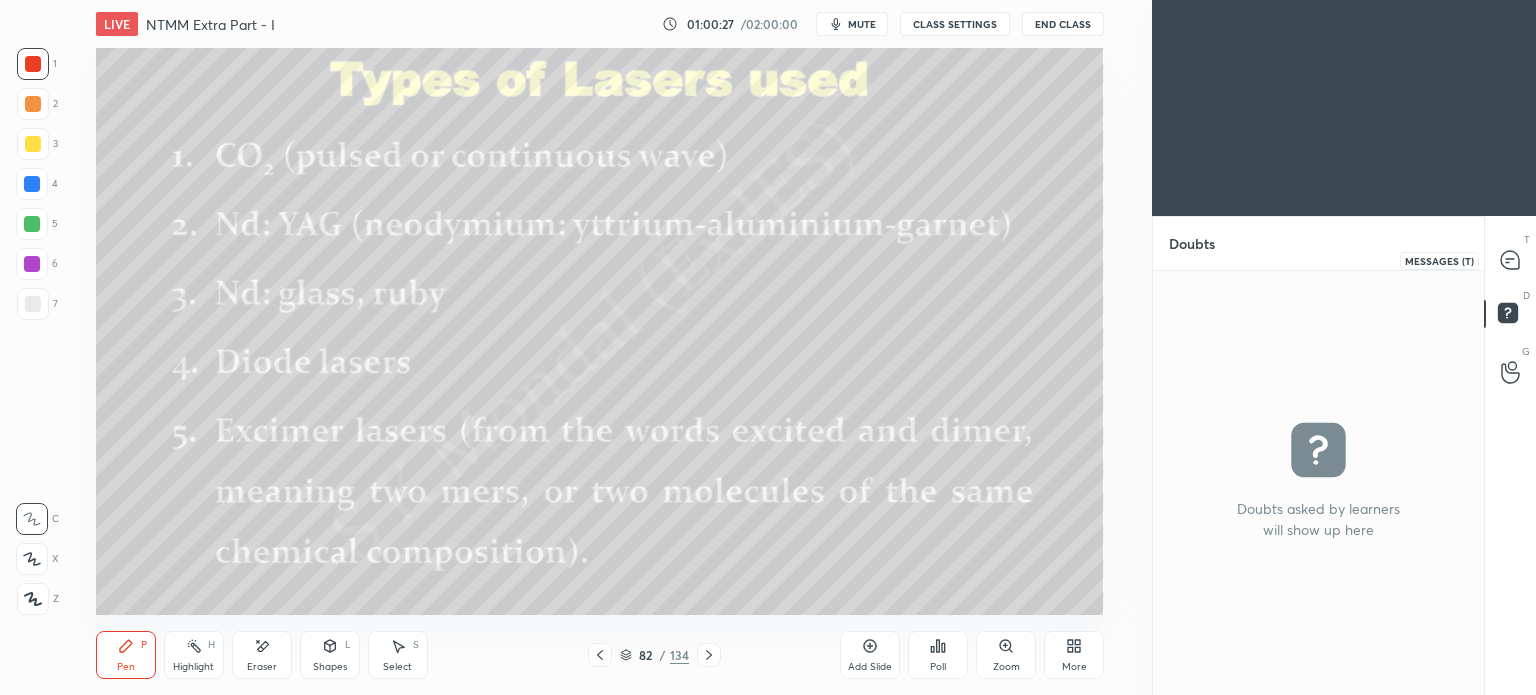 click 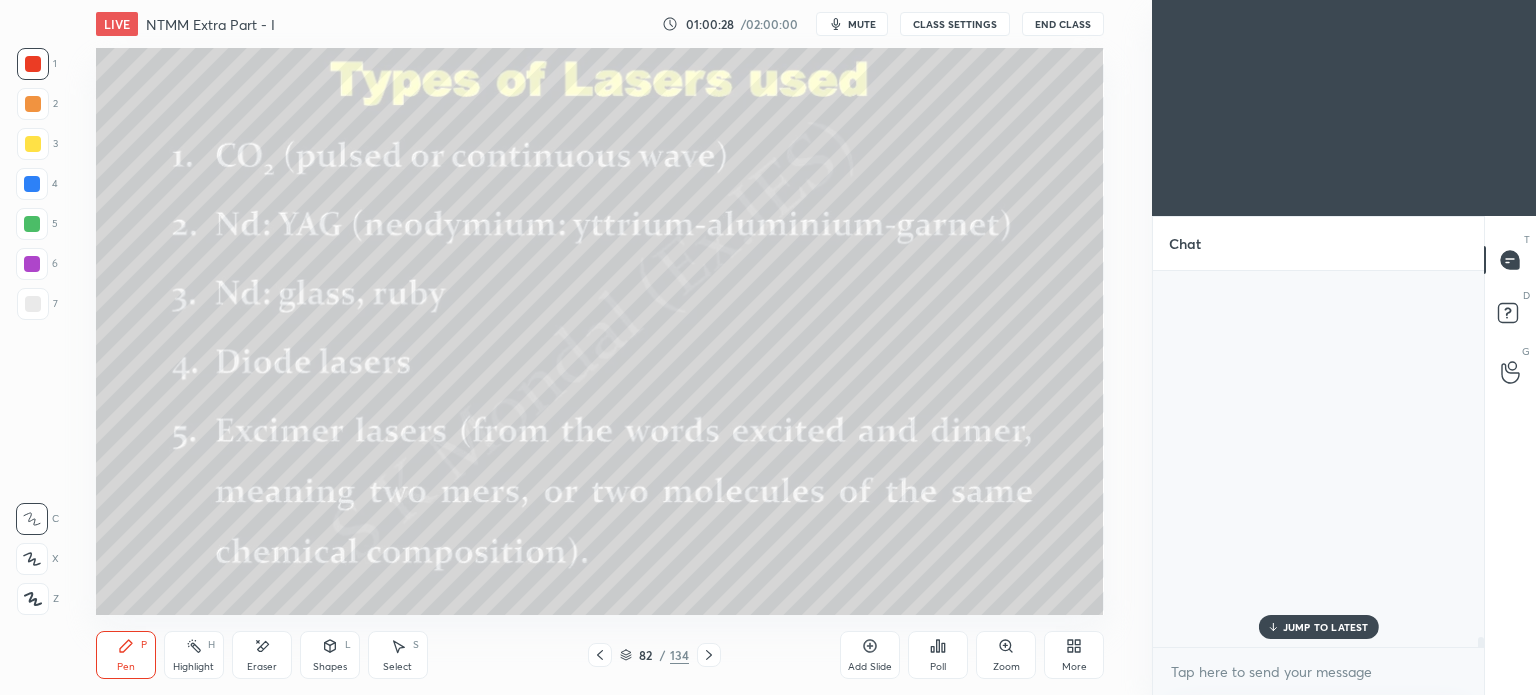 scroll, scrollTop: 15442, scrollLeft: 0, axis: vertical 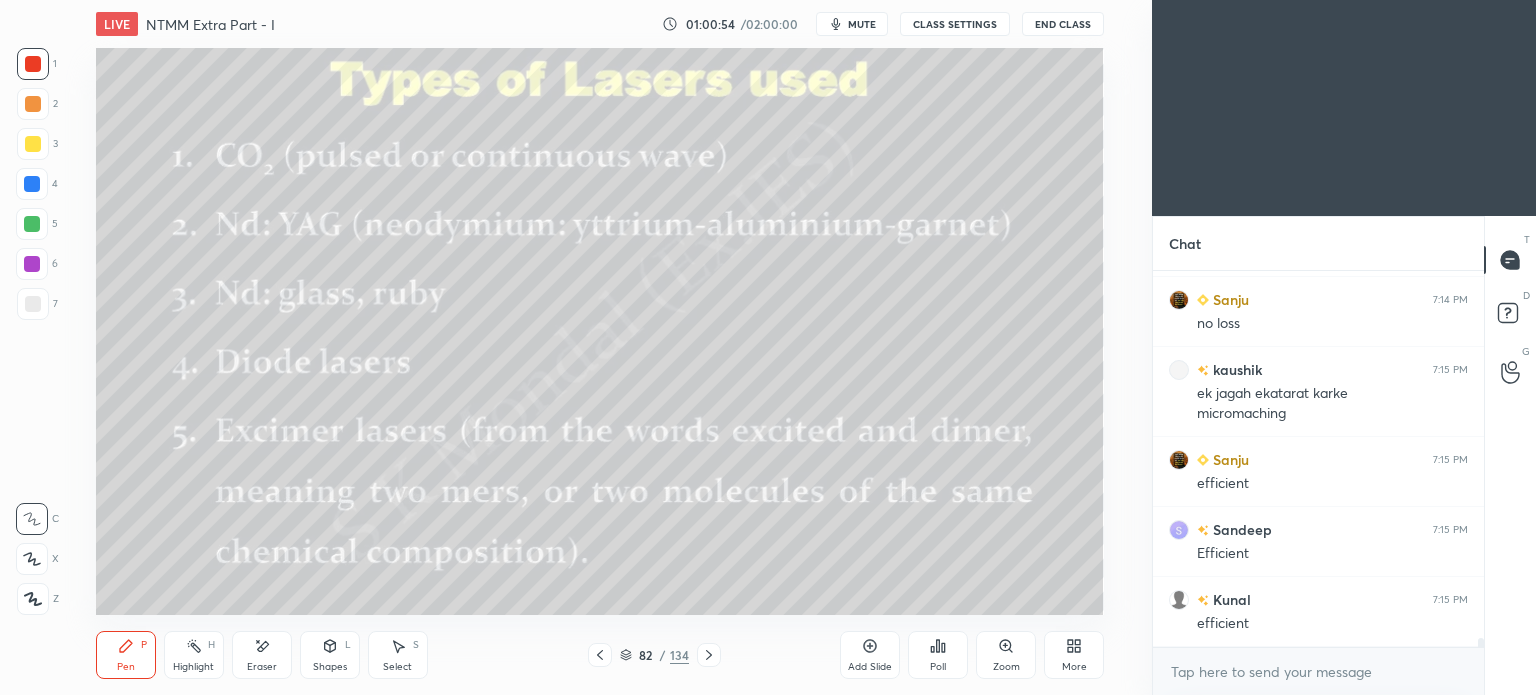 click on "Pen P" at bounding box center [126, 655] 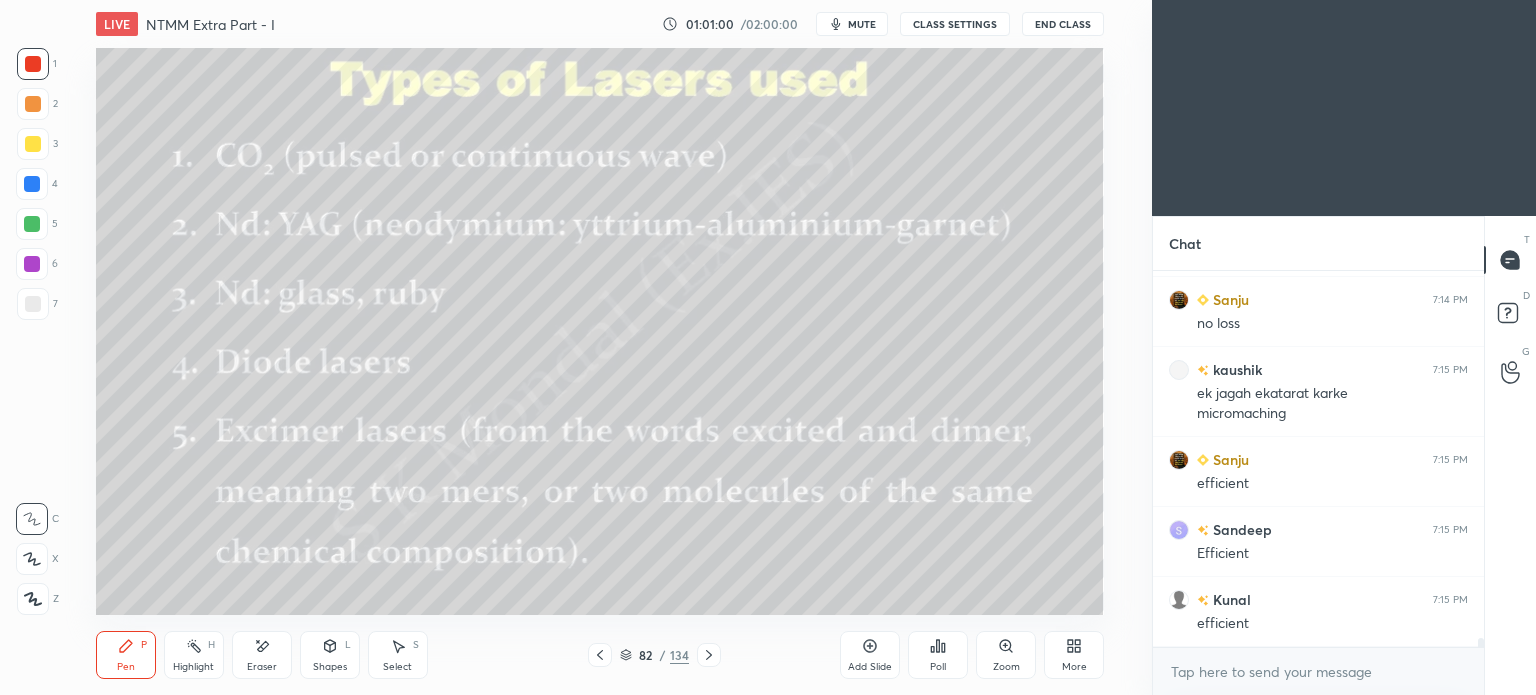 click on "Pen P" at bounding box center [126, 655] 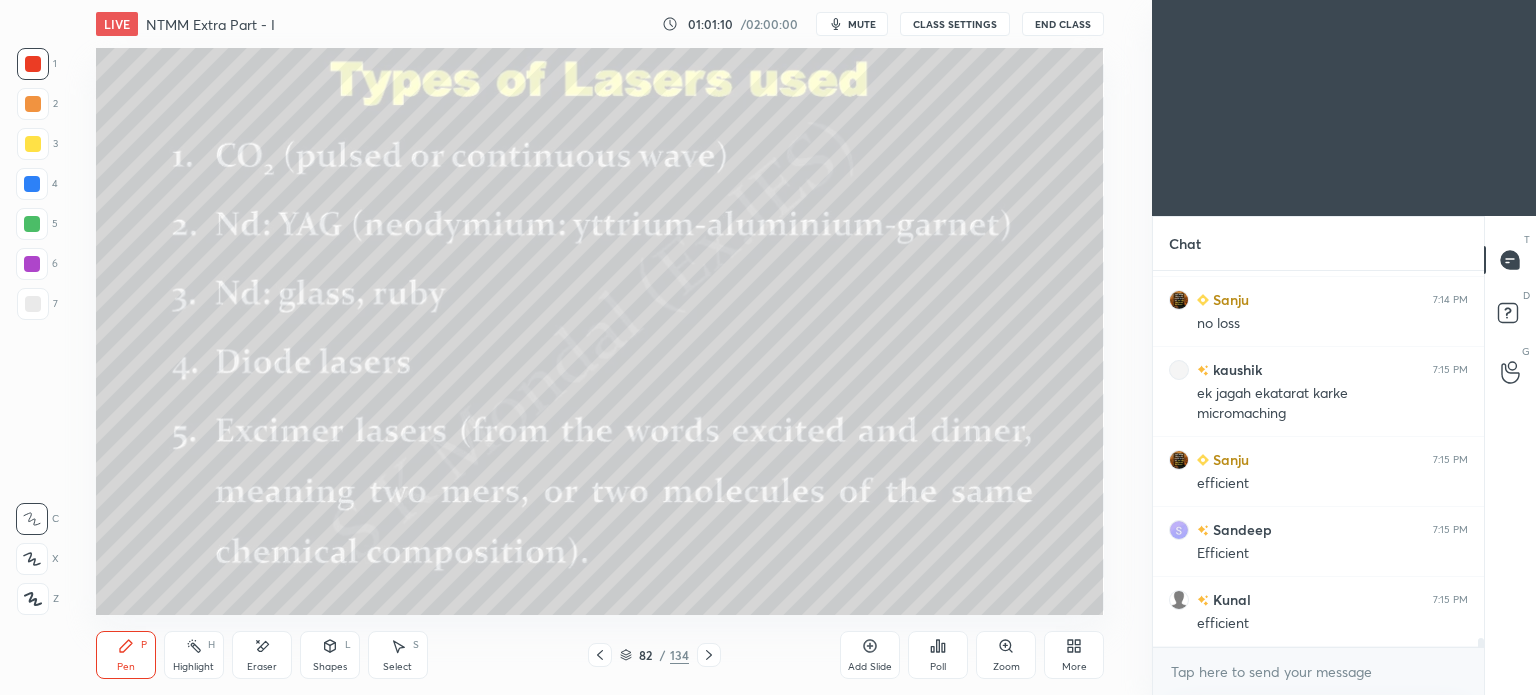 scroll, scrollTop: 15712, scrollLeft: 0, axis: vertical 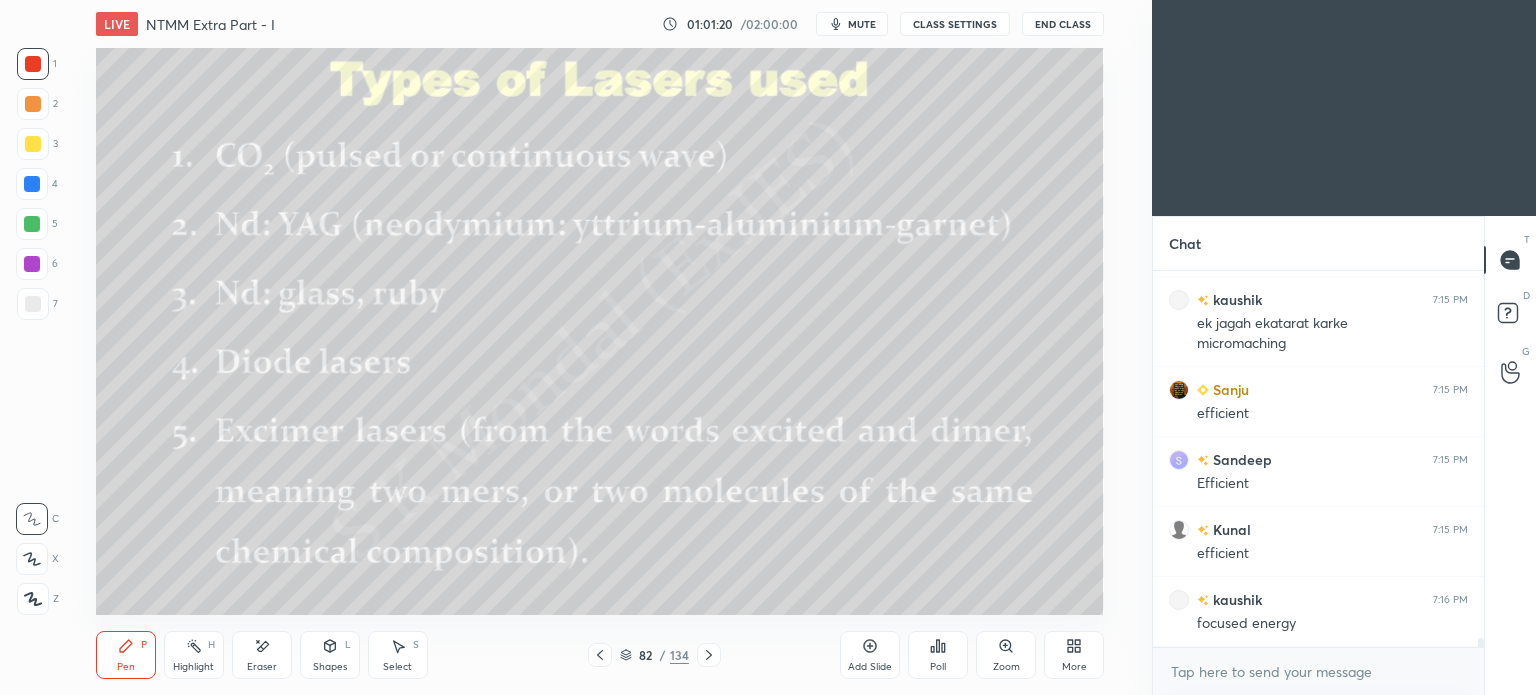 drag, startPoint x: 402, startPoint y: 666, endPoint x: 409, endPoint y: 650, distance: 17.464249 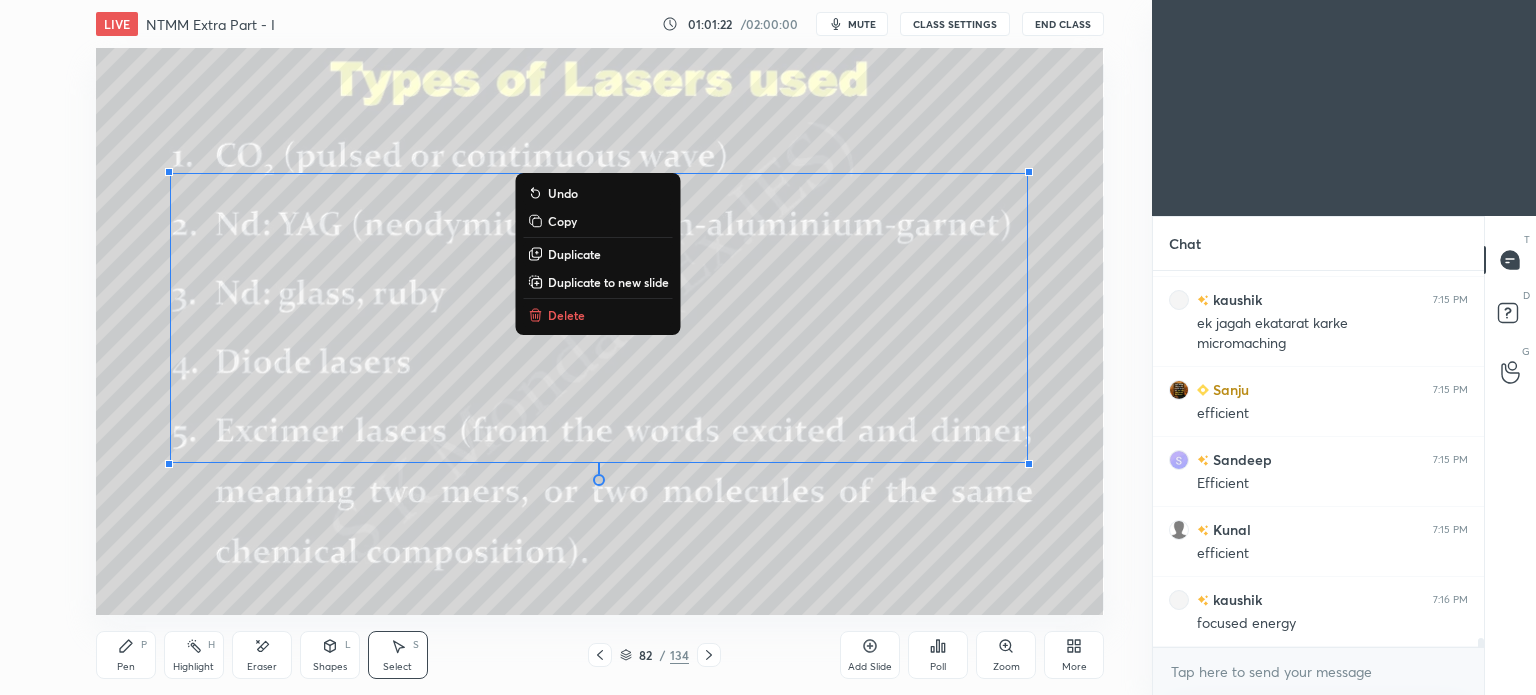 drag, startPoint x: 188, startPoint y: 117, endPoint x: 997, endPoint y: 641, distance: 963.87604 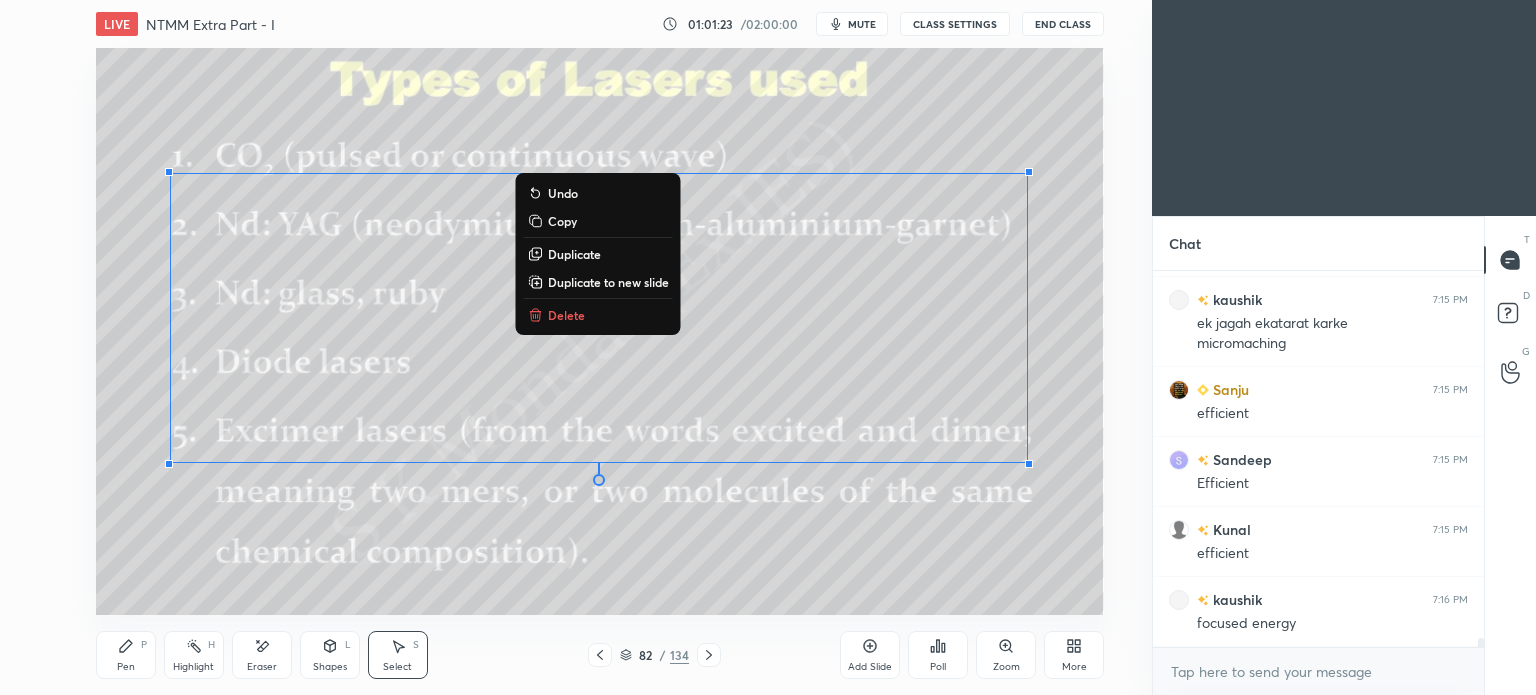 click on "Delete" at bounding box center (598, 315) 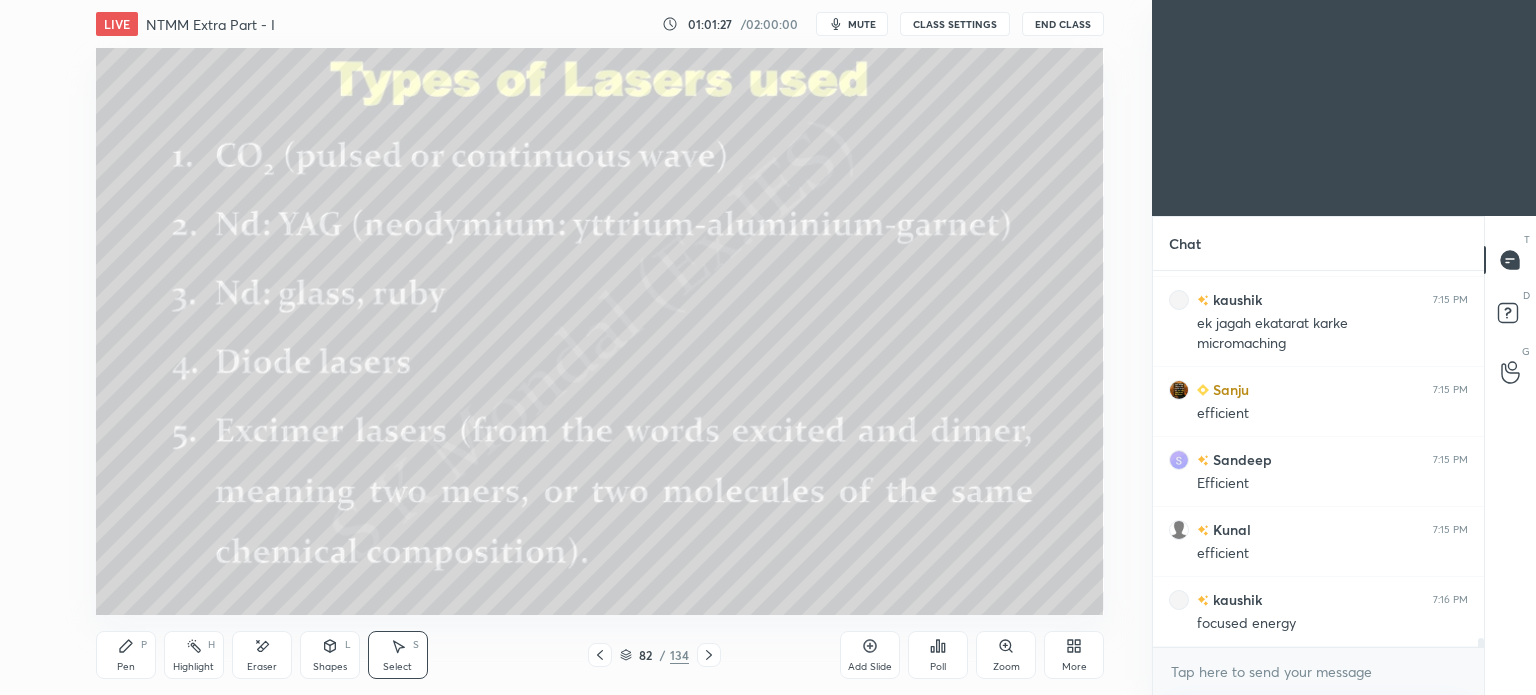 click 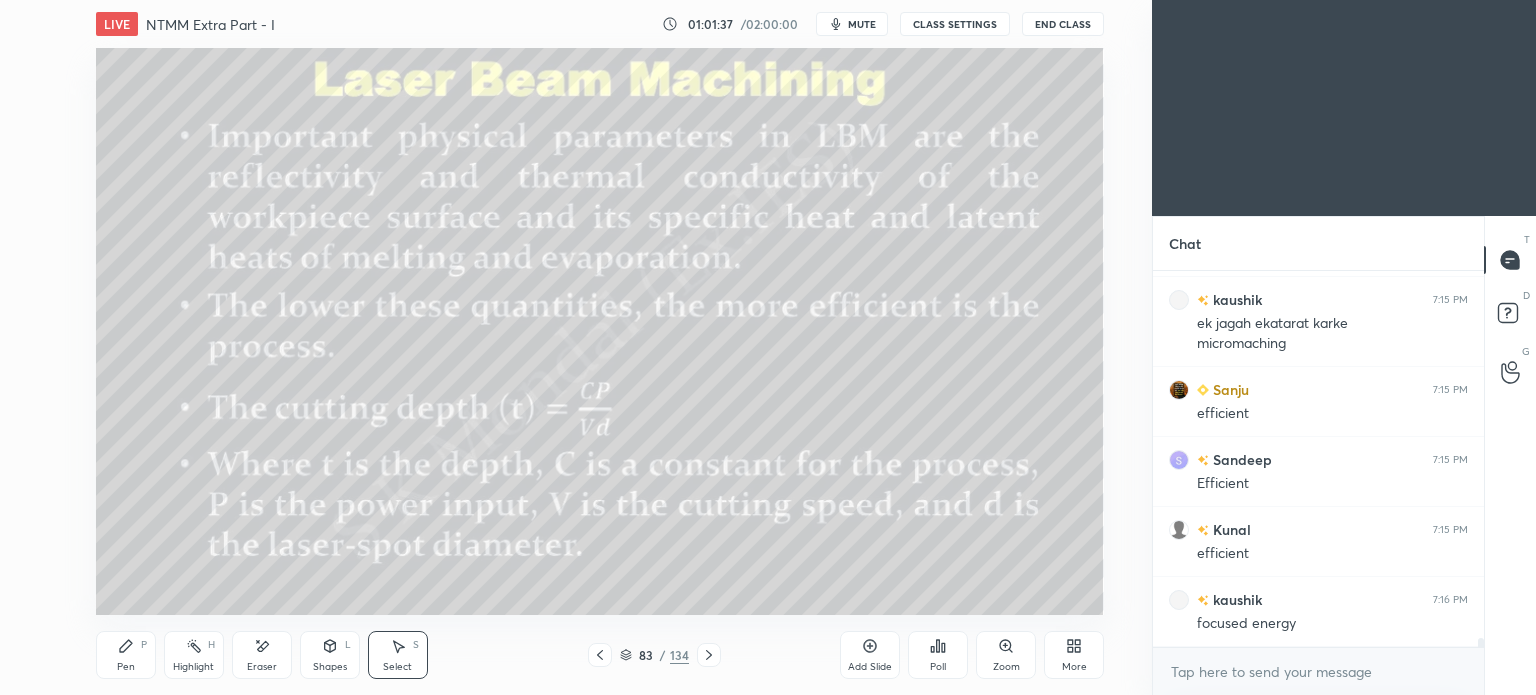 click on "Pen P" at bounding box center [126, 655] 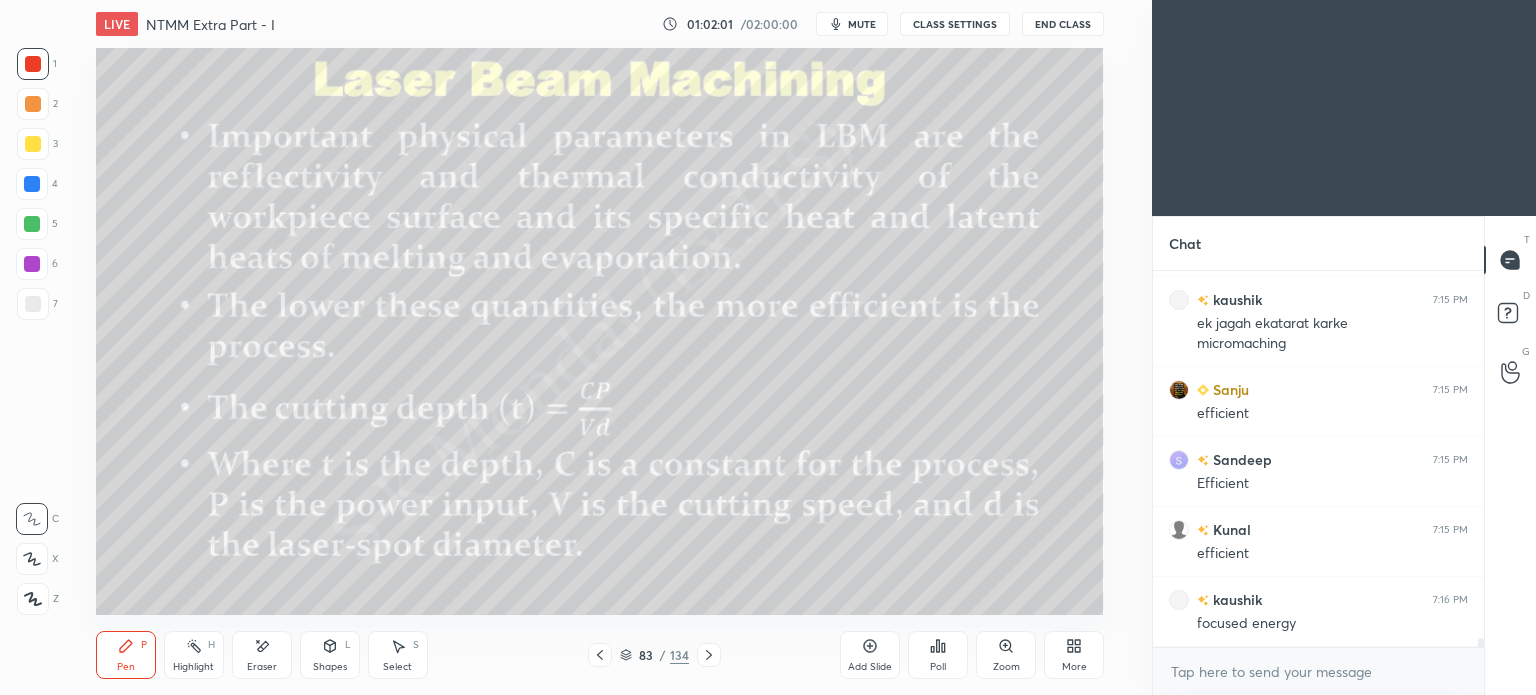 click 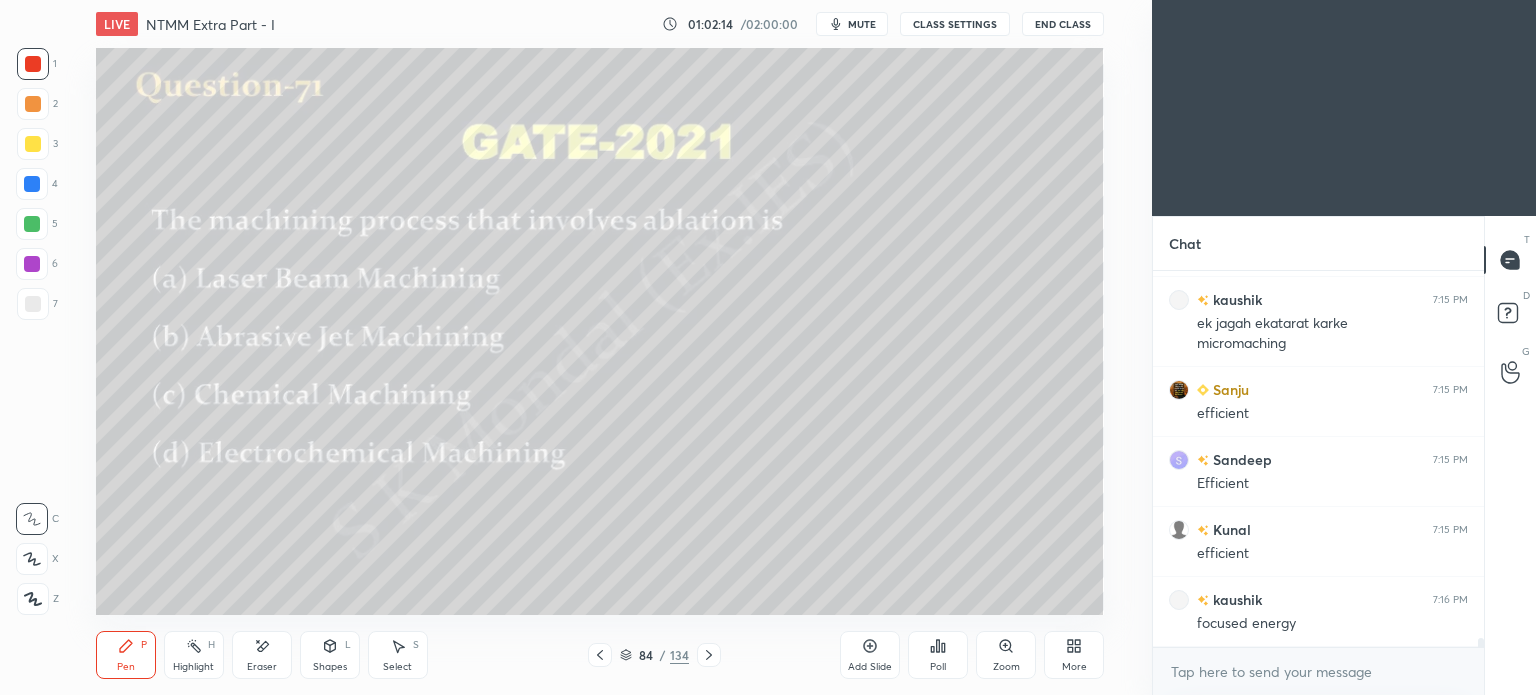 click 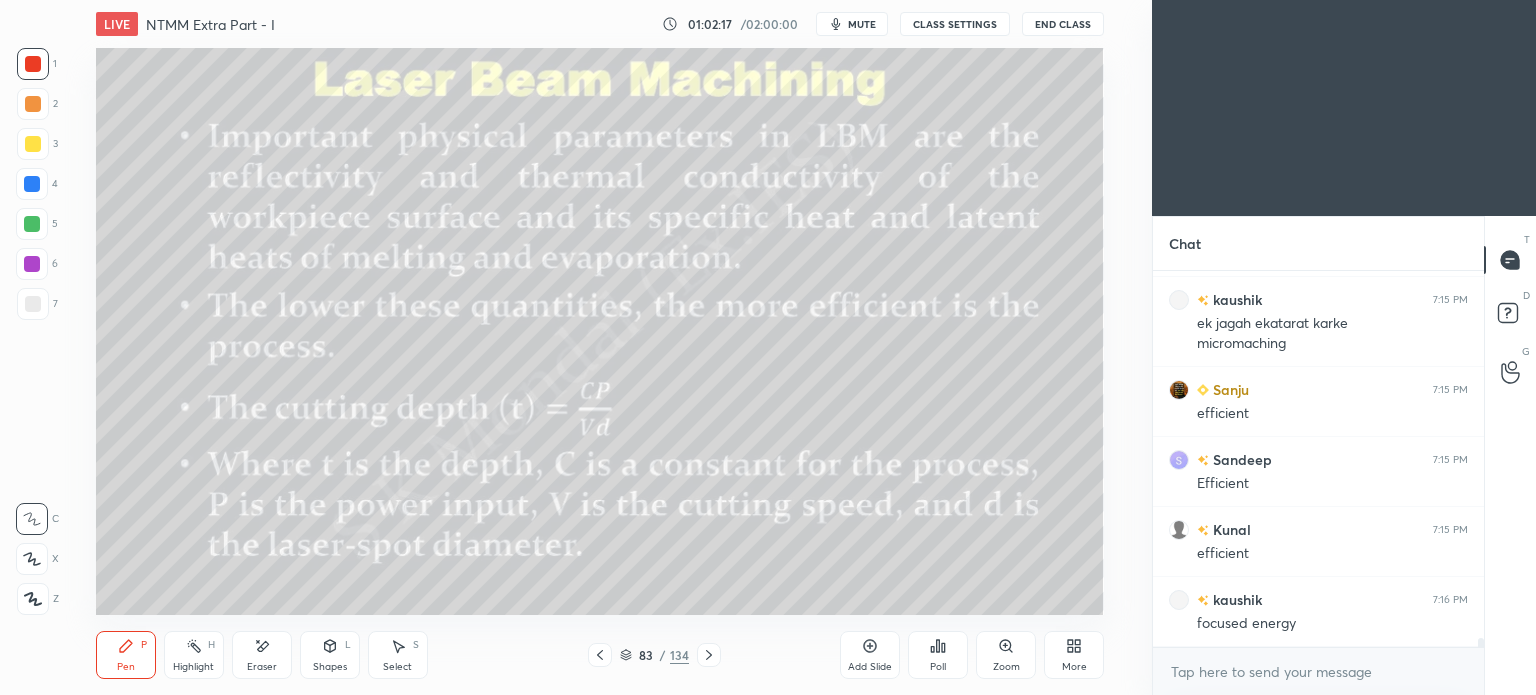 click 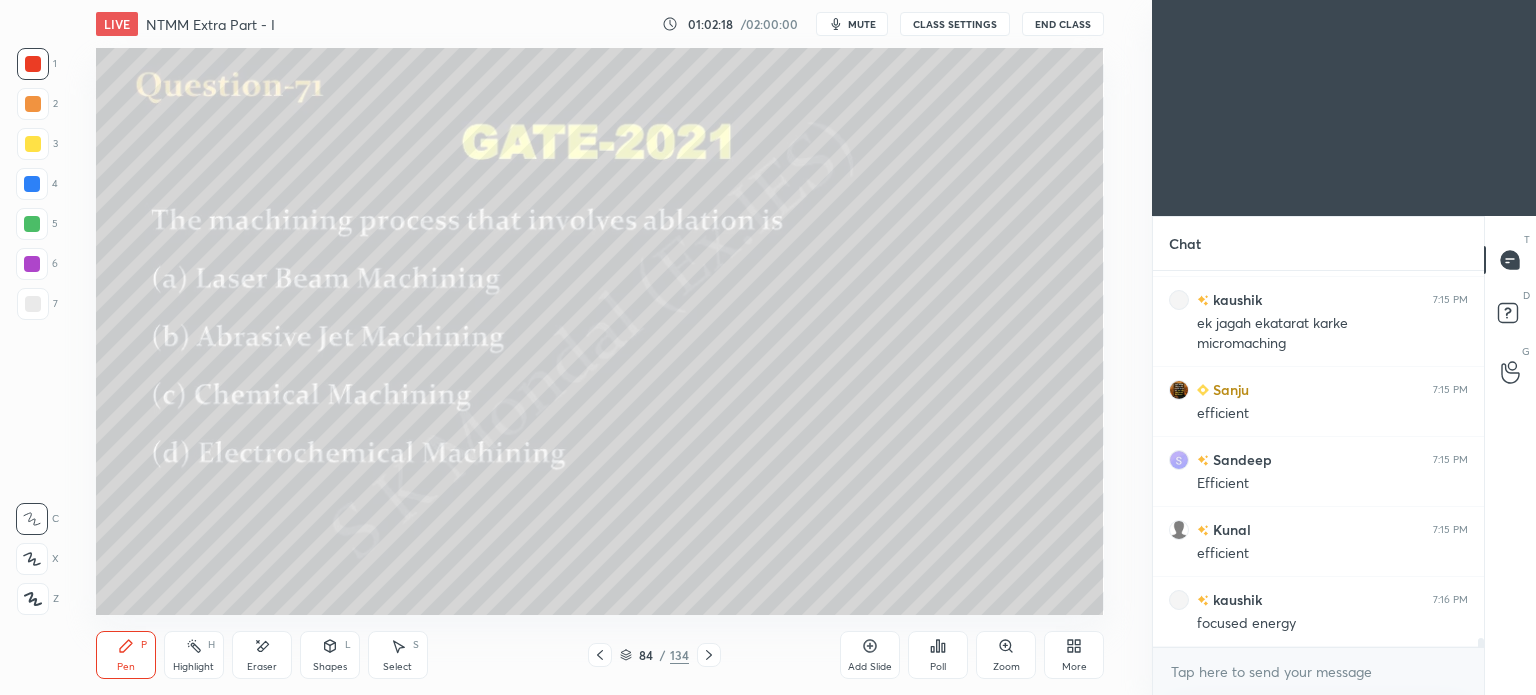 click at bounding box center [600, 655] 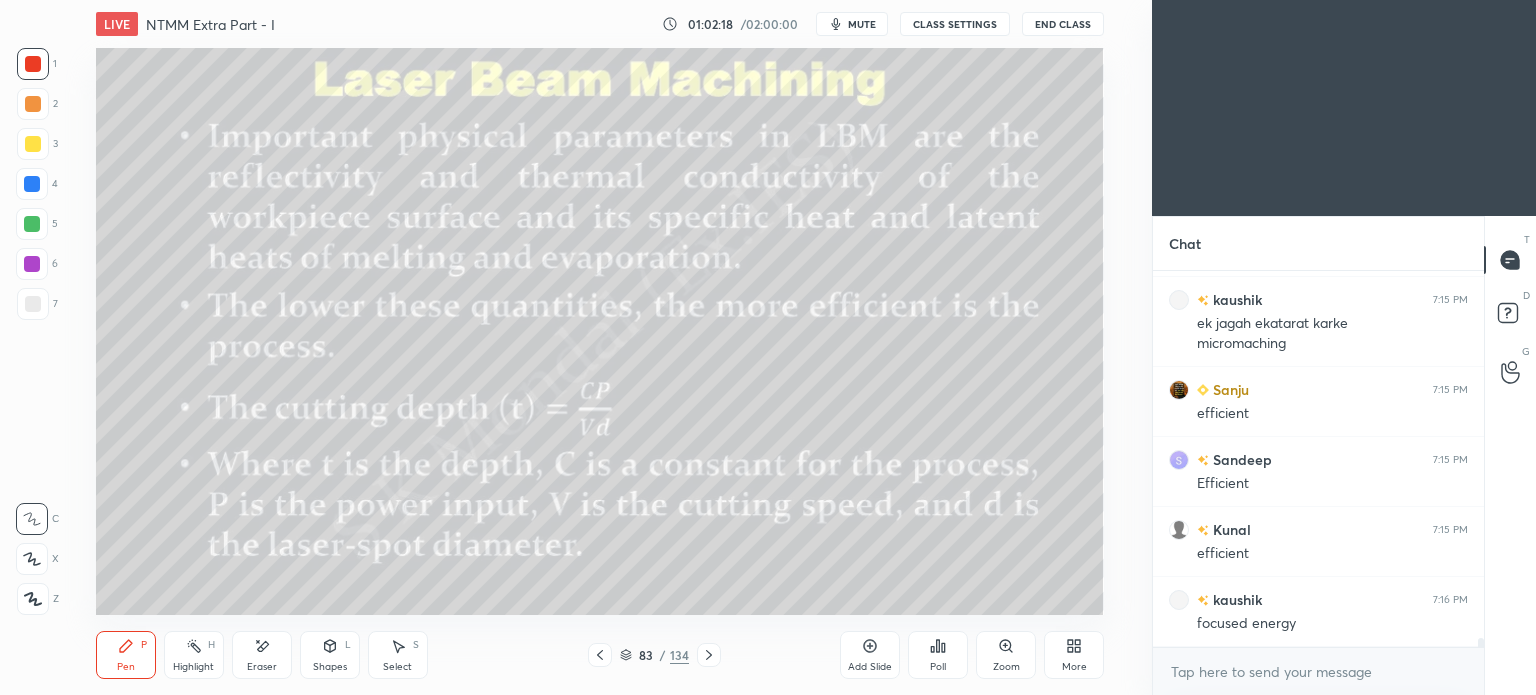 click at bounding box center (600, 655) 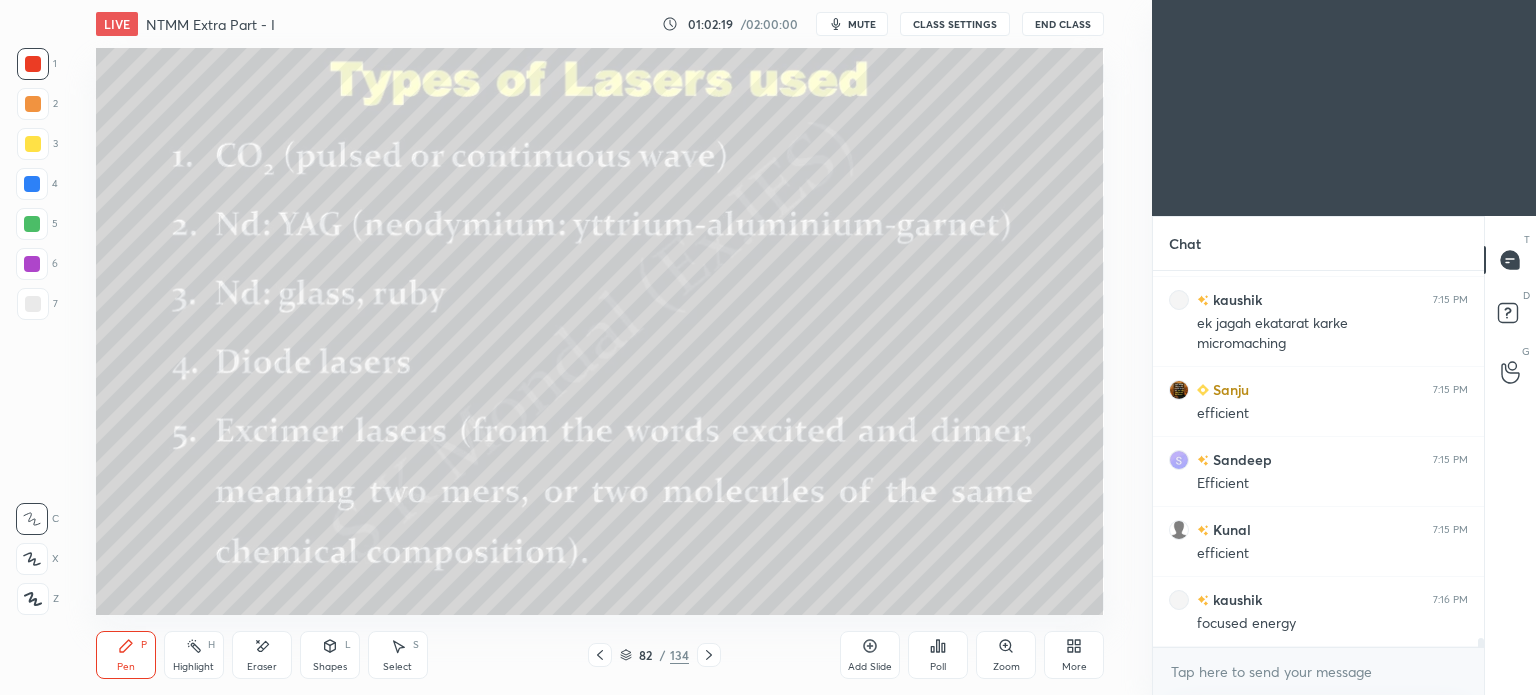 click at bounding box center [600, 655] 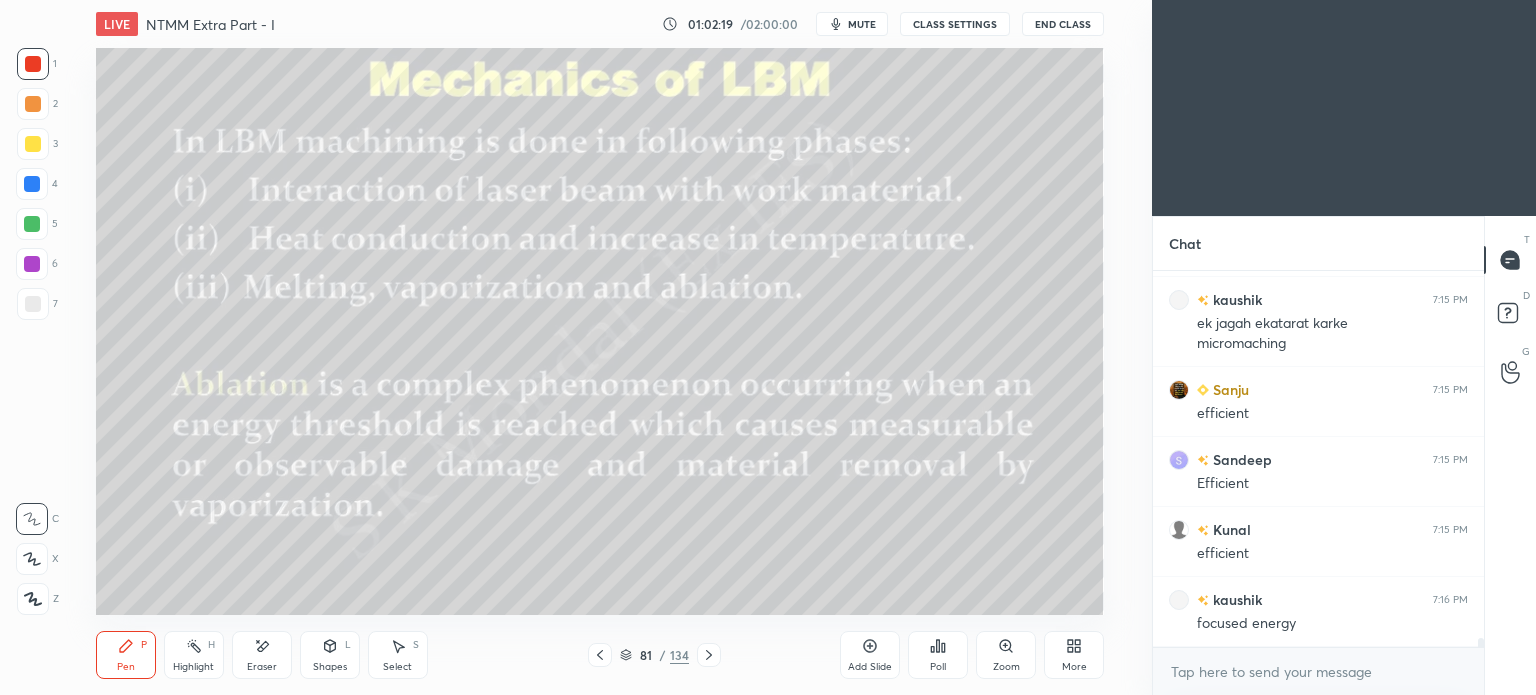 click at bounding box center [600, 655] 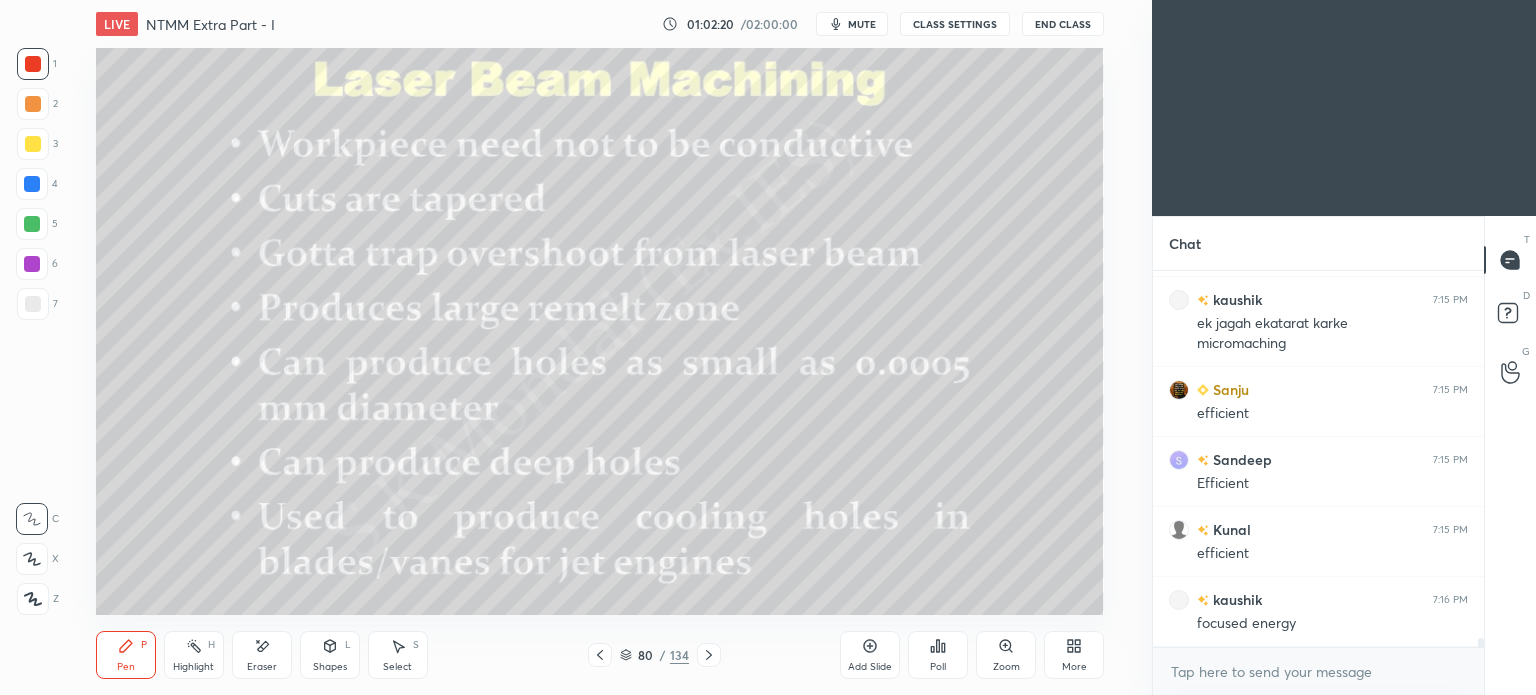 click at bounding box center (600, 655) 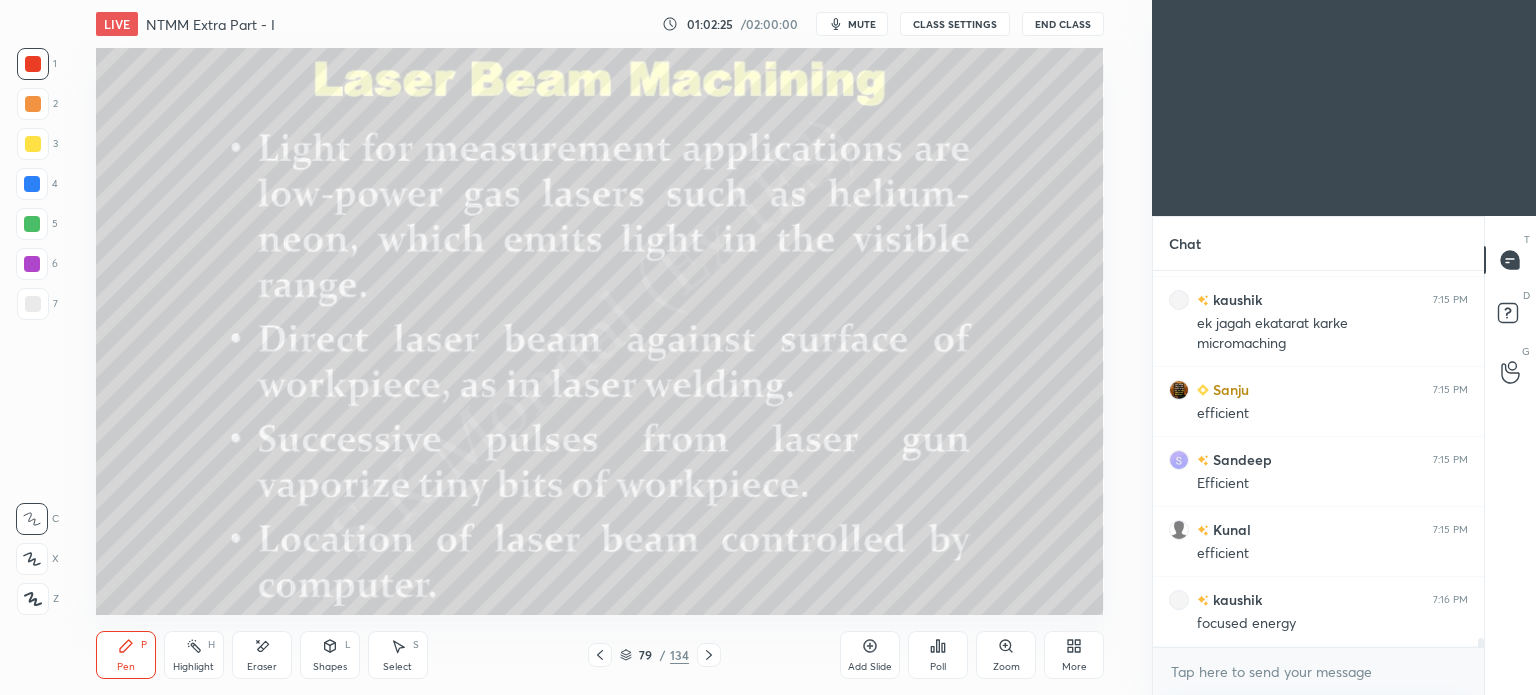 click at bounding box center (600, 655) 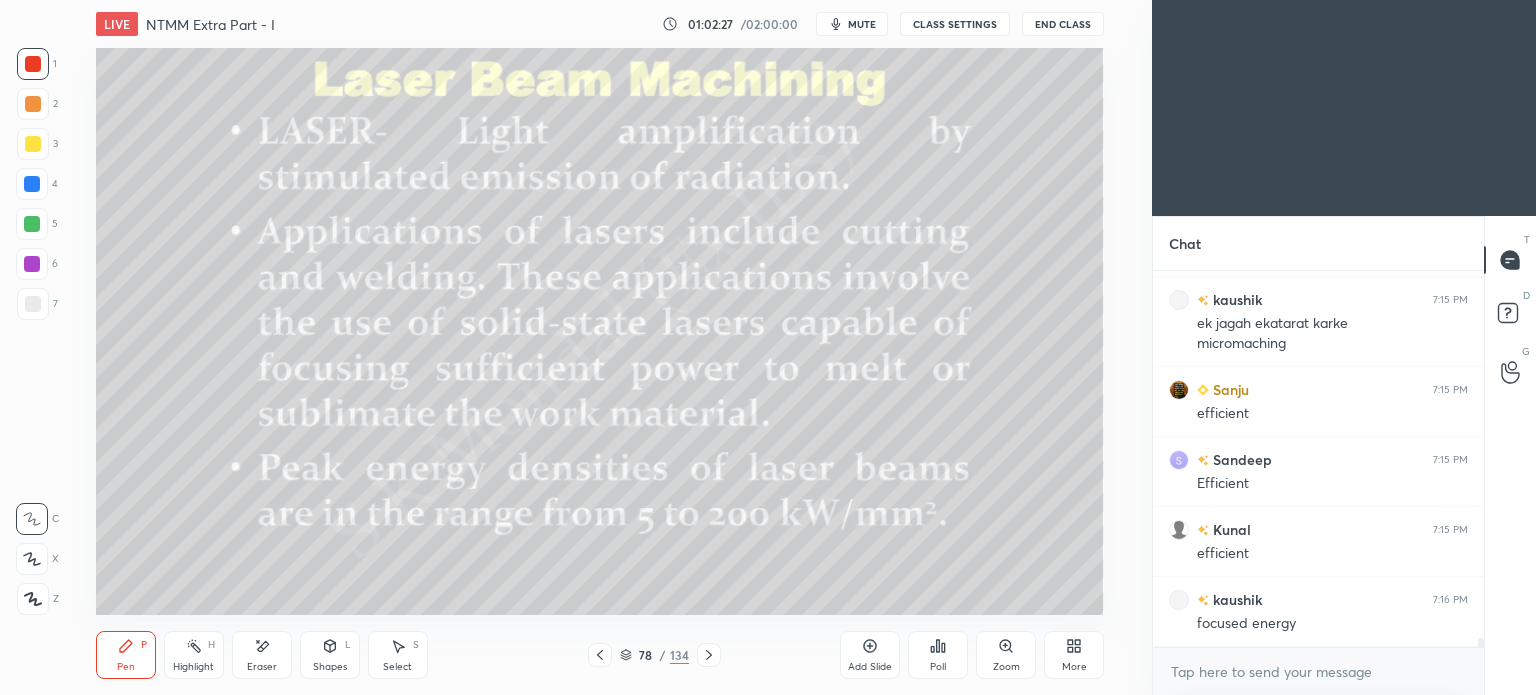 click on "Pen P" at bounding box center (126, 655) 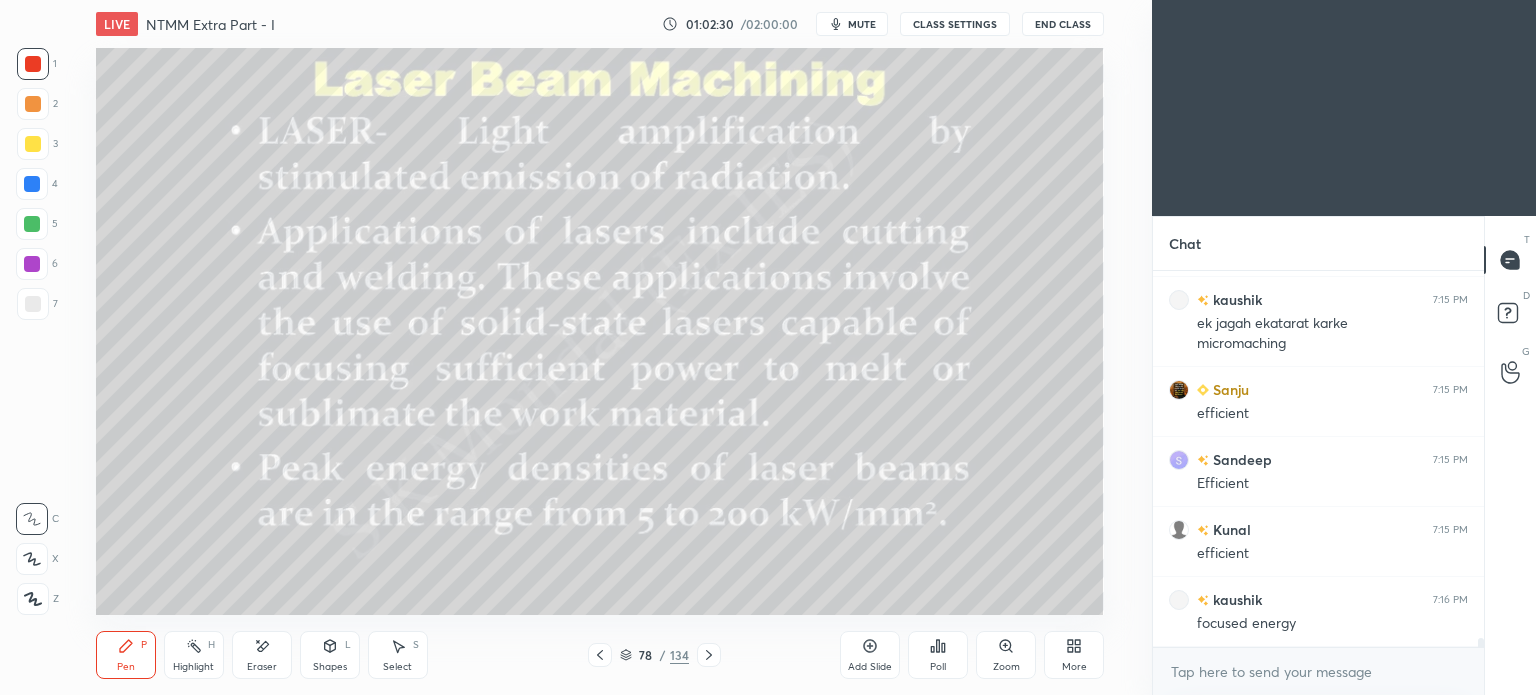 scroll, scrollTop: 15782, scrollLeft: 0, axis: vertical 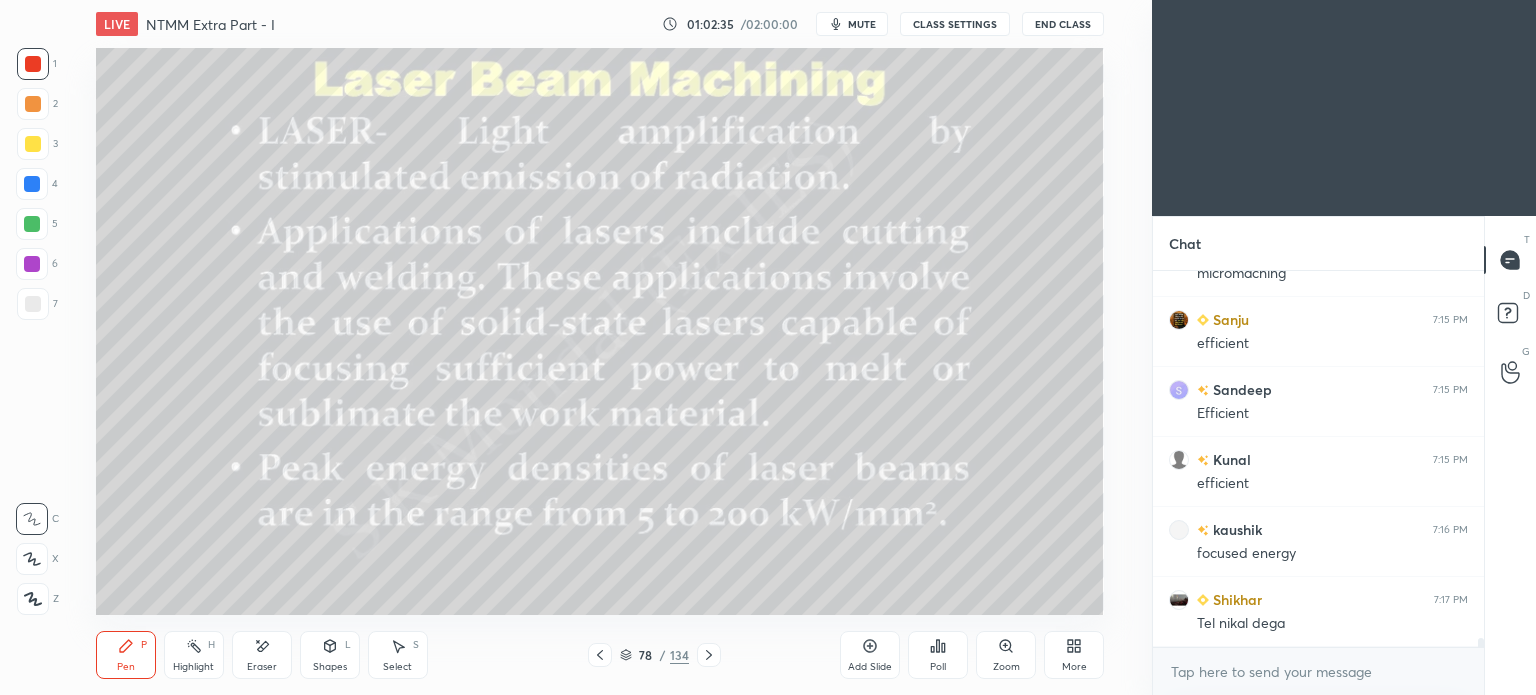 click 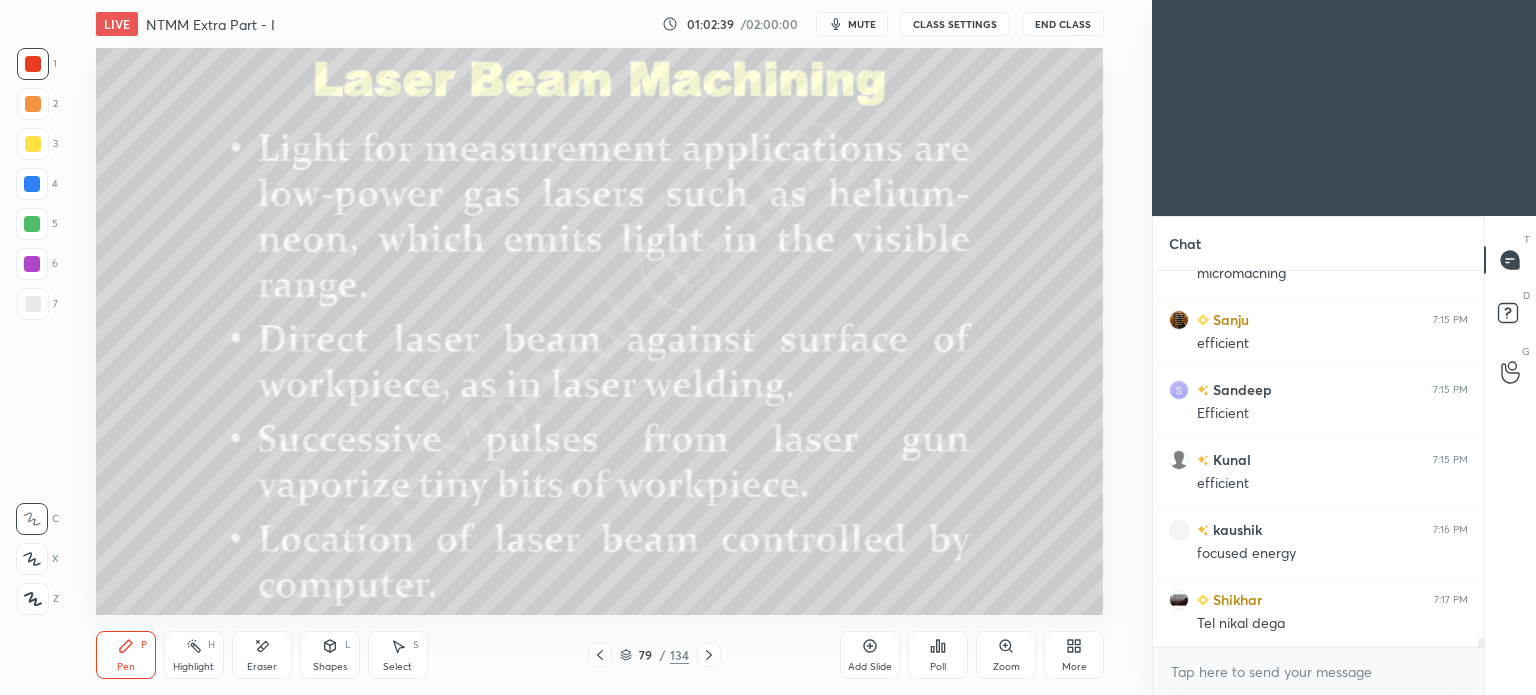 click 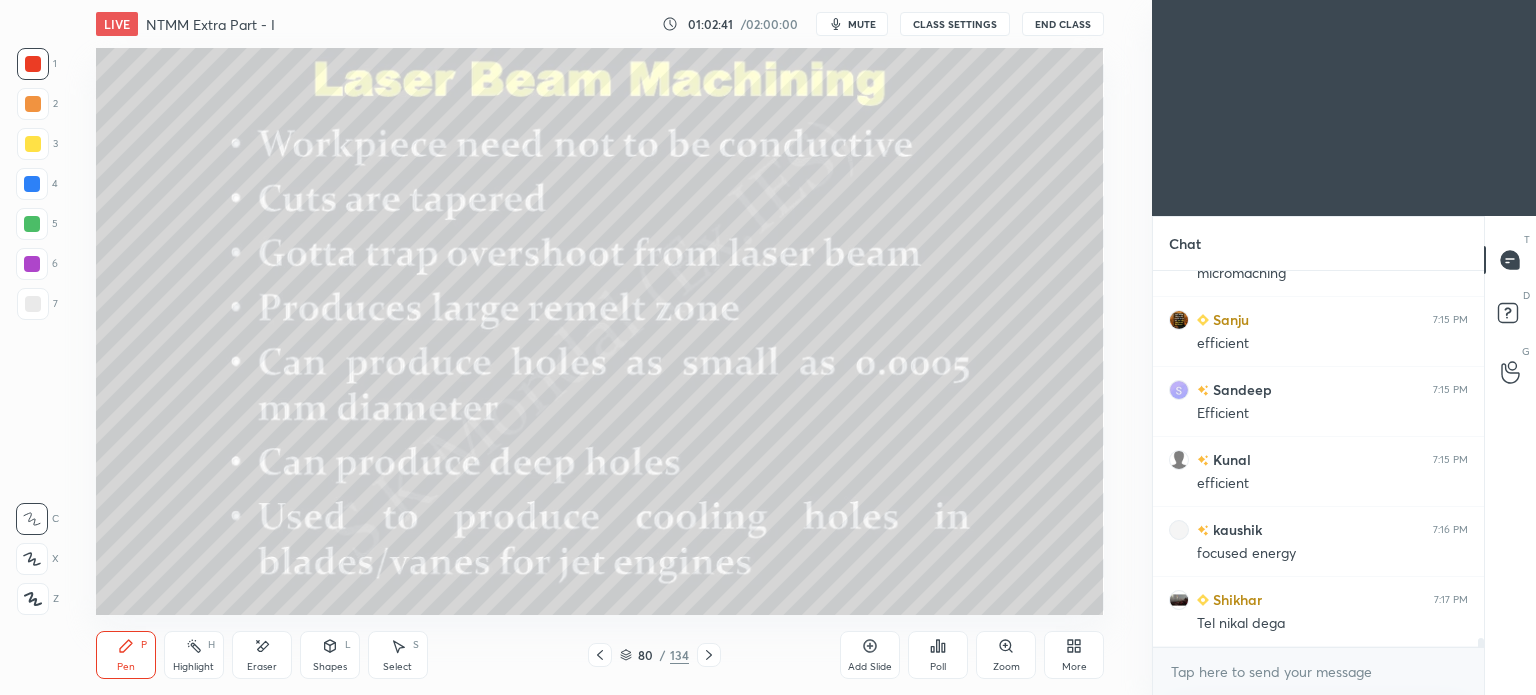 click 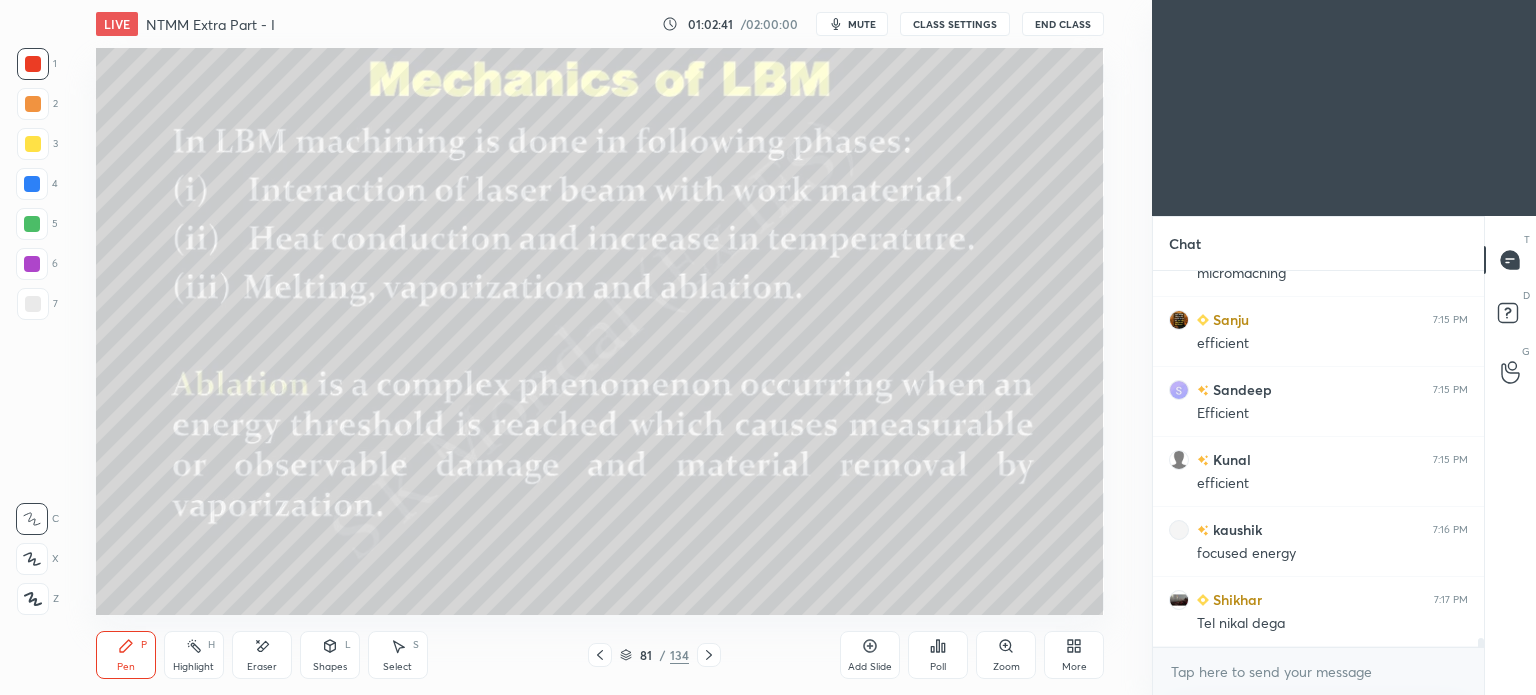 click 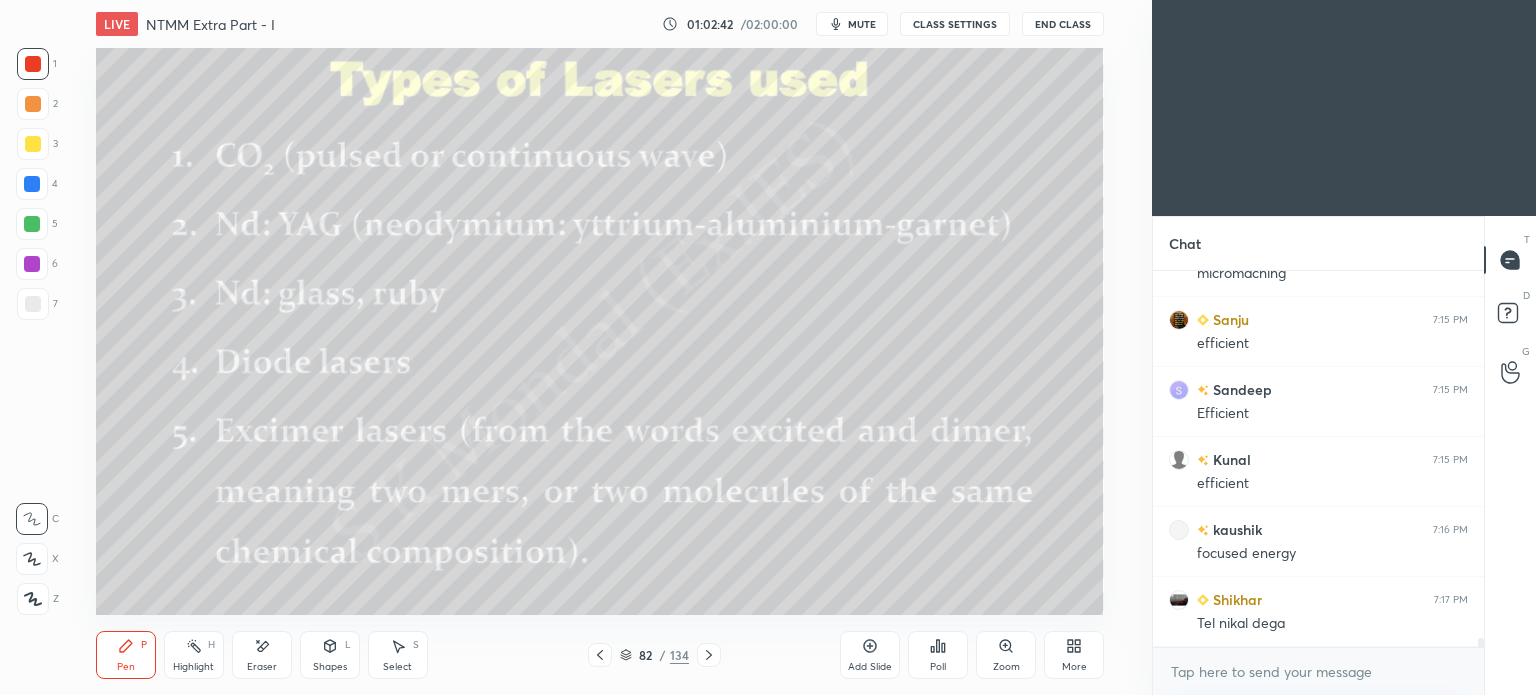 click 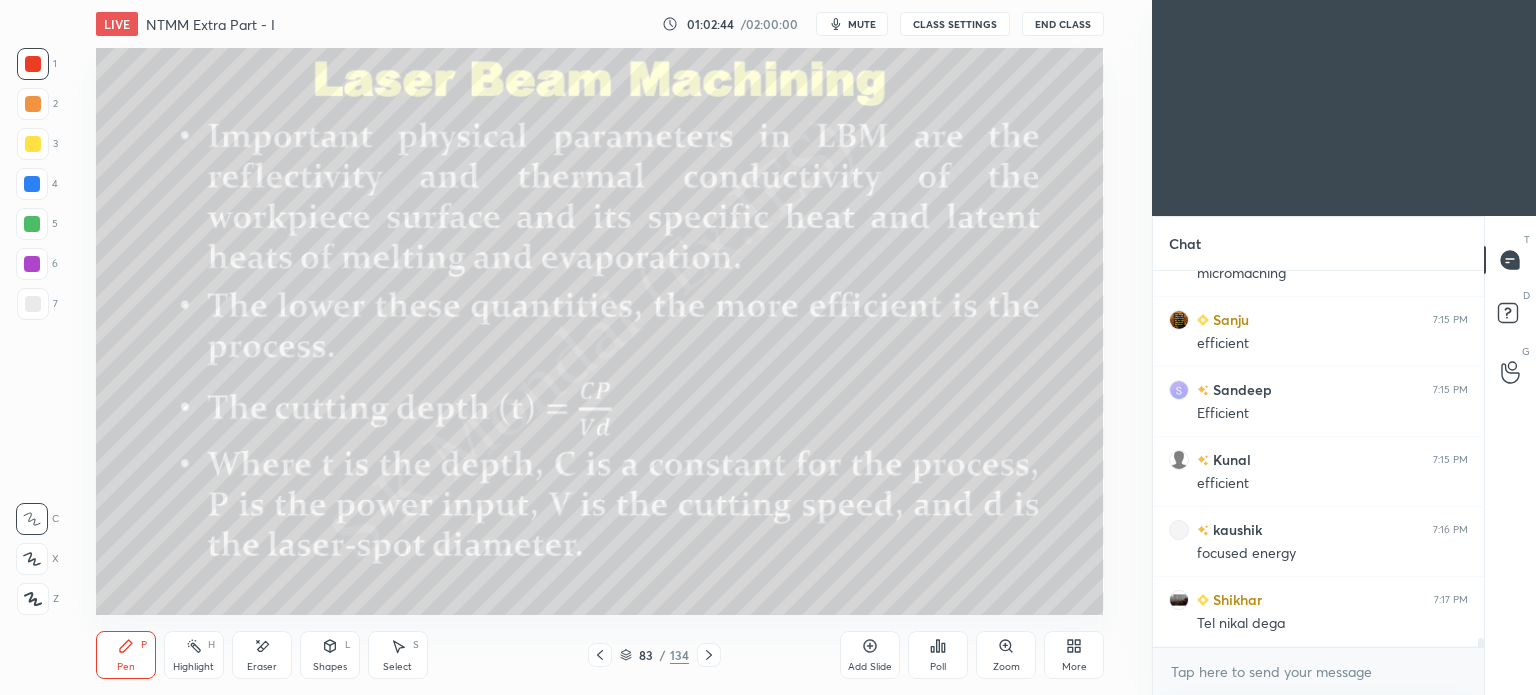 click 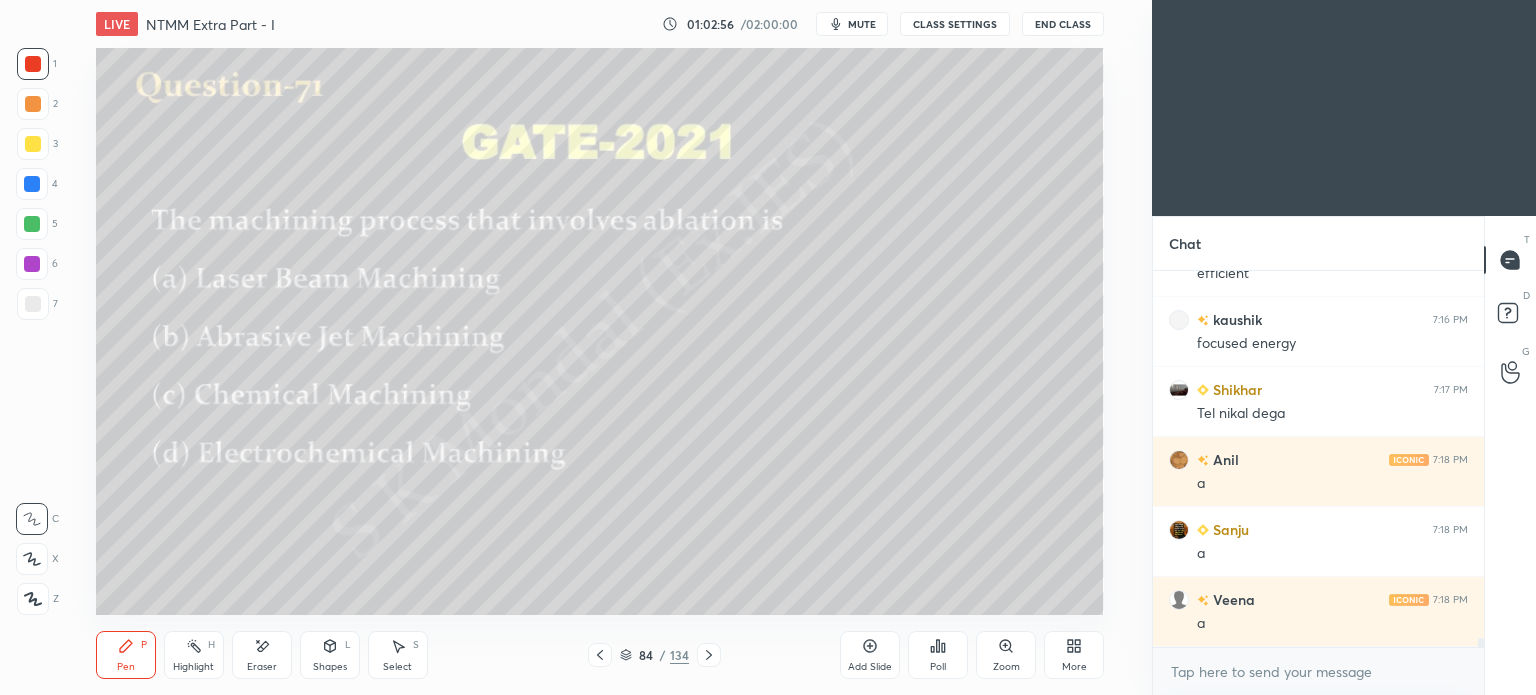 scroll, scrollTop: 16062, scrollLeft: 0, axis: vertical 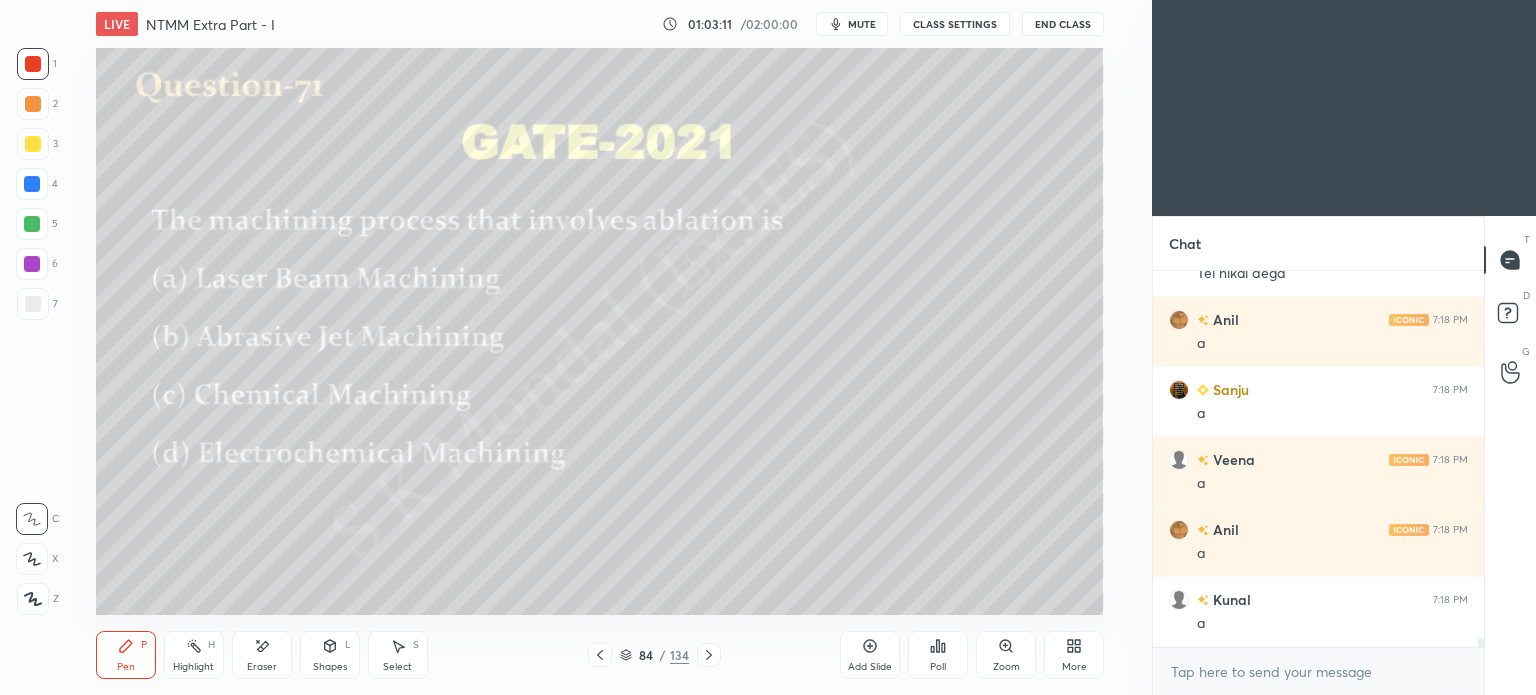 click on "Poll" at bounding box center (938, 655) 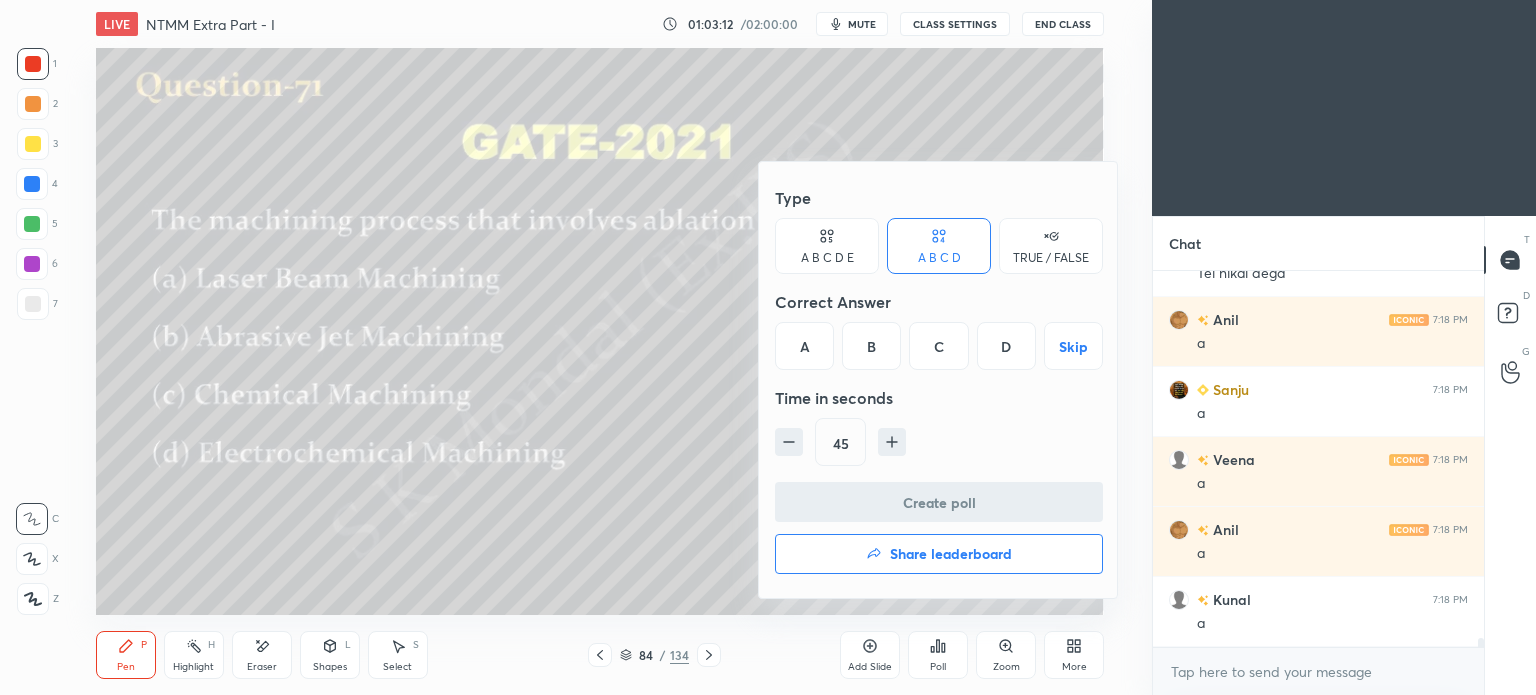 click on "A" at bounding box center (804, 346) 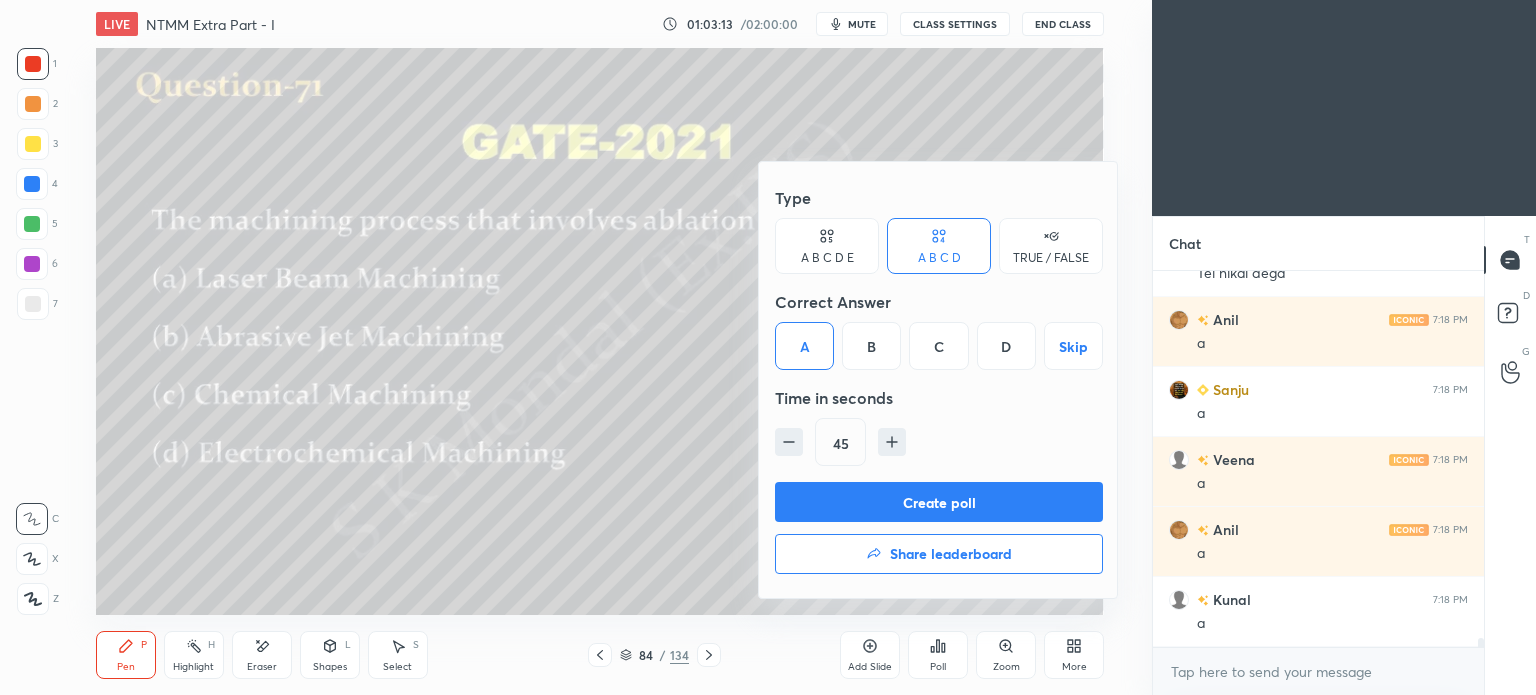 click on "Create poll" at bounding box center [939, 502] 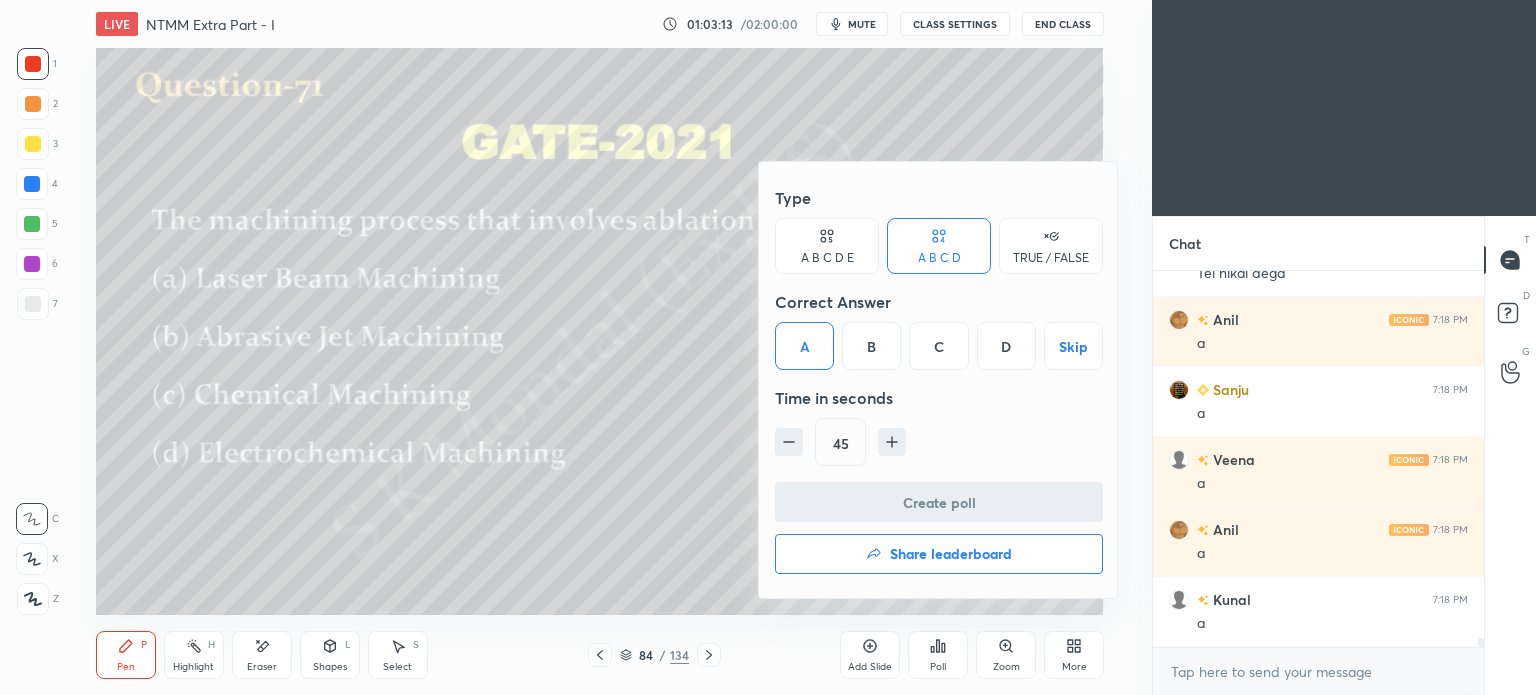 scroll, scrollTop: 337, scrollLeft: 325, axis: both 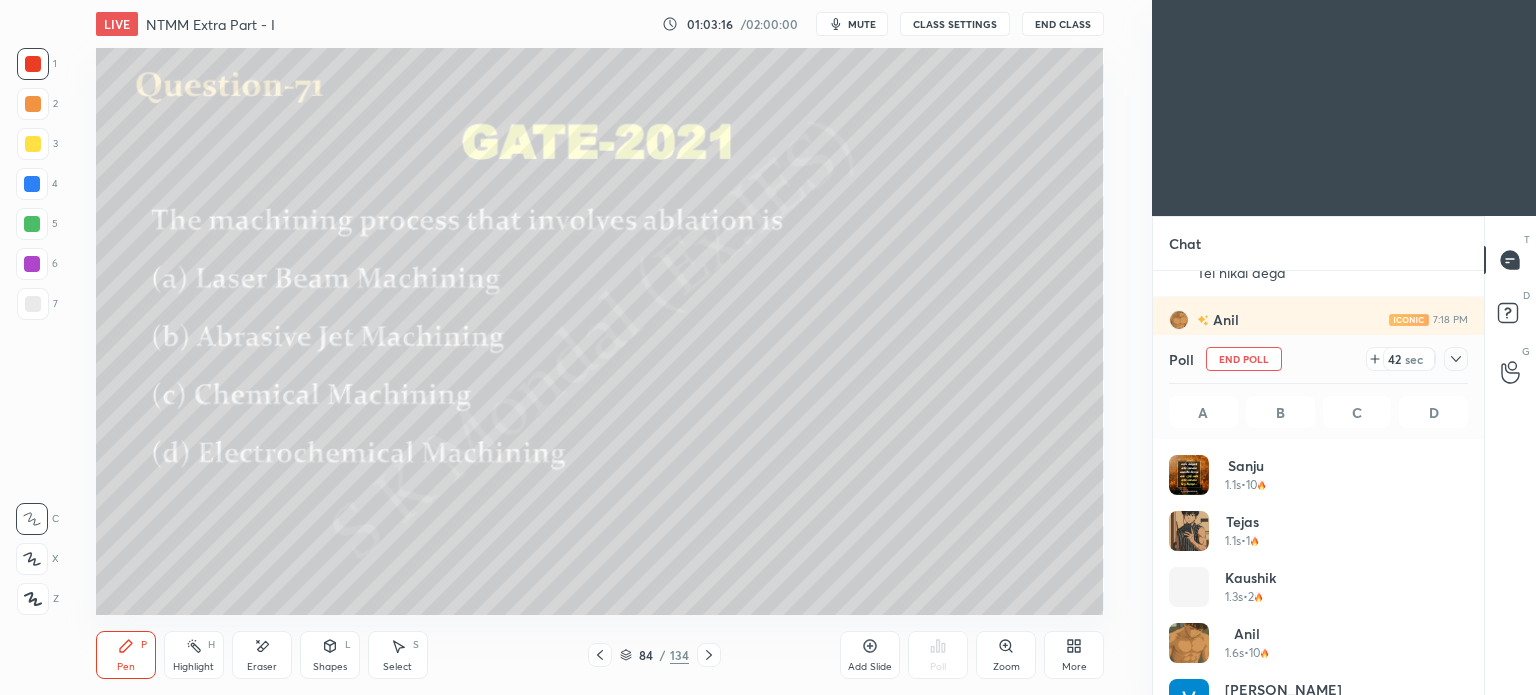 click on "Pen P" at bounding box center (126, 655) 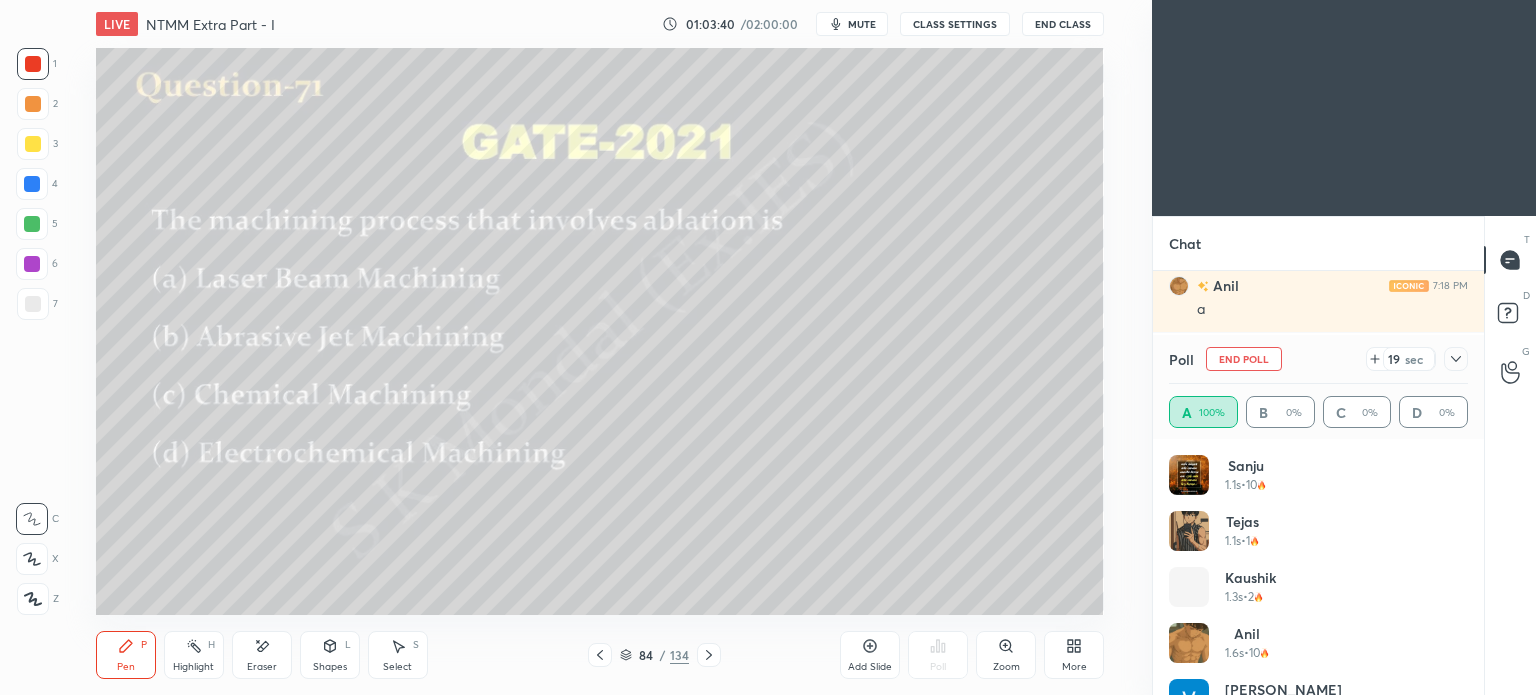 scroll, scrollTop: 16516, scrollLeft: 0, axis: vertical 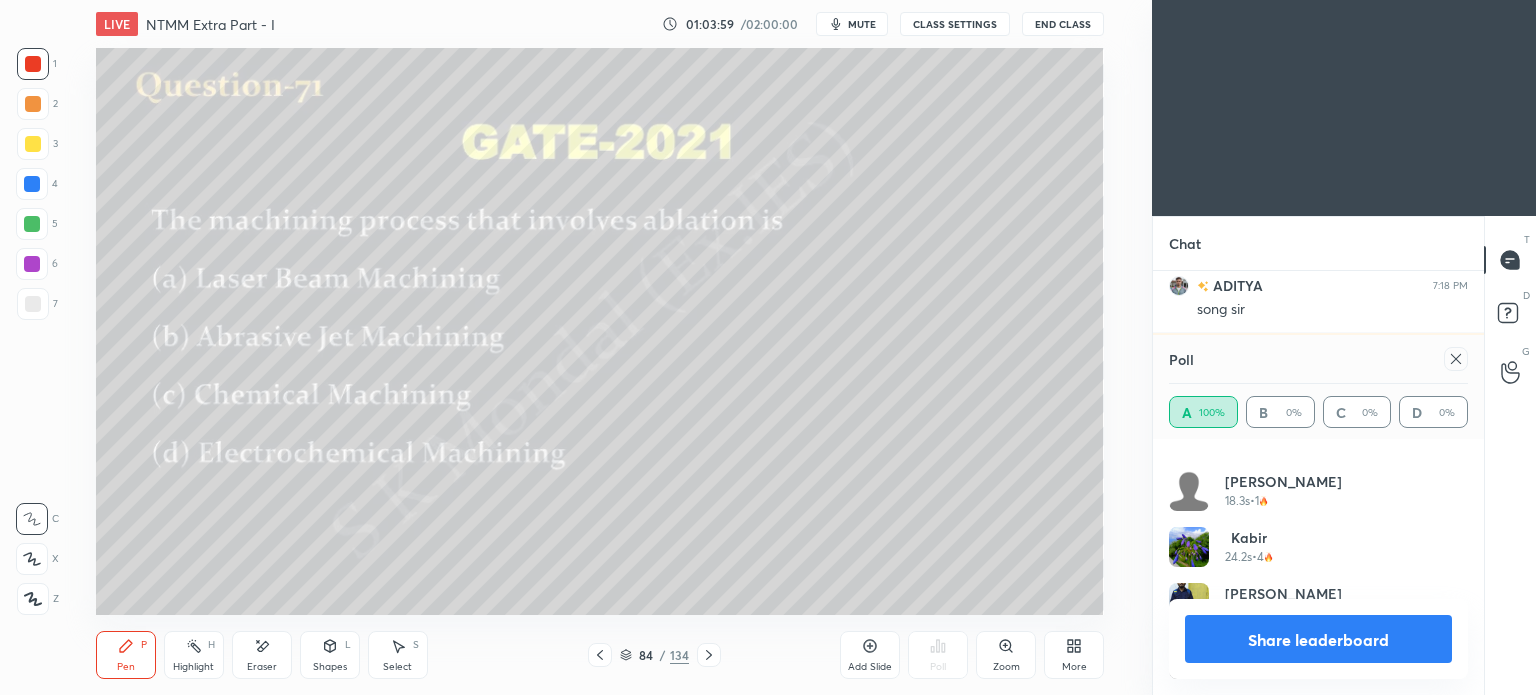 click on "Share leaderboard" at bounding box center [1318, 639] 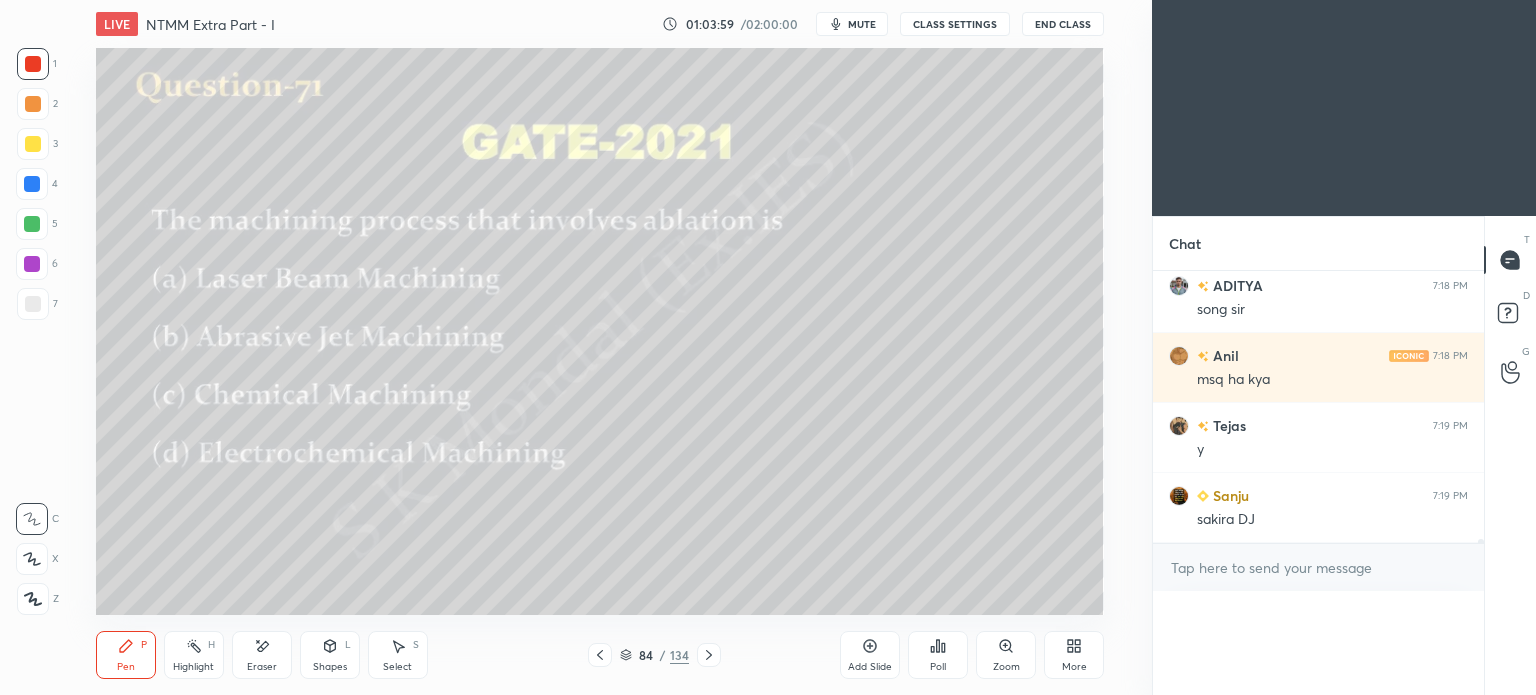 scroll, scrollTop: 0, scrollLeft: 0, axis: both 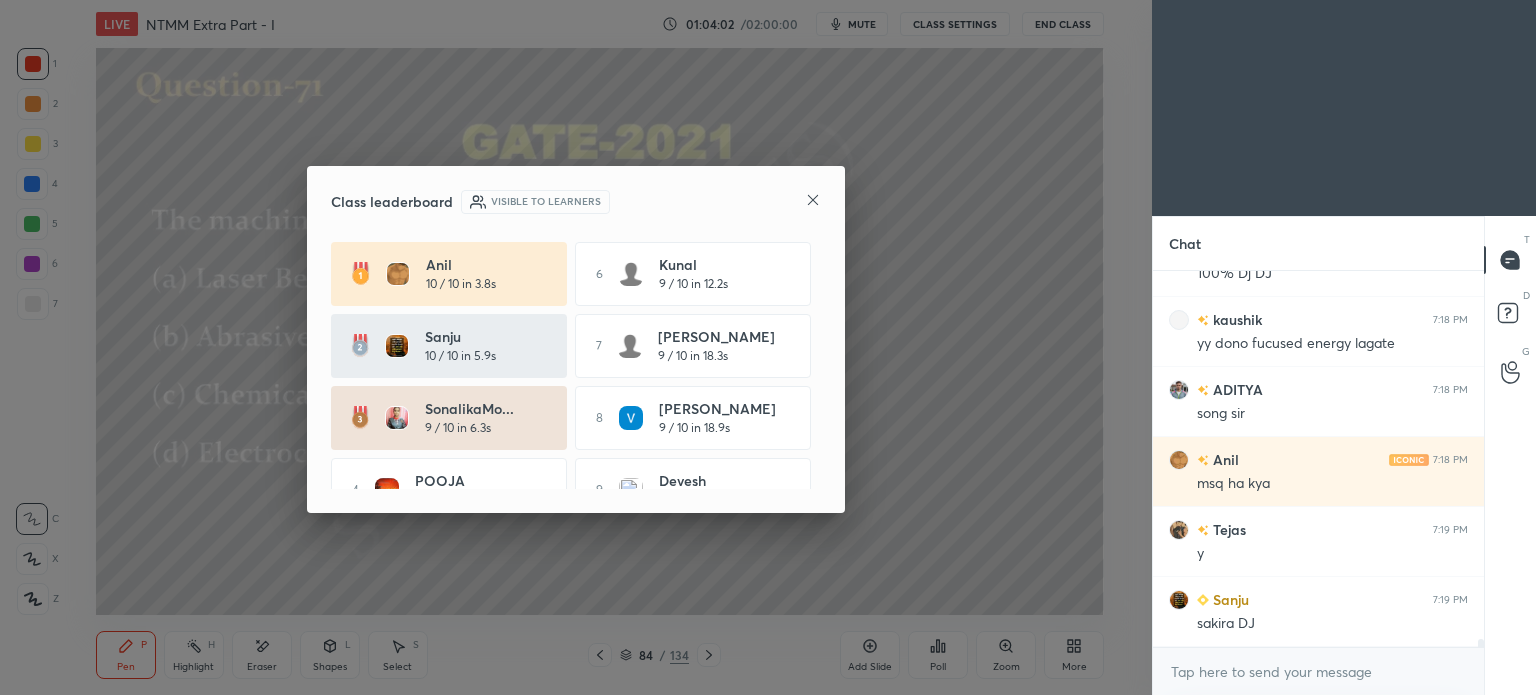 click 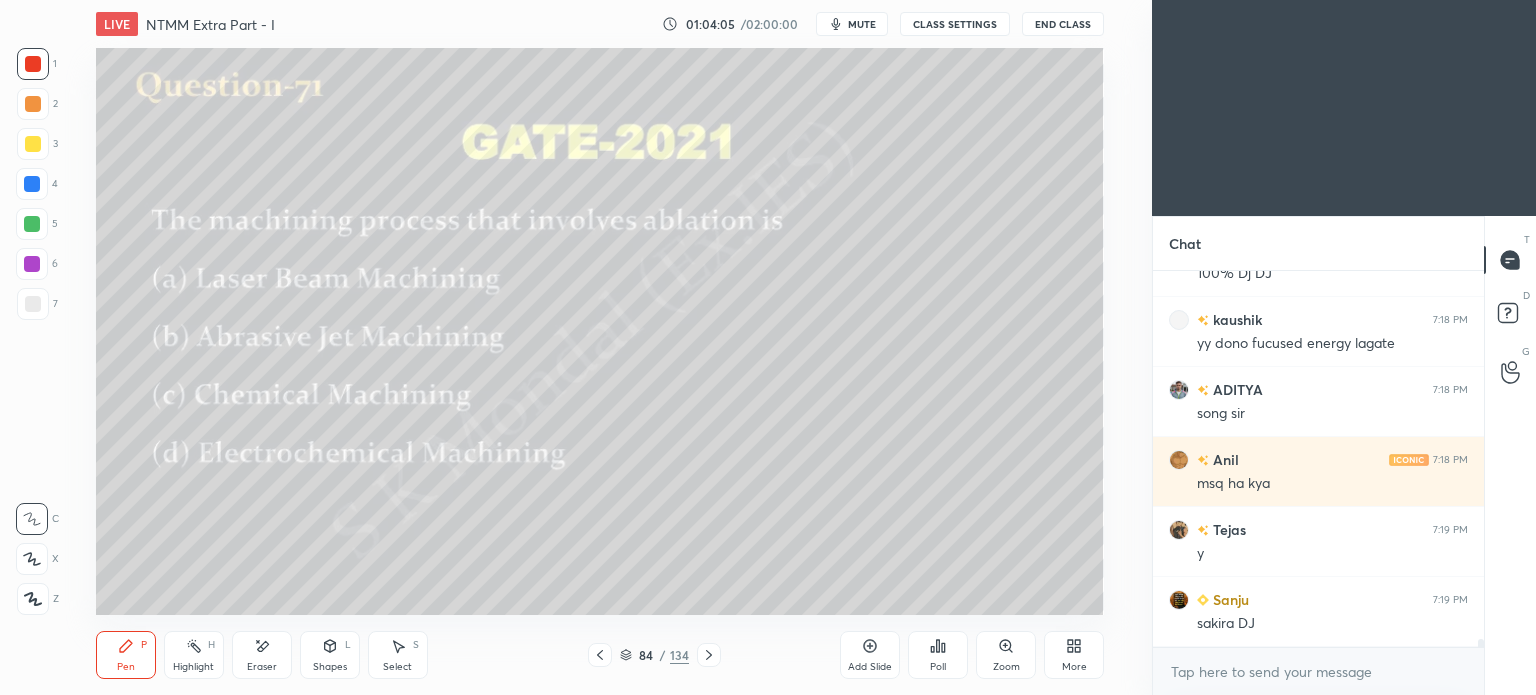 click 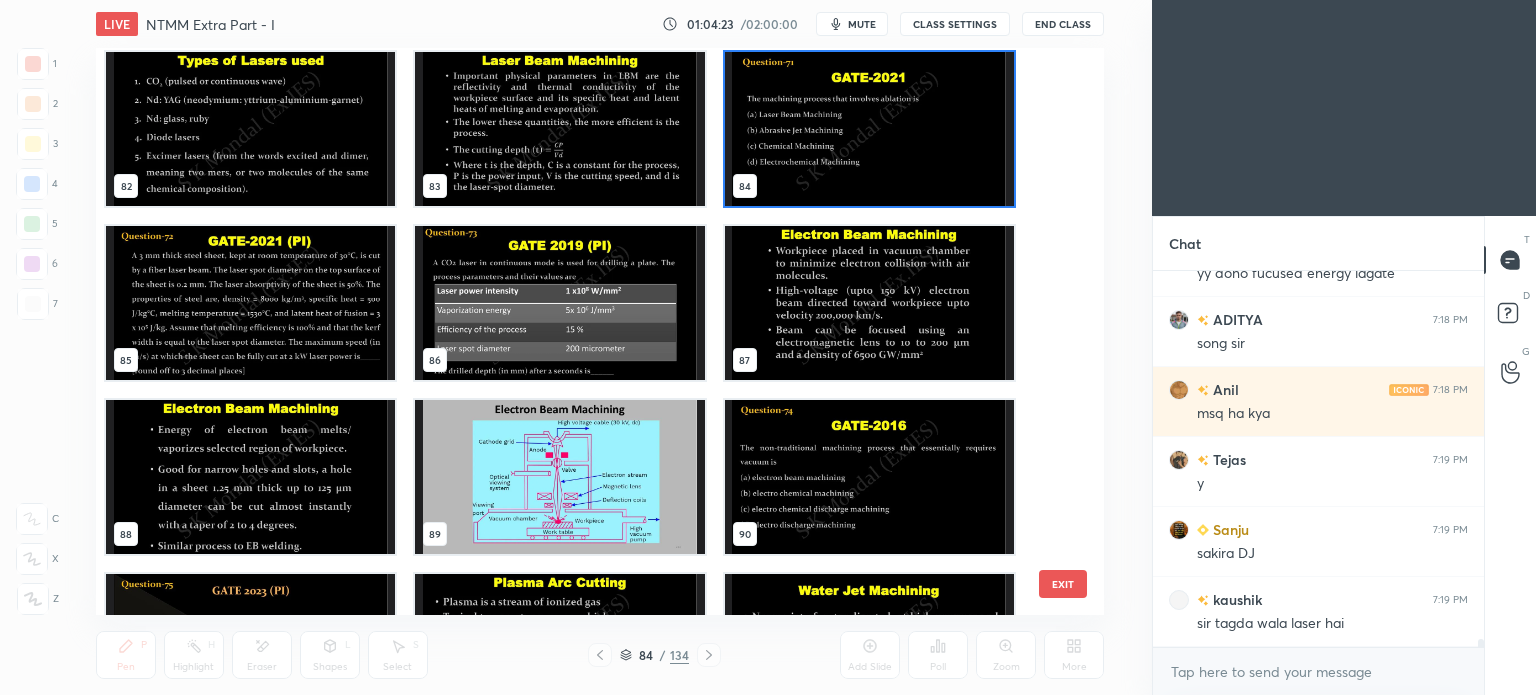 click at bounding box center (868, 129) 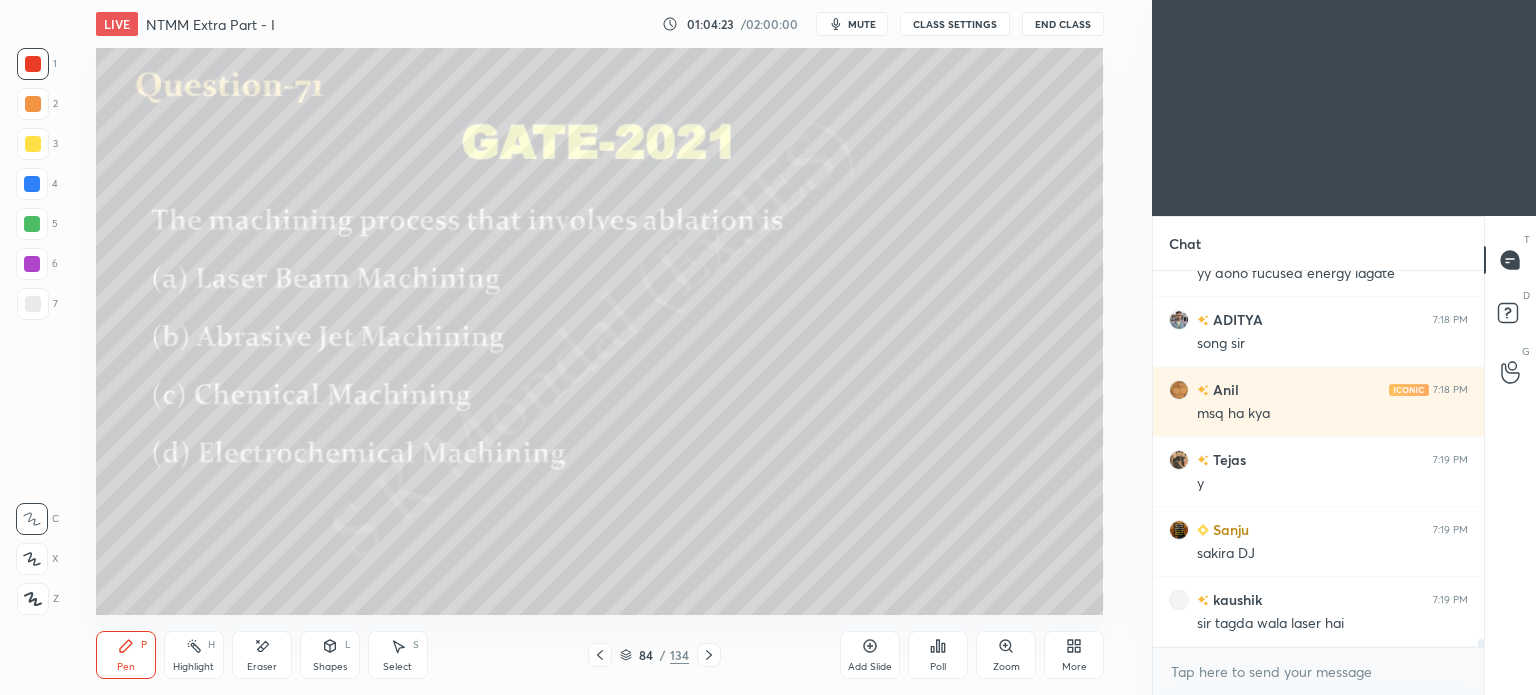 click at bounding box center (868, 129) 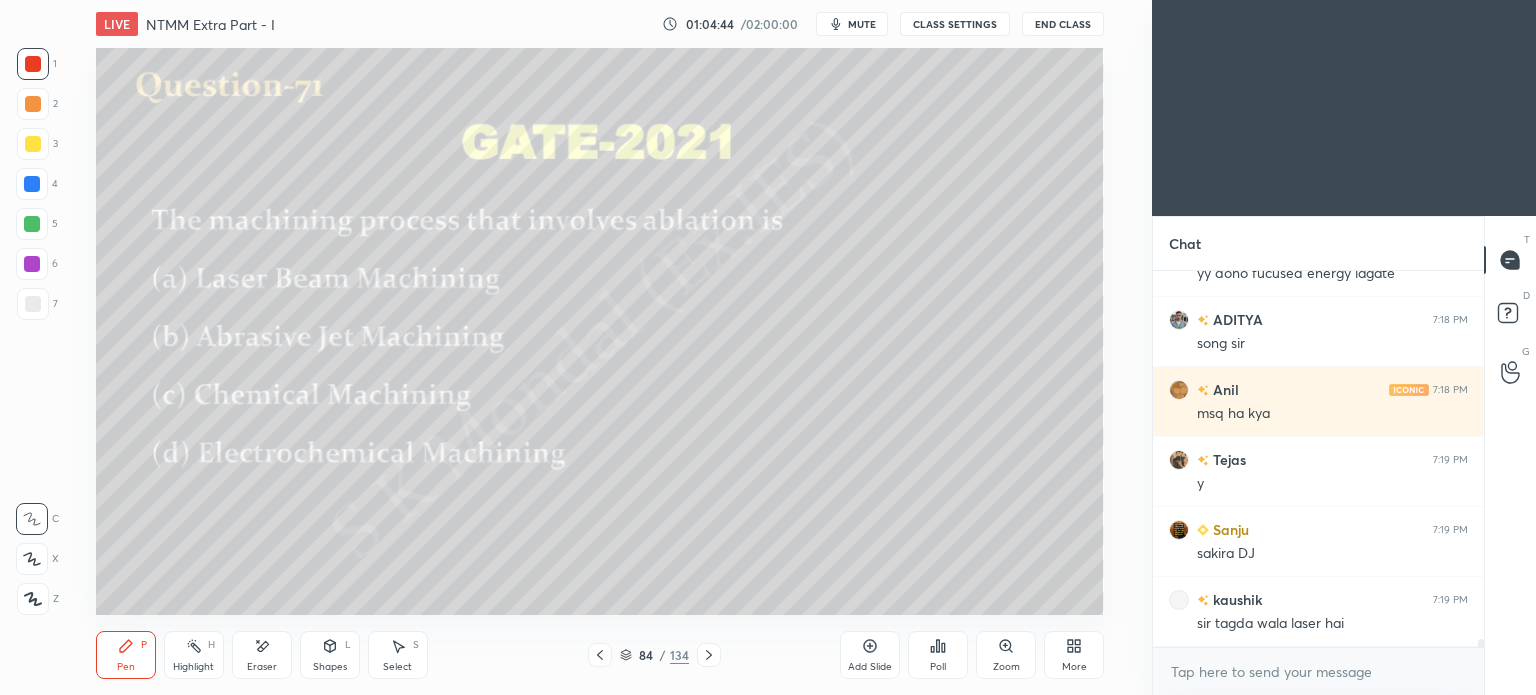 click 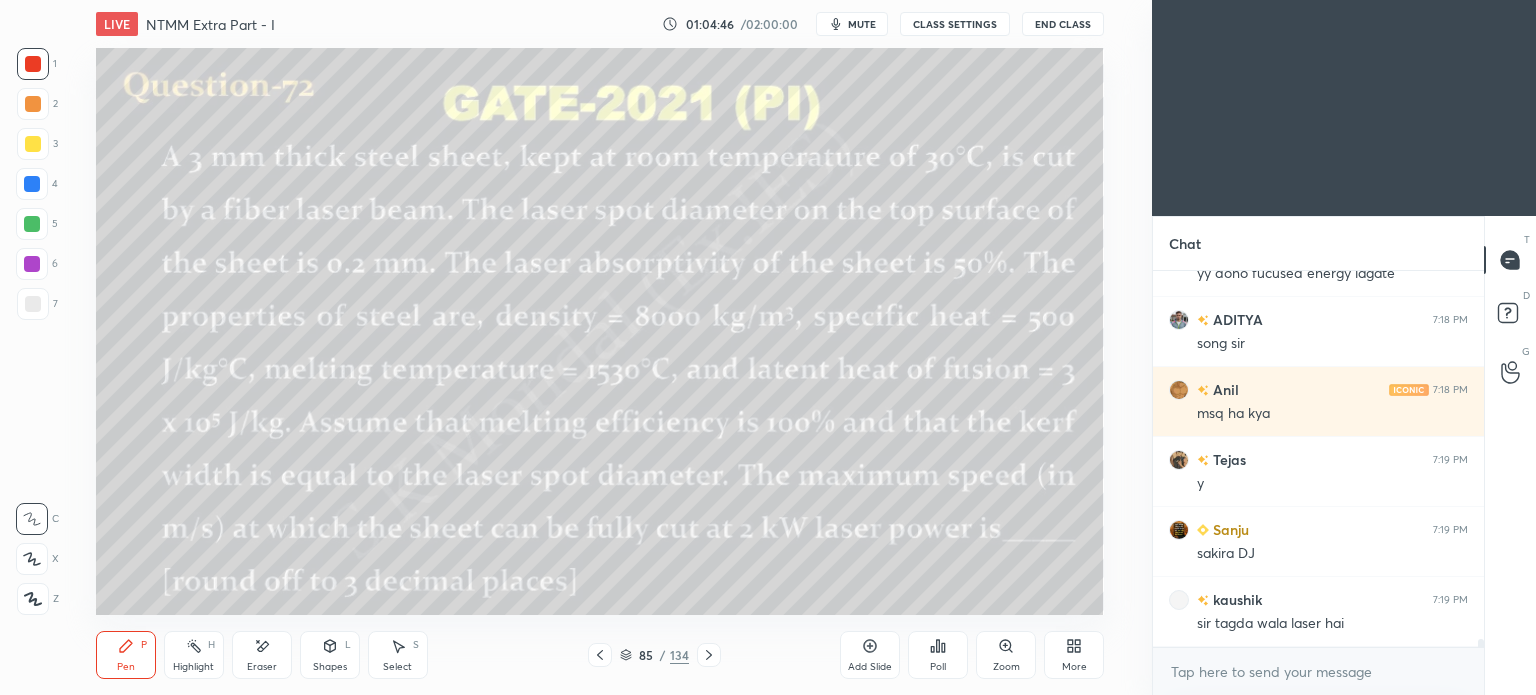 click 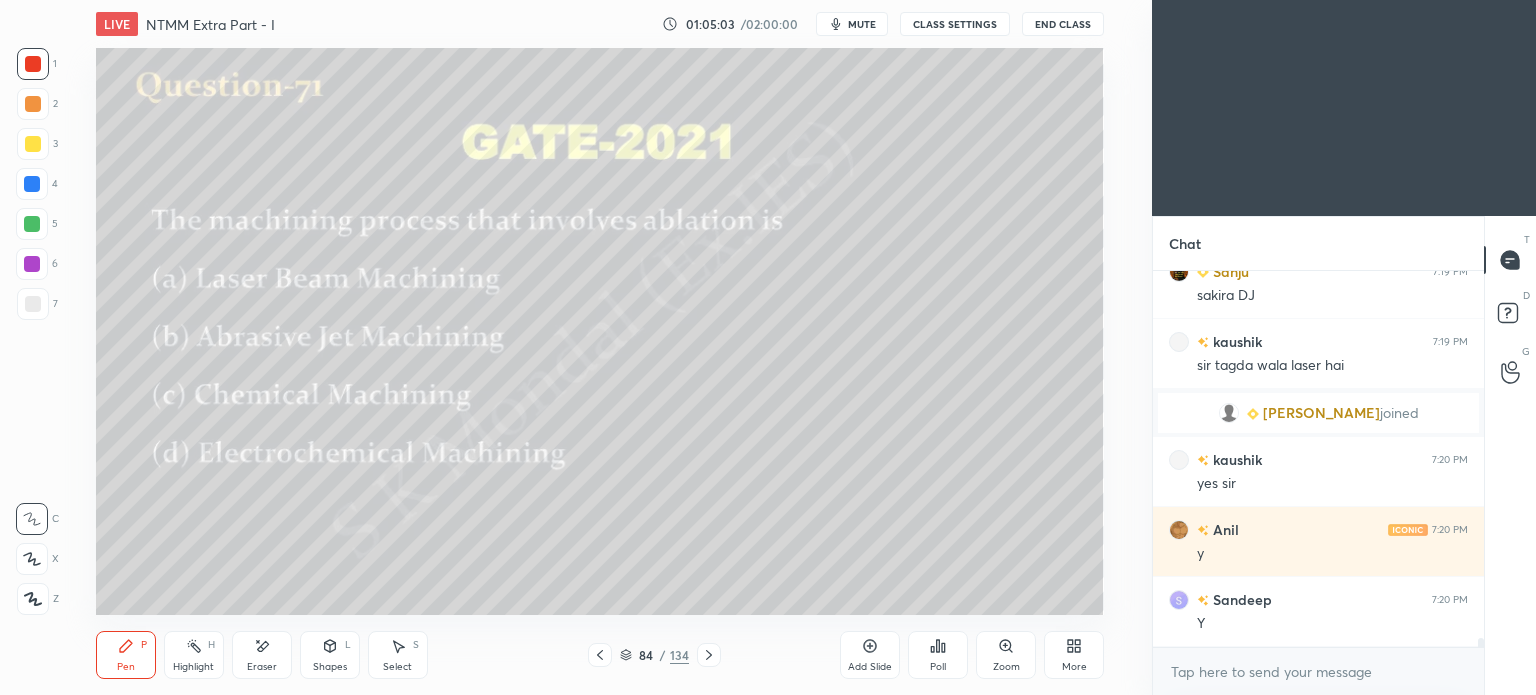 scroll, scrollTop: 16042, scrollLeft: 0, axis: vertical 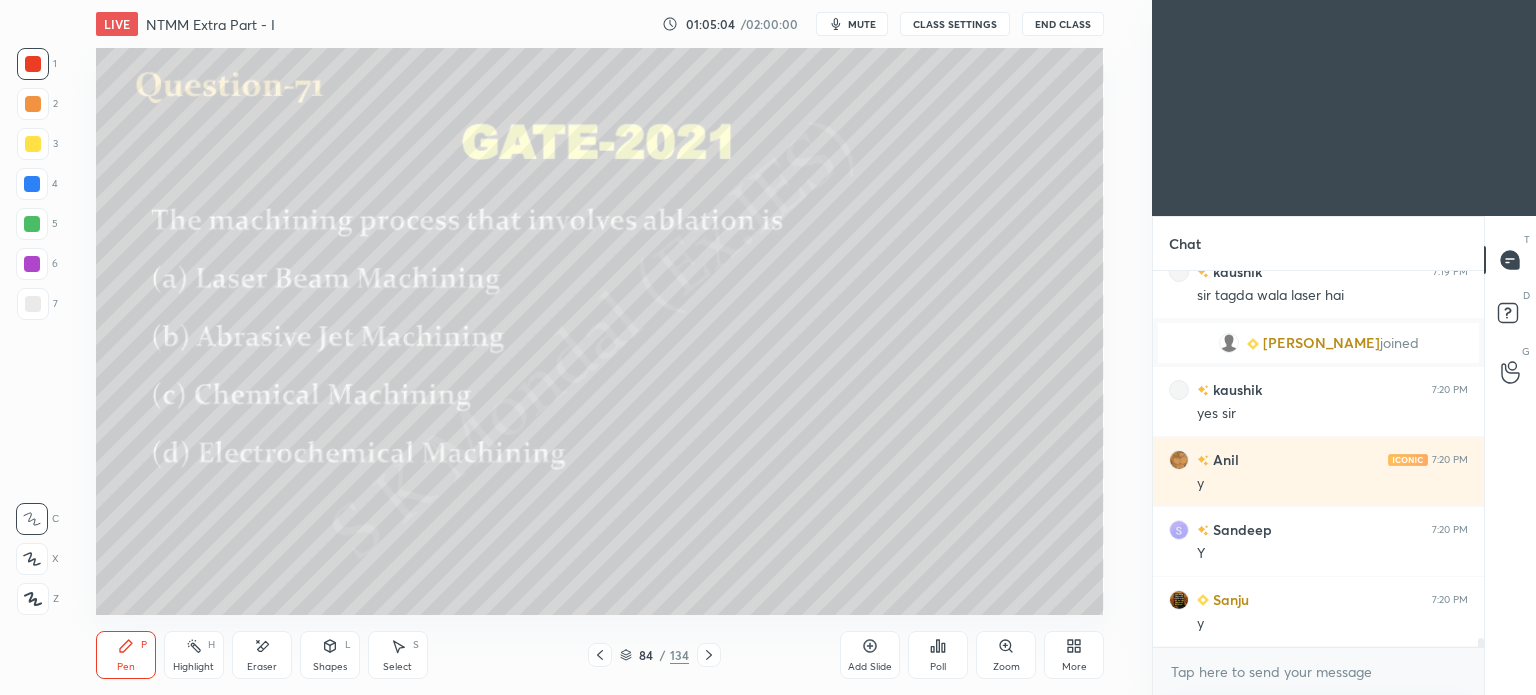 click 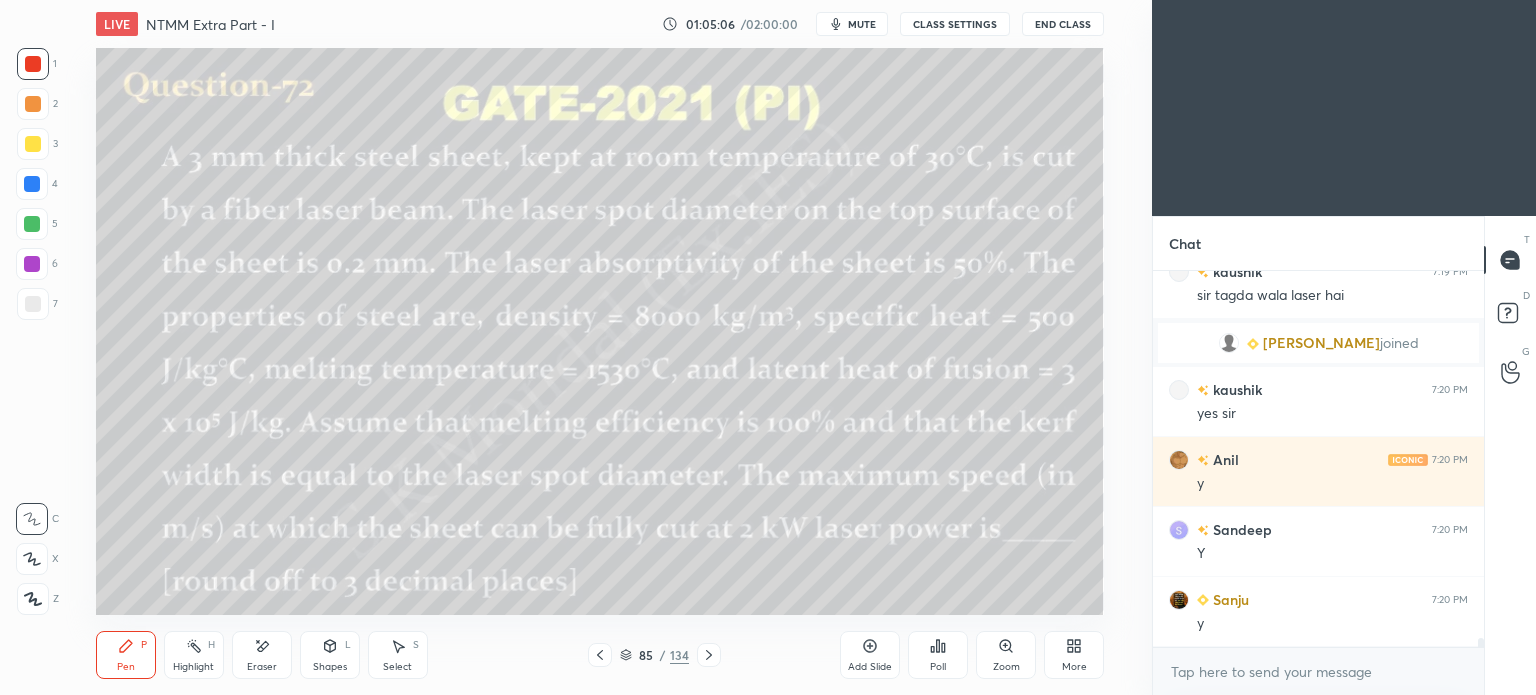 click at bounding box center [600, 655] 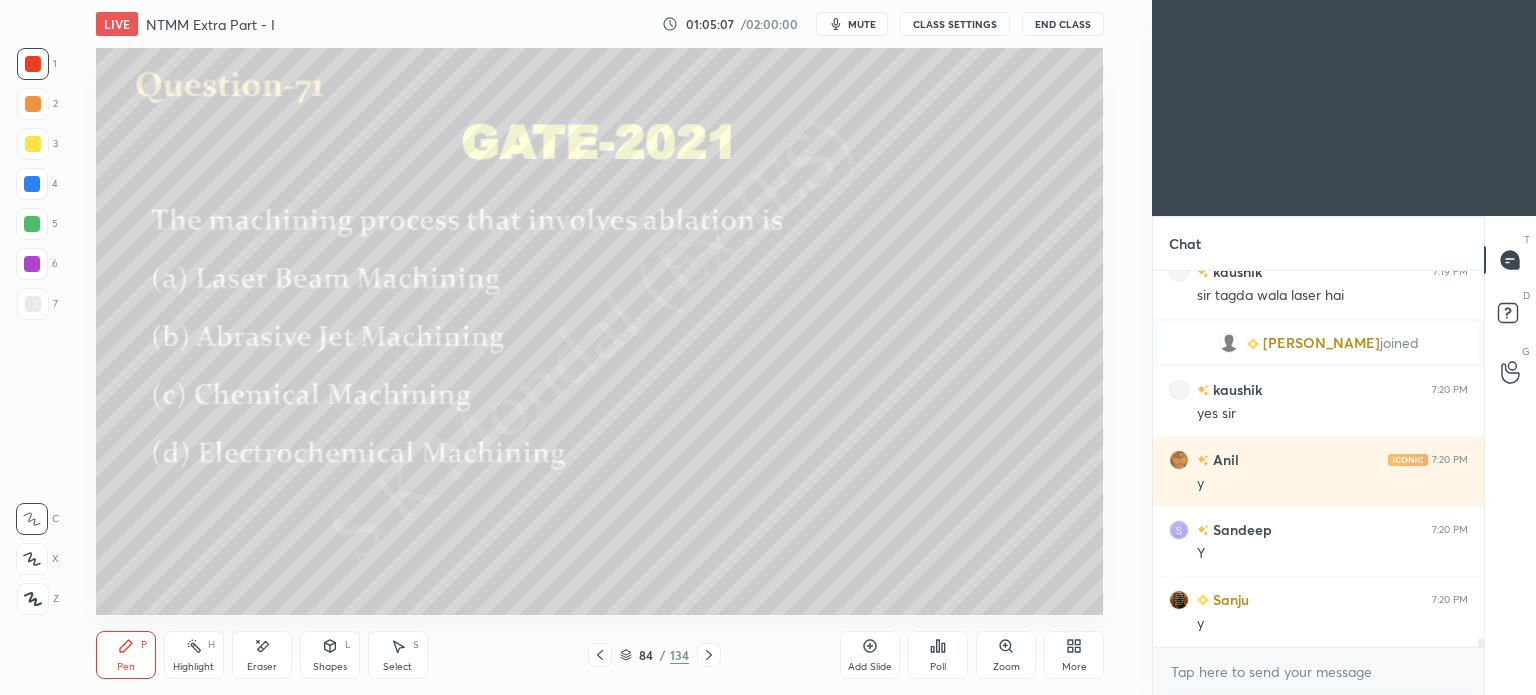 click 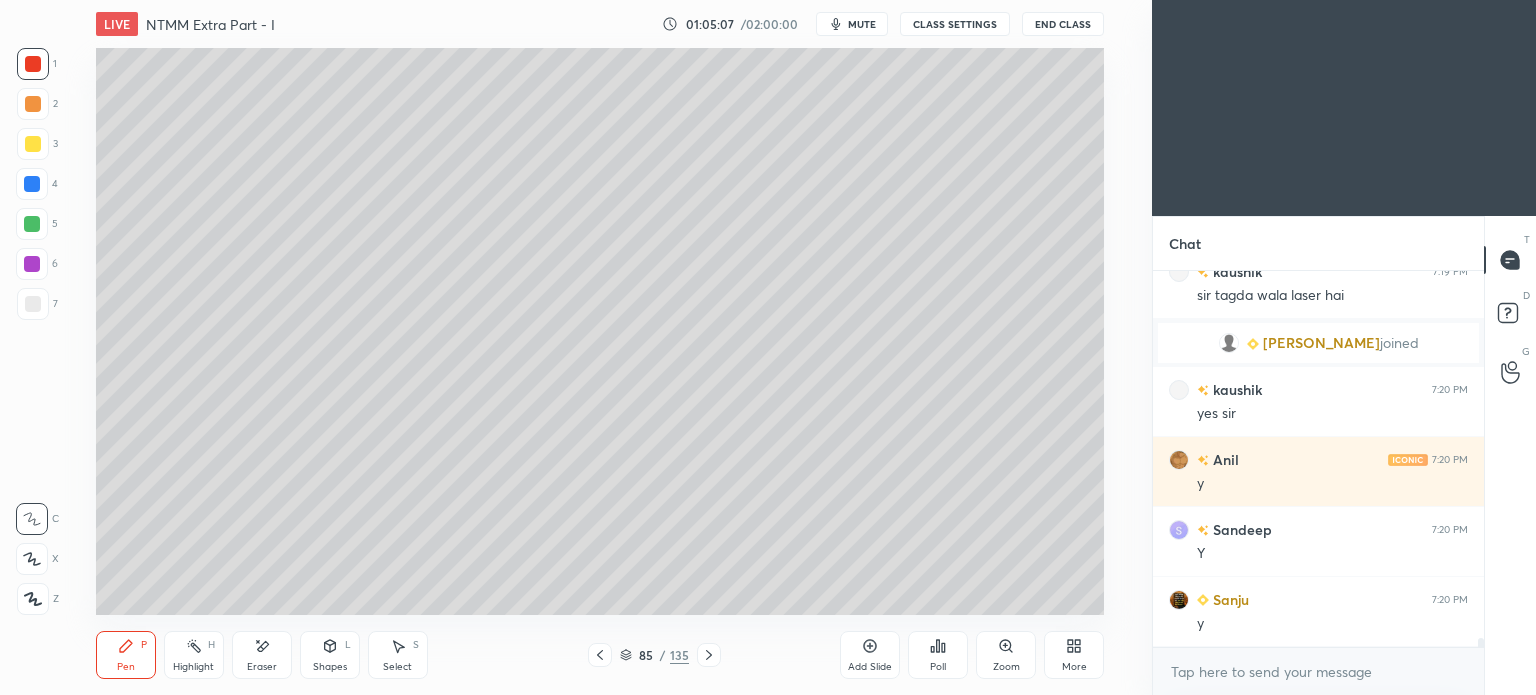click at bounding box center (32, 184) 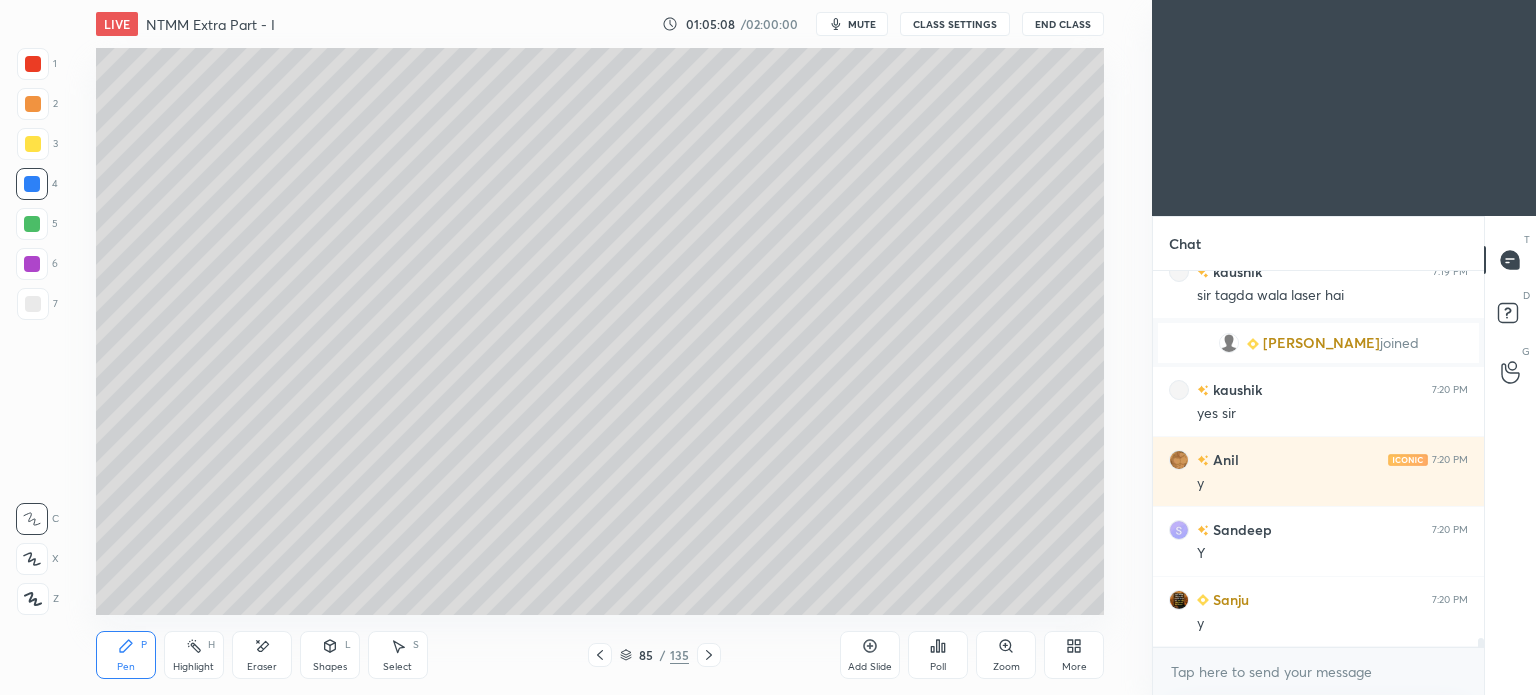 click at bounding box center (33, 144) 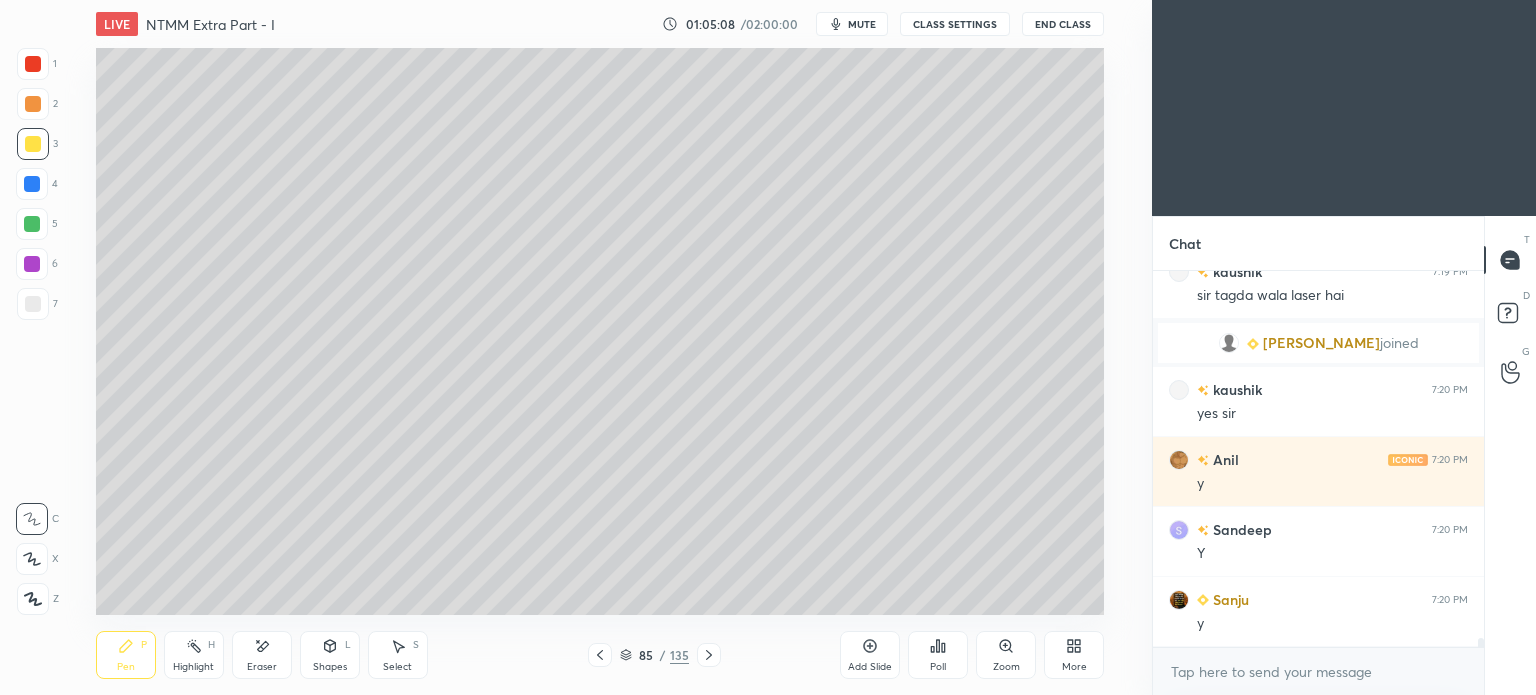 click on "Pen P" at bounding box center [126, 655] 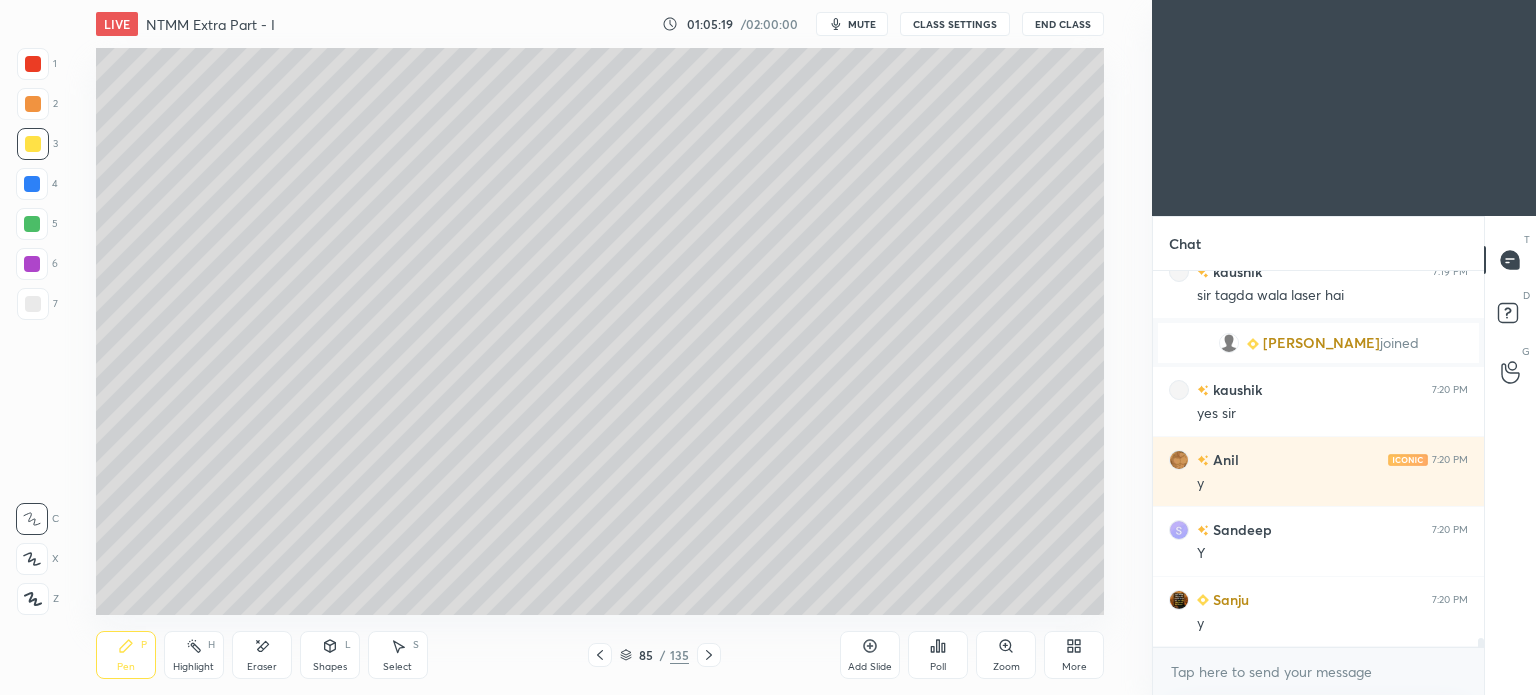 click 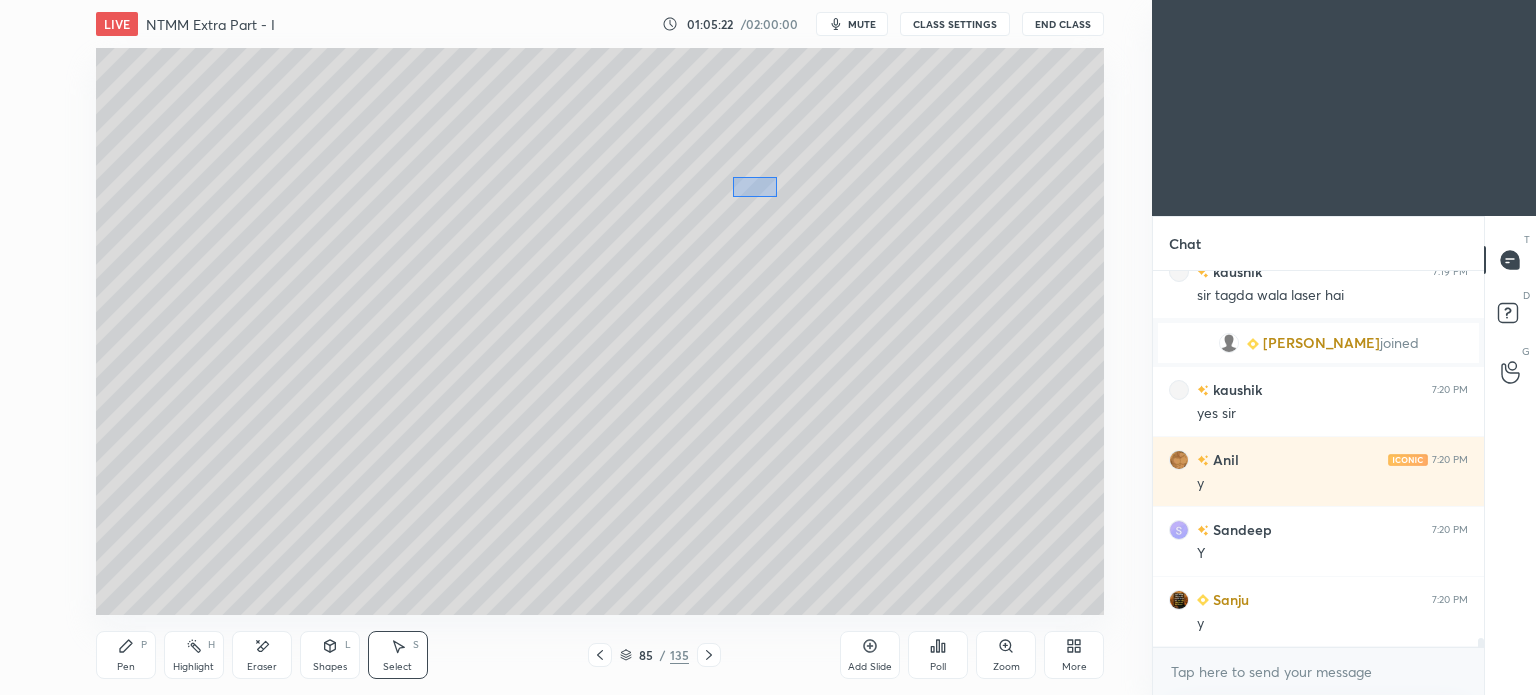 drag, startPoint x: 732, startPoint y: 176, endPoint x: 776, endPoint y: 197, distance: 48.754486 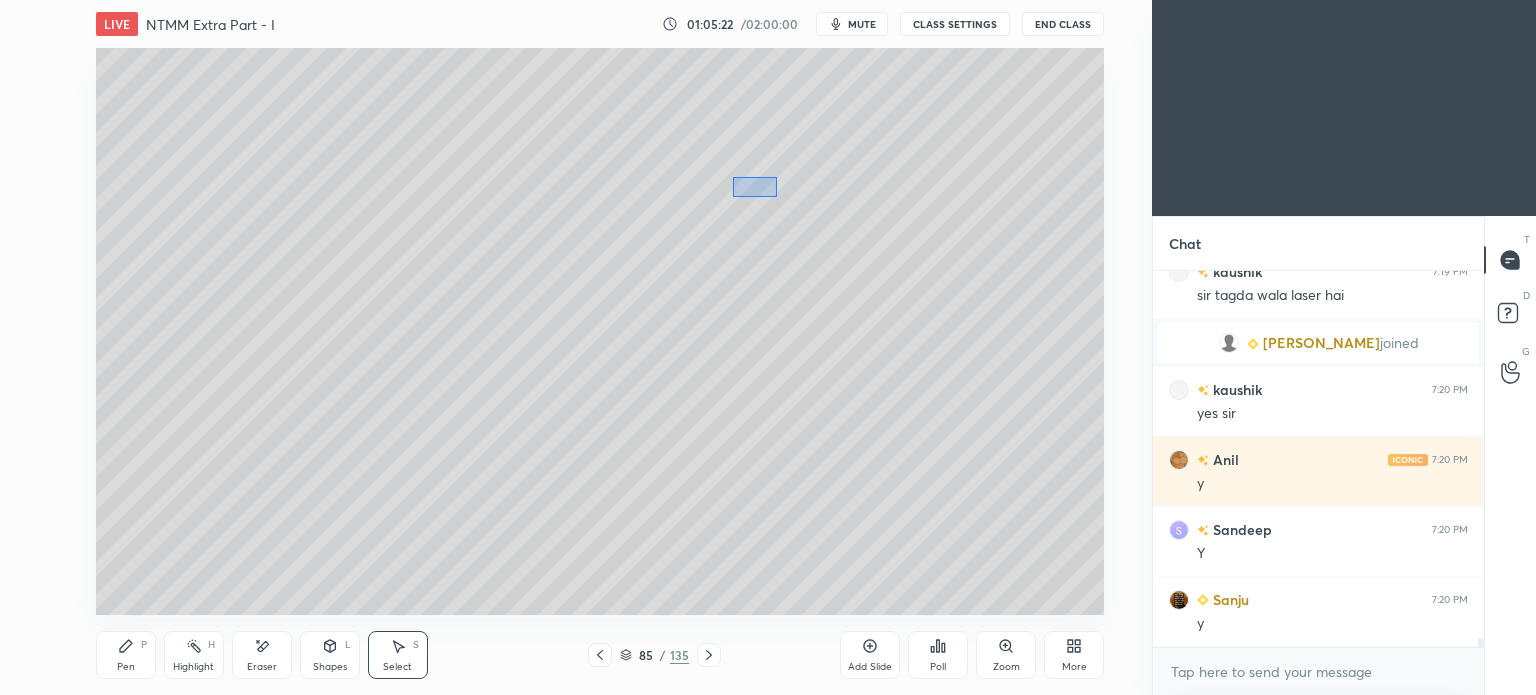 click on "0 ° Undo Copy Duplicate Duplicate to new slide Delete" at bounding box center [600, 331] 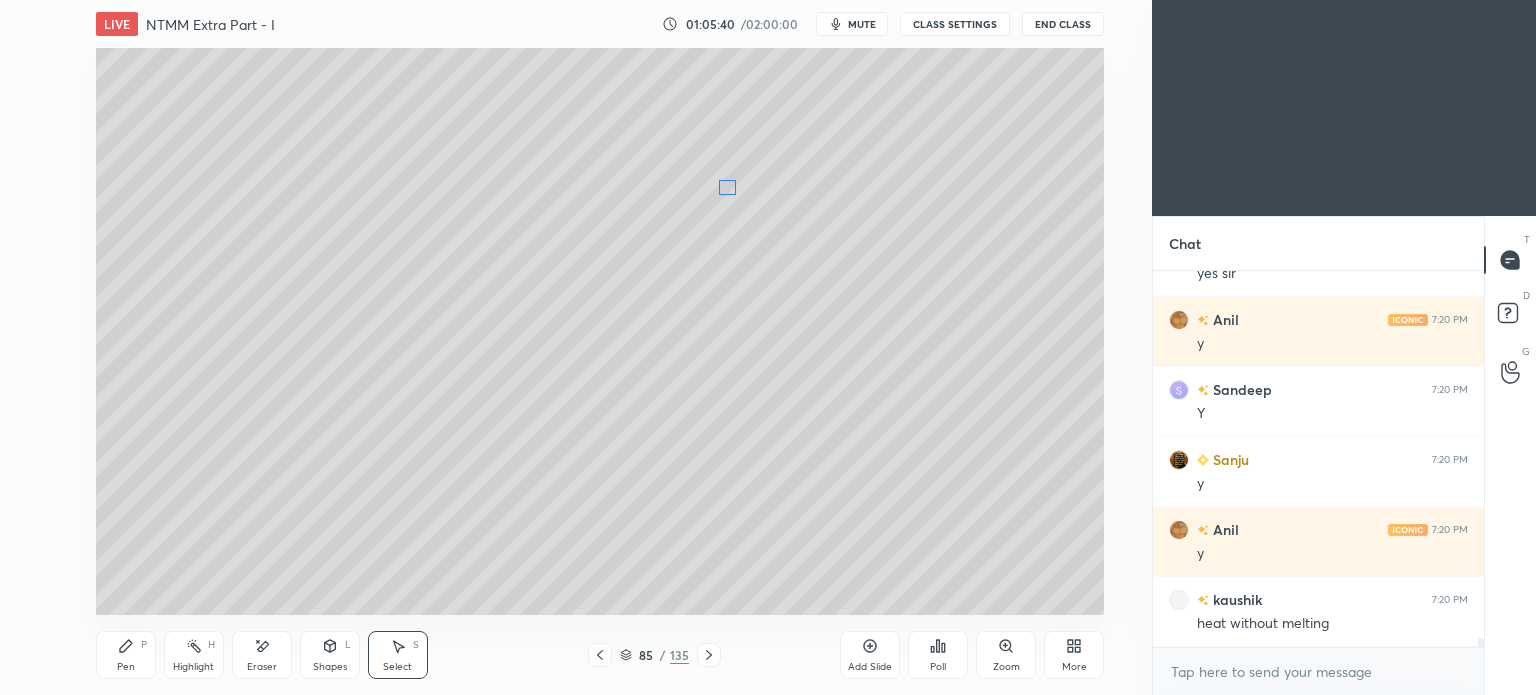 scroll, scrollTop: 16252, scrollLeft: 0, axis: vertical 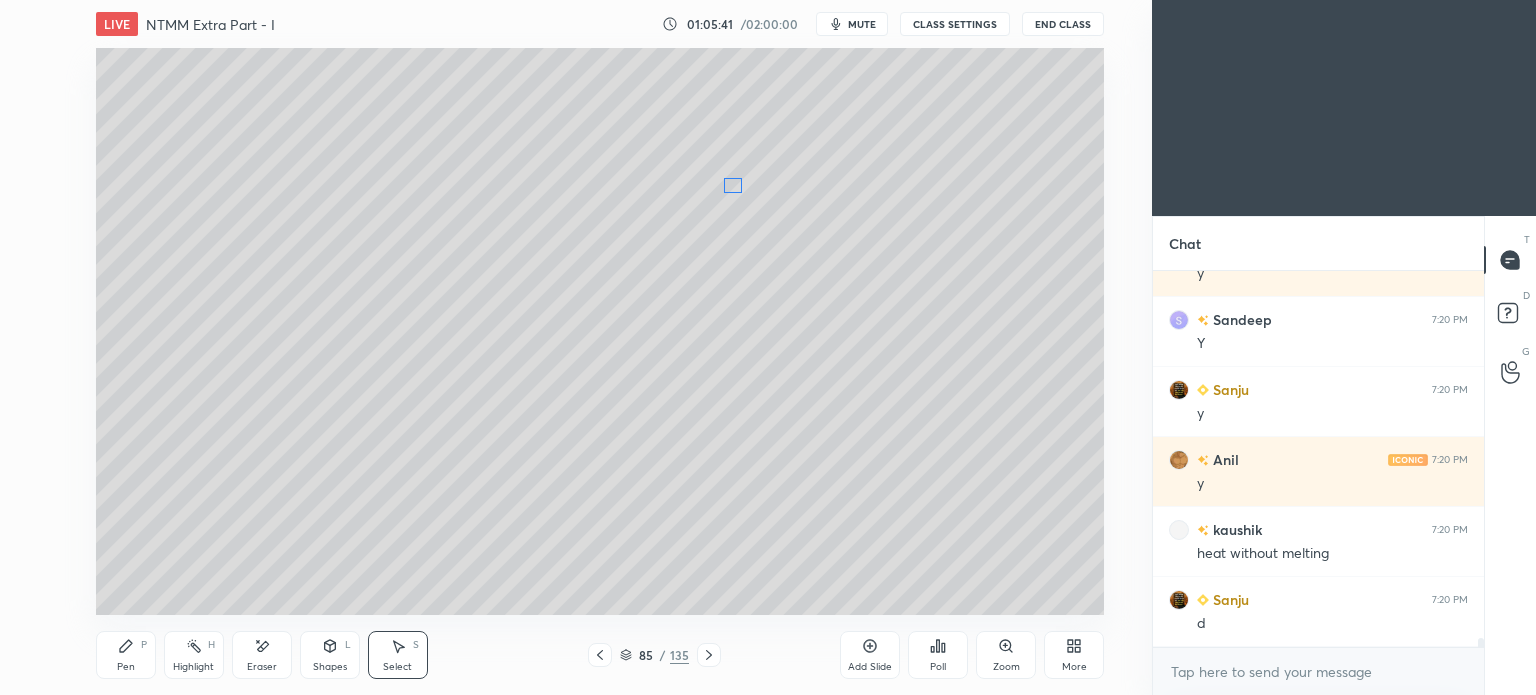 drag, startPoint x: 753, startPoint y: 192, endPoint x: 735, endPoint y: 186, distance: 18.973665 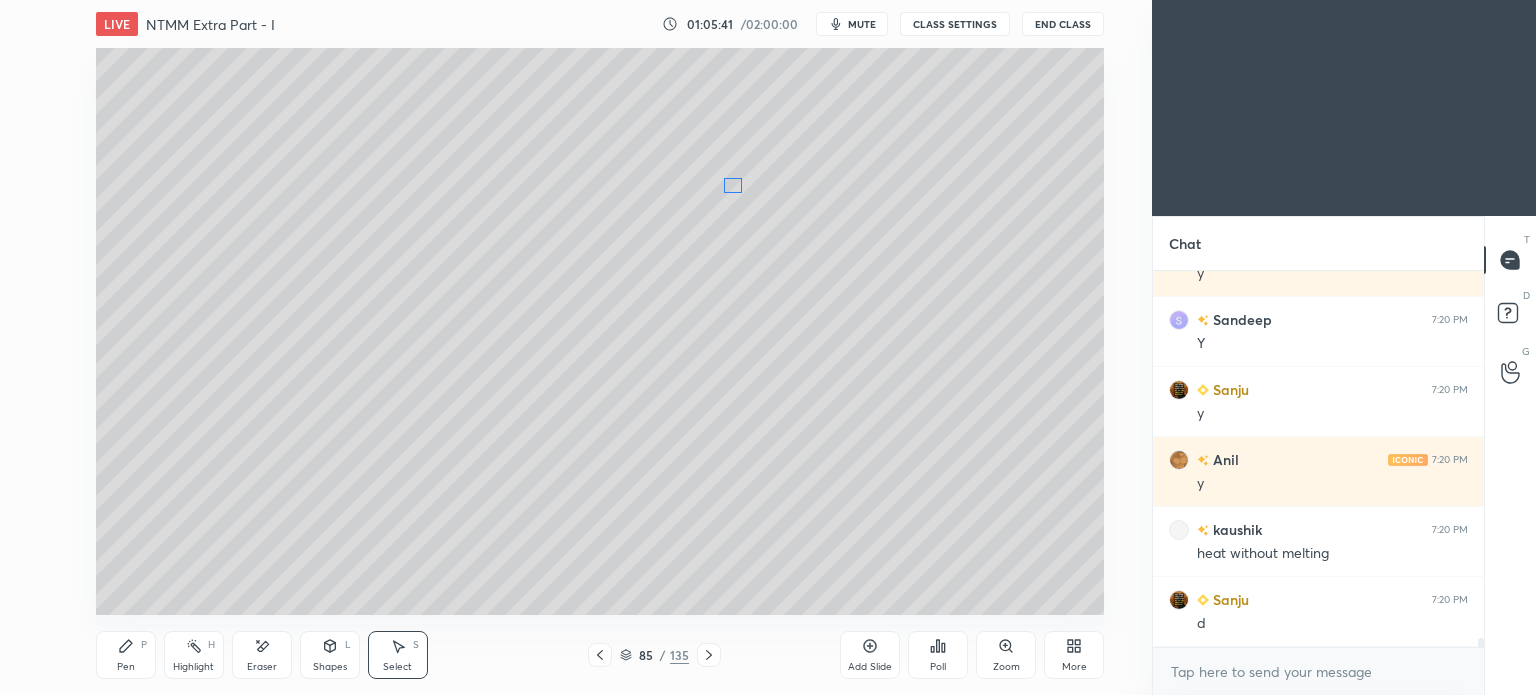 click on "0 ° Undo Copy Duplicate Duplicate to new slide Delete" at bounding box center [600, 331] 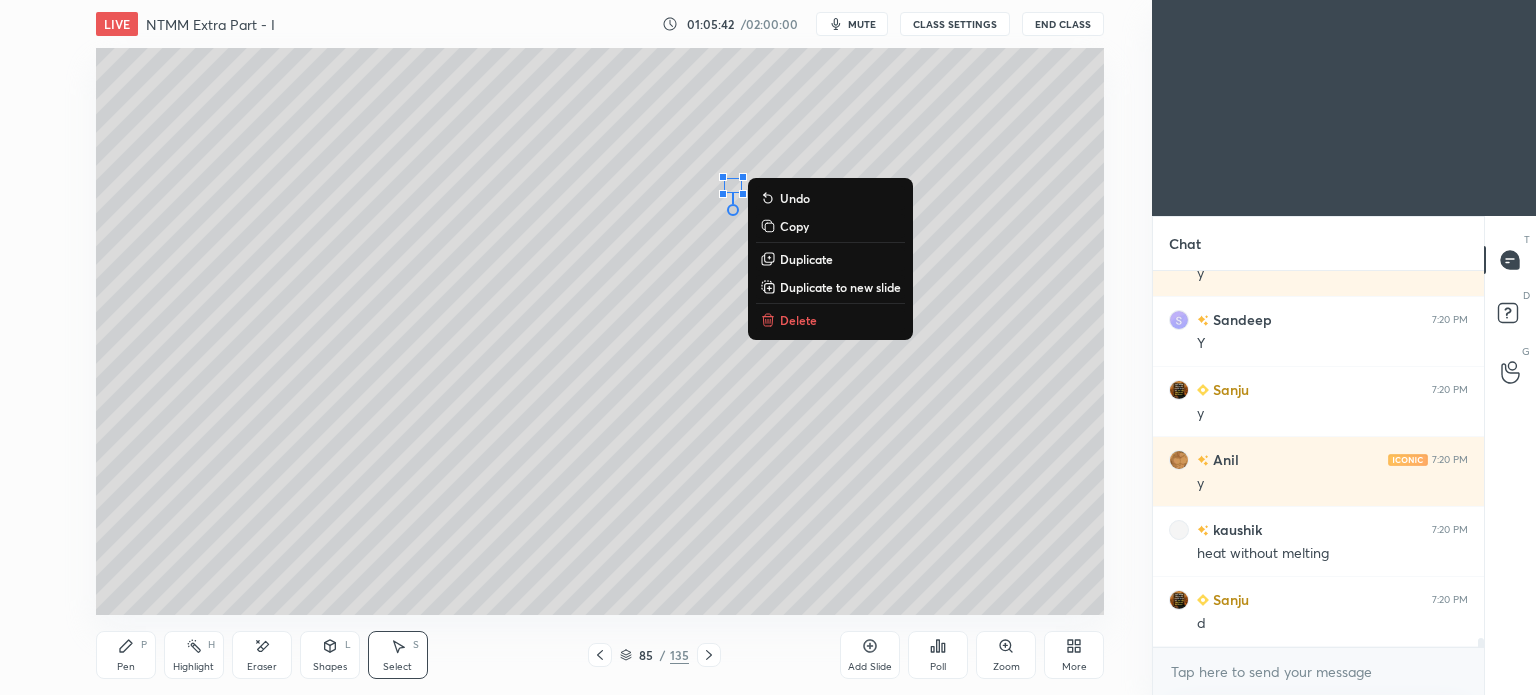 click on "0 ° Undo Copy Duplicate Duplicate to new slide Delete" at bounding box center (600, 331) 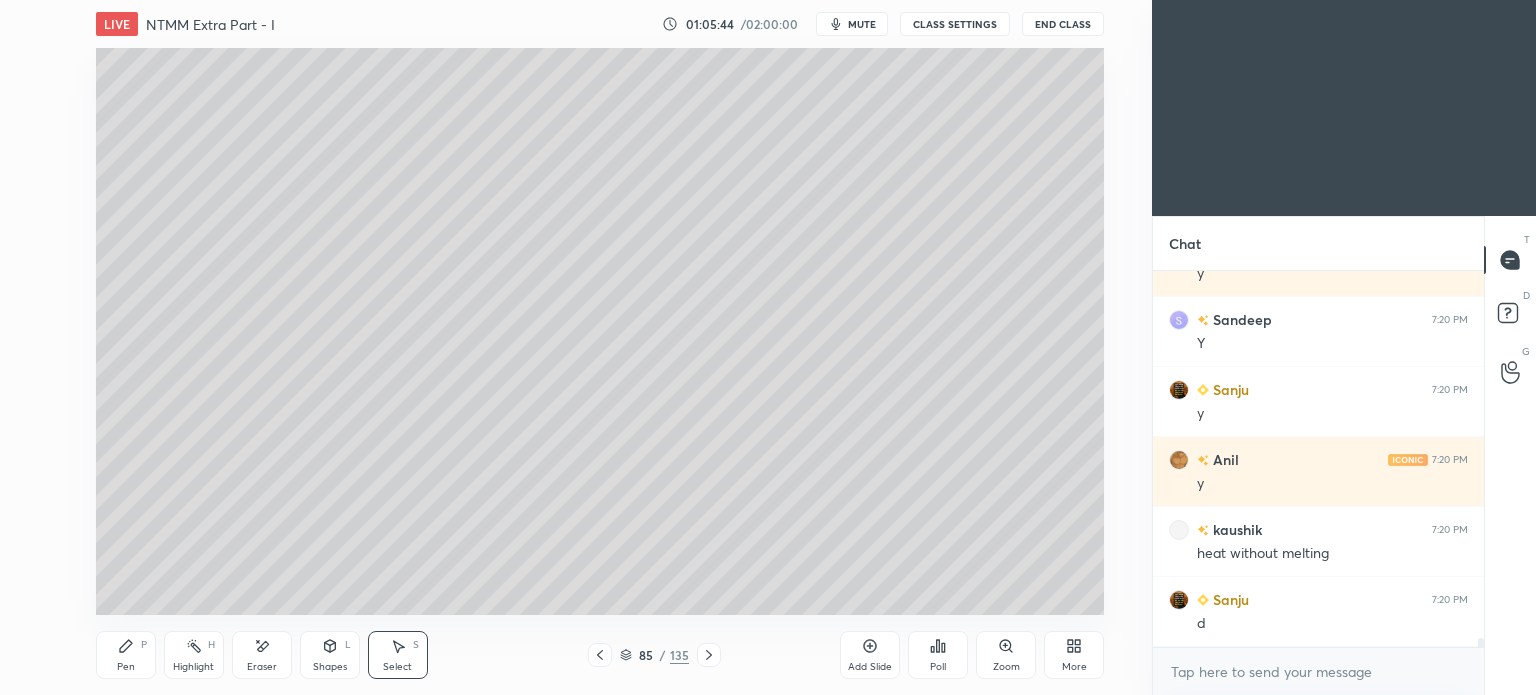 click on "Shapes" at bounding box center (330, 667) 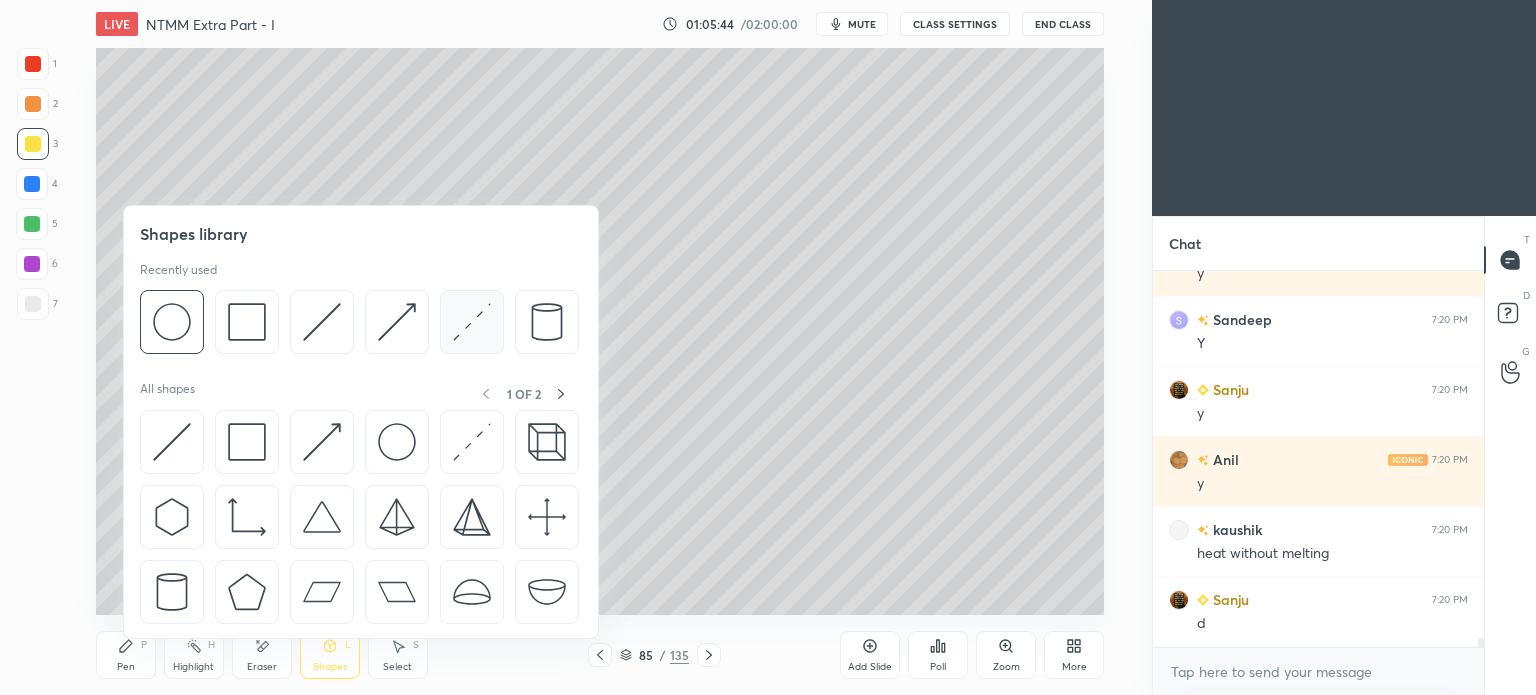 click at bounding box center [472, 322] 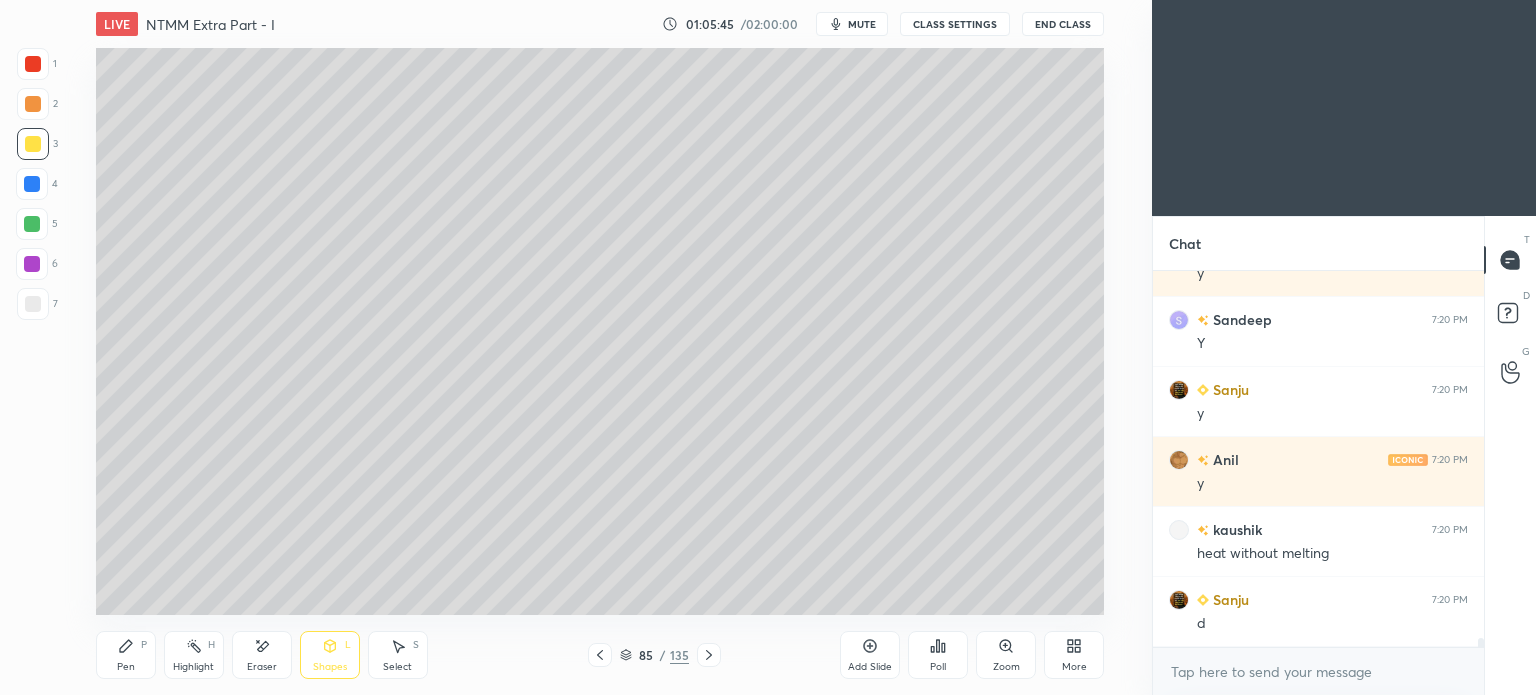 click at bounding box center (32, 184) 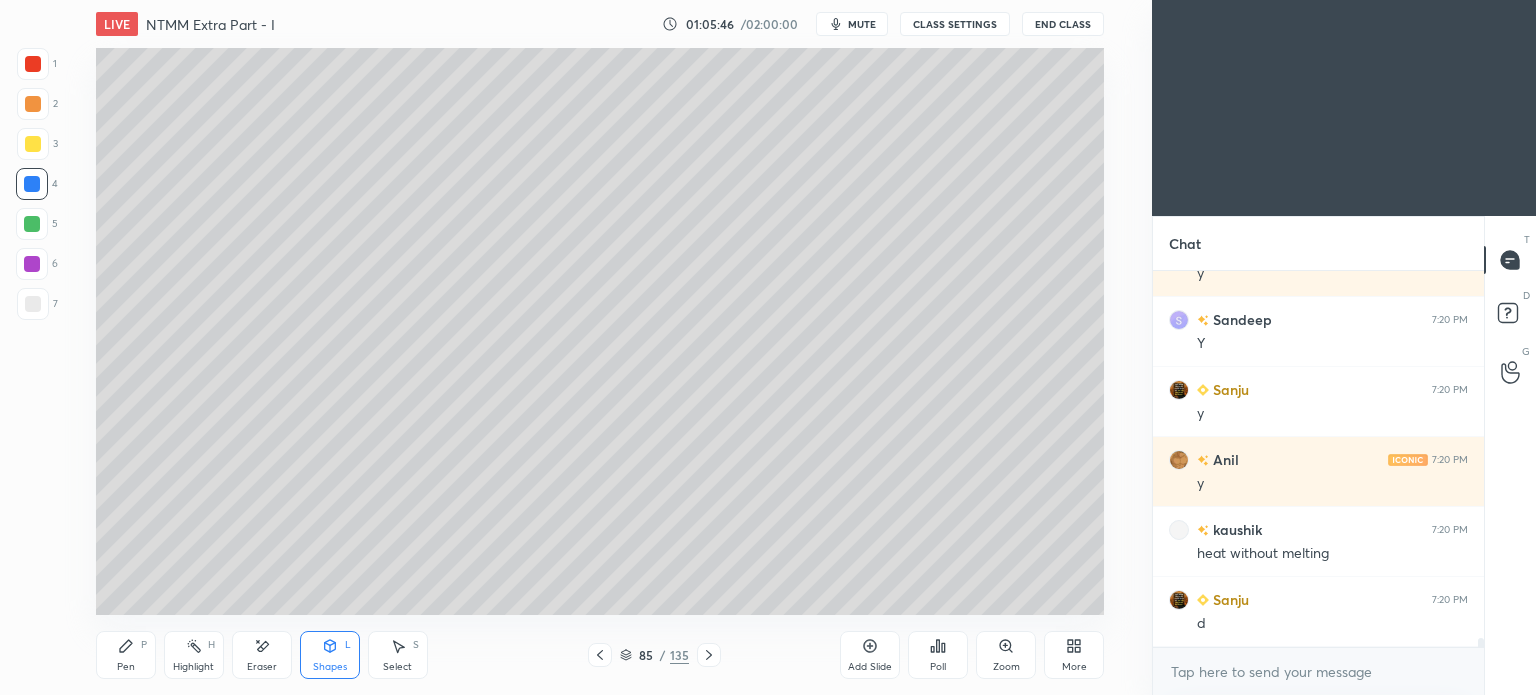 click on "Shapes L" at bounding box center (330, 655) 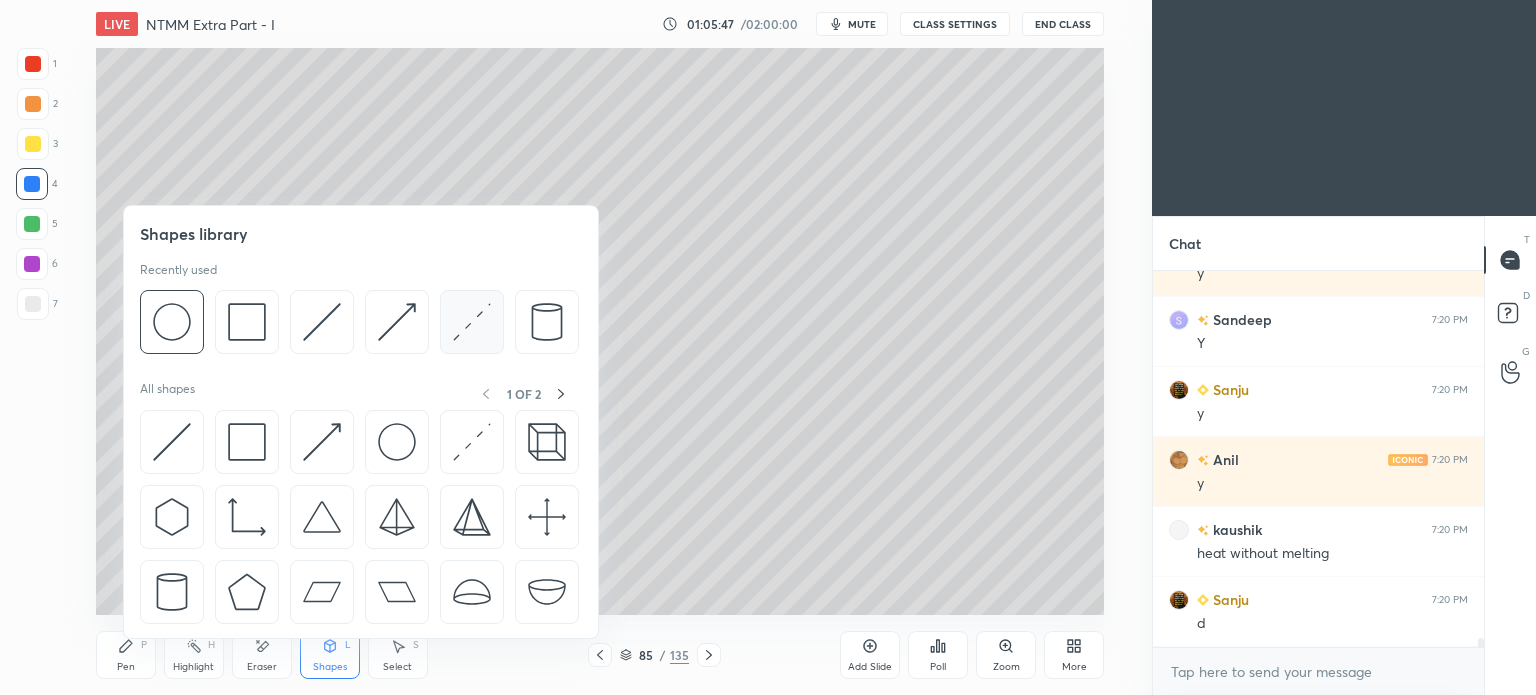 click at bounding box center (472, 322) 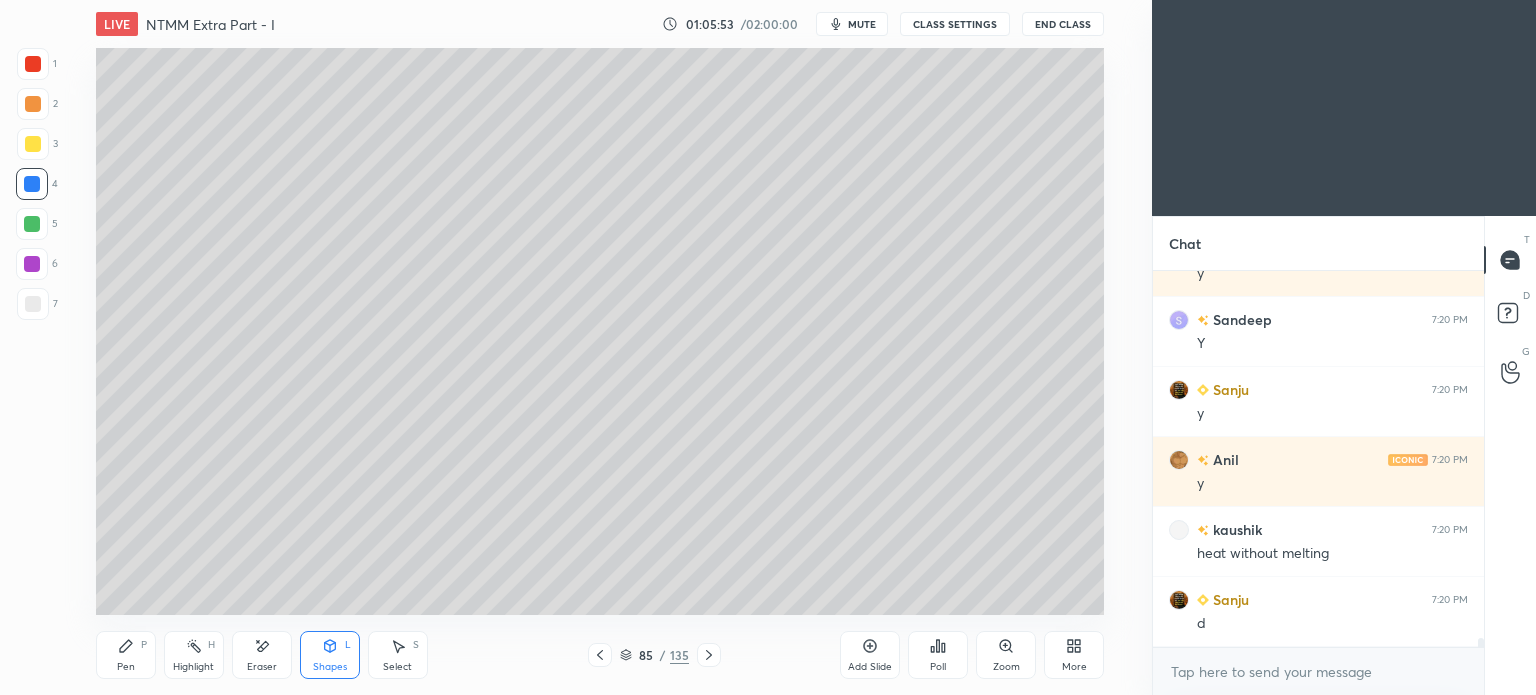 click on "Pen" at bounding box center [126, 667] 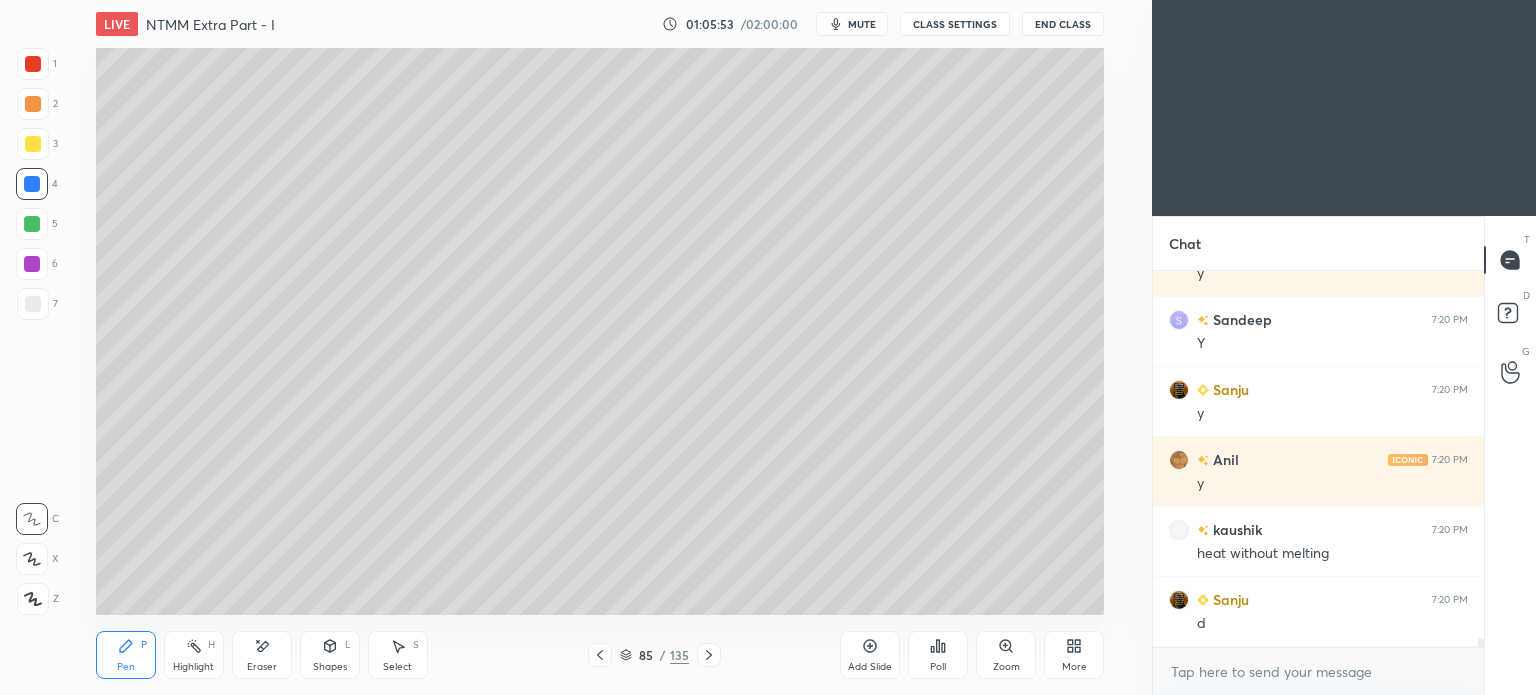 click on "Pen P" at bounding box center [126, 655] 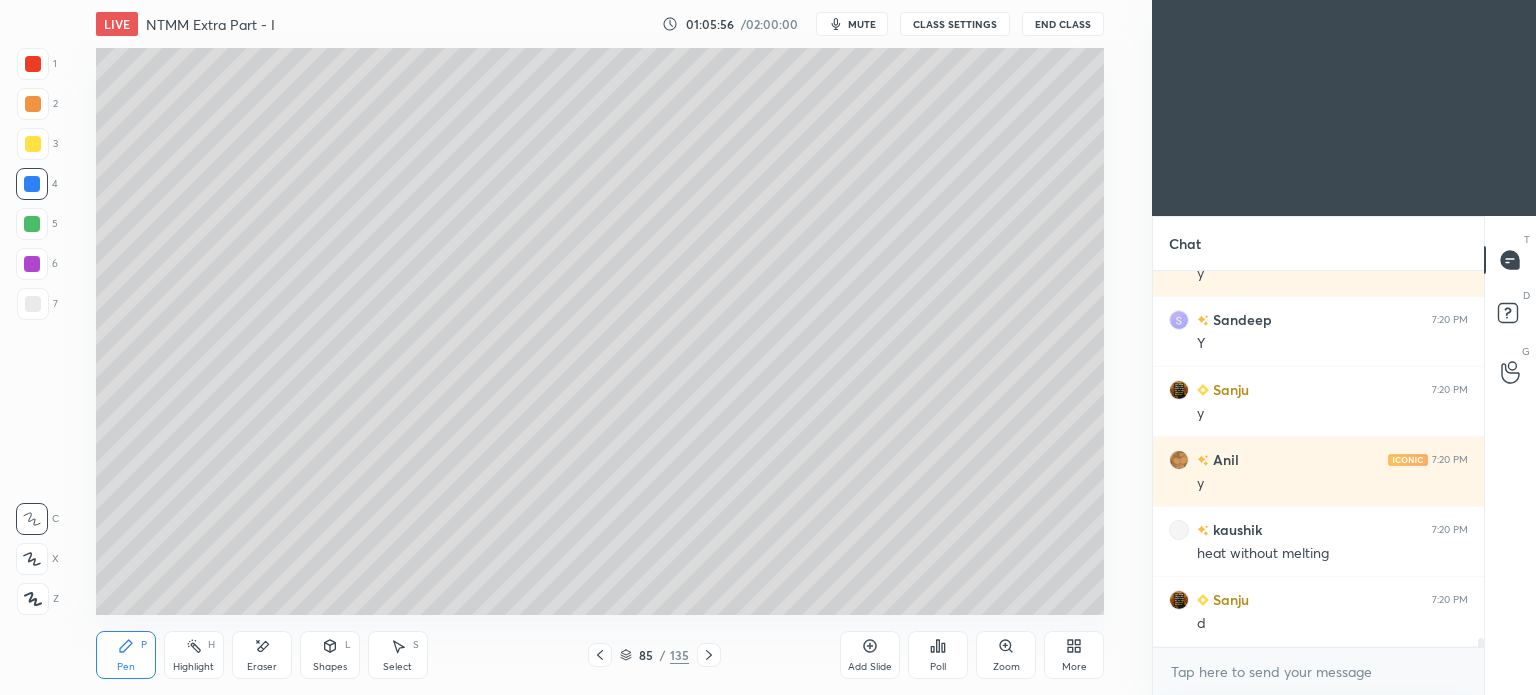 click on "Pen" at bounding box center [126, 667] 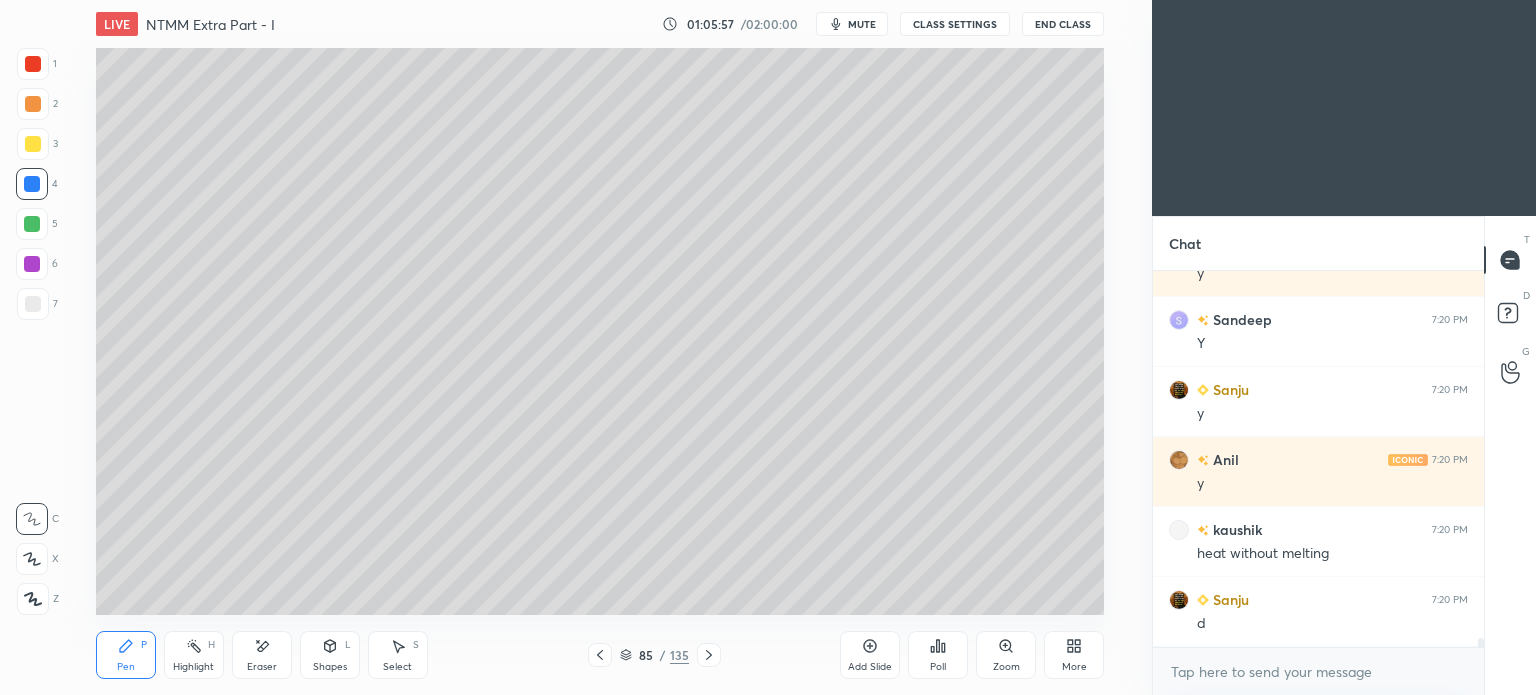 click at bounding box center (33, 304) 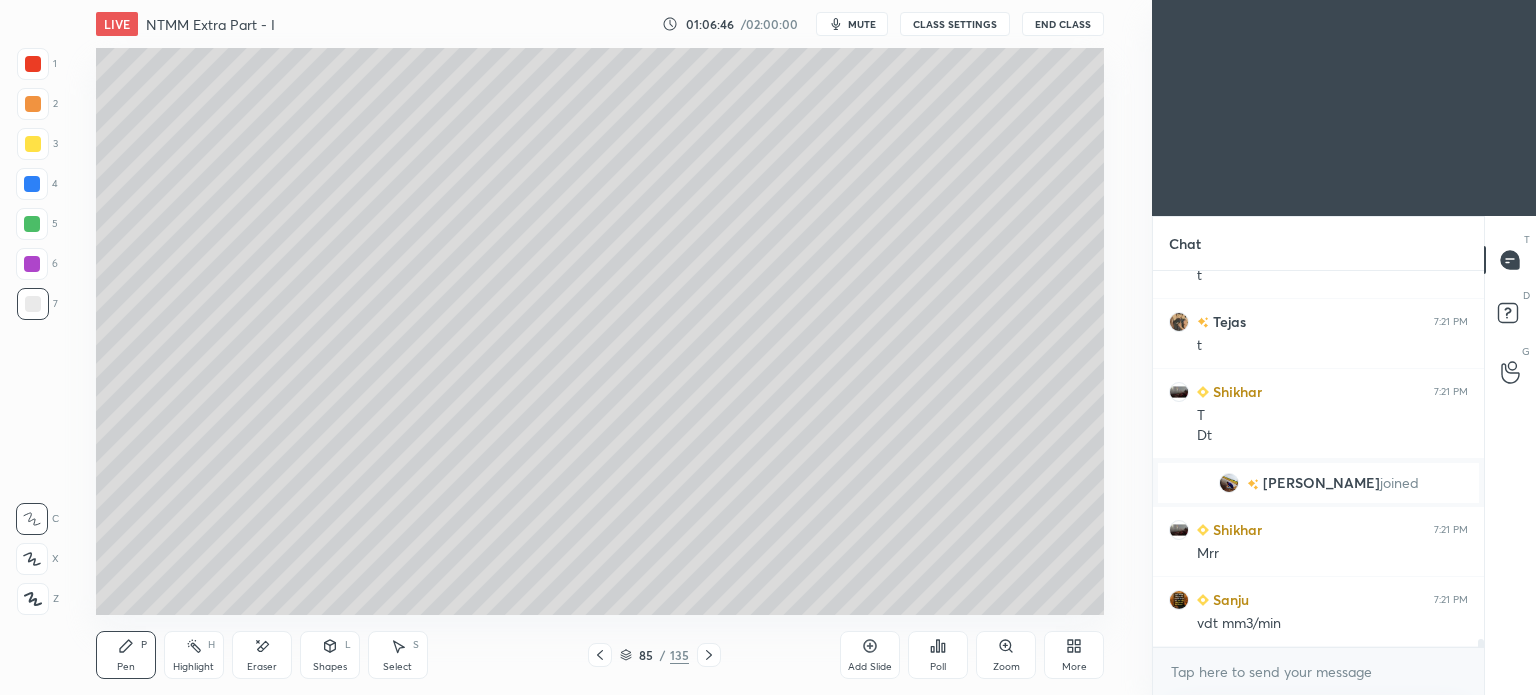 scroll, scrollTop: 16500, scrollLeft: 0, axis: vertical 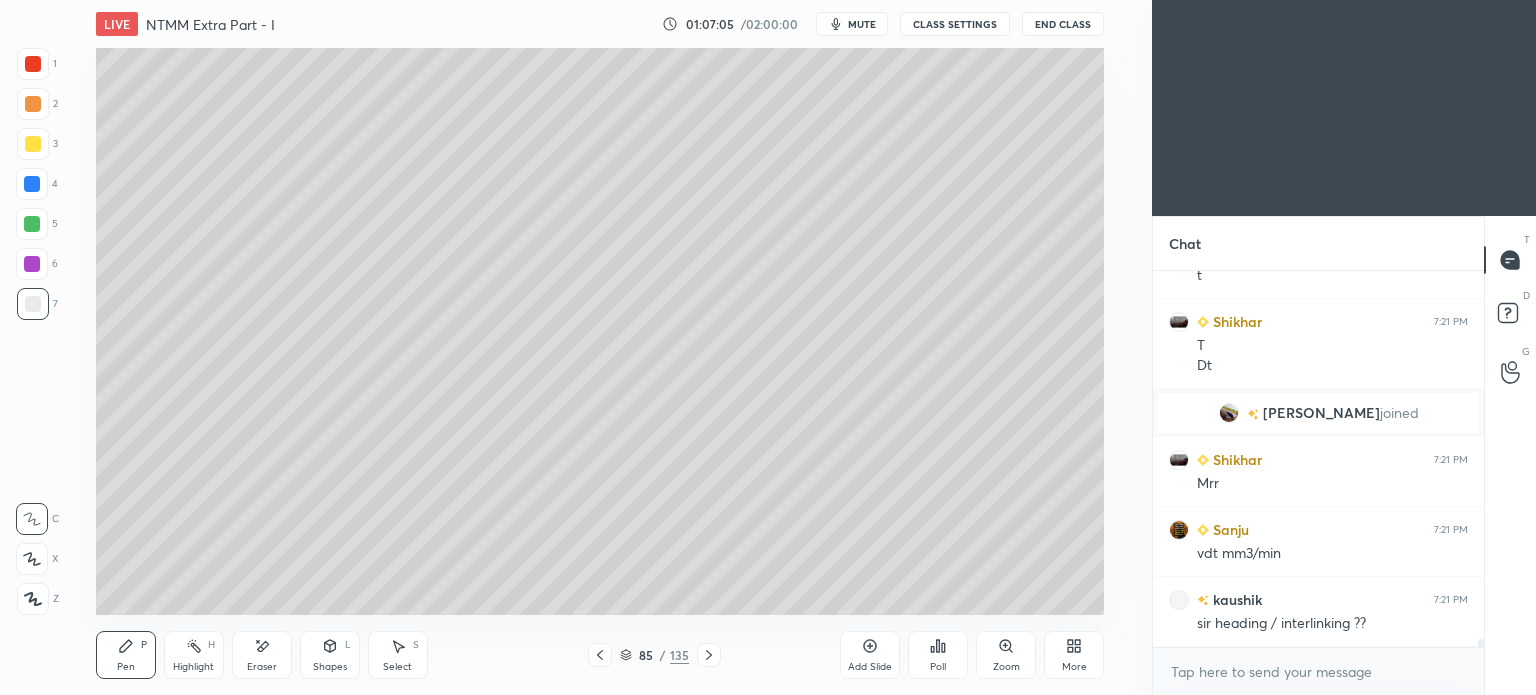click at bounding box center (600, 655) 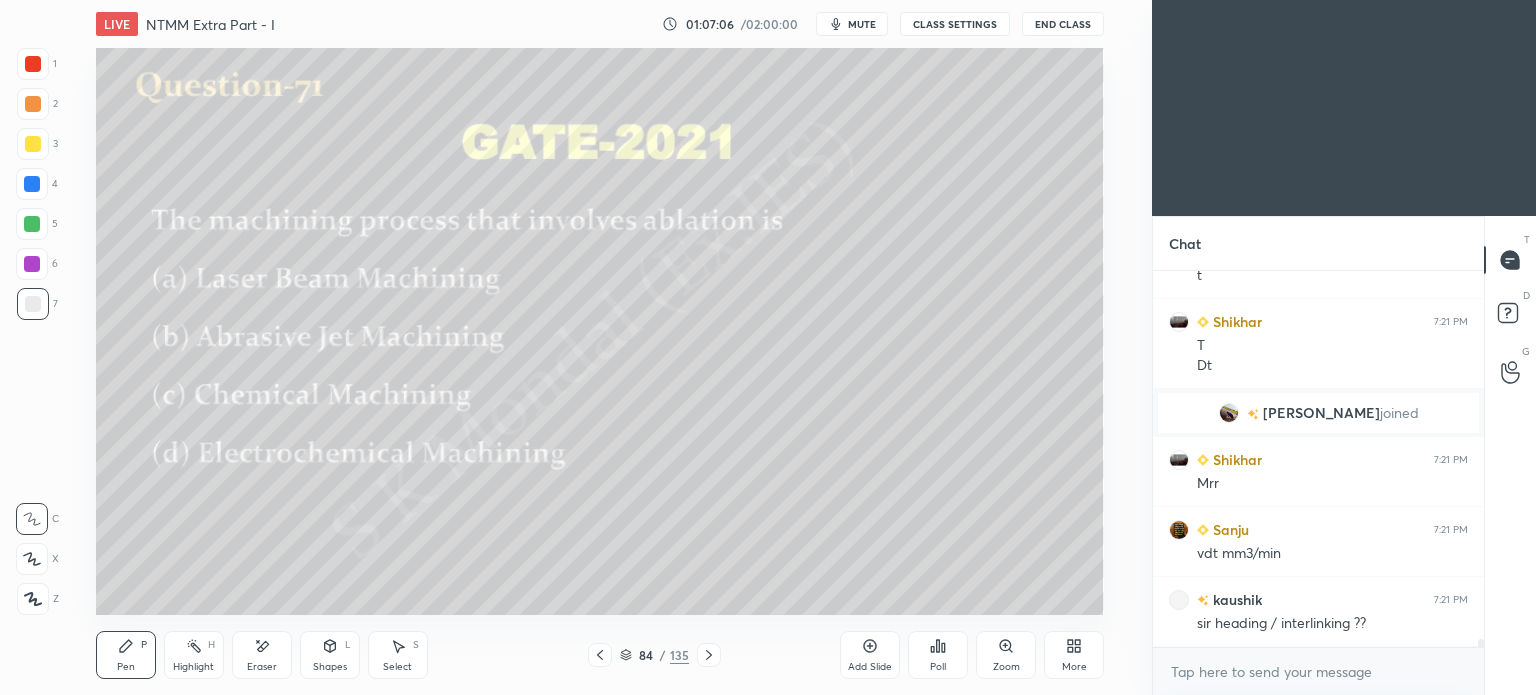 click 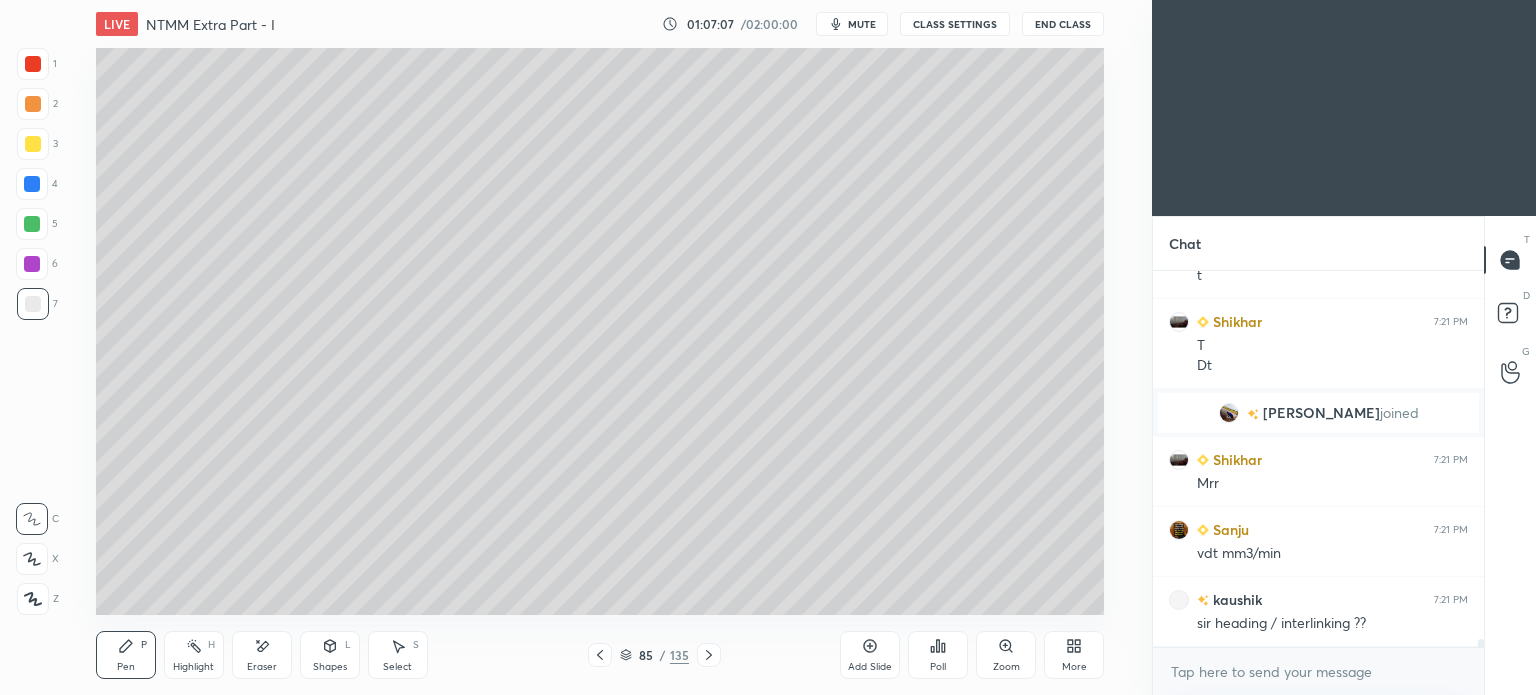 click 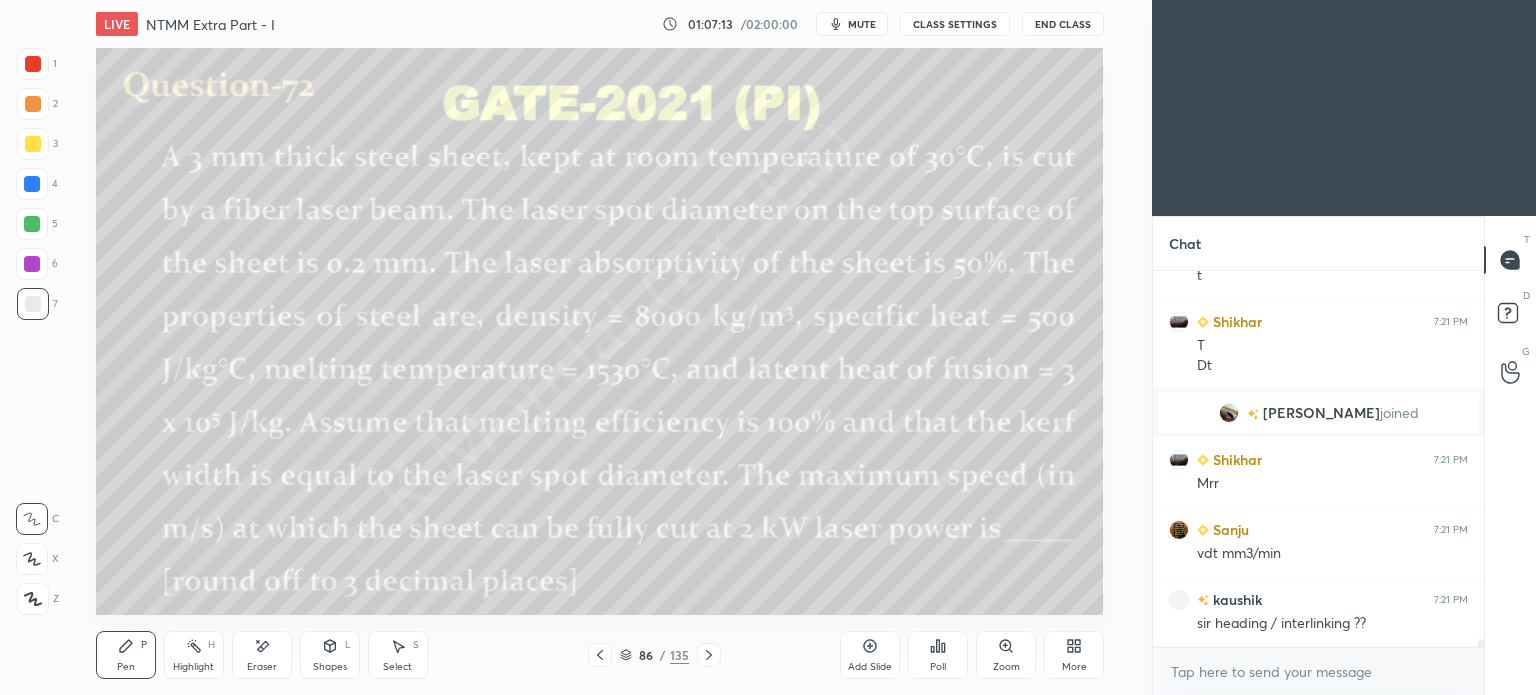 click 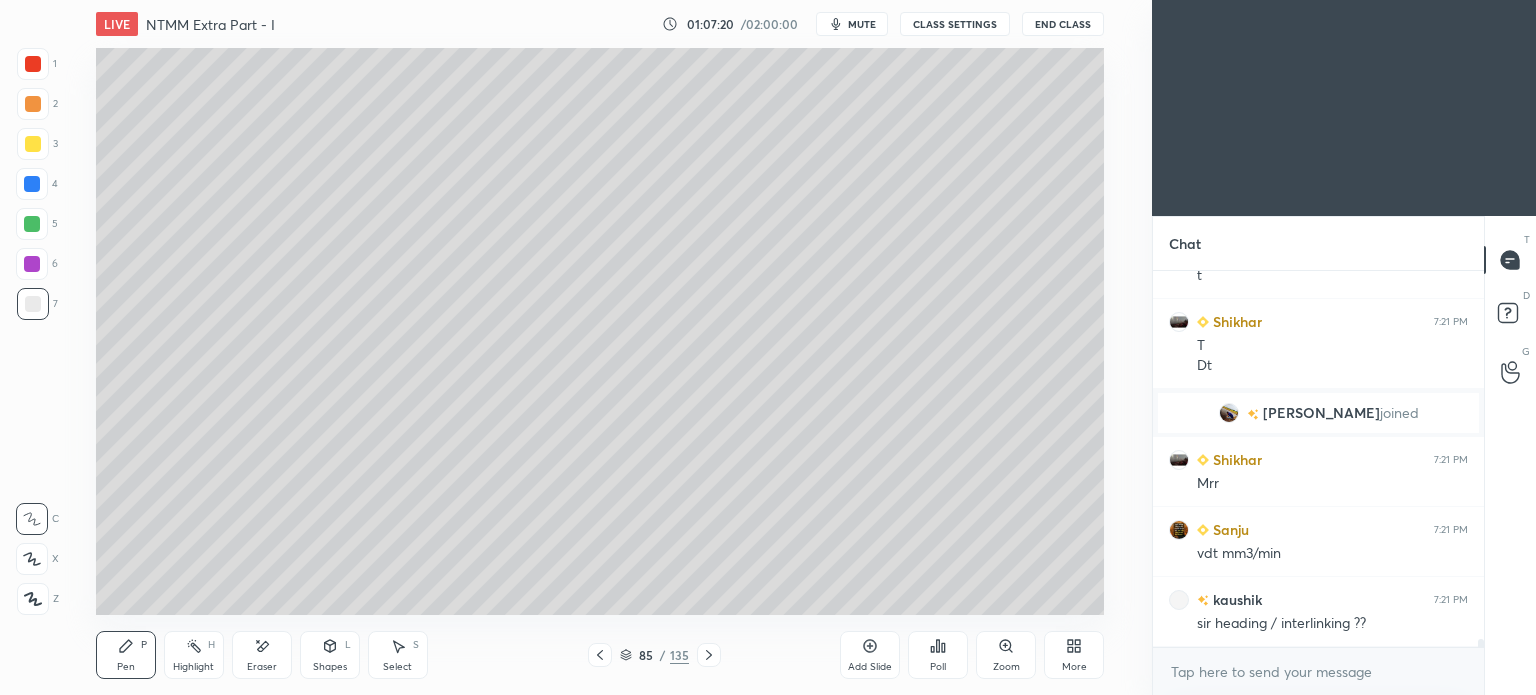 click at bounding box center [32, 224] 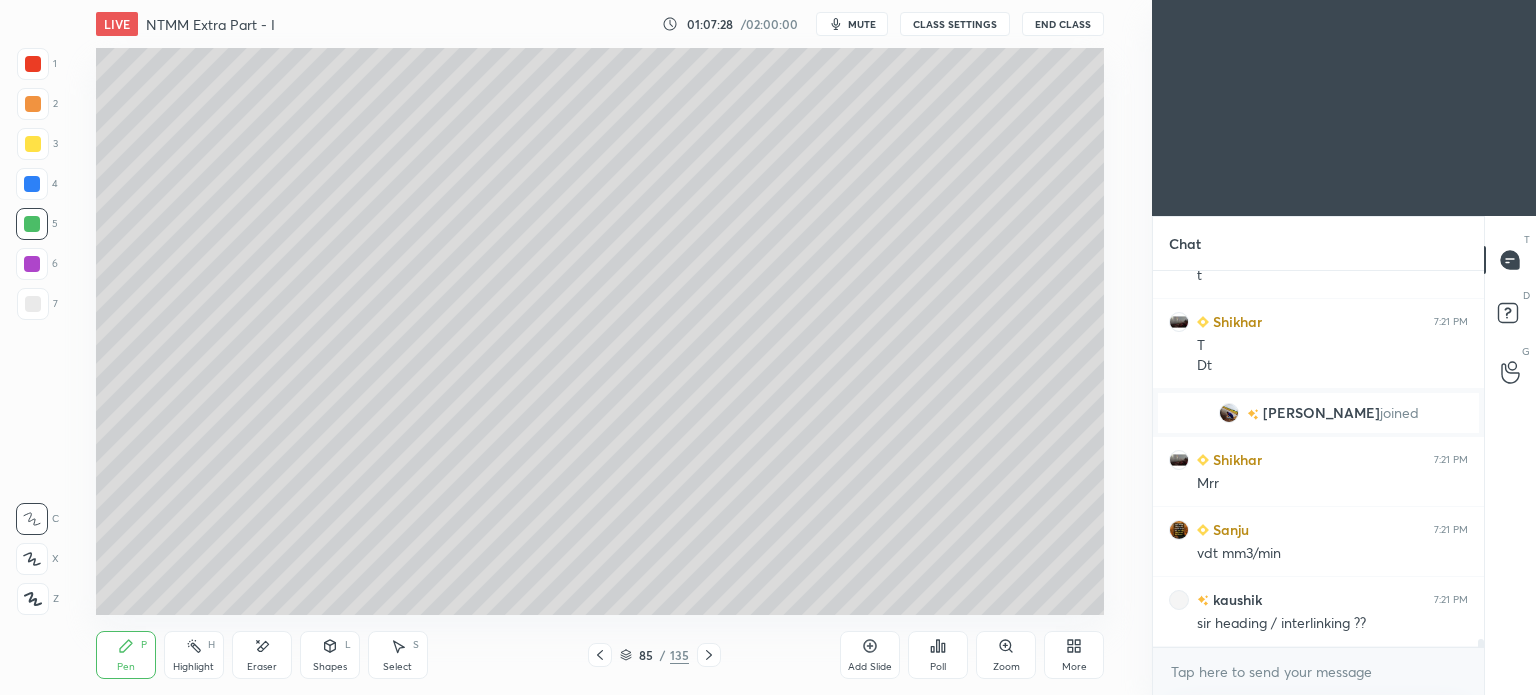 click at bounding box center (33, 304) 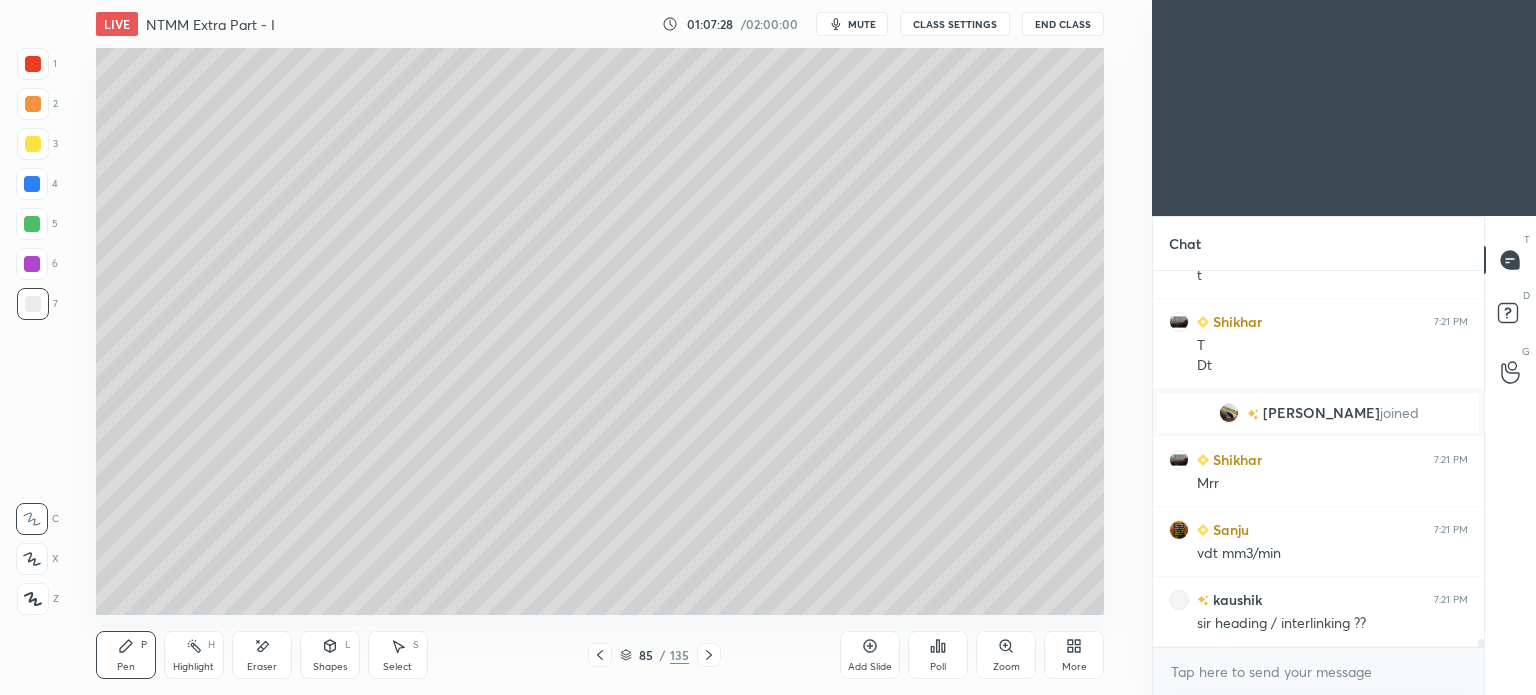 click at bounding box center (33, 304) 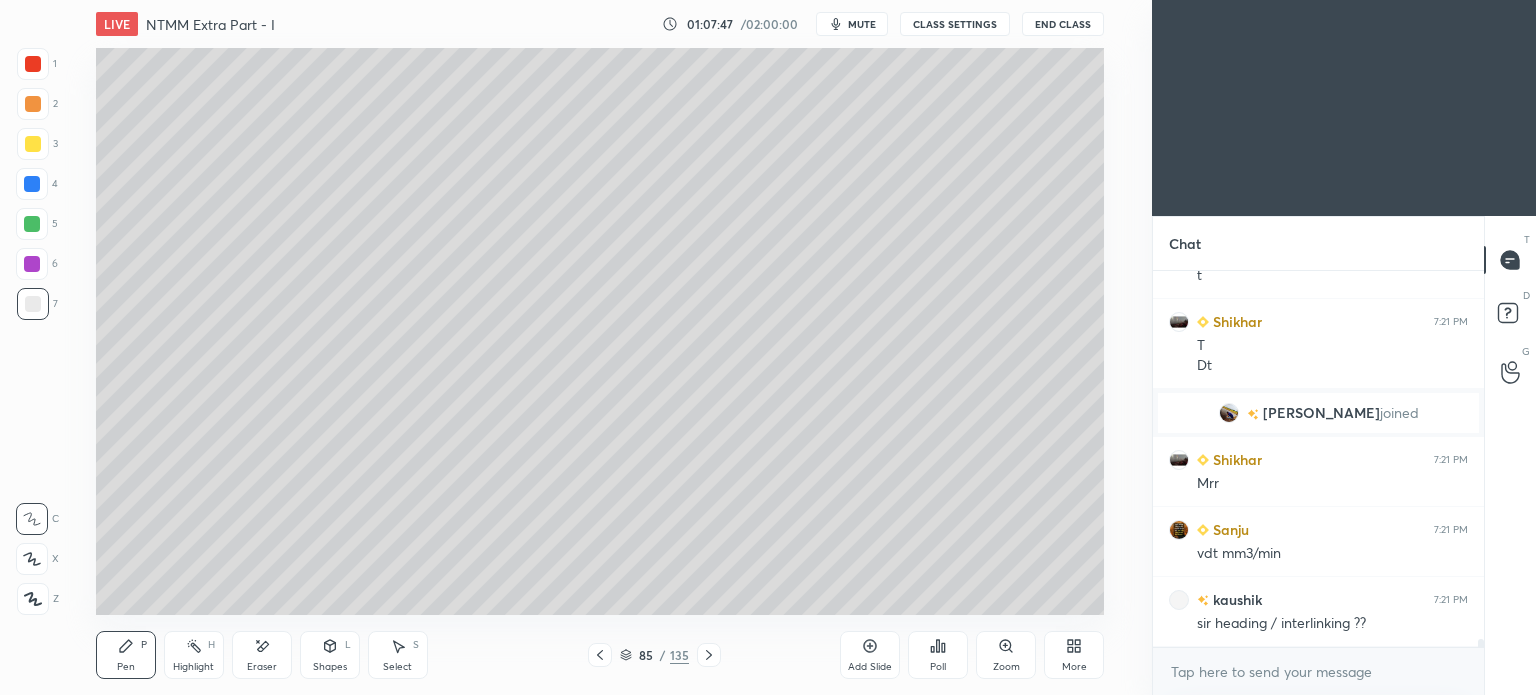 click on "Eraser" at bounding box center (262, 667) 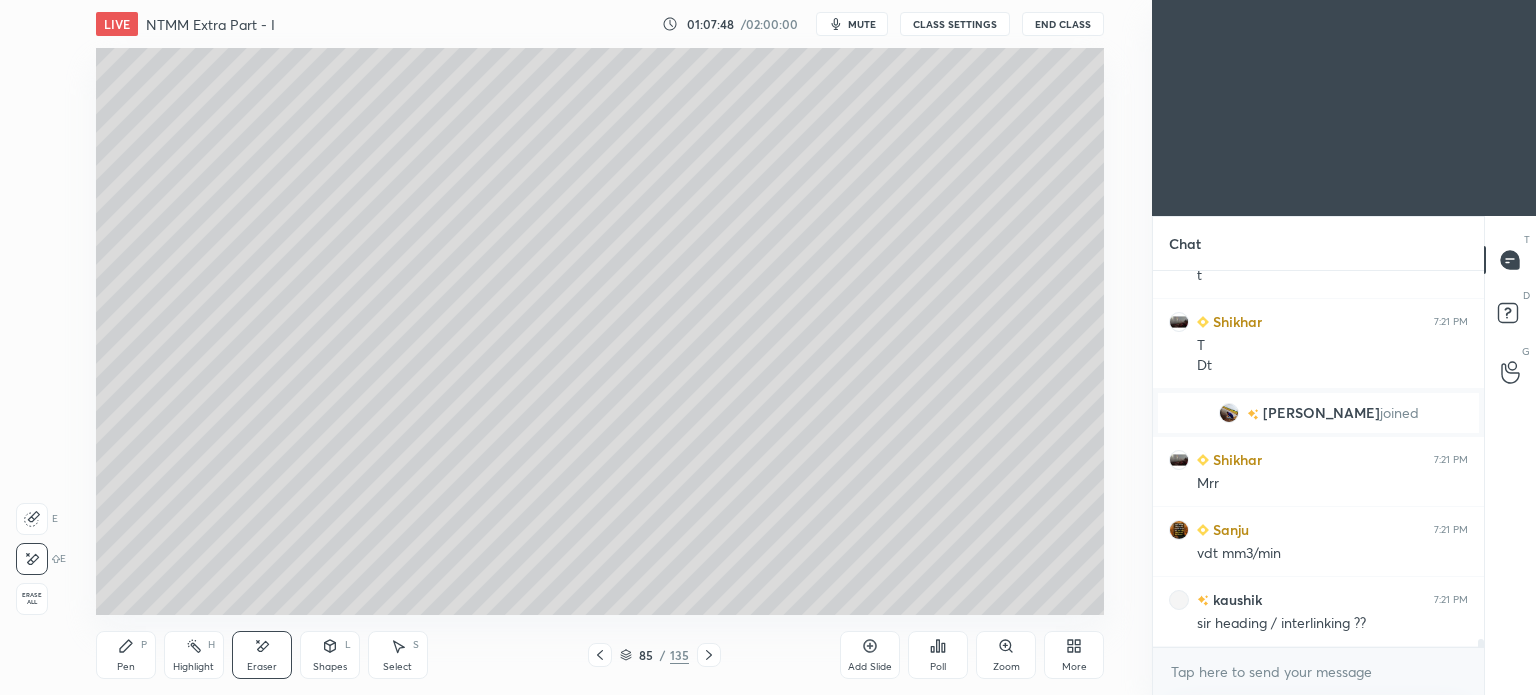 click on "Pen P" at bounding box center [126, 655] 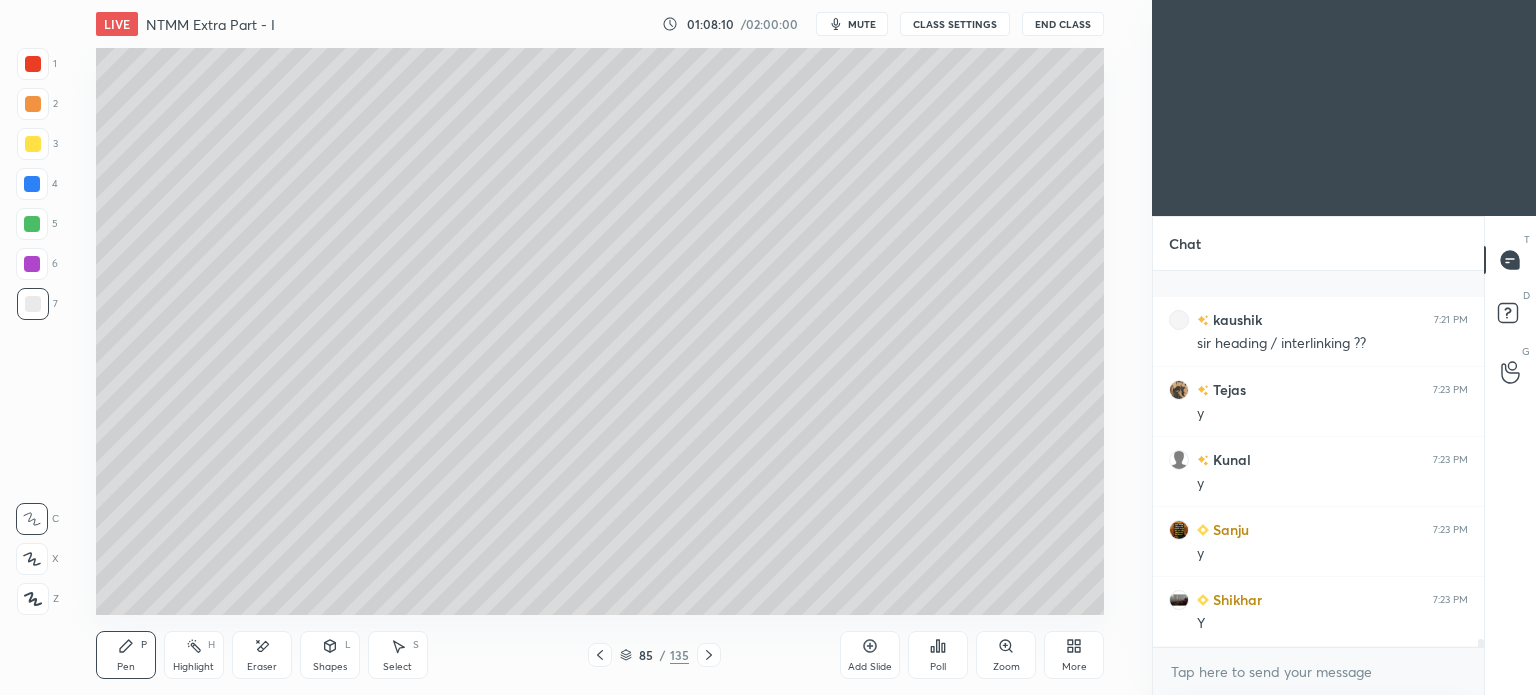 scroll, scrollTop: 16886, scrollLeft: 0, axis: vertical 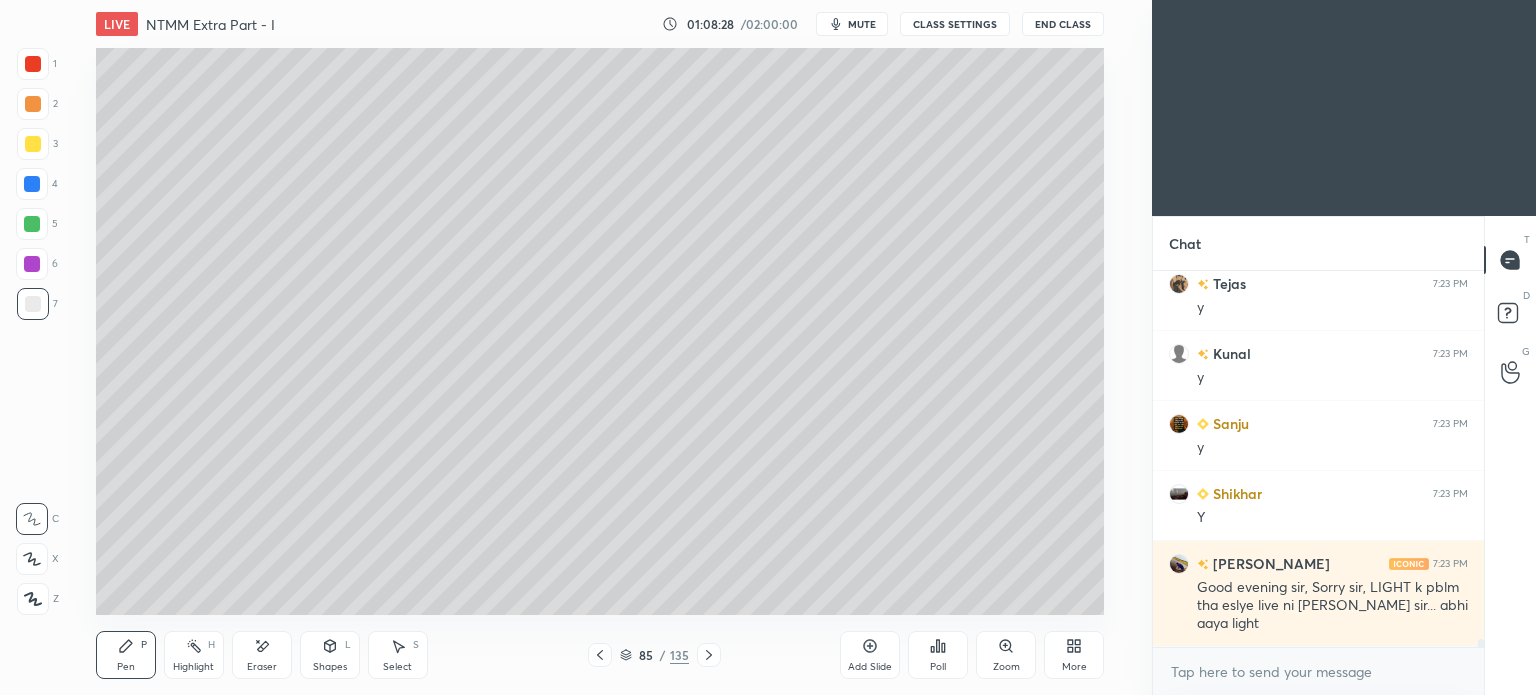 click at bounding box center [709, 655] 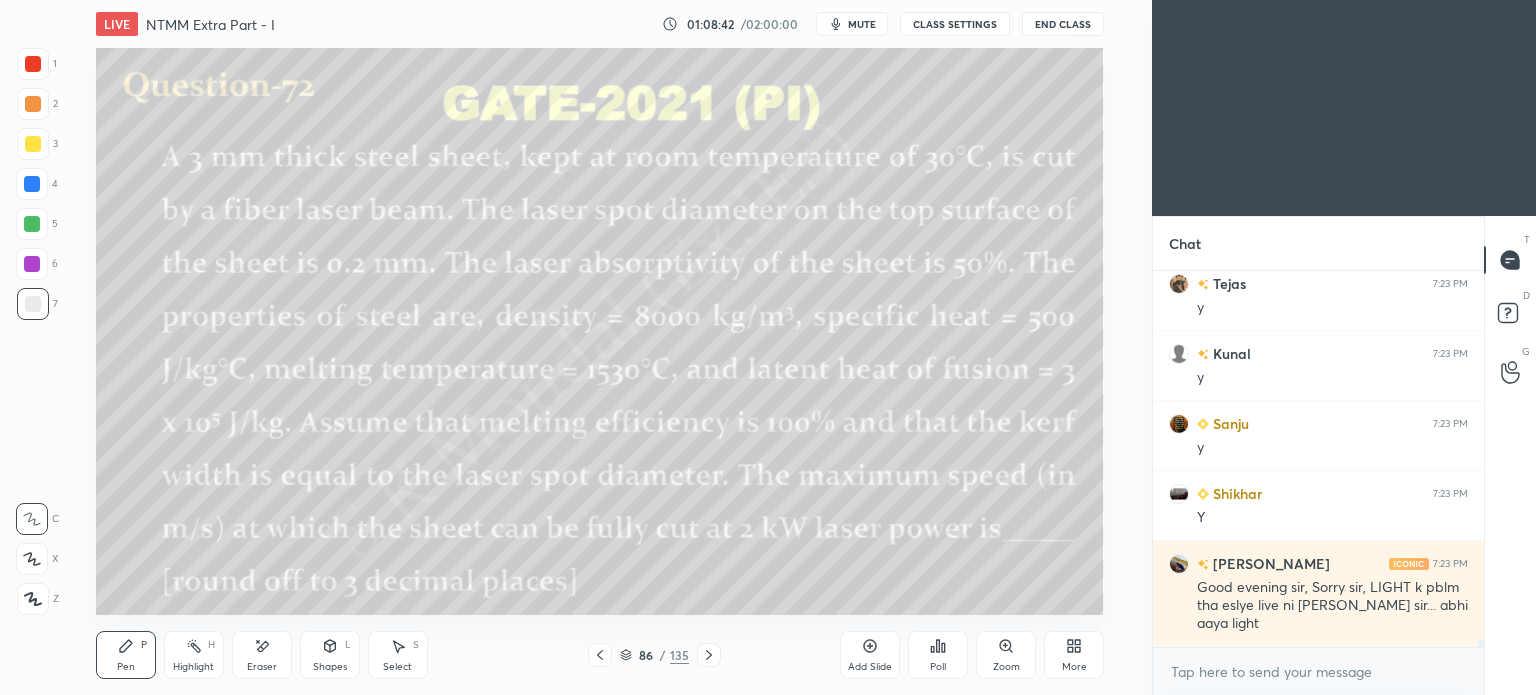 click 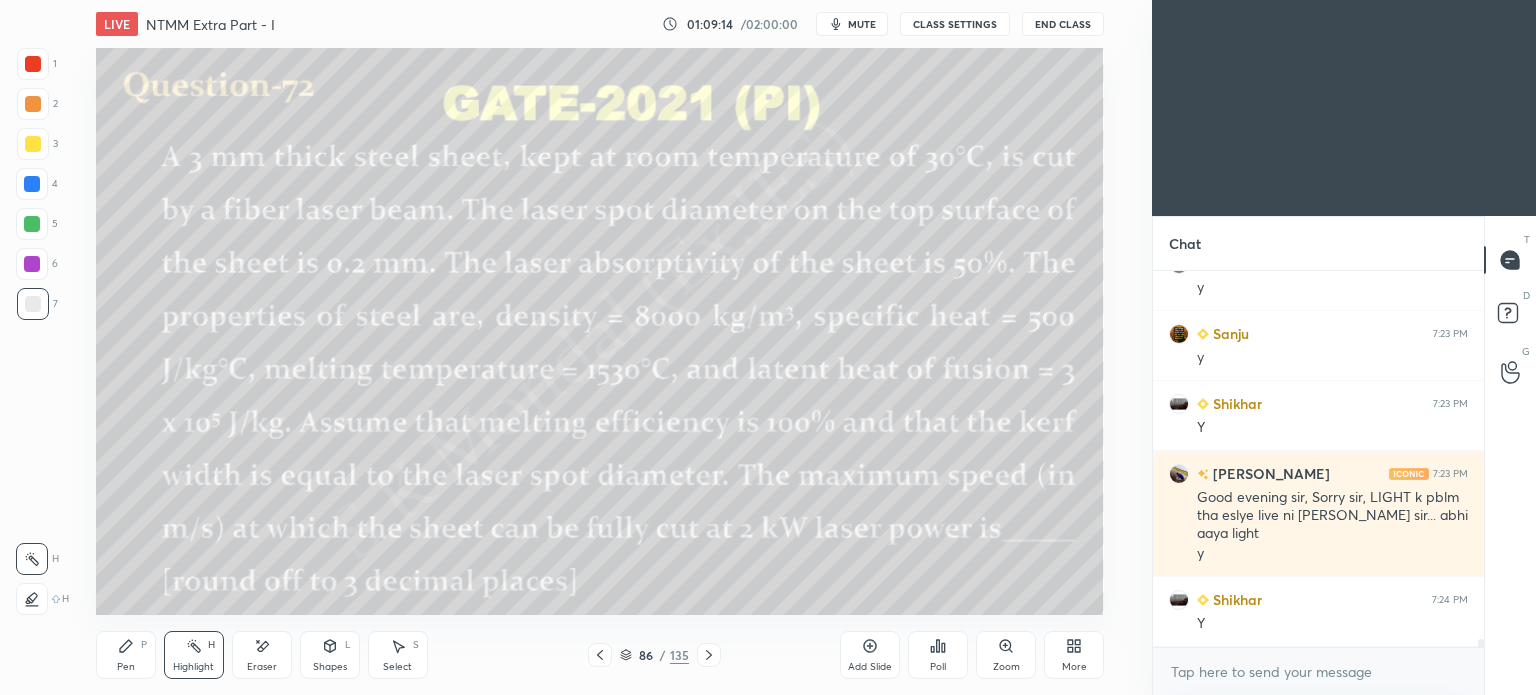 scroll, scrollTop: 17046, scrollLeft: 0, axis: vertical 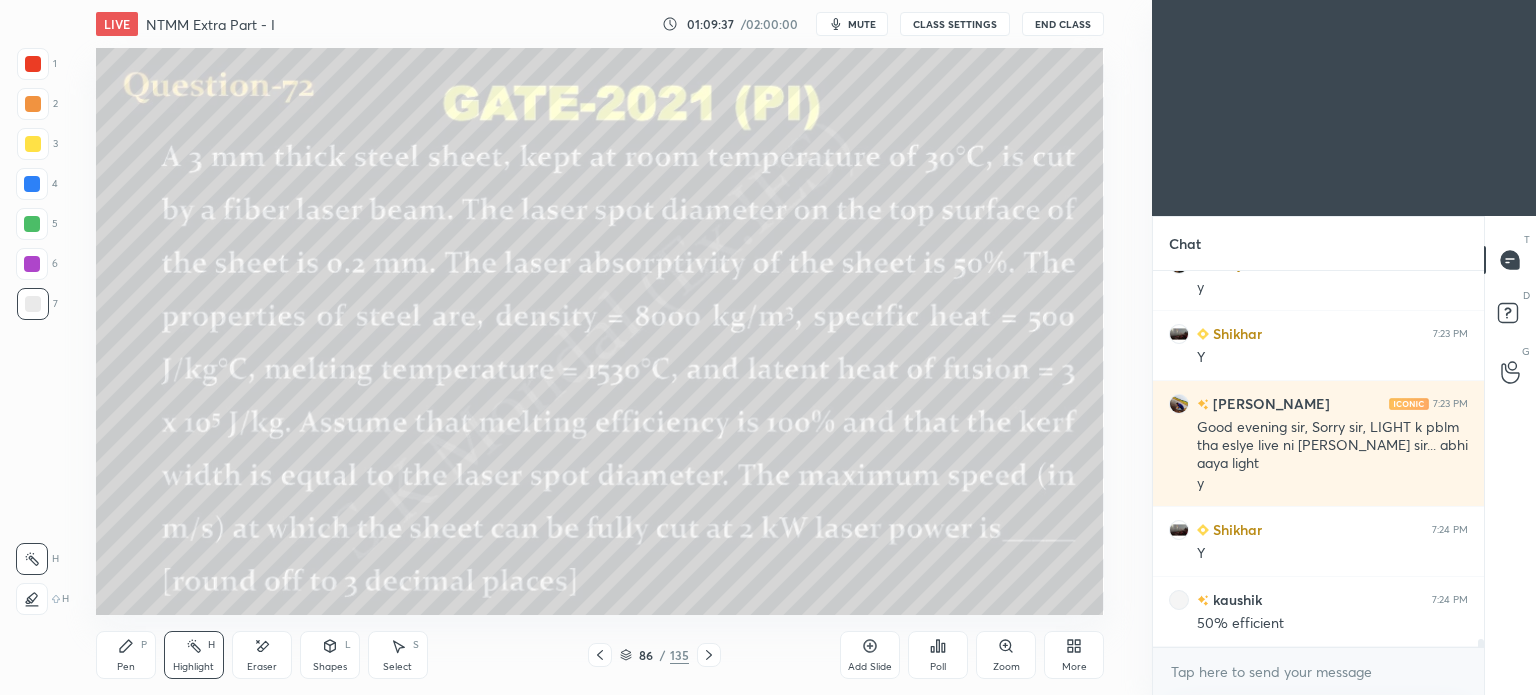 click 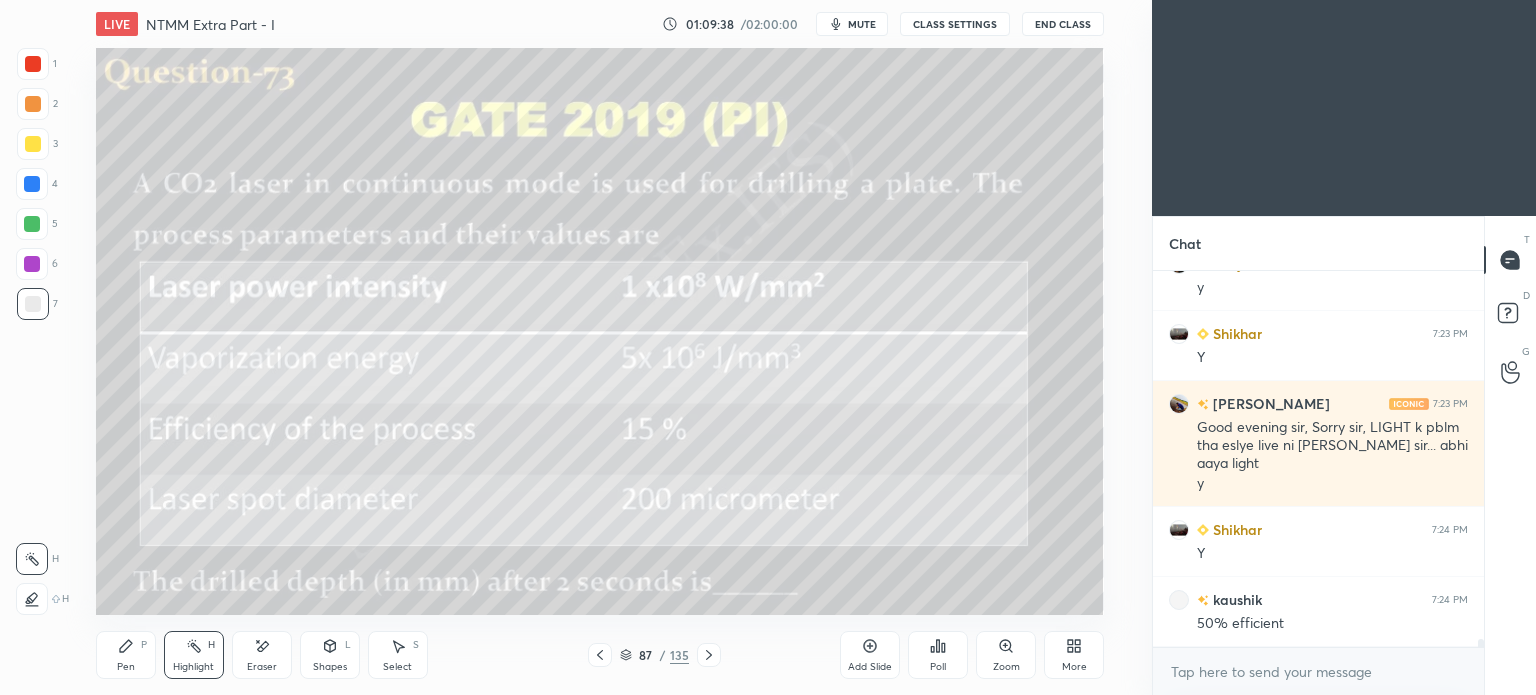 click 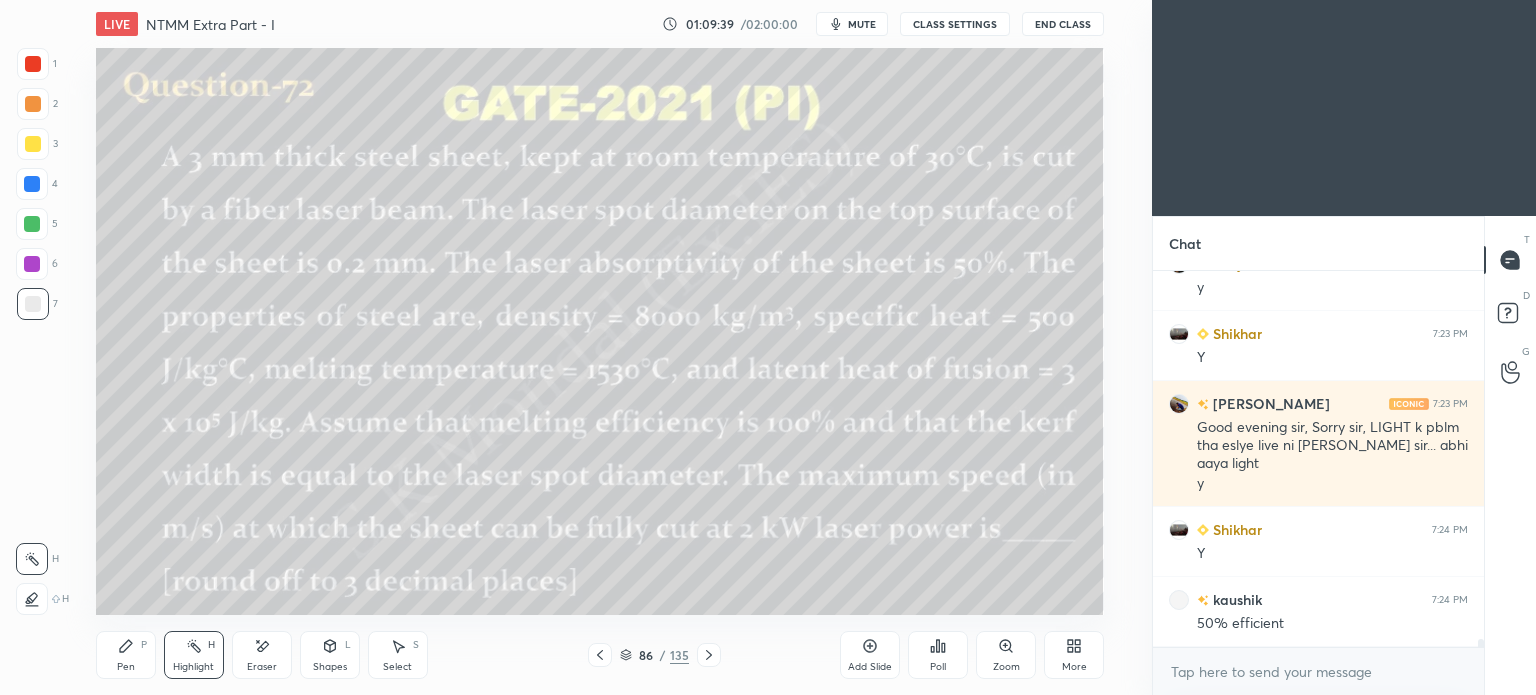 click on "Add Slide" at bounding box center (870, 667) 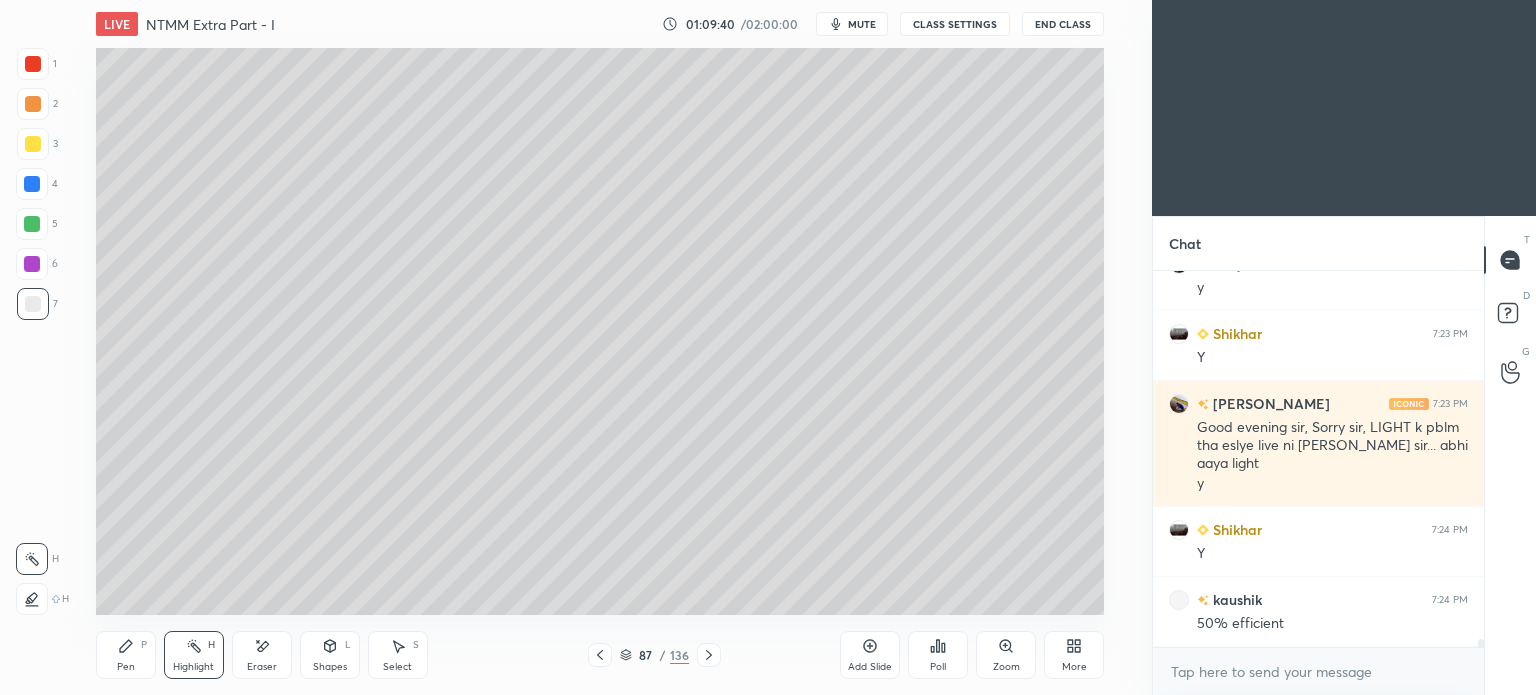 click at bounding box center (33, 144) 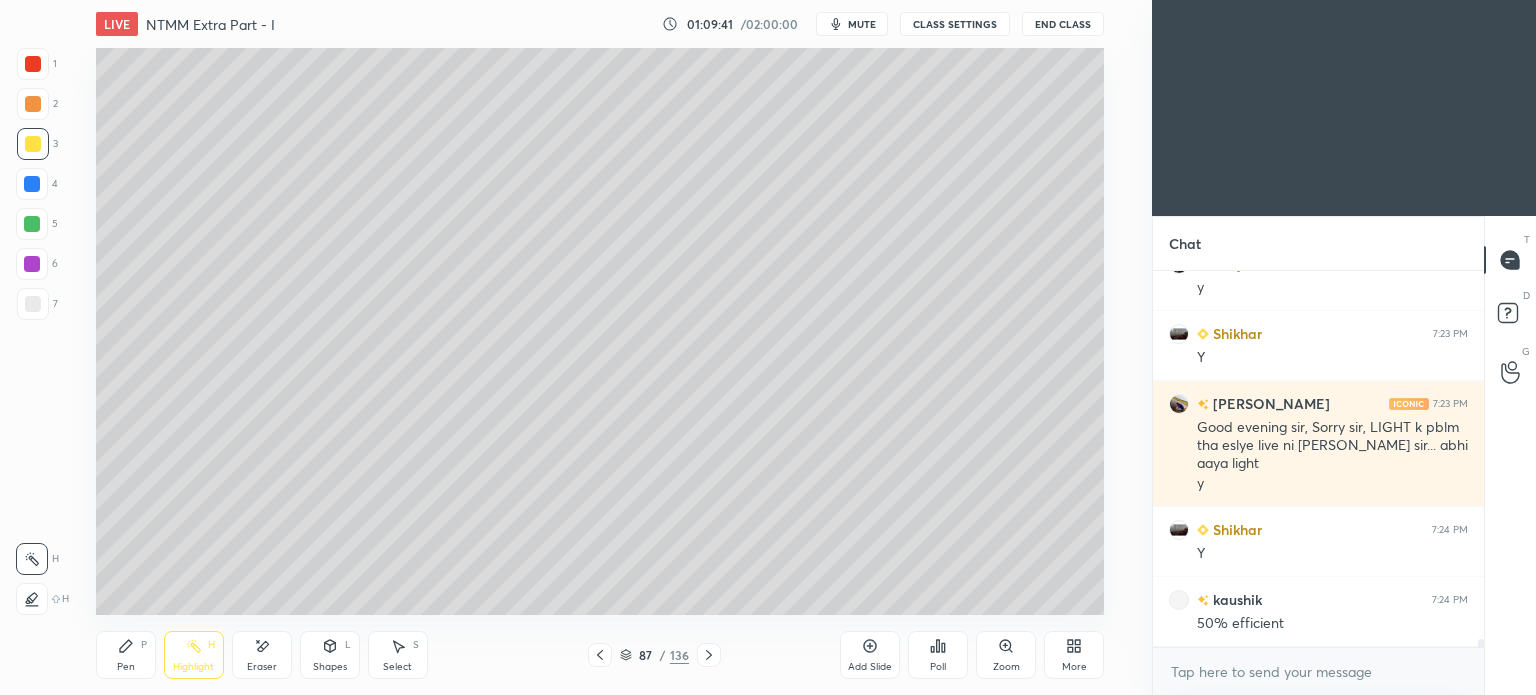 click on "Pen P" at bounding box center (126, 655) 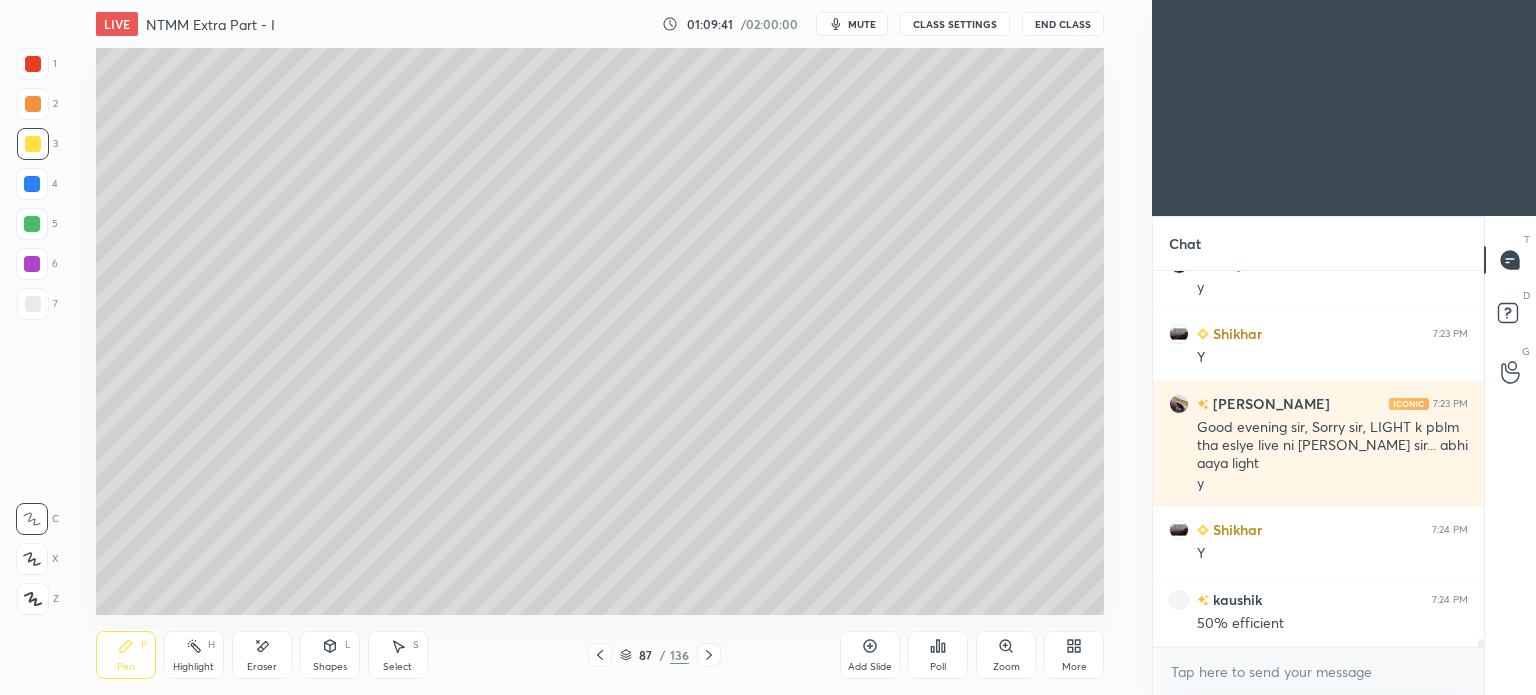 click on "Pen P" at bounding box center (126, 655) 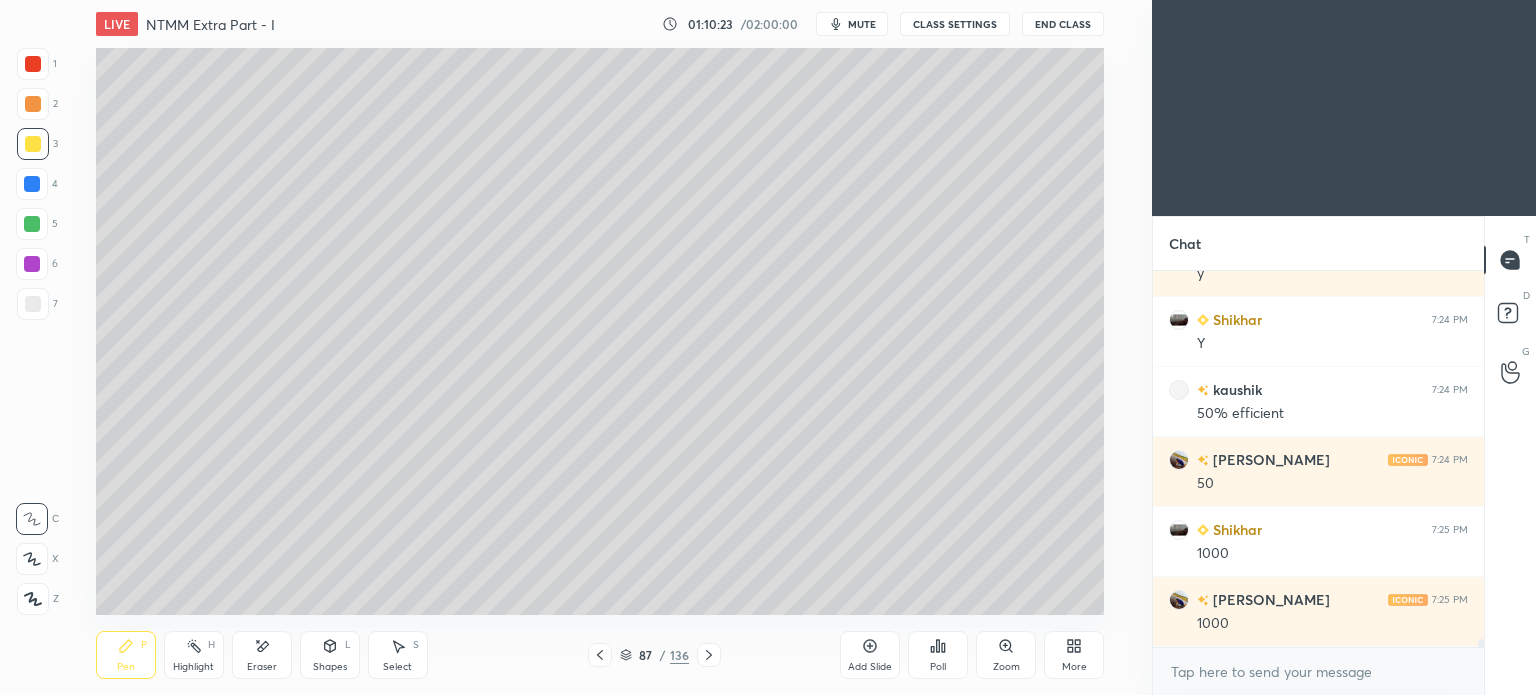 scroll, scrollTop: 17276, scrollLeft: 0, axis: vertical 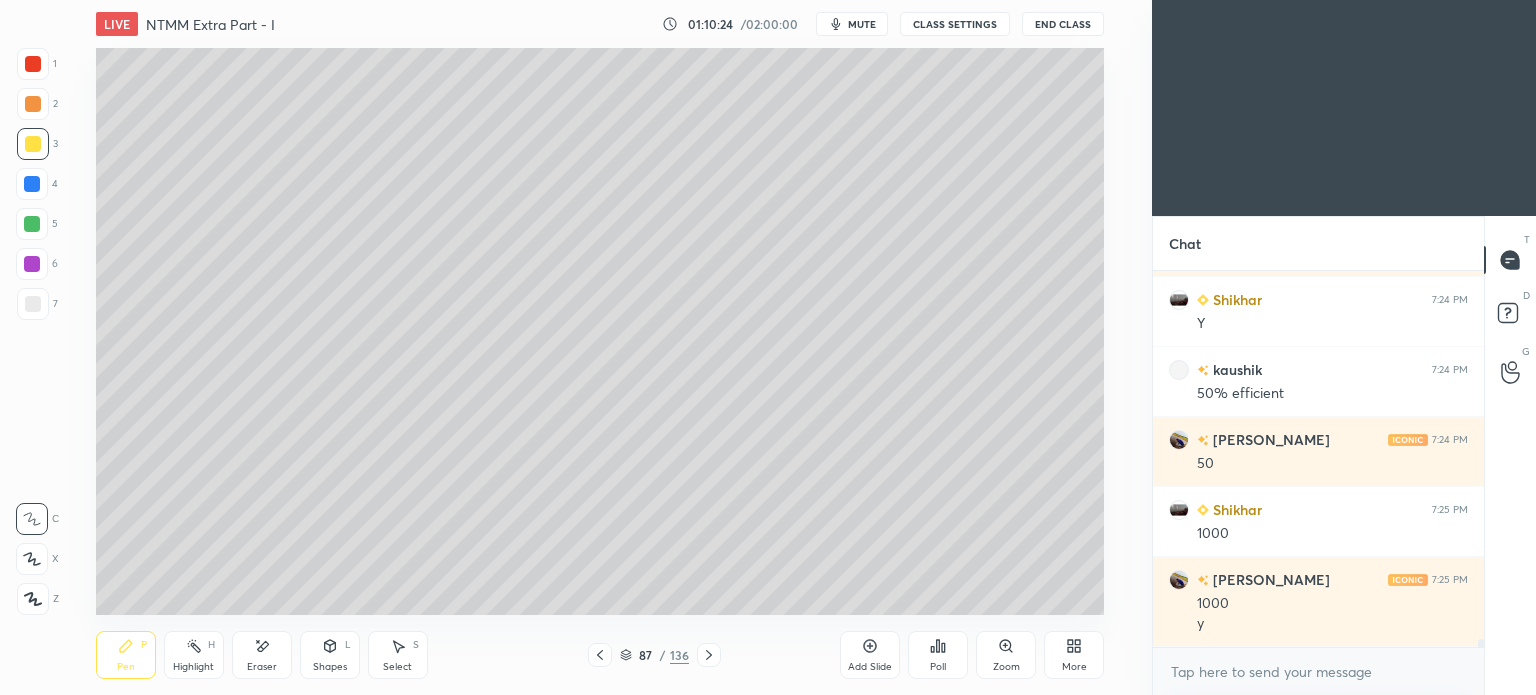 click on "Eraser" at bounding box center [262, 655] 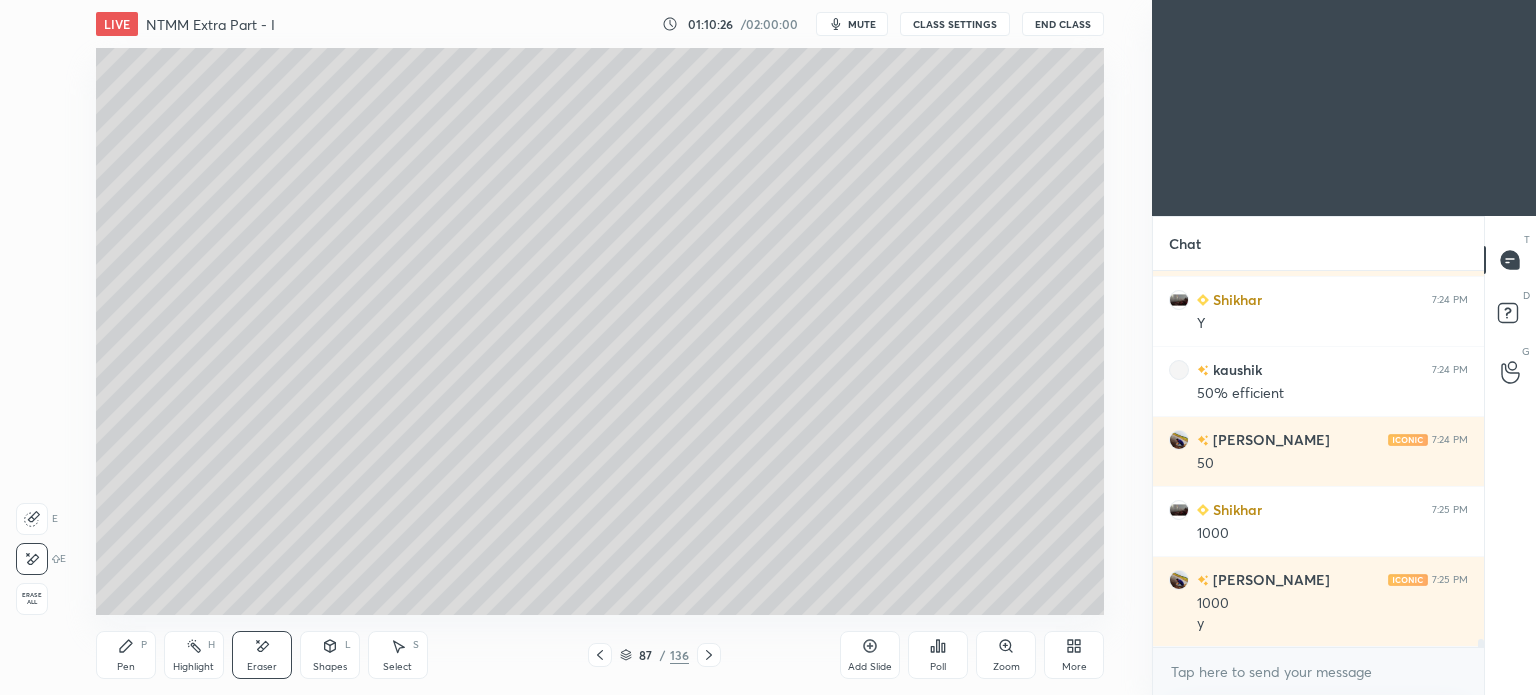 click on "Pen P" at bounding box center (126, 655) 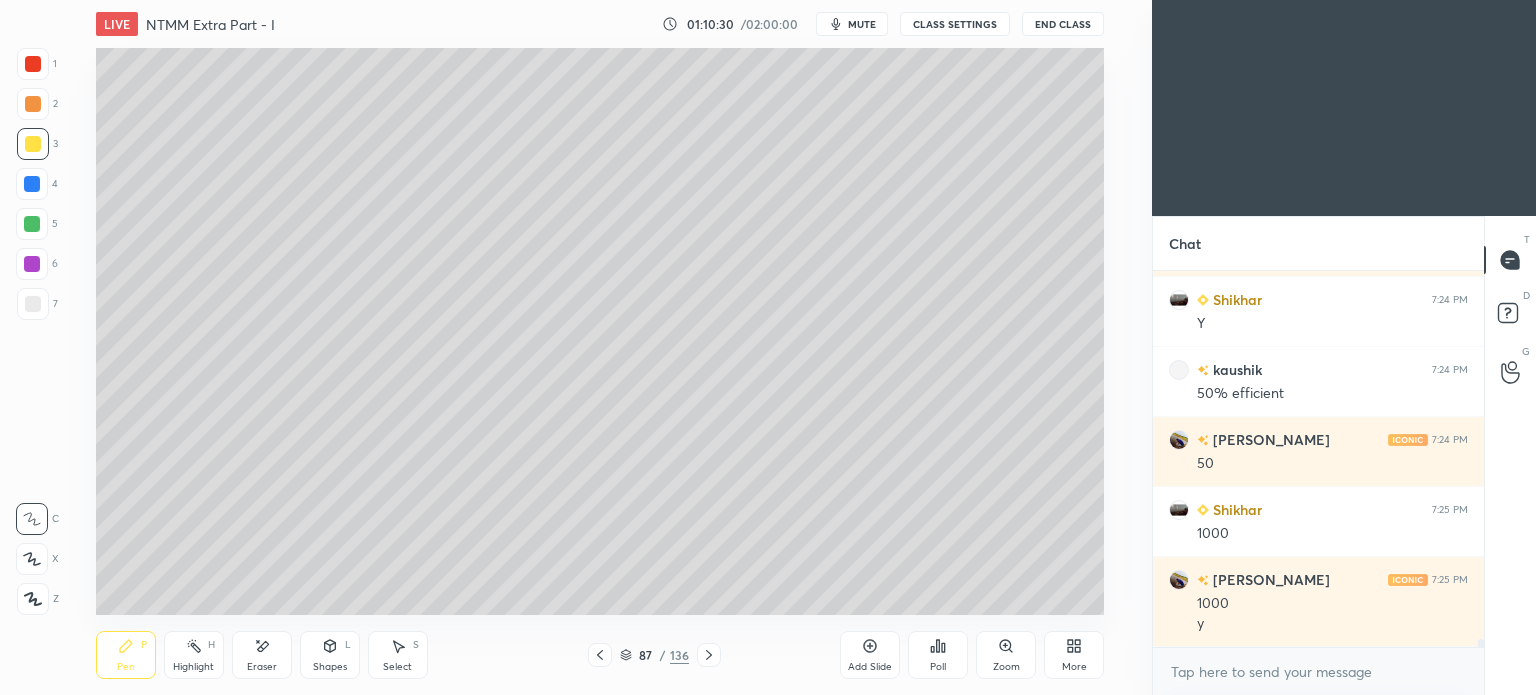 scroll, scrollTop: 17346, scrollLeft: 0, axis: vertical 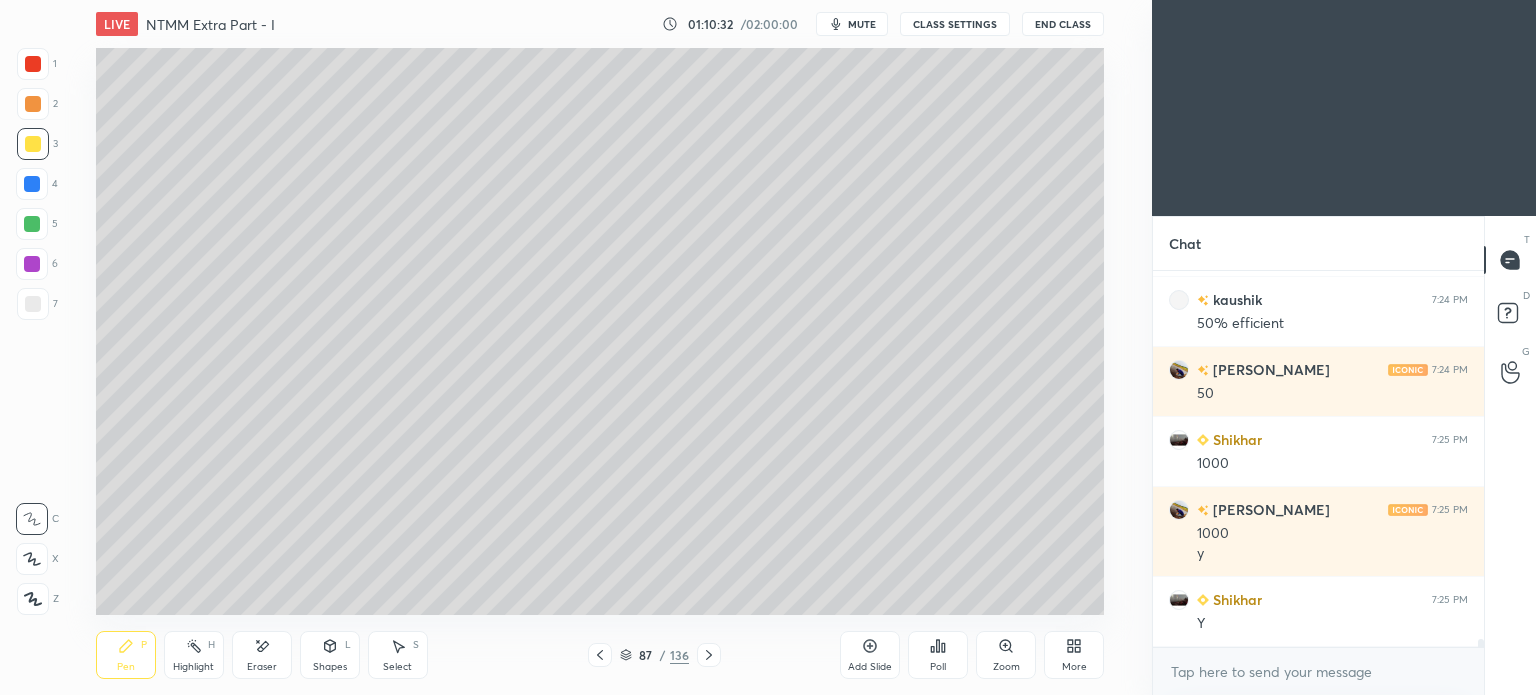 click 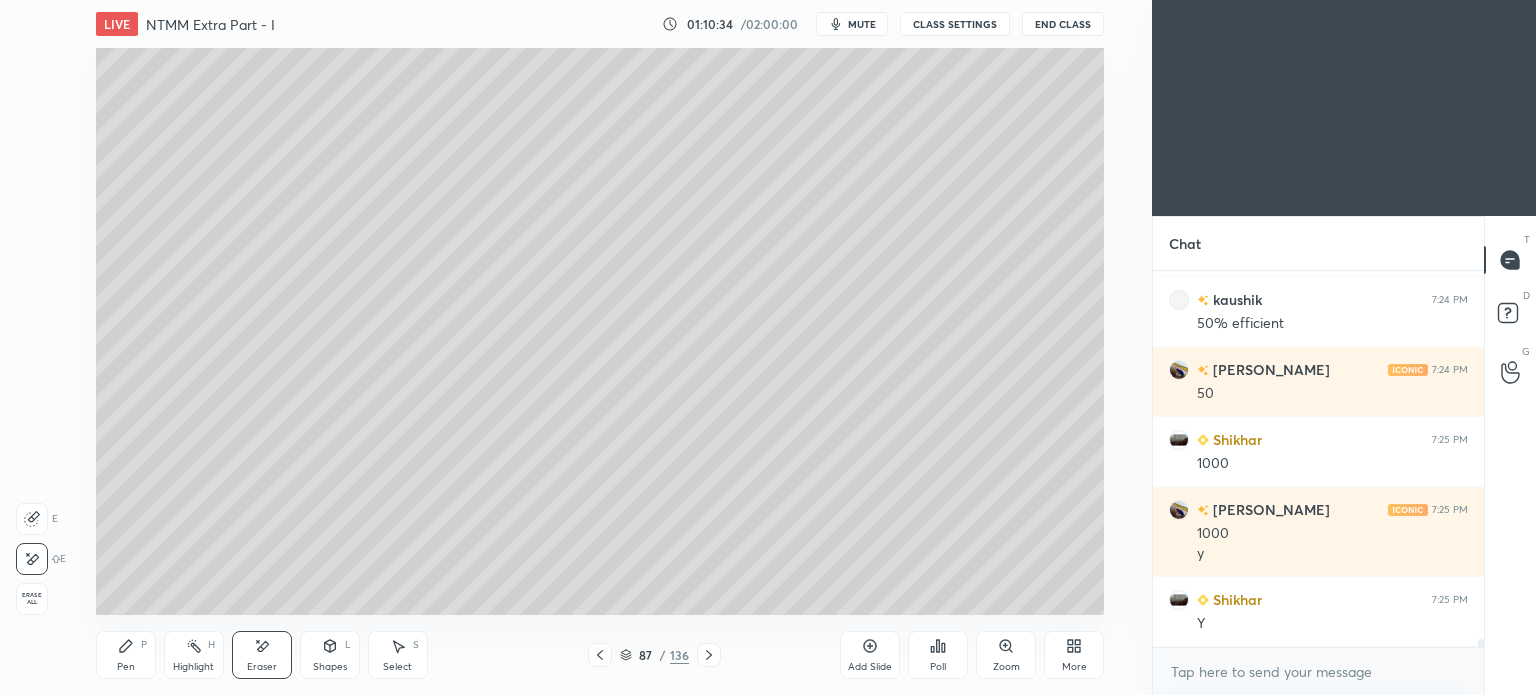 click on "Pen P" at bounding box center [126, 655] 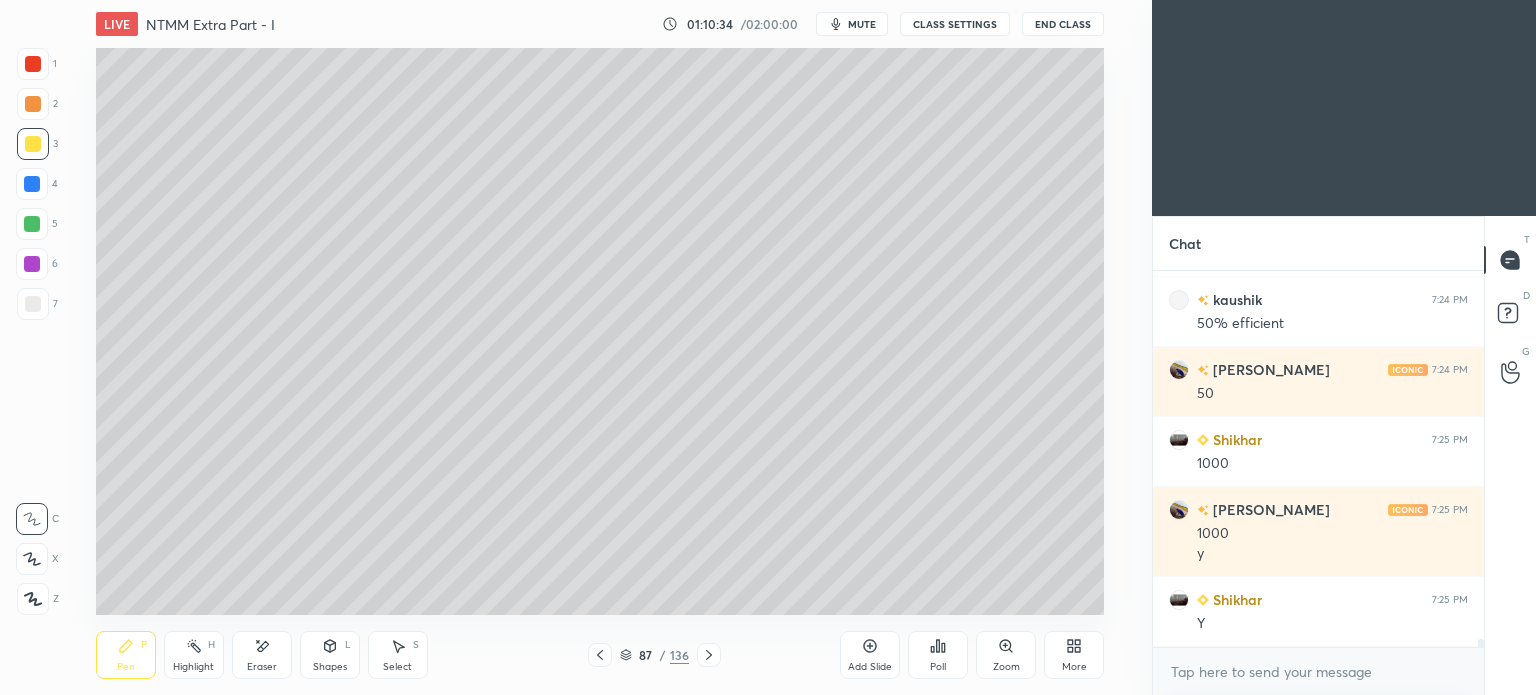 click on "Pen P" at bounding box center [126, 655] 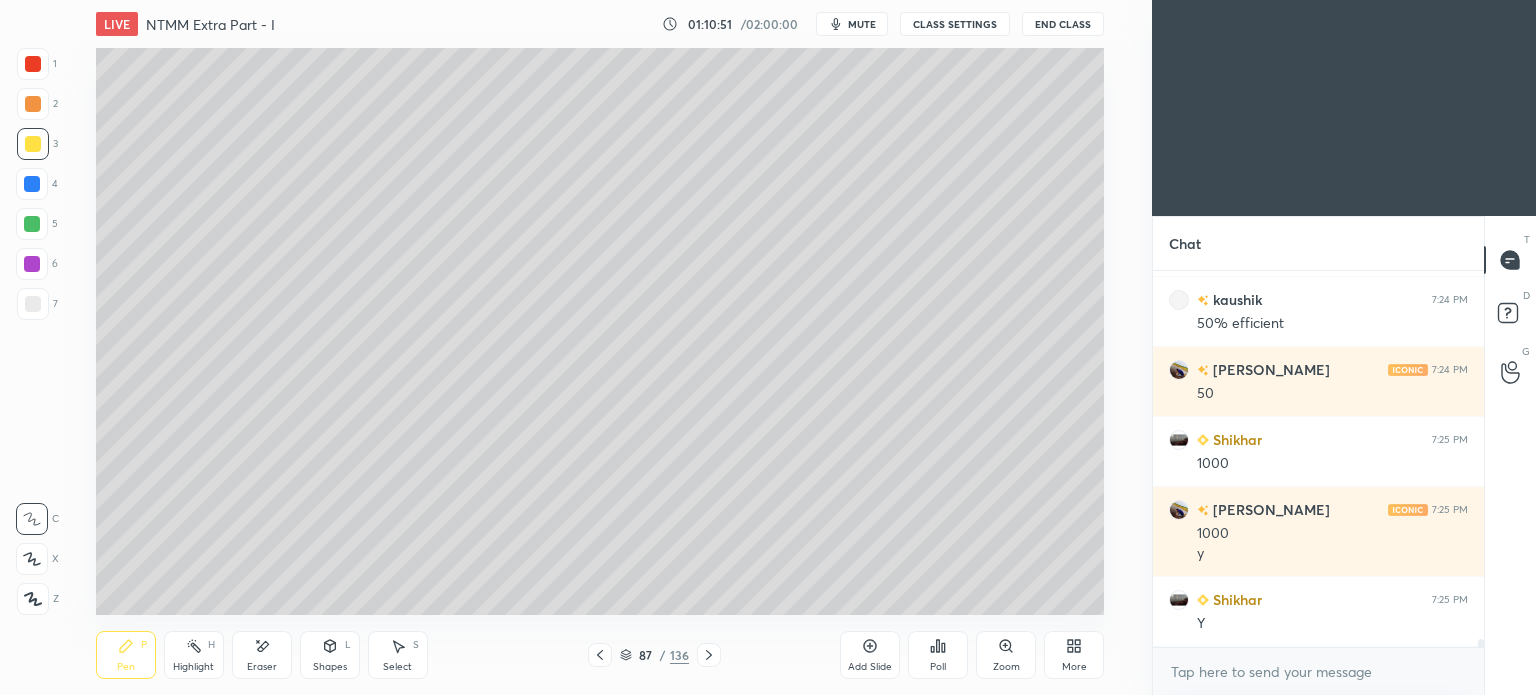 click on "Highlight H" at bounding box center [194, 655] 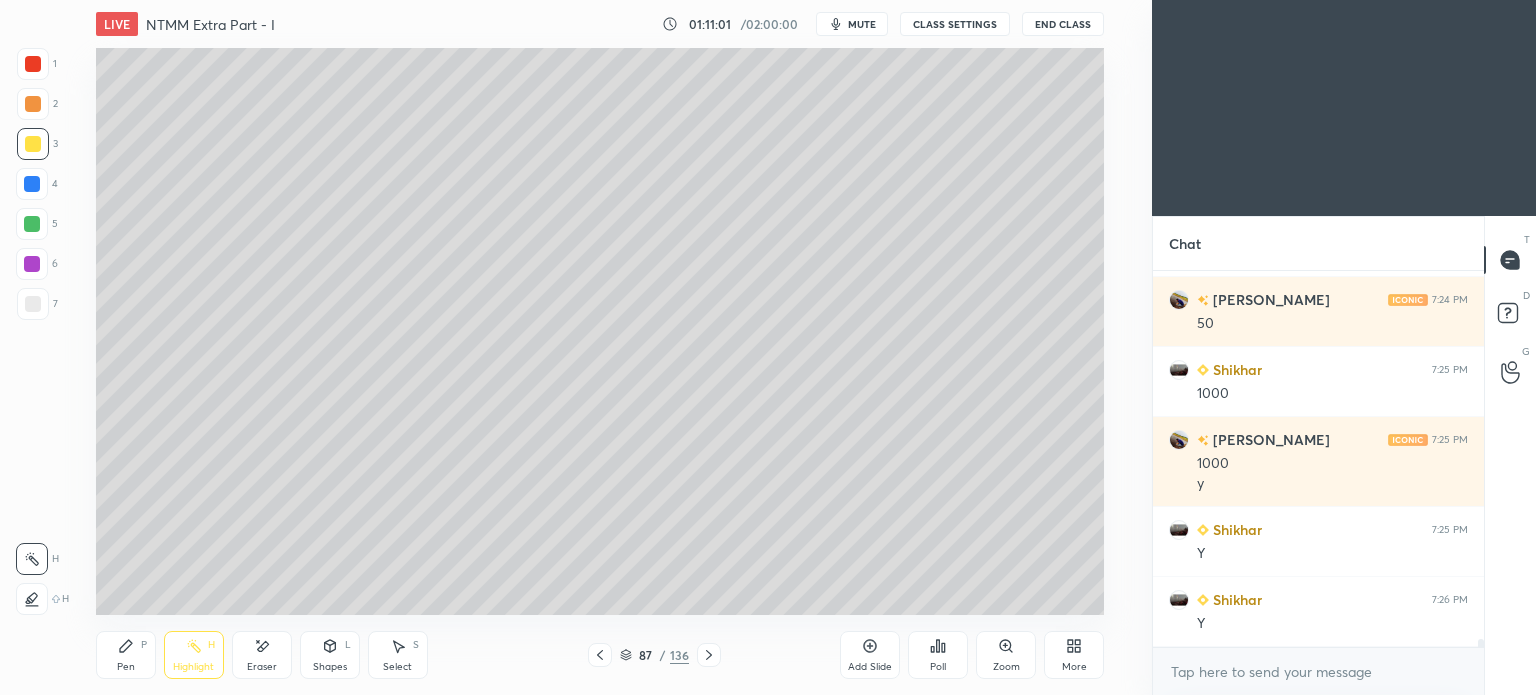scroll, scrollTop: 17486, scrollLeft: 0, axis: vertical 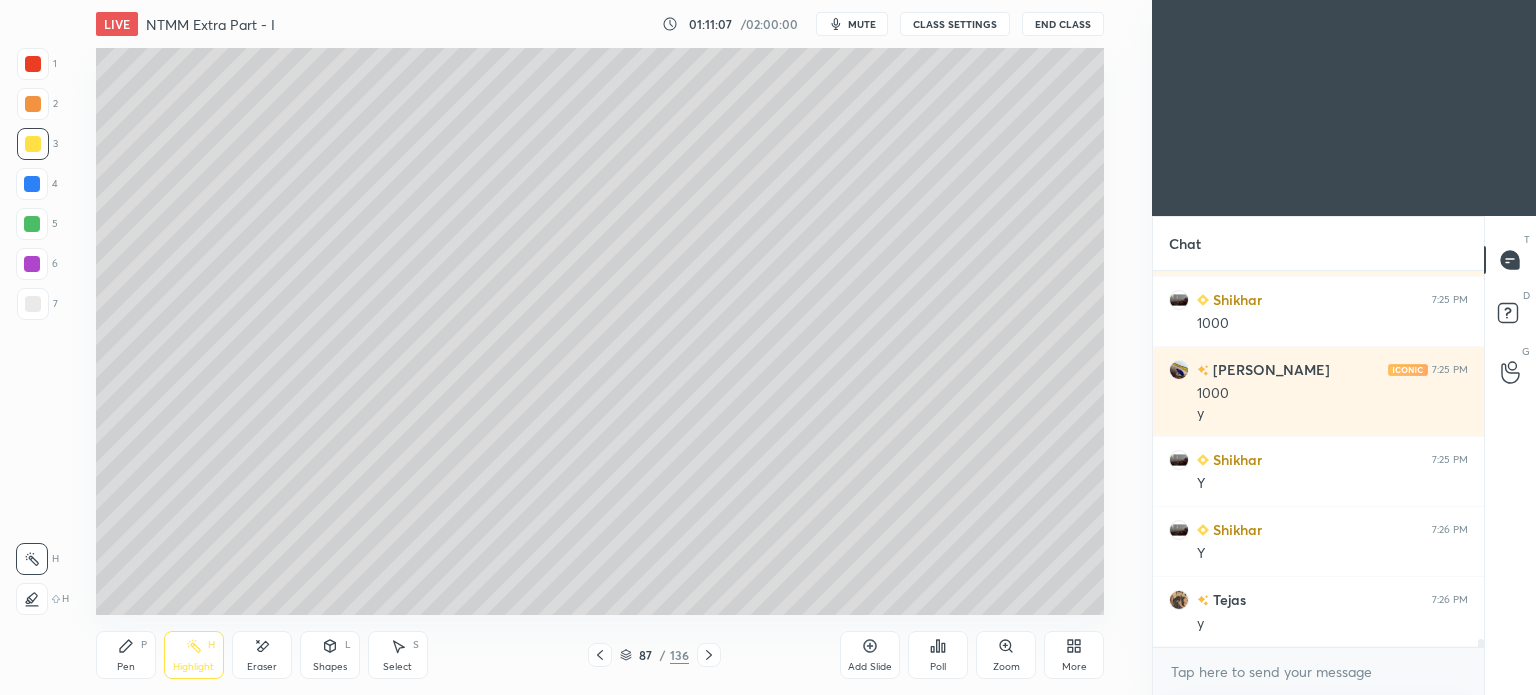 click 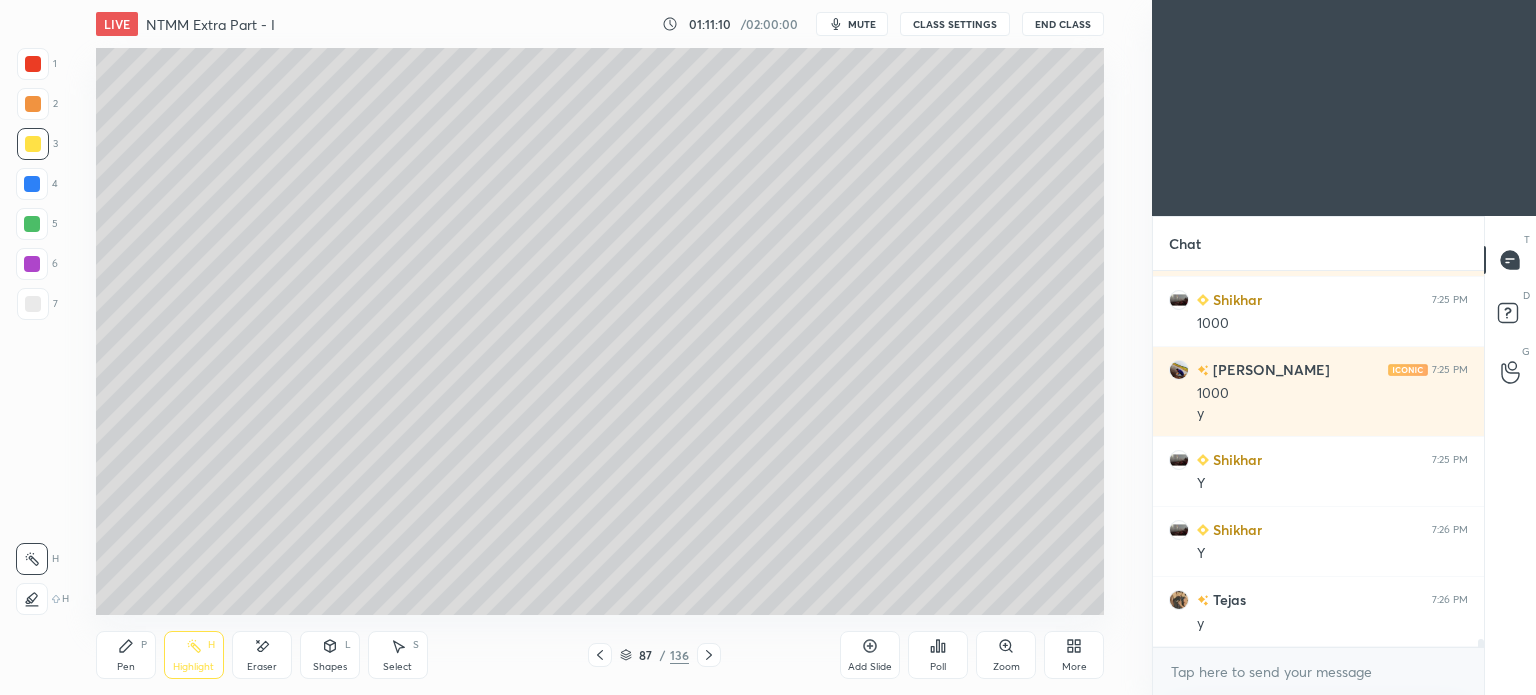 scroll, scrollTop: 17556, scrollLeft: 0, axis: vertical 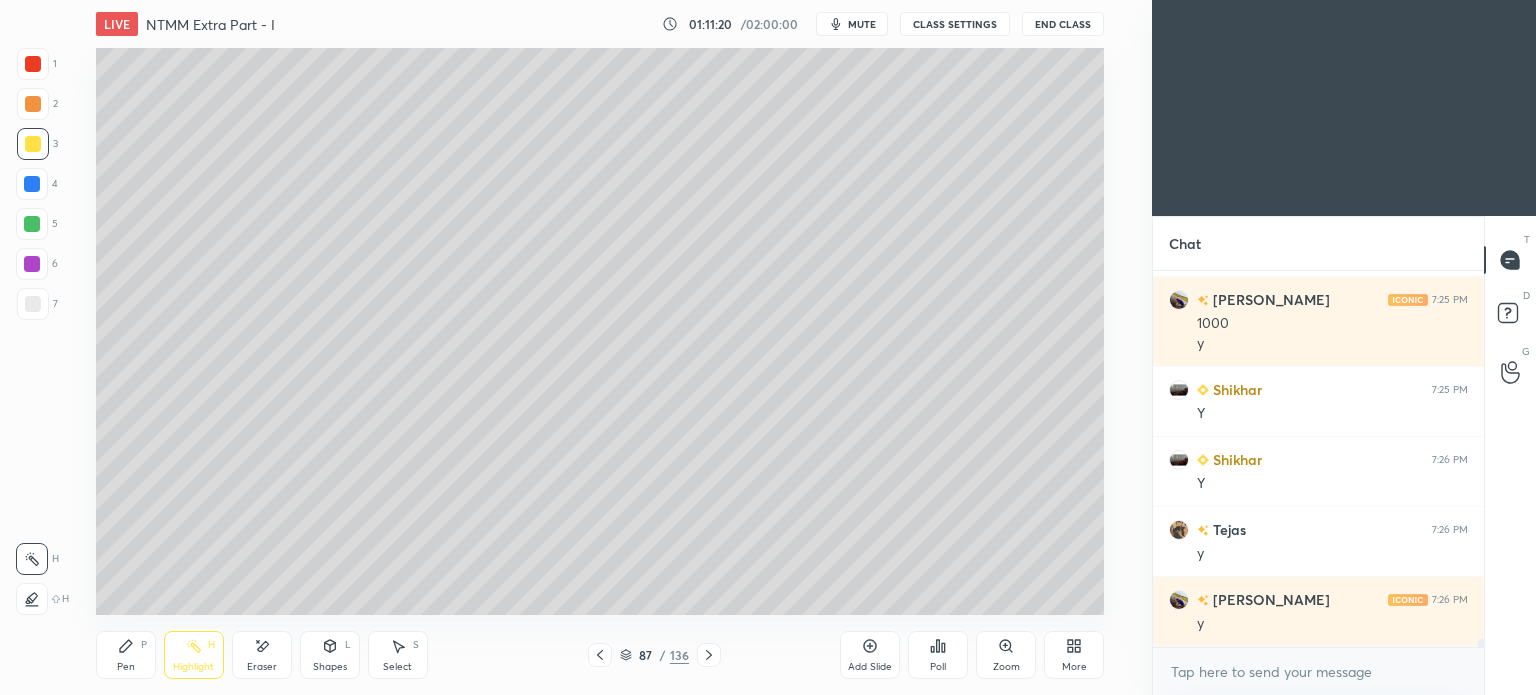 click on "Pen P" at bounding box center [126, 655] 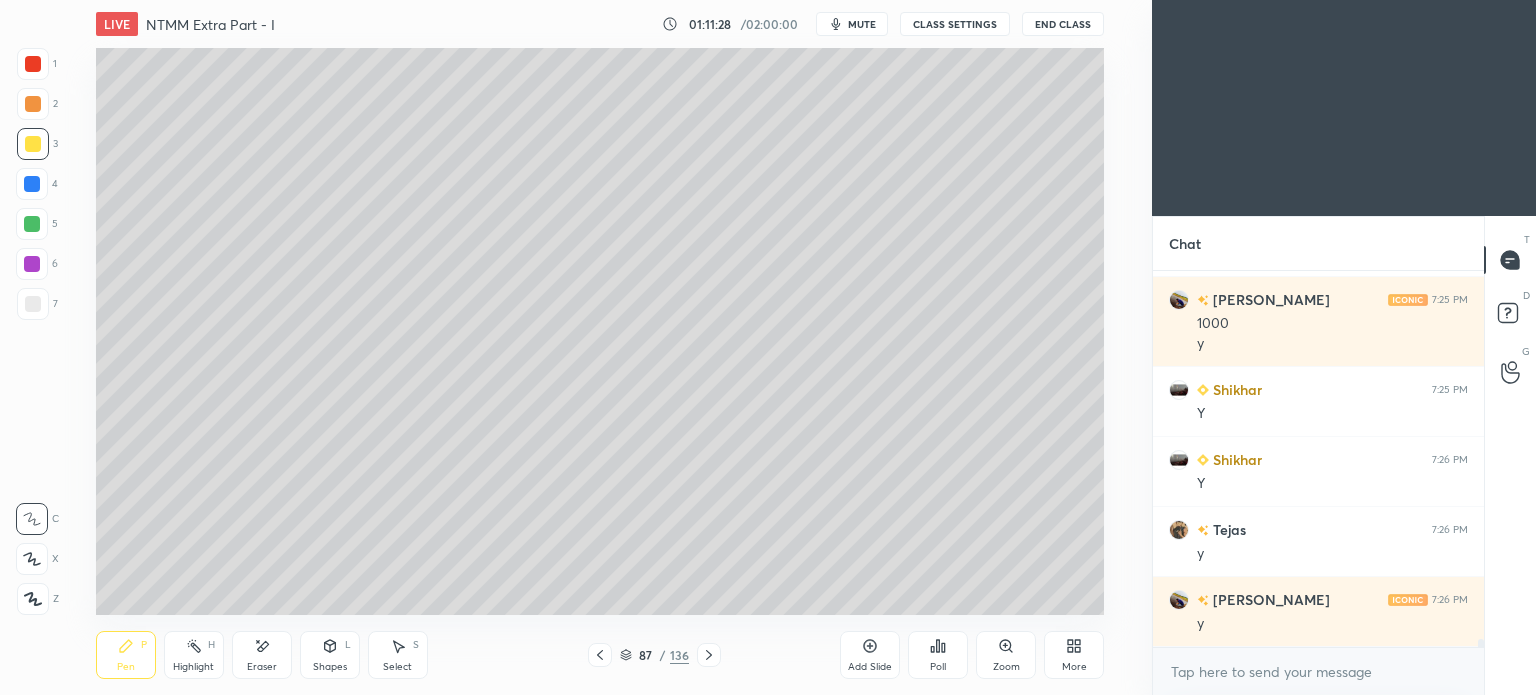 click on "Highlight H" at bounding box center [194, 655] 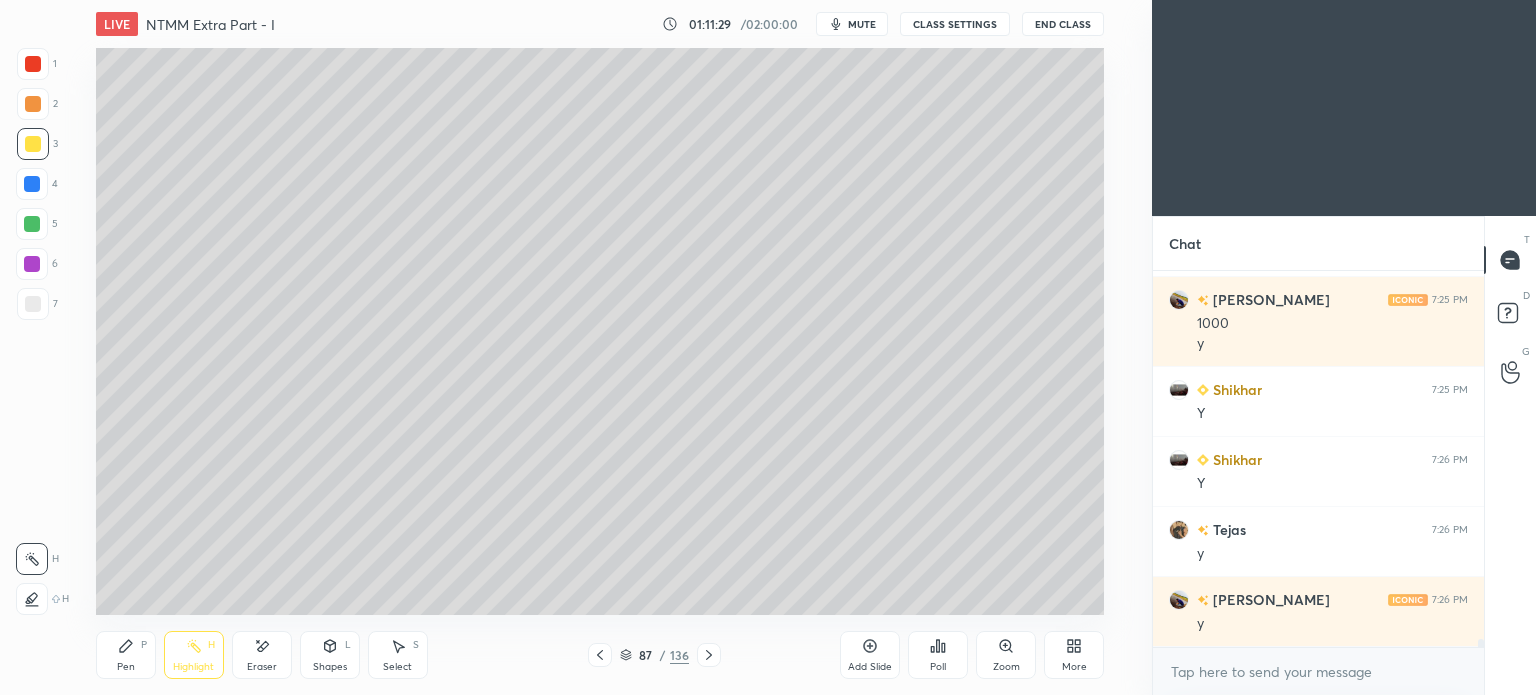 click 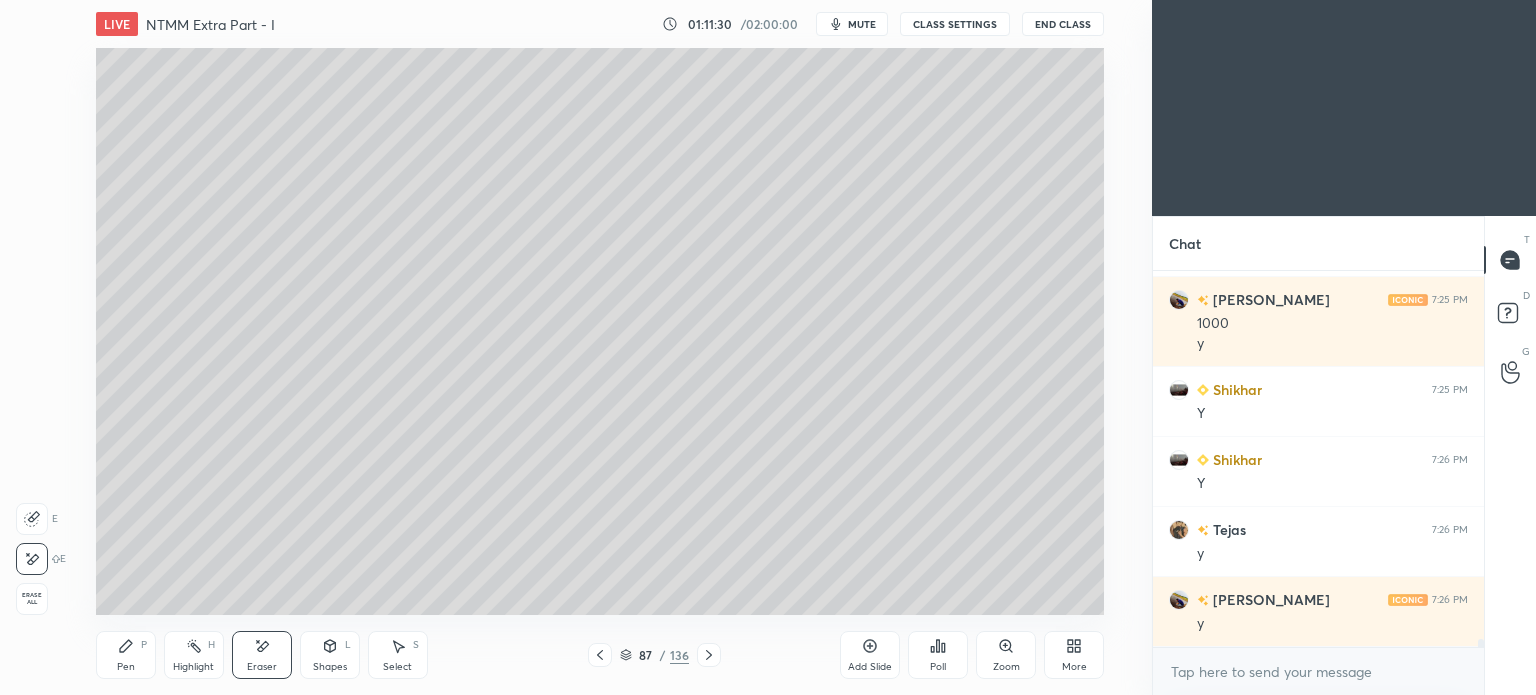 click on "Pen" at bounding box center [126, 667] 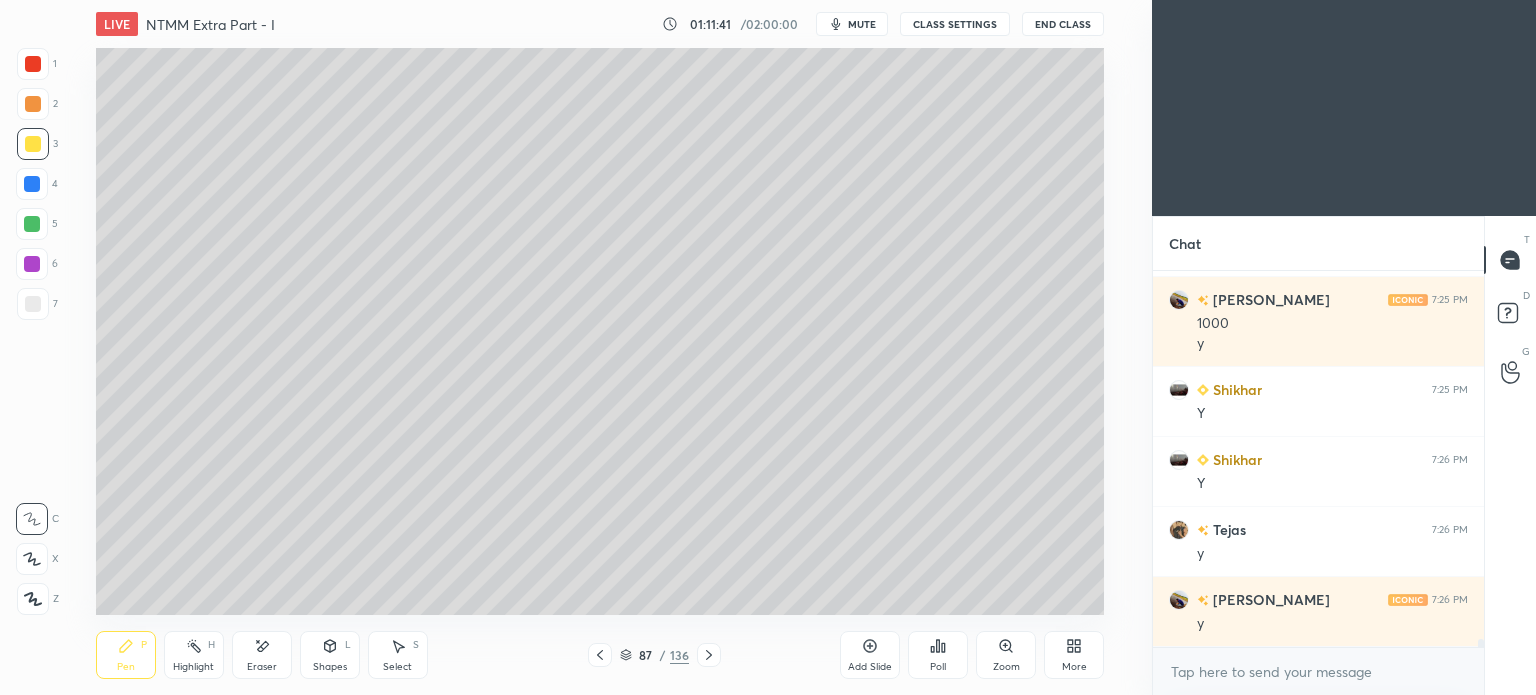 click on "Eraser" at bounding box center (262, 667) 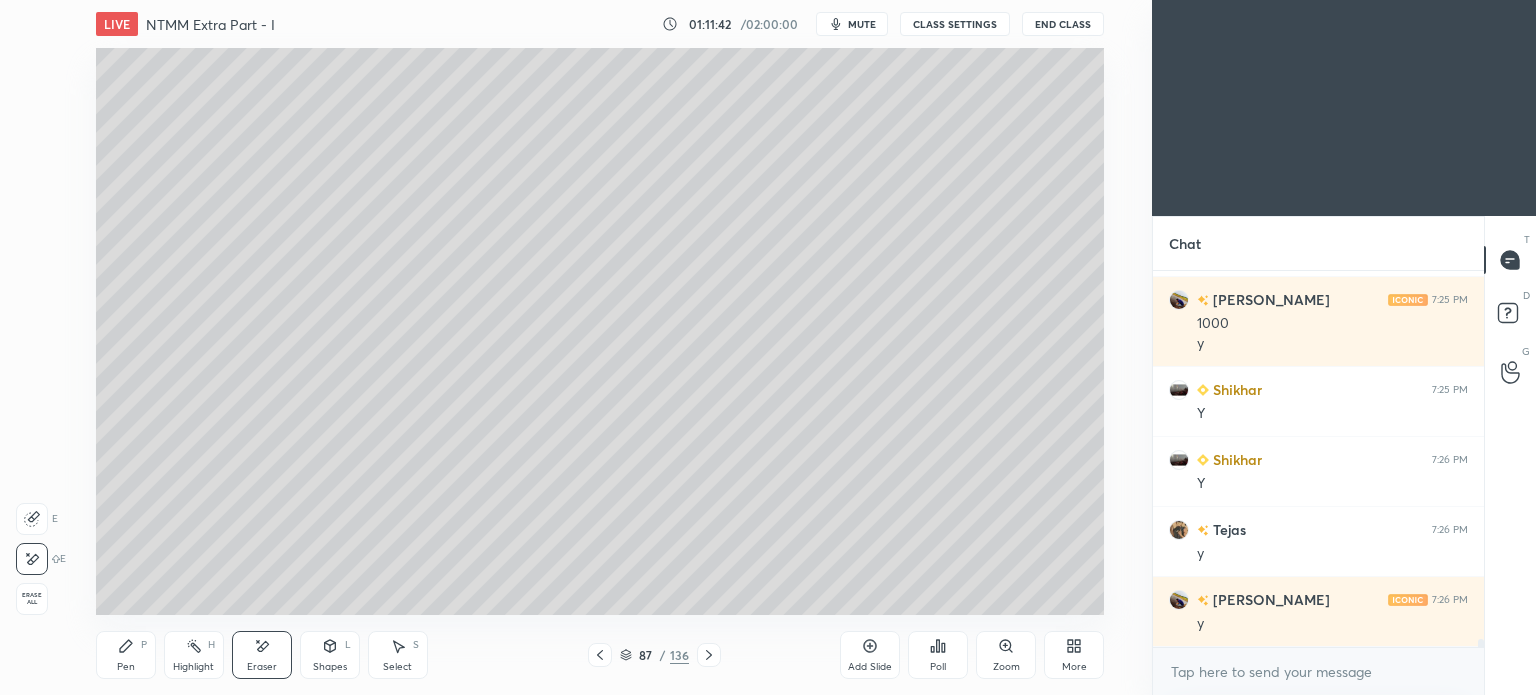 click on "Pen" at bounding box center (126, 667) 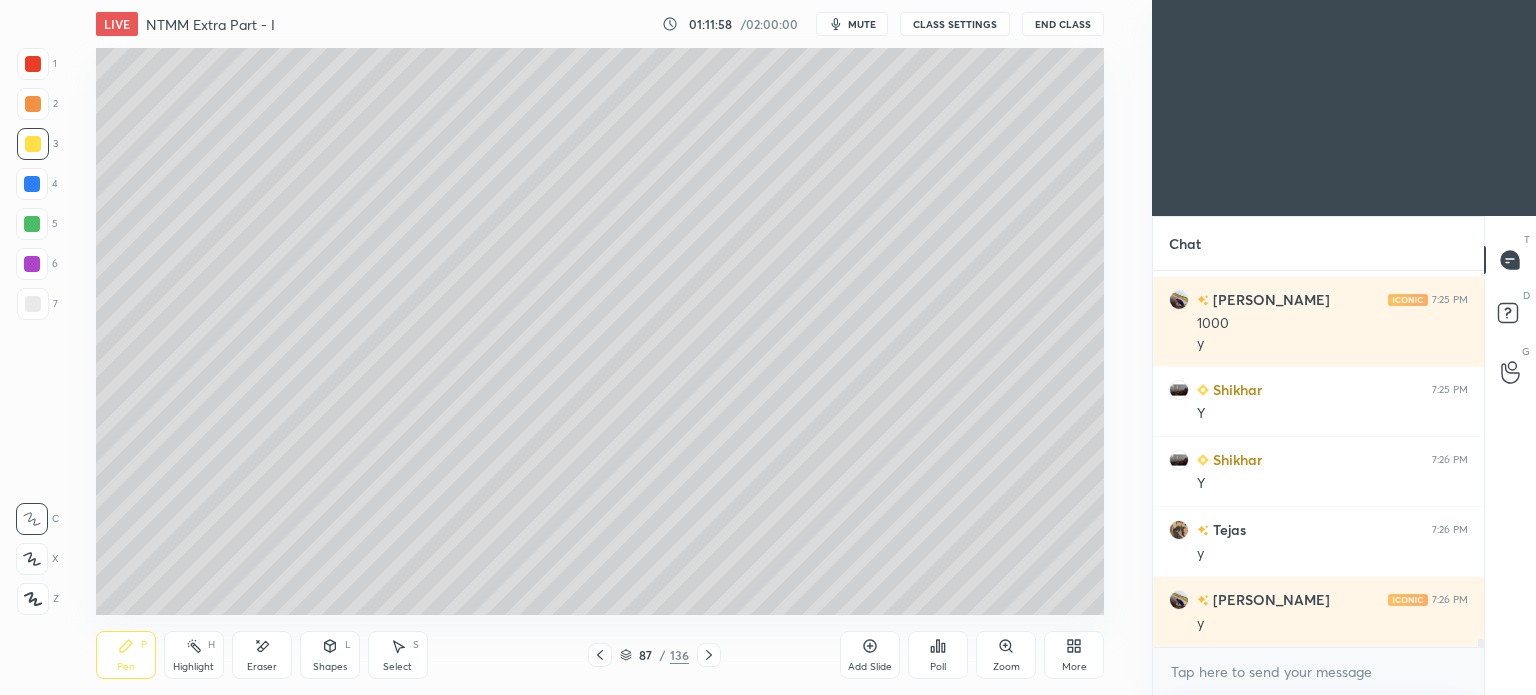 scroll, scrollTop: 17626, scrollLeft: 0, axis: vertical 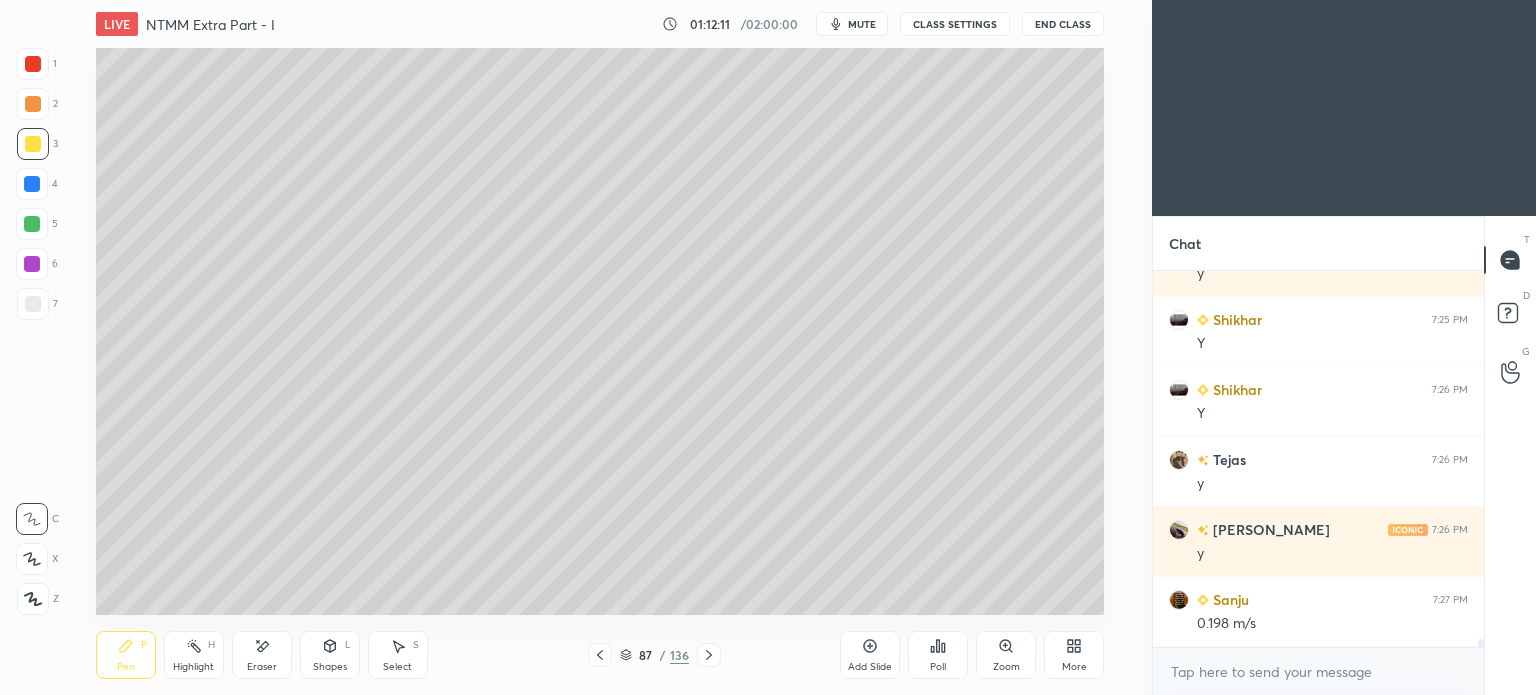 click 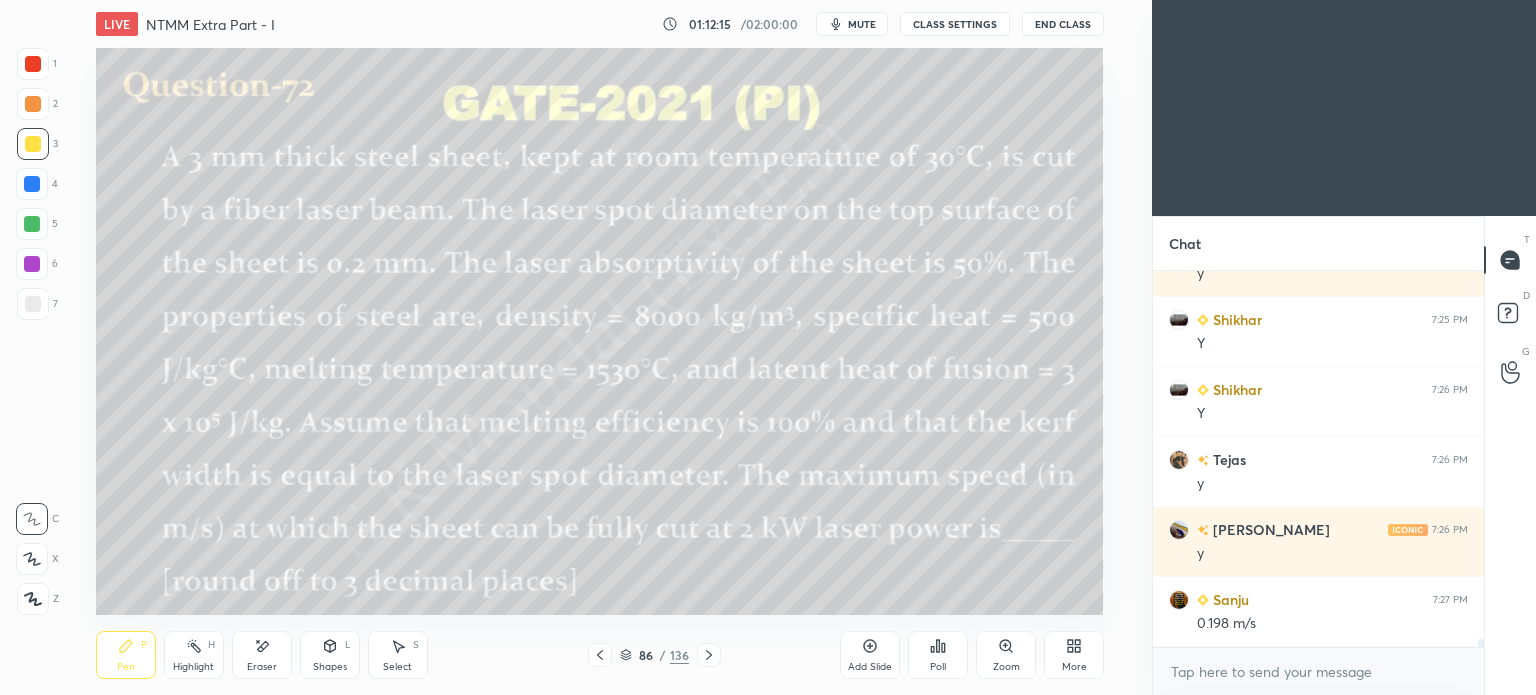 click 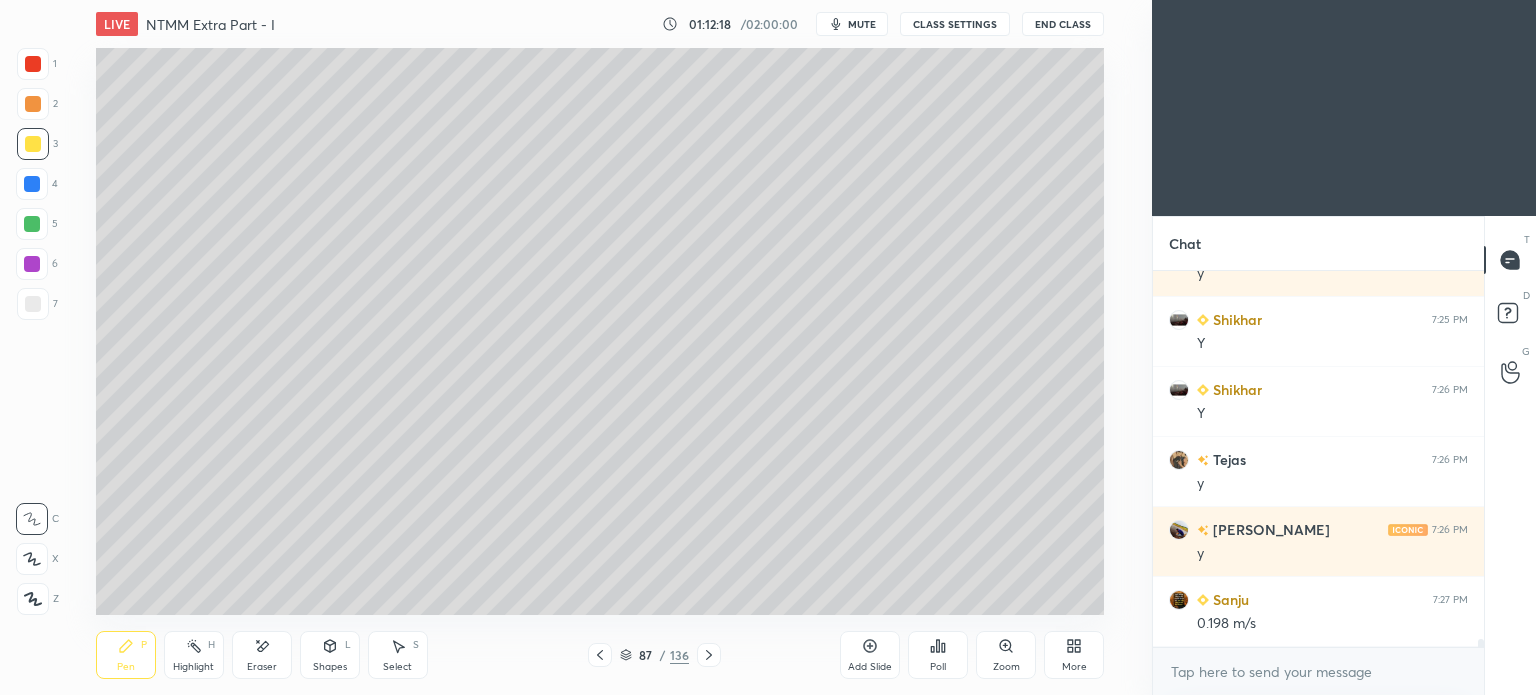 click 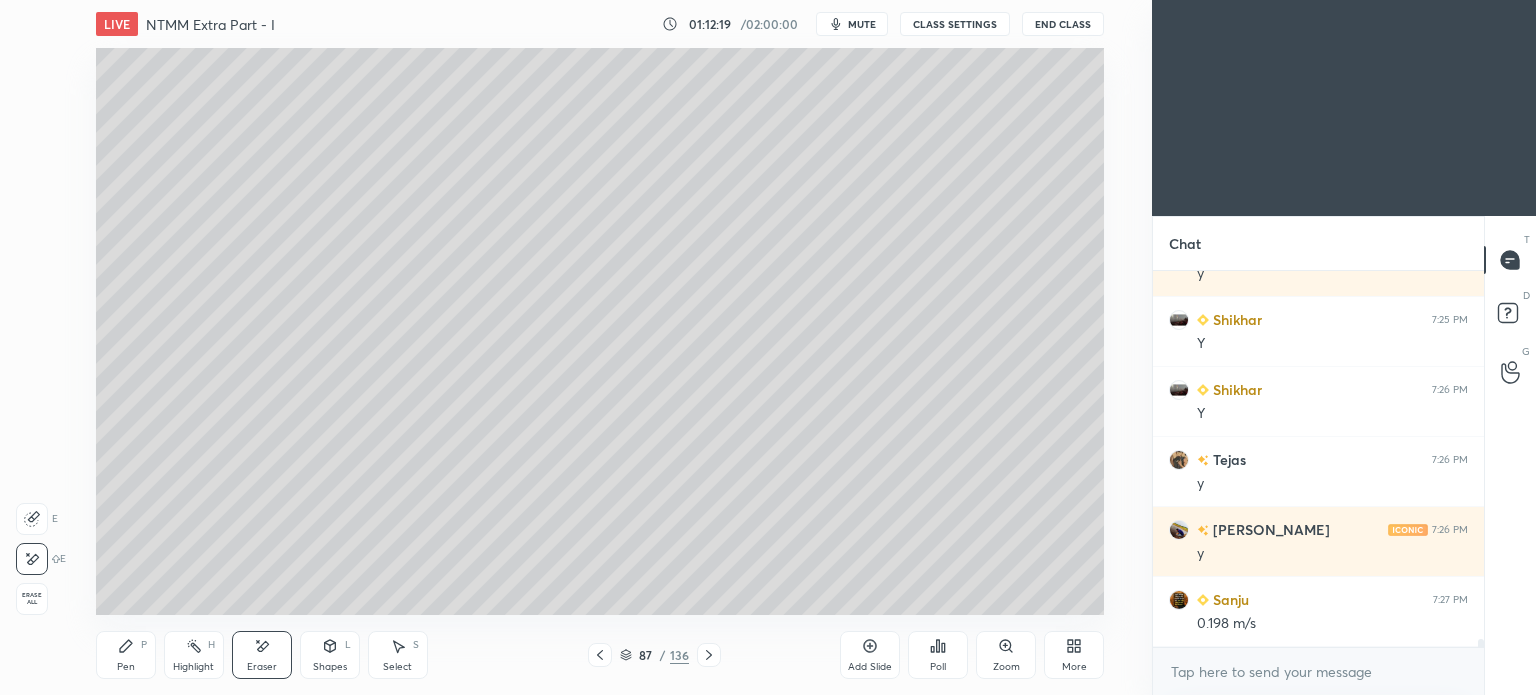 click on "Pen P" at bounding box center [126, 655] 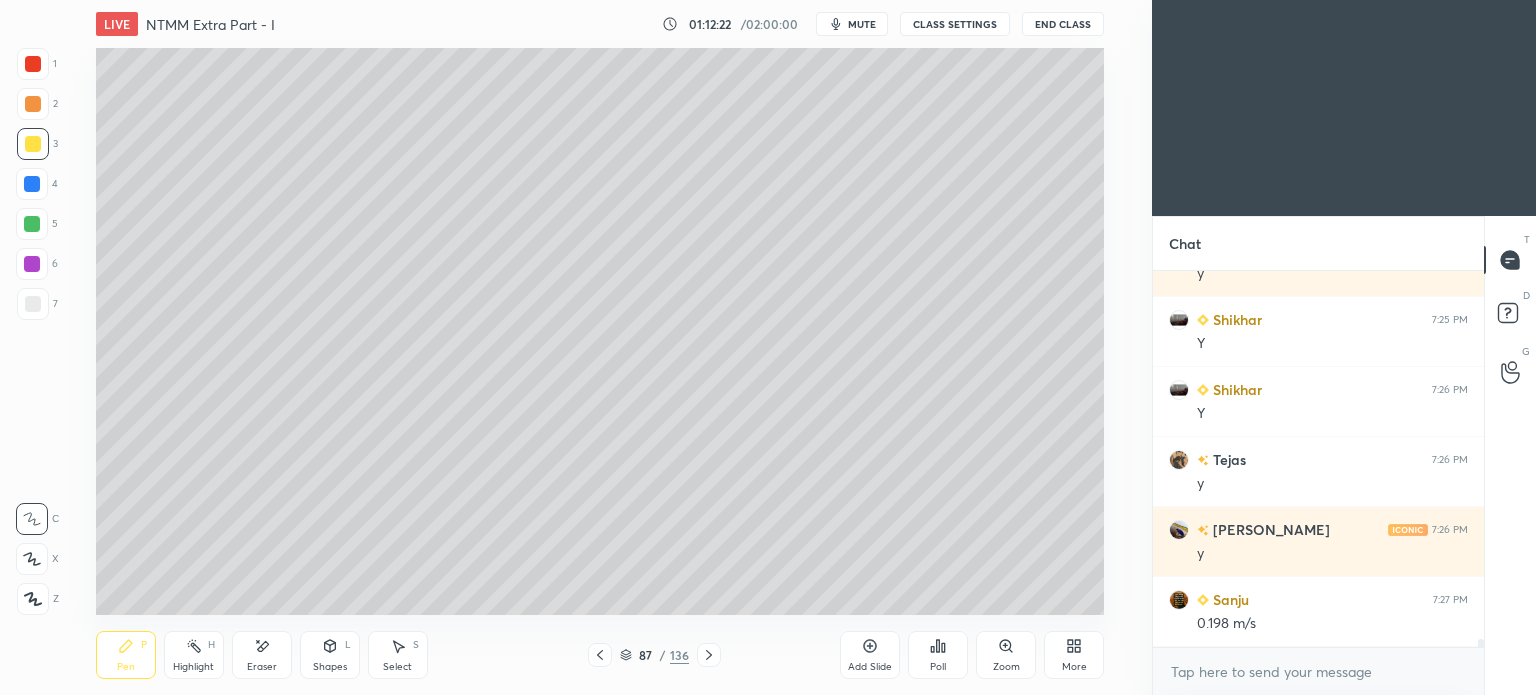click 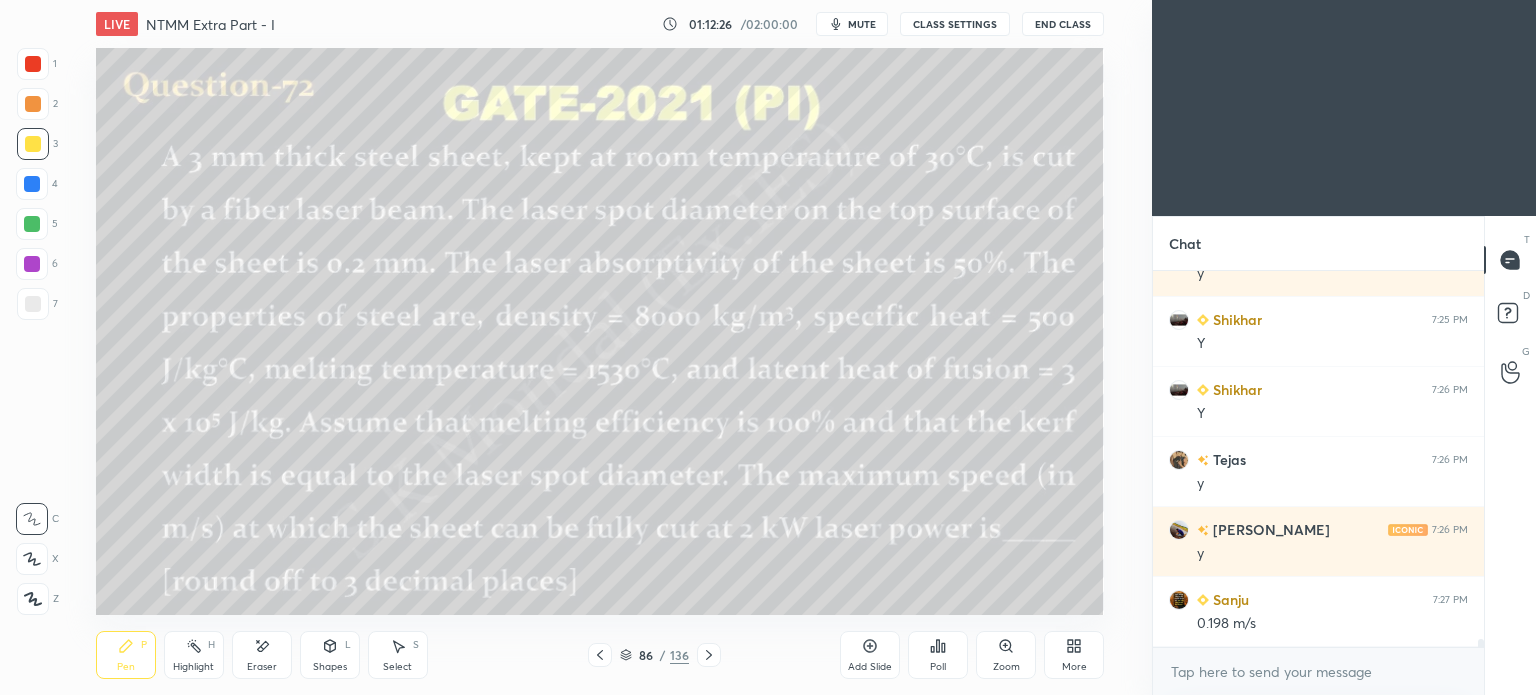 click 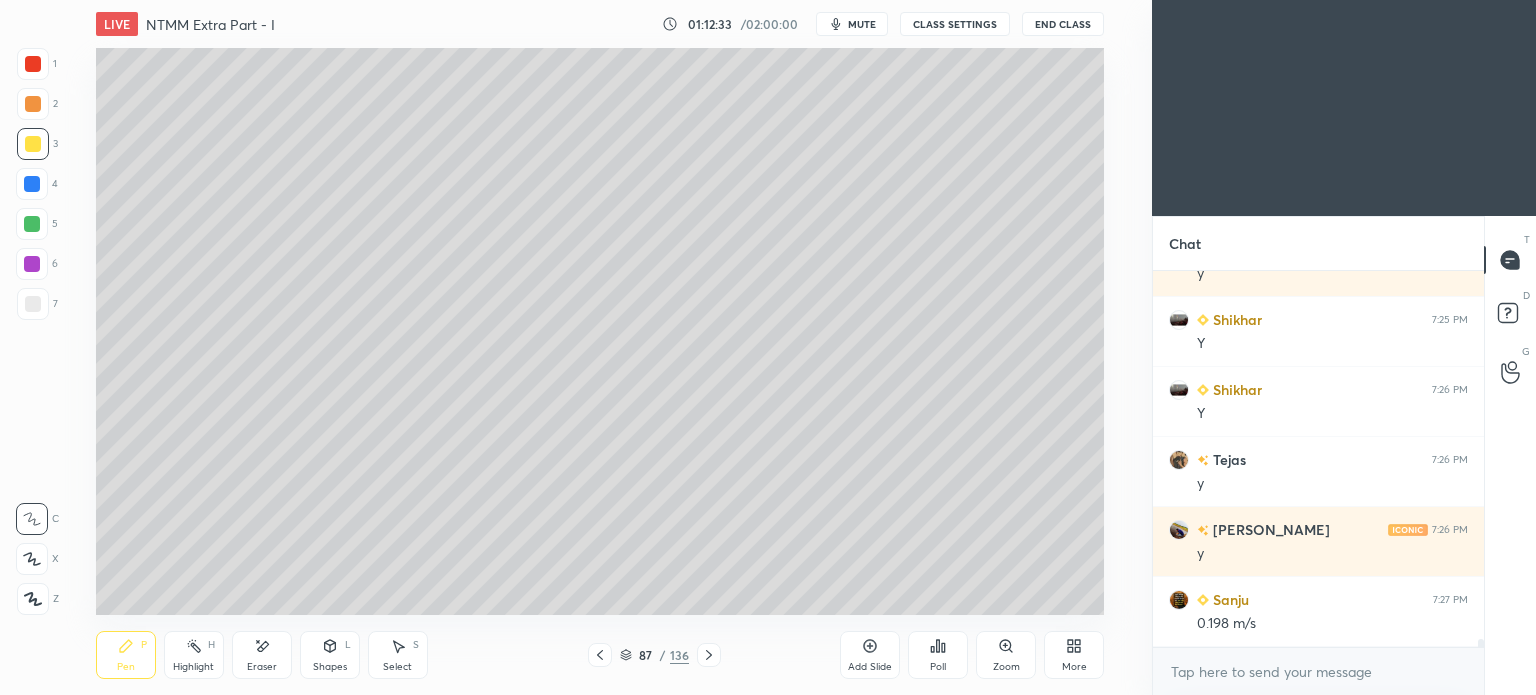 click at bounding box center [33, 304] 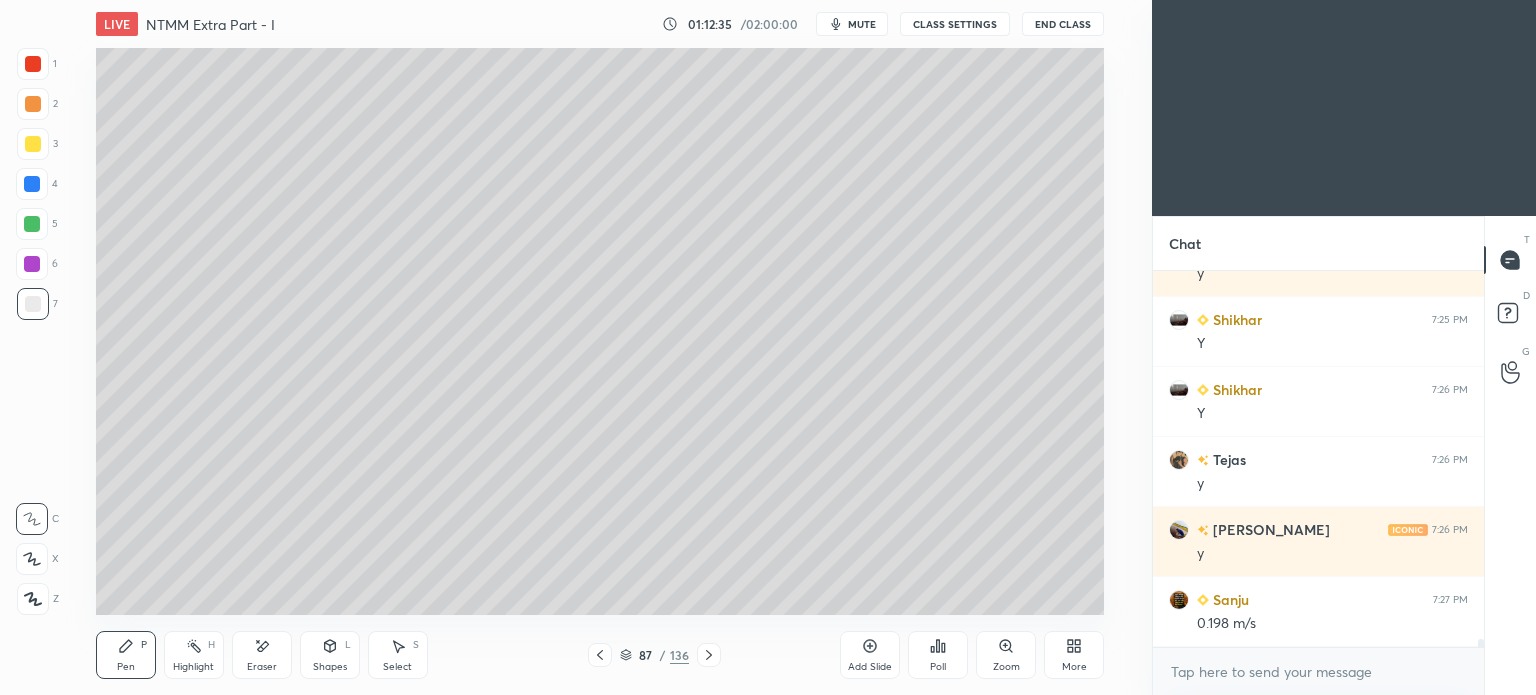 click 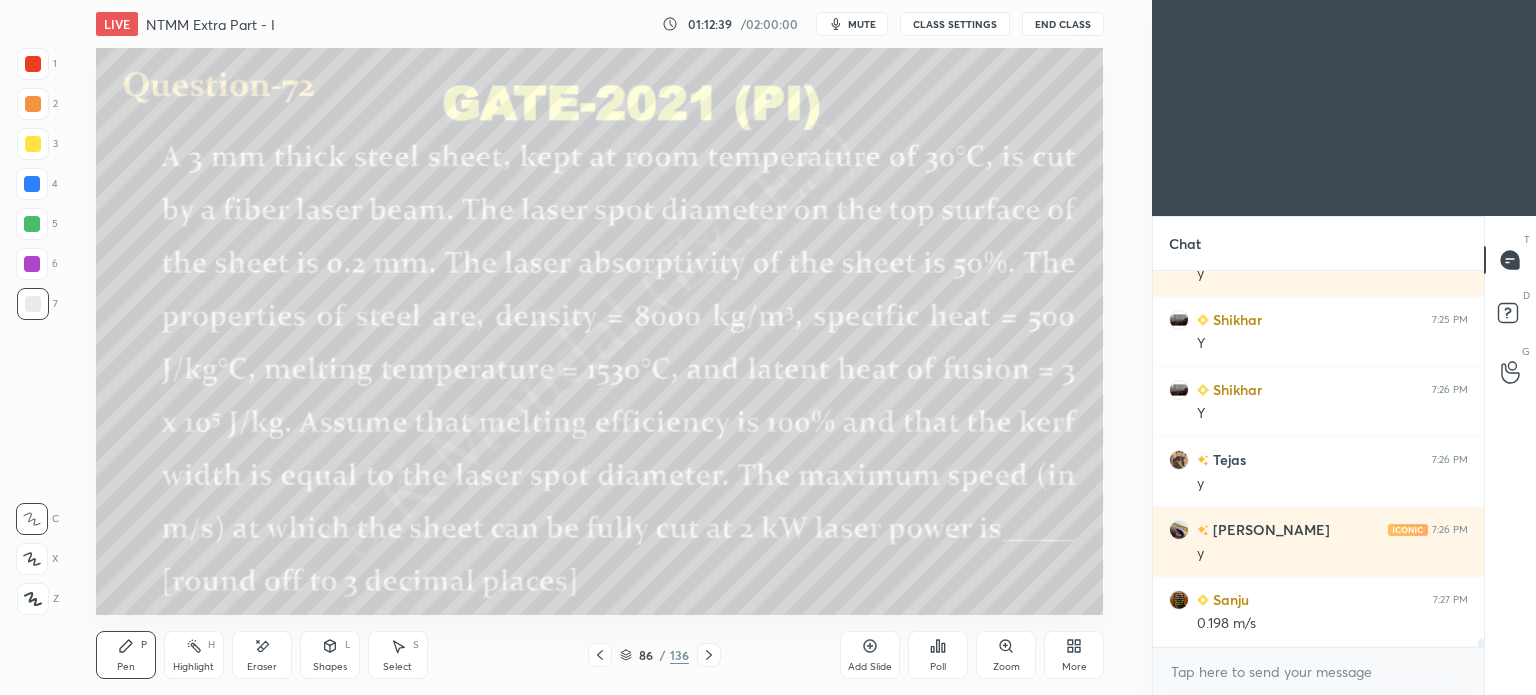 scroll, scrollTop: 17696, scrollLeft: 0, axis: vertical 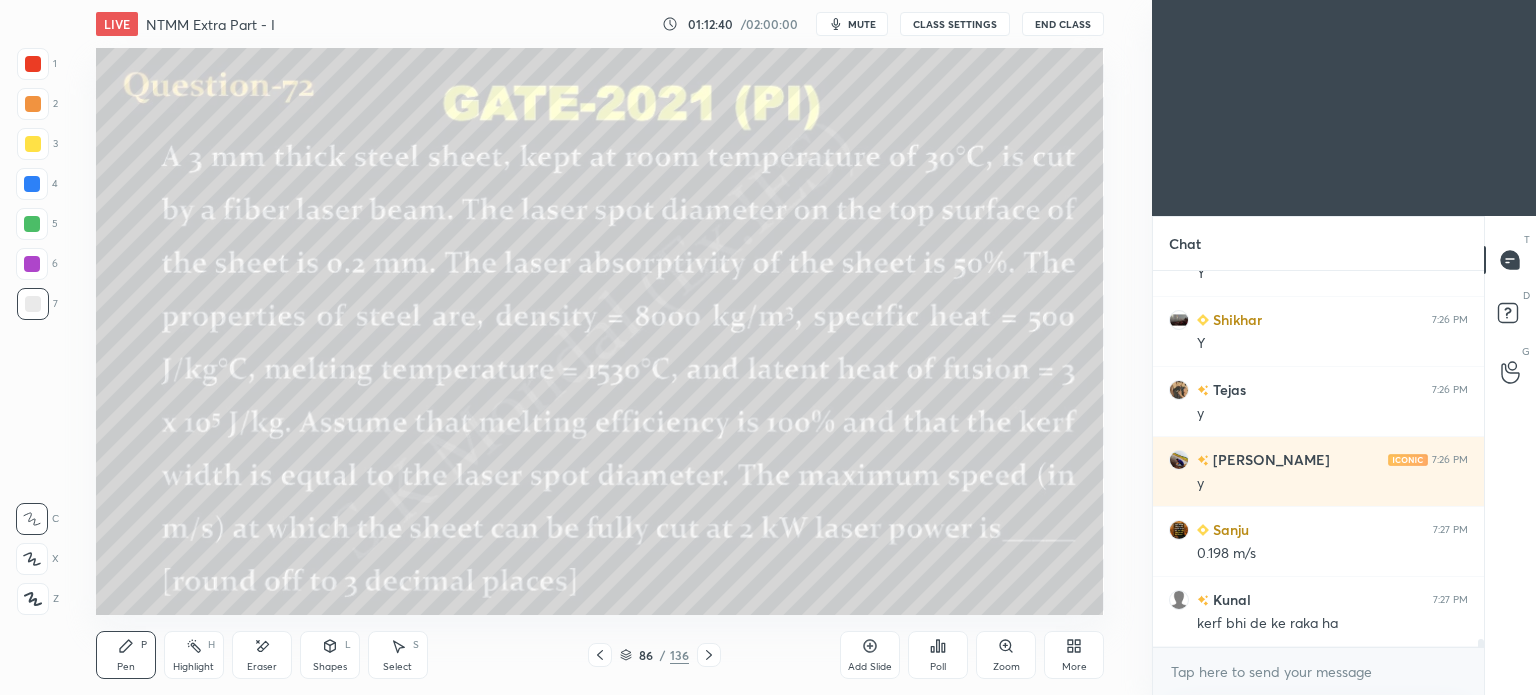click 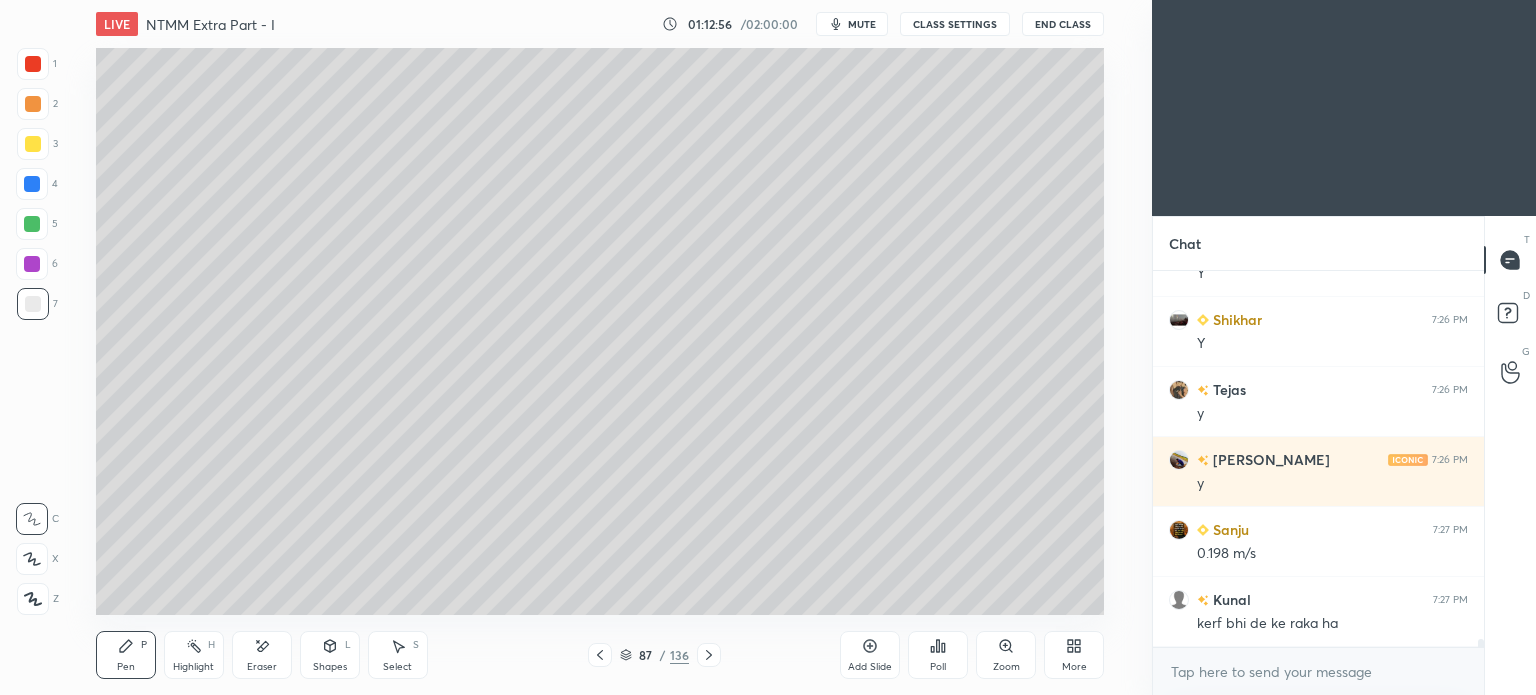 click 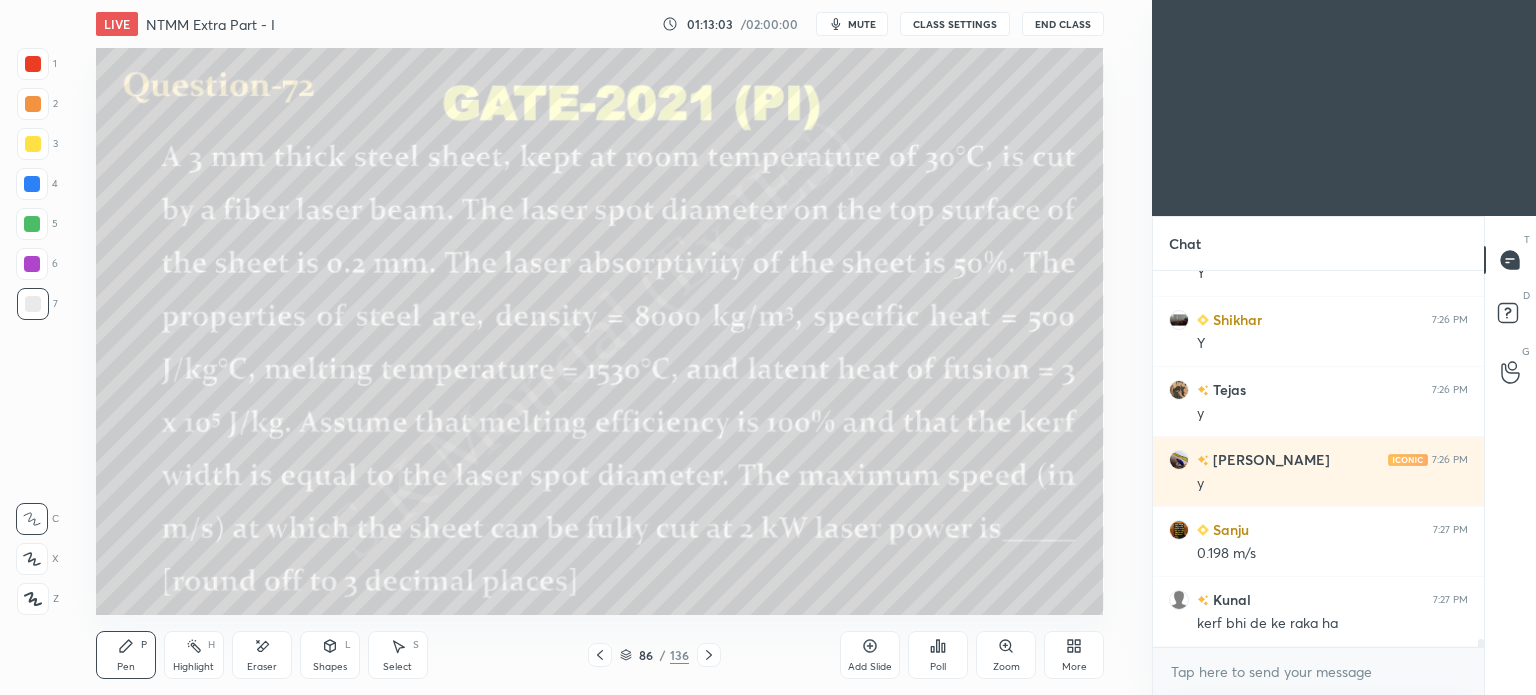 click 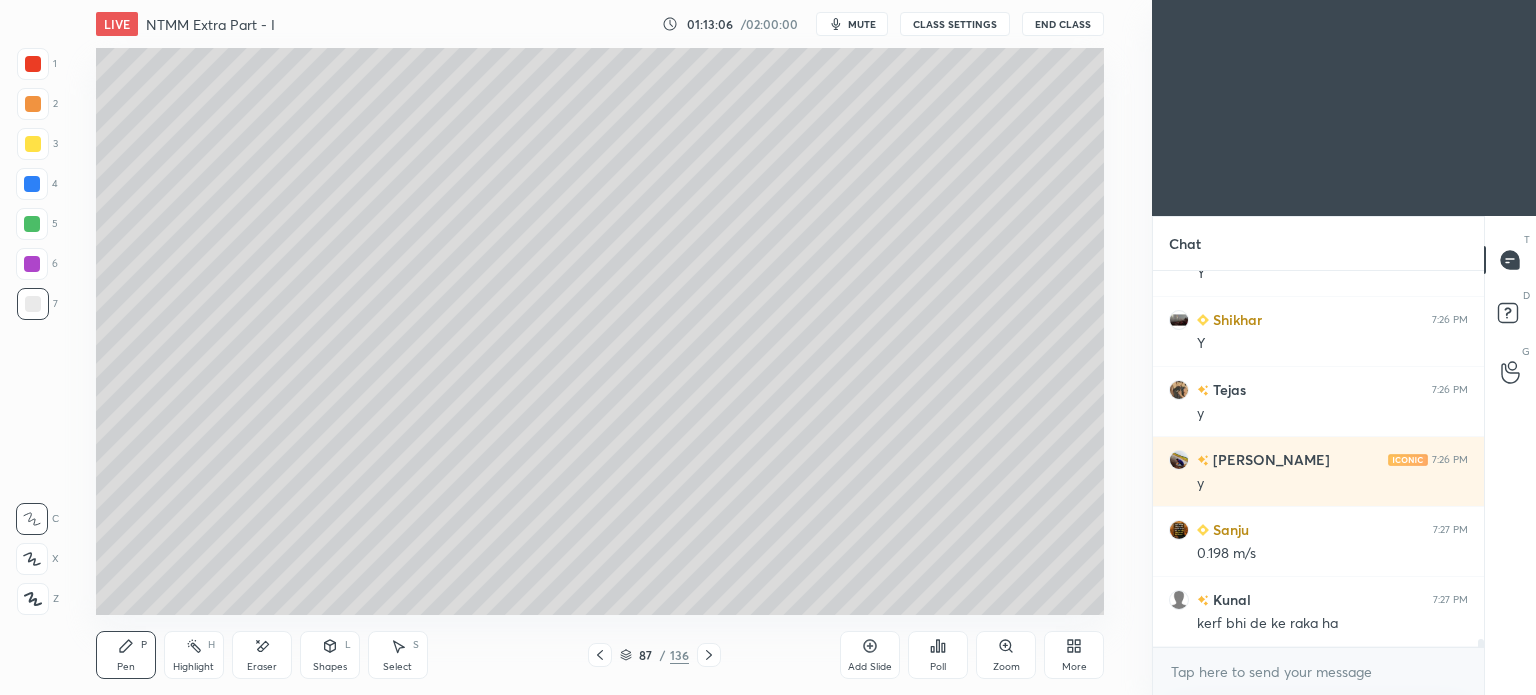 click 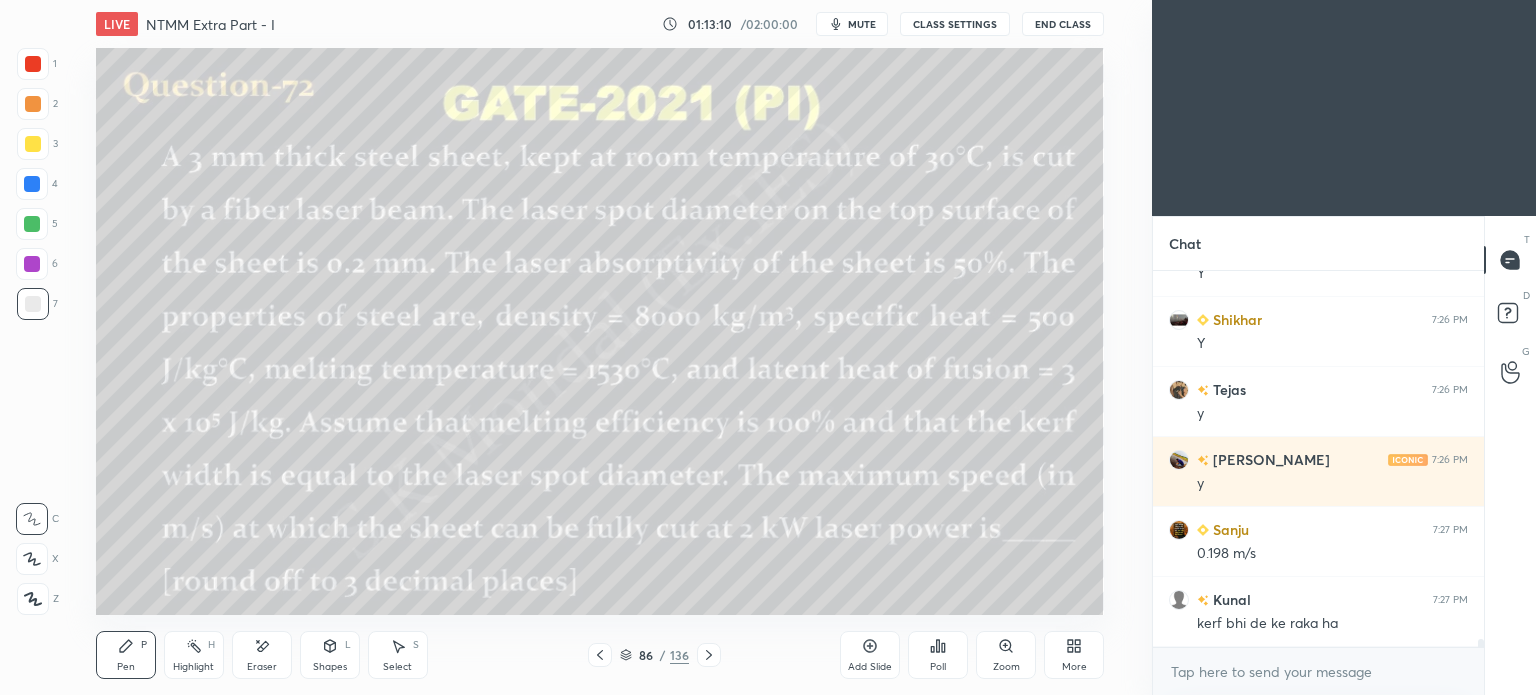 click 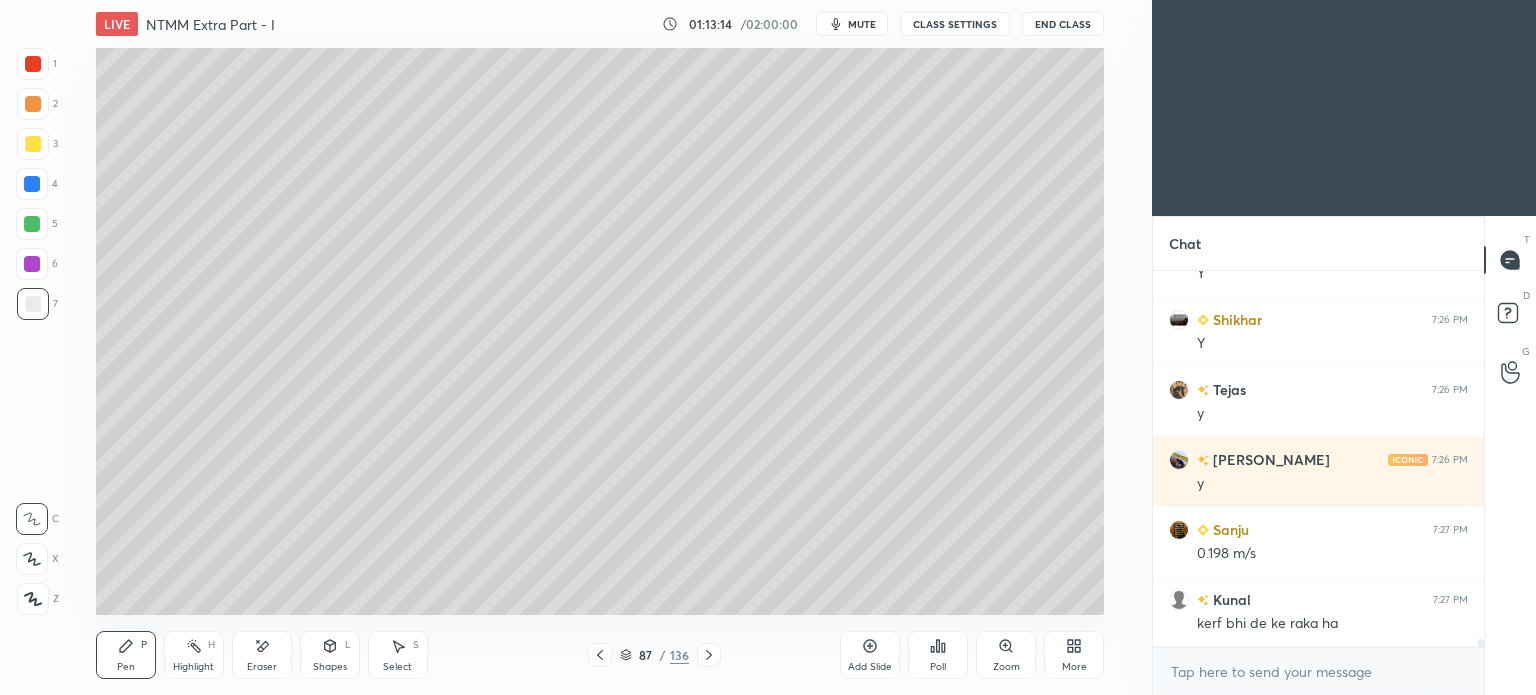 click on "Eraser" at bounding box center [262, 655] 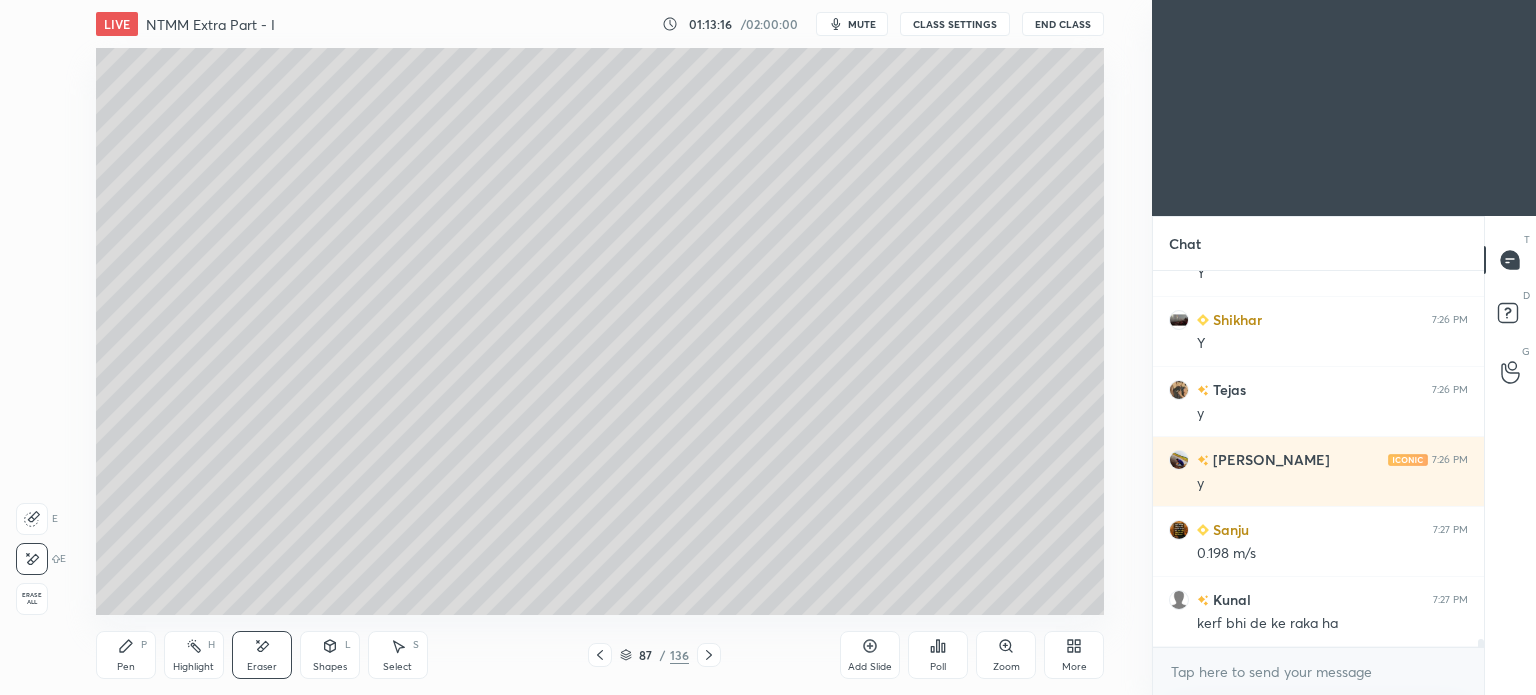 click on "Pen" at bounding box center (126, 667) 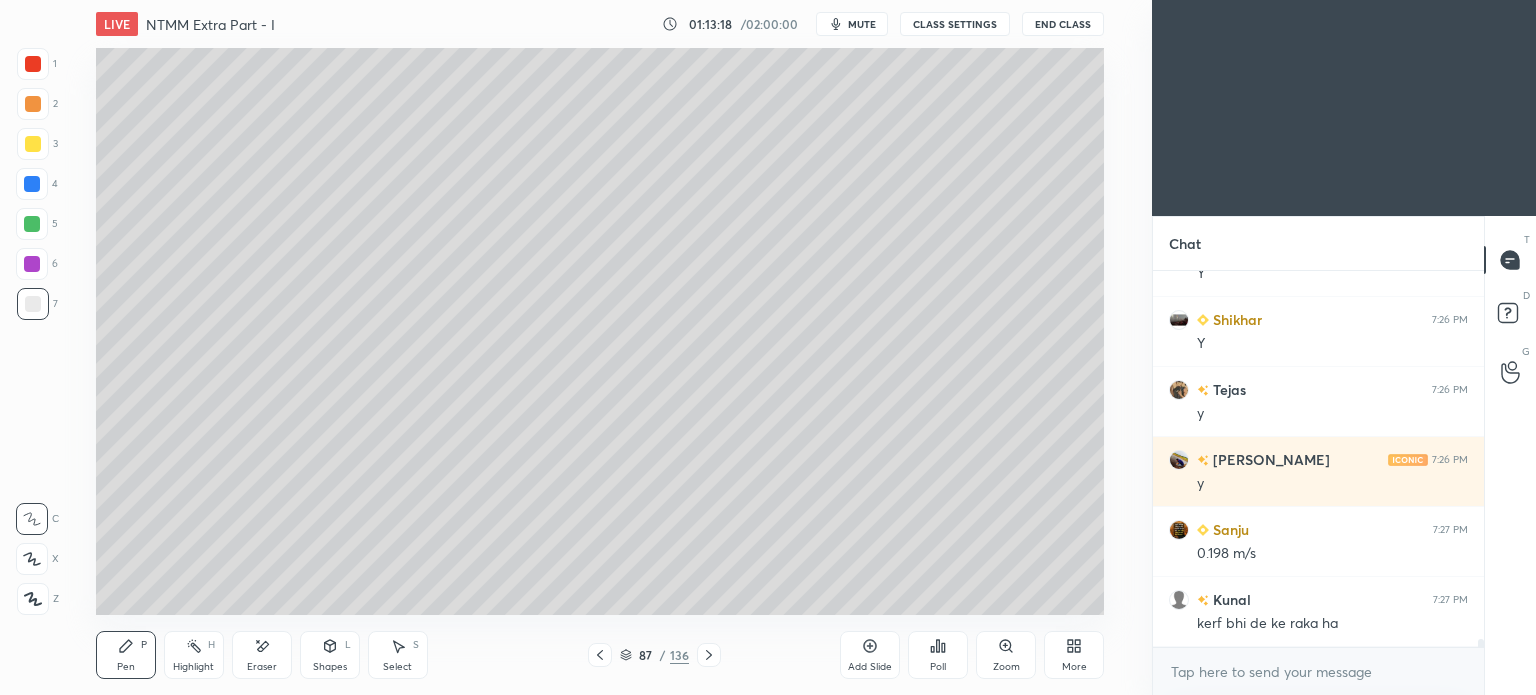 click 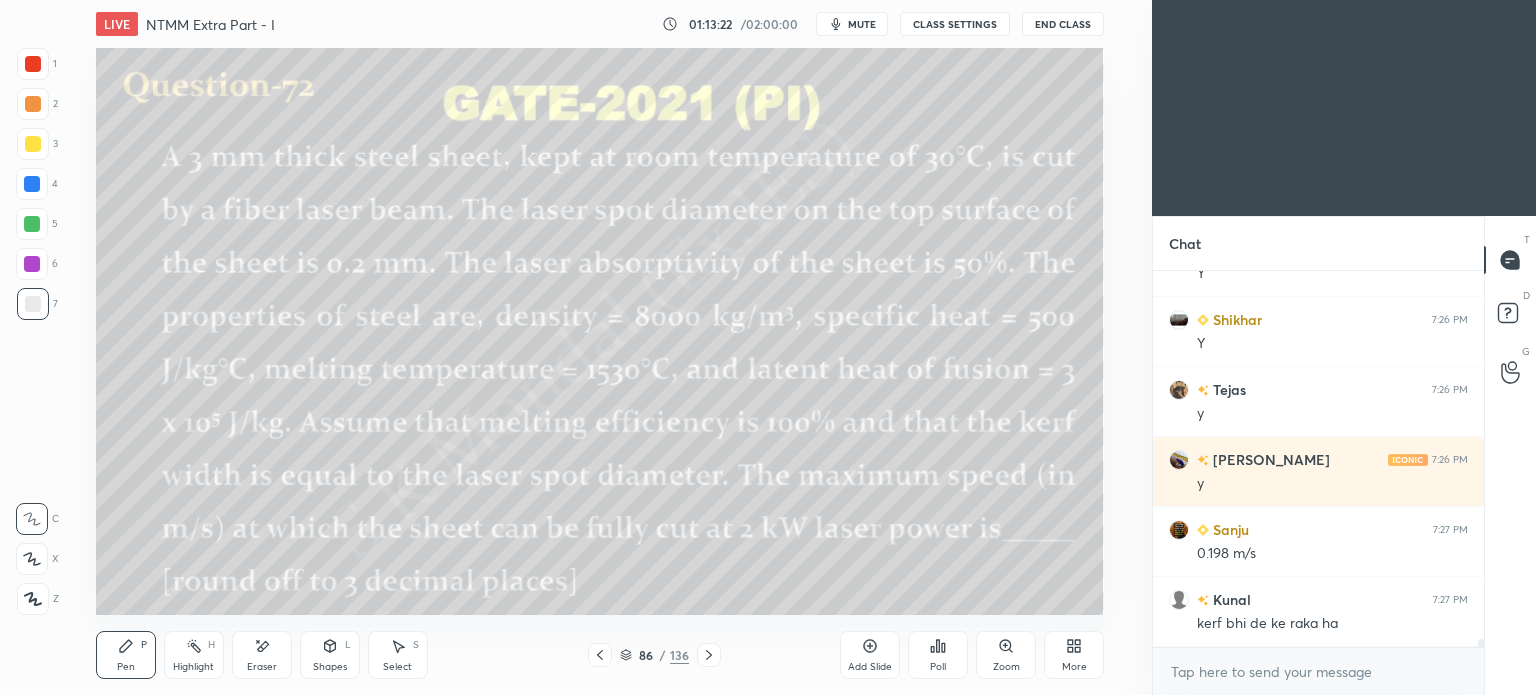 click 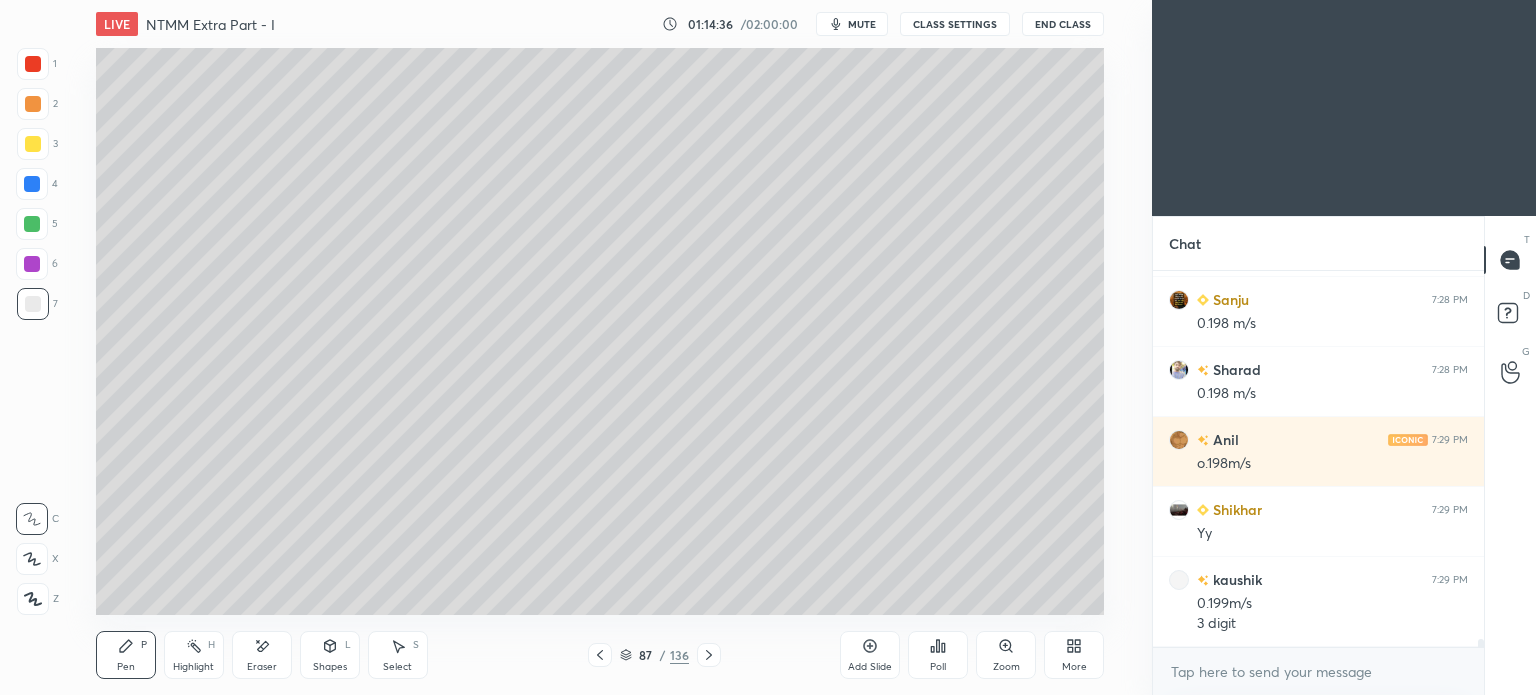 scroll, scrollTop: 18136, scrollLeft: 0, axis: vertical 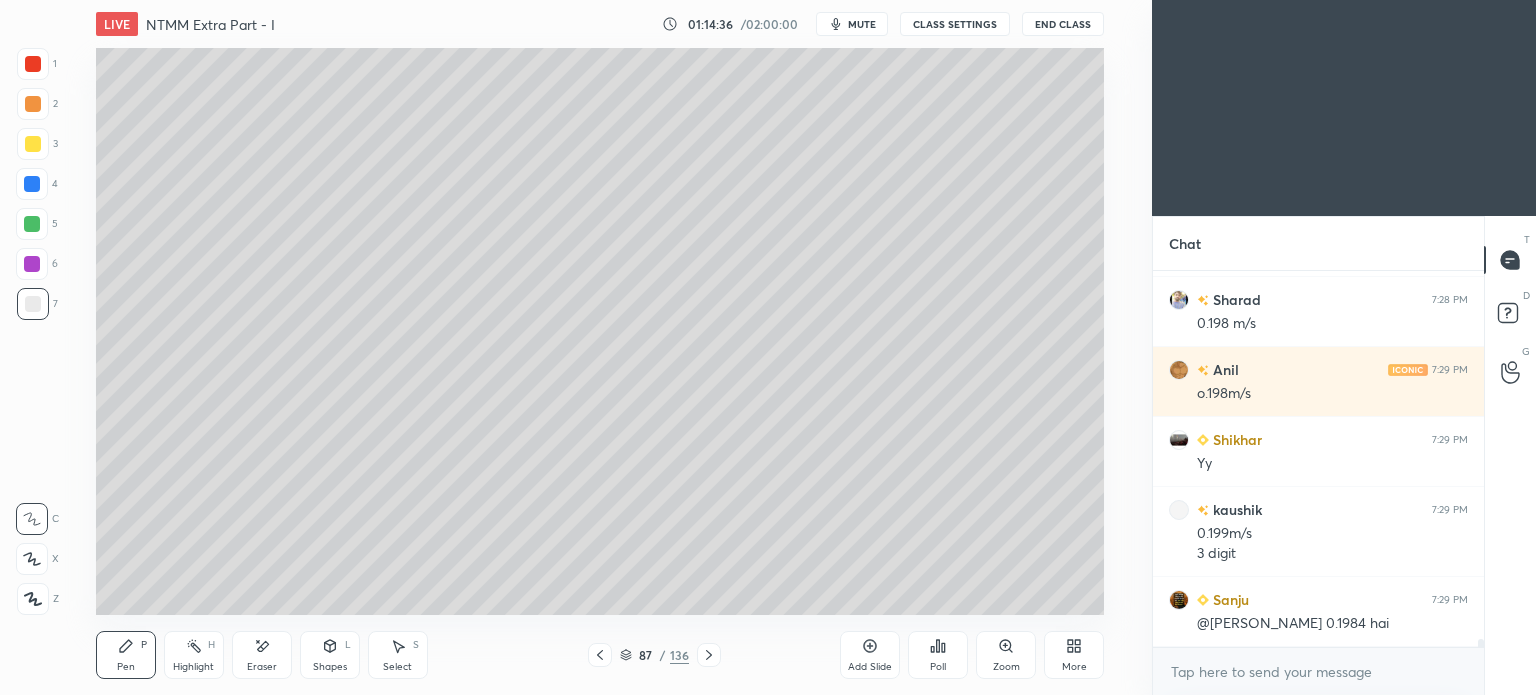 click 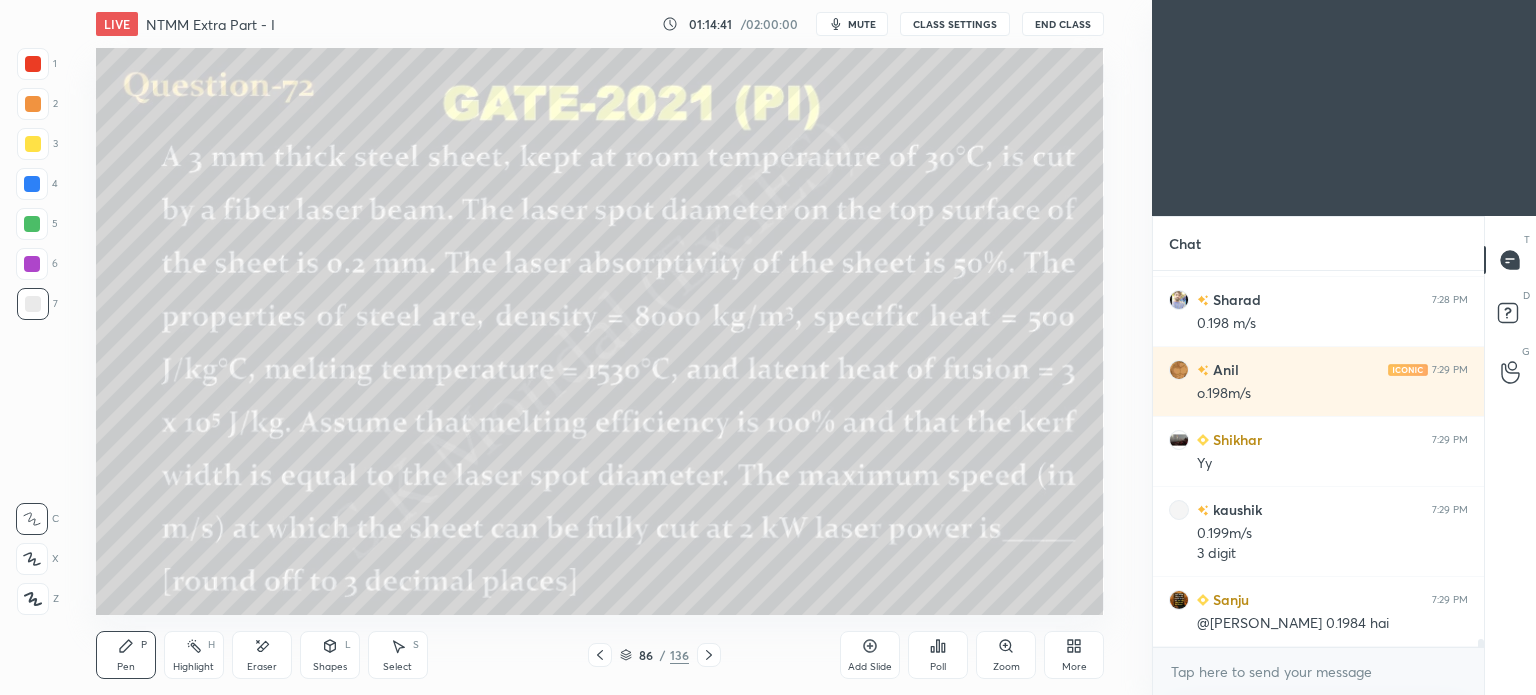scroll, scrollTop: 18206, scrollLeft: 0, axis: vertical 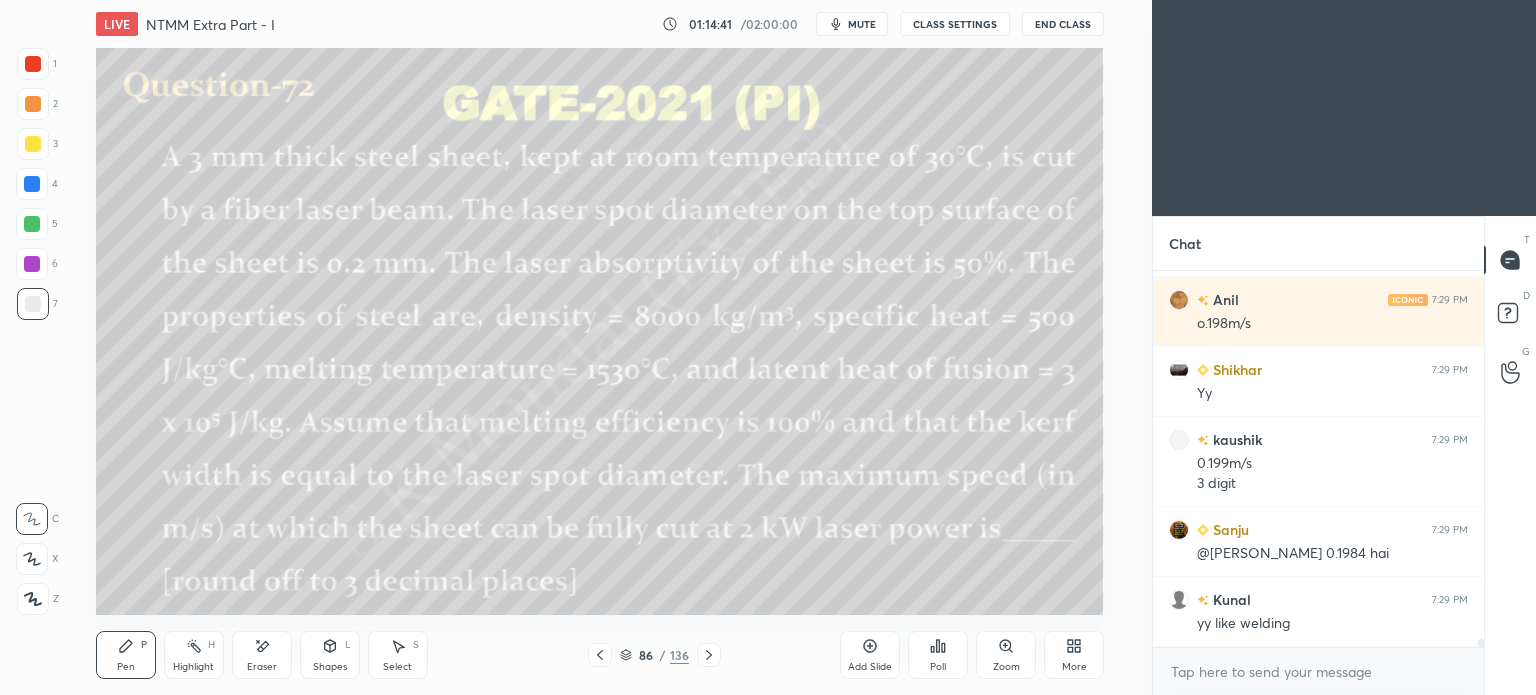 click 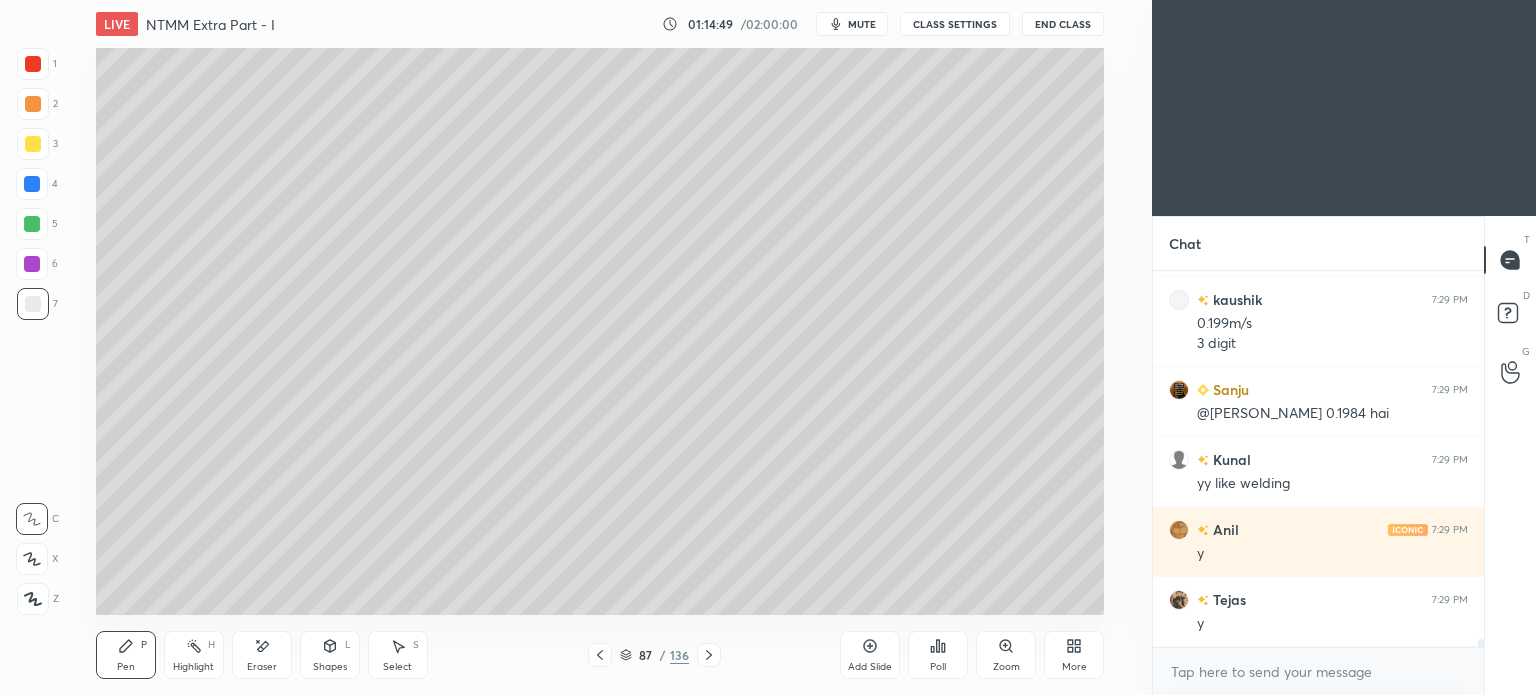 scroll, scrollTop: 18416, scrollLeft: 0, axis: vertical 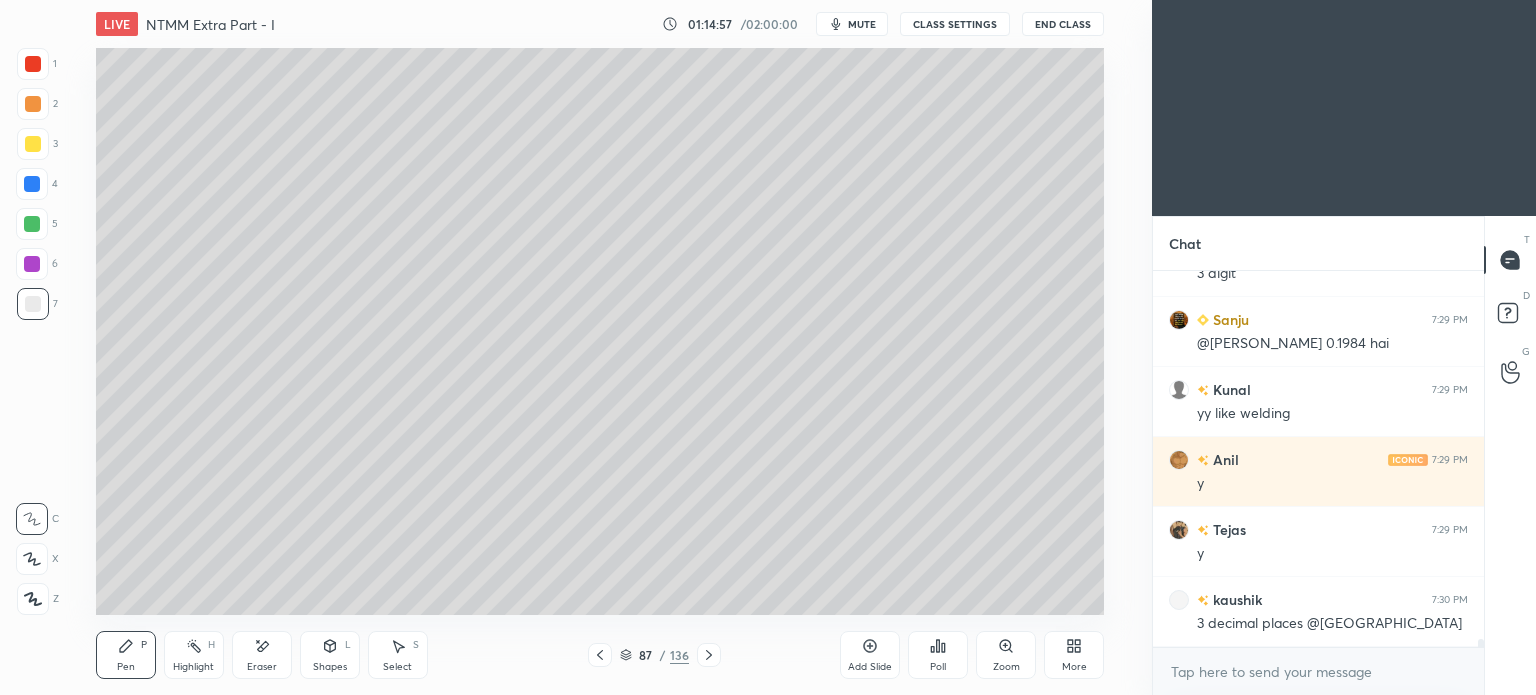 click on "Pen" at bounding box center (126, 667) 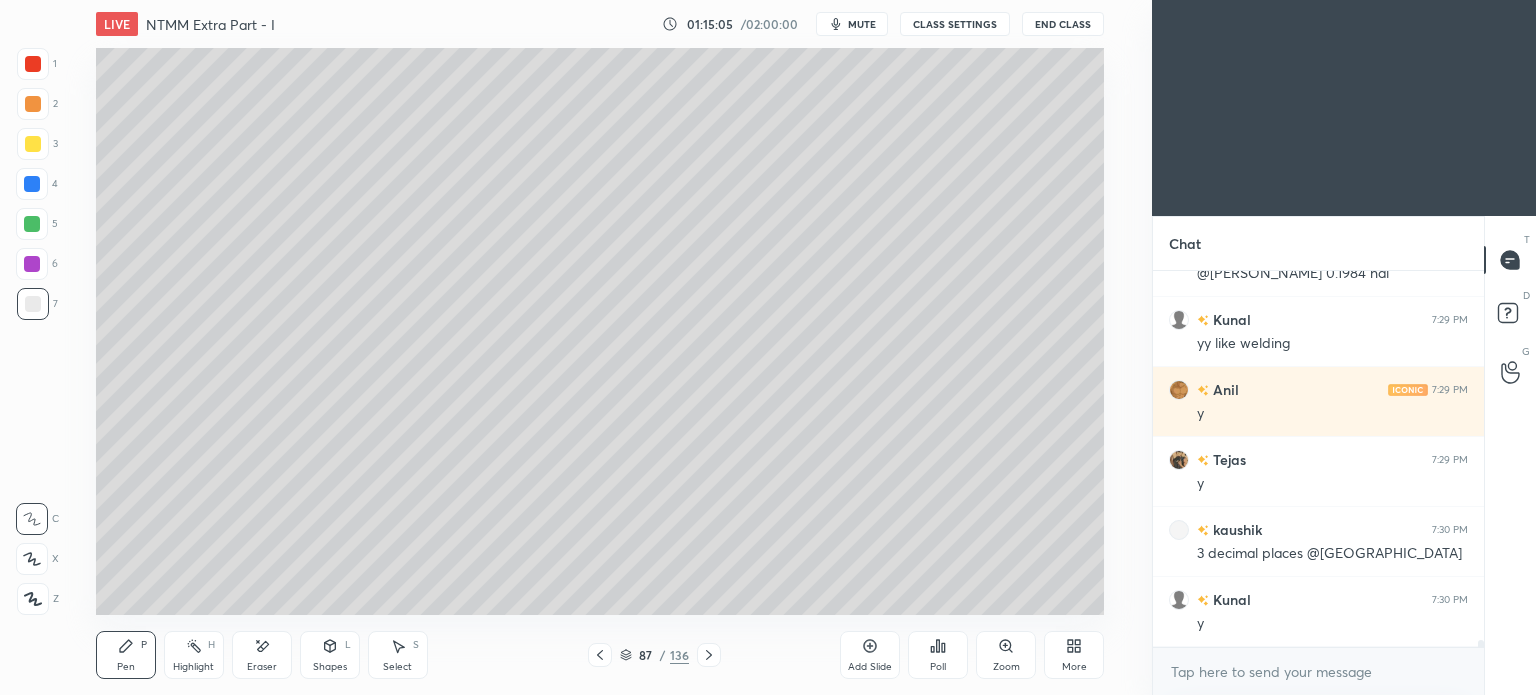 scroll, scrollTop: 18556, scrollLeft: 0, axis: vertical 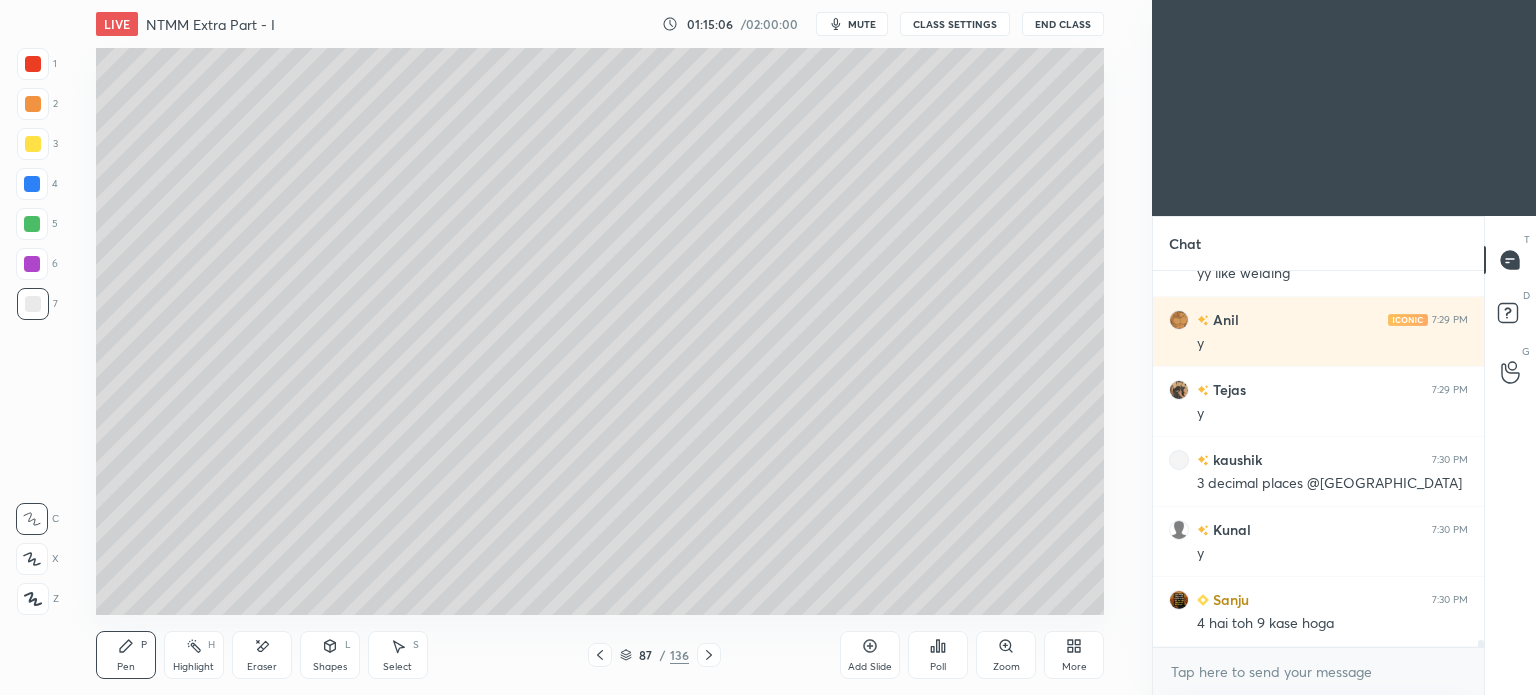 click at bounding box center (709, 655) 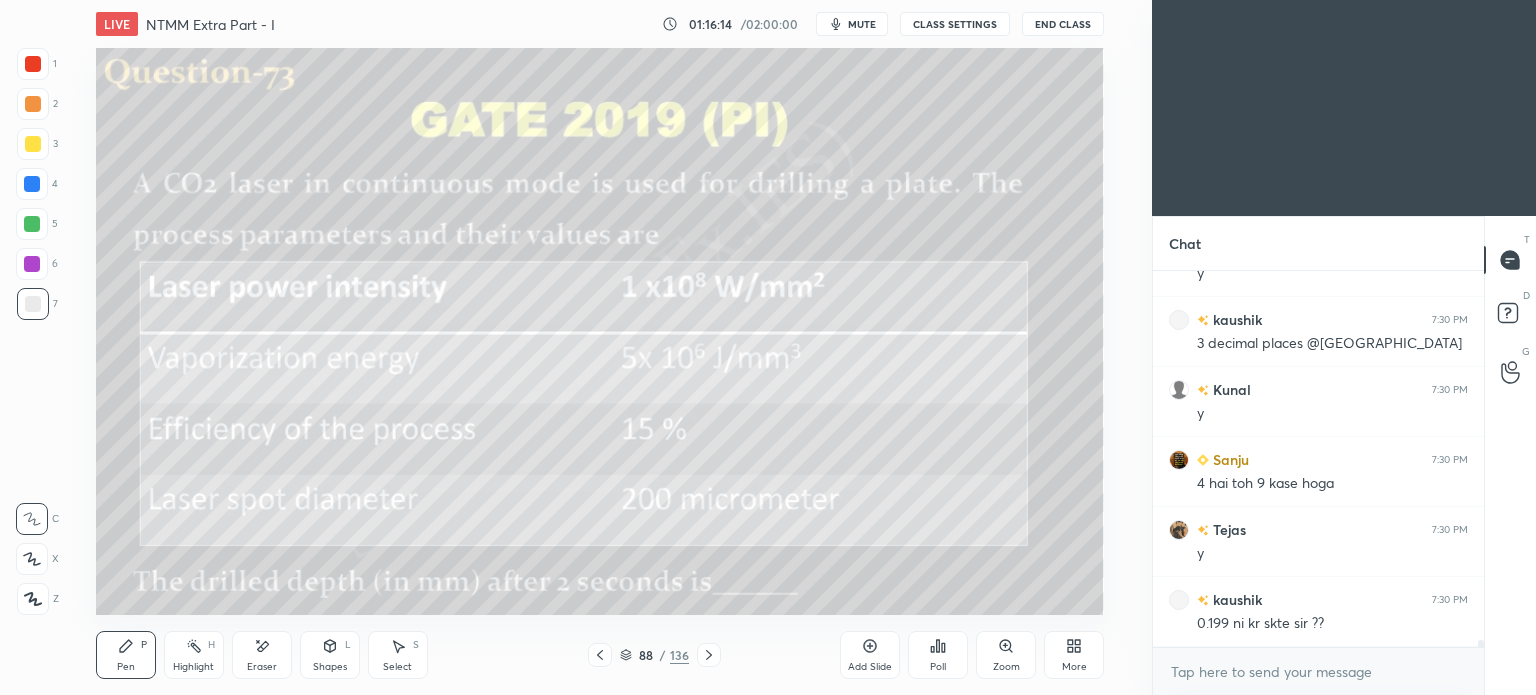scroll, scrollTop: 18766, scrollLeft: 0, axis: vertical 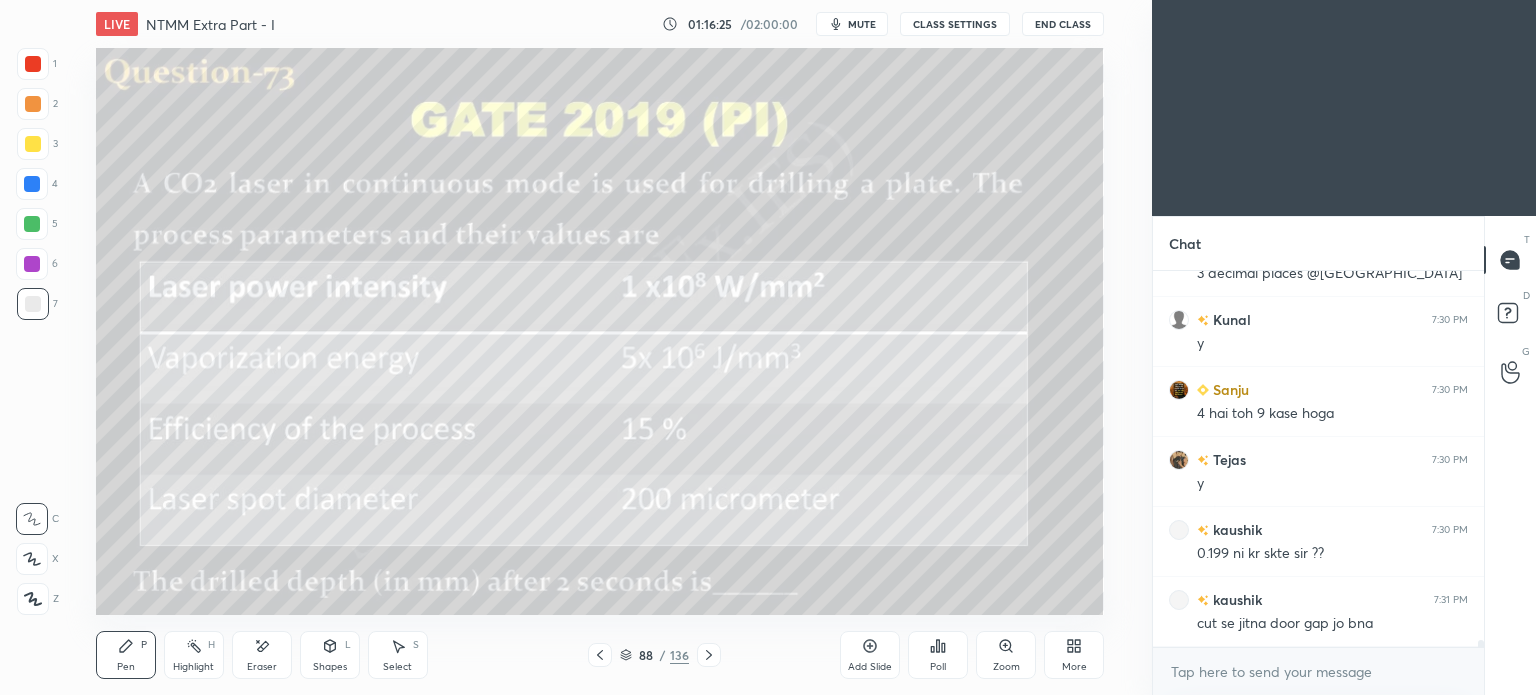 click on "88 / 136" at bounding box center (654, 655) 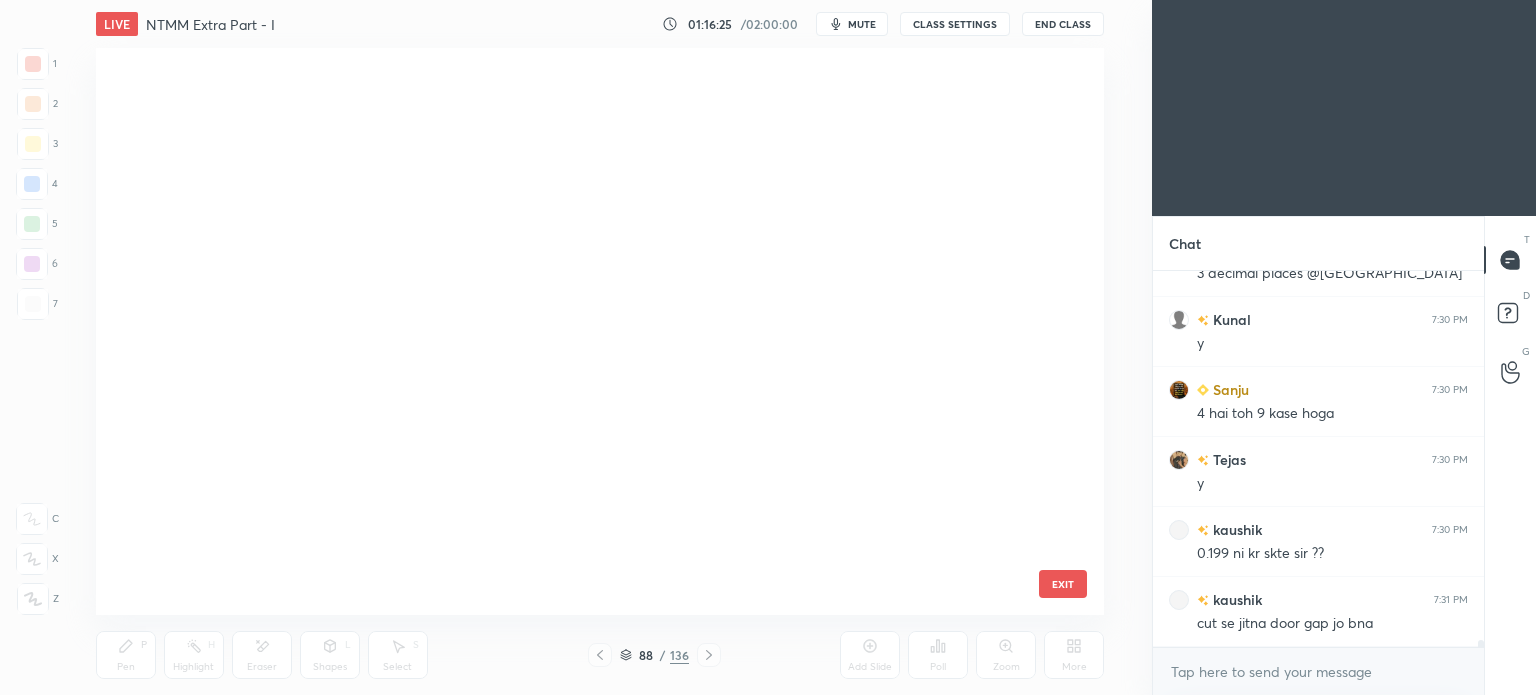 scroll, scrollTop: 4652, scrollLeft: 0, axis: vertical 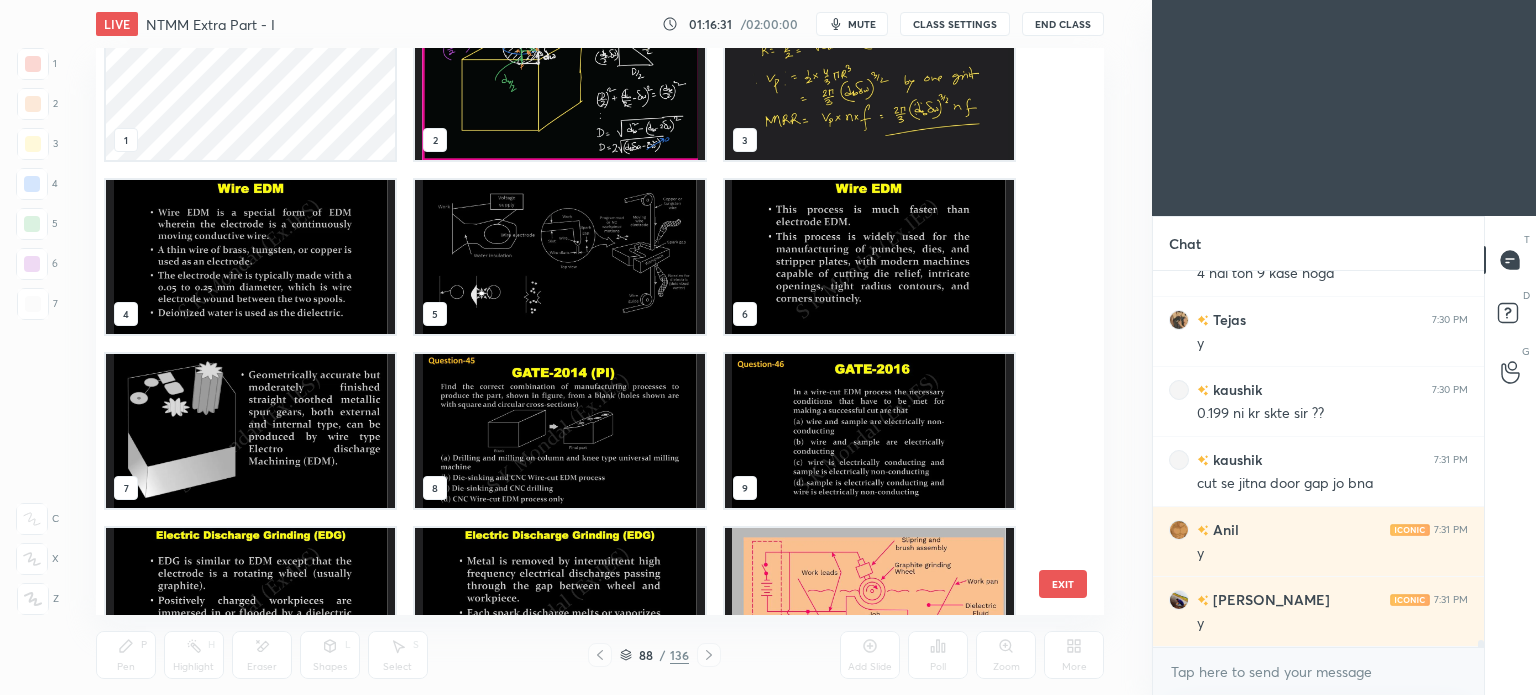 click at bounding box center (559, 257) 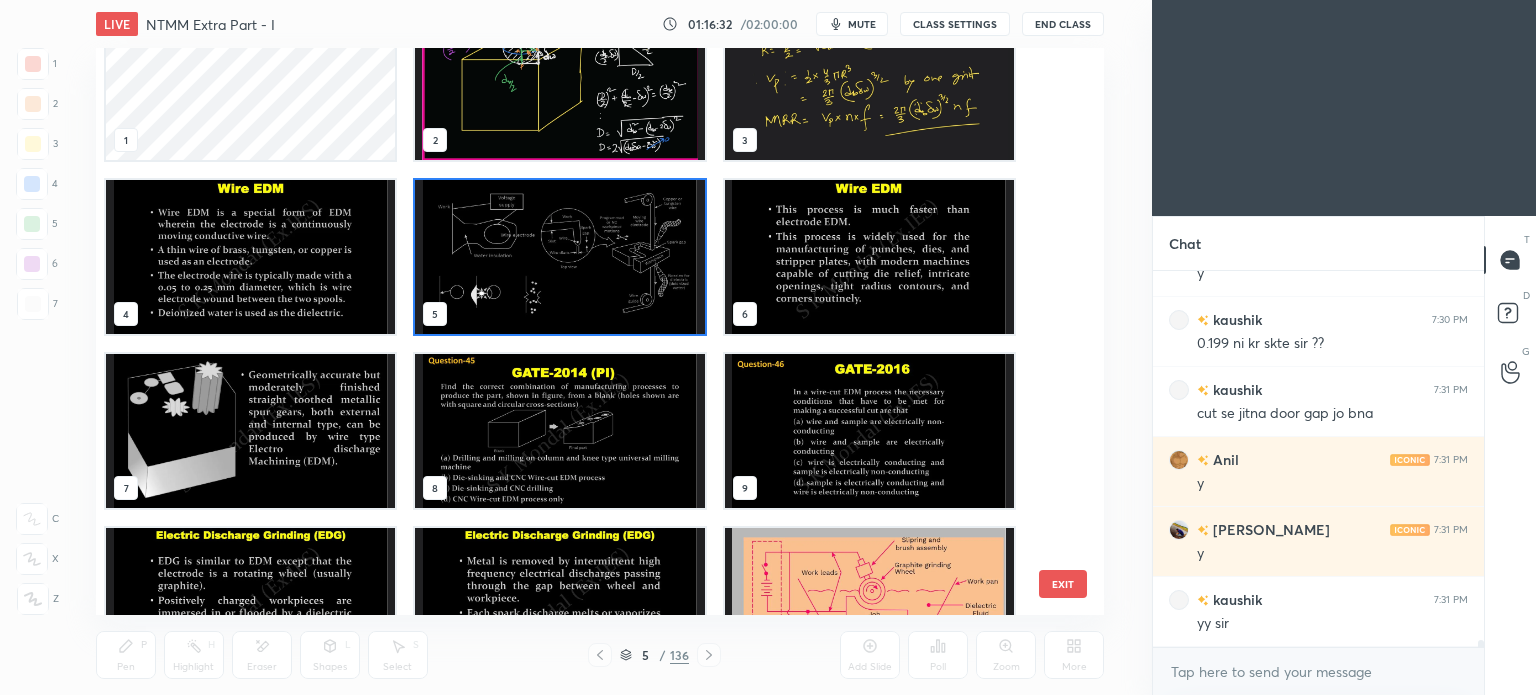 click at bounding box center (559, 257) 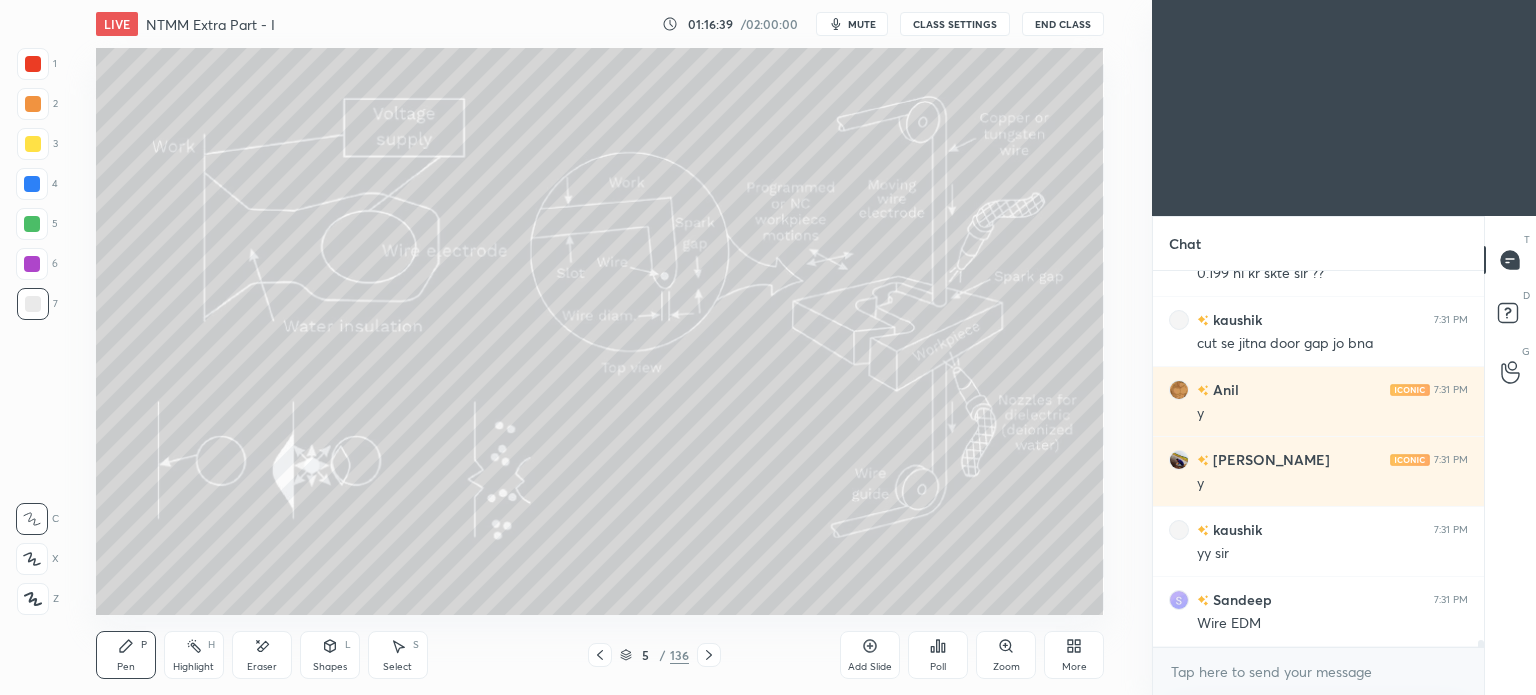 scroll, scrollTop: 19116, scrollLeft: 0, axis: vertical 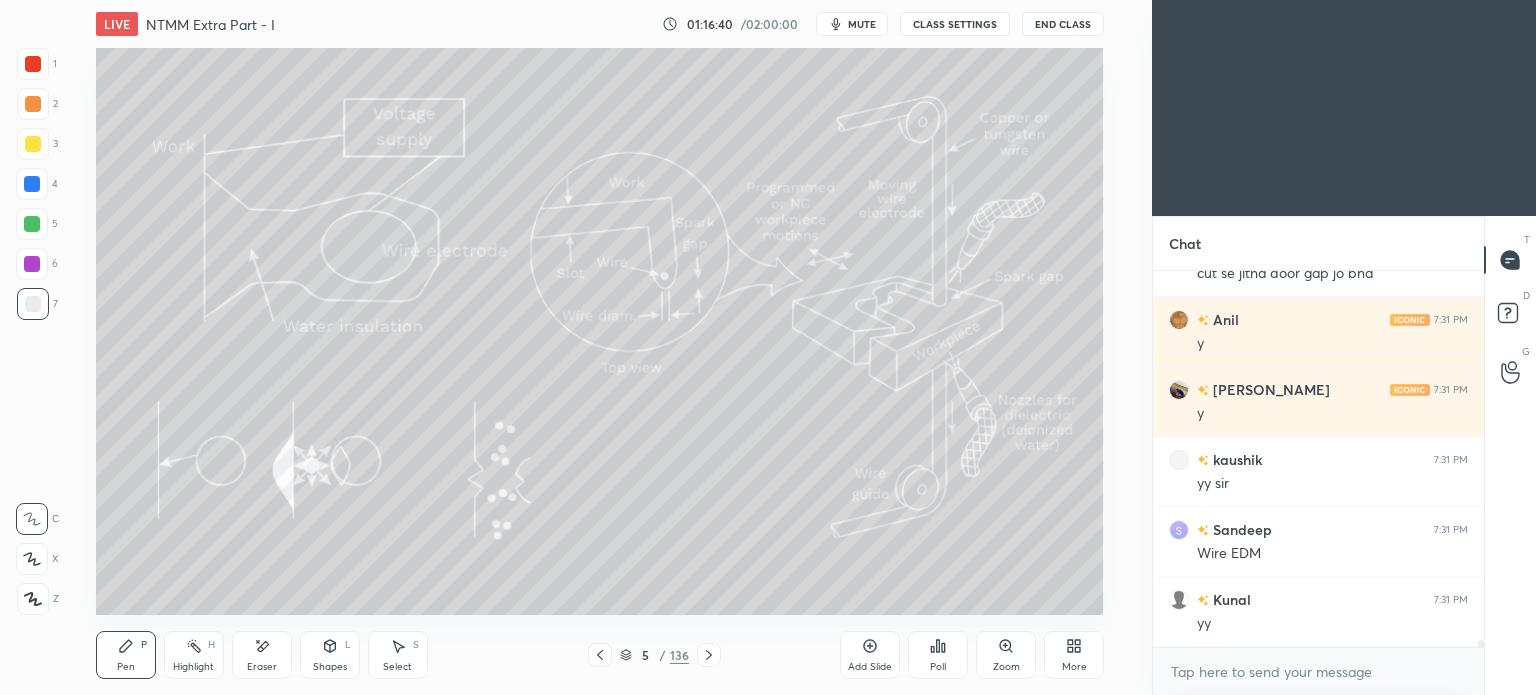 click 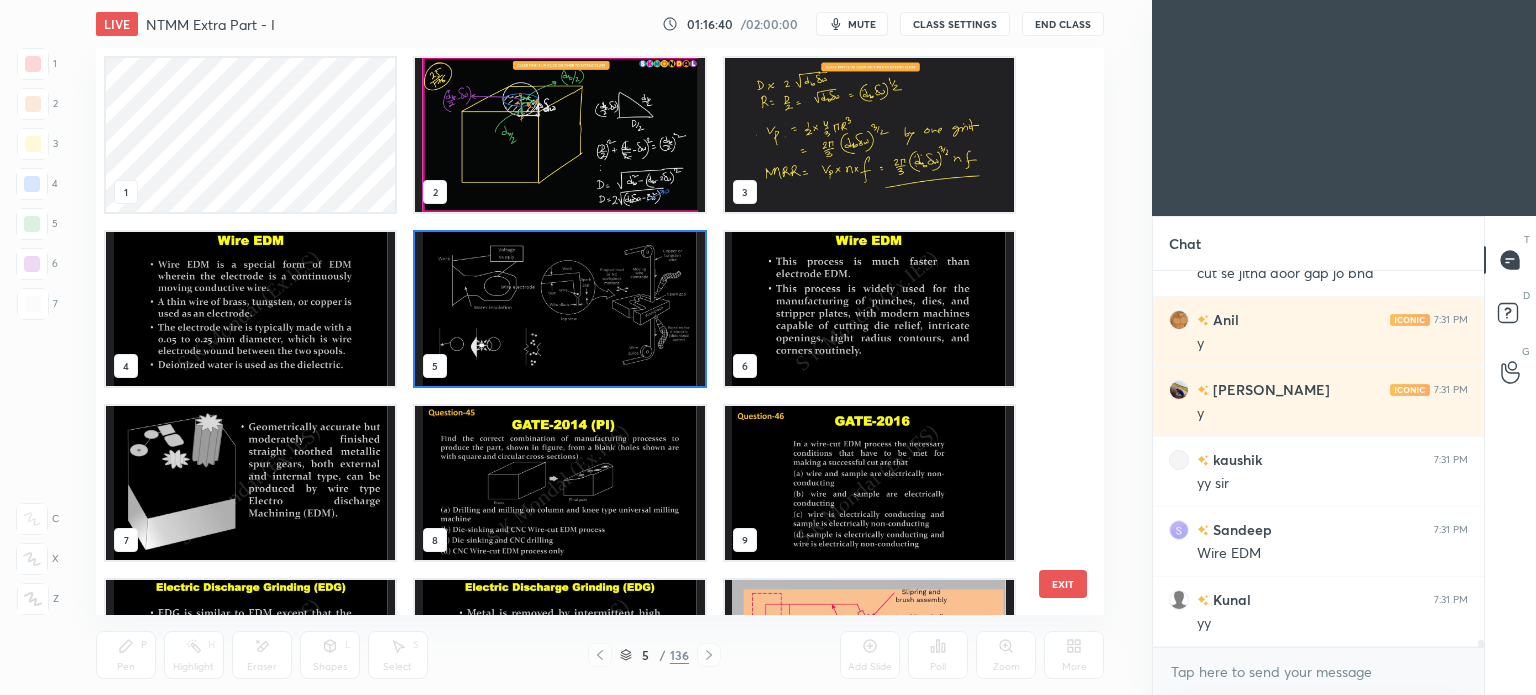 scroll, scrollTop: 6, scrollLeft: 10, axis: both 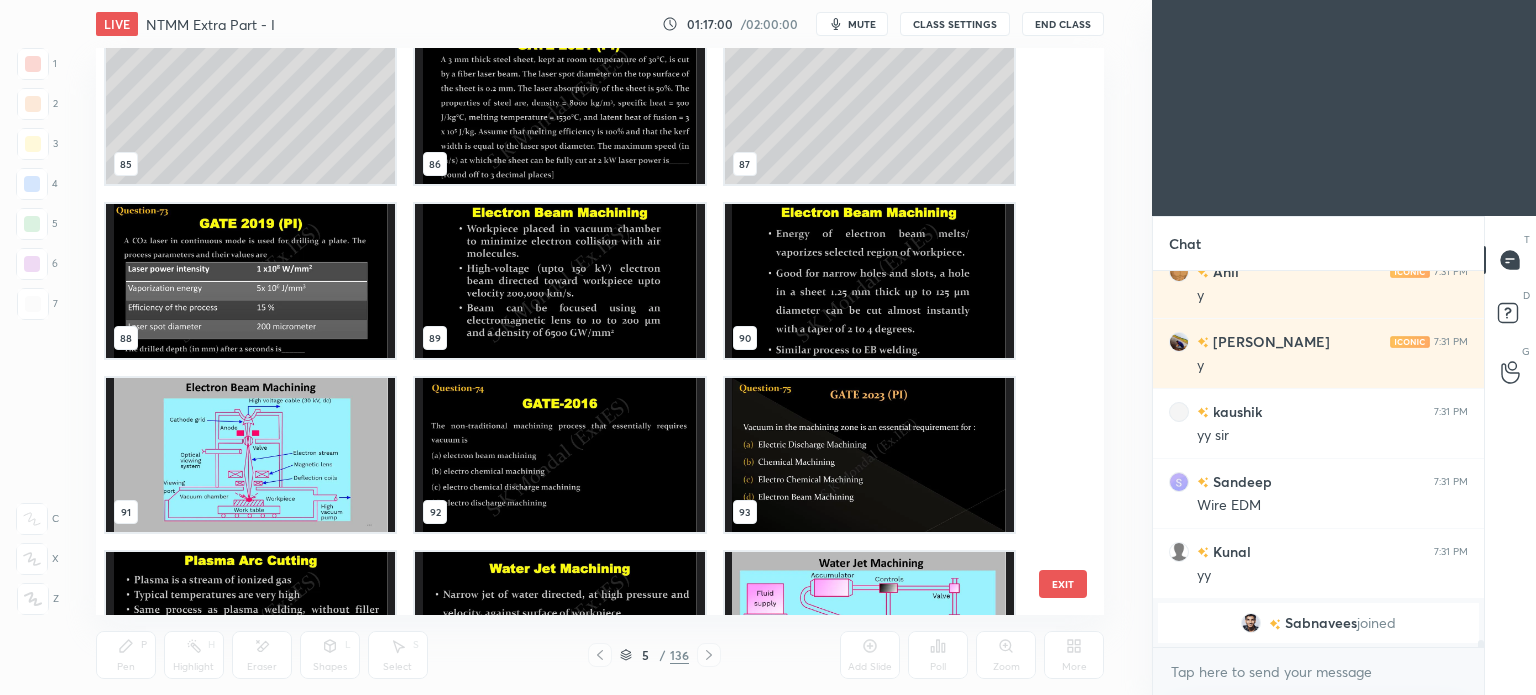 click at bounding box center [559, 281] 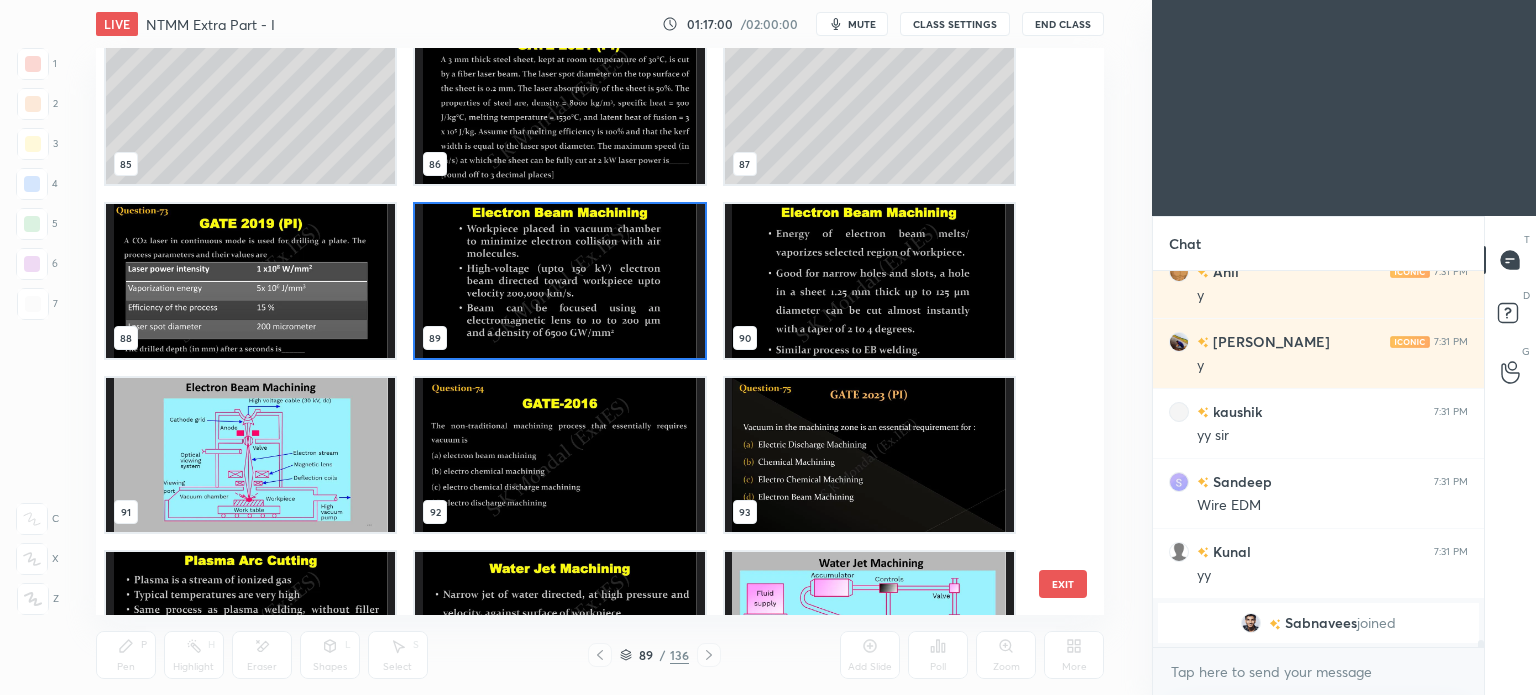 click at bounding box center [559, 281] 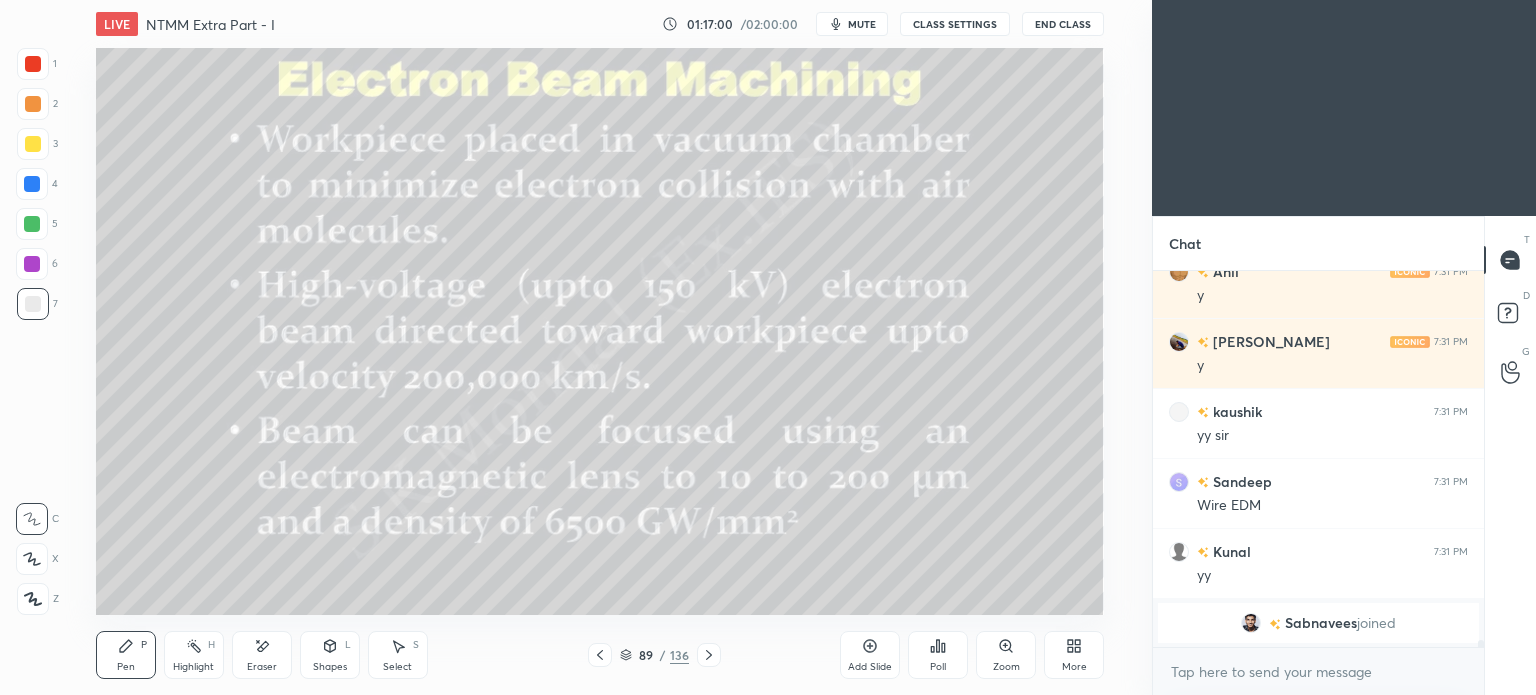 scroll, scrollTop: 18402, scrollLeft: 0, axis: vertical 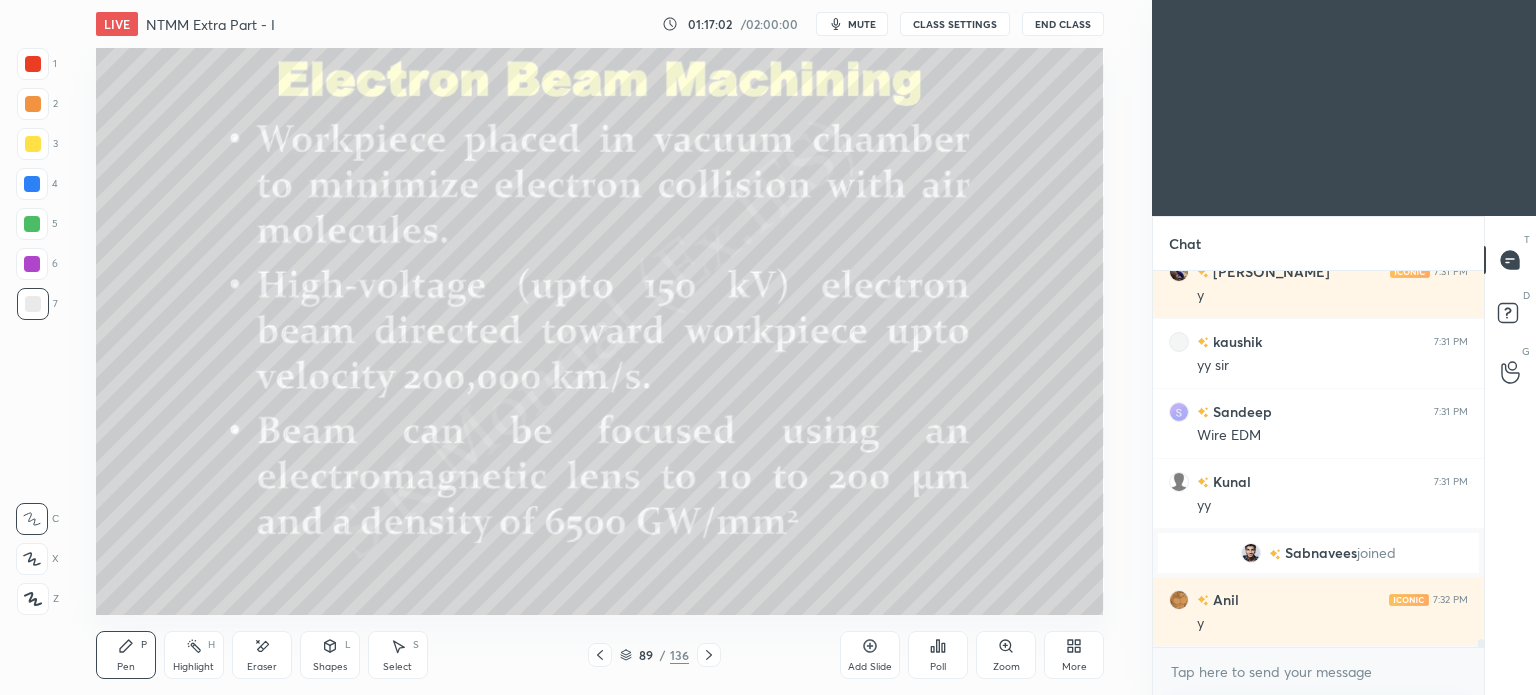 click 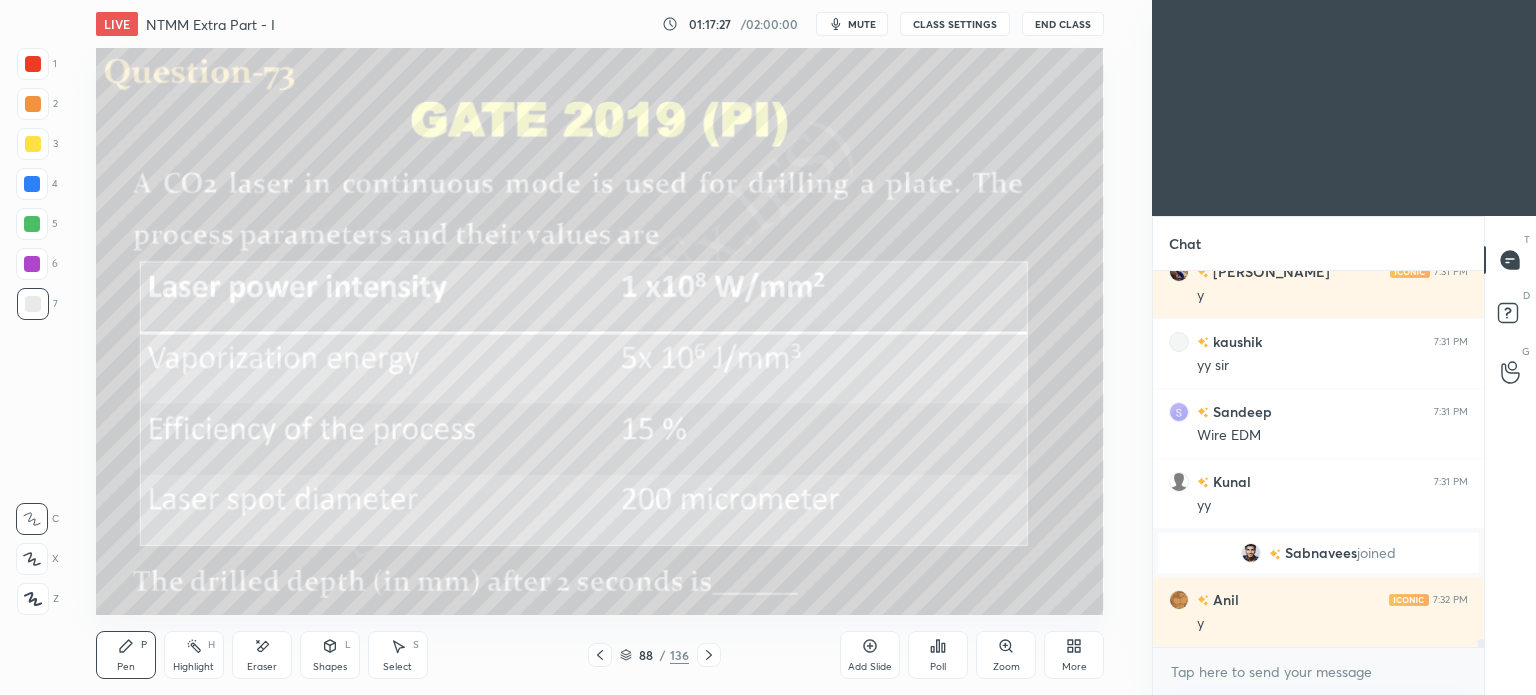 click on "Add Slide" at bounding box center (870, 667) 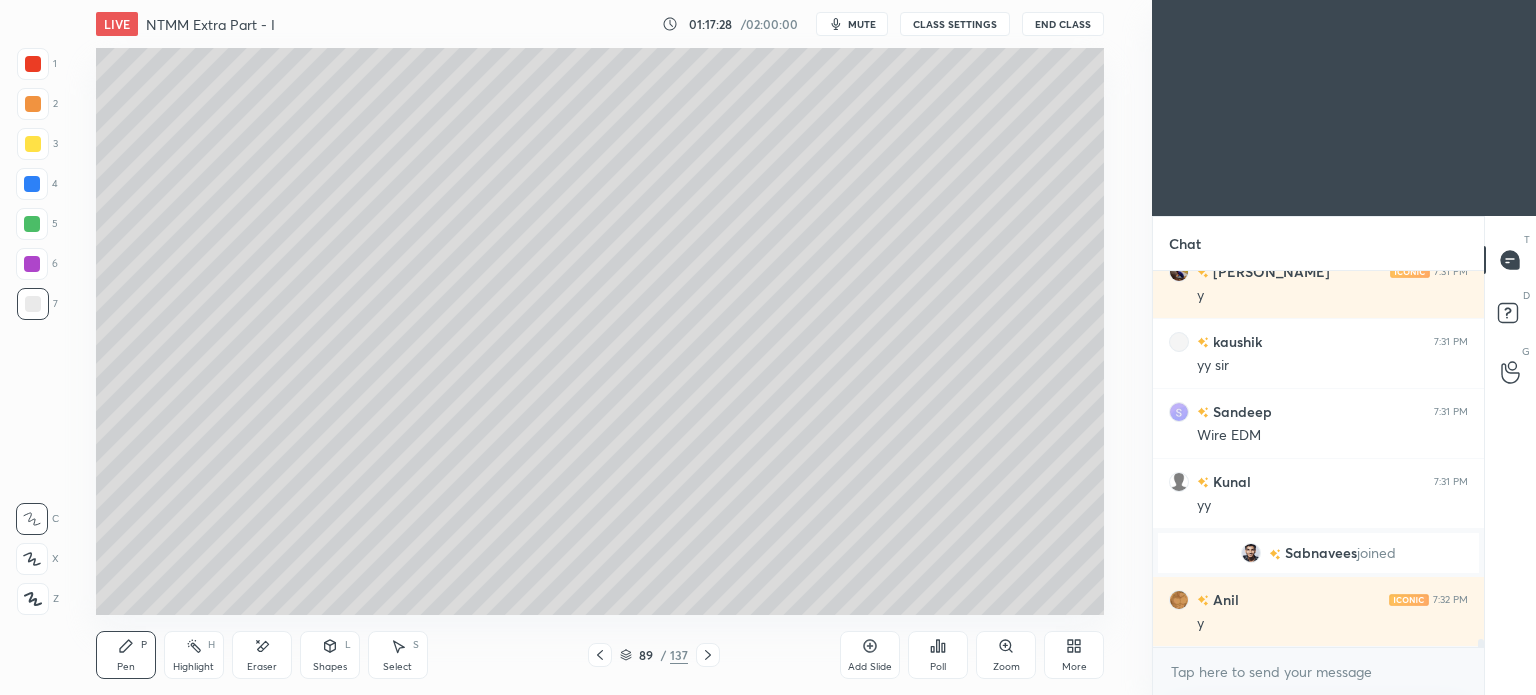 click on "Shapes" at bounding box center (330, 667) 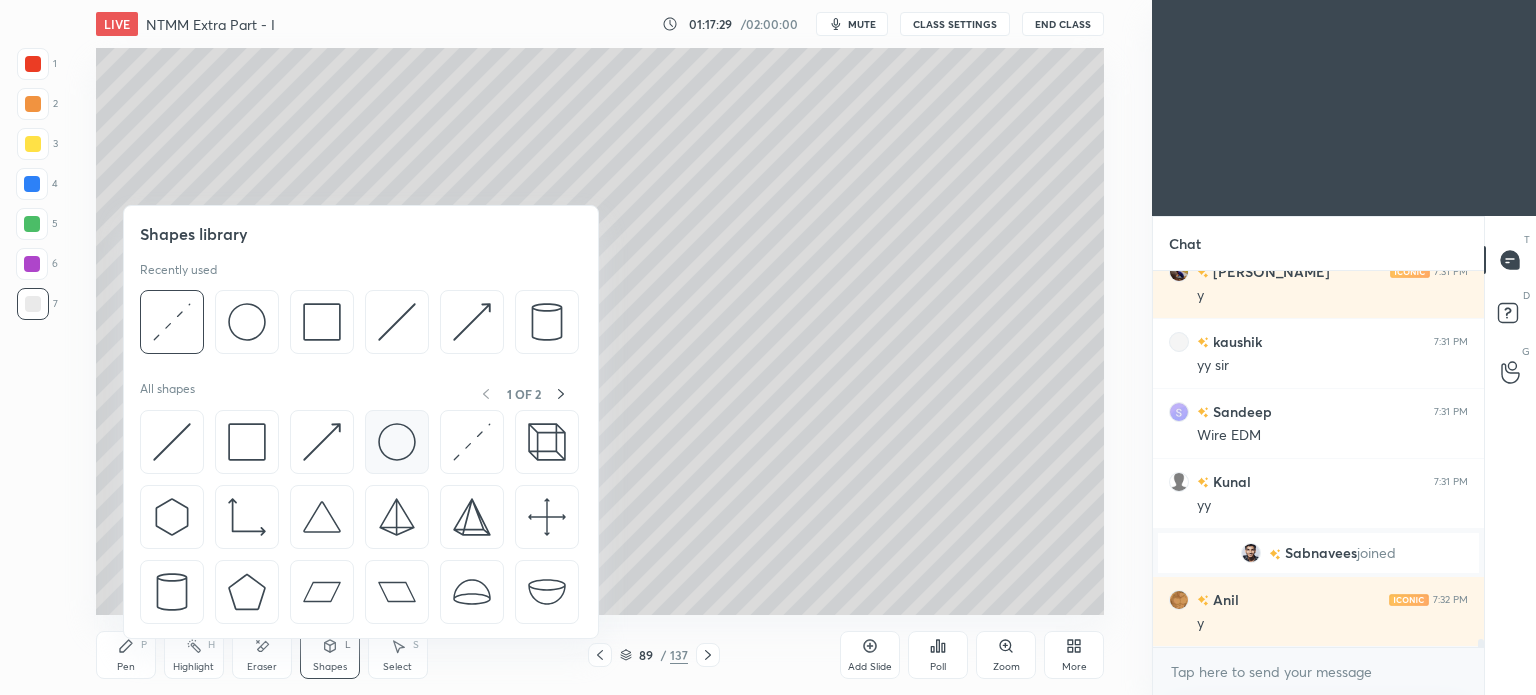 scroll, scrollTop: 18490, scrollLeft: 0, axis: vertical 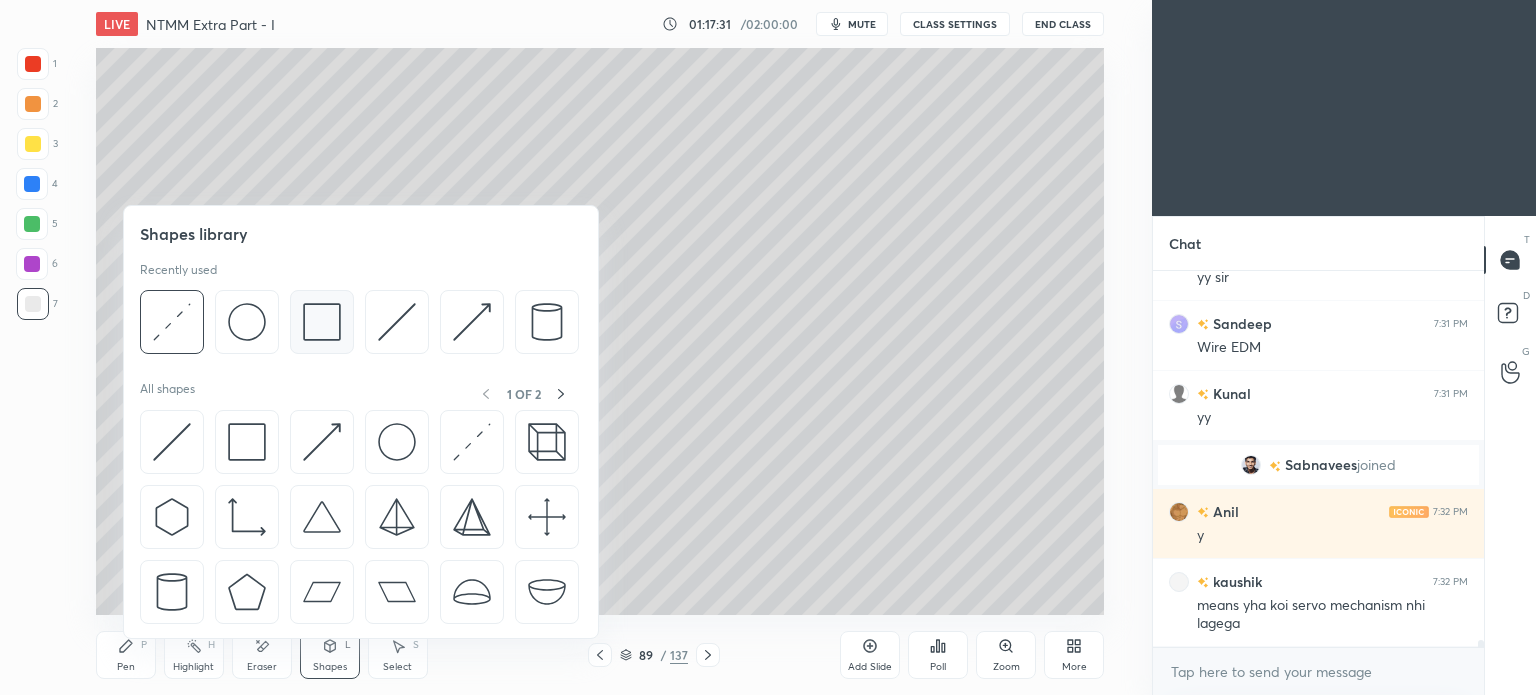click at bounding box center [322, 322] 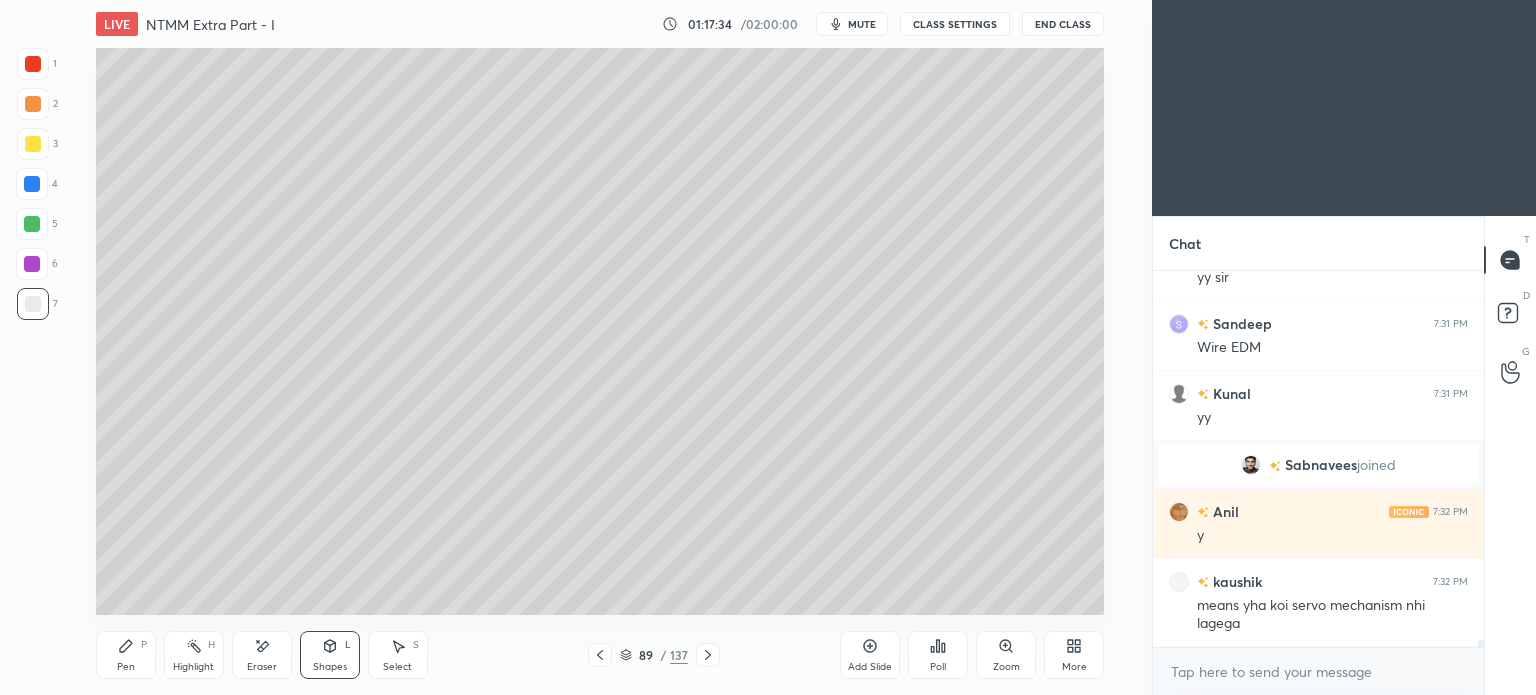 click on "Pen P" at bounding box center [126, 655] 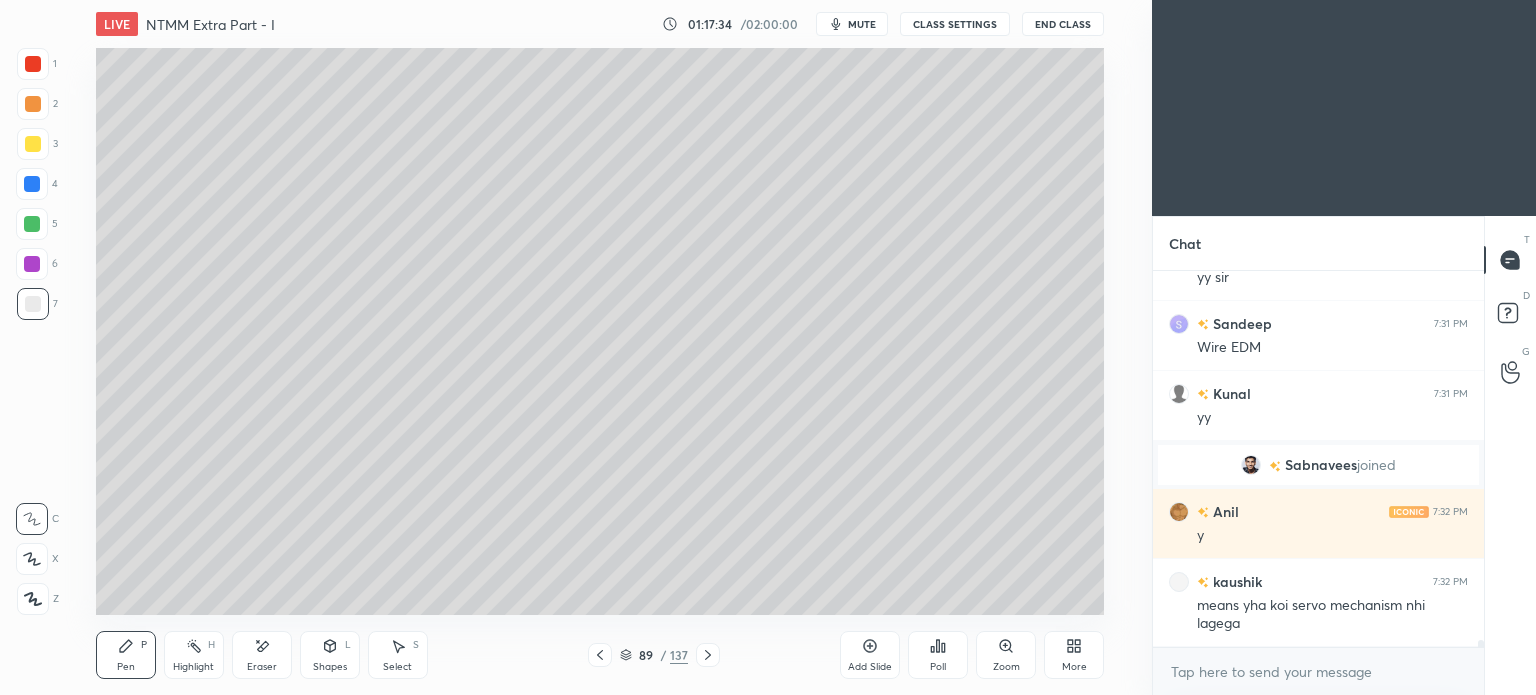 click on "Pen P" at bounding box center (126, 655) 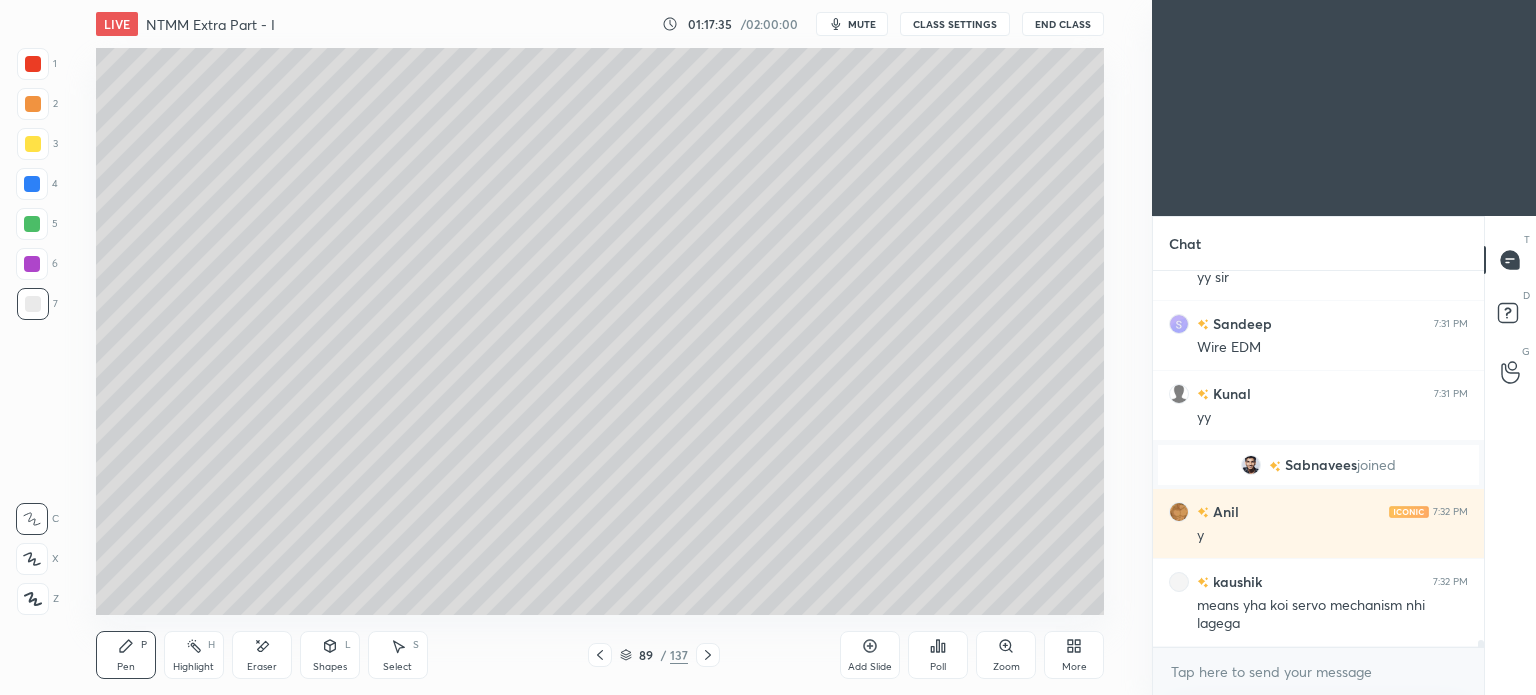 click 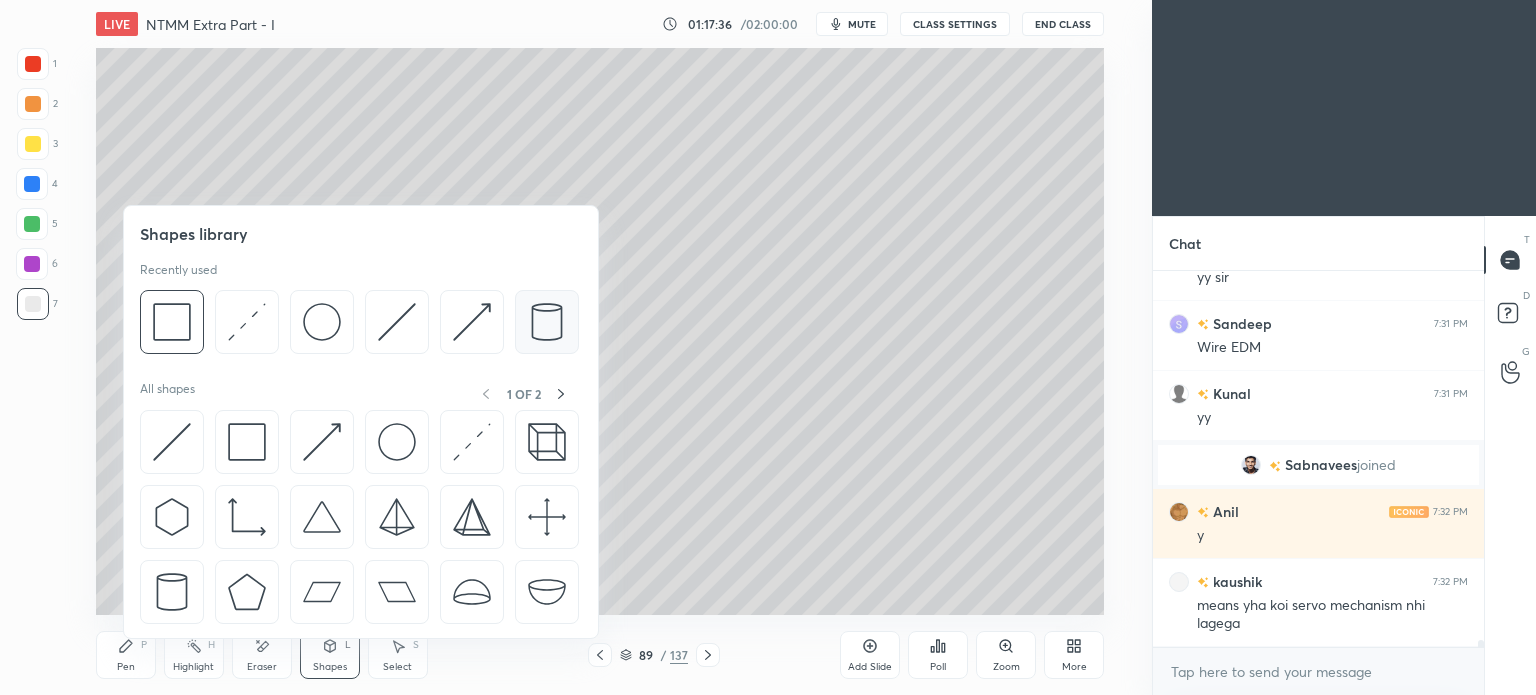 click at bounding box center [547, 322] 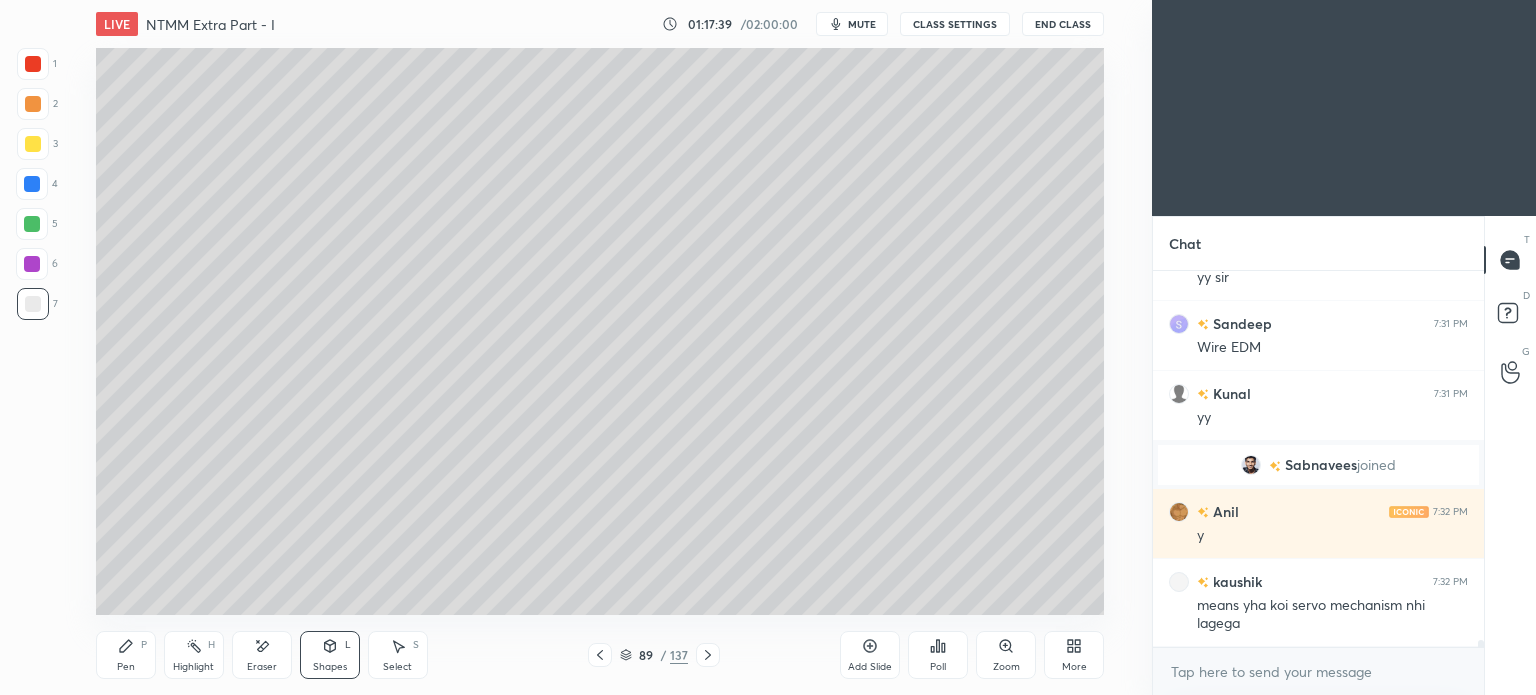 click on "Pen P" at bounding box center [126, 655] 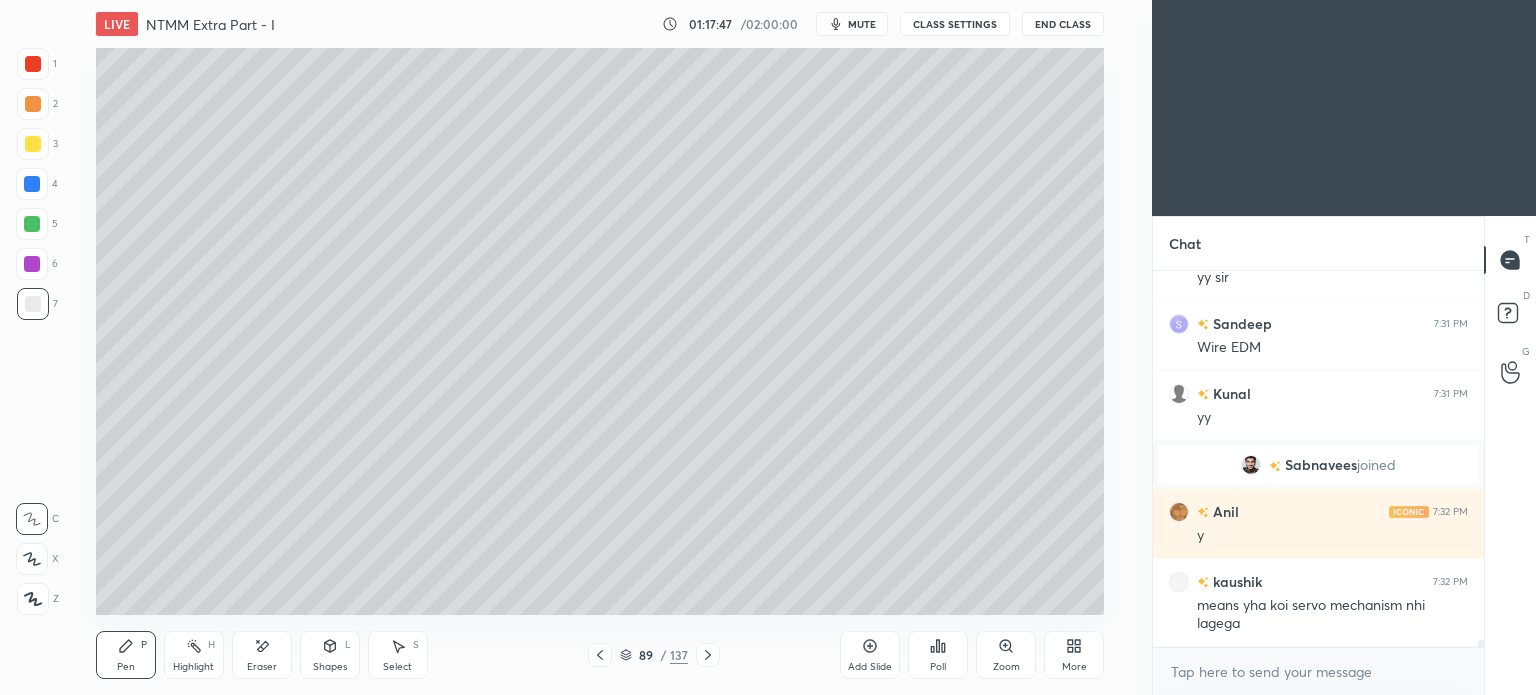 click 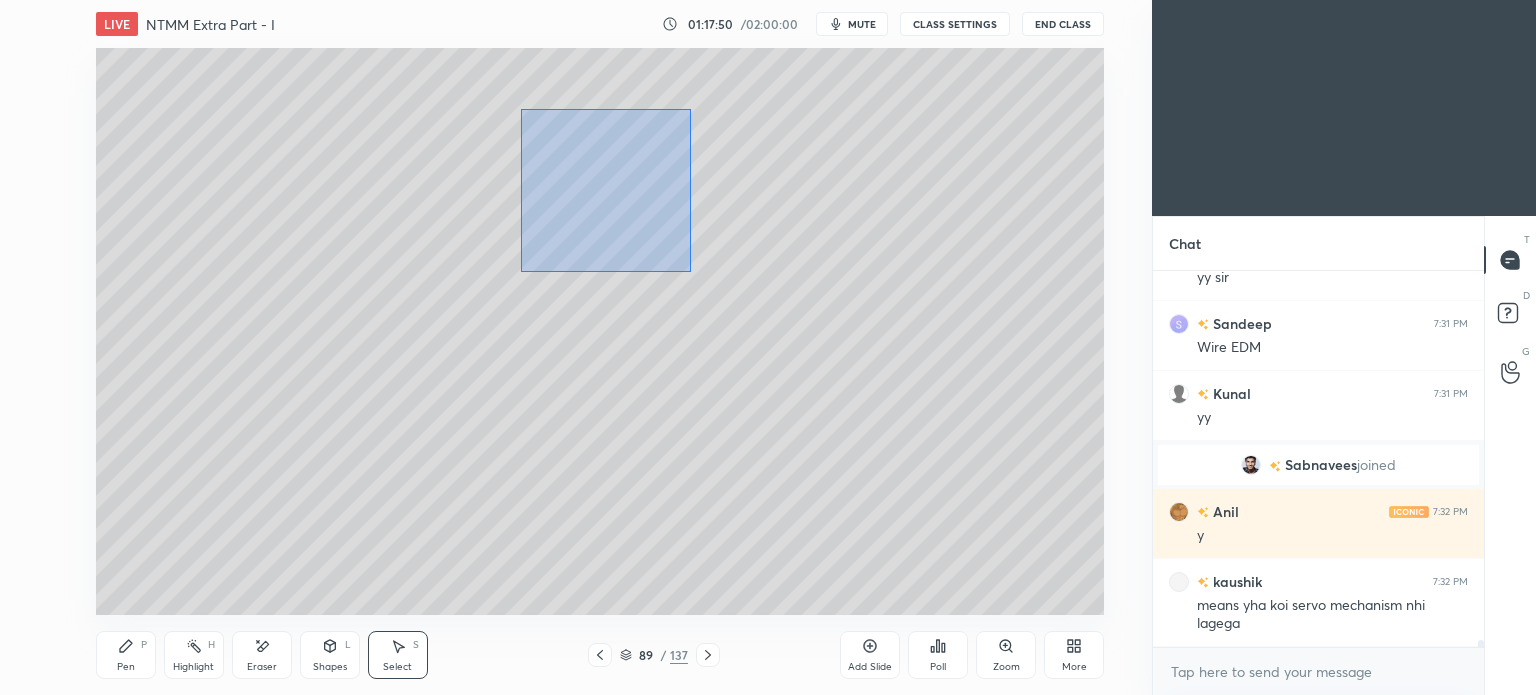 drag, startPoint x: 522, startPoint y: 115, endPoint x: 691, endPoint y: 272, distance: 230.67293 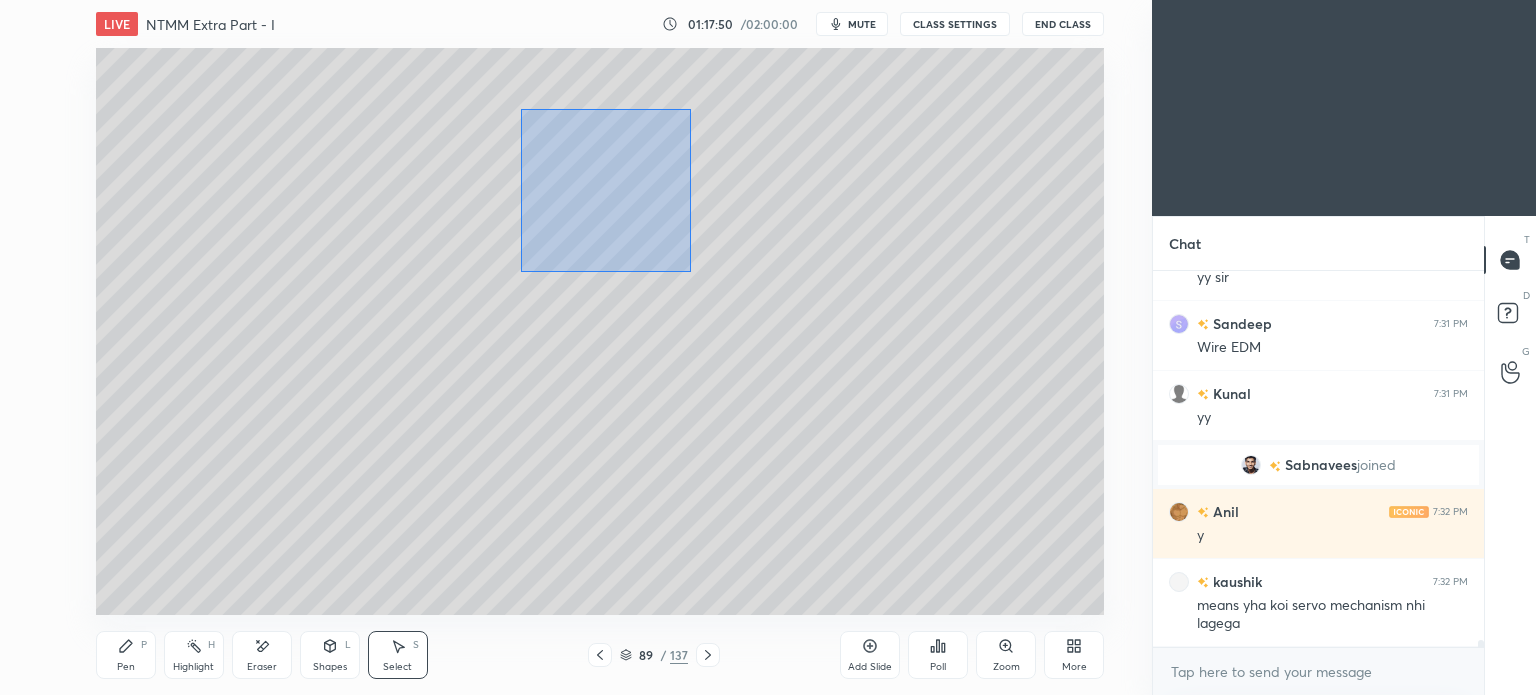 click on "0 ° Undo Copy Duplicate Duplicate to new slide Delete" at bounding box center (600, 331) 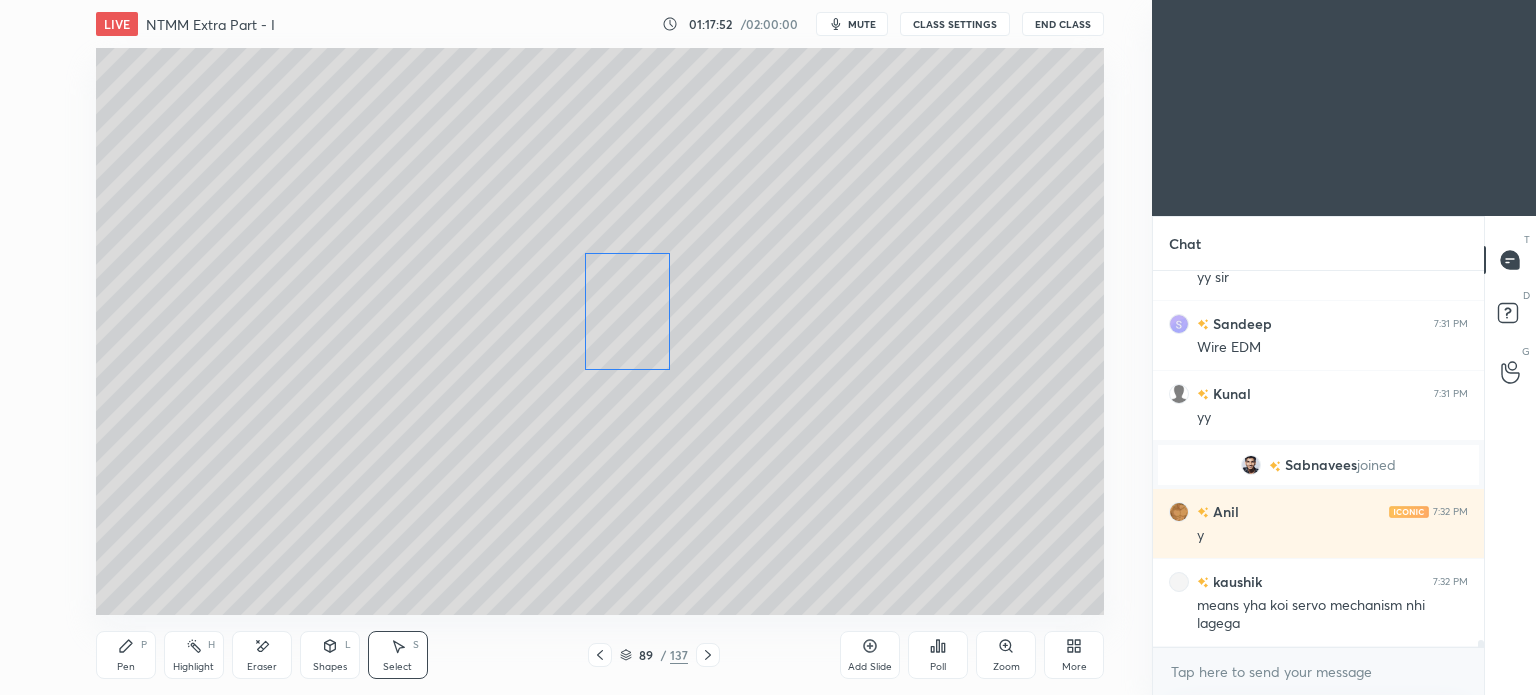 drag, startPoint x: 648, startPoint y: 207, endPoint x: 652, endPoint y: 315, distance: 108.07405 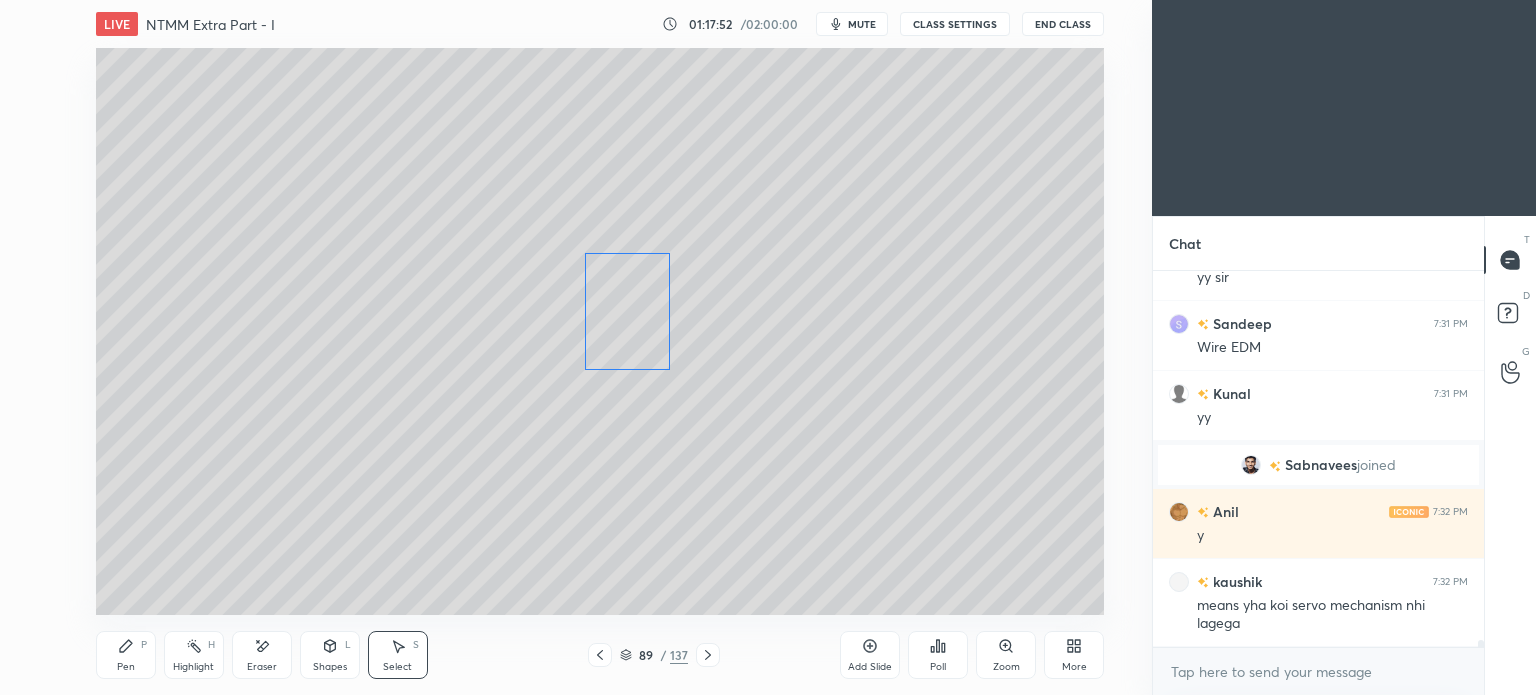 click on "0 ° Undo Copy Duplicate Duplicate to new slide Delete" at bounding box center [600, 331] 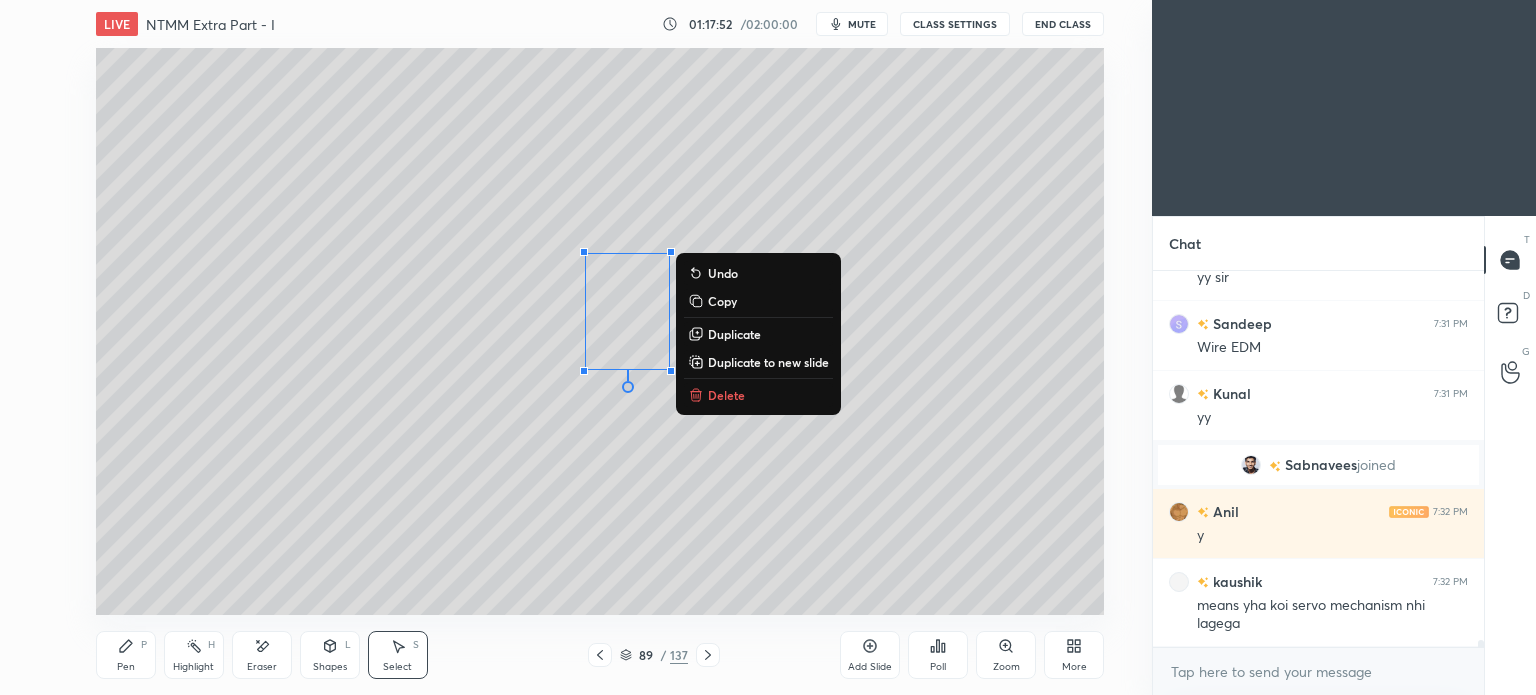 click on "0 ° Undo Copy Duplicate Duplicate to new slide Delete" at bounding box center (600, 331) 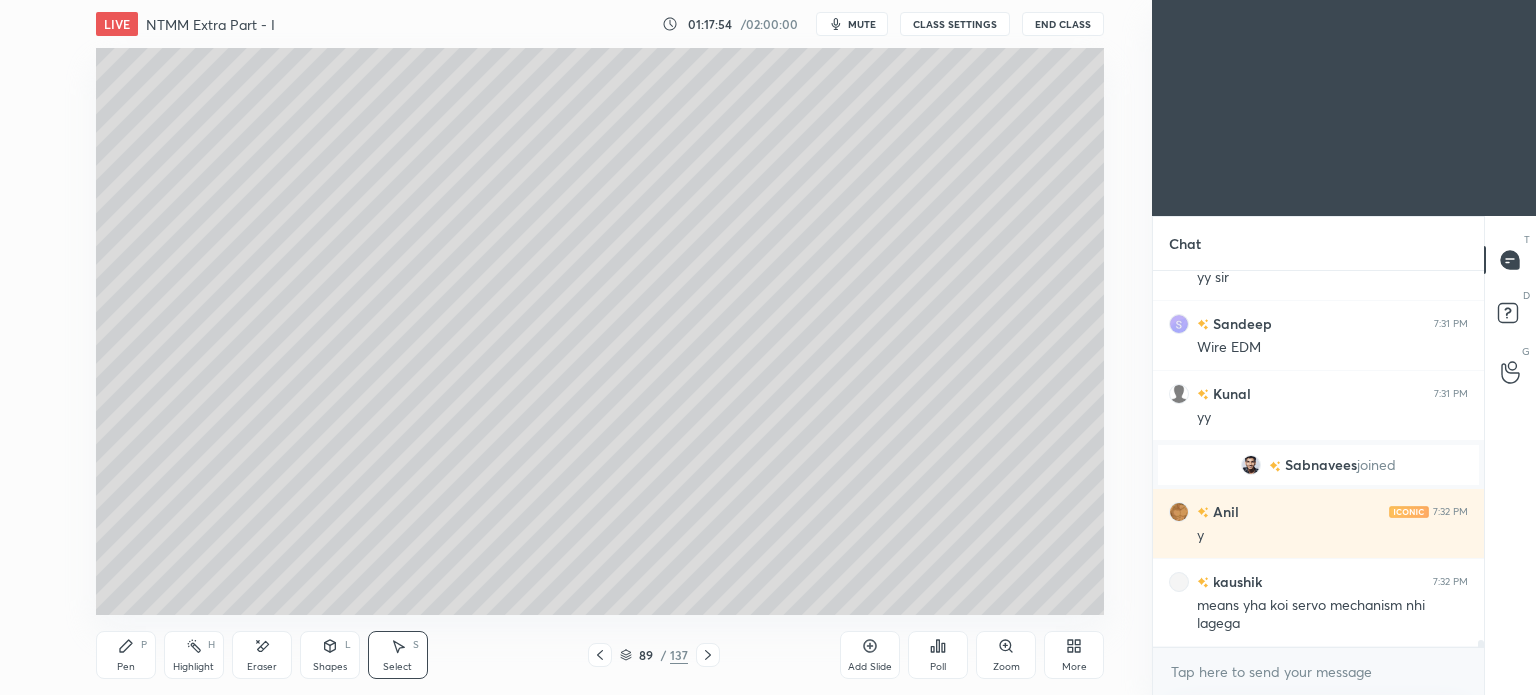 click on "Pen P" at bounding box center [126, 655] 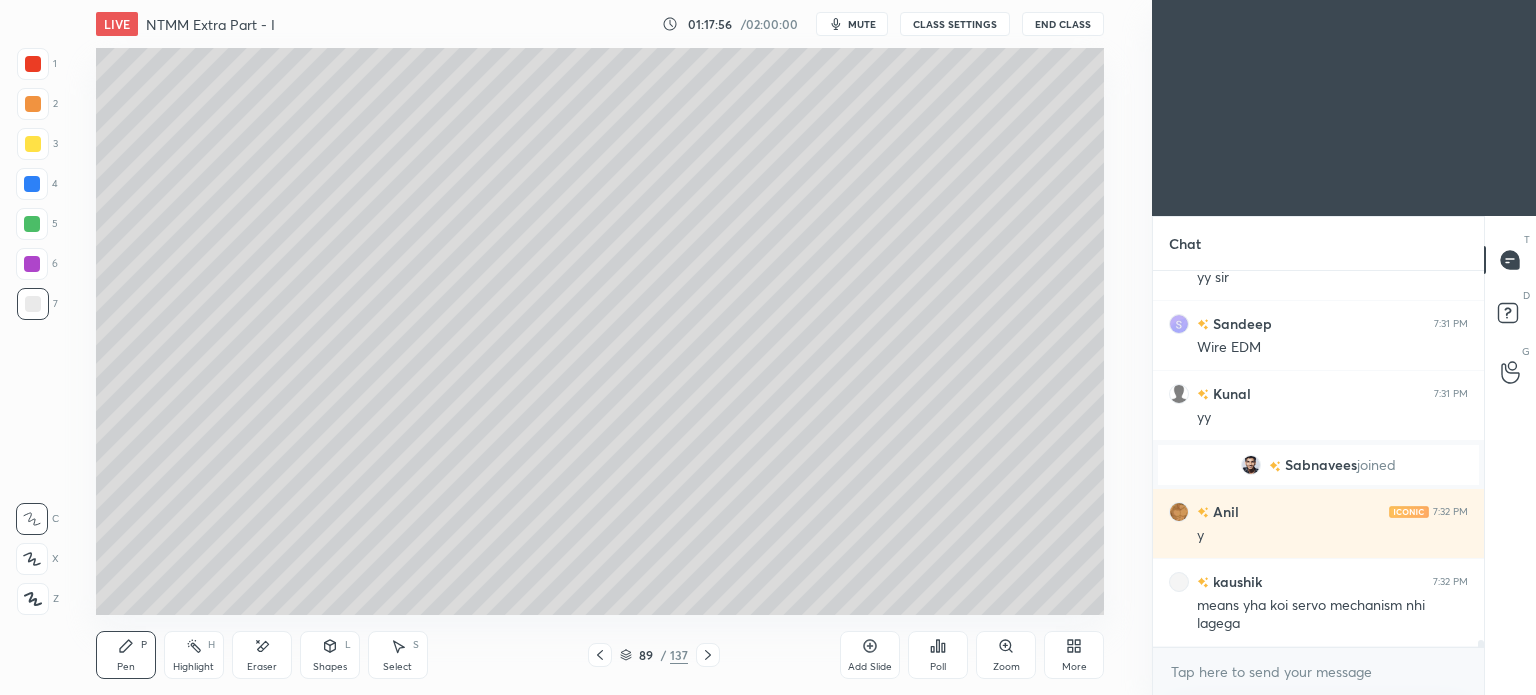 click on "Eraser" at bounding box center (262, 655) 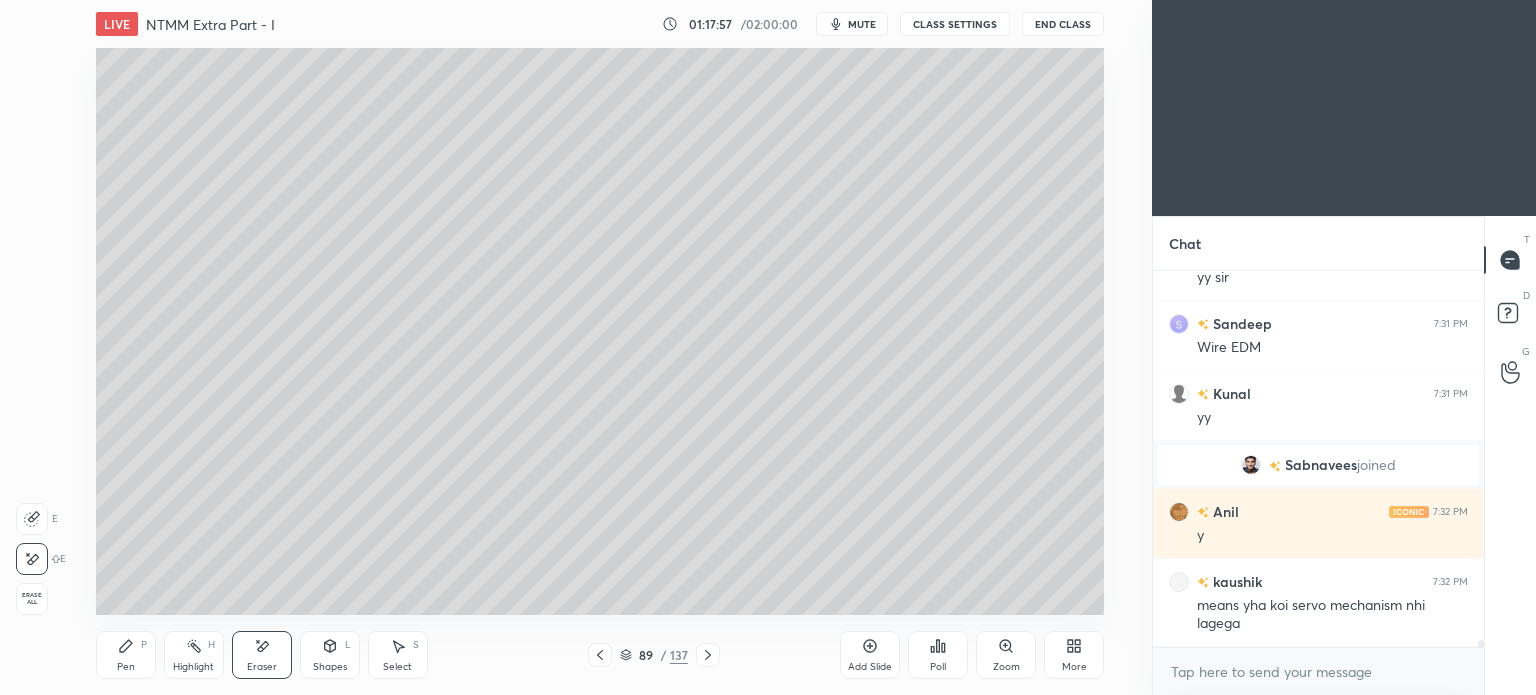 click 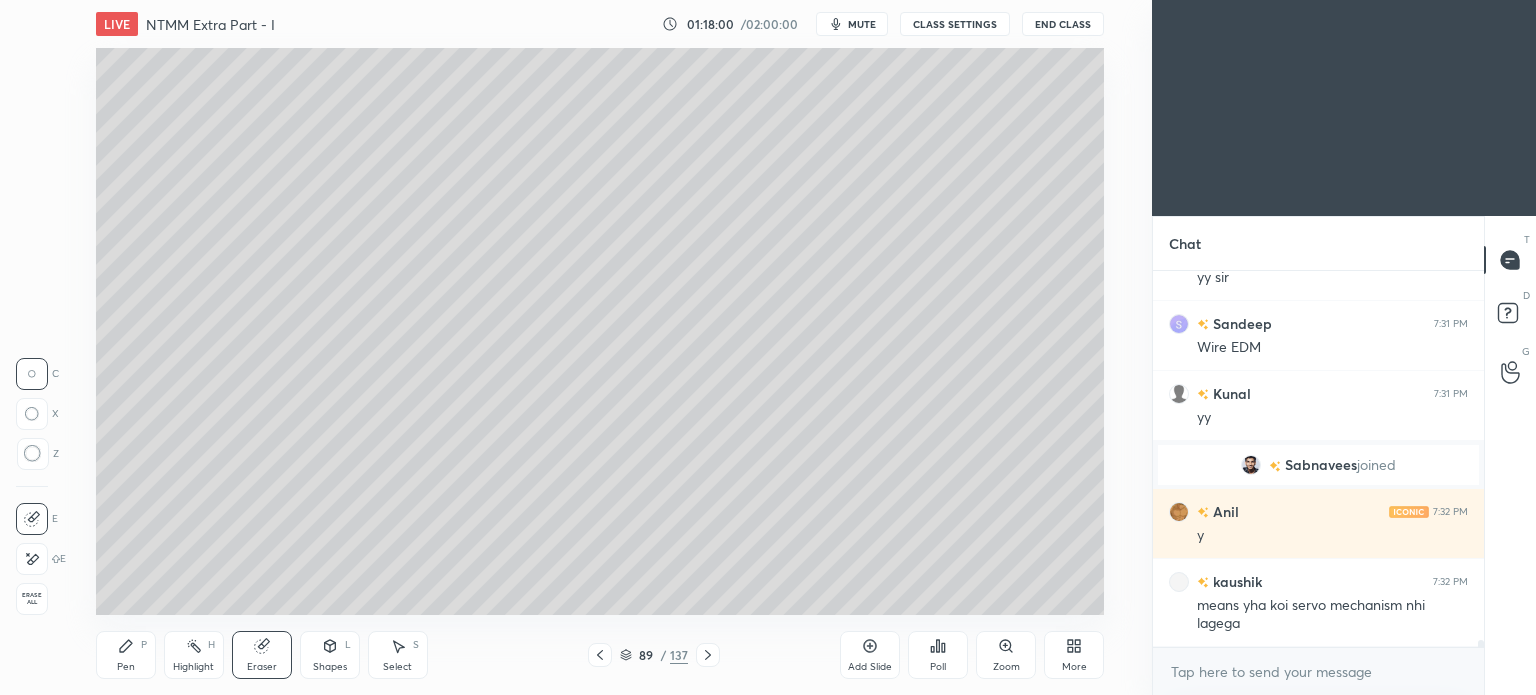 click on "Pen P" at bounding box center [126, 655] 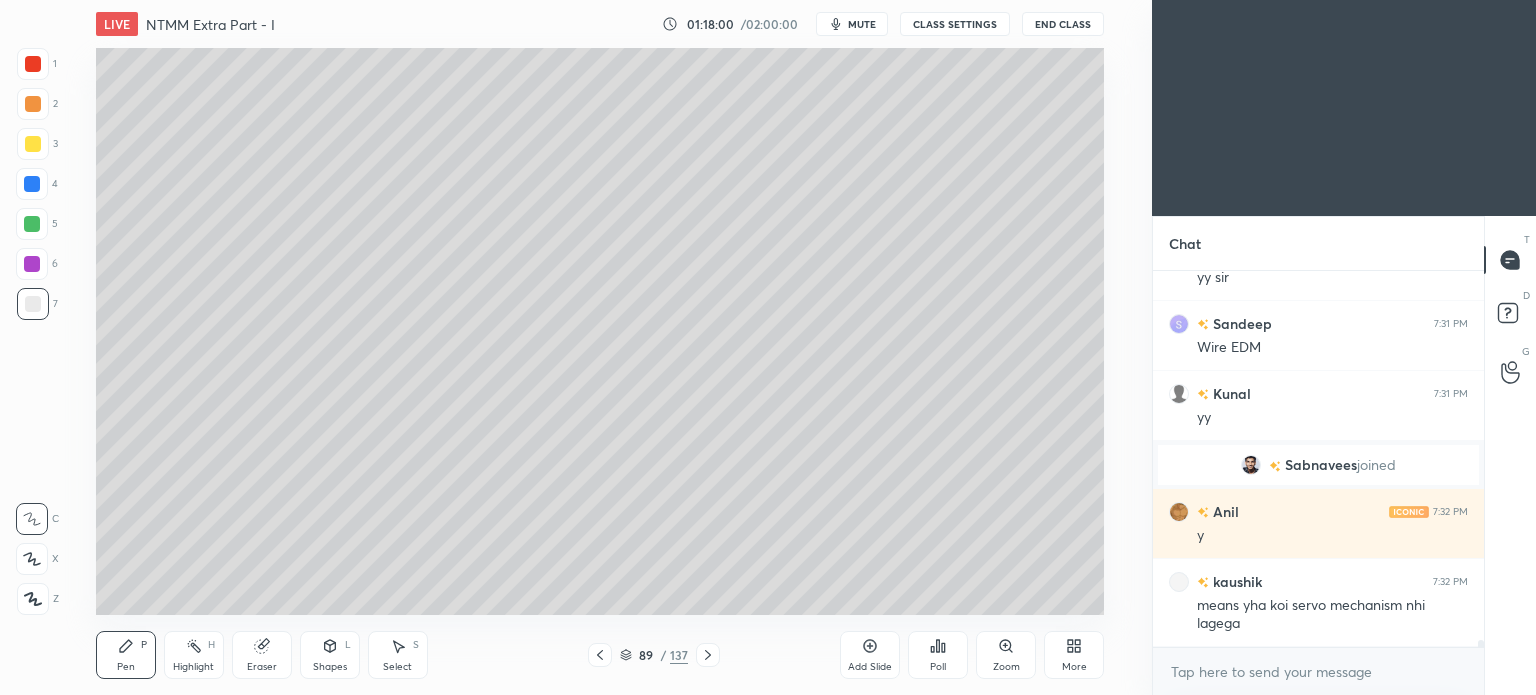 click on "Pen" at bounding box center (126, 667) 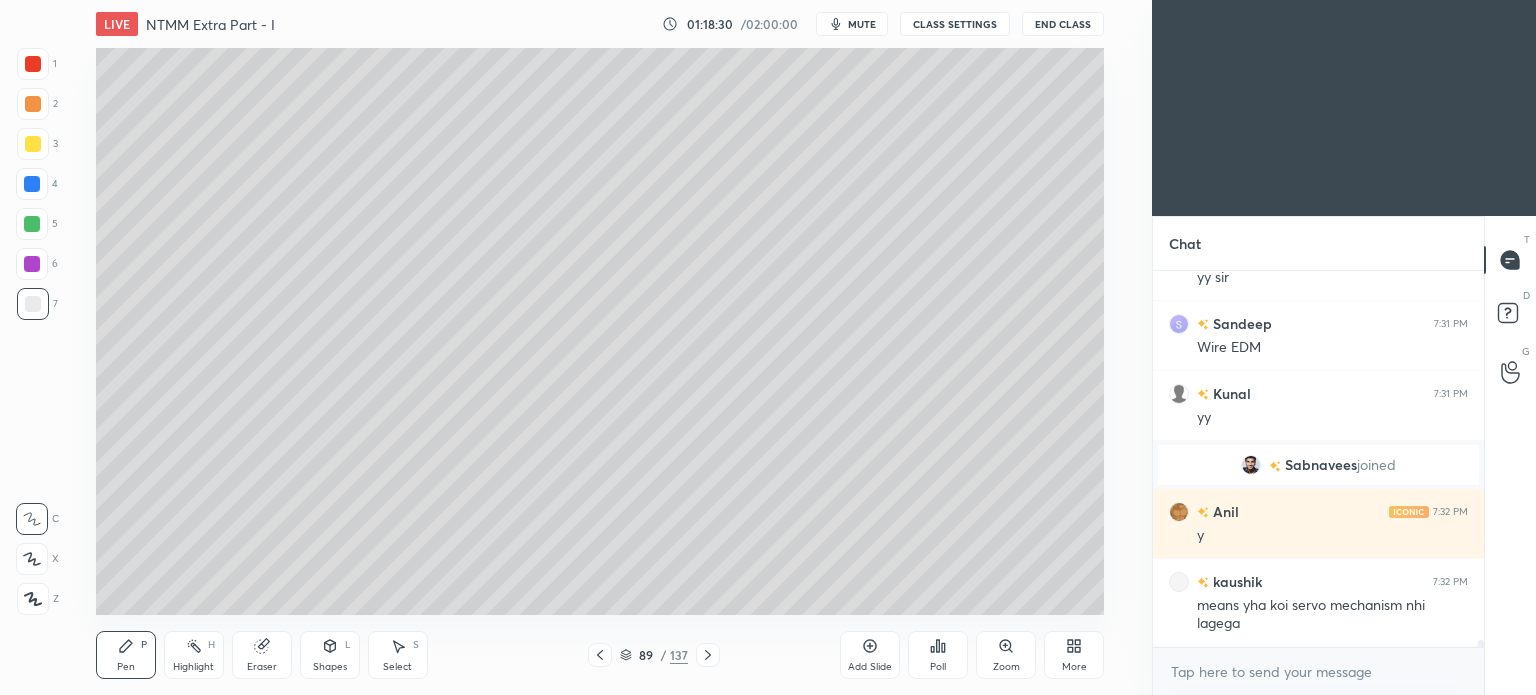 scroll, scrollTop: 18560, scrollLeft: 0, axis: vertical 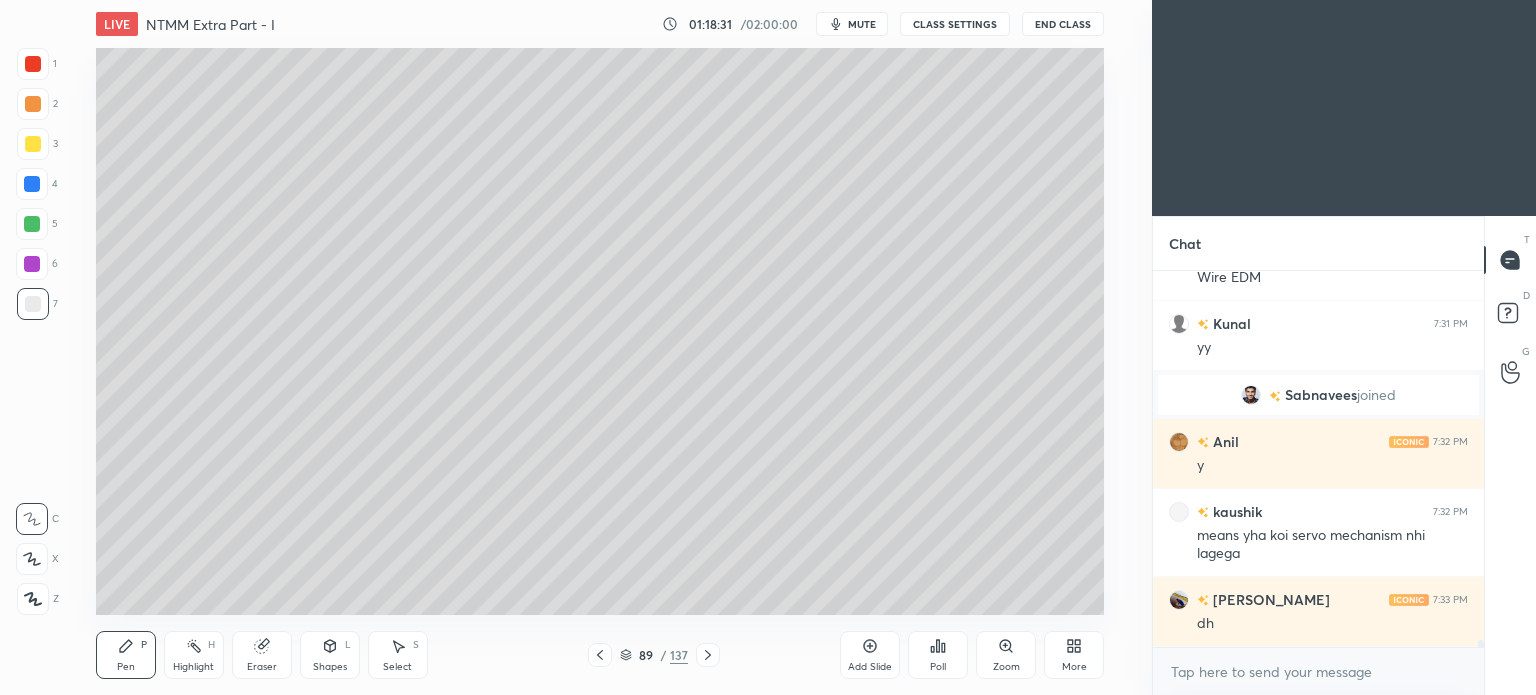 click on "Eraser" at bounding box center (262, 655) 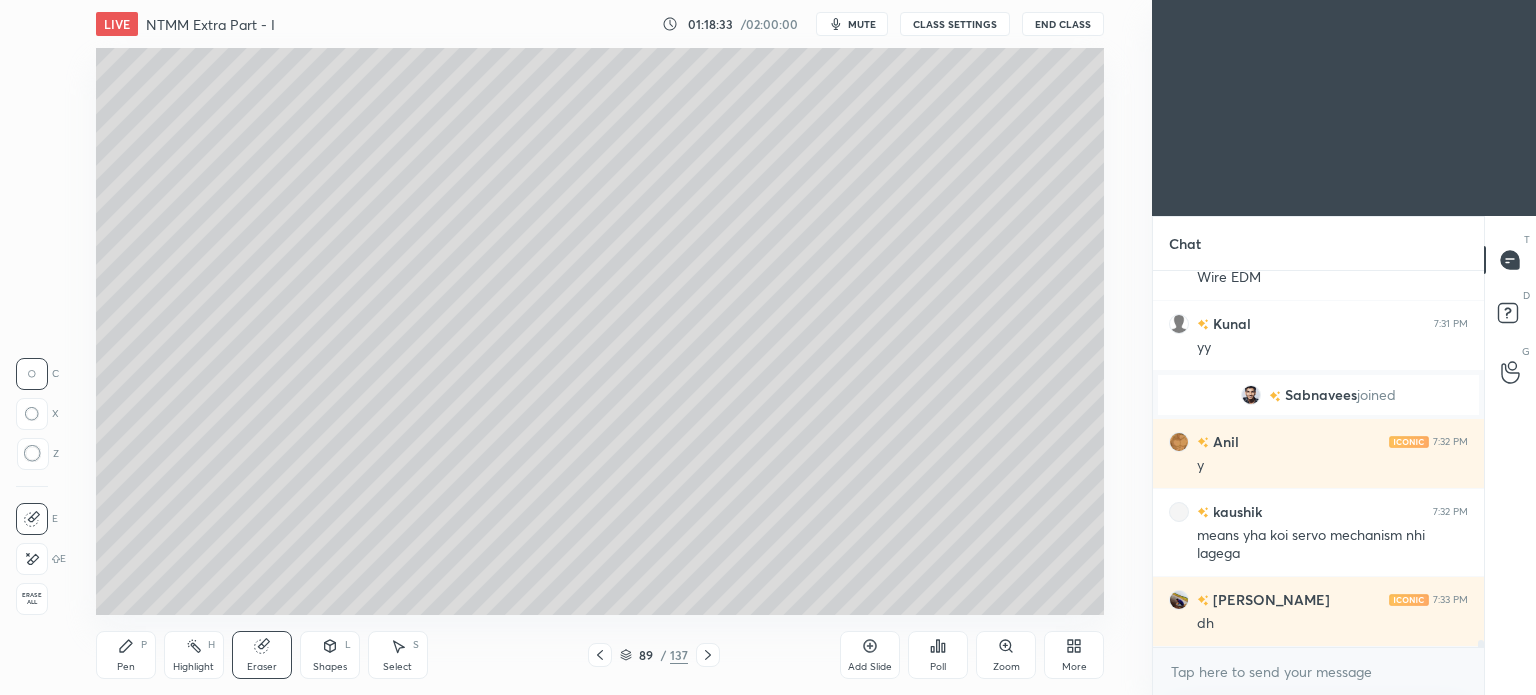 click on "Pen P" at bounding box center [126, 655] 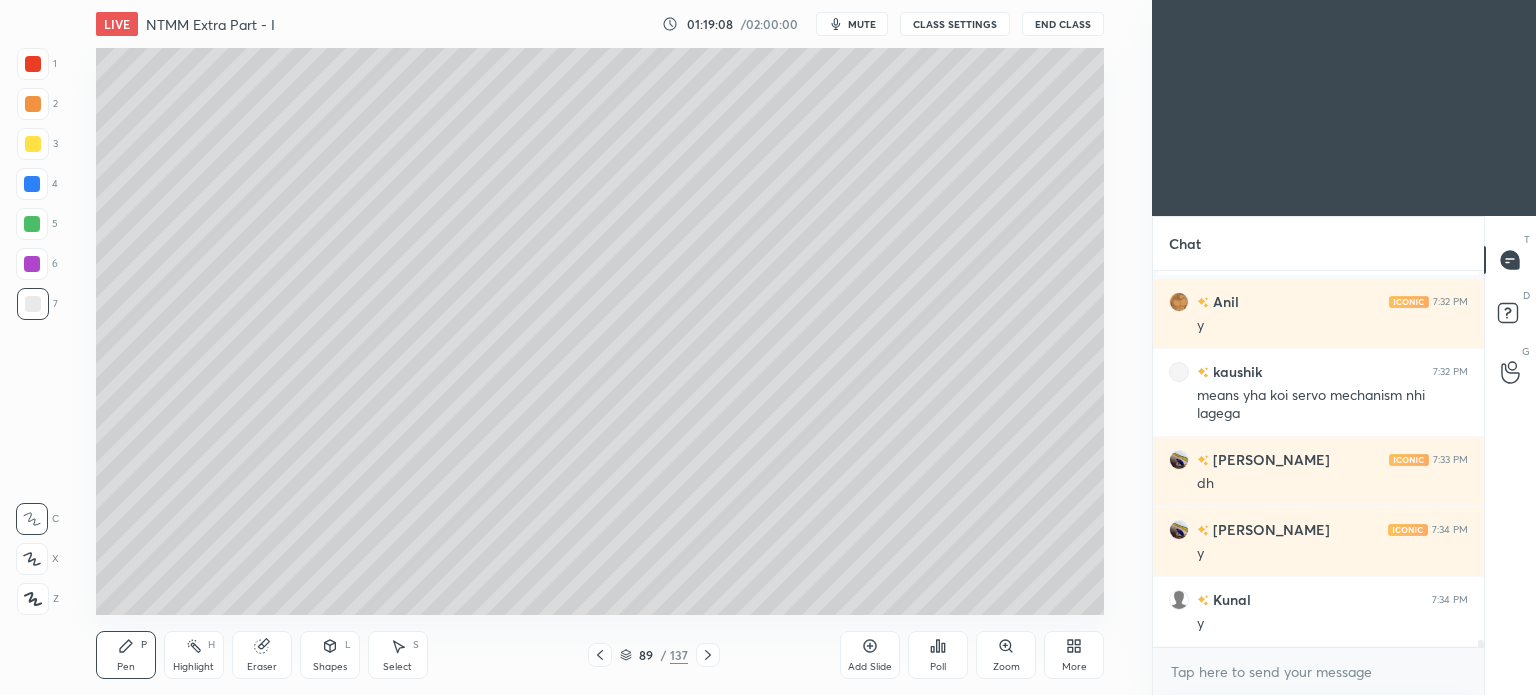 scroll, scrollTop: 18770, scrollLeft: 0, axis: vertical 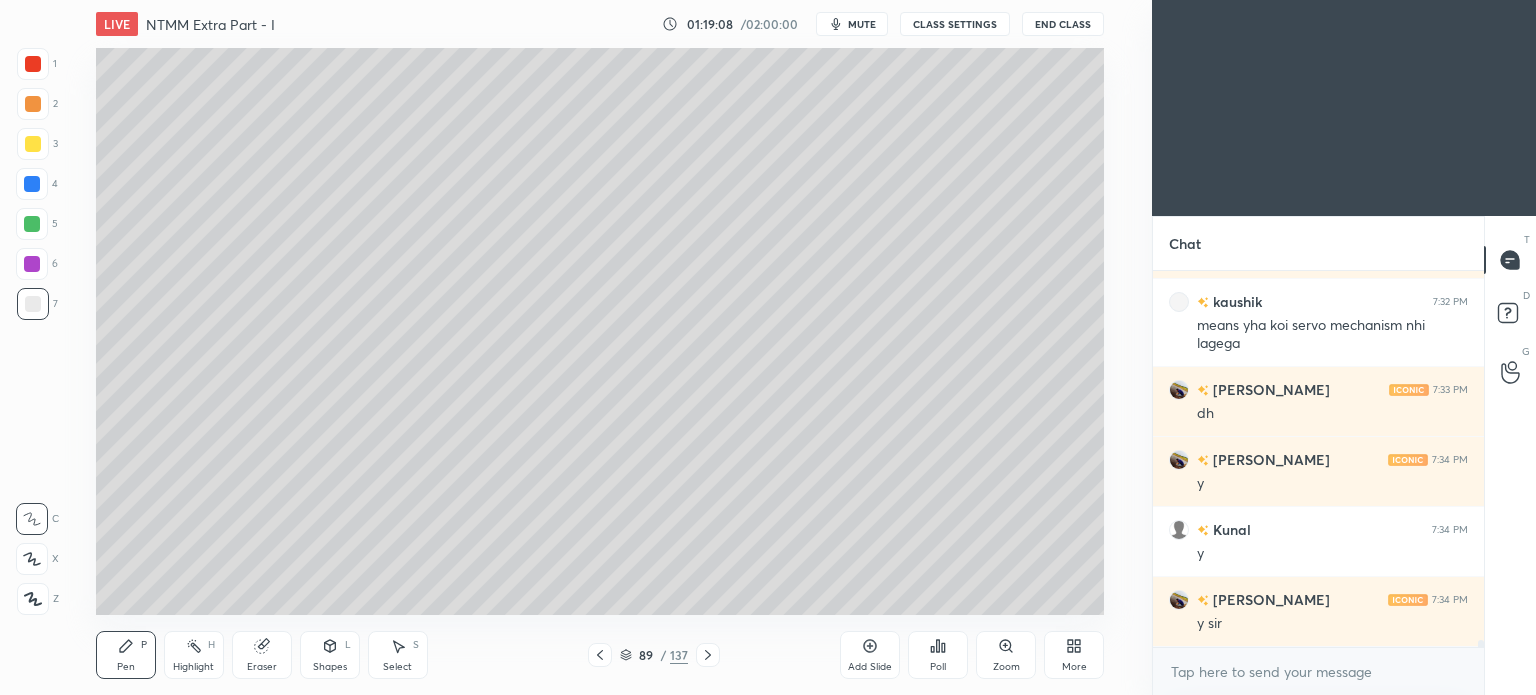click on "Pen P" at bounding box center (126, 655) 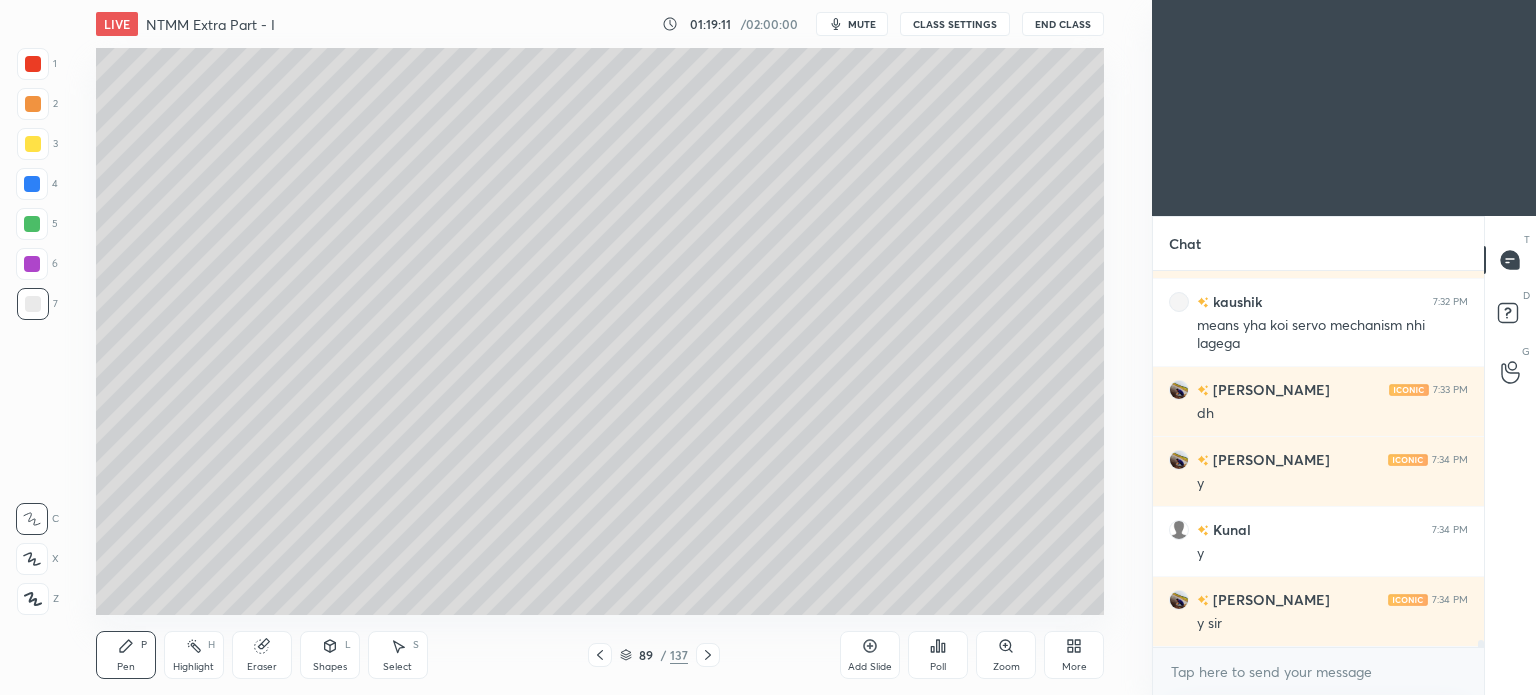 scroll, scrollTop: 18840, scrollLeft: 0, axis: vertical 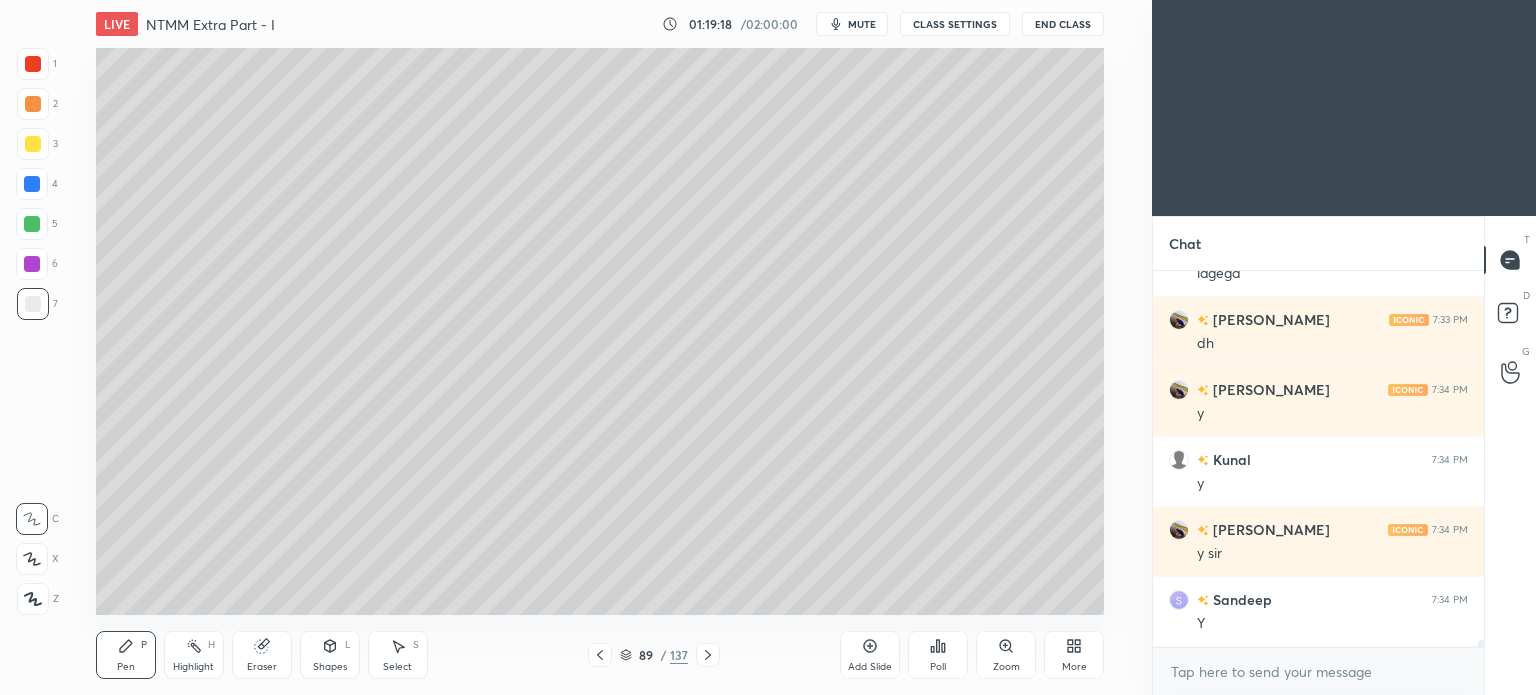 click 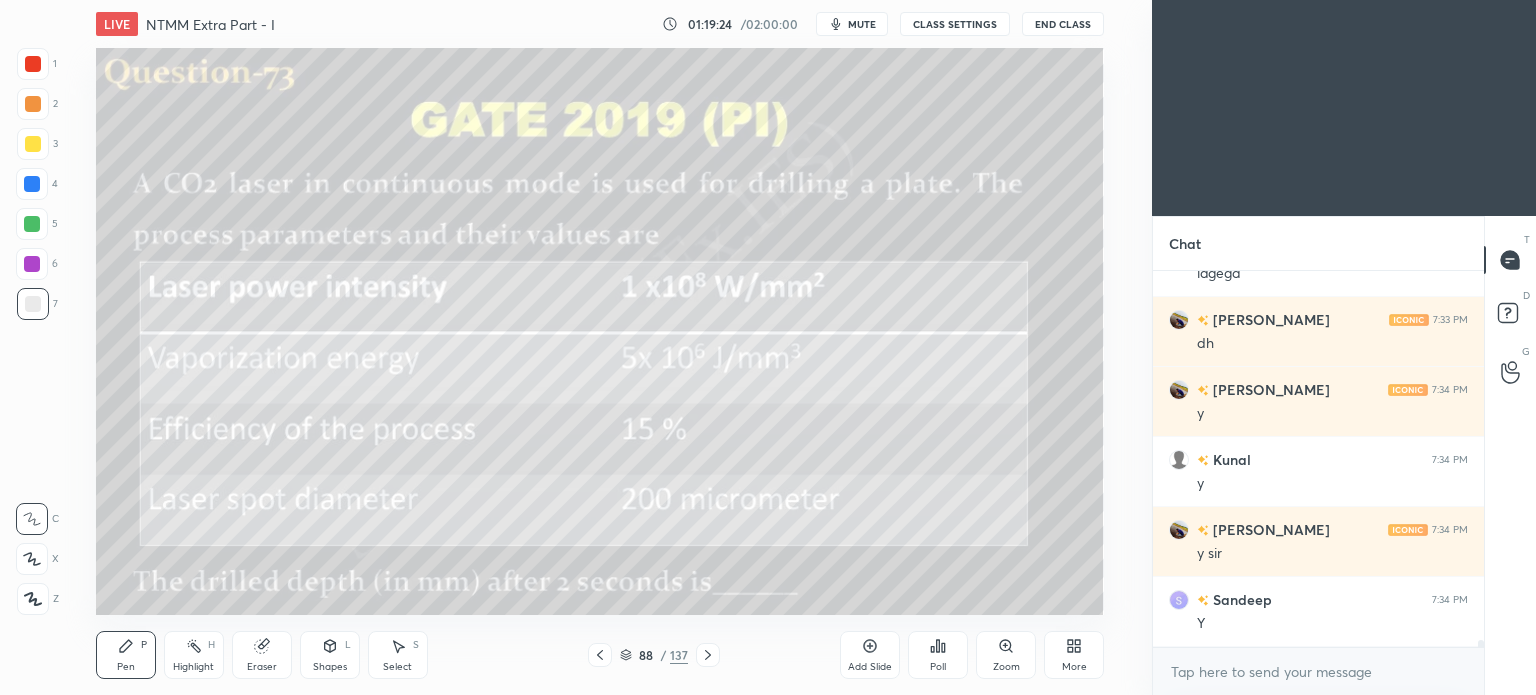 click 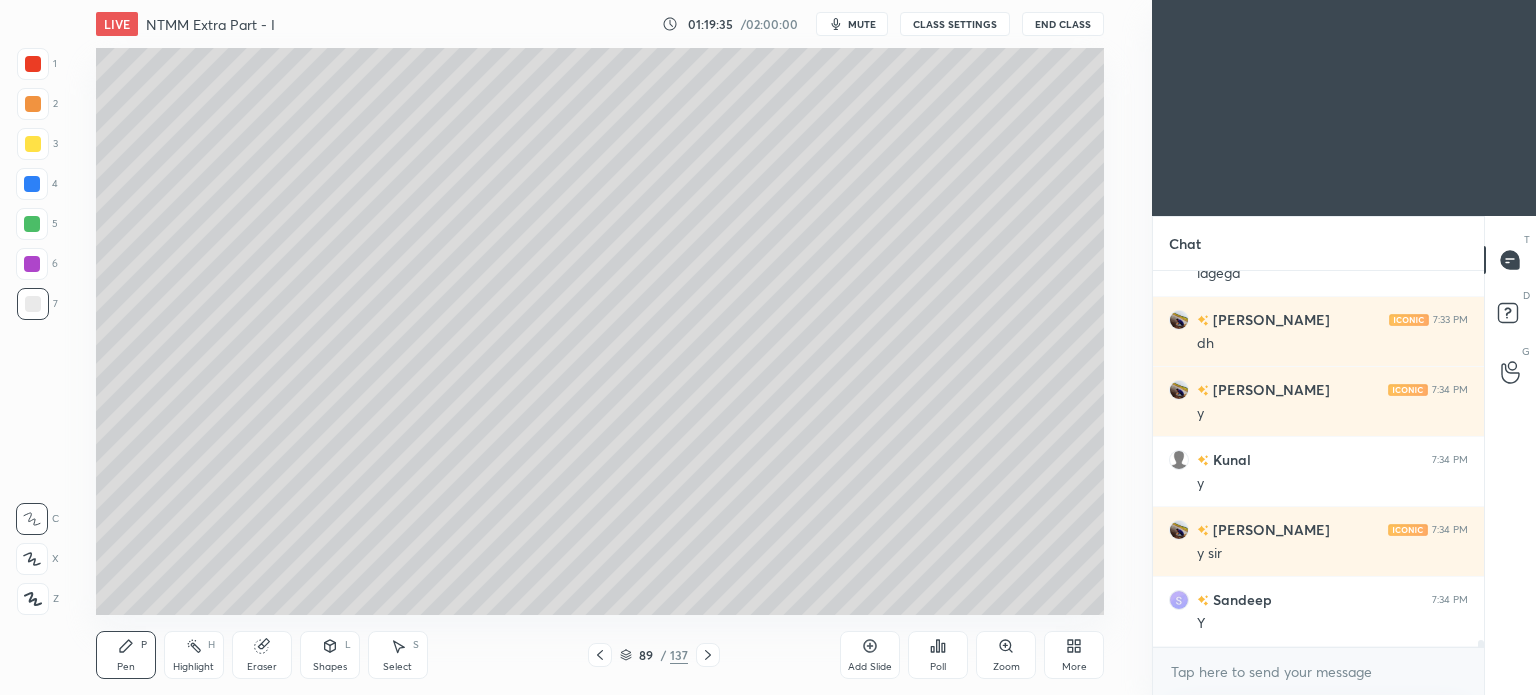click 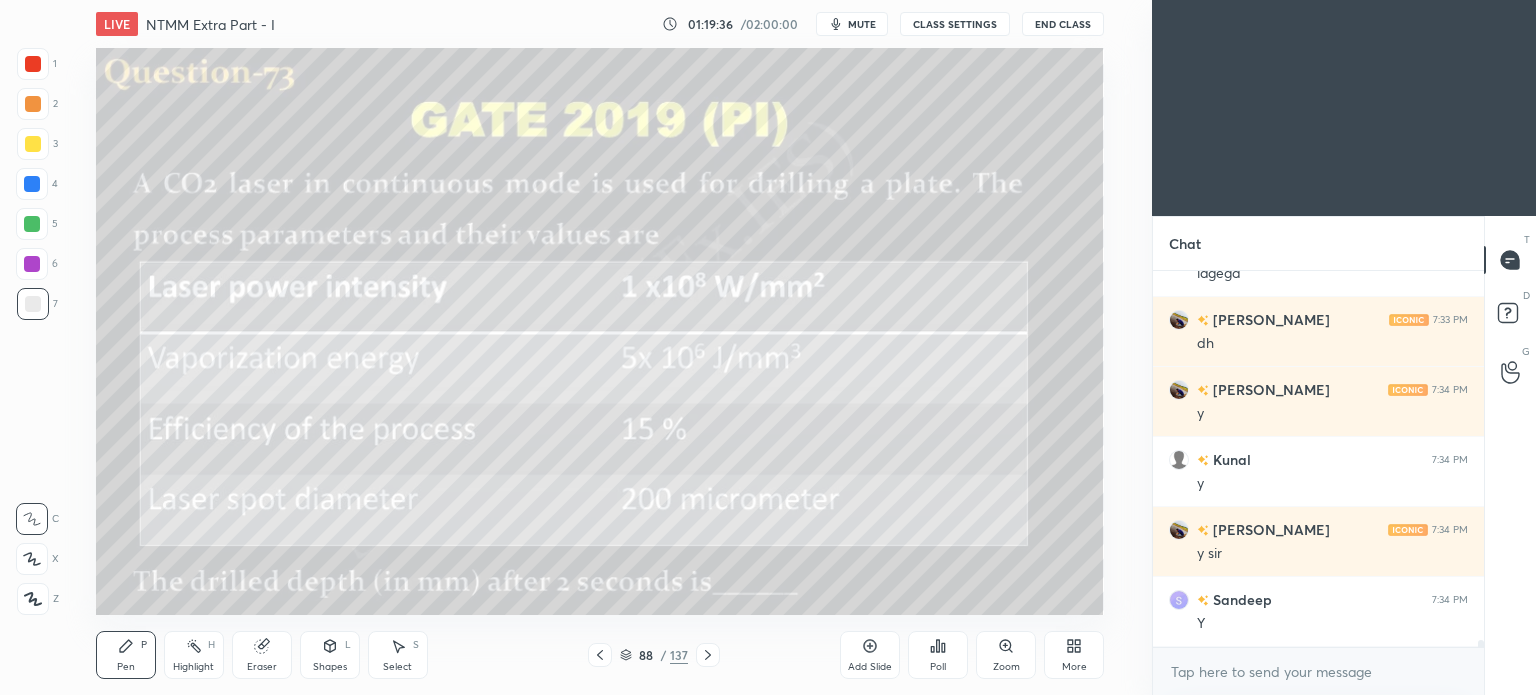 click 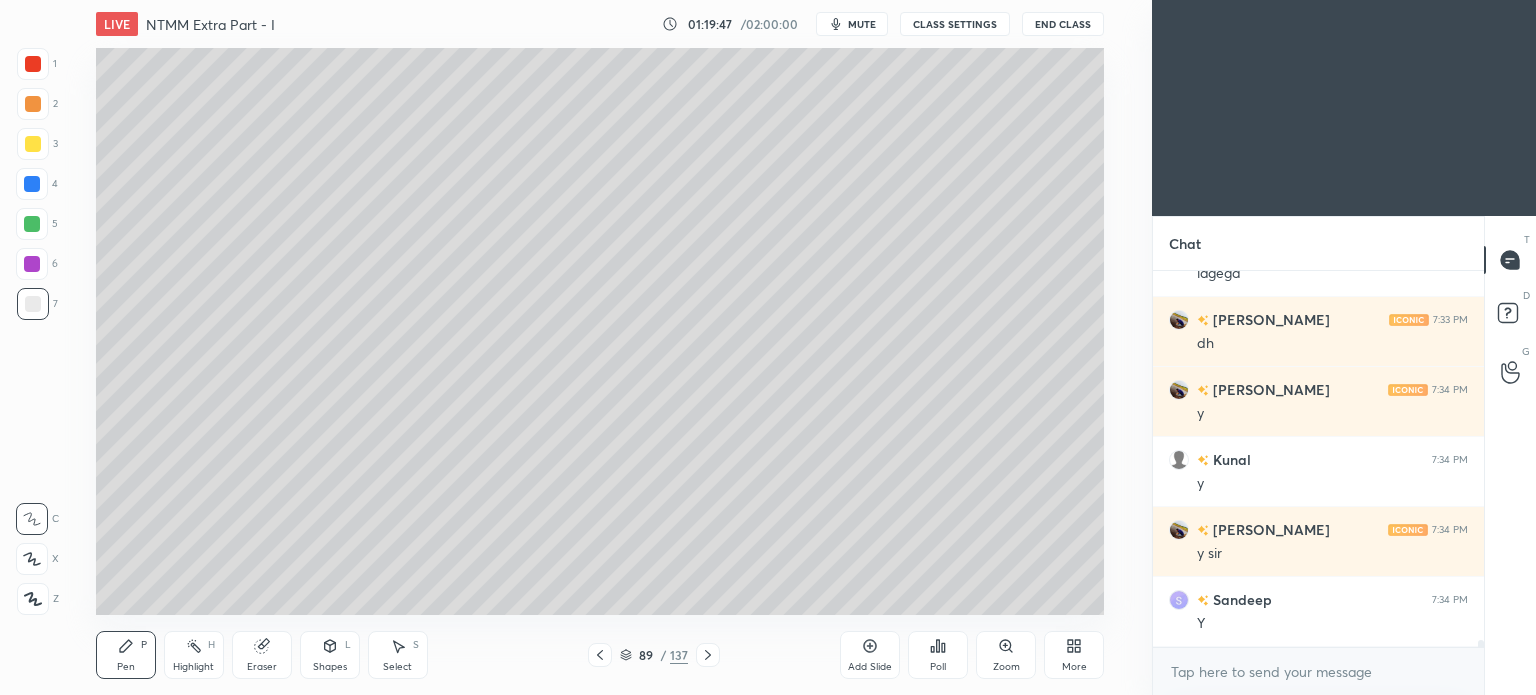 scroll, scrollTop: 18910, scrollLeft: 0, axis: vertical 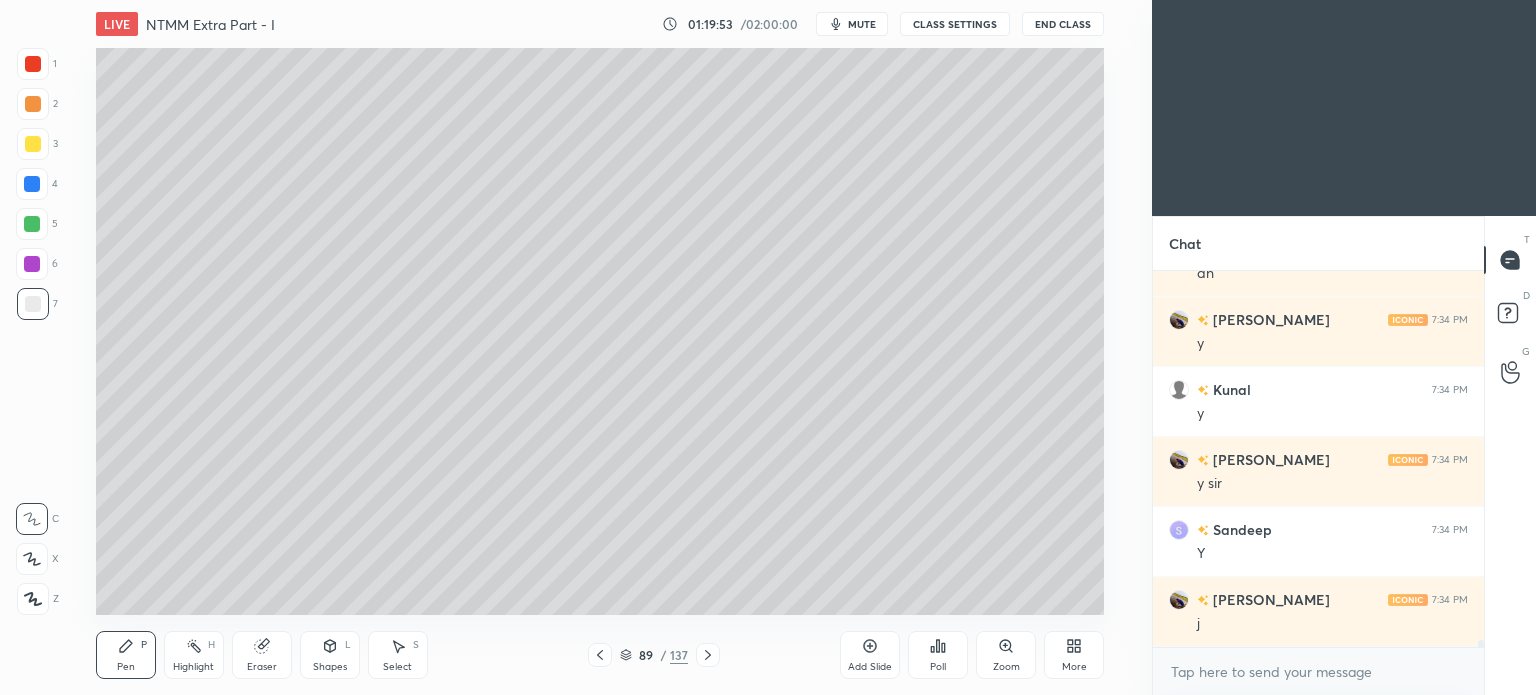 click 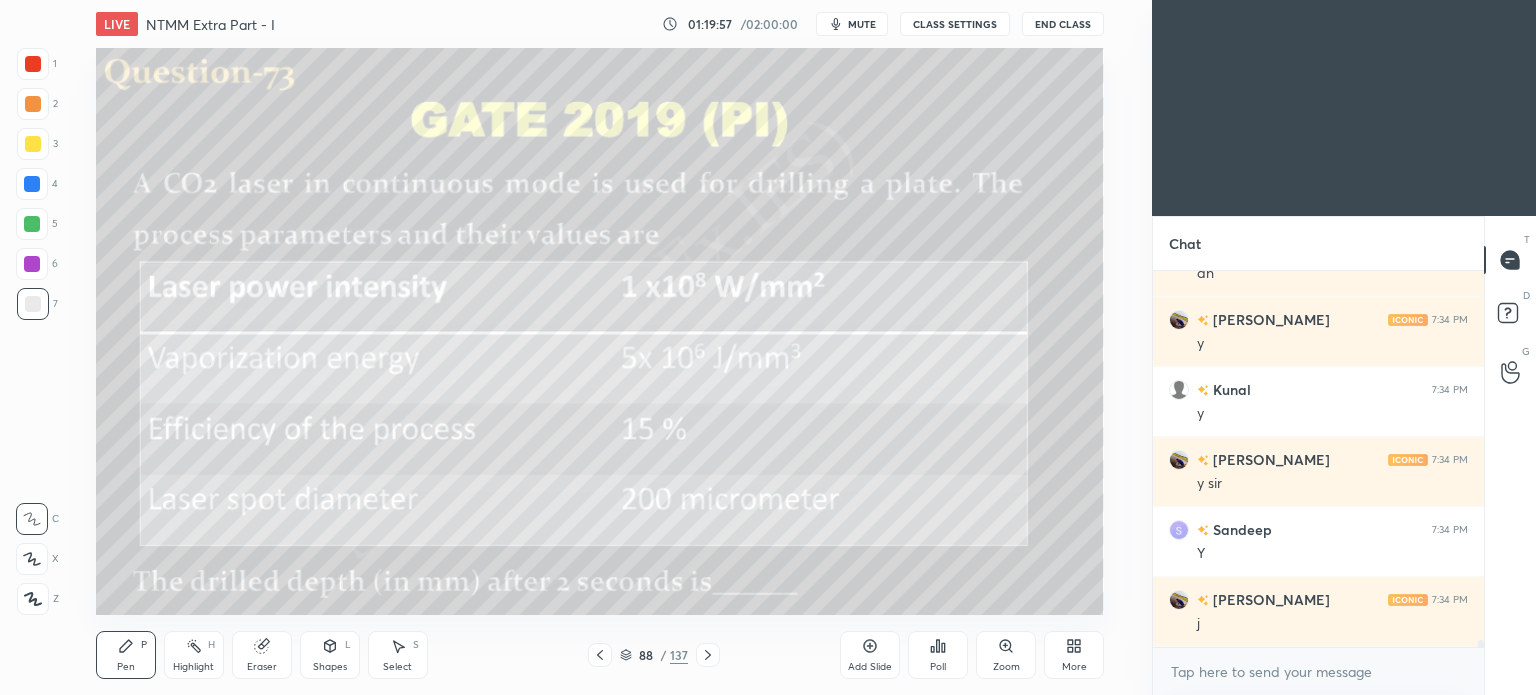 scroll, scrollTop: 18980, scrollLeft: 0, axis: vertical 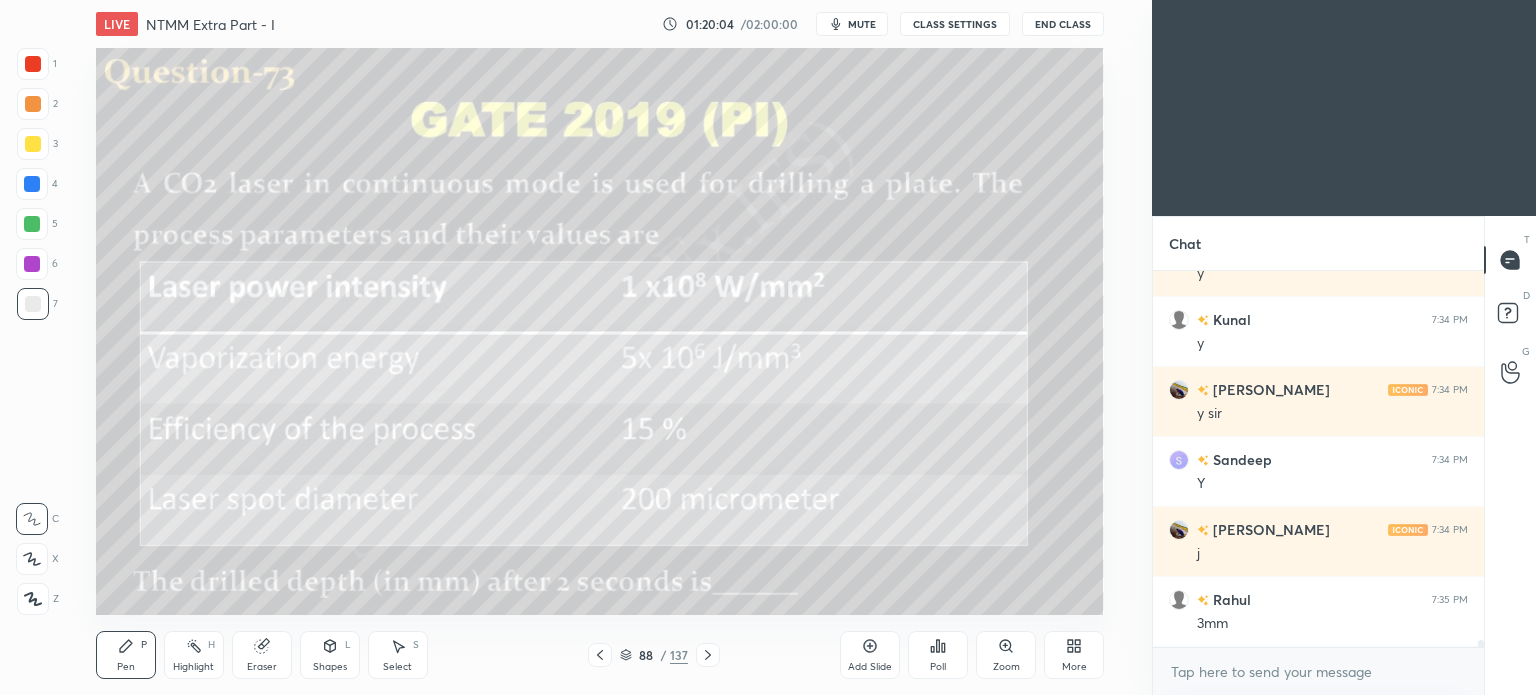 click 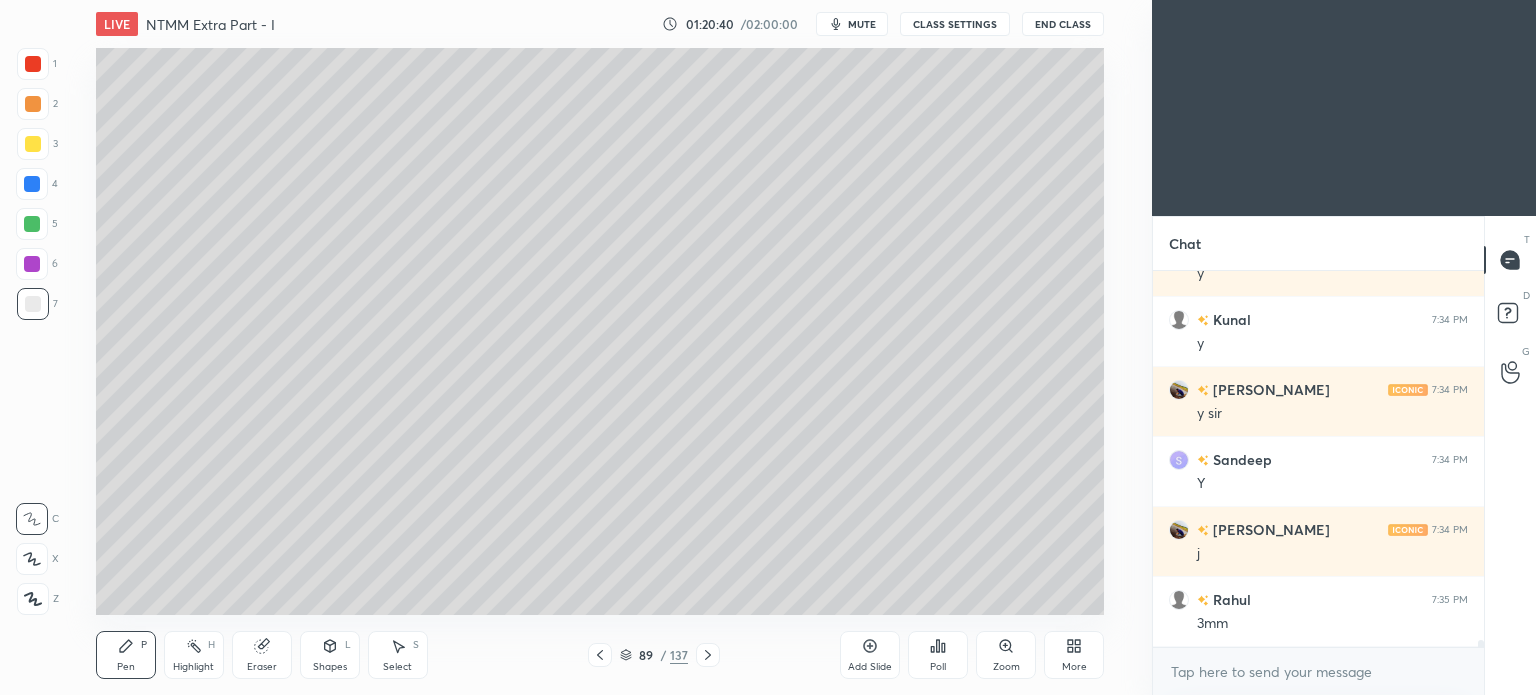 click 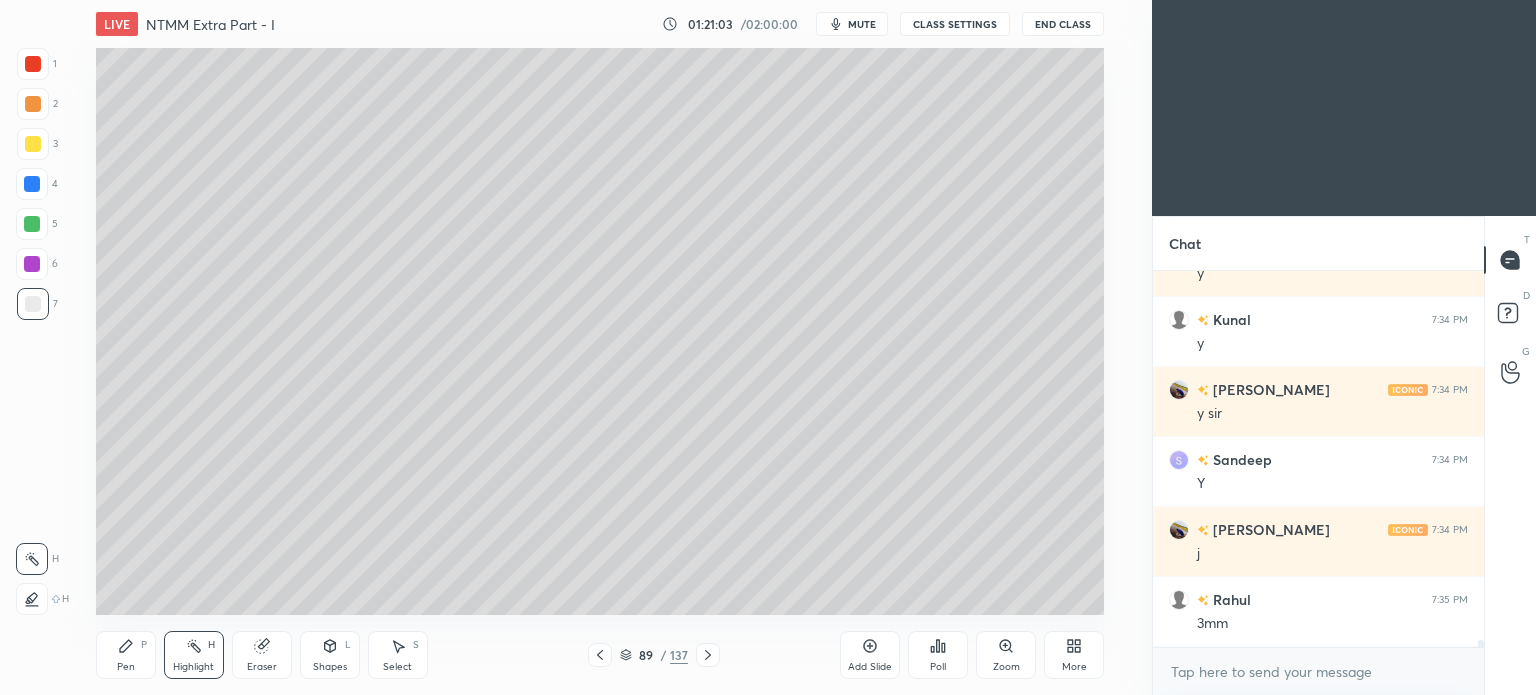 click on "Pen P" at bounding box center [126, 655] 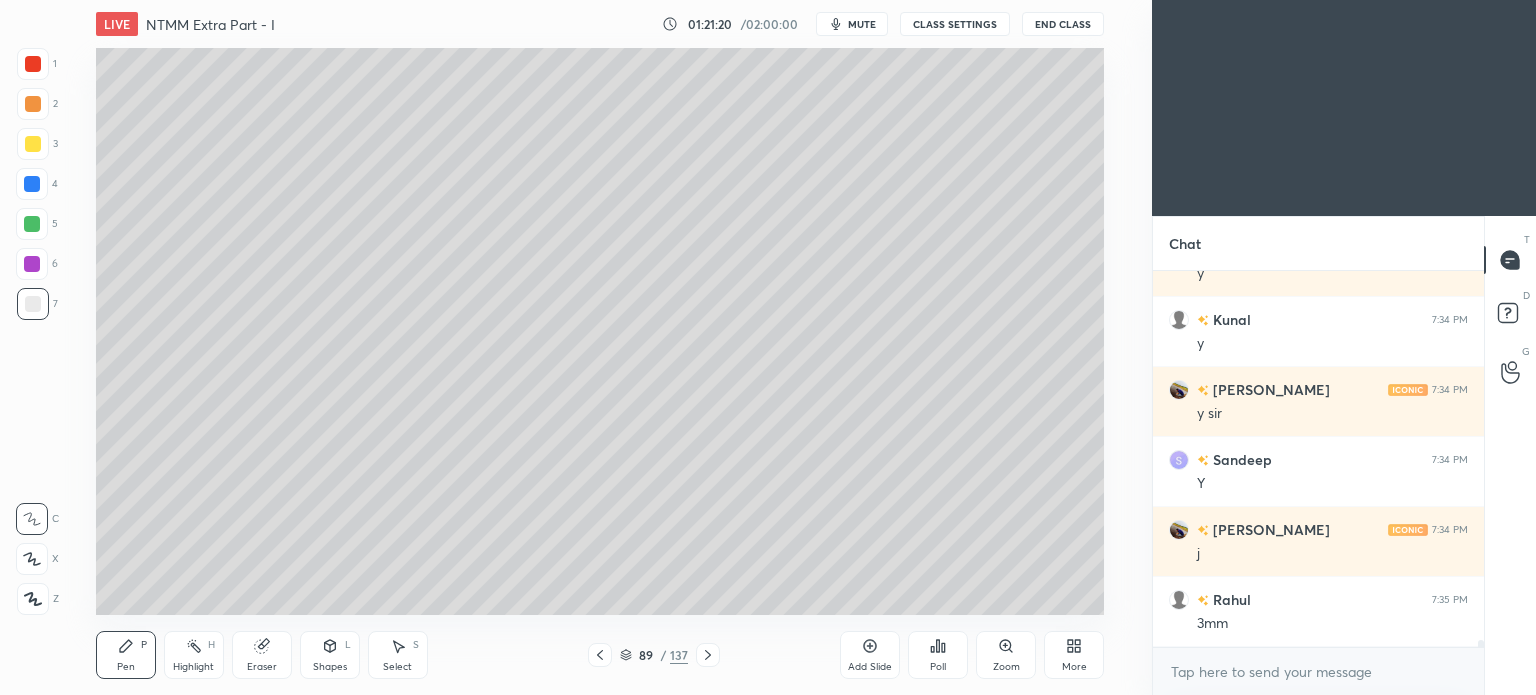 scroll, scrollTop: 19050, scrollLeft: 0, axis: vertical 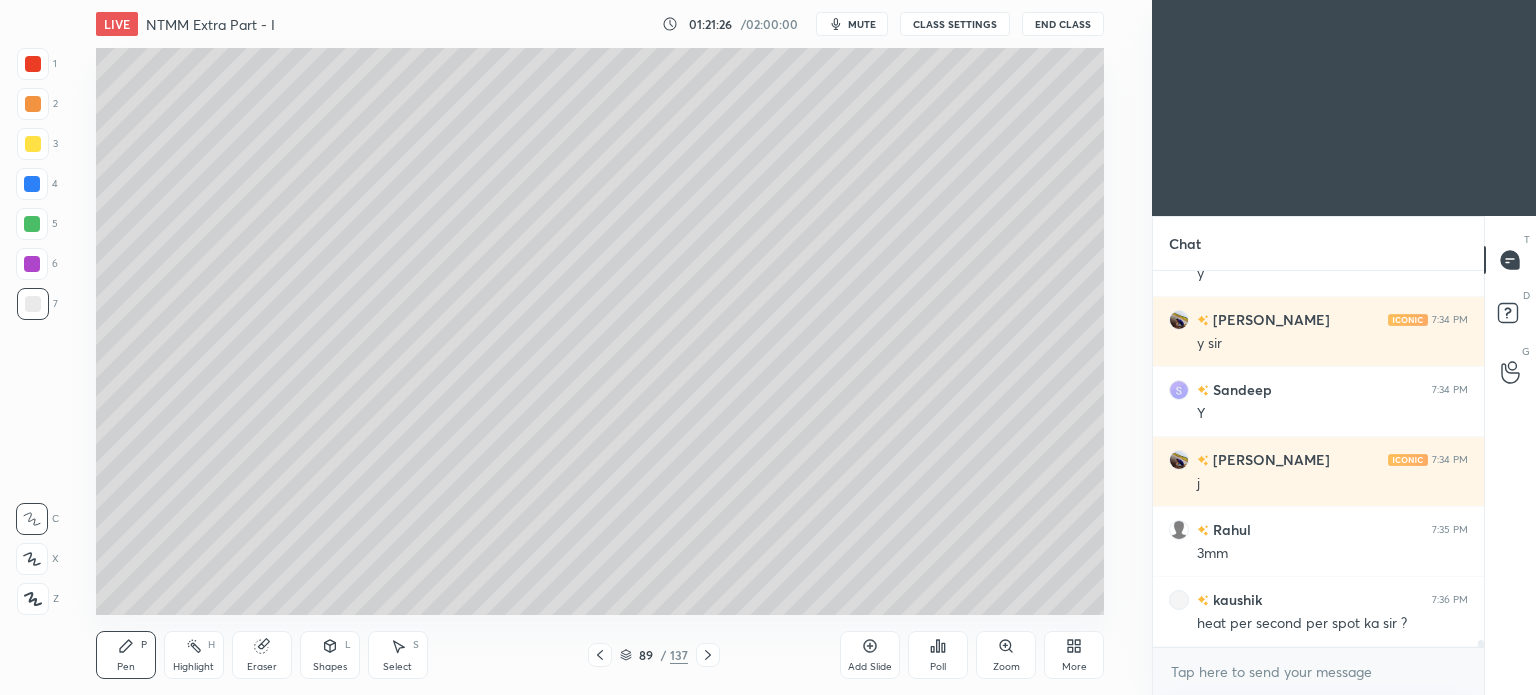 click 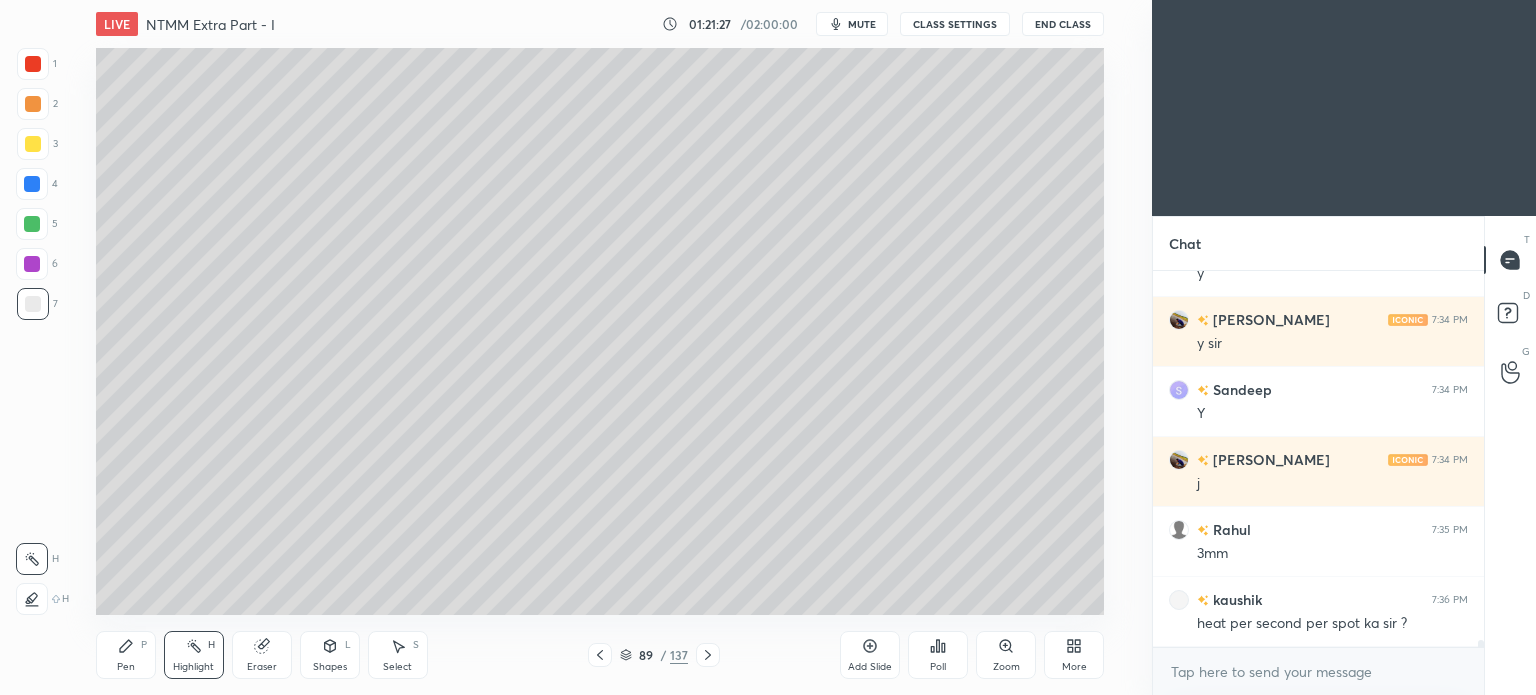 click on "Highlight H" at bounding box center (194, 655) 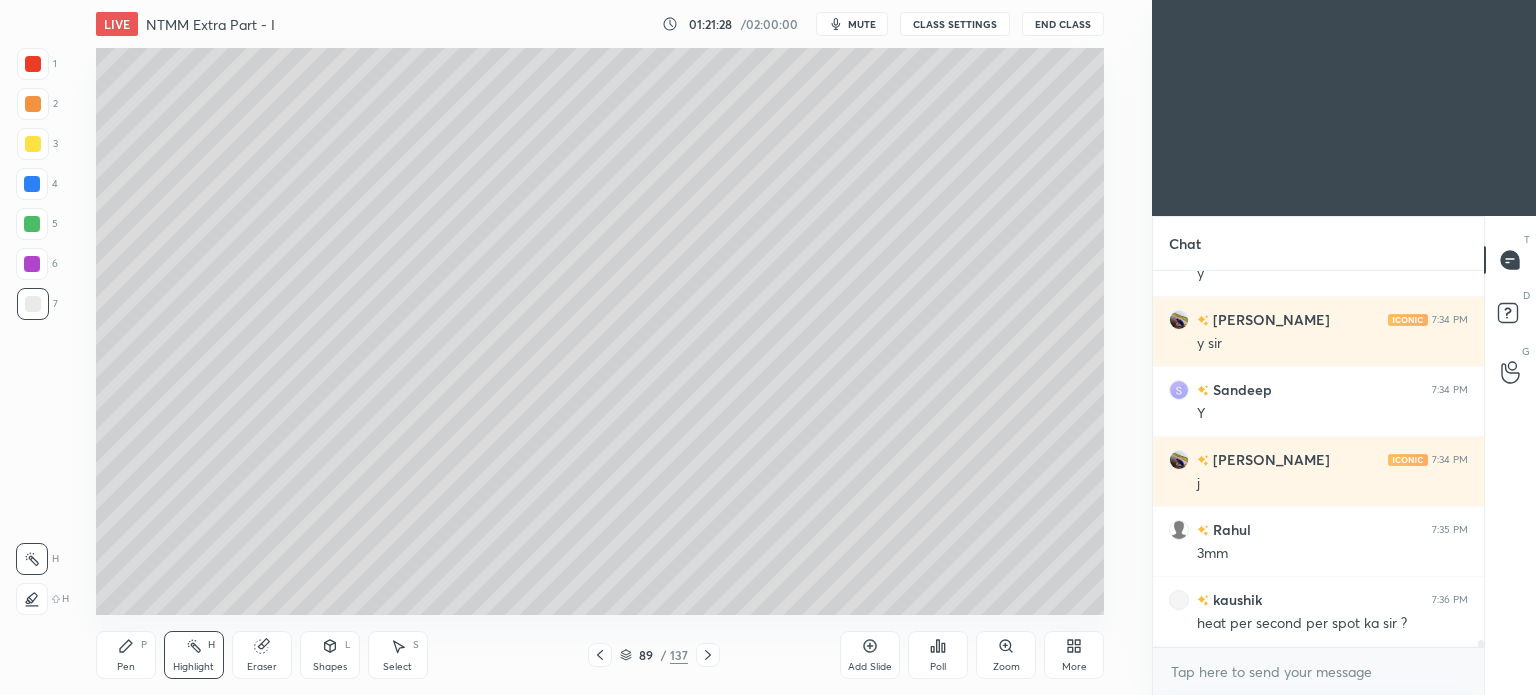 click 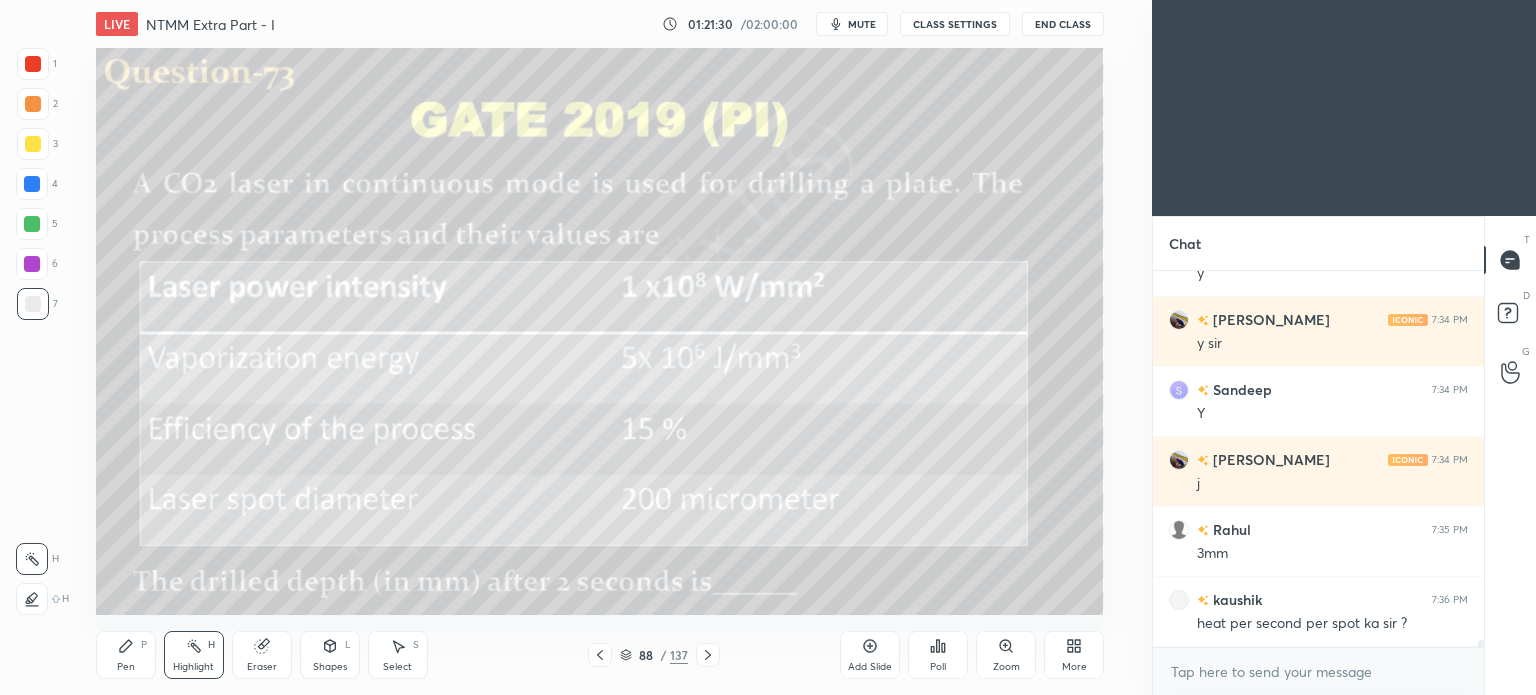 click 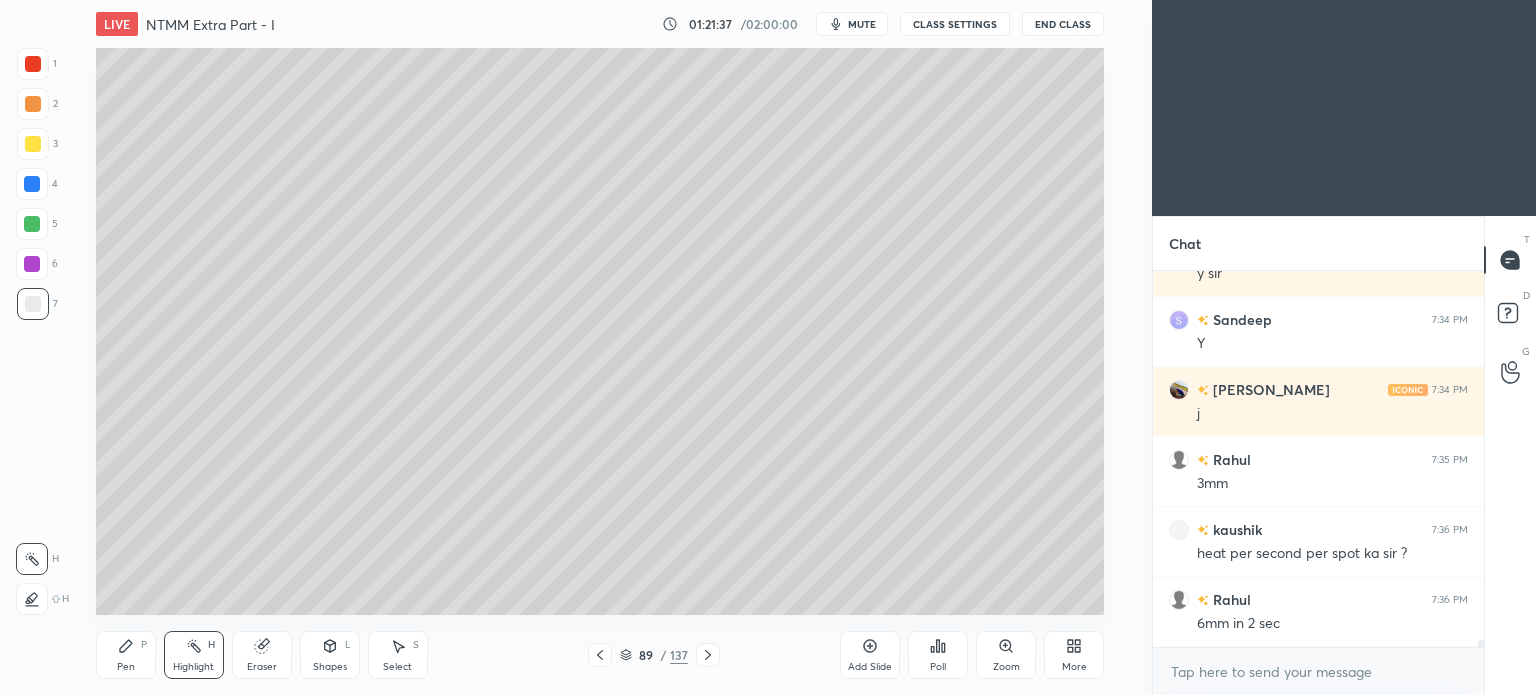 scroll, scrollTop: 19190, scrollLeft: 0, axis: vertical 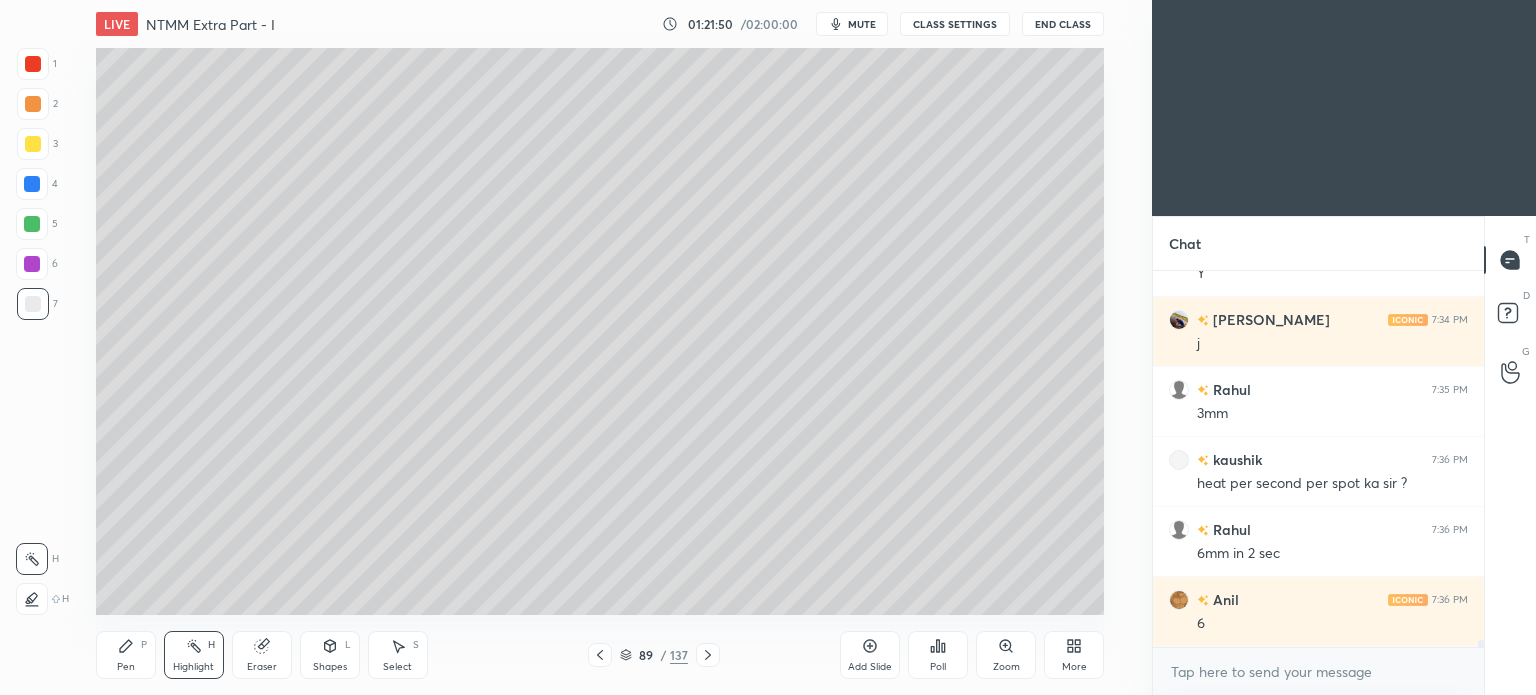 click 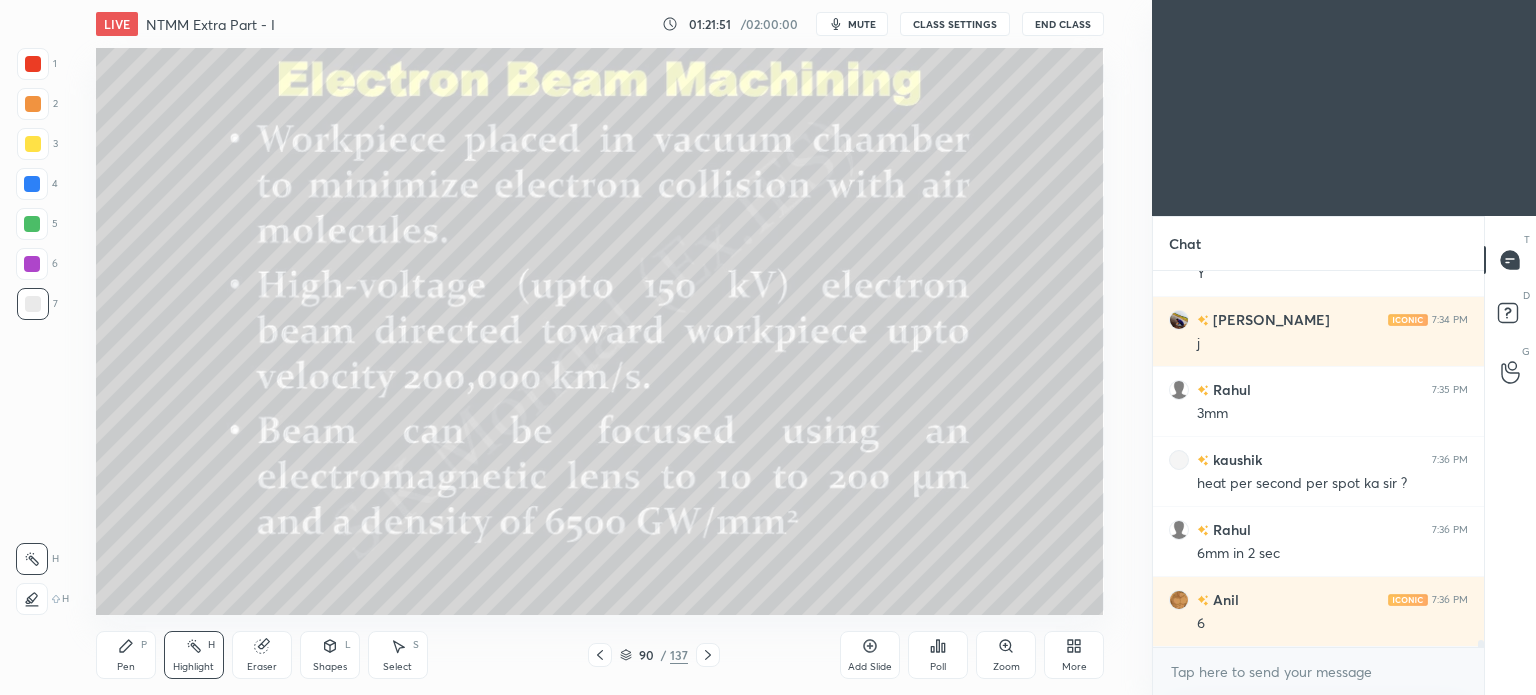 click 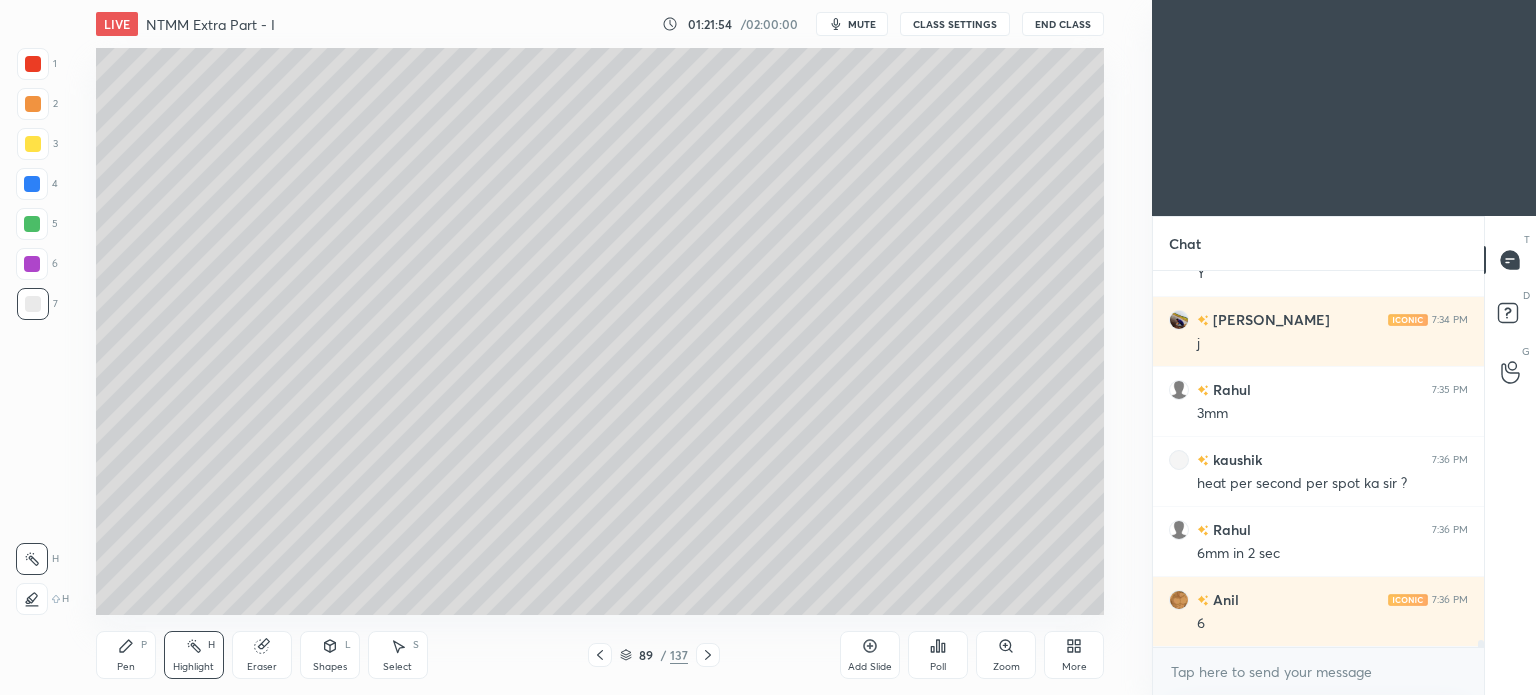 click on "Add Slide" at bounding box center (870, 655) 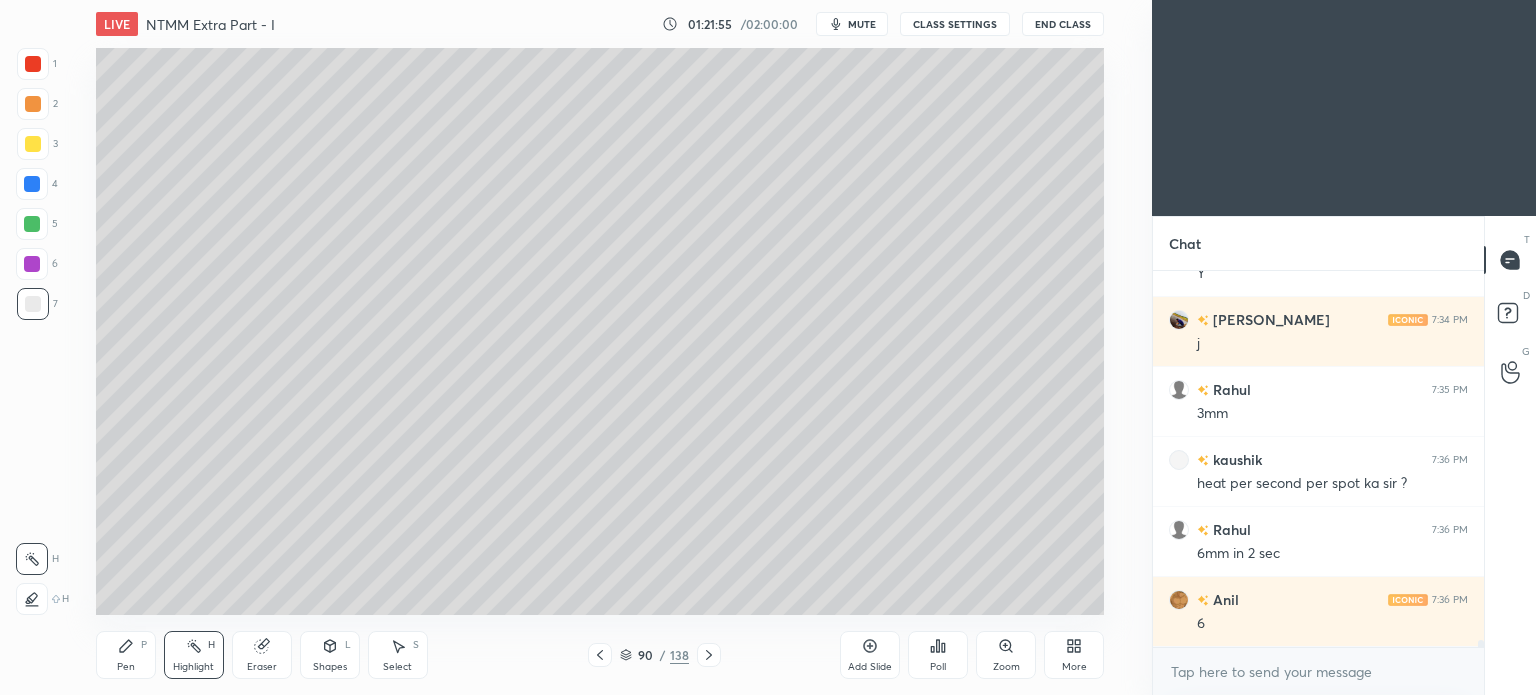 click at bounding box center (33, 144) 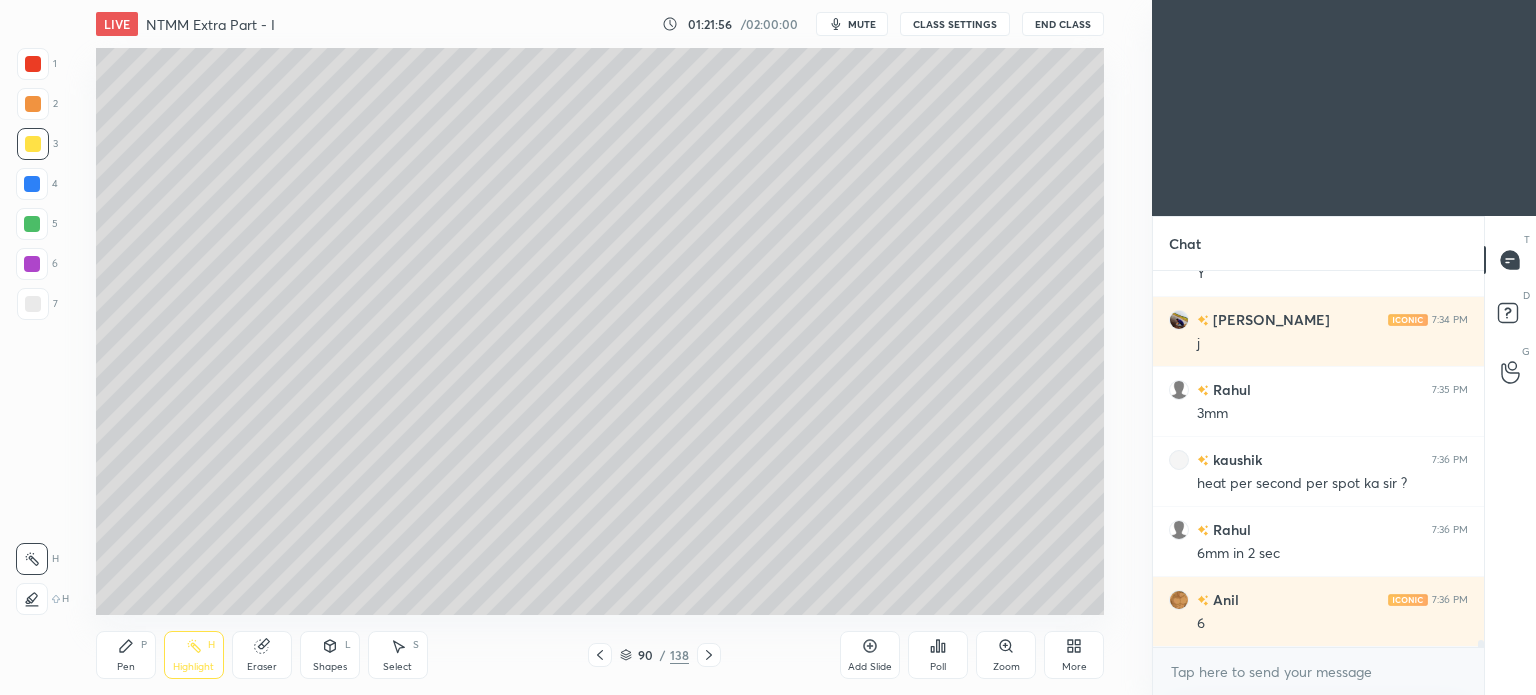 click on "Pen P" at bounding box center [126, 655] 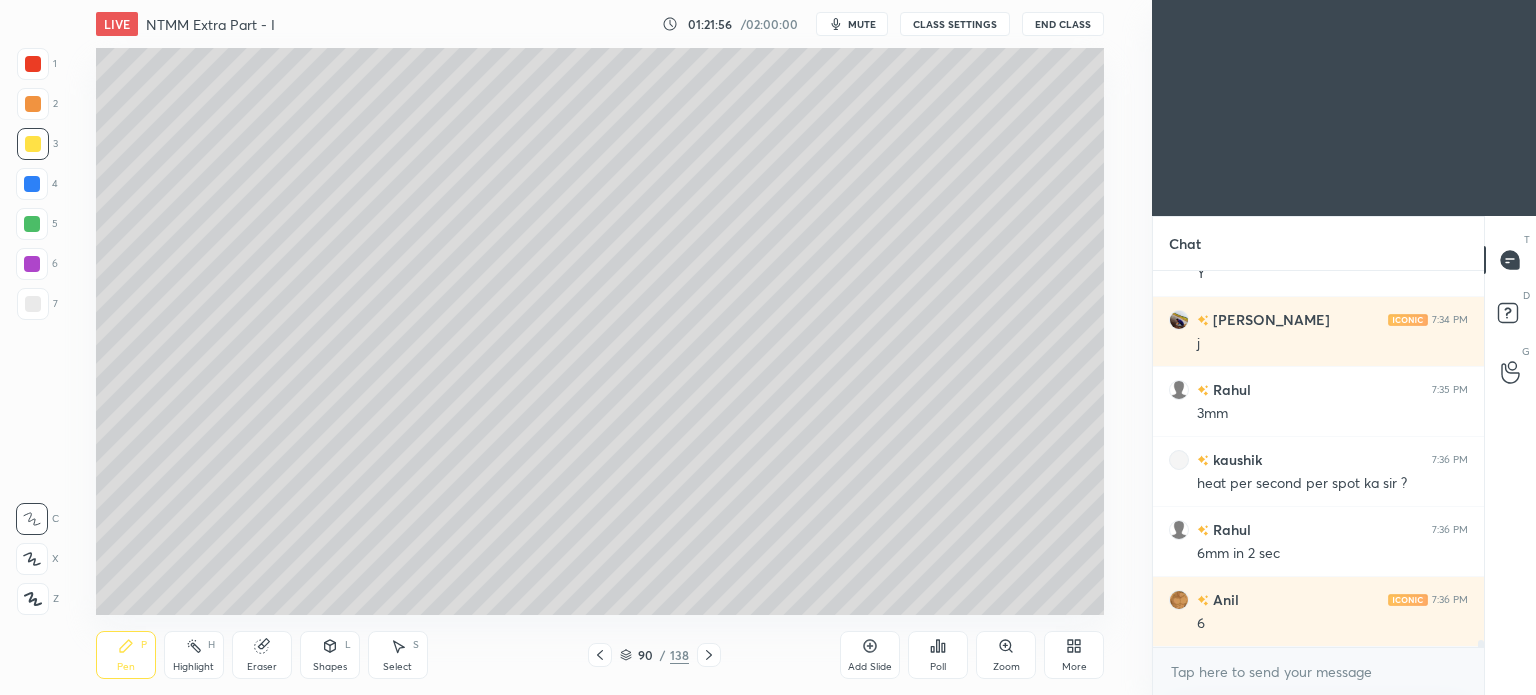 click on "Pen P" at bounding box center [126, 655] 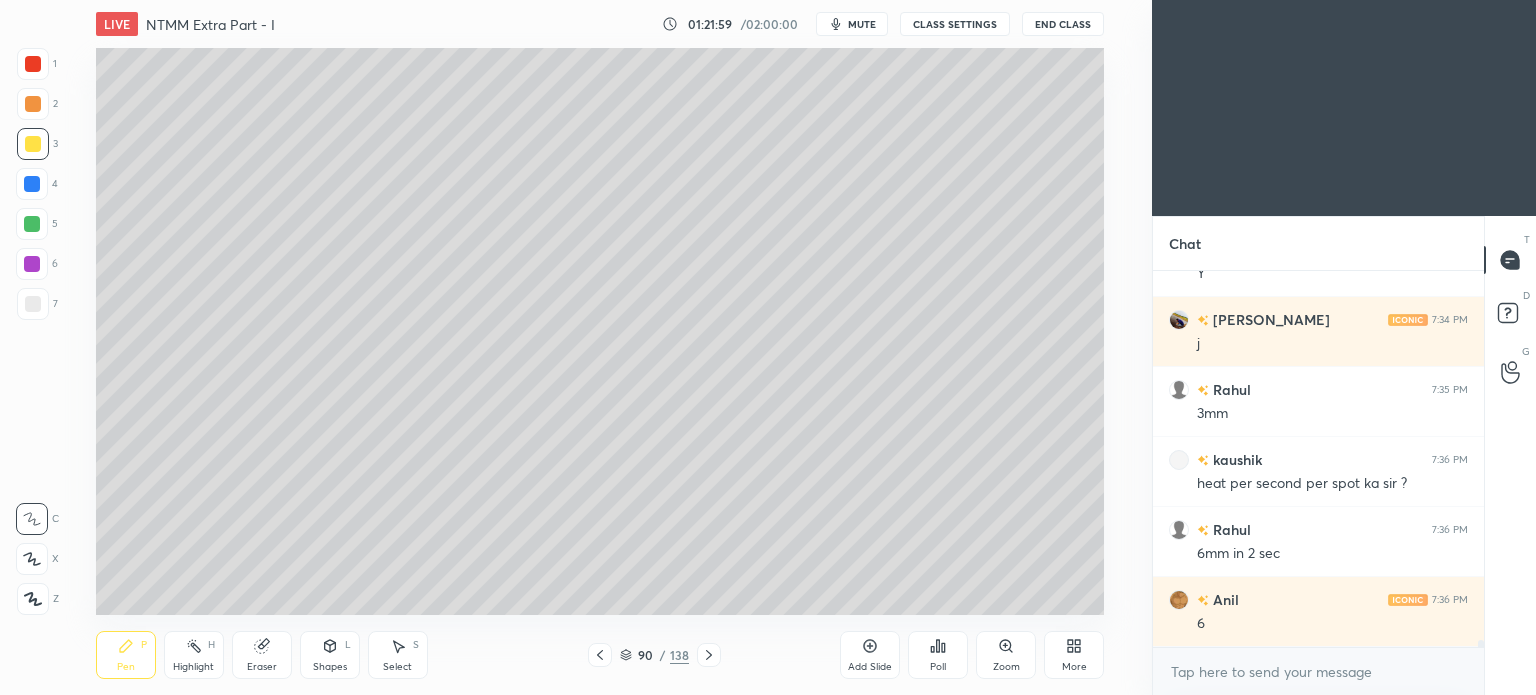 click 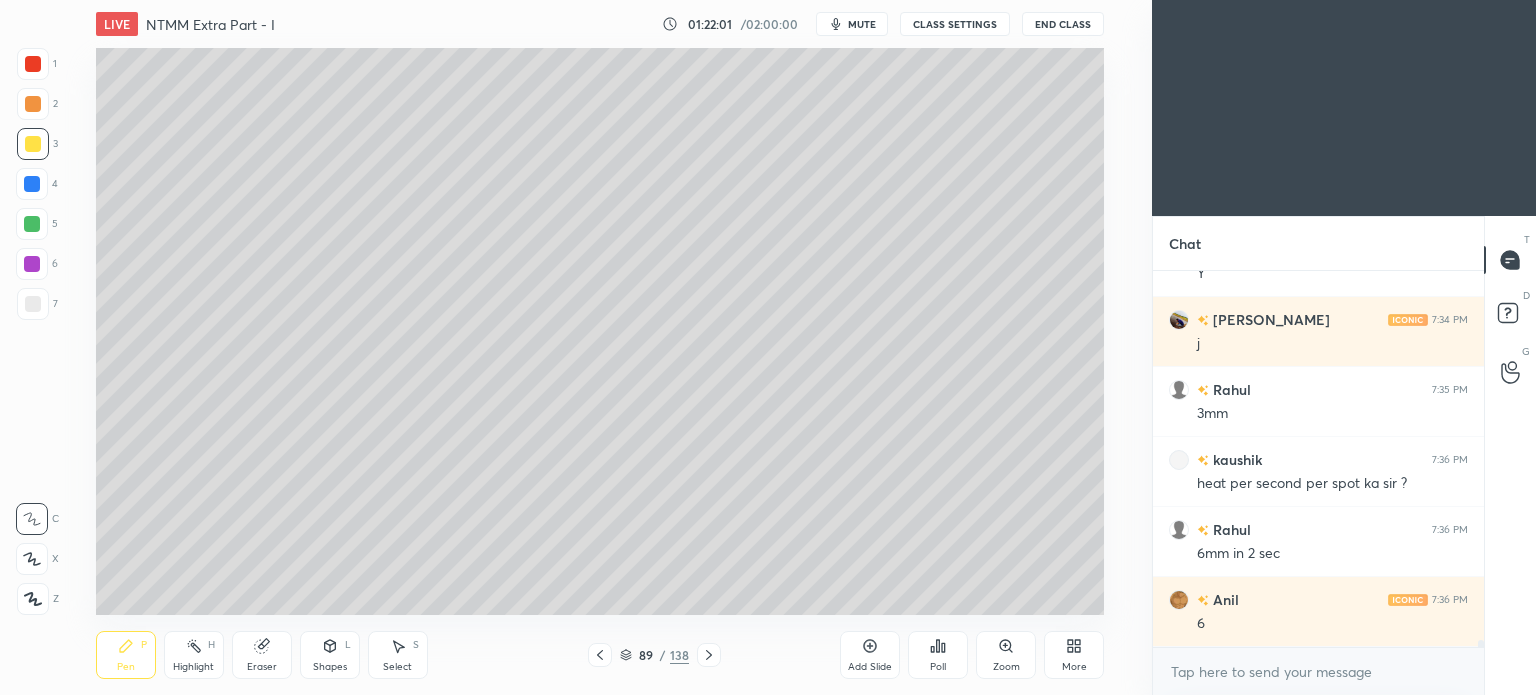 click 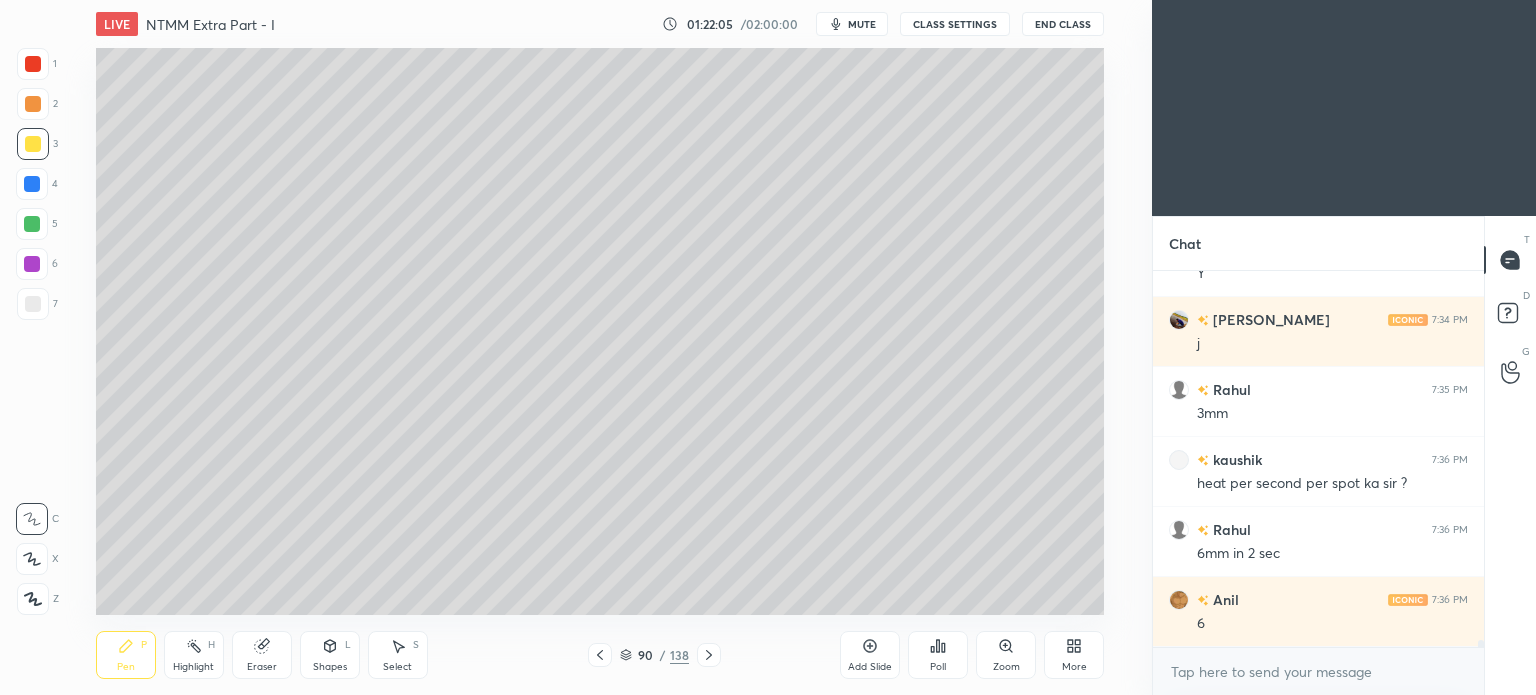 click 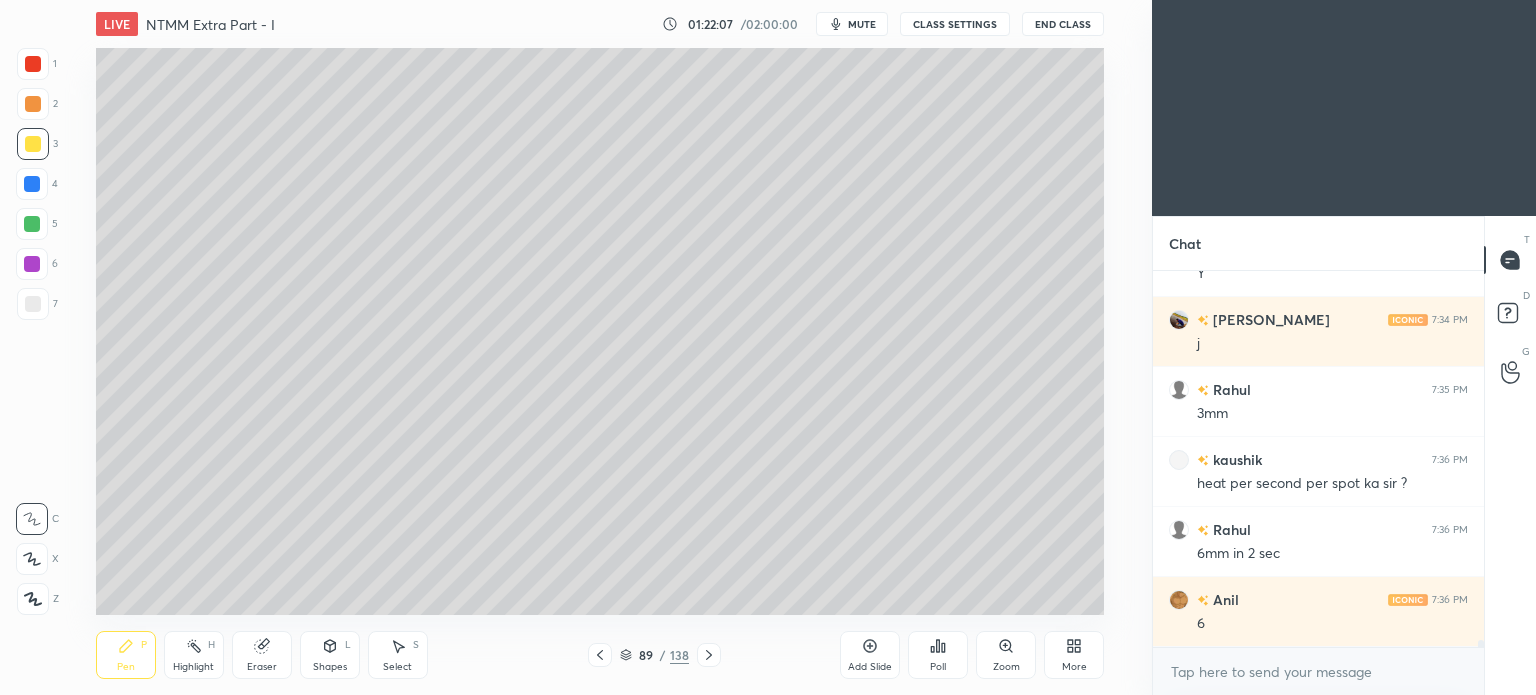 click 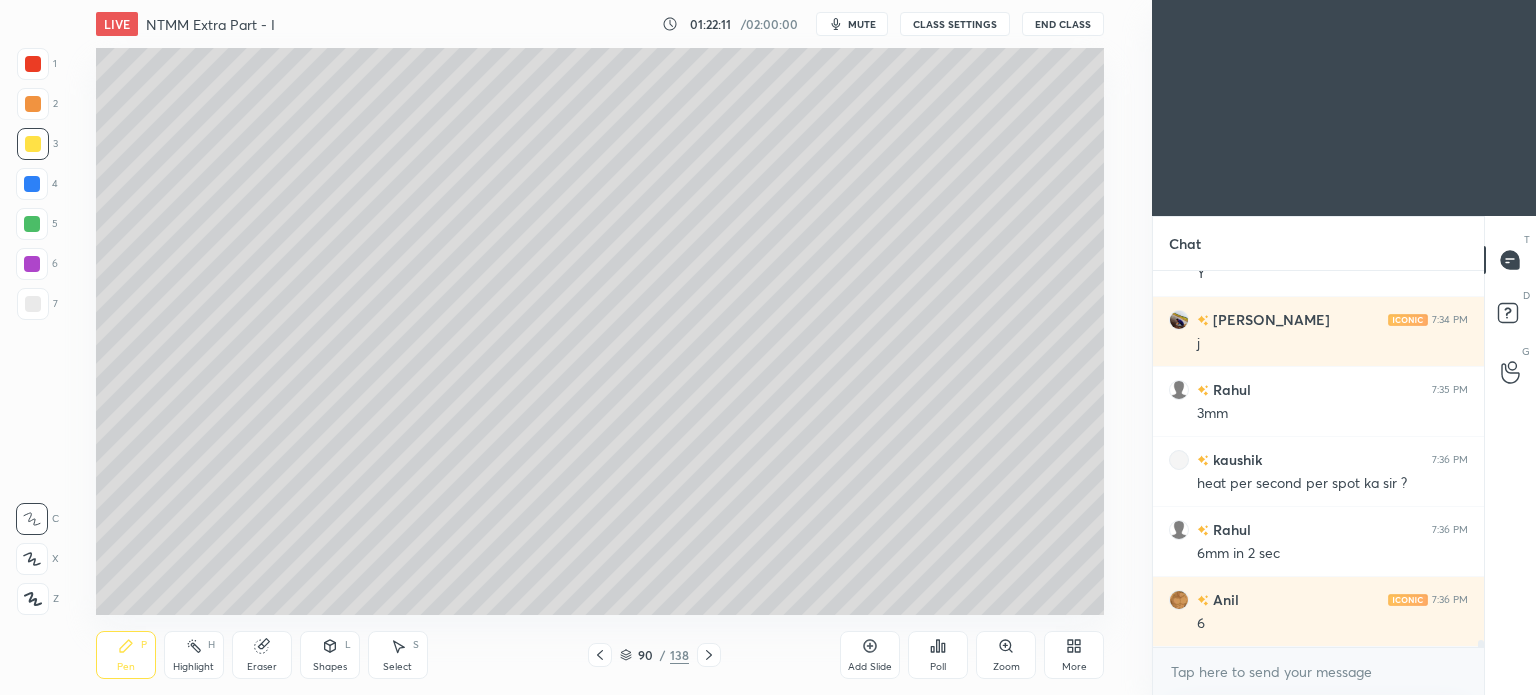 click at bounding box center [600, 655] 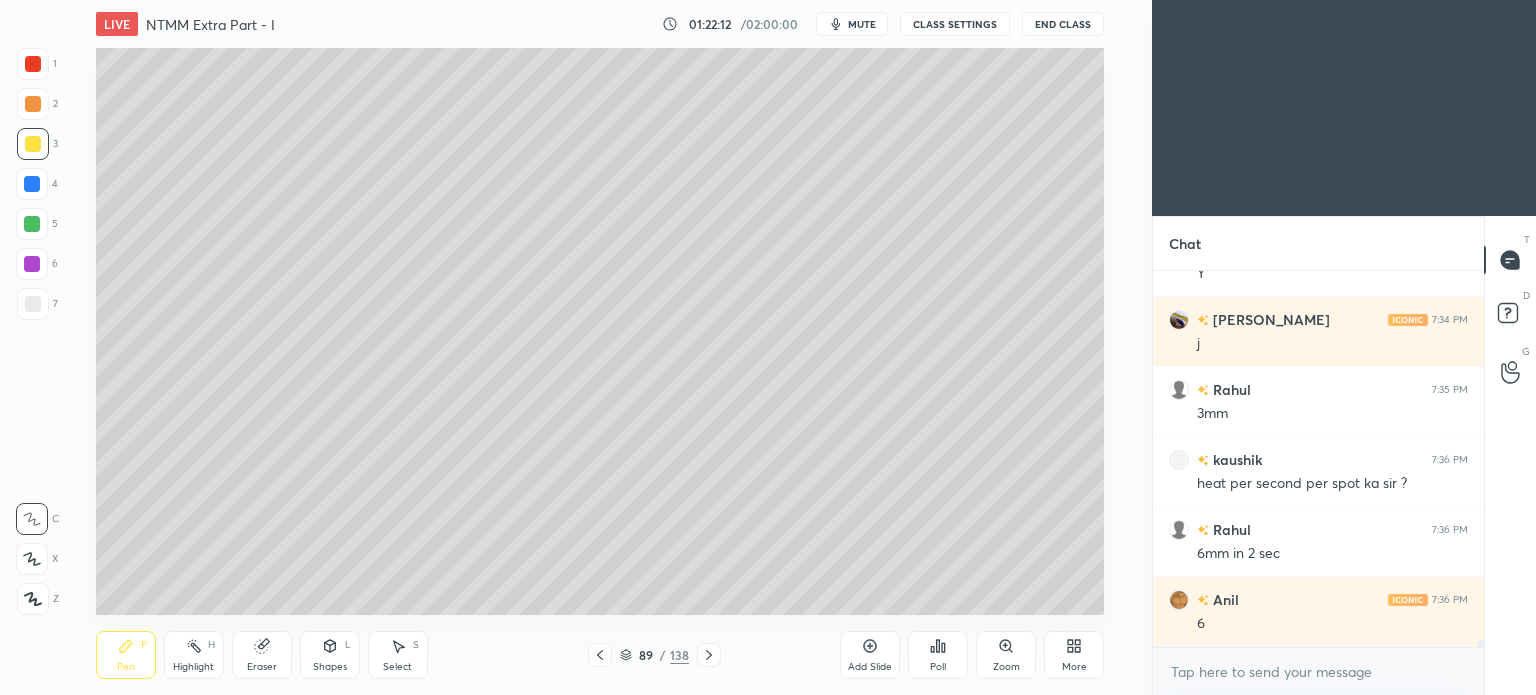 click 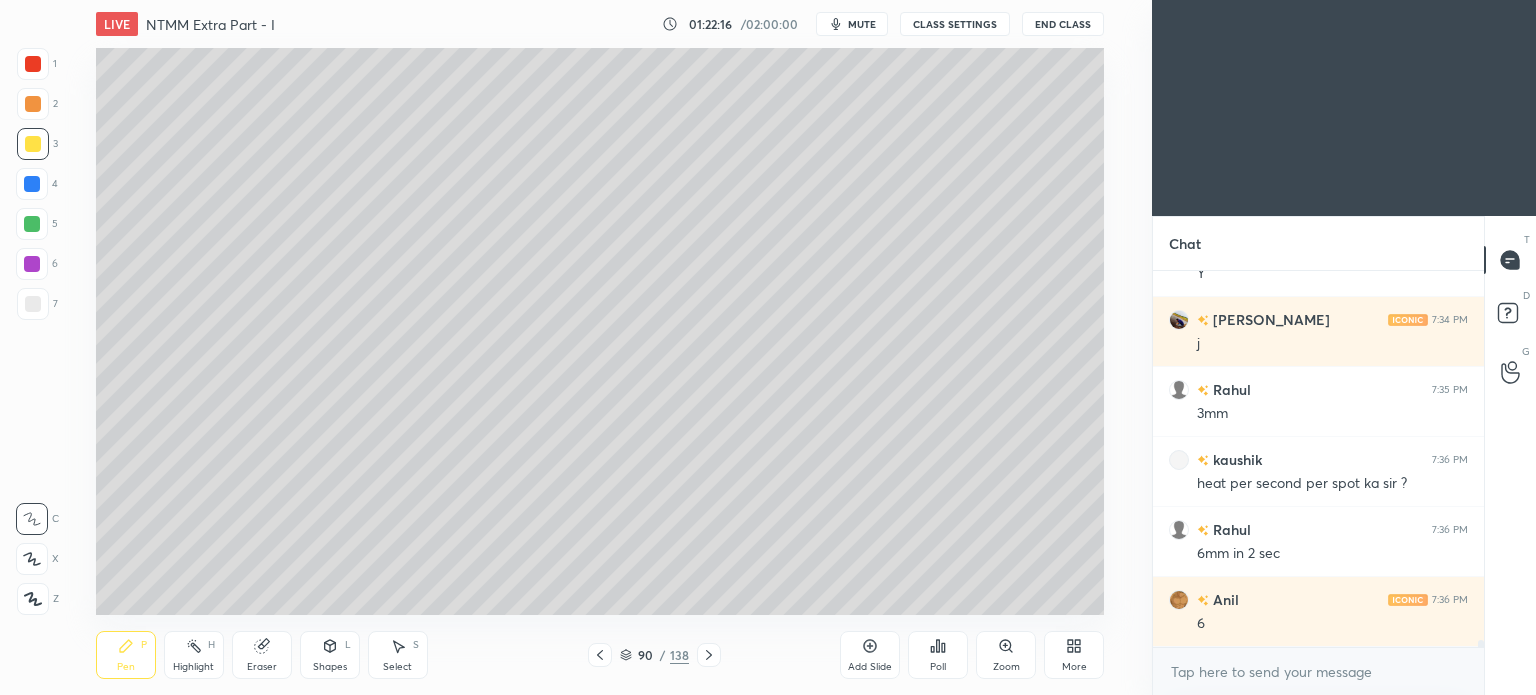 click 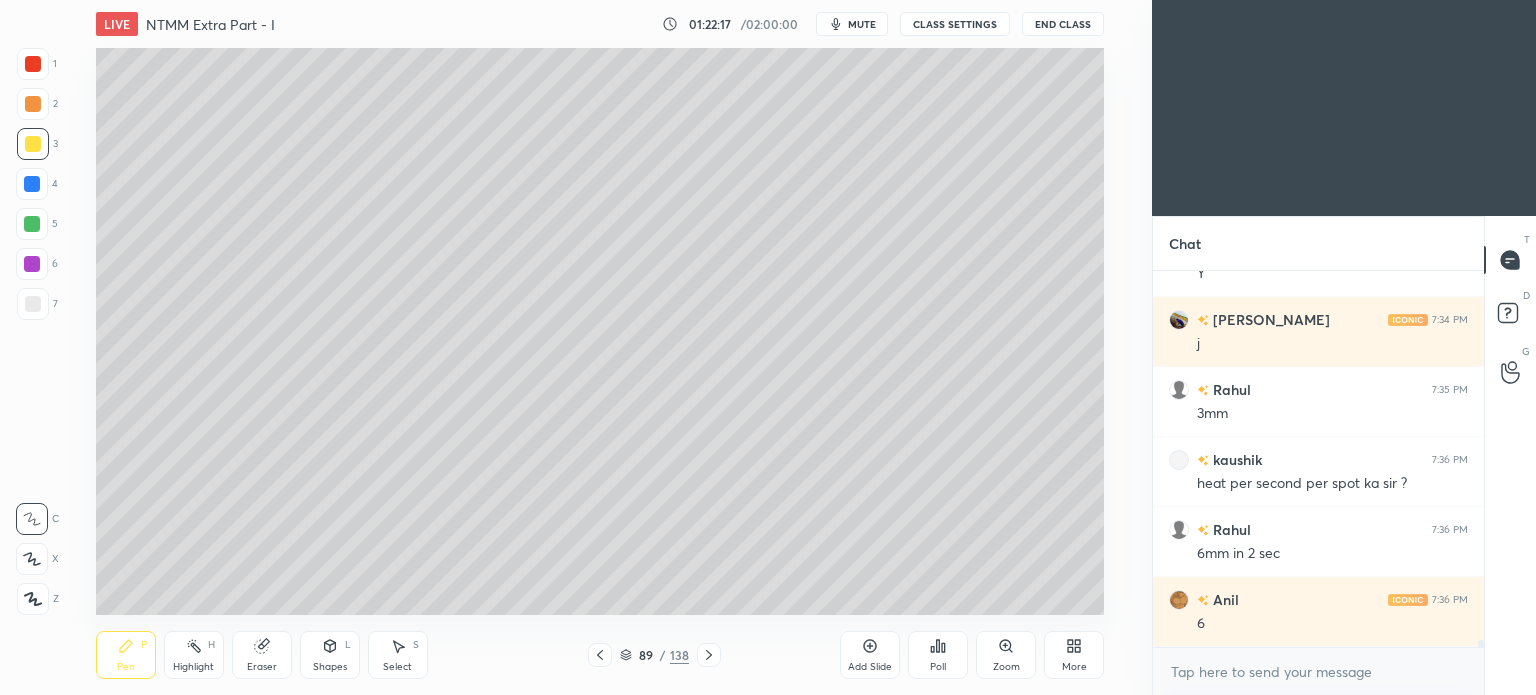 click 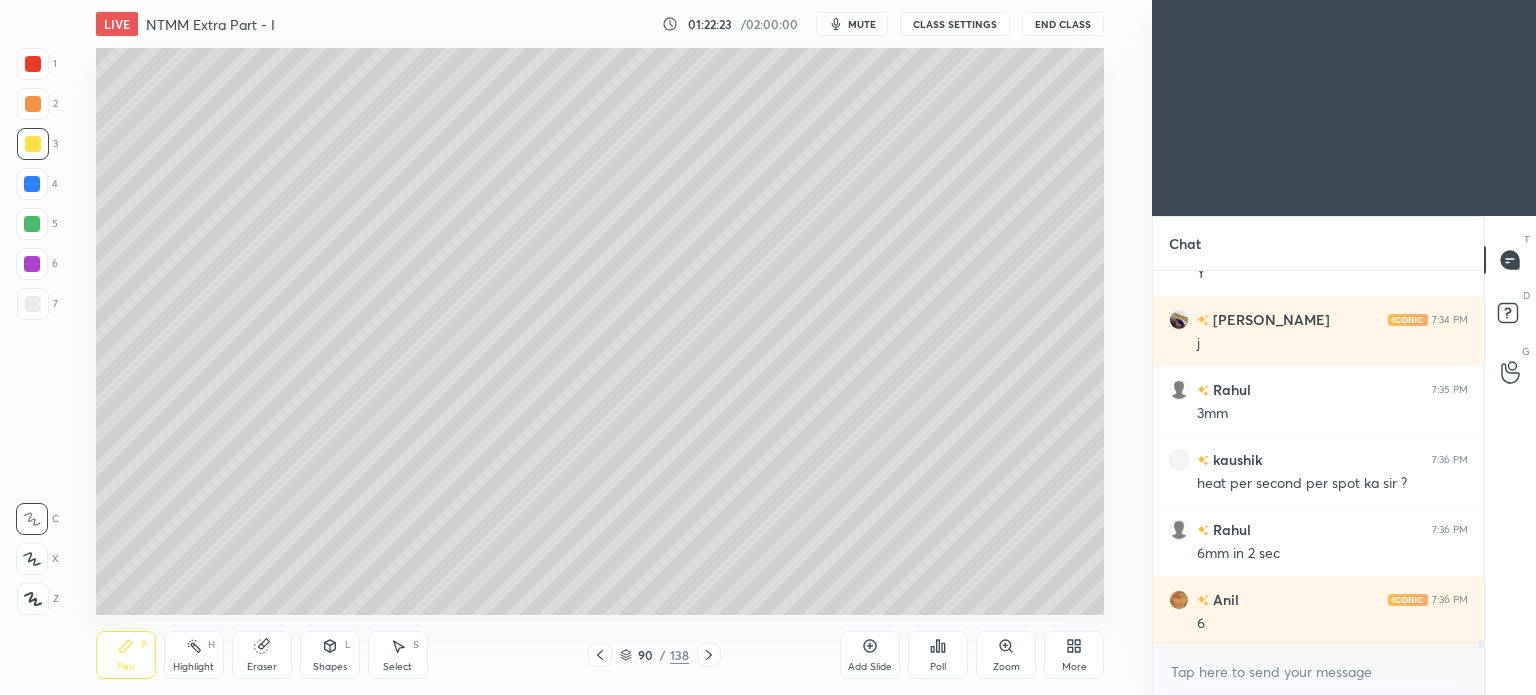 click 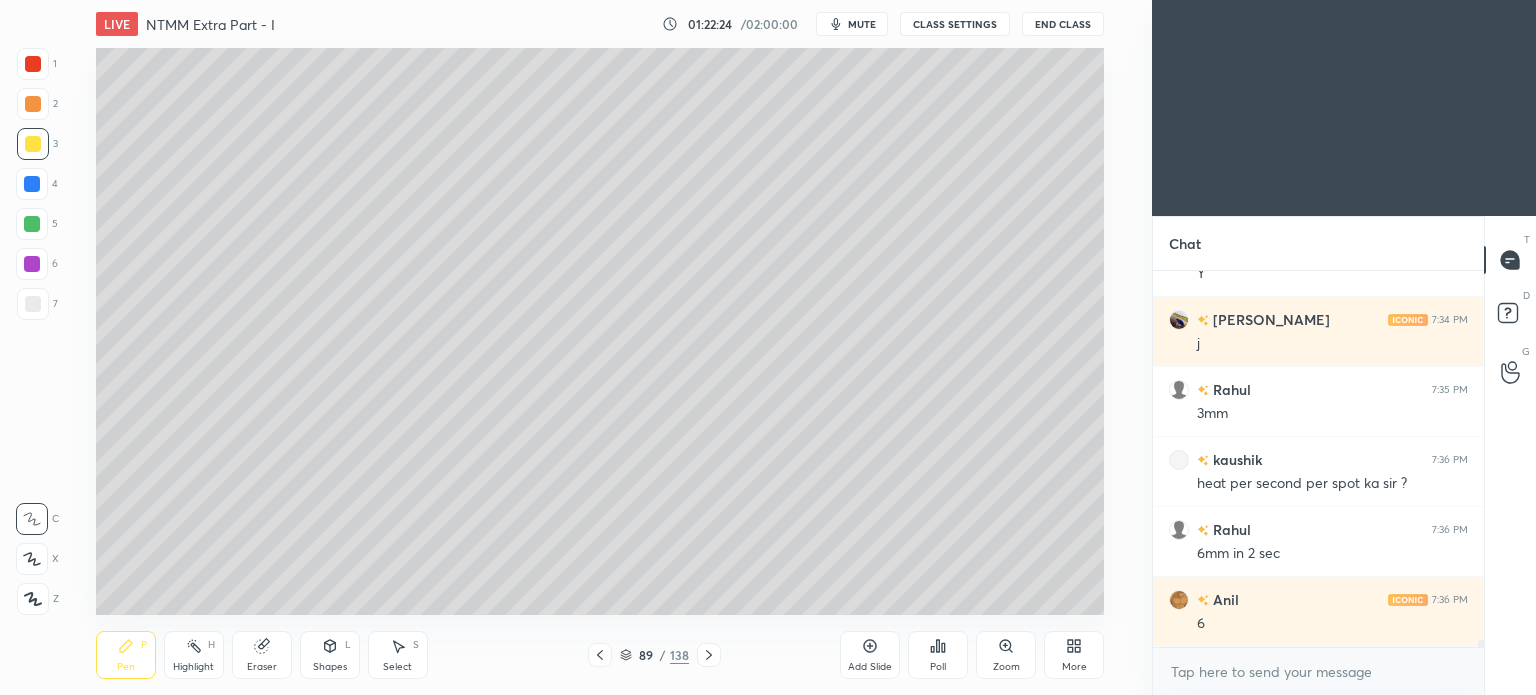 click on "89 / 138" at bounding box center [654, 655] 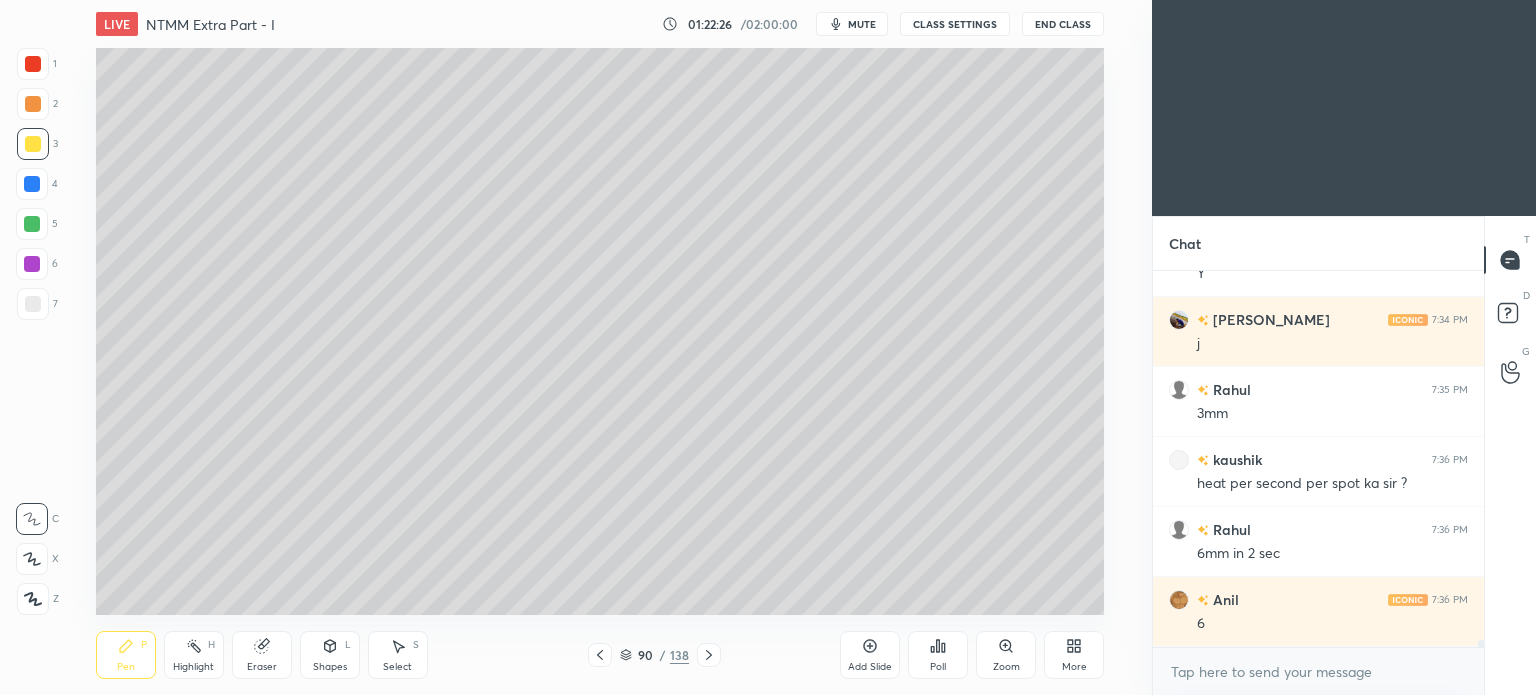 click at bounding box center [32, 184] 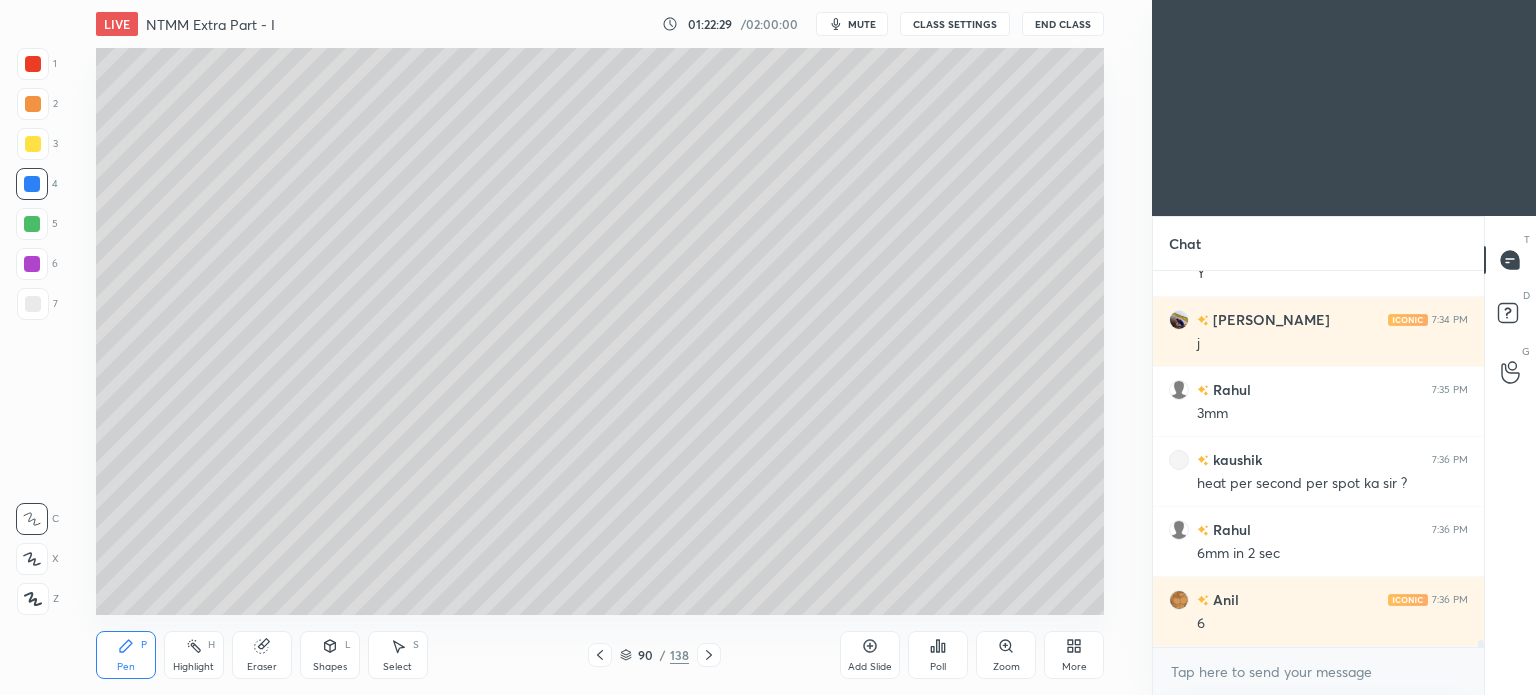 click at bounding box center (32, 224) 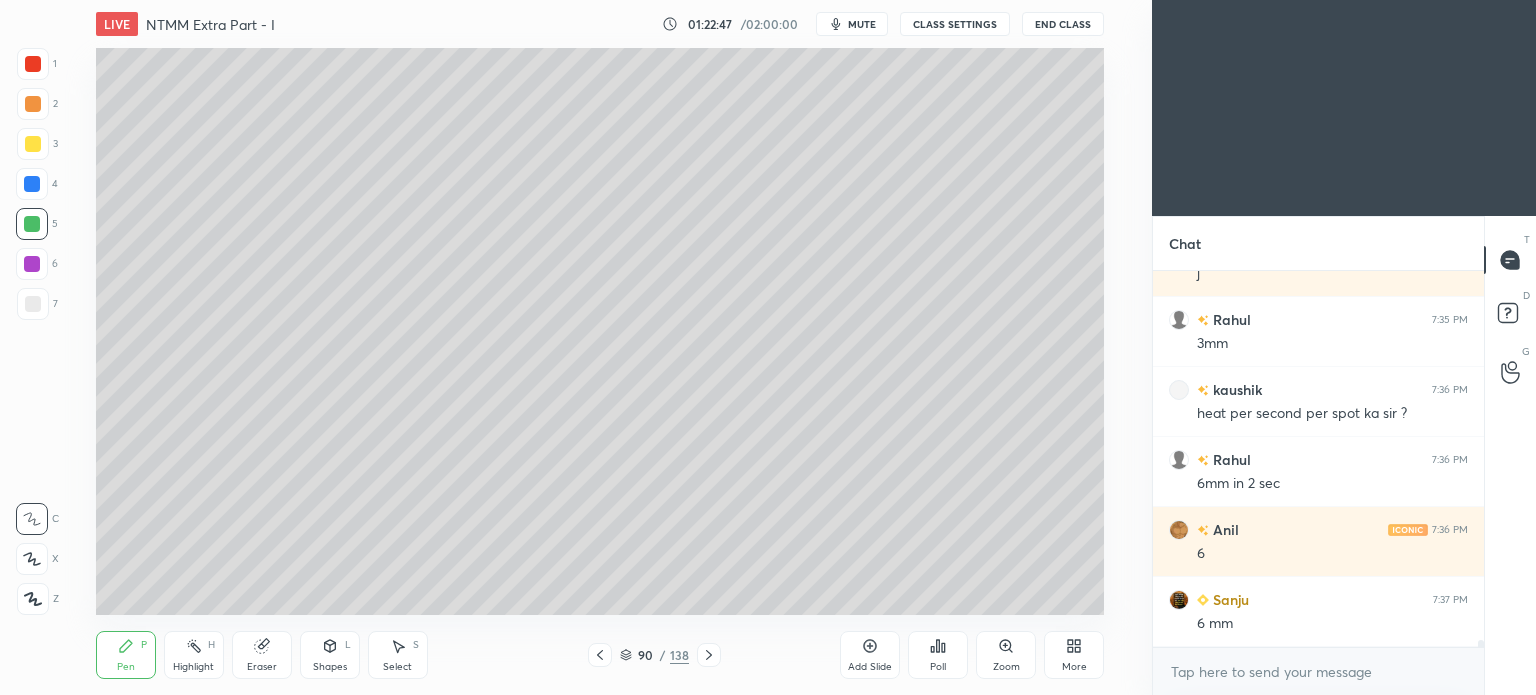 scroll, scrollTop: 19330, scrollLeft: 0, axis: vertical 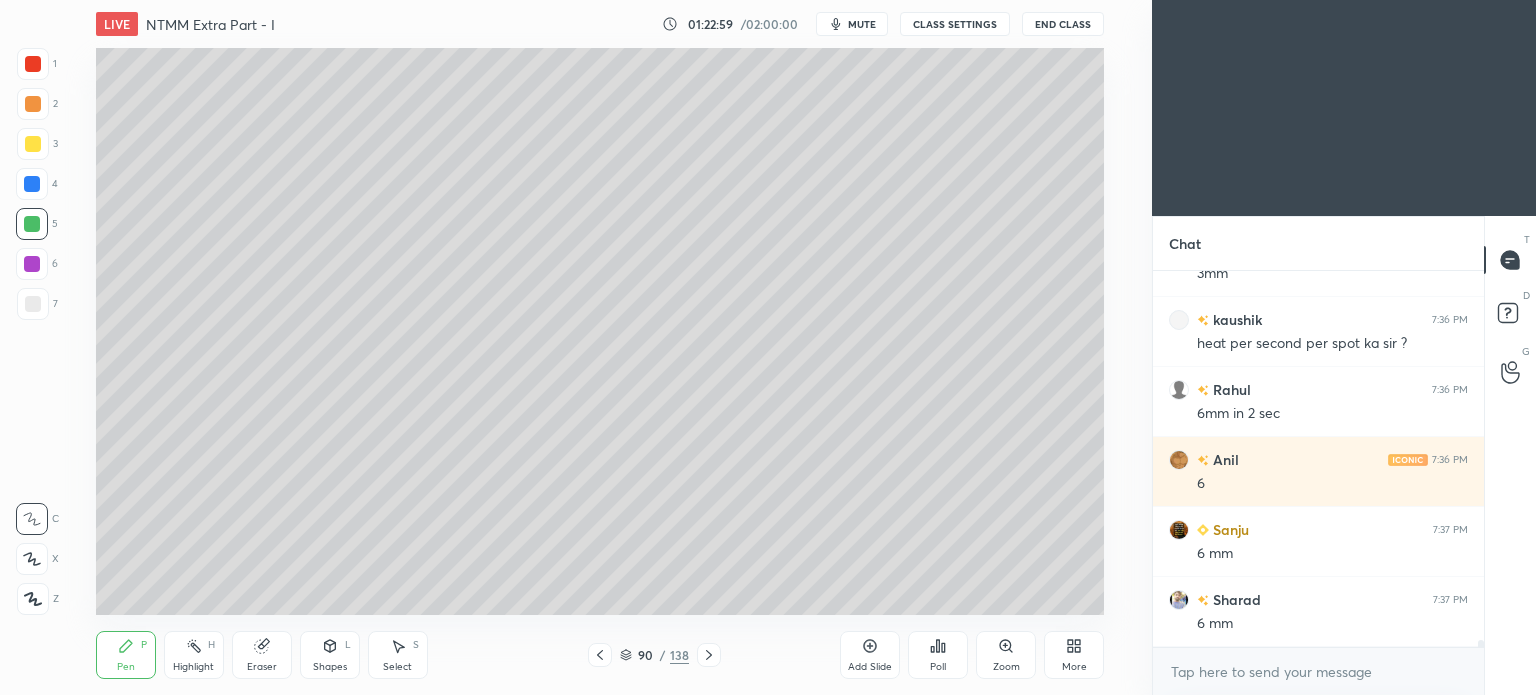 click 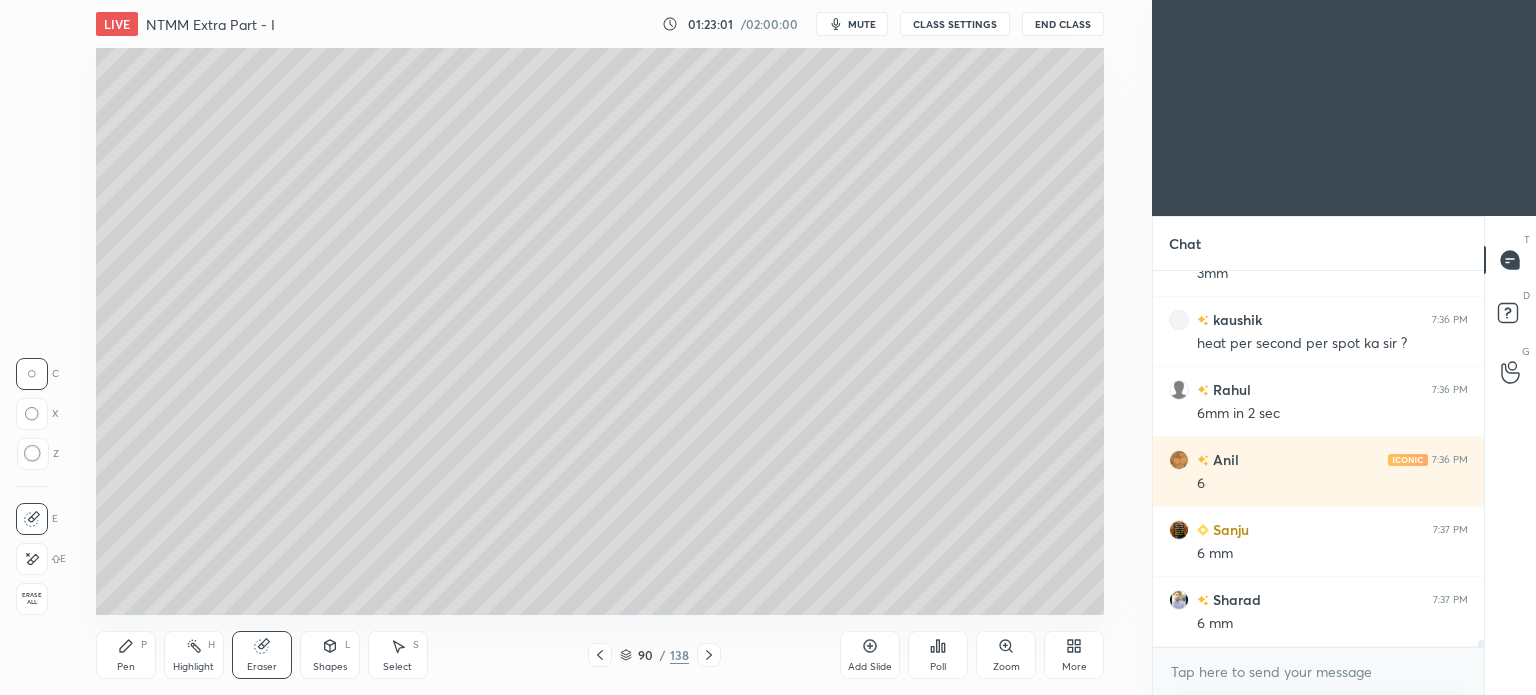 scroll, scrollTop: 19400, scrollLeft: 0, axis: vertical 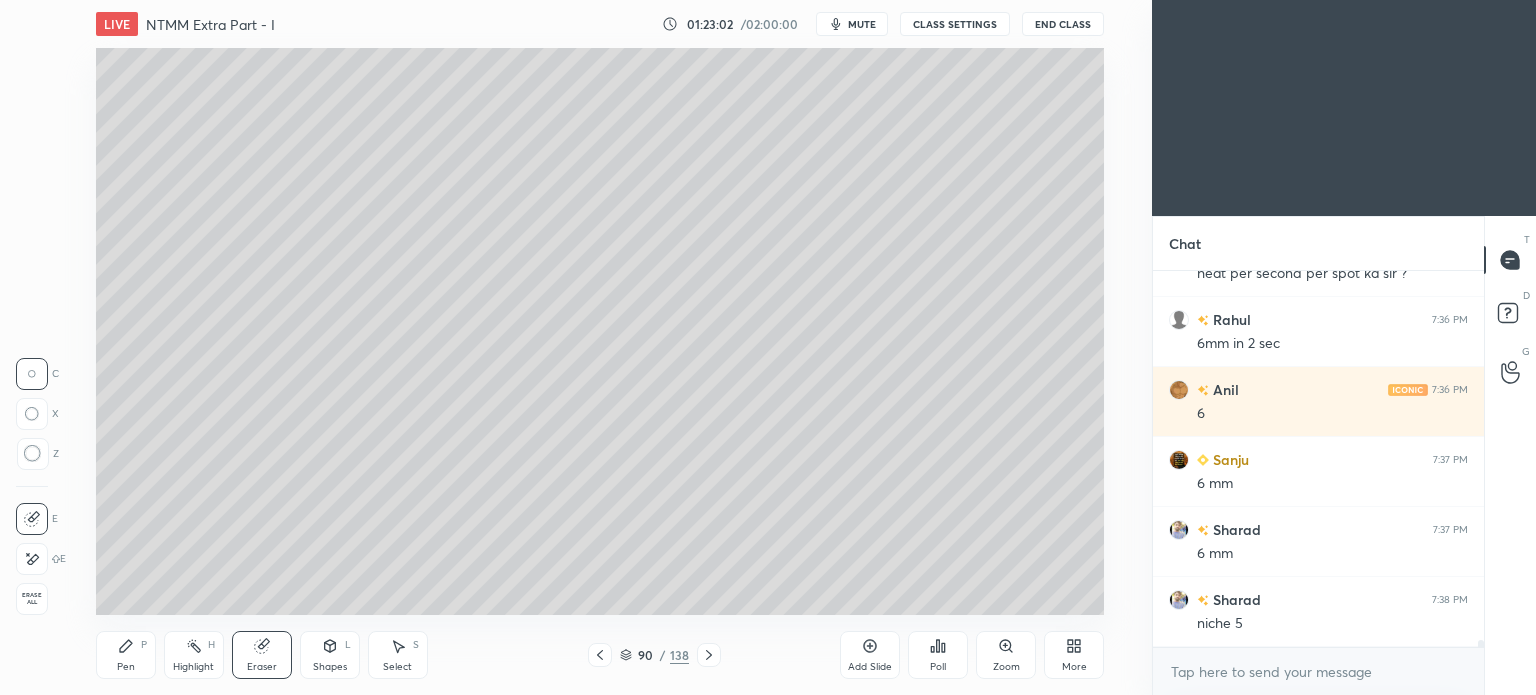 click on "Pen" at bounding box center (126, 667) 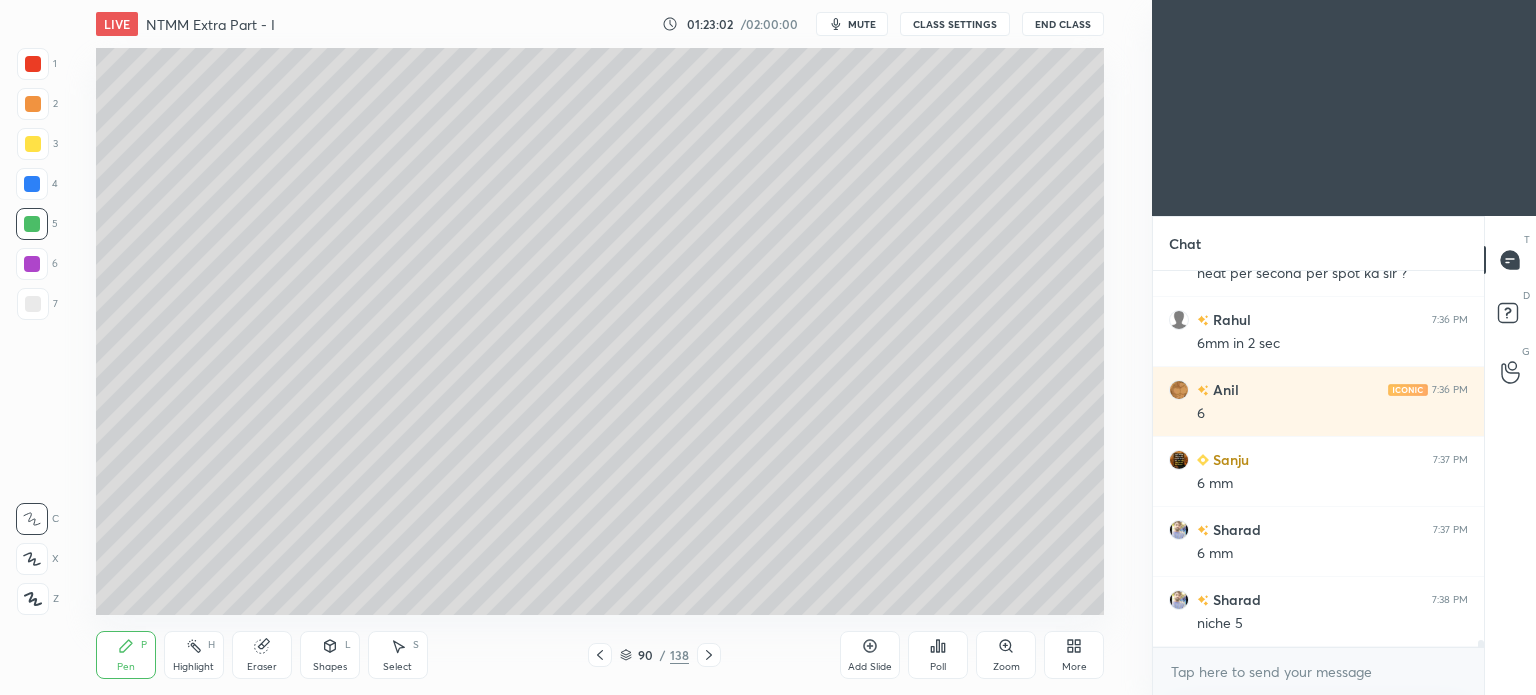 click on "Pen P" at bounding box center (126, 655) 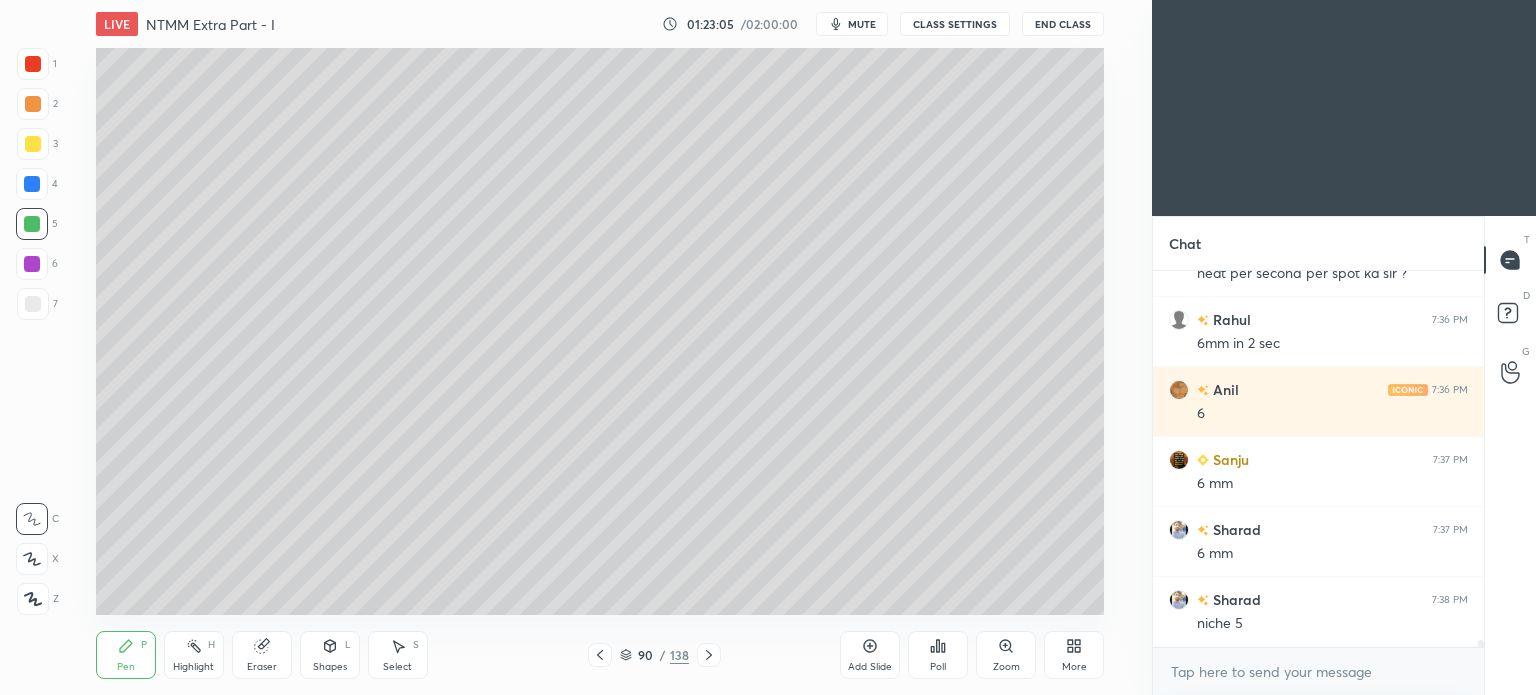 scroll, scrollTop: 19470, scrollLeft: 0, axis: vertical 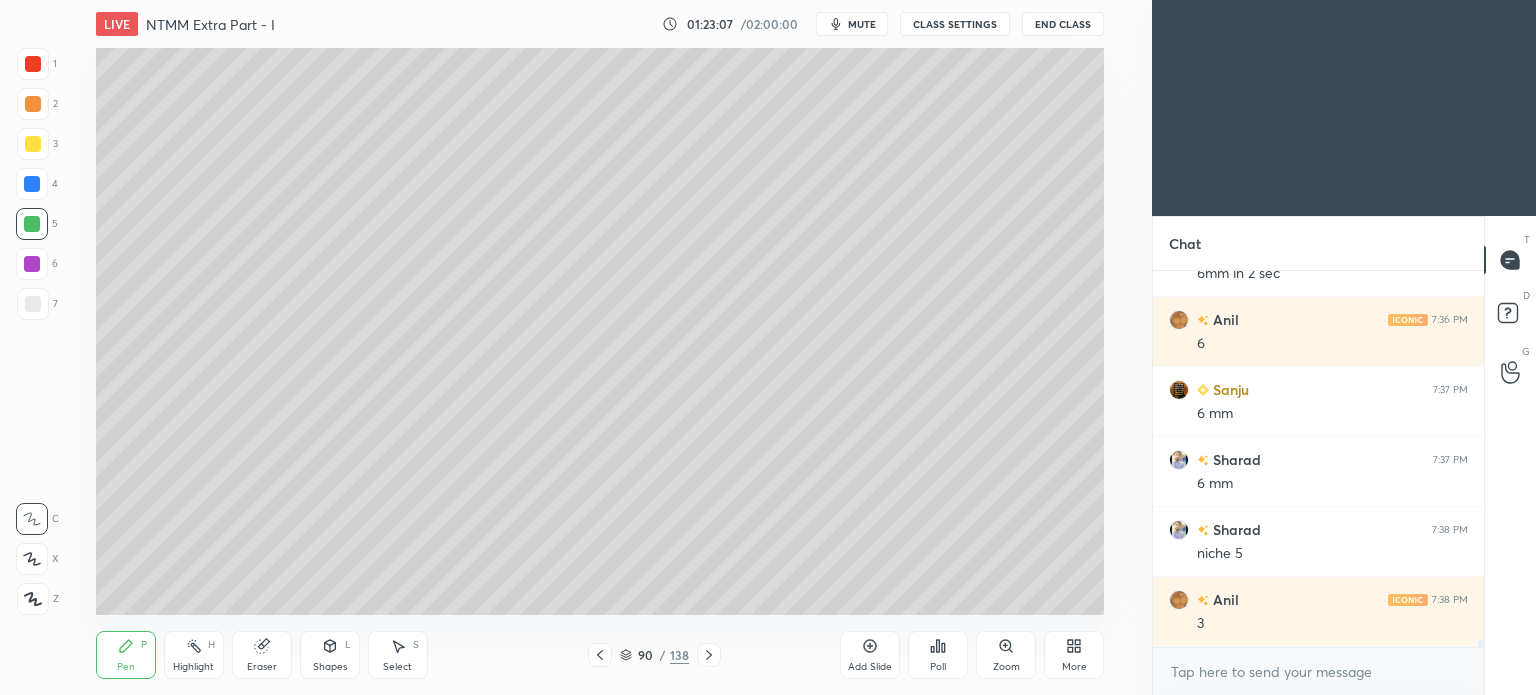 click on "Eraser" at bounding box center (262, 655) 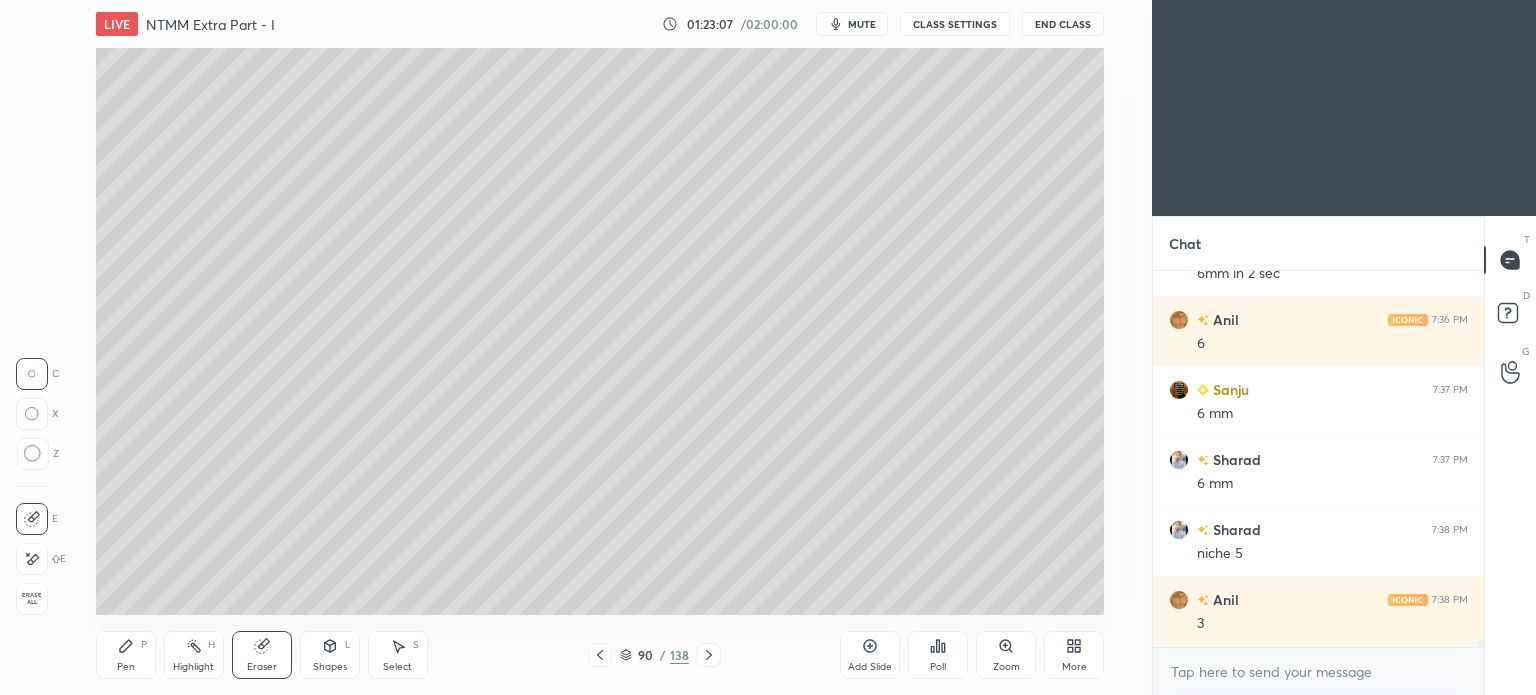 scroll, scrollTop: 19490, scrollLeft: 0, axis: vertical 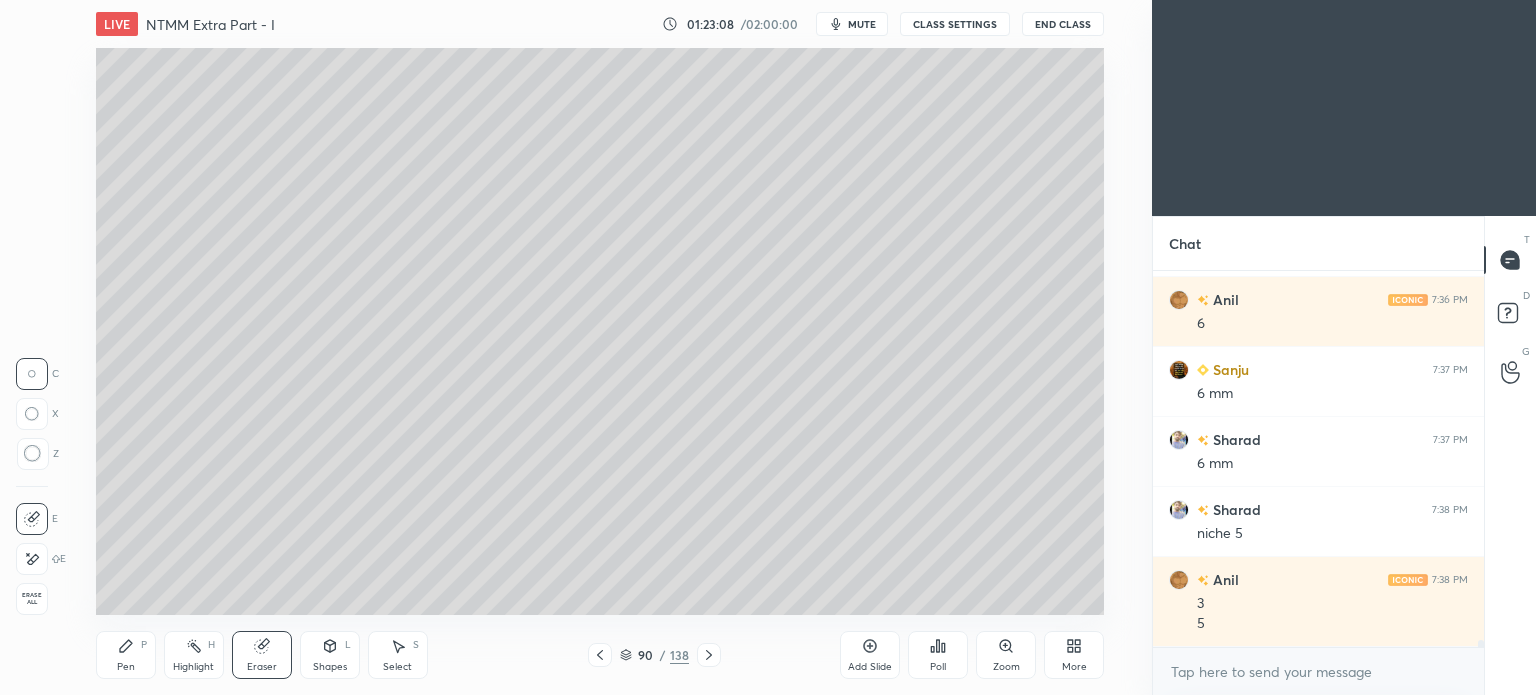 click on "Pen" at bounding box center [126, 667] 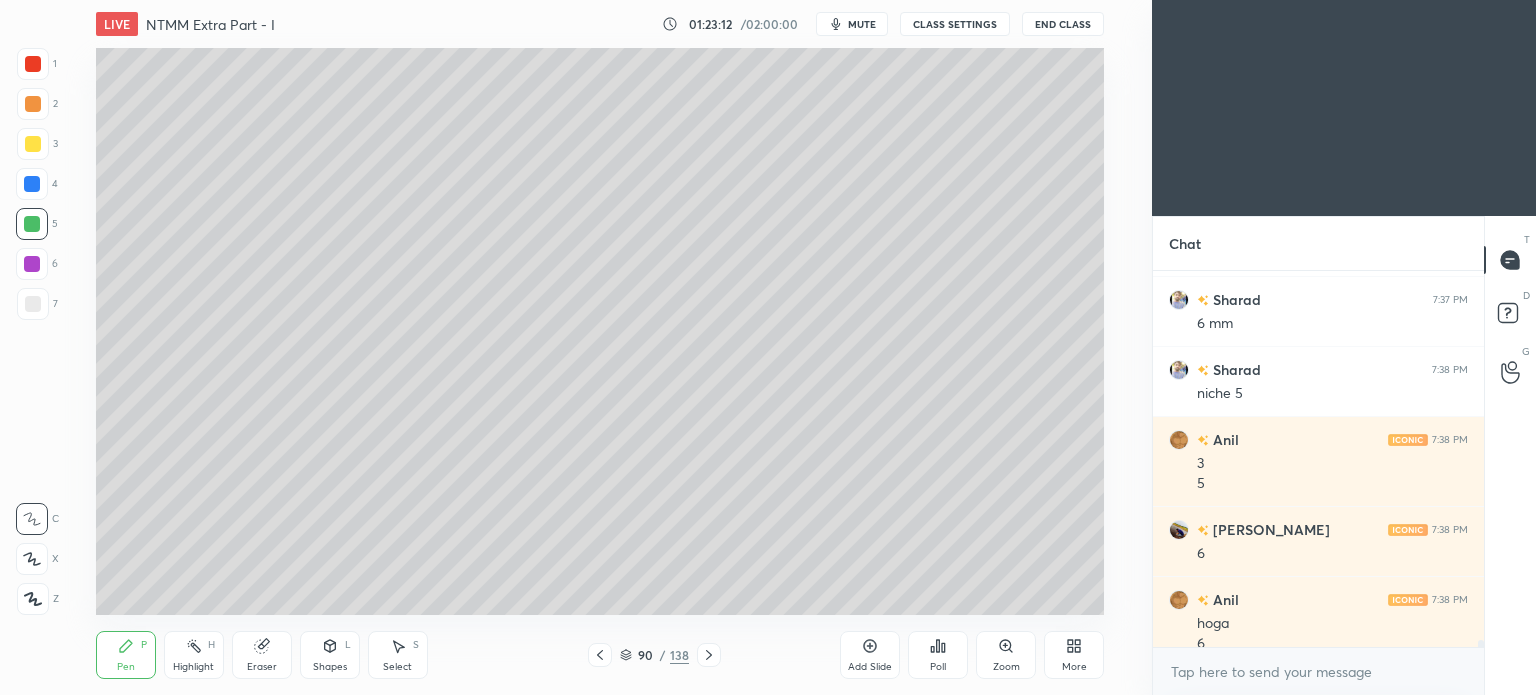 scroll, scrollTop: 19650, scrollLeft: 0, axis: vertical 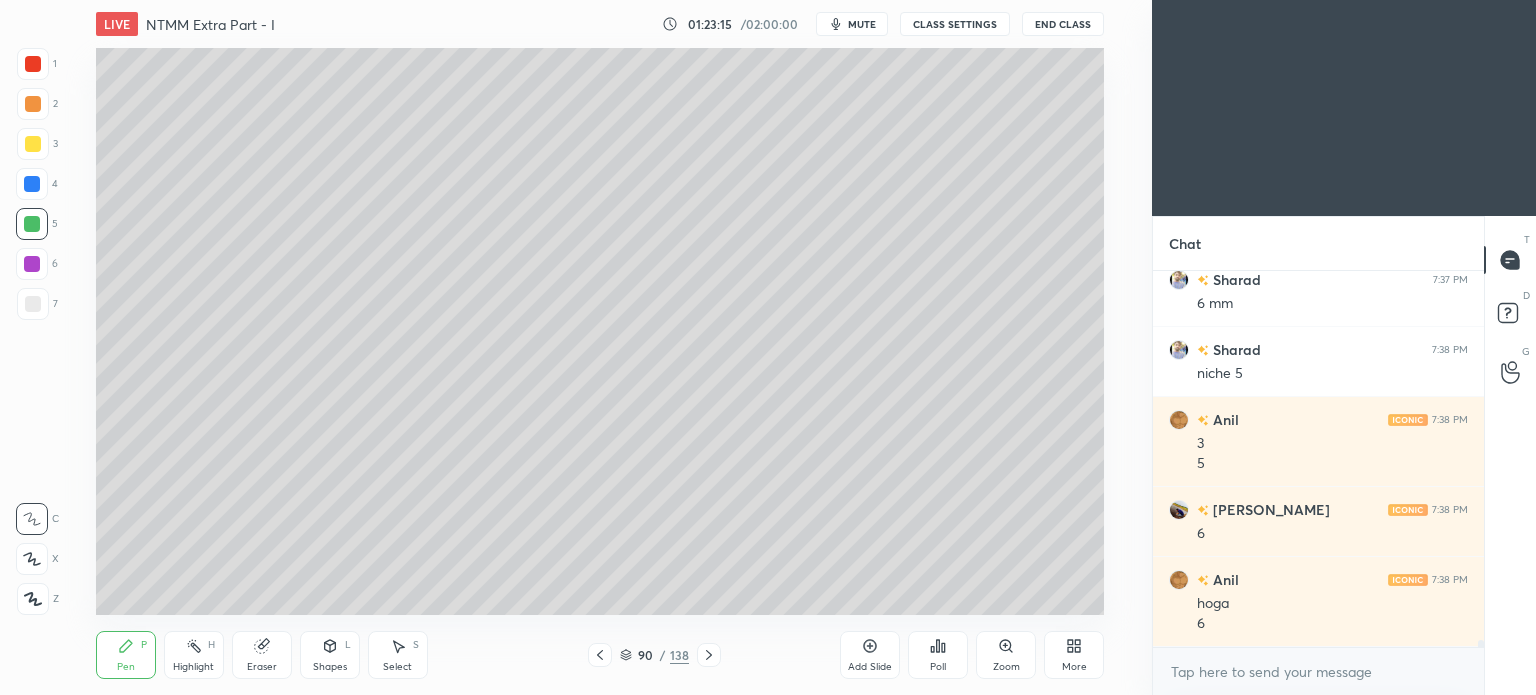 click 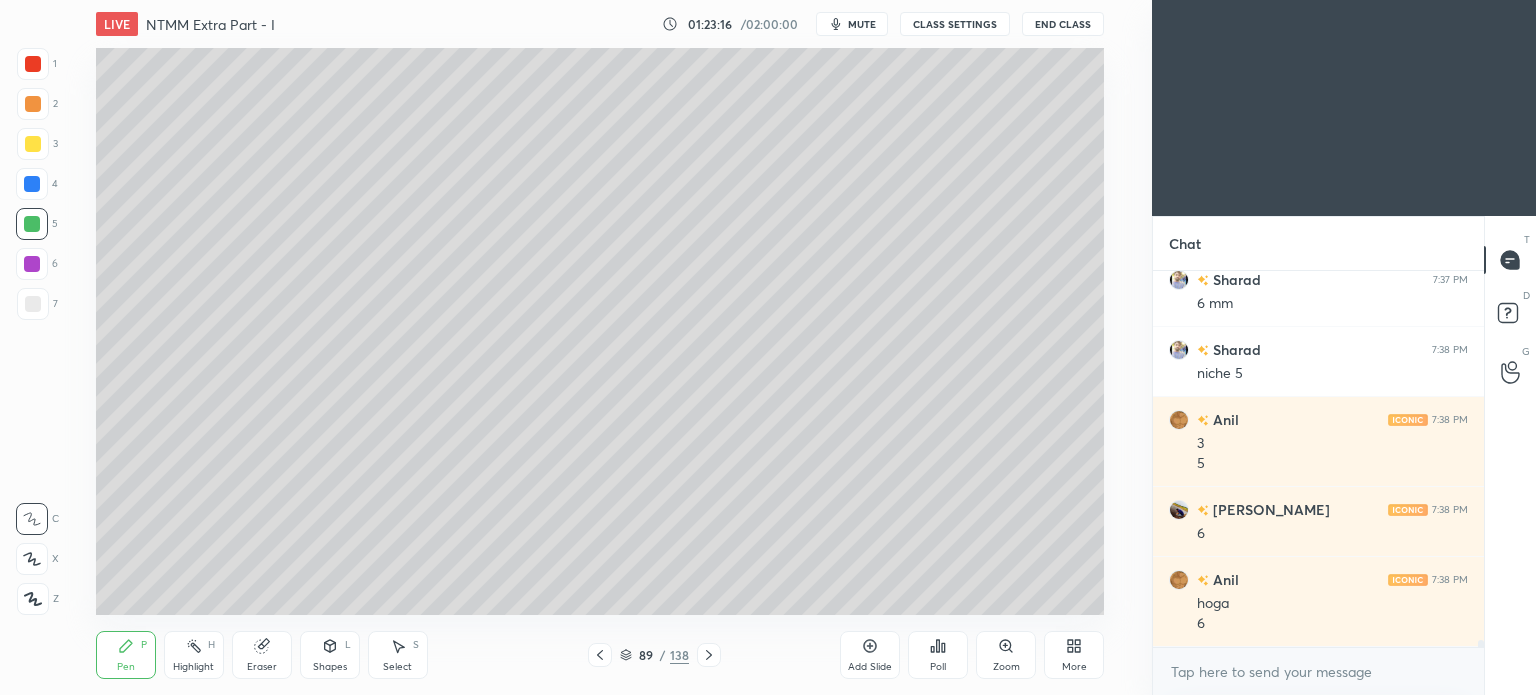 click 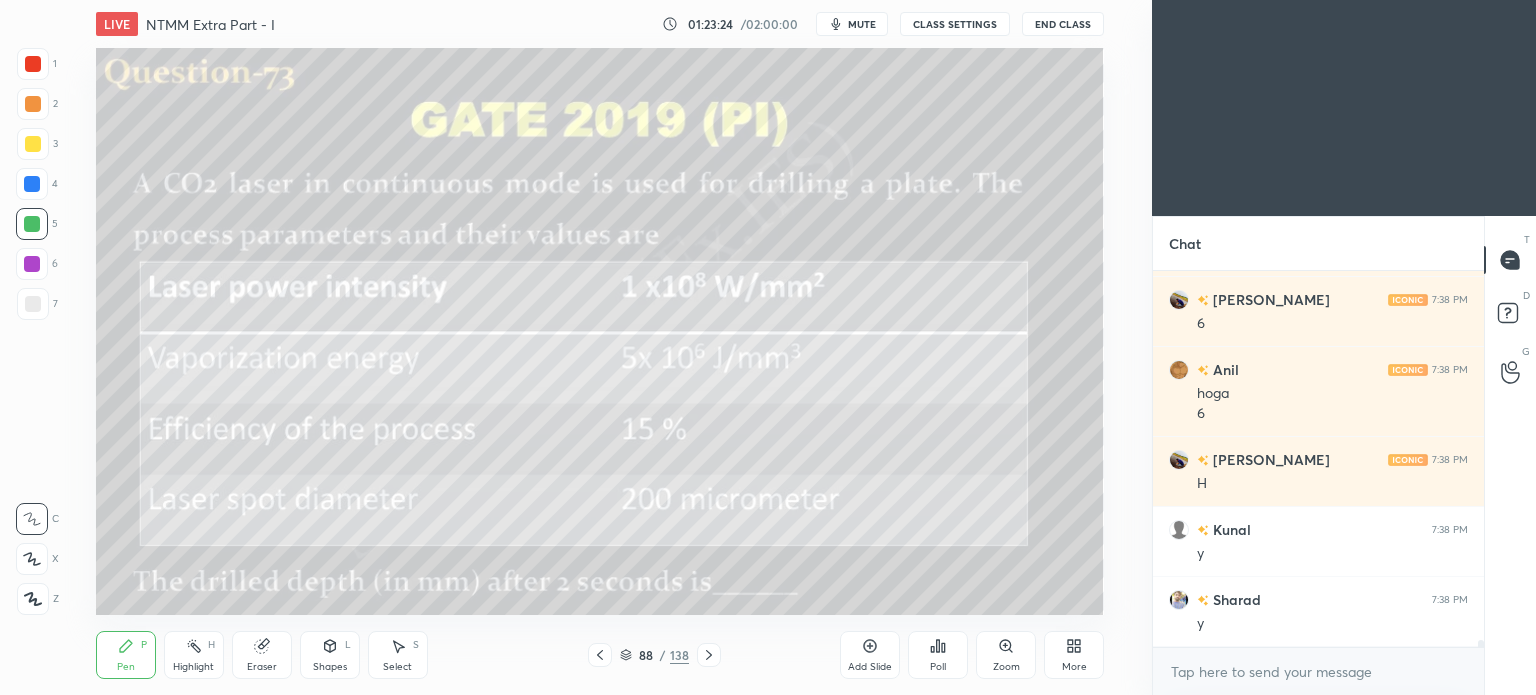 scroll, scrollTop: 19930, scrollLeft: 0, axis: vertical 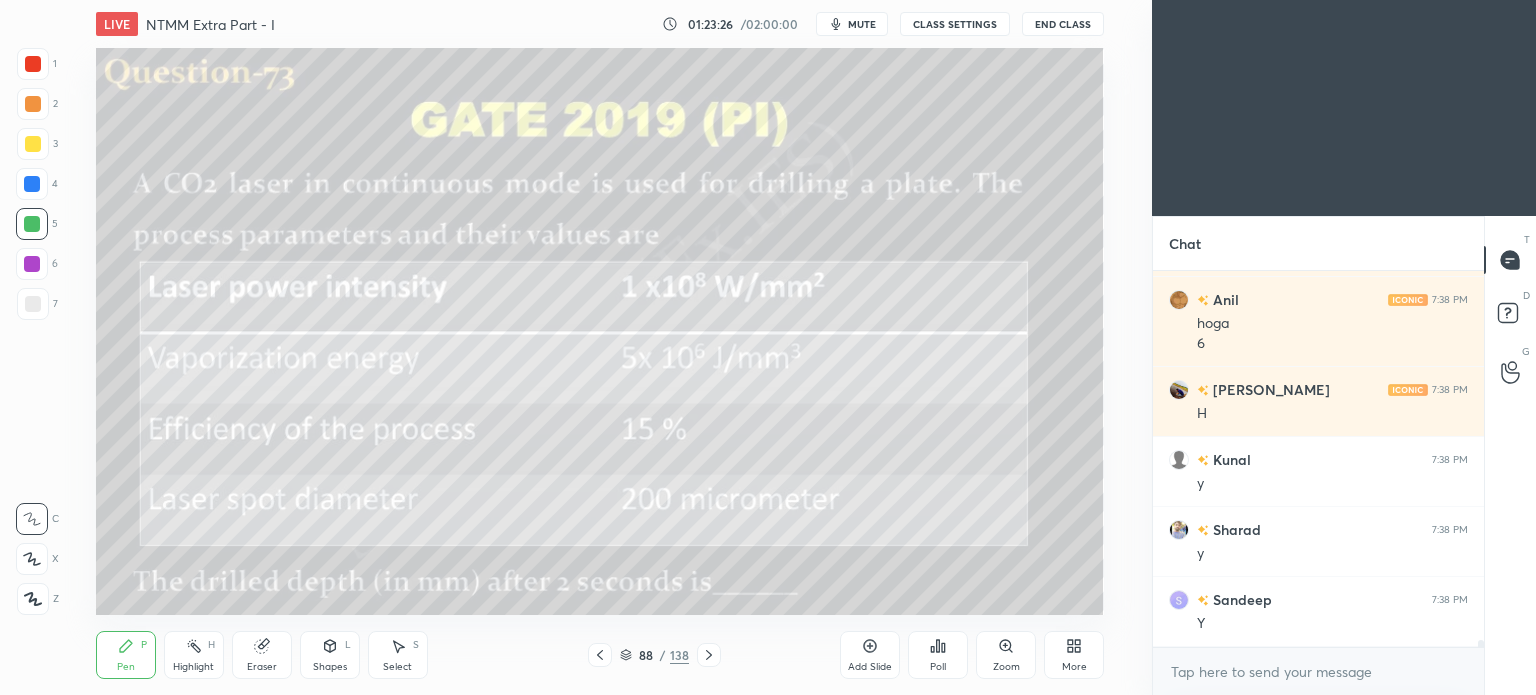 click 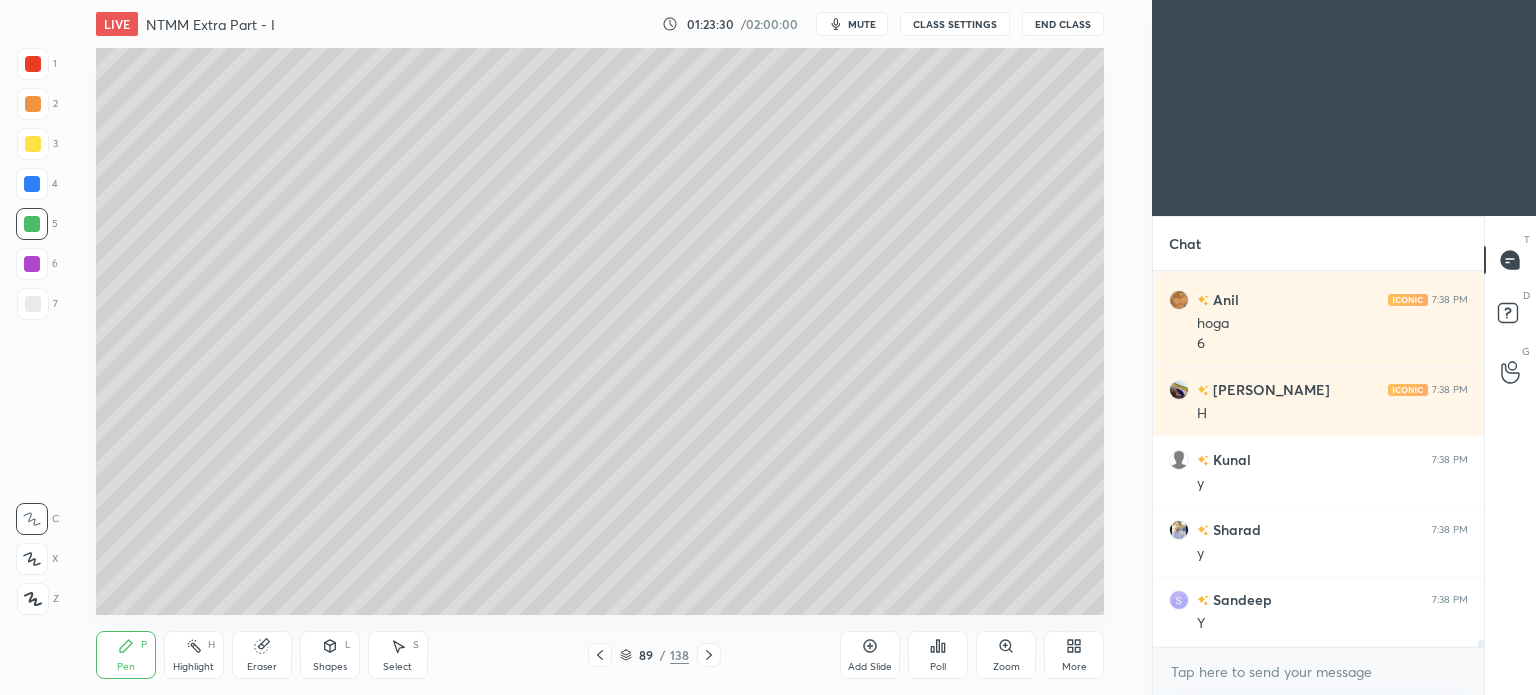 scroll, scrollTop: 20000, scrollLeft: 0, axis: vertical 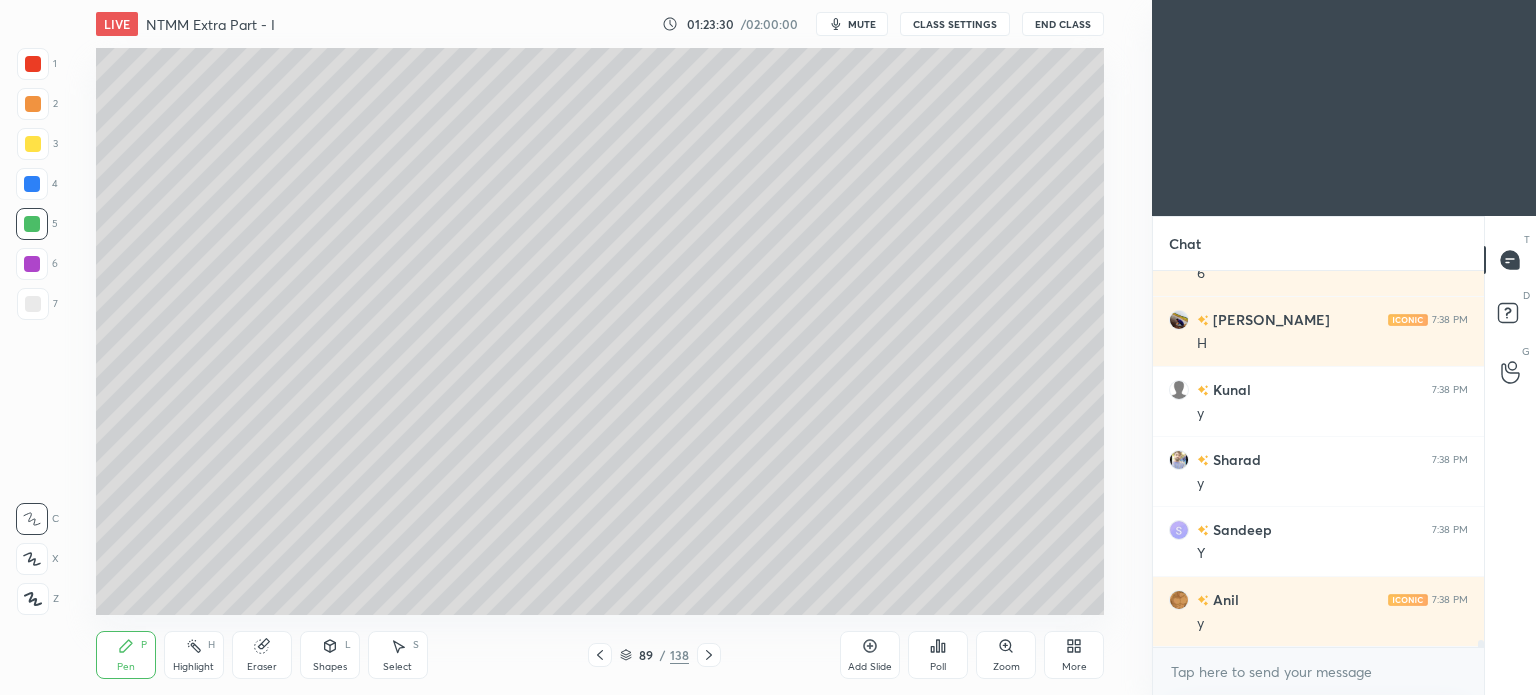 click 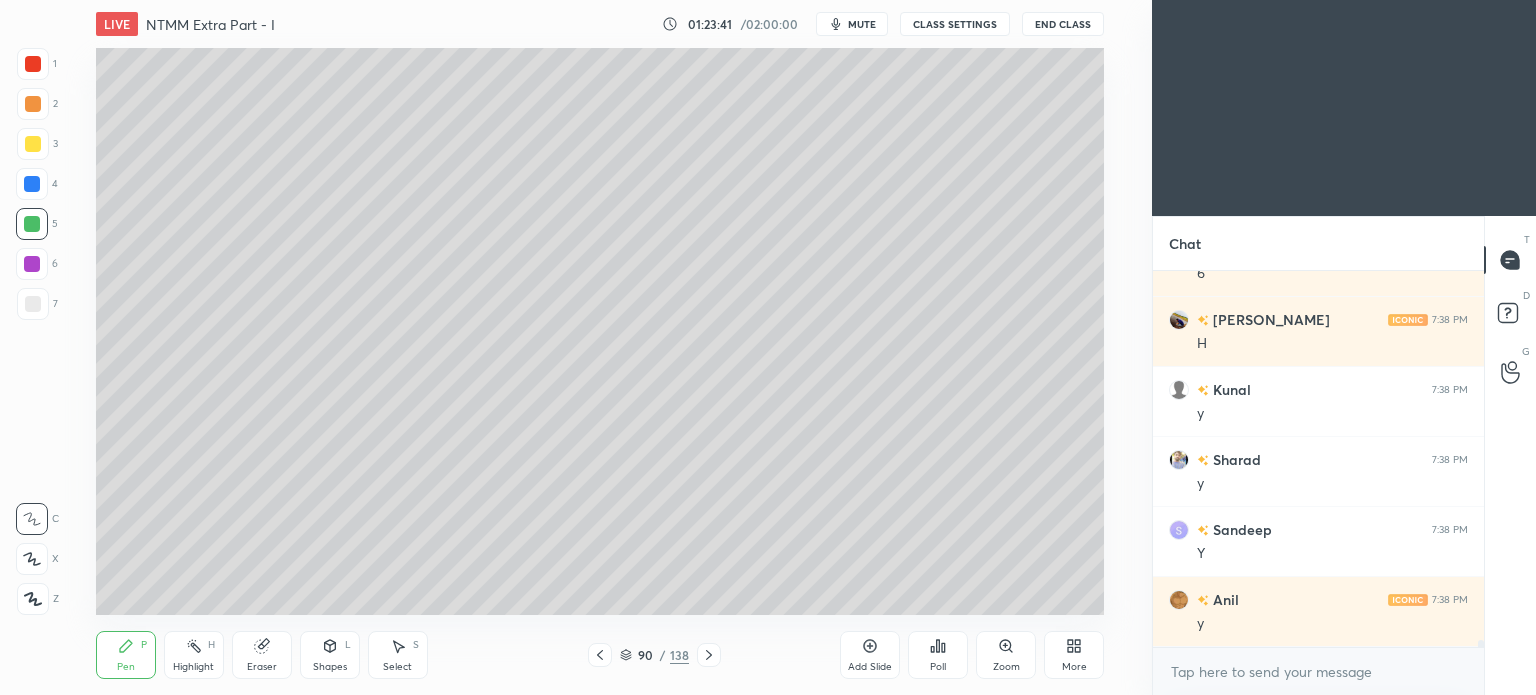 scroll, scrollTop: 20070, scrollLeft: 0, axis: vertical 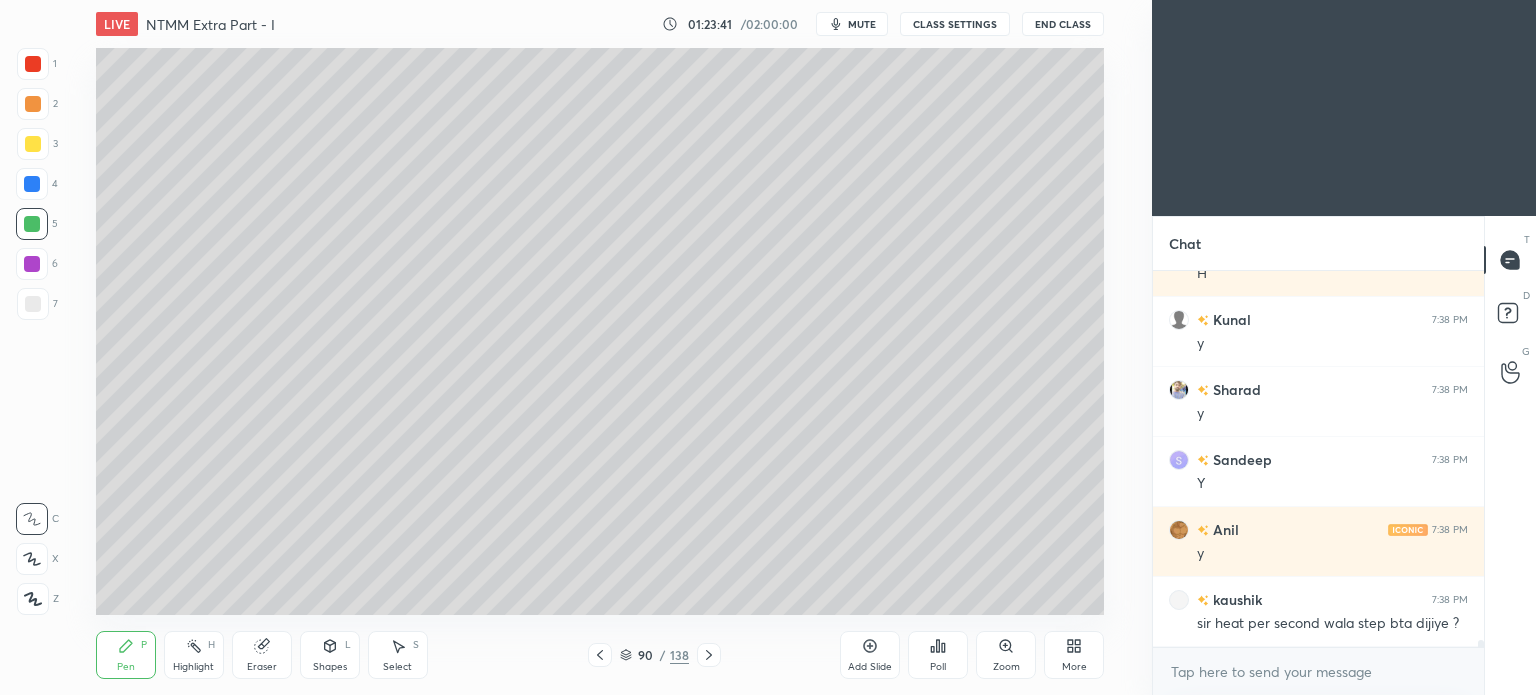 click at bounding box center [709, 655] 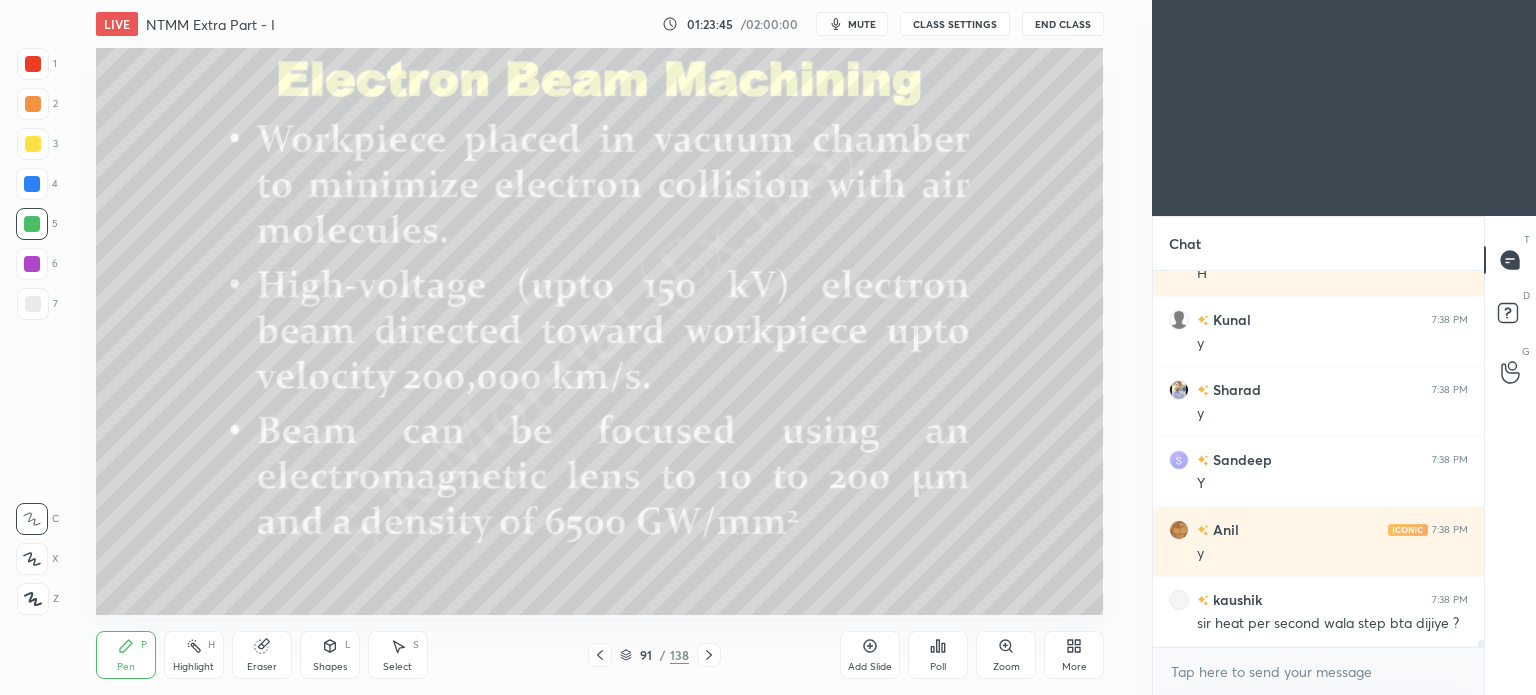 click 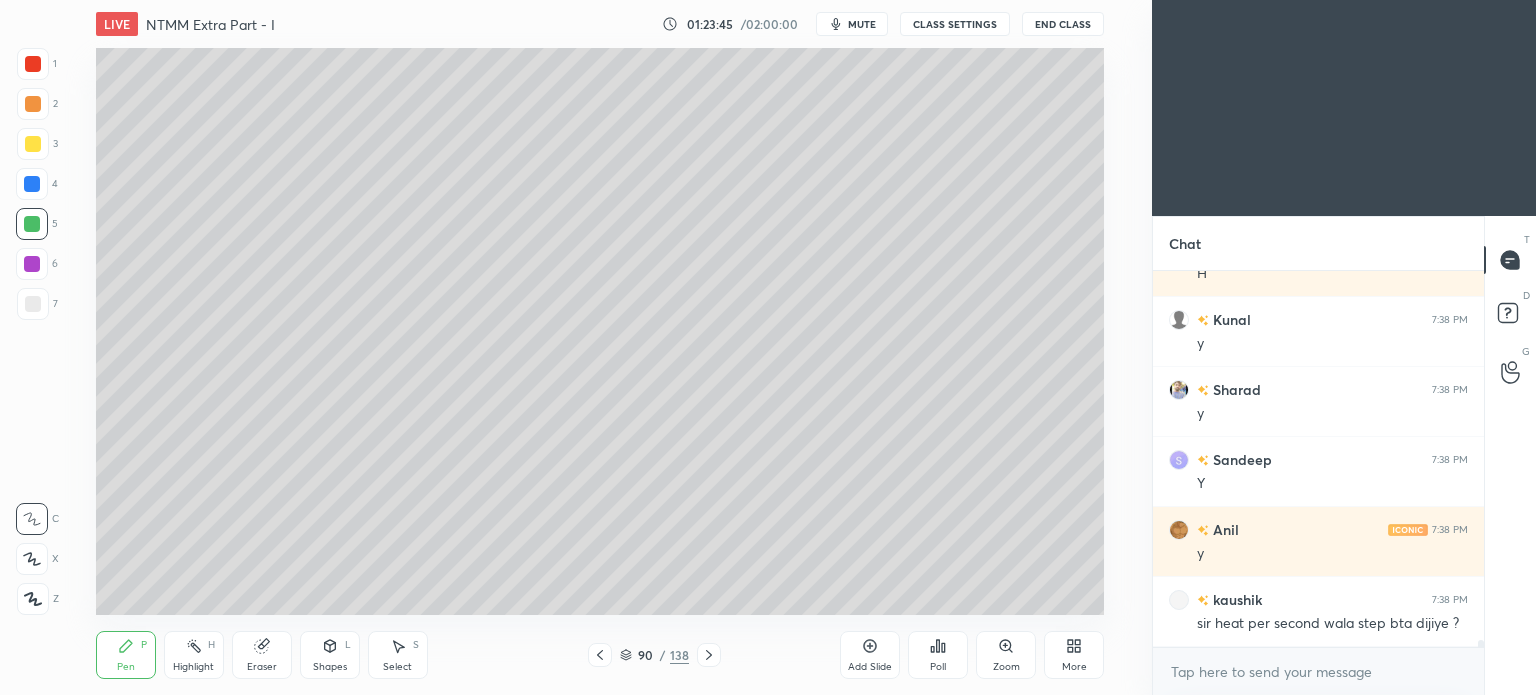 click 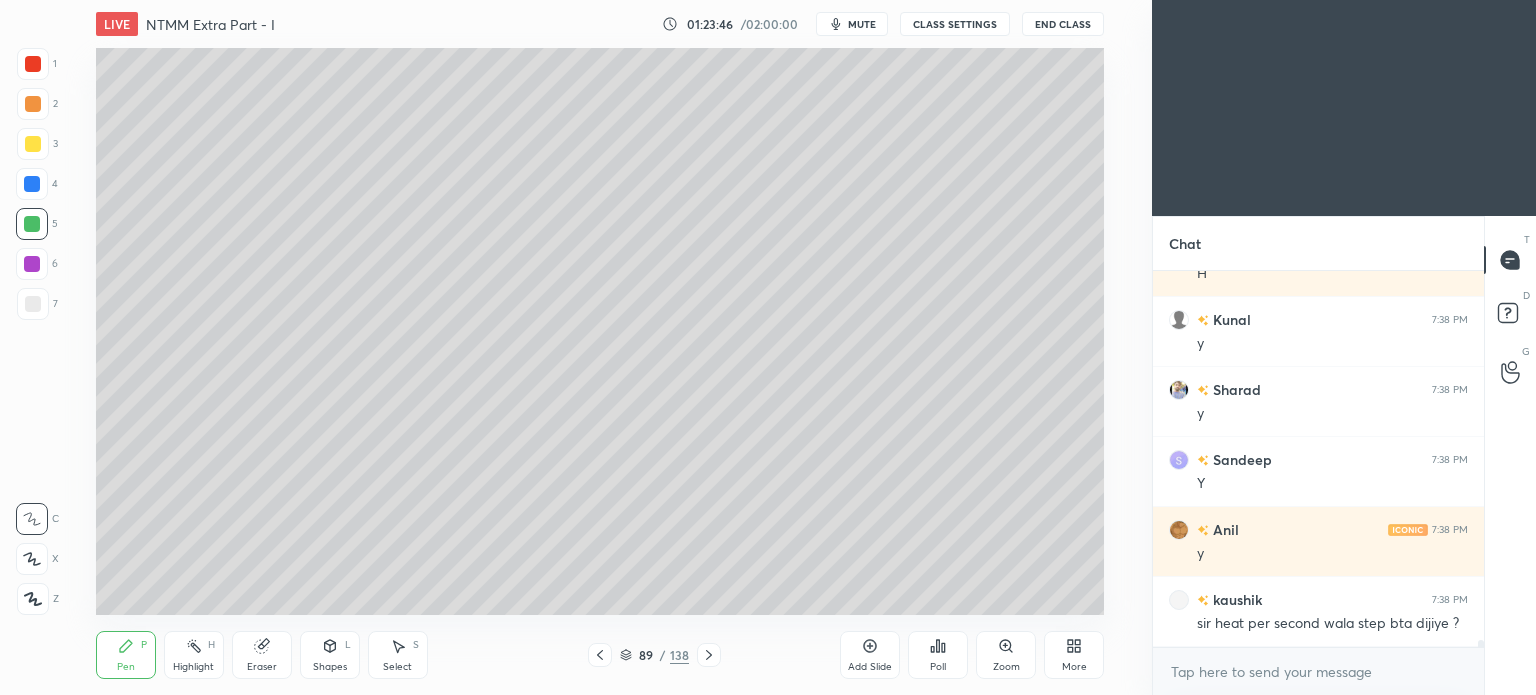 click 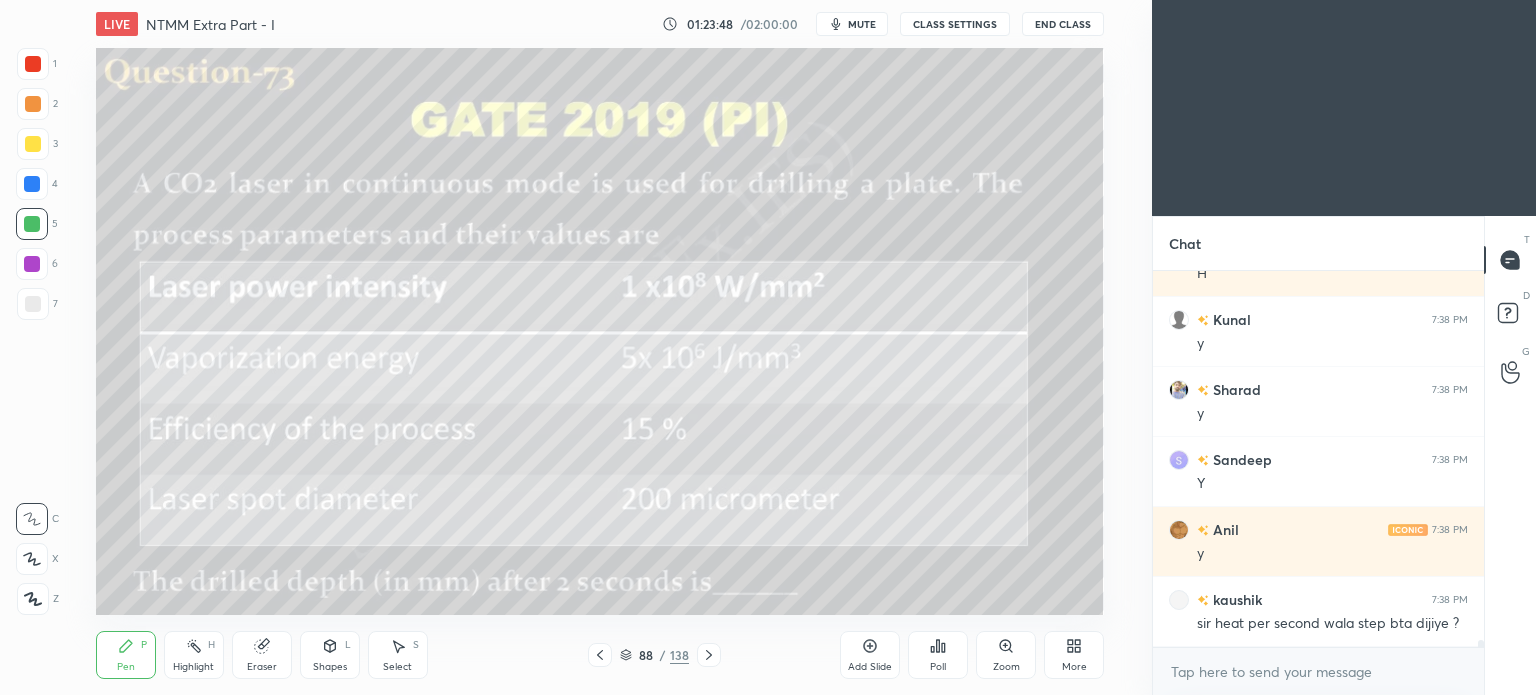 click on "Pen P Highlight H Eraser Shapes L Select S" at bounding box center [282, 655] 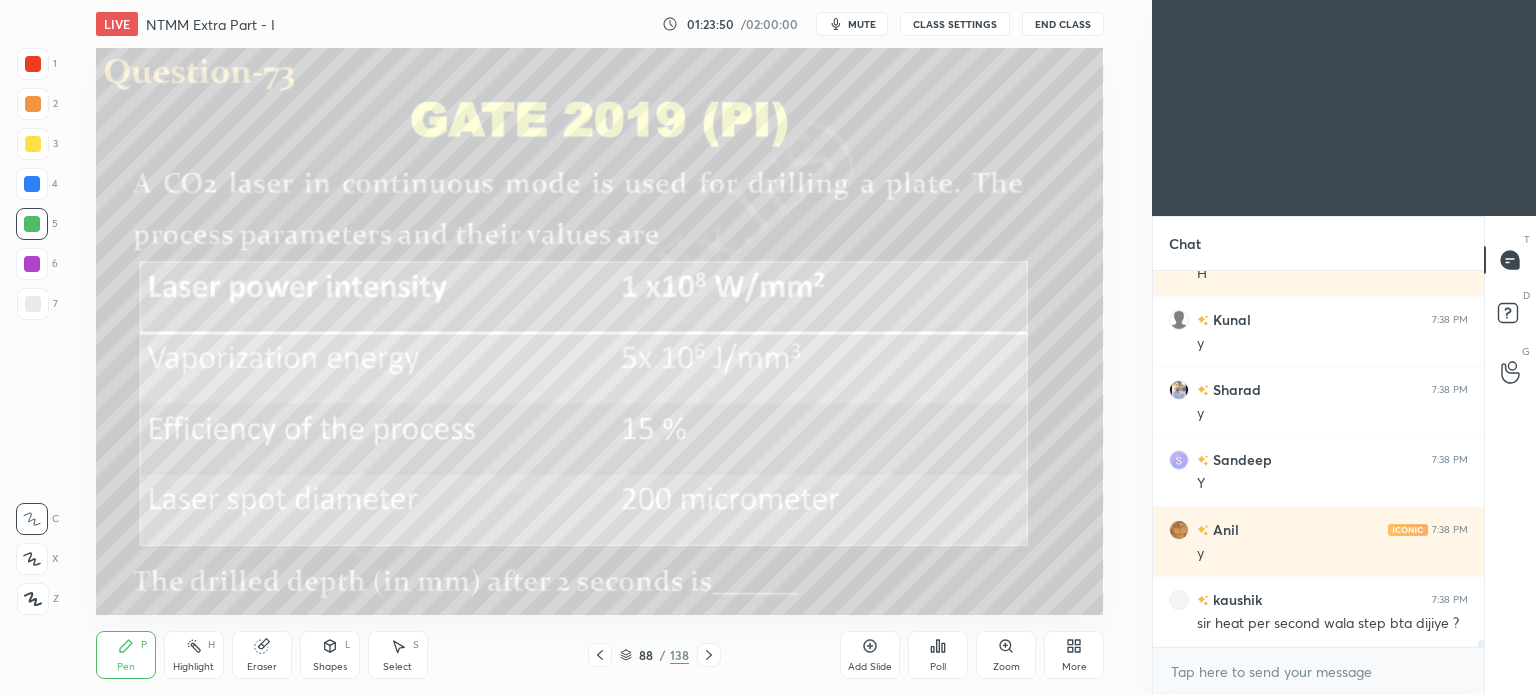 click on "Select" at bounding box center [397, 667] 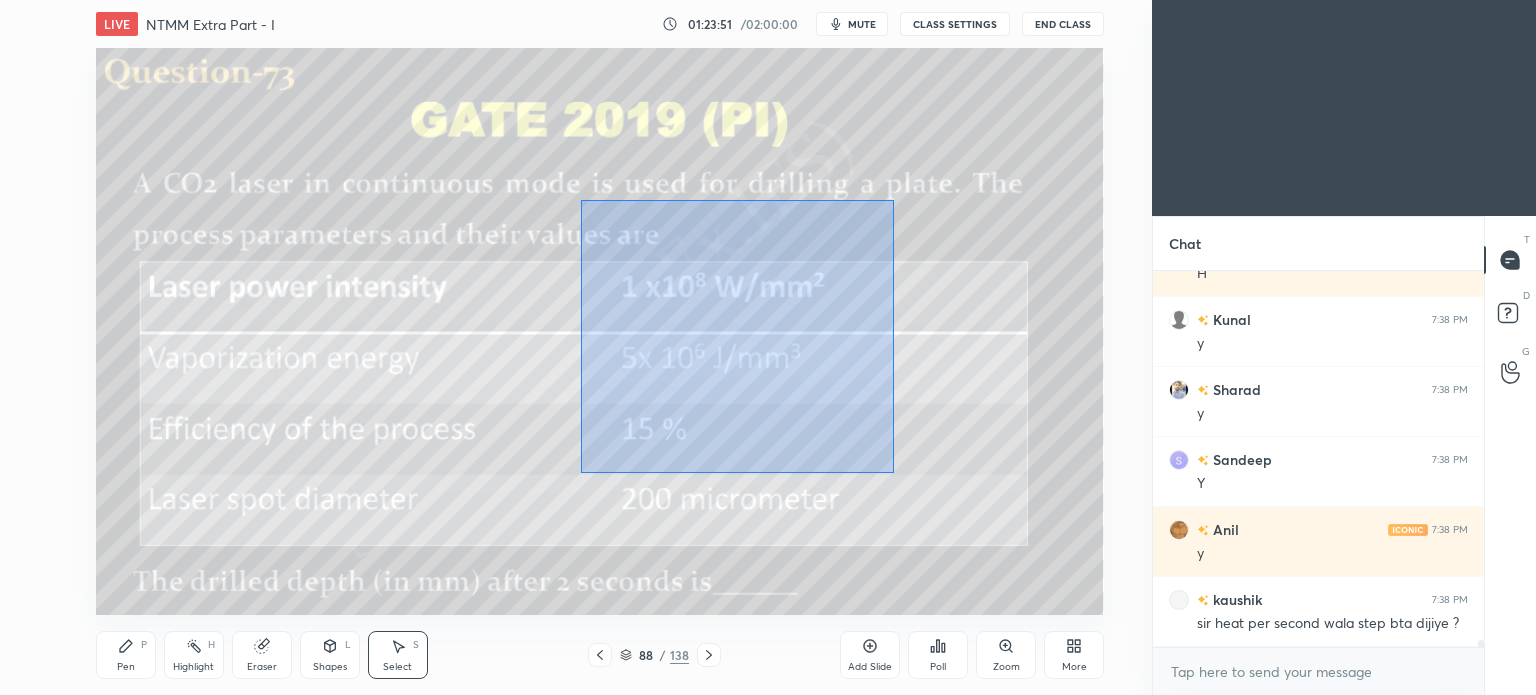 drag, startPoint x: 580, startPoint y: 199, endPoint x: 897, endPoint y: 476, distance: 420.9727 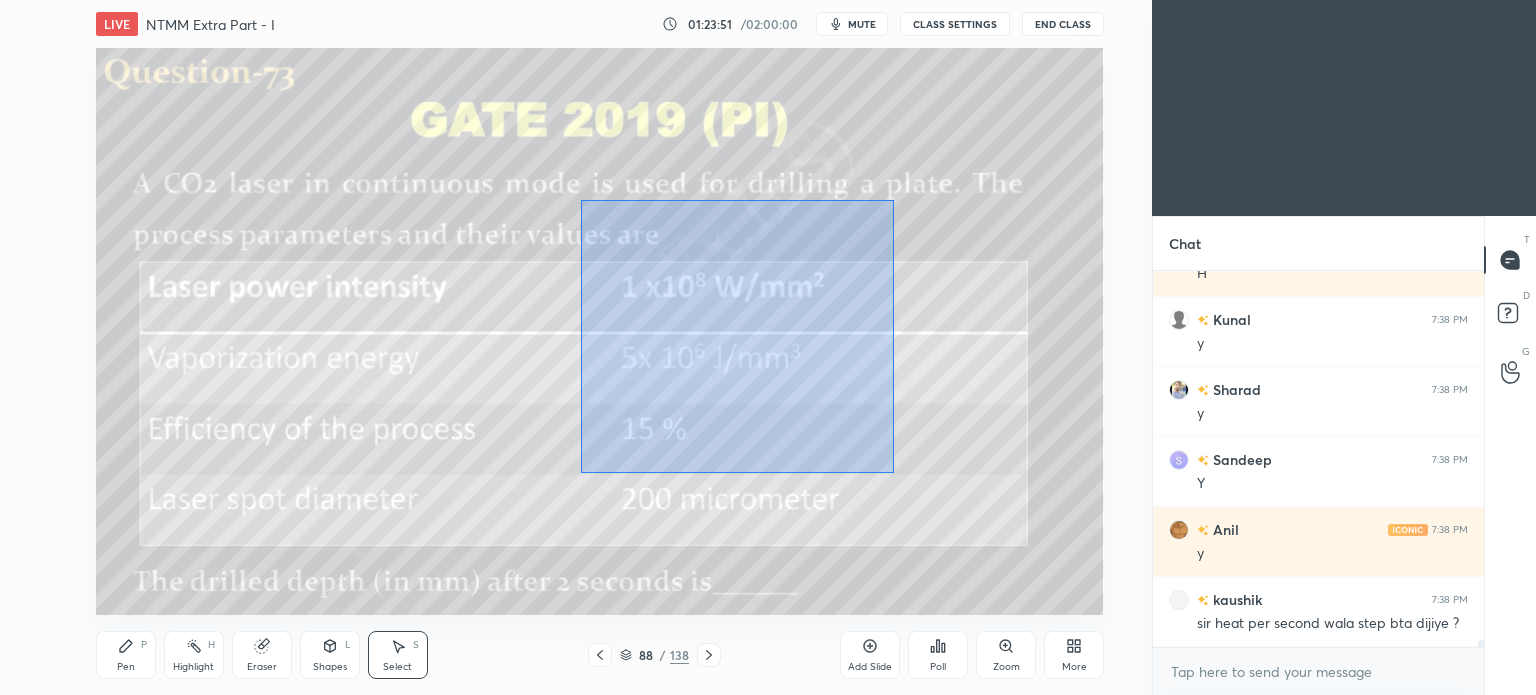 click on "0 ° Undo Copy Duplicate Duplicate to new slide Delete" at bounding box center [600, 331] 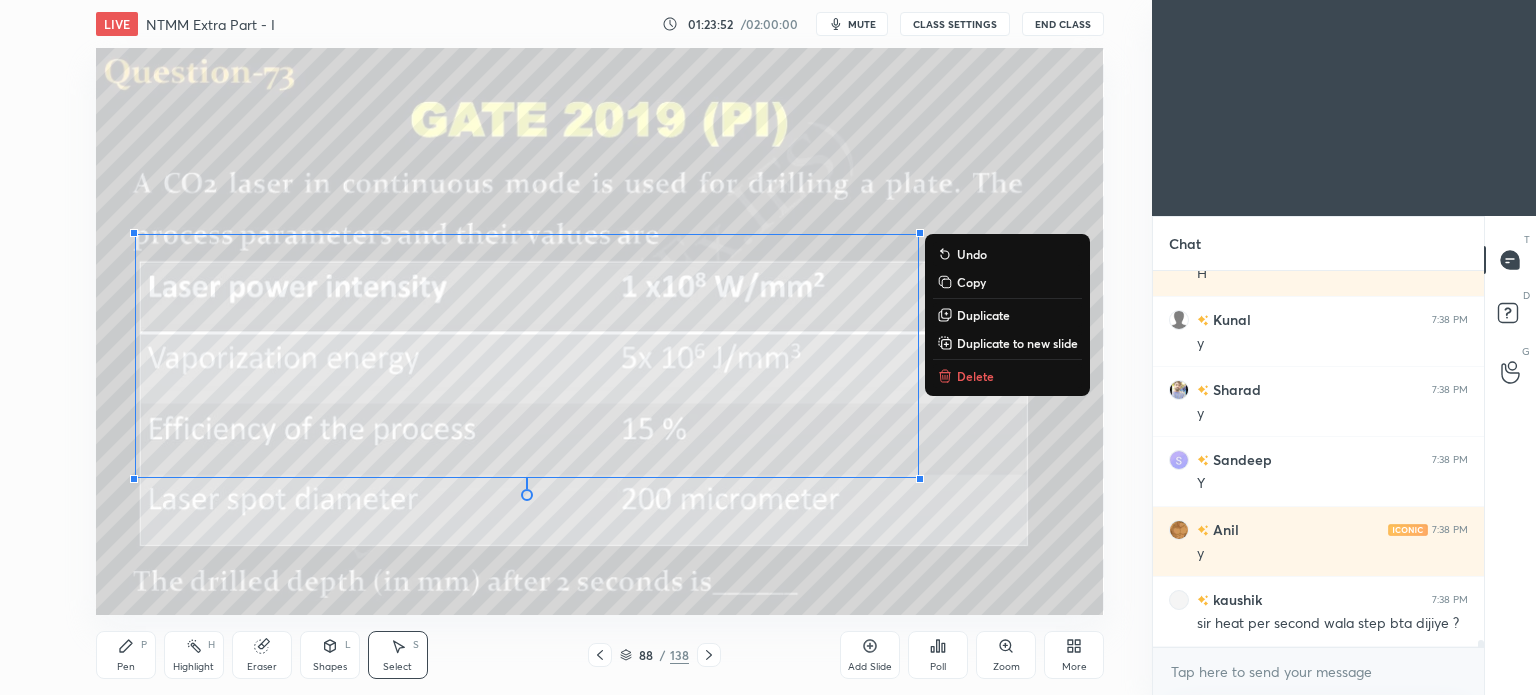 click on "Delete" at bounding box center [975, 376] 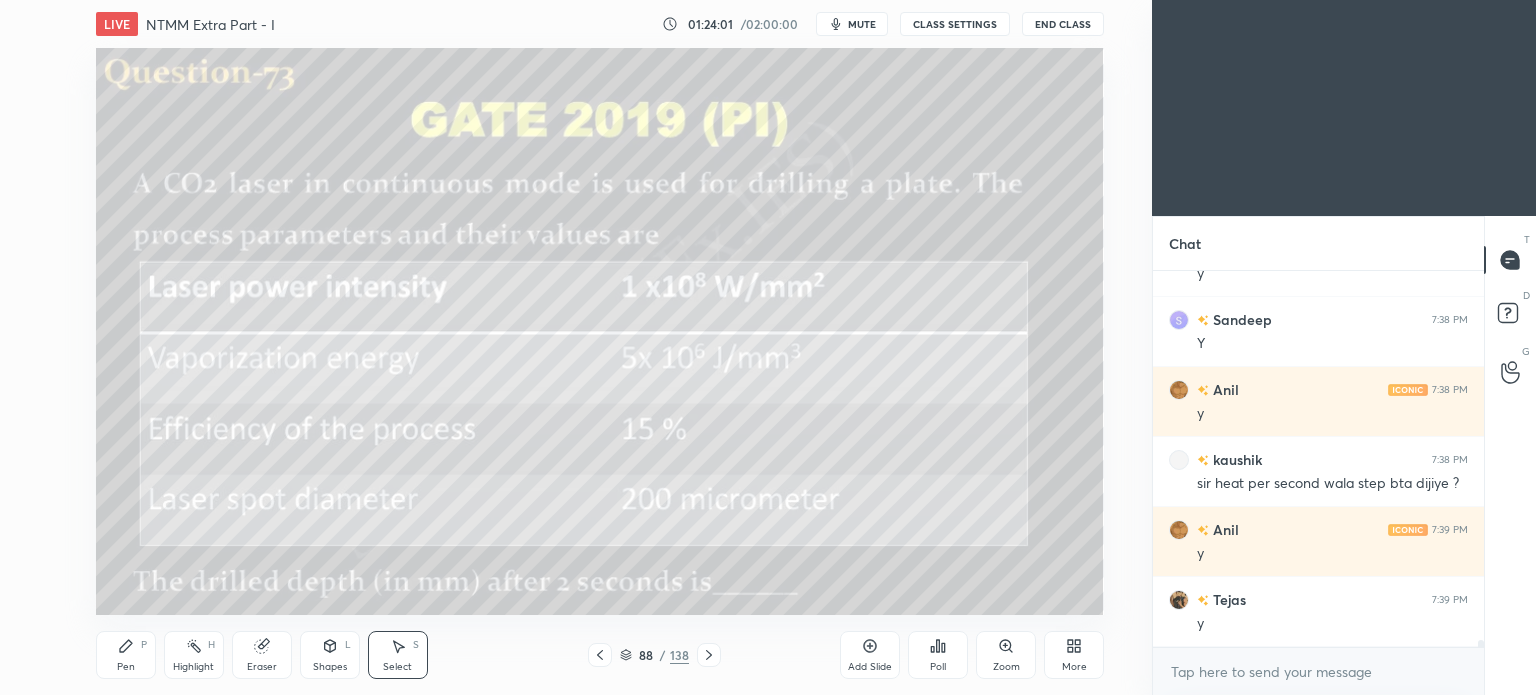 scroll, scrollTop: 20280, scrollLeft: 0, axis: vertical 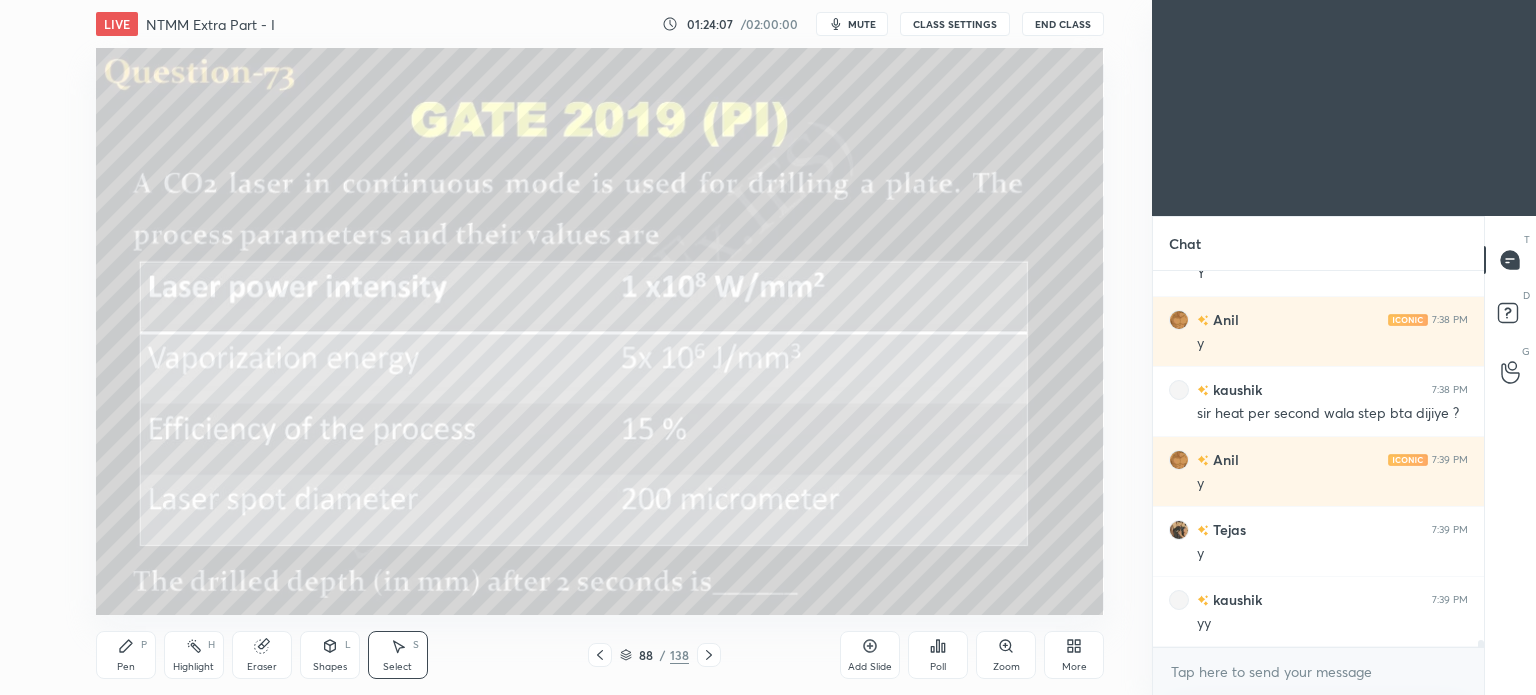 click 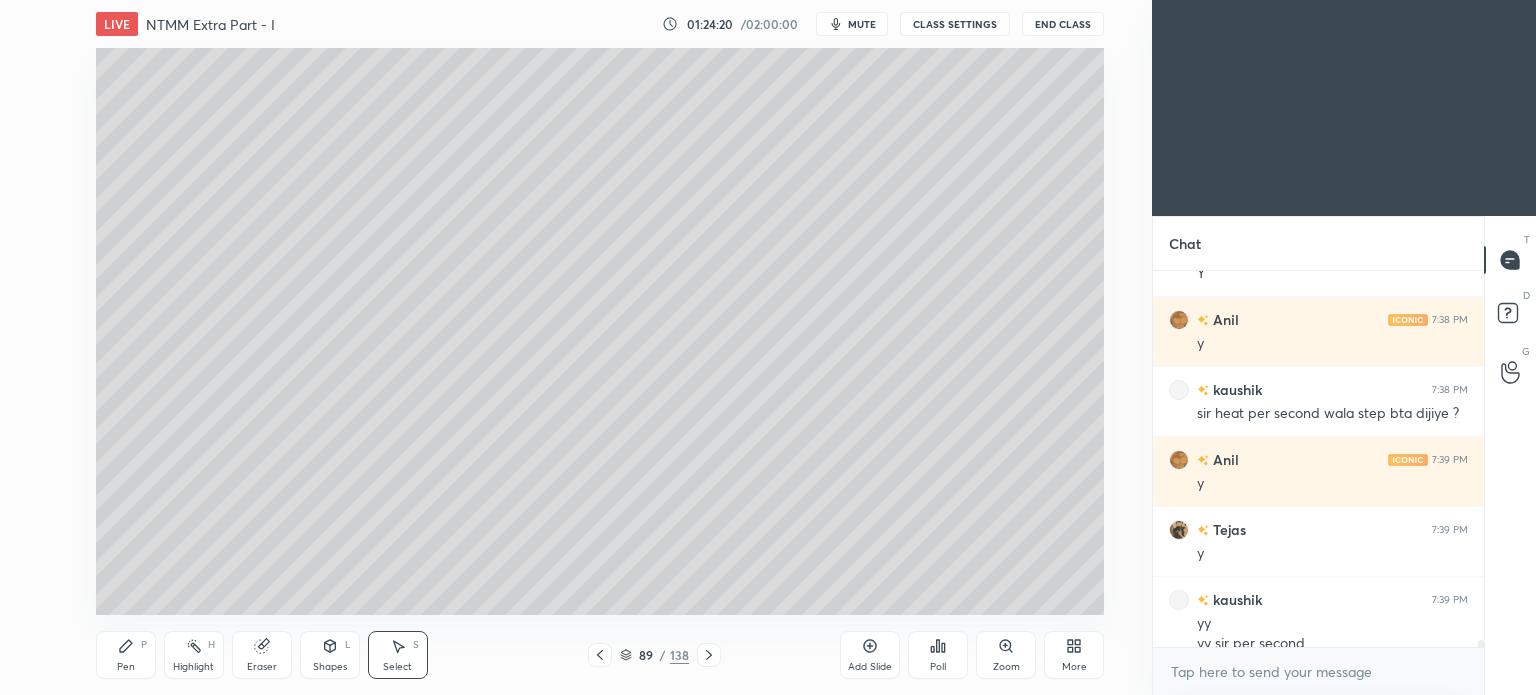scroll, scrollTop: 20300, scrollLeft: 0, axis: vertical 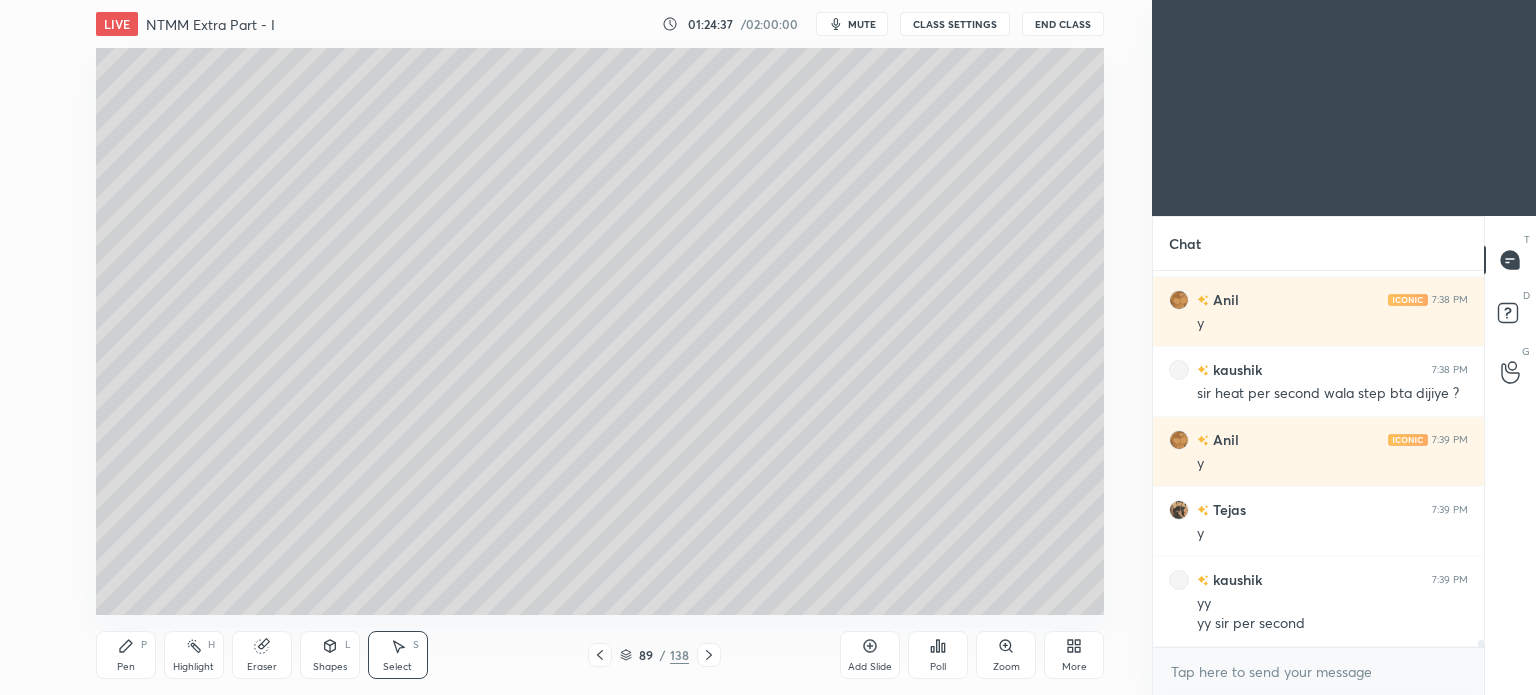 click 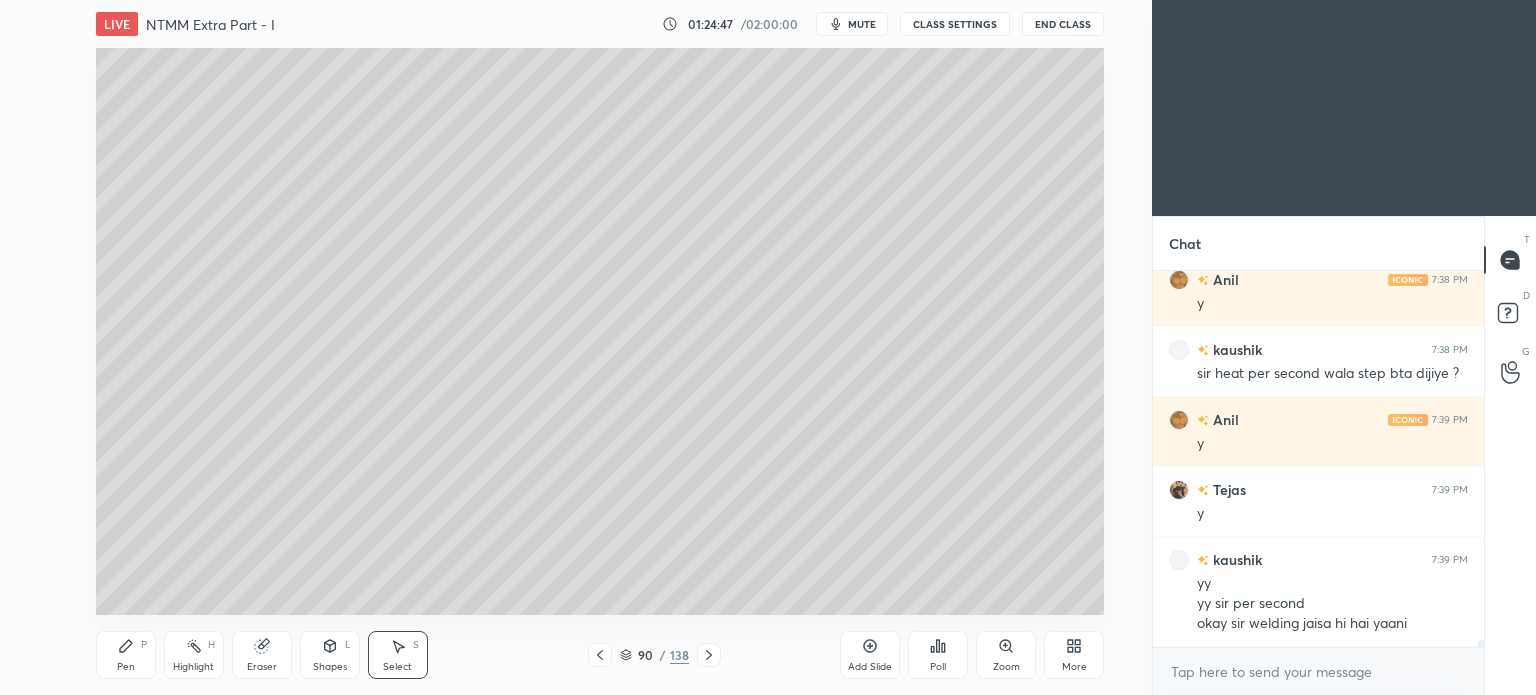 scroll, scrollTop: 20390, scrollLeft: 0, axis: vertical 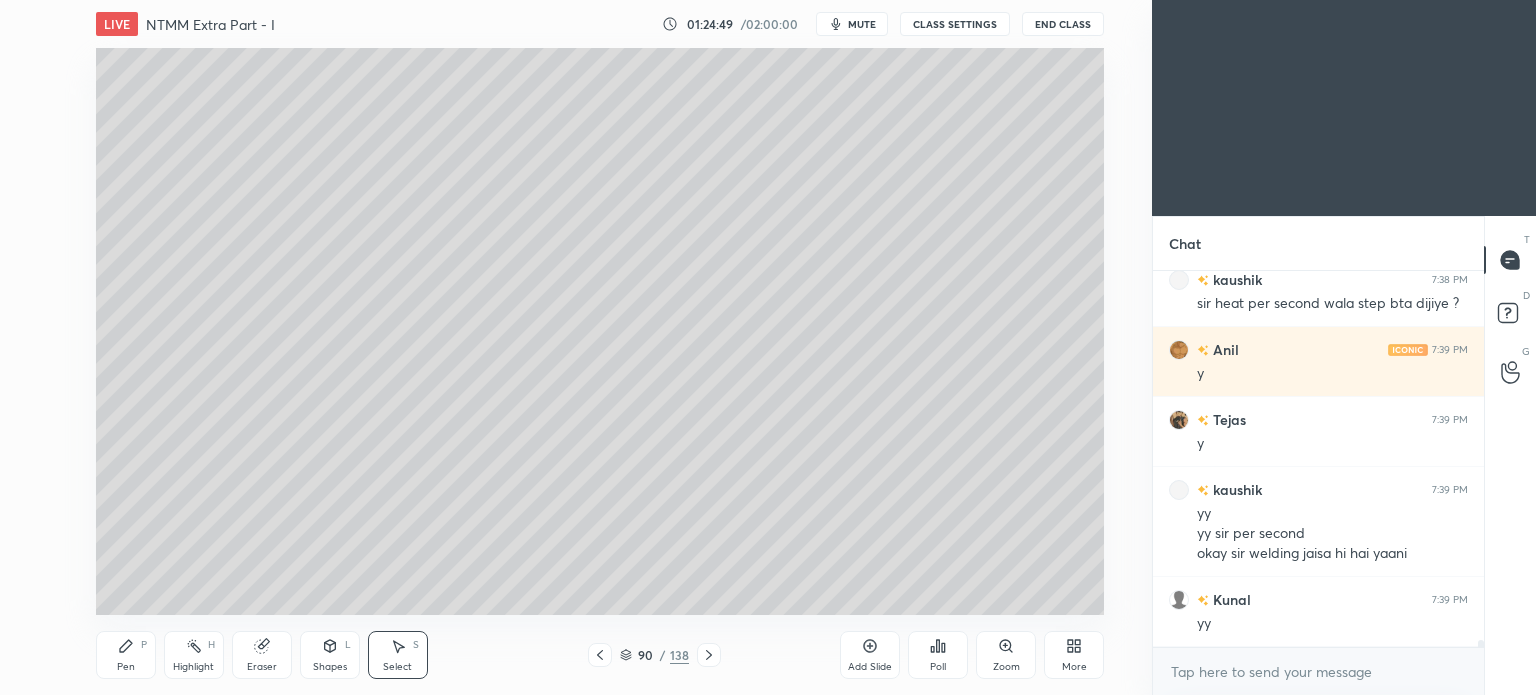 click 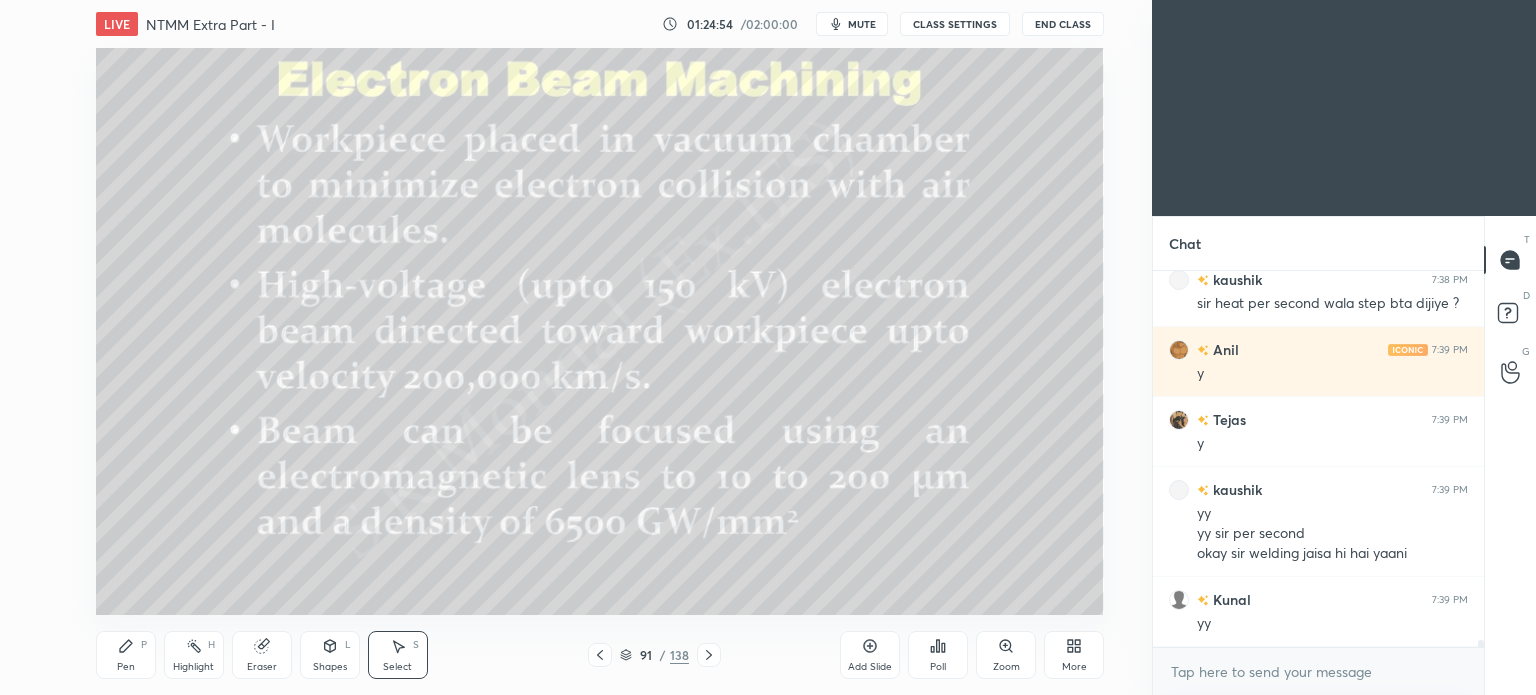 click on "Pen" at bounding box center (126, 667) 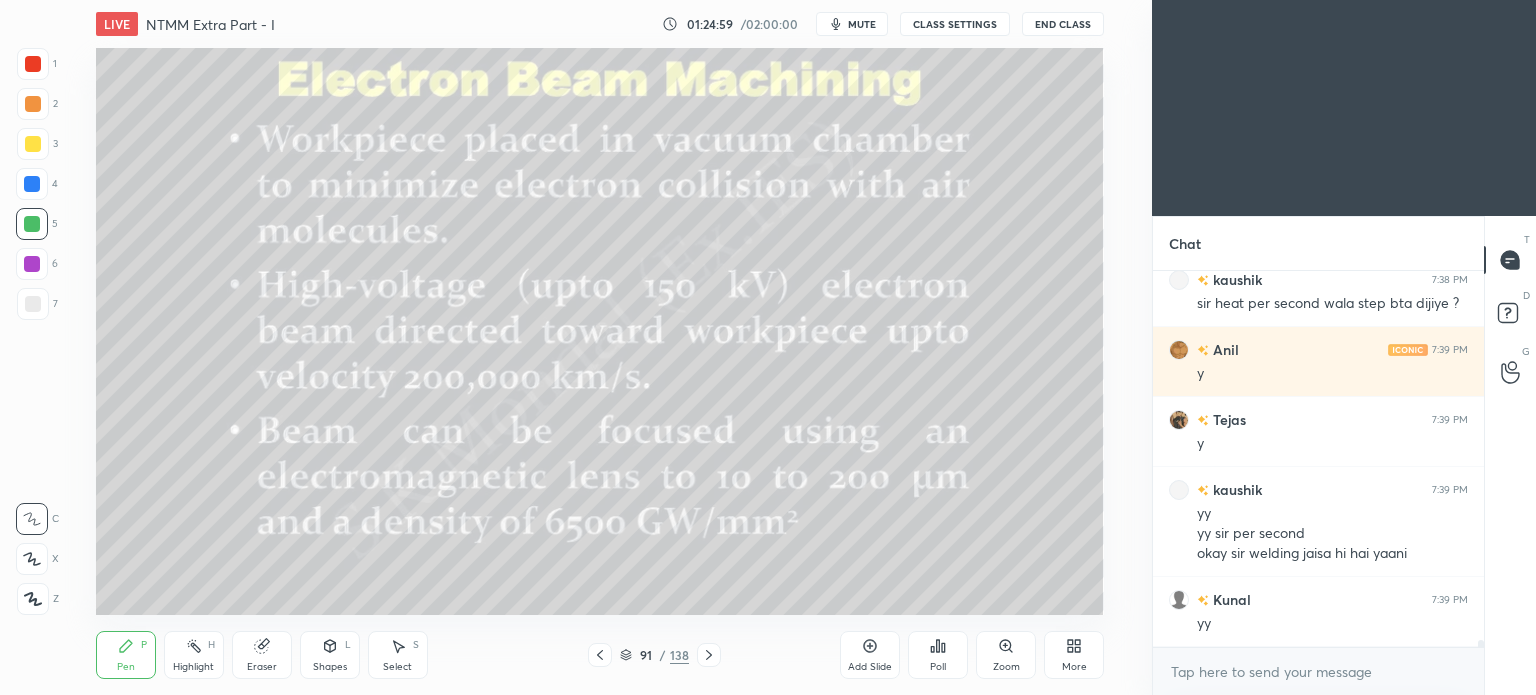 scroll, scrollTop: 20460, scrollLeft: 0, axis: vertical 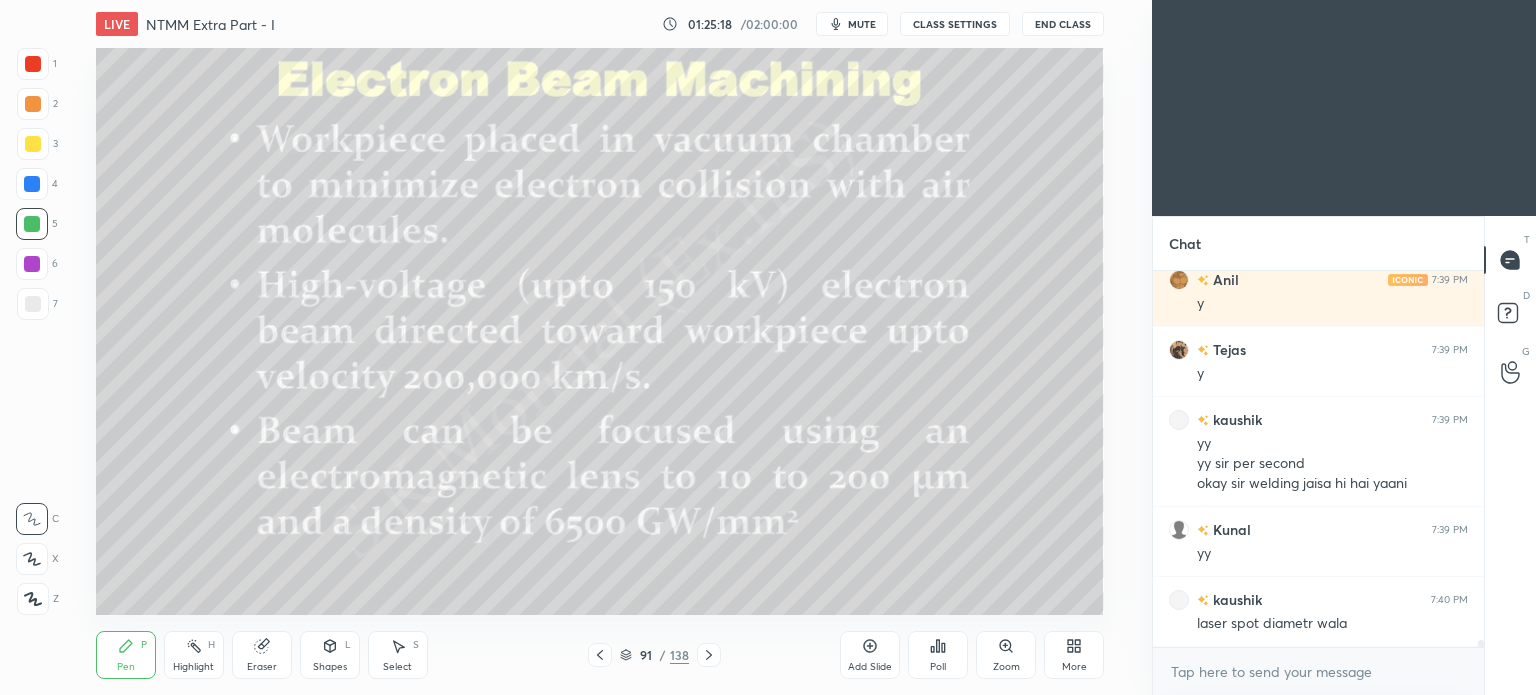 click 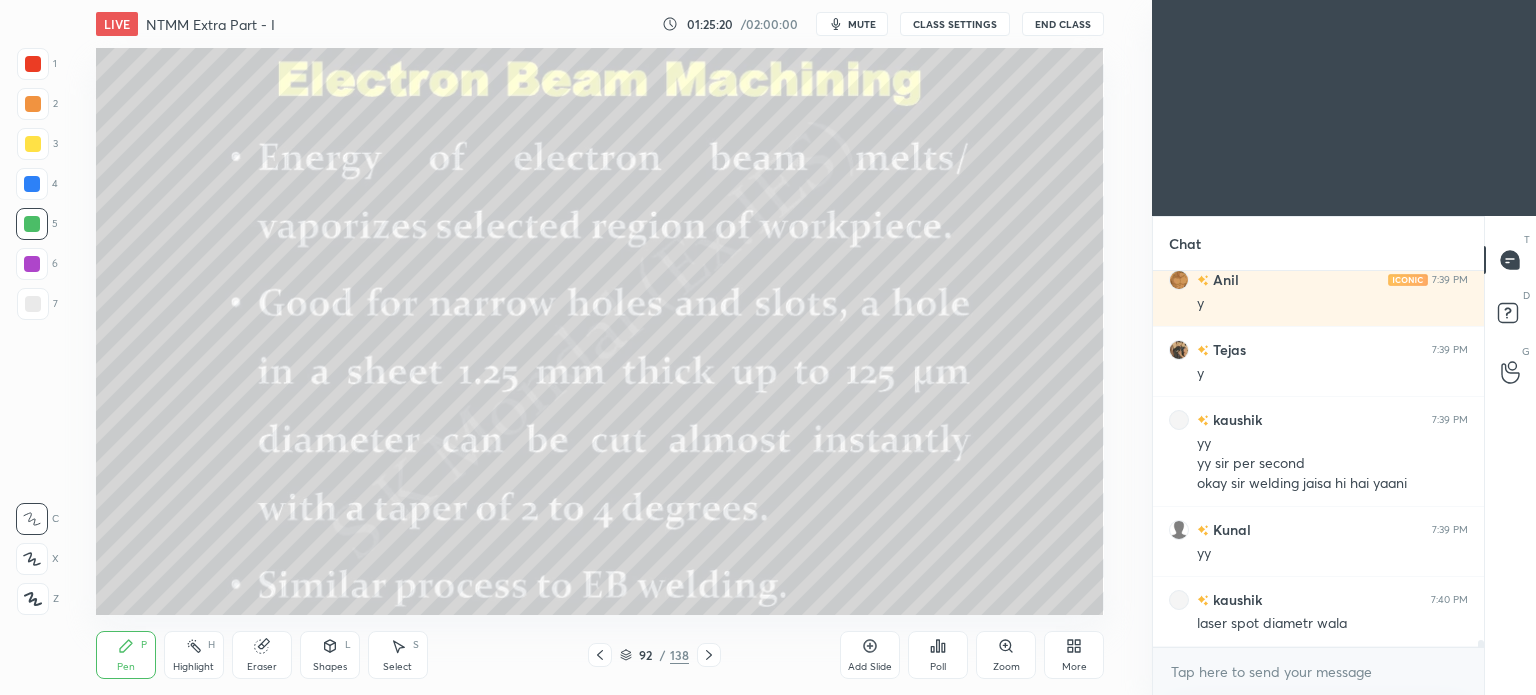 click 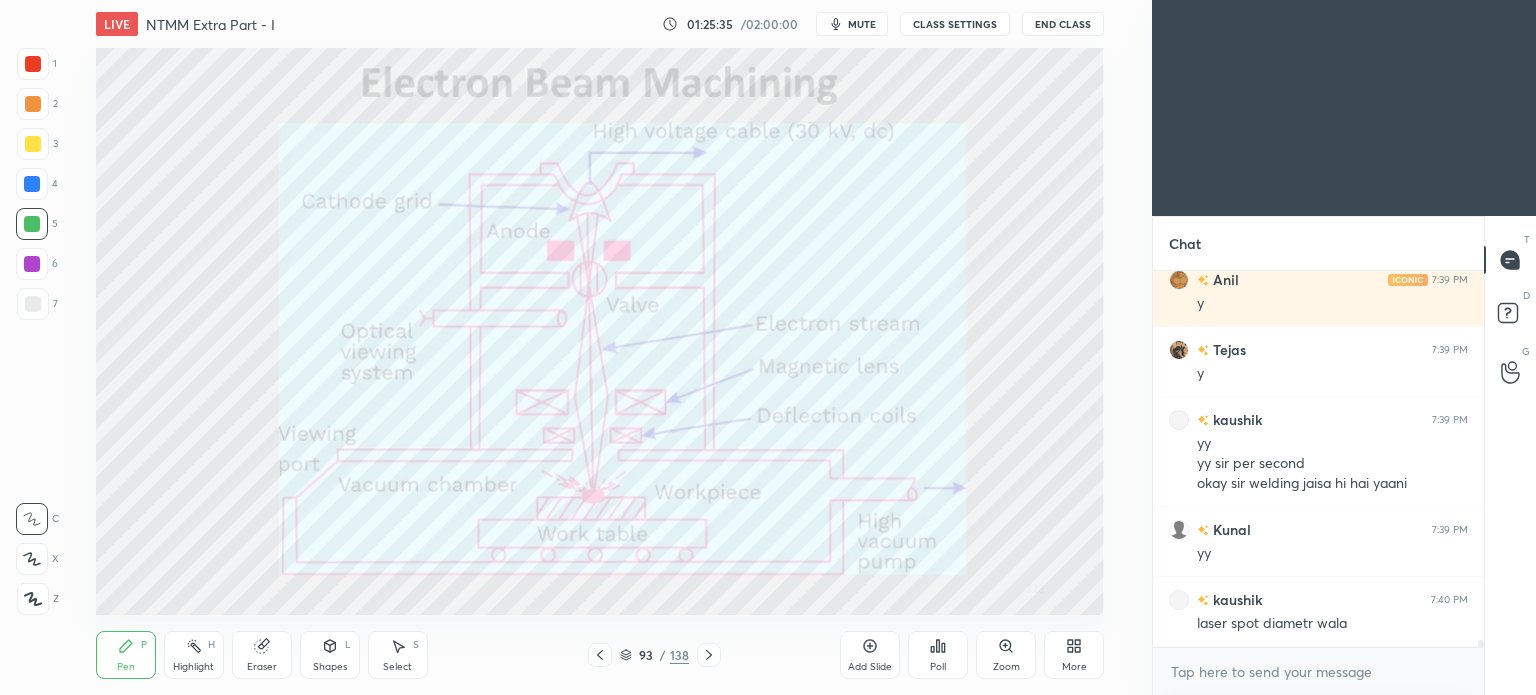 click on "Highlight" at bounding box center [193, 667] 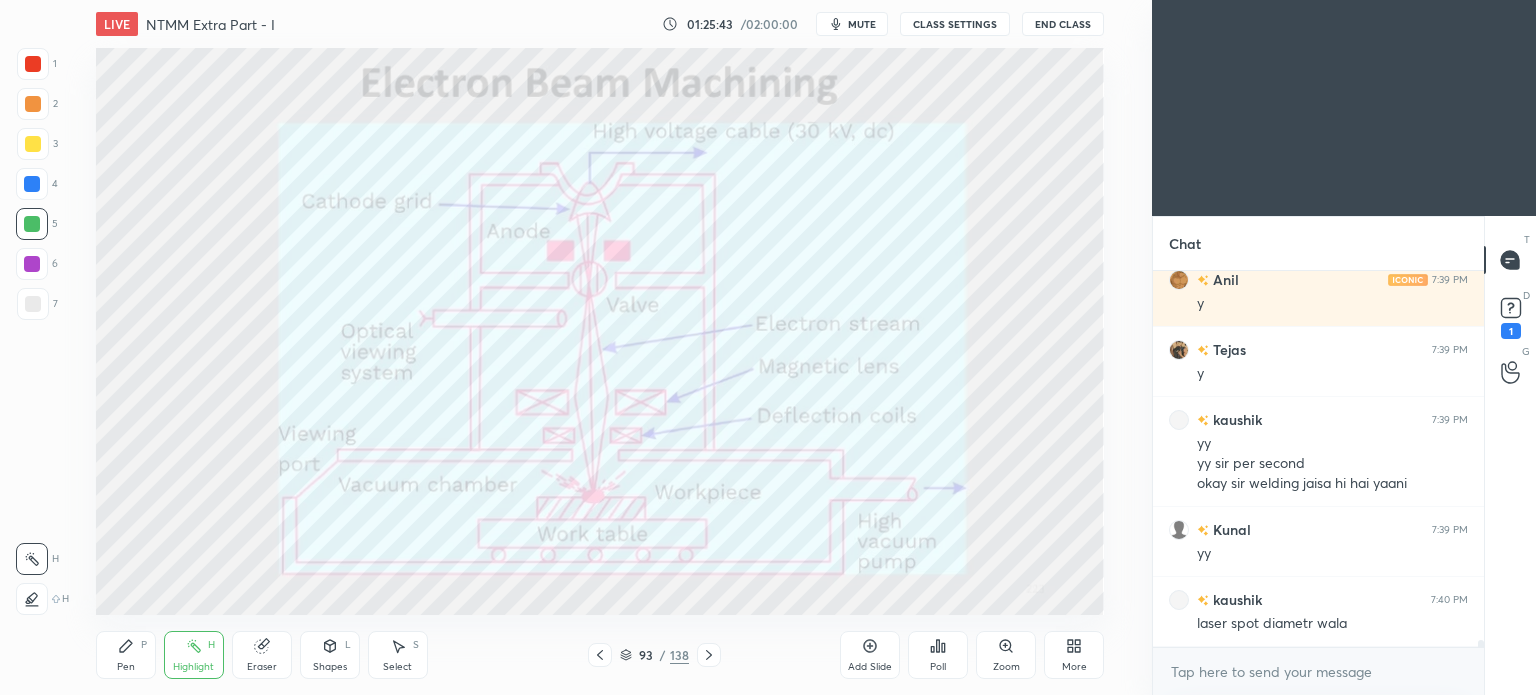scroll, scrollTop: 20546, scrollLeft: 0, axis: vertical 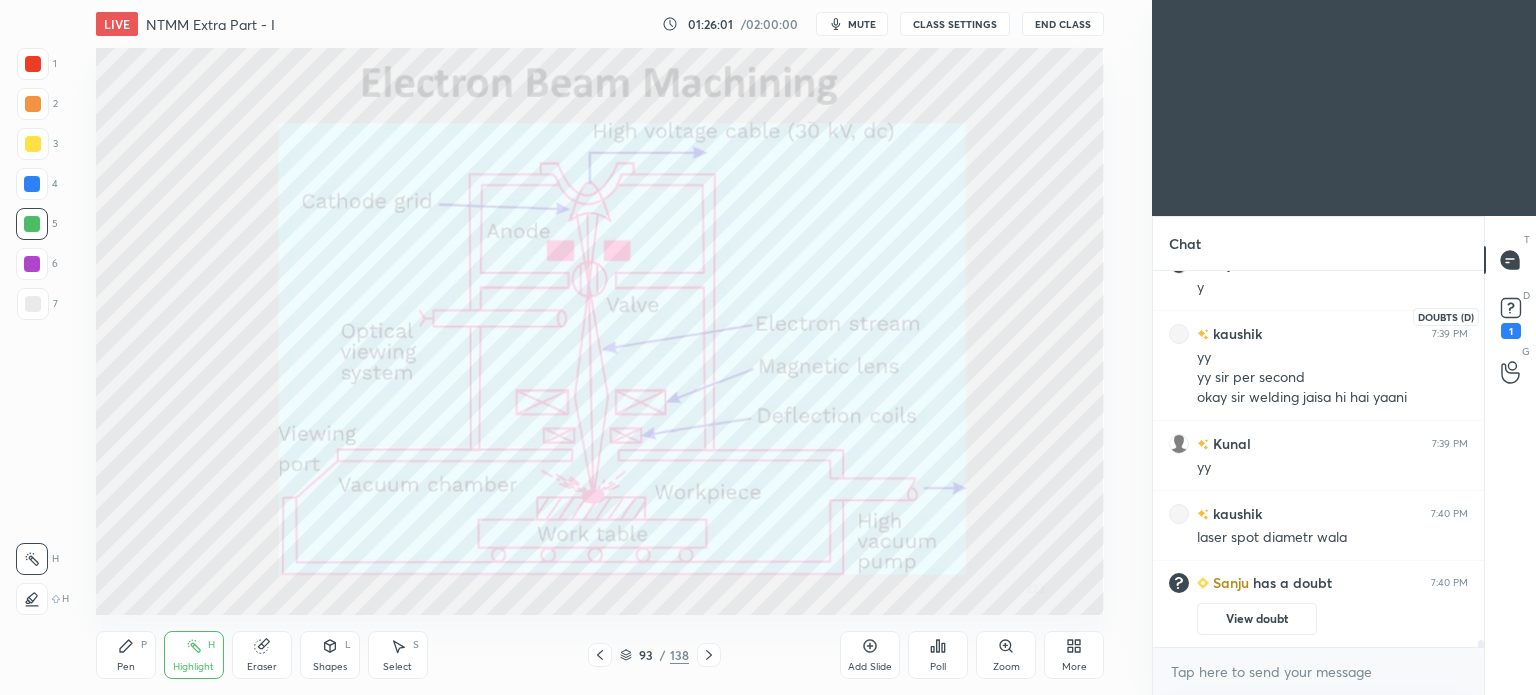 click 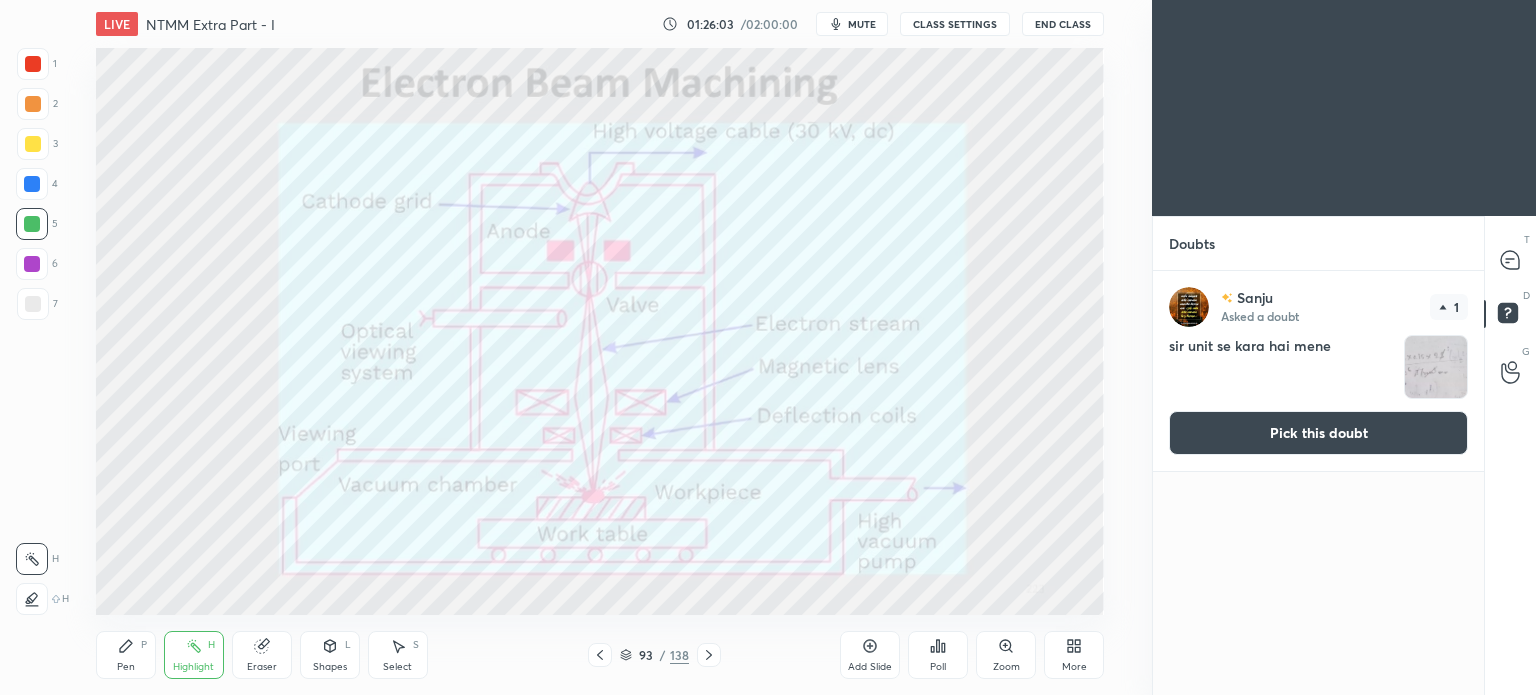 click on "Pick this doubt" at bounding box center (1318, 433) 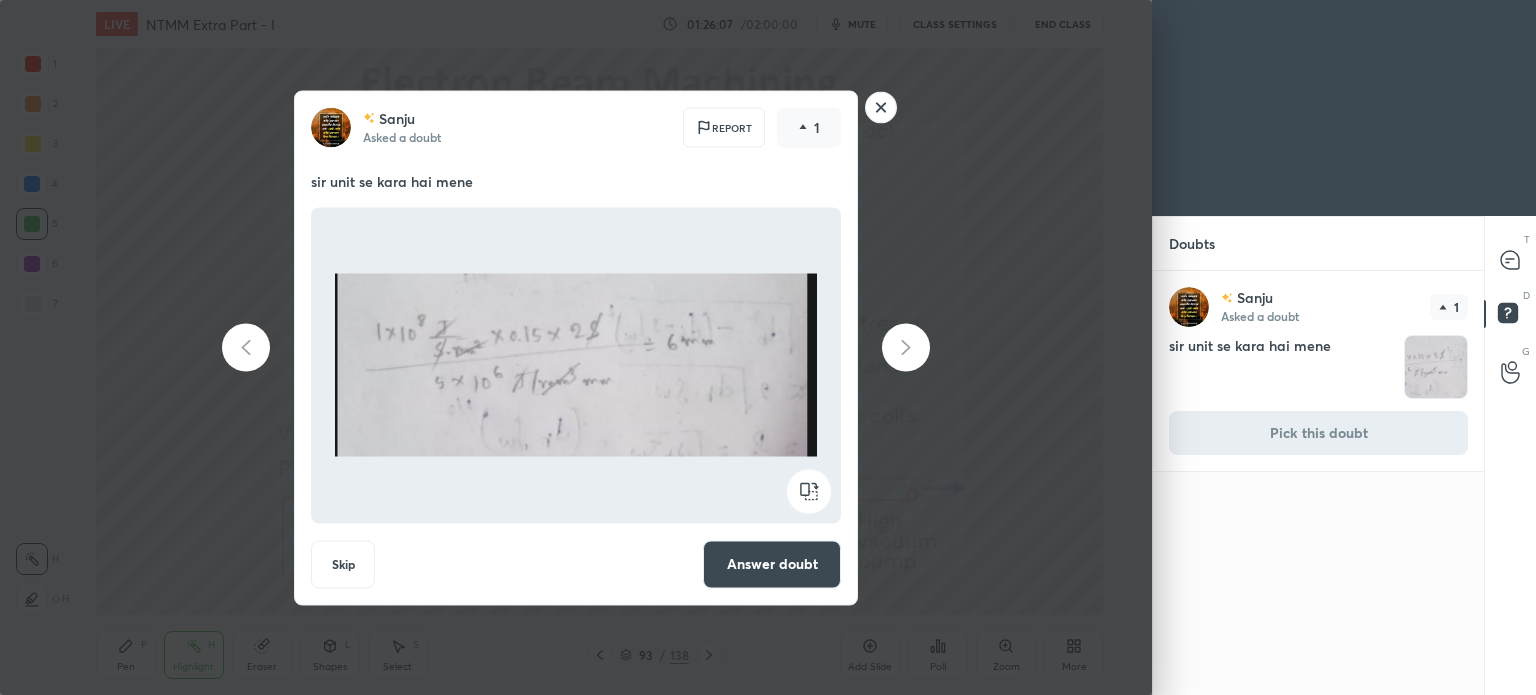 click 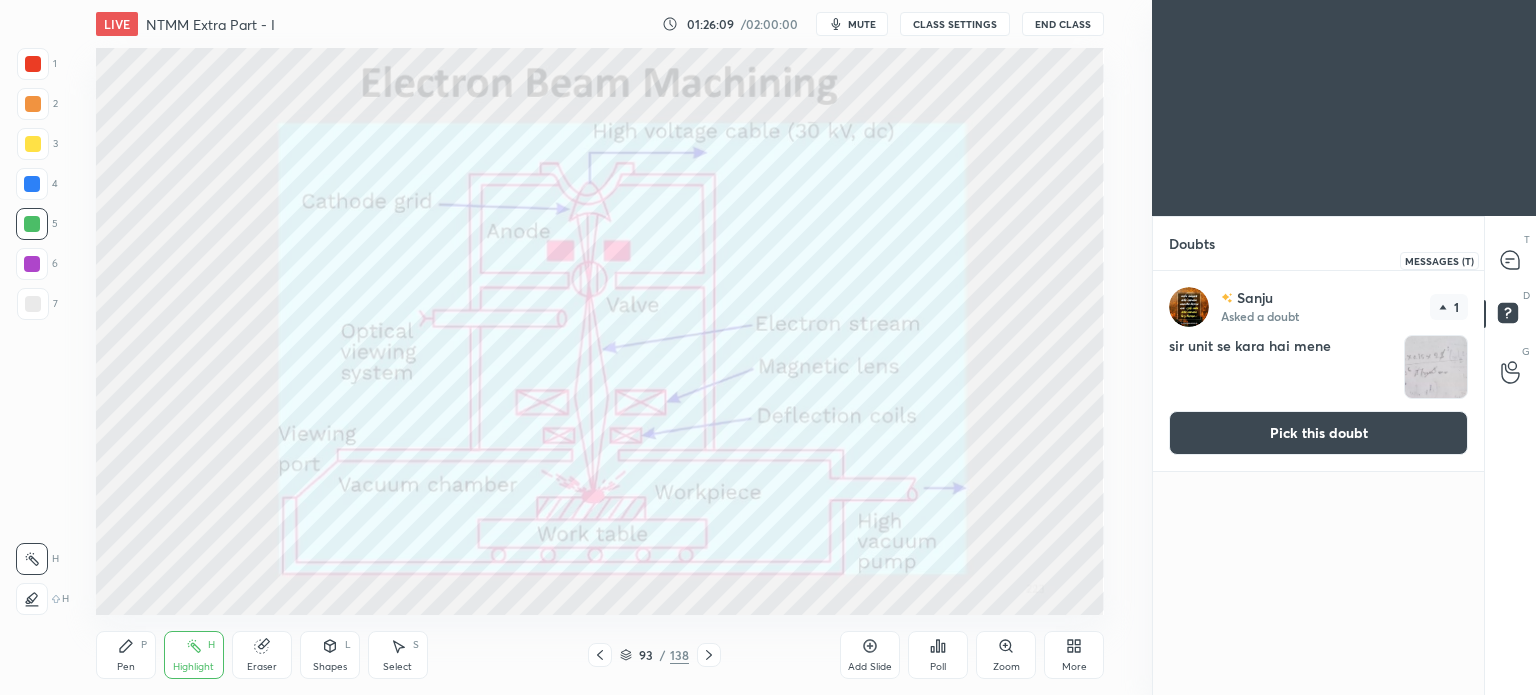 click 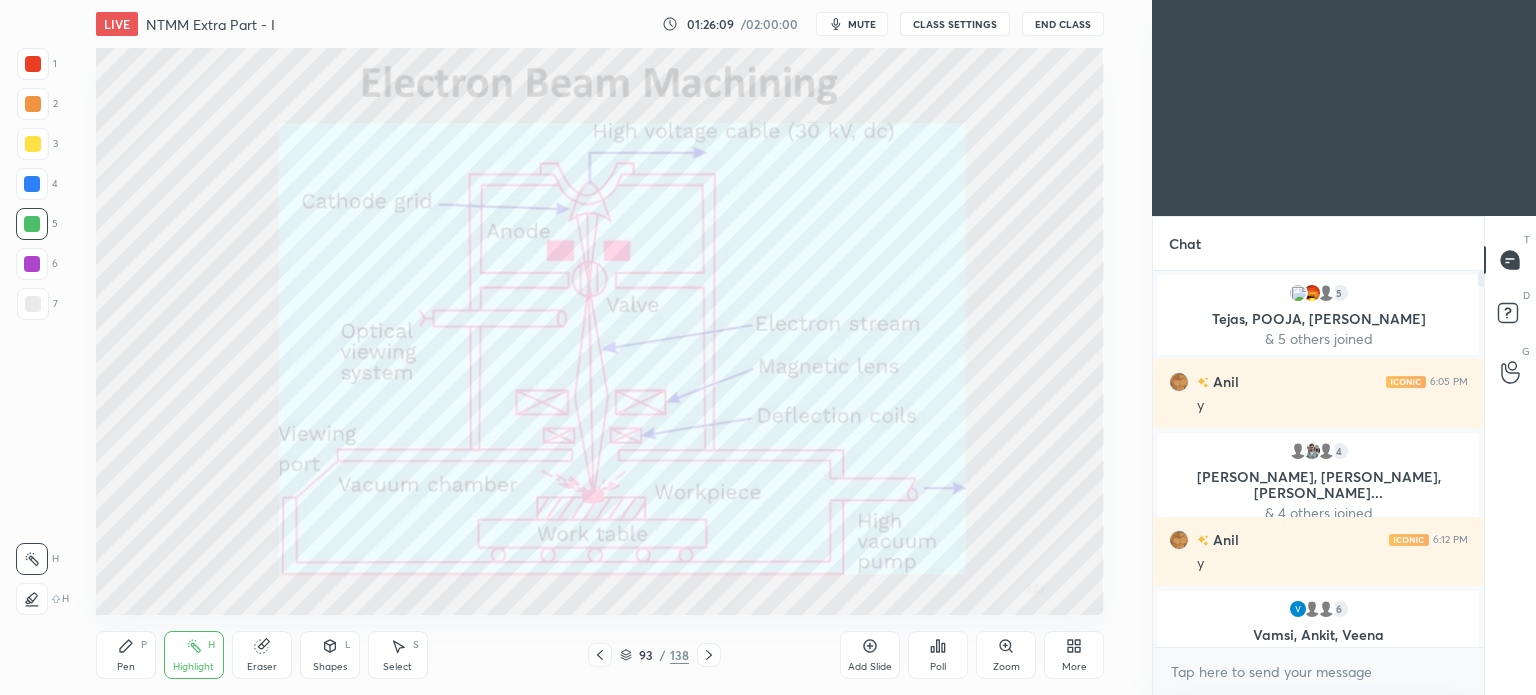 scroll, scrollTop: 20044, scrollLeft: 0, axis: vertical 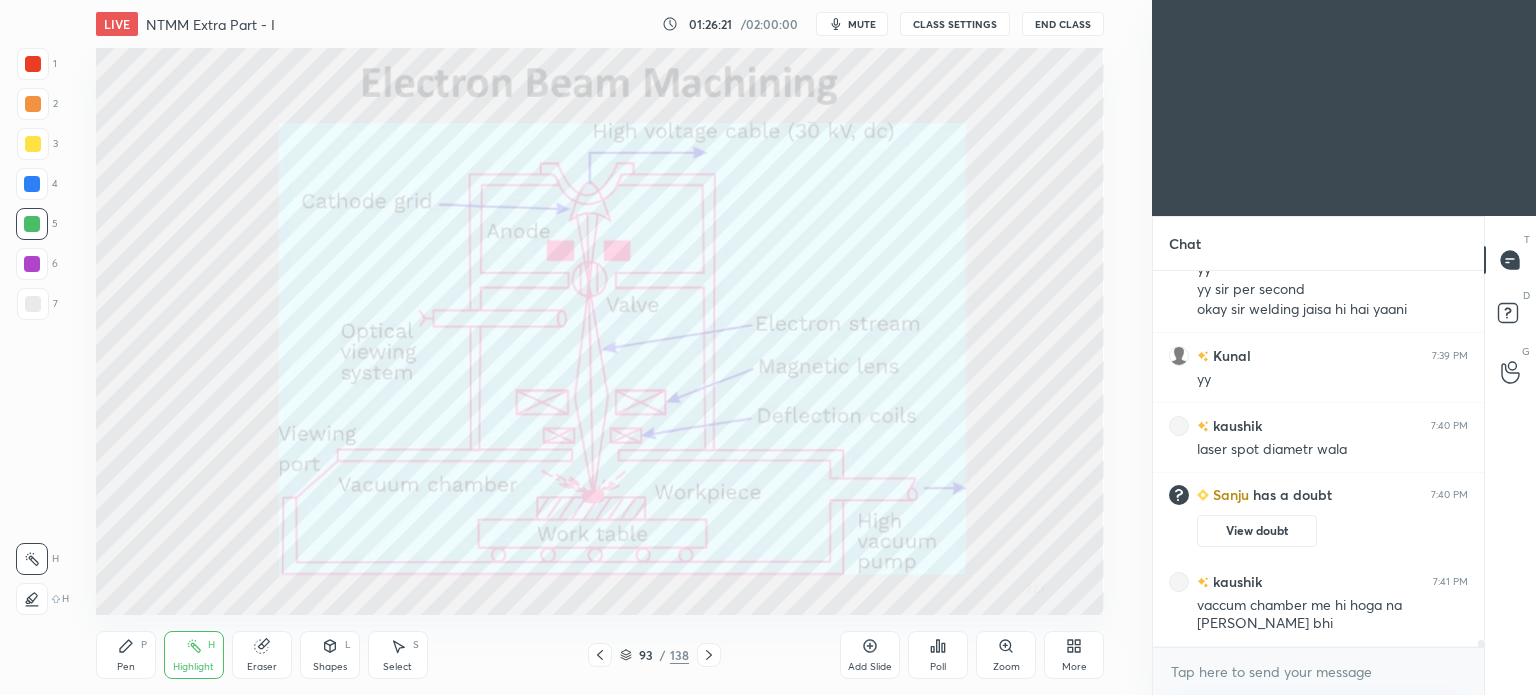 click 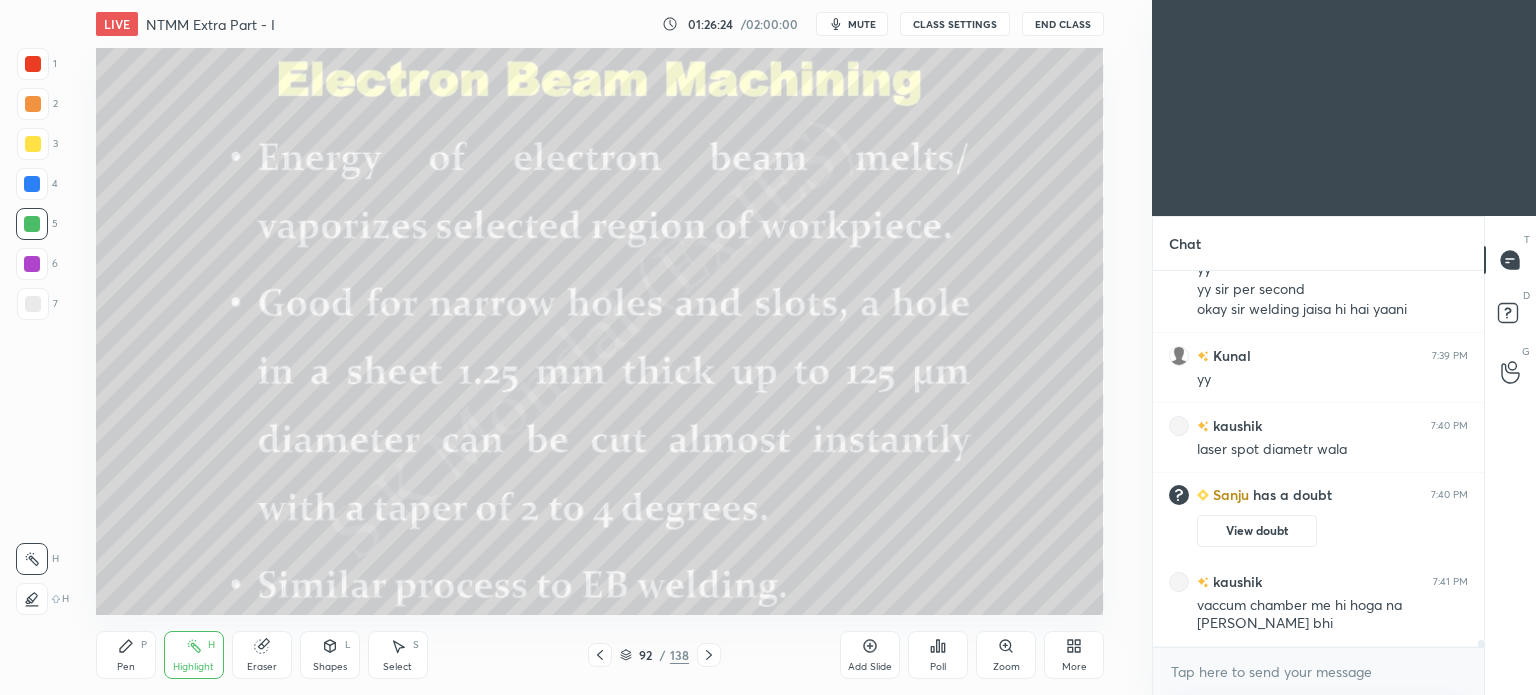 click 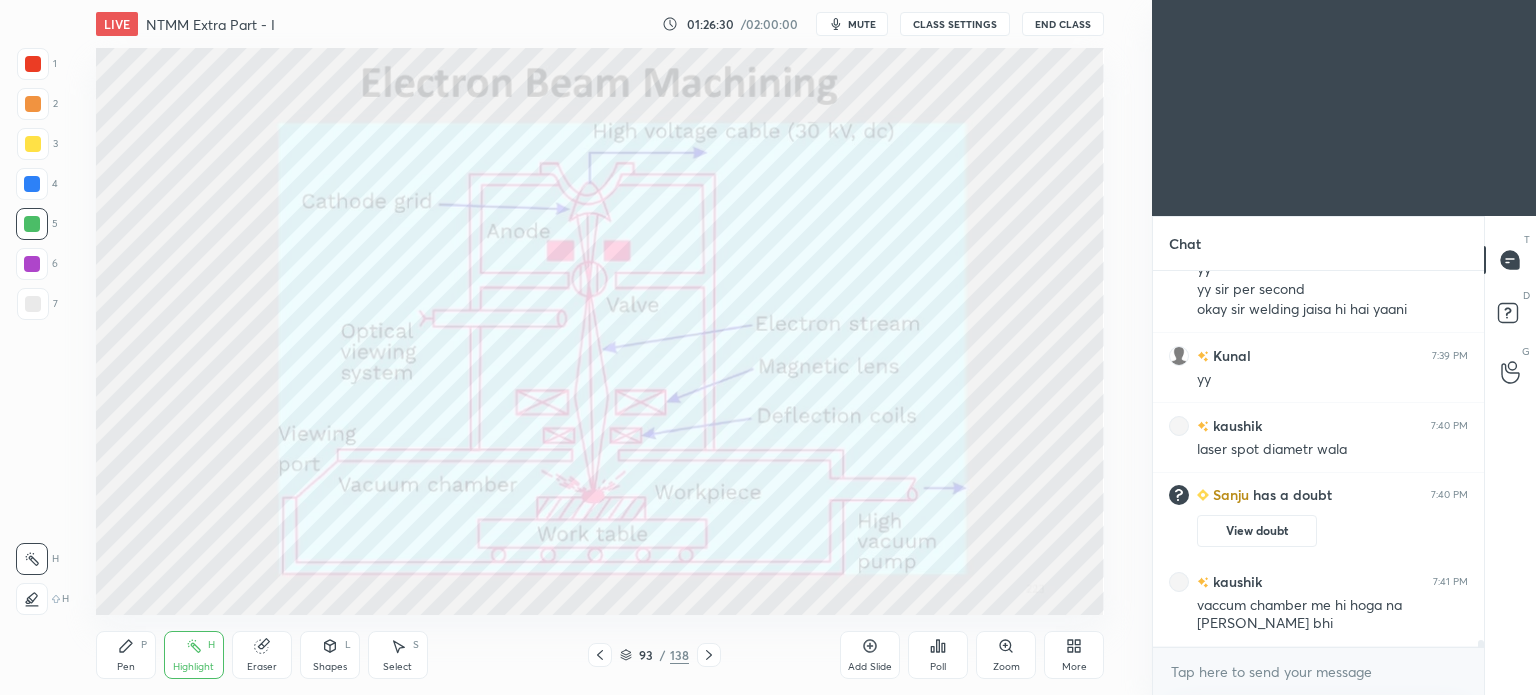 click on "Pen P" at bounding box center (126, 655) 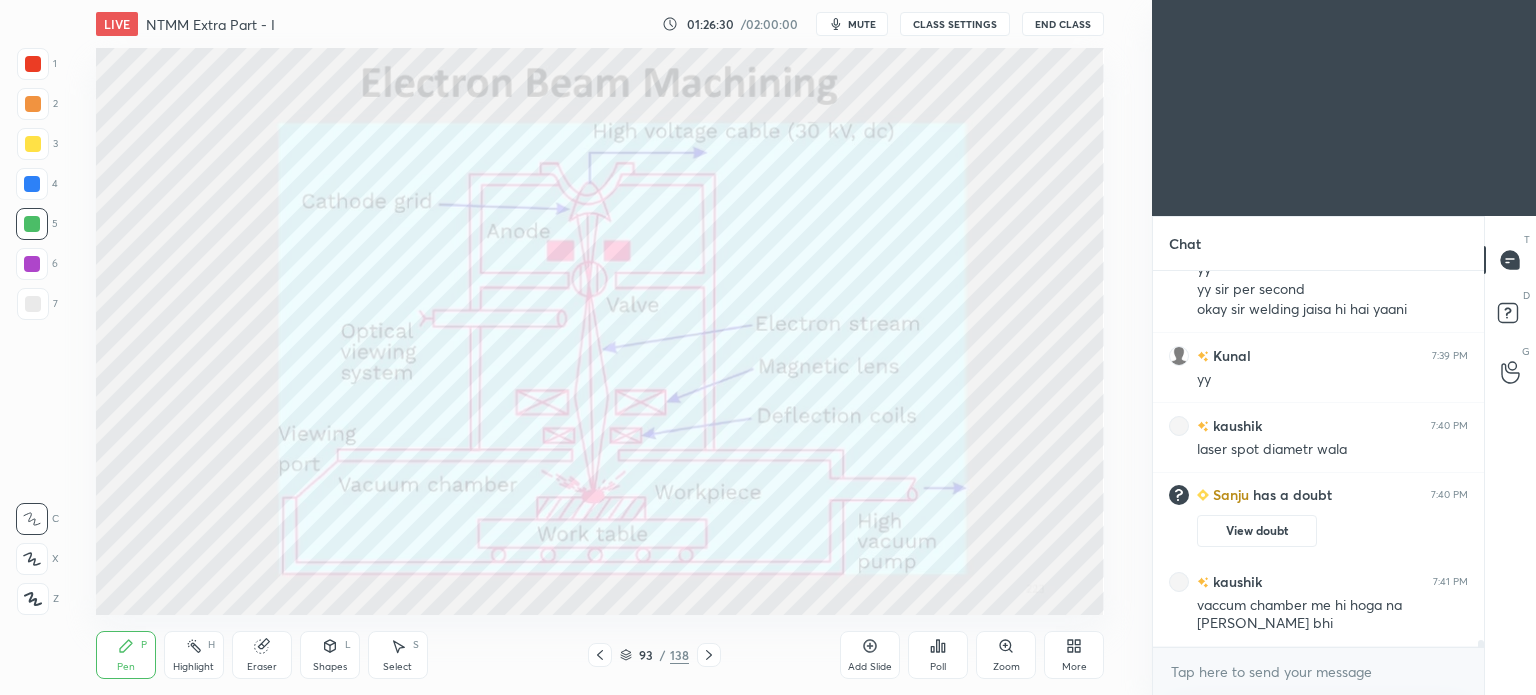 click on "Pen P" at bounding box center (126, 655) 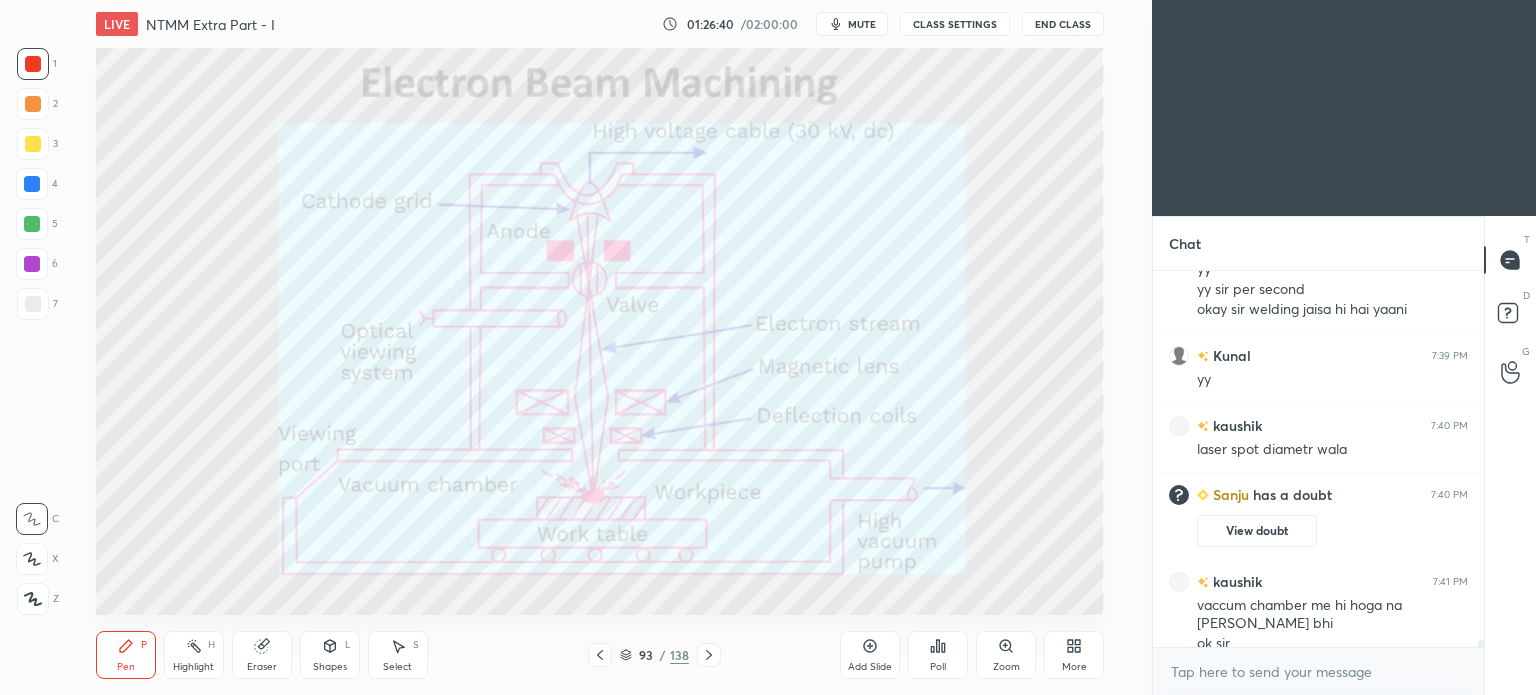 scroll, scrollTop: 20152, scrollLeft: 0, axis: vertical 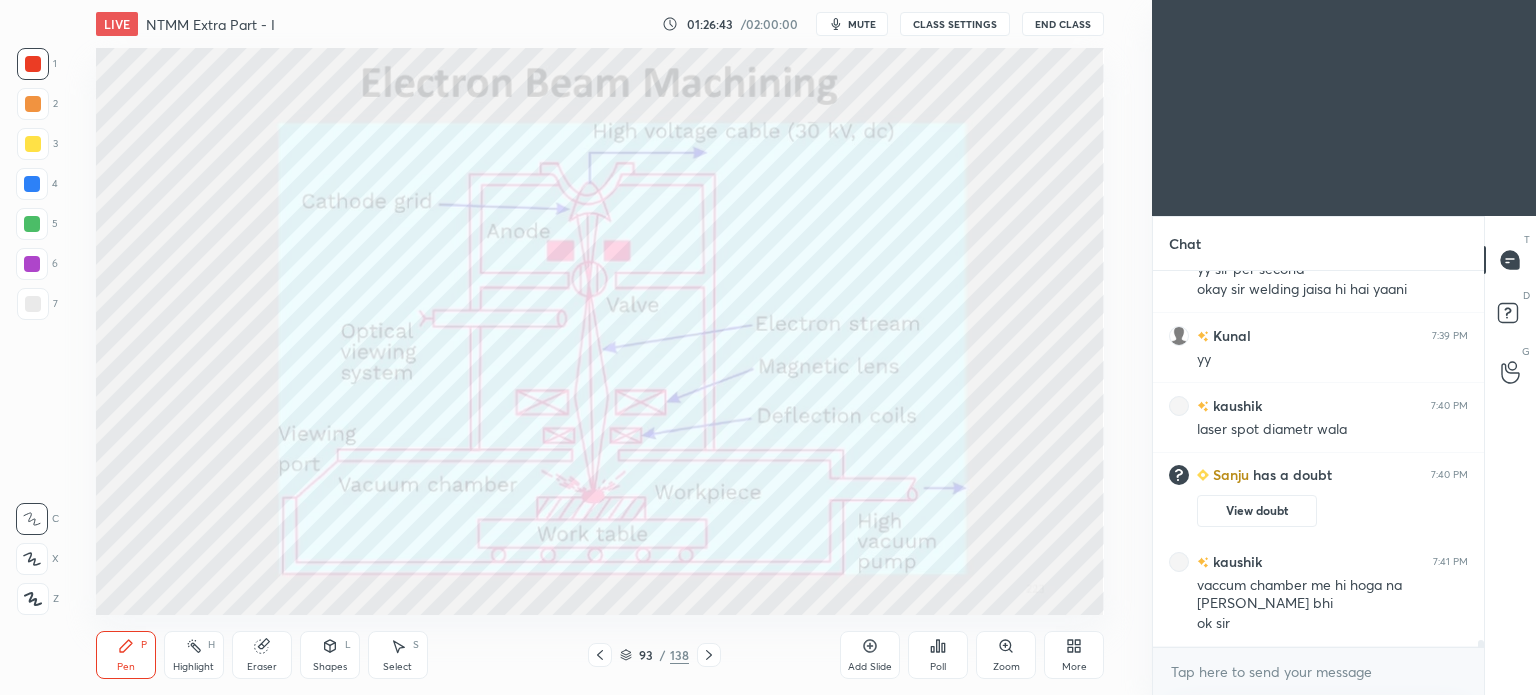 click 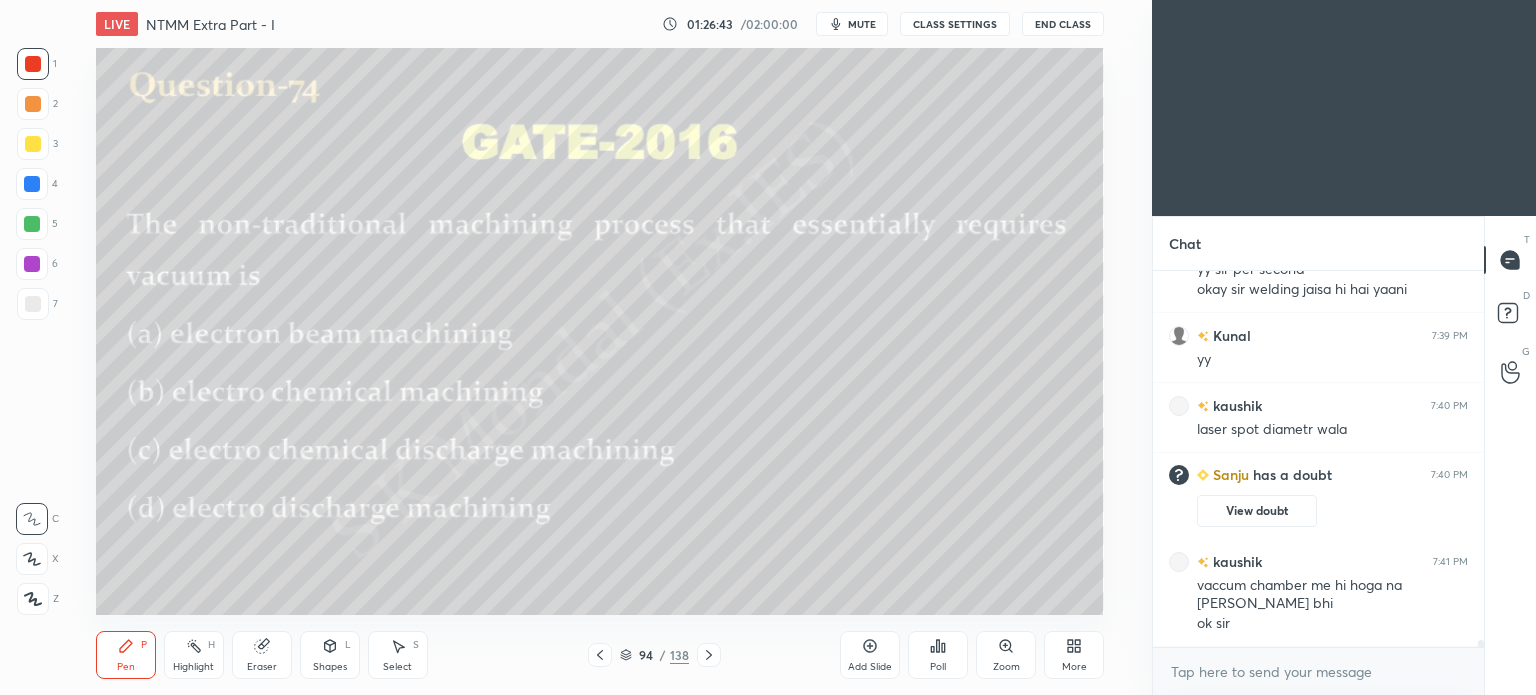 scroll, scrollTop: 20222, scrollLeft: 0, axis: vertical 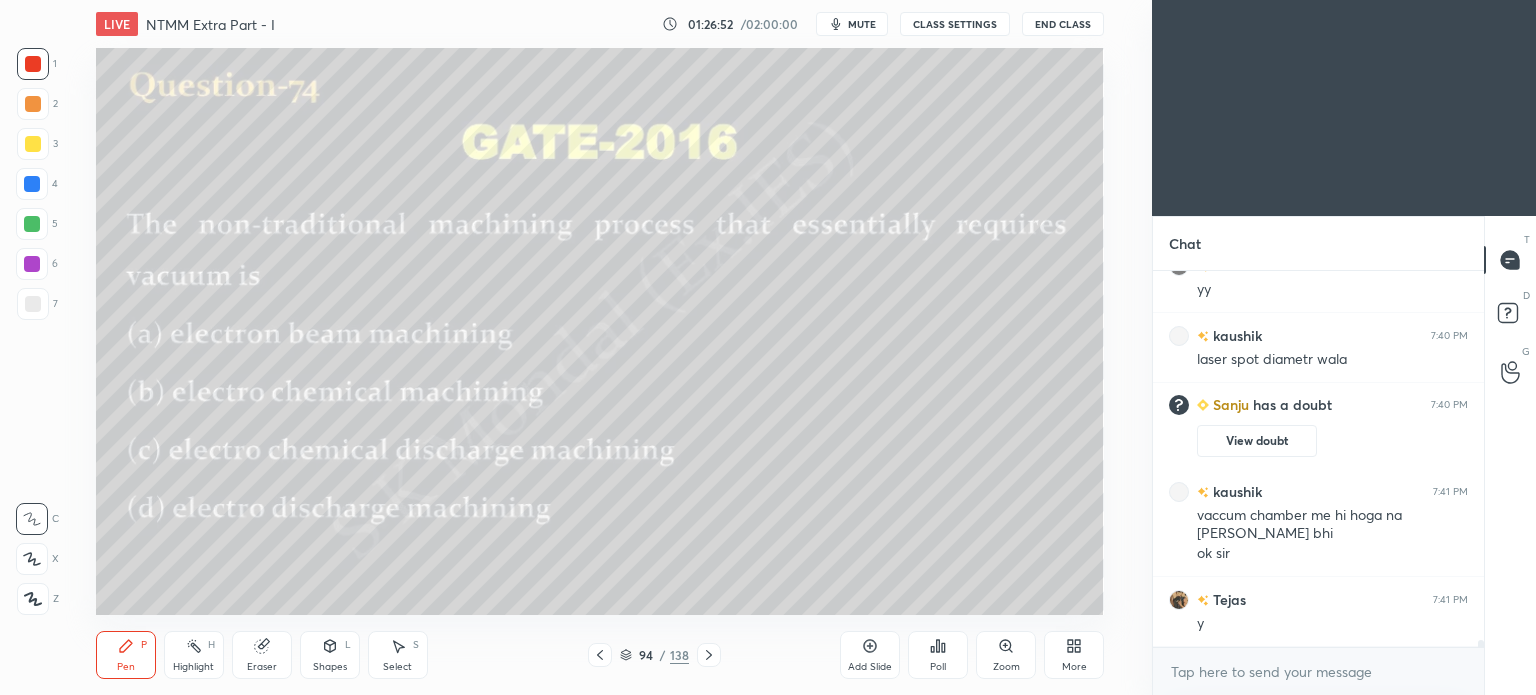 click on "Pen P" at bounding box center [126, 655] 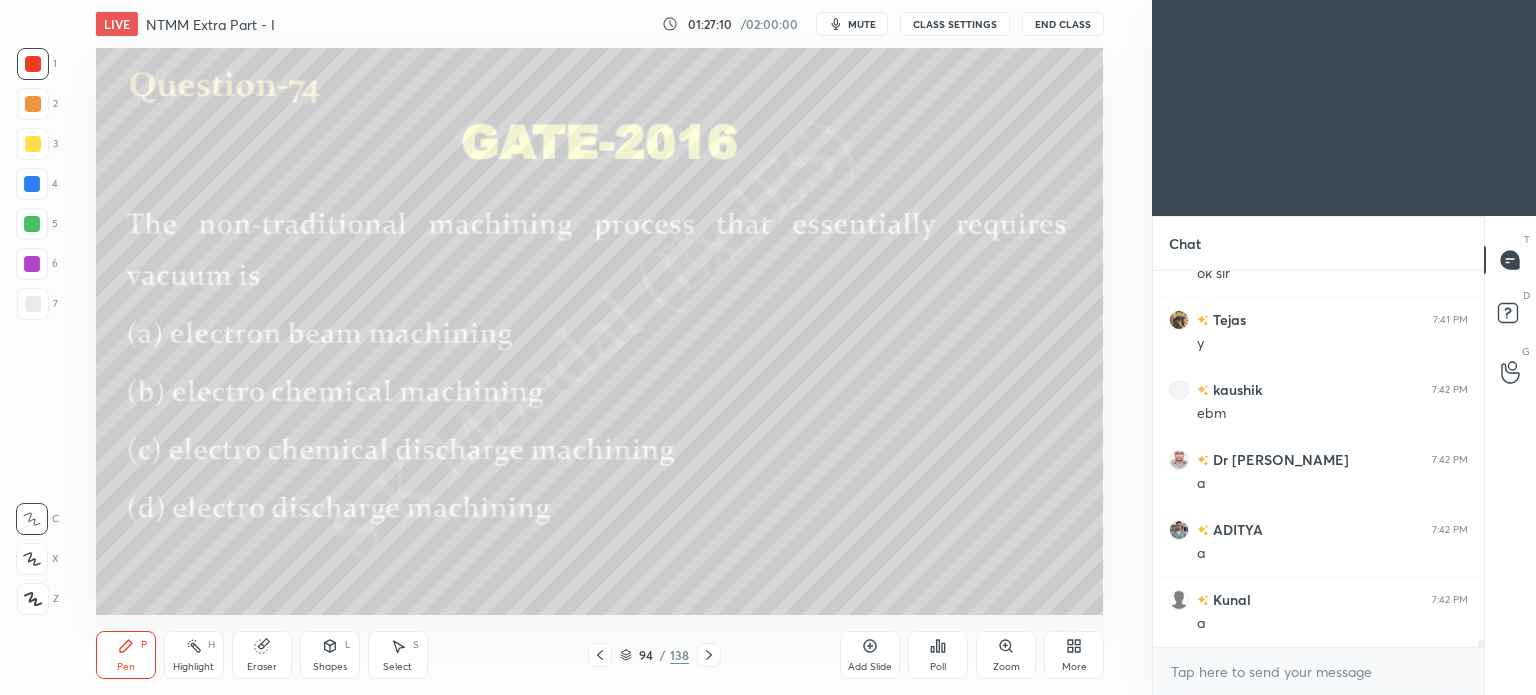 scroll, scrollTop: 20572, scrollLeft: 0, axis: vertical 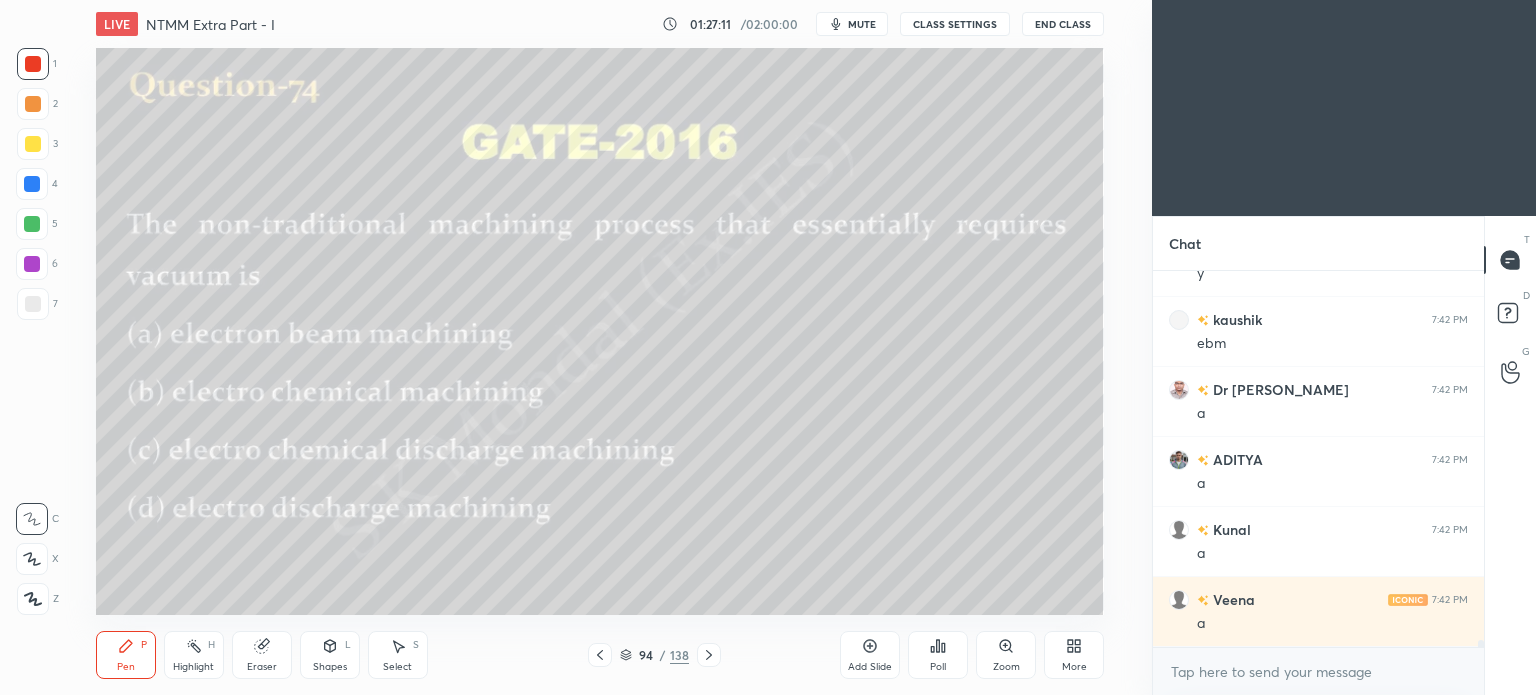 click 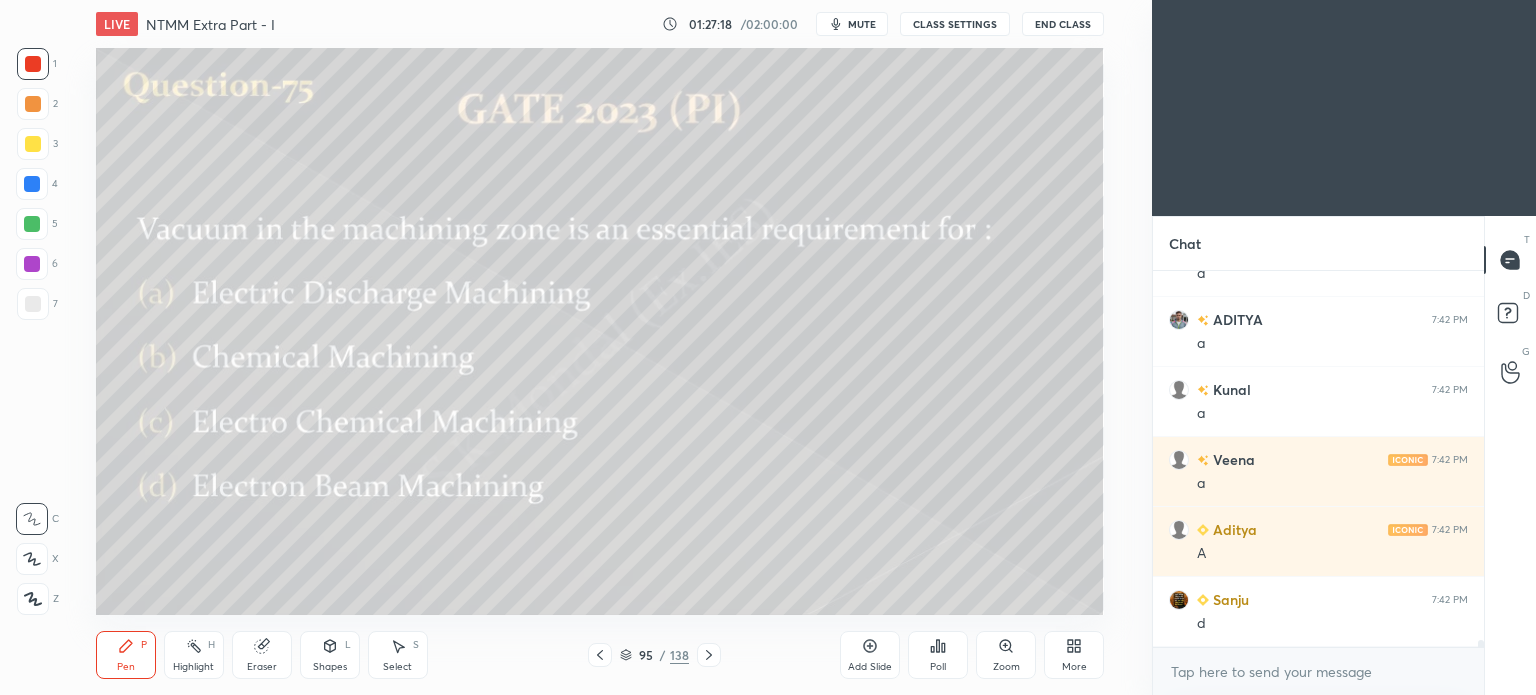 scroll, scrollTop: 20782, scrollLeft: 0, axis: vertical 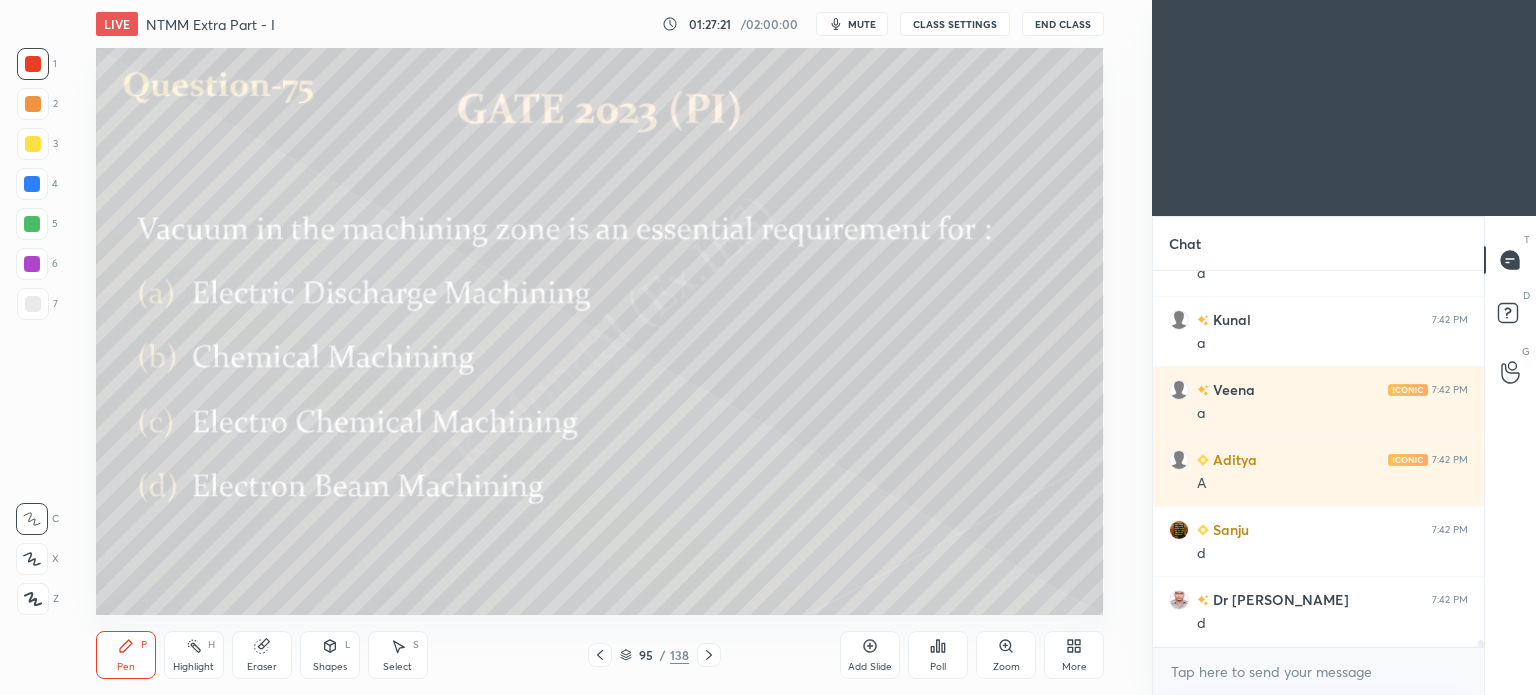 click 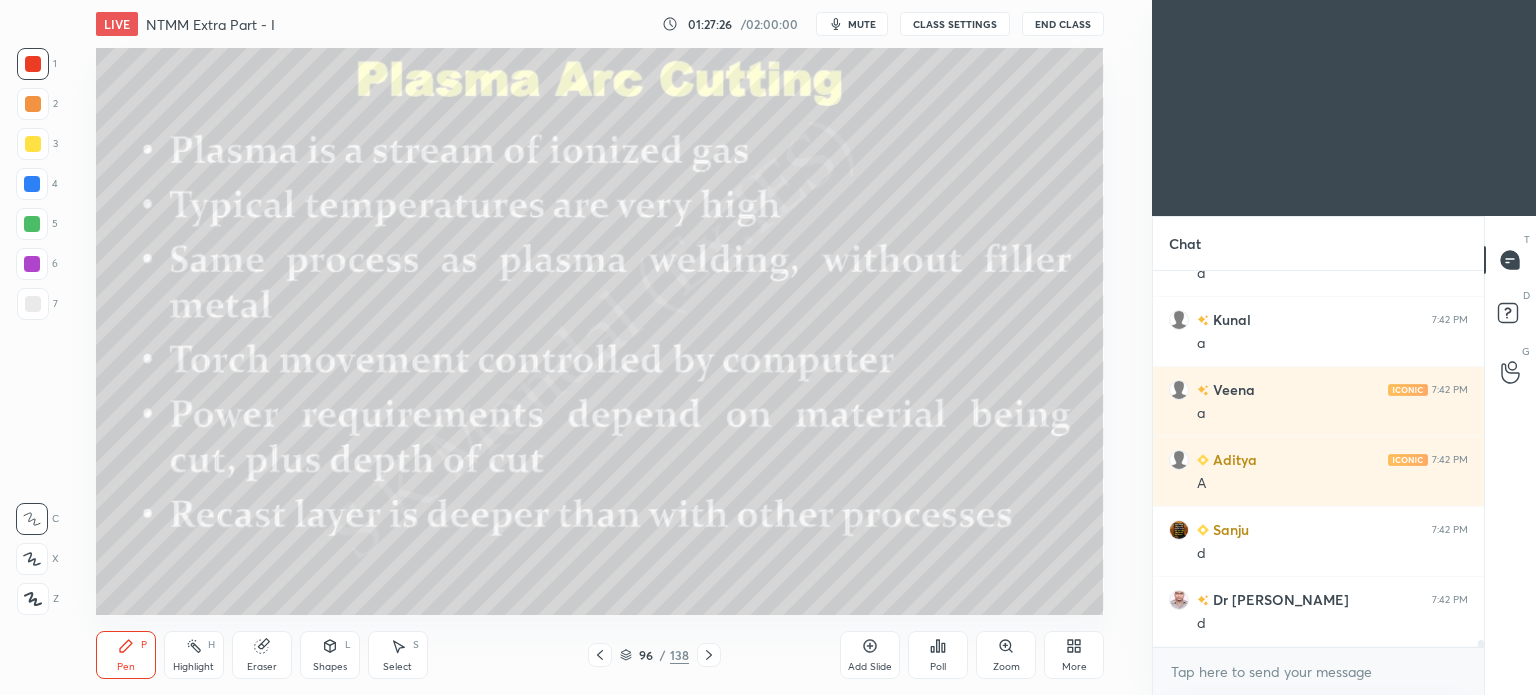 click on "Pen" at bounding box center (126, 667) 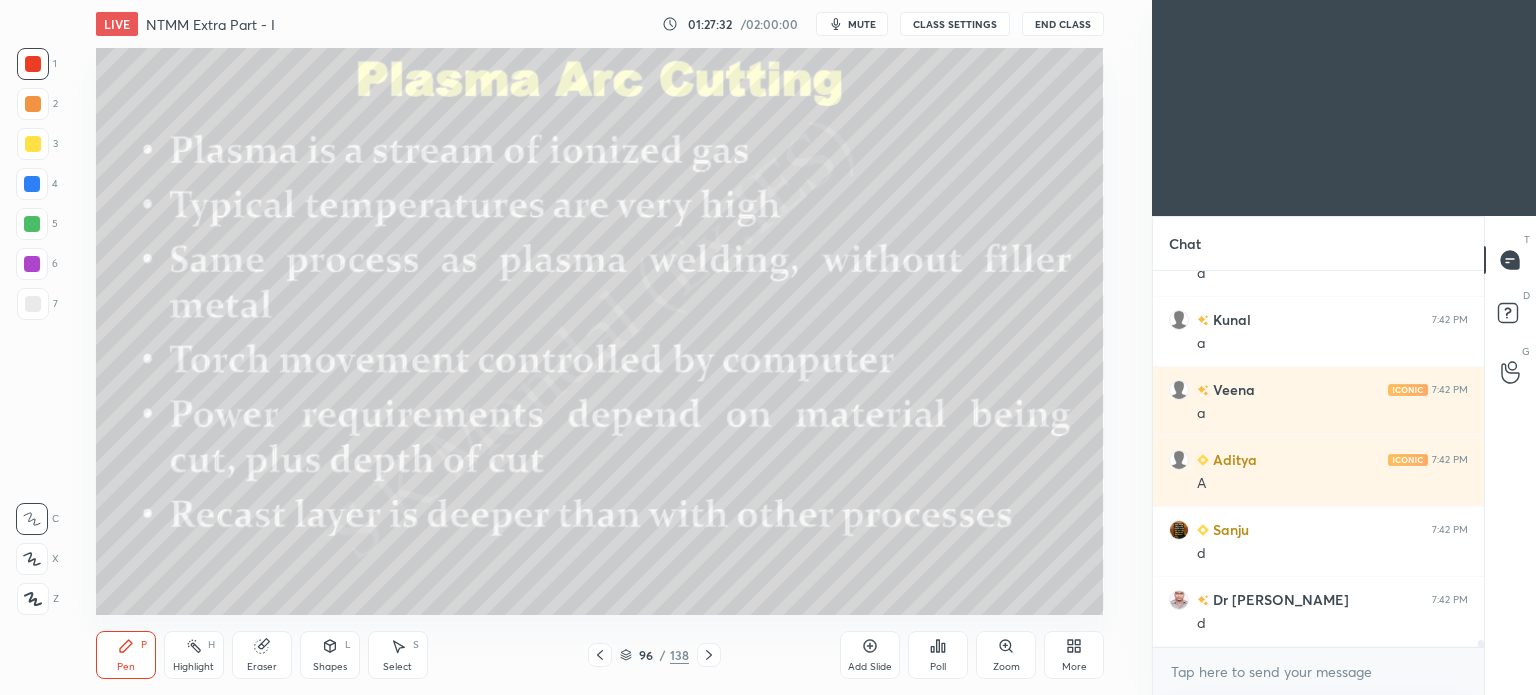 scroll, scrollTop: 20852, scrollLeft: 0, axis: vertical 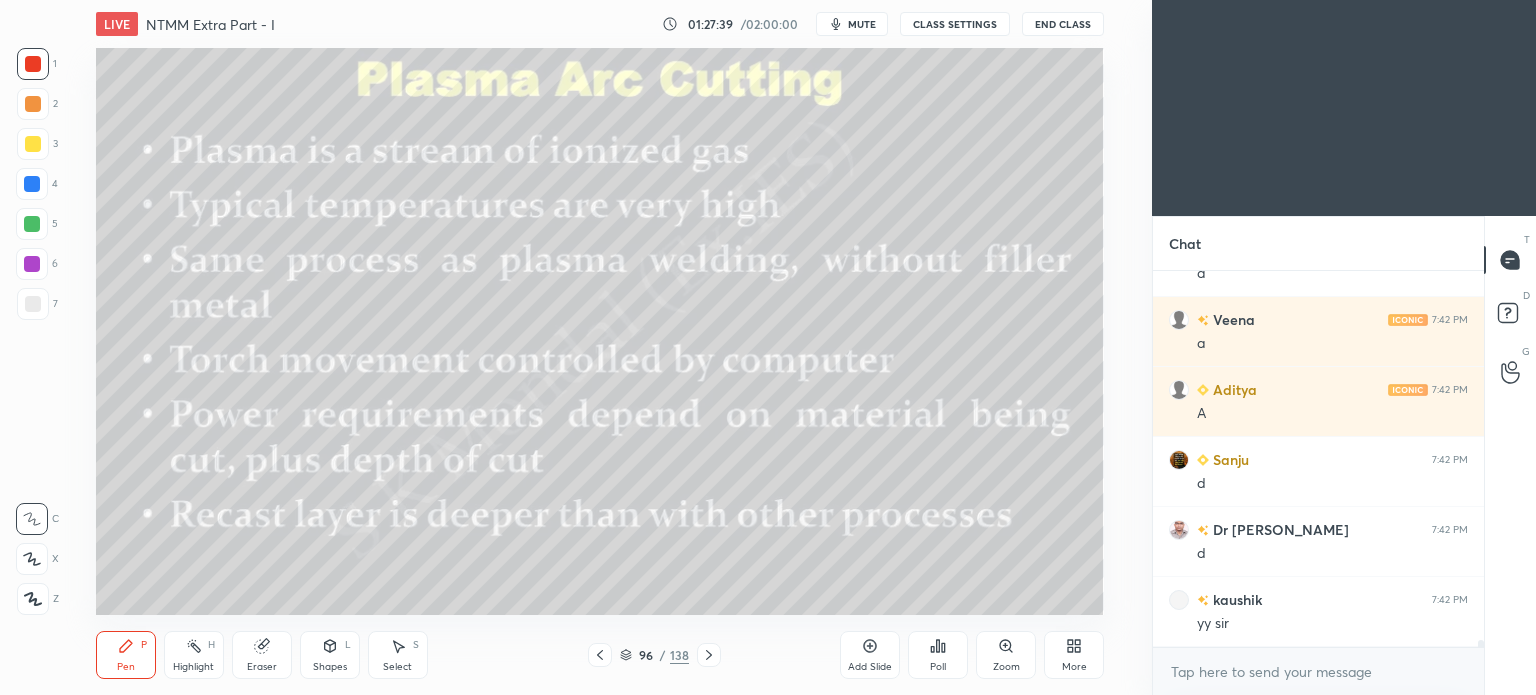 click 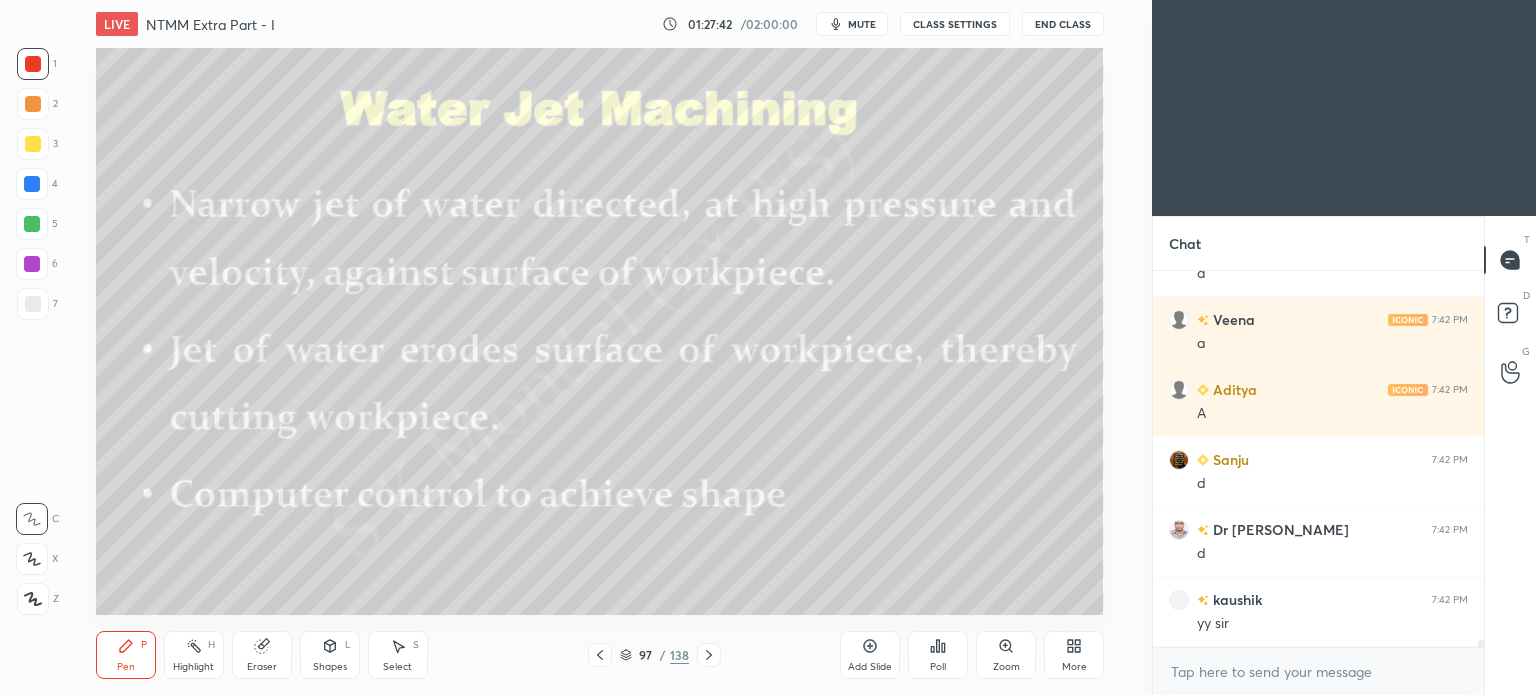 click 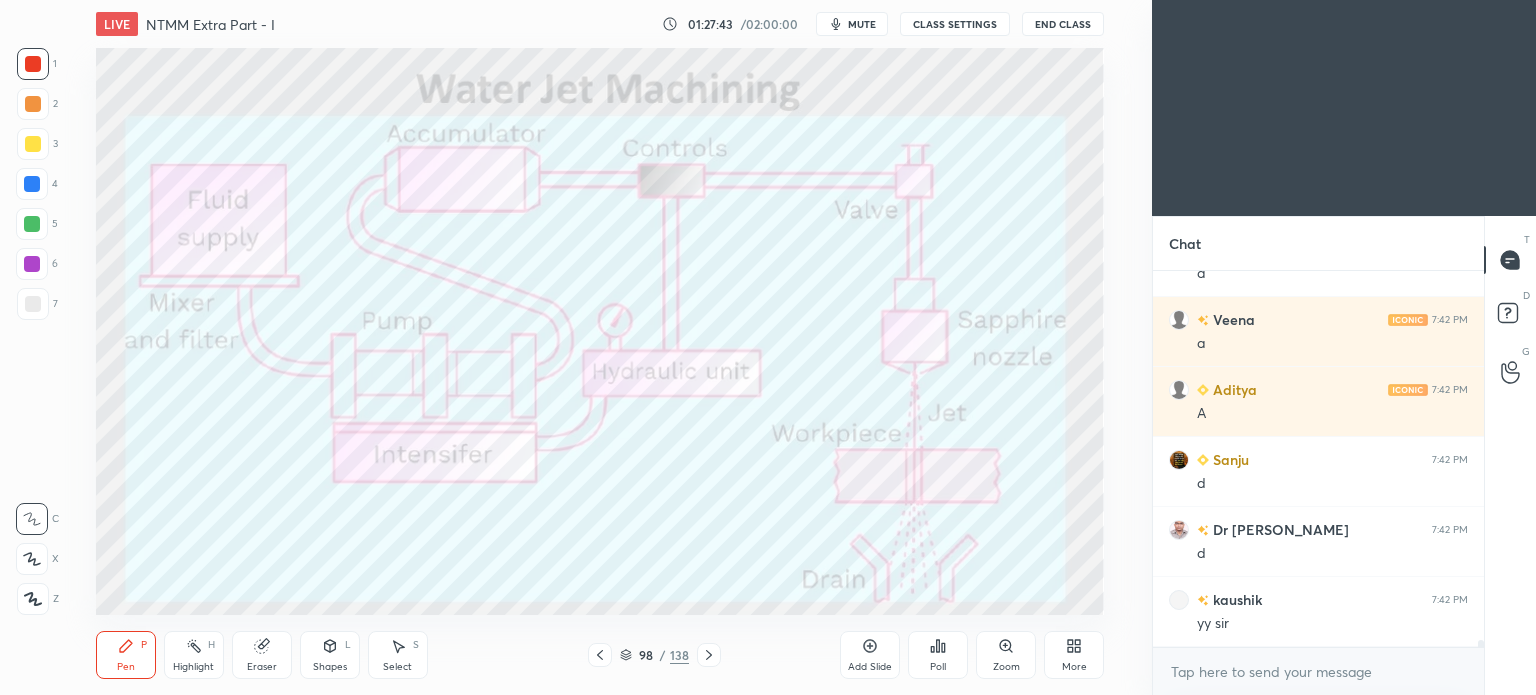 click 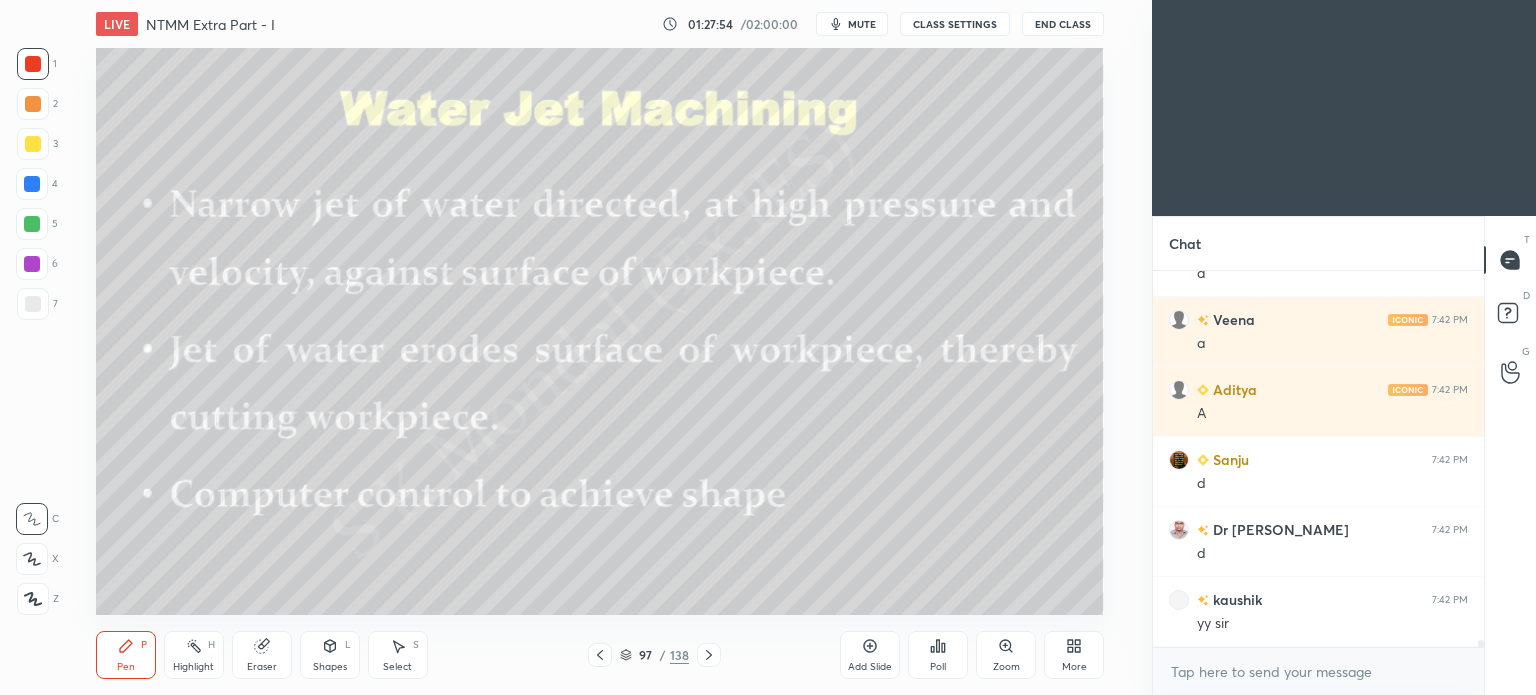 scroll, scrollTop: 20938, scrollLeft: 0, axis: vertical 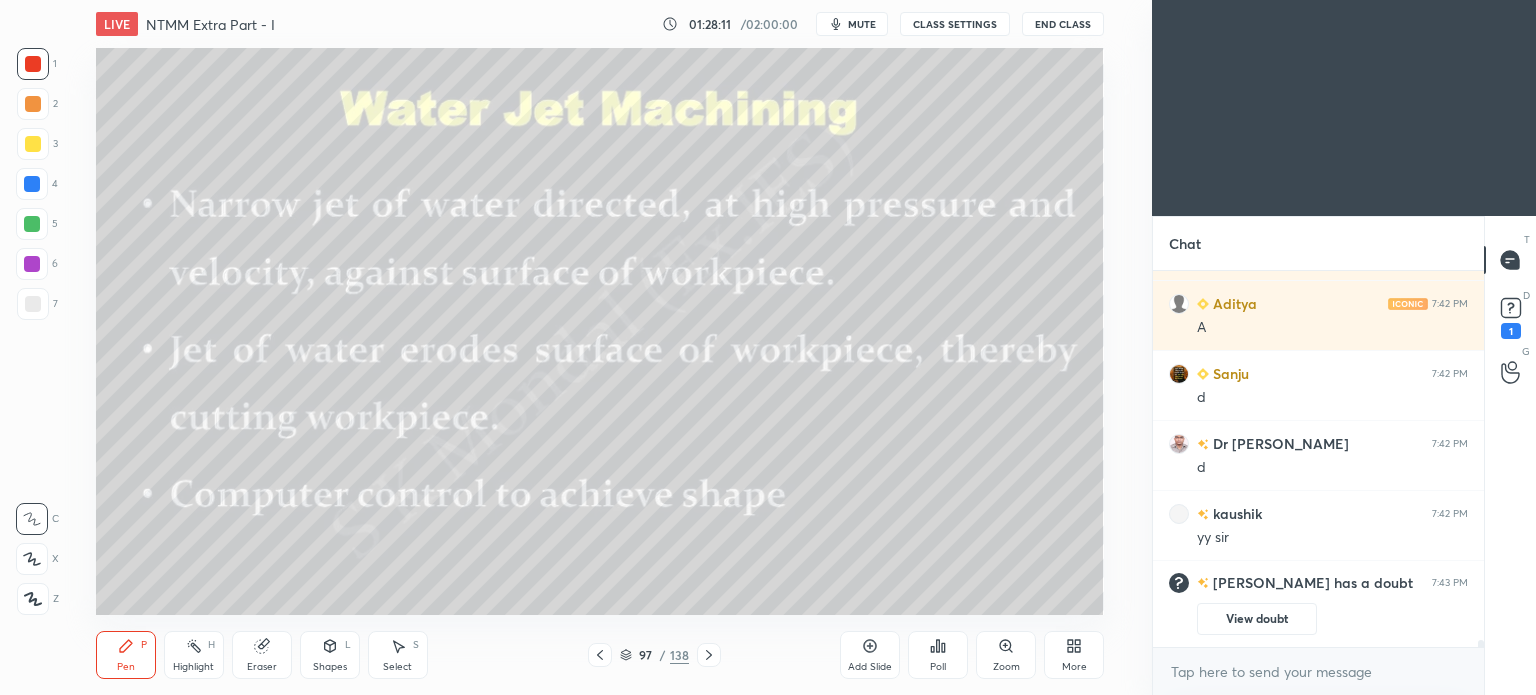 click 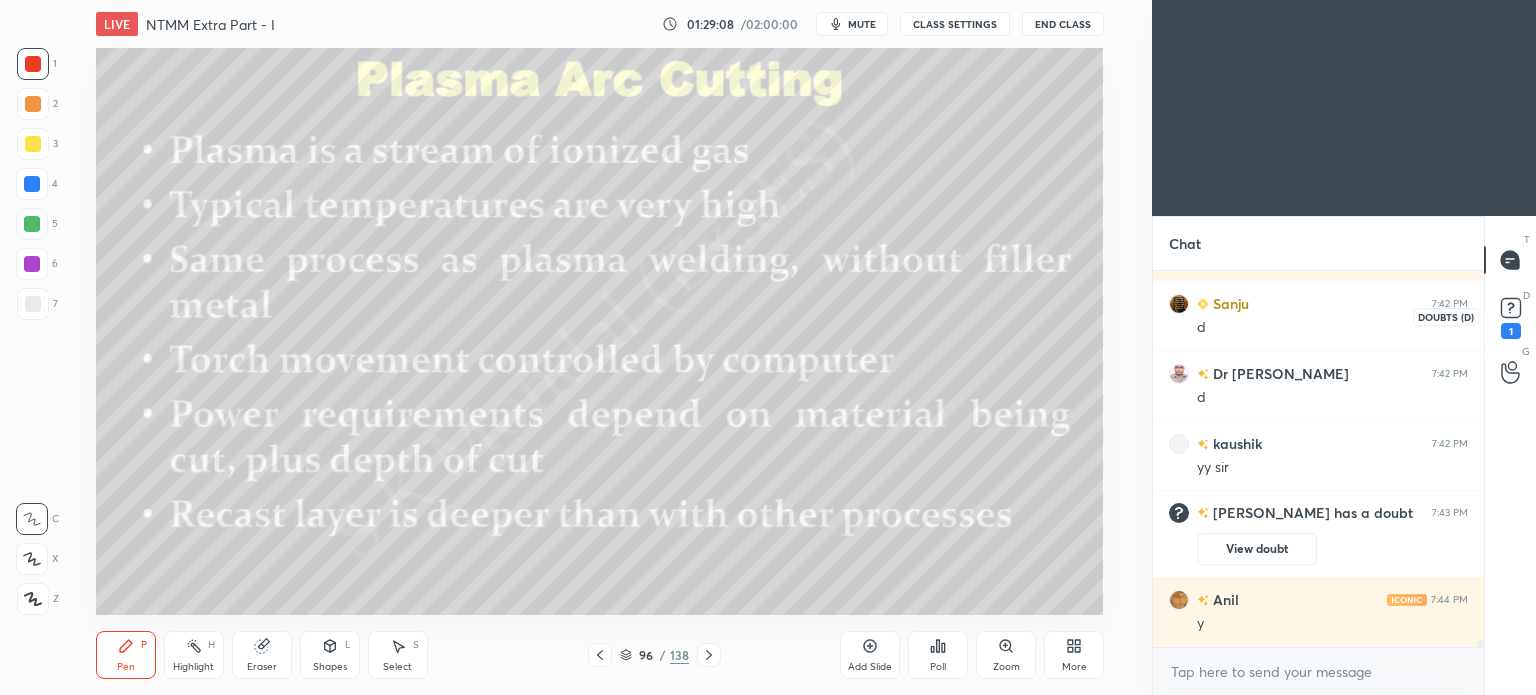 scroll, scrollTop: 20654, scrollLeft: 0, axis: vertical 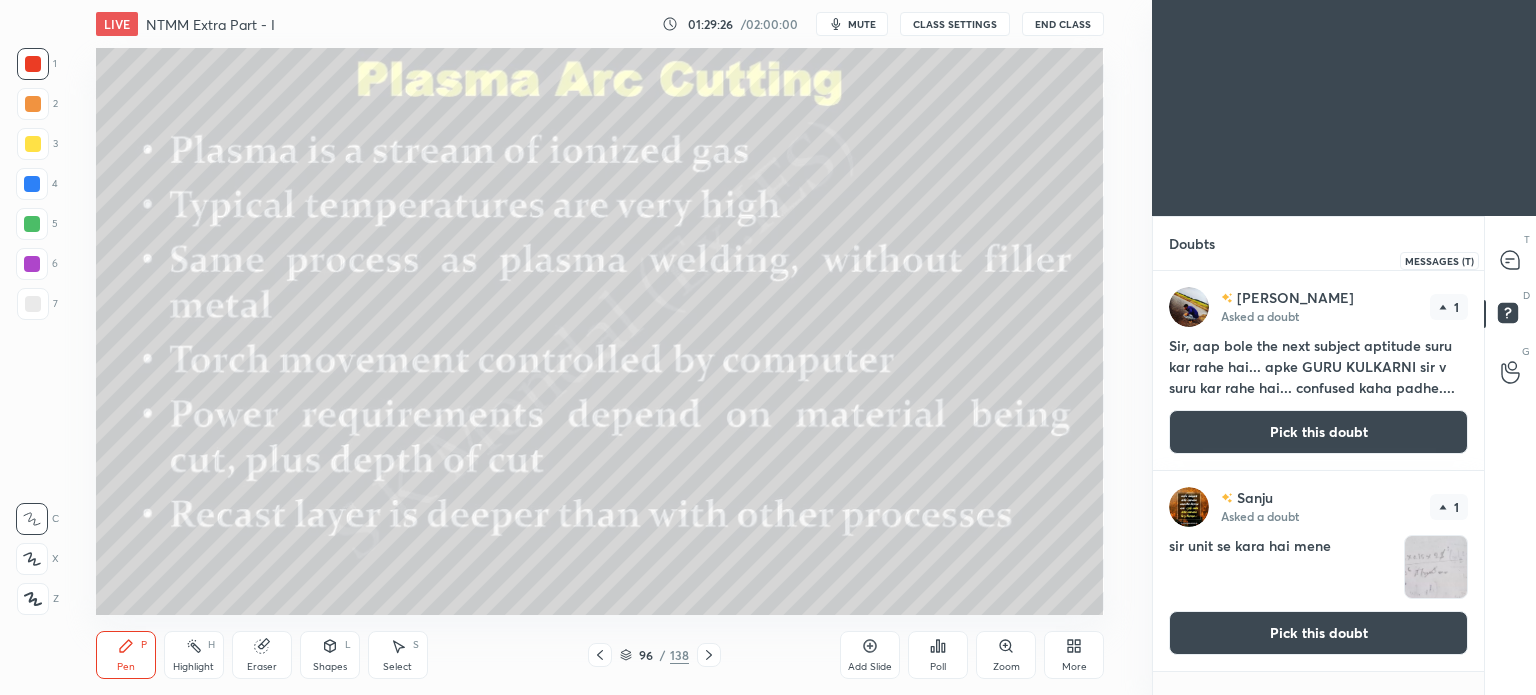click 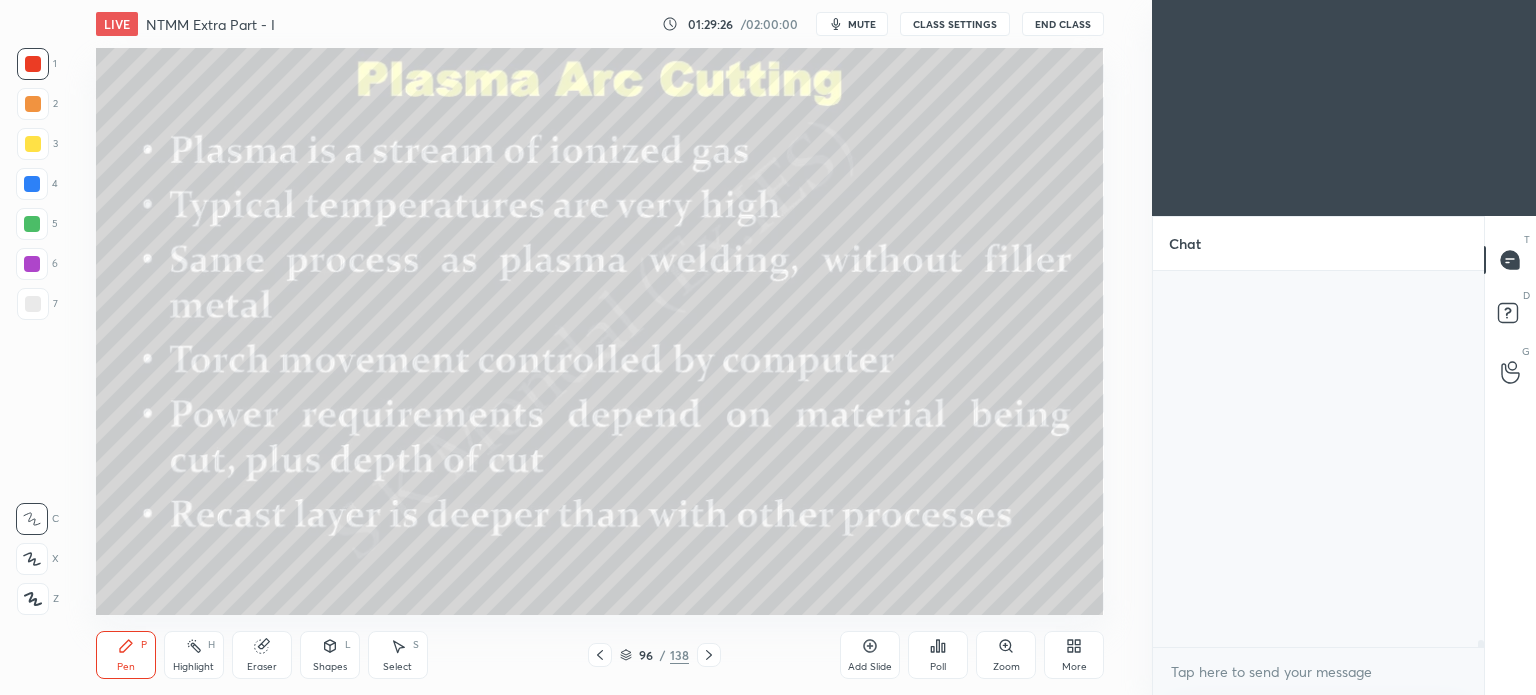scroll, scrollTop: 21128, scrollLeft: 0, axis: vertical 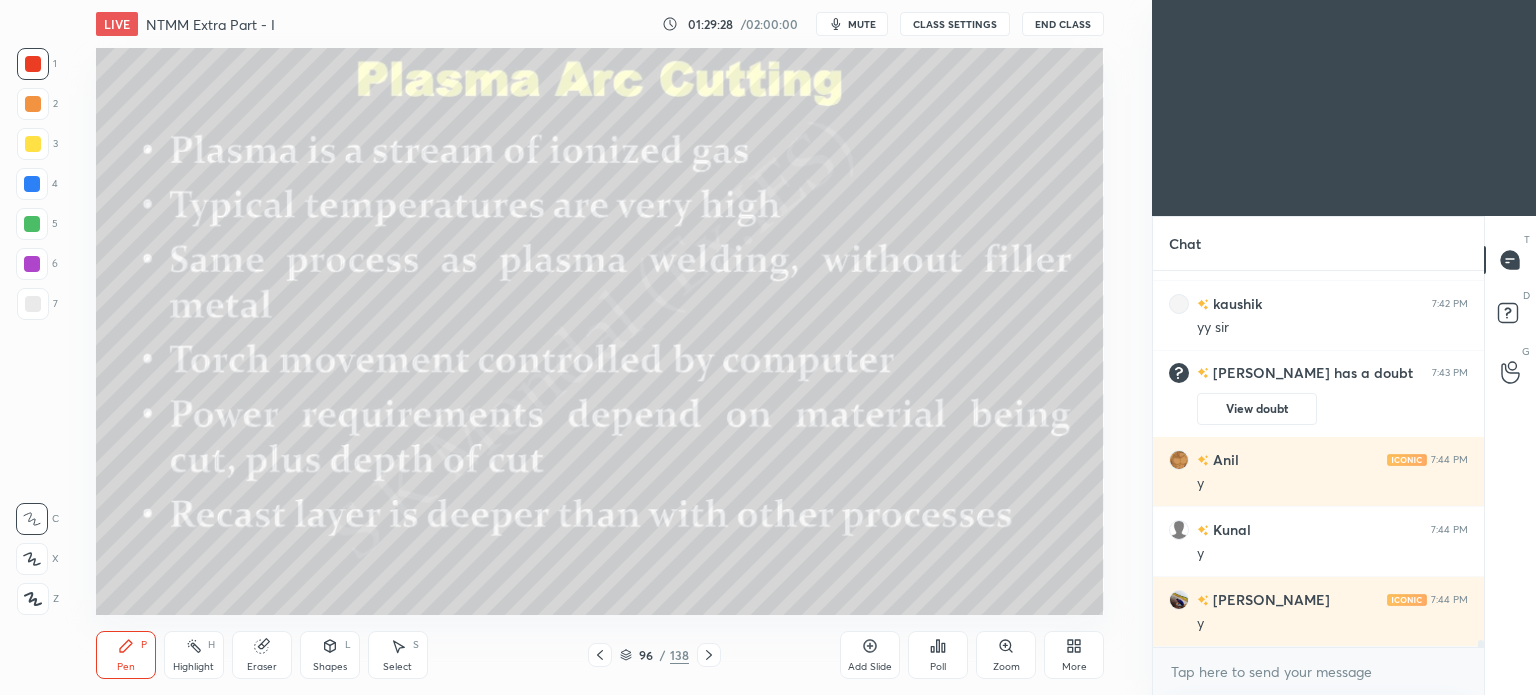click 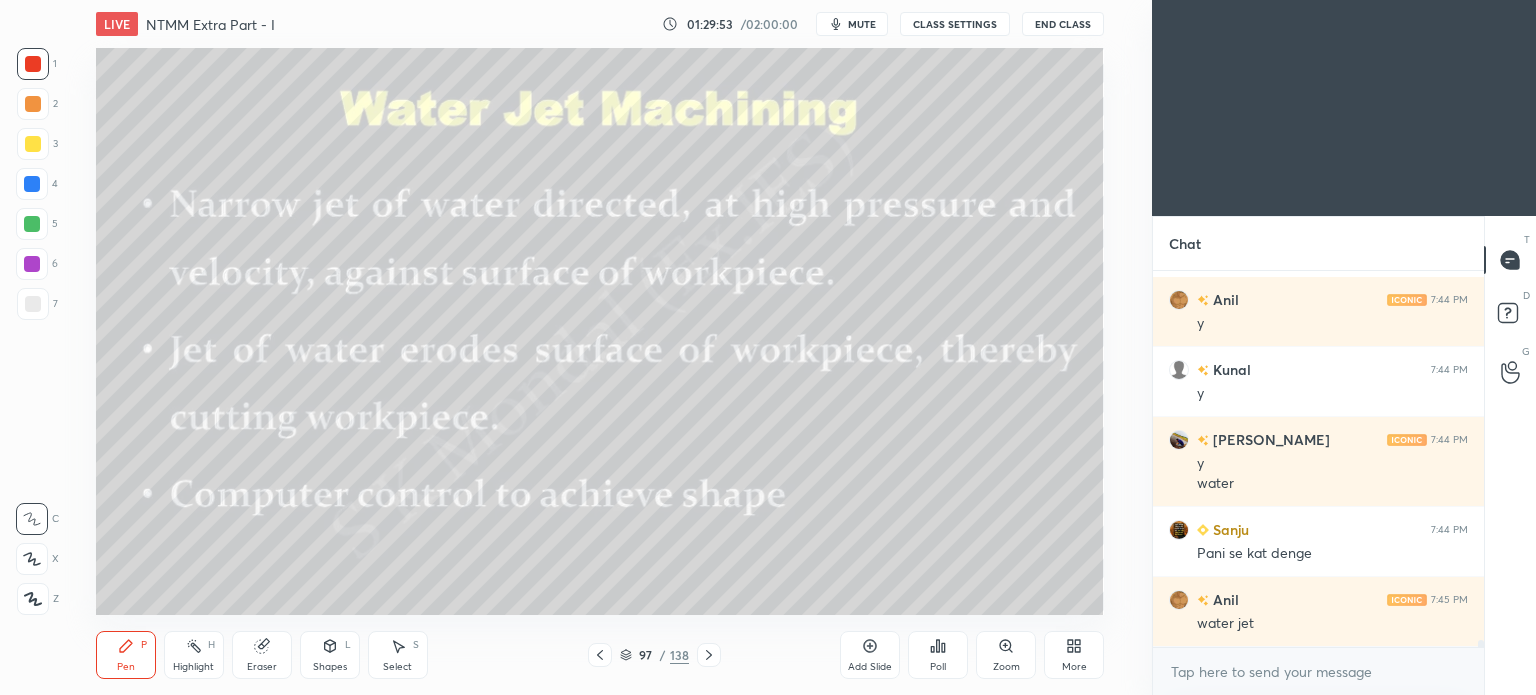 scroll, scrollTop: 20884, scrollLeft: 0, axis: vertical 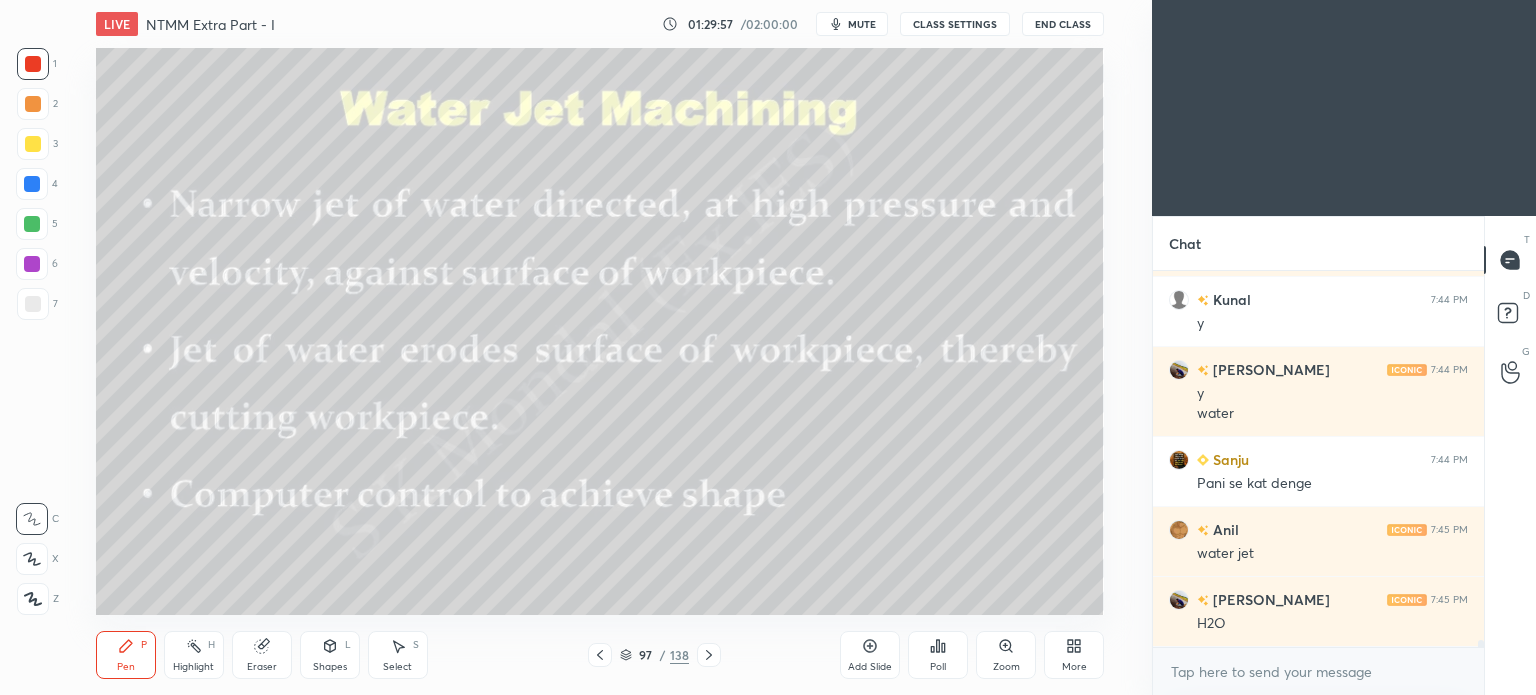 click on "mute" at bounding box center (862, 24) 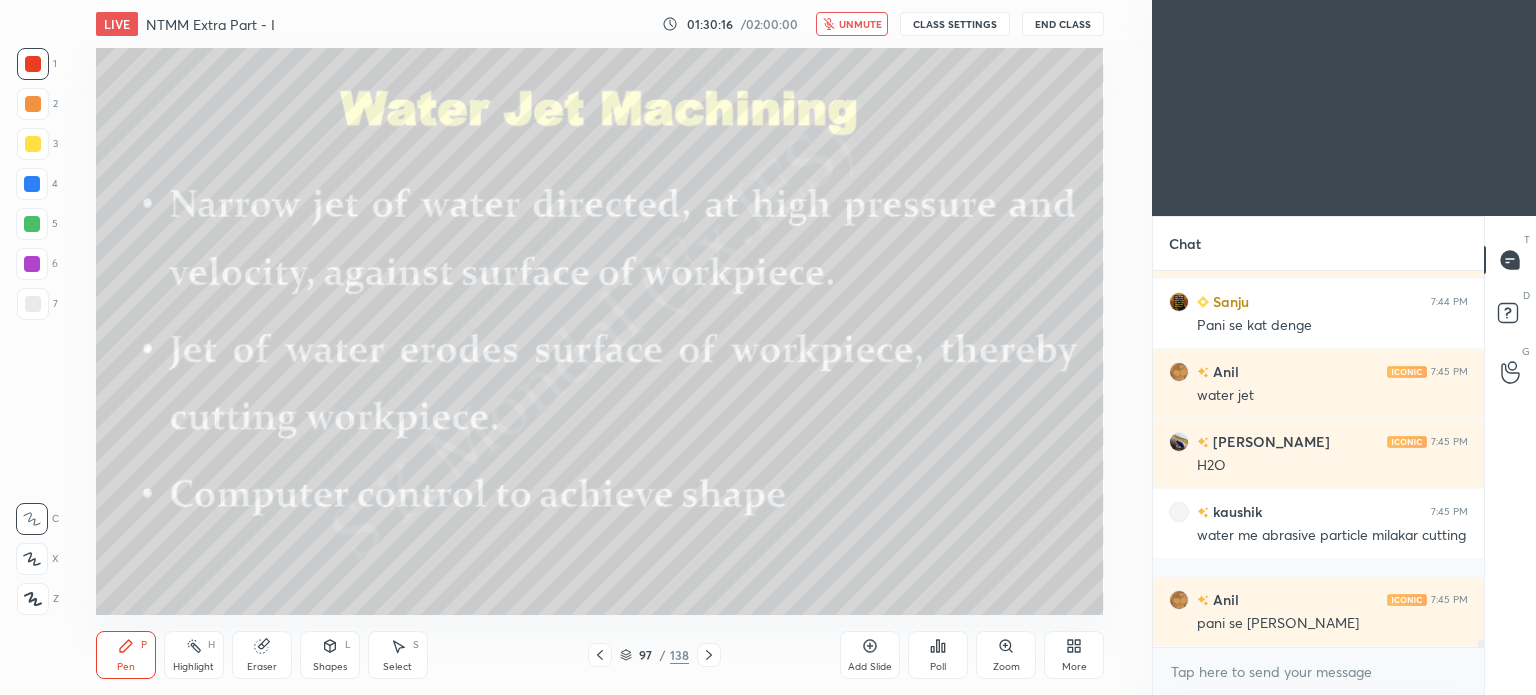 scroll, scrollTop: 21112, scrollLeft: 0, axis: vertical 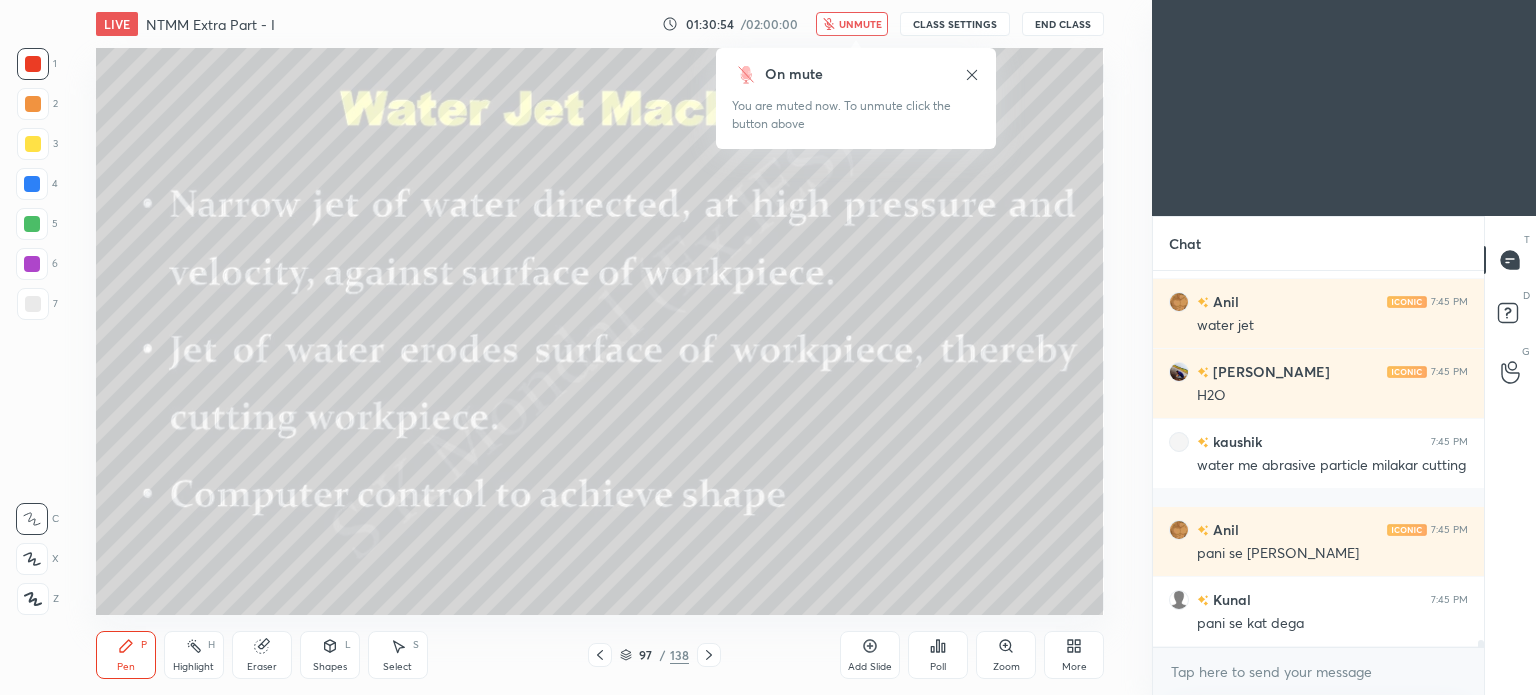 click 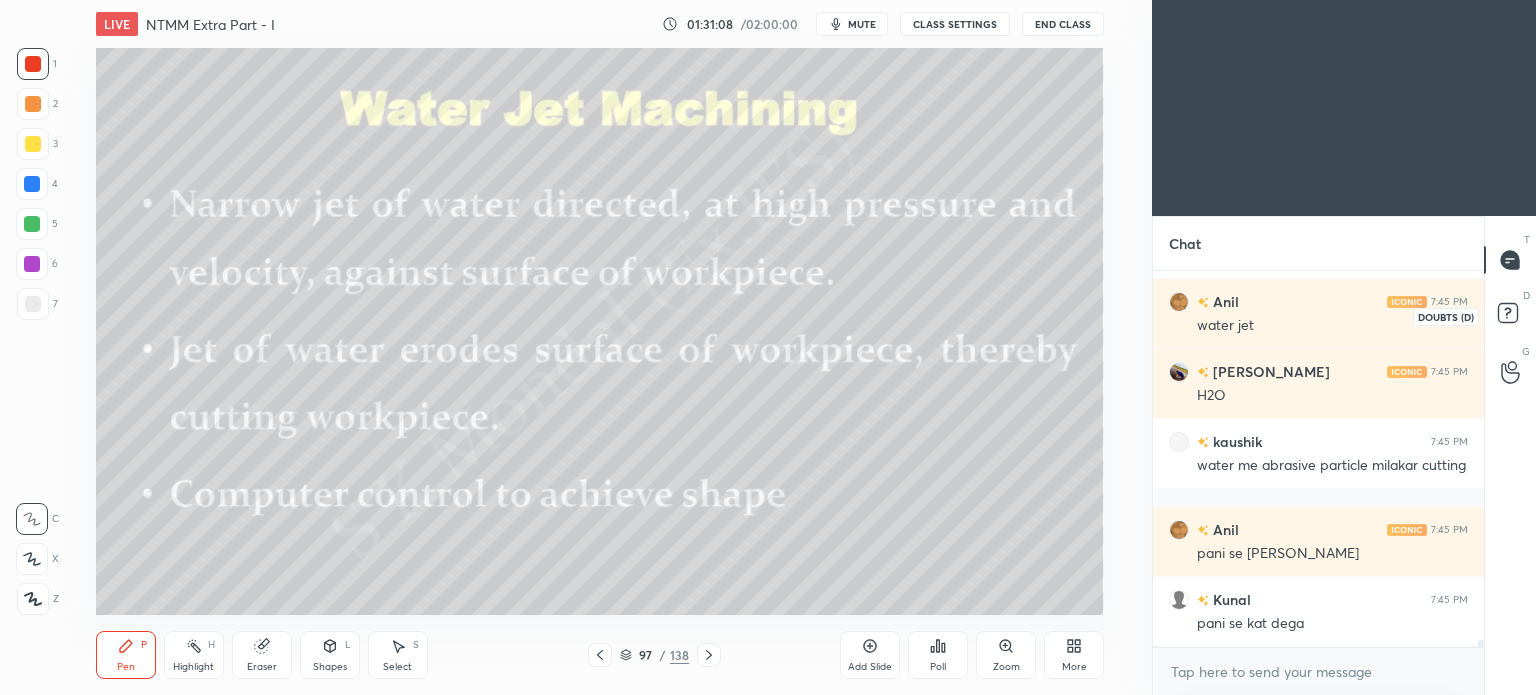 click 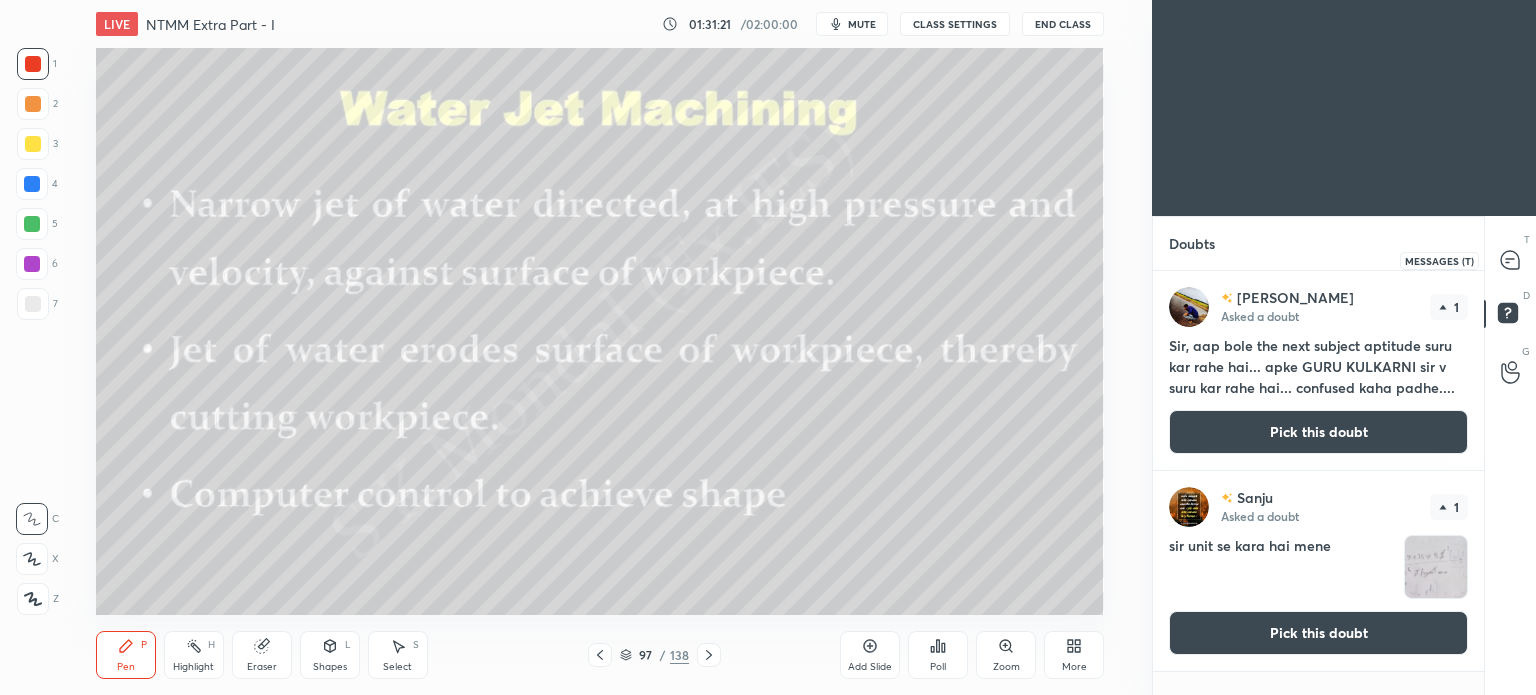 click 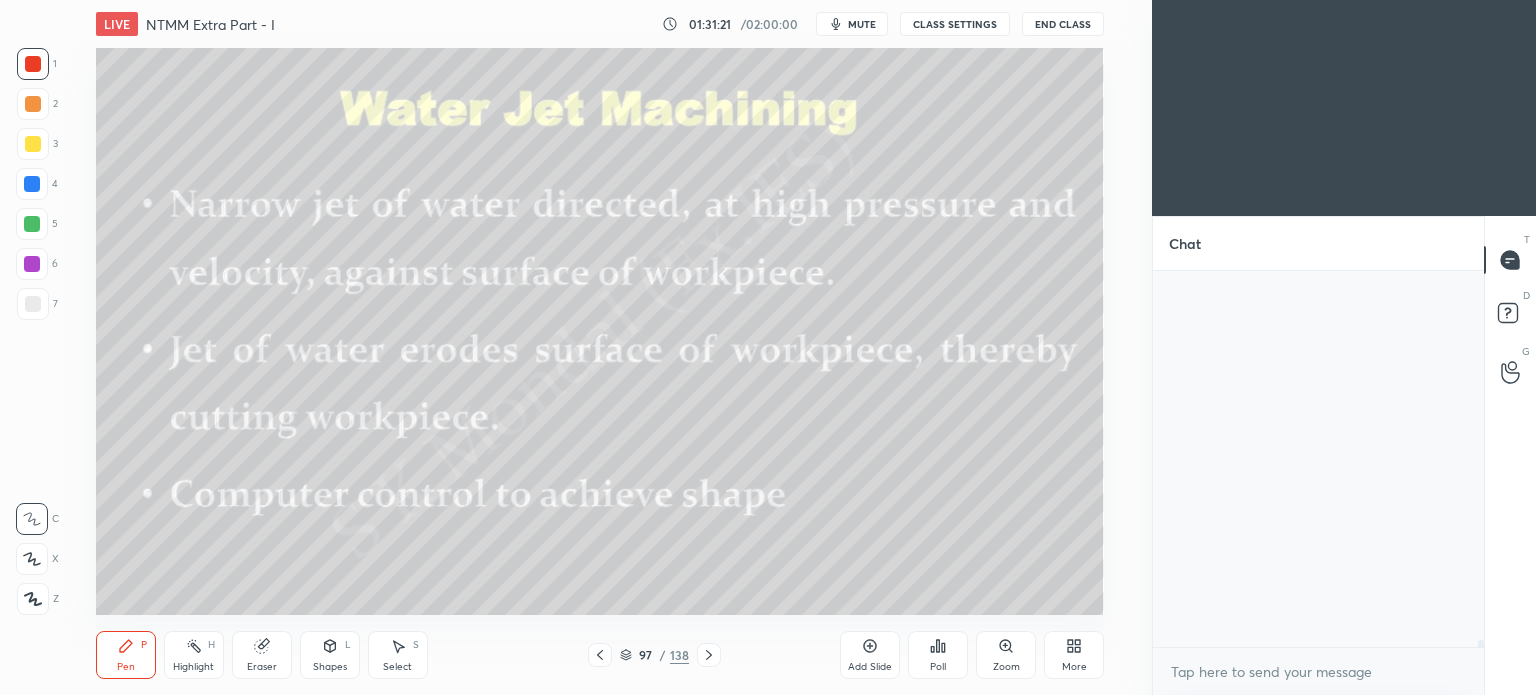 scroll, scrollTop: 21176, scrollLeft: 0, axis: vertical 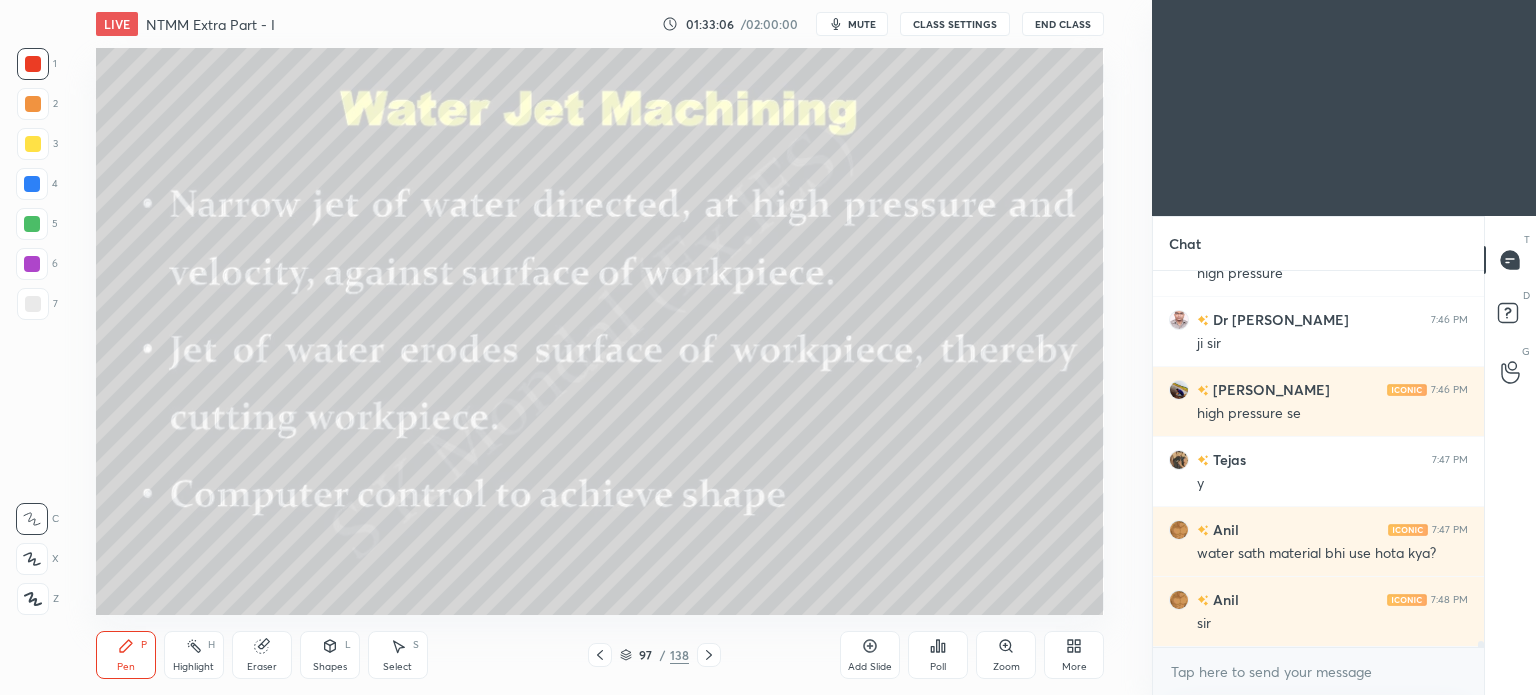 click on "mute" at bounding box center [862, 24] 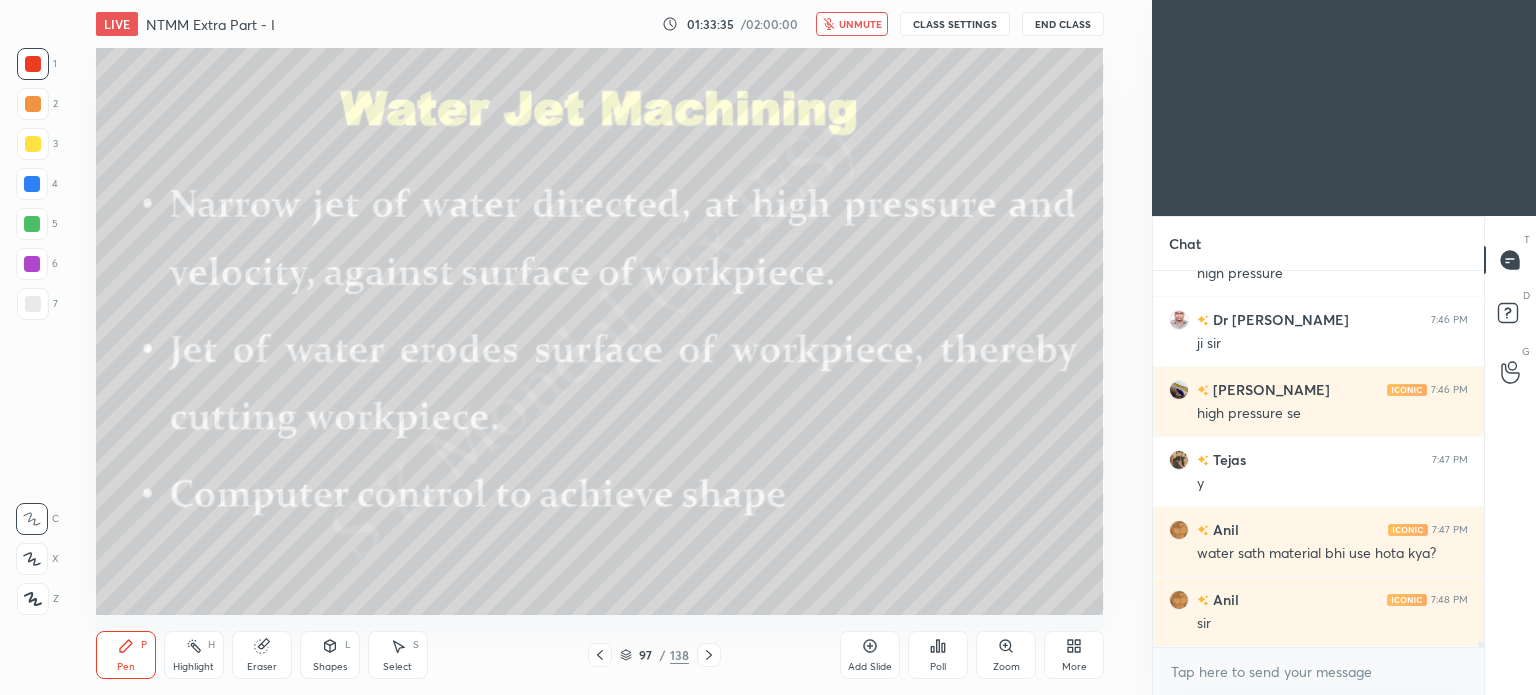 click on "unmute" at bounding box center (860, 24) 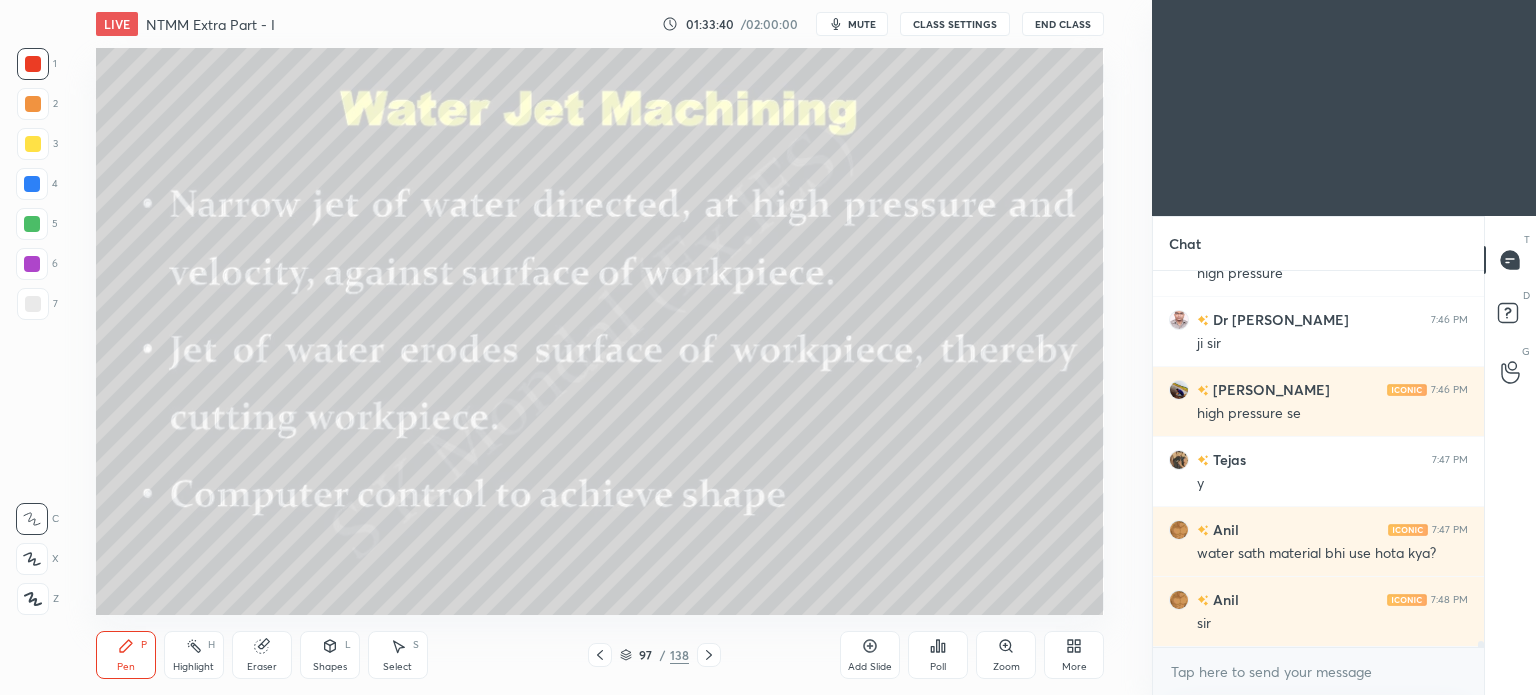 click 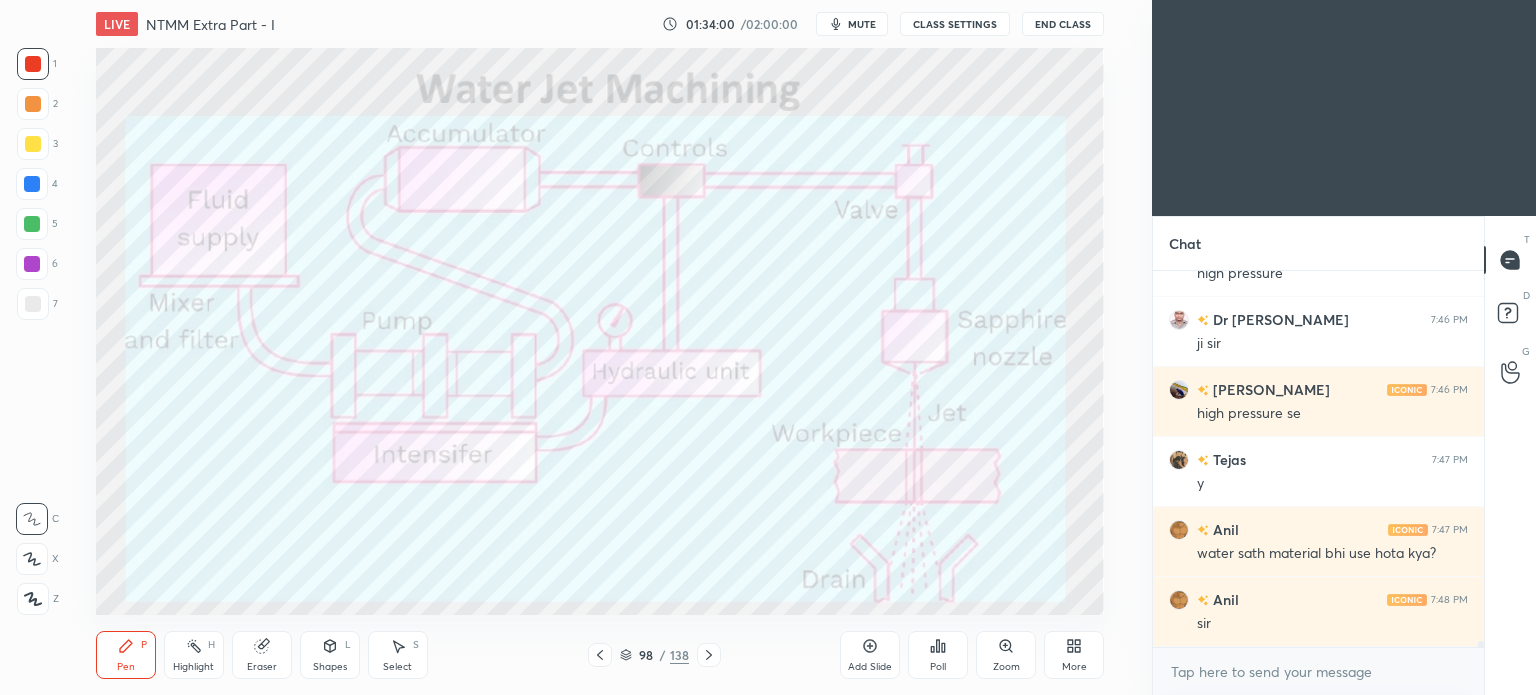 click 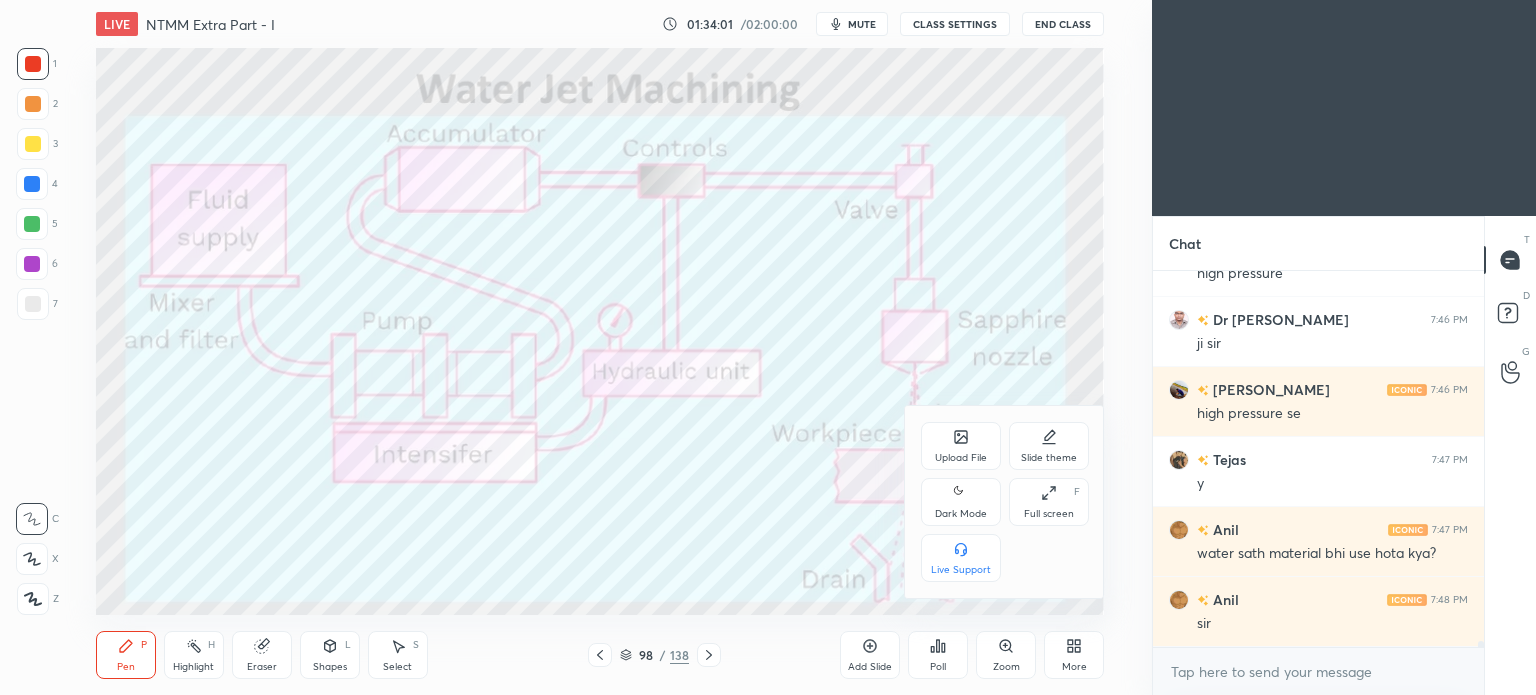 click on "Full screen" at bounding box center [1049, 514] 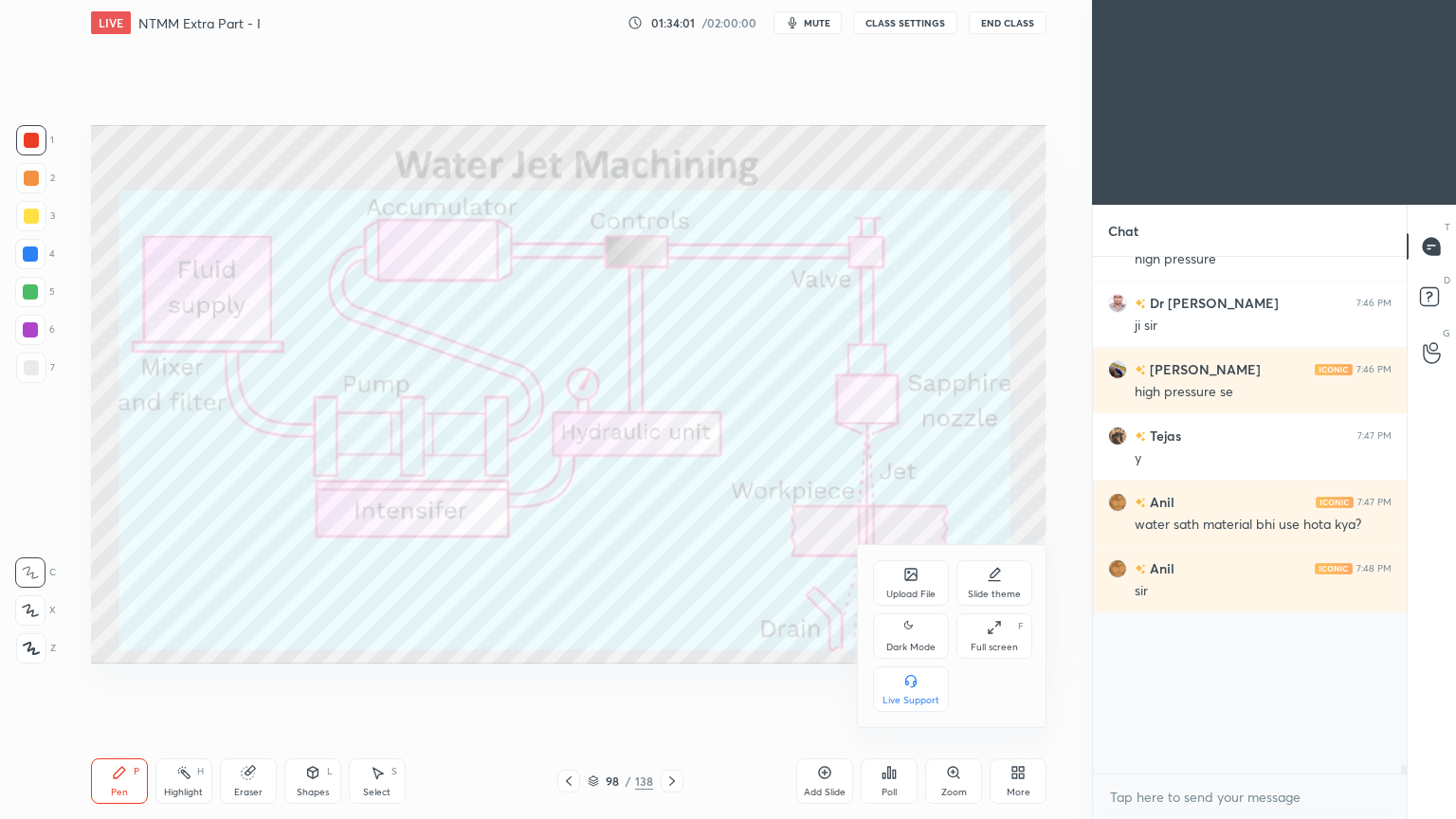 scroll, scrollTop: 94094, scrollLeft: 93776, axis: both 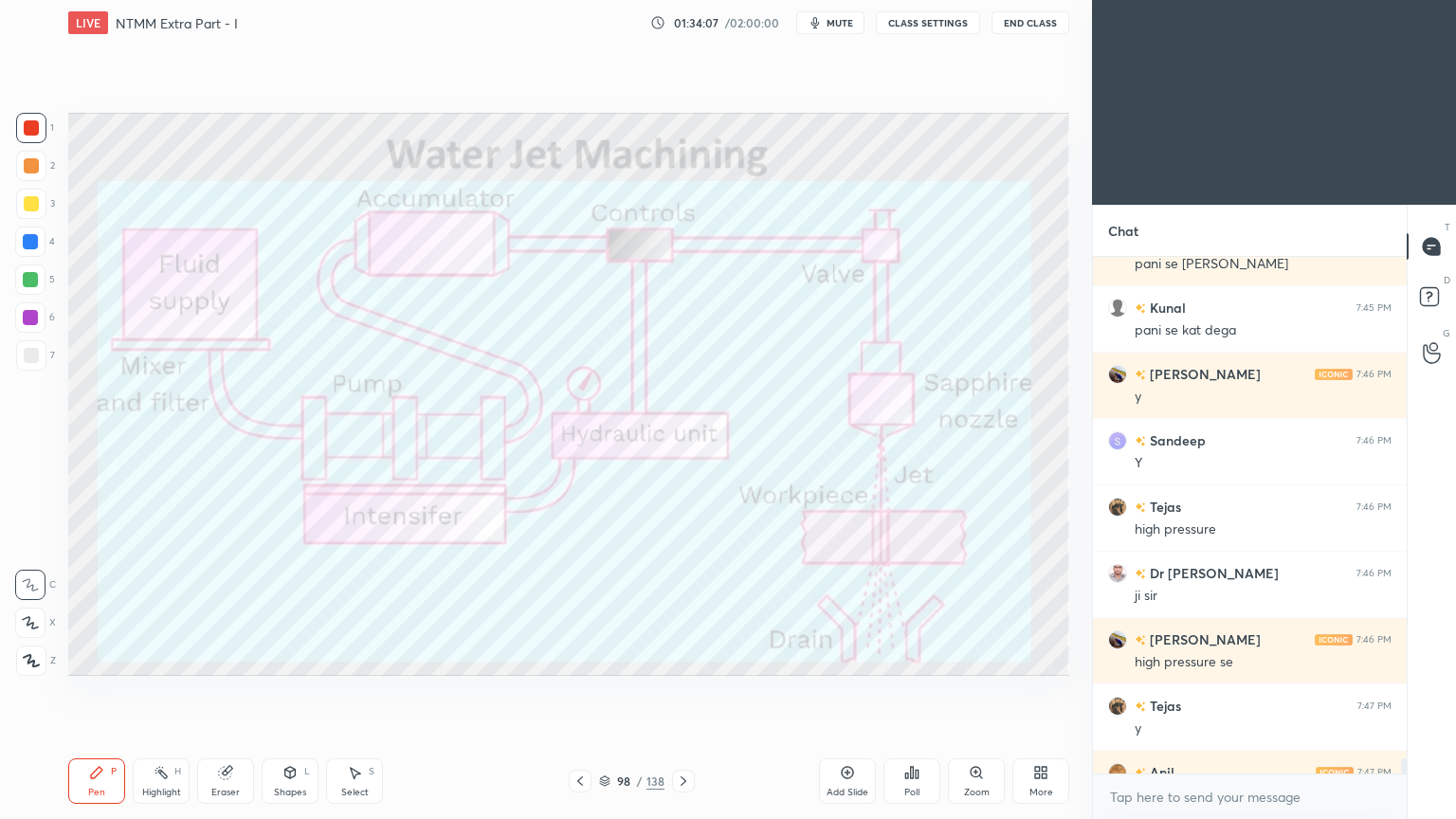 click 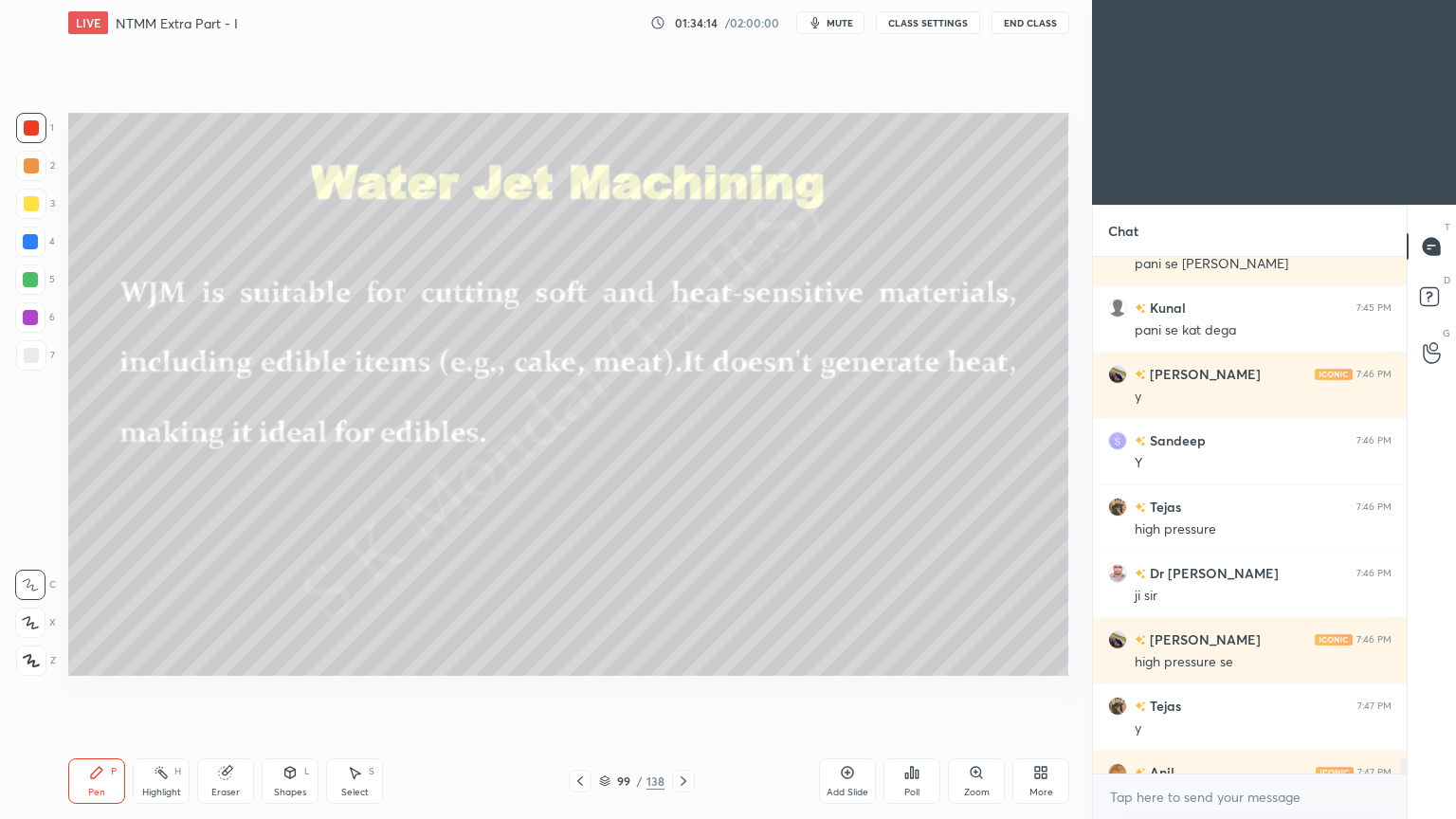 click on "Pen" at bounding box center [97, 792] 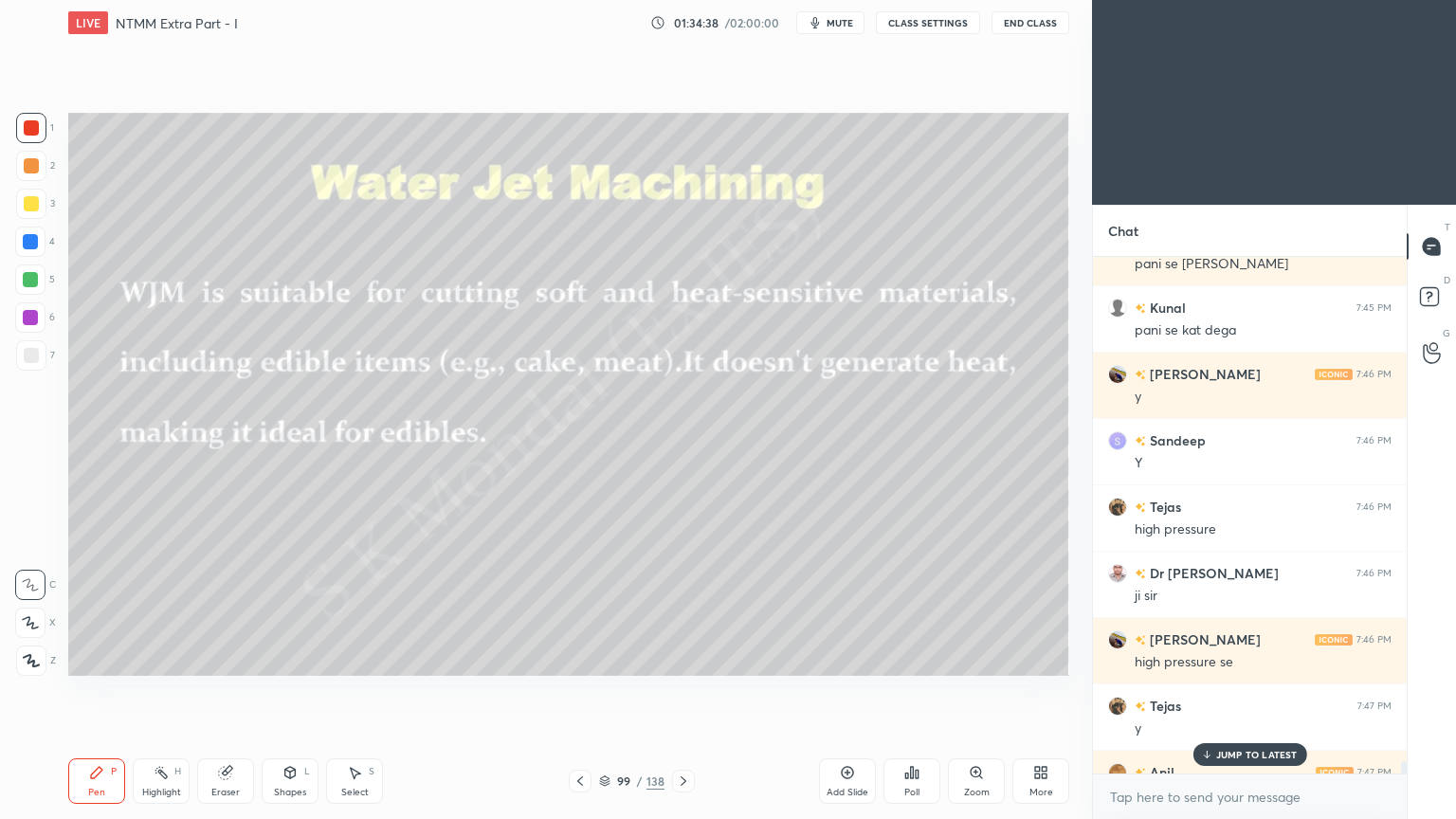 scroll, scrollTop: 20524, scrollLeft: 0, axis: vertical 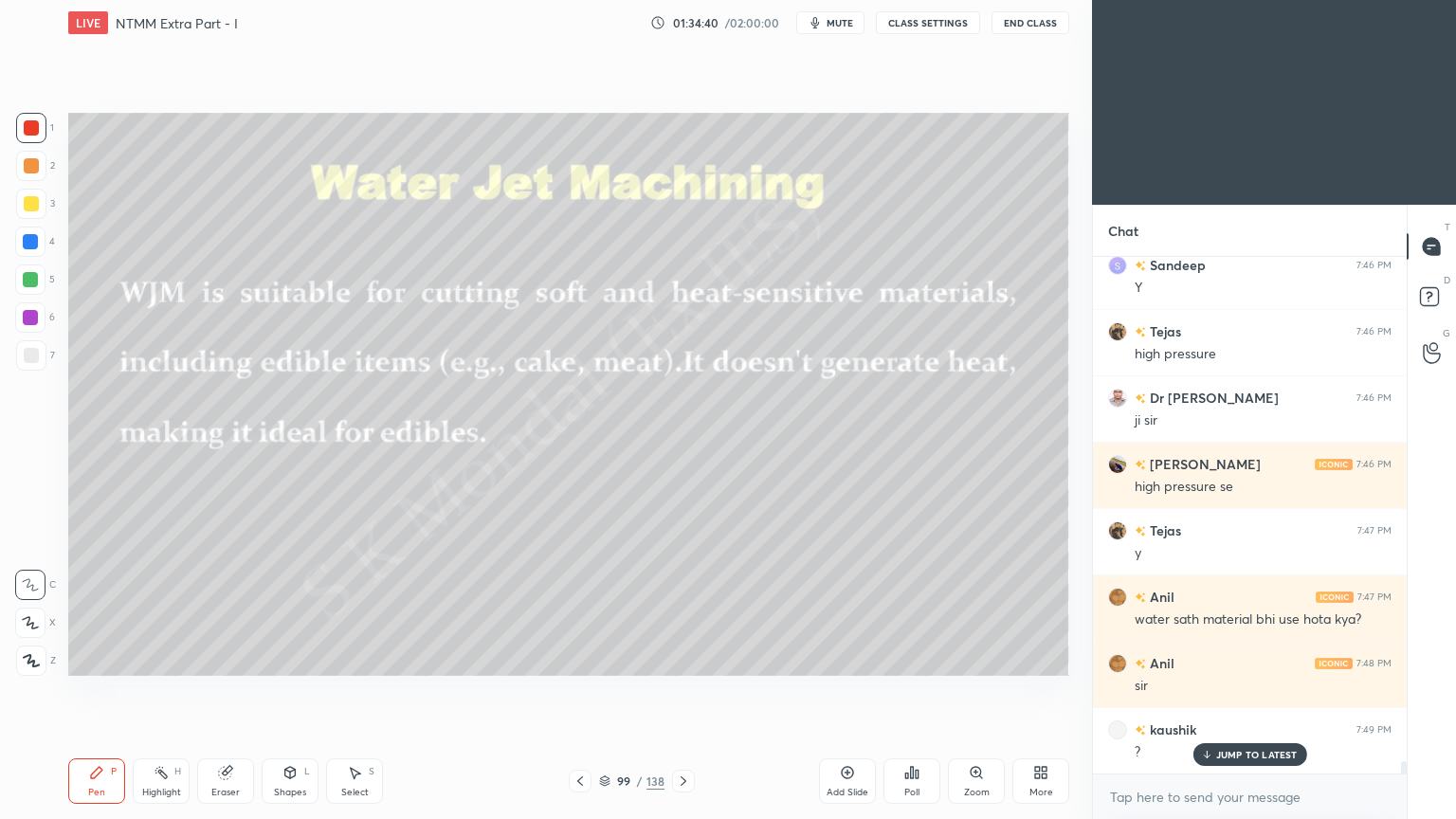 click on "JUMP TO LATEST" at bounding box center (1257, 755) 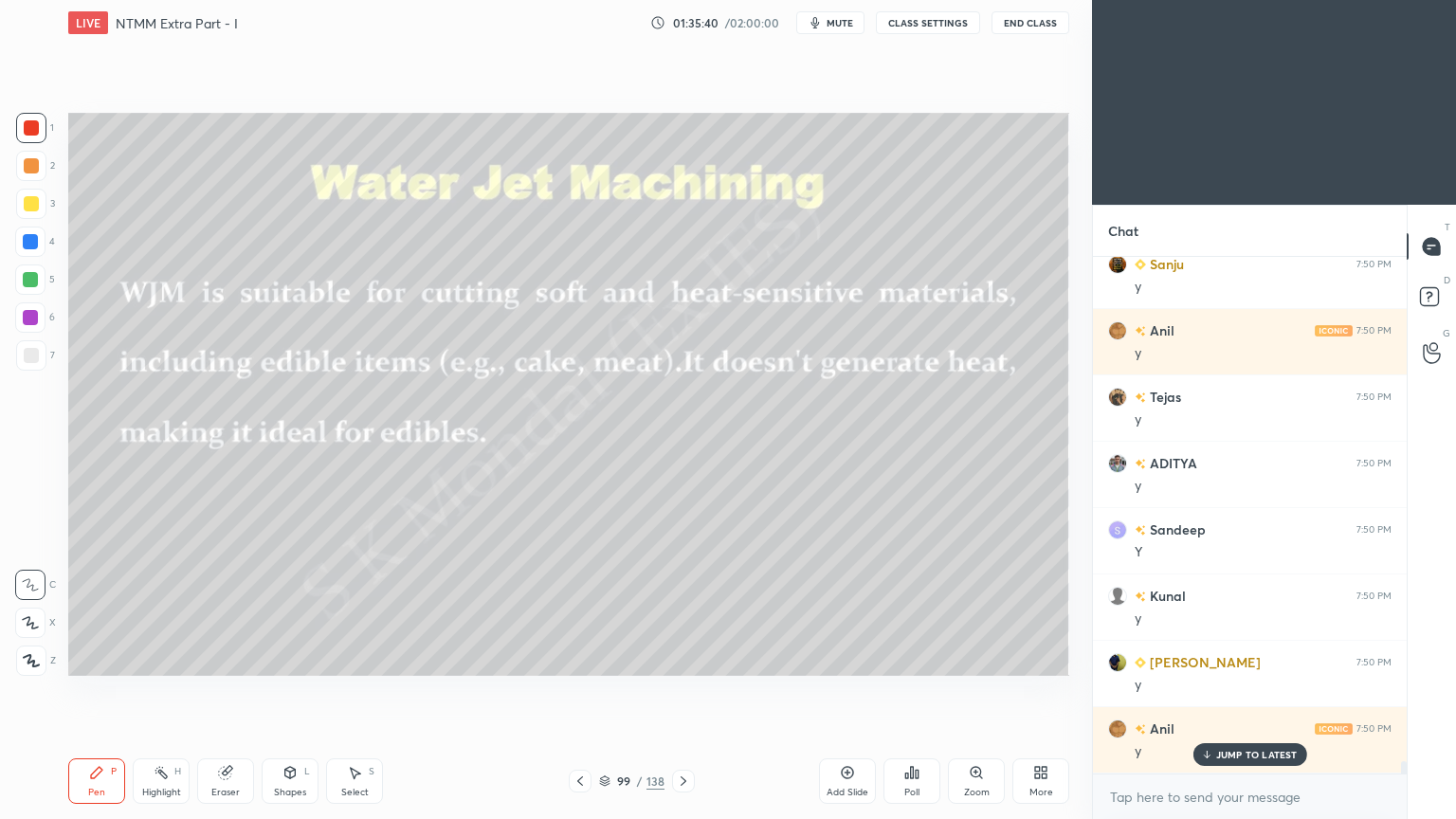 scroll, scrollTop: 21207, scrollLeft: 0, axis: vertical 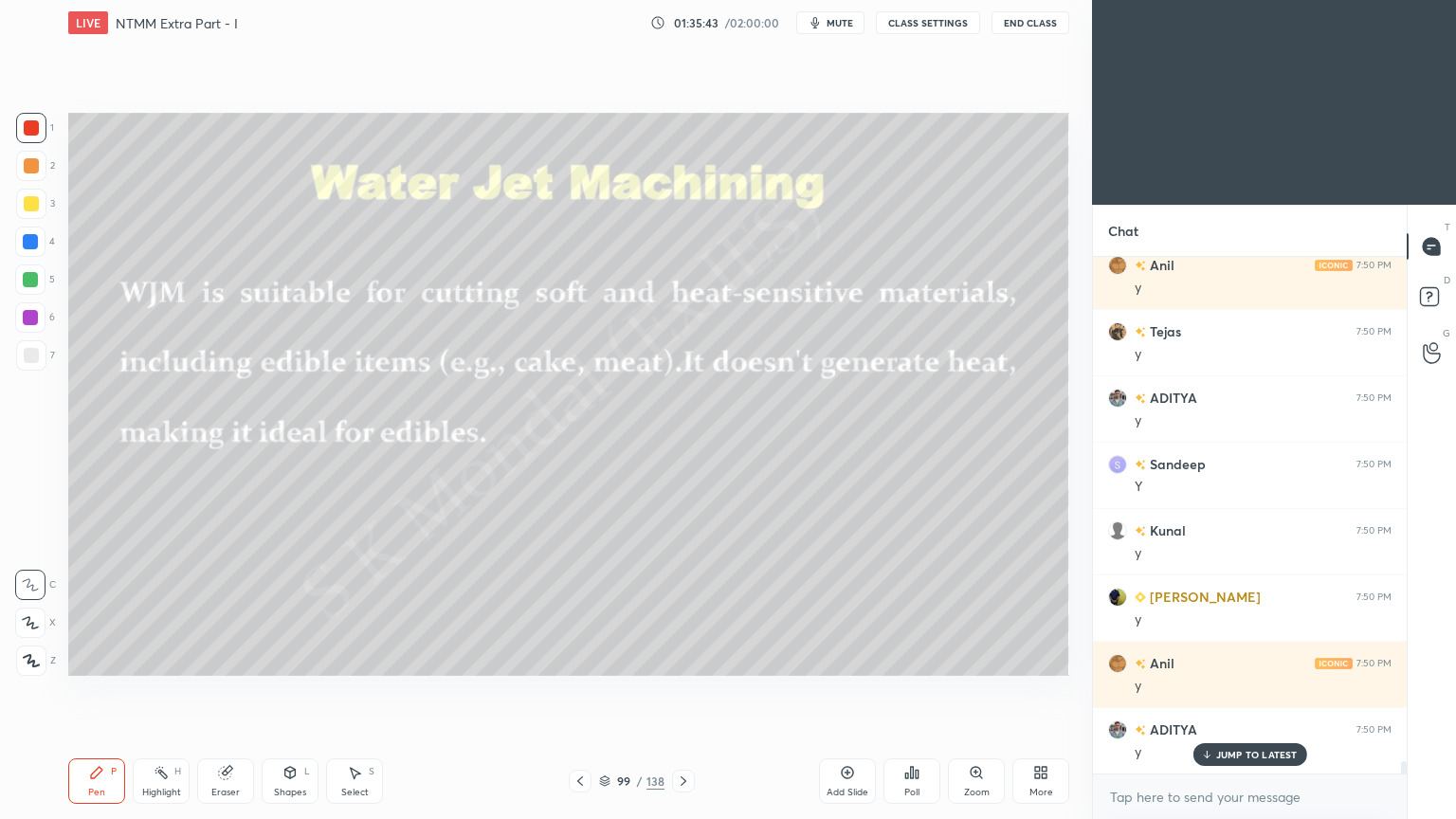 click on "JUMP TO LATEST" at bounding box center (1249, 755) 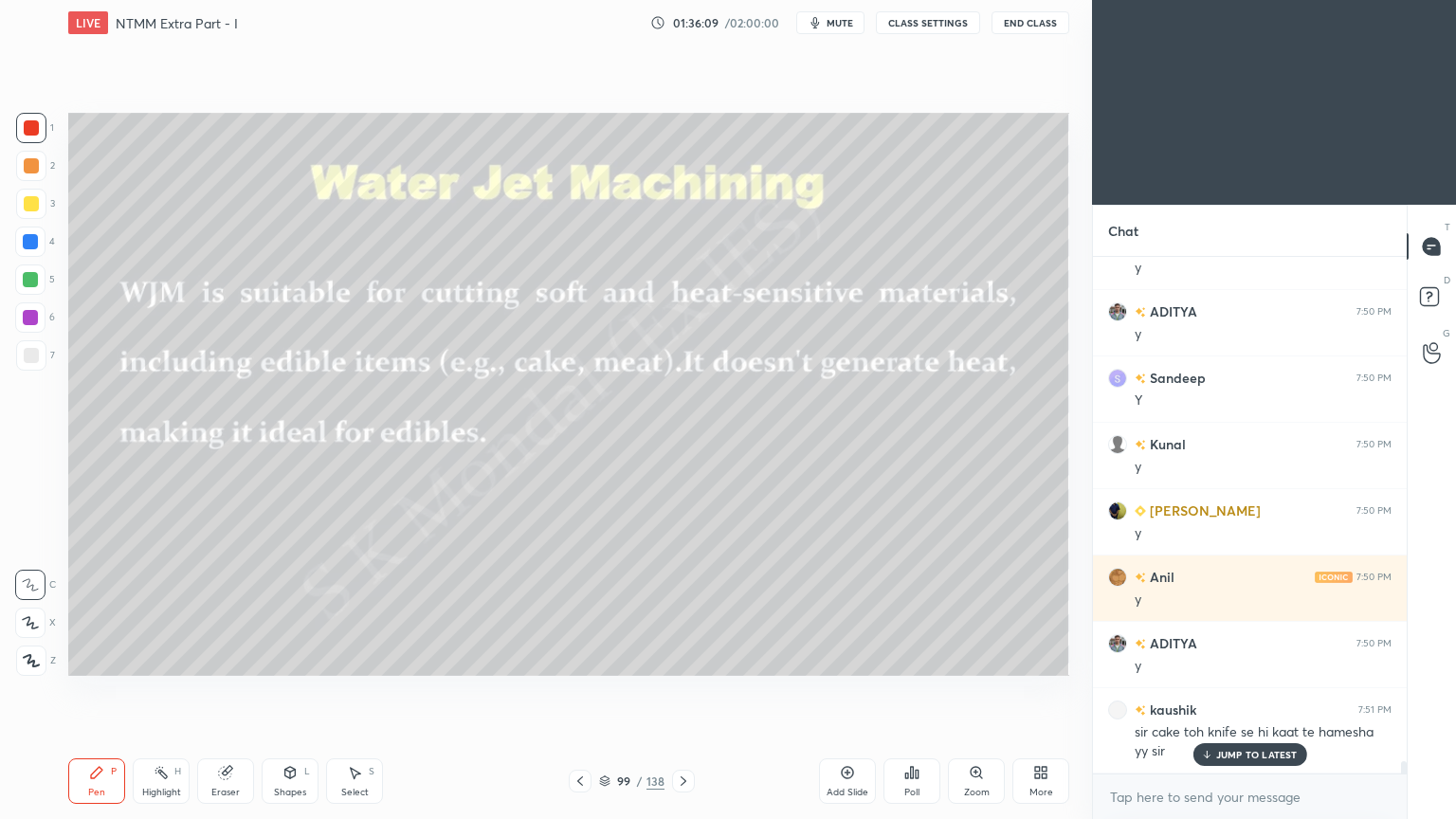 scroll, scrollTop: 21358, scrollLeft: 0, axis: vertical 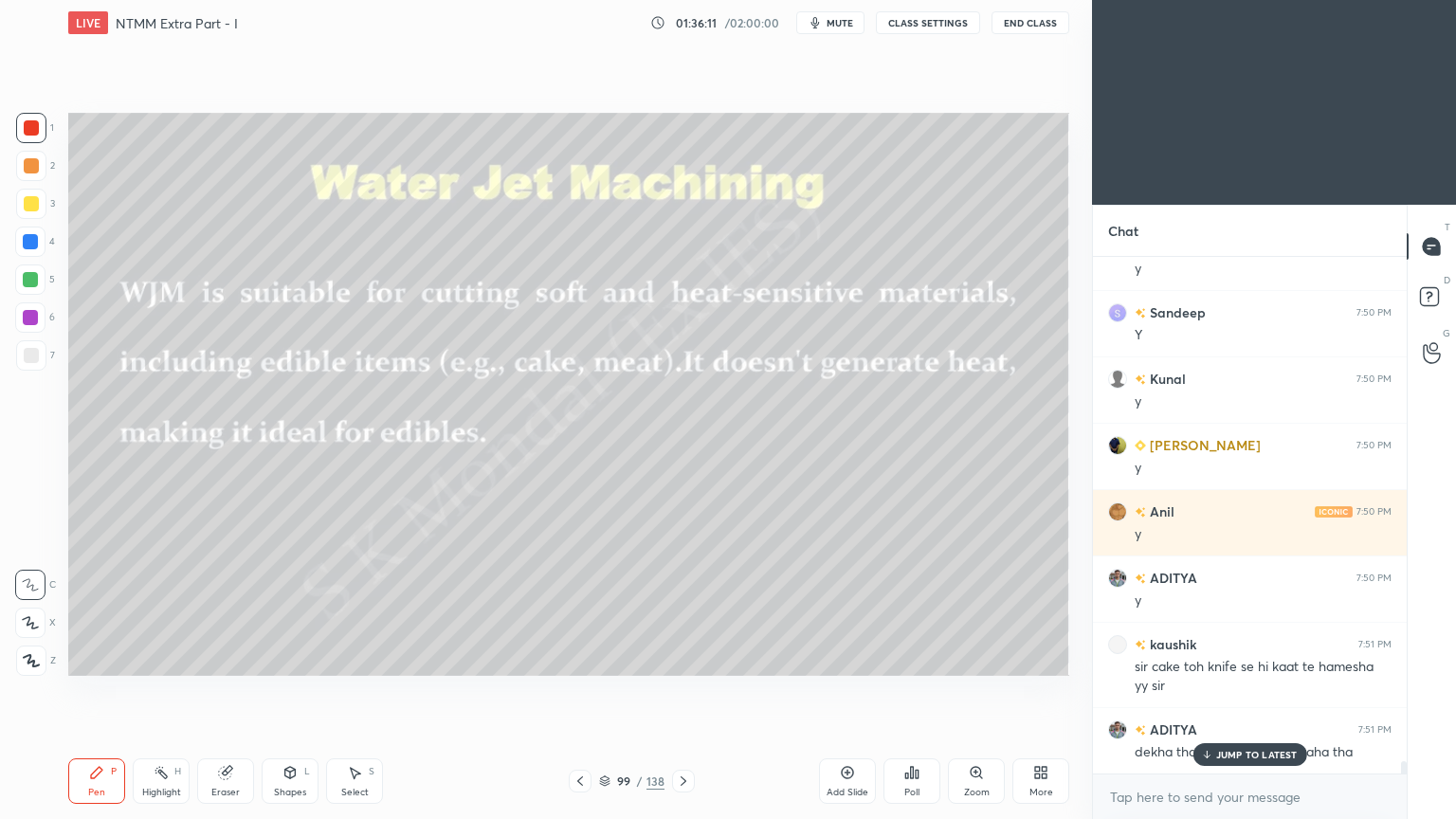 click on "JUMP TO LATEST" at bounding box center [1257, 755] 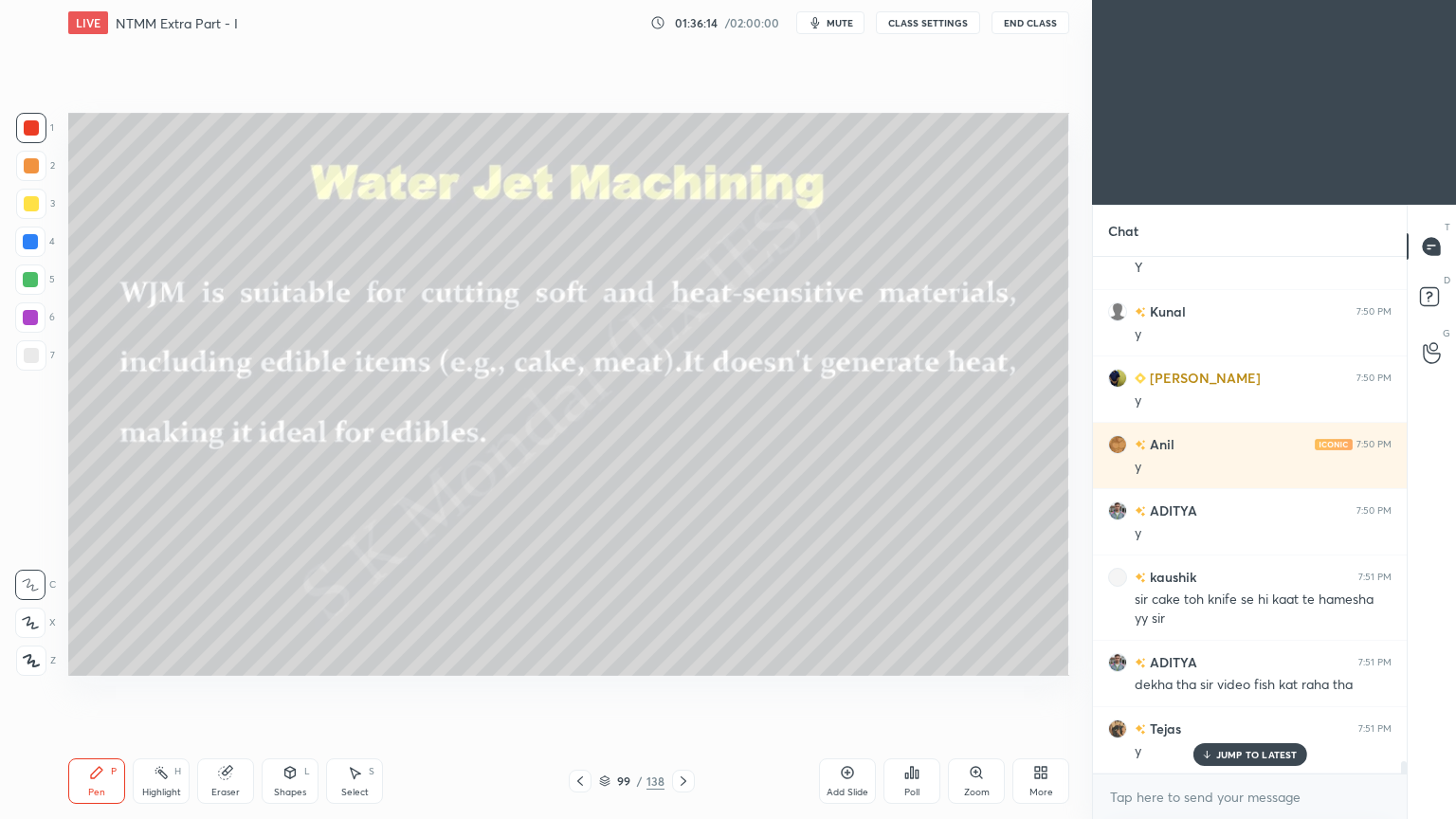 scroll, scrollTop: 21491, scrollLeft: 0, axis: vertical 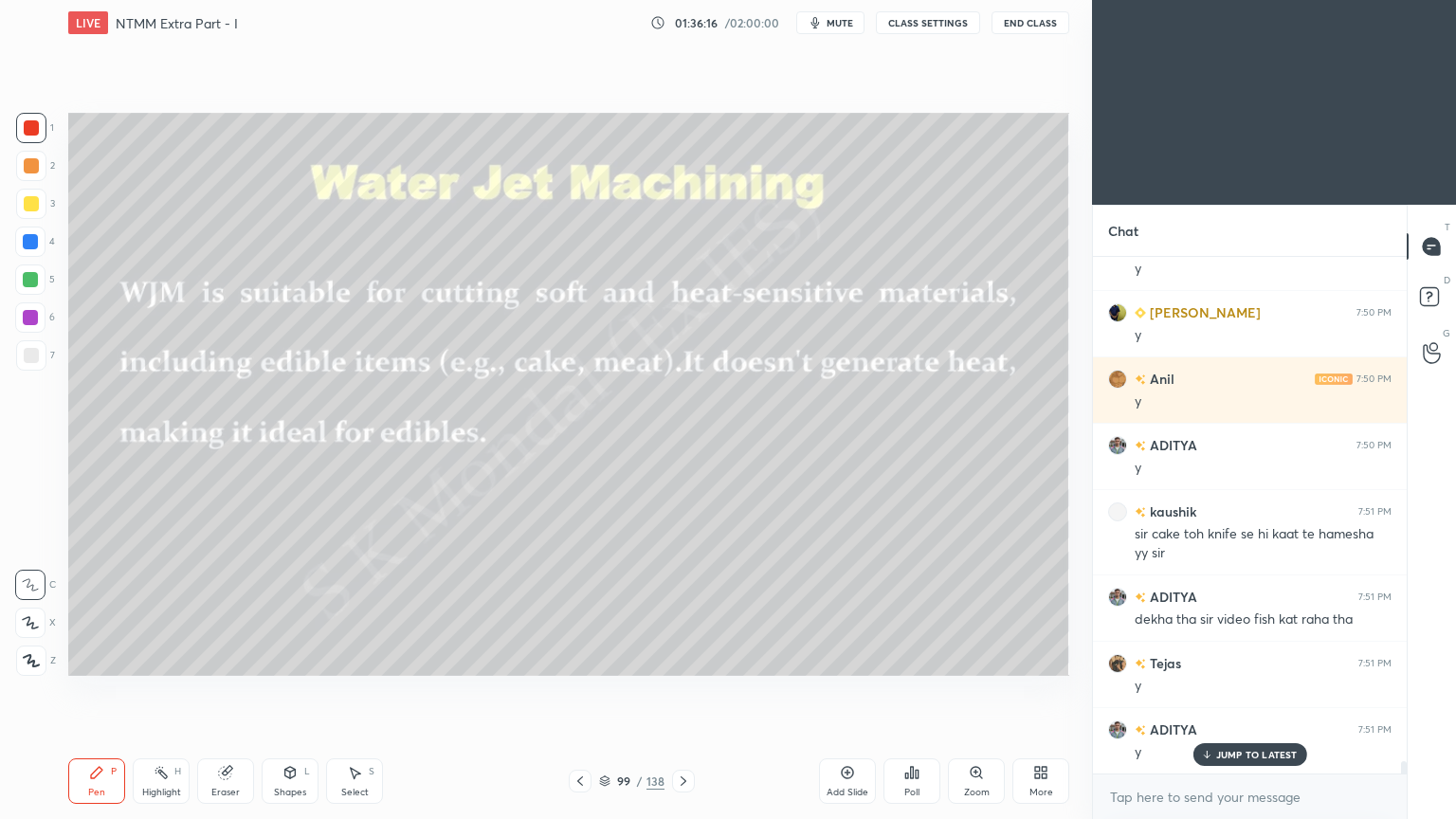 click on "JUMP TO LATEST" at bounding box center (1257, 755) 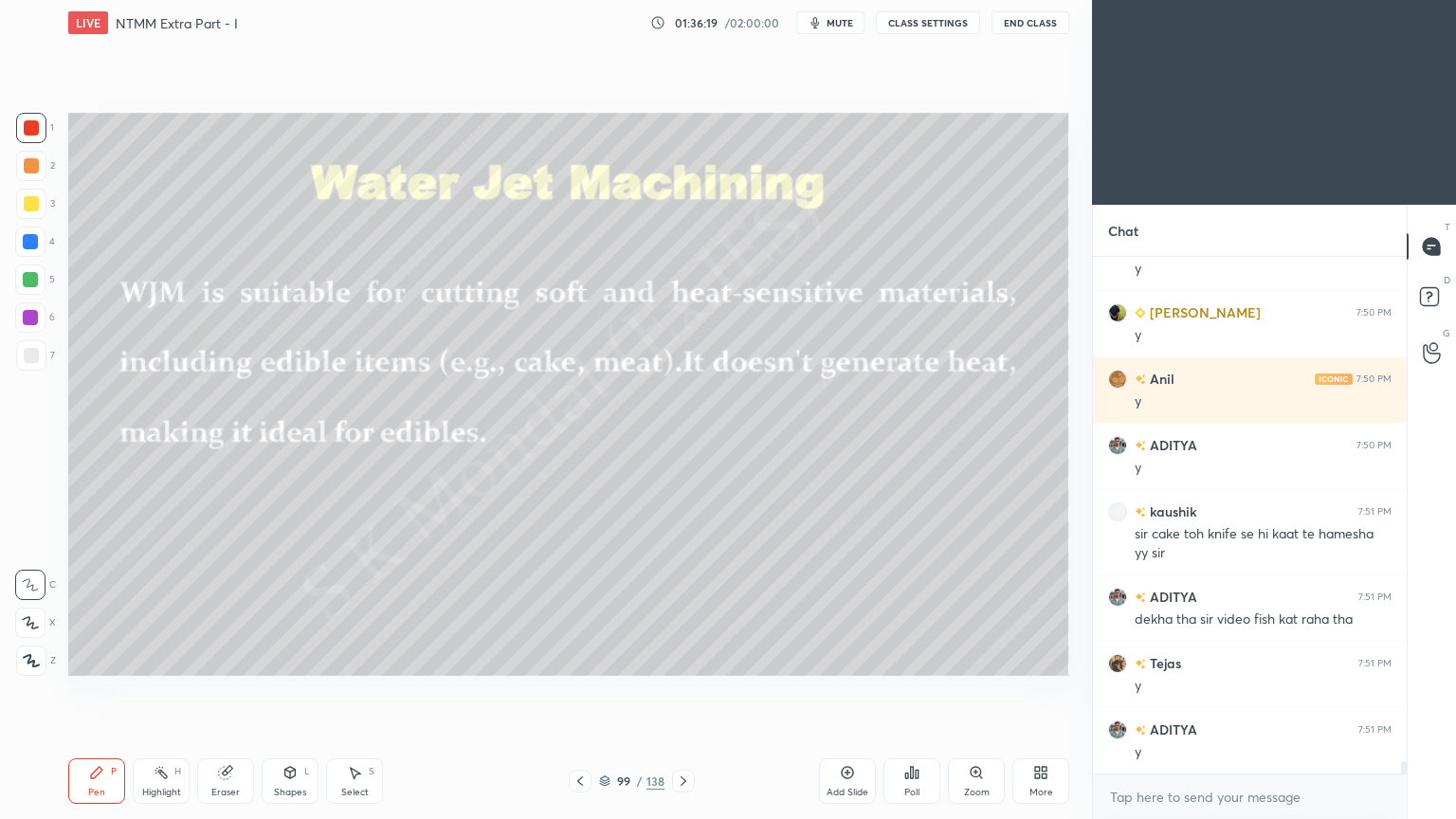 click 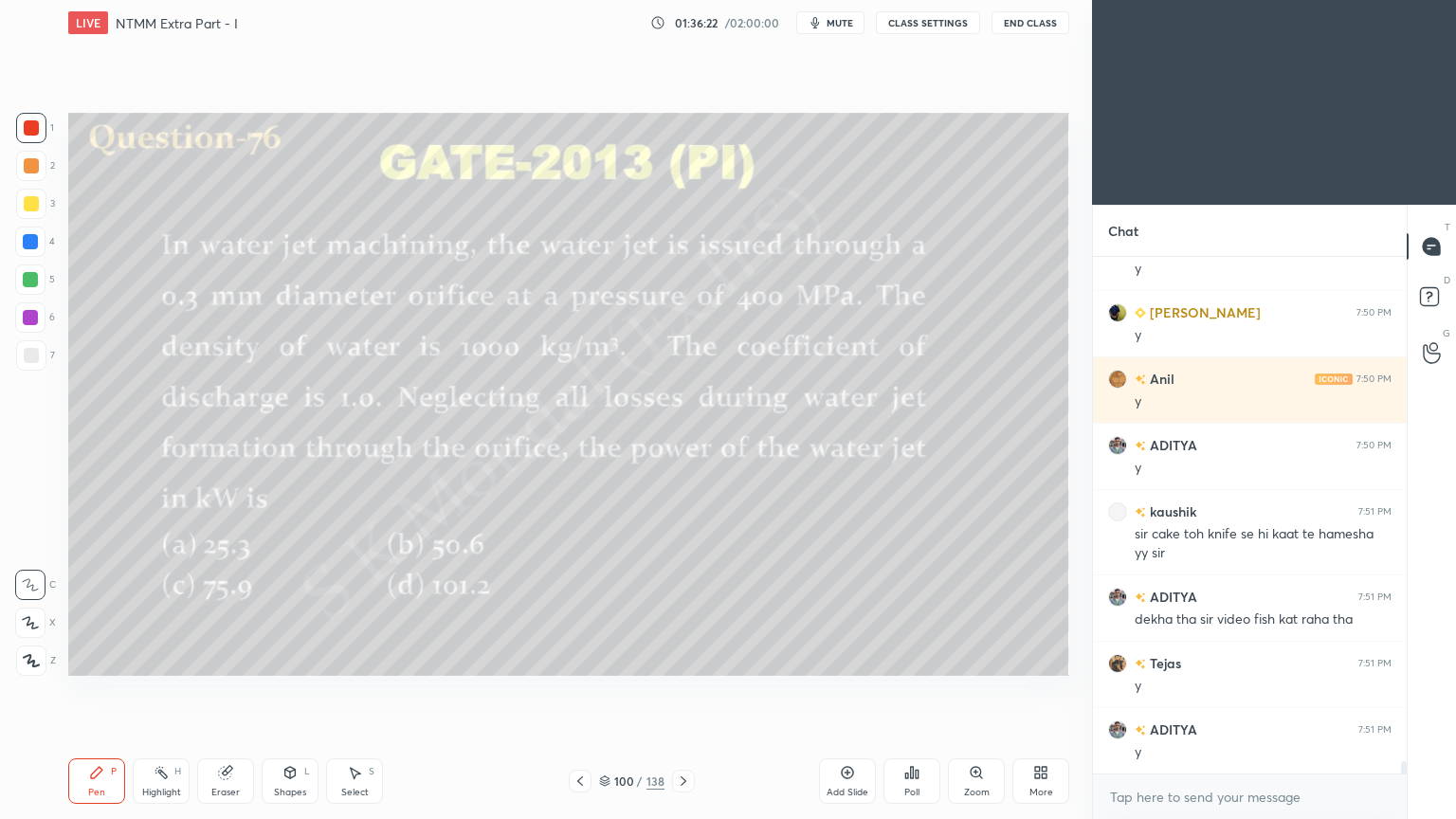 scroll, scrollTop: 21575, scrollLeft: 0, axis: vertical 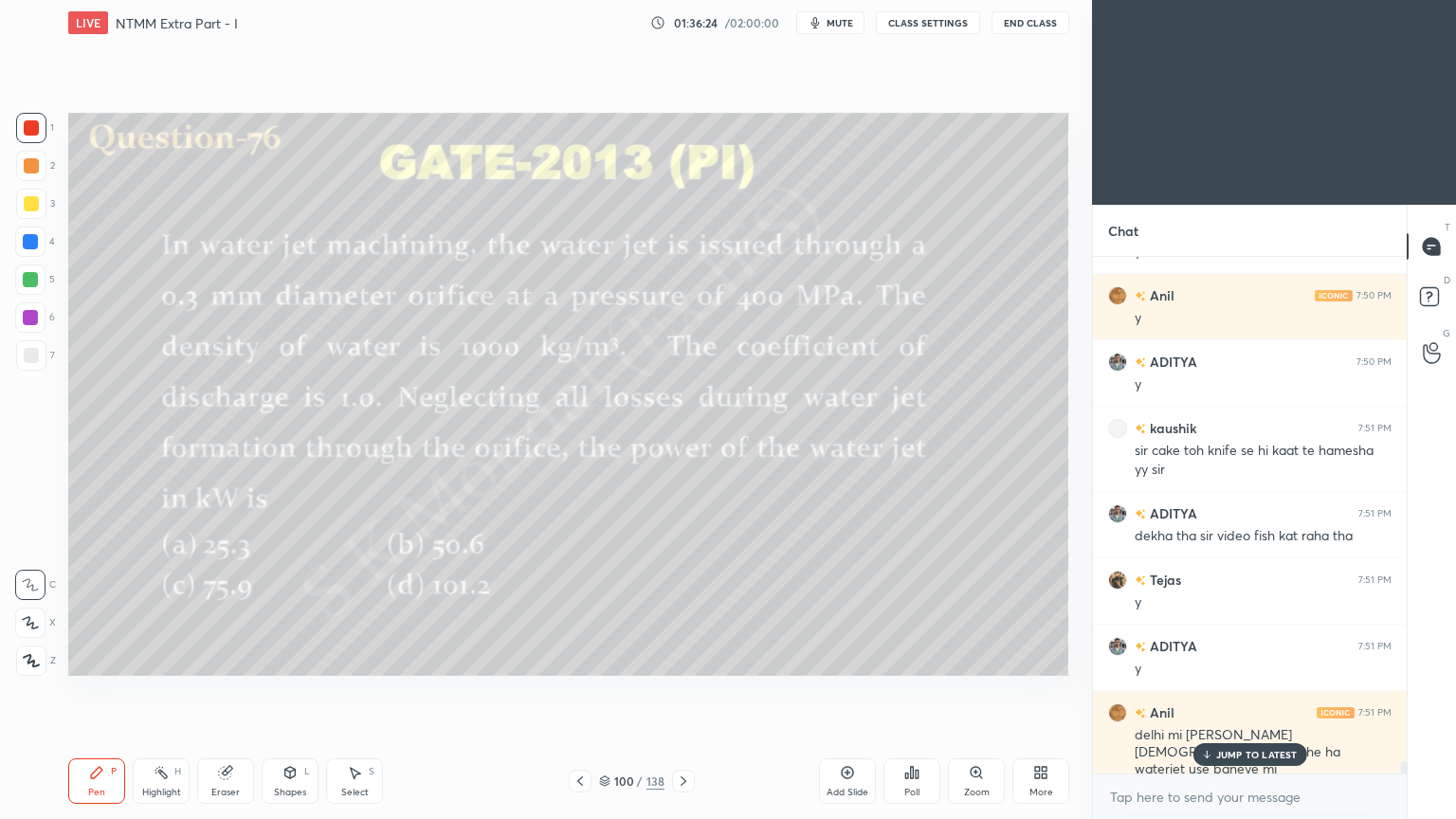 click on "JUMP TO LATEST" at bounding box center [1257, 755] 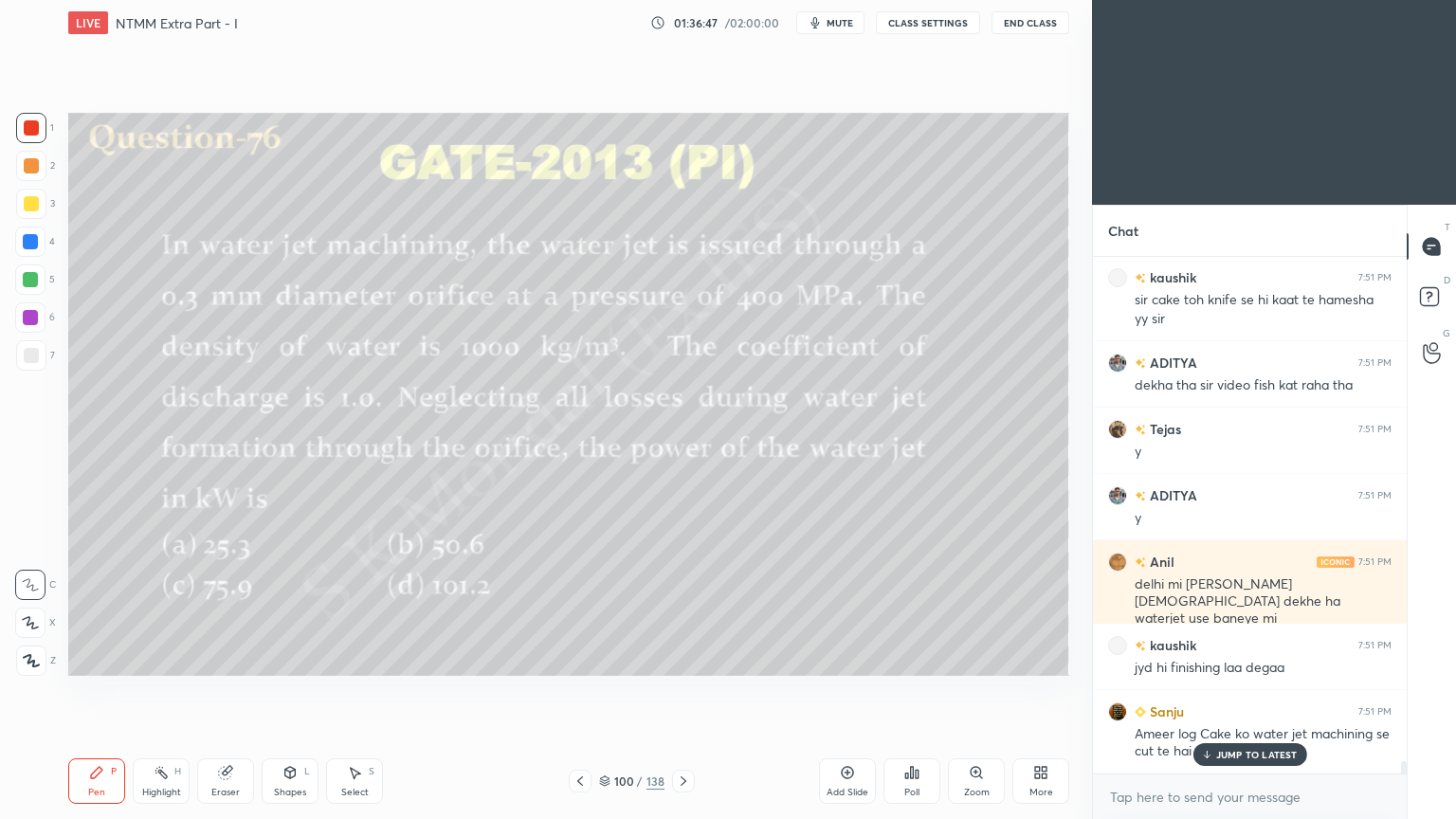scroll, scrollTop: 21791, scrollLeft: 0, axis: vertical 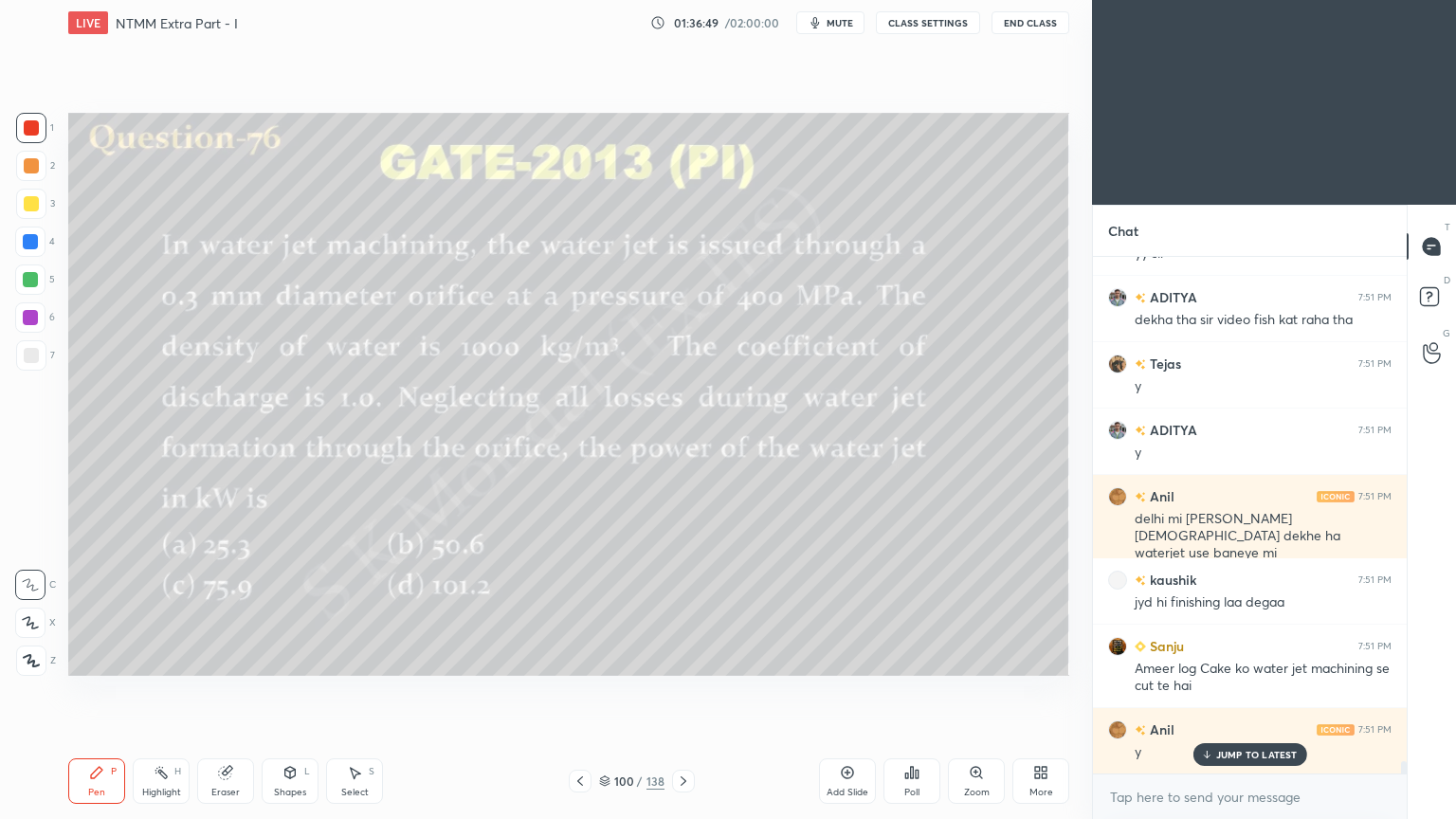 click 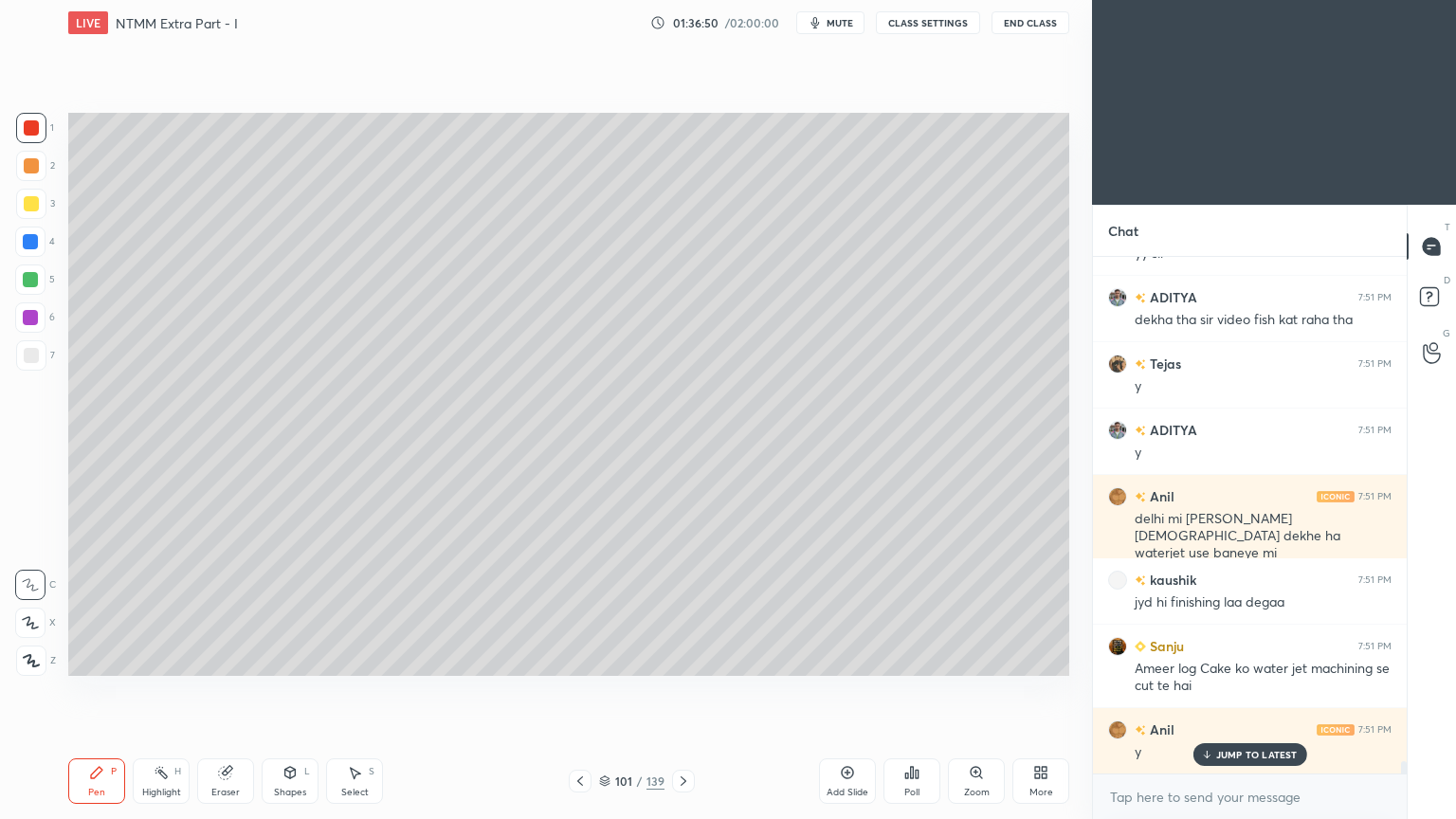 click at bounding box center [31, 204] 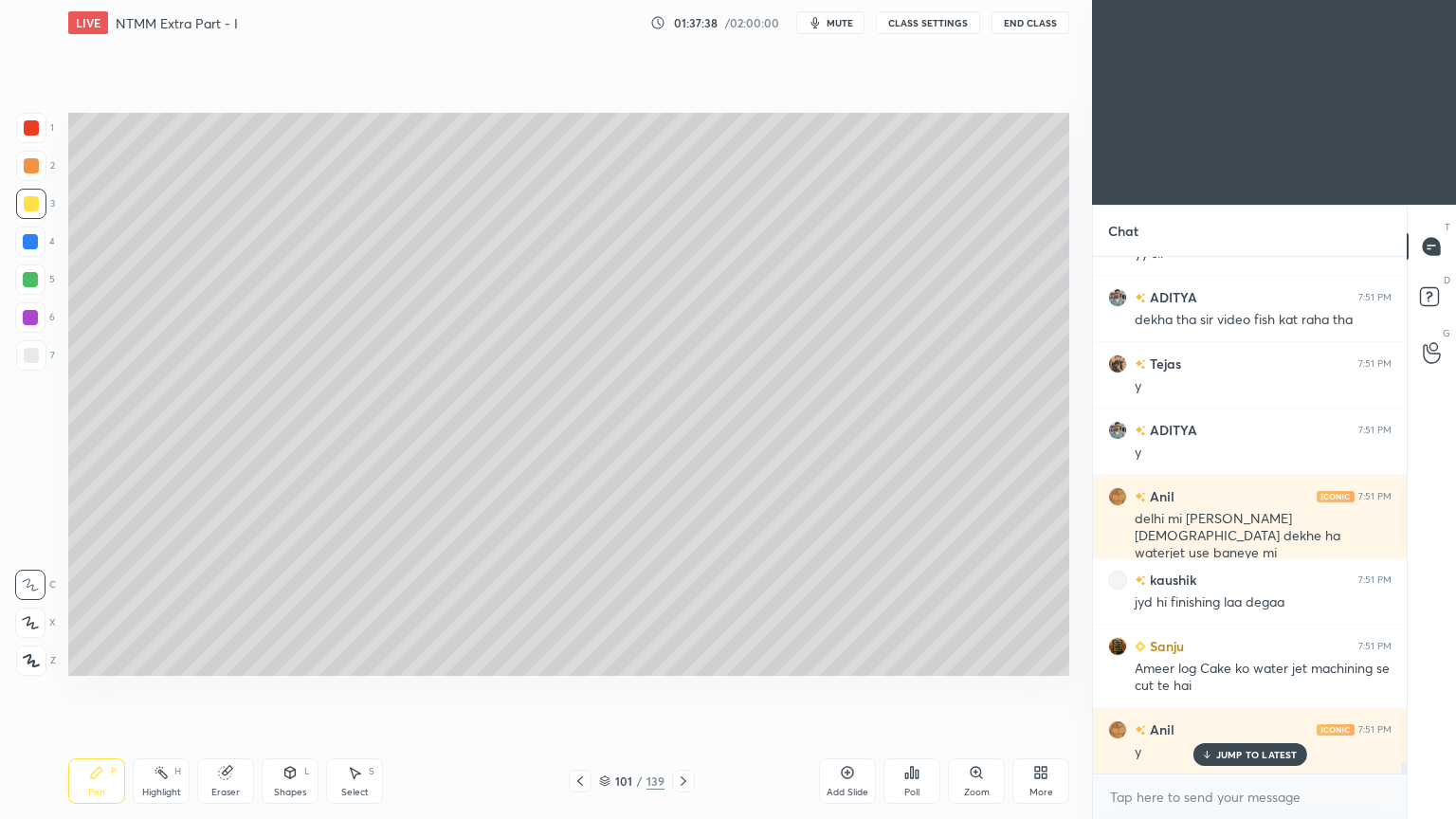 click on "Eraser" at bounding box center (226, 781) 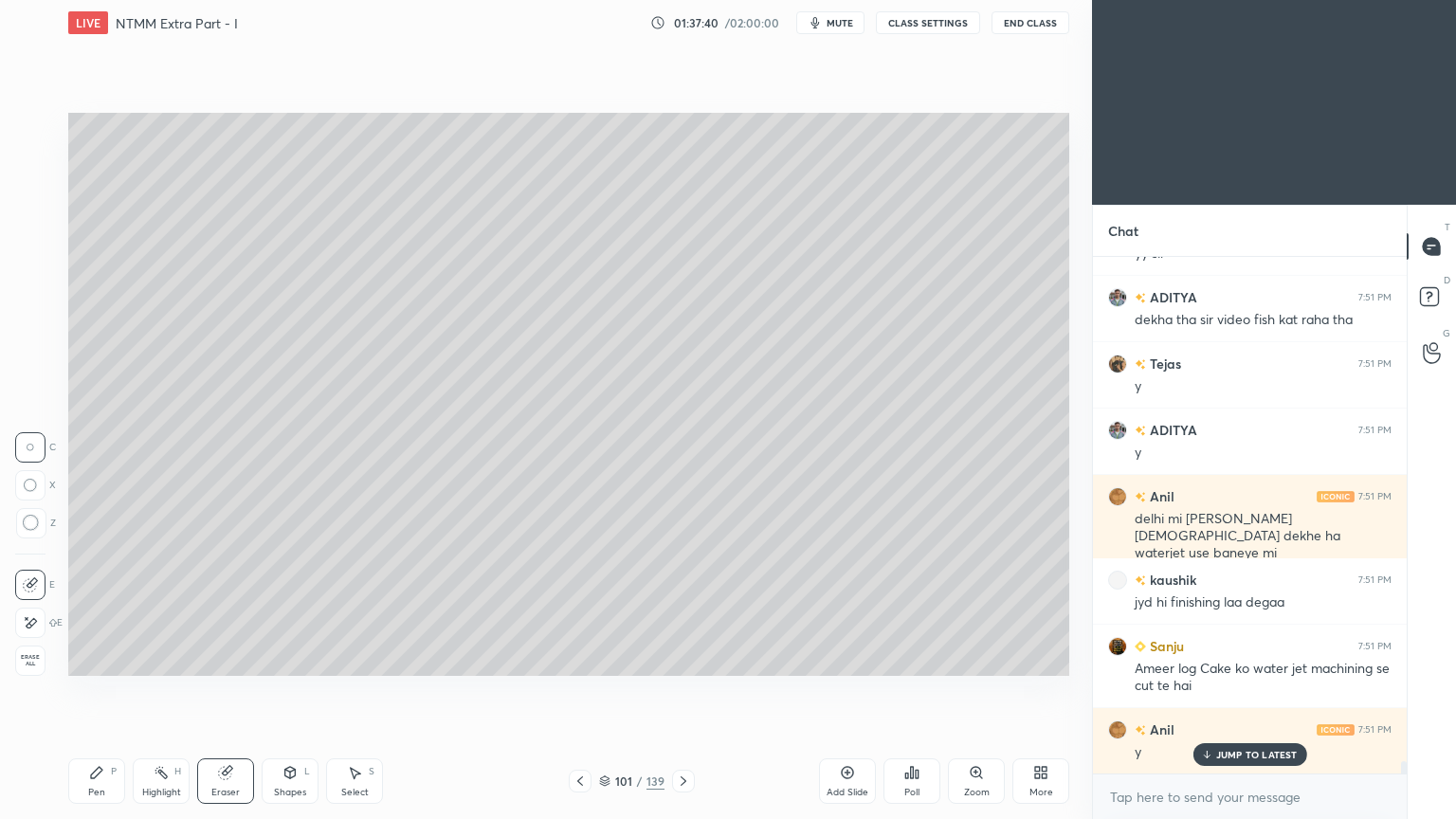 click on "Pen P" at bounding box center [97, 781] 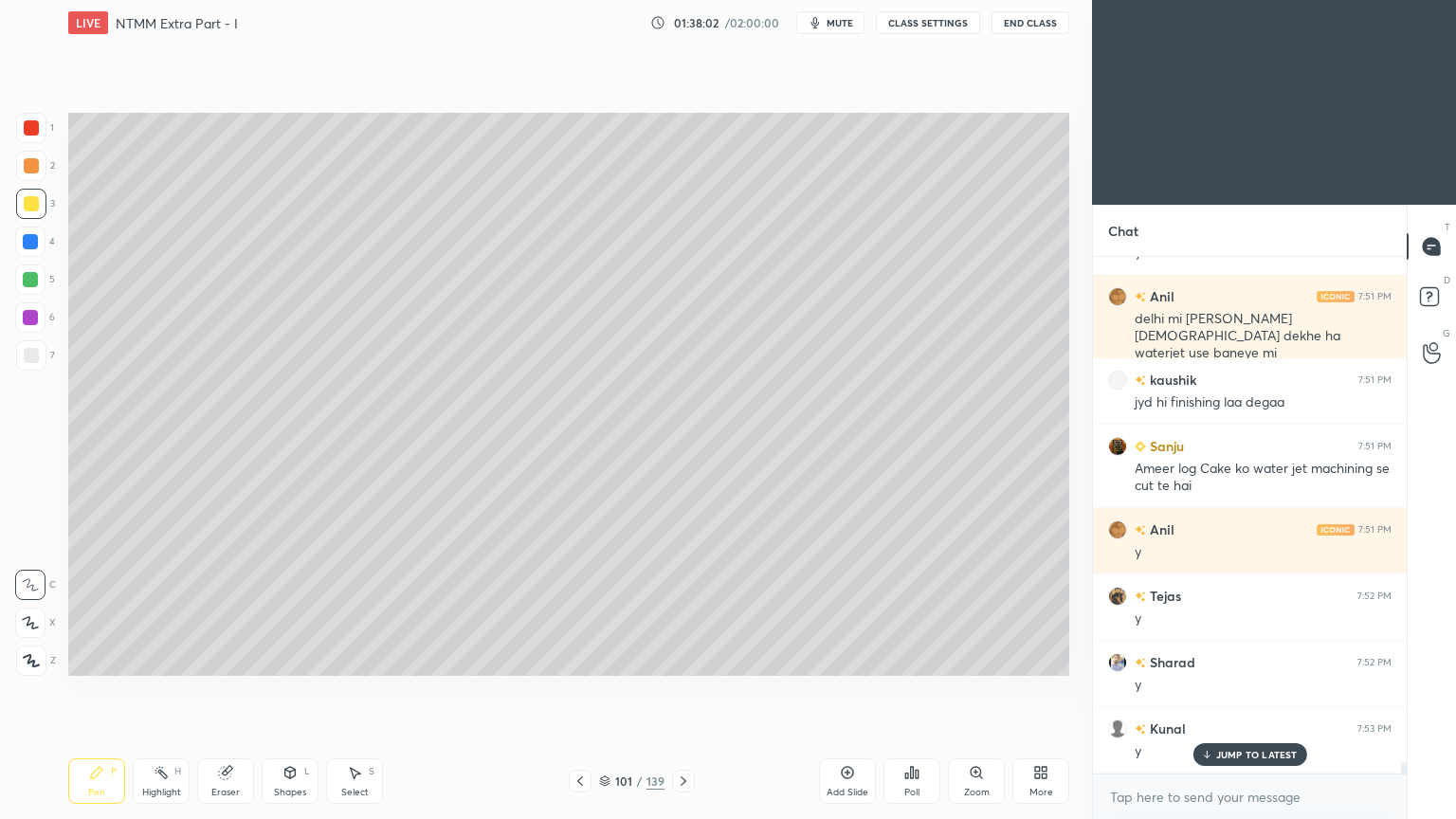 scroll, scrollTop: 22056, scrollLeft: 0, axis: vertical 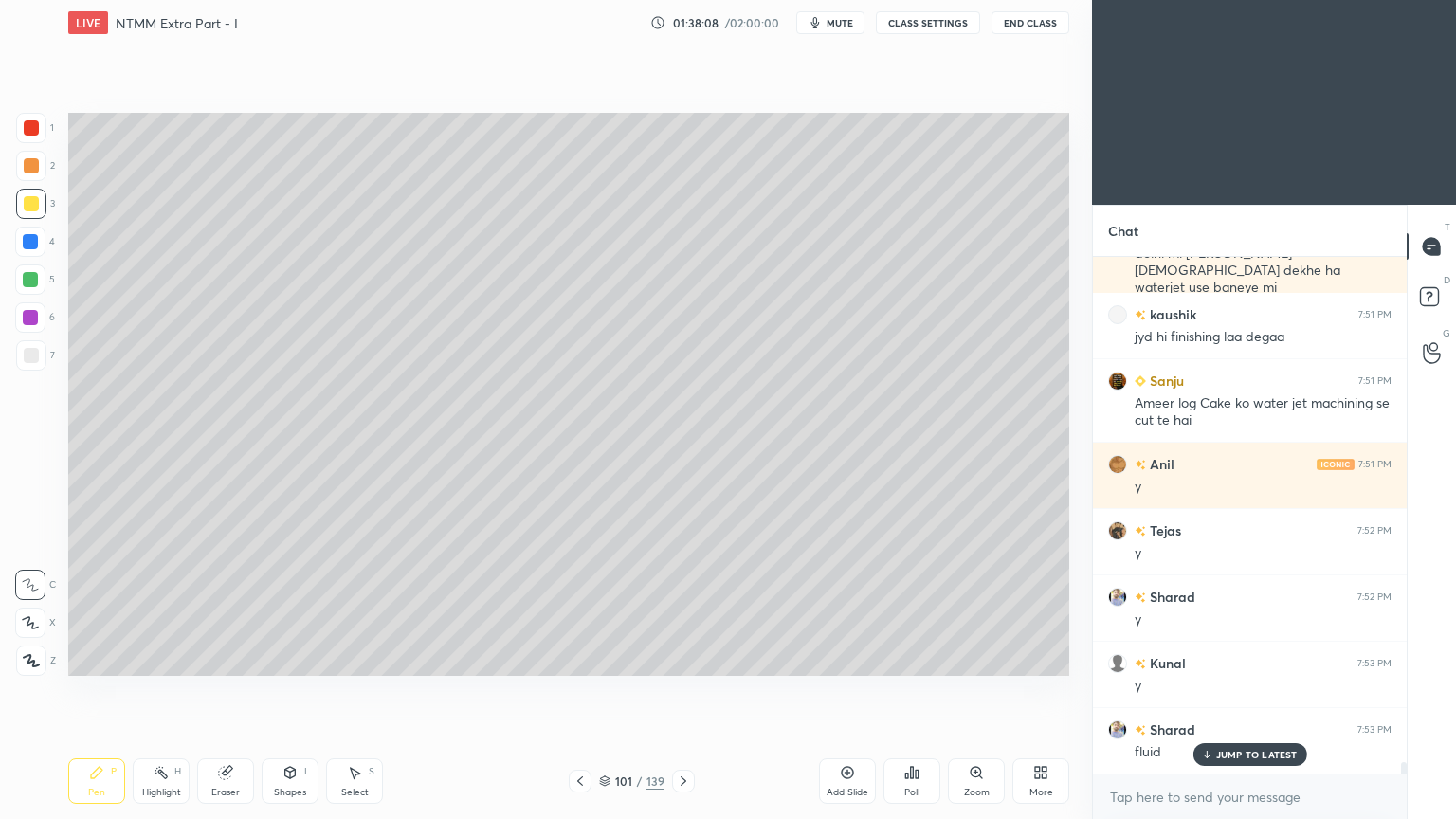 click 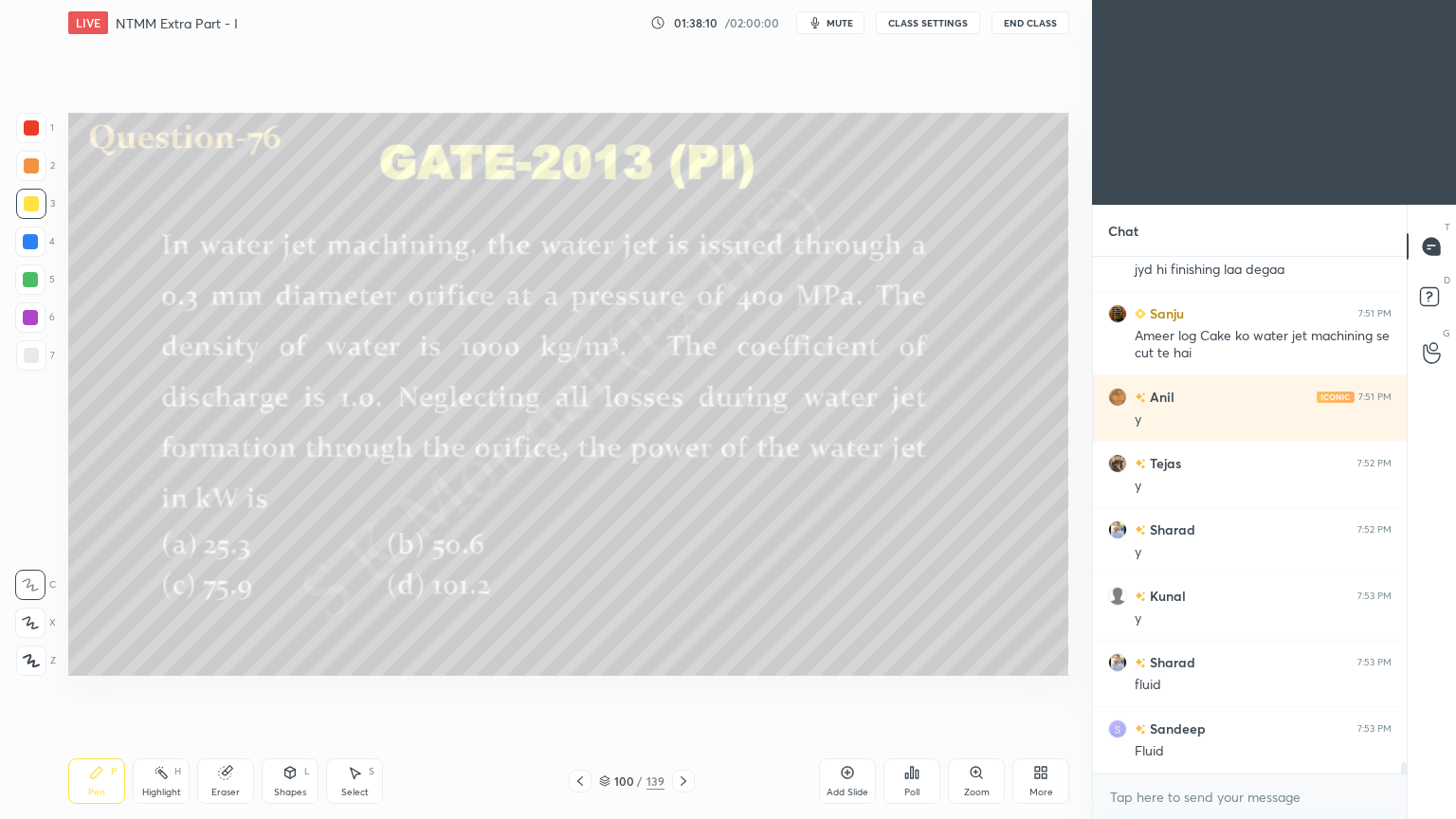 scroll, scrollTop: 22189, scrollLeft: 0, axis: vertical 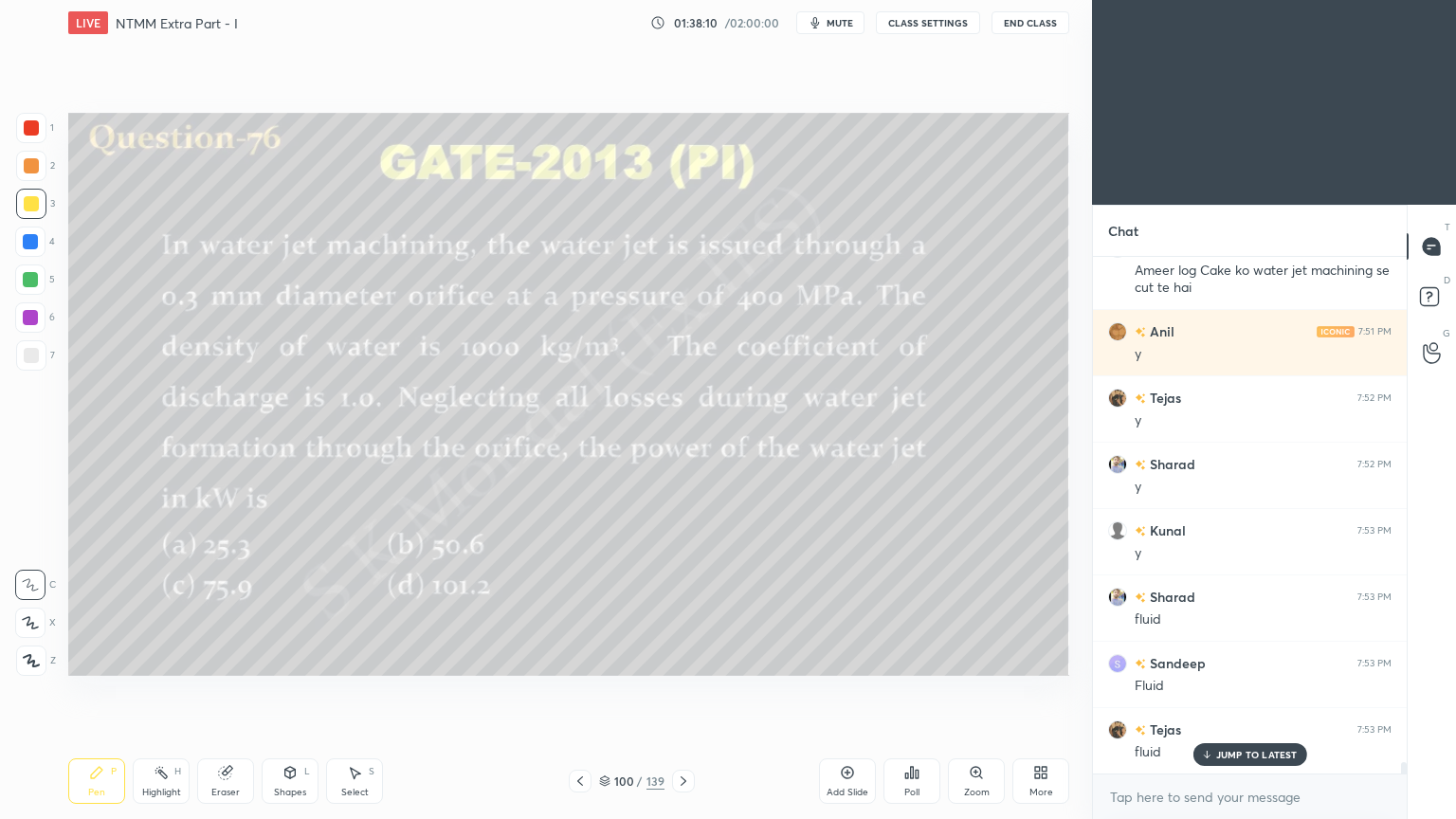 click 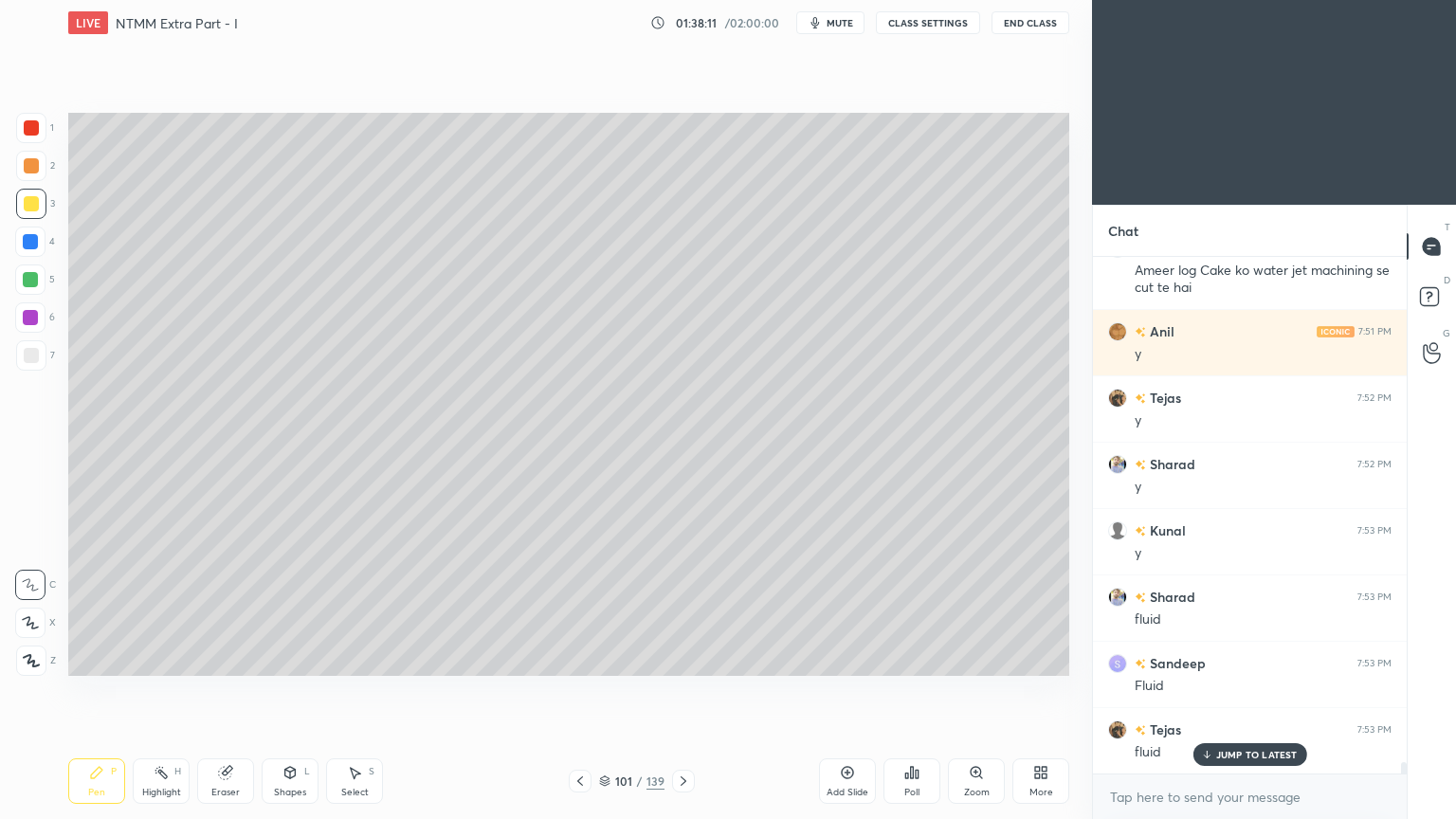 scroll, scrollTop: 22256, scrollLeft: 0, axis: vertical 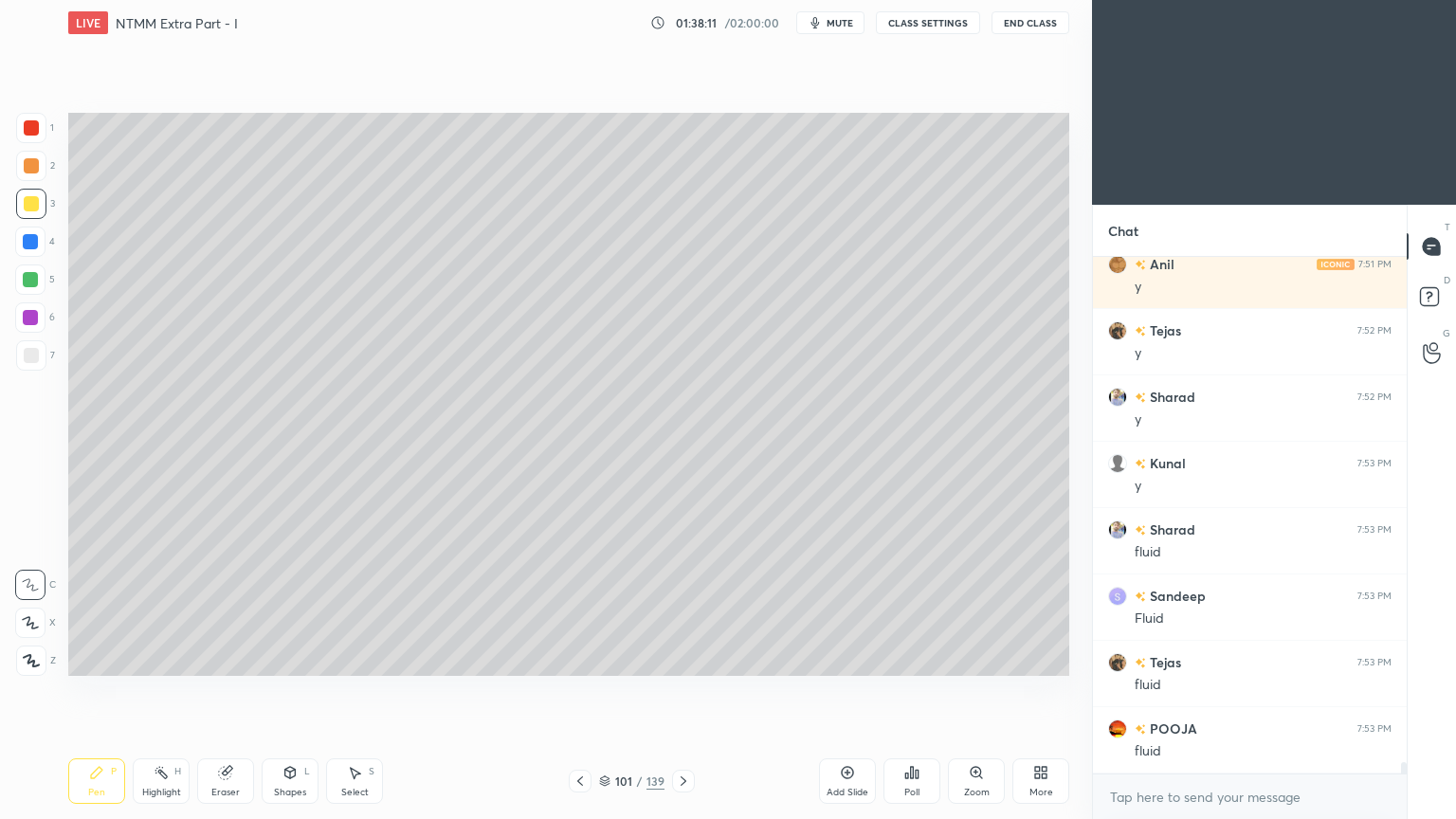 click on "Pen P" at bounding box center [97, 781] 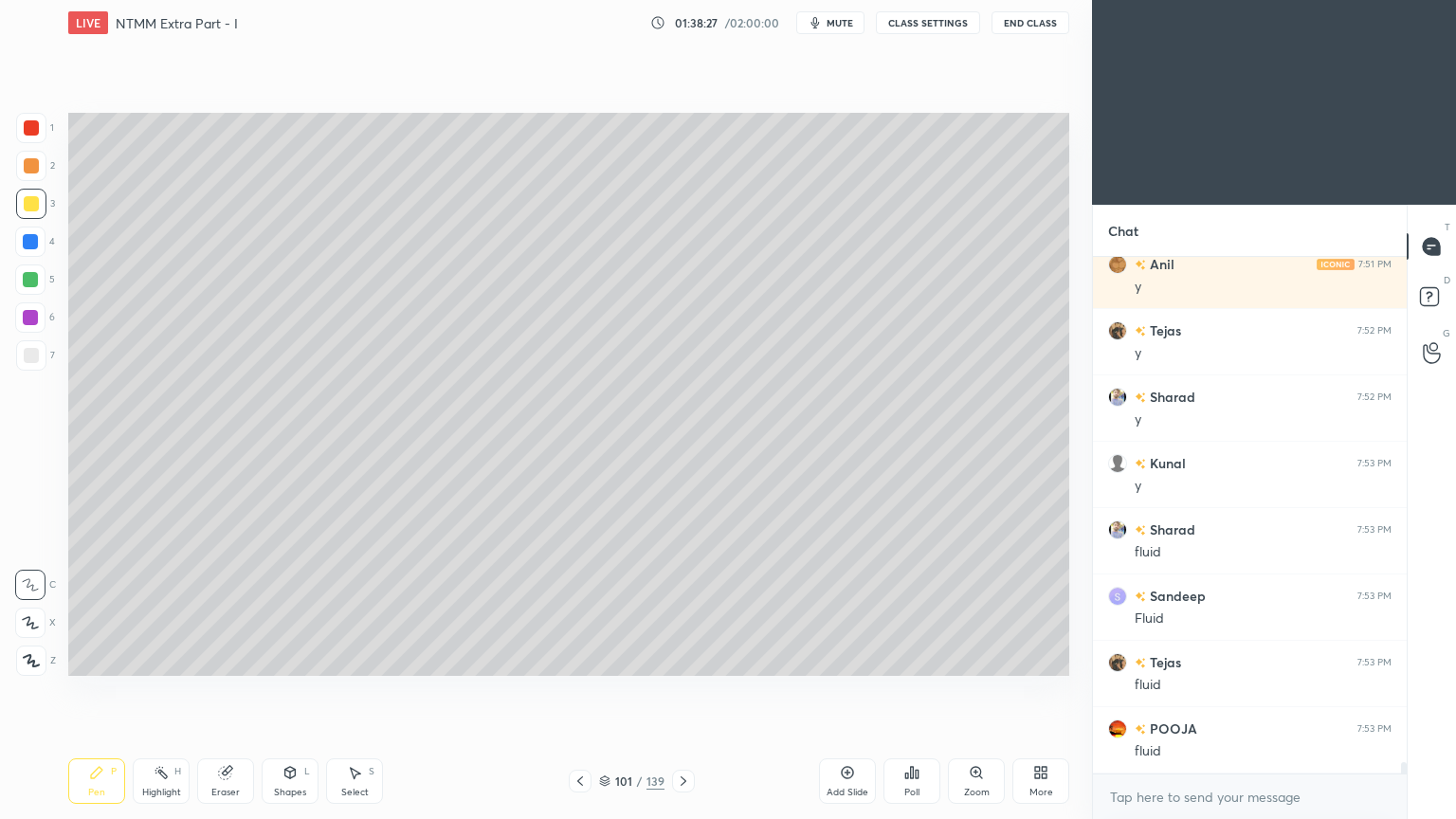 click at bounding box center [30, 318] 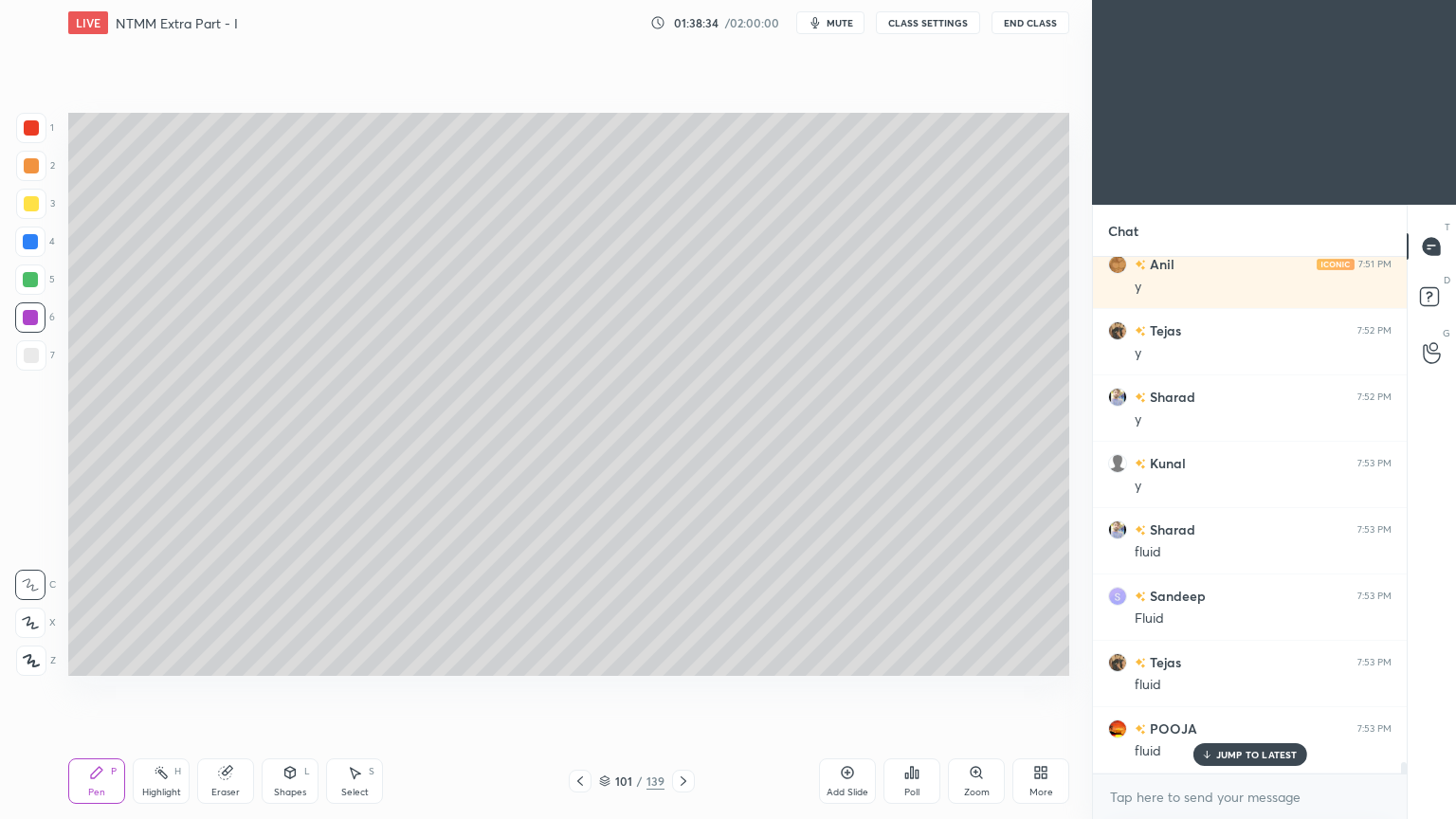 scroll, scrollTop: 22322, scrollLeft: 0, axis: vertical 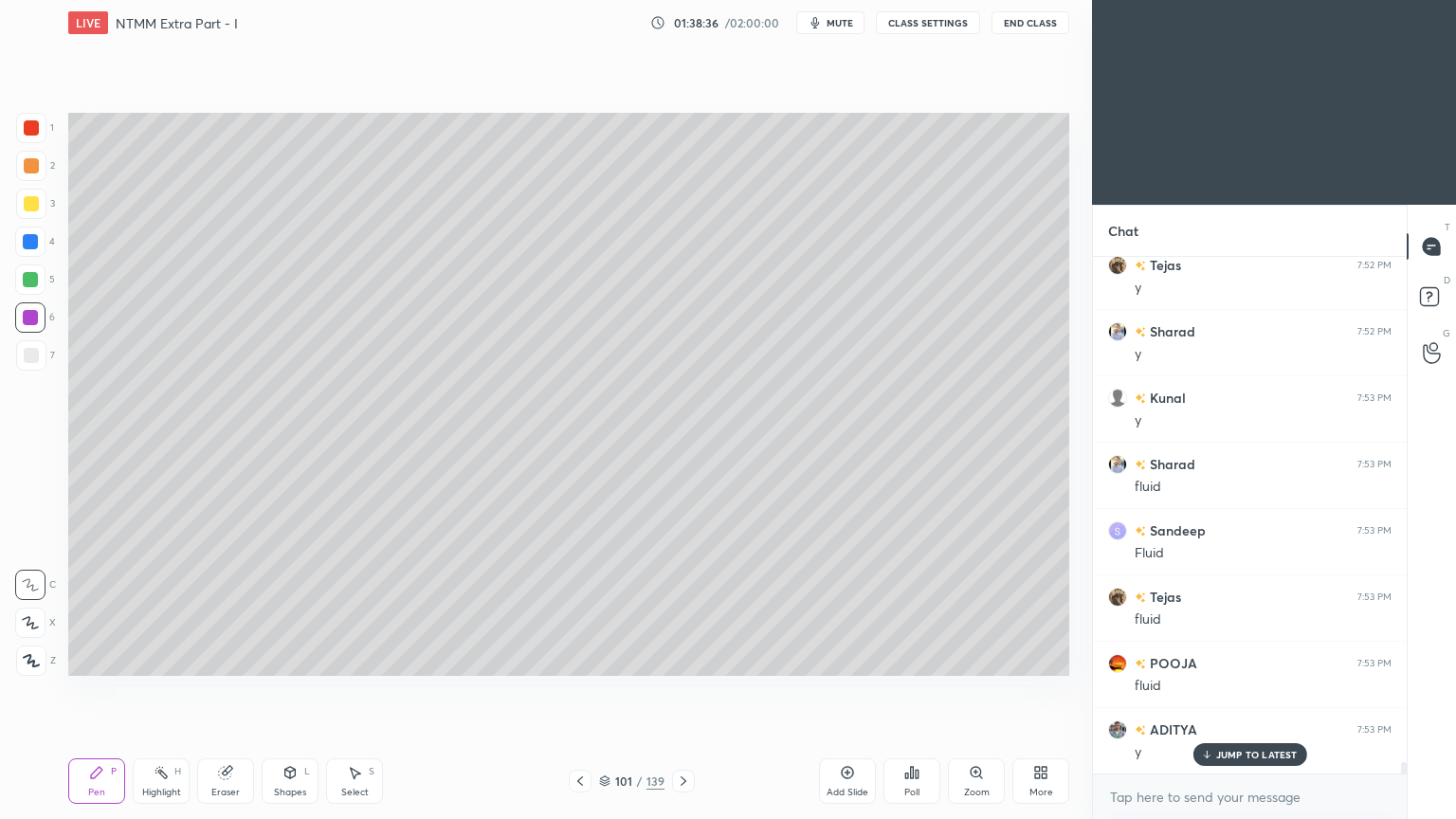 click at bounding box center [31, 204] 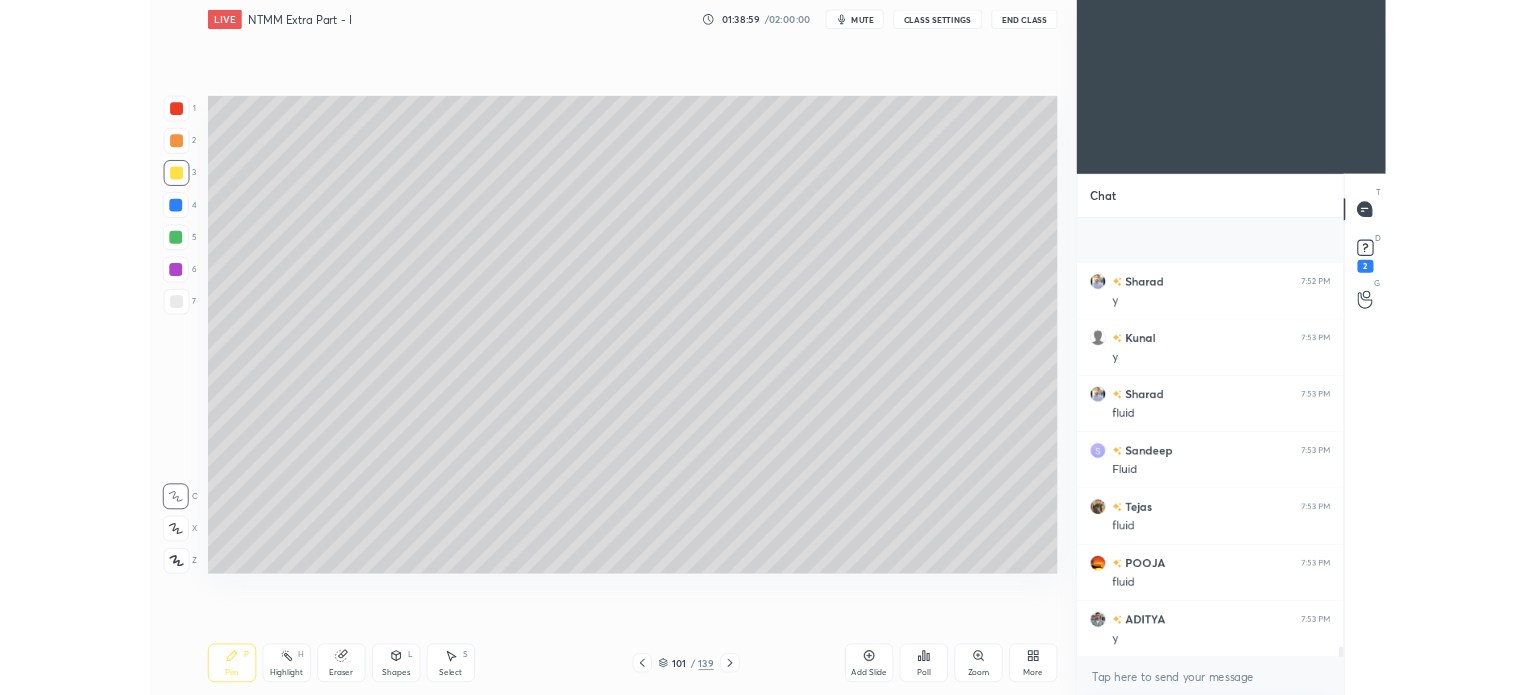 scroll, scrollTop: 23720, scrollLeft: 0, axis: vertical 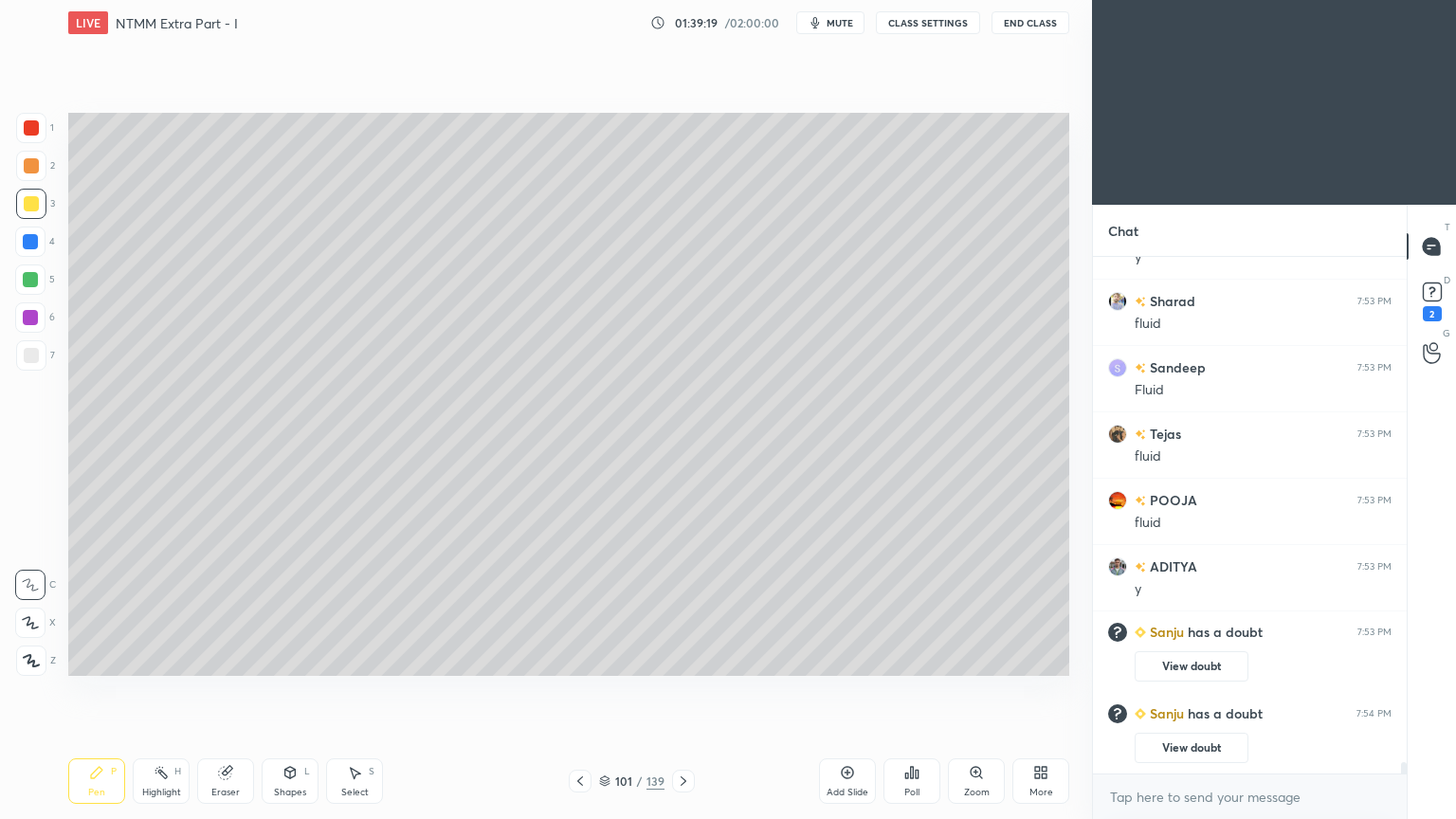 click 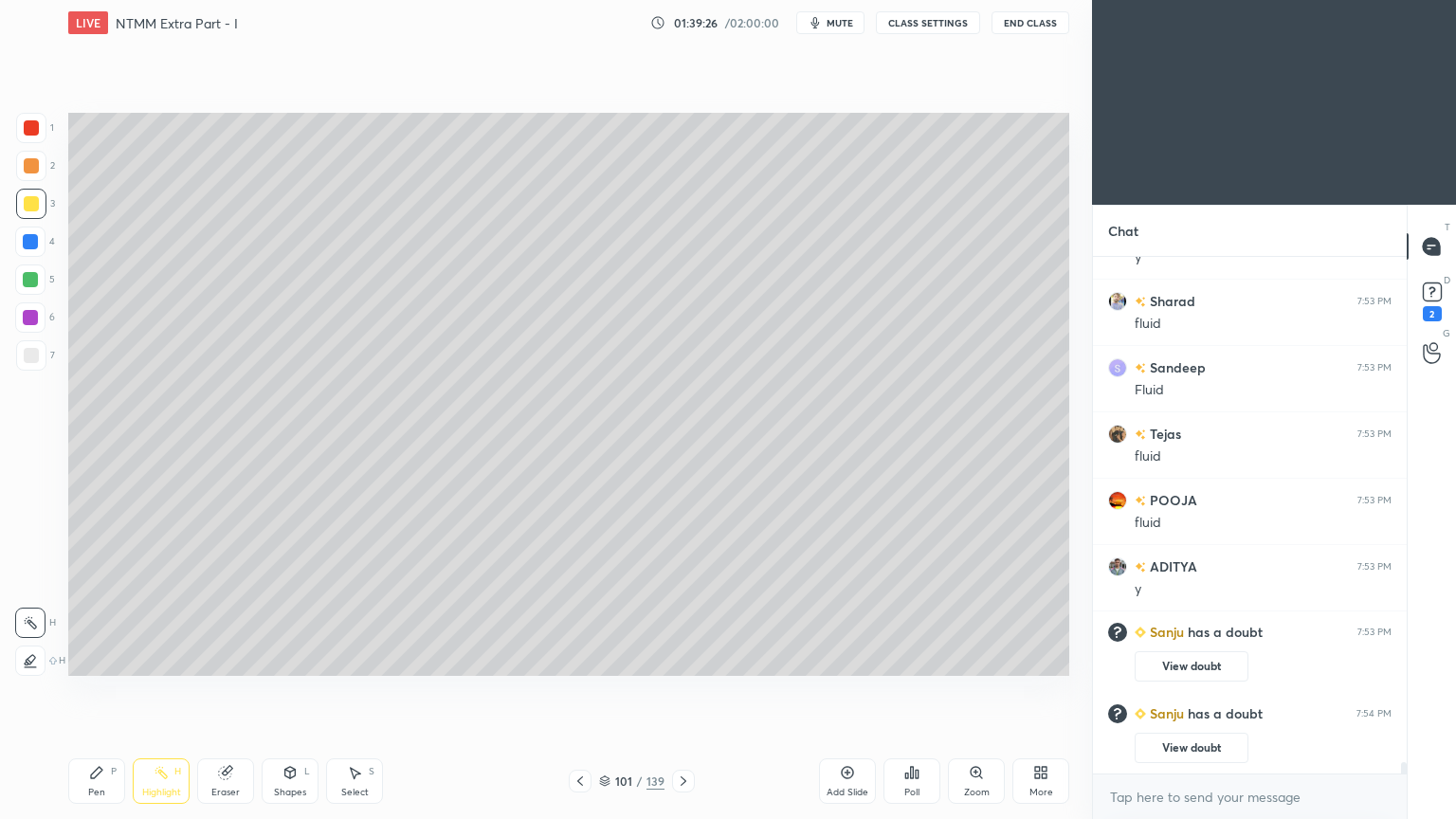 click 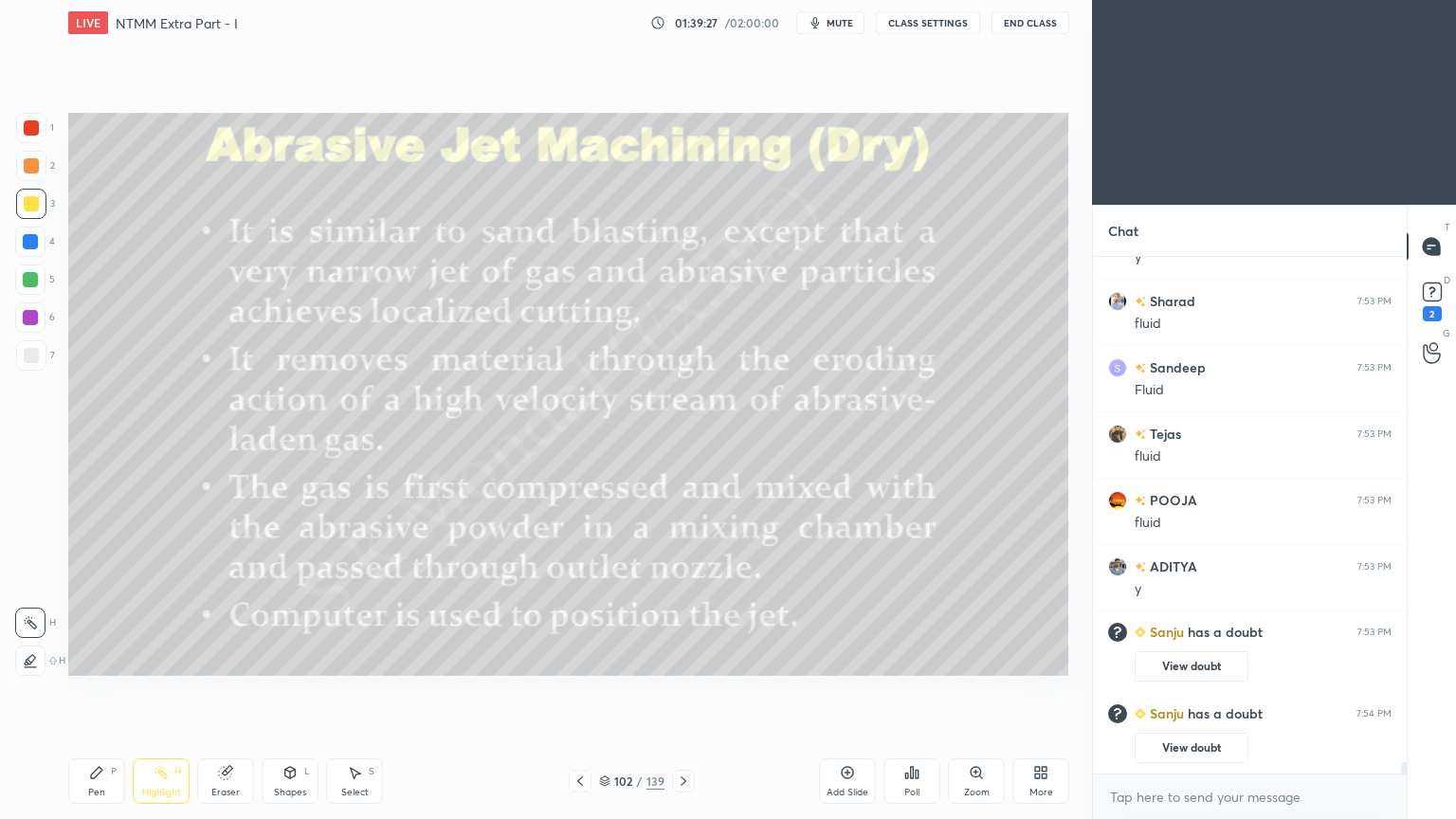 click 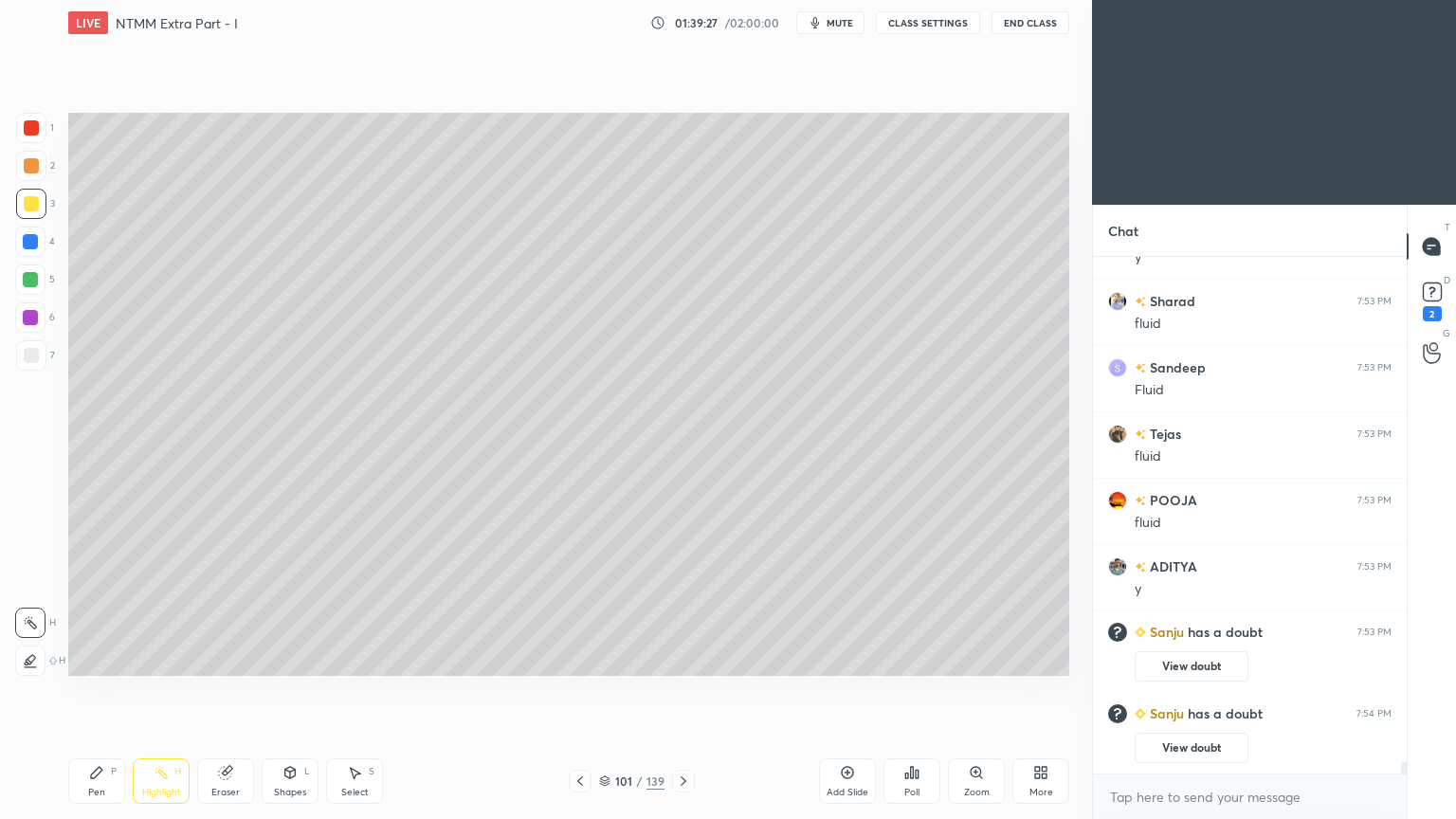 click 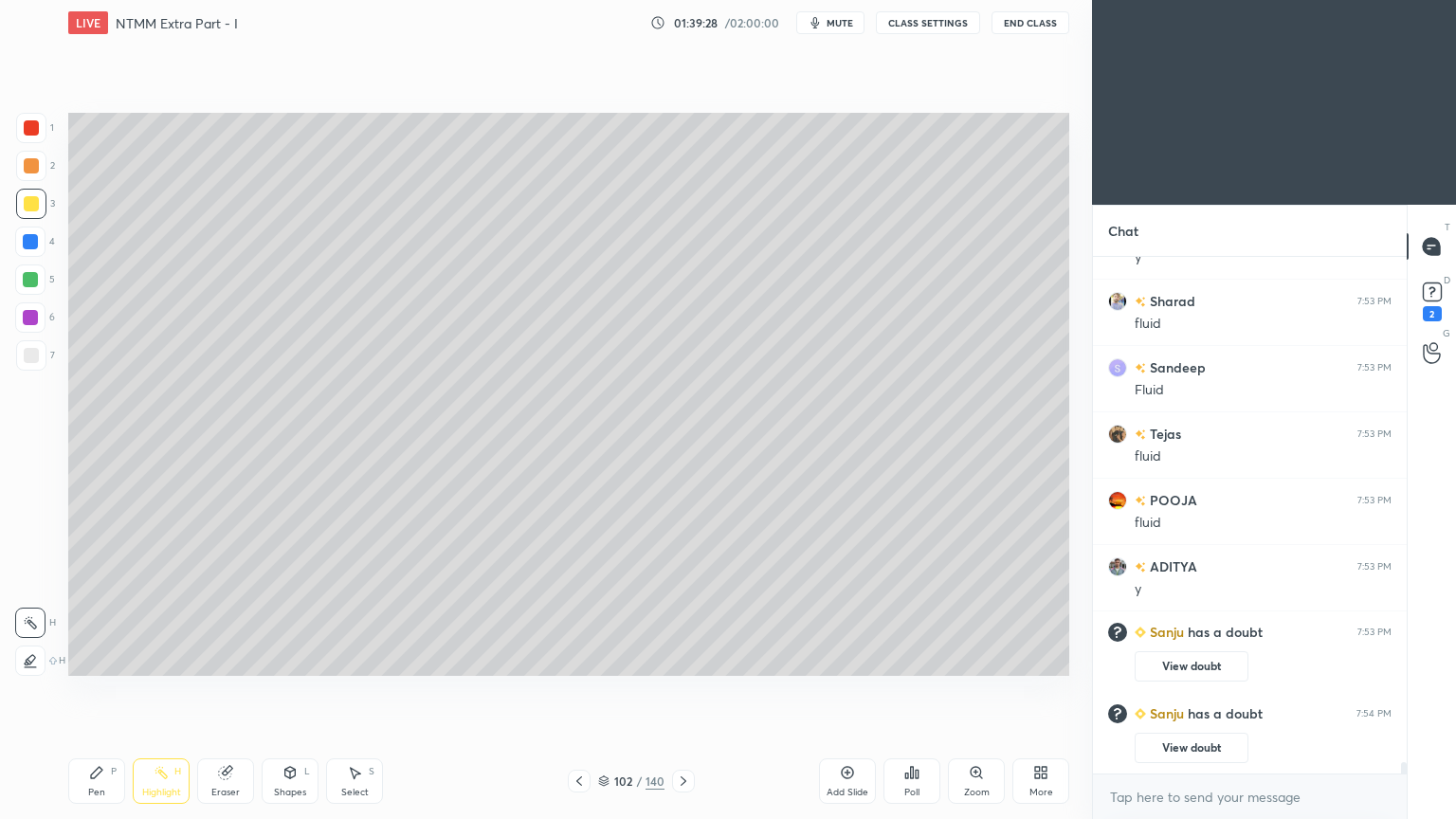 click at bounding box center (31, 204) 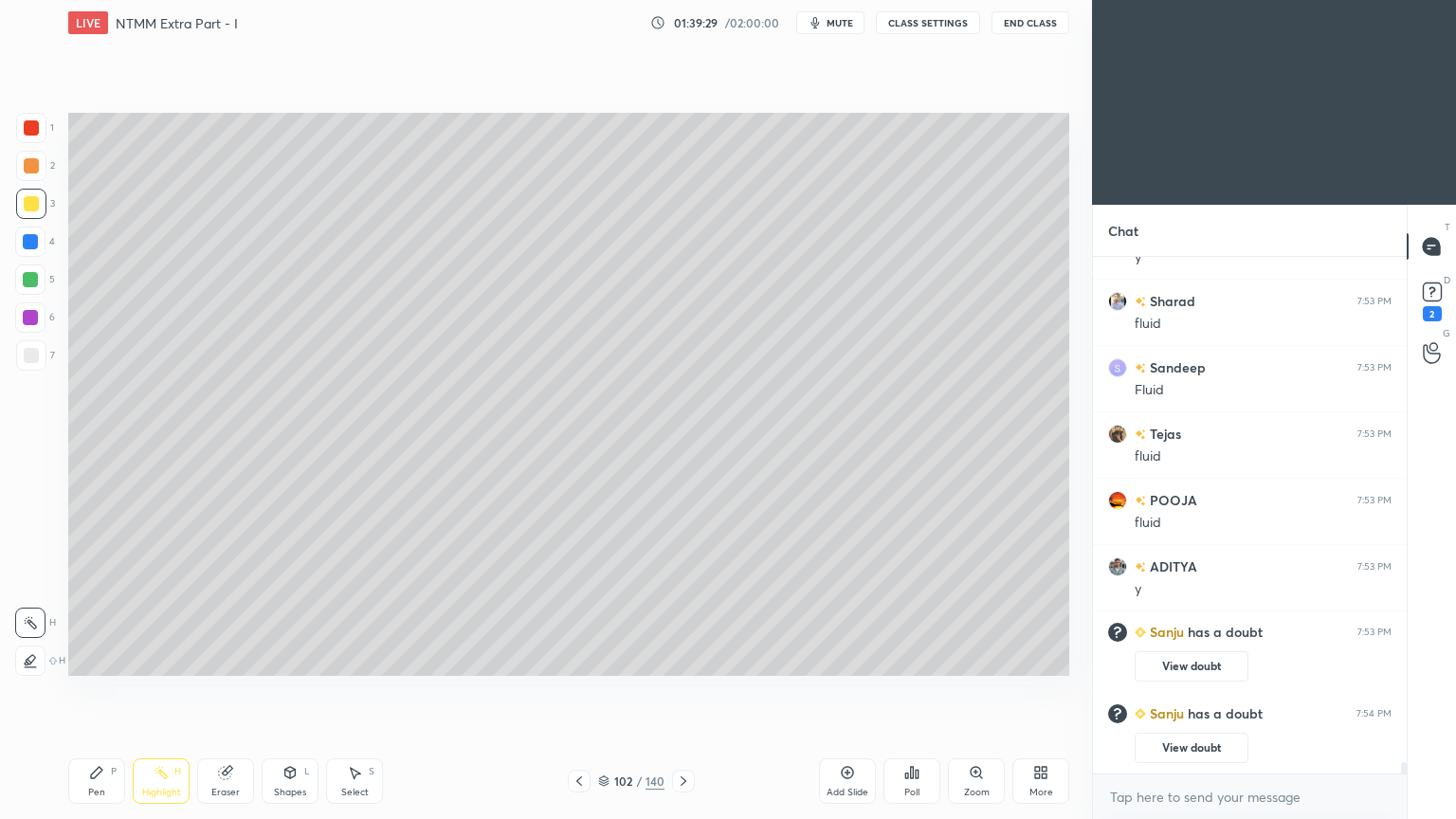 click on "Pen P" at bounding box center (97, 781) 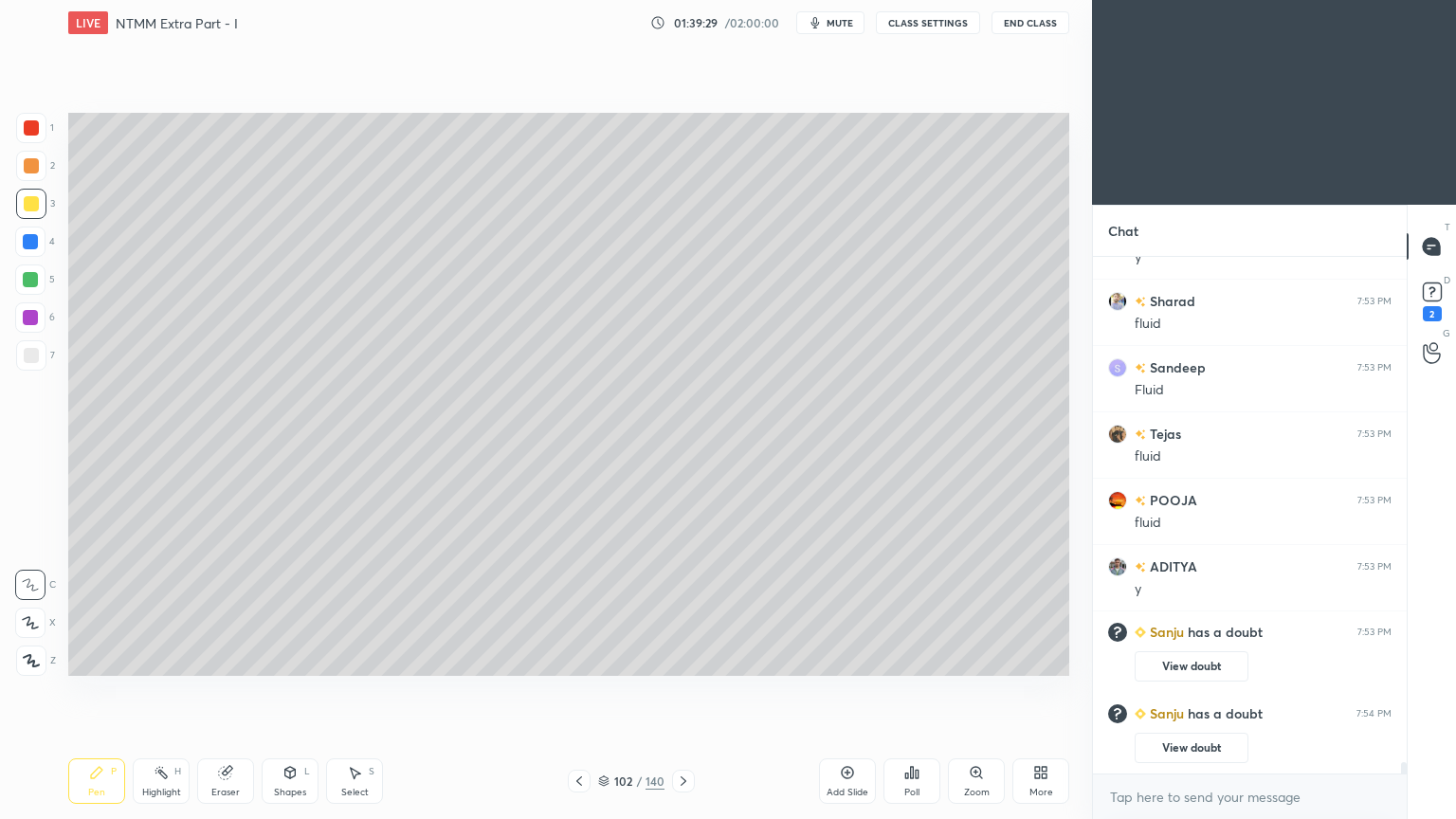 click on "Pen" at bounding box center [97, 792] 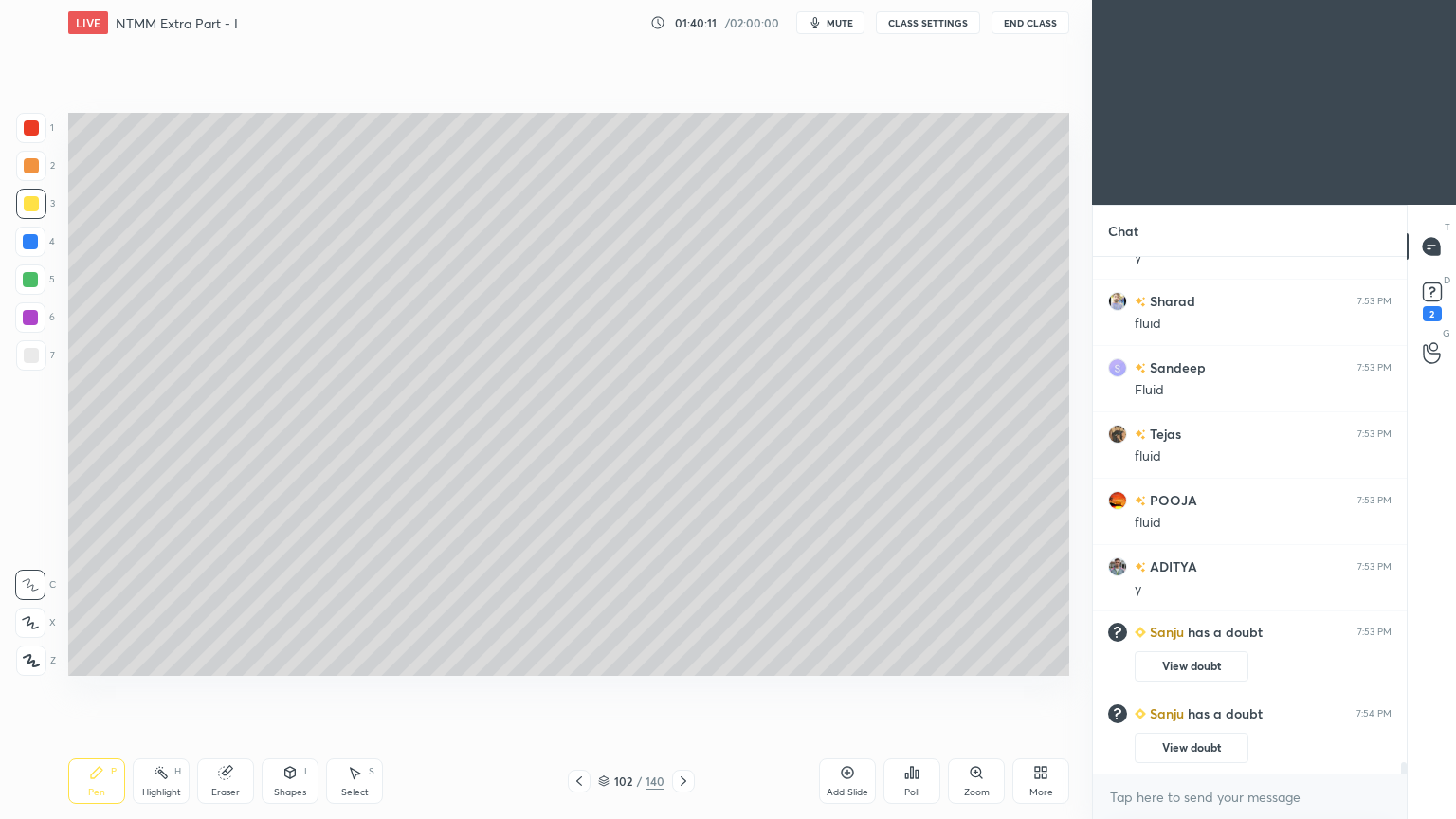 click 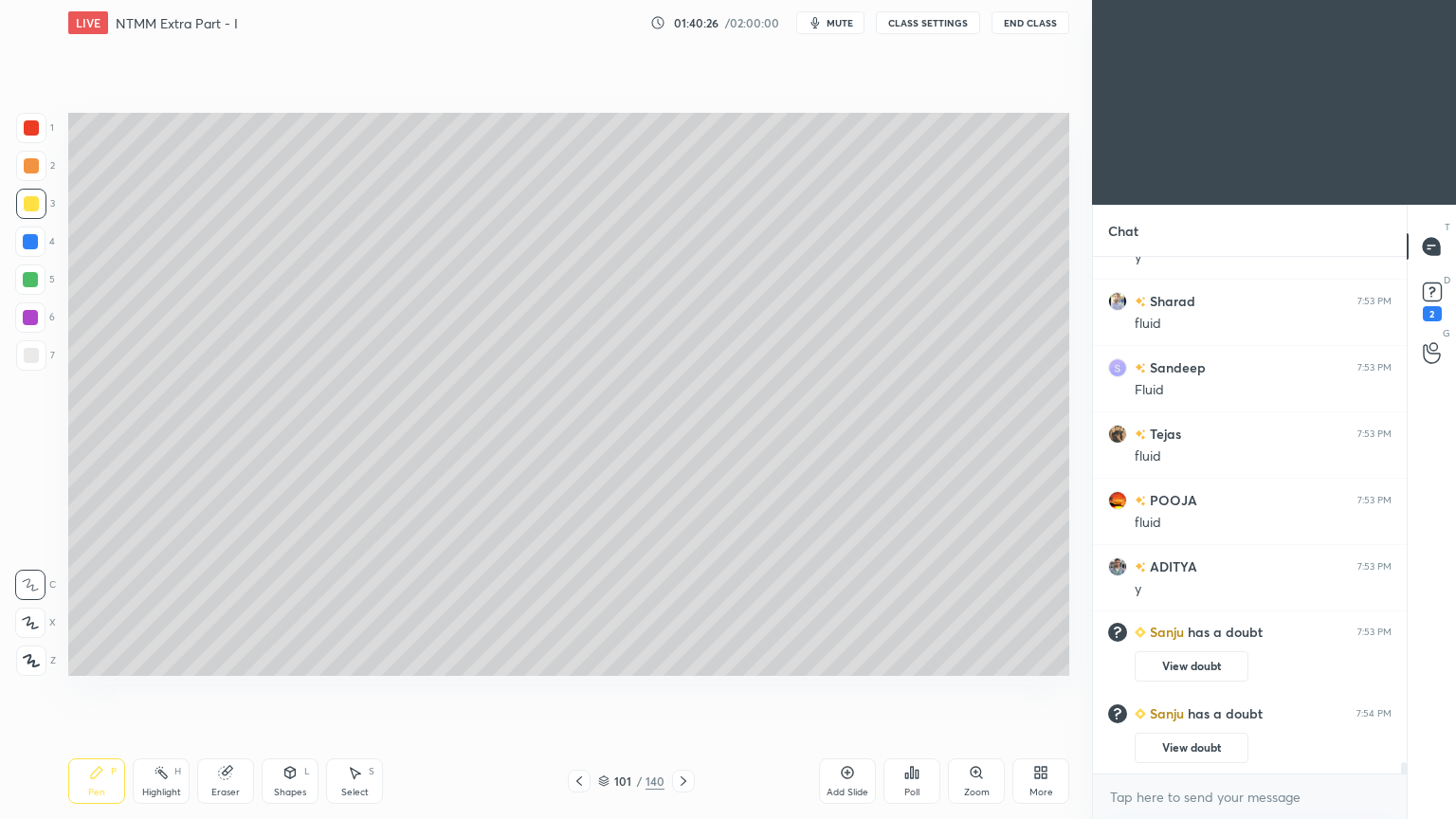 click 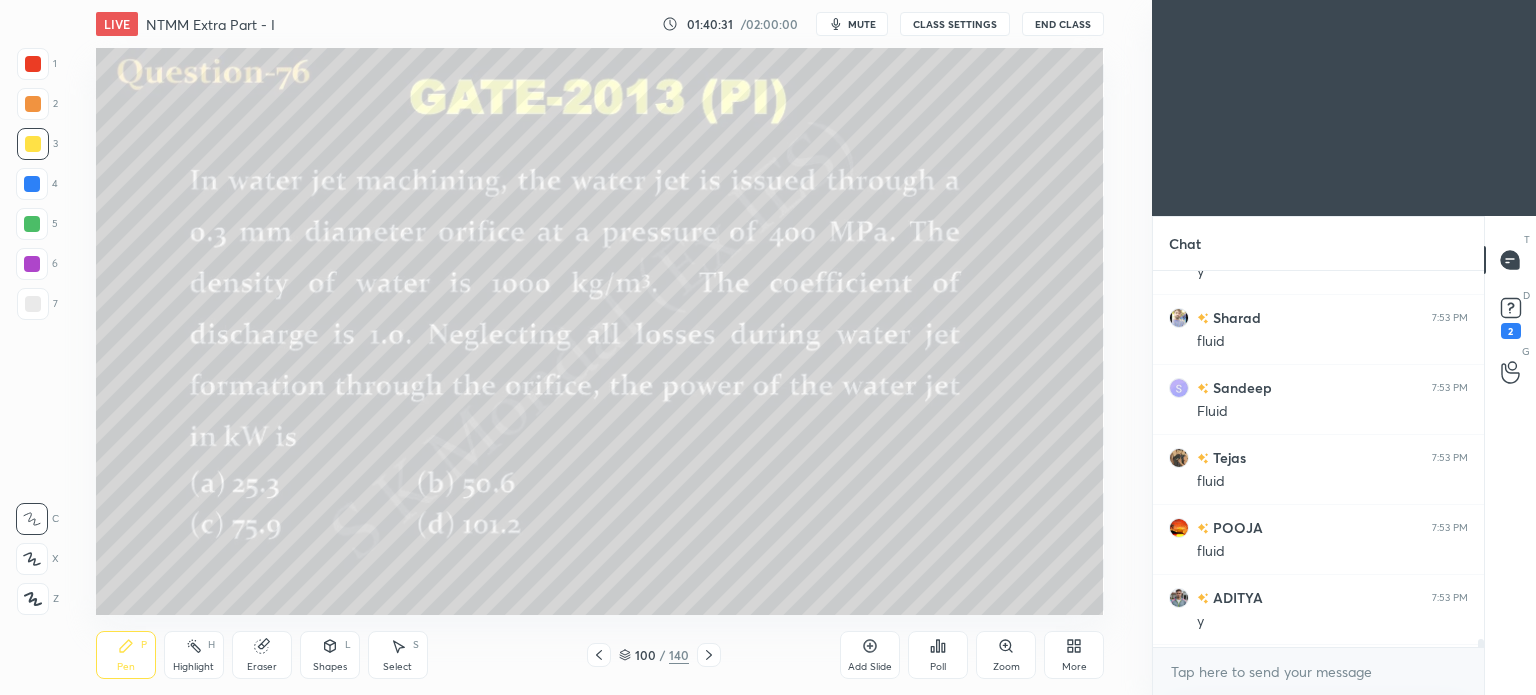 scroll, scrollTop: 567, scrollLeft: 1072, axis: both 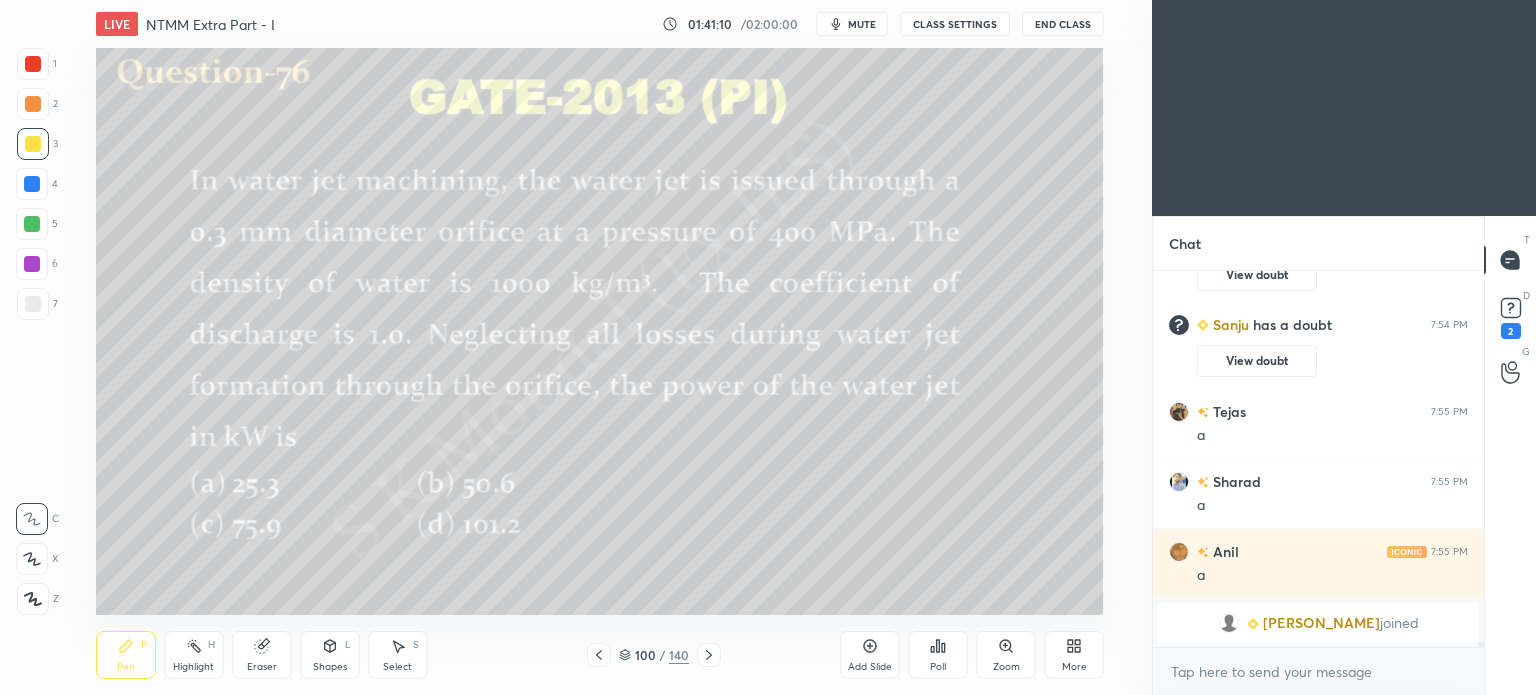 click 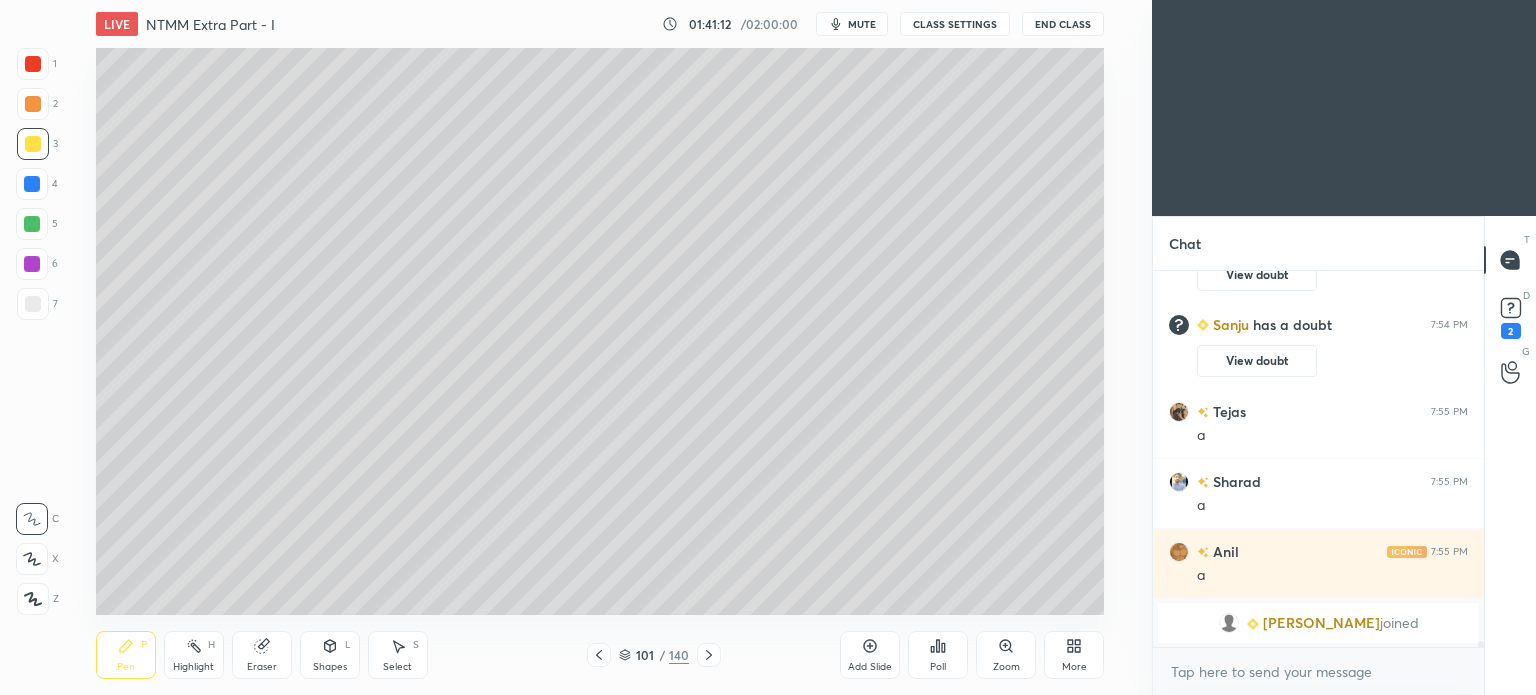 click 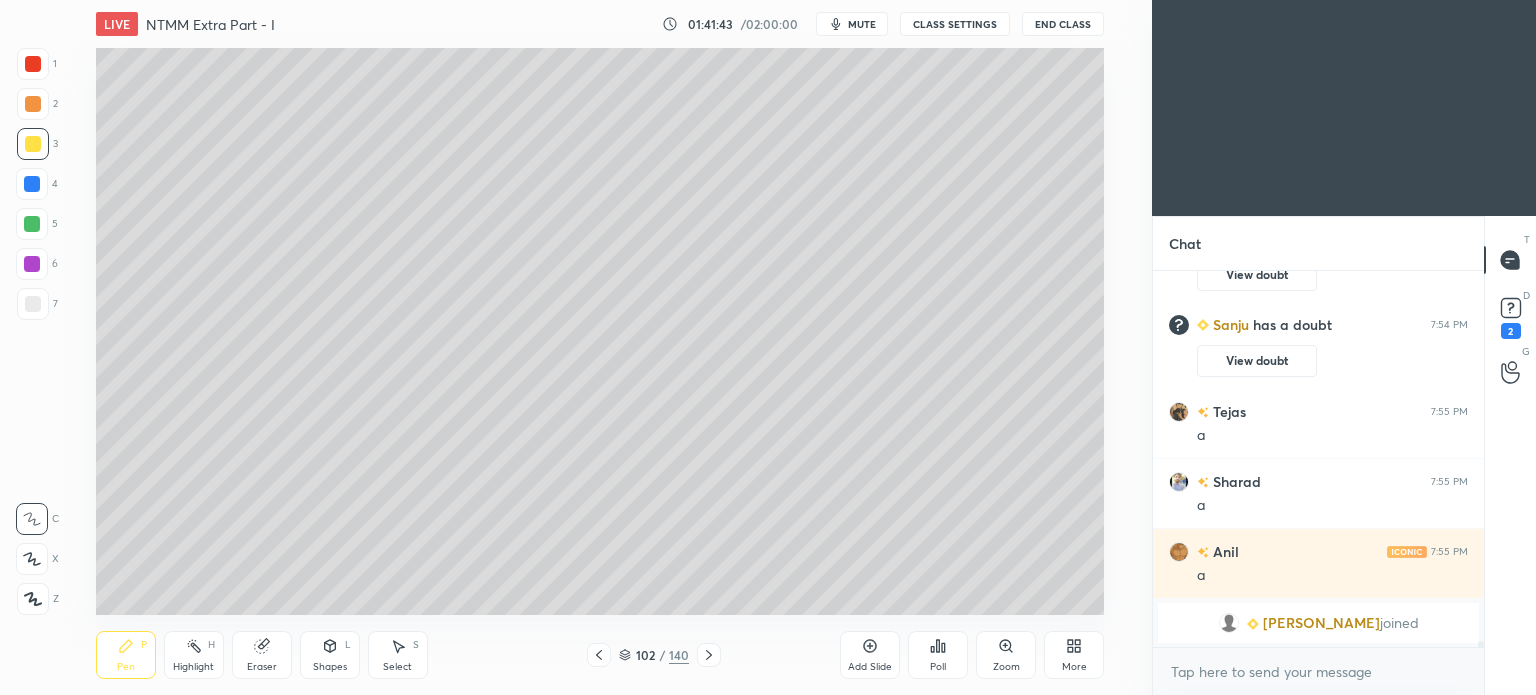 click 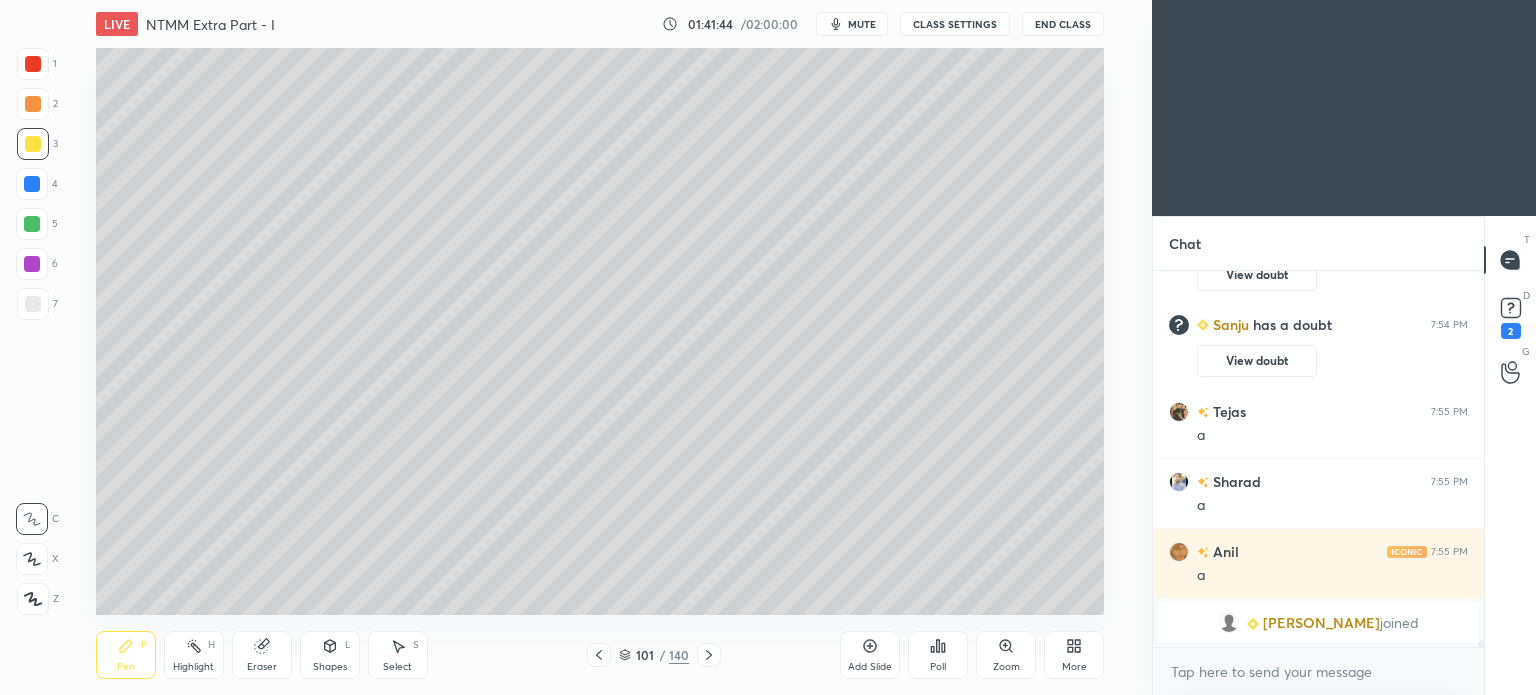 click 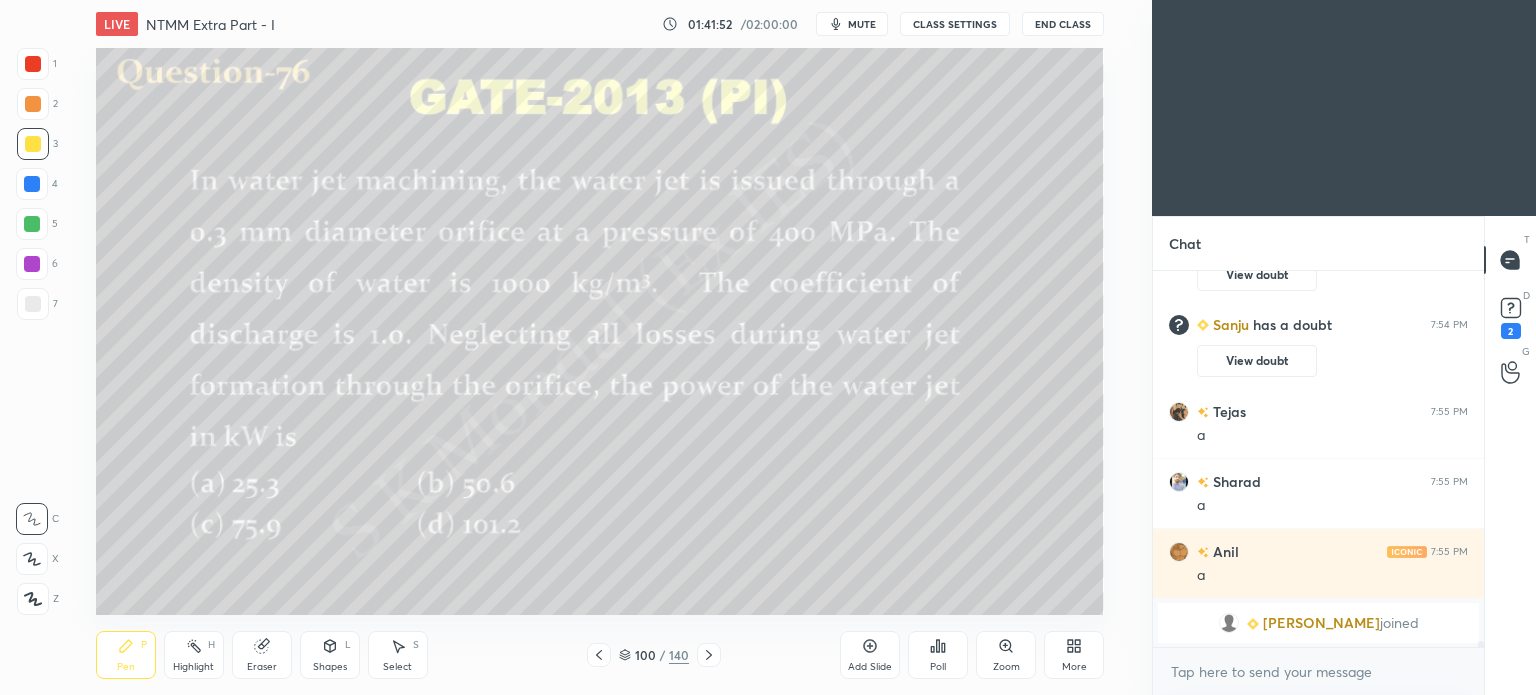 click 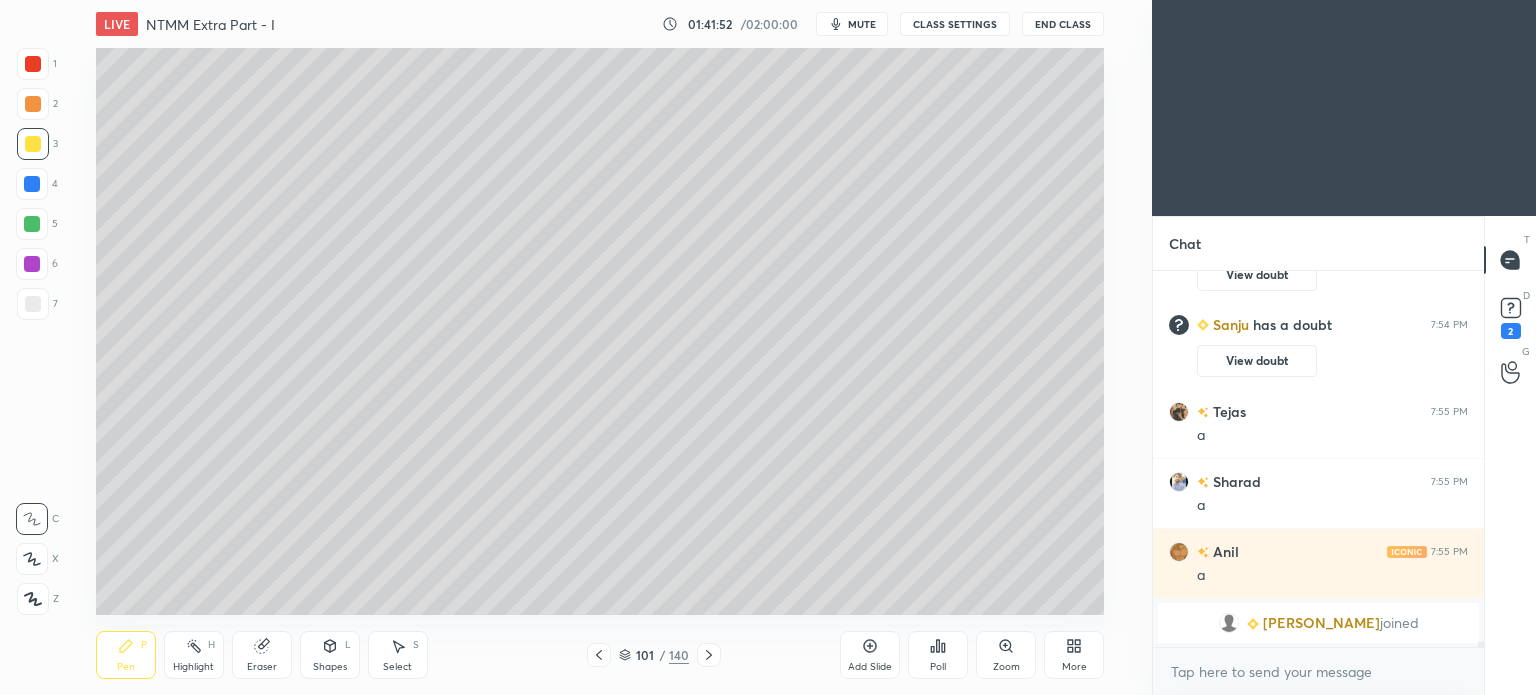 click 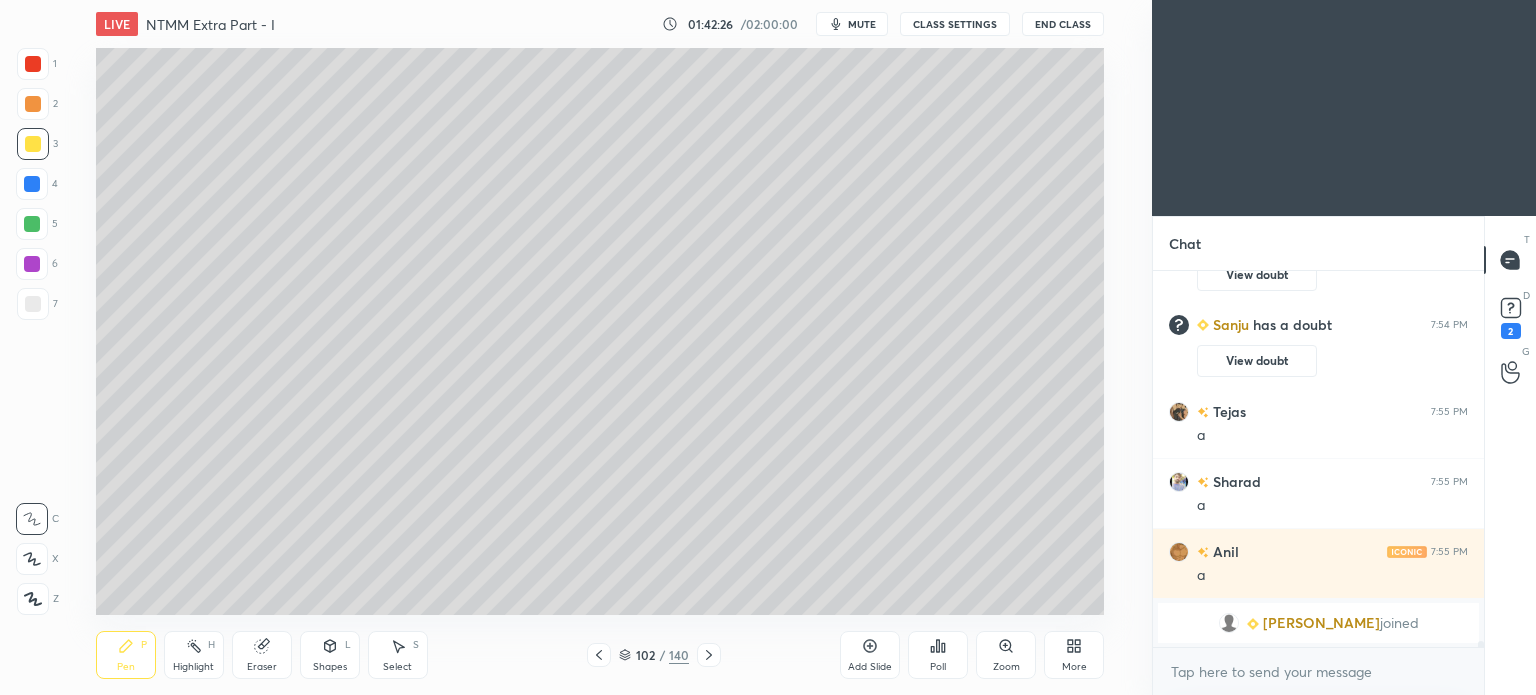 click 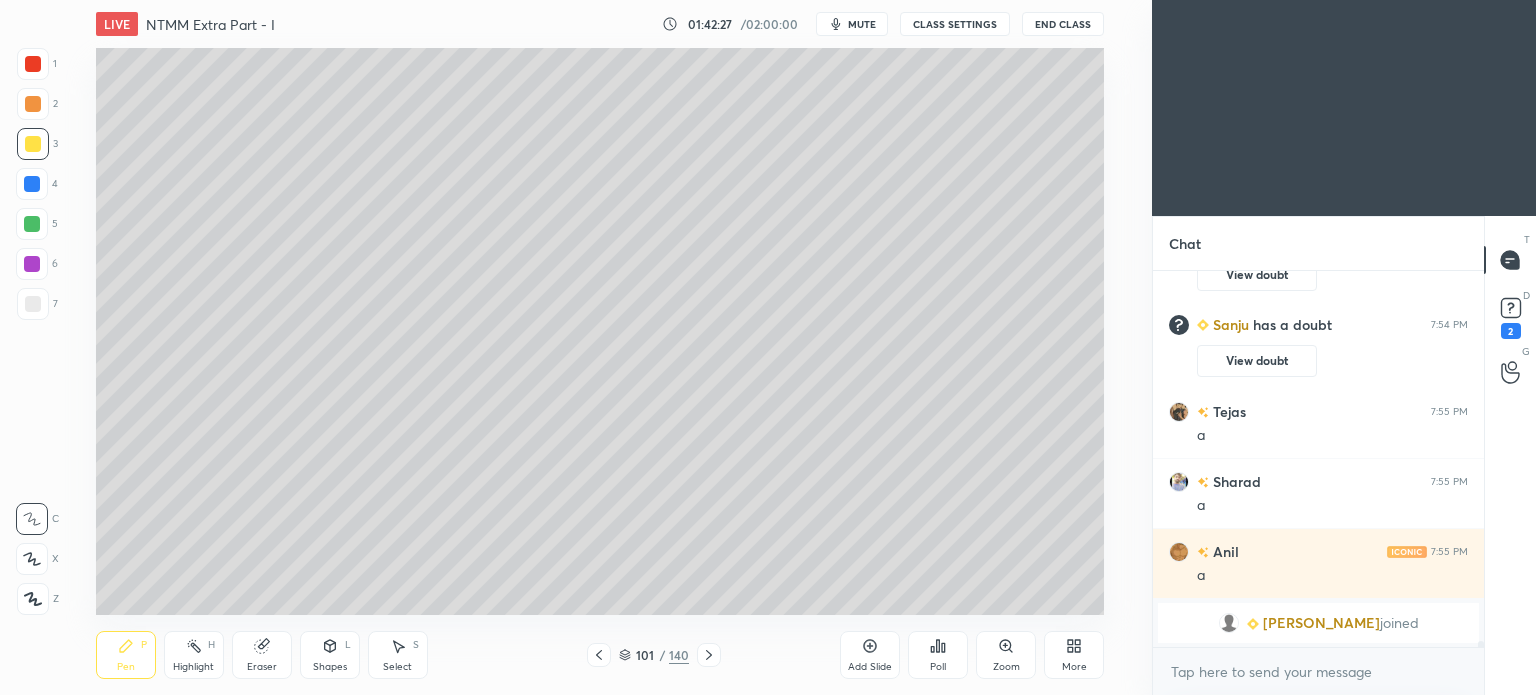 click 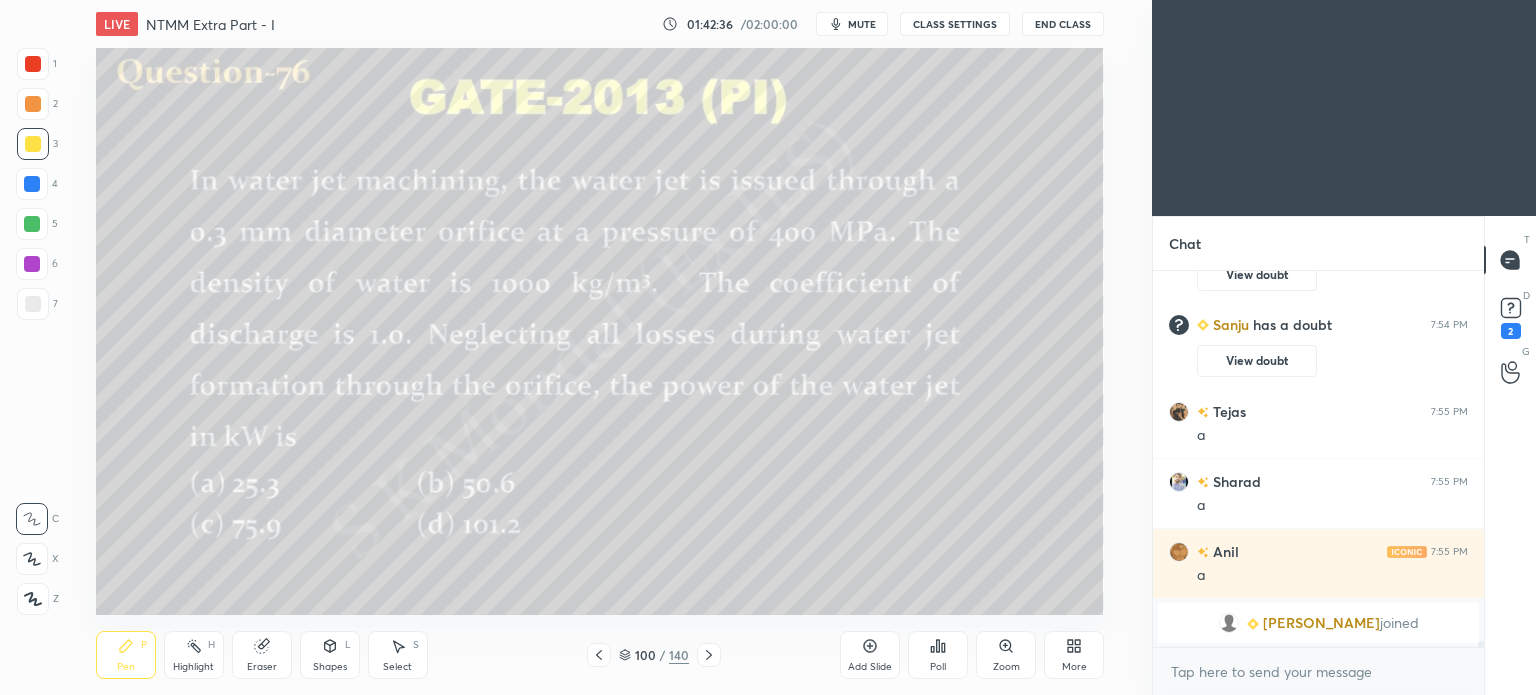 click on "Select S" at bounding box center (398, 655) 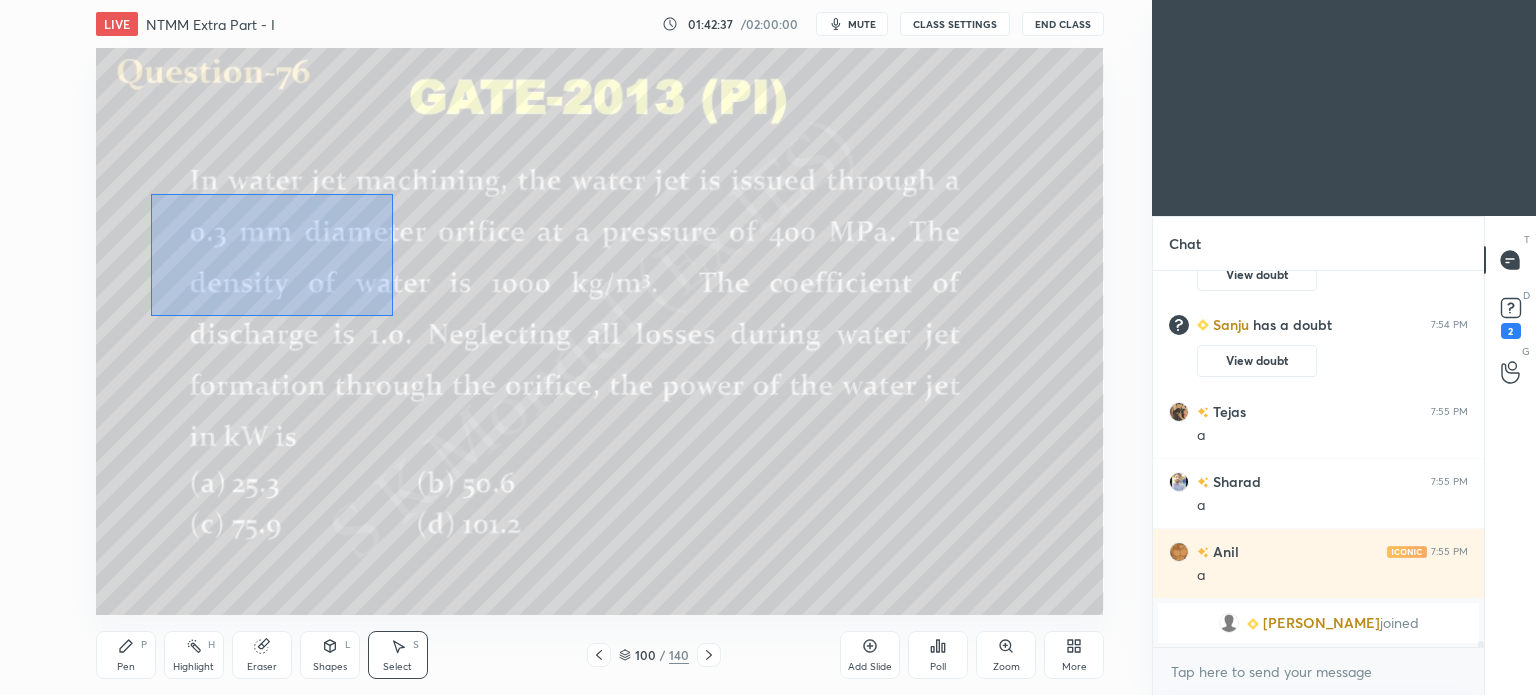 drag, startPoint x: 340, startPoint y: 304, endPoint x: 392, endPoint y: 315, distance: 53.15073 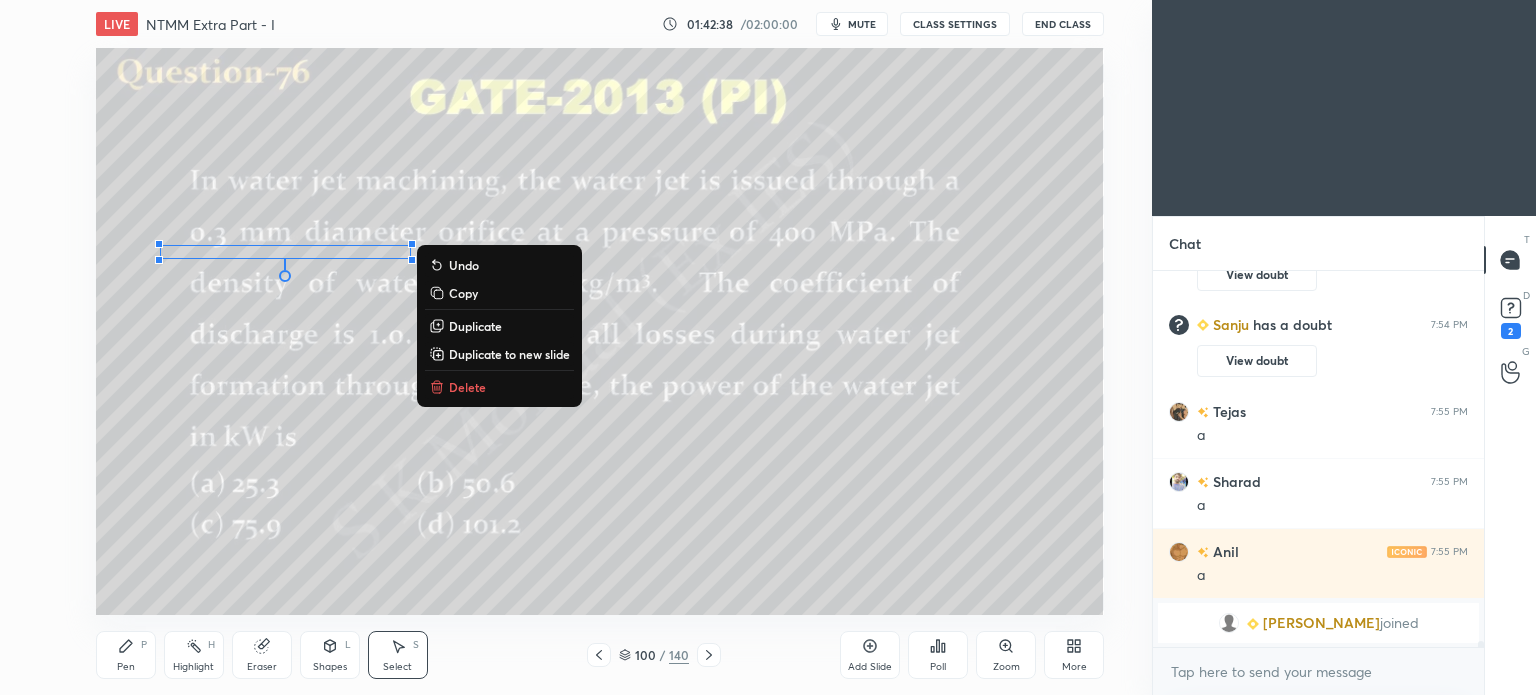 click on "Delete" at bounding box center [499, 387] 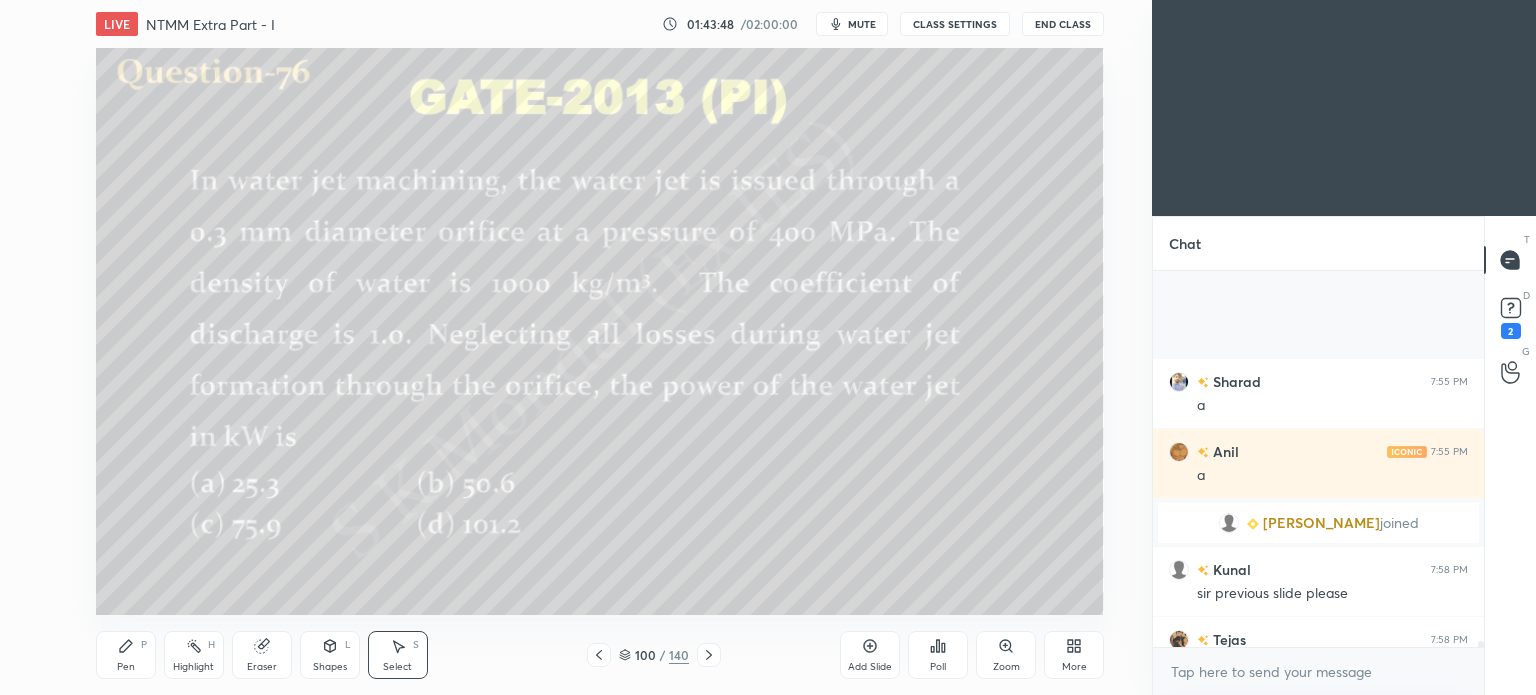 scroll, scrollTop: 23260, scrollLeft: 0, axis: vertical 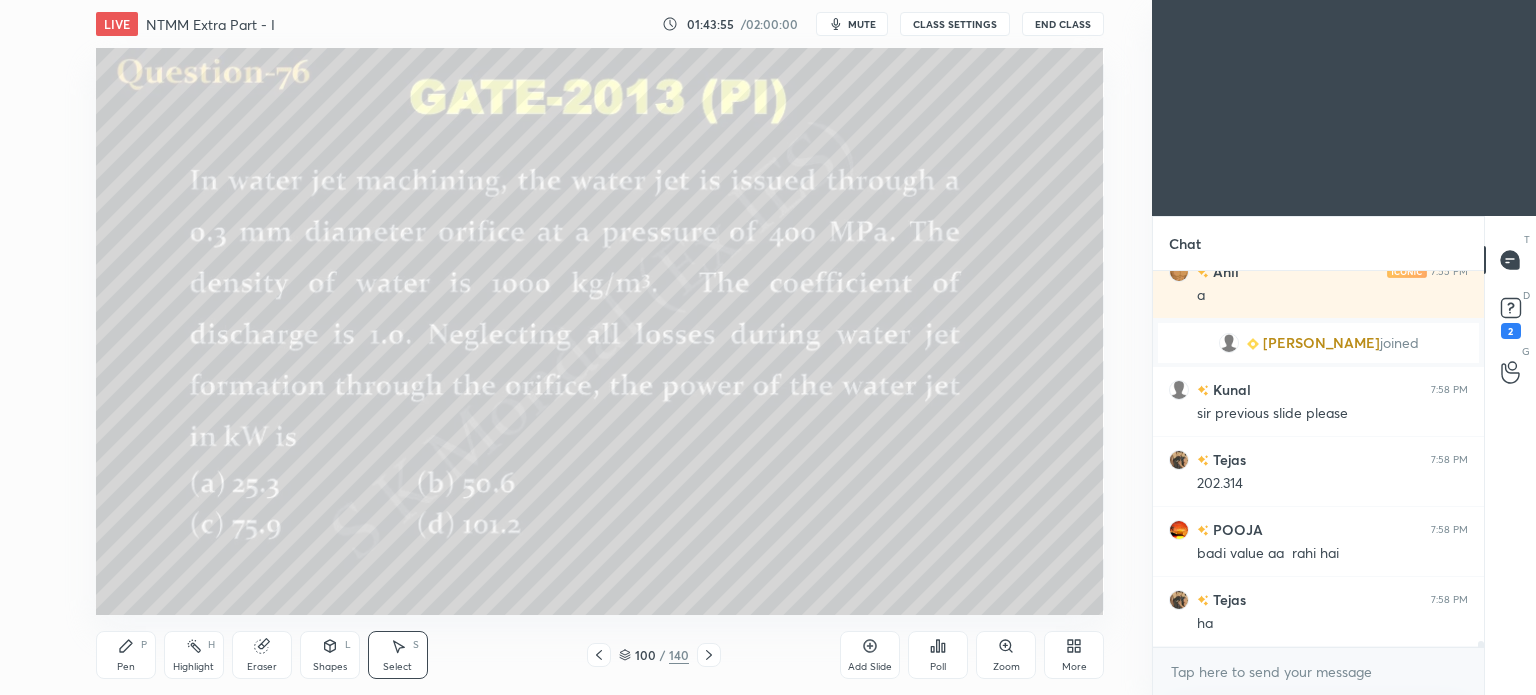 click at bounding box center (709, 655) 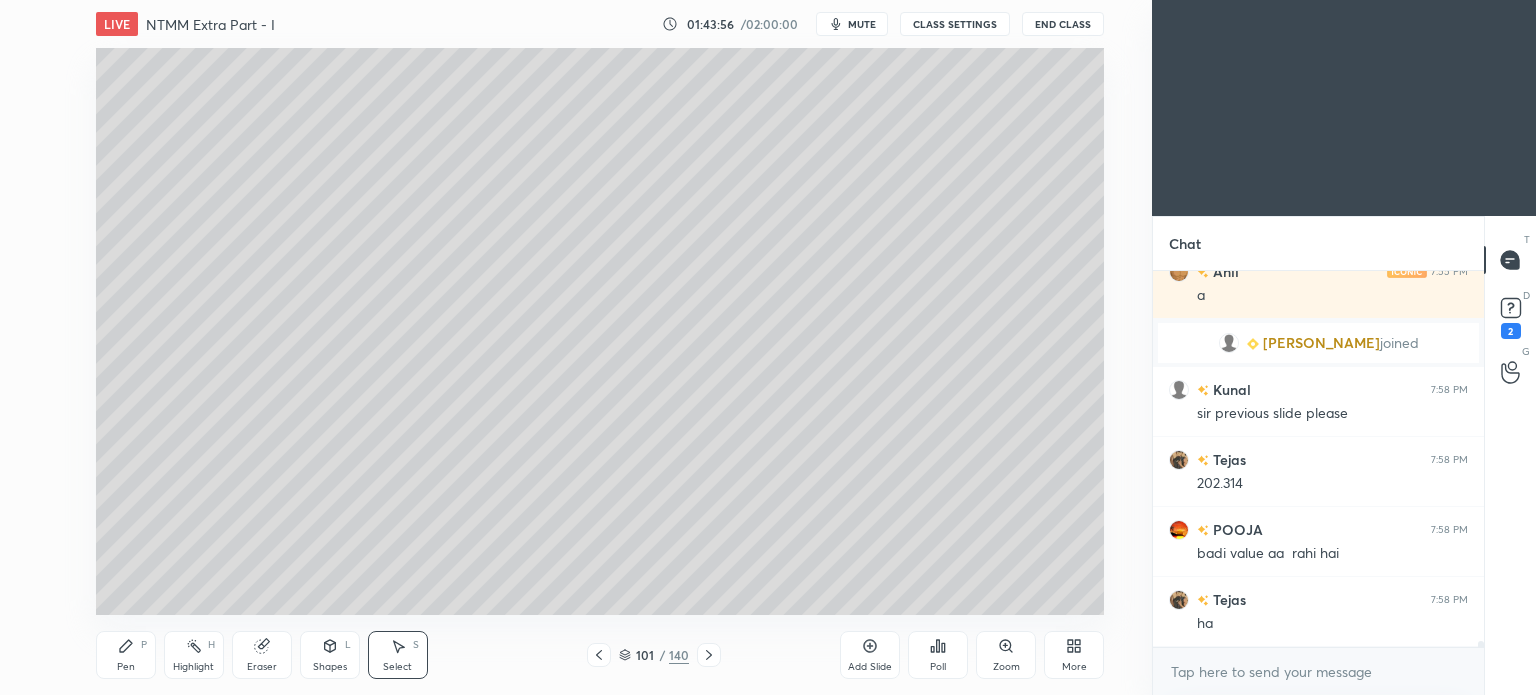 click at bounding box center (709, 655) 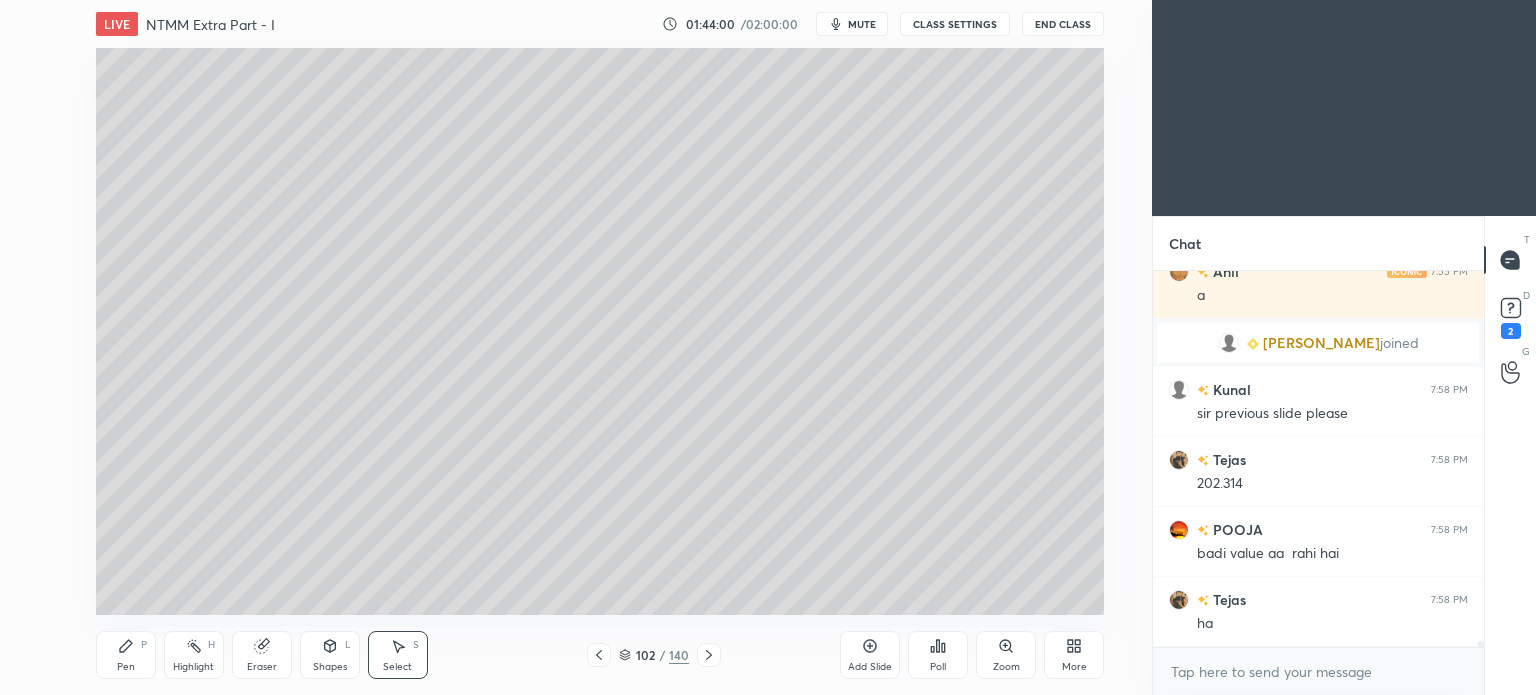 scroll, scrollTop: 23330, scrollLeft: 0, axis: vertical 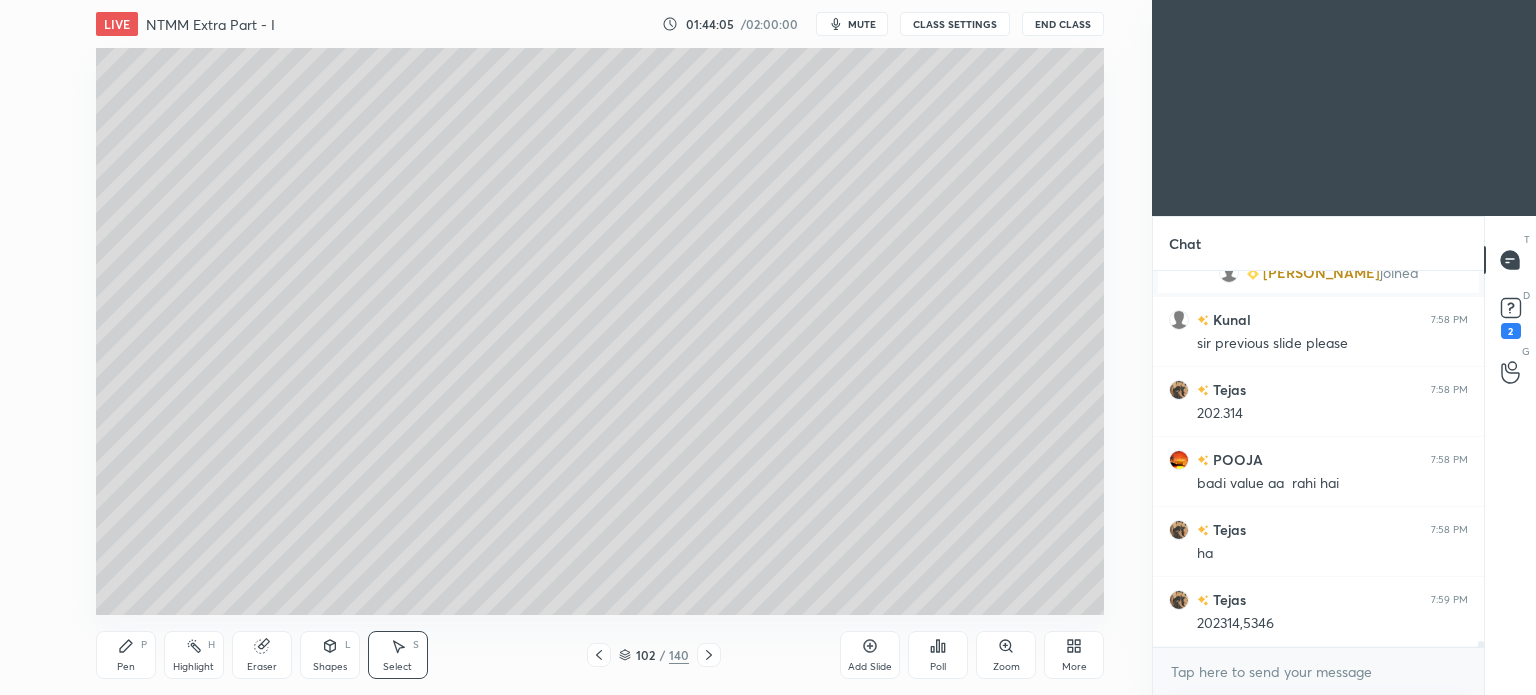 click at bounding box center (599, 655) 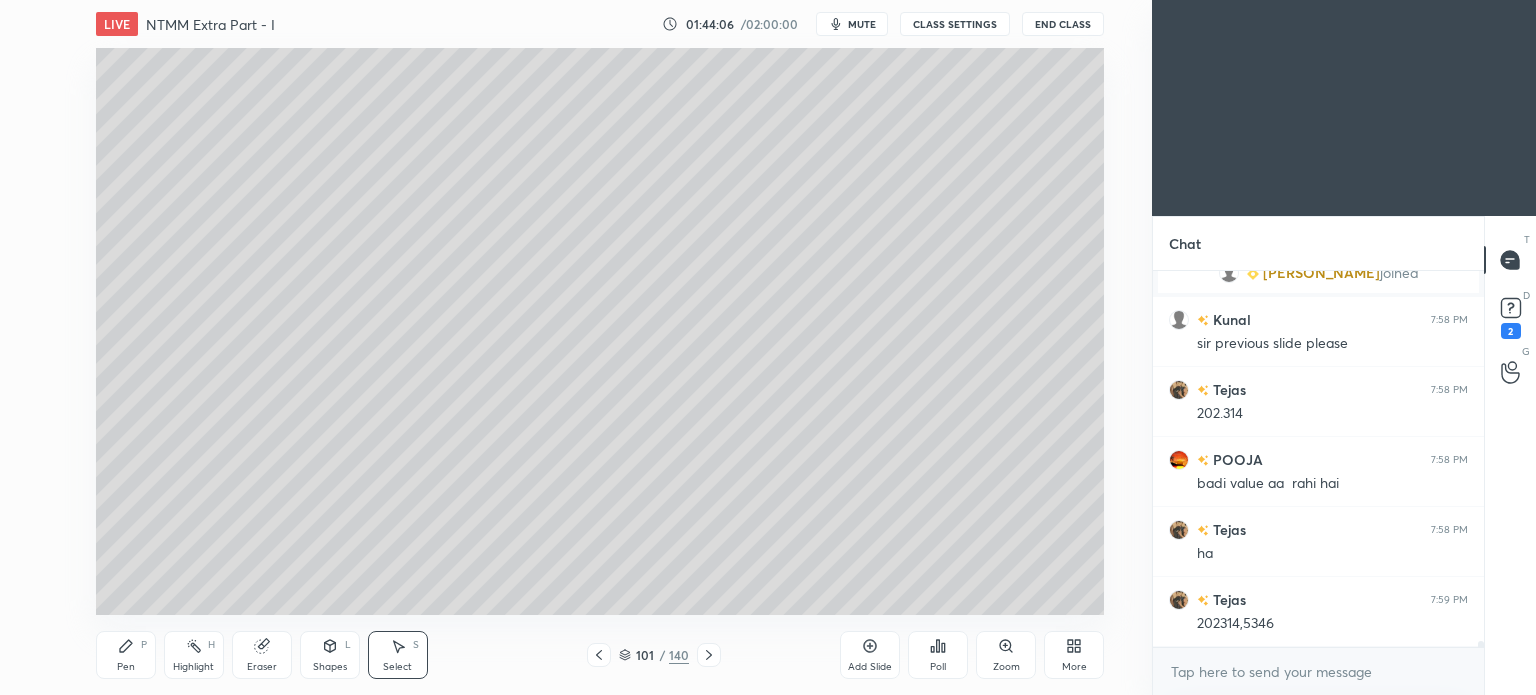 scroll, scrollTop: 23400, scrollLeft: 0, axis: vertical 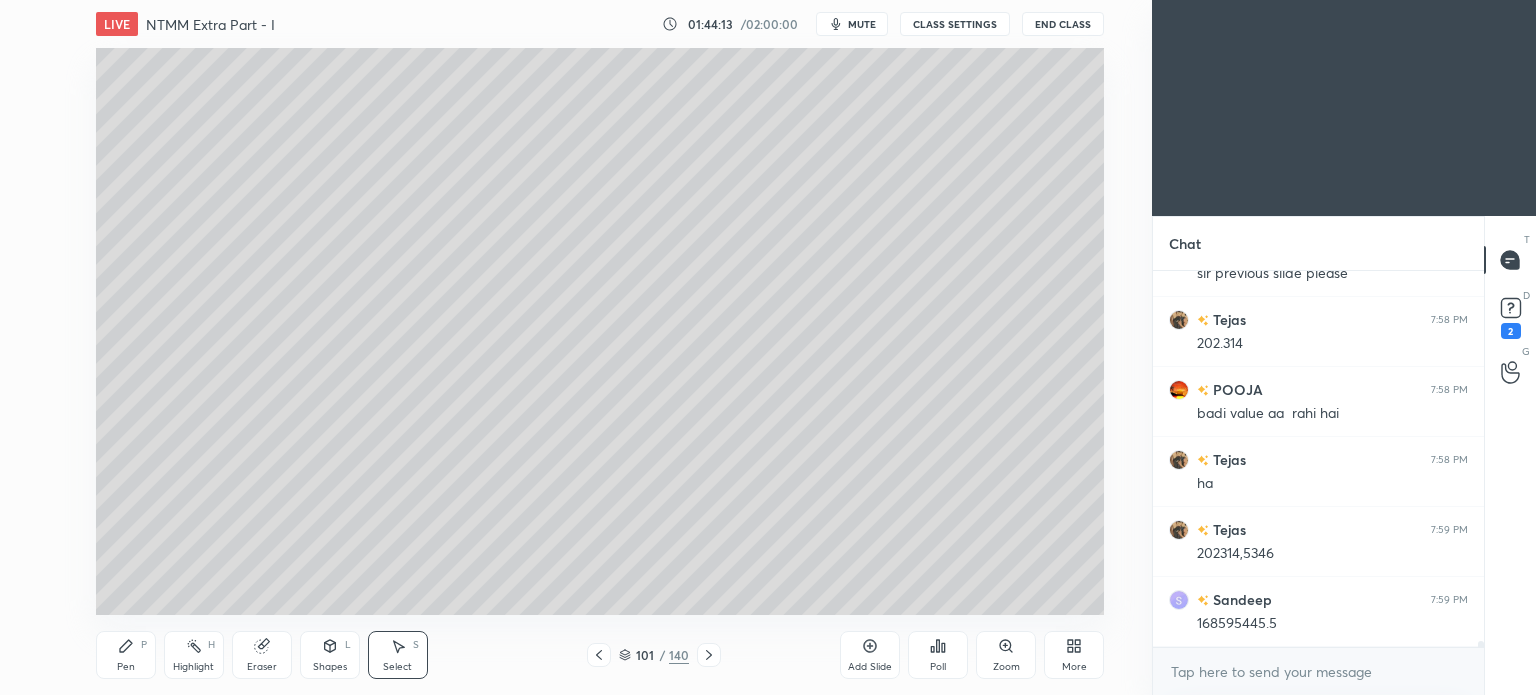 click 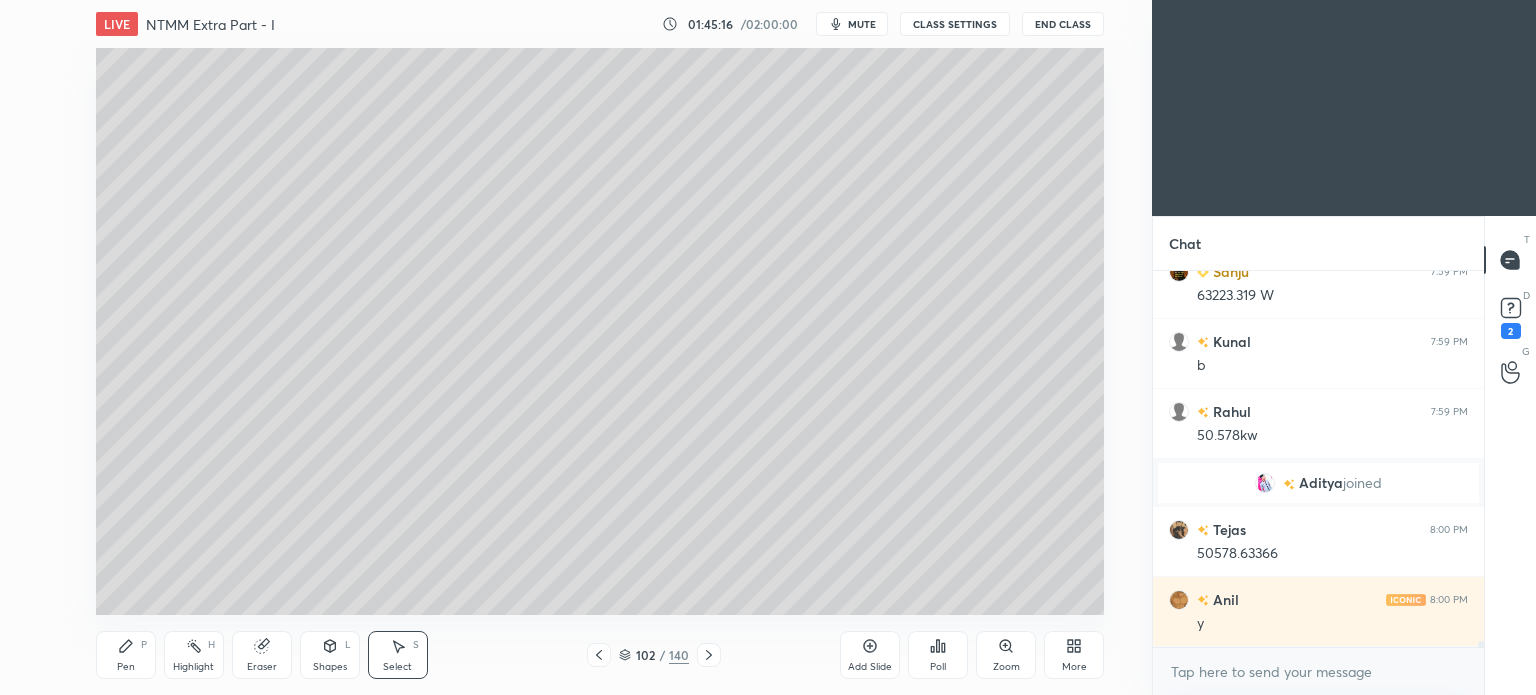 scroll, scrollTop: 23800, scrollLeft: 0, axis: vertical 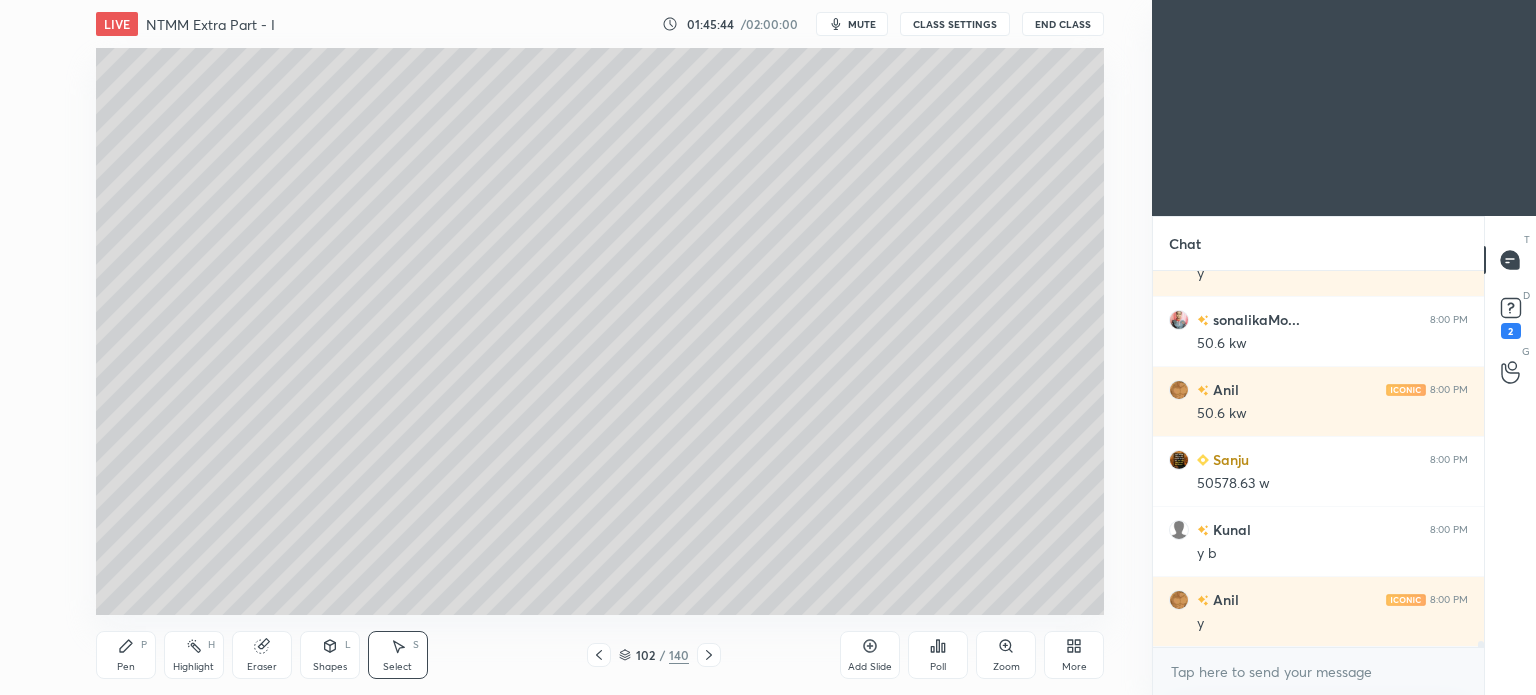click on "Highlight" at bounding box center (193, 667) 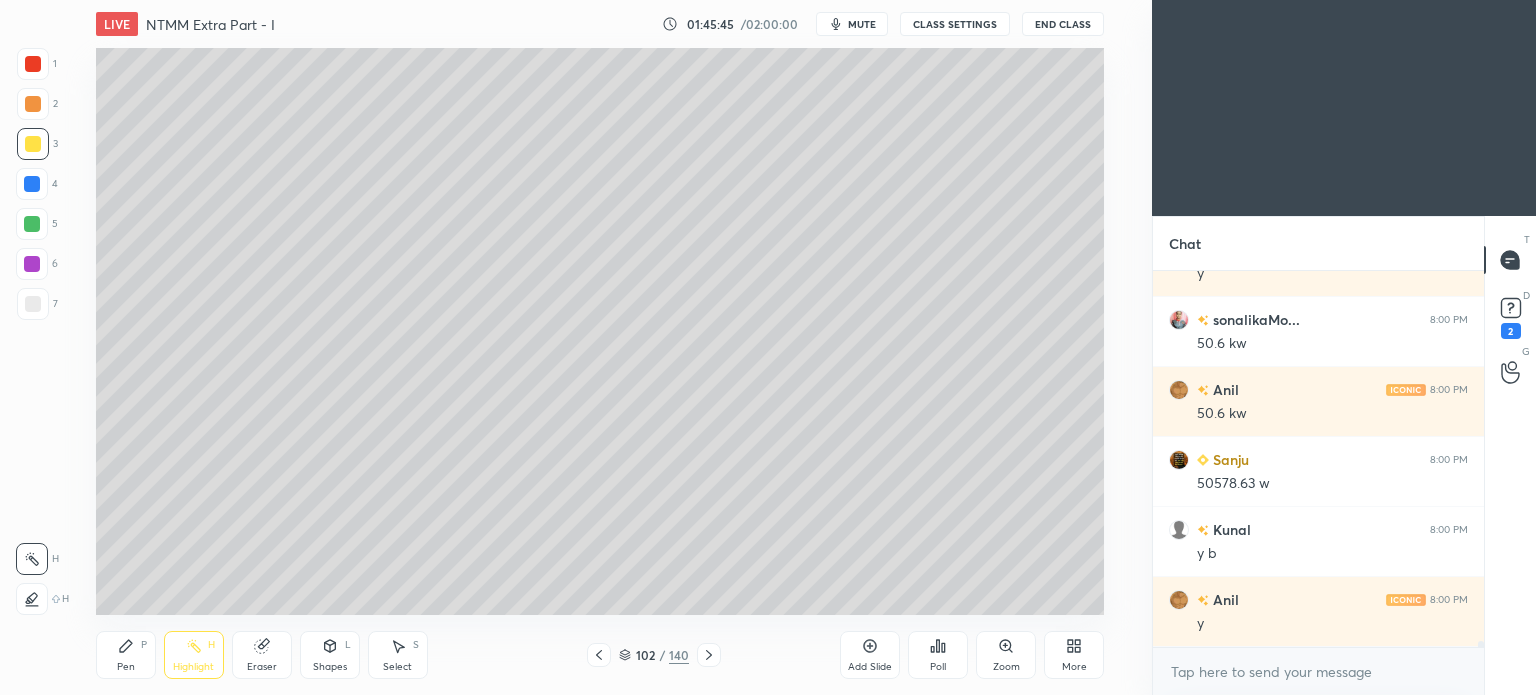 click on "Eraser" at bounding box center (262, 655) 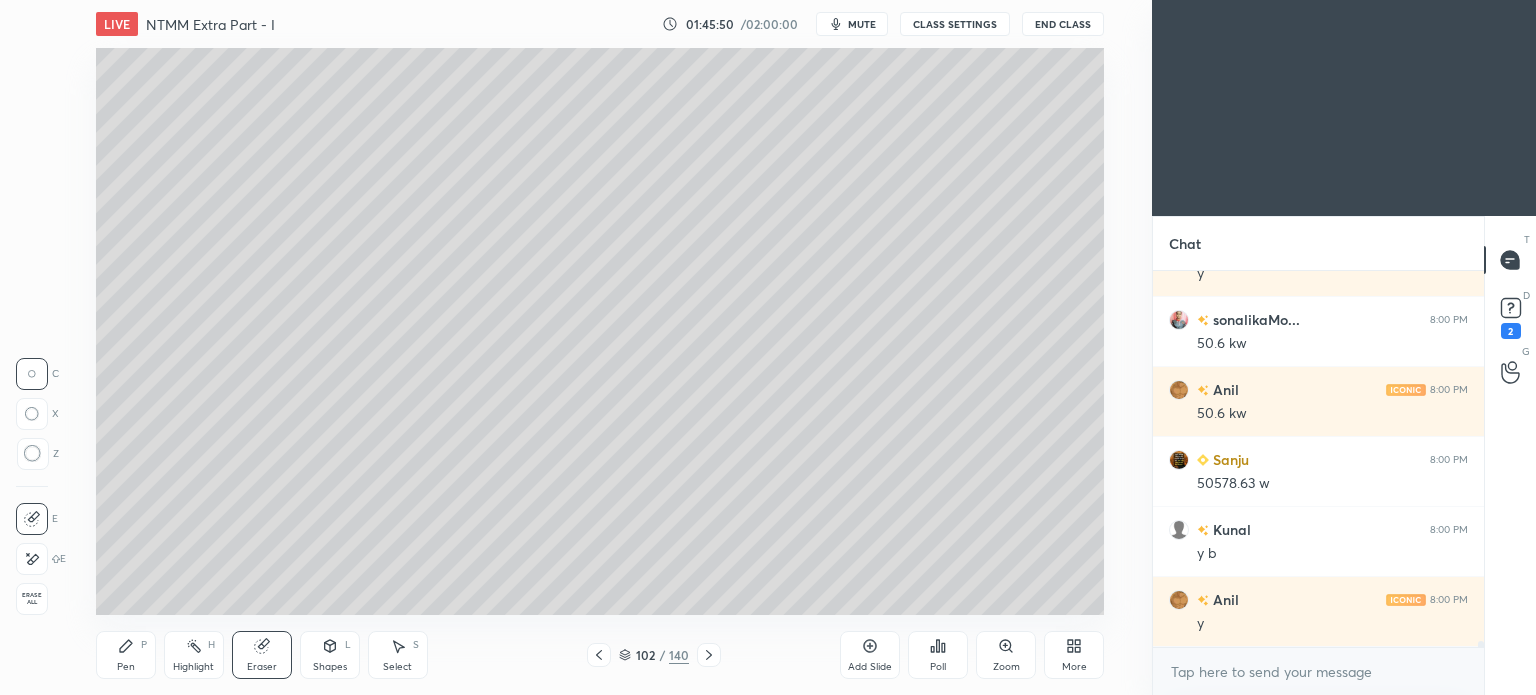 click on "Pen P" at bounding box center [126, 655] 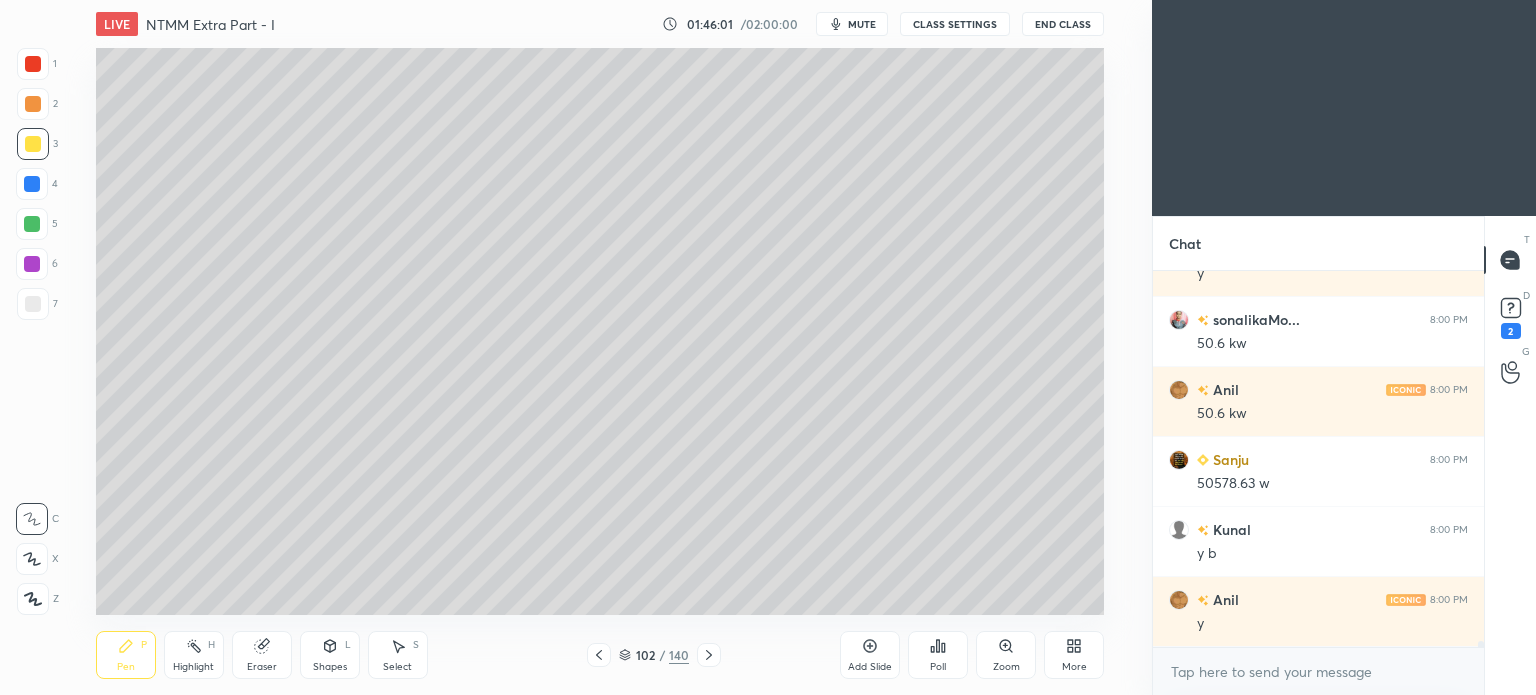 click on "Eraser" at bounding box center (262, 655) 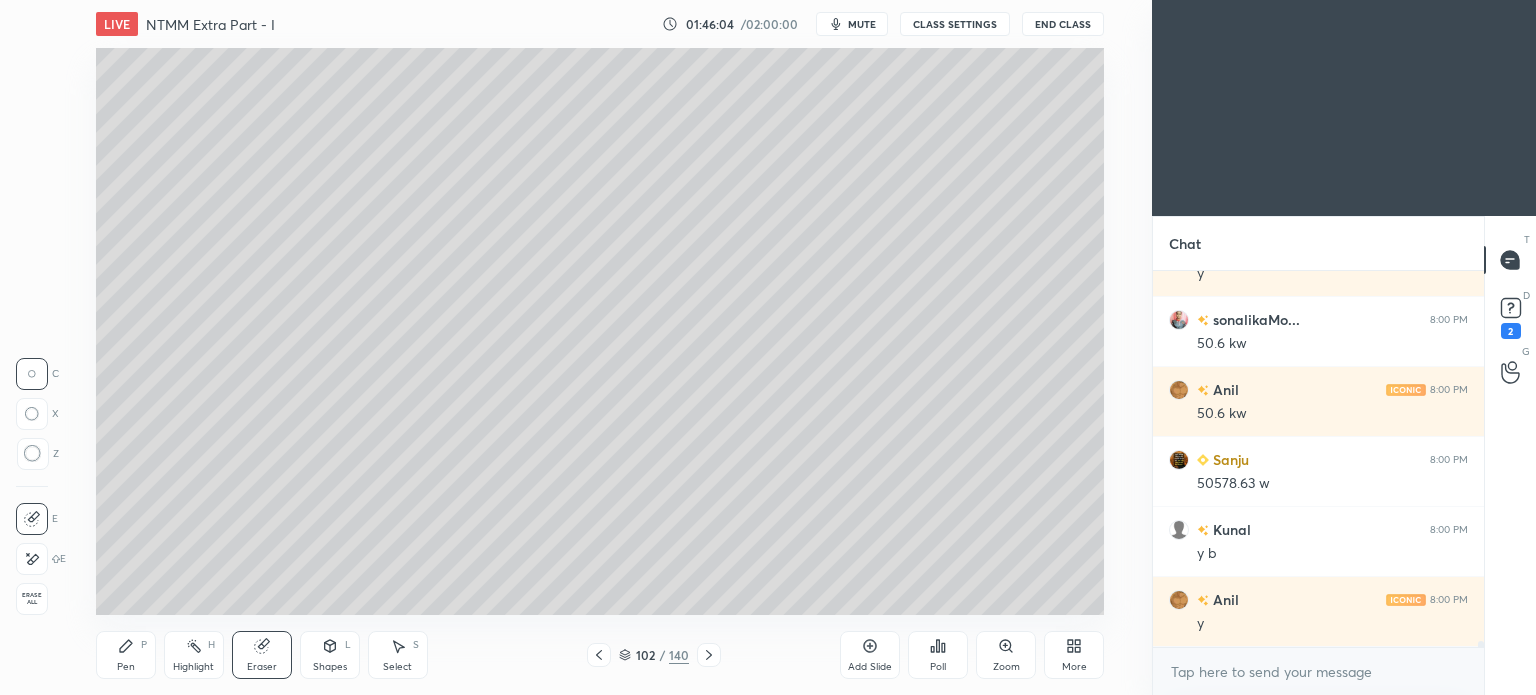 click on "Pen P" at bounding box center (126, 655) 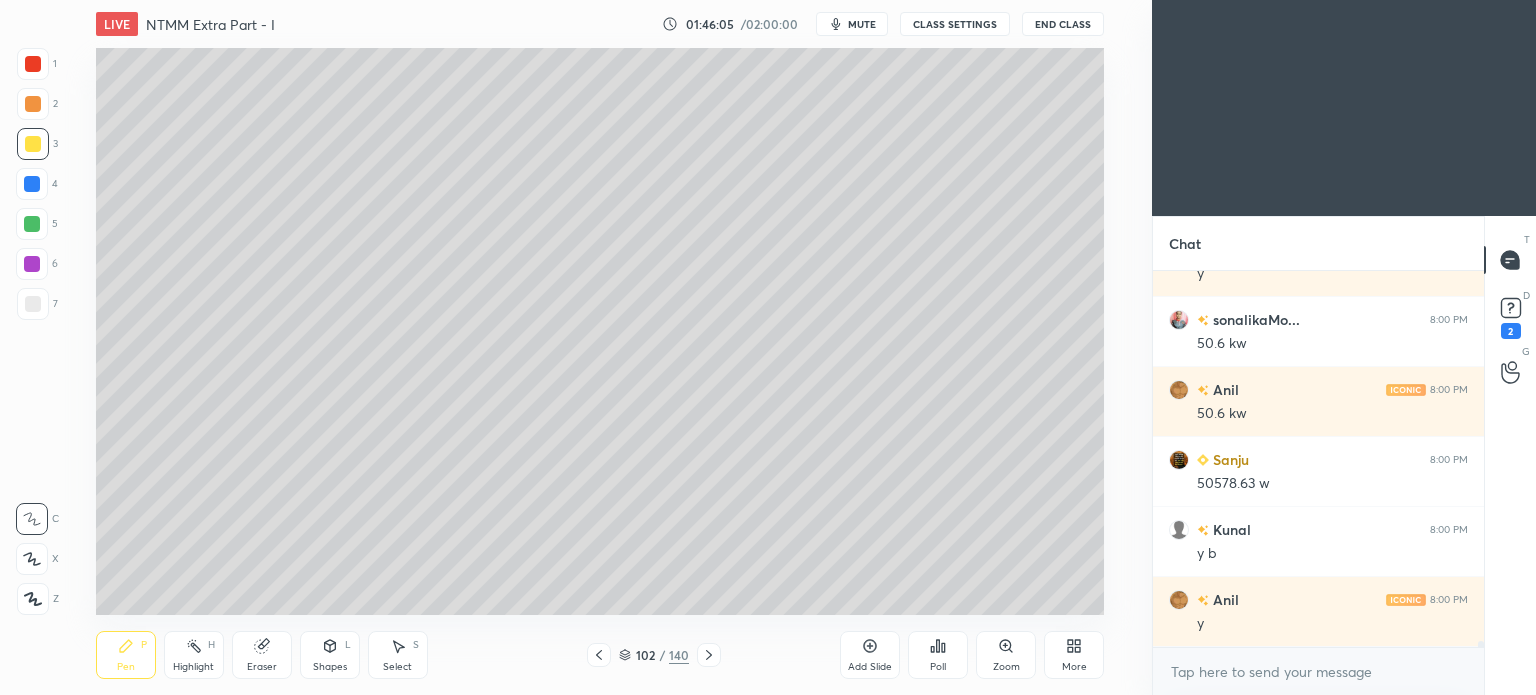 click on "Pen P Highlight H Eraser Shapes L Select S 102 / 140 Add Slide Poll Zoom More" at bounding box center [600, 655] 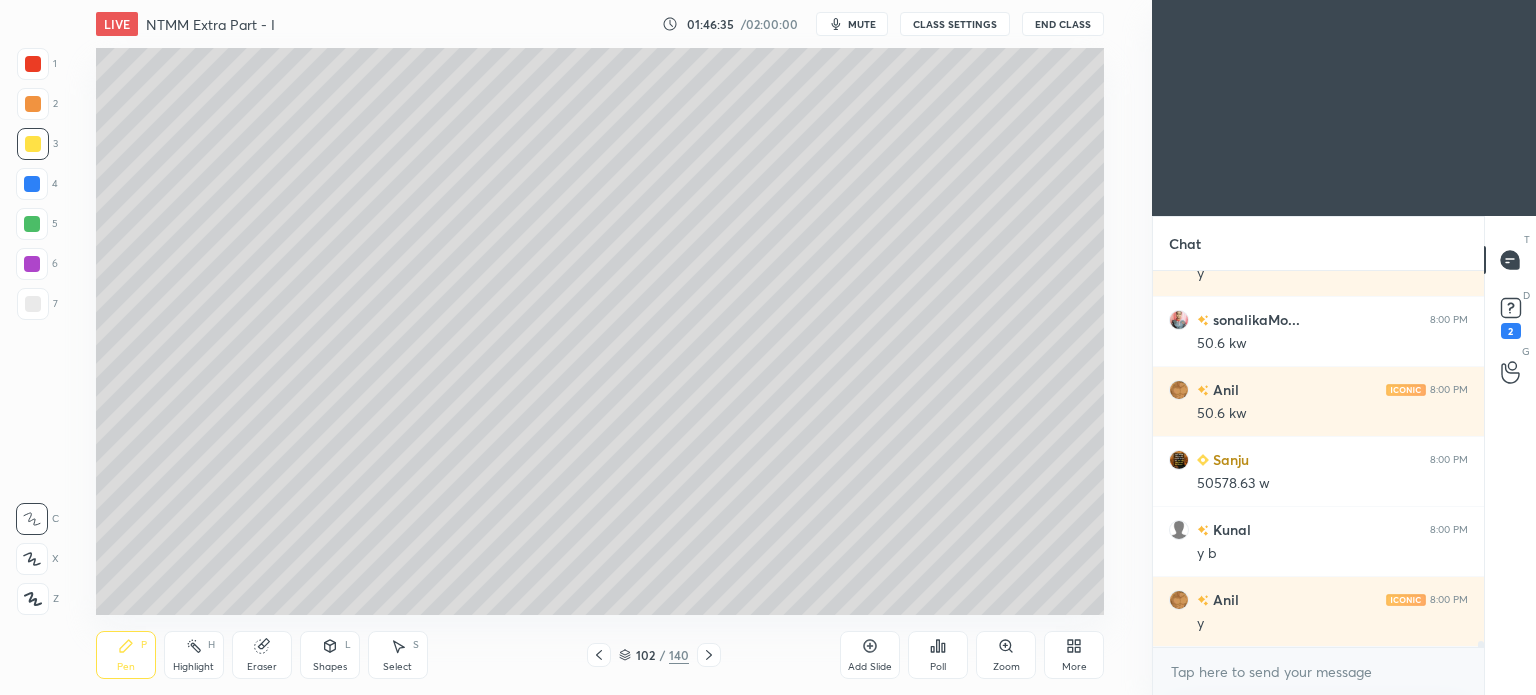 click at bounding box center (599, 655) 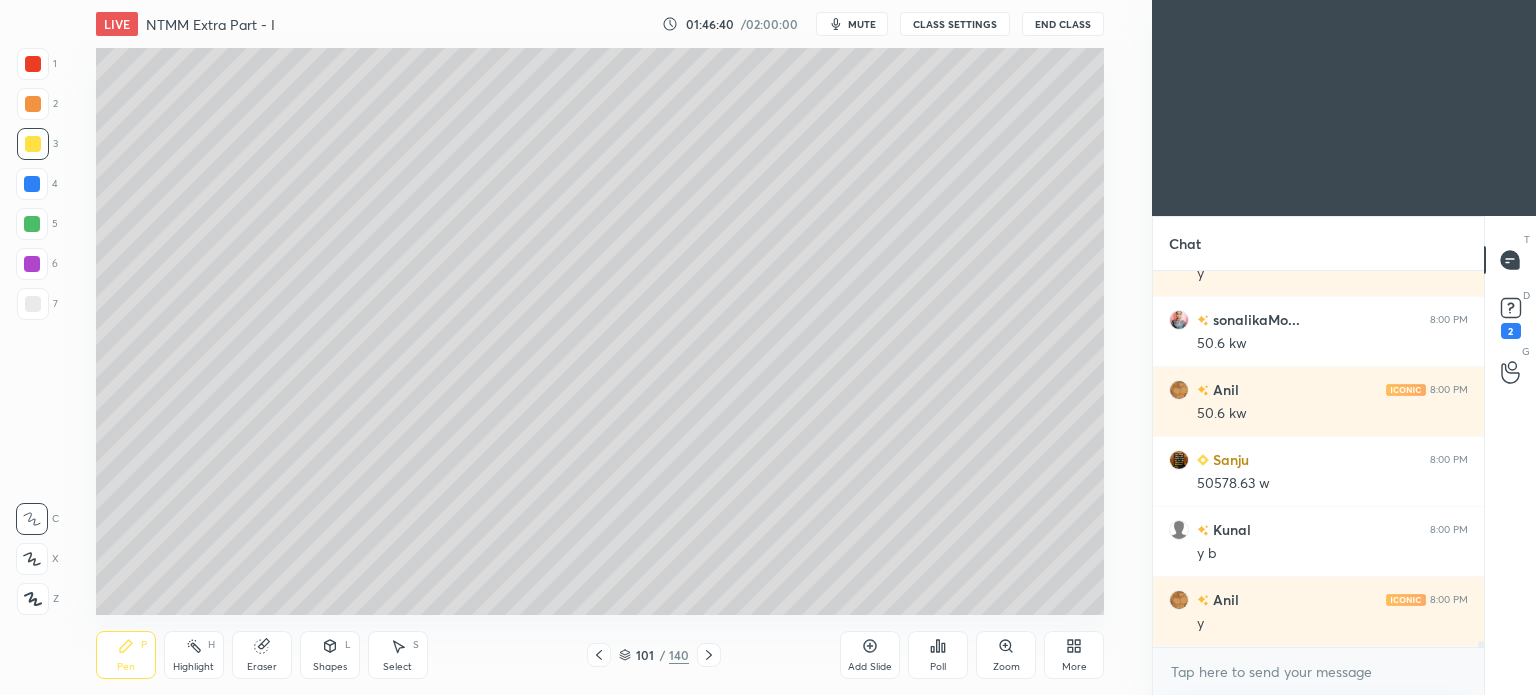 click 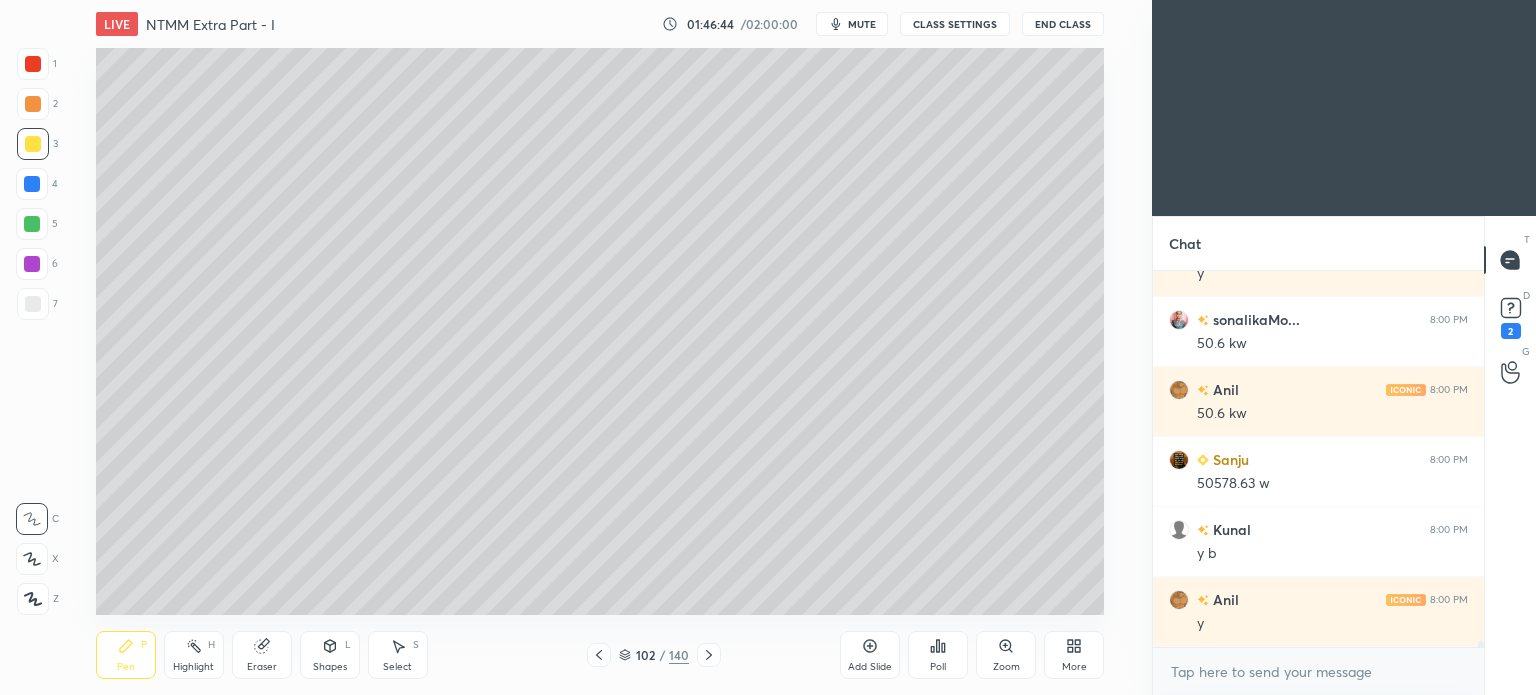 click 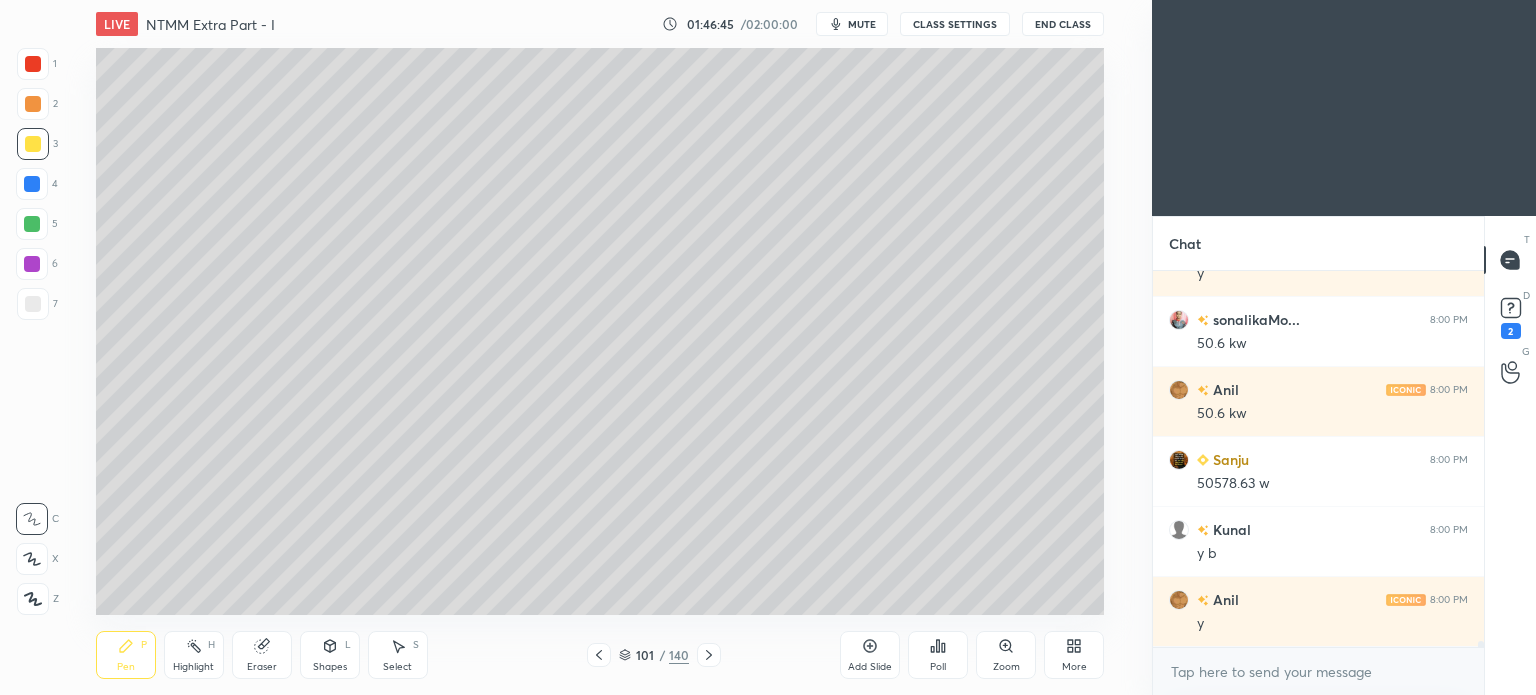 click 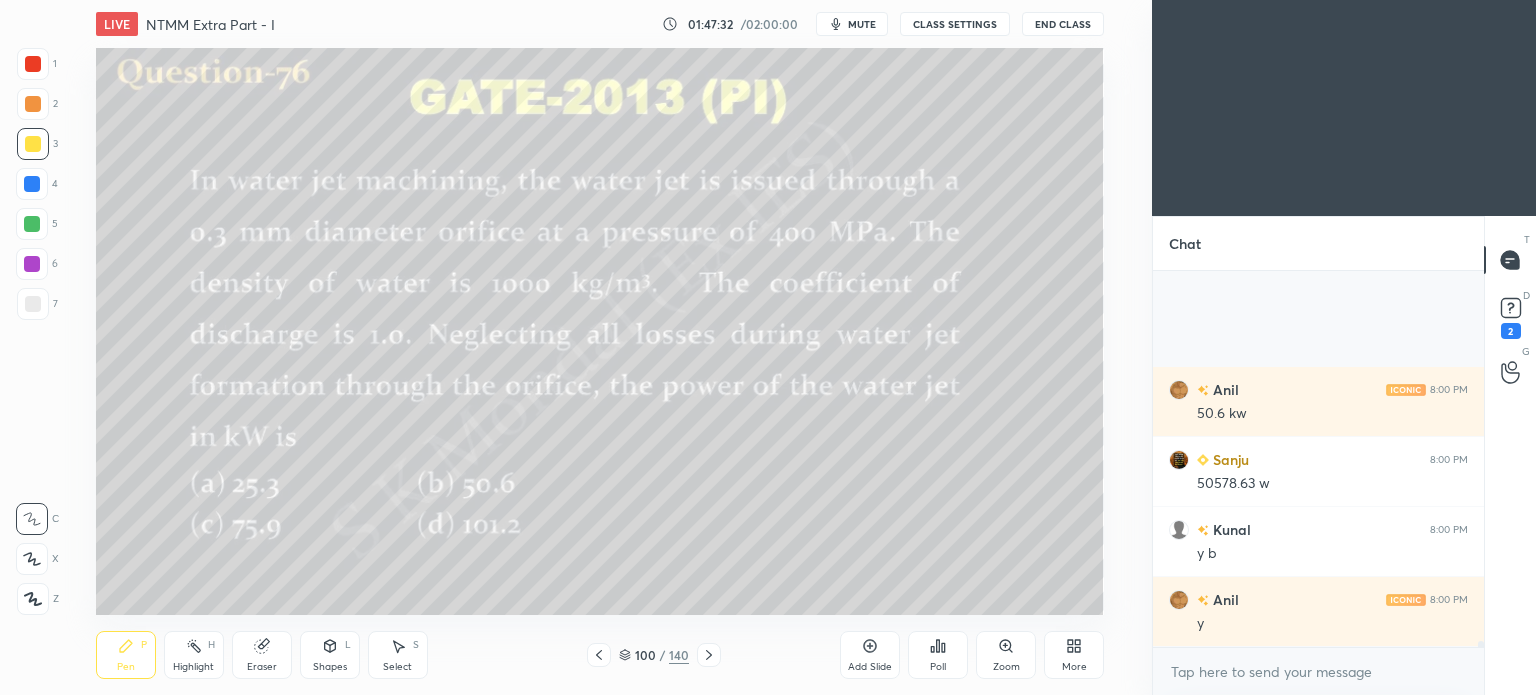 scroll, scrollTop: 24290, scrollLeft: 0, axis: vertical 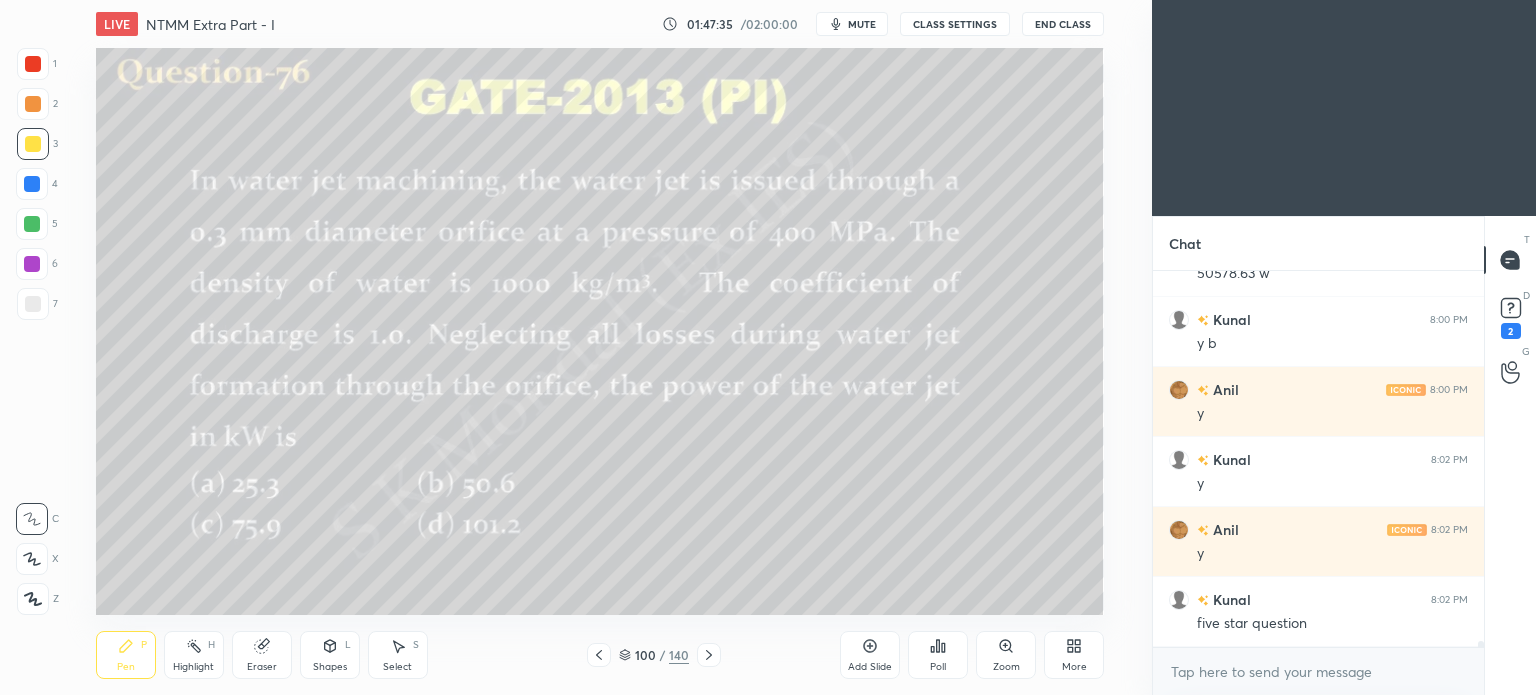 click on "Pen P" at bounding box center (126, 655) 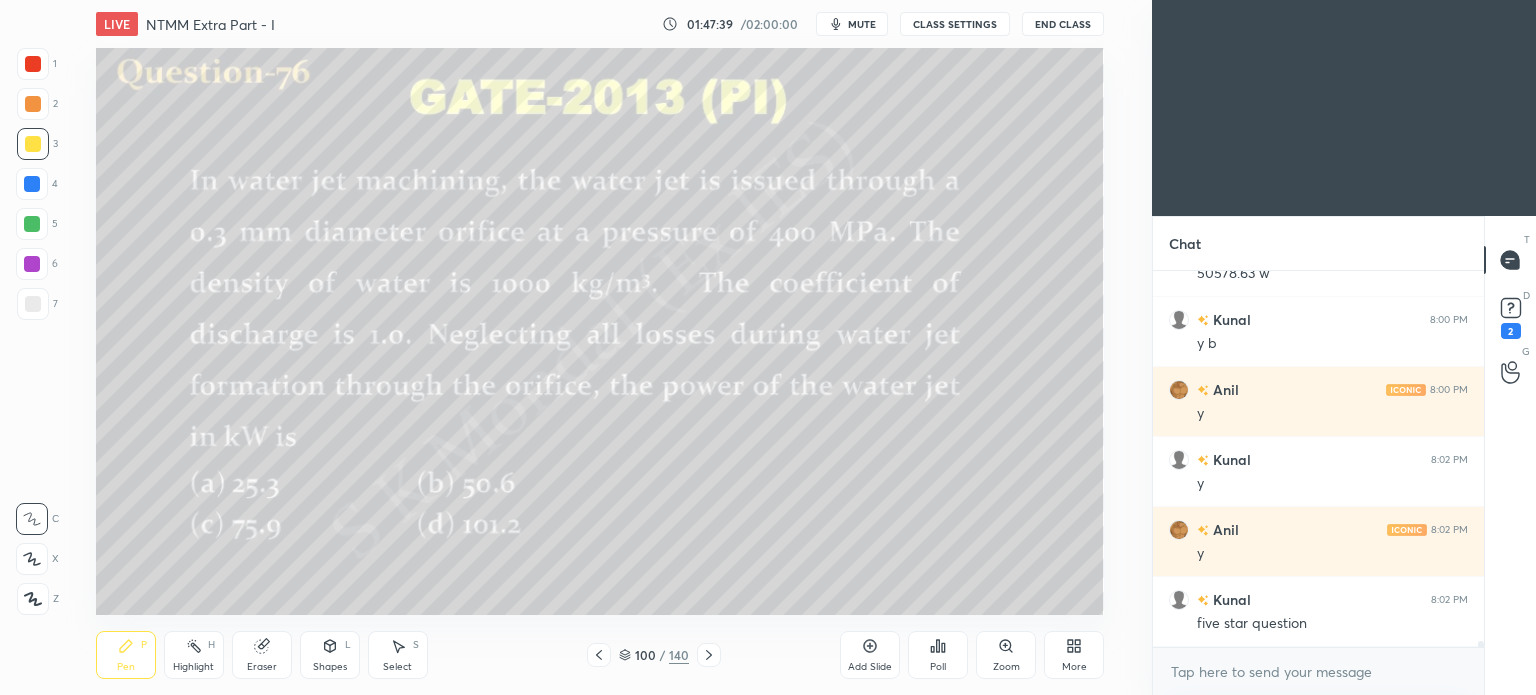 click 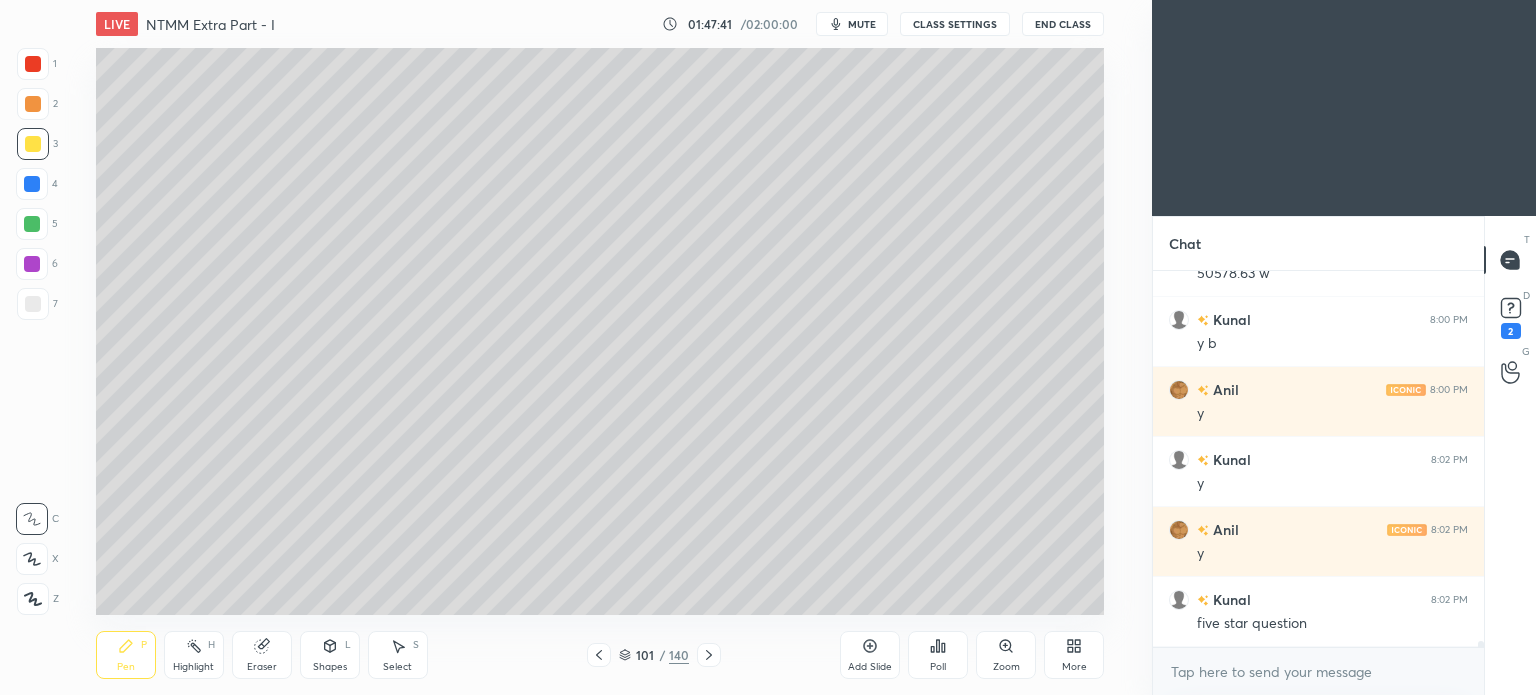 click 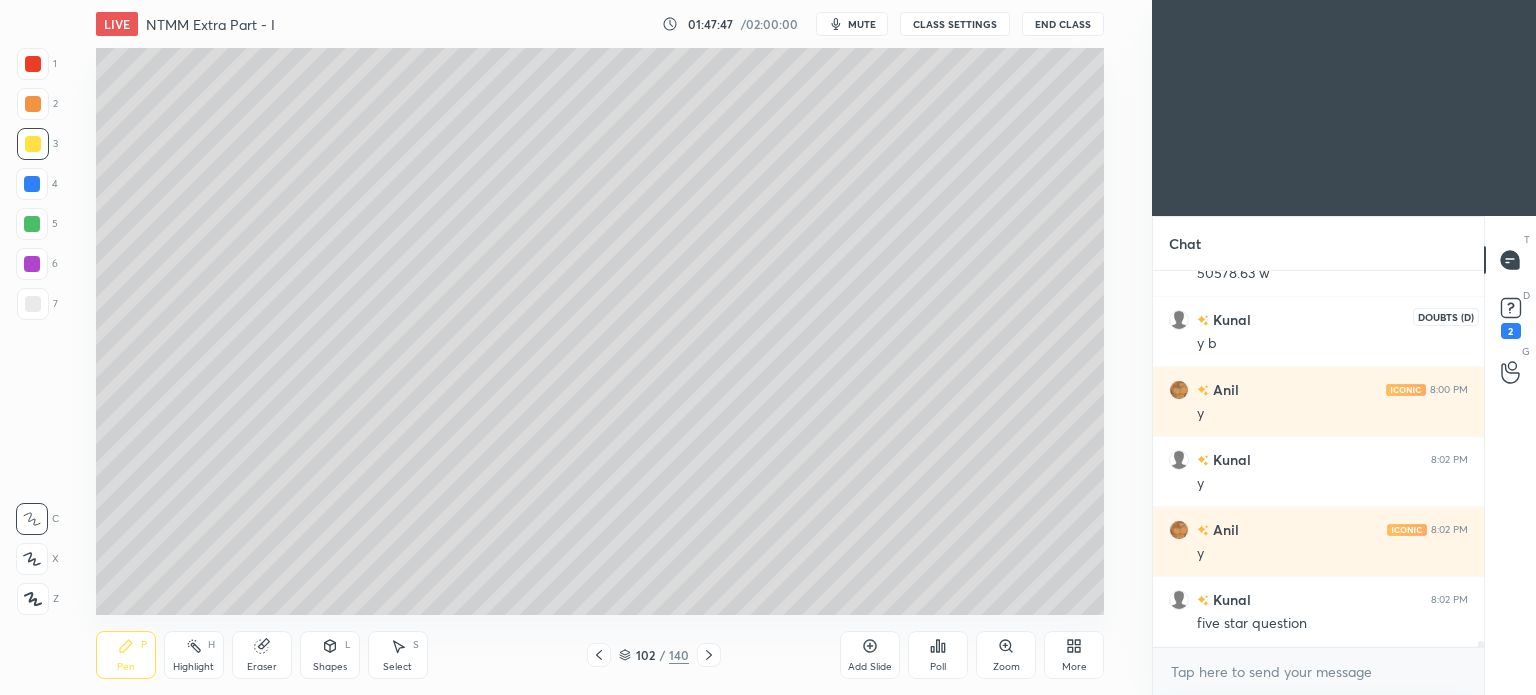 click 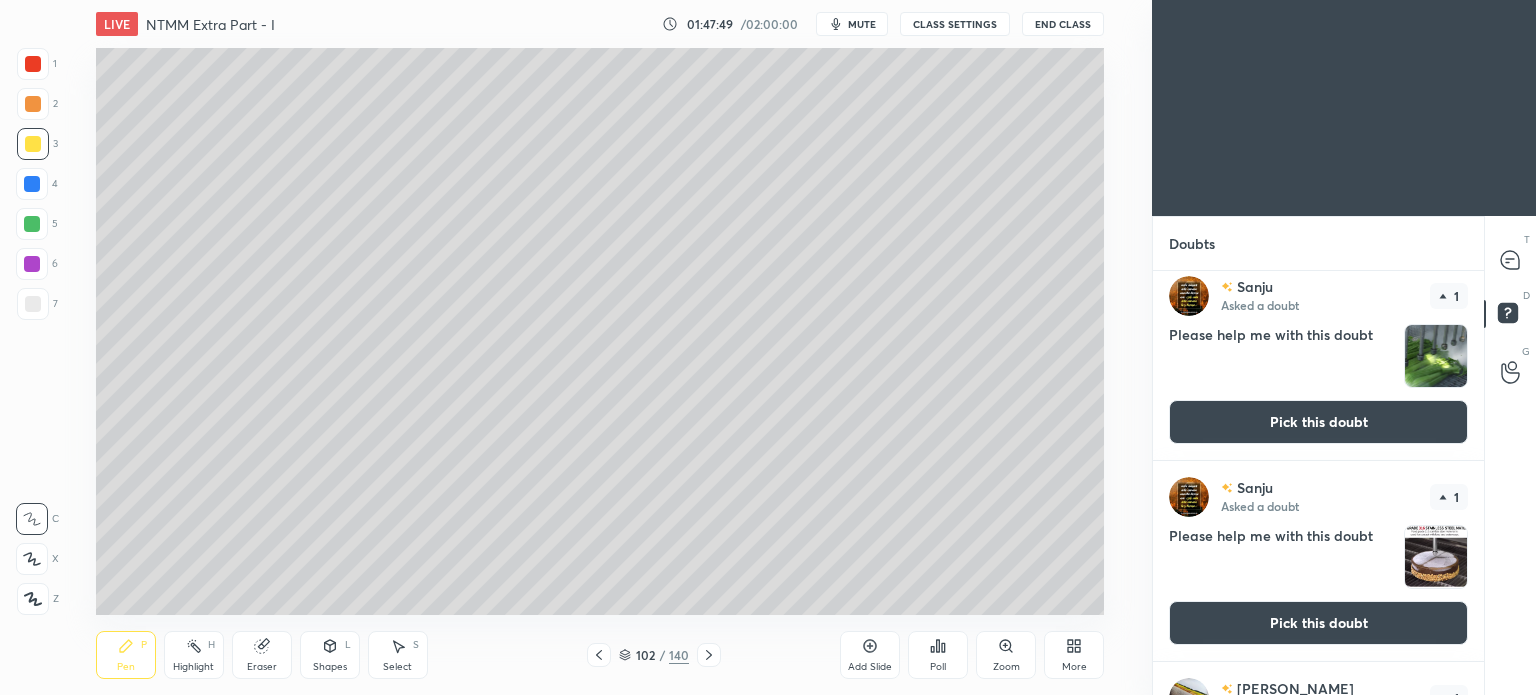scroll, scrollTop: 0, scrollLeft: 0, axis: both 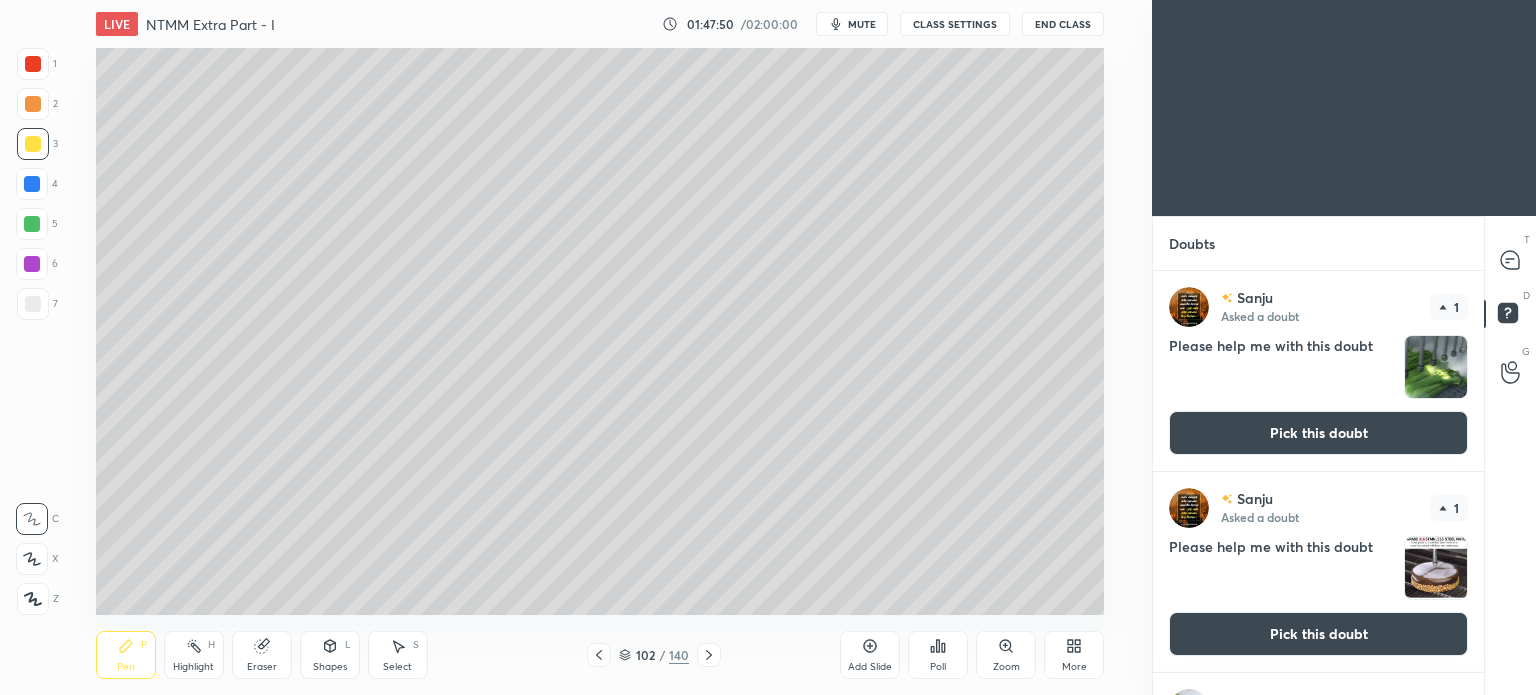 click on "Pick this doubt" at bounding box center (1318, 433) 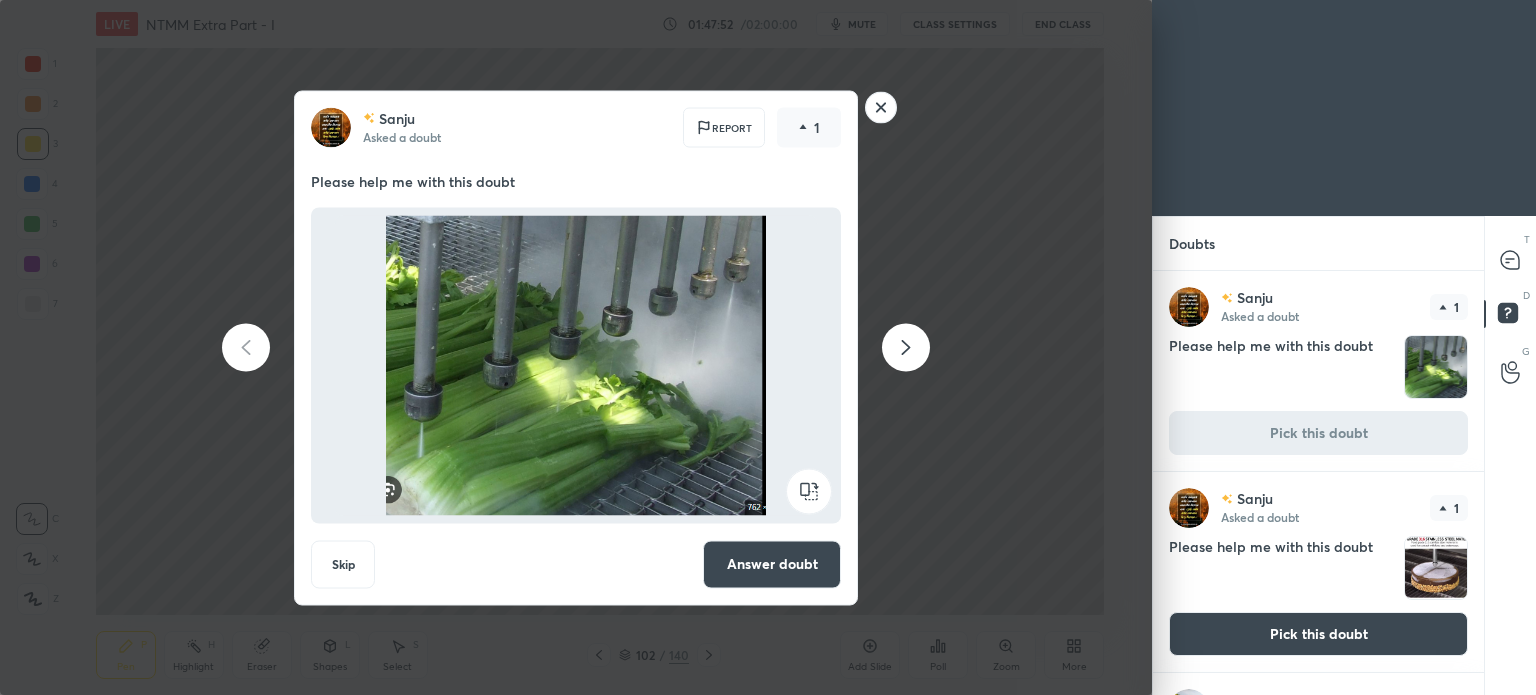 click on "Answer doubt" at bounding box center [772, 564] 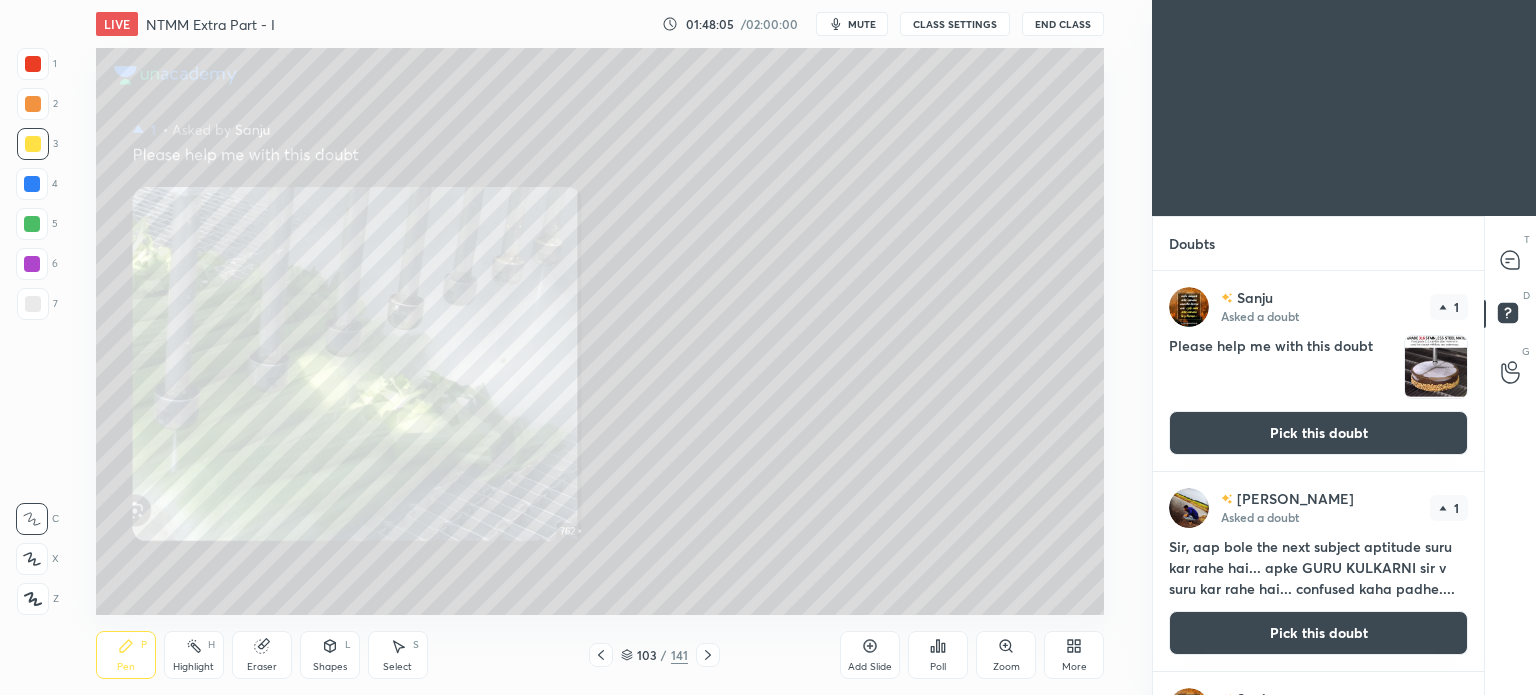 click on "Pick this doubt" at bounding box center [1318, 433] 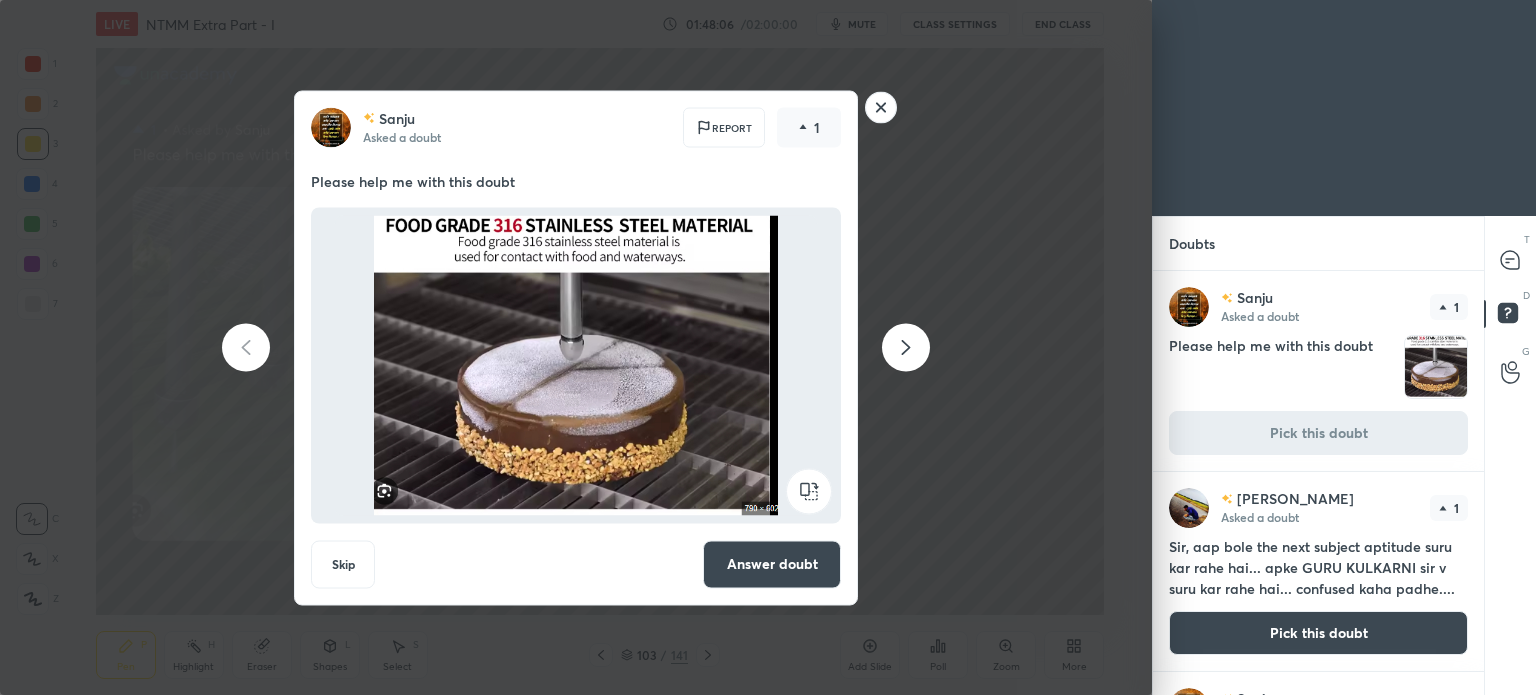 click on "Answer doubt" at bounding box center [772, 564] 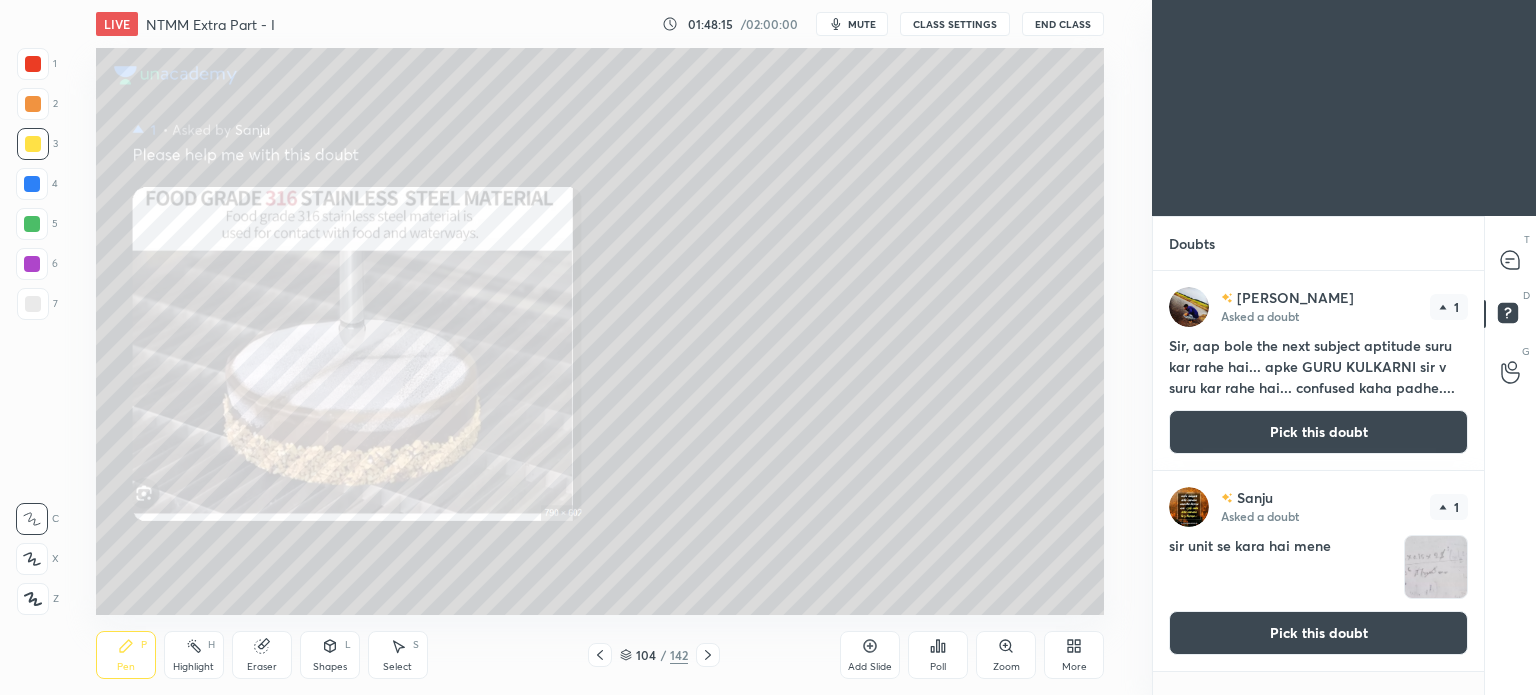 click on "Pick this doubt" at bounding box center [1318, 432] 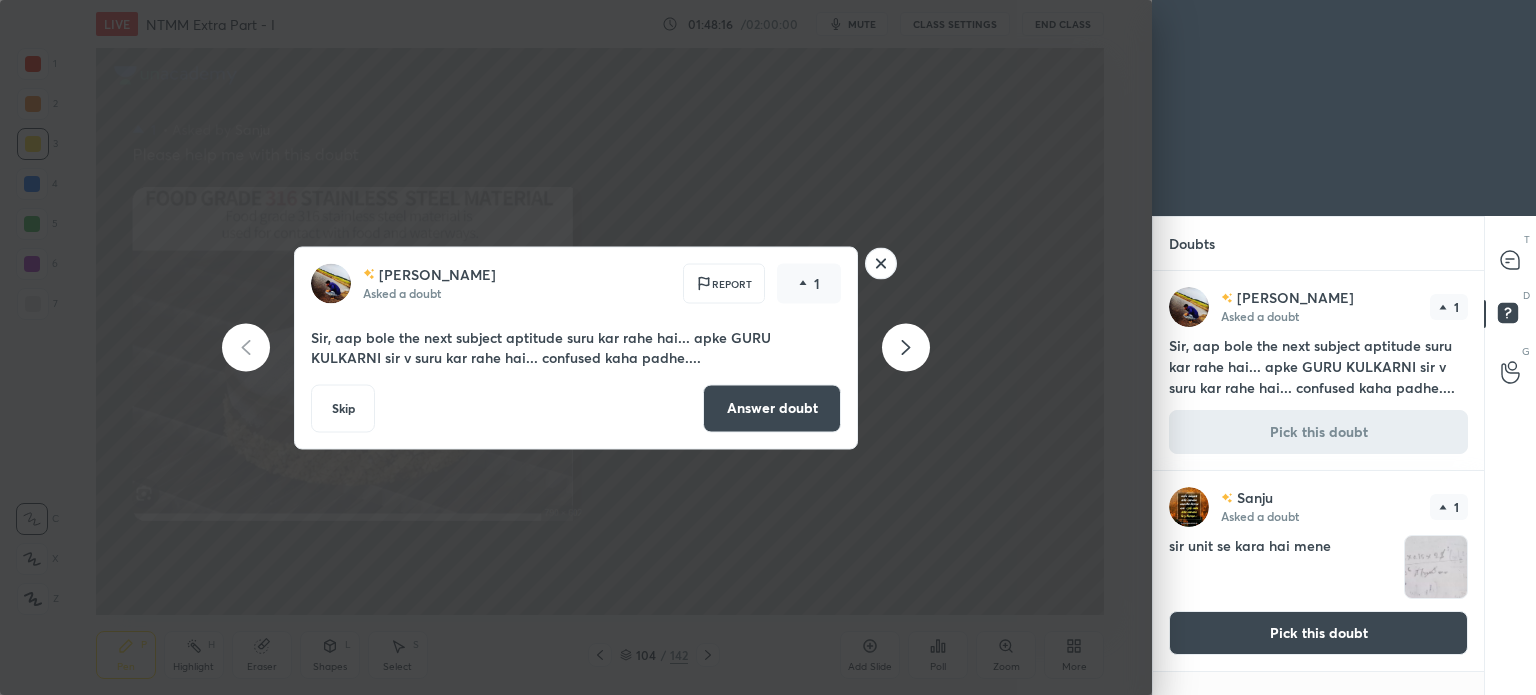 click on "Skip" at bounding box center [343, 408] 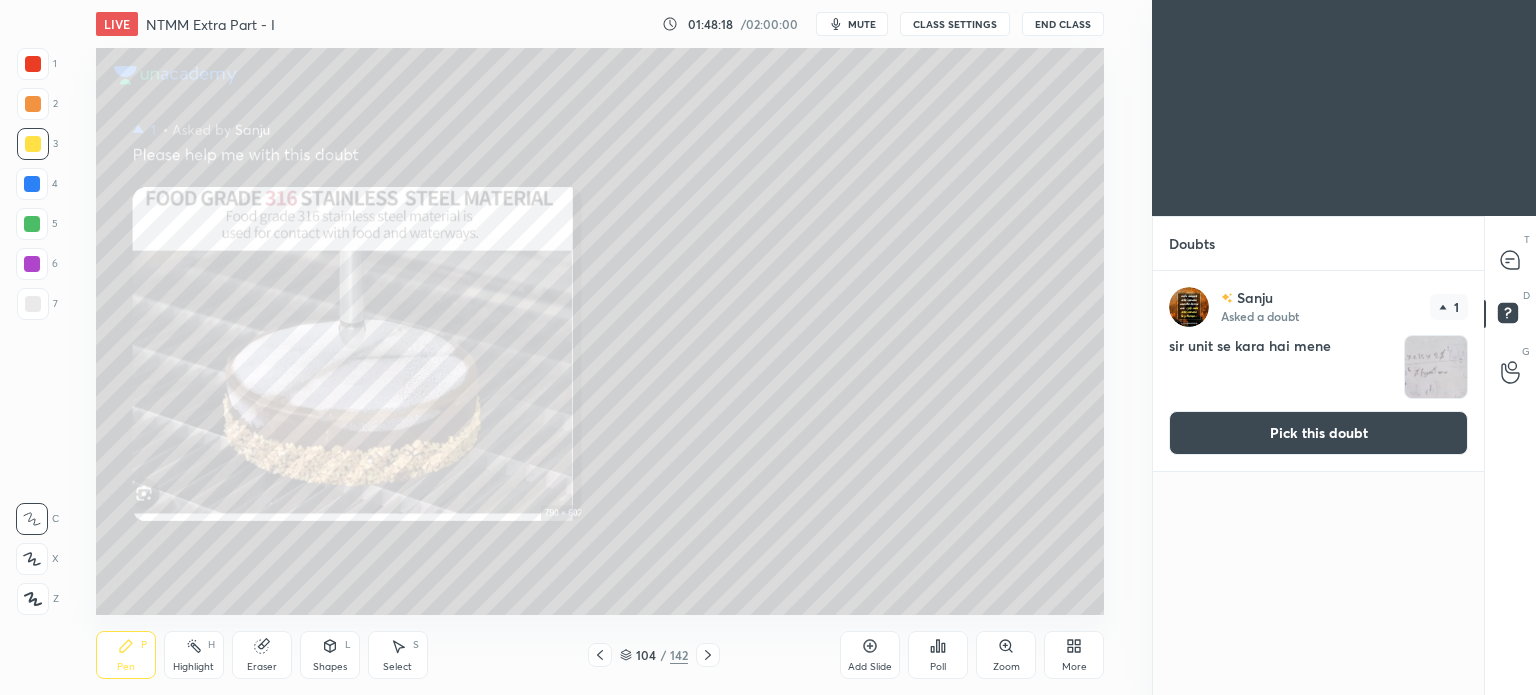 click on "Pick this doubt" at bounding box center [1318, 433] 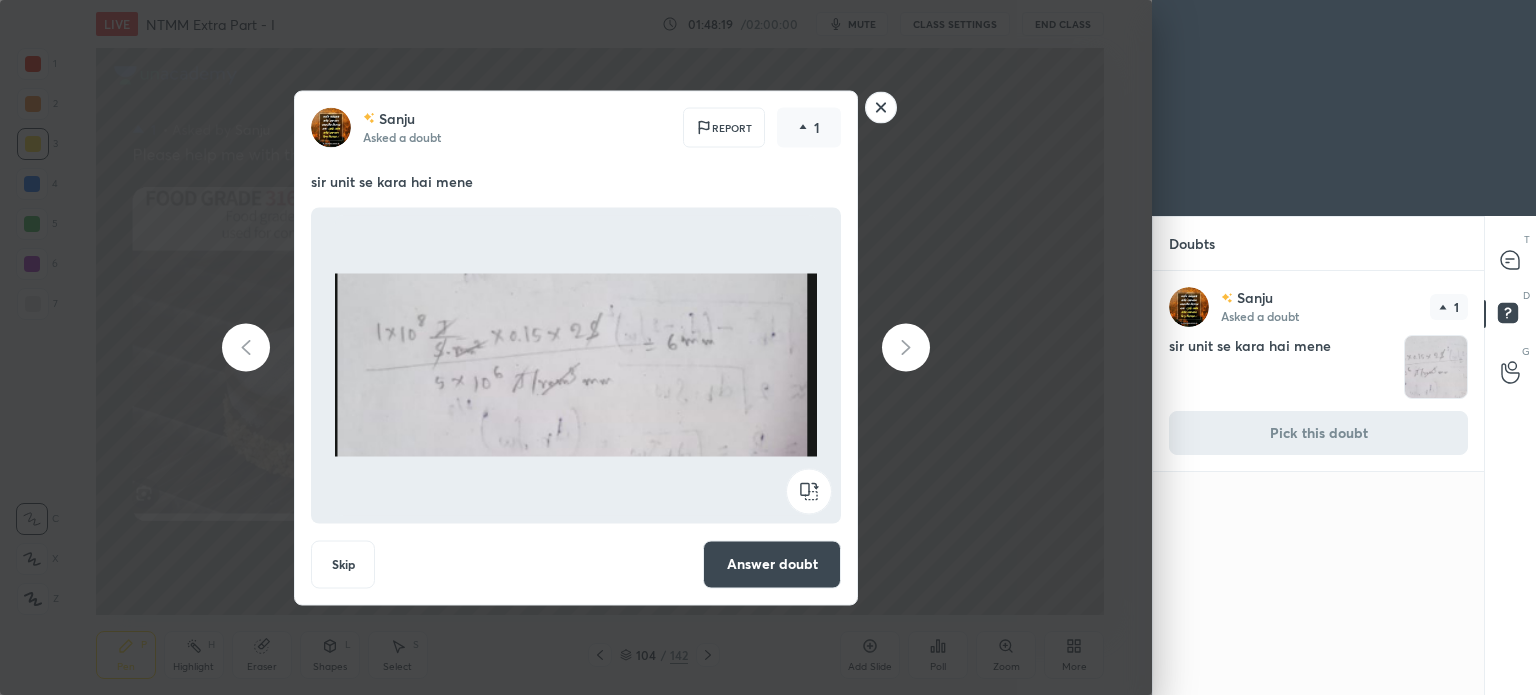 click on "Skip" at bounding box center (343, 564) 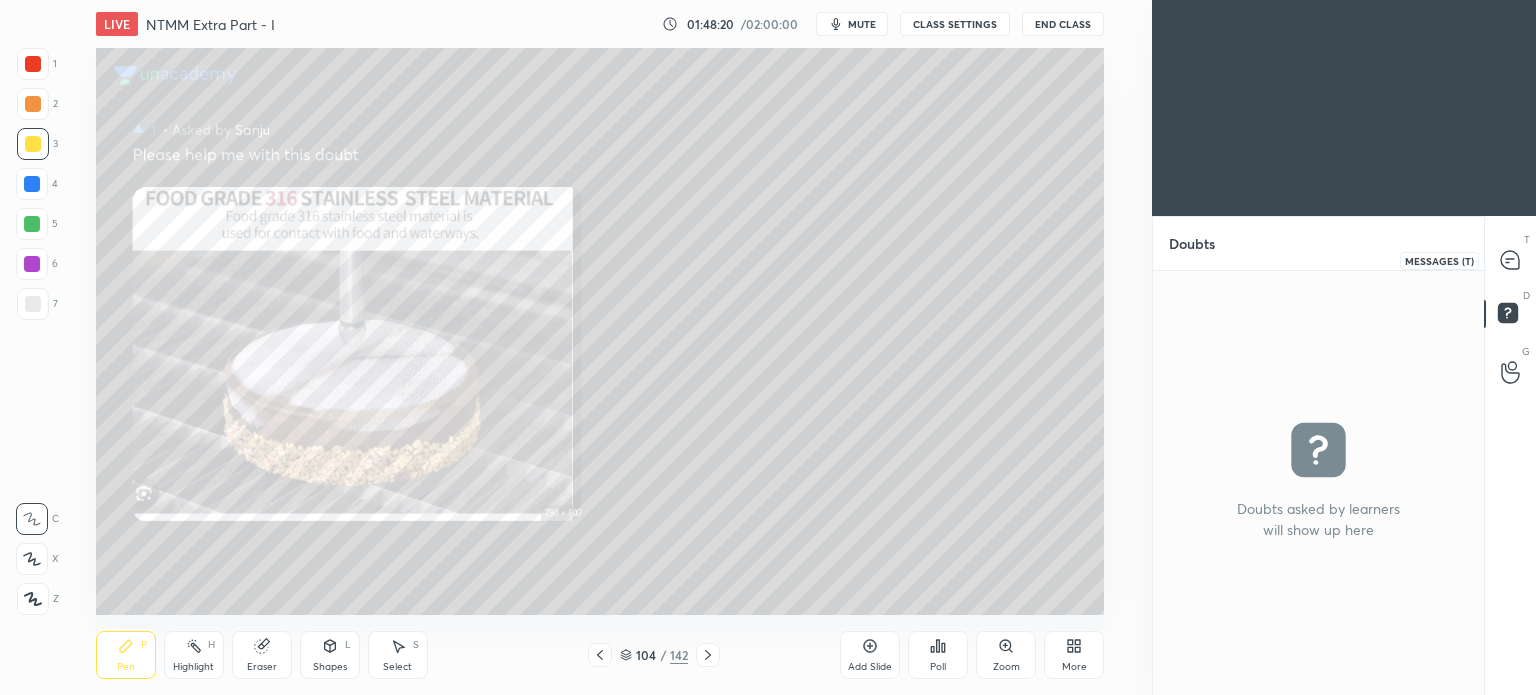 click 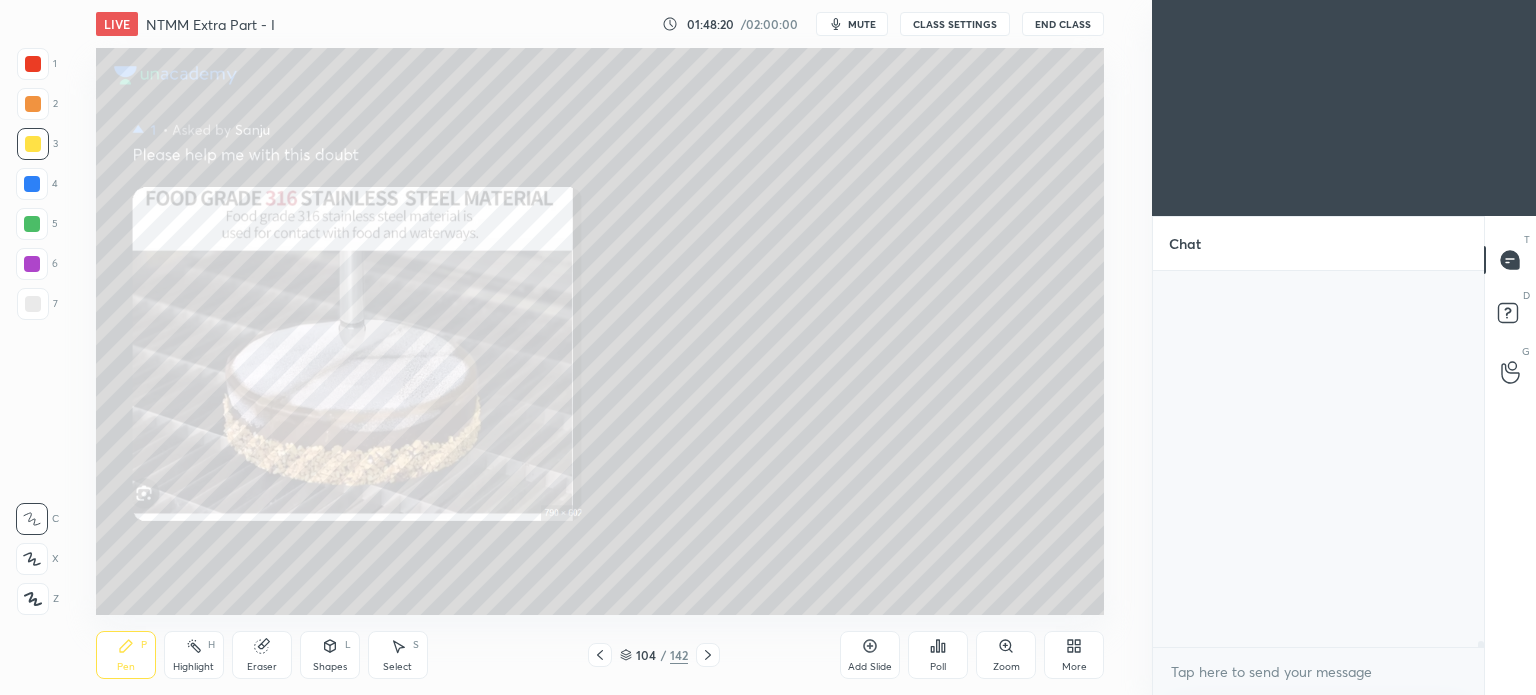 scroll, scrollTop: 24538, scrollLeft: 0, axis: vertical 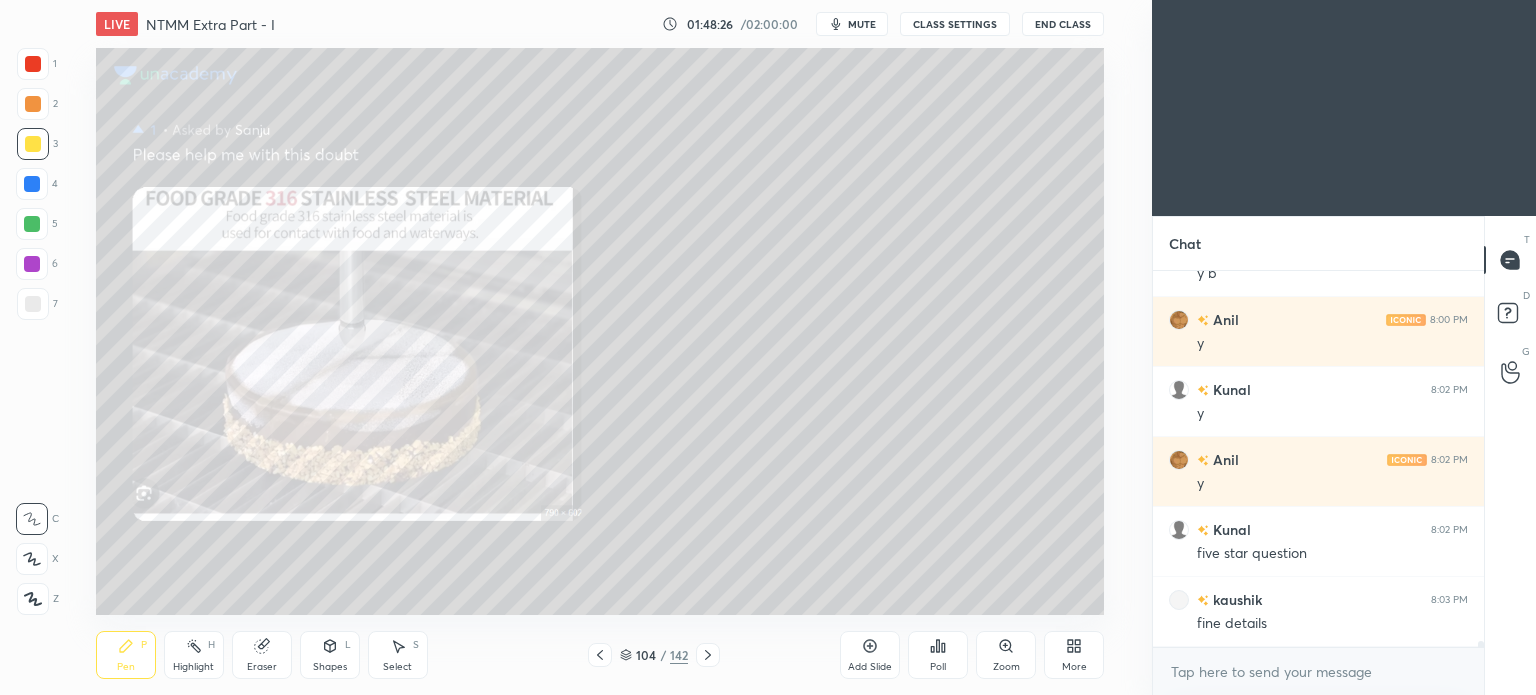 click 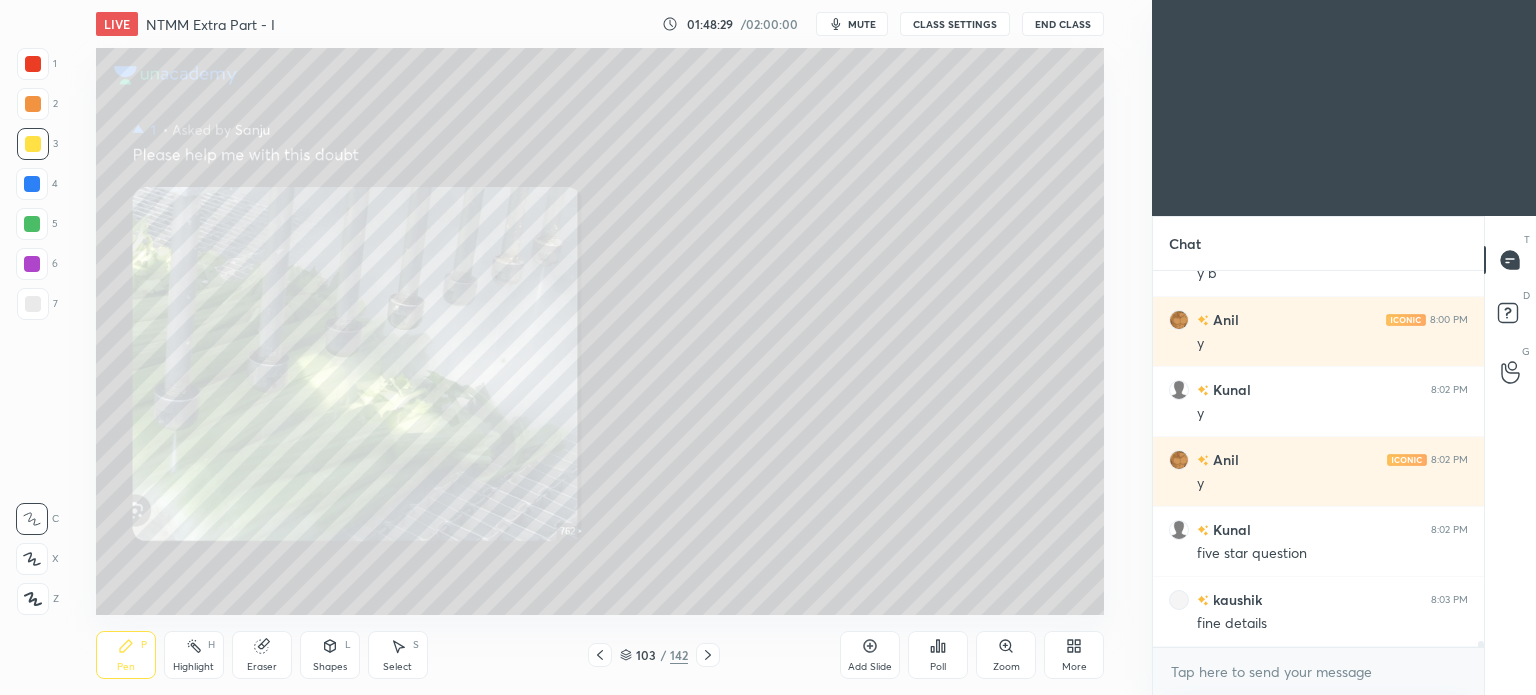 click 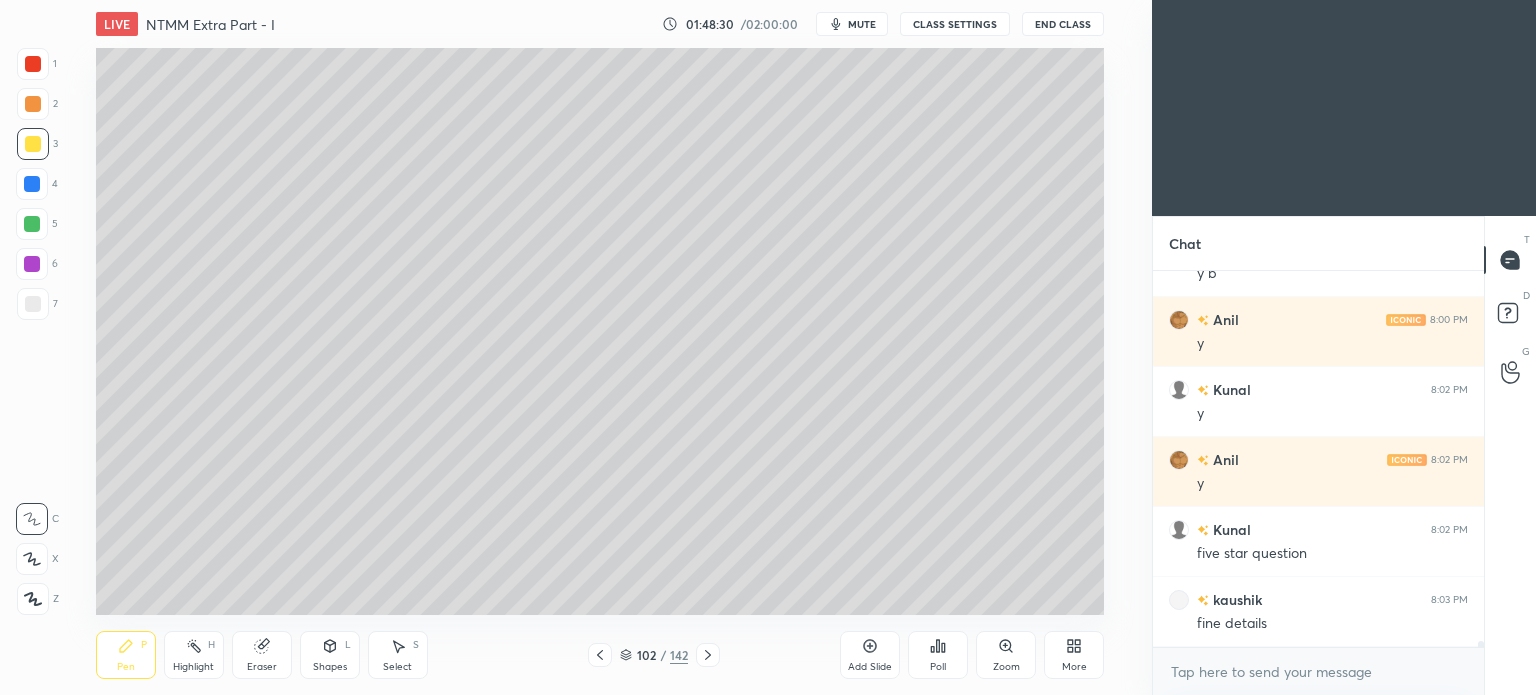 click 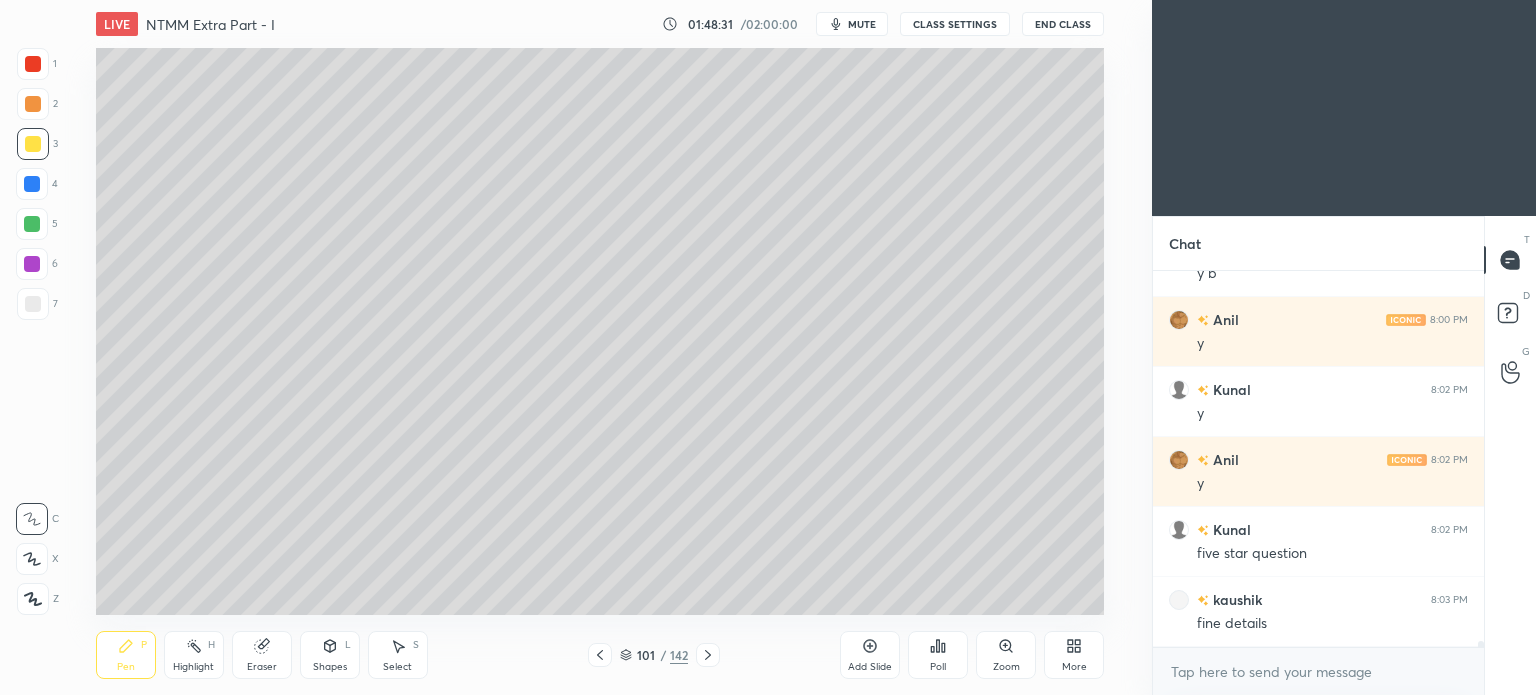 click 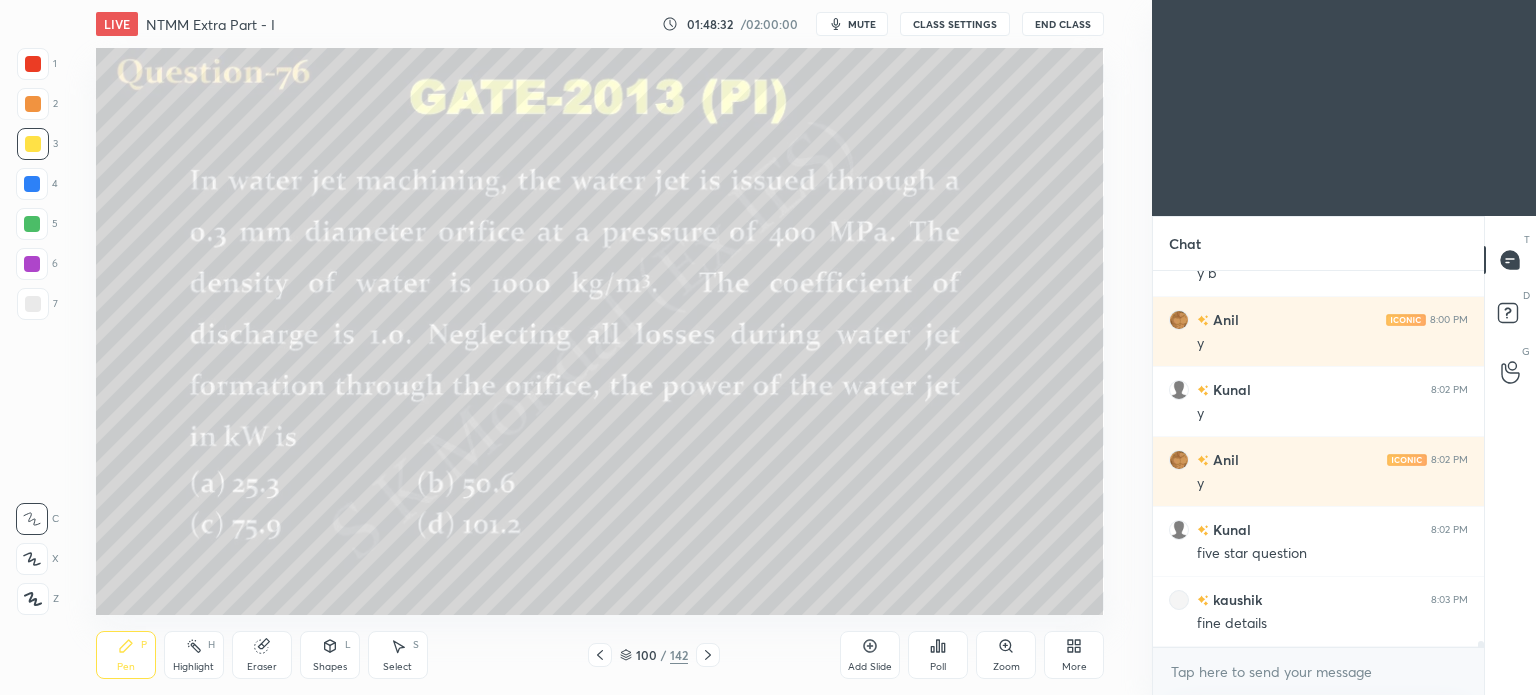 click 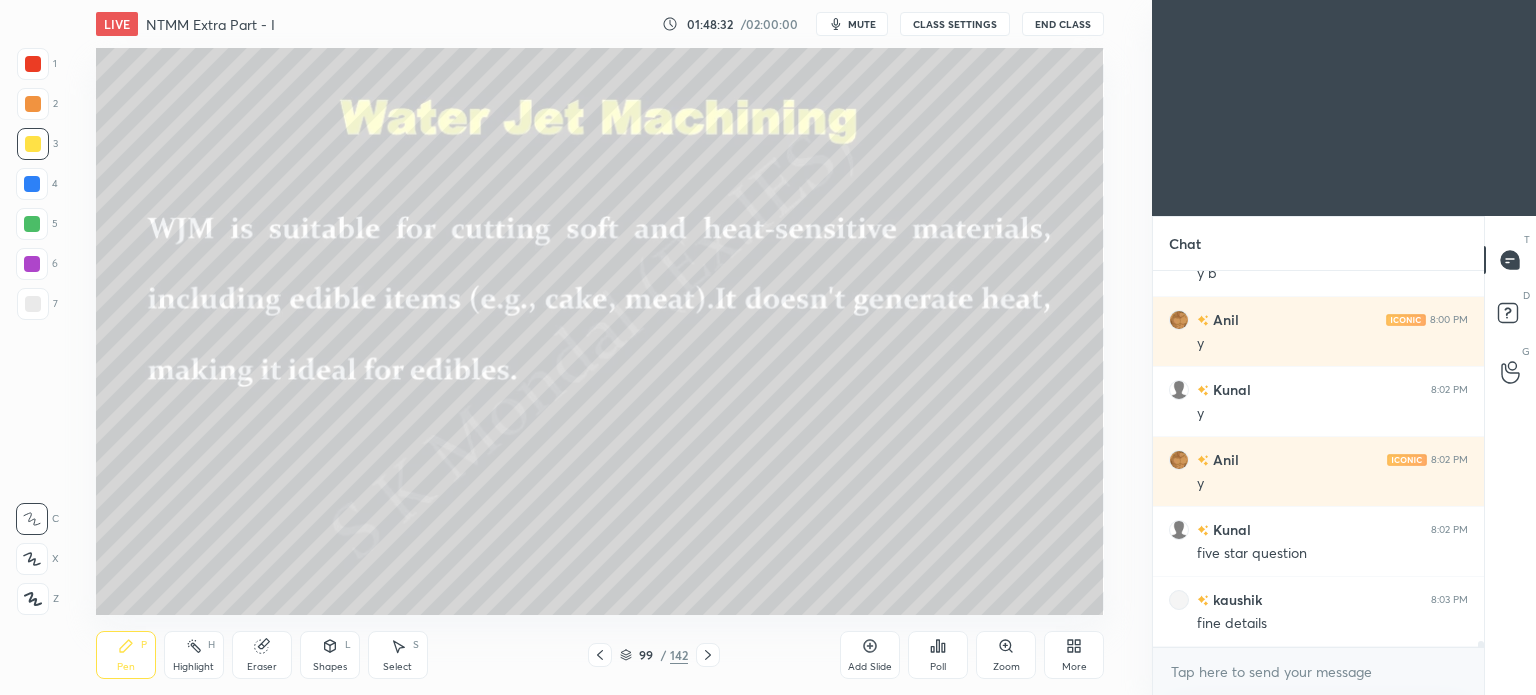 click 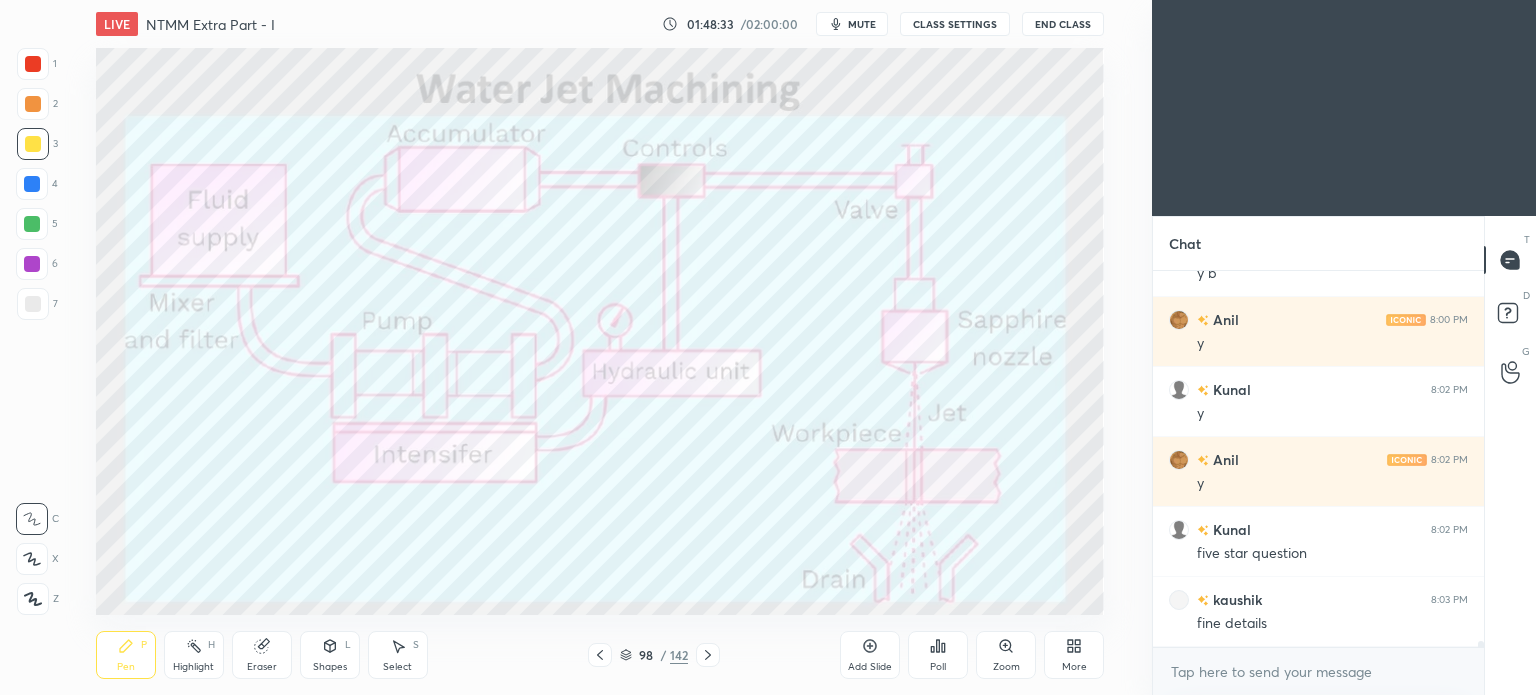 click at bounding box center (708, 655) 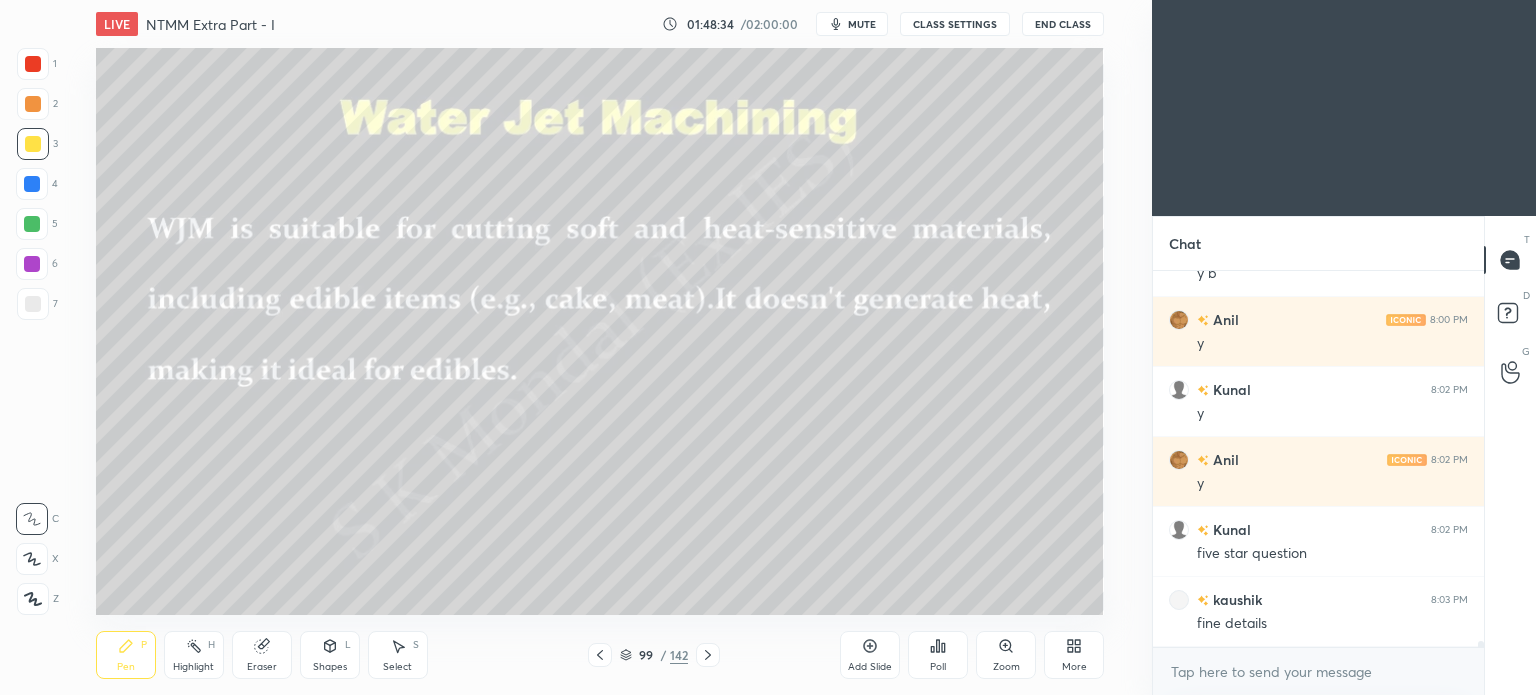 click at bounding box center [708, 655] 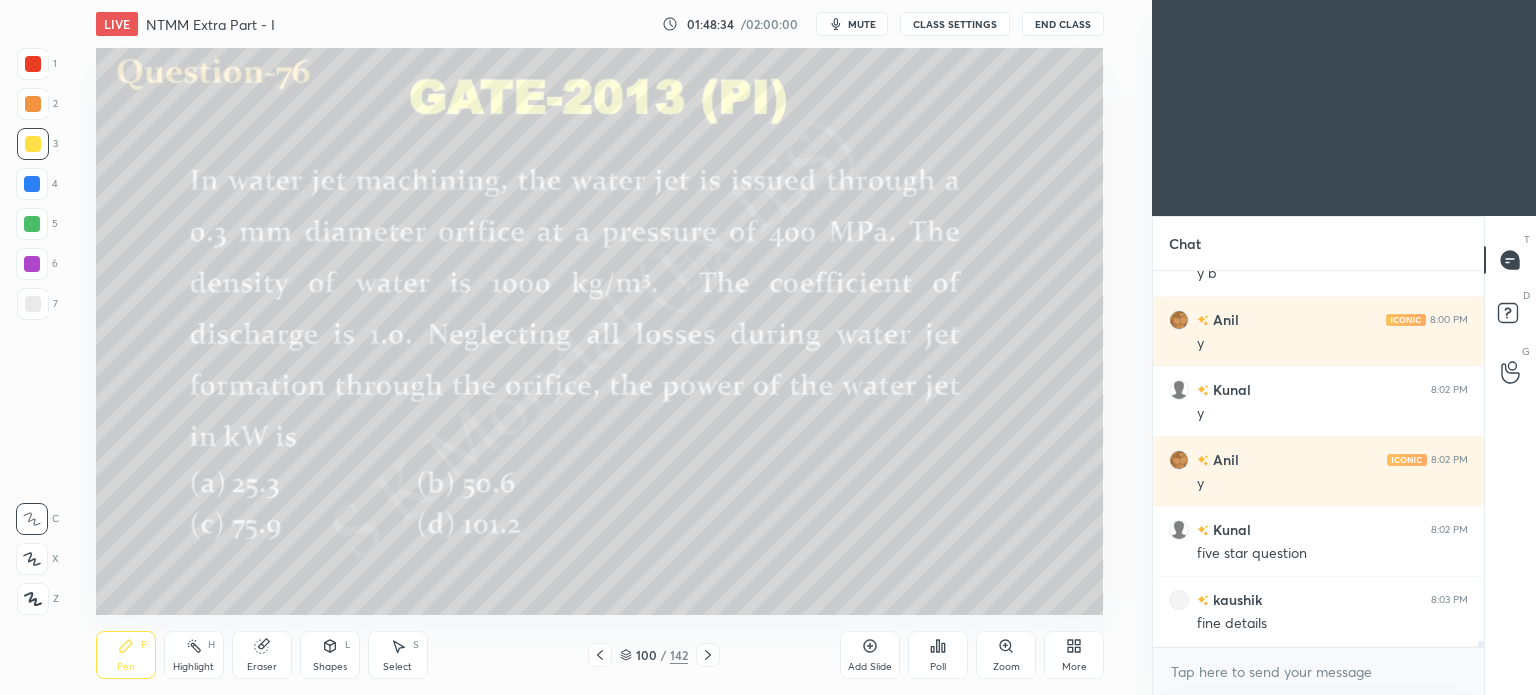 click at bounding box center (708, 655) 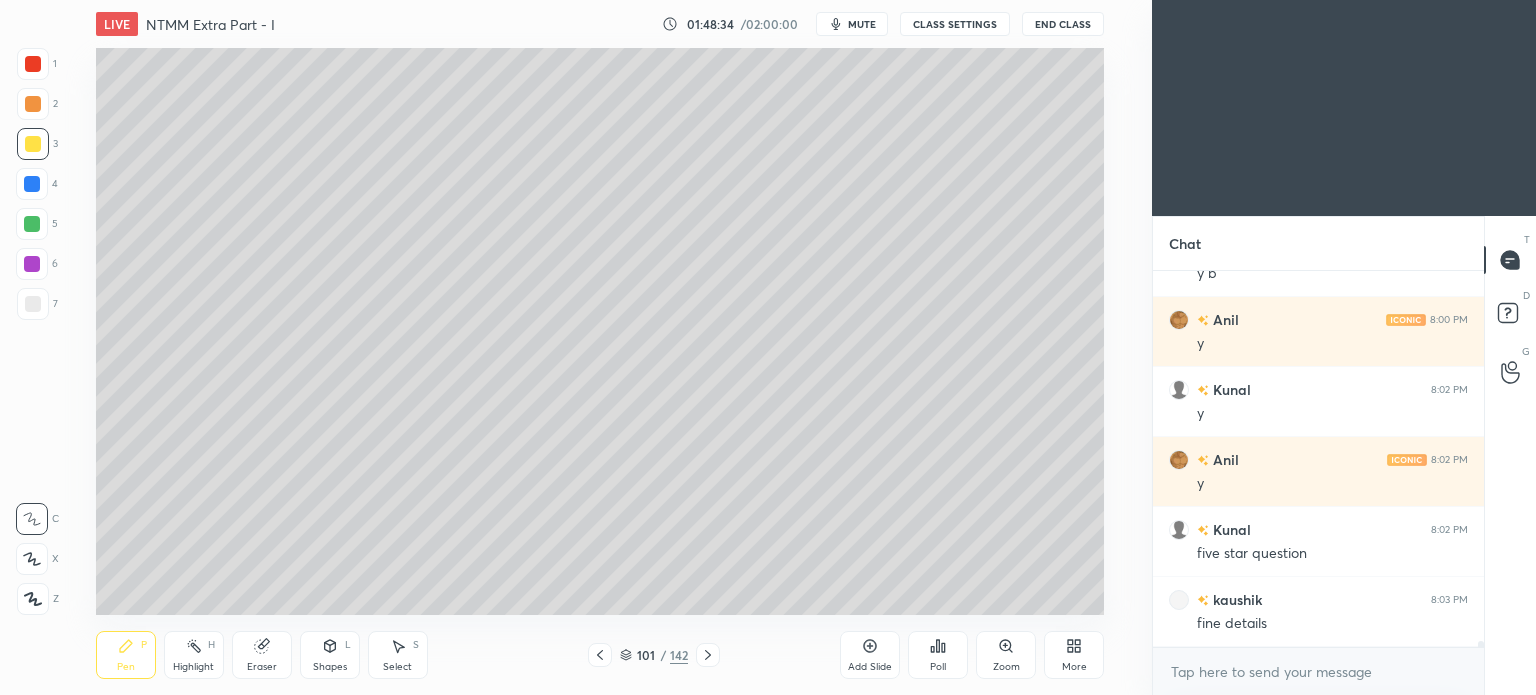click at bounding box center [708, 655] 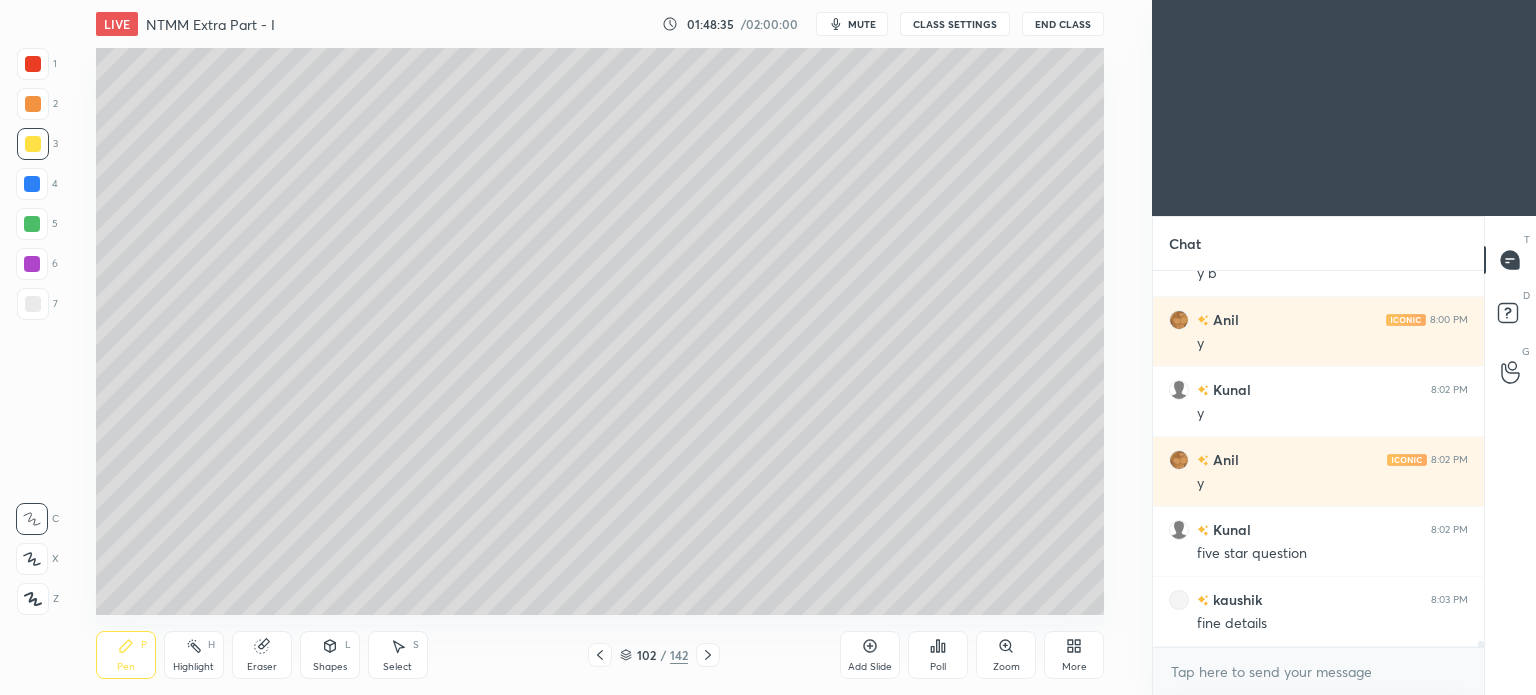 click at bounding box center (708, 655) 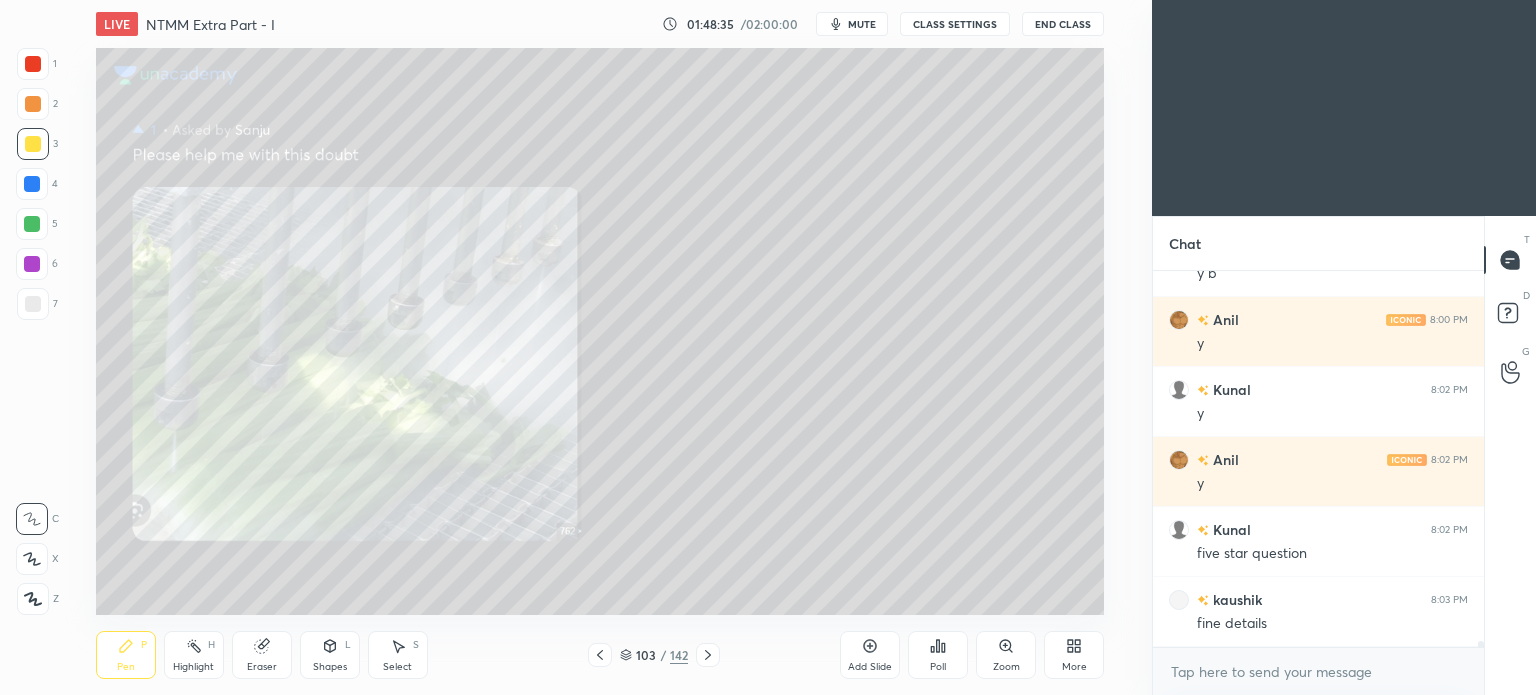click at bounding box center [708, 655] 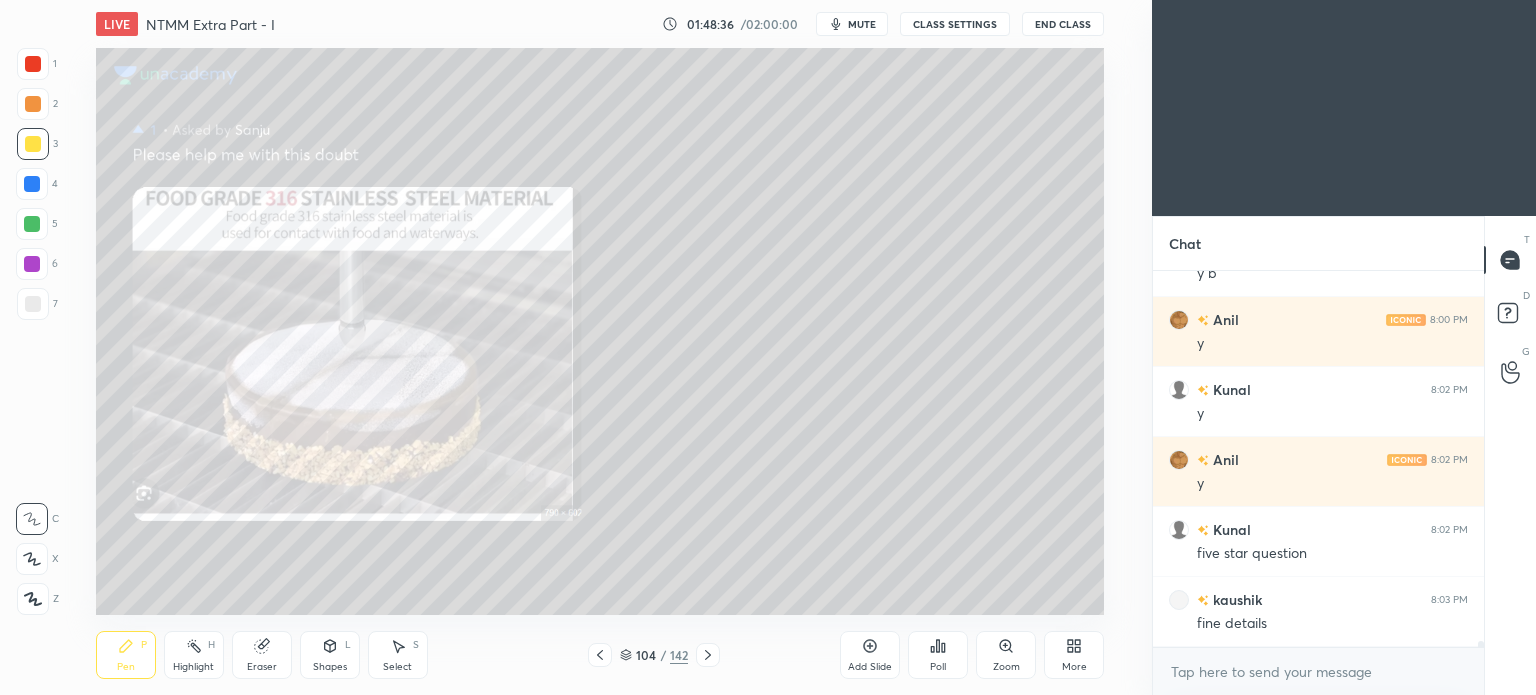 click at bounding box center [708, 655] 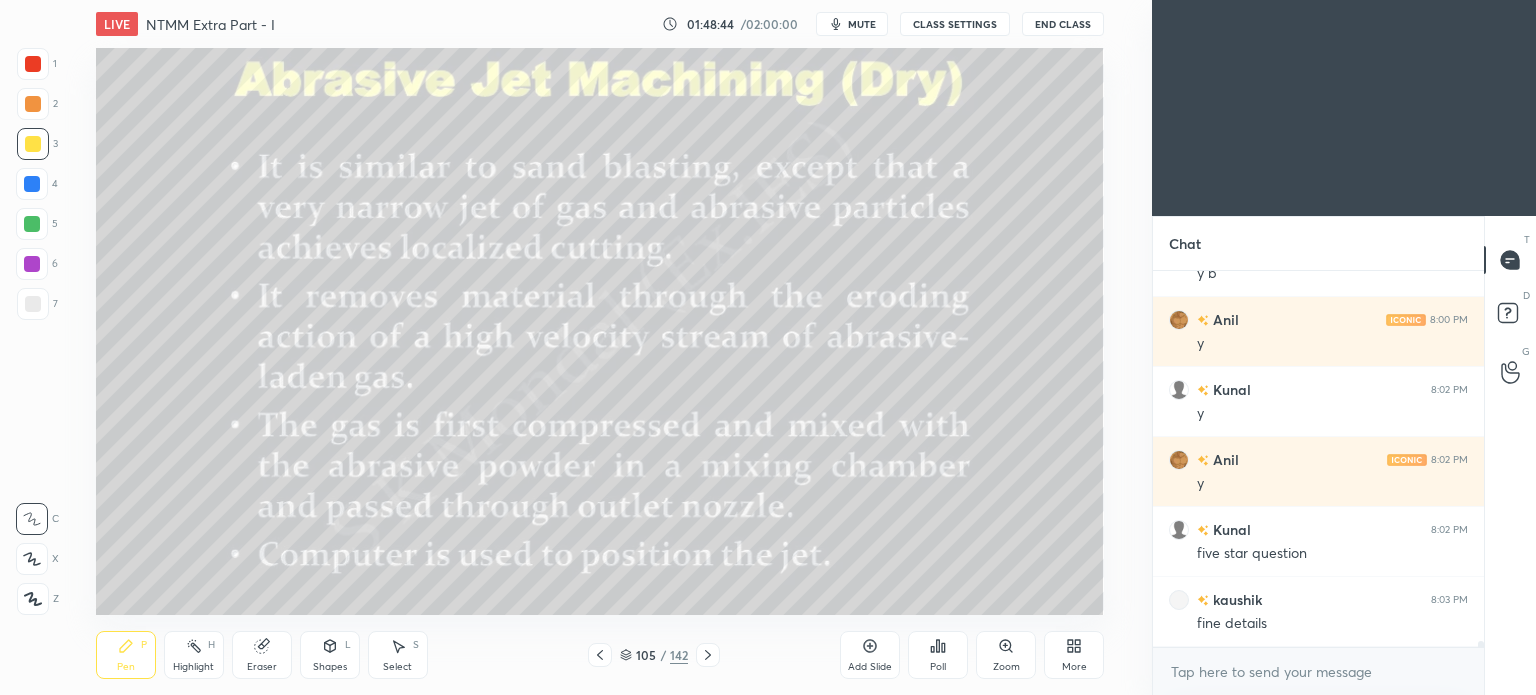 click 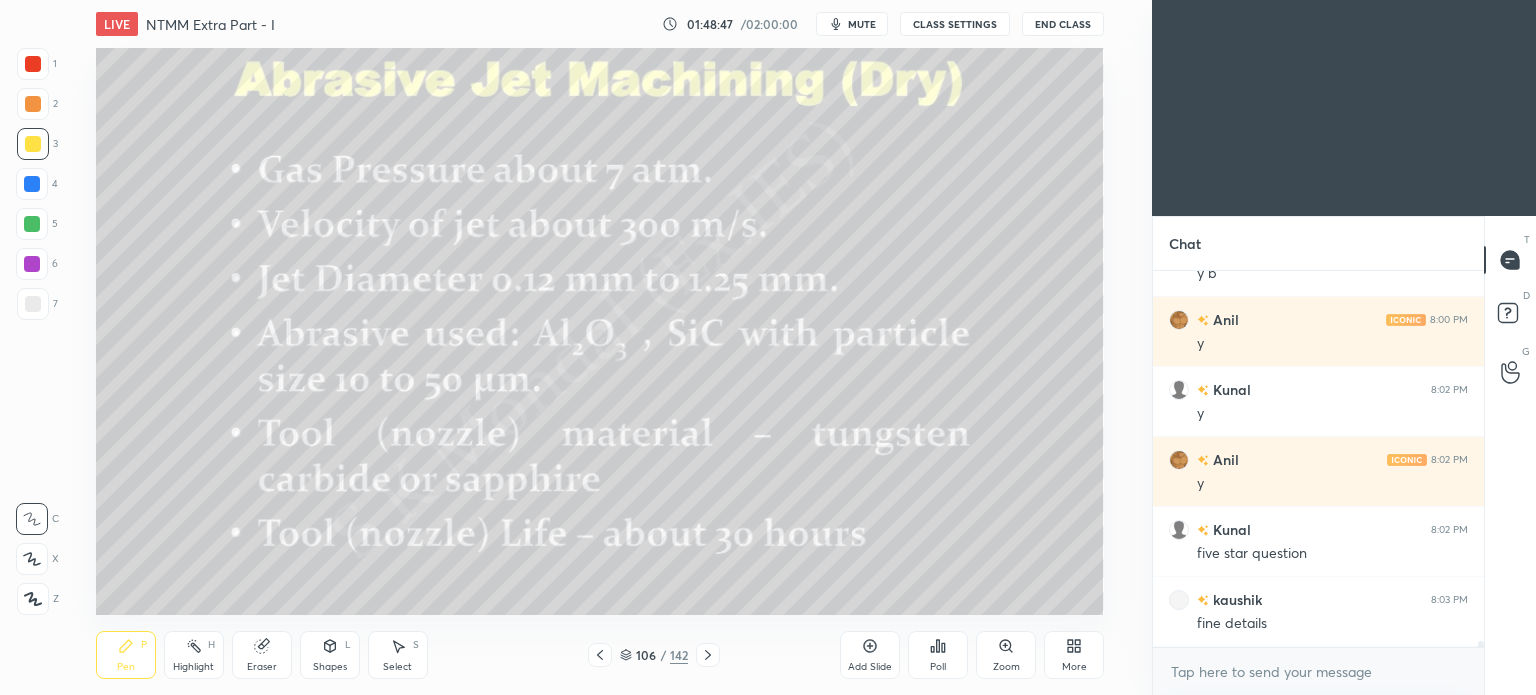 click on "Pen P" at bounding box center [126, 655] 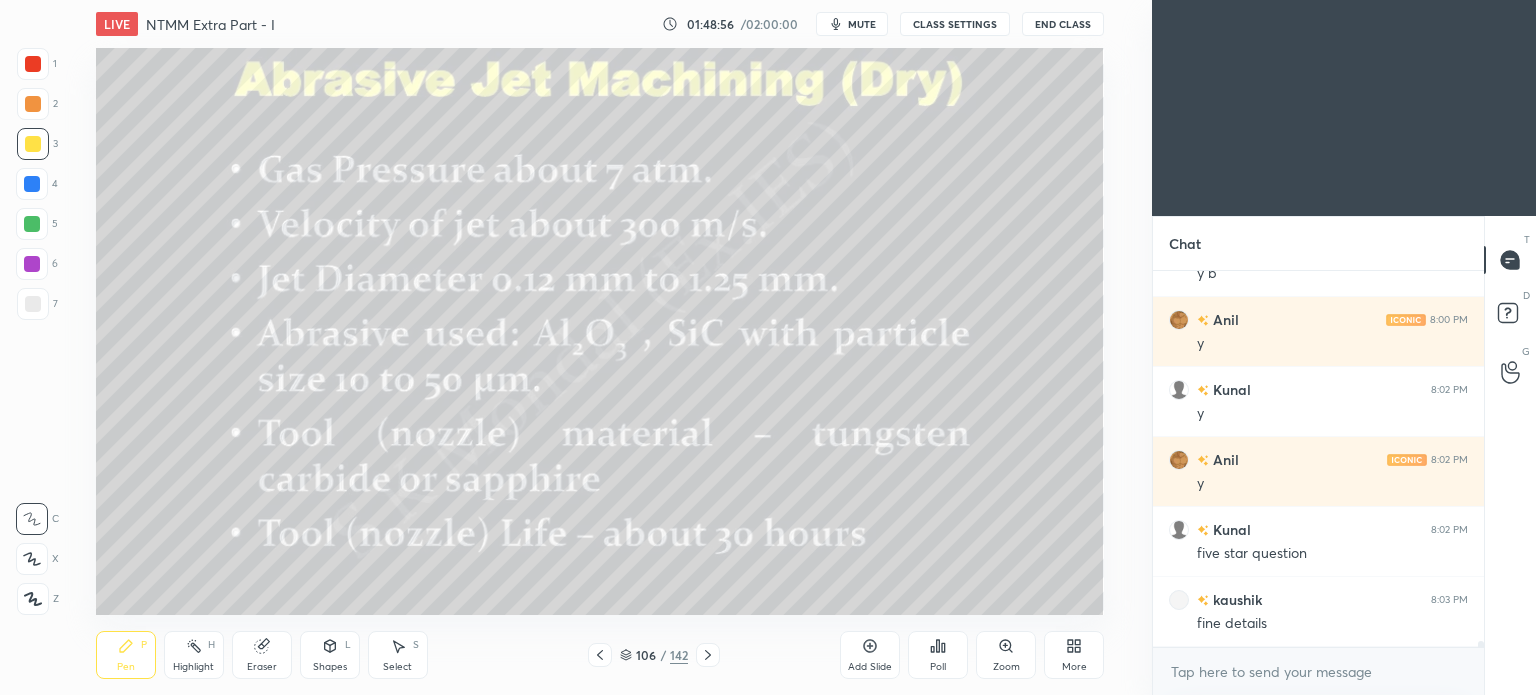 click 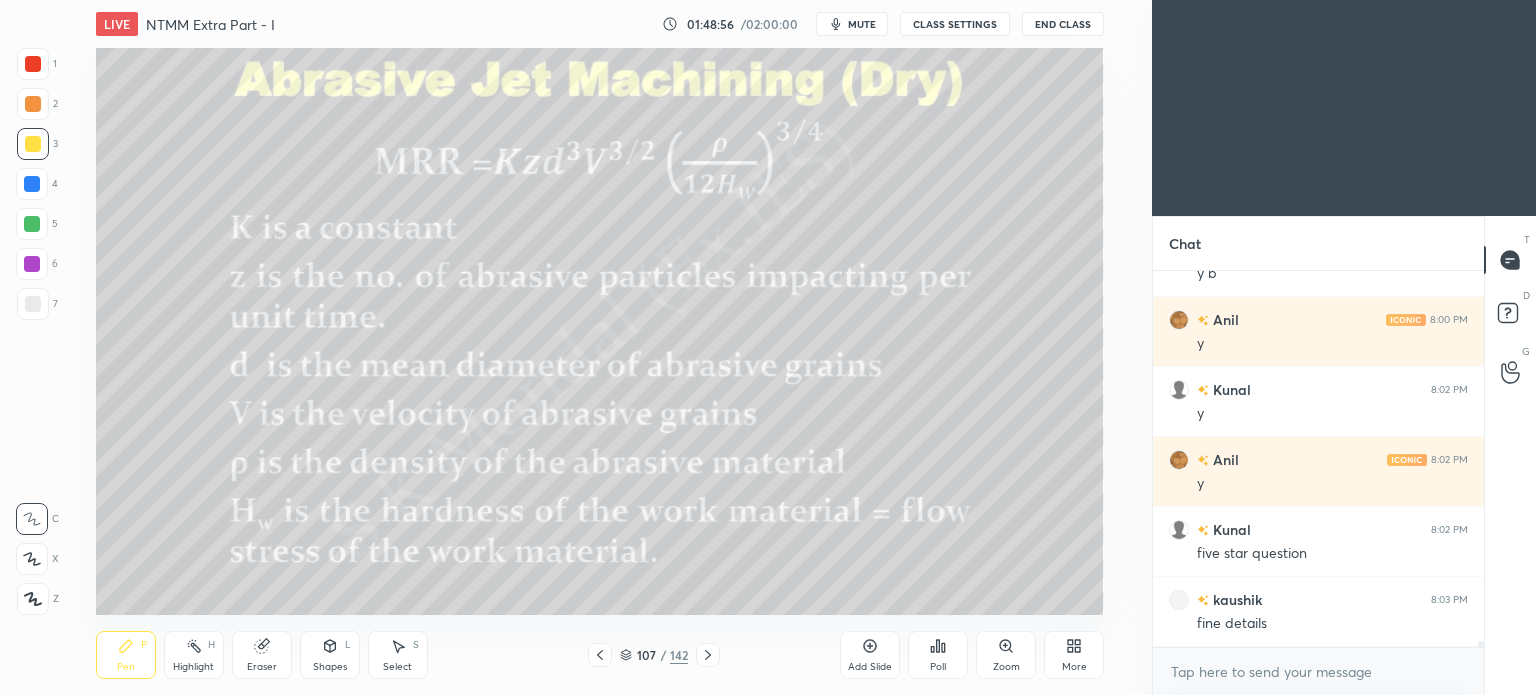 scroll, scrollTop: 24608, scrollLeft: 0, axis: vertical 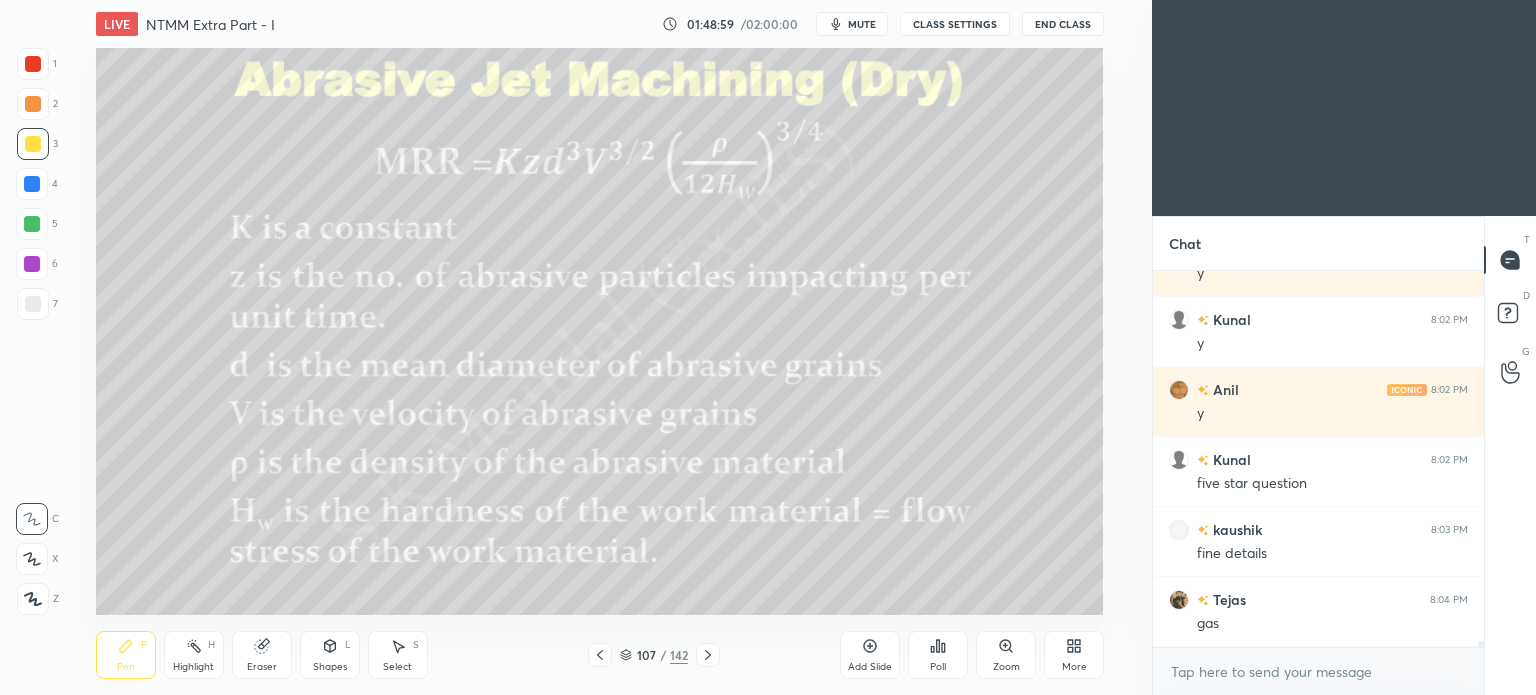click on "Highlight" at bounding box center (193, 667) 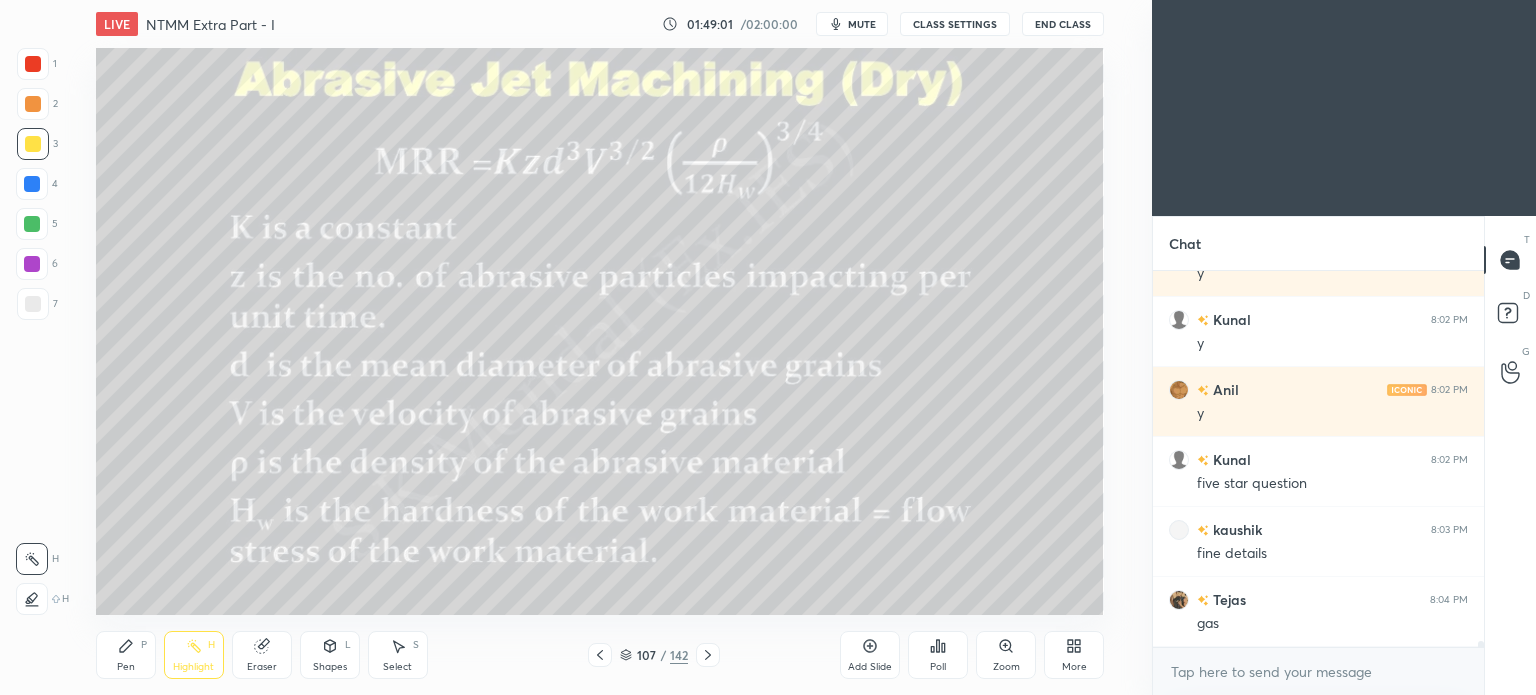 click on "Pen P" at bounding box center (126, 655) 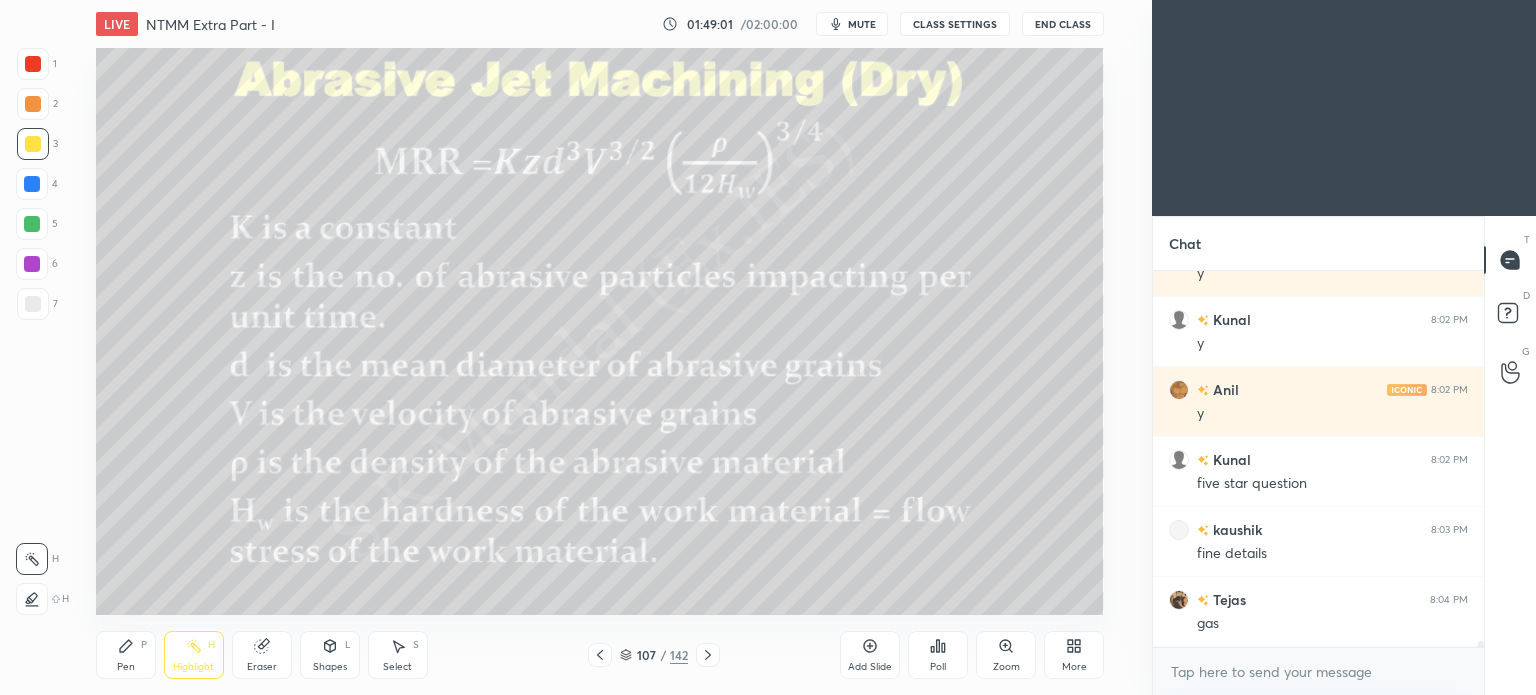 click on "Pen P Highlight H Eraser Shapes L Select S 107 / 142 Add Slide Poll Zoom More" at bounding box center [600, 655] 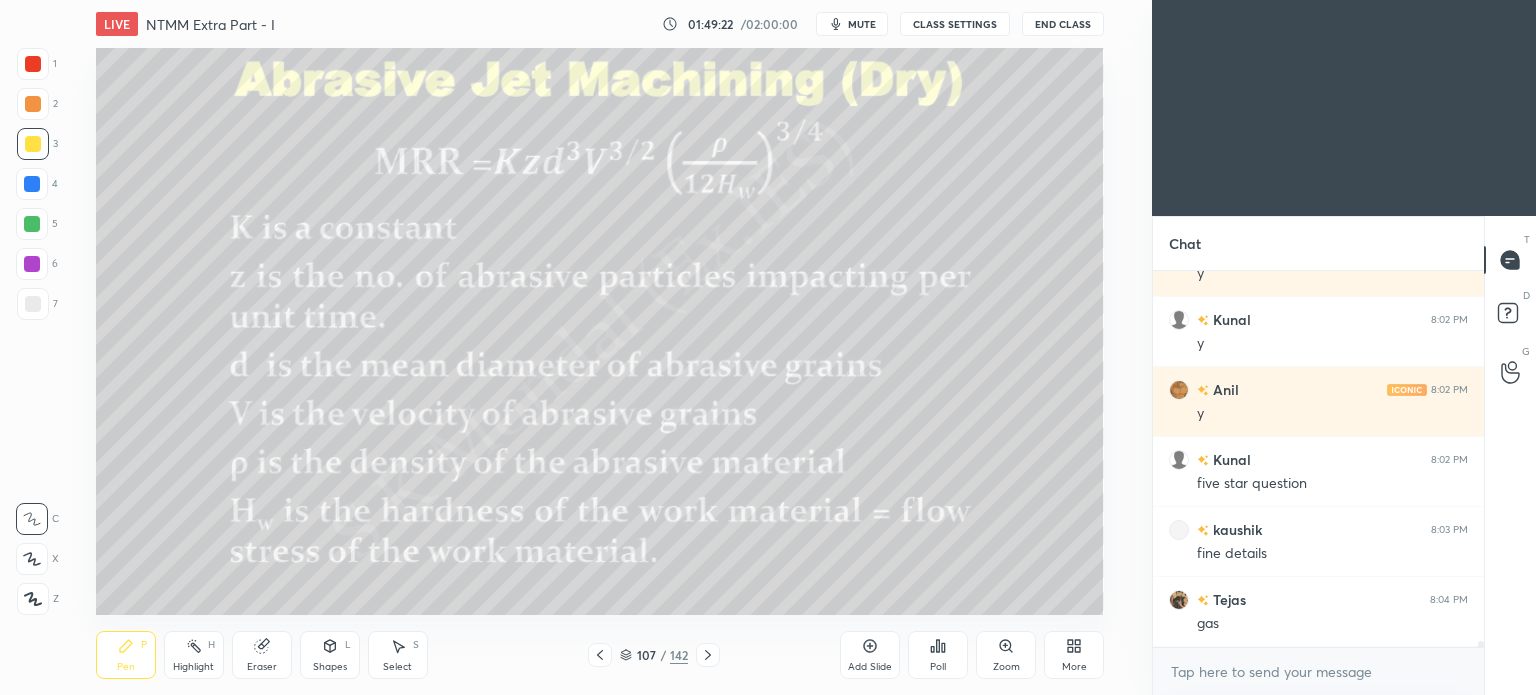 scroll, scrollTop: 24656, scrollLeft: 0, axis: vertical 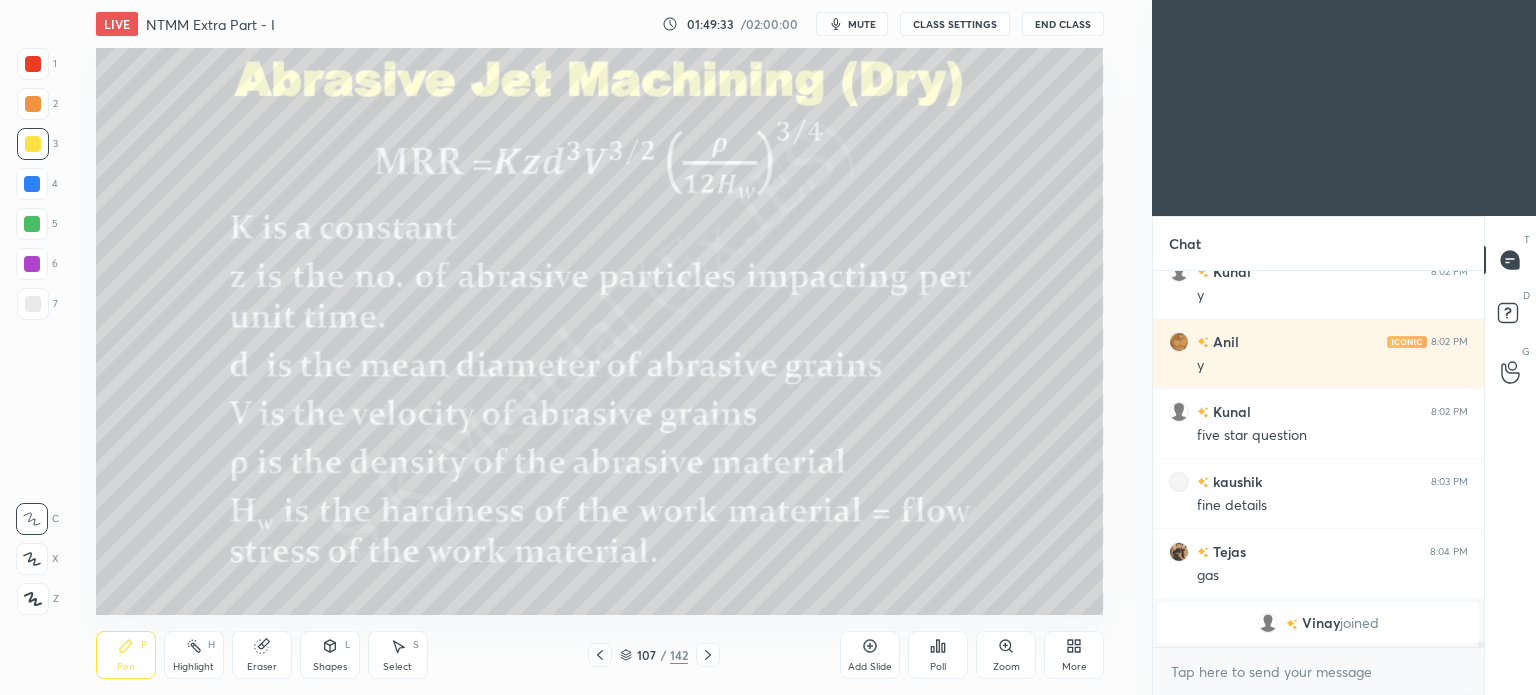 click 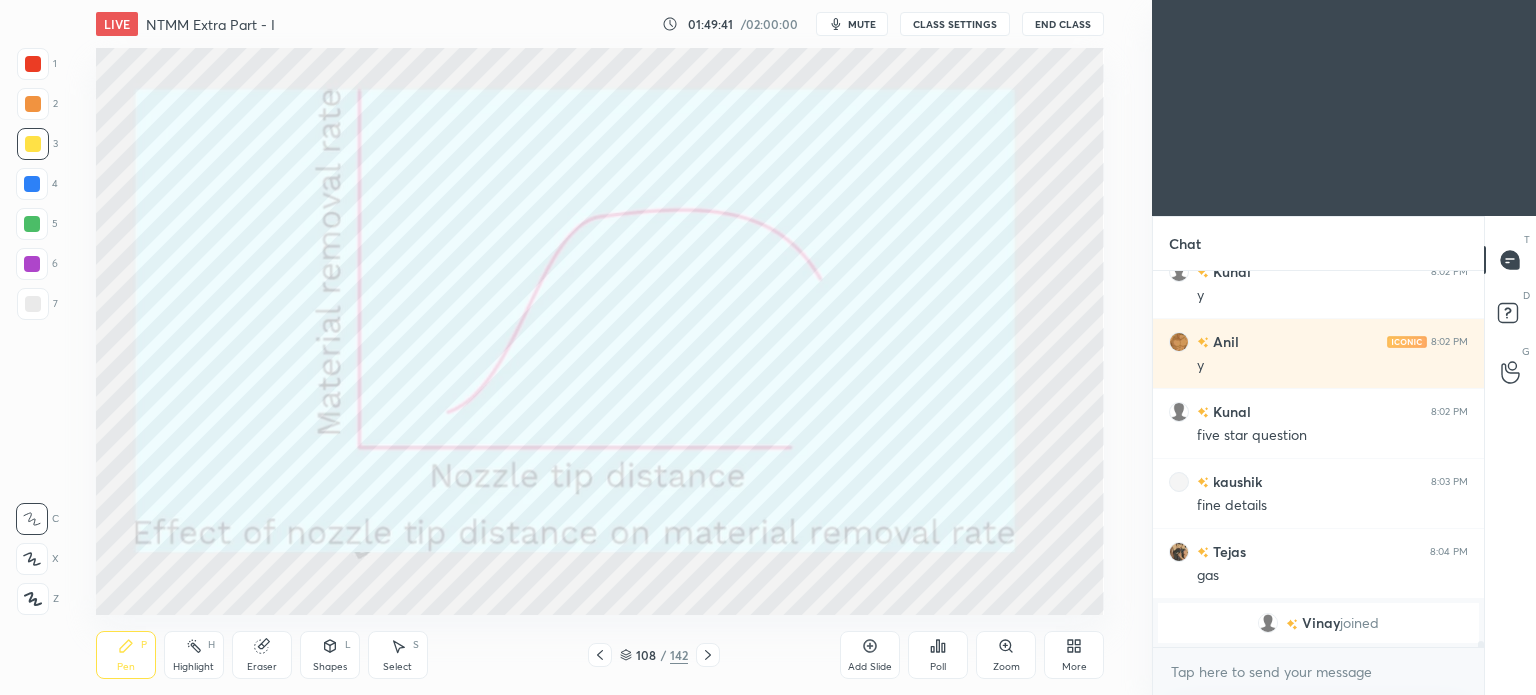 click 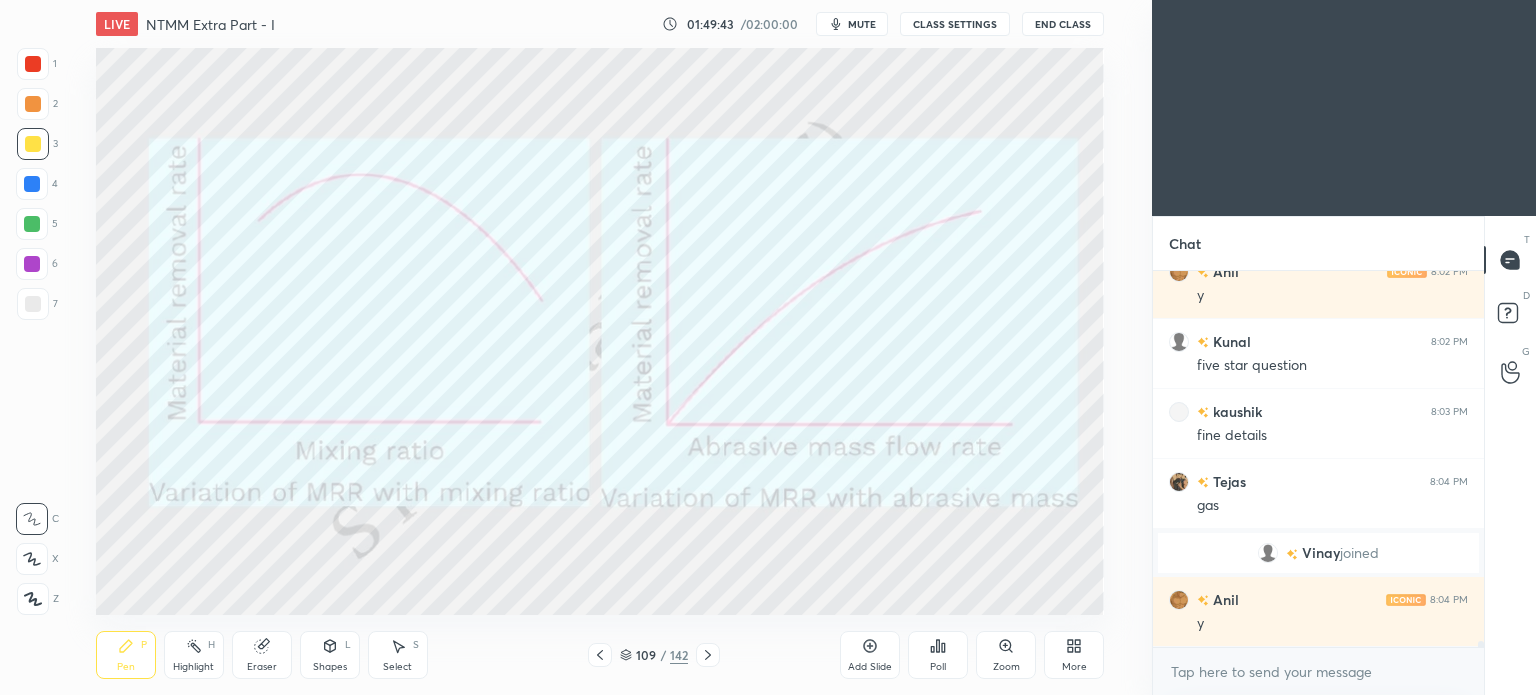 click 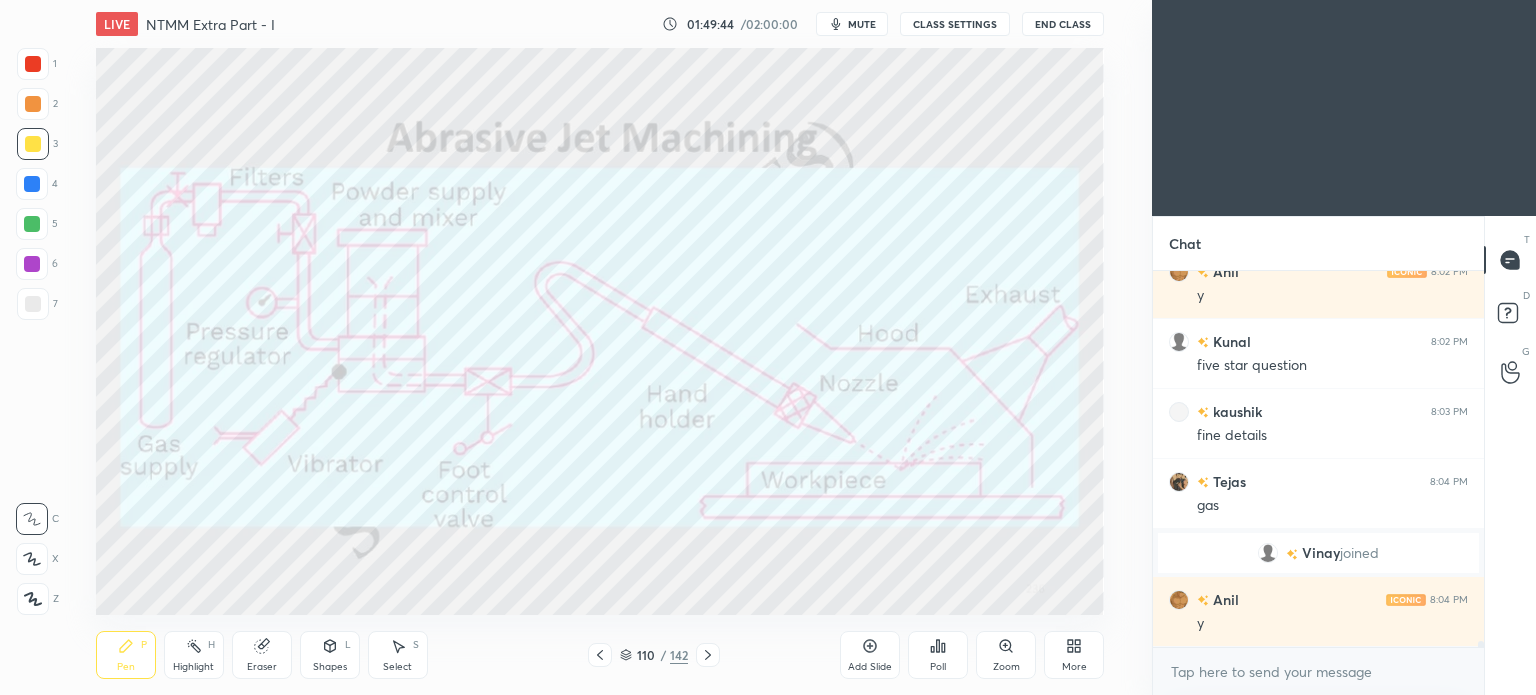 scroll, scrollTop: 24160, scrollLeft: 0, axis: vertical 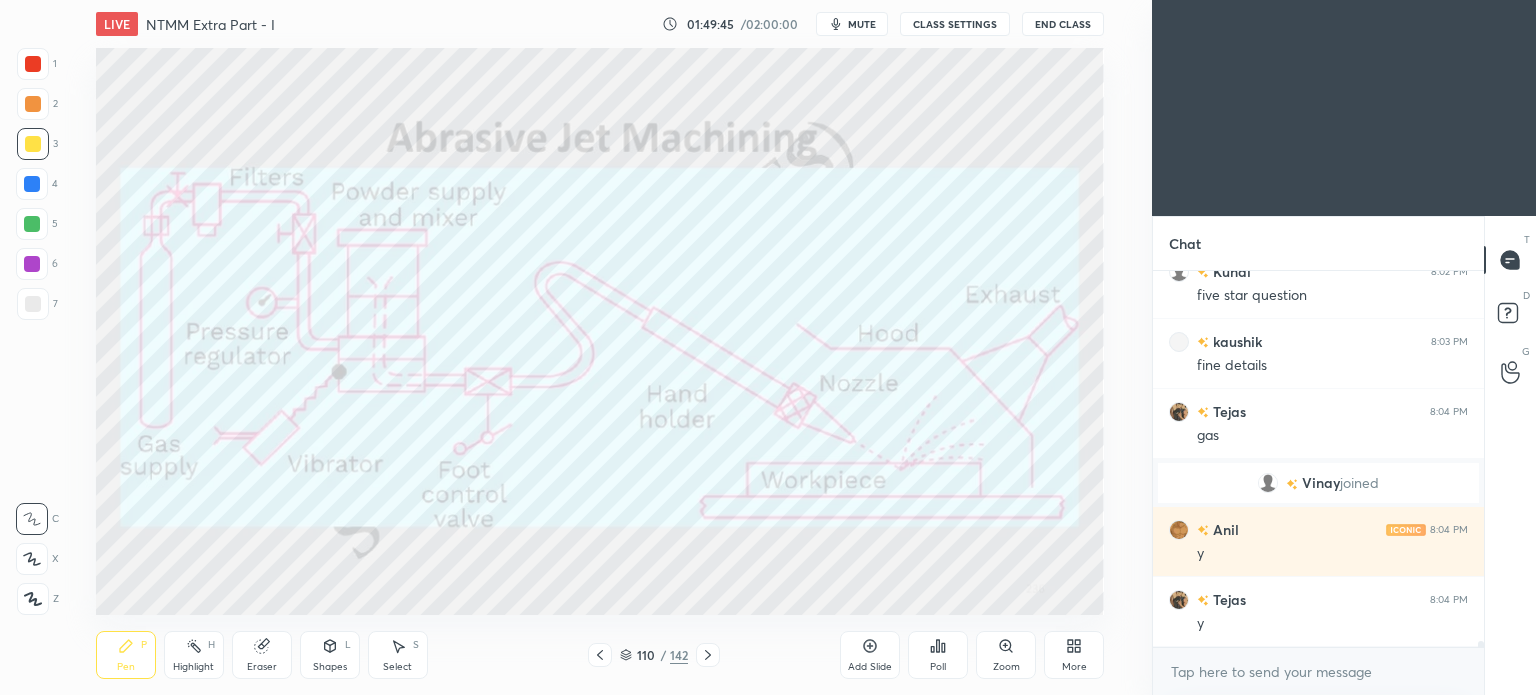 click 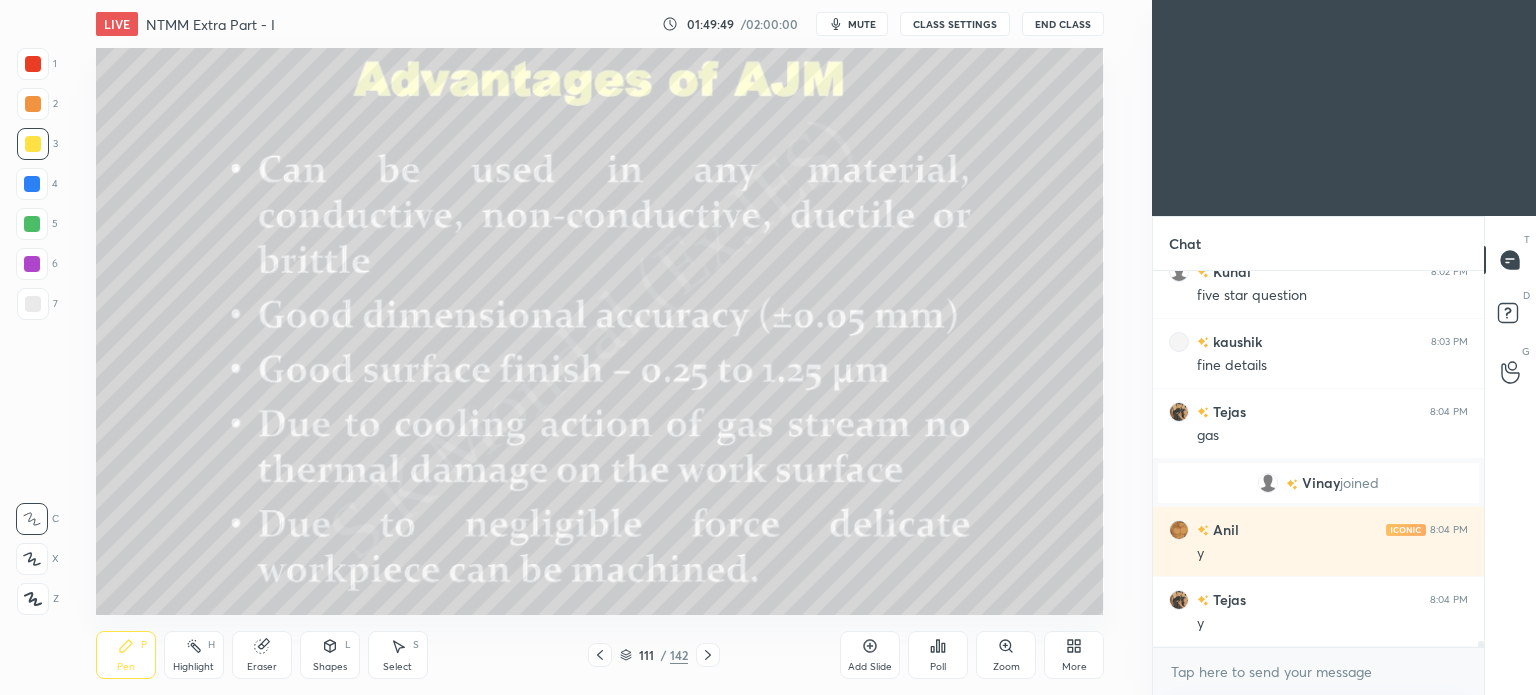 click on "Pen P" at bounding box center (126, 655) 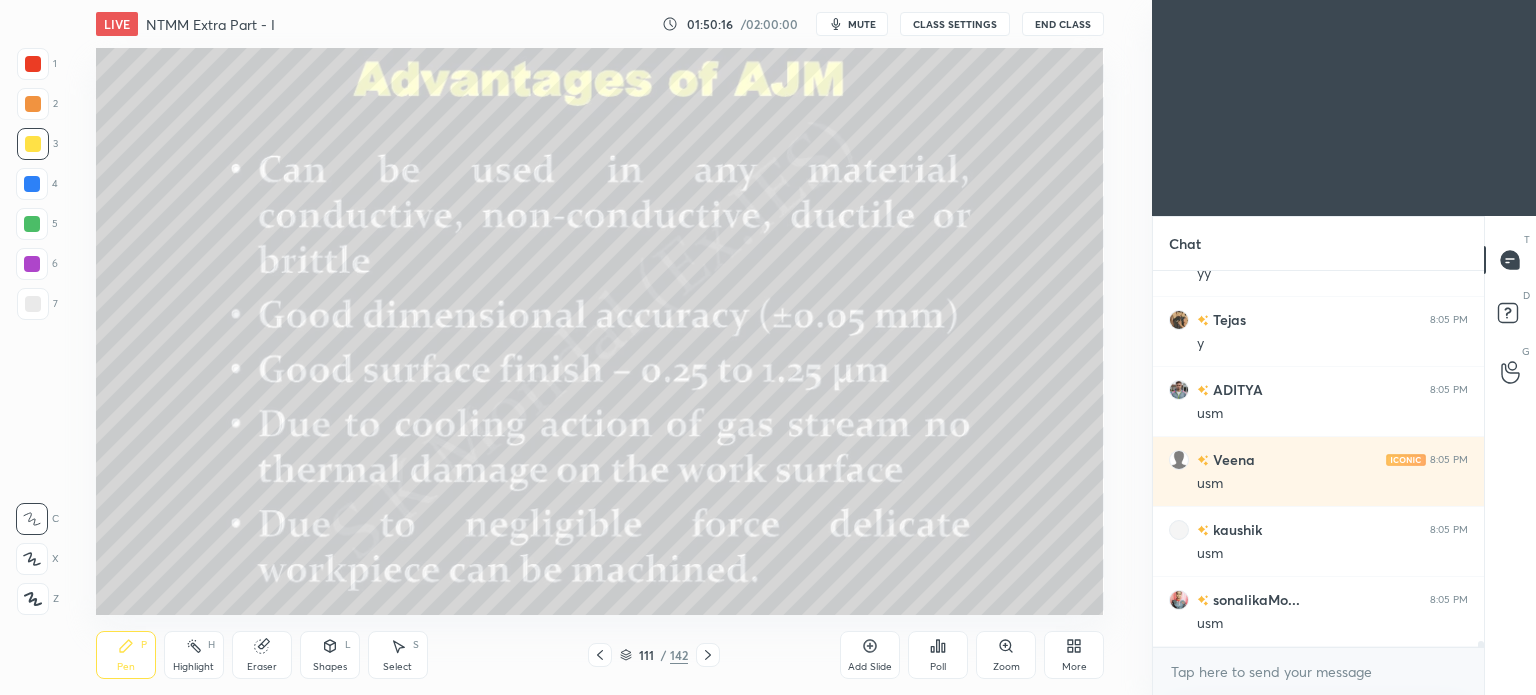 scroll, scrollTop: 24650, scrollLeft: 0, axis: vertical 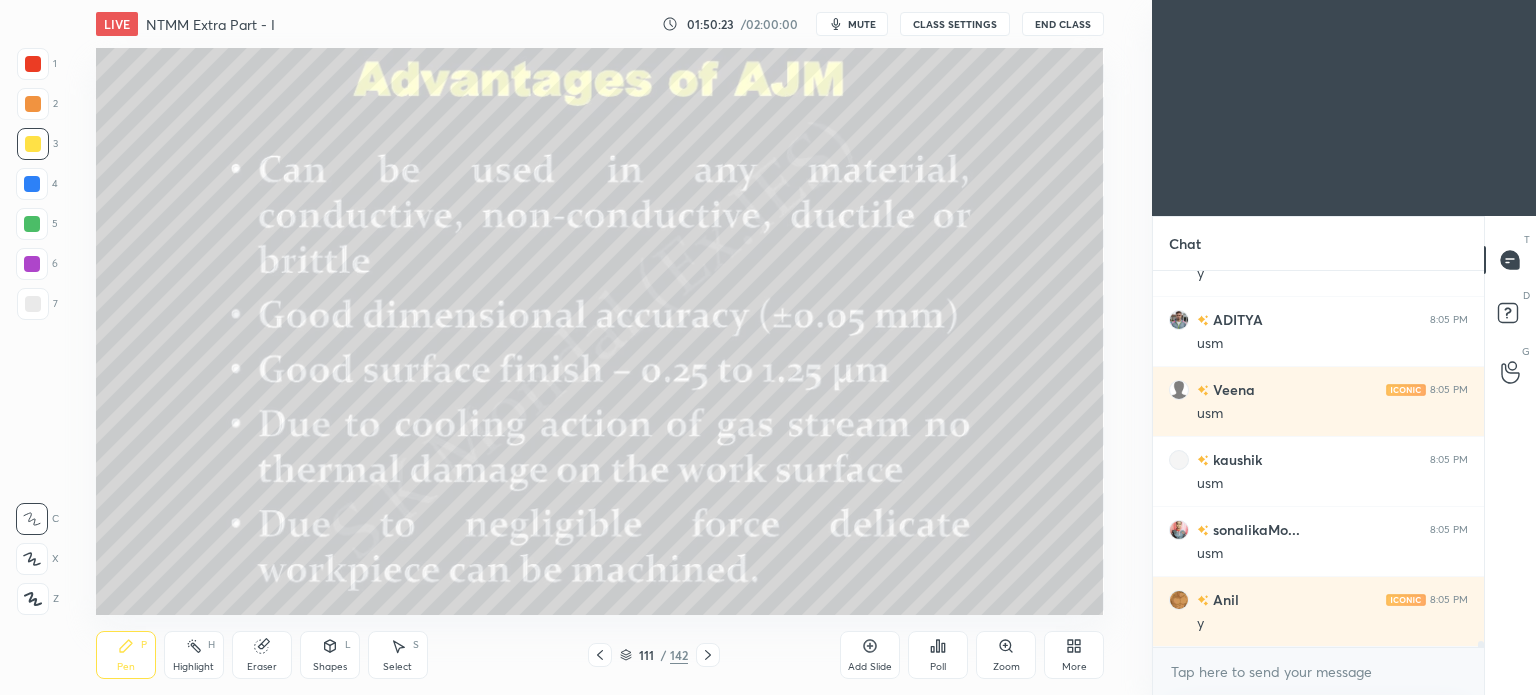 click 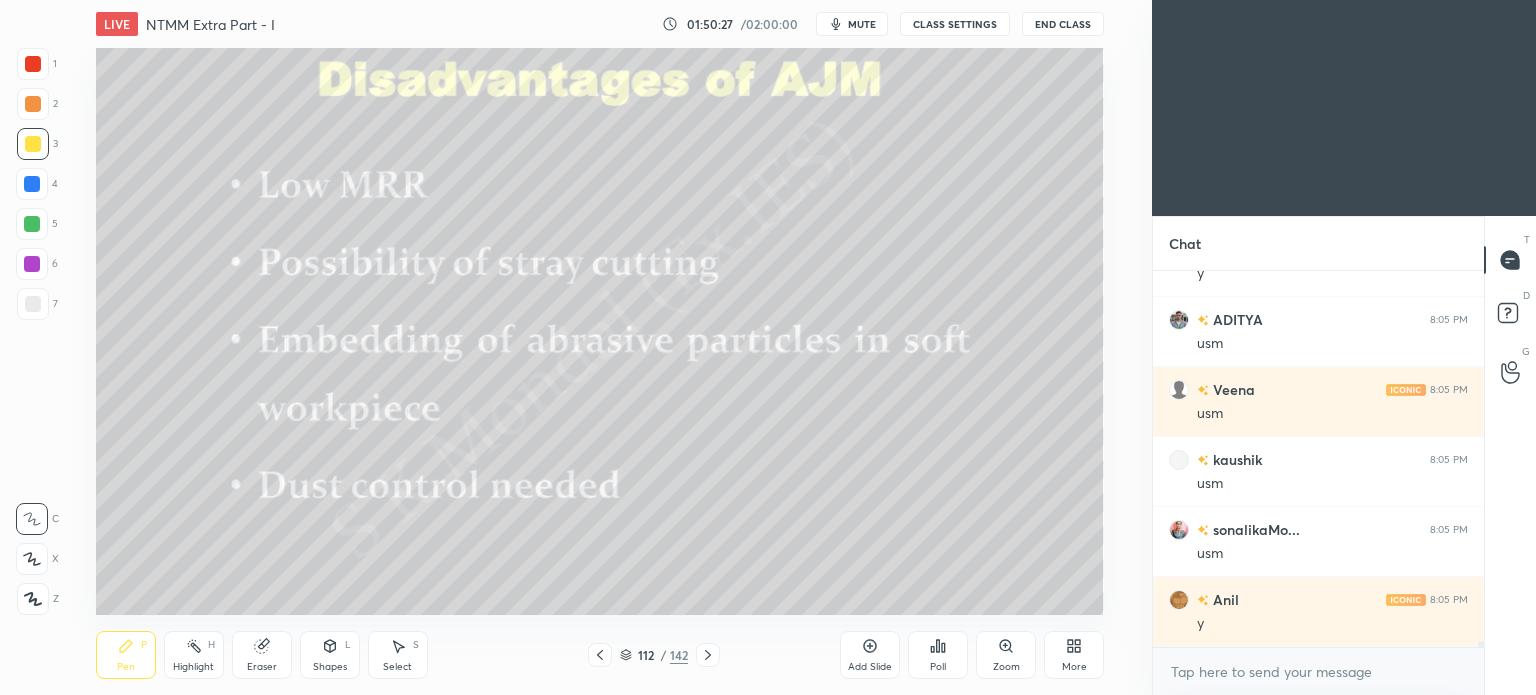 click 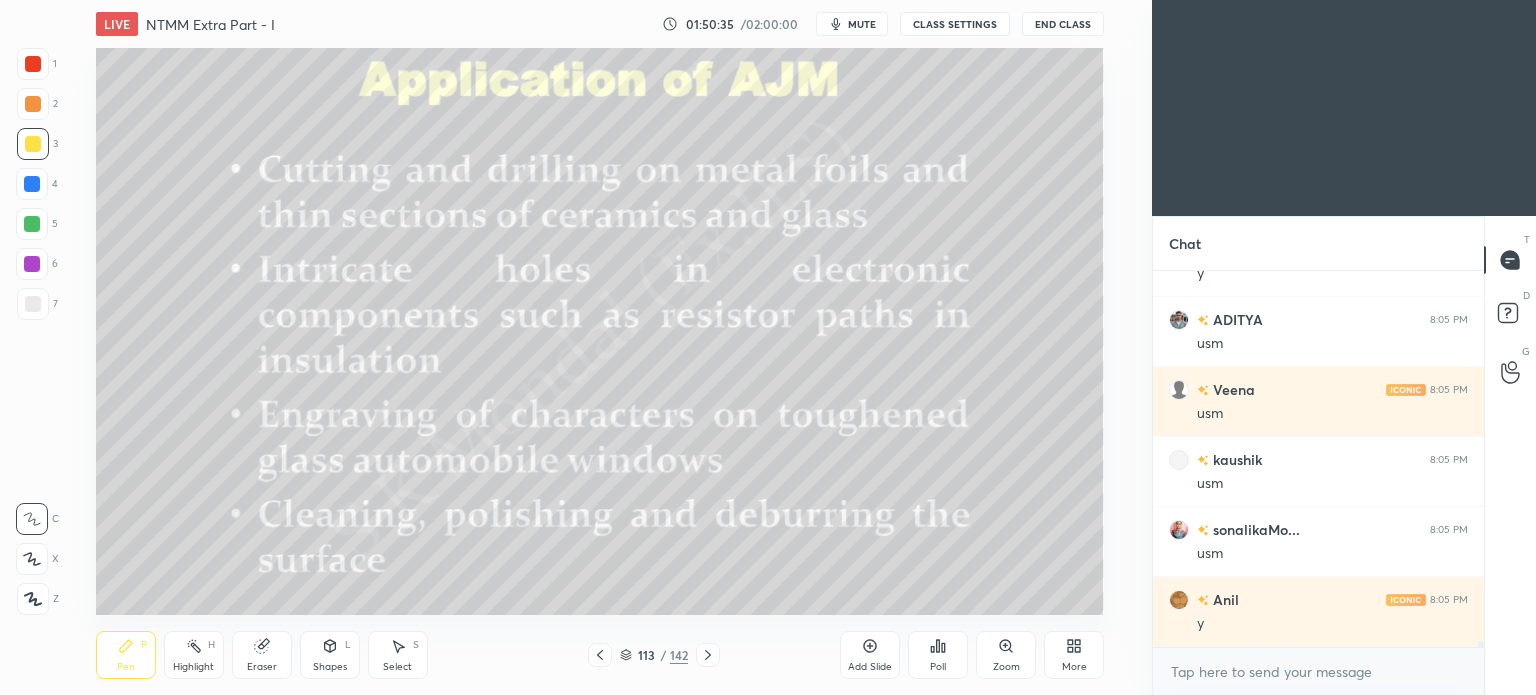 click on "Highlight" at bounding box center (193, 667) 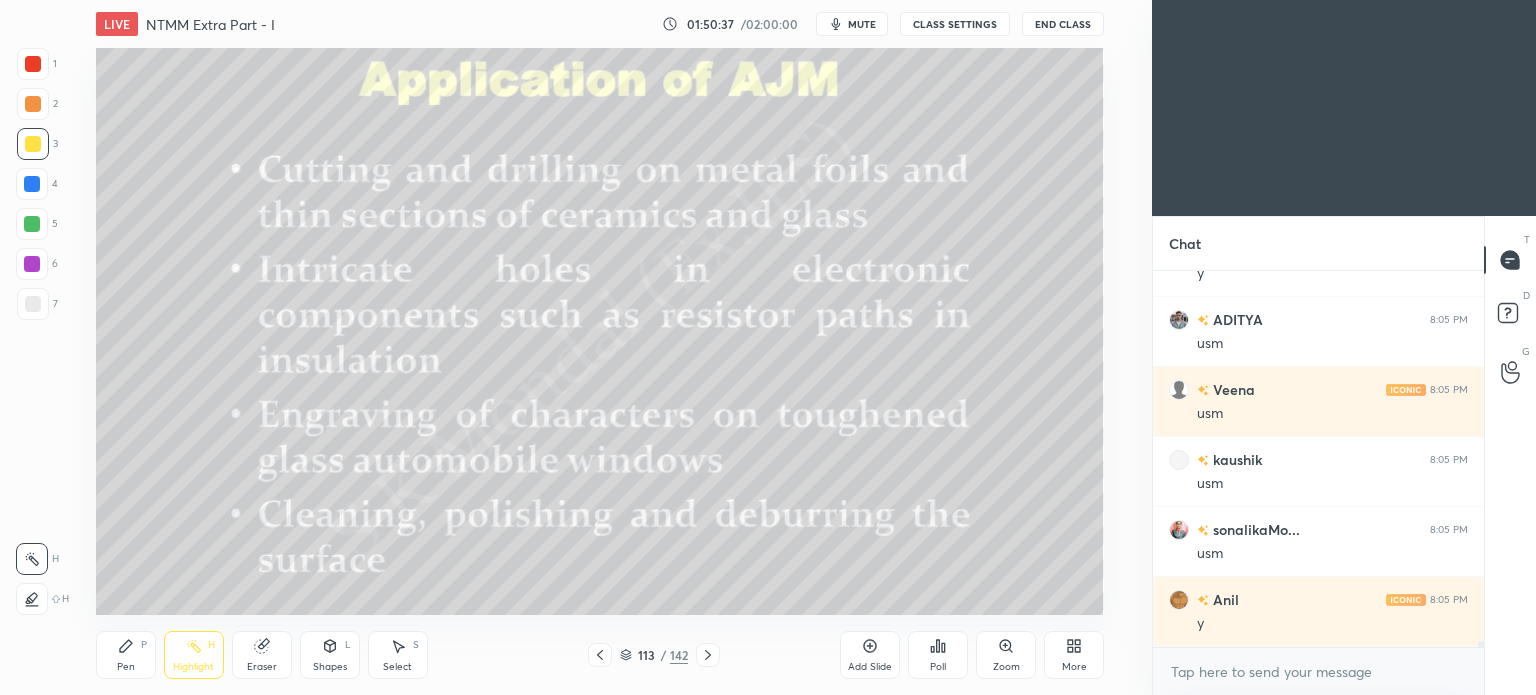 click on "Pen P" at bounding box center (126, 655) 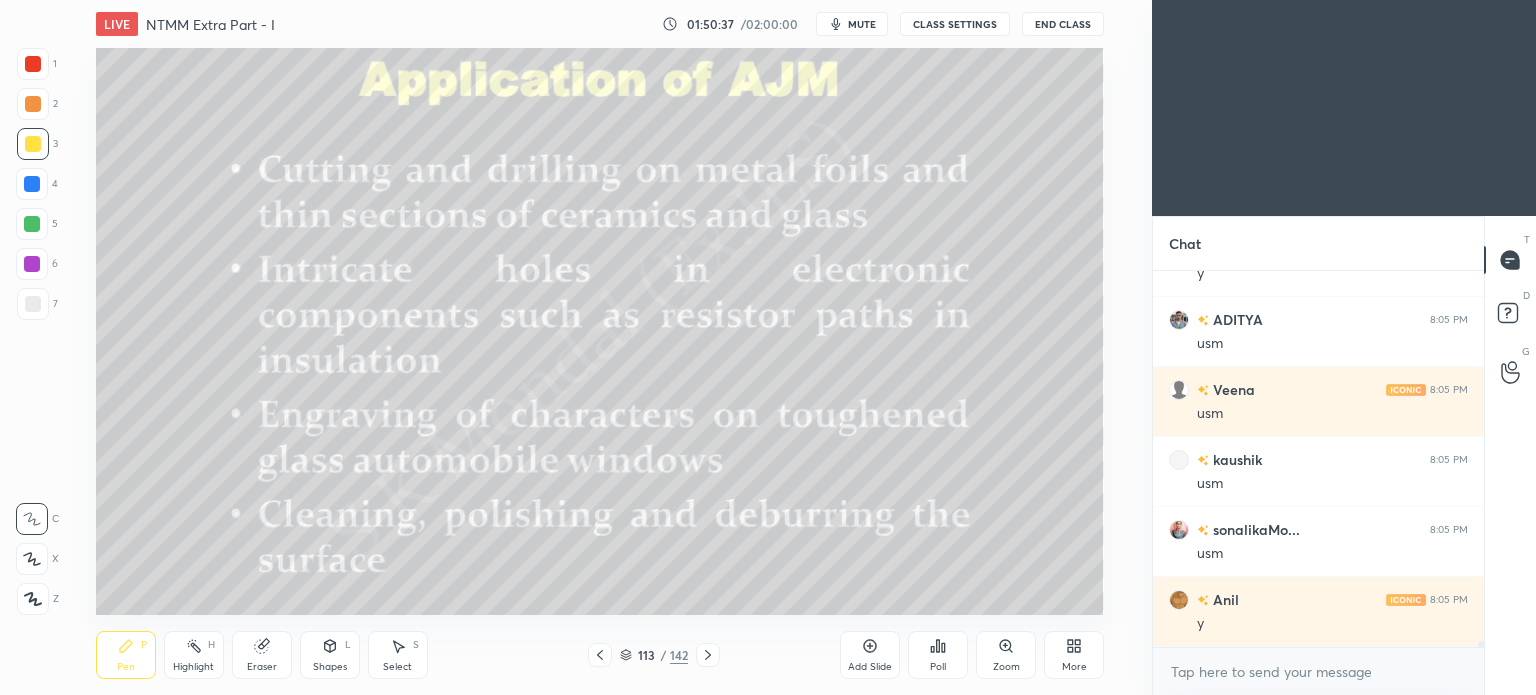 click on "Pen P" at bounding box center [126, 655] 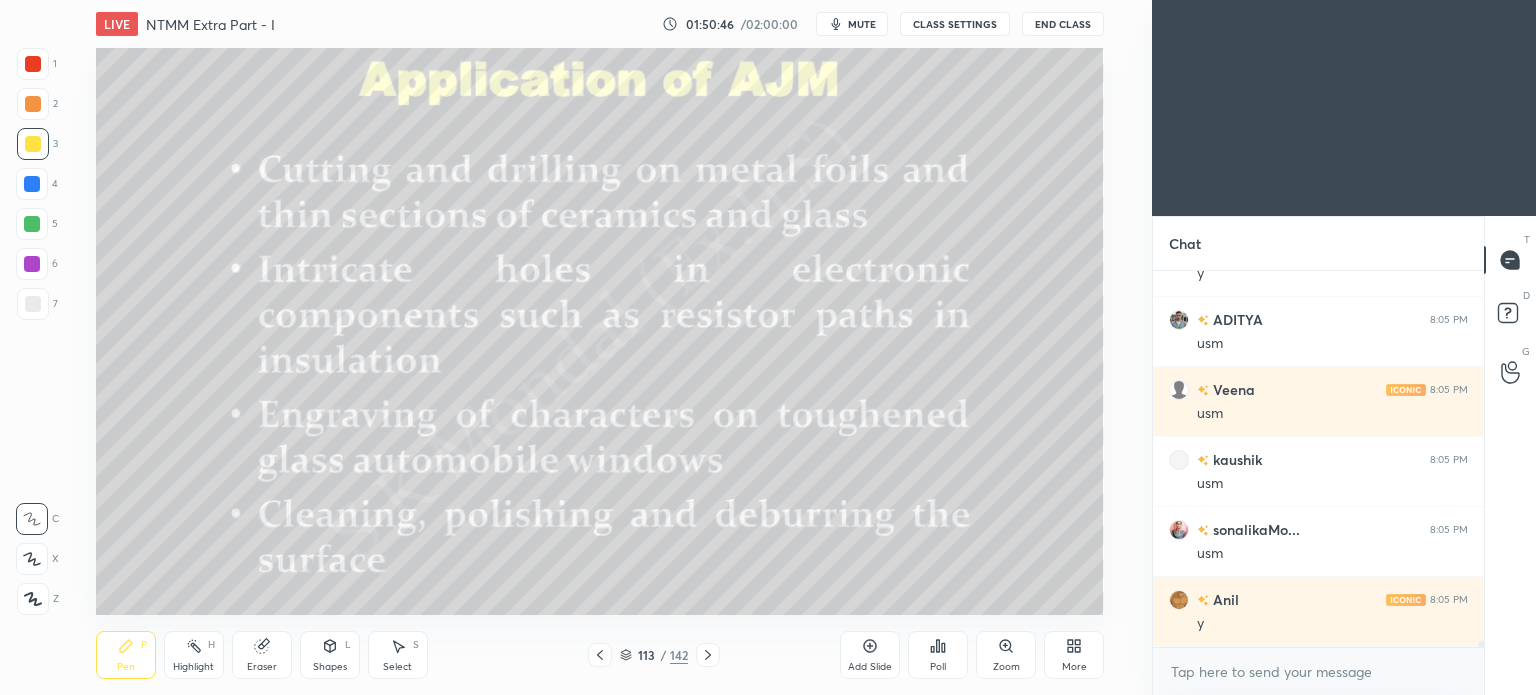 click 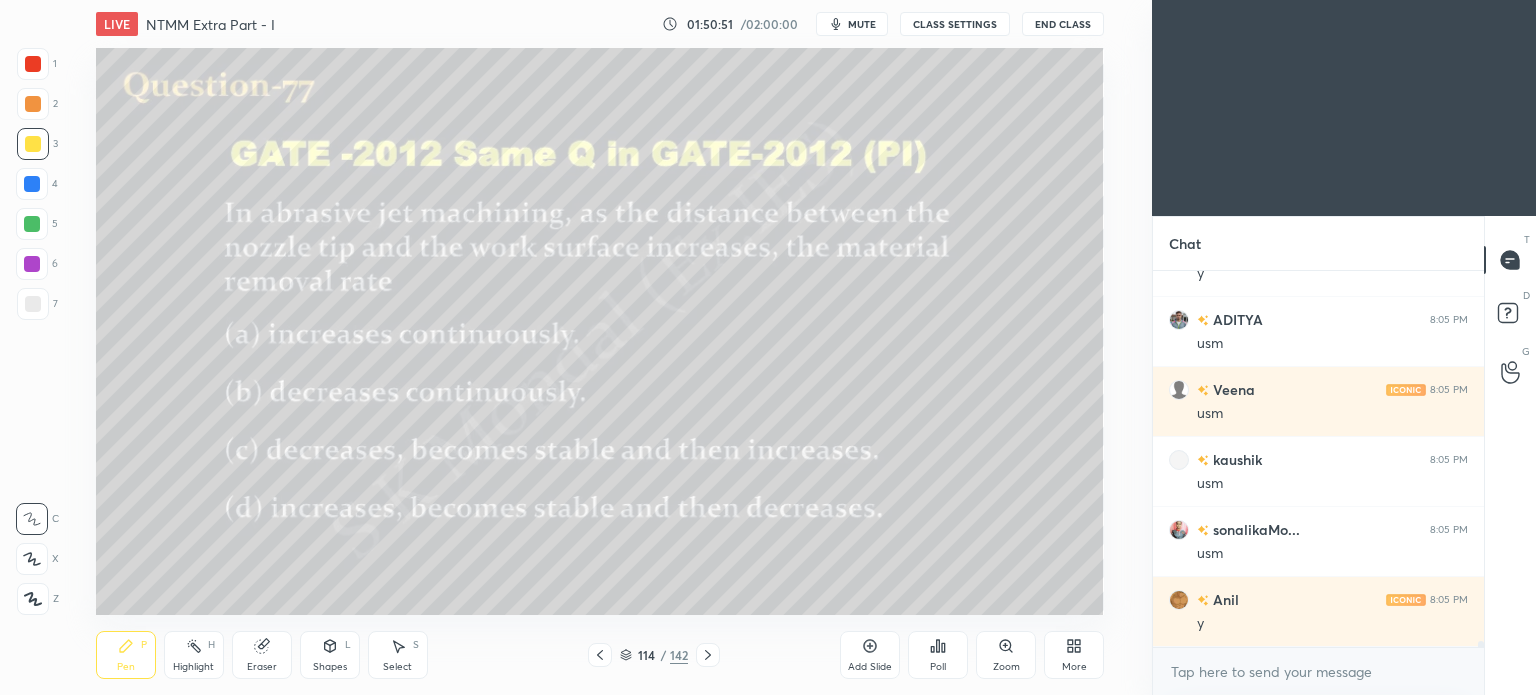 scroll, scrollTop: 24720, scrollLeft: 0, axis: vertical 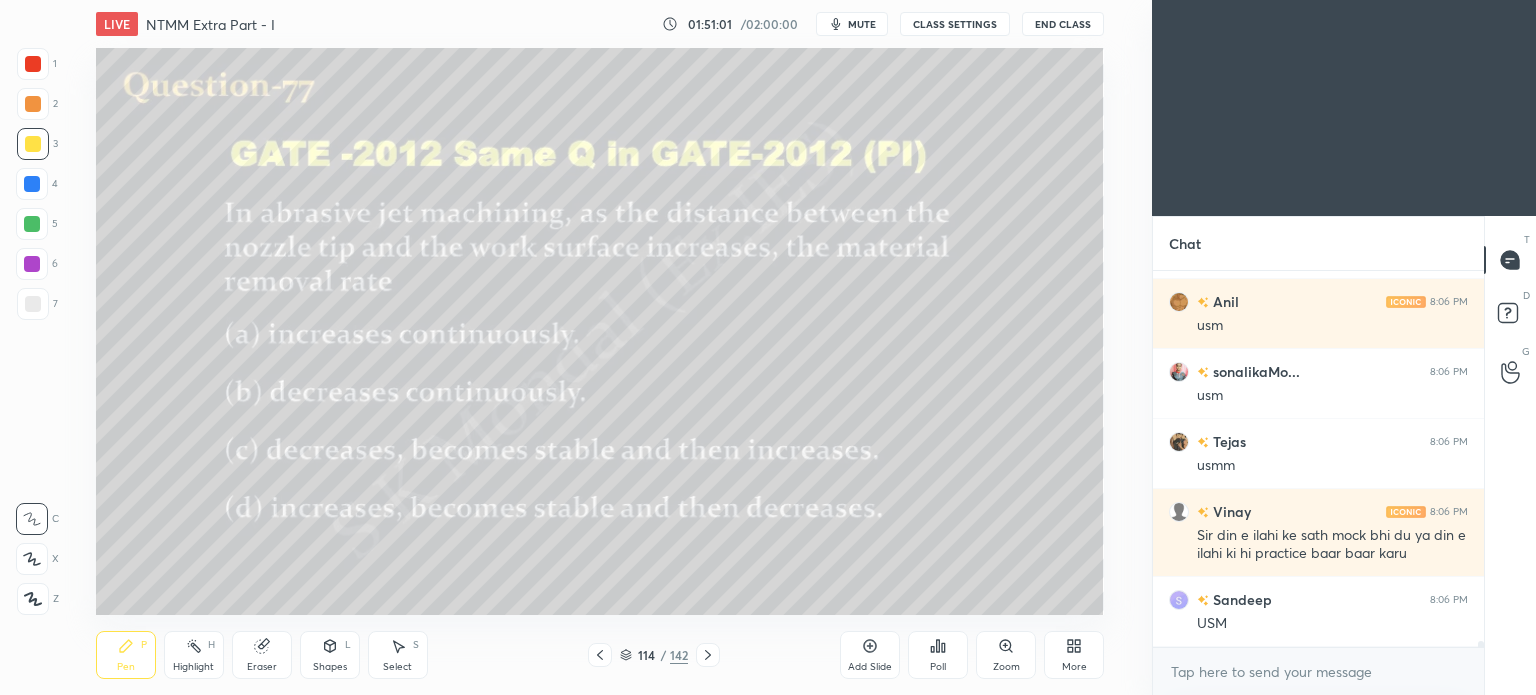 click on "Pen" at bounding box center [126, 667] 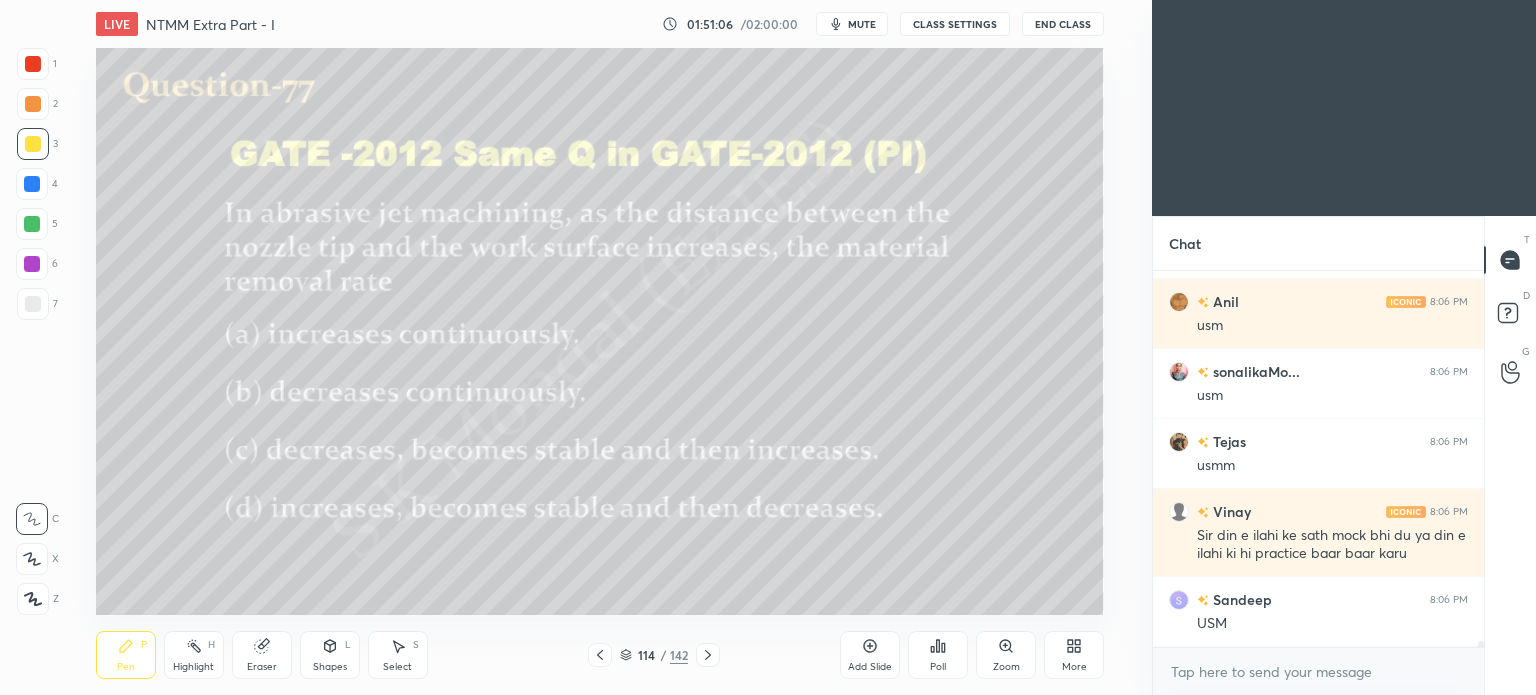 click 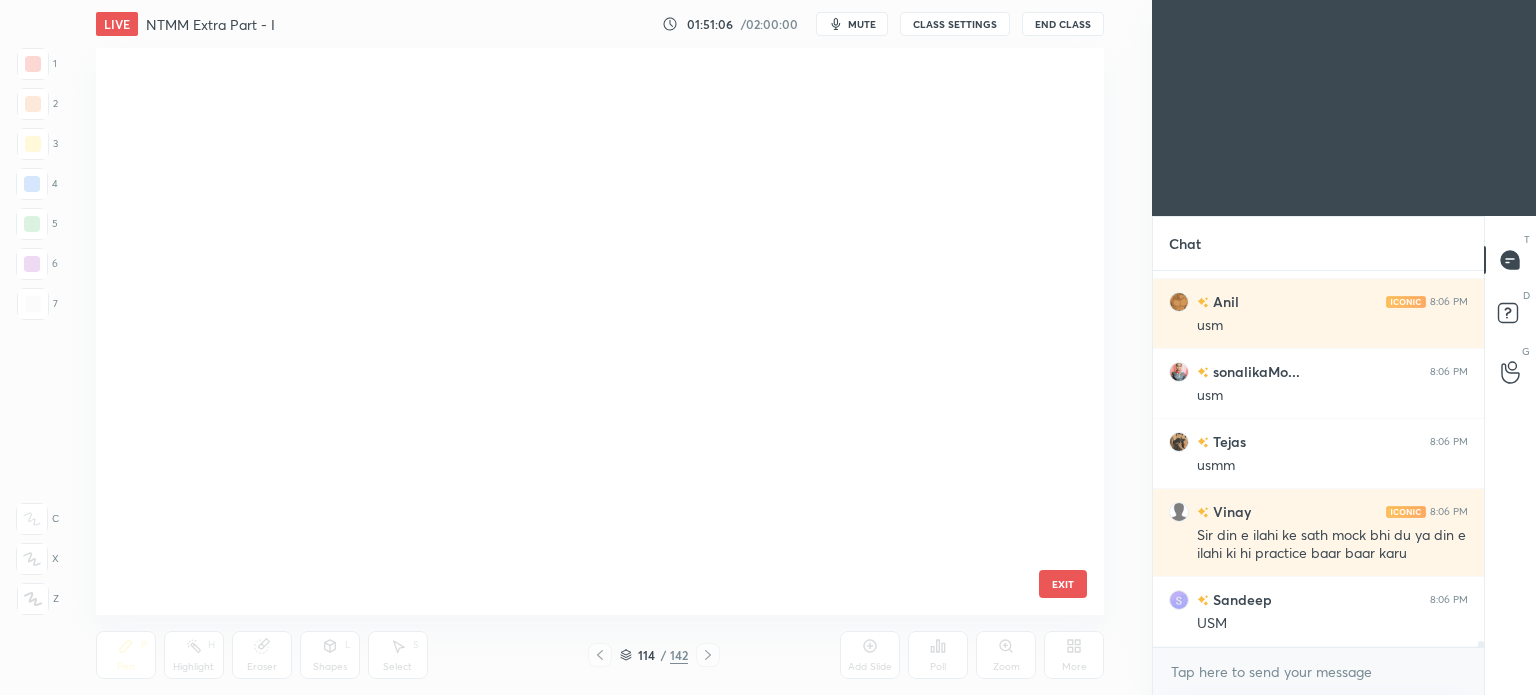 scroll, scrollTop: 6044, scrollLeft: 0, axis: vertical 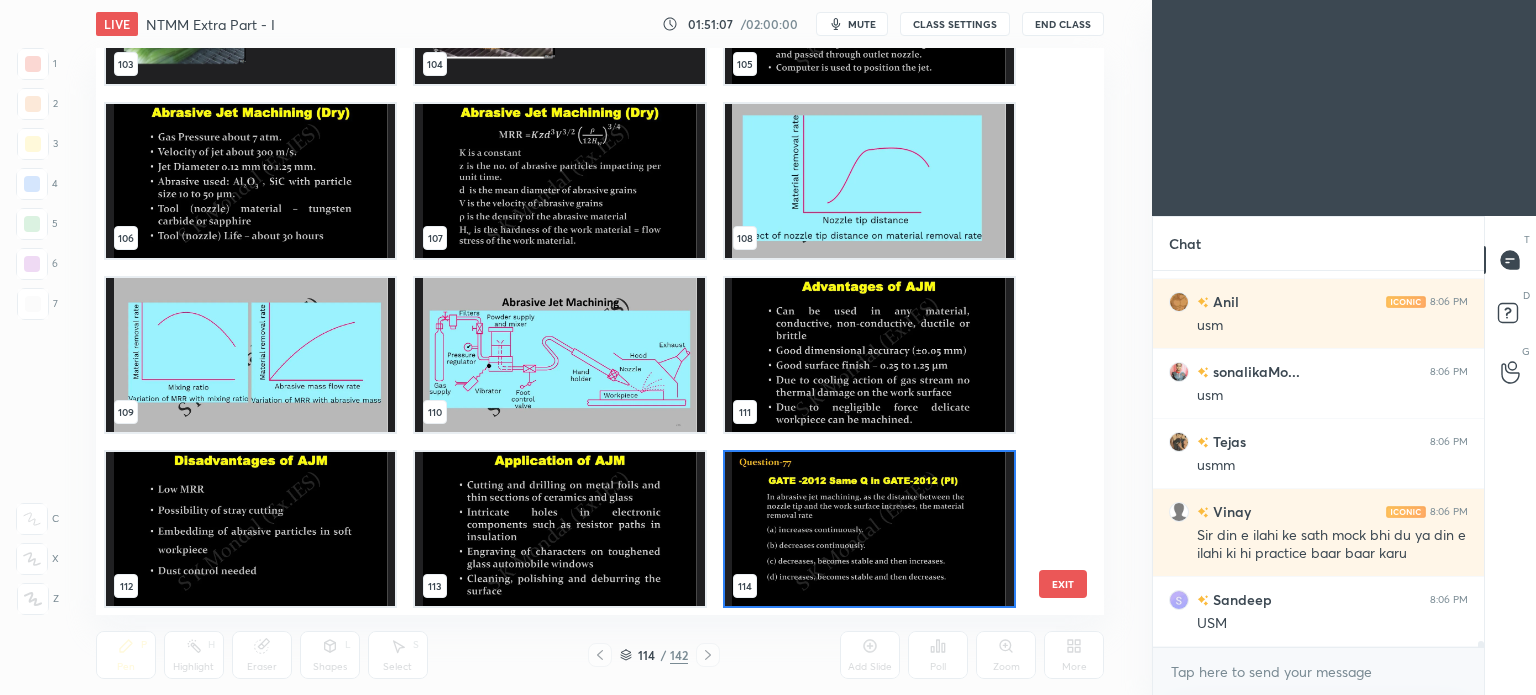 click at bounding box center (868, 181) 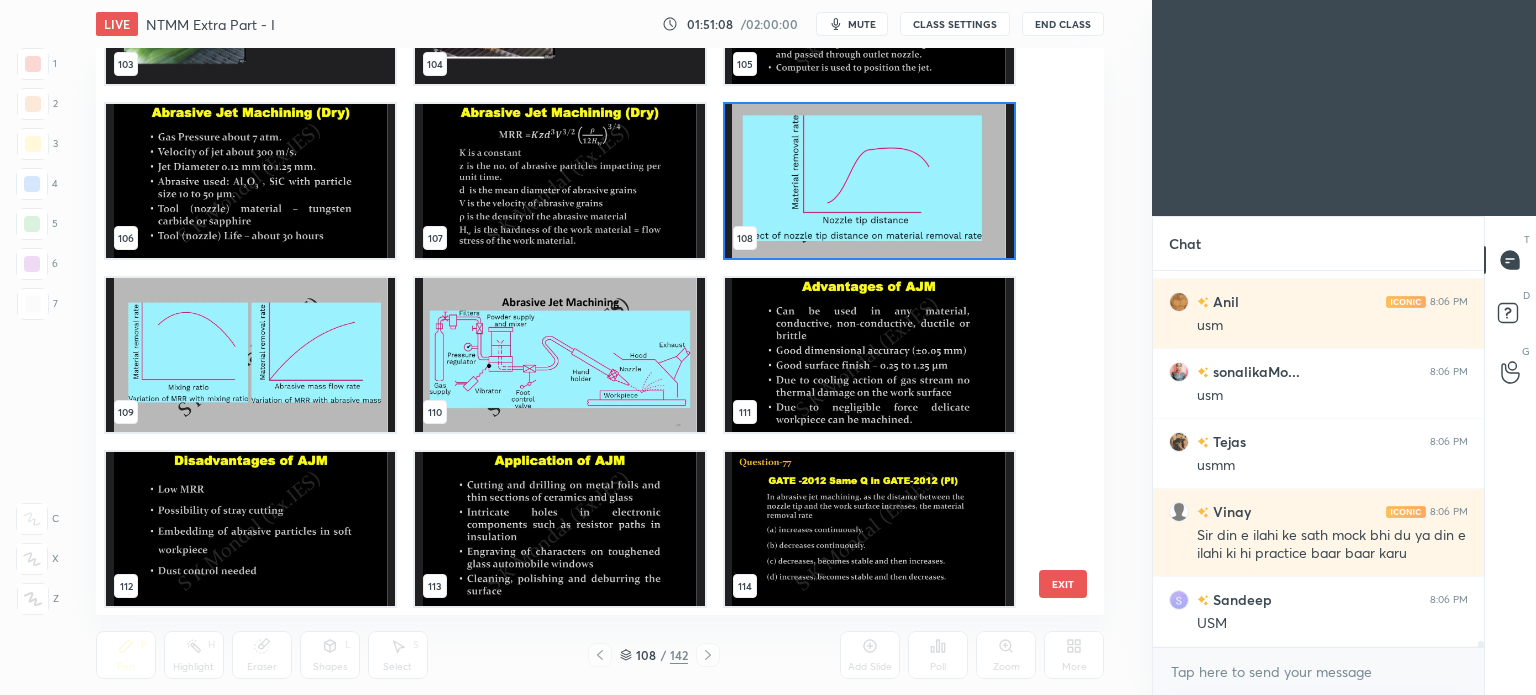 click at bounding box center (868, 181) 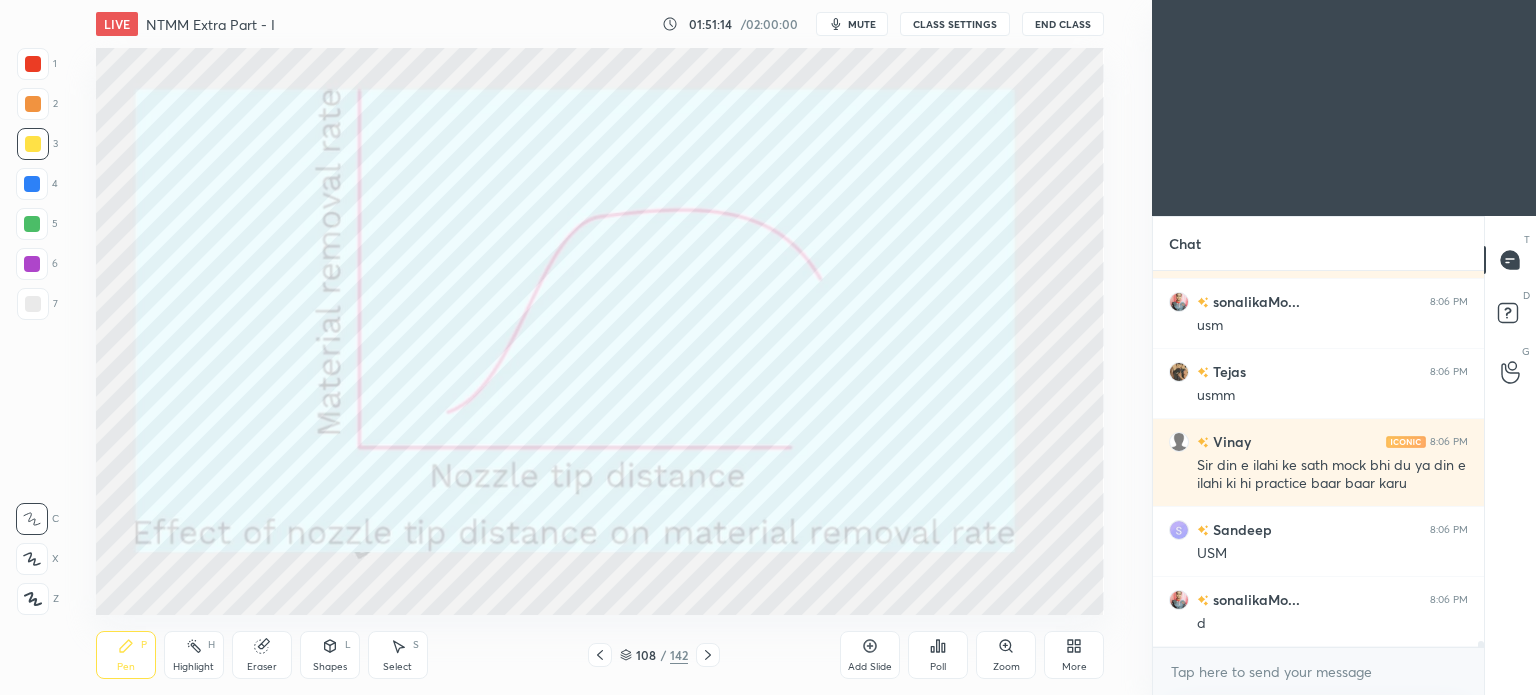 scroll, scrollTop: 25298, scrollLeft: 0, axis: vertical 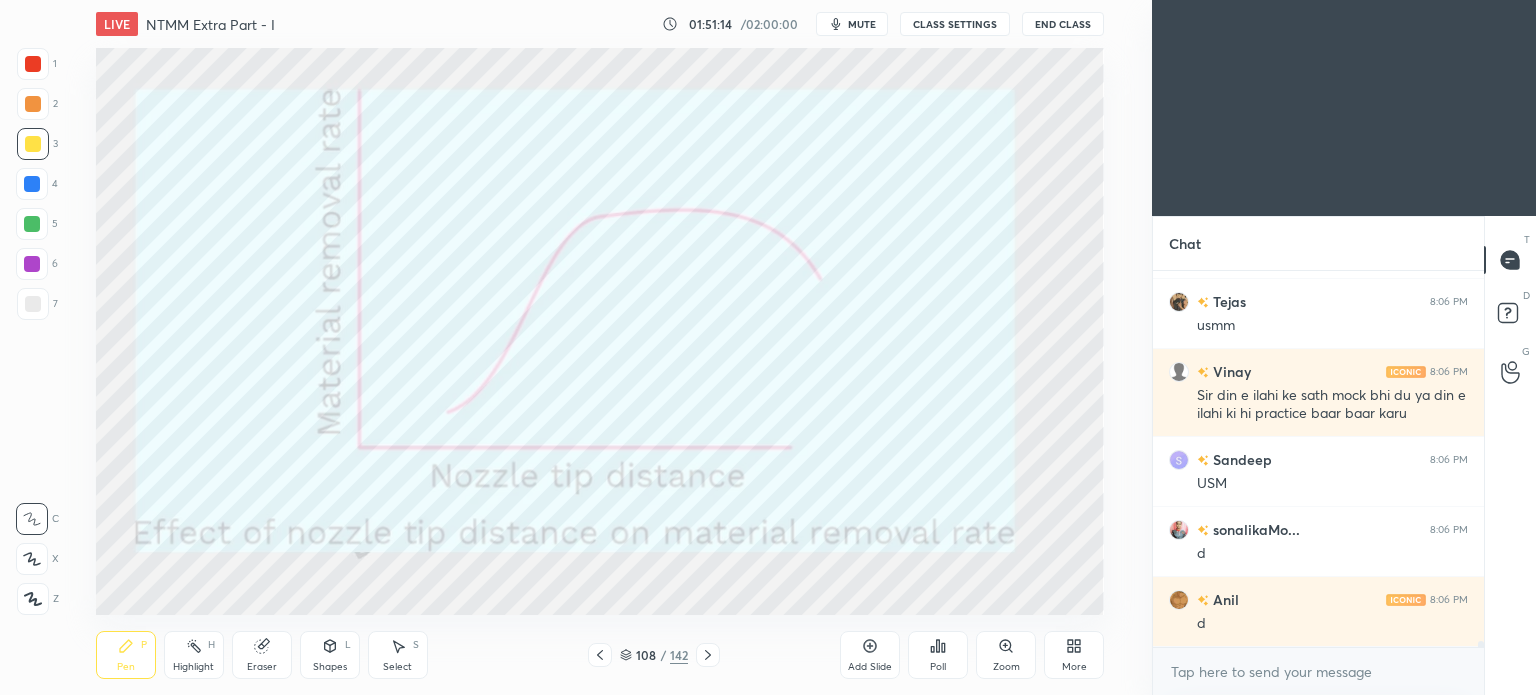 click 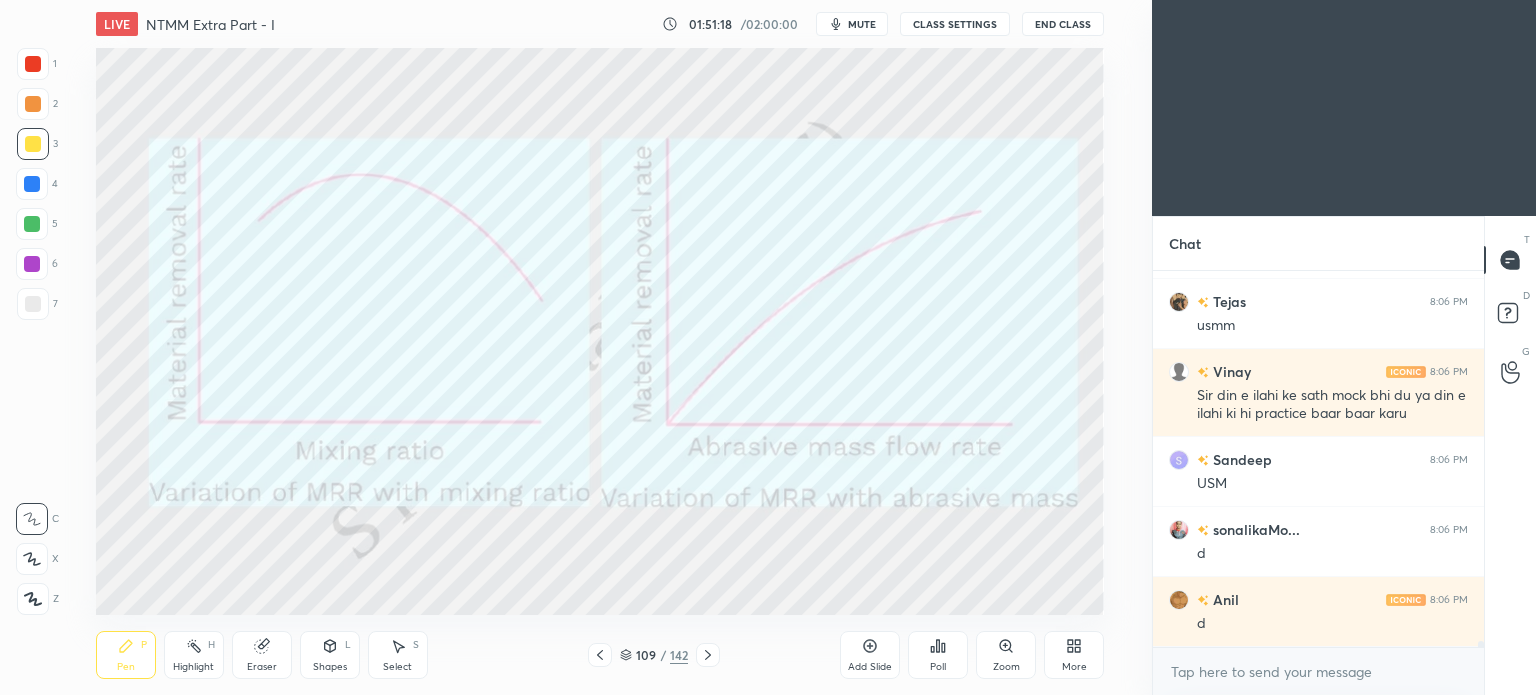 click 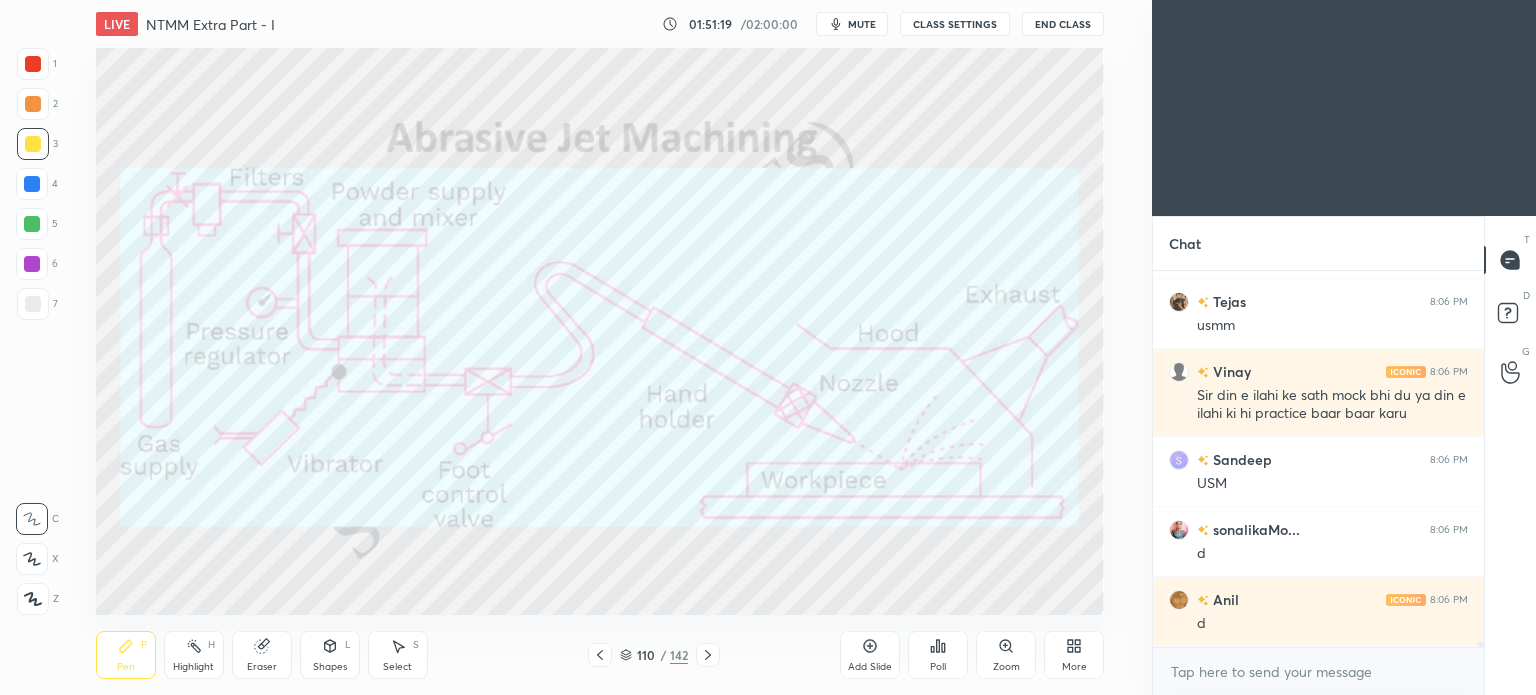 click 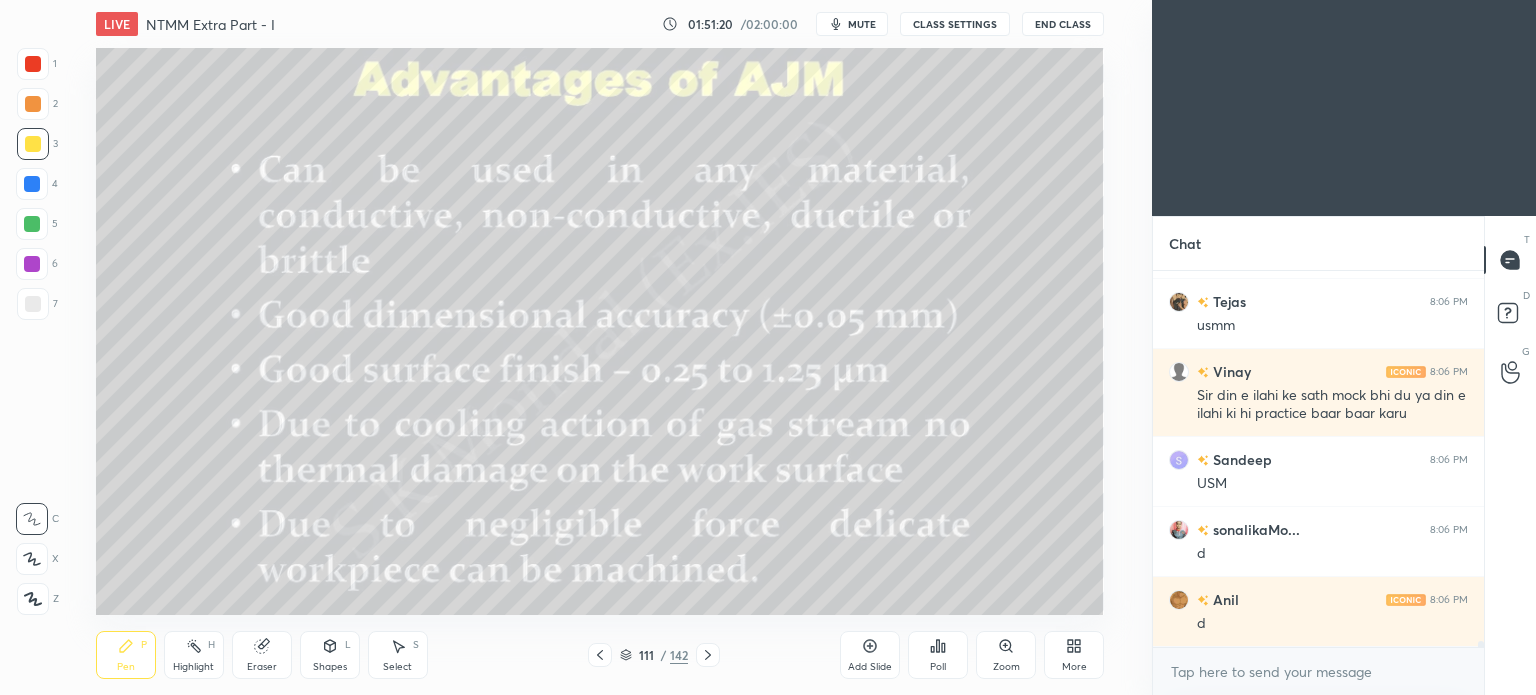 click 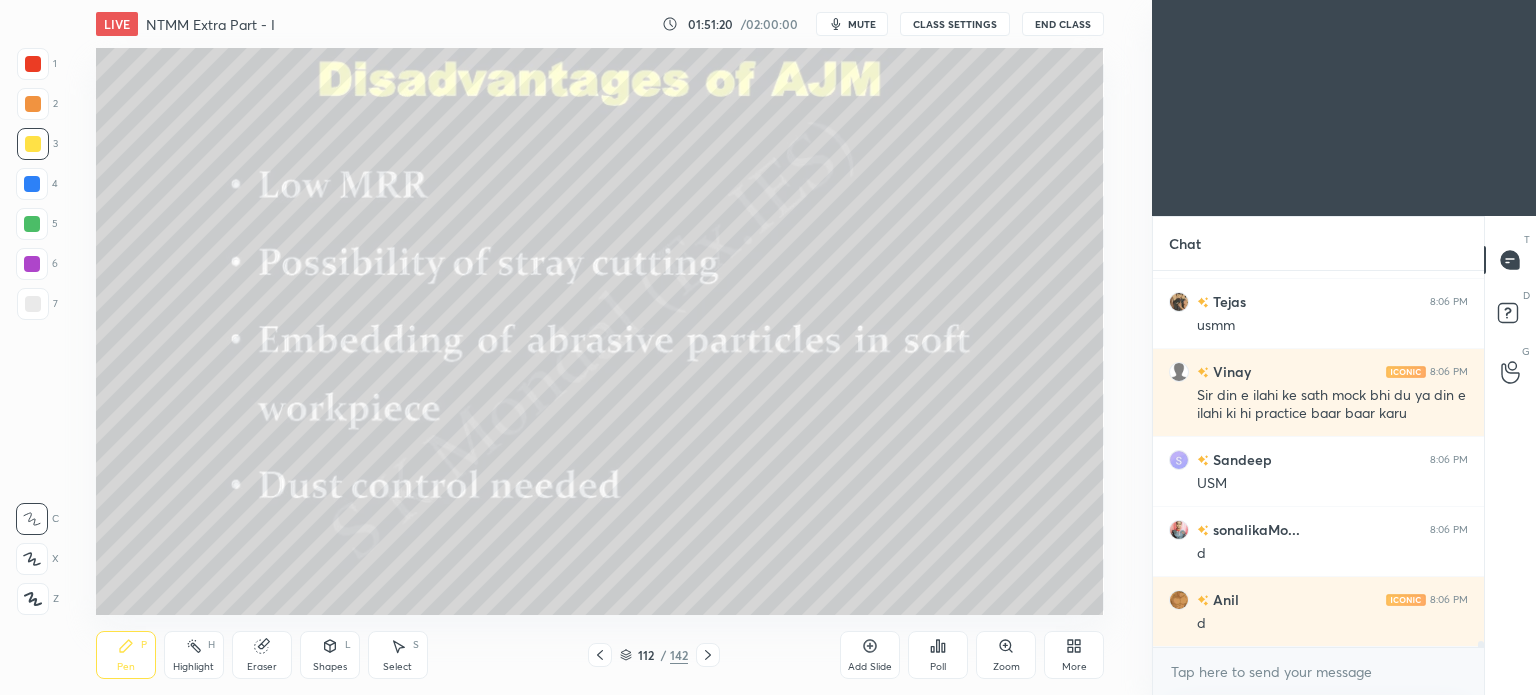 click 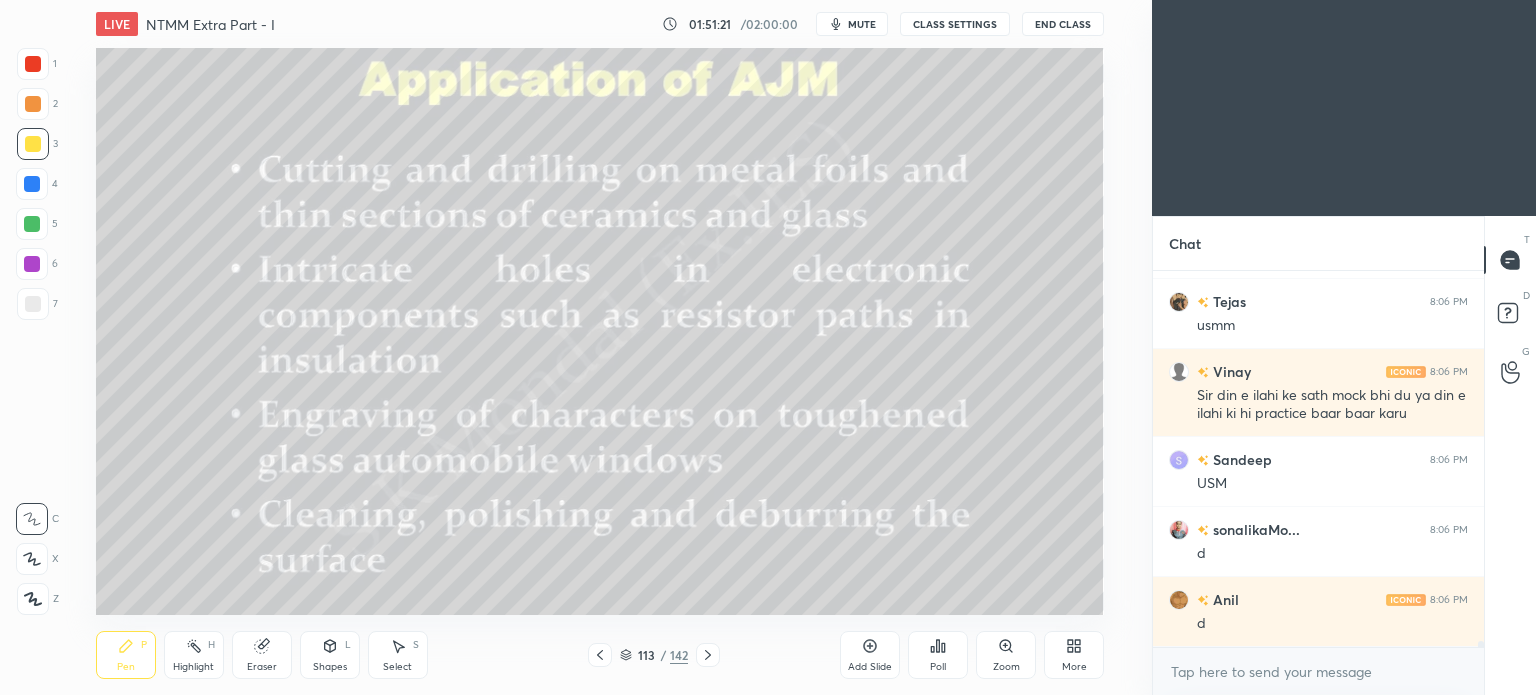 click 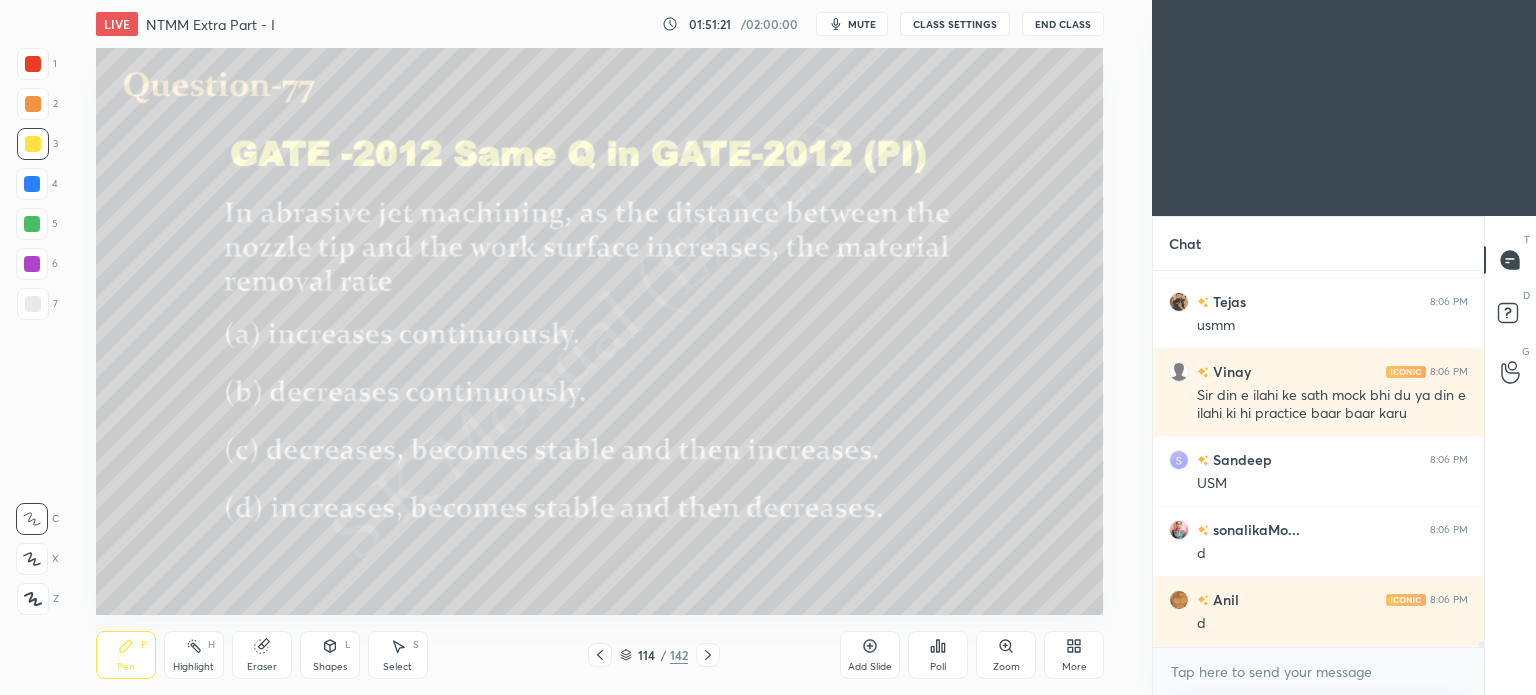 click 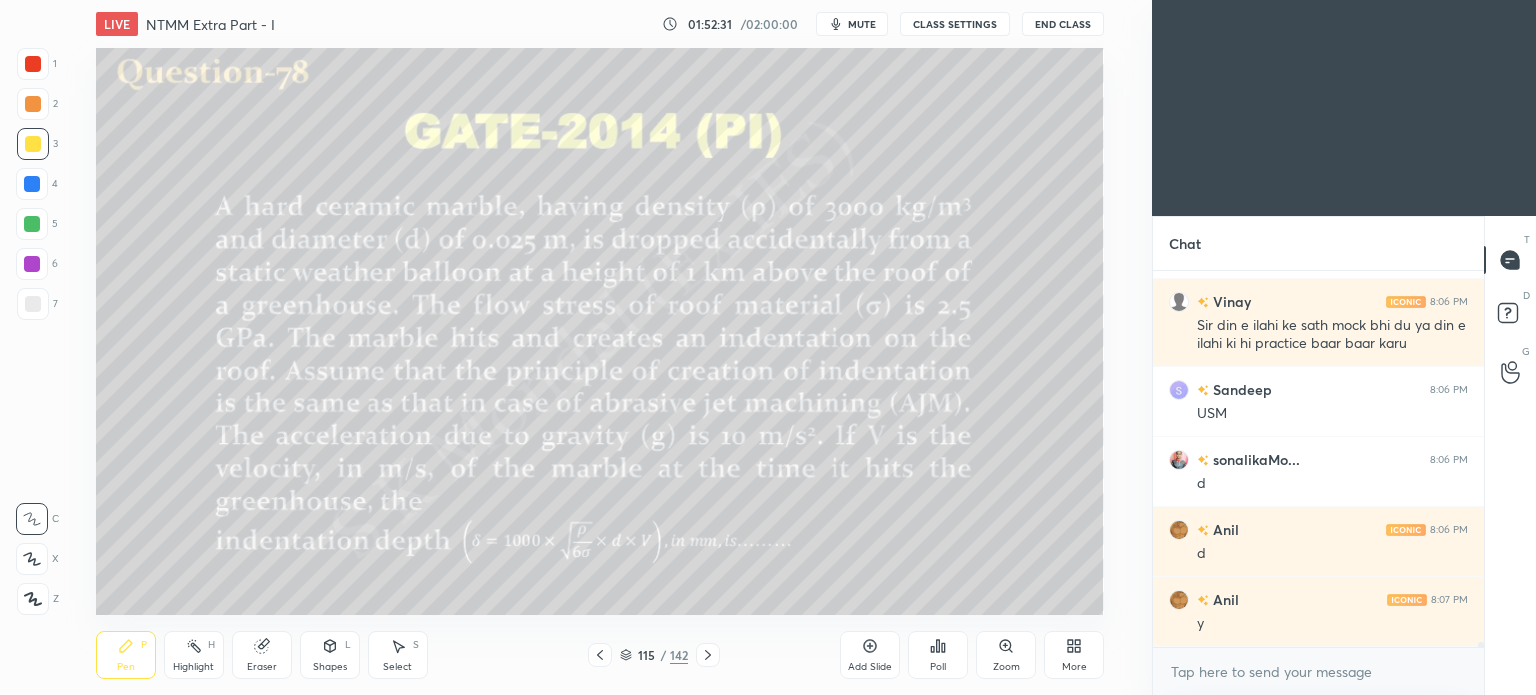 scroll, scrollTop: 25438, scrollLeft: 0, axis: vertical 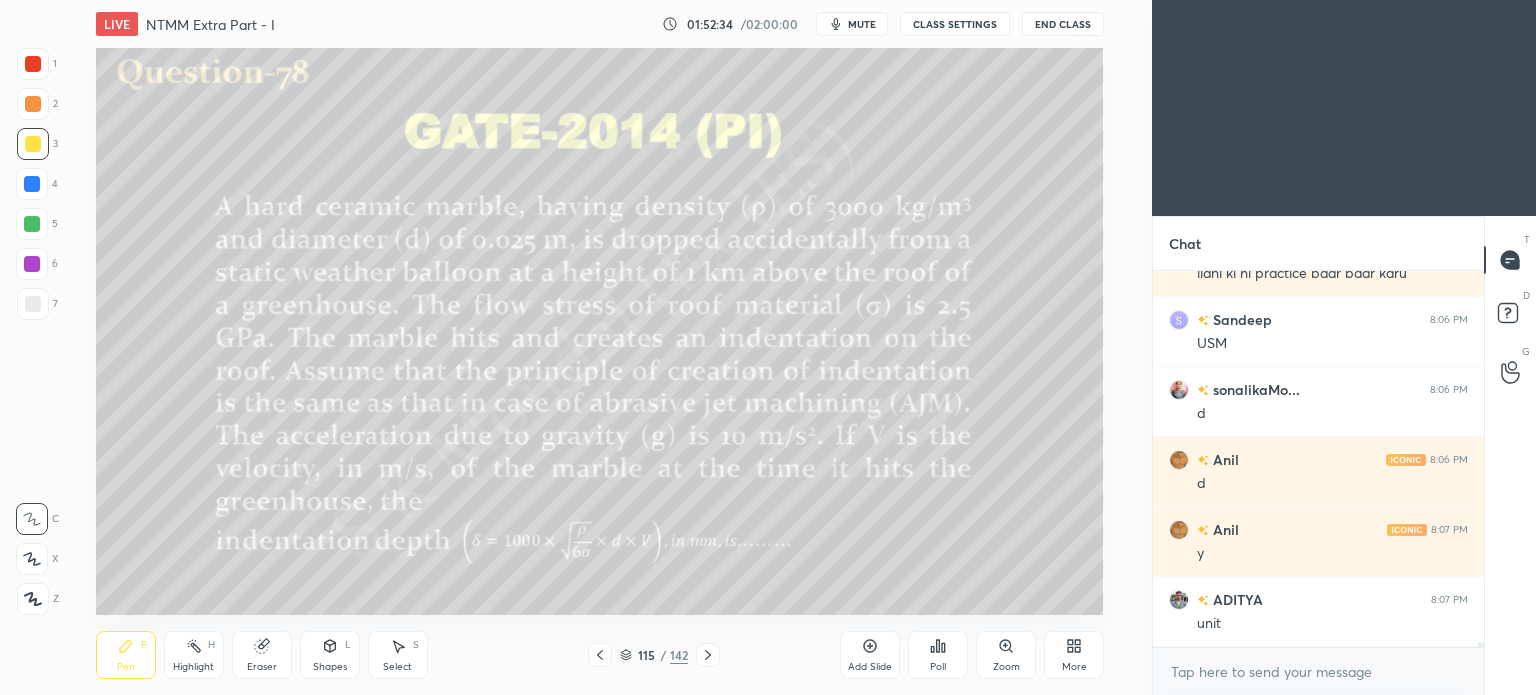click 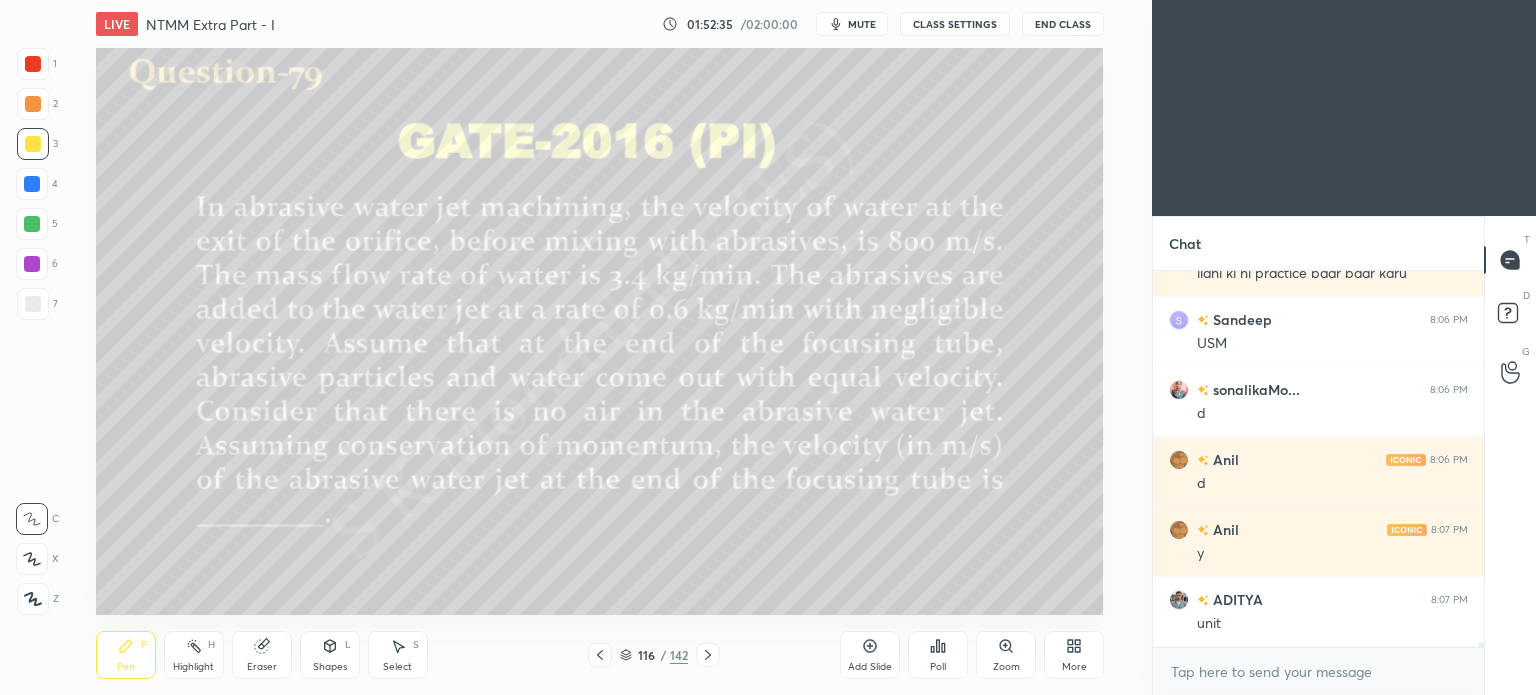 click at bounding box center [600, 655] 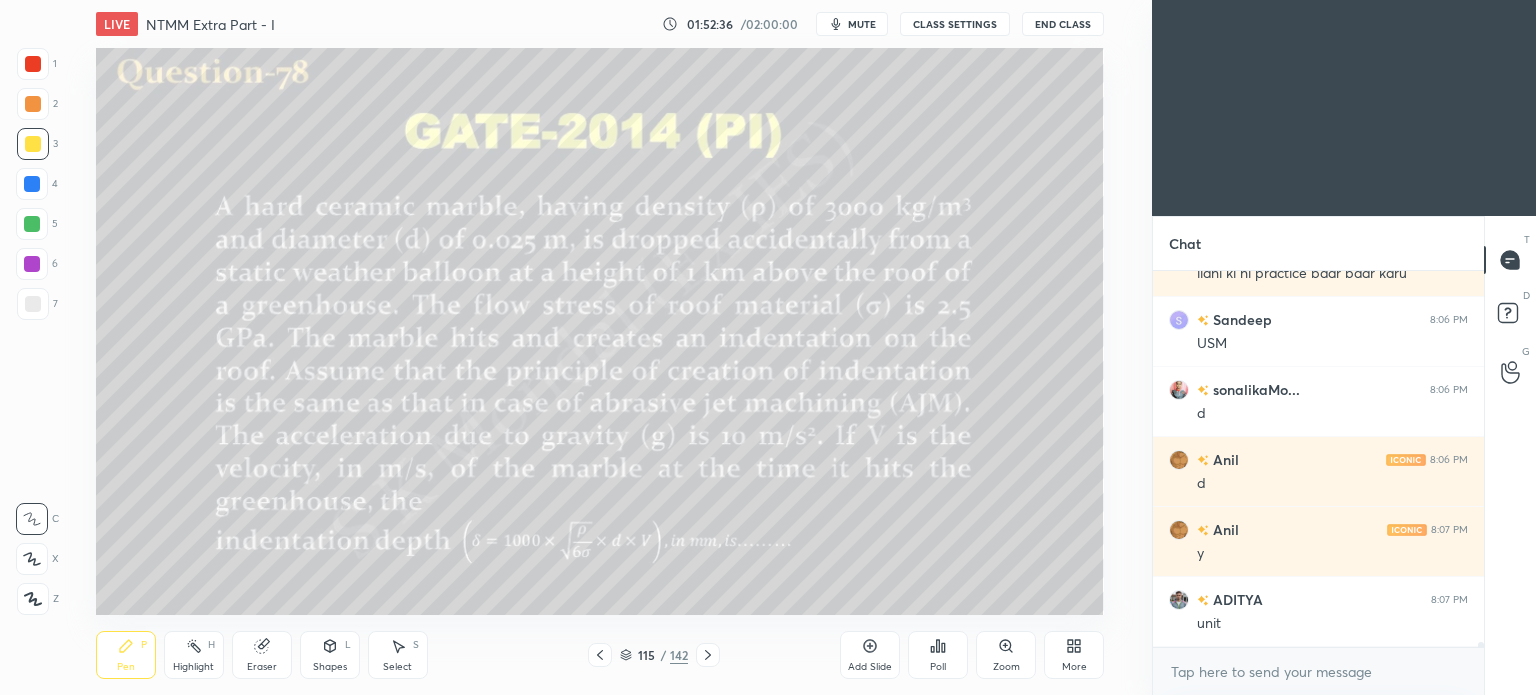 click on "Add Slide" at bounding box center [870, 655] 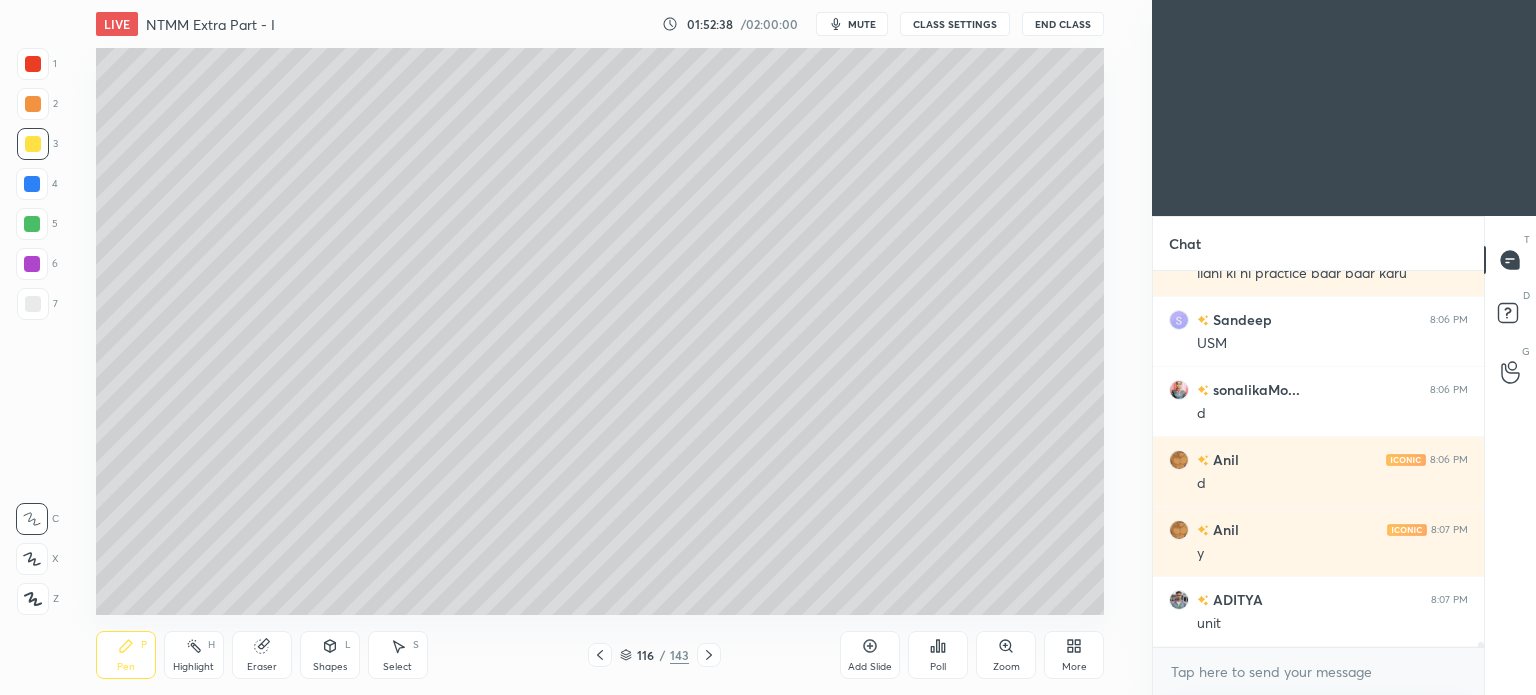 click at bounding box center (33, 144) 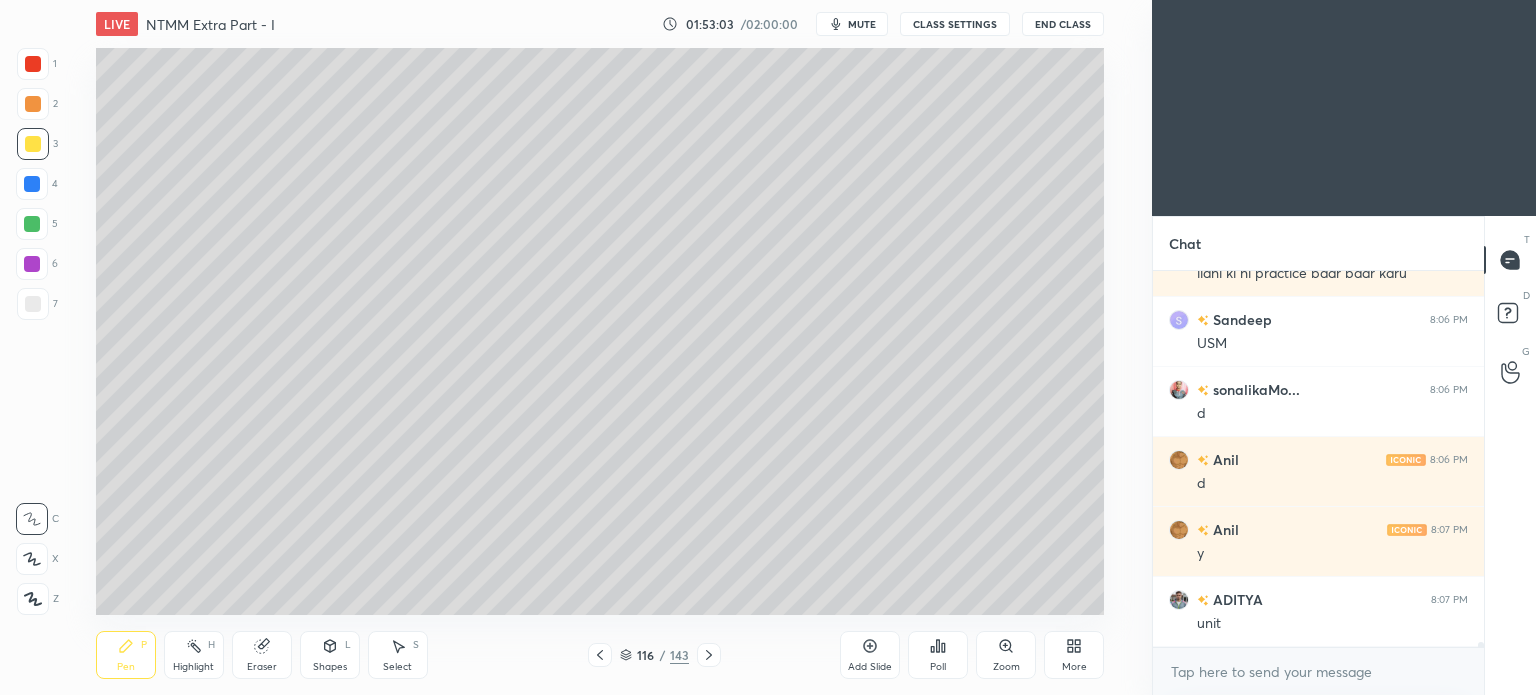 click 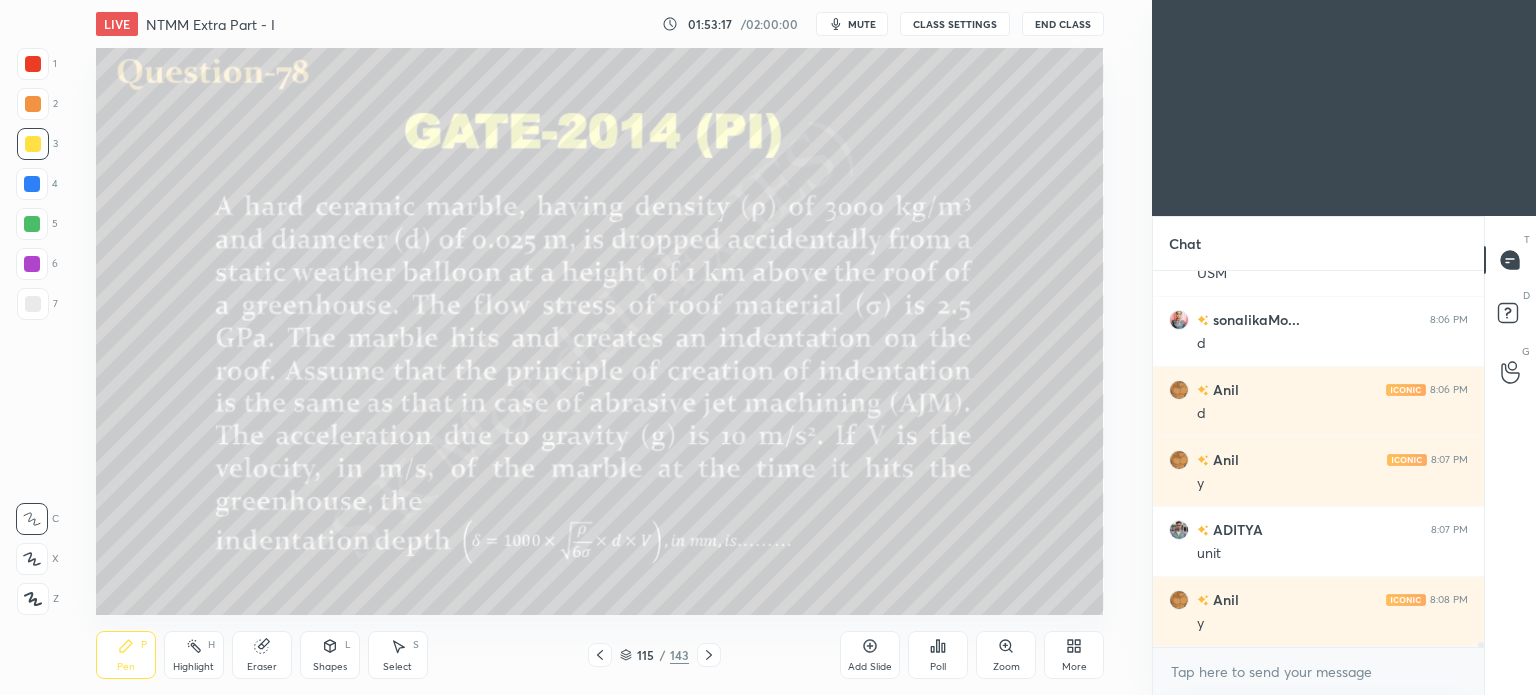 scroll, scrollTop: 25578, scrollLeft: 0, axis: vertical 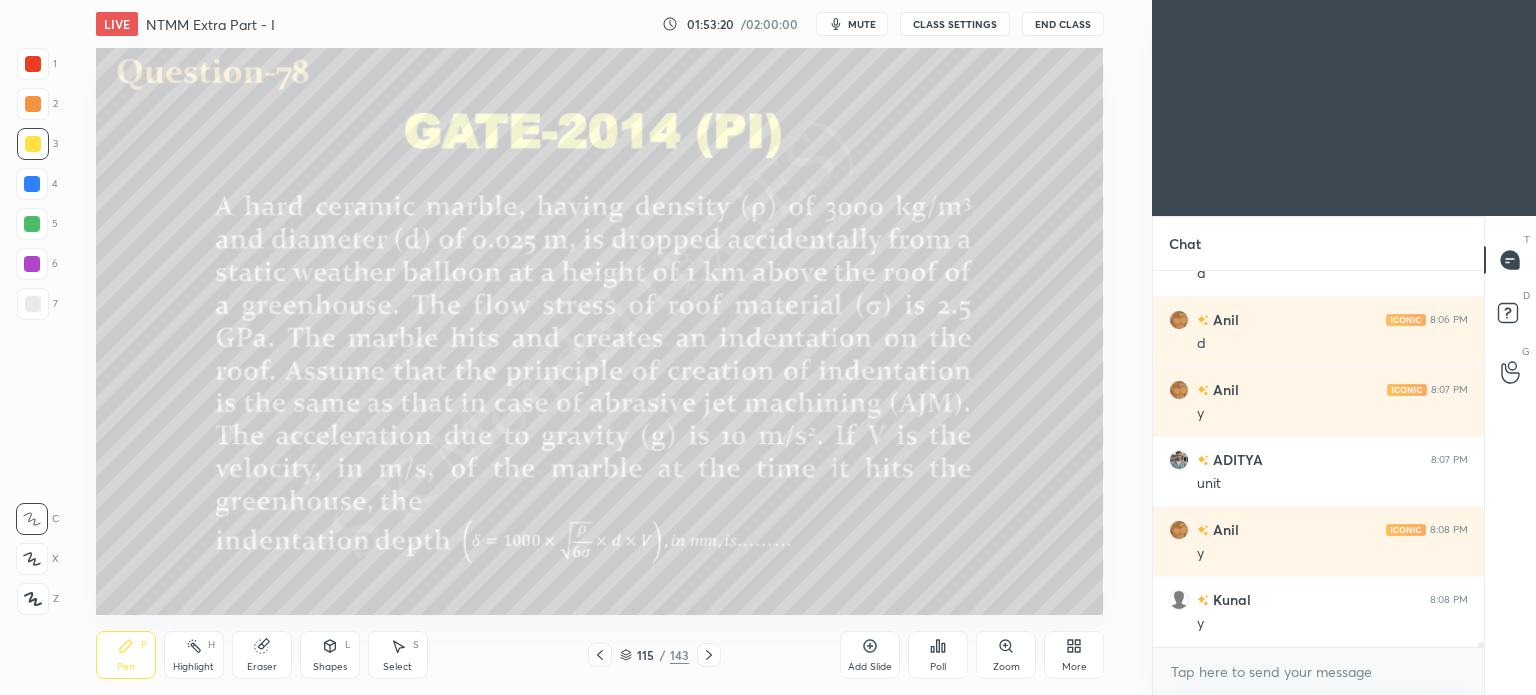 click 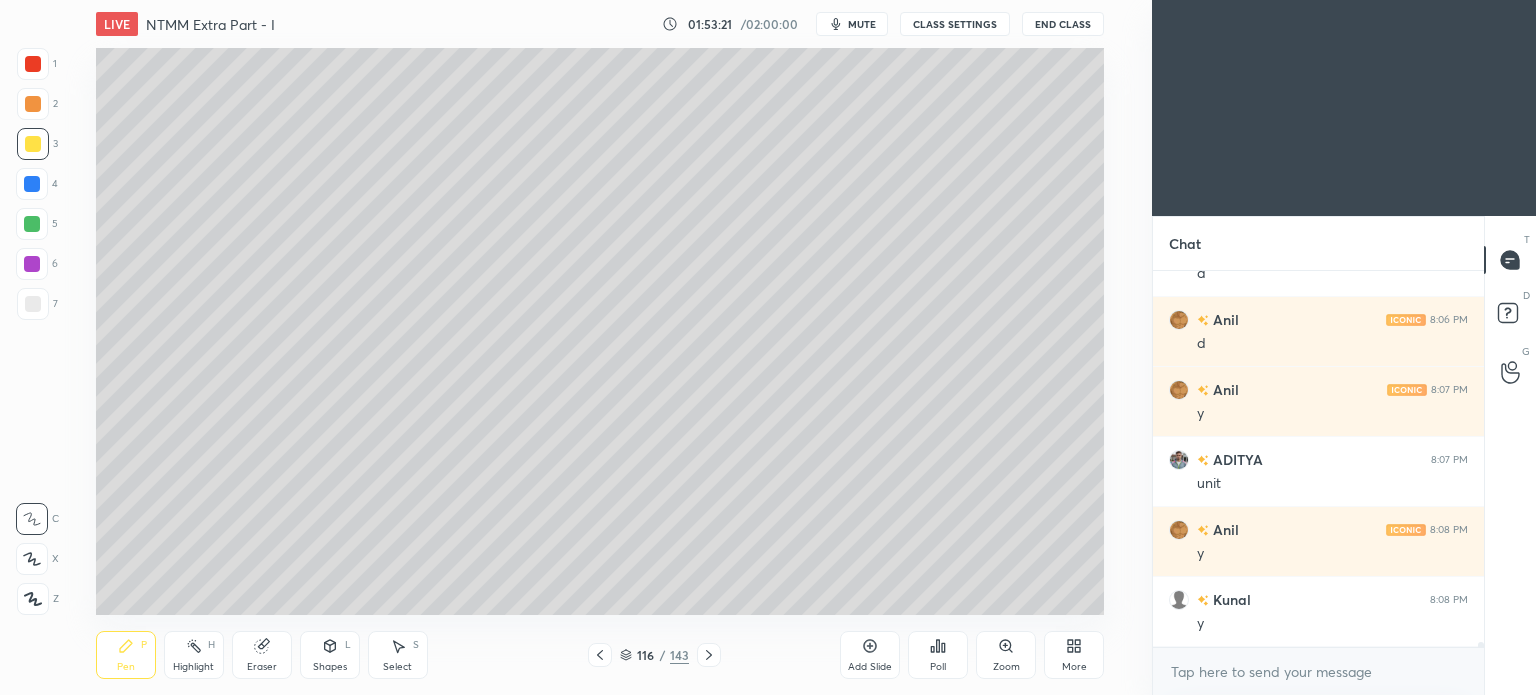 click at bounding box center [33, 304] 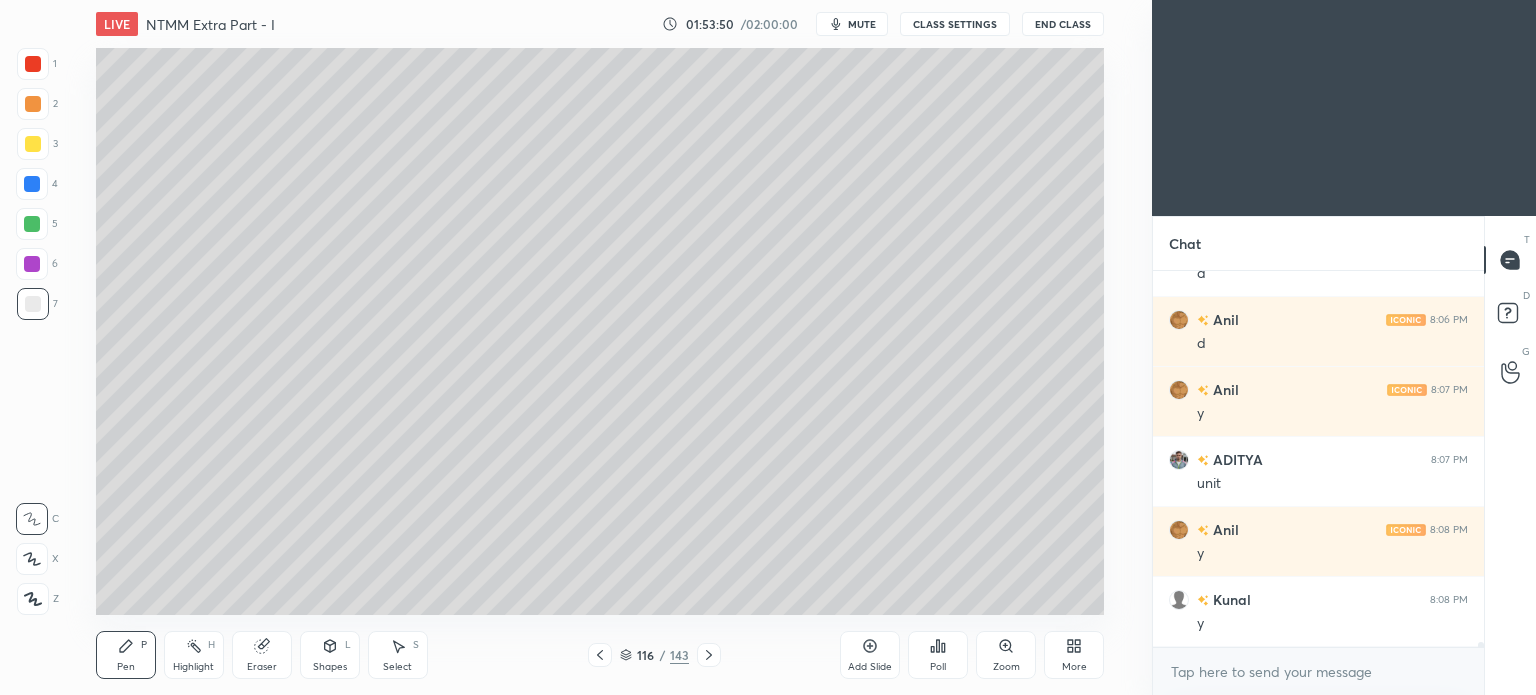click 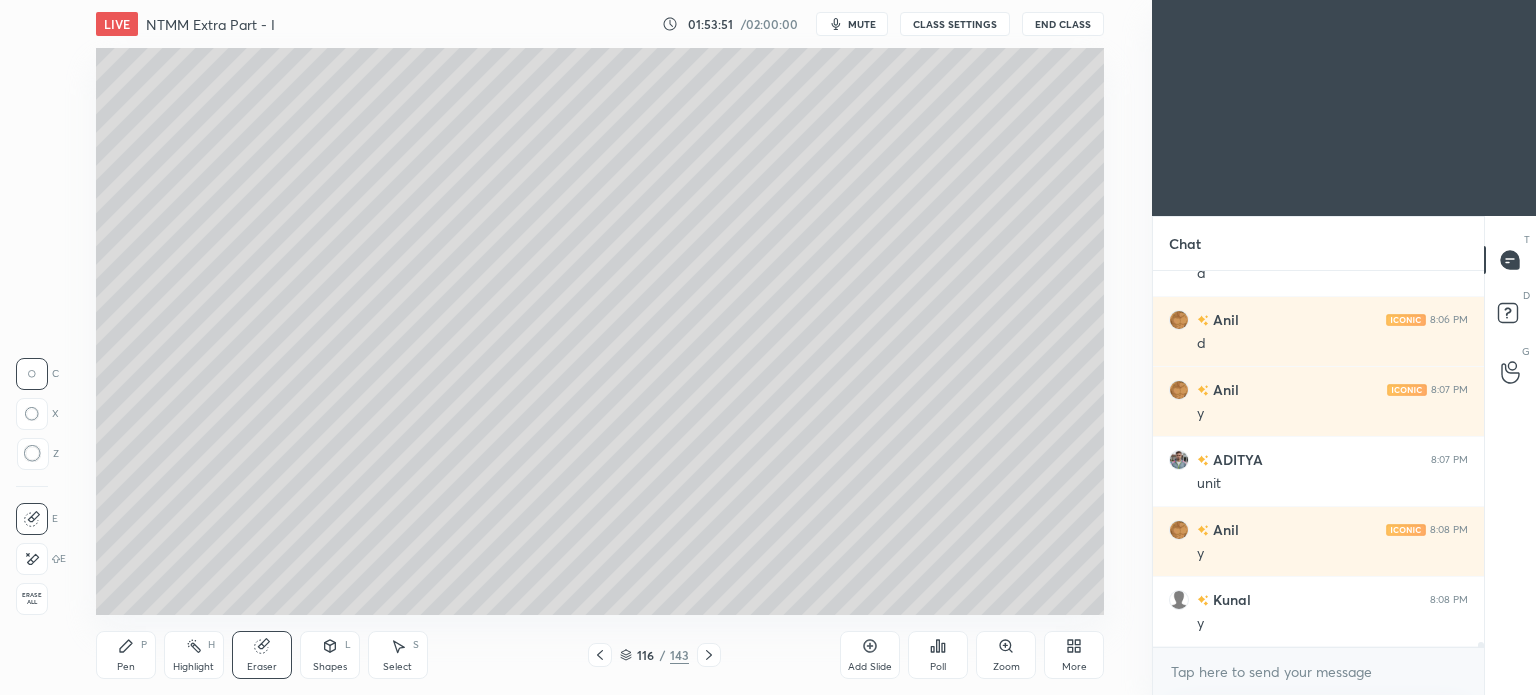 click on "Pen P" at bounding box center (126, 655) 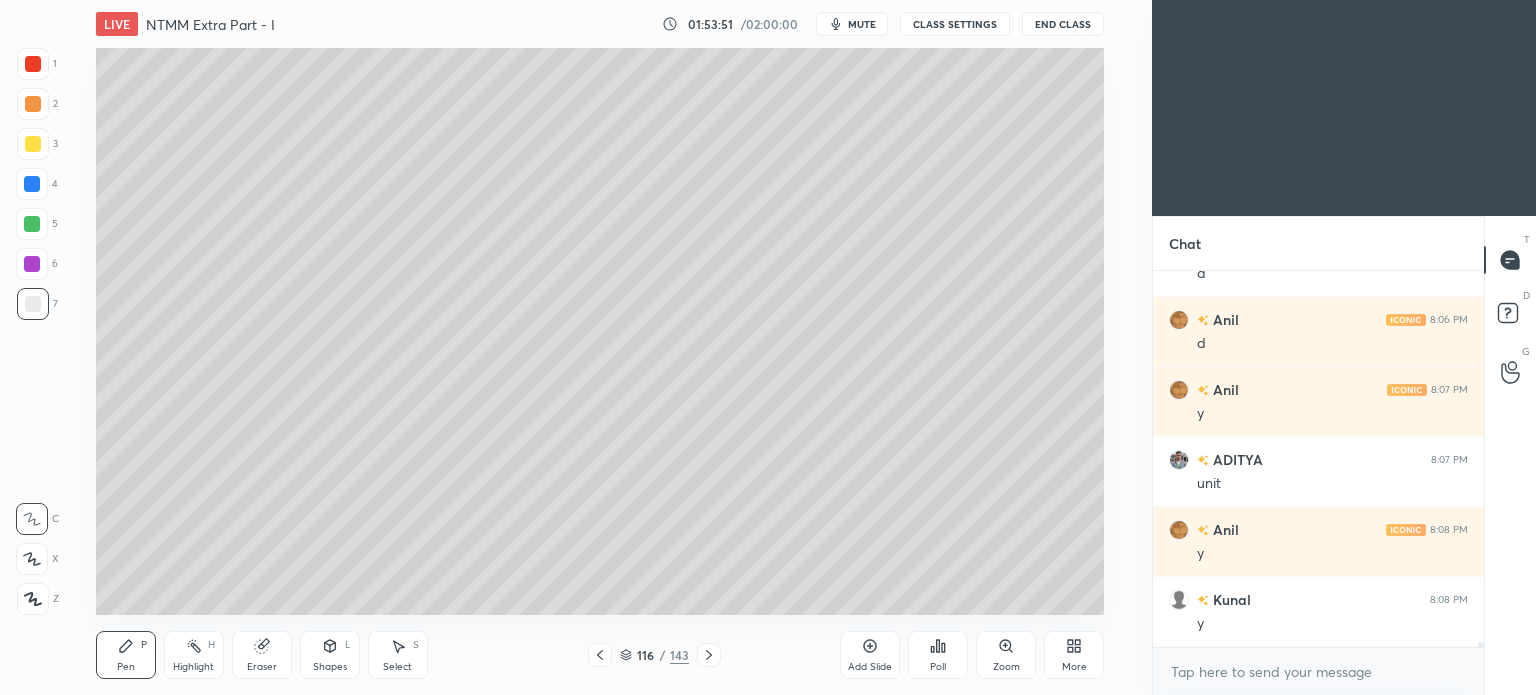 click on "Pen P" at bounding box center (126, 655) 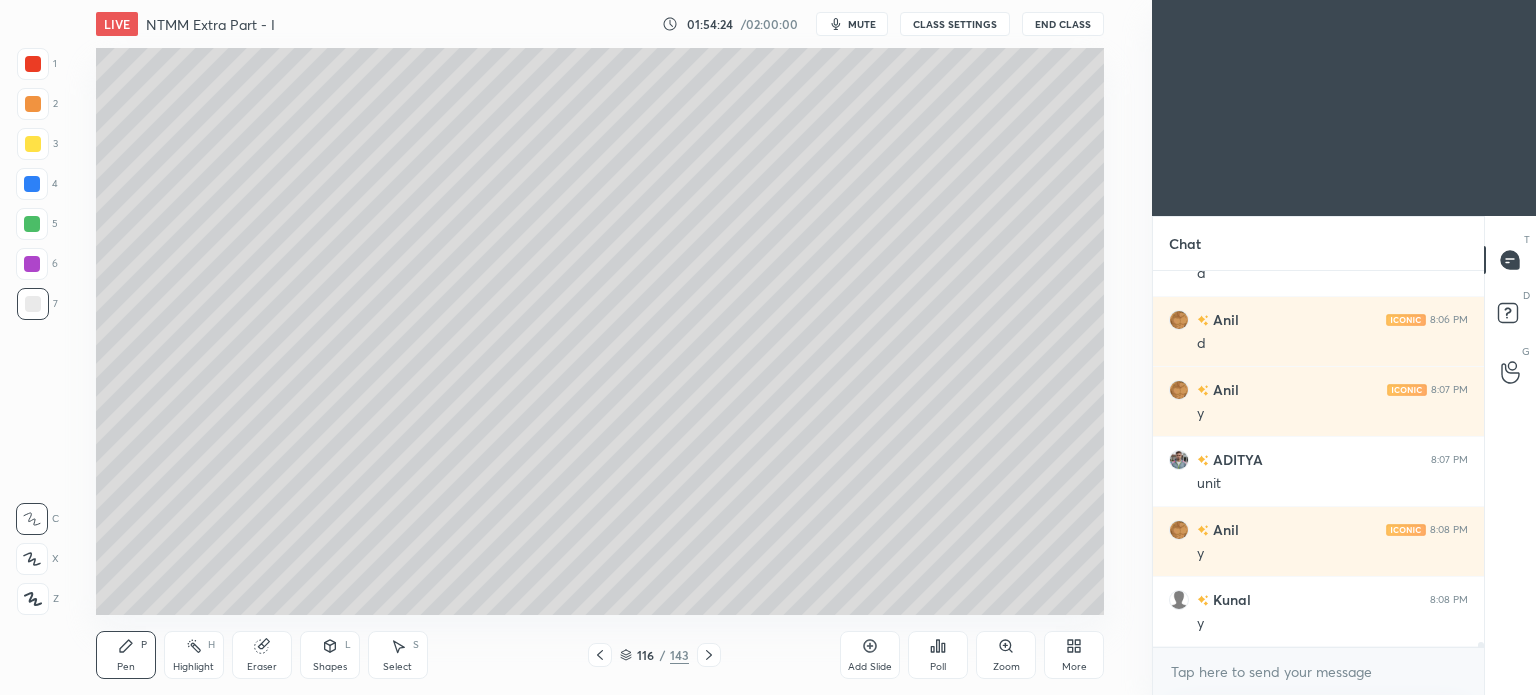 click 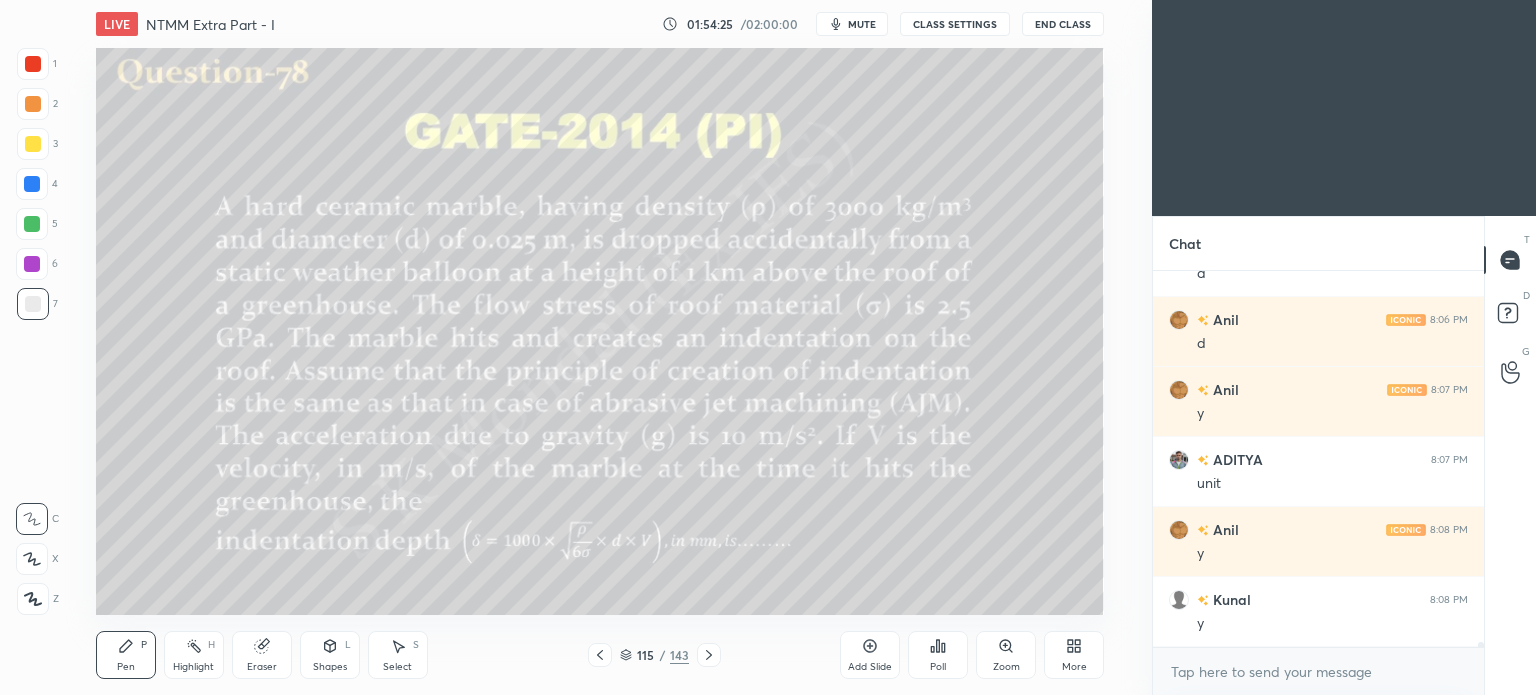 click on "Highlight" at bounding box center [193, 667] 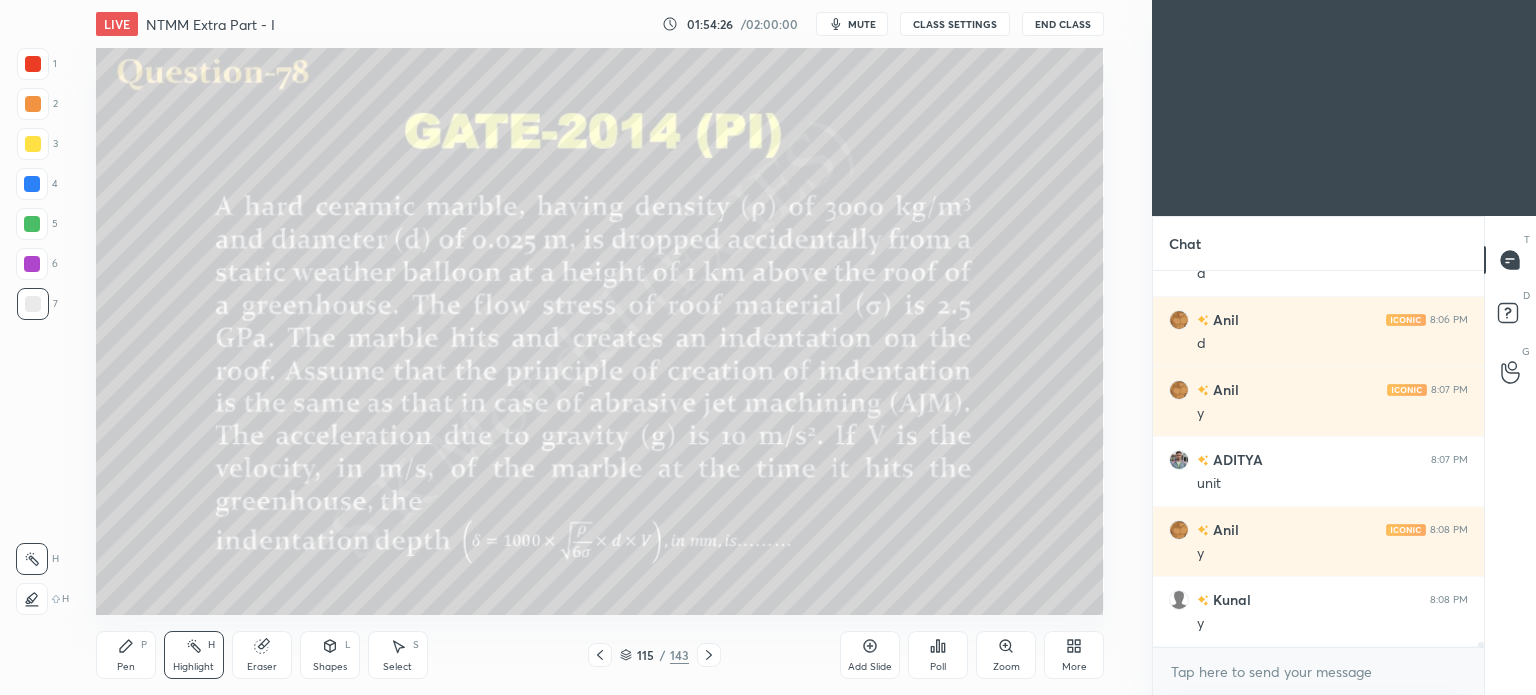 click on "Pen P" at bounding box center (126, 655) 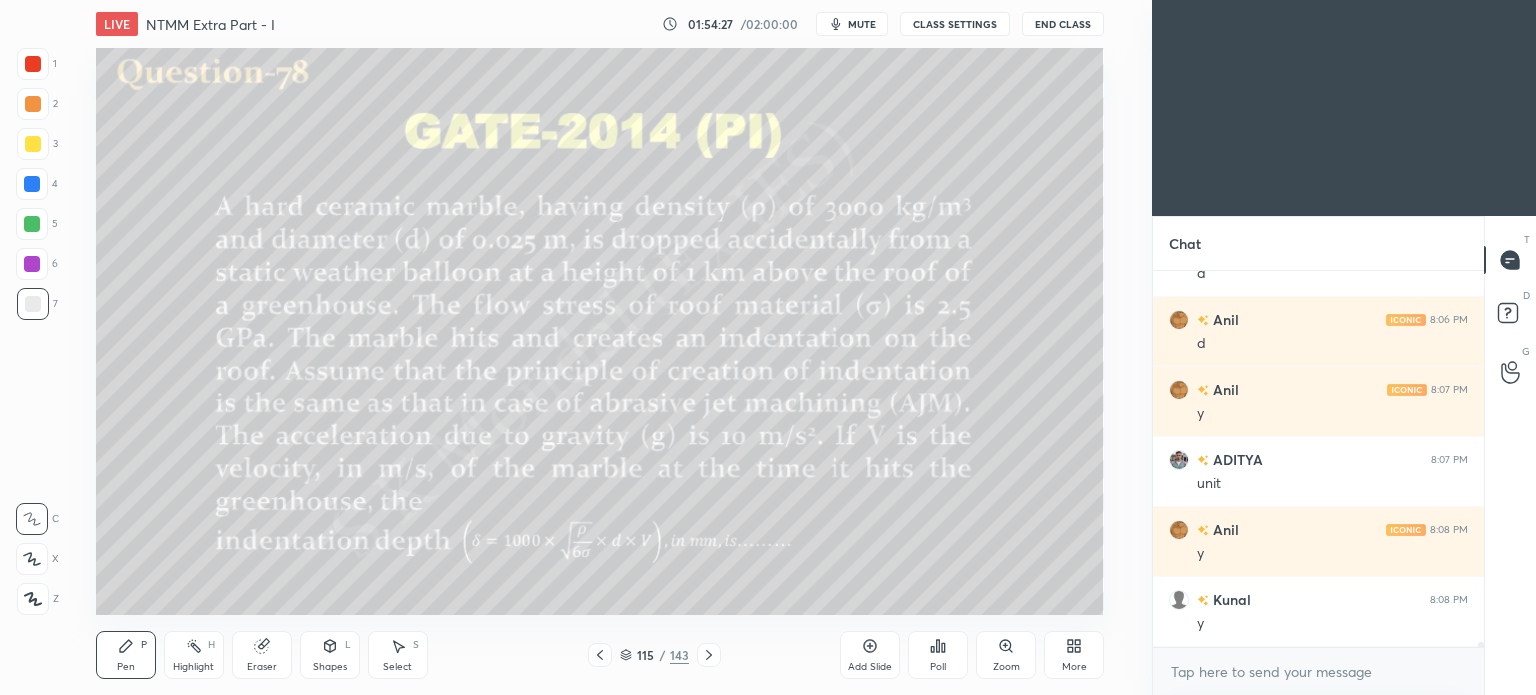 click on "Pen P" at bounding box center [126, 655] 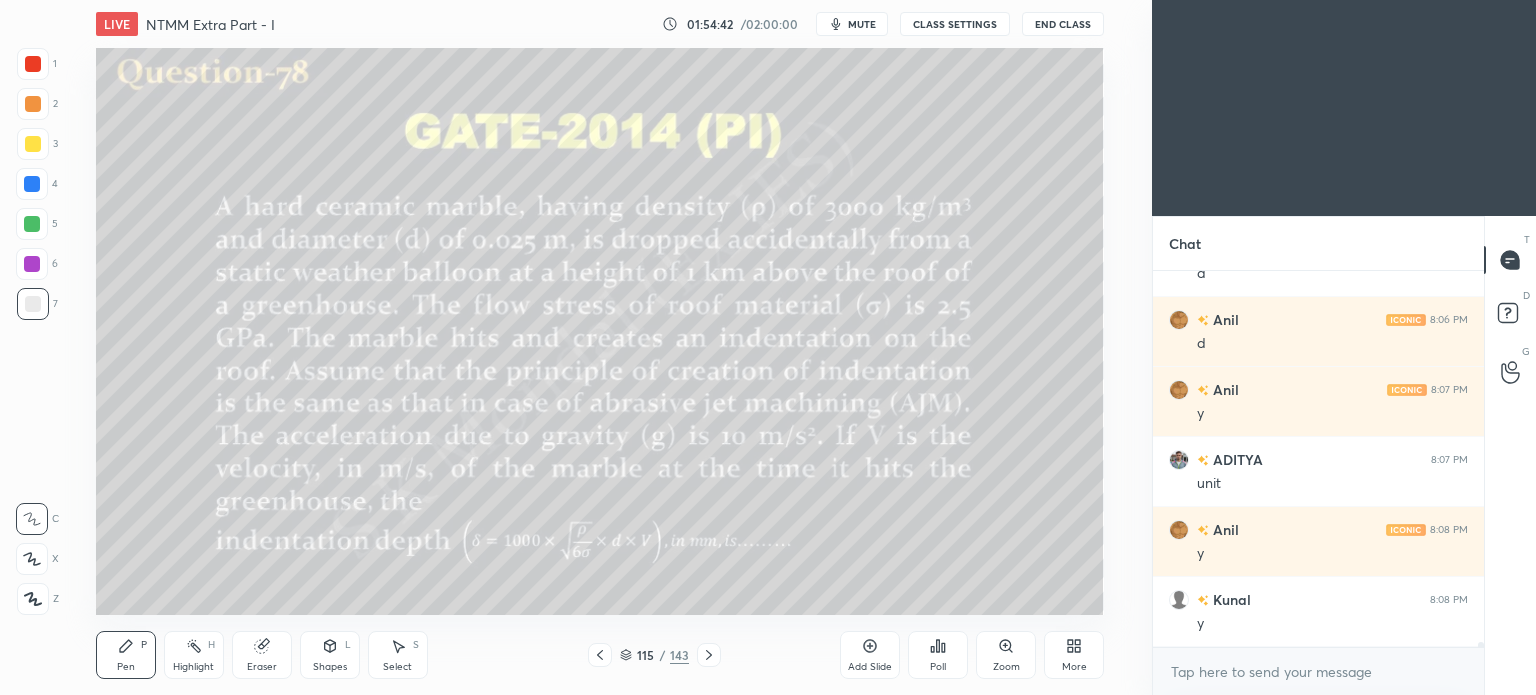 scroll, scrollTop: 25648, scrollLeft: 0, axis: vertical 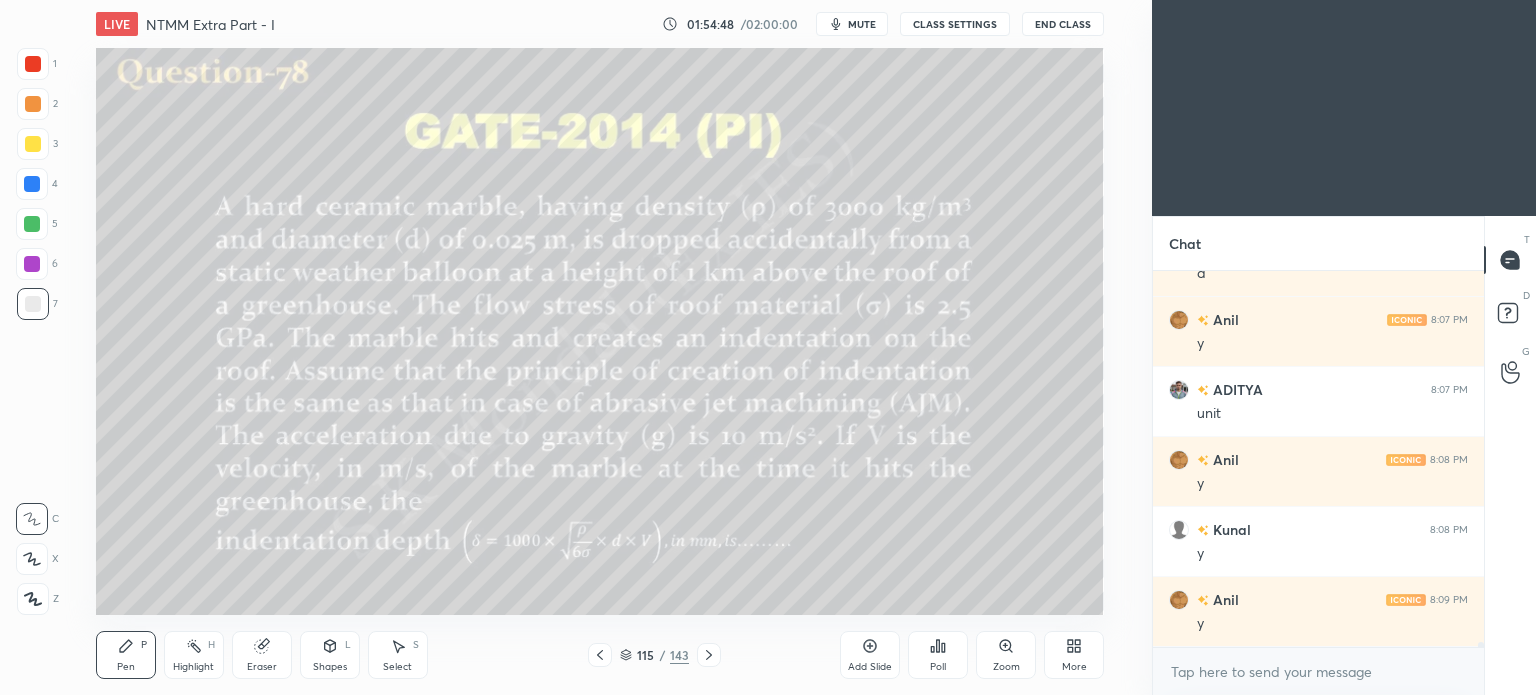click 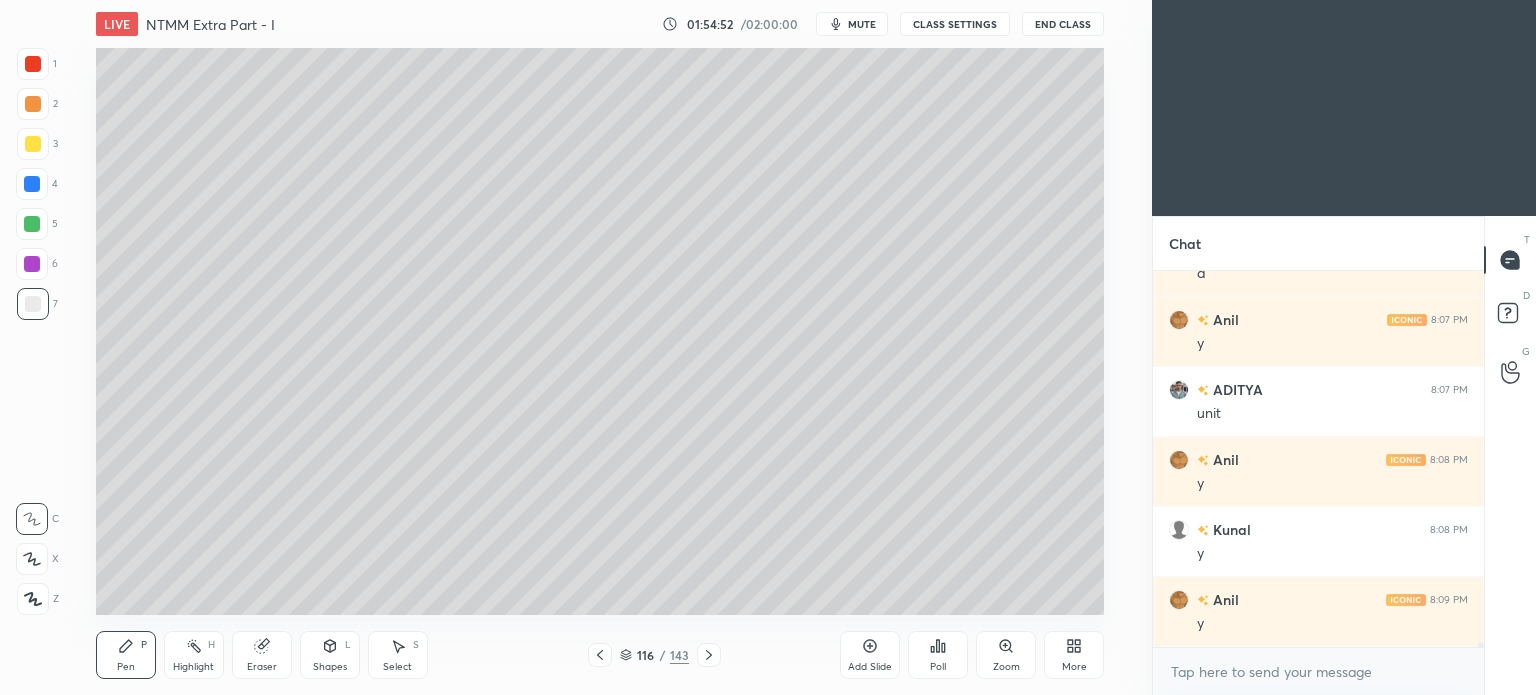 scroll, scrollTop: 25718, scrollLeft: 0, axis: vertical 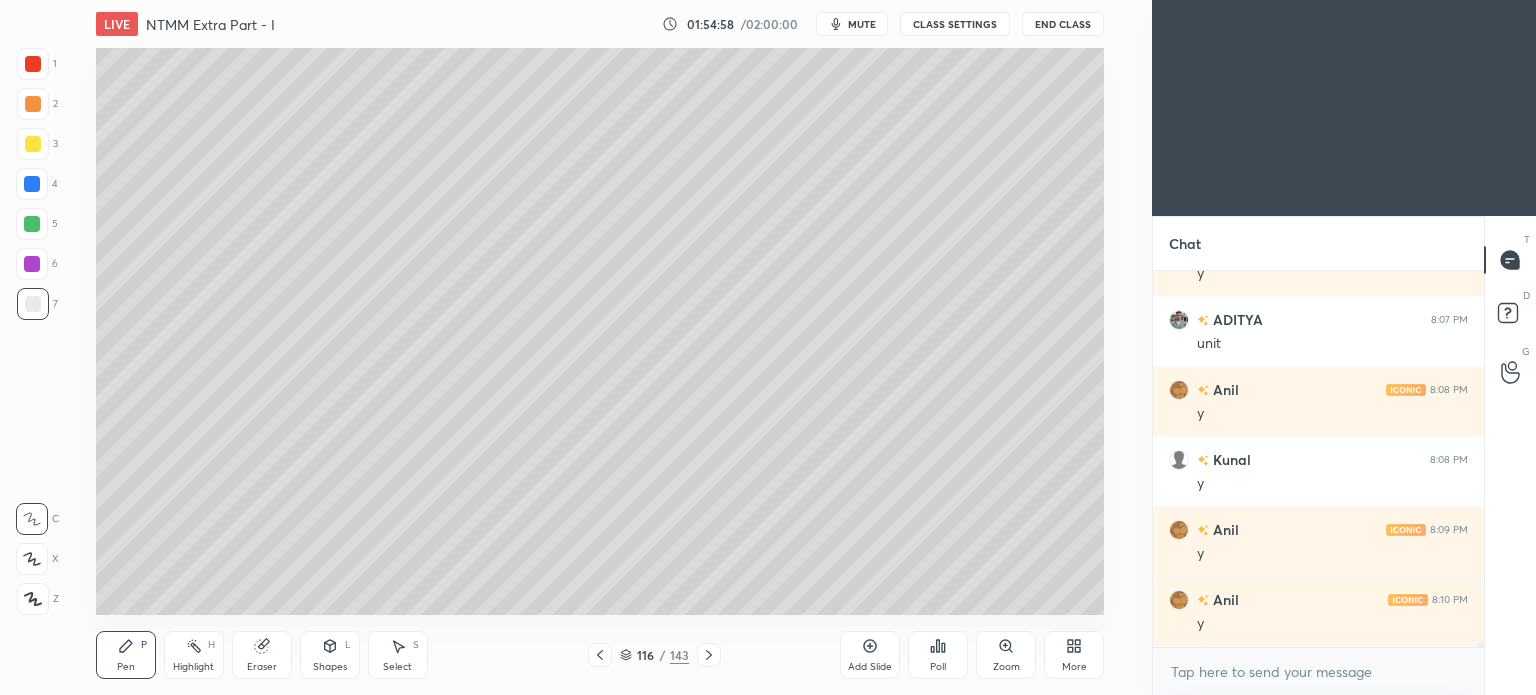 click 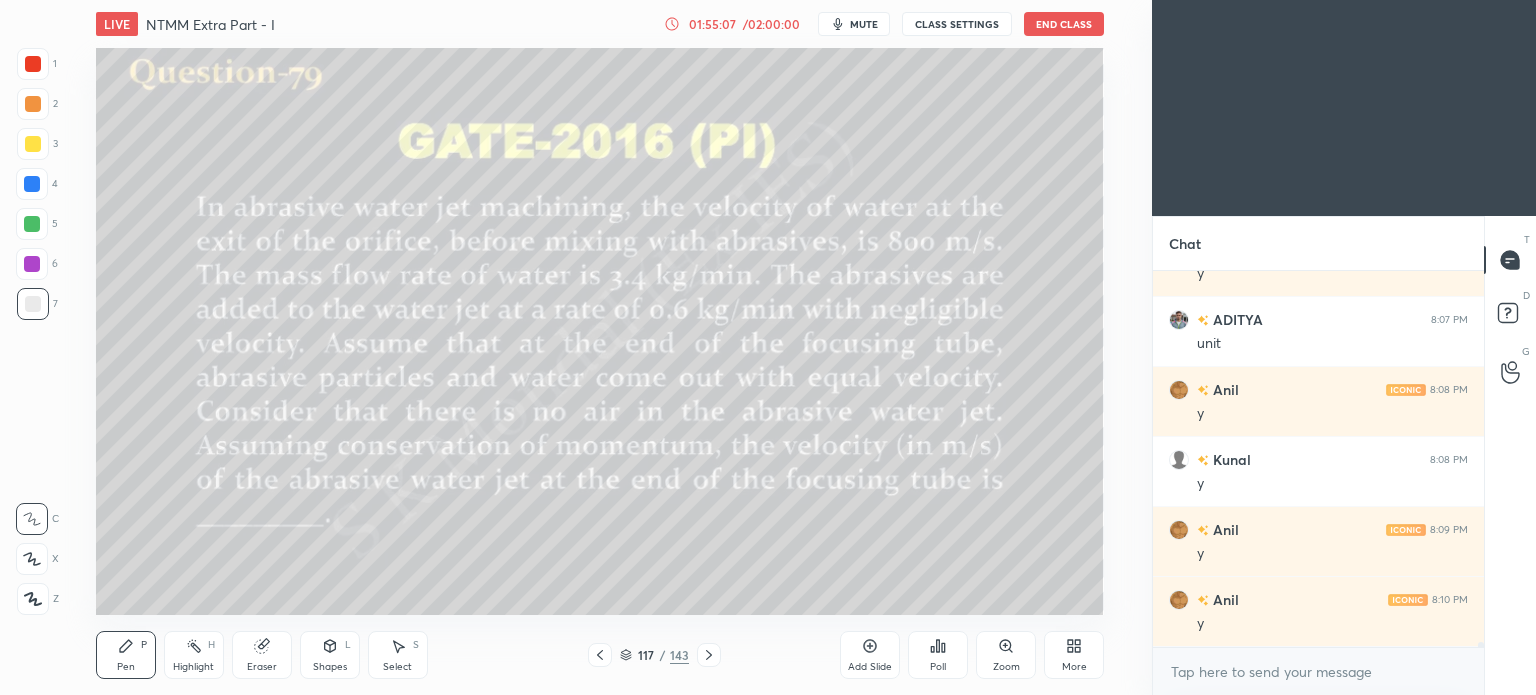 scroll, scrollTop: 25806, scrollLeft: 0, axis: vertical 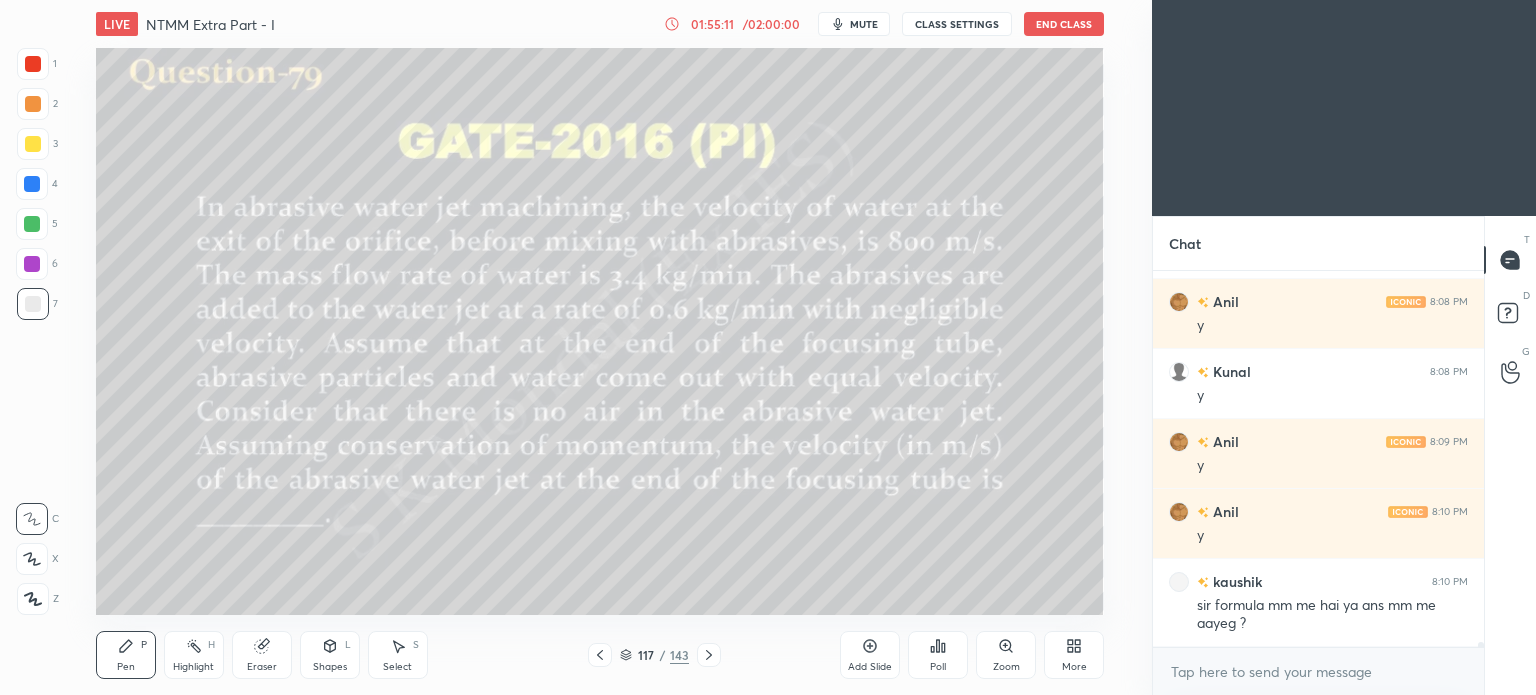 click 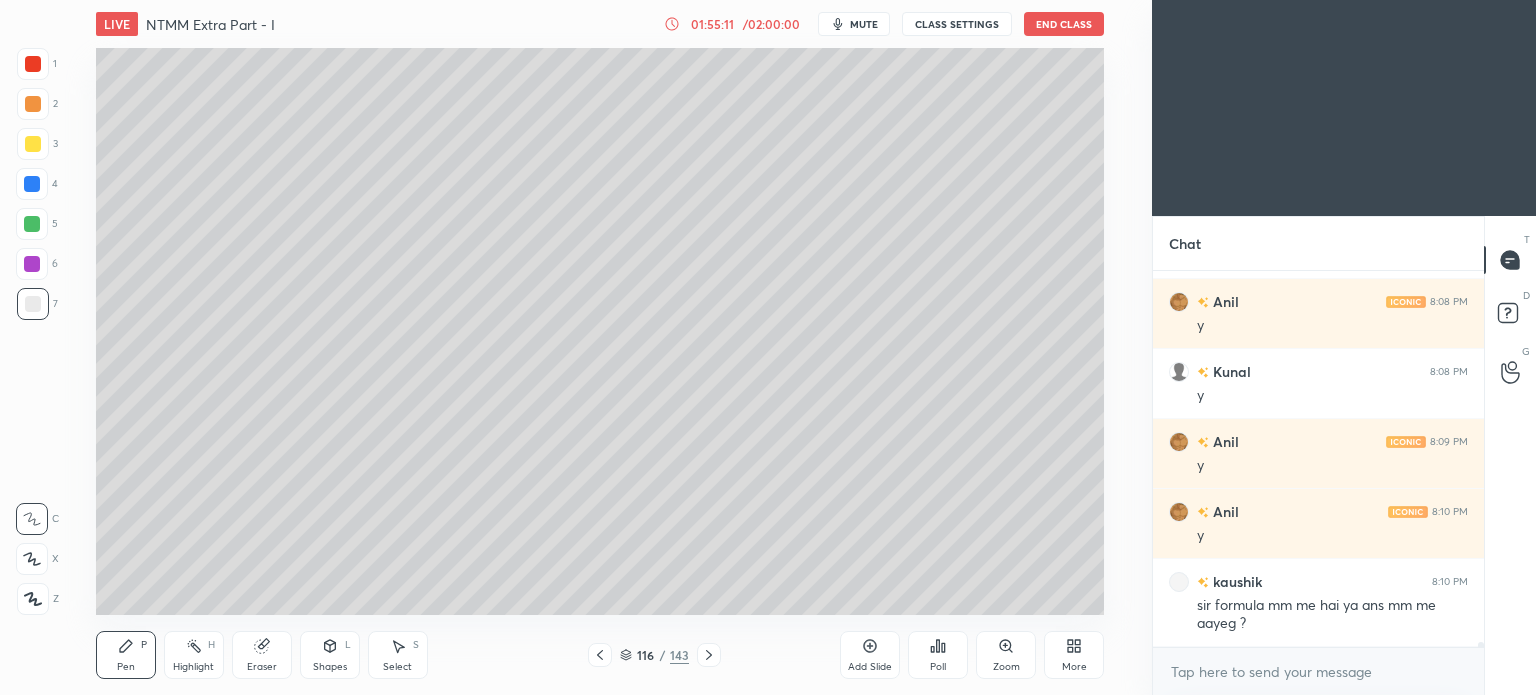 click 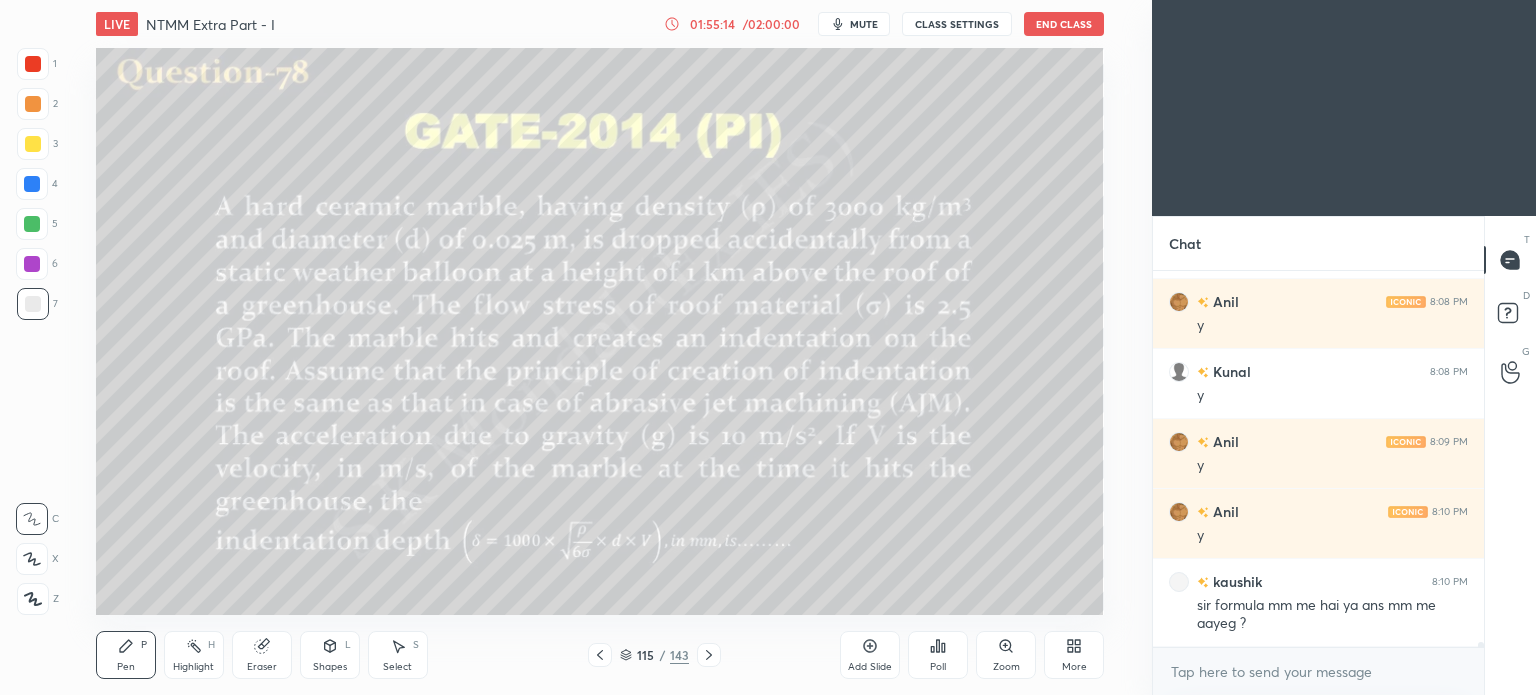 click 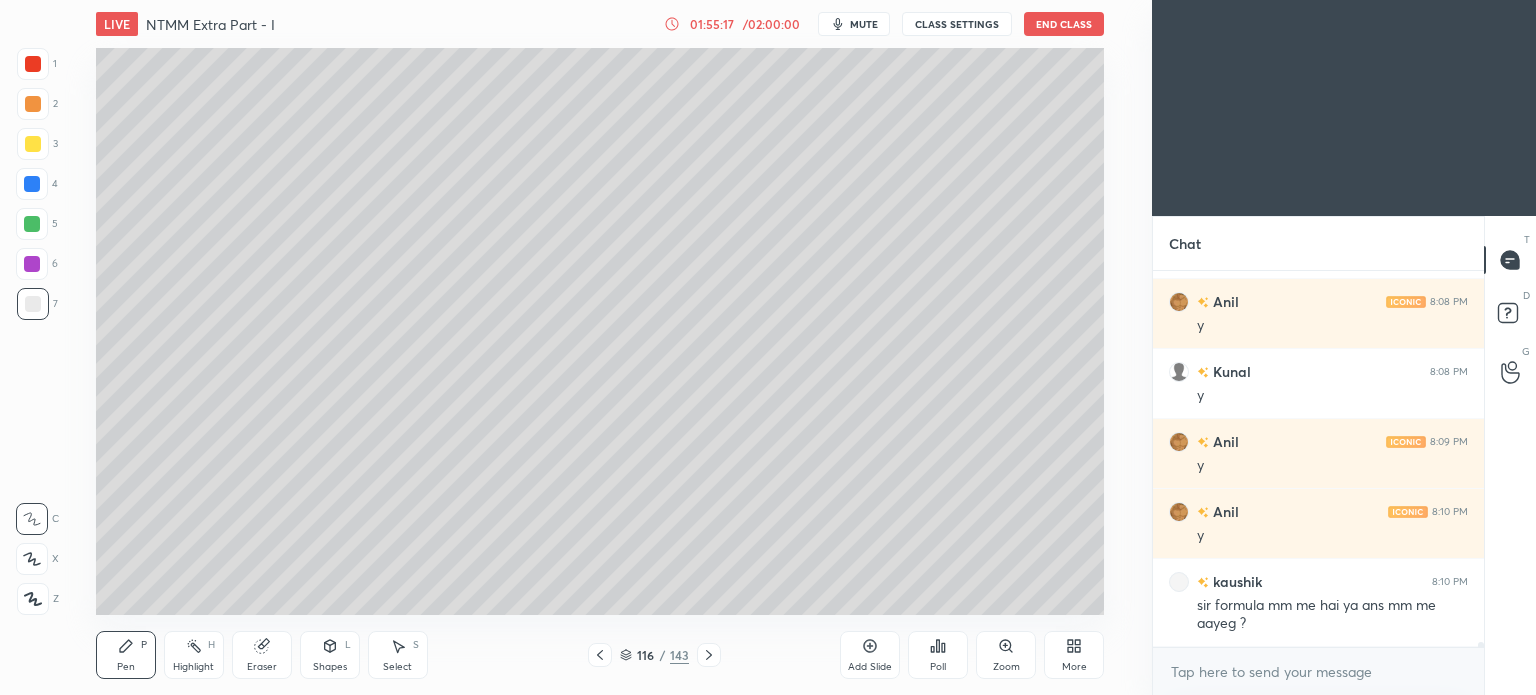 click 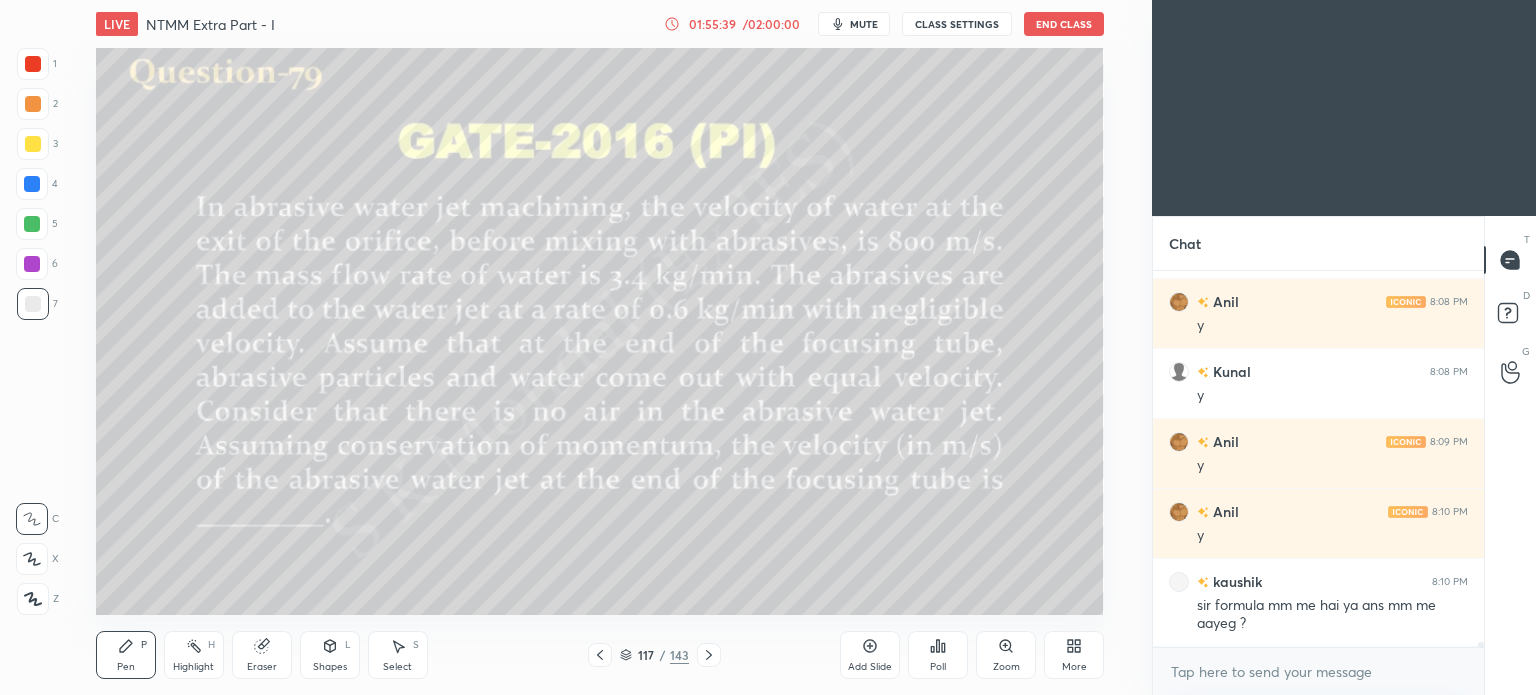 click 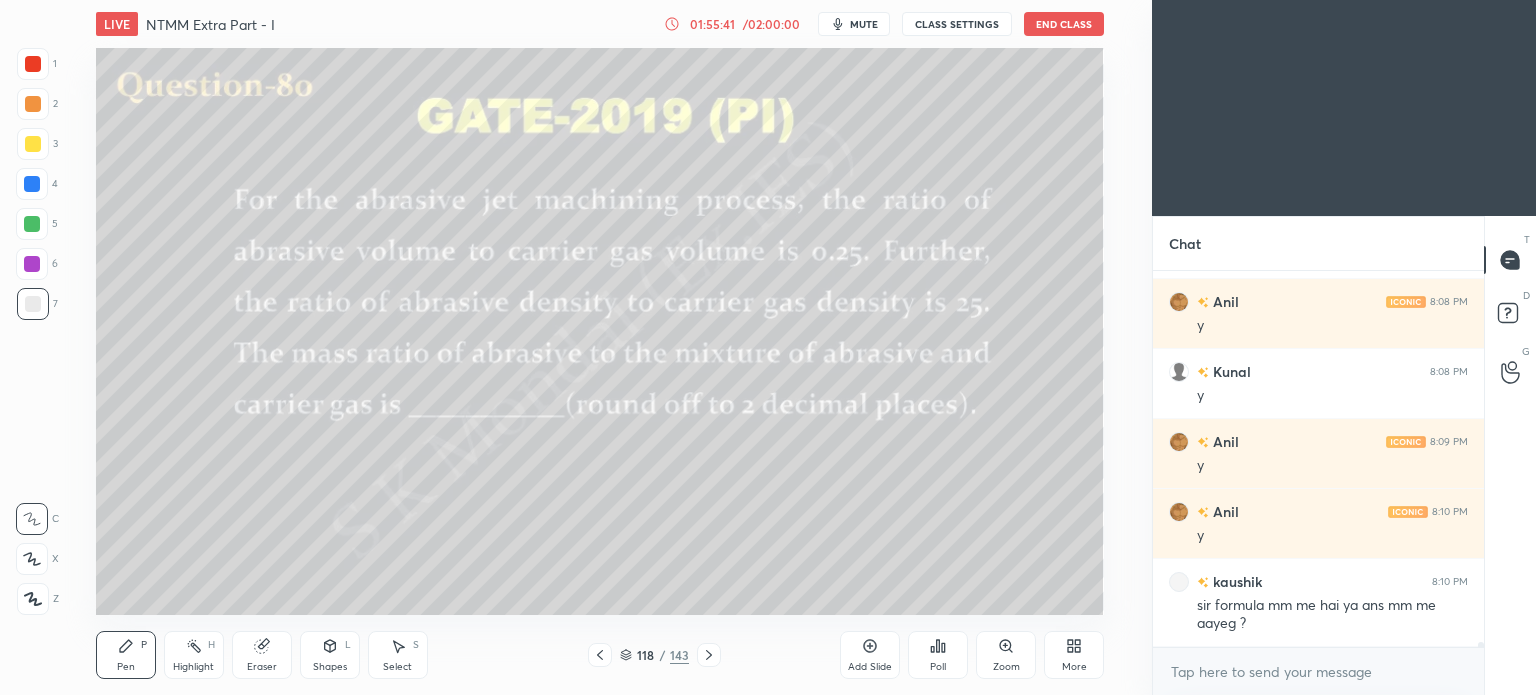 click 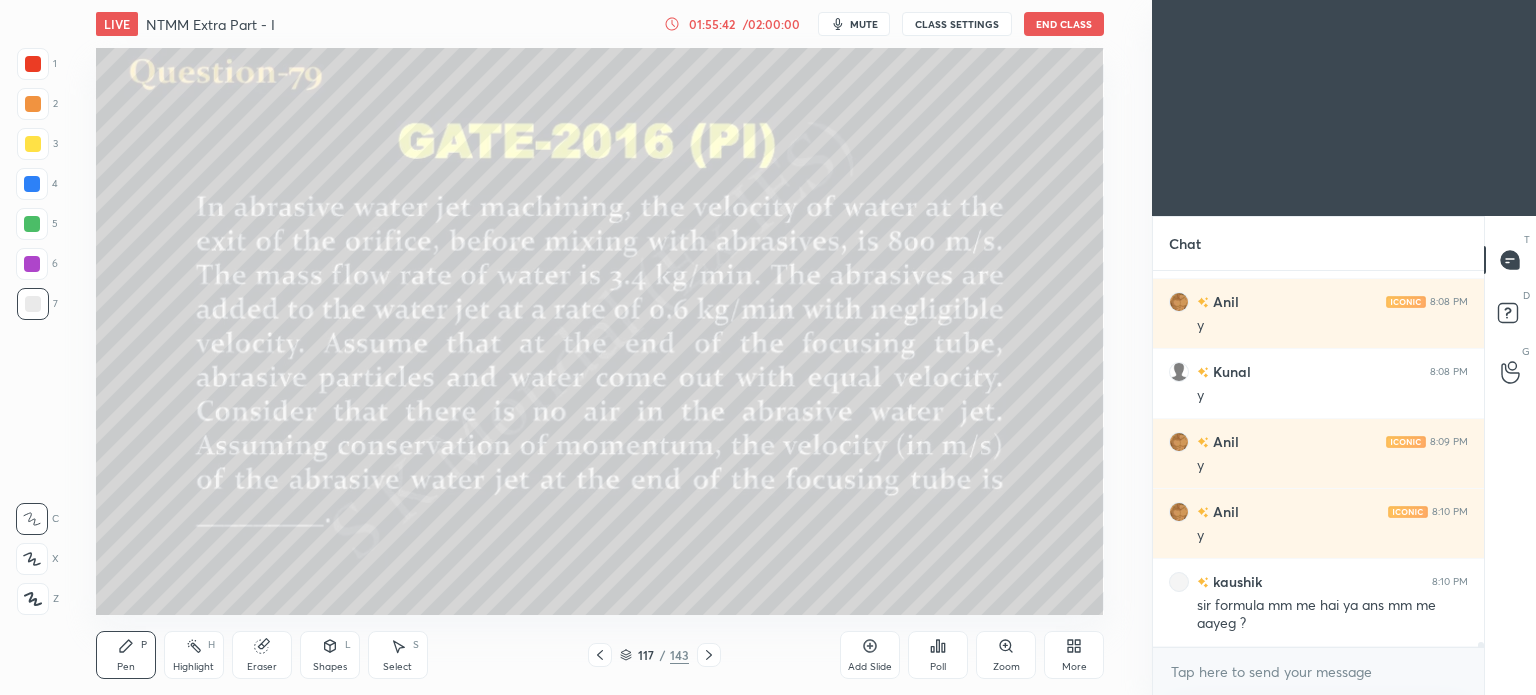 click on "Add Slide" at bounding box center [870, 655] 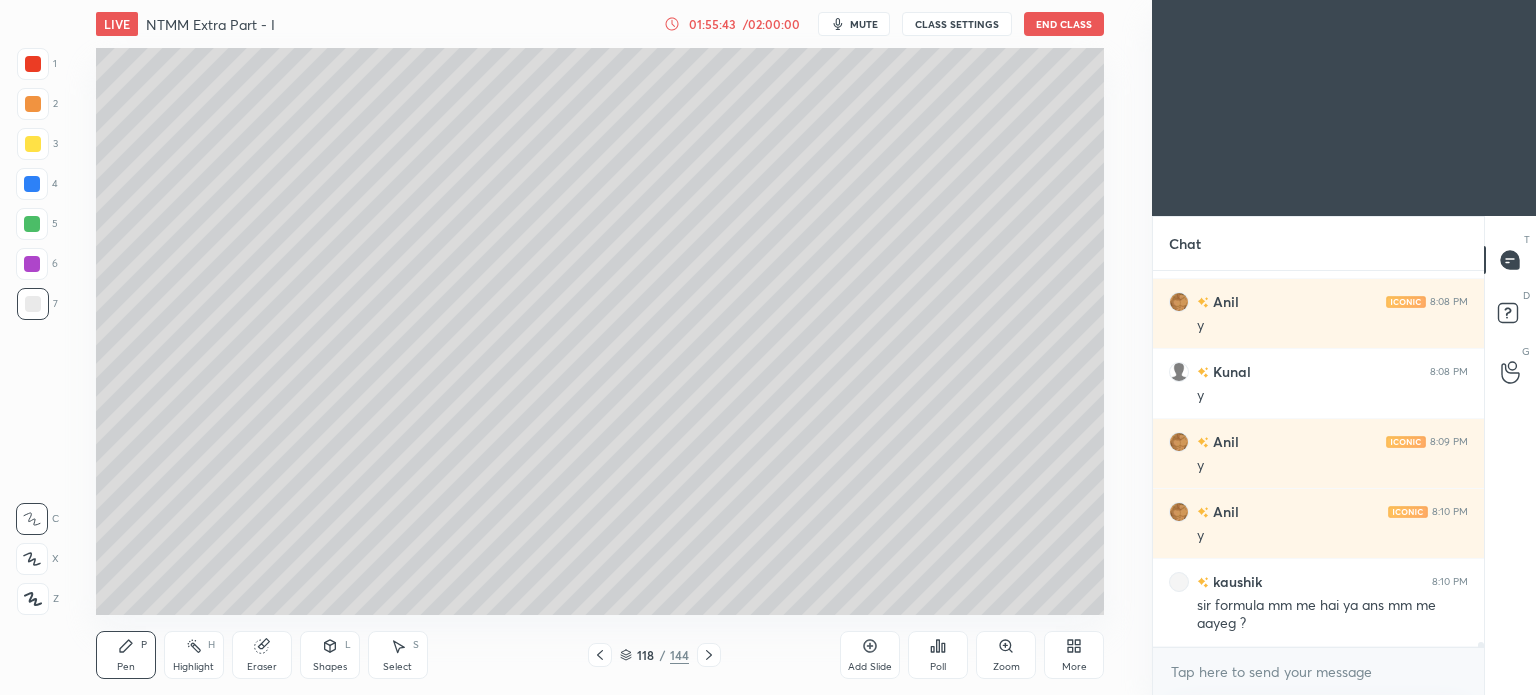 click at bounding box center [33, 144] 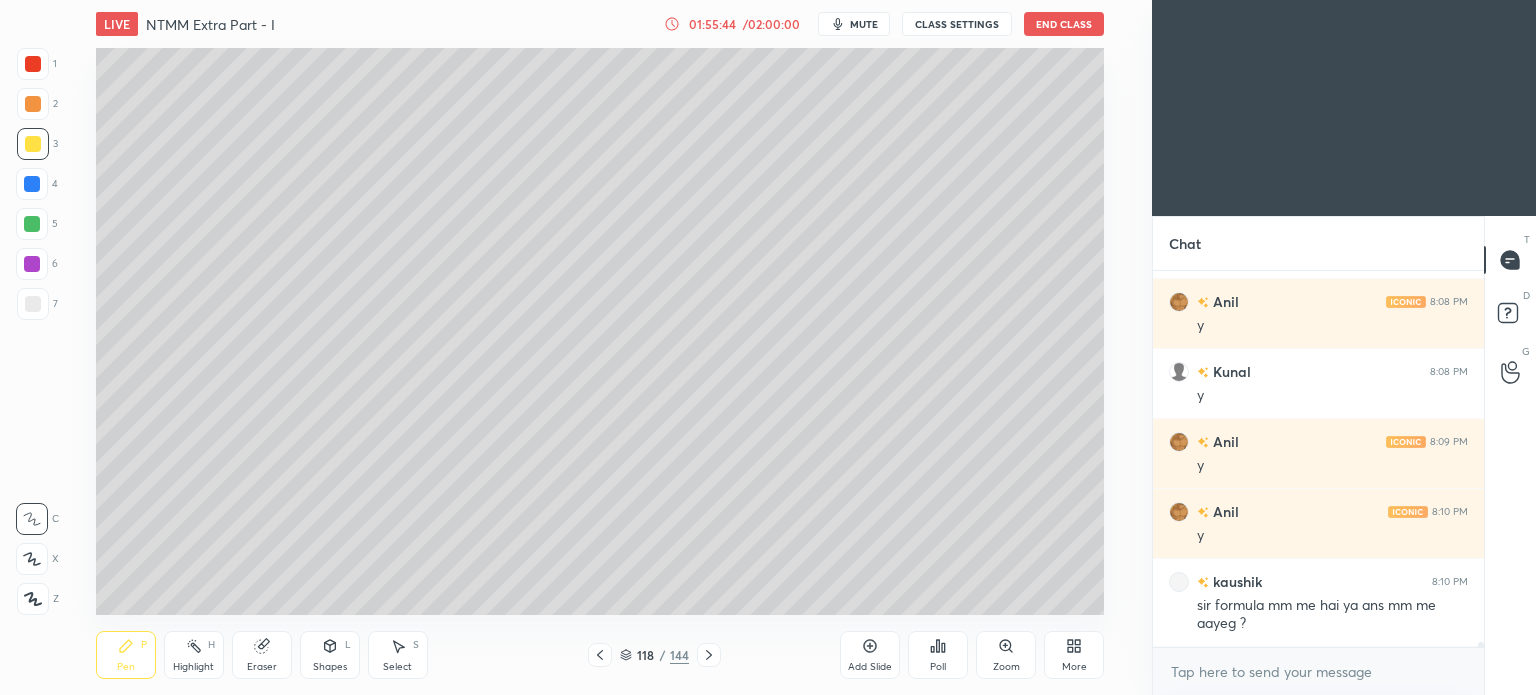 click on "Pen P" at bounding box center (126, 655) 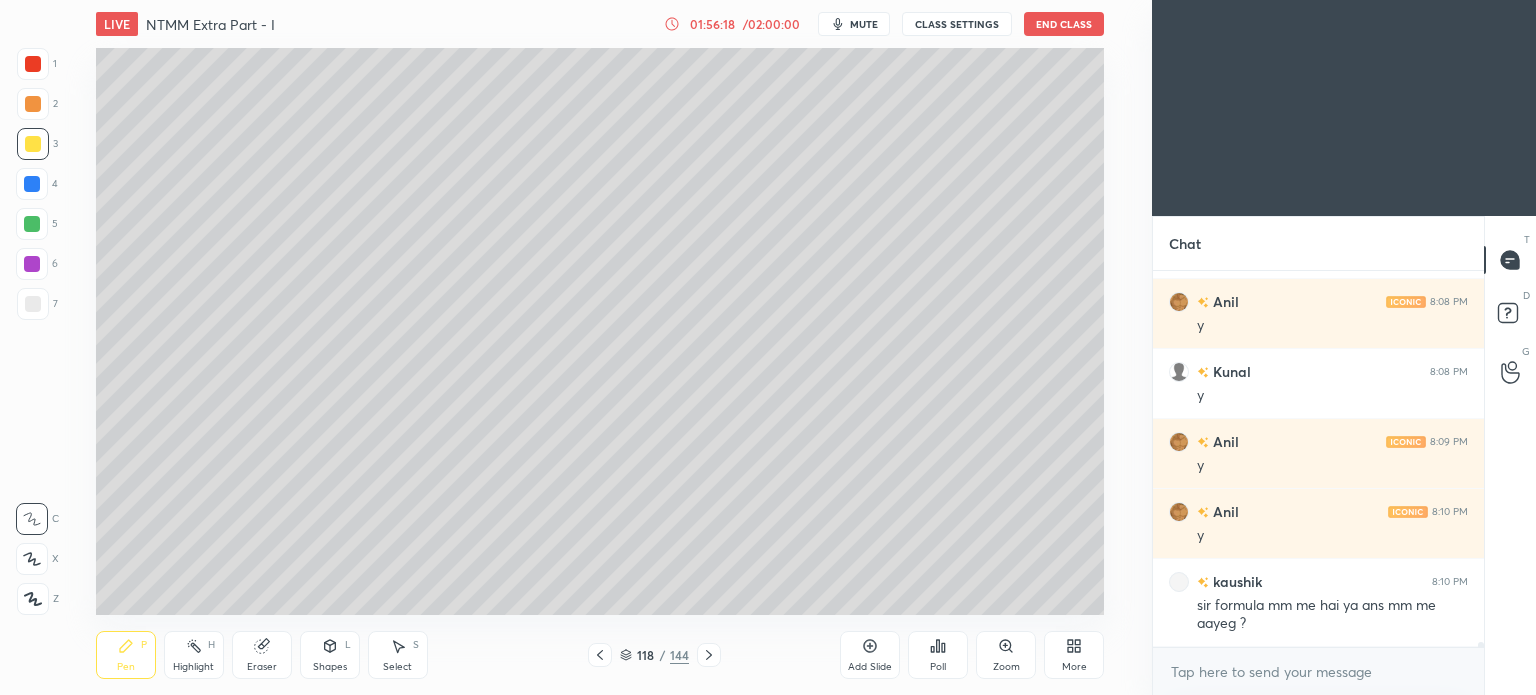 click 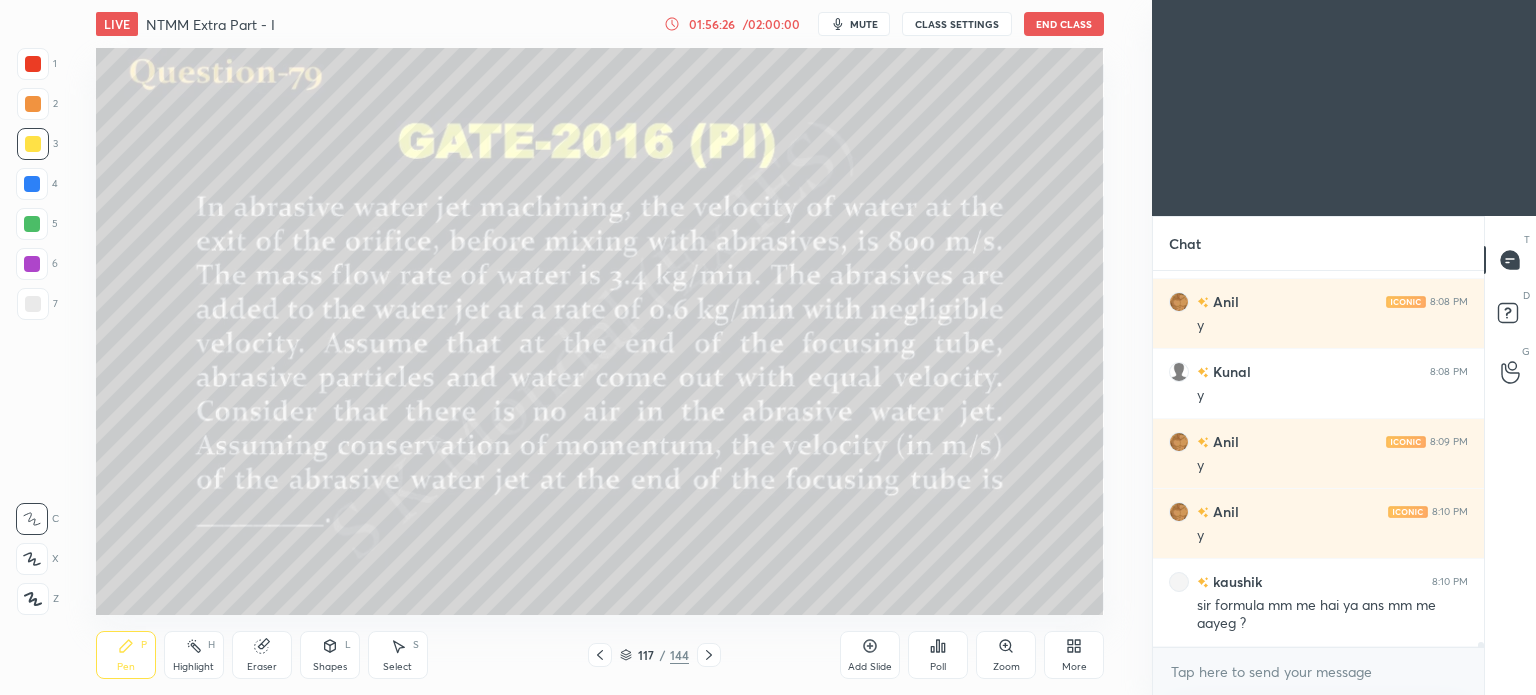 click 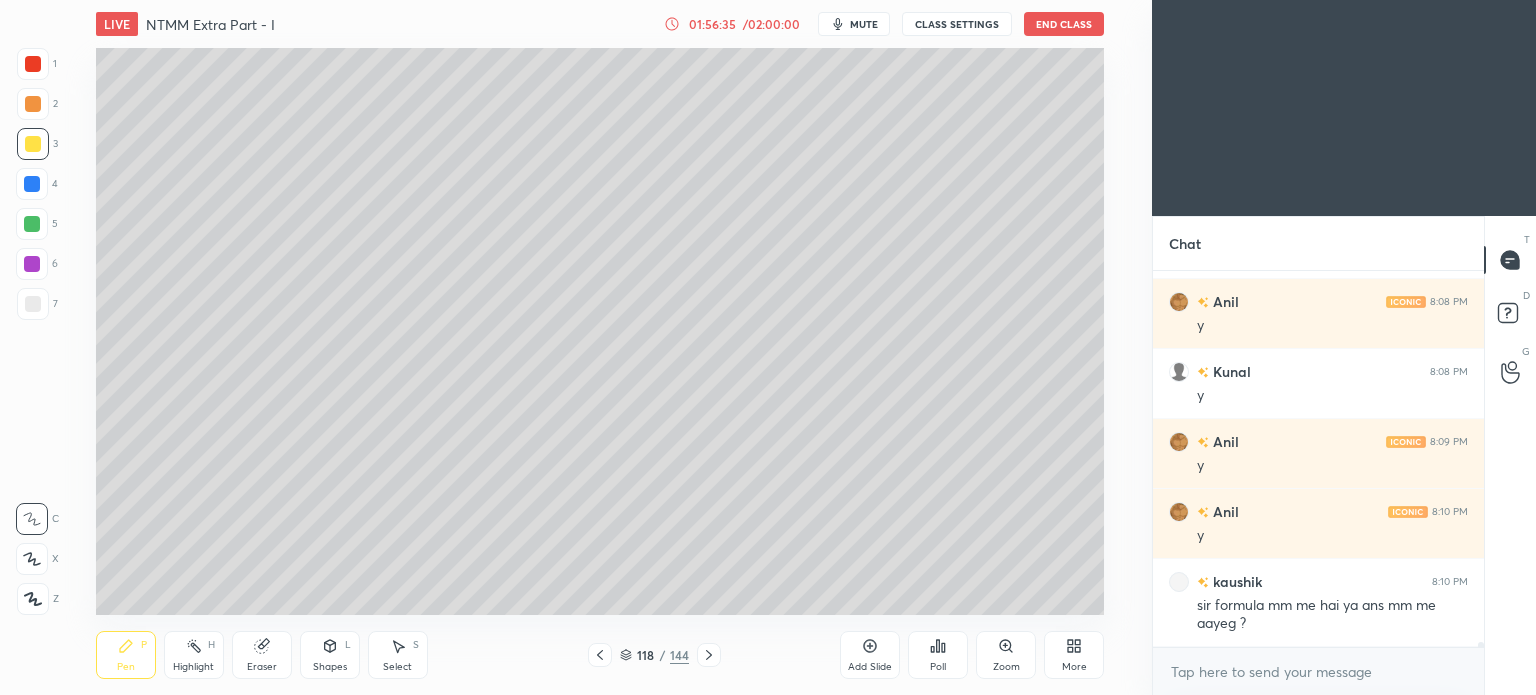 click 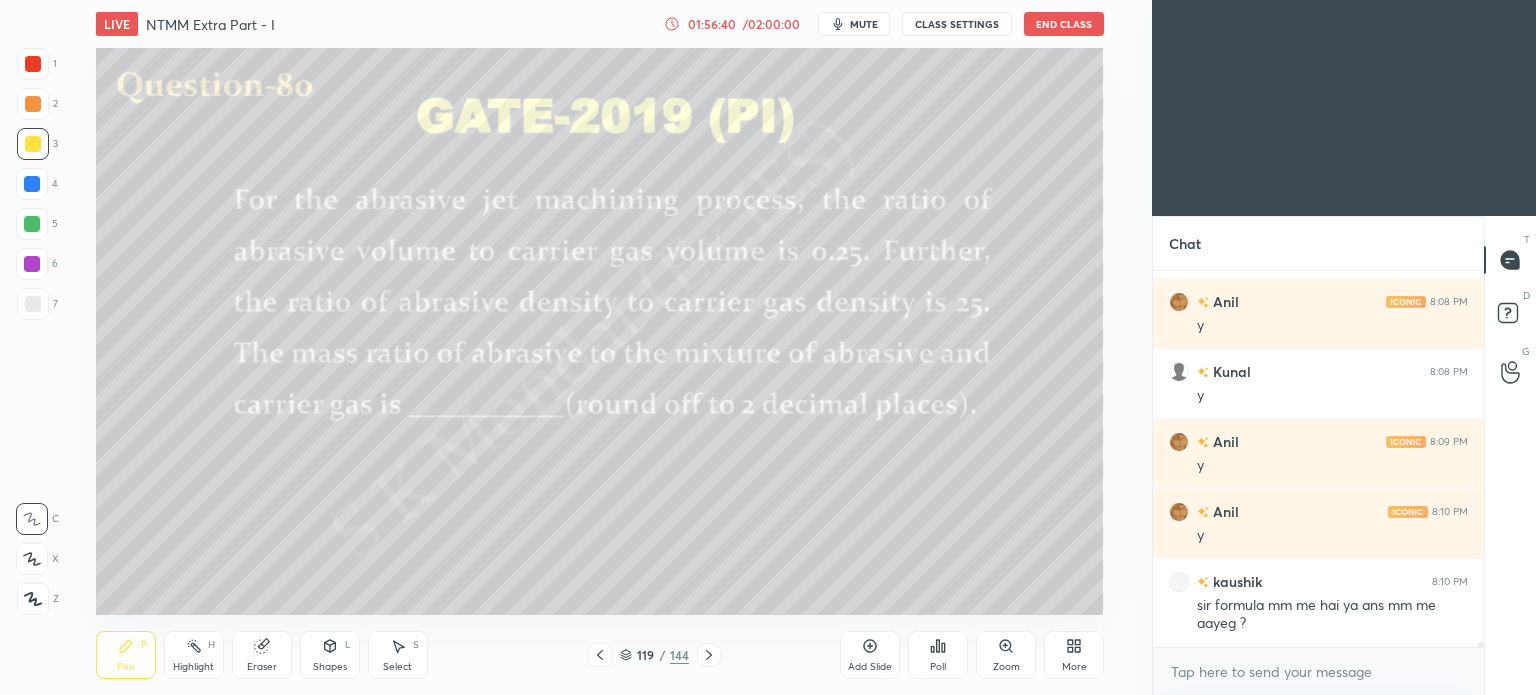 click on "Highlight H" at bounding box center [194, 655] 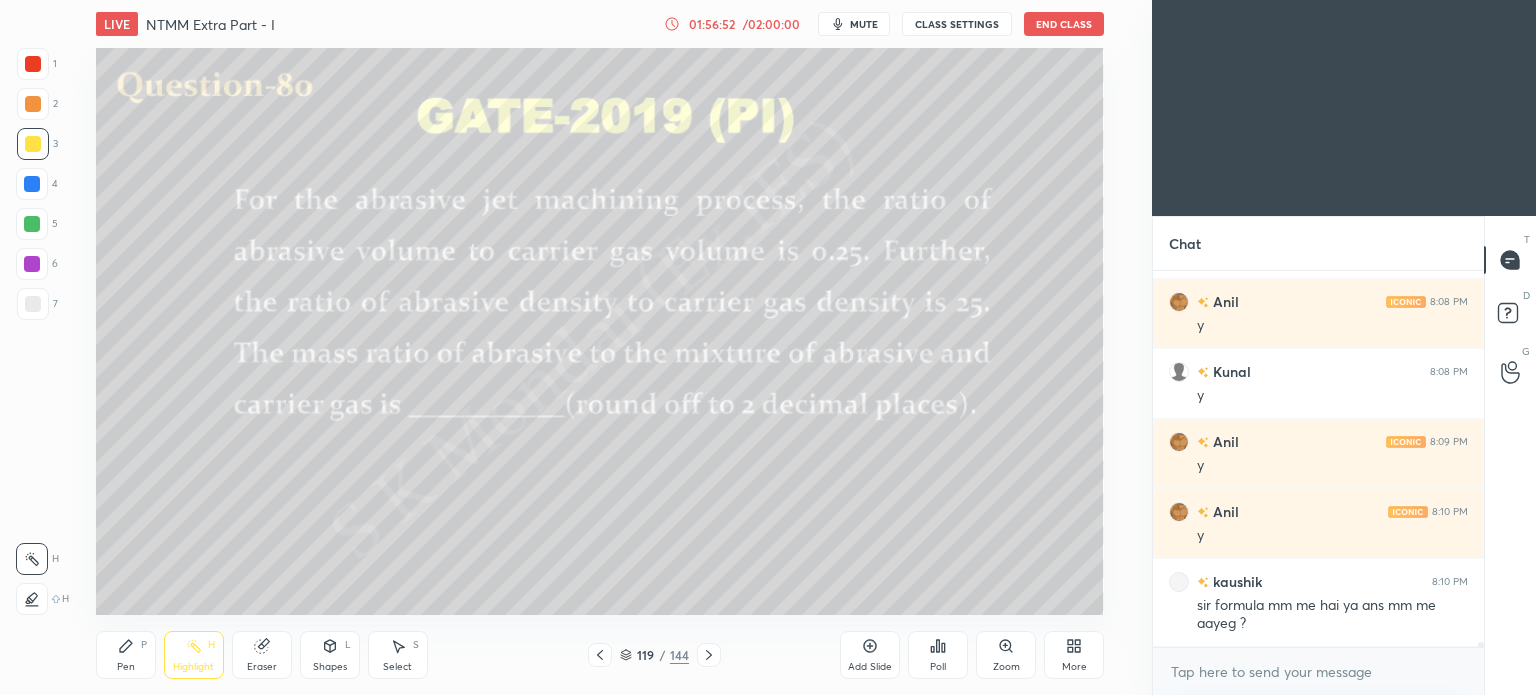 click on "Pen" at bounding box center [126, 667] 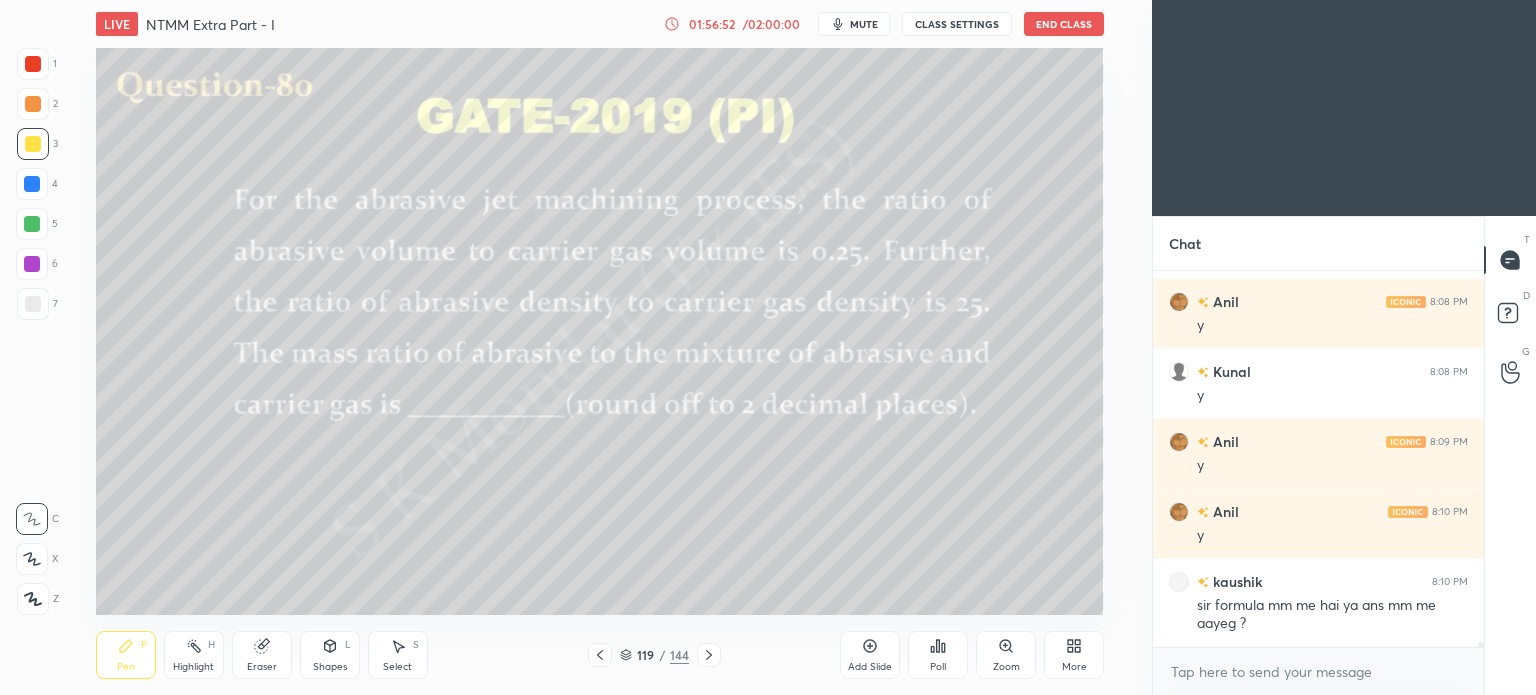 click on "Pen" at bounding box center [126, 667] 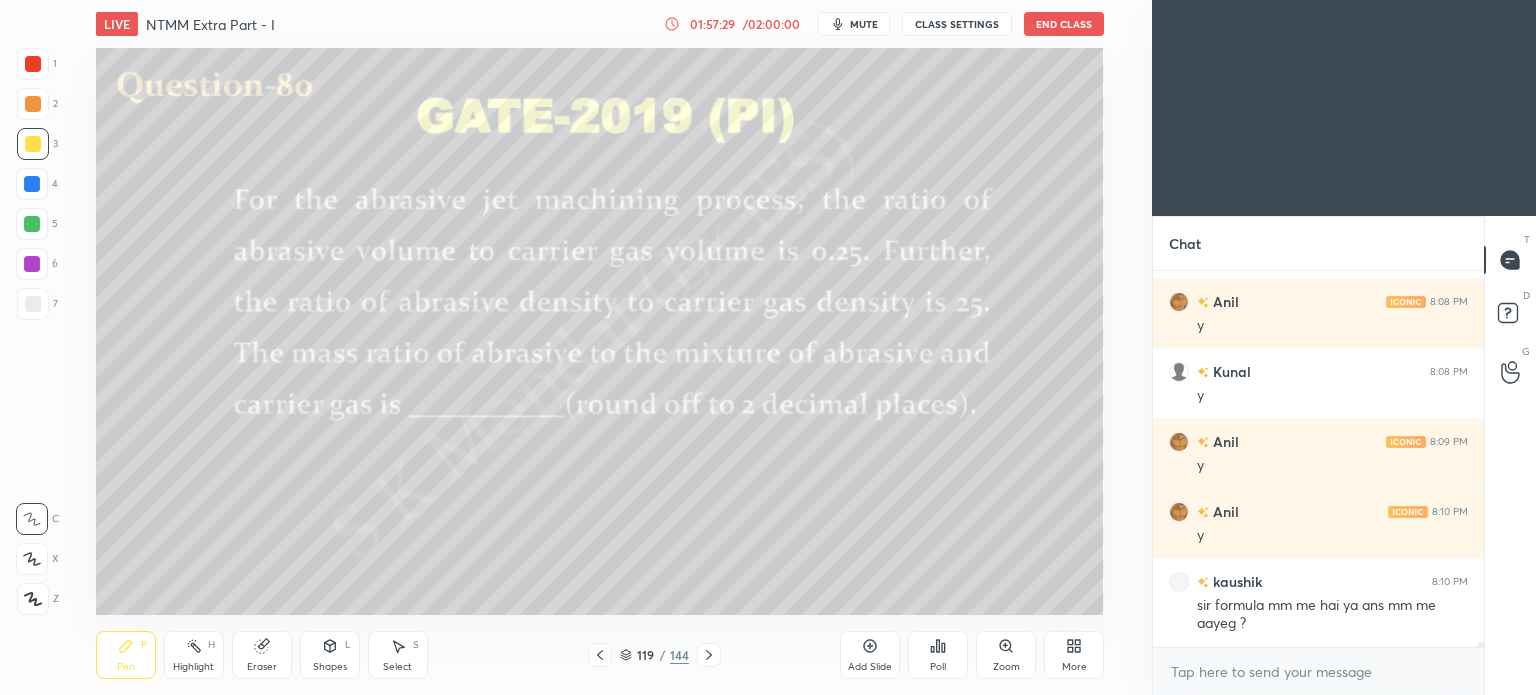 click 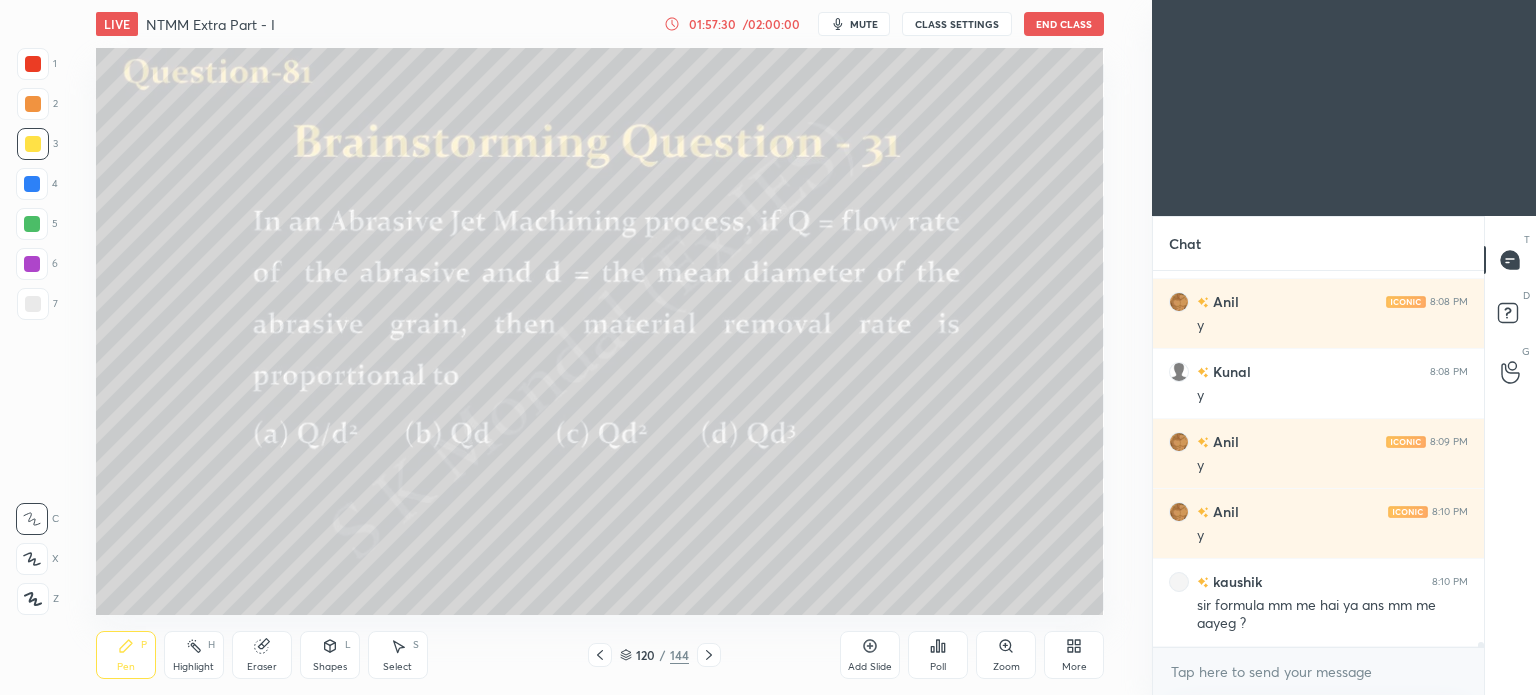 click 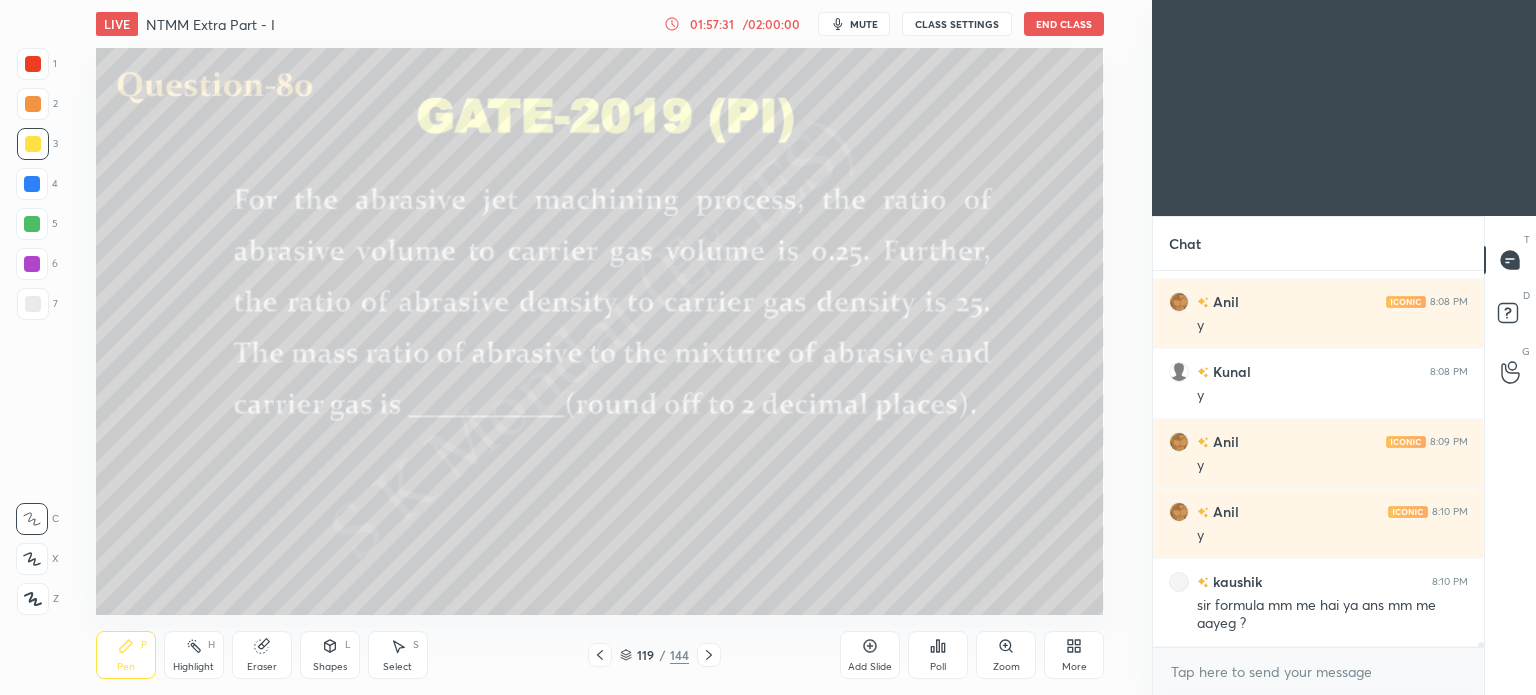 click on "Add Slide" at bounding box center (870, 655) 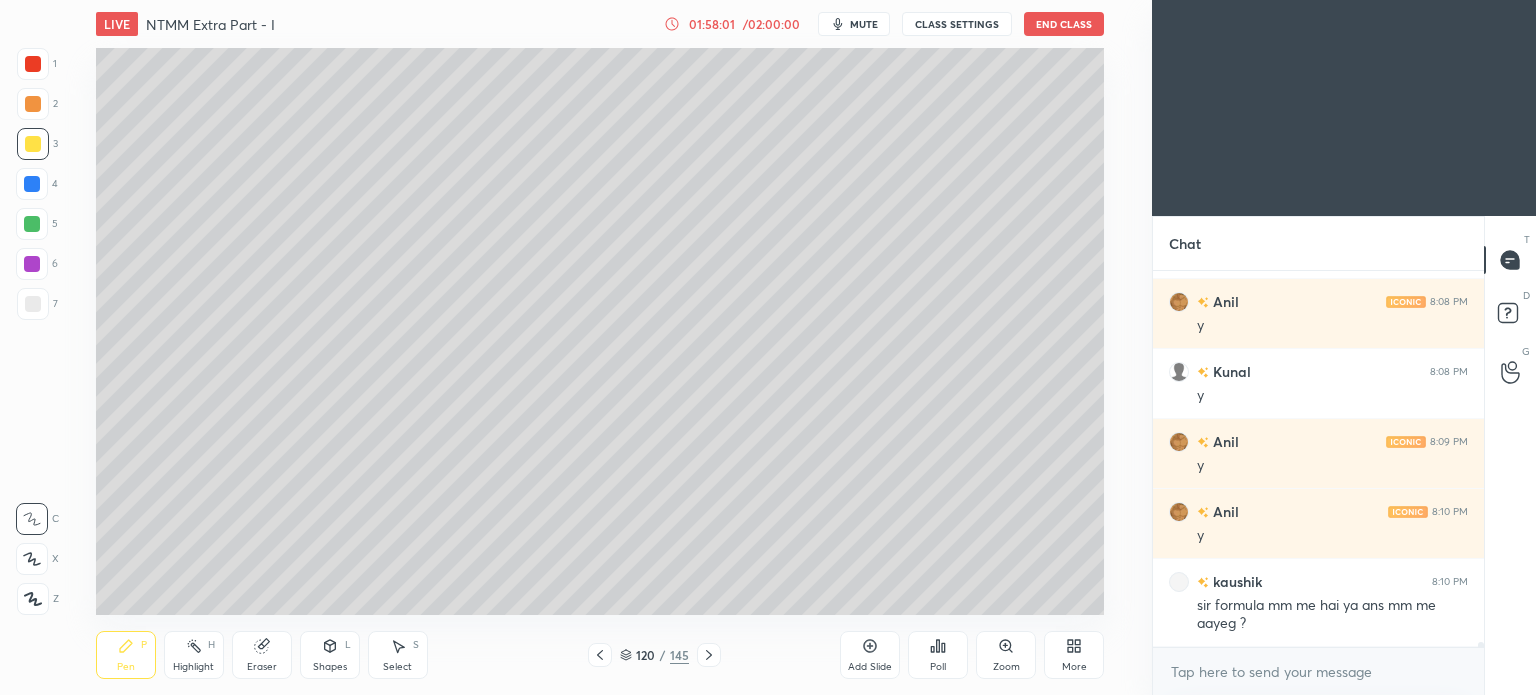 click at bounding box center [600, 655] 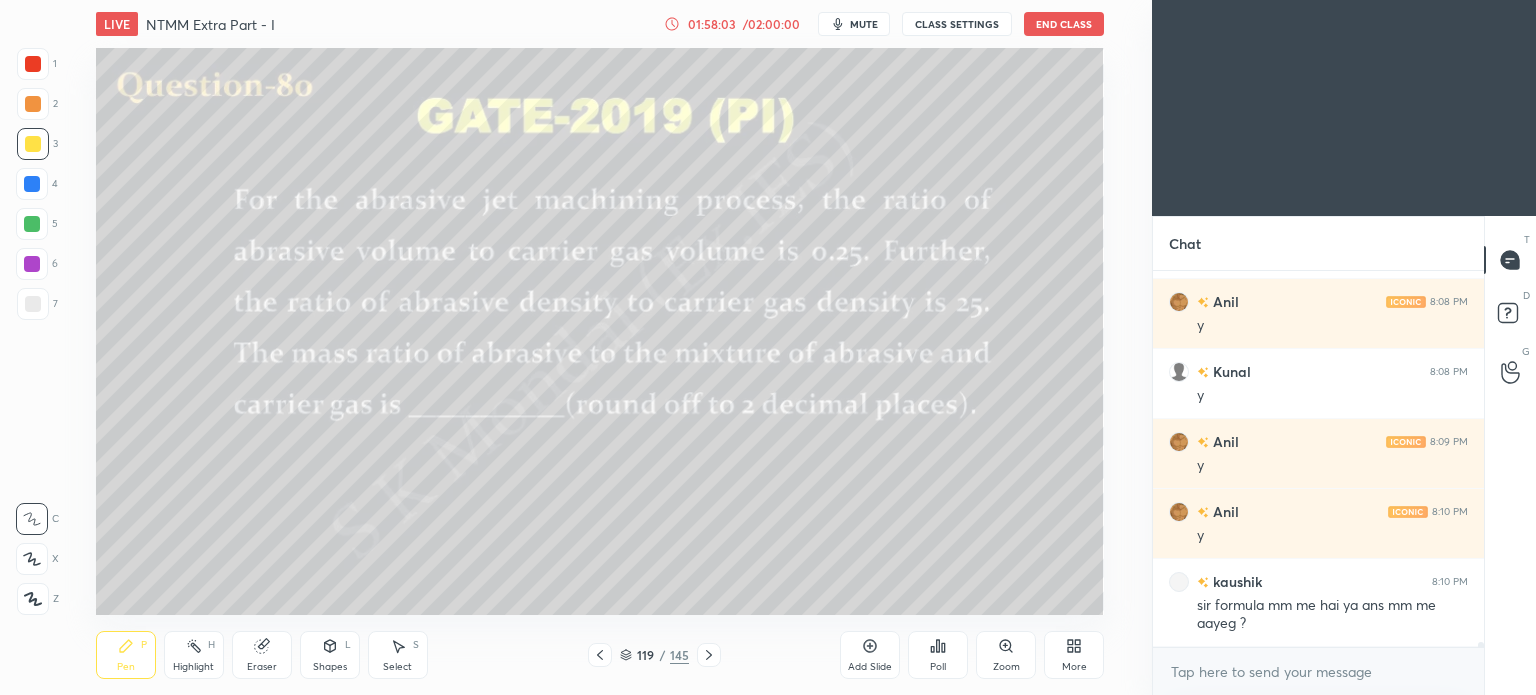 click 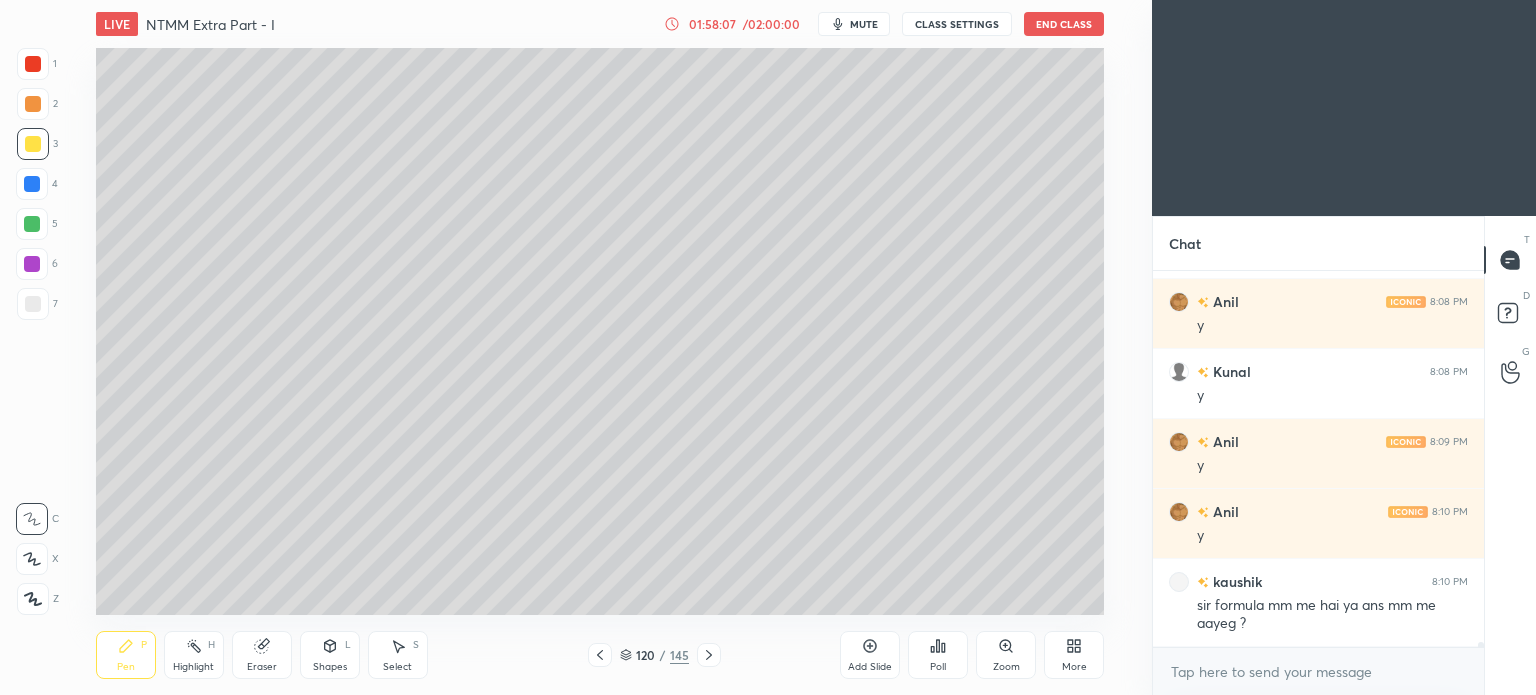 click 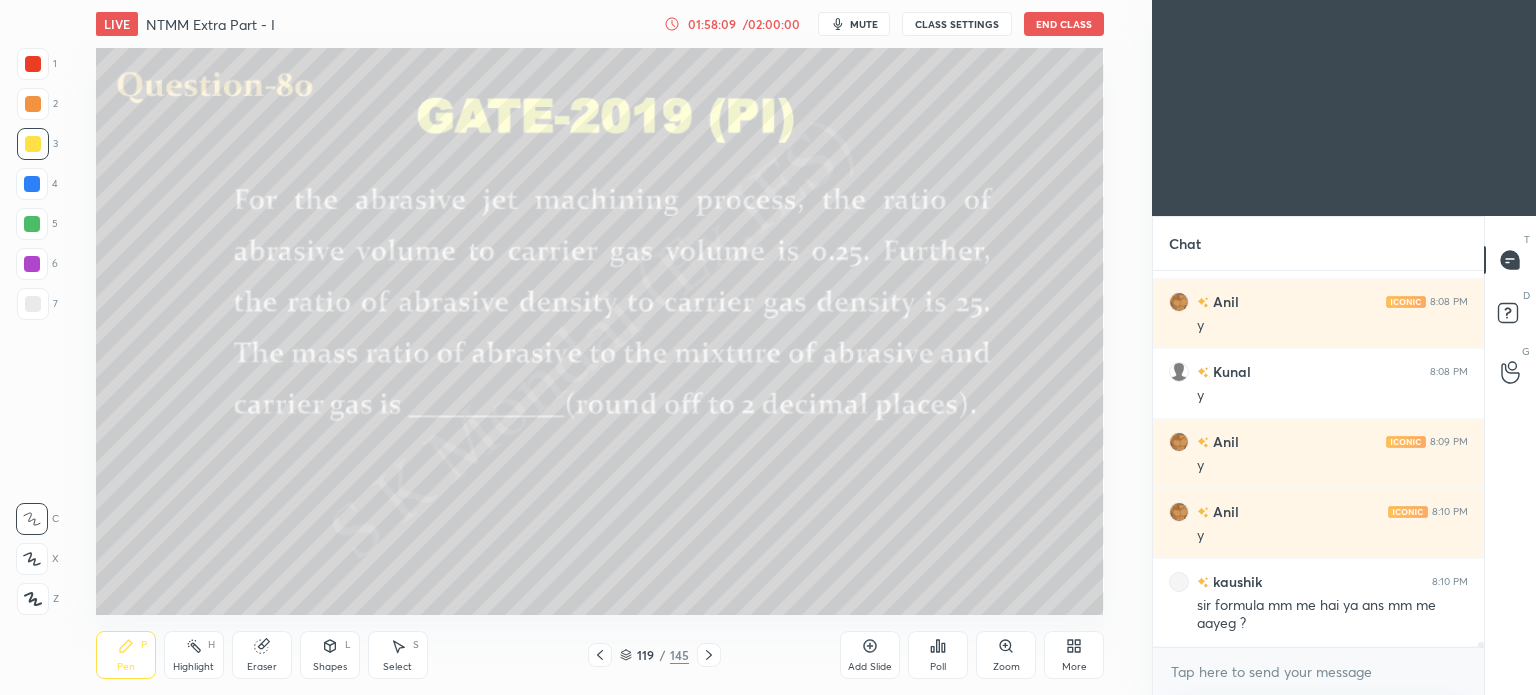 click 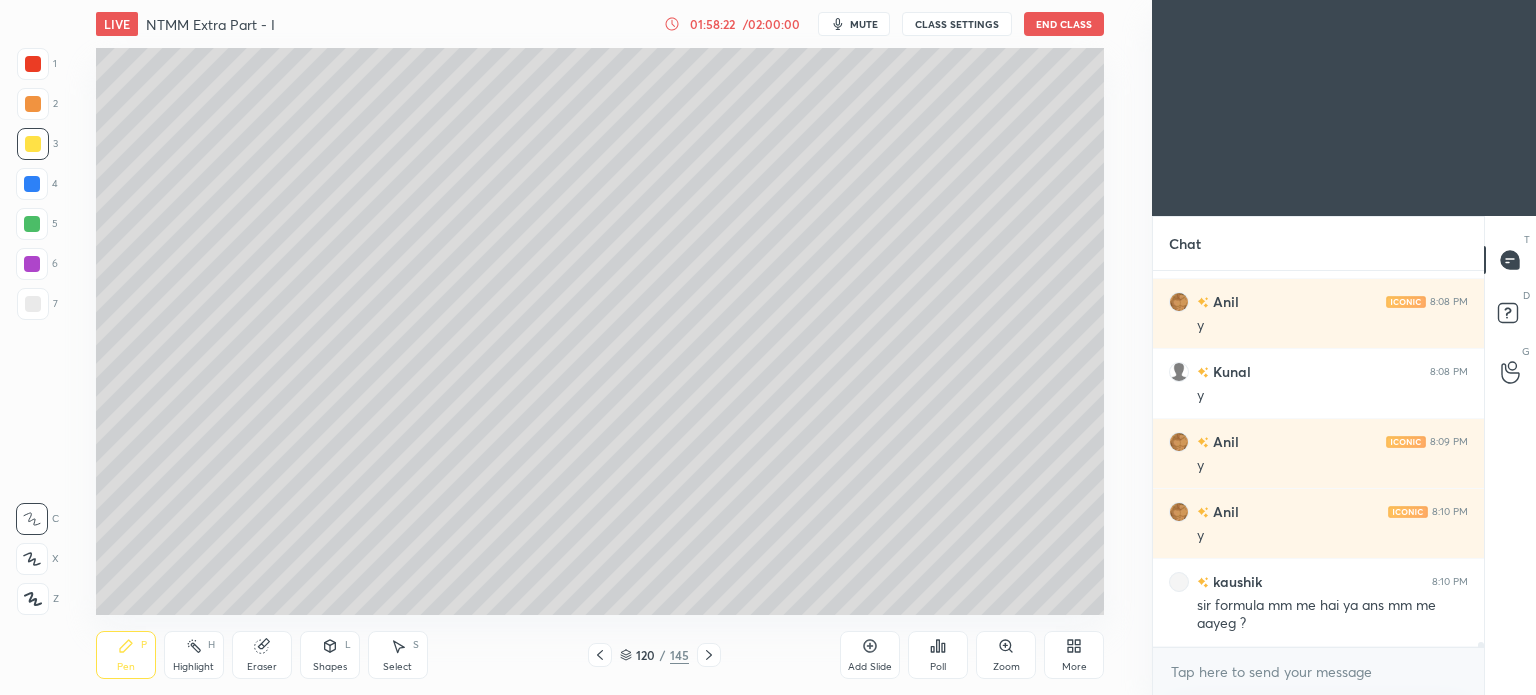 click 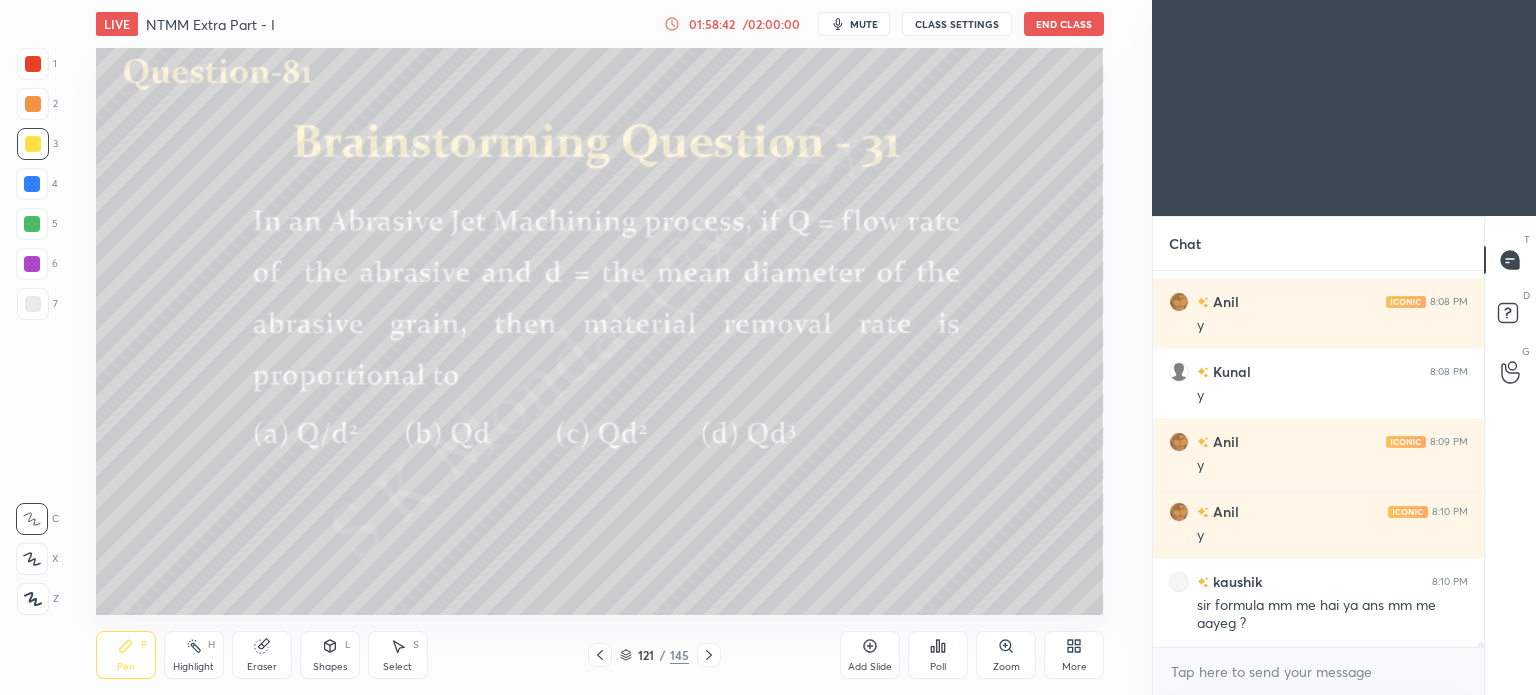 click on "Pen" at bounding box center (126, 667) 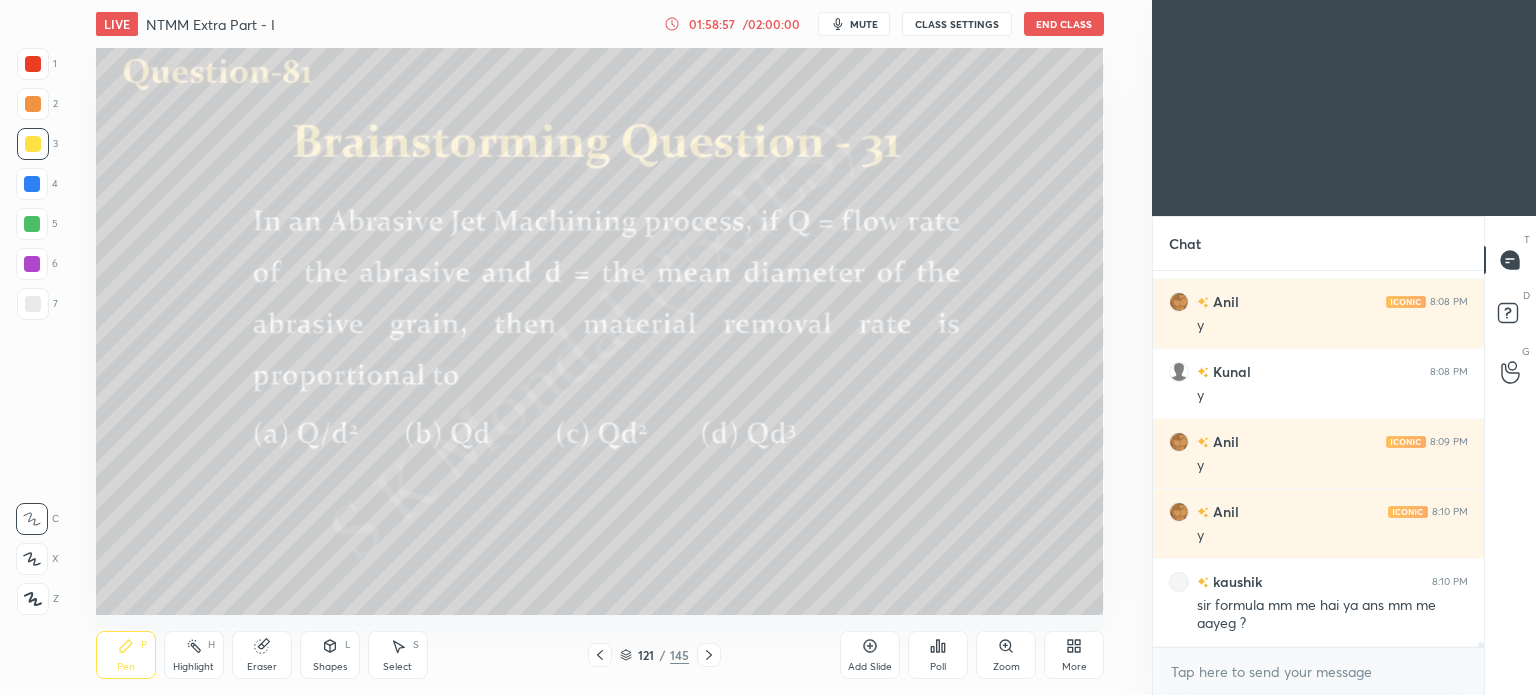click 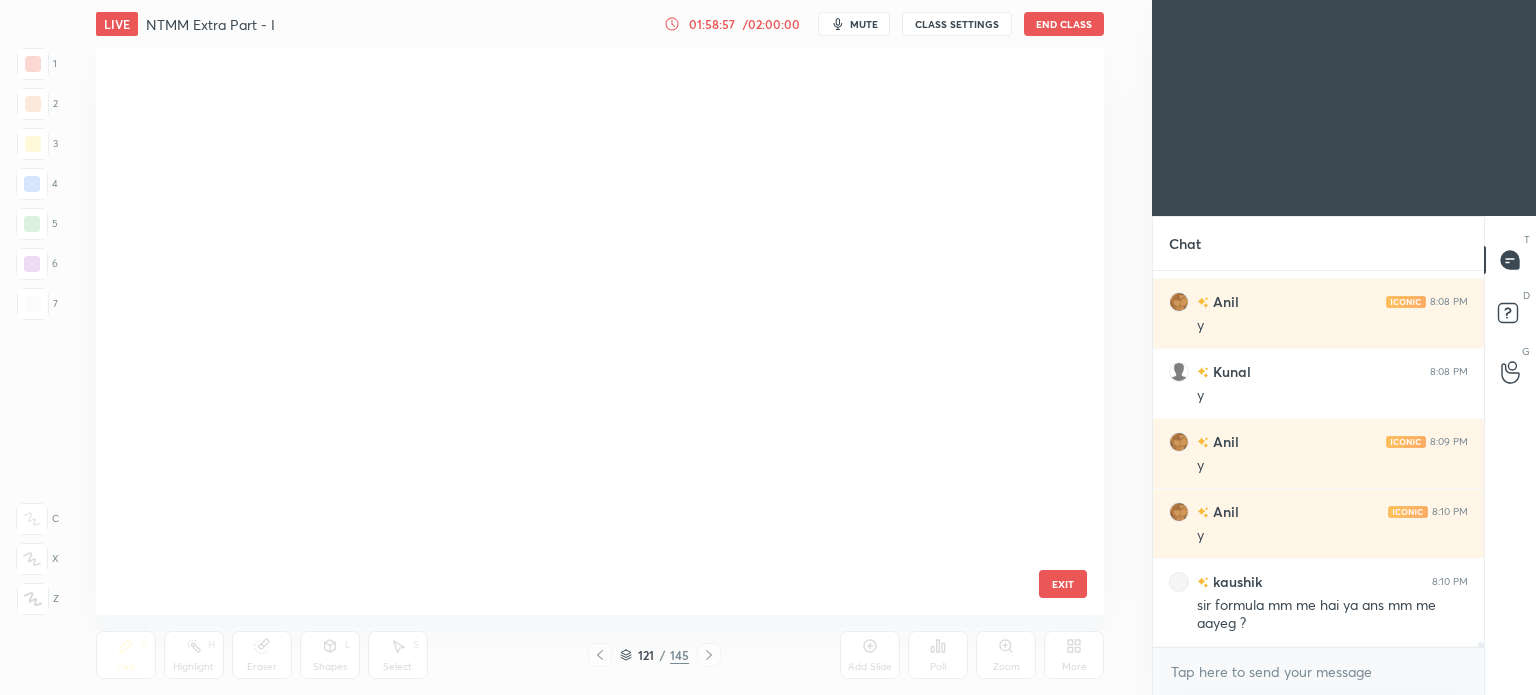 scroll, scrollTop: 6567, scrollLeft: 0, axis: vertical 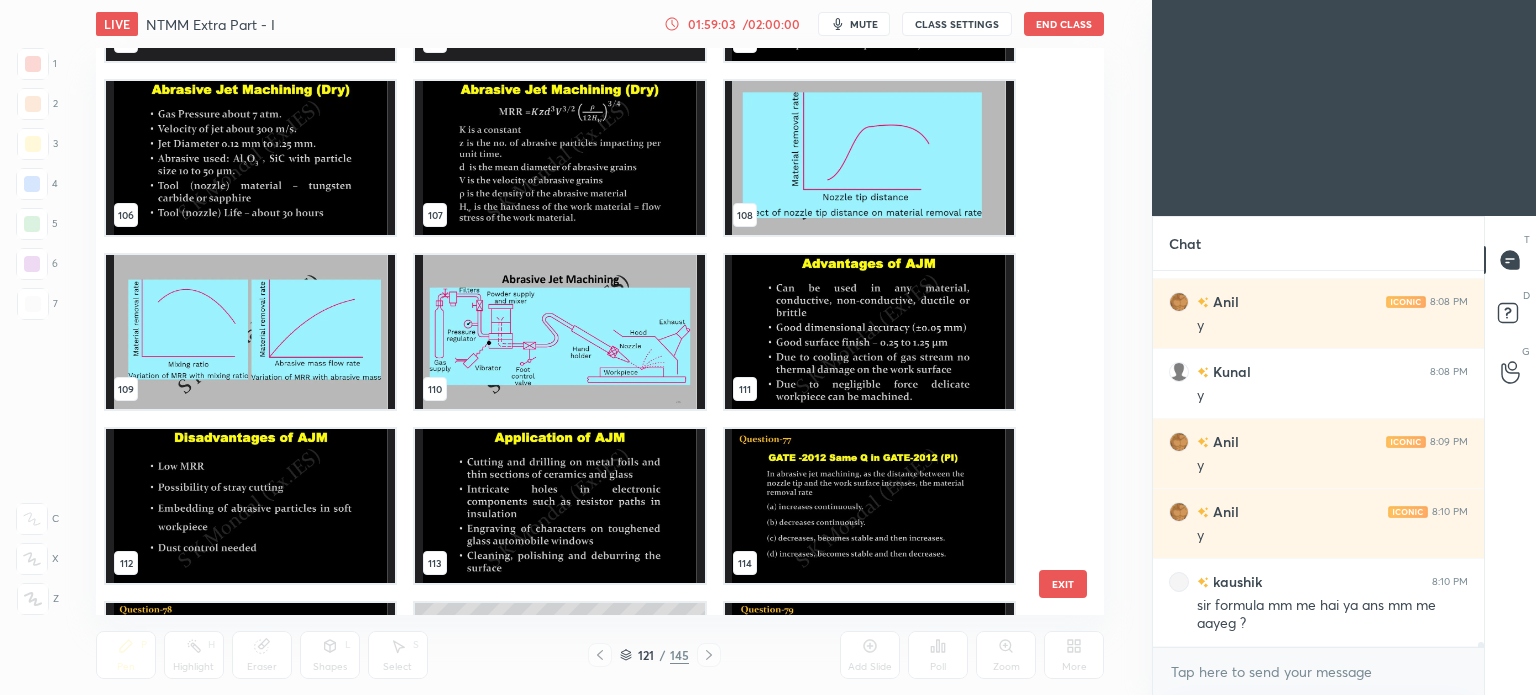 click at bounding box center (559, 158) 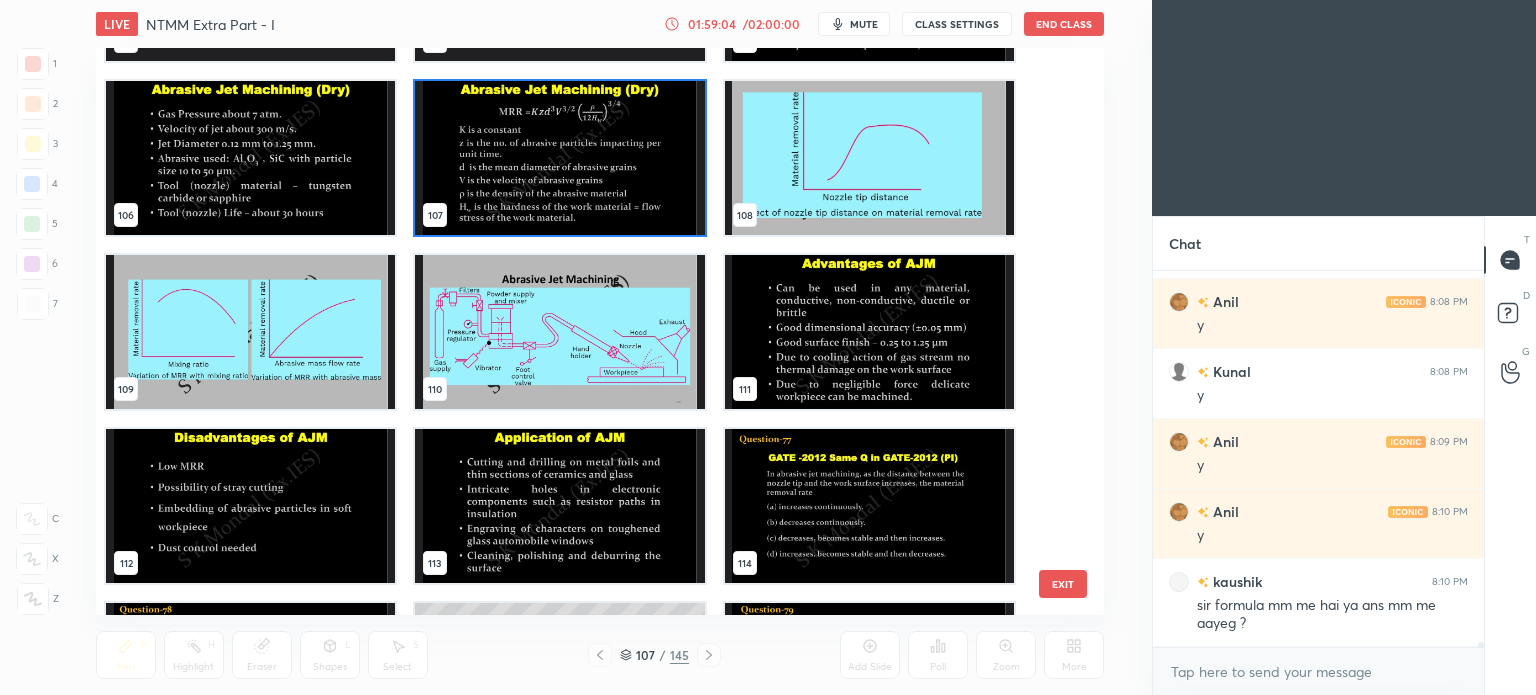 click at bounding box center [559, 158] 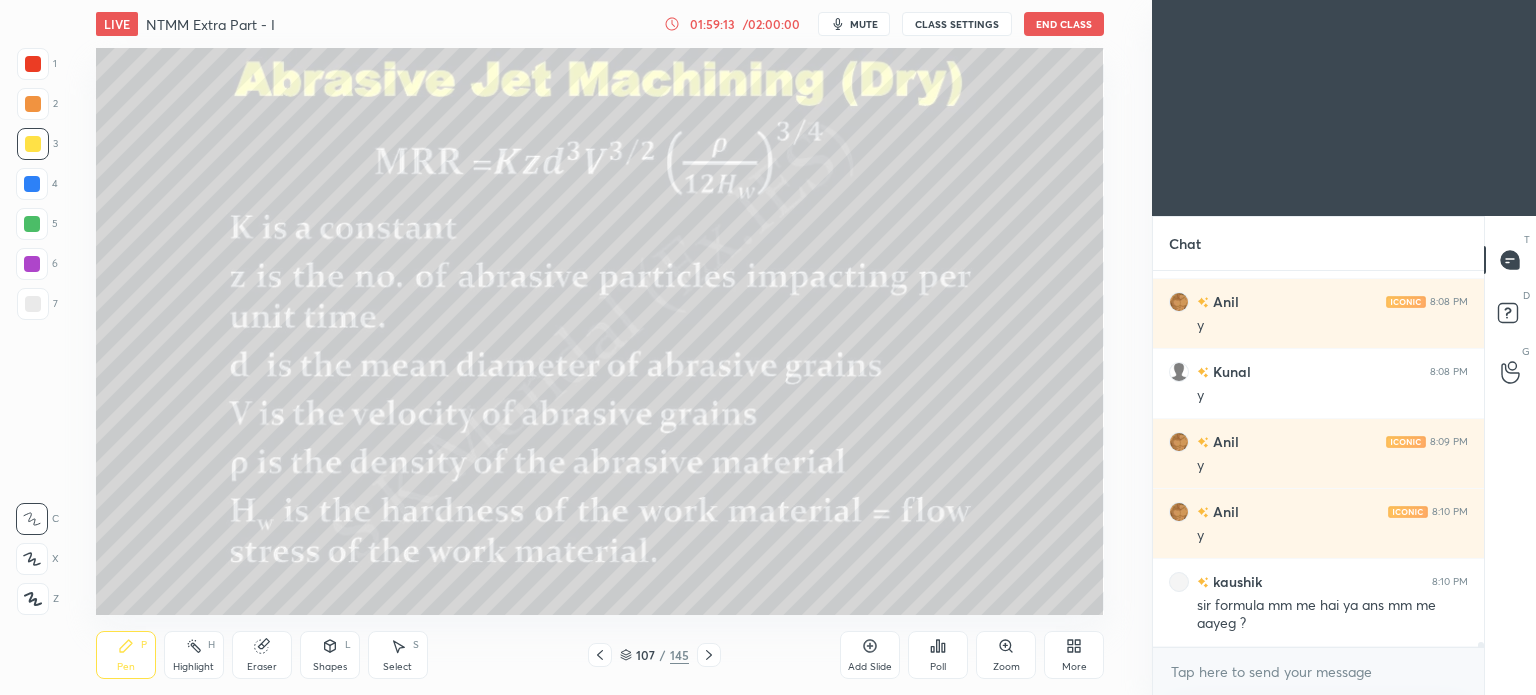 click on "107 / 145" at bounding box center [654, 655] 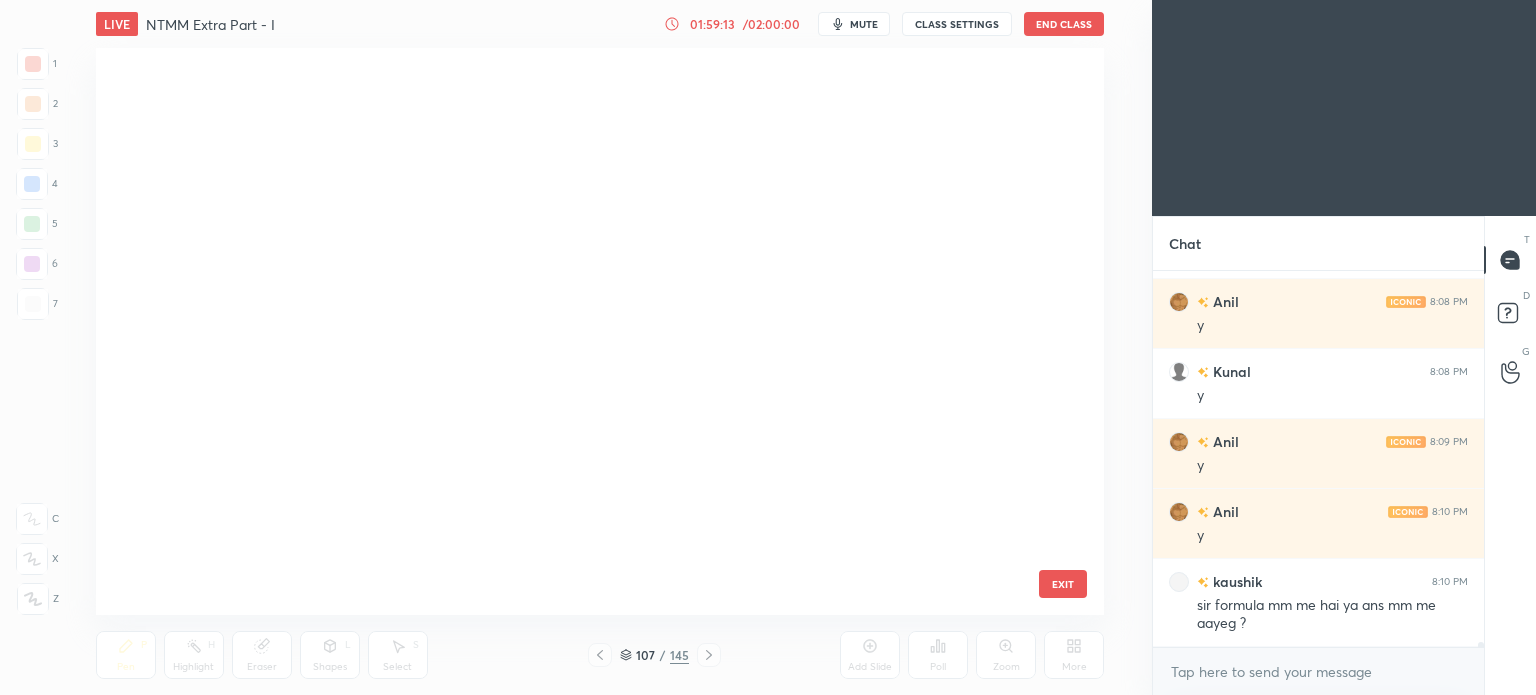 scroll, scrollTop: 25876, scrollLeft: 0, axis: vertical 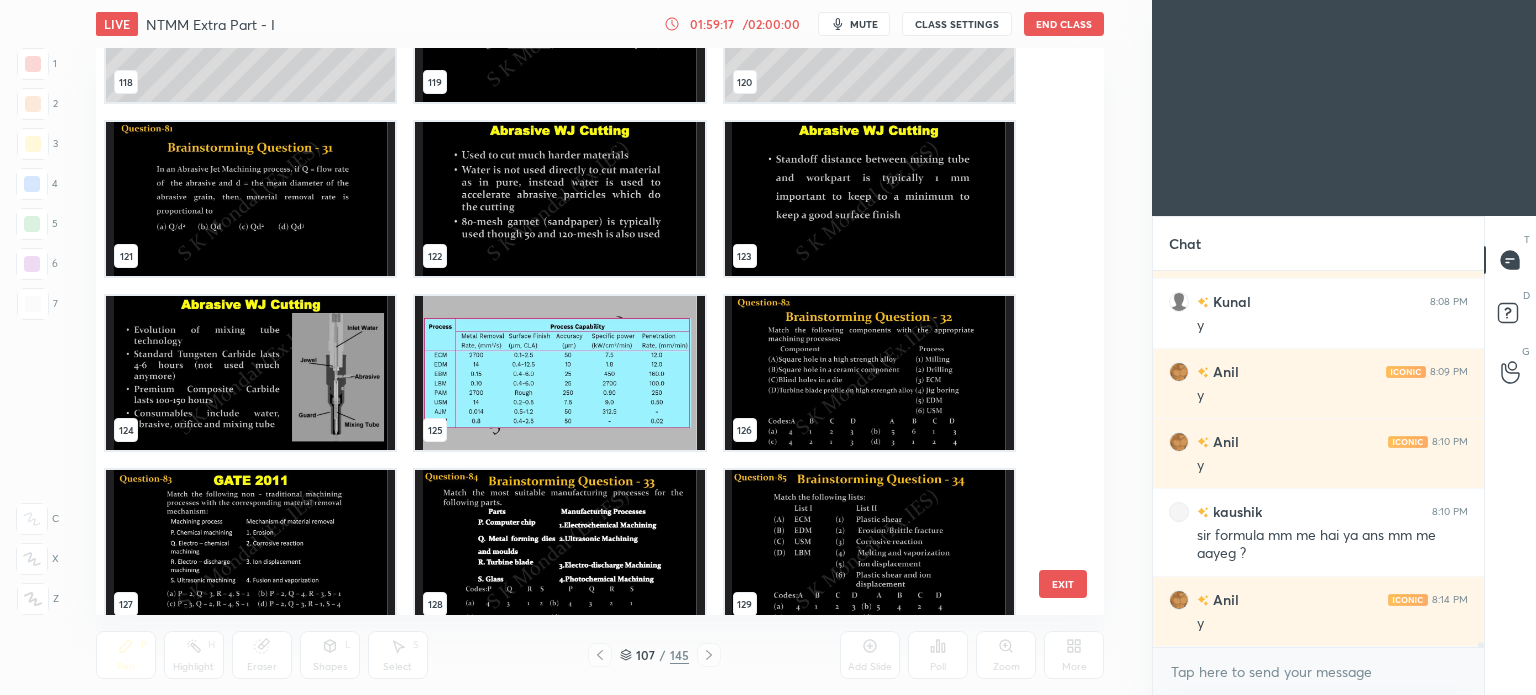 click at bounding box center [250, 199] 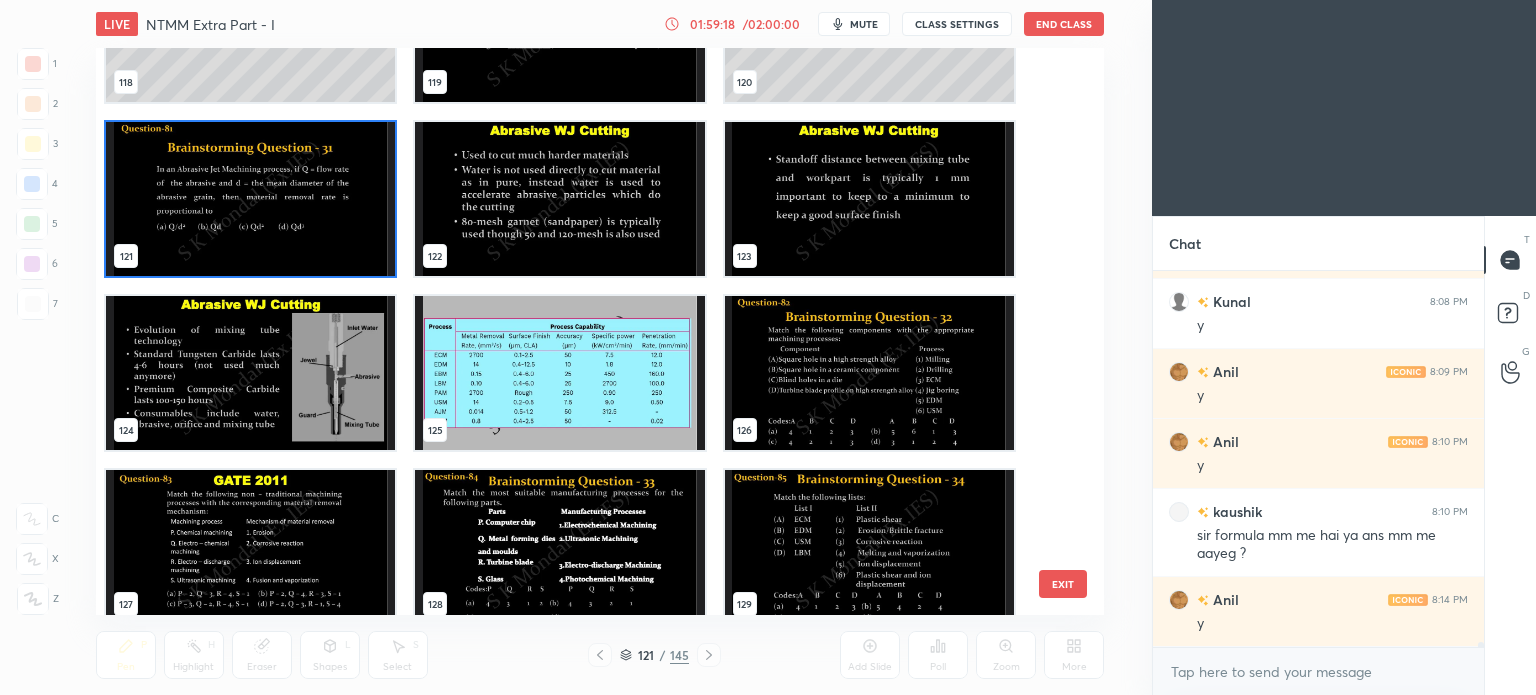 click at bounding box center (250, 199) 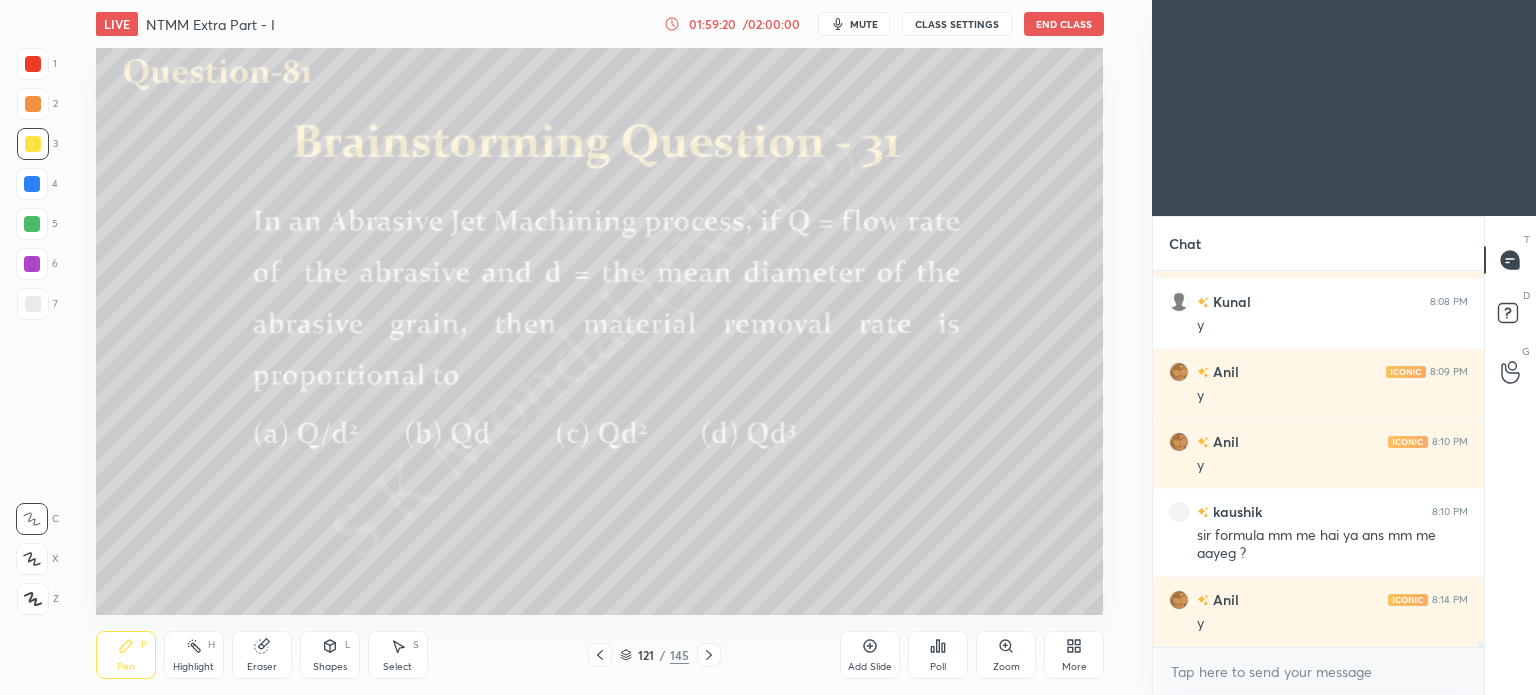 click 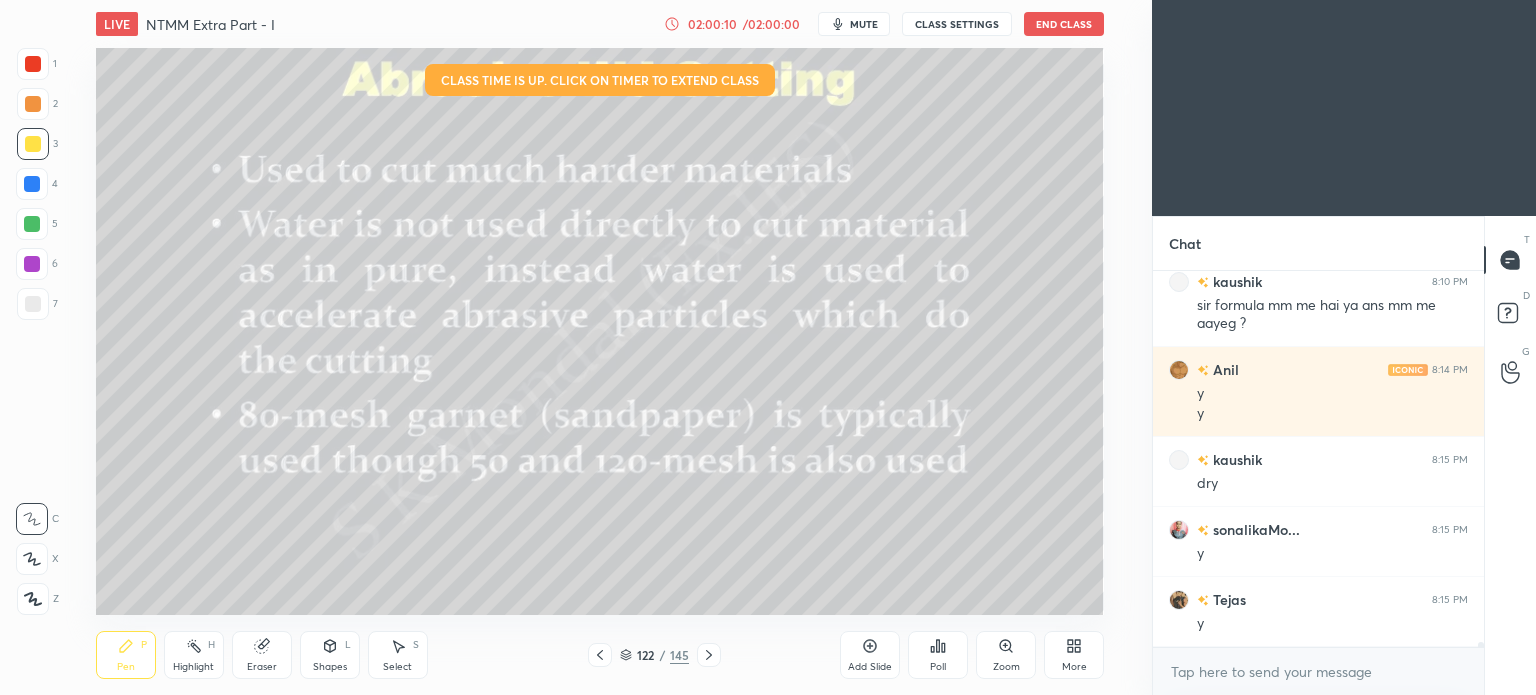 scroll, scrollTop: 26176, scrollLeft: 0, axis: vertical 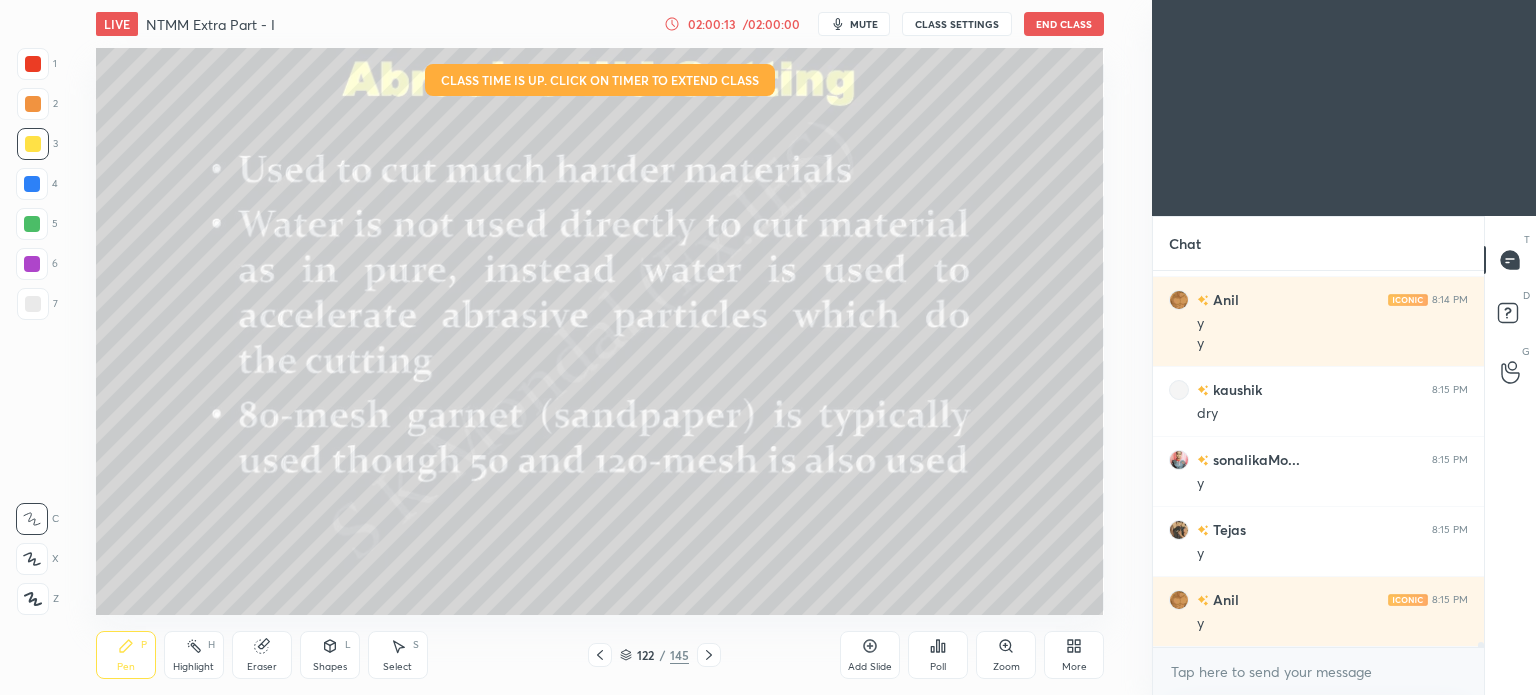 click on "02:00:13 /  02:00:00 mute CLASS SETTINGS End Class" at bounding box center [884, 24] 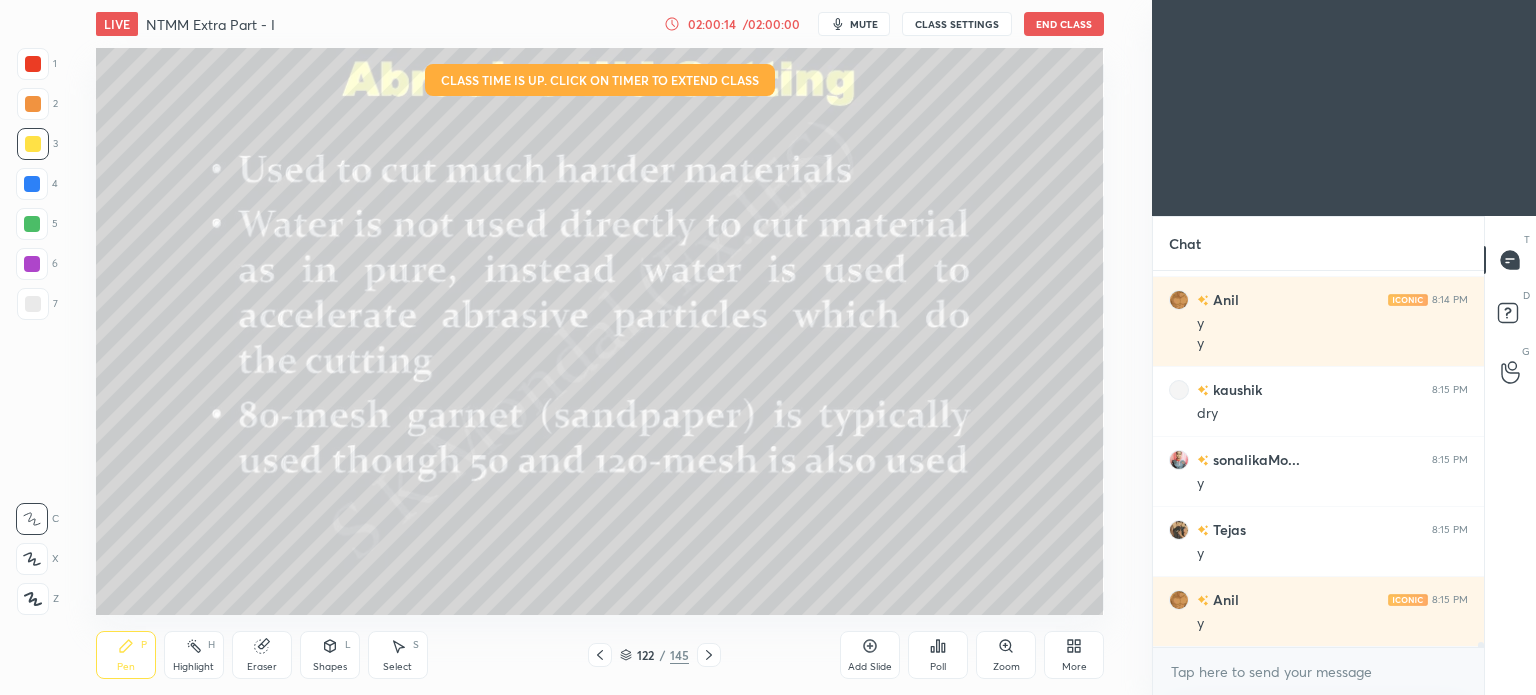 click on "02:00:14" at bounding box center (712, 24) 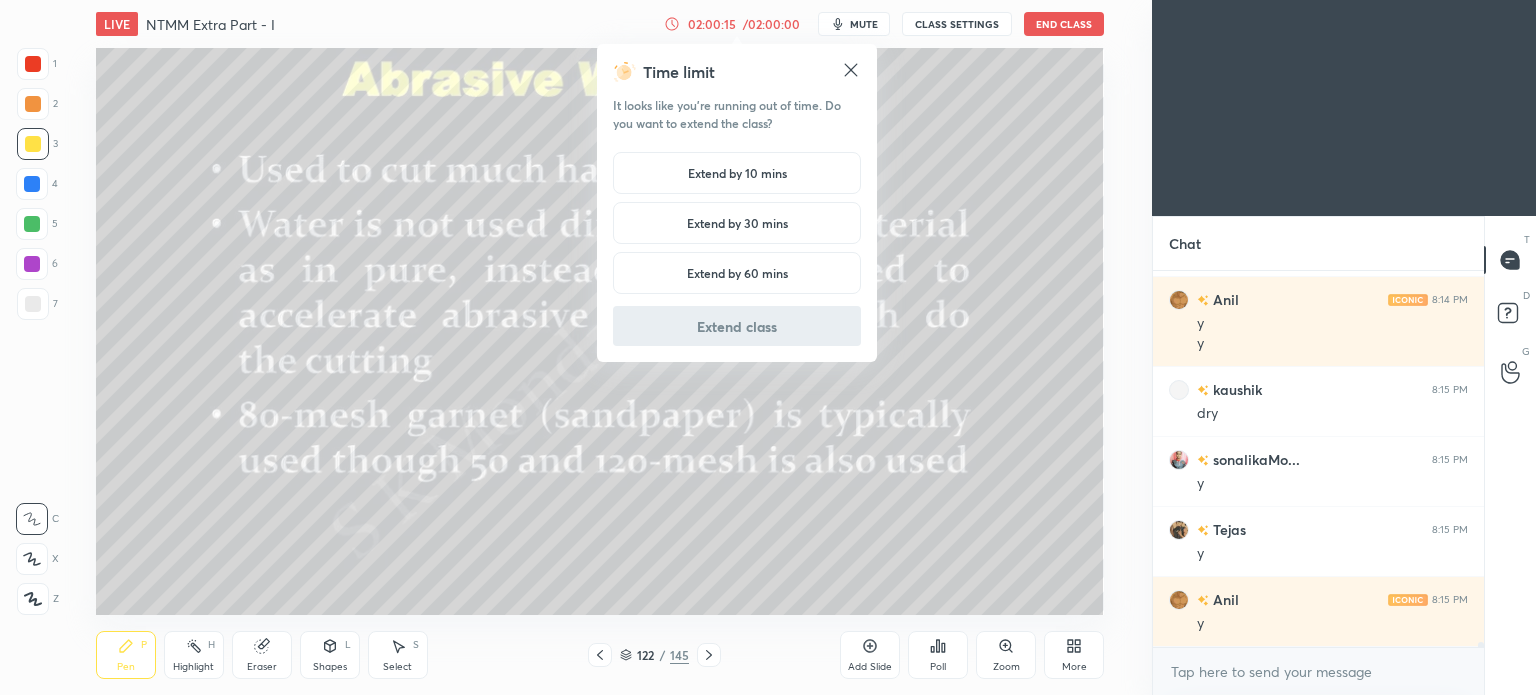 click on "Extend by 60 mins" at bounding box center [737, 273] 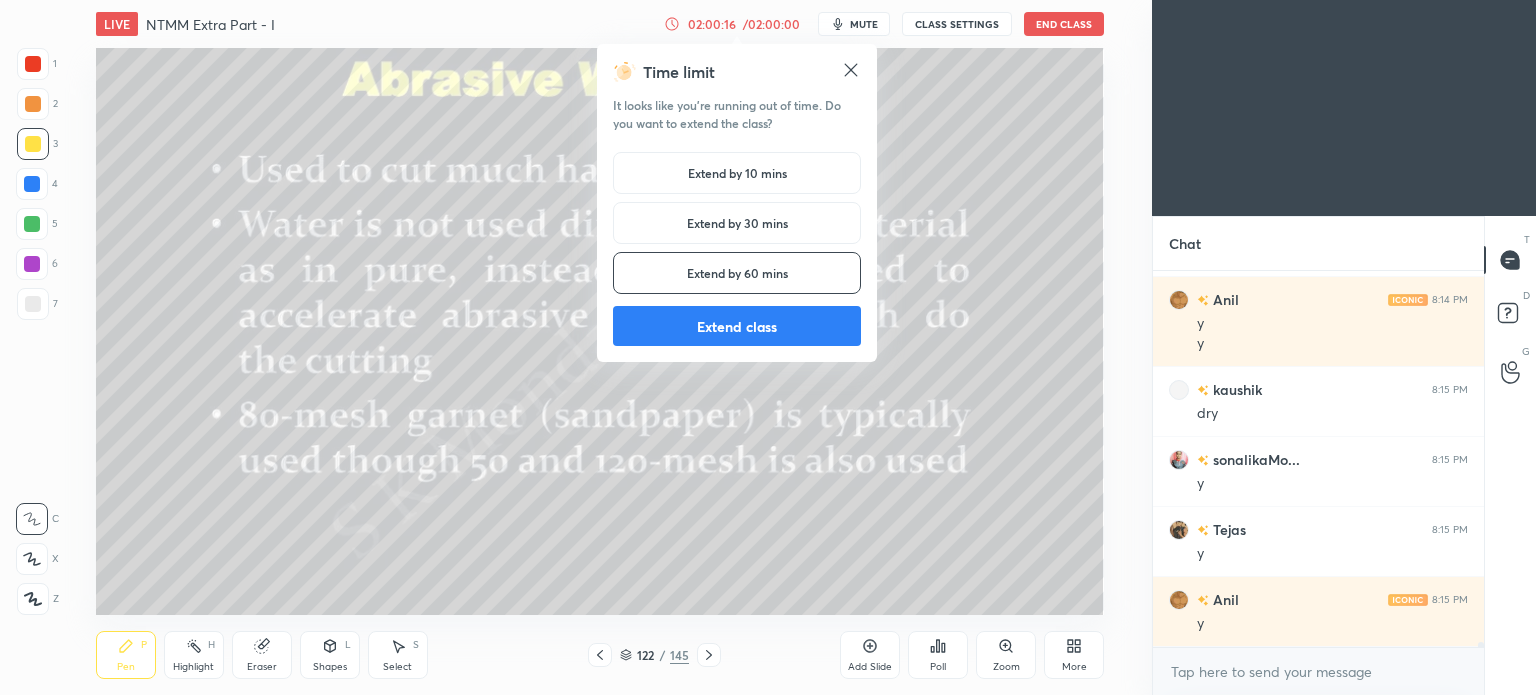 click on "Extend class" at bounding box center [737, 326] 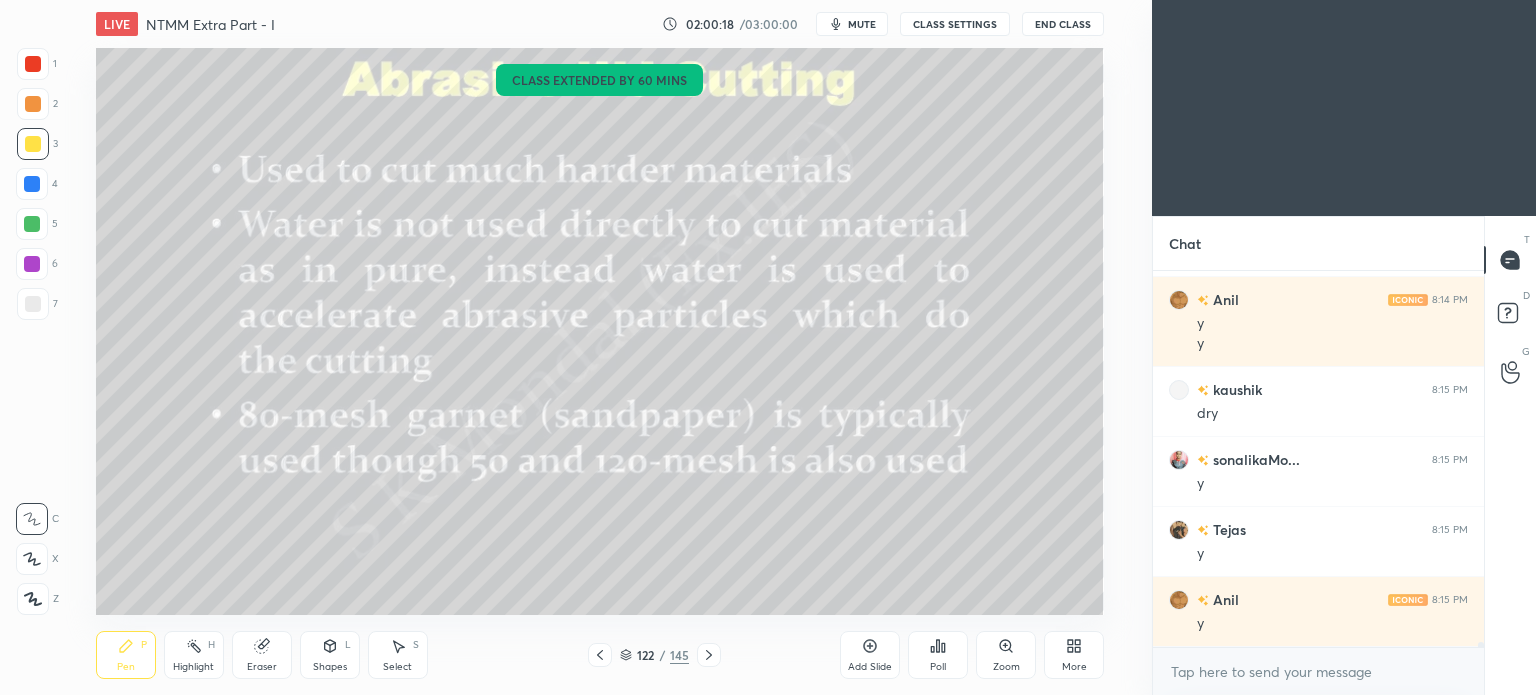 click 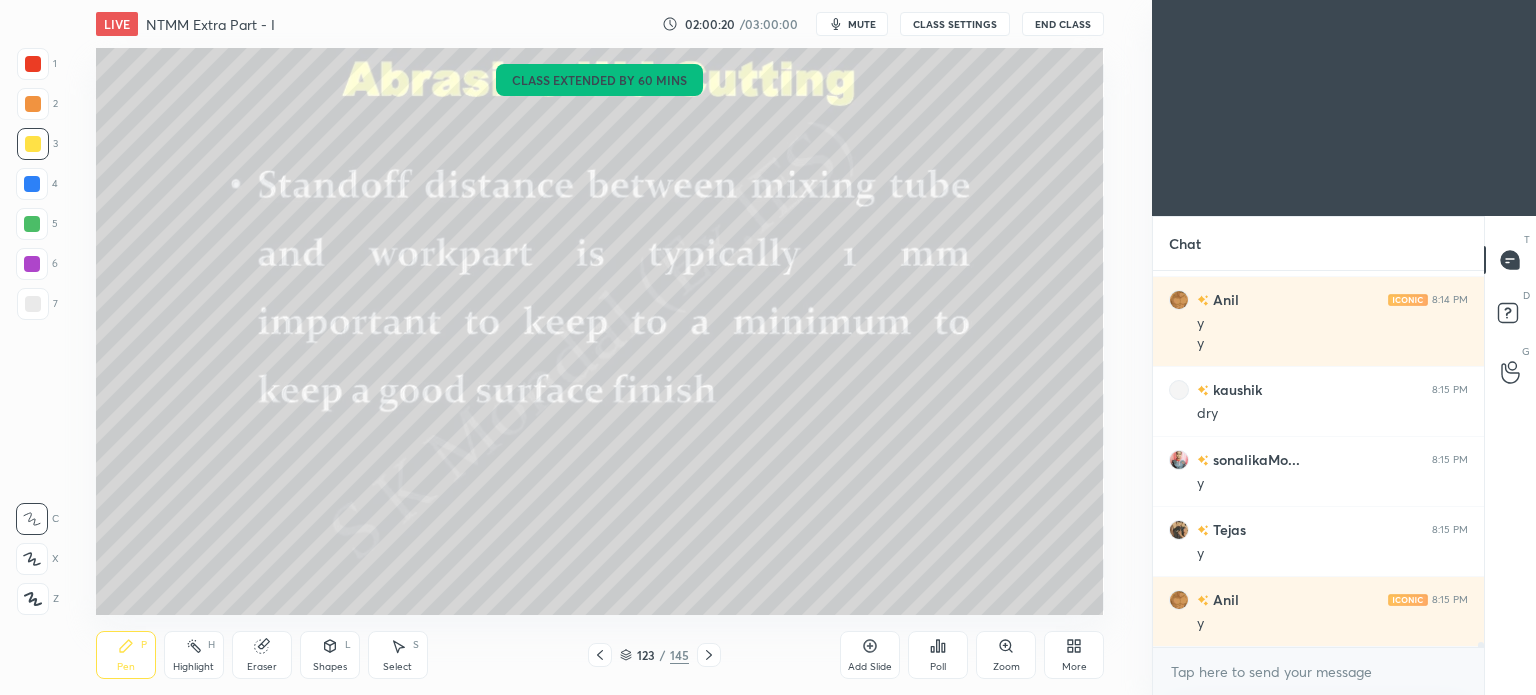 click 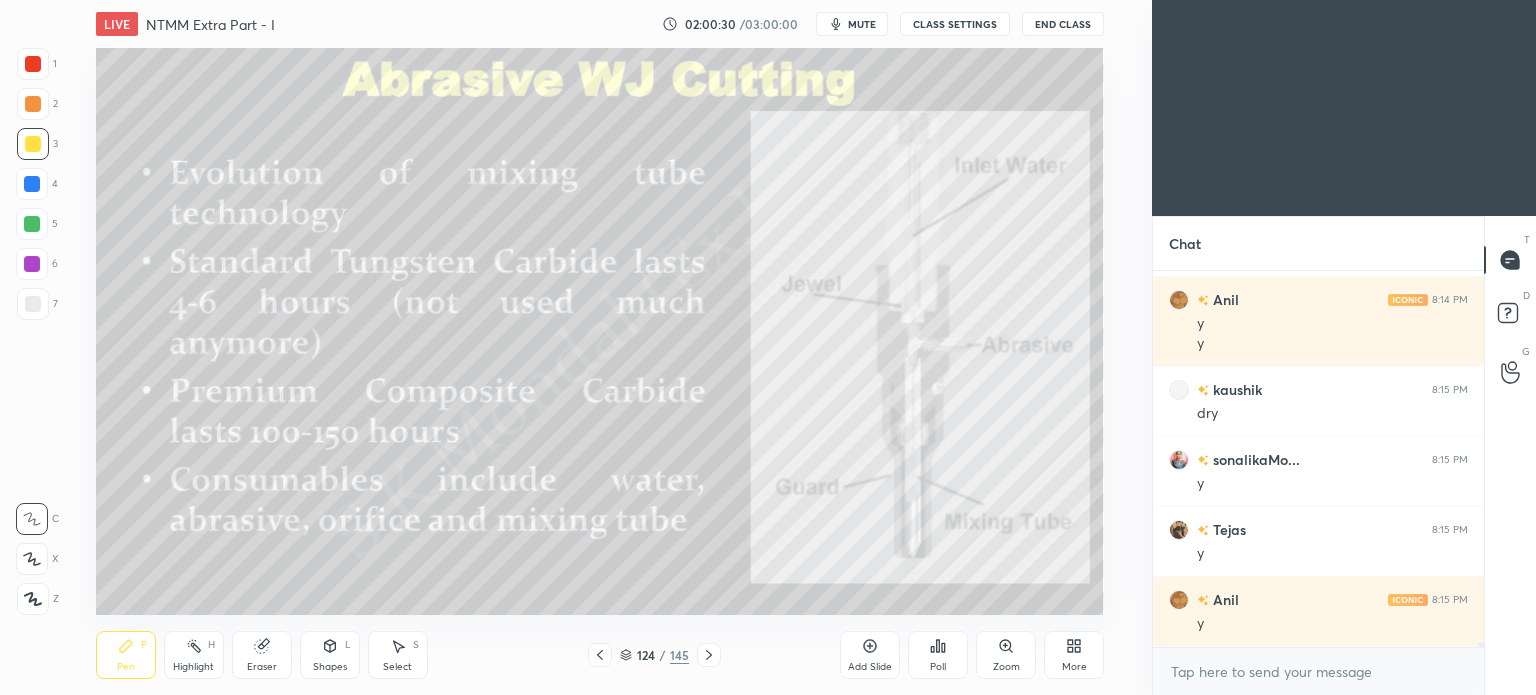 click at bounding box center [709, 655] 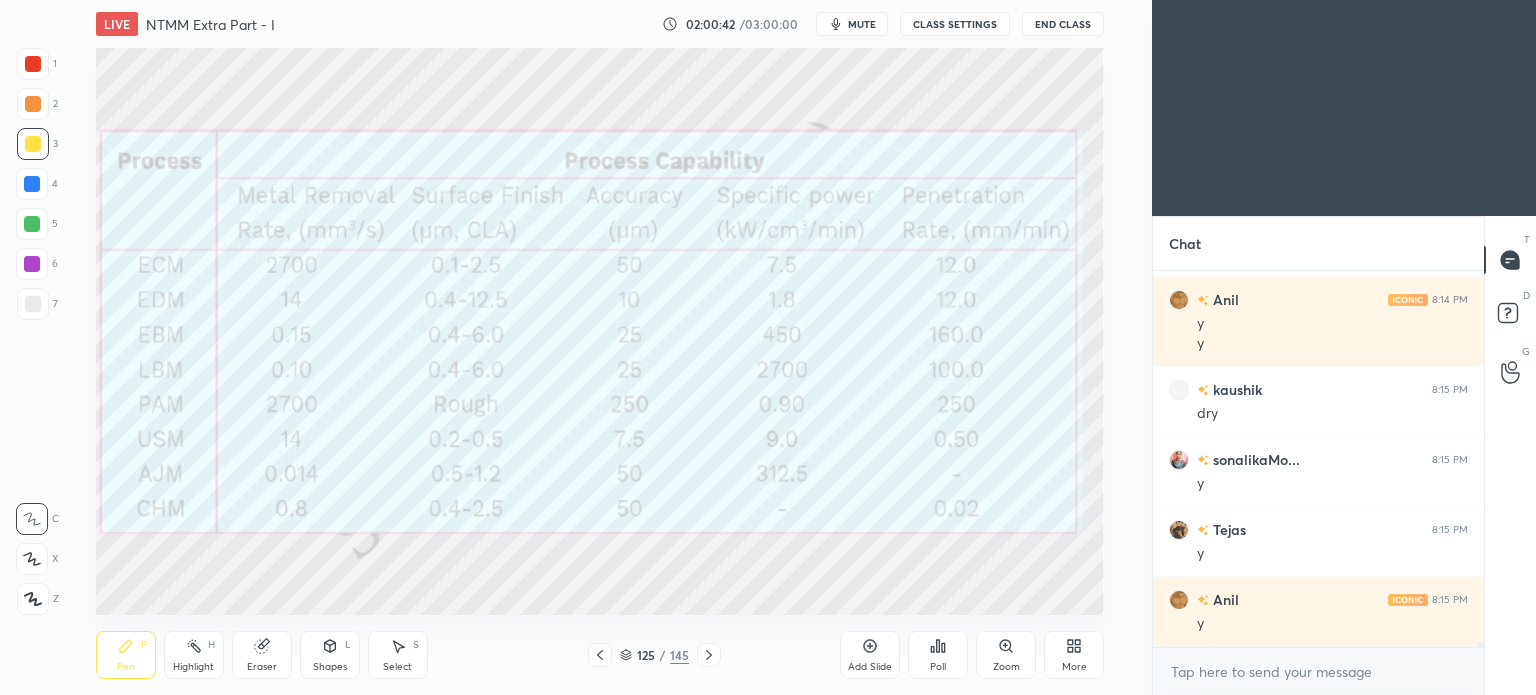 click 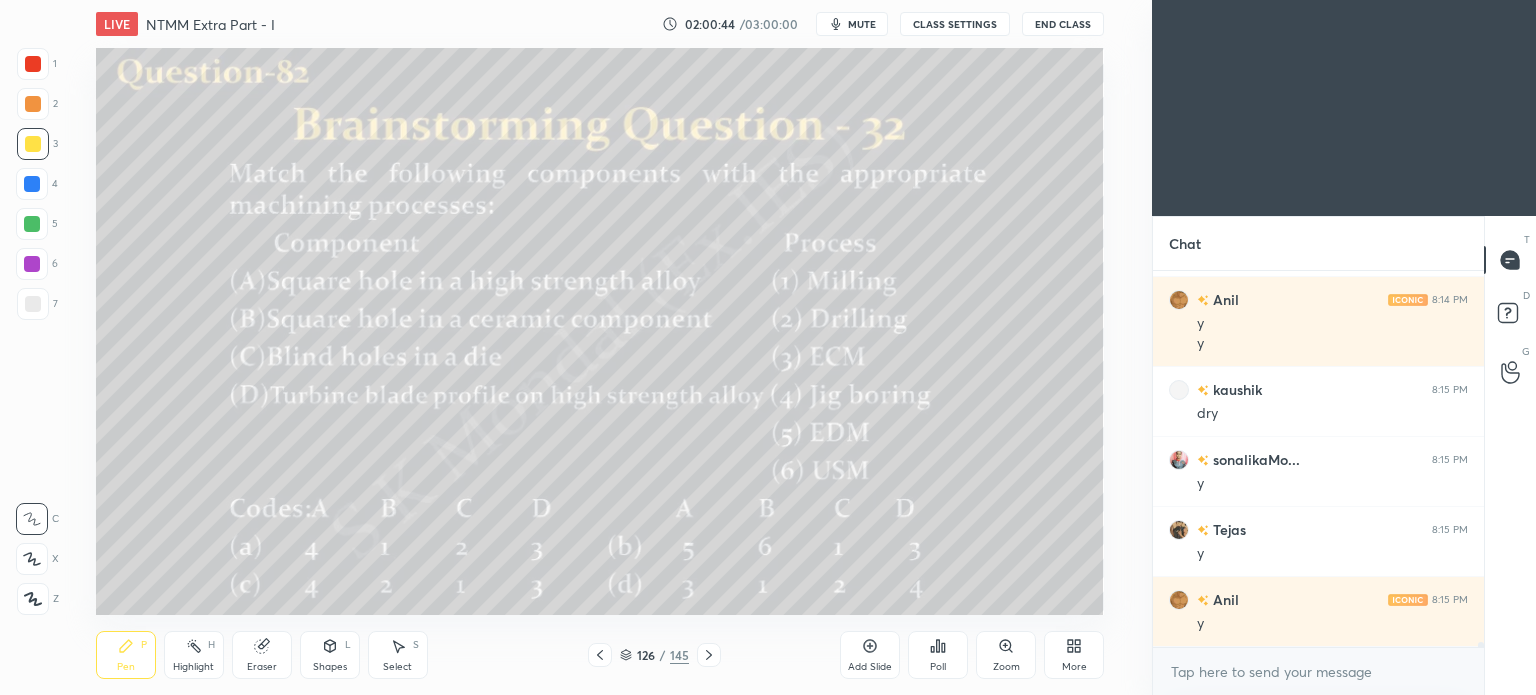 click 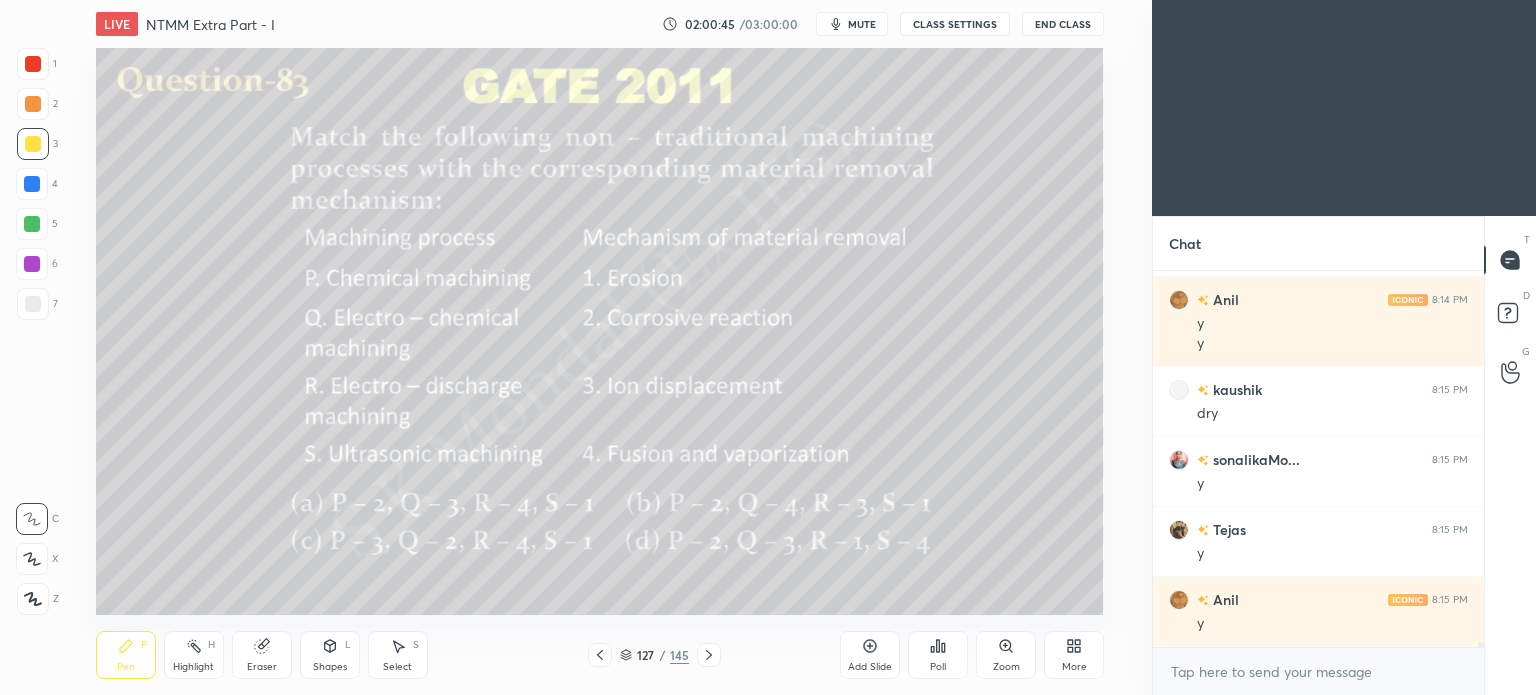 click 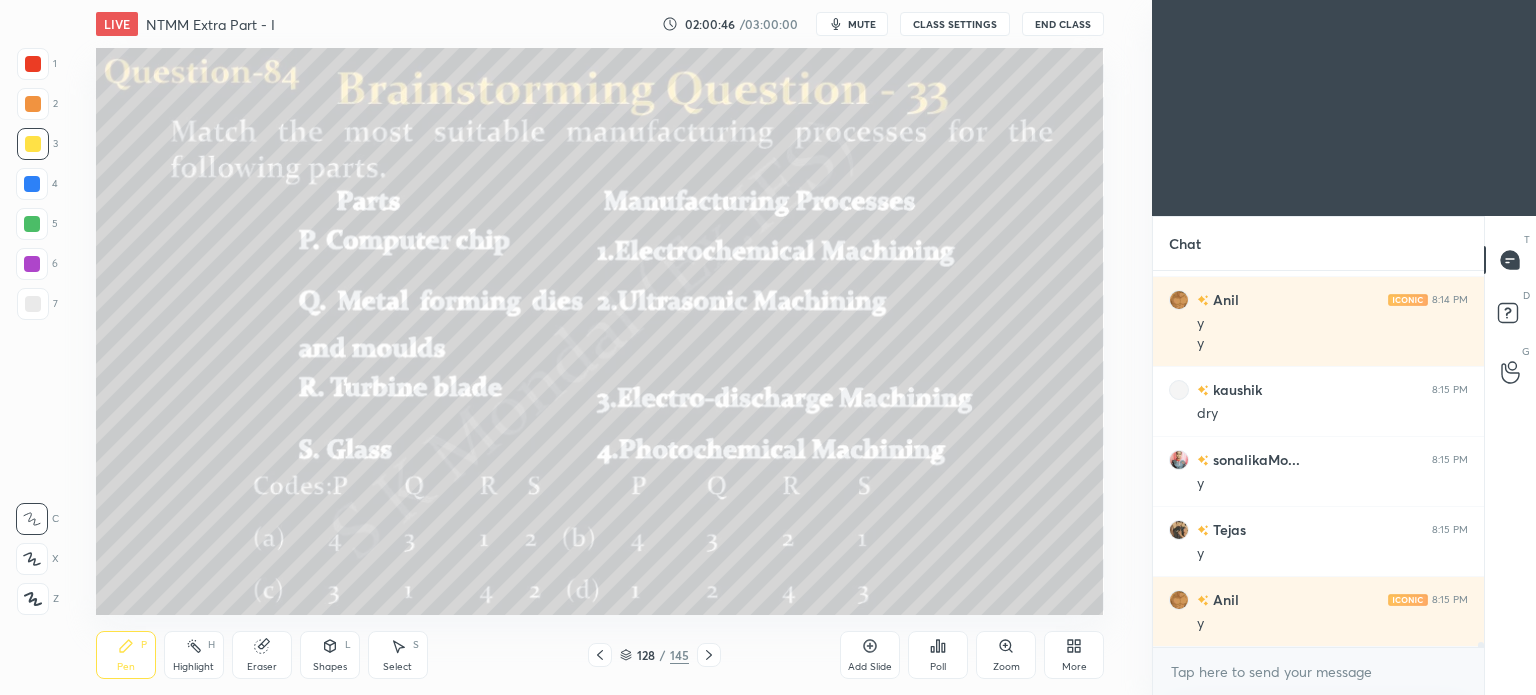 click 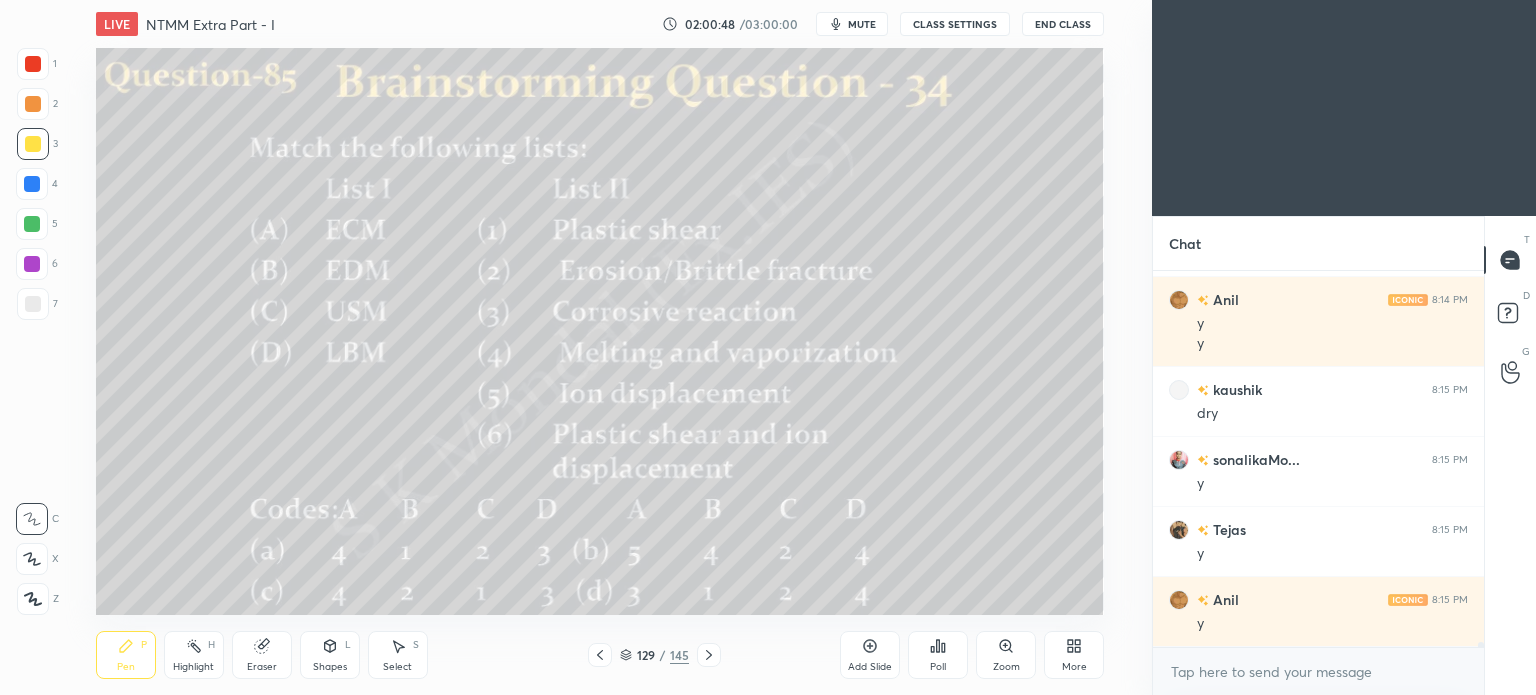 click 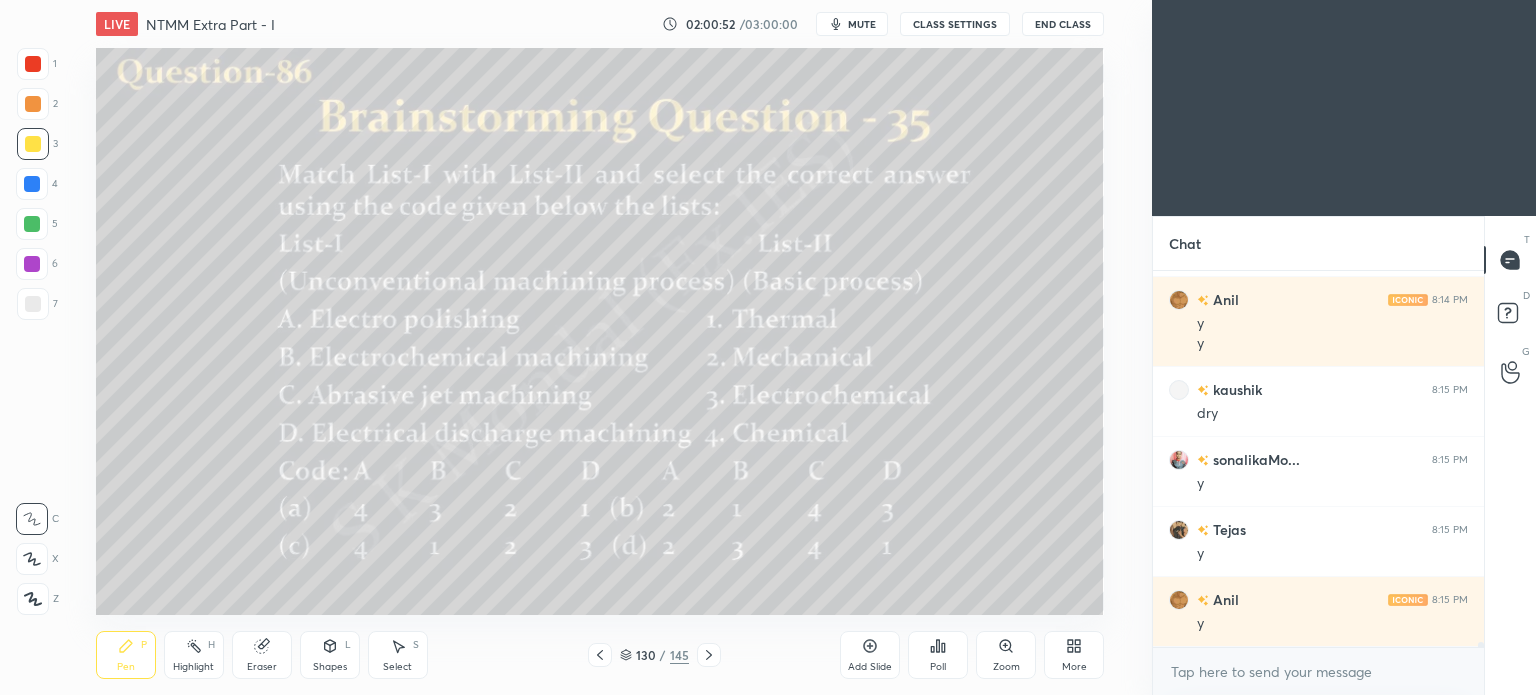 click 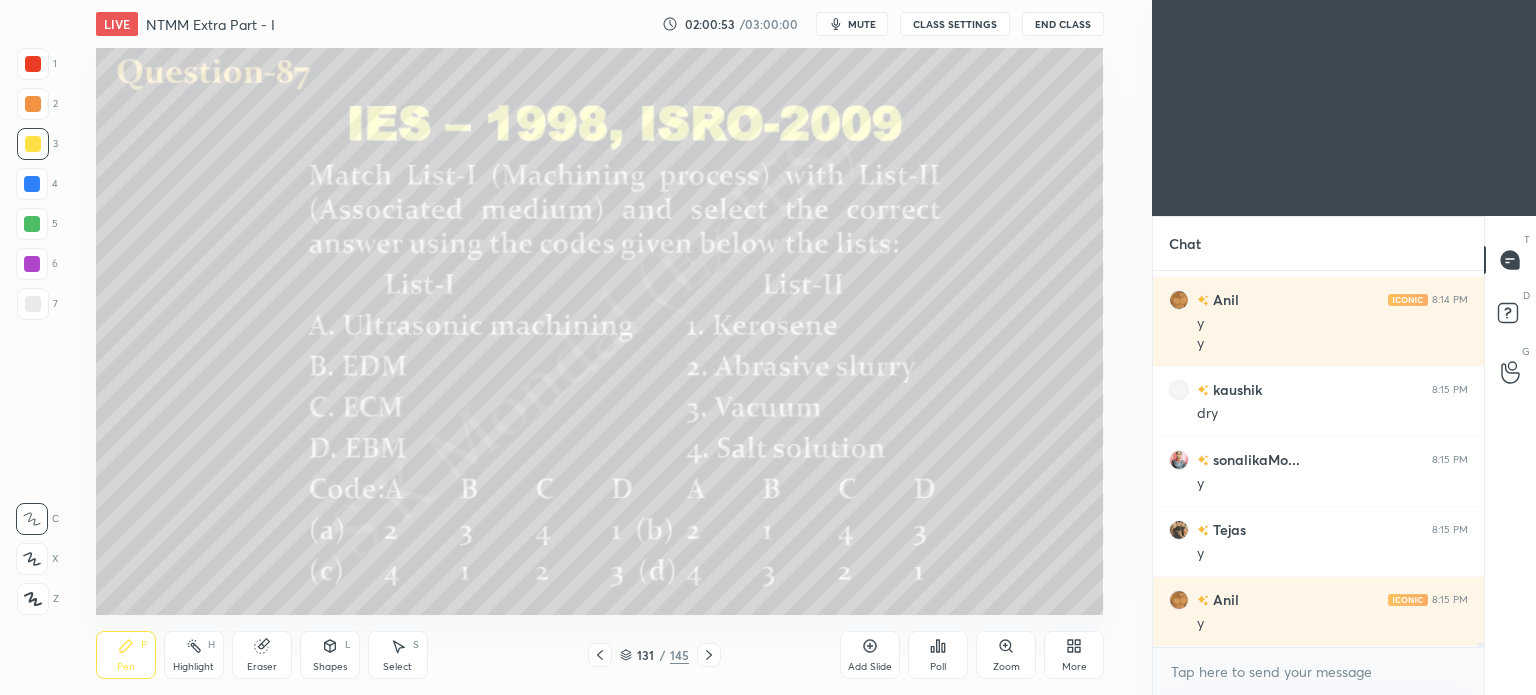 click 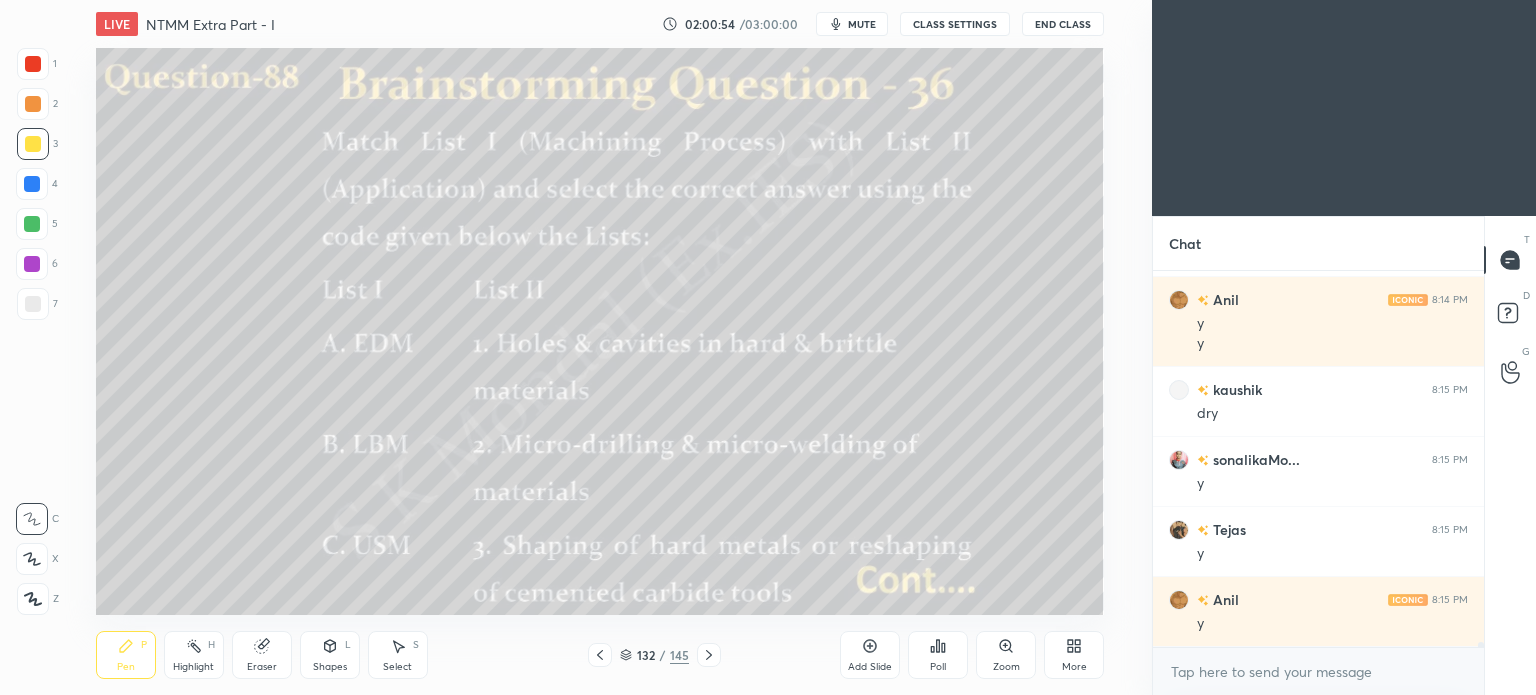 click 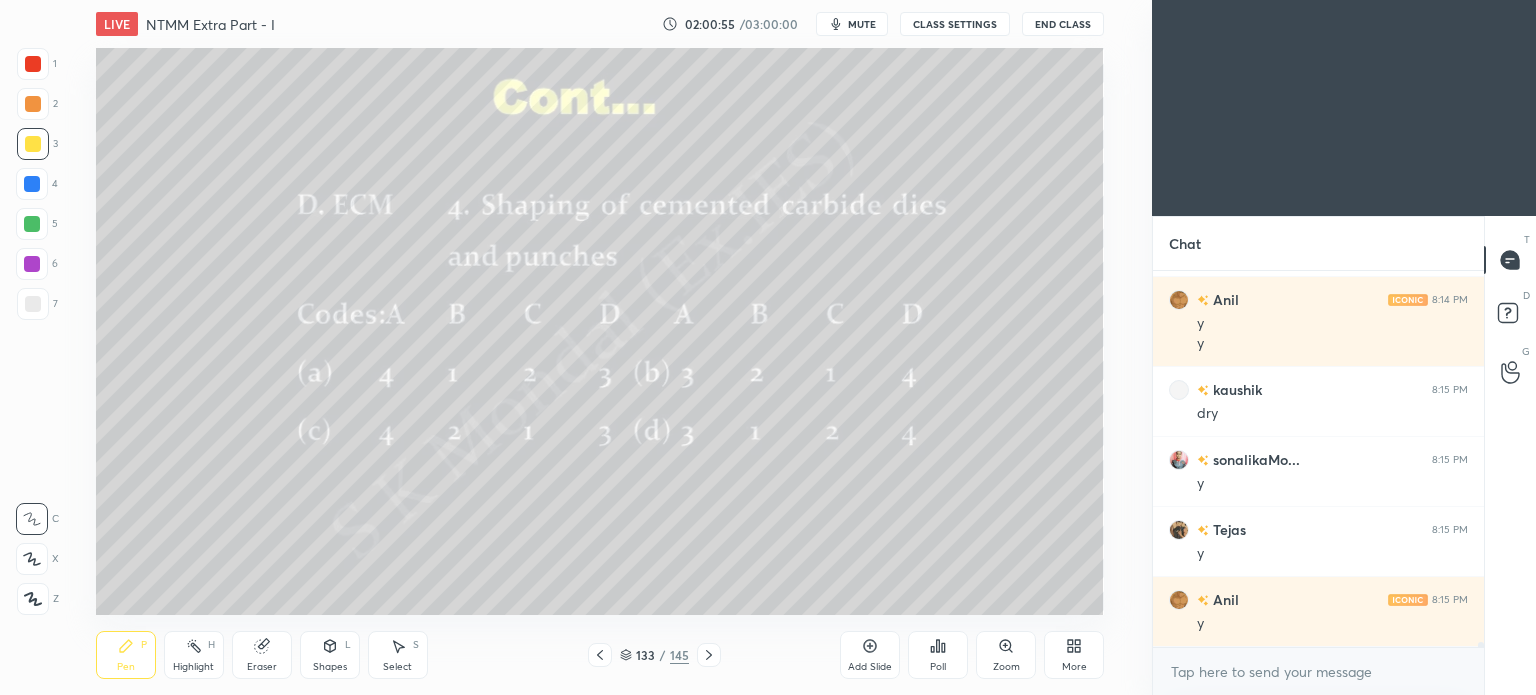 click 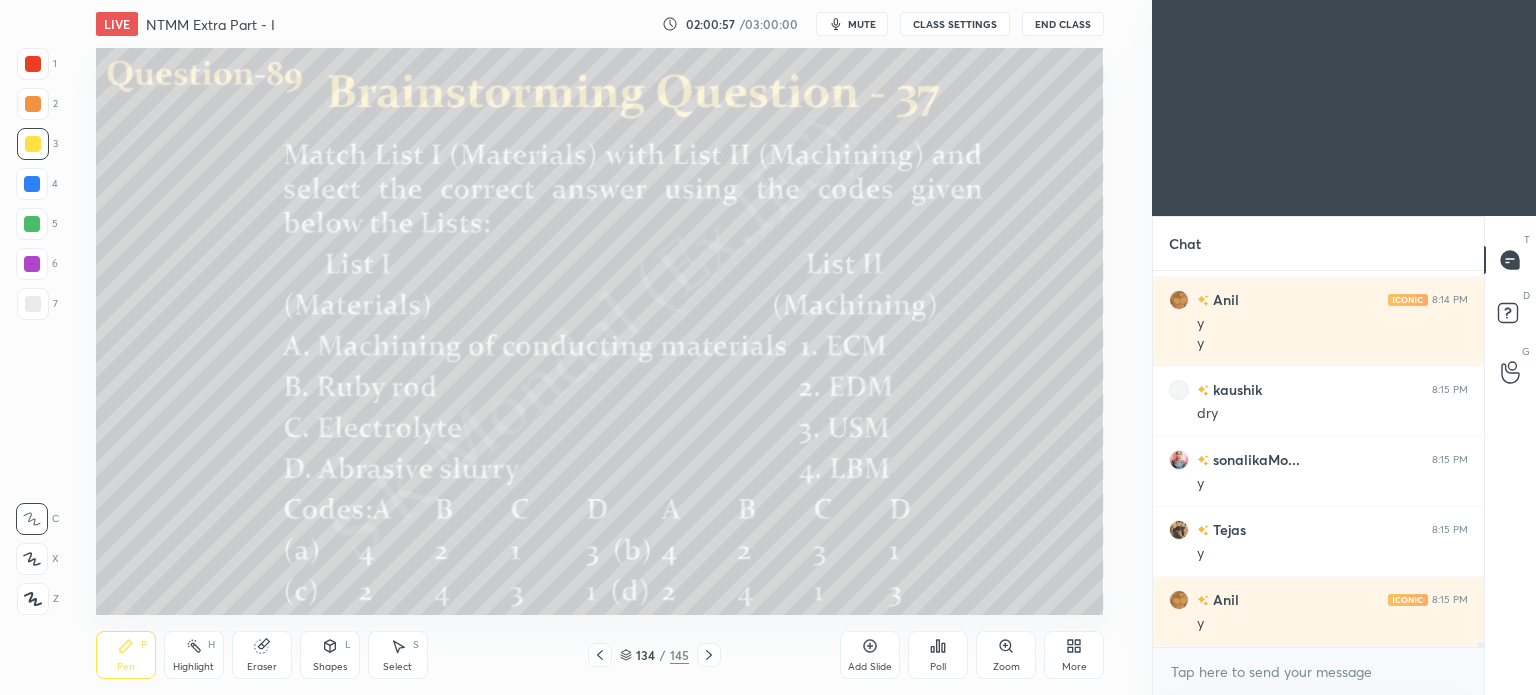 click 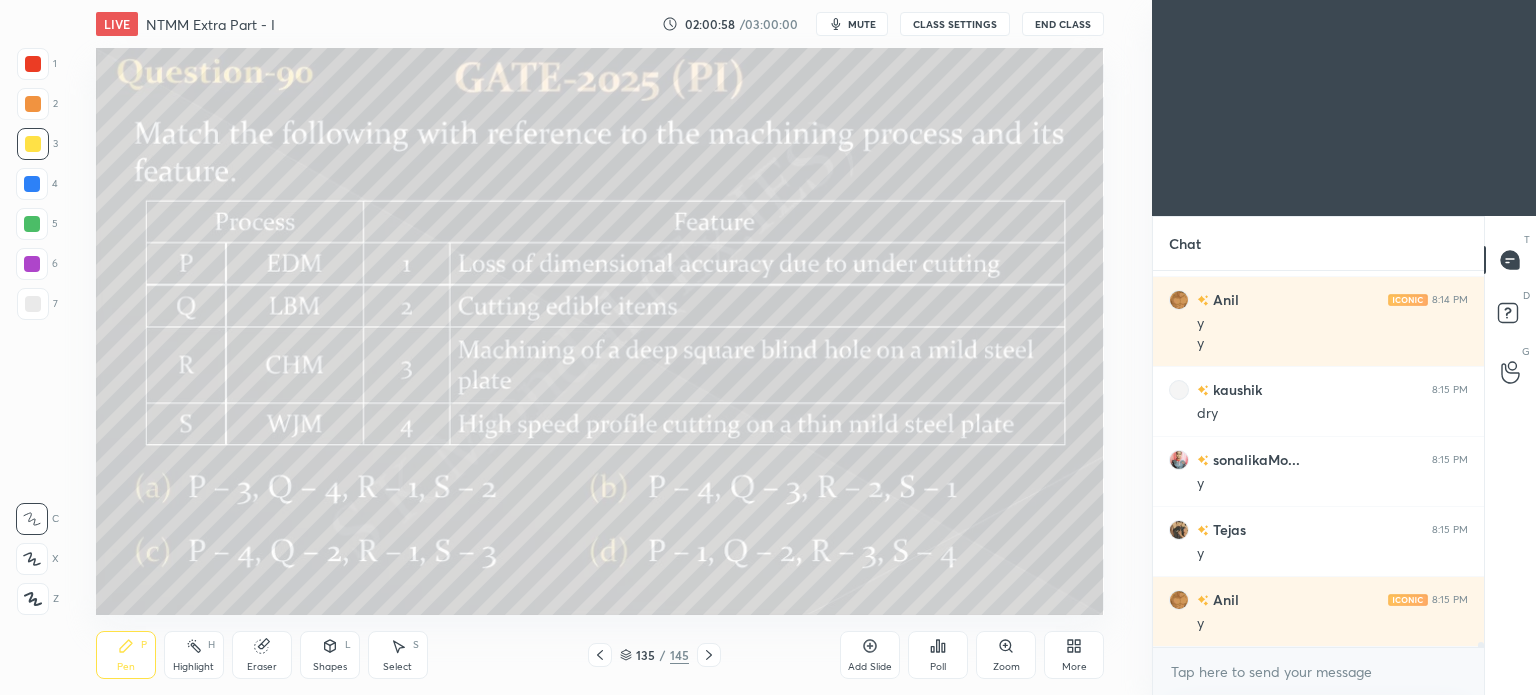 click 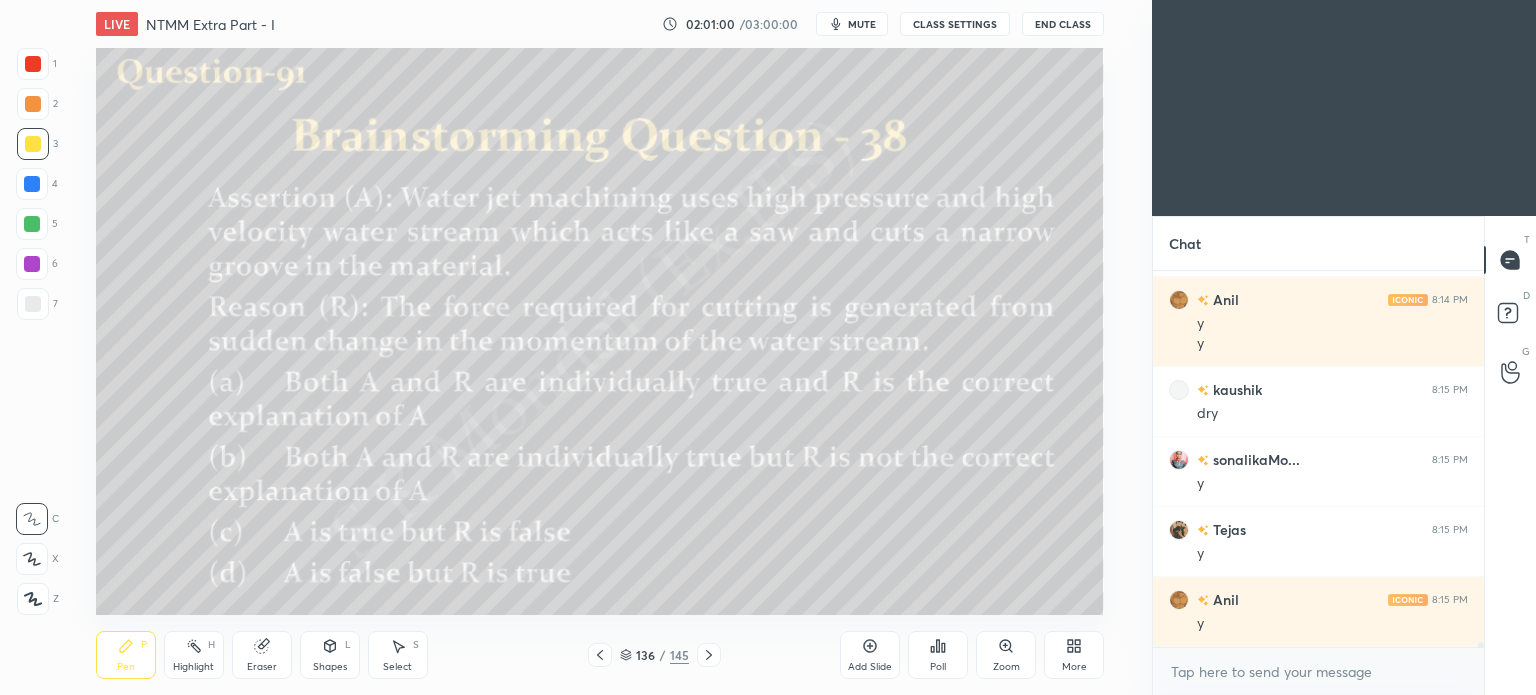 click 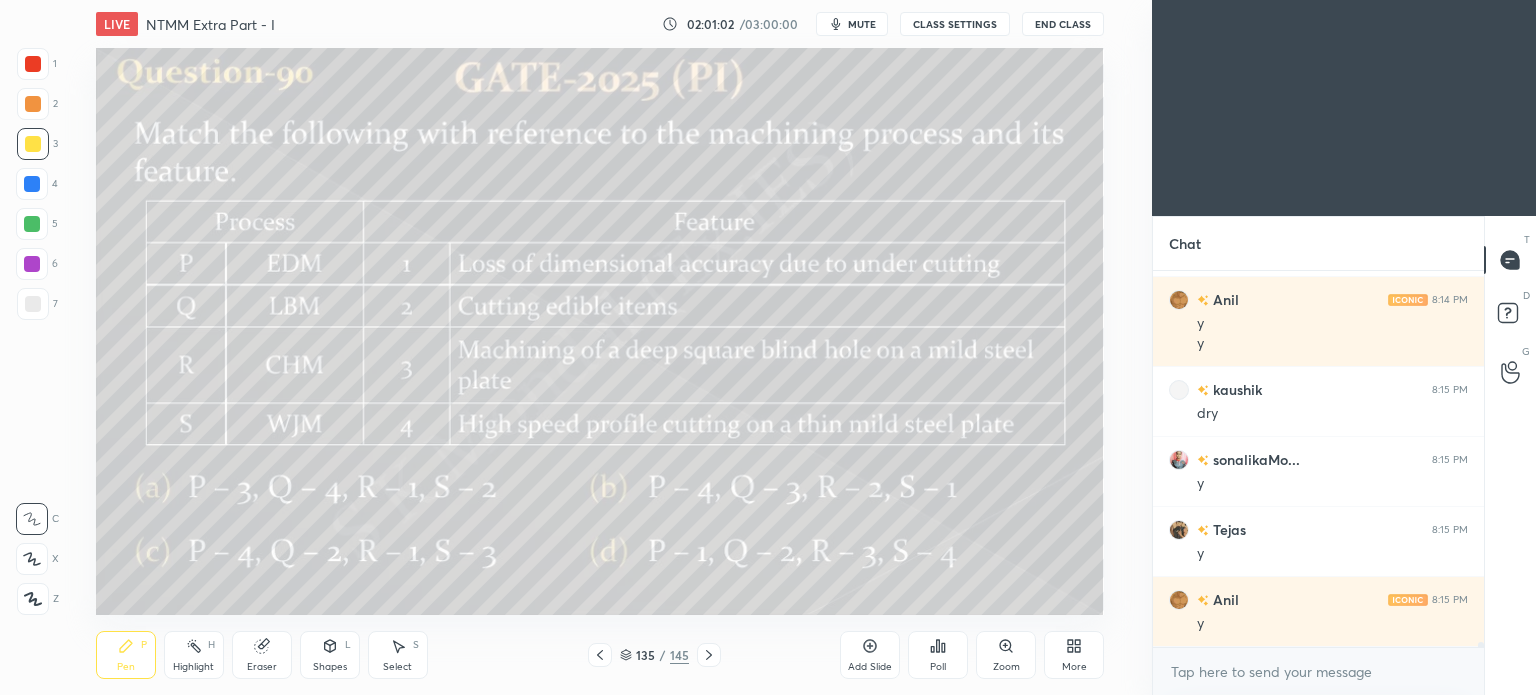 click 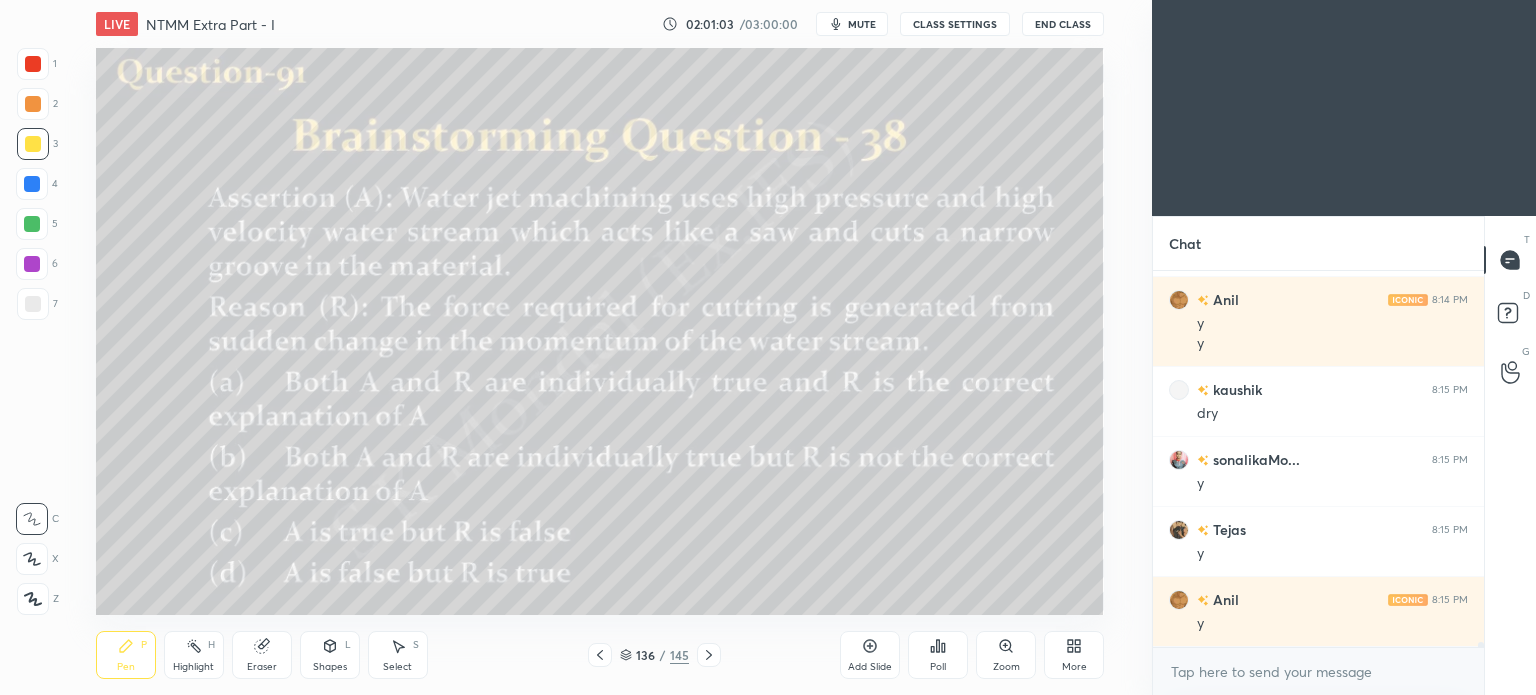 click 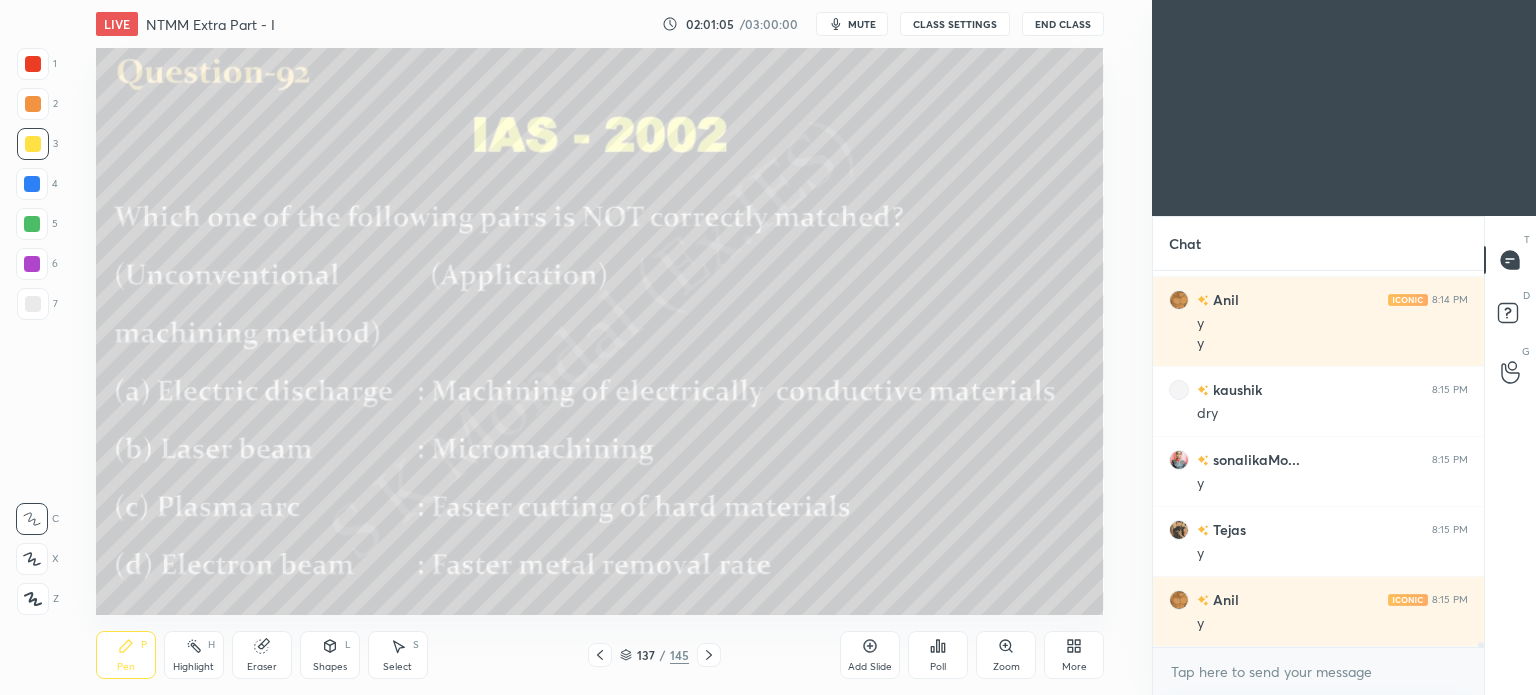click 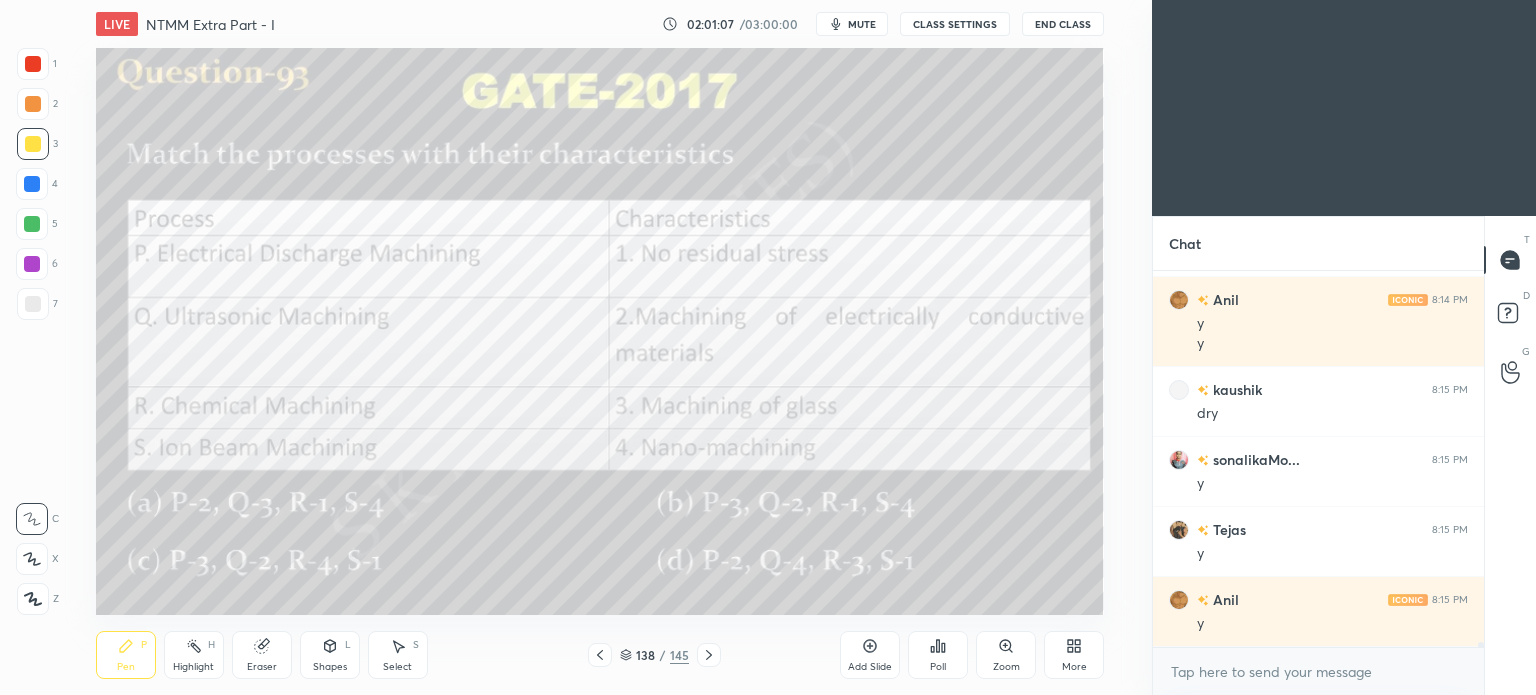 click 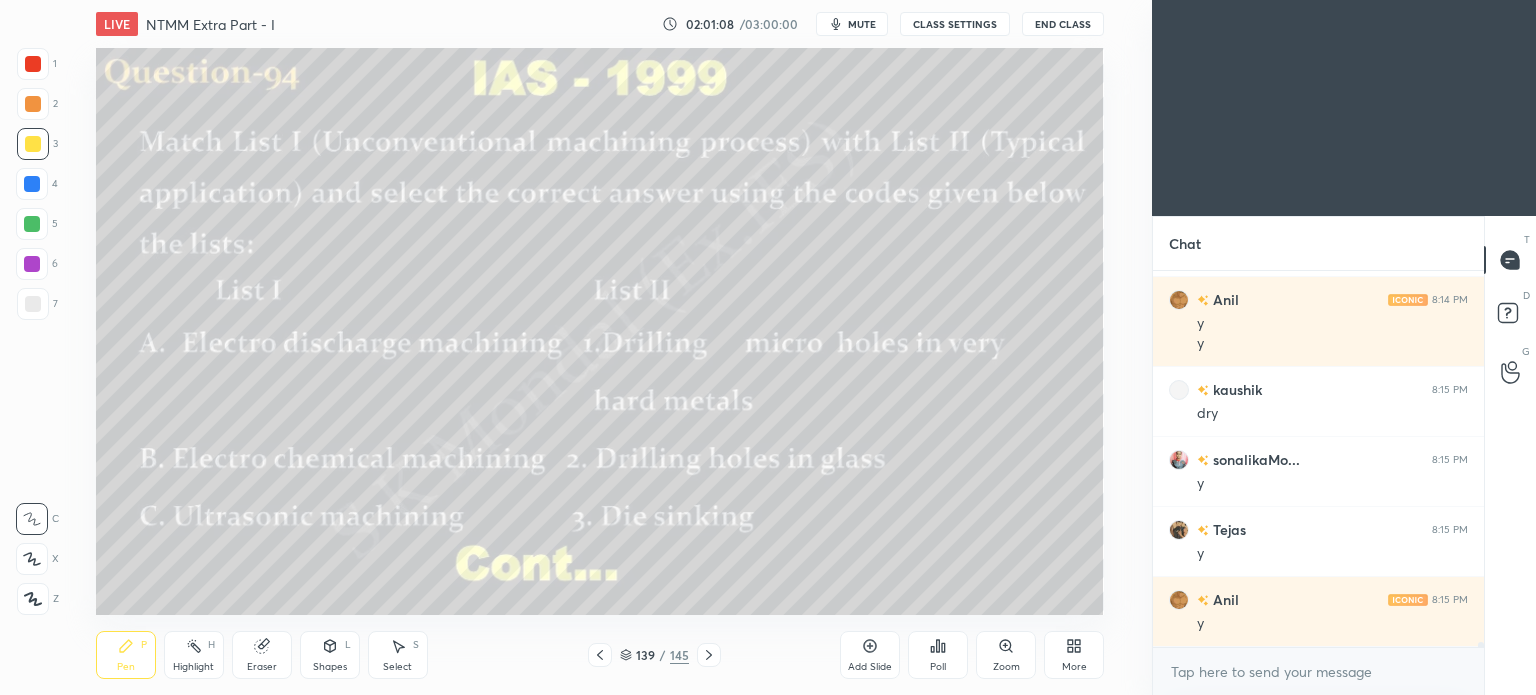 click 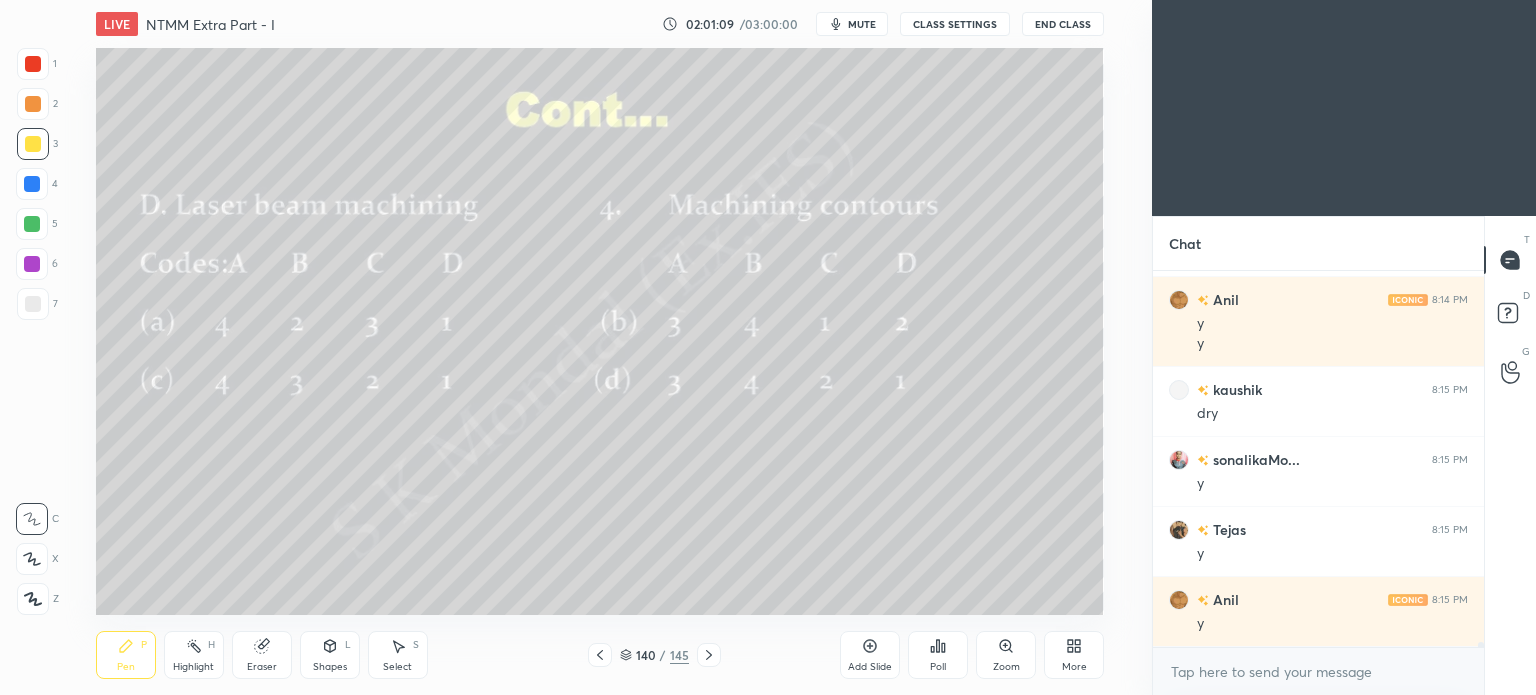 click 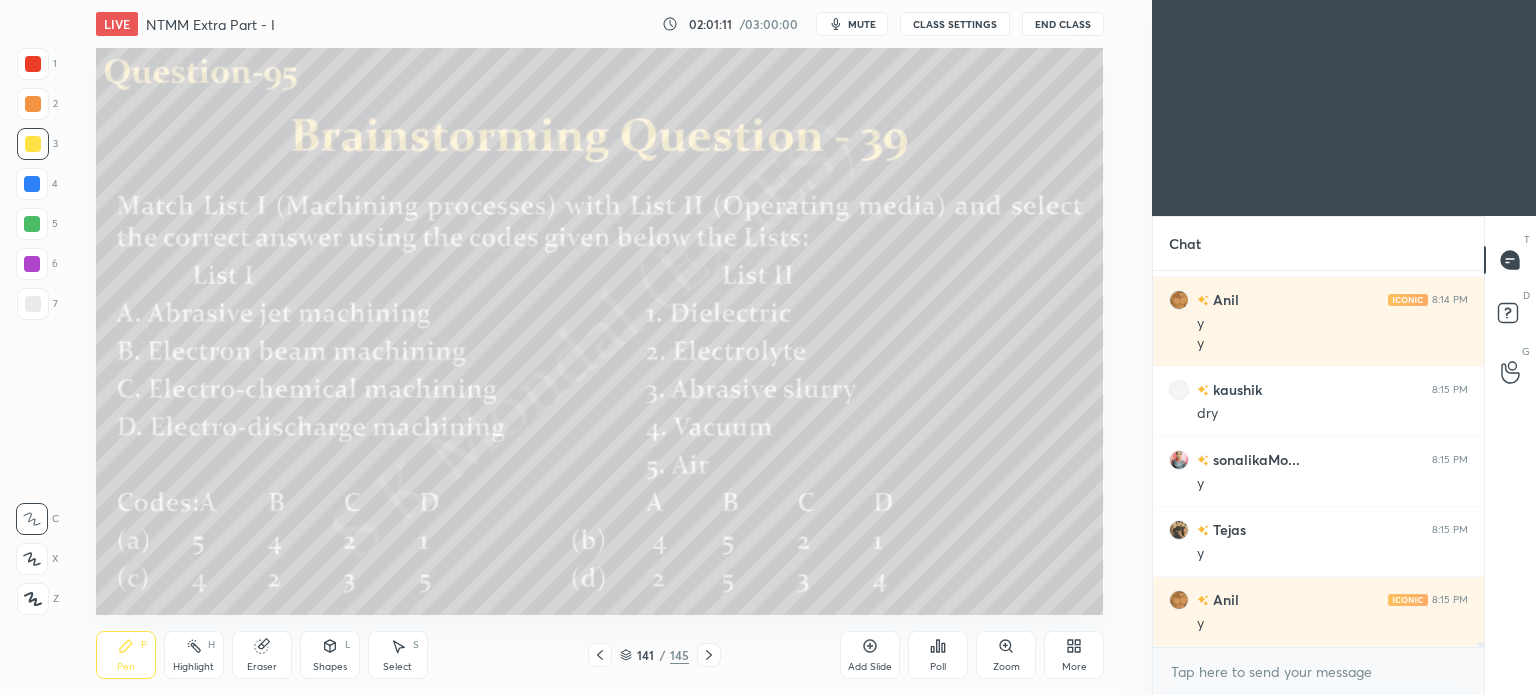 click 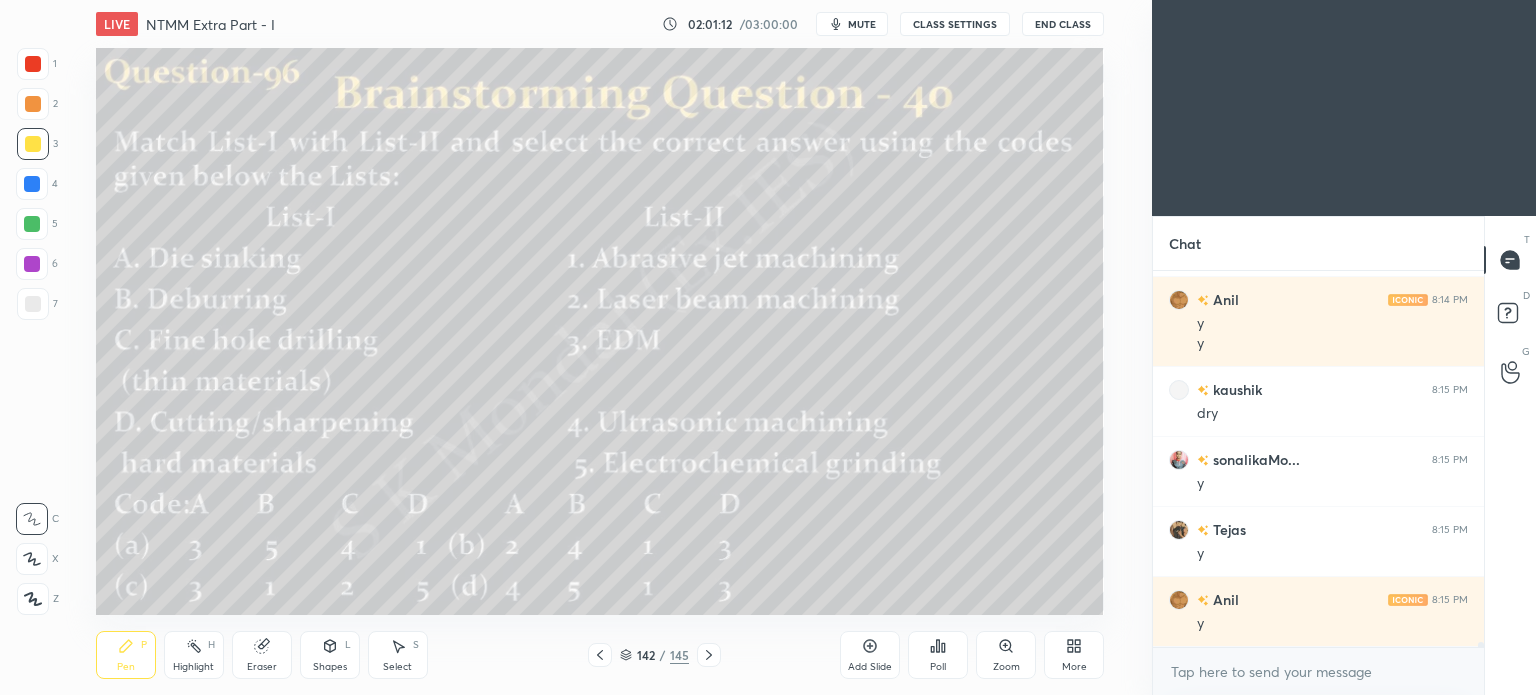 scroll, scrollTop: 26246, scrollLeft: 0, axis: vertical 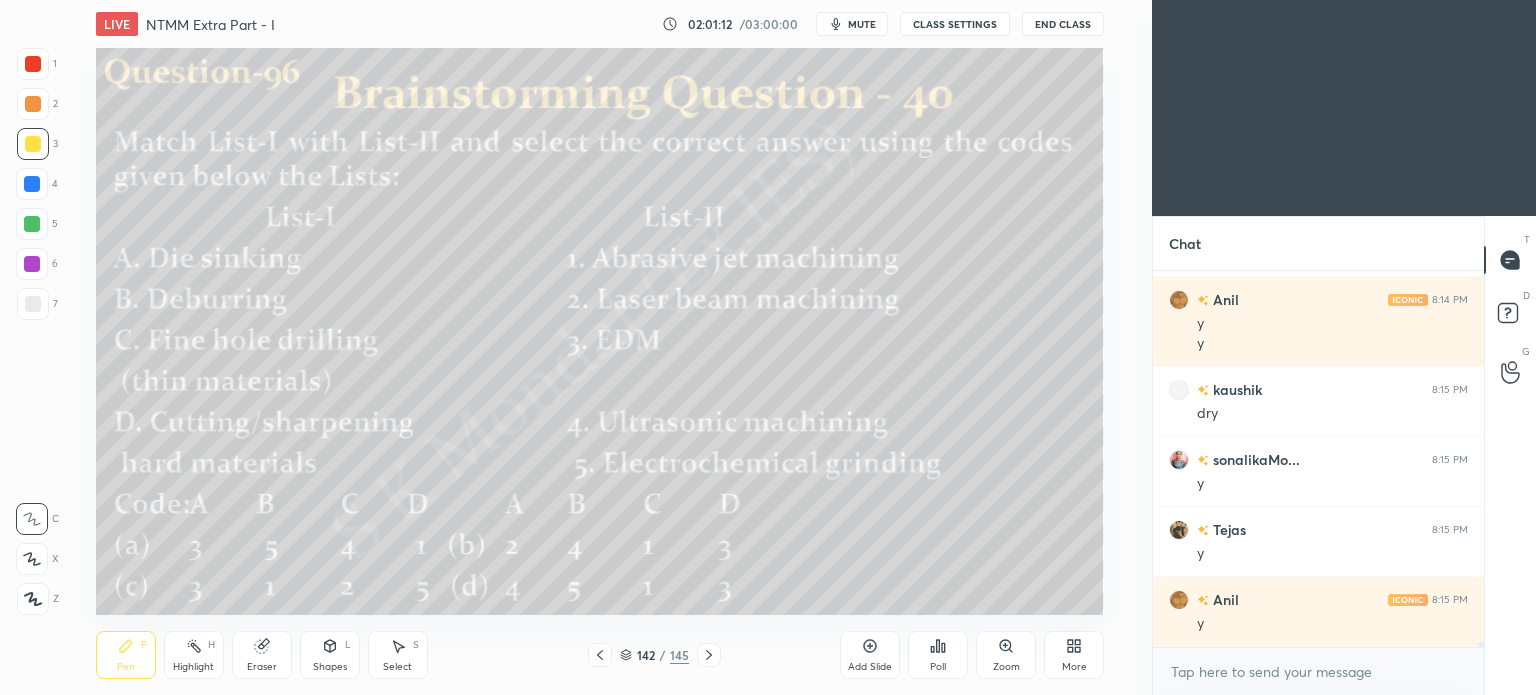 click 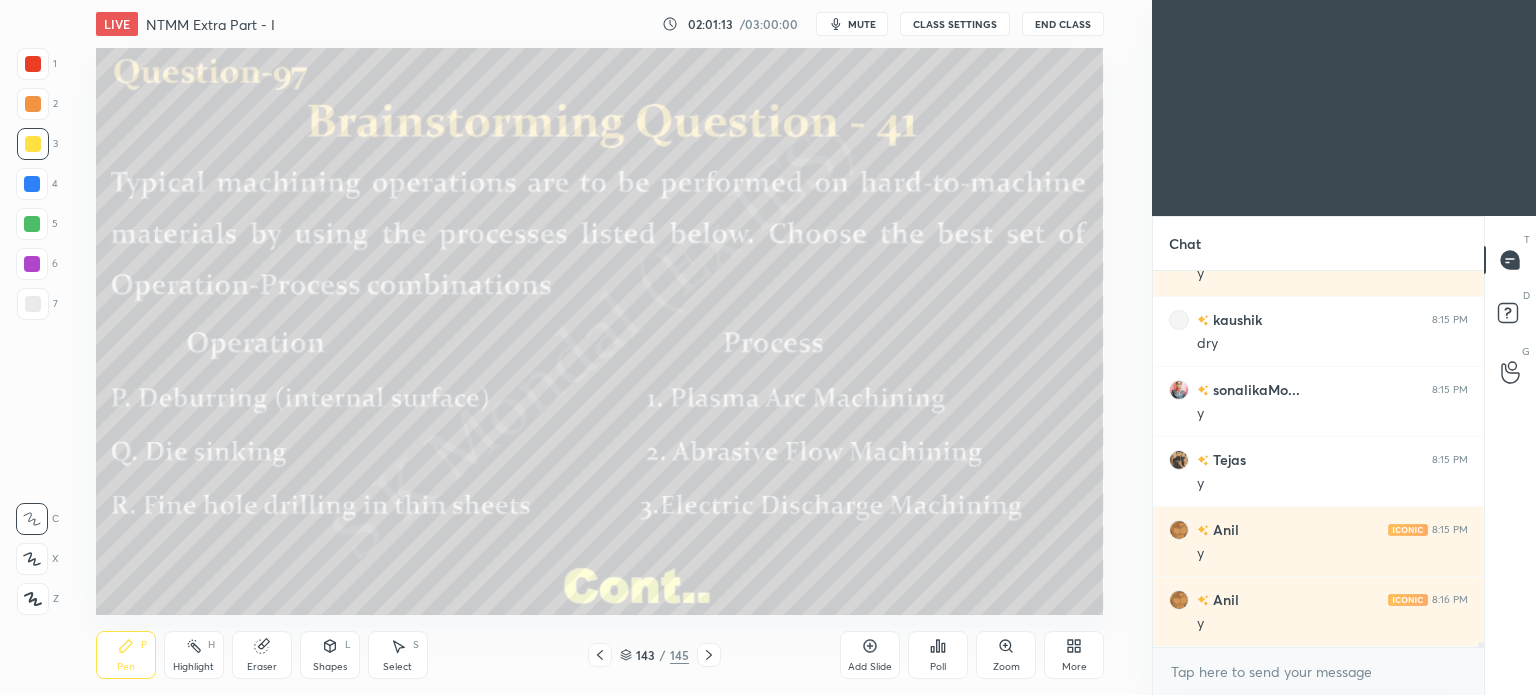 click 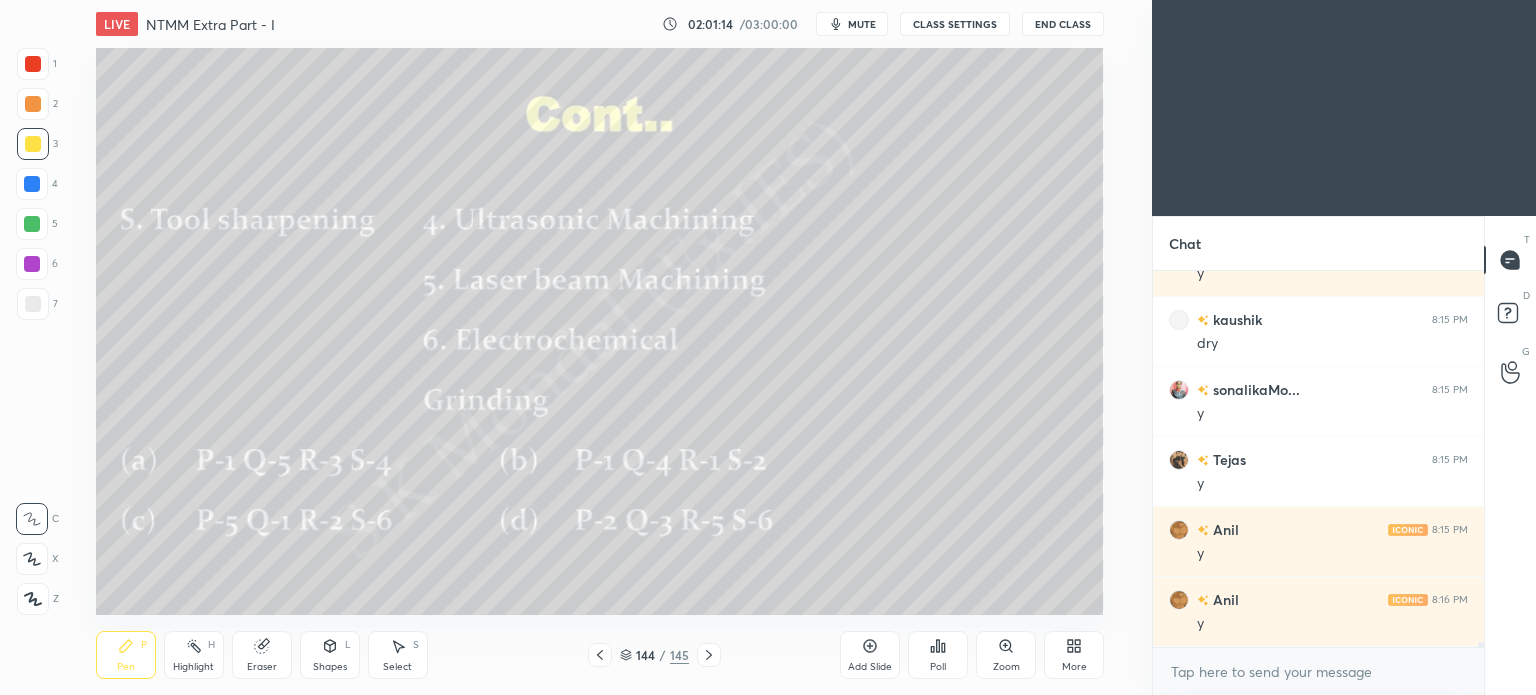 click 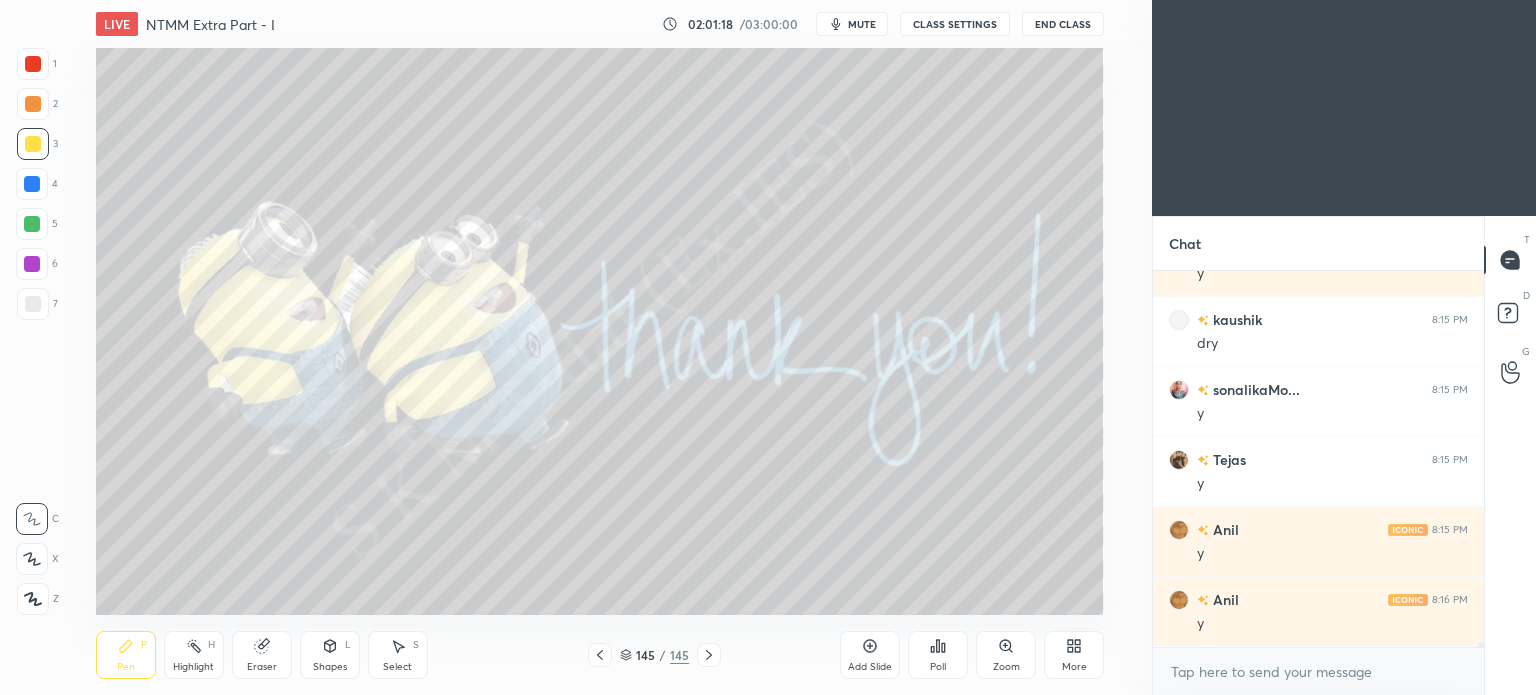 click 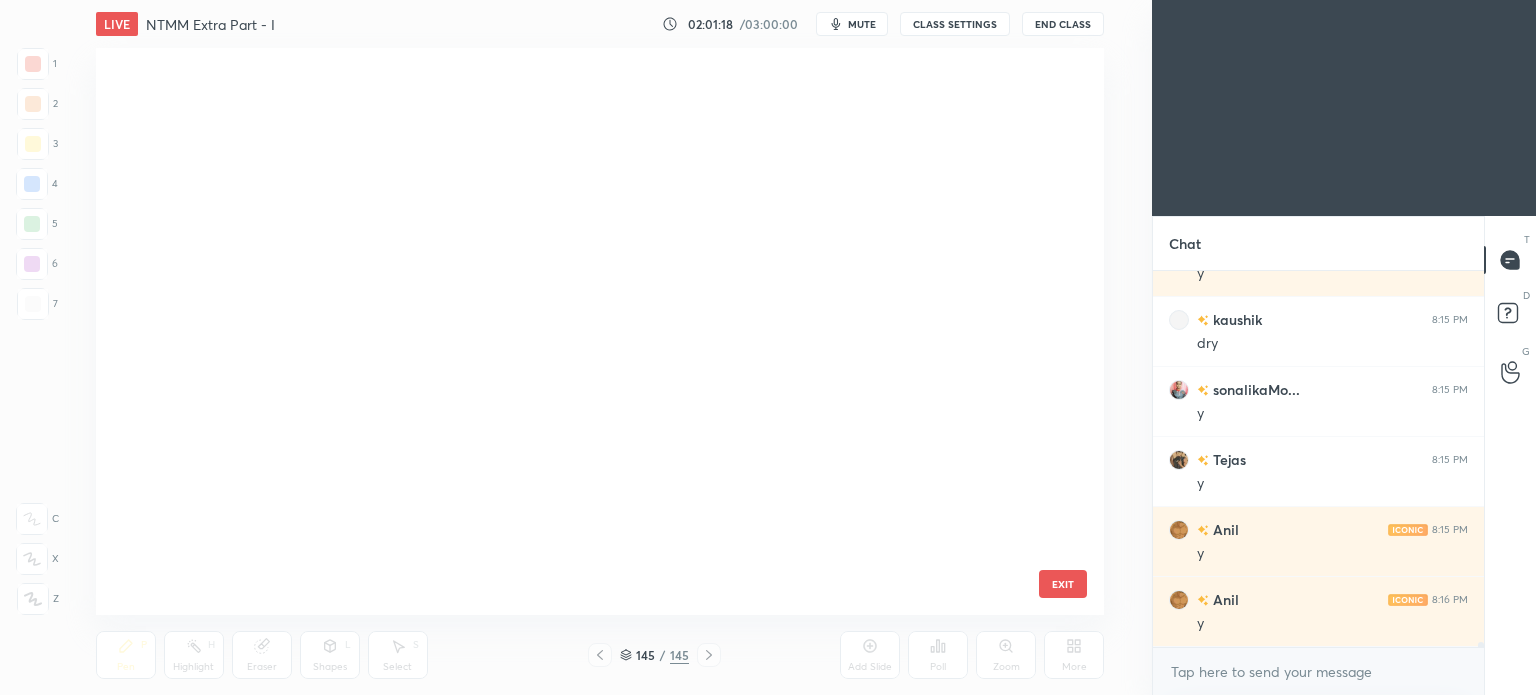 scroll, scrollTop: 7959, scrollLeft: 0, axis: vertical 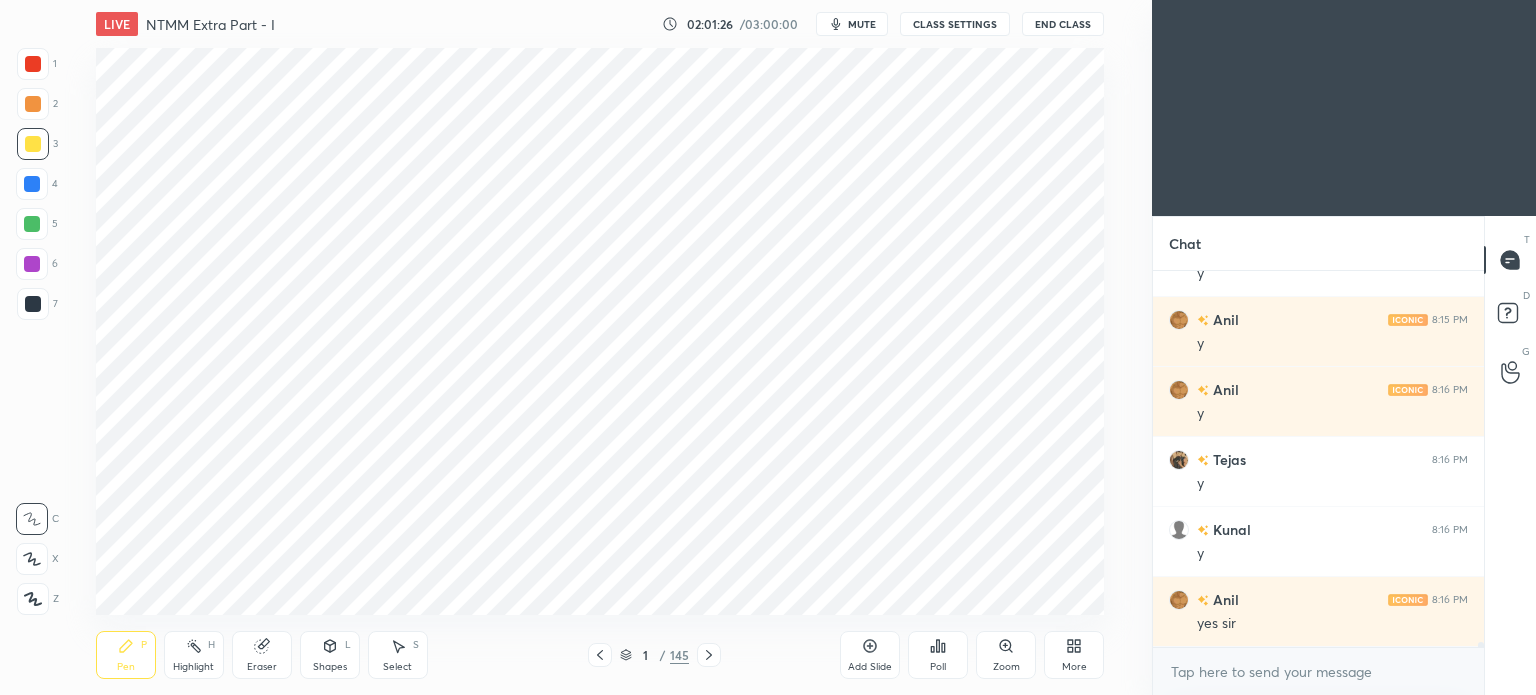 click on "More" at bounding box center [1074, 655] 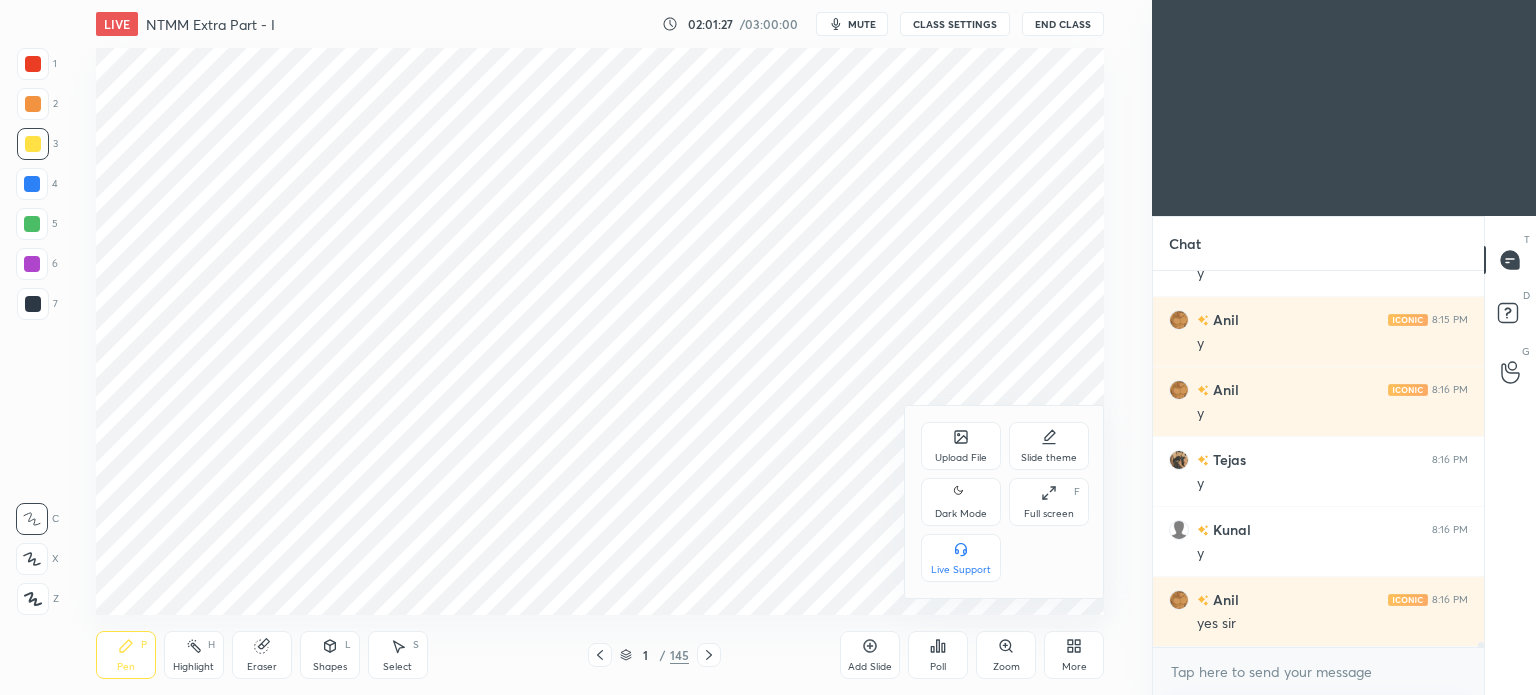 click 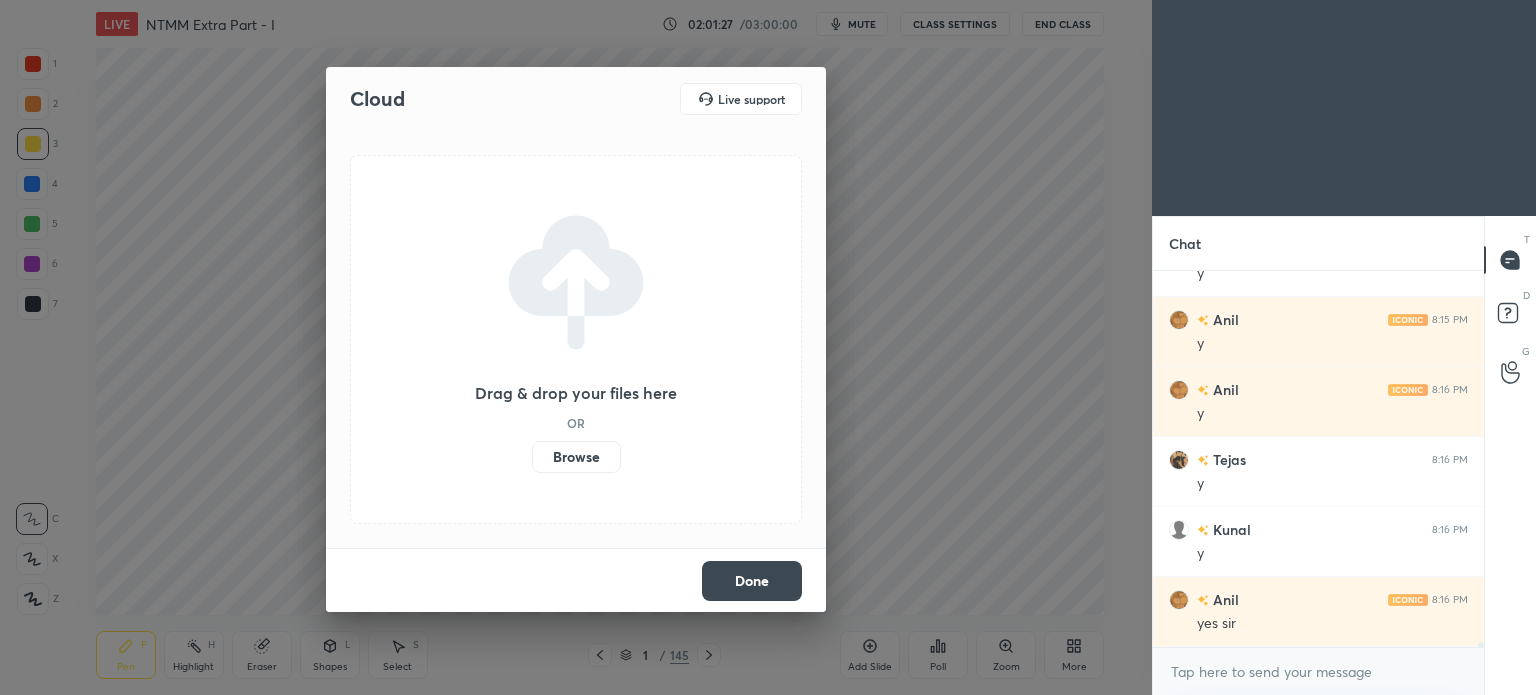 click on "Browse" at bounding box center [576, 457] 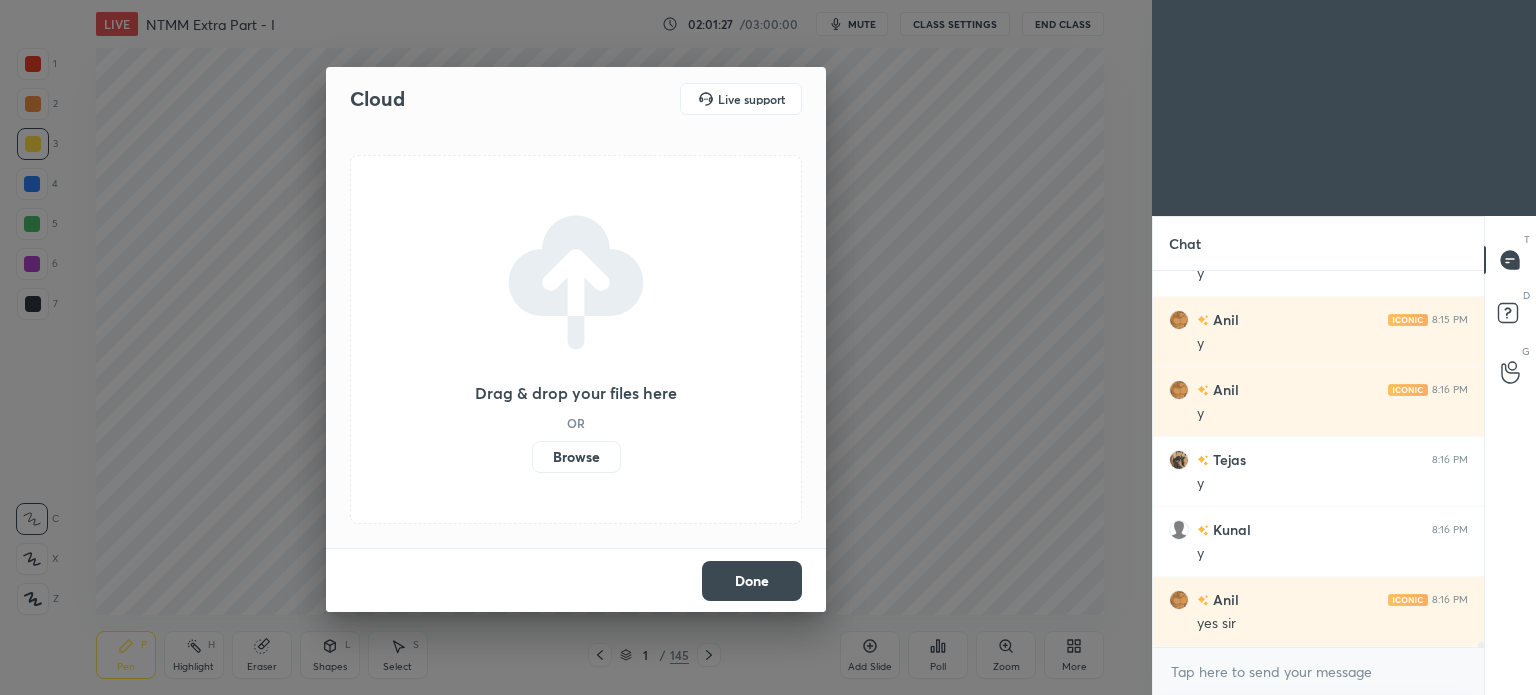 click on "Browse" at bounding box center [532, 457] 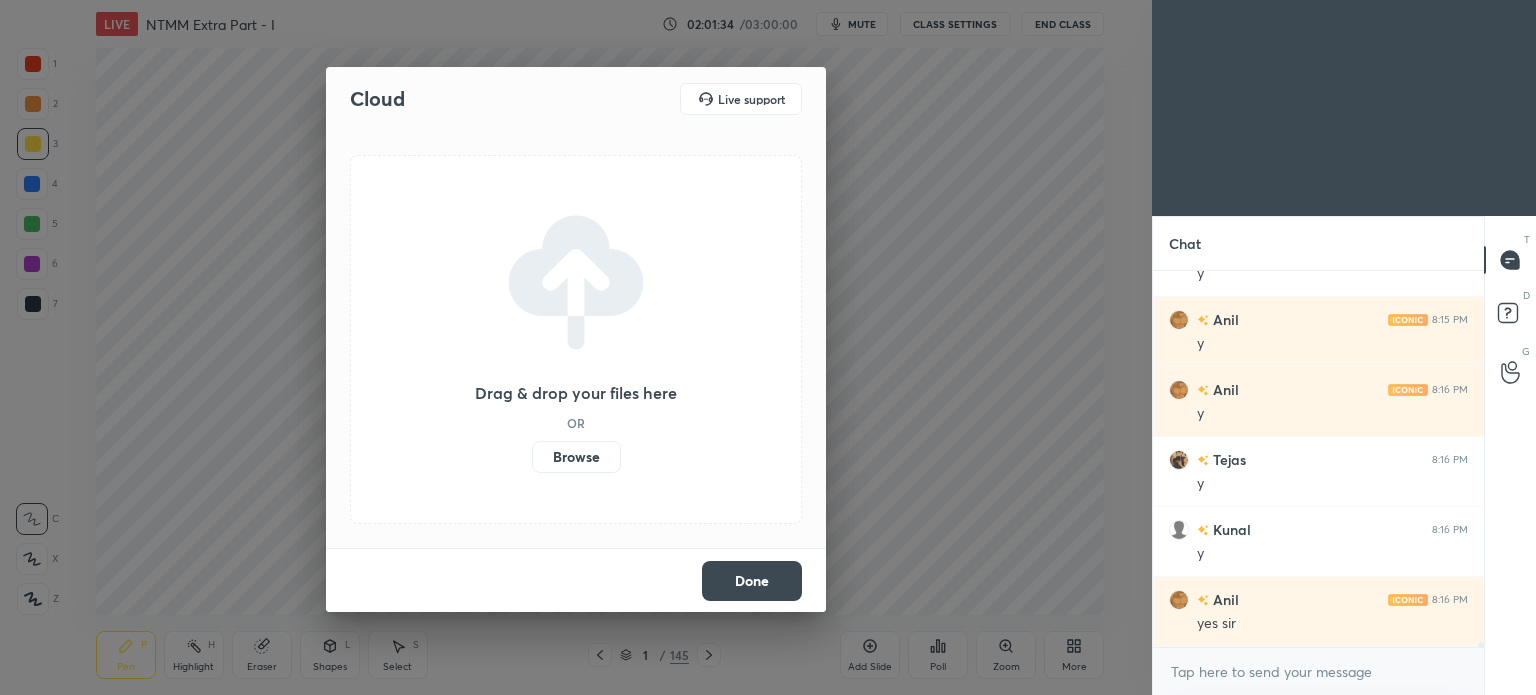 scroll, scrollTop: 26526, scrollLeft: 0, axis: vertical 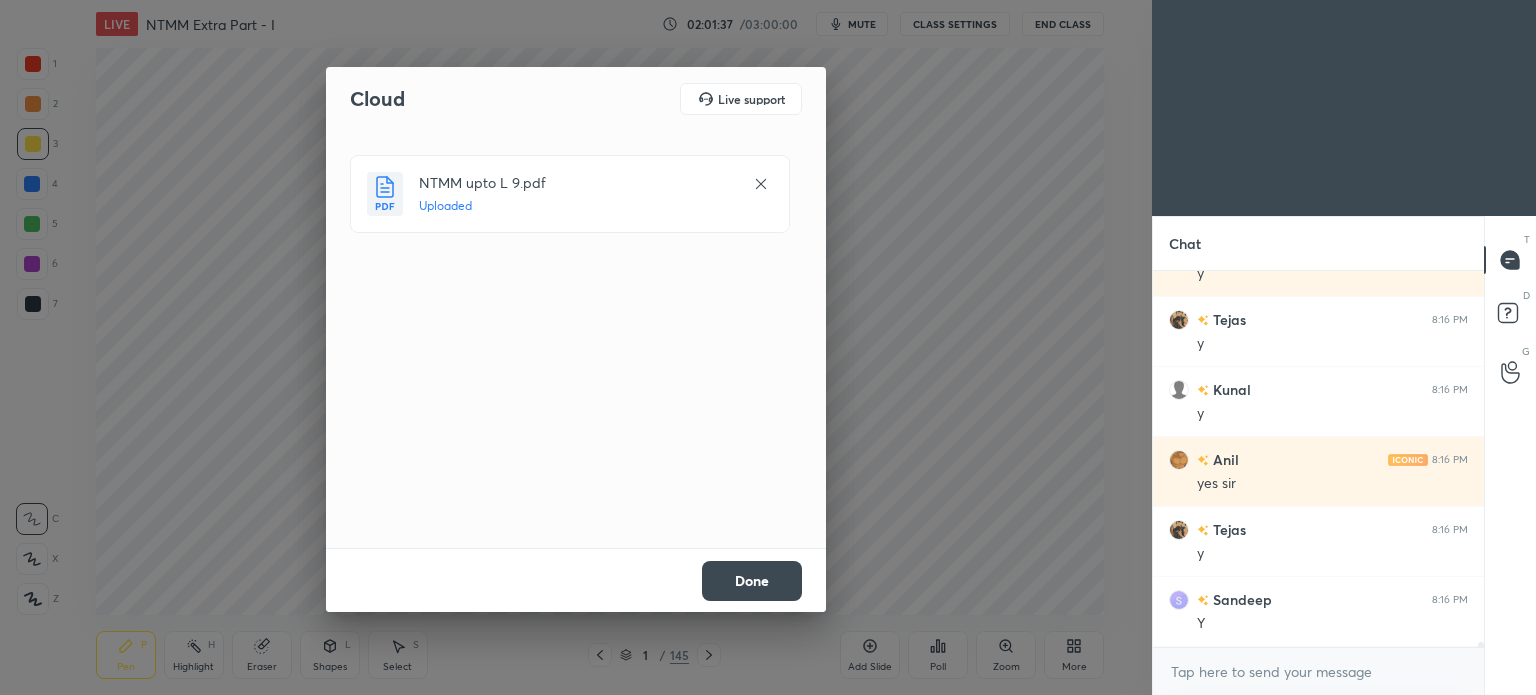 click on "Done" at bounding box center (752, 581) 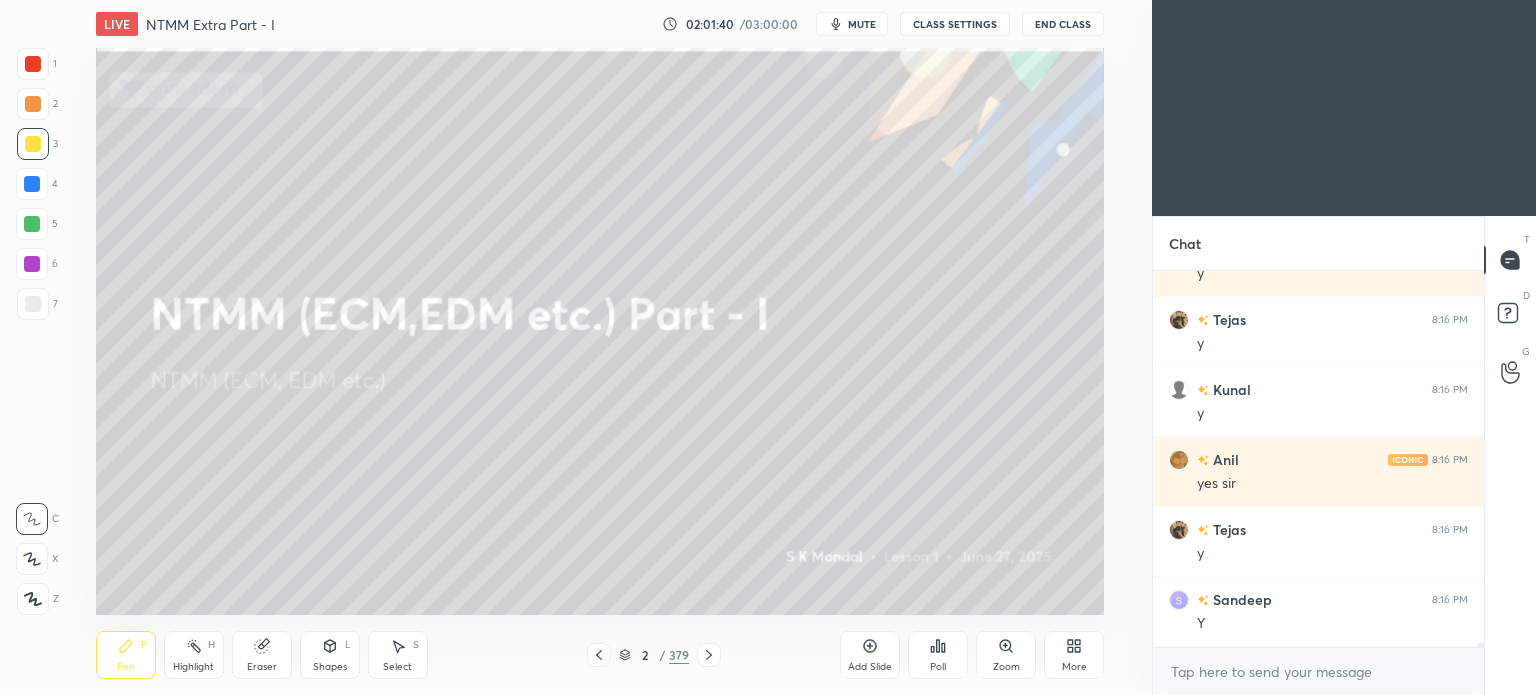 click at bounding box center (599, 655) 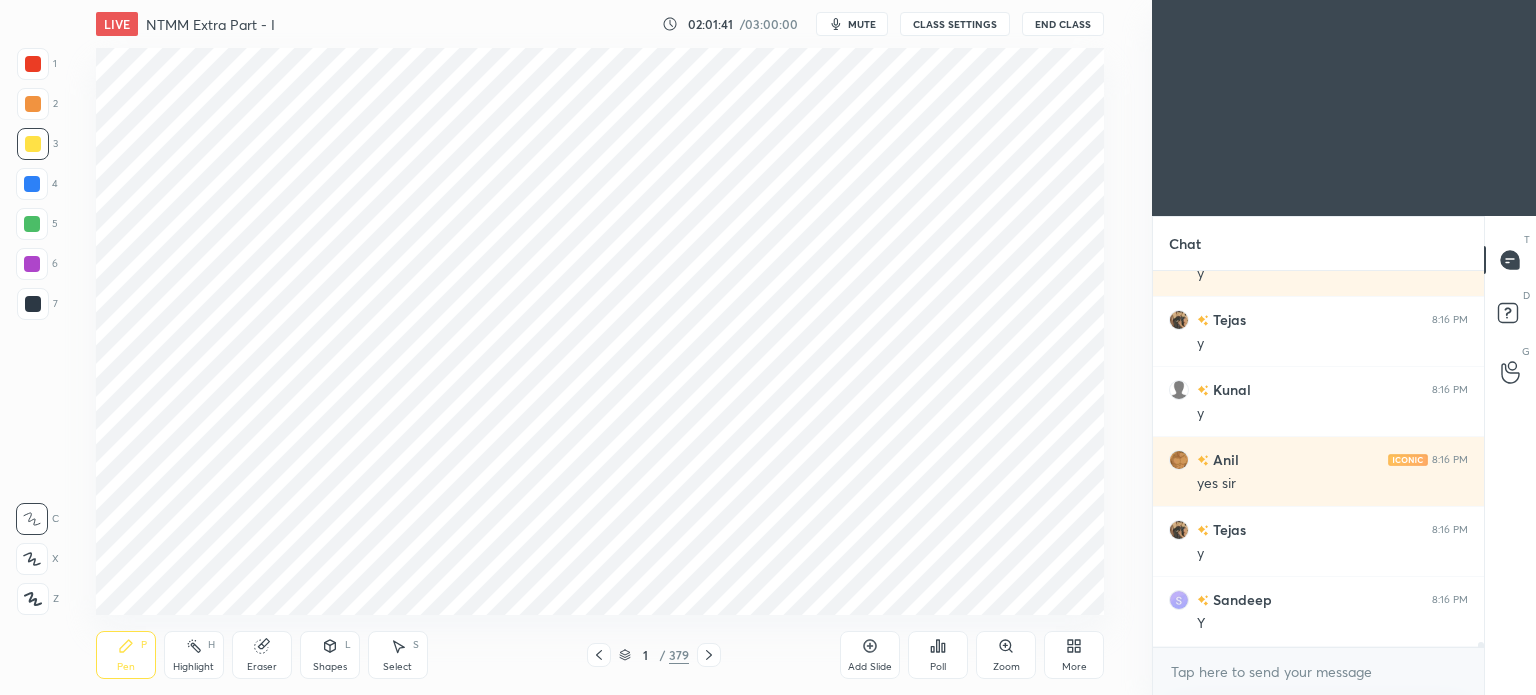 click 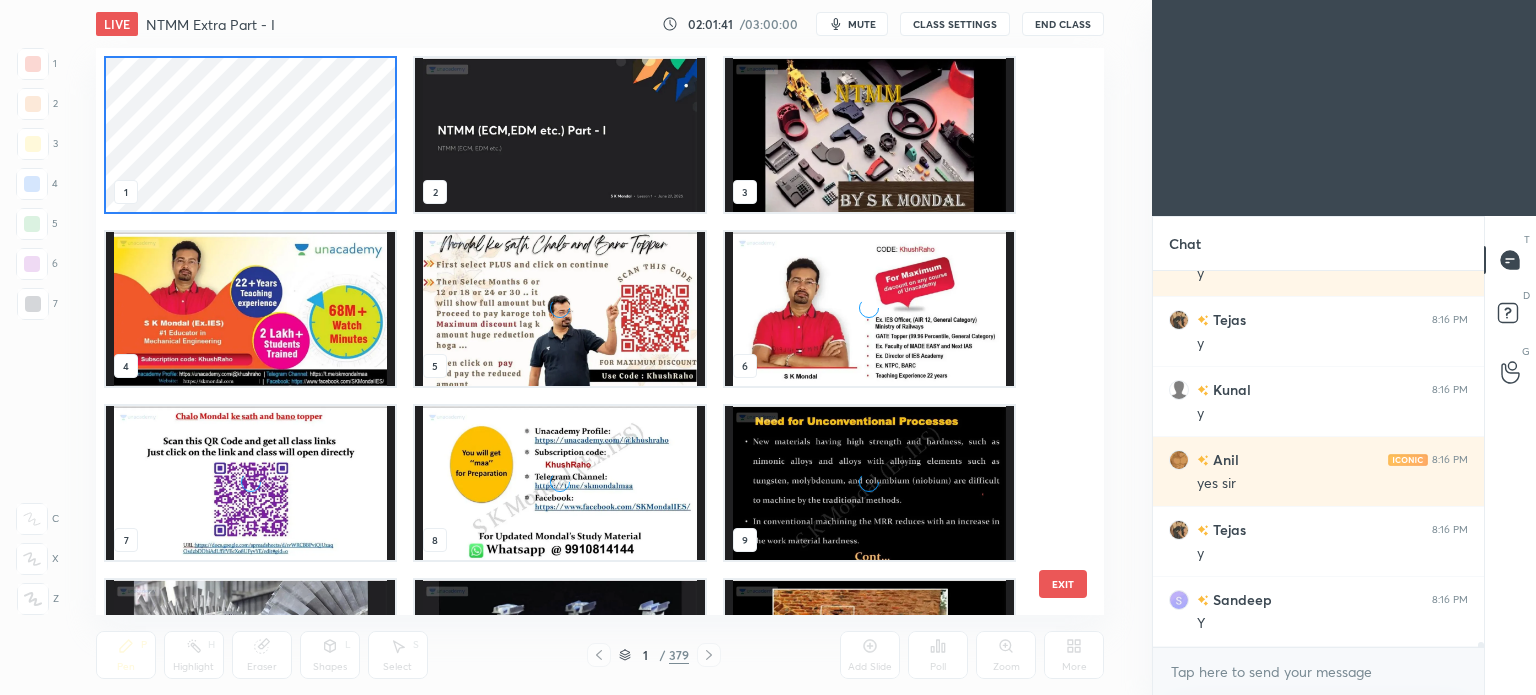 scroll, scrollTop: 6, scrollLeft: 10, axis: both 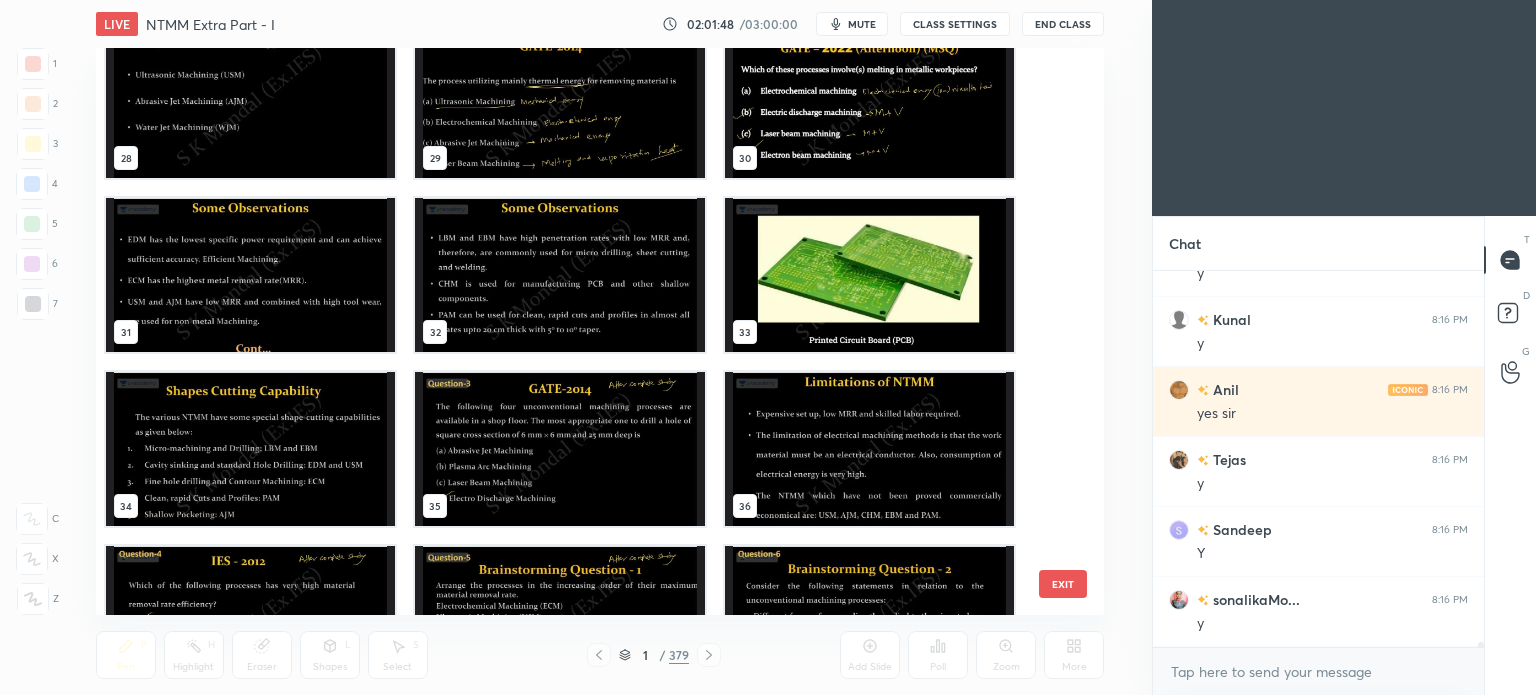 click at bounding box center [250, 275] 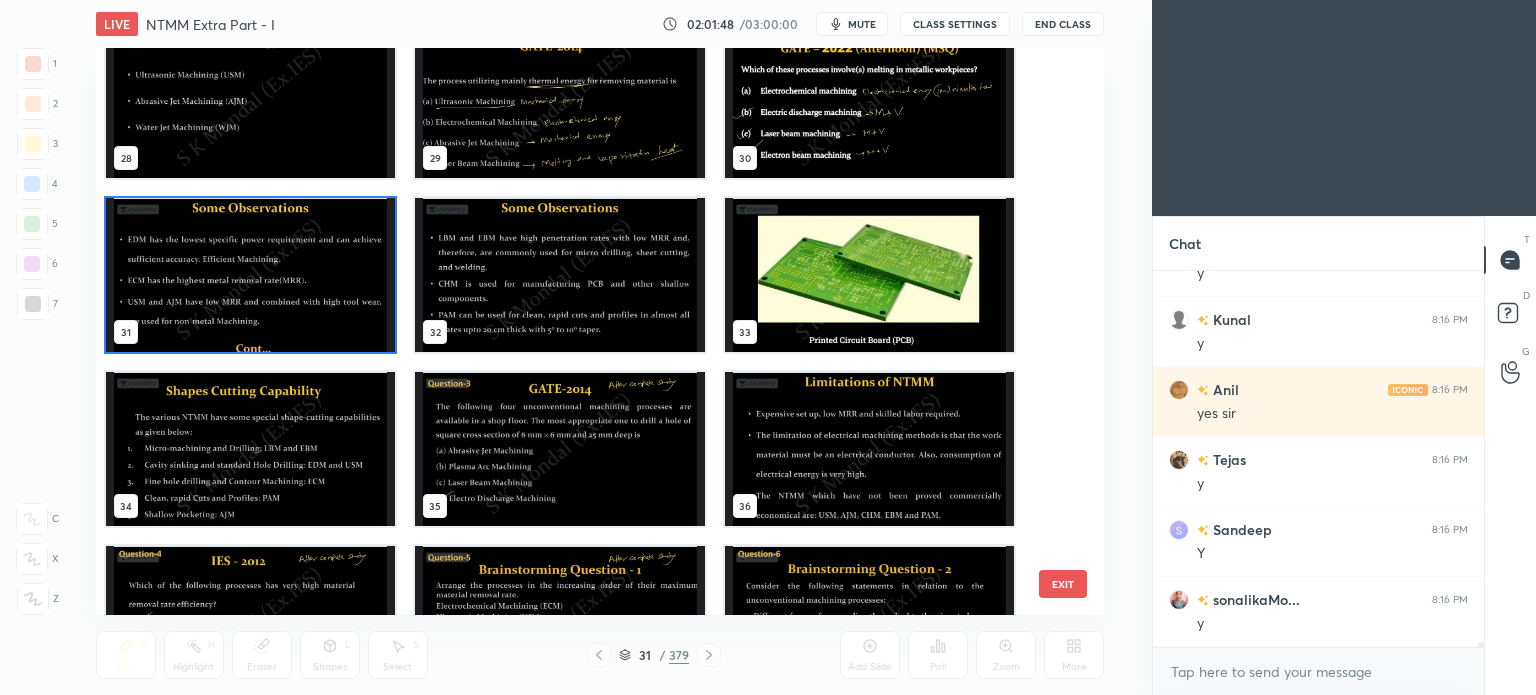 click at bounding box center (250, 275) 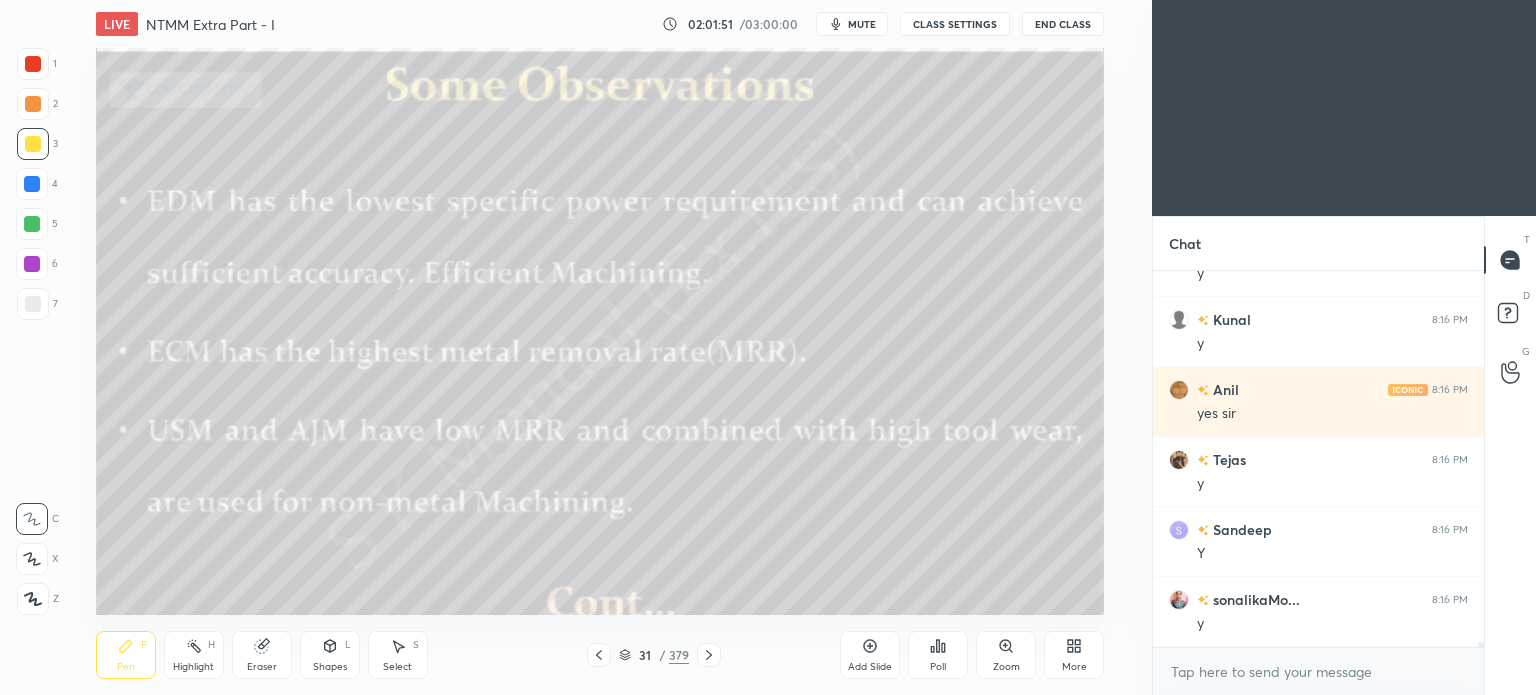 click on "31 / 379" at bounding box center (654, 655) 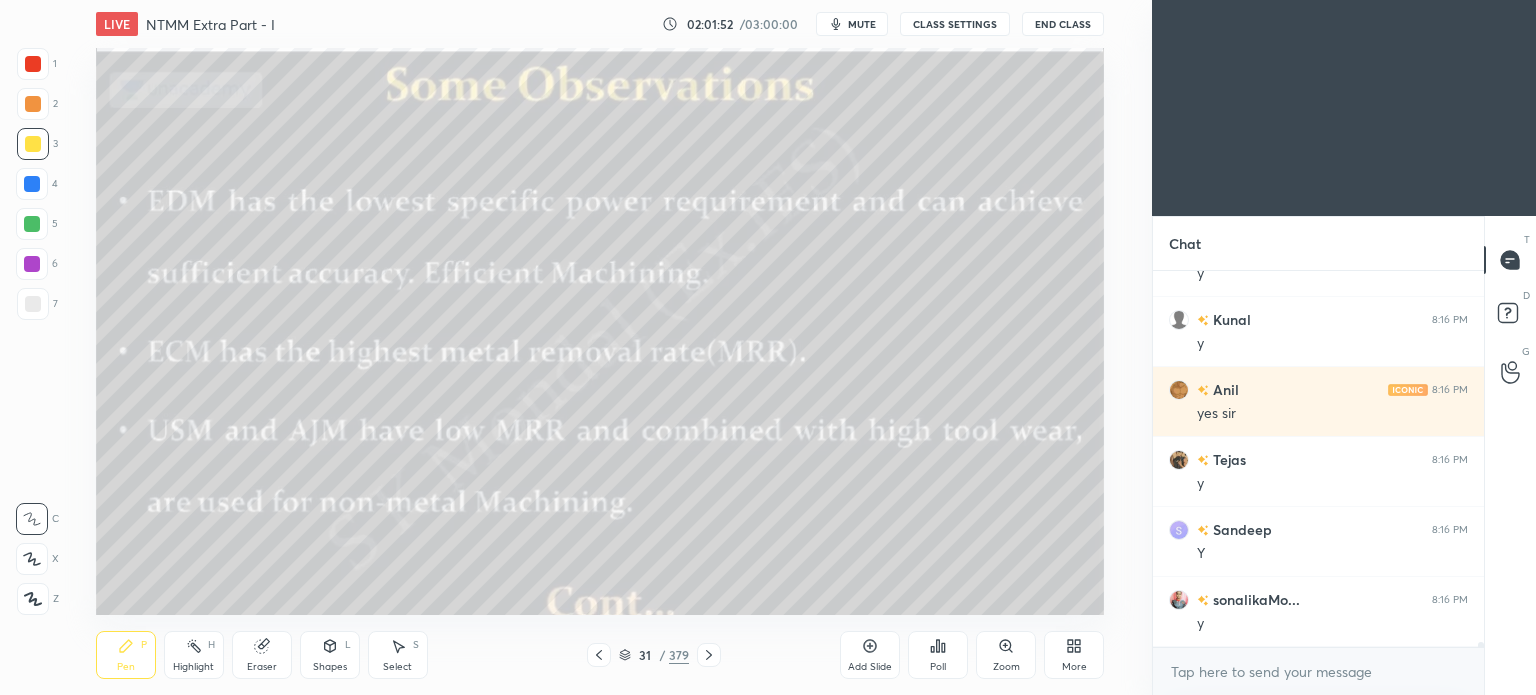 click on "31 / 379" at bounding box center (654, 655) 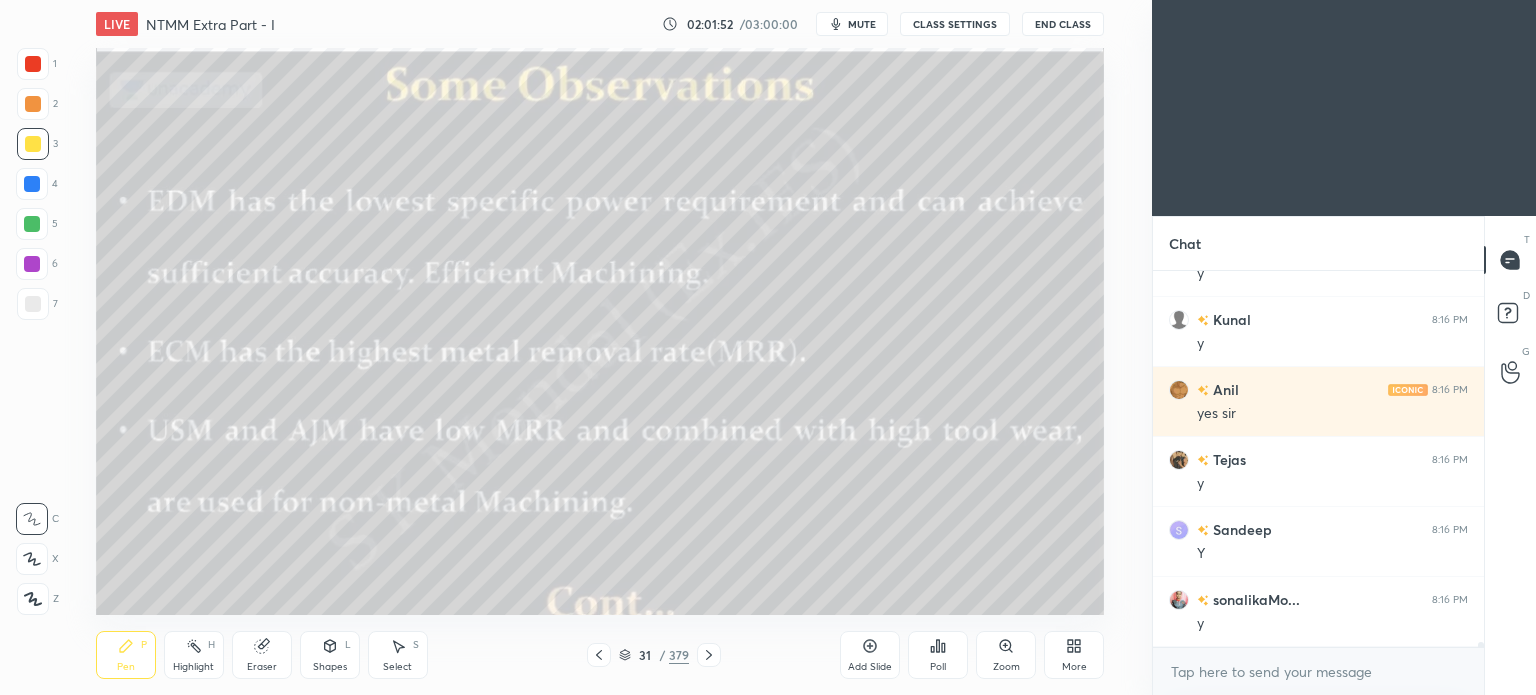 click 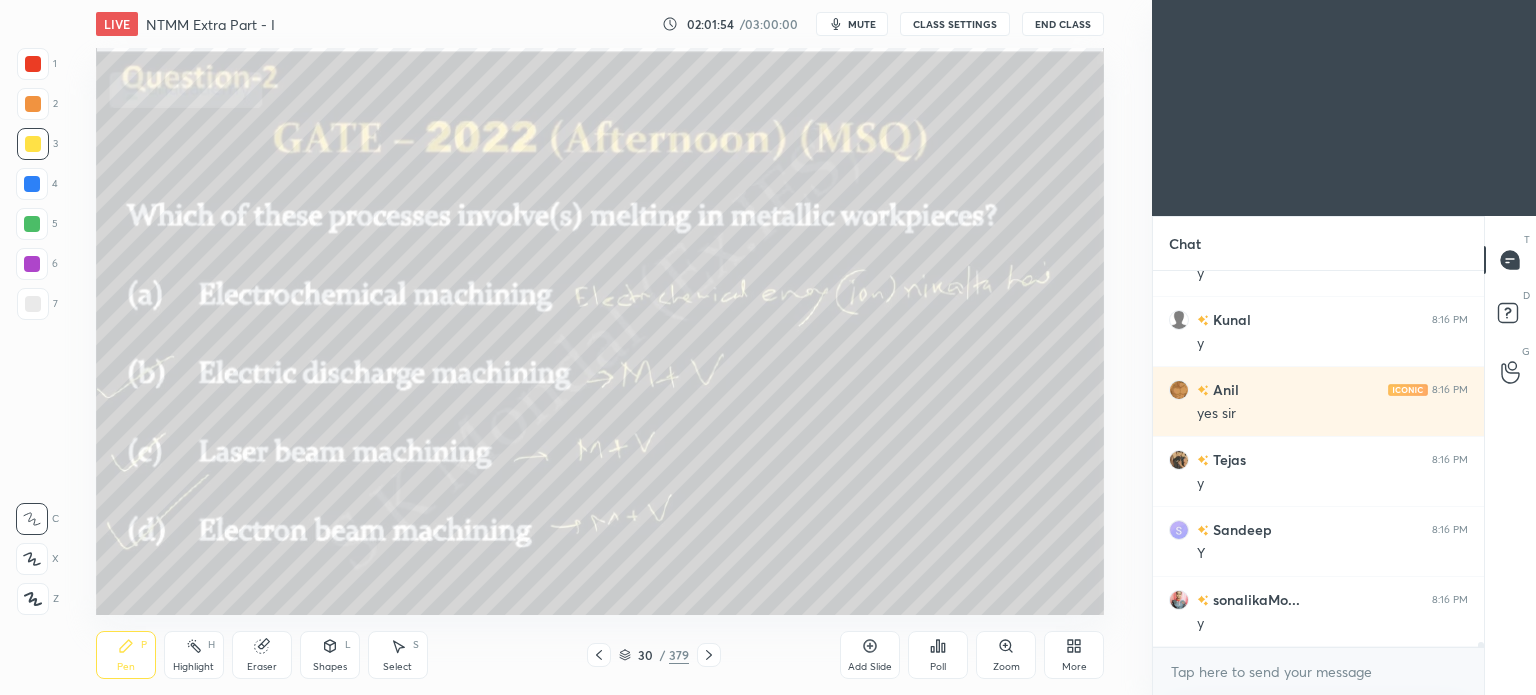 click 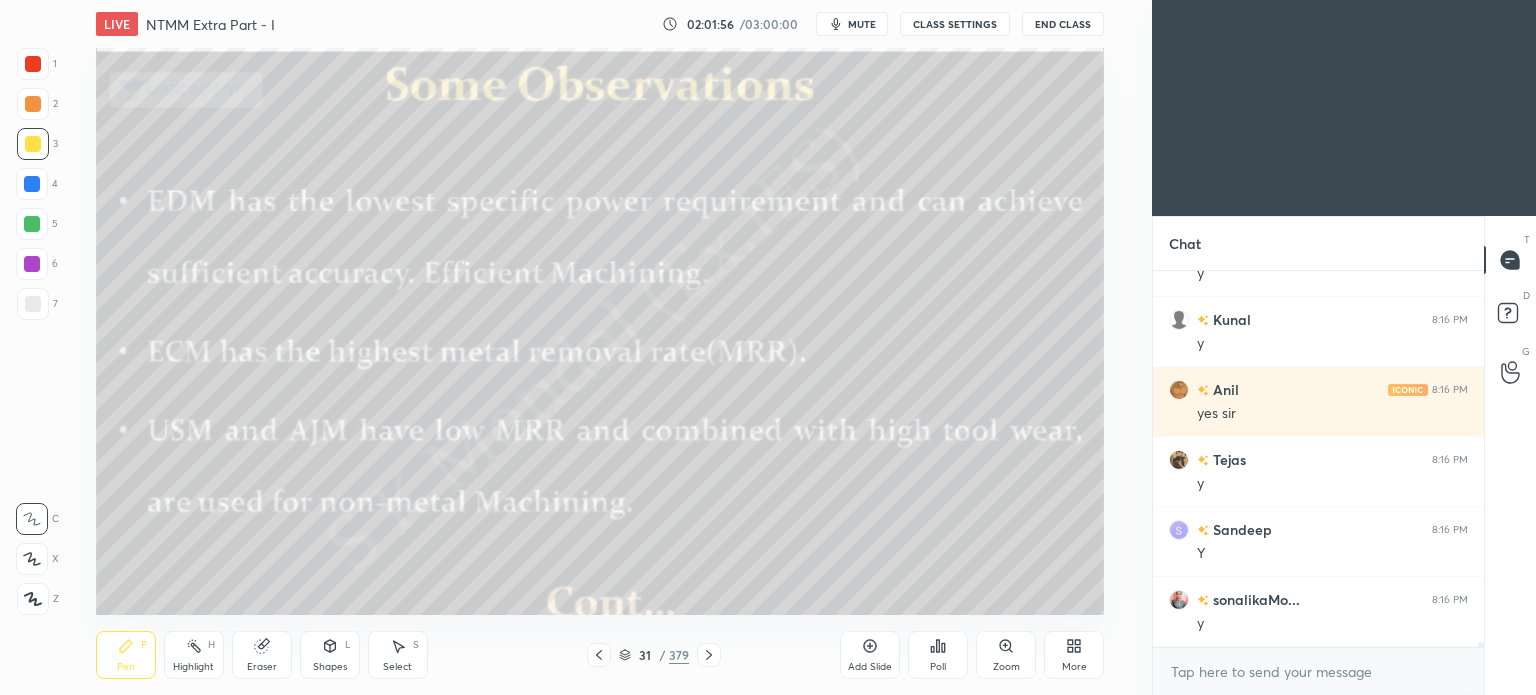 click on "Highlight H" at bounding box center (194, 655) 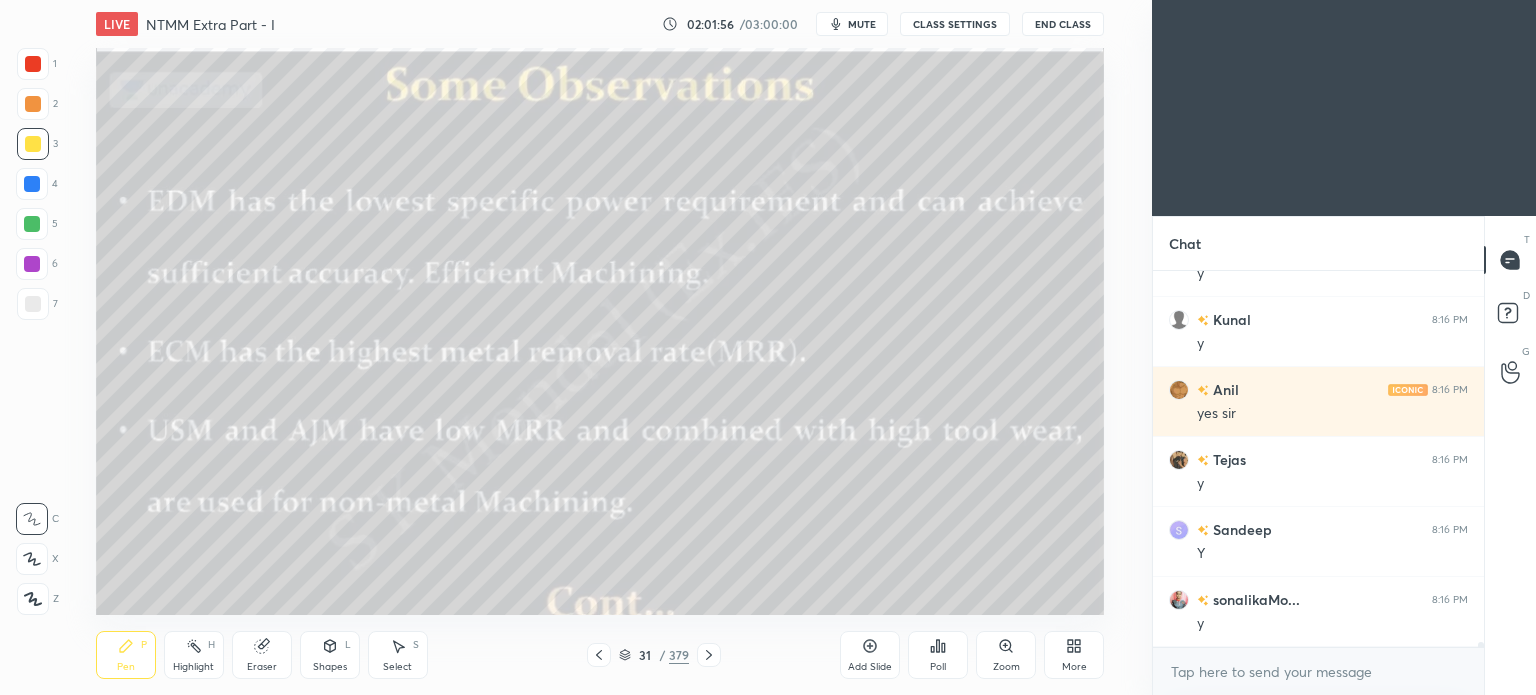 click on "Highlight H" at bounding box center (194, 655) 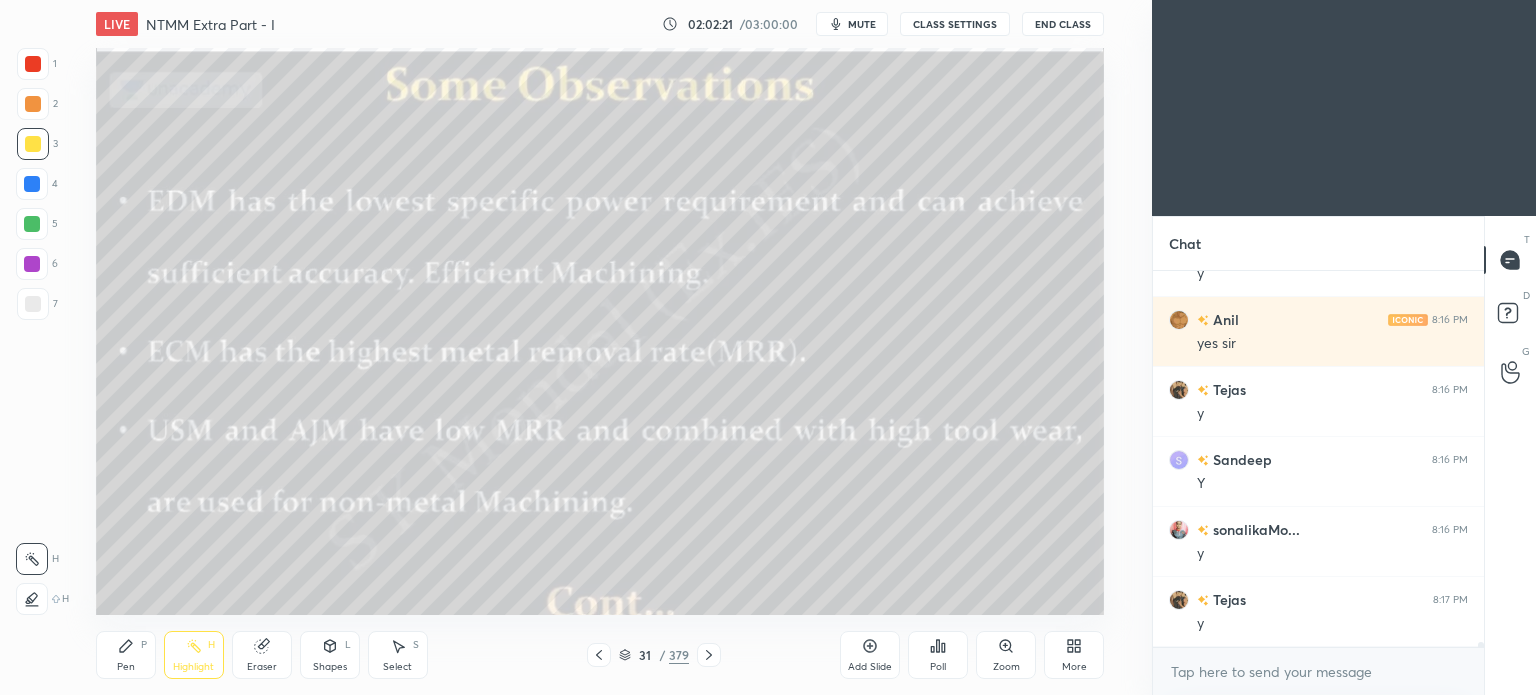scroll, scrollTop: 26806, scrollLeft: 0, axis: vertical 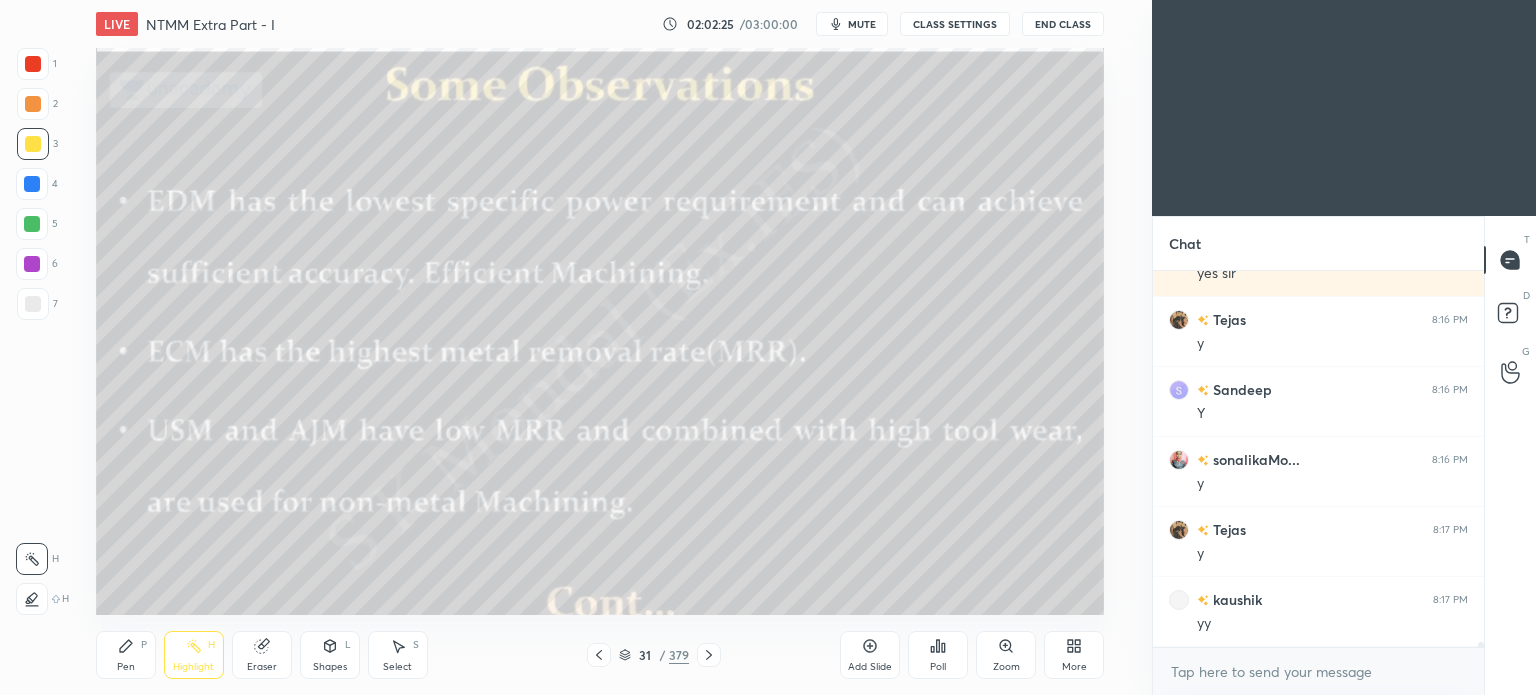 click 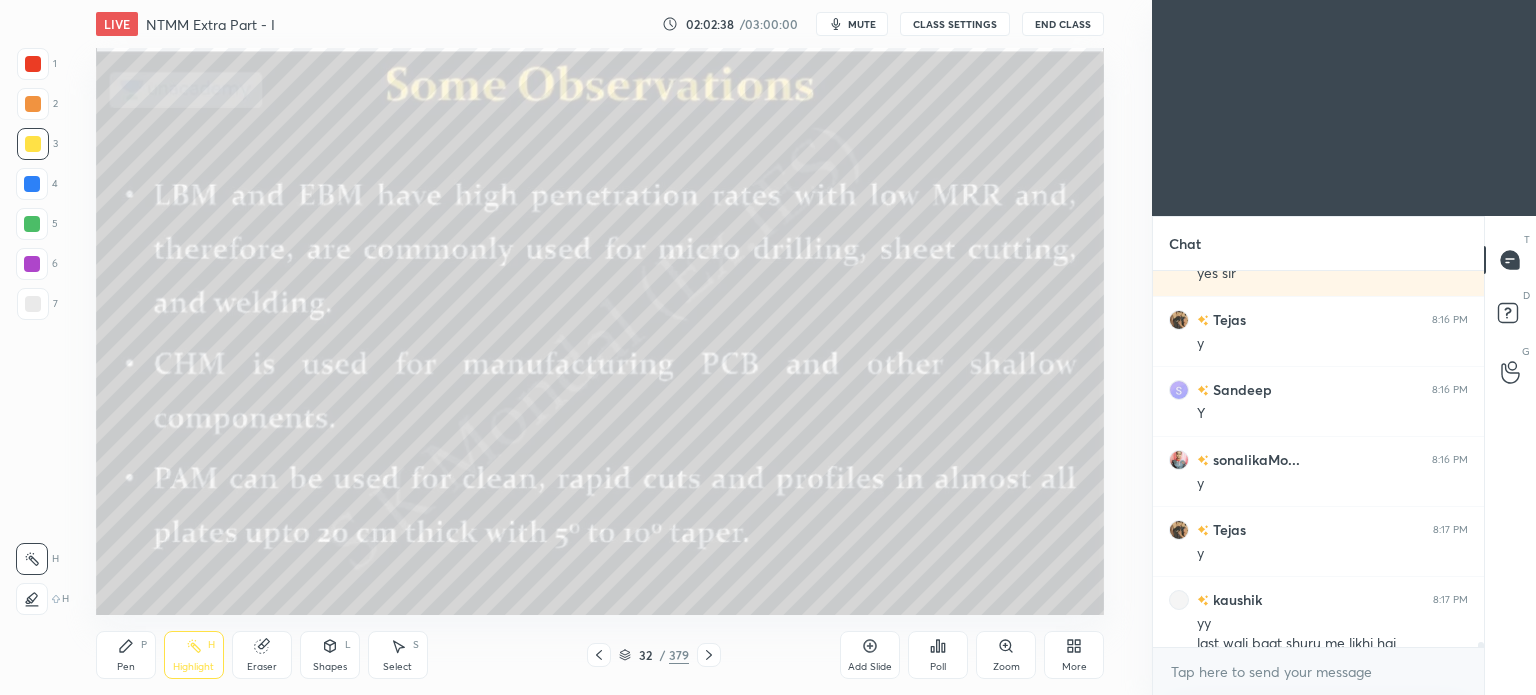 scroll, scrollTop: 26826, scrollLeft: 0, axis: vertical 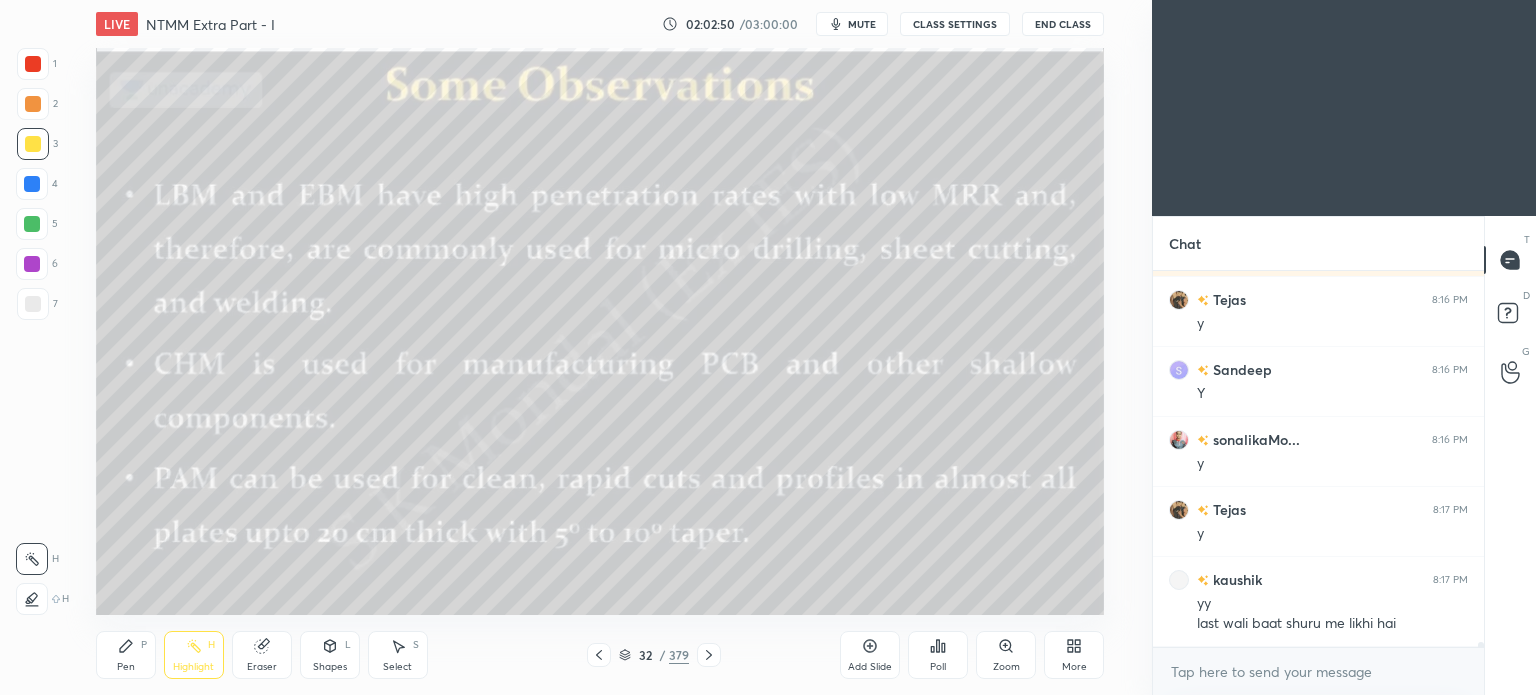 click 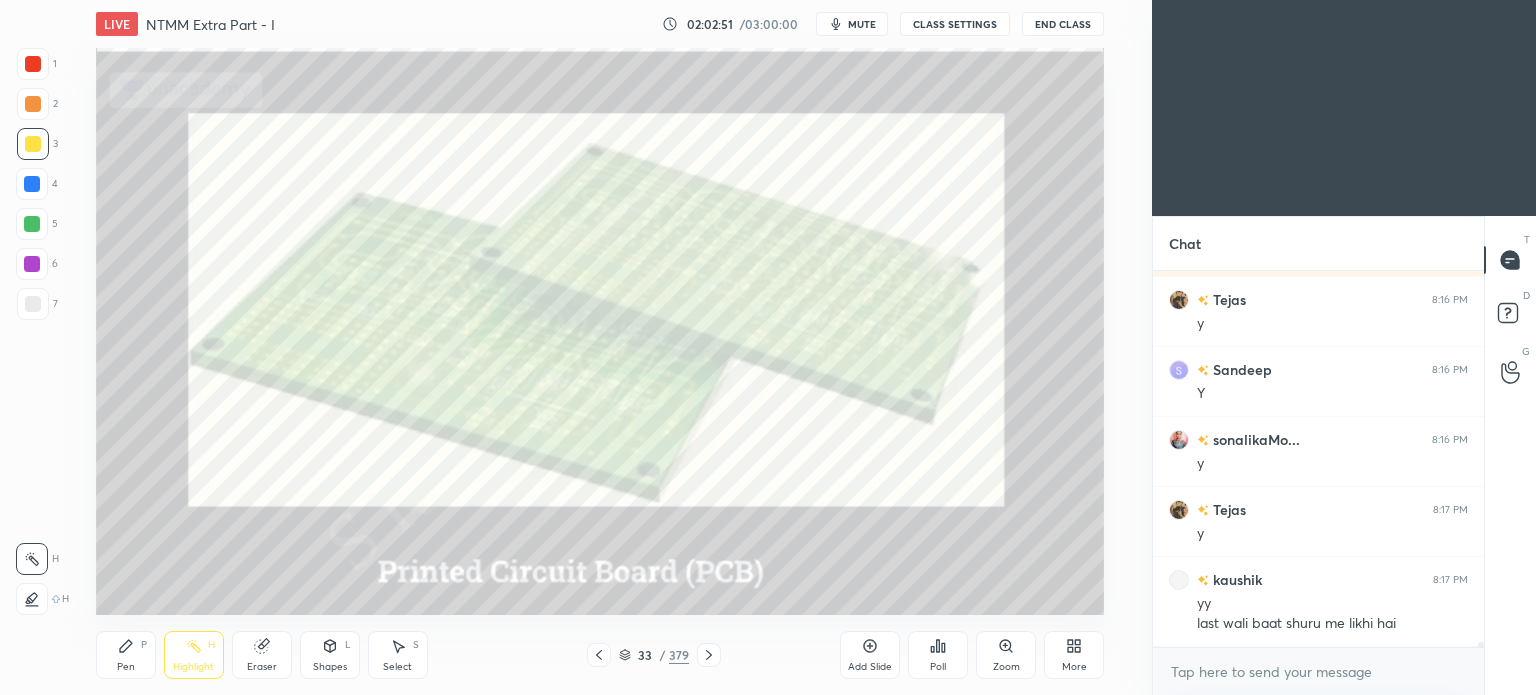 click 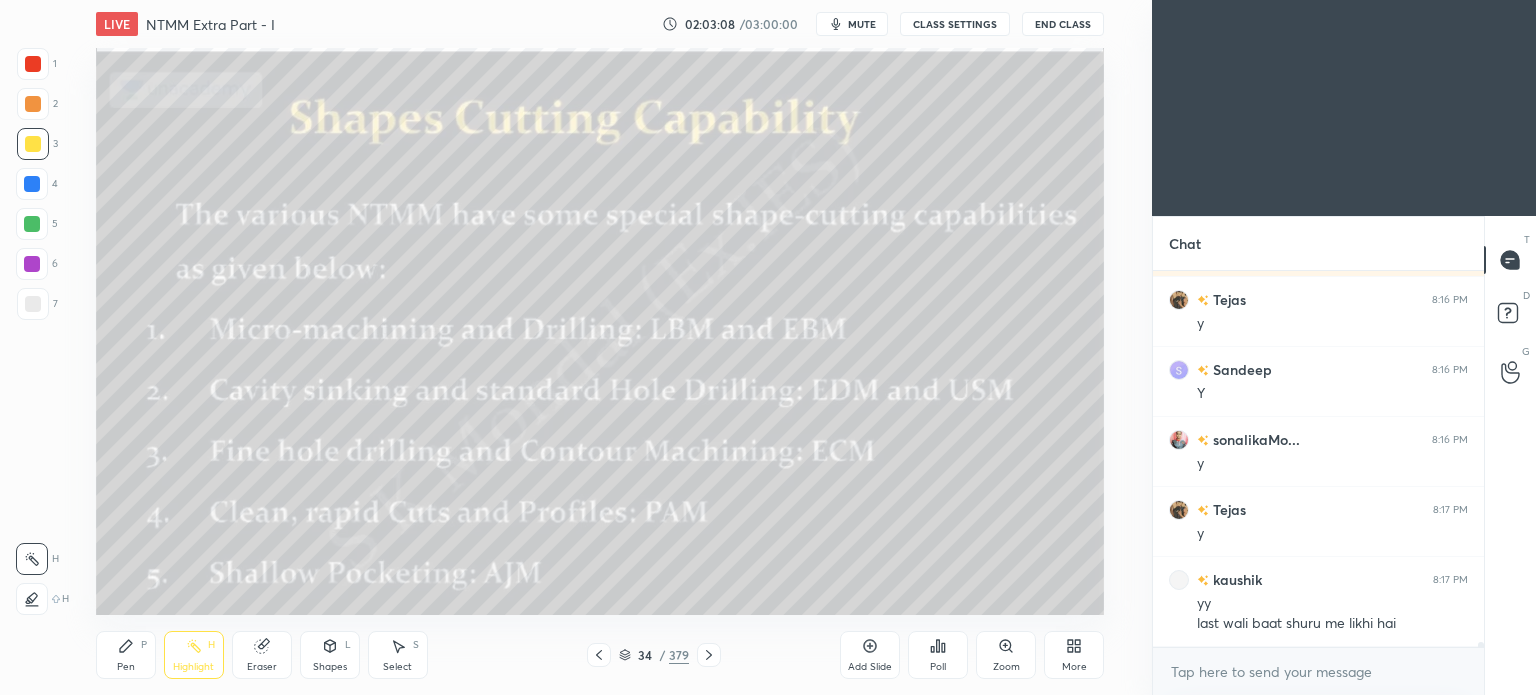 scroll, scrollTop: 26896, scrollLeft: 0, axis: vertical 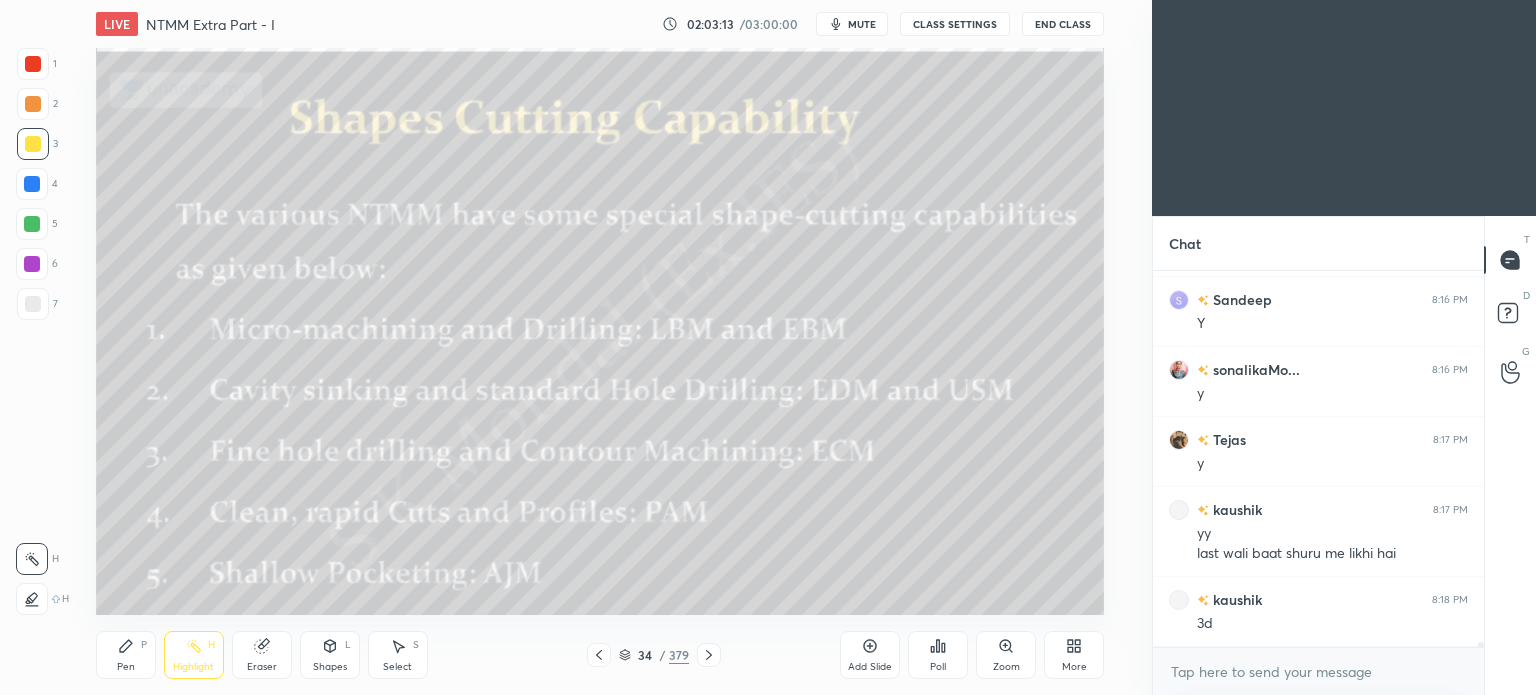 click at bounding box center (709, 655) 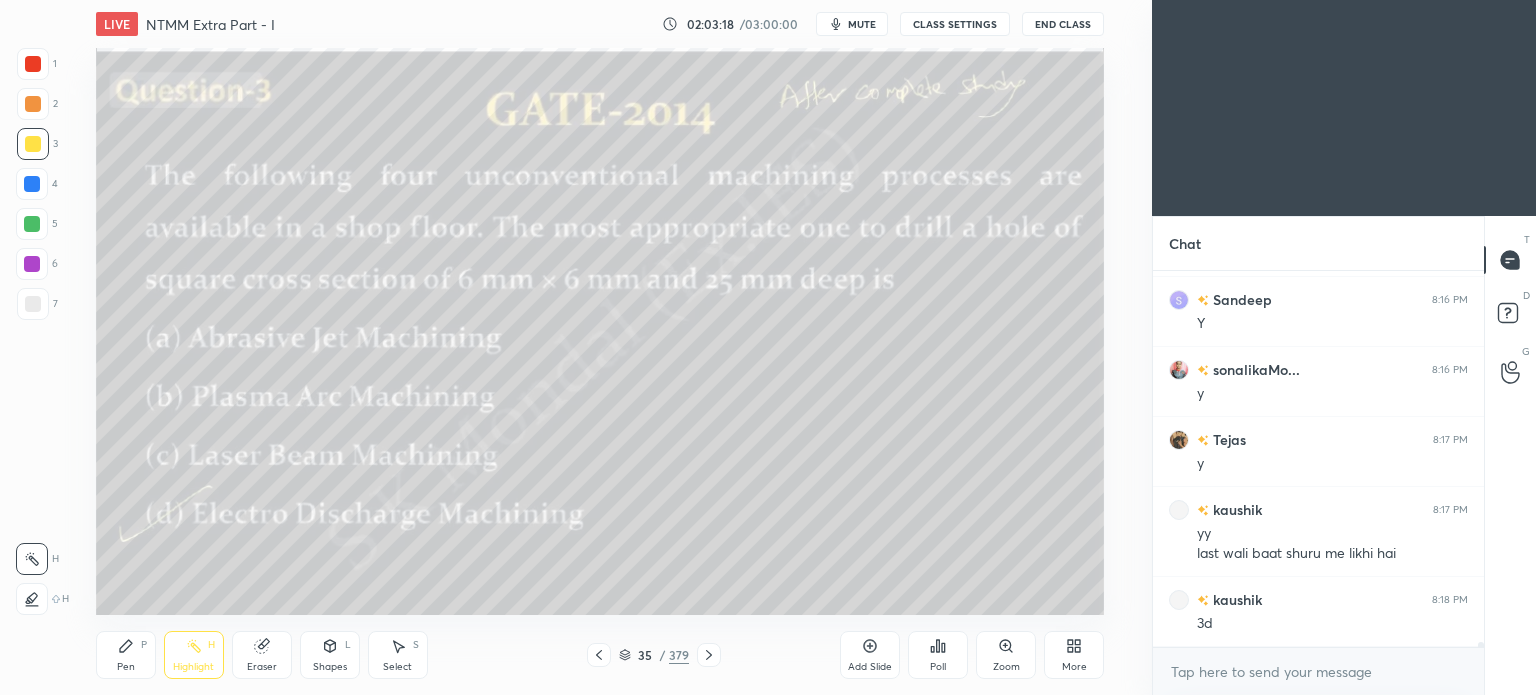 click at bounding box center (709, 655) 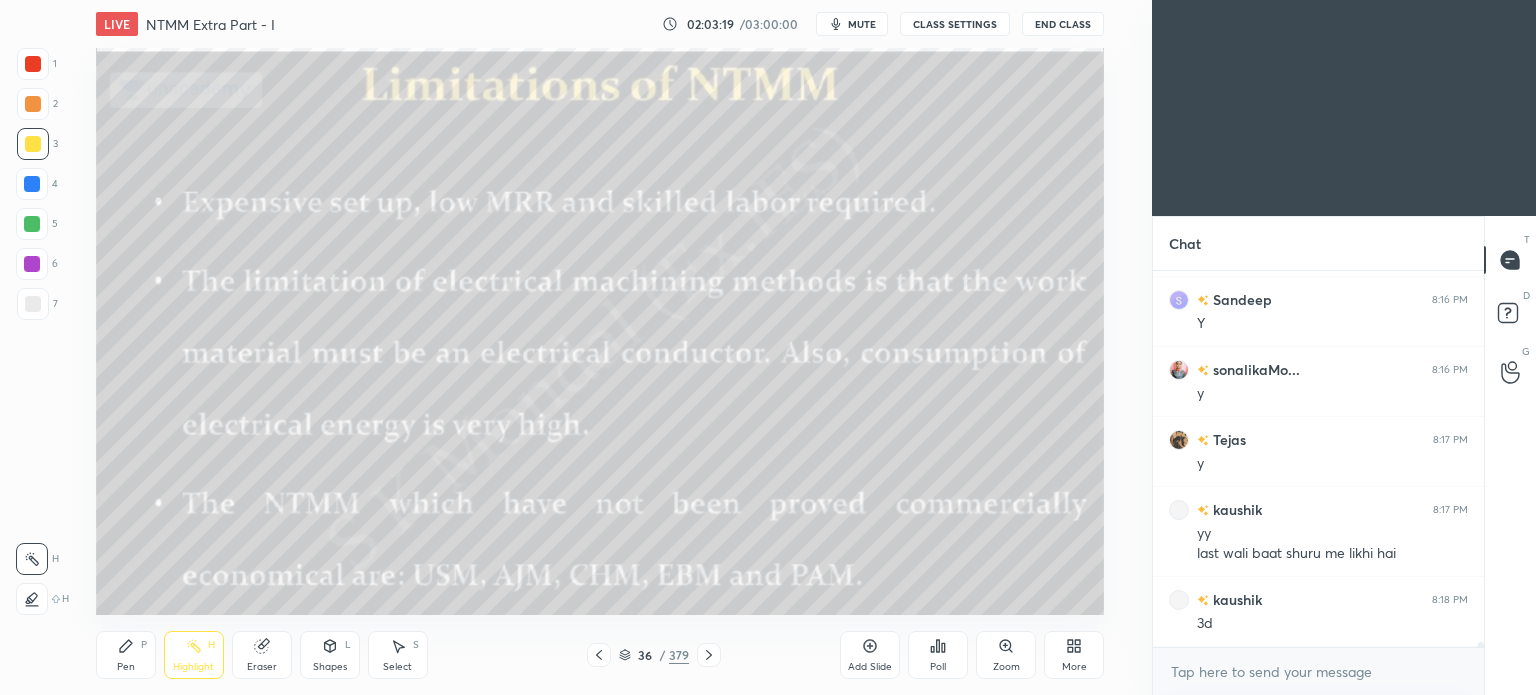 click at bounding box center [709, 655] 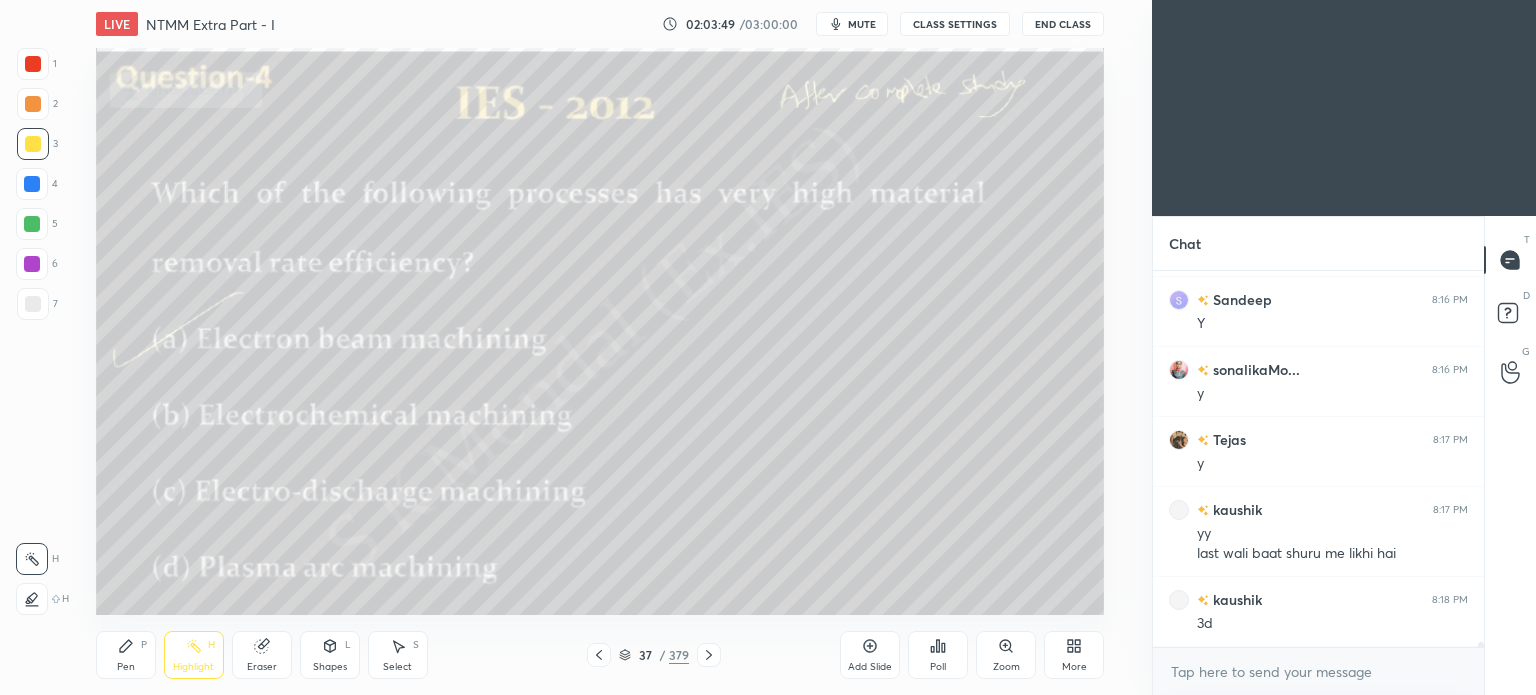 scroll, scrollTop: 26966, scrollLeft: 0, axis: vertical 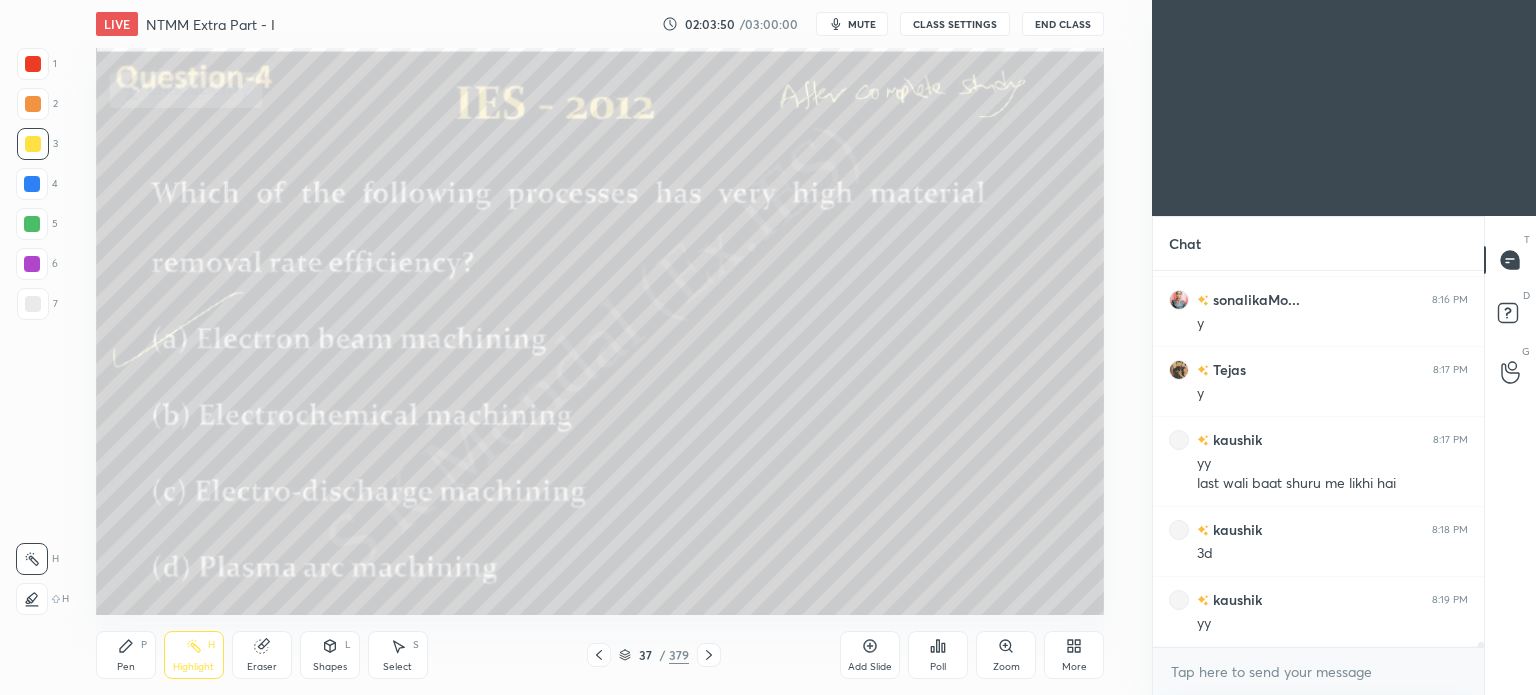 click 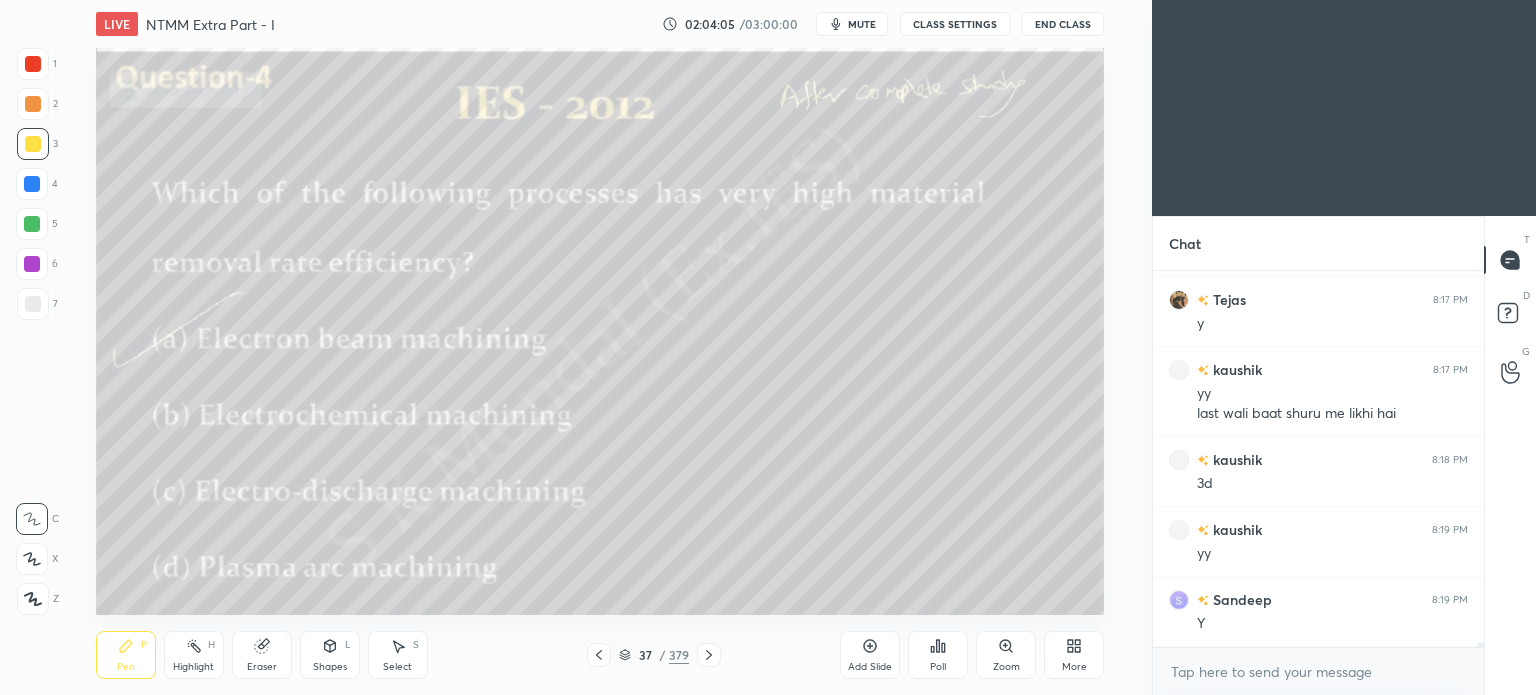 scroll, scrollTop: 27106, scrollLeft: 0, axis: vertical 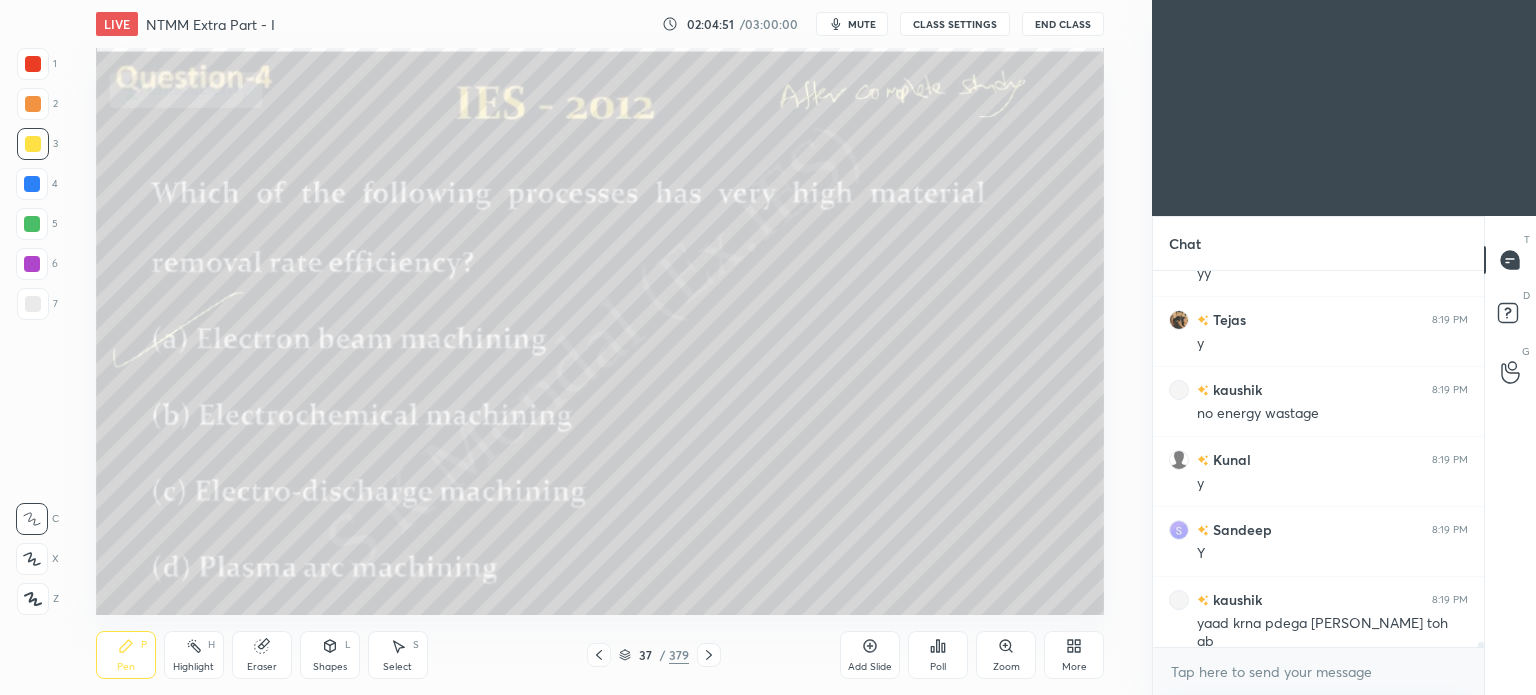 click on "Pen P" at bounding box center [126, 655] 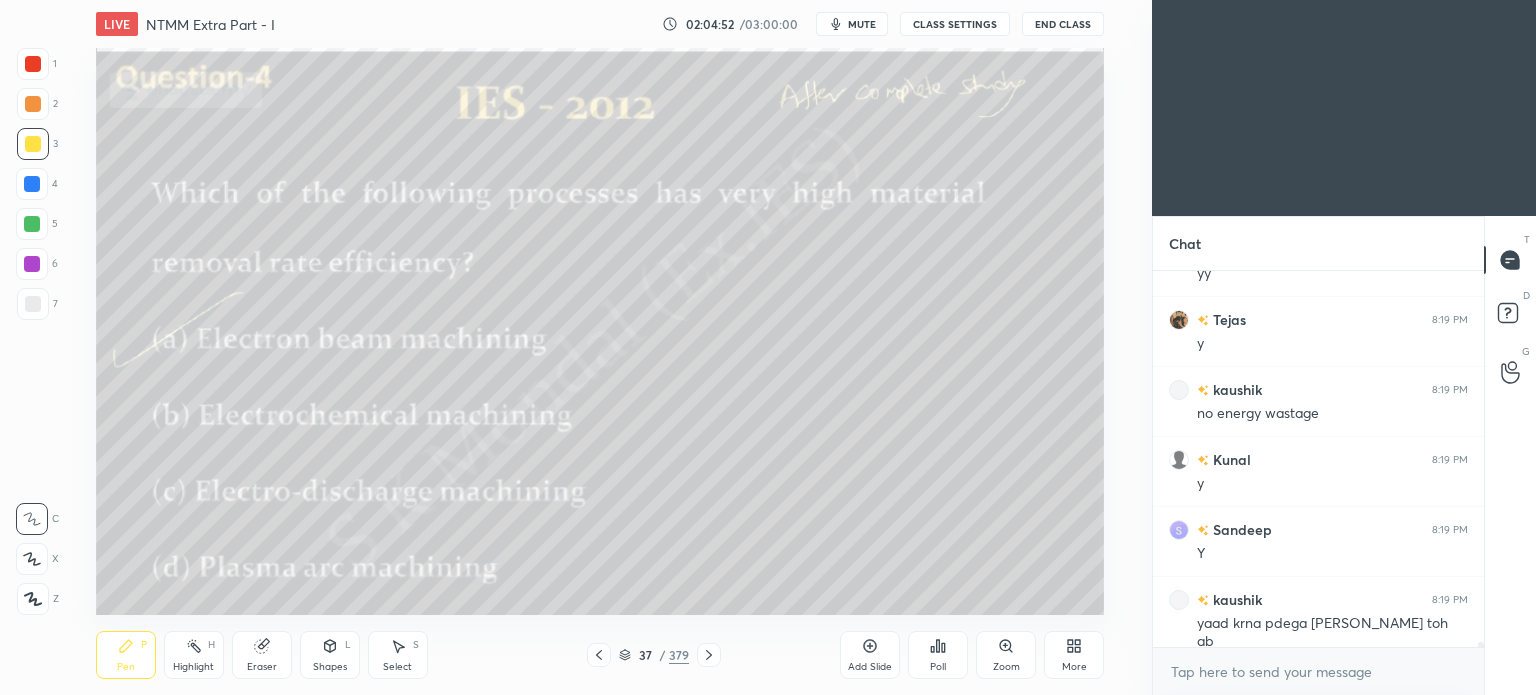 click at bounding box center (33, 144) 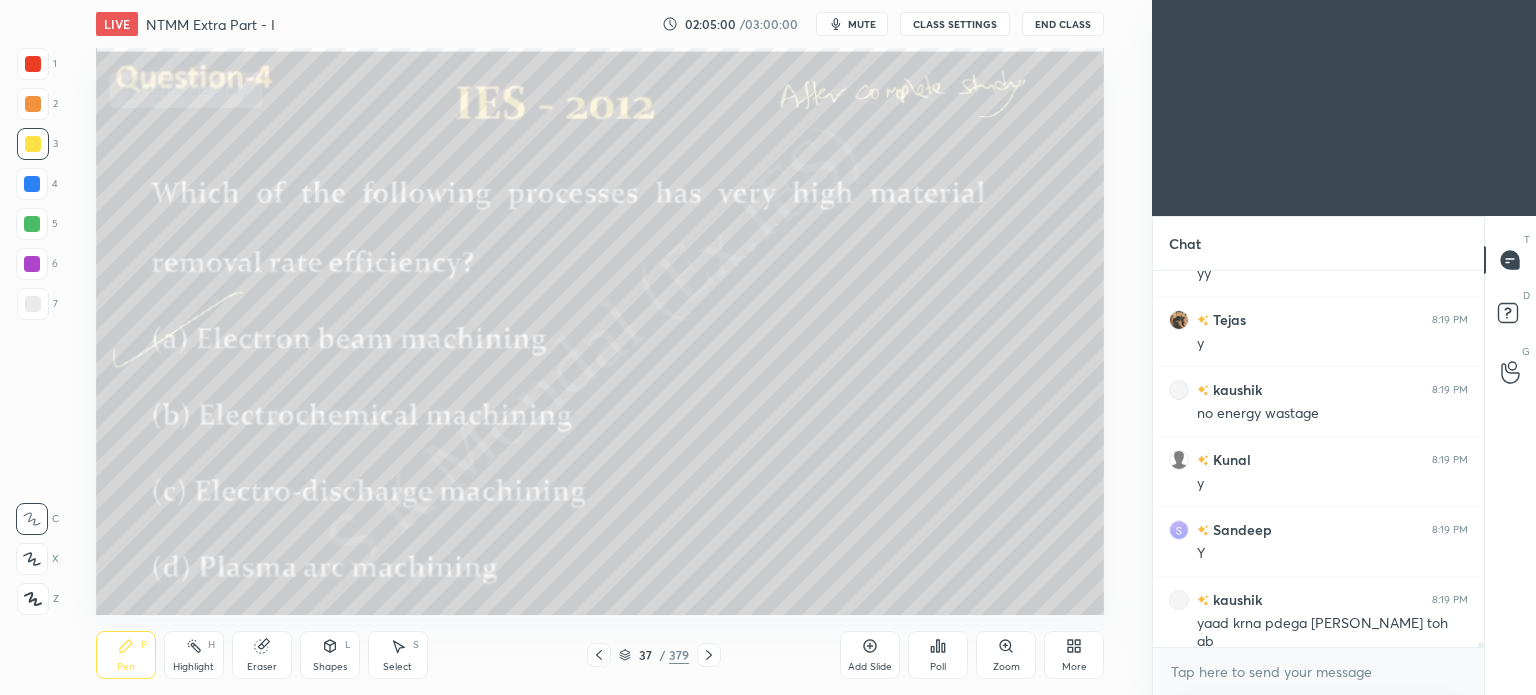 click on "Highlight H" at bounding box center (194, 655) 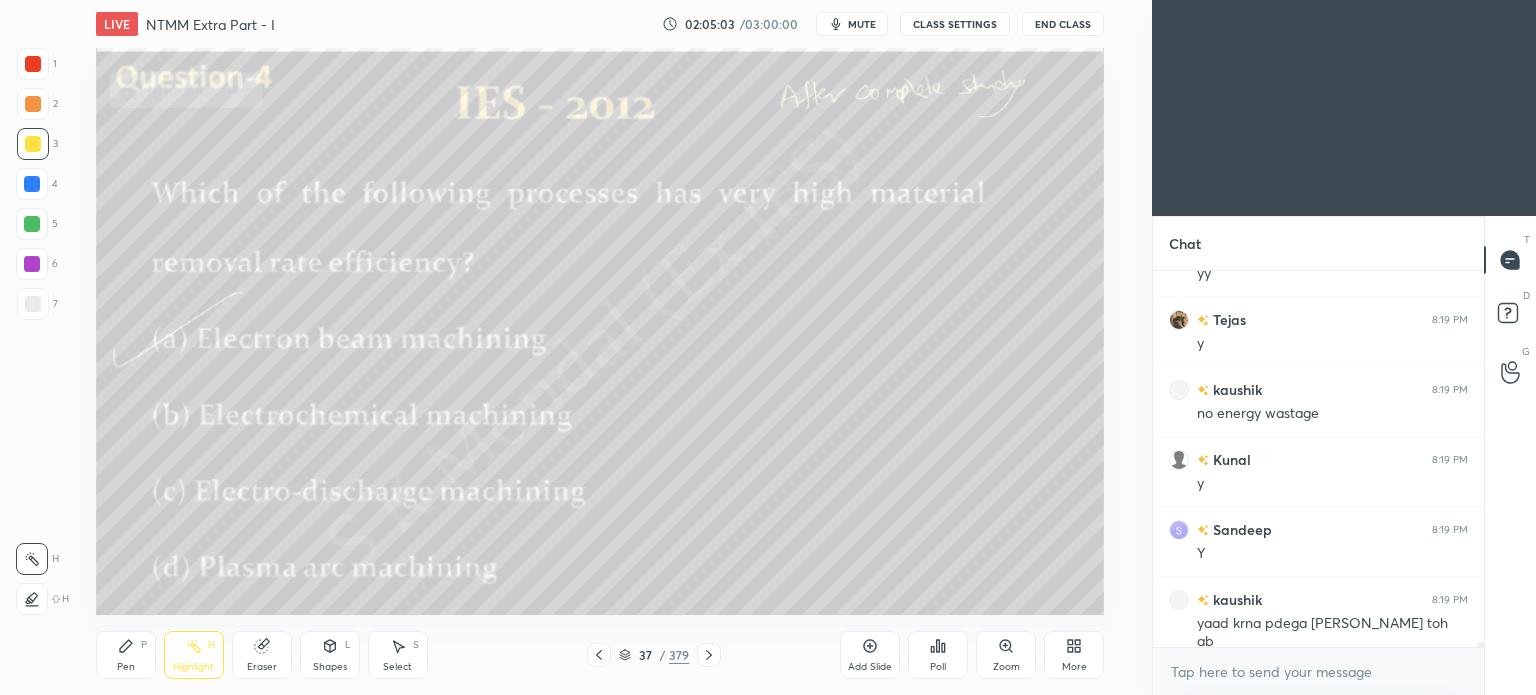 click on "Eraser" at bounding box center [262, 667] 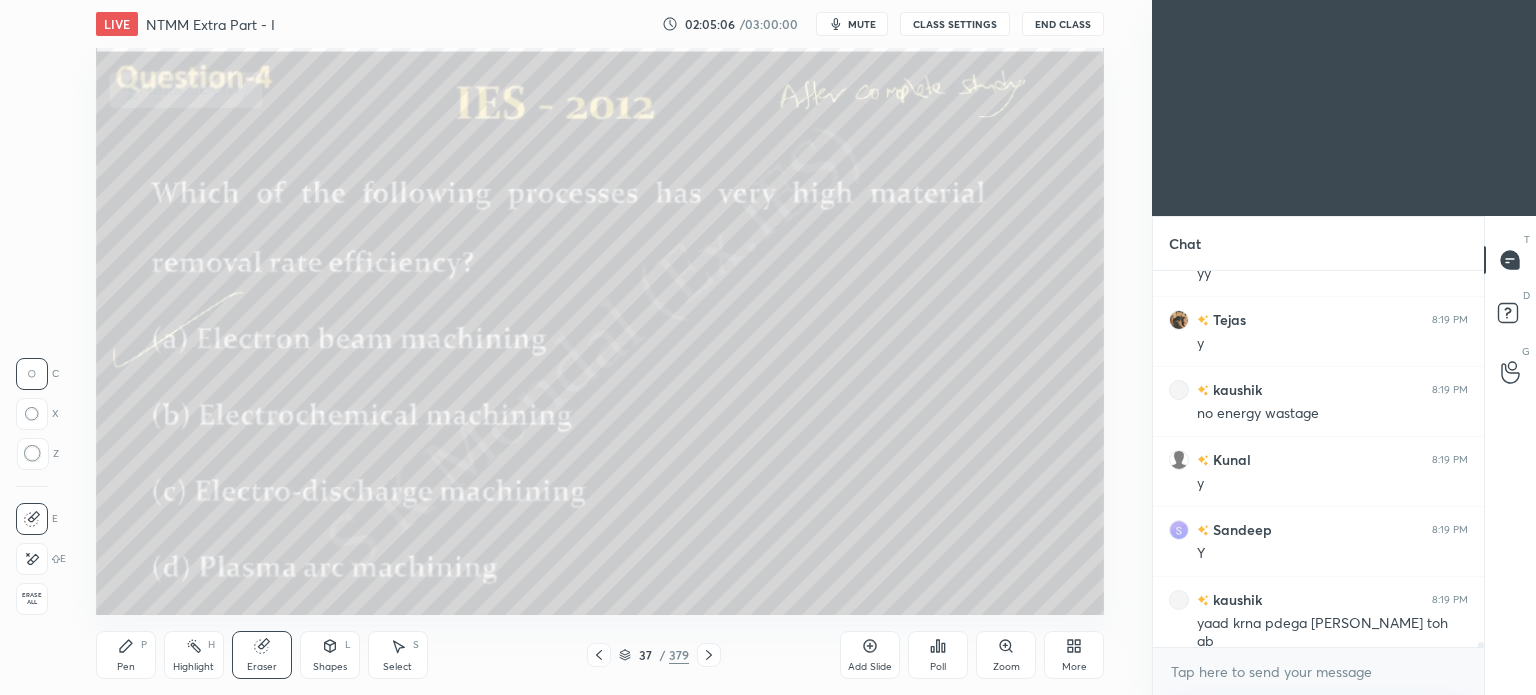 click on "Pen" at bounding box center (126, 667) 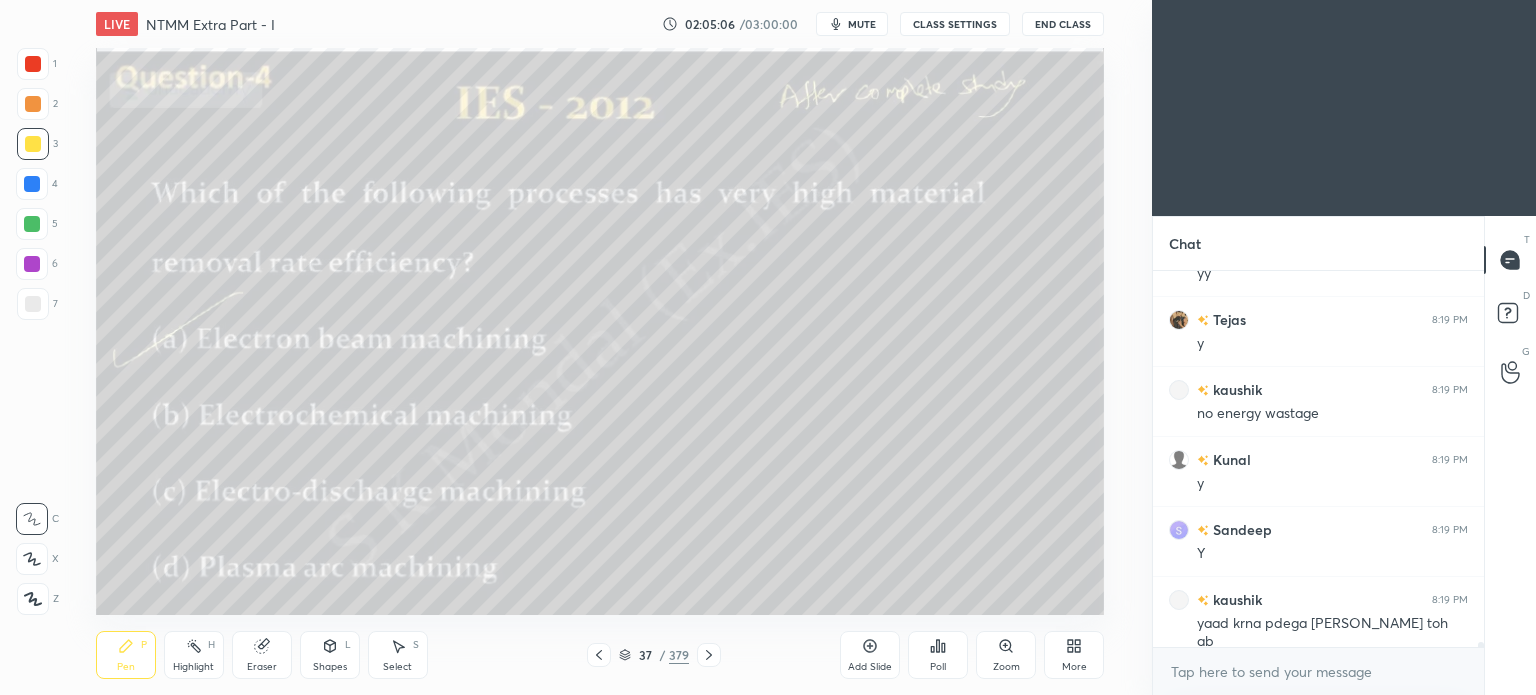 click on "Pen" at bounding box center (126, 667) 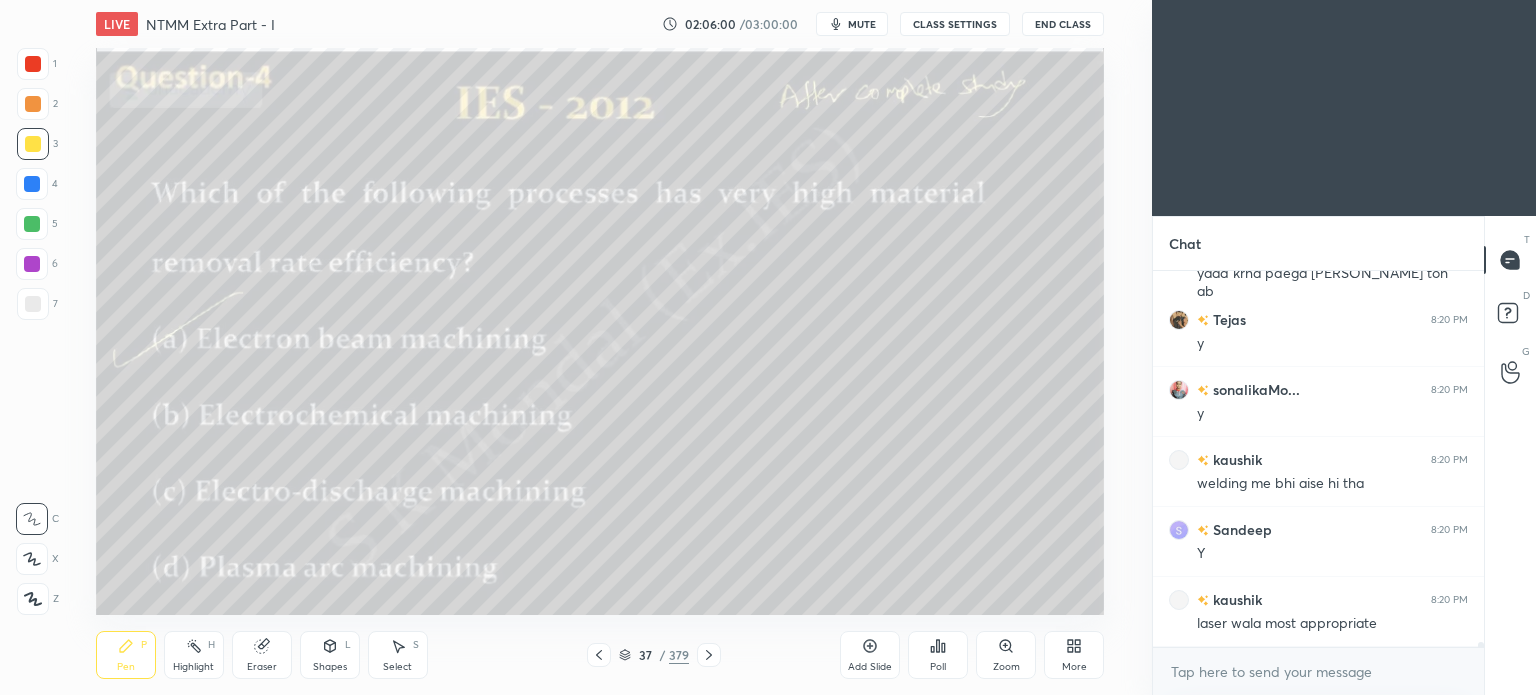scroll, scrollTop: 27876, scrollLeft: 0, axis: vertical 